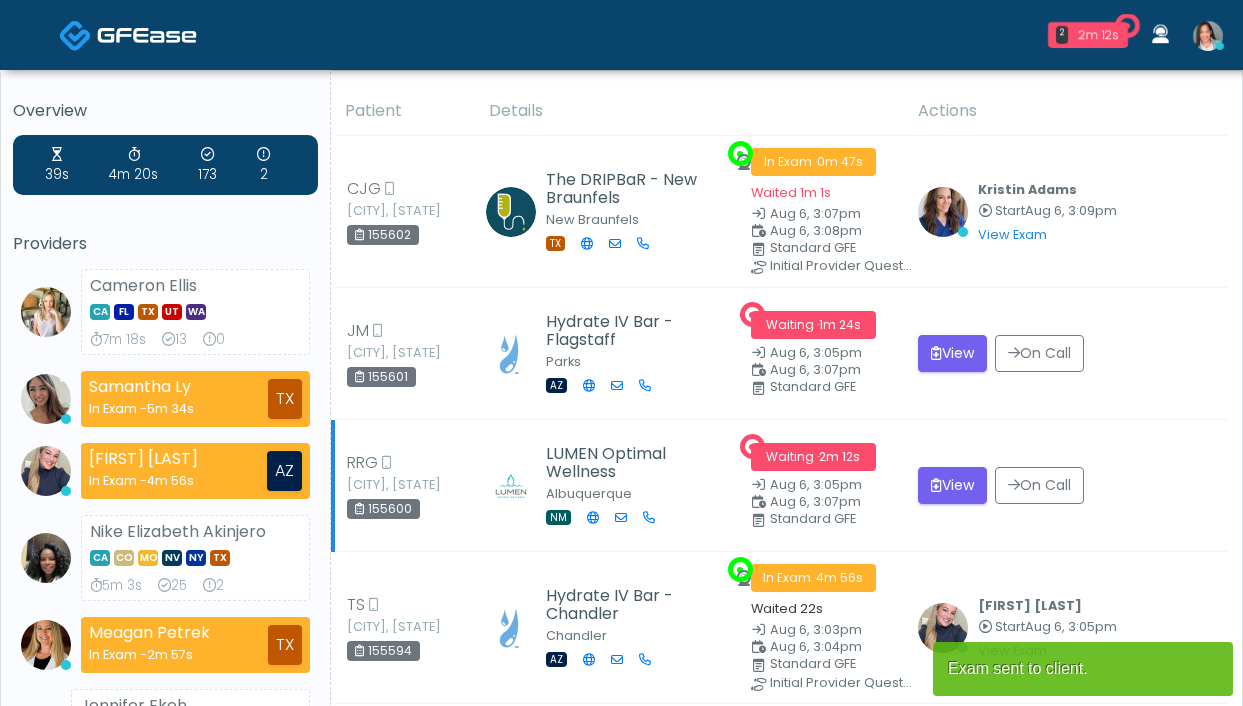scroll, scrollTop: 0, scrollLeft: 0, axis: both 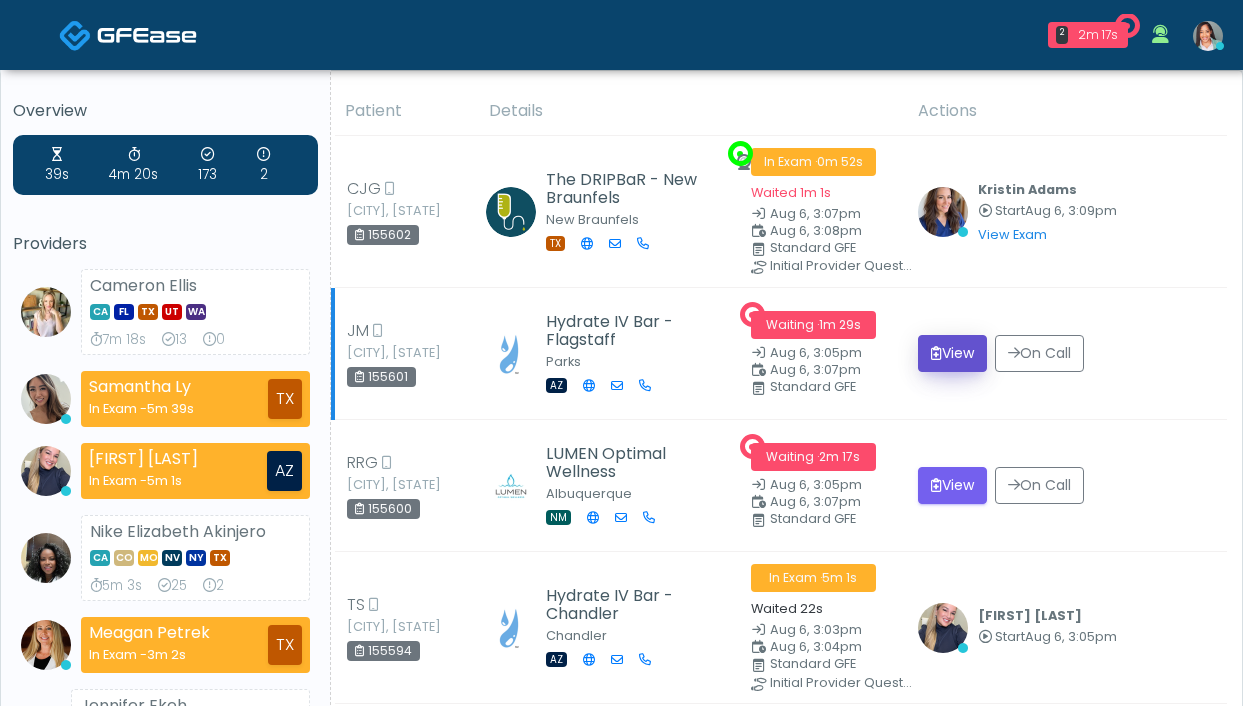 click on "View" at bounding box center (924, 387) 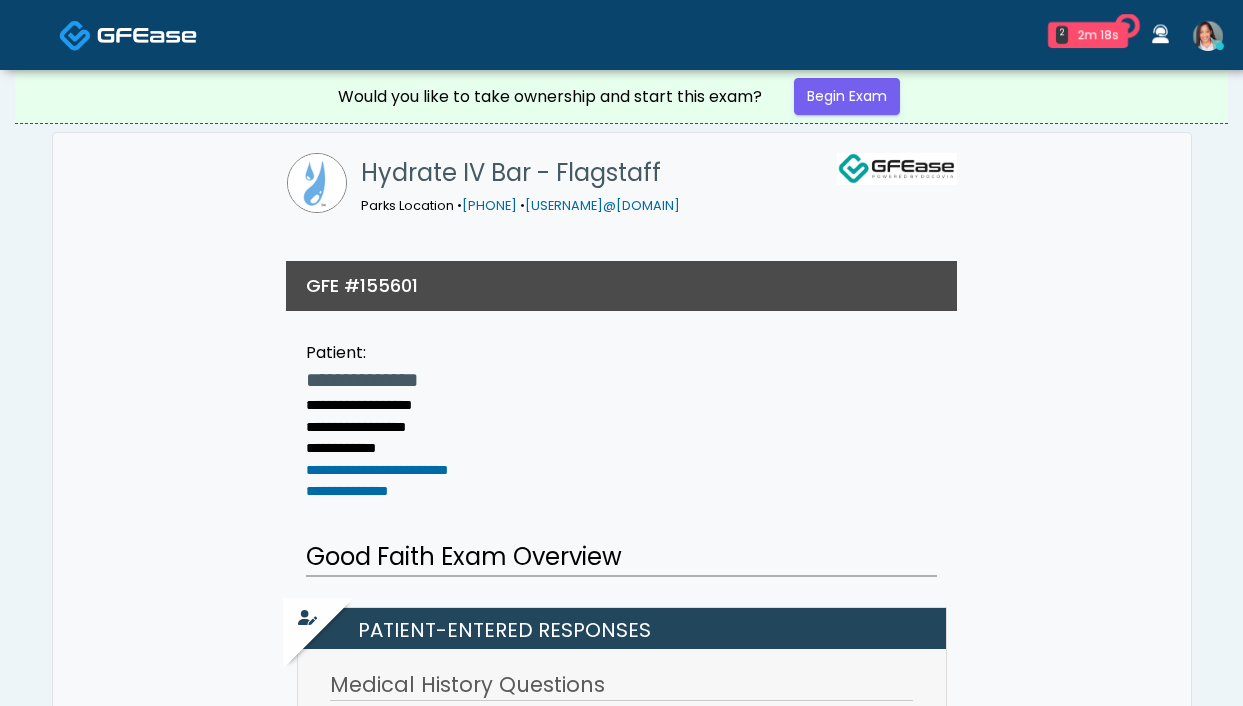 scroll, scrollTop: 0, scrollLeft: 0, axis: both 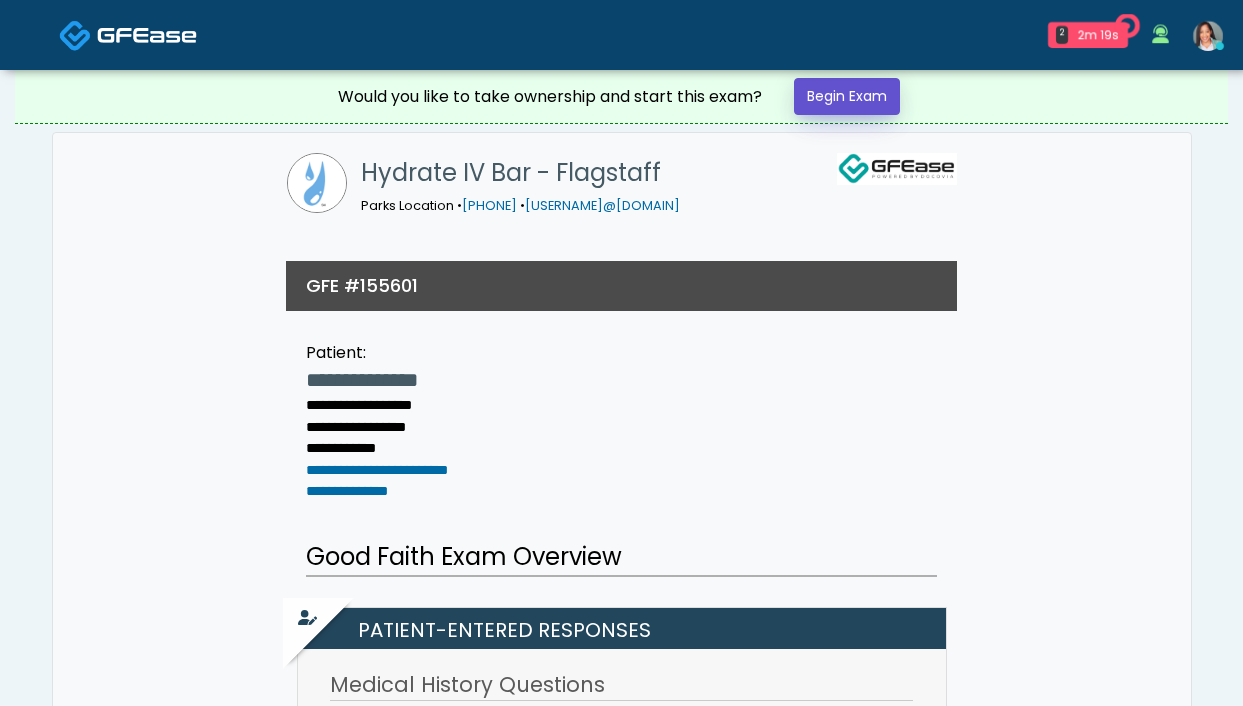 click on "Begin Exam" at bounding box center [847, 96] 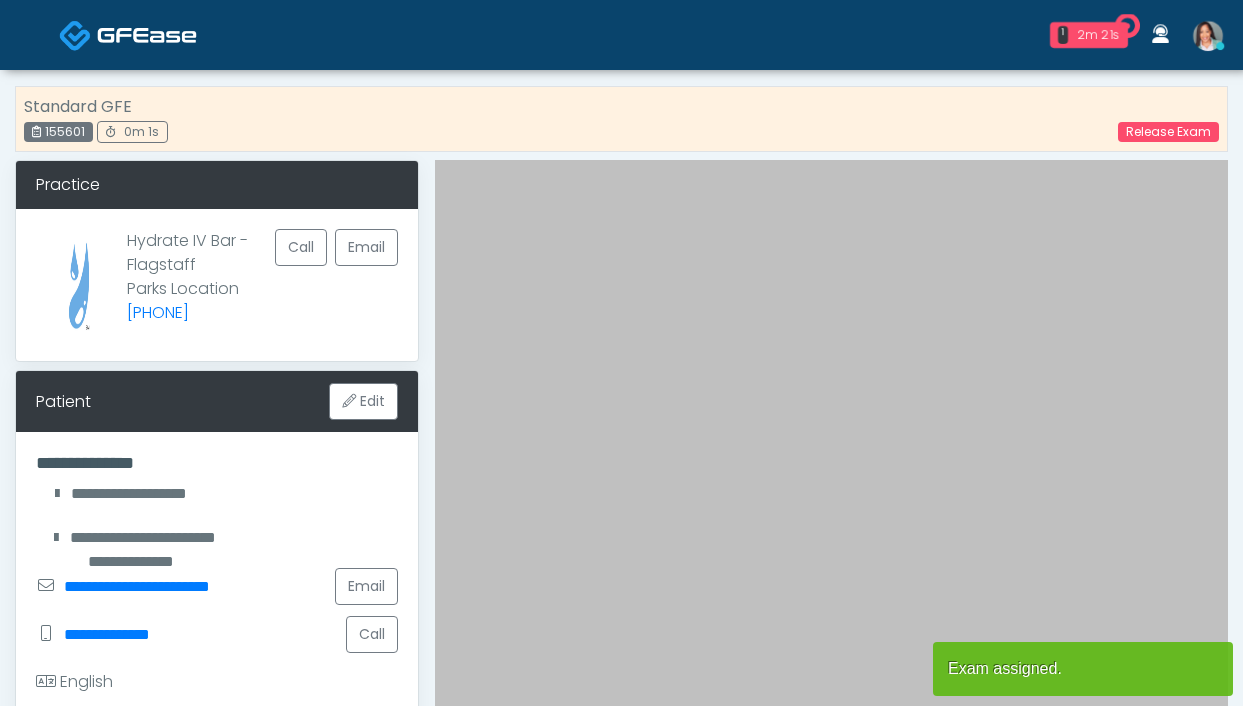 scroll, scrollTop: 0, scrollLeft: 0, axis: both 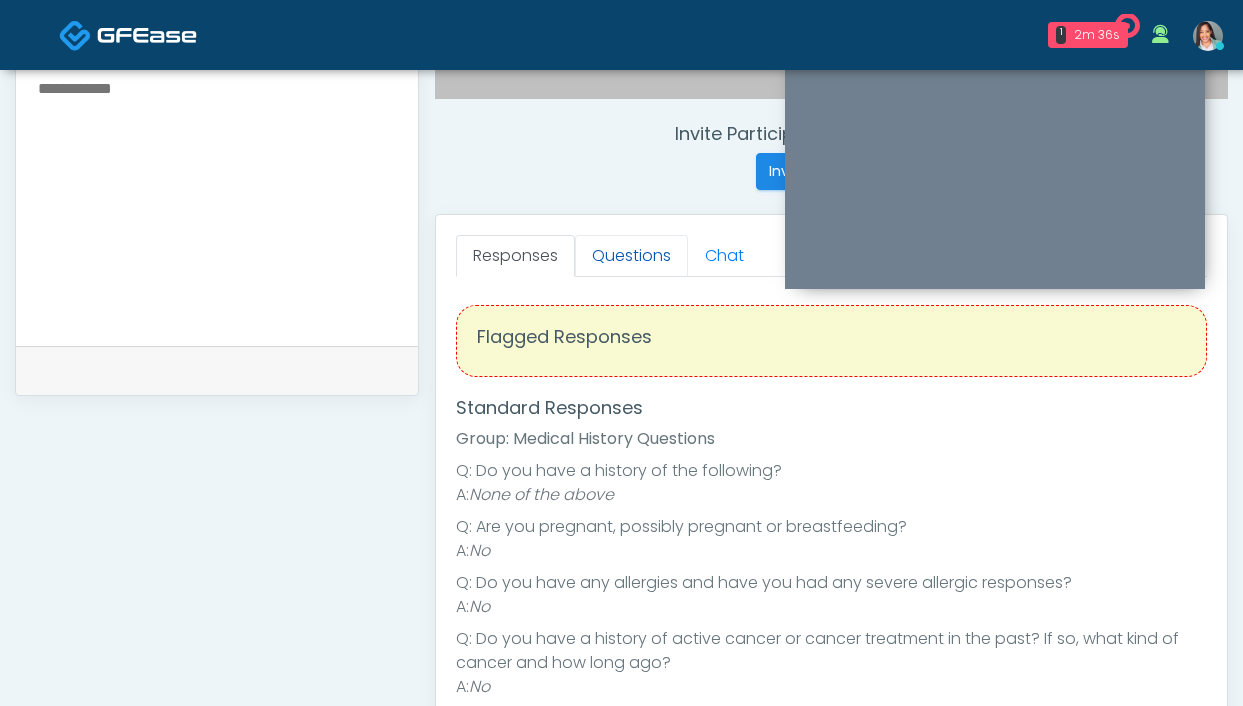 click on "Questions" at bounding box center (631, 256) 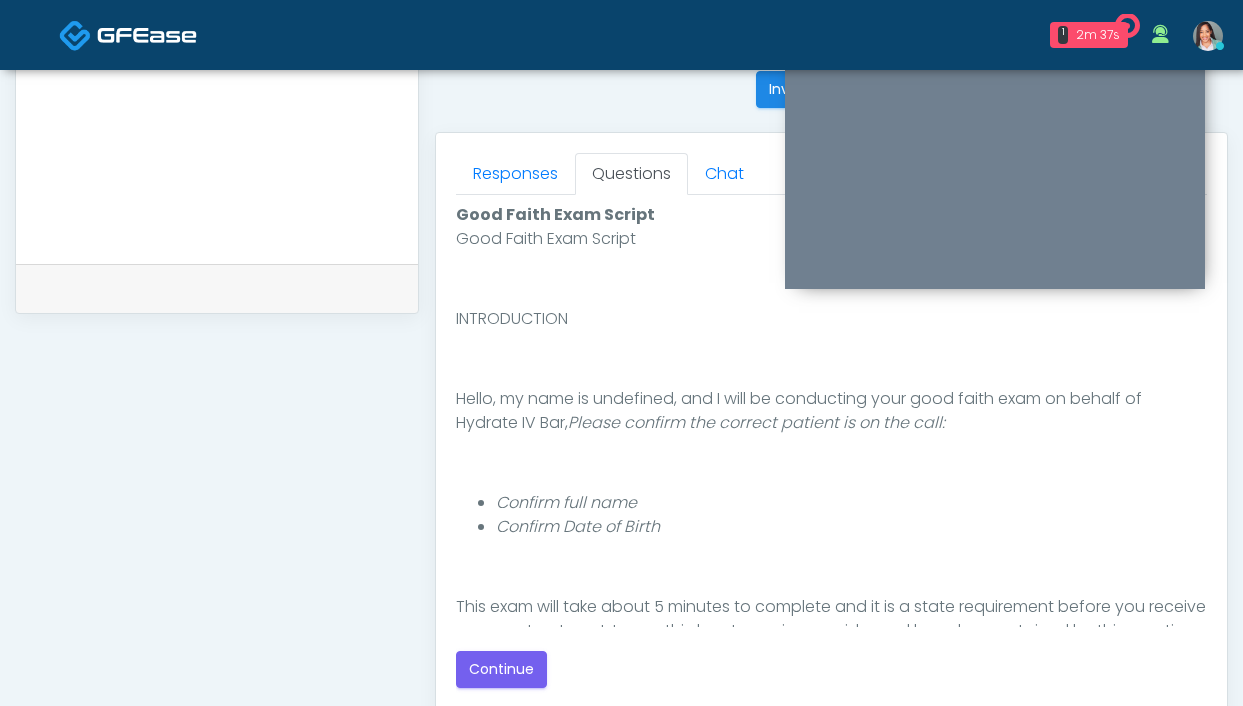 scroll, scrollTop: 819, scrollLeft: 0, axis: vertical 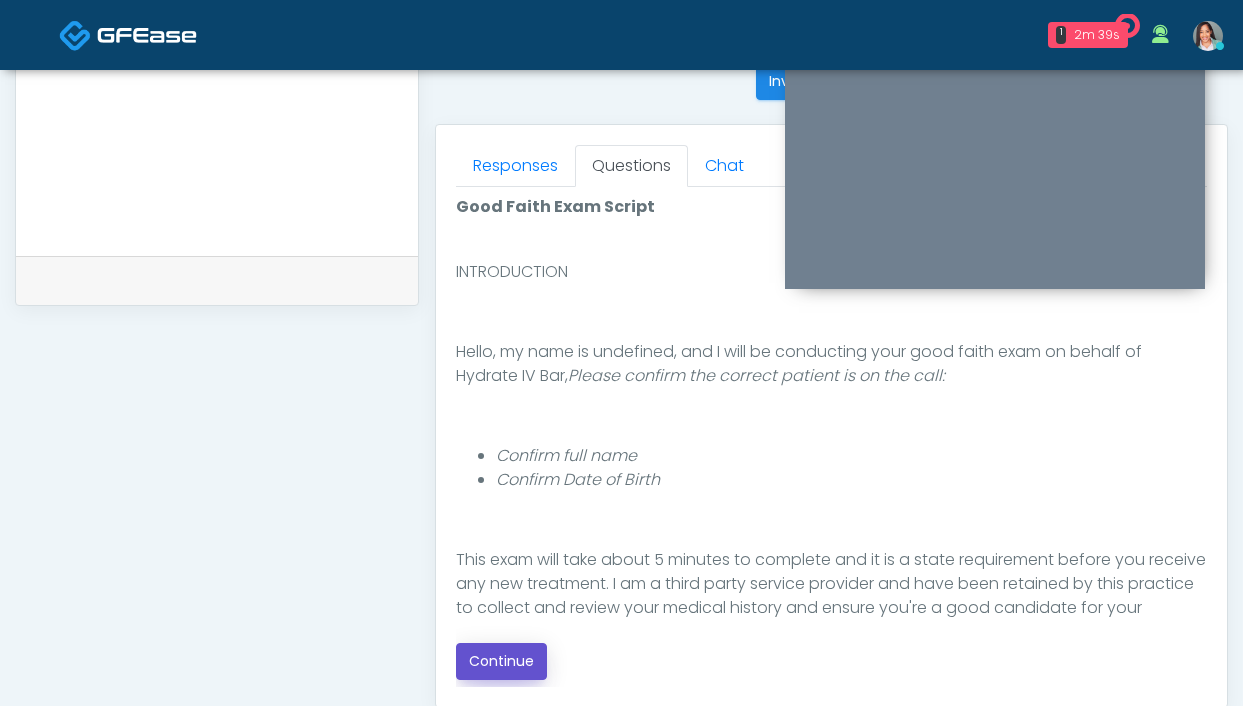 click on "Continue" at bounding box center (501, 661) 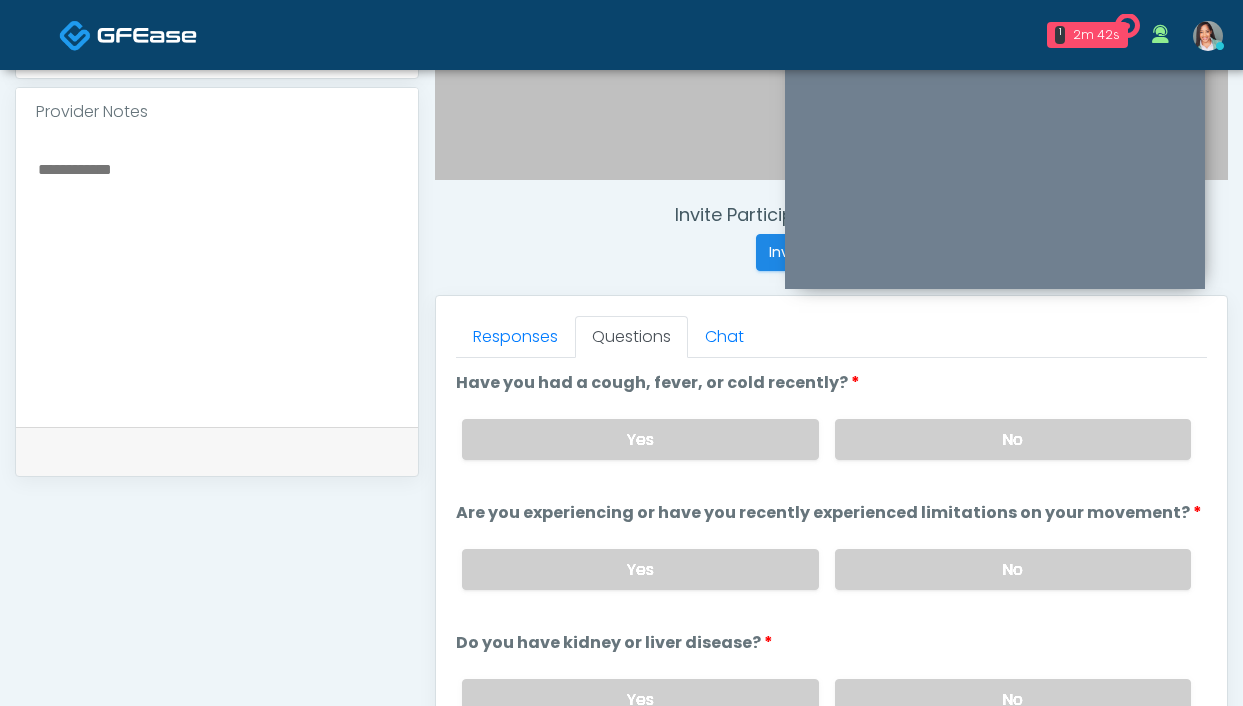 drag, startPoint x: 878, startPoint y: 433, endPoint x: 759, endPoint y: 382, distance: 129.46814 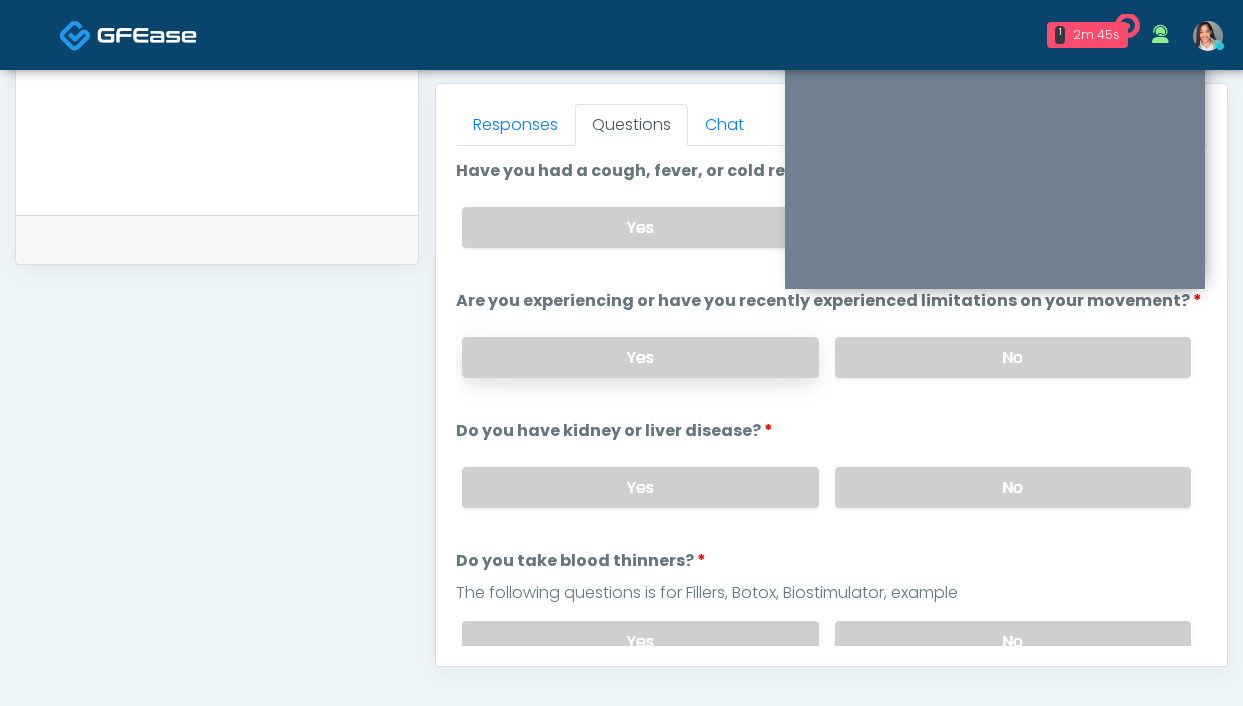 scroll, scrollTop: 856, scrollLeft: 0, axis: vertical 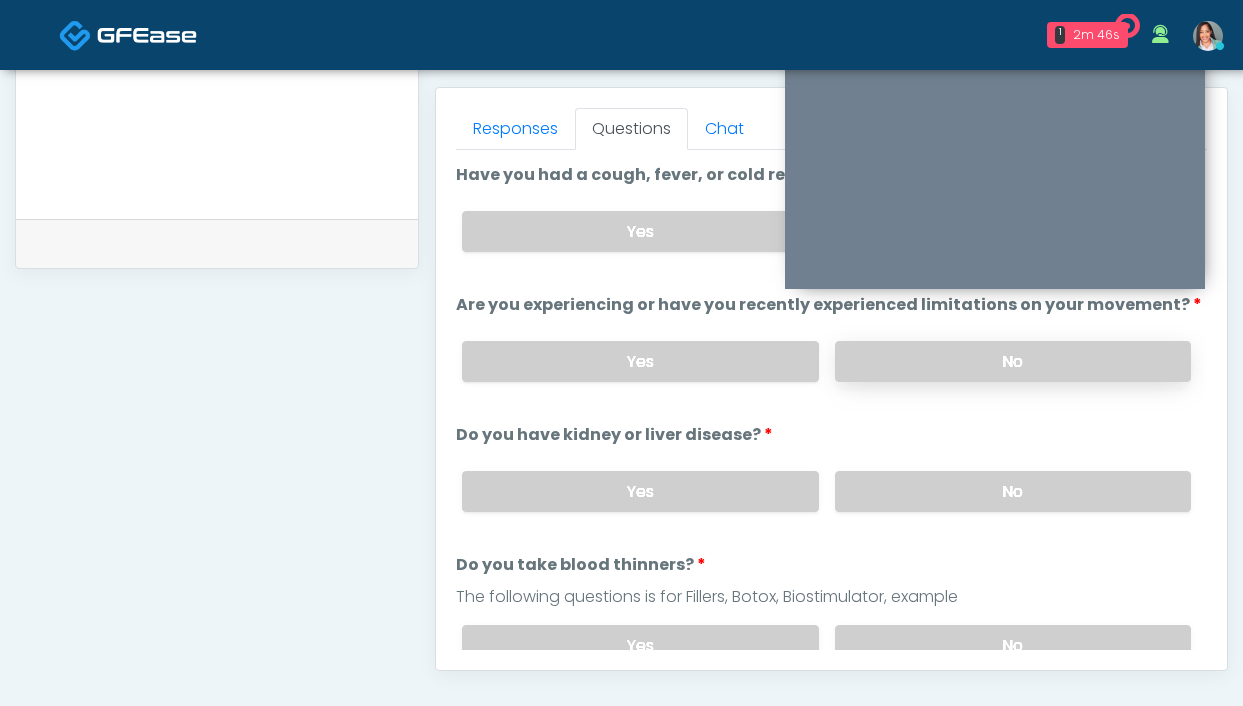 click on "No" at bounding box center (1013, 361) 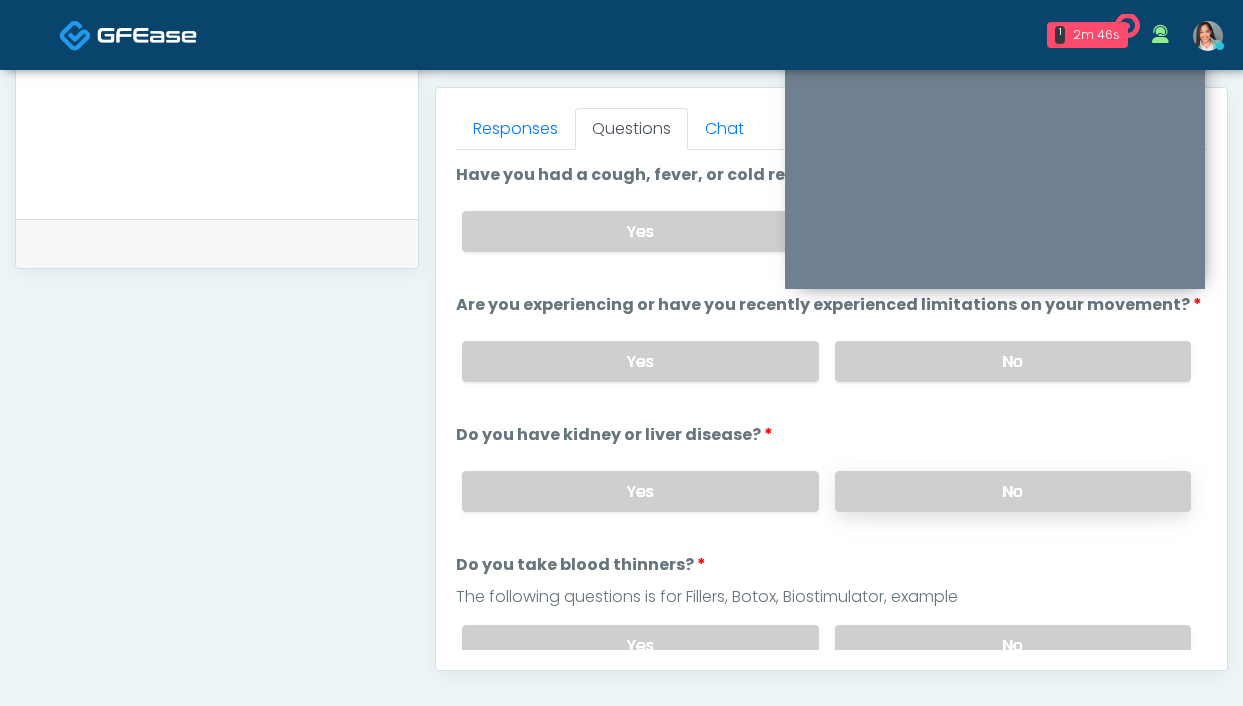 click on "No" at bounding box center (1013, 491) 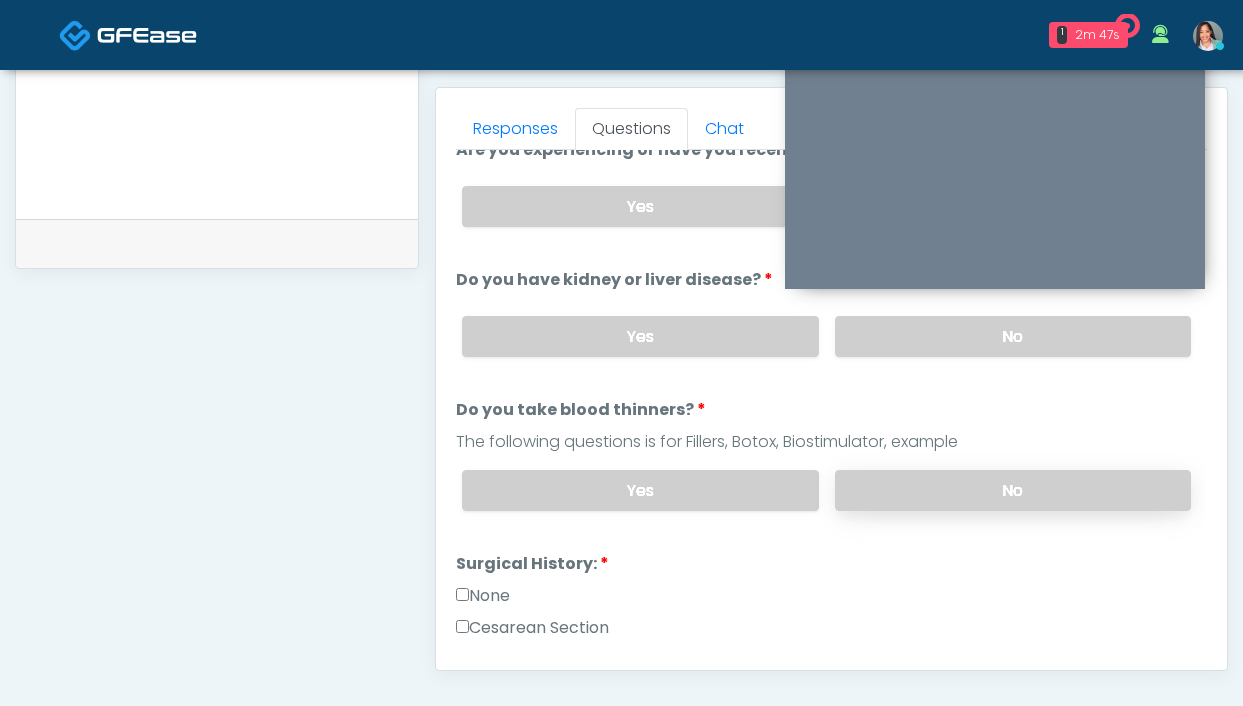 click on "No" at bounding box center [1013, 490] 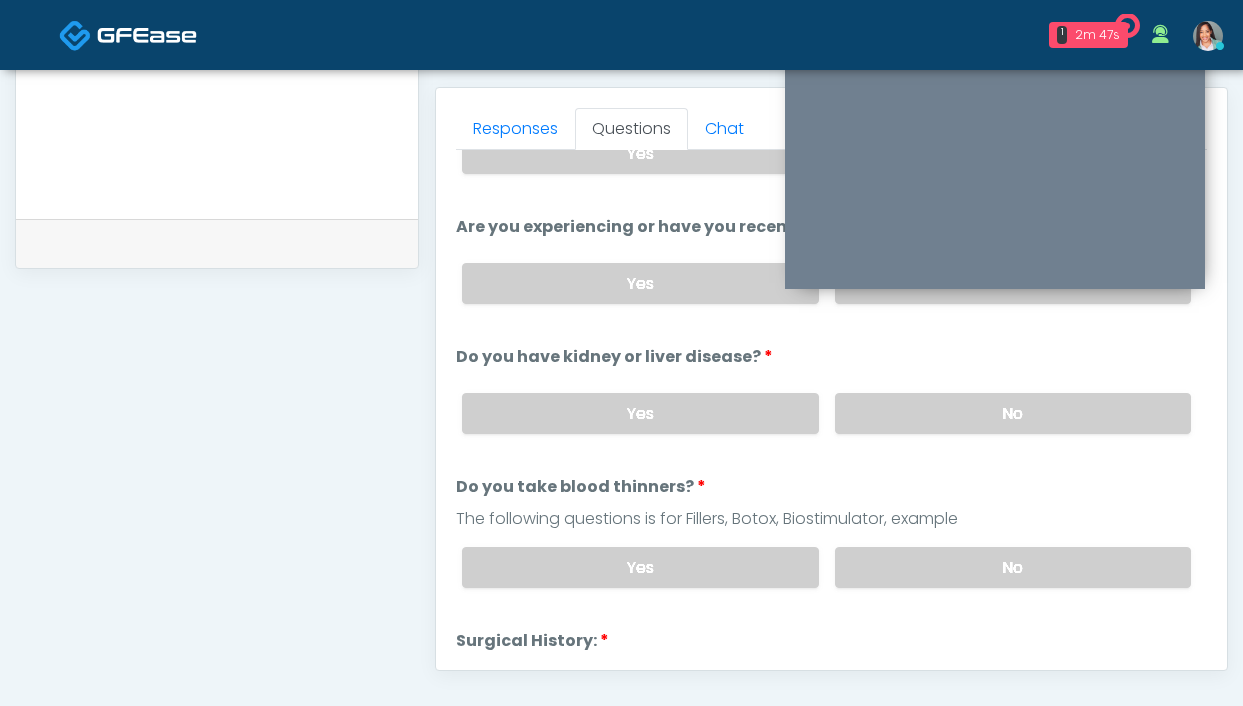 scroll, scrollTop: 0, scrollLeft: 0, axis: both 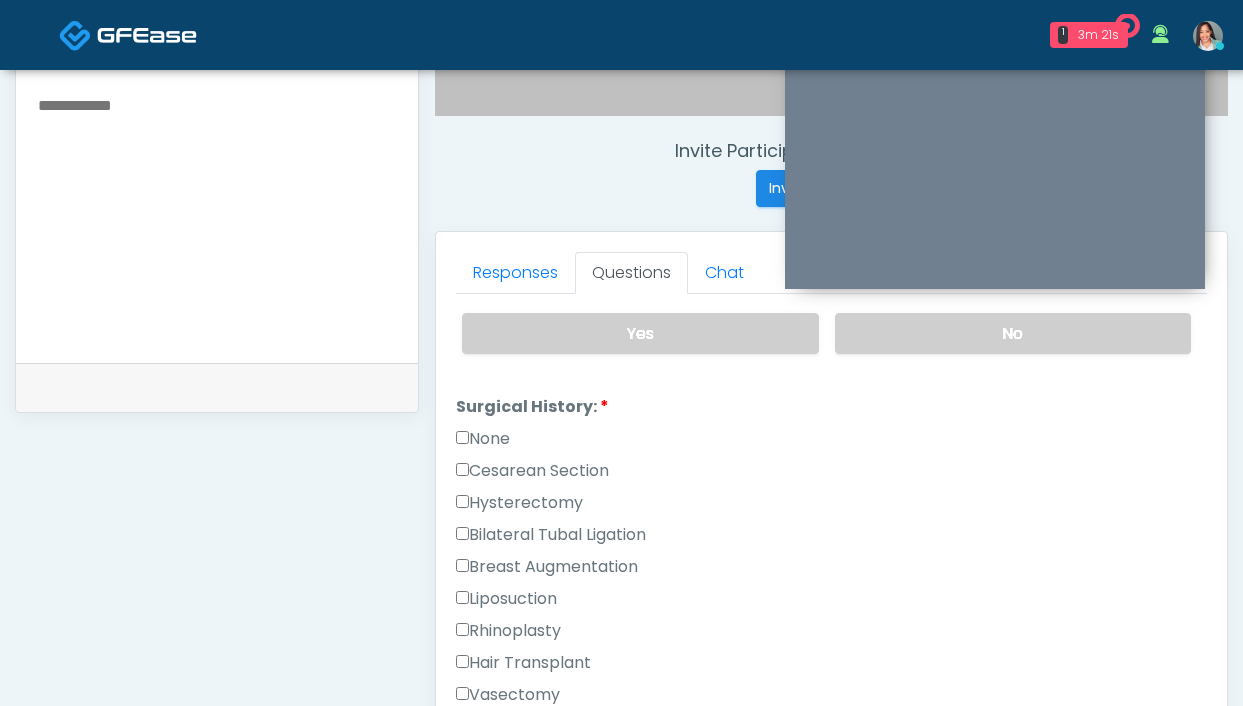 click on "None" at bounding box center (483, 439) 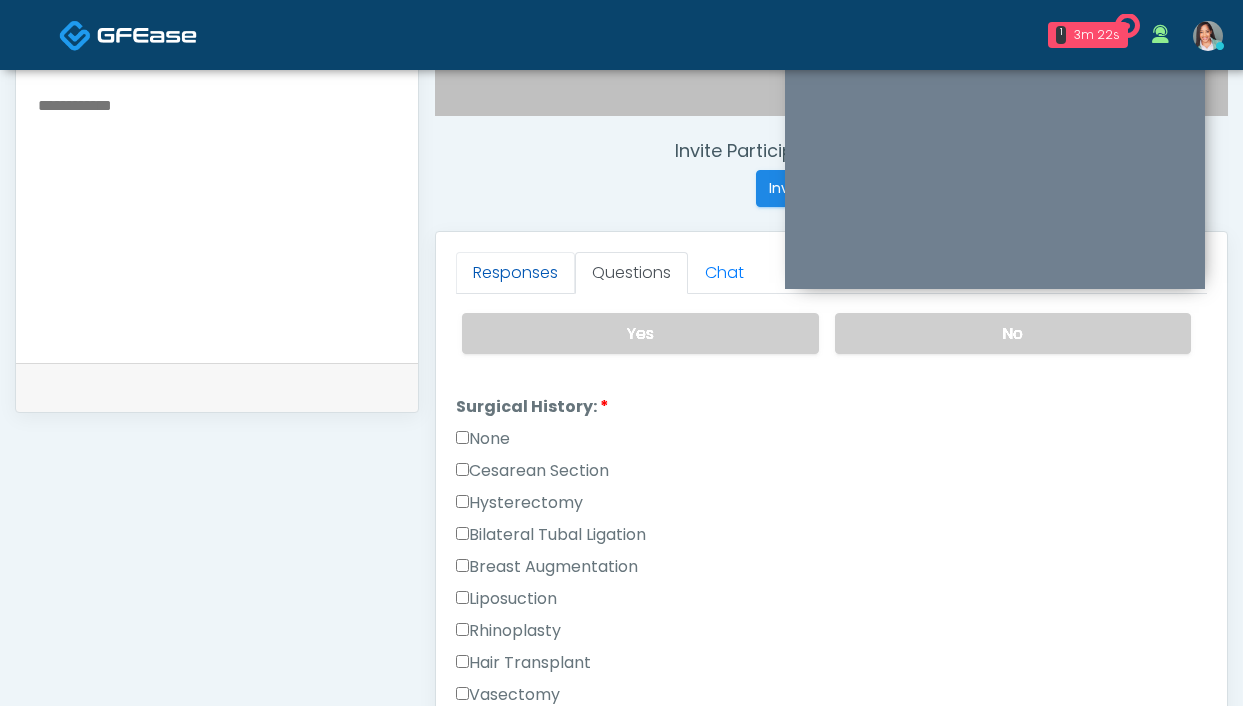 click on "Responses" at bounding box center [515, 273] 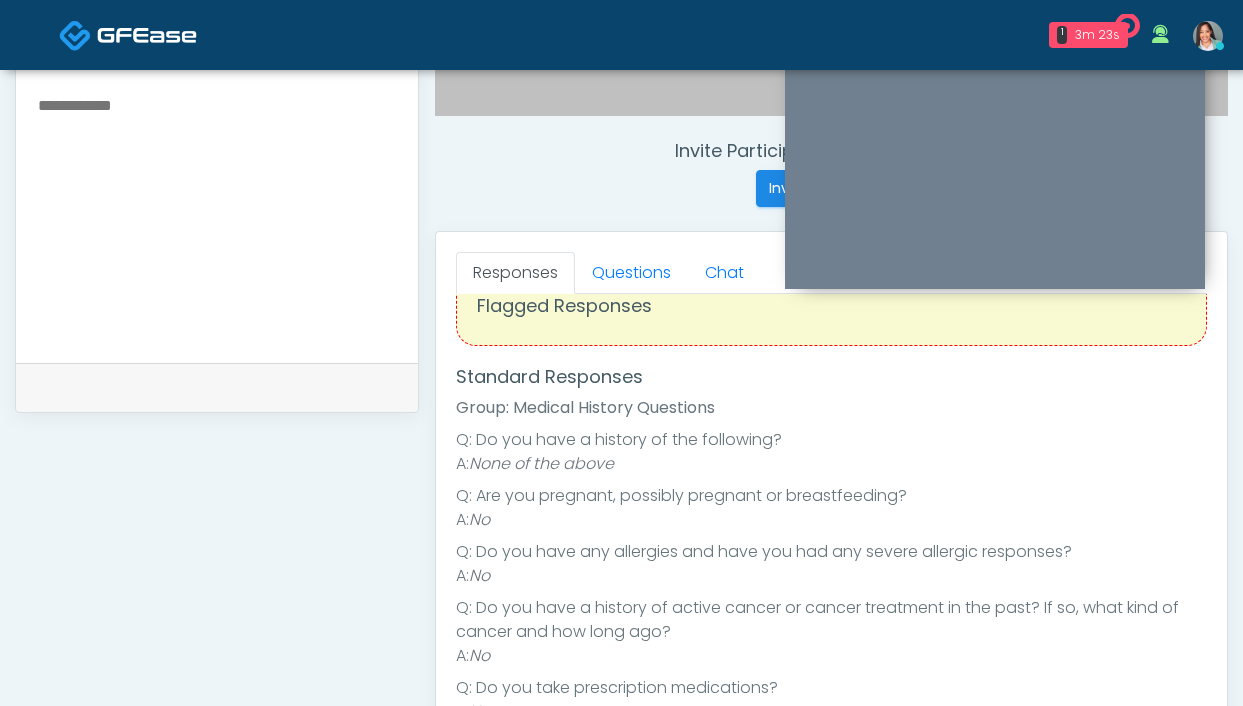 scroll, scrollTop: 50, scrollLeft: 0, axis: vertical 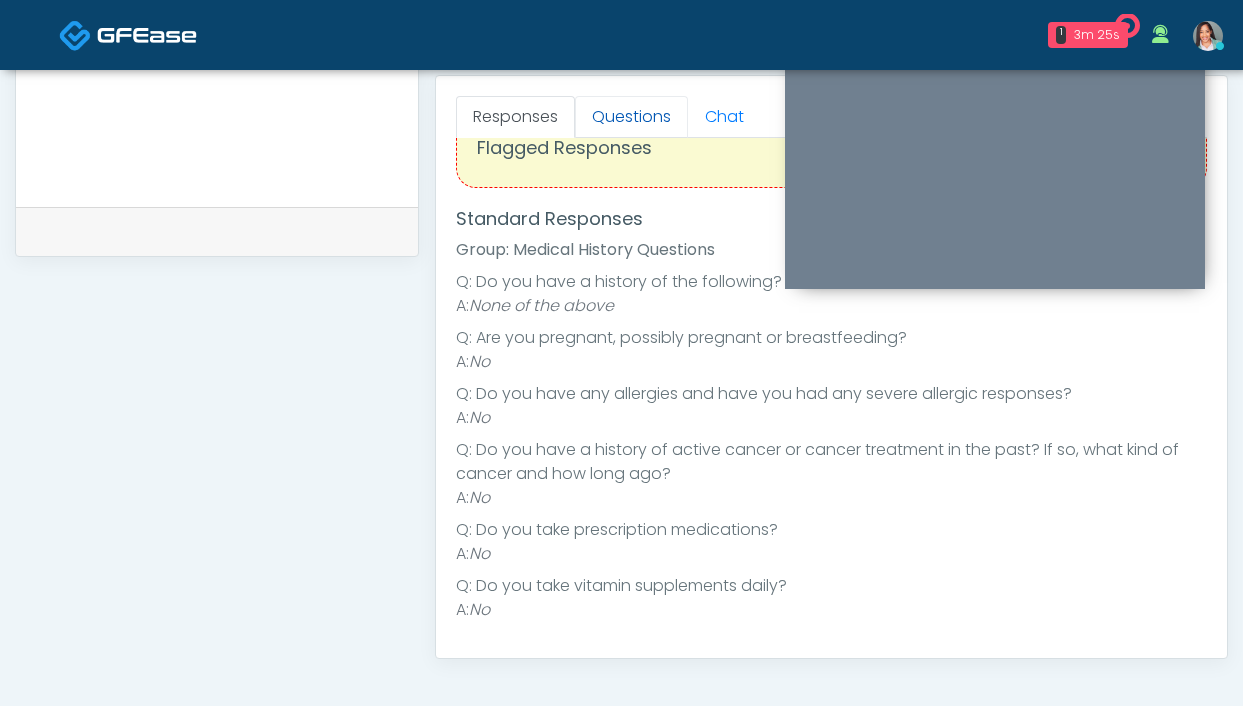 click on "Questions" at bounding box center [631, 117] 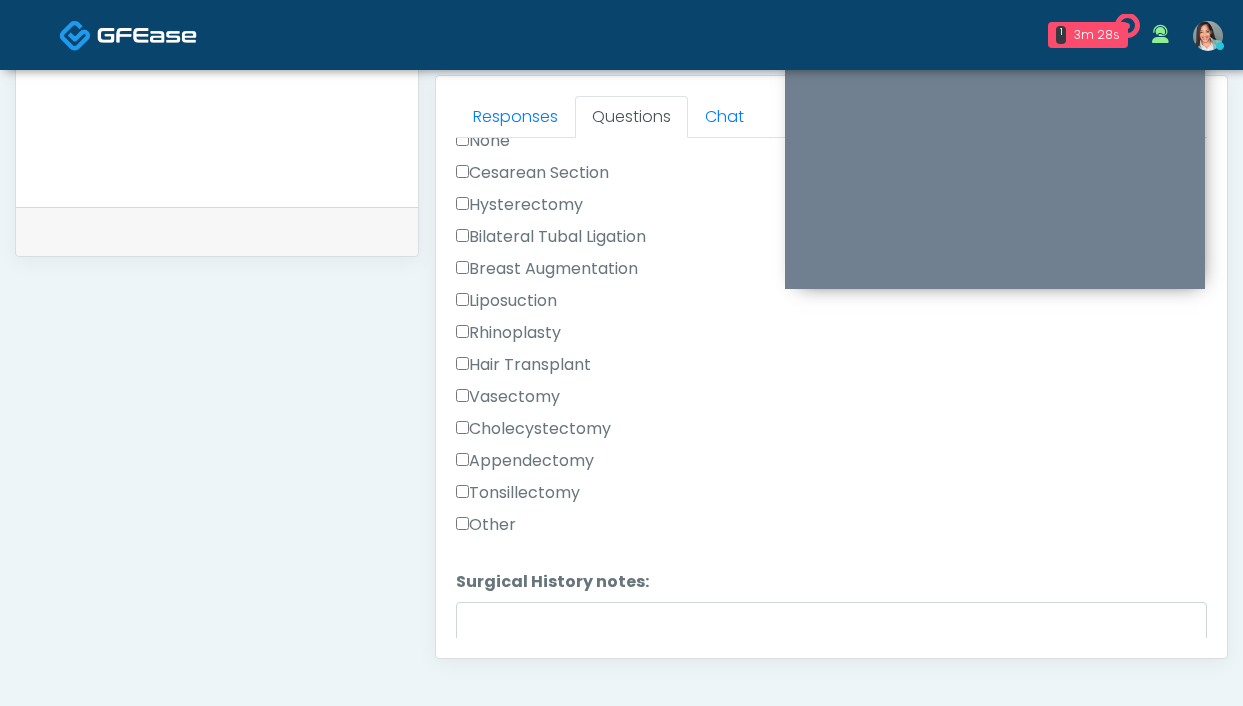 scroll, scrollTop: 712, scrollLeft: 0, axis: vertical 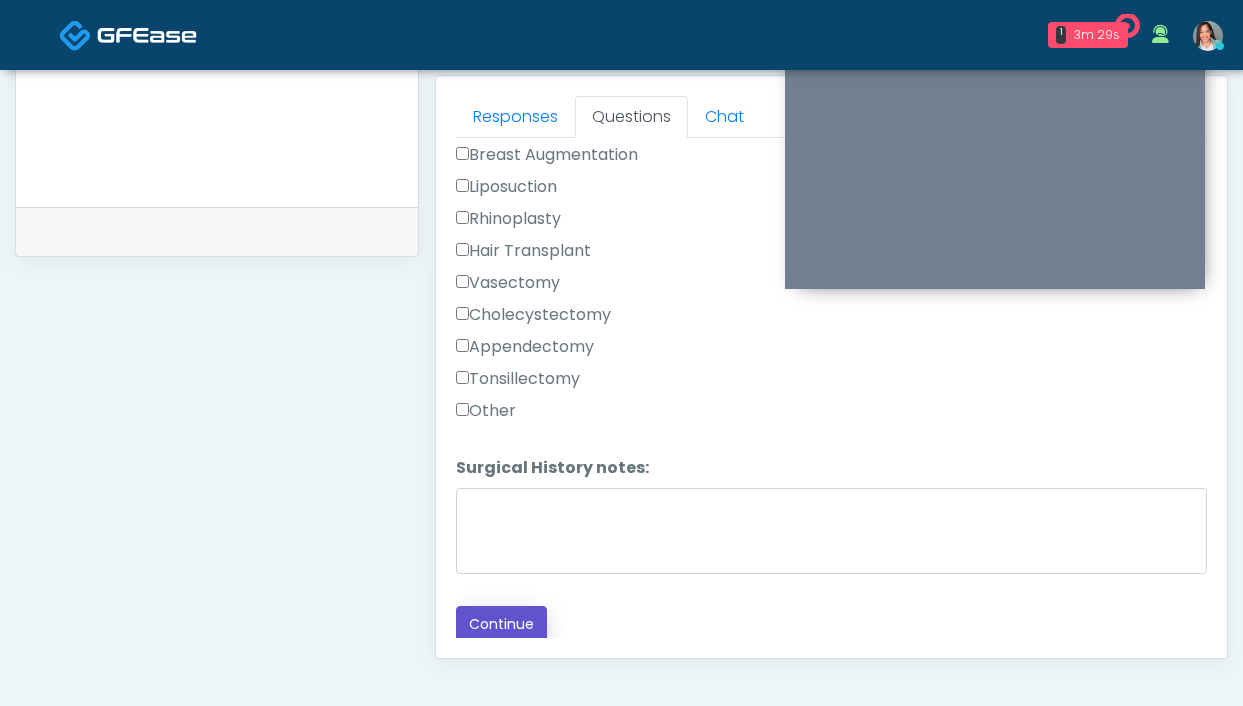 click on "Continue" at bounding box center [501, 624] 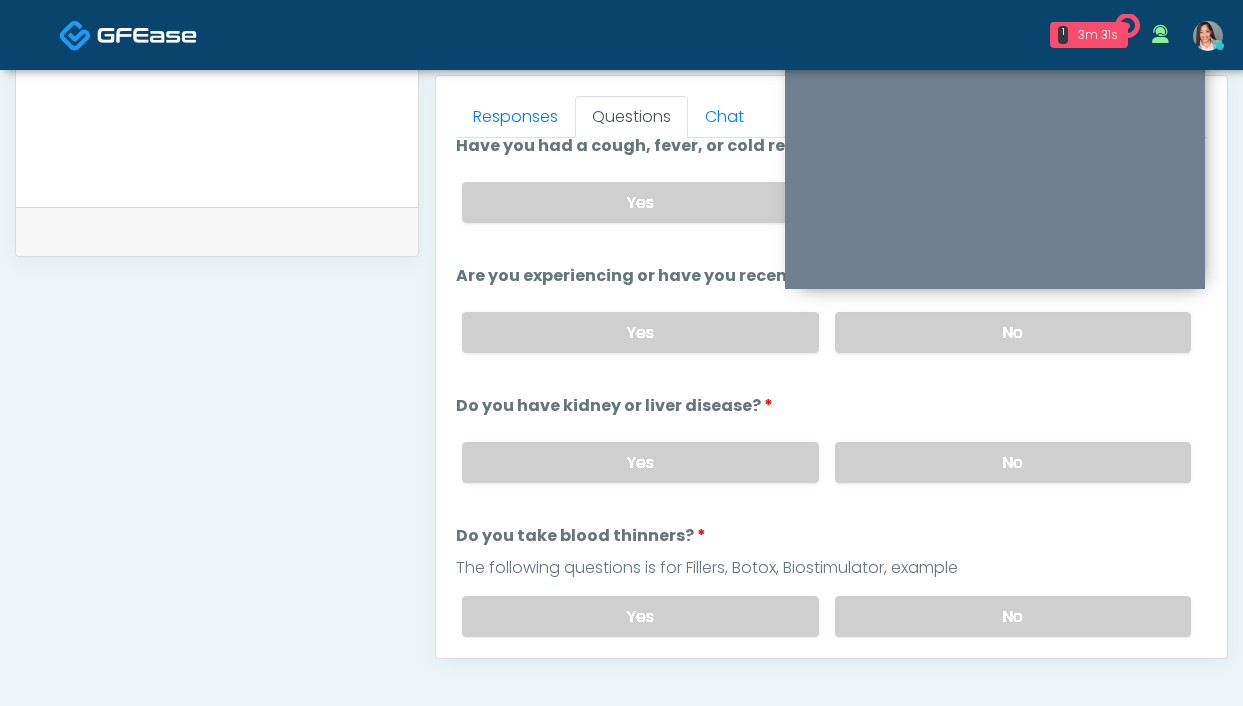 scroll, scrollTop: 707, scrollLeft: 0, axis: vertical 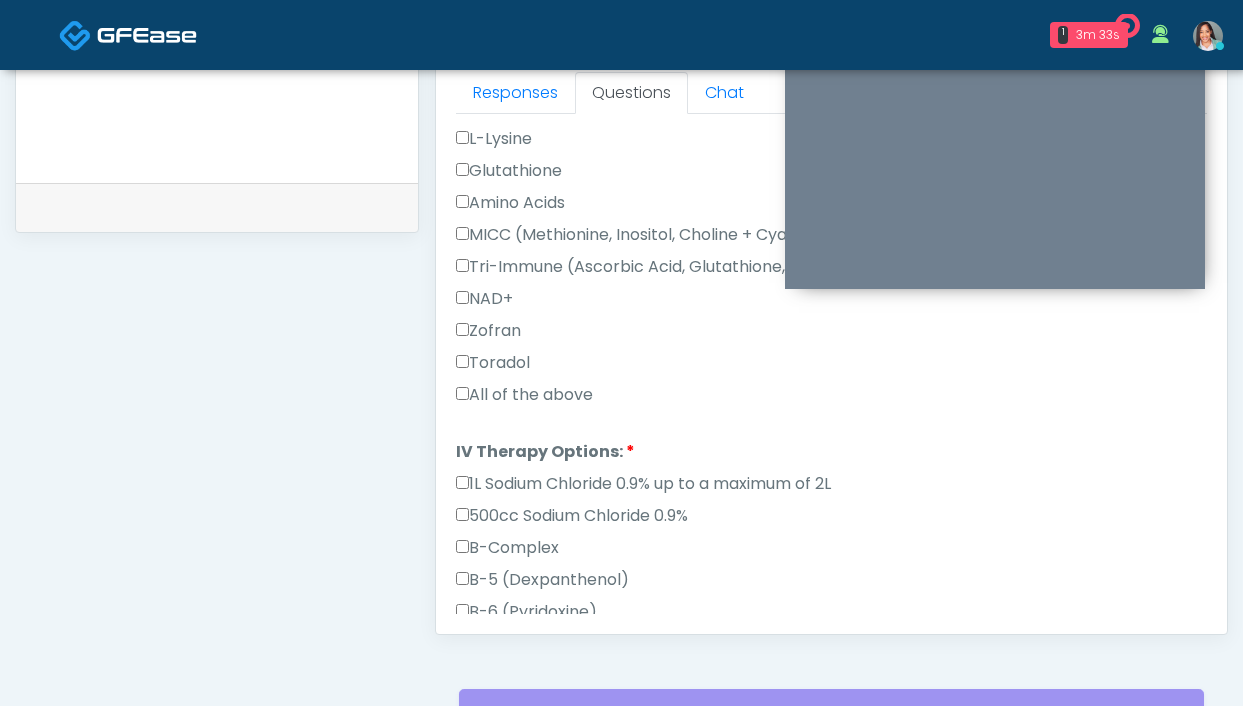 click on "All of the above" at bounding box center (524, 395) 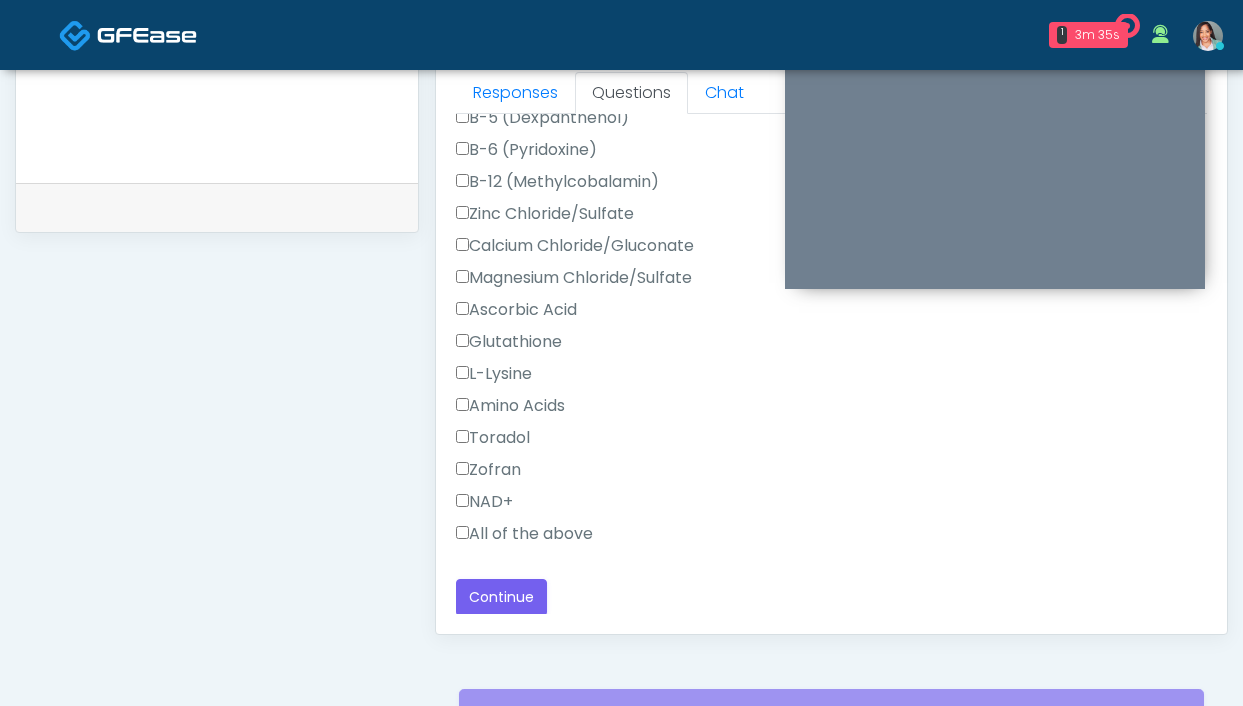 click on "All of the above" at bounding box center (524, 534) 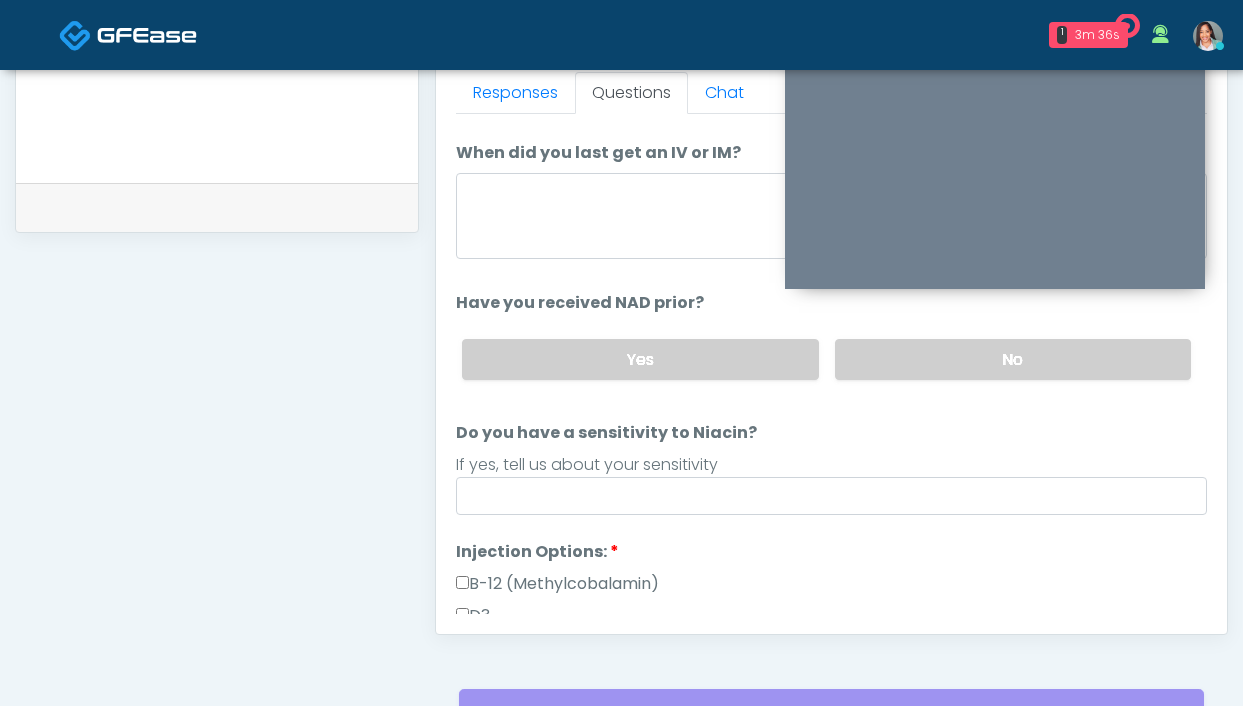 scroll, scrollTop: 0, scrollLeft: 0, axis: both 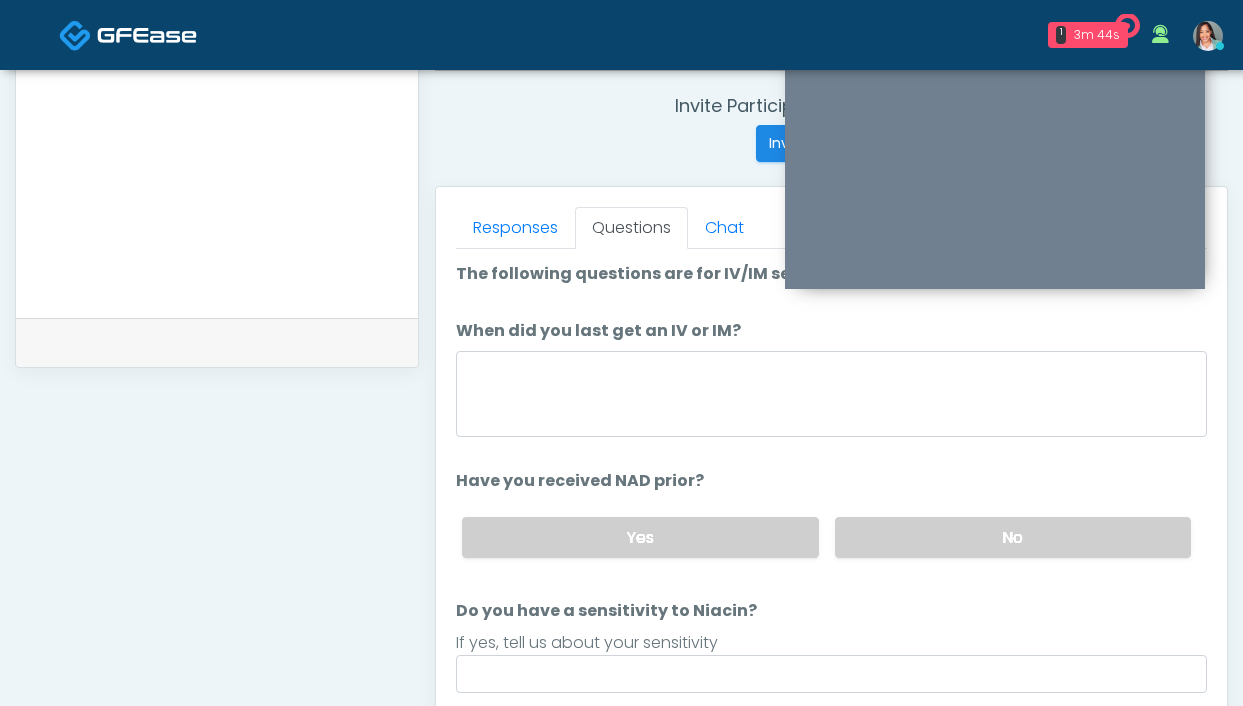 click at bounding box center (831, 397) 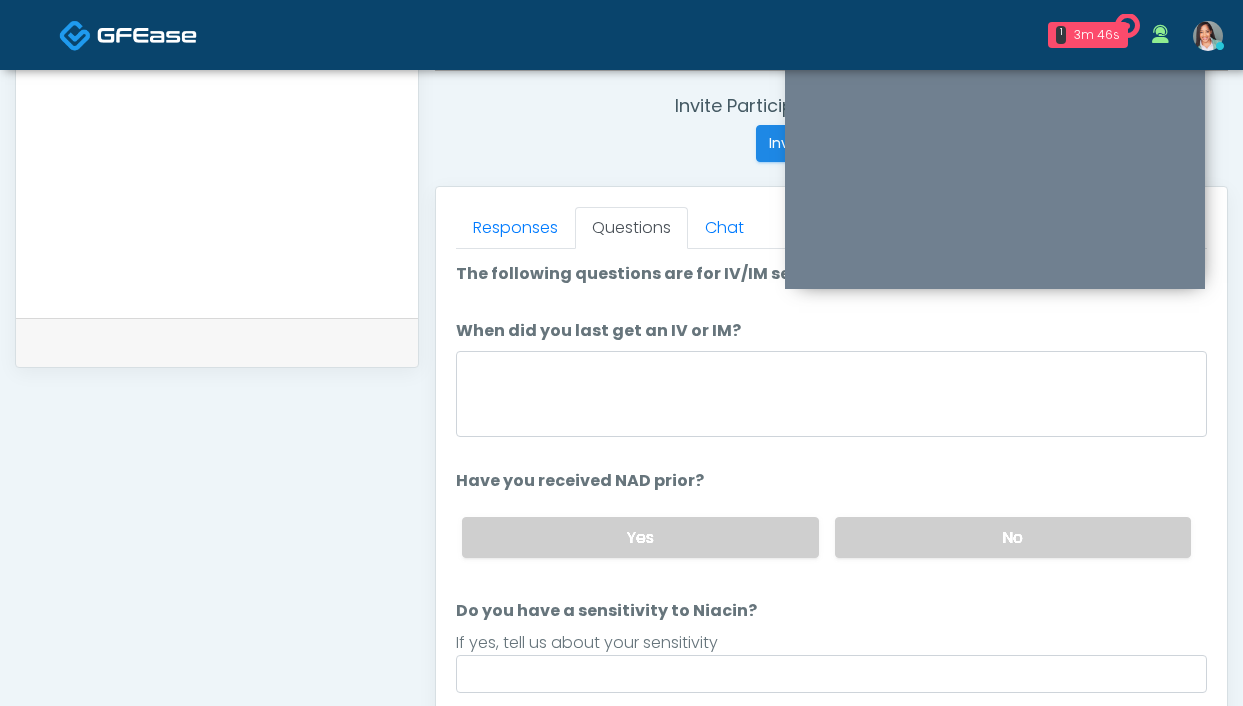 click at bounding box center (831, 397) 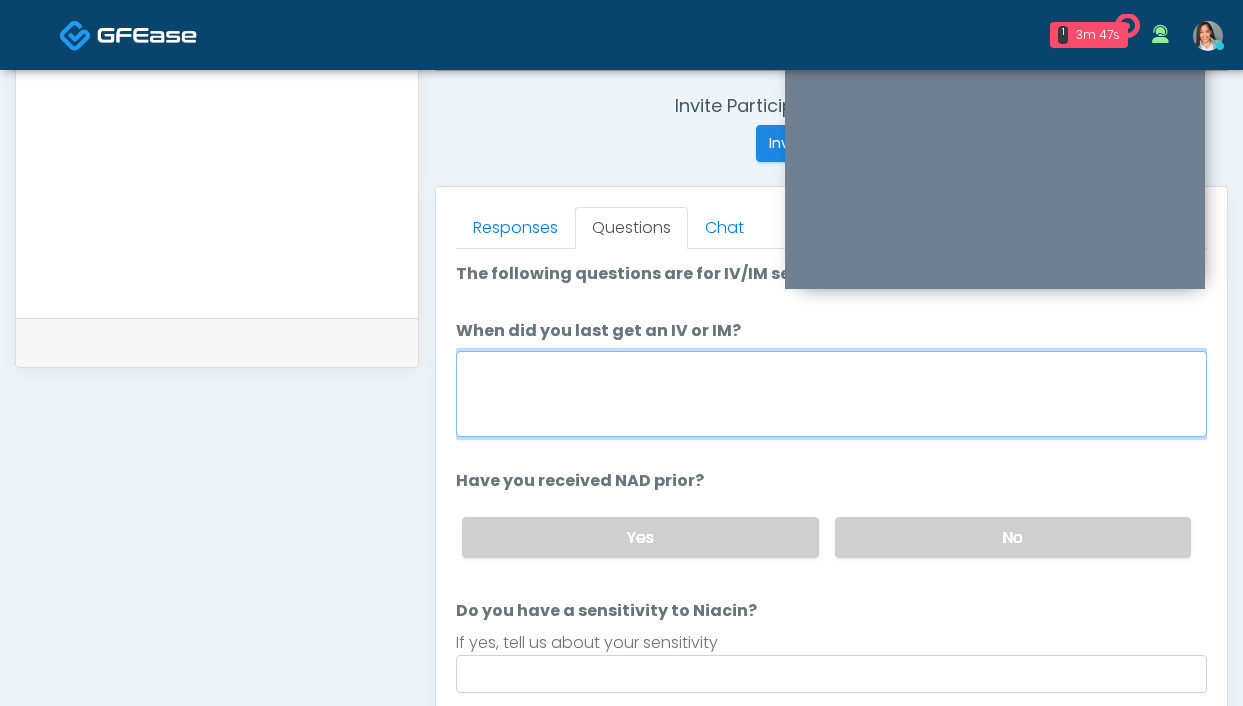 click on "When did you last get an IV or IM?" at bounding box center (831, 394) 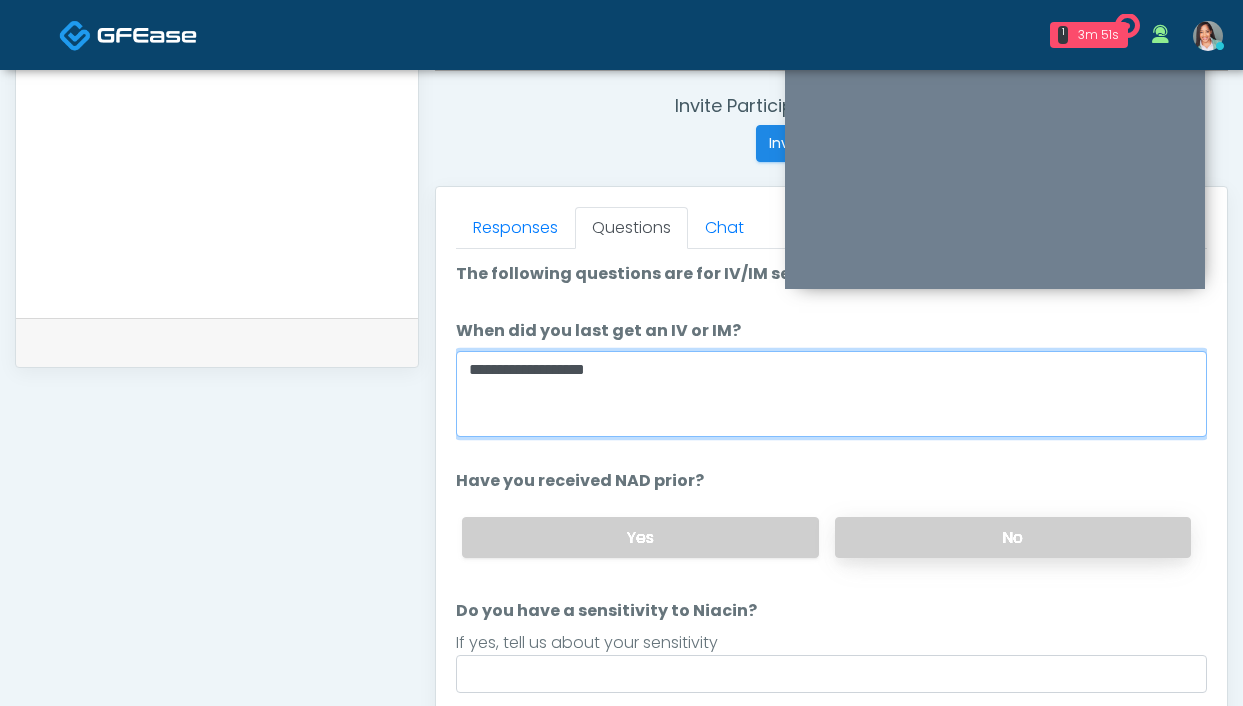 type on "**********" 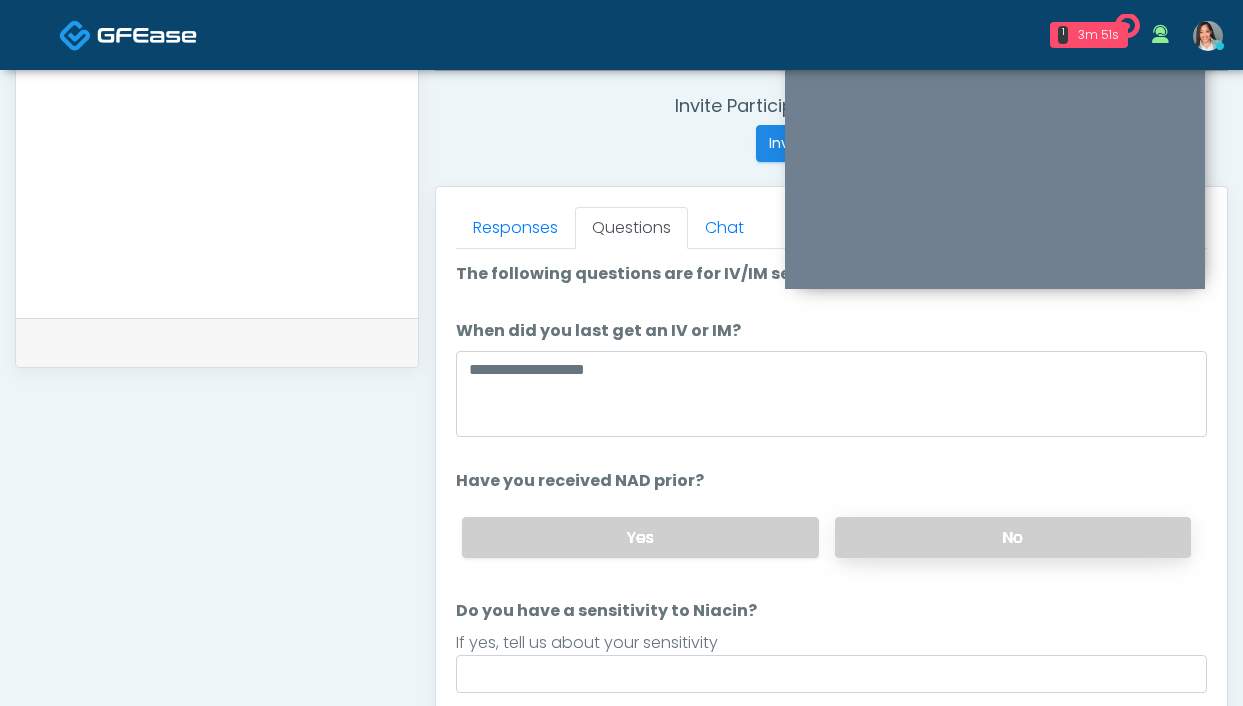 click on "No" at bounding box center (1013, 537) 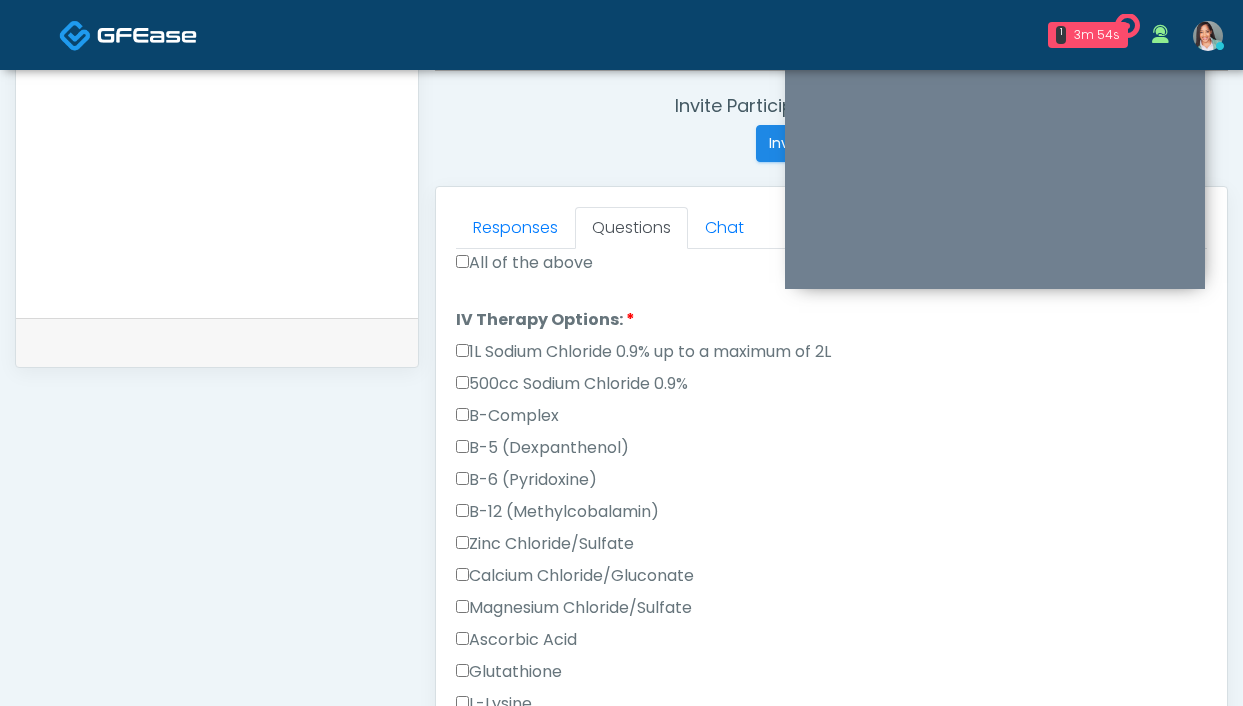 scroll, scrollTop: 1014, scrollLeft: 0, axis: vertical 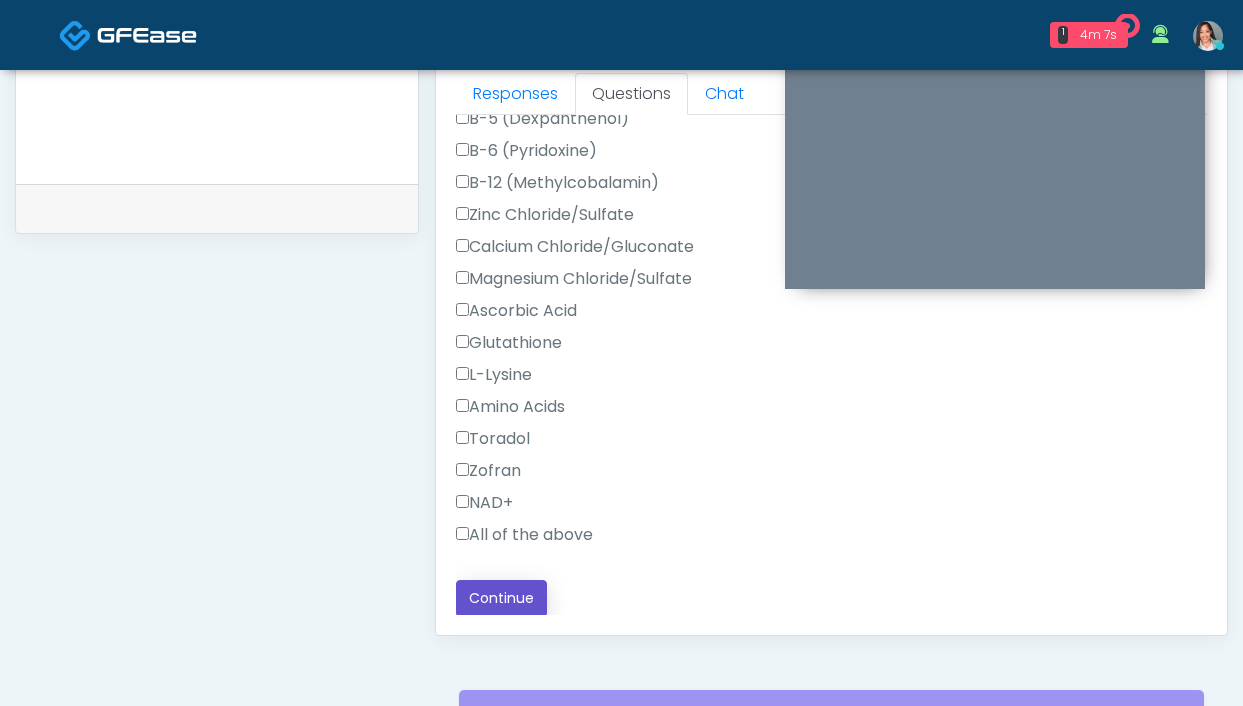 click on "Continue" at bounding box center [501, 598] 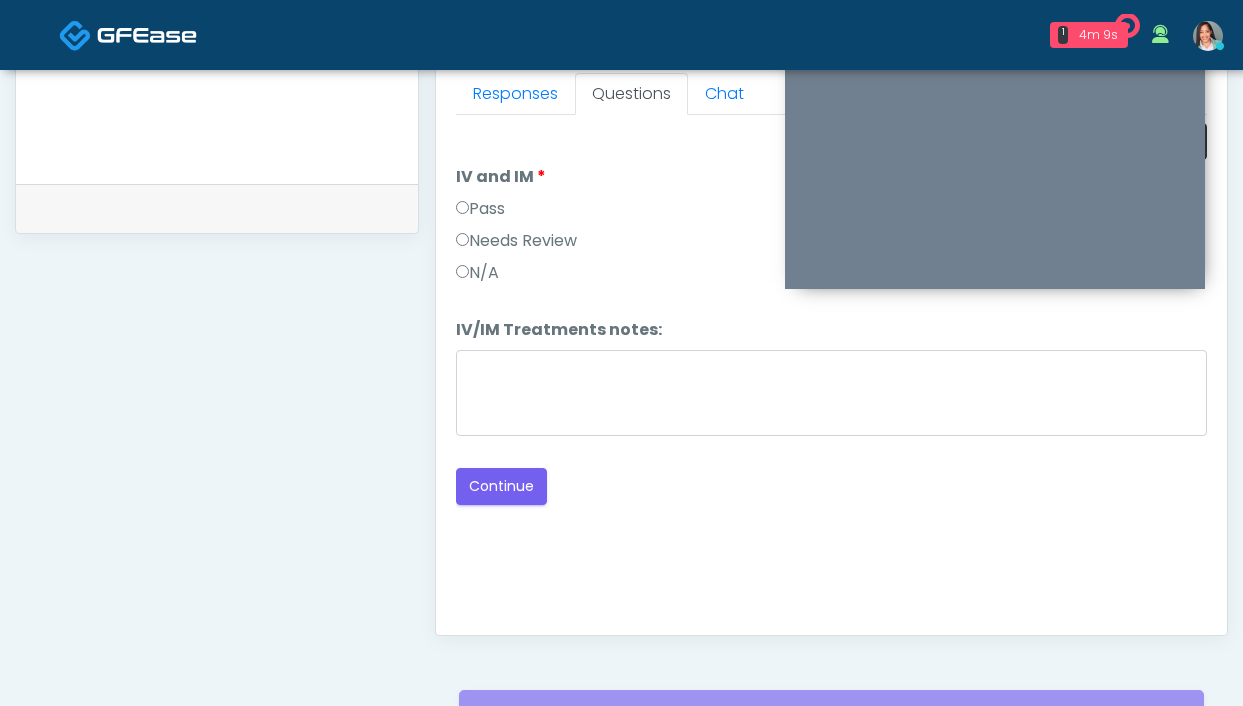 scroll, scrollTop: 1089, scrollLeft: 0, axis: vertical 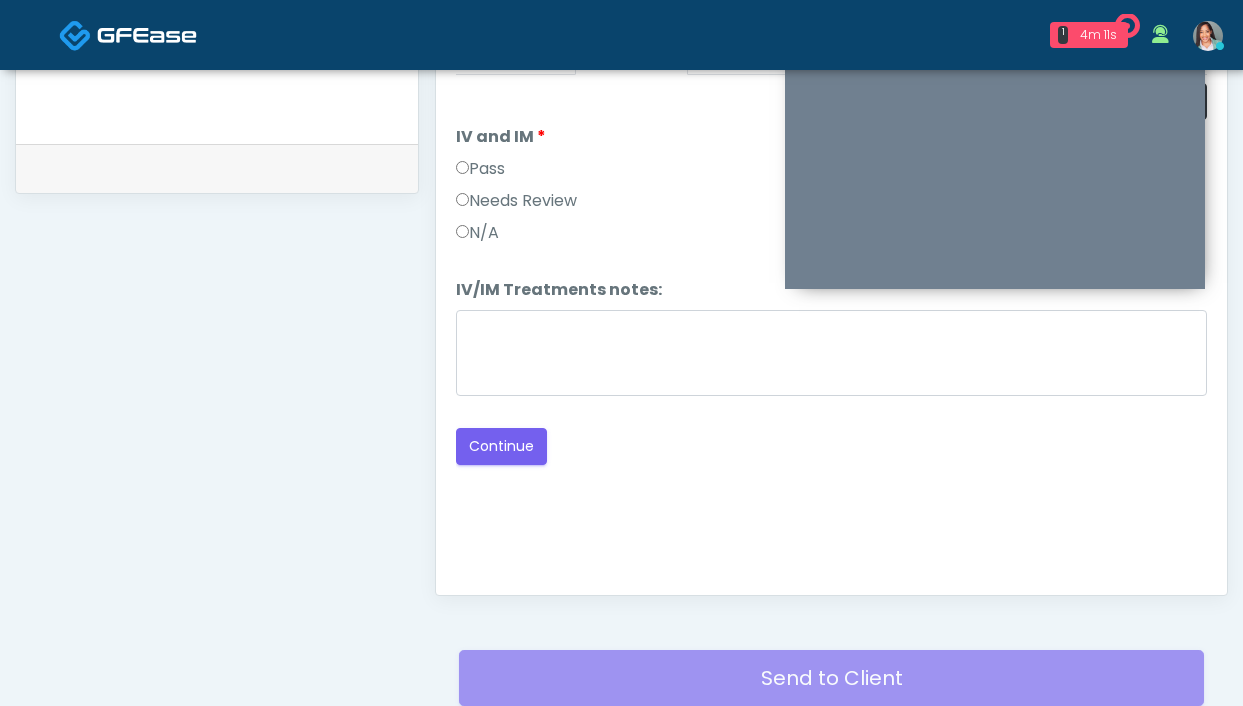 click on "IV and IM
IV and IM
Pass
Needs Review
N/A" at bounding box center (831, 189) 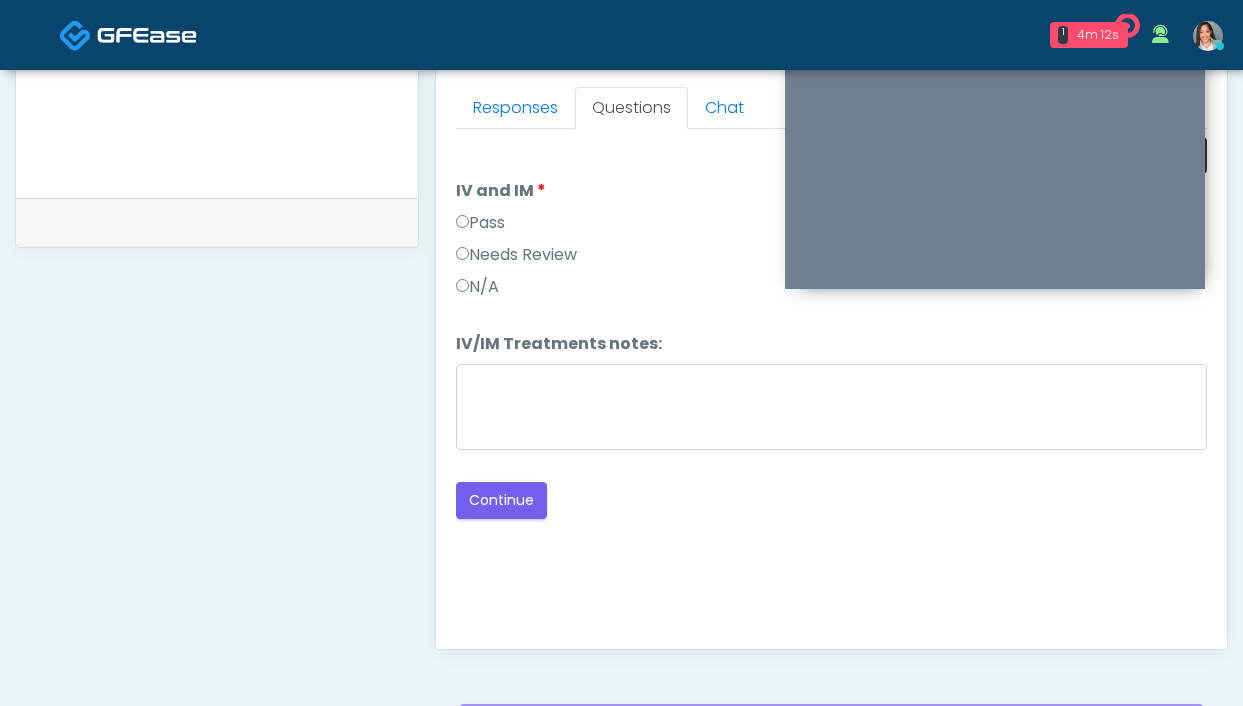 scroll, scrollTop: 859, scrollLeft: 0, axis: vertical 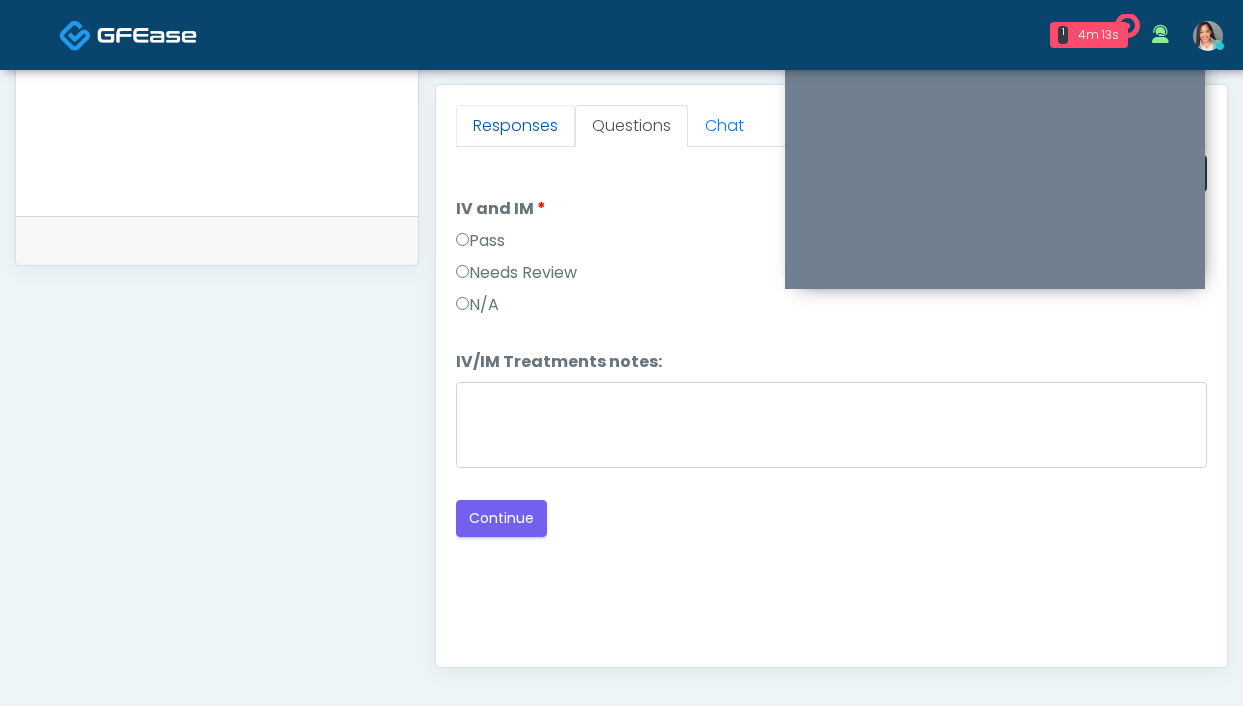 click on "Responses" at bounding box center (515, 126) 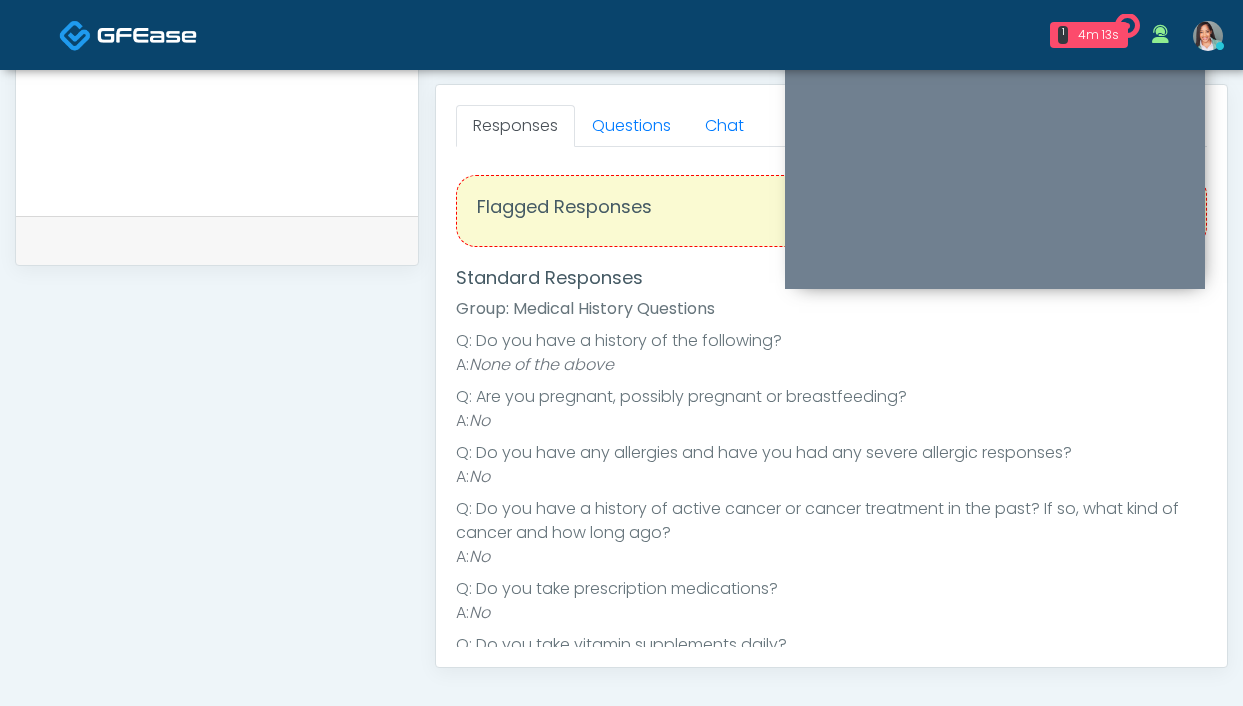 scroll, scrollTop: 50, scrollLeft: 0, axis: vertical 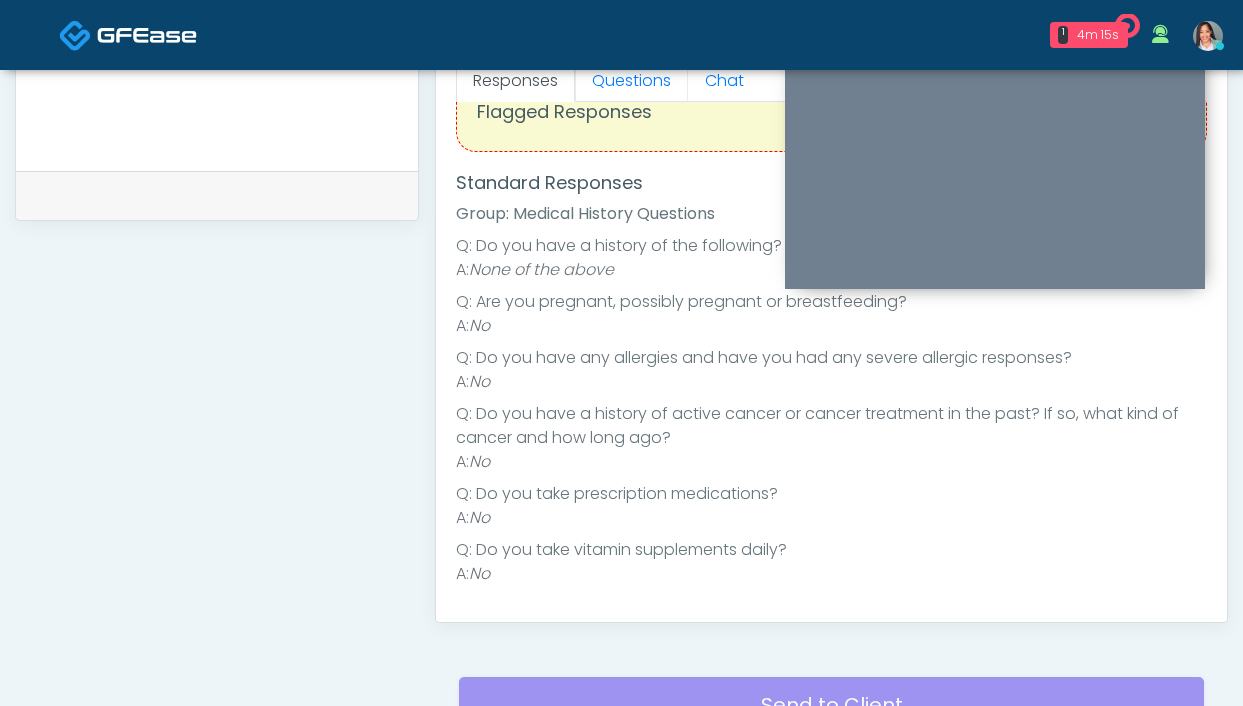 drag, startPoint x: 639, startPoint y: 74, endPoint x: 631, endPoint y: 114, distance: 40.792156 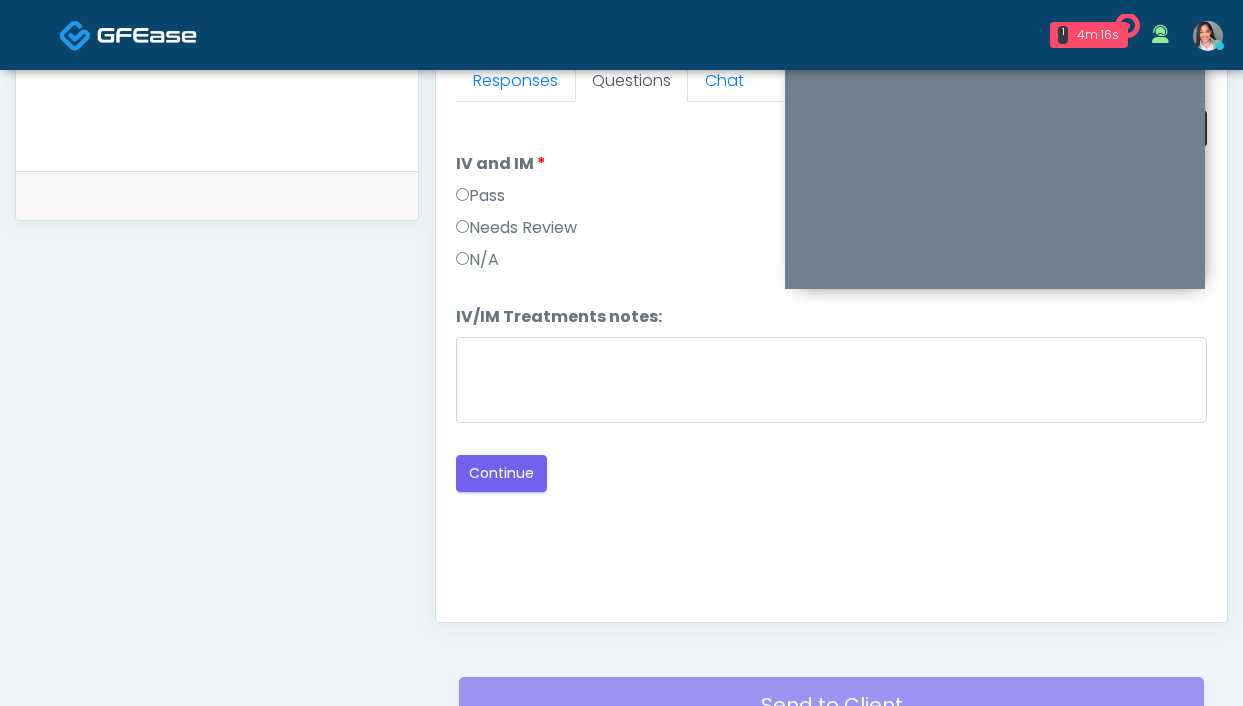scroll, scrollTop: 1089, scrollLeft: 0, axis: vertical 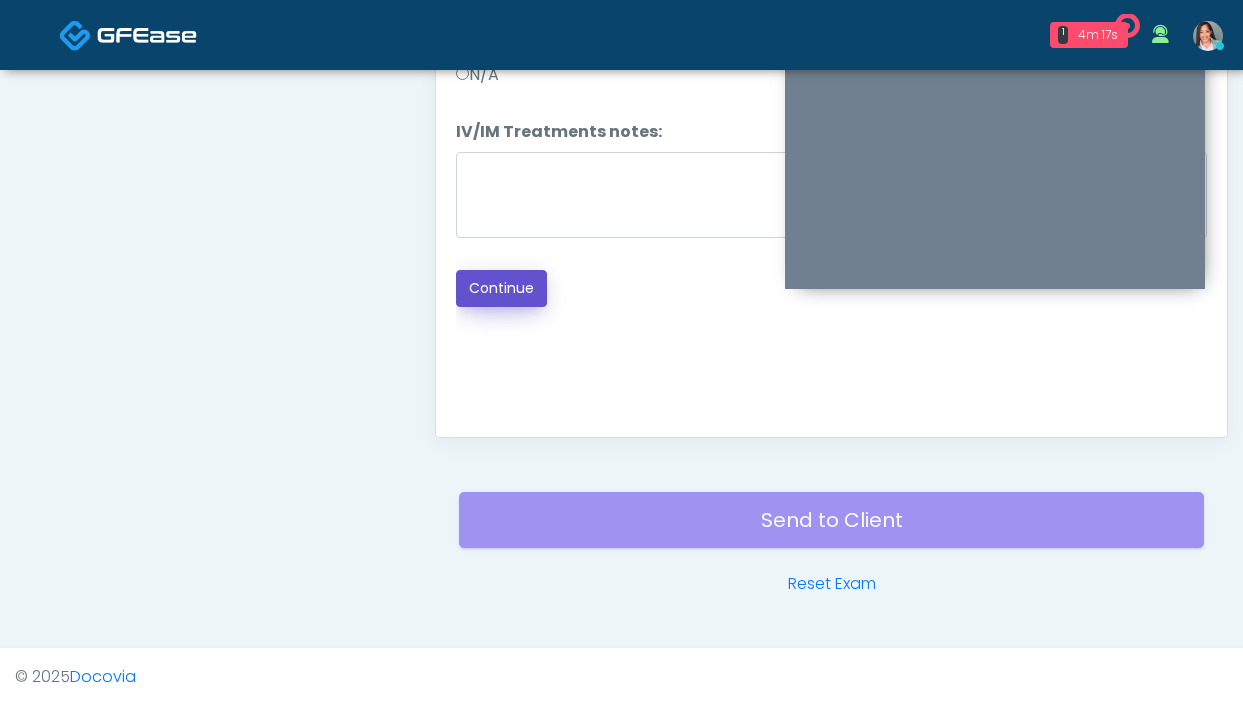 click on "Continue" at bounding box center (501, 288) 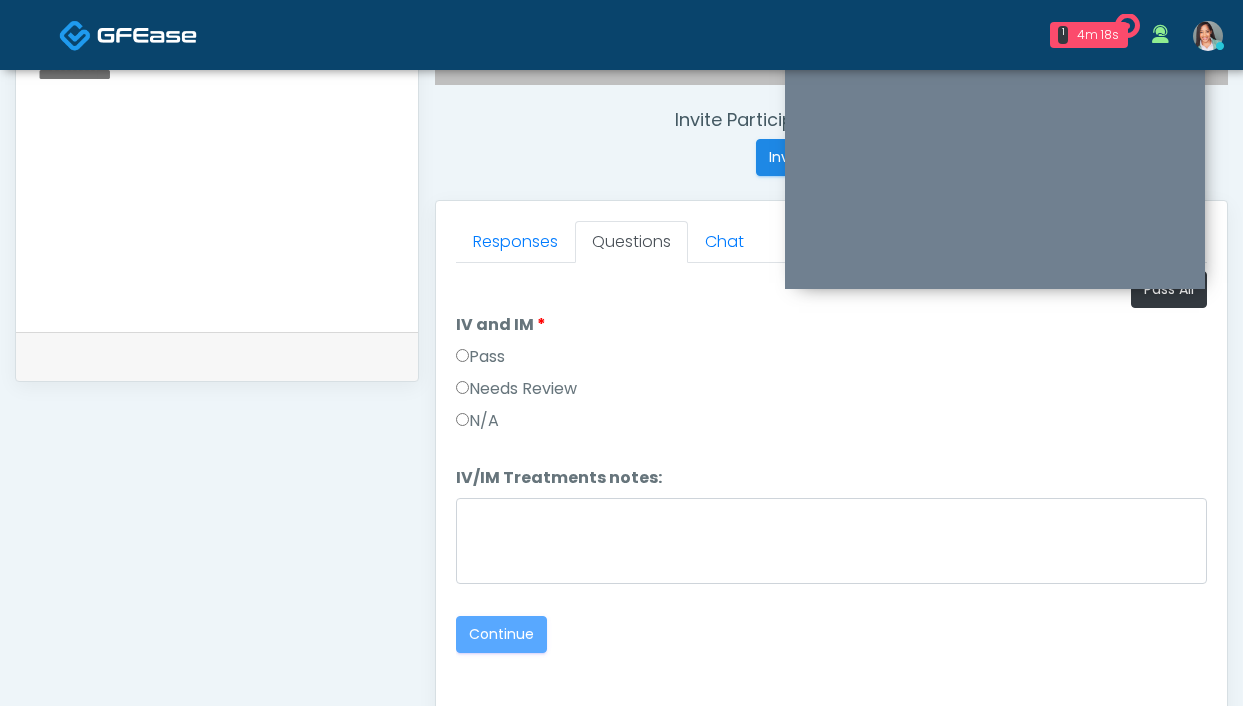 scroll, scrollTop: 682, scrollLeft: 0, axis: vertical 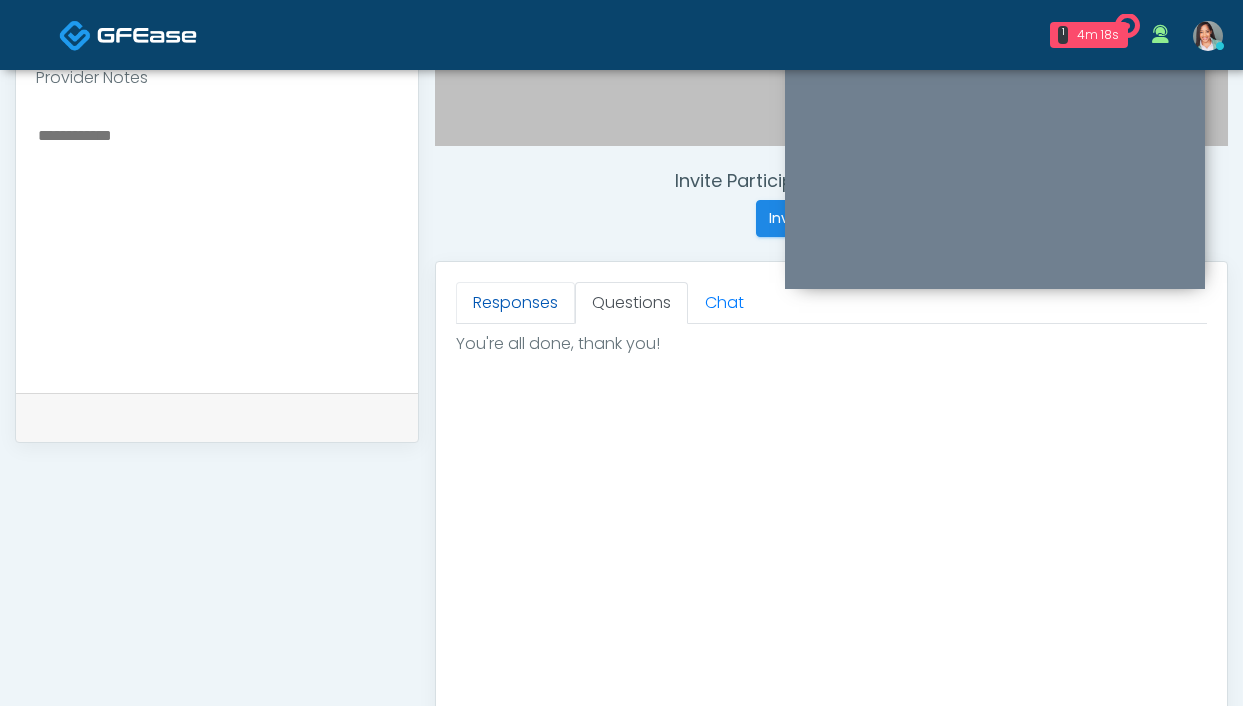 click on "Responses" at bounding box center (515, 303) 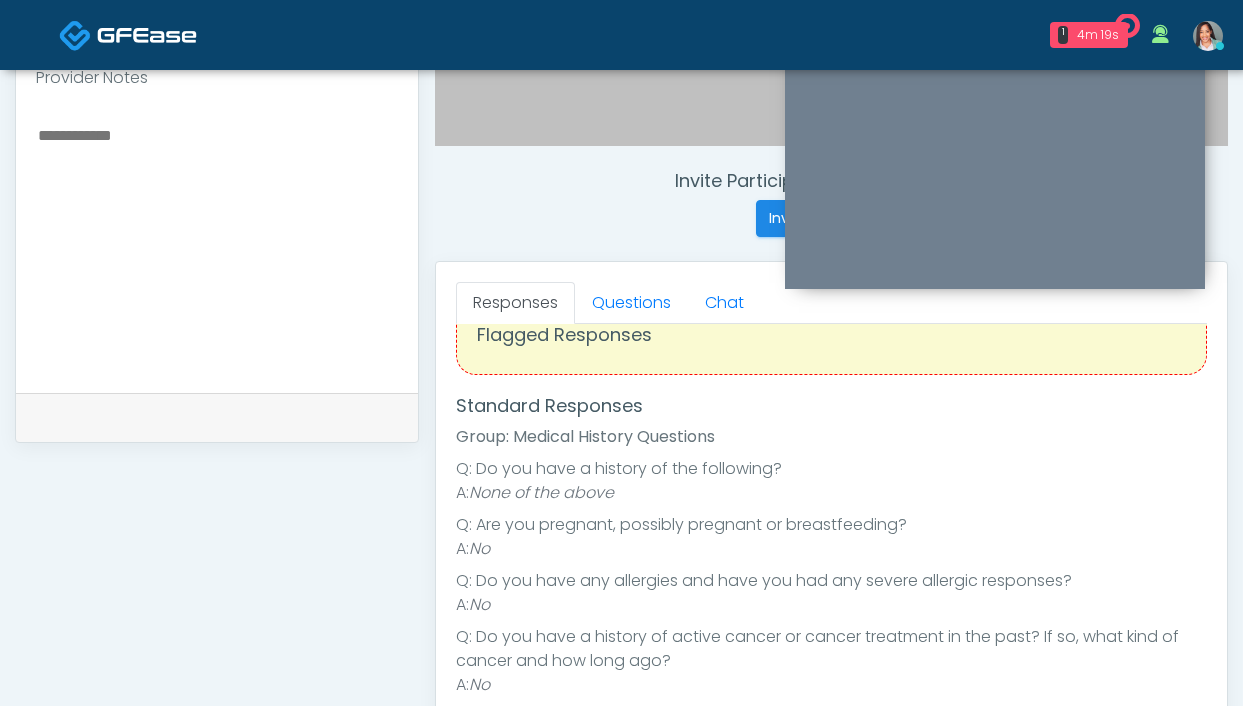 scroll, scrollTop: 50, scrollLeft: 0, axis: vertical 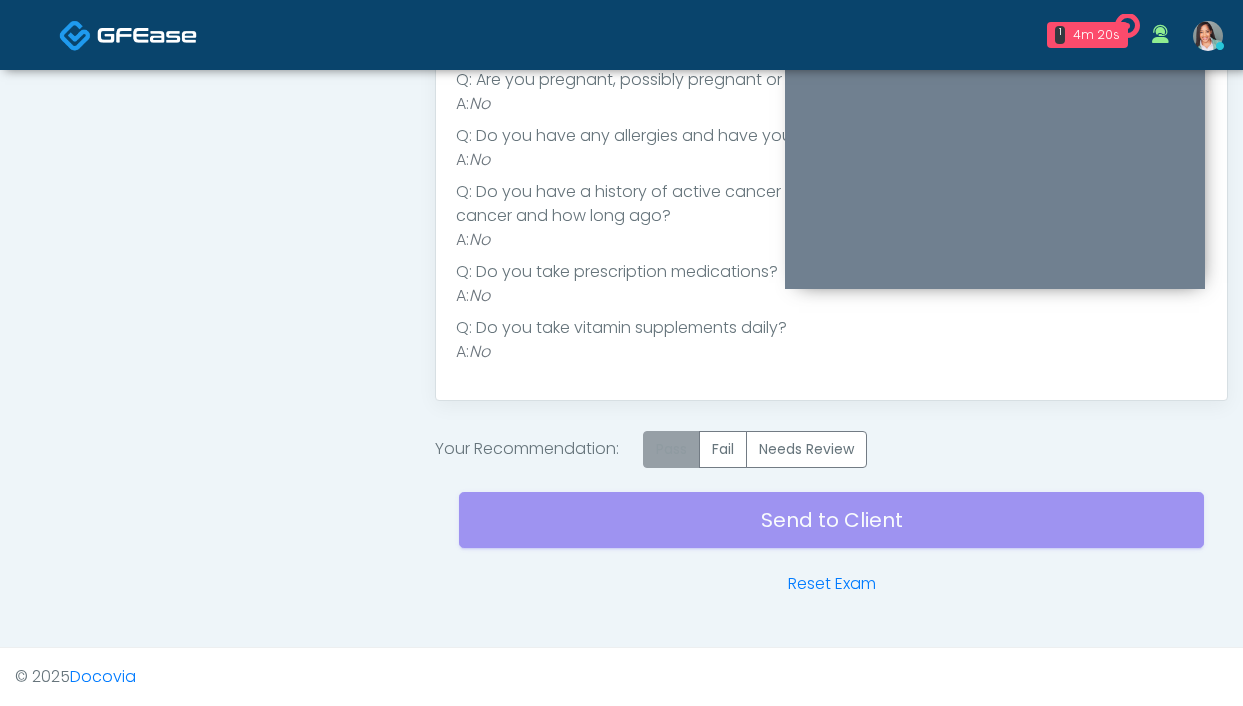 click on "Pass" at bounding box center [671, 449] 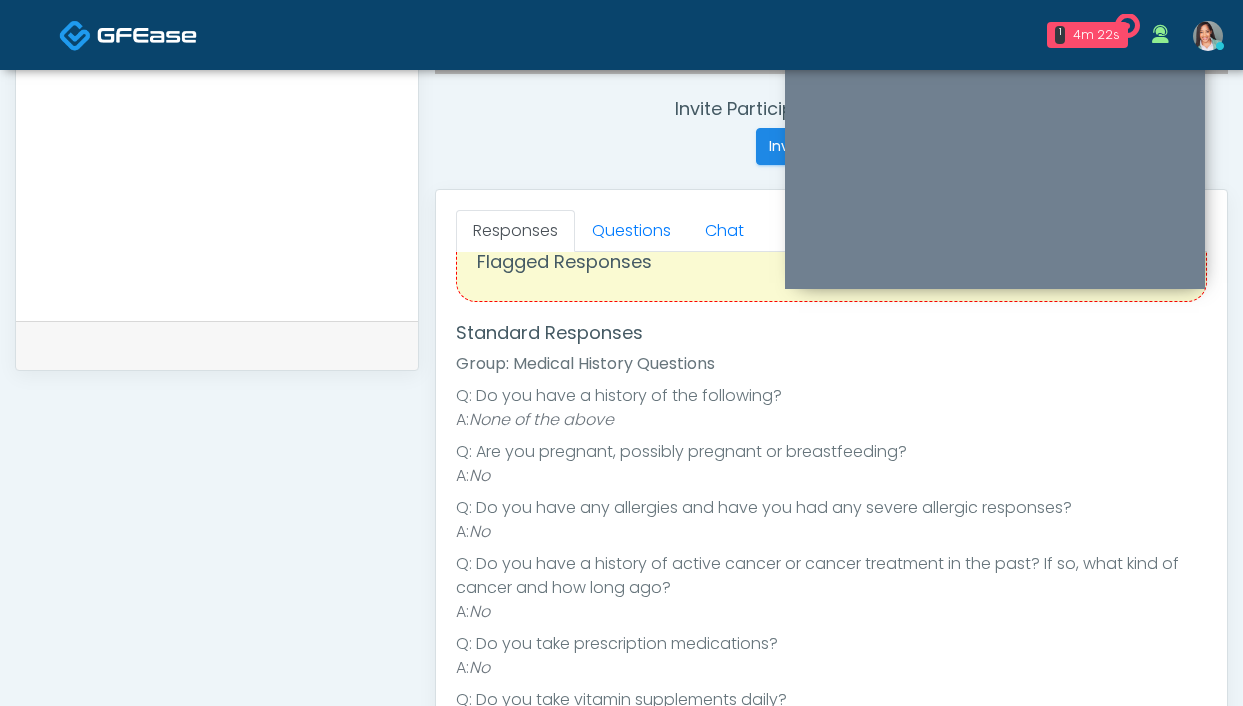 scroll, scrollTop: 735, scrollLeft: 0, axis: vertical 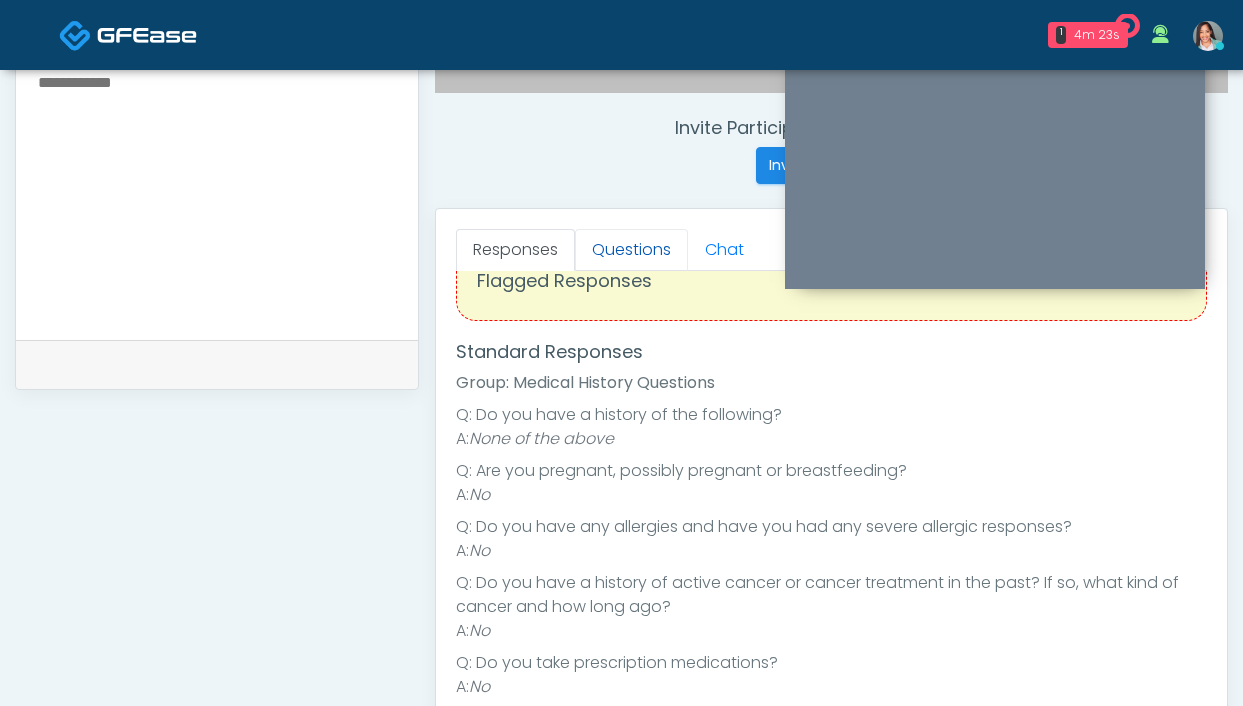 click on "Questions" at bounding box center [631, 250] 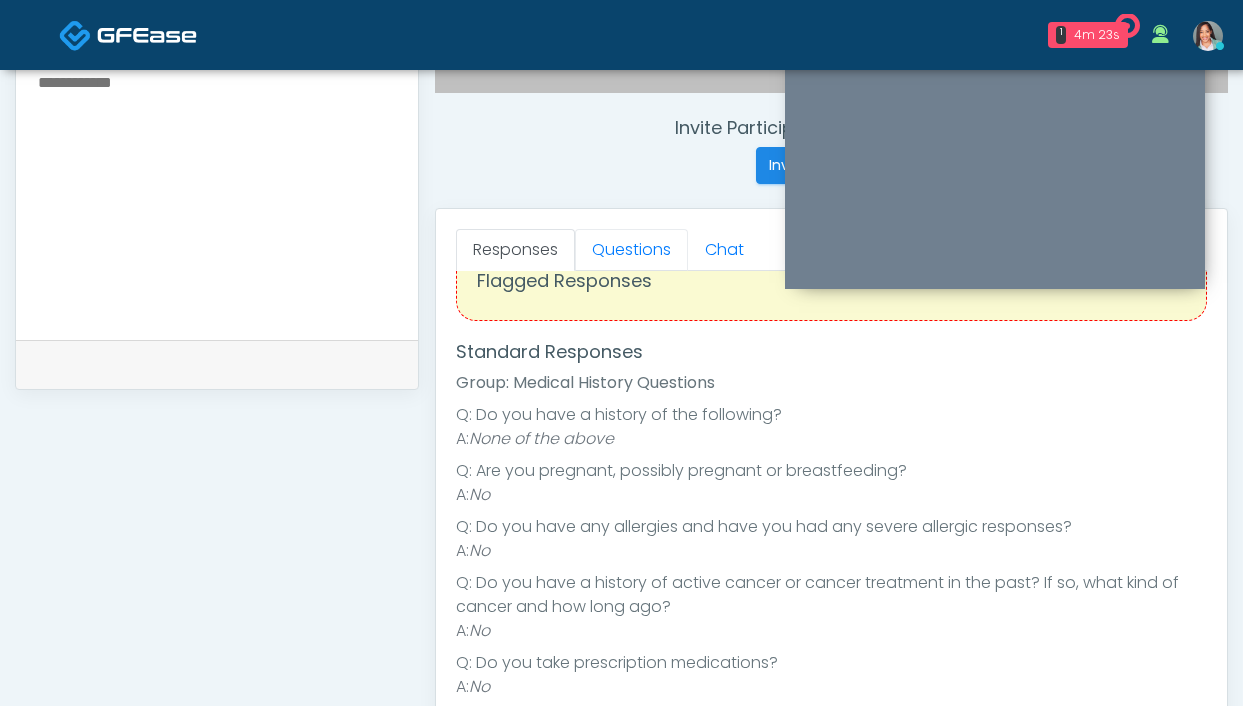scroll, scrollTop: 0, scrollLeft: 0, axis: both 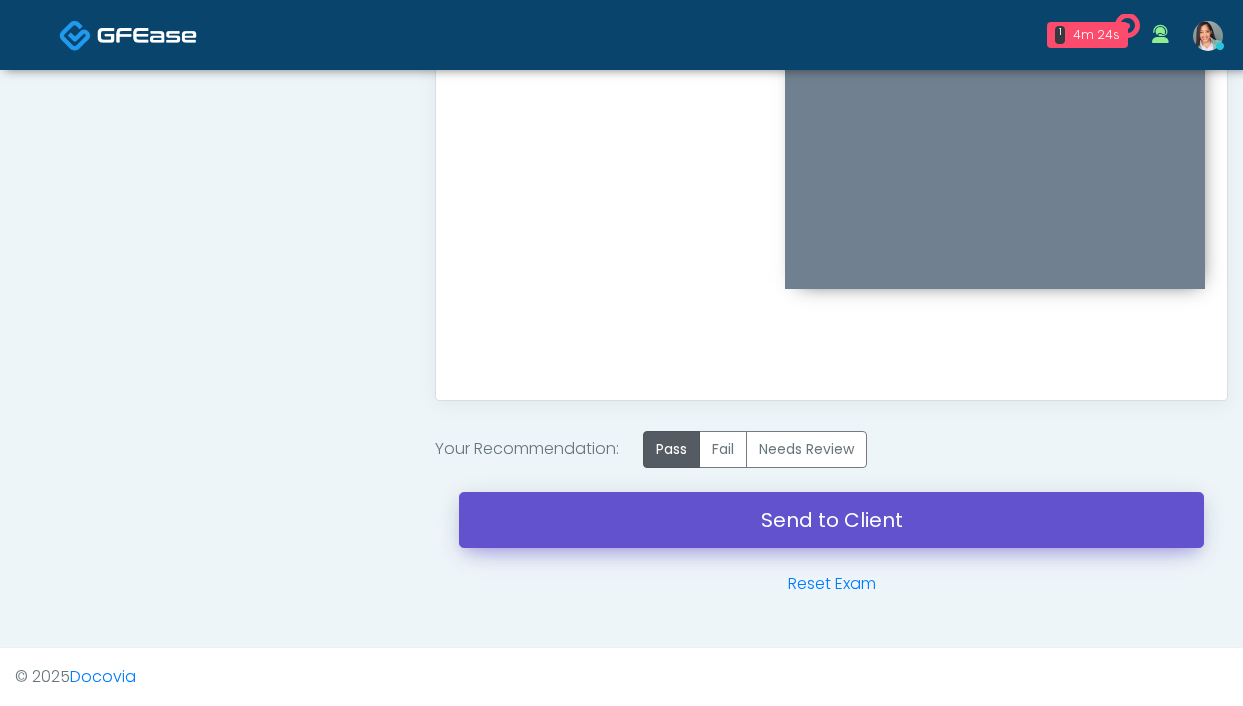 click on "Send to Client" at bounding box center (831, 520) 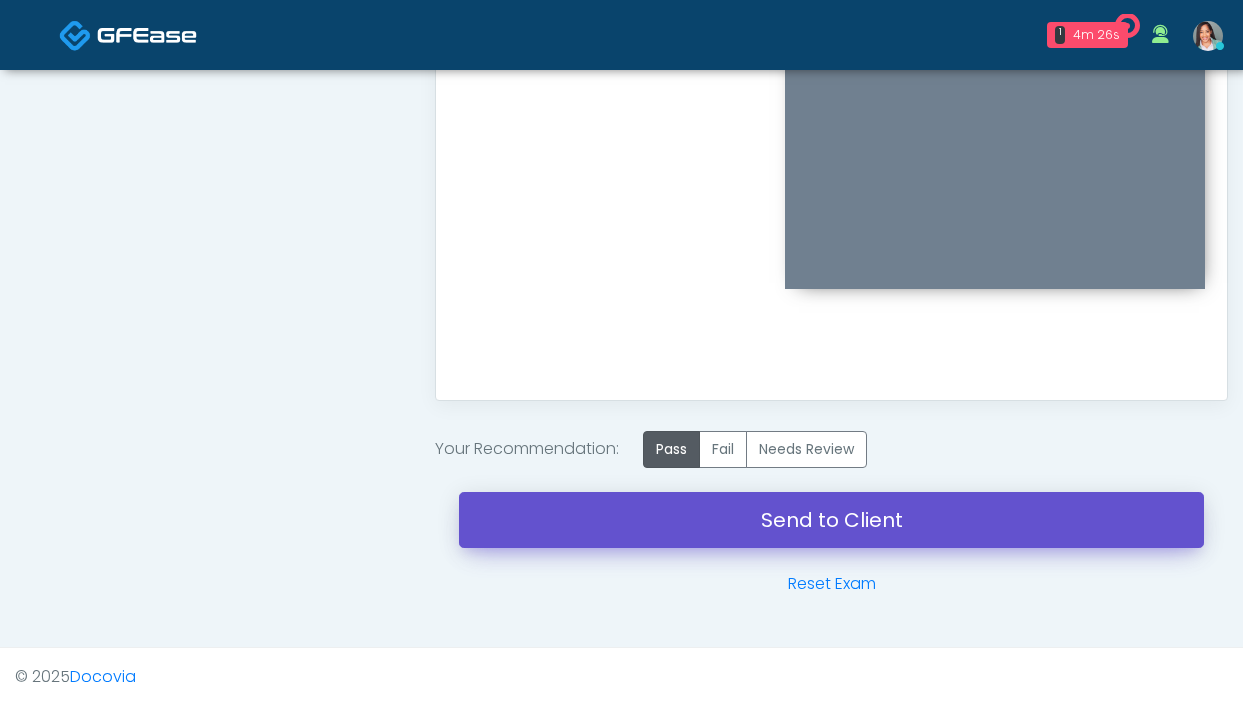 scroll, scrollTop: 0, scrollLeft: 0, axis: both 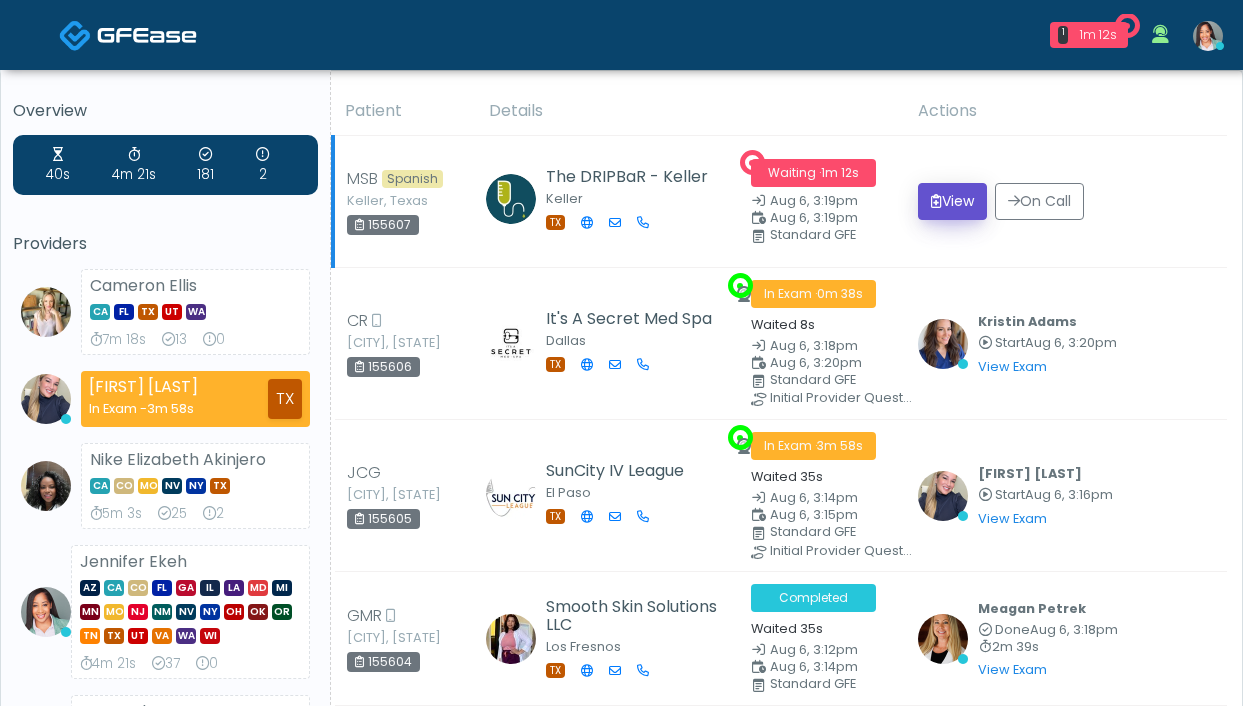 click on "View" at bounding box center [963, 201] 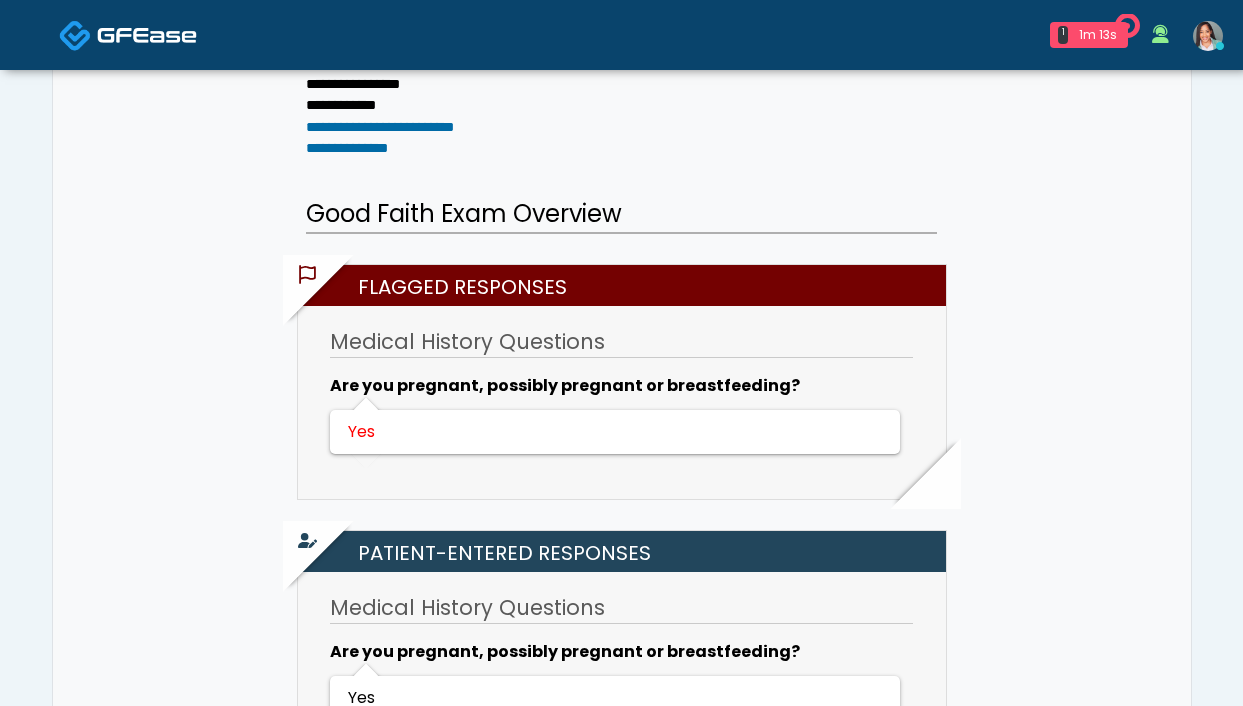 scroll, scrollTop: 499, scrollLeft: 0, axis: vertical 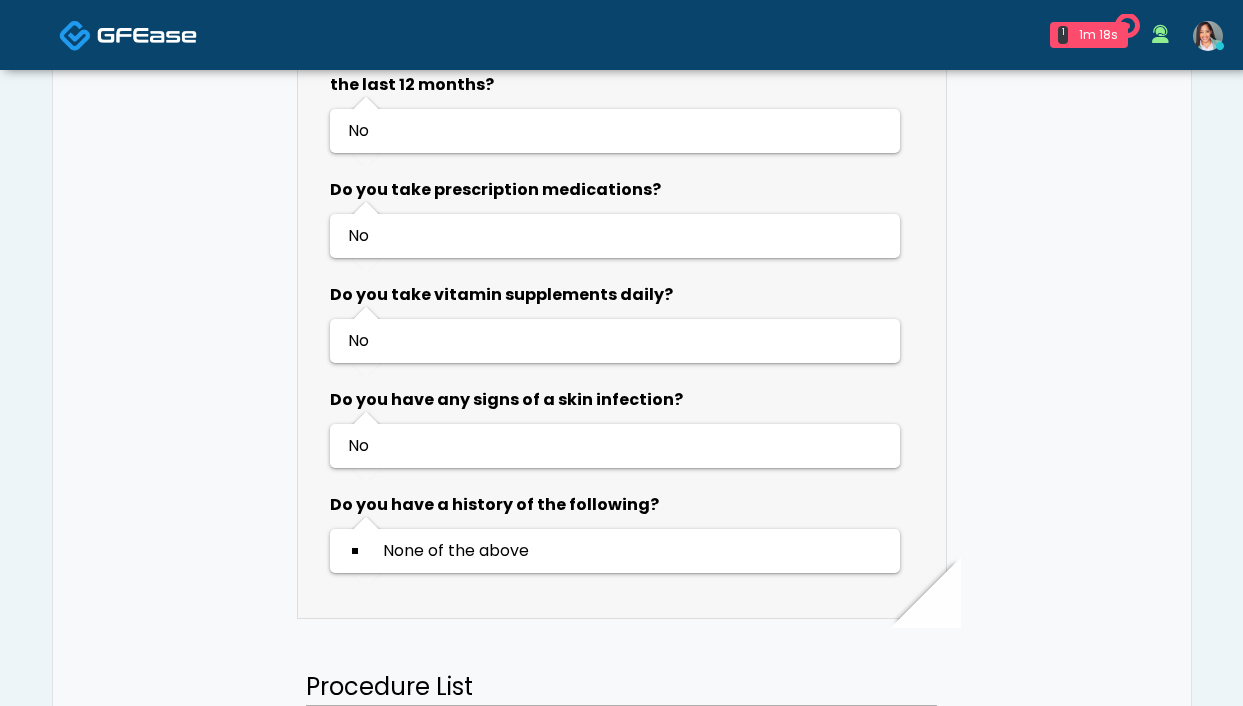 click at bounding box center (1208, 35) 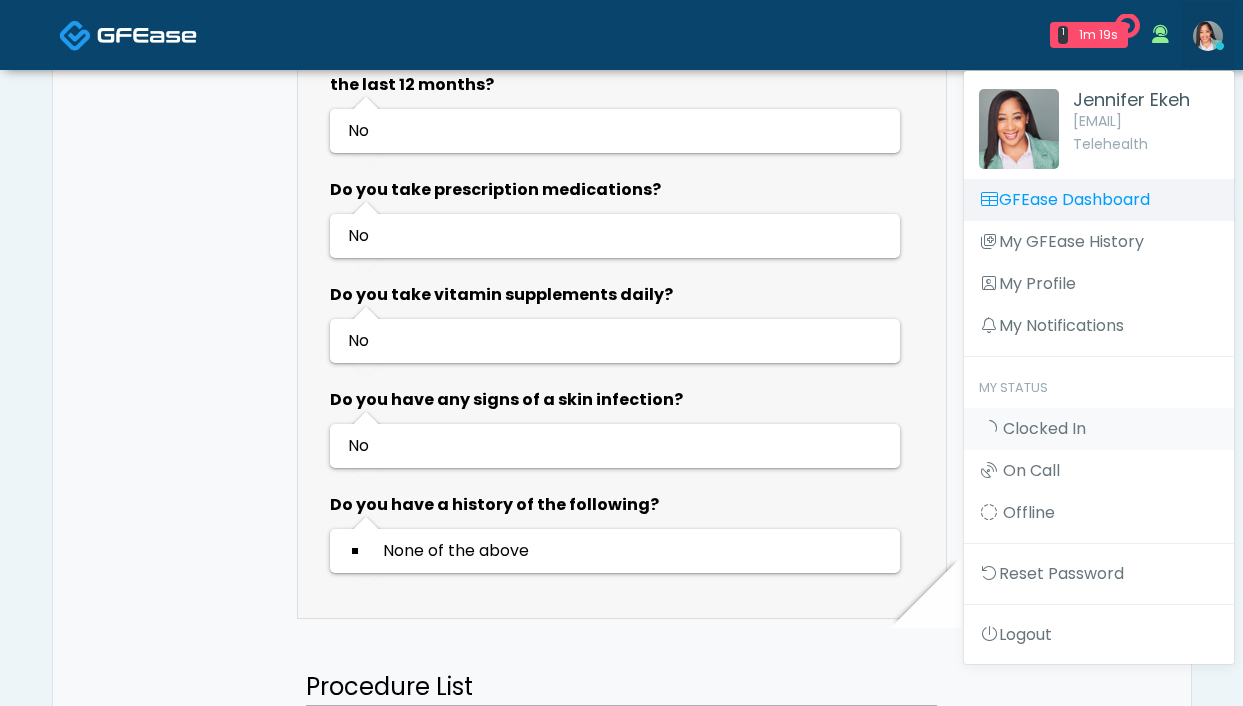 click on "GFEase Dashboard" at bounding box center (1099, 268) 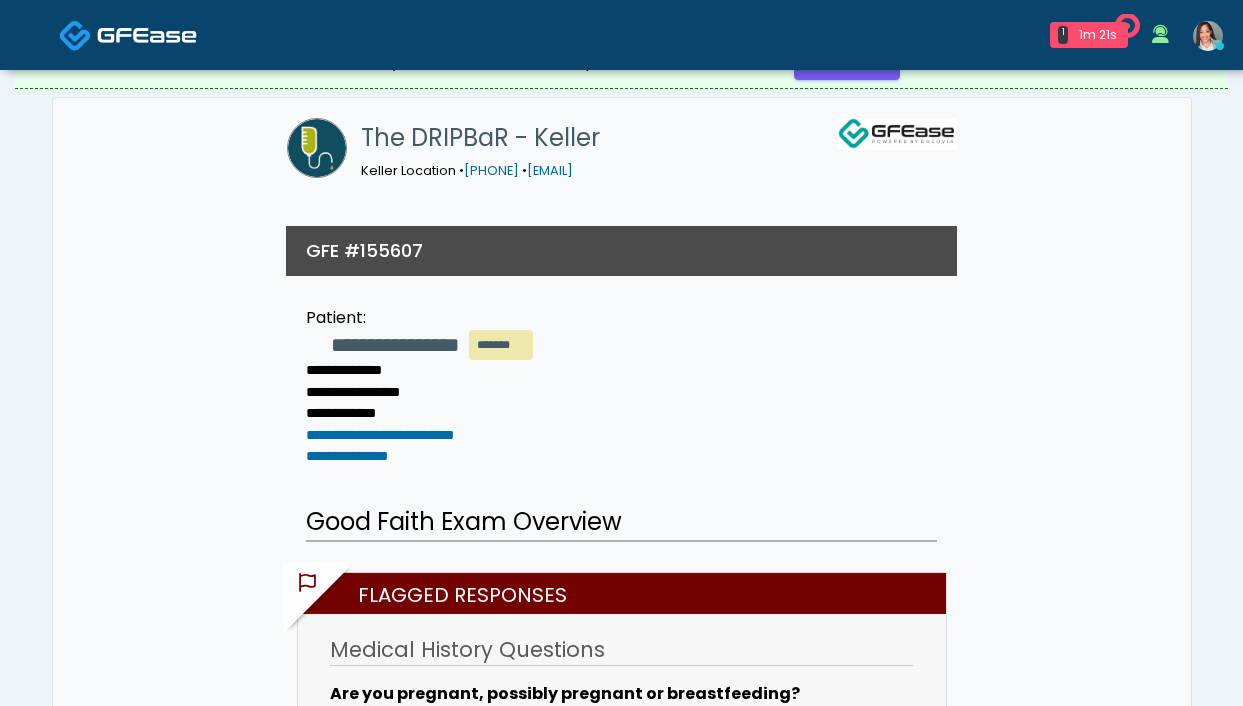 scroll, scrollTop: 0, scrollLeft: 0, axis: both 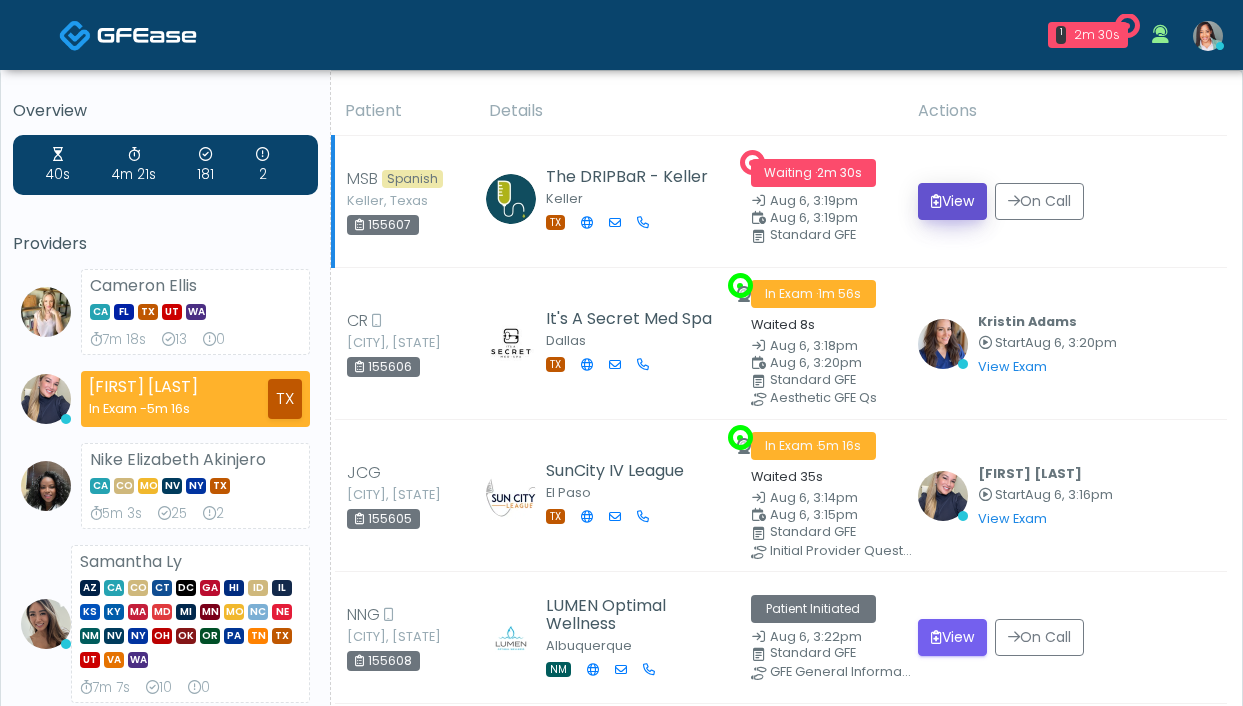 click on "View" at bounding box center (952, 201) 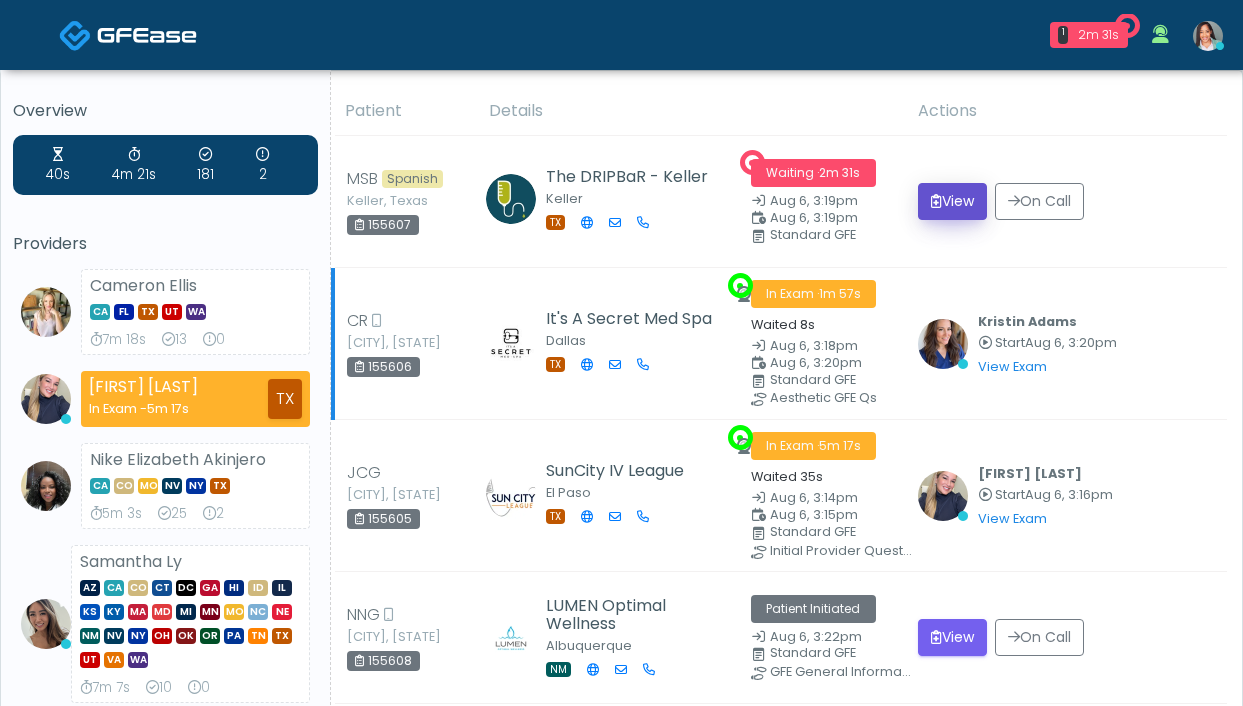 scroll, scrollTop: 3, scrollLeft: 0, axis: vertical 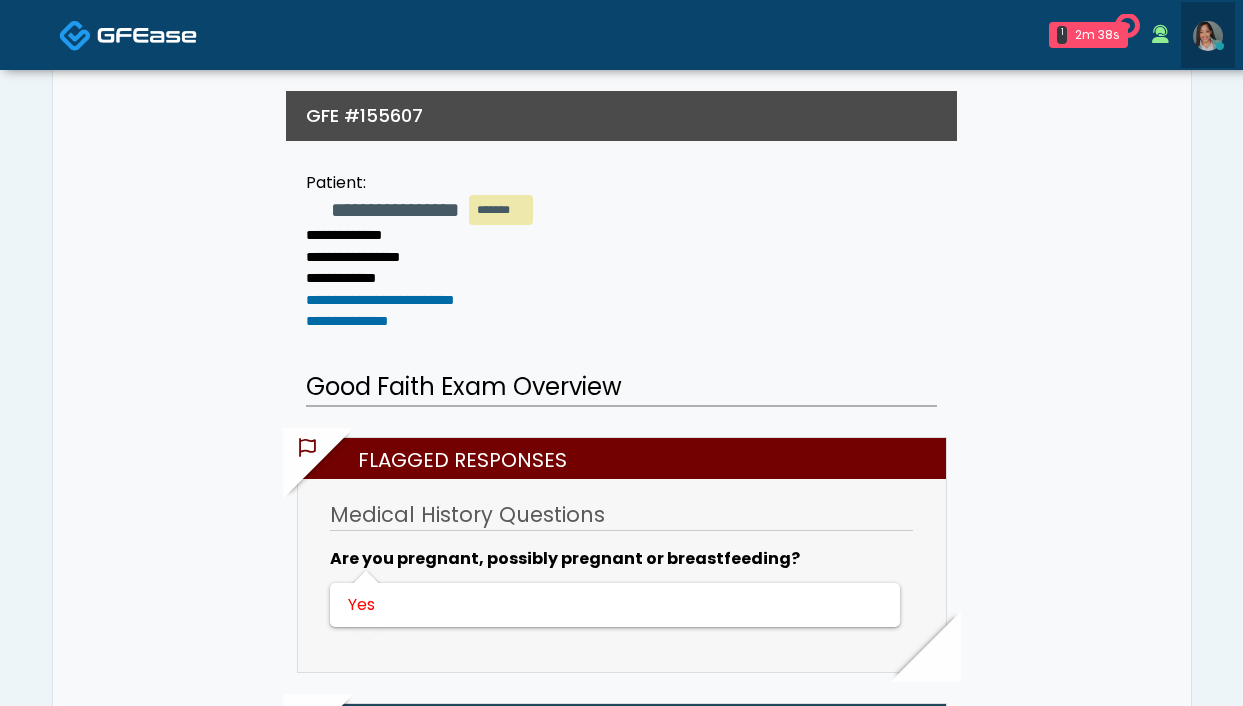 click at bounding box center (1208, 36) 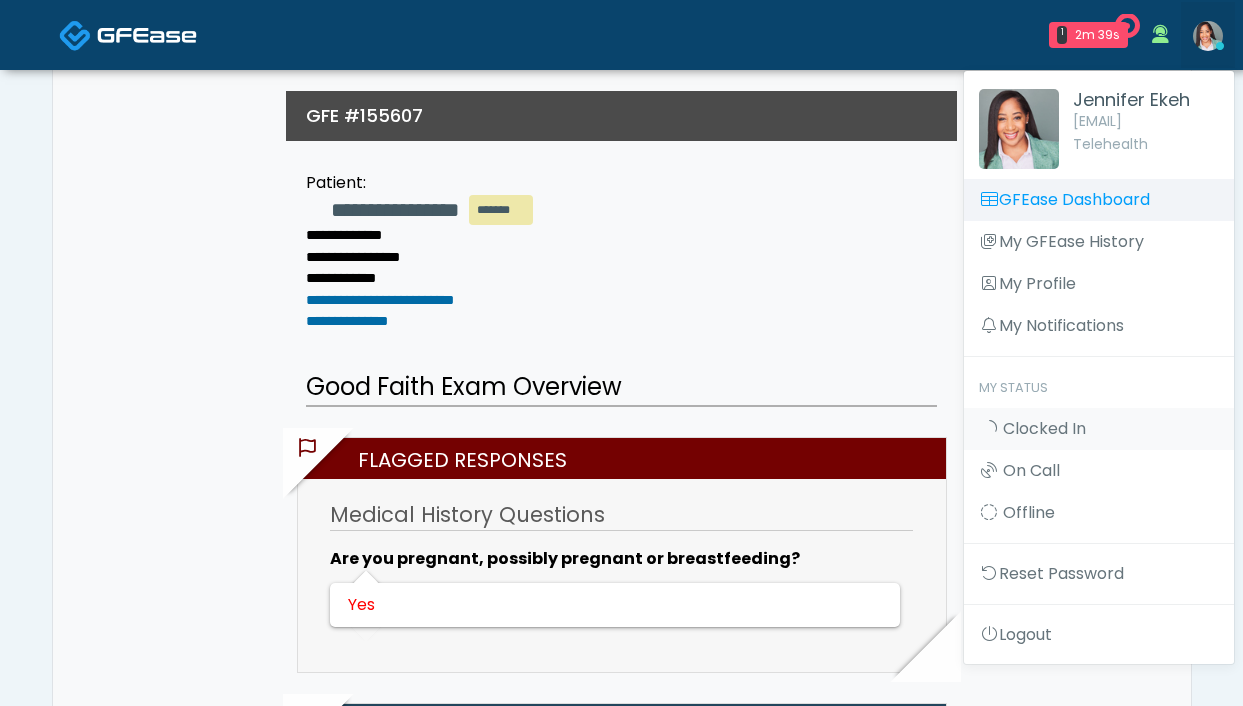 click on "GFEase Dashboard" at bounding box center [1099, 200] 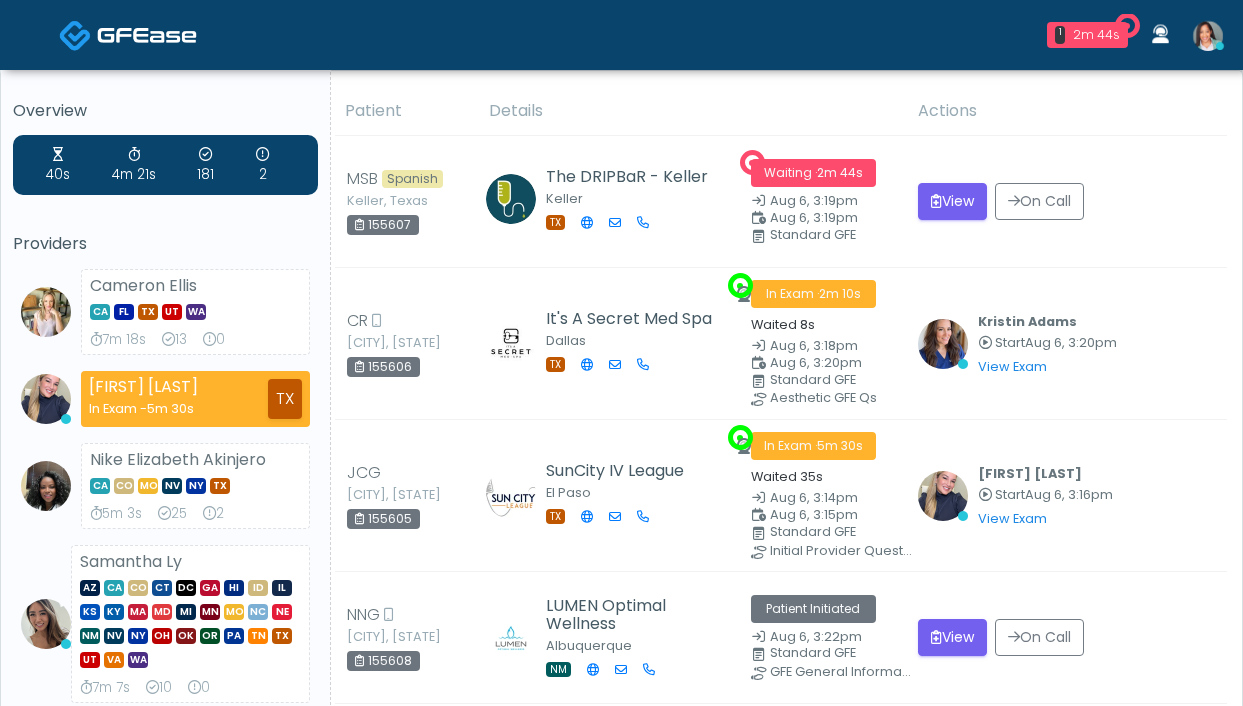 scroll, scrollTop: 653, scrollLeft: 0, axis: vertical 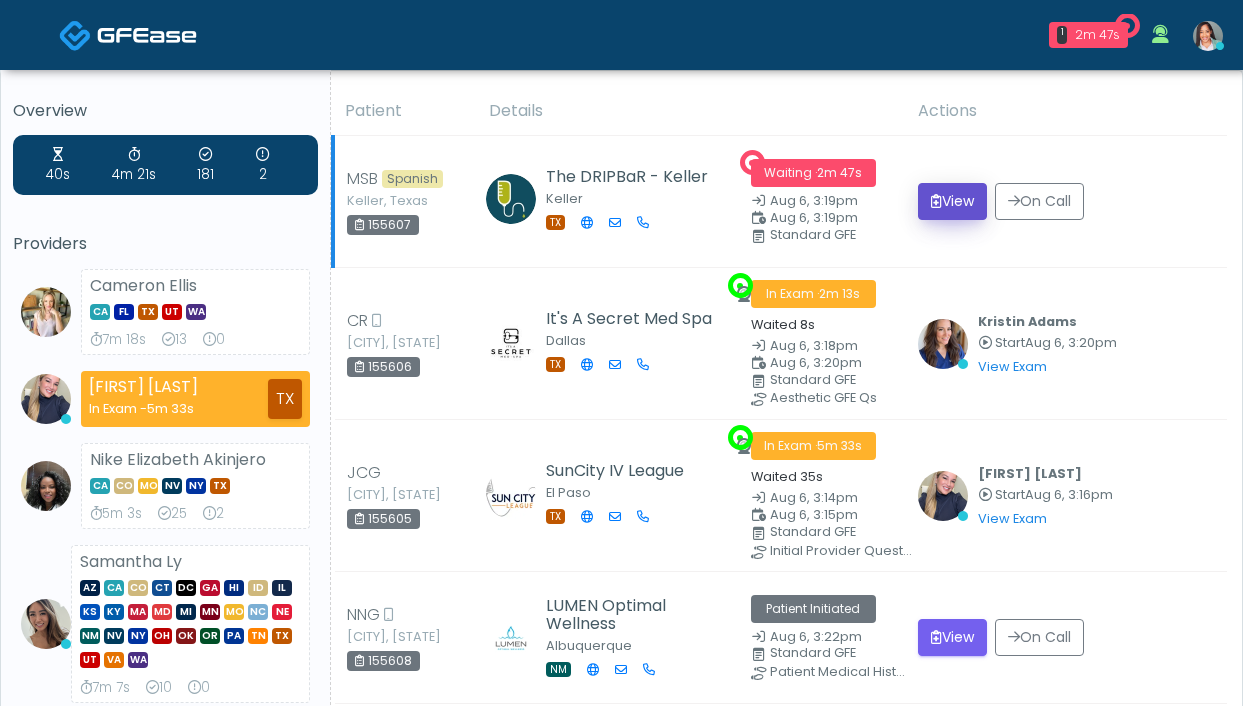 click on "View" at bounding box center (924, 201) 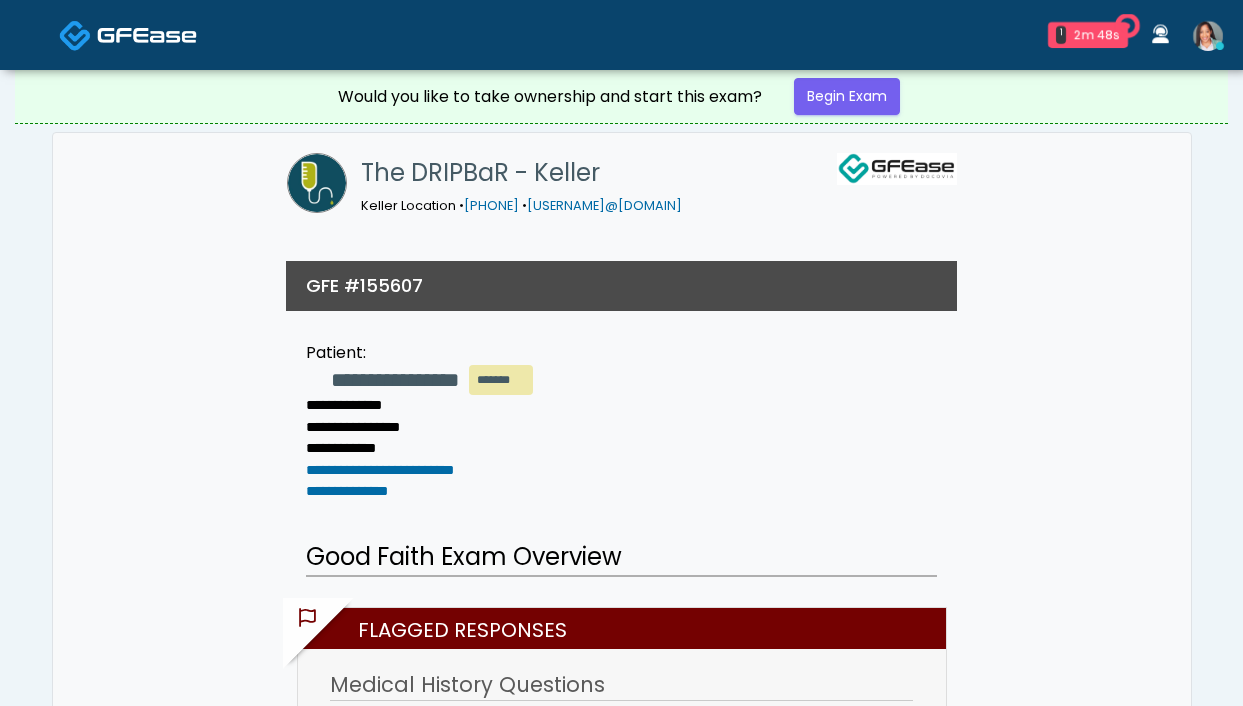 scroll, scrollTop: 0, scrollLeft: 0, axis: both 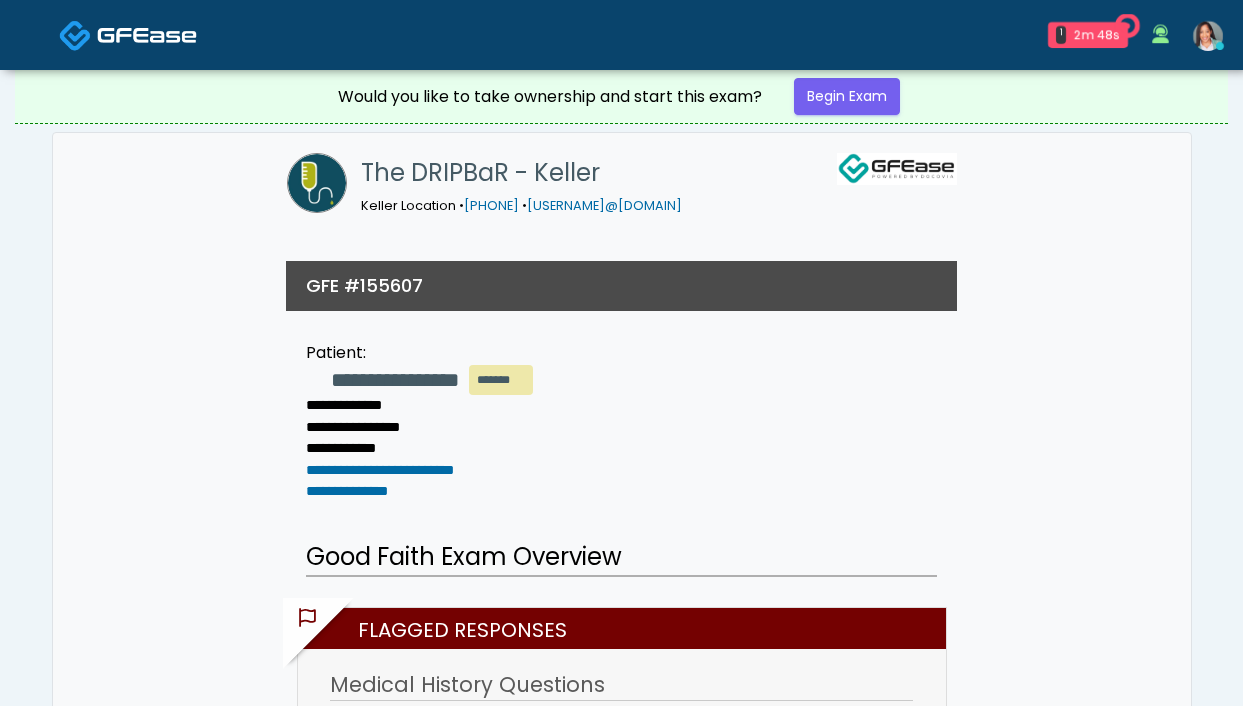 click on "Would you like to take ownership and start this exam?
Begin Exam" at bounding box center (622, 96) 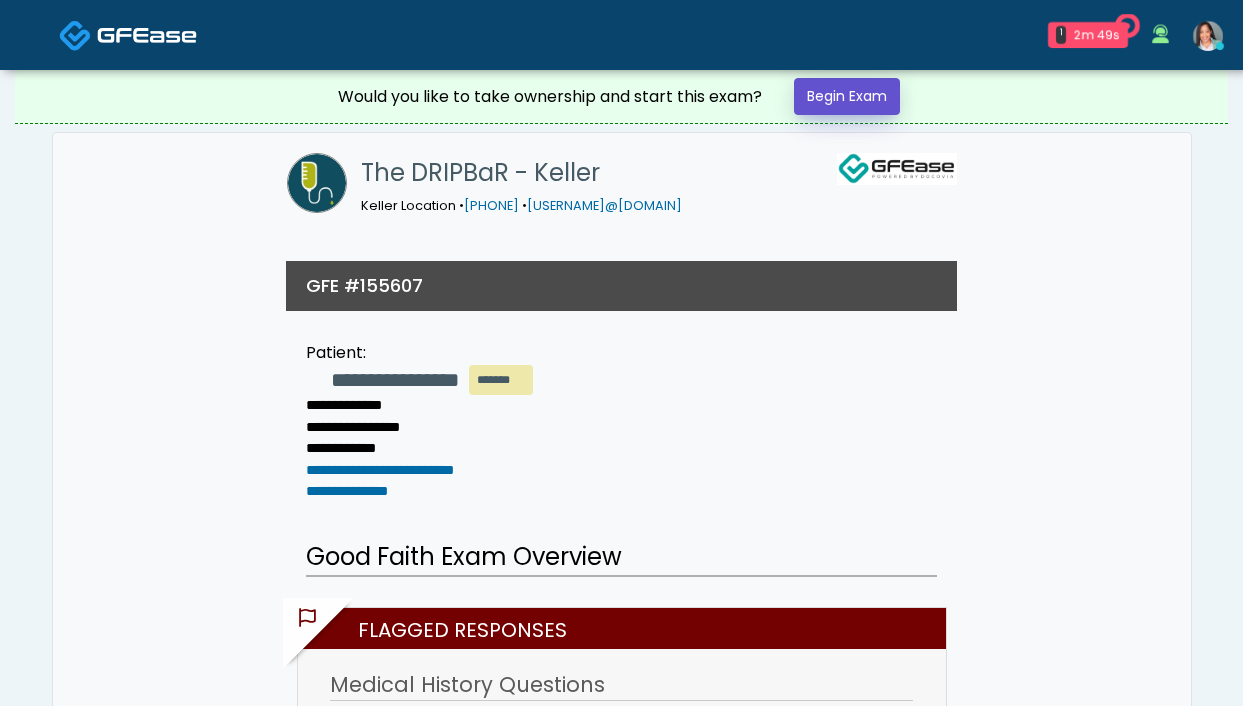 click on "Begin Exam" at bounding box center (847, 96) 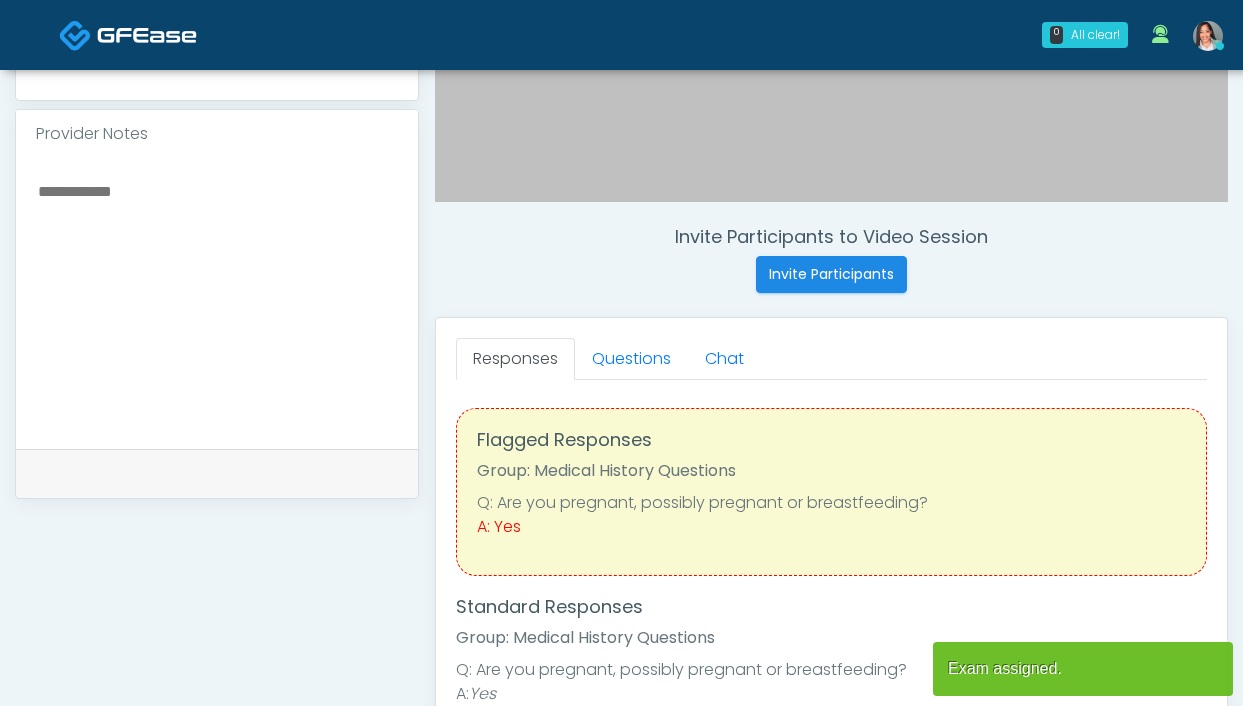 scroll, scrollTop: 771, scrollLeft: 0, axis: vertical 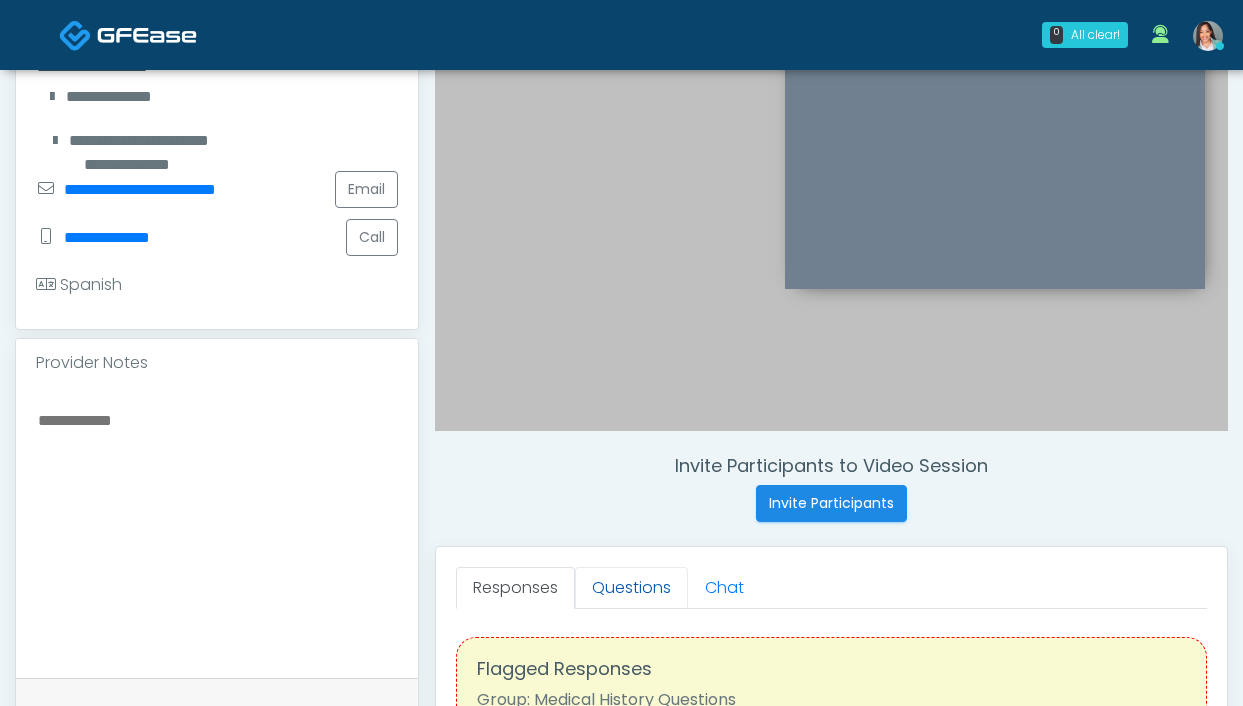 click on "Questions" at bounding box center [631, 588] 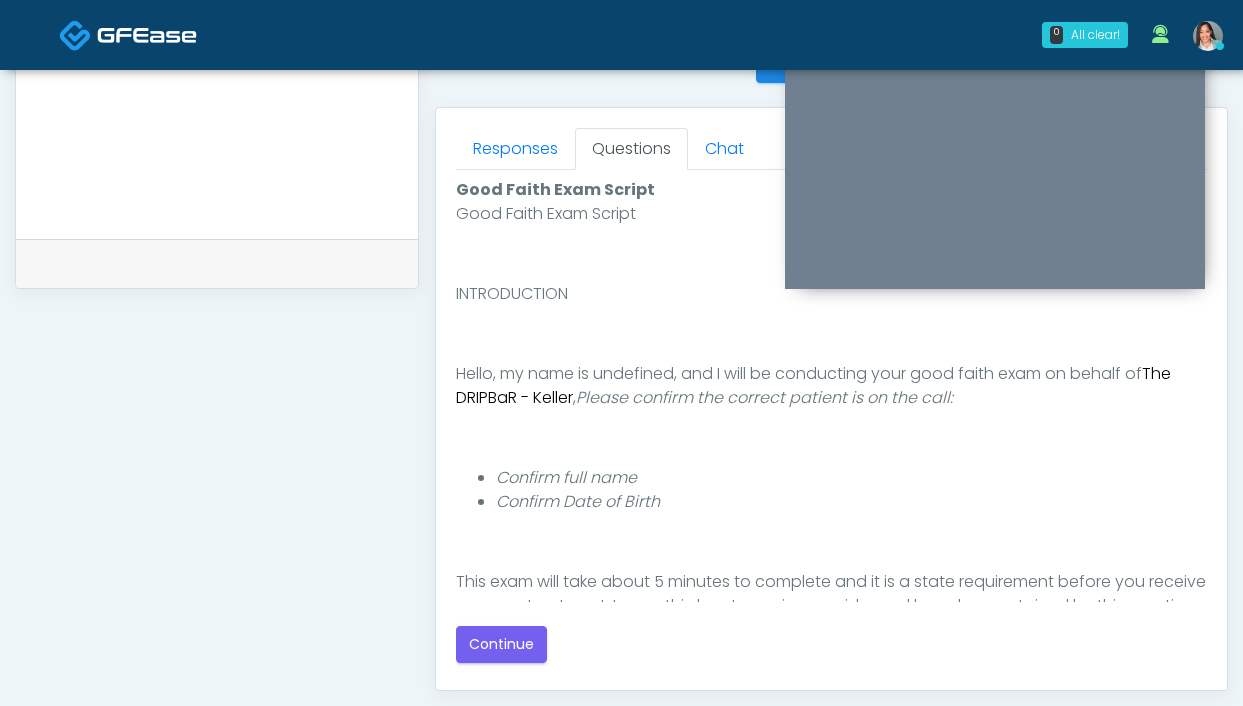 scroll, scrollTop: 921, scrollLeft: 0, axis: vertical 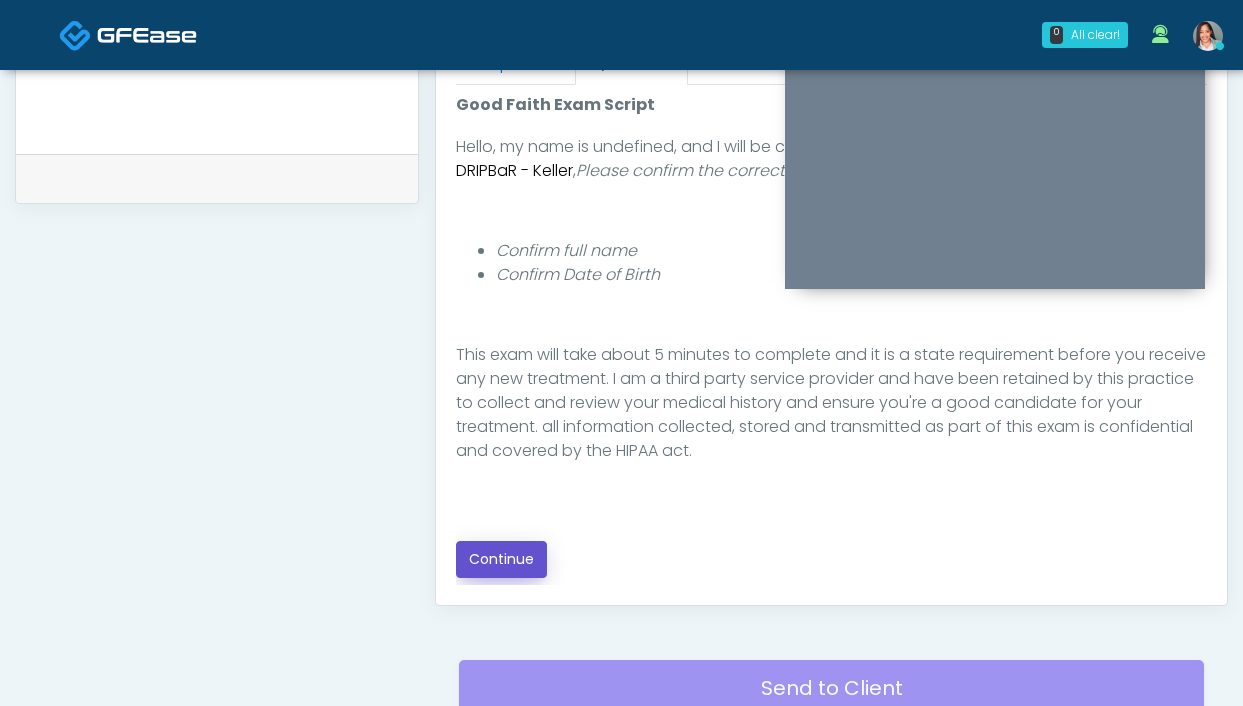 click on "Continue" at bounding box center [501, 559] 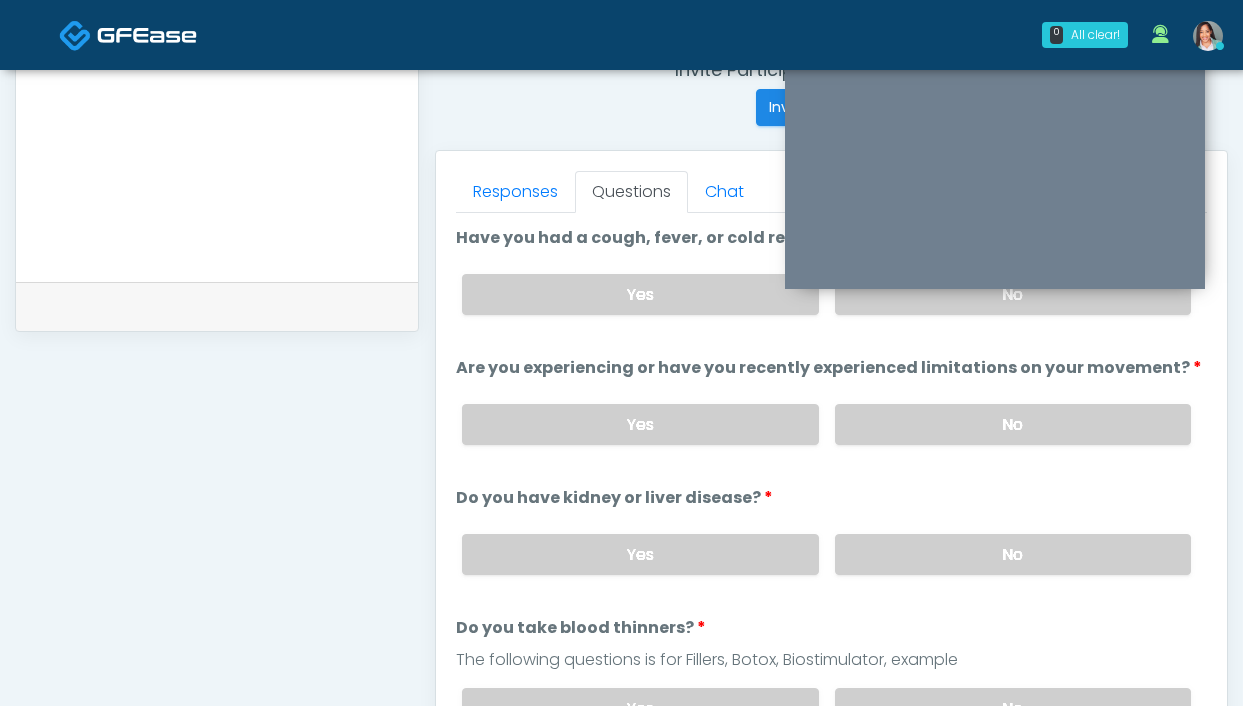 scroll, scrollTop: 687, scrollLeft: 0, axis: vertical 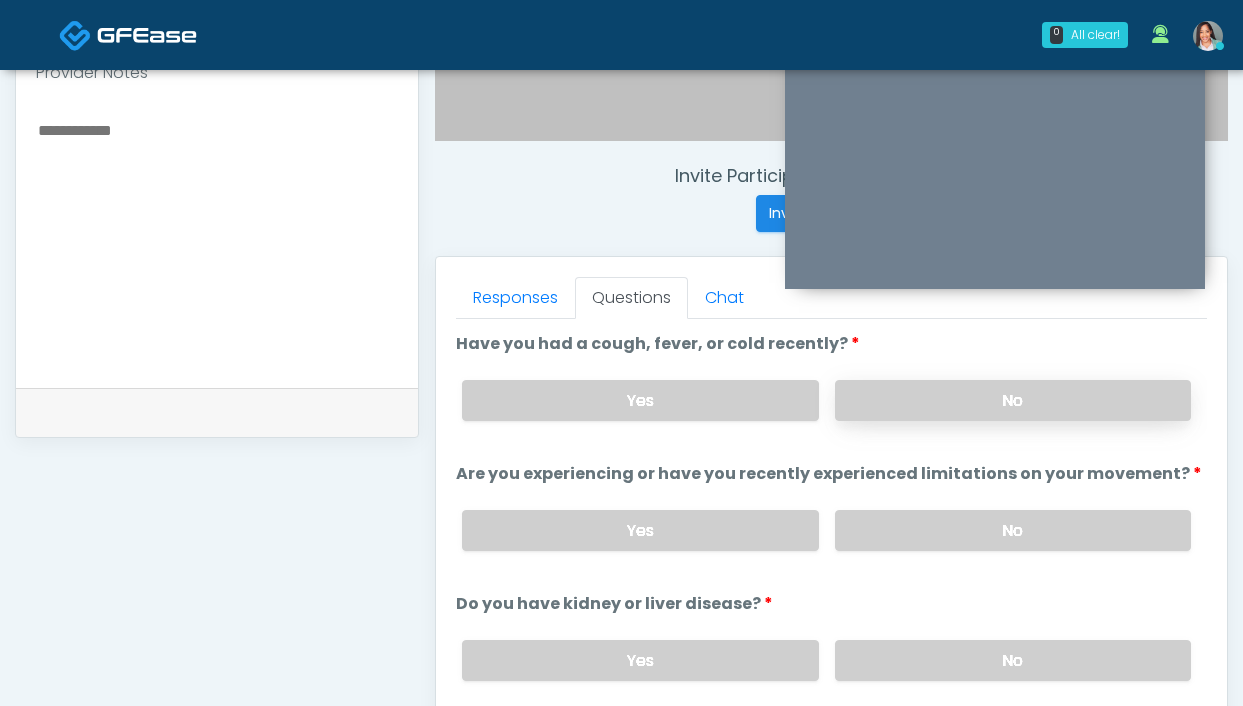 click on "No" at bounding box center (1013, 400) 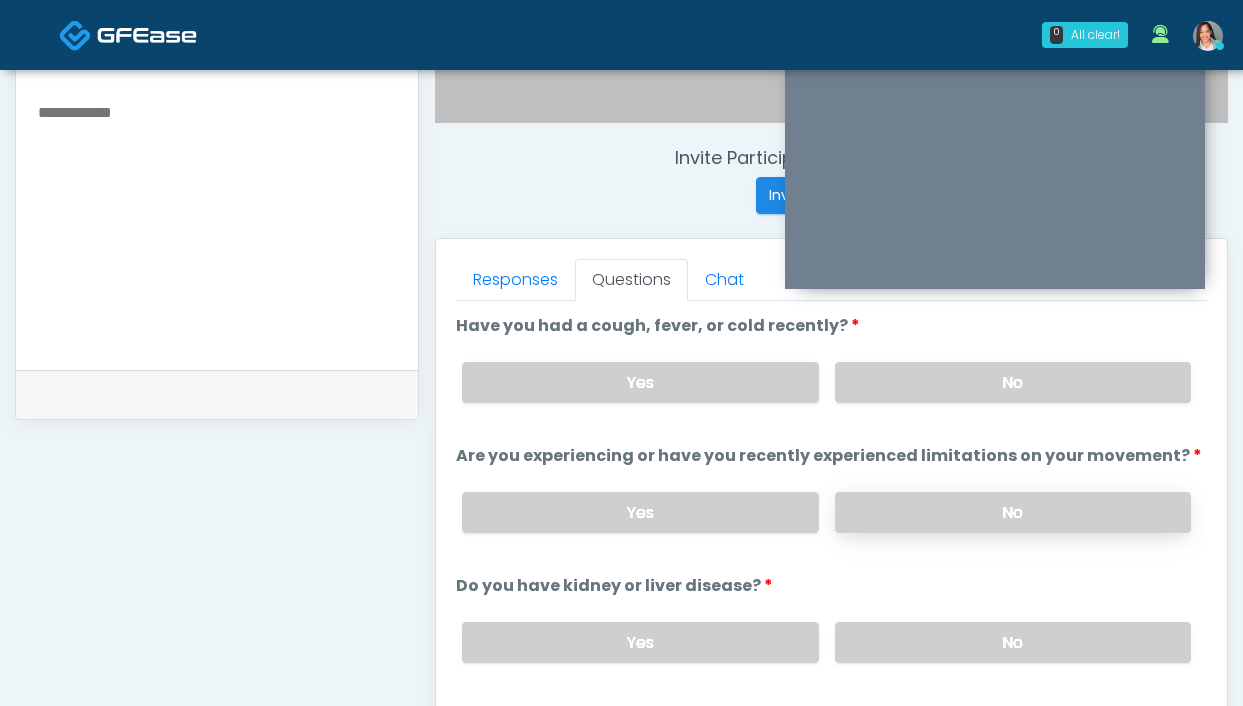scroll, scrollTop: 720, scrollLeft: 0, axis: vertical 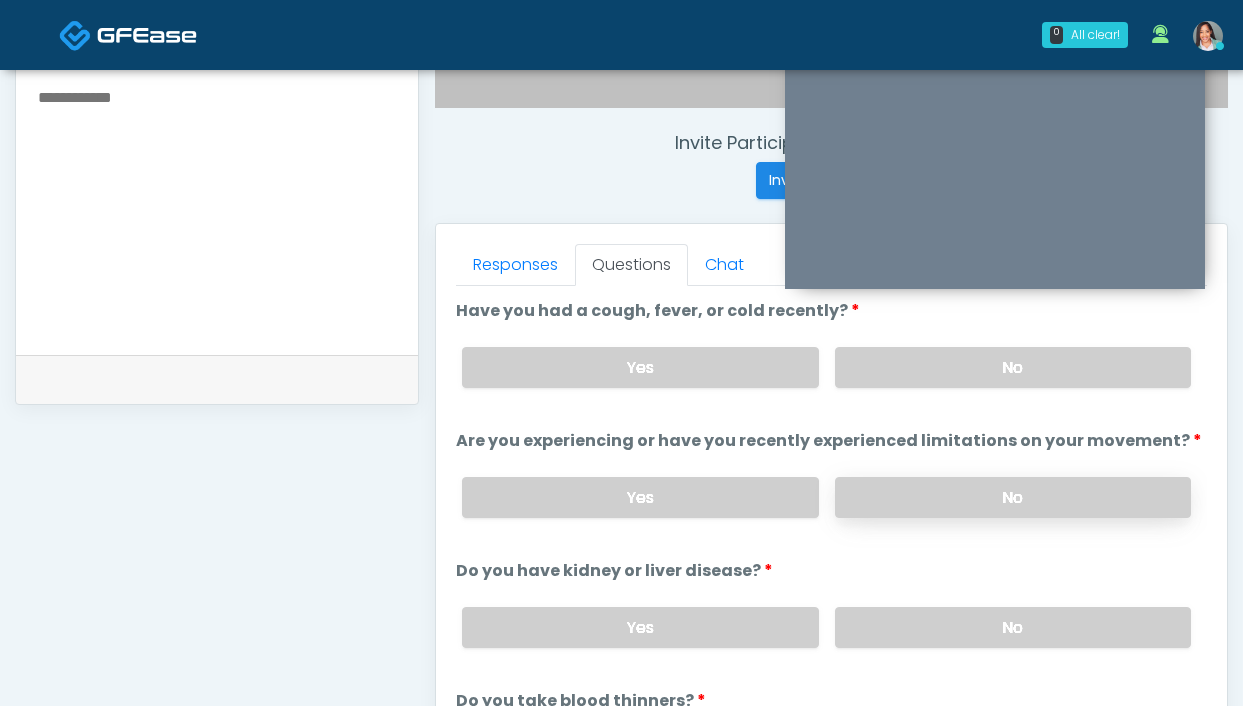 drag, startPoint x: 891, startPoint y: 504, endPoint x: 878, endPoint y: 495, distance: 15.811388 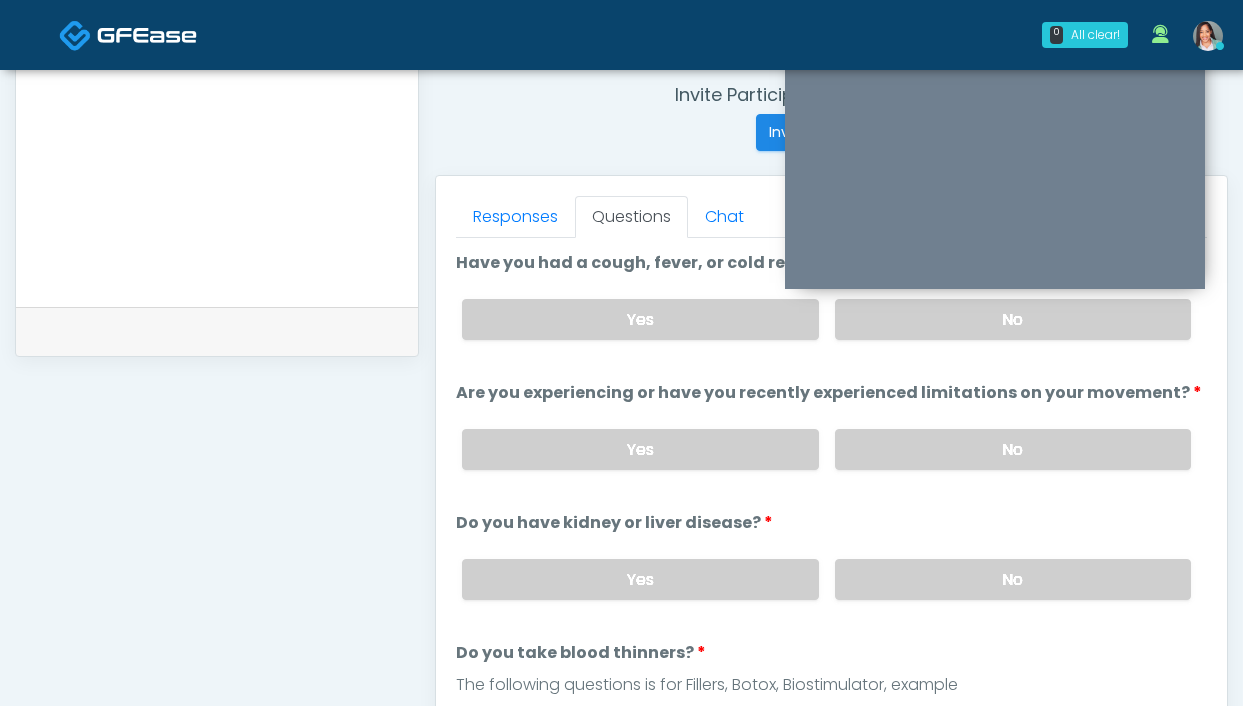 scroll, scrollTop: 768, scrollLeft: 0, axis: vertical 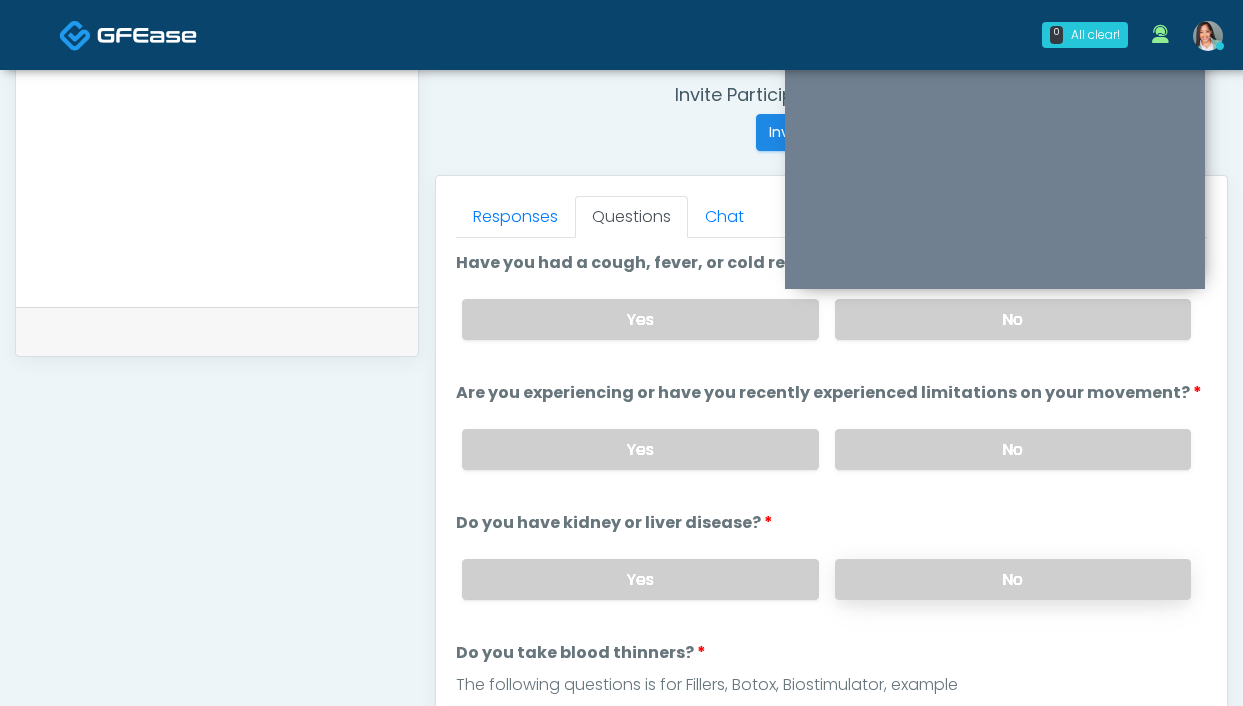 click on "No" at bounding box center [1013, 579] 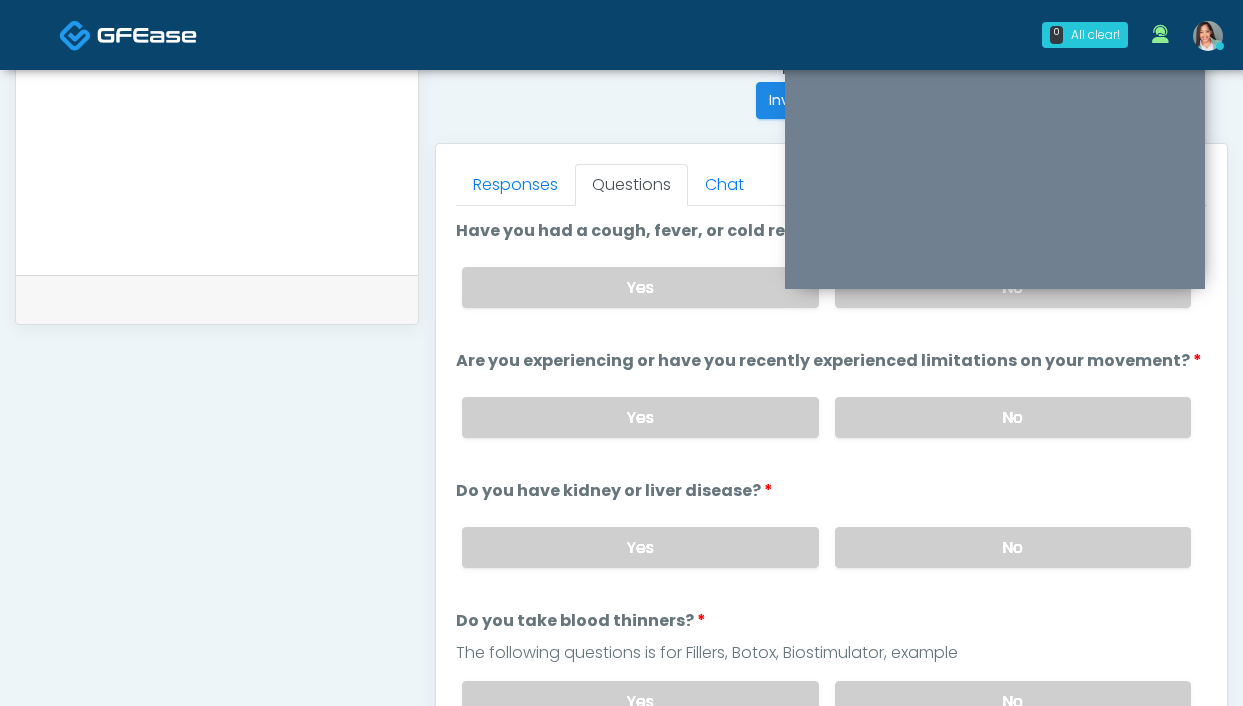 scroll, scrollTop: 801, scrollLeft: 0, axis: vertical 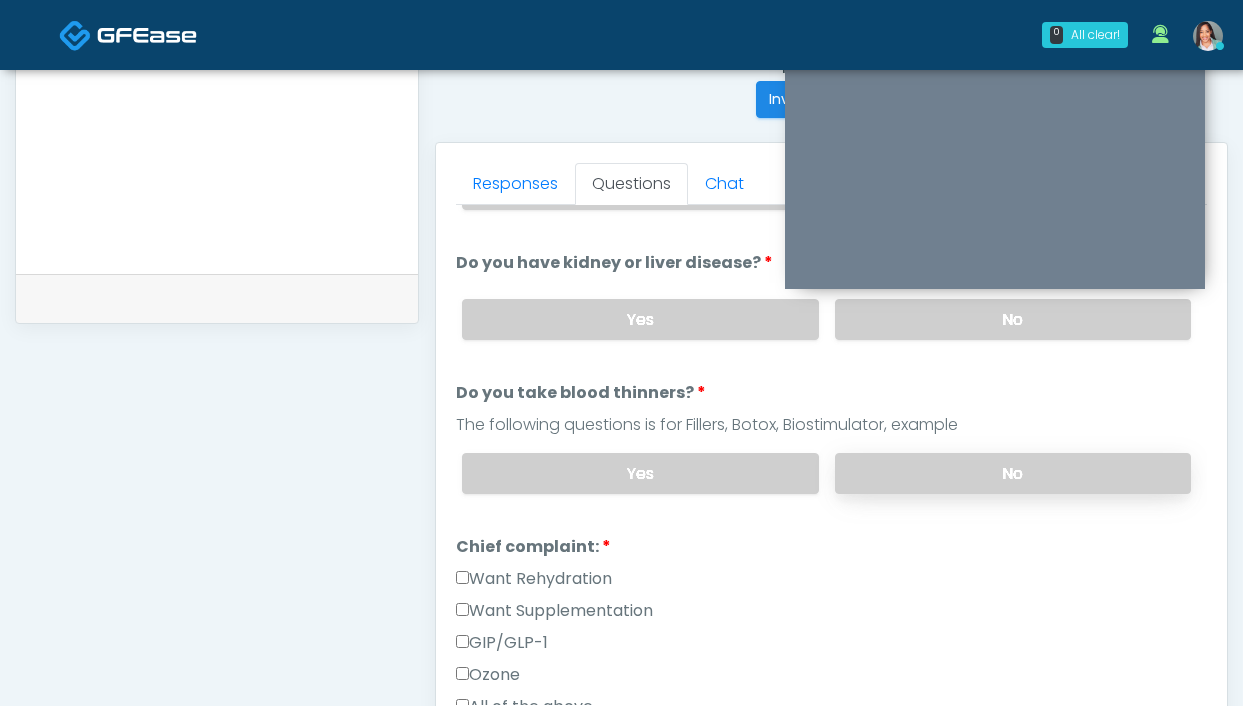 click on "No" at bounding box center [1013, 473] 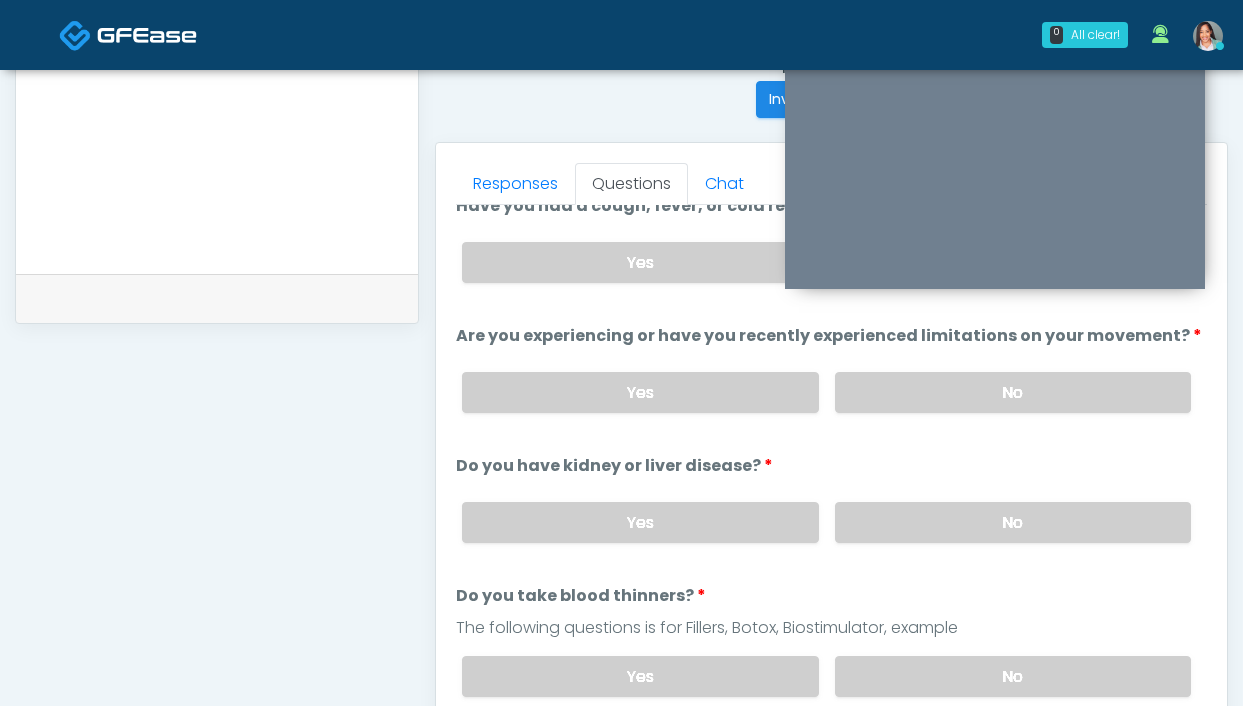 scroll, scrollTop: 0, scrollLeft: 0, axis: both 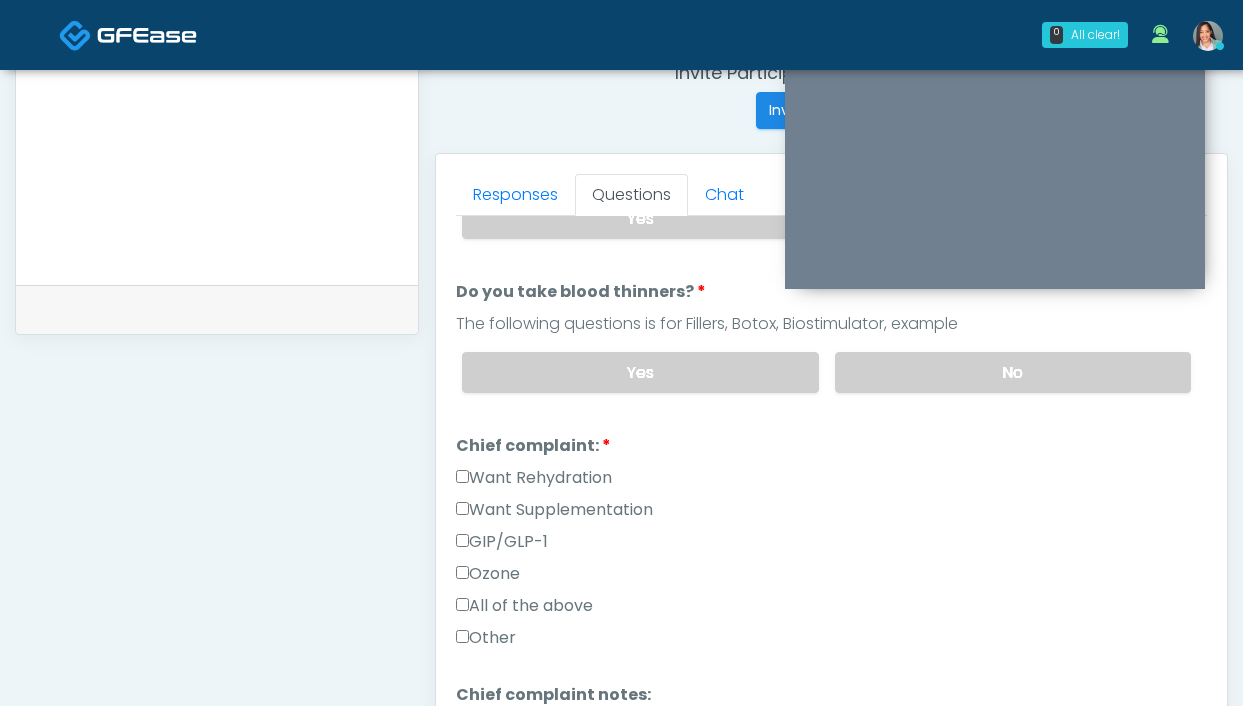 click on "Want Rehydration" at bounding box center [534, 478] 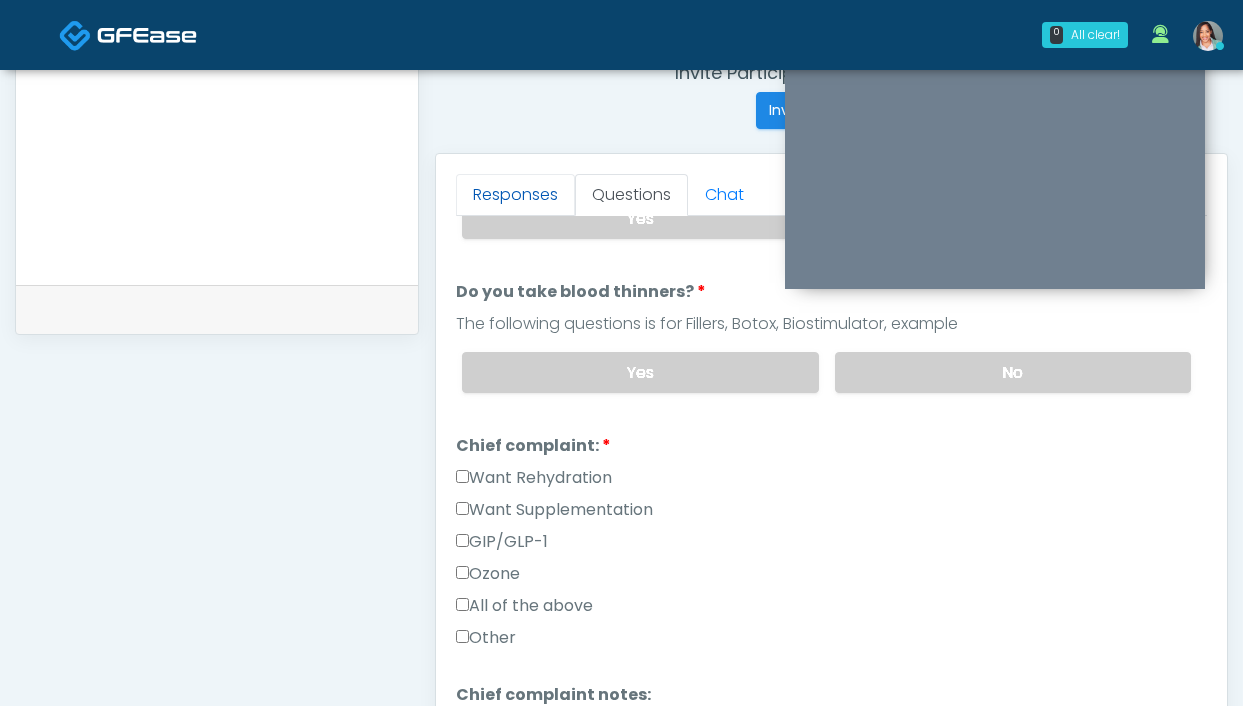 click on "Responses" at bounding box center (515, 195) 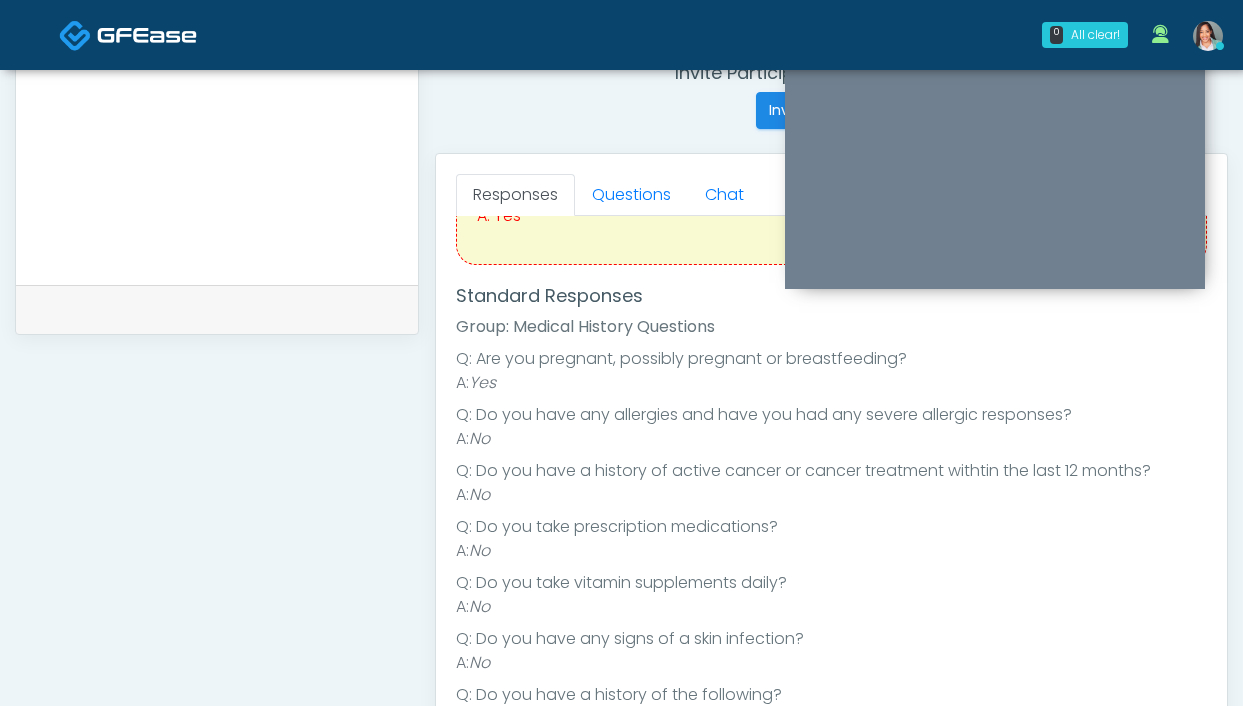 scroll, scrollTop: 146, scrollLeft: 0, axis: vertical 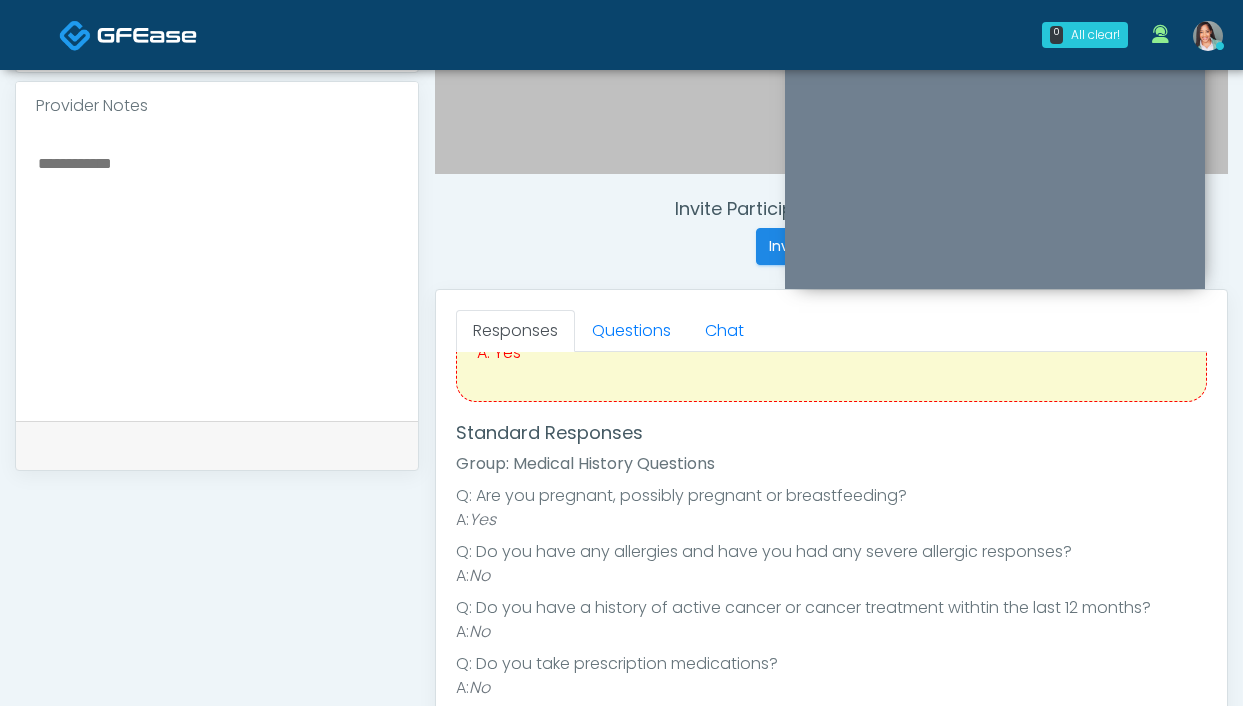 click at bounding box center (217, 272) 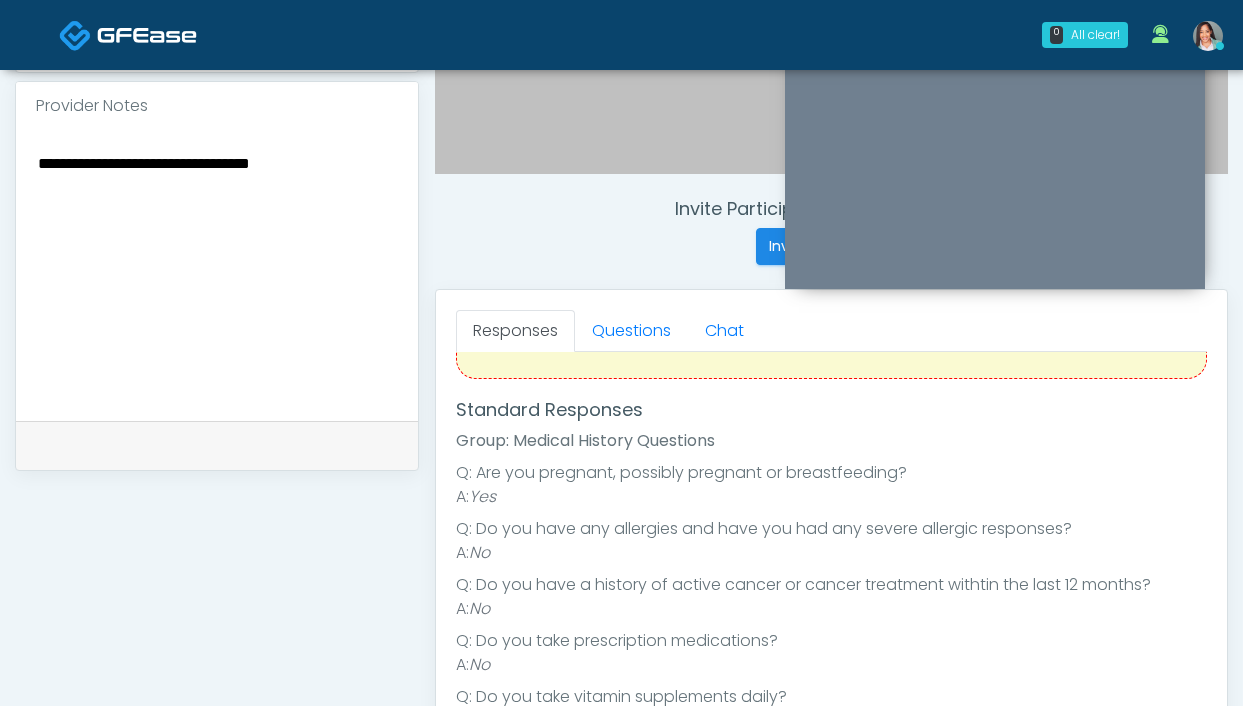 scroll, scrollTop: 178, scrollLeft: 0, axis: vertical 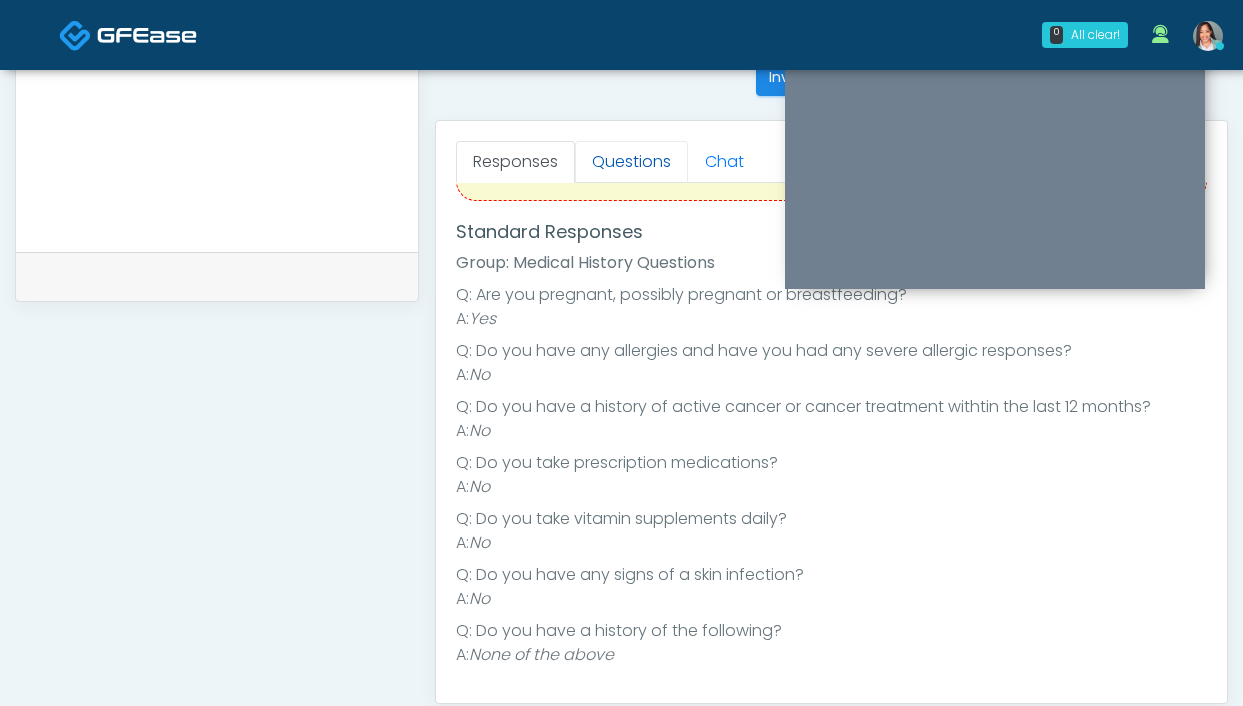 type on "**********" 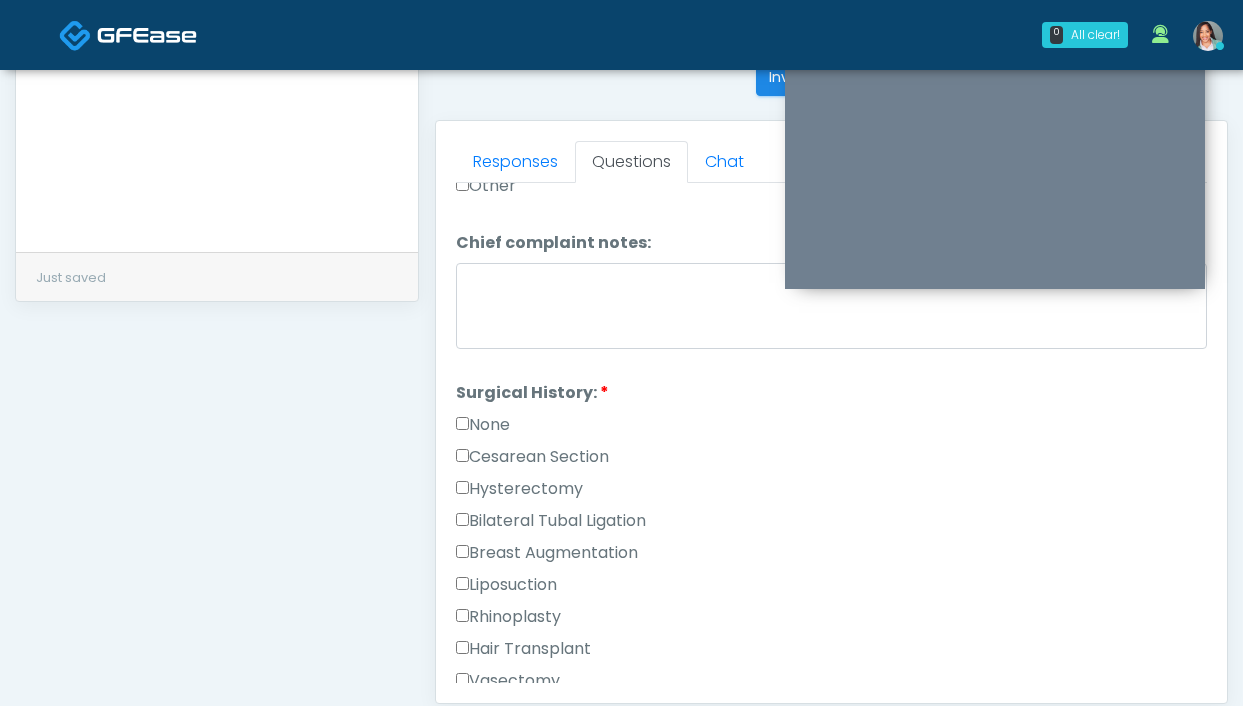 click on "None" at bounding box center (483, 425) 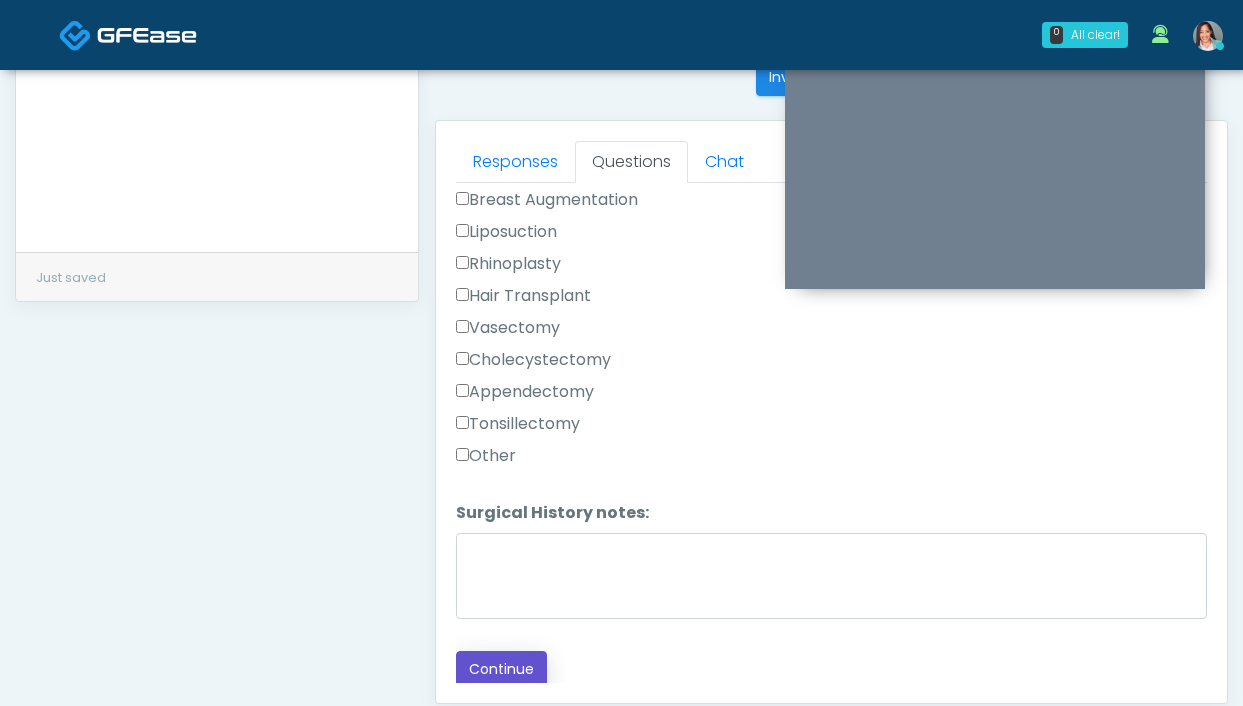 drag, startPoint x: 500, startPoint y: 657, endPoint x: 512, endPoint y: 647, distance: 15.6205 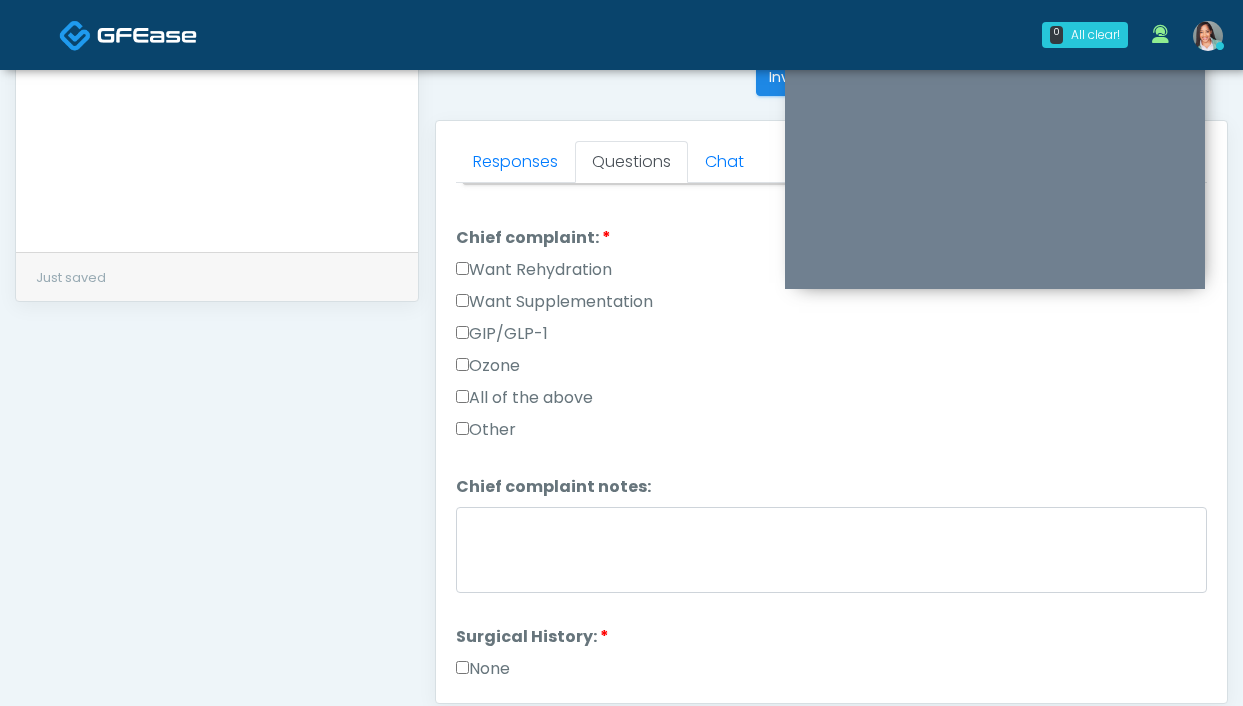 scroll, scrollTop: 501, scrollLeft: 0, axis: vertical 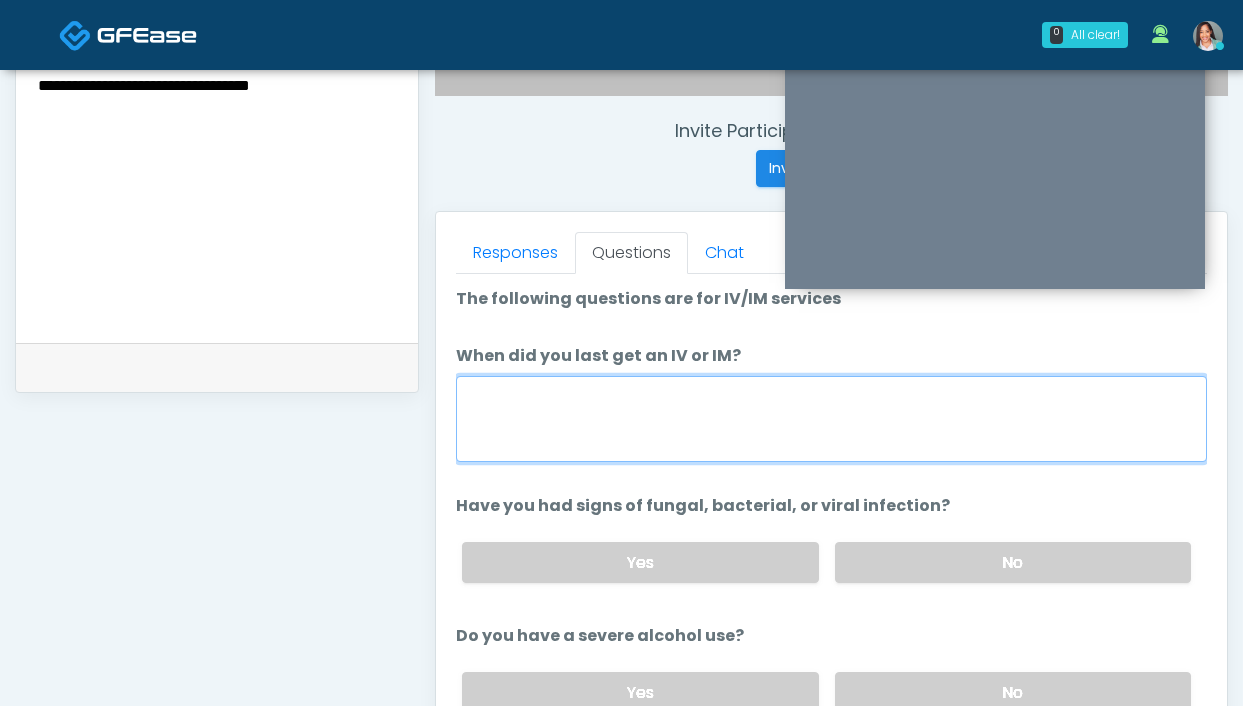 click on "When did you last get an IV or IM?" at bounding box center [831, 419] 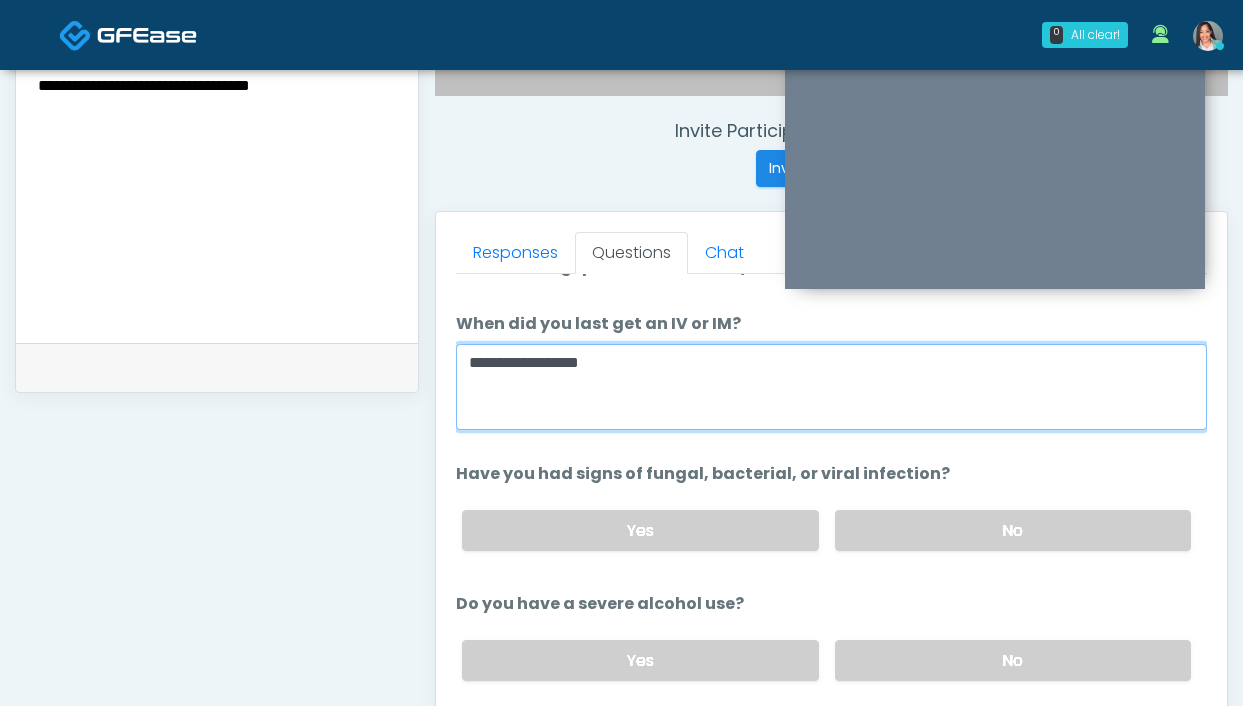 scroll, scrollTop: 33, scrollLeft: 0, axis: vertical 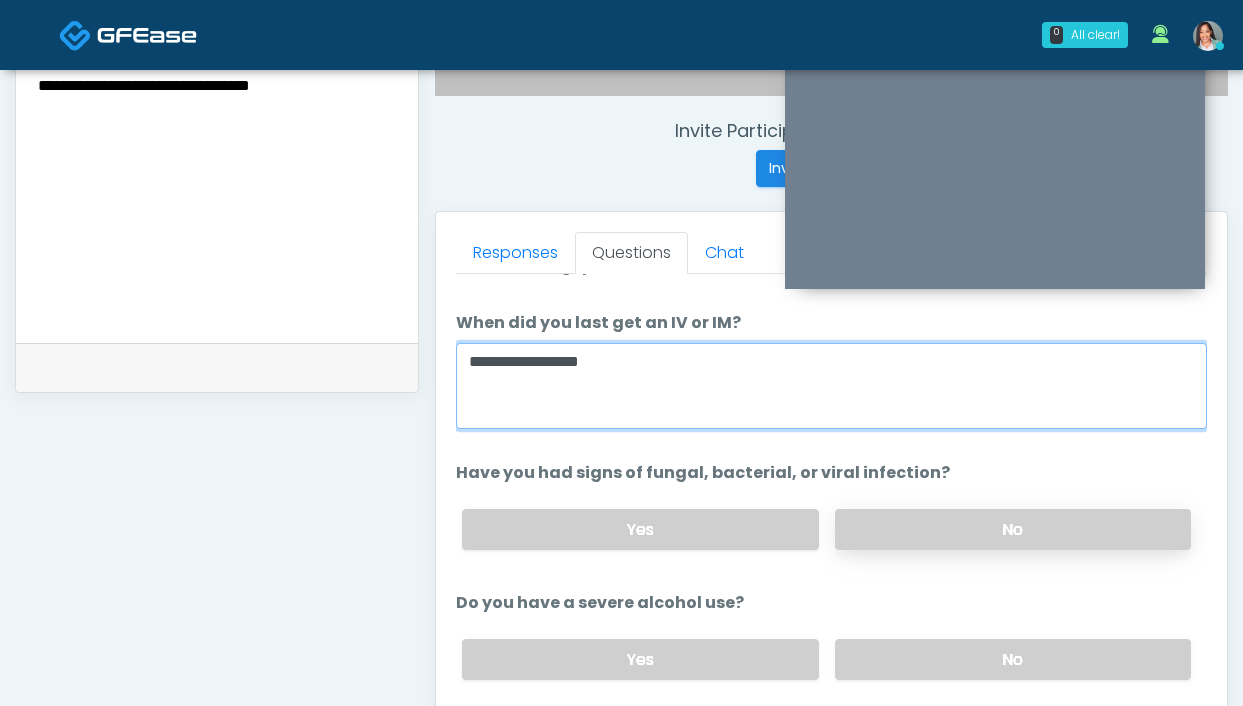type on "**********" 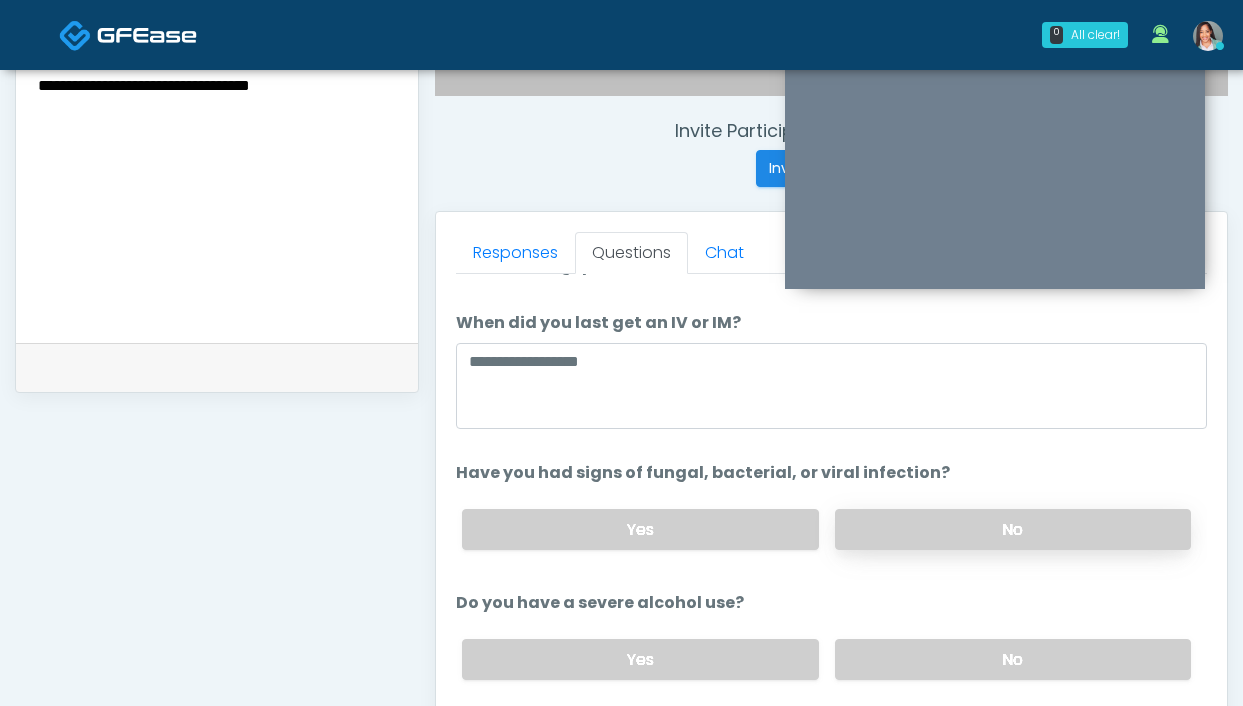 click on "No" at bounding box center (1013, 529) 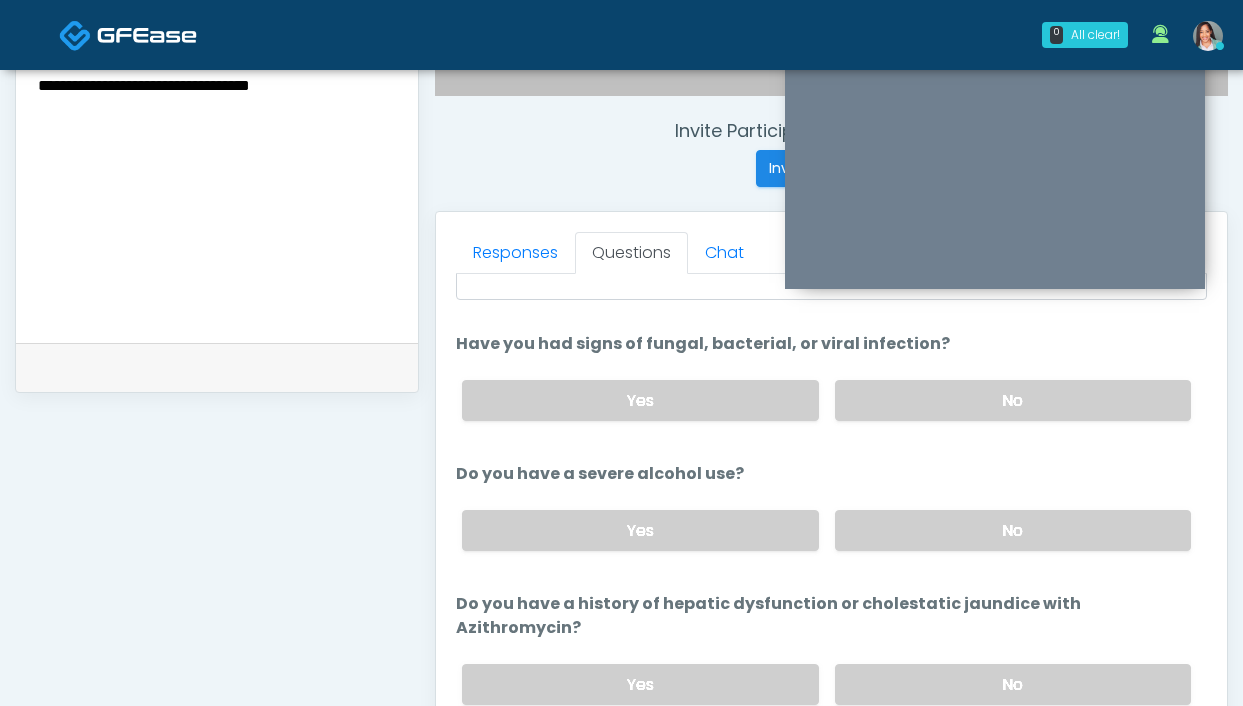 scroll, scrollTop: 172, scrollLeft: 0, axis: vertical 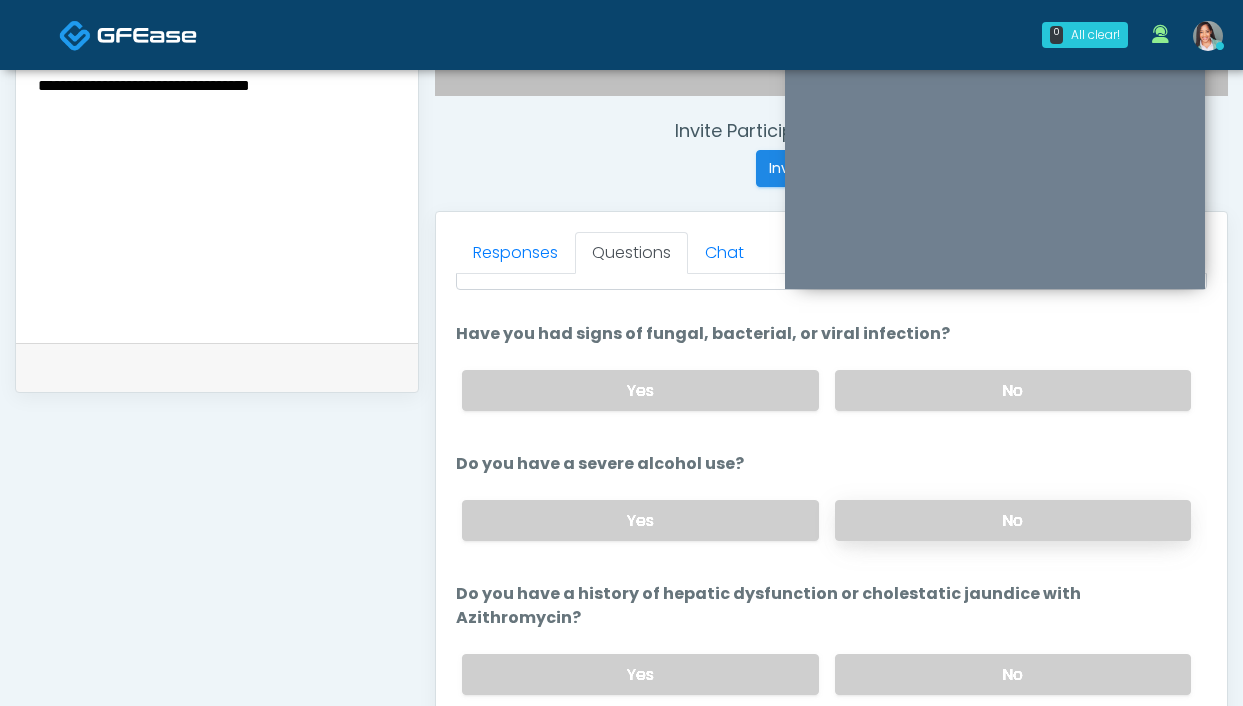 click on "No" at bounding box center (1013, 520) 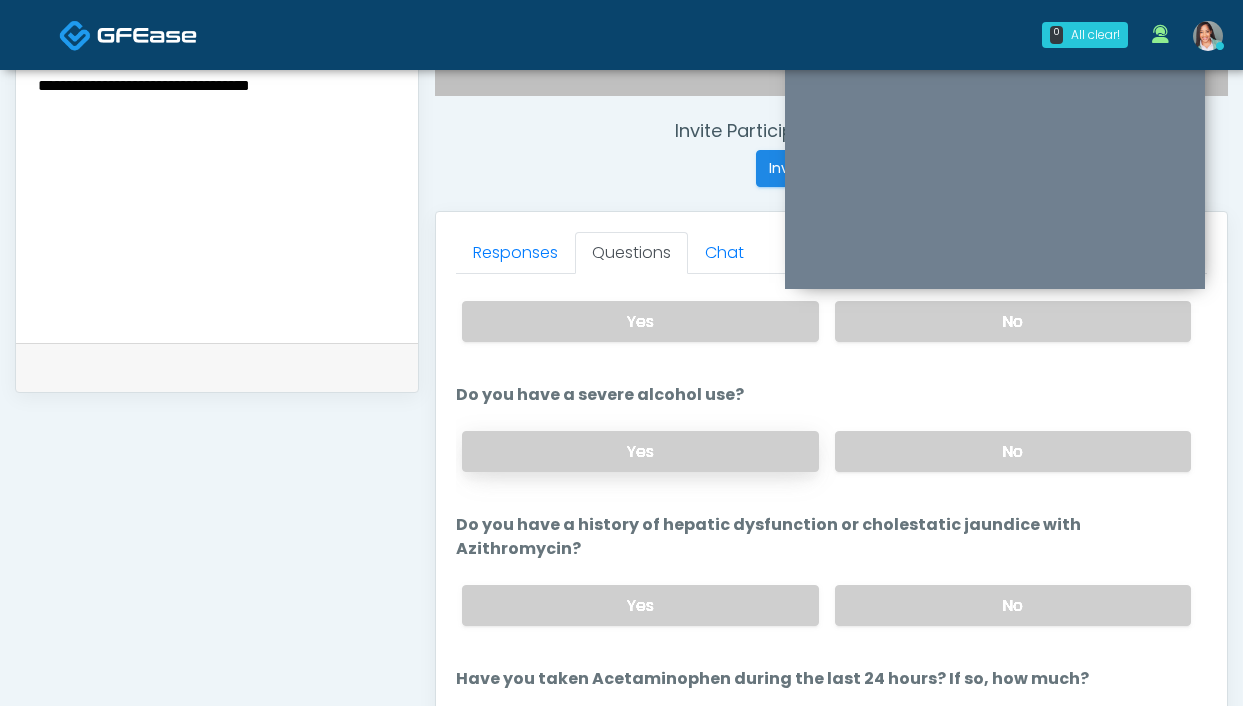 scroll, scrollTop: 267, scrollLeft: 0, axis: vertical 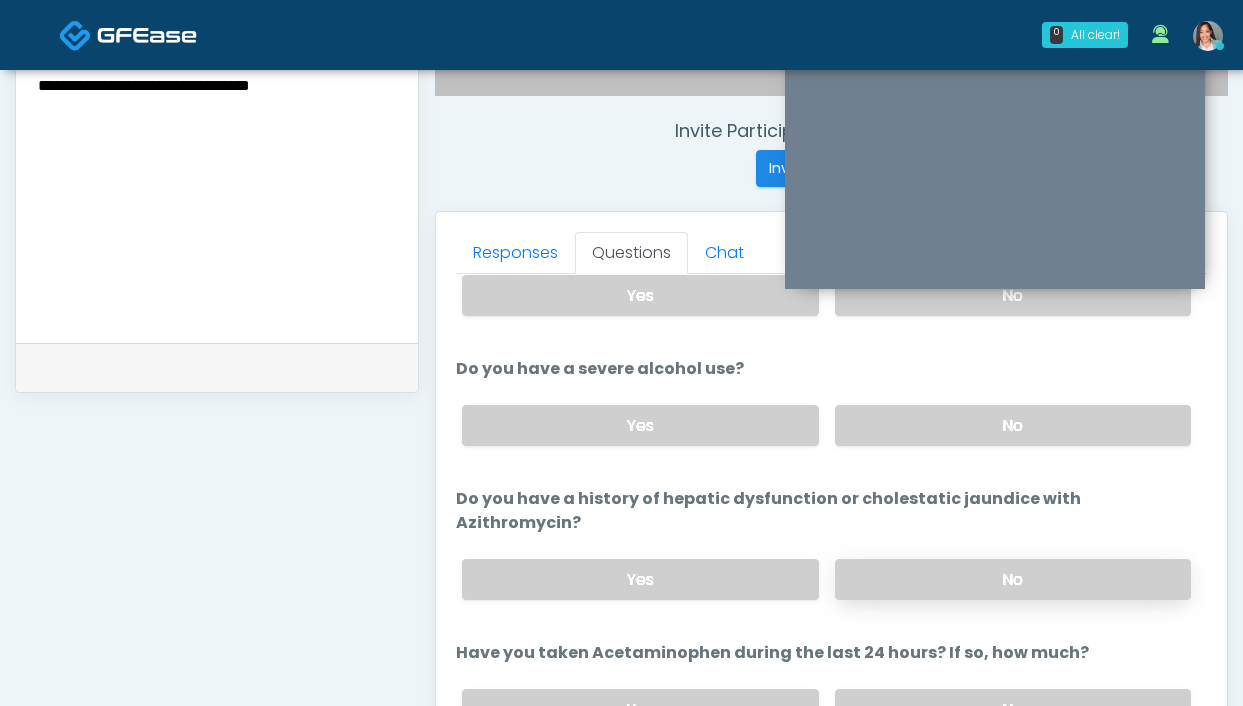click on "No" at bounding box center (1013, 579) 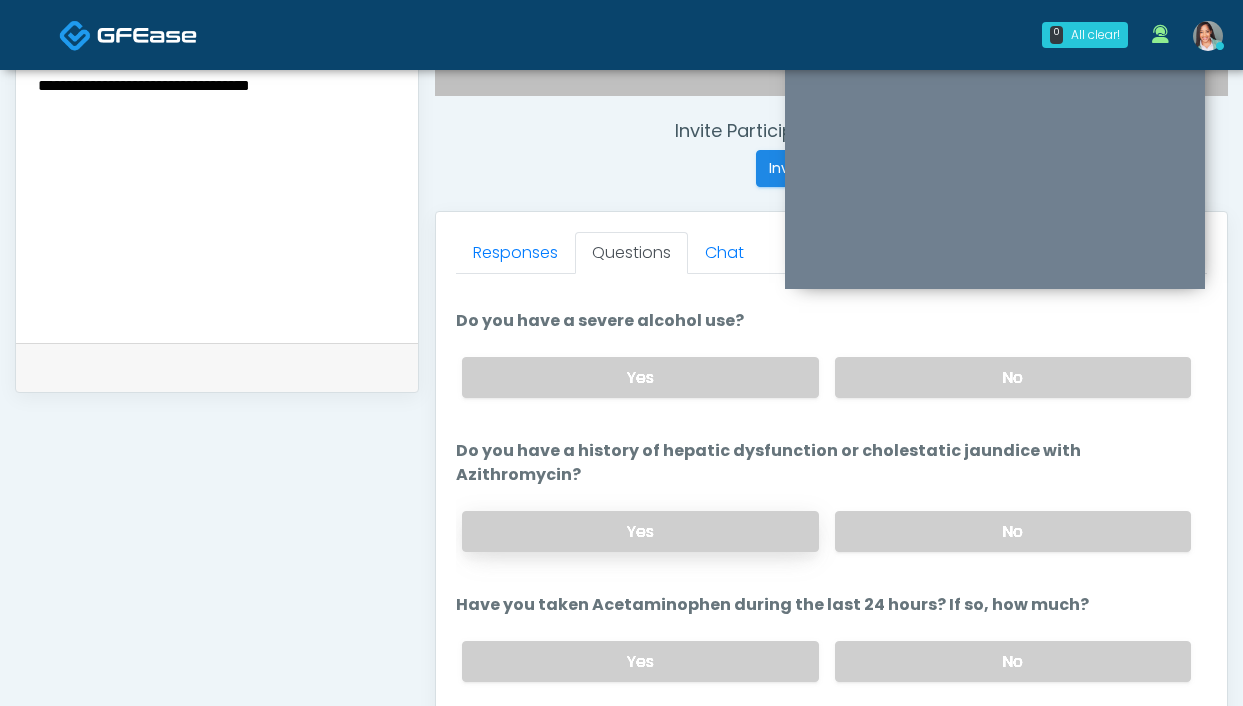 scroll, scrollTop: 439, scrollLeft: 0, axis: vertical 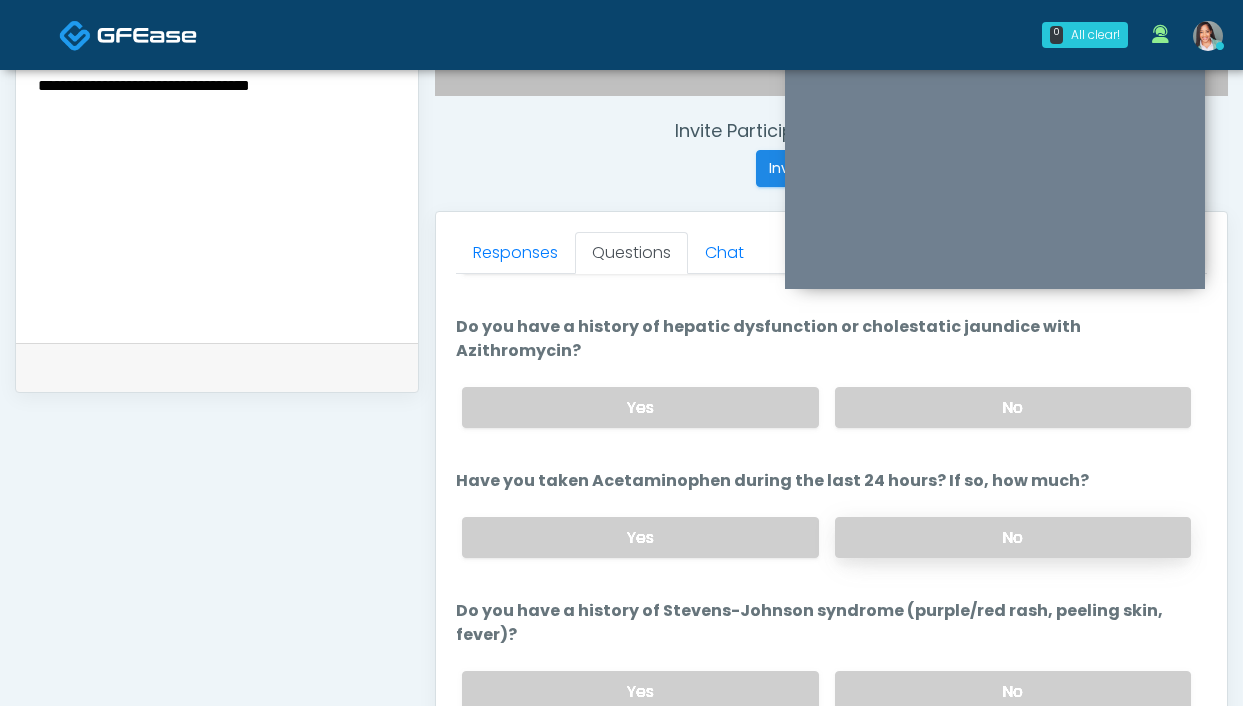 click on "No" at bounding box center [1013, 537] 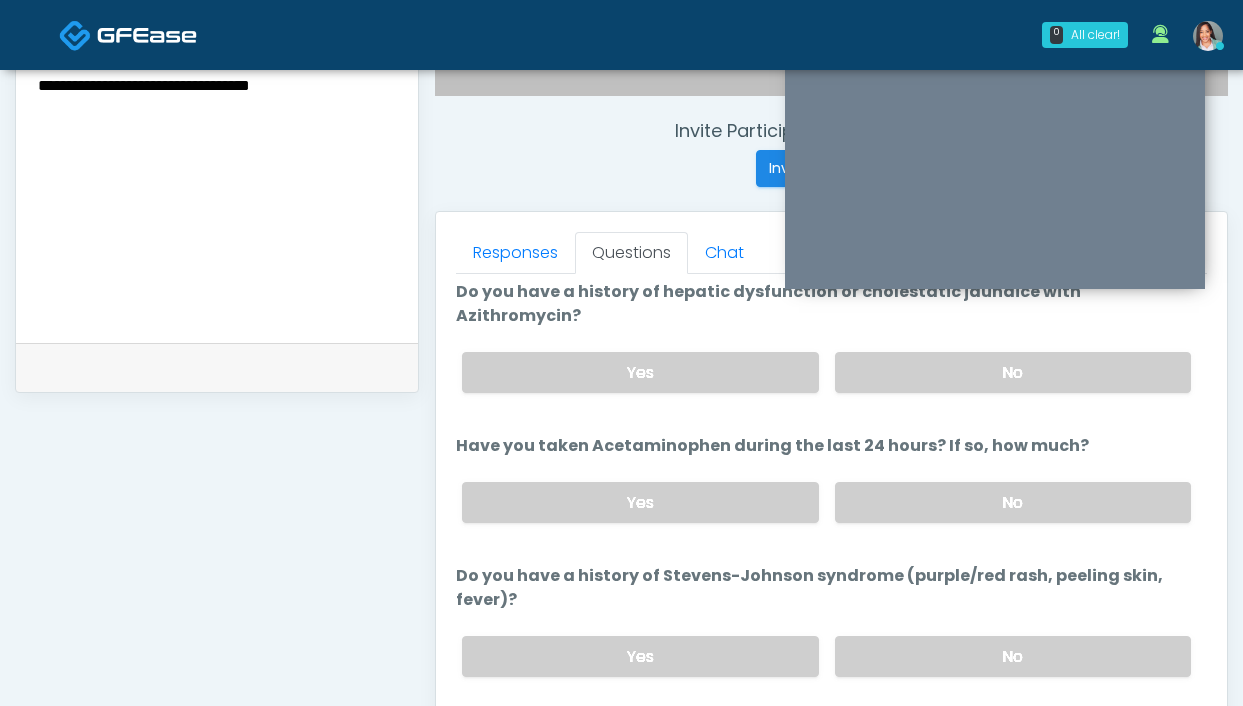 scroll, scrollTop: 488, scrollLeft: 0, axis: vertical 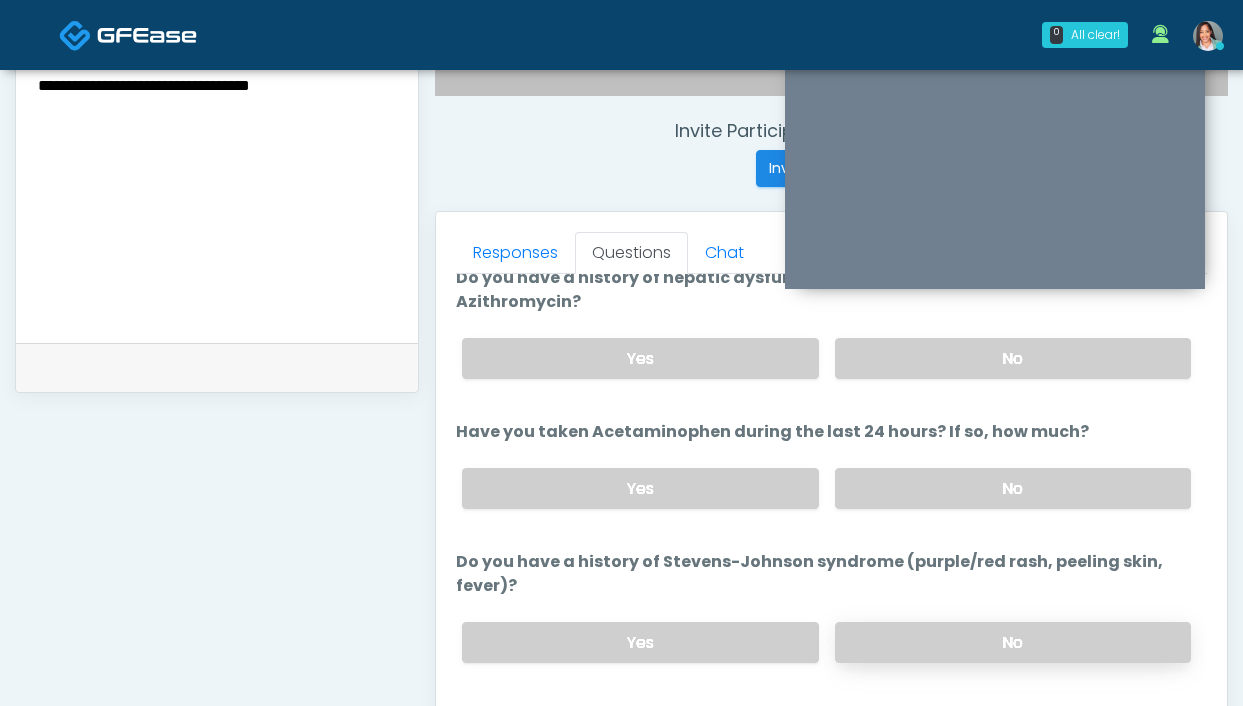 click on "No" at bounding box center [1013, 642] 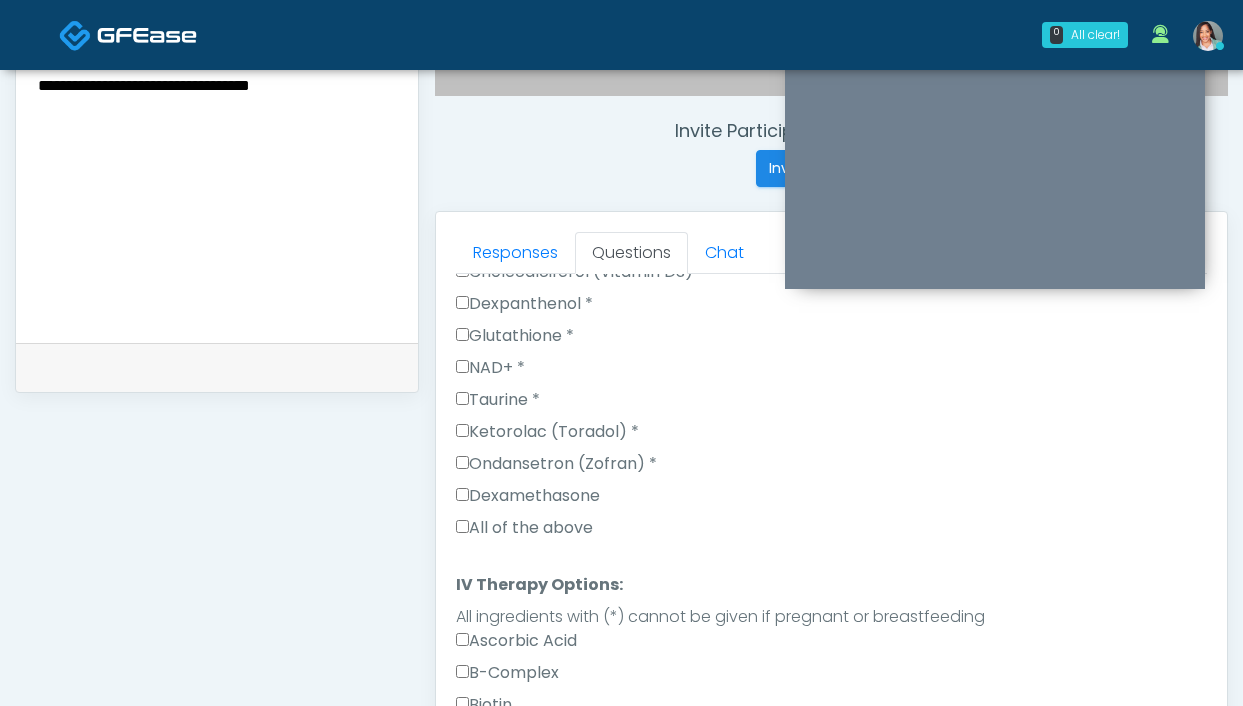 scroll, scrollTop: 1419, scrollLeft: 0, axis: vertical 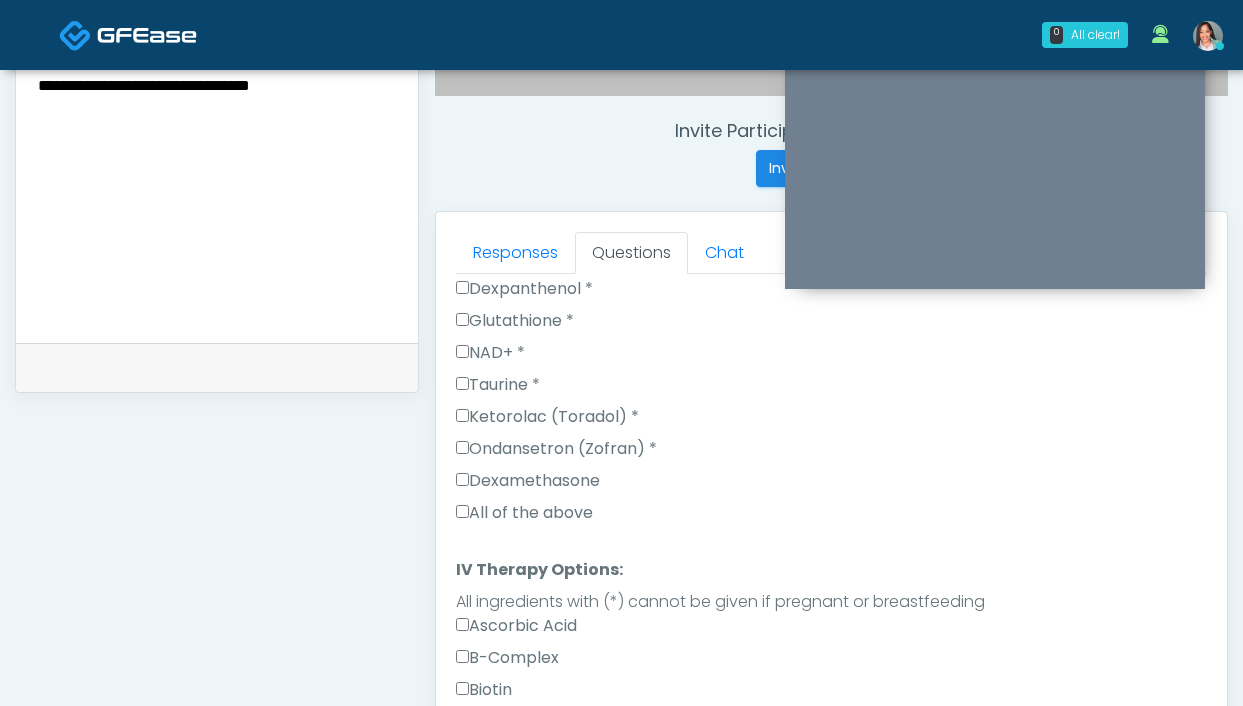 click on "All of the above" at bounding box center (524, 513) 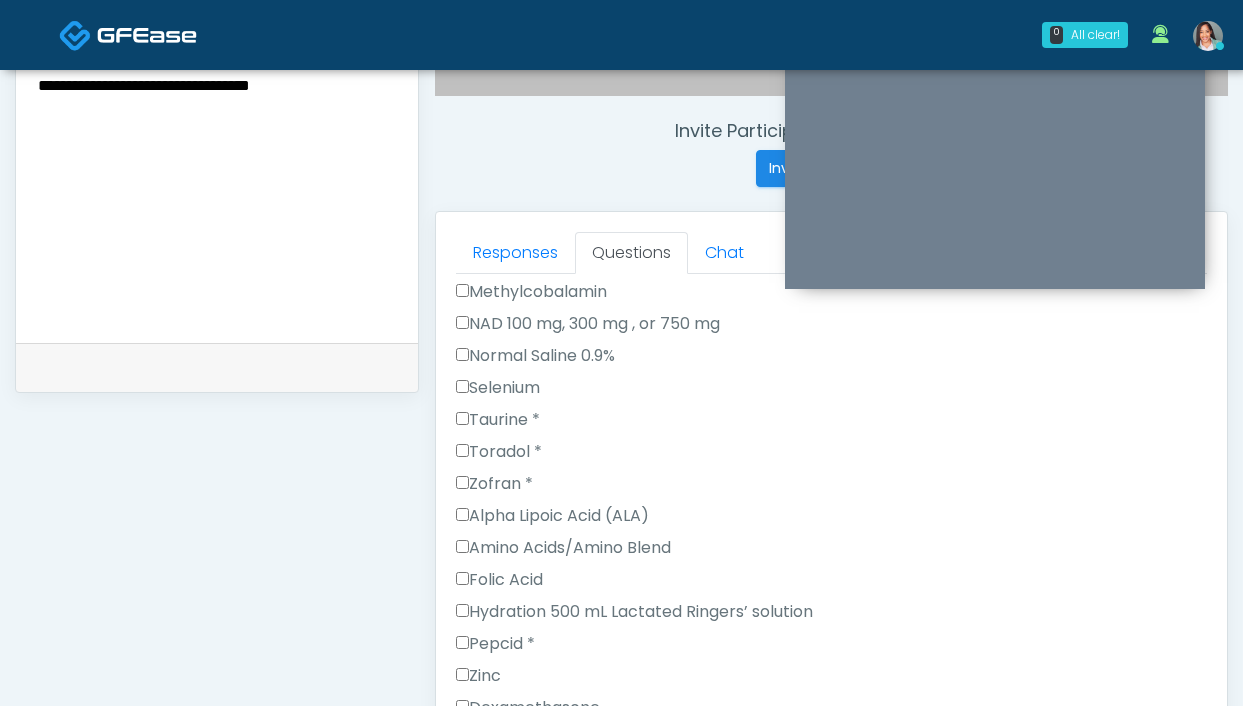 scroll, scrollTop: 2123, scrollLeft: 0, axis: vertical 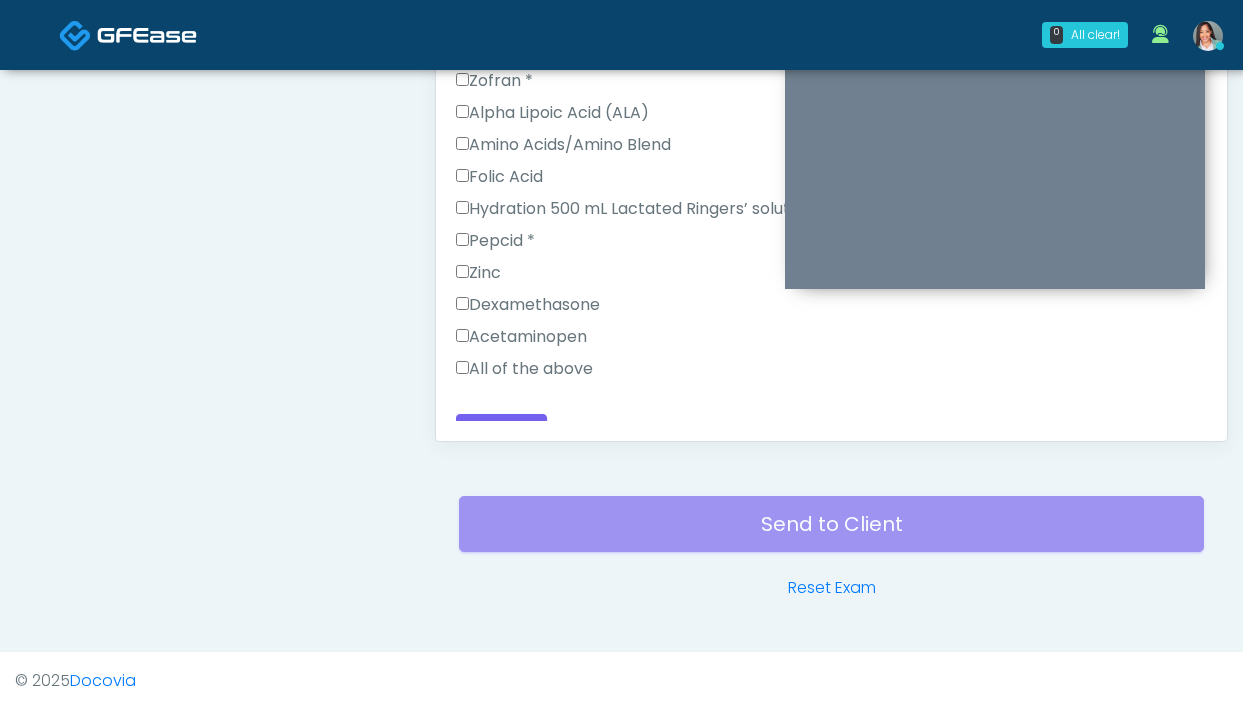 click on "All of the above" at bounding box center (524, 369) 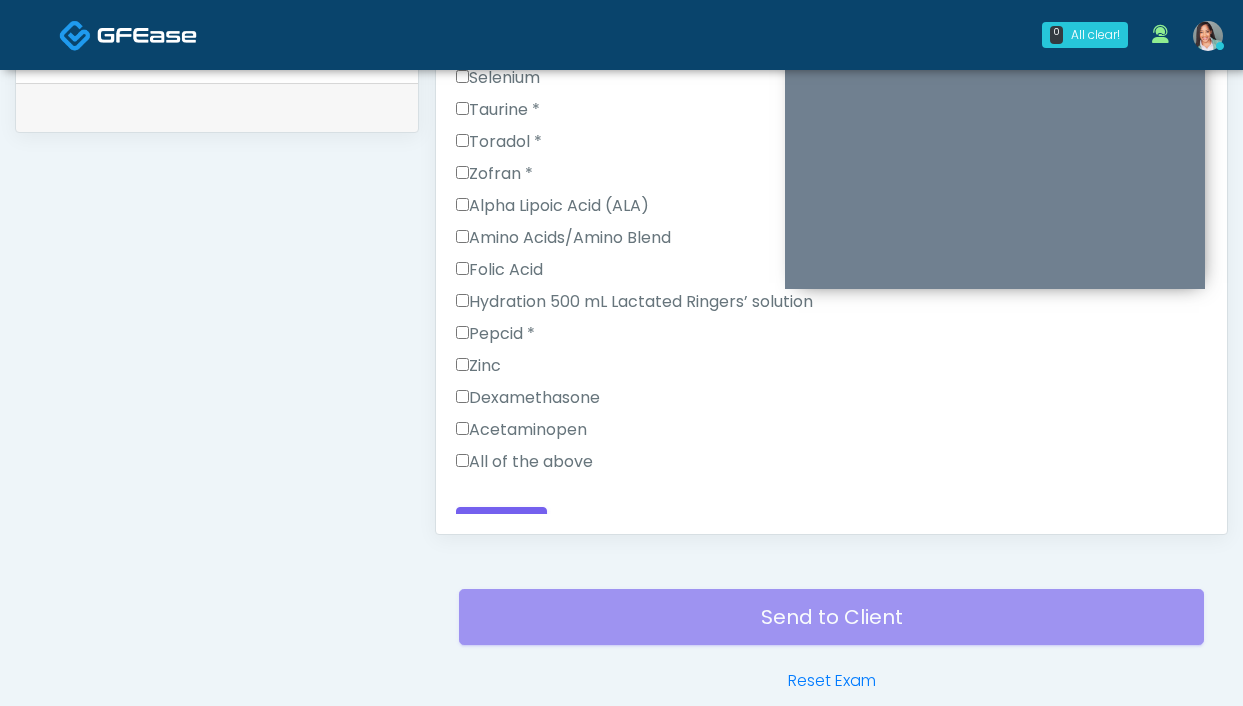 scroll, scrollTop: 900, scrollLeft: 0, axis: vertical 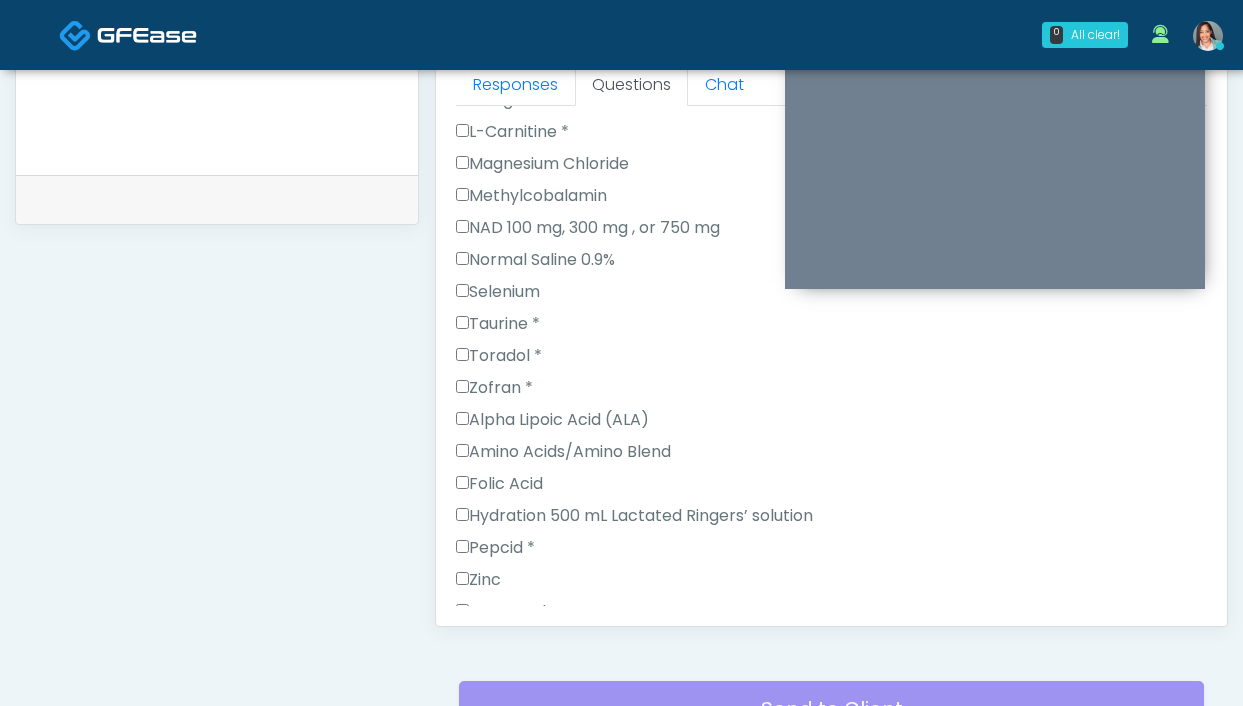 click on "Toradol *" at bounding box center (499, 356) 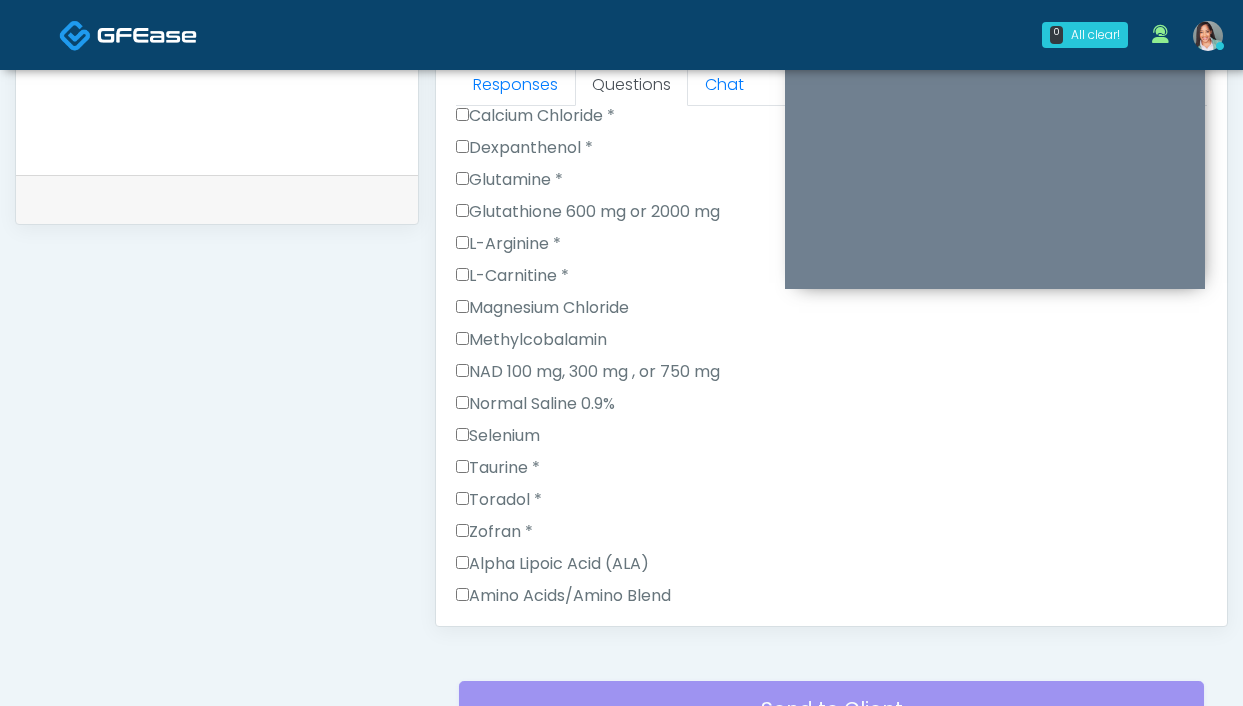scroll, scrollTop: 1794, scrollLeft: 0, axis: vertical 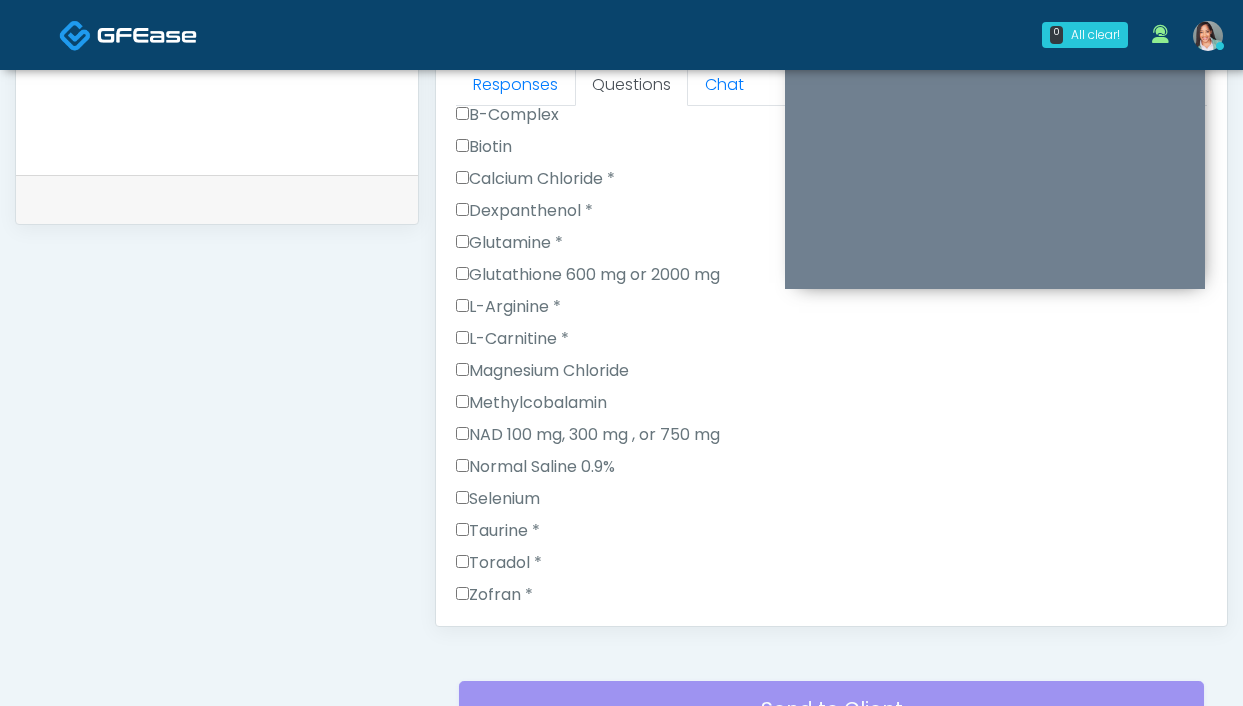 click on "NAD 100 mg, 300 mg , or 750 mg" at bounding box center [588, 435] 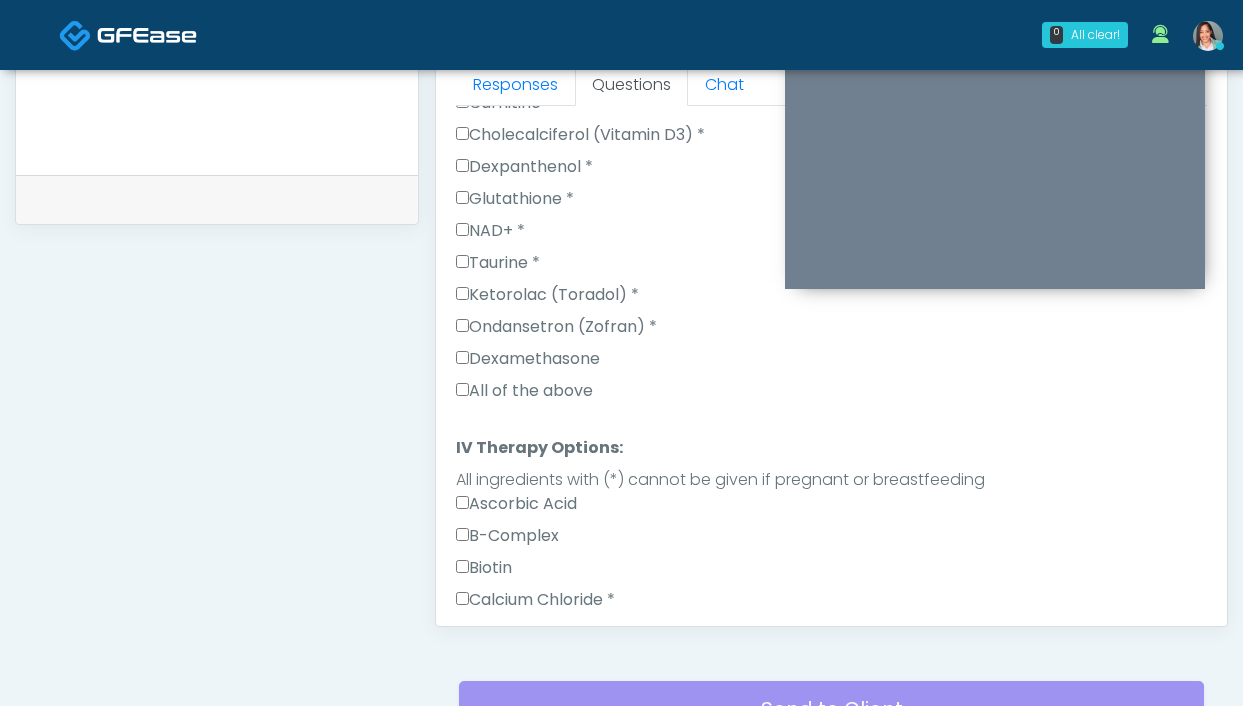 scroll, scrollTop: 1262, scrollLeft: 0, axis: vertical 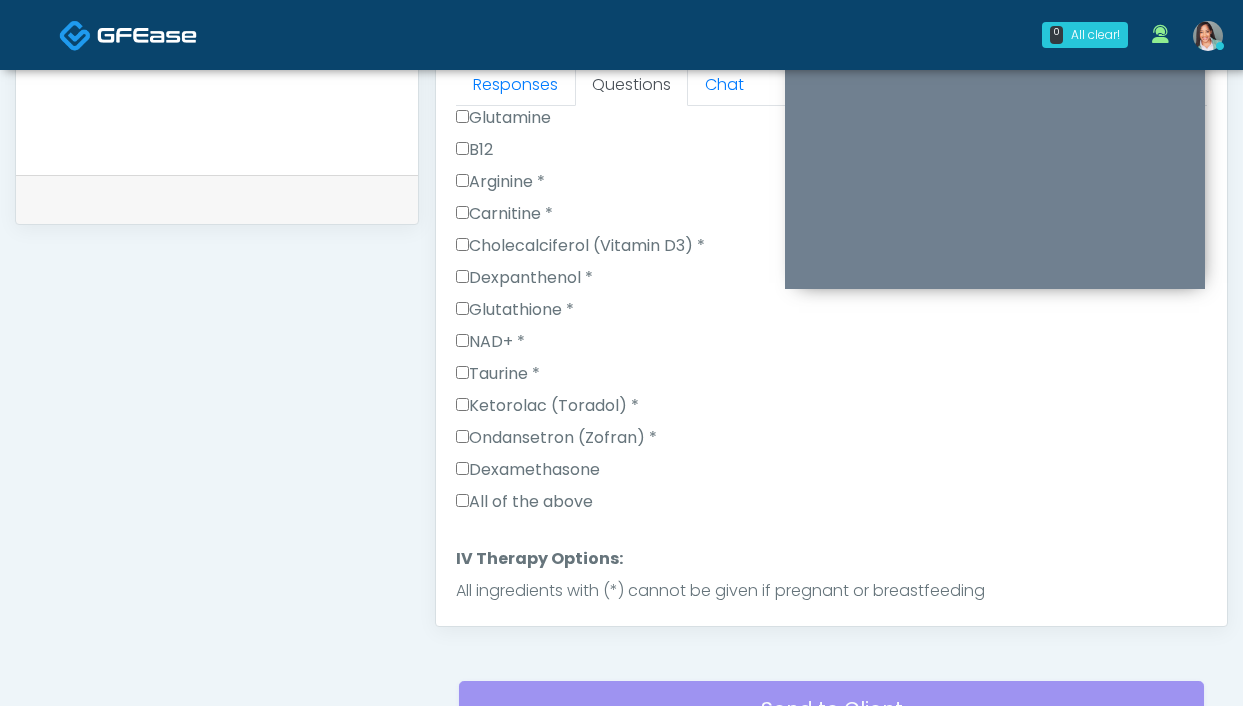 click on "NAD+ *" at bounding box center [490, 342] 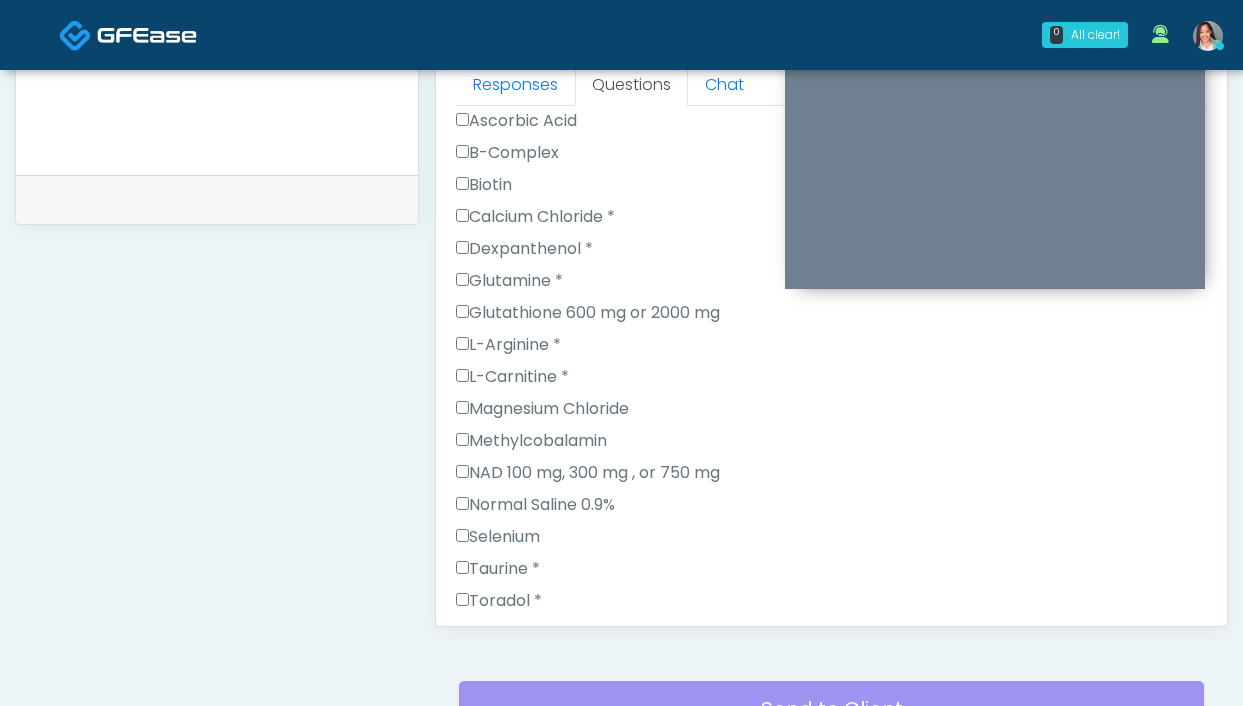 scroll, scrollTop: 2123, scrollLeft: 0, axis: vertical 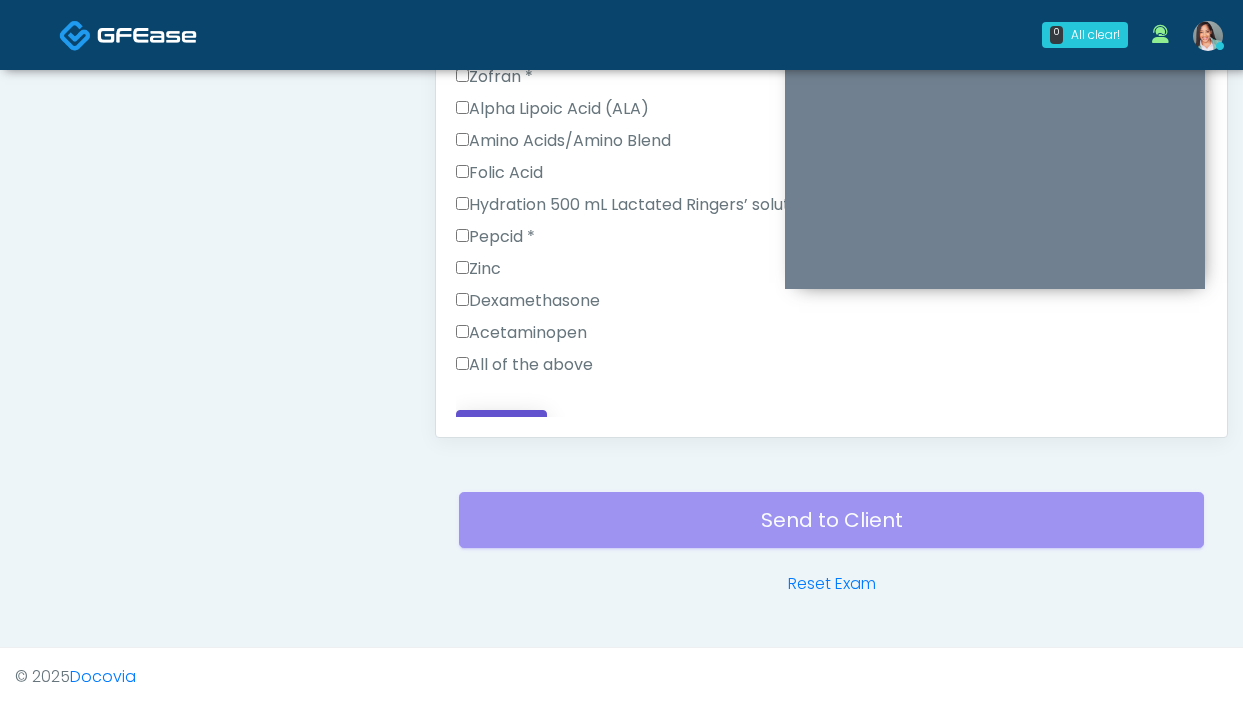 click on "Continue" at bounding box center [501, 428] 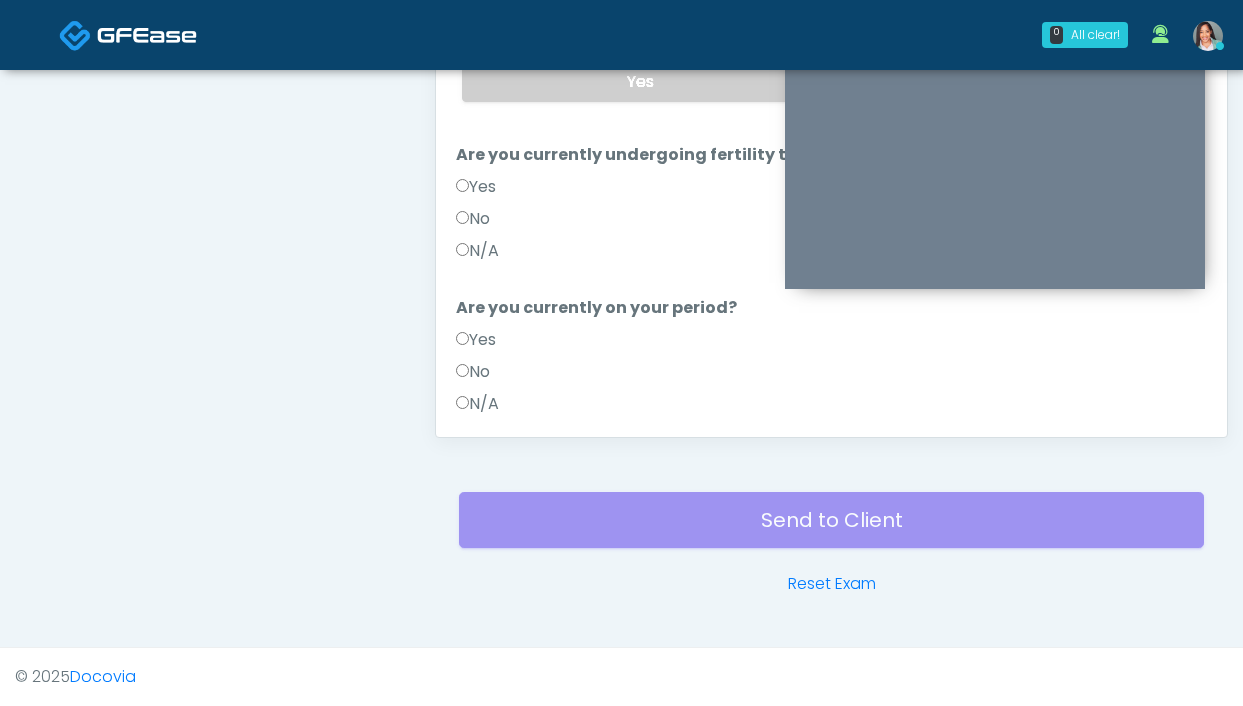 scroll, scrollTop: 0, scrollLeft: 0, axis: both 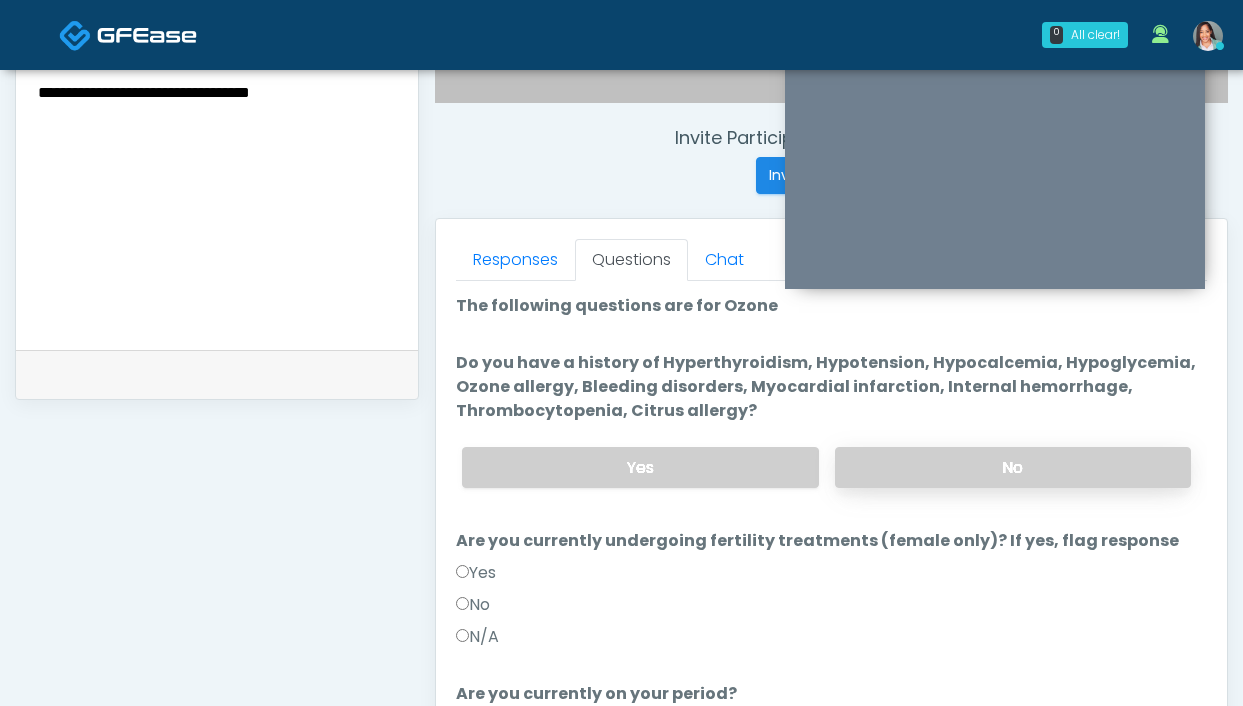 click on "No" at bounding box center (1013, 467) 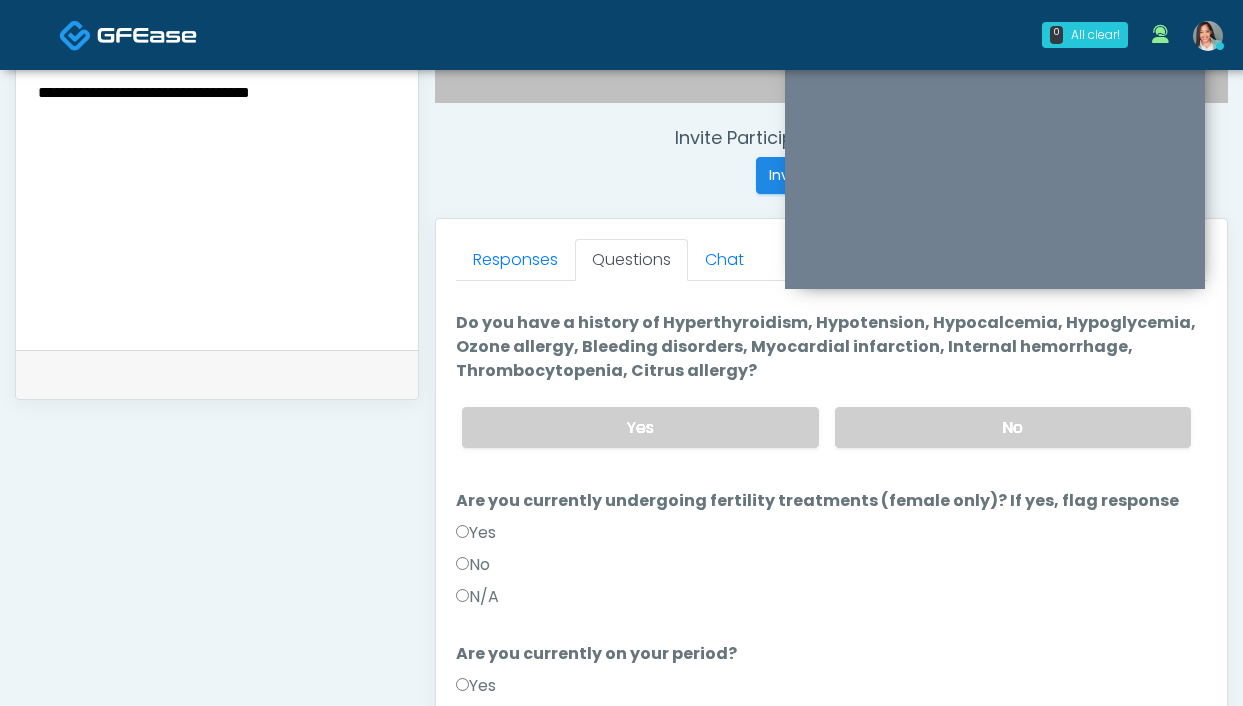 scroll, scrollTop: 43, scrollLeft: 0, axis: vertical 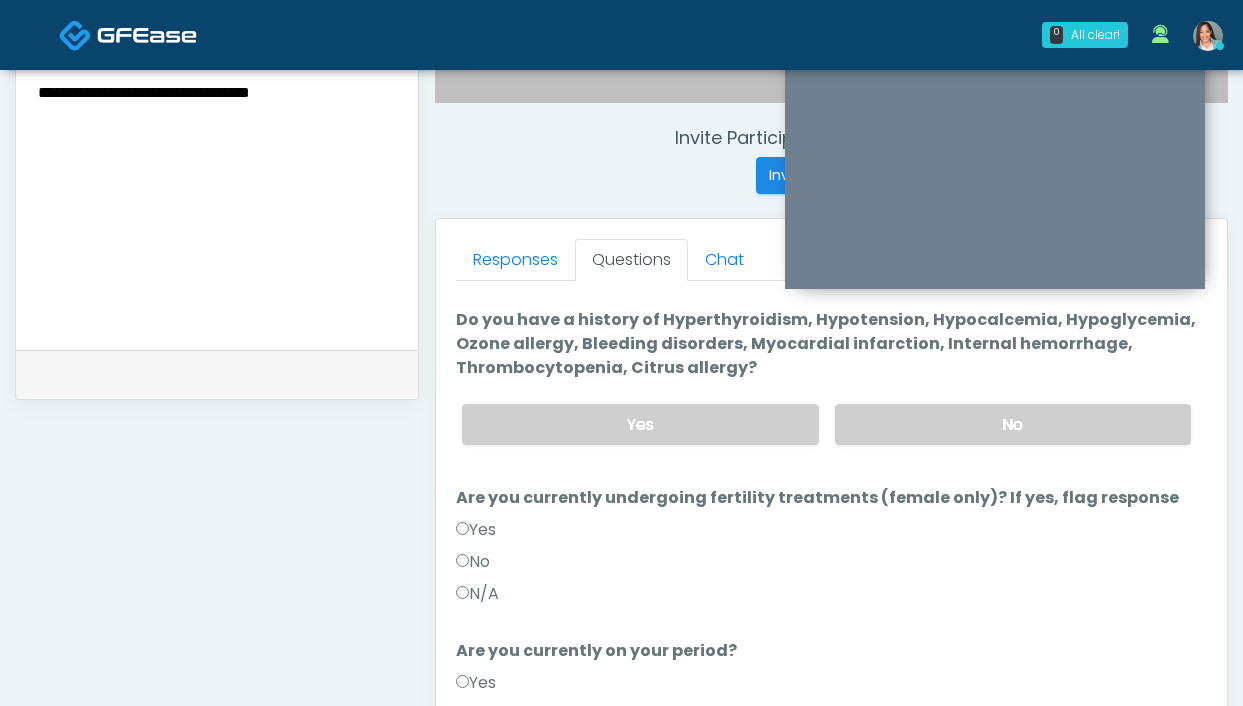 click on "No" at bounding box center (473, 562) 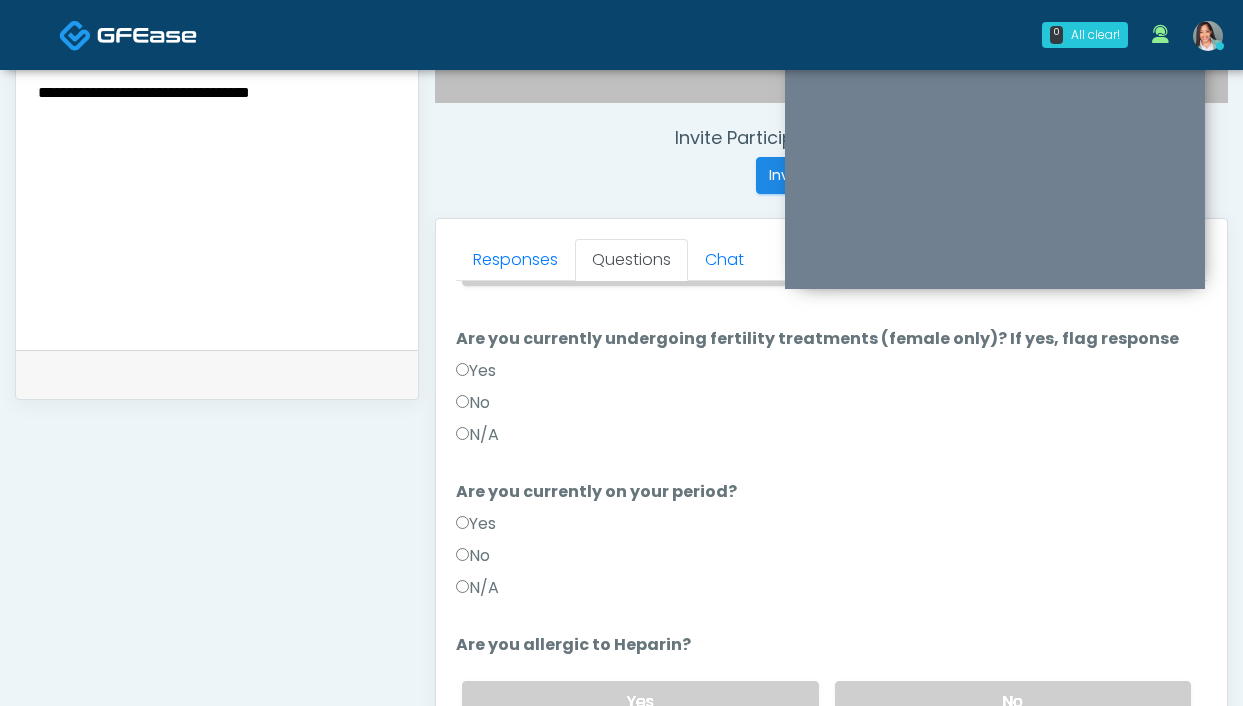 scroll, scrollTop: 219, scrollLeft: 0, axis: vertical 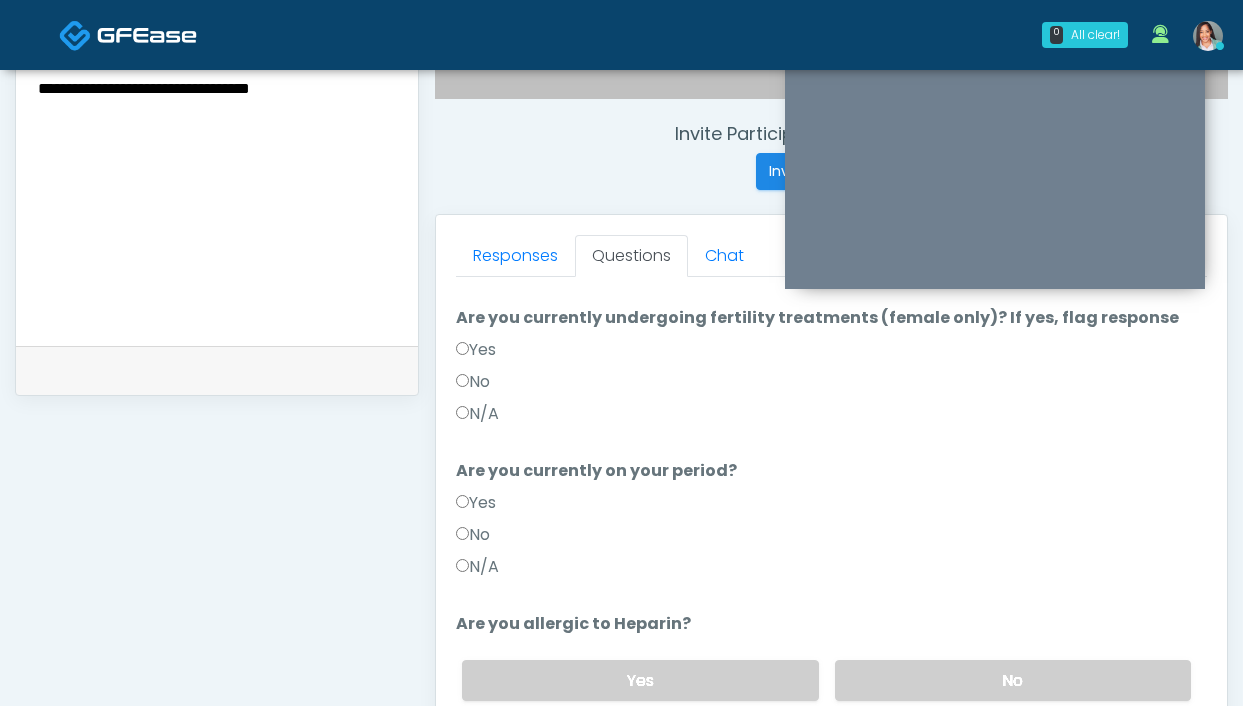 click on "No" at bounding box center [473, 535] 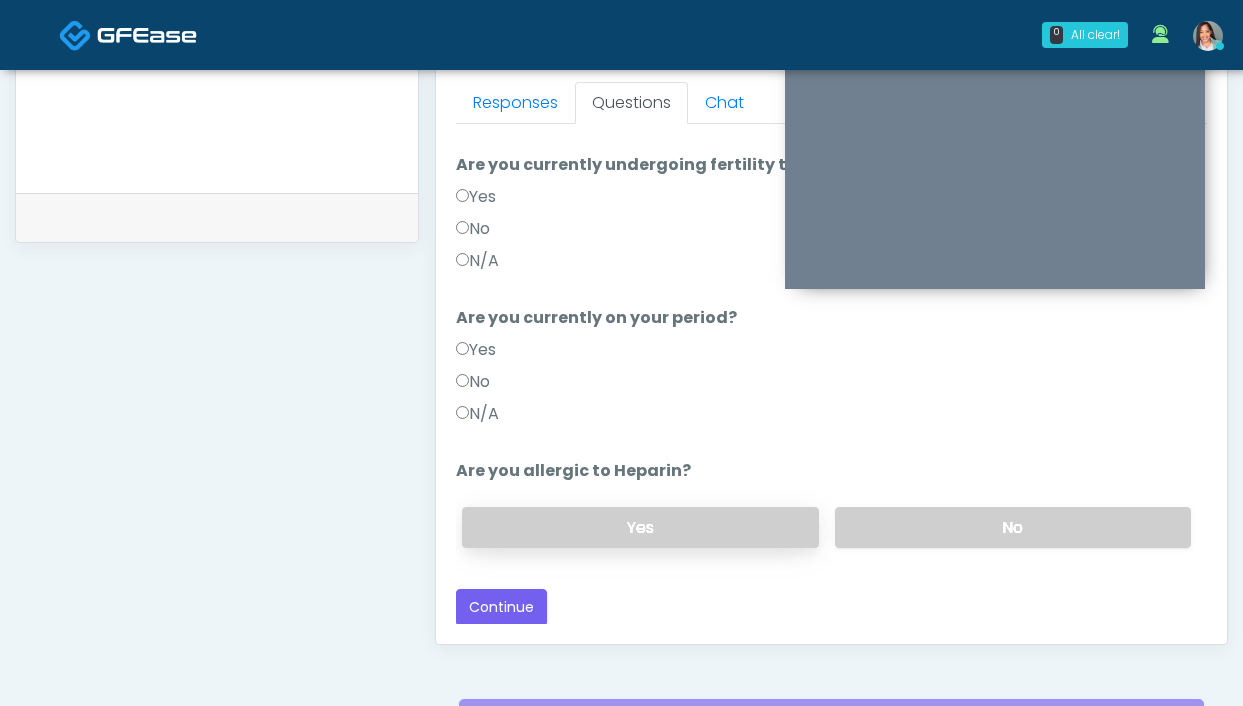 scroll, scrollTop: 884, scrollLeft: 0, axis: vertical 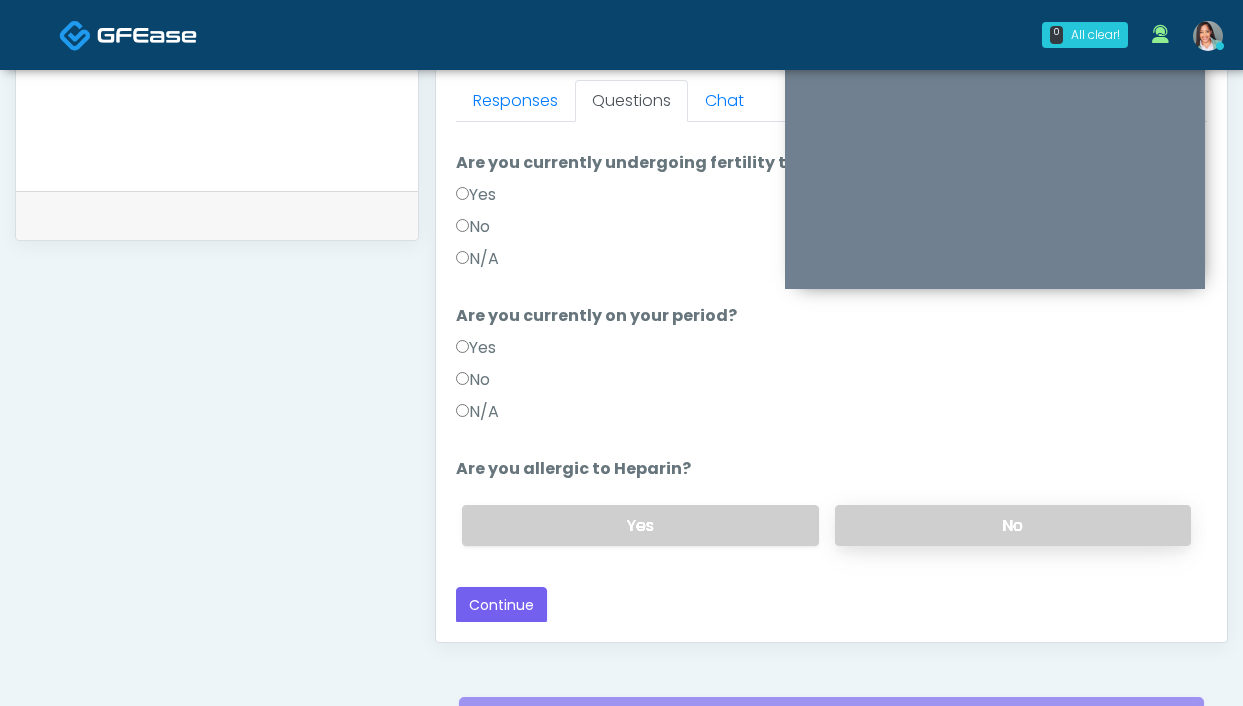 click on "No" at bounding box center [1013, 525] 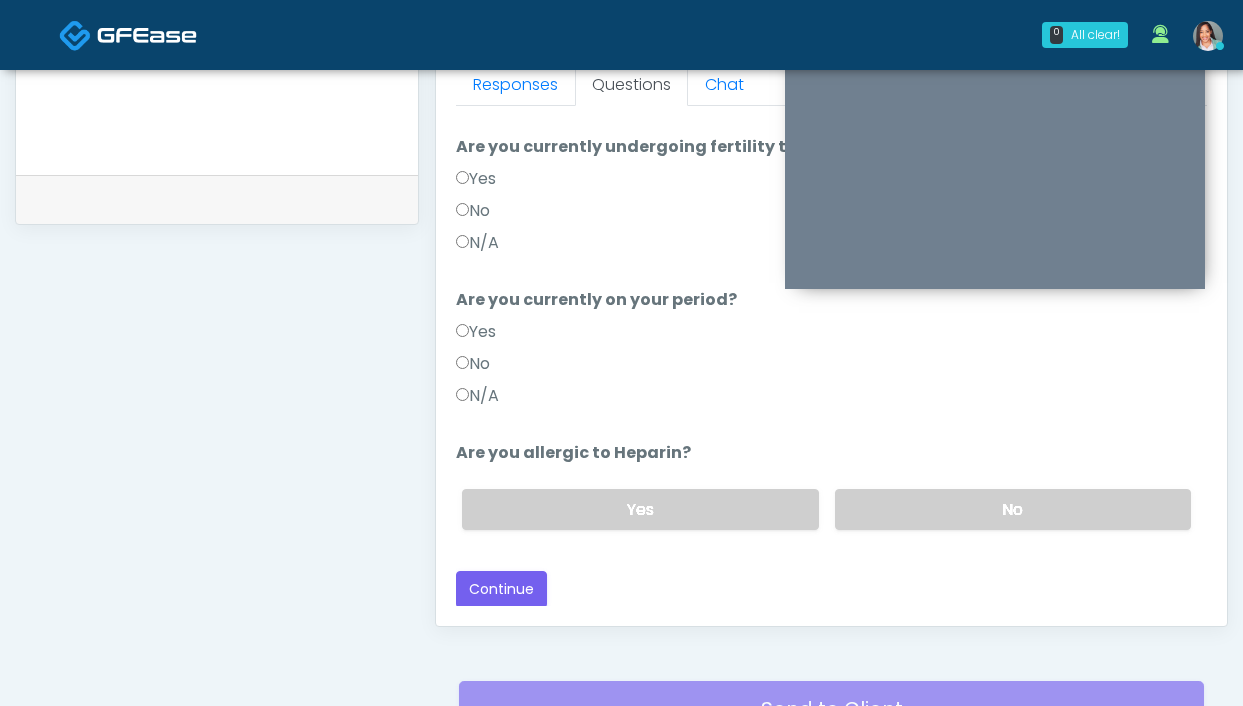 scroll, scrollTop: 900, scrollLeft: 0, axis: vertical 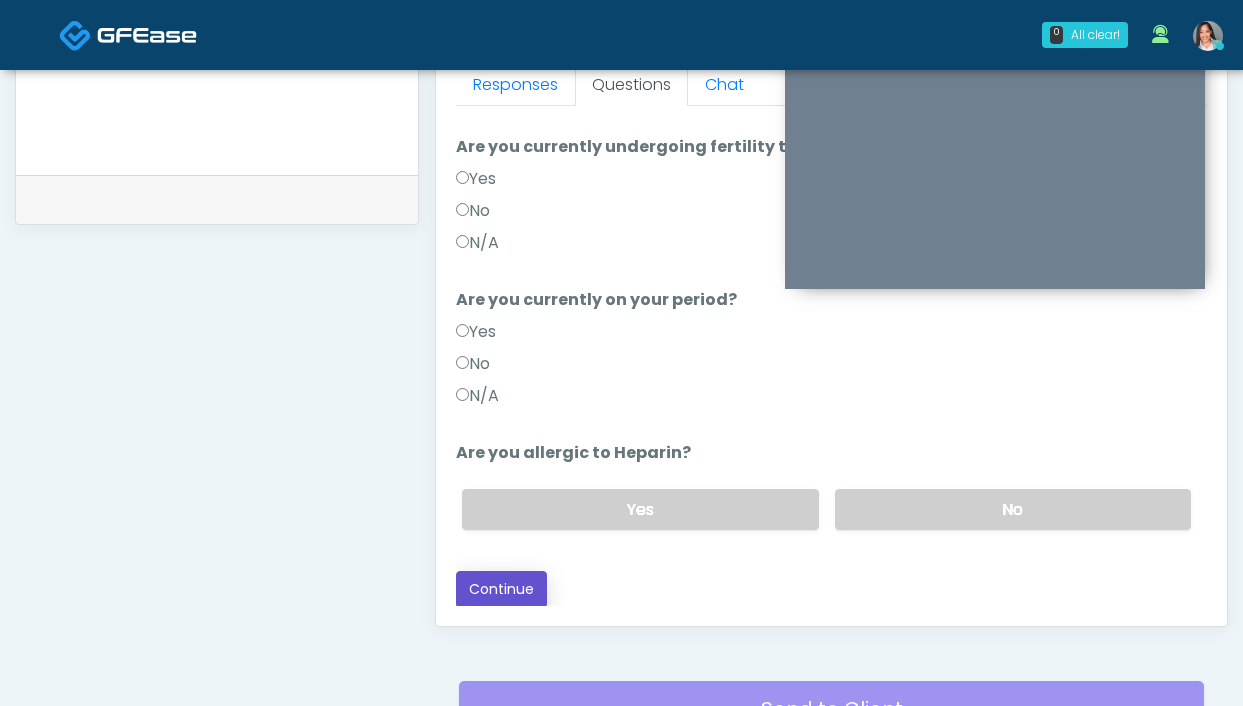 click on "Continue" at bounding box center [501, 589] 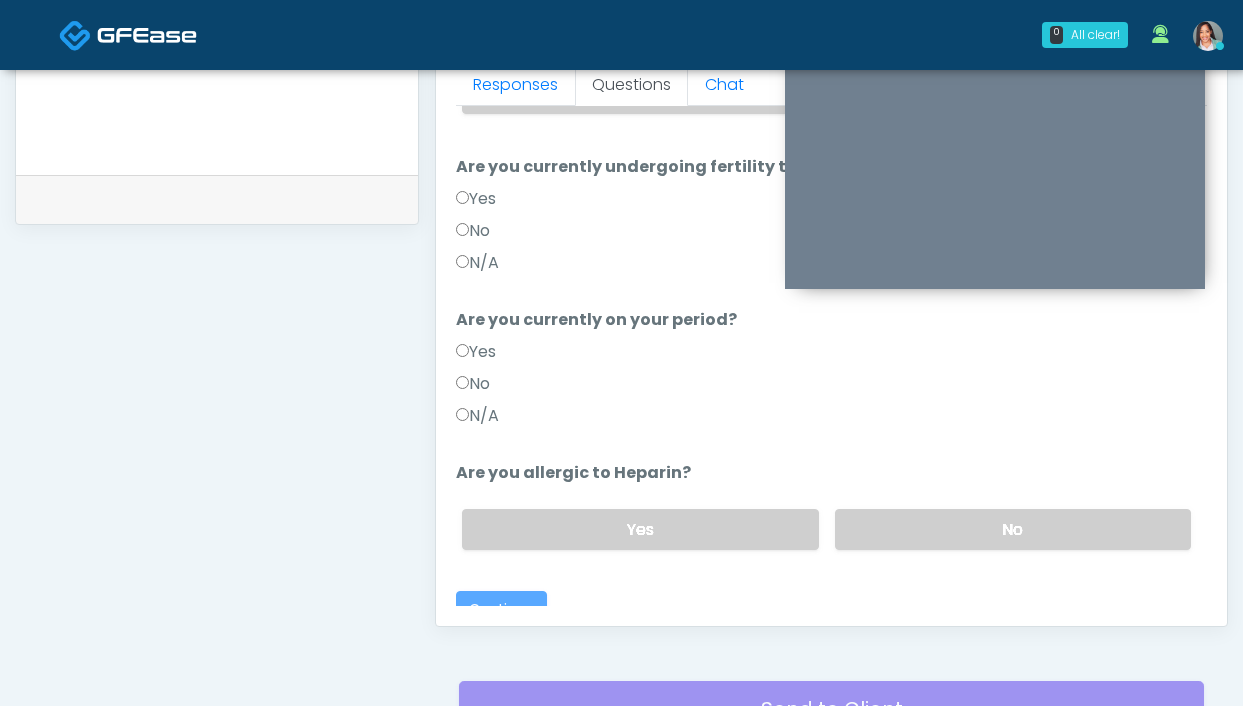 scroll, scrollTop: 187, scrollLeft: 0, axis: vertical 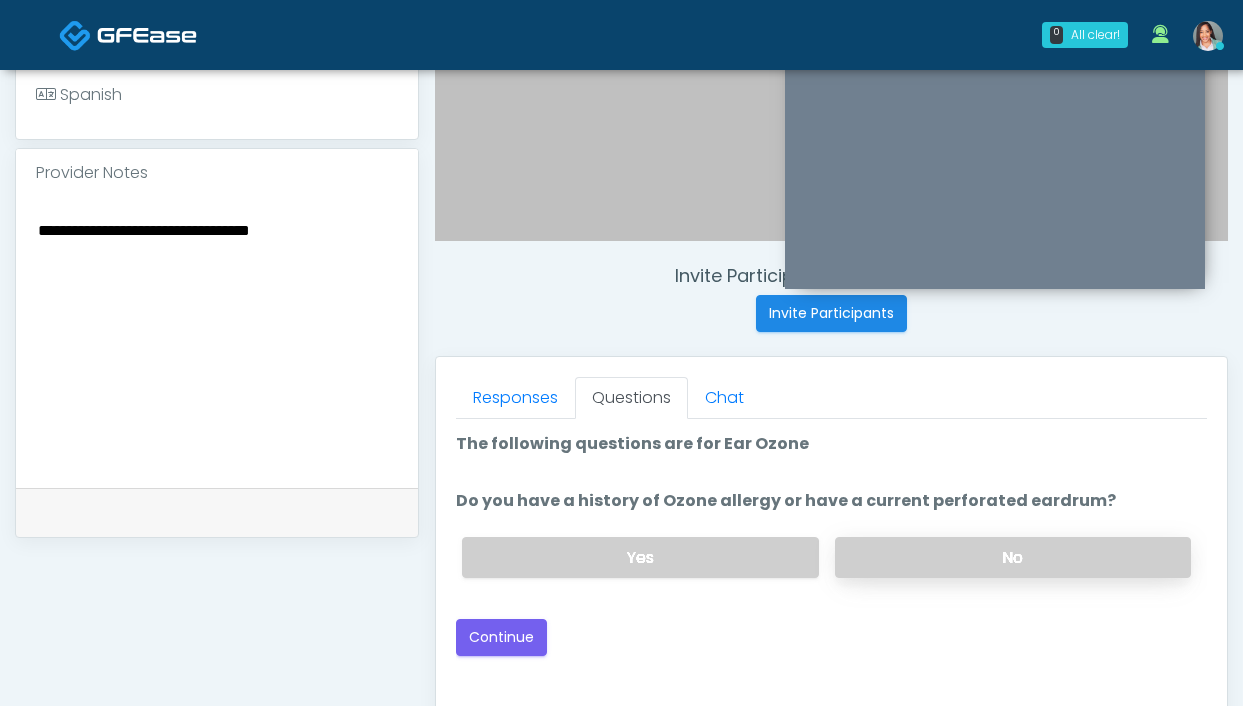 click on "No" at bounding box center [1013, 557] 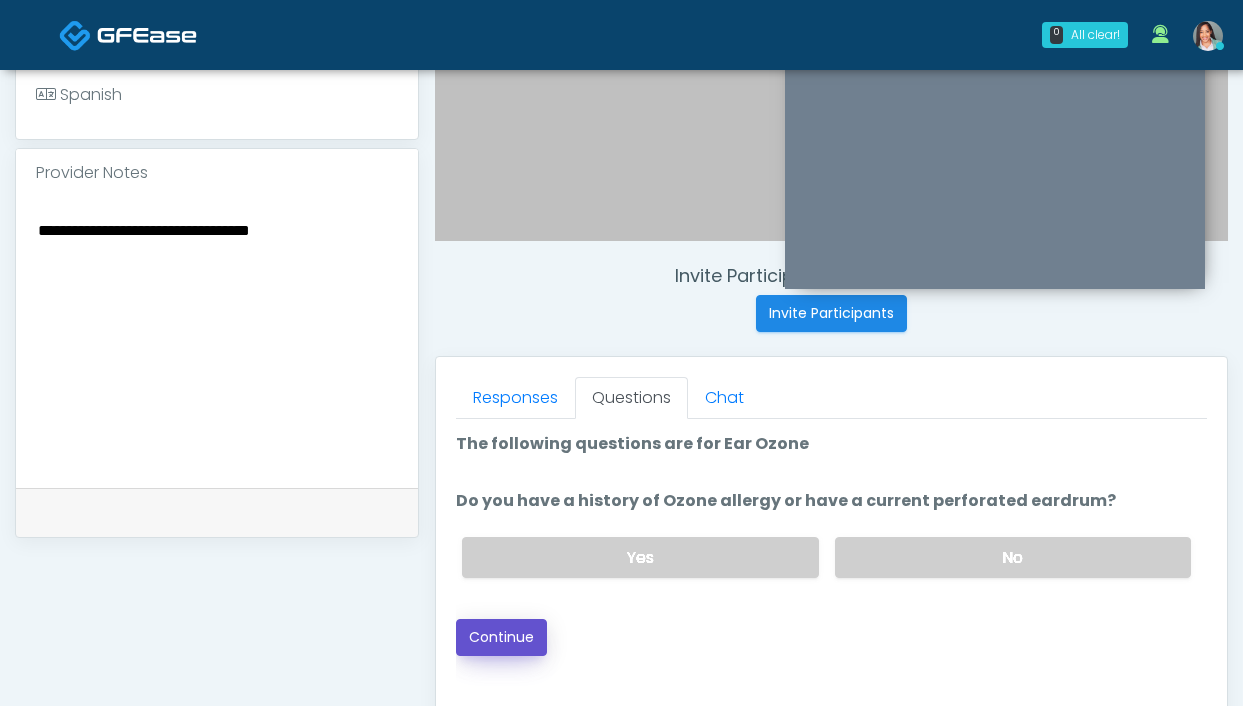 click on "Continue" at bounding box center [501, 637] 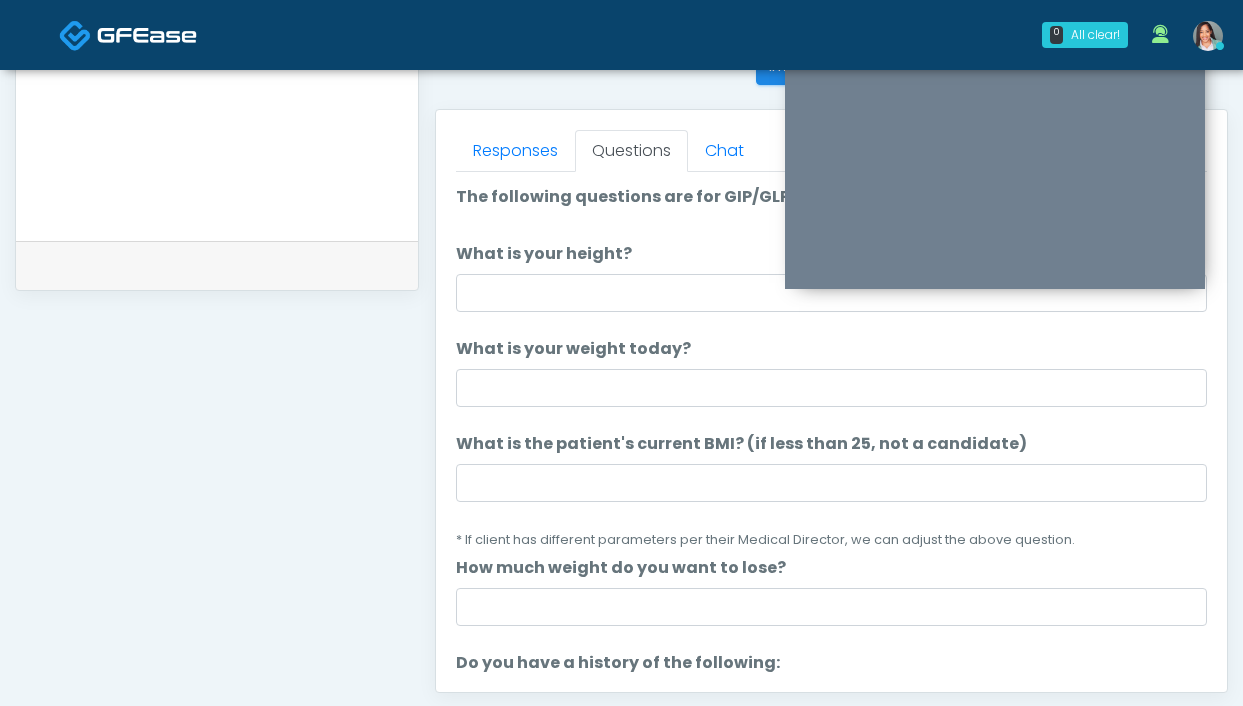 scroll, scrollTop: 789, scrollLeft: 0, axis: vertical 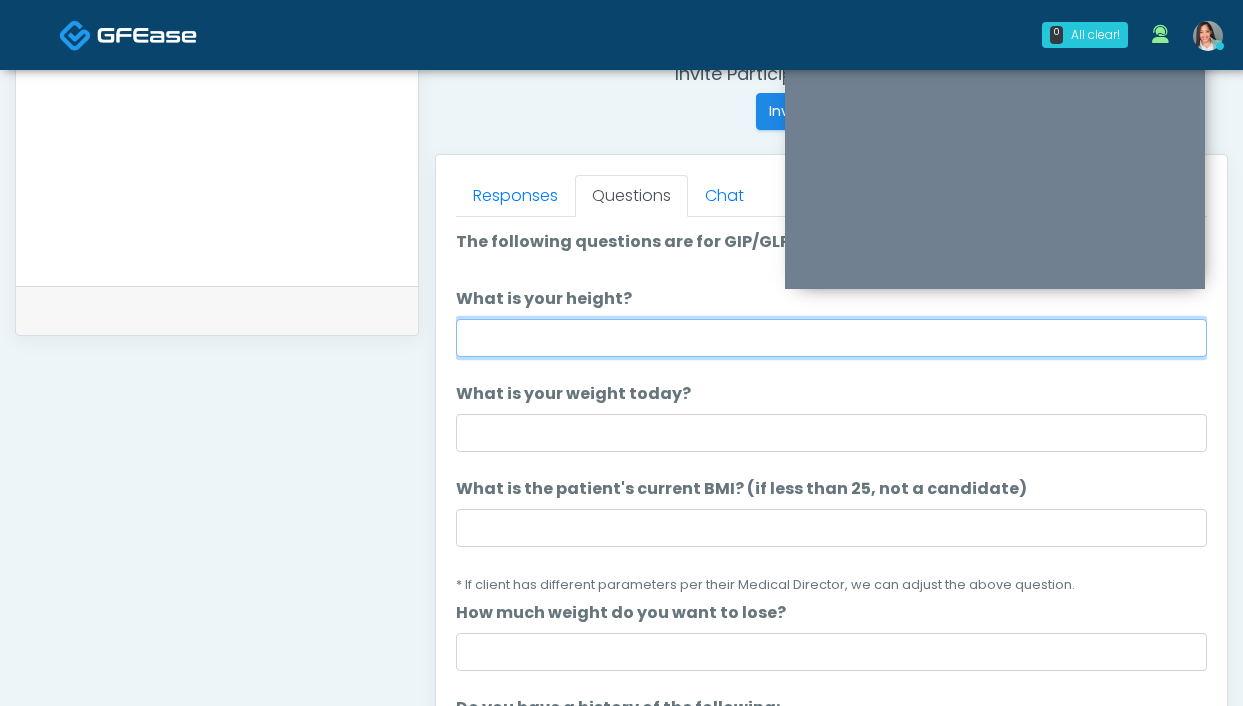 click on "What is your height?" at bounding box center (831, 338) 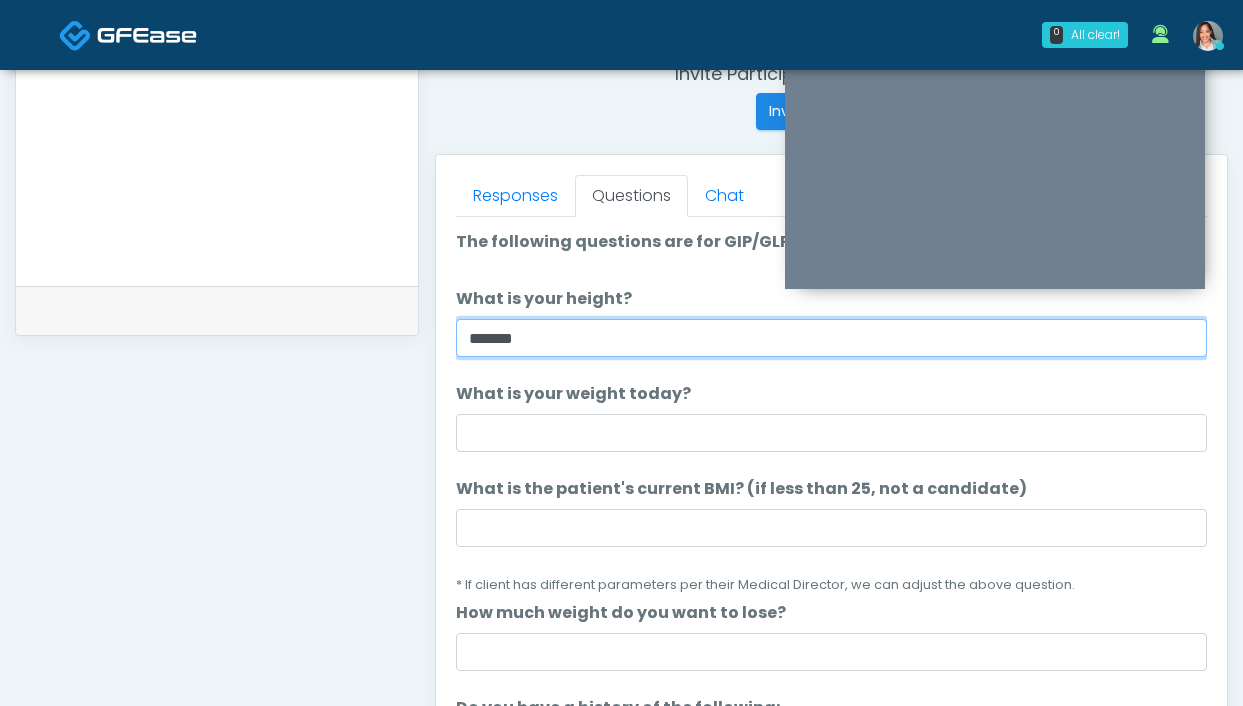 type on "*****" 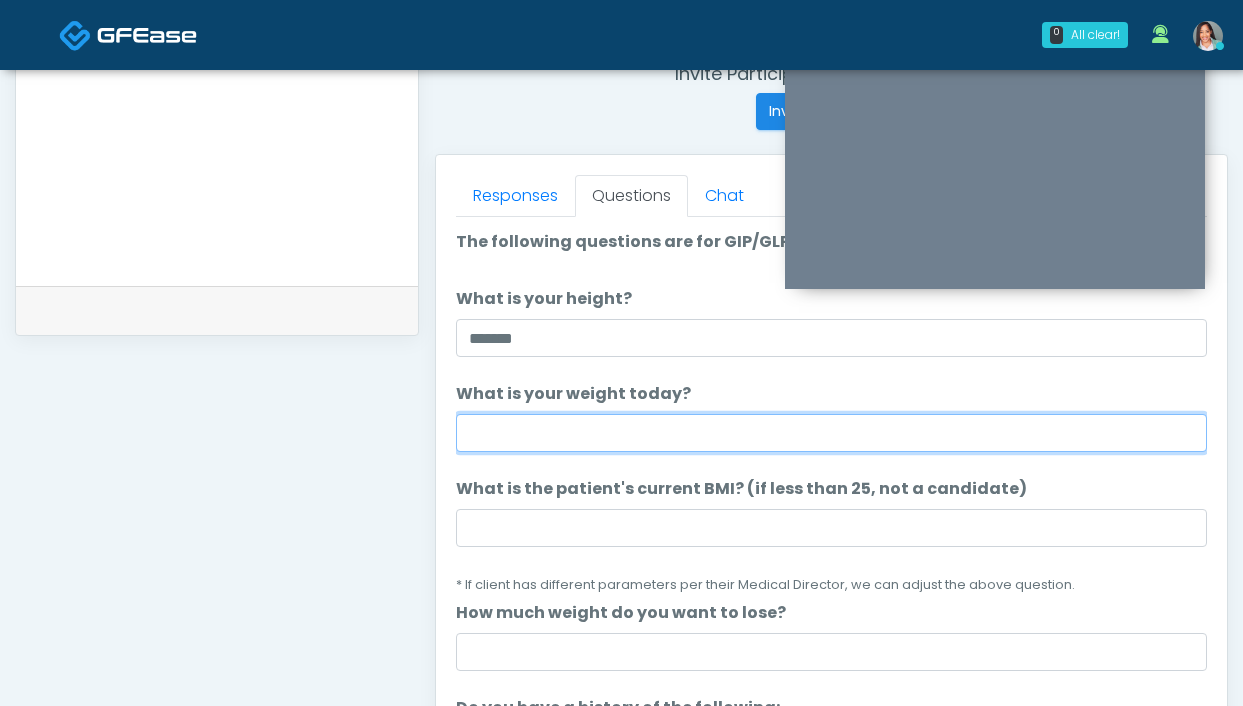 click on "What is your weight today?" at bounding box center (831, 433) 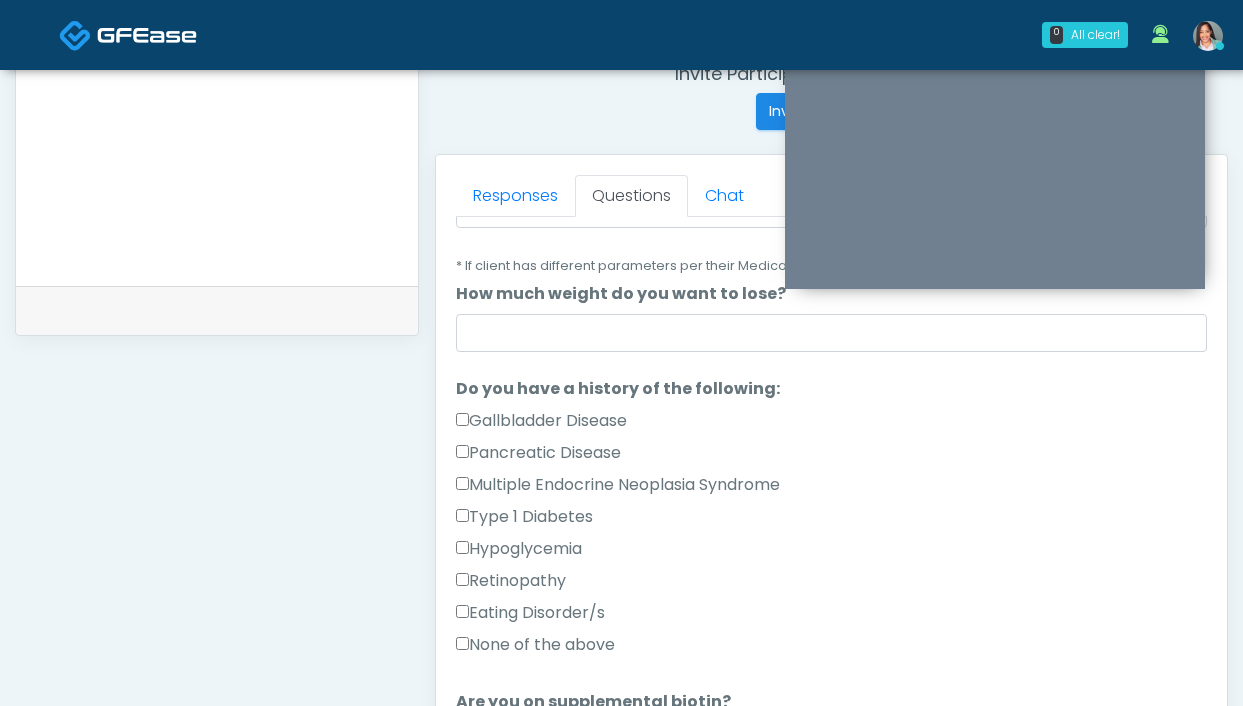 scroll, scrollTop: 352, scrollLeft: 0, axis: vertical 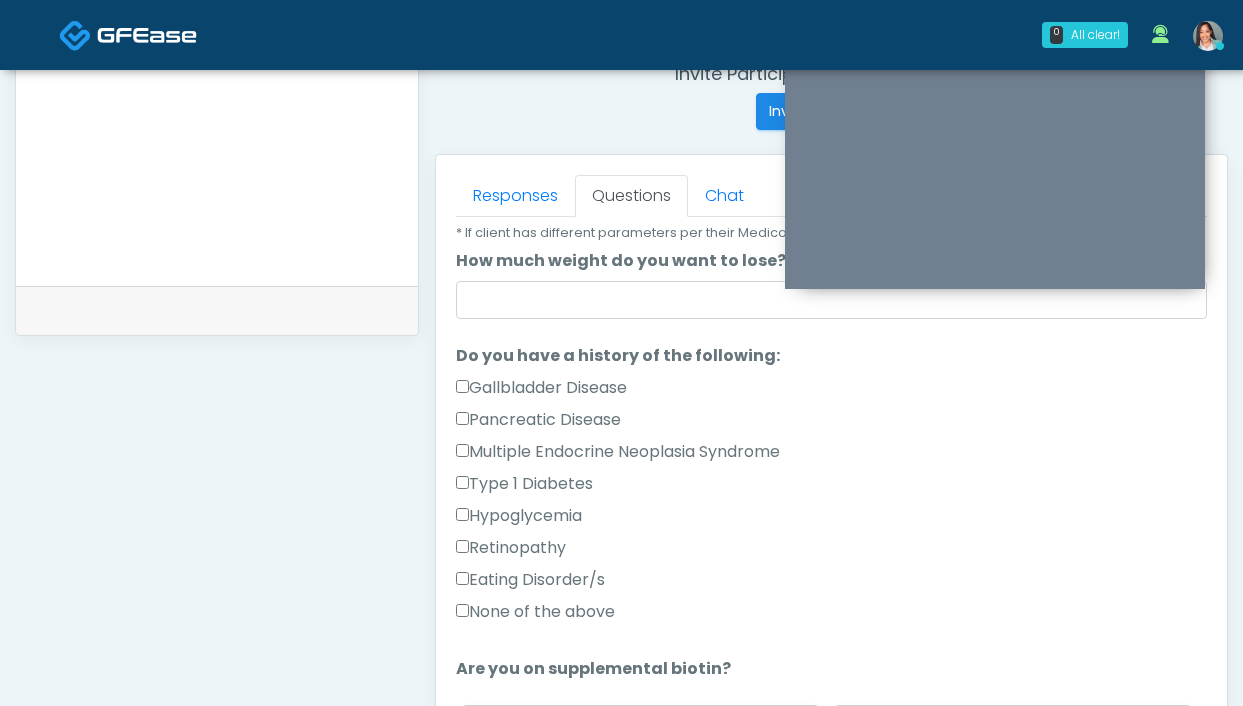 type on "**********" 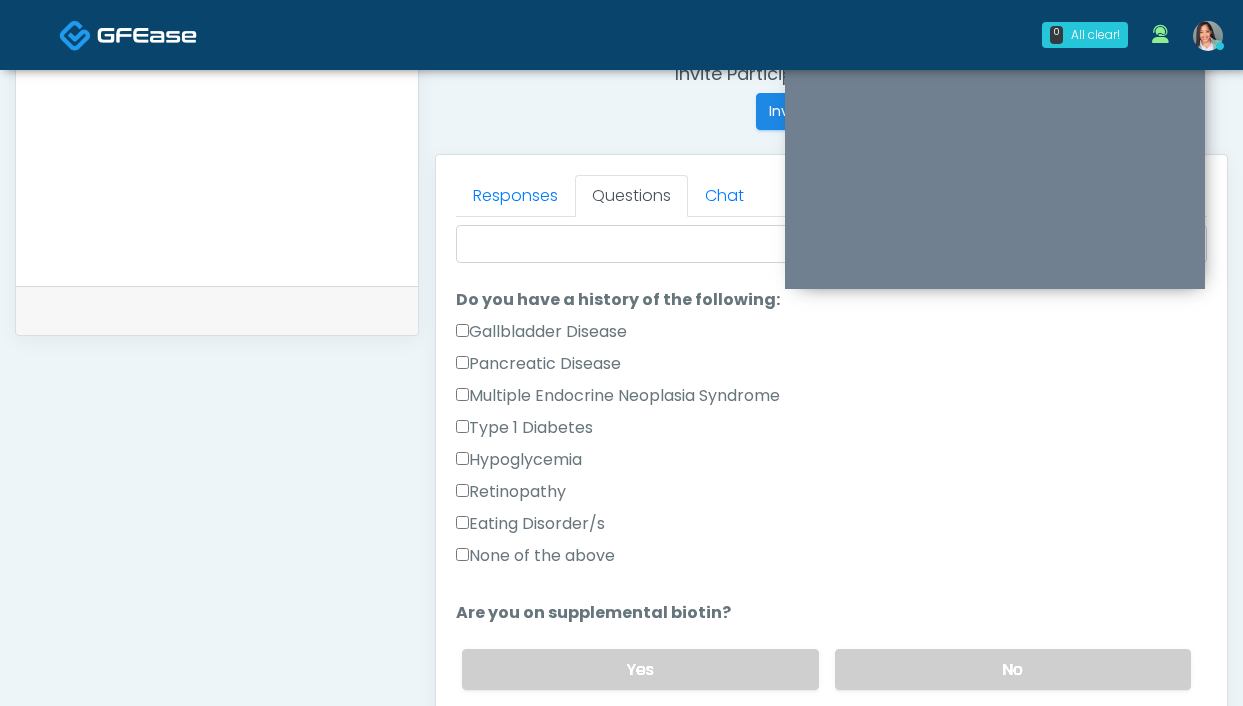 scroll, scrollTop: 409, scrollLeft: 0, axis: vertical 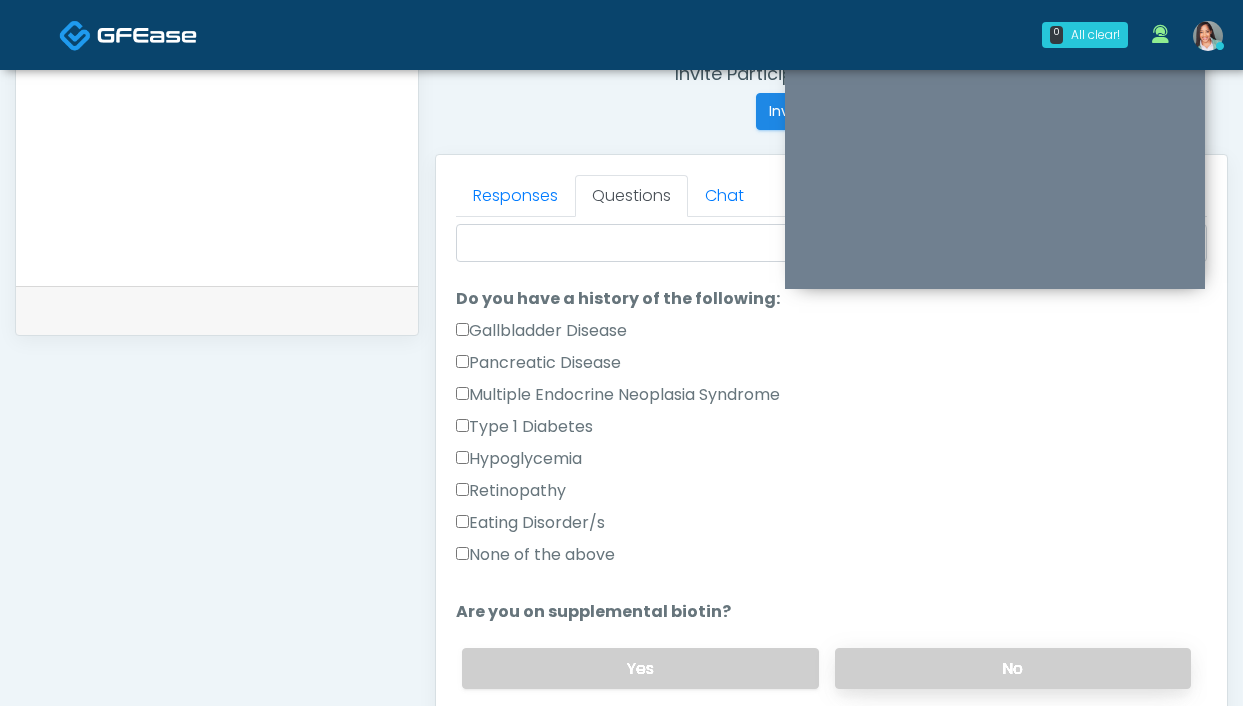 click on "No" at bounding box center [1013, 668] 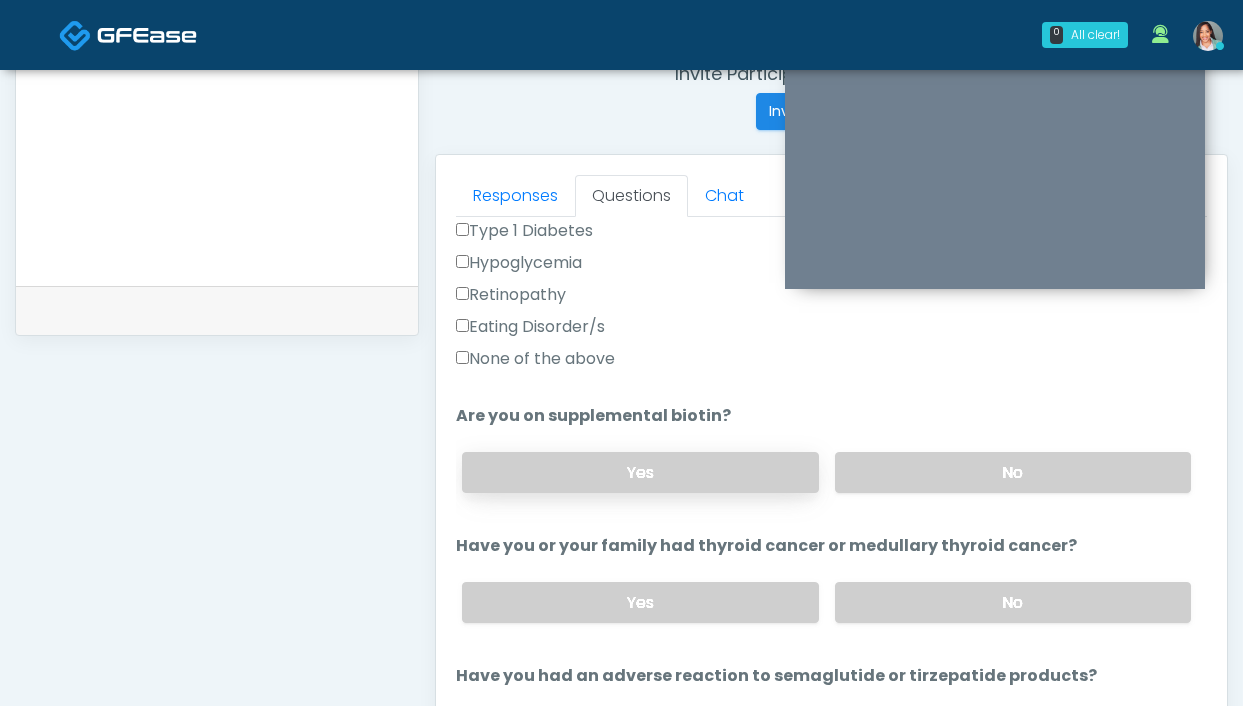 scroll, scrollTop: 646, scrollLeft: 0, axis: vertical 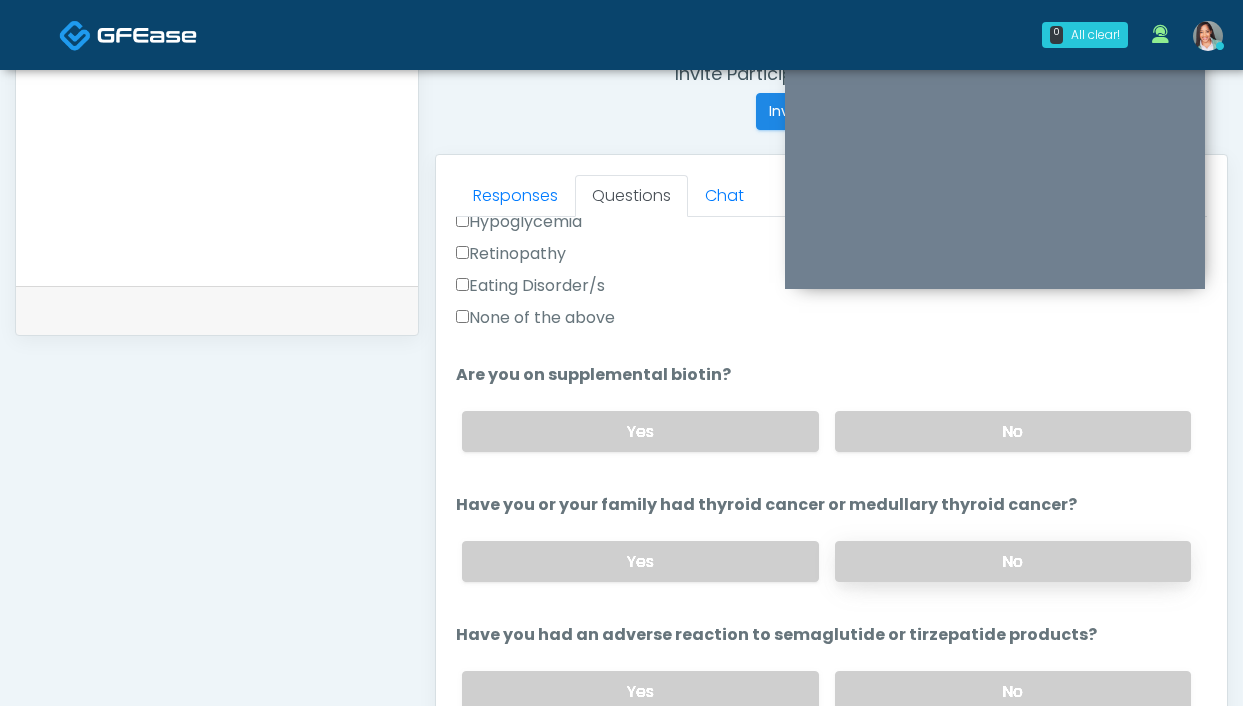 click on "No" at bounding box center [1013, 561] 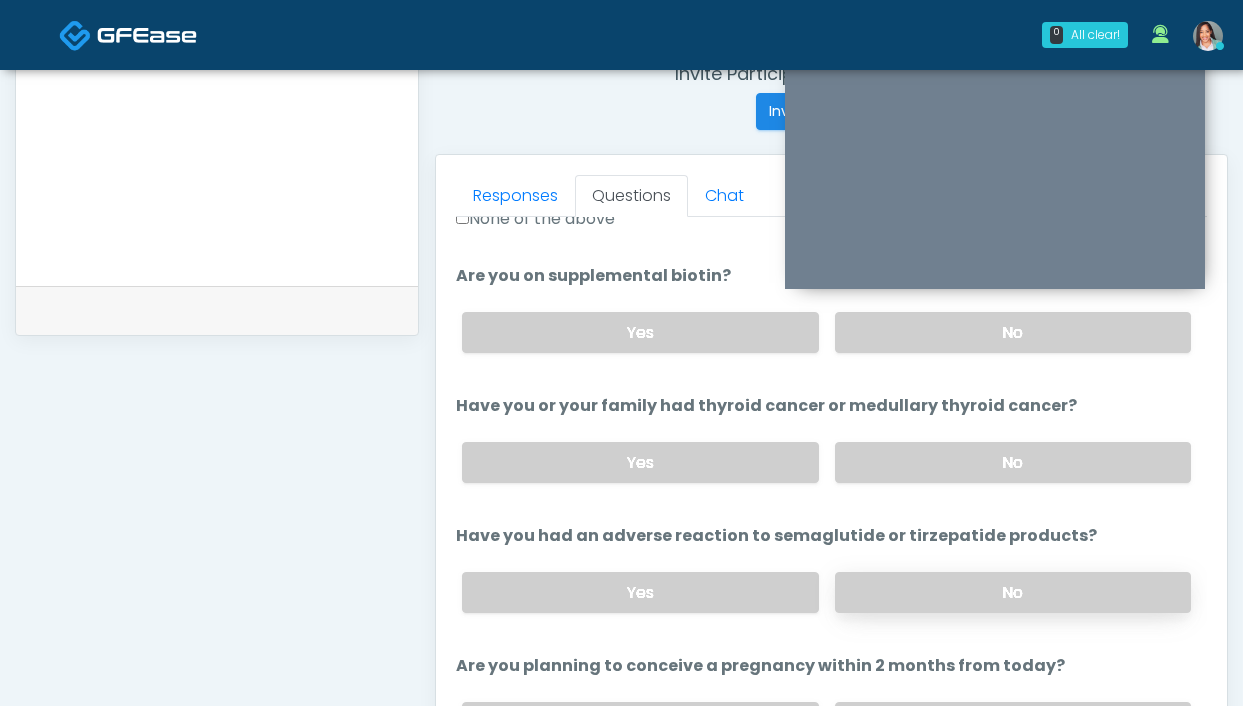 scroll, scrollTop: 754, scrollLeft: 0, axis: vertical 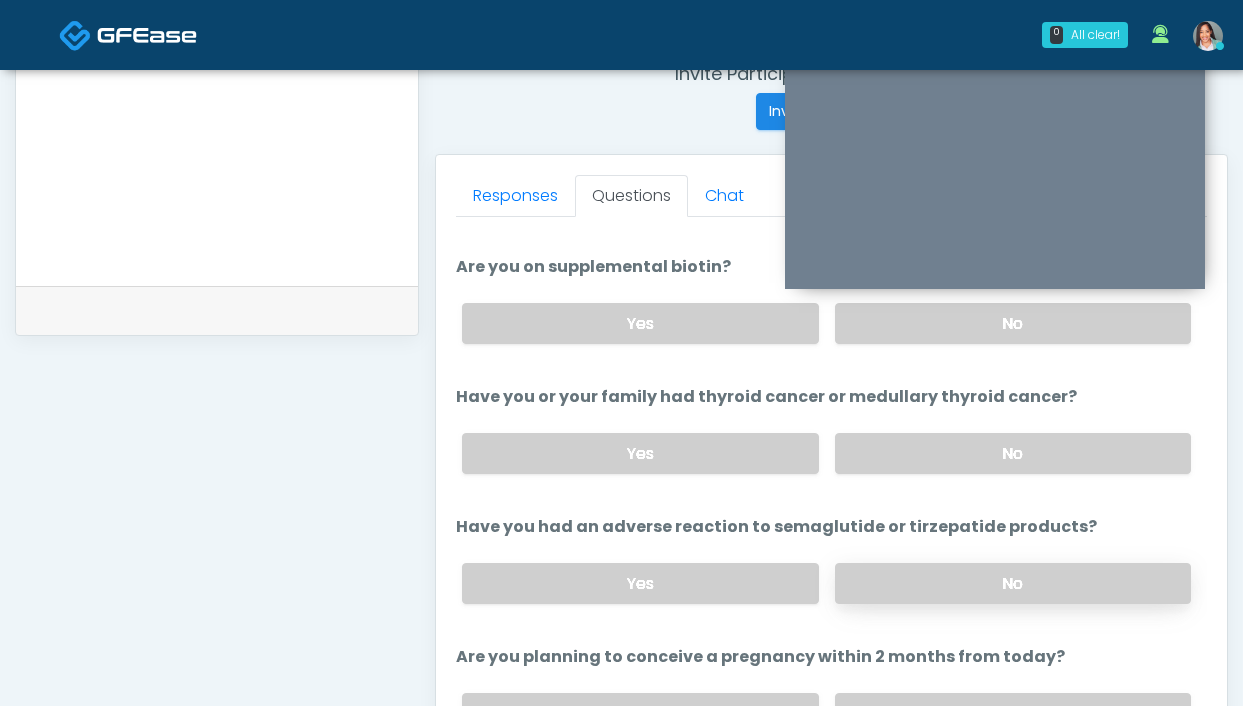 click on "No" at bounding box center (1013, 583) 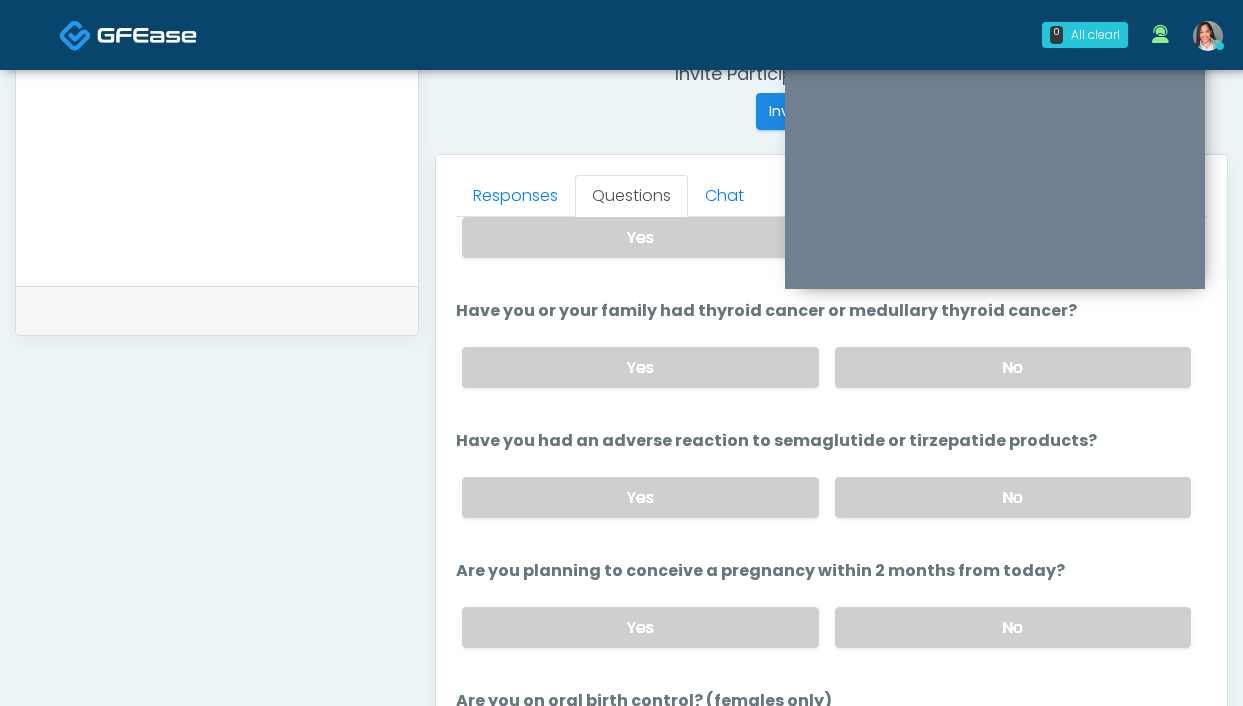 scroll, scrollTop: 840, scrollLeft: 0, axis: vertical 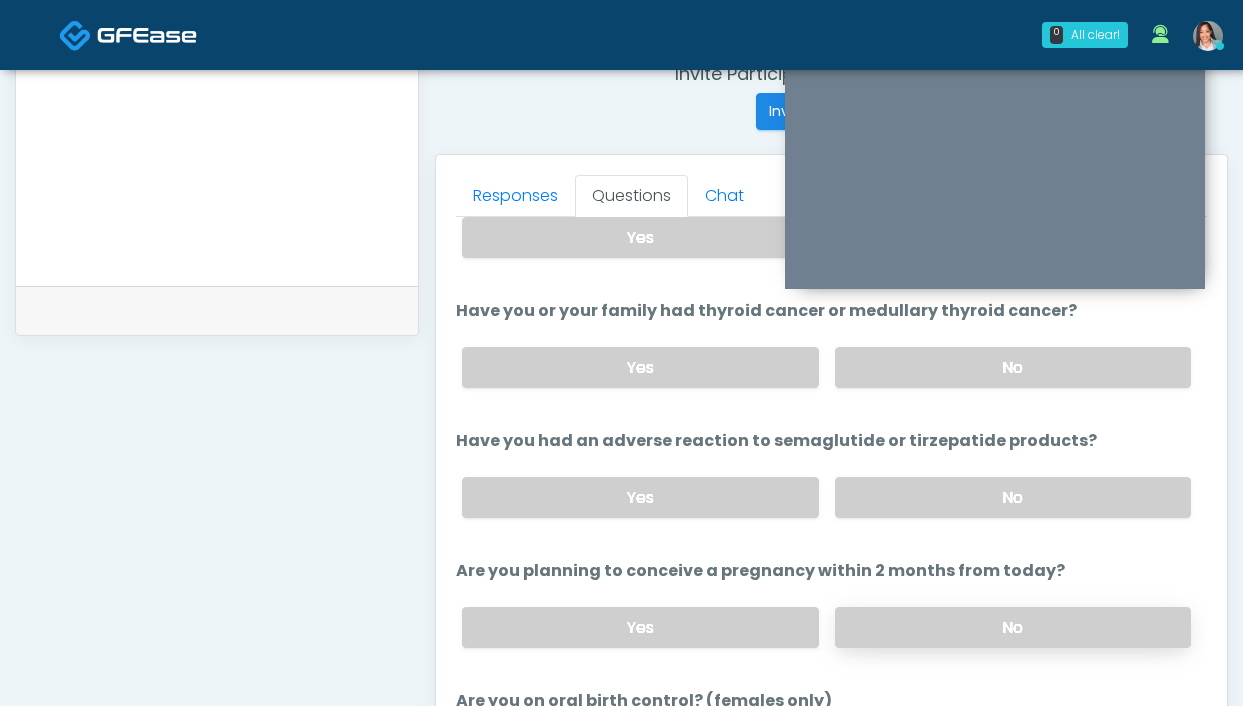 drag, startPoint x: 871, startPoint y: 620, endPoint x: 850, endPoint y: 605, distance: 25.806976 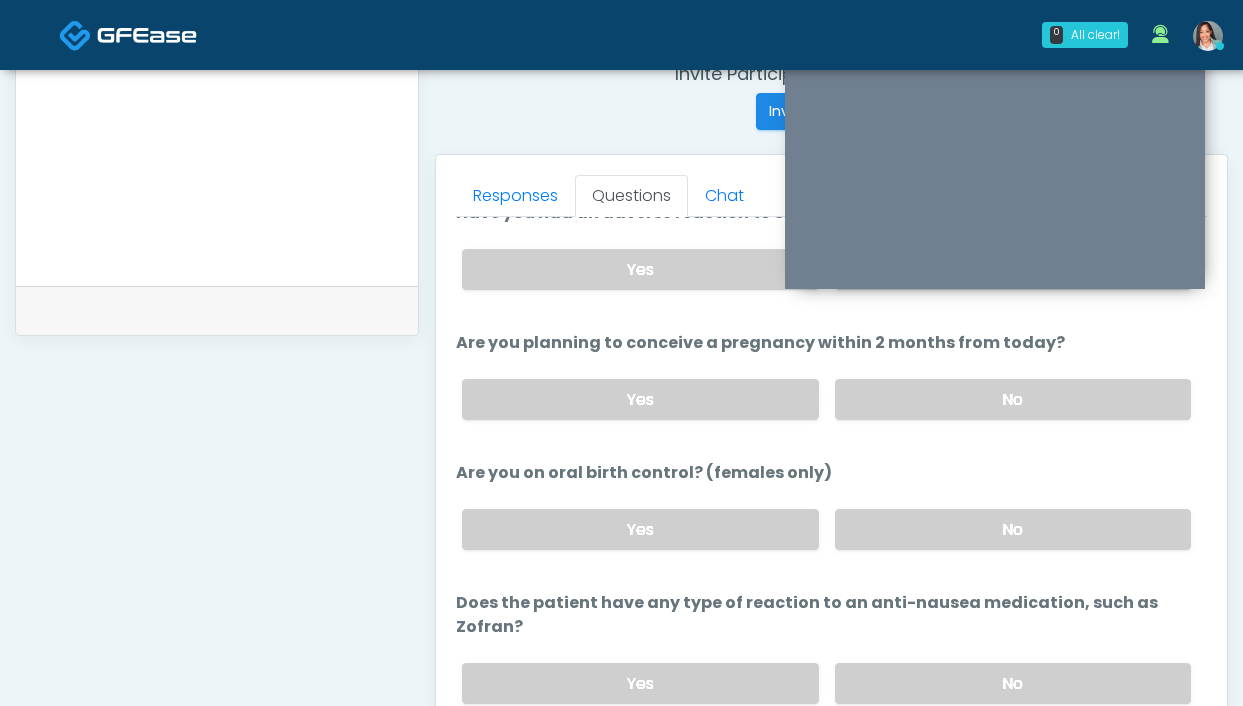 scroll, scrollTop: 1127, scrollLeft: 0, axis: vertical 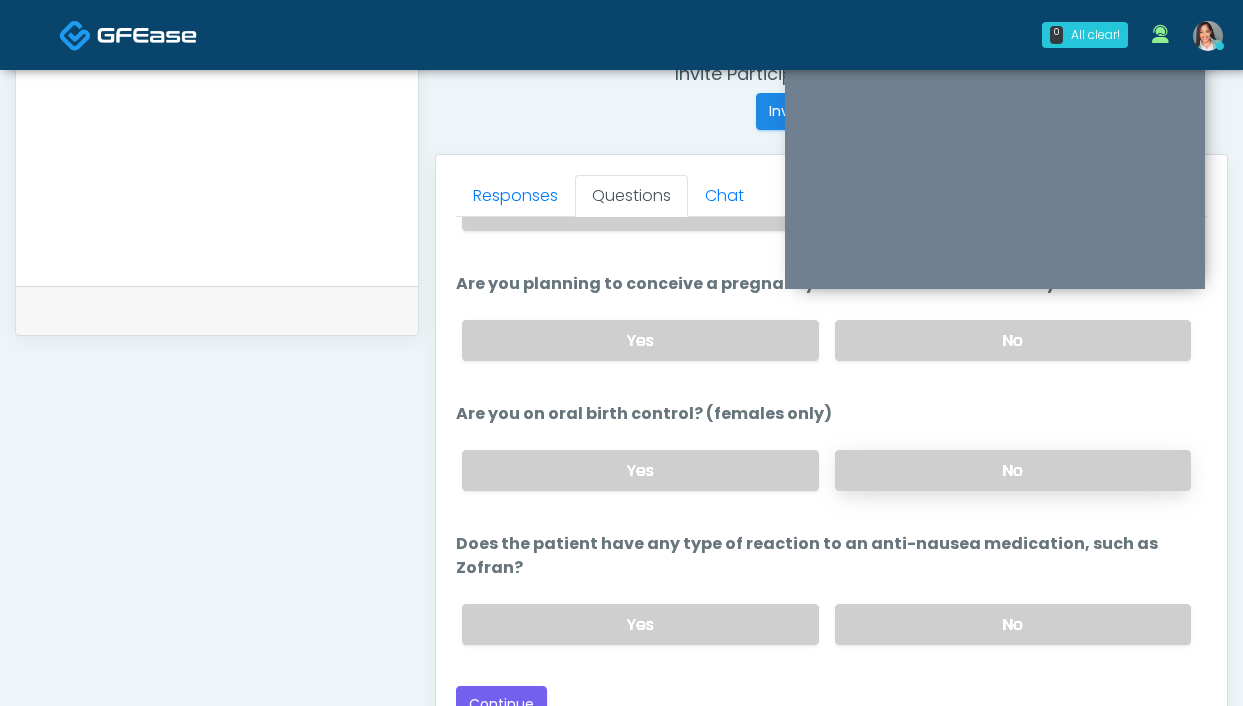 click on "No" at bounding box center [1013, 470] 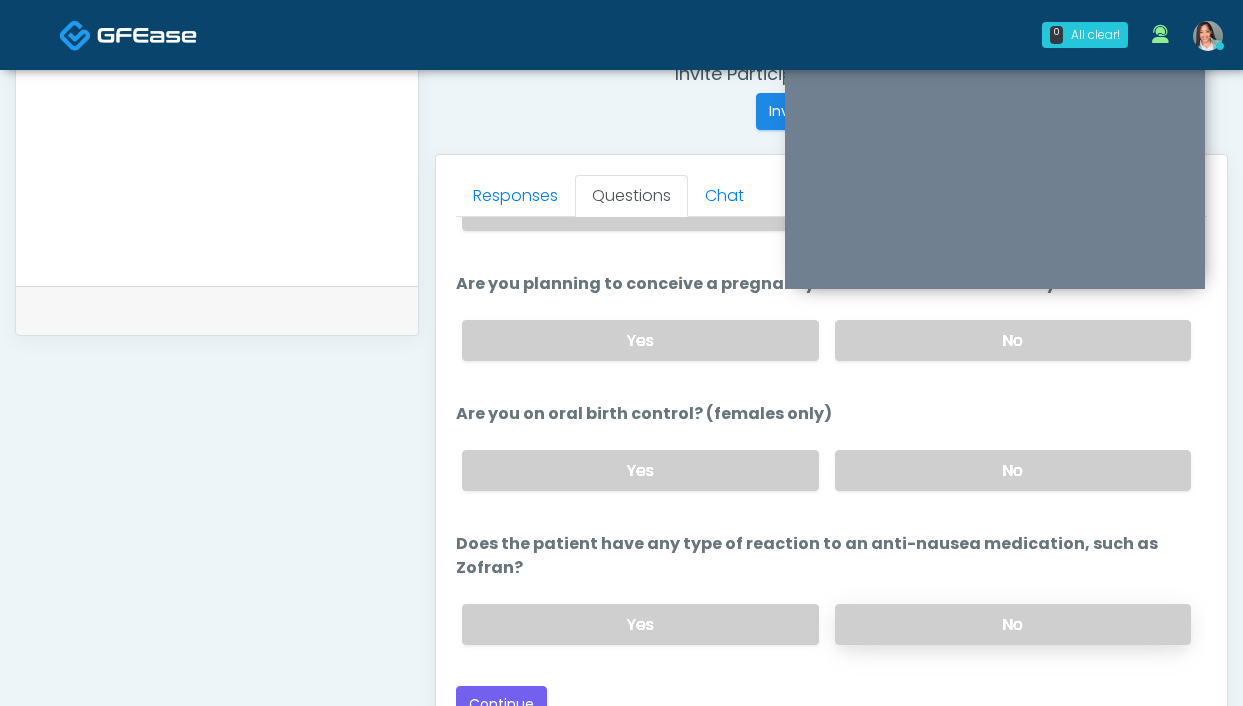 click on "No" at bounding box center [1013, 624] 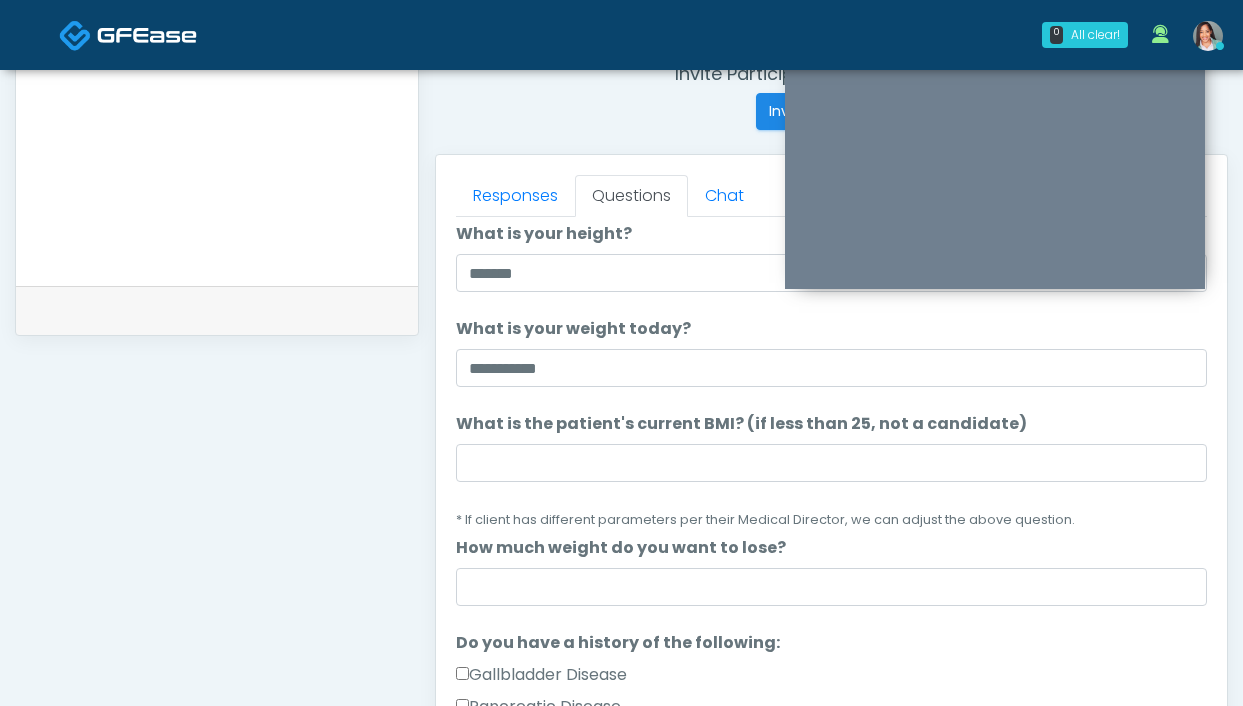 scroll, scrollTop: 64, scrollLeft: 0, axis: vertical 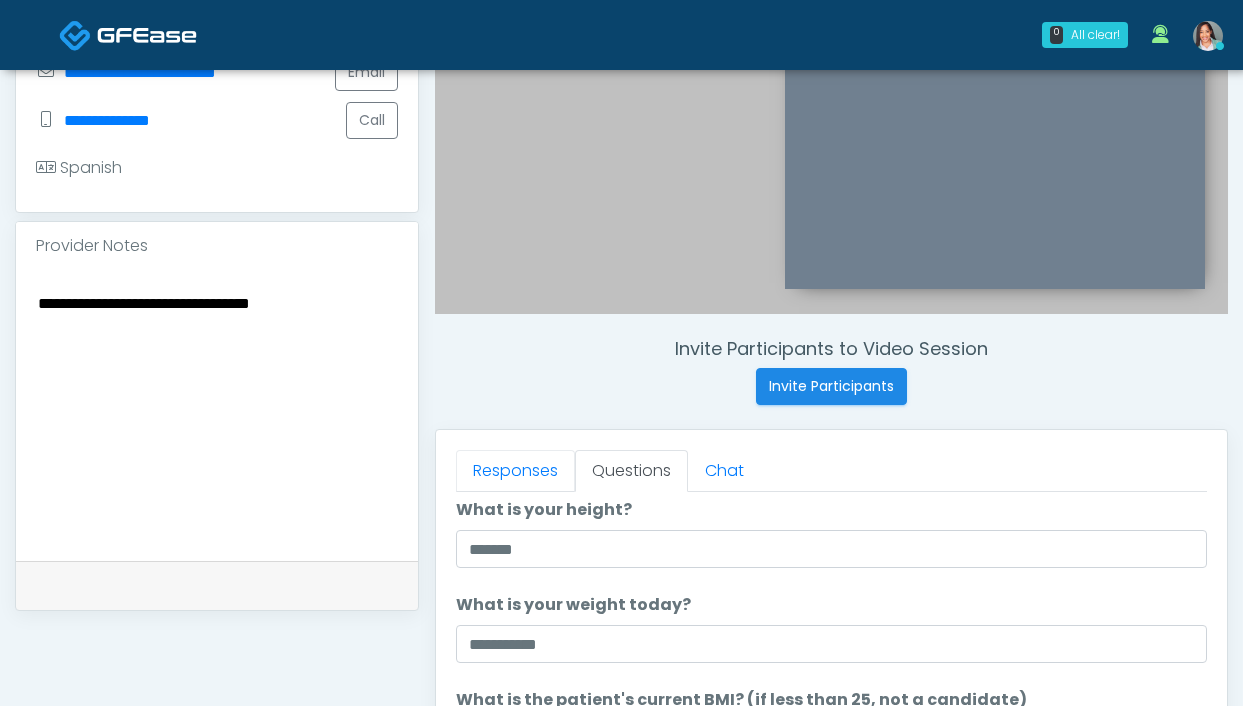 drag, startPoint x: 545, startPoint y: 471, endPoint x: 542, endPoint y: 437, distance: 34.132095 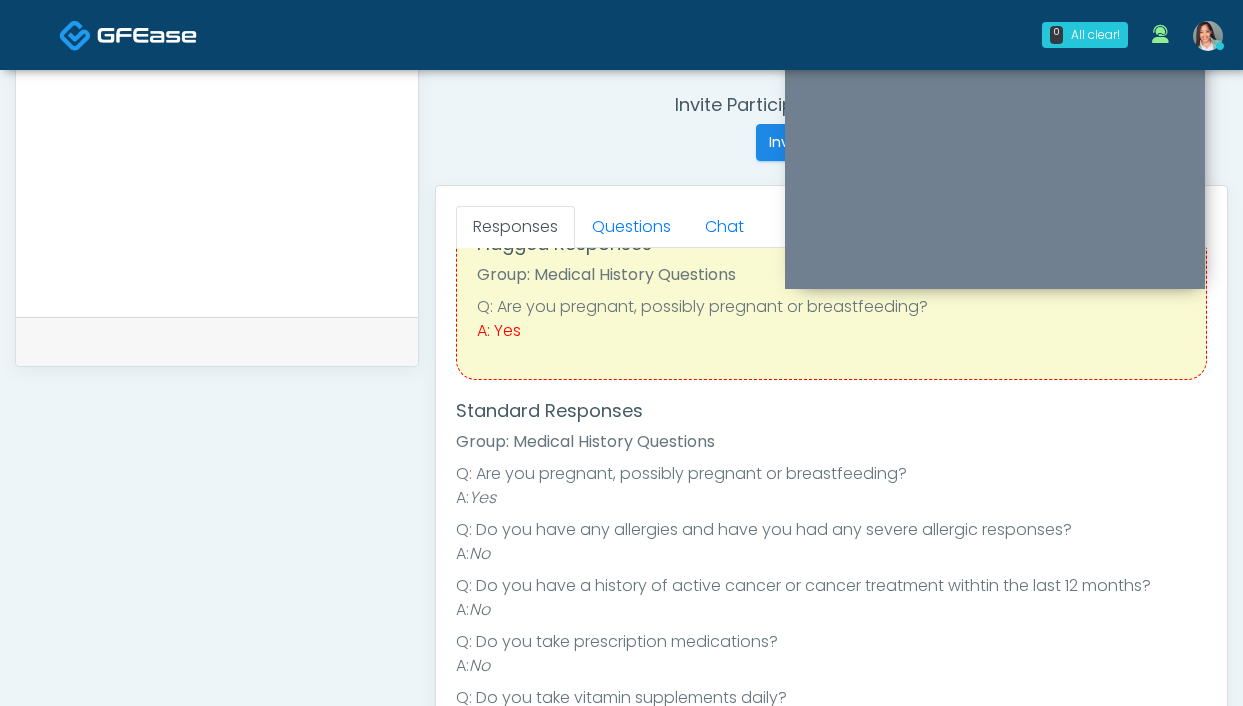 scroll, scrollTop: 858, scrollLeft: 0, axis: vertical 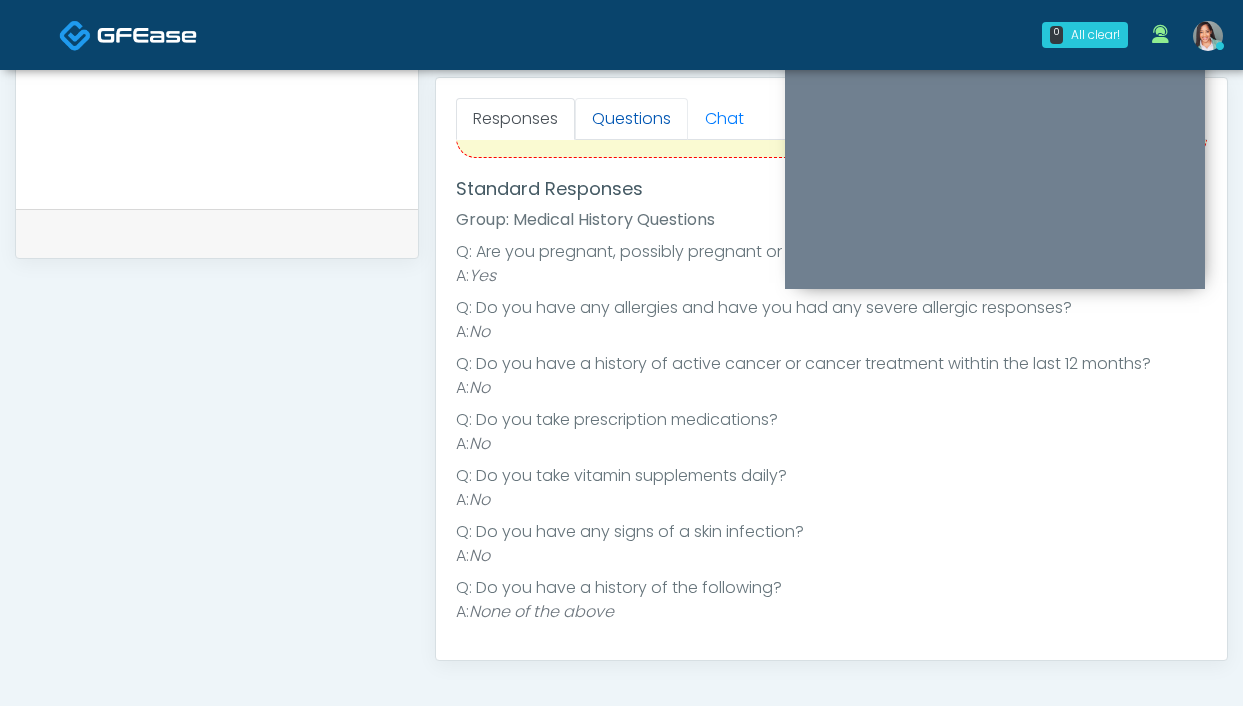 click on "Questions" at bounding box center [631, 119] 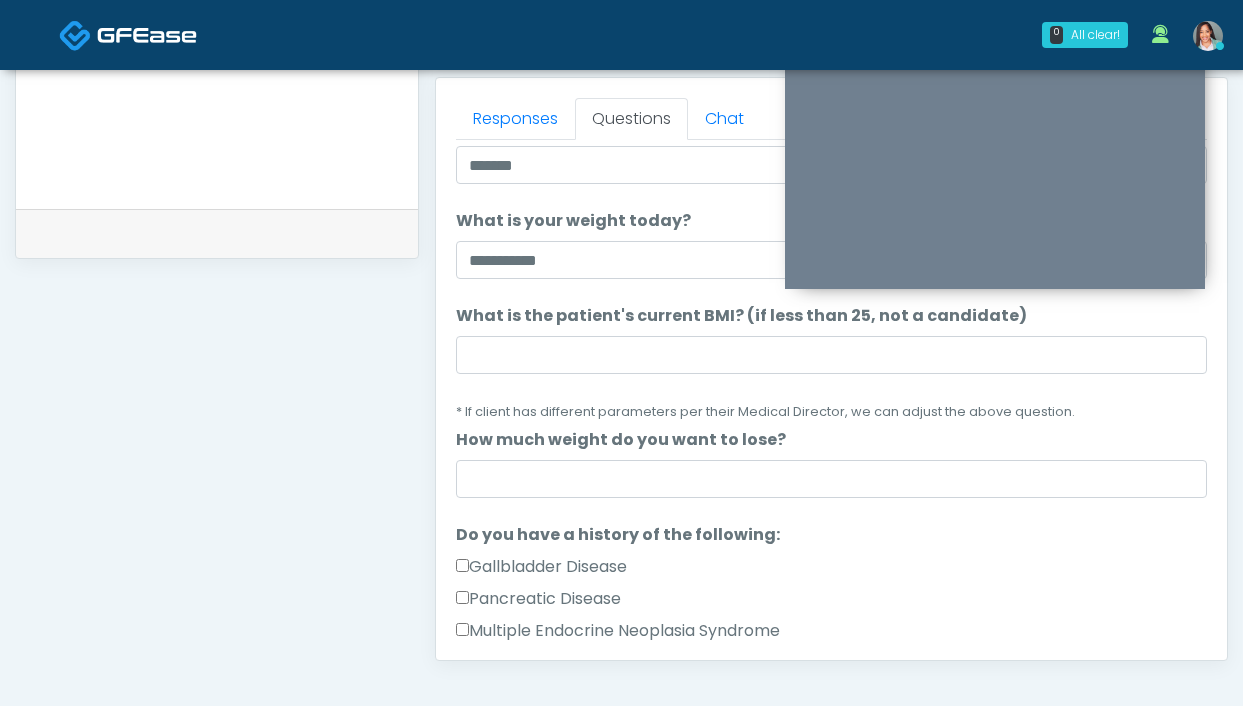 scroll, scrollTop: 69, scrollLeft: 0, axis: vertical 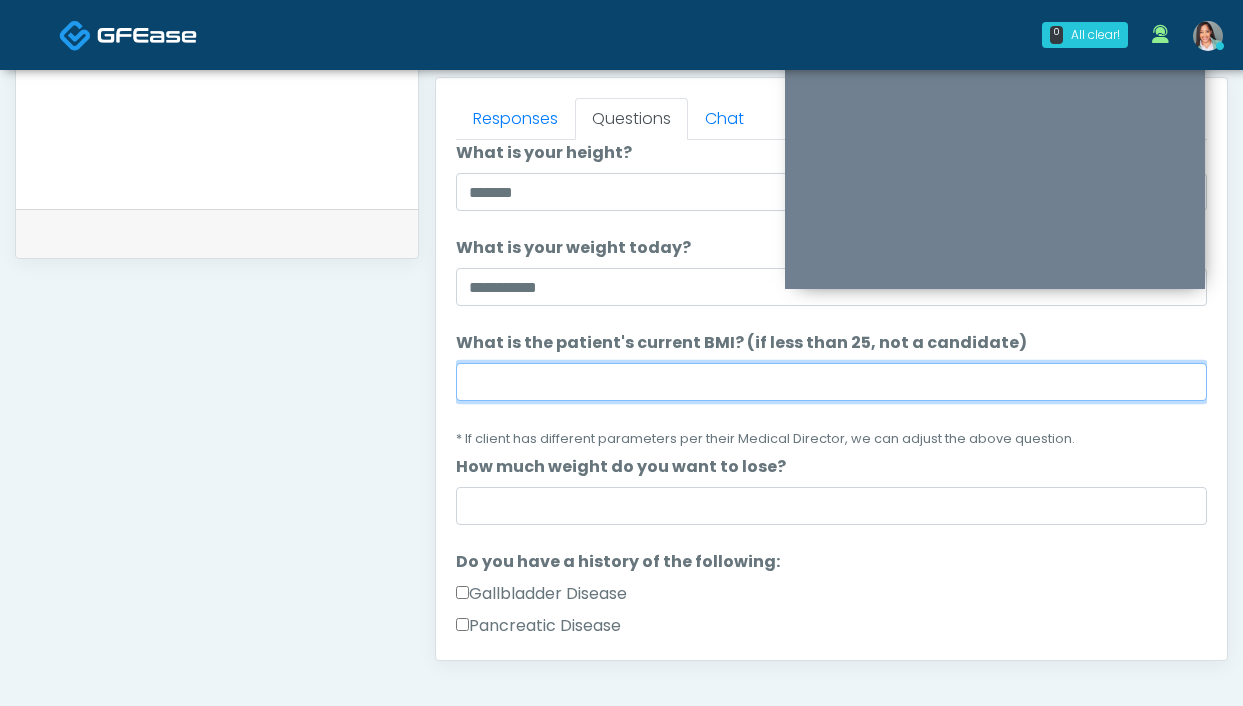 click on "What is the patient's current BMI? (if less than 25, not a candidate)" at bounding box center (831, 382) 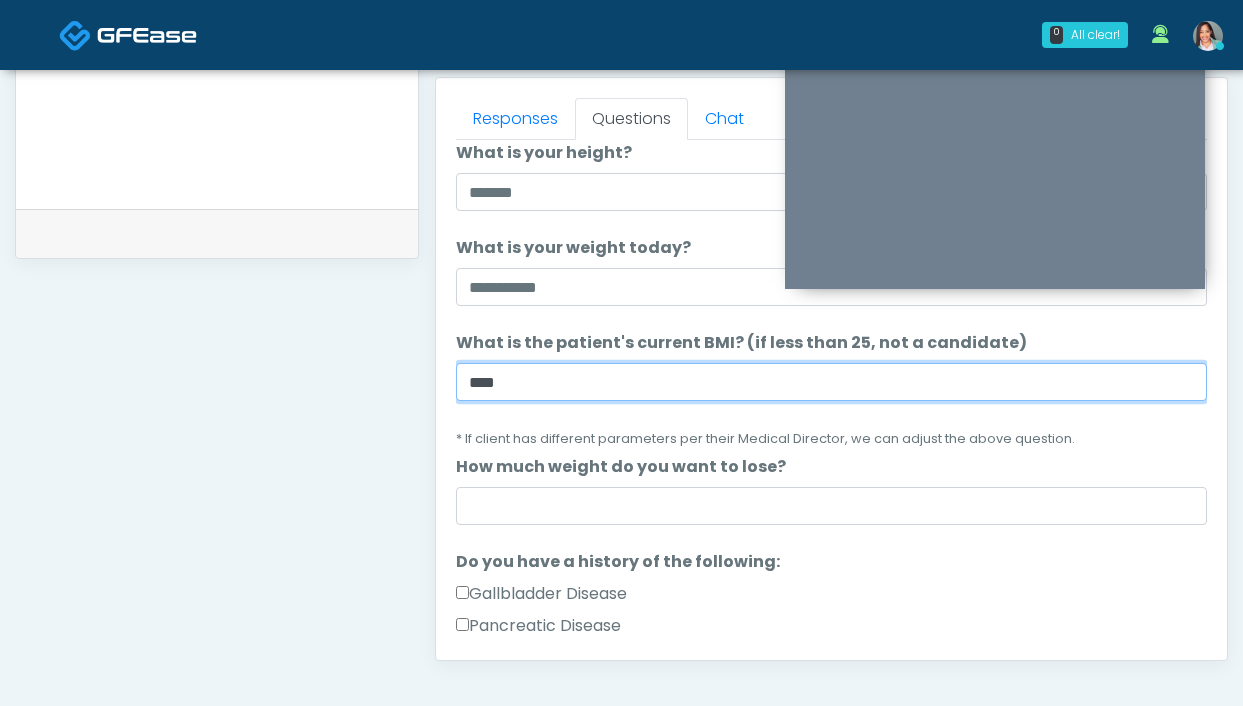 type on "****" 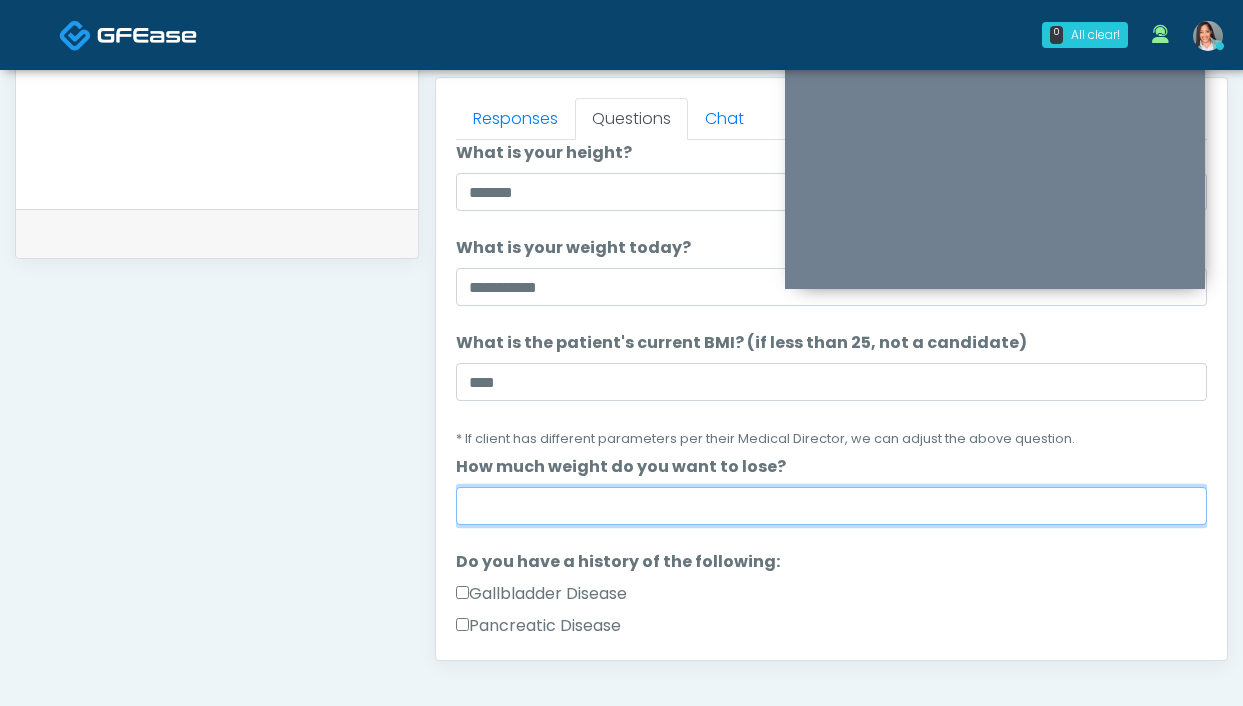 click on "How much weight do you want to lose?" at bounding box center [831, 506] 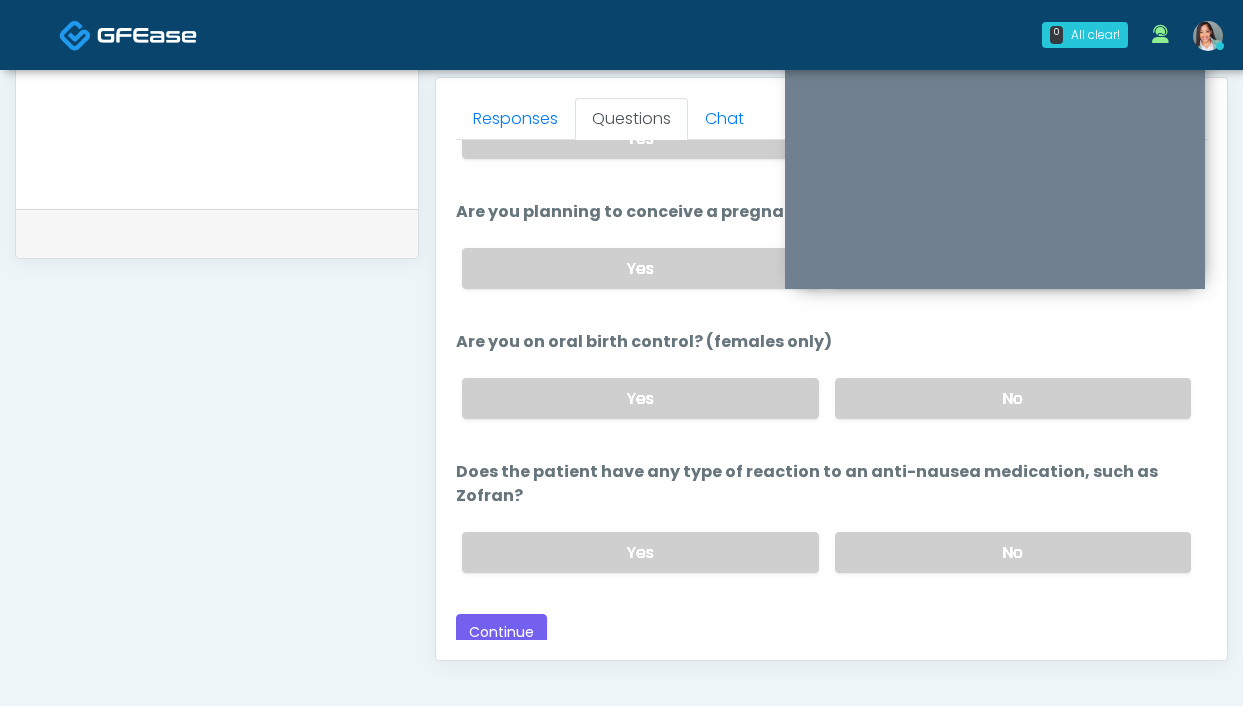 scroll, scrollTop: 1127, scrollLeft: 0, axis: vertical 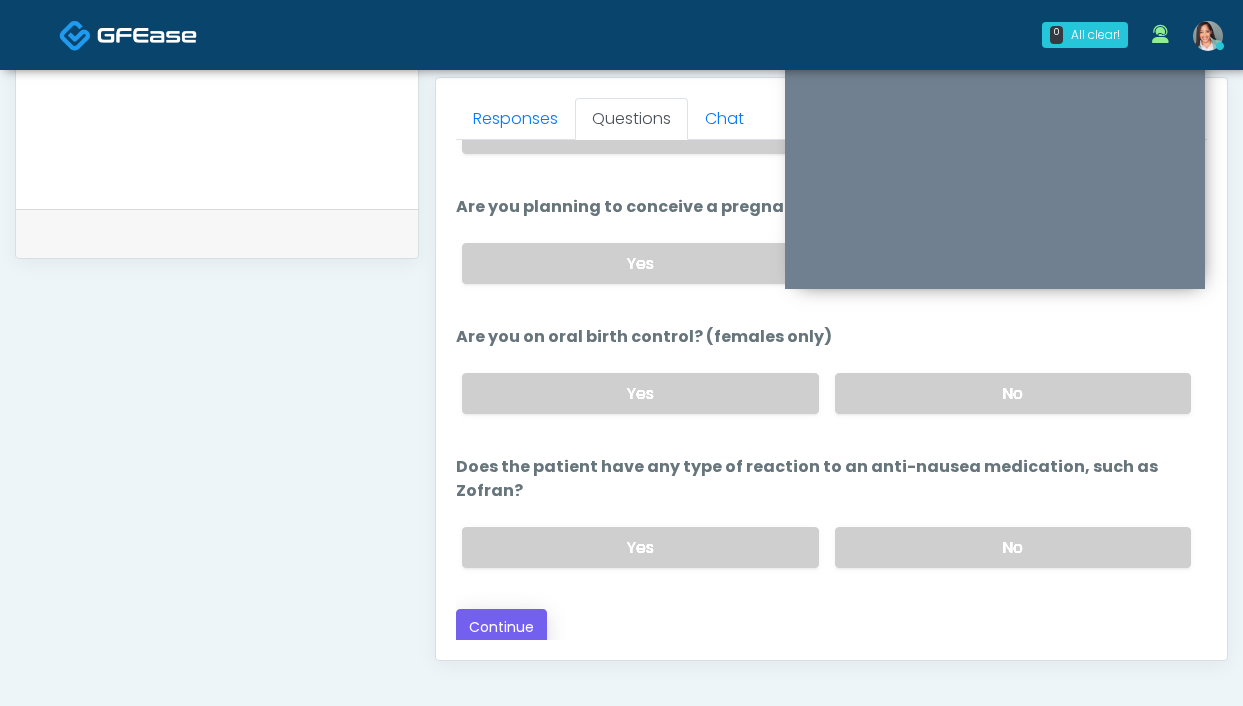 type on "********" 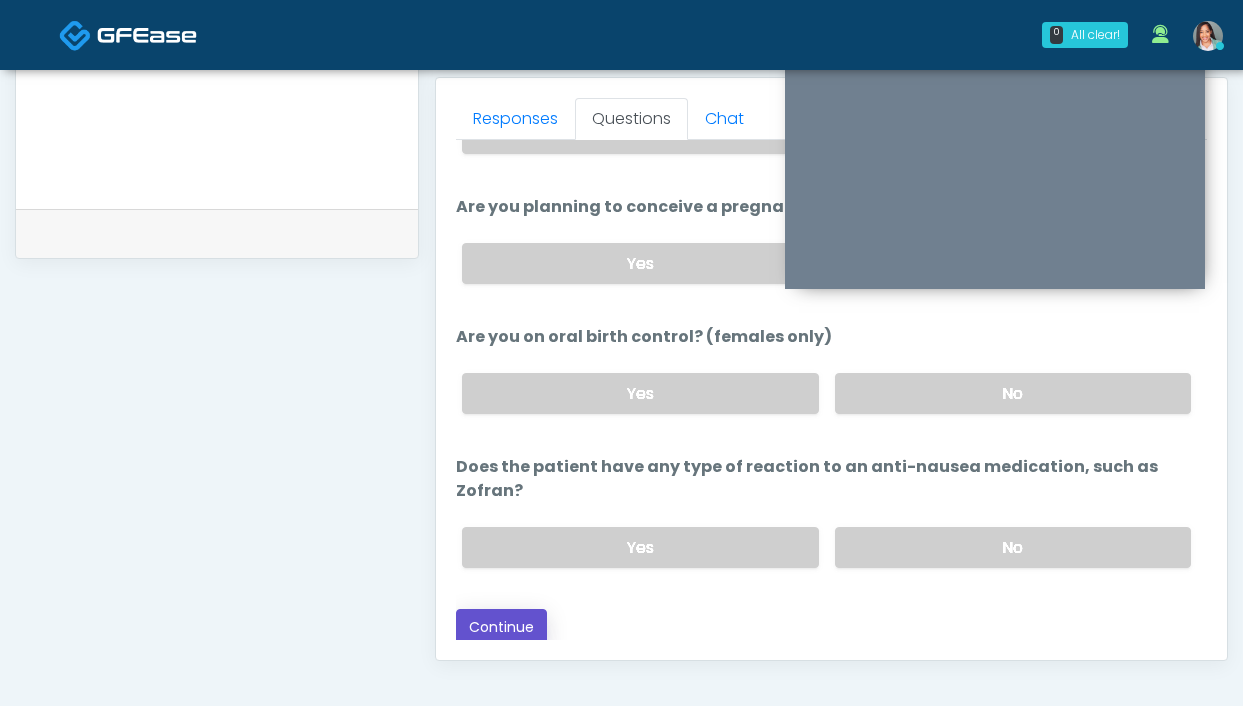 click on "Continue" at bounding box center [501, 627] 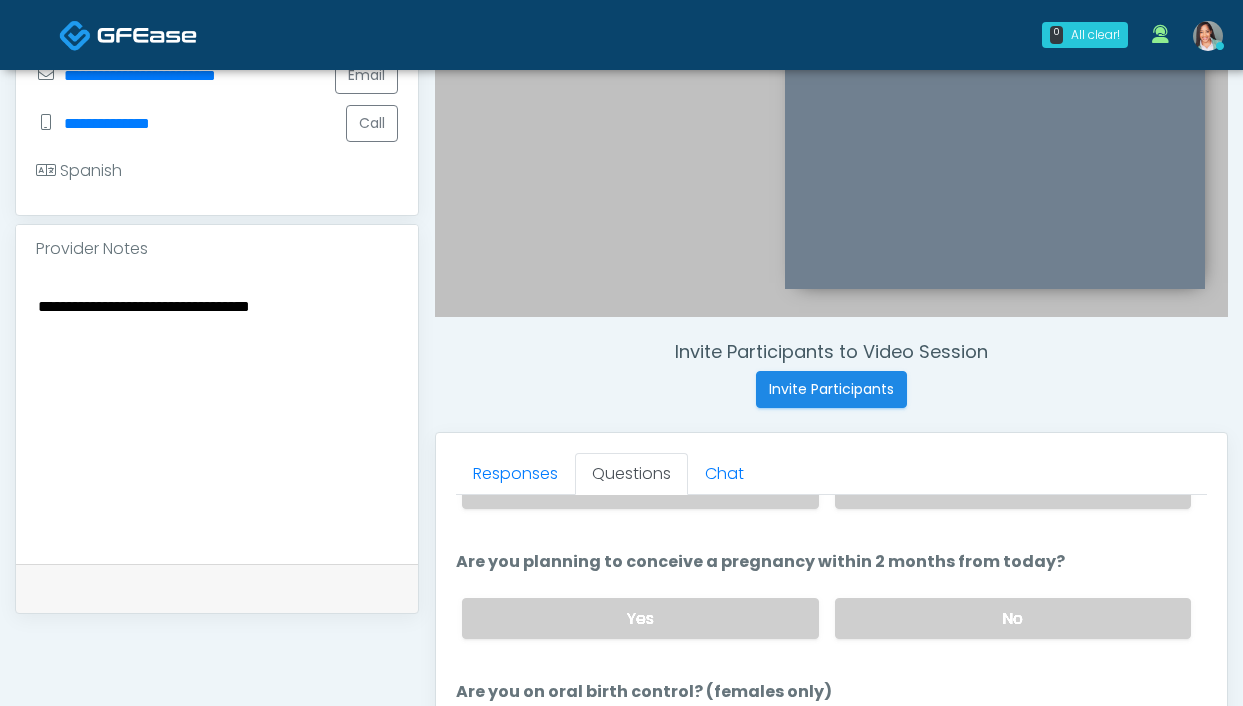 scroll, scrollTop: 1089, scrollLeft: 0, axis: vertical 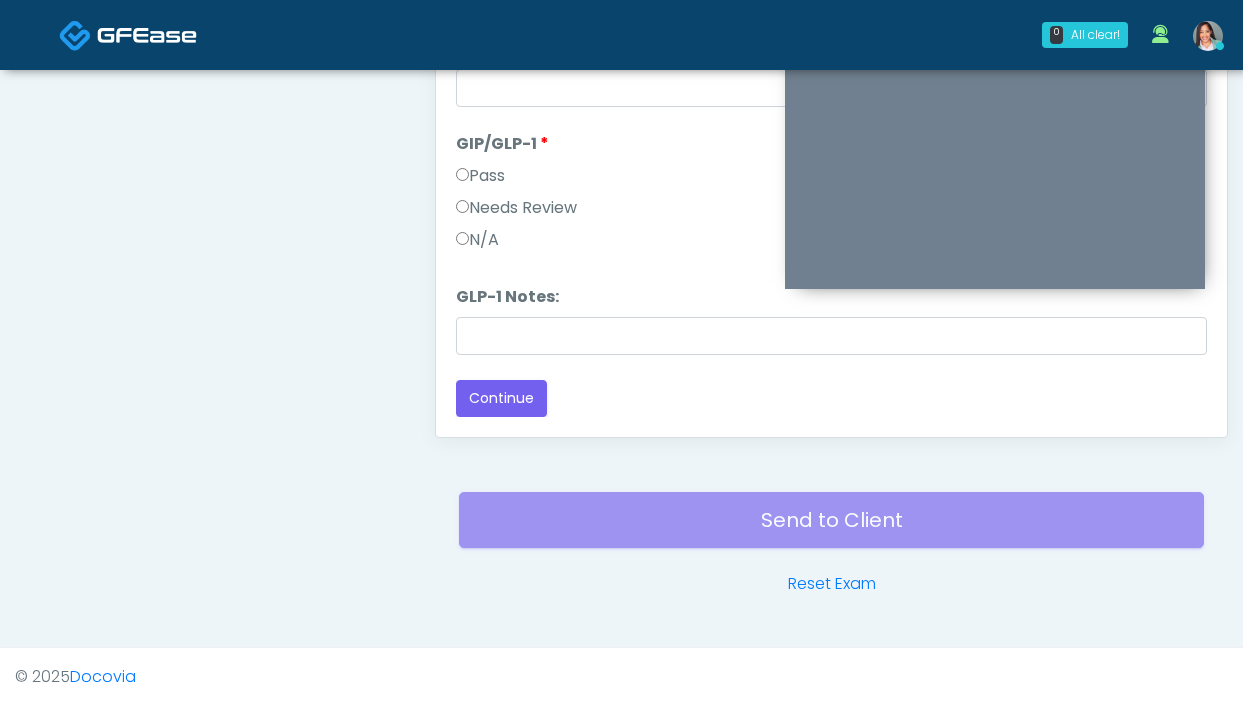 click on "**********" at bounding box center [217, -167] 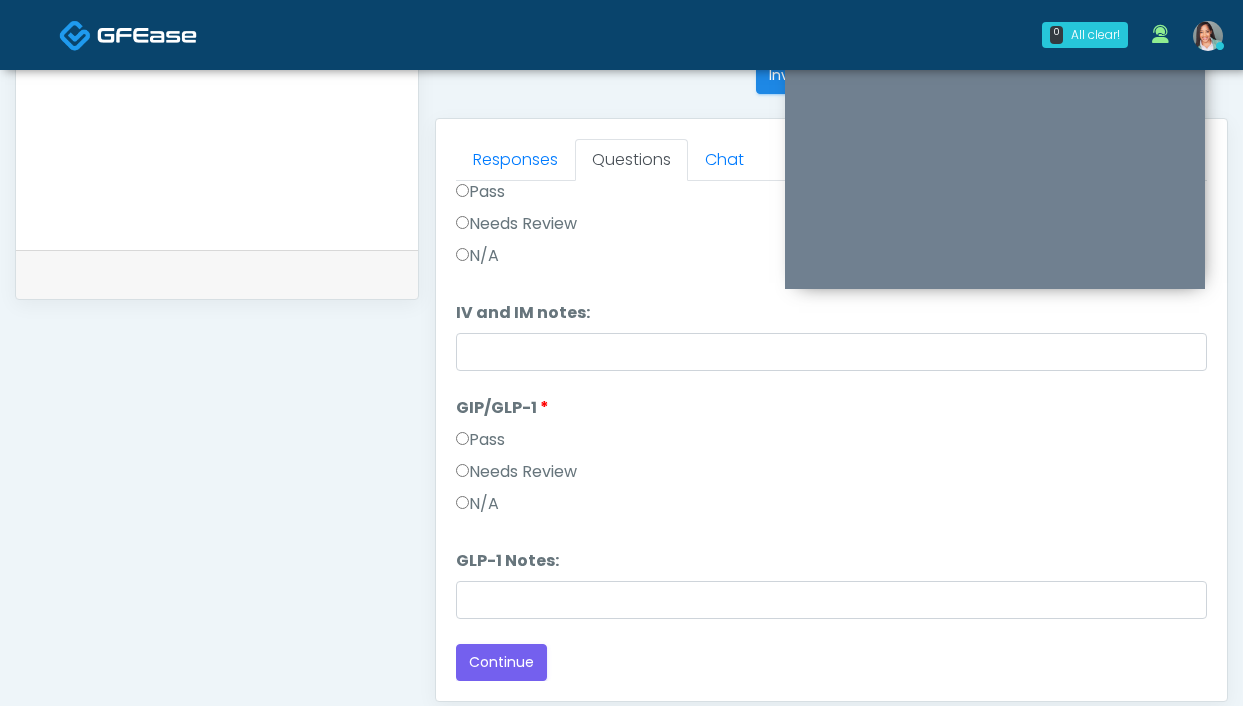 scroll, scrollTop: 665, scrollLeft: 0, axis: vertical 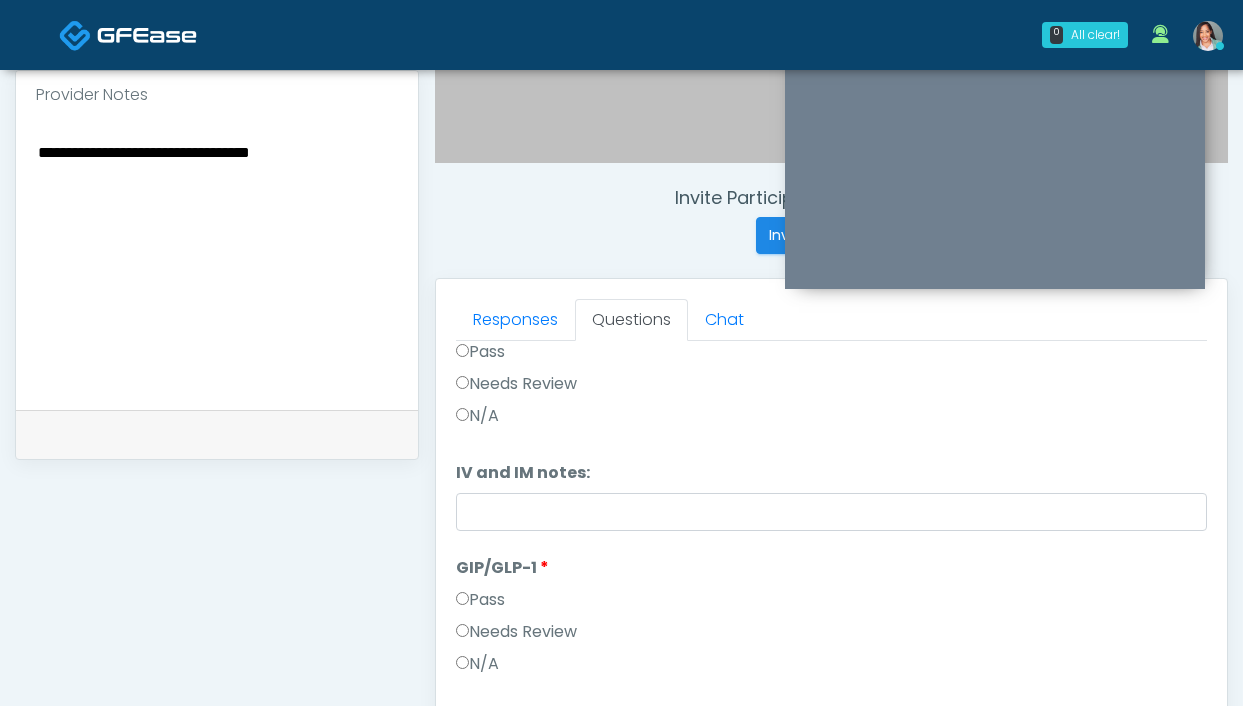click on "**********" at bounding box center (217, 261) 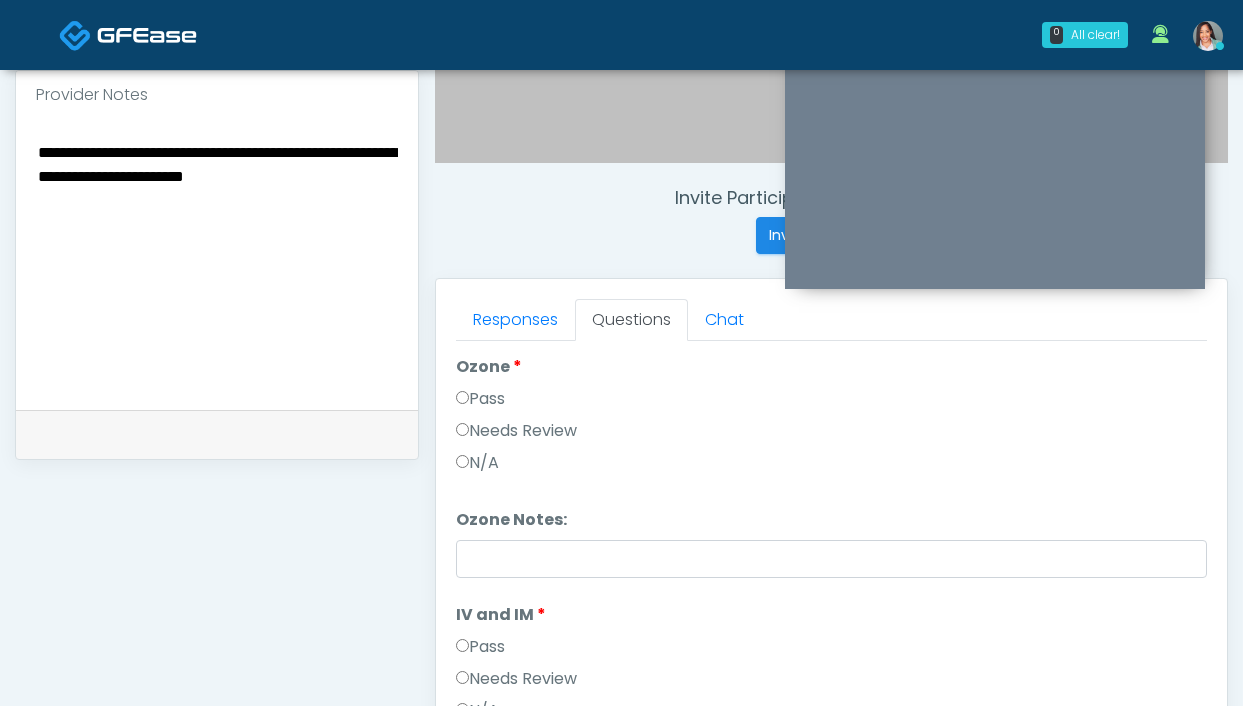 scroll, scrollTop: 10, scrollLeft: 0, axis: vertical 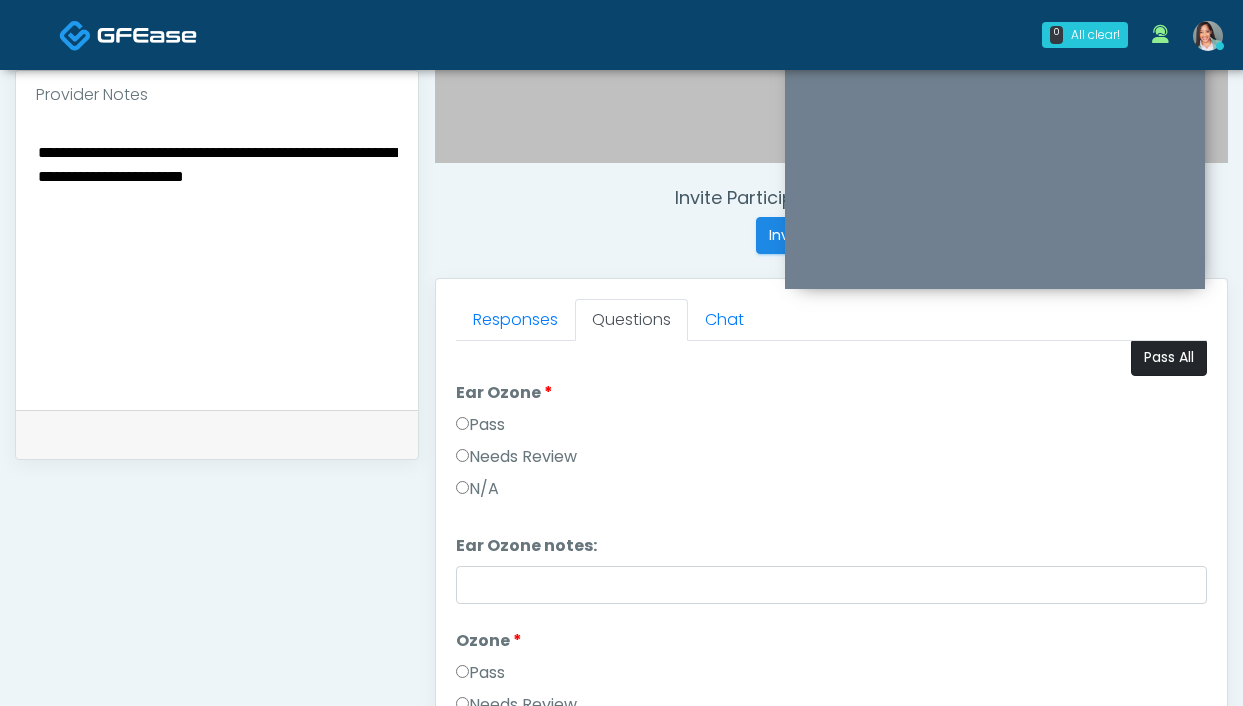 type on "**********" 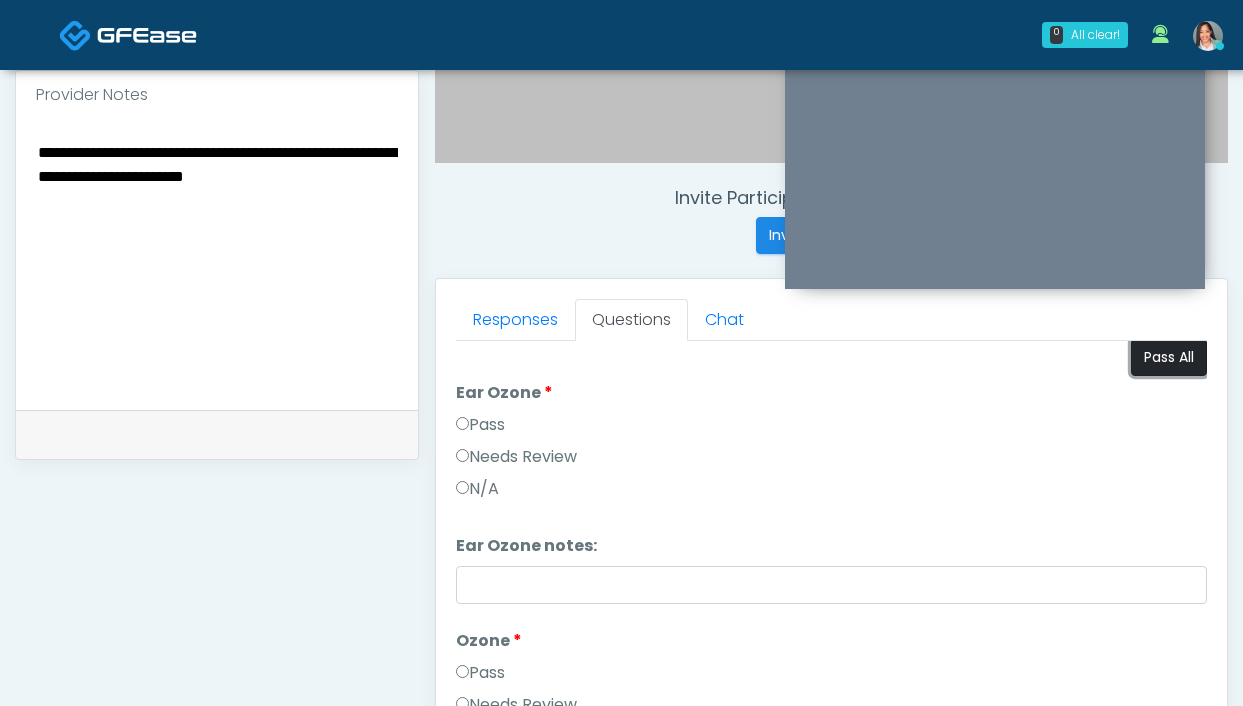 click on "Pass All" at bounding box center (1169, 357) 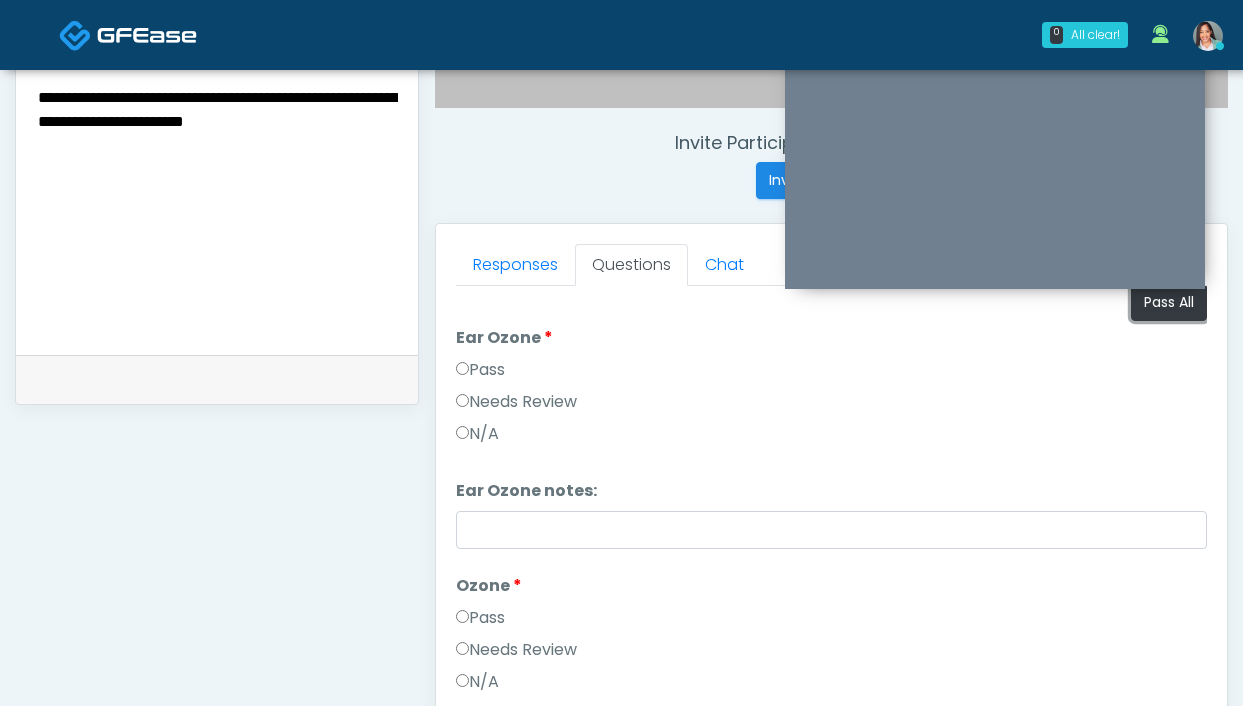 scroll, scrollTop: 806, scrollLeft: 0, axis: vertical 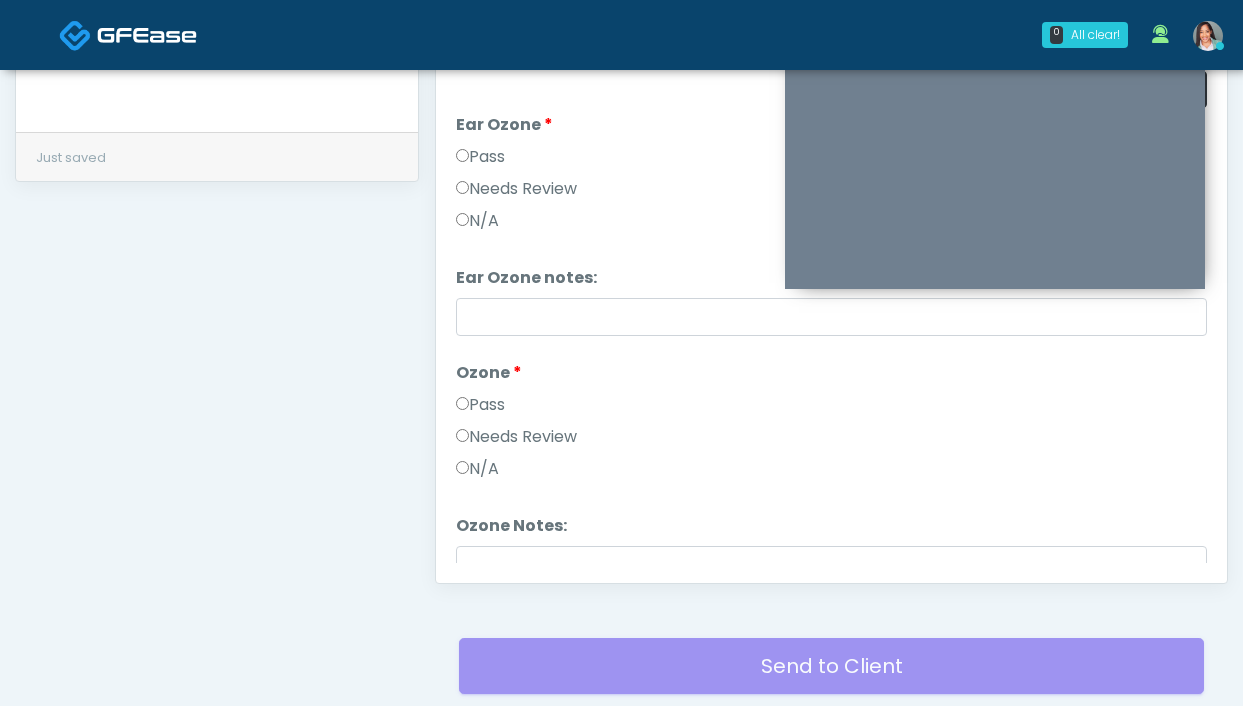 click on "Needs Review" at bounding box center (516, 437) 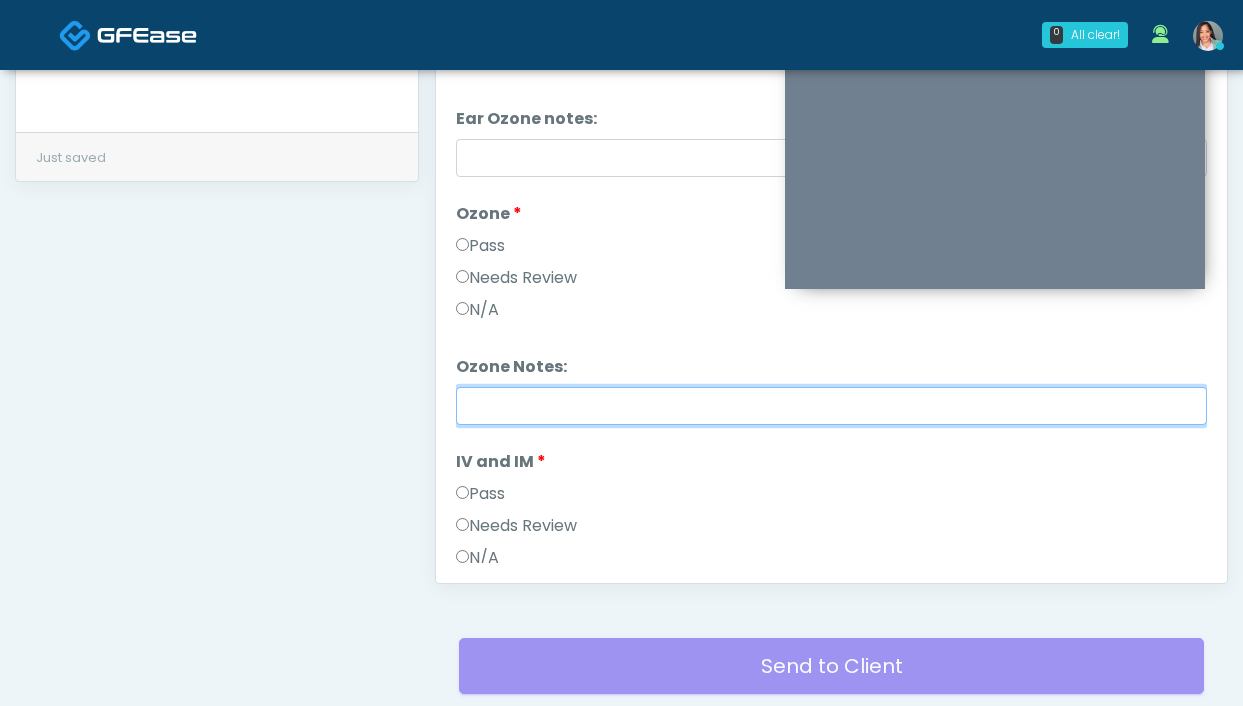 click on "Ozone Notes:" at bounding box center (831, 406) 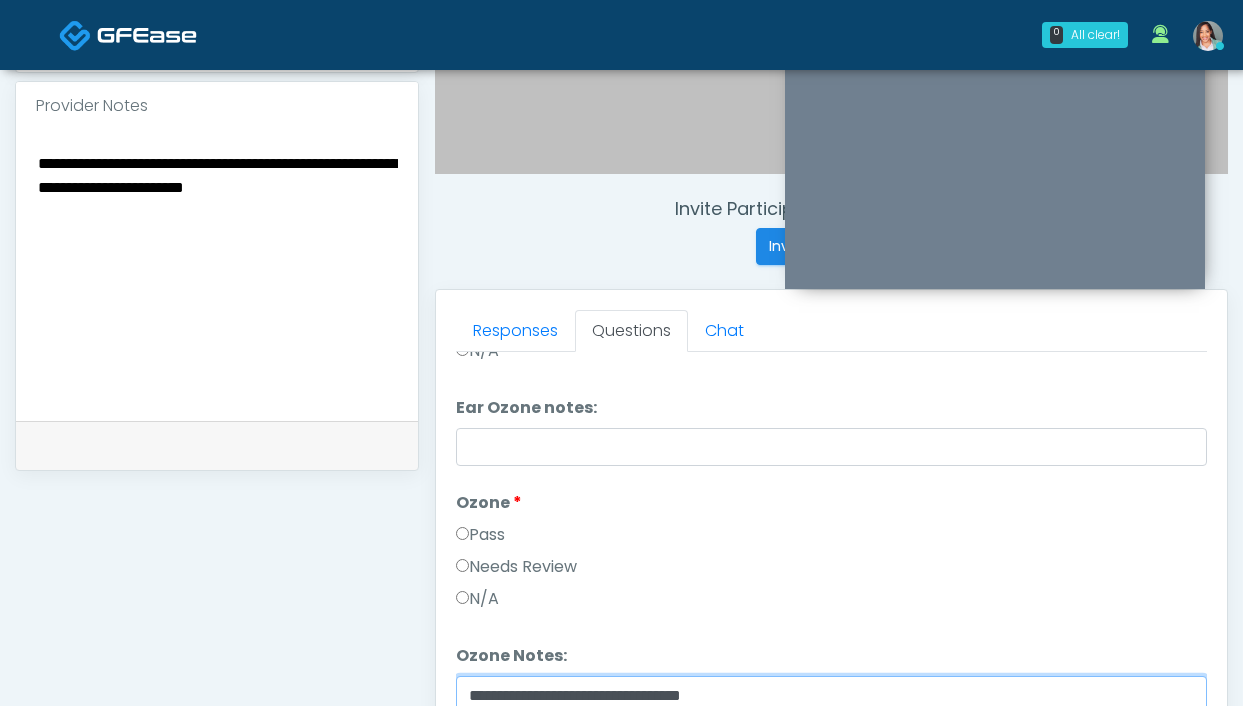 scroll, scrollTop: 634, scrollLeft: 0, axis: vertical 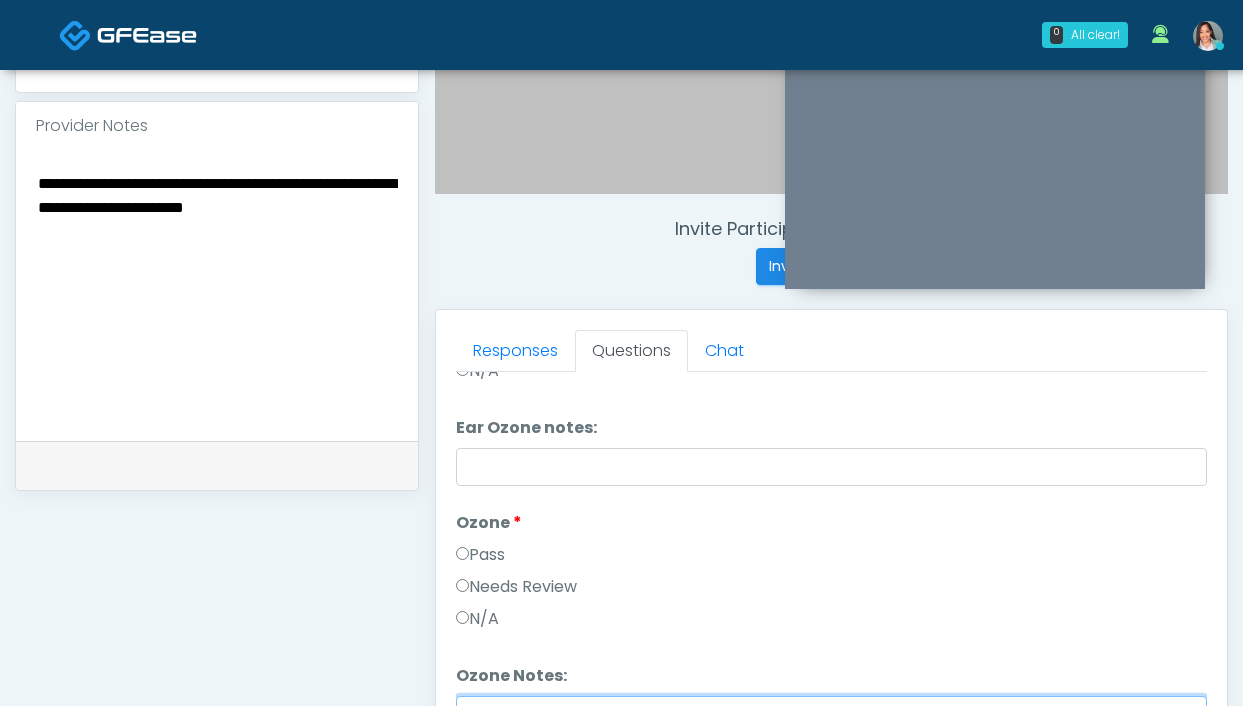 type on "**********" 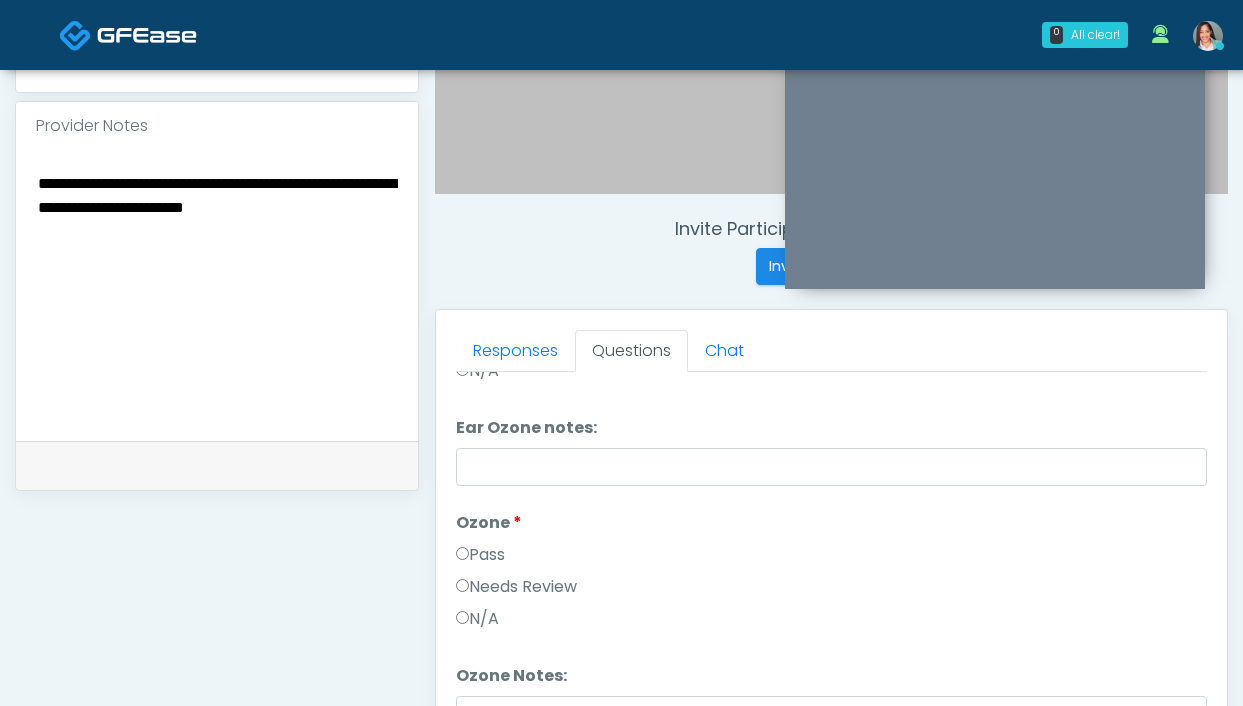 click on "**********" at bounding box center (217, 292) 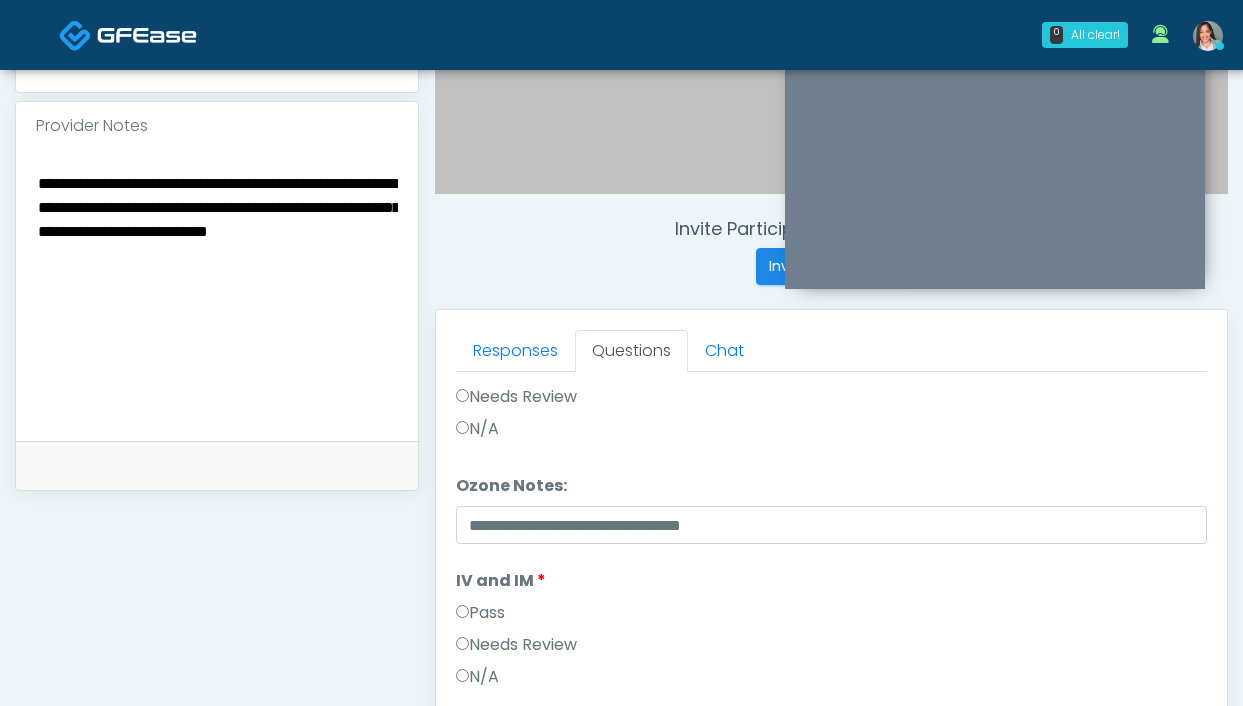 scroll, scrollTop: 356, scrollLeft: 0, axis: vertical 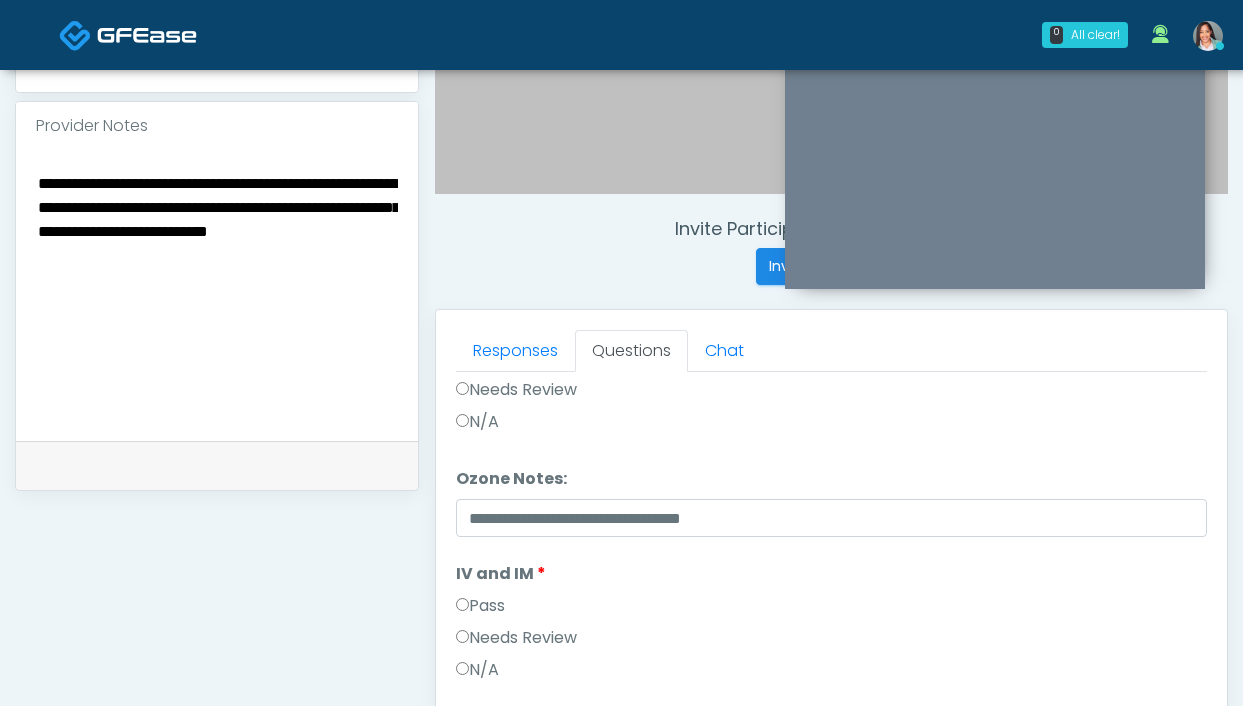 type on "**********" 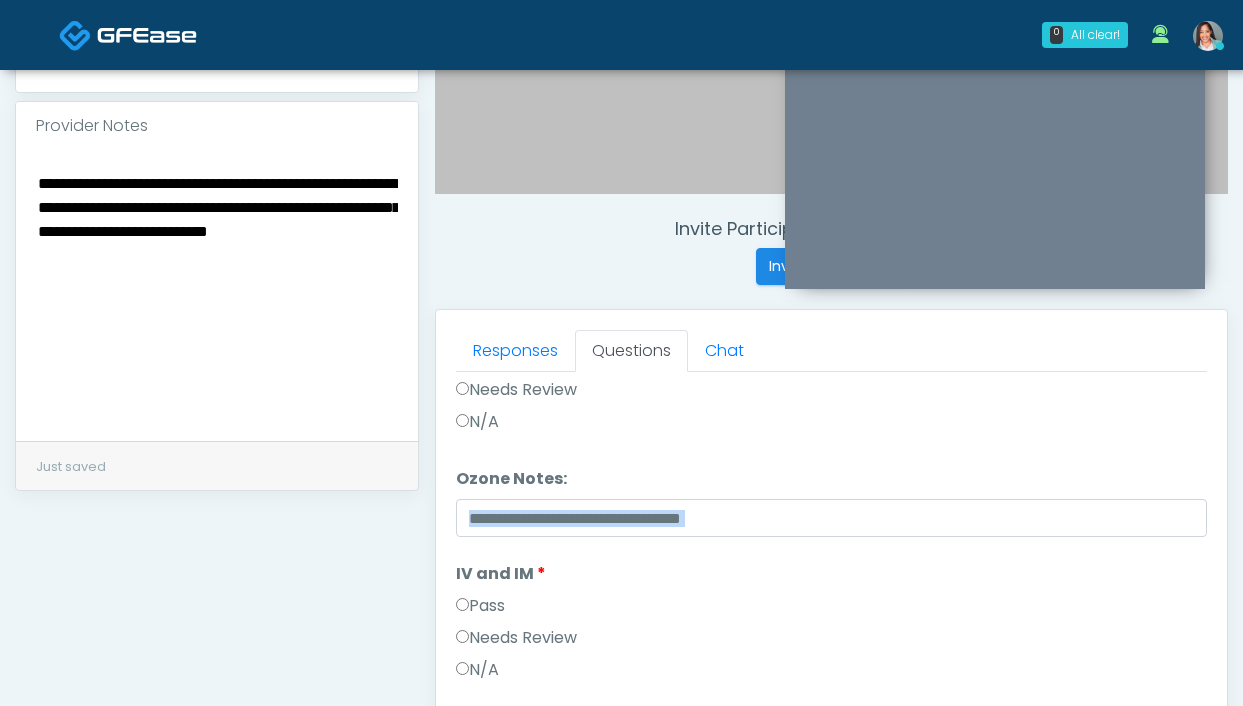 drag, startPoint x: 750, startPoint y: 540, endPoint x: 444, endPoint y: 525, distance: 306.36743 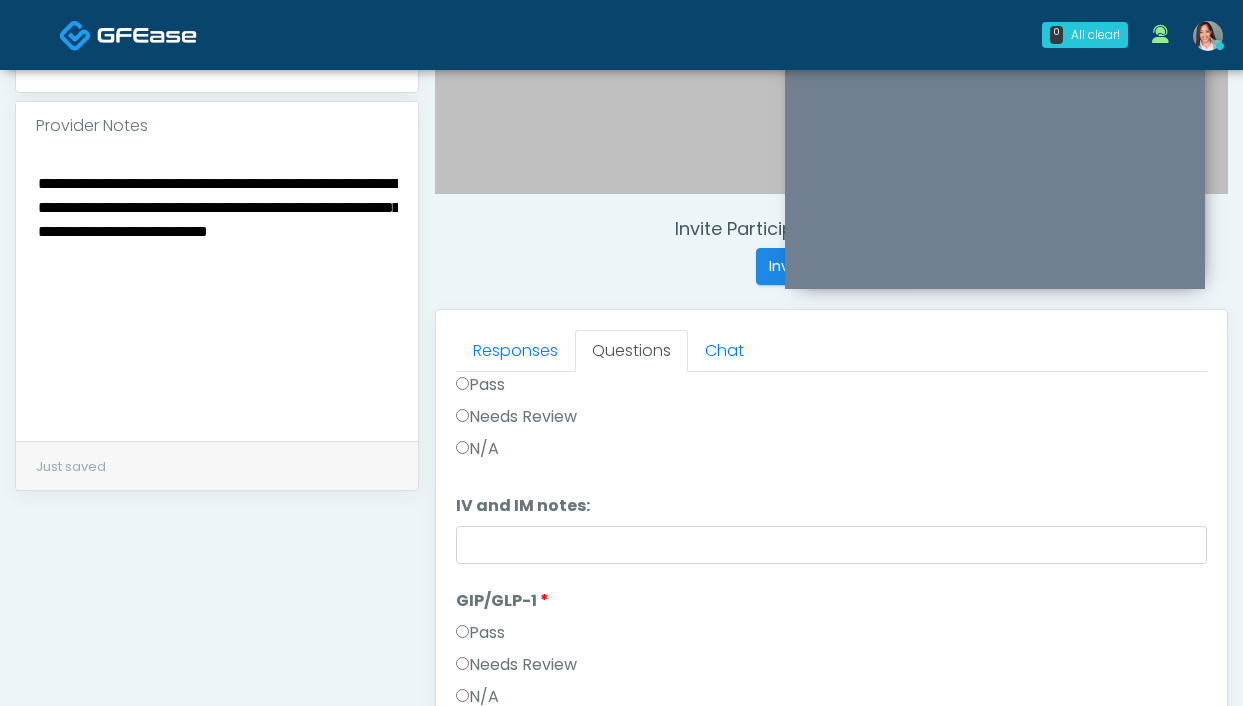 scroll, scrollTop: 579, scrollLeft: 0, axis: vertical 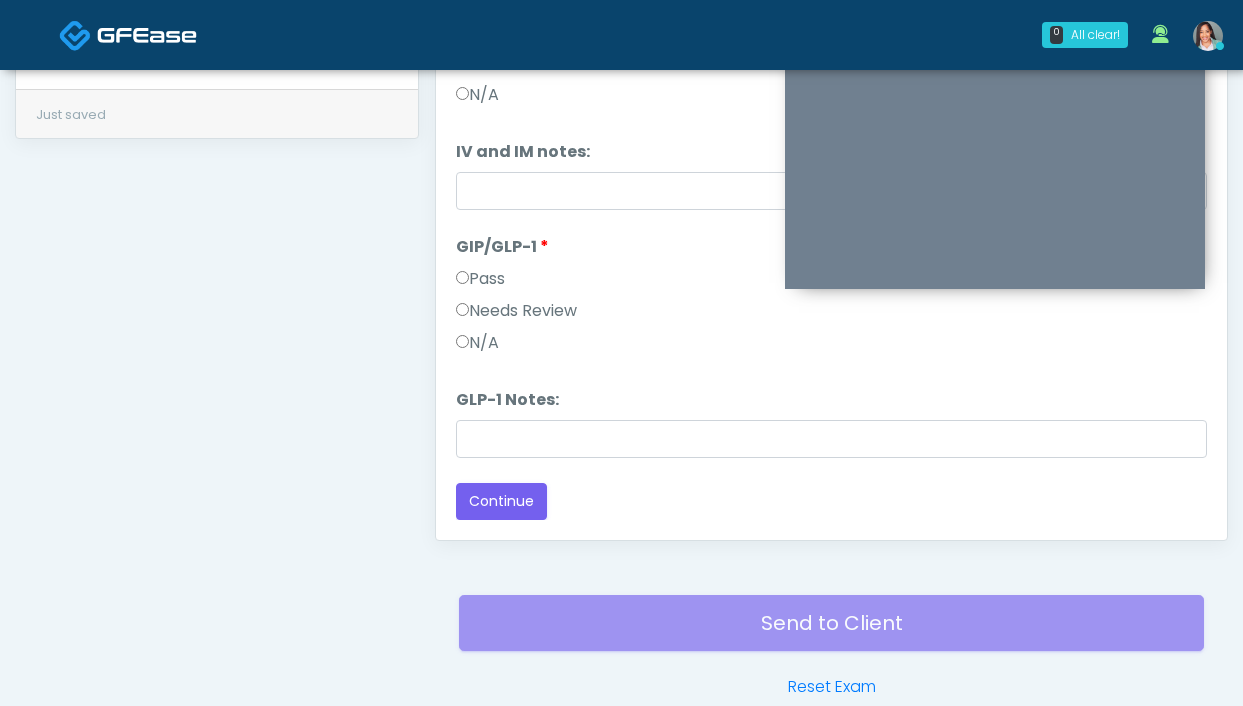 click on "Needs Review" at bounding box center [516, 311] 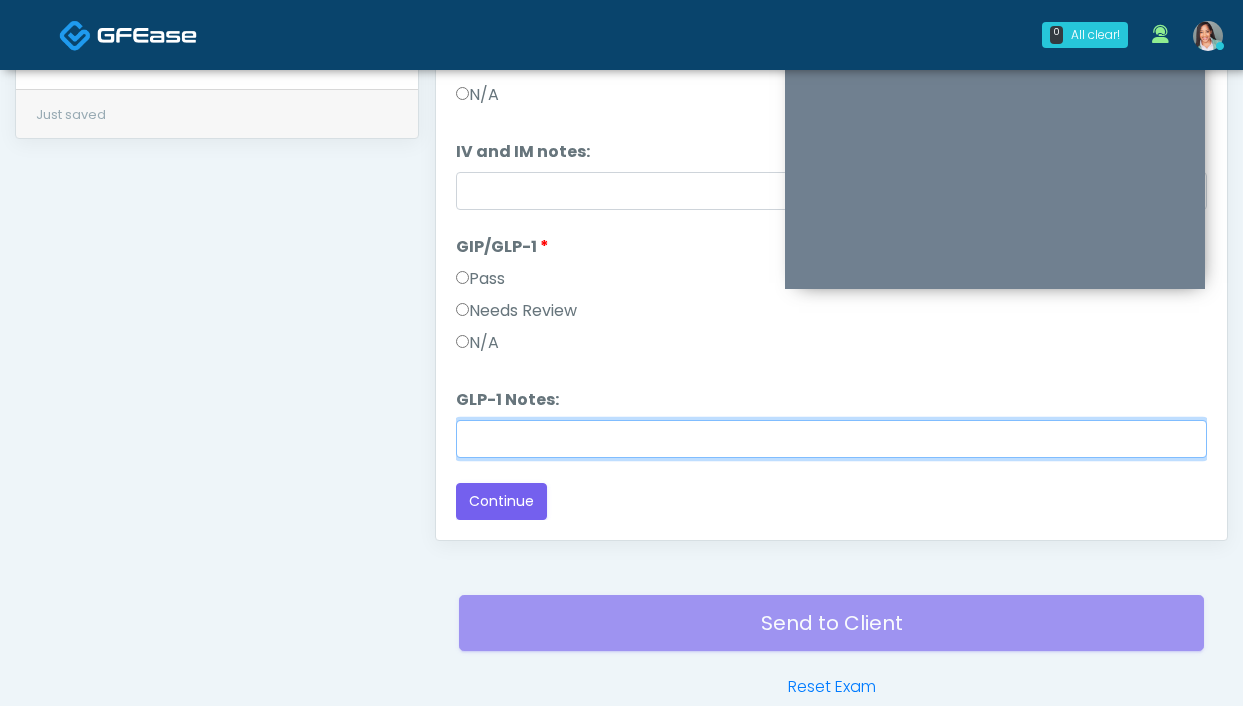 click on "GLP-1 Notes:" at bounding box center [831, 439] 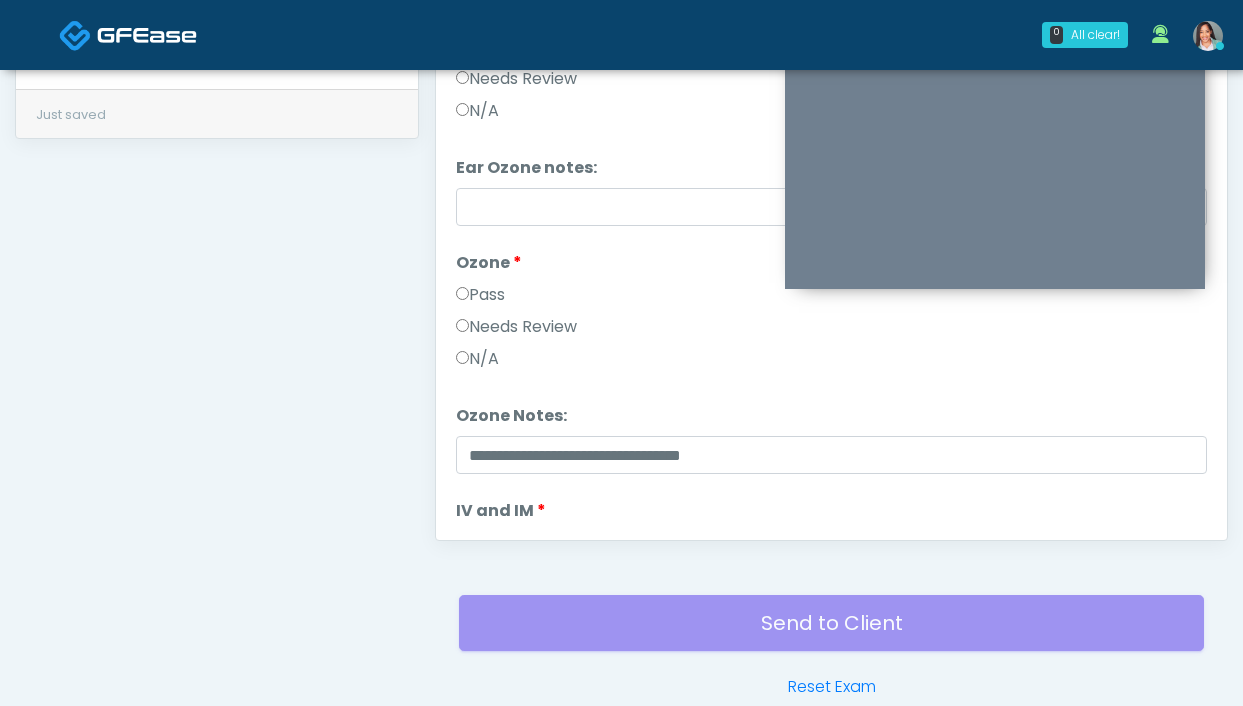 scroll, scrollTop: 0, scrollLeft: 0, axis: both 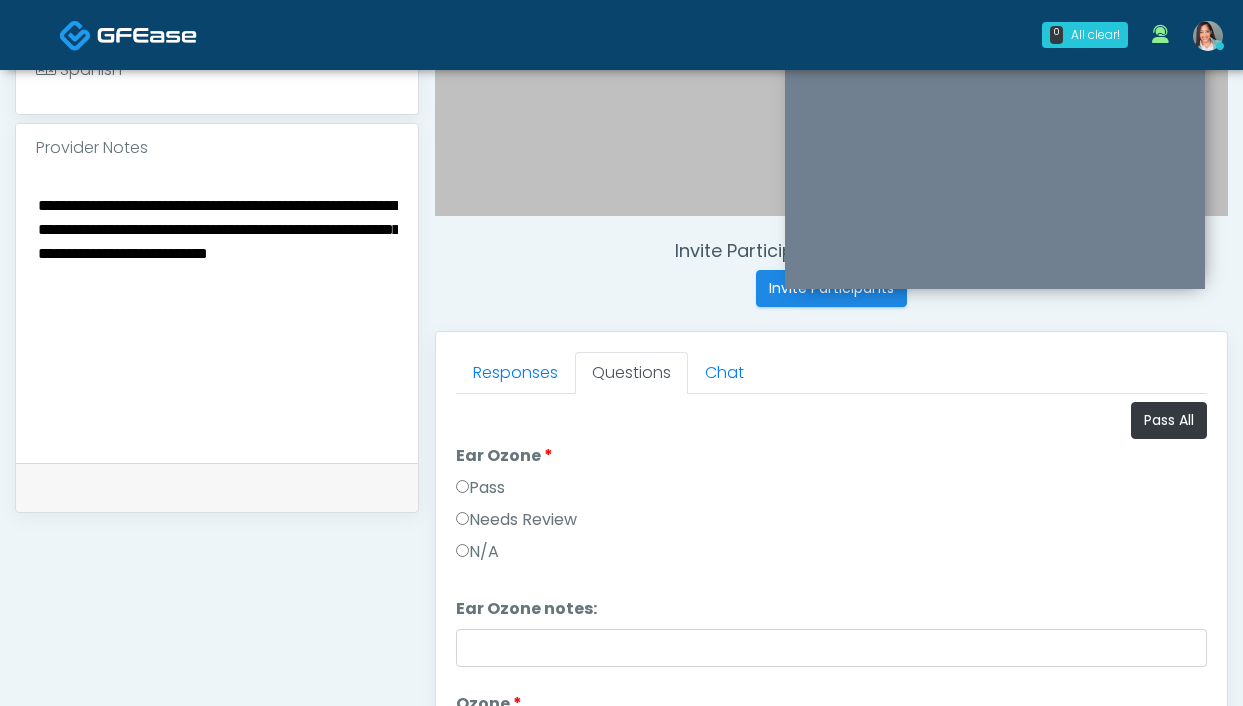 type on "**********" 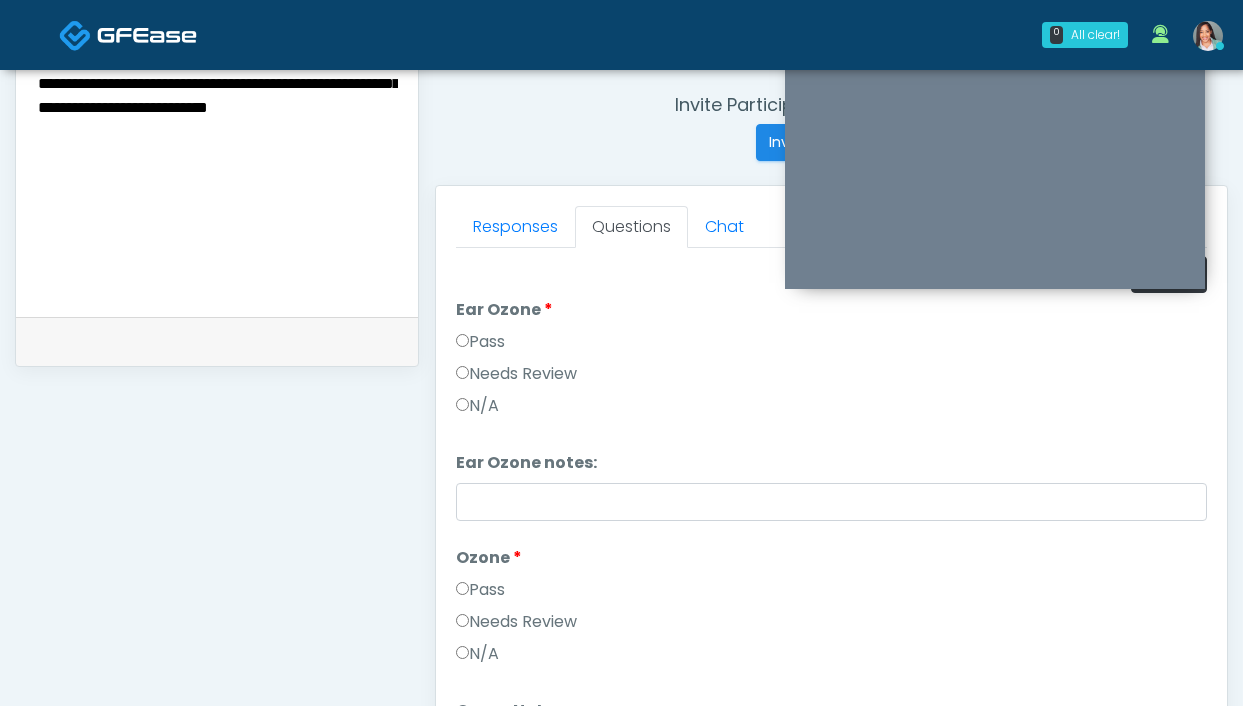 scroll, scrollTop: 782, scrollLeft: 0, axis: vertical 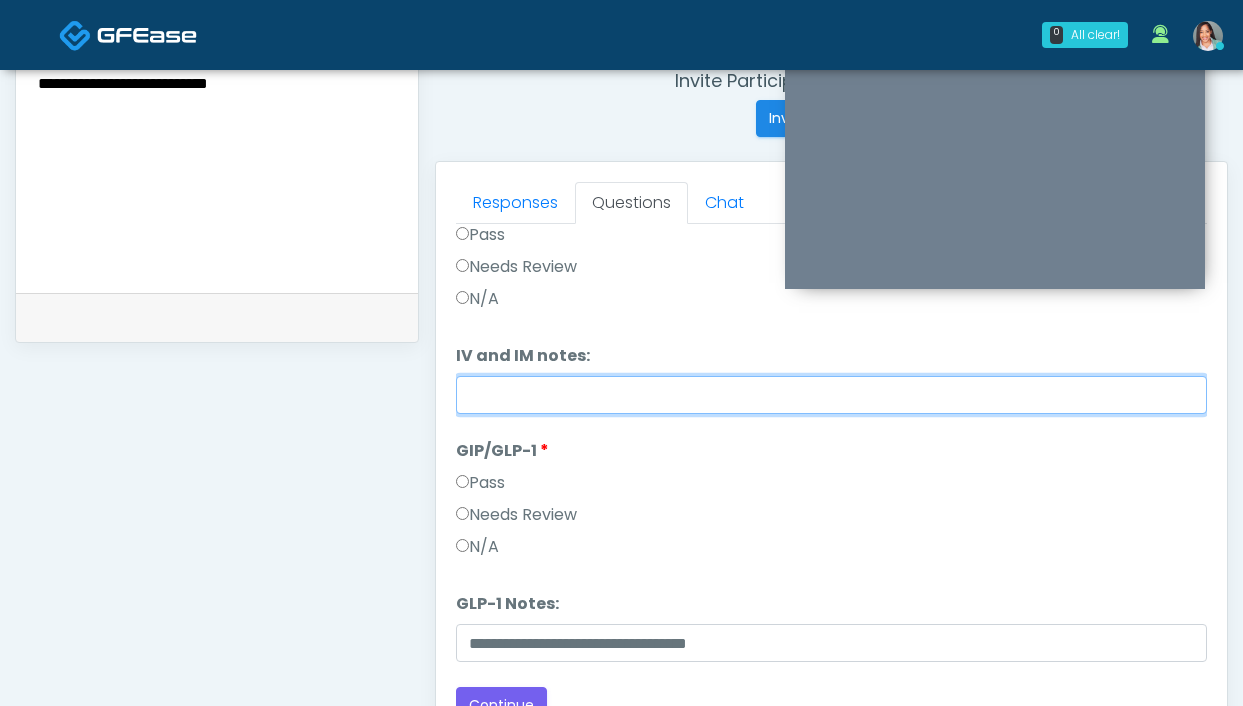 click on "IV and IM notes:" at bounding box center [831, 395] 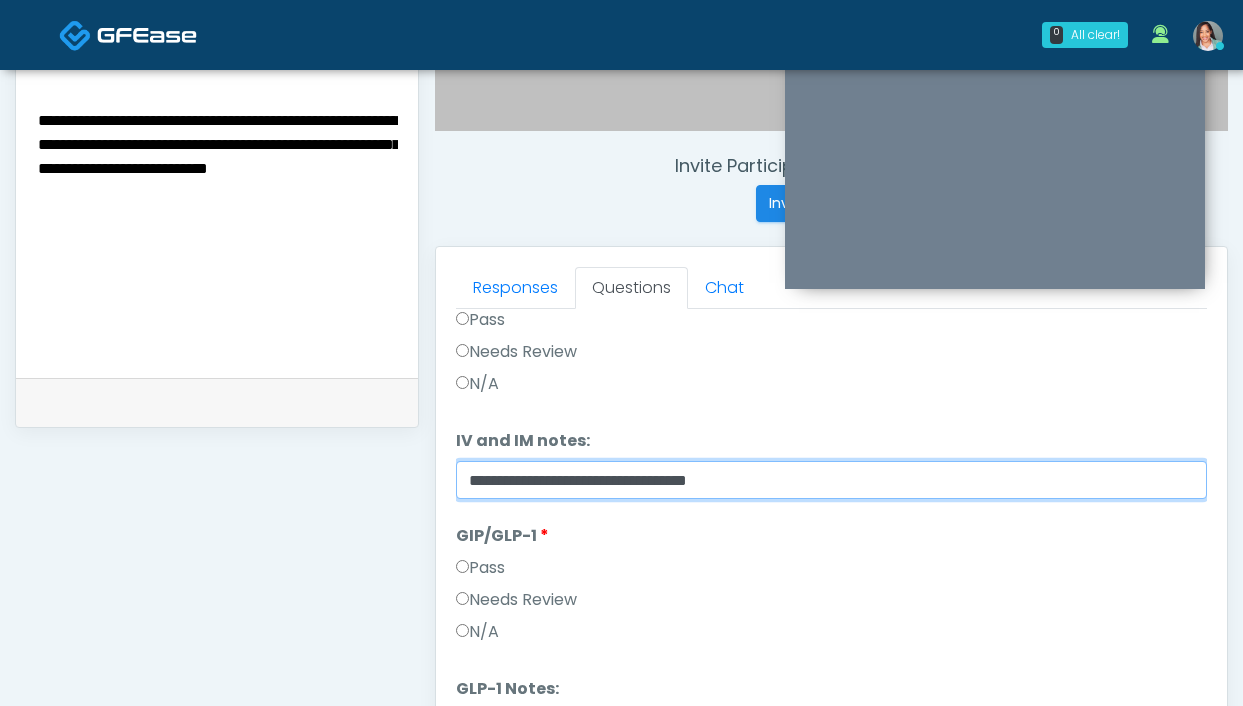 scroll, scrollTop: 617, scrollLeft: 0, axis: vertical 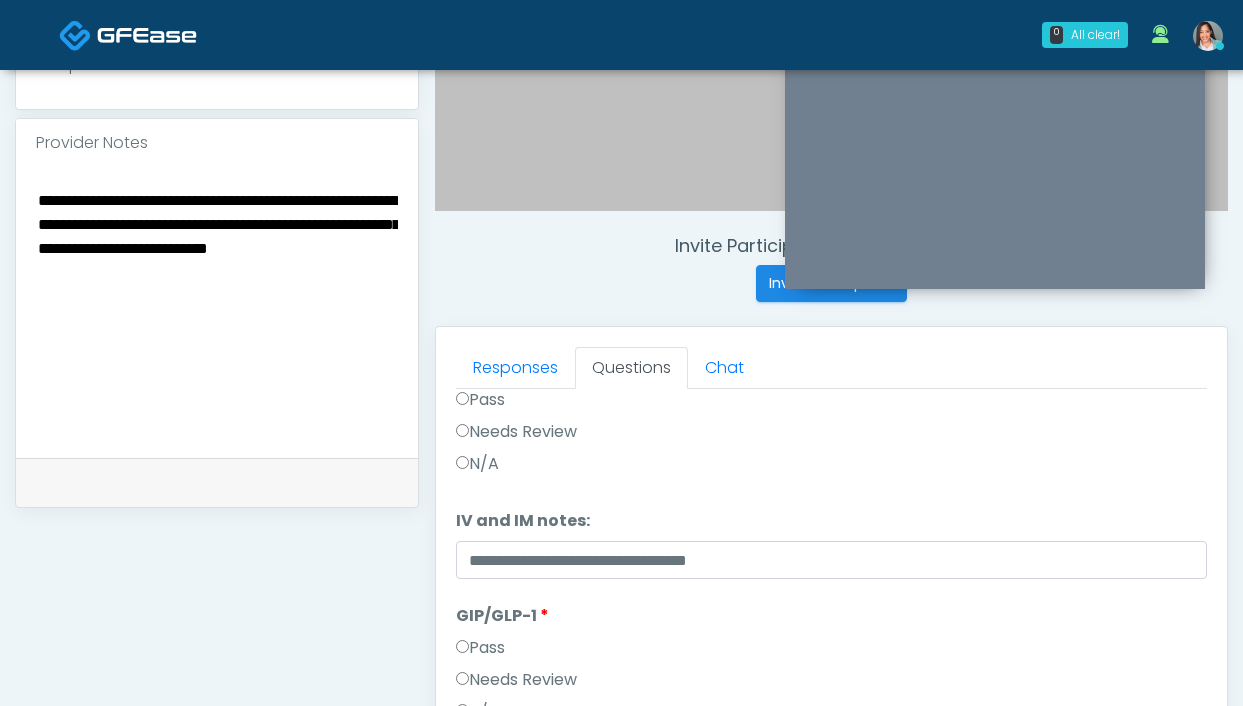 drag, startPoint x: 309, startPoint y: 199, endPoint x: 386, endPoint y: 224, distance: 80.95678 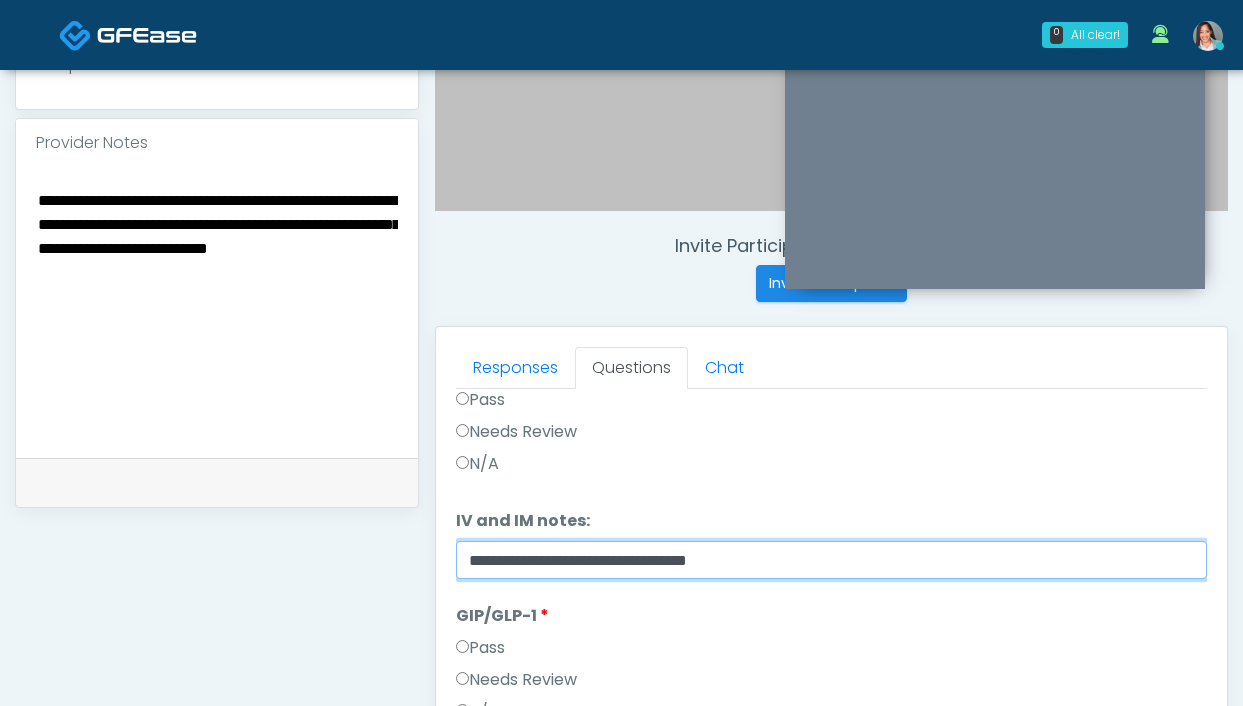 click on "**********" at bounding box center (831, 560) 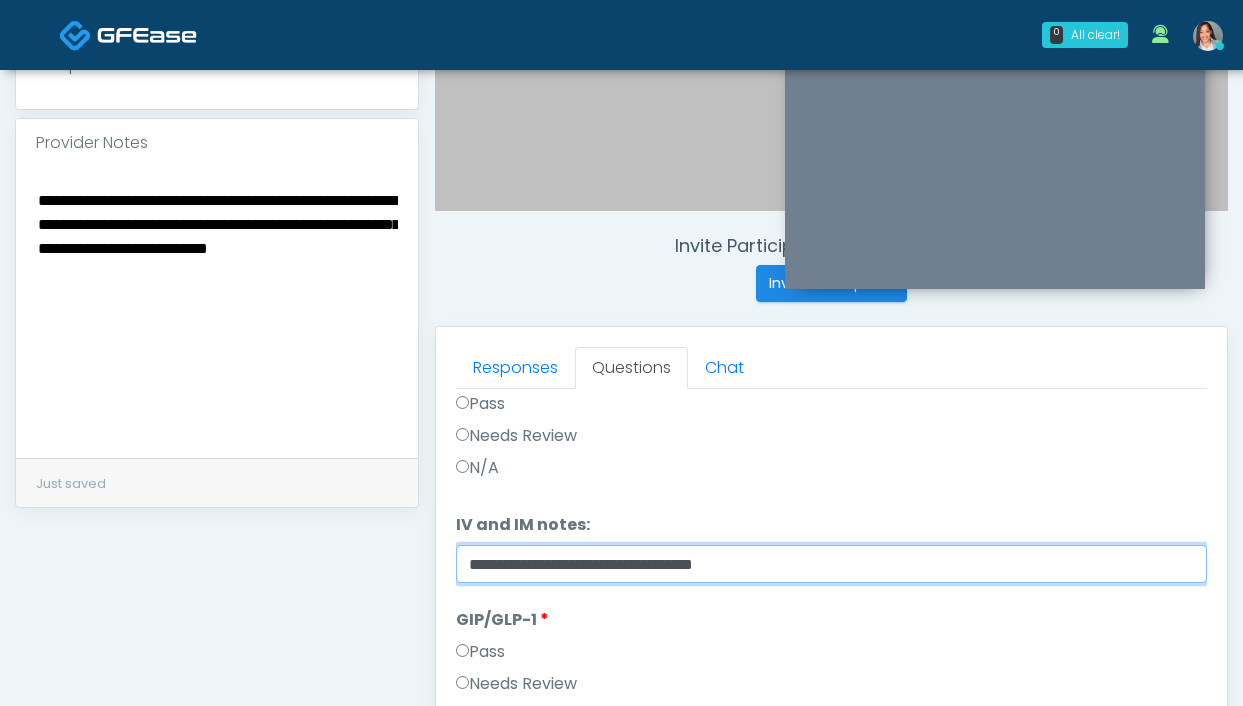 scroll, scrollTop: 575, scrollLeft: 0, axis: vertical 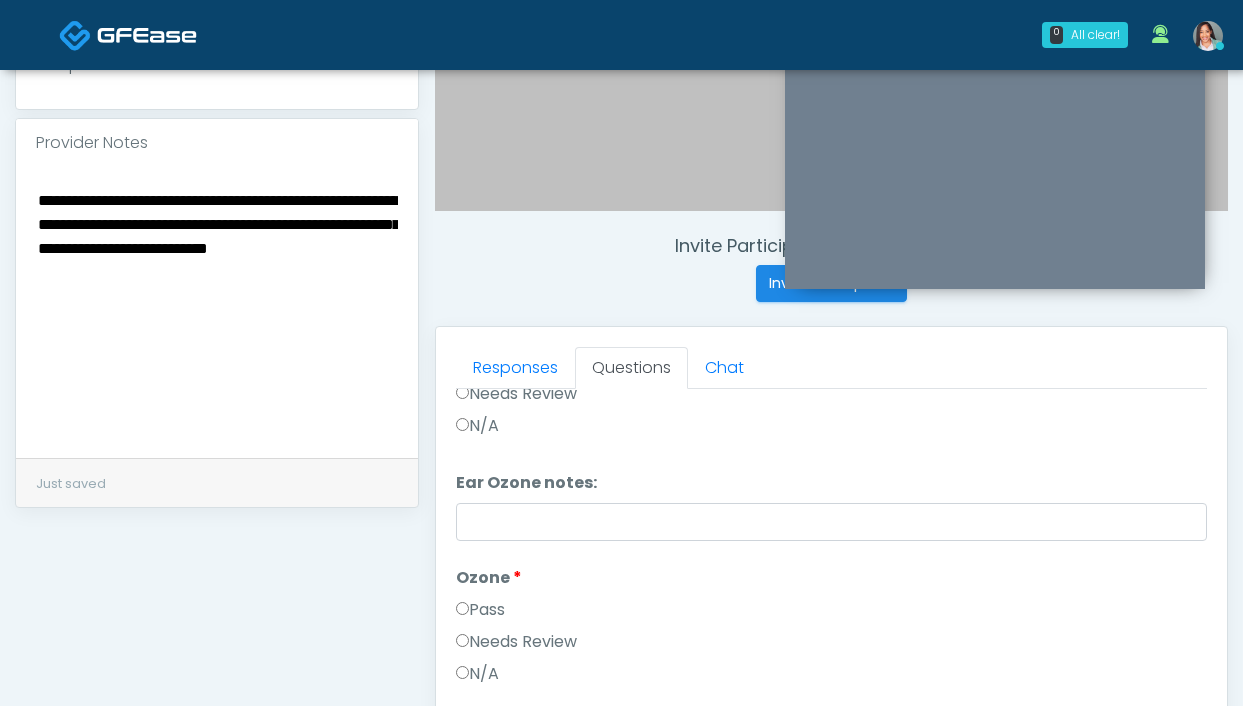 type on "**********" 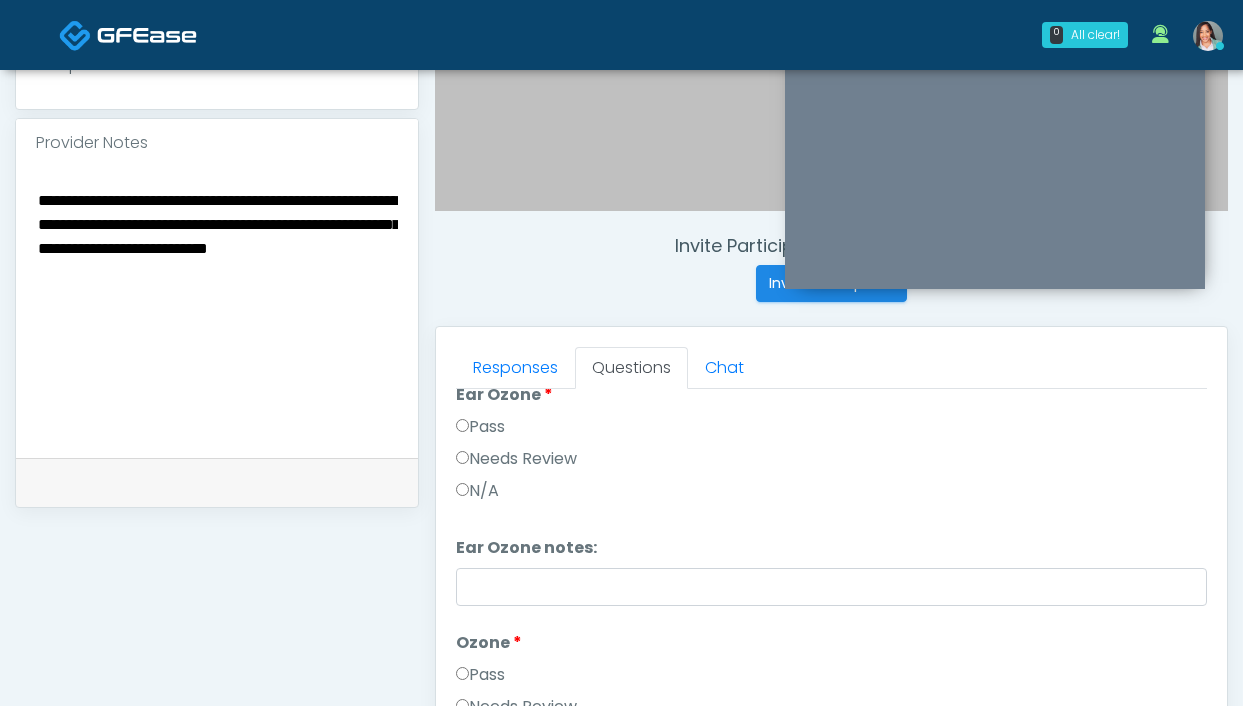 scroll, scrollTop: 34, scrollLeft: 0, axis: vertical 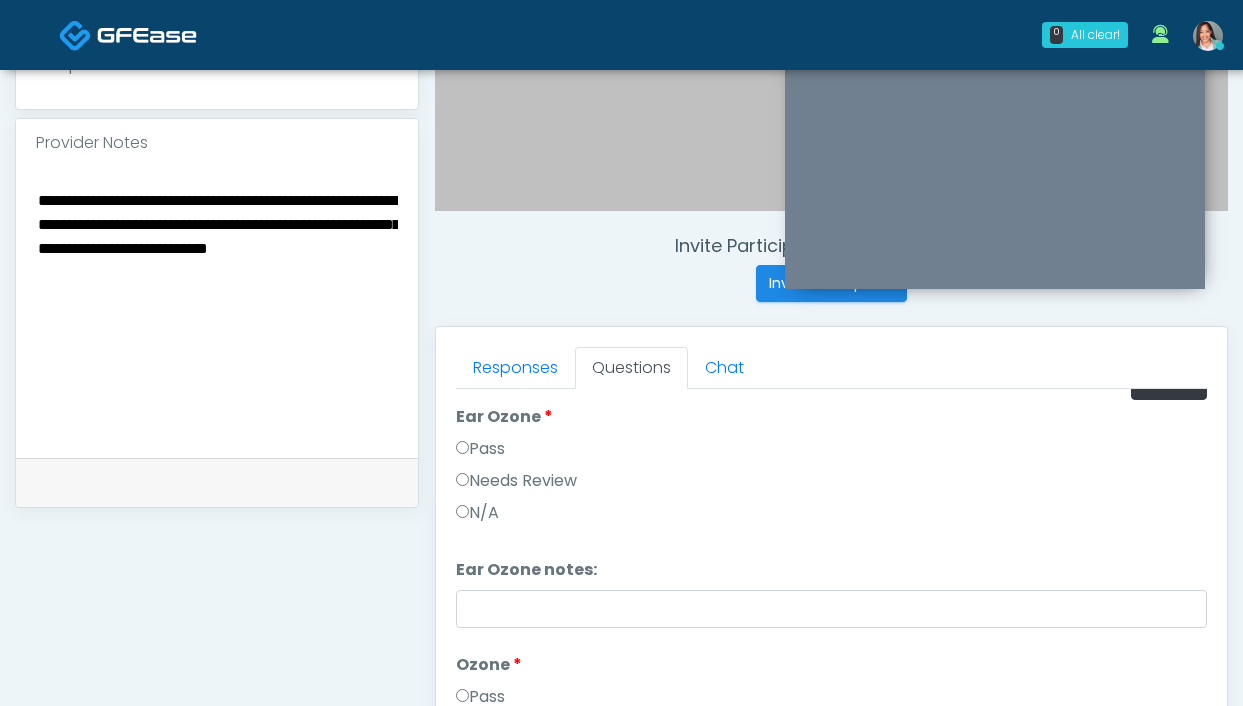 click on "Needs Review" at bounding box center (516, 481) 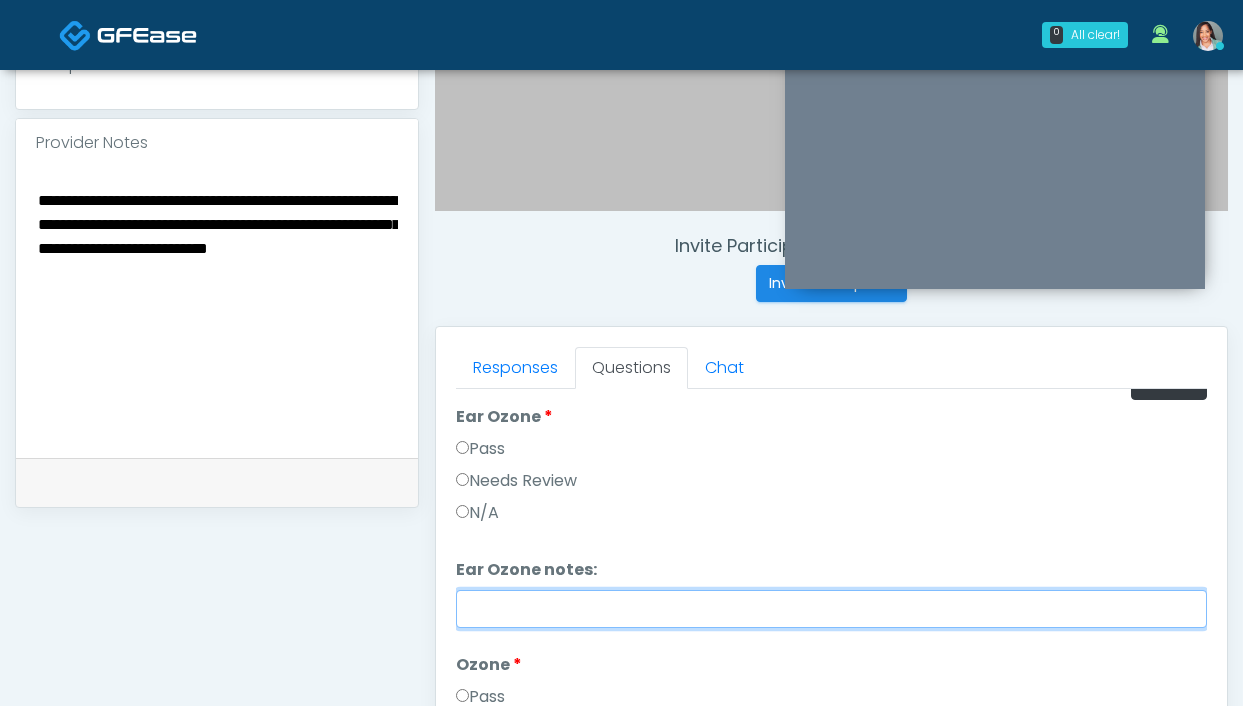 click on "Ear Ozone notes:" at bounding box center (831, 609) 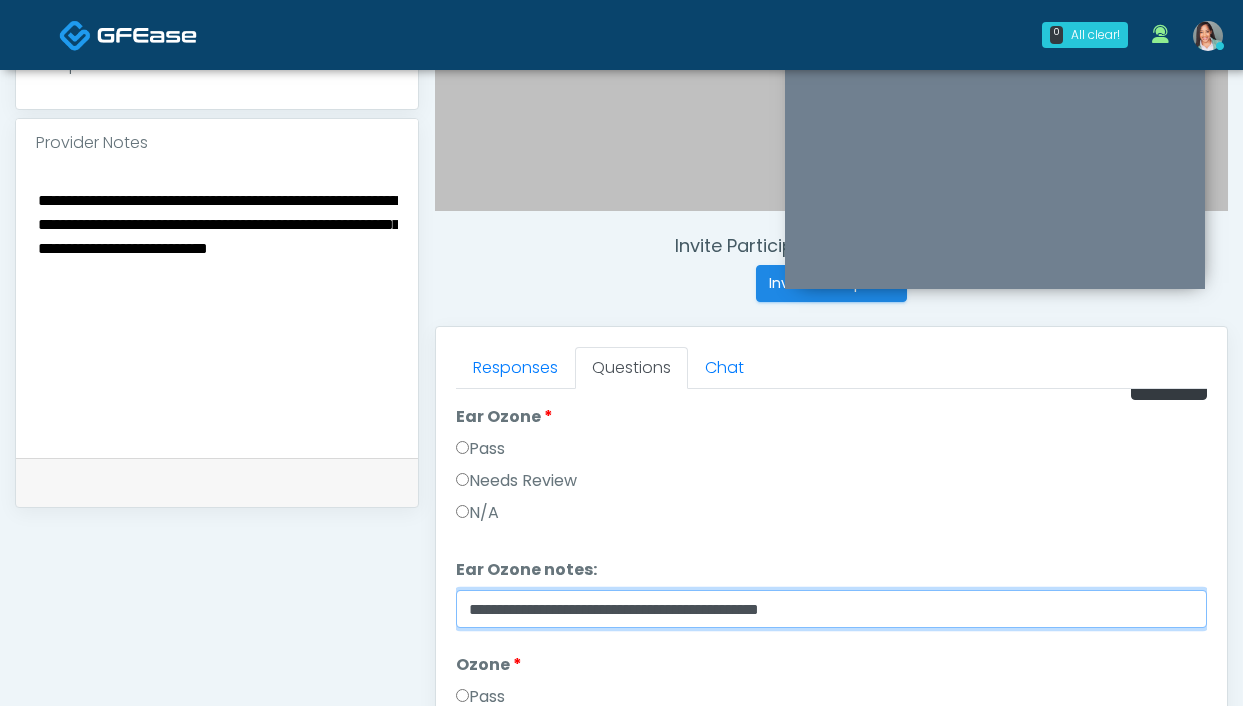 drag, startPoint x: 883, startPoint y: 615, endPoint x: 73, endPoint y: 563, distance: 811.6674 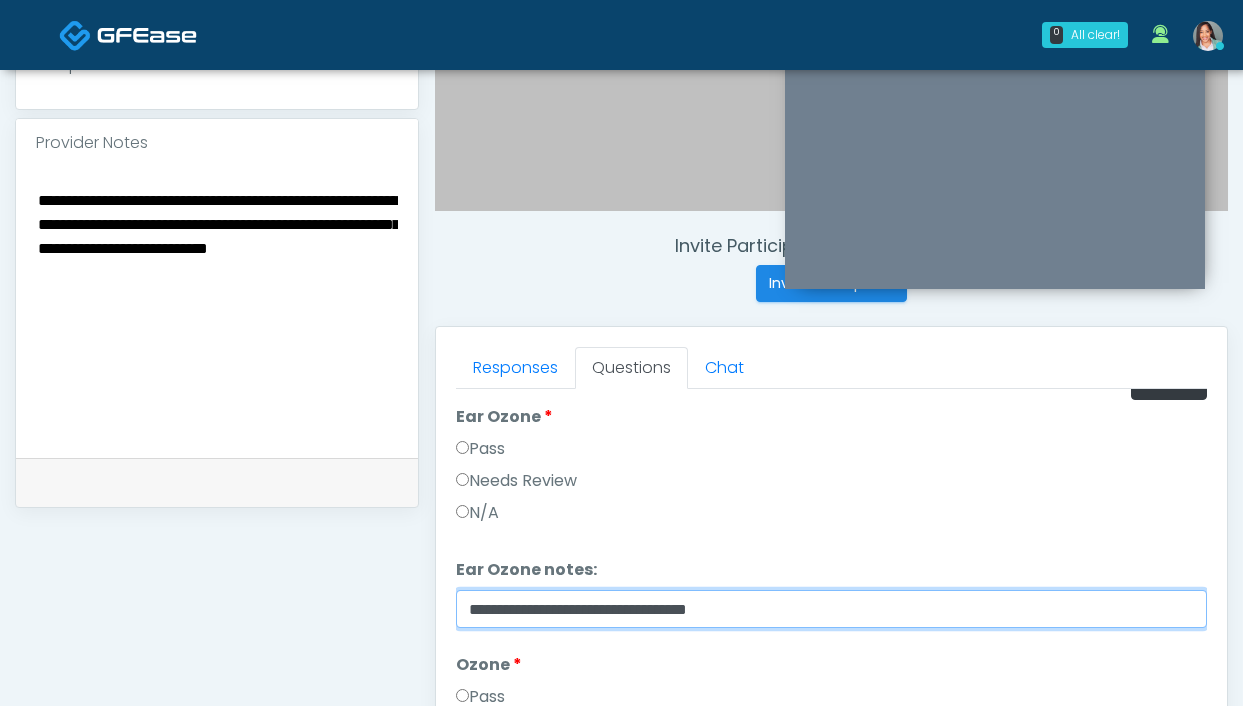 type on "**********" 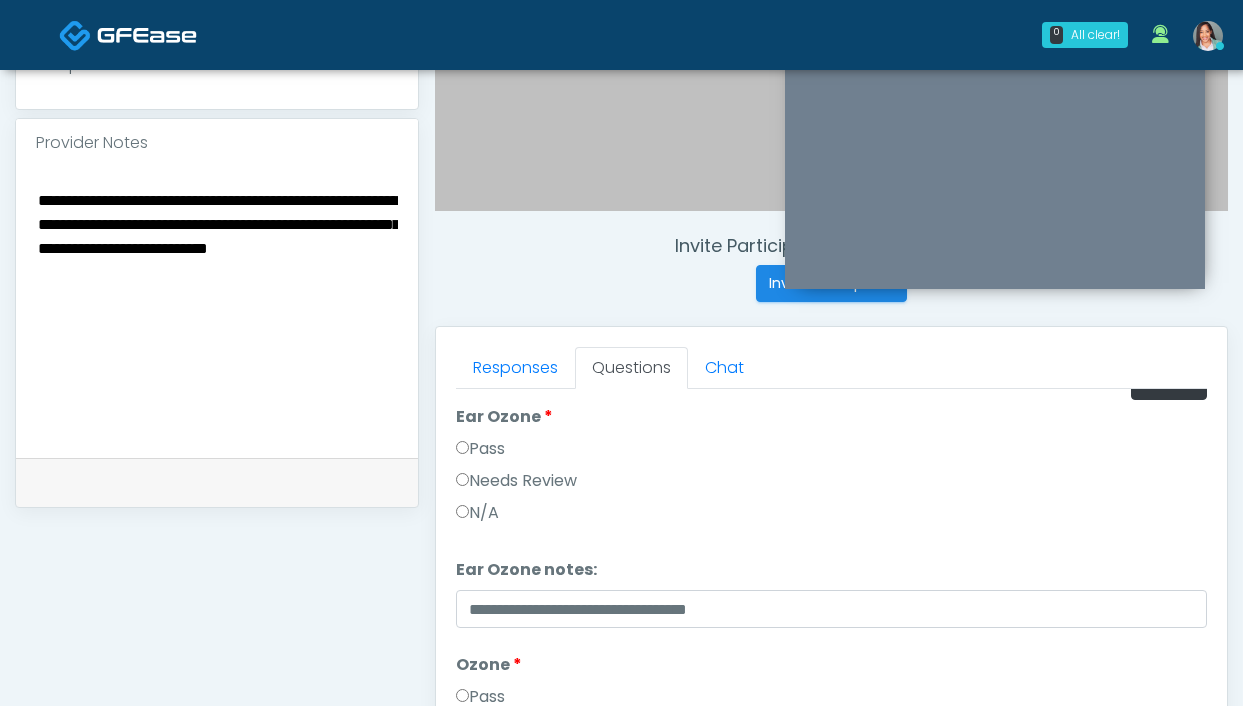 click on "**********" at bounding box center (217, 309) 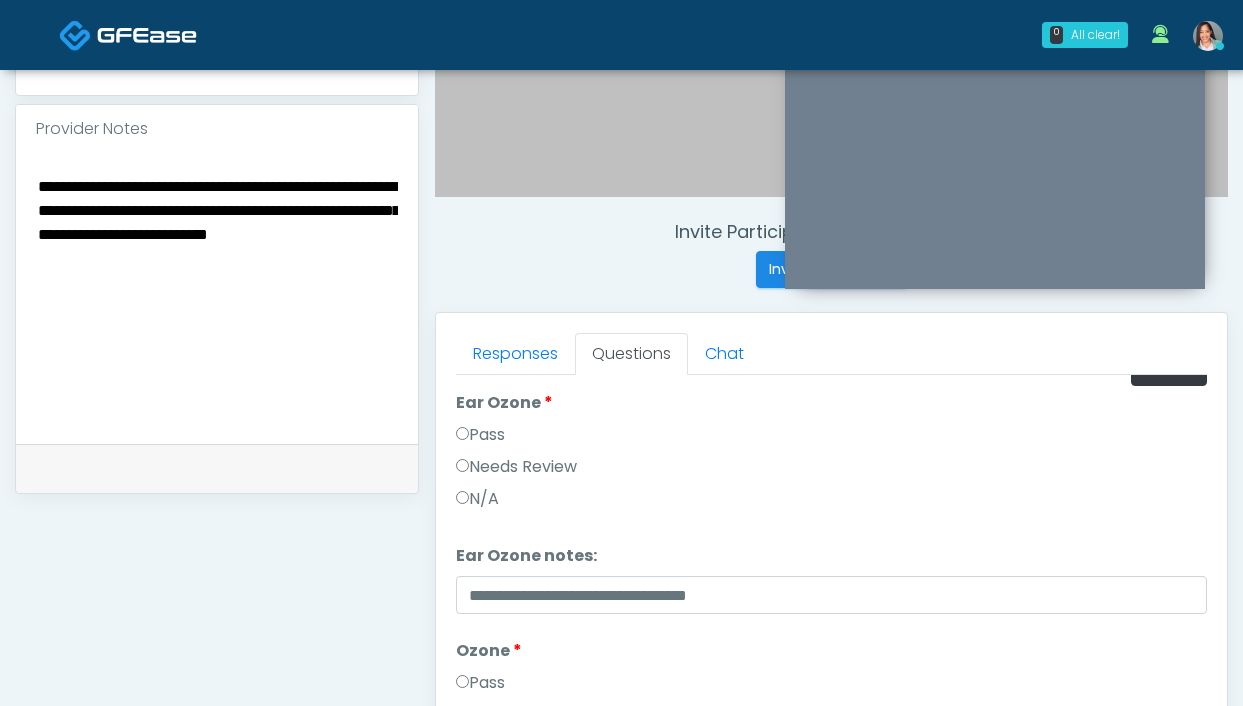 scroll, scrollTop: 650, scrollLeft: 0, axis: vertical 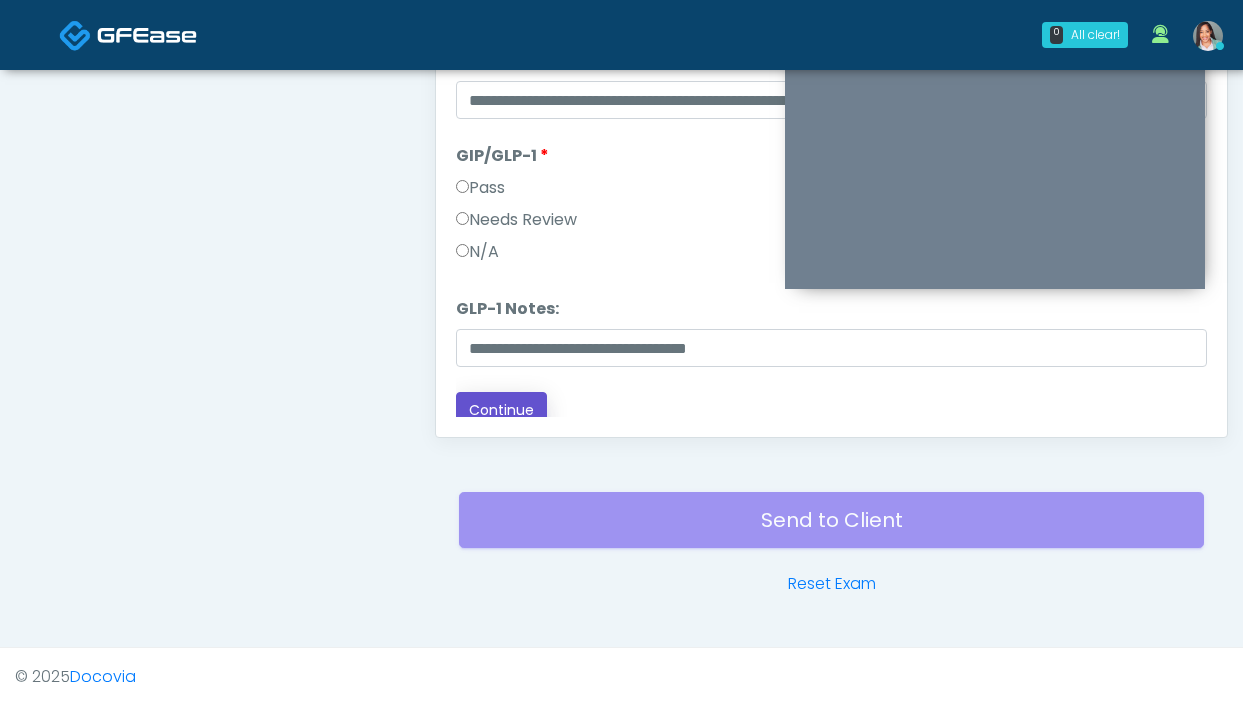 click on "Continue" at bounding box center (501, 410) 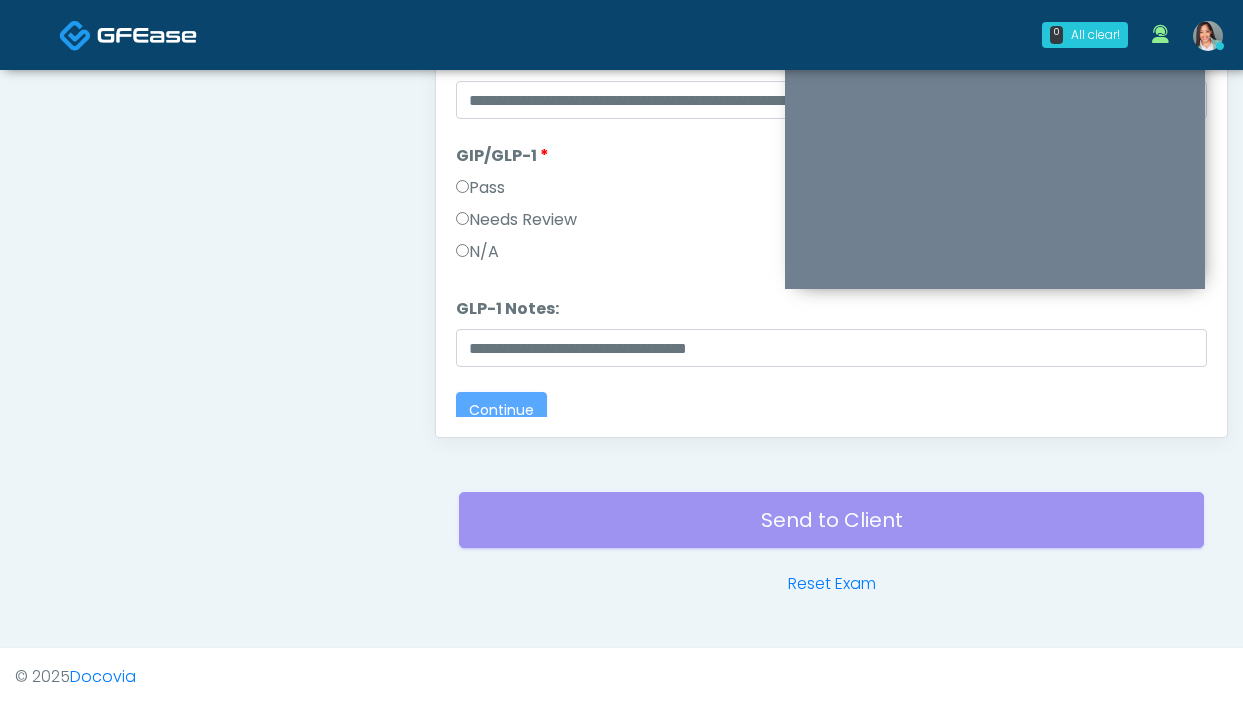 scroll, scrollTop: 0, scrollLeft: 0, axis: both 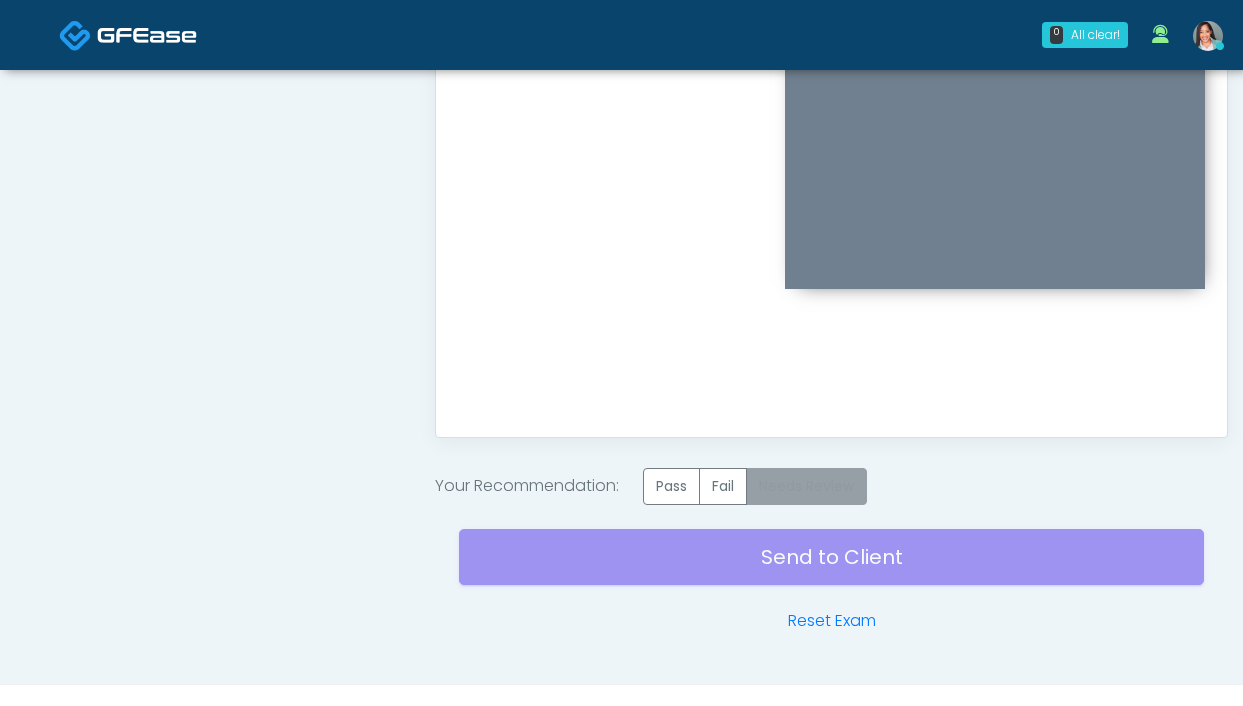 click on "Needs Review" at bounding box center (806, 486) 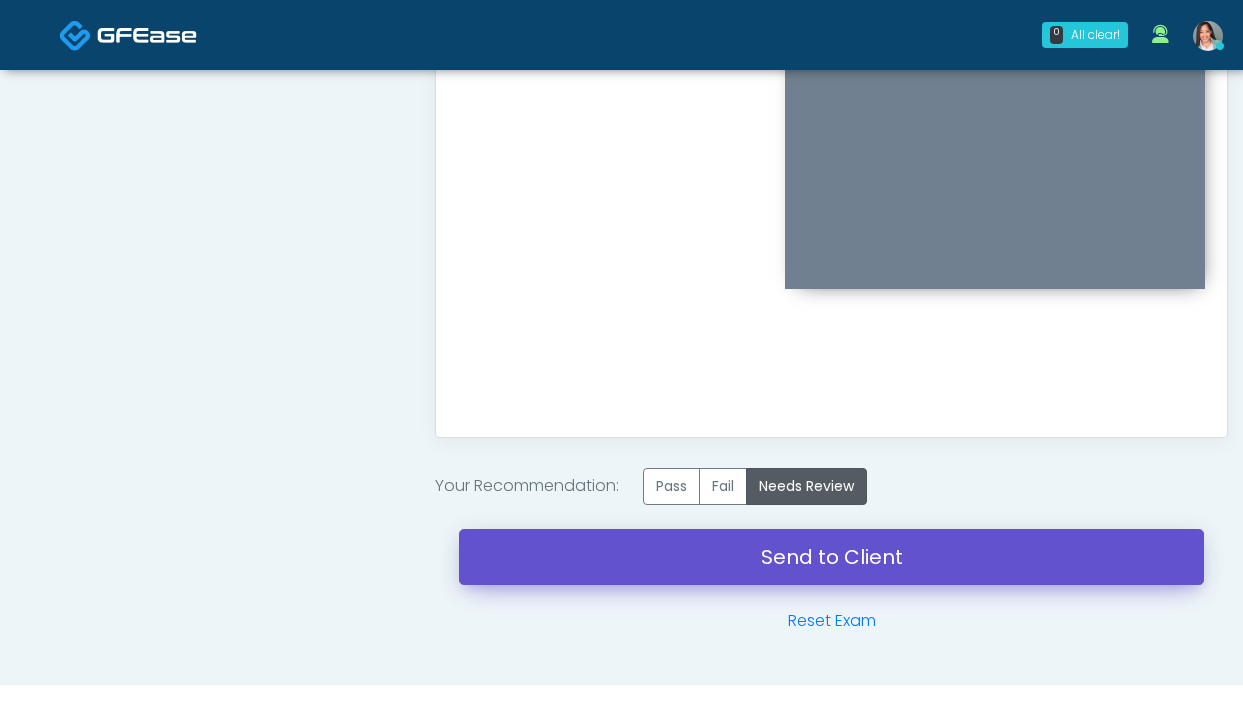 click on "Send to Client" at bounding box center [831, 557] 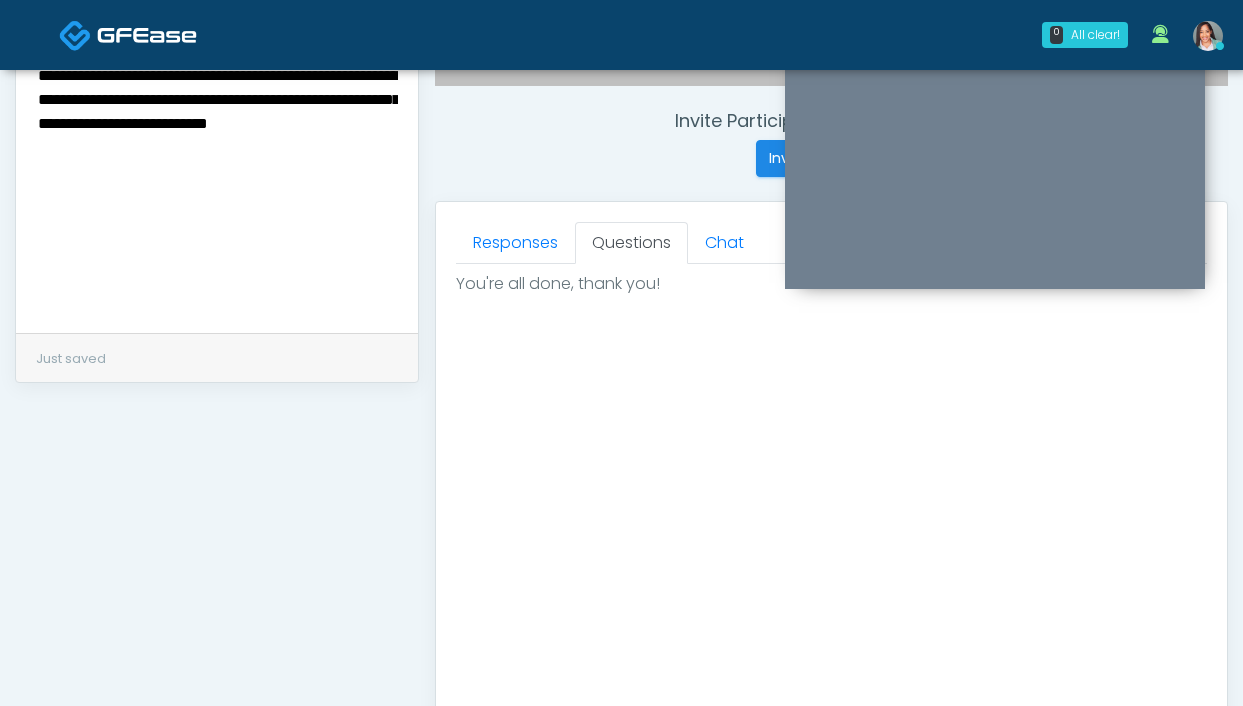 scroll, scrollTop: 694, scrollLeft: 0, axis: vertical 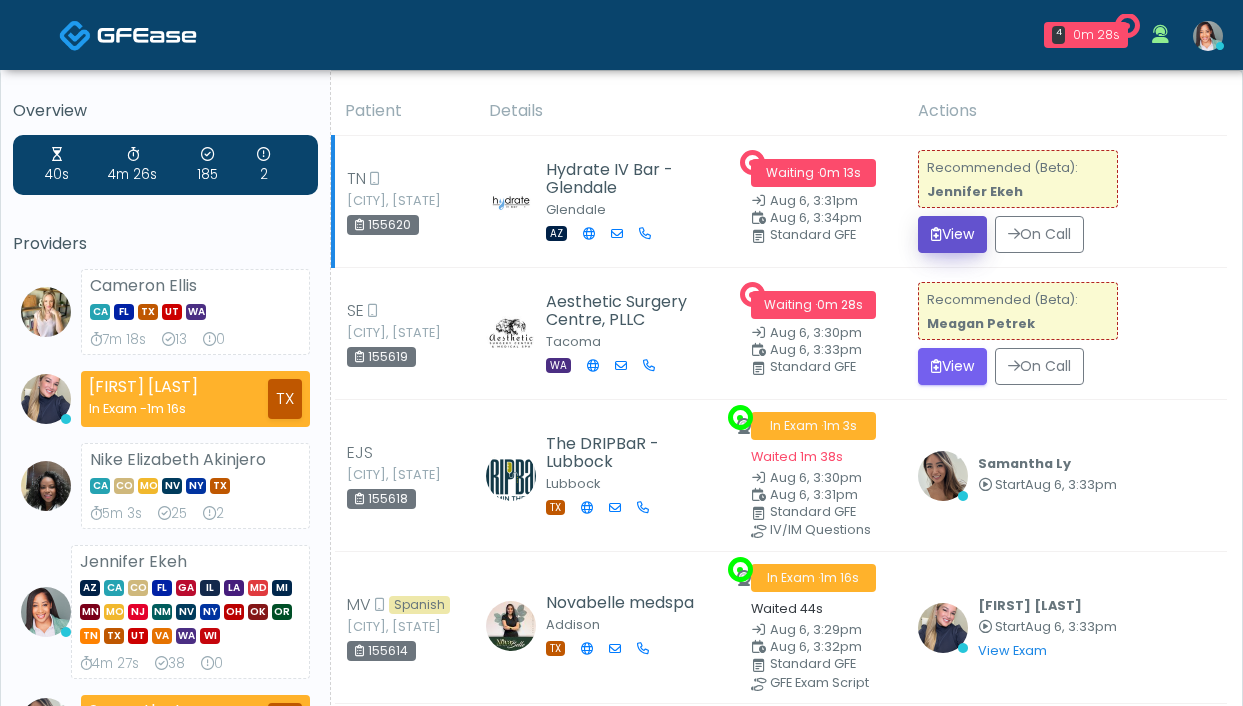click at bounding box center [936, 234] 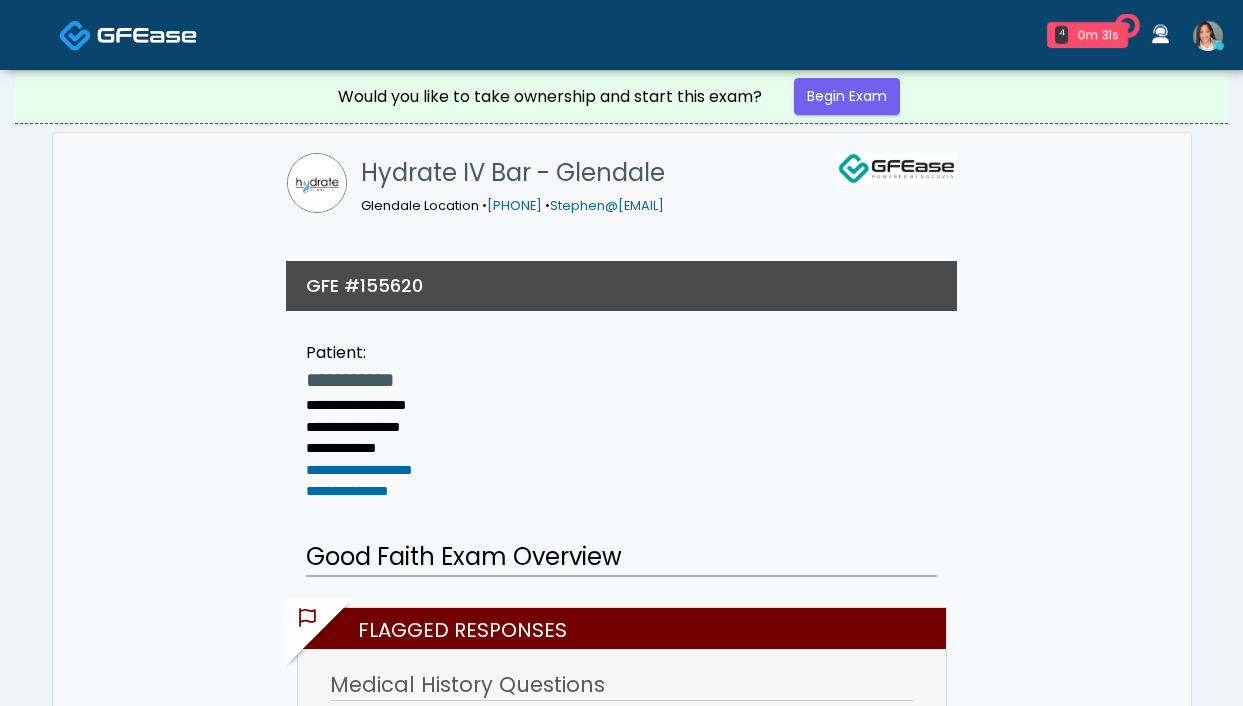 scroll, scrollTop: 0, scrollLeft: 0, axis: both 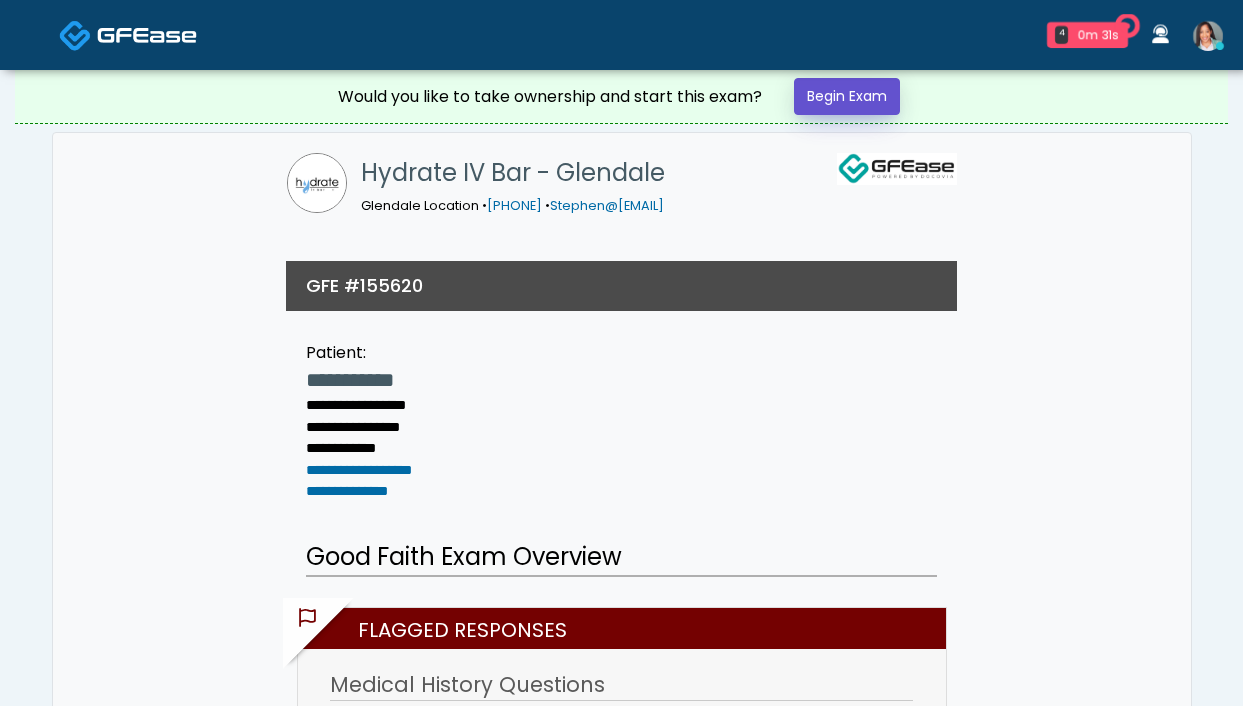 click on "Begin Exam" at bounding box center [847, 96] 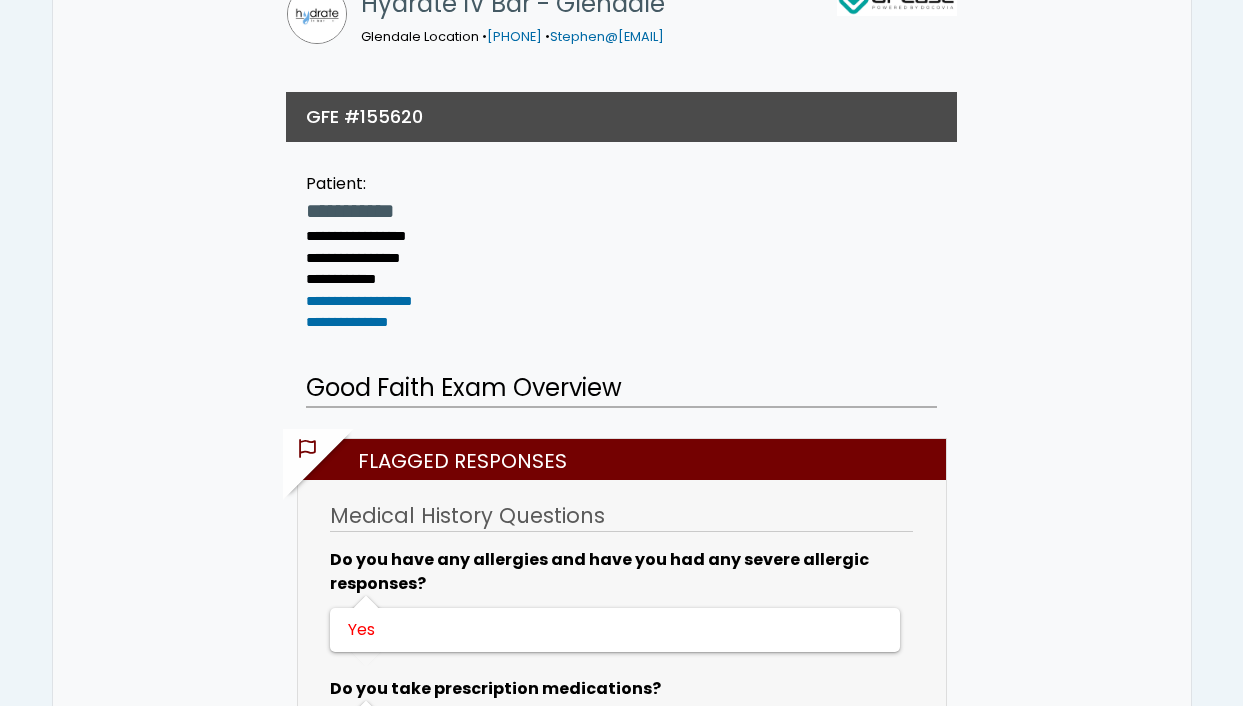scroll, scrollTop: 204, scrollLeft: 0, axis: vertical 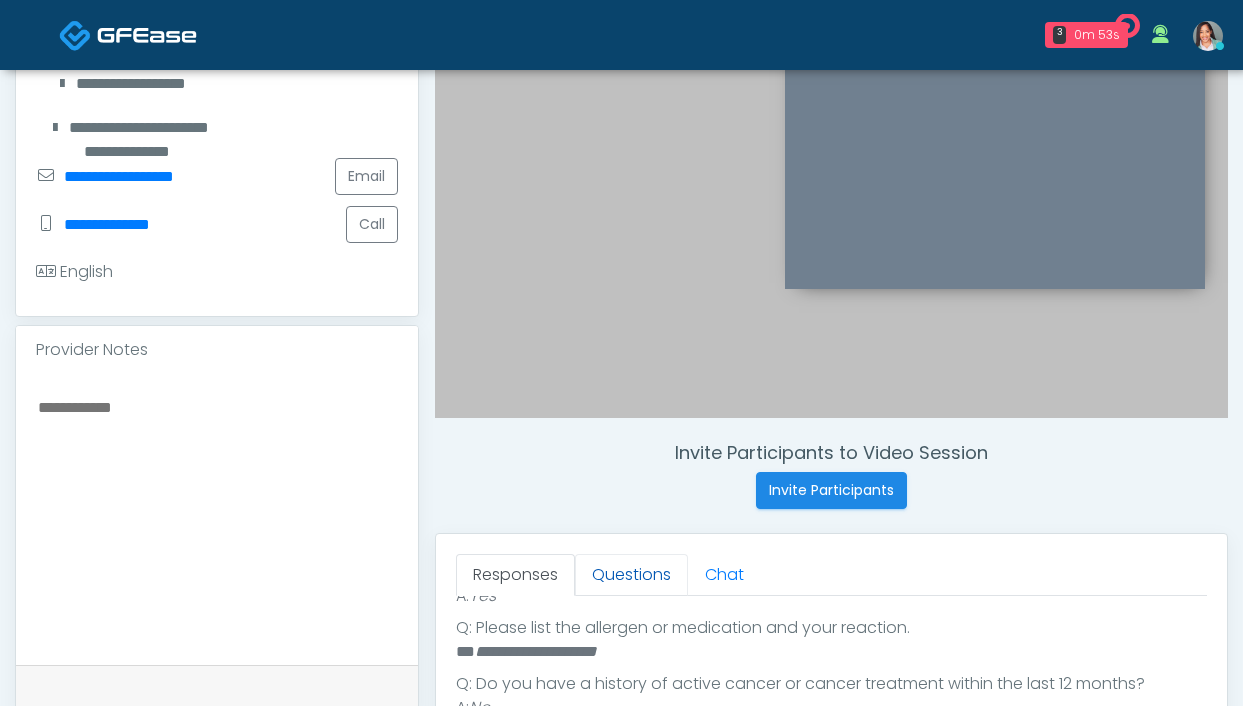 click on "Questions" at bounding box center [631, 575] 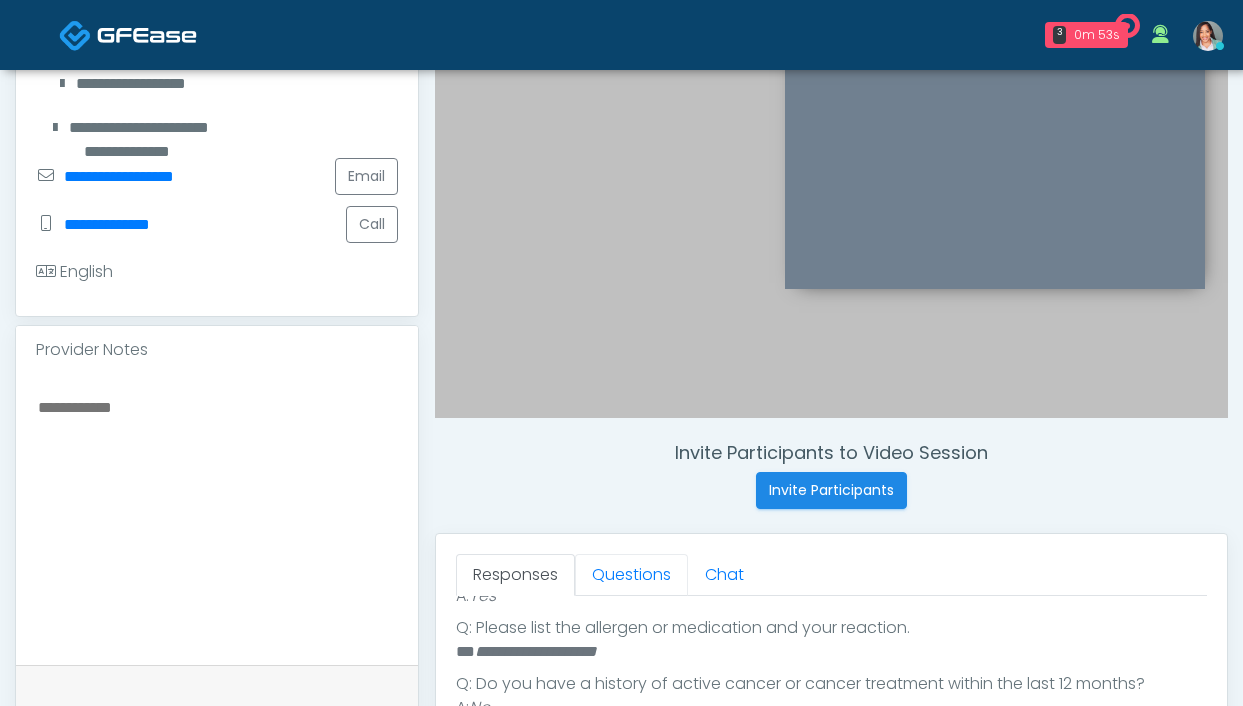 scroll, scrollTop: 0, scrollLeft: 0, axis: both 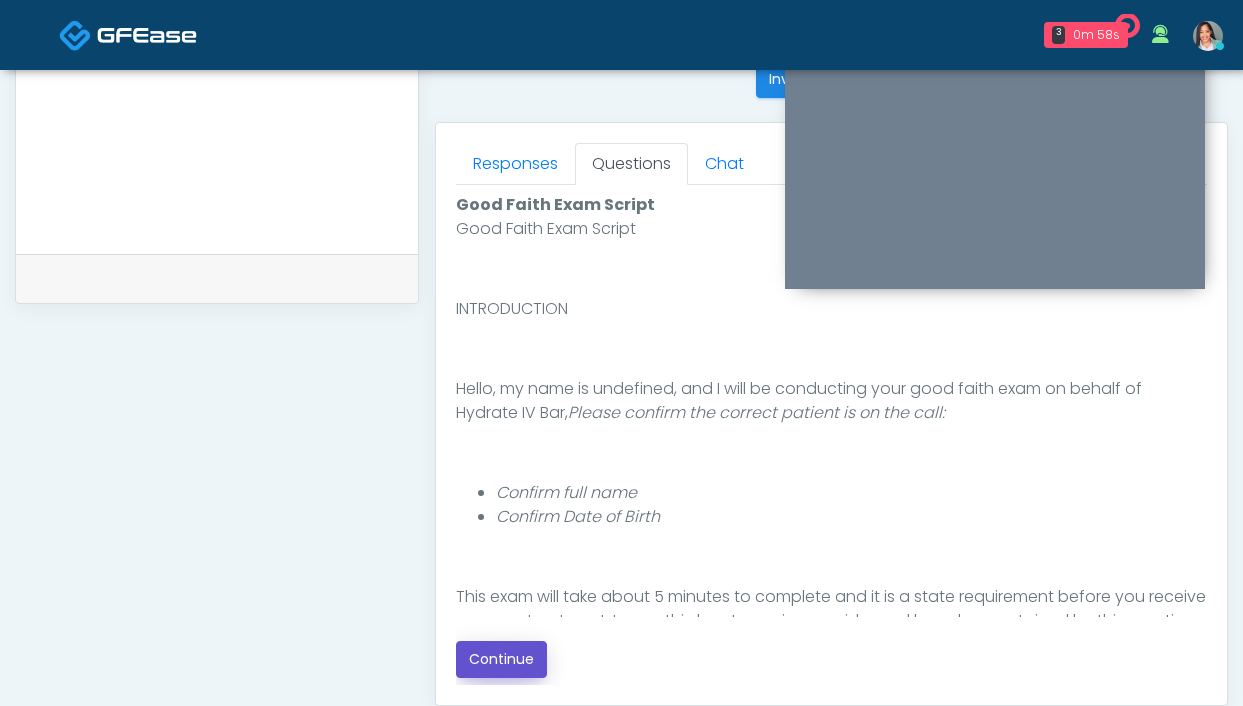 click on "Continue" at bounding box center (501, 659) 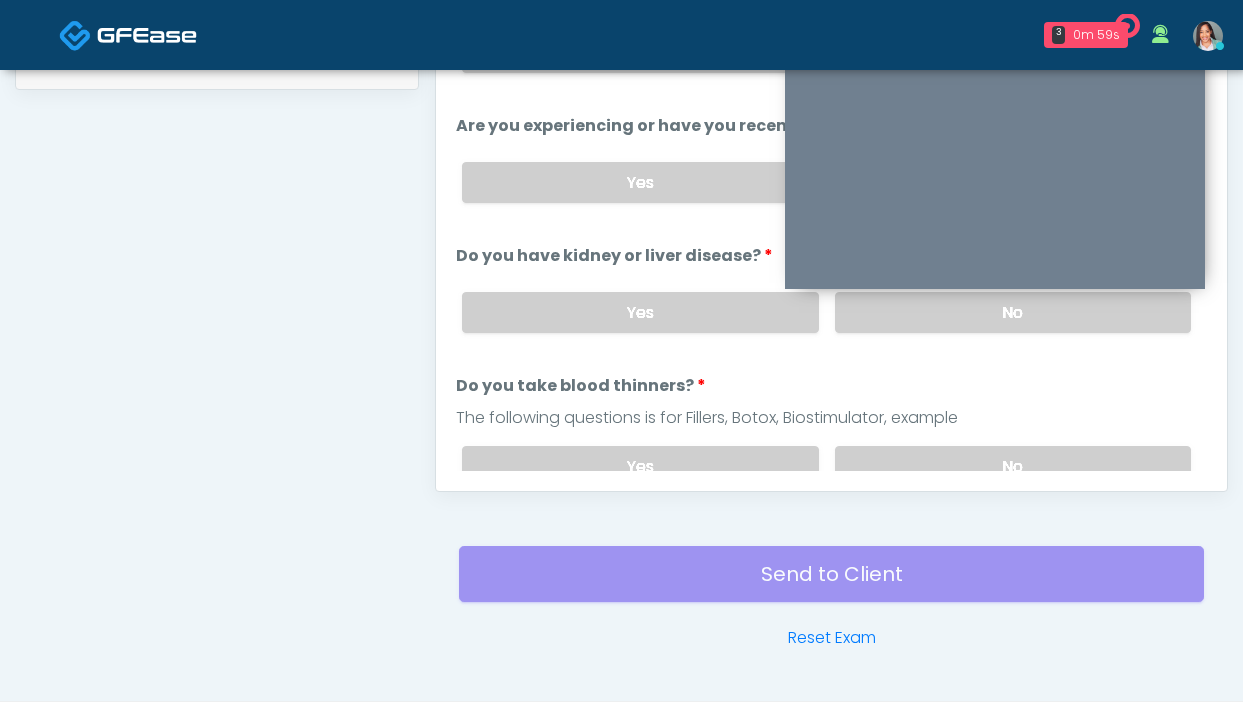 scroll, scrollTop: 743, scrollLeft: 0, axis: vertical 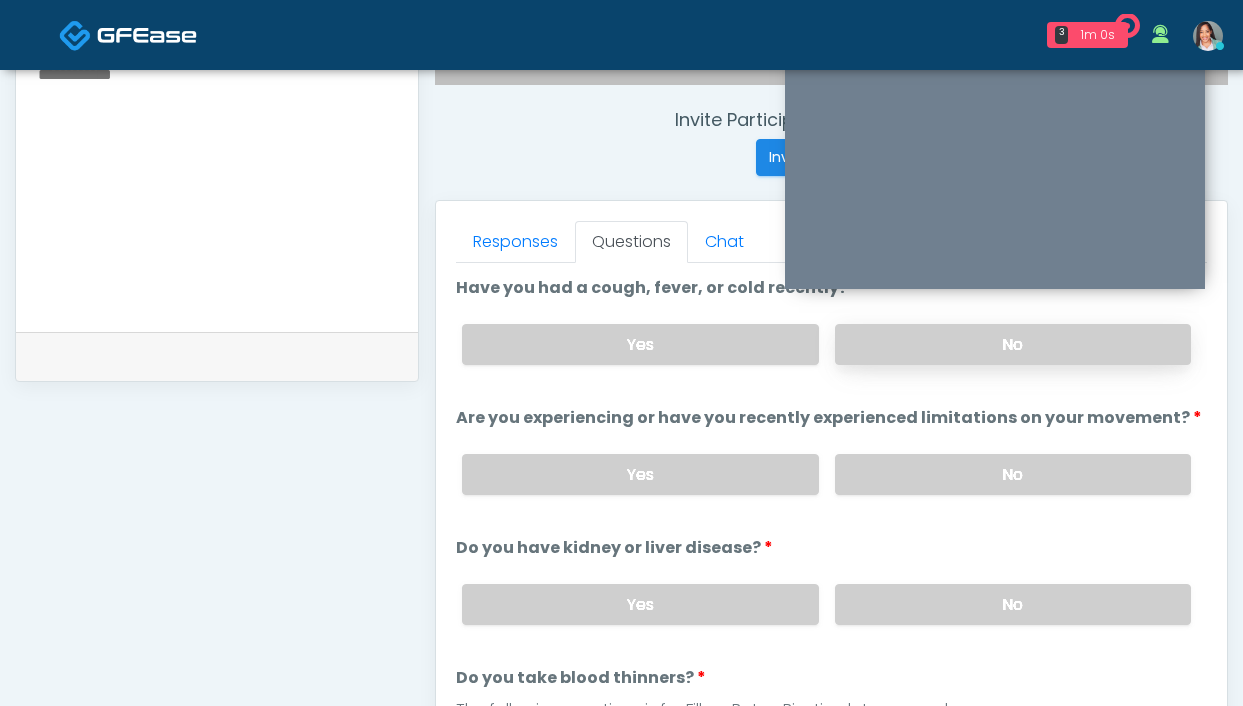 click on "No" at bounding box center [1013, 344] 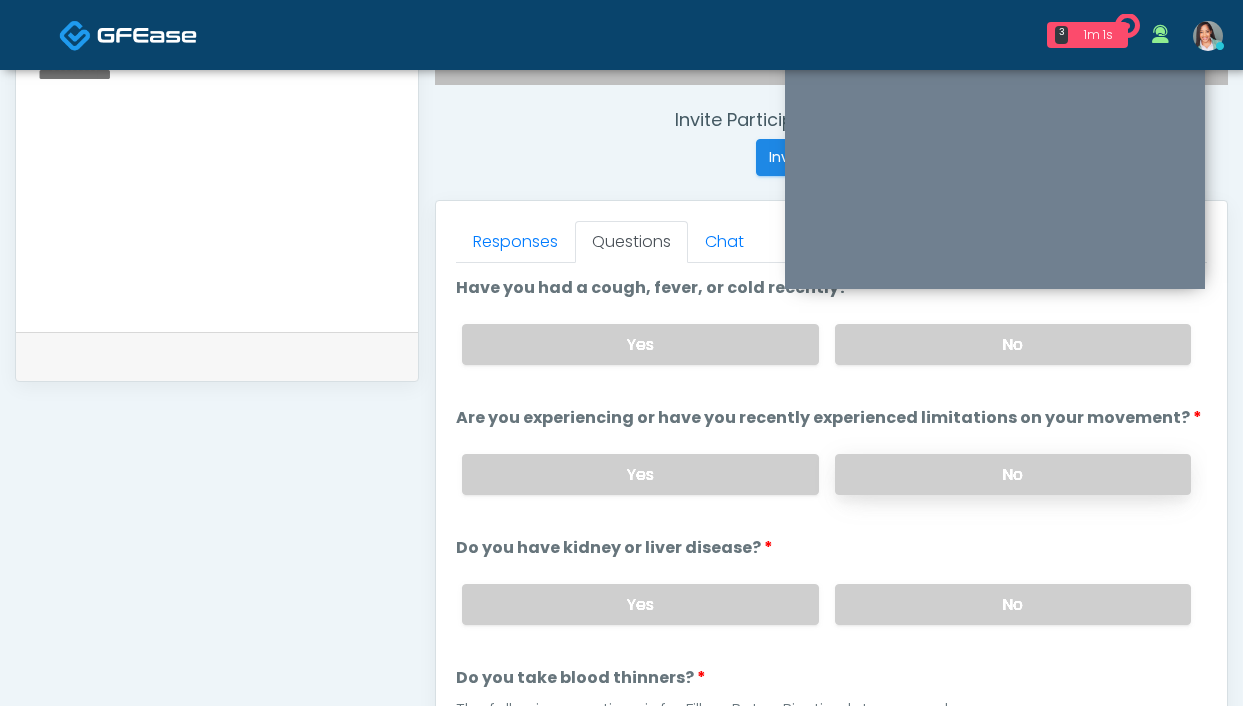 click on "No" at bounding box center (1013, 474) 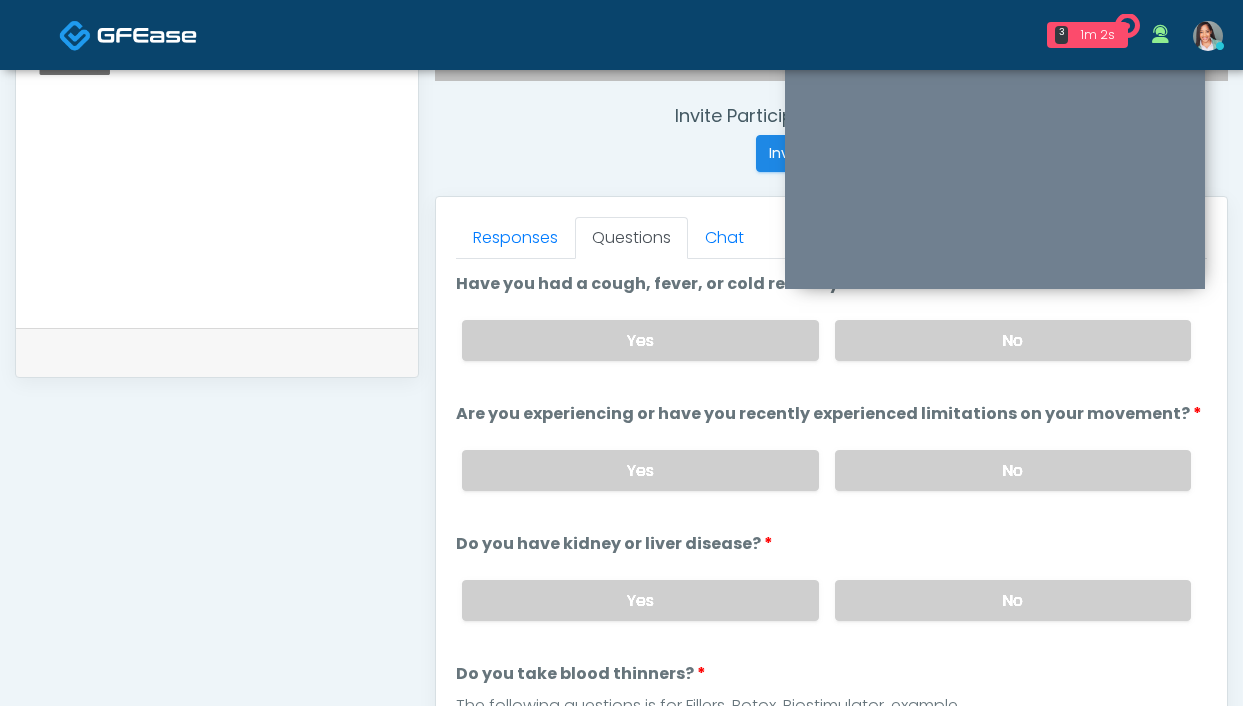scroll, scrollTop: 747, scrollLeft: 0, axis: vertical 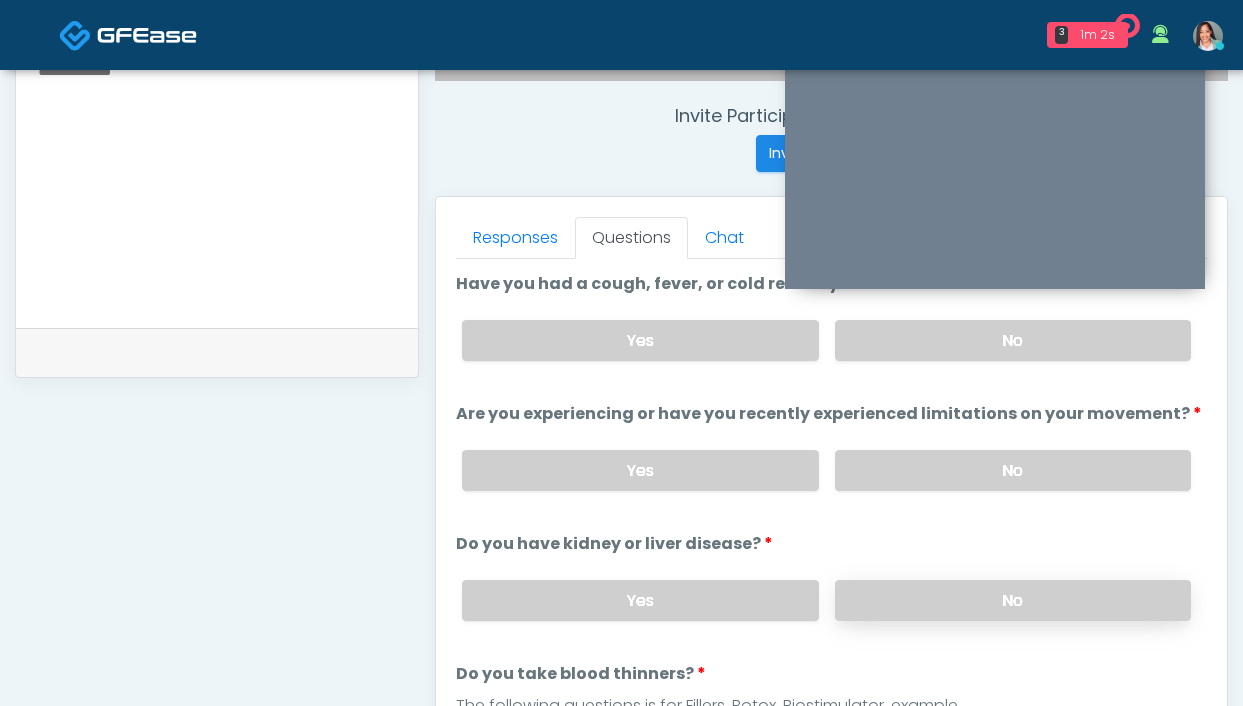 click on "No" at bounding box center [1013, 600] 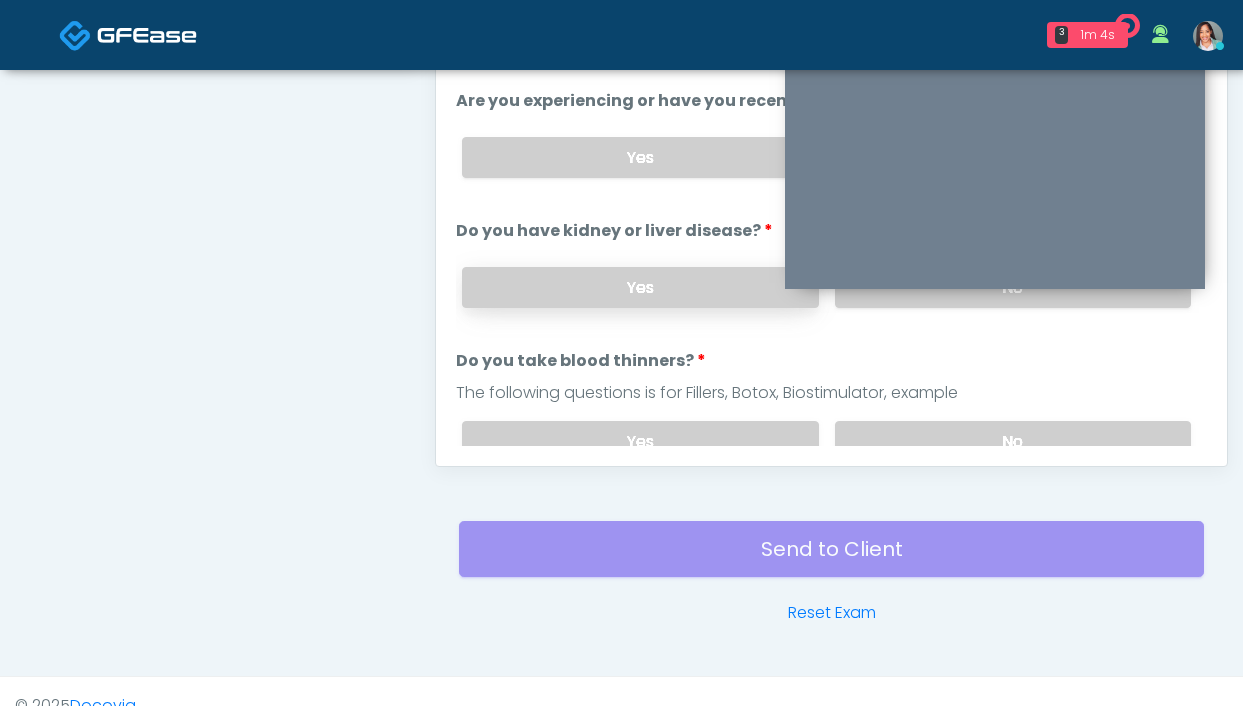 scroll, scrollTop: 1089, scrollLeft: 0, axis: vertical 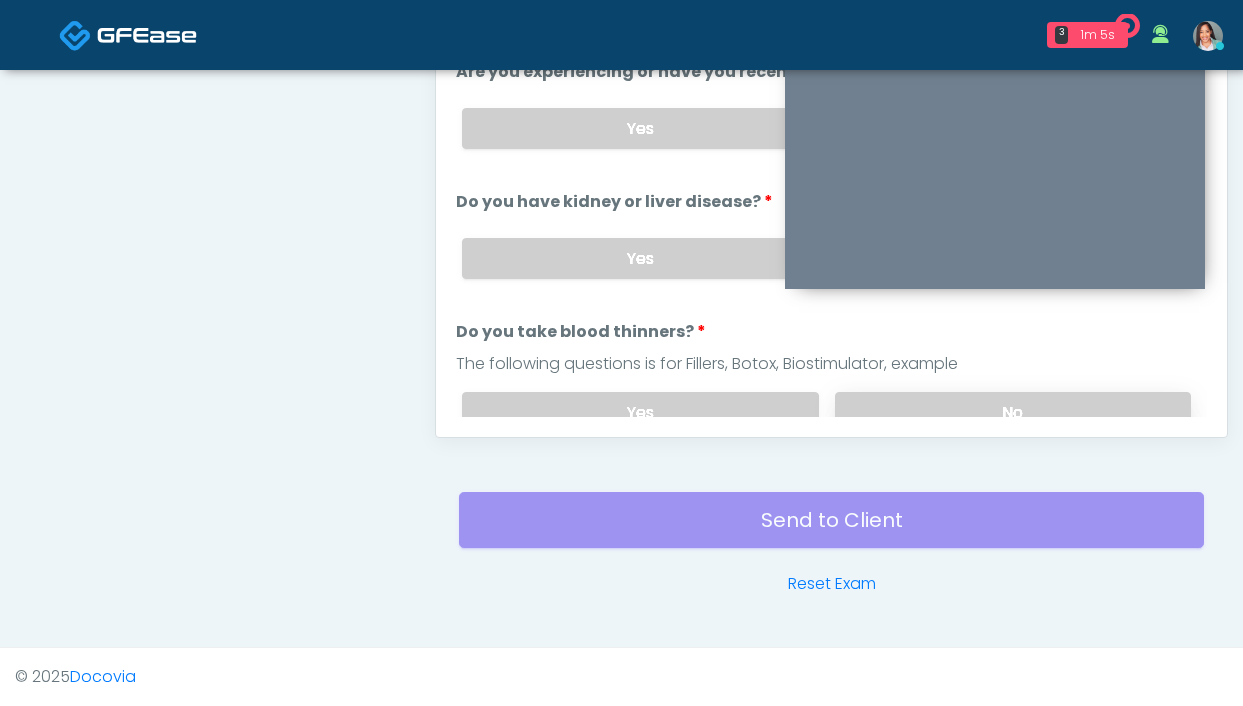 click on "No" at bounding box center [1013, 412] 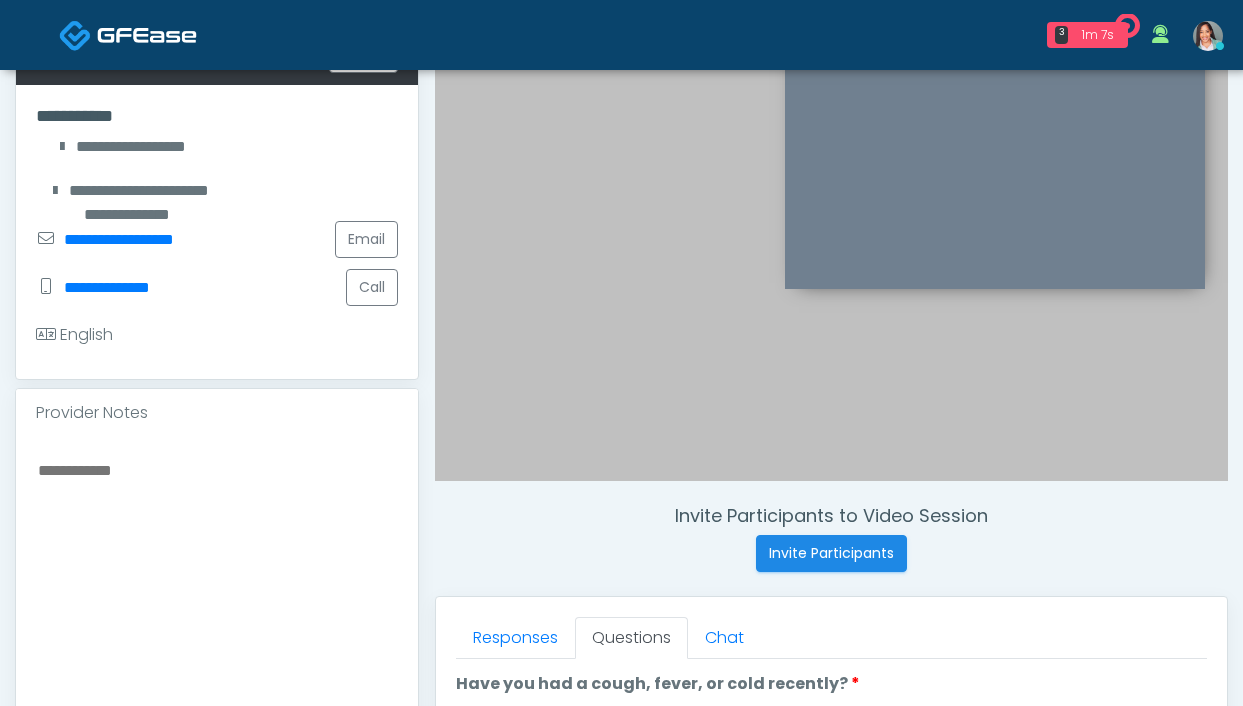scroll, scrollTop: 441, scrollLeft: 0, axis: vertical 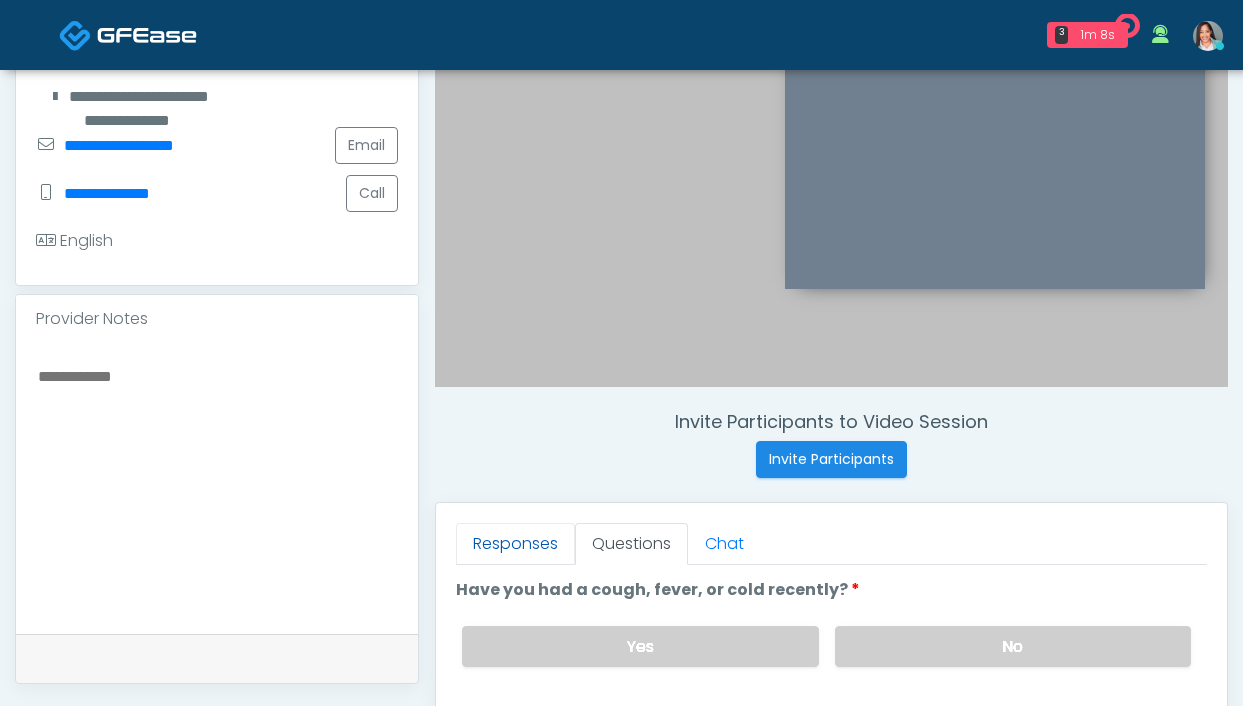 click on "Responses" at bounding box center [515, 544] 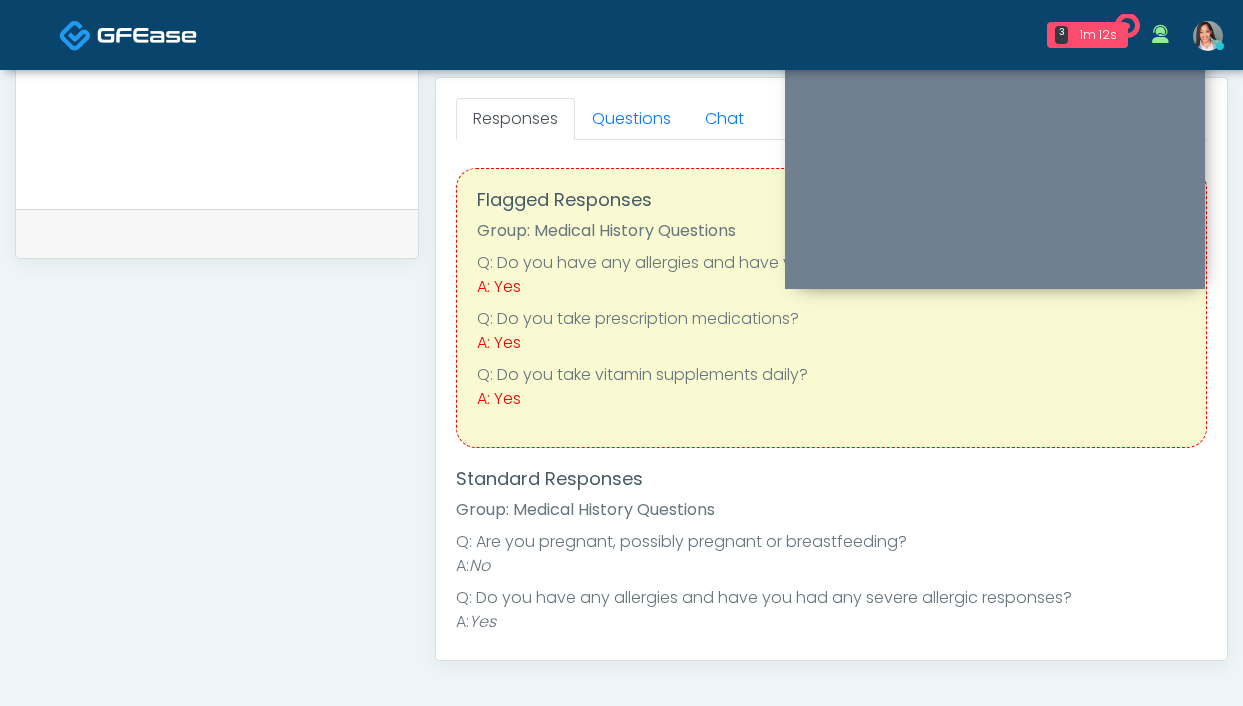 scroll, scrollTop: 845, scrollLeft: 0, axis: vertical 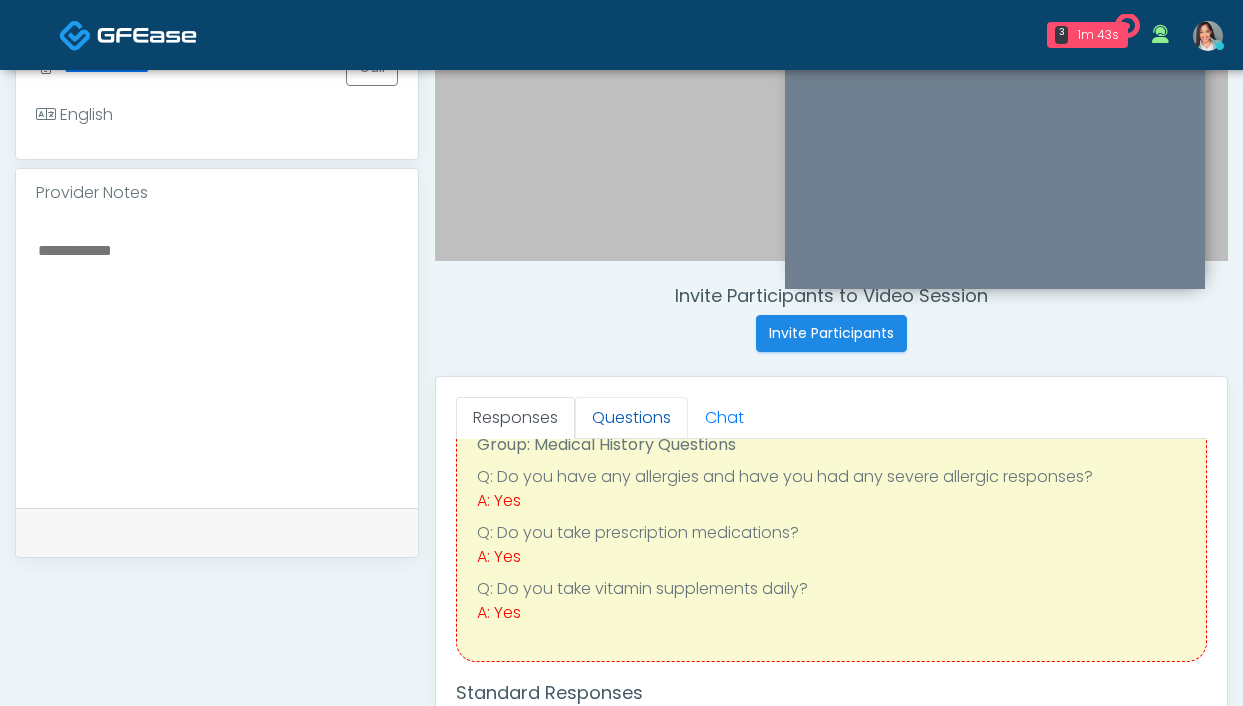 click on "Questions" at bounding box center (631, 418) 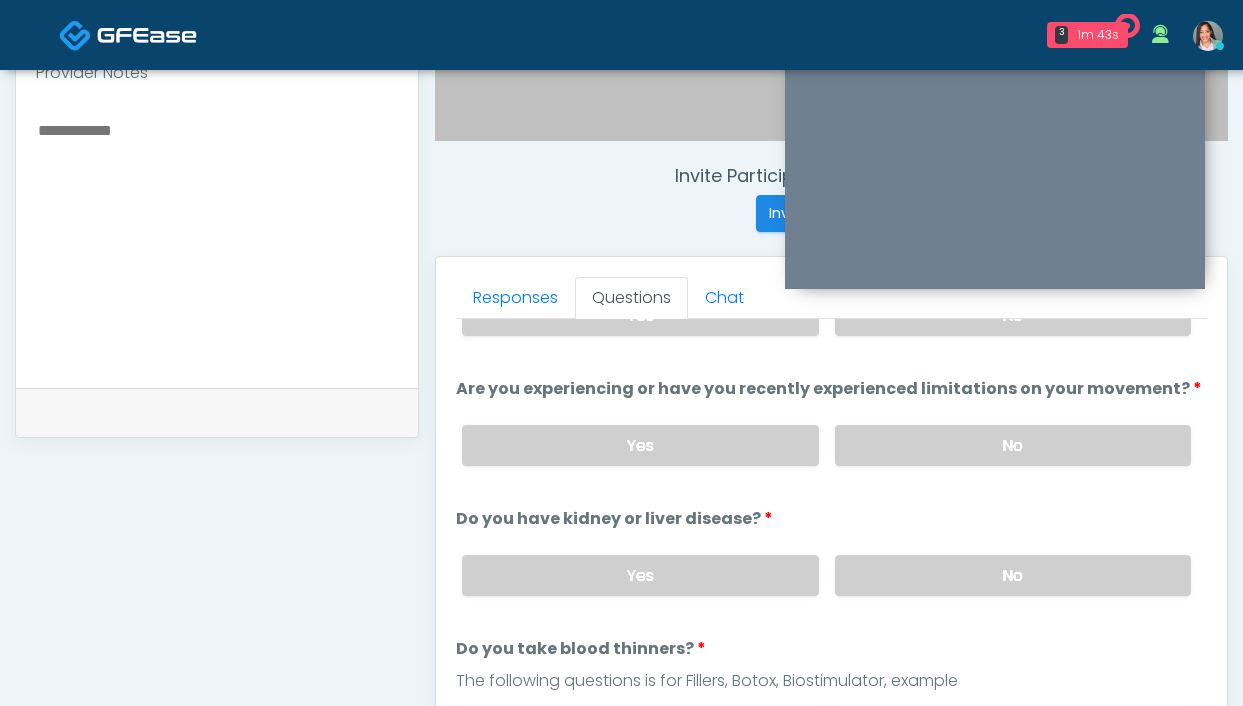 scroll, scrollTop: 736, scrollLeft: 0, axis: vertical 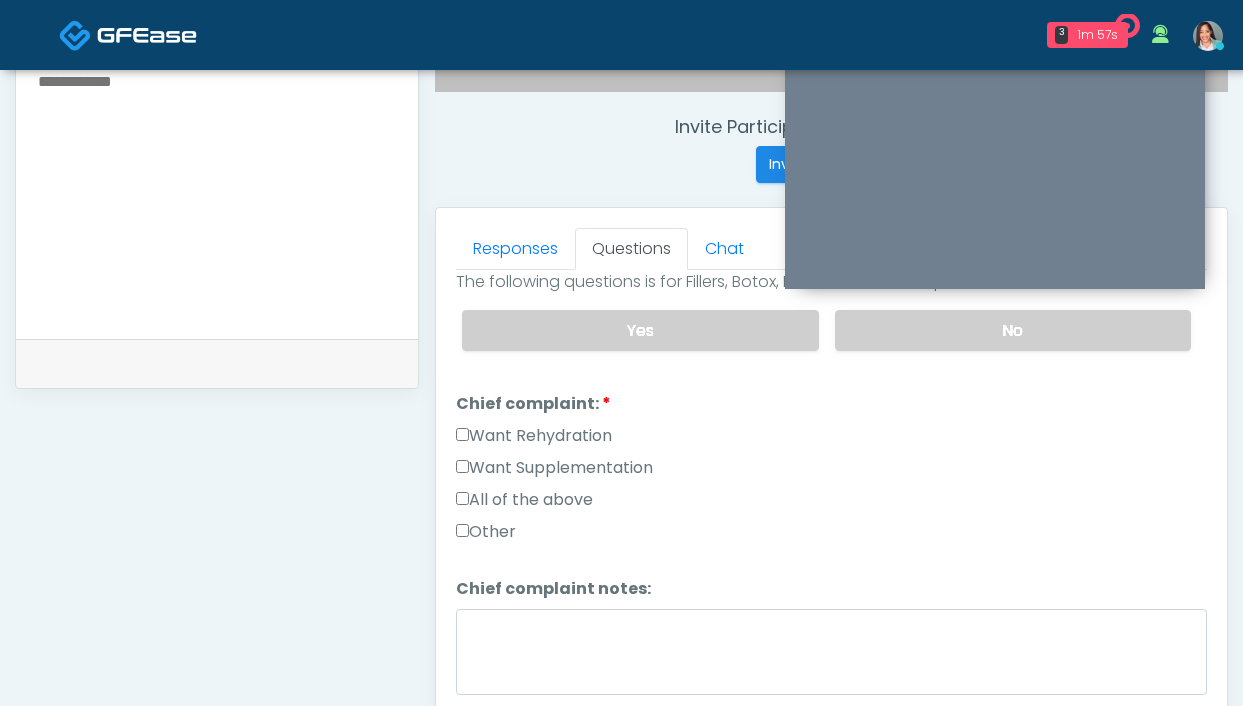 click on "Want Rehydration" at bounding box center [831, 440] 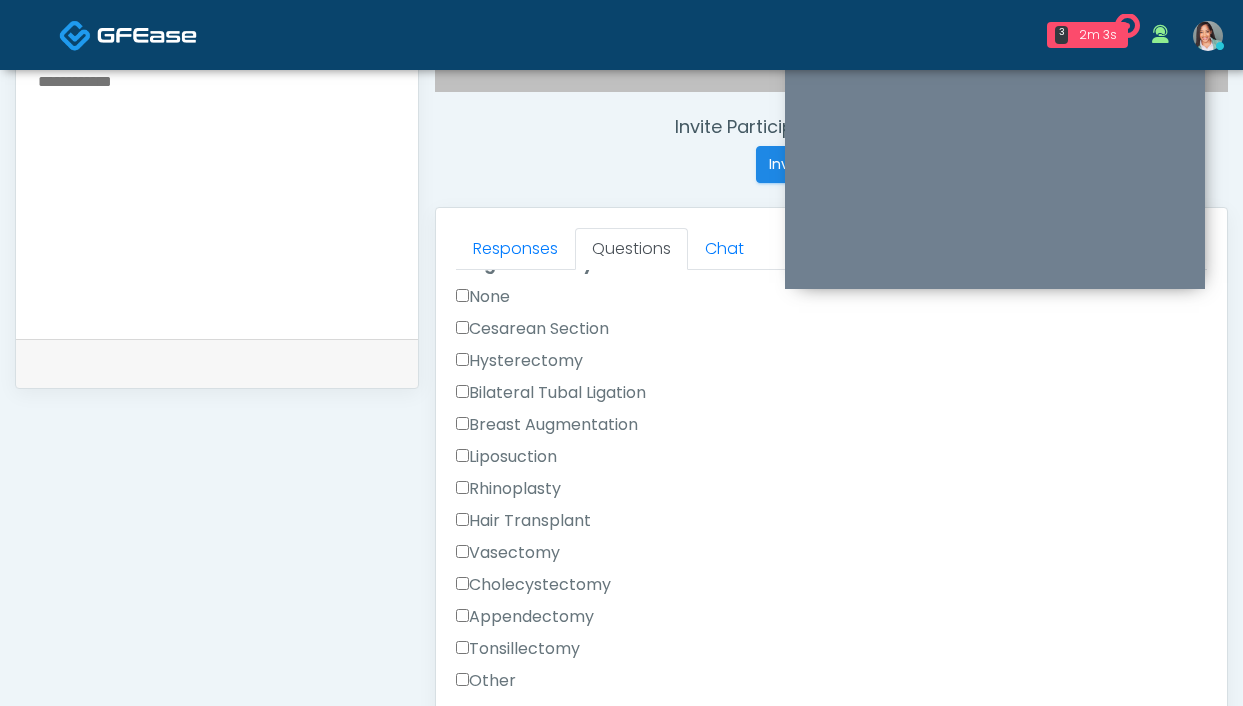 scroll, scrollTop: 915, scrollLeft: 0, axis: vertical 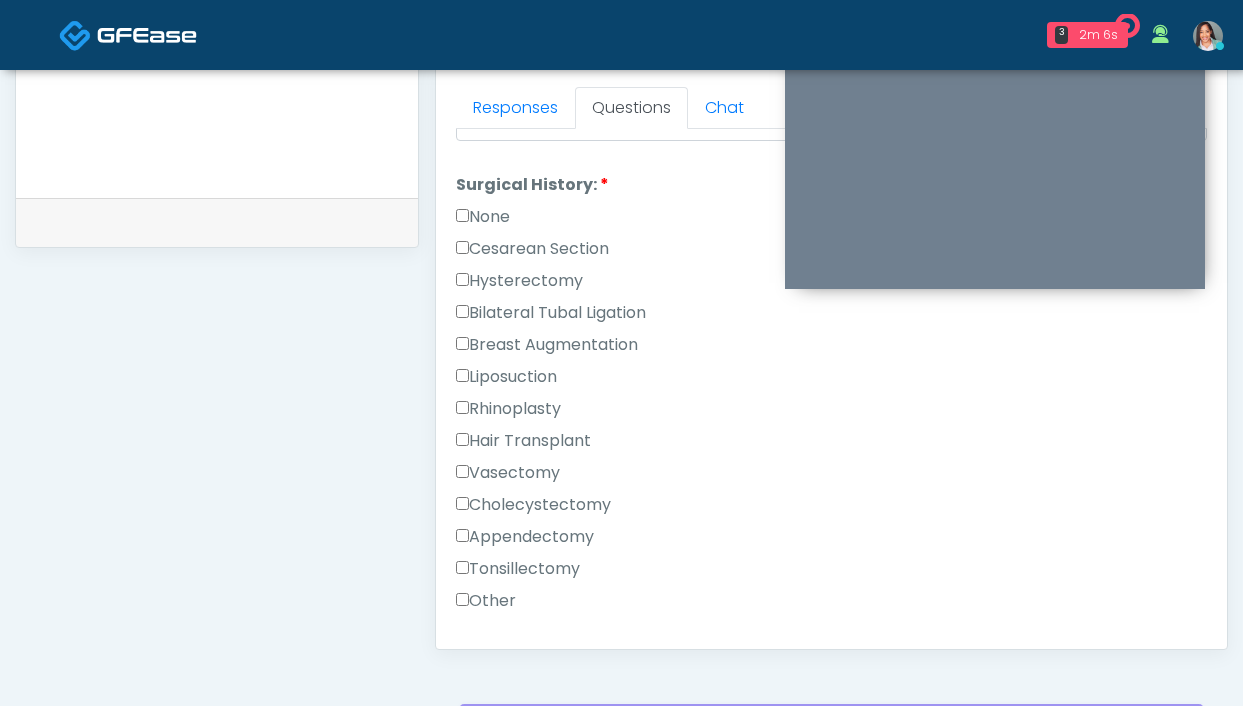 click on "Hysterectomy" at bounding box center (831, 285) 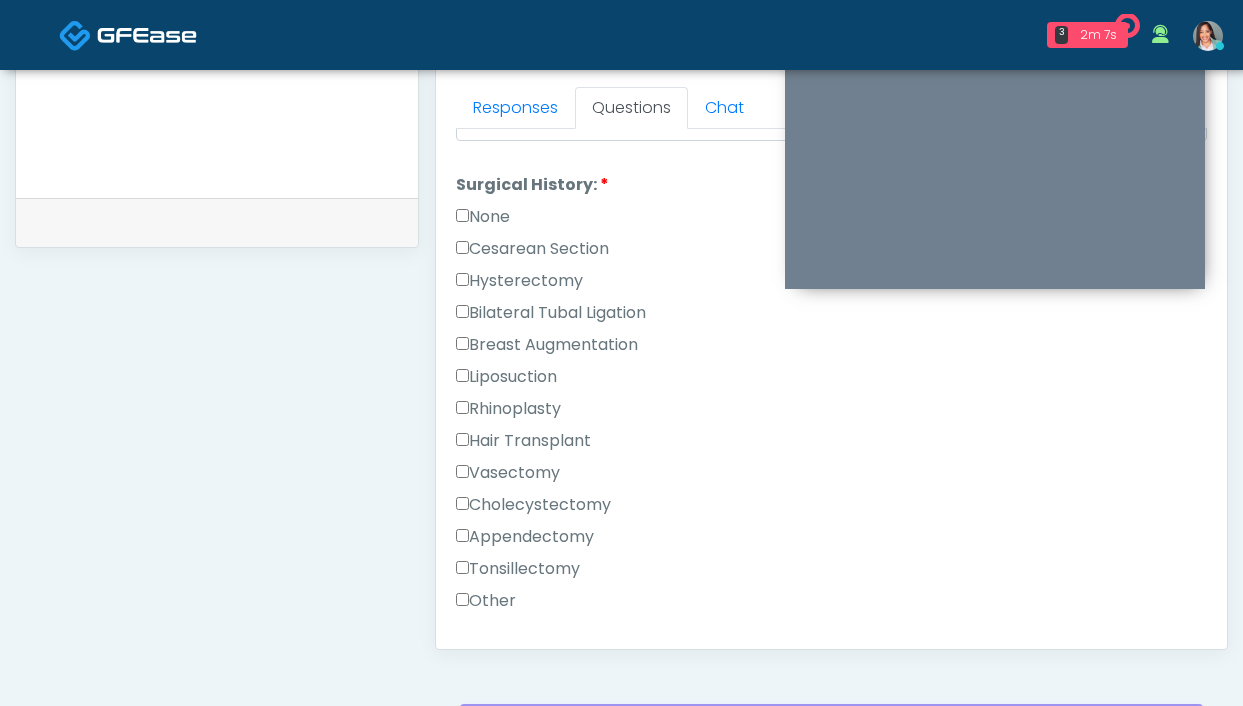 drag, startPoint x: 648, startPoint y: 274, endPoint x: 469, endPoint y: 281, distance: 179.13683 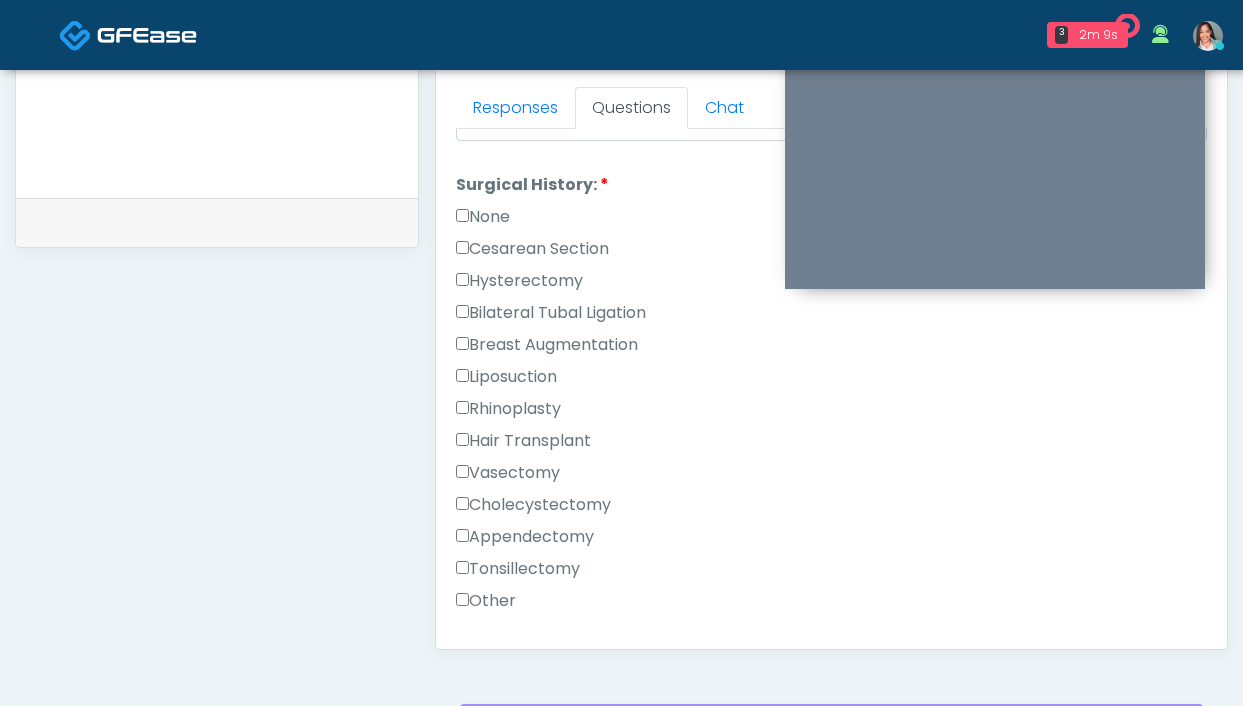 copy on "Hysterectomy" 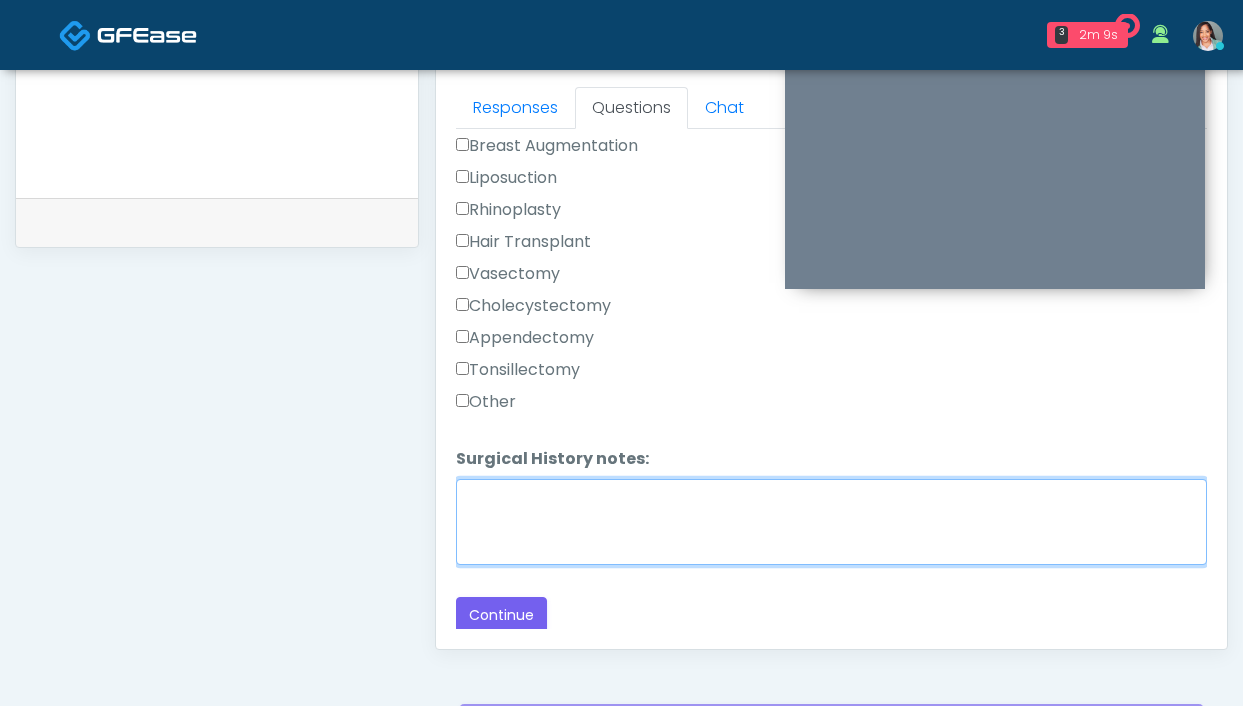 click on "Surgical History notes:" at bounding box center (831, 522) 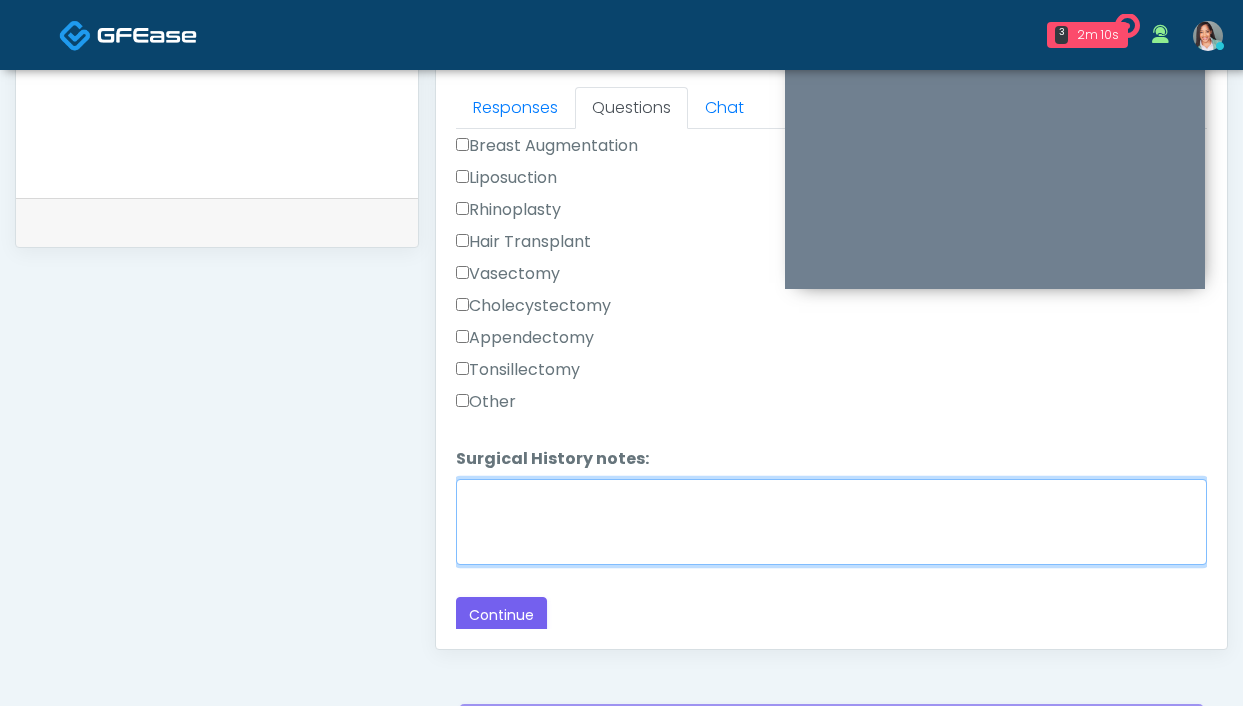 paste on "**********" 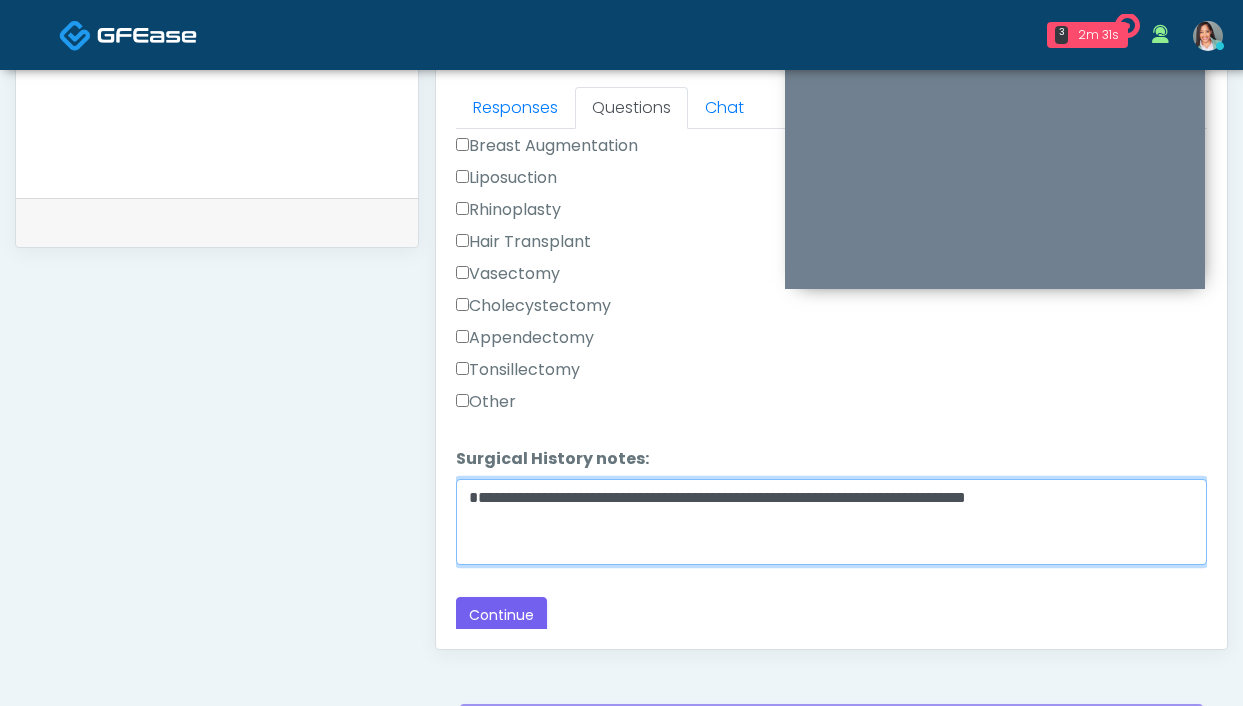type on "**********" 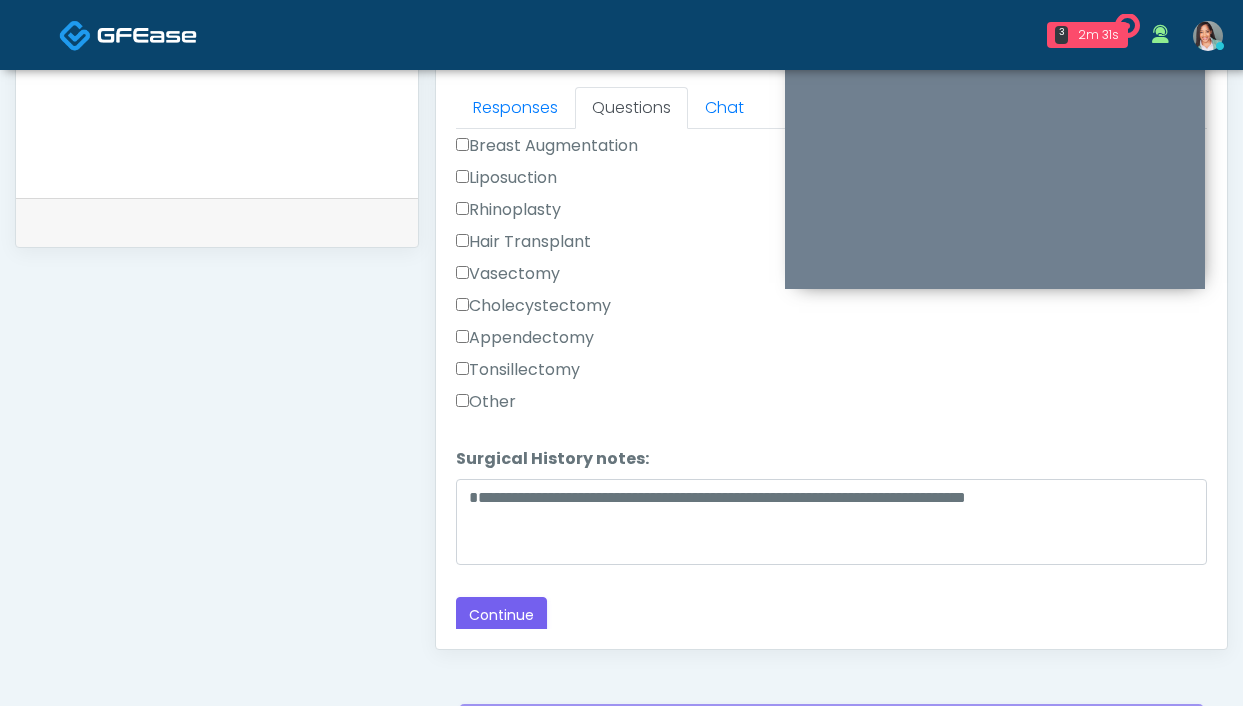 click on "Other" at bounding box center (486, 402) 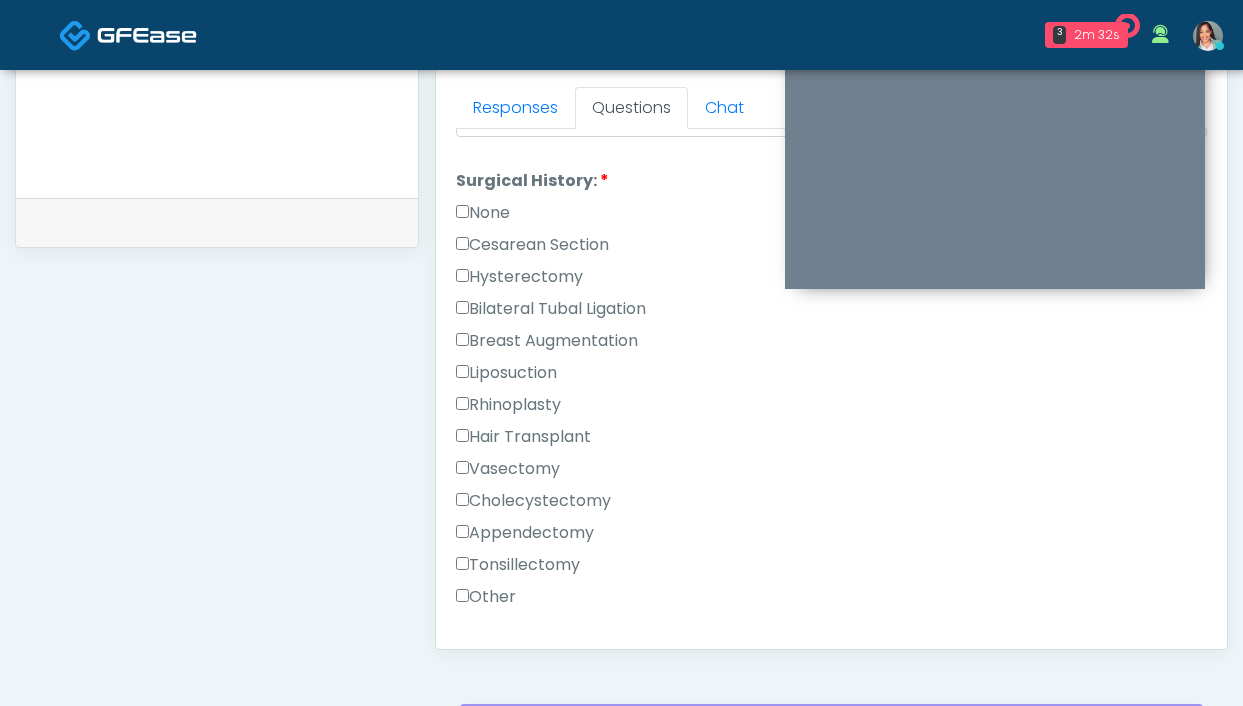 scroll, scrollTop: 785, scrollLeft: 0, axis: vertical 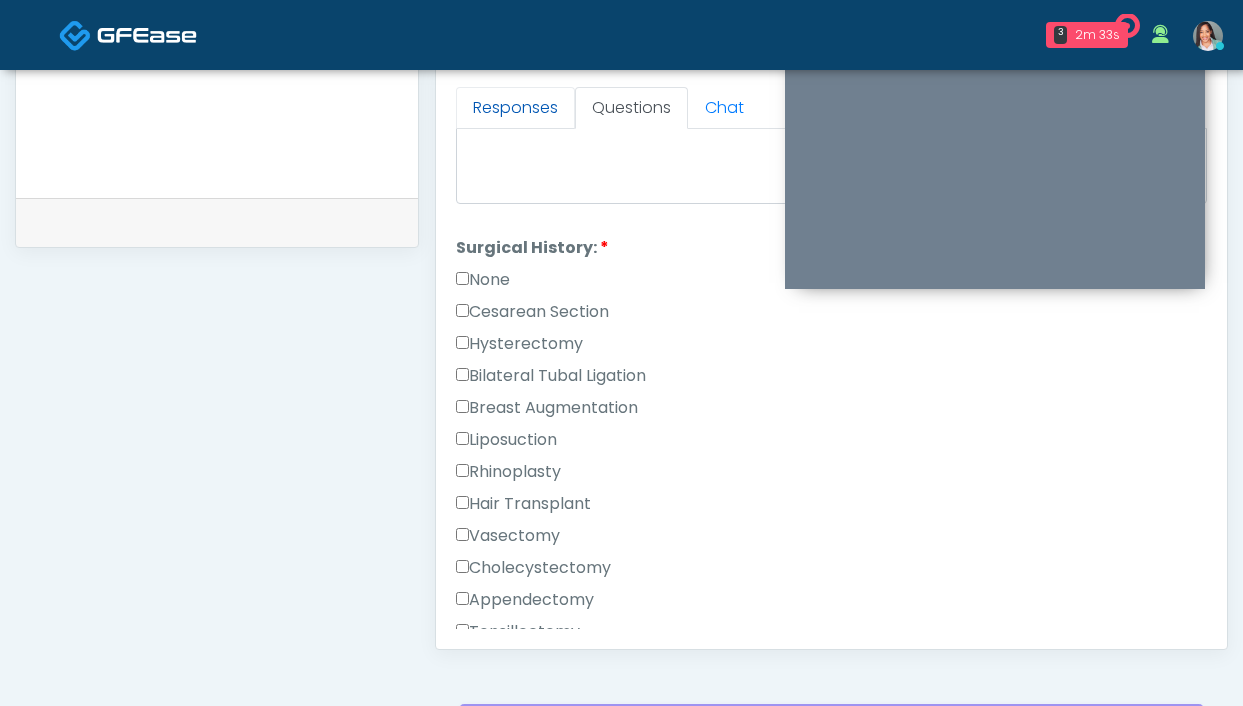 click on "Responses" at bounding box center (515, 108) 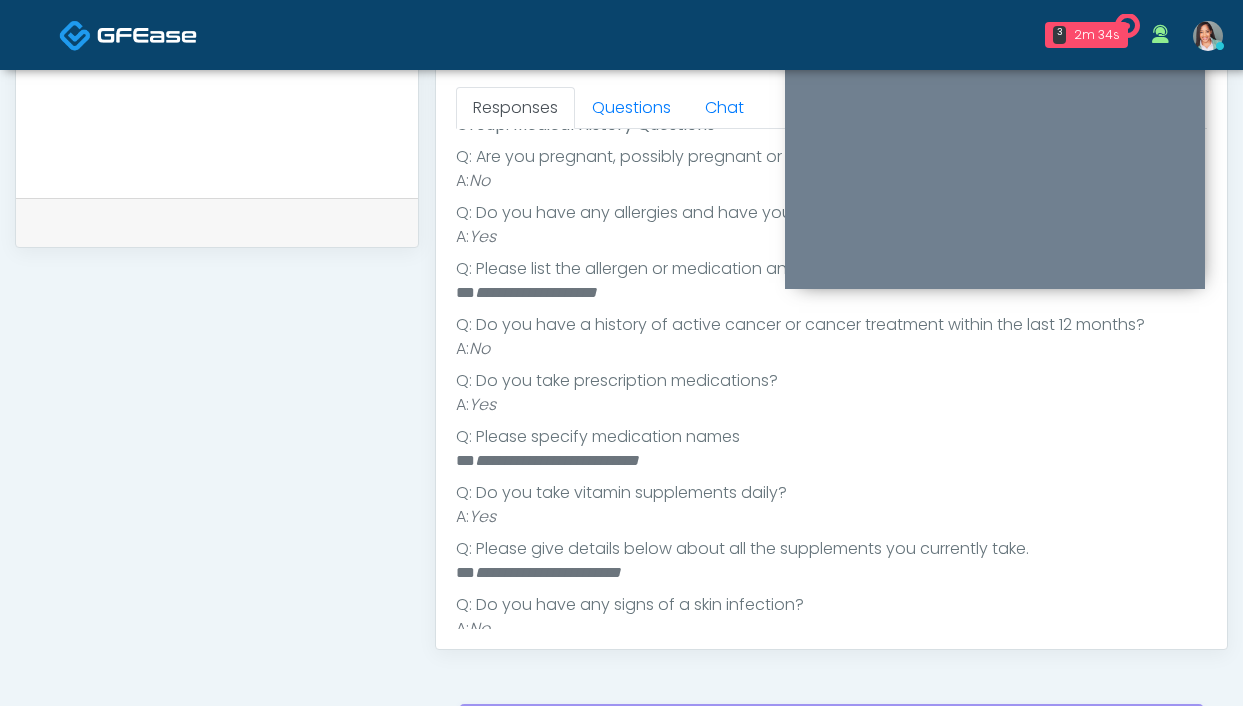 scroll, scrollTop: 358, scrollLeft: 0, axis: vertical 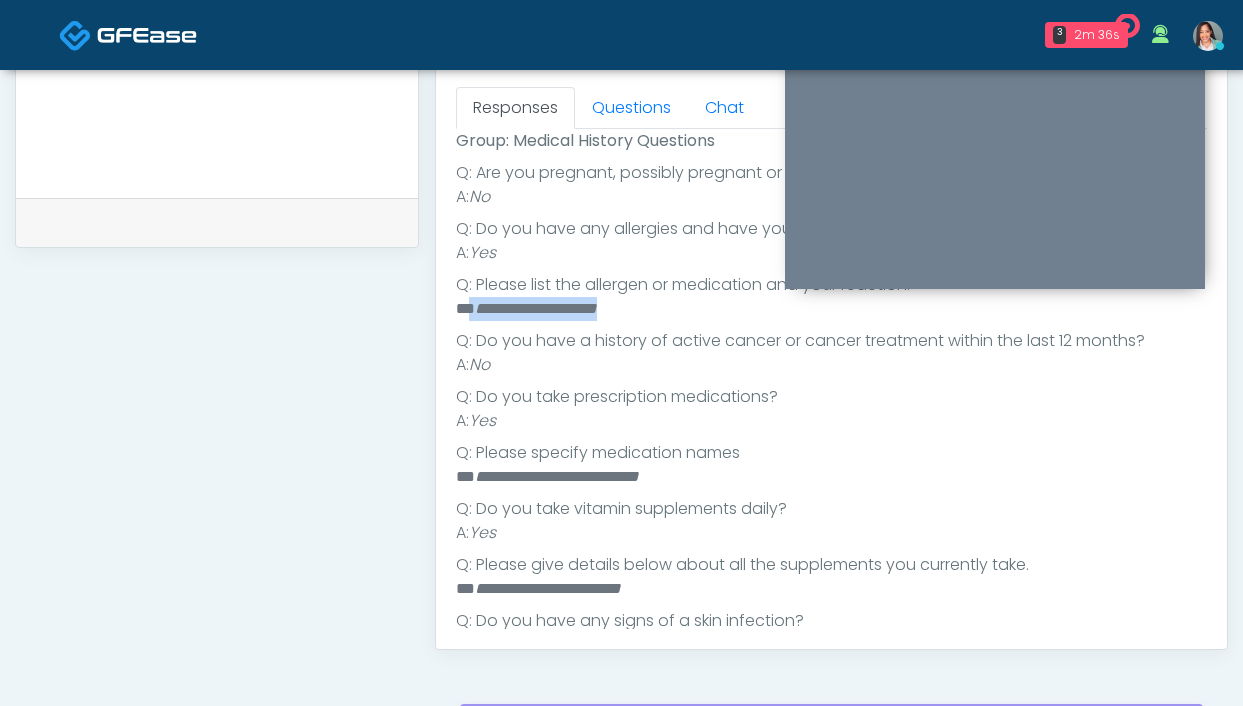 drag, startPoint x: 660, startPoint y: 316, endPoint x: 471, endPoint y: 308, distance: 189.16924 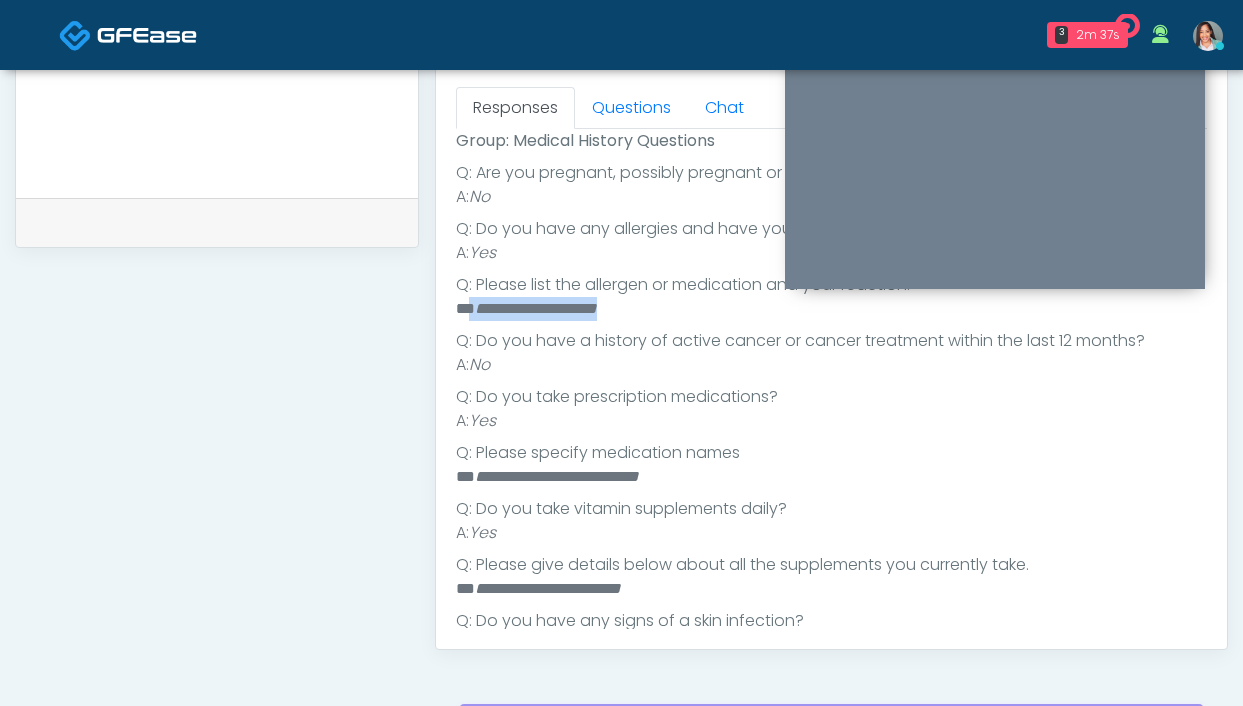 copy on "**********" 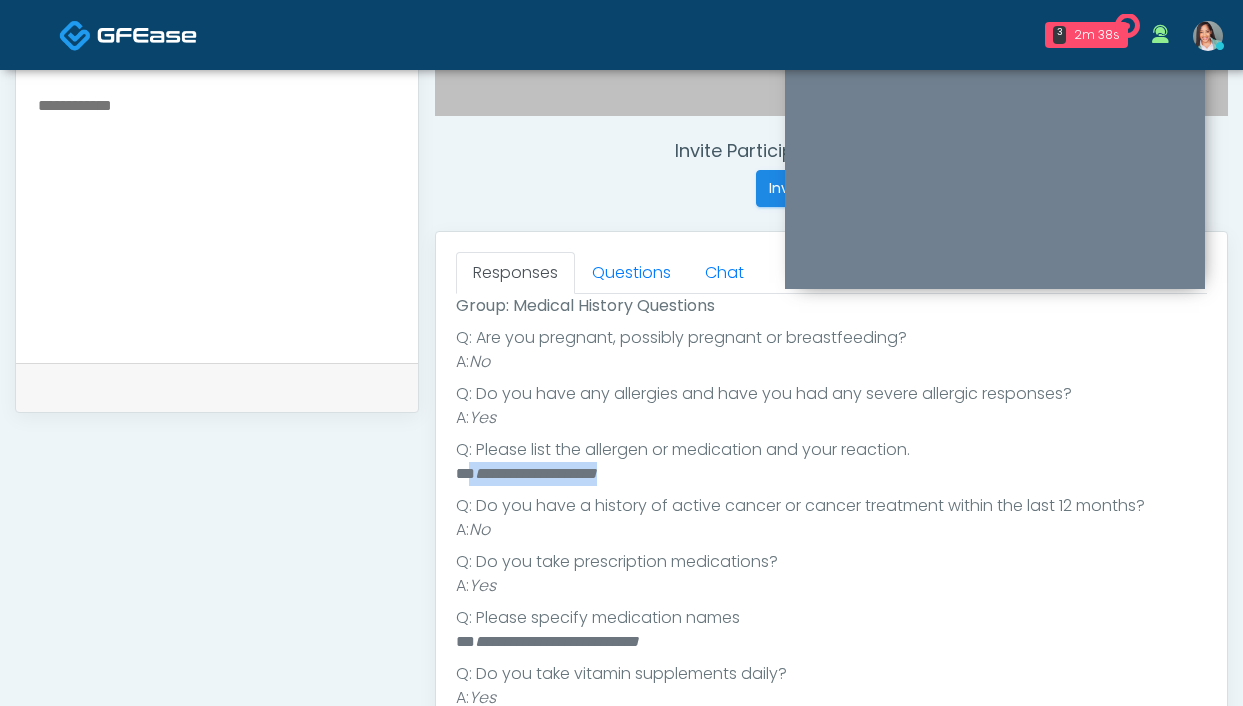 scroll, scrollTop: 537, scrollLeft: 0, axis: vertical 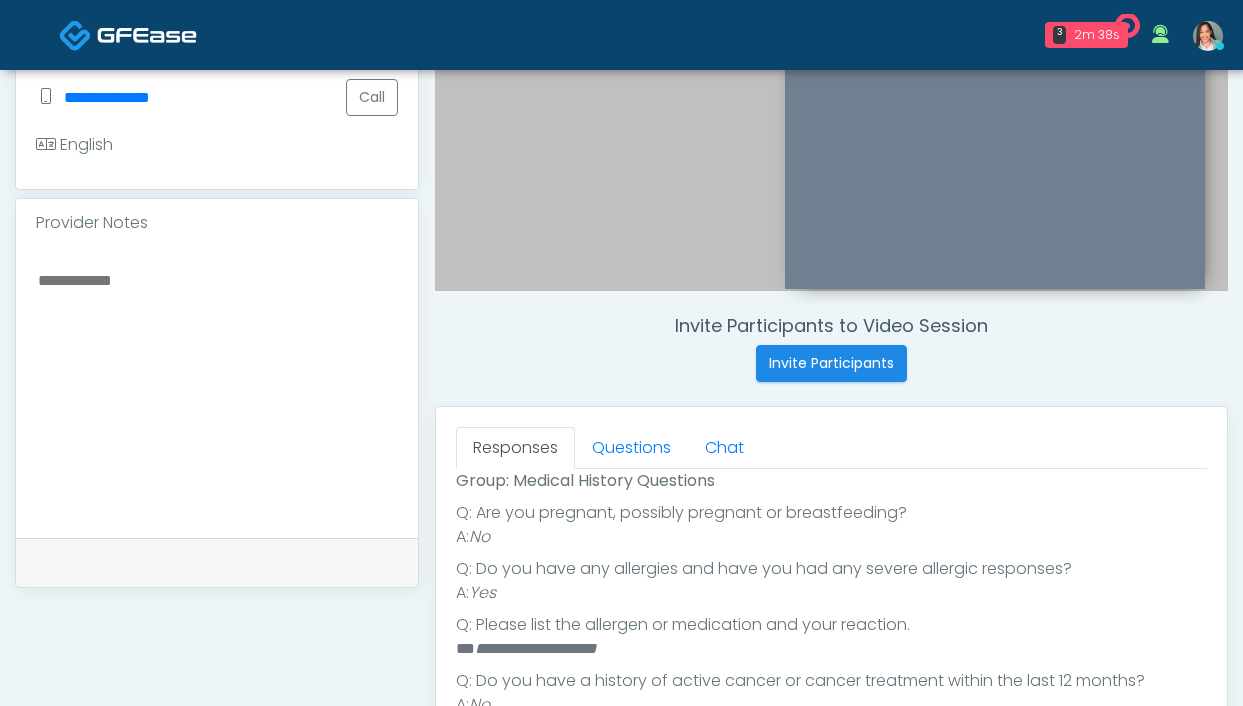 click at bounding box center (217, 389) 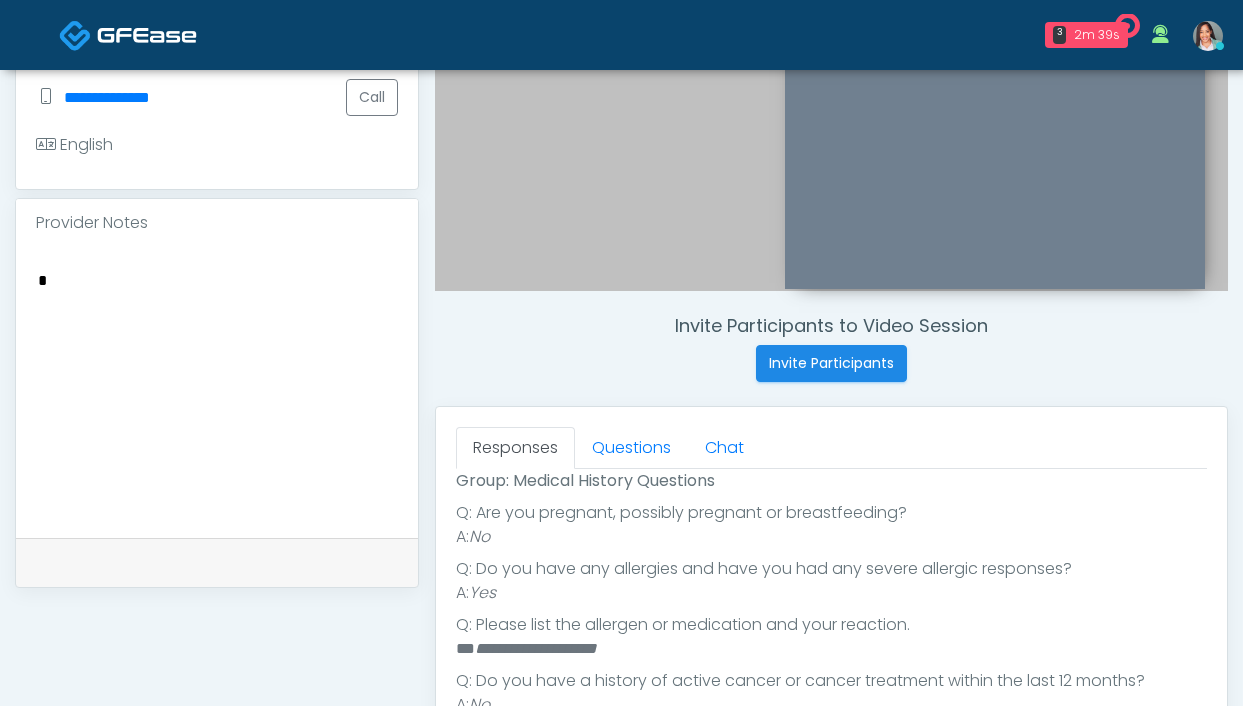 paste on "**********" 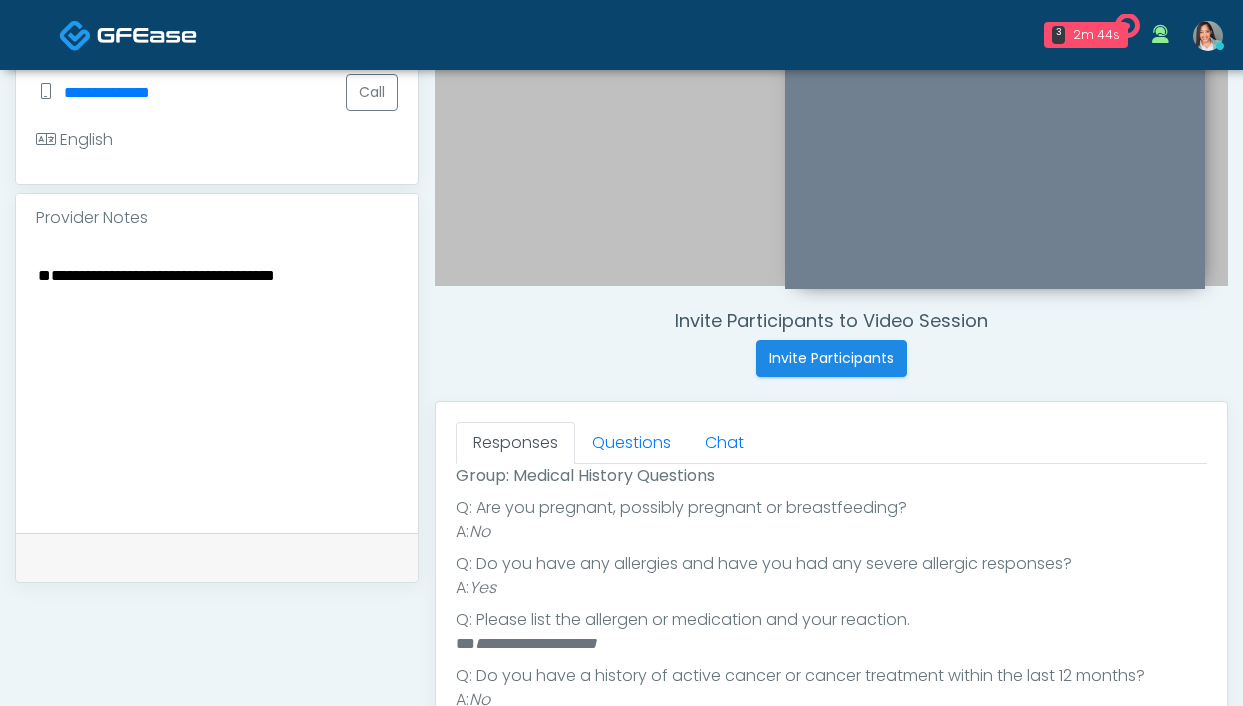 scroll, scrollTop: 711, scrollLeft: 0, axis: vertical 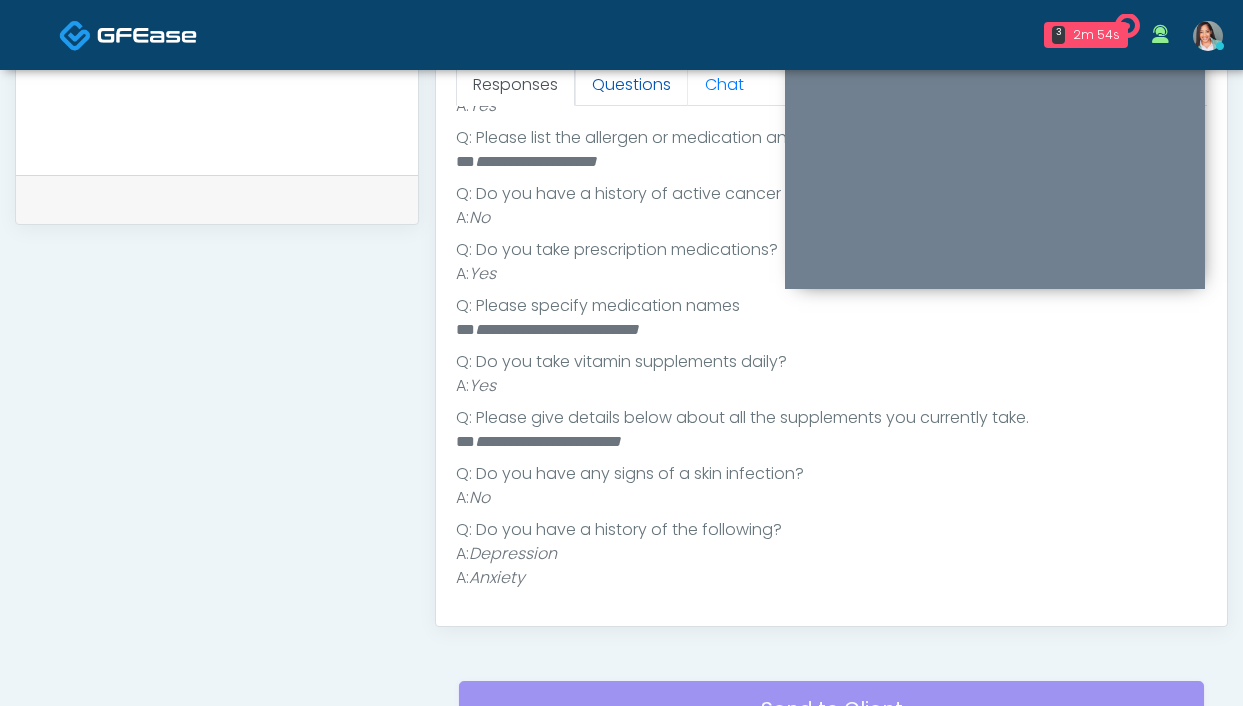 type on "**********" 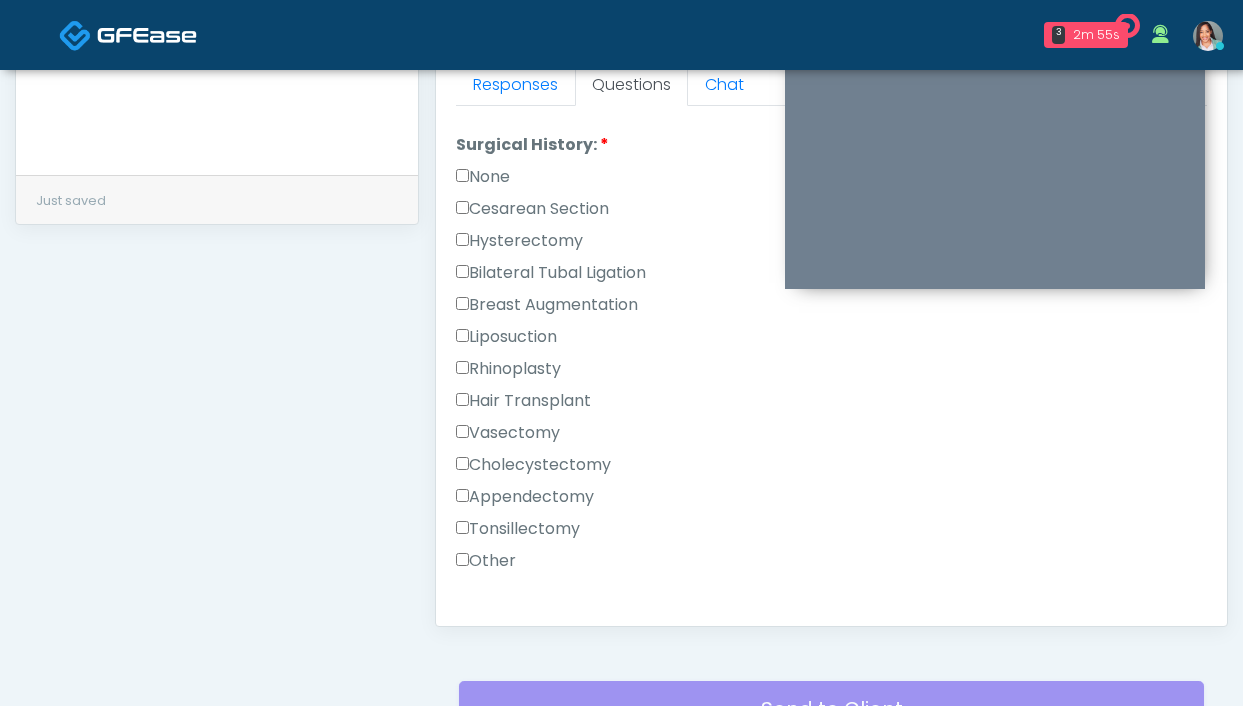 scroll, scrollTop: 1047, scrollLeft: 0, axis: vertical 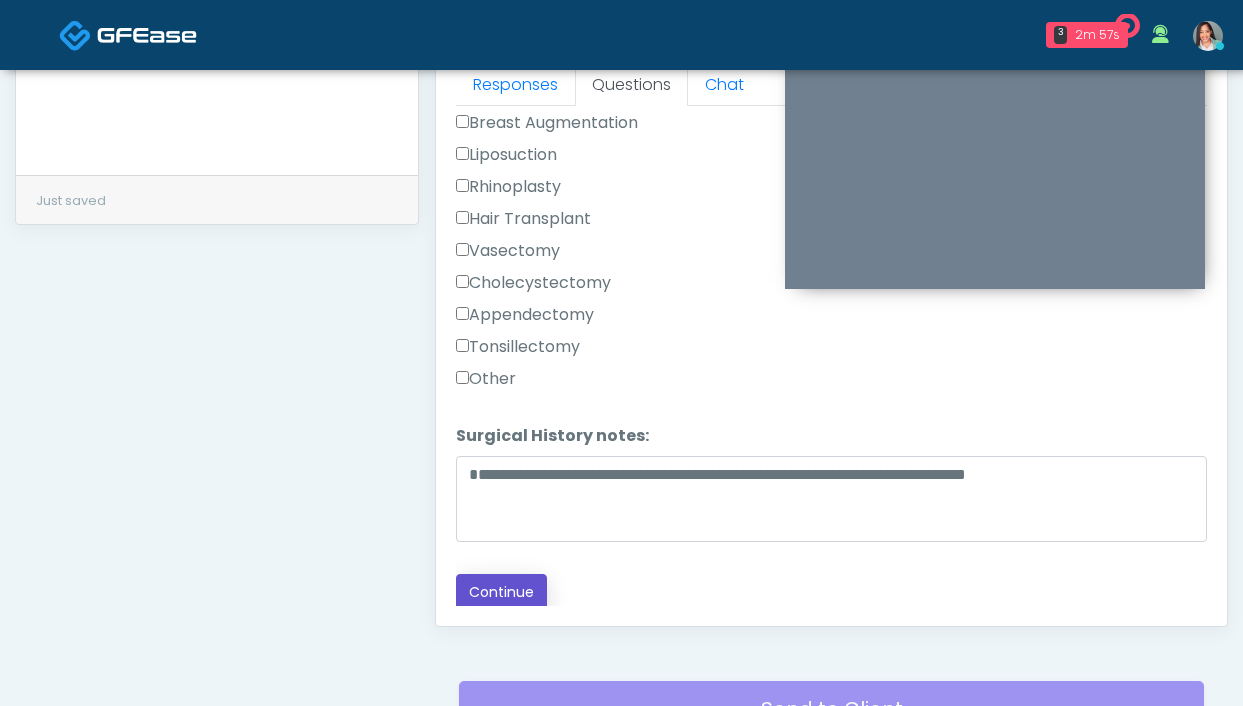 click on "Continue" at bounding box center [501, 592] 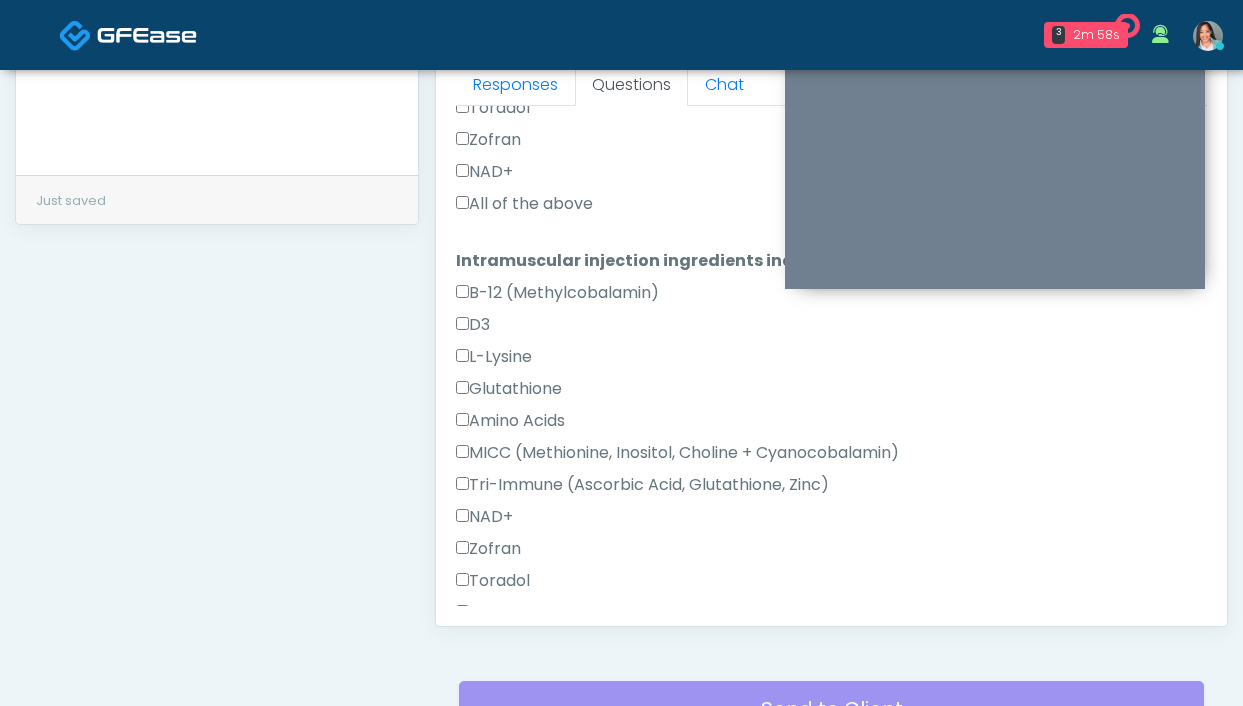 scroll, scrollTop: 1014, scrollLeft: 0, axis: vertical 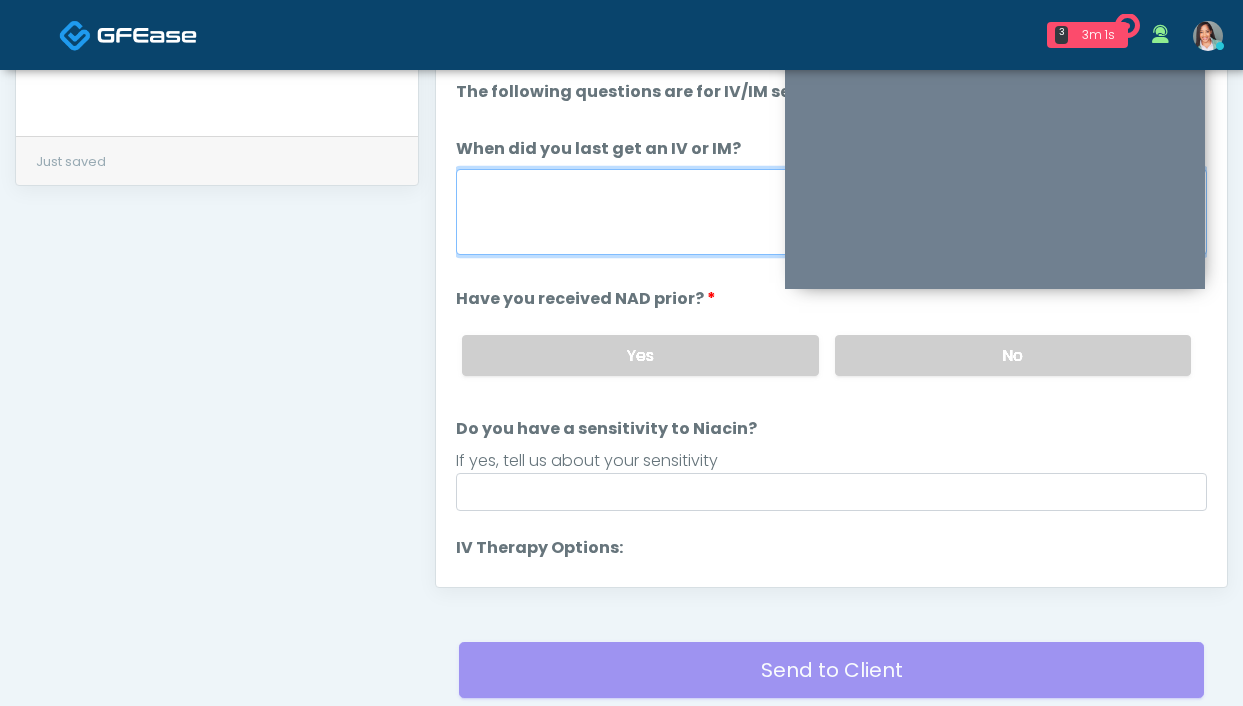 click on "When did you last get an IV or IM?" at bounding box center (831, 212) 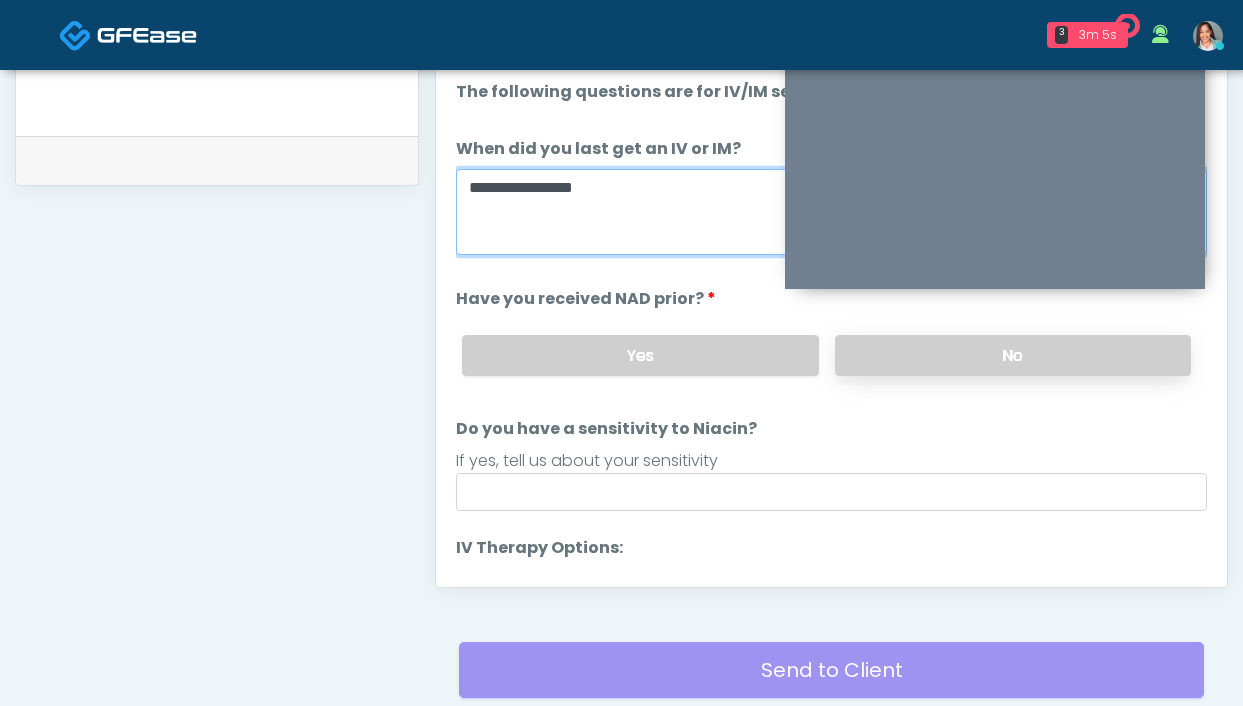 type on "**********" 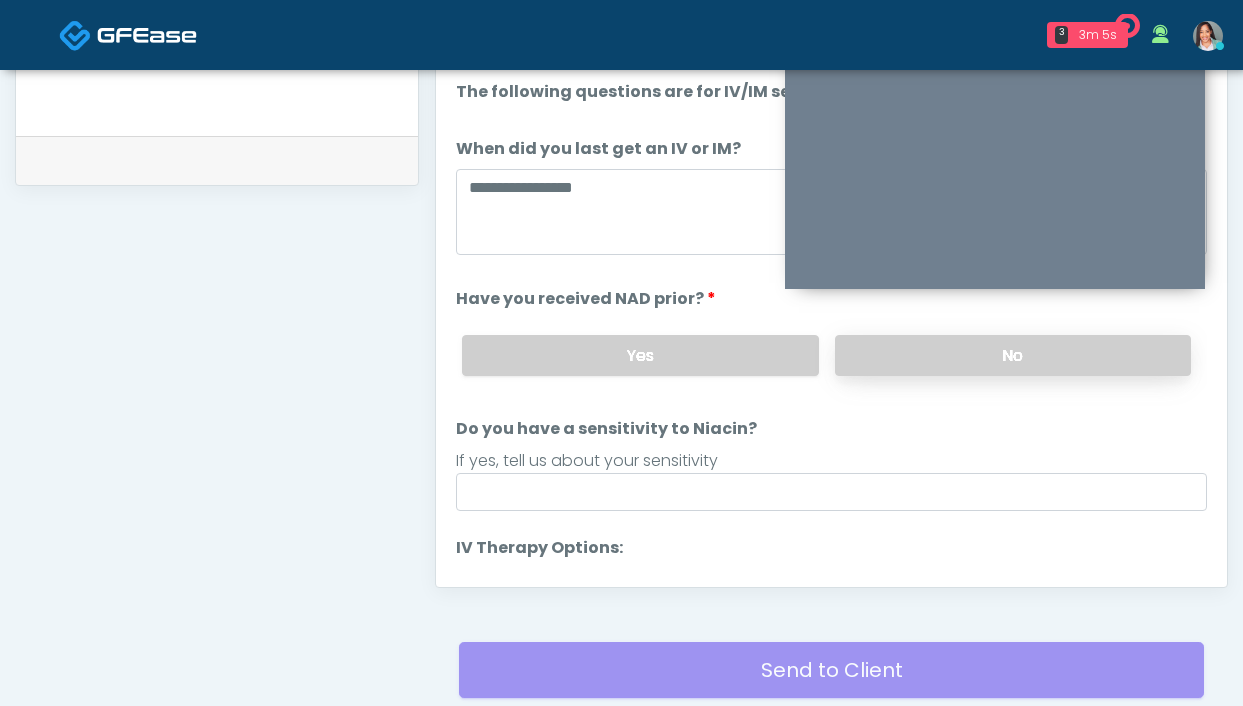 click on "No" at bounding box center (1013, 355) 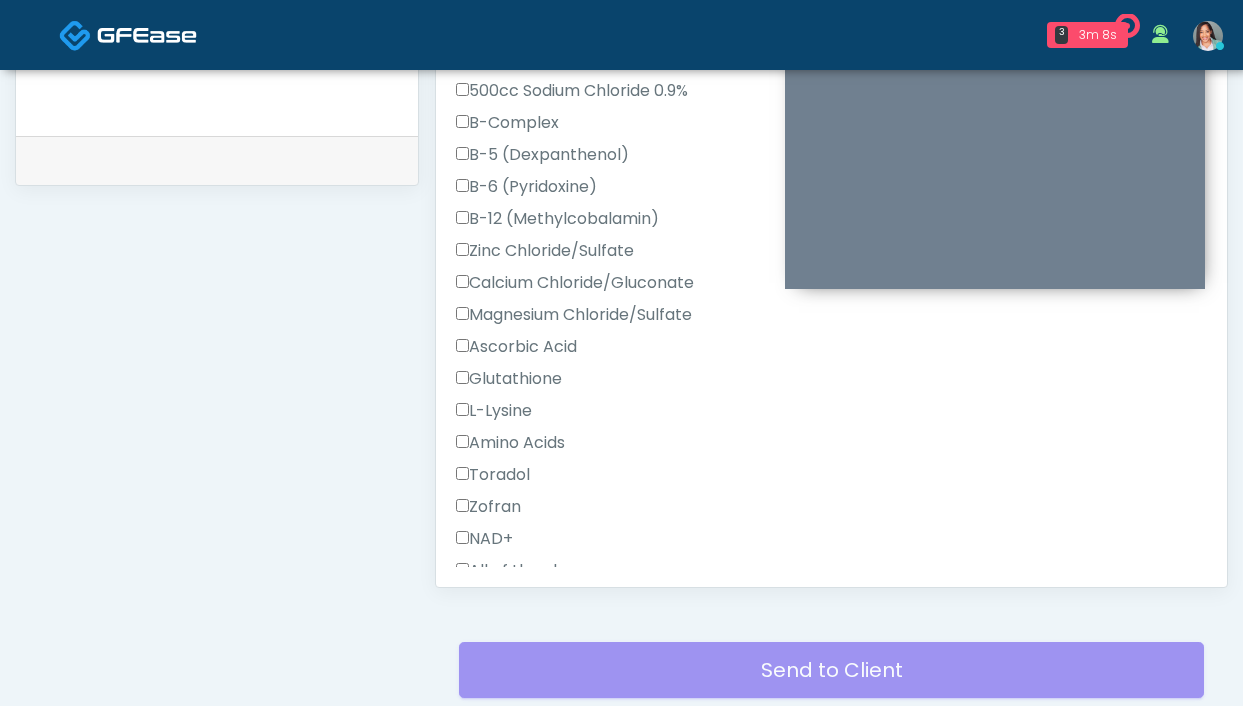 scroll, scrollTop: 801, scrollLeft: 0, axis: vertical 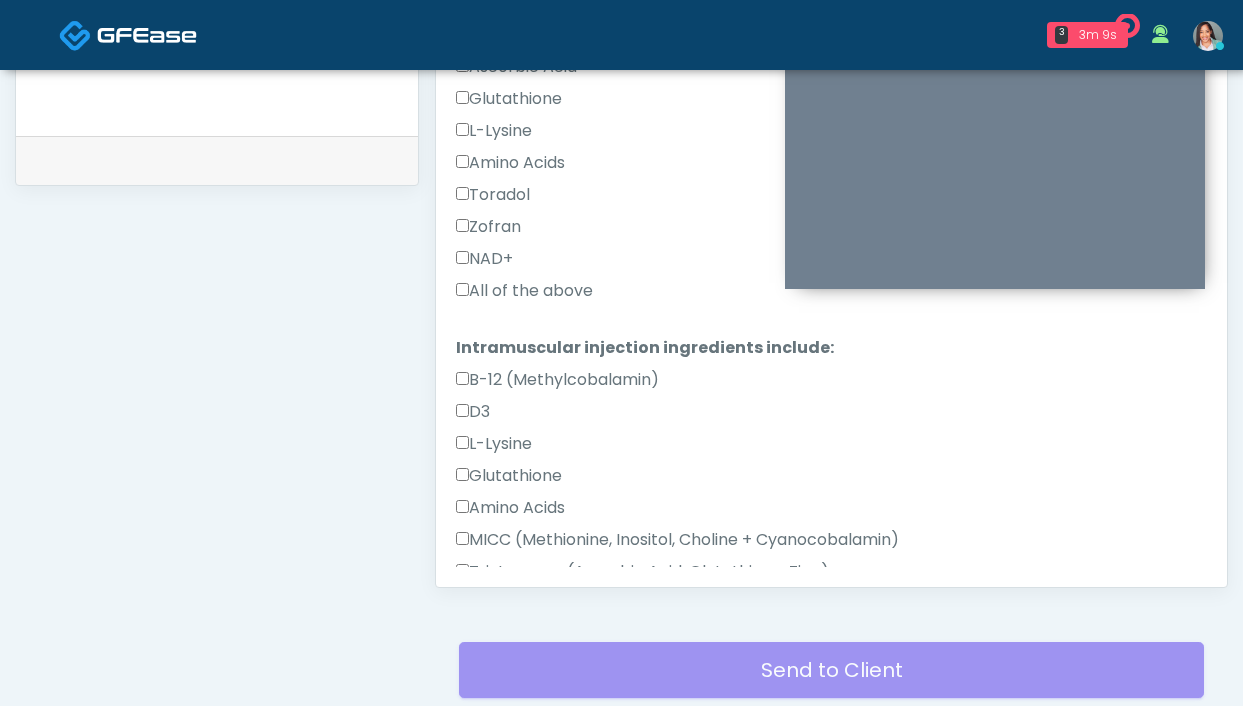 click on "All of the above" at bounding box center [524, 291] 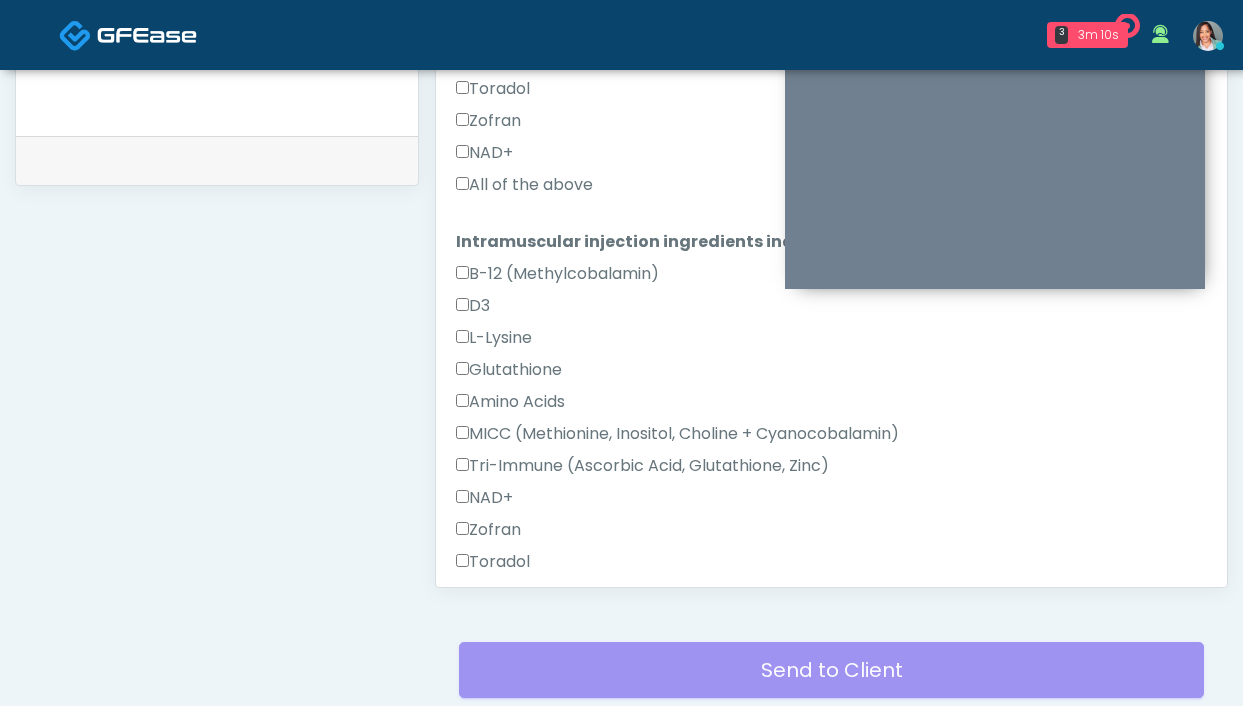 scroll, scrollTop: 992, scrollLeft: 0, axis: vertical 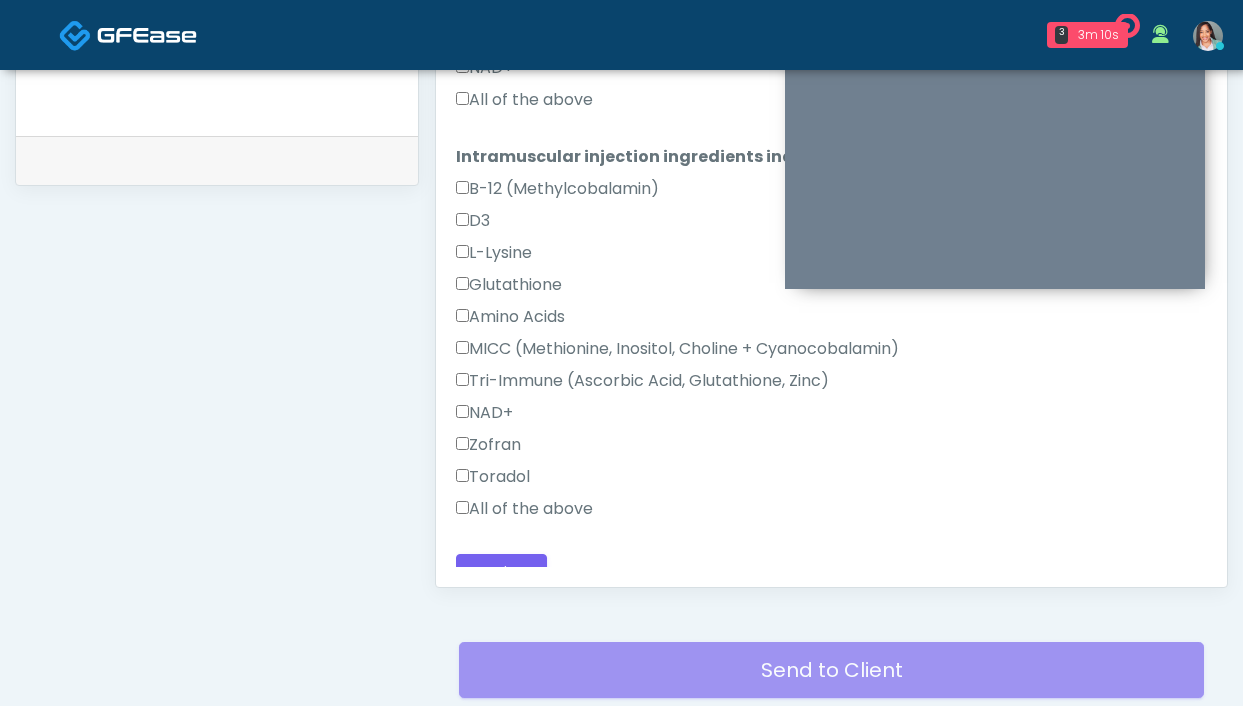 click on "All of the above" at bounding box center [524, 509] 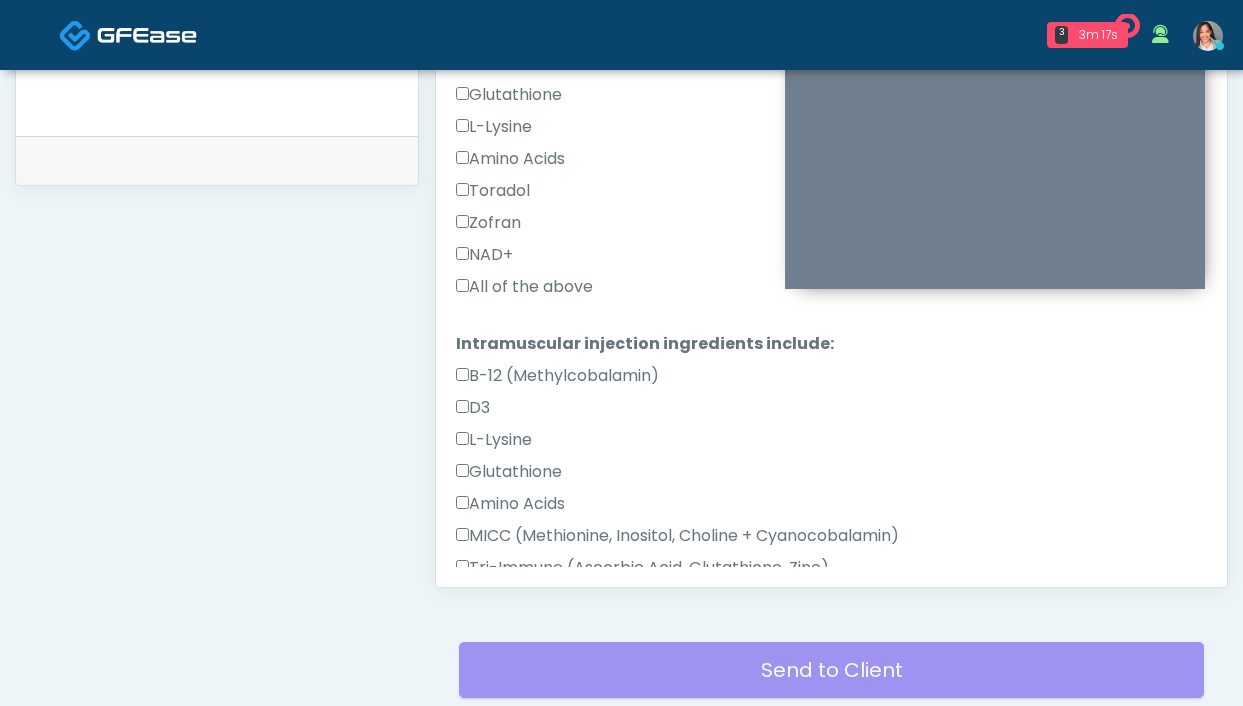 scroll, scrollTop: 1014, scrollLeft: 0, axis: vertical 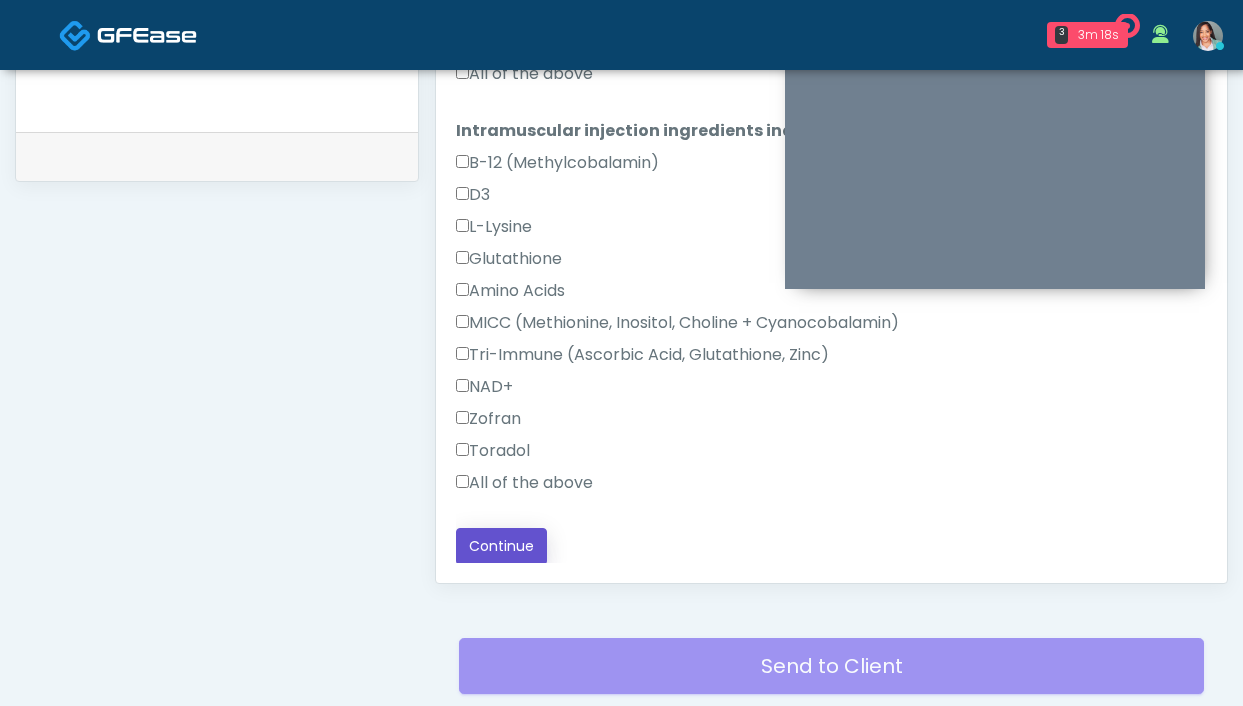 click on "Continue" at bounding box center [501, 546] 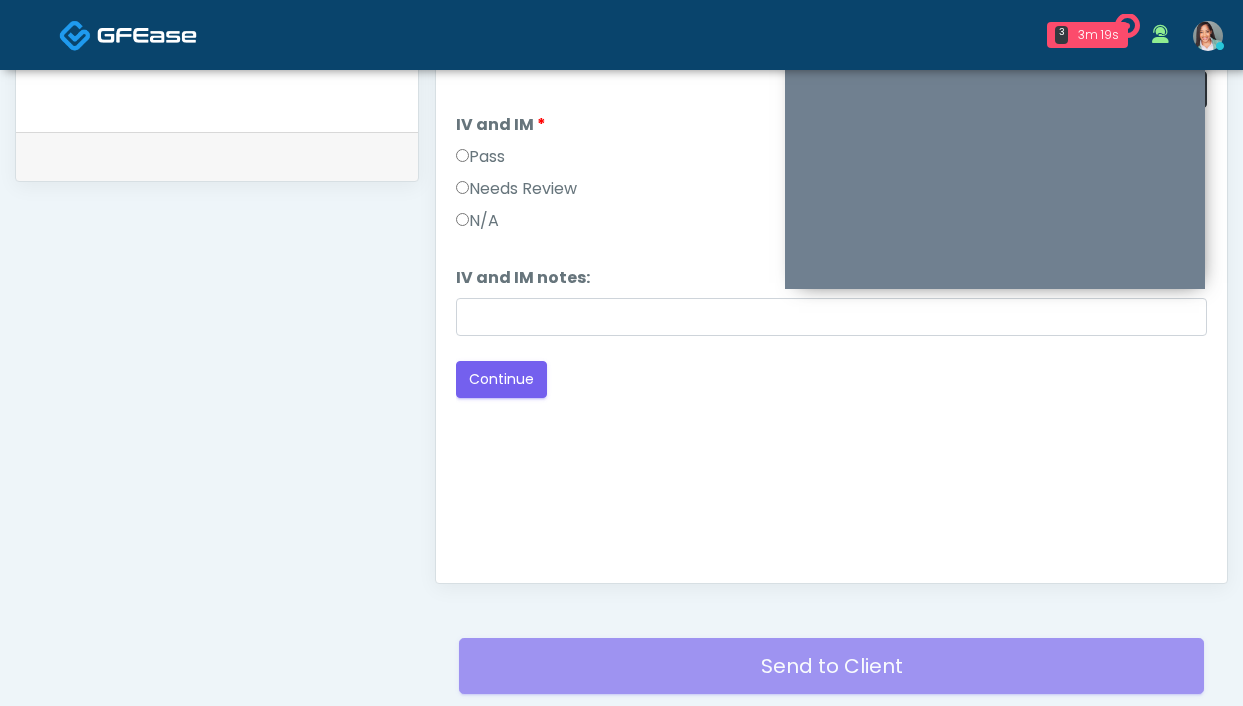 scroll, scrollTop: 0, scrollLeft: 0, axis: both 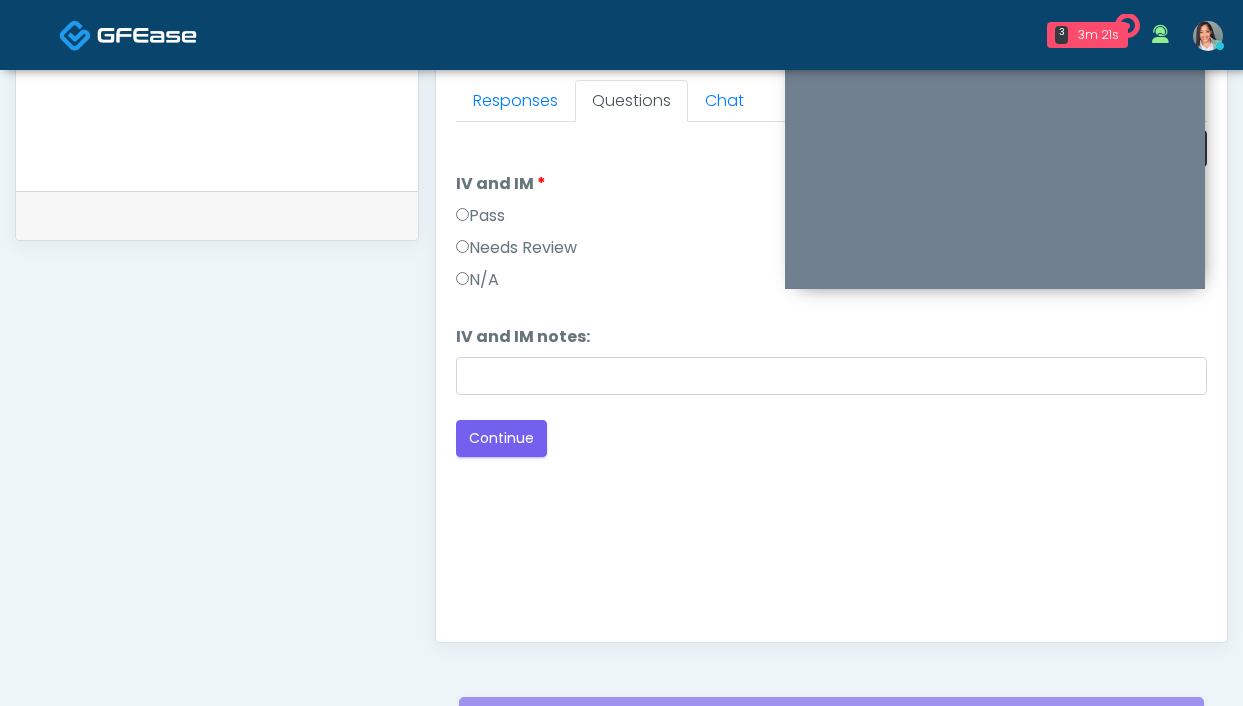 click on "Pass" at bounding box center (480, 216) 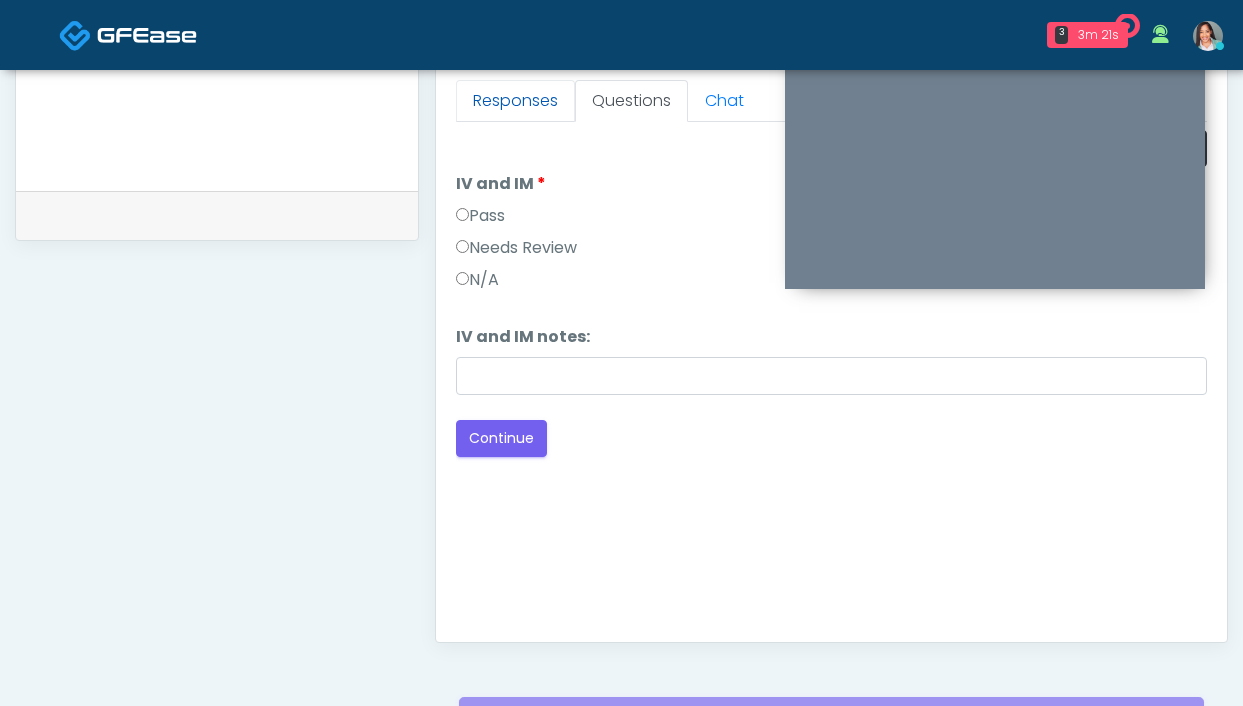 click on "Responses" at bounding box center (515, 101) 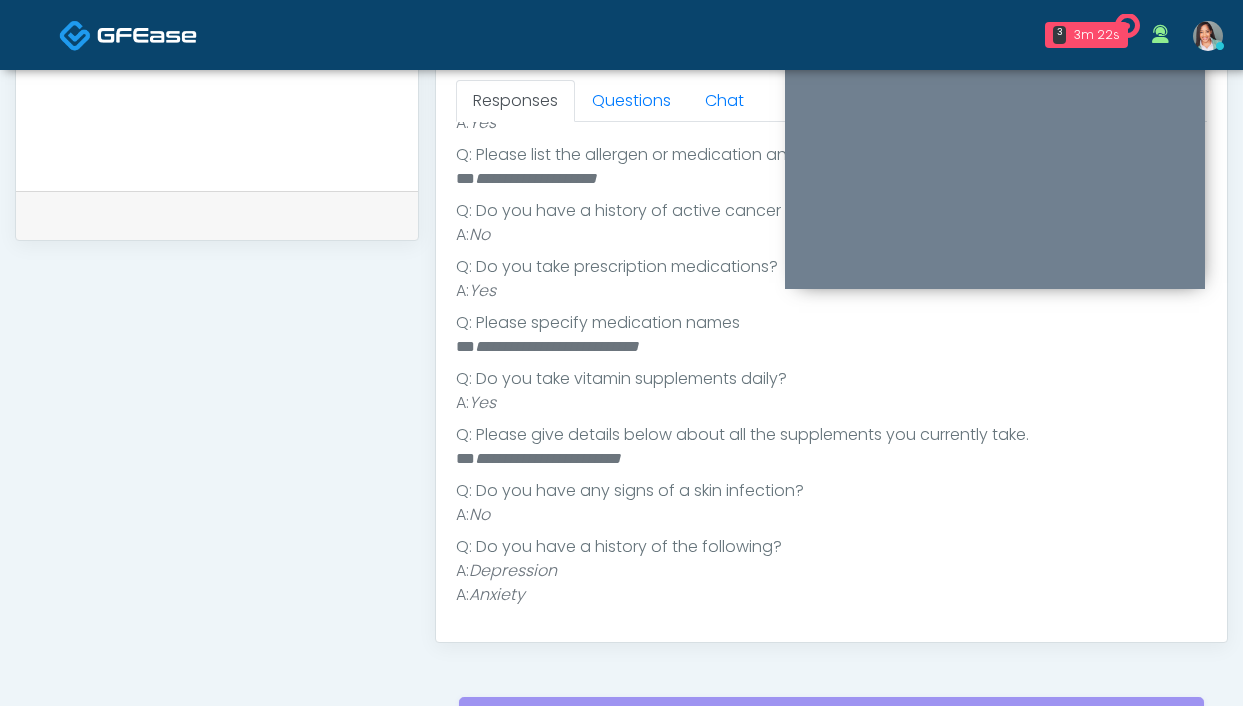 scroll, scrollTop: 482, scrollLeft: 0, axis: vertical 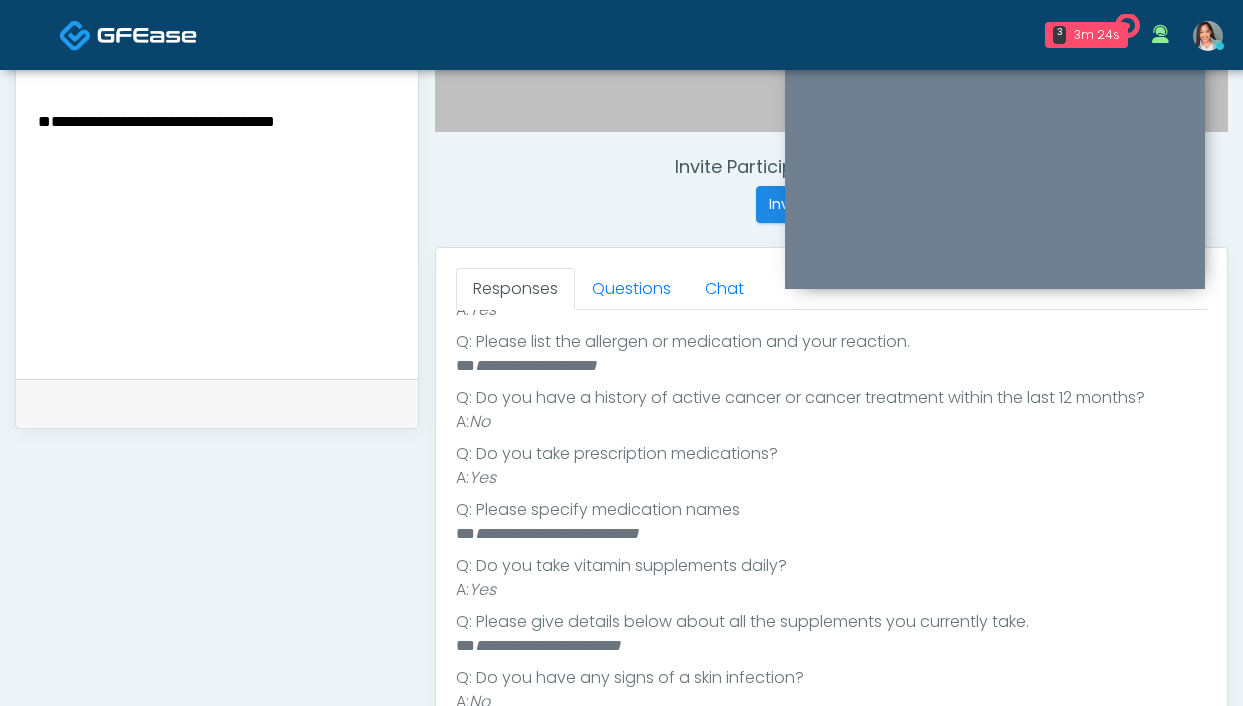 click on "A:  Yes" at bounding box center (831, 310) 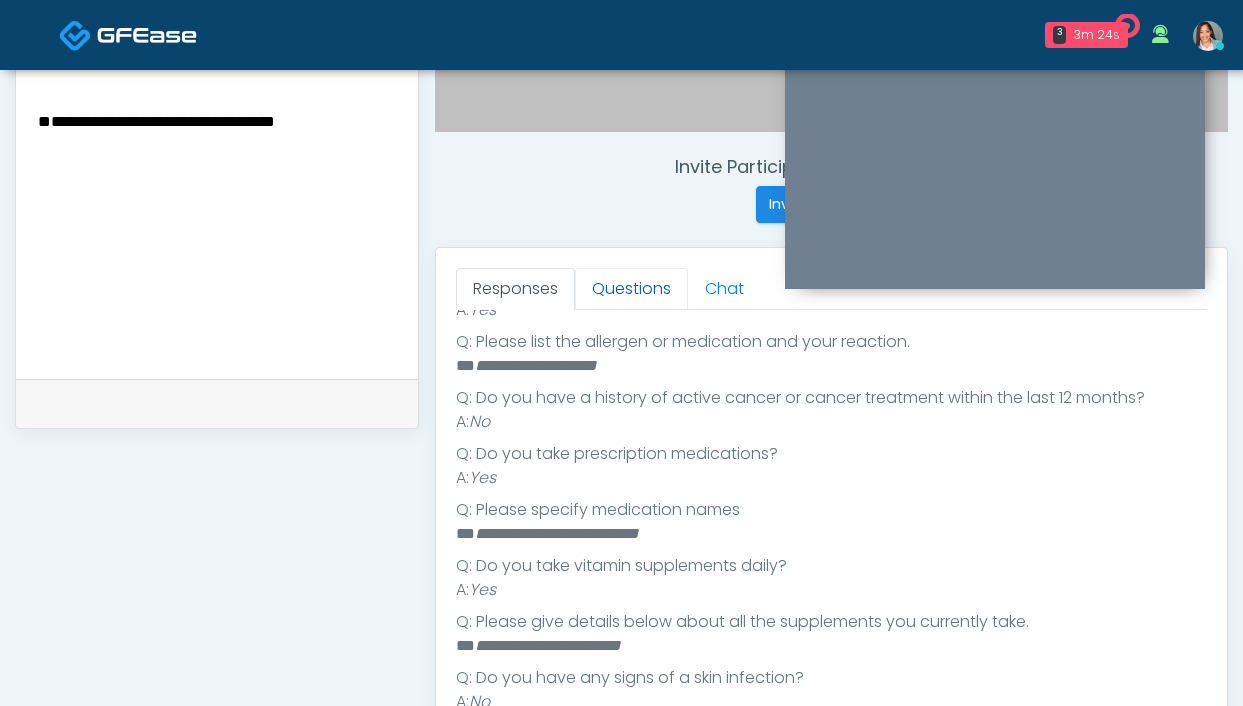 click on "Questions" at bounding box center [631, 289] 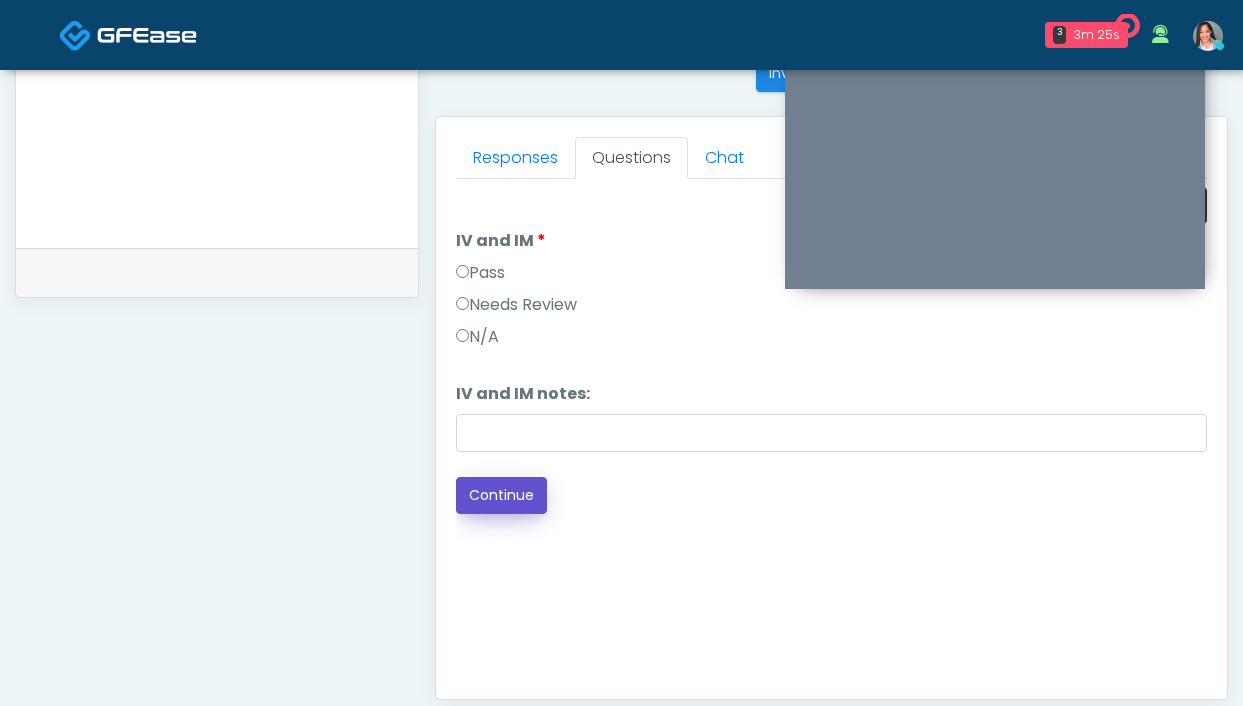 click on "Continue" at bounding box center [501, 495] 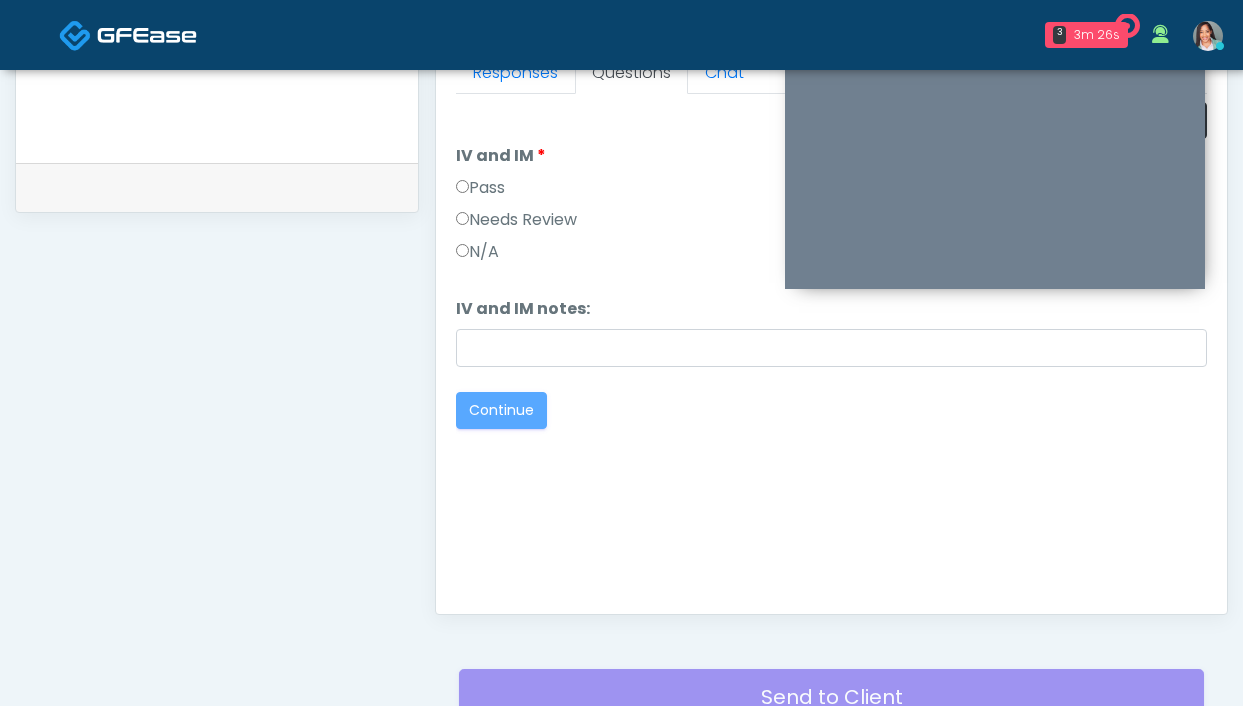 scroll, scrollTop: 998, scrollLeft: 0, axis: vertical 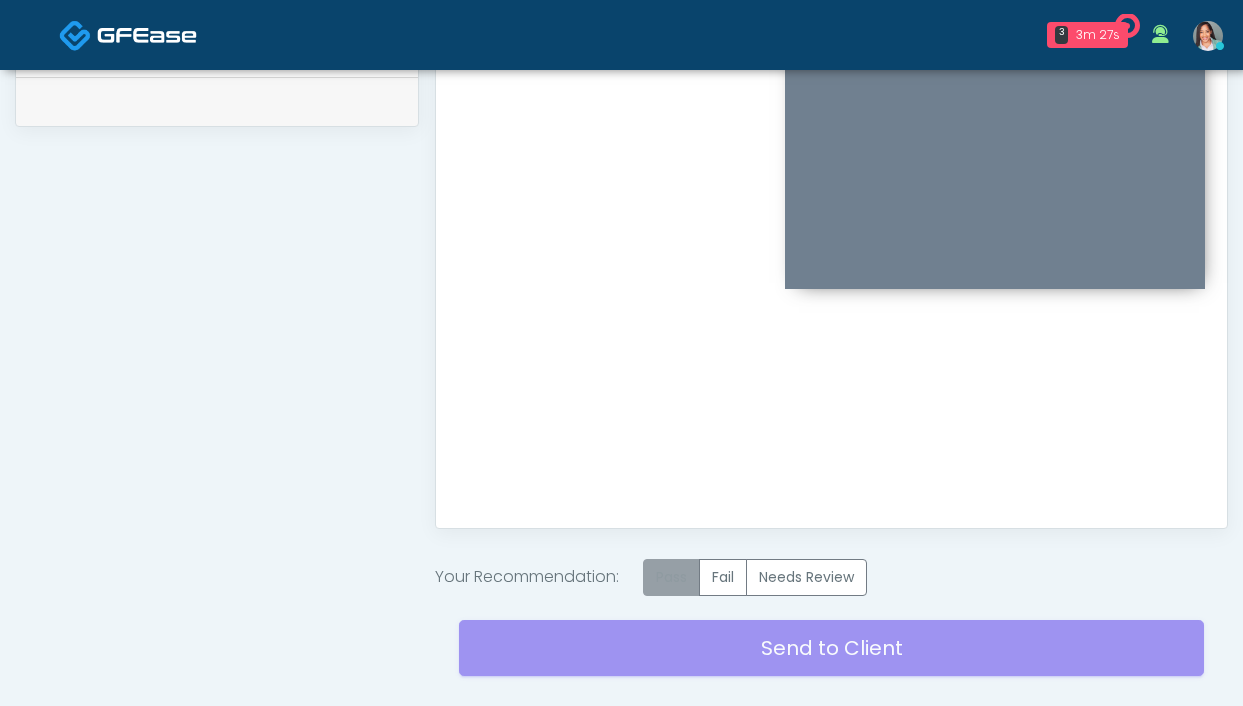click on "Pass" at bounding box center [671, 577] 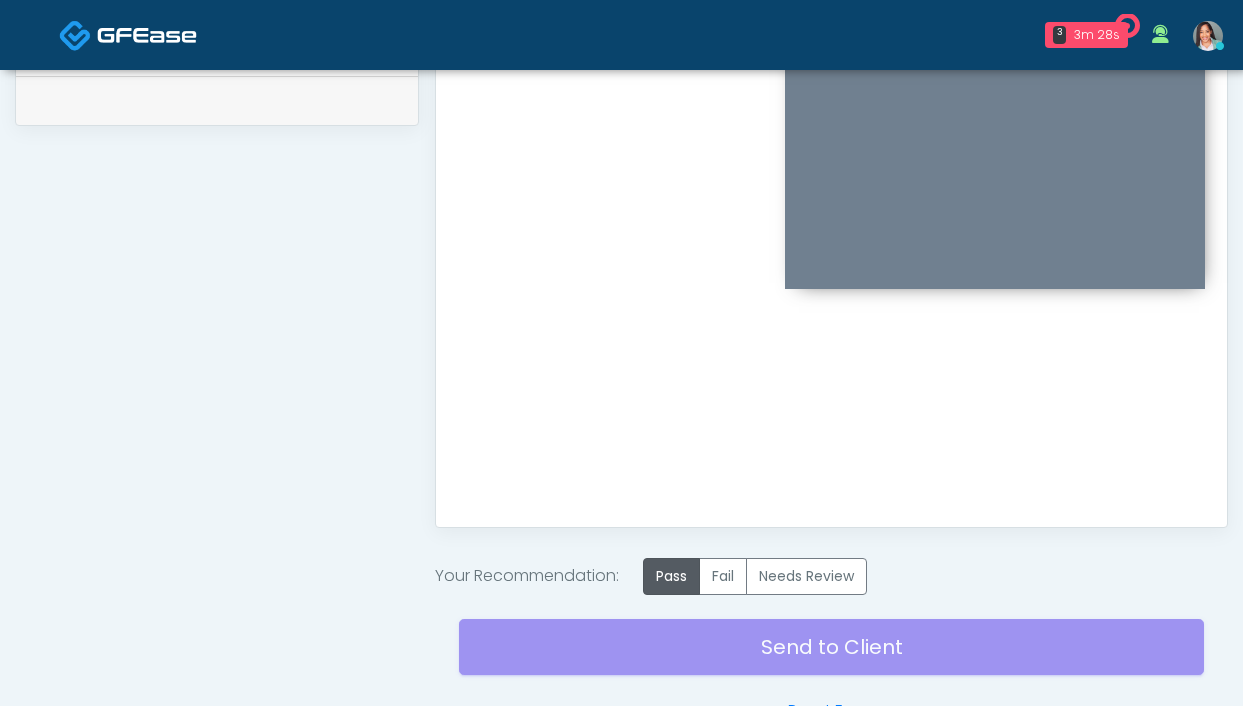 scroll 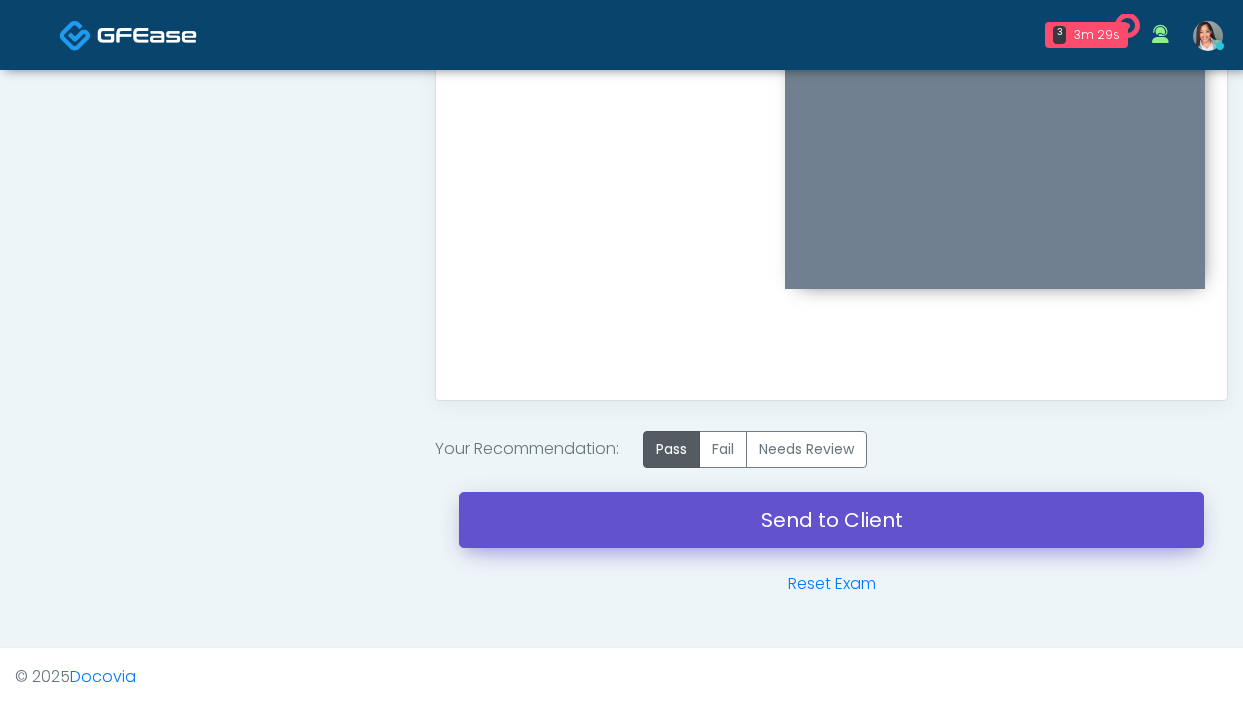 click on "Send to Client" at bounding box center [831, 520] 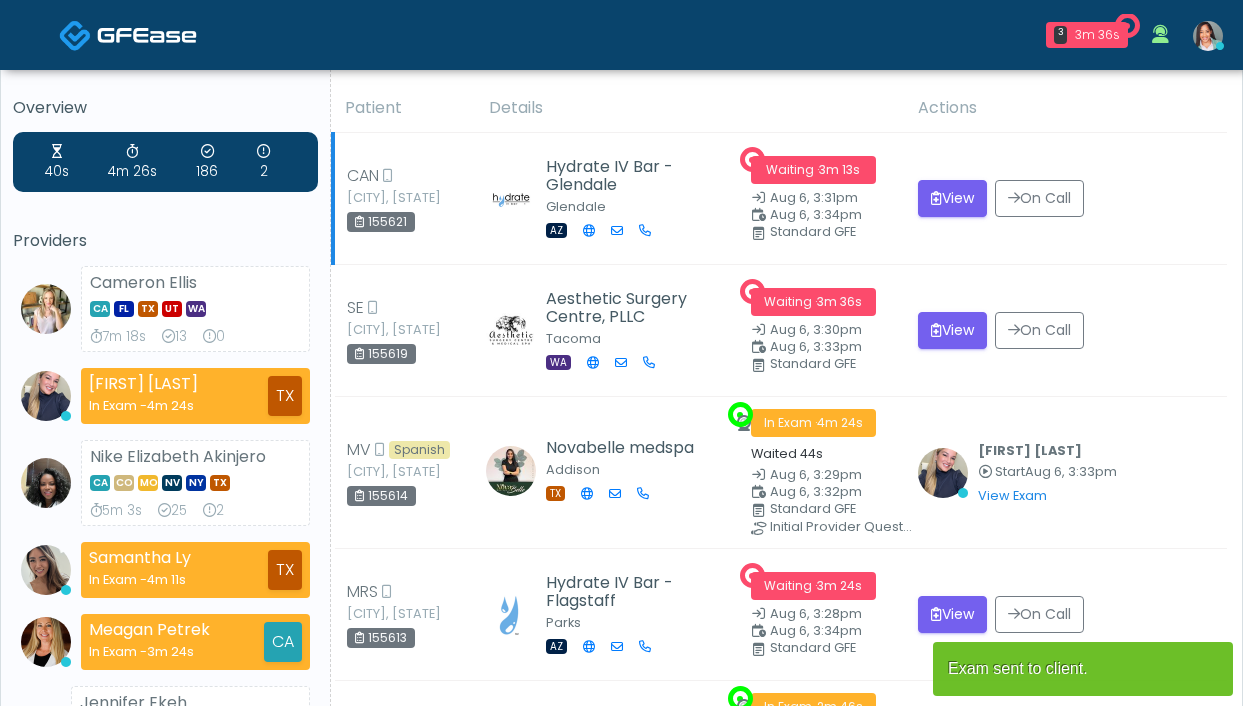 scroll, scrollTop: 4, scrollLeft: 0, axis: vertical 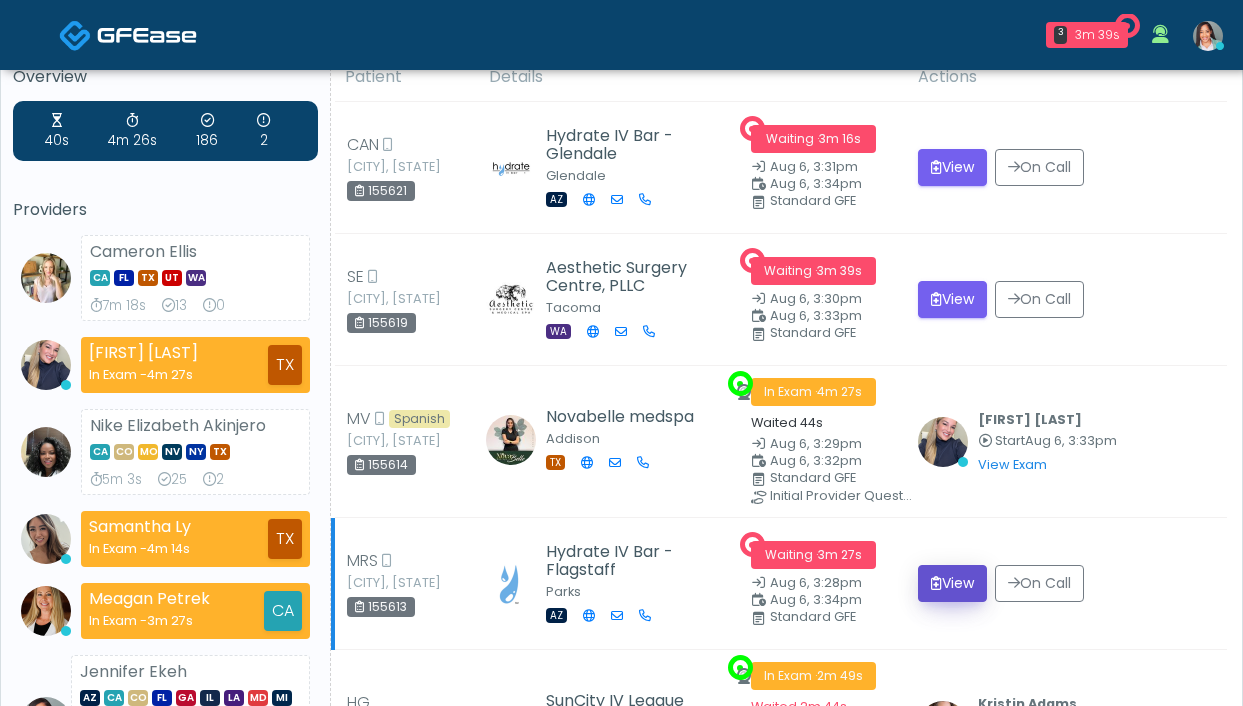 click on "View" at bounding box center (952, 583) 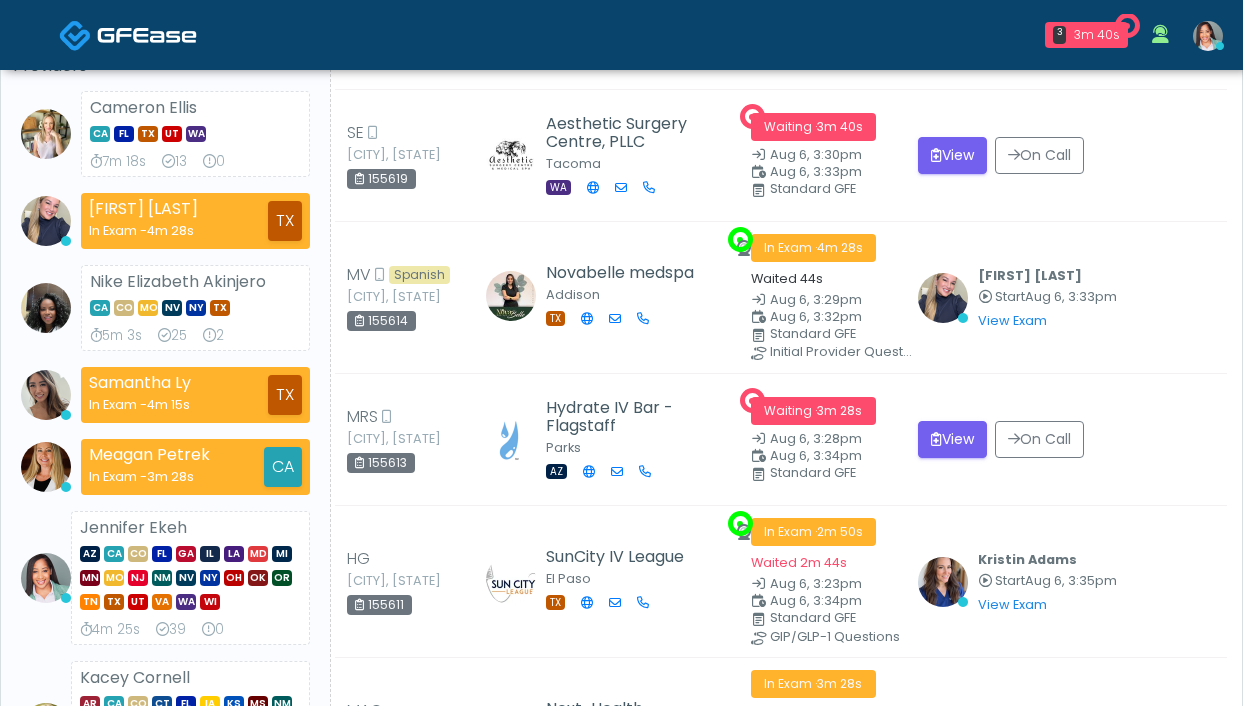 scroll, scrollTop: 299, scrollLeft: 0, axis: vertical 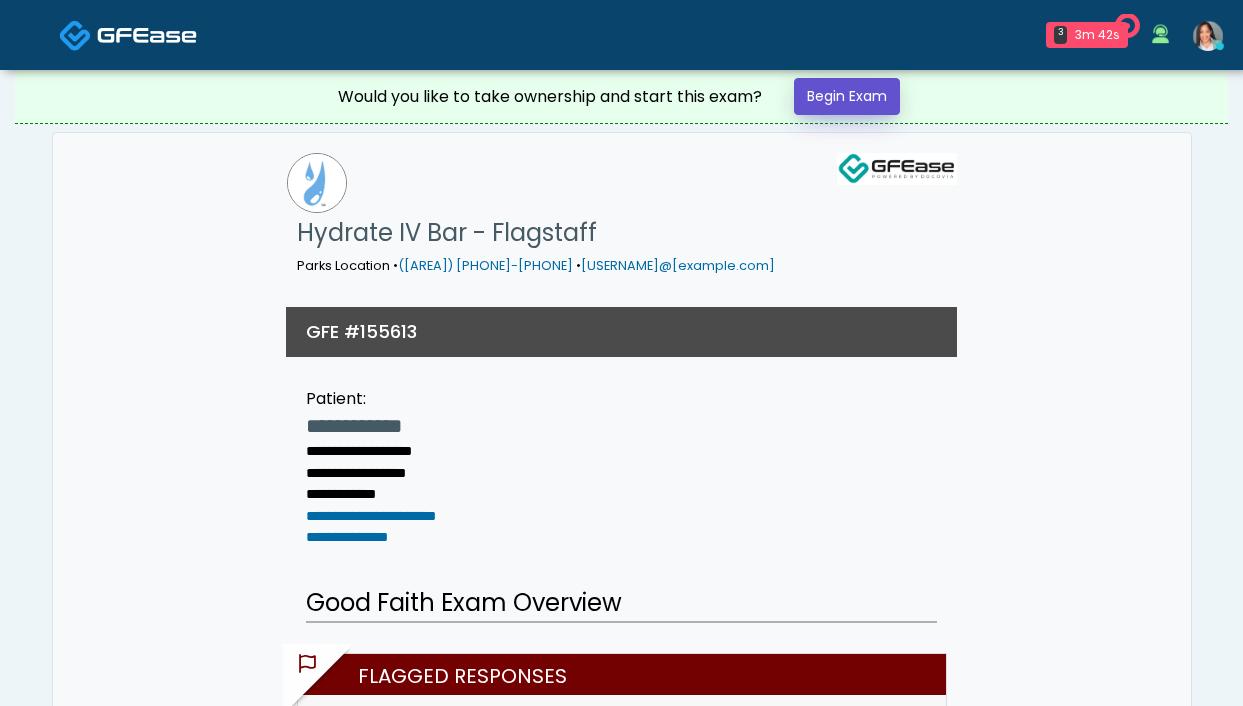 click on "Begin Exam" at bounding box center (847, 96) 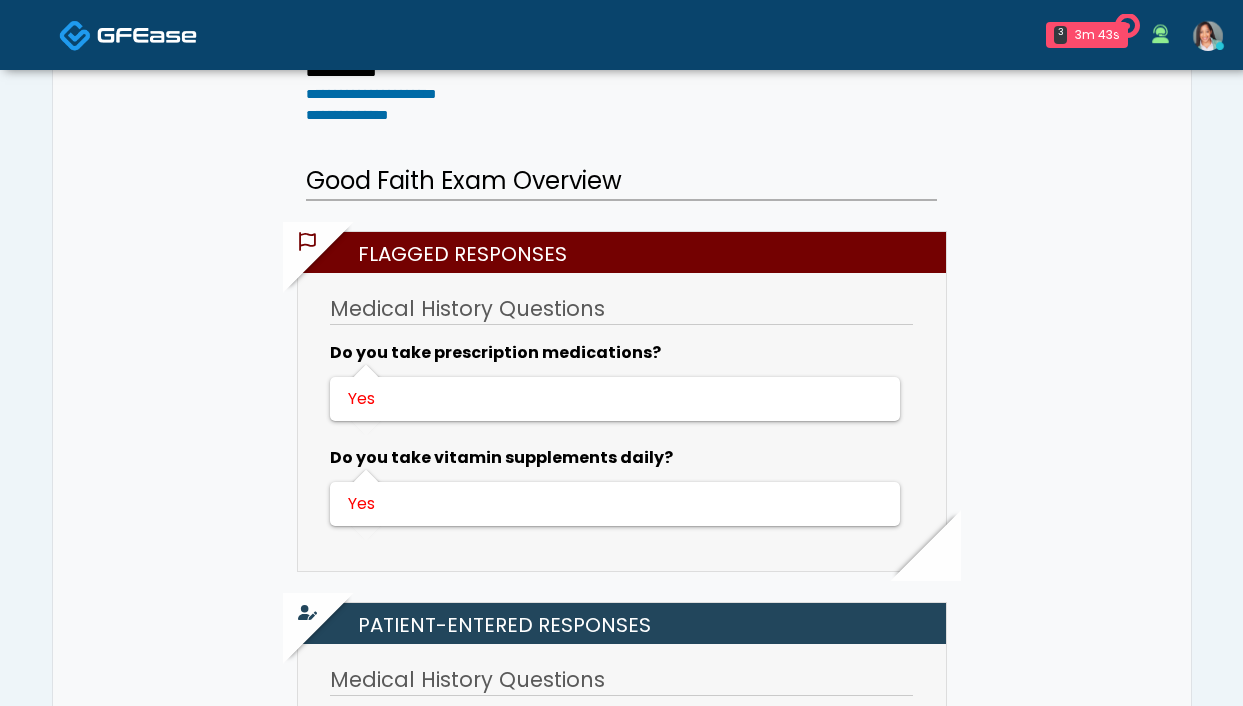 scroll, scrollTop: 441, scrollLeft: 0, axis: vertical 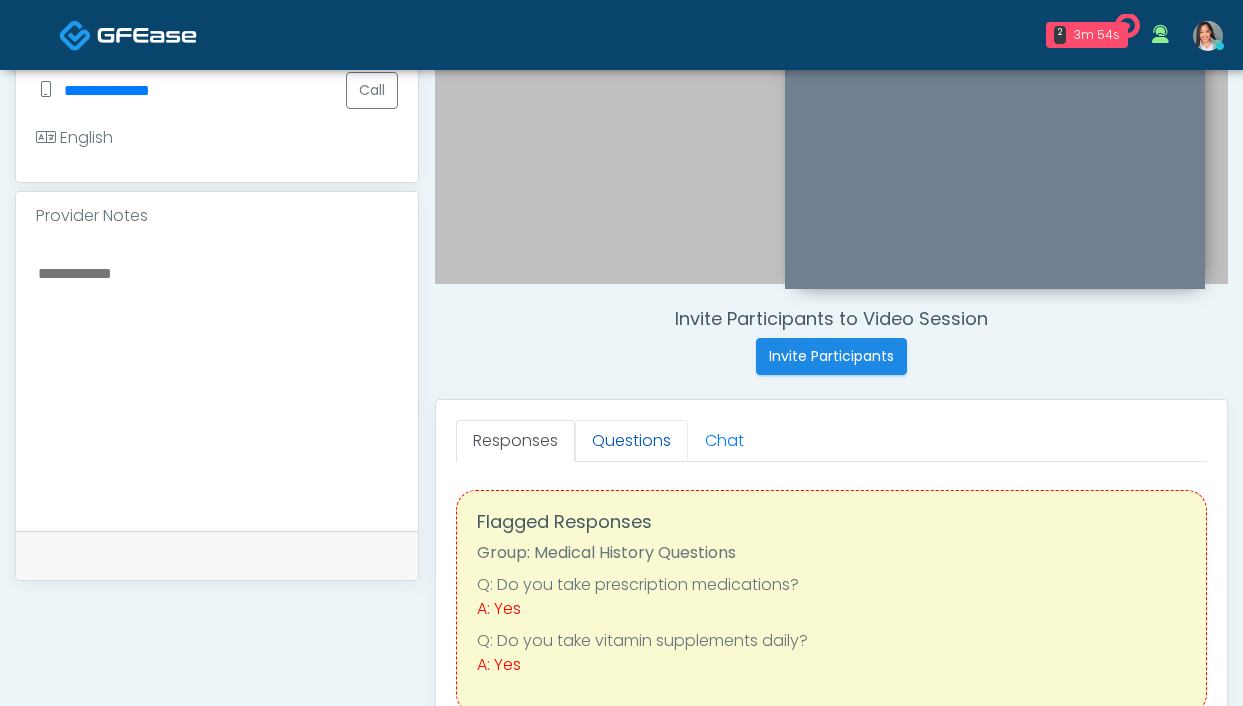 click on "Questions" at bounding box center (631, 441) 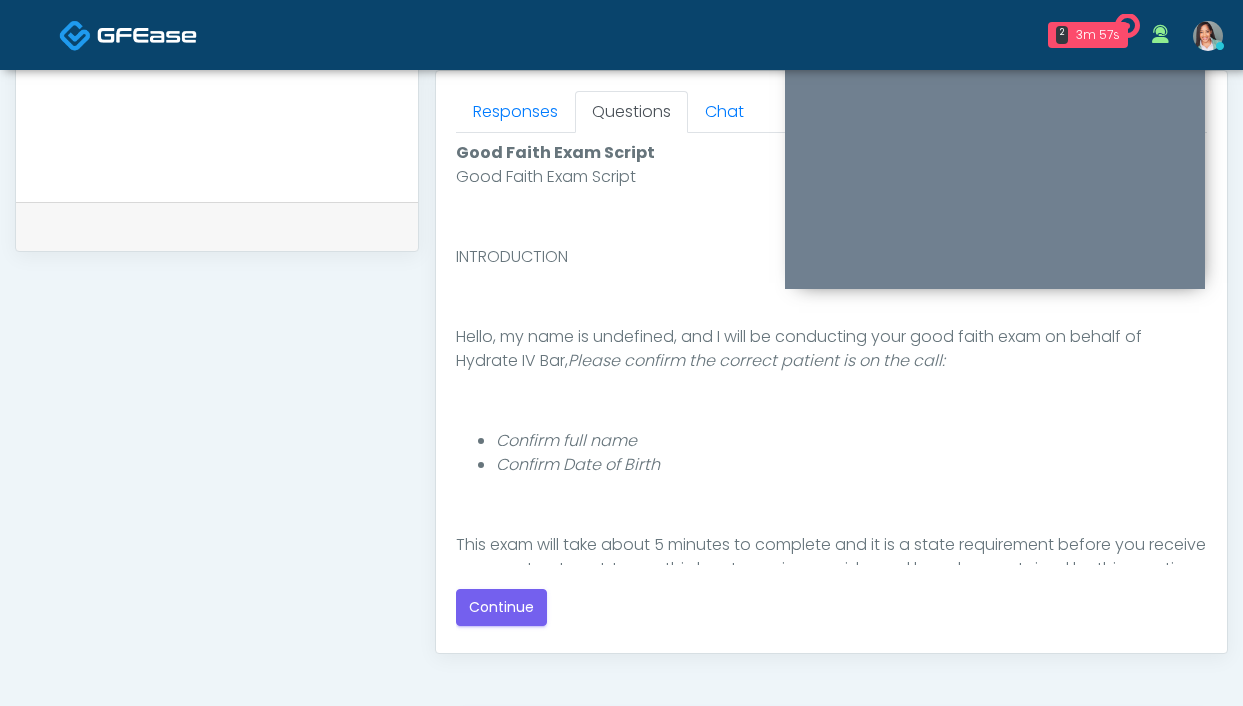 scroll, scrollTop: 905, scrollLeft: 0, axis: vertical 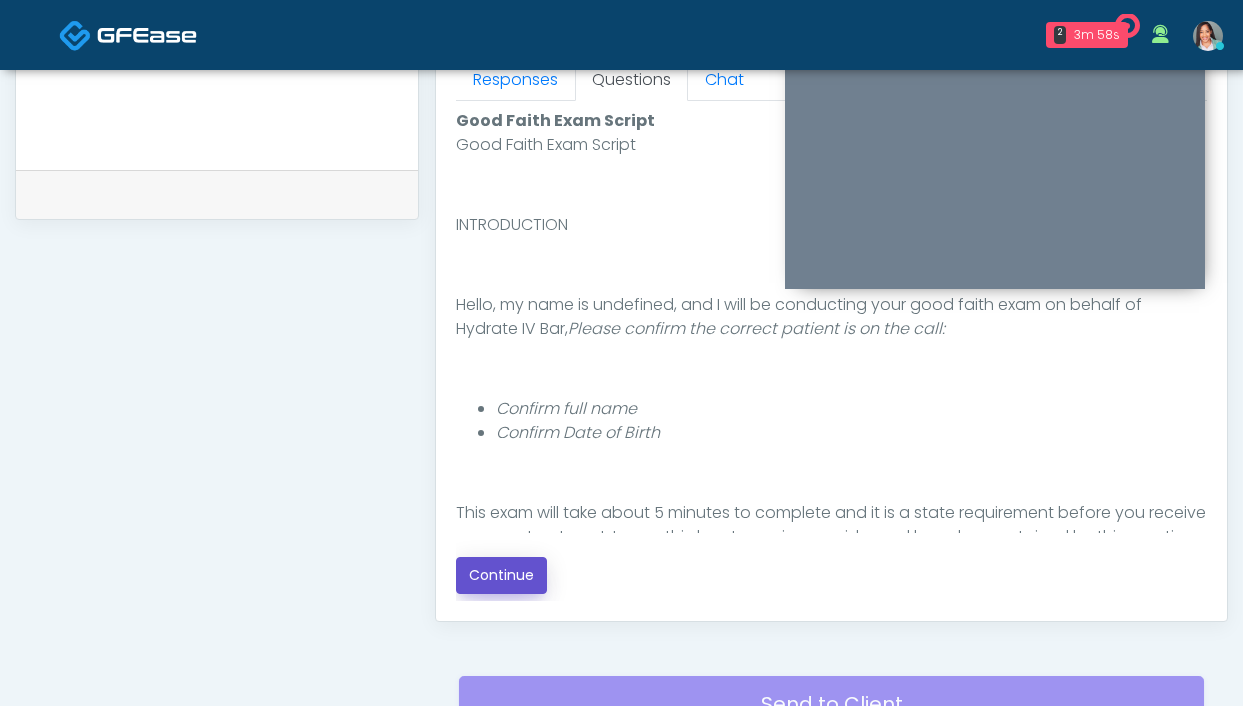 click on "Continue" at bounding box center [501, 575] 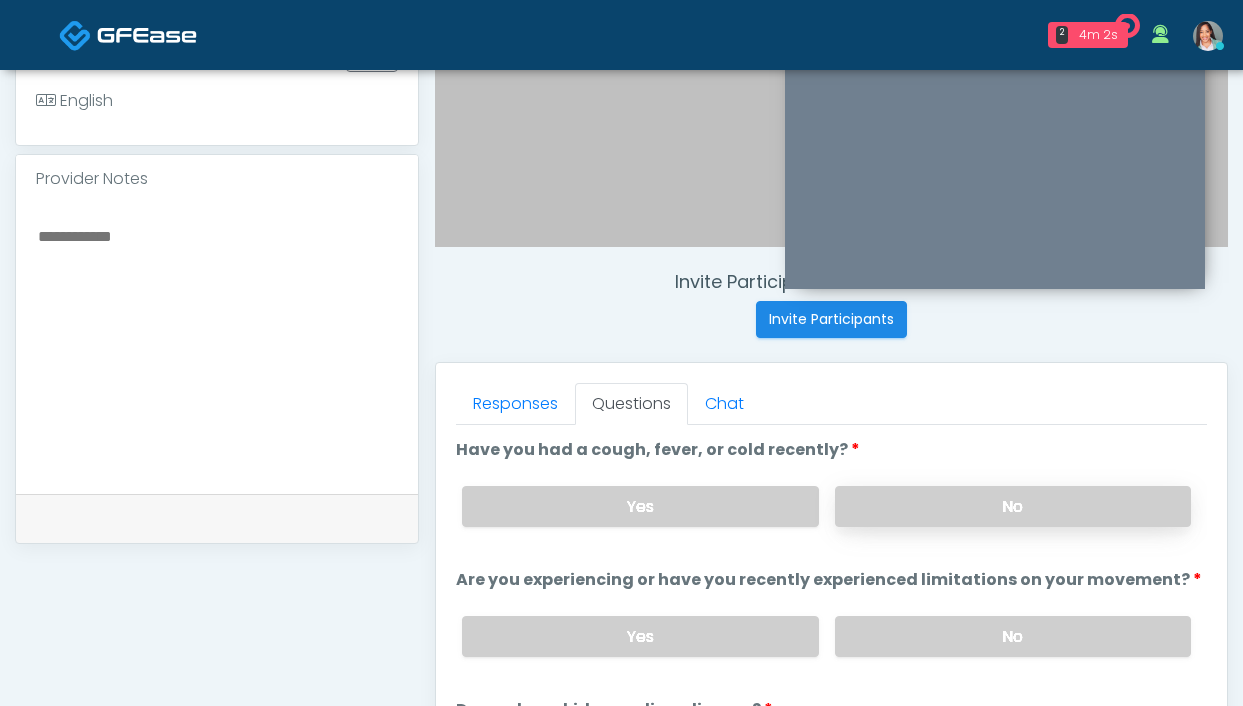 click on "No" at bounding box center [1013, 506] 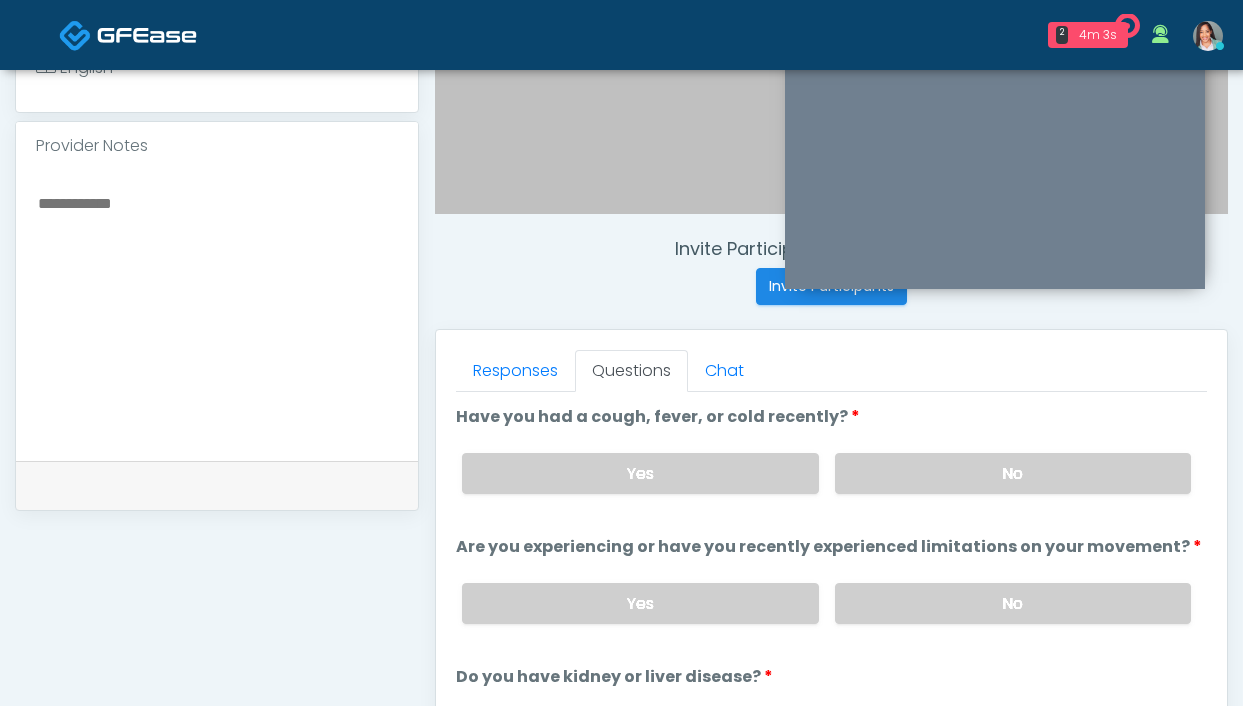 click on "No" at bounding box center [1013, 603] 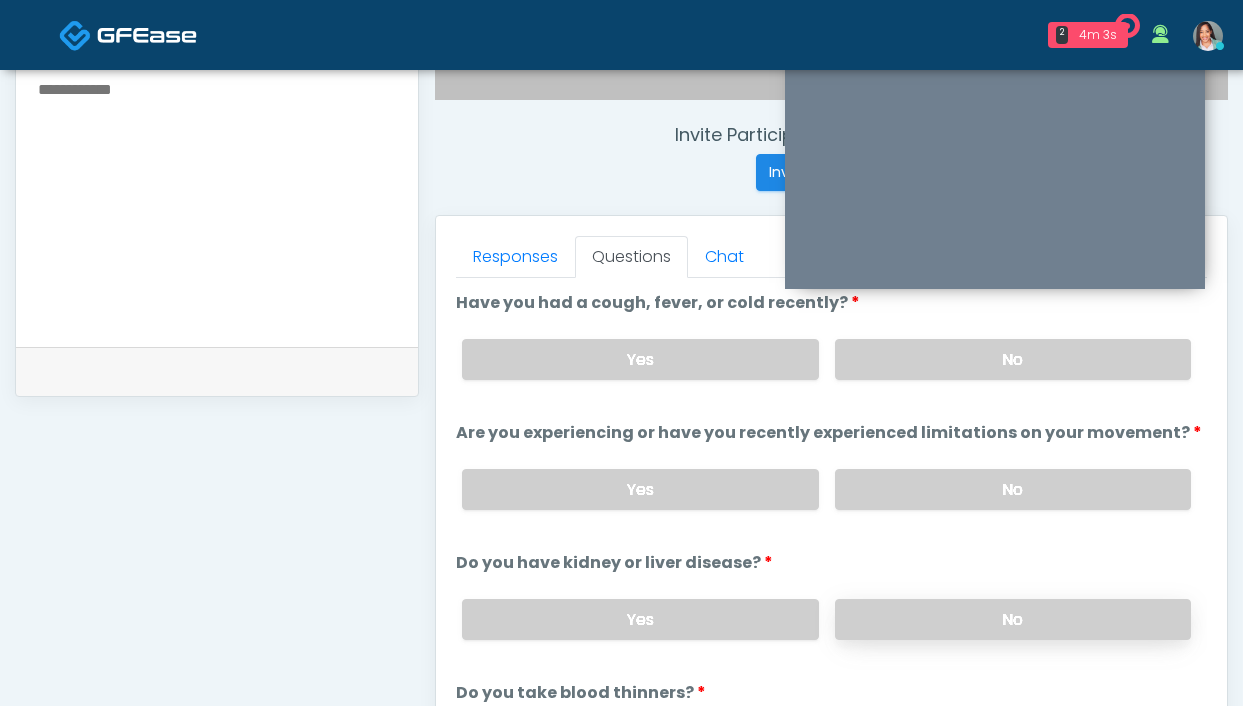 scroll, scrollTop: 789, scrollLeft: 0, axis: vertical 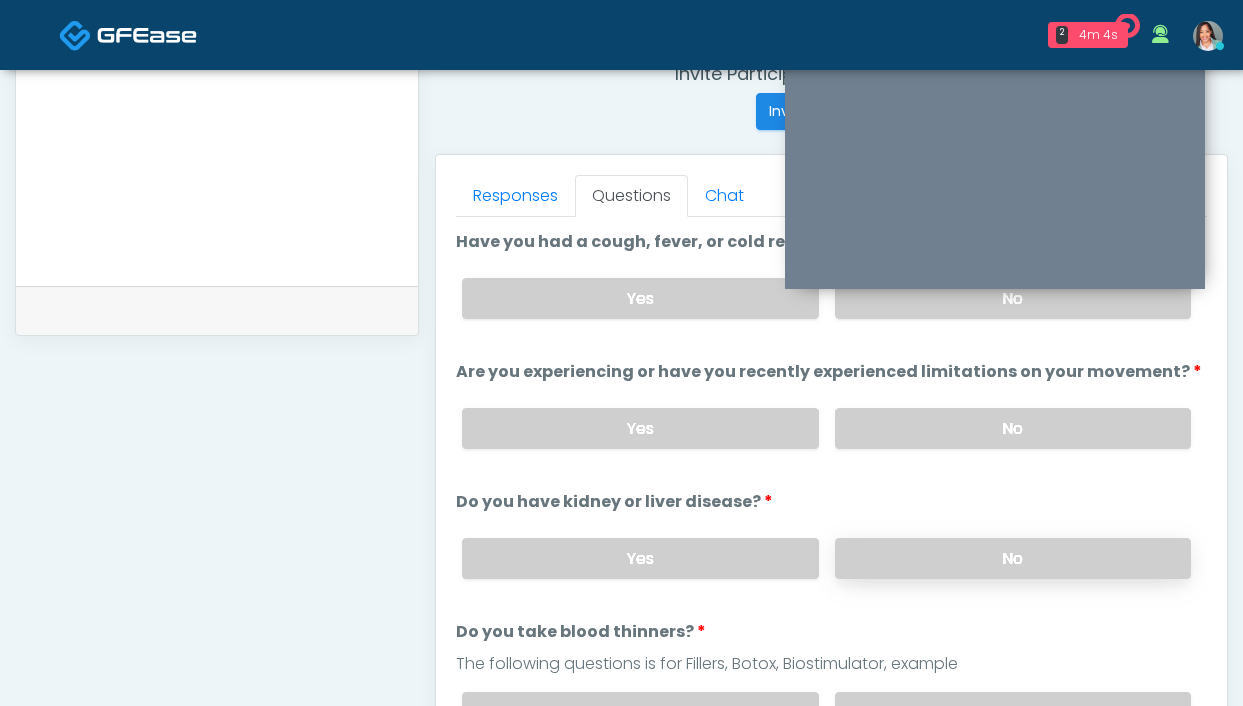 click on "No" at bounding box center (1013, 558) 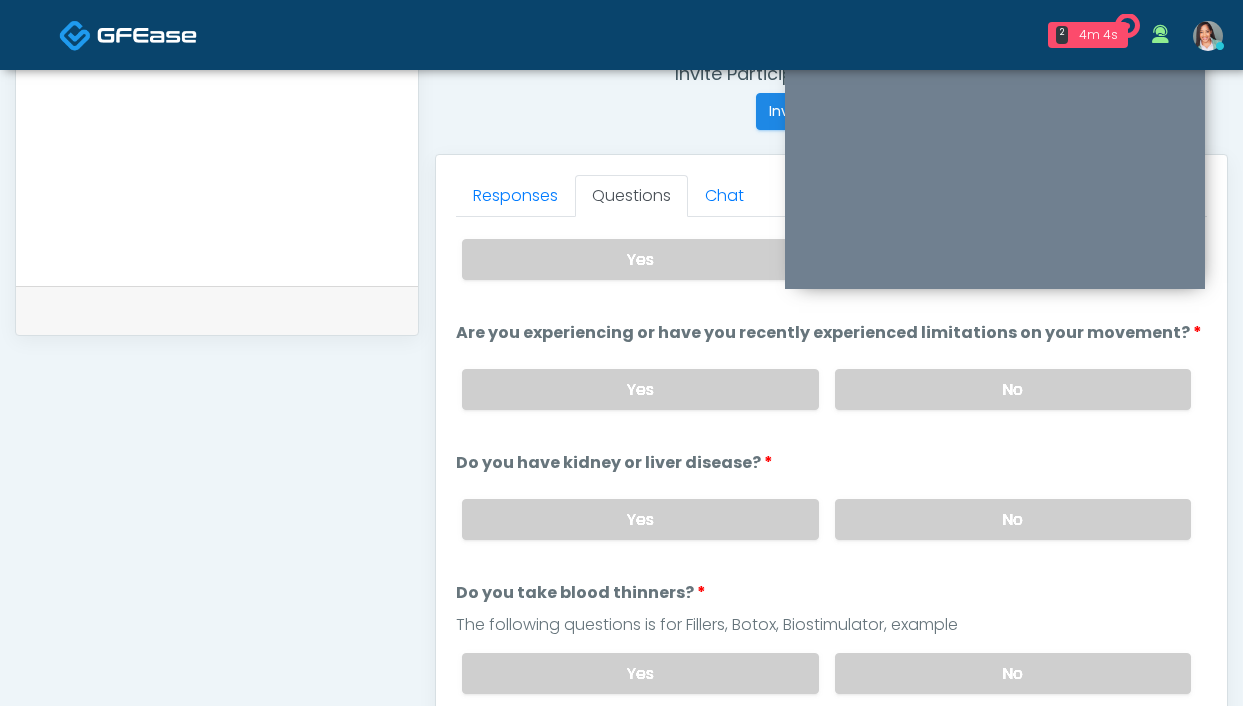 scroll, scrollTop: 136, scrollLeft: 0, axis: vertical 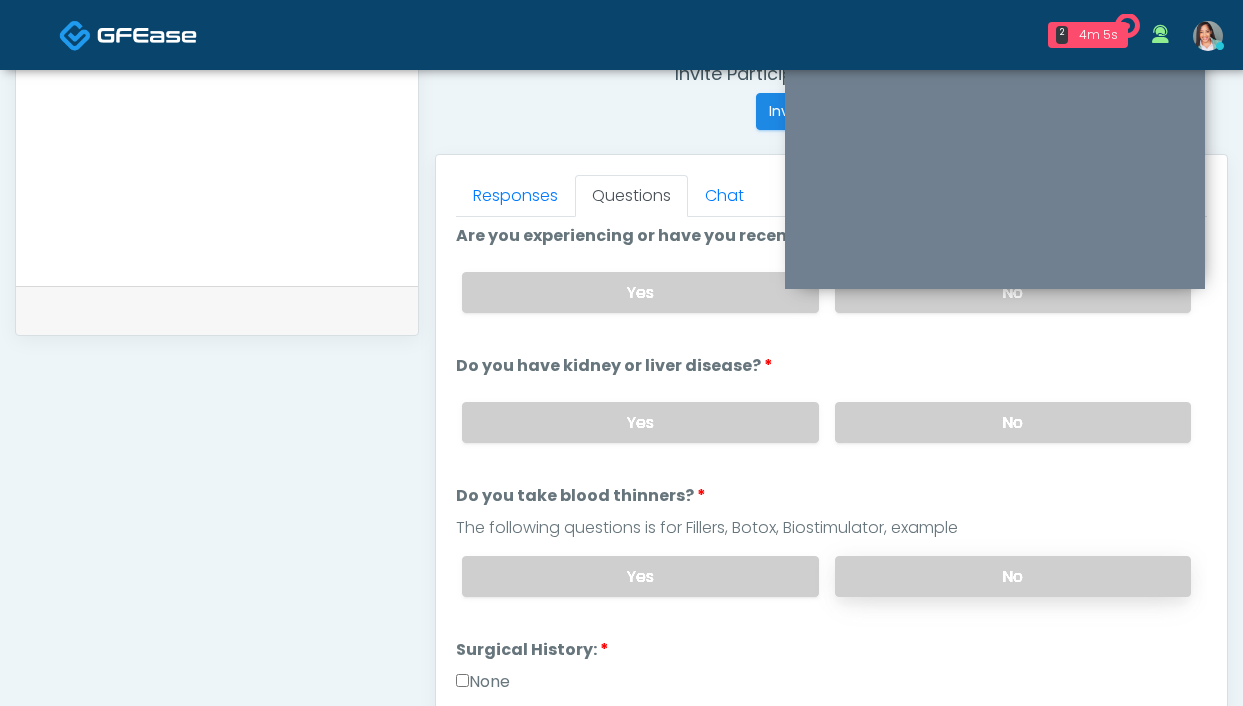 click on "No" at bounding box center [1013, 576] 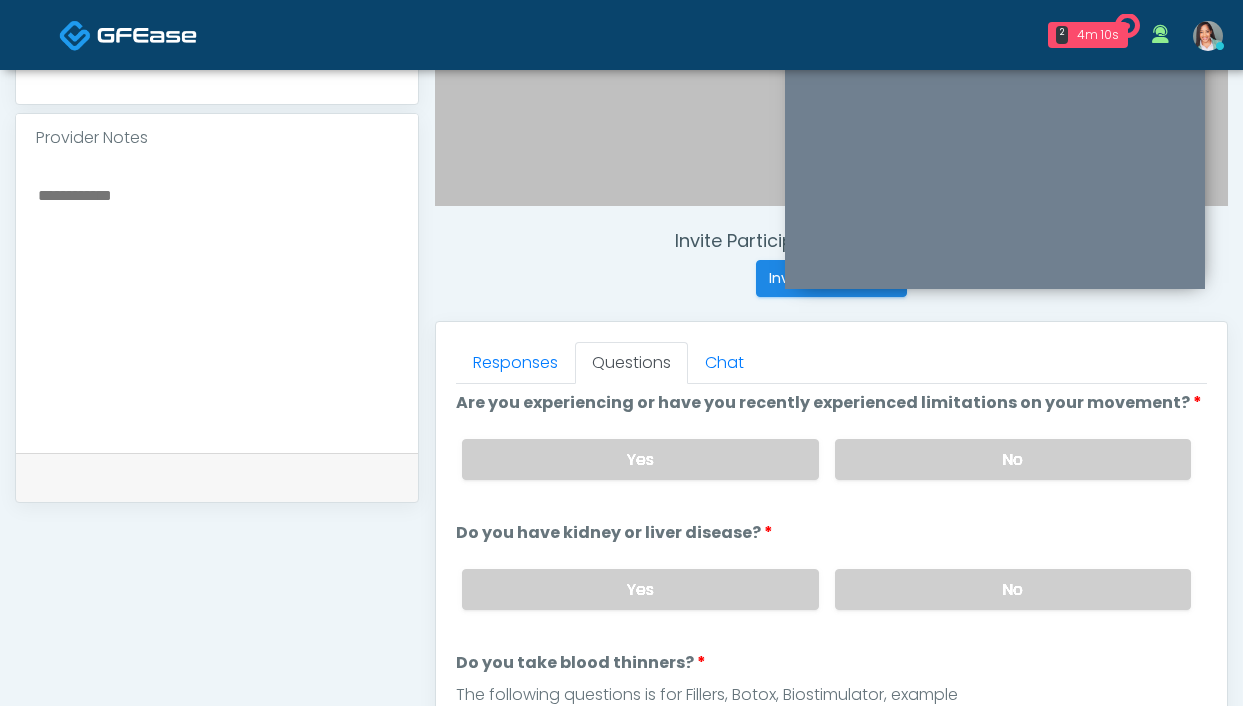 scroll, scrollTop: 703, scrollLeft: 0, axis: vertical 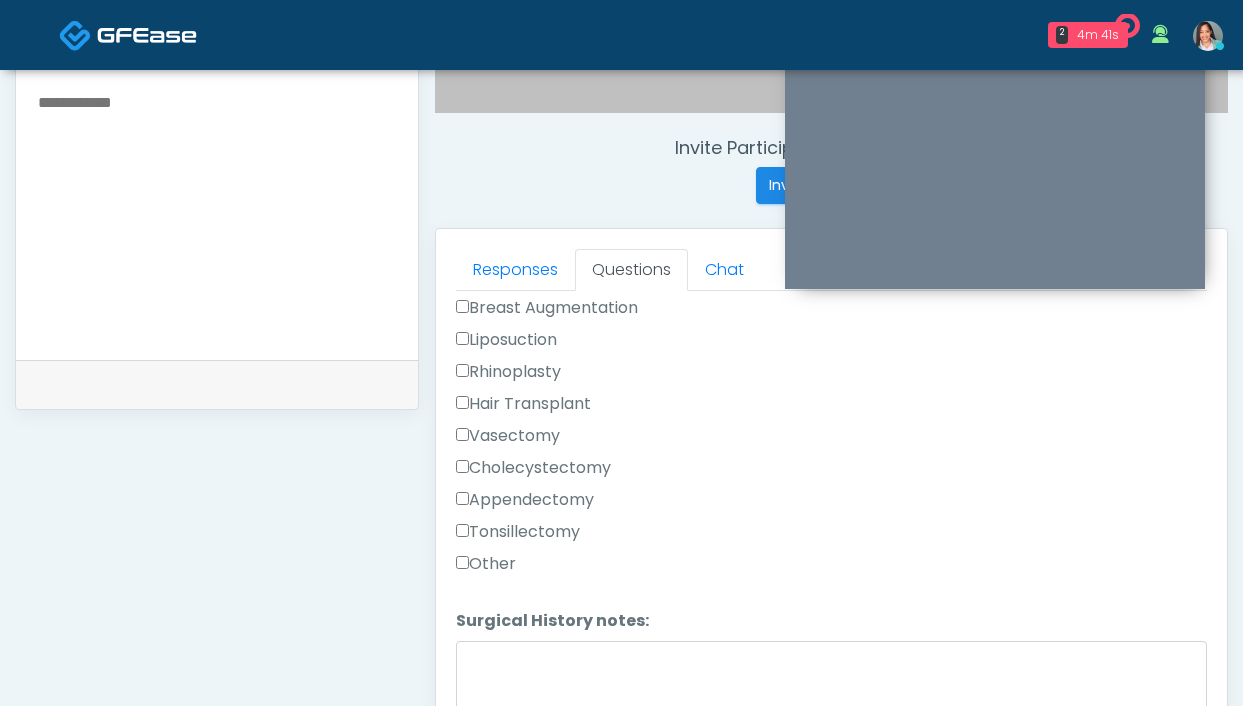 click on "Other" at bounding box center (486, 564) 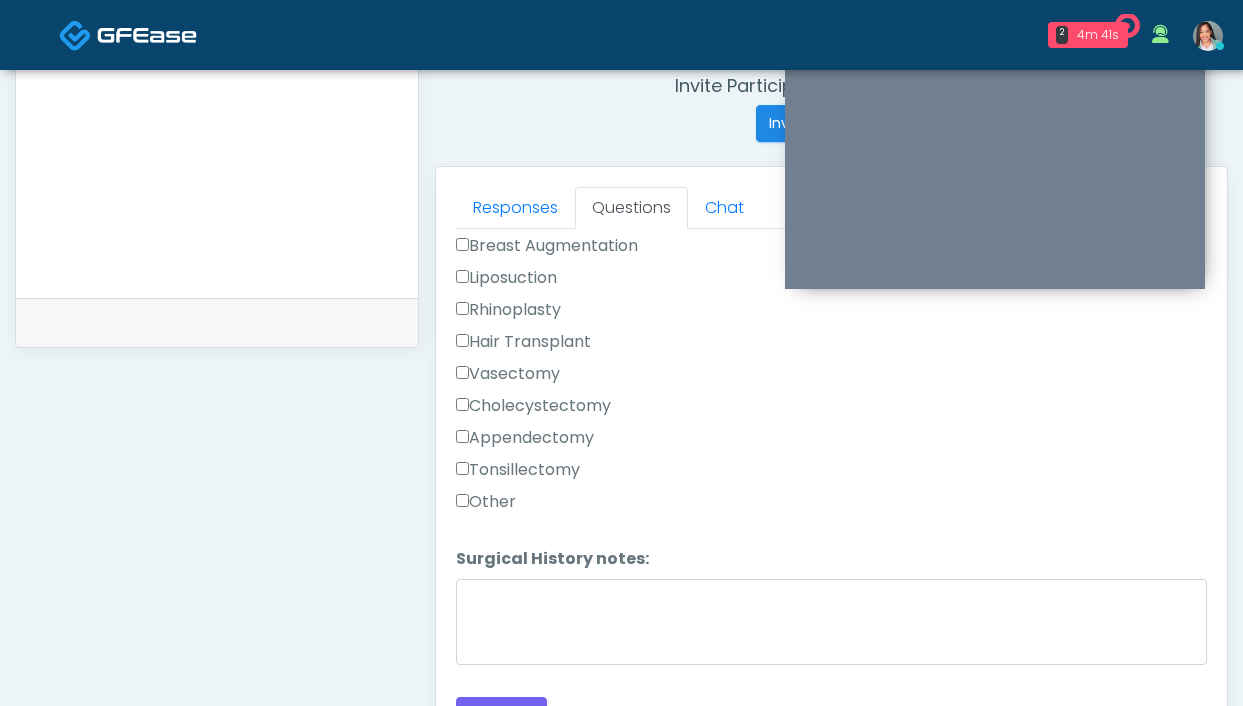 scroll, scrollTop: 884, scrollLeft: 0, axis: vertical 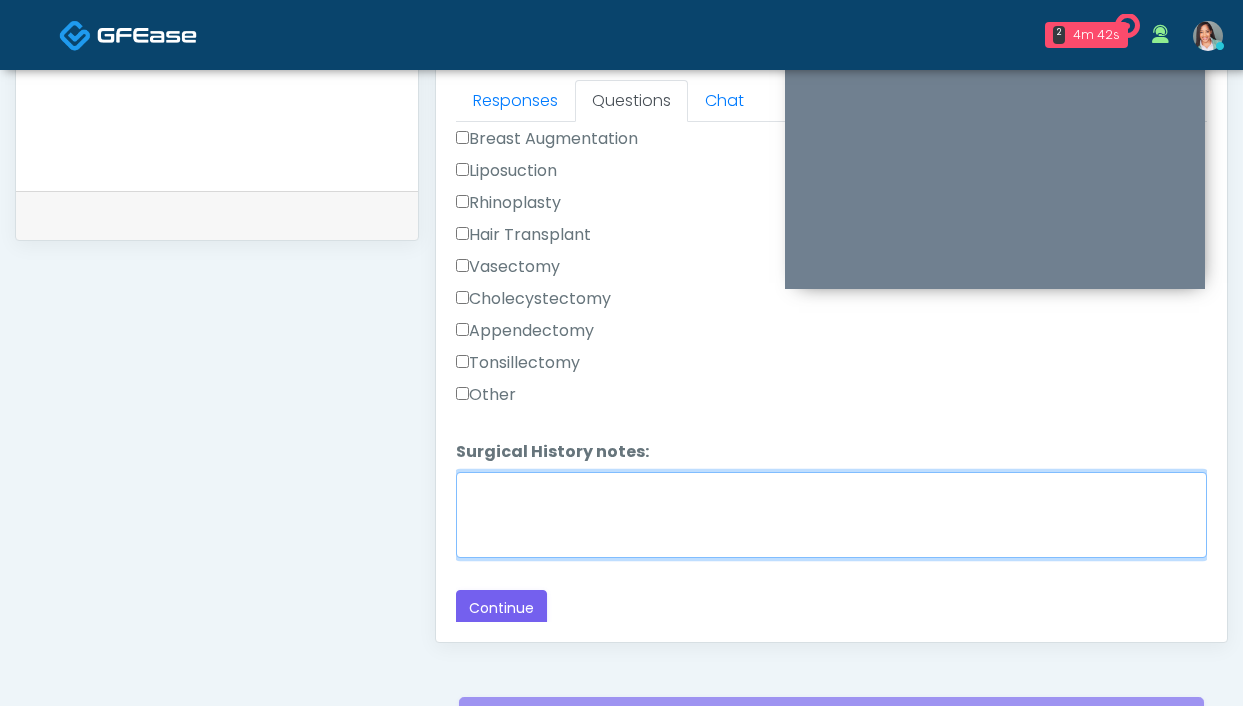 click on "Surgical History notes:" at bounding box center (831, 515) 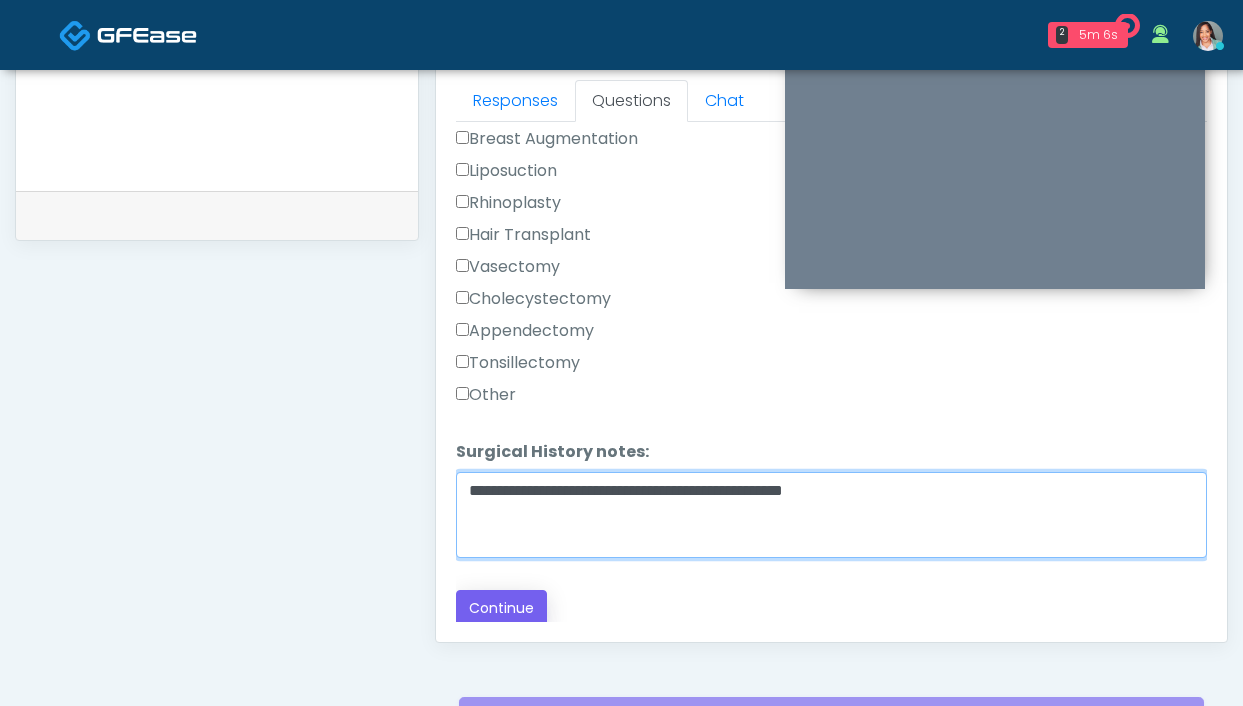 type on "**********" 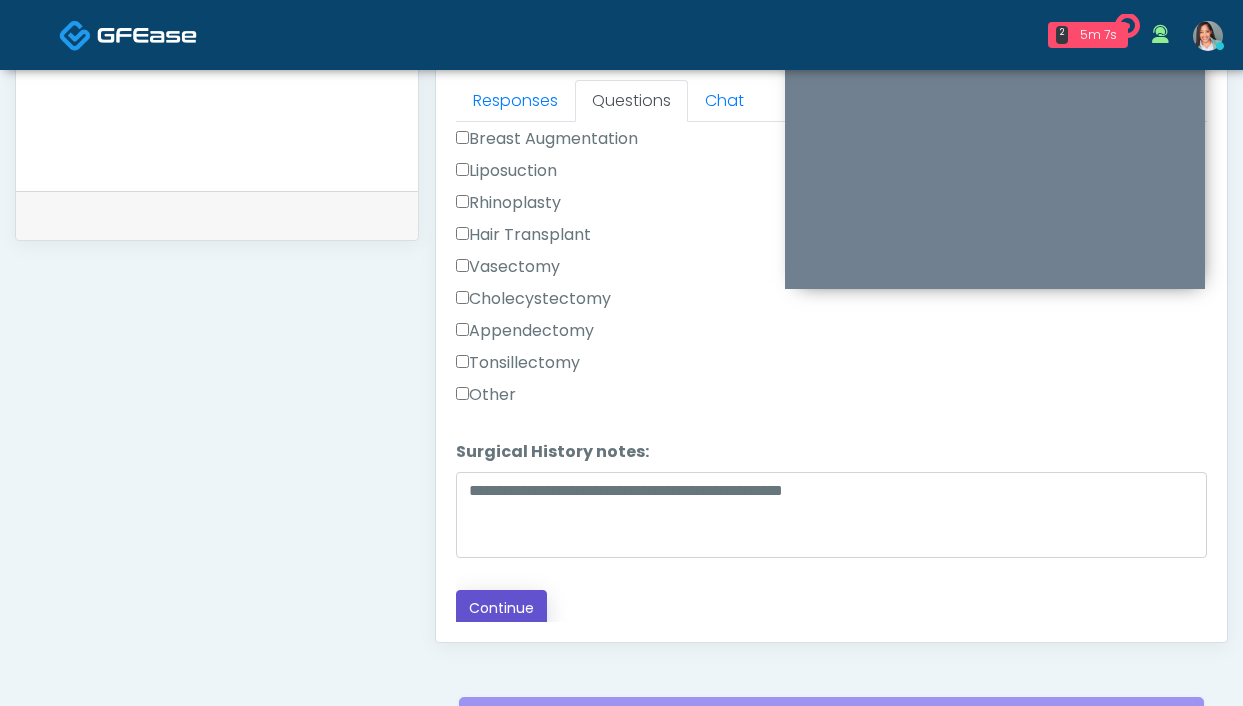 click on "Continue" at bounding box center (501, 608) 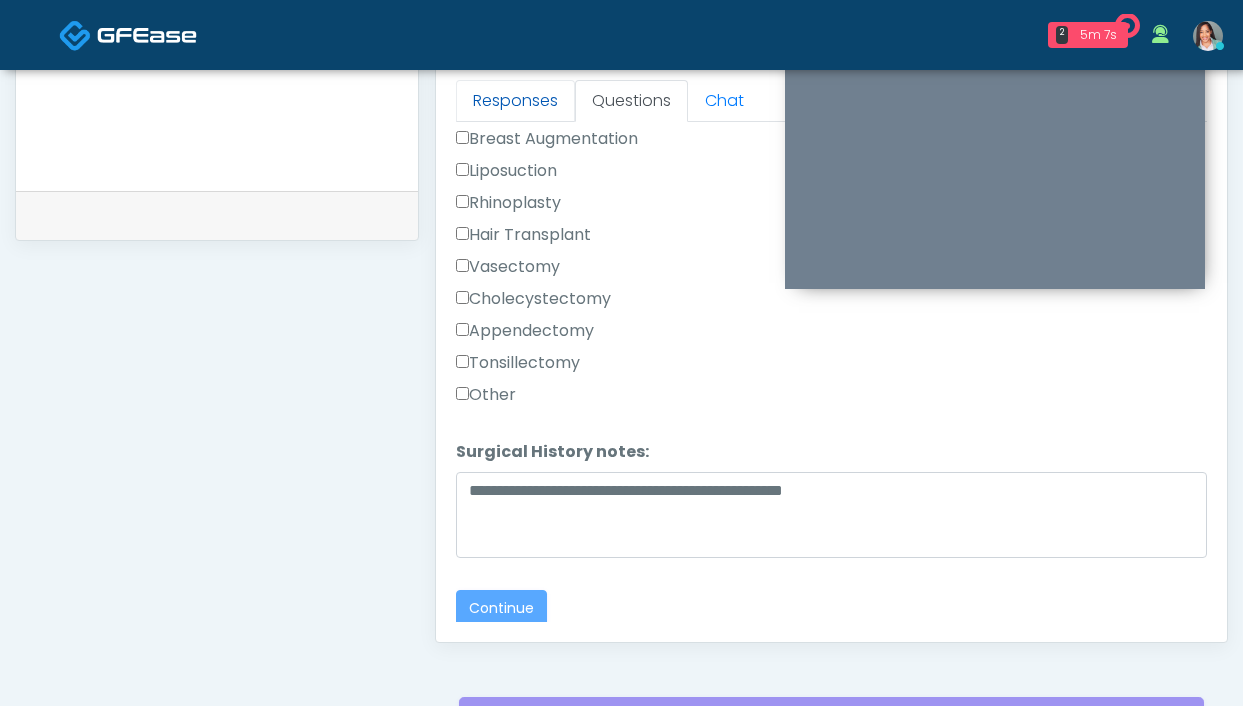 click on "Responses" at bounding box center [515, 101] 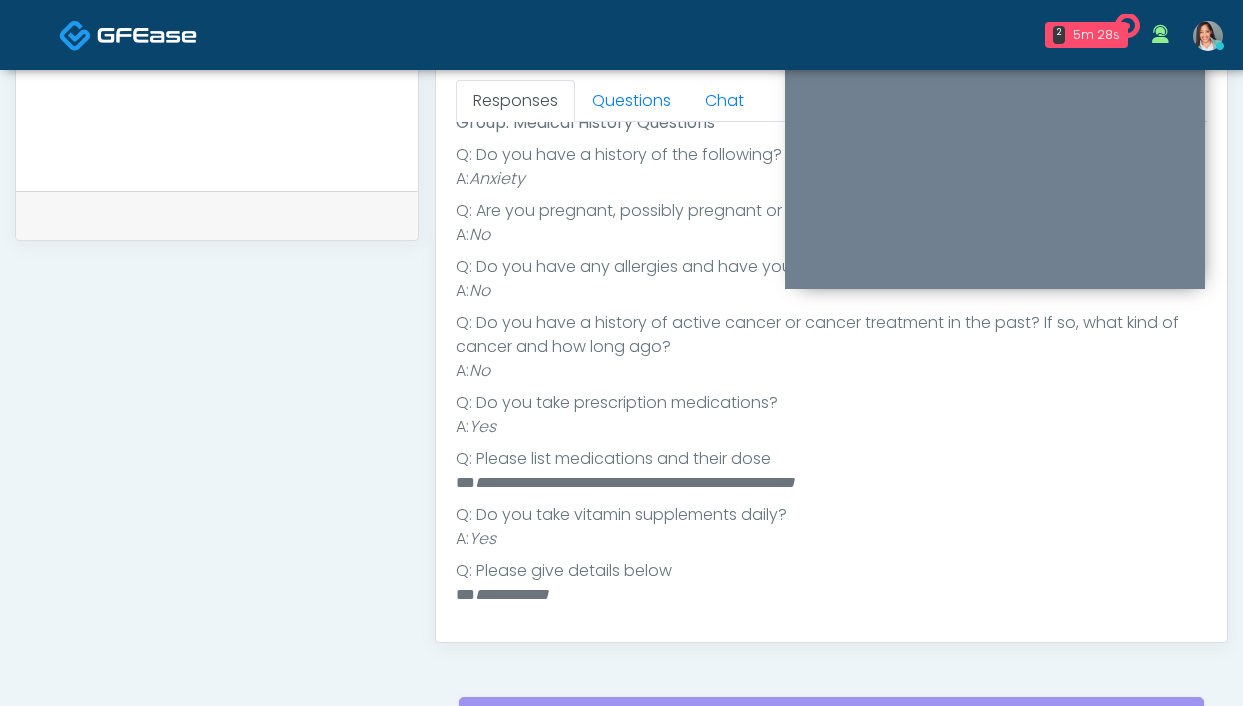 scroll, scrollTop: 314, scrollLeft: 0, axis: vertical 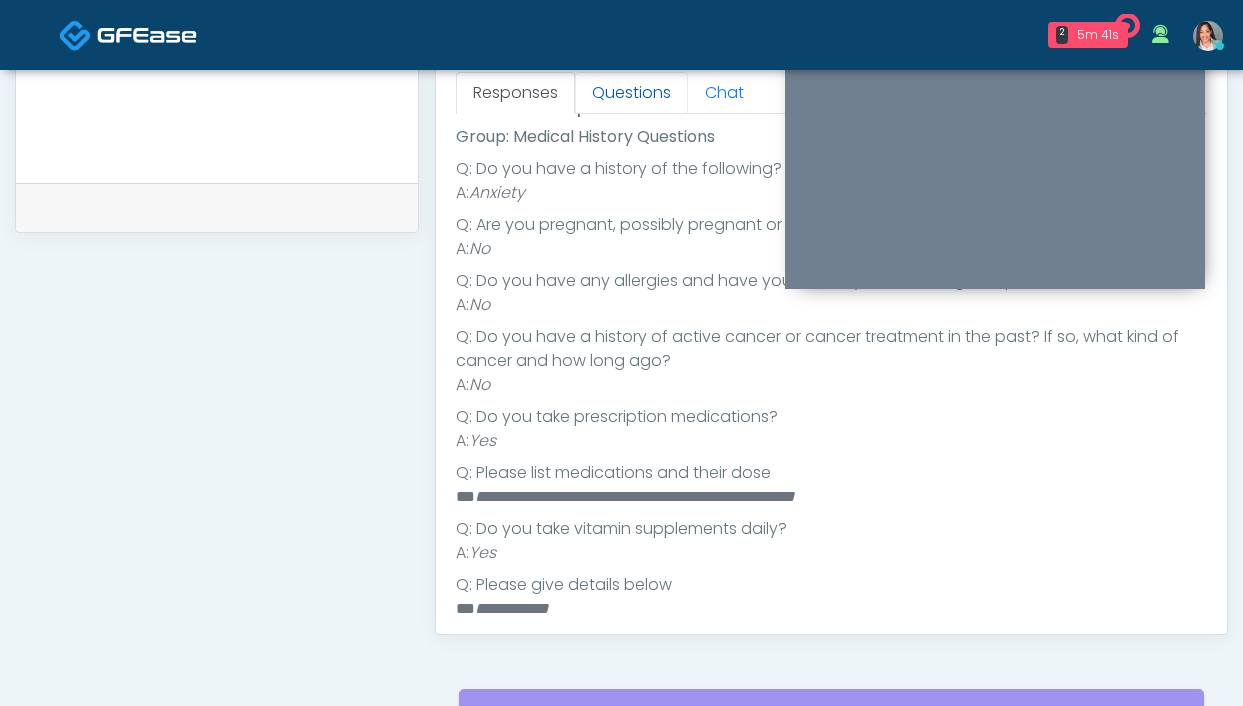 click on "Questions" at bounding box center [631, 93] 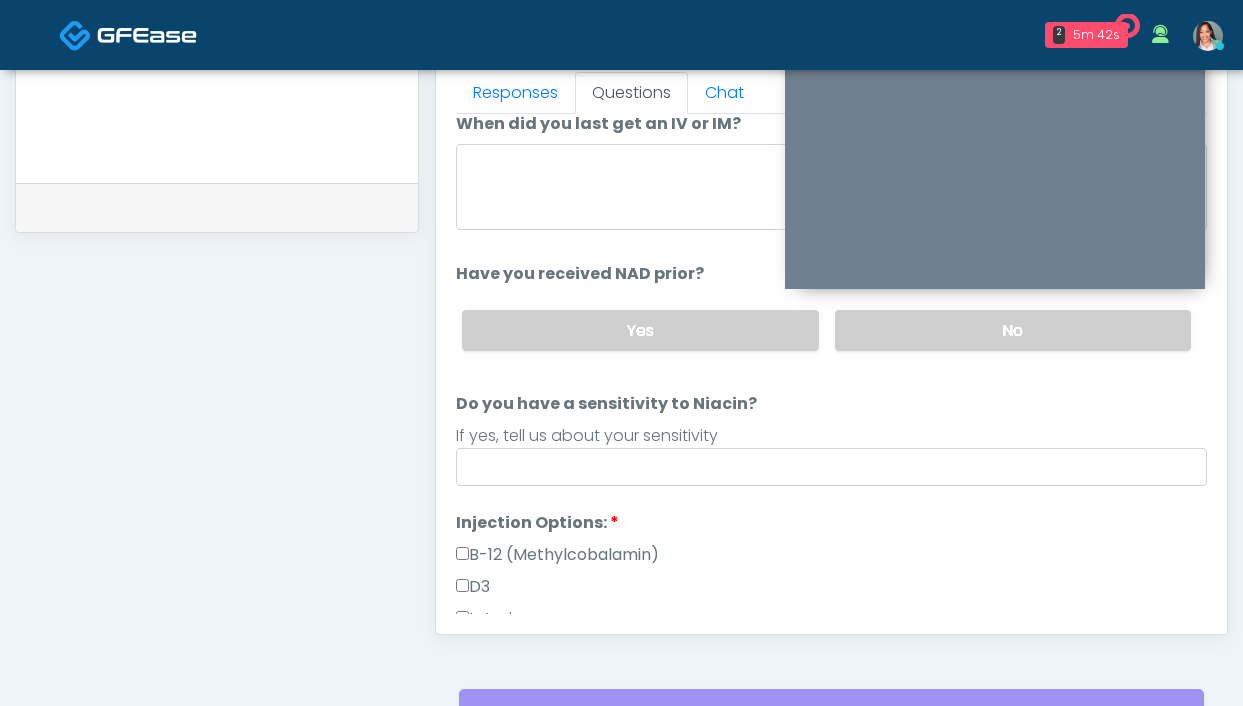 scroll, scrollTop: 0, scrollLeft: 0, axis: both 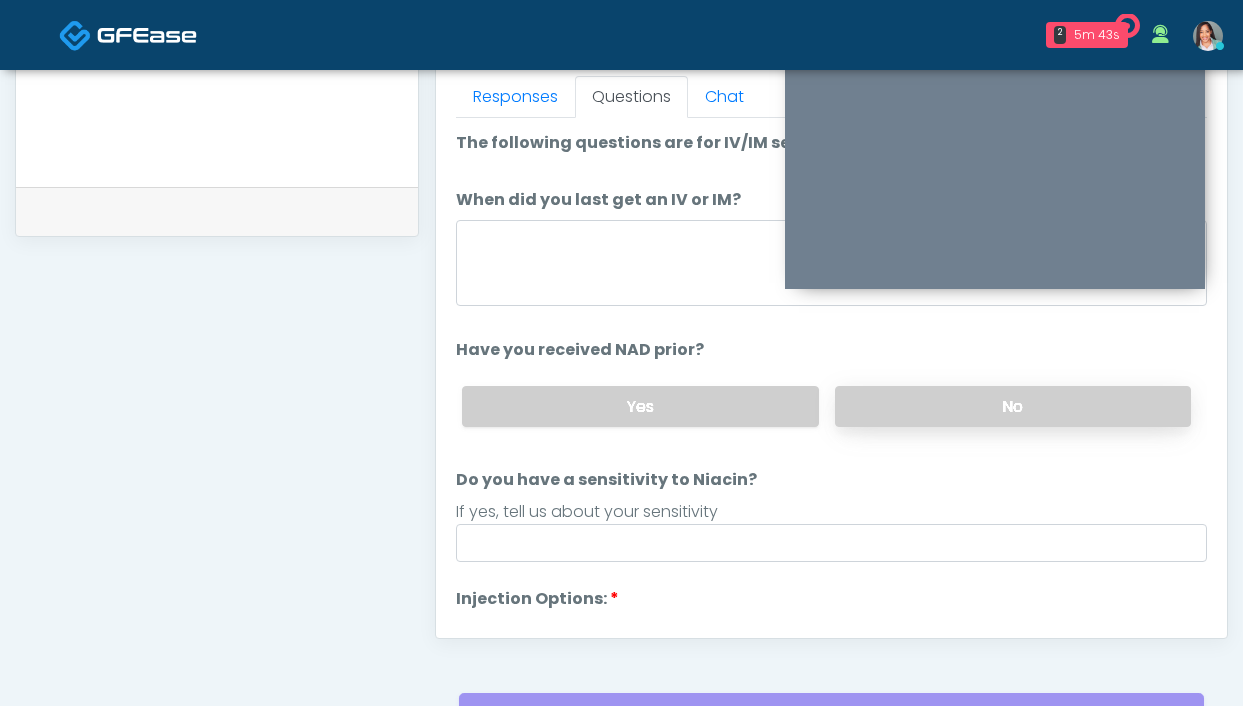 click on "No" at bounding box center (1013, 406) 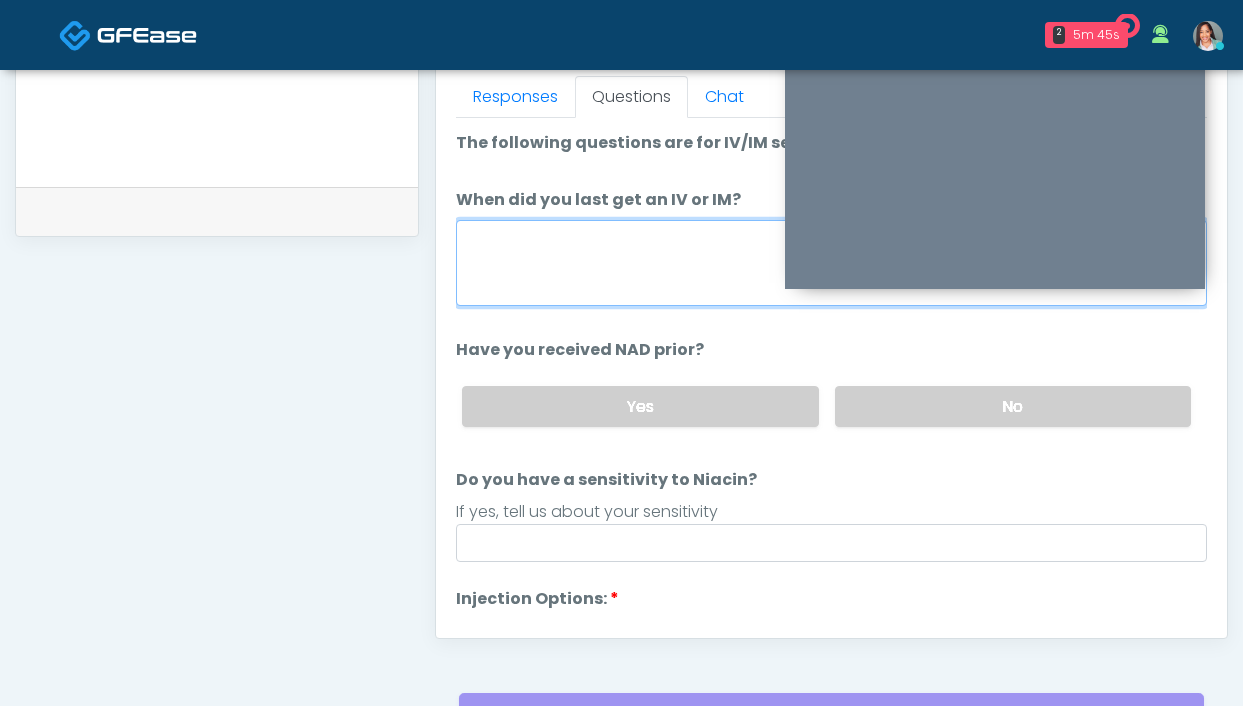 click on "When did you last get an IV or IM?" at bounding box center [831, 263] 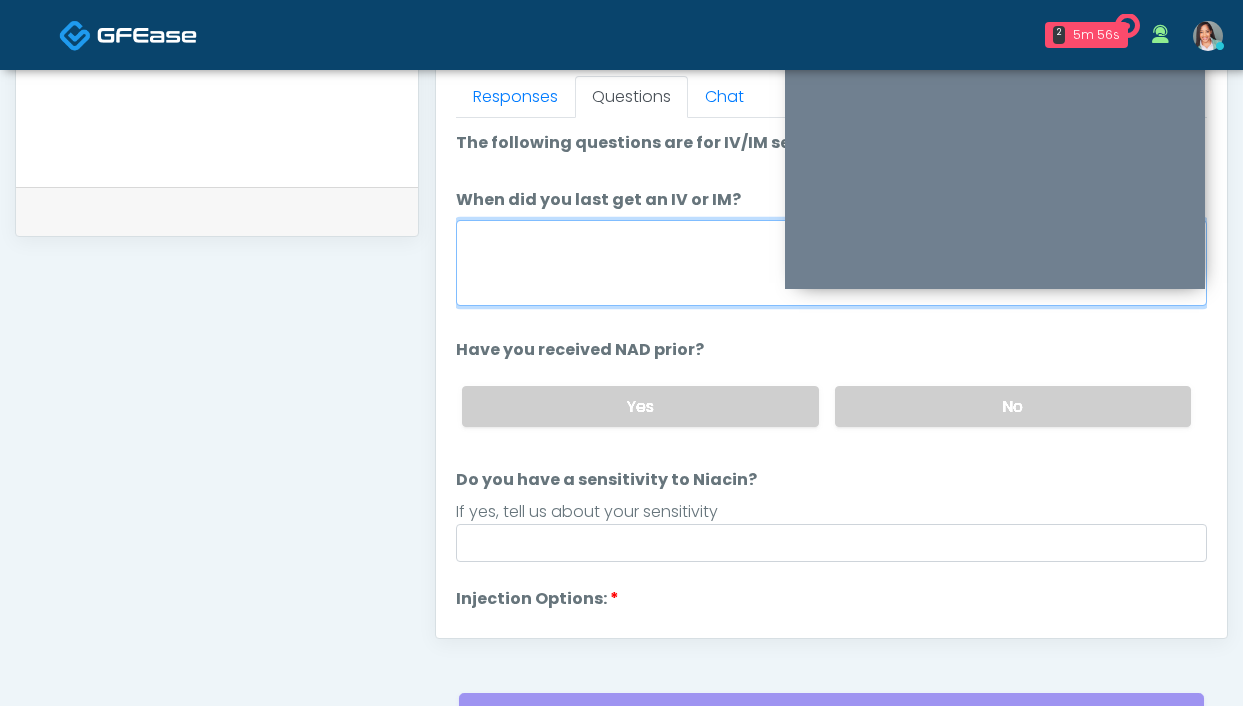 drag, startPoint x: 626, startPoint y: 291, endPoint x: 621, endPoint y: 301, distance: 11.18034 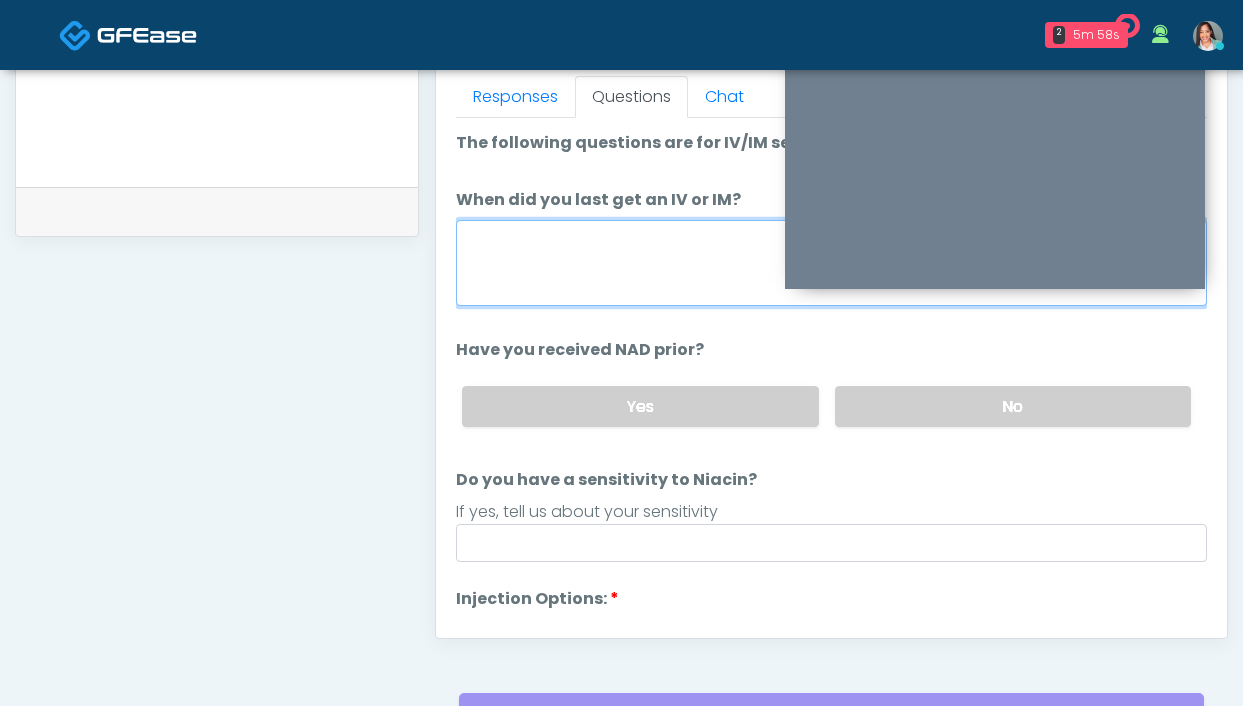 click on "When did you last get an IV or IM?" at bounding box center [831, 263] 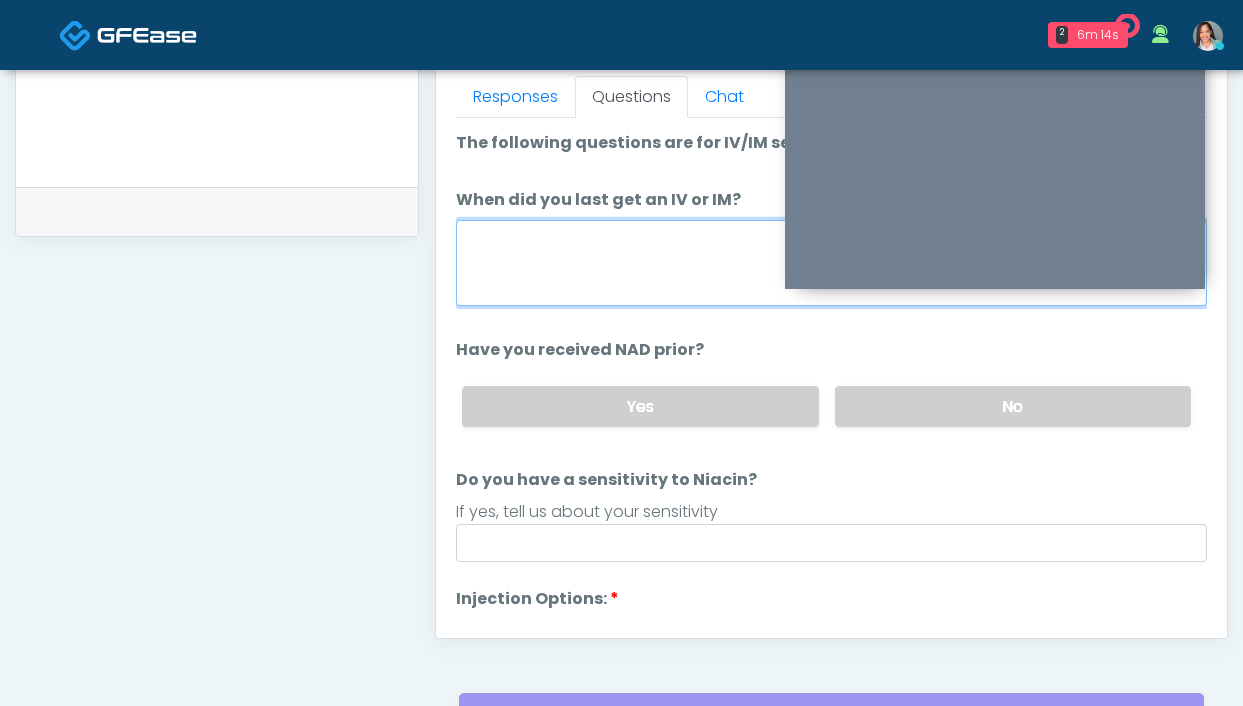 click on "When did you last get an IV or IM?" at bounding box center (831, 263) 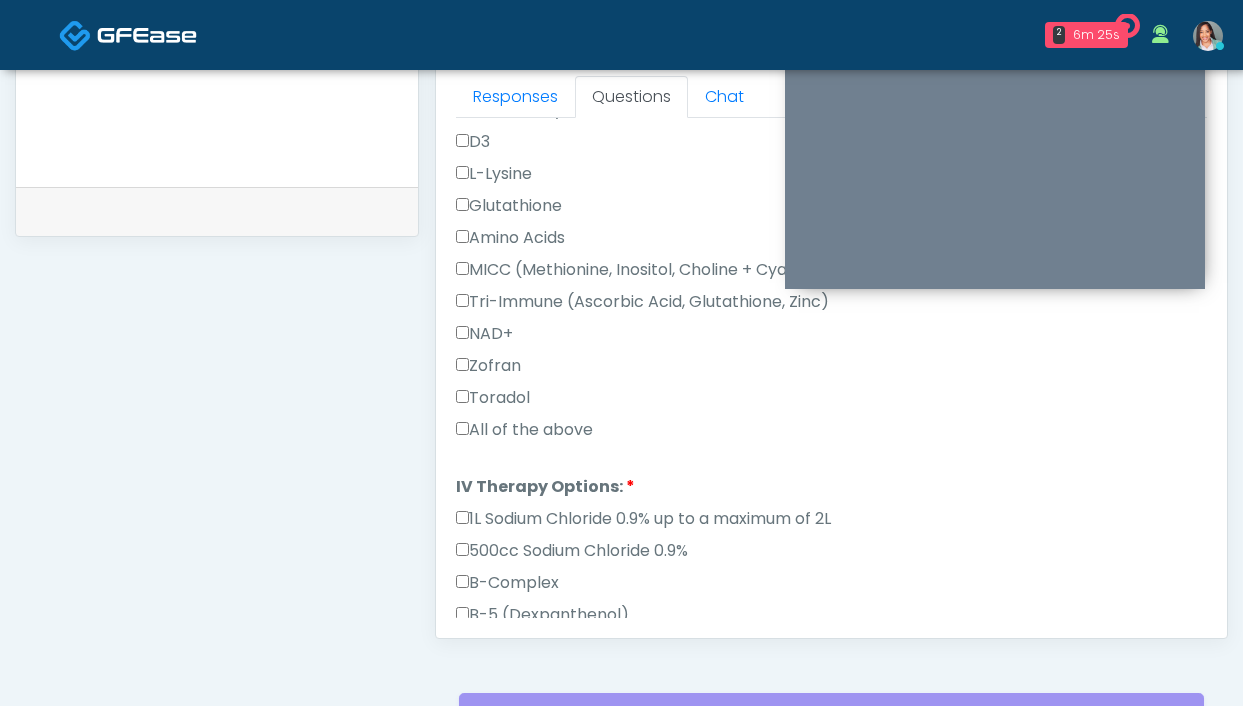 scroll, scrollTop: 576, scrollLeft: 0, axis: vertical 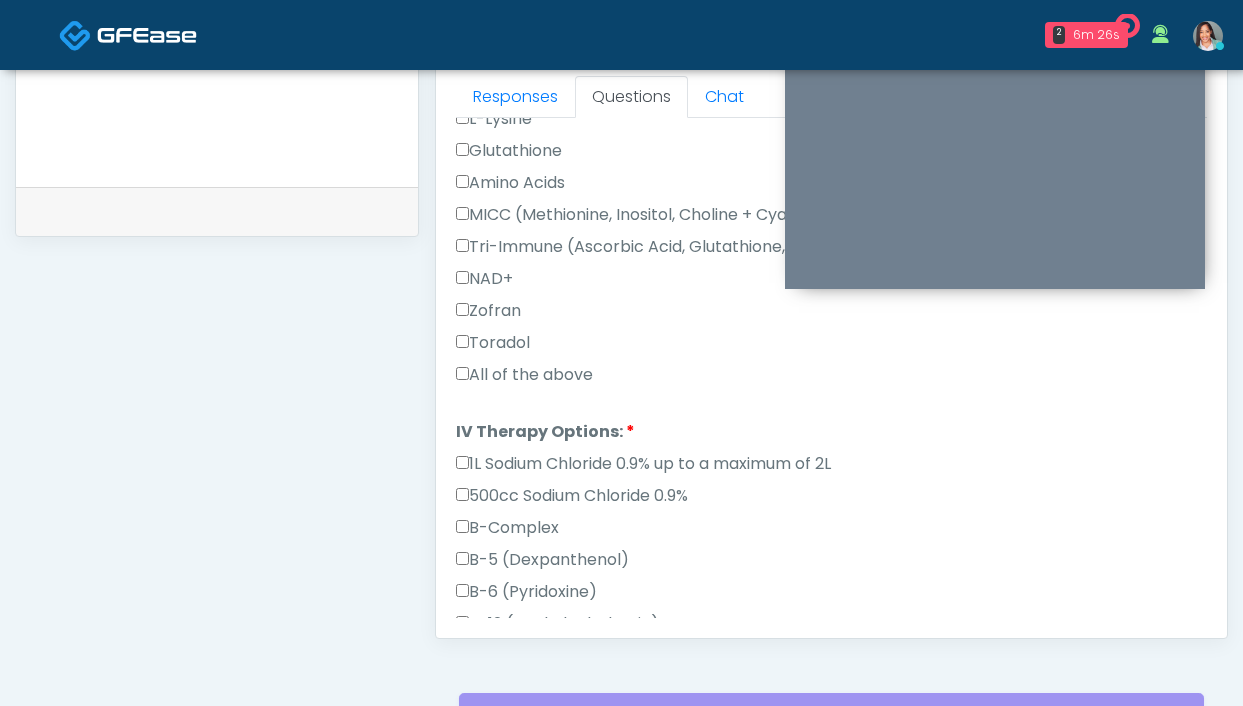 type on "**********" 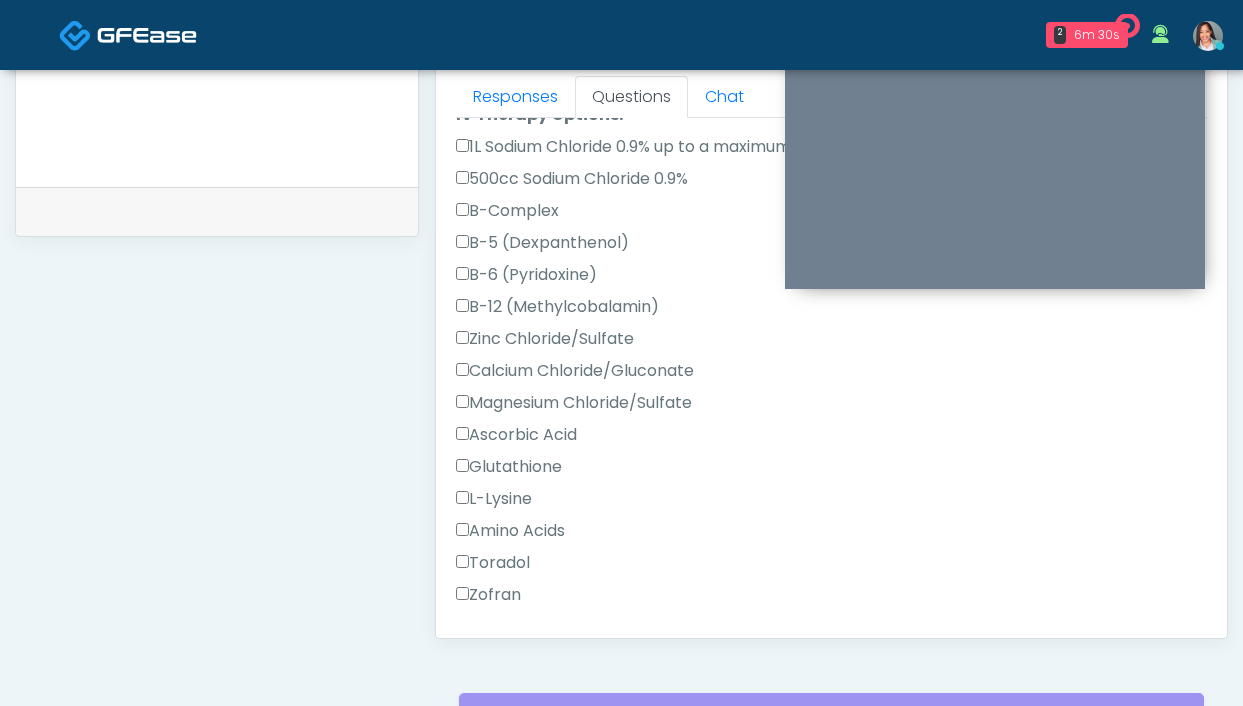 scroll, scrollTop: 1014, scrollLeft: 0, axis: vertical 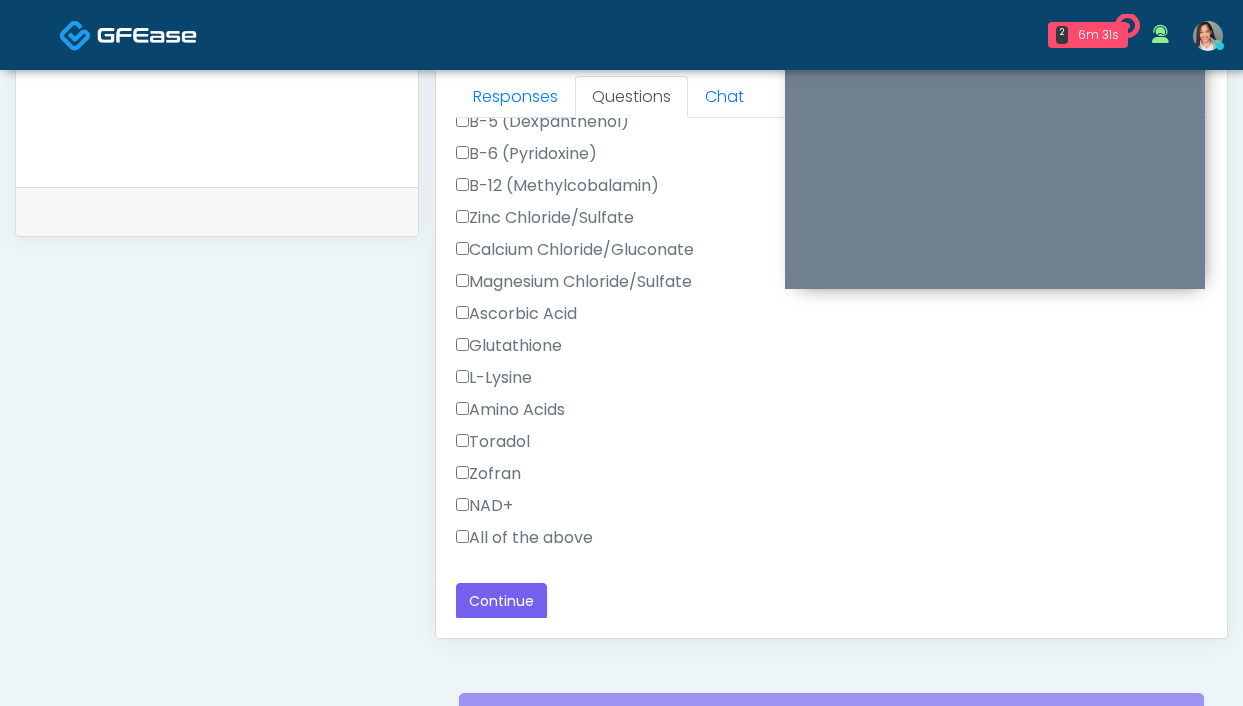 click on "All of the above" at bounding box center (524, 538) 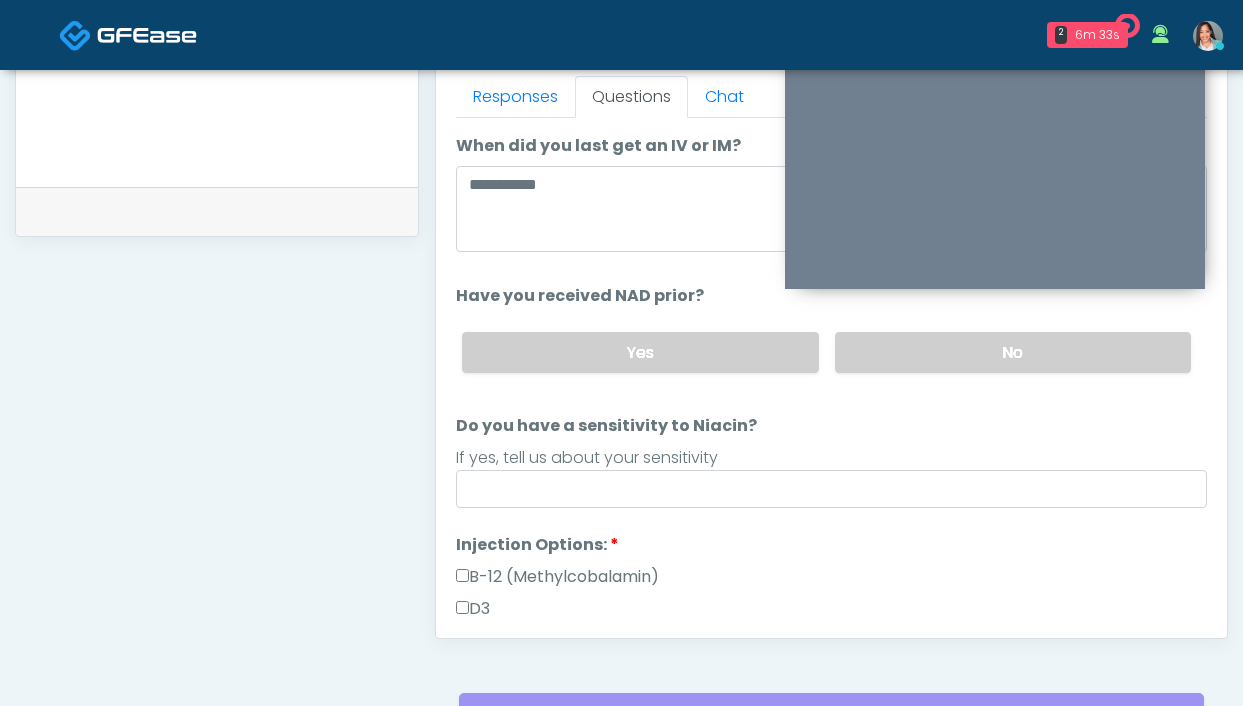 scroll, scrollTop: 0, scrollLeft: 0, axis: both 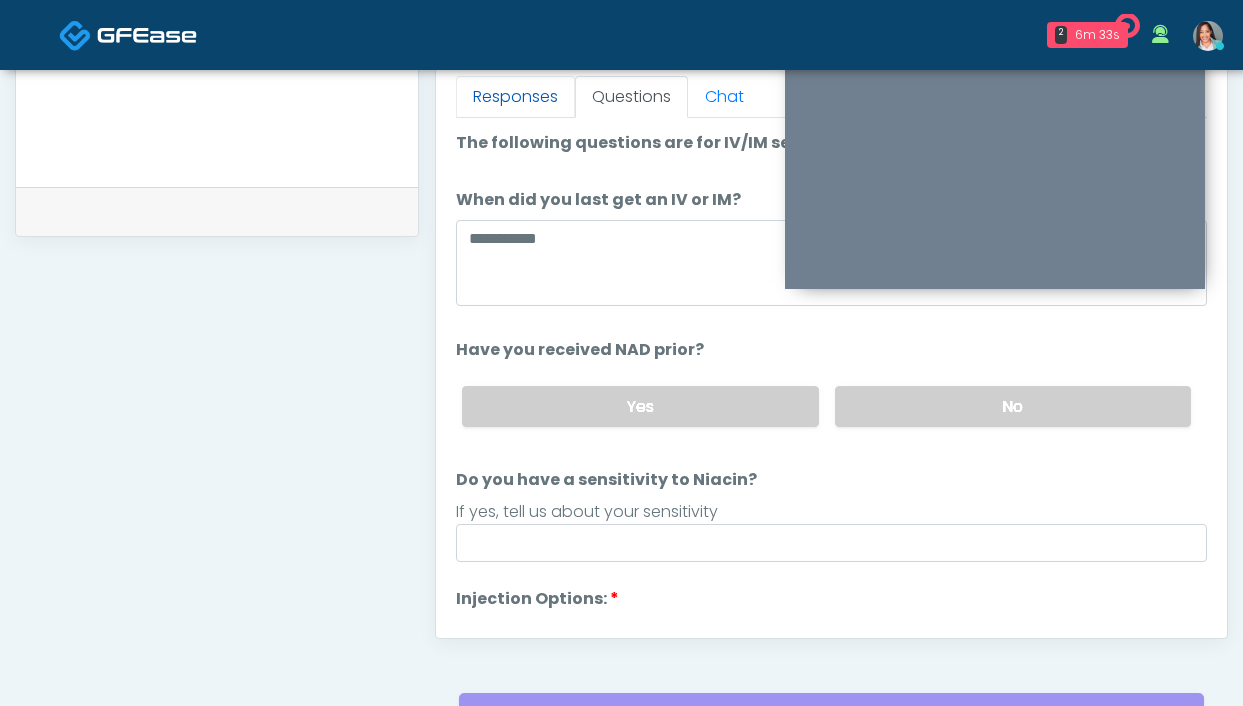 click on "Responses" at bounding box center [515, 97] 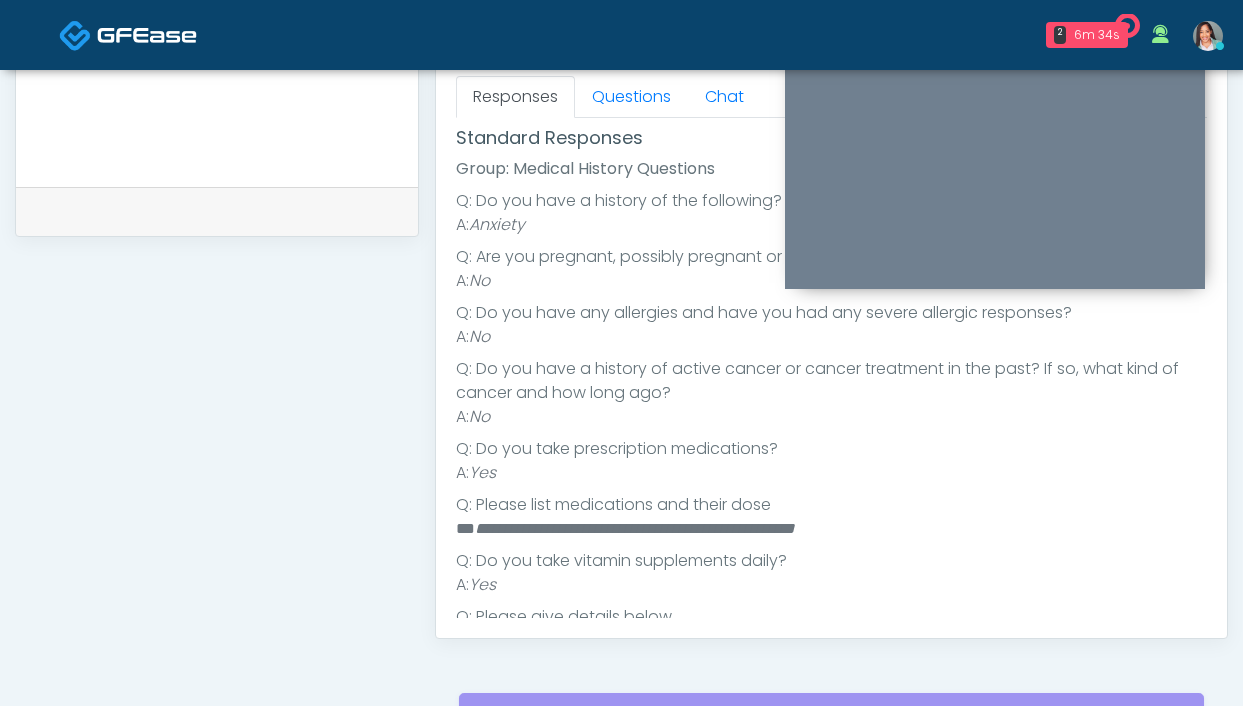 scroll, scrollTop: 314, scrollLeft: 0, axis: vertical 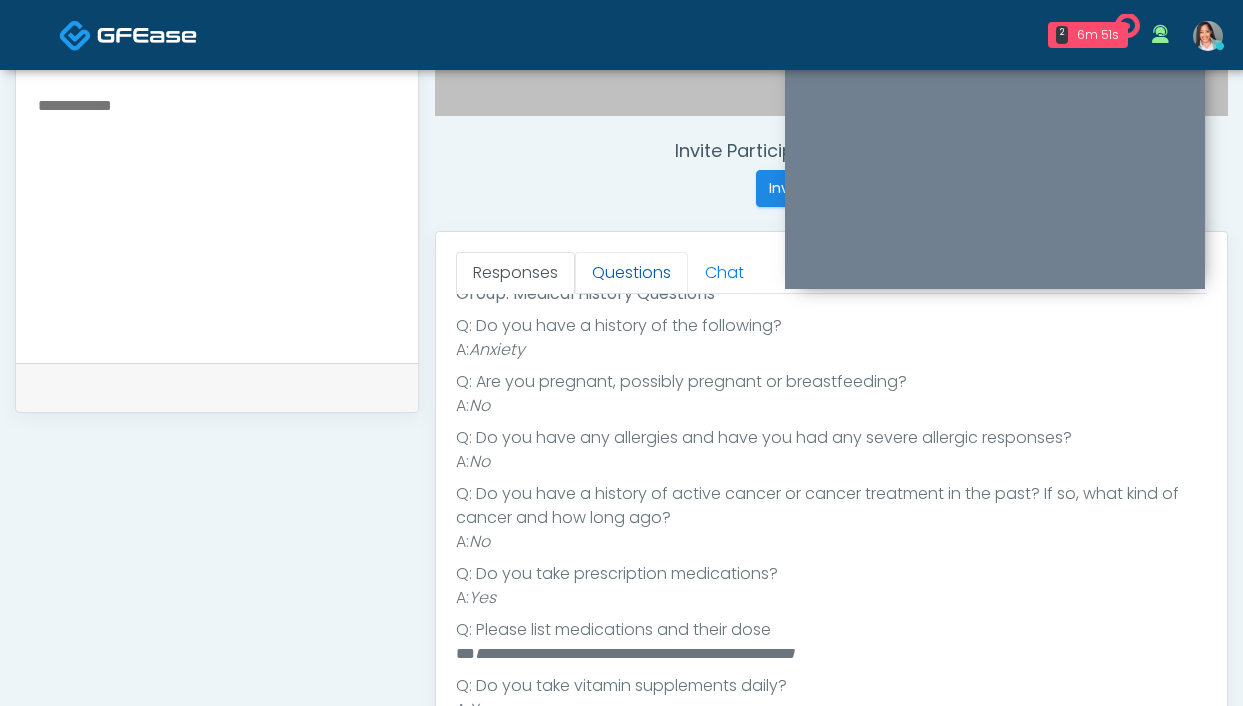click on "Questions" at bounding box center [631, 273] 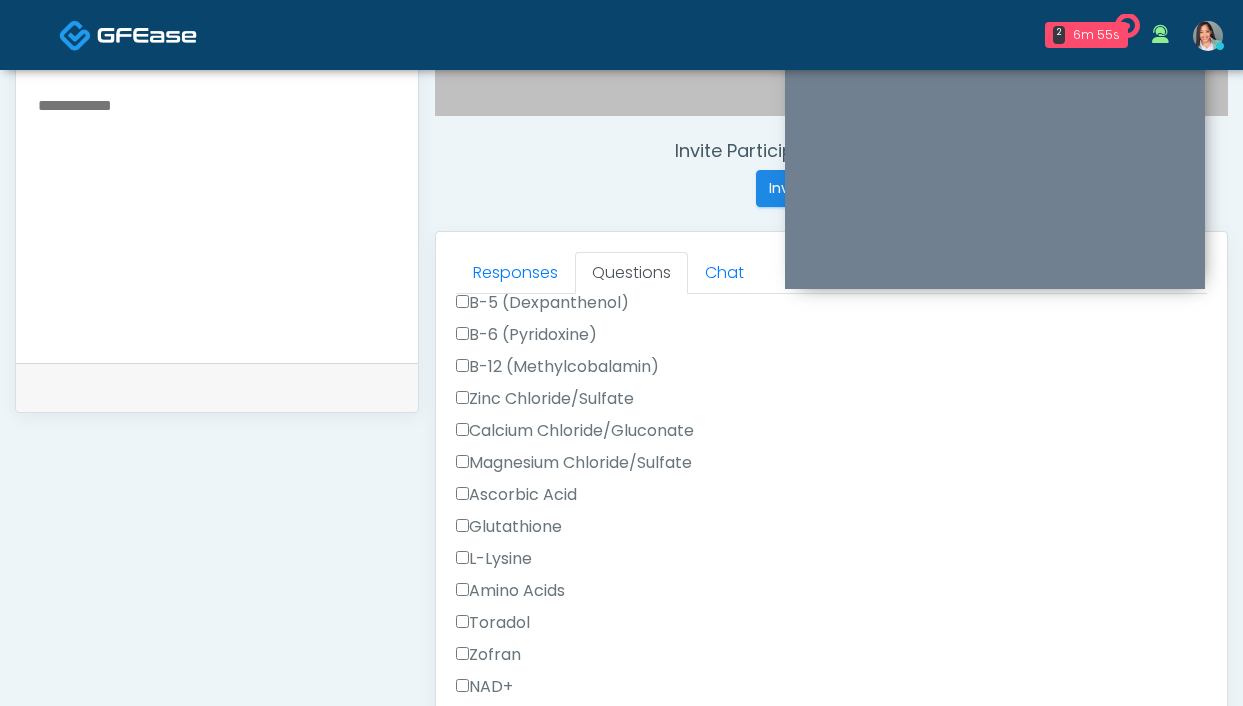 scroll, scrollTop: 1014, scrollLeft: 0, axis: vertical 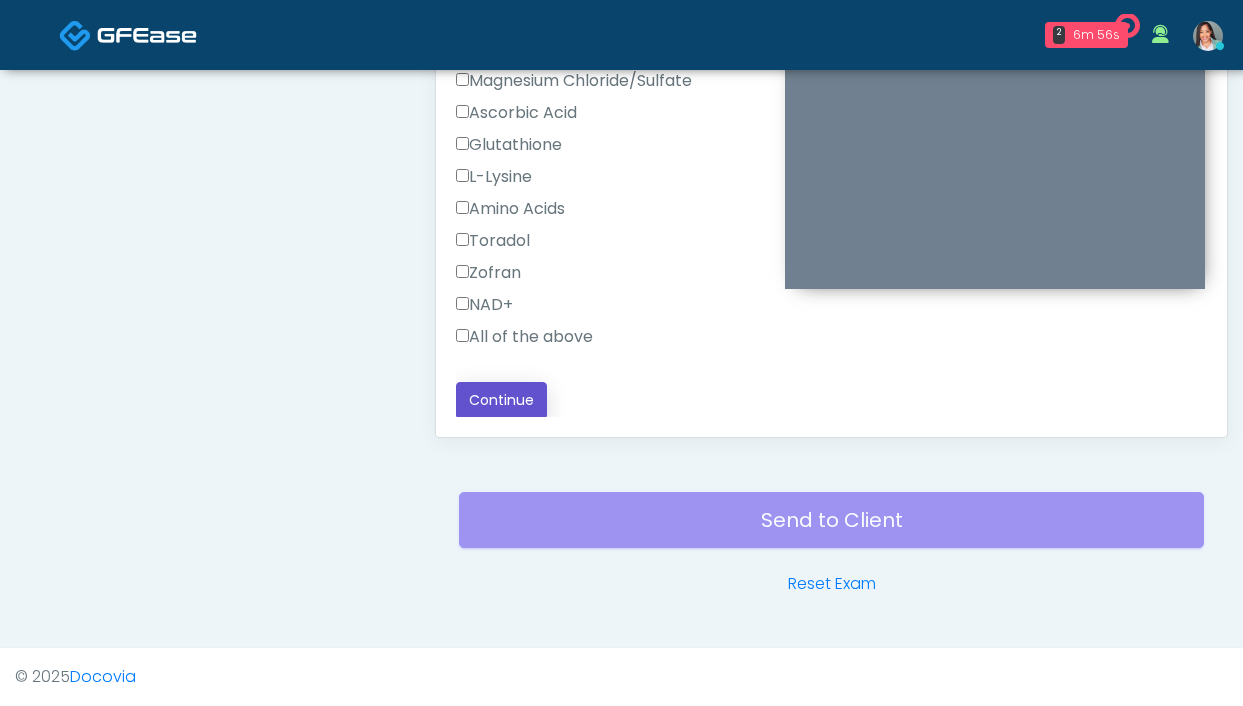 click on "Continue" at bounding box center (501, 400) 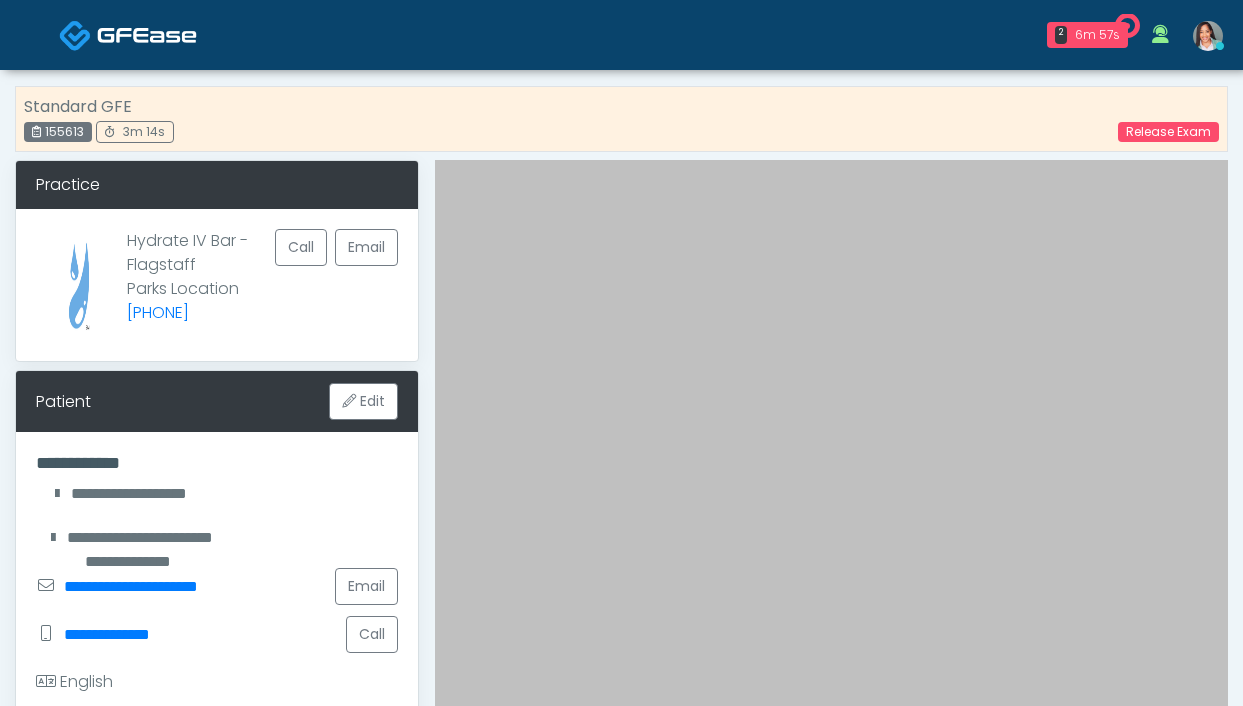 scroll, scrollTop: 1089, scrollLeft: 0, axis: vertical 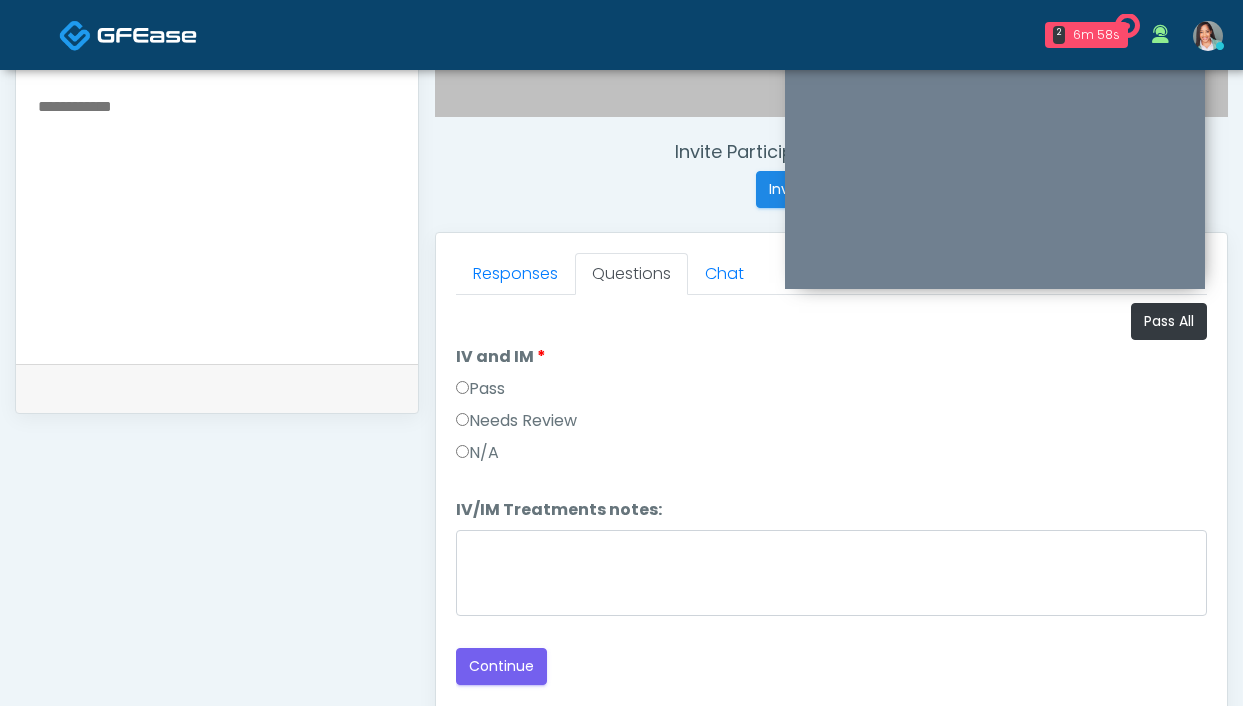 click on "Pass" at bounding box center (480, 389) 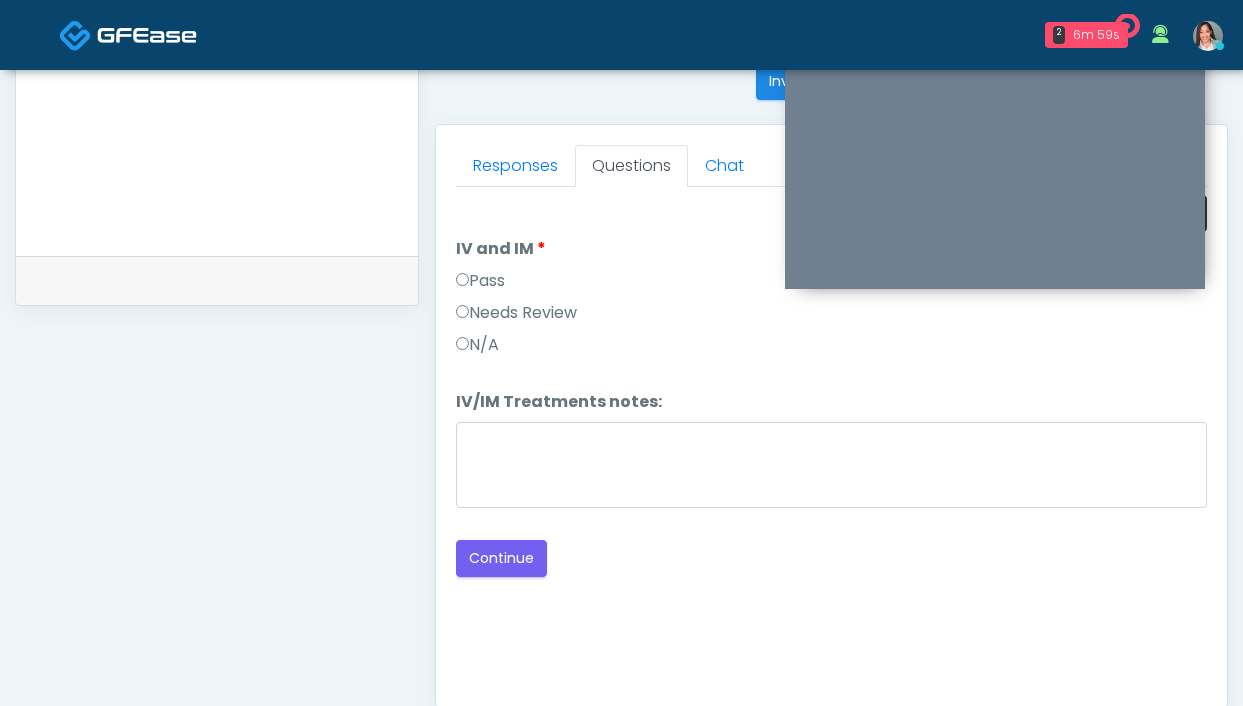 scroll, scrollTop: 827, scrollLeft: 0, axis: vertical 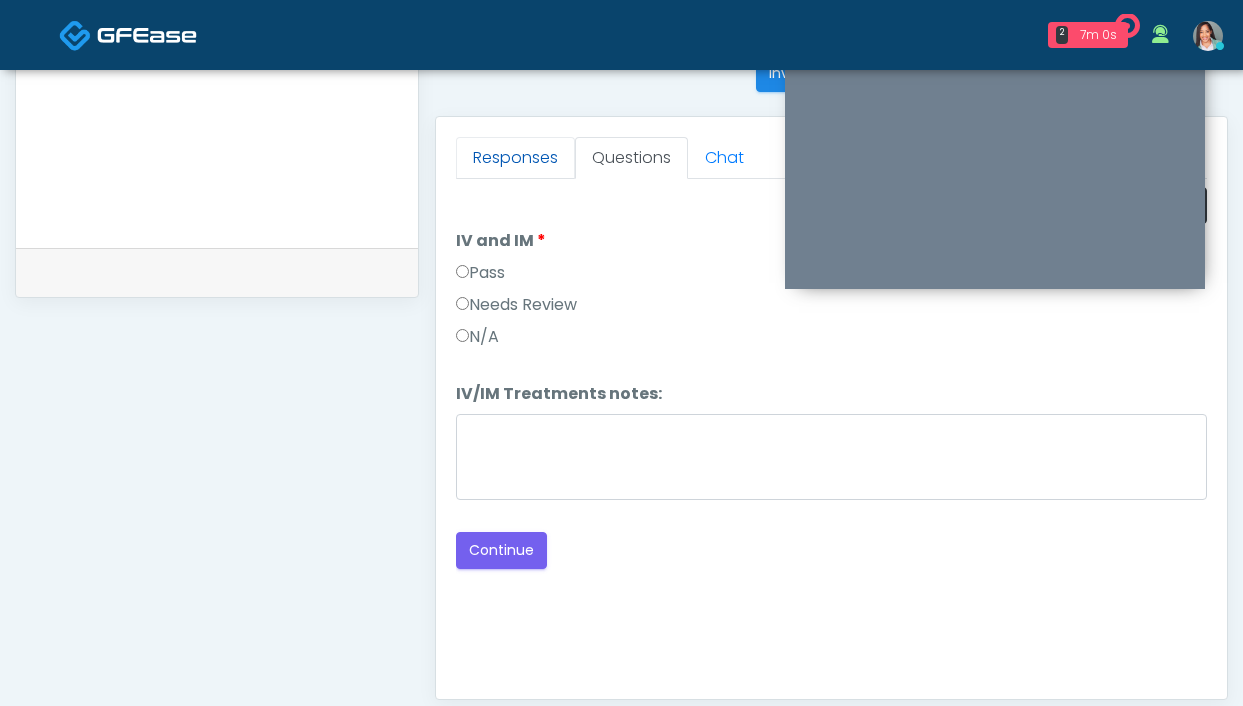 click on "Responses" at bounding box center (515, 158) 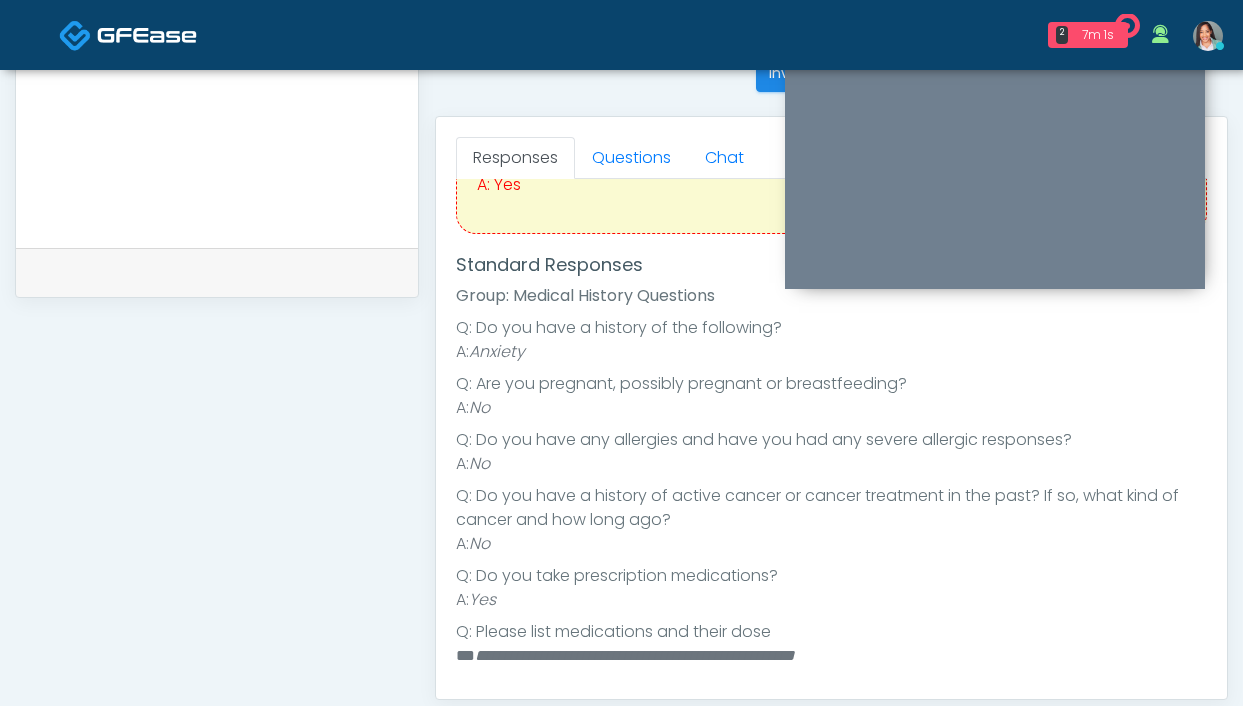 scroll, scrollTop: 314, scrollLeft: 0, axis: vertical 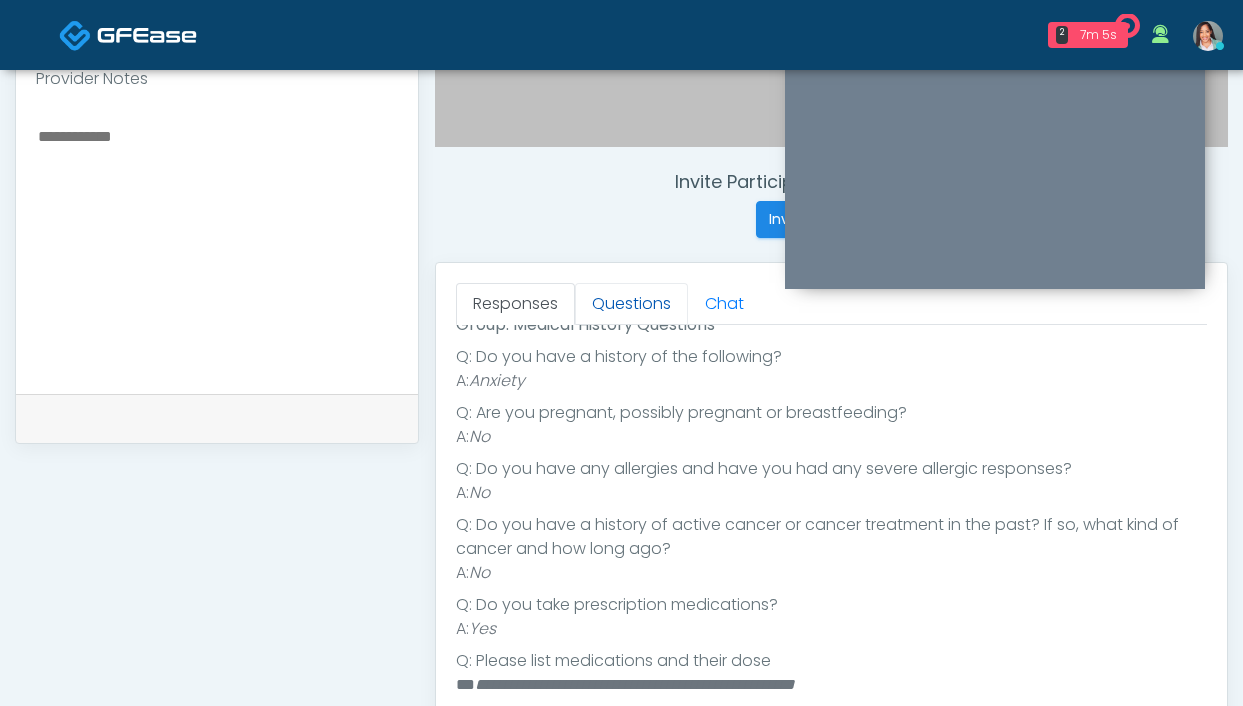 click on "Questions" at bounding box center (631, 304) 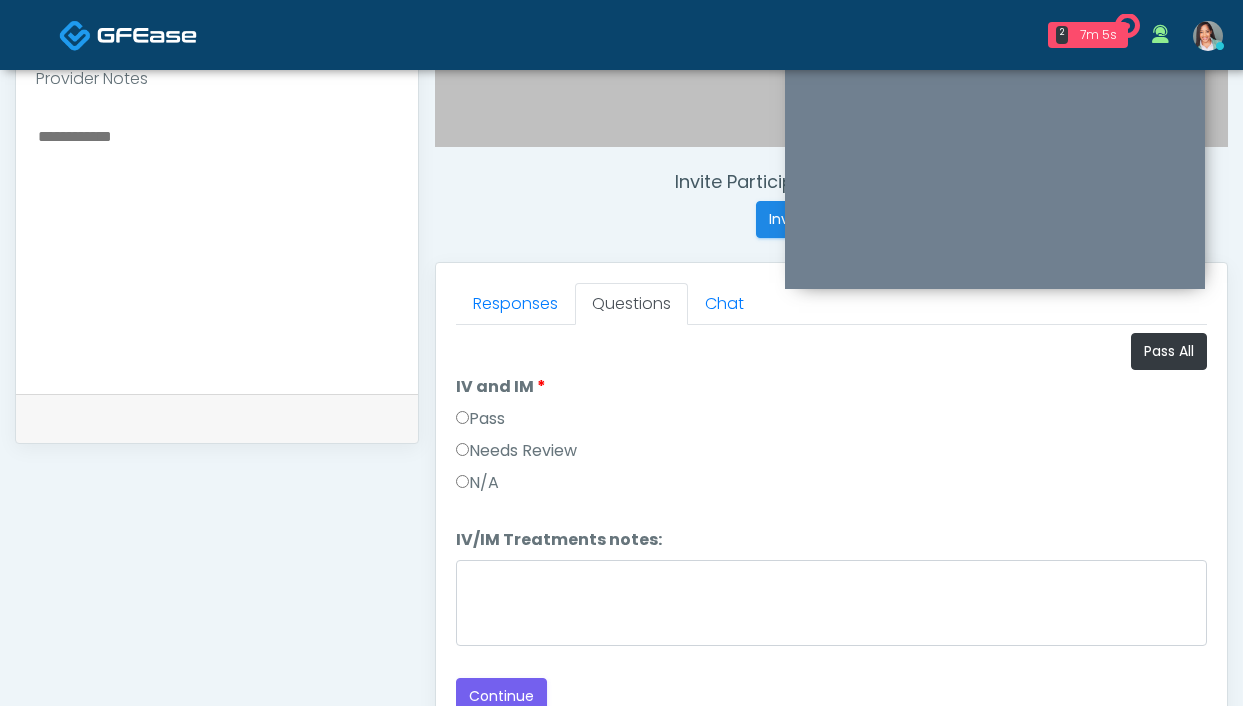 scroll, scrollTop: 0, scrollLeft: 0, axis: both 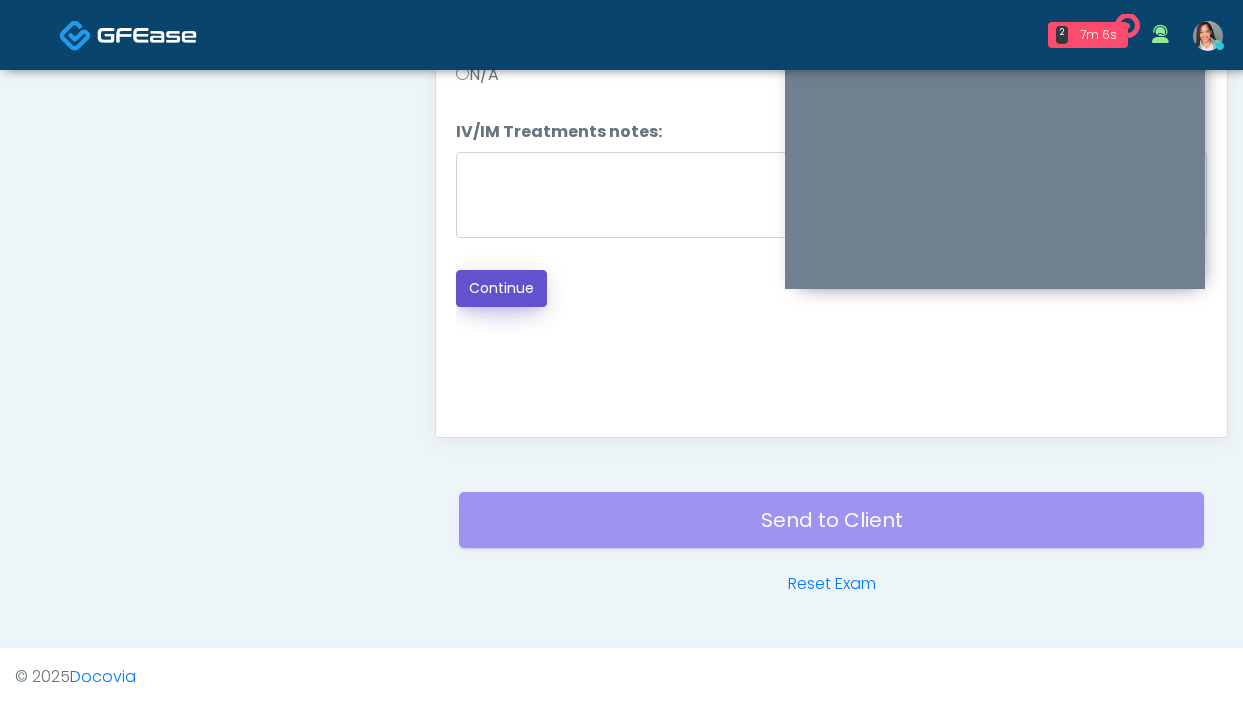 click on "Continue" at bounding box center [501, 288] 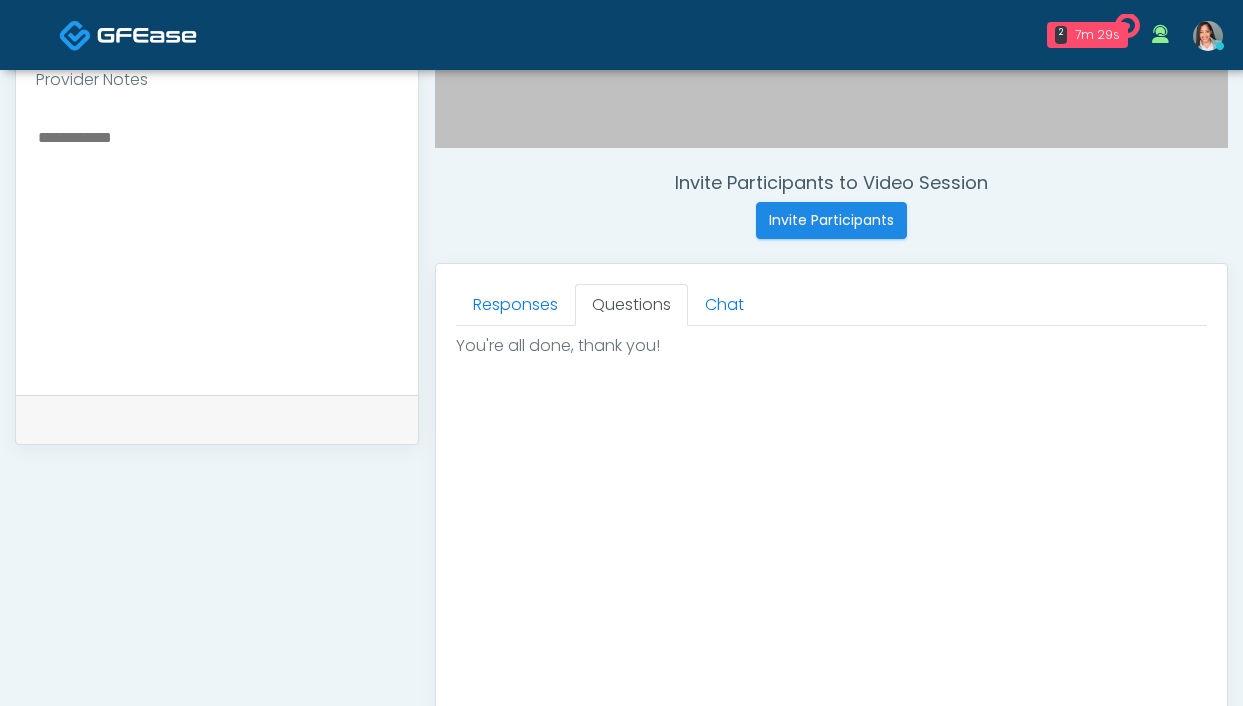 scroll, scrollTop: 1126, scrollLeft: 0, axis: vertical 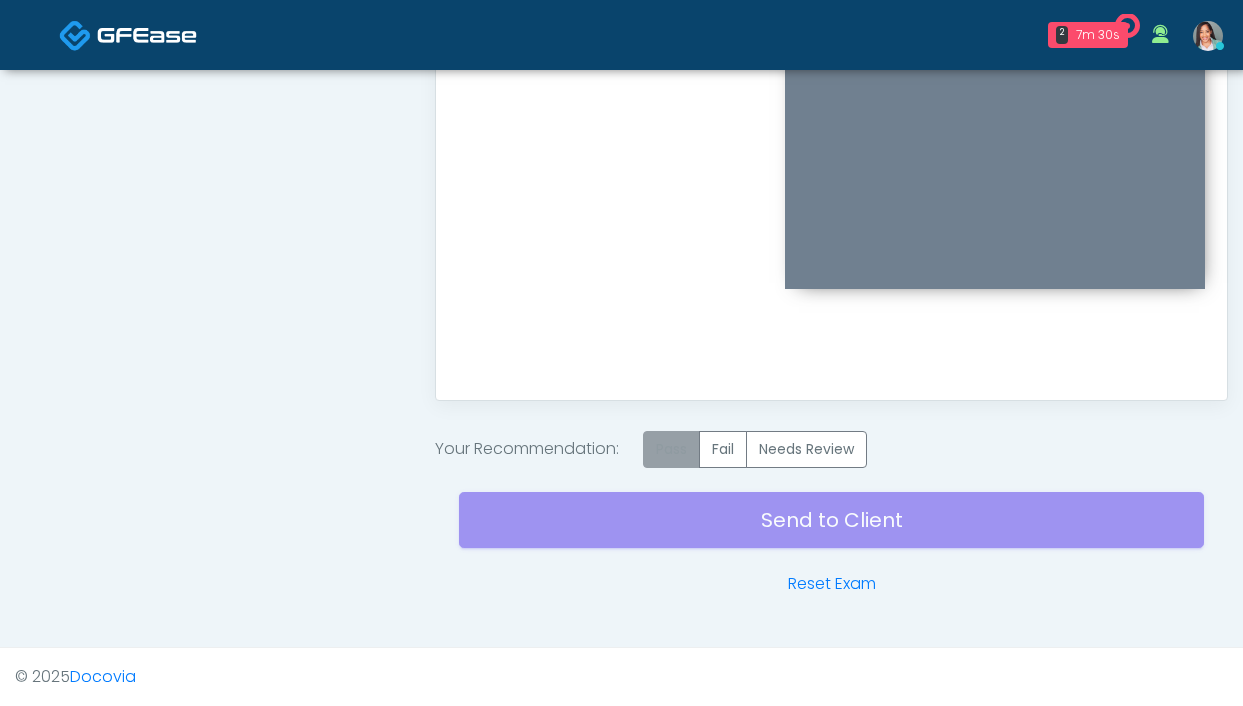 drag, startPoint x: 679, startPoint y: 432, endPoint x: 671, endPoint y: 452, distance: 21.540659 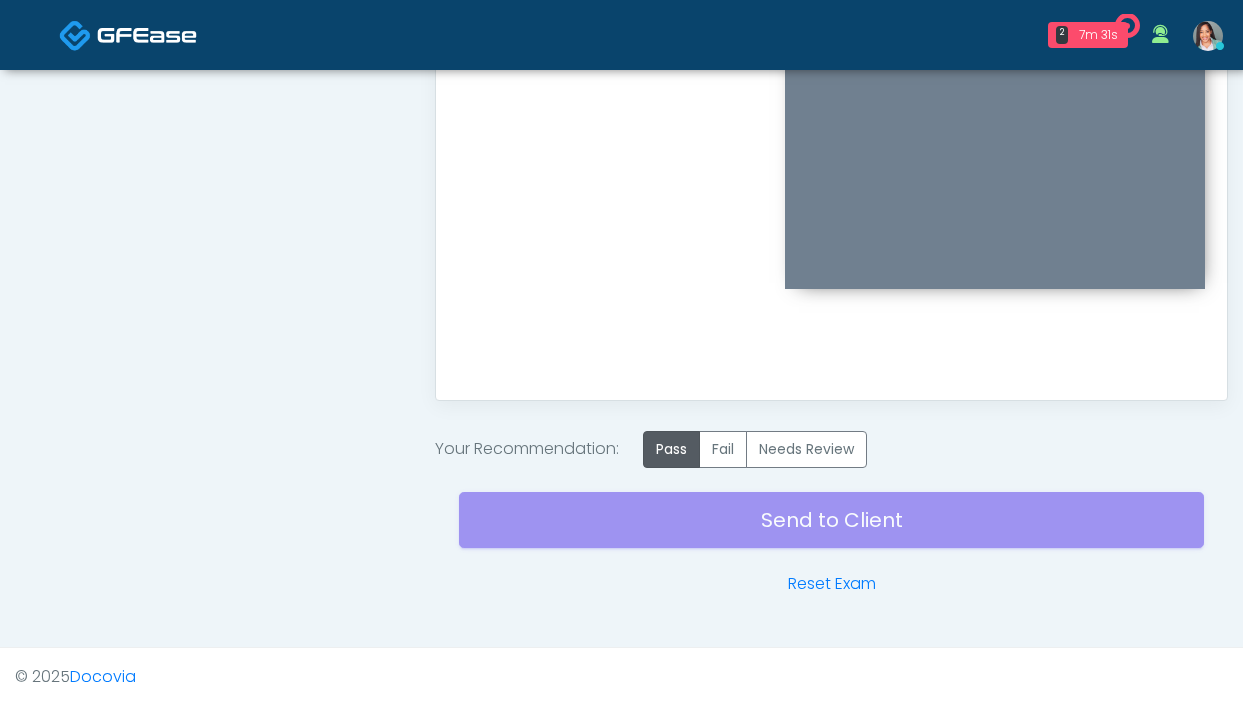 click on "Send to Client
Reset Exam" at bounding box center [831, 532] 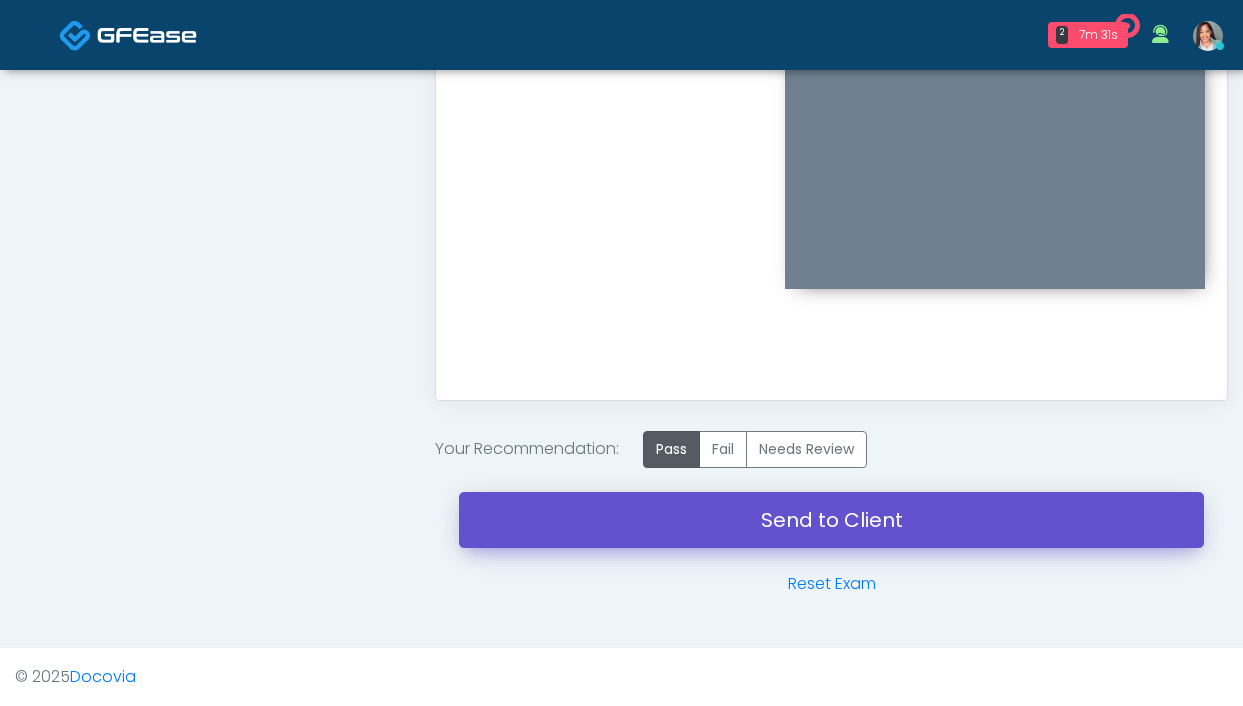 click on "Send to Client" at bounding box center (831, 520) 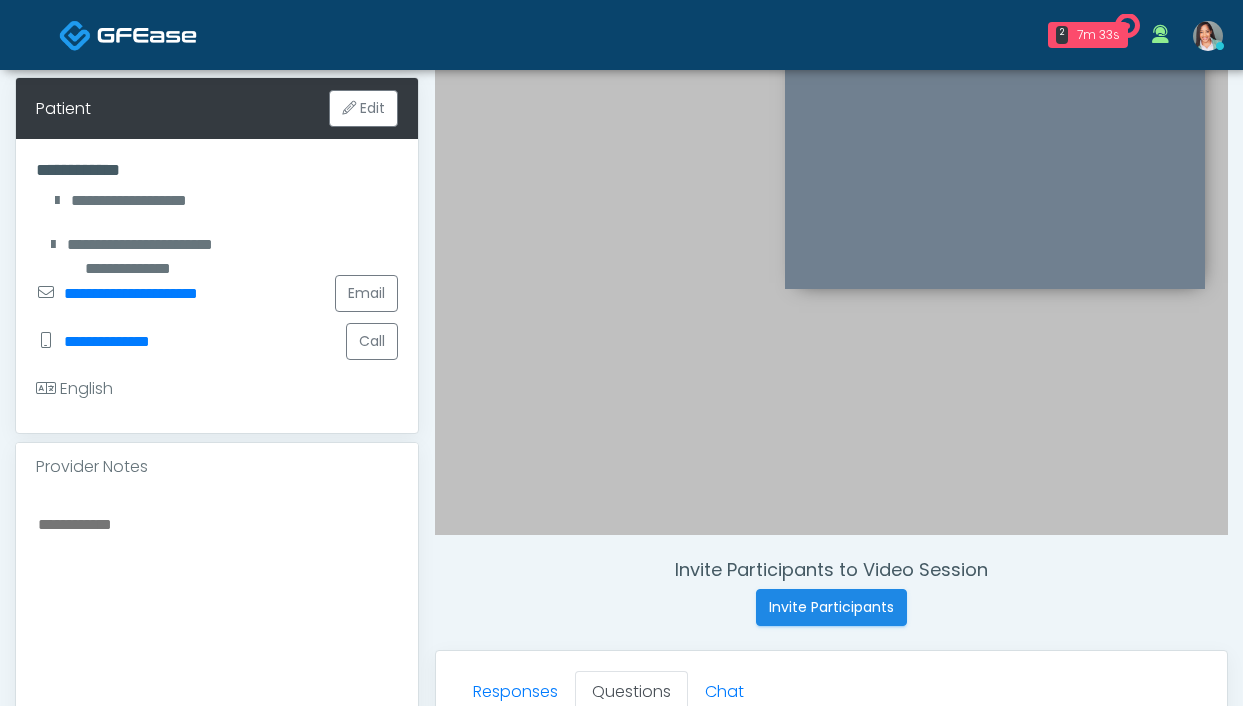 scroll, scrollTop: 0, scrollLeft: 0, axis: both 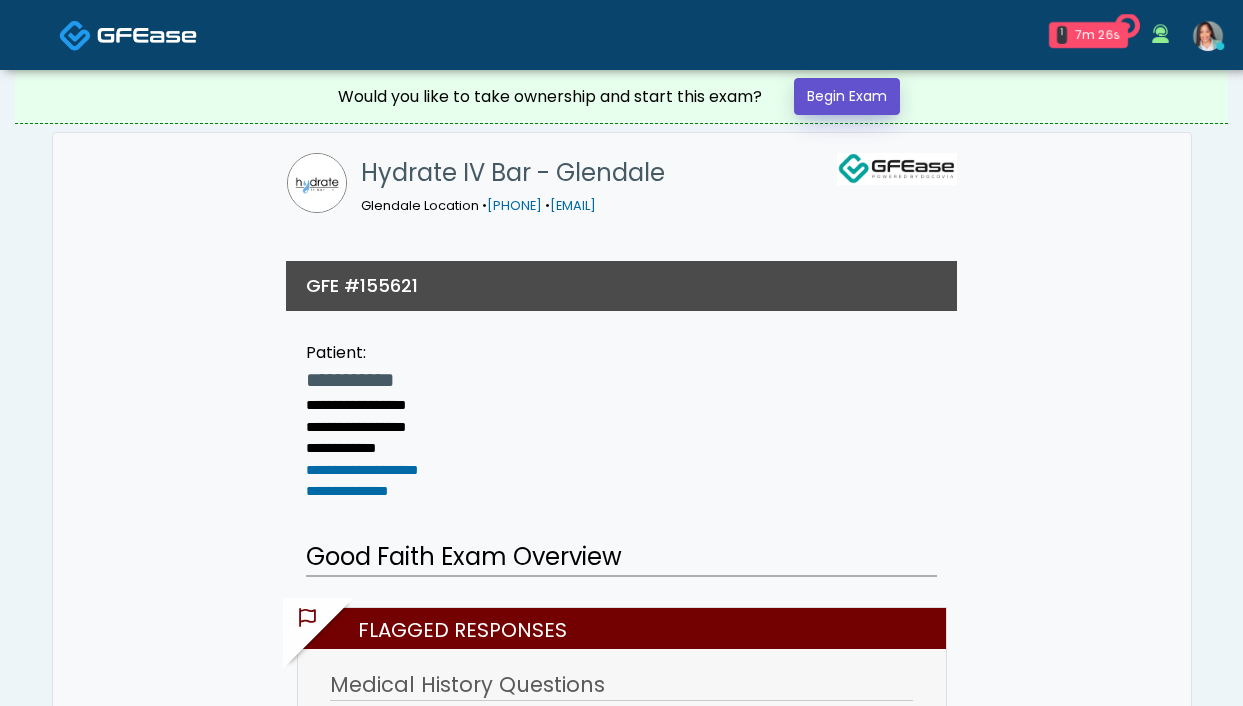 click on "Begin Exam" at bounding box center (847, 96) 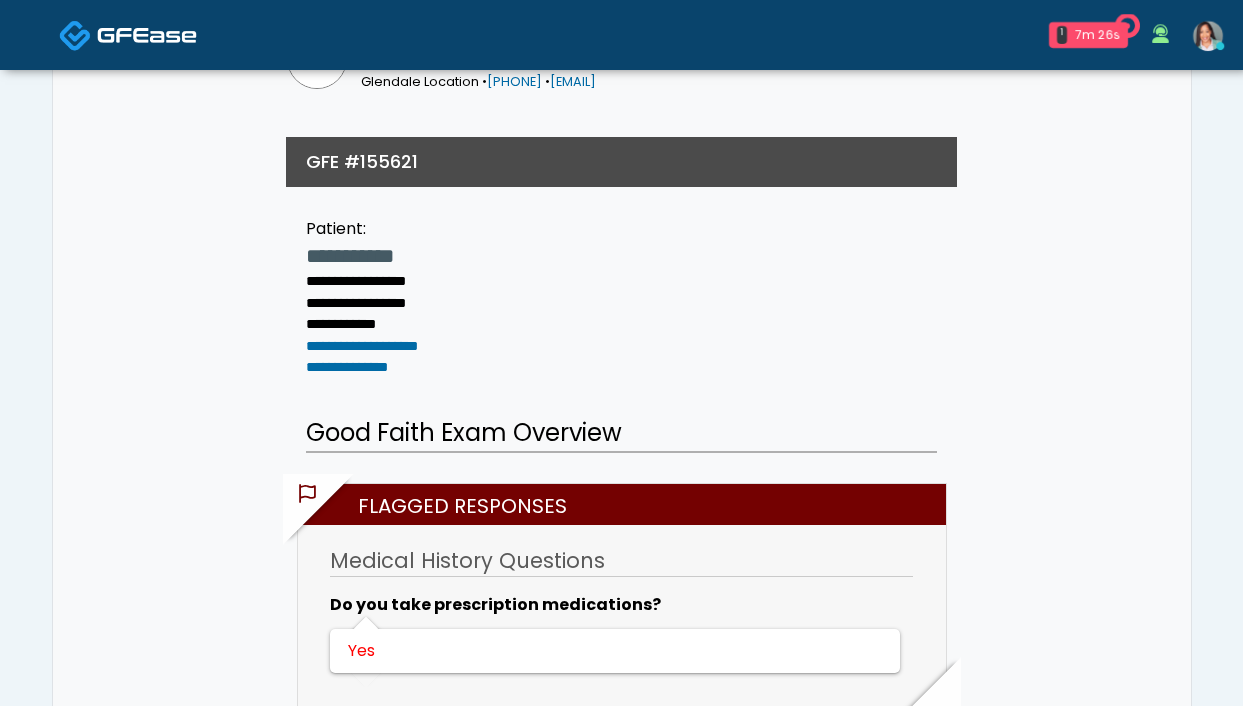 scroll, scrollTop: 185, scrollLeft: 0, axis: vertical 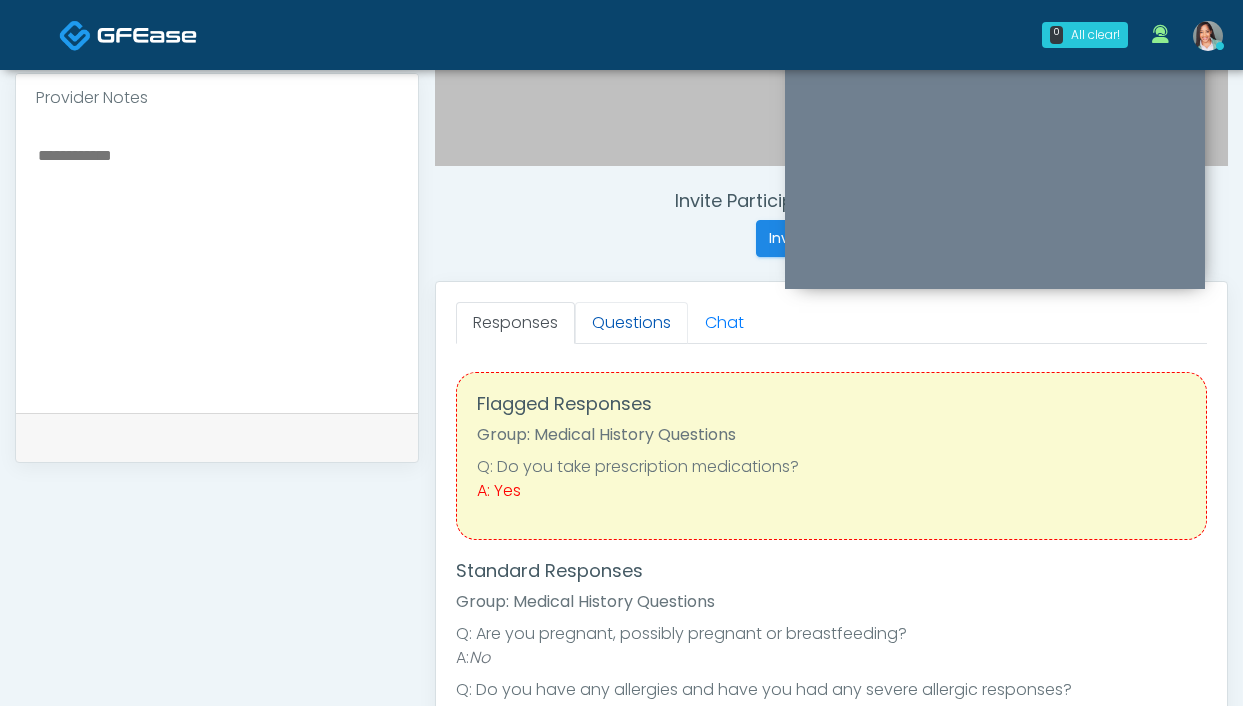 click on "Questions" at bounding box center [631, 323] 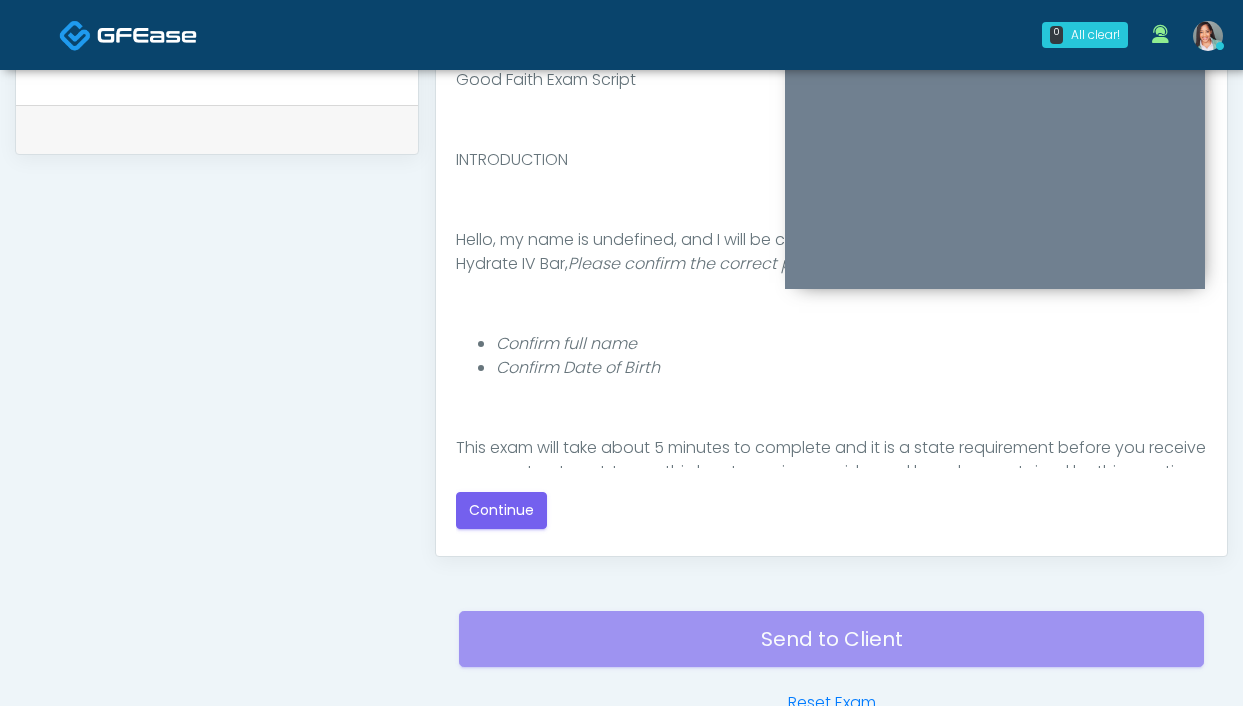 scroll, scrollTop: 979, scrollLeft: 0, axis: vertical 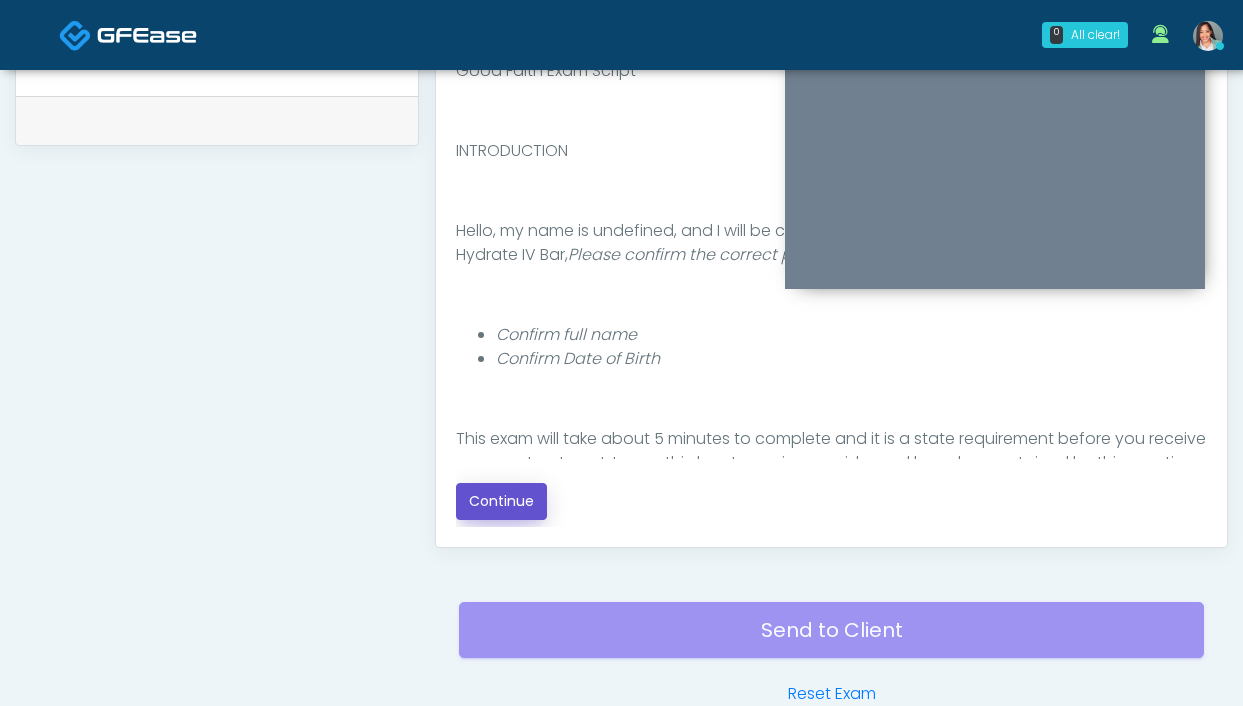 click on "Continue" at bounding box center [501, 501] 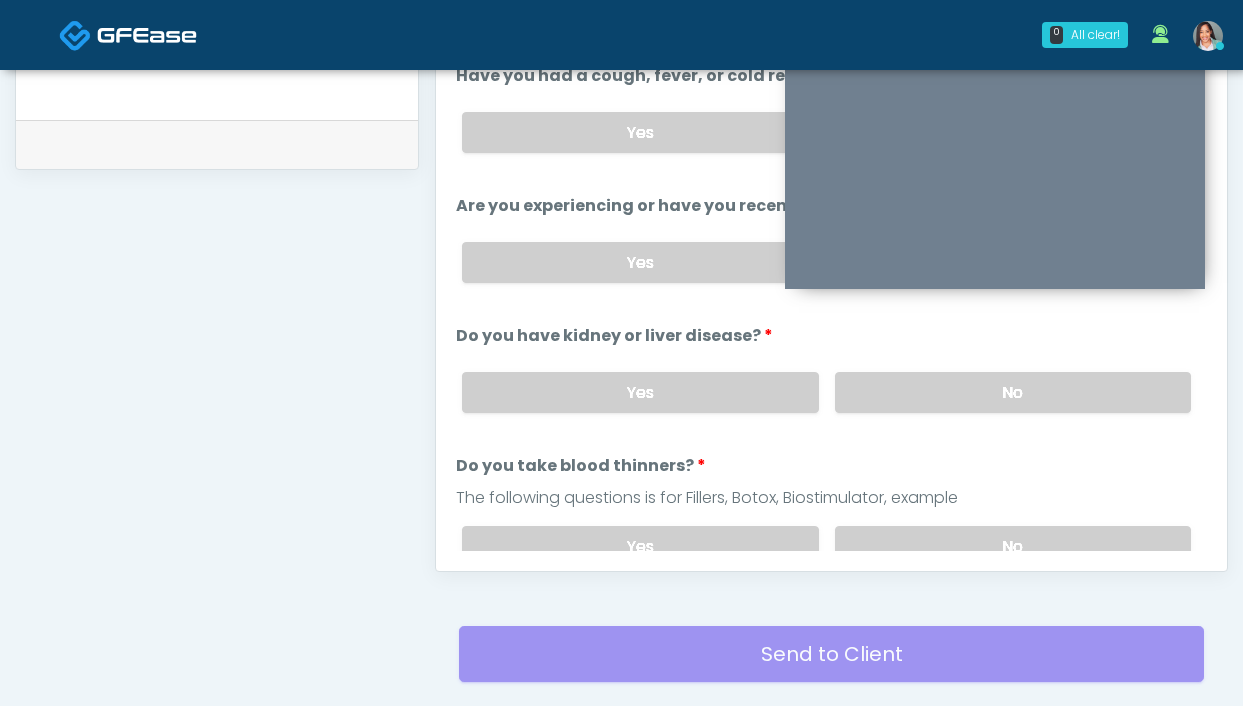 scroll, scrollTop: 769, scrollLeft: 0, axis: vertical 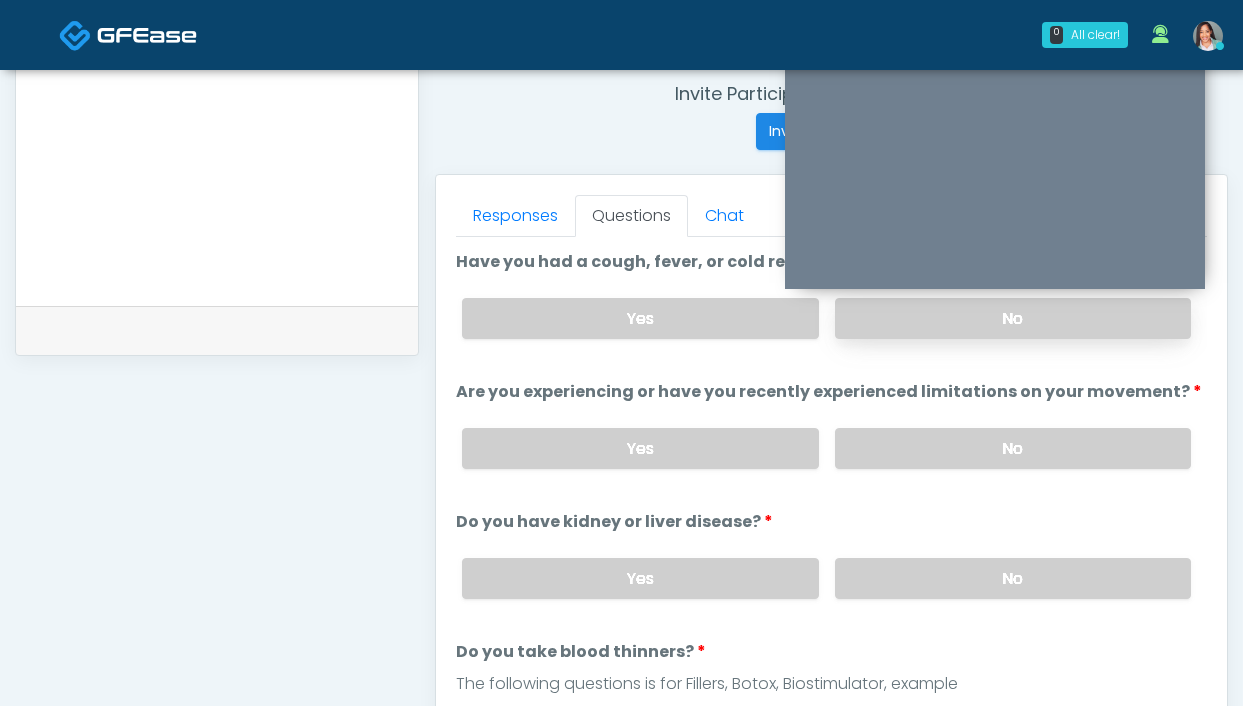 click on "No" at bounding box center [1013, 318] 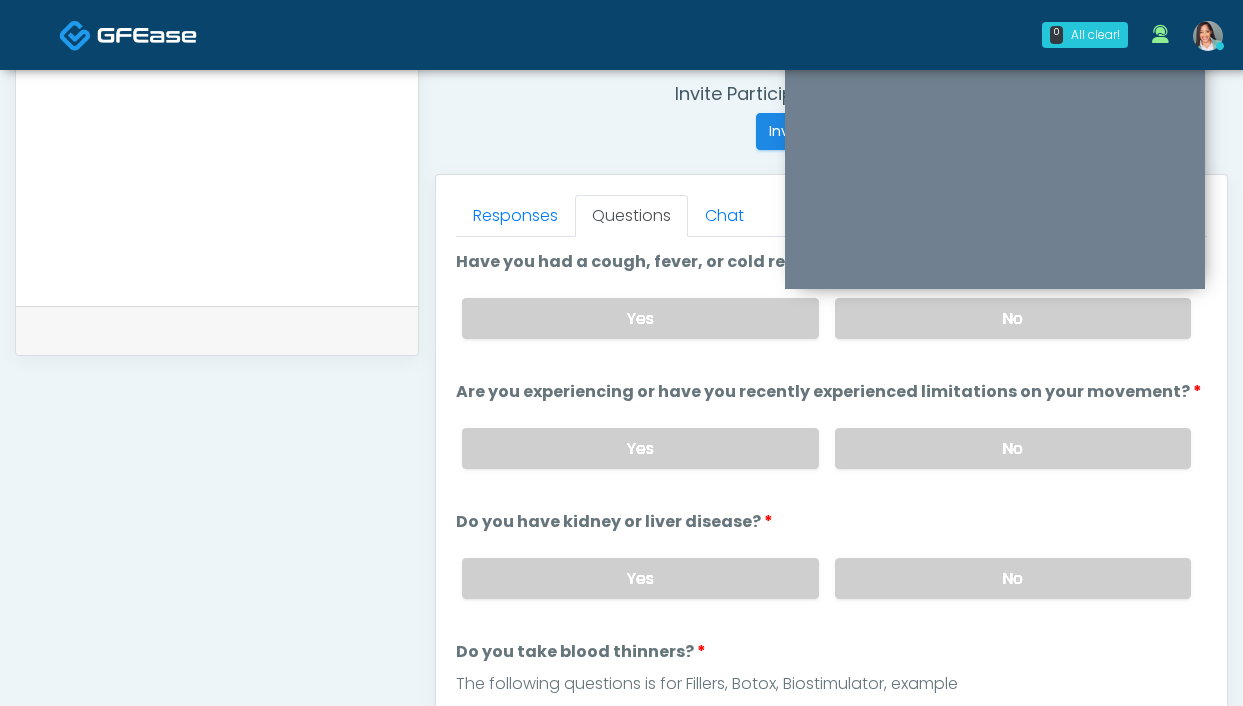 drag, startPoint x: 953, startPoint y: 426, endPoint x: 635, endPoint y: 220, distance: 378.89313 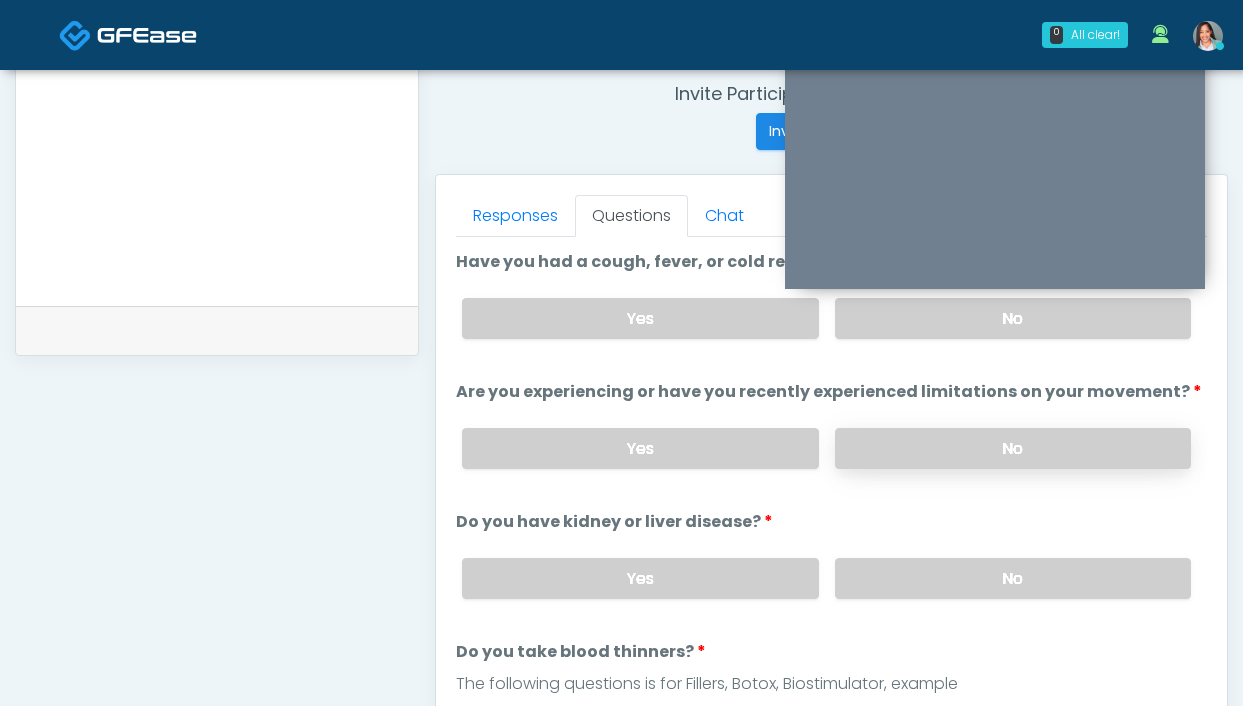 click on "No" at bounding box center [1013, 448] 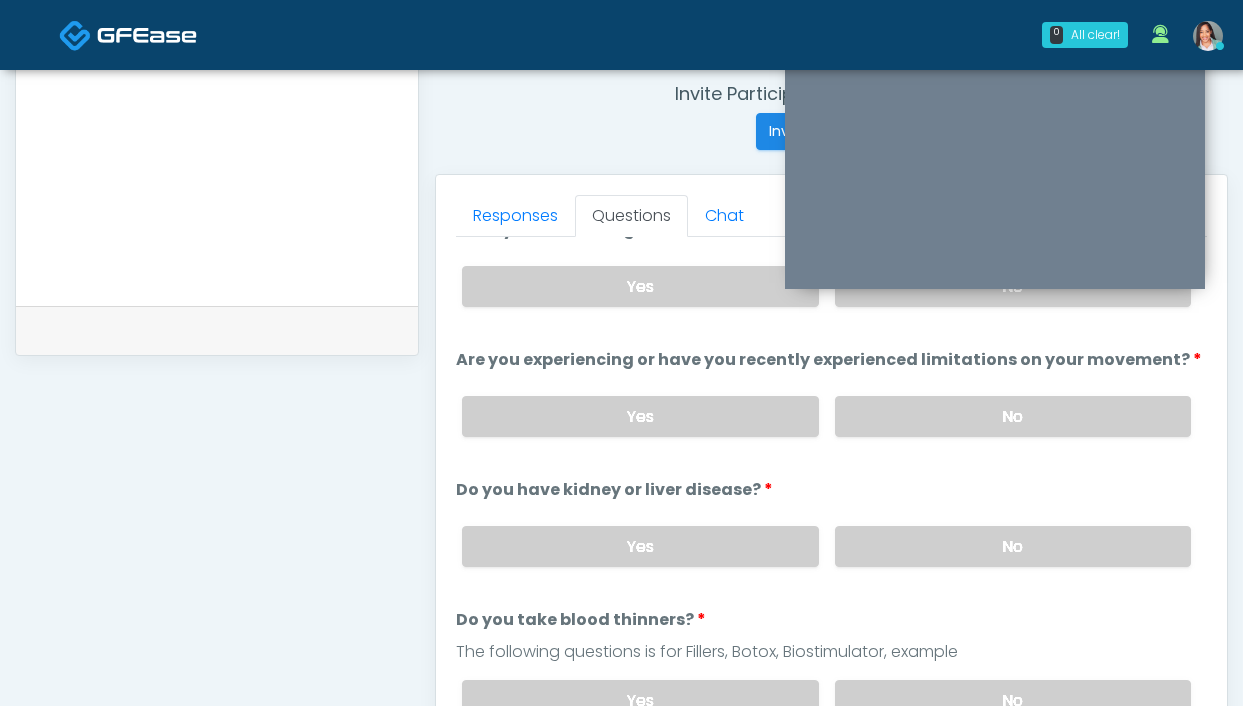 drag, startPoint x: 930, startPoint y: 544, endPoint x: 909, endPoint y: 511, distance: 39.115215 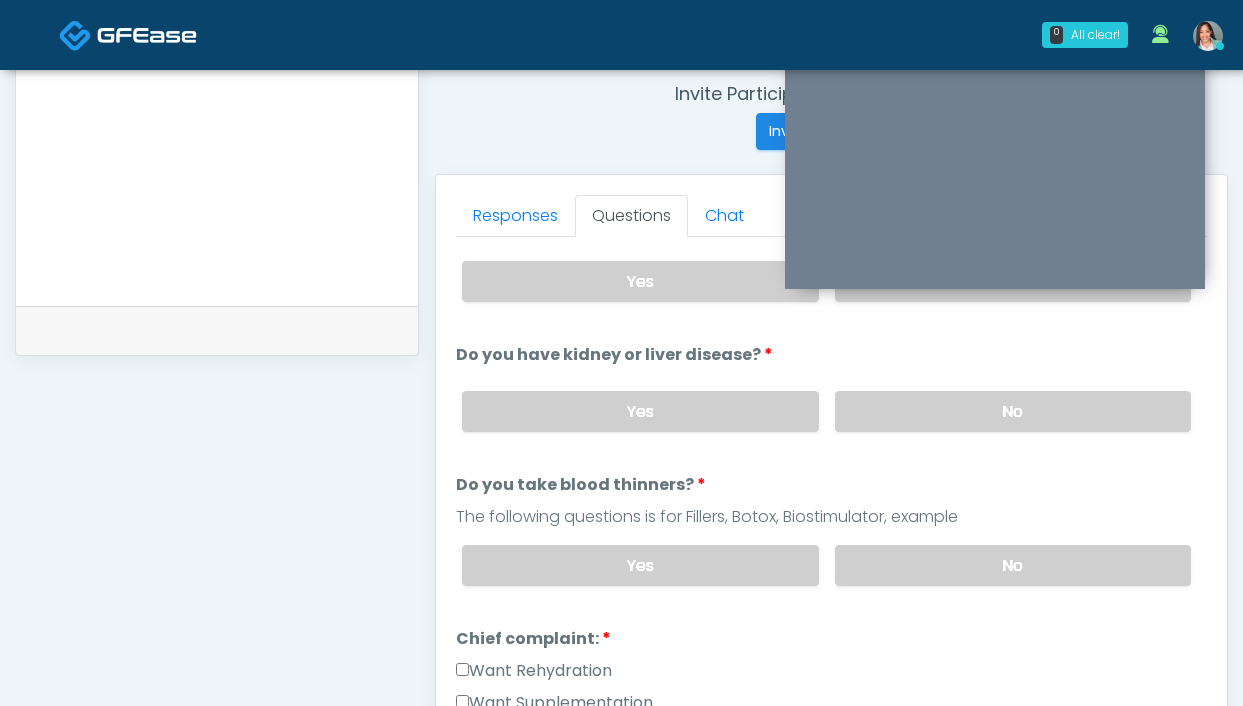 scroll, scrollTop: 168, scrollLeft: 0, axis: vertical 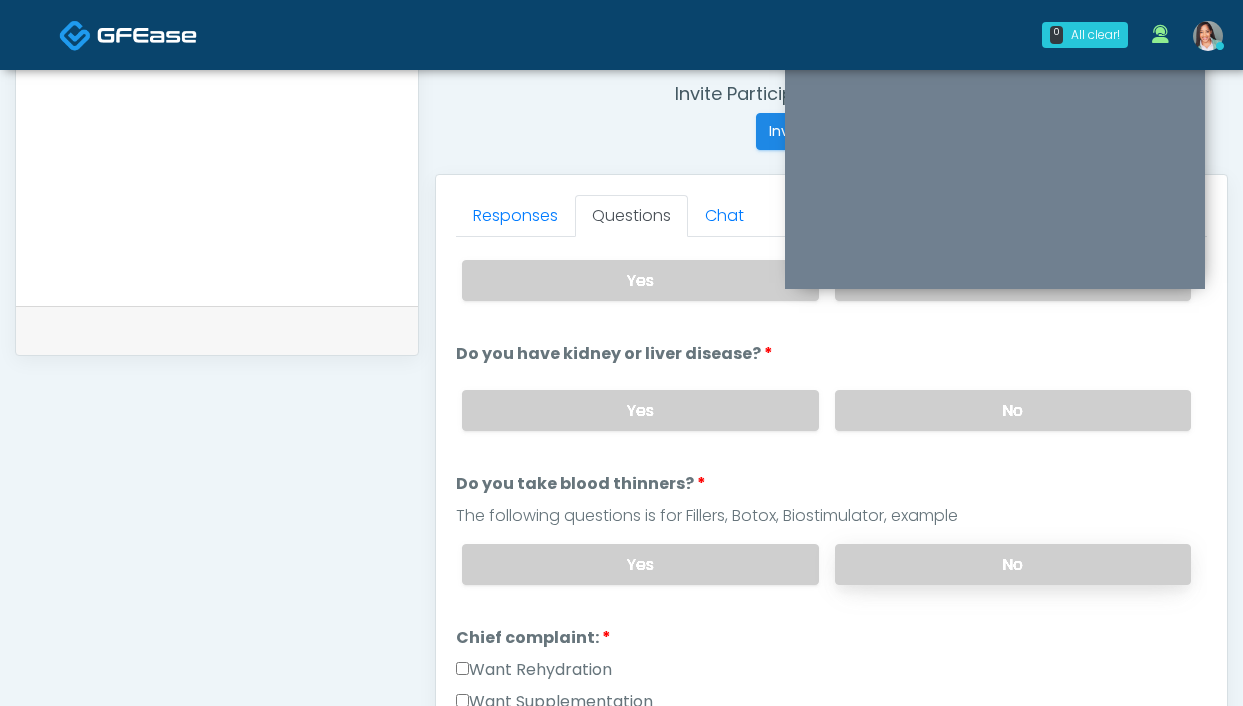 click on "No" at bounding box center (1013, 564) 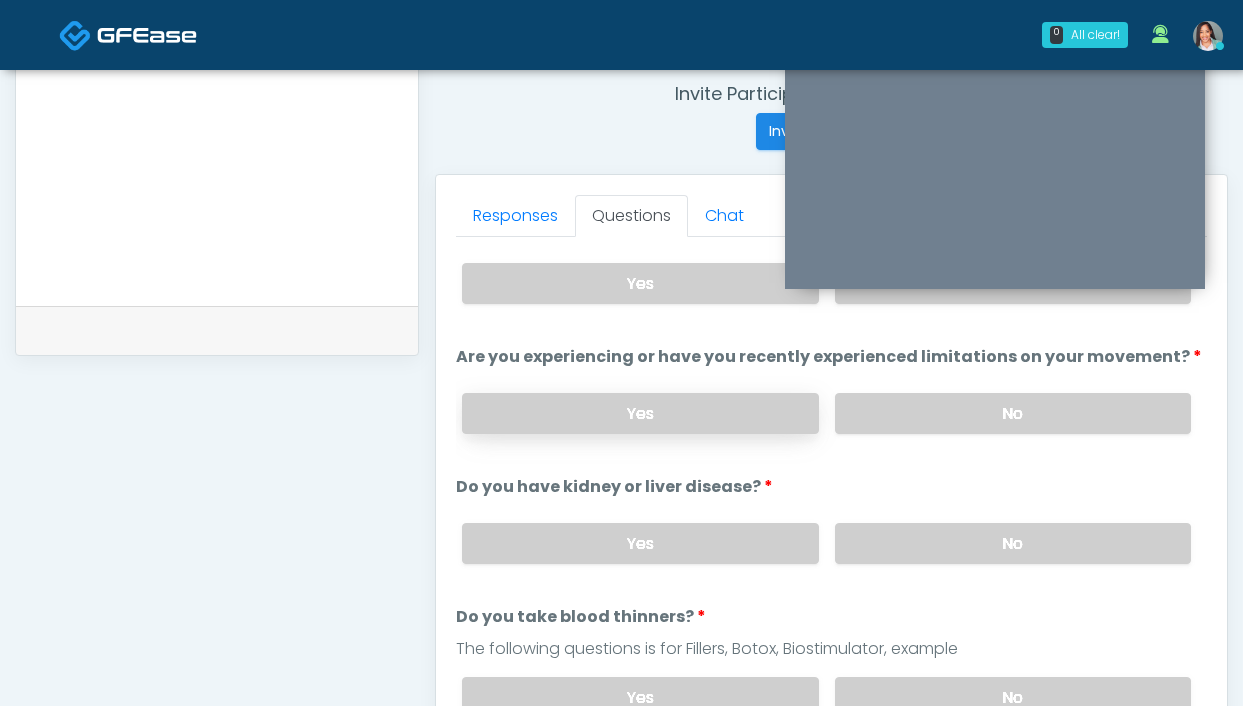 scroll, scrollTop: 0, scrollLeft: 0, axis: both 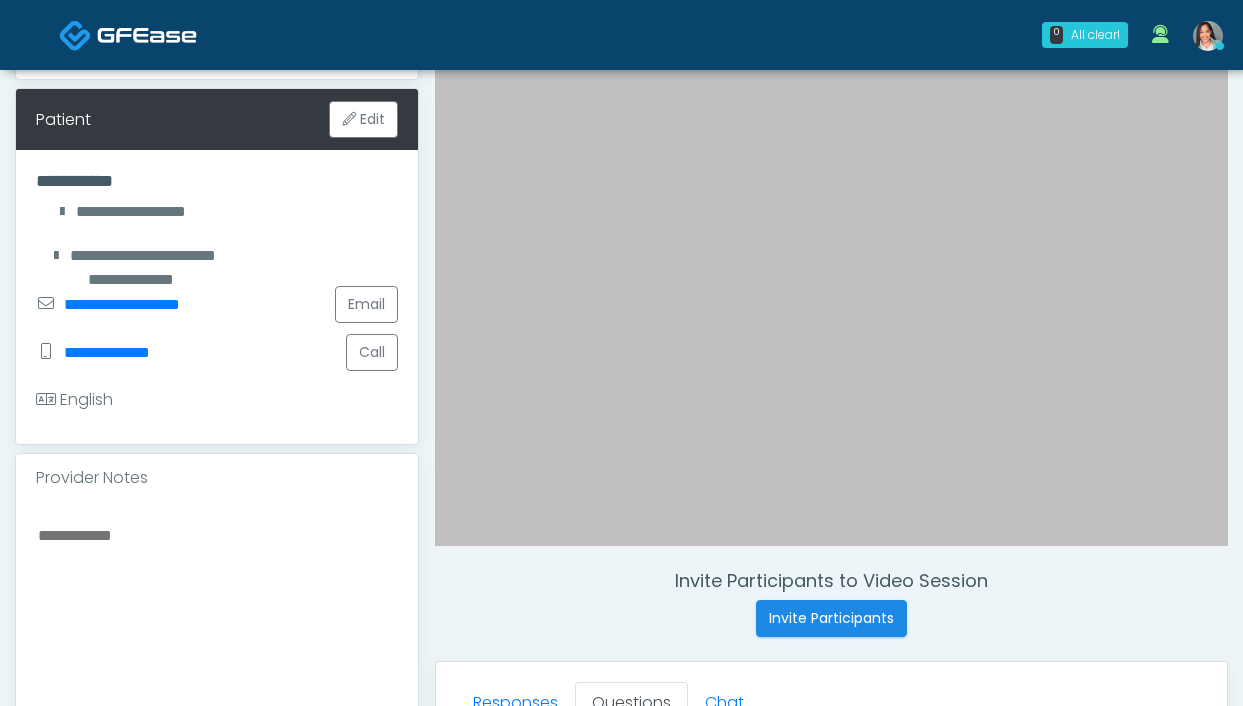 click at bounding box center (217, 644) 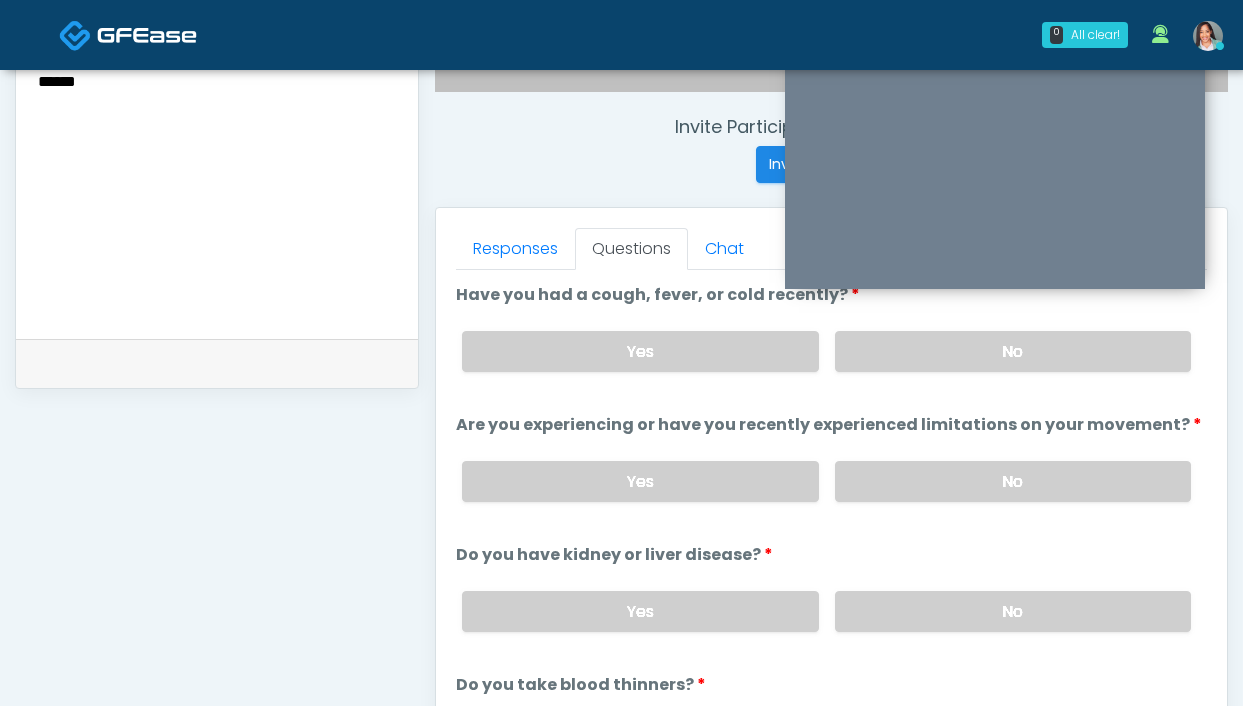 scroll, scrollTop: 737, scrollLeft: 0, axis: vertical 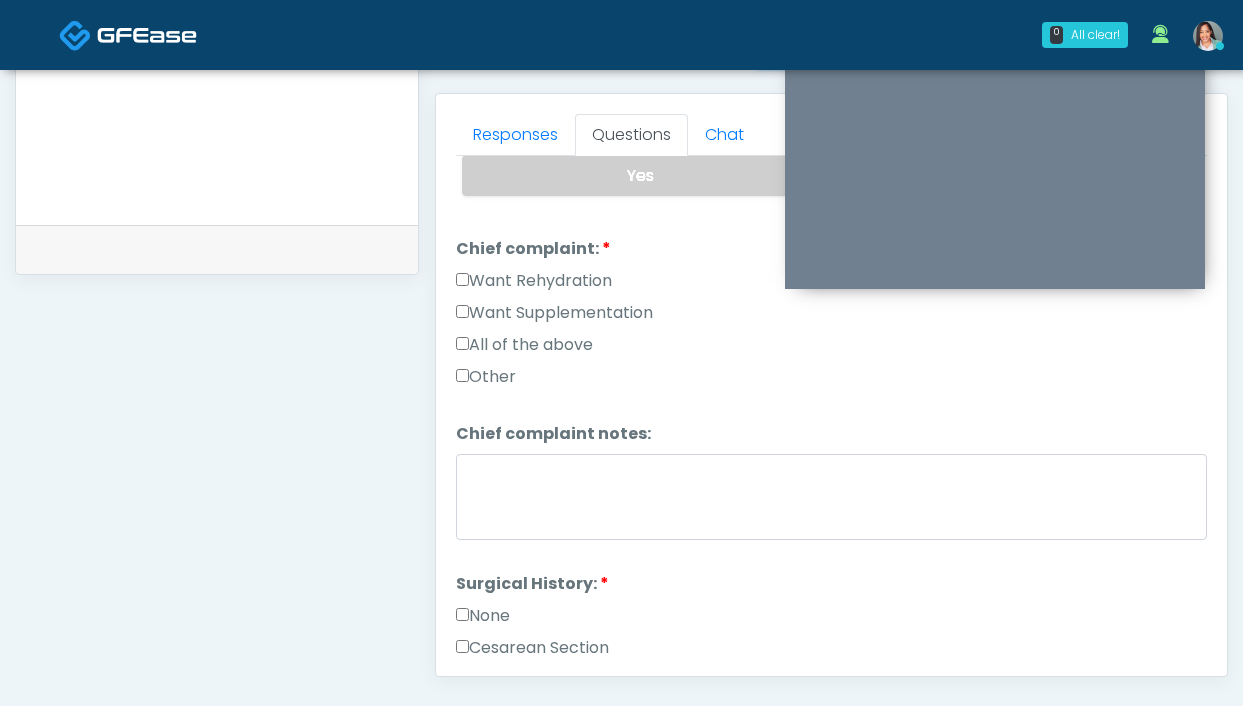 click on "Want Rehydration" at bounding box center [534, 281] 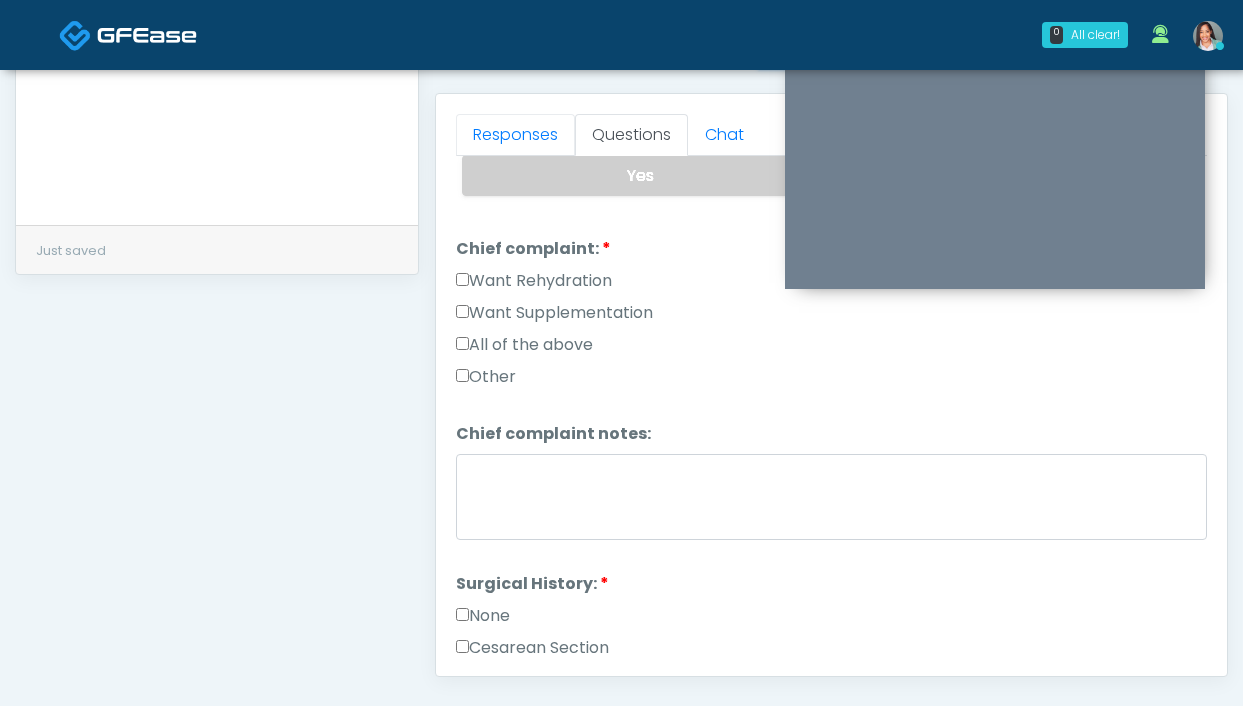 drag, startPoint x: 509, startPoint y: 135, endPoint x: 539, endPoint y: 157, distance: 37.202152 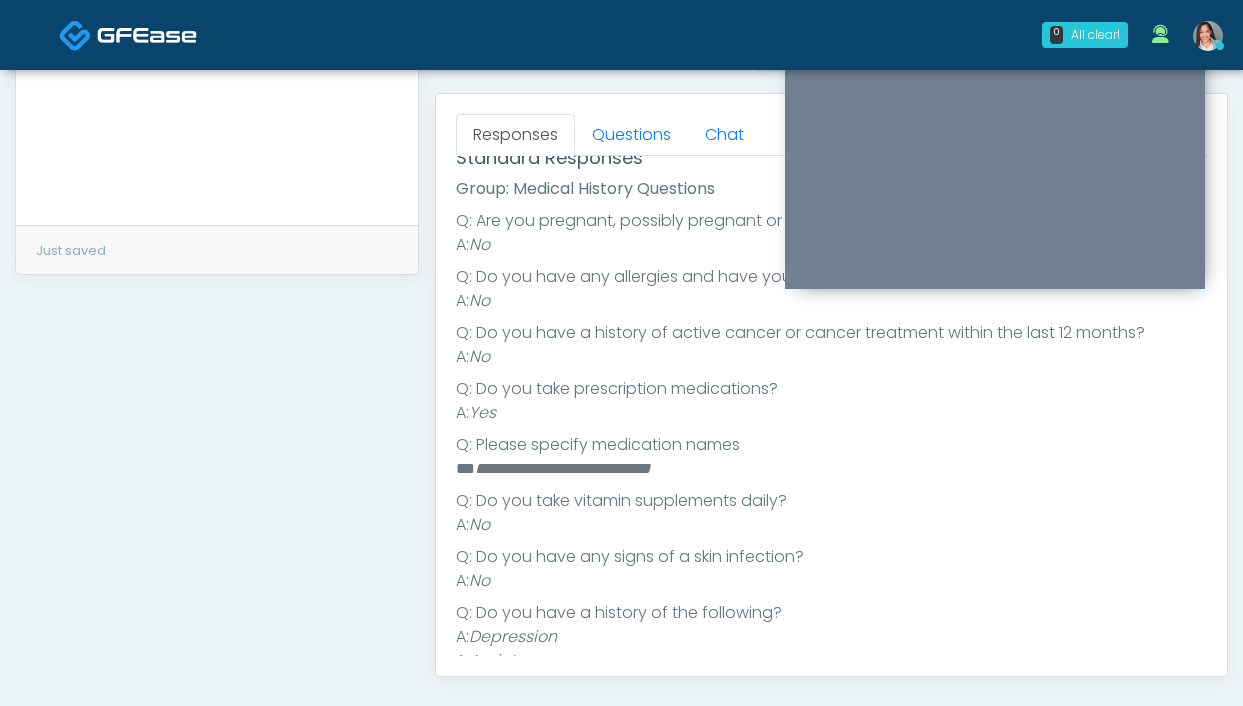 scroll, scrollTop: 160, scrollLeft: 0, axis: vertical 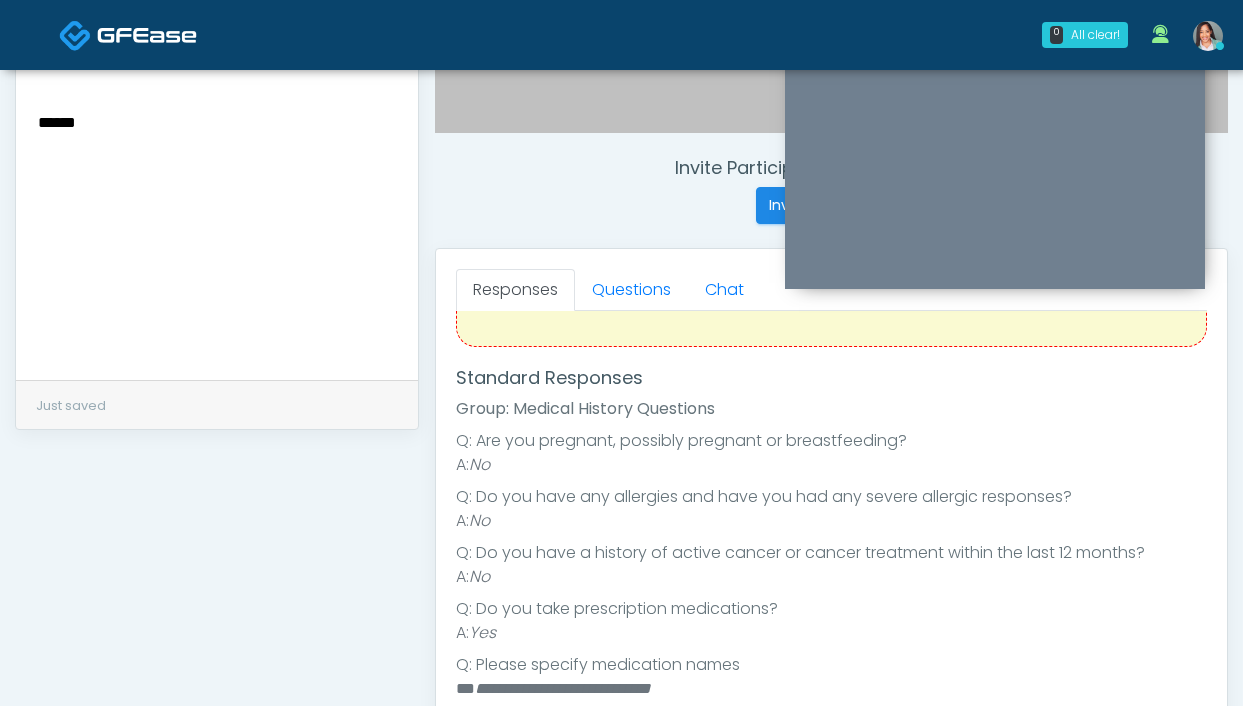 click on "*****" at bounding box center (217, 231) 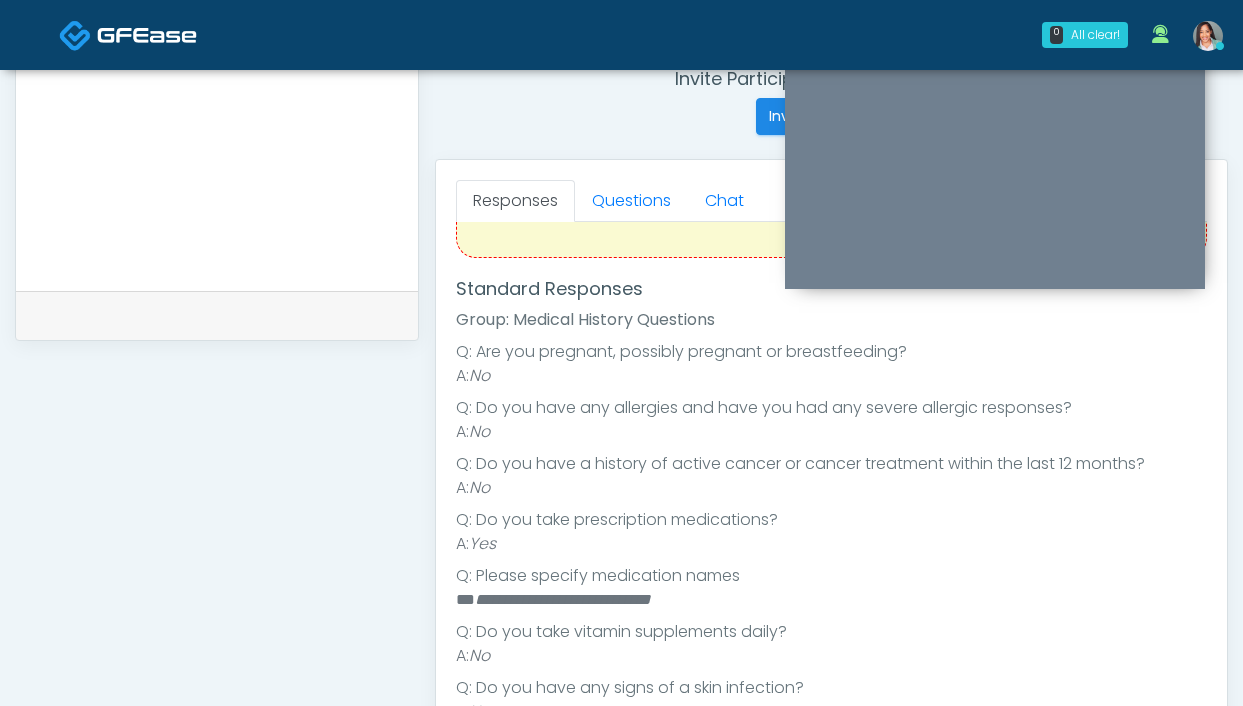 scroll, scrollTop: 918, scrollLeft: 0, axis: vertical 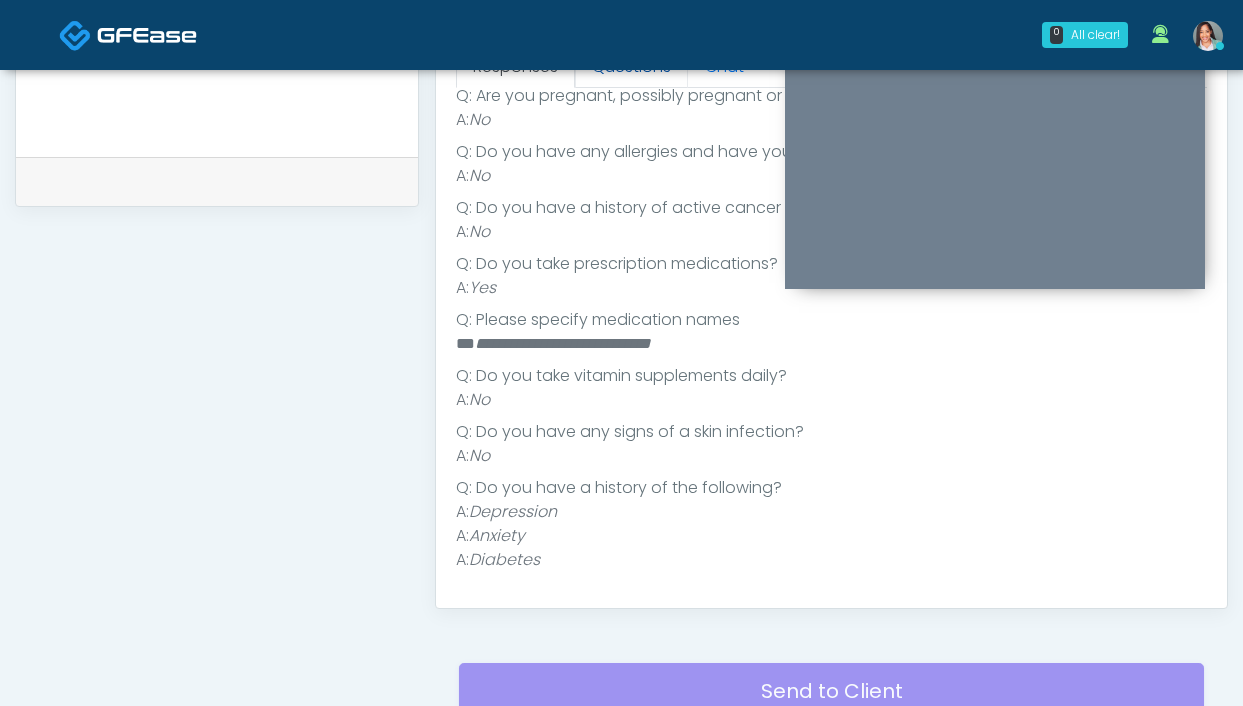 type on "**********" 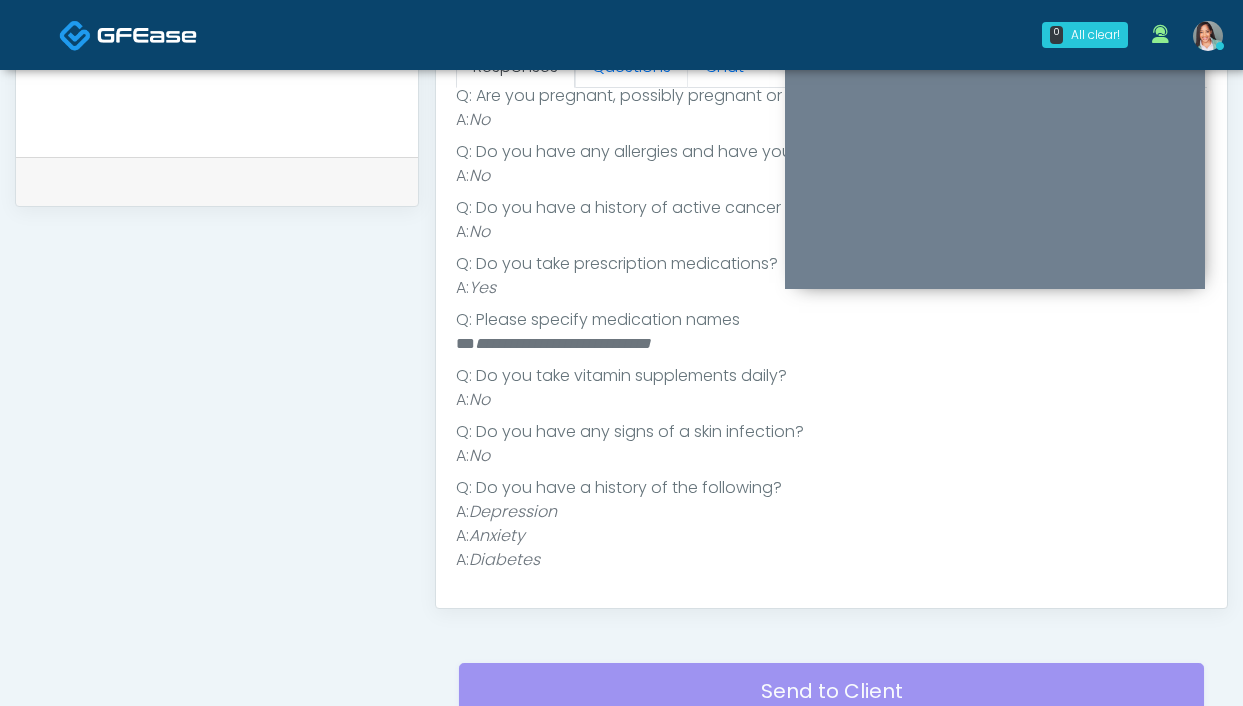 drag, startPoint x: 638, startPoint y: 72, endPoint x: 630, endPoint y: 117, distance: 45.705578 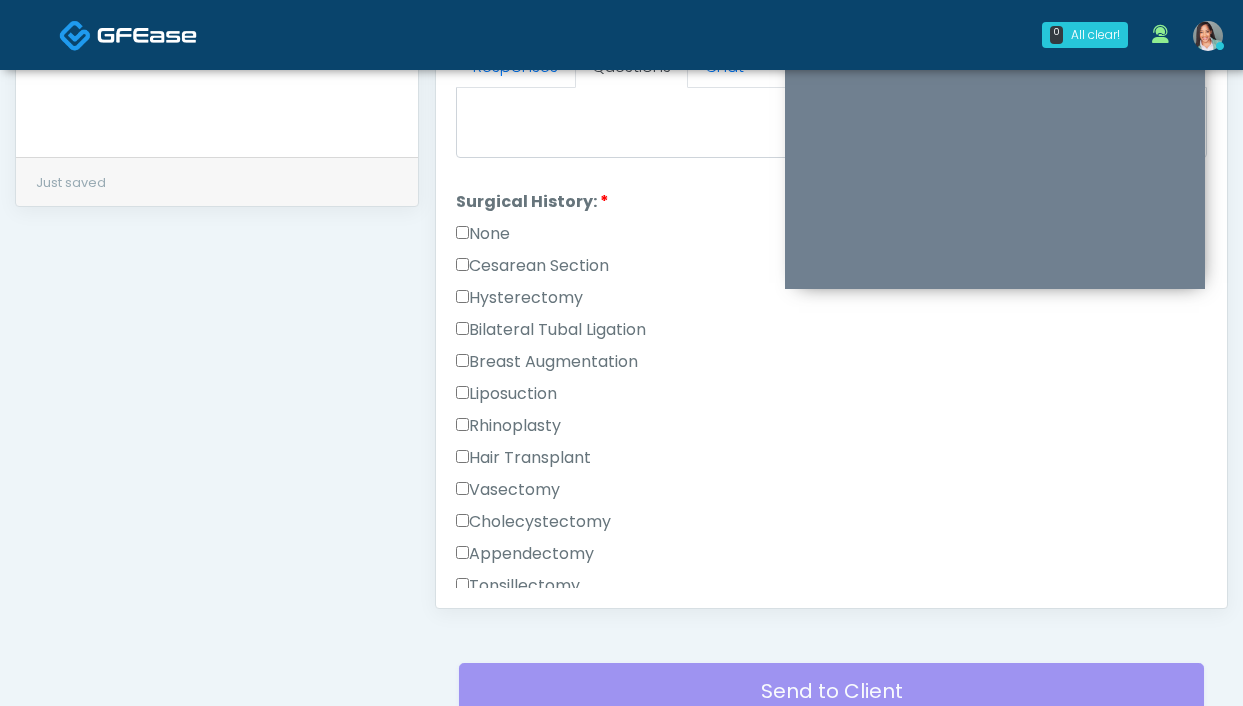 scroll, scrollTop: 863, scrollLeft: 0, axis: vertical 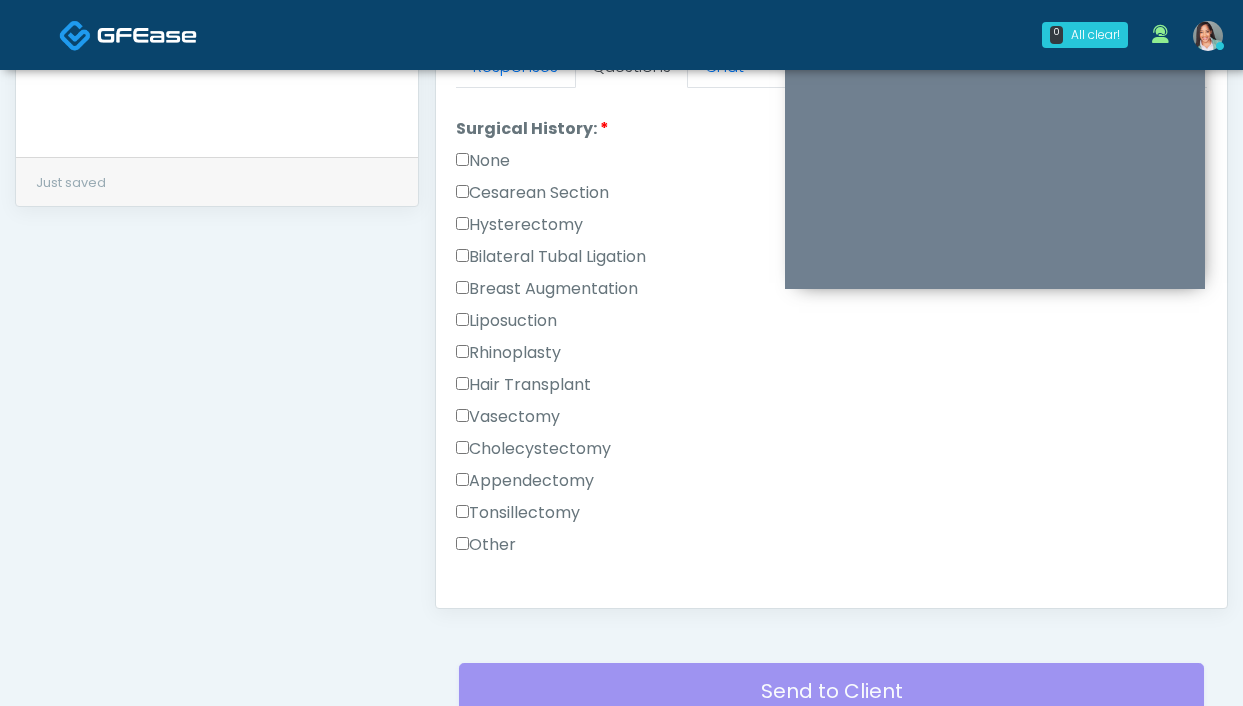 click on "Other" at bounding box center (486, 545) 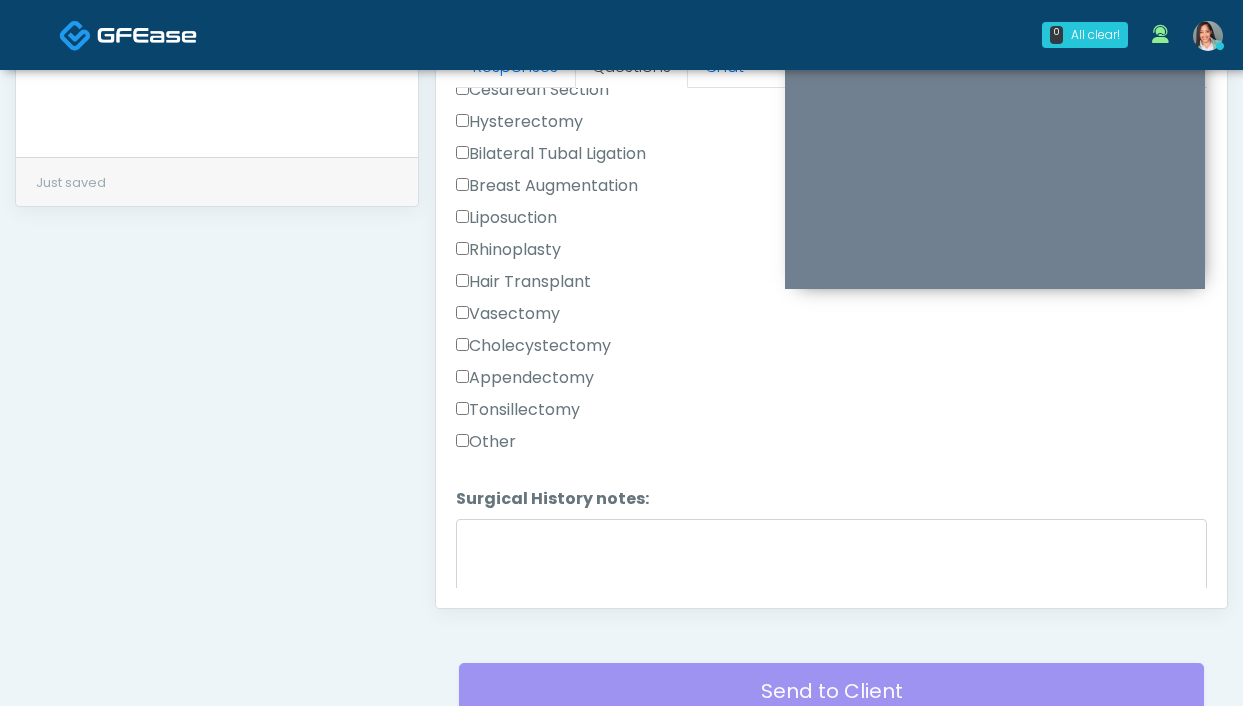 scroll, scrollTop: 1047, scrollLeft: 0, axis: vertical 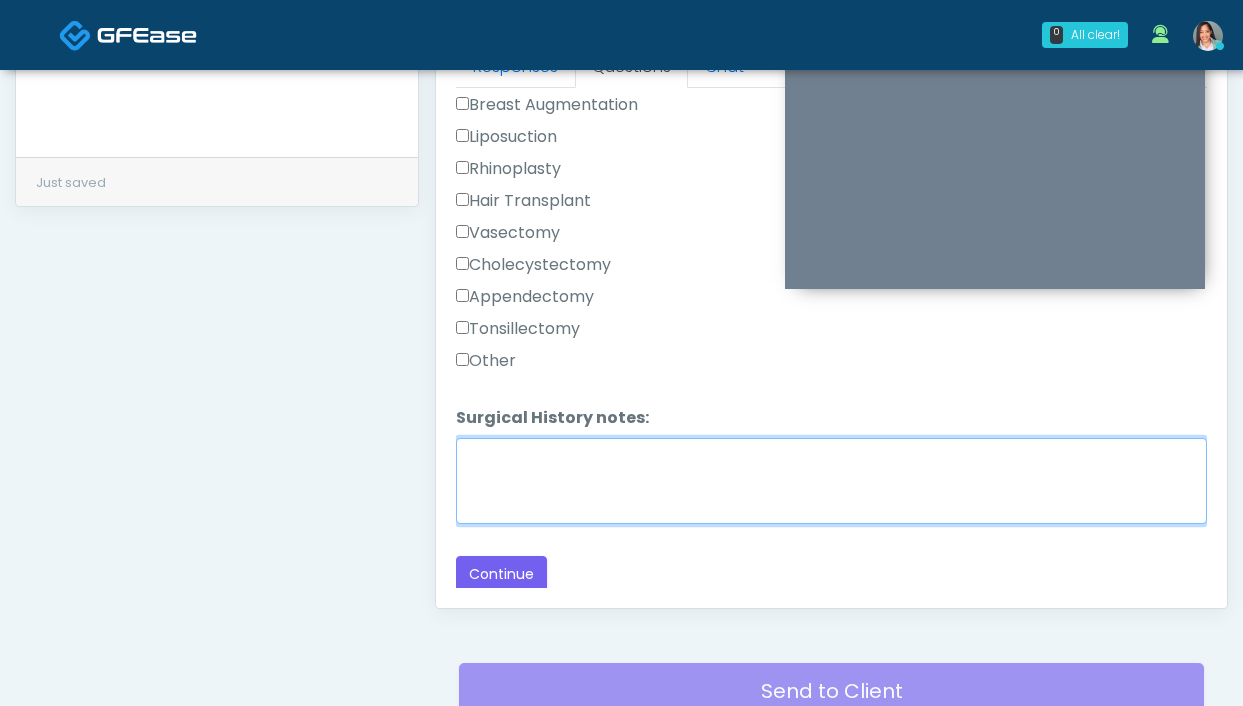 click on "Surgical History notes:" at bounding box center (831, 481) 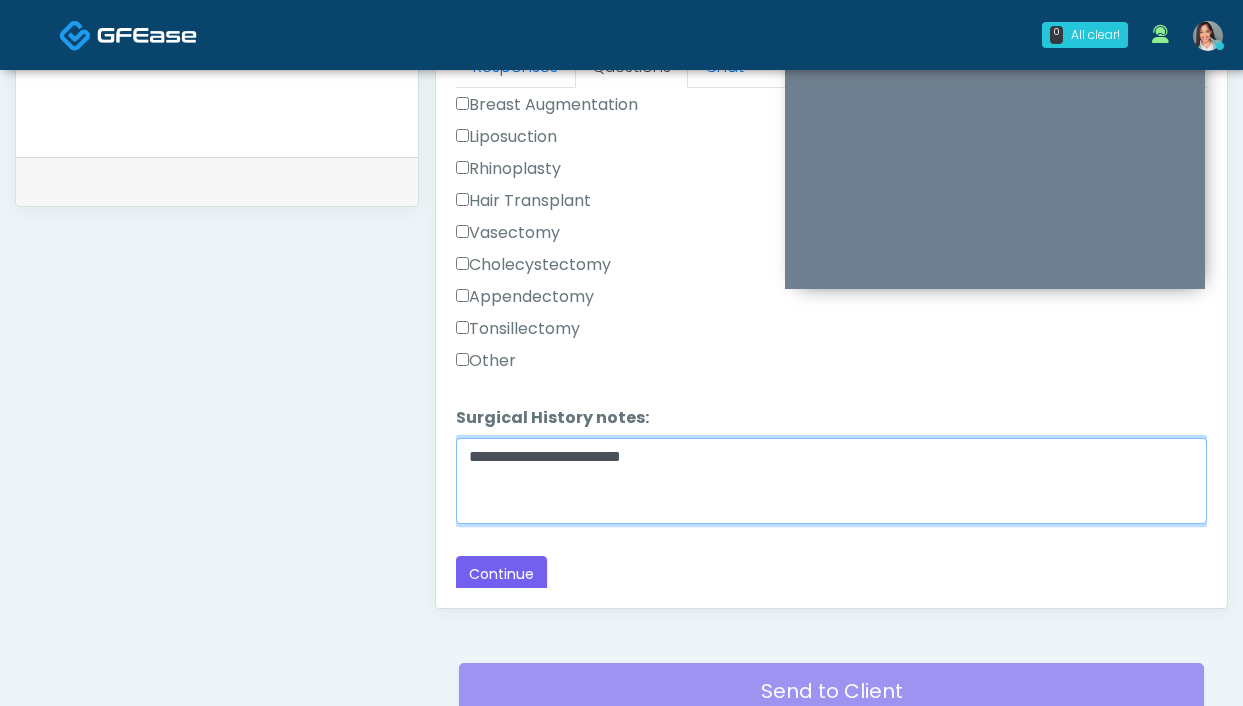drag, startPoint x: 463, startPoint y: 466, endPoint x: 466, endPoint y: 454, distance: 12.369317 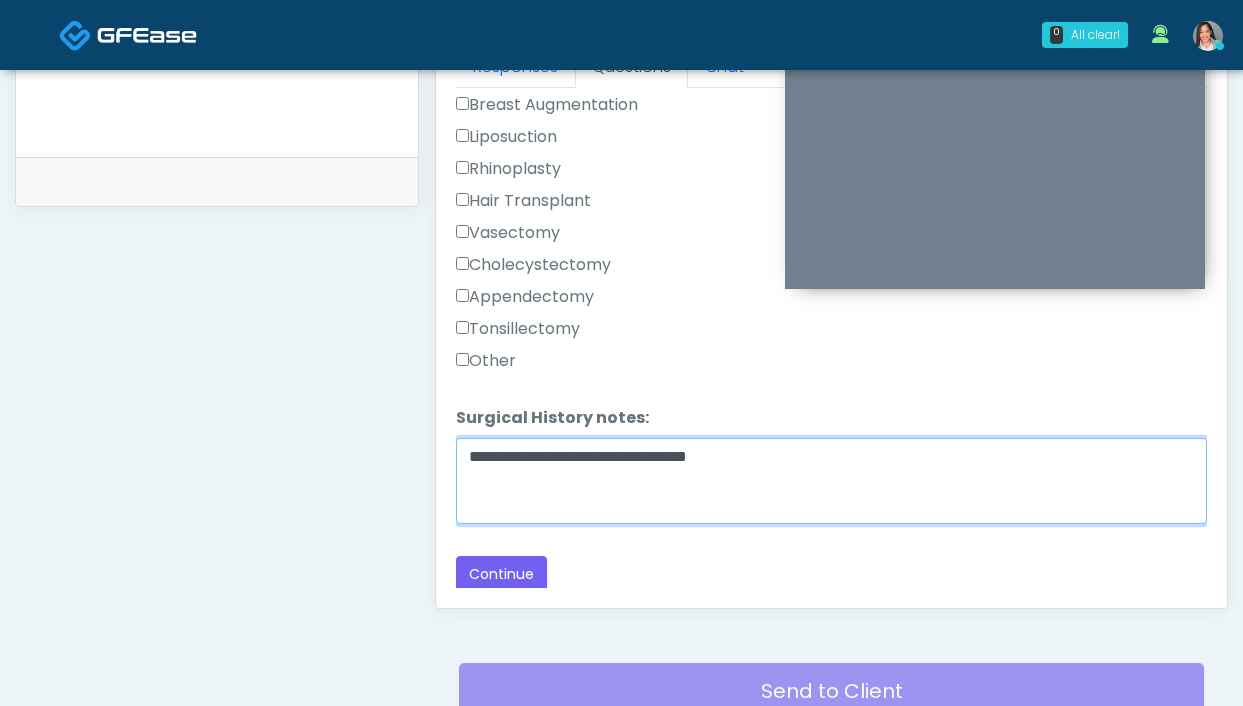 click on "**********" at bounding box center [831, 481] 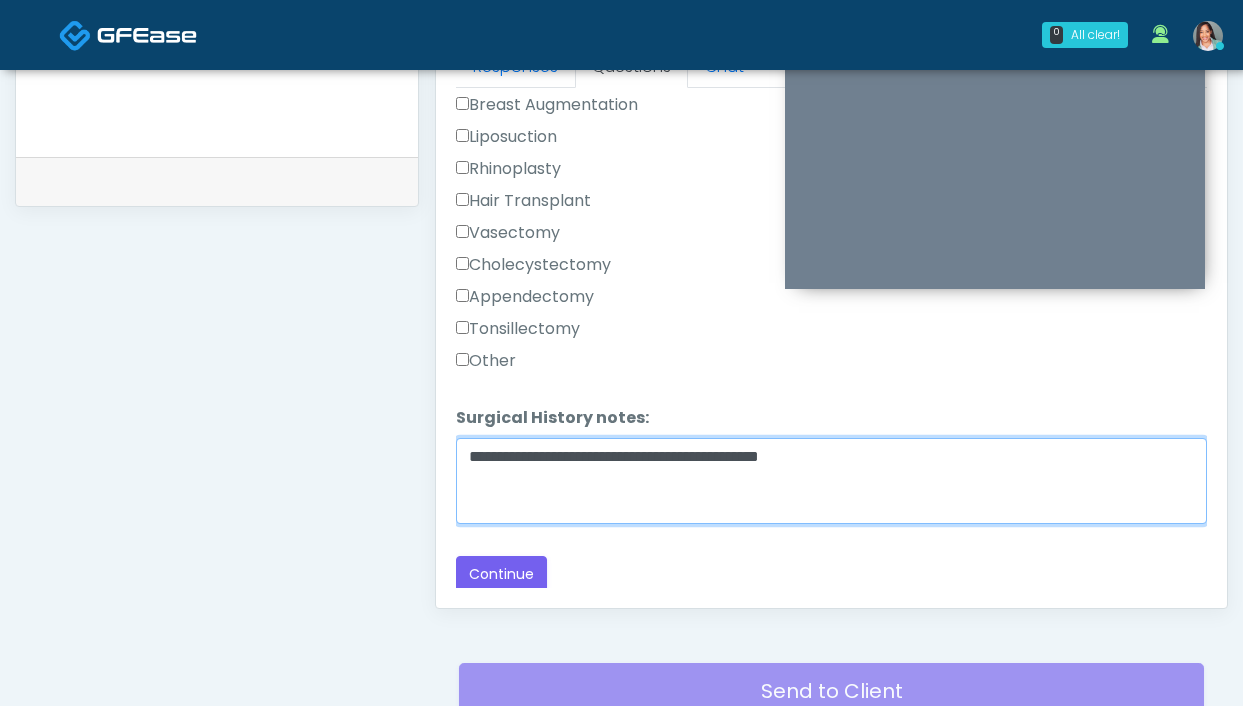 click on "**********" at bounding box center [831, 481] 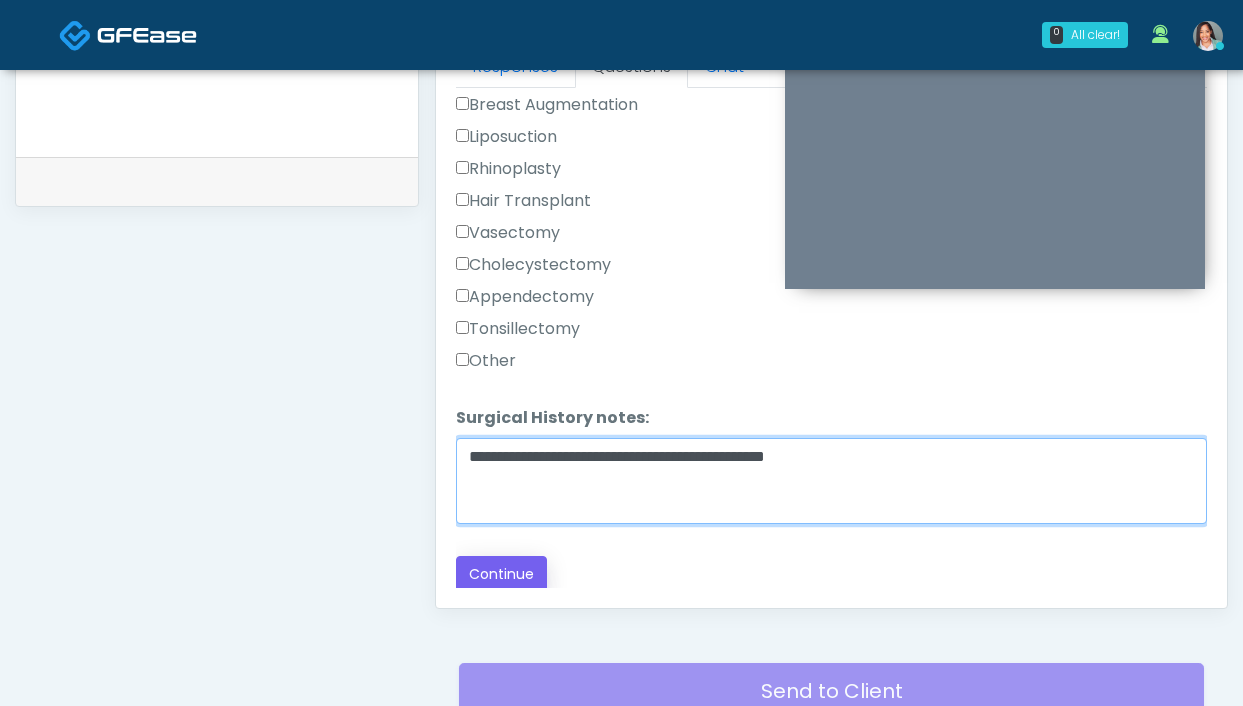 type on "**********" 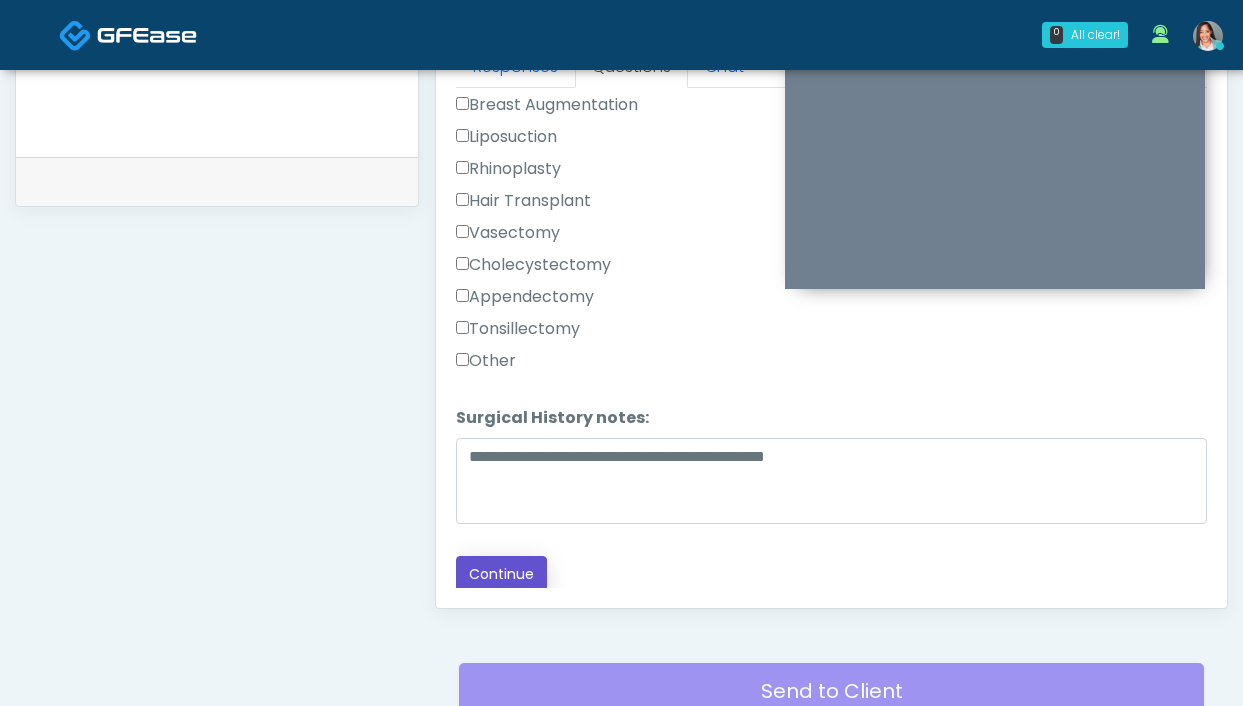 click on "Continue" at bounding box center [501, 574] 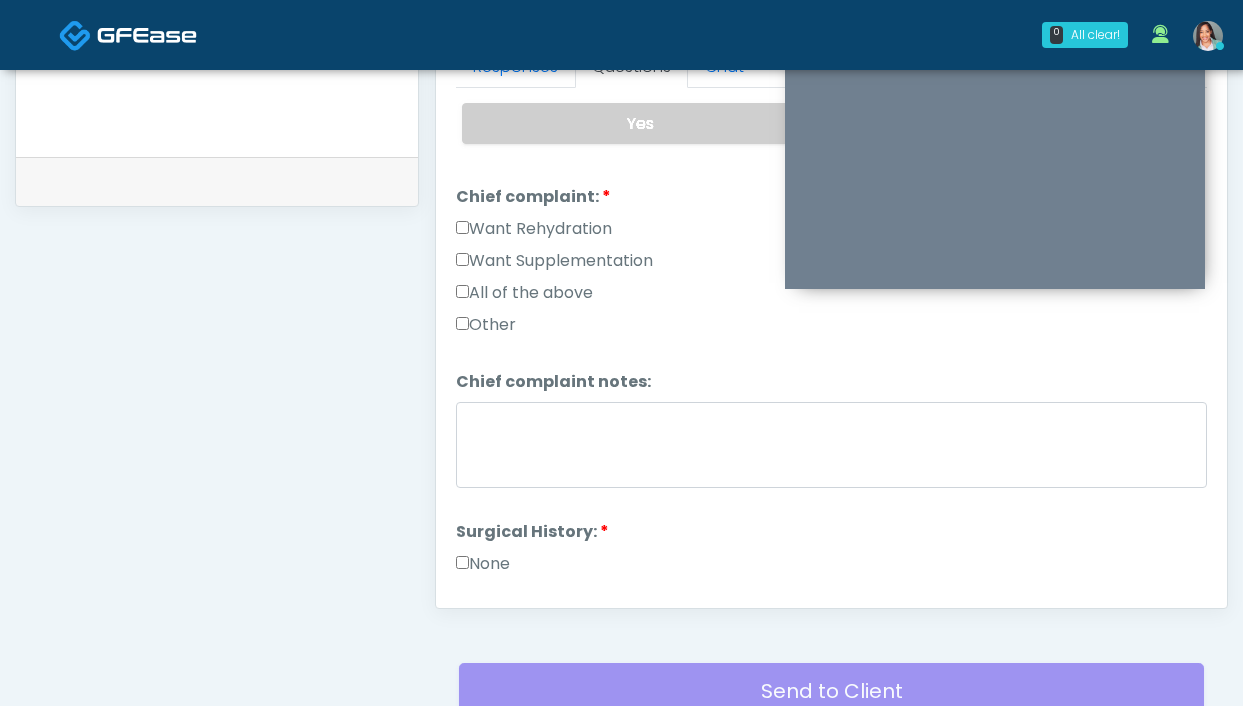 scroll, scrollTop: 1014, scrollLeft: 0, axis: vertical 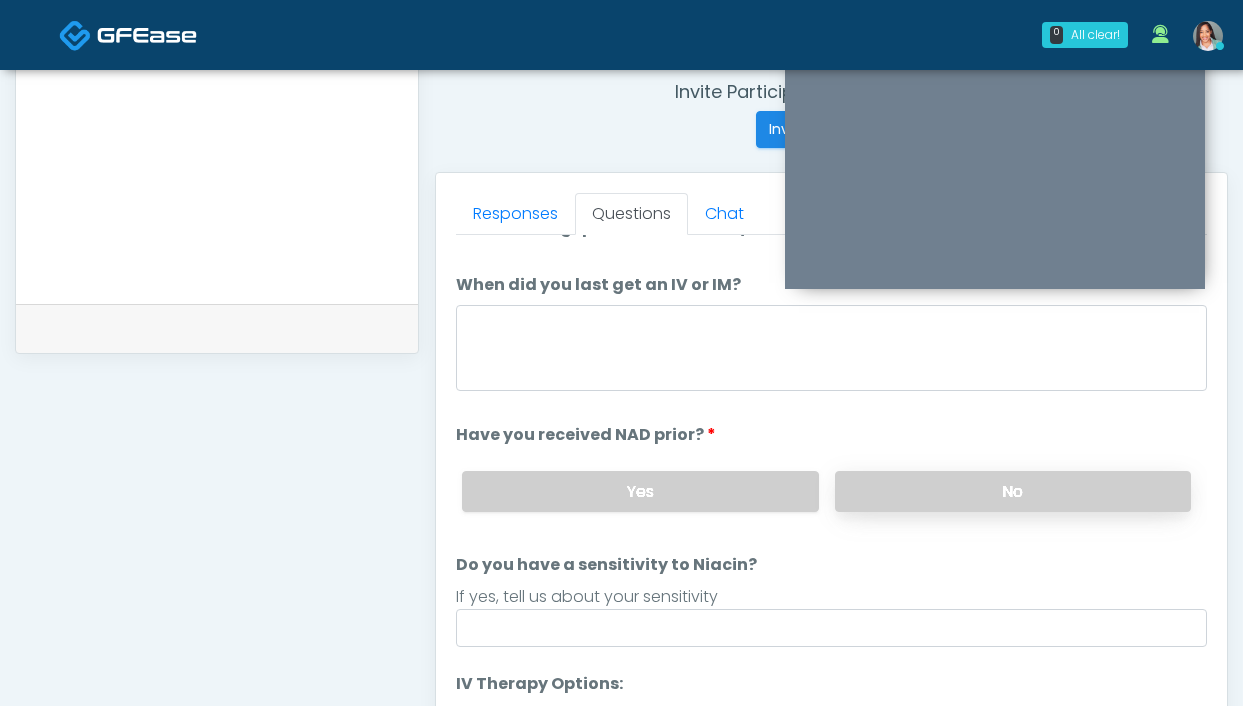 click on "No" at bounding box center [1013, 491] 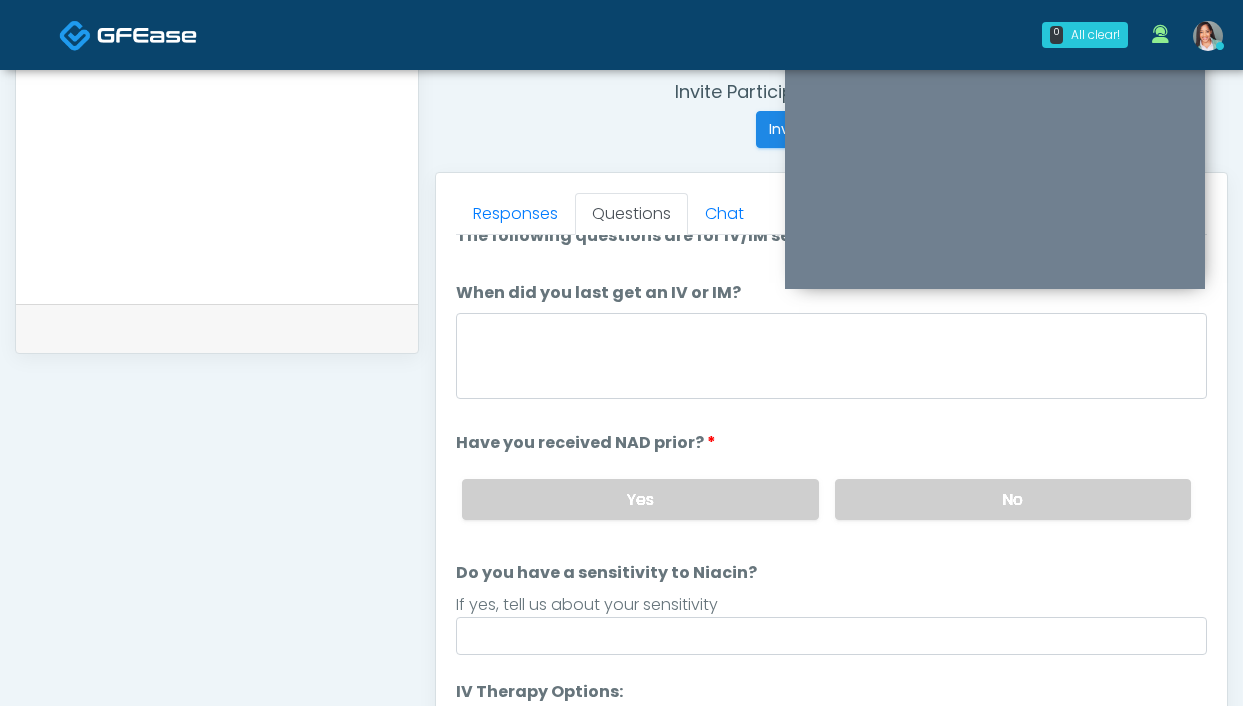 scroll, scrollTop: 0, scrollLeft: 0, axis: both 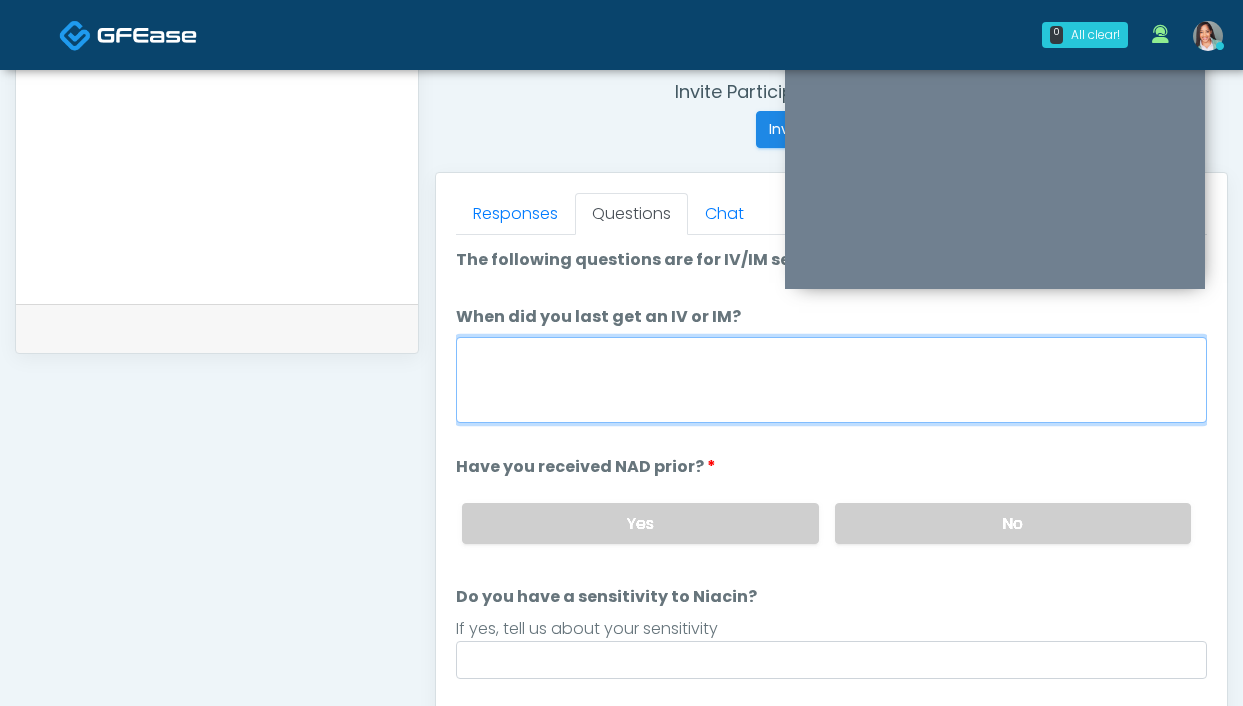 click on "When did you last get an IV or IM?" at bounding box center [831, 380] 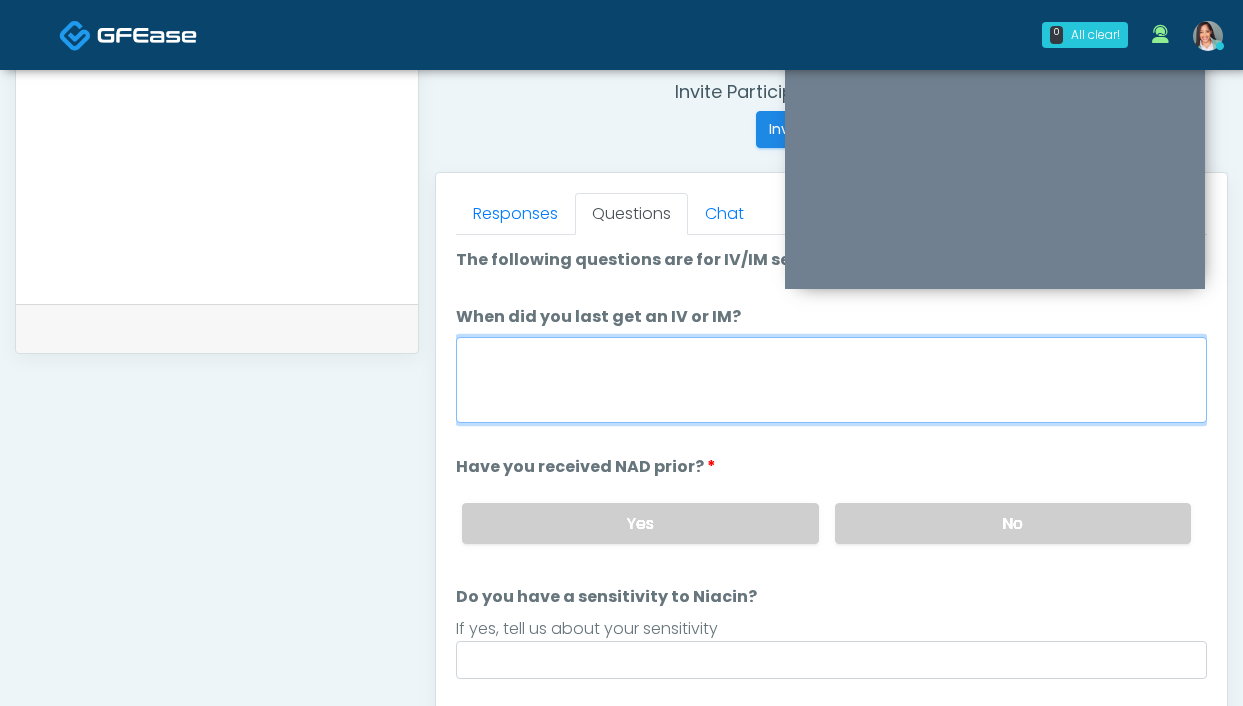 click on "When did you last get an IV or IM?" at bounding box center [831, 380] 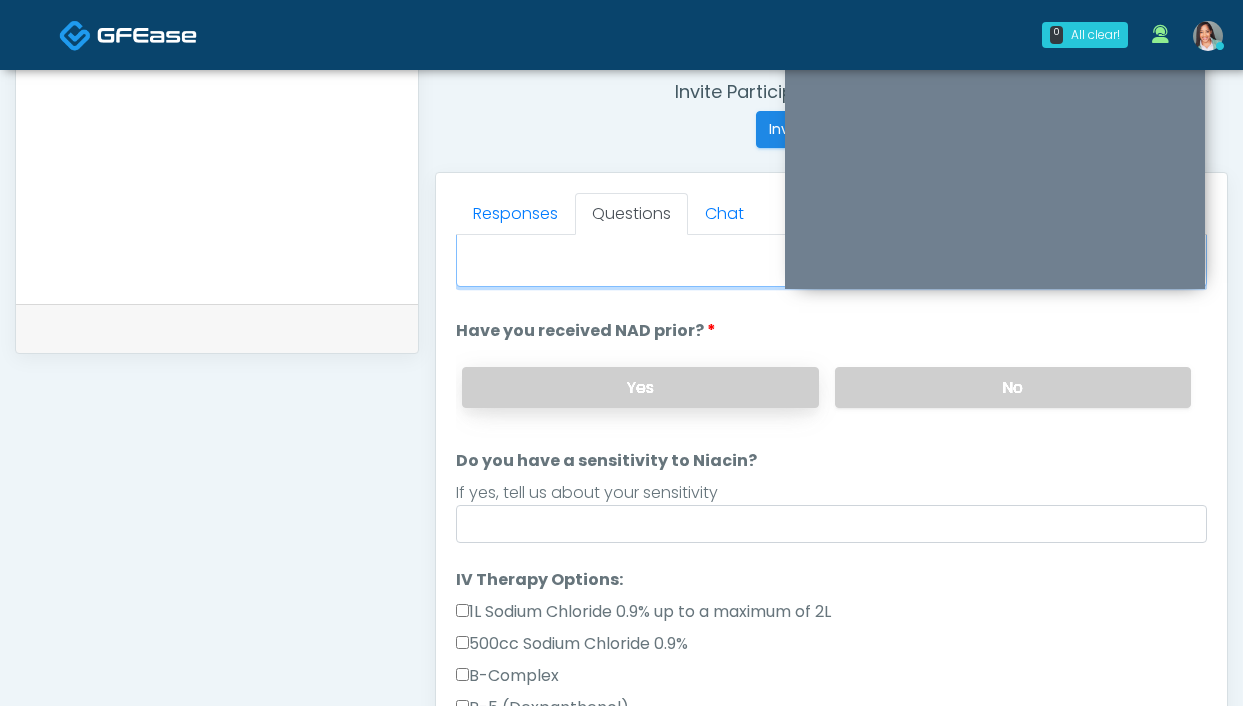 scroll, scrollTop: 155, scrollLeft: 0, axis: vertical 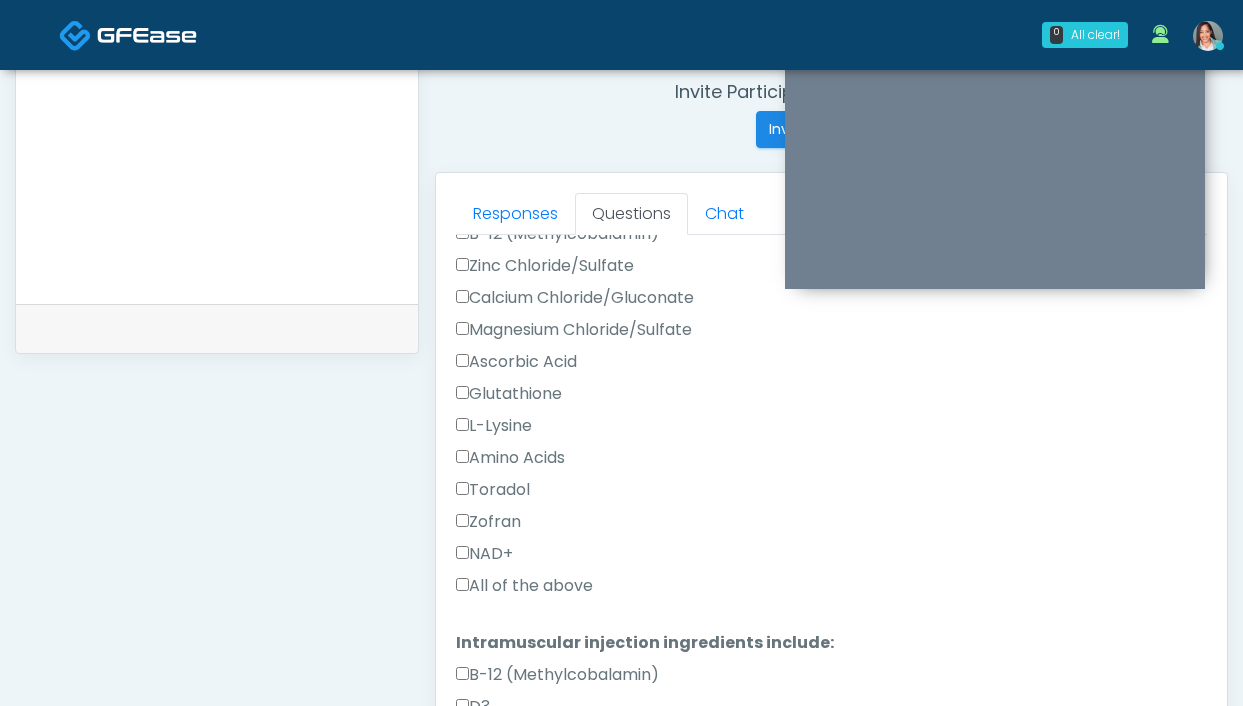 type on "**********" 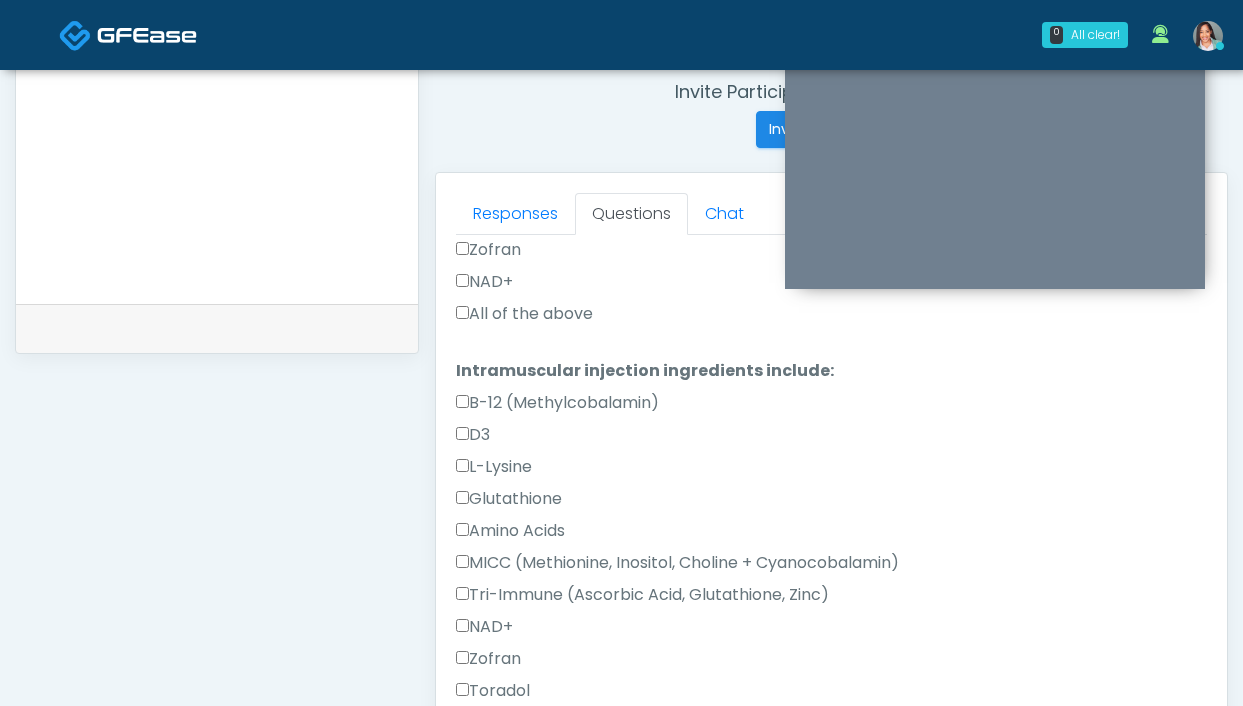 scroll, scrollTop: 1014, scrollLeft: 0, axis: vertical 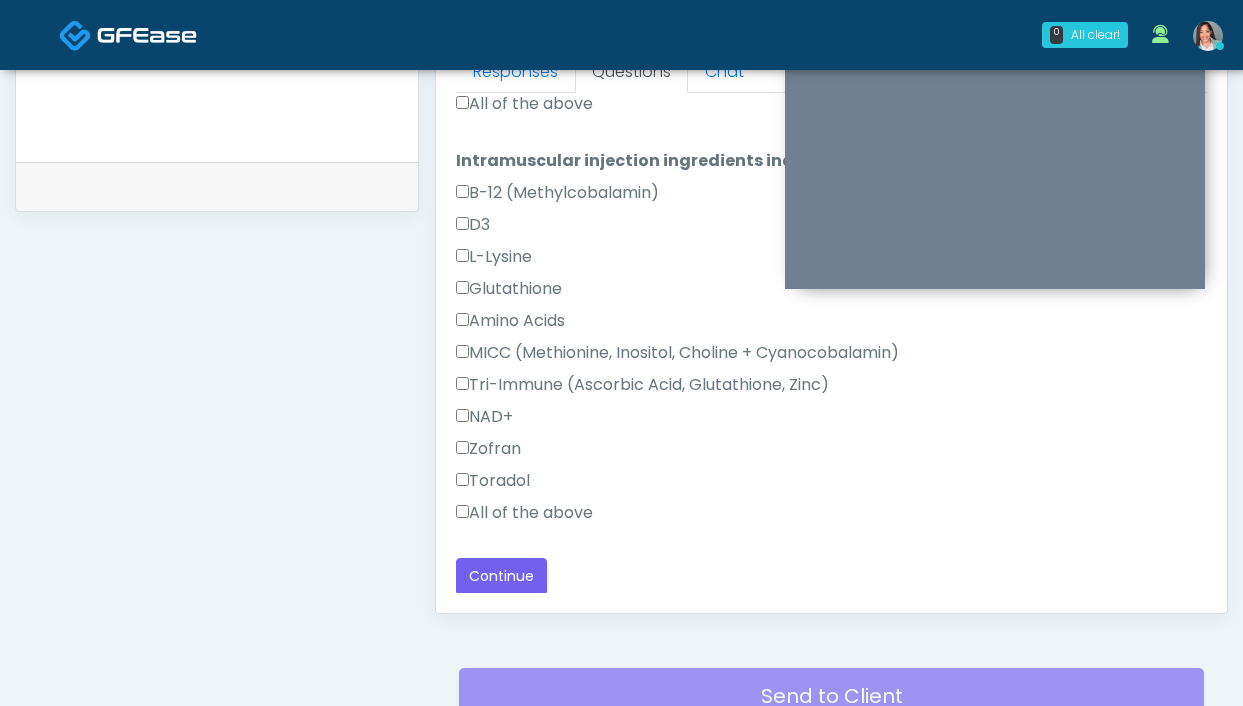 click on "All of the above" at bounding box center [524, 513] 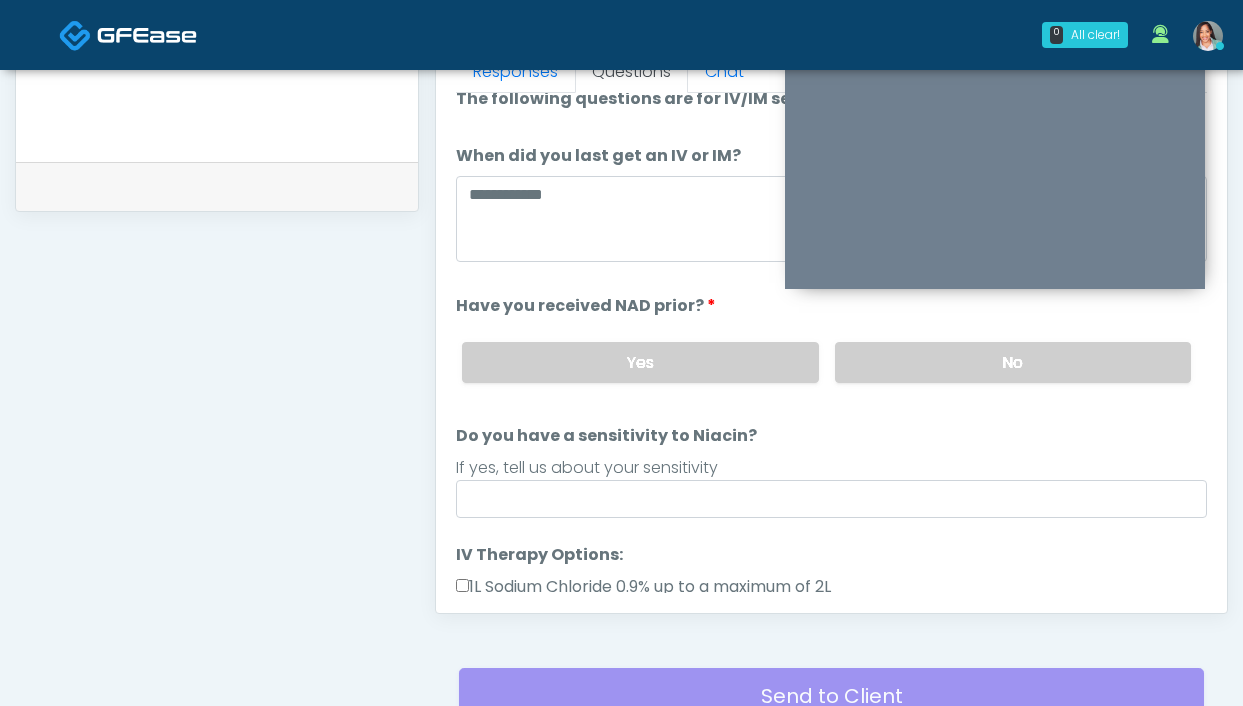 scroll, scrollTop: 0, scrollLeft: 0, axis: both 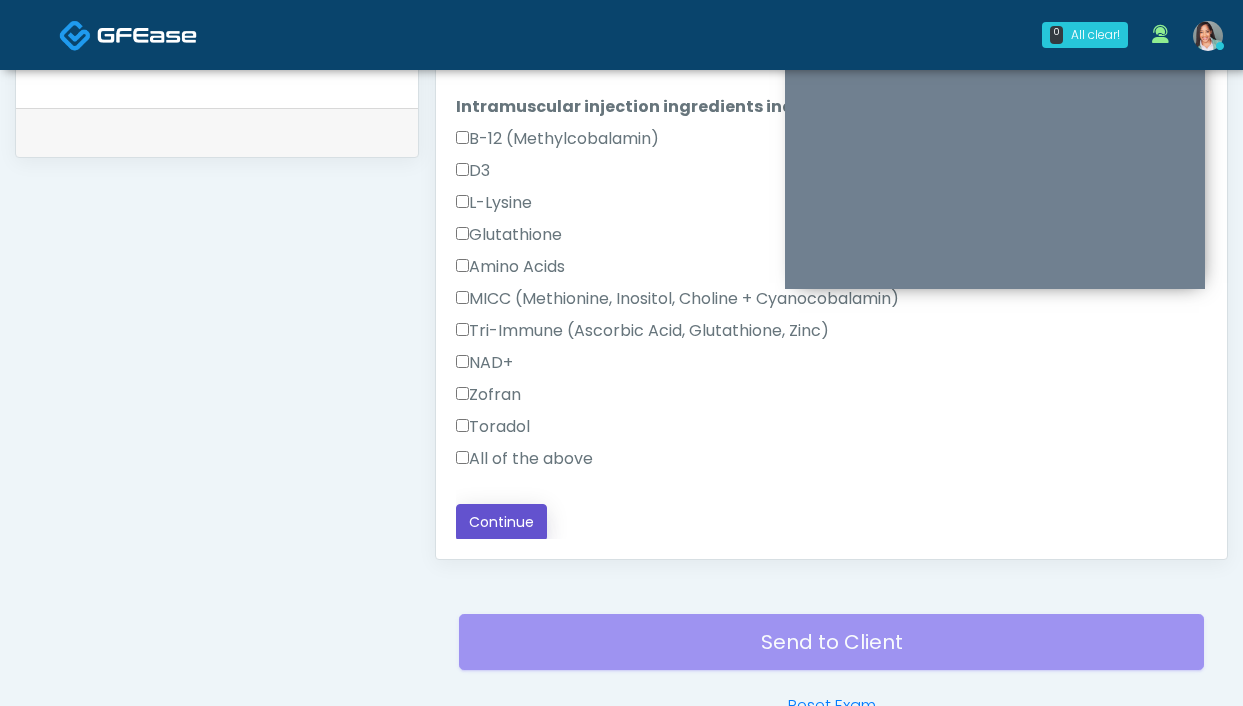 click on "Continue" at bounding box center (501, 522) 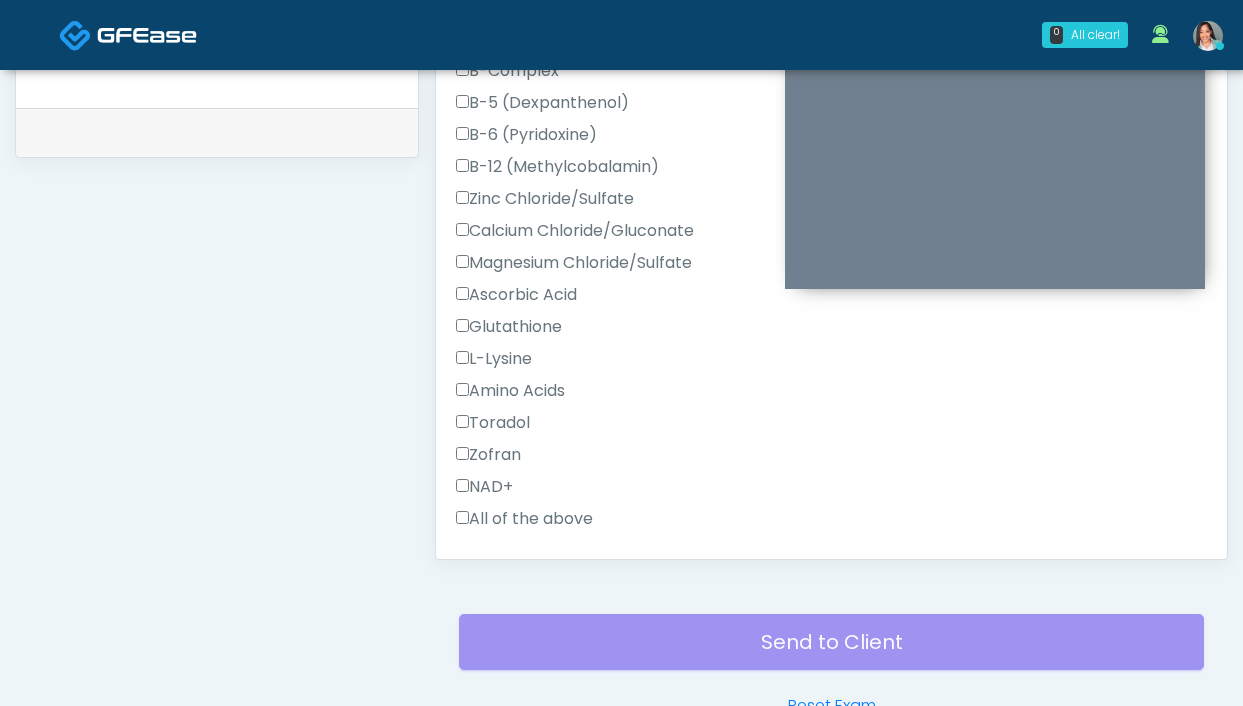 scroll, scrollTop: 399, scrollLeft: 0, axis: vertical 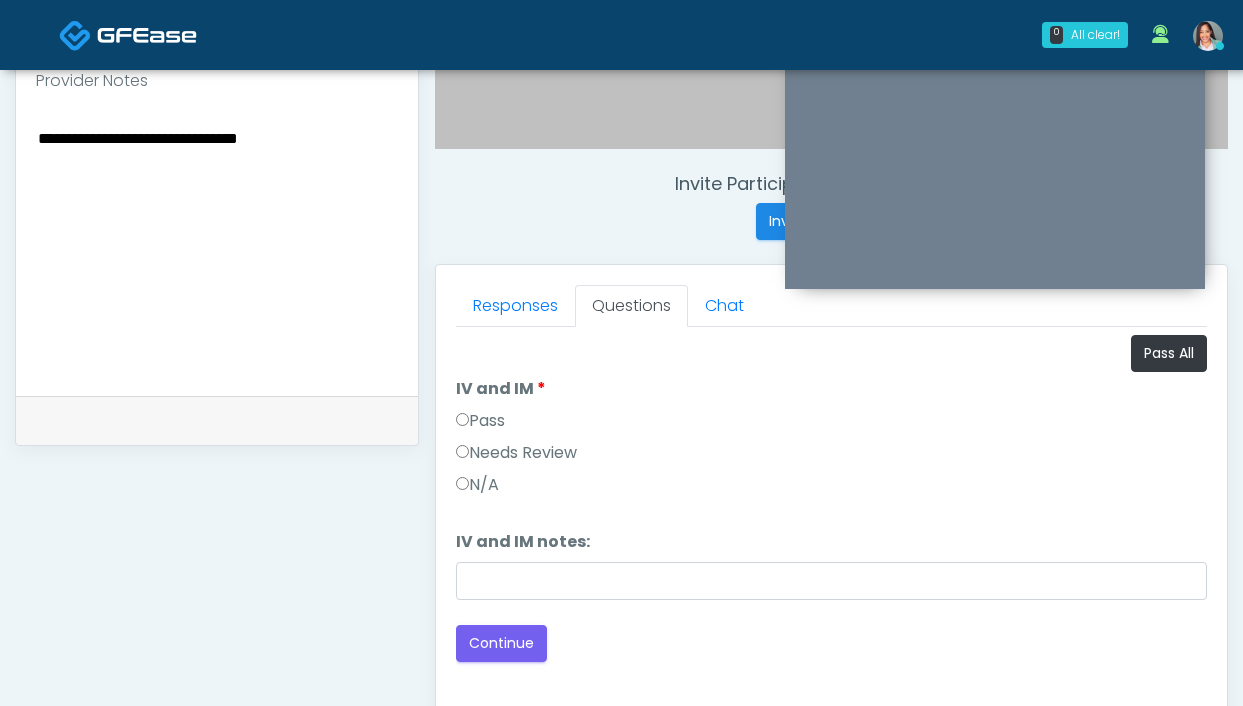 click on "Pass" at bounding box center [480, 421] 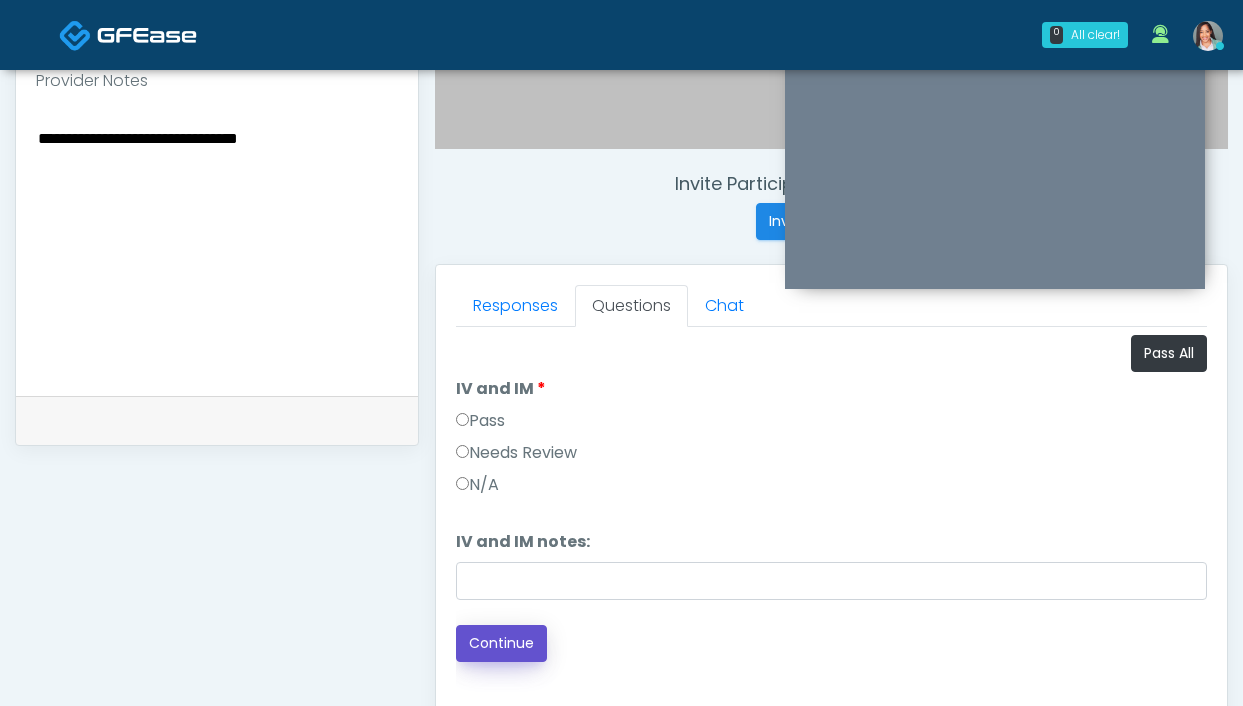 click on "Continue" at bounding box center (501, 643) 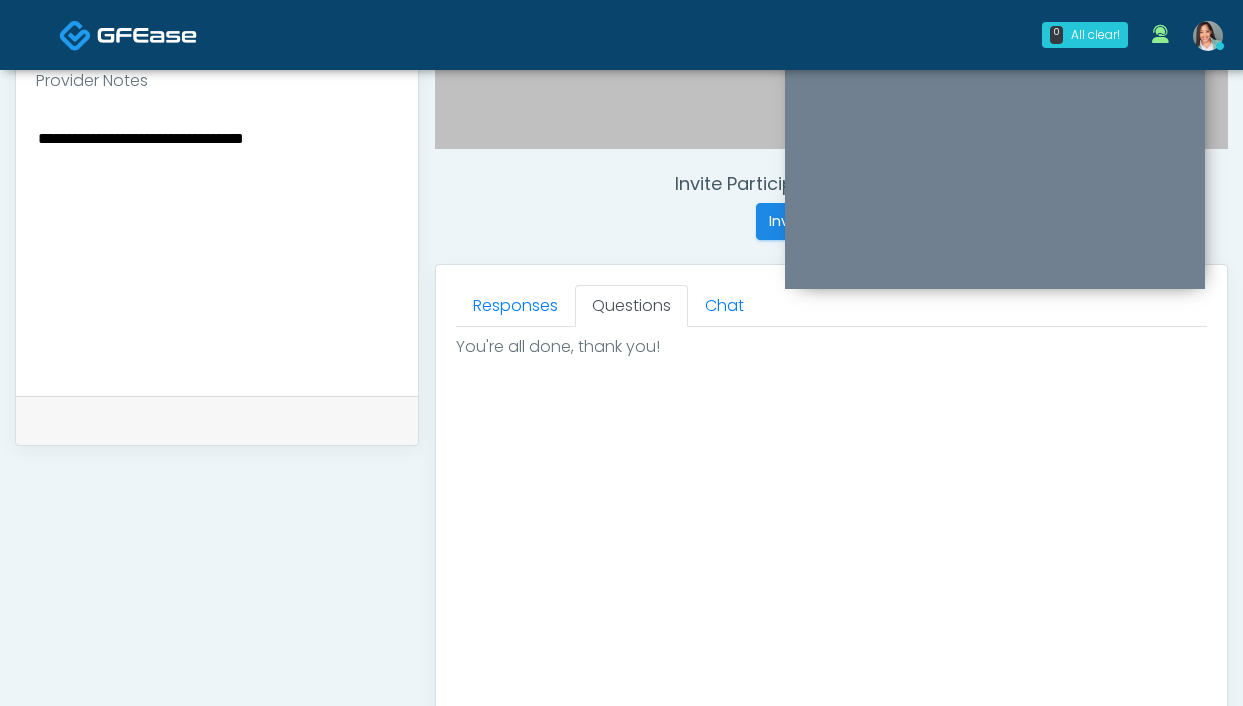 click on "**********" at bounding box center [217, 247] 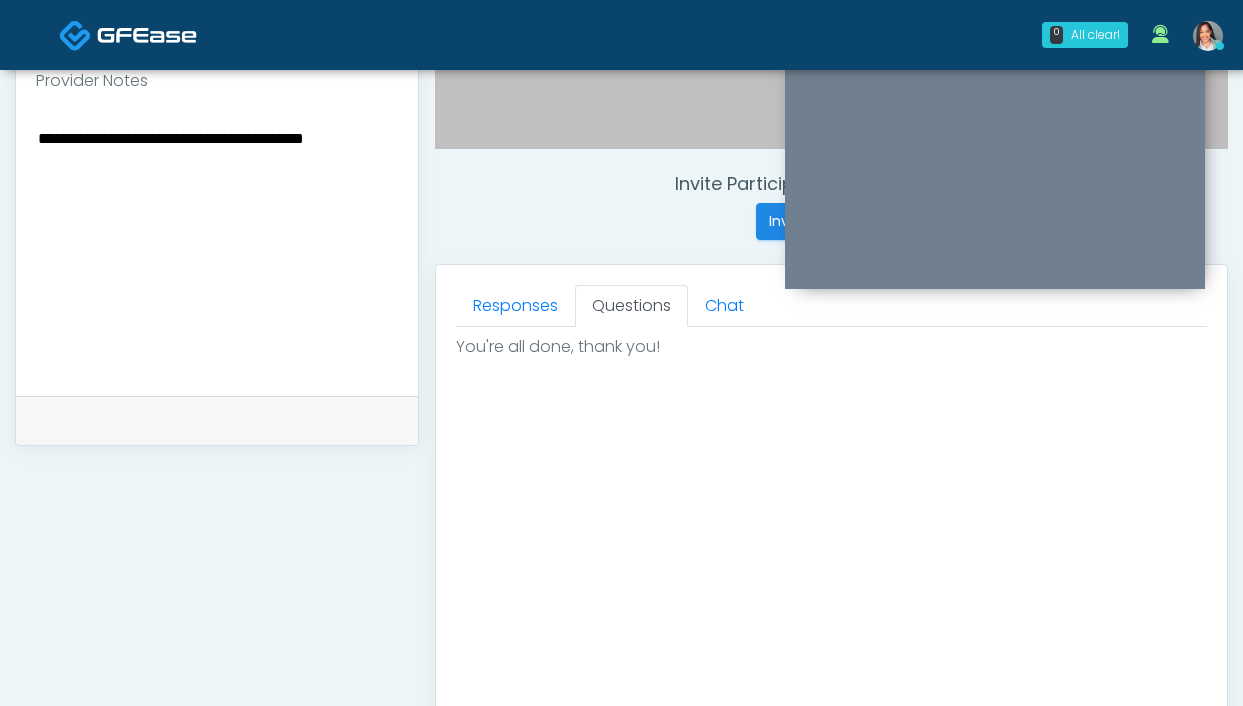 drag, startPoint x: 94, startPoint y: 144, endPoint x: -40, endPoint y: 131, distance: 134.62912 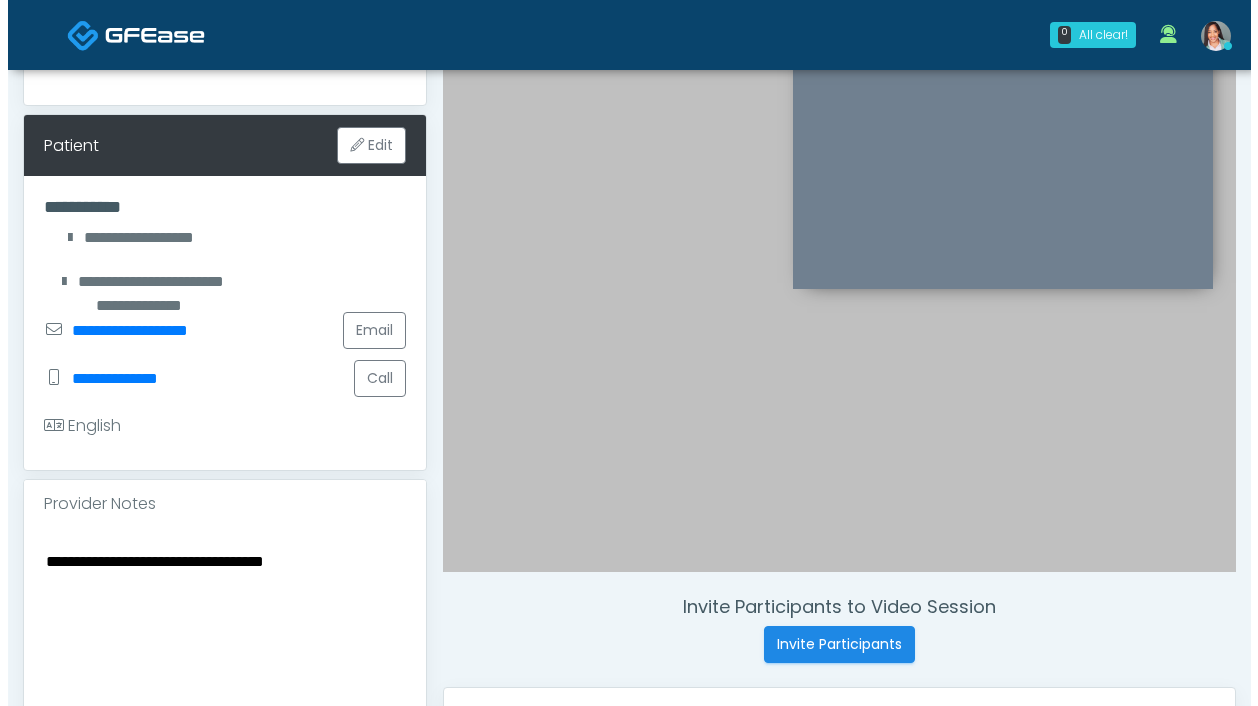 scroll, scrollTop: 9, scrollLeft: 0, axis: vertical 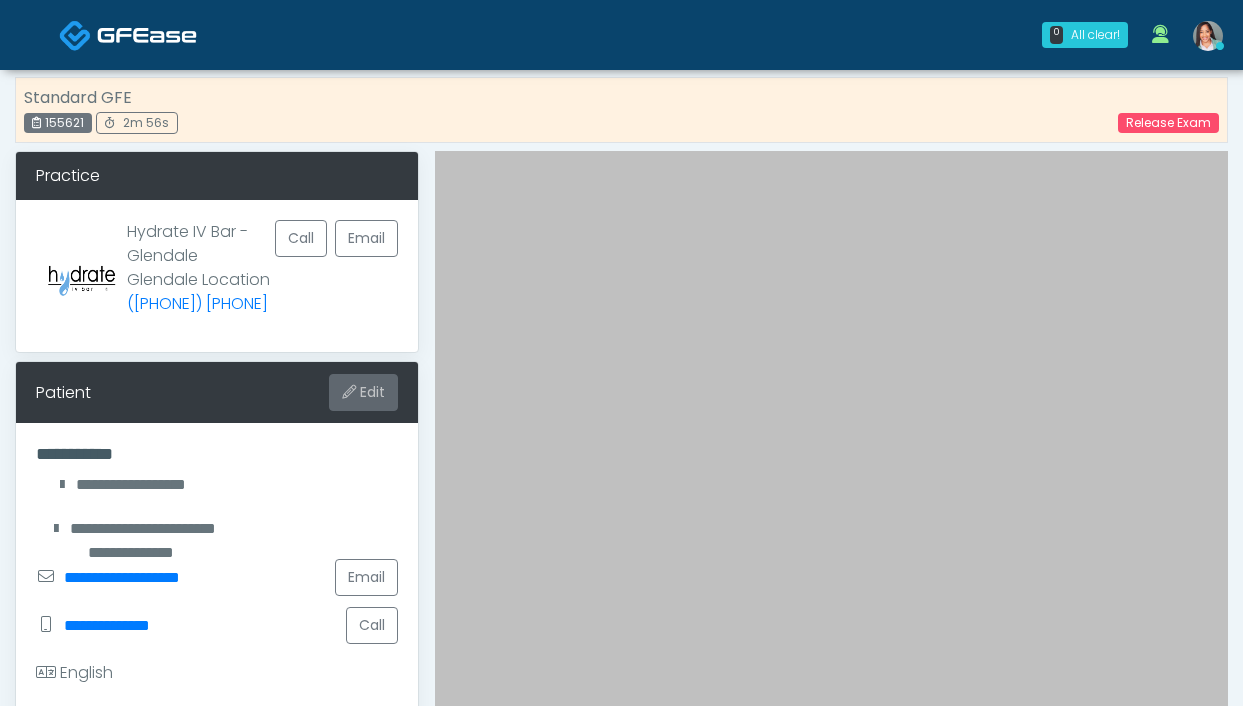 type on "**********" 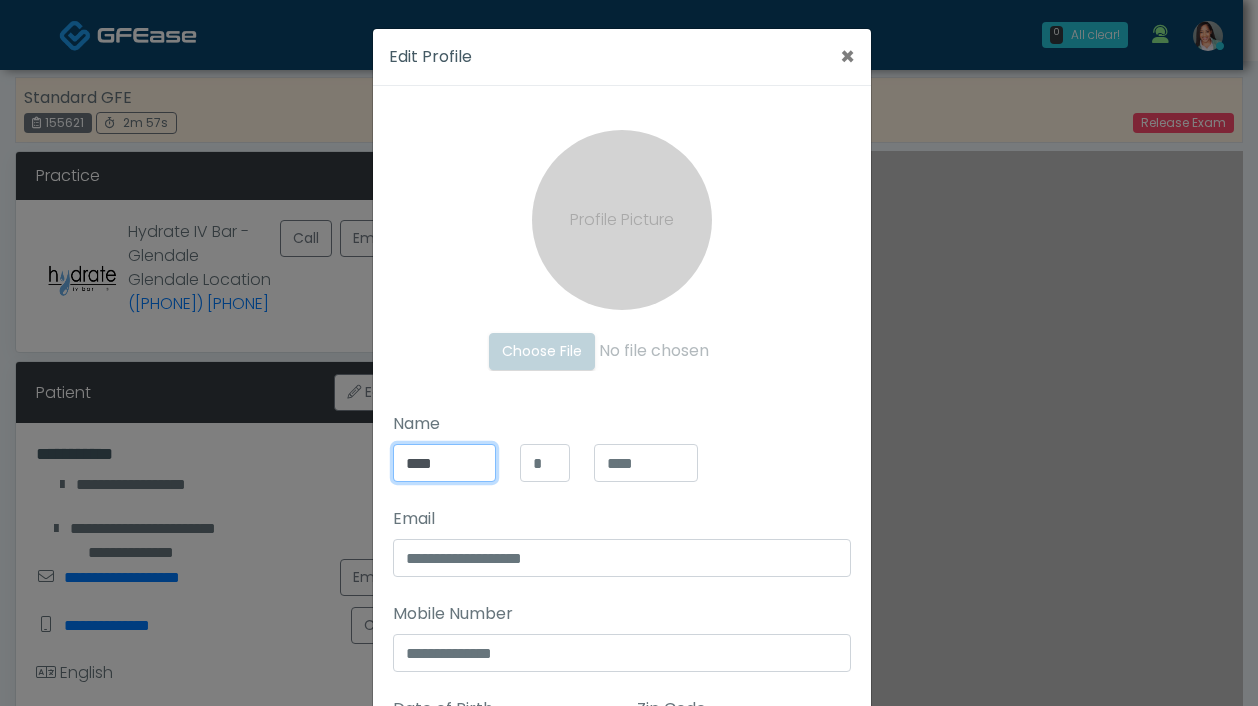 click on "****" at bounding box center [445, 463] 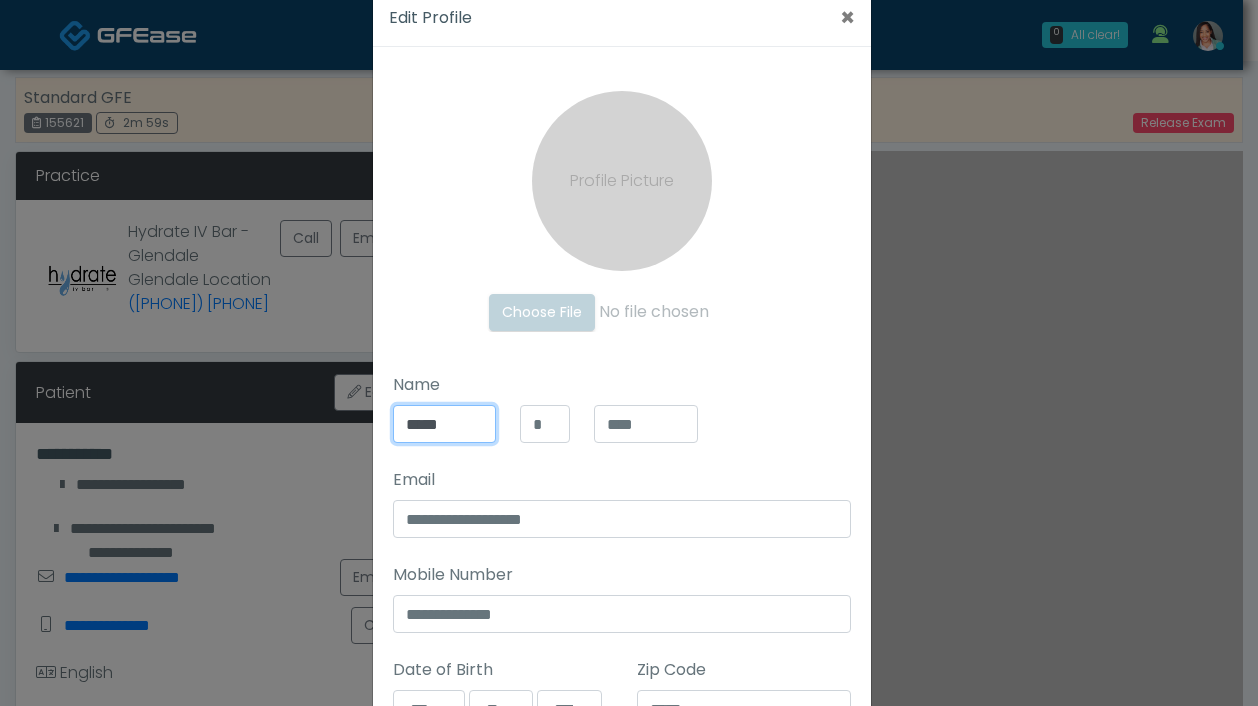 scroll, scrollTop: 225, scrollLeft: 0, axis: vertical 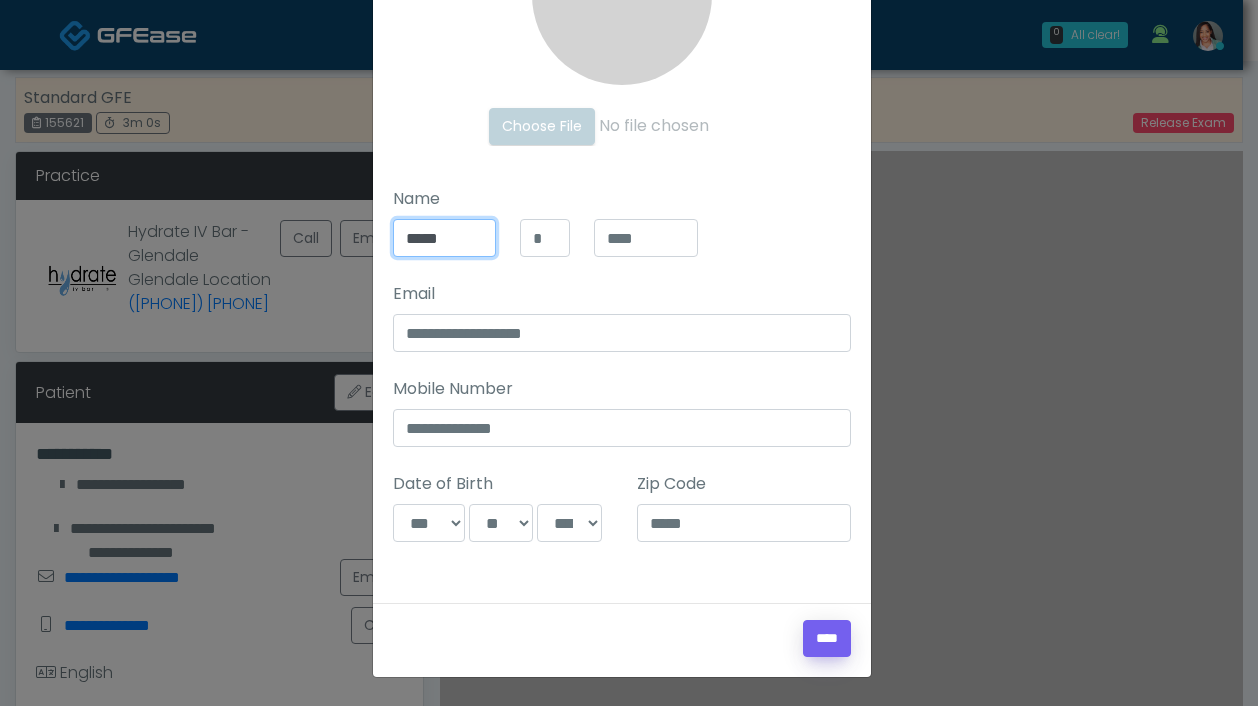 type on "*****" 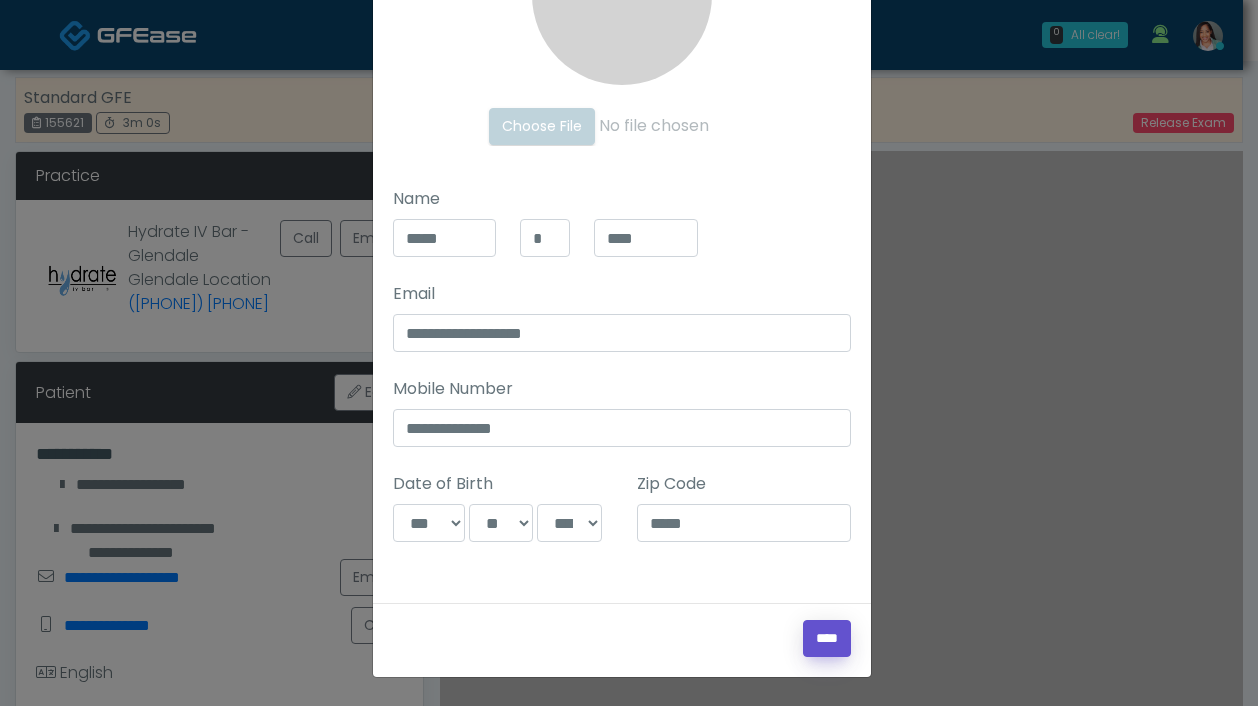 click on "****" at bounding box center [827, 638] 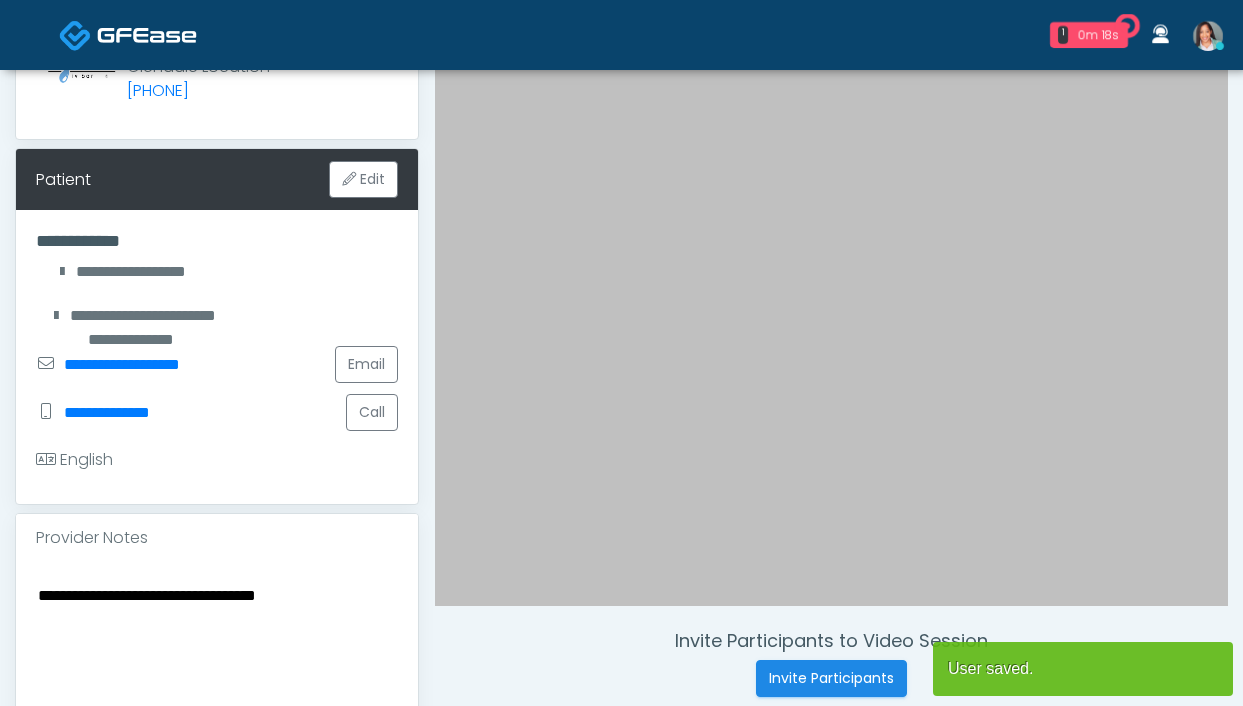 scroll, scrollTop: 617, scrollLeft: 0, axis: vertical 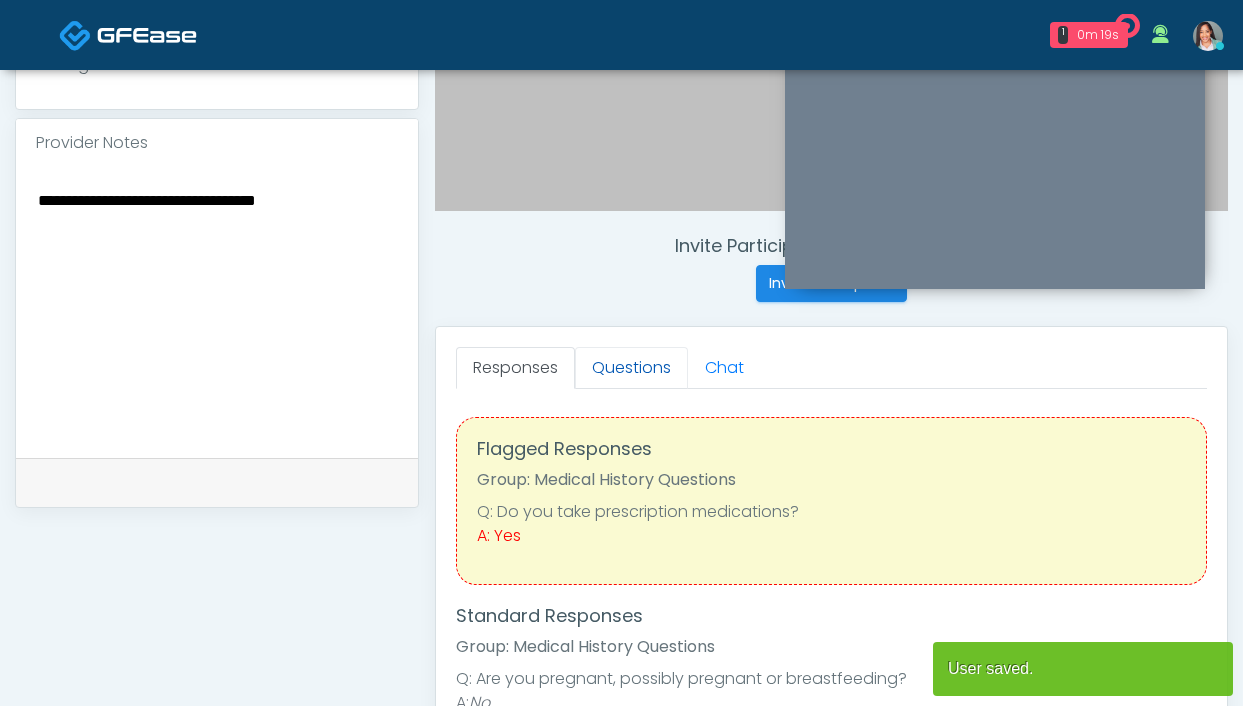 click on "Questions" at bounding box center [631, 368] 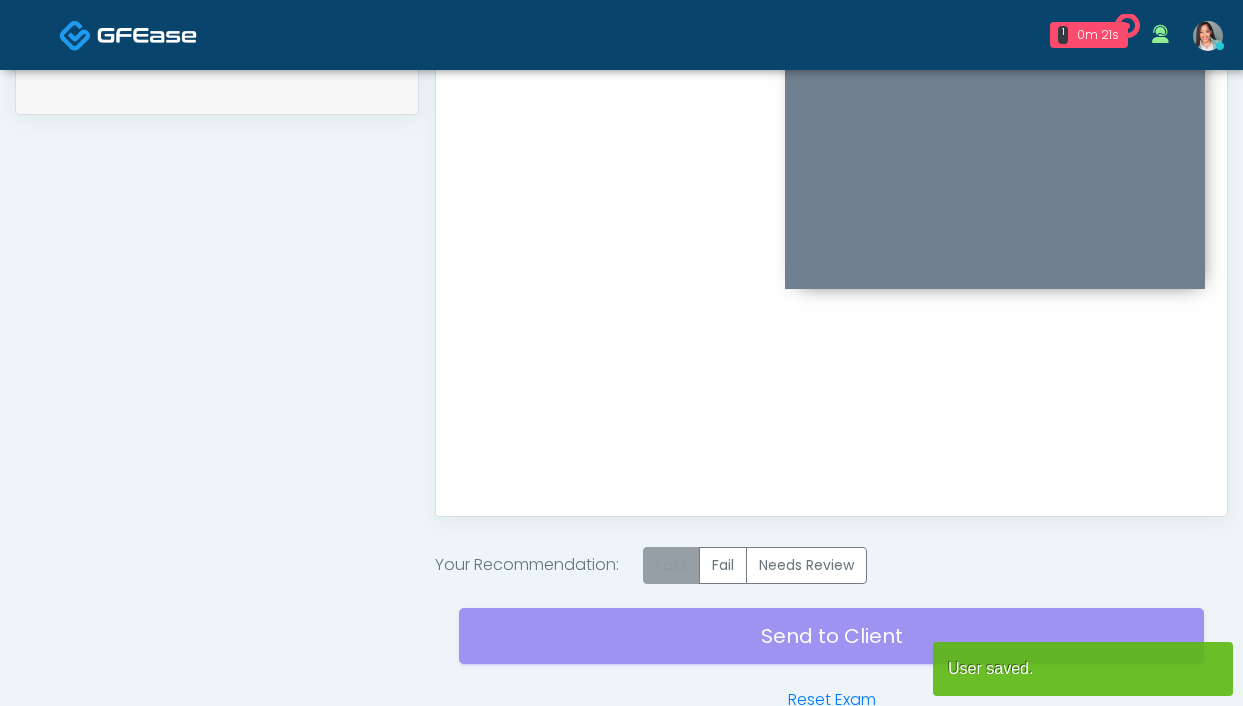 click on "Pass" at bounding box center [671, 565] 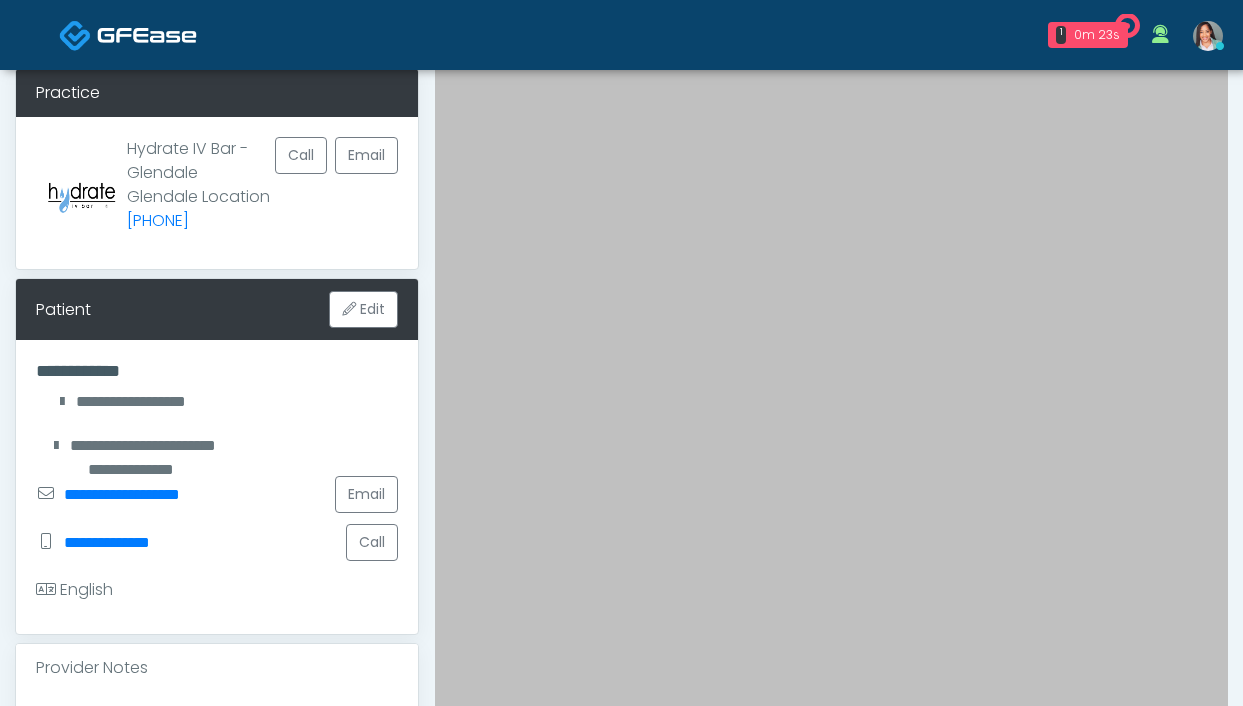 scroll, scrollTop: 12, scrollLeft: 0, axis: vertical 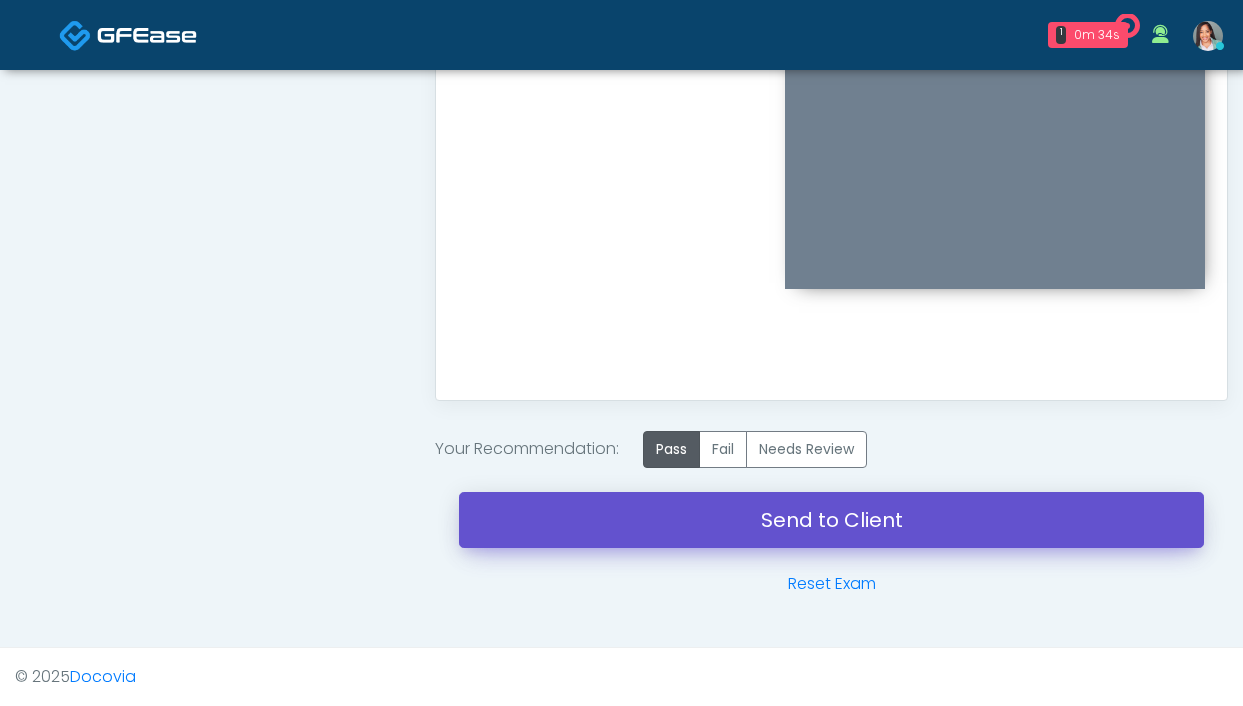 click on "Send to Client" at bounding box center [831, 520] 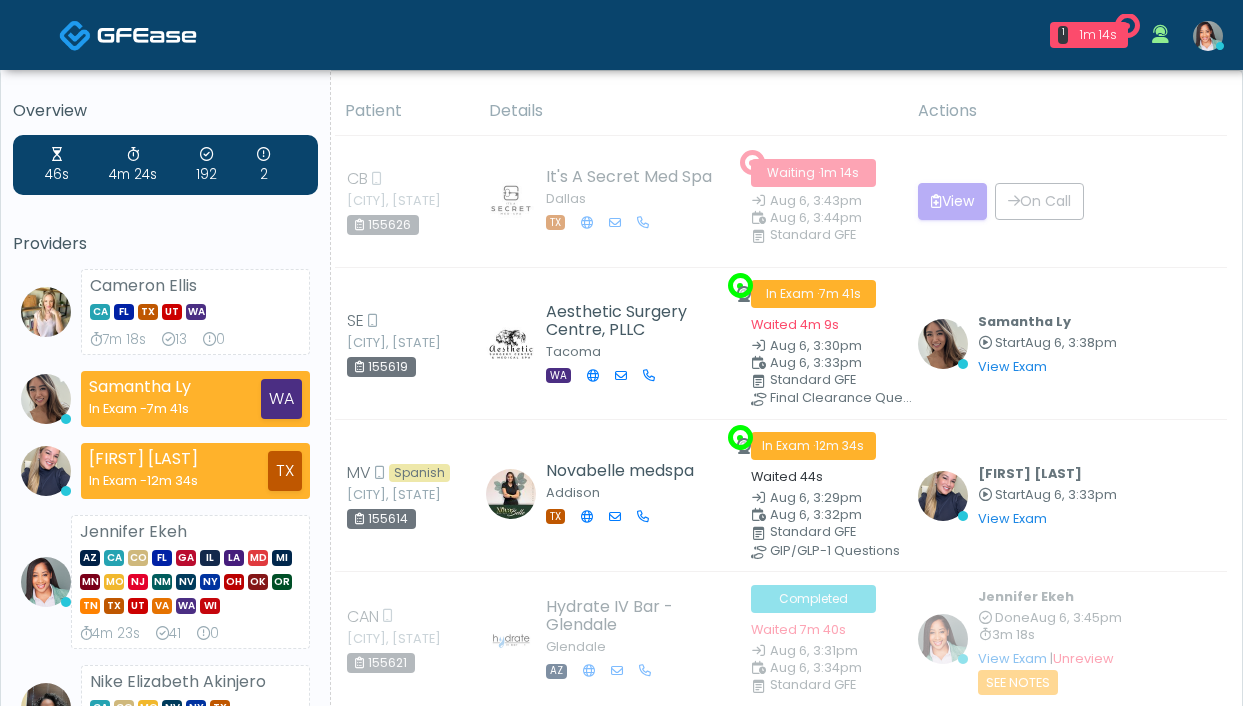 scroll, scrollTop: 0, scrollLeft: 0, axis: both 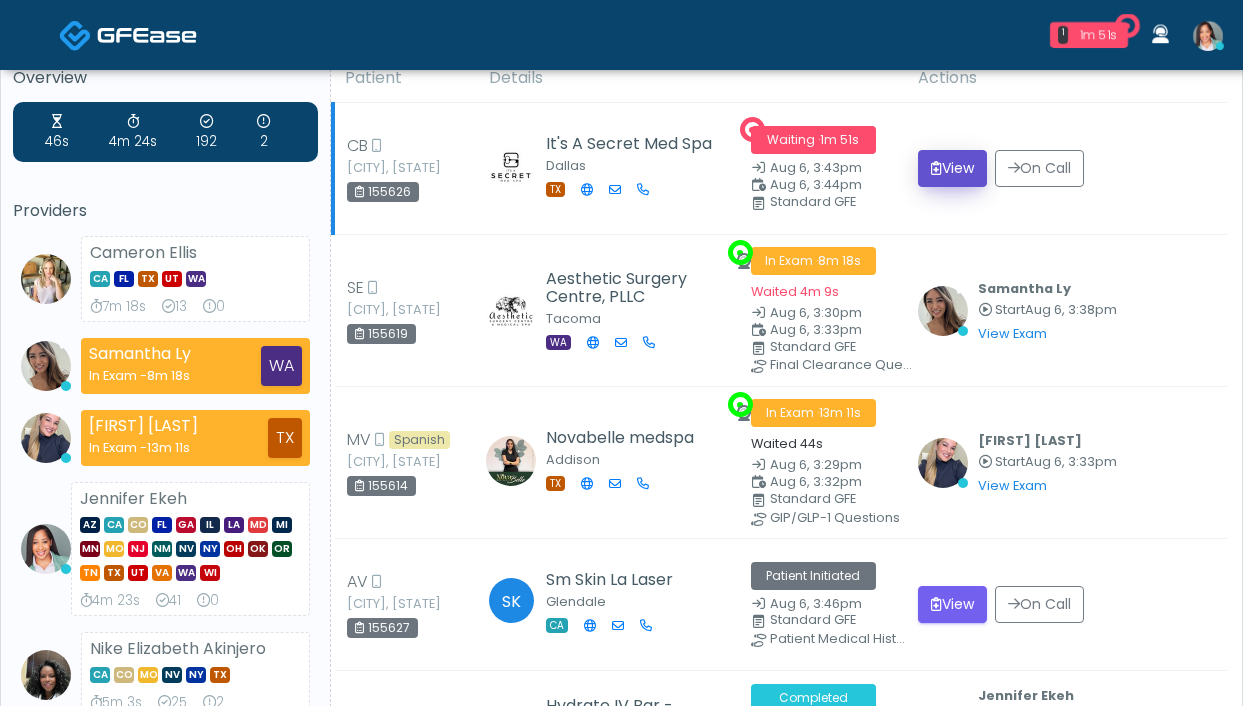 click on "View" at bounding box center (952, 168) 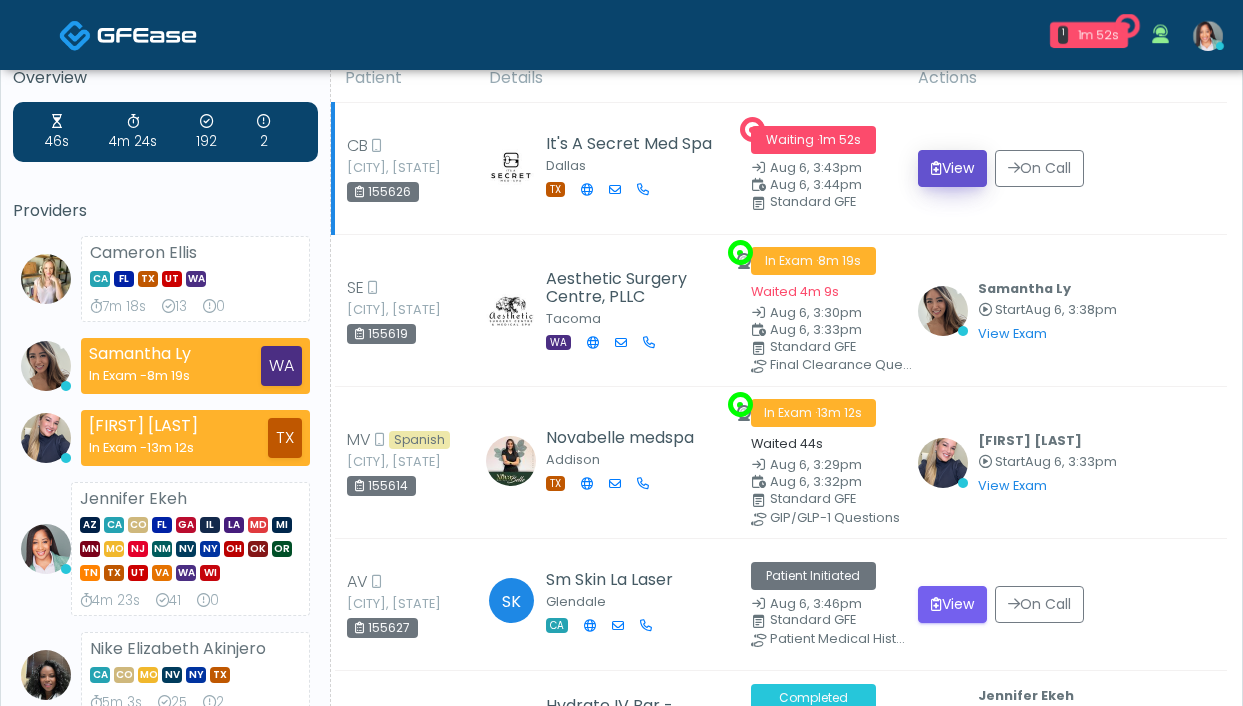 scroll, scrollTop: 0, scrollLeft: 0, axis: both 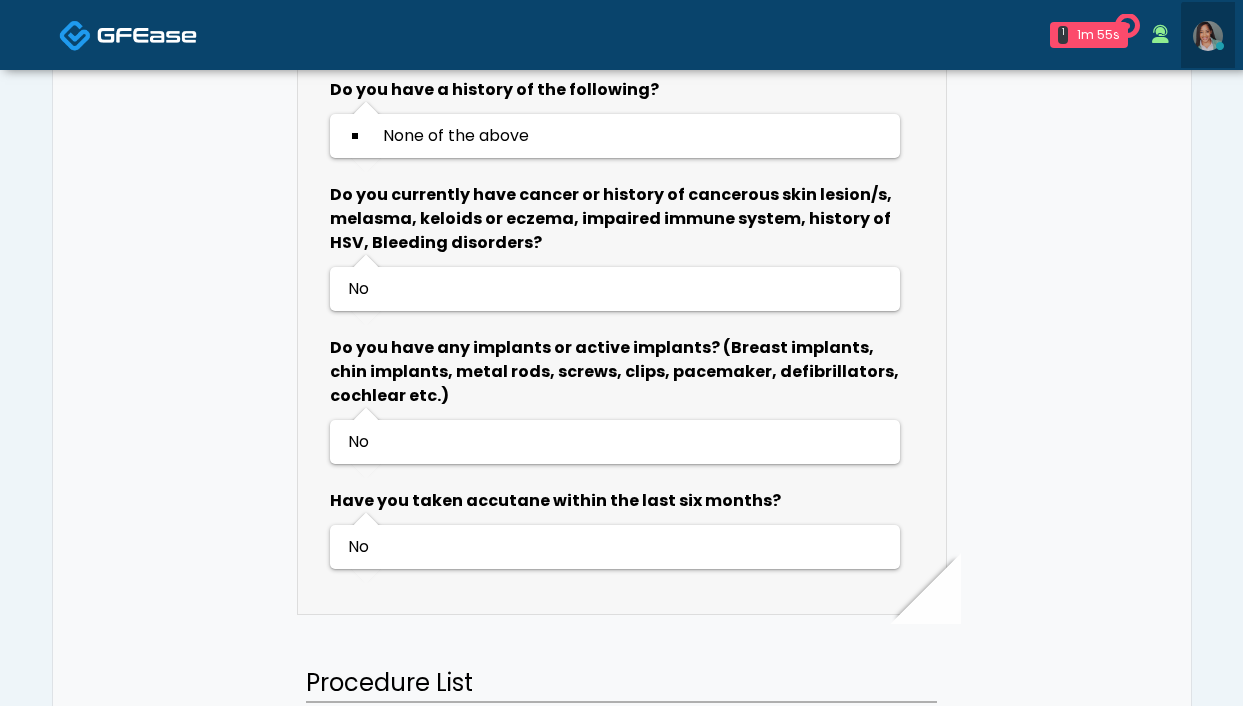 drag, startPoint x: 1221, startPoint y: 40, endPoint x: 1210, endPoint y: 74, distance: 35.735138 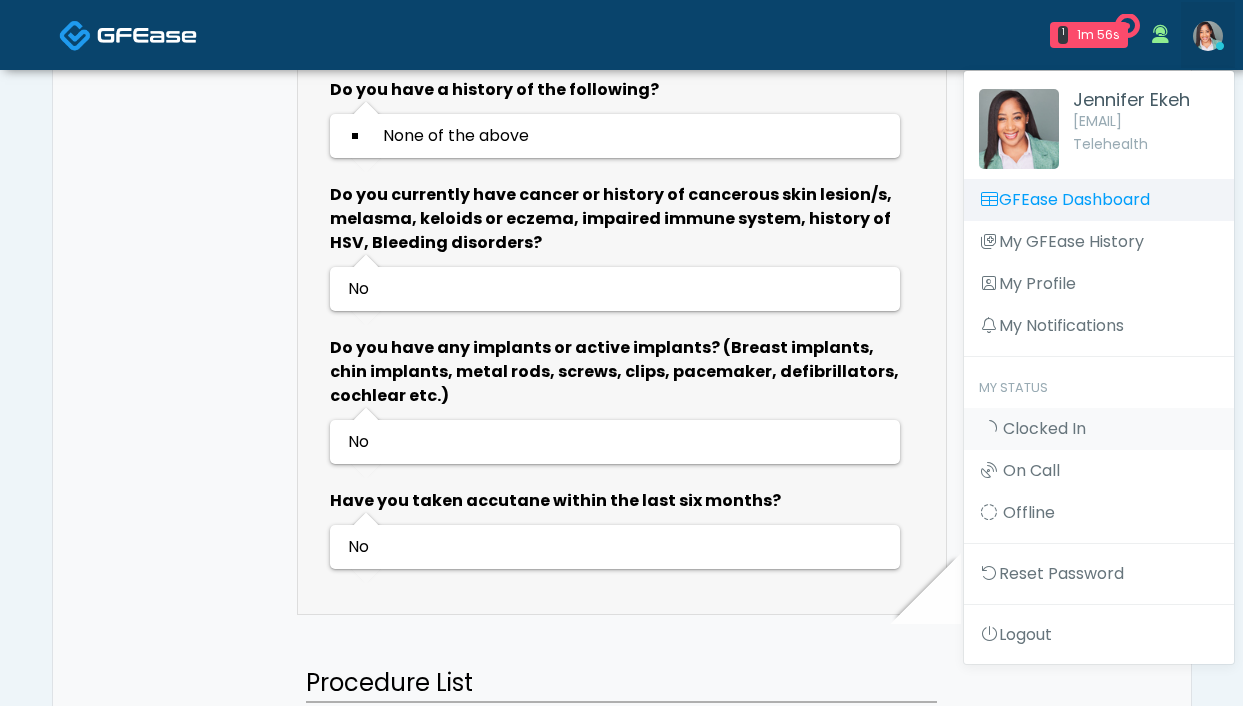 click on "GFEase Dashboard" at bounding box center (1099, 200) 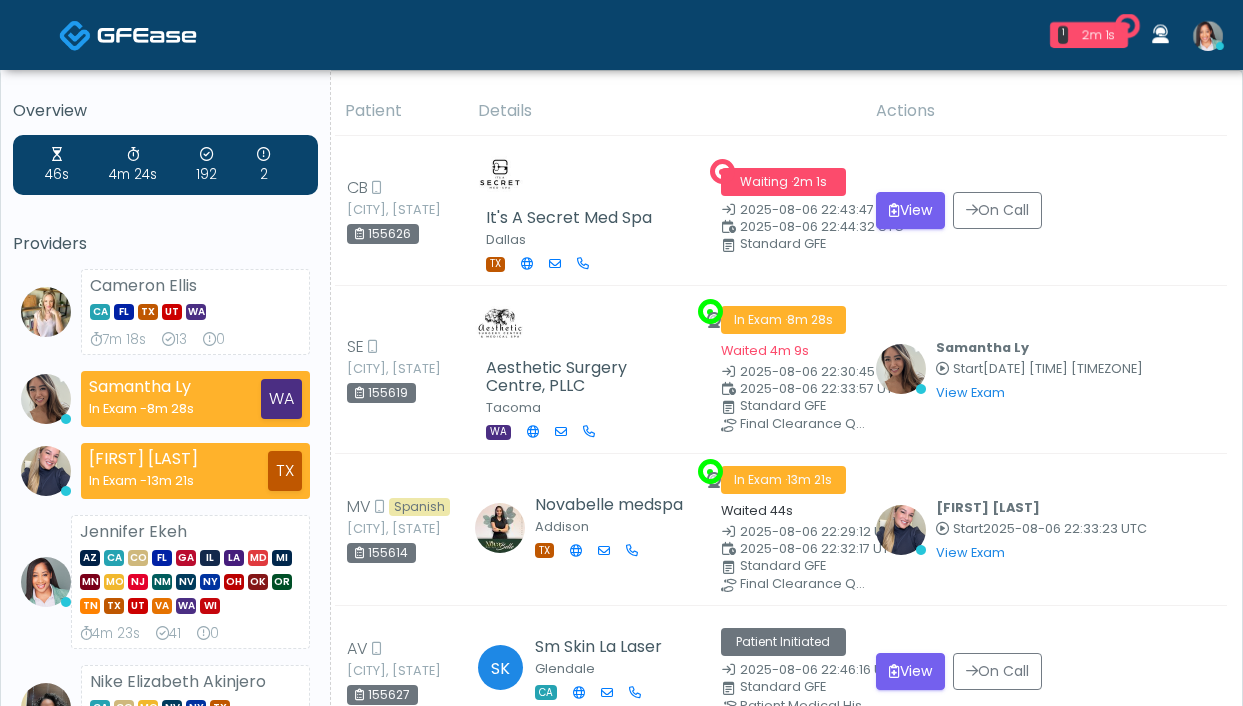 scroll, scrollTop: 0, scrollLeft: 0, axis: both 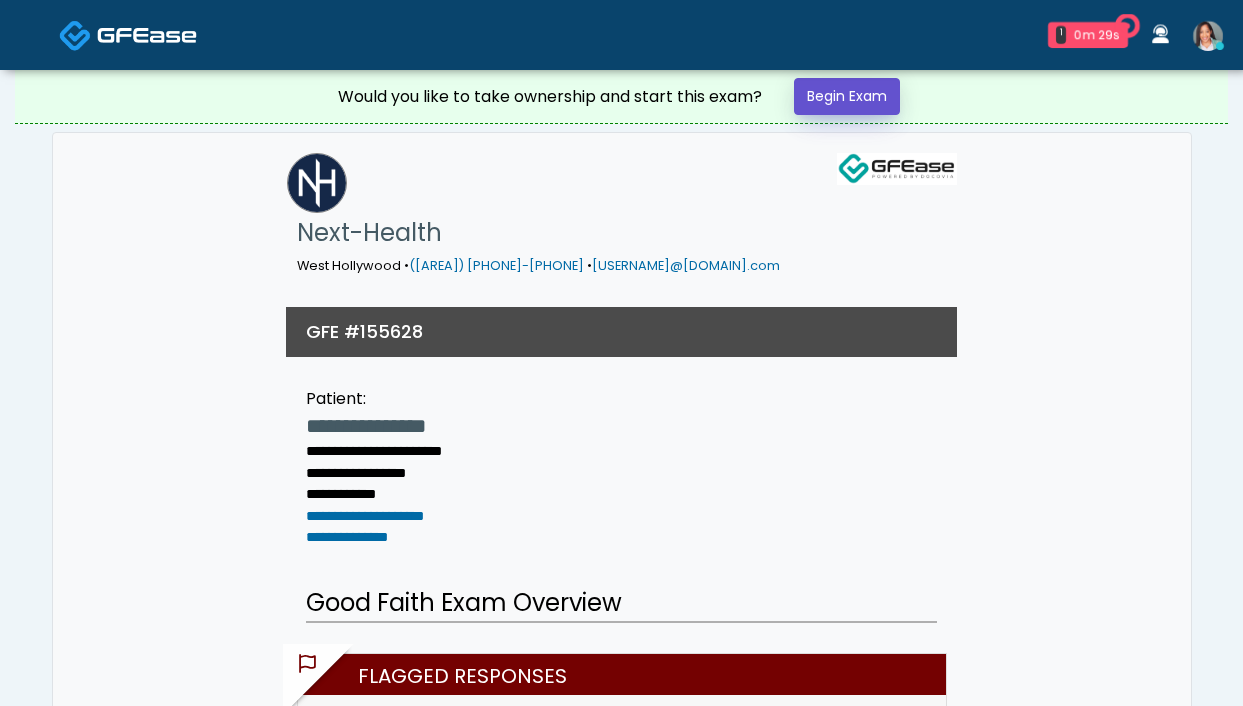 click on "Begin Exam" at bounding box center [847, 96] 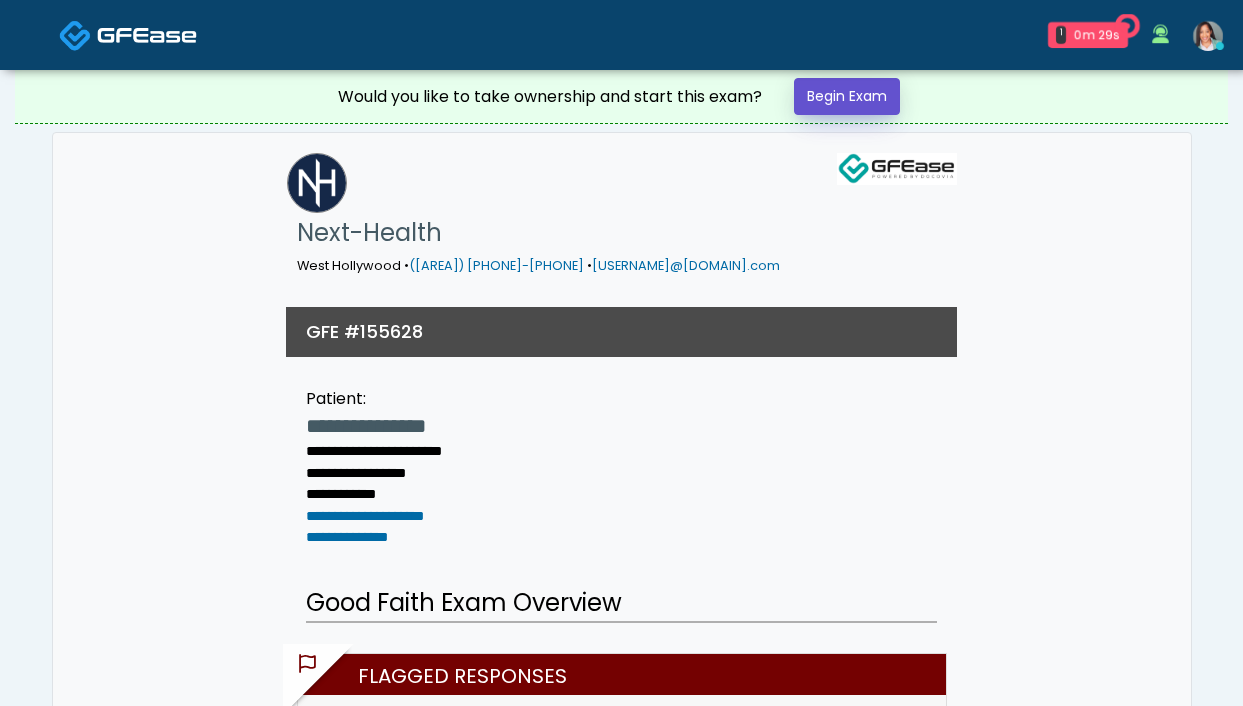 scroll, scrollTop: 0, scrollLeft: 0, axis: both 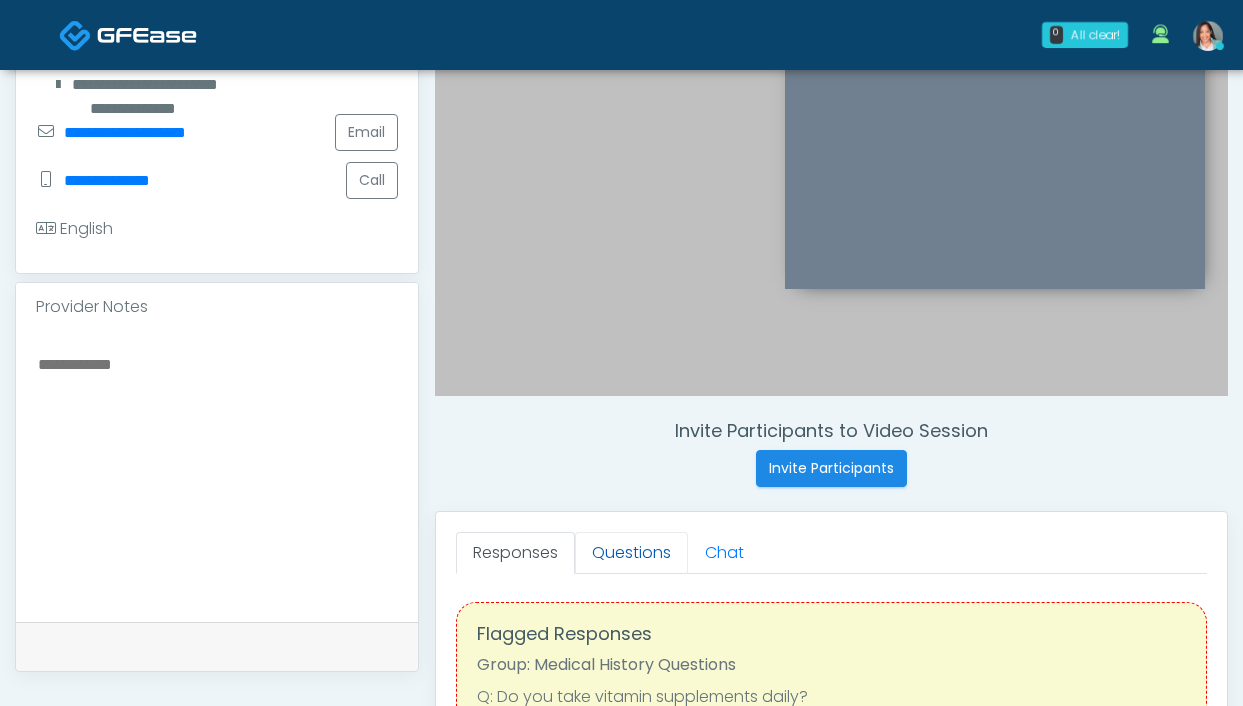 click on "Questions" at bounding box center [631, 553] 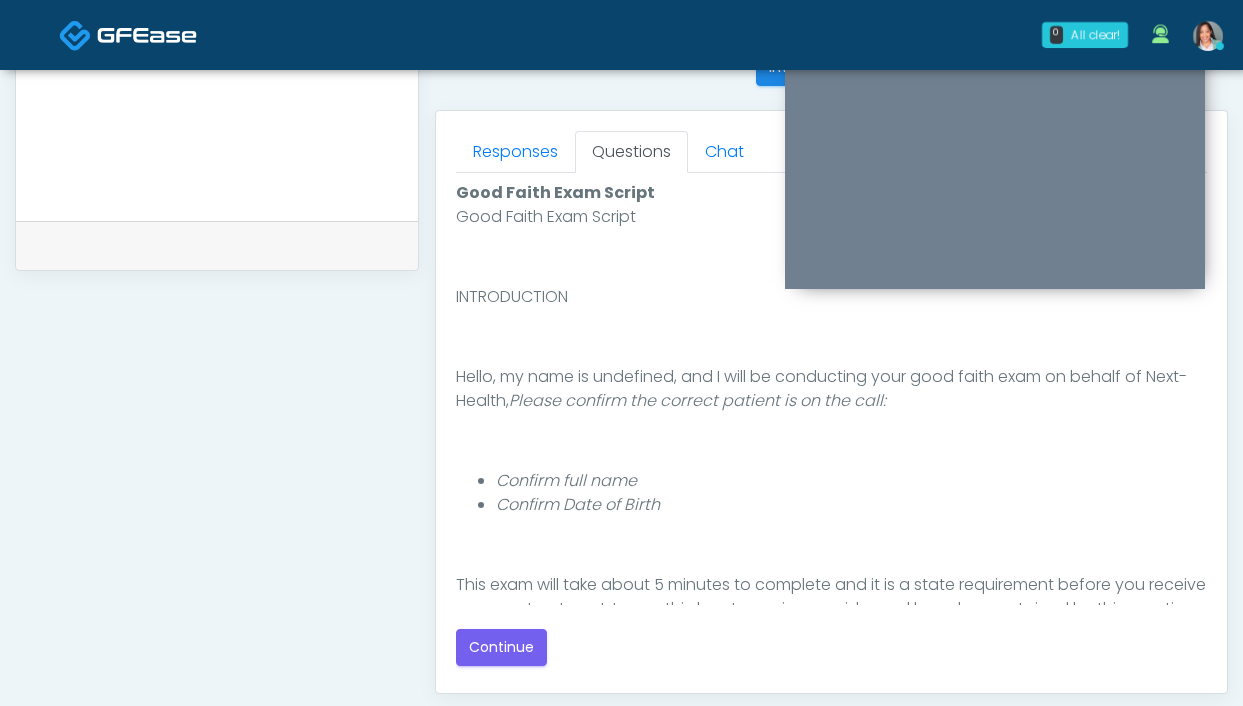 scroll, scrollTop: 1038, scrollLeft: 0, axis: vertical 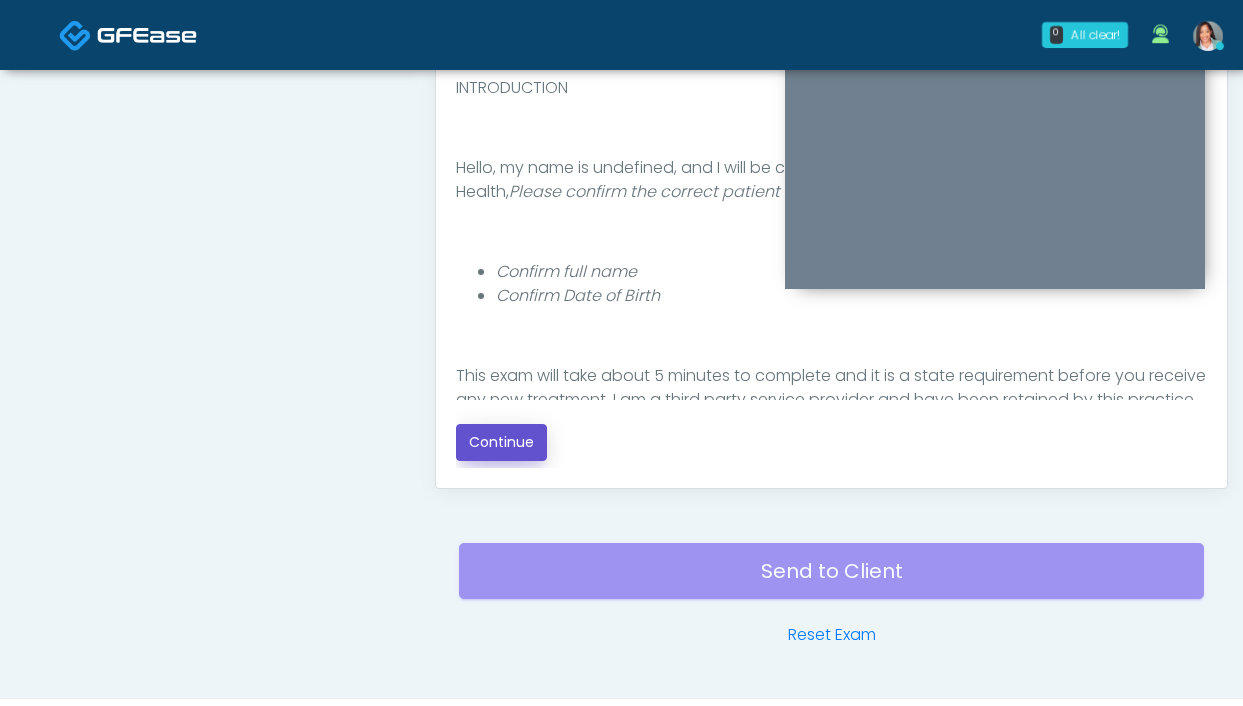 click on "Continue" at bounding box center (501, 442) 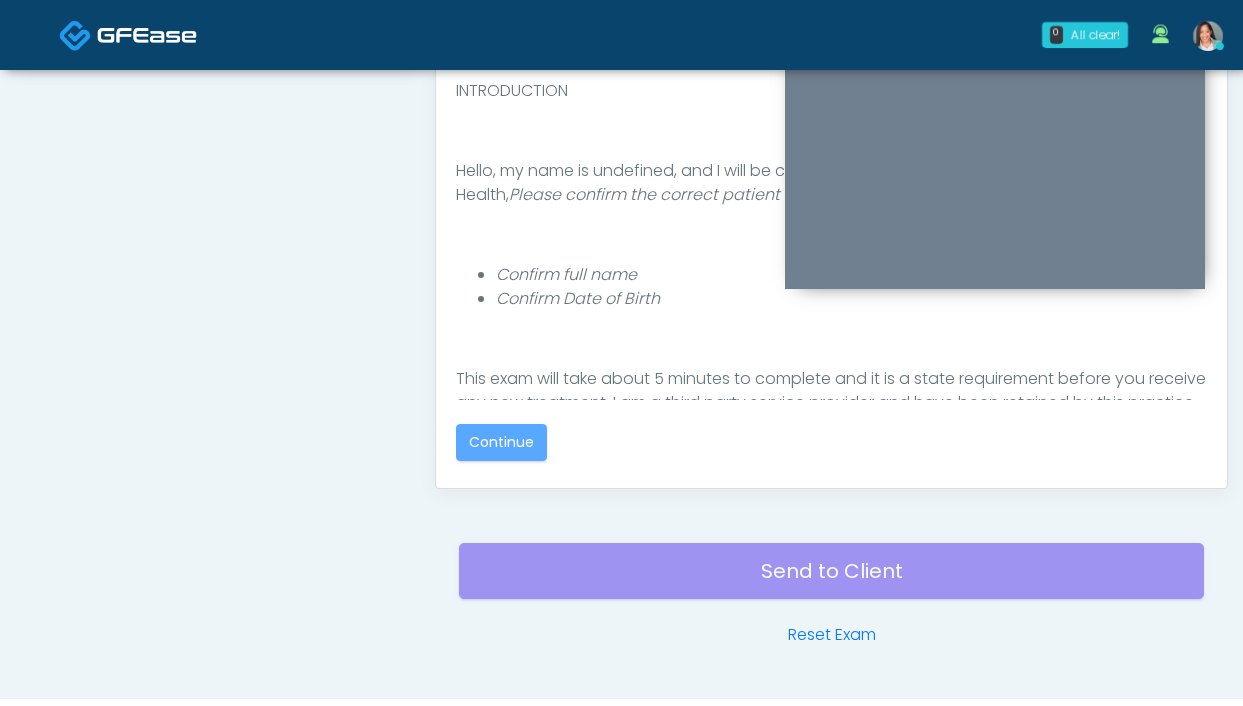 scroll, scrollTop: 0, scrollLeft: 0, axis: both 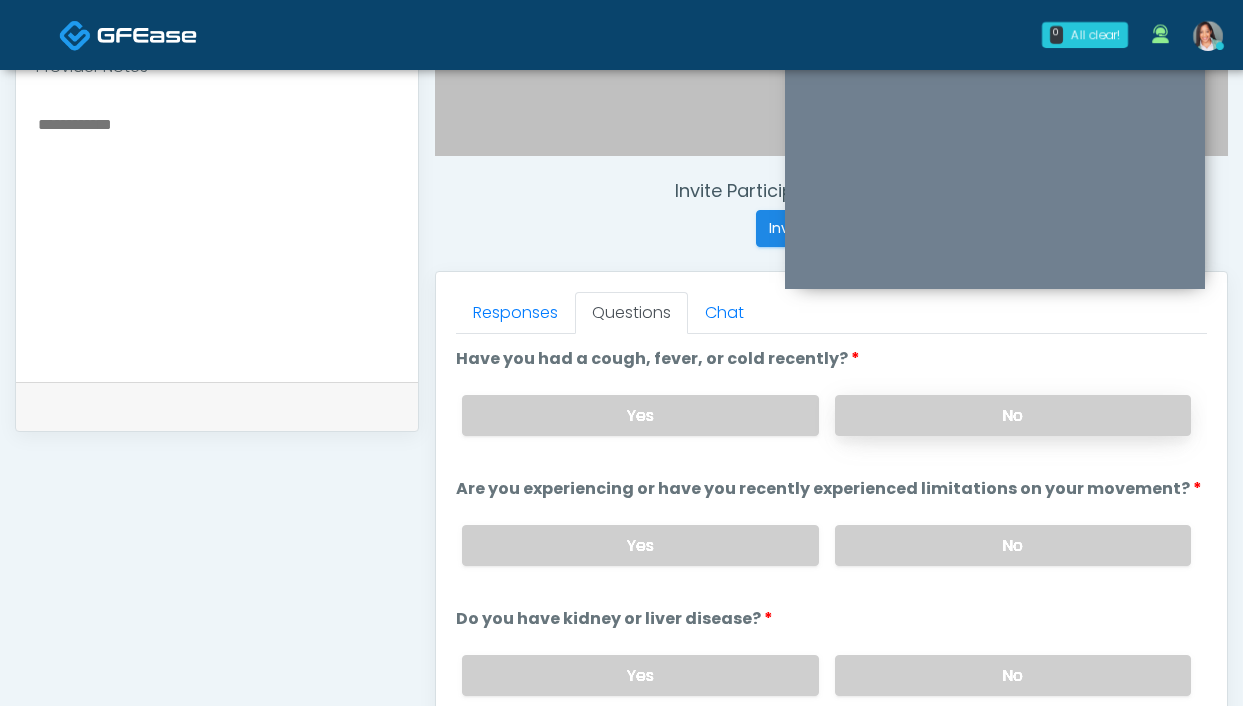 click on "No" at bounding box center (1013, 415) 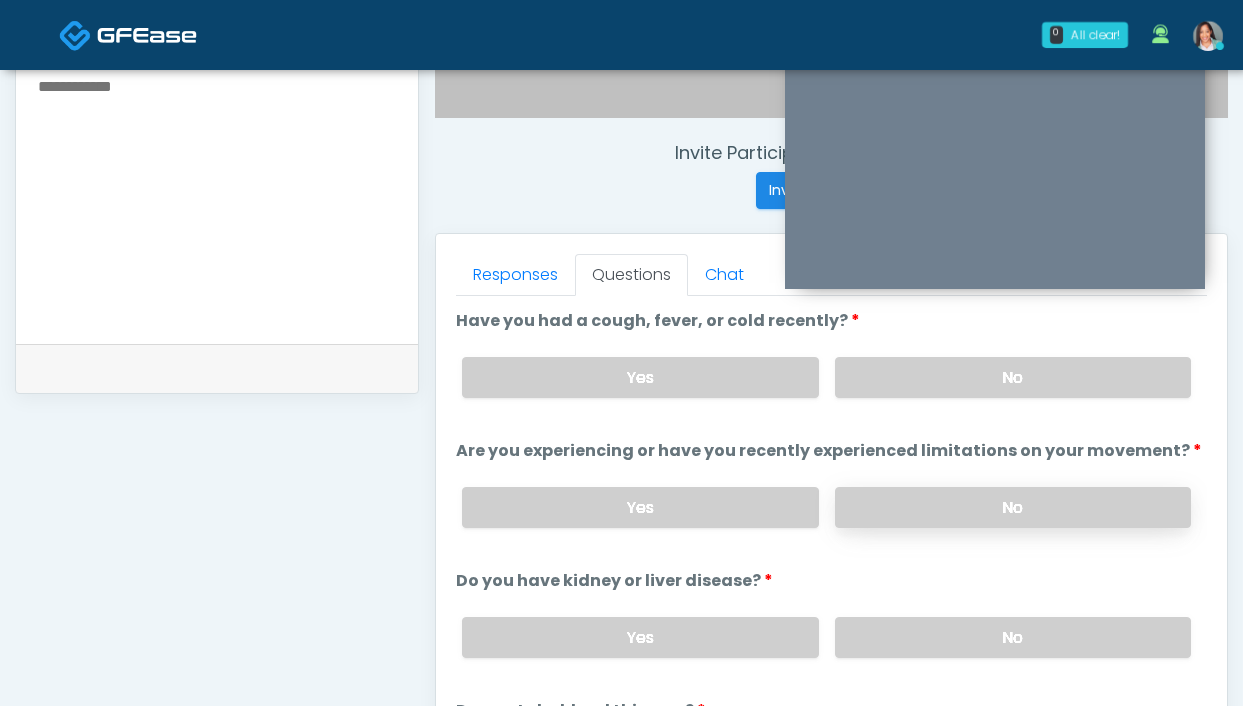 click on "No" at bounding box center [1013, 507] 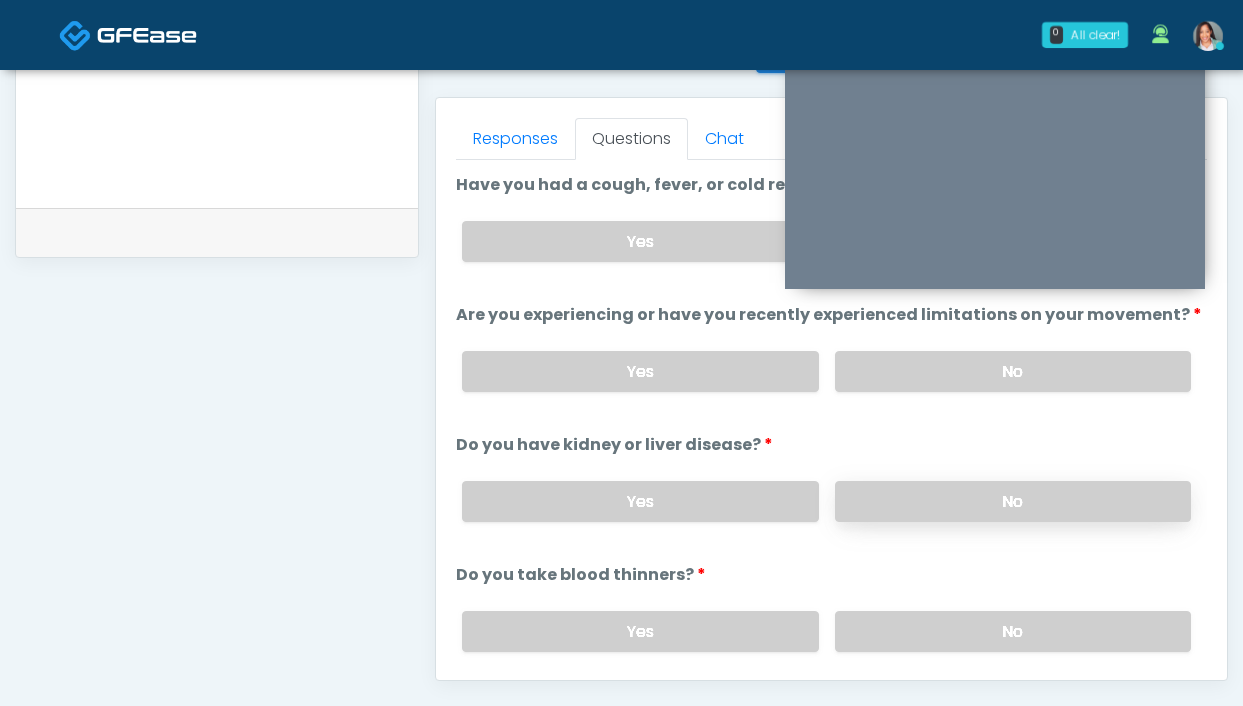 click on "No" at bounding box center [1013, 501] 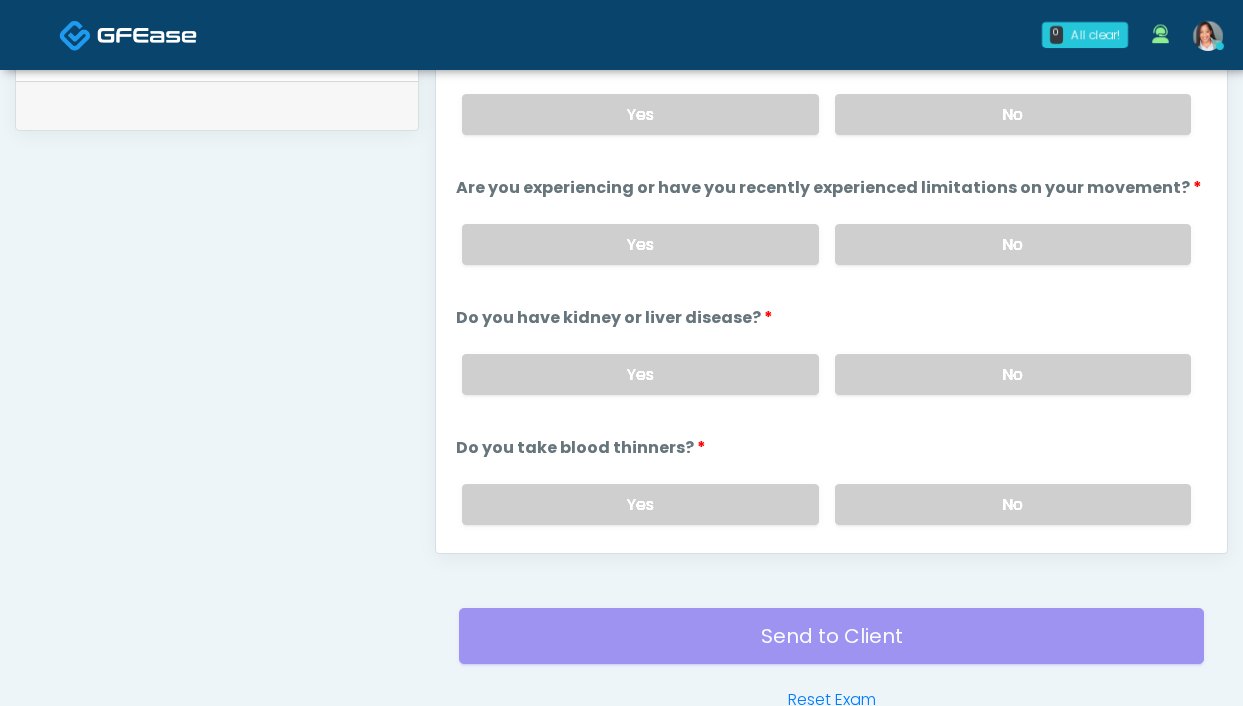 scroll, scrollTop: 973, scrollLeft: 0, axis: vertical 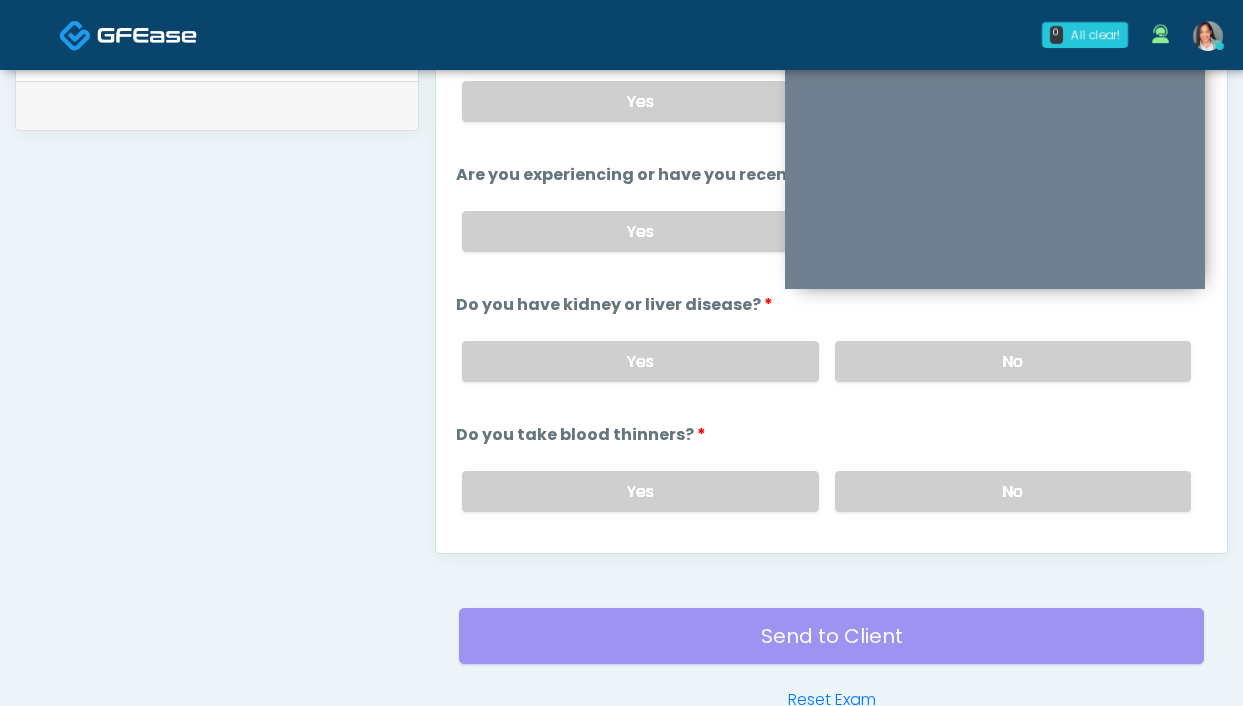 drag, startPoint x: 858, startPoint y: 477, endPoint x: 825, endPoint y: 472, distance: 33.37664 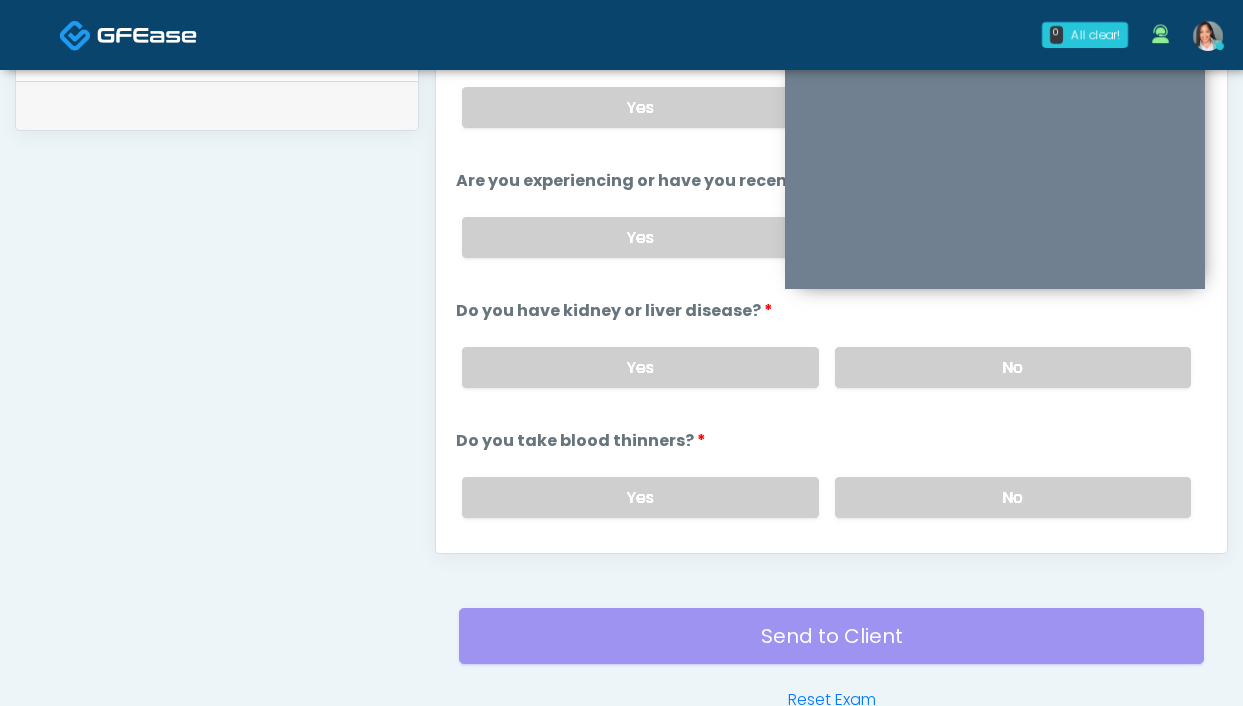 scroll, scrollTop: 0, scrollLeft: 0, axis: both 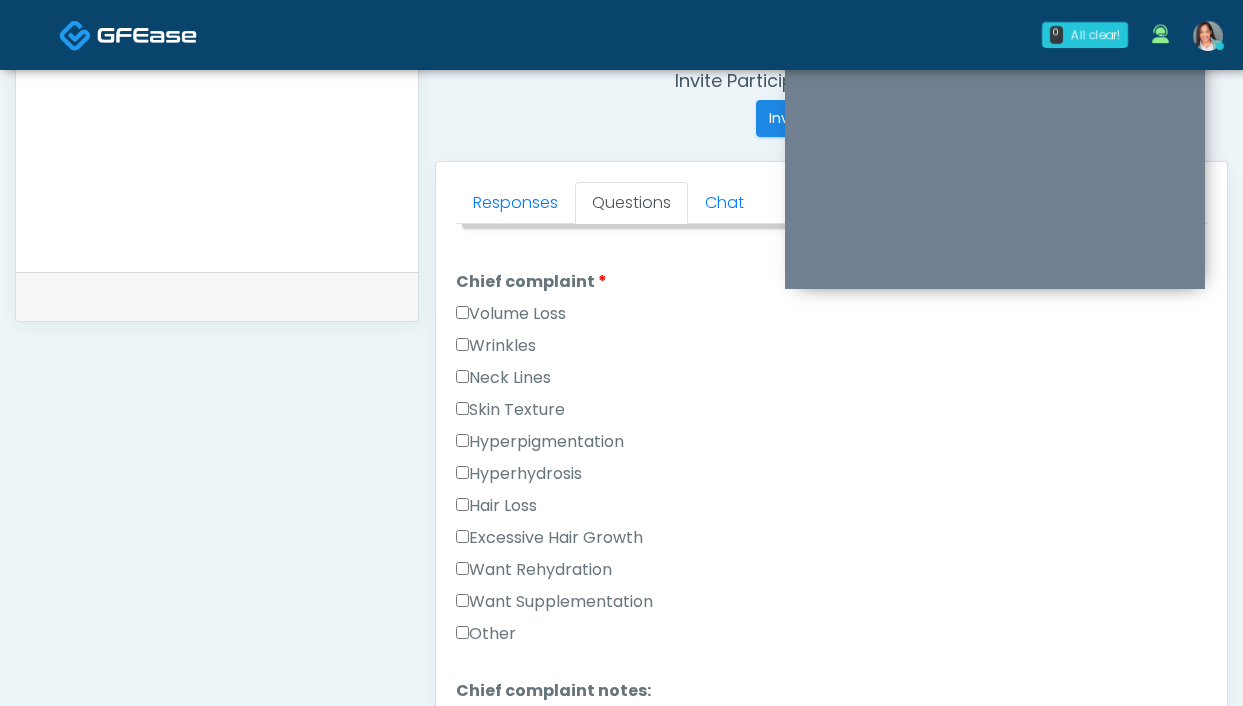 click on "Wrinkles" at bounding box center [496, 346] 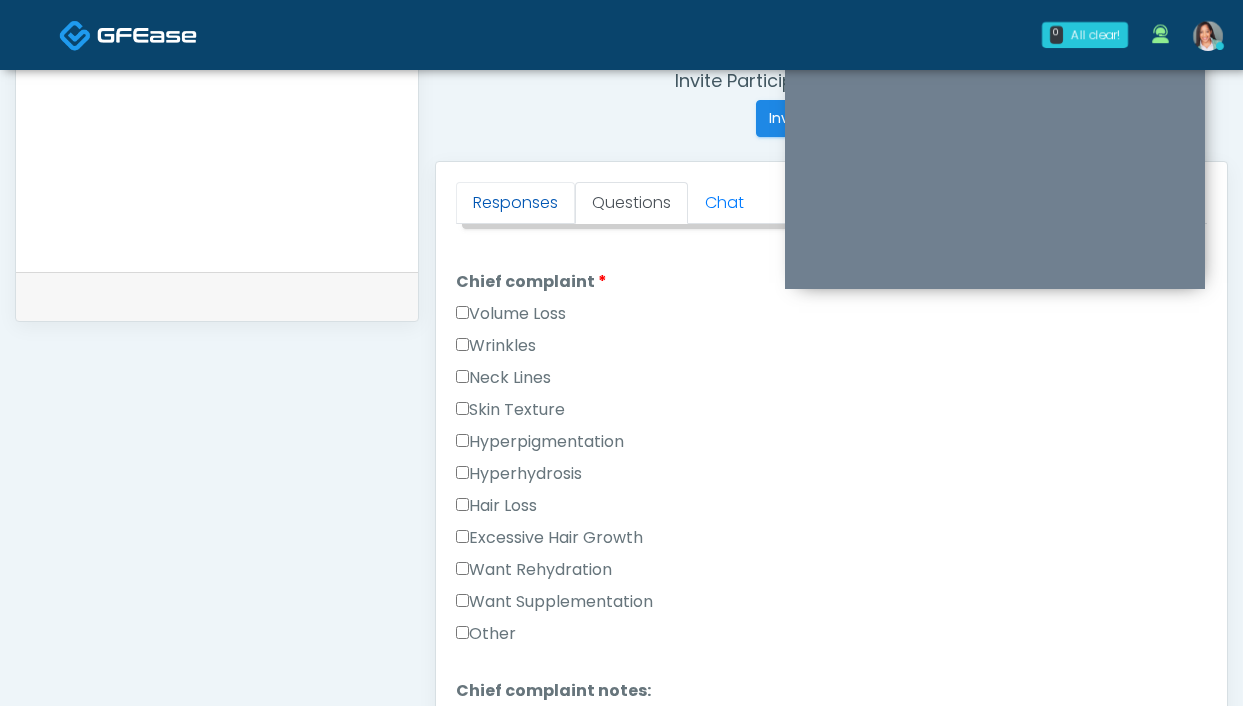 click on "Responses" at bounding box center (515, 203) 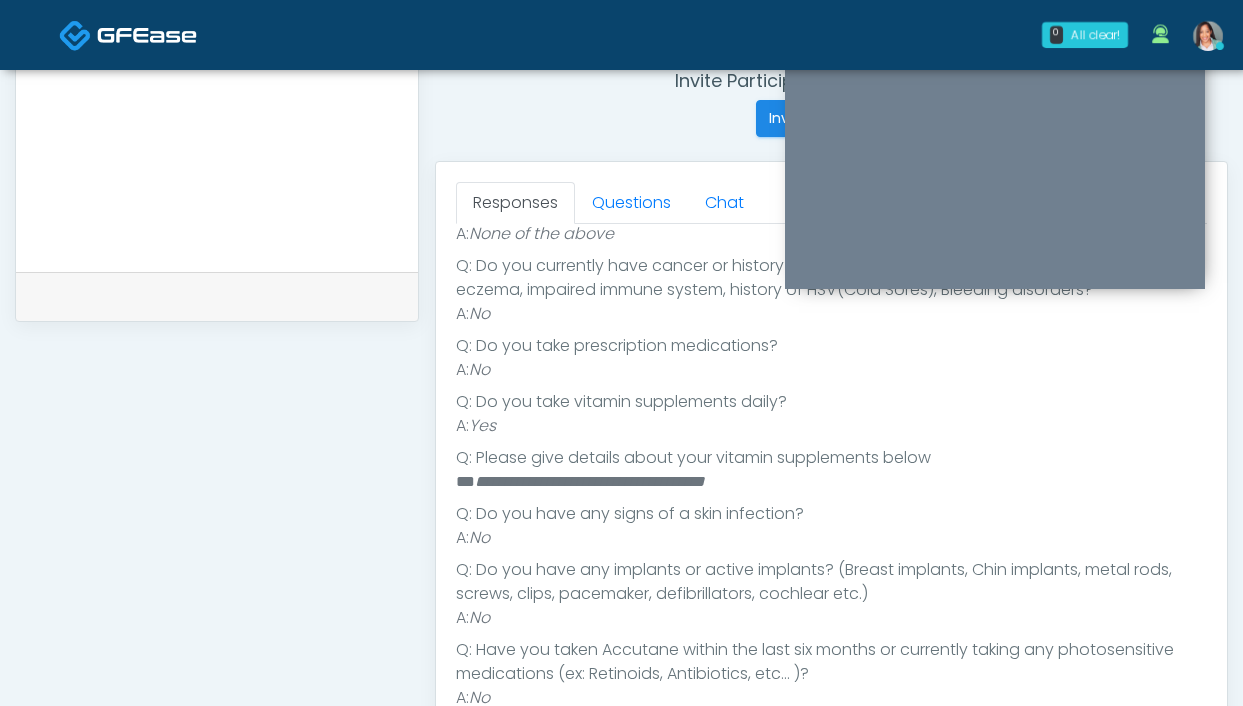 scroll, scrollTop: 474, scrollLeft: 0, axis: vertical 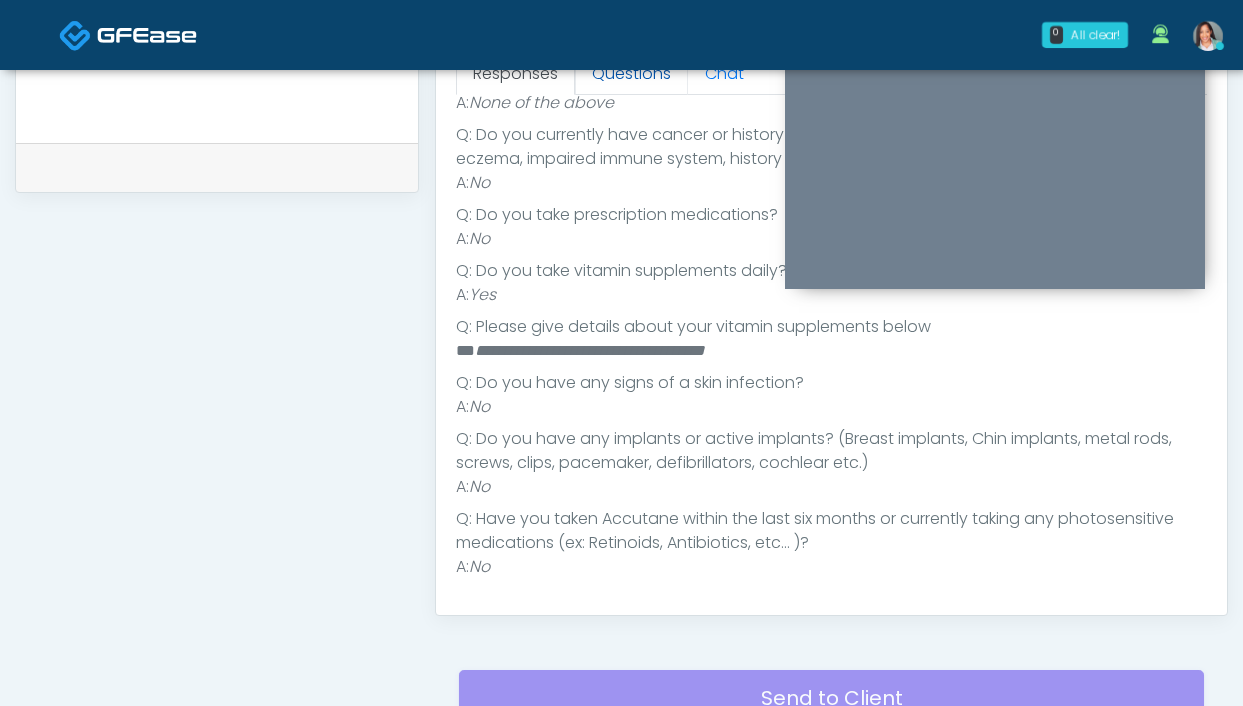 click on "Questions" at bounding box center [631, 74] 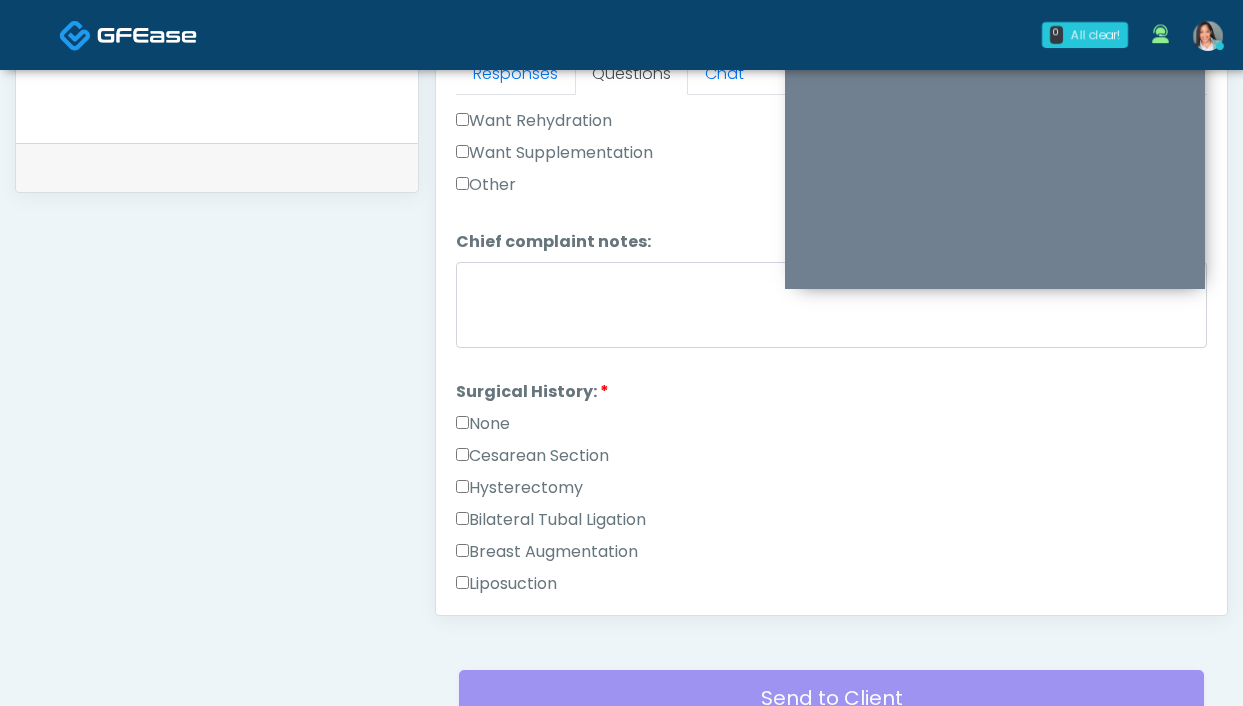 scroll, scrollTop: 820, scrollLeft: 0, axis: vertical 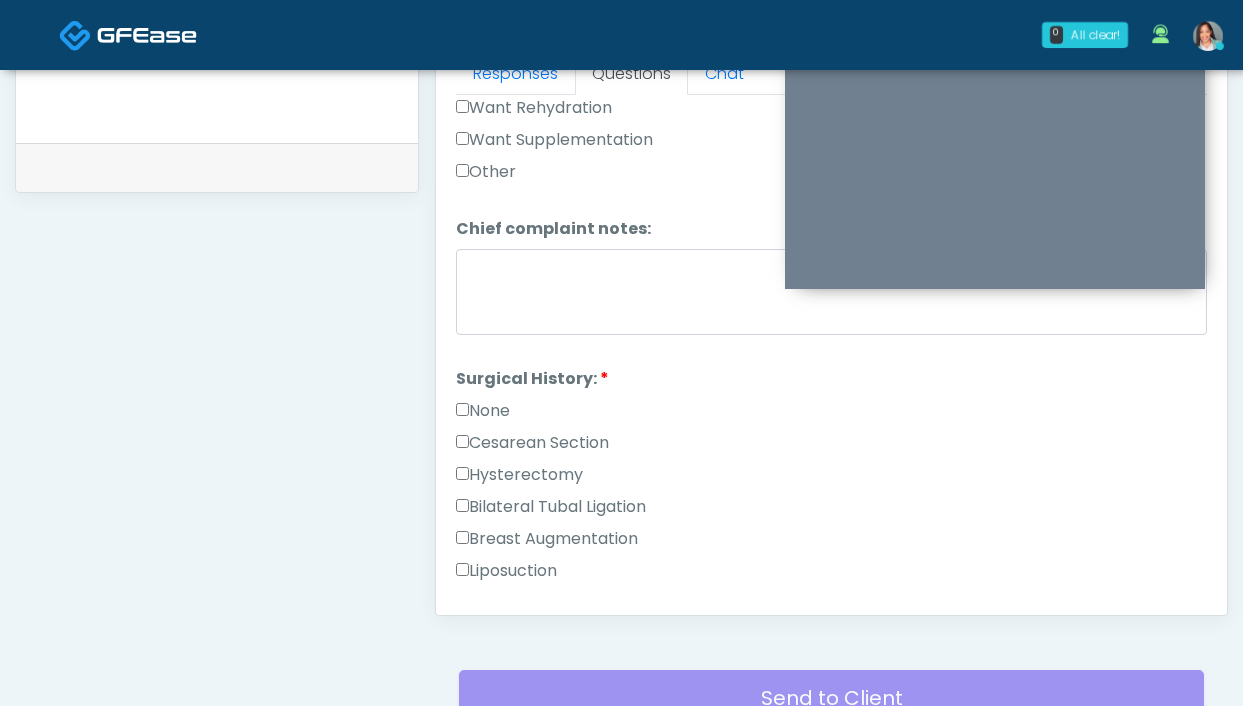 click on "None" at bounding box center (483, 411) 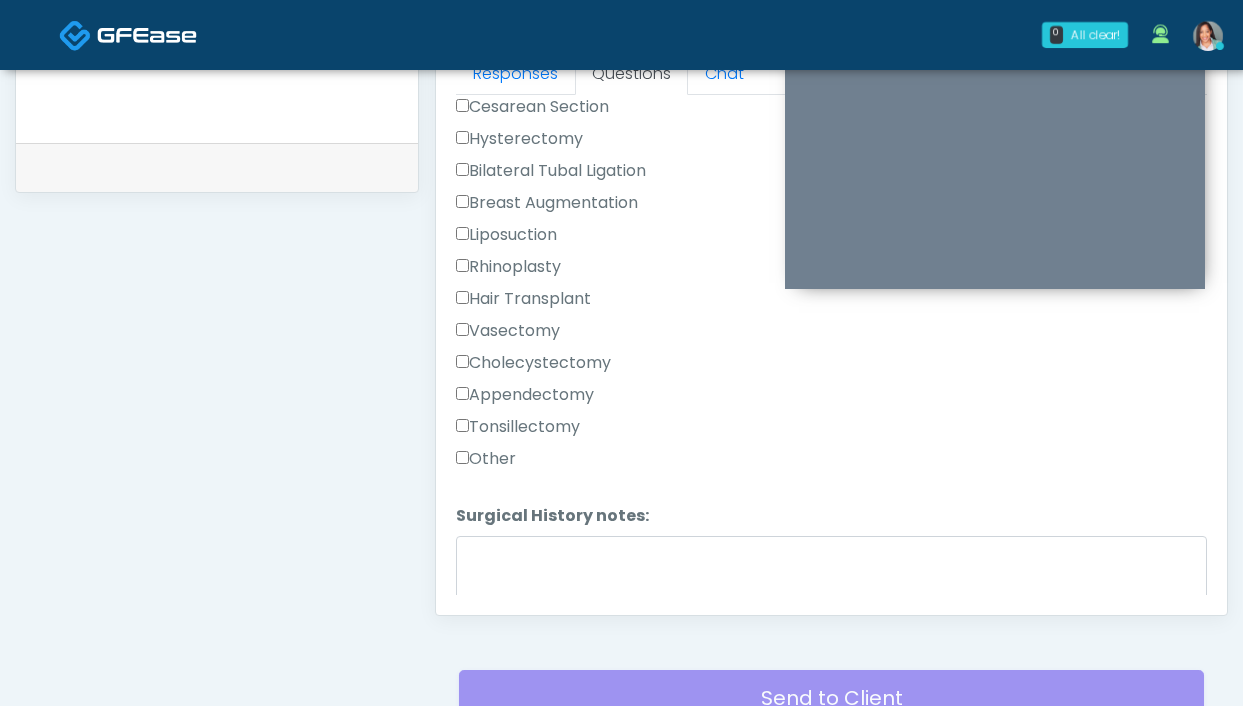 scroll, scrollTop: 1247, scrollLeft: 0, axis: vertical 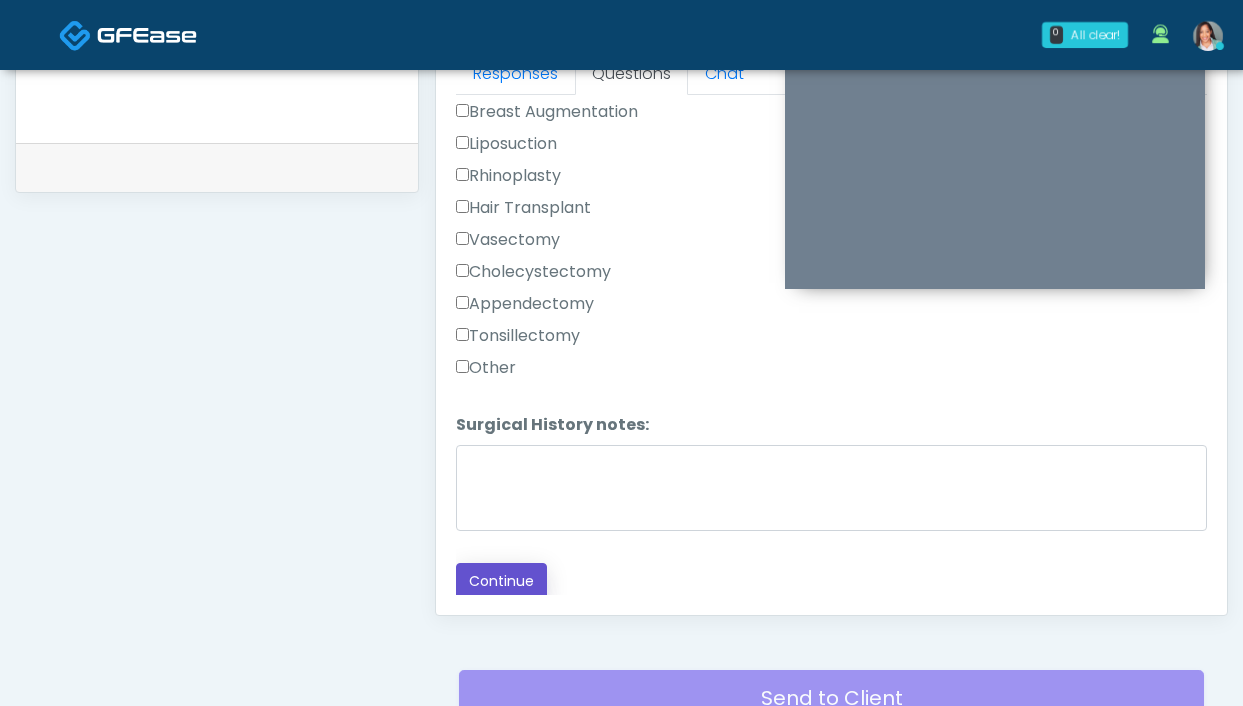 click on "Continue" at bounding box center (501, 581) 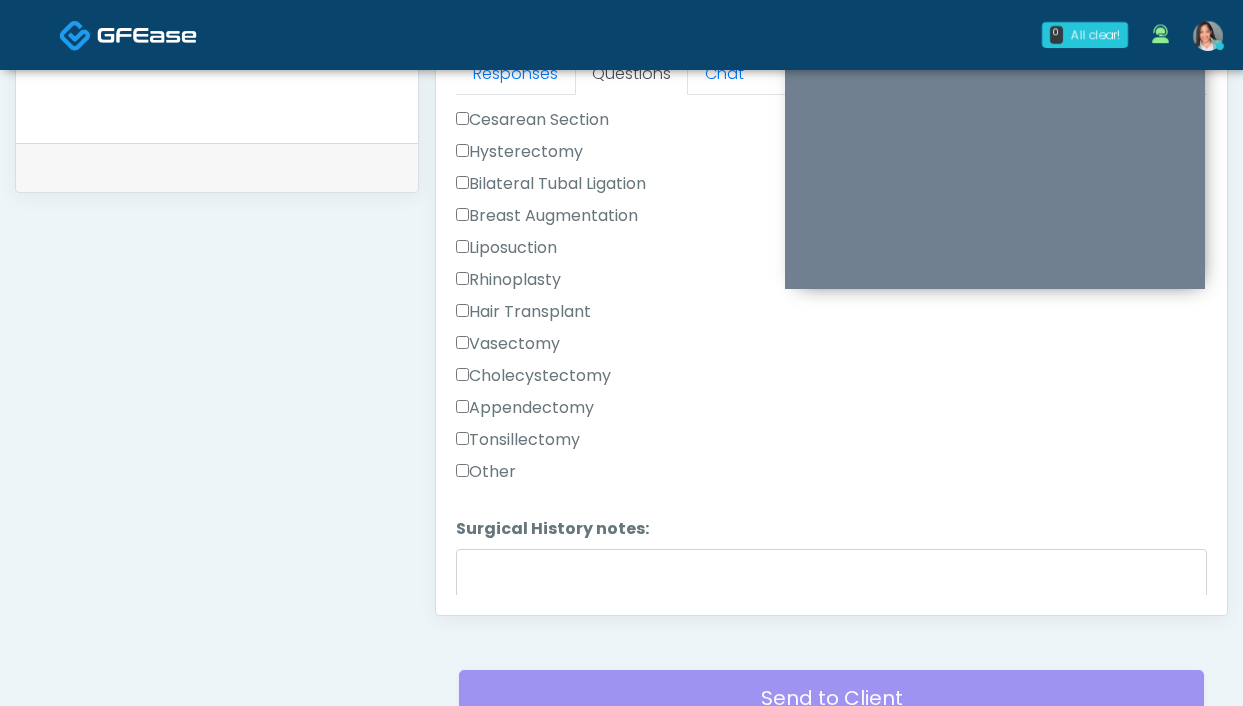 scroll, scrollTop: 209, scrollLeft: 0, axis: vertical 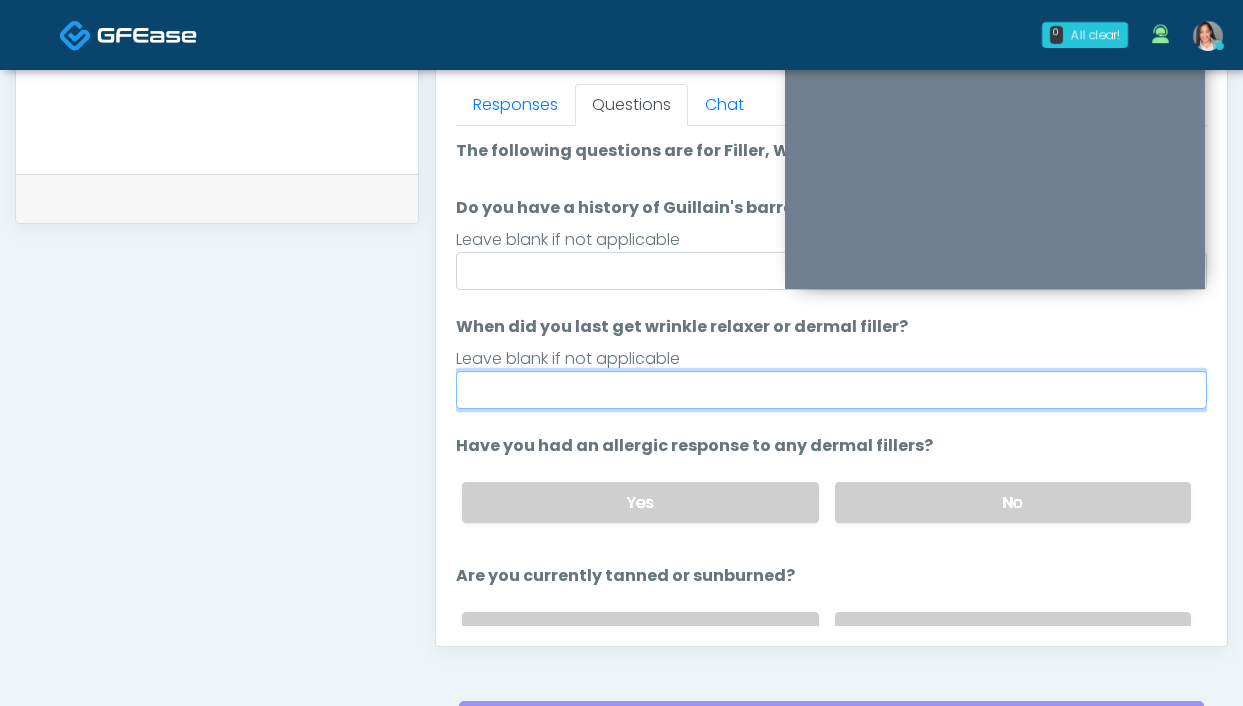 click on "When did you last get wrinkle relaxer or dermal filler?" at bounding box center (831, 390) 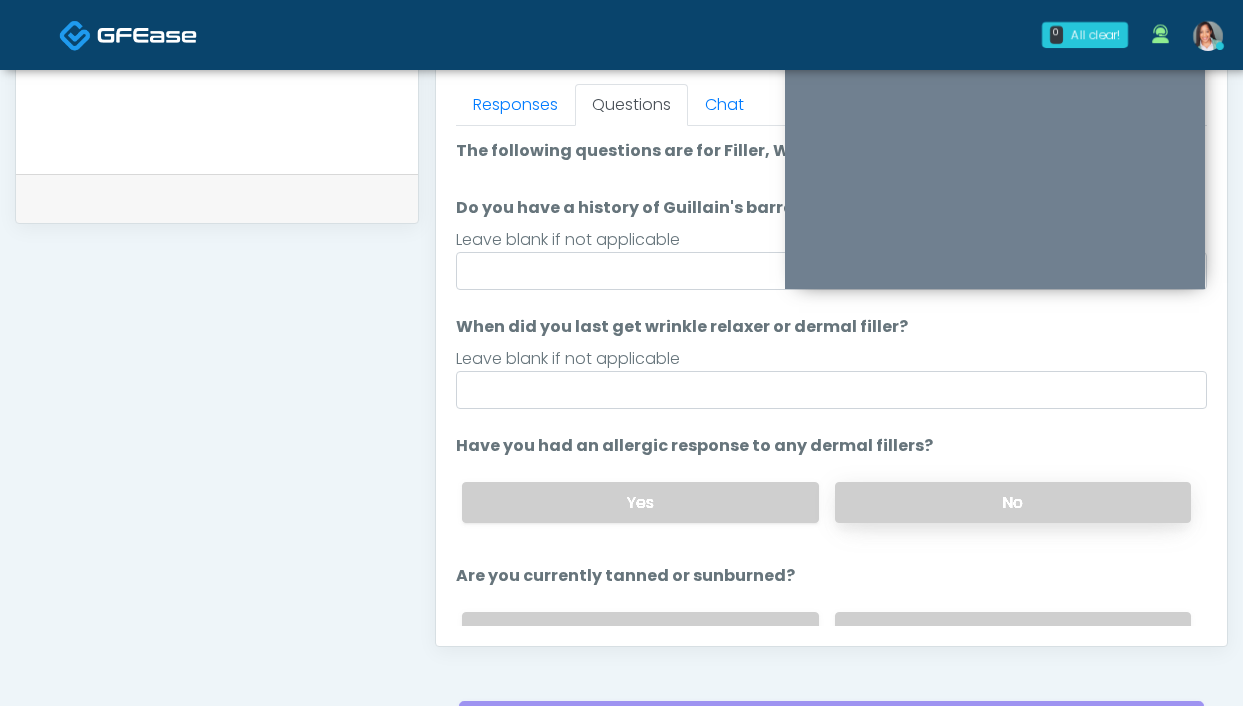 click on "No" at bounding box center (1013, 502) 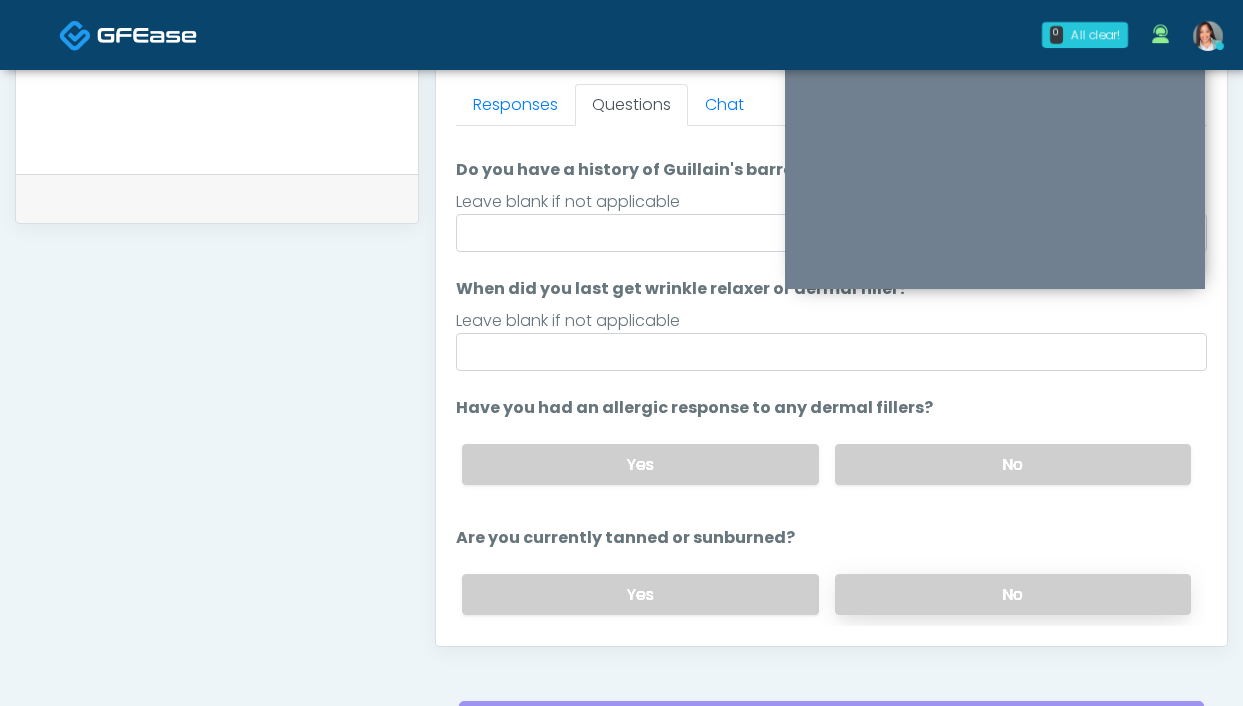 click on "No" at bounding box center (1013, 594) 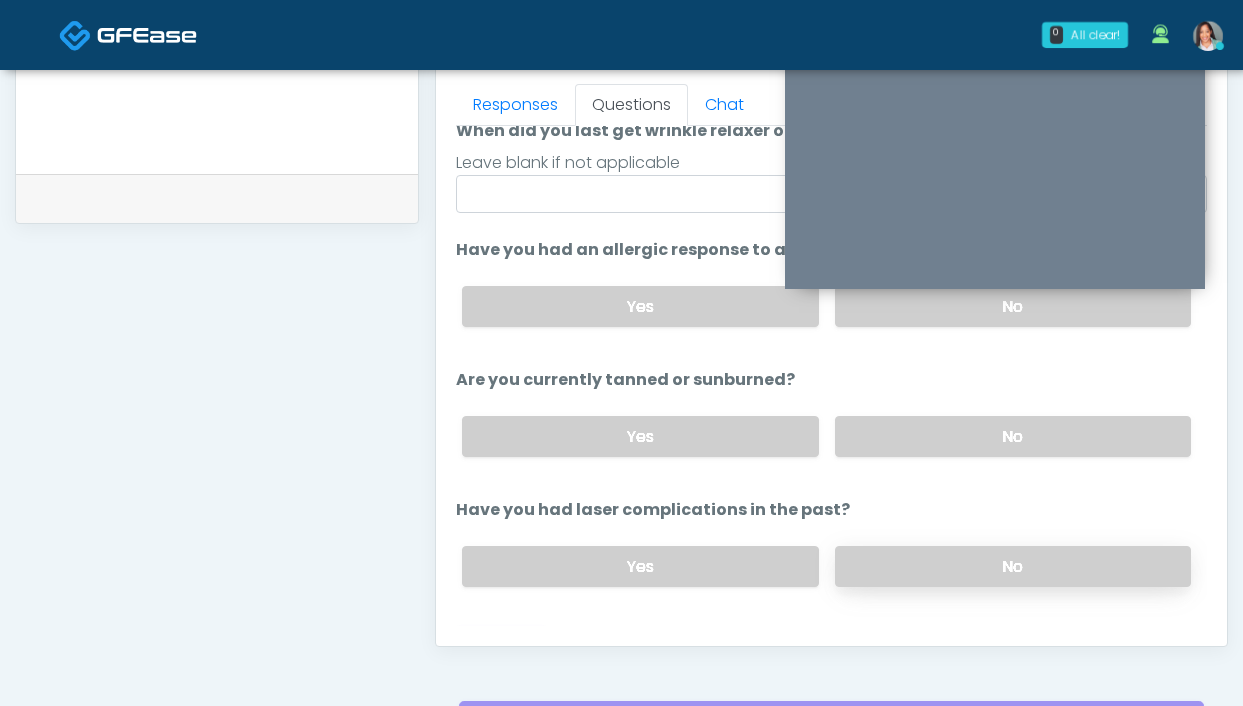 click on "No" at bounding box center [1013, 566] 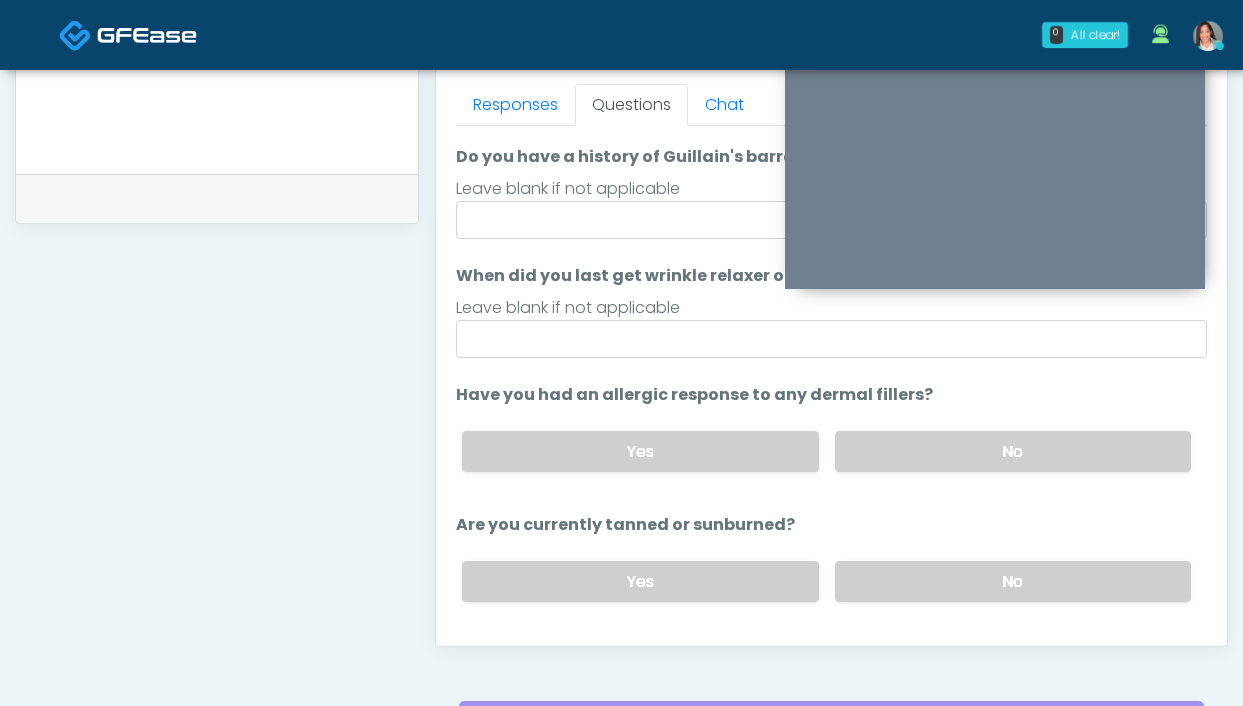 scroll, scrollTop: 49, scrollLeft: 0, axis: vertical 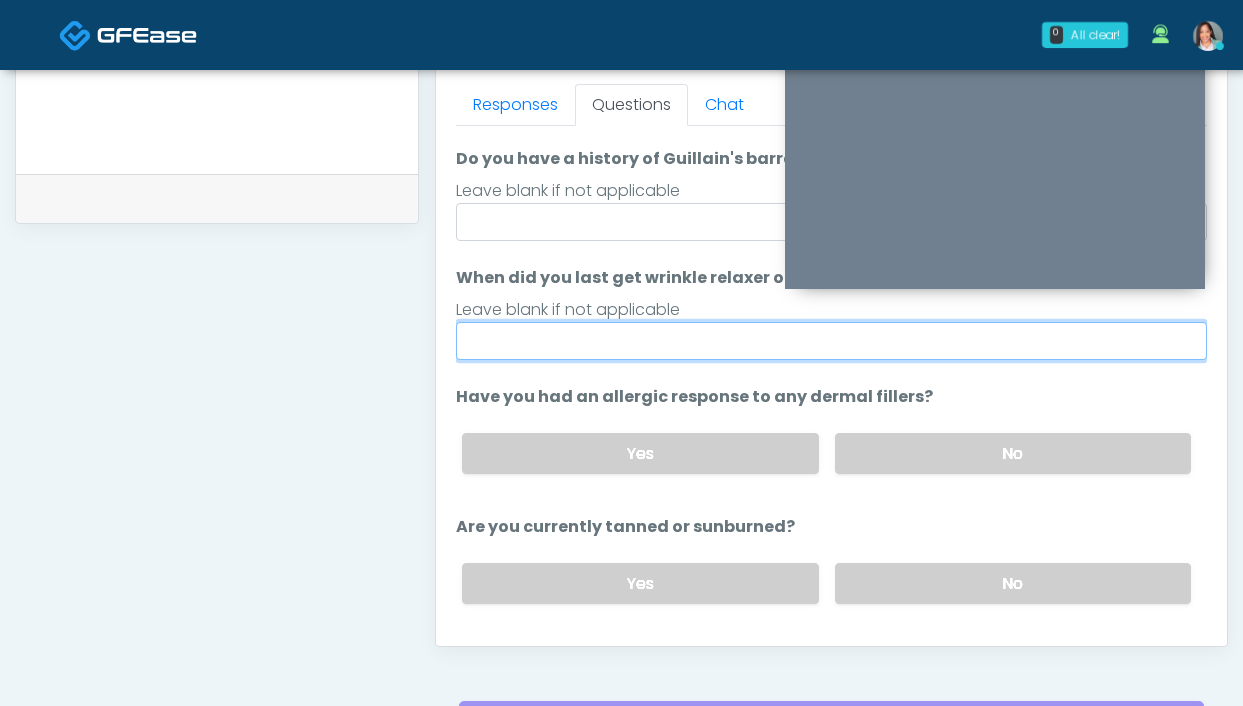 click on "When did you last get wrinkle relaxer or dermal filler?" at bounding box center [831, 341] 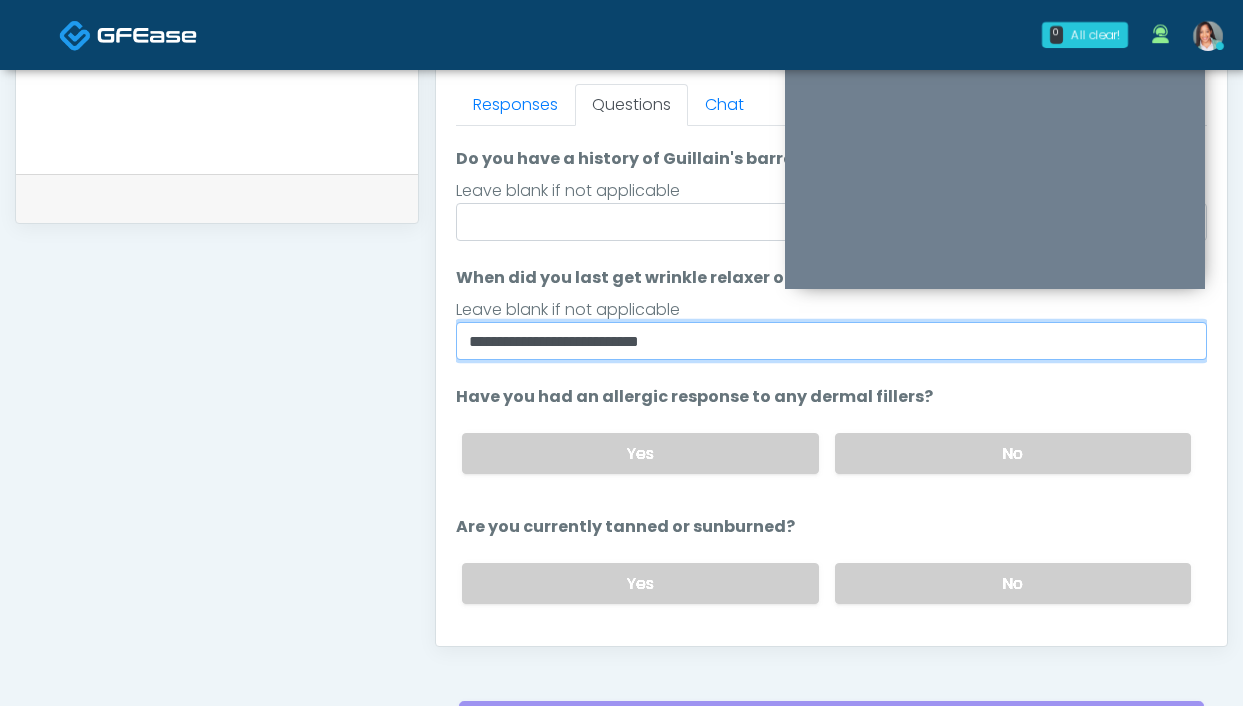 click on "**********" at bounding box center (831, 341) 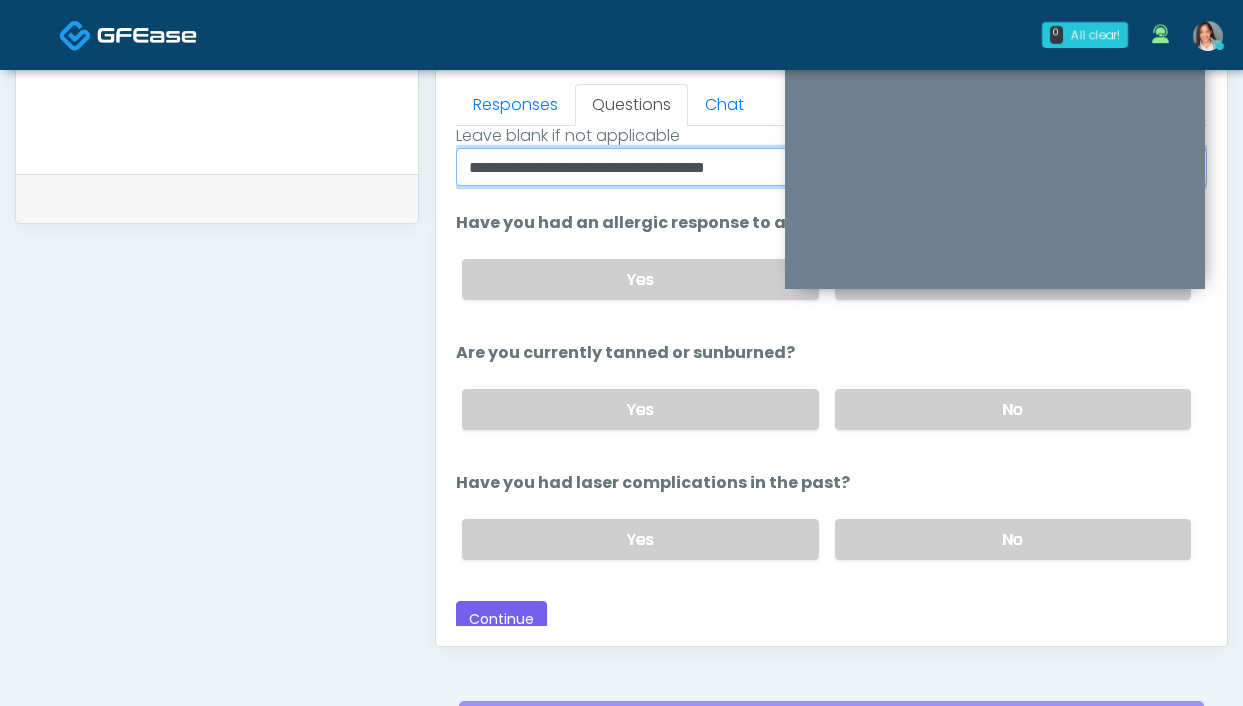 scroll, scrollTop: 232, scrollLeft: 0, axis: vertical 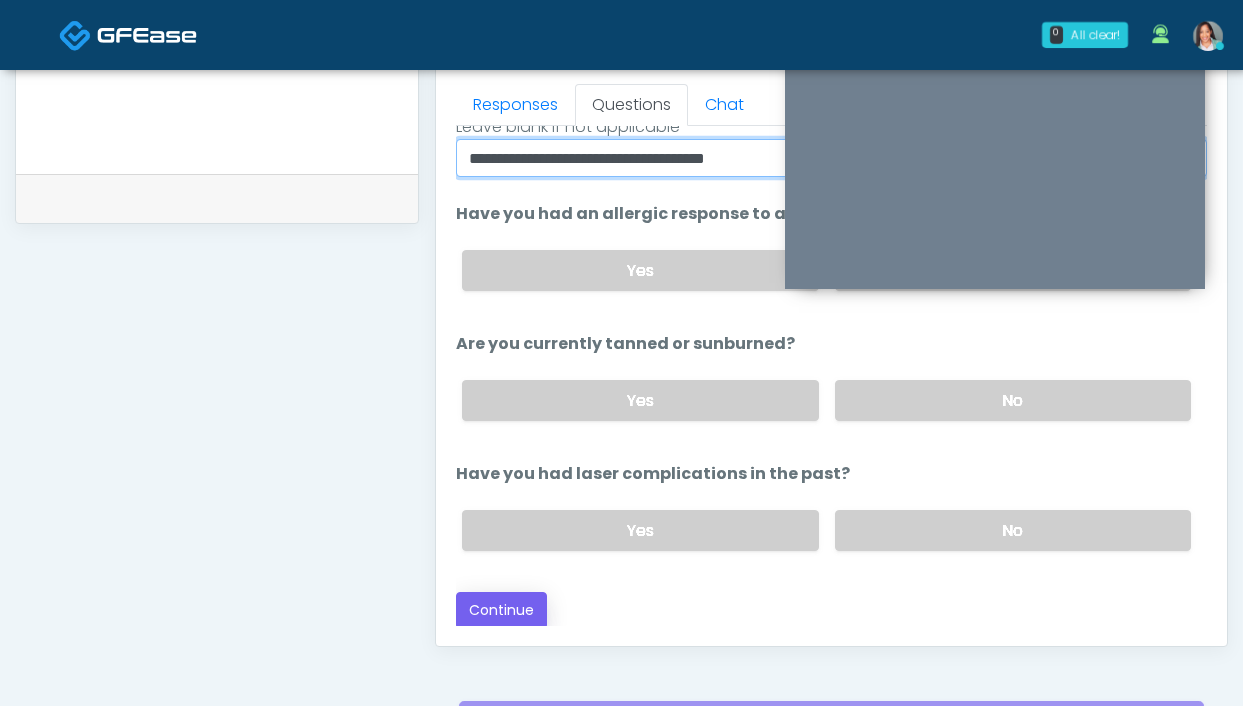 type on "**********" 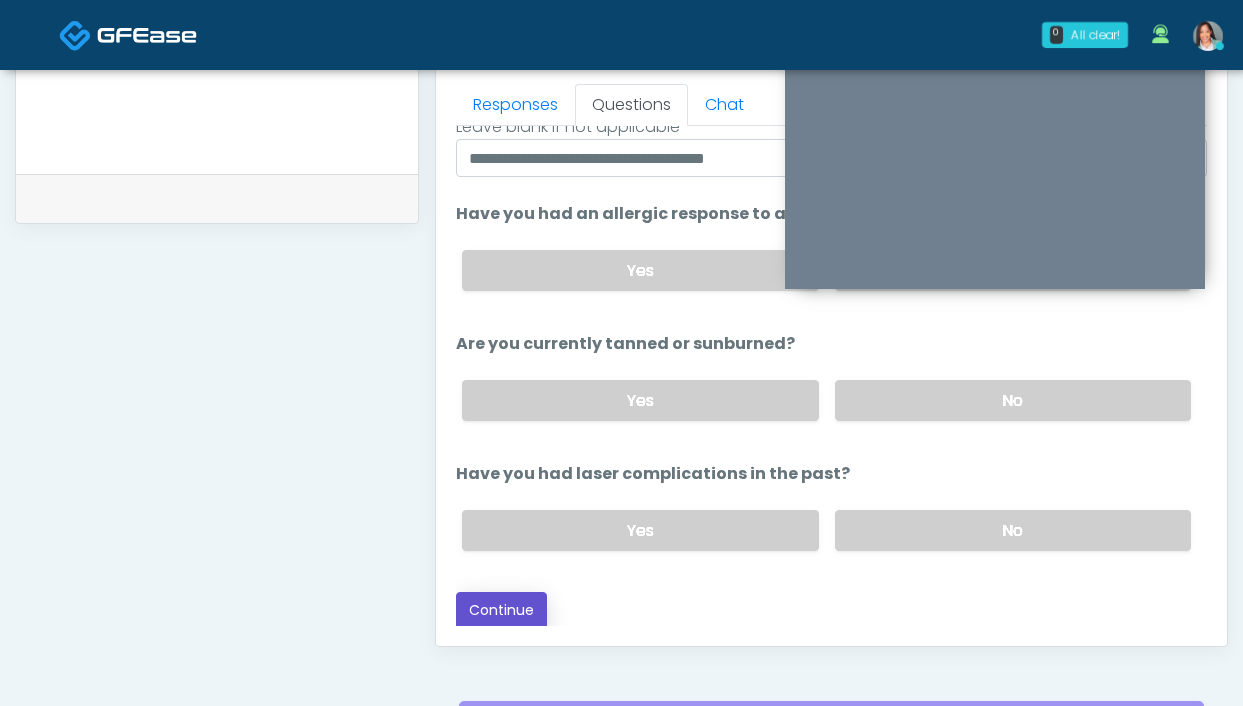 click on "Continue" at bounding box center (501, 610) 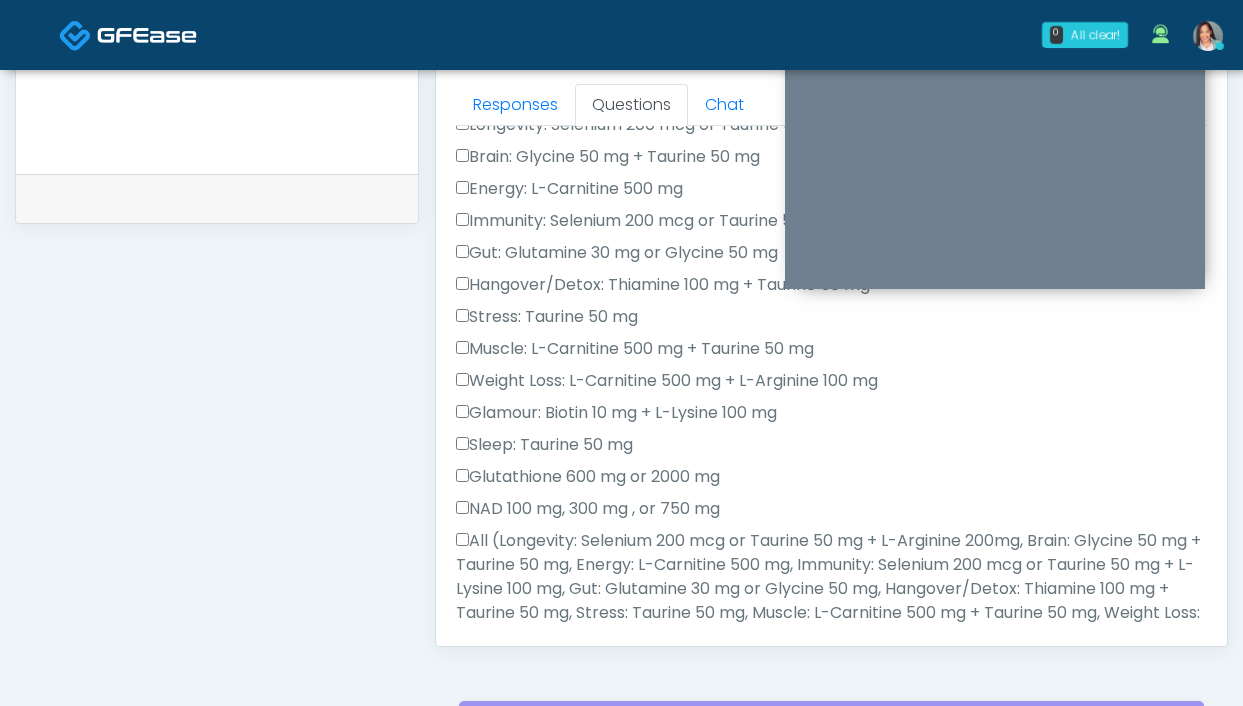 scroll, scrollTop: 1089, scrollLeft: 0, axis: vertical 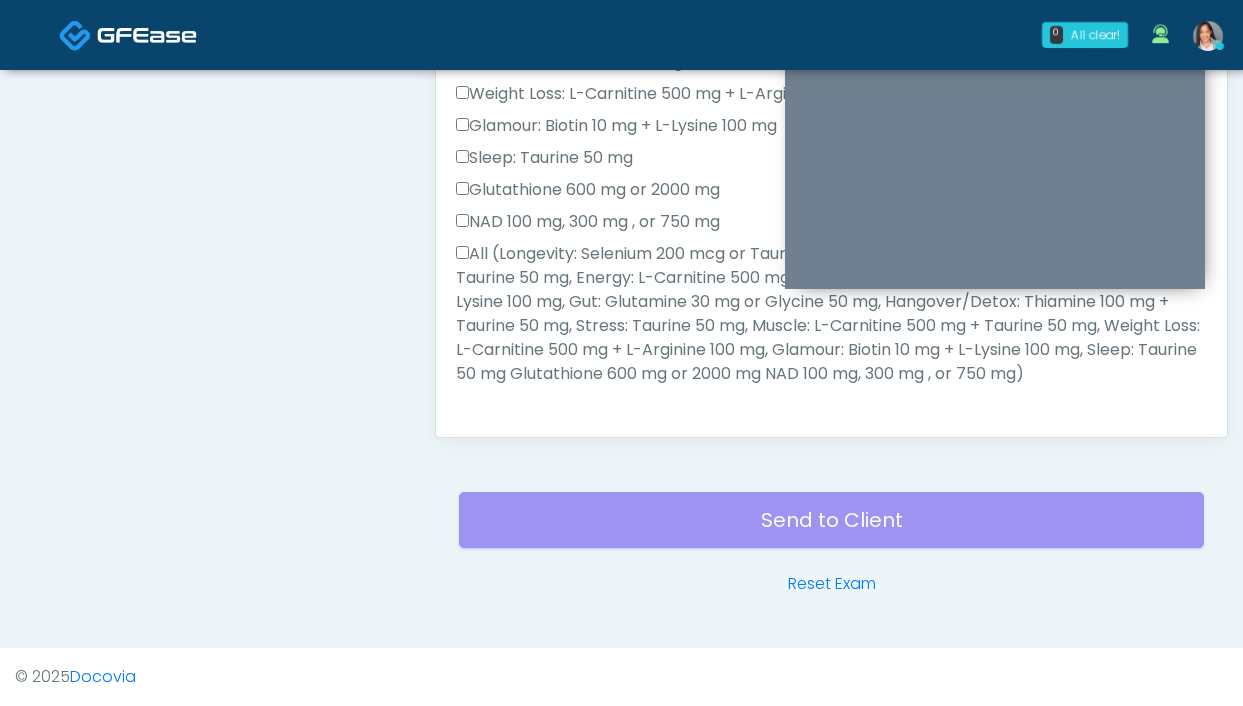 click on "All (Longevity: Selenium 200 mcg or Taurine 50 mg + L-Arginine 200mg, Brain: Glycine 50 mg + Taurine 50 mg, Energy: L-Carnitine 500 mg, Immunity: Selenium 200 mcg or Taurine 50 mg + L-Lysine 100 mg, Gut: Glutamine 30 mg or Glycine 50 mg, Hangover/Detox: Thiamine 100 mg + Taurine 50 mg, Stress: Taurine 50 mg, Muscle: L-Carnitine 500 mg + Taurine 50 mg, Weight Loss: L-Carnitine 500 mg + L-Arginine 100 mg, Glamour: Biotin 10 mg + L-Lysine 100 mg, Sleep: Taurine 50 mg Glutathione 600 mg or 2000 mg NAD 100 mg, 300 mg , or 750 mg)" at bounding box center (831, 314) 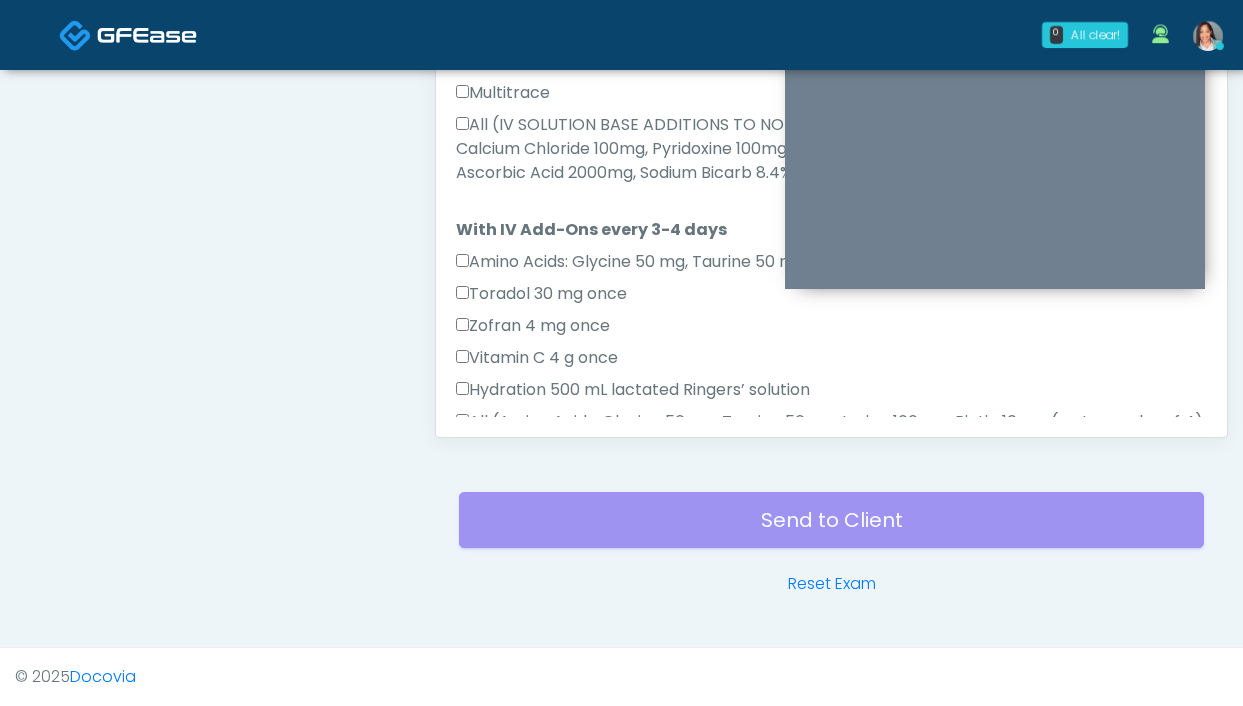 scroll, scrollTop: 978, scrollLeft: 0, axis: vertical 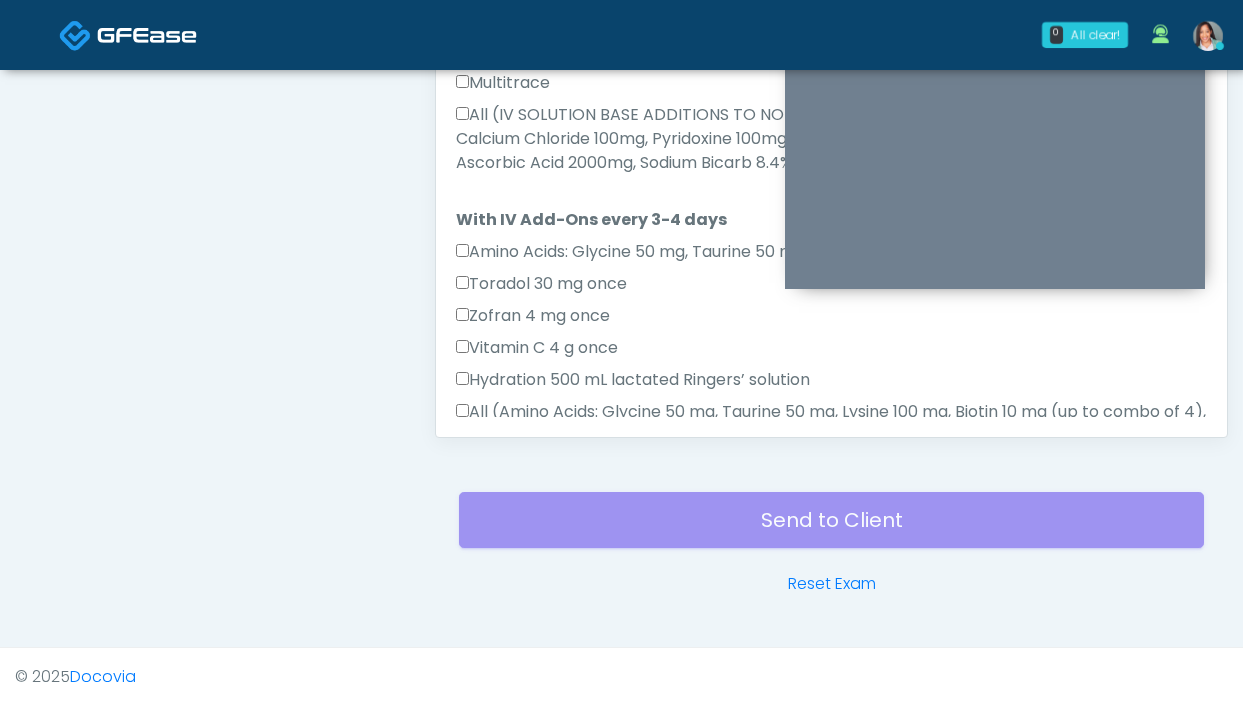 click on "All (IV SOLUTION BASE ADDITIONS TO NORMAL SALINE 0.9%, Magnesium Chloride 600mg, Calcium Chloride 100mg, Pyridoxine 100mg, Dexapanthenol 250mg, Methylcobalaminn 1mg, Ascorbic Acid 2000mg, Sodium Bicarb 8.4% 4mEq, B-Complex, Multitrace)" at bounding box center (831, 139) 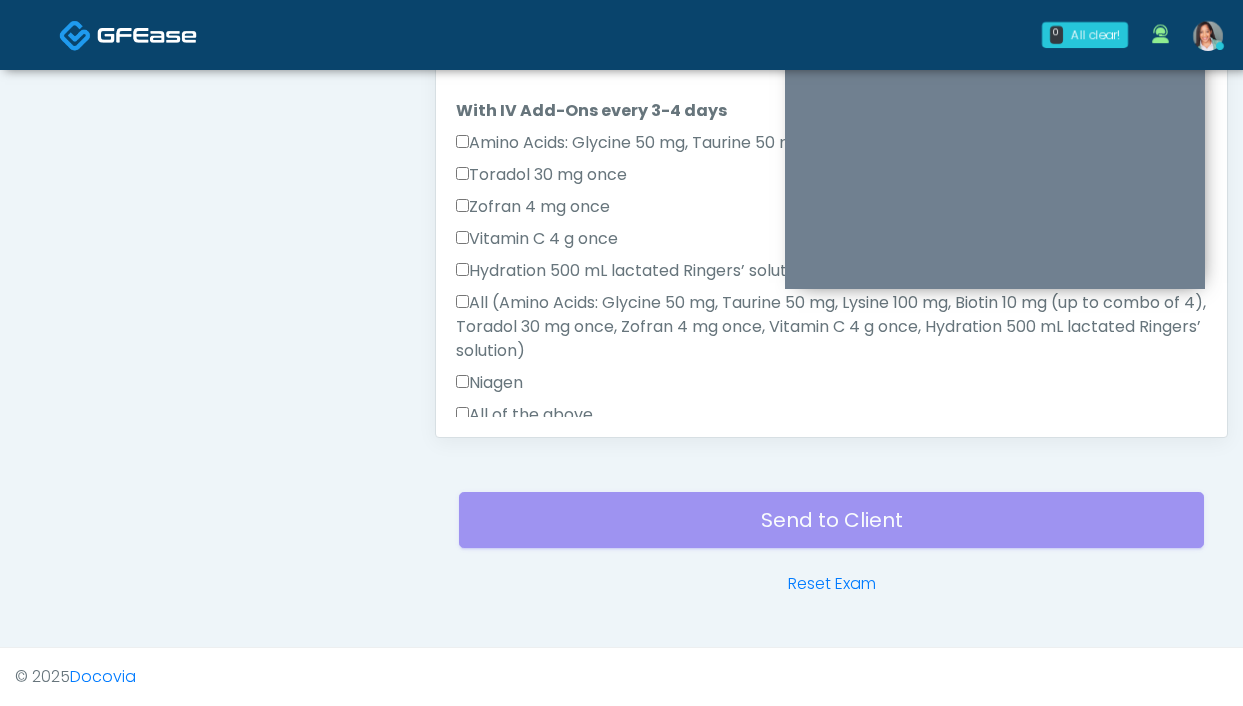 scroll, scrollTop: 1120, scrollLeft: 0, axis: vertical 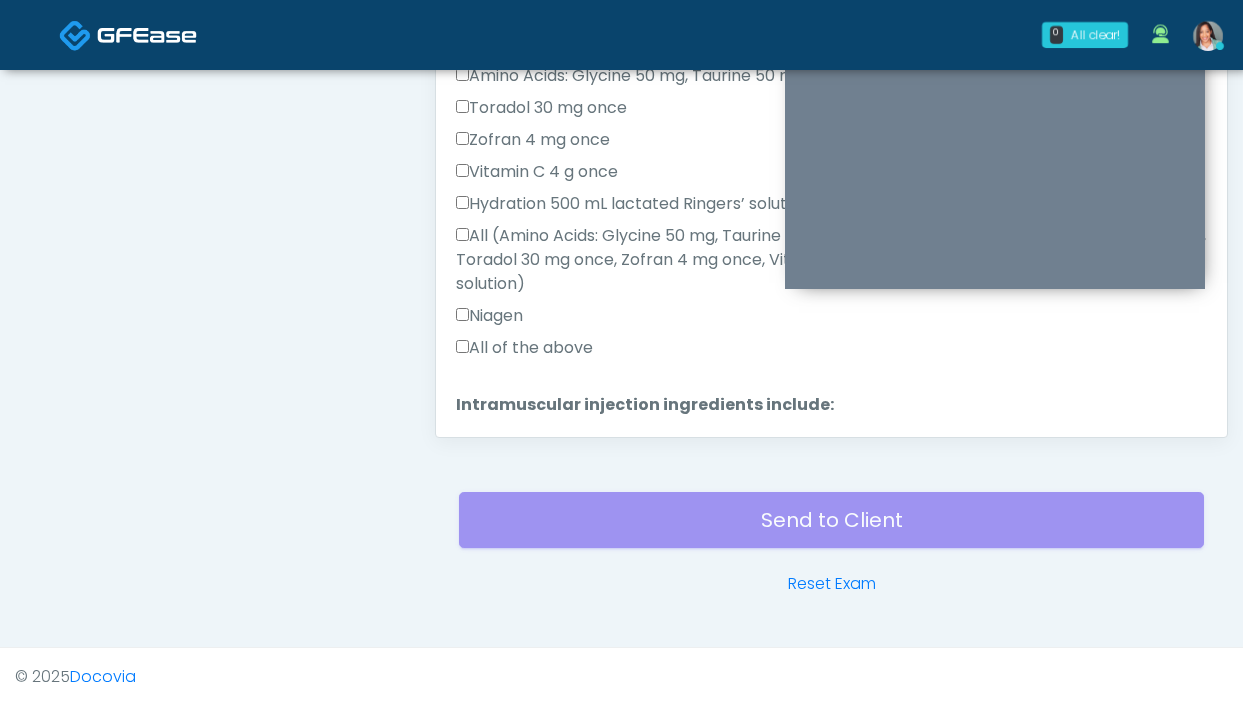 click on "All of the above" at bounding box center (524, 348) 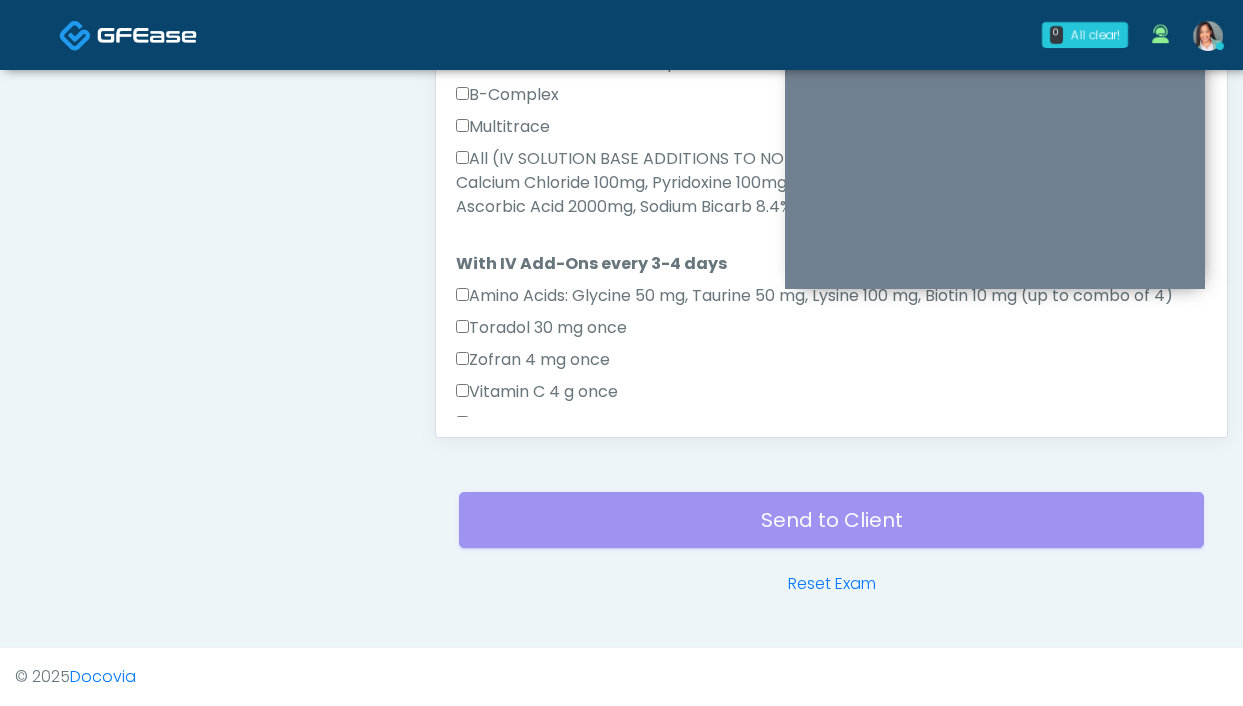 scroll, scrollTop: 1303, scrollLeft: 0, axis: vertical 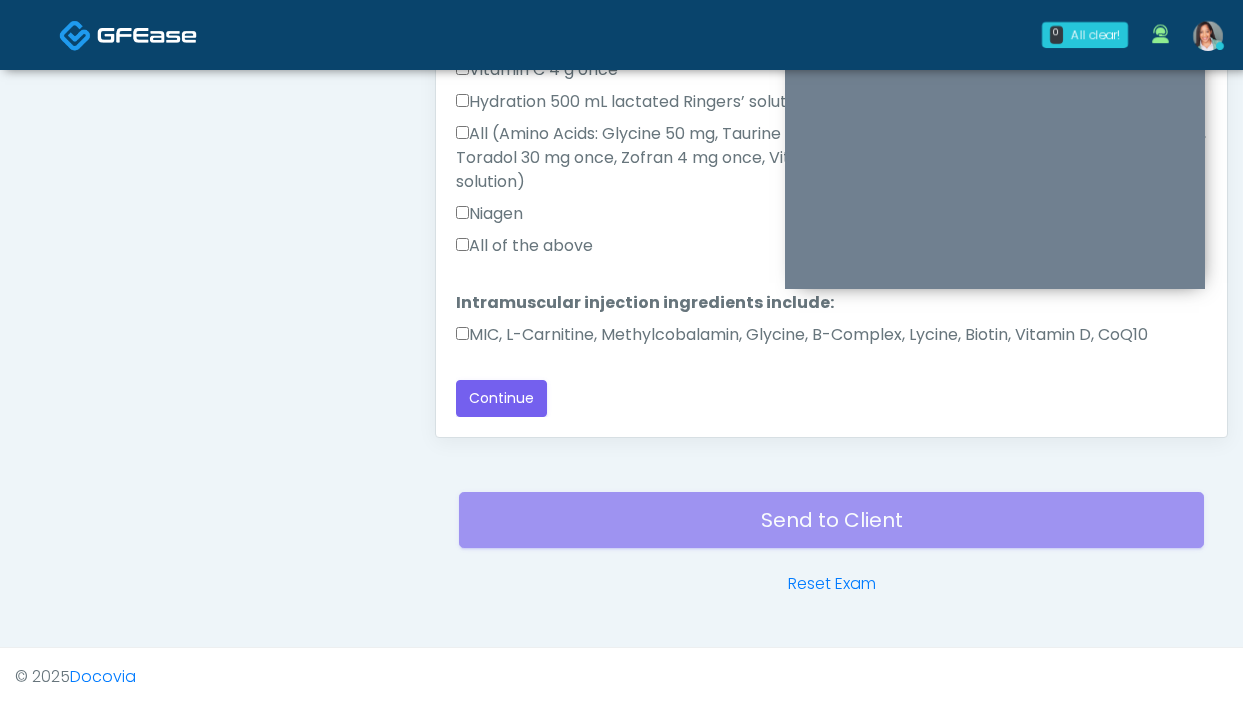 click on "MIC, L-Carnitine, Methylcobalamin, Glycine, B-Complex, Lycine, Biotin, Vitamin D, CoQ10" at bounding box center (802, 335) 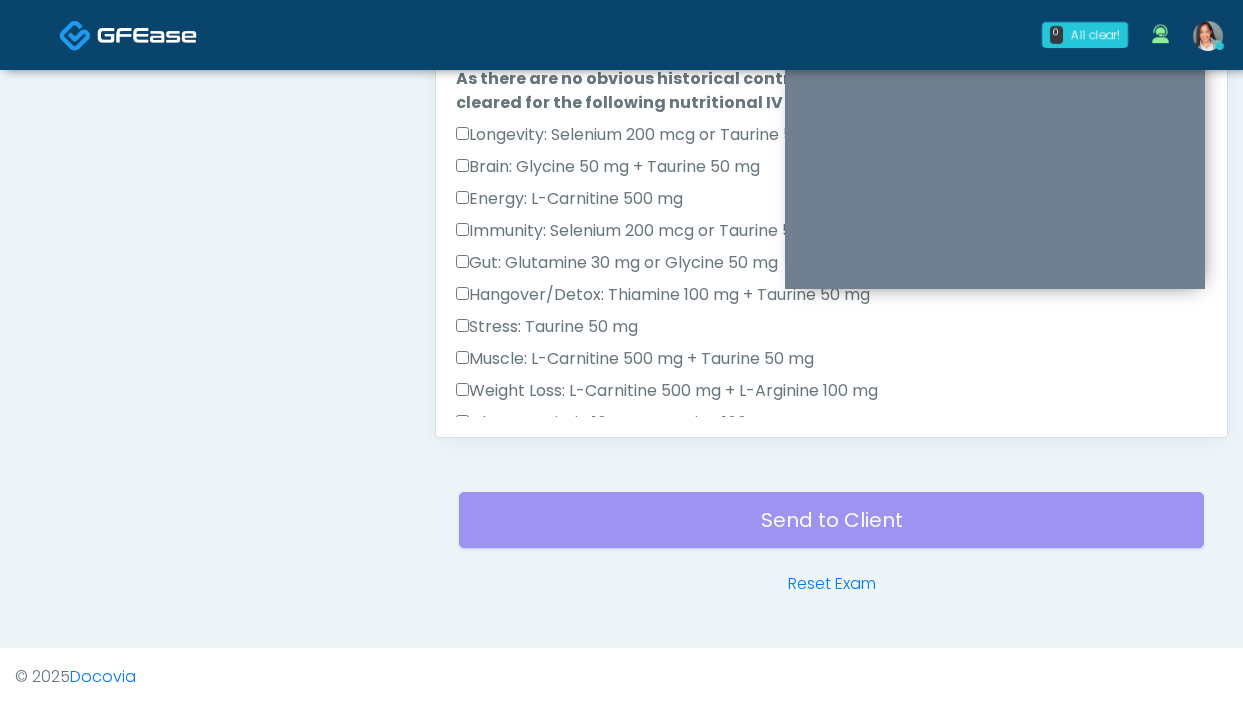 scroll, scrollTop: 0, scrollLeft: 0, axis: both 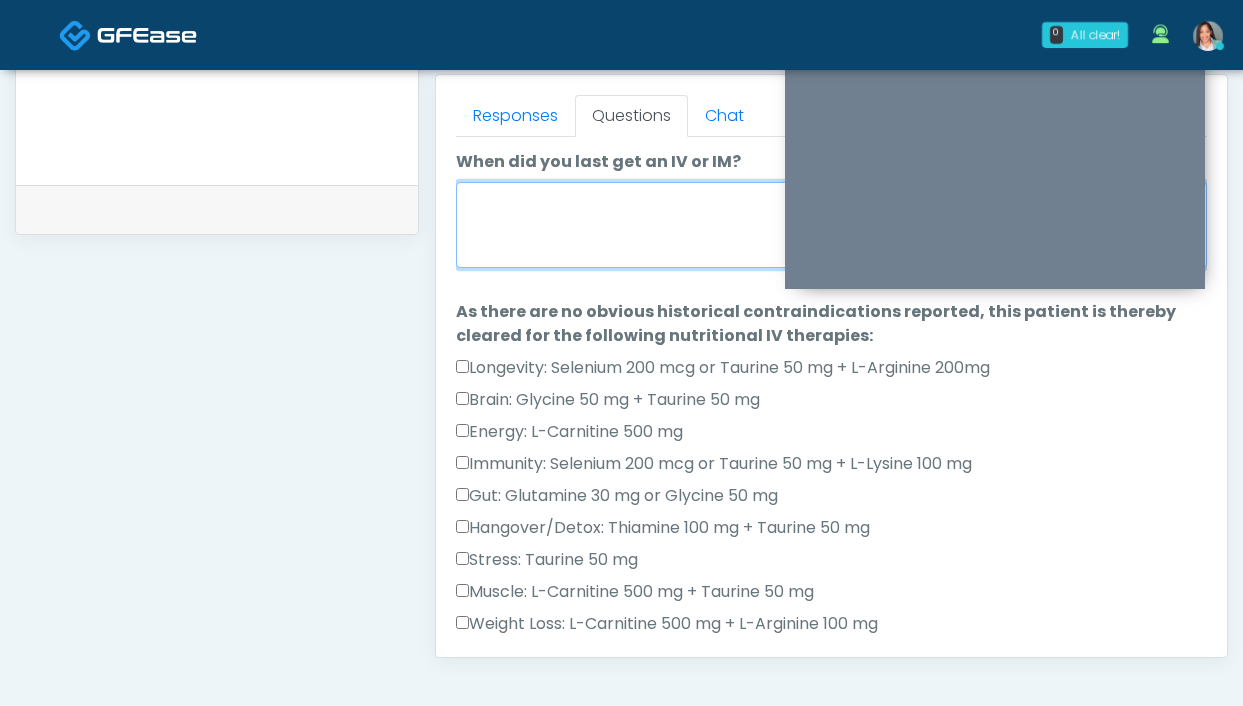 click on "When did you last get an IV or IM?" at bounding box center (831, 225) 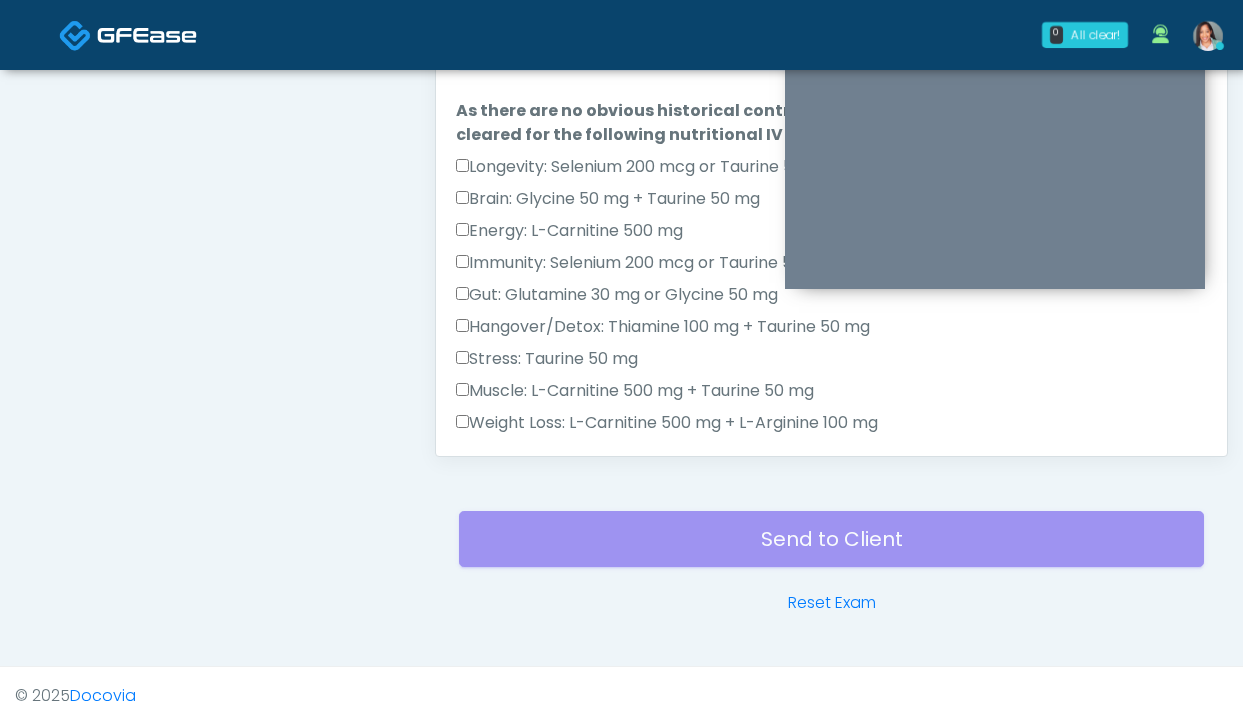 scroll, scrollTop: 1089, scrollLeft: 0, axis: vertical 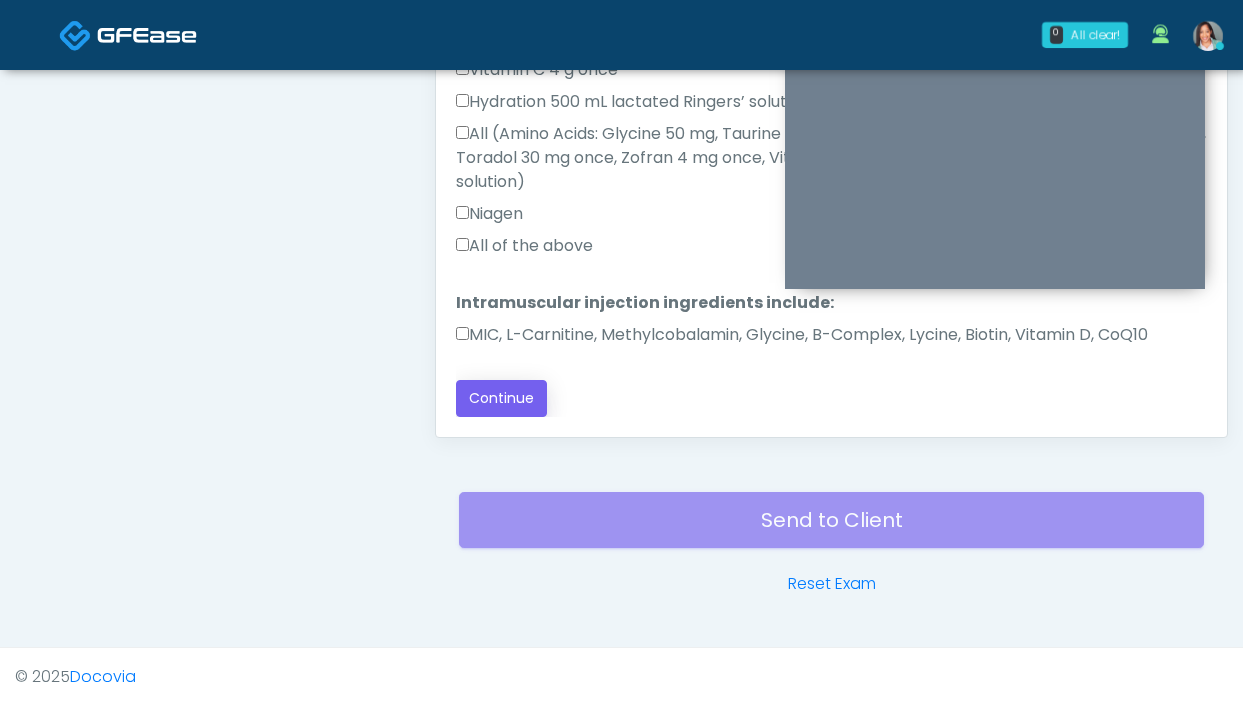 type on "**********" 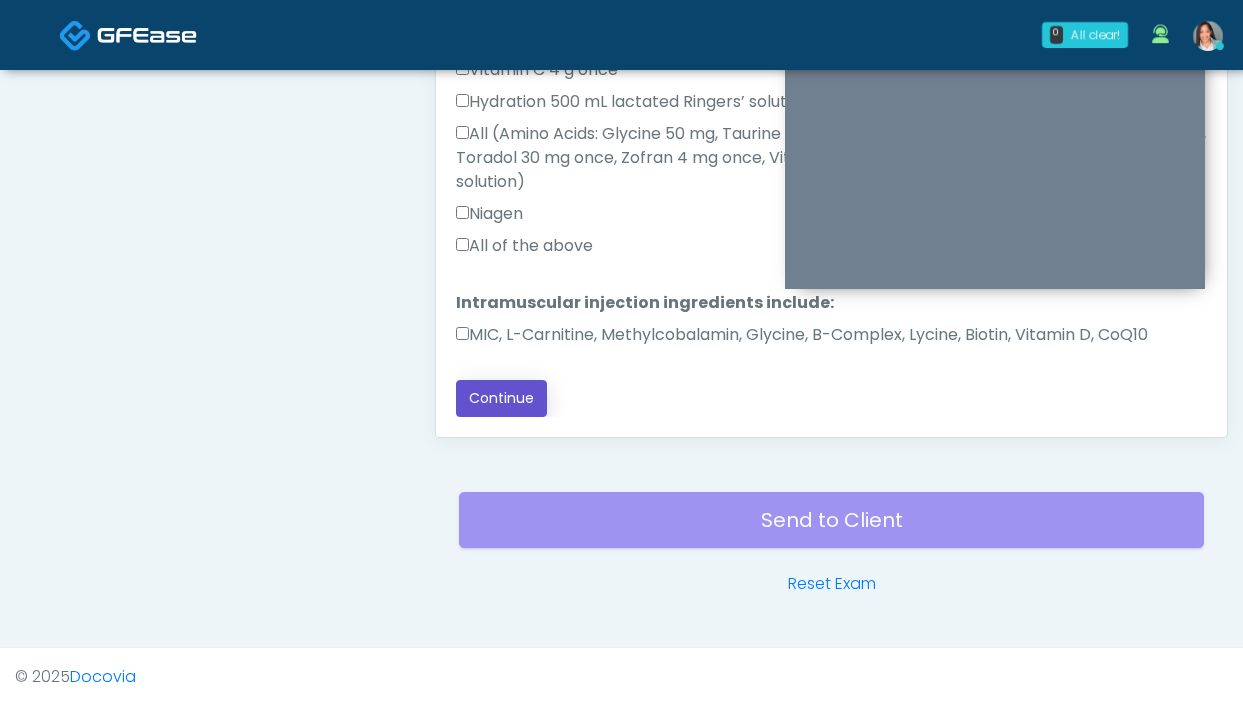 click on "Continue" at bounding box center (501, 398) 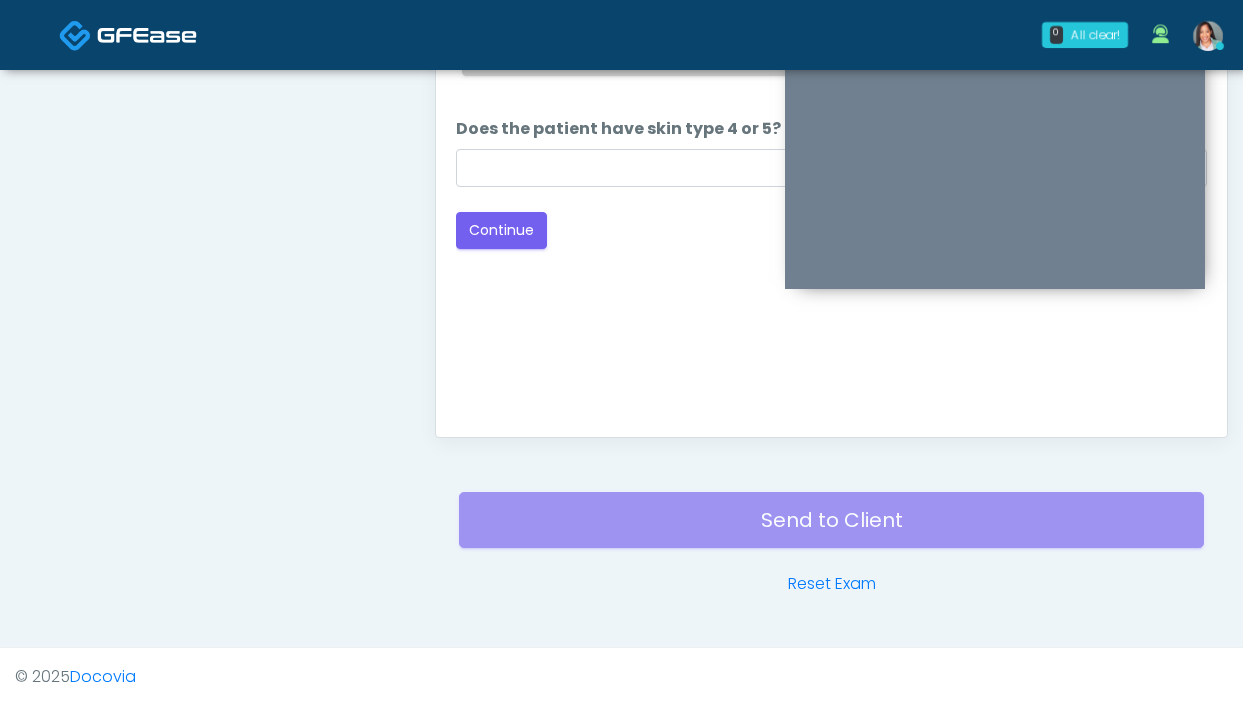 scroll, scrollTop: 0, scrollLeft: 0, axis: both 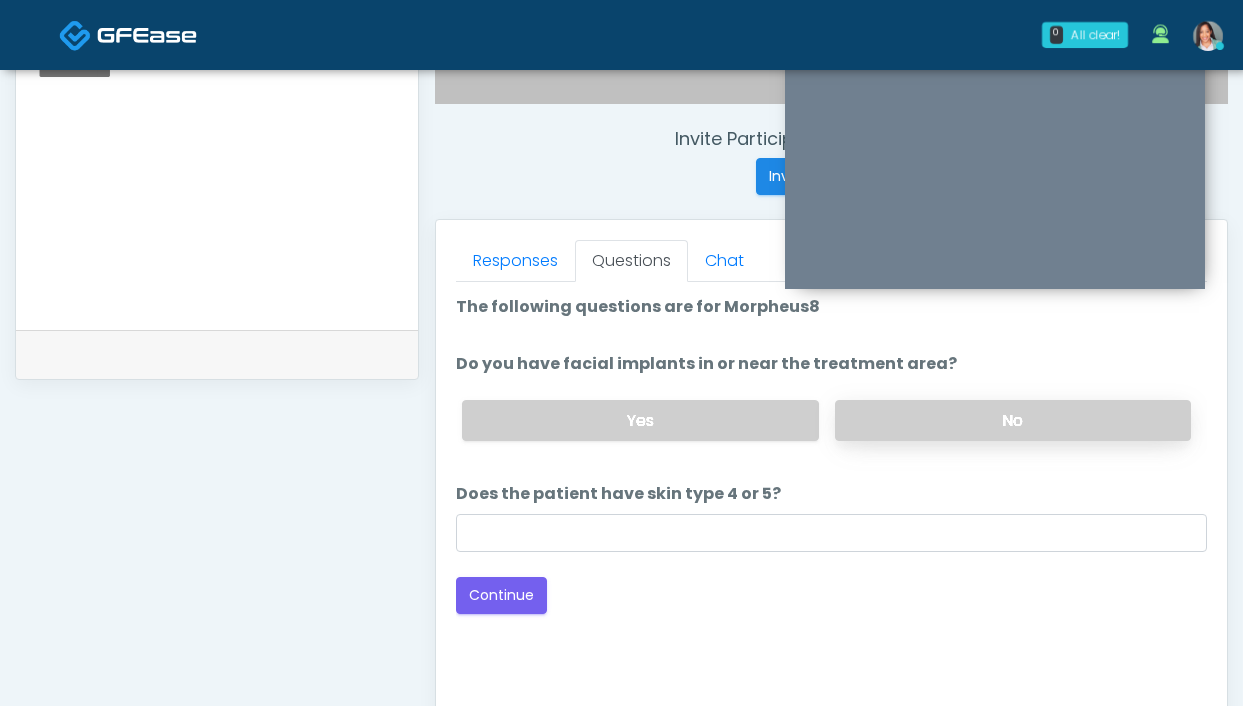click on "No" at bounding box center (1013, 420) 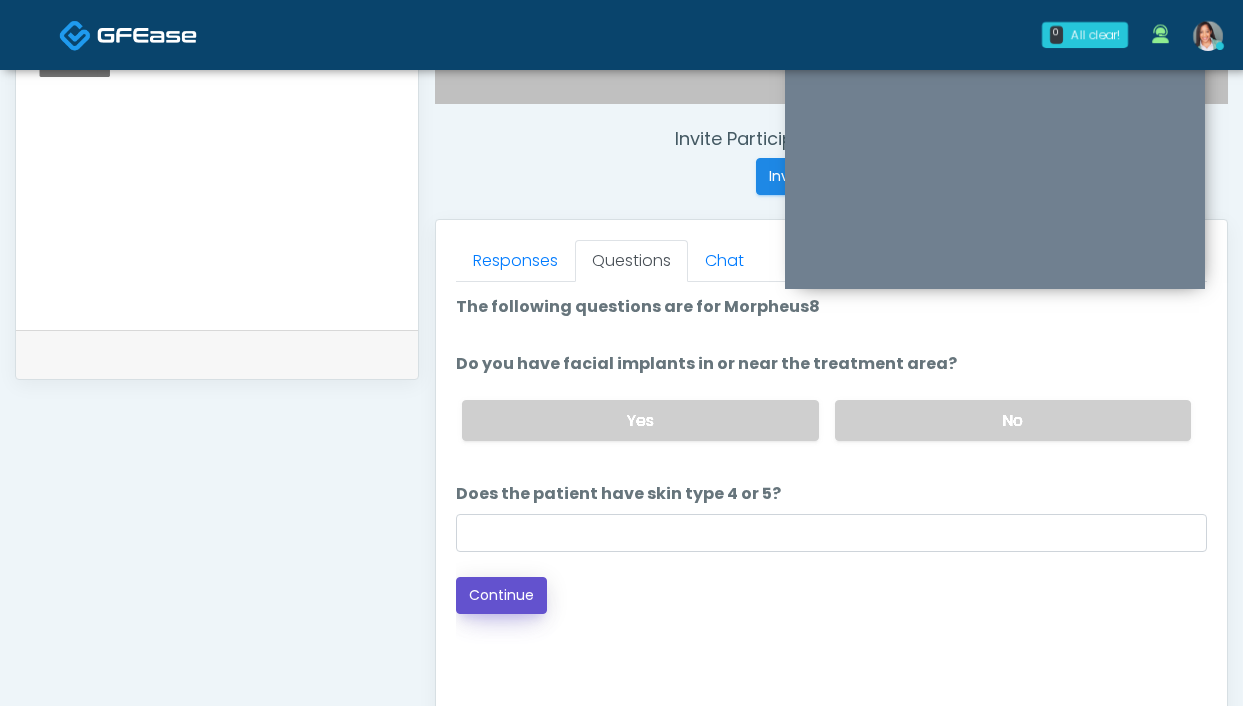 click on "Continue" at bounding box center [501, 595] 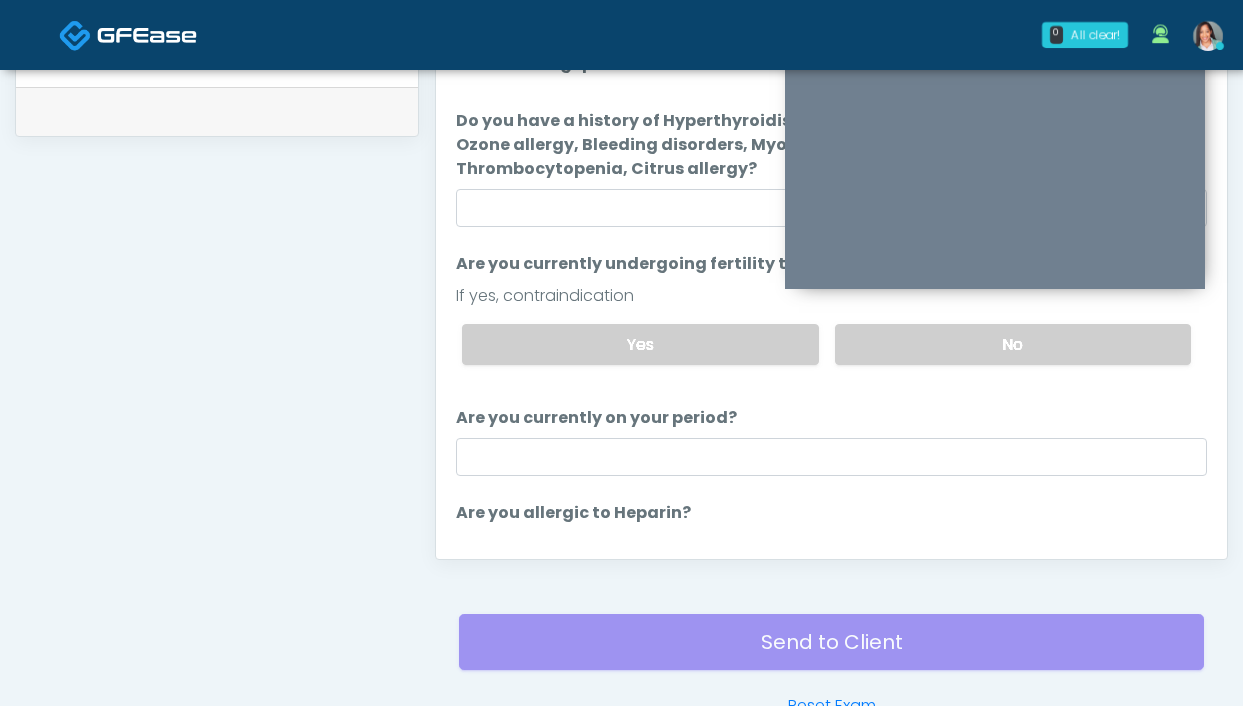 scroll, scrollTop: 843, scrollLeft: 0, axis: vertical 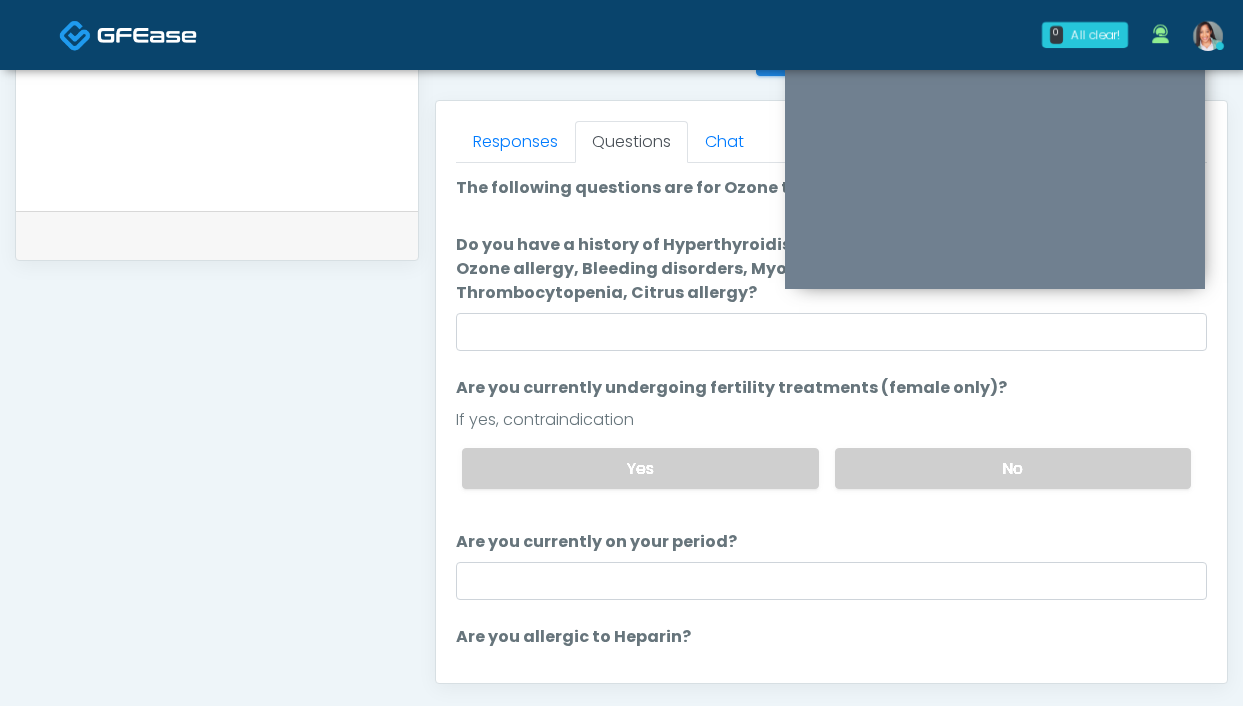 drag, startPoint x: 965, startPoint y: 447, endPoint x: 893, endPoint y: 412, distance: 80.05623 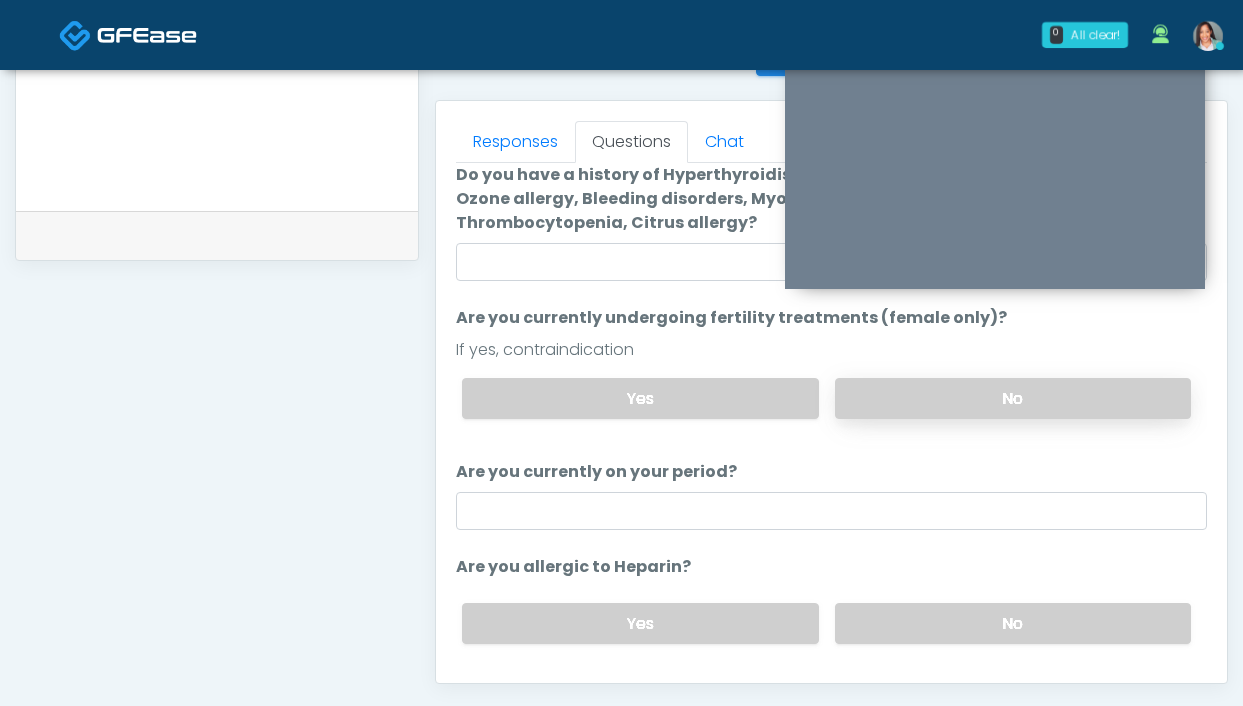 scroll, scrollTop: 73, scrollLeft: 0, axis: vertical 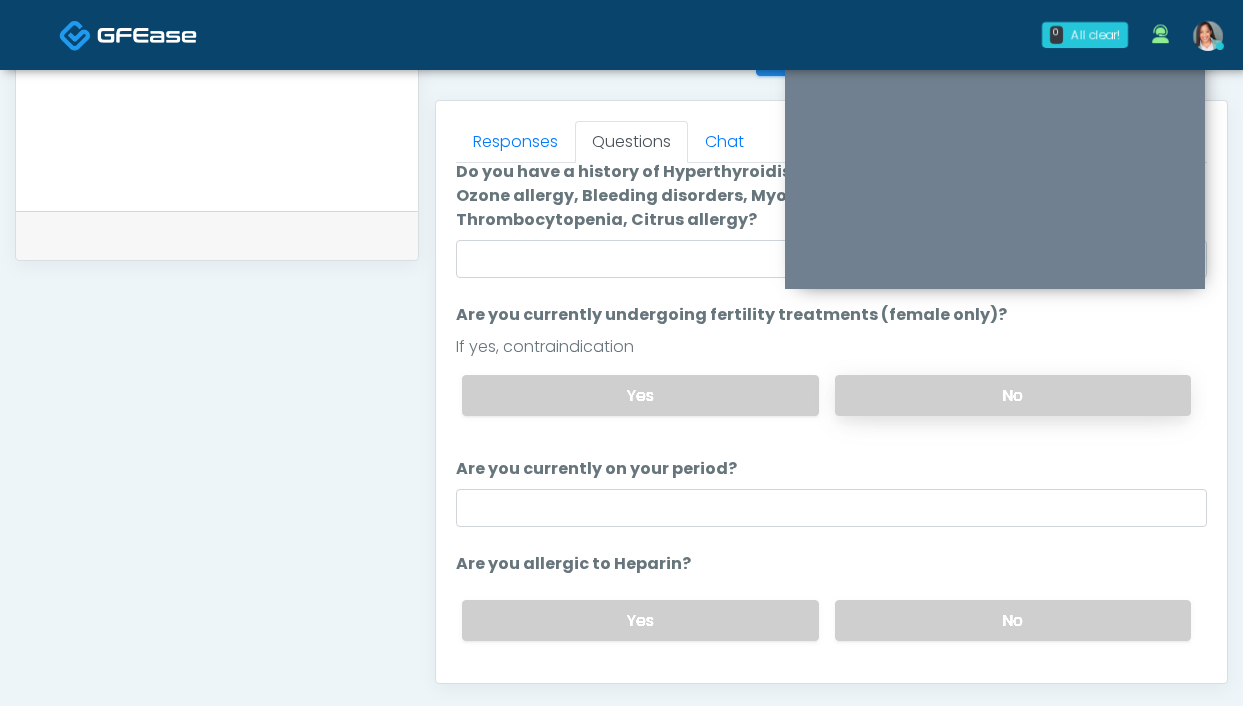 click on "No" at bounding box center [1013, 395] 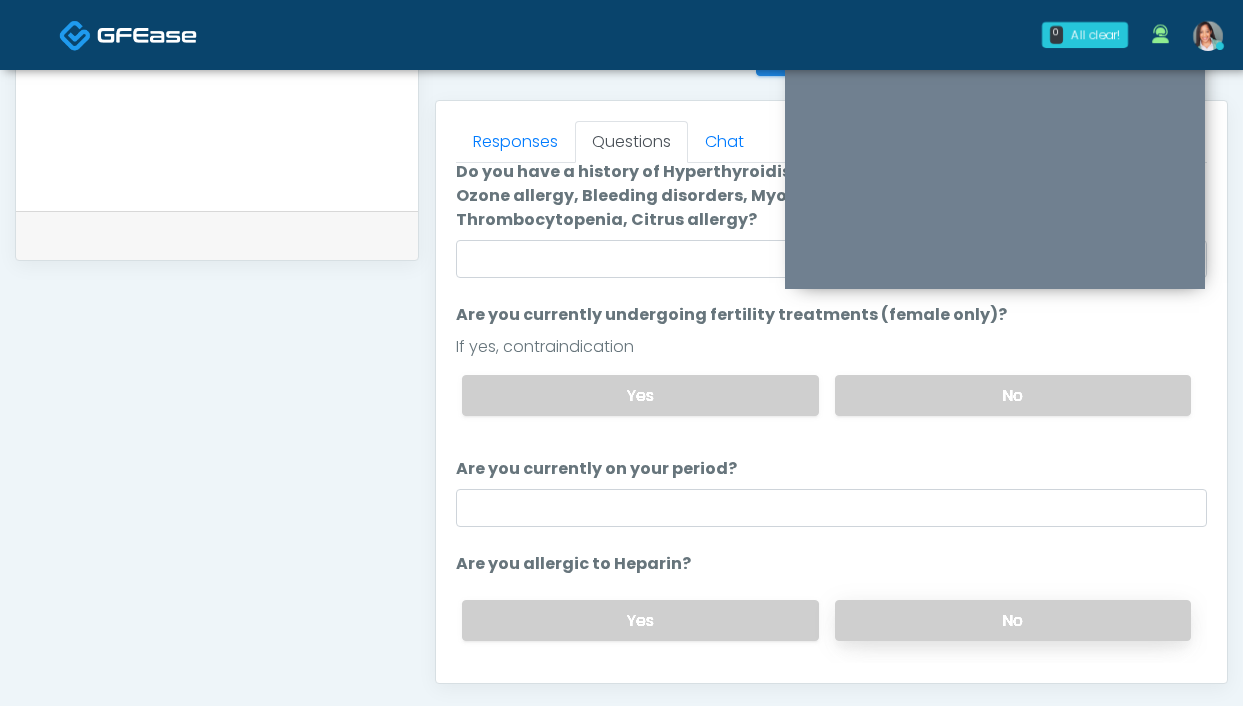 click on "No" at bounding box center (1013, 620) 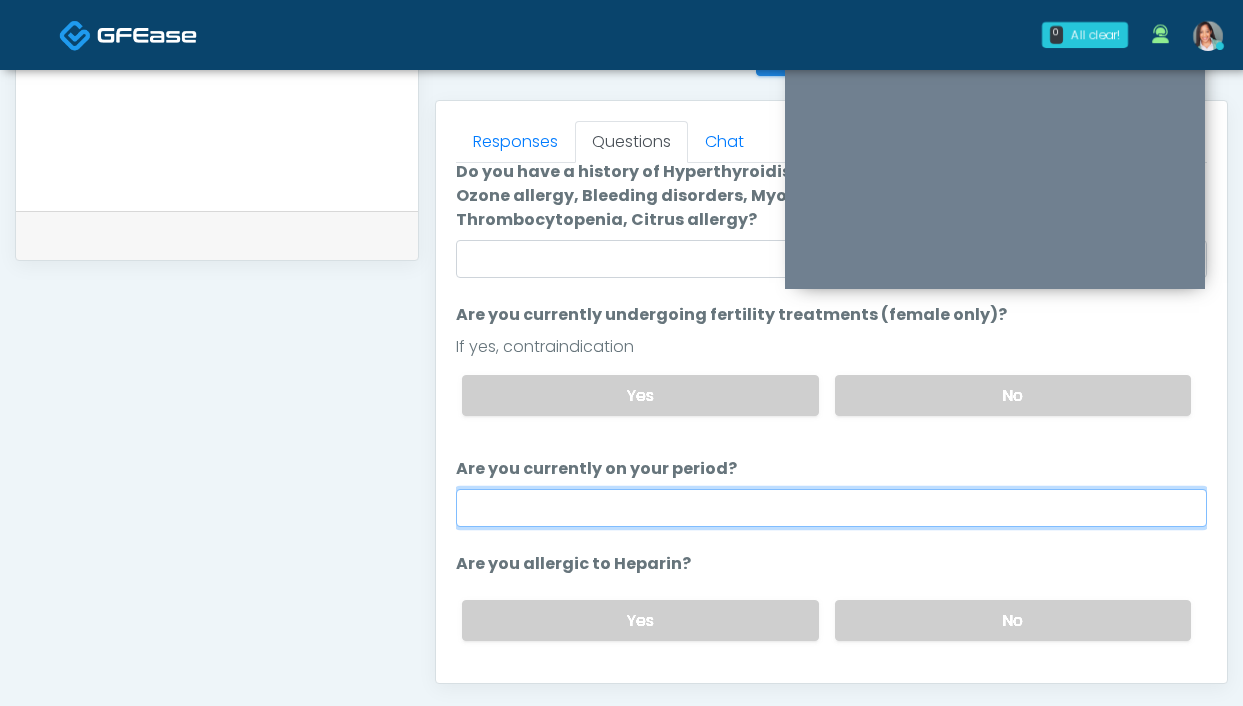 click on "Are you currently on your period?" at bounding box center (831, 508) 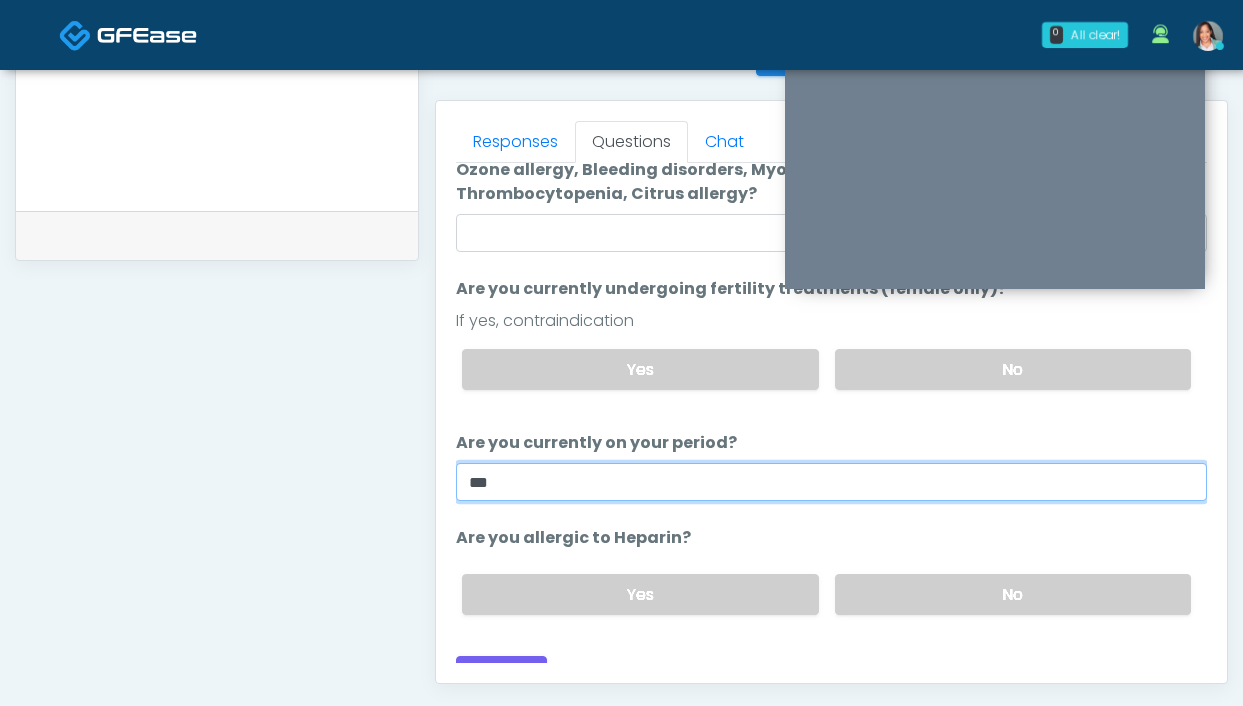 scroll, scrollTop: 127, scrollLeft: 0, axis: vertical 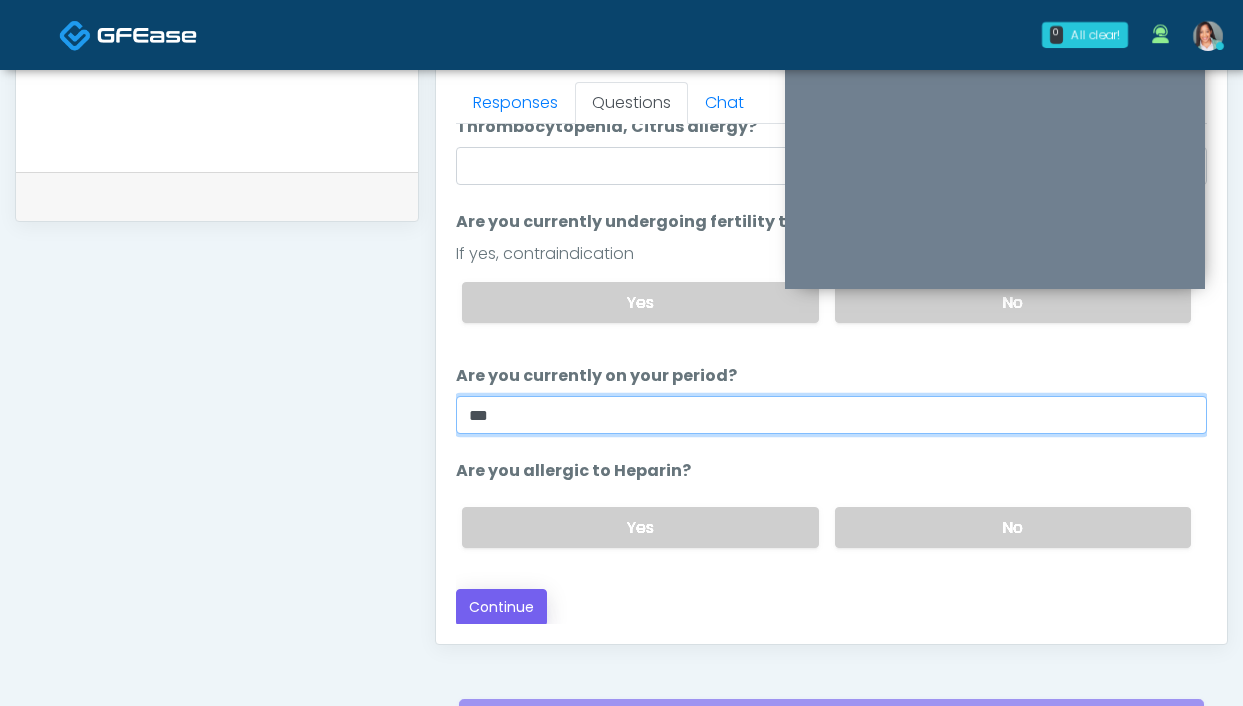 type on "**" 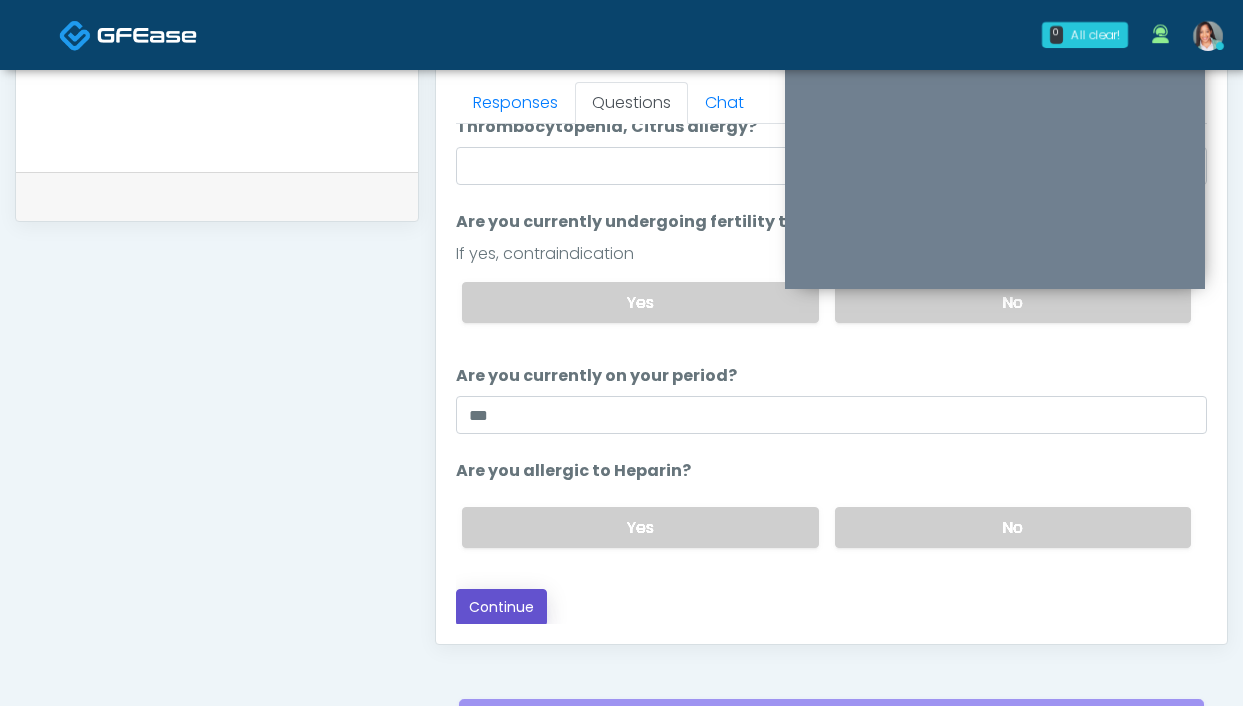 click on "Continue" at bounding box center (501, 607) 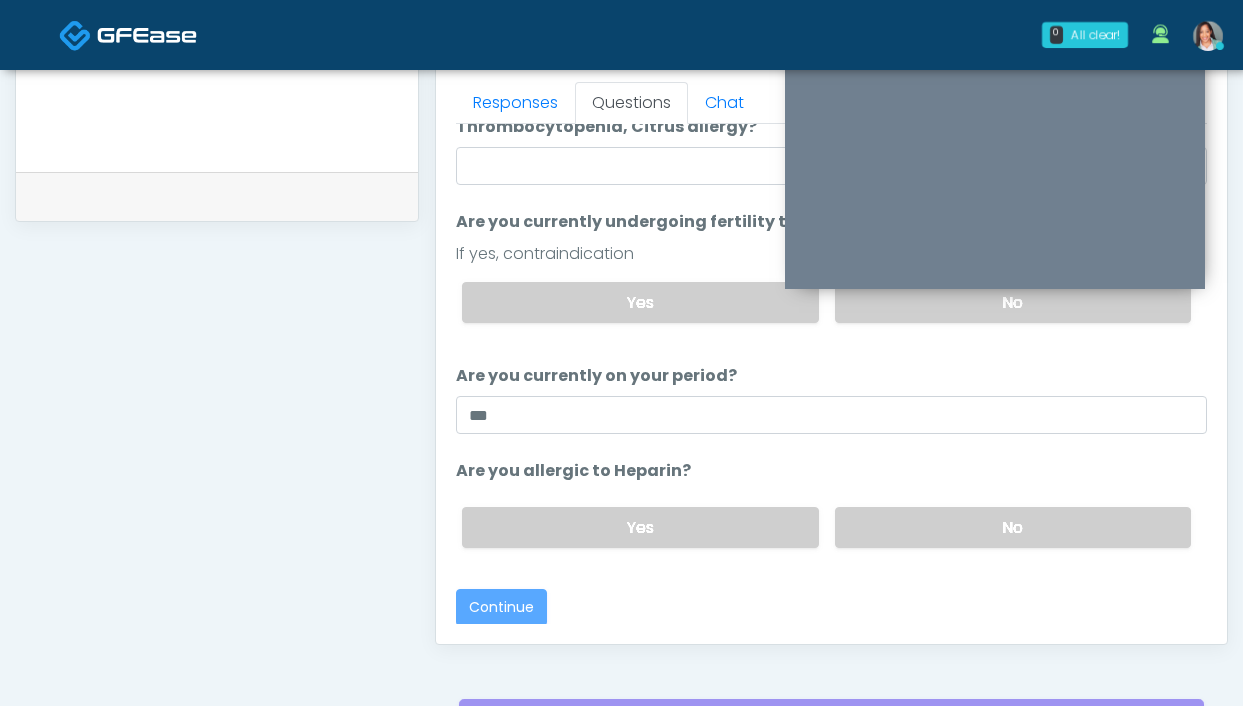 scroll, scrollTop: 1089, scrollLeft: 0, axis: vertical 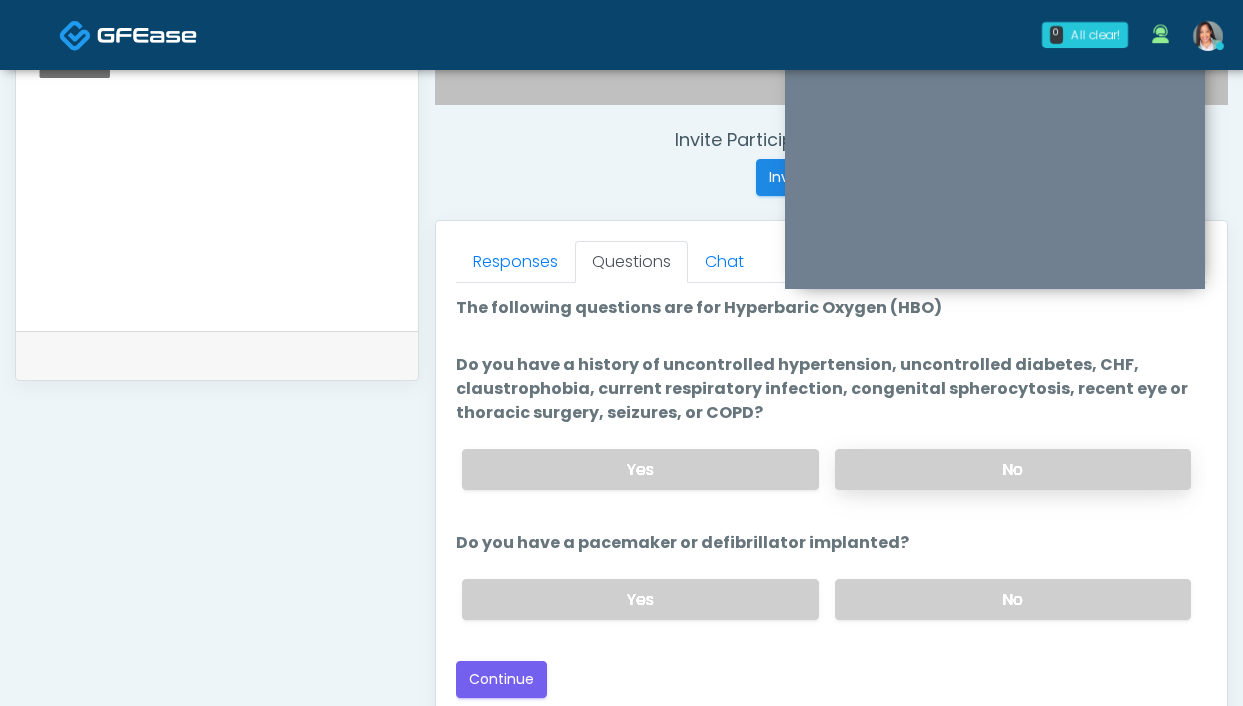 click on "No" at bounding box center (1013, 469) 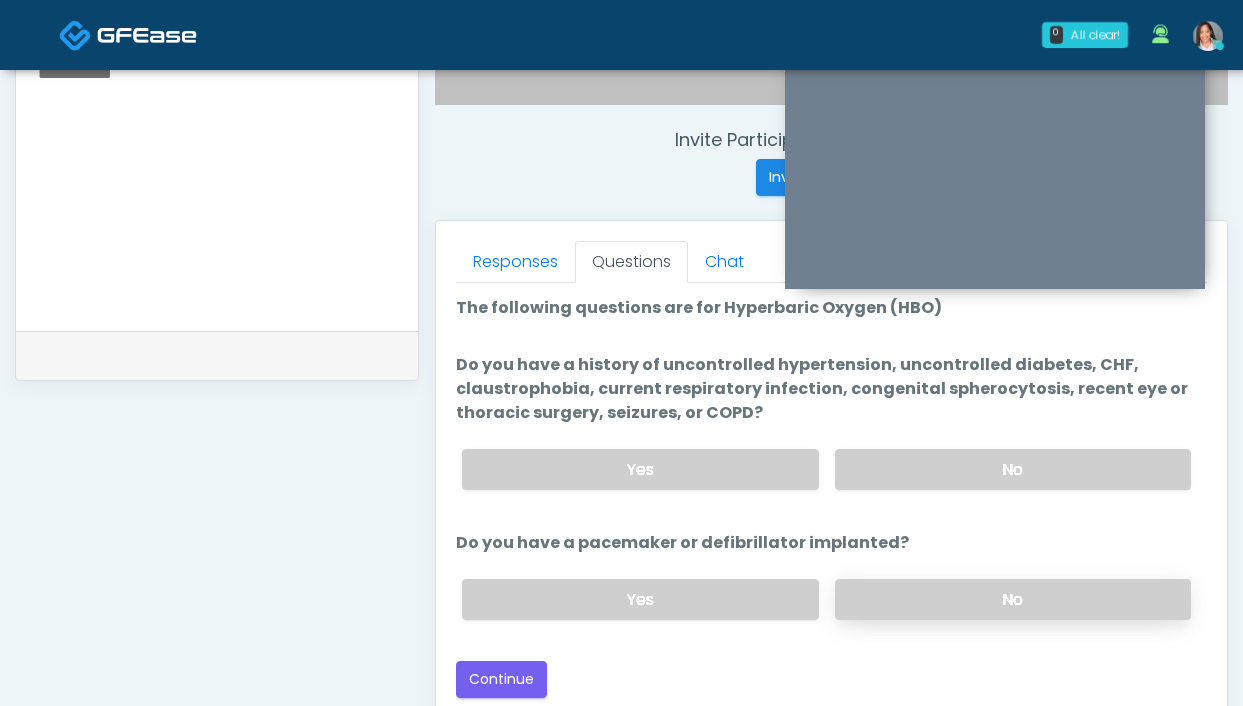 click on "No" at bounding box center [1013, 599] 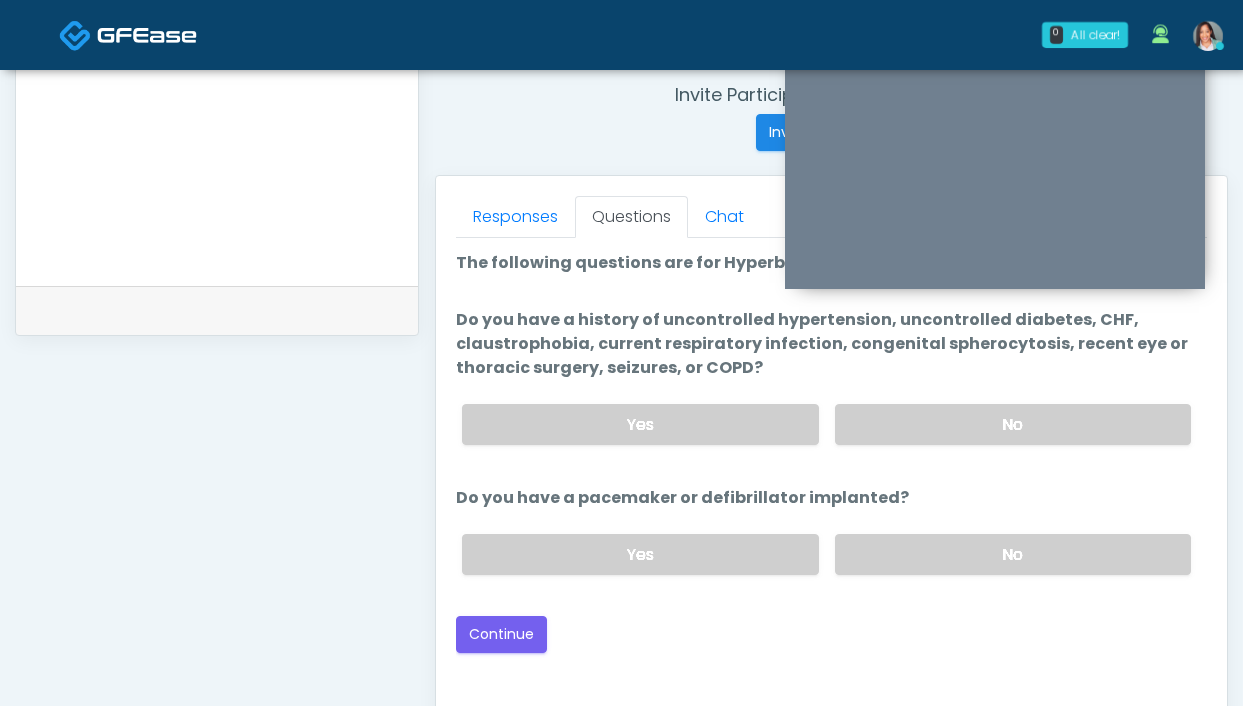 scroll, scrollTop: 780, scrollLeft: 0, axis: vertical 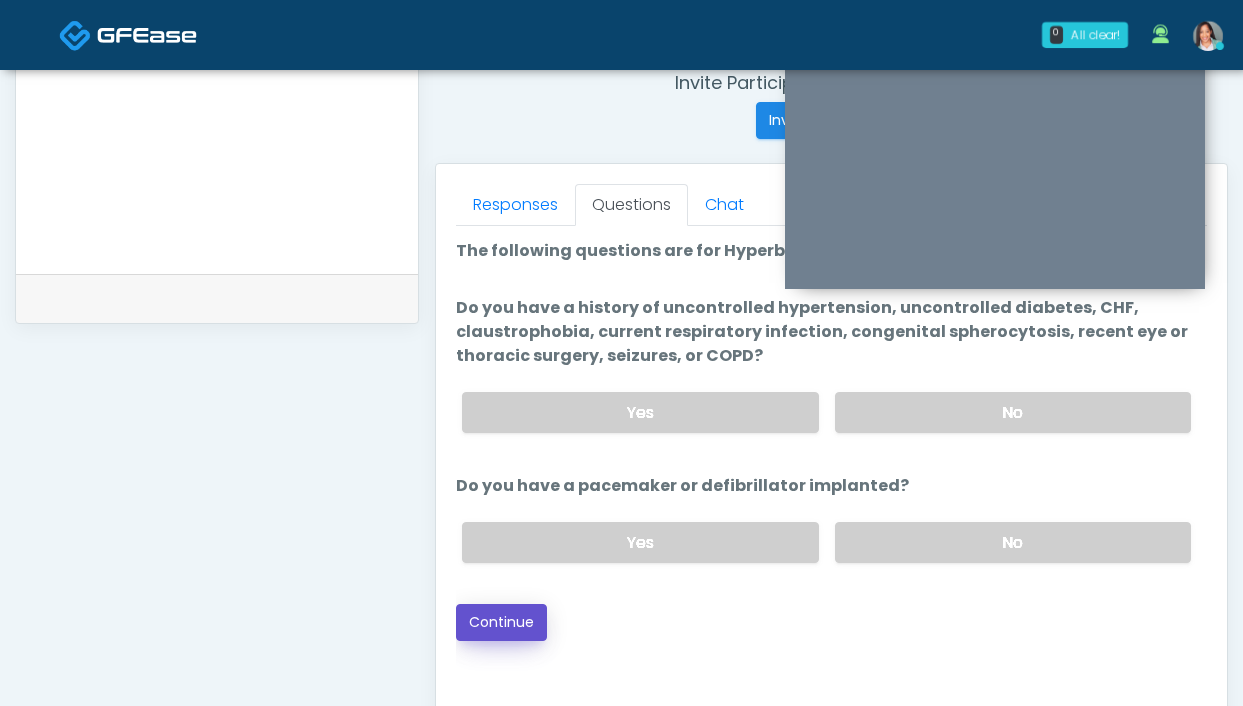 click on "Continue" at bounding box center (501, 622) 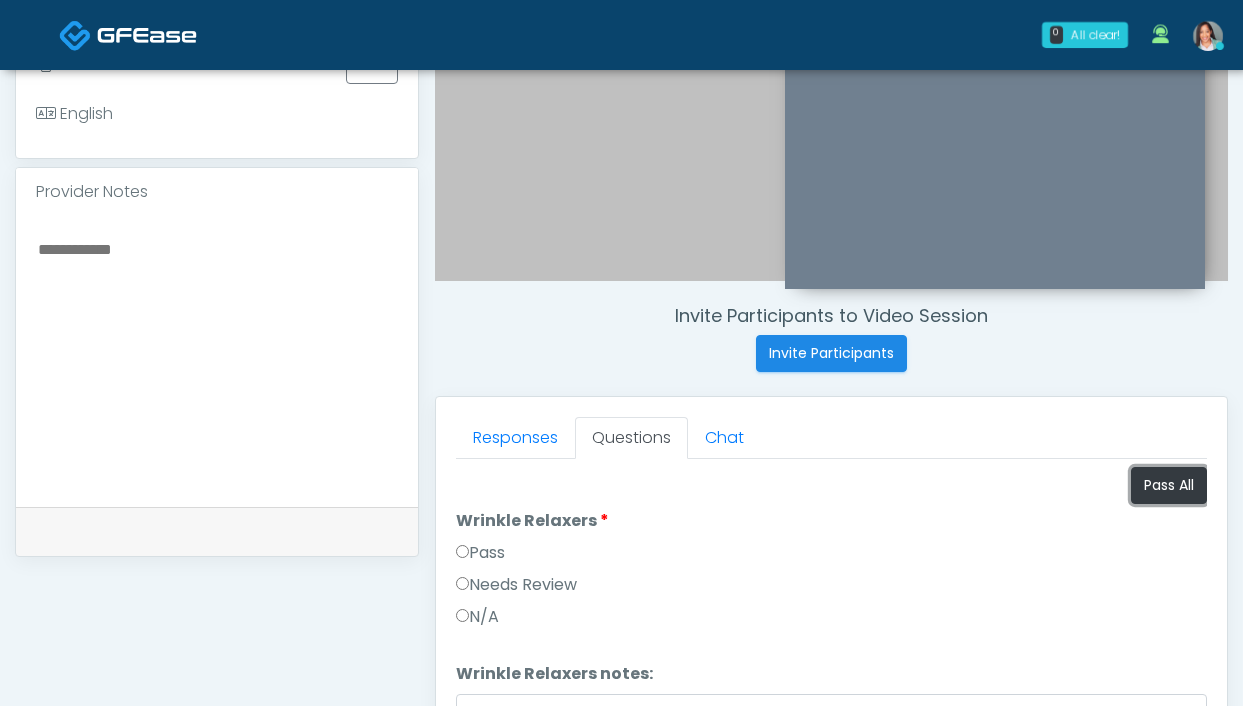 drag, startPoint x: 1132, startPoint y: 489, endPoint x: 667, endPoint y: 298, distance: 502.69873 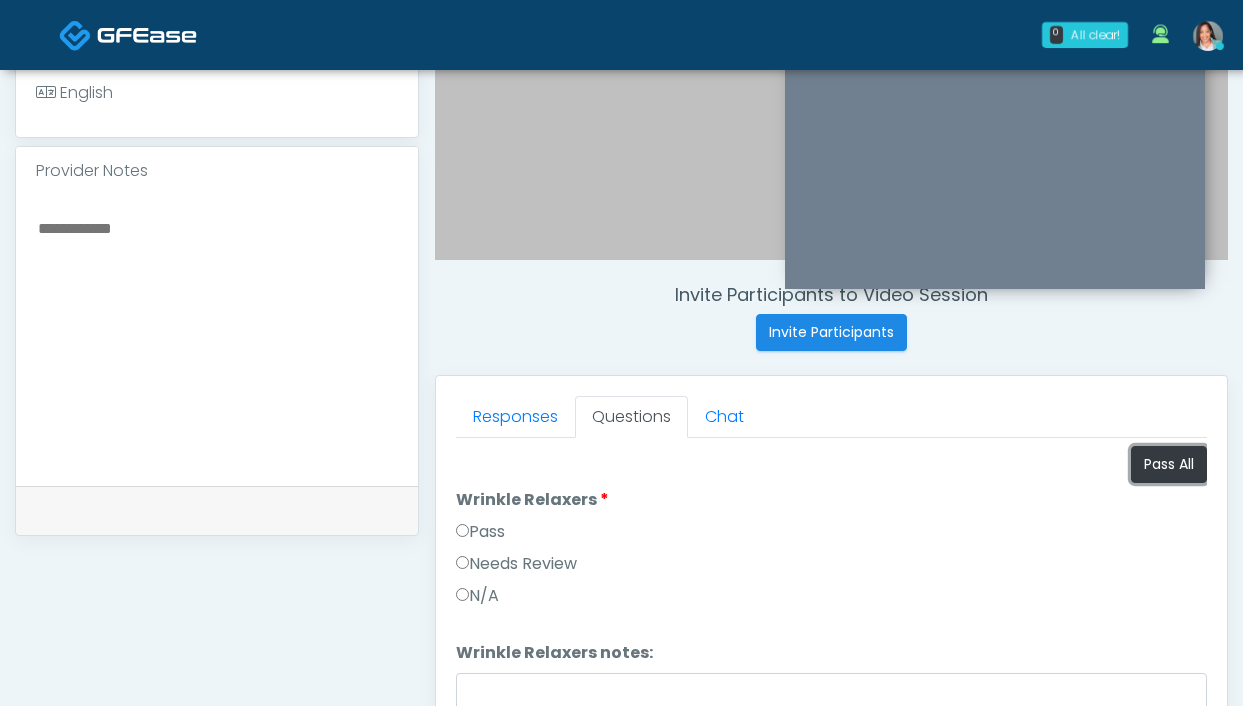 scroll, scrollTop: 569, scrollLeft: 0, axis: vertical 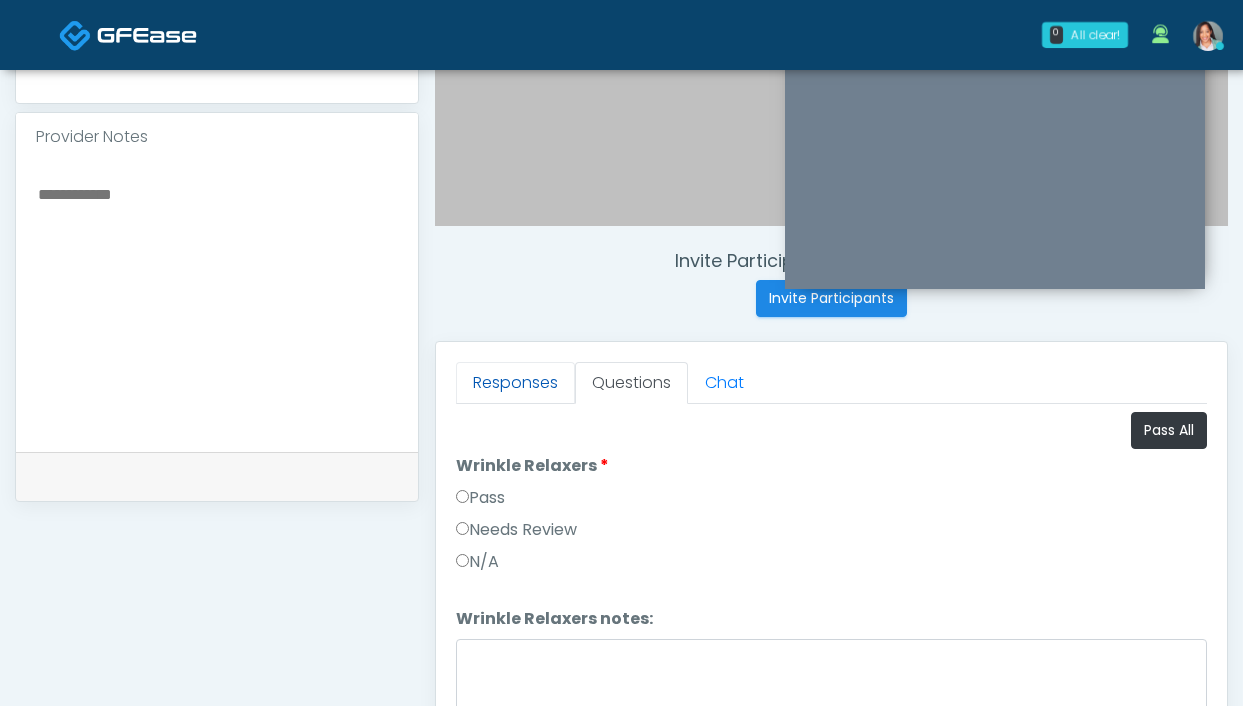 click on "Responses" at bounding box center (515, 383) 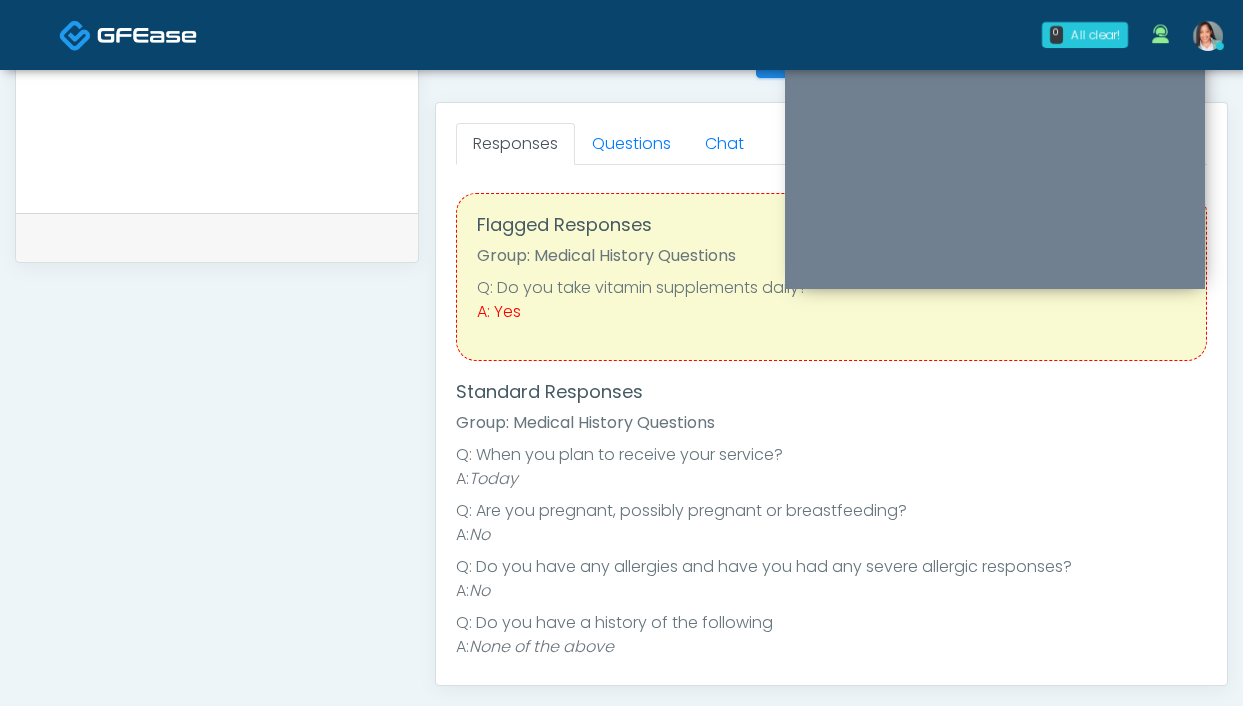 scroll, scrollTop: 966, scrollLeft: 0, axis: vertical 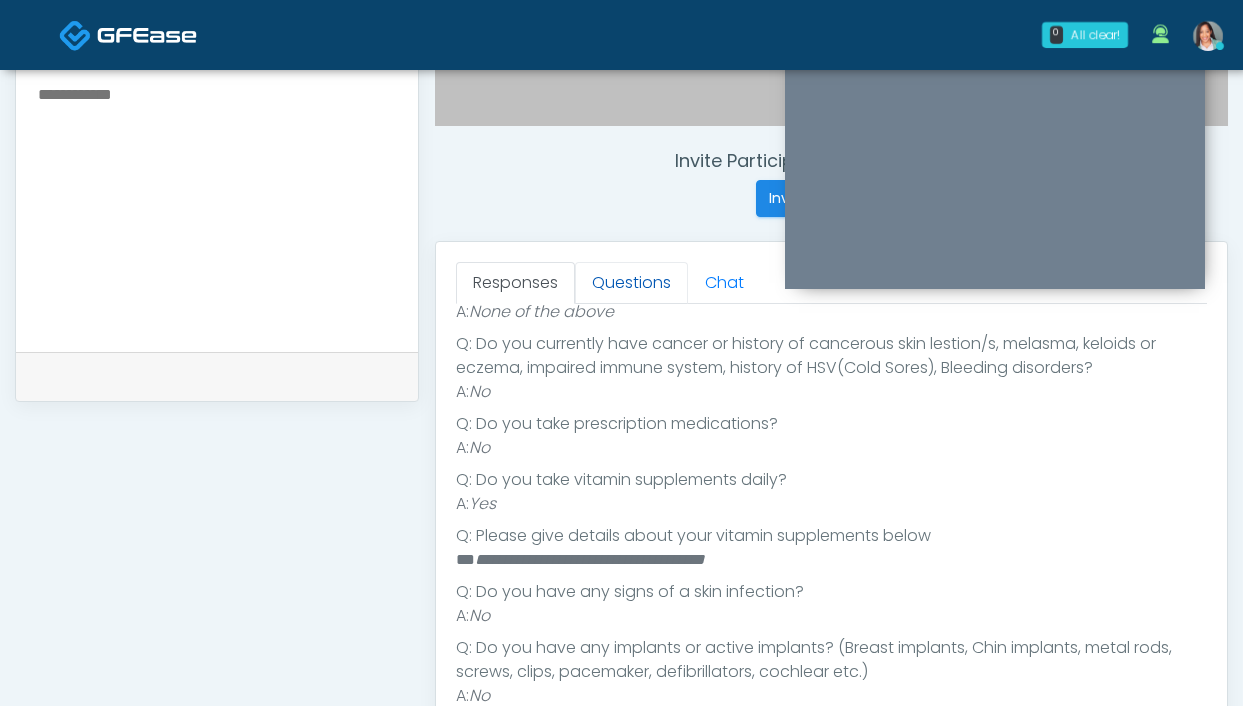 click on "Questions" at bounding box center [631, 283] 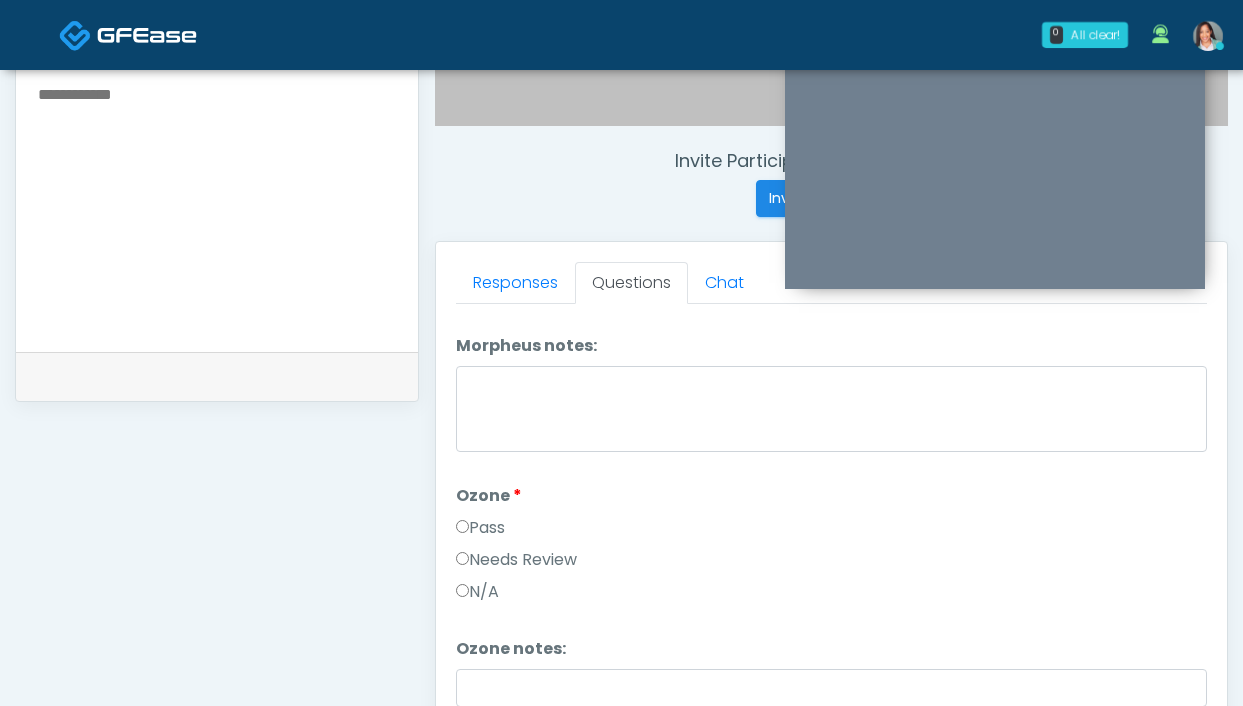 scroll, scrollTop: 2503, scrollLeft: 0, axis: vertical 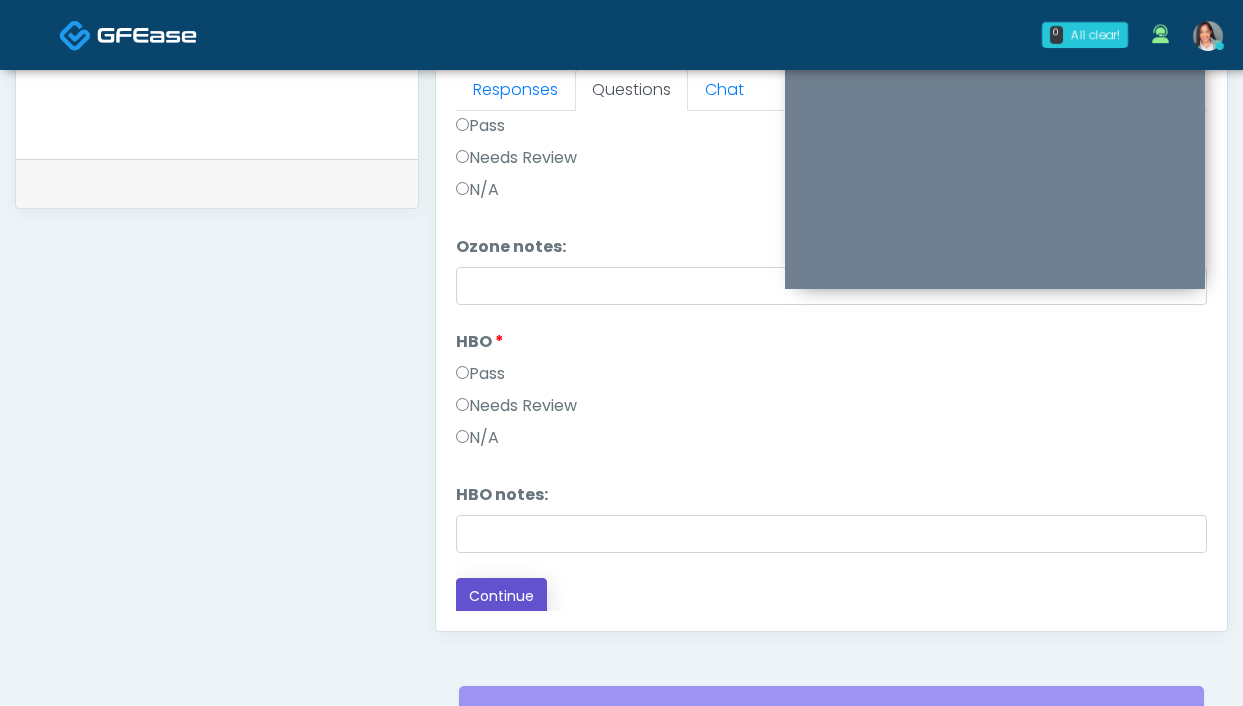 click on "Continue" at bounding box center [501, 596] 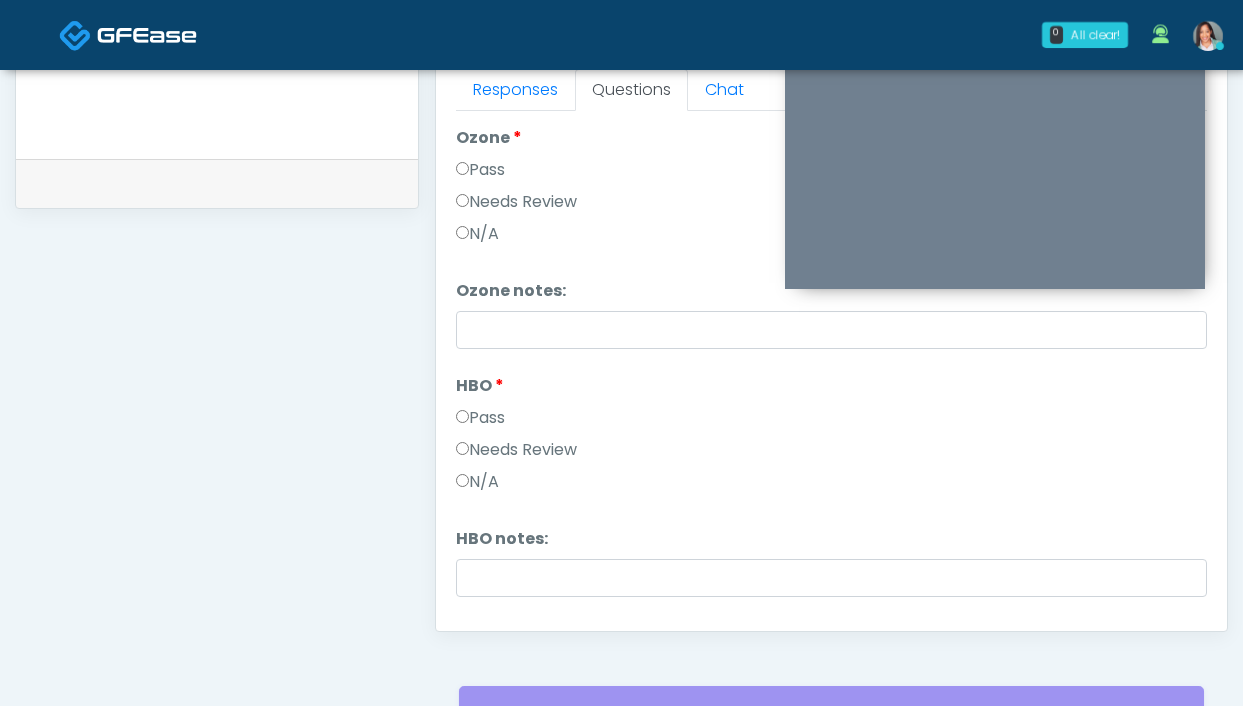 scroll, scrollTop: 0, scrollLeft: 0, axis: both 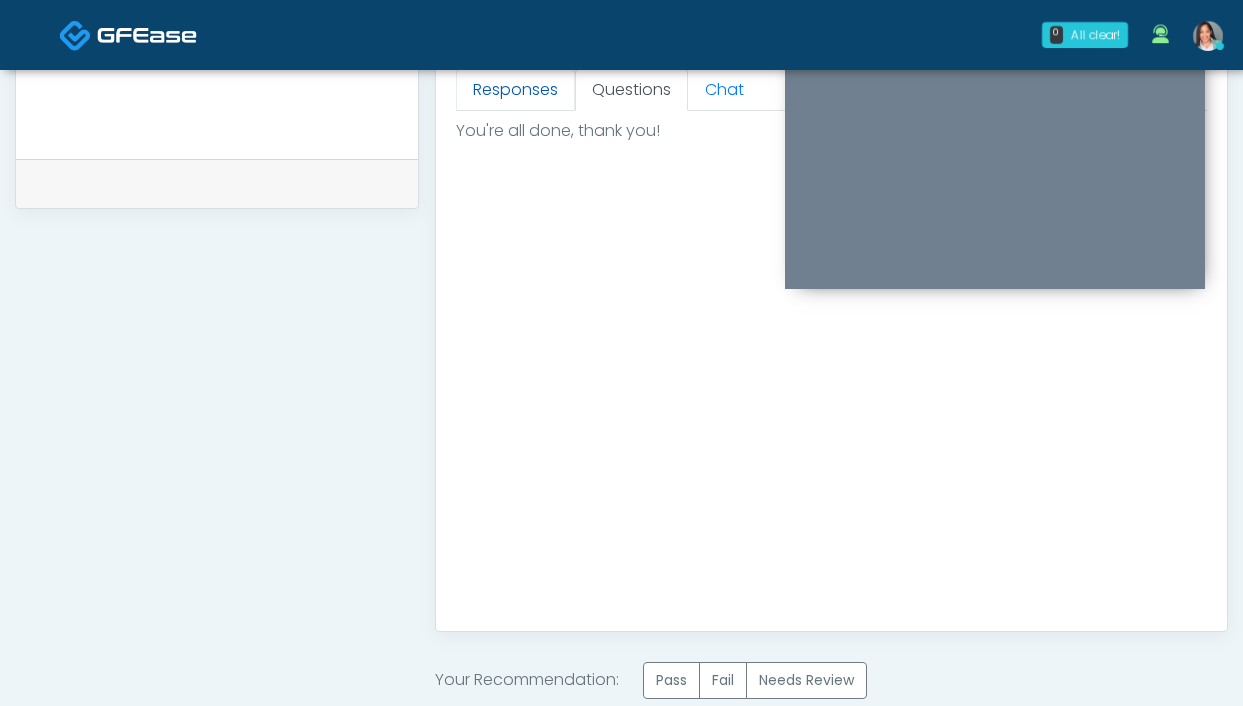 click on "Responses" at bounding box center (515, 90) 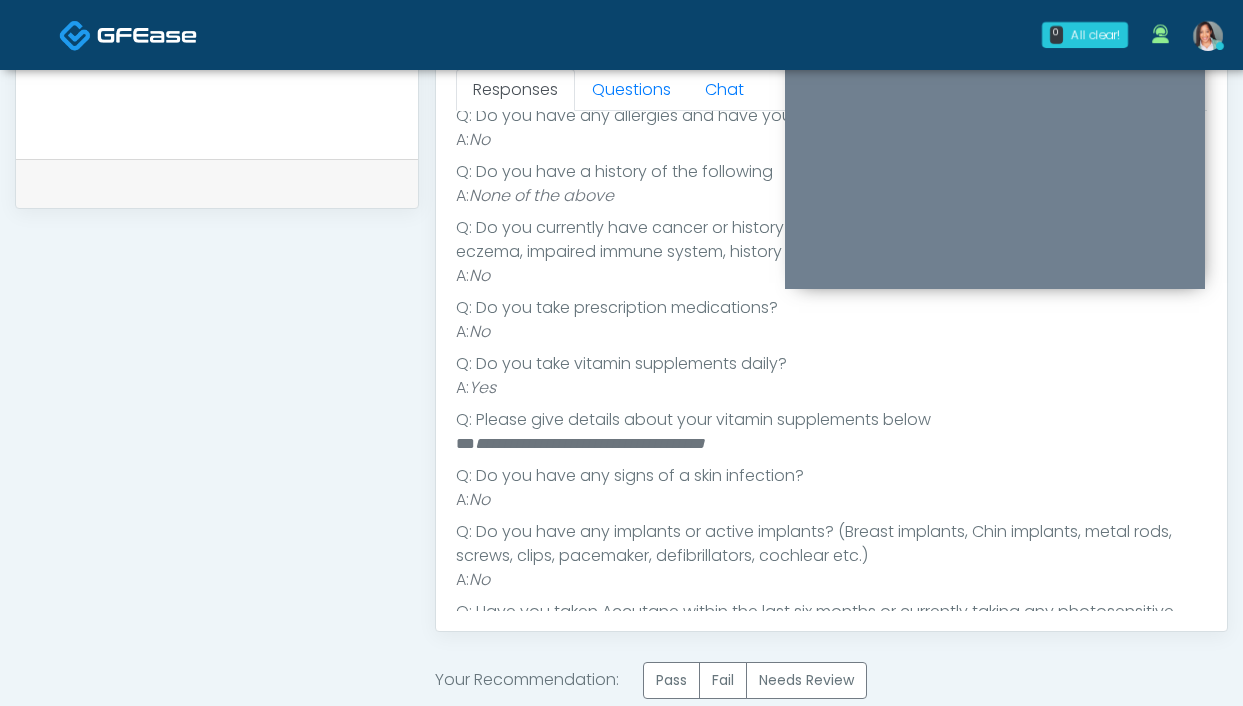 scroll, scrollTop: 474, scrollLeft: 0, axis: vertical 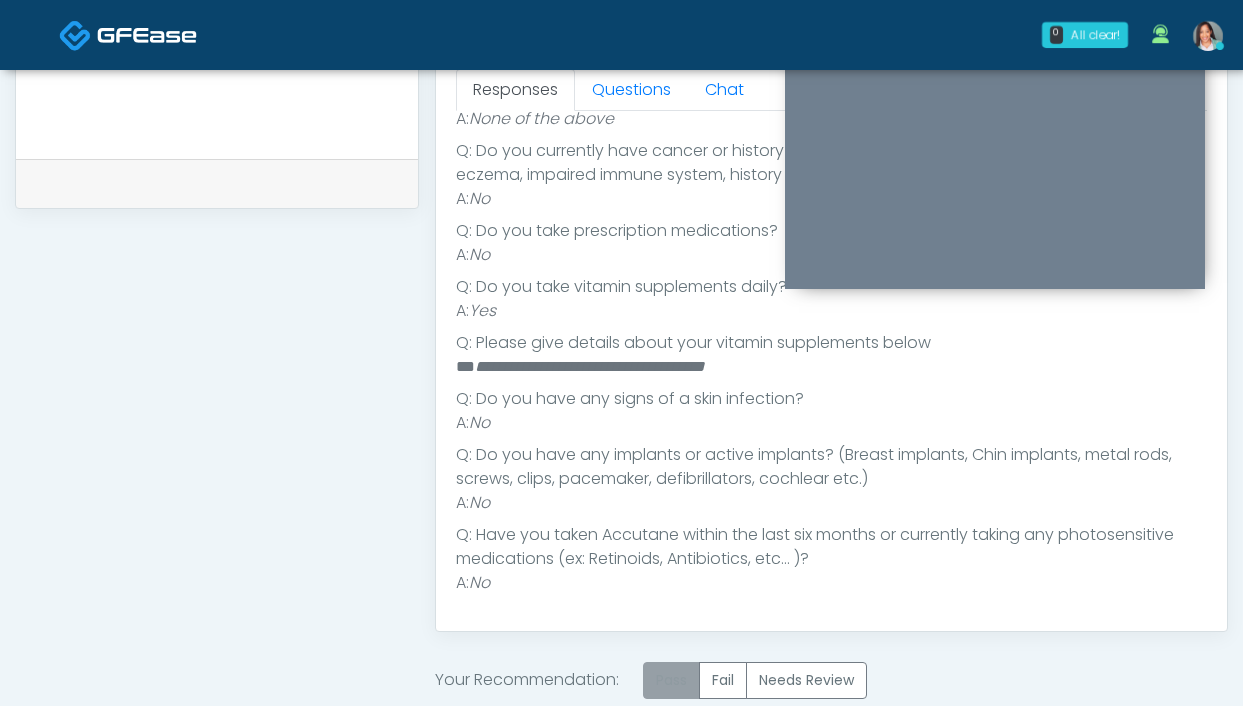 drag, startPoint x: 656, startPoint y: 679, endPoint x: 652, endPoint y: 662, distance: 17.464249 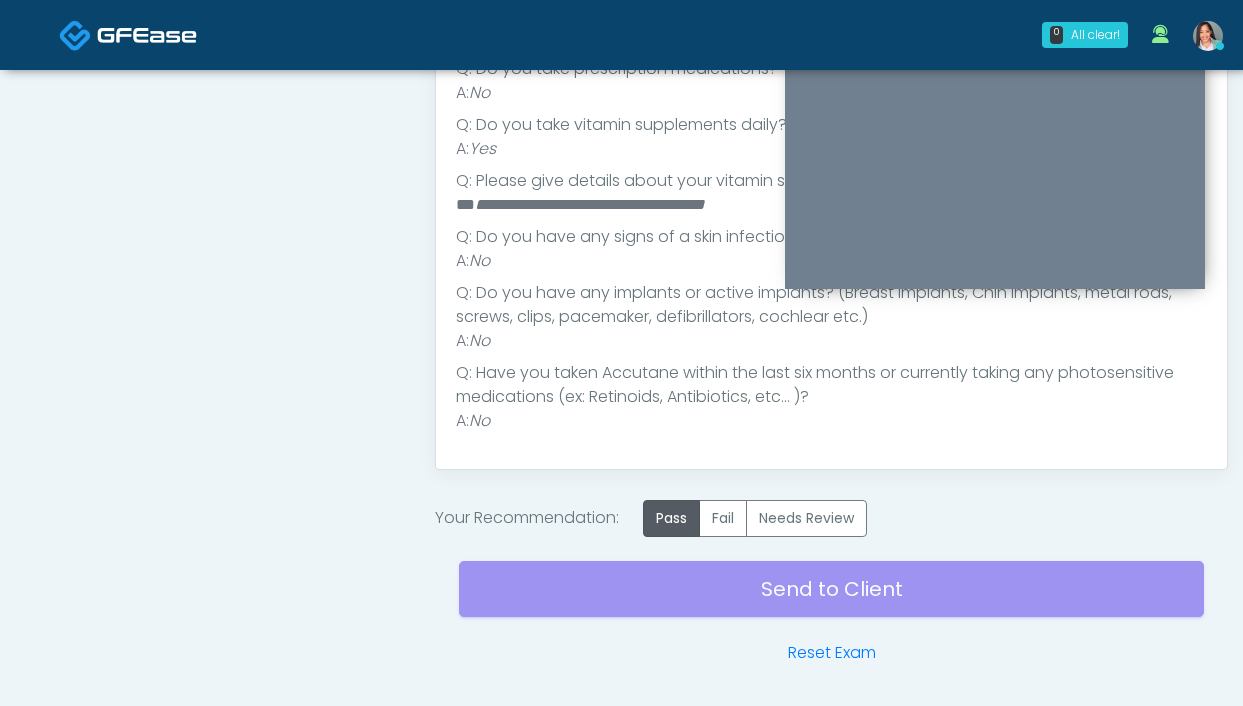 scroll, scrollTop: 1126, scrollLeft: 0, axis: vertical 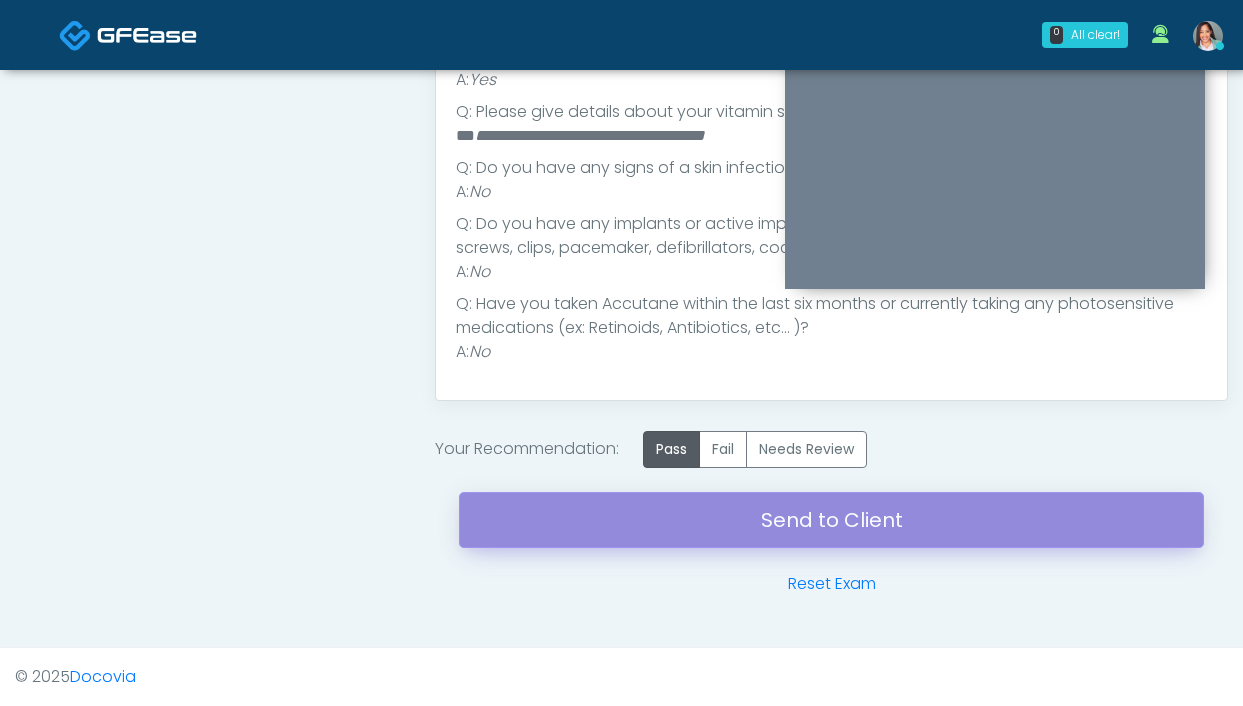 click on "Send to Client" at bounding box center (831, 520) 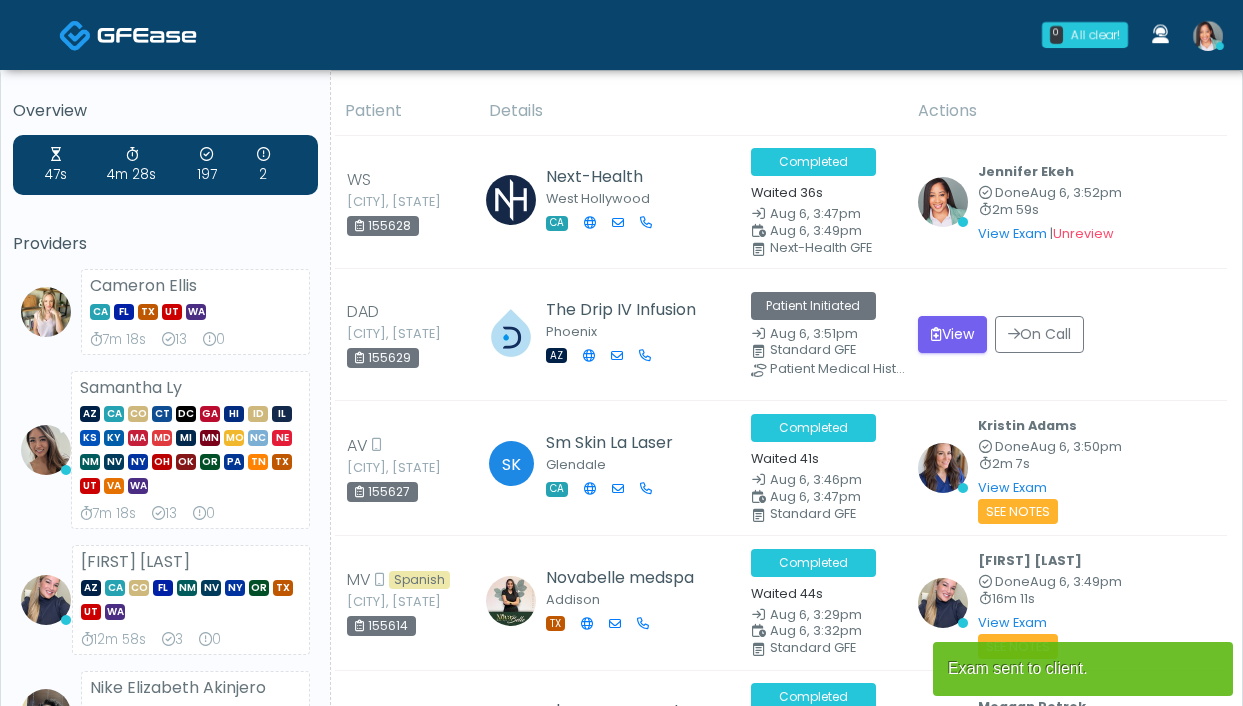 scroll, scrollTop: 0, scrollLeft: 0, axis: both 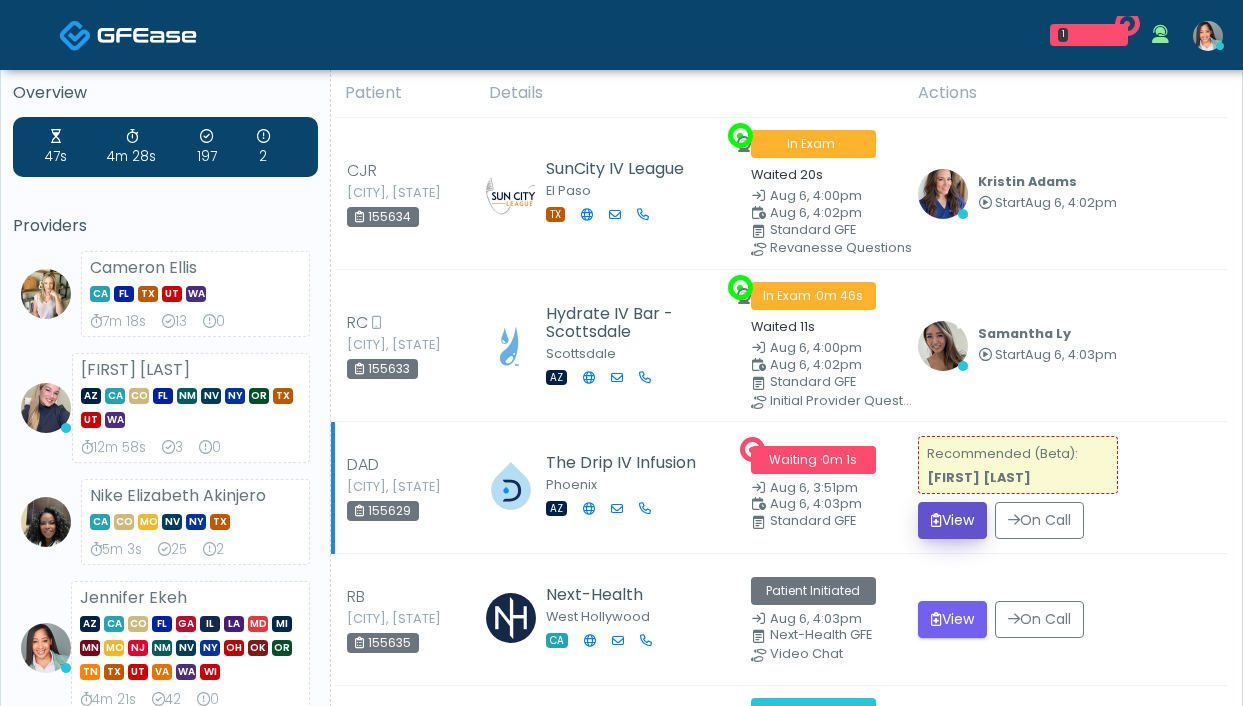 click on "View" at bounding box center (952, 520) 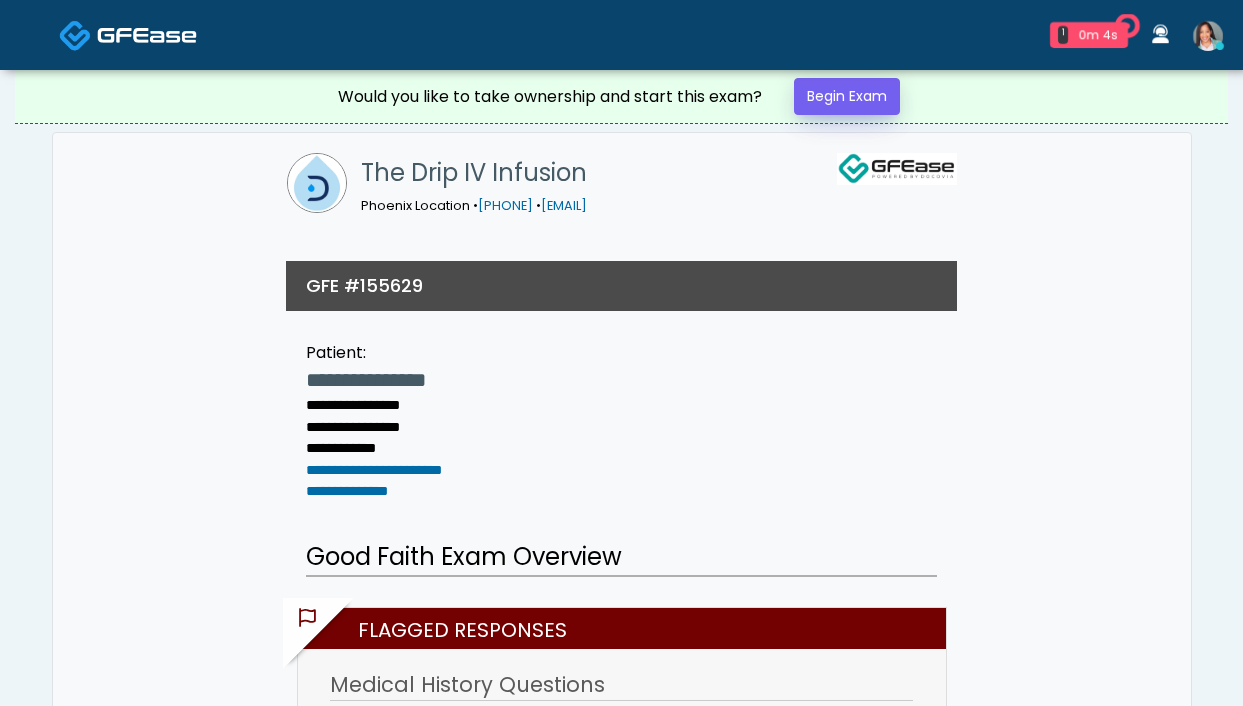 scroll, scrollTop: 0, scrollLeft: 0, axis: both 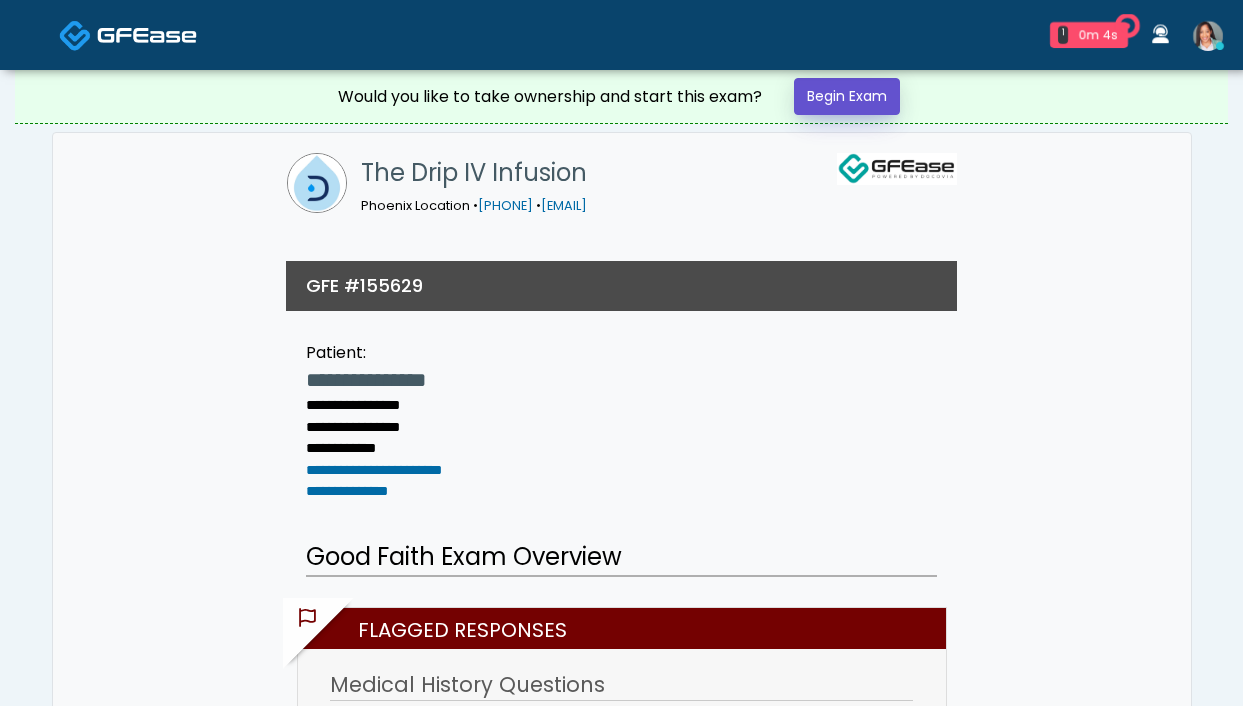click on "Begin Exam" at bounding box center (847, 96) 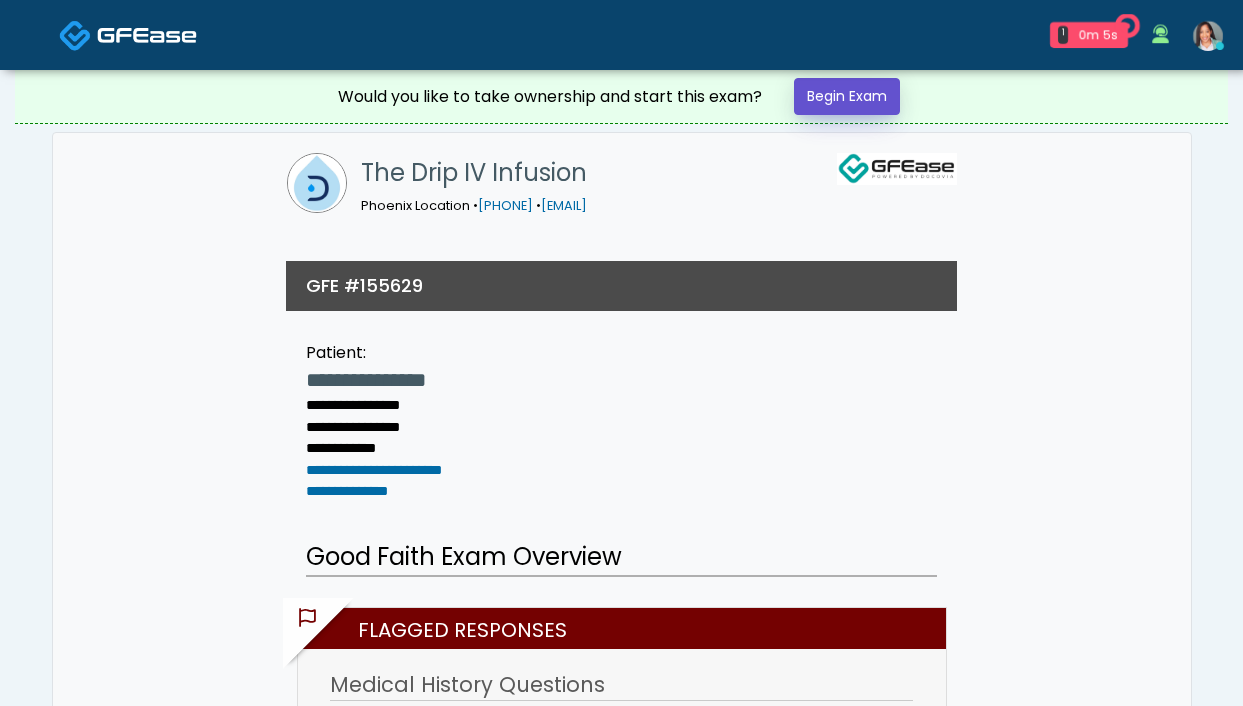 scroll, scrollTop: 0, scrollLeft: 0, axis: both 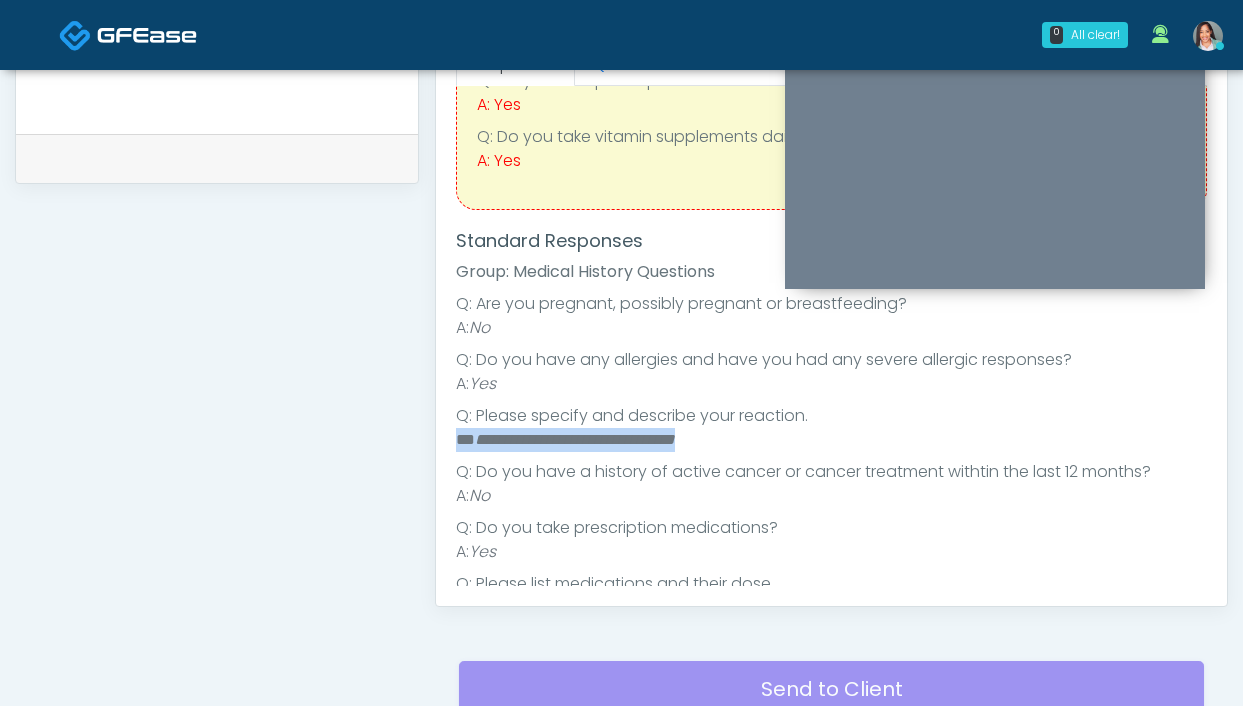 drag, startPoint x: 736, startPoint y: 445, endPoint x: 455, endPoint y: 442, distance: 281.01602 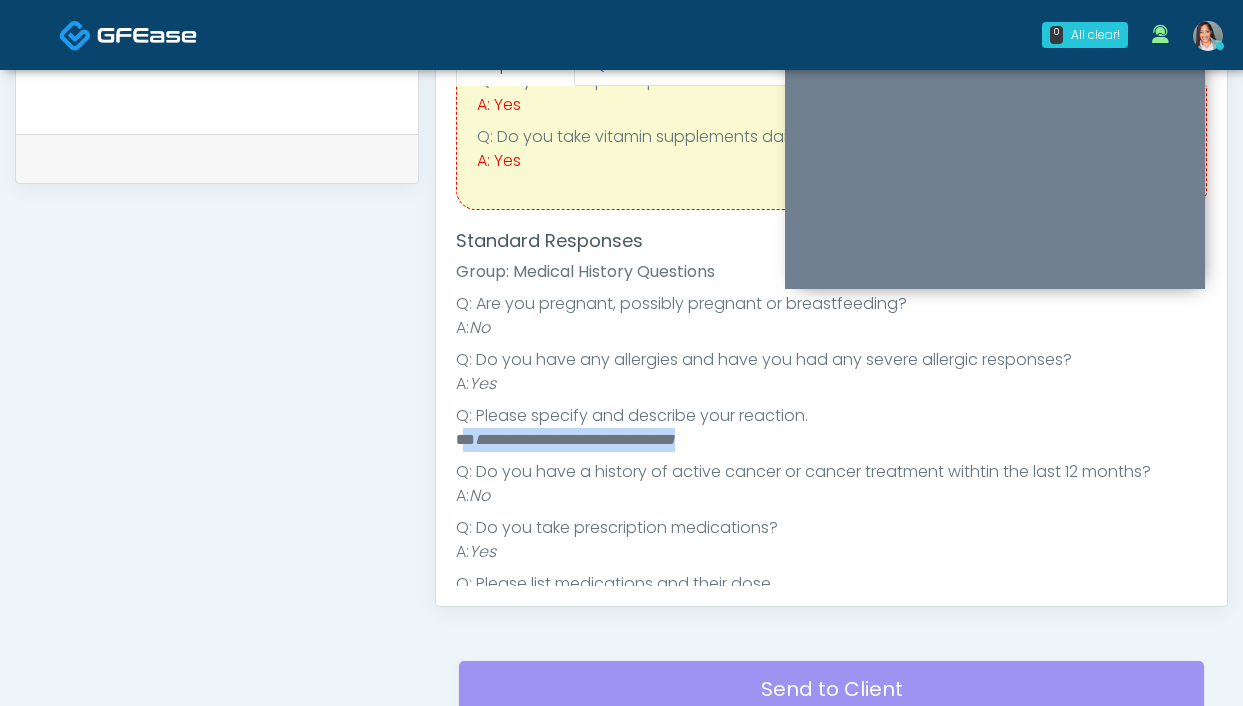 drag, startPoint x: 467, startPoint y: 443, endPoint x: 740, endPoint y: 445, distance: 273.00732 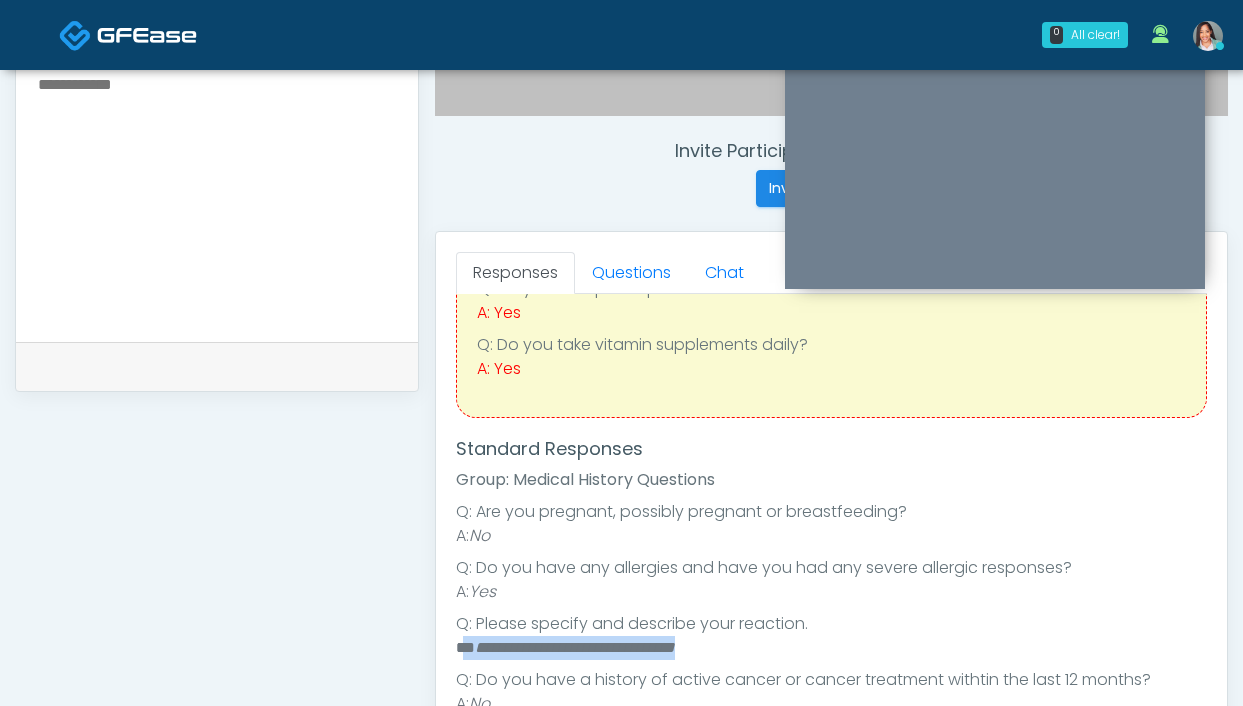 scroll, scrollTop: 561, scrollLeft: 0, axis: vertical 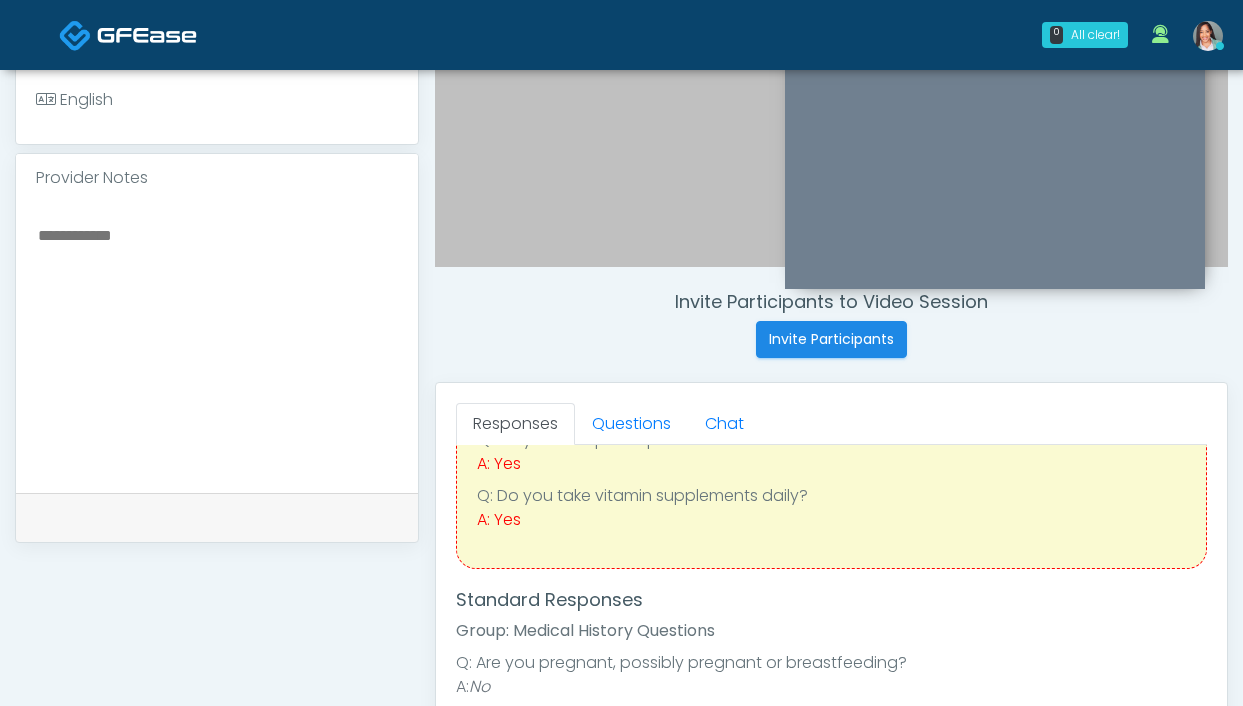 click at bounding box center (217, 344) 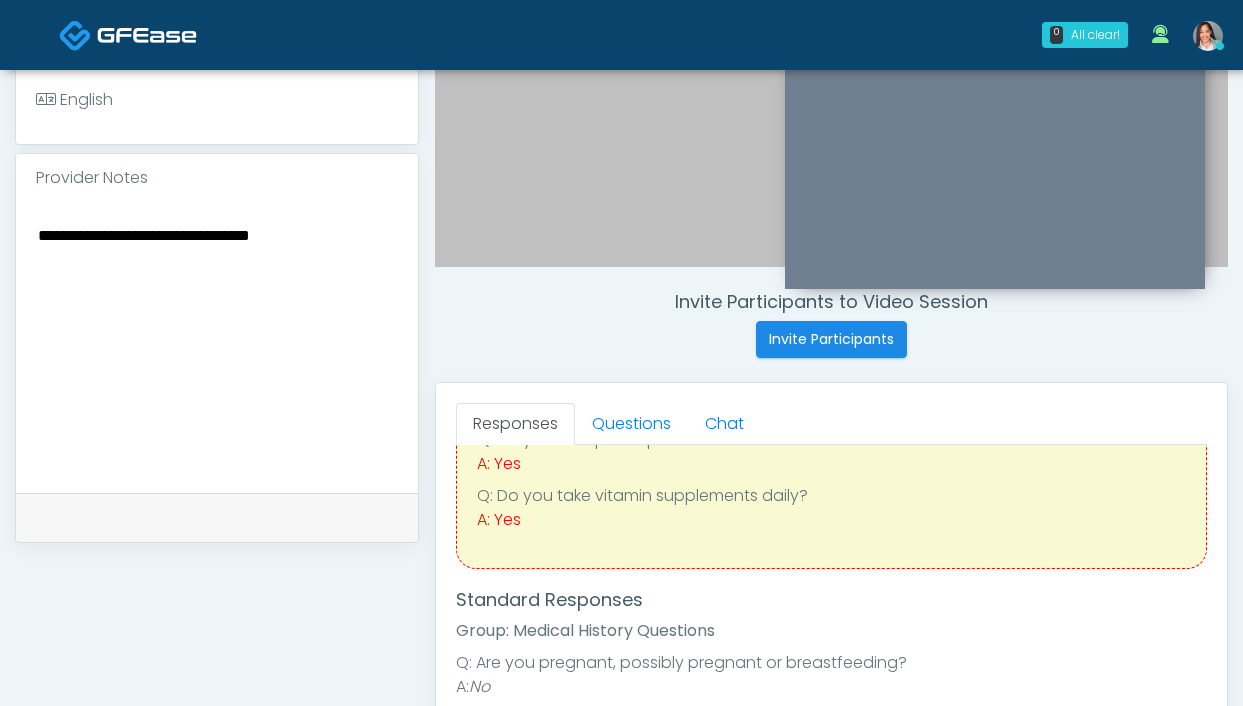 drag, startPoint x: 47, startPoint y: 259, endPoint x: -42, endPoint y: 260, distance: 89.005615 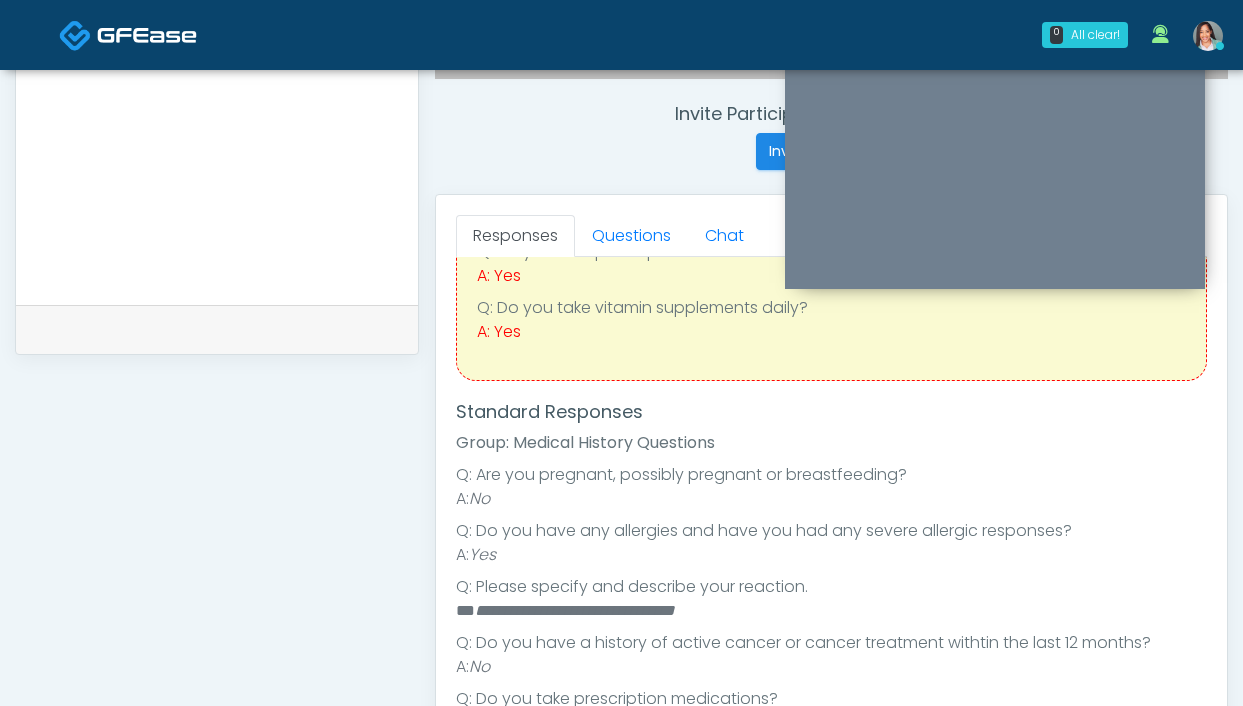 scroll, scrollTop: 823, scrollLeft: 0, axis: vertical 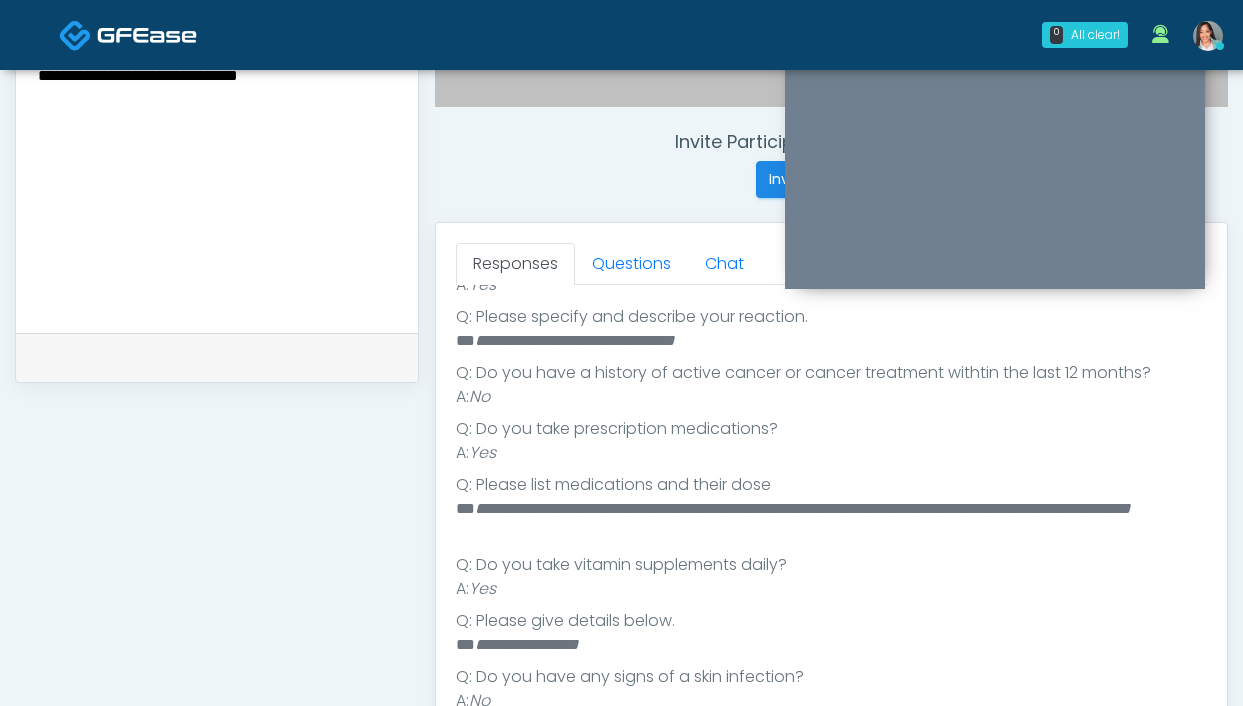 click on "**********" at bounding box center (217, 184) 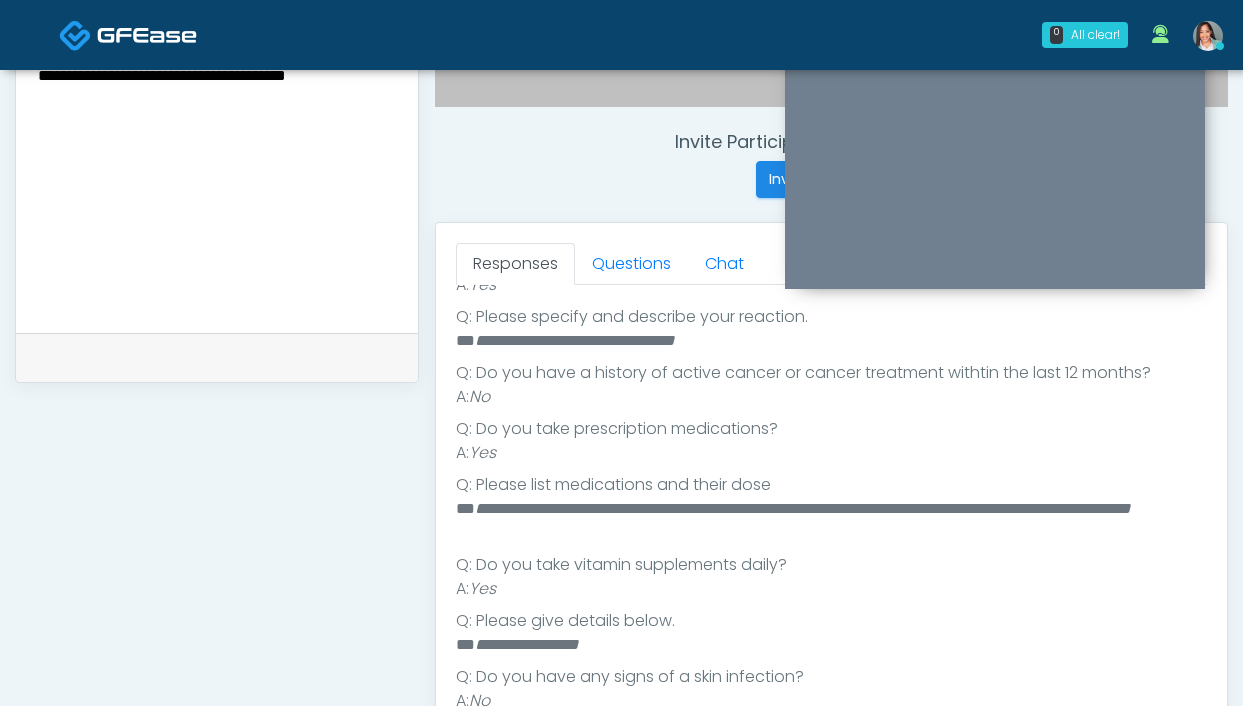 type on "**********" 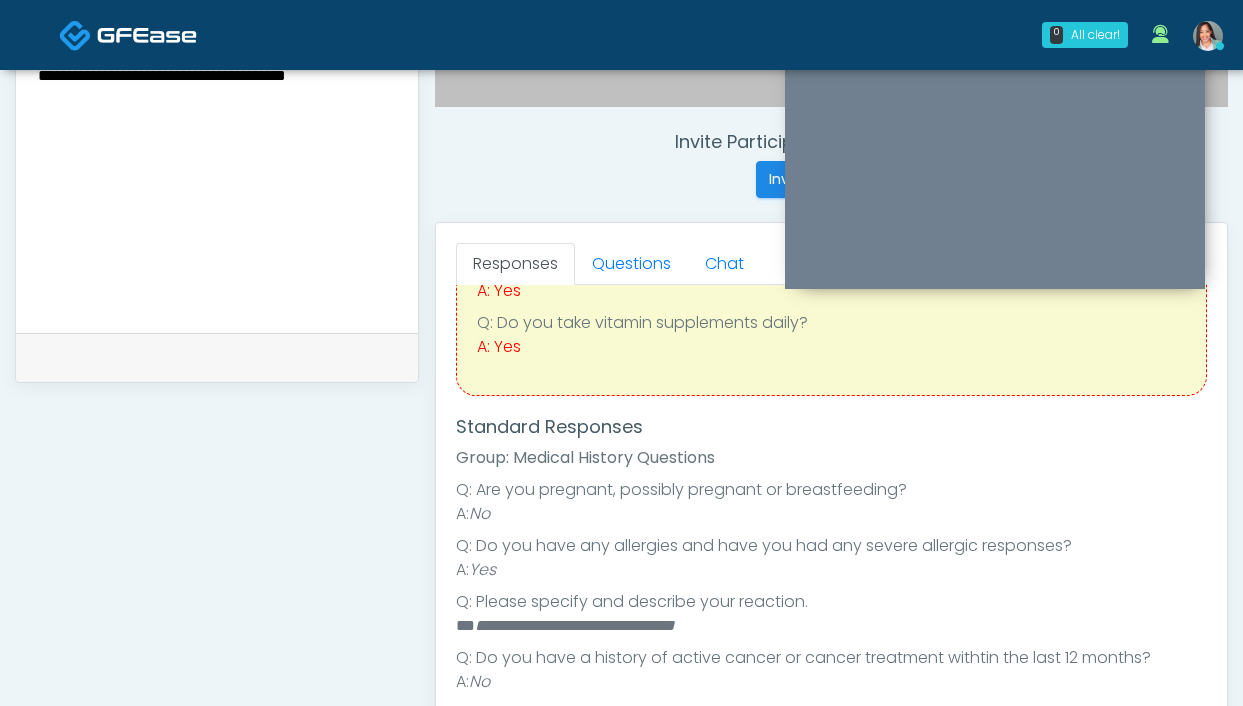 scroll, scrollTop: 0, scrollLeft: 0, axis: both 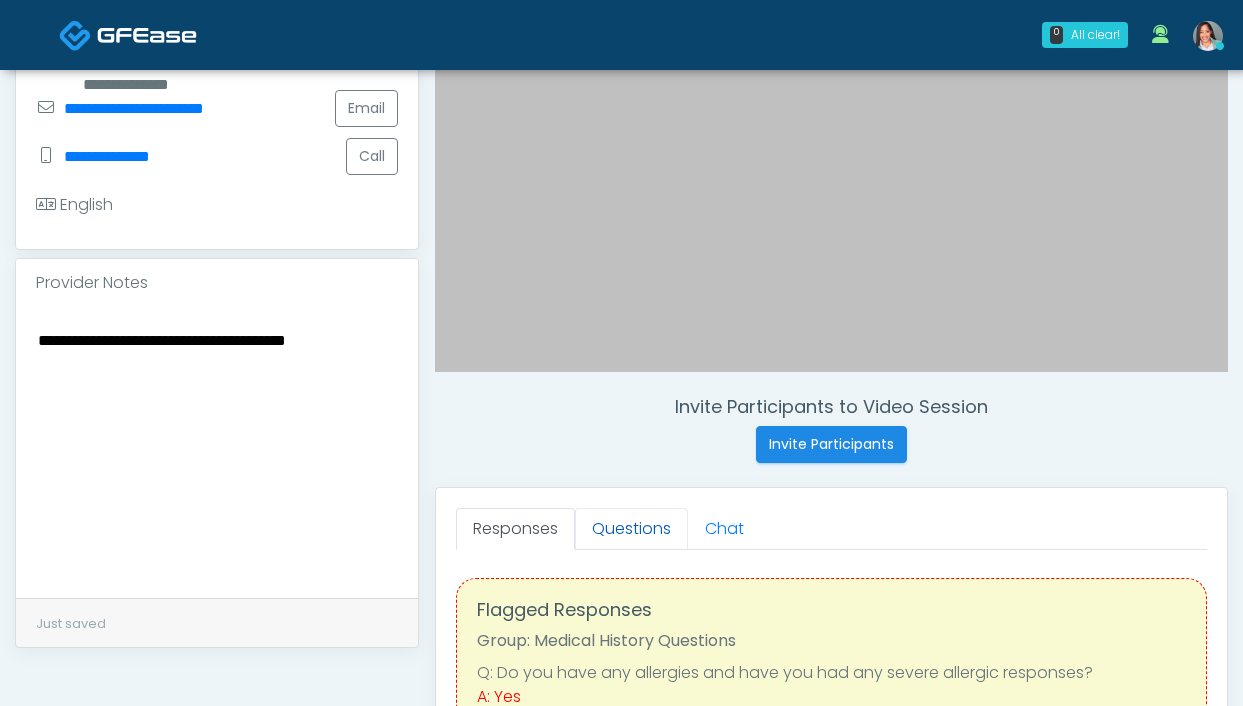 click on "Questions" at bounding box center [631, 529] 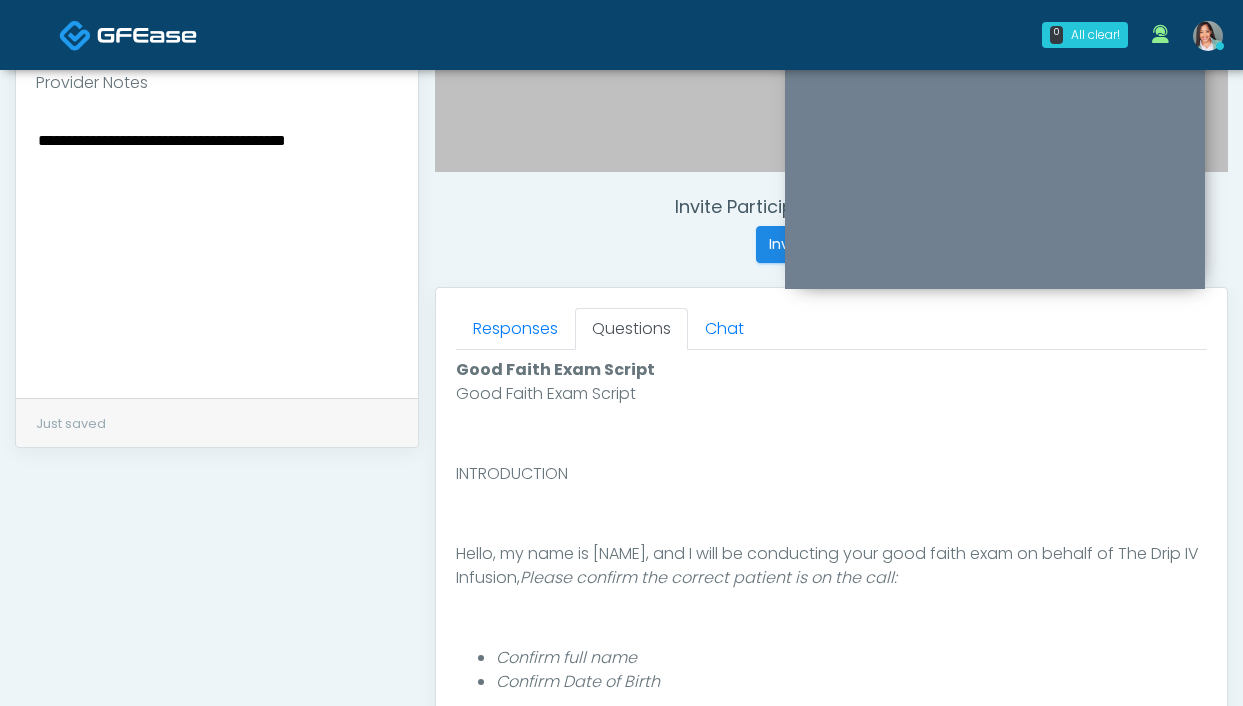 scroll, scrollTop: 749, scrollLeft: 0, axis: vertical 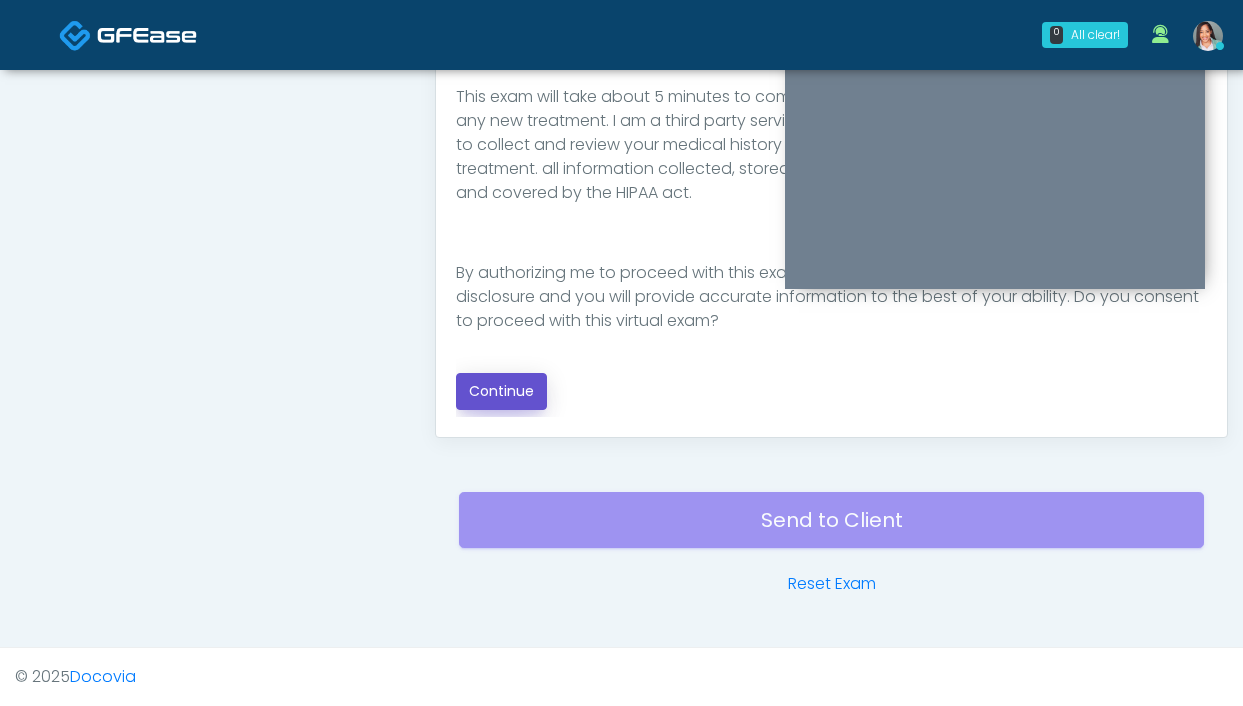 click on "Continue" at bounding box center (501, 391) 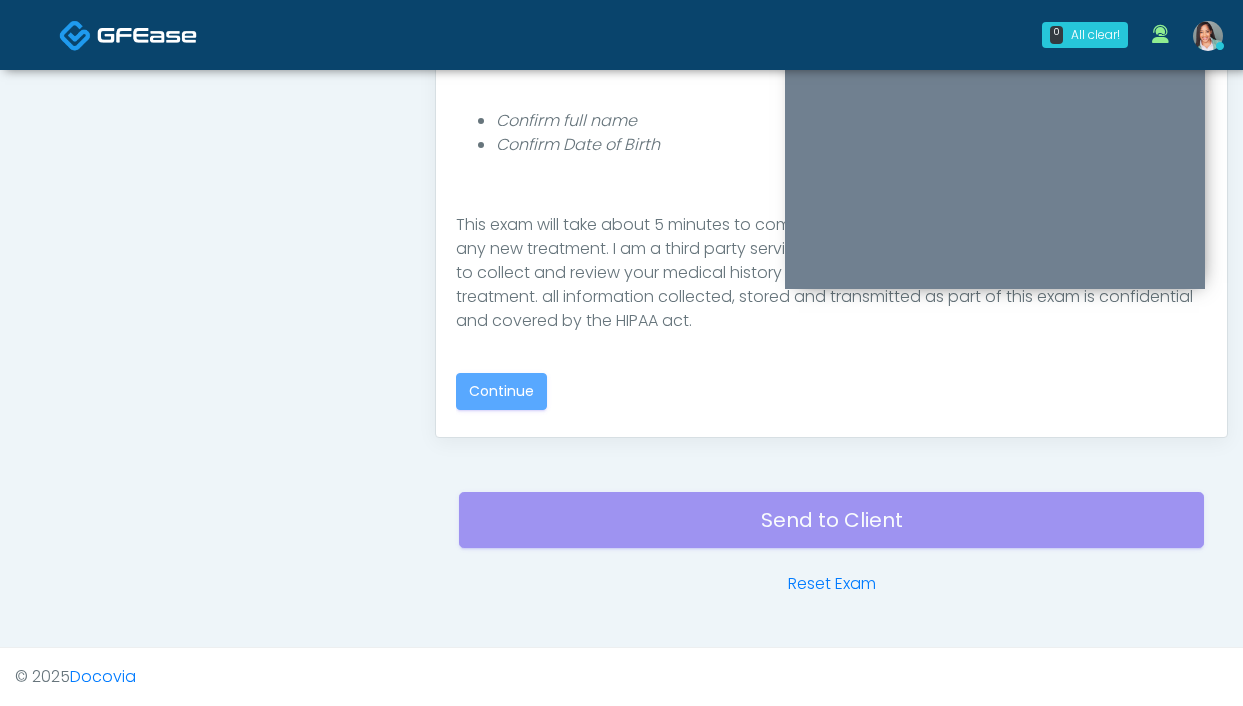 scroll, scrollTop: 0, scrollLeft: 0, axis: both 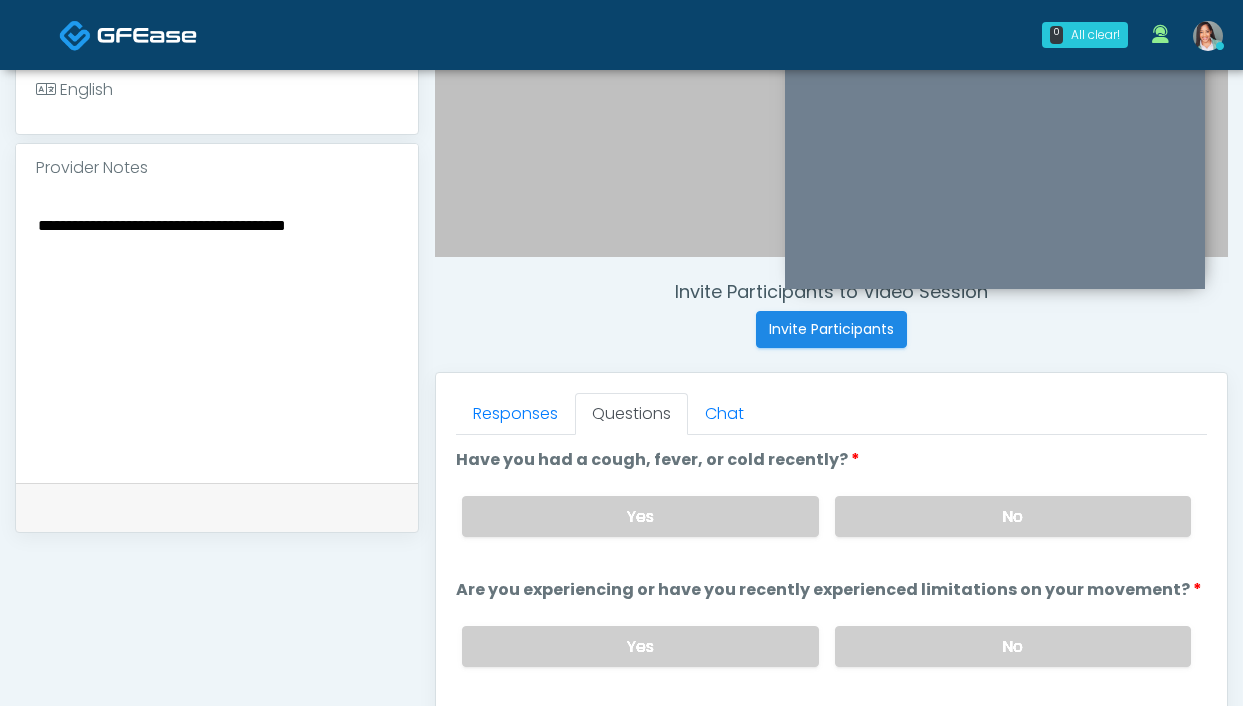 drag, startPoint x: 1002, startPoint y: 522, endPoint x: 674, endPoint y: 251, distance: 425.47034 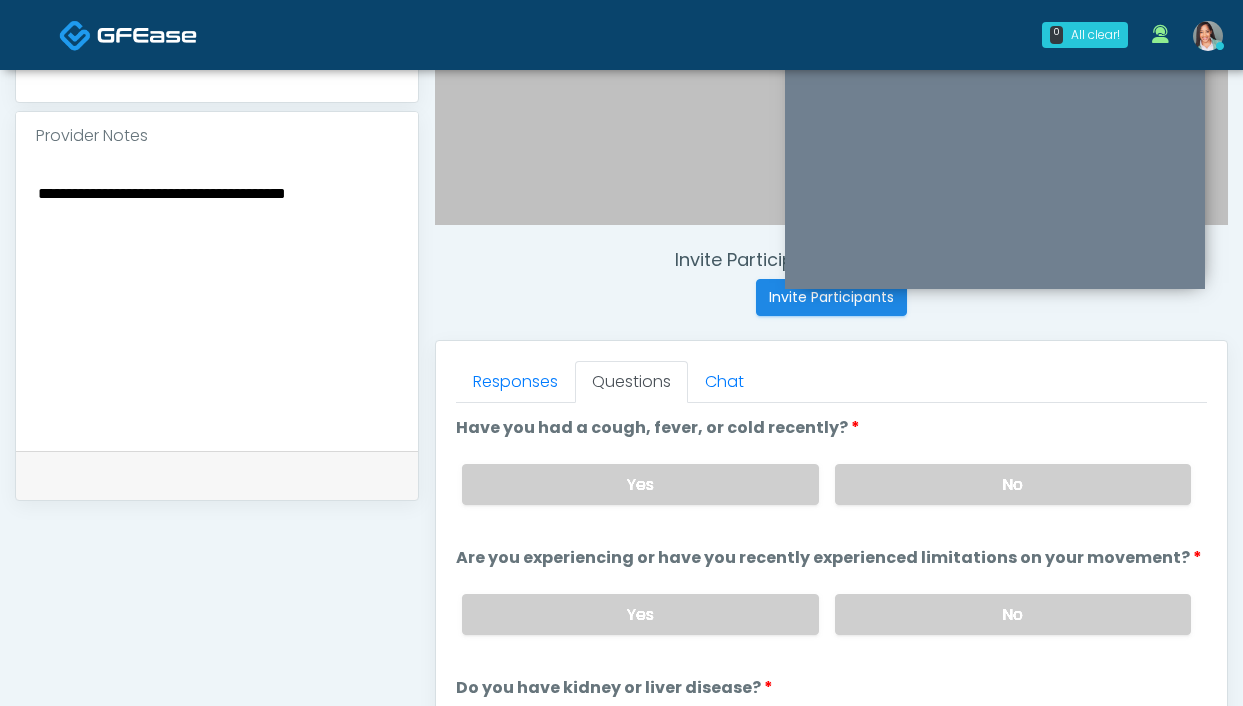 drag, startPoint x: 899, startPoint y: 601, endPoint x: 747, endPoint y: 424, distance: 233.3088 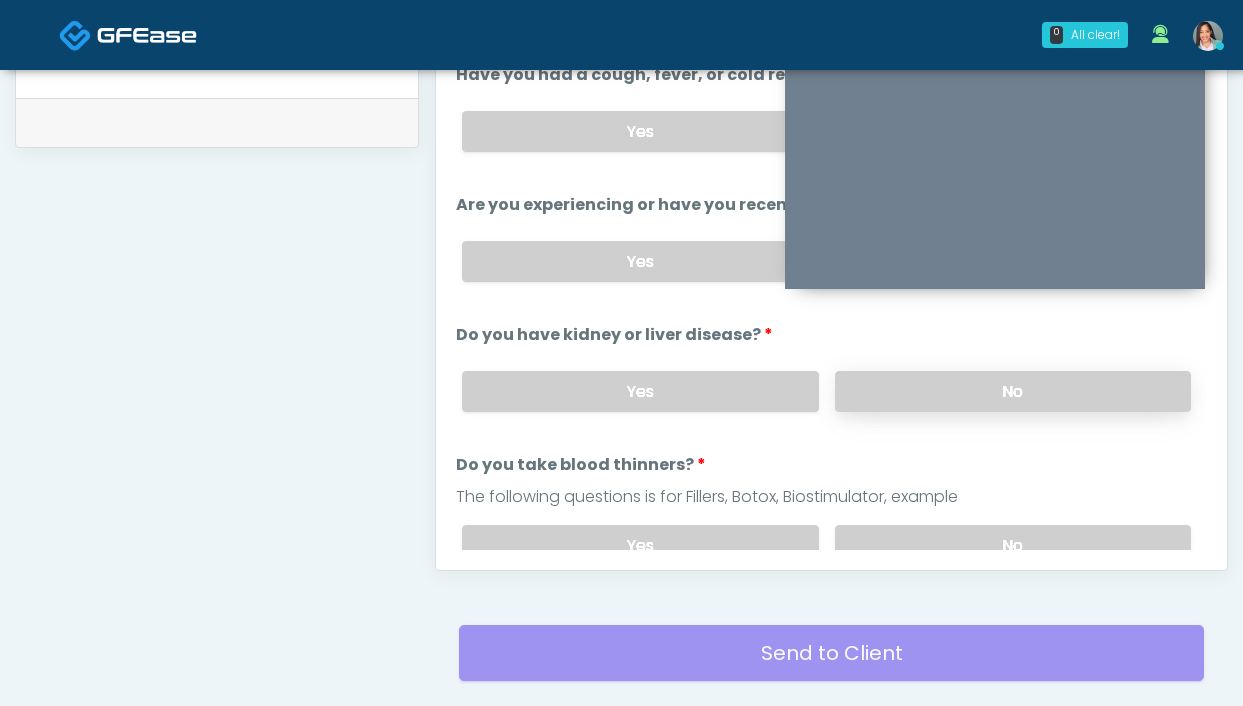 click on "No" at bounding box center [1013, 391] 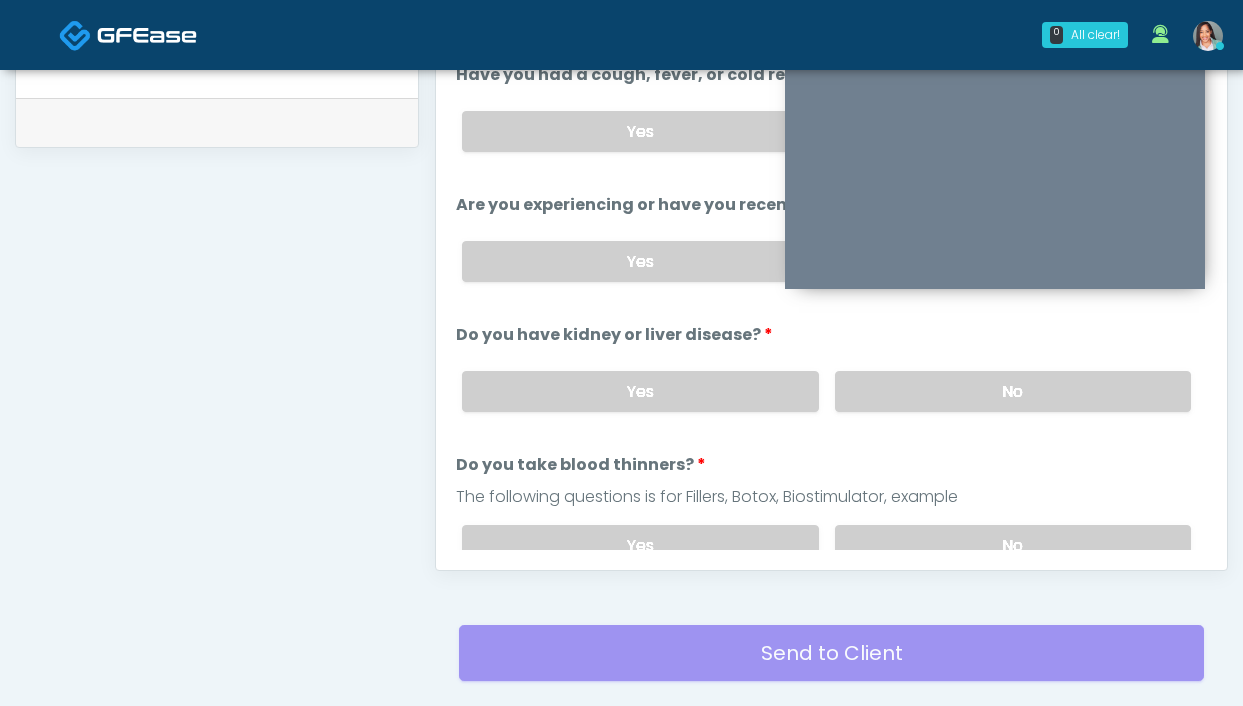 scroll, scrollTop: 185, scrollLeft: 0, axis: vertical 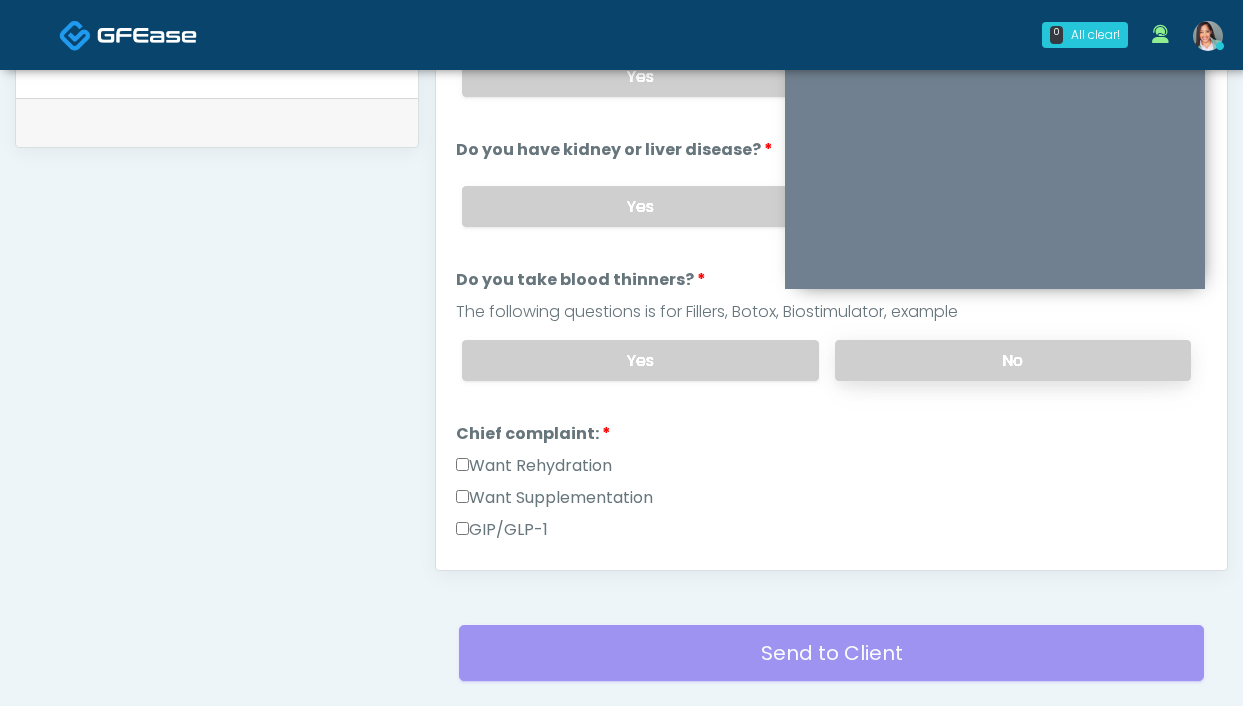 click on "No" at bounding box center [1013, 360] 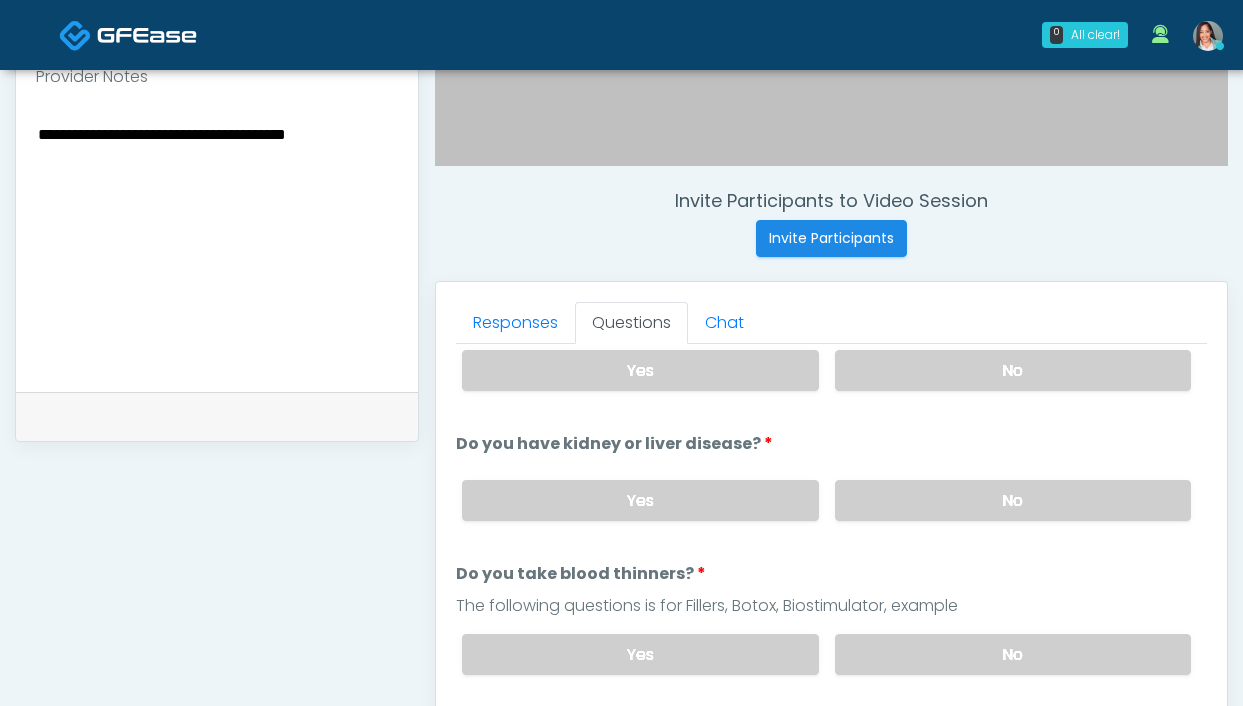 scroll, scrollTop: 776, scrollLeft: 0, axis: vertical 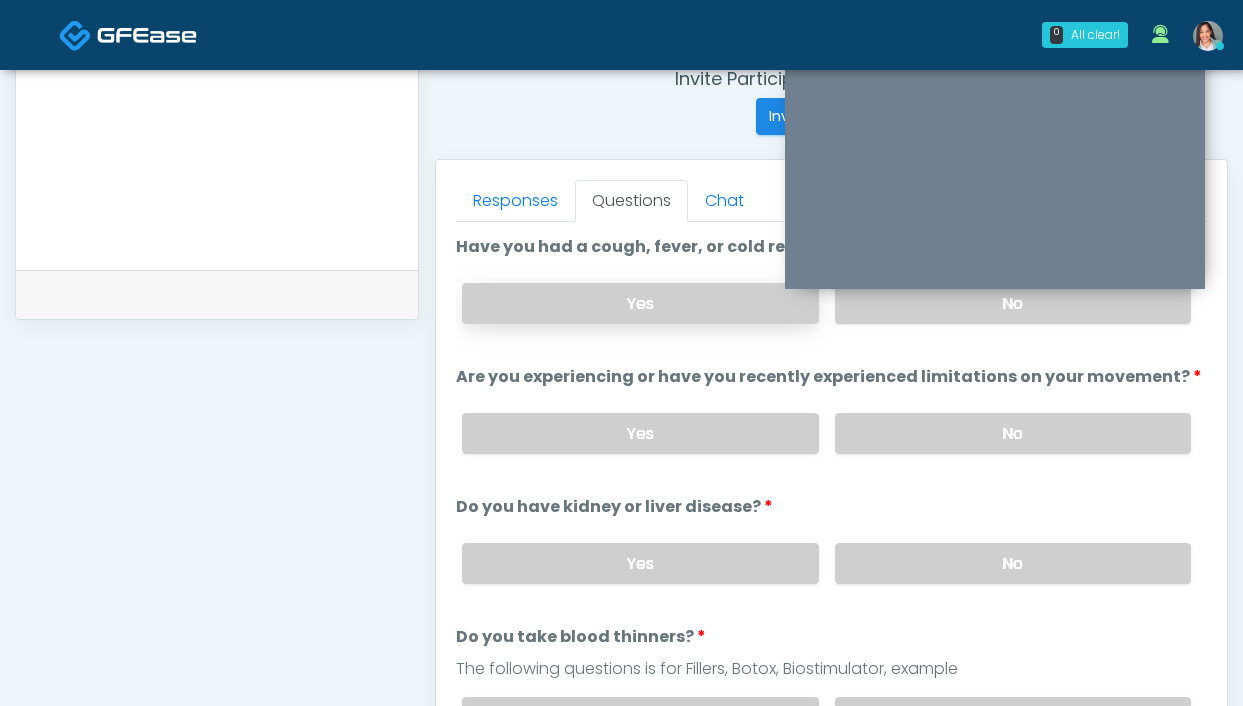 click on "Yes" at bounding box center [640, 303] 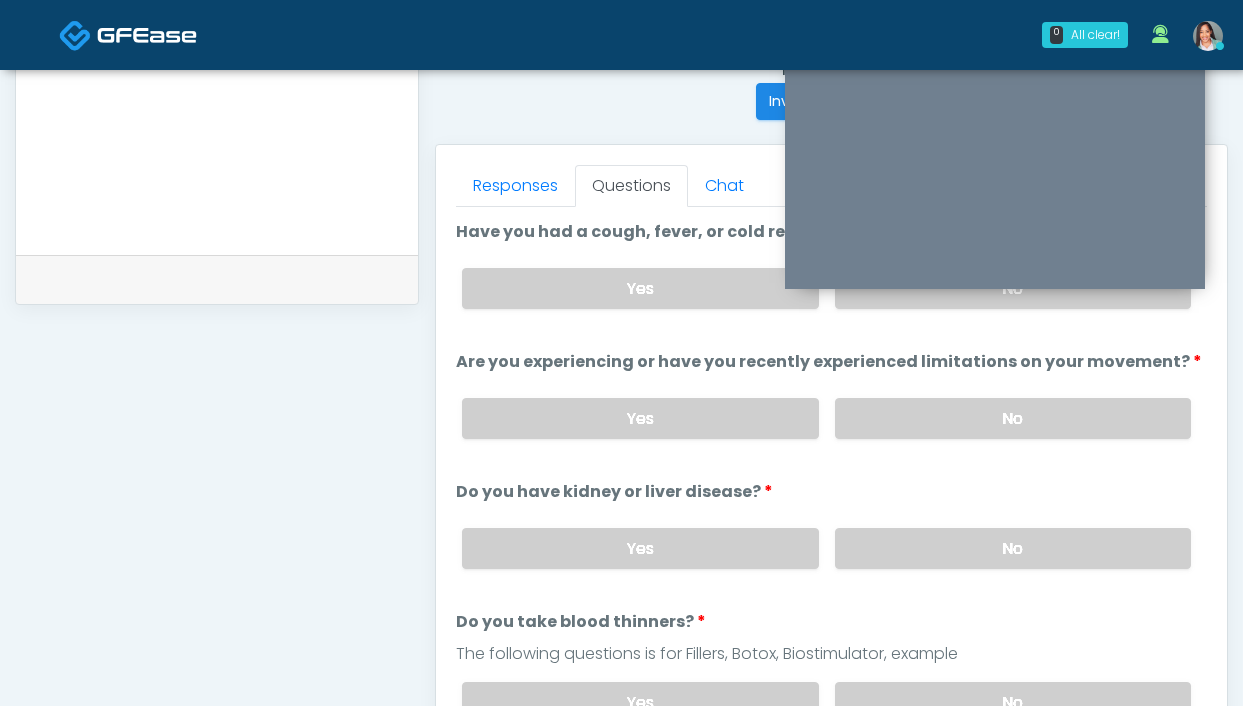scroll, scrollTop: 800, scrollLeft: 0, axis: vertical 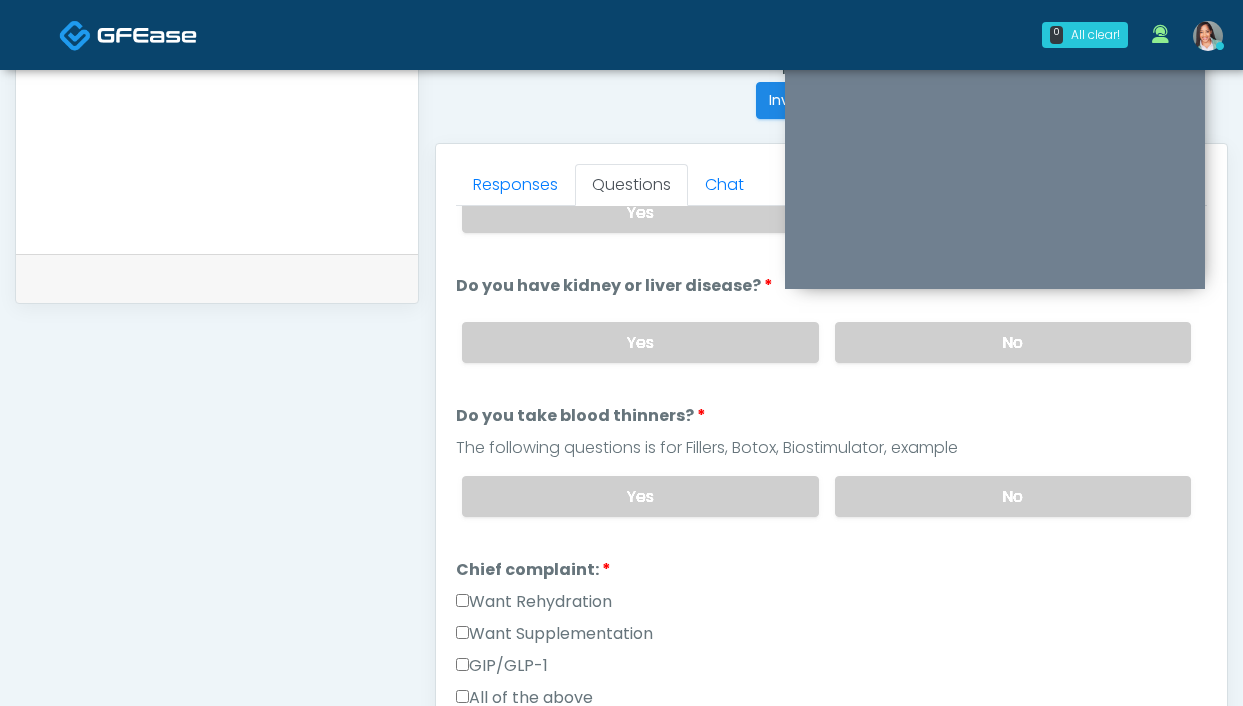 drag, startPoint x: 709, startPoint y: 502, endPoint x: 692, endPoint y: 511, distance: 19.235384 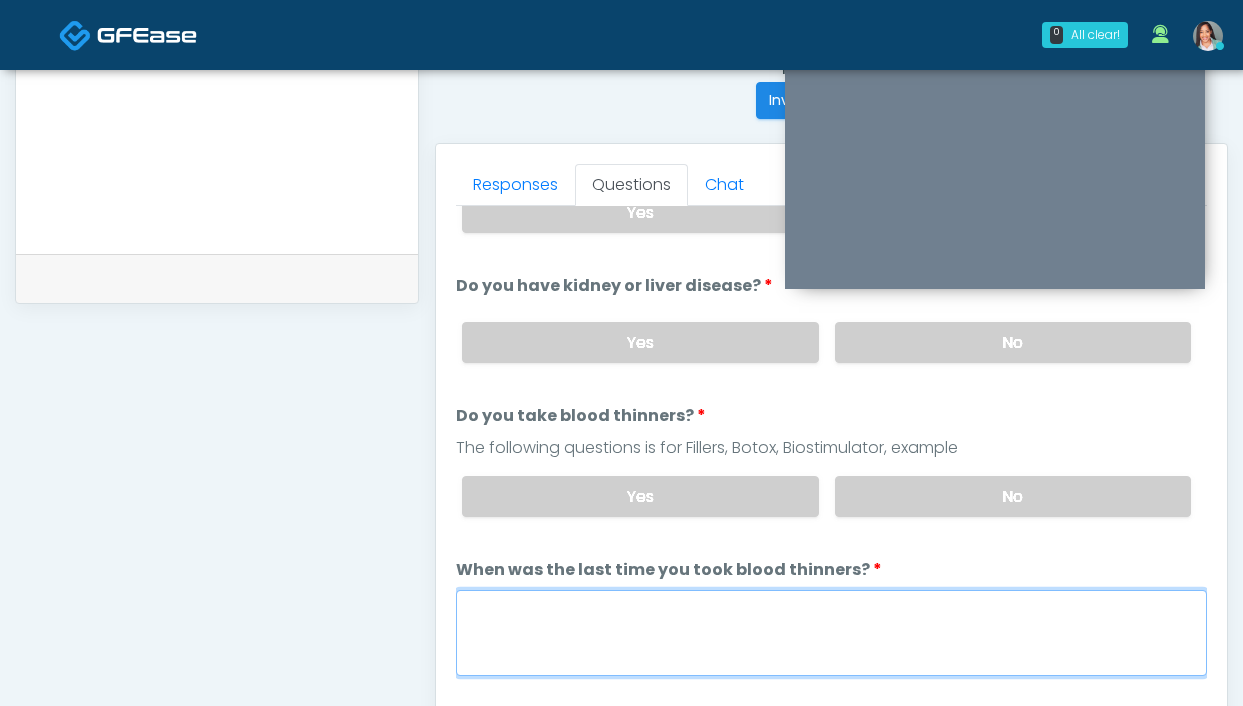 click on "When was the last time you took blood thinners?" at bounding box center (831, 633) 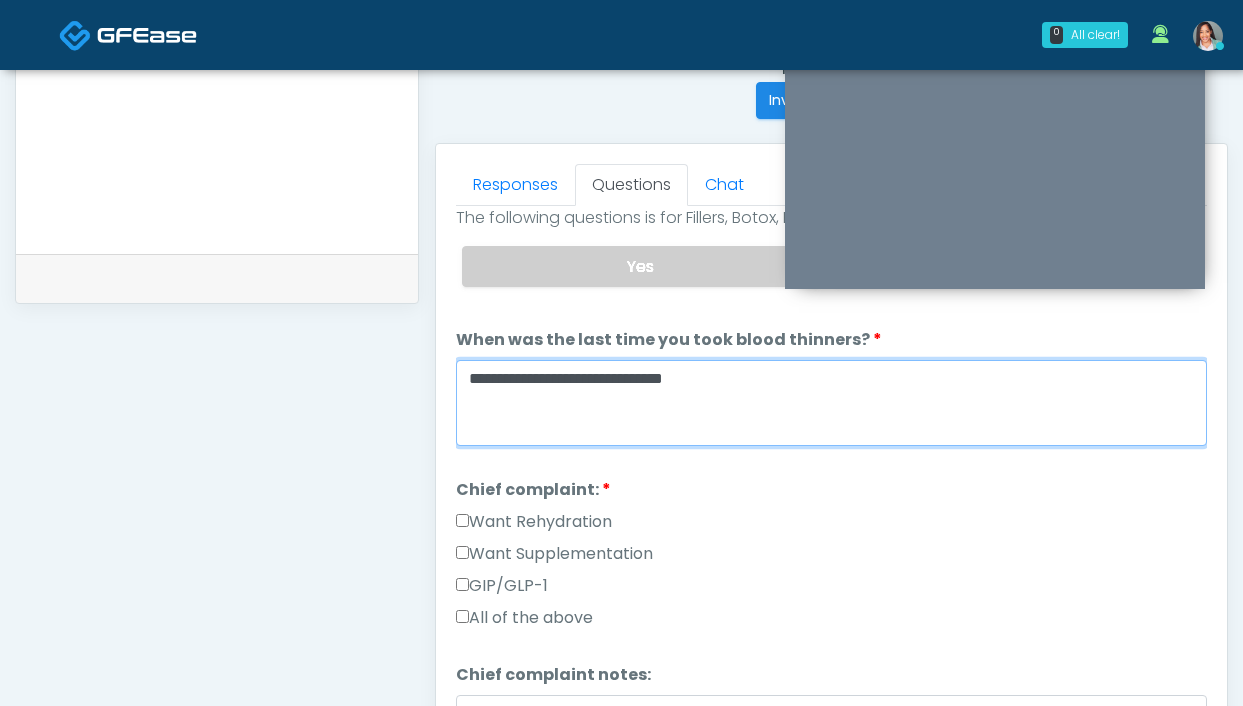 scroll, scrollTop: 453, scrollLeft: 0, axis: vertical 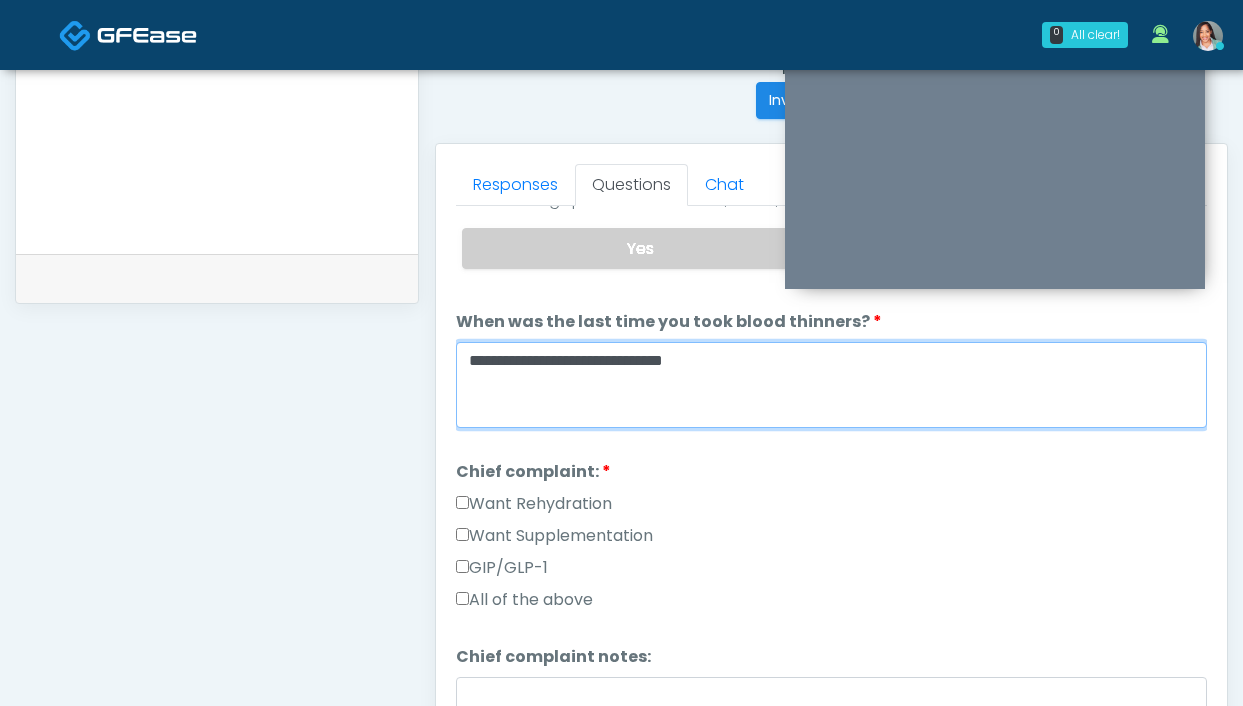 type on "**********" 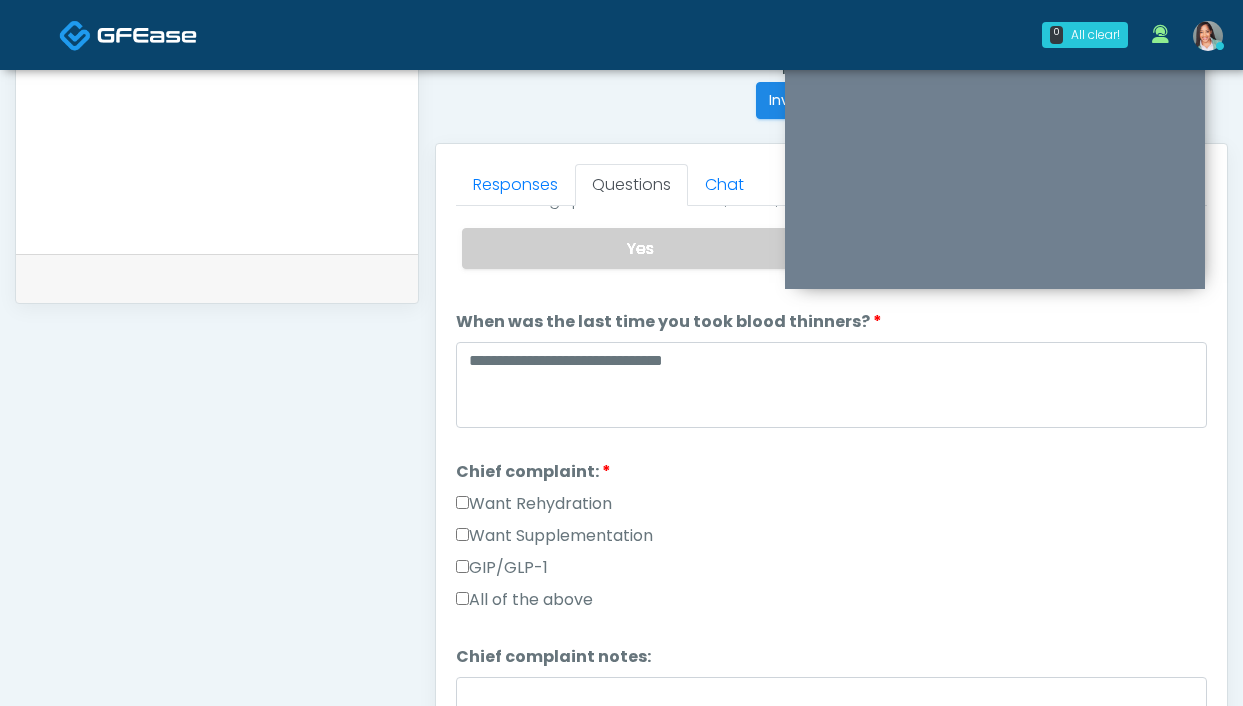 click on "Want Rehydration" at bounding box center (534, 504) 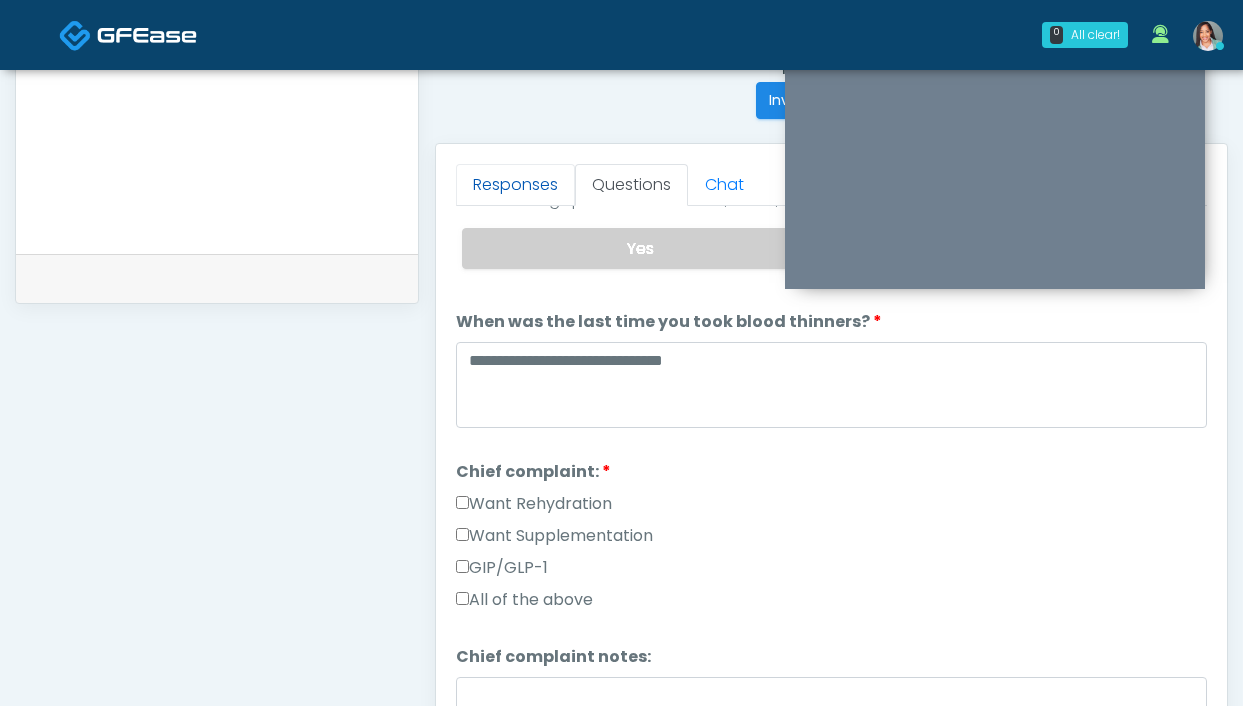 click on "Responses" at bounding box center [515, 185] 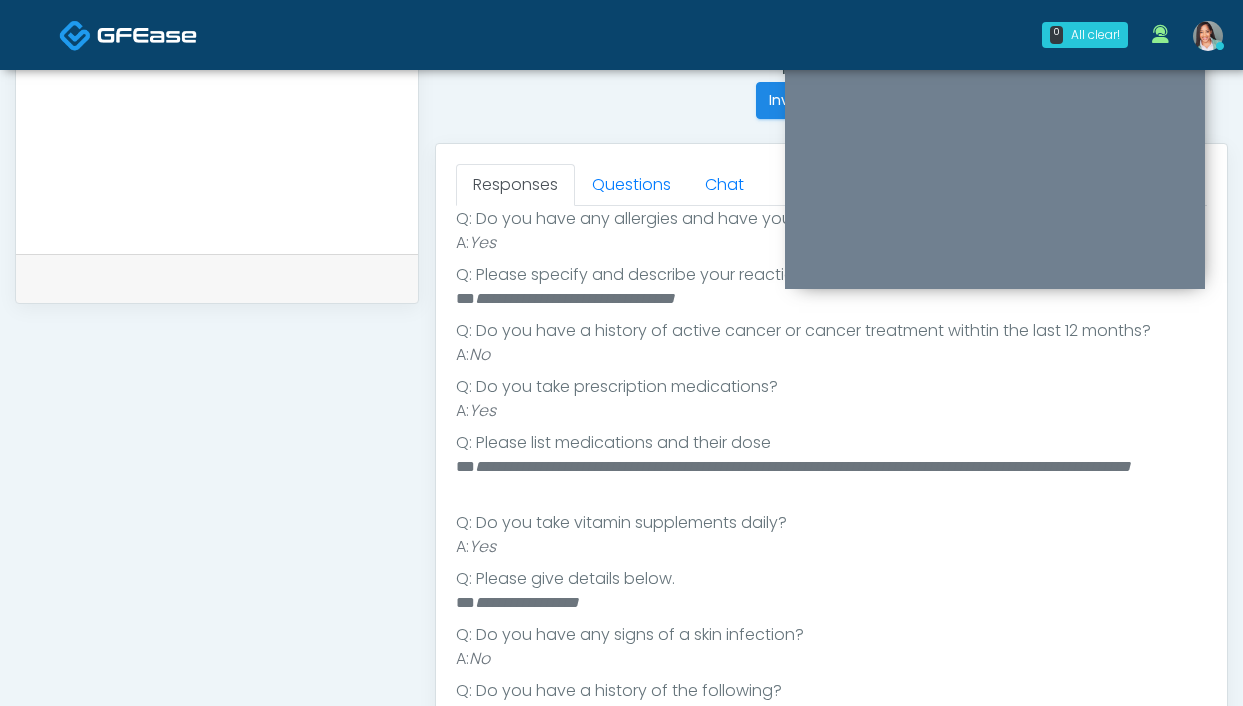 scroll, scrollTop: 444, scrollLeft: 0, axis: vertical 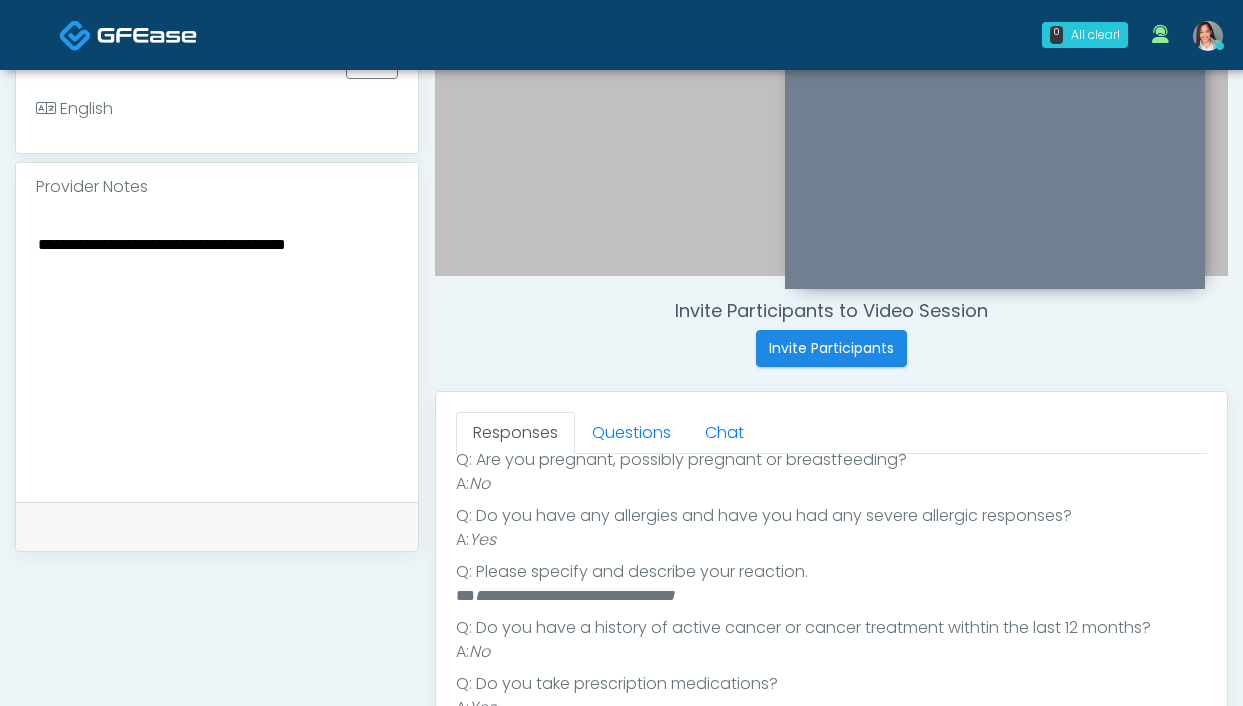 click on "**********" at bounding box center (217, 353) 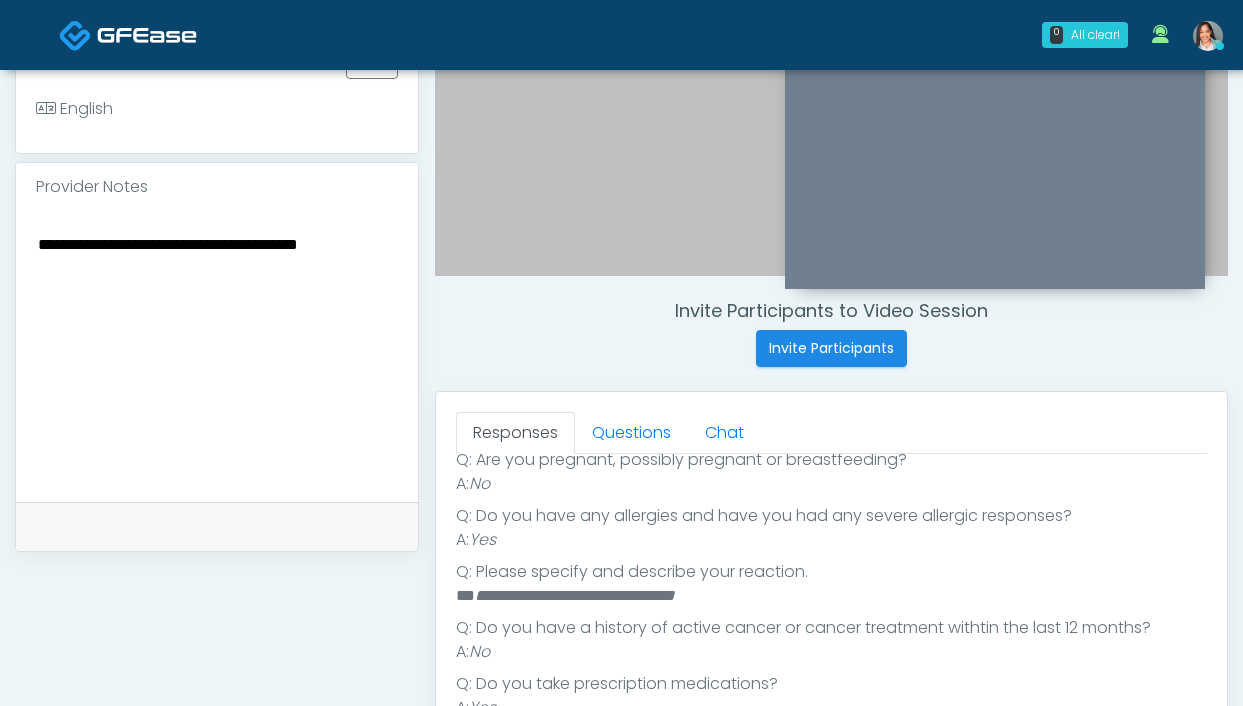 drag, startPoint x: 112, startPoint y: 268, endPoint x: -42, endPoint y: 215, distance: 162.86497 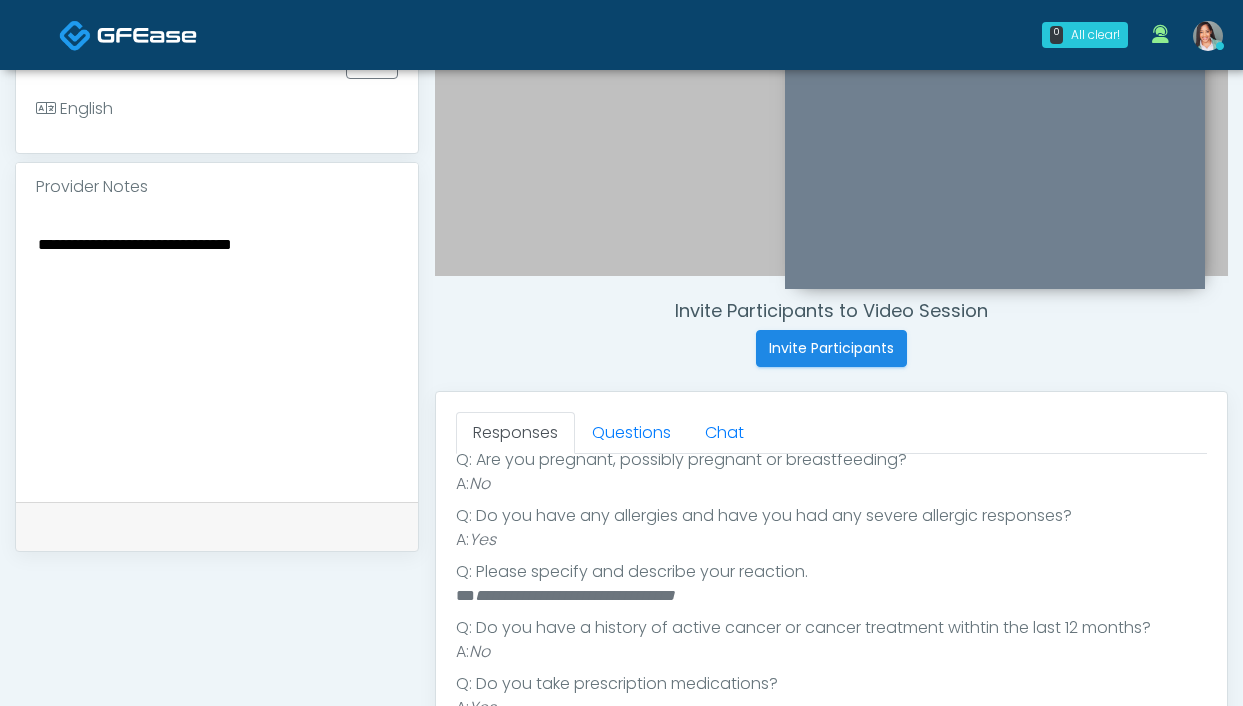 drag, startPoint x: 229, startPoint y: 270, endPoint x: 333, endPoint y: 269, distance: 104.00481 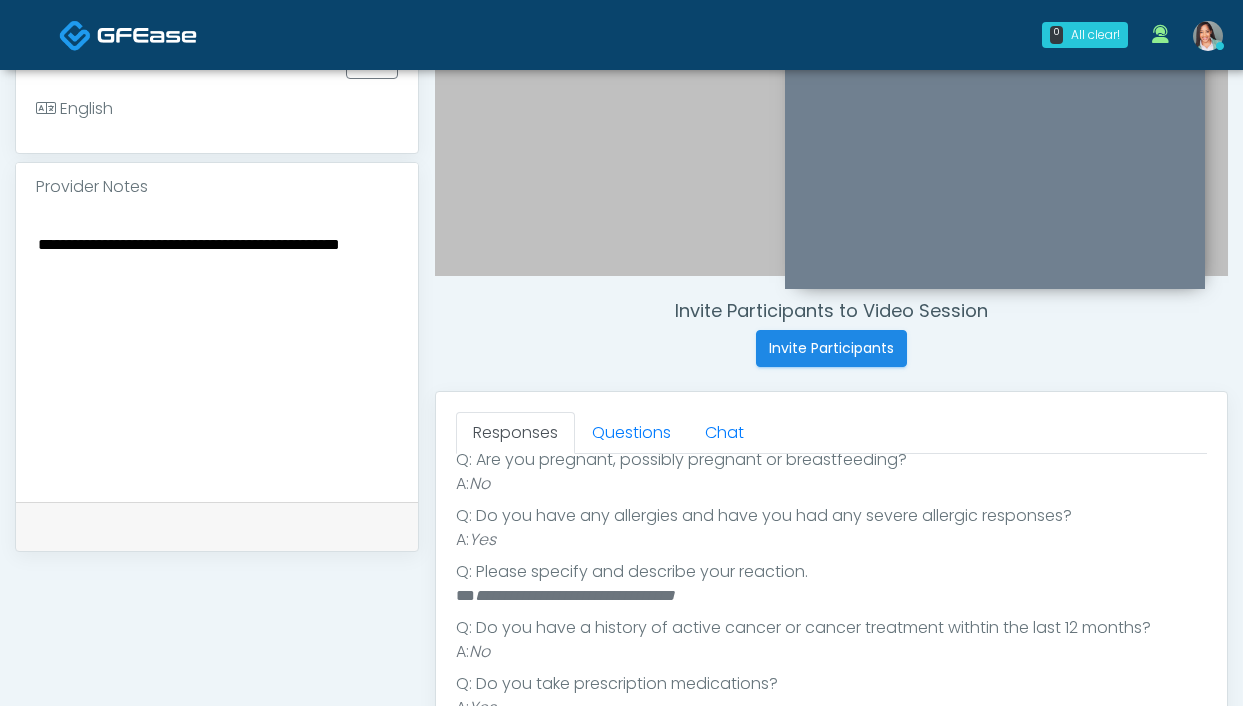 drag, startPoint x: 198, startPoint y: 309, endPoint x: -42, endPoint y: 268, distance: 243.4769 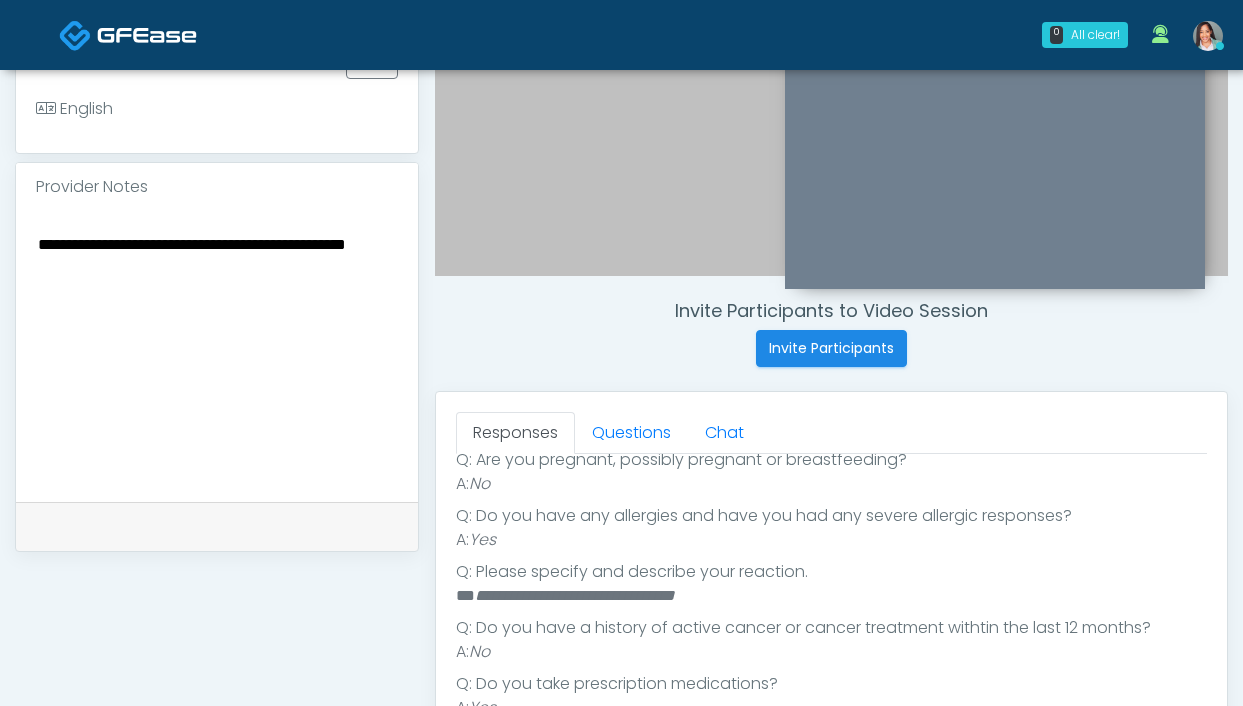 click on "**********" at bounding box center [217, 353] 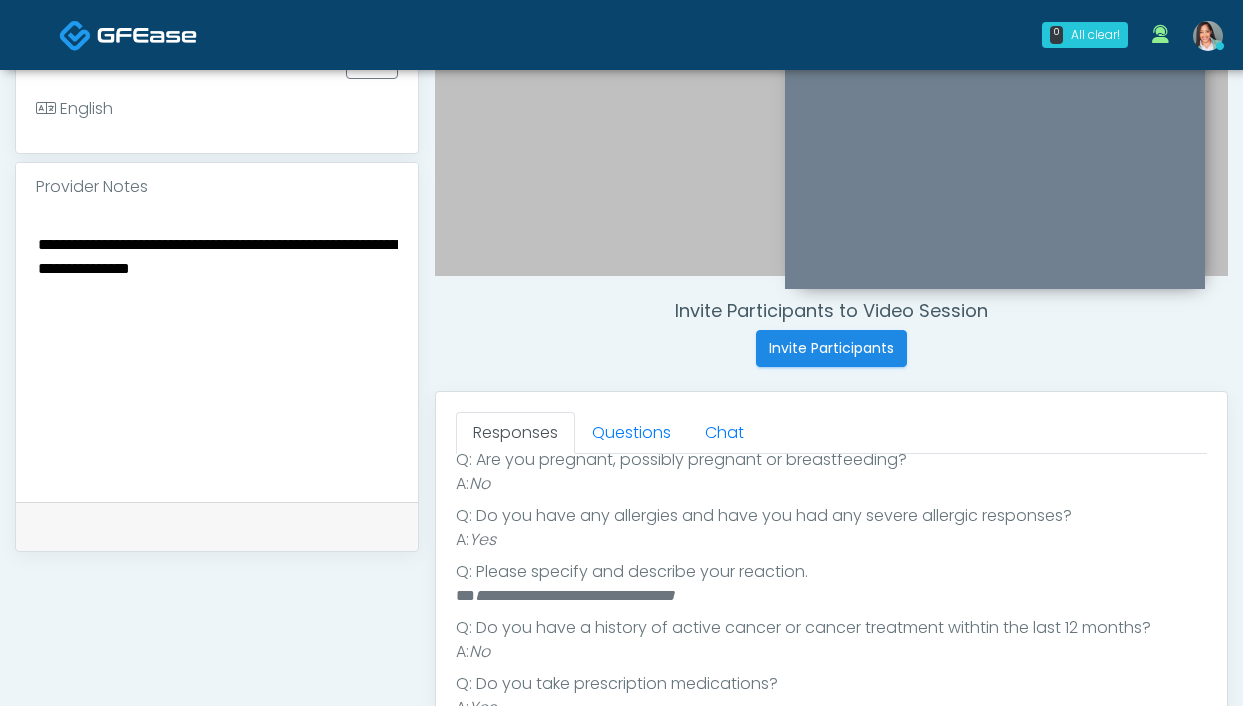 click on "**********" at bounding box center (217, 353) 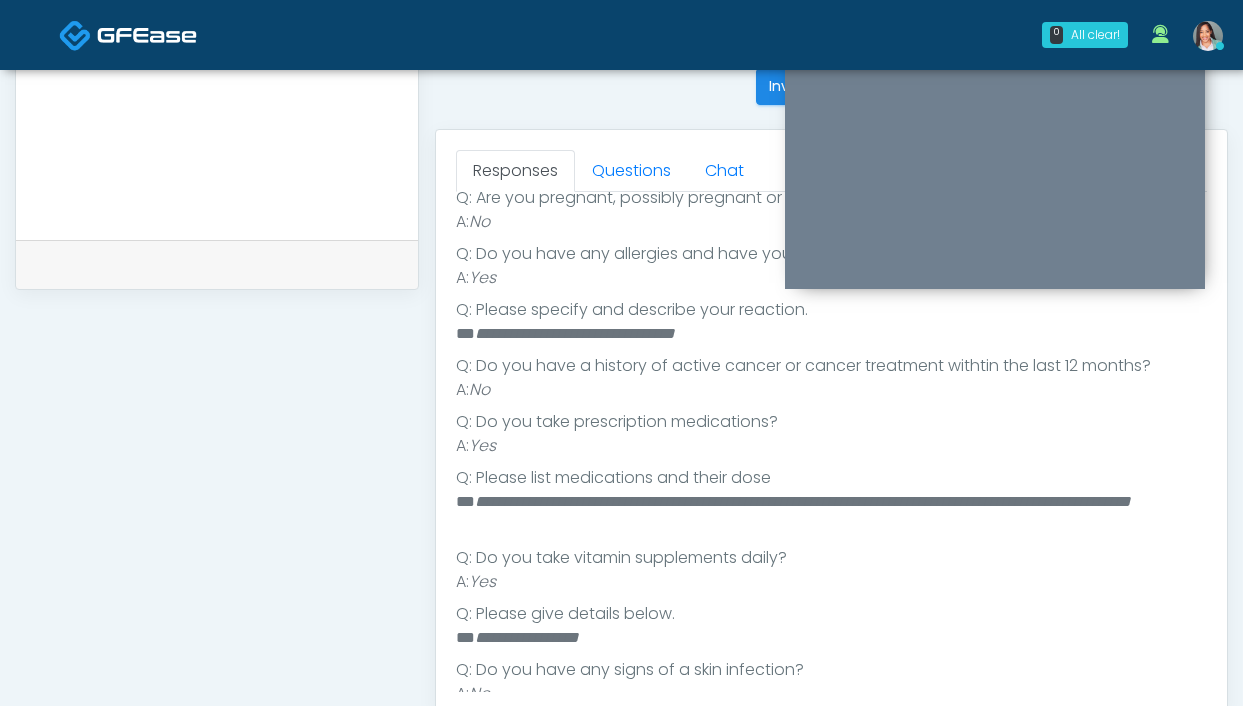 scroll, scrollTop: 816, scrollLeft: 0, axis: vertical 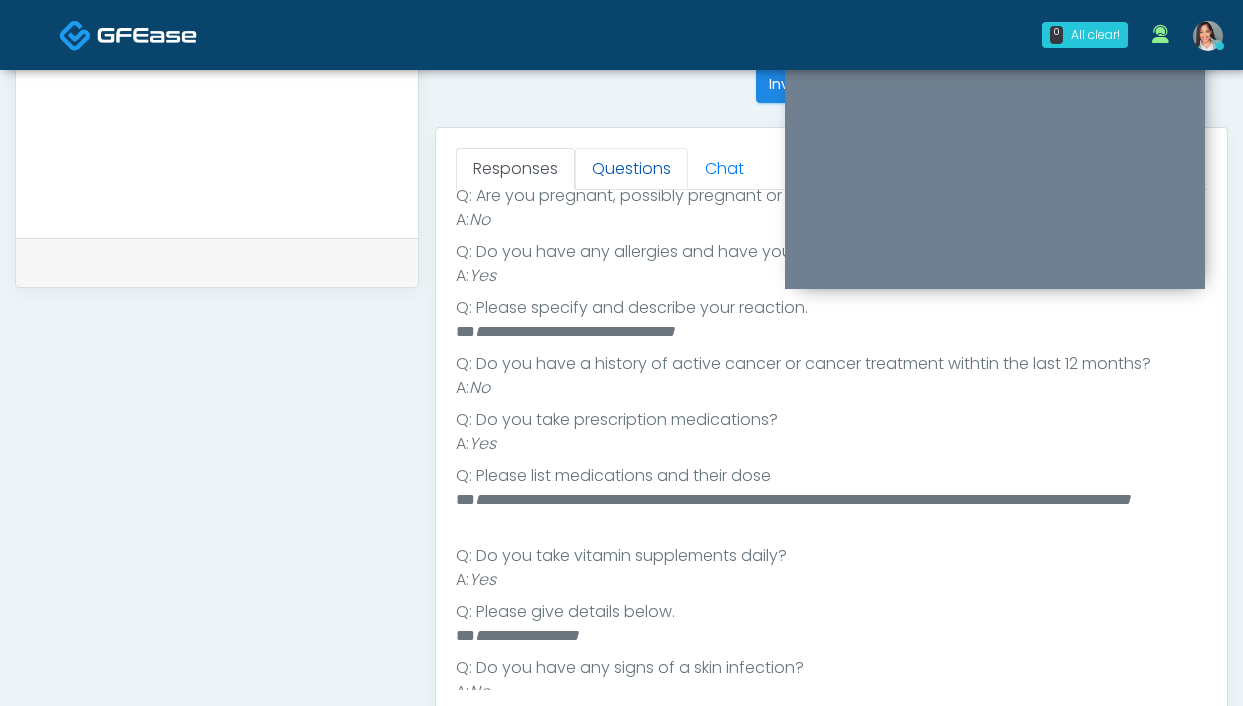 type on "**********" 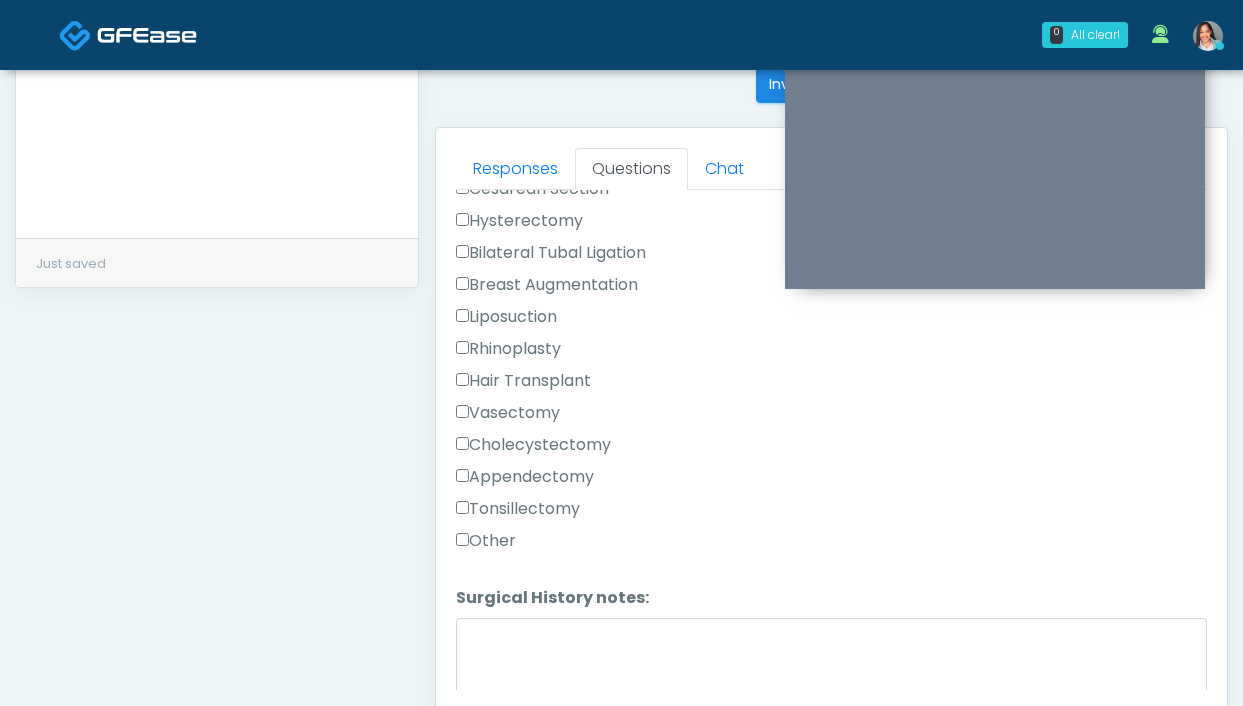 scroll, scrollTop: 1196, scrollLeft: 0, axis: vertical 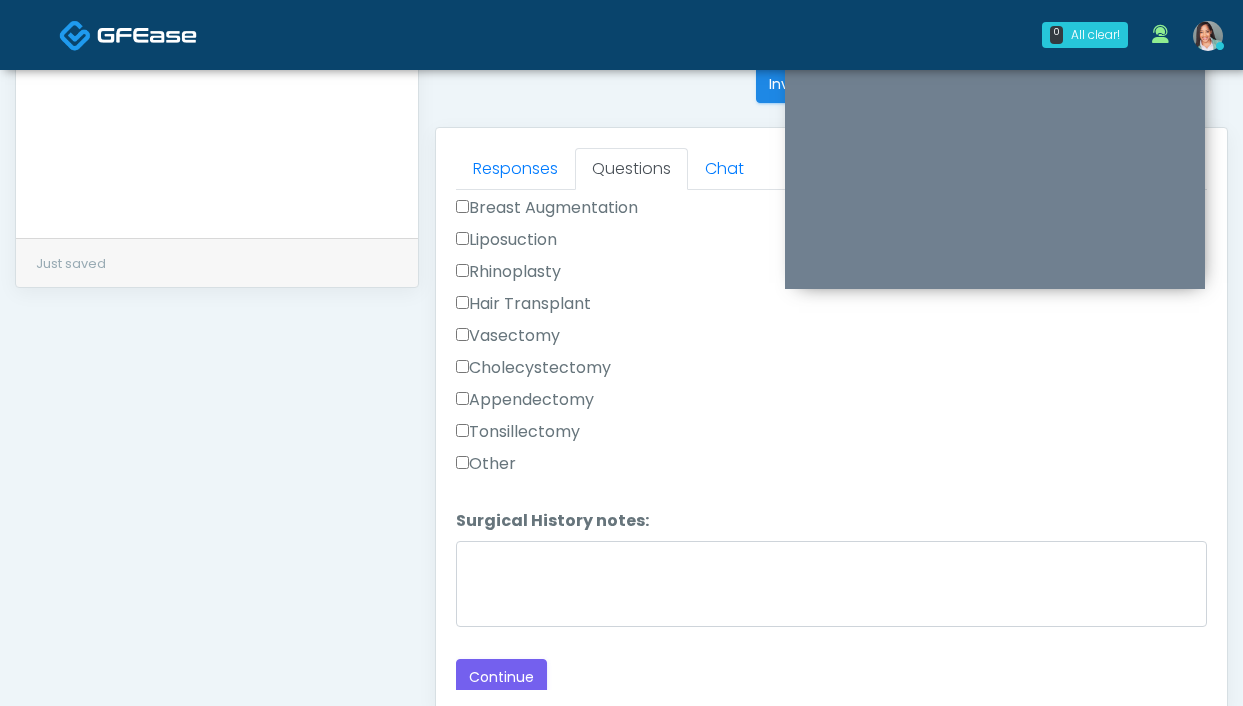 click on "Other" at bounding box center (486, 464) 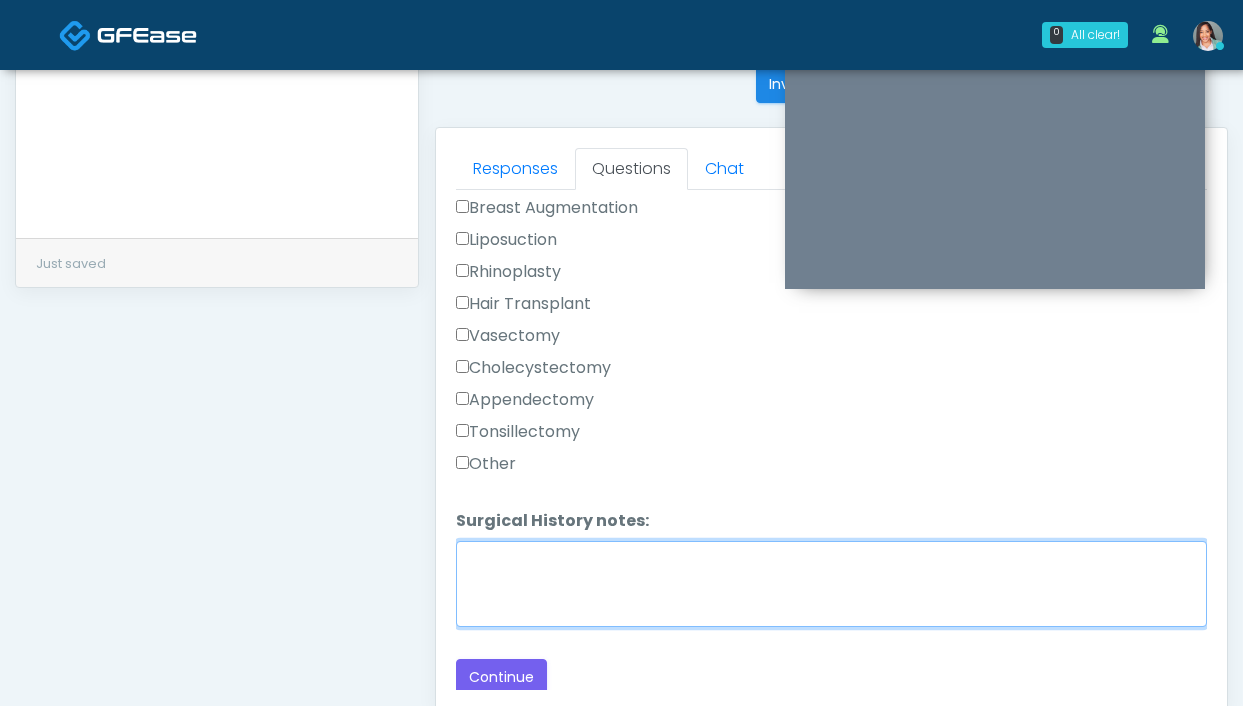 click on "Surgical History notes:" at bounding box center (831, 584) 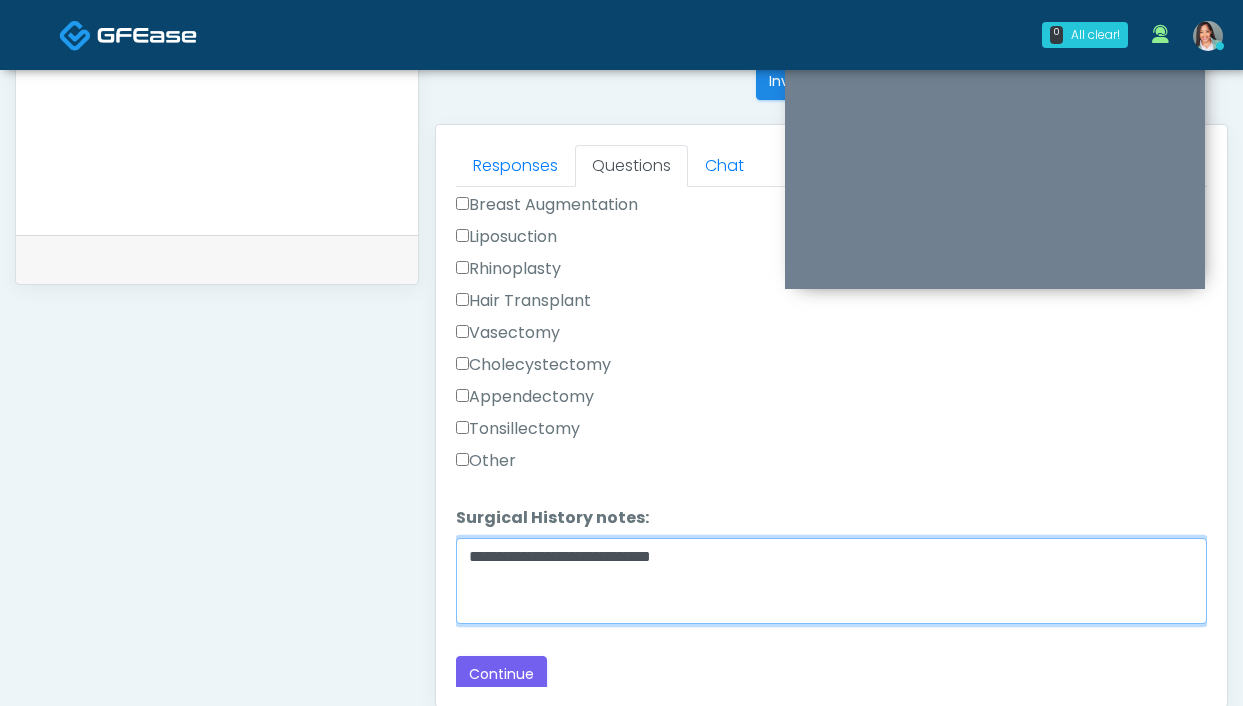 scroll, scrollTop: 820, scrollLeft: 0, axis: vertical 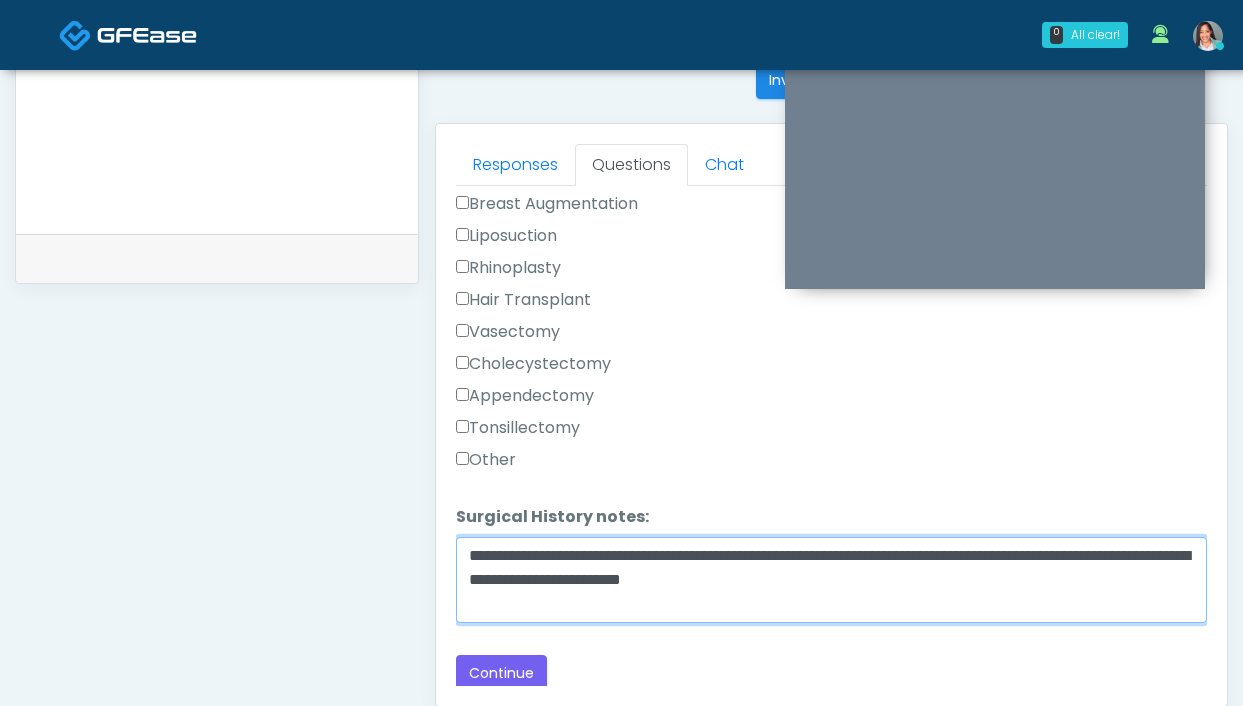 drag, startPoint x: 723, startPoint y: 578, endPoint x: 773, endPoint y: 553, distance: 55.9017 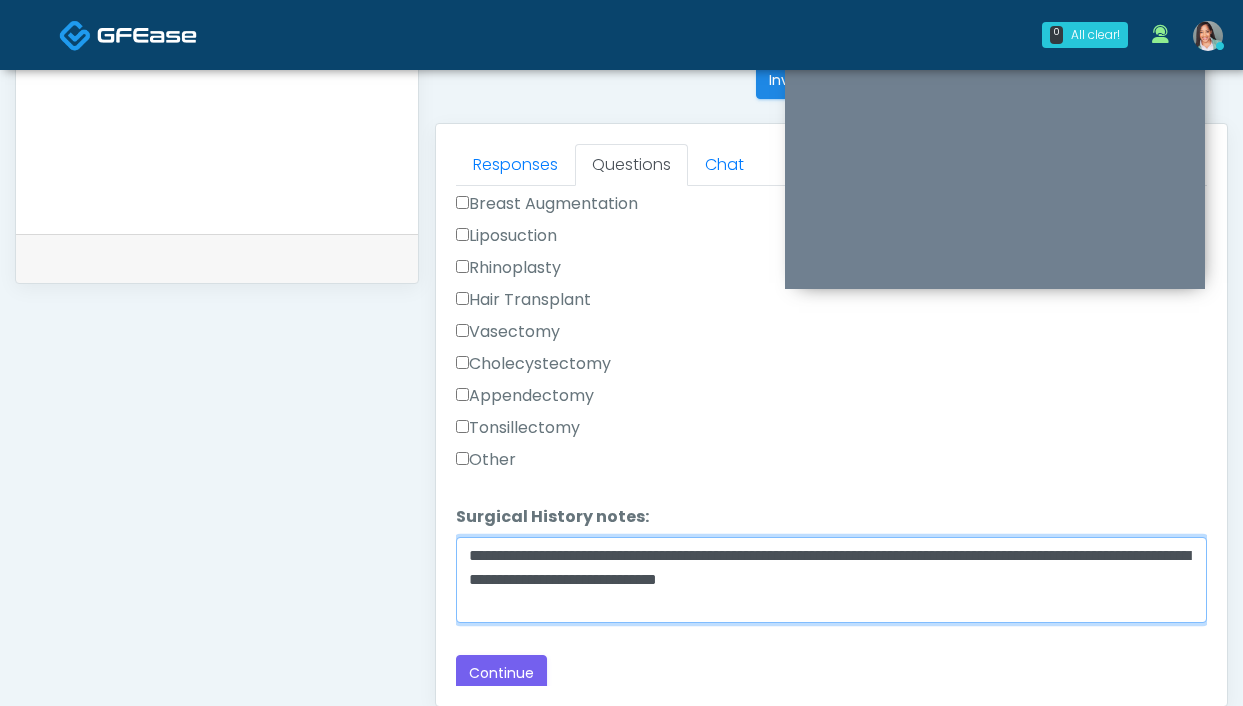 click on "**********" at bounding box center (831, 580) 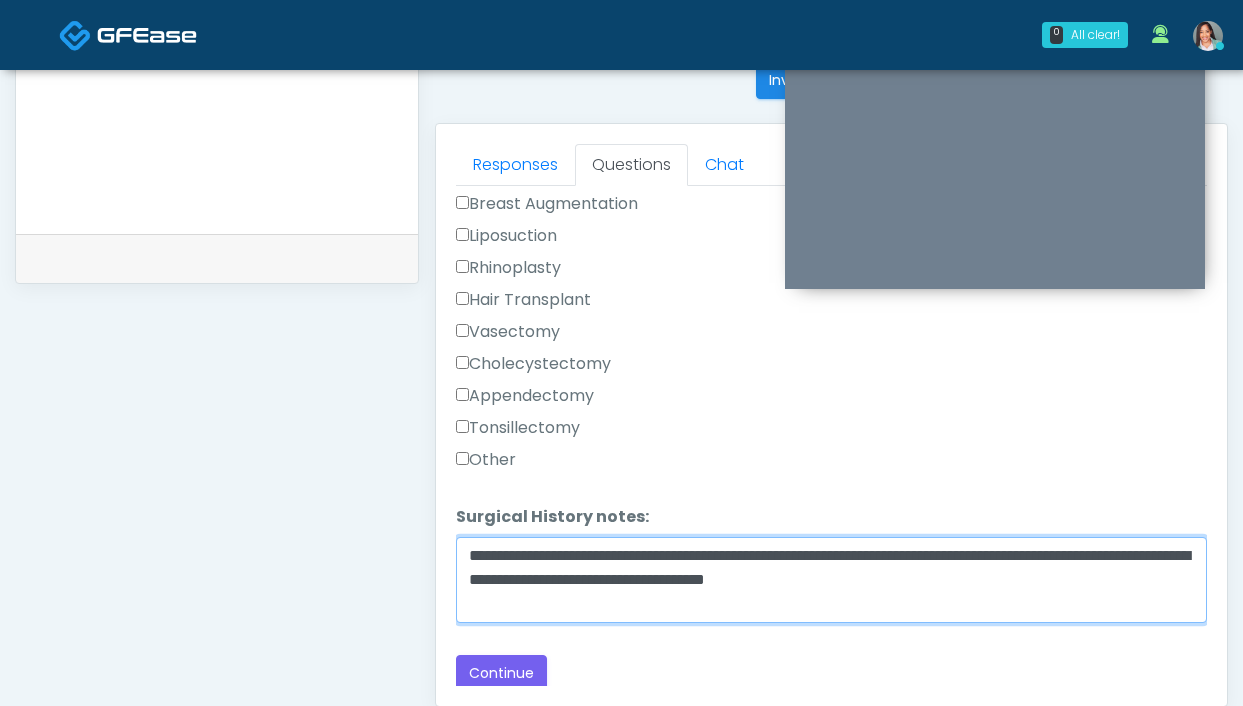 click on "**********" at bounding box center [831, 580] 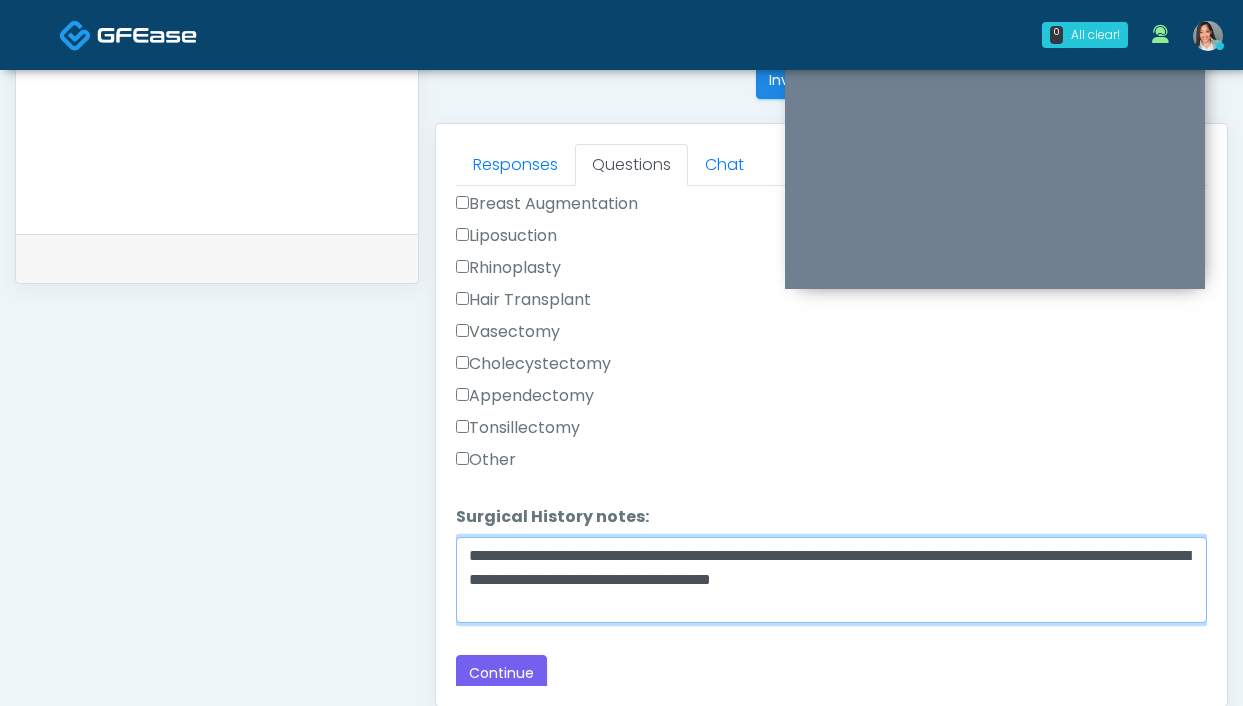 click on "**********" at bounding box center (831, 580) 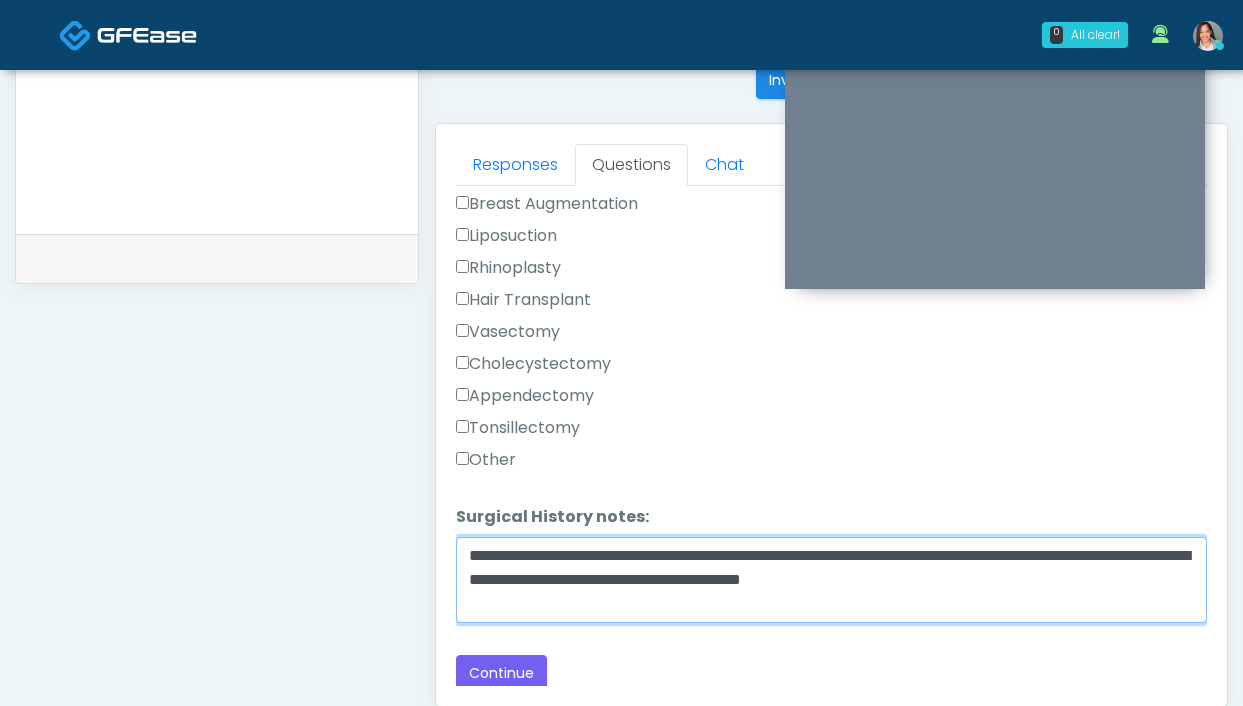 click on "**********" at bounding box center (831, 580) 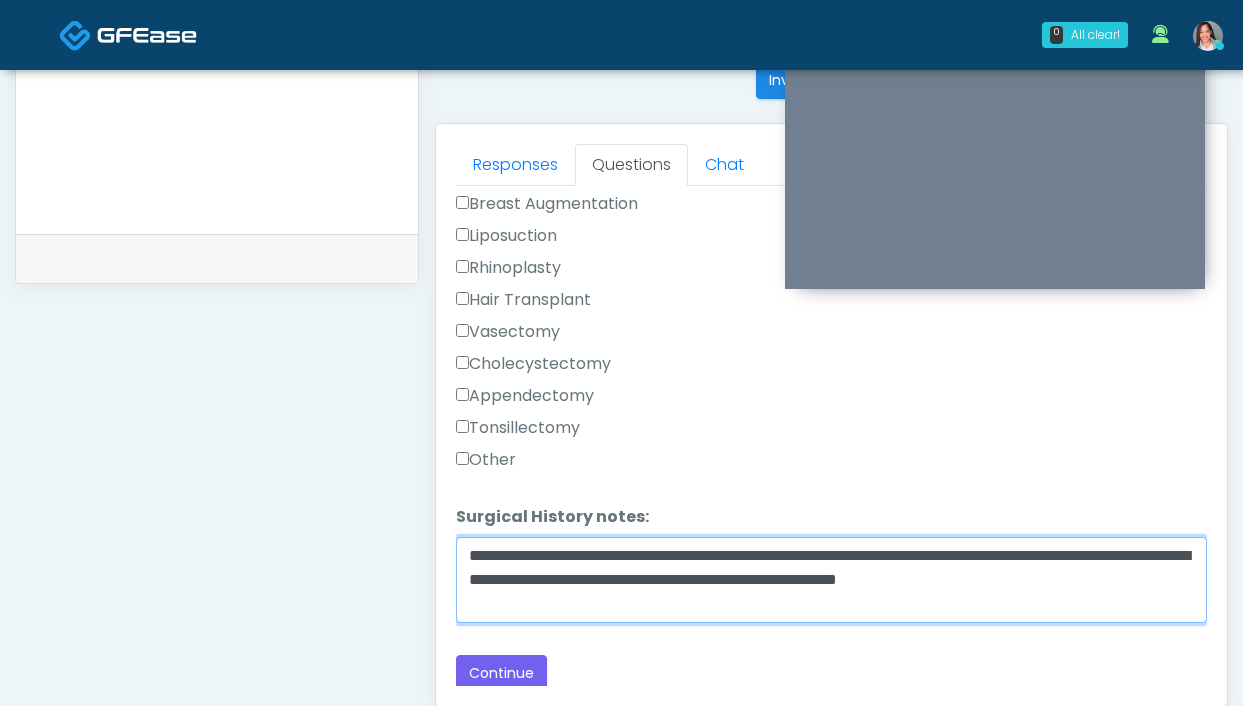 click on "**********" at bounding box center (831, 580) 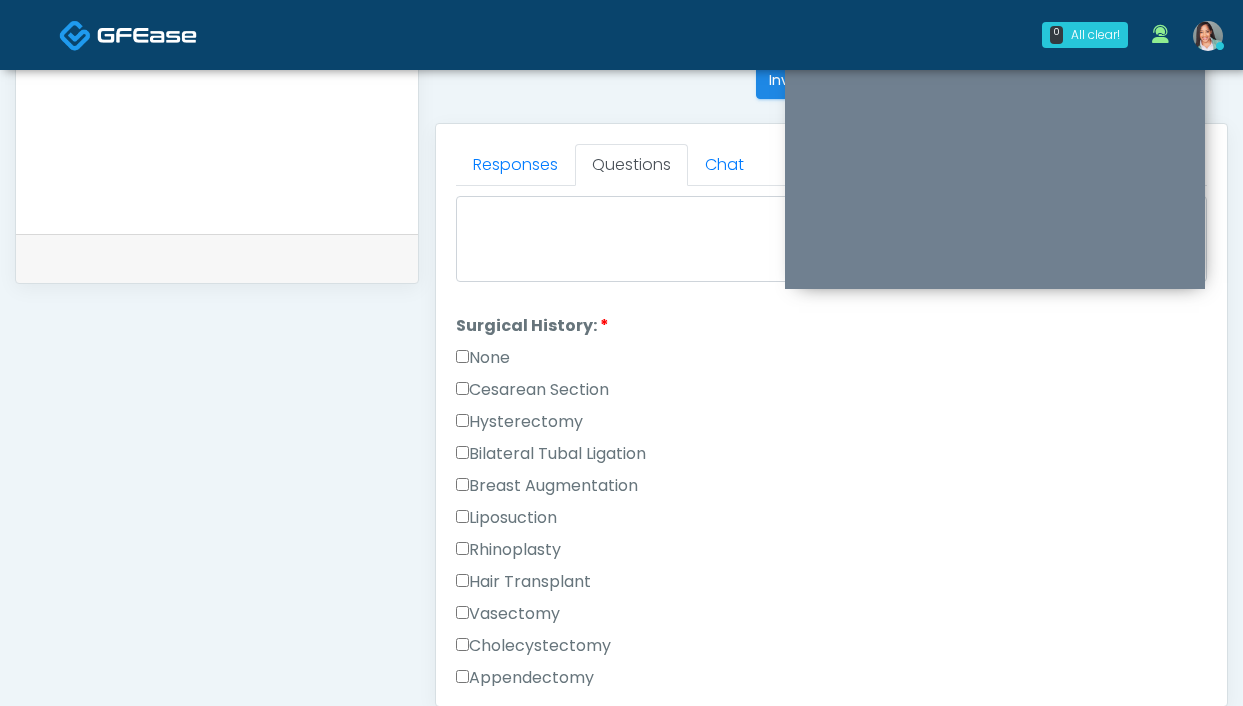 scroll, scrollTop: 800, scrollLeft: 0, axis: vertical 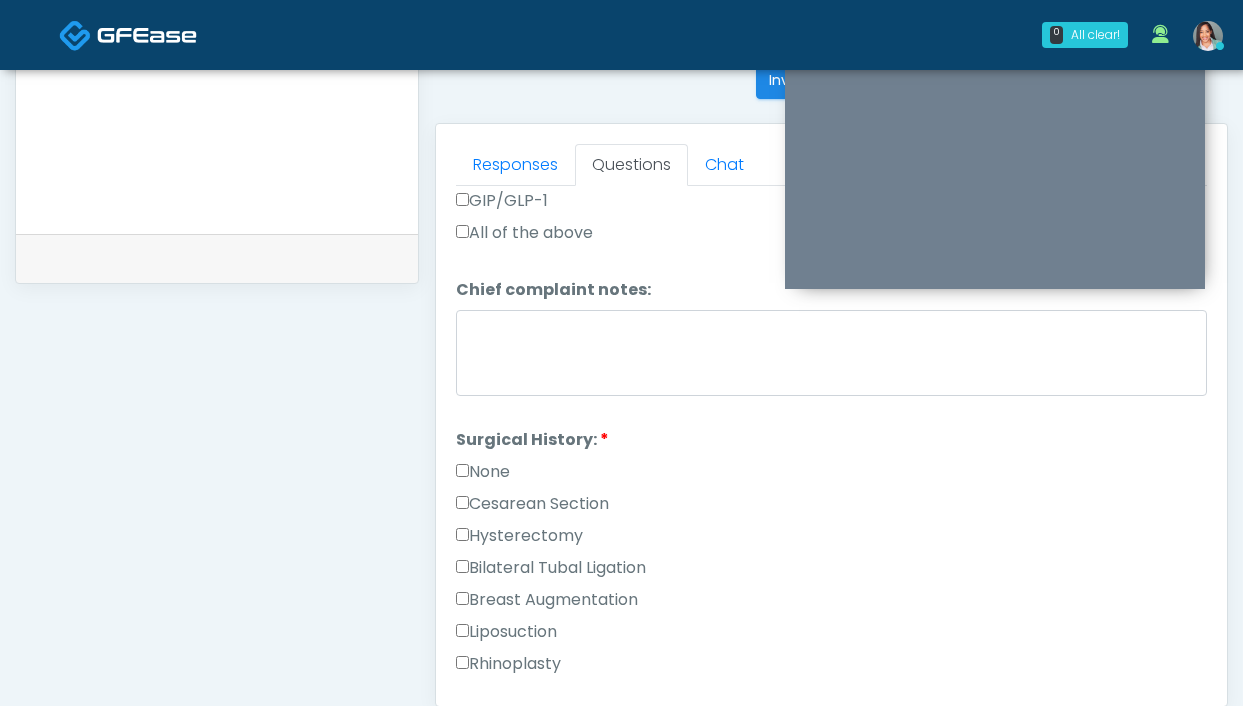 type on "**********" 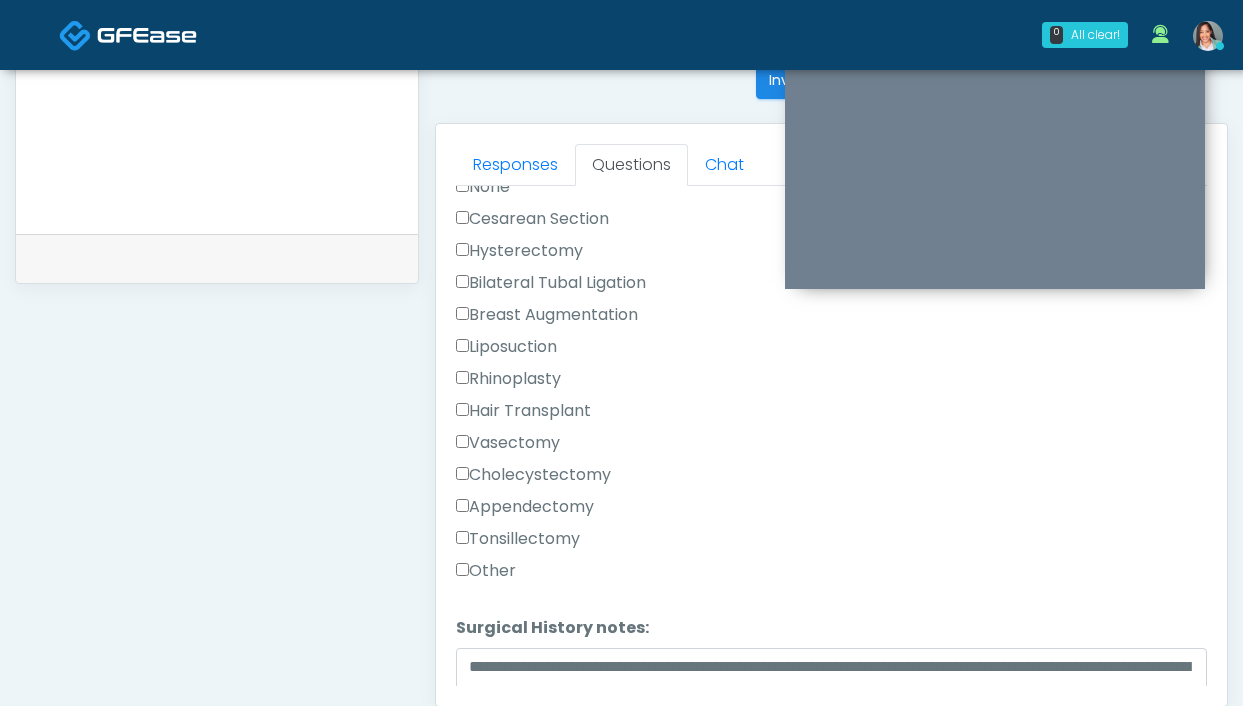 scroll, scrollTop: 1196, scrollLeft: 0, axis: vertical 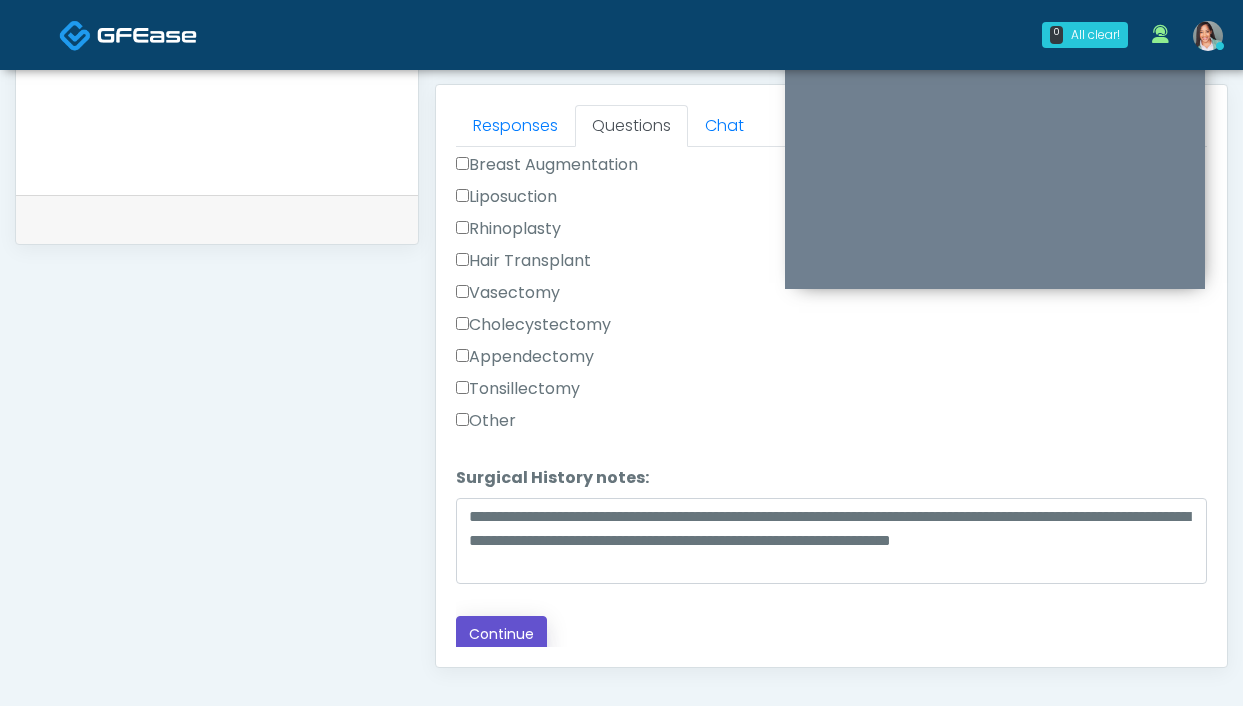 drag, startPoint x: 517, startPoint y: 614, endPoint x: 528, endPoint y: 566, distance: 49.24429 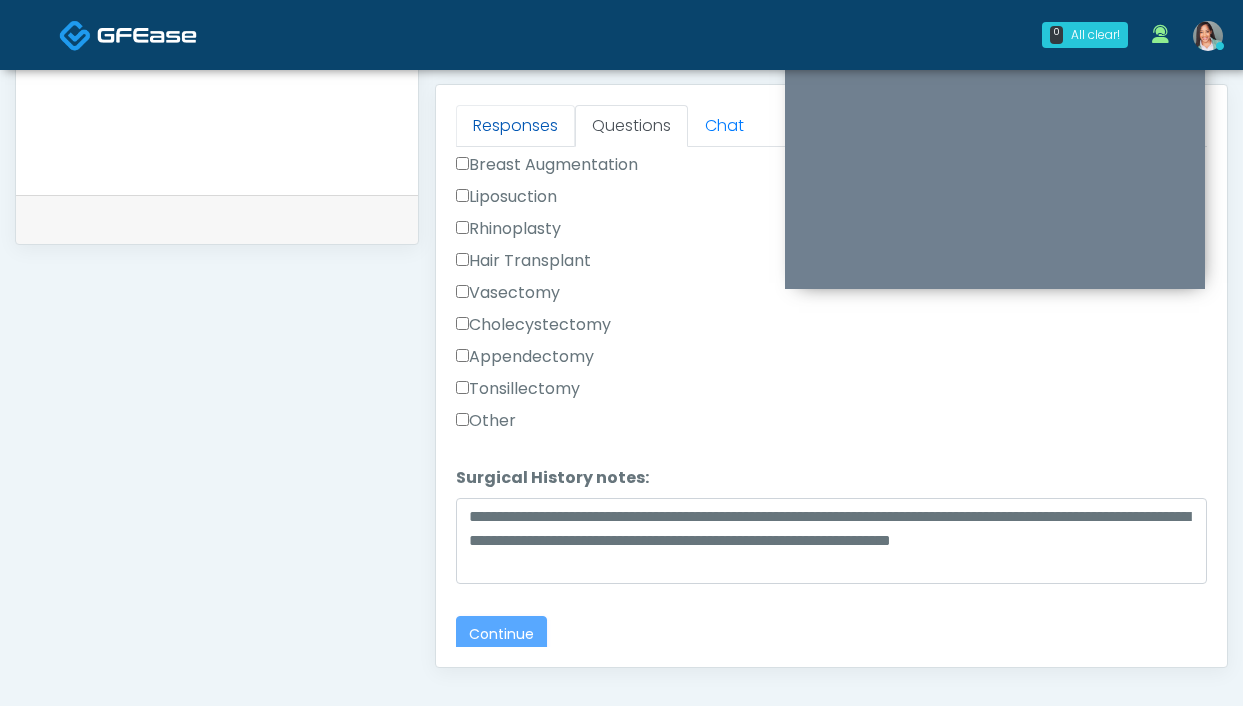 click on "Responses" at bounding box center (515, 126) 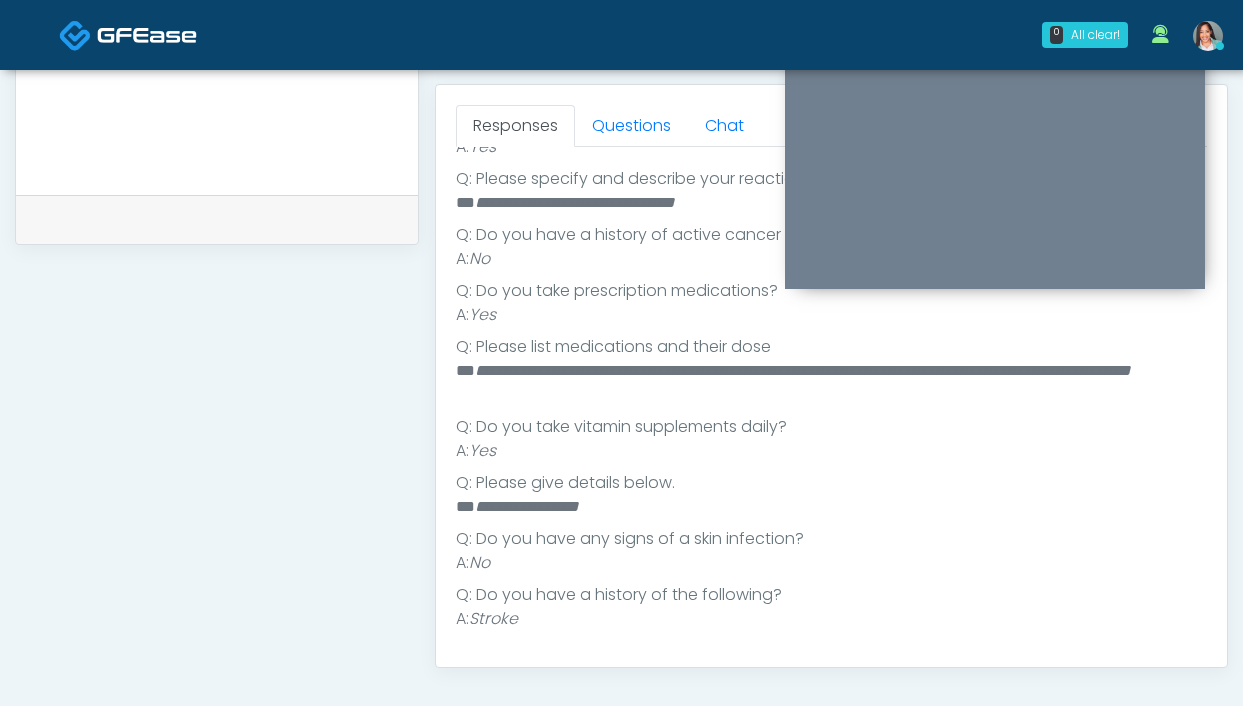 scroll, scrollTop: 478, scrollLeft: 0, axis: vertical 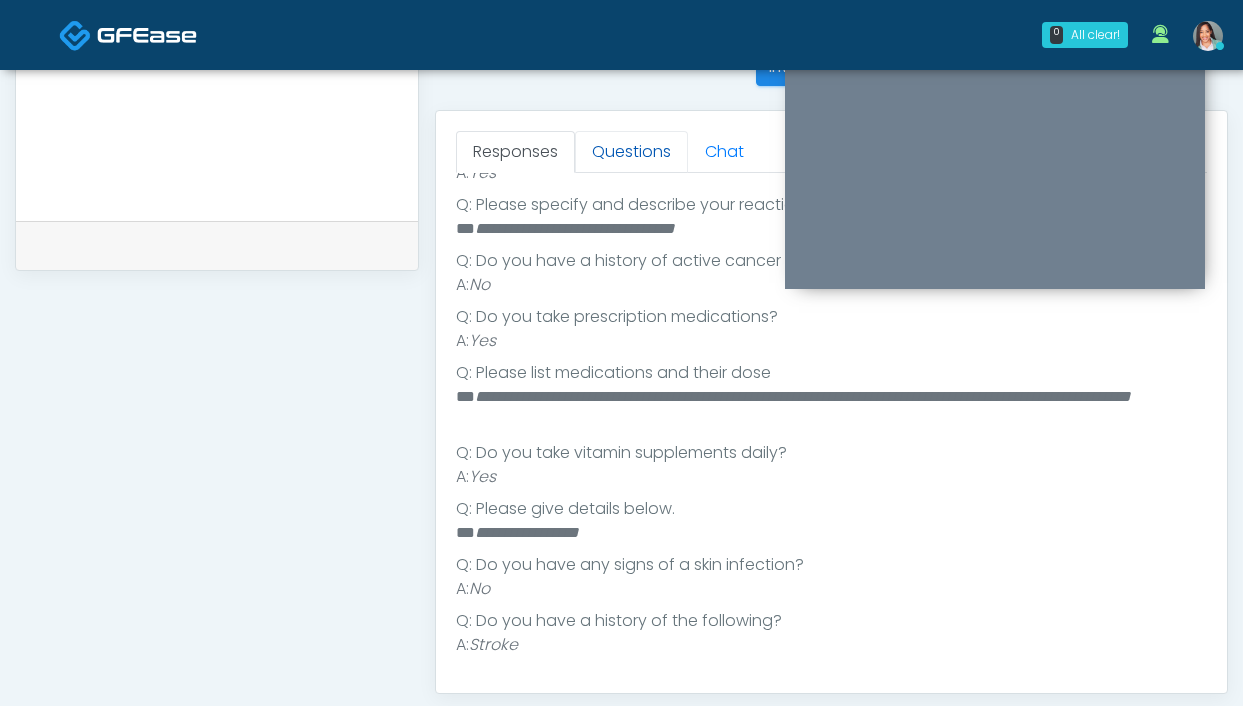 click on "Questions" at bounding box center [631, 152] 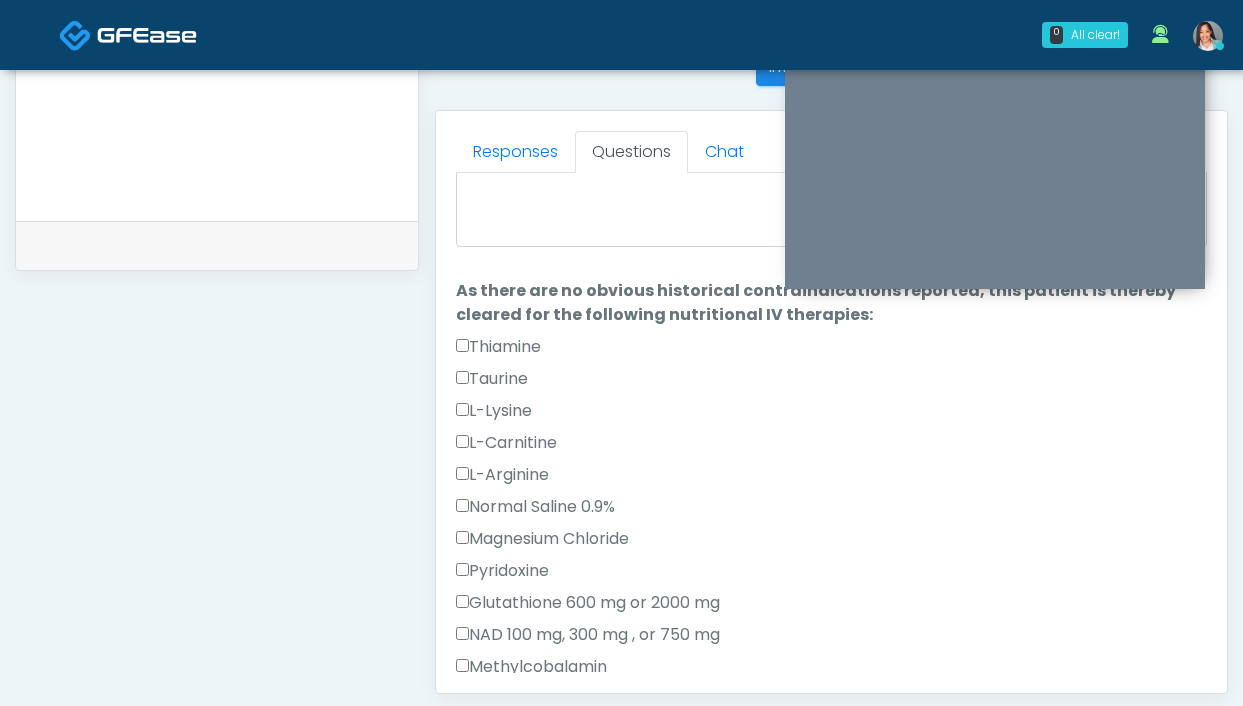scroll, scrollTop: 0, scrollLeft: 0, axis: both 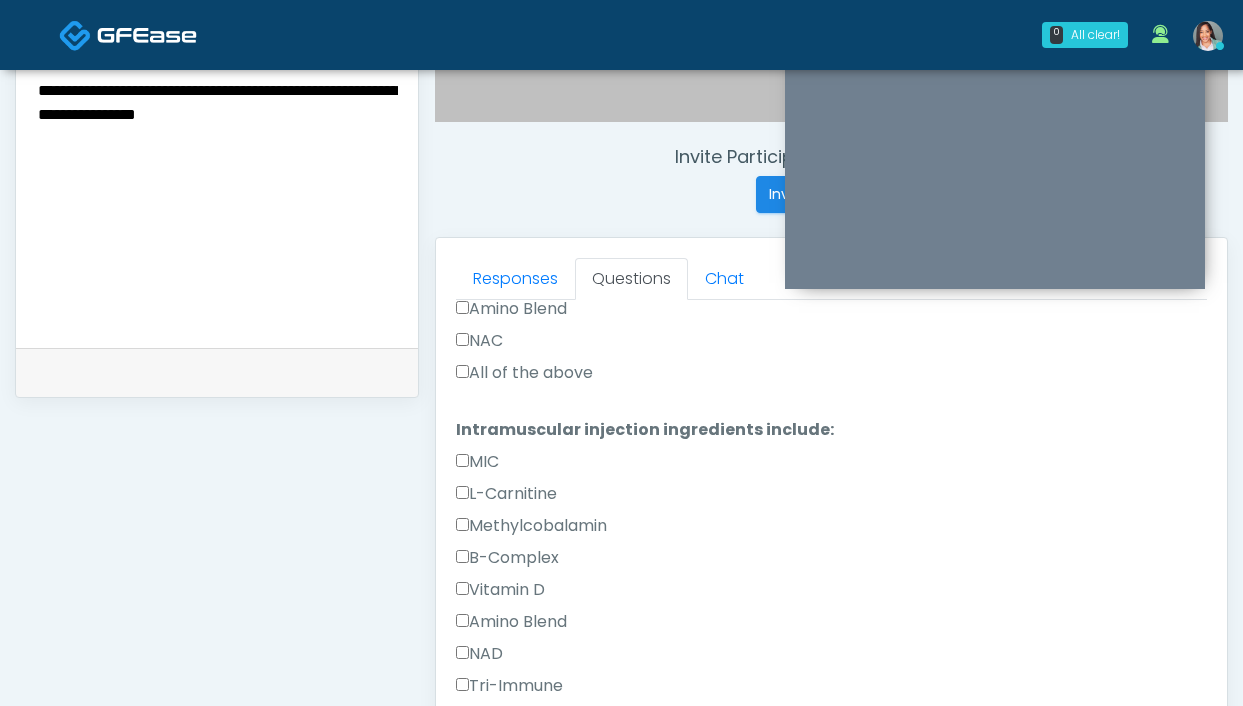 drag, startPoint x: 556, startPoint y: 354, endPoint x: 560, endPoint y: 374, distance: 20.396078 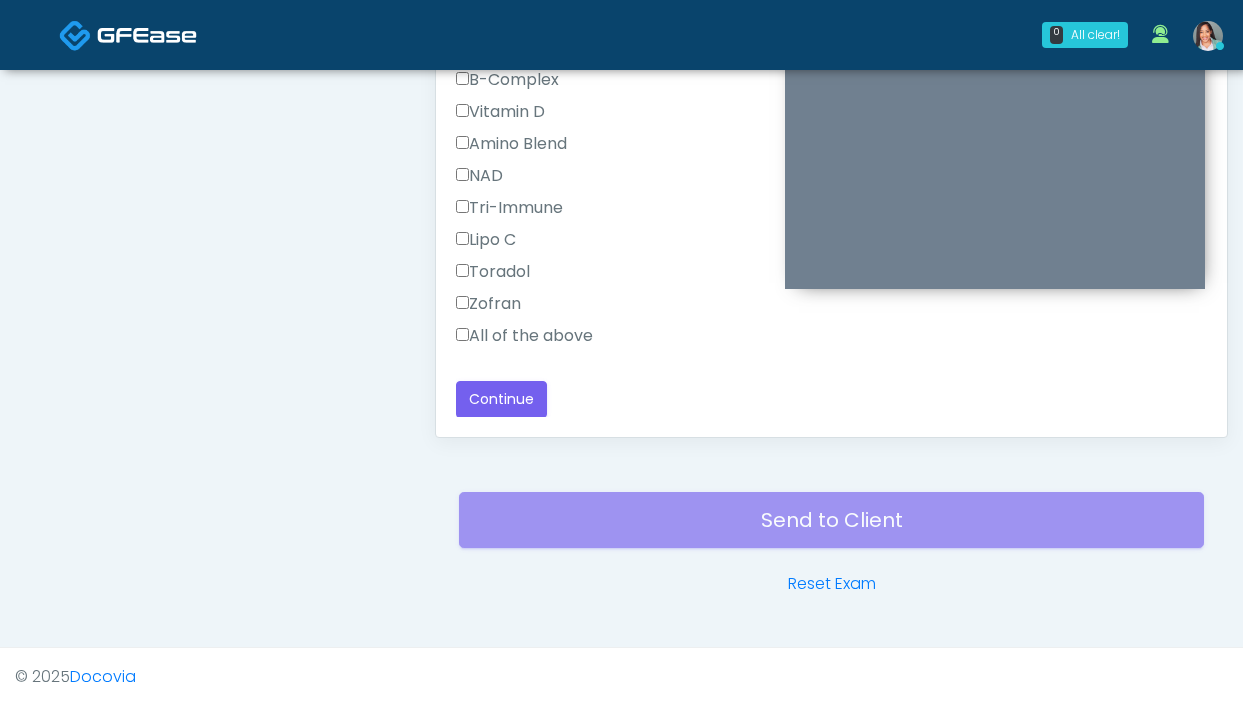 click on "All of the above" at bounding box center [524, 336] 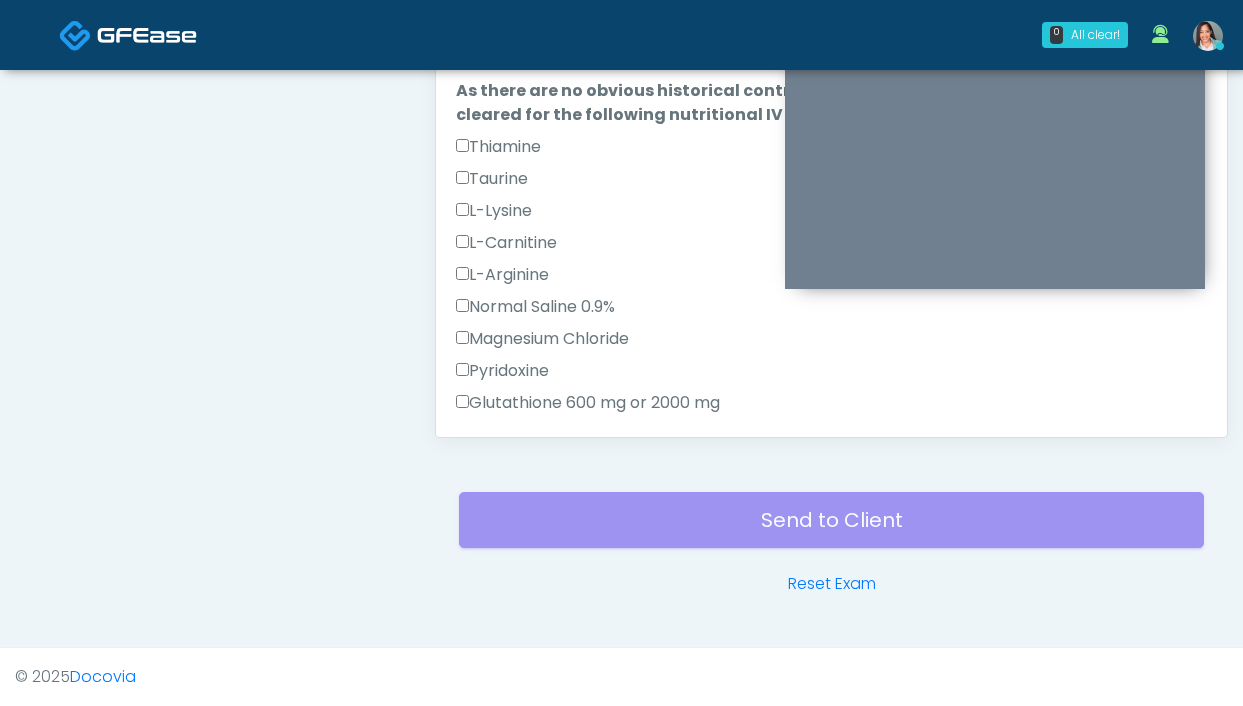 scroll, scrollTop: 0, scrollLeft: 0, axis: both 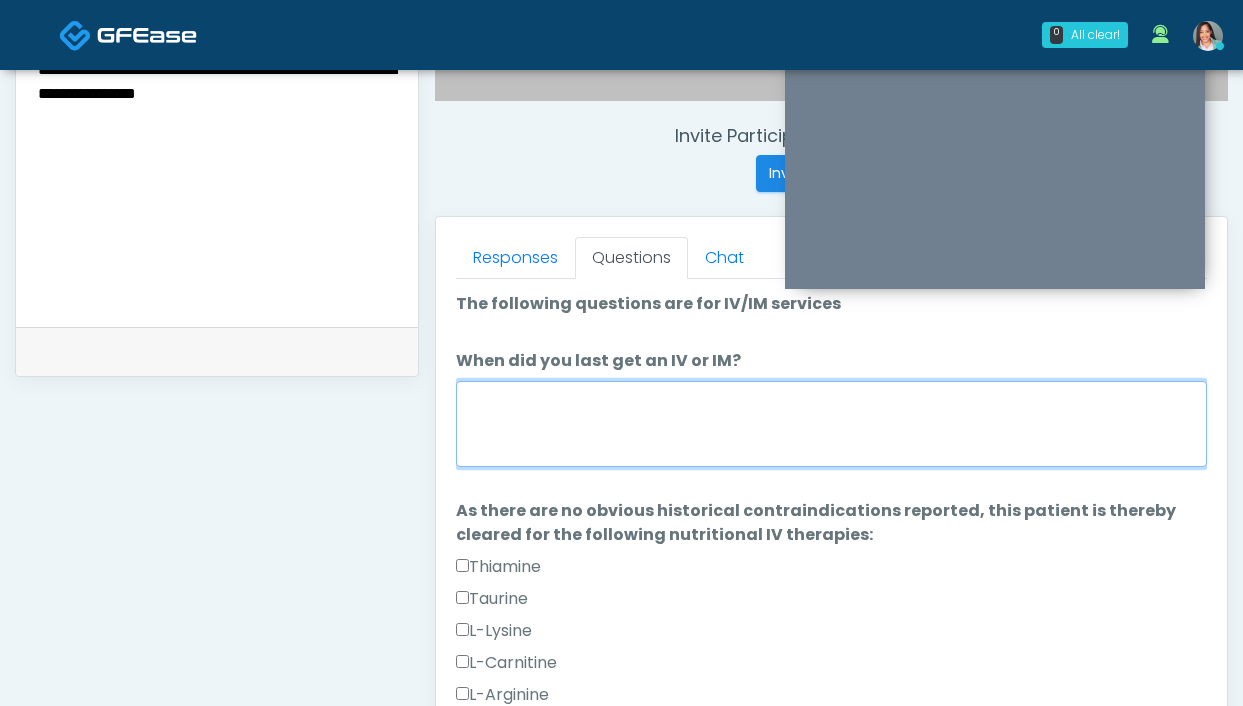click on "When did you last get an IV or IM?" at bounding box center [831, 424] 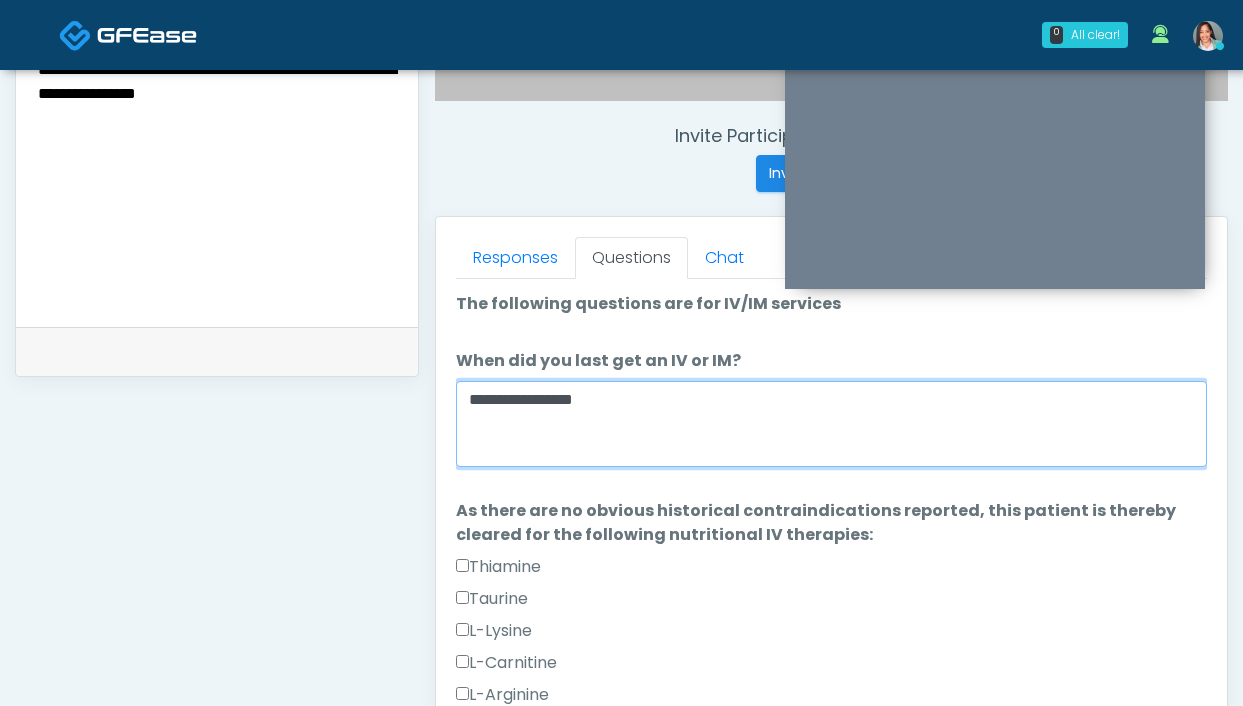 click on "**********" at bounding box center (831, 424) 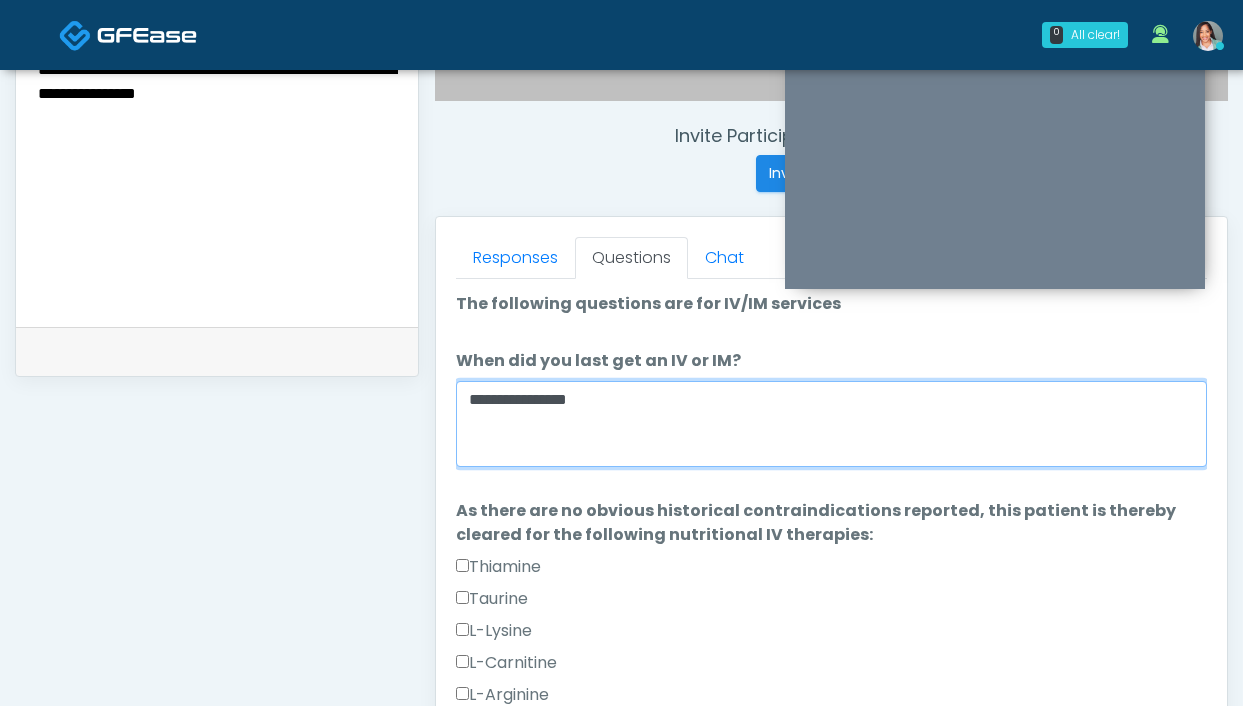 click on "**********" at bounding box center [831, 424] 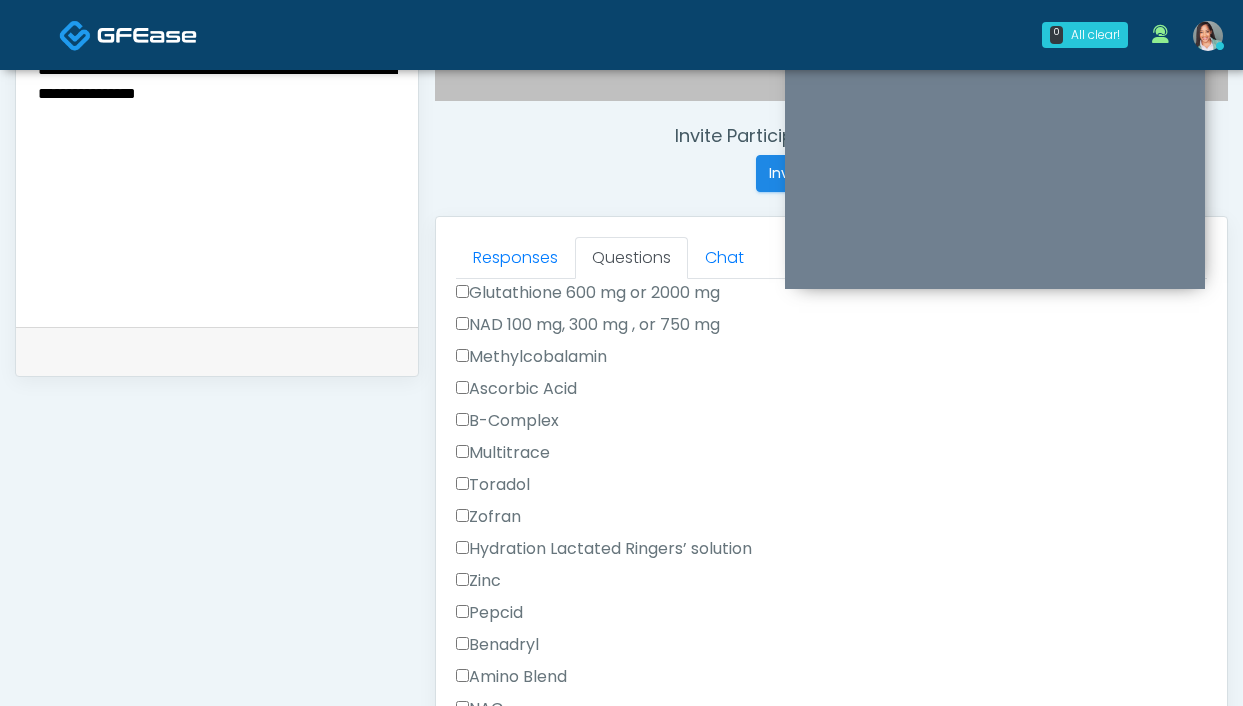 scroll, scrollTop: 570, scrollLeft: 0, axis: vertical 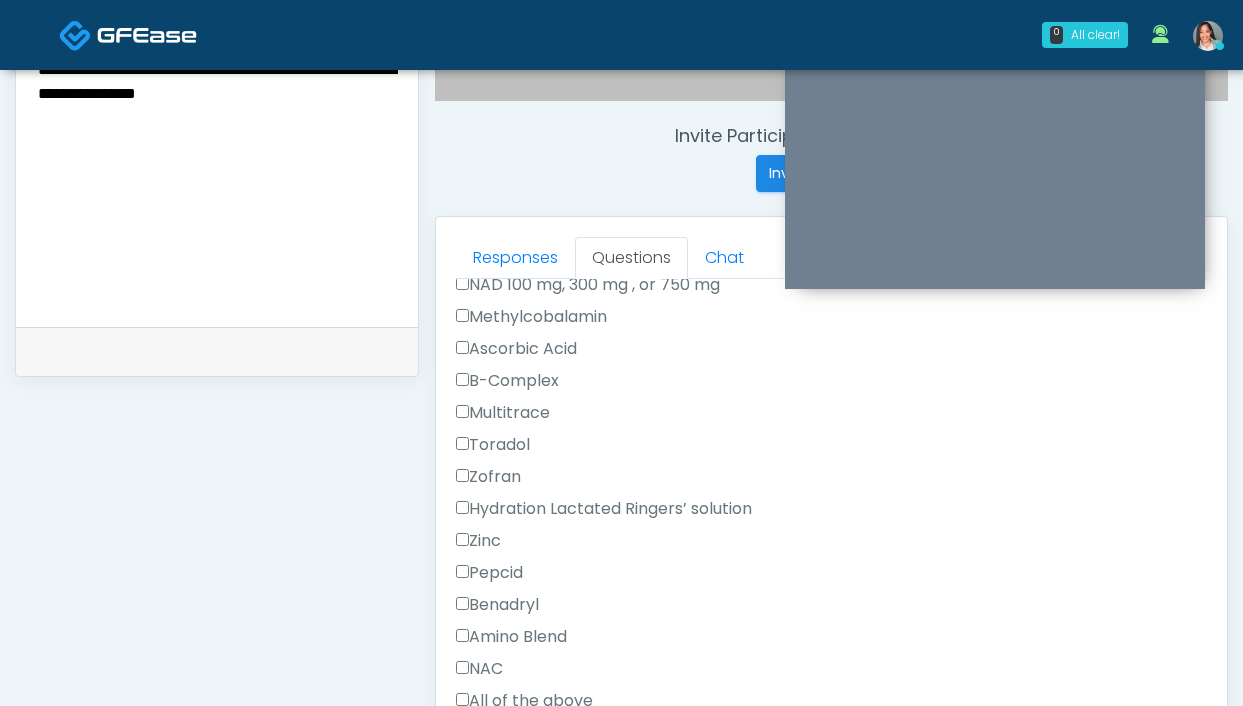 type on "**********" 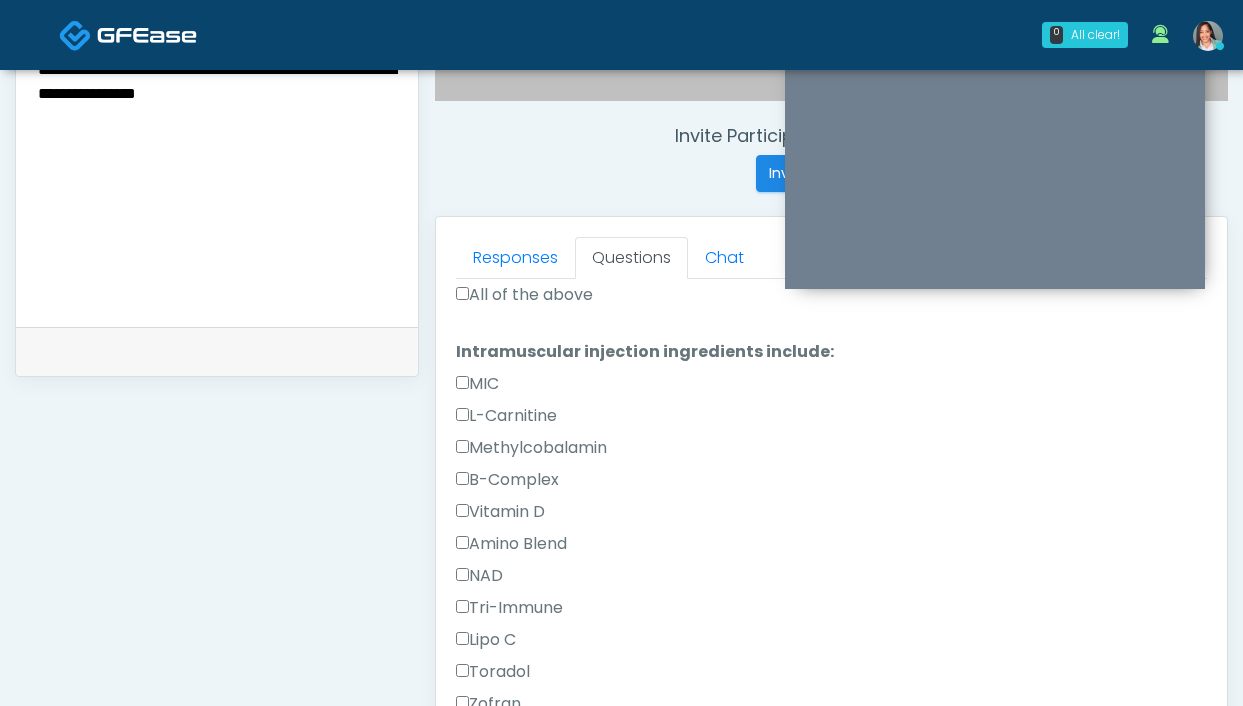 scroll, scrollTop: 1014, scrollLeft: 0, axis: vertical 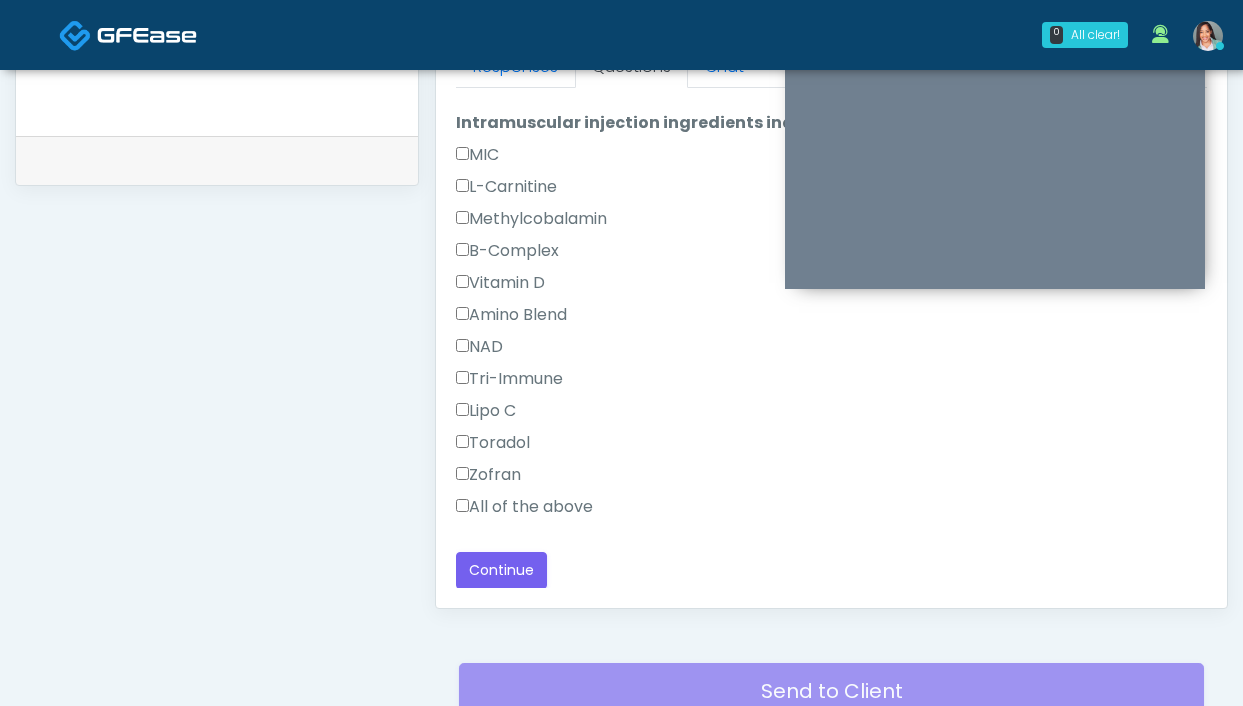 click on "Toradol" at bounding box center [493, 443] 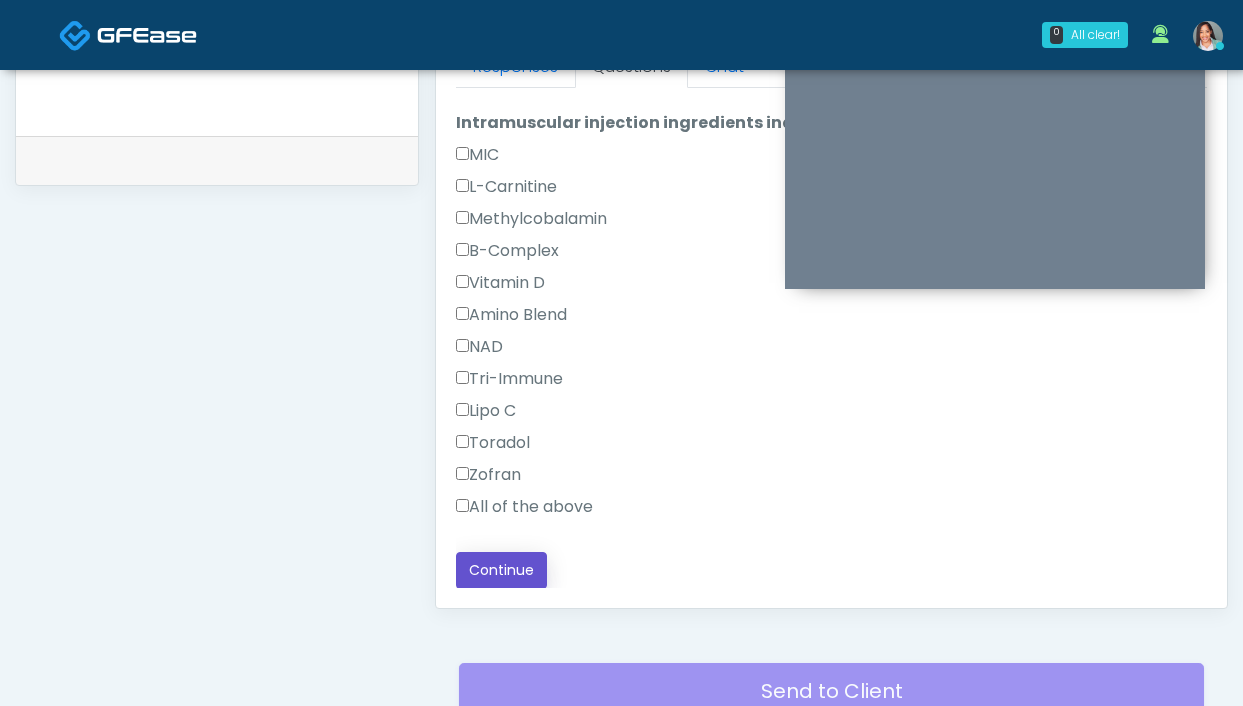 click on "Continue" at bounding box center [501, 570] 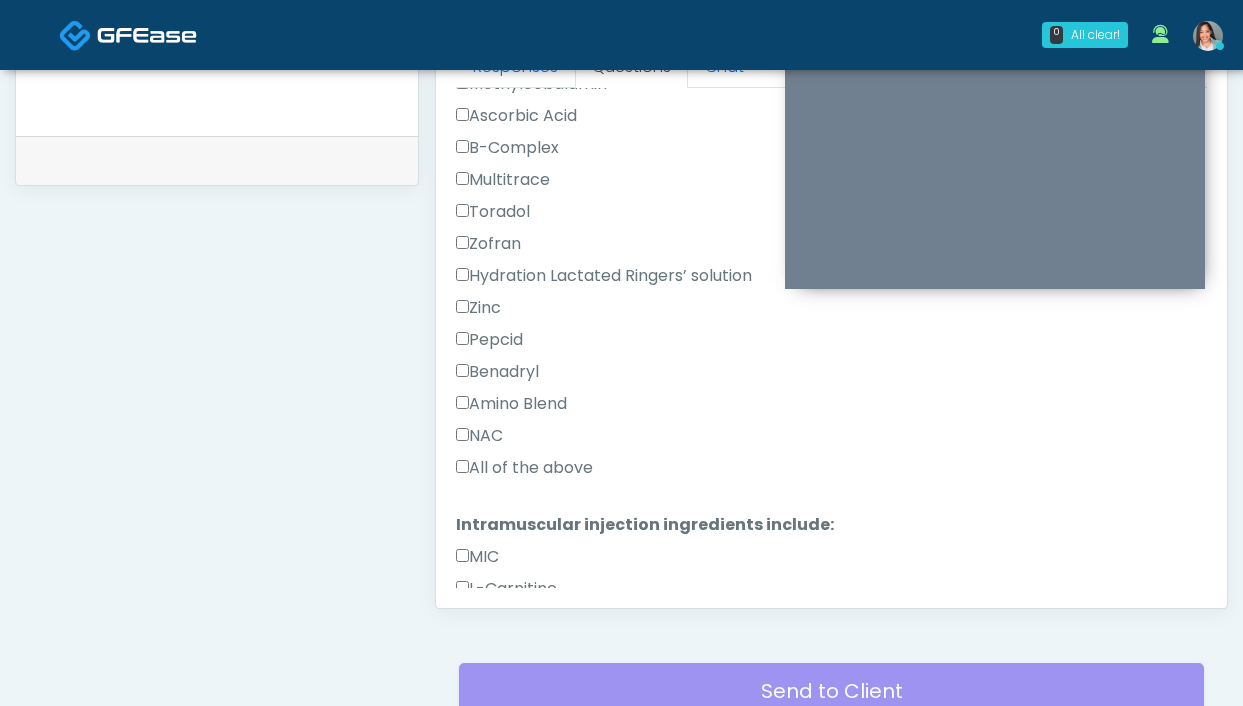 scroll, scrollTop: 0, scrollLeft: 0, axis: both 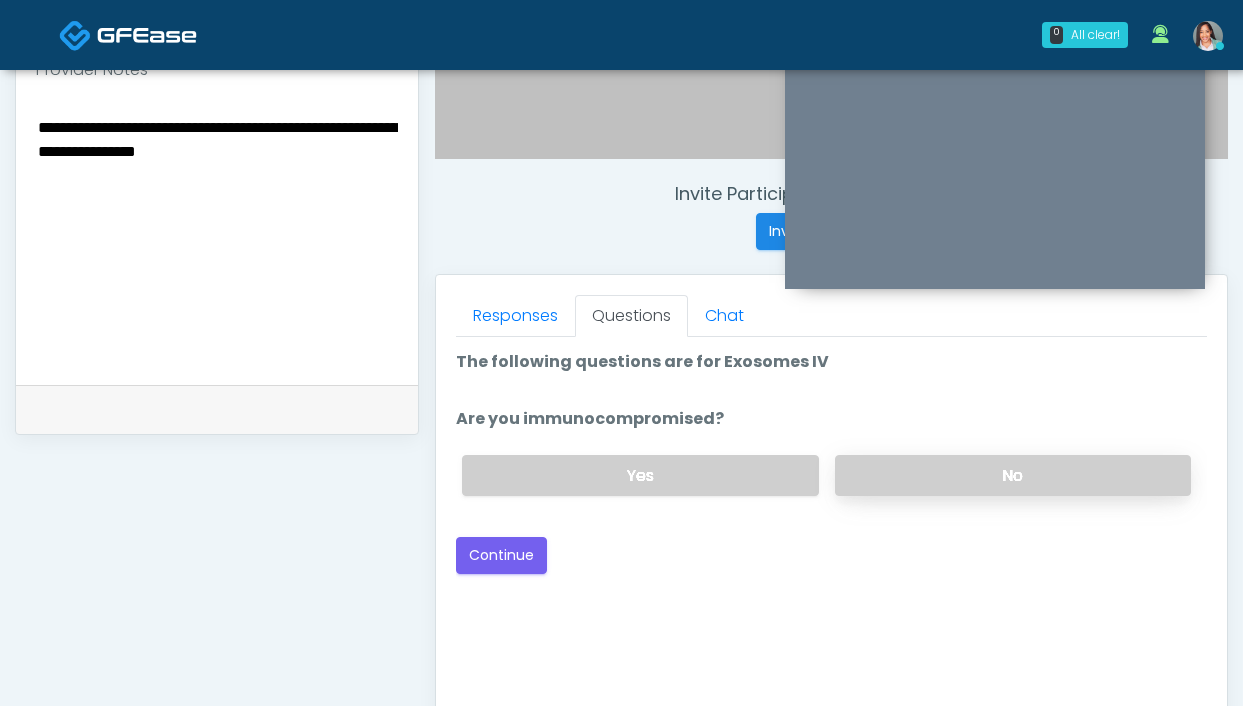click on "No" at bounding box center [1013, 475] 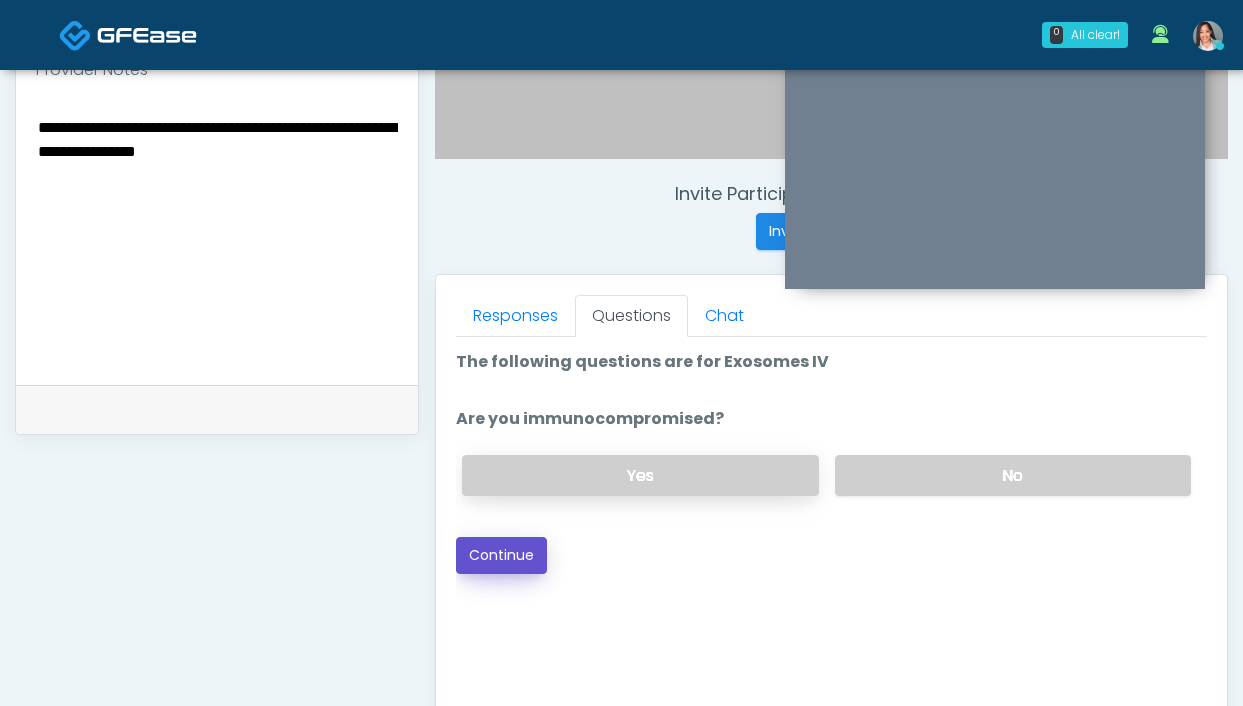 drag, startPoint x: 498, startPoint y: 557, endPoint x: 621, endPoint y: 474, distance: 148.38463 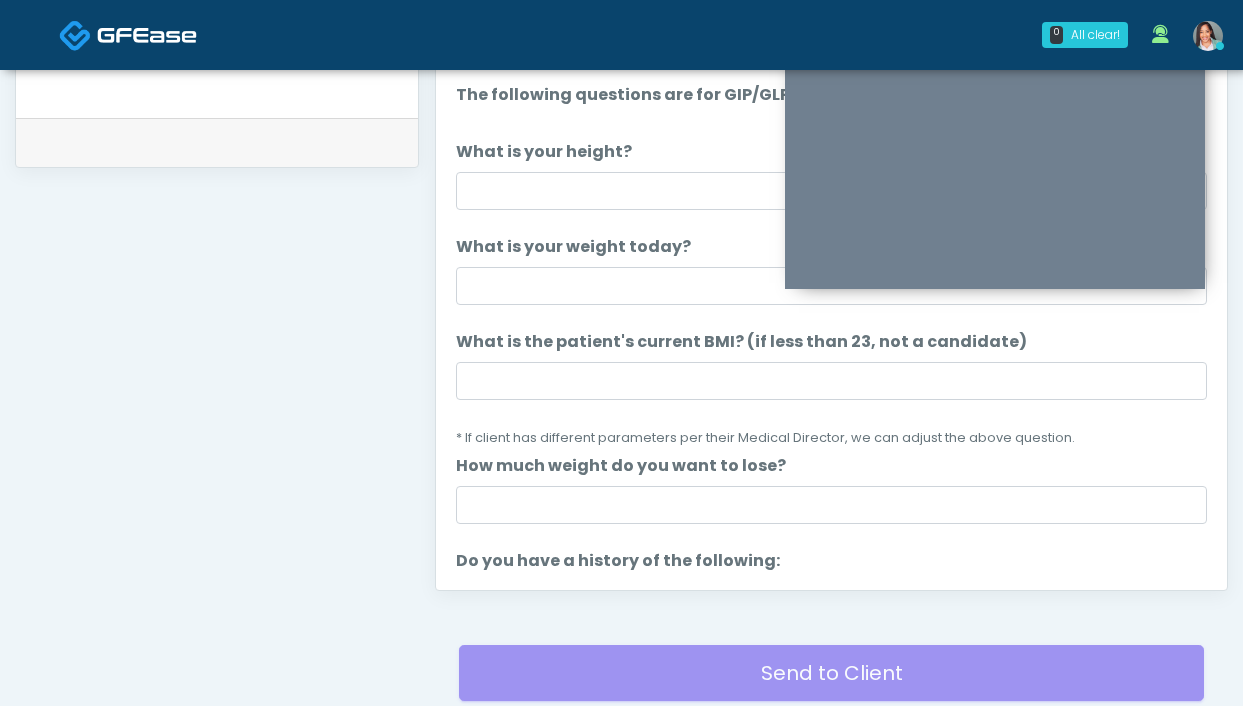 scroll, scrollTop: 835, scrollLeft: 0, axis: vertical 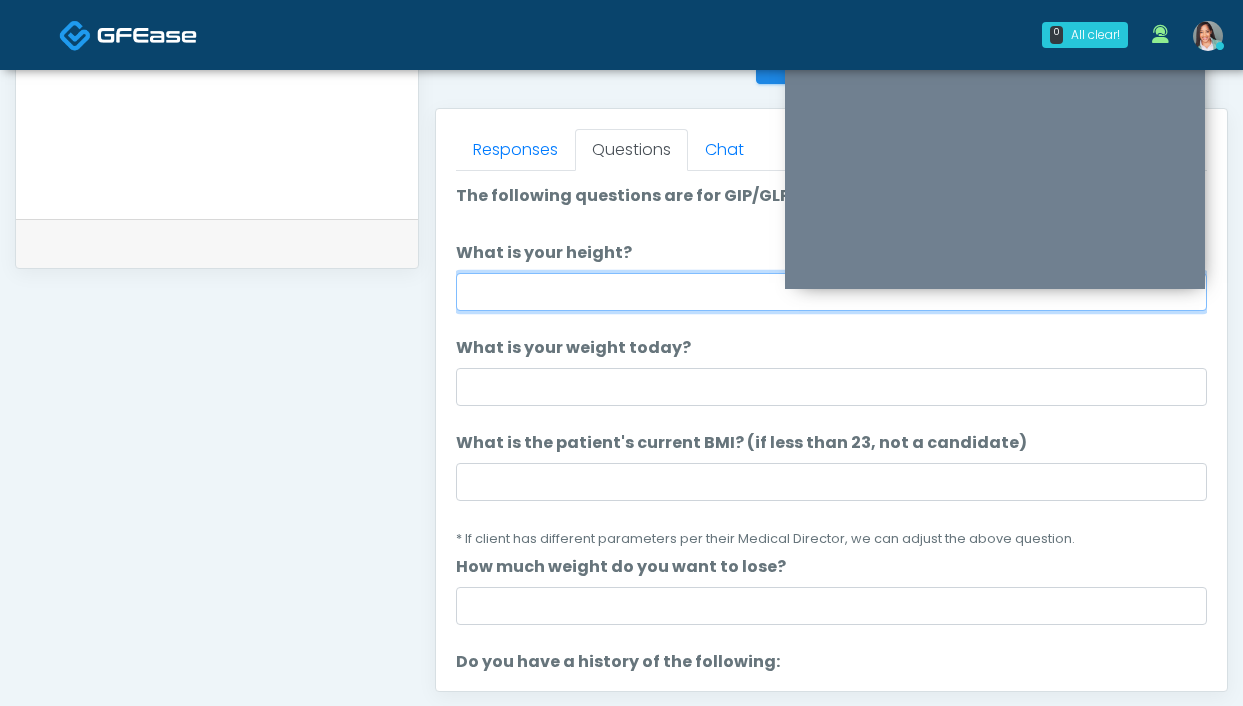 click on "What is your height?" at bounding box center (831, 292) 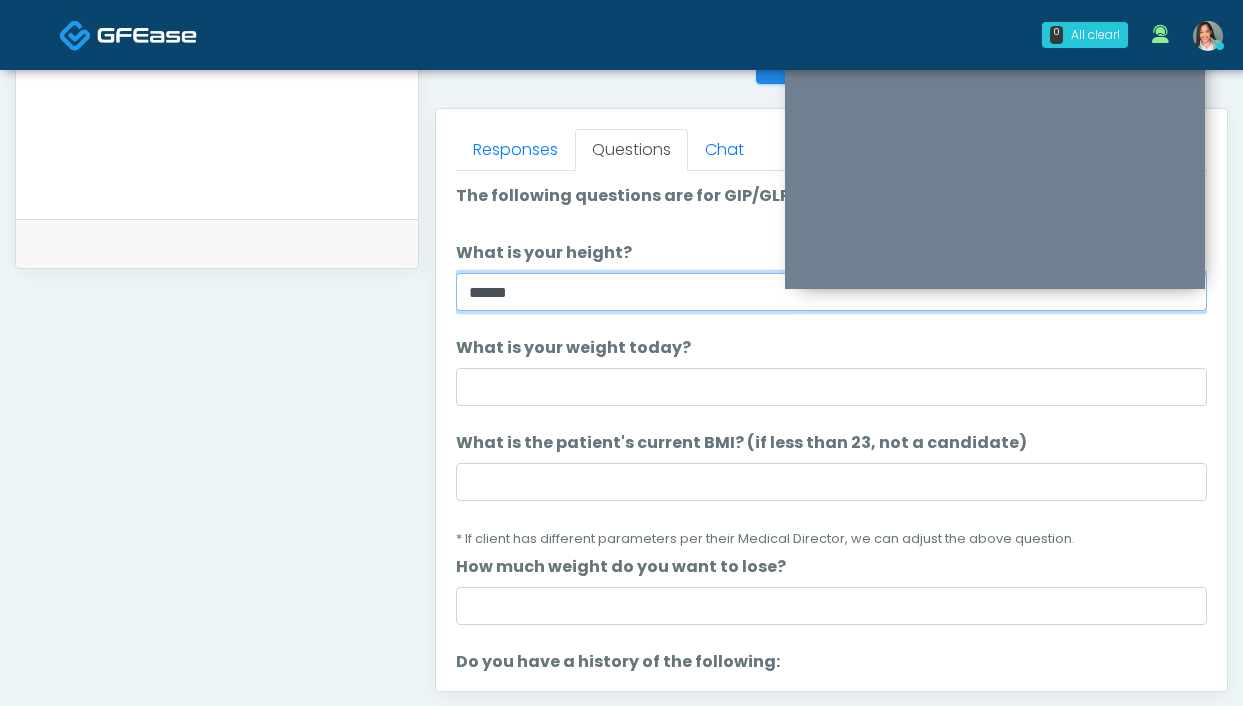 type on "*****" 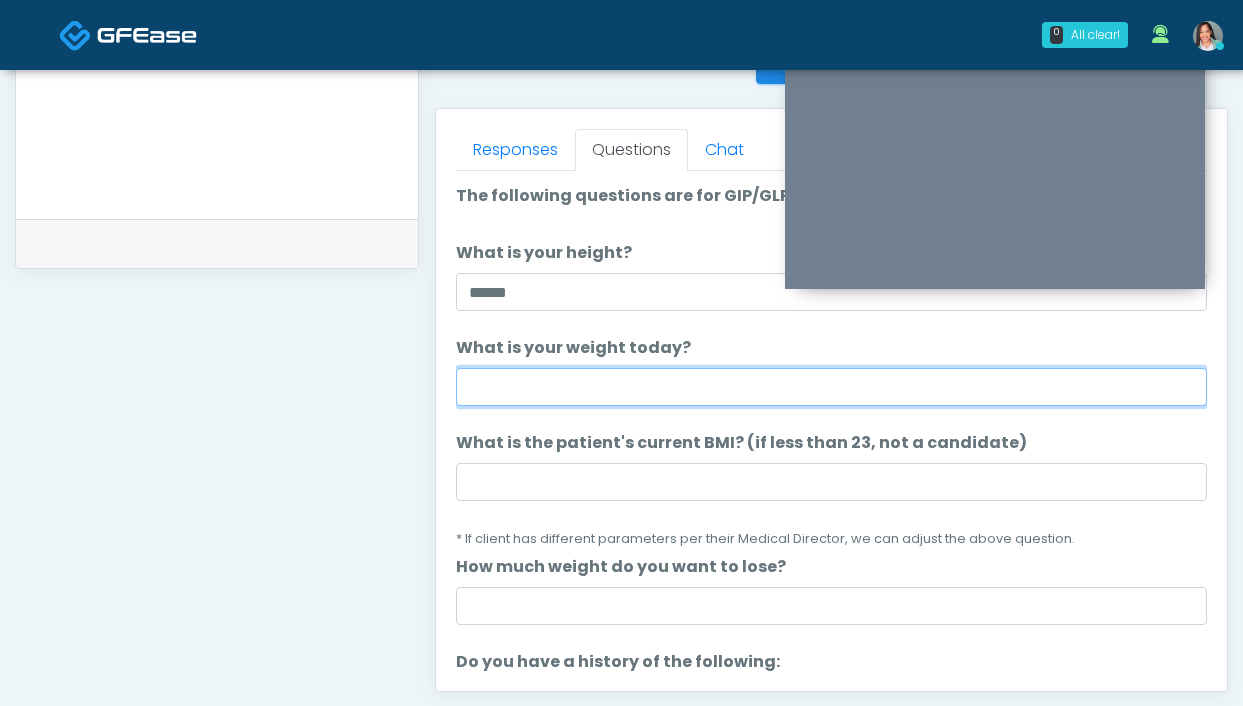 click on "What is your weight today?" at bounding box center [831, 387] 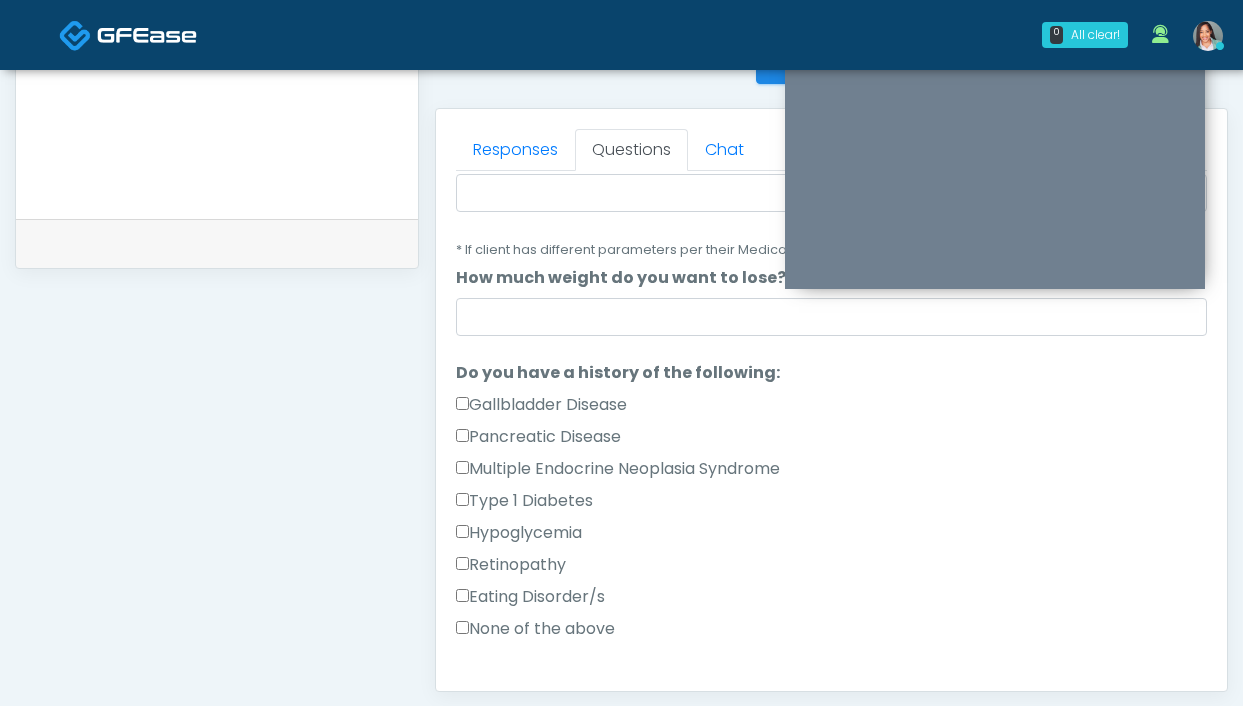 scroll, scrollTop: 321, scrollLeft: 0, axis: vertical 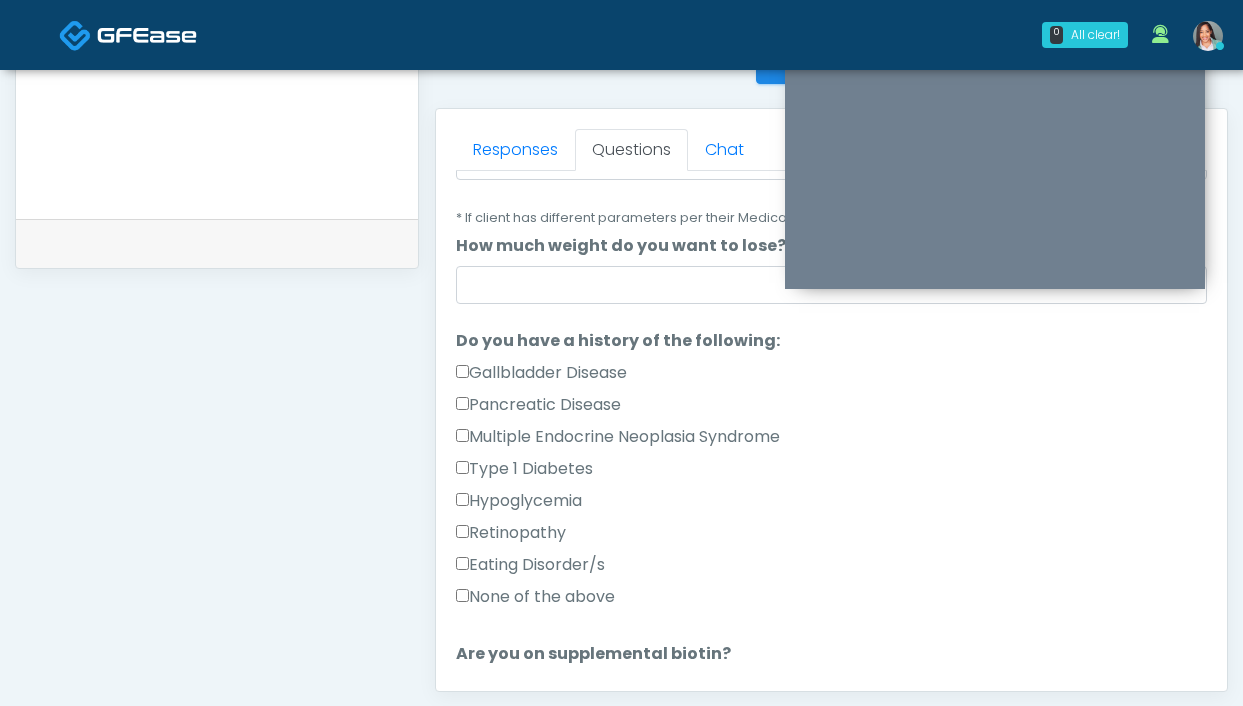 type on "**********" 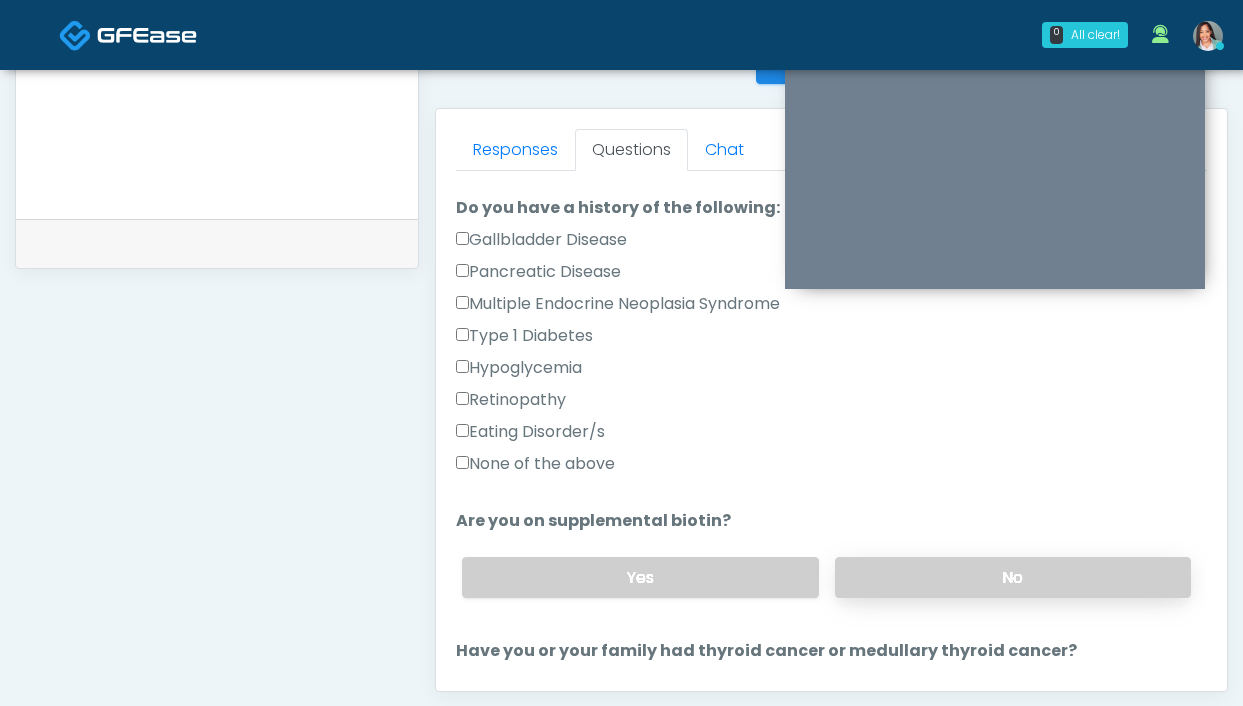 click on "No" at bounding box center [1013, 577] 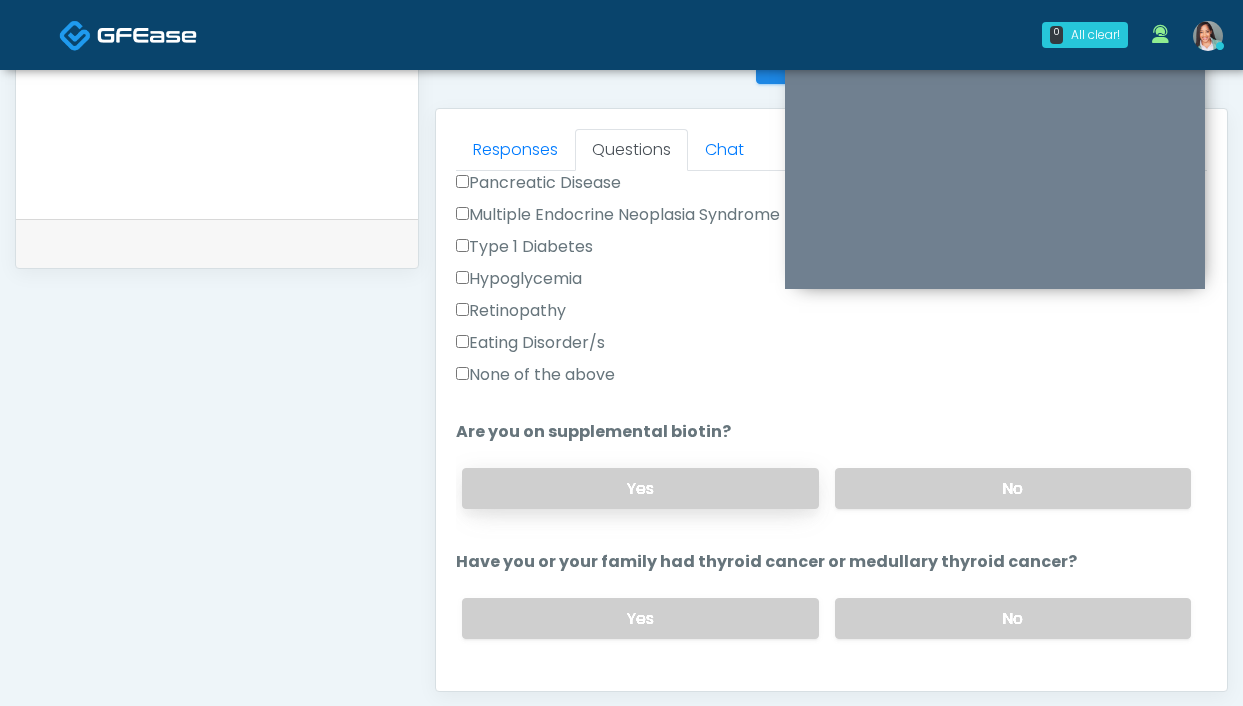 scroll, scrollTop: 553, scrollLeft: 0, axis: vertical 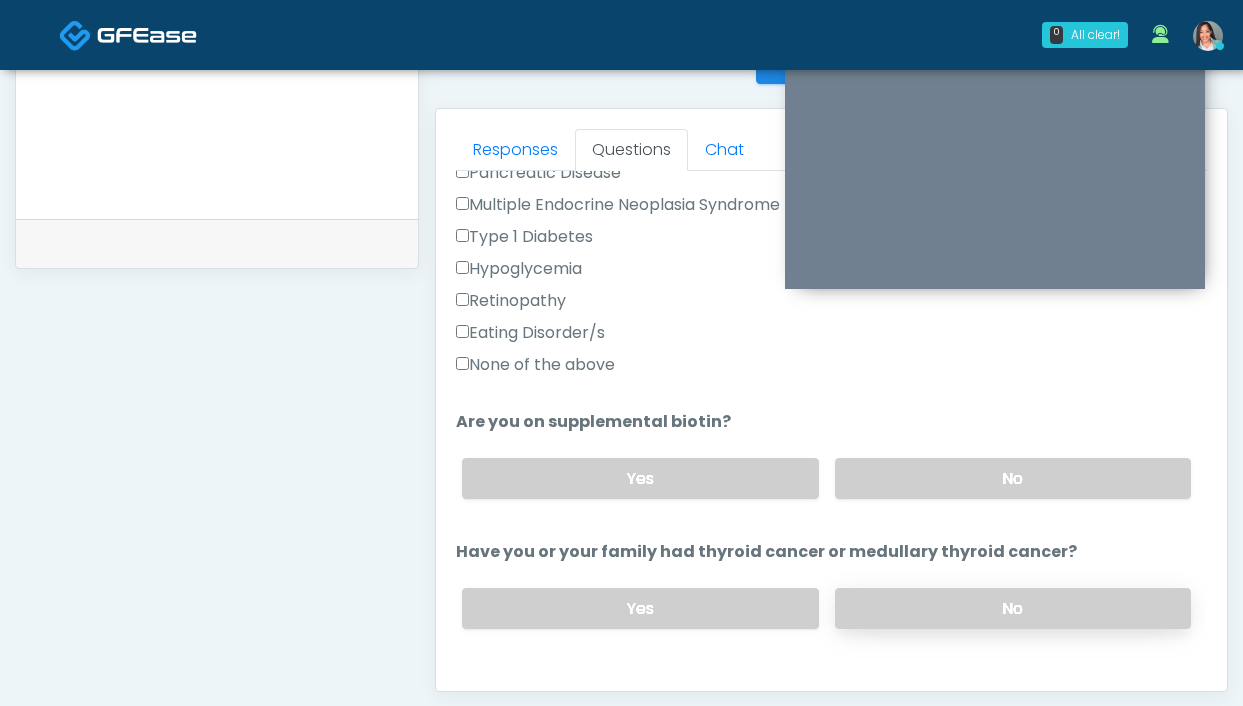 click on "No" at bounding box center [1013, 608] 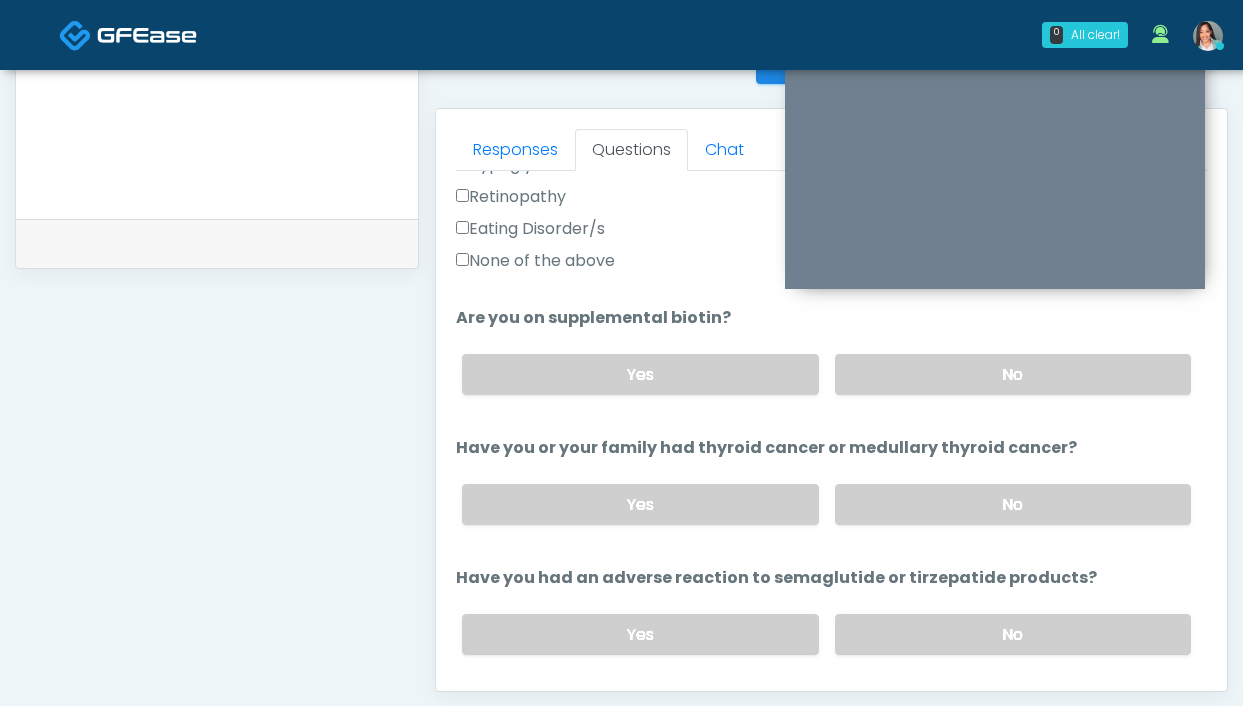 scroll, scrollTop: 658, scrollLeft: 0, axis: vertical 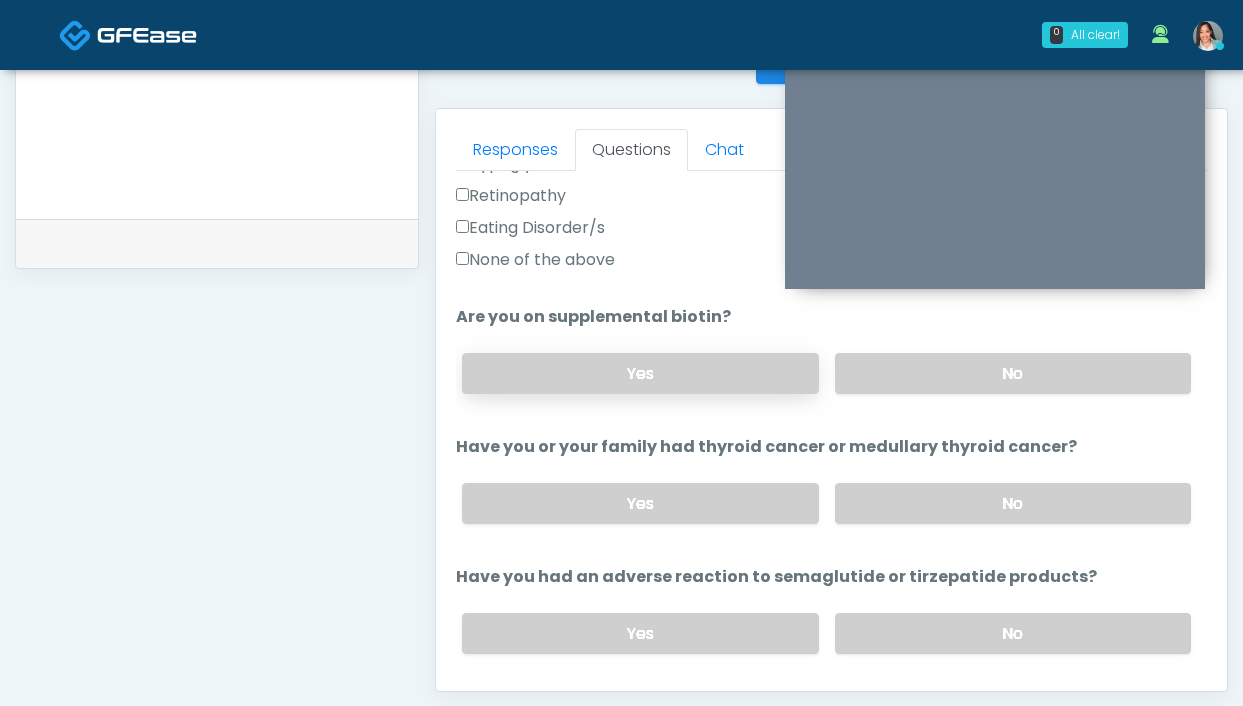 click on "Yes" at bounding box center [640, 373] 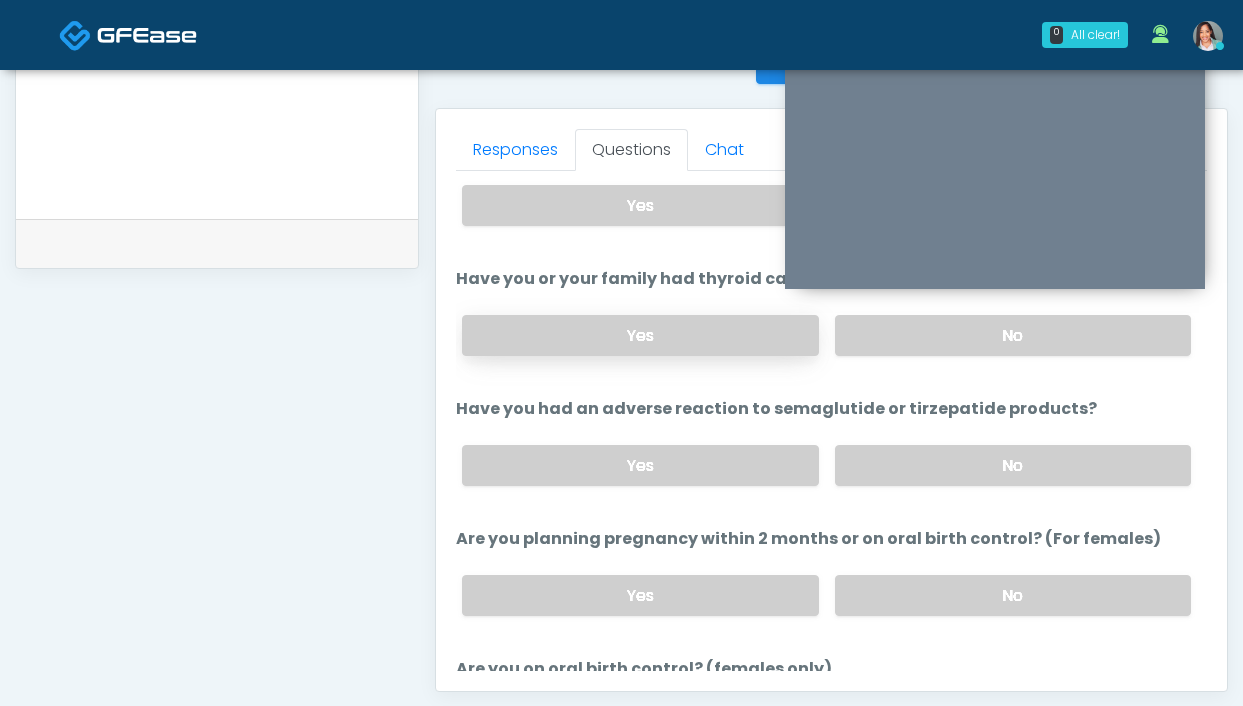 scroll, scrollTop: 827, scrollLeft: 0, axis: vertical 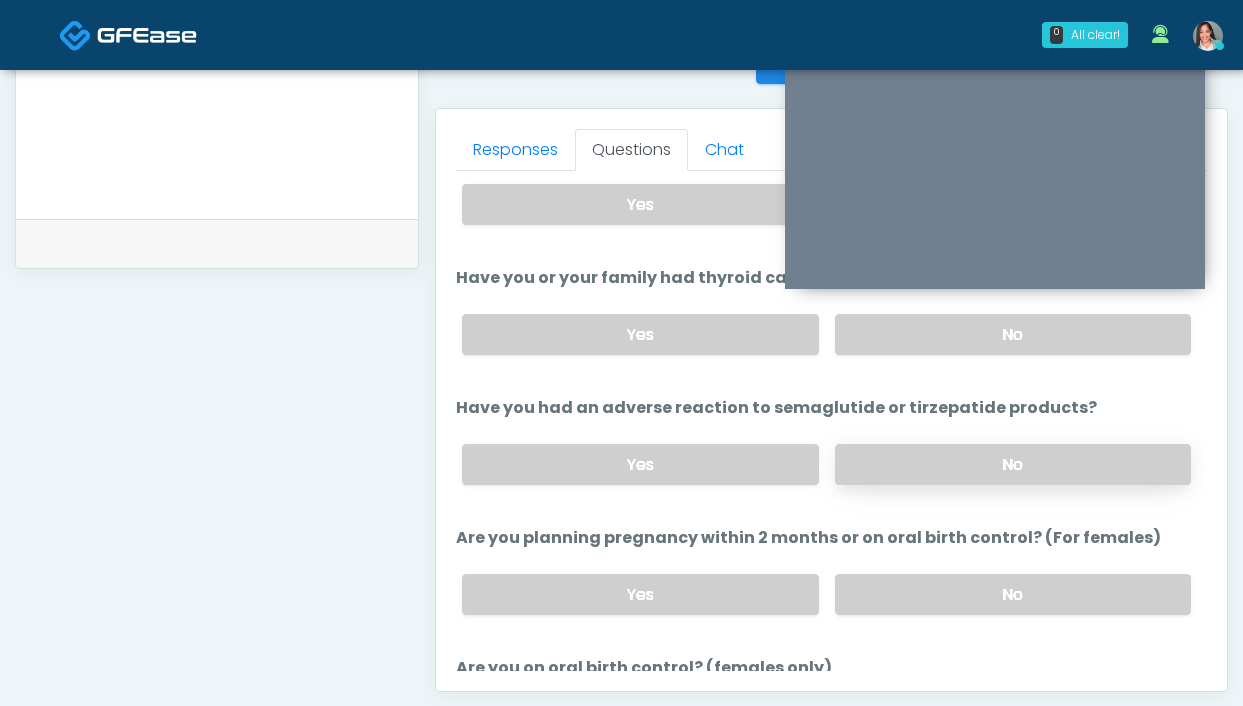 click on "No" at bounding box center [1013, 464] 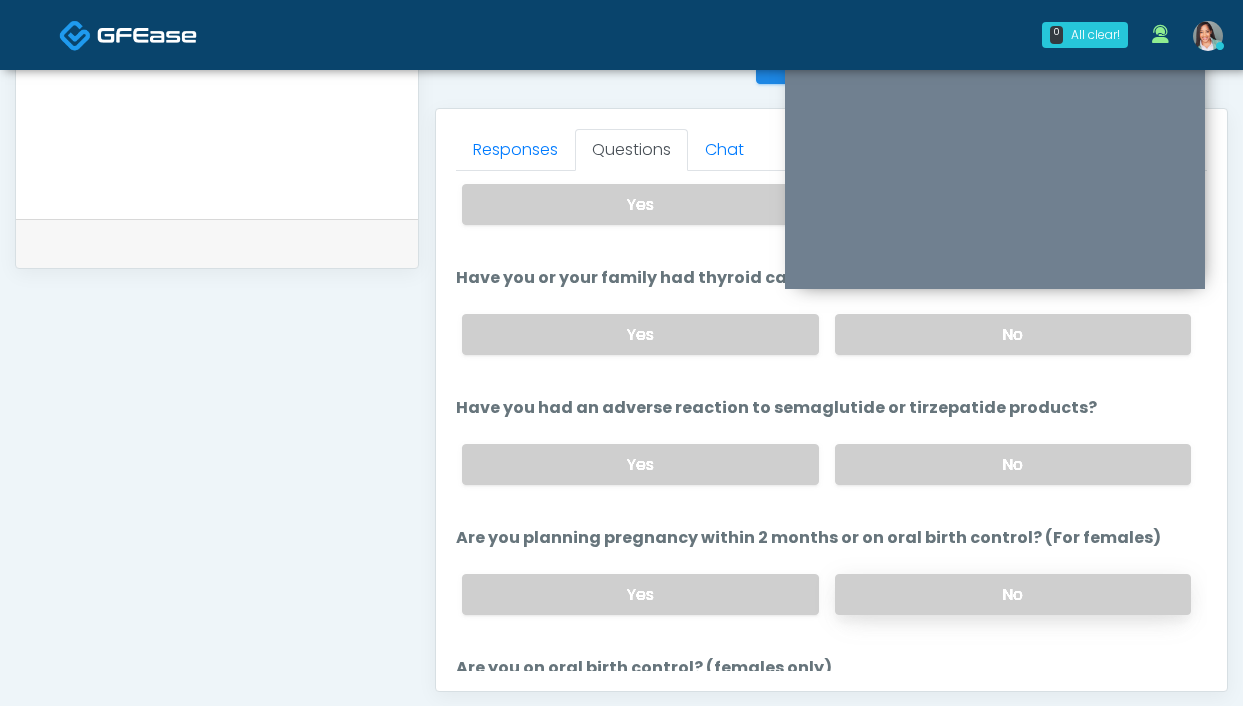 click on "No" at bounding box center [1013, 594] 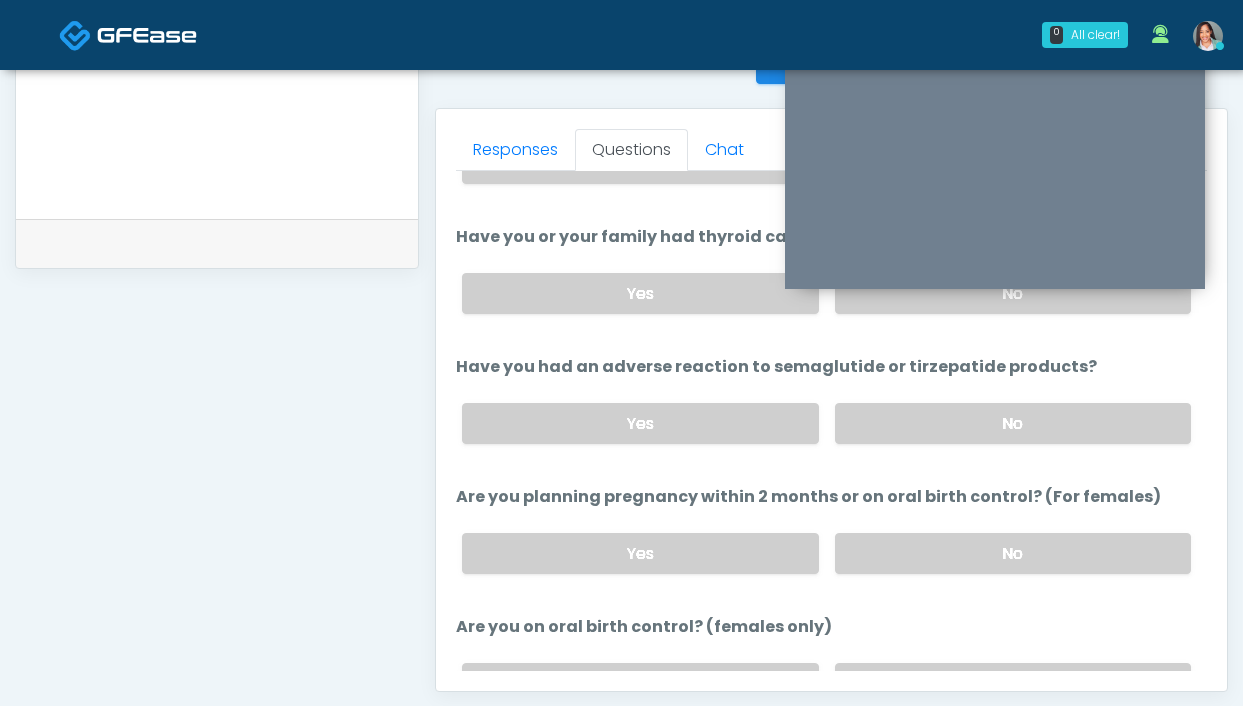 scroll, scrollTop: 971, scrollLeft: 0, axis: vertical 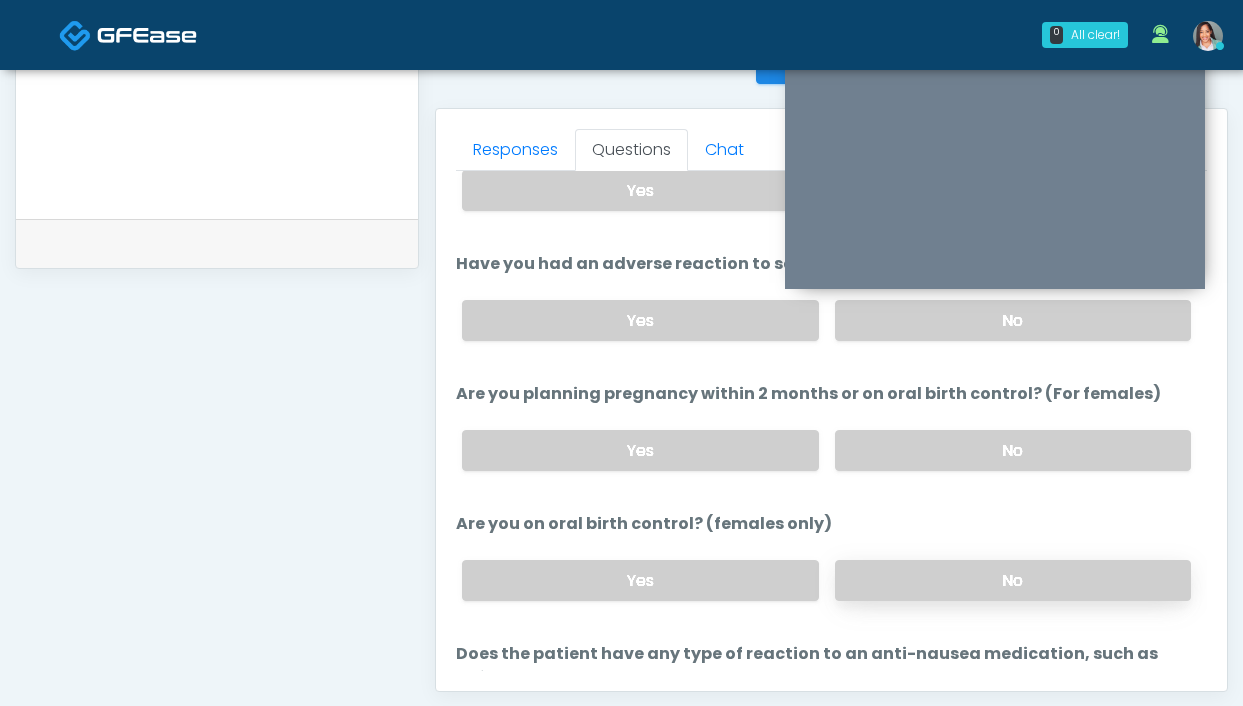 click on "No" at bounding box center (1013, 580) 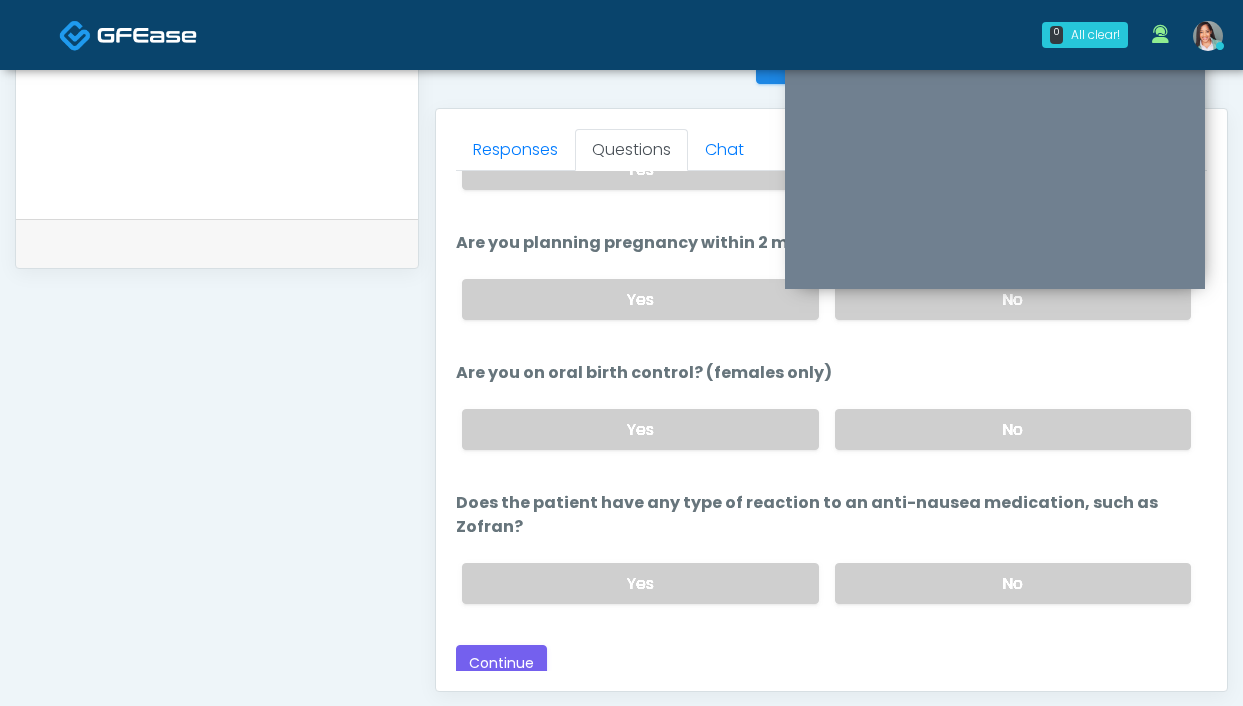 scroll, scrollTop: 1127, scrollLeft: 0, axis: vertical 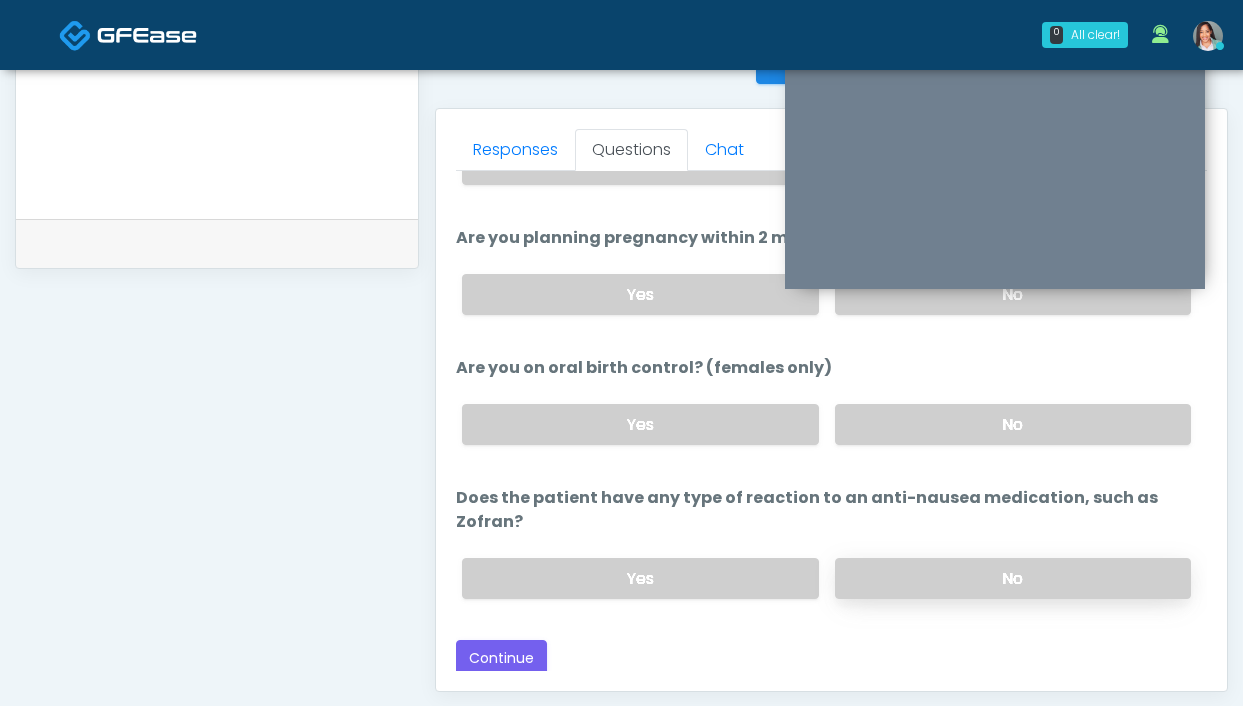 click on "No" at bounding box center (1013, 578) 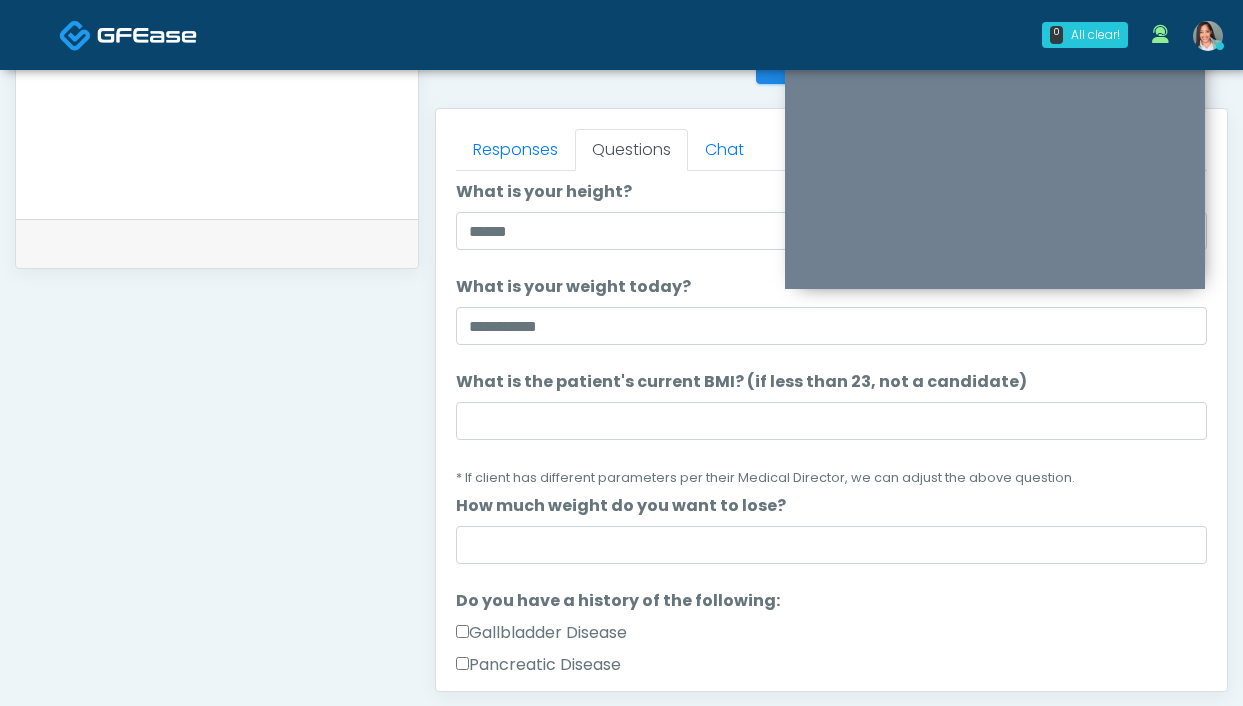 scroll, scrollTop: 0, scrollLeft: 0, axis: both 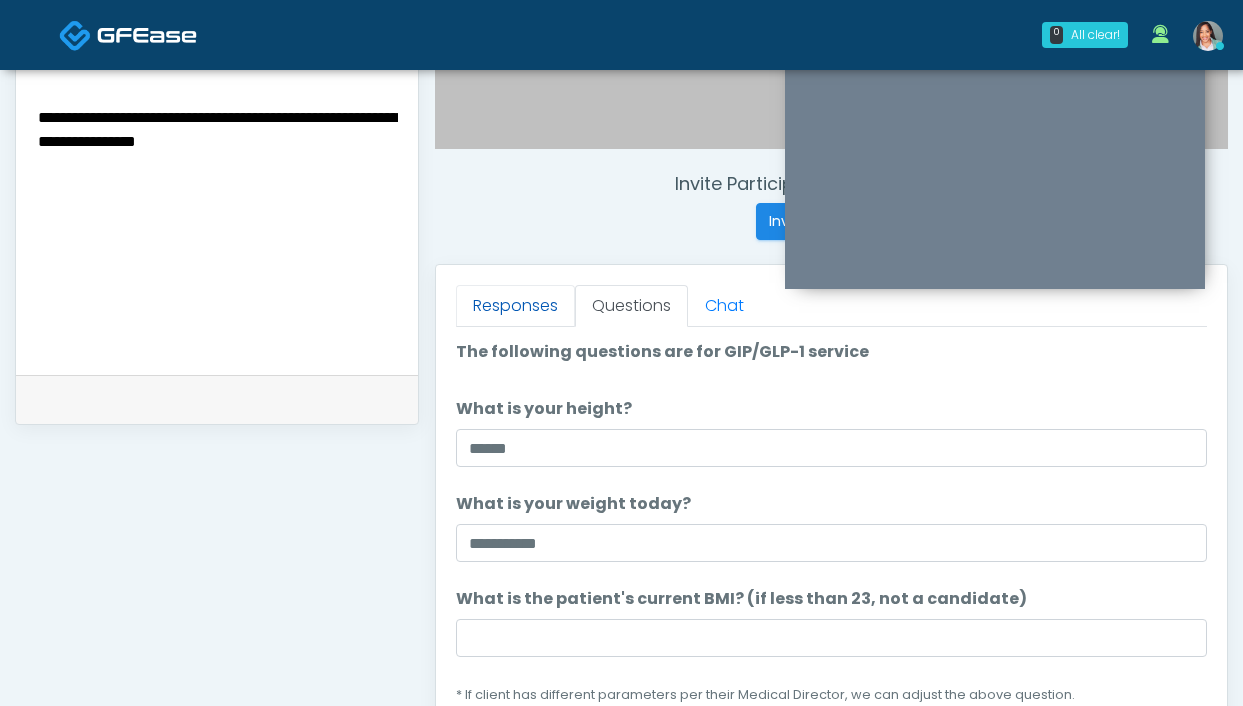 click on "Responses" at bounding box center (515, 306) 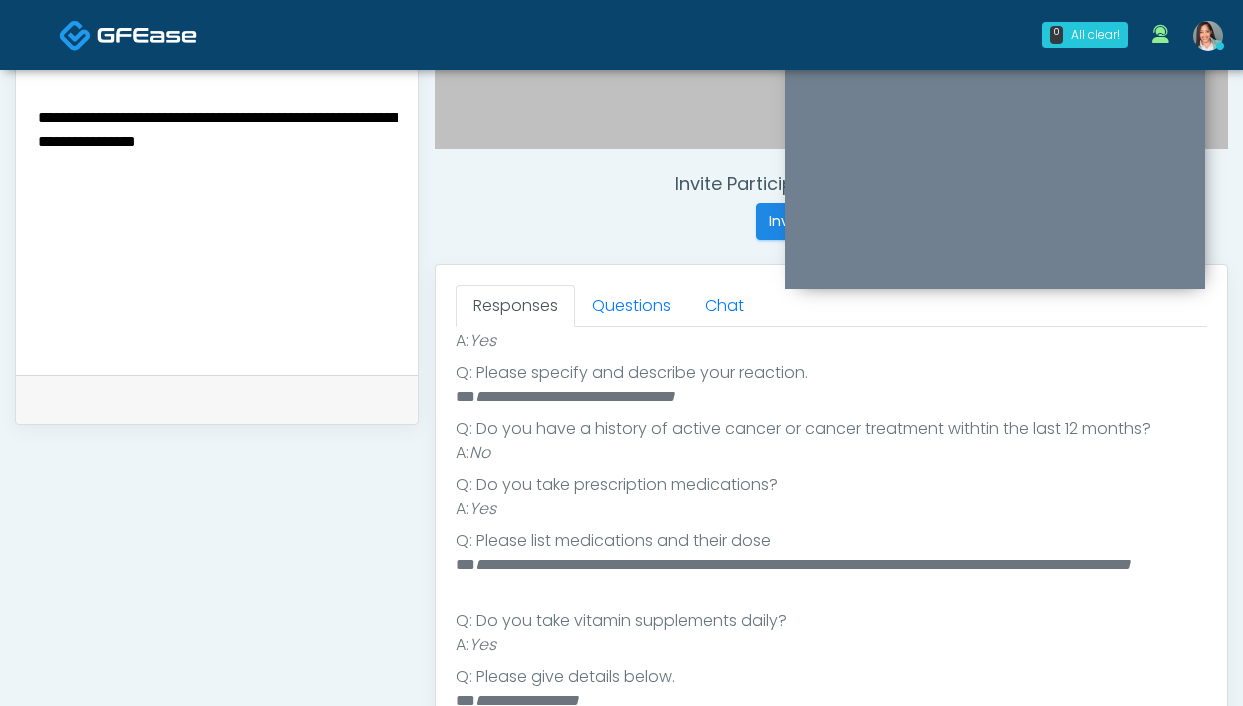 scroll, scrollTop: 482, scrollLeft: 0, axis: vertical 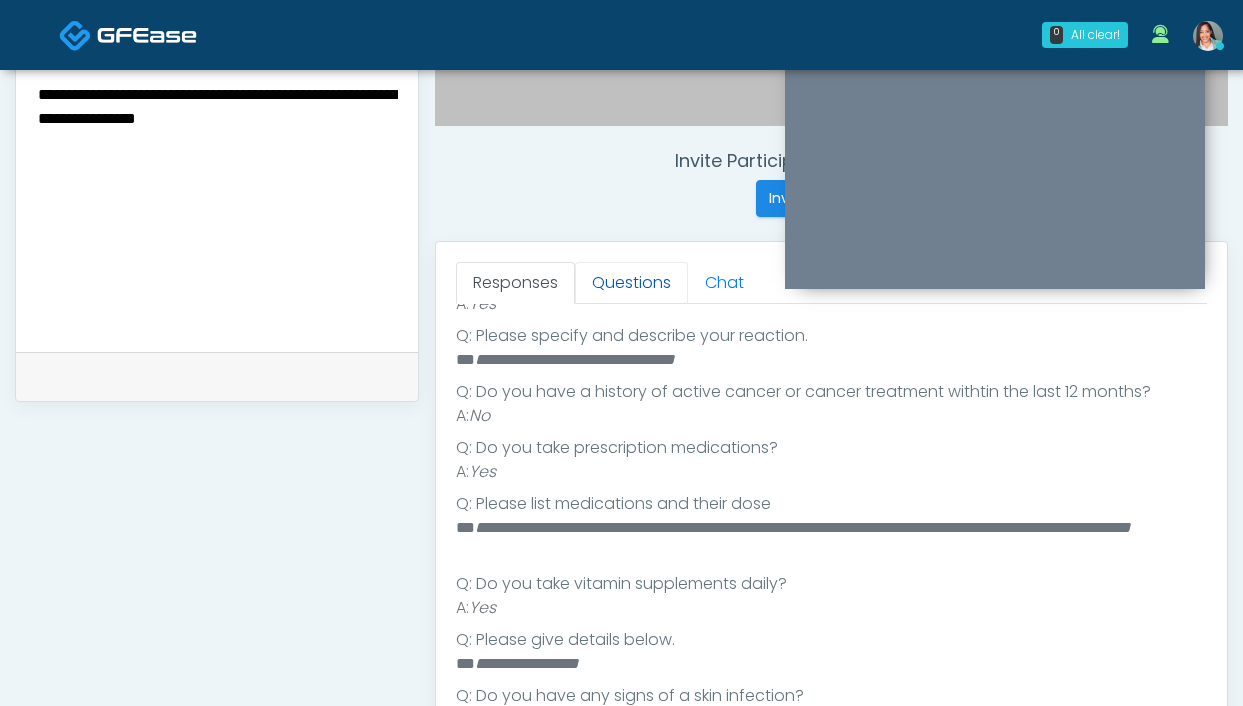 click on "Questions" at bounding box center (631, 283) 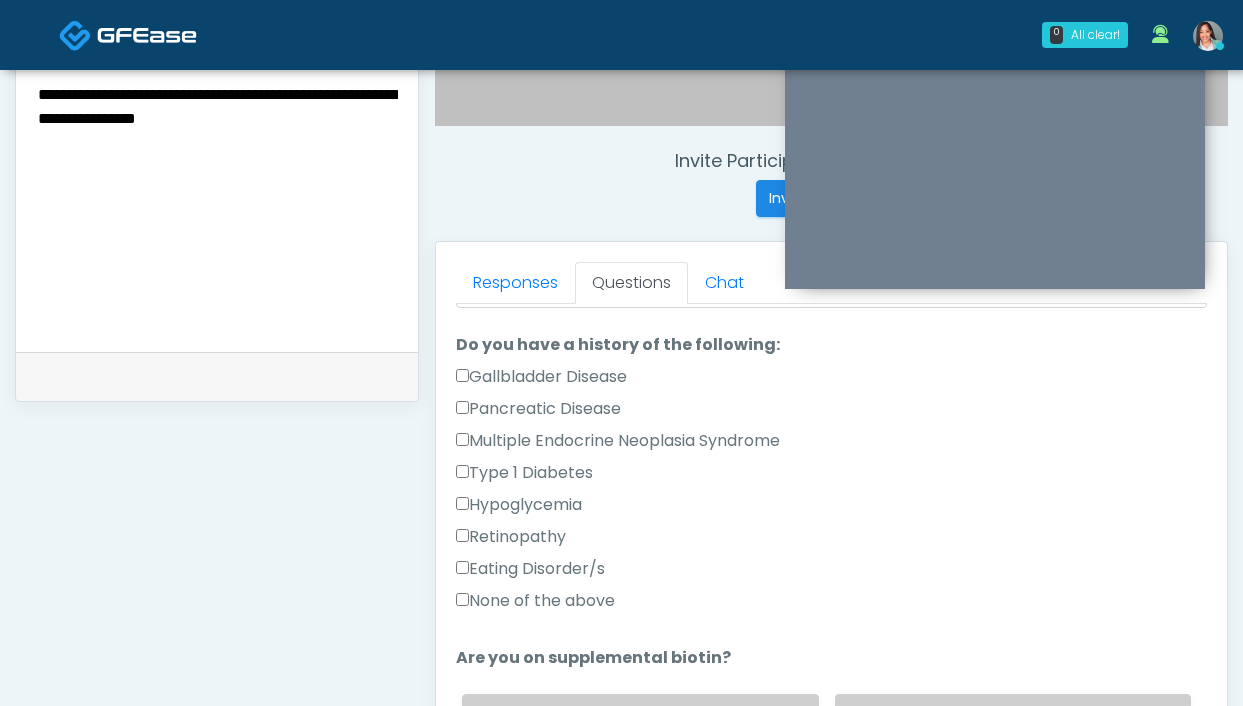 scroll, scrollTop: 281, scrollLeft: 0, axis: vertical 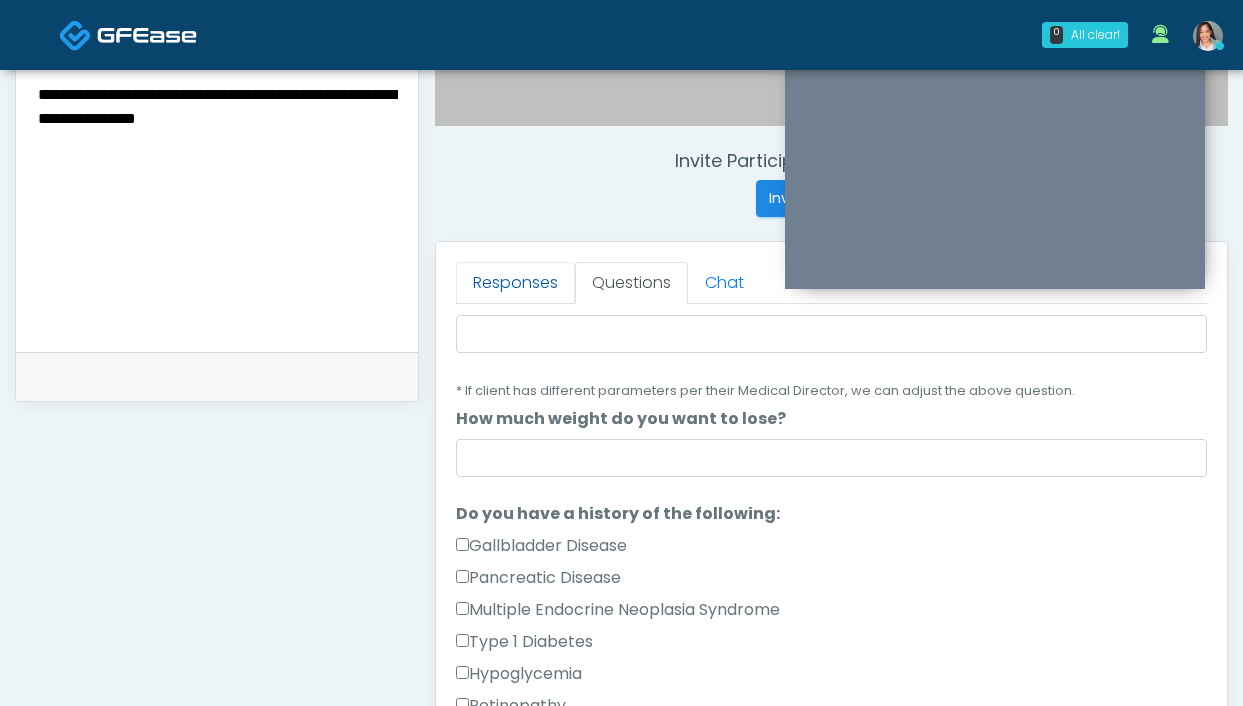 click on "Responses" at bounding box center [515, 283] 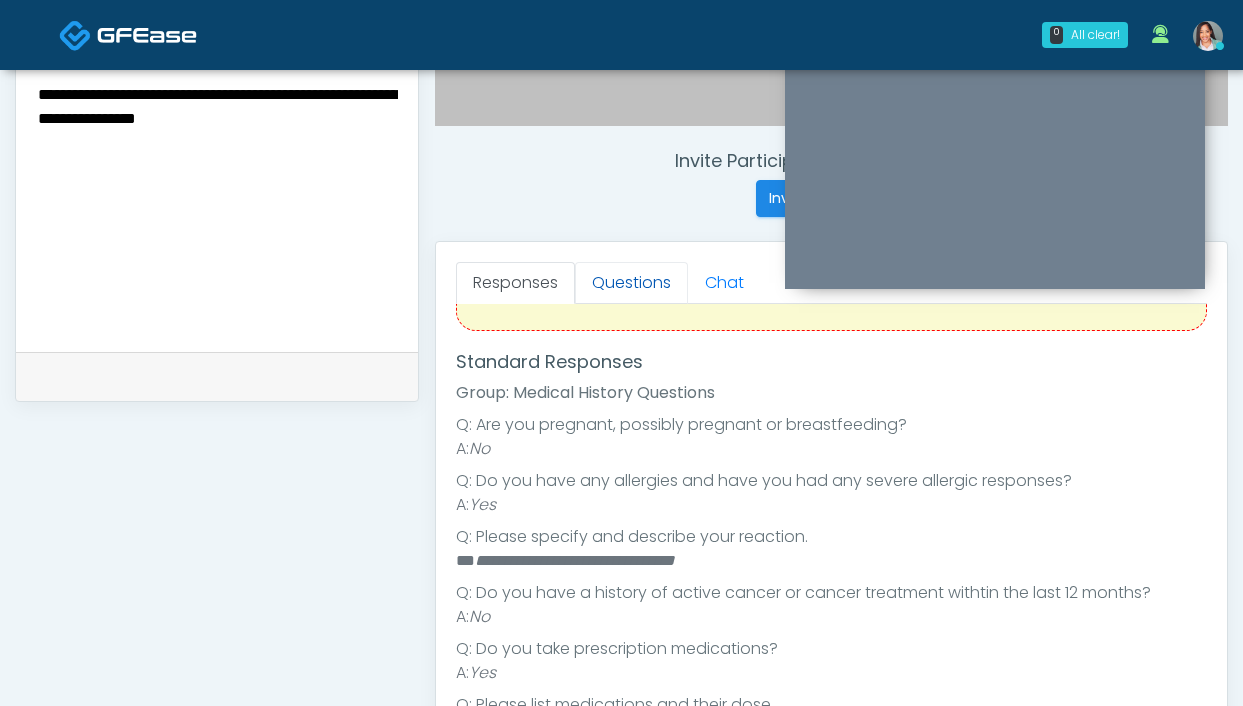 click on "Questions" at bounding box center (631, 283) 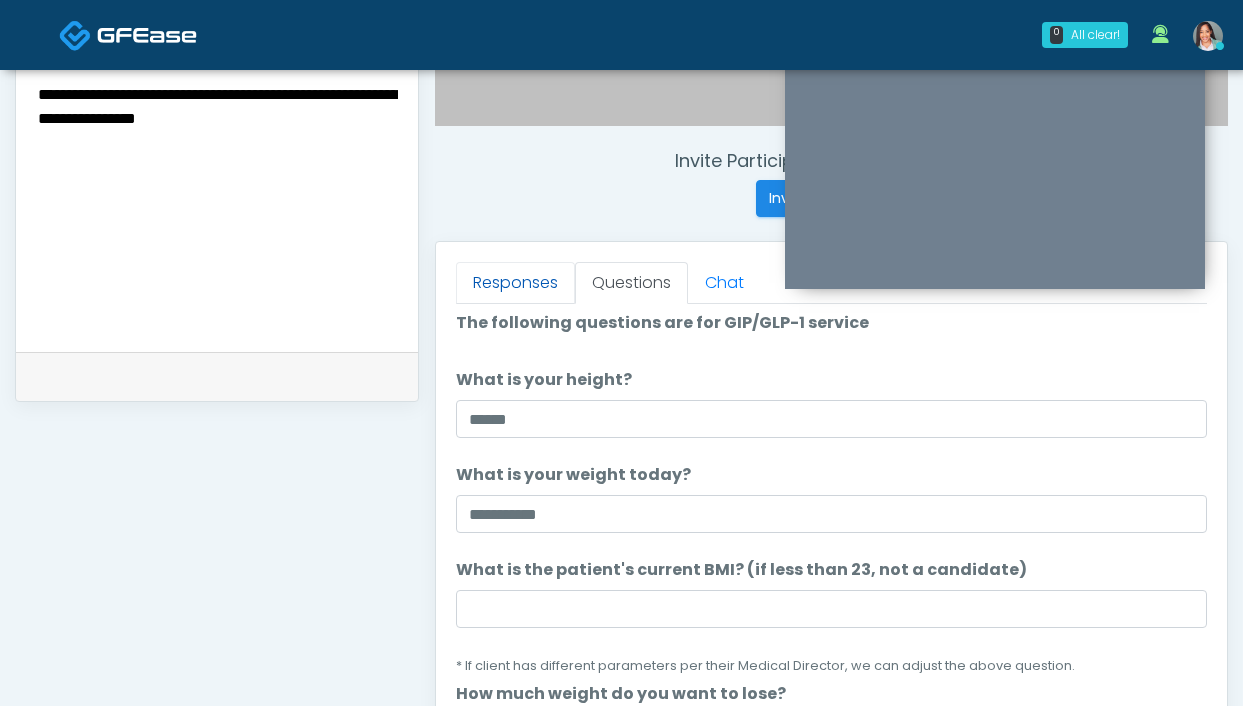 scroll, scrollTop: 0, scrollLeft: 0, axis: both 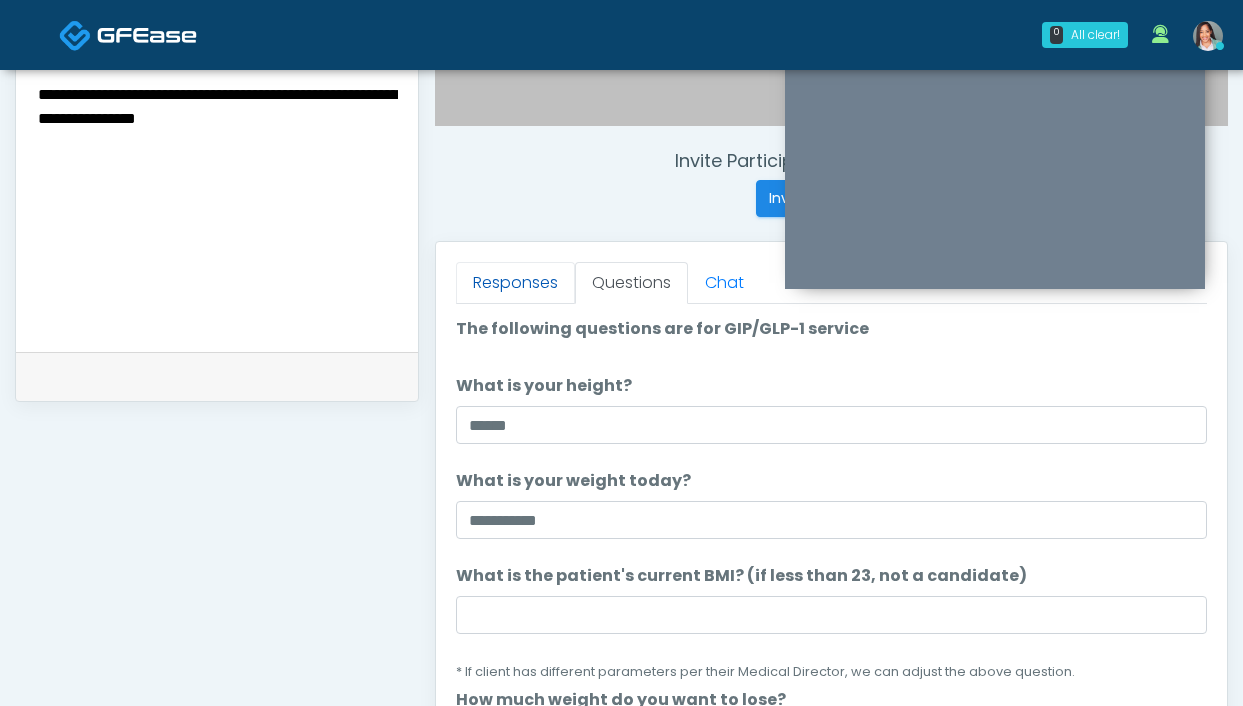 drag, startPoint x: 520, startPoint y: 301, endPoint x: 551, endPoint y: 289, distance: 33.24154 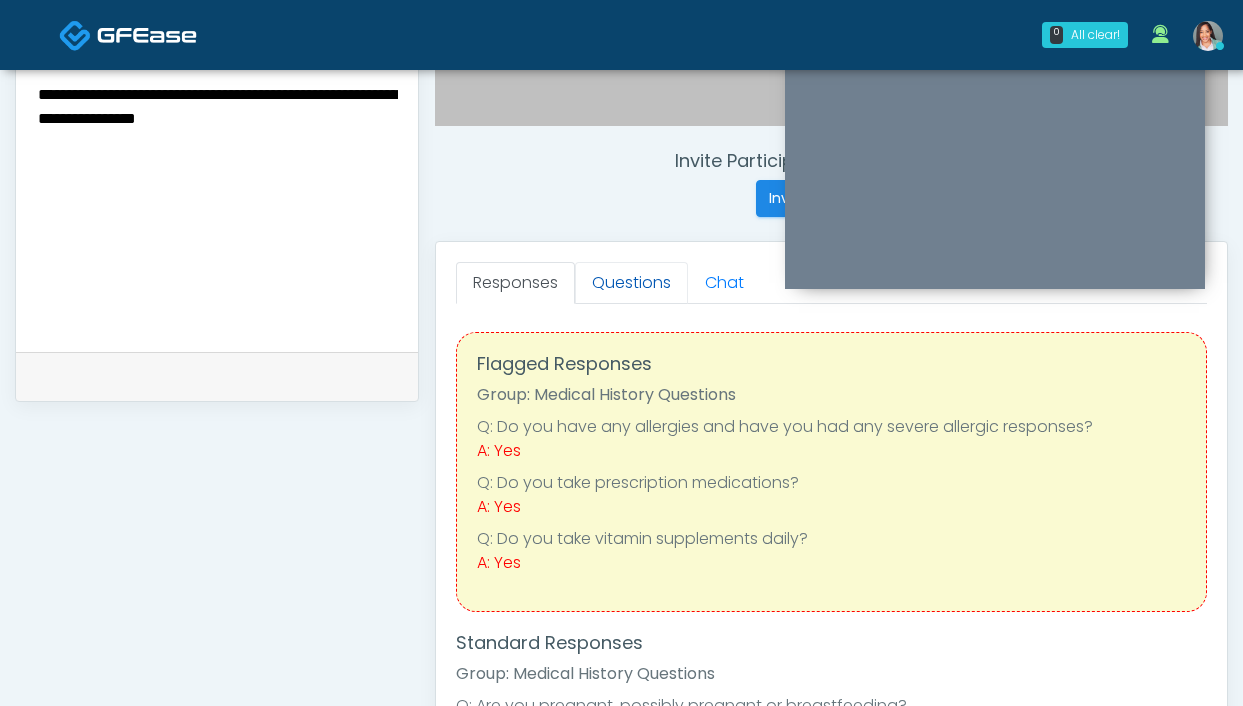 click on "Questions" at bounding box center [631, 283] 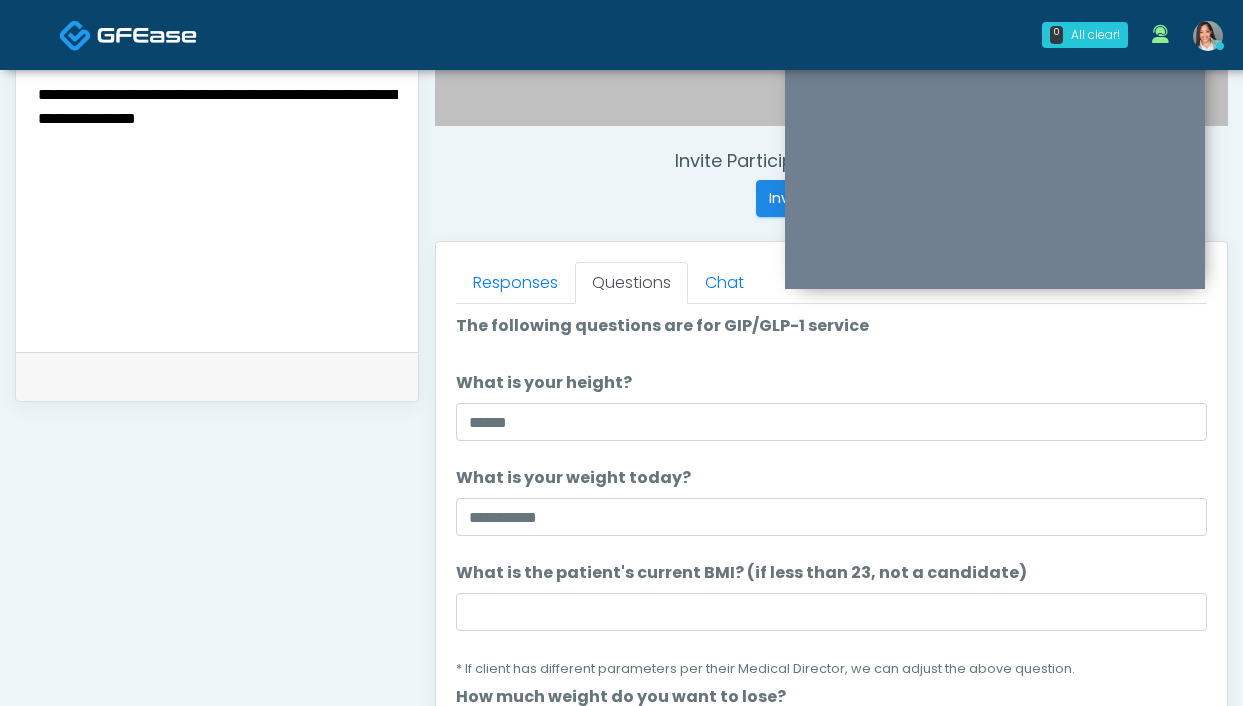scroll, scrollTop: 4, scrollLeft: 0, axis: vertical 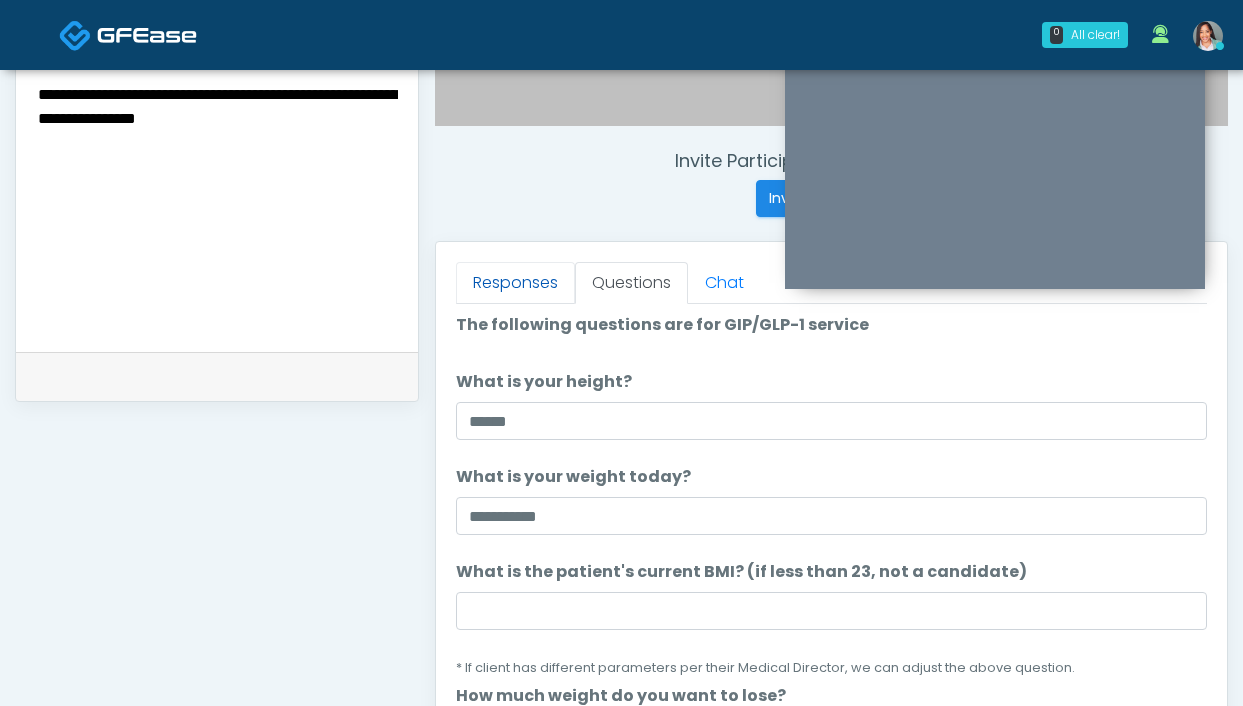 click on "Responses" at bounding box center [515, 283] 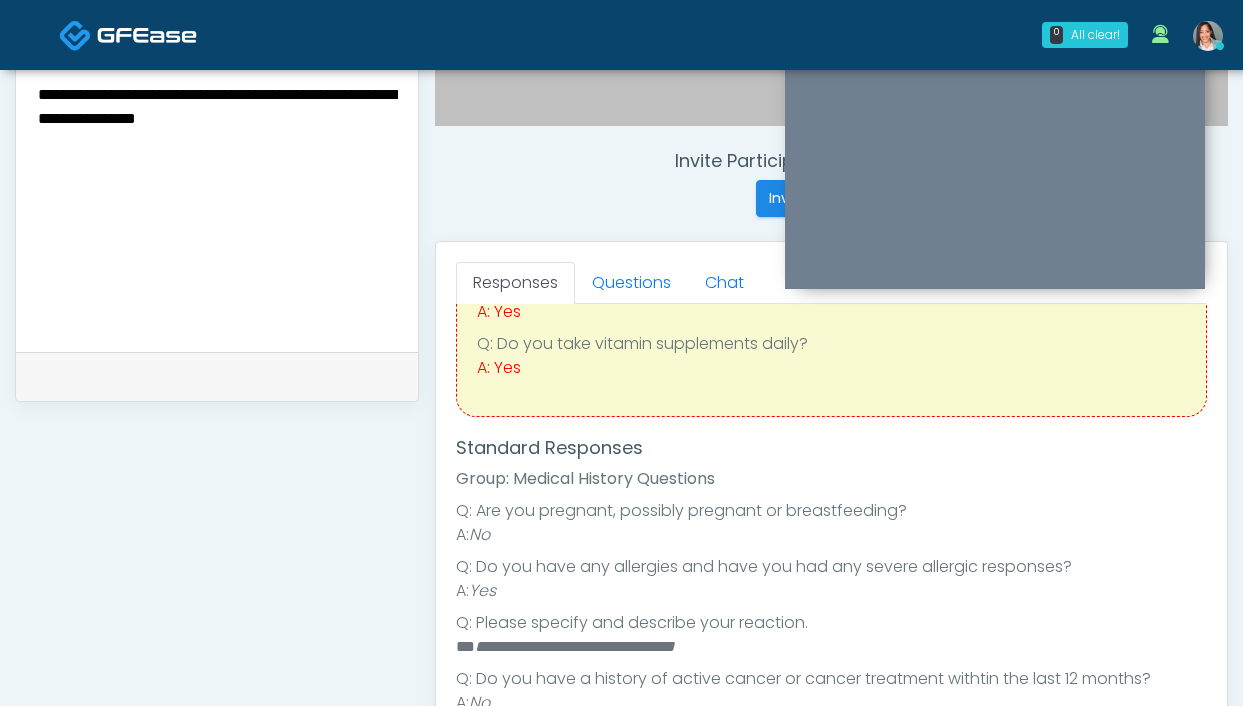 scroll, scrollTop: 482, scrollLeft: 0, axis: vertical 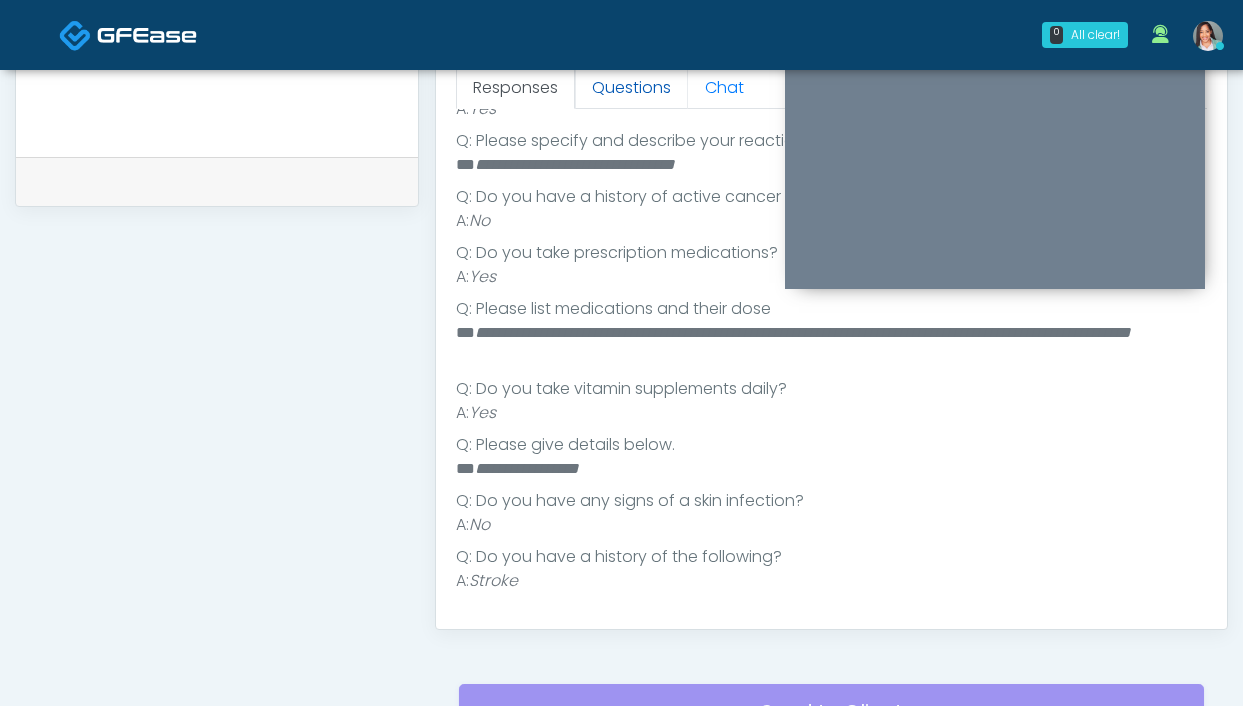 click on "Questions" at bounding box center [631, 88] 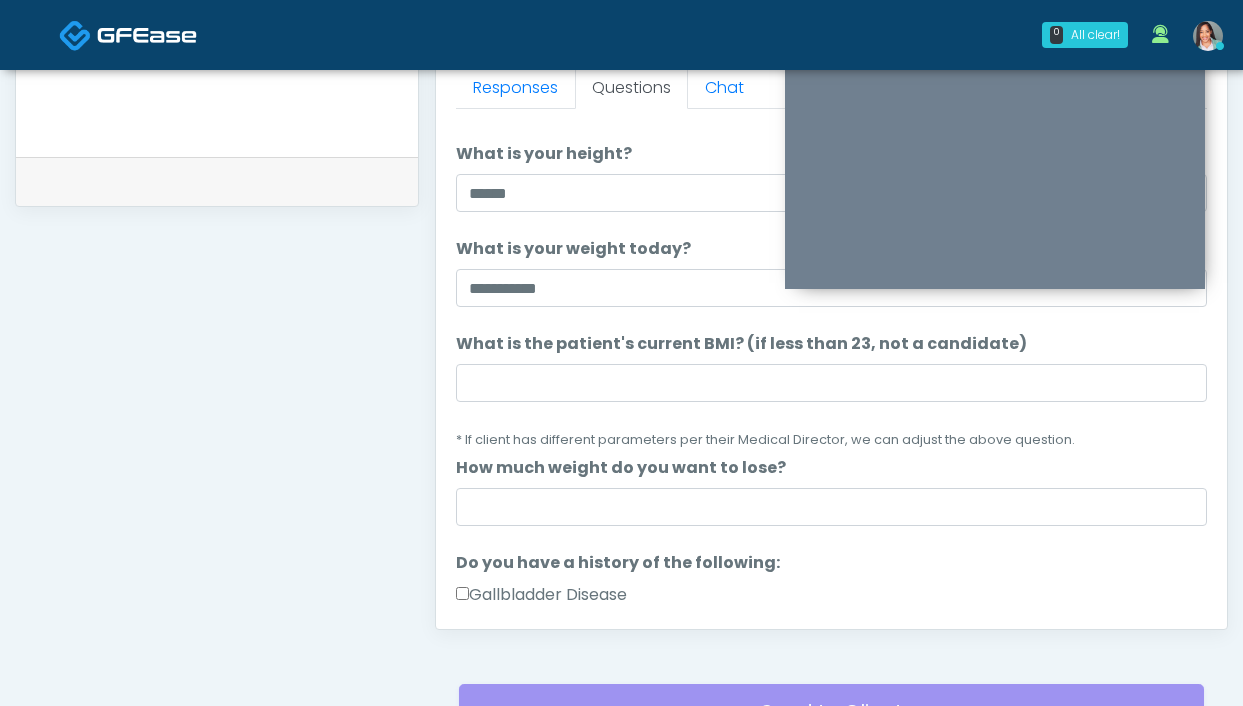scroll, scrollTop: 0, scrollLeft: 0, axis: both 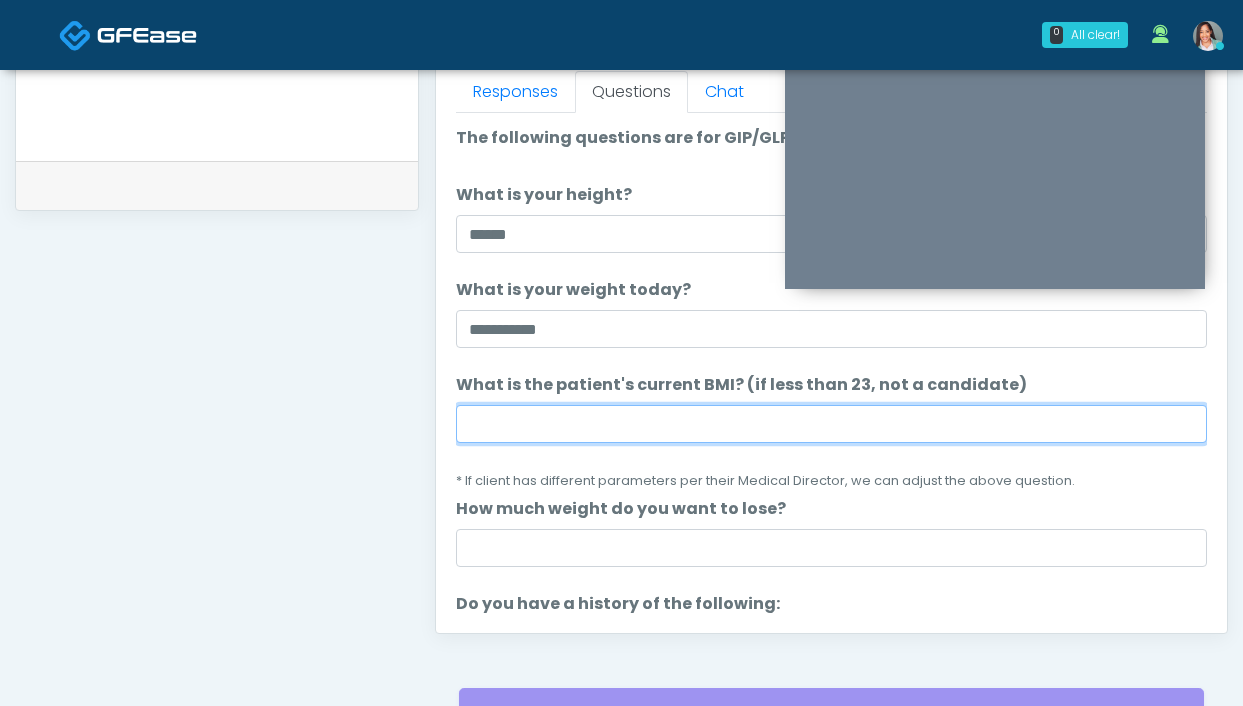 click on "What is the patient's current BMI? (if less than 23, not a candidate)" at bounding box center (831, 424) 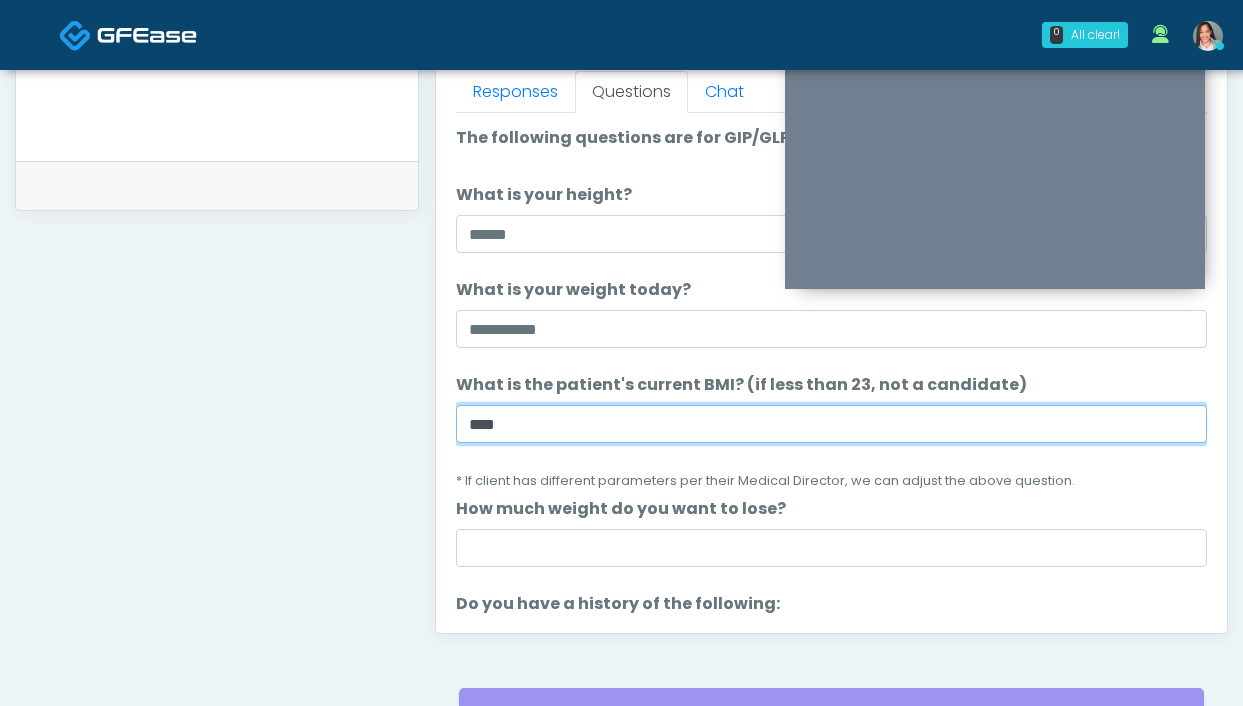 type on "****" 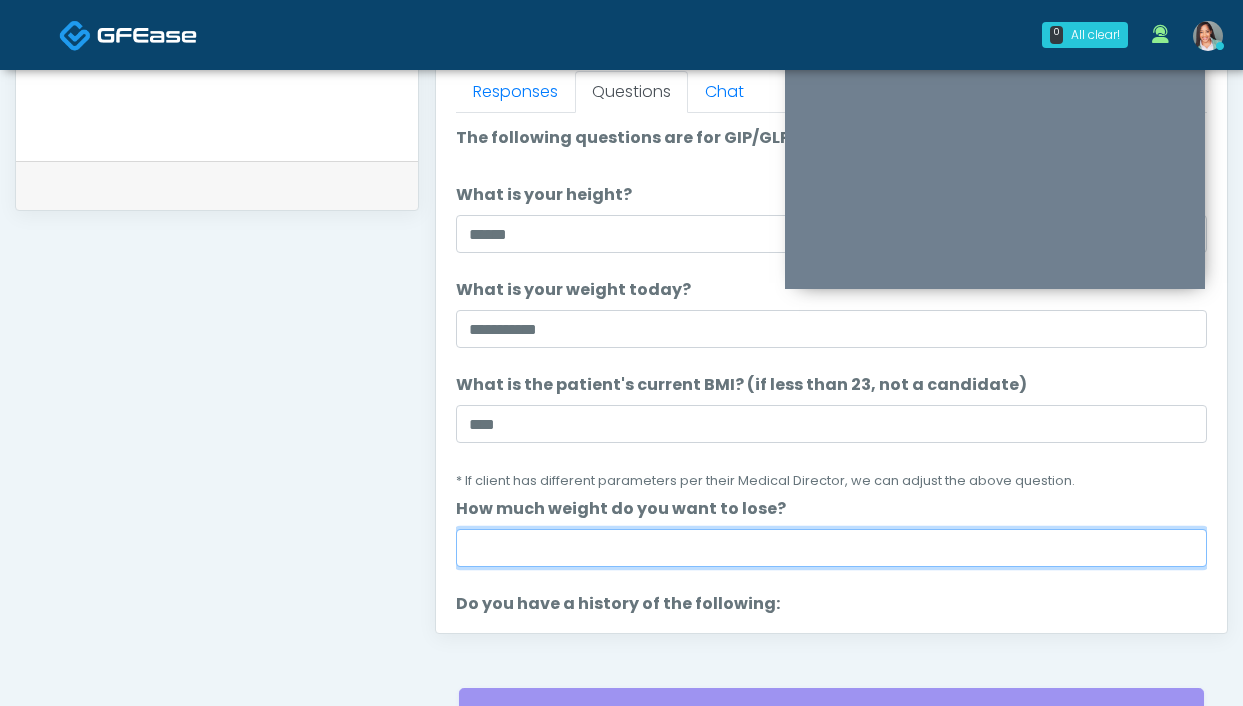 click on "How much weight do you want to lose?" at bounding box center [831, 548] 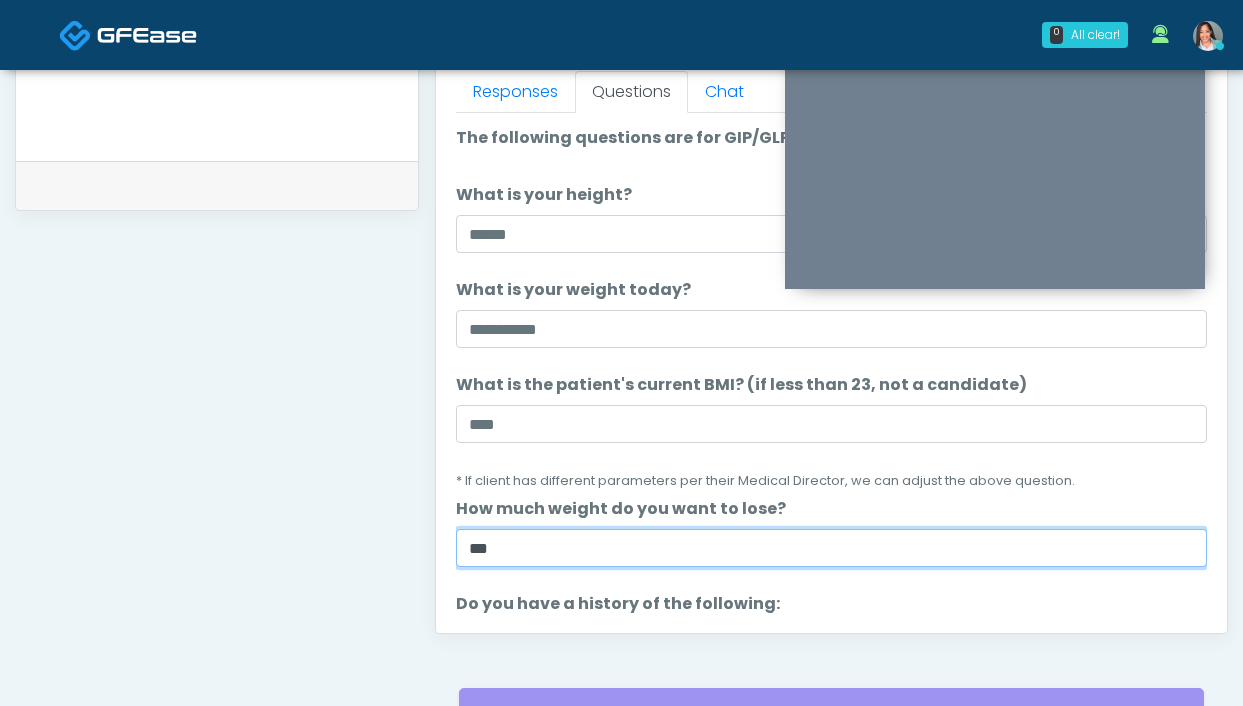 type on "****" 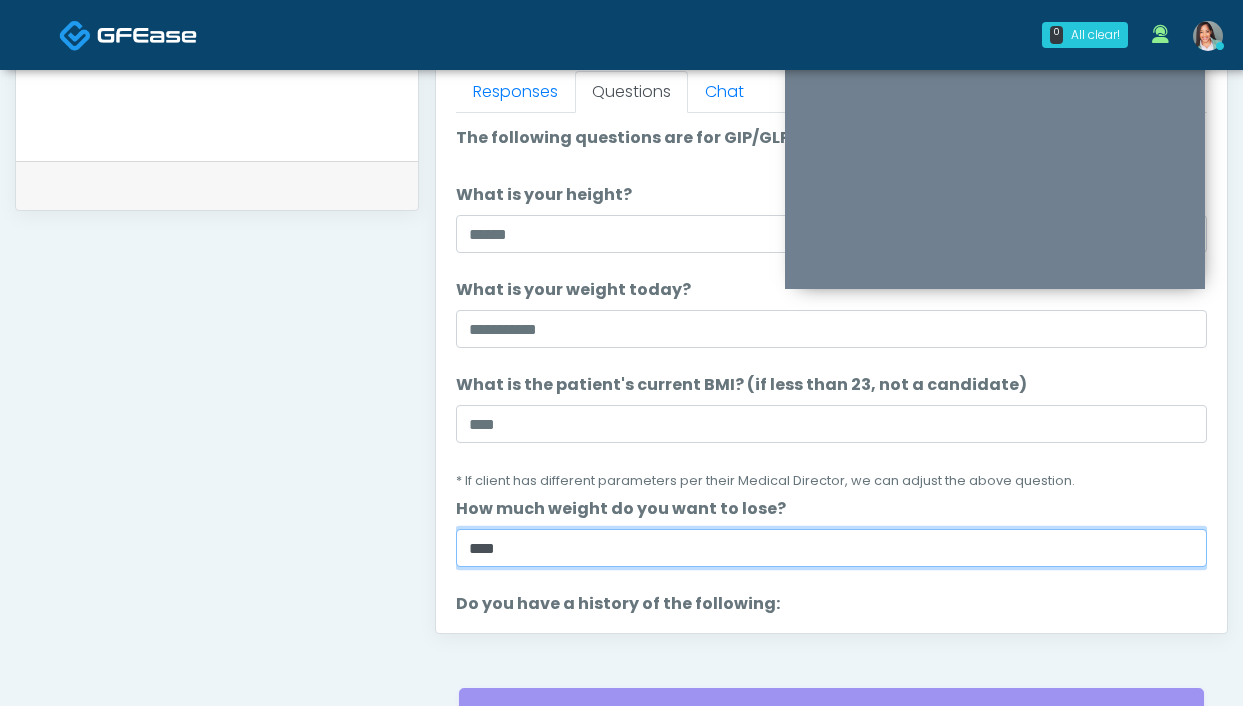 drag, startPoint x: 516, startPoint y: 556, endPoint x: 364, endPoint y: 529, distance: 154.37941 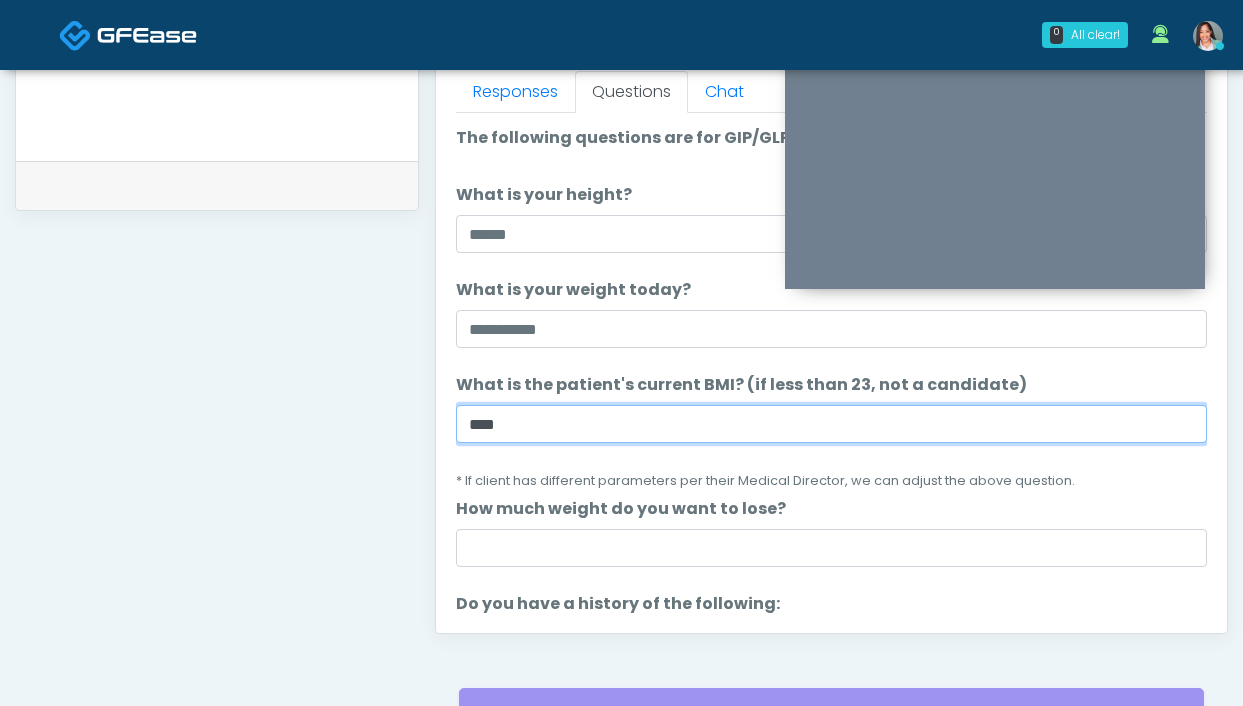 drag, startPoint x: 489, startPoint y: 411, endPoint x: 337, endPoint y: 383, distance: 154.55743 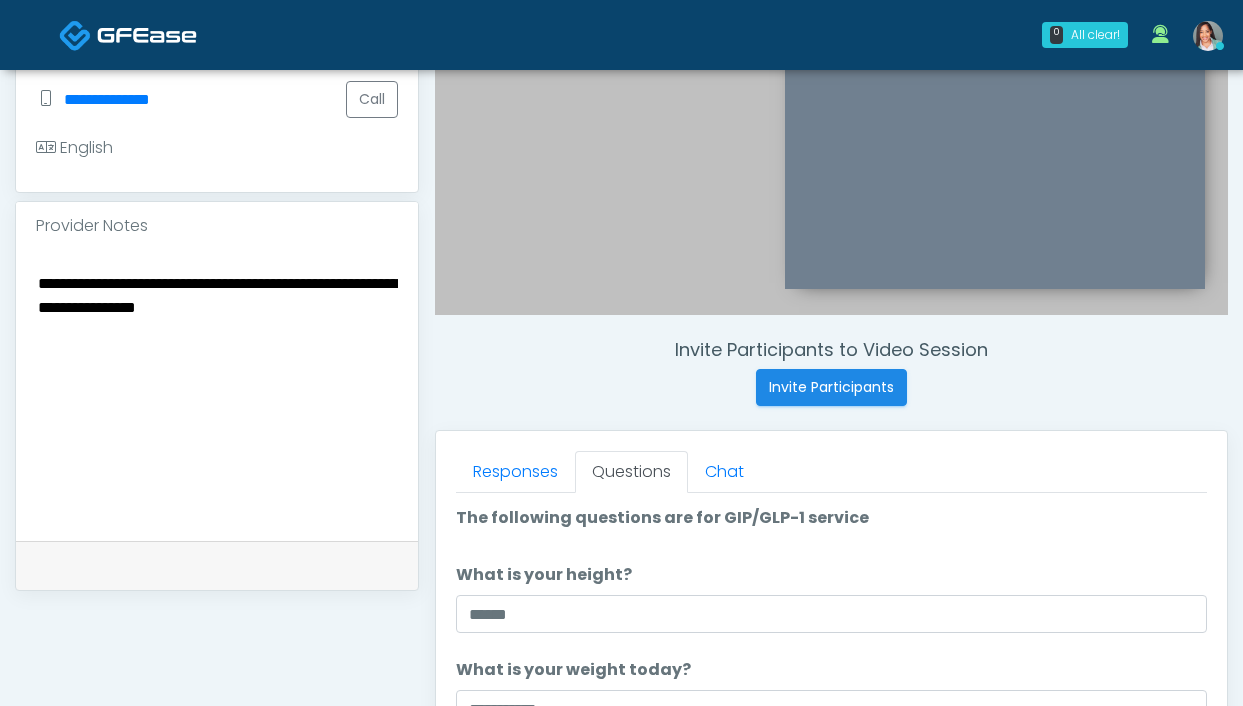scroll, scrollTop: 512, scrollLeft: 0, axis: vertical 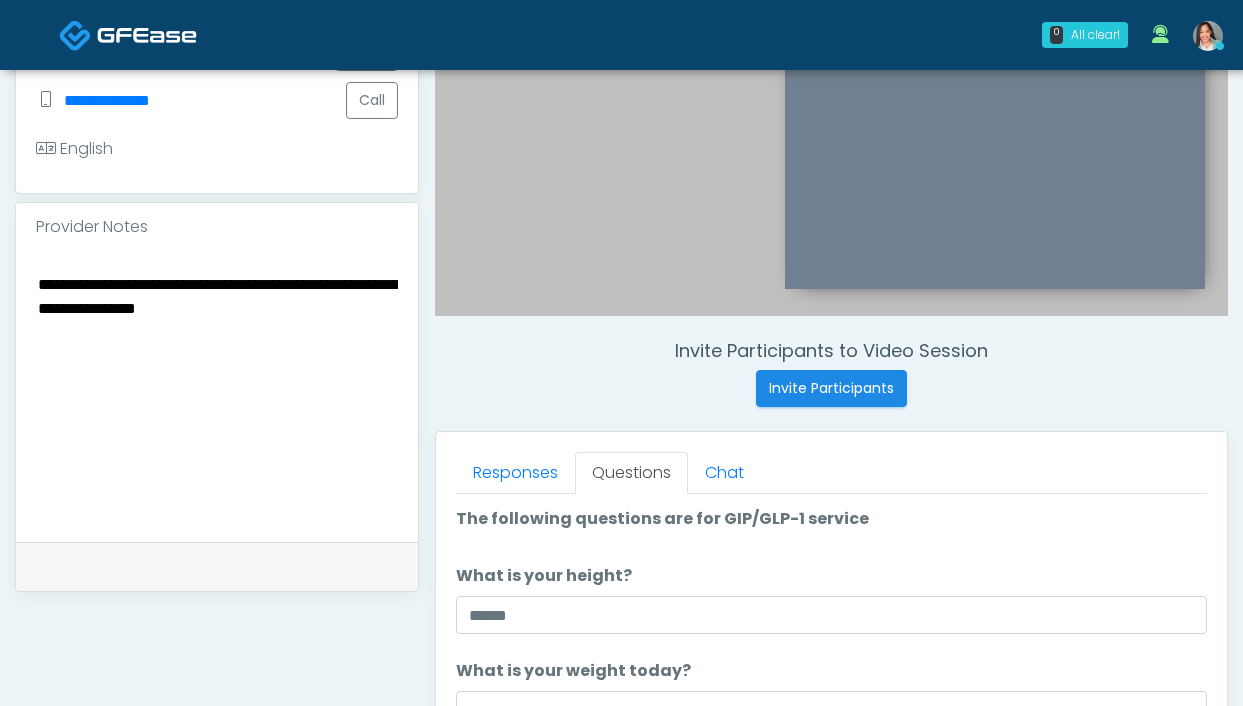 type on "****" 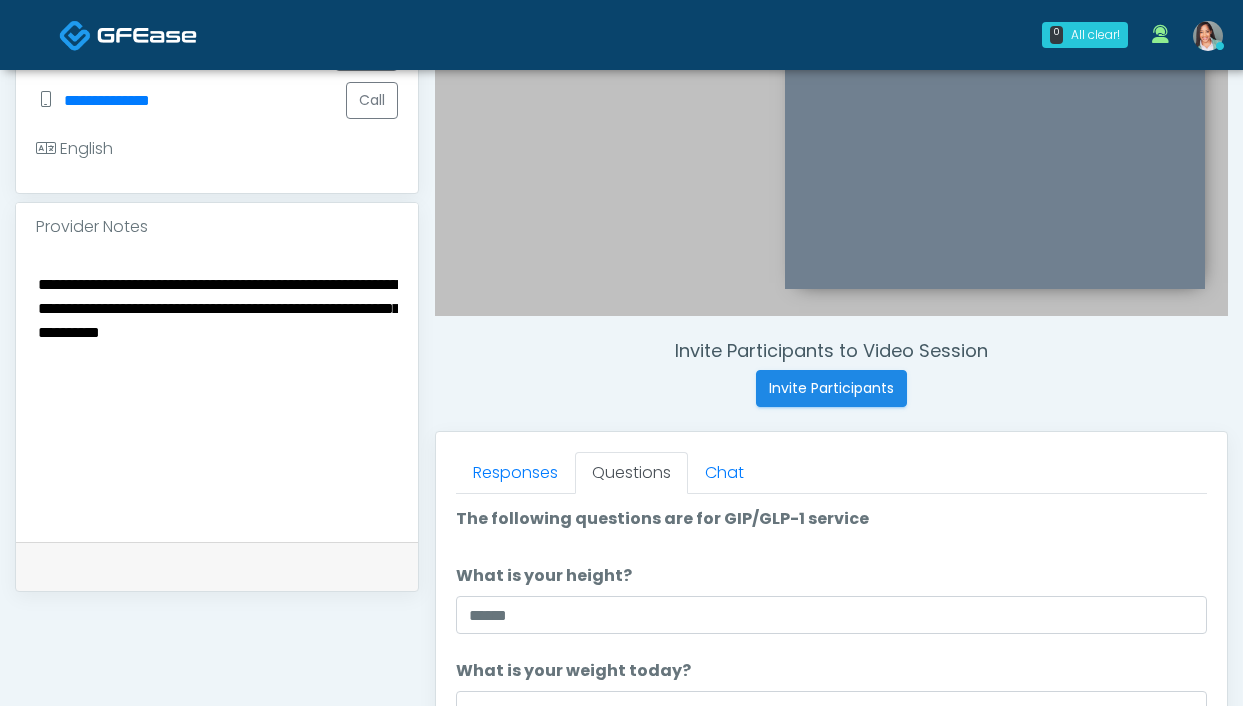scroll, scrollTop: 866, scrollLeft: 0, axis: vertical 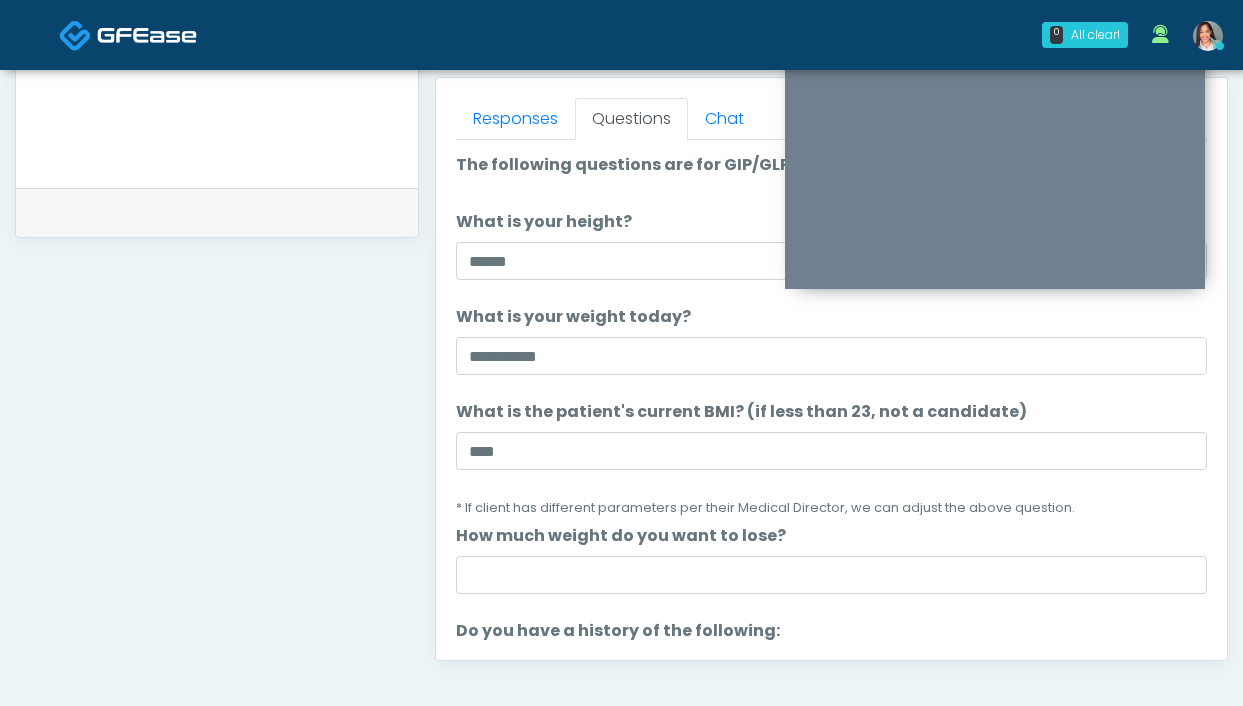 type on "**********" 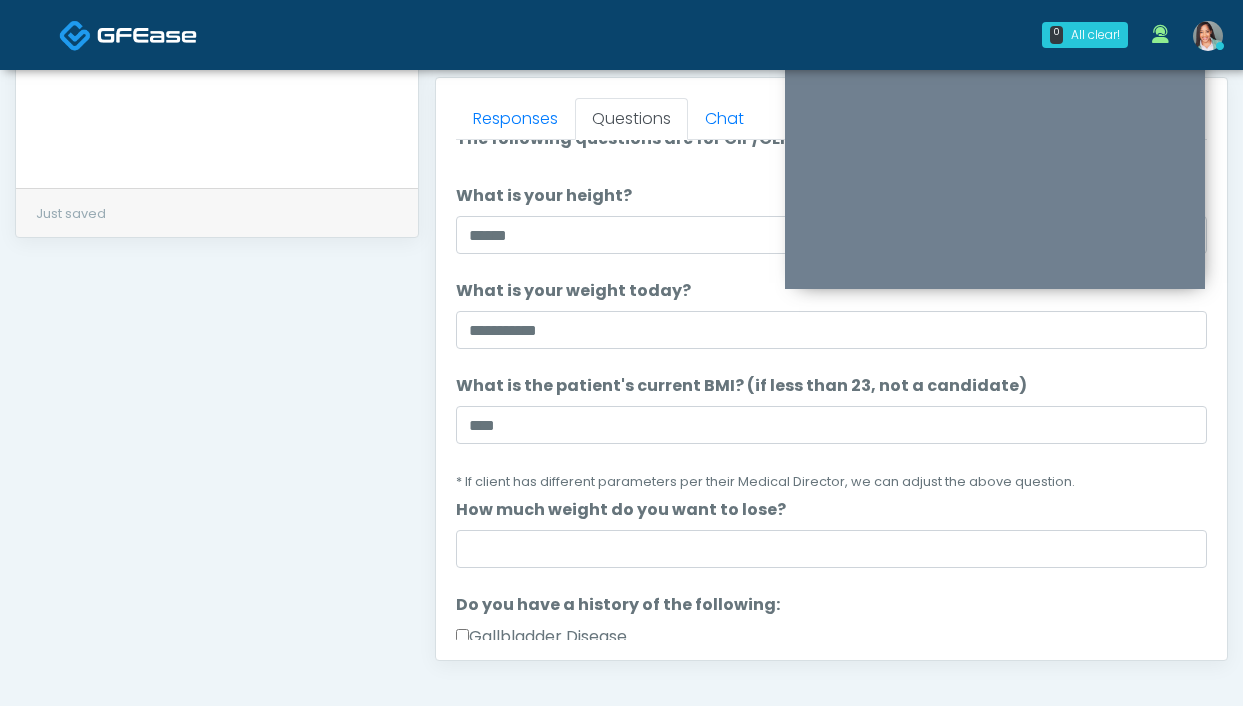 scroll, scrollTop: 43, scrollLeft: 0, axis: vertical 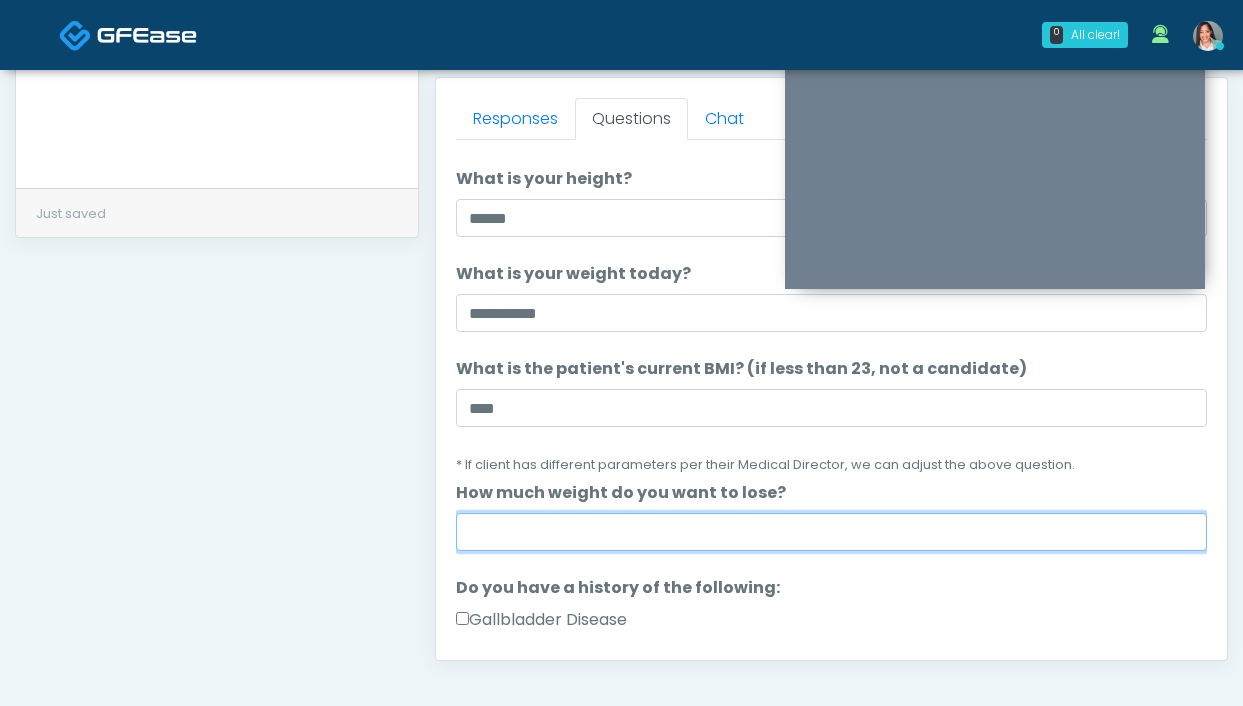 click on "How much weight do you want to lose?" at bounding box center [831, 532] 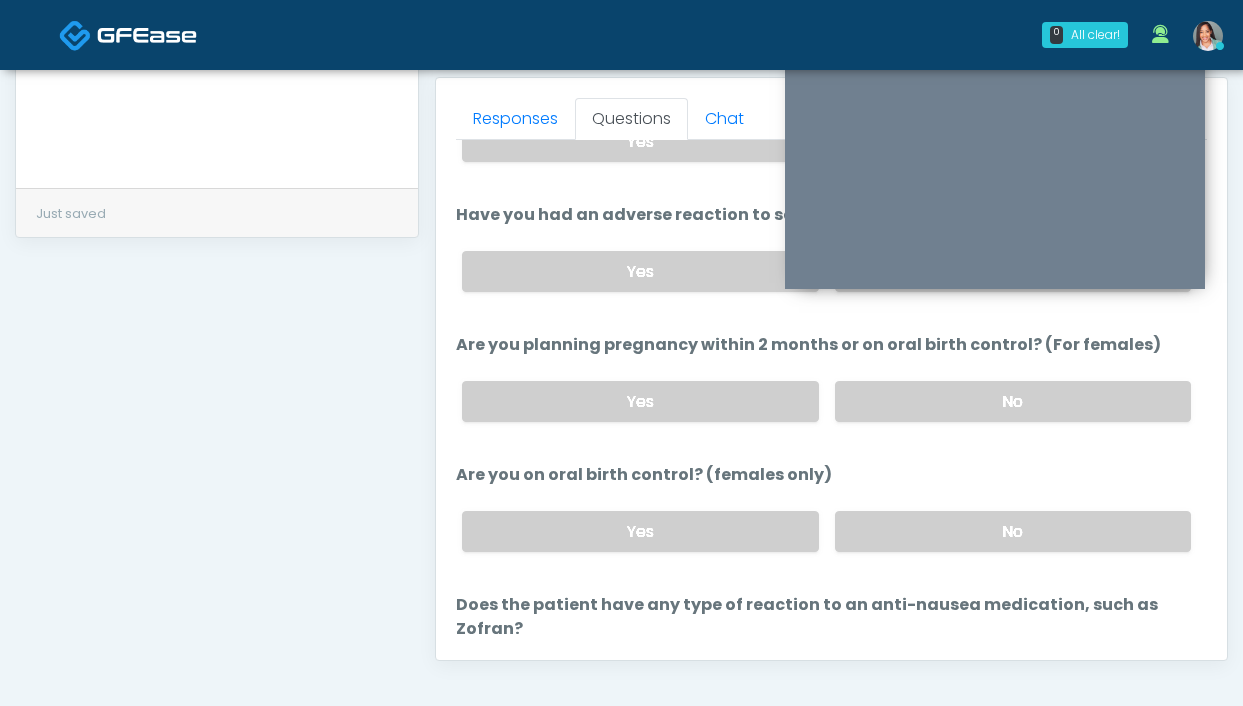 scroll, scrollTop: 1127, scrollLeft: 0, axis: vertical 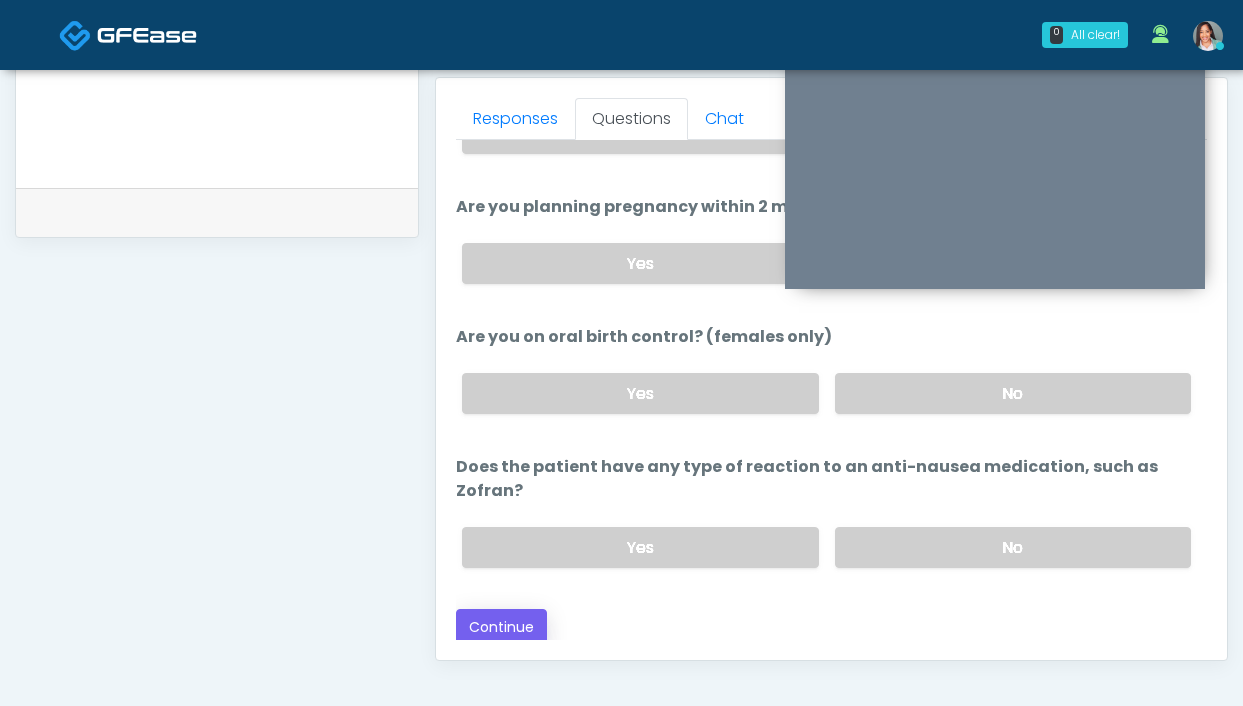type on "********" 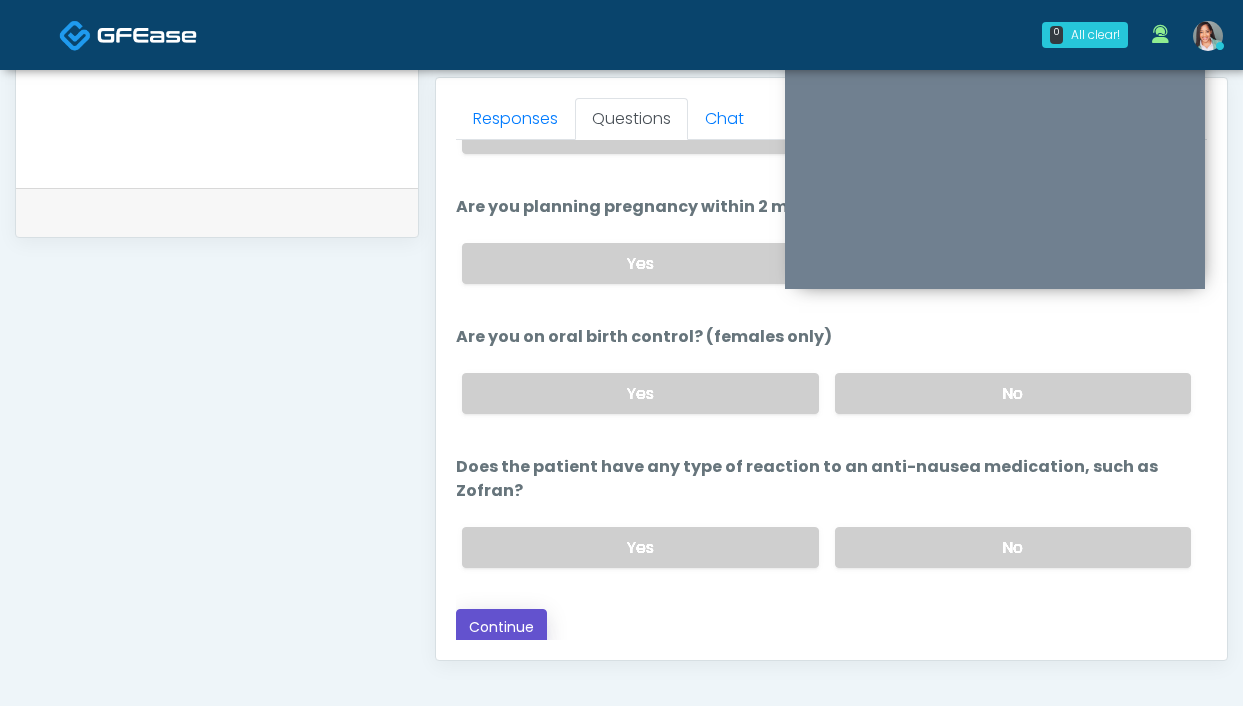 drag, startPoint x: 524, startPoint y: 631, endPoint x: 545, endPoint y: 608, distance: 31.144823 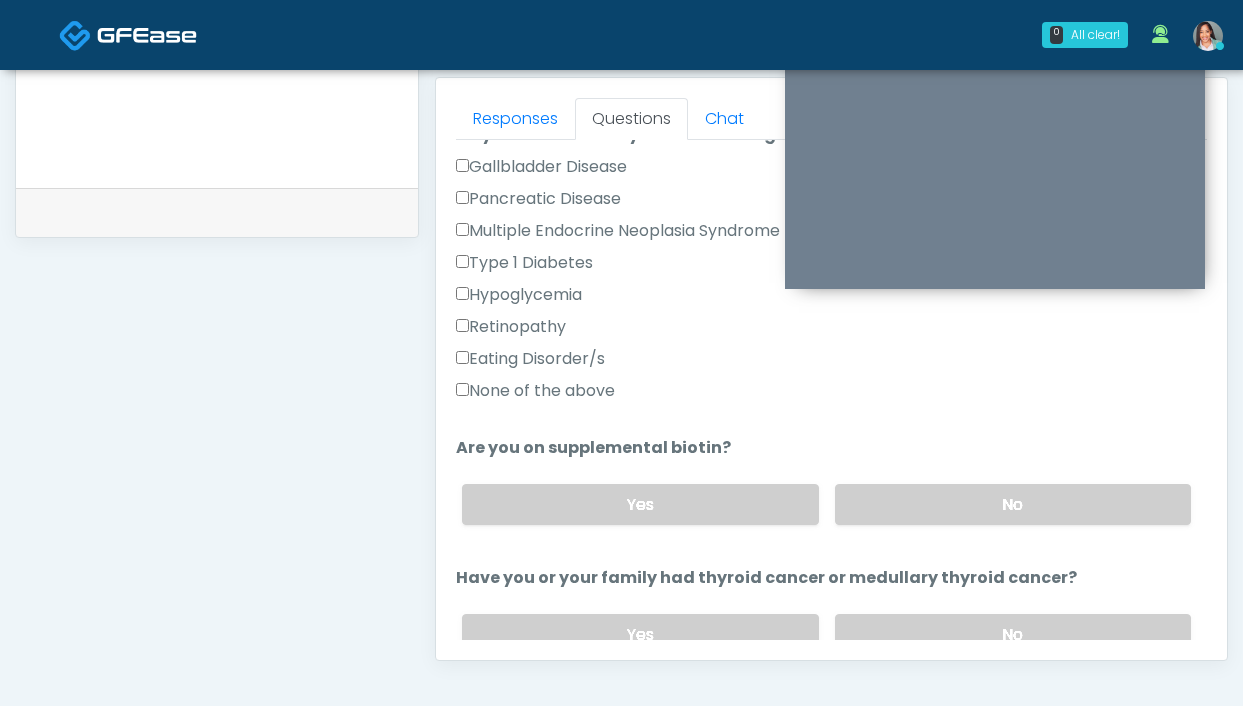 scroll, scrollTop: 0, scrollLeft: 0, axis: both 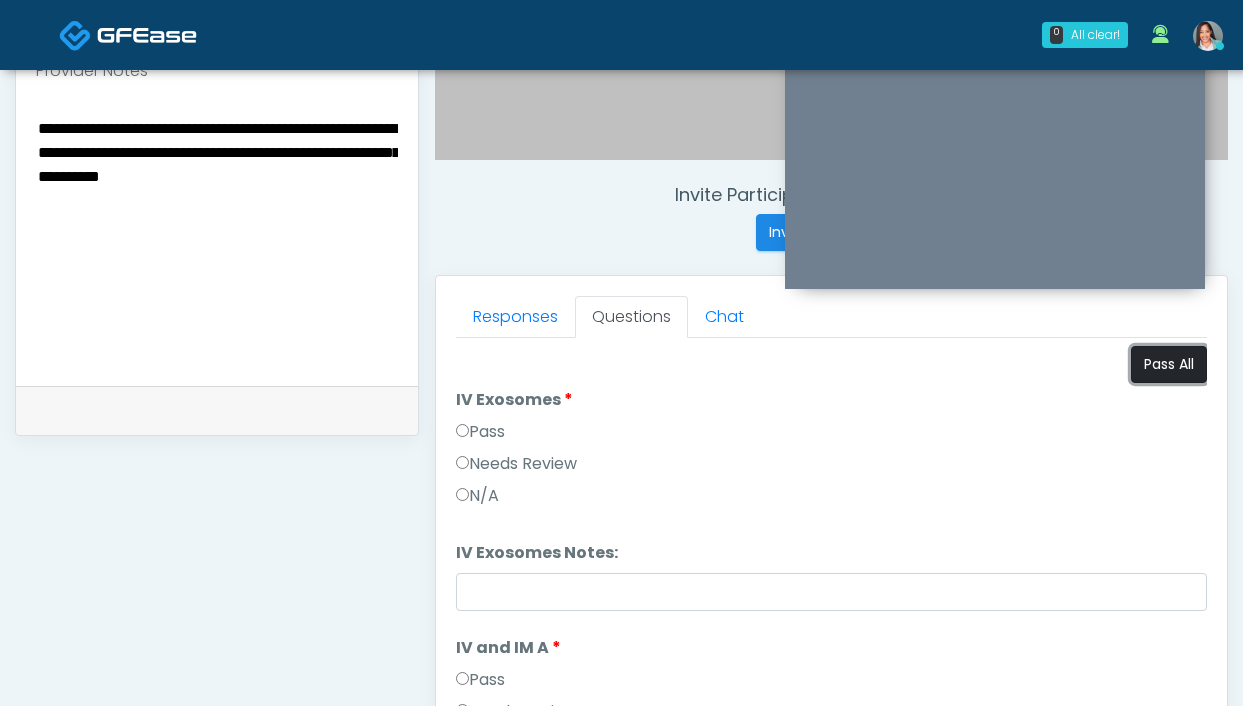 click on "Pass All" at bounding box center (1169, 364) 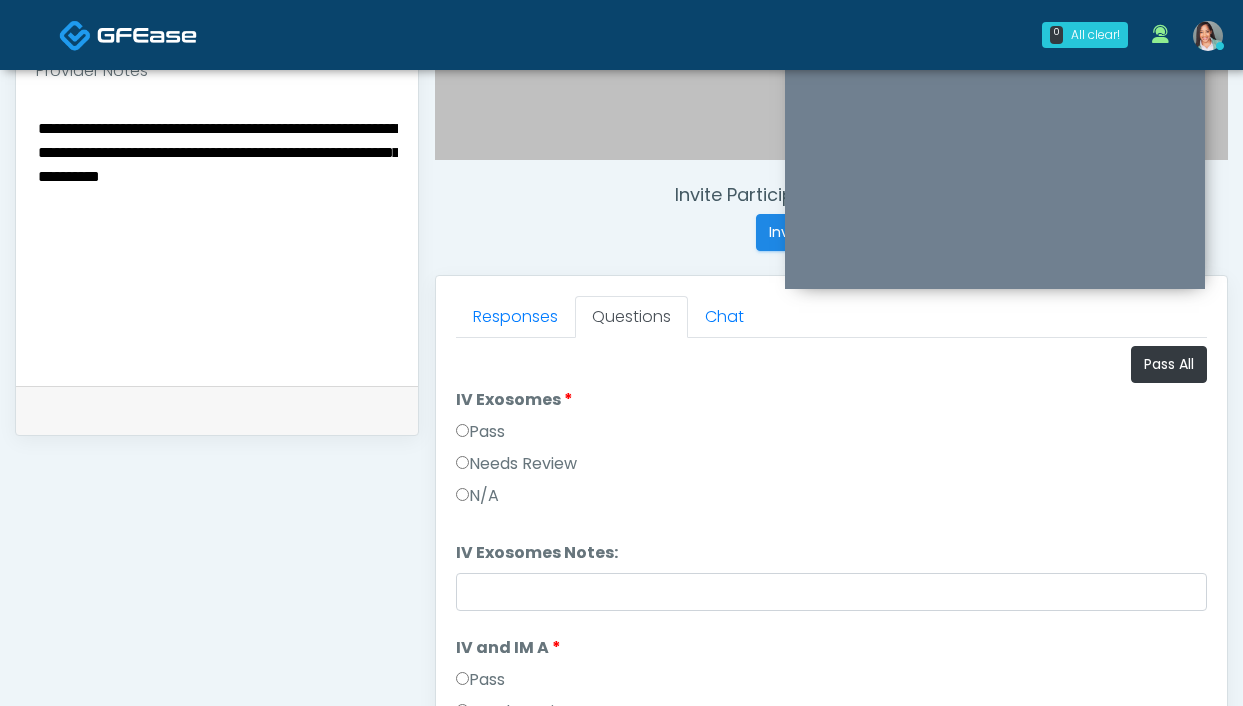 click on "**********" at bounding box center [217, 237] 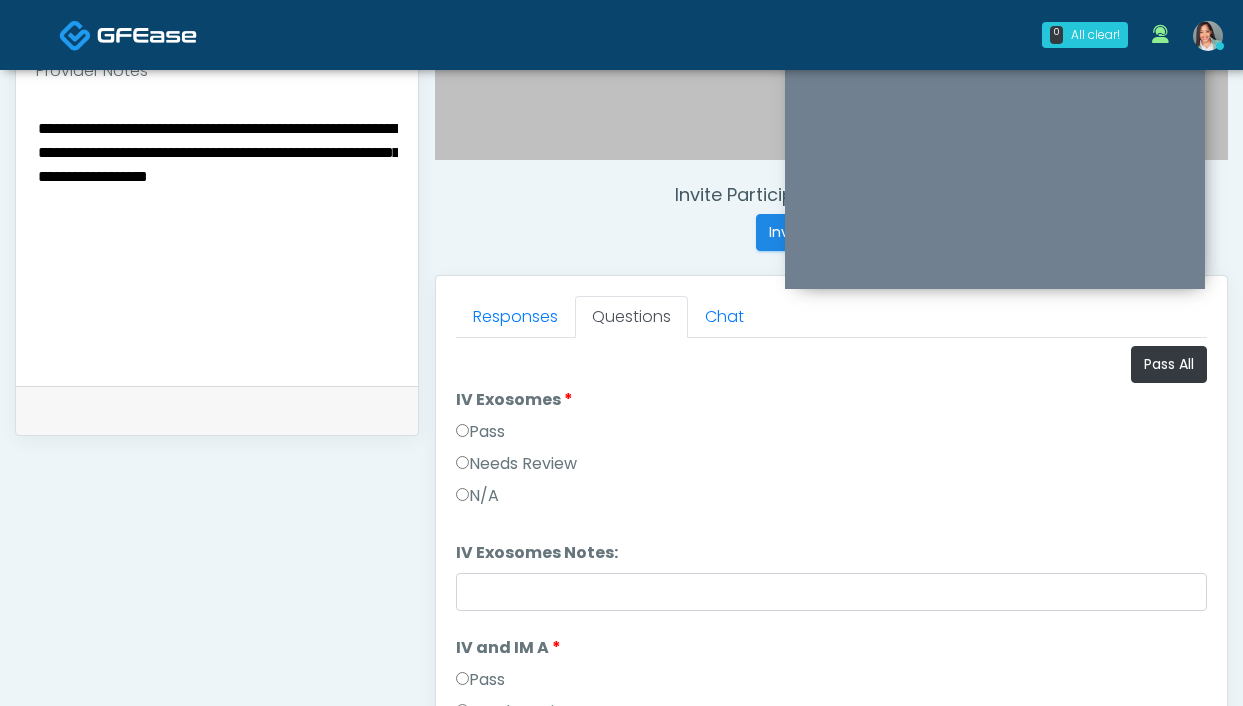 click on "**********" at bounding box center [217, 237] 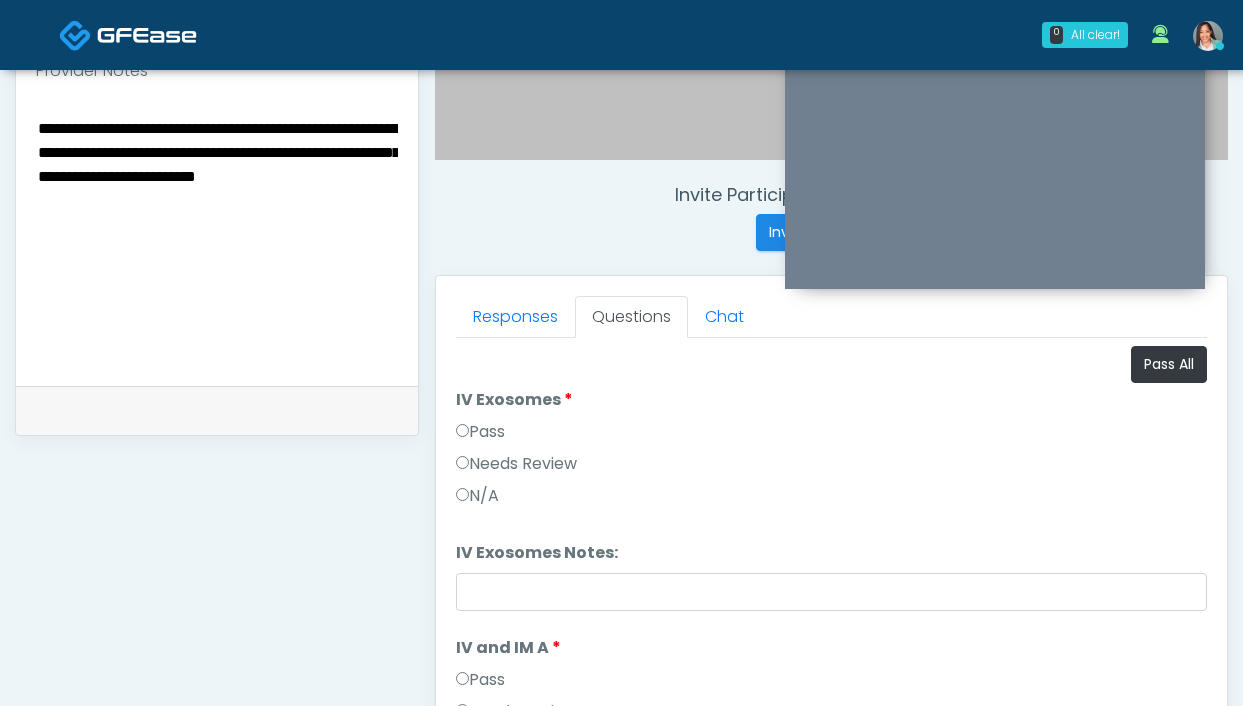click on "**********" at bounding box center (217, 237) 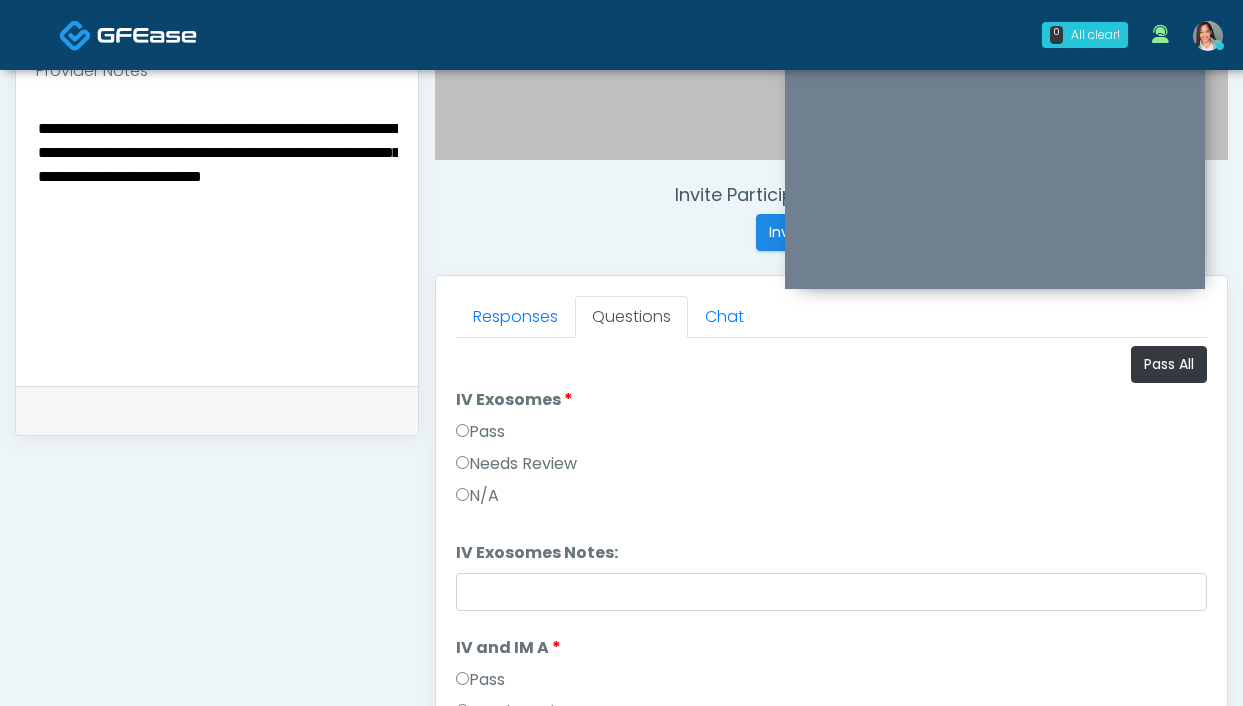 click on "**********" at bounding box center [217, 237] 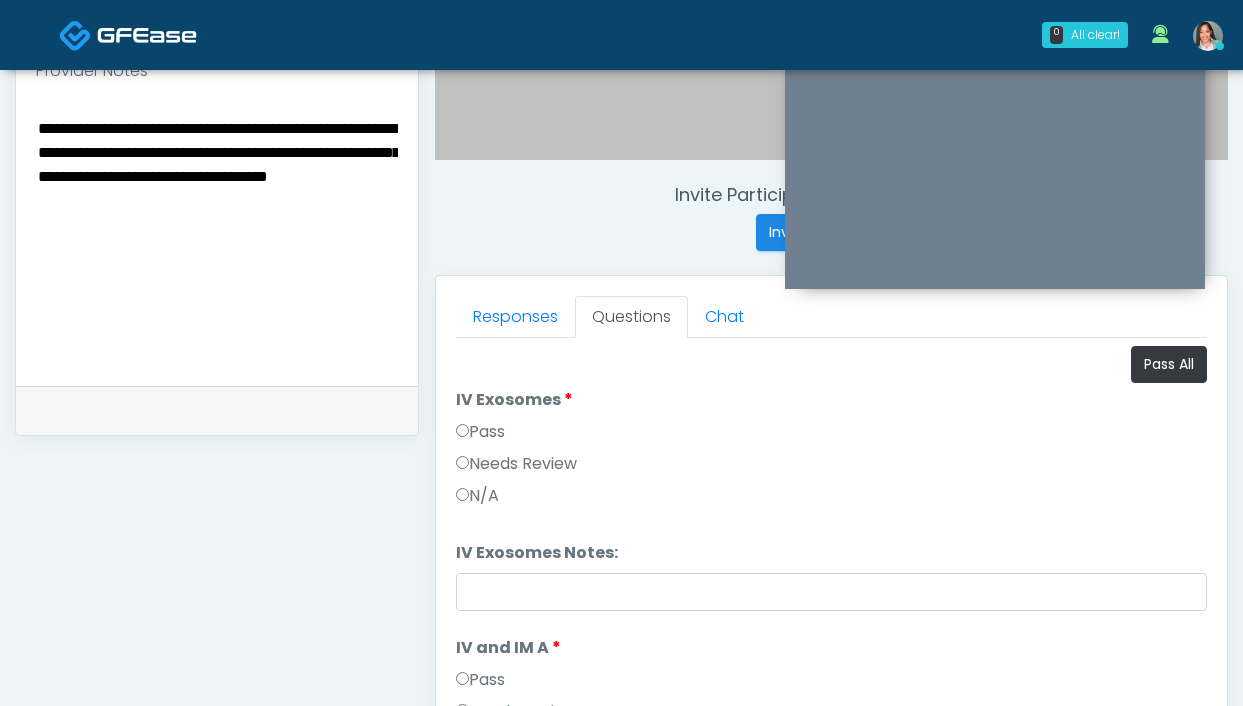 drag, startPoint x: 132, startPoint y: 196, endPoint x: 184, endPoint y: 181, distance: 54.120235 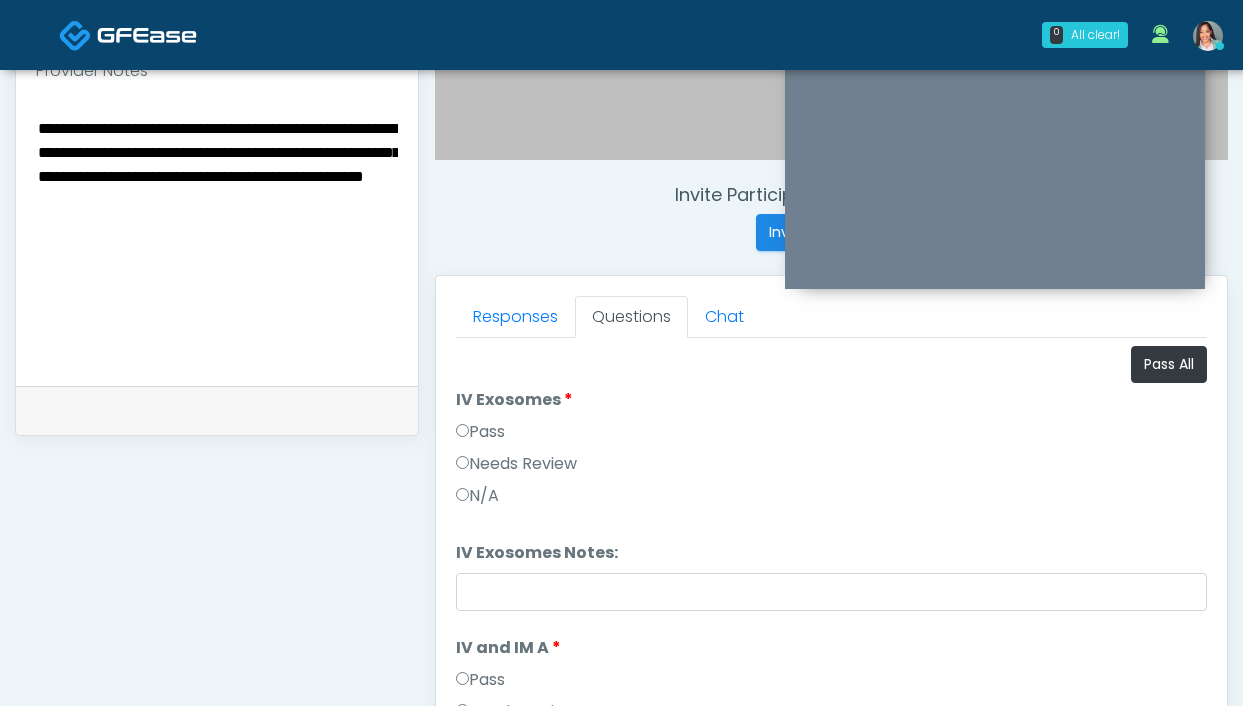 paste on "**********" 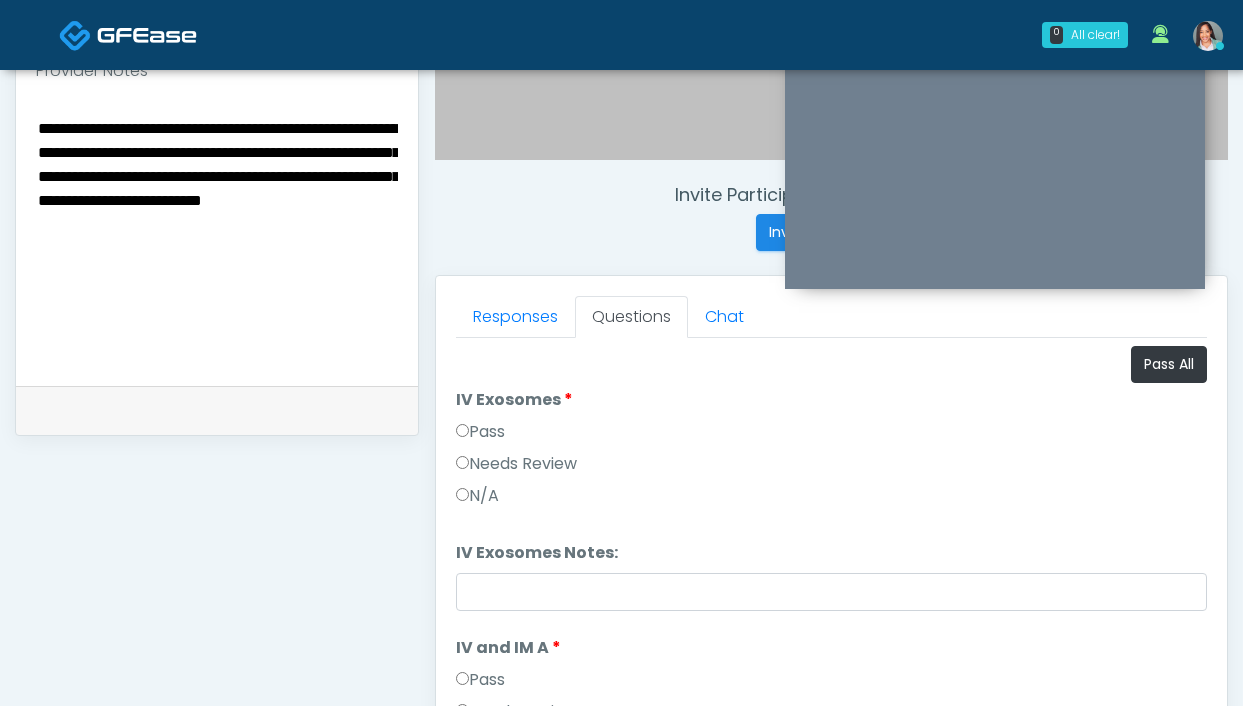 click on "**********" at bounding box center [217, 237] 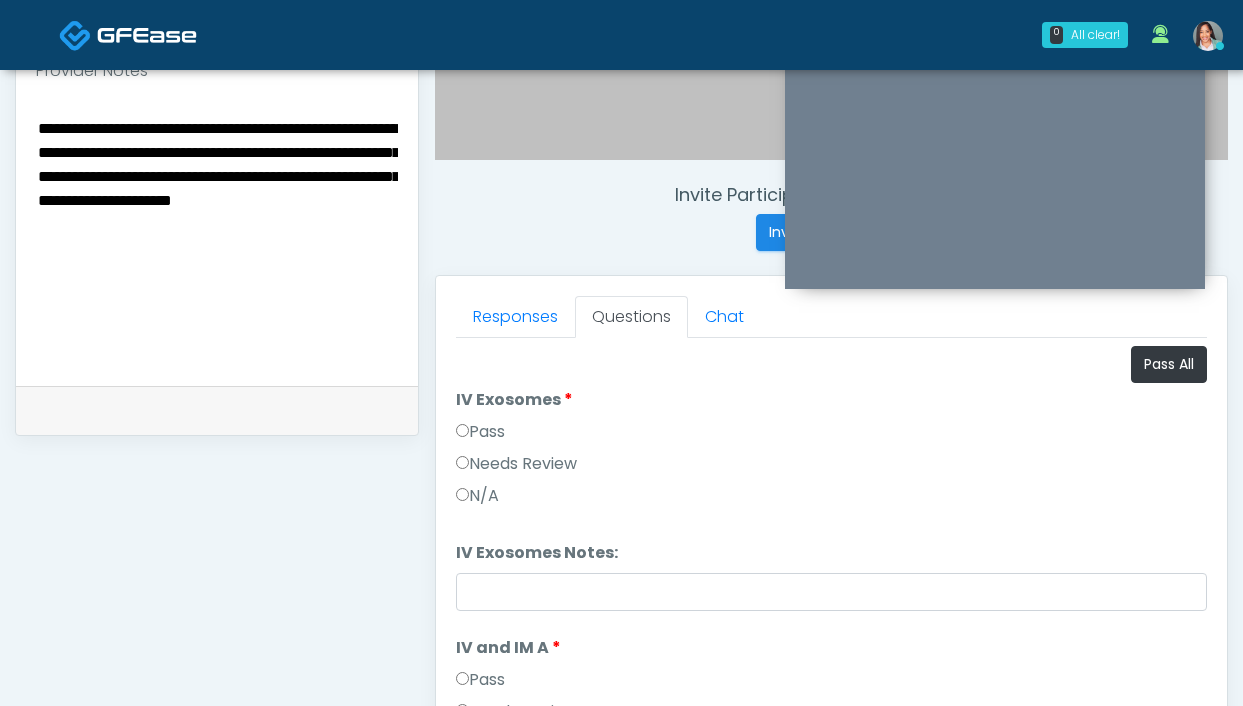 click on "**********" at bounding box center (217, 237) 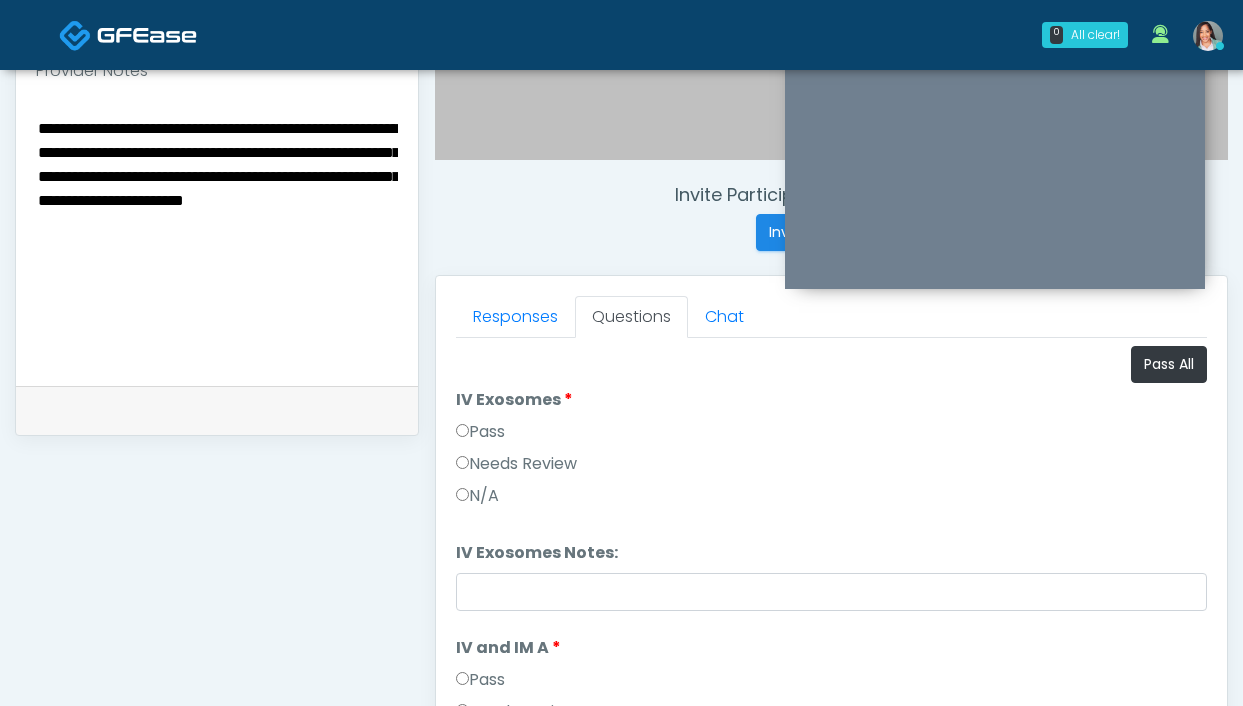 click on "**********" at bounding box center (217, 237) 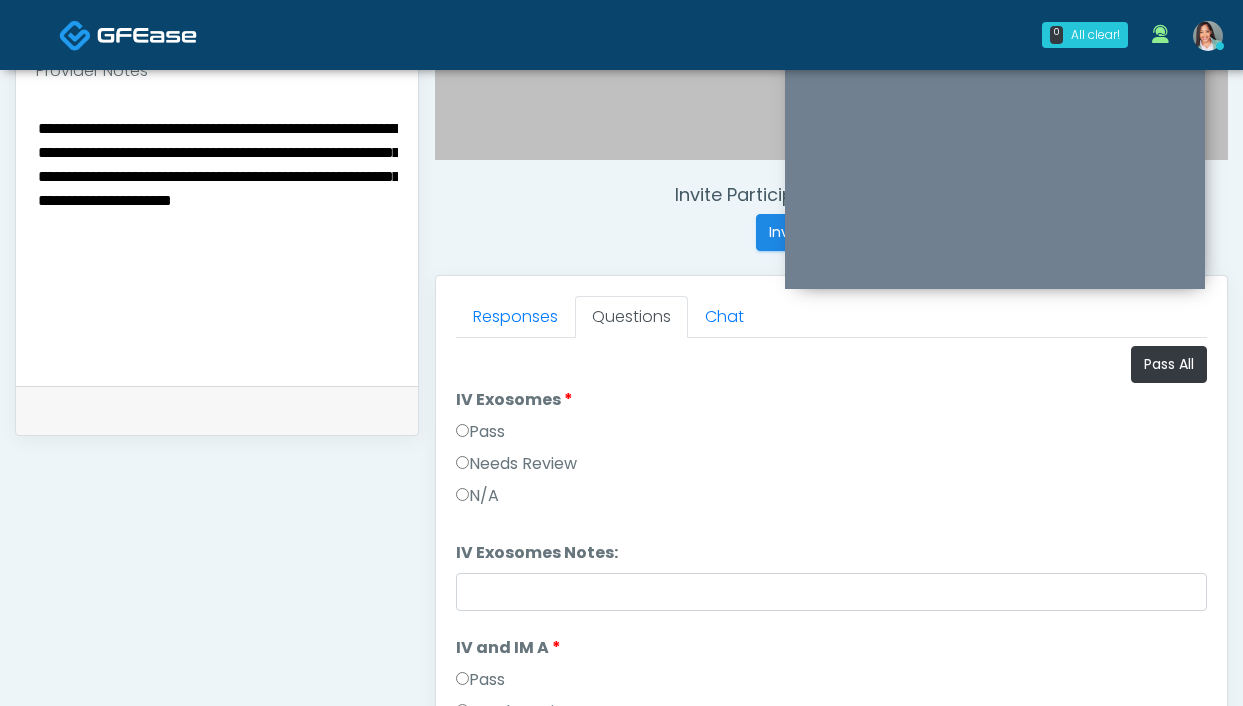 click on "**********" at bounding box center [217, 237] 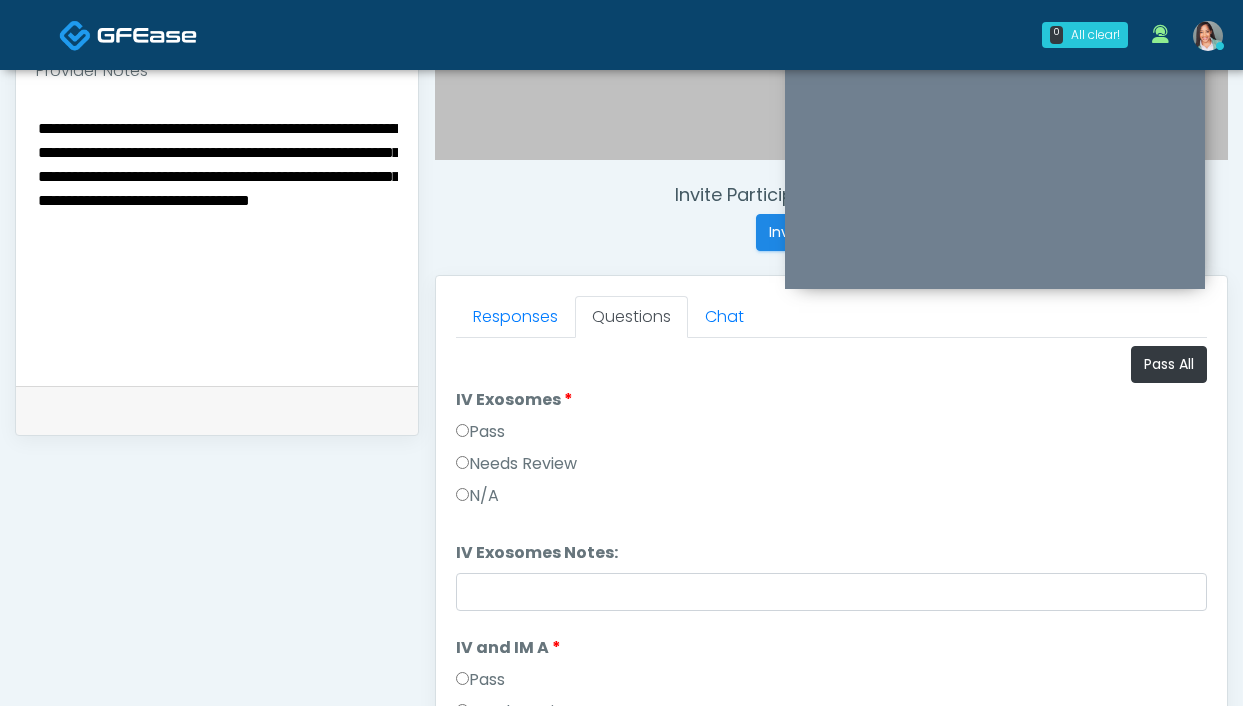 paste on "**********" 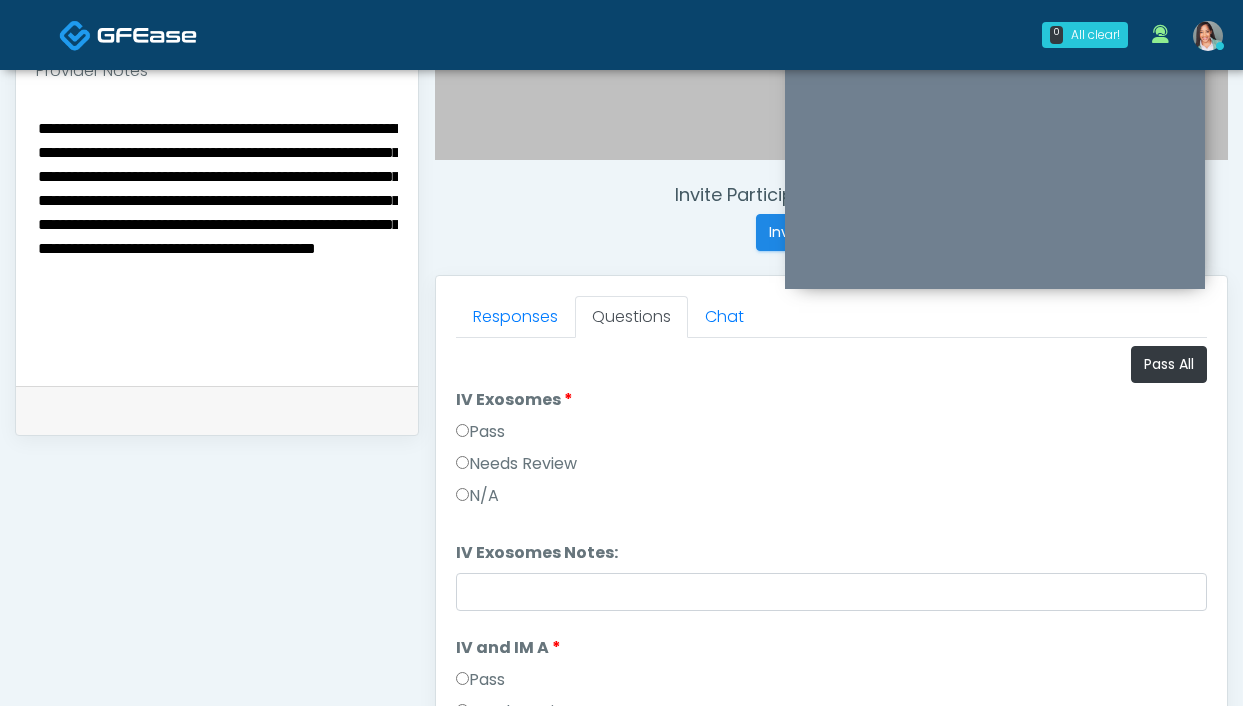 drag, startPoint x: 218, startPoint y: 287, endPoint x: 56, endPoint y: 300, distance: 162.52077 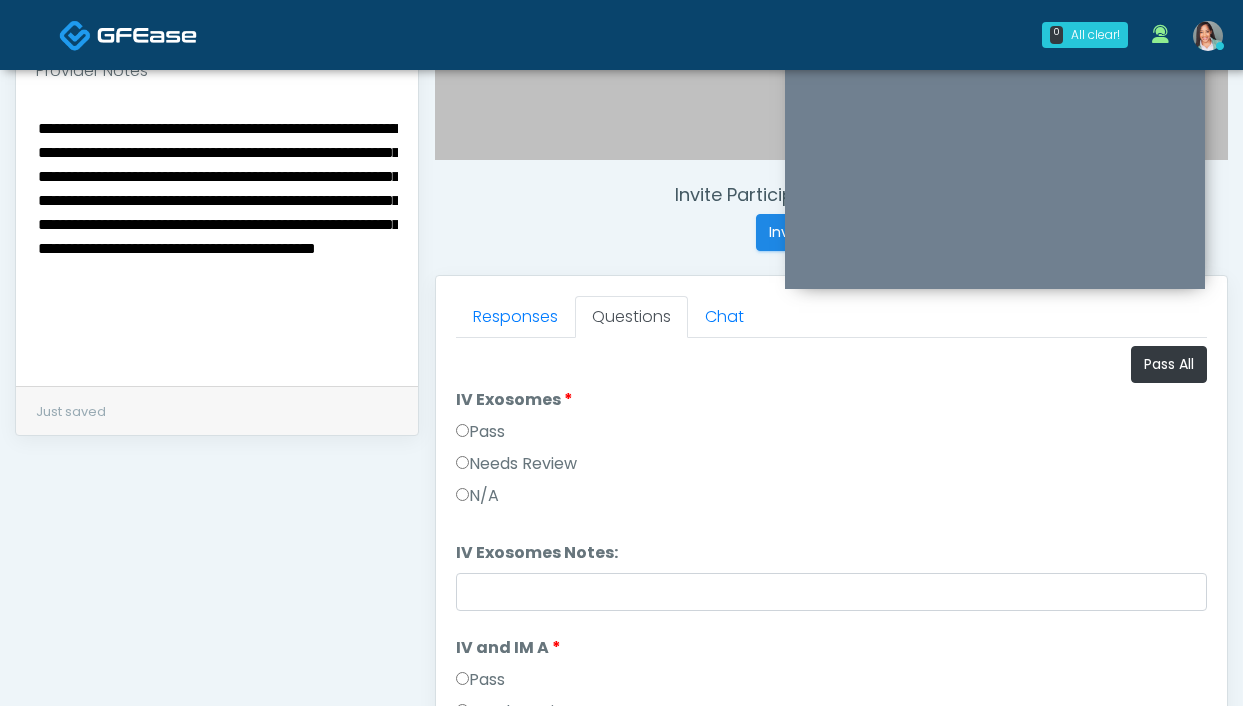drag, startPoint x: 34, startPoint y: 297, endPoint x: 195, endPoint y: 304, distance: 161.1521 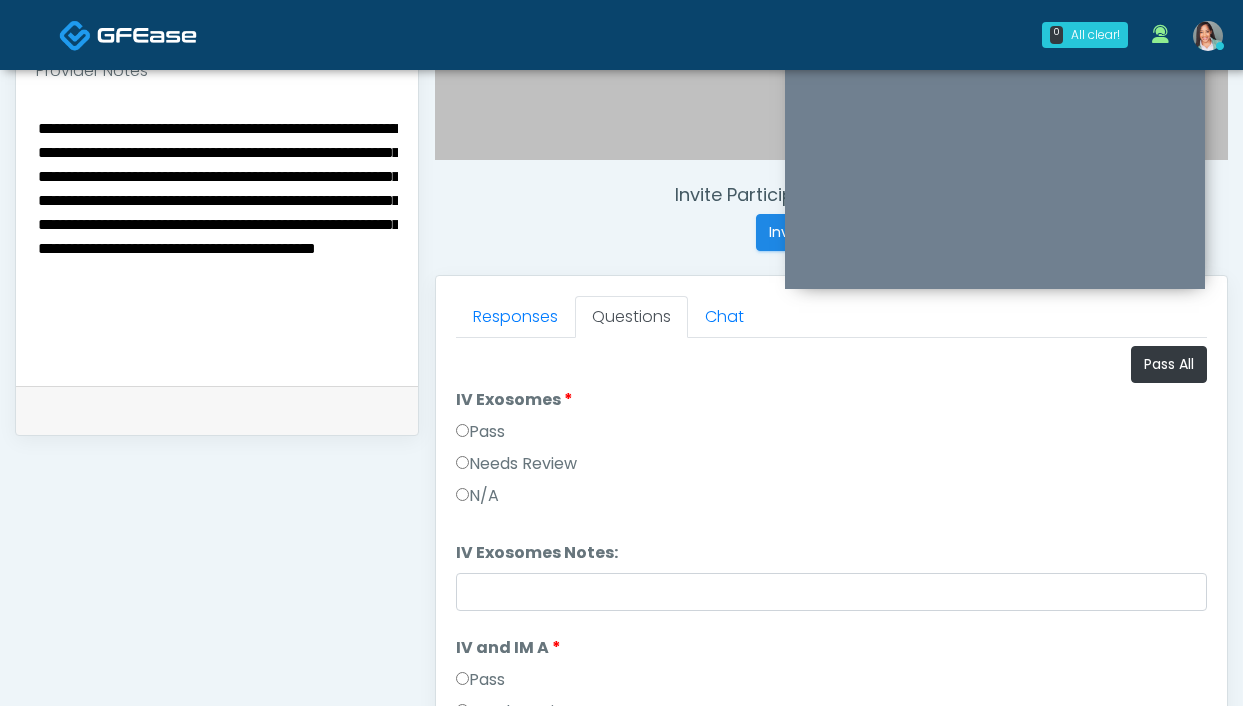drag, startPoint x: 354, startPoint y: 293, endPoint x: -15, endPoint y: 299, distance: 369.04877 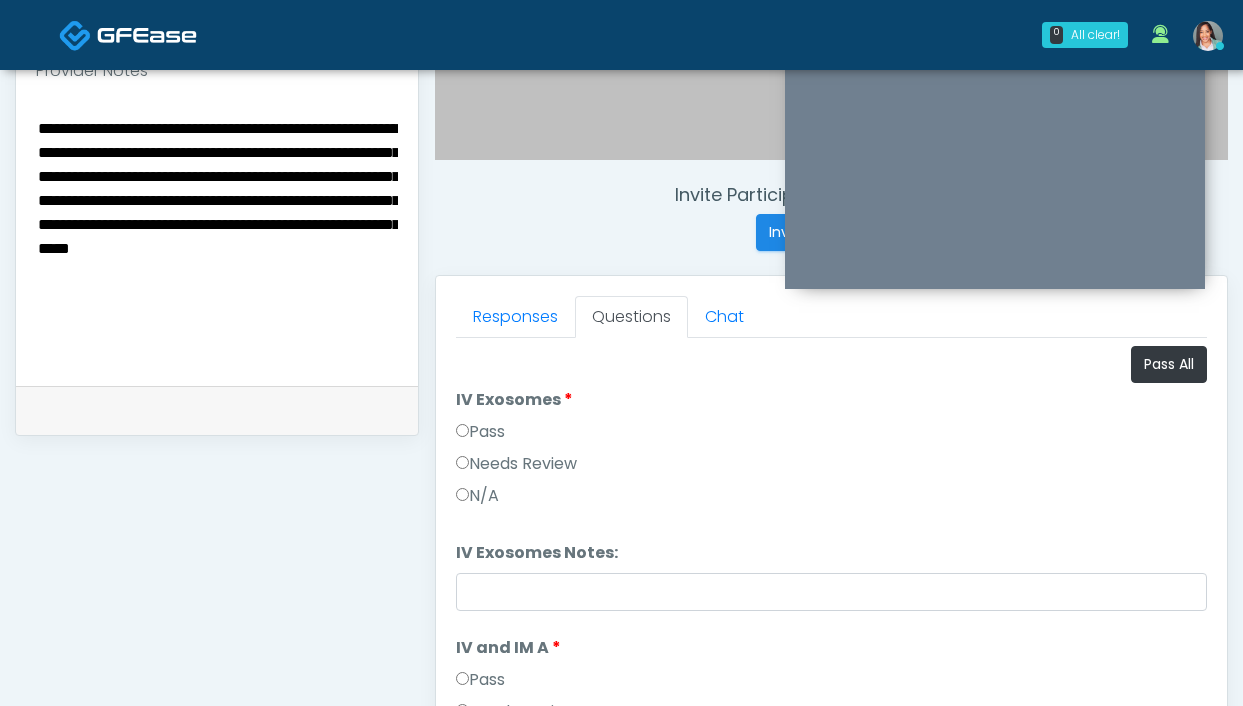click on "**********" at bounding box center [217, 237] 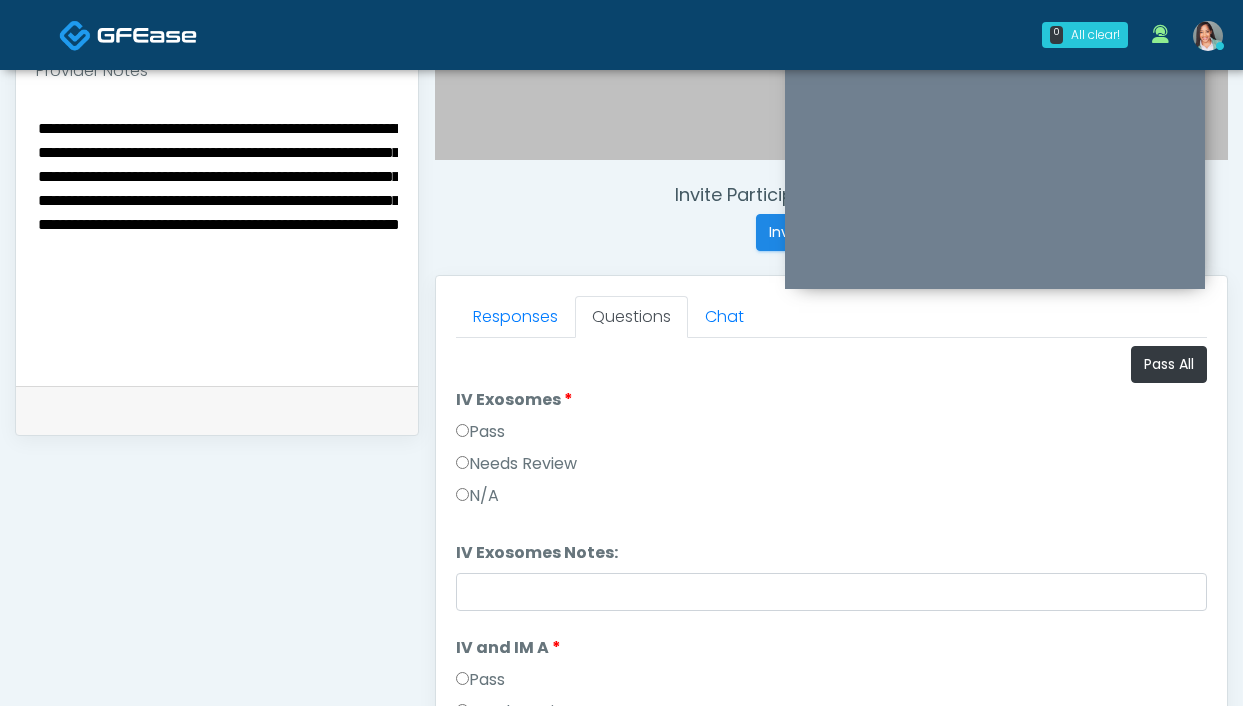 click on "**********" at bounding box center (217, 237) 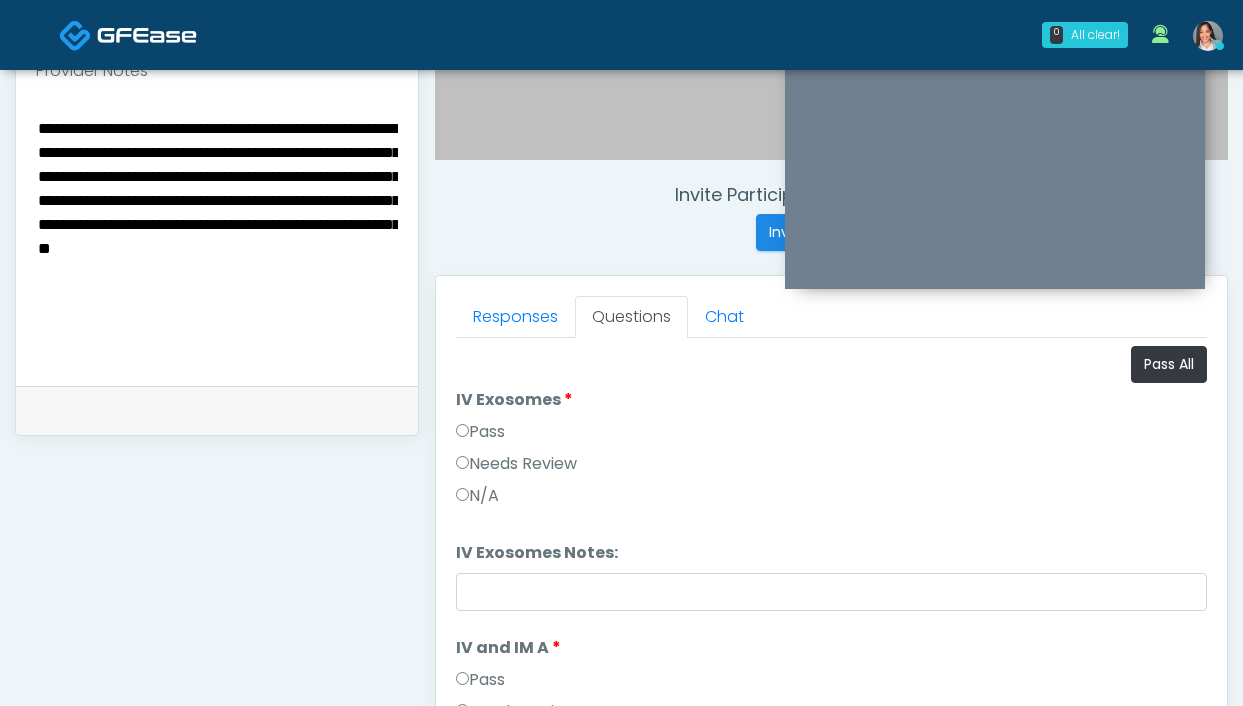 click on "**********" at bounding box center [217, 237] 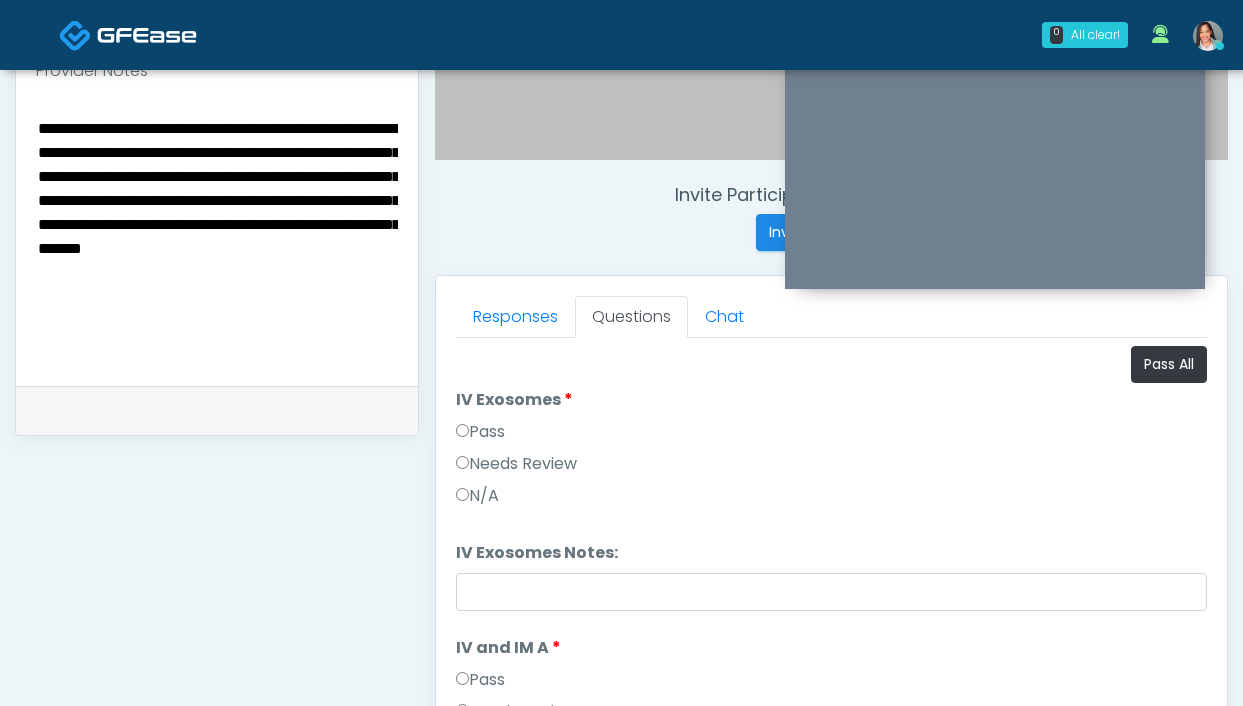 click on "**********" at bounding box center (217, 237) 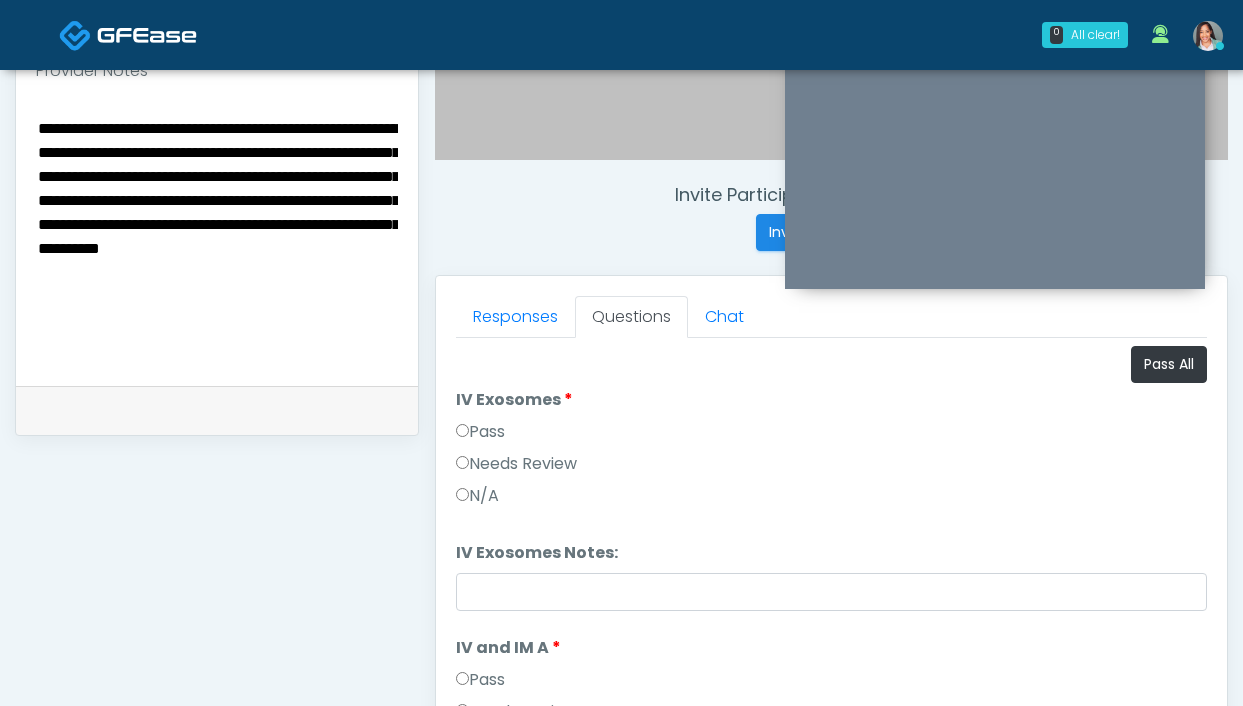 click on "**********" at bounding box center [217, 237] 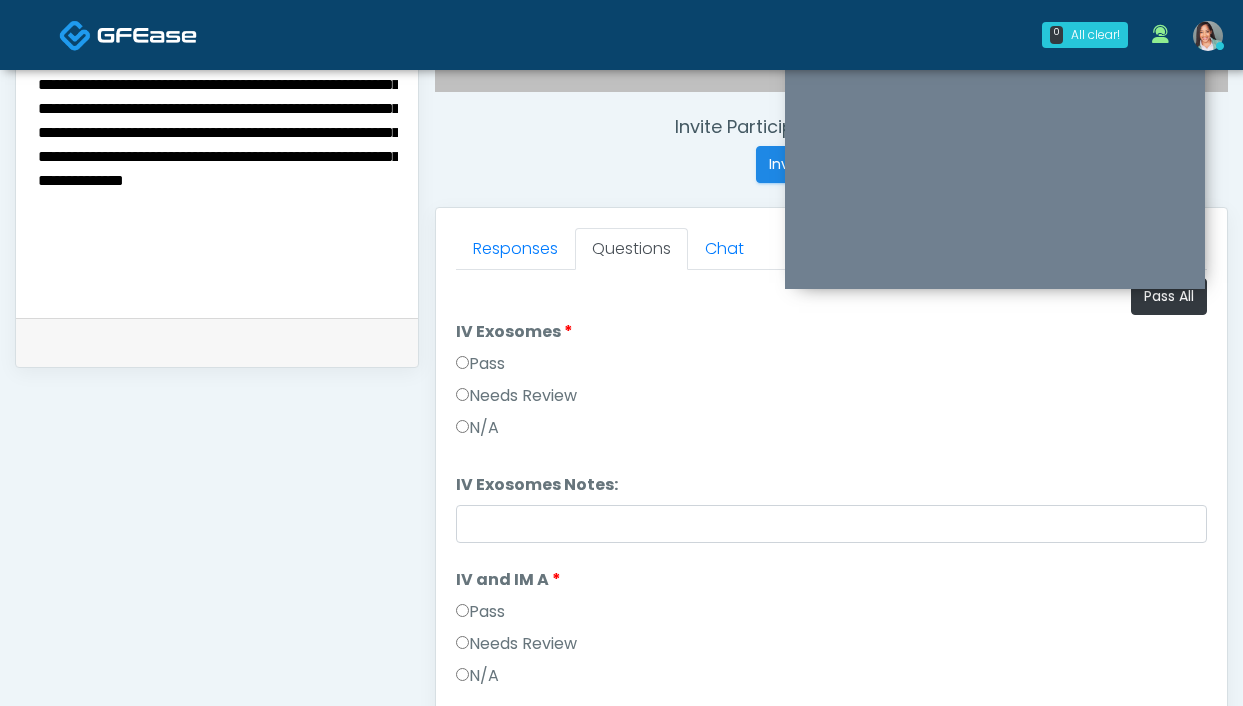 scroll, scrollTop: 752, scrollLeft: 0, axis: vertical 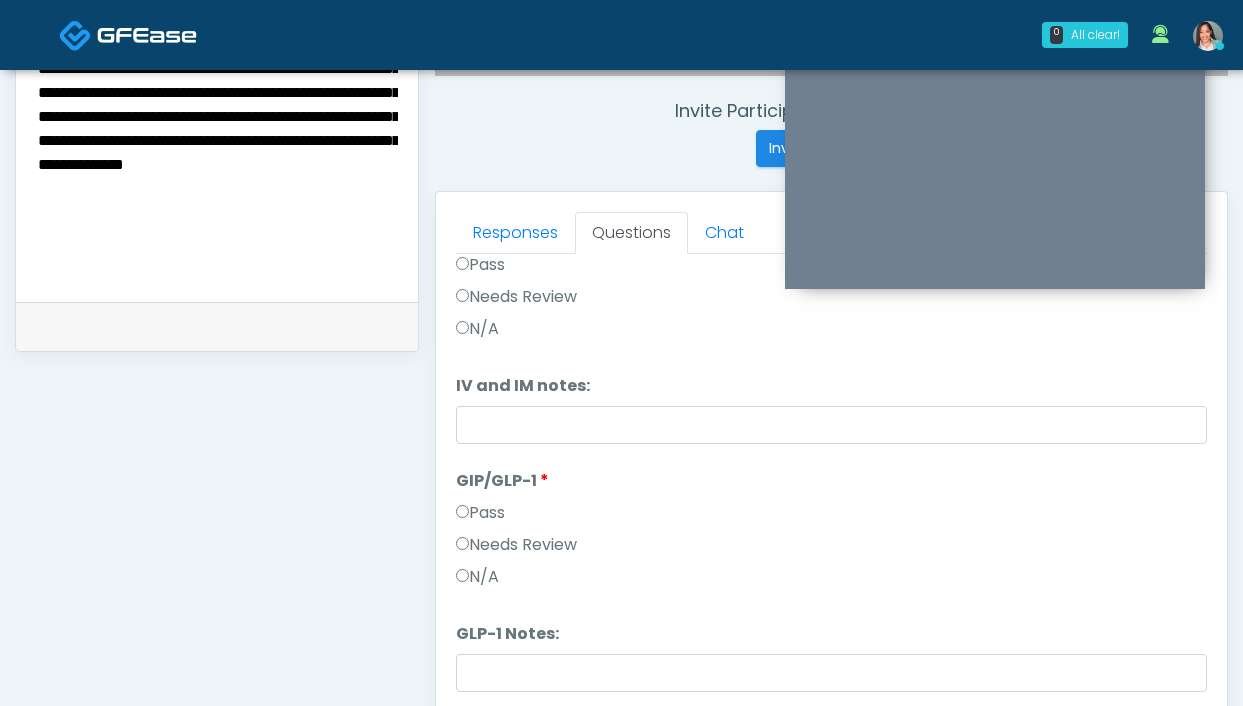 type on "**********" 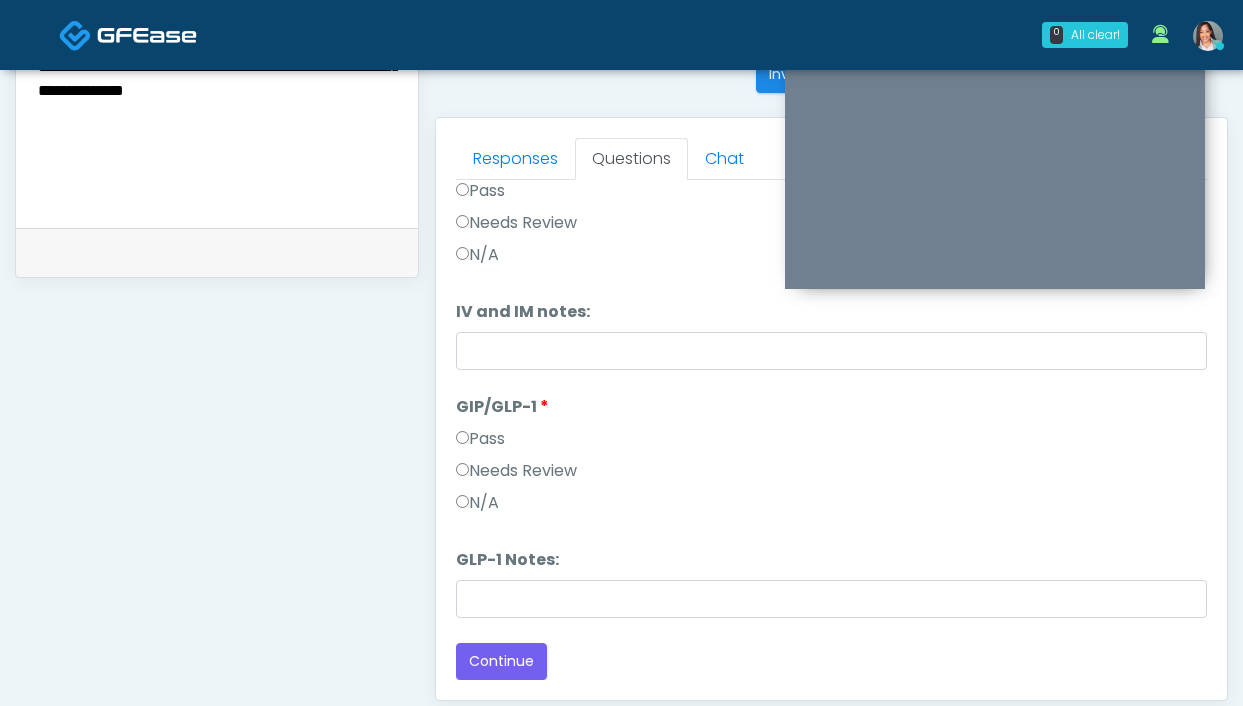 scroll, scrollTop: 909, scrollLeft: 0, axis: vertical 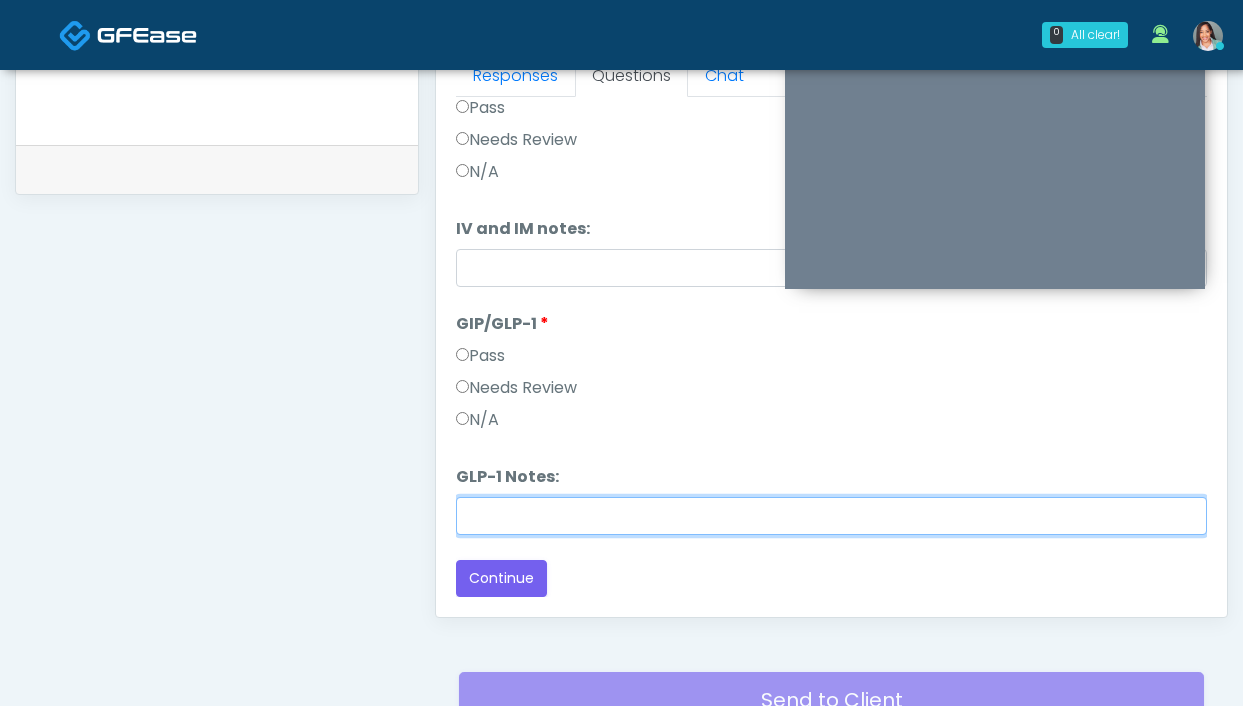 click on "GLP-1 Notes:" at bounding box center (831, 516) 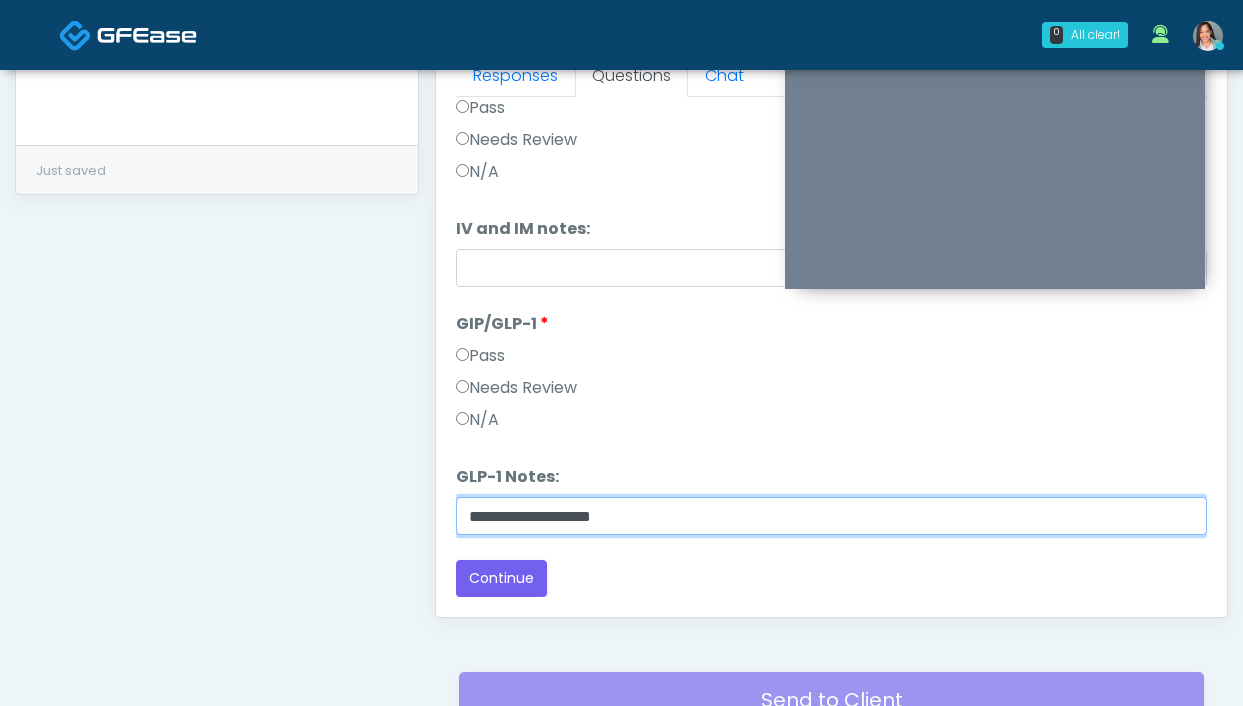 type on "**********" 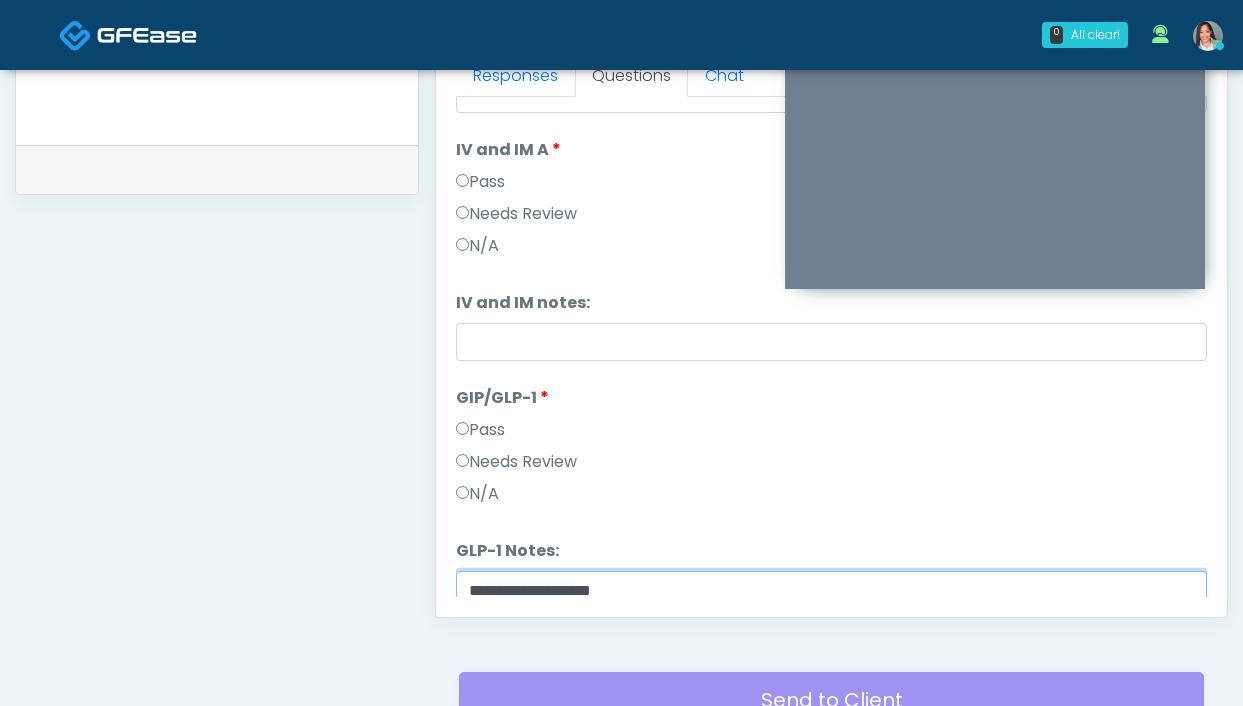 scroll, scrollTop: 0, scrollLeft: 0, axis: both 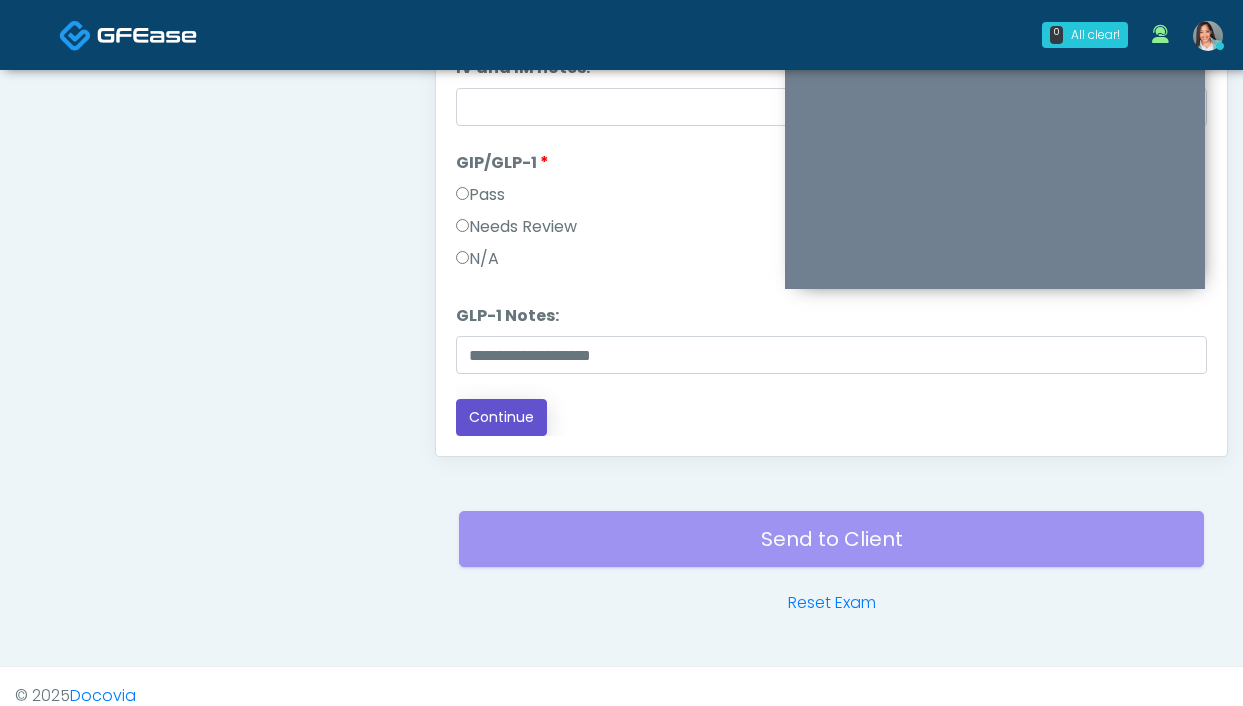 click on "Continue" at bounding box center [501, 417] 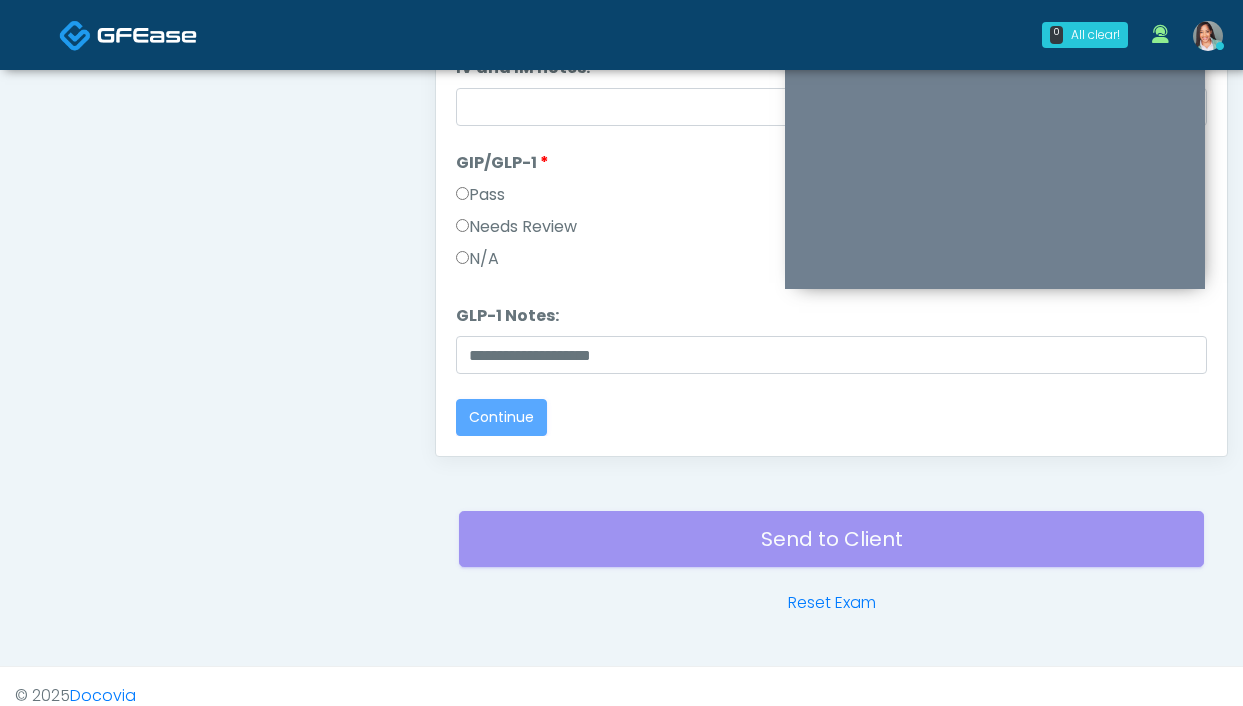 scroll, scrollTop: 0, scrollLeft: 0, axis: both 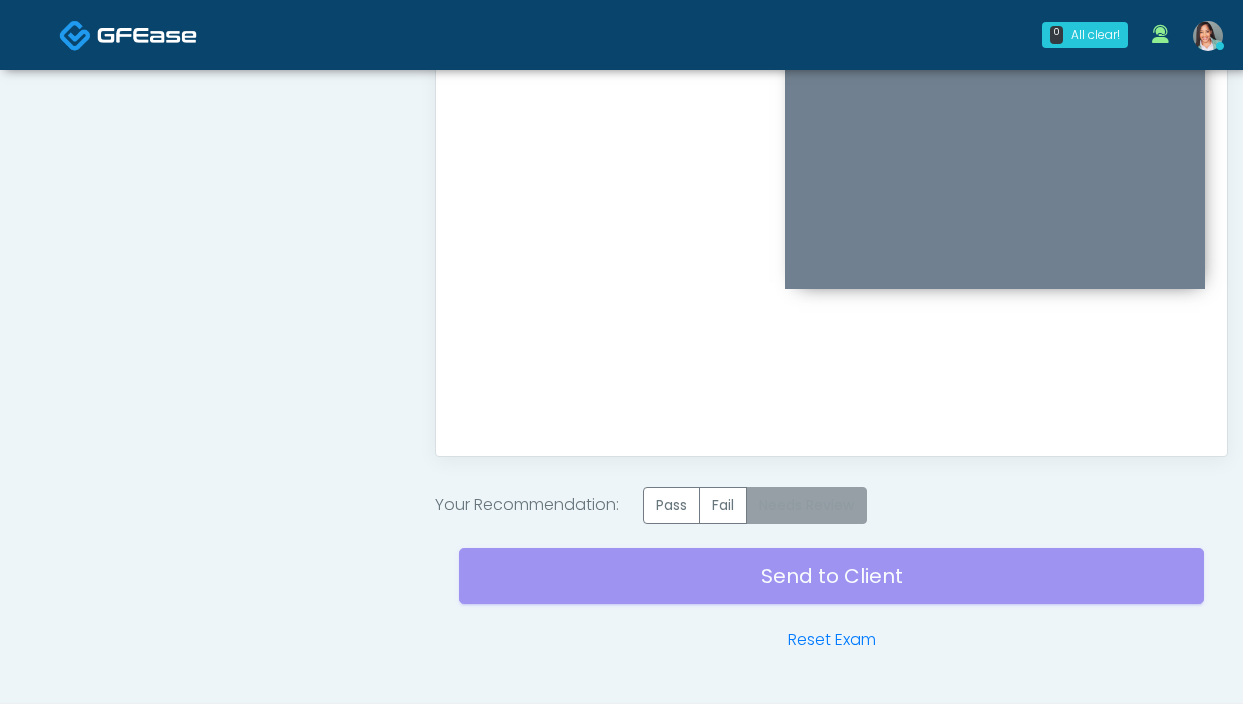 click on "Needs Review" at bounding box center [806, 505] 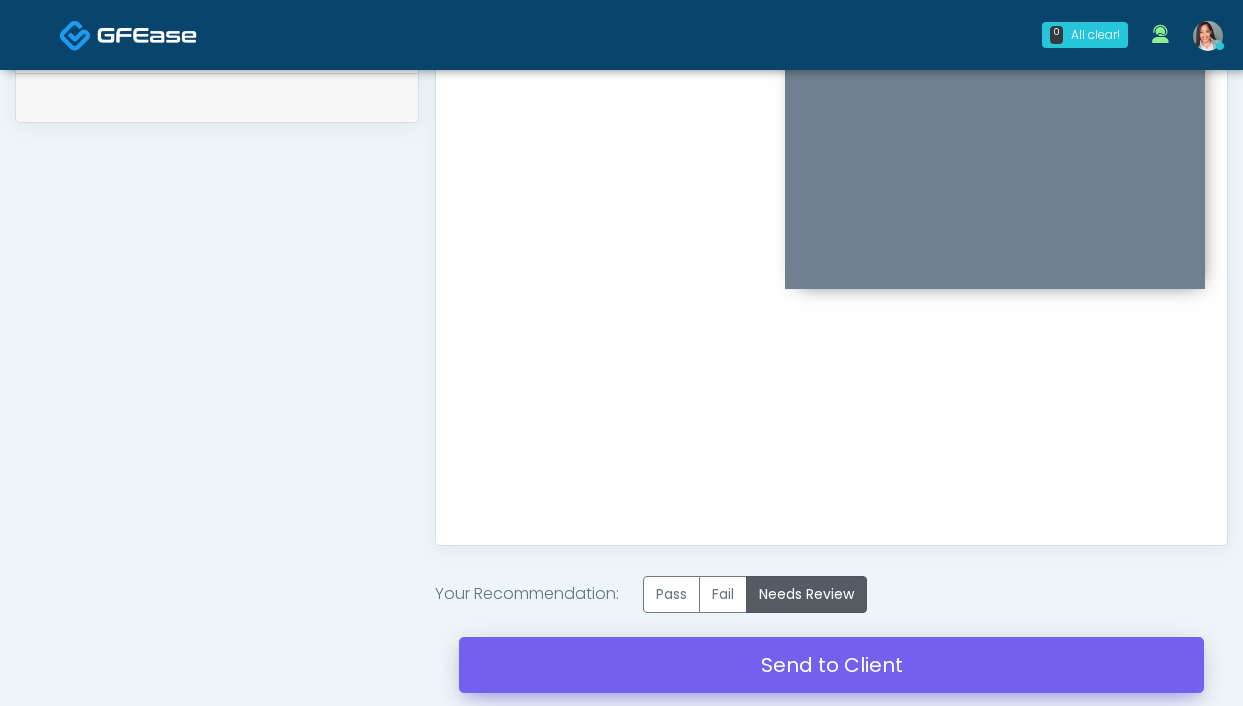 scroll, scrollTop: 1126, scrollLeft: 0, axis: vertical 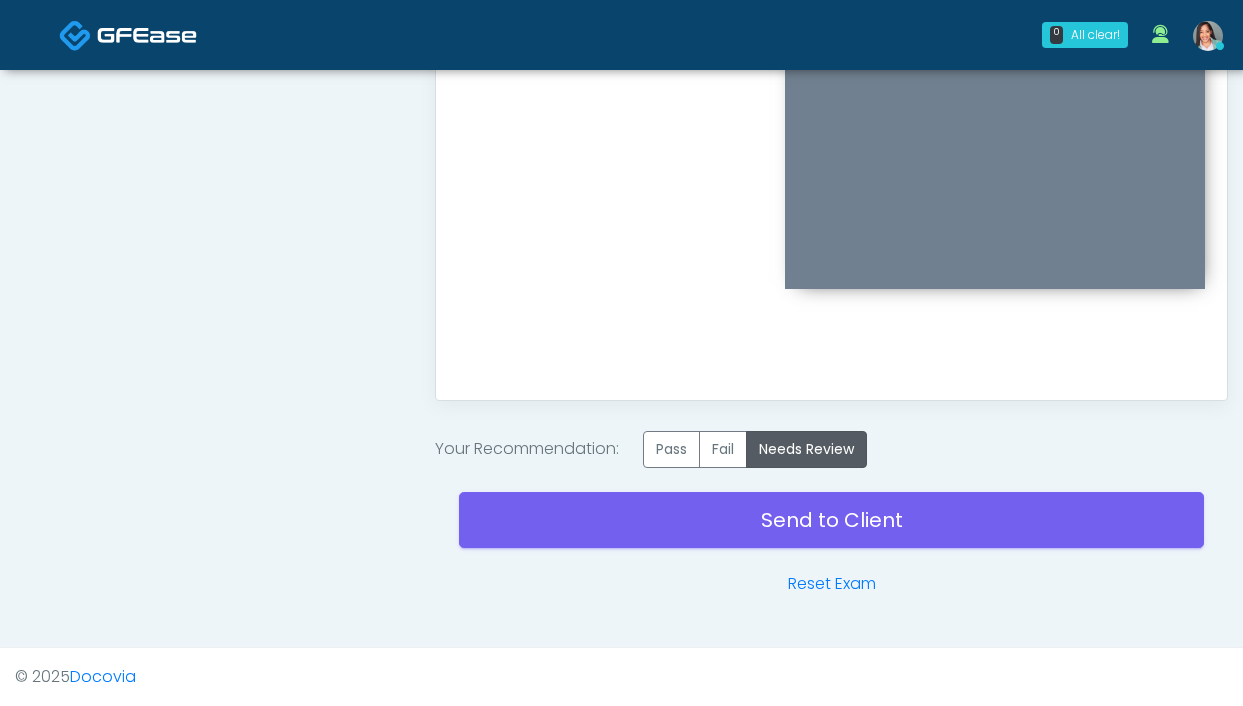 click on "Send to Client
Reset Exam" at bounding box center (831, 532) 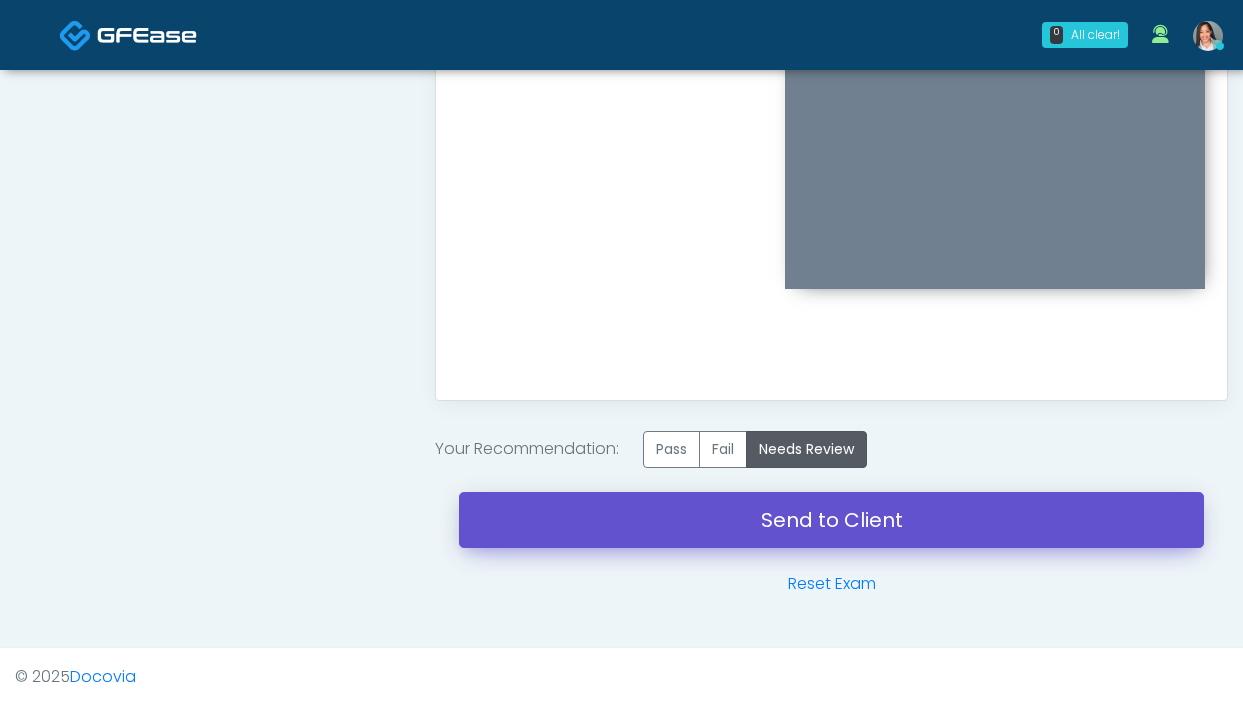 click on "Send to Client" at bounding box center [831, 520] 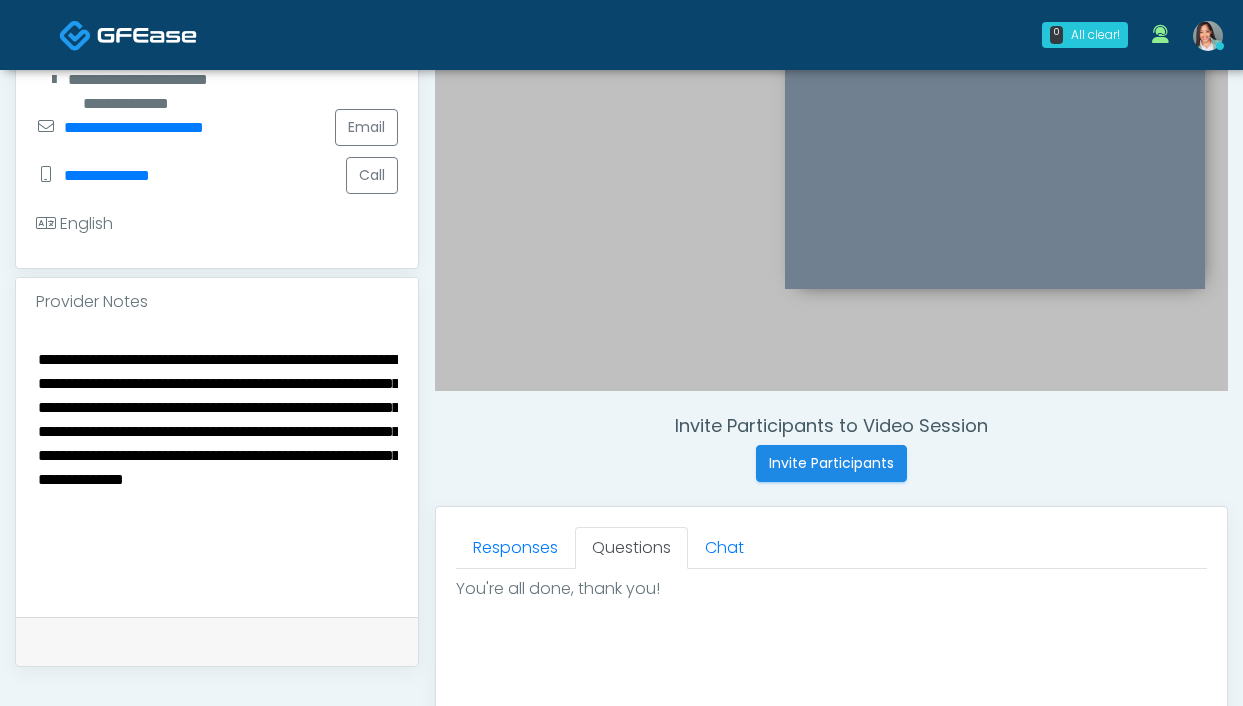 scroll, scrollTop: 0, scrollLeft: 0, axis: both 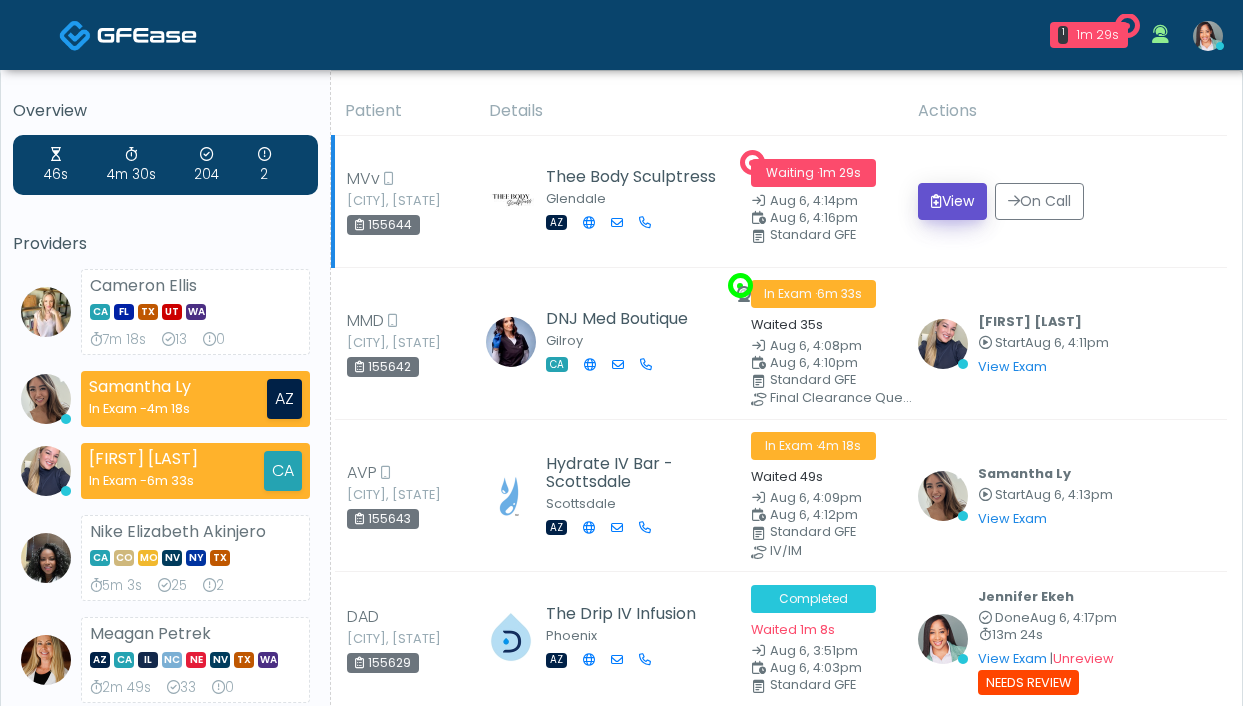 click at bounding box center (936, 201) 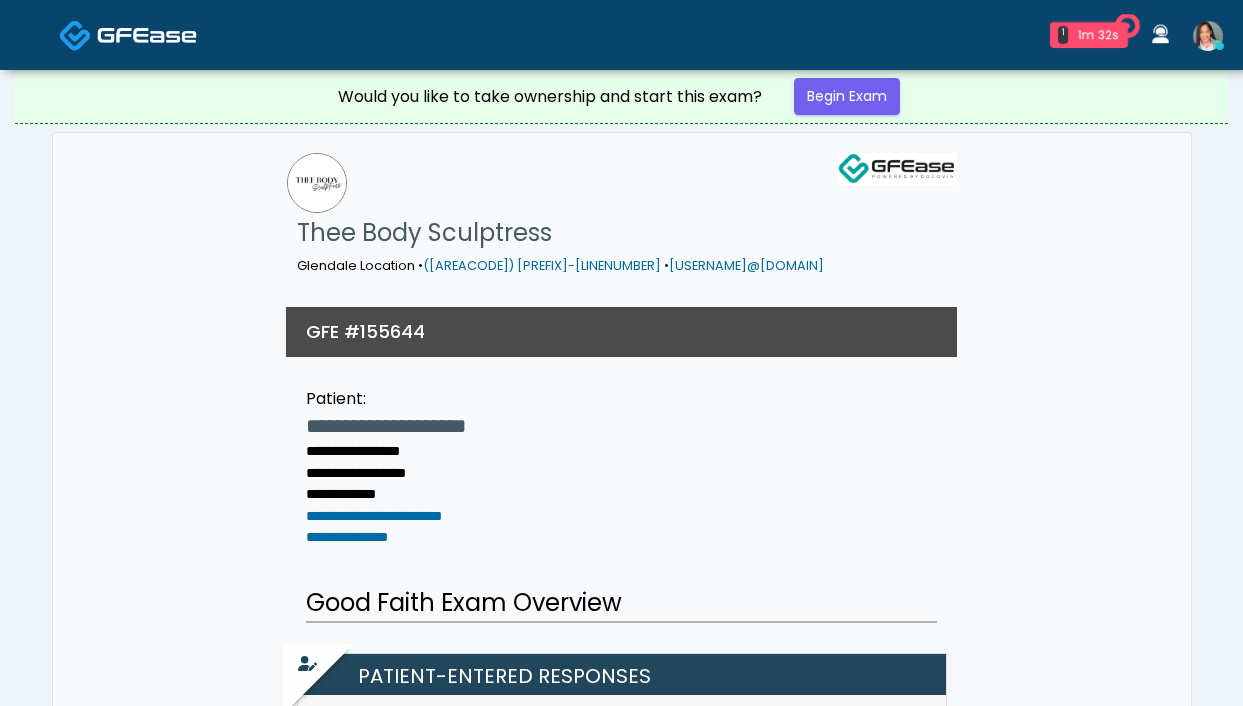 scroll, scrollTop: 0, scrollLeft: 0, axis: both 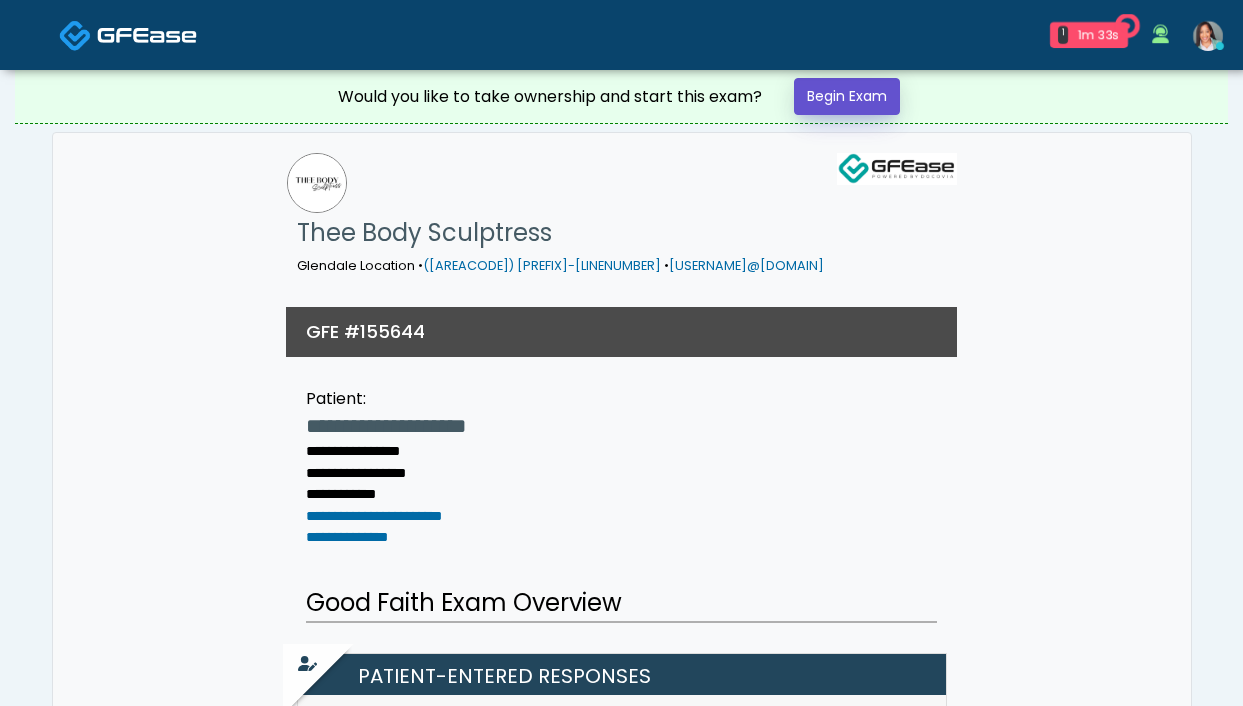 click on "Begin Exam" at bounding box center [847, 96] 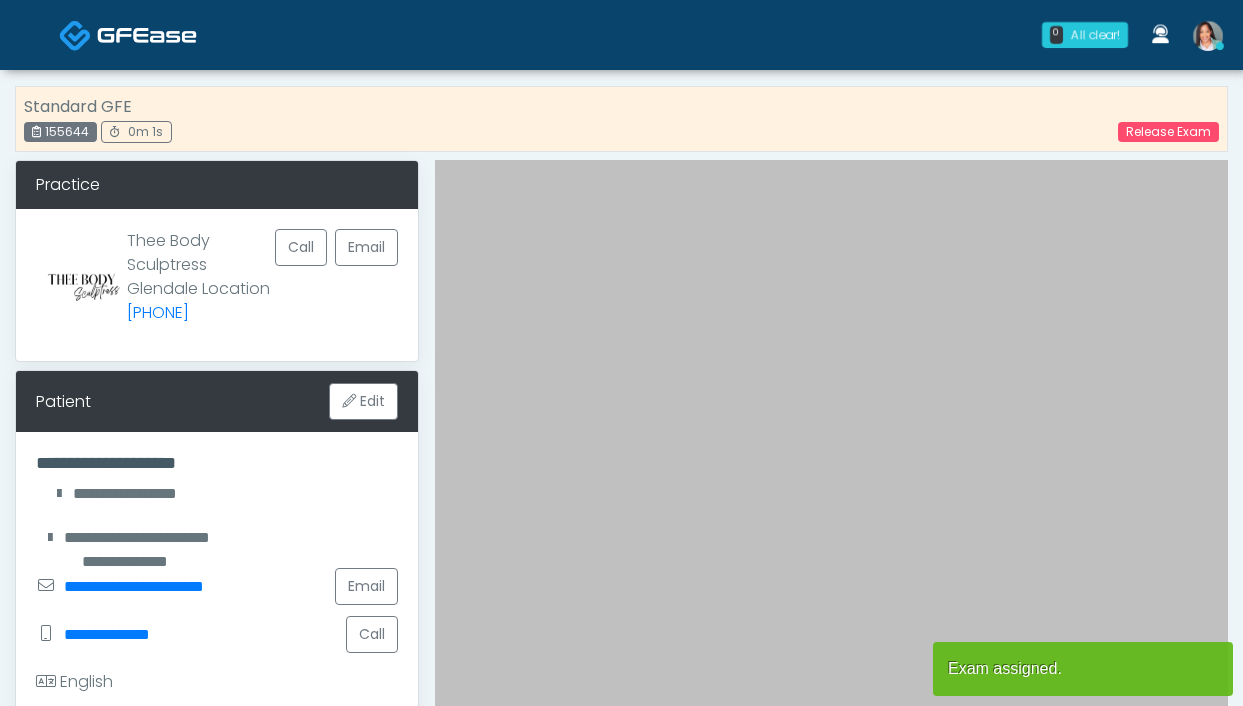 scroll, scrollTop: 0, scrollLeft: 0, axis: both 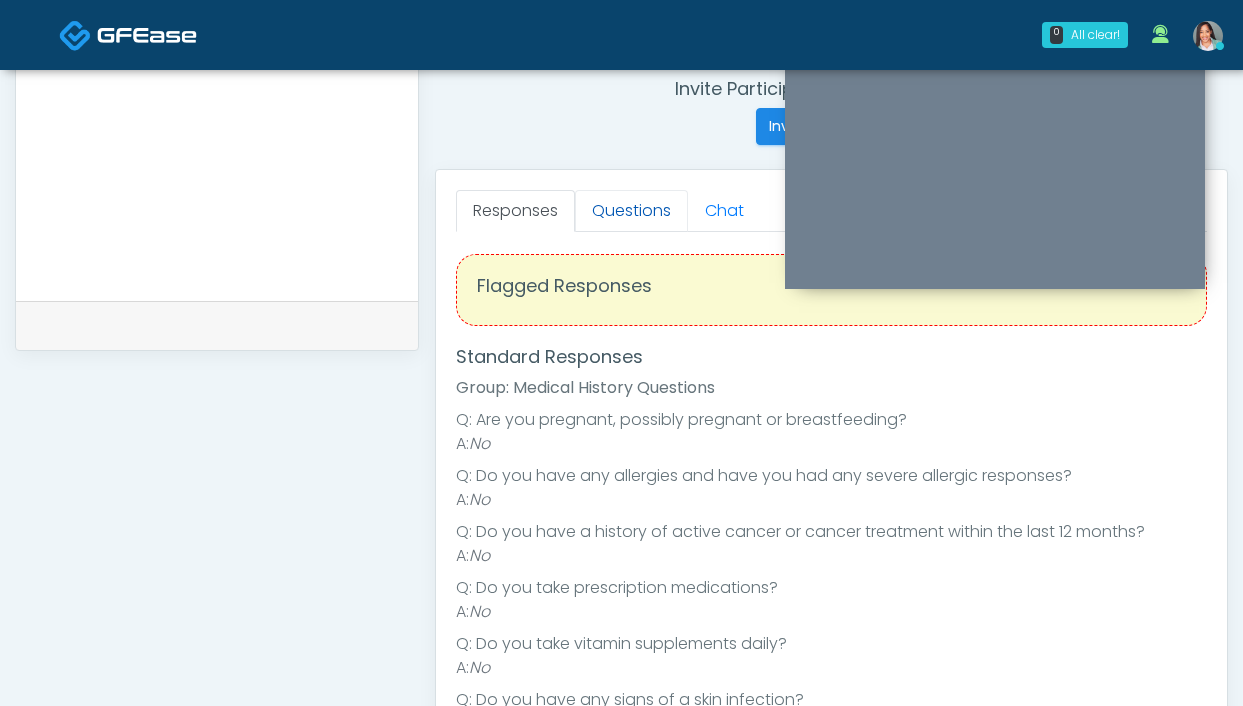 click on "Questions" at bounding box center [631, 211] 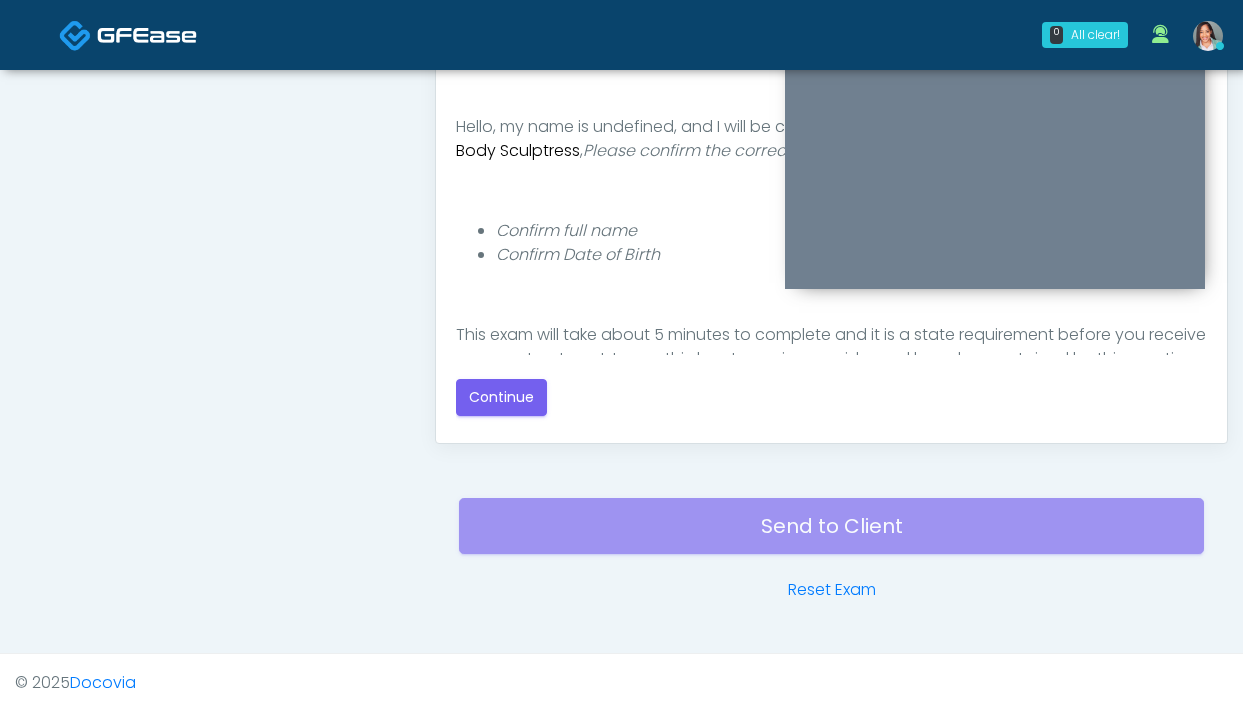 scroll, scrollTop: 1089, scrollLeft: 0, axis: vertical 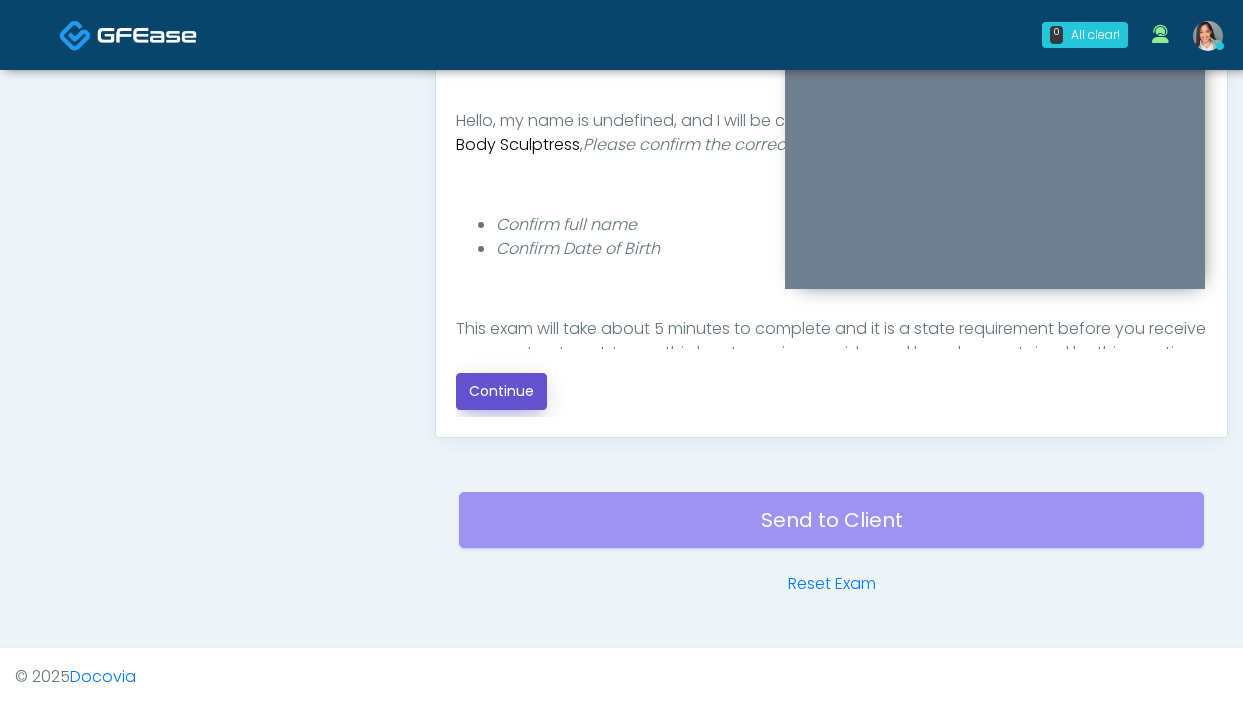 click on "Continue" at bounding box center (501, 391) 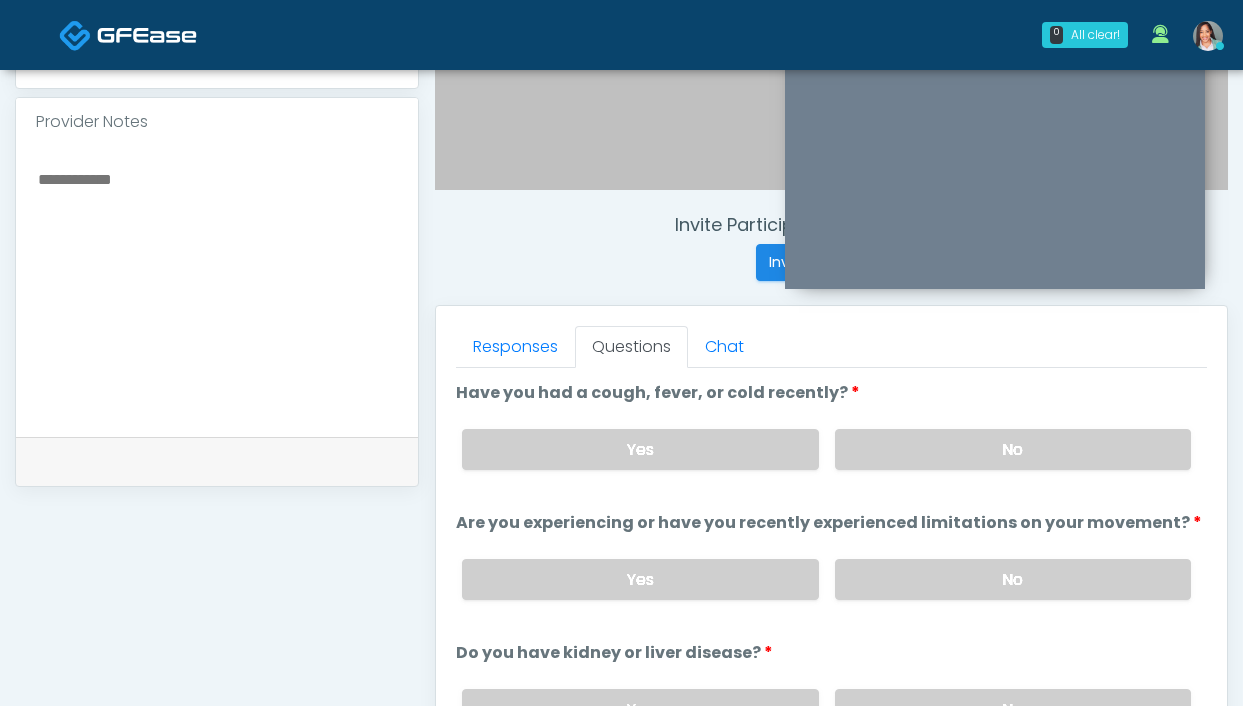 scroll, scrollTop: 599, scrollLeft: 0, axis: vertical 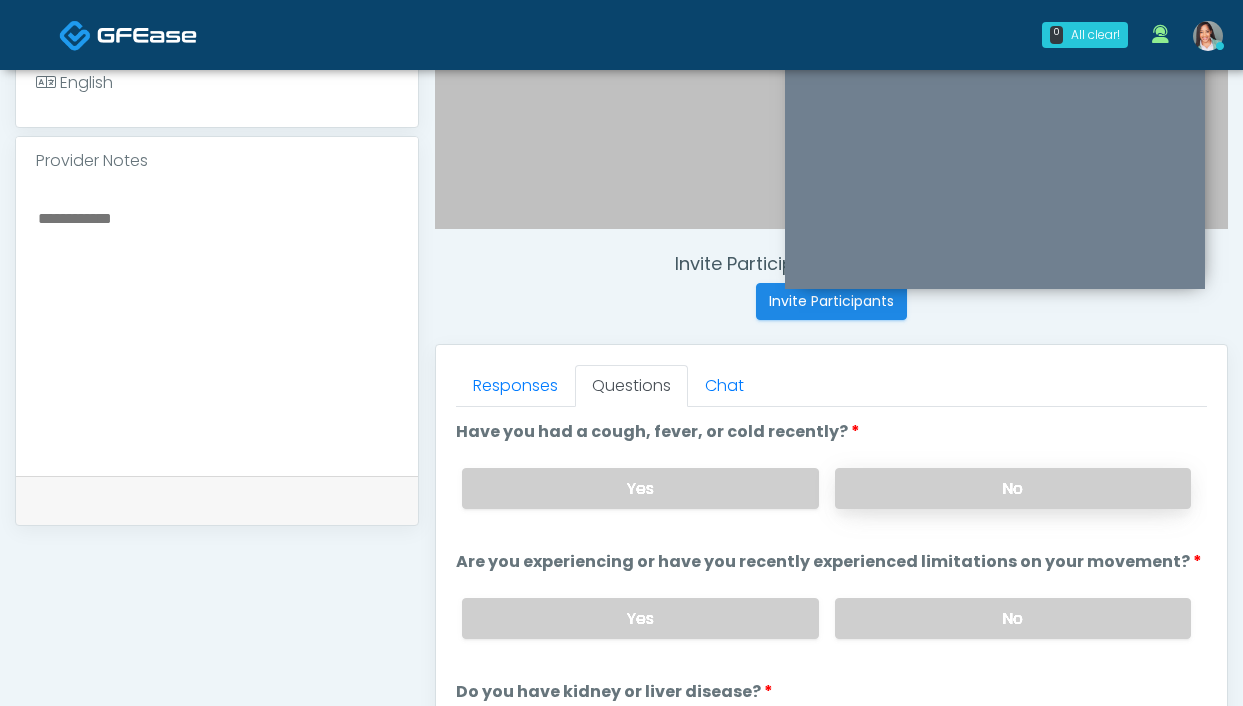 click on "No" at bounding box center (1013, 488) 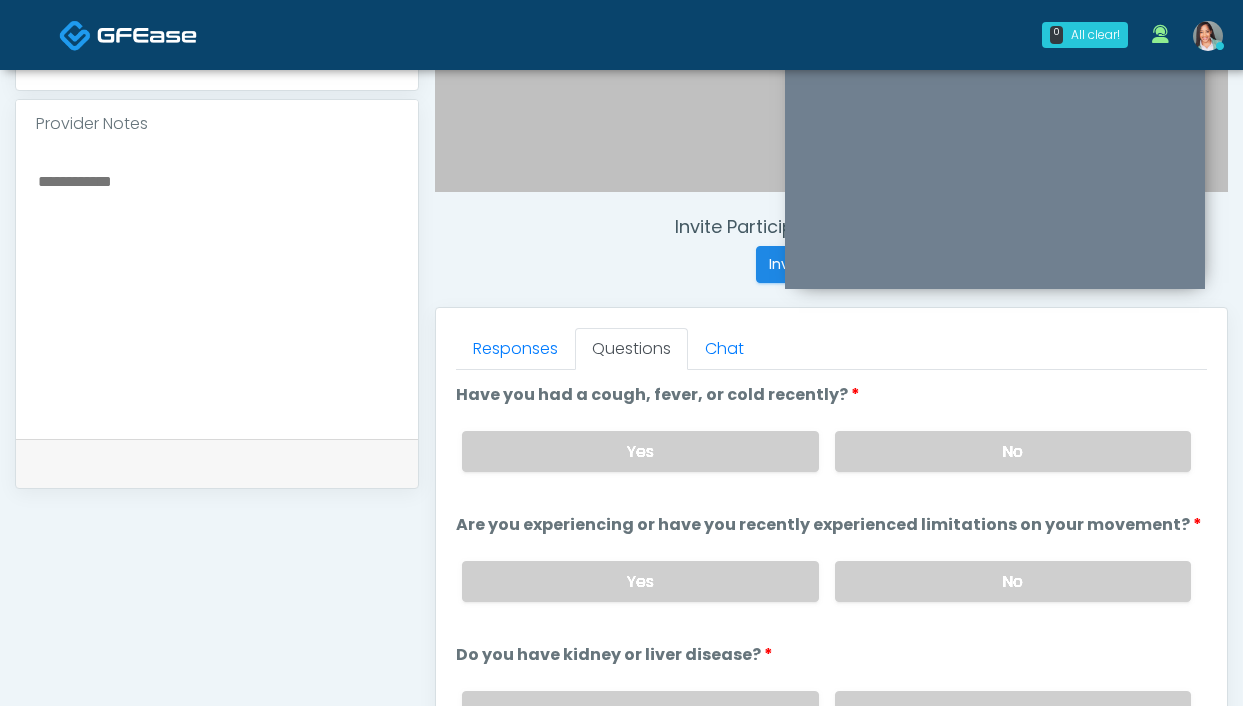 scroll, scrollTop: 637, scrollLeft: 0, axis: vertical 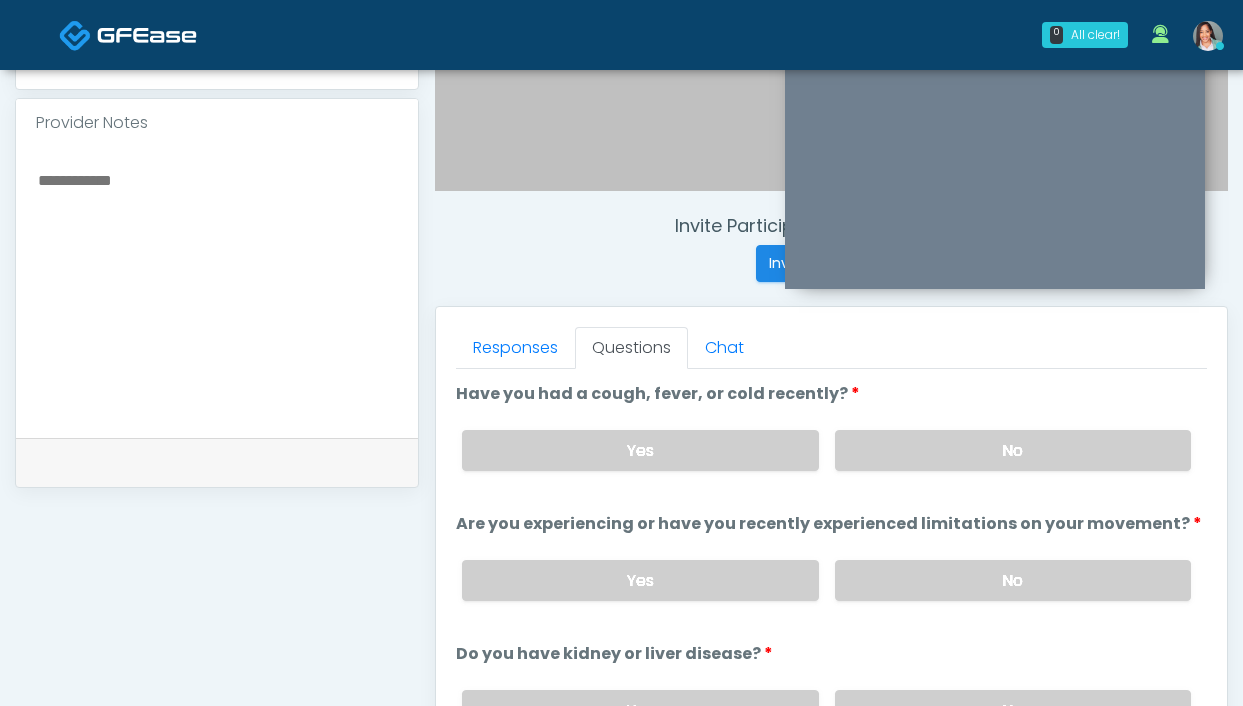 drag, startPoint x: 896, startPoint y: 559, endPoint x: 875, endPoint y: 554, distance: 21.587032 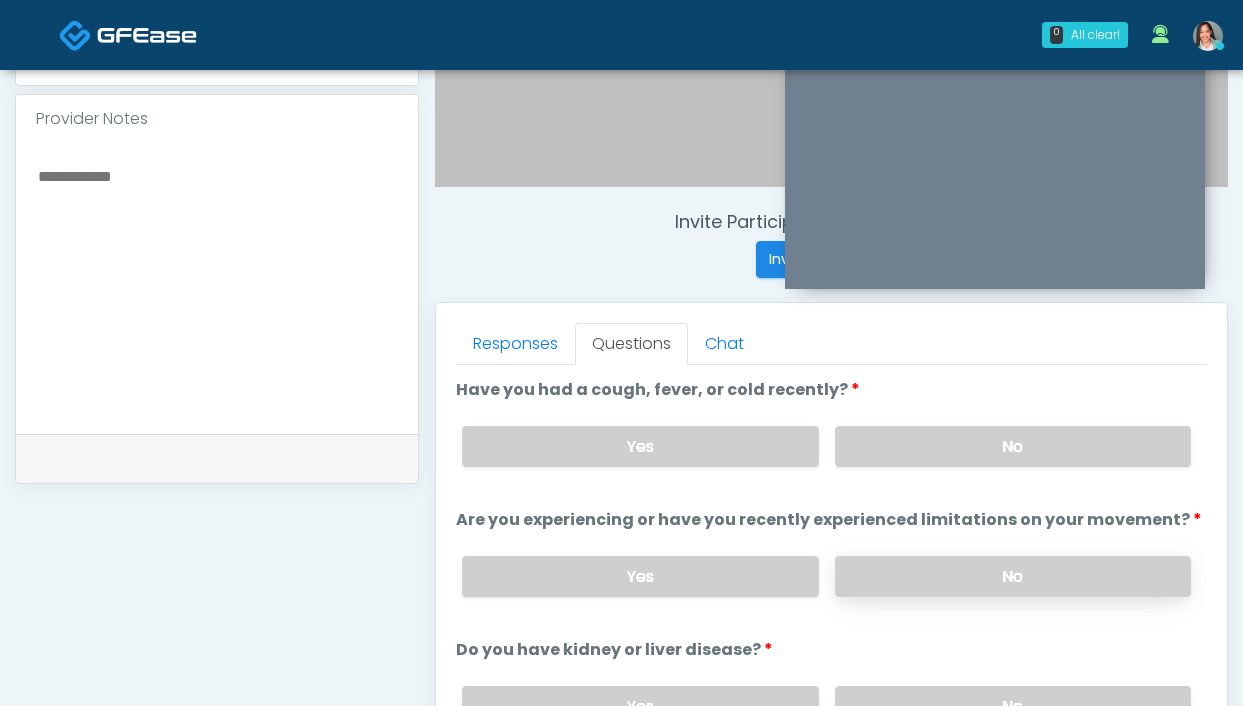click on "No" at bounding box center [1013, 576] 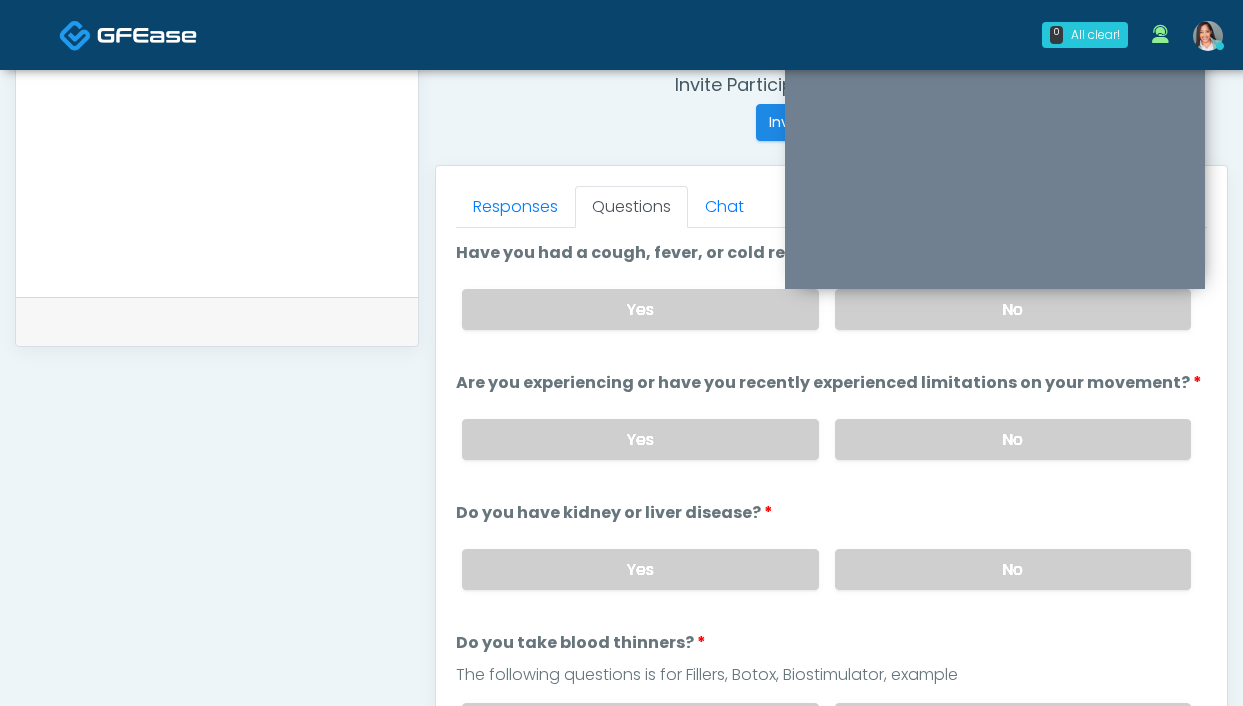 scroll, scrollTop: 1089, scrollLeft: 0, axis: vertical 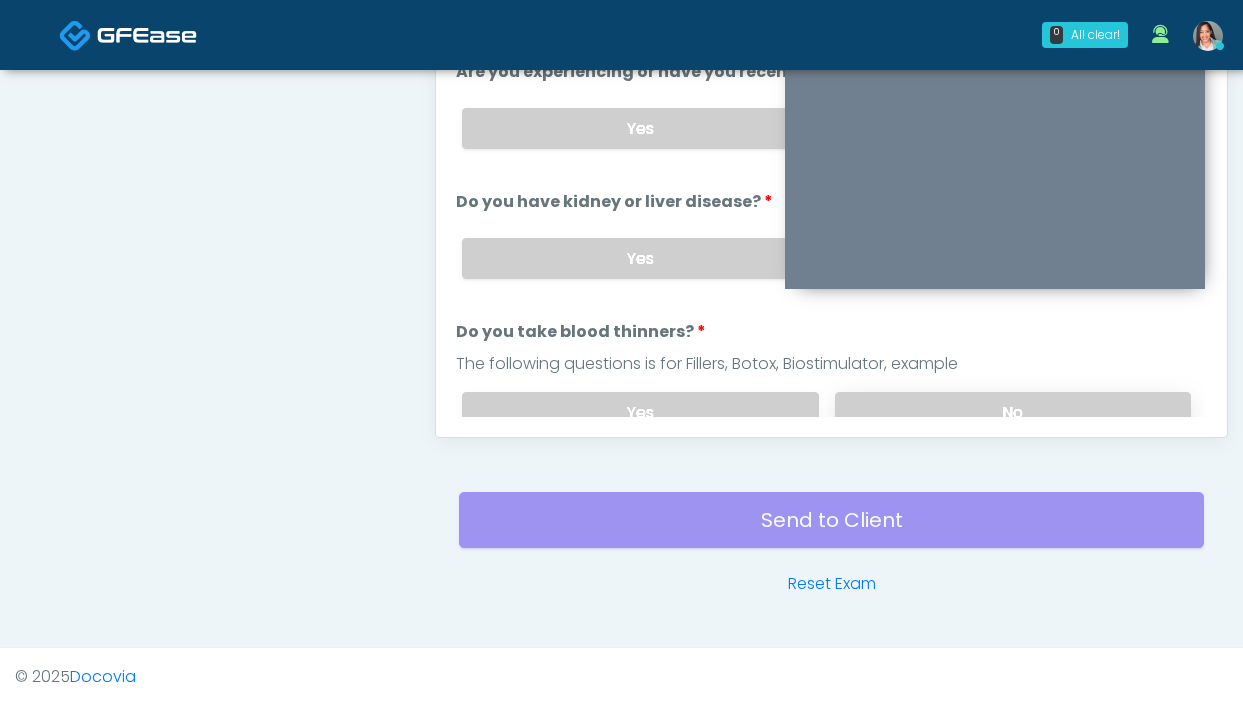 click on "No" at bounding box center (1013, 412) 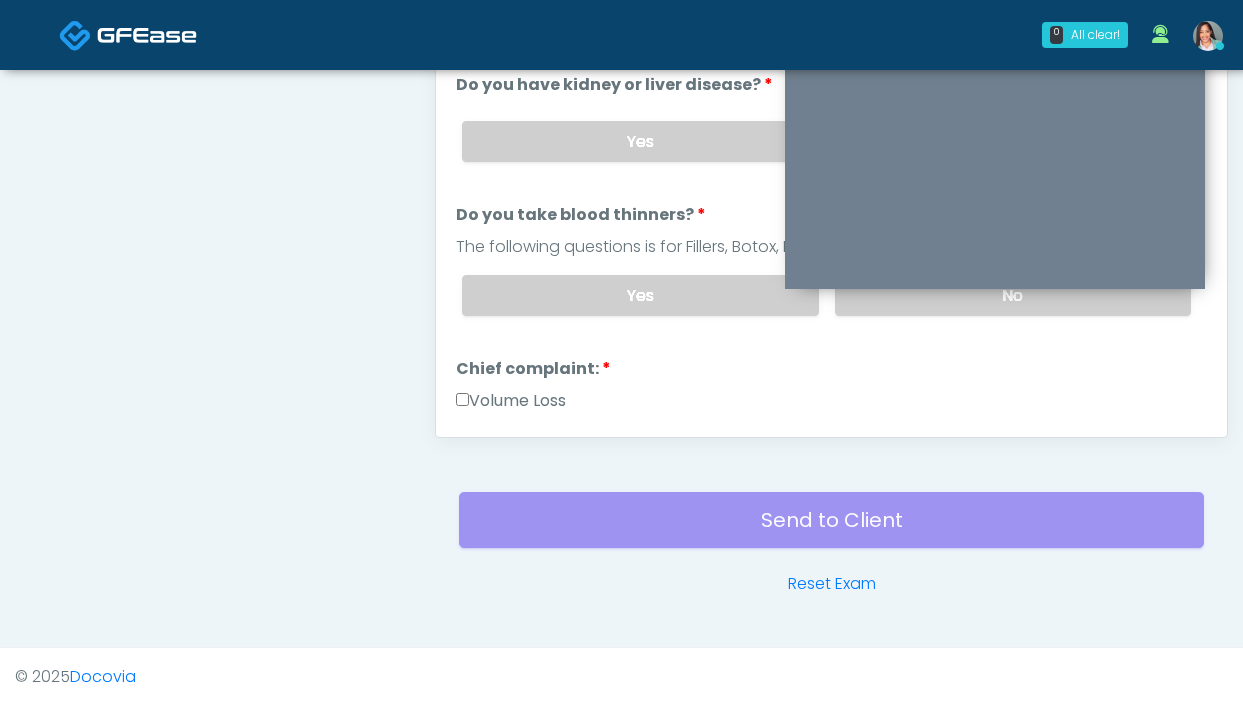 scroll, scrollTop: 197, scrollLeft: 0, axis: vertical 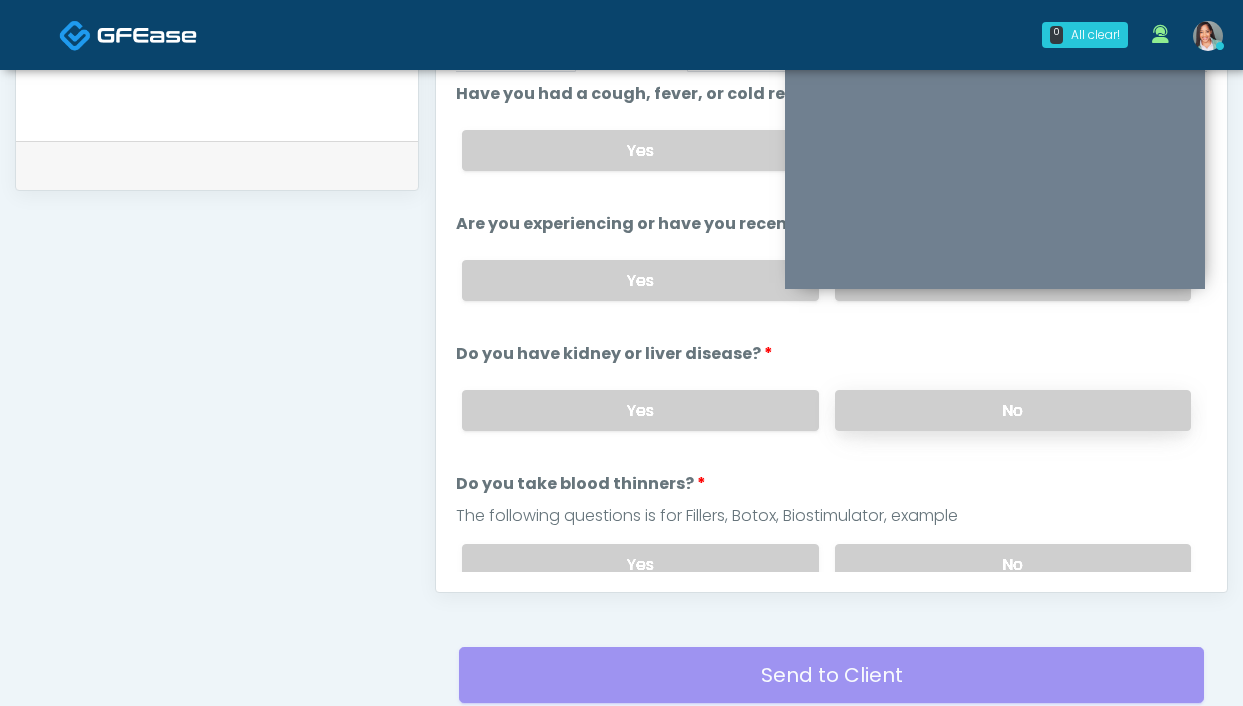 drag, startPoint x: 997, startPoint y: 411, endPoint x: 870, endPoint y: 391, distance: 128.56516 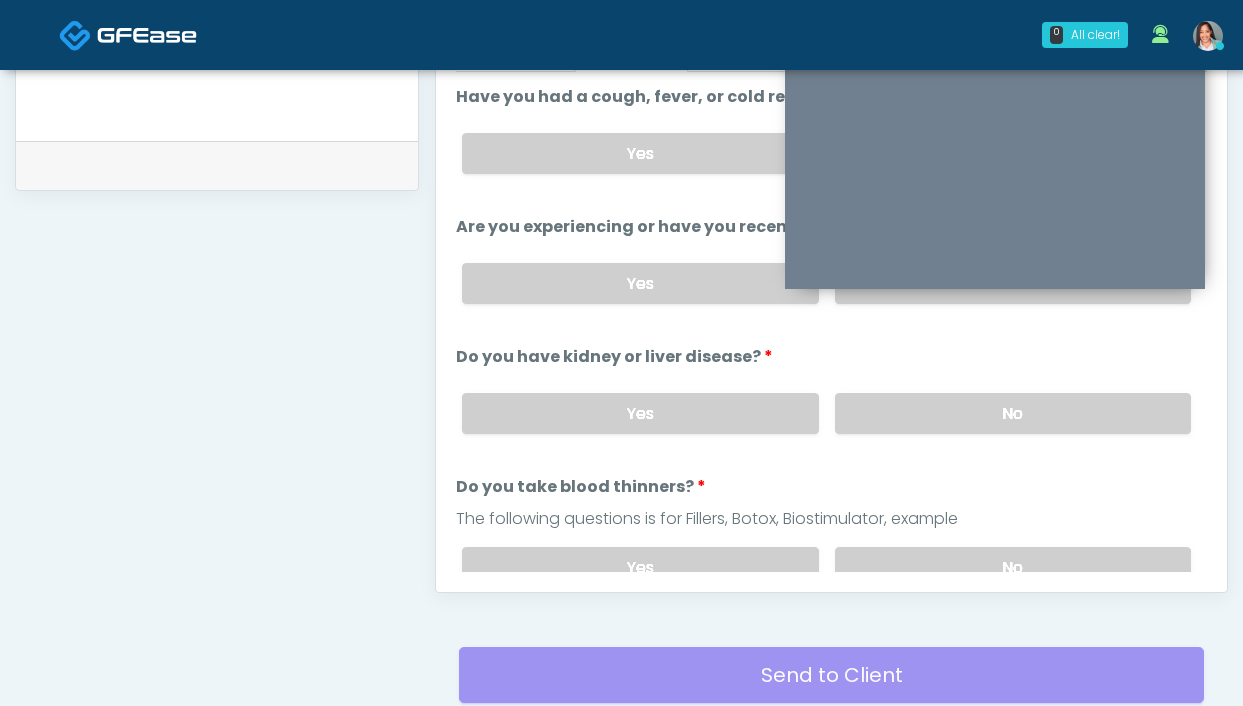 scroll, scrollTop: 0, scrollLeft: 0, axis: both 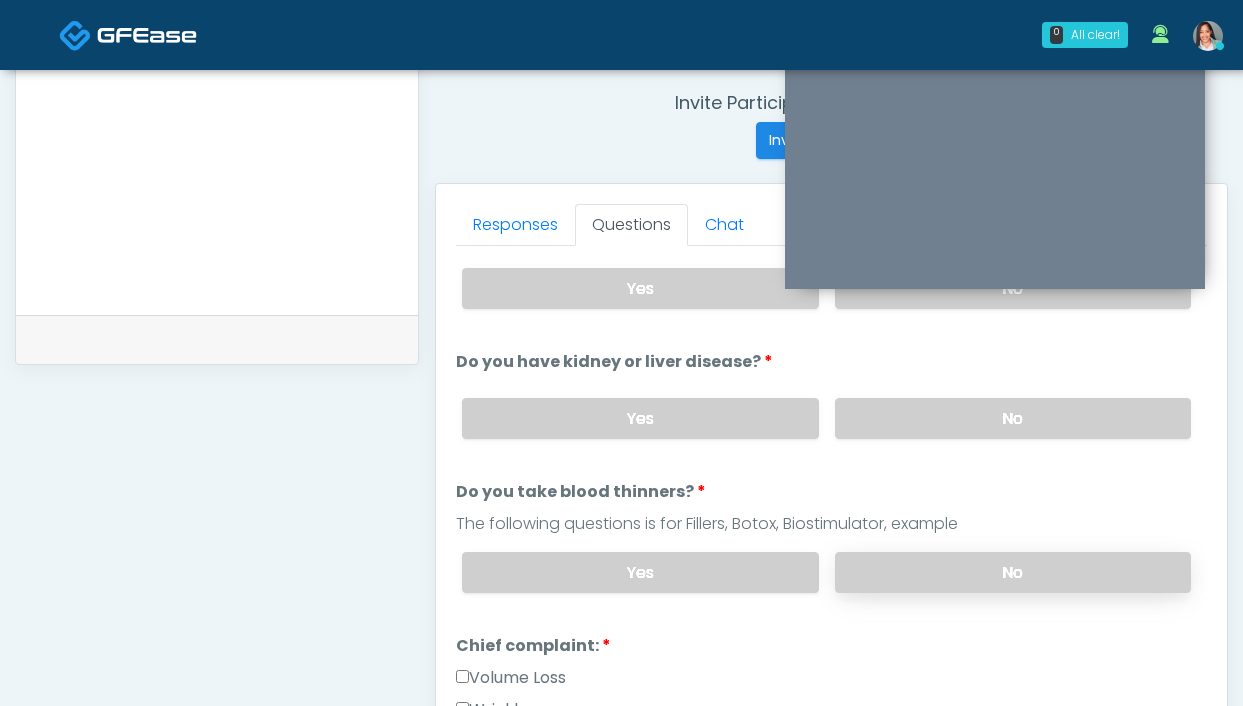 drag, startPoint x: 967, startPoint y: 579, endPoint x: 930, endPoint y: 554, distance: 44.65423 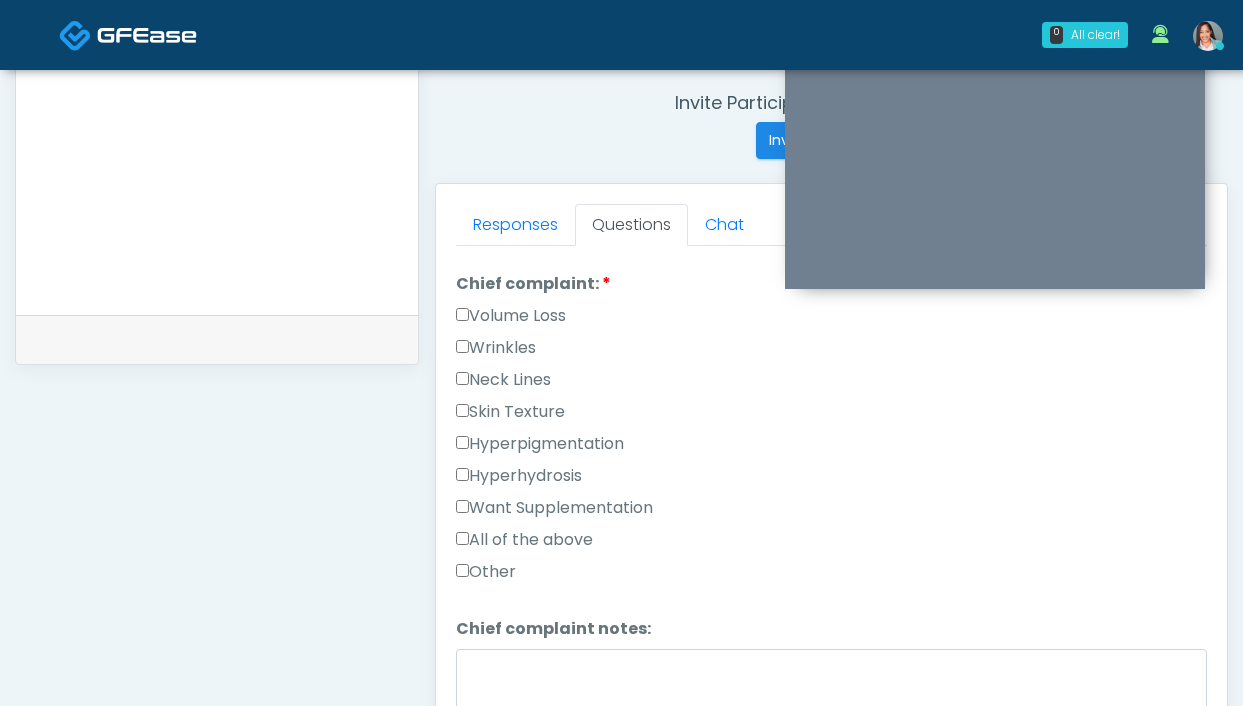 scroll, scrollTop: 552, scrollLeft: 0, axis: vertical 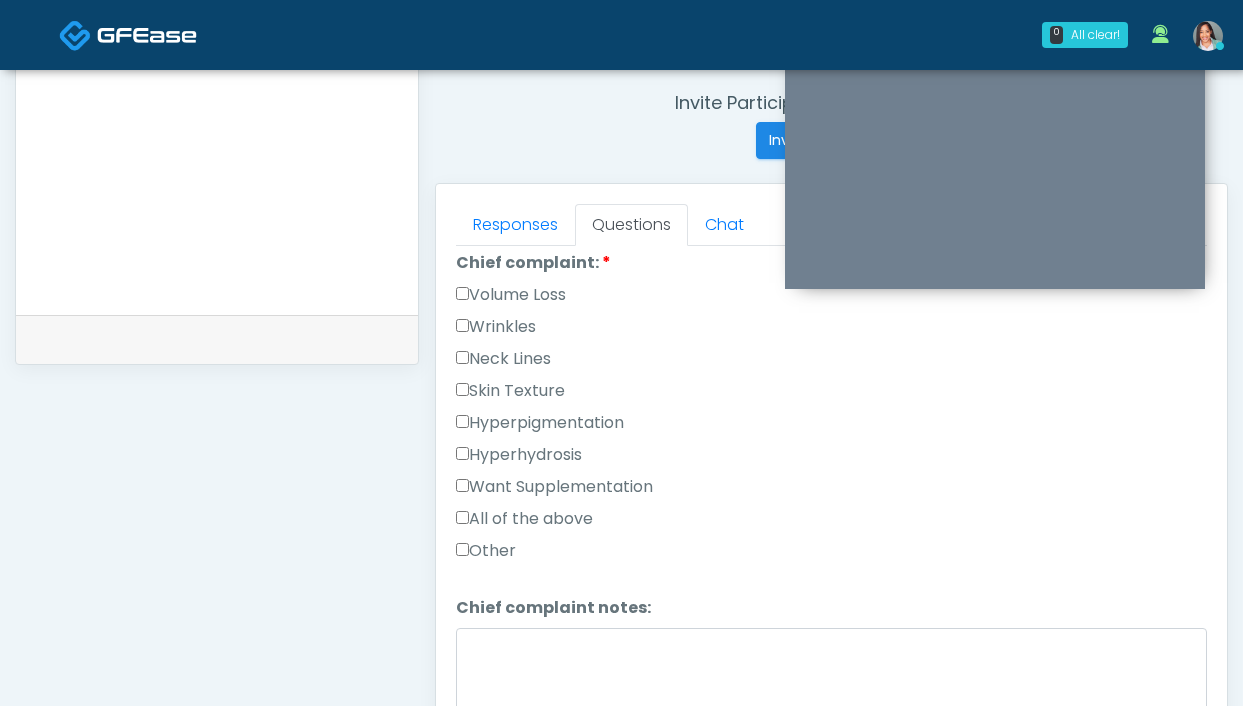 drag, startPoint x: 486, startPoint y: 329, endPoint x: 532, endPoint y: 272, distance: 73.24616 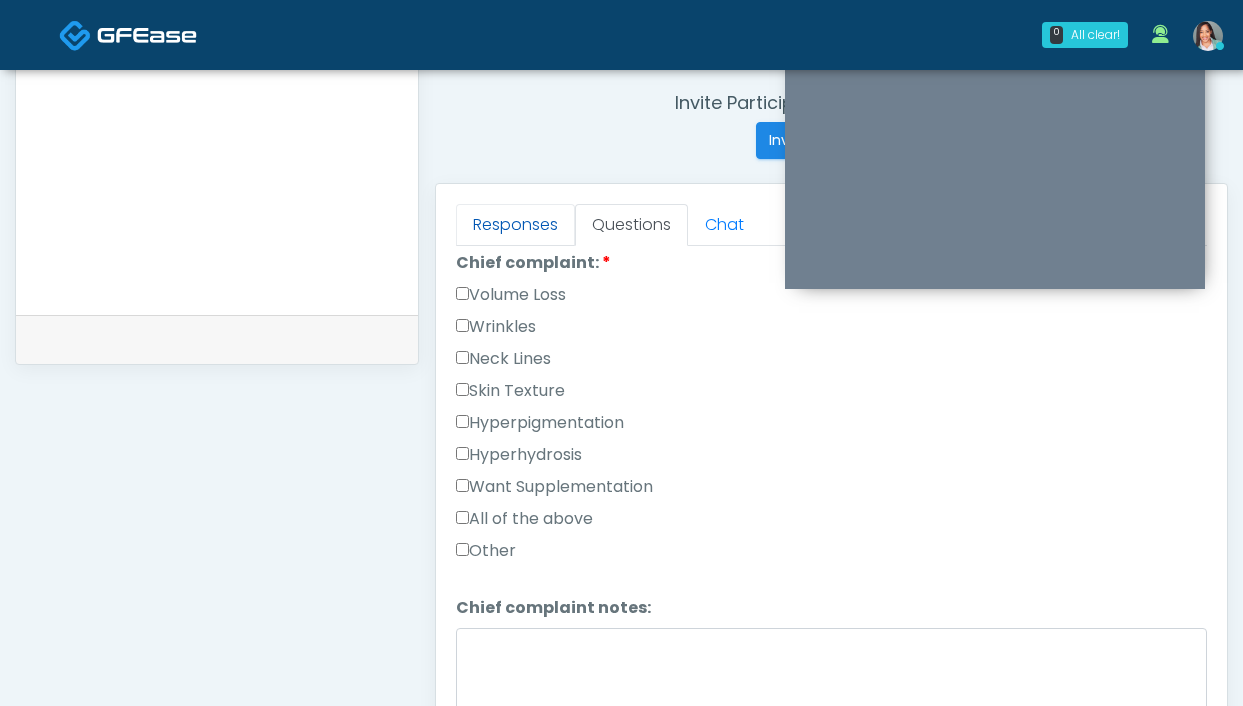 click on "Responses" at bounding box center (515, 225) 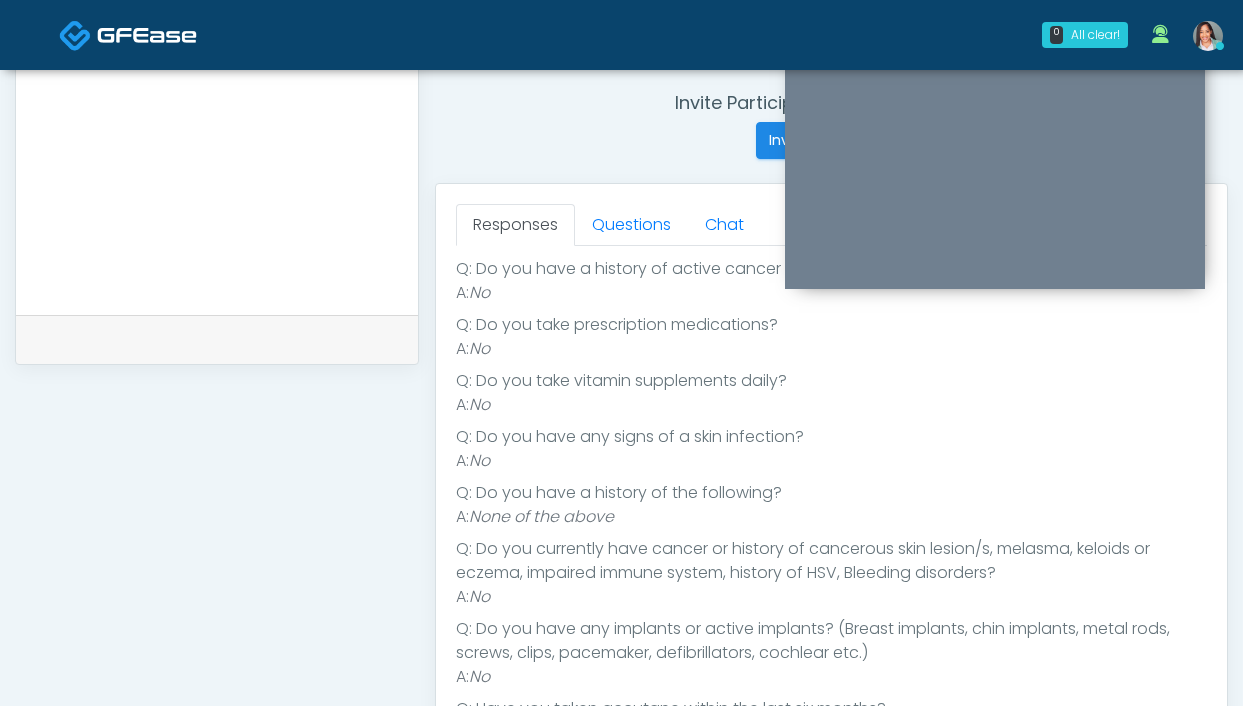 scroll, scrollTop: 298, scrollLeft: 0, axis: vertical 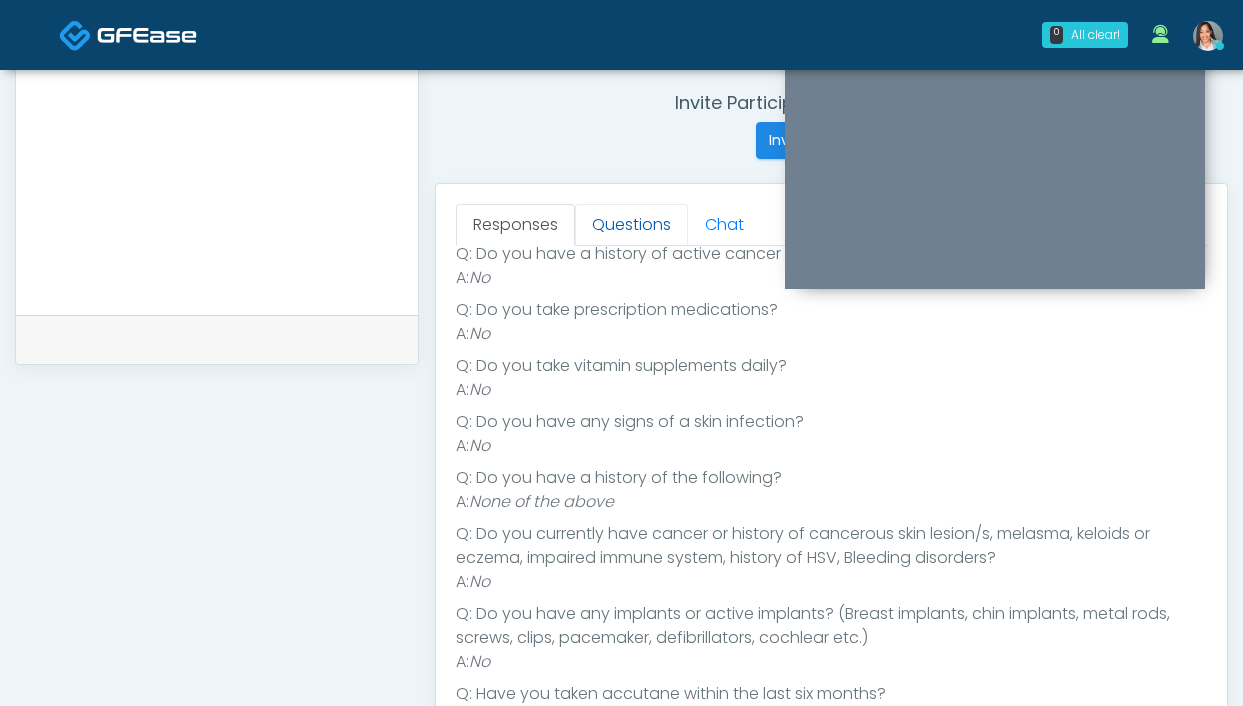 click on "Questions" at bounding box center (631, 225) 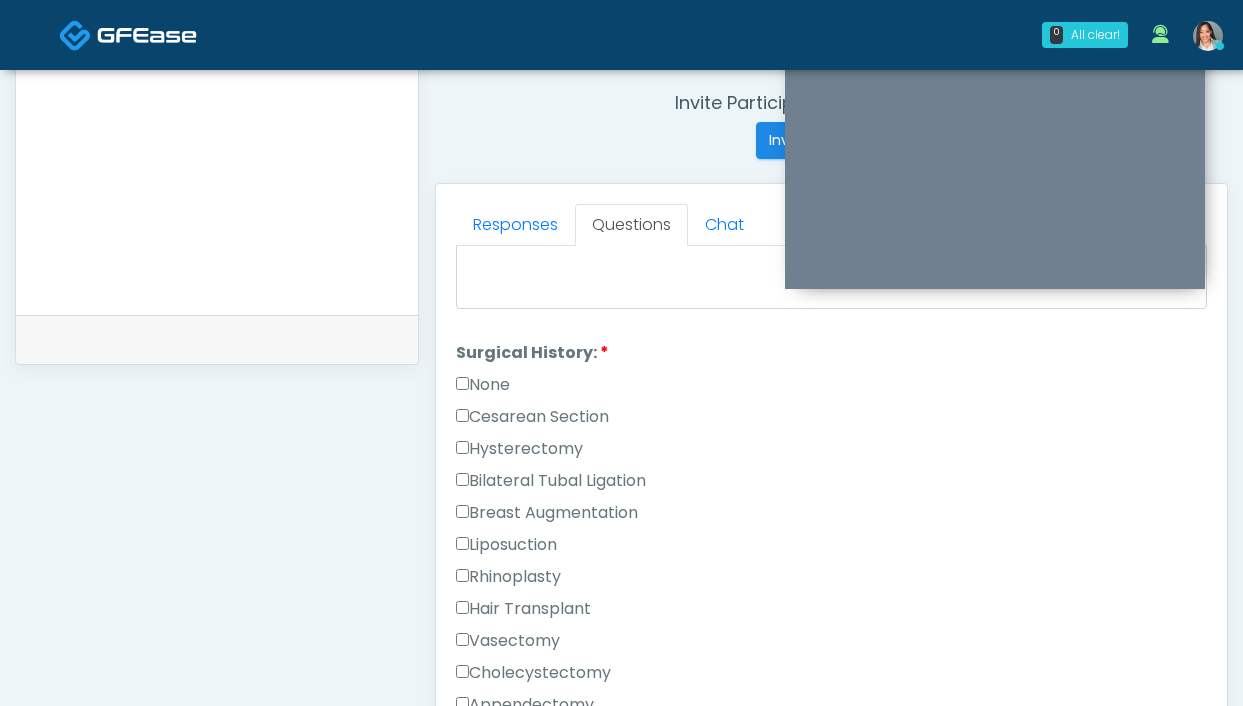 scroll, scrollTop: 958, scrollLeft: 0, axis: vertical 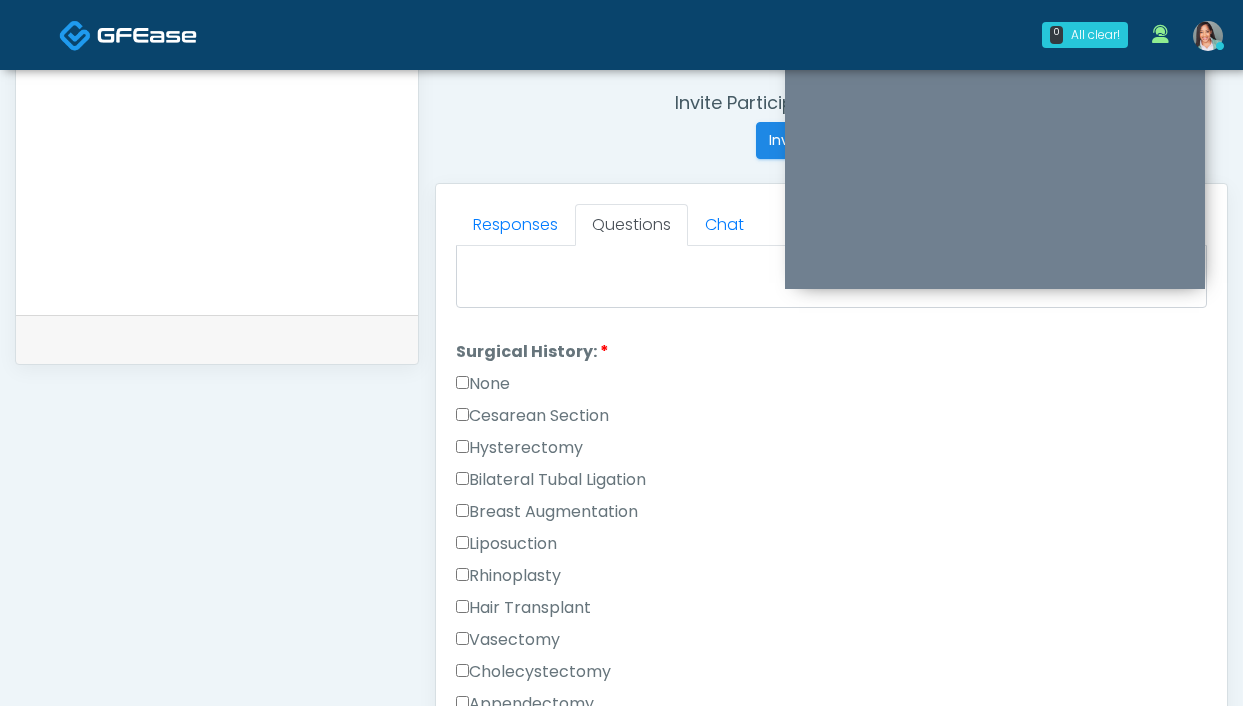 click on "Rhinoplasty" at bounding box center (508, 576) 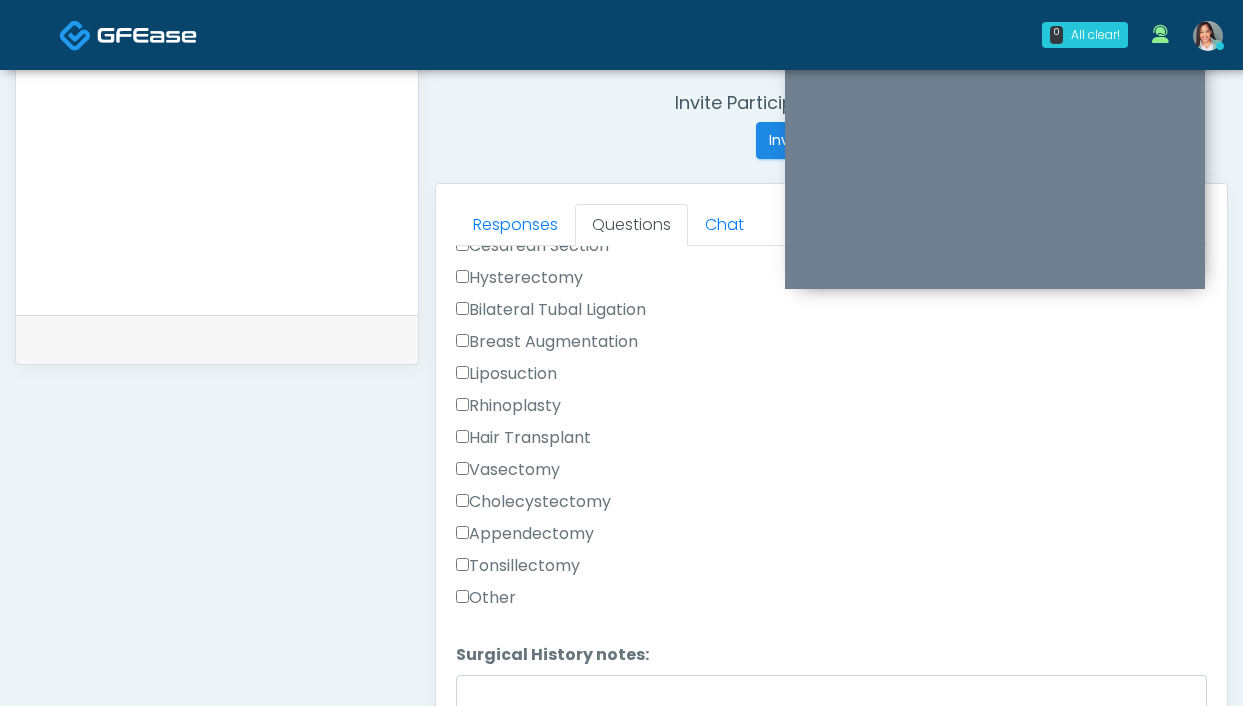scroll, scrollTop: 1169, scrollLeft: 0, axis: vertical 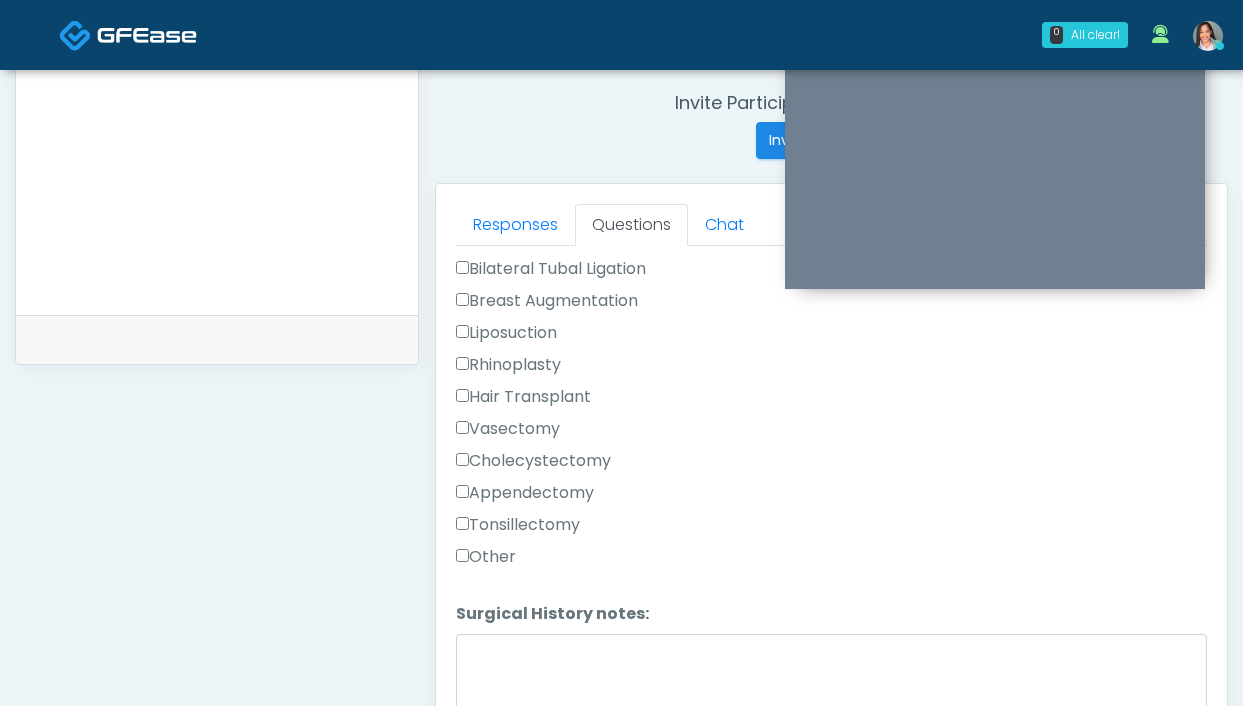 click on "Rhinoplasty" at bounding box center [508, 365] 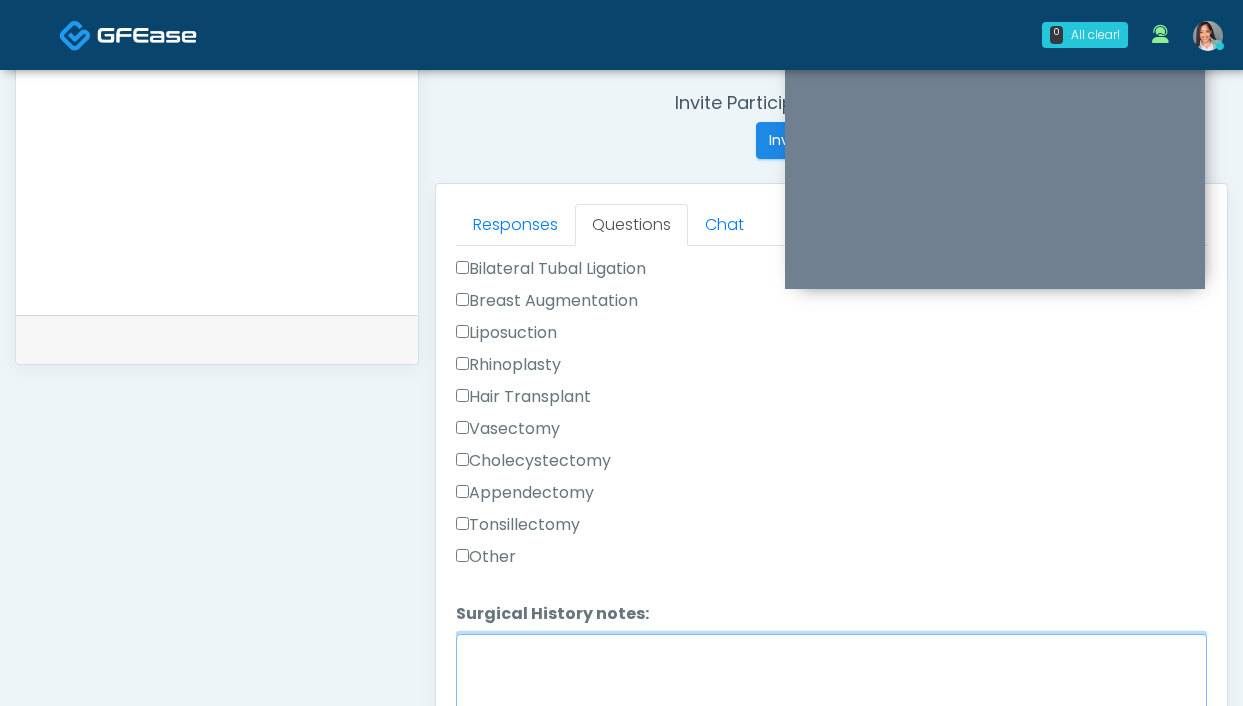 click on "Surgical History notes:" at bounding box center (831, 677) 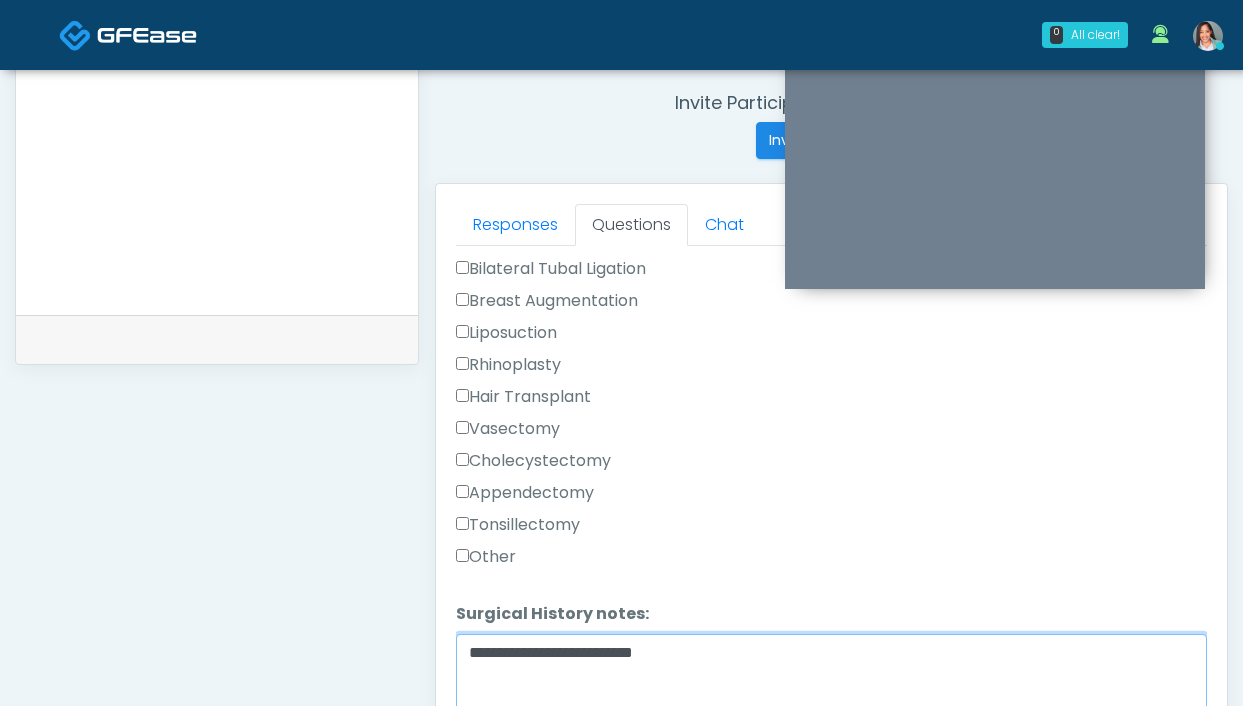 type on "**********" 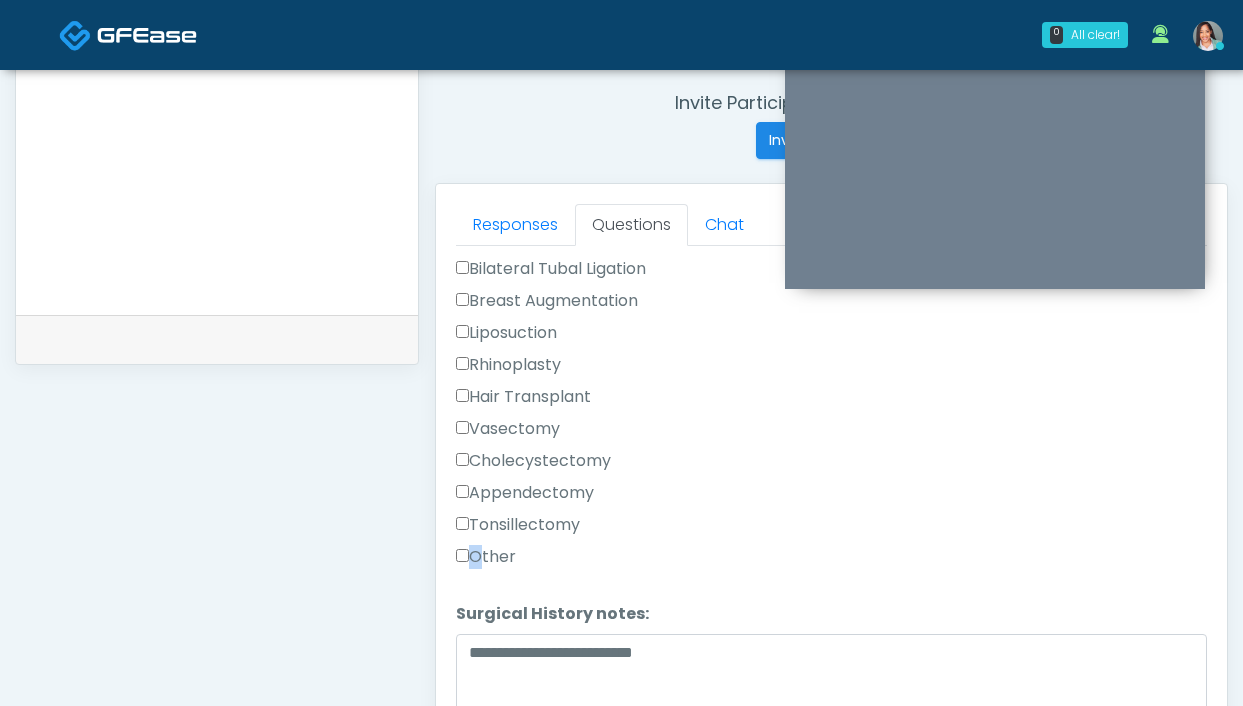 click on "Other" at bounding box center [486, 557] 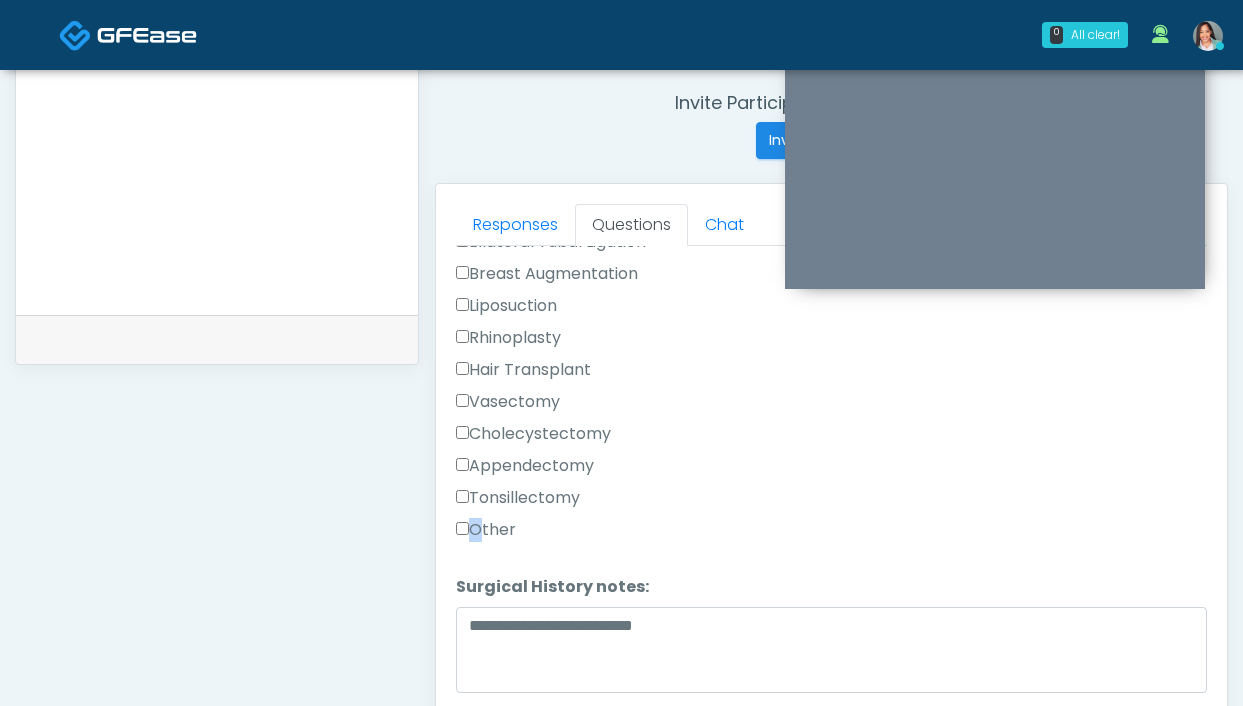 scroll, scrollTop: 1207, scrollLeft: 0, axis: vertical 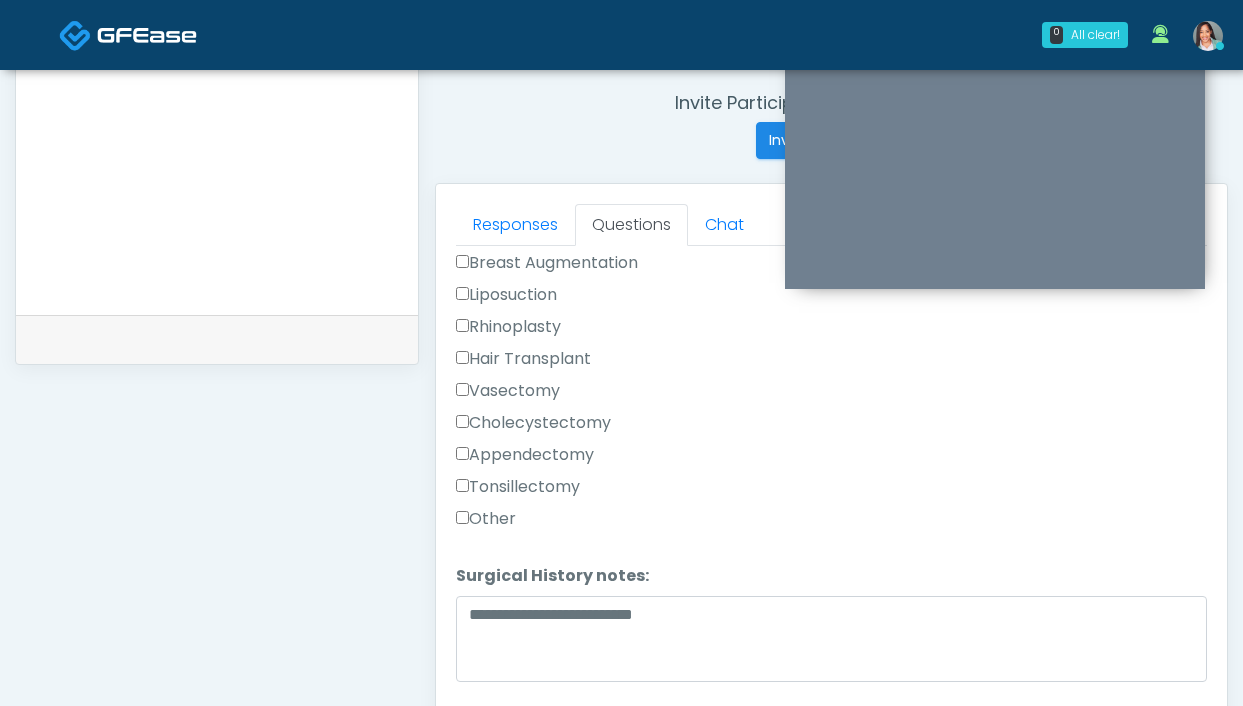 click on "Other" at bounding box center [486, 519] 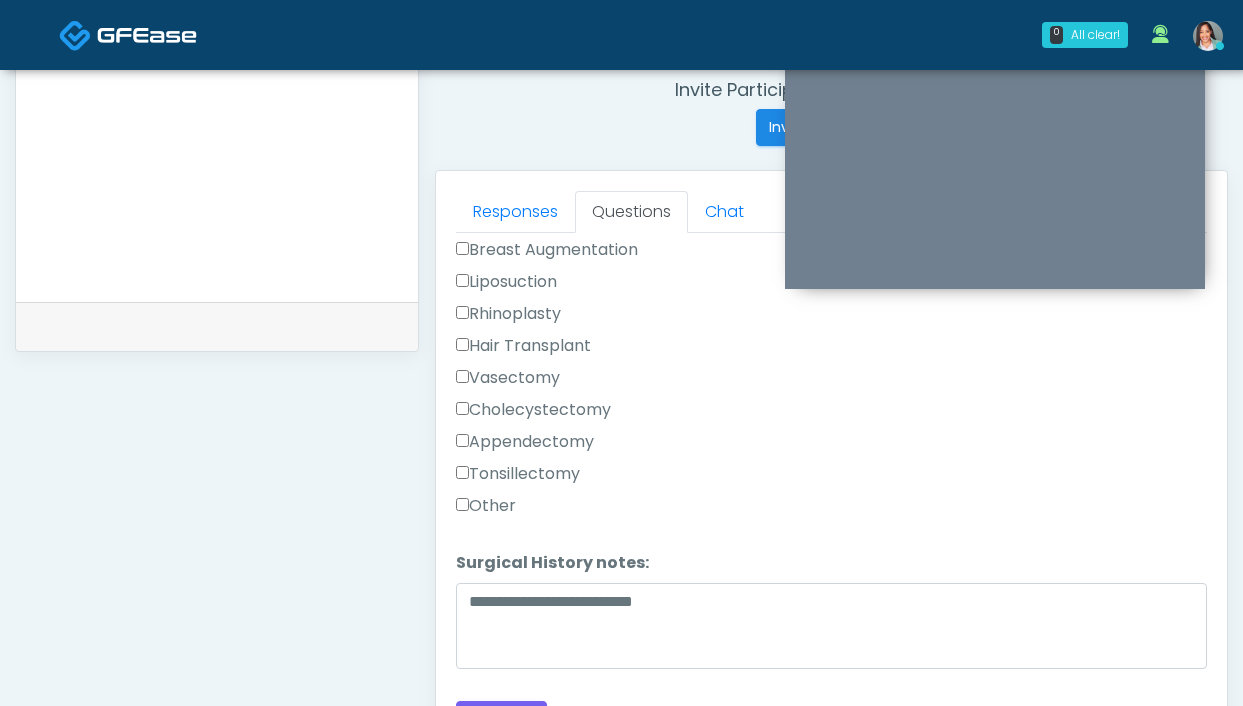 scroll, scrollTop: 1009, scrollLeft: 0, axis: vertical 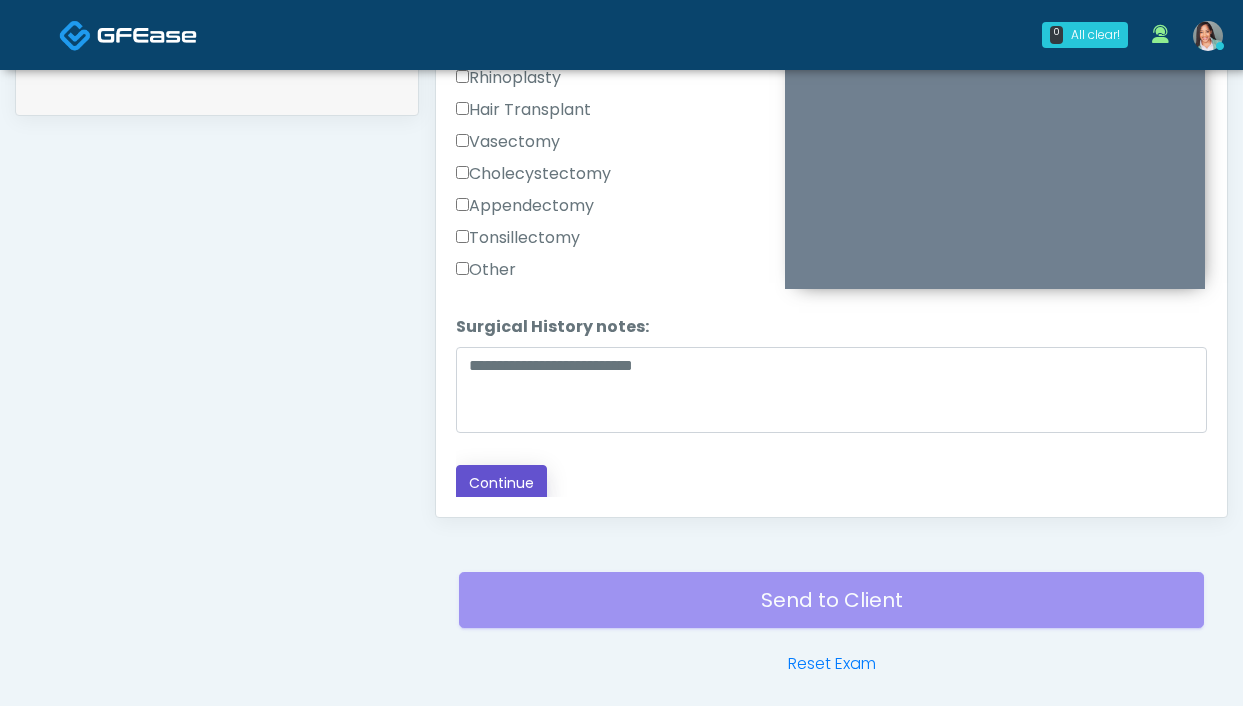 click on "Continue" at bounding box center [501, 483] 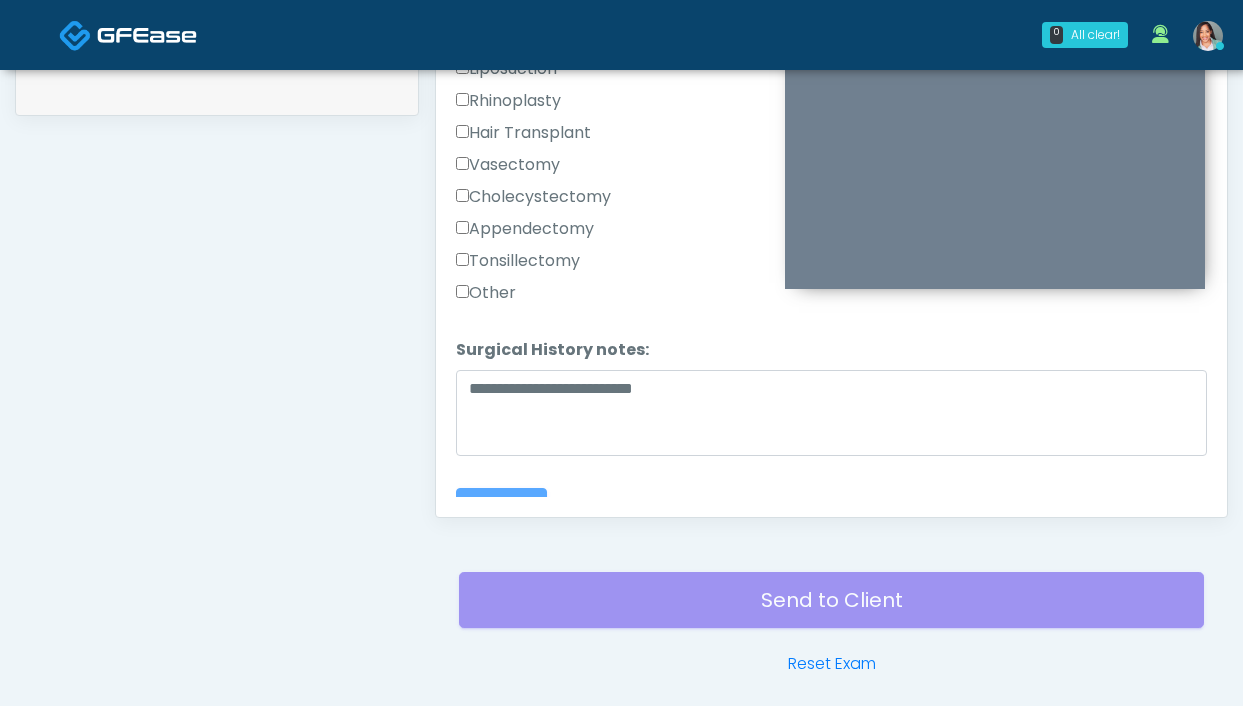 scroll, scrollTop: 1161, scrollLeft: 0, axis: vertical 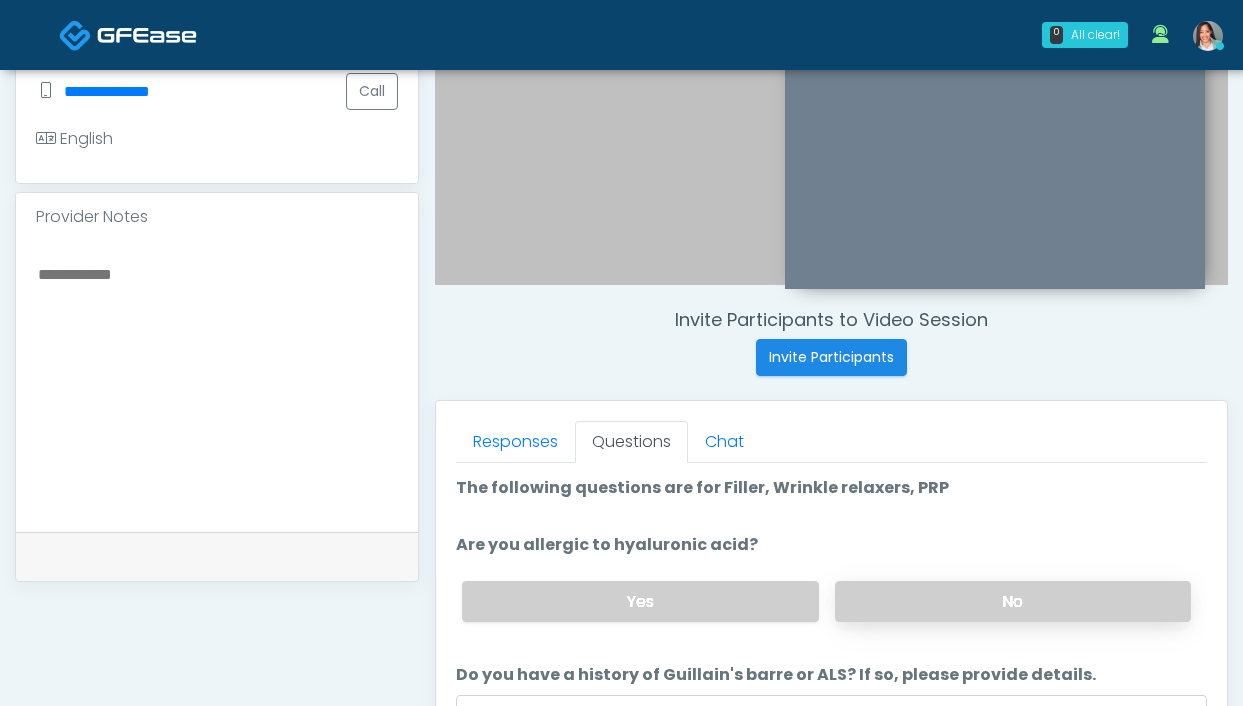 click on "No" at bounding box center [1013, 601] 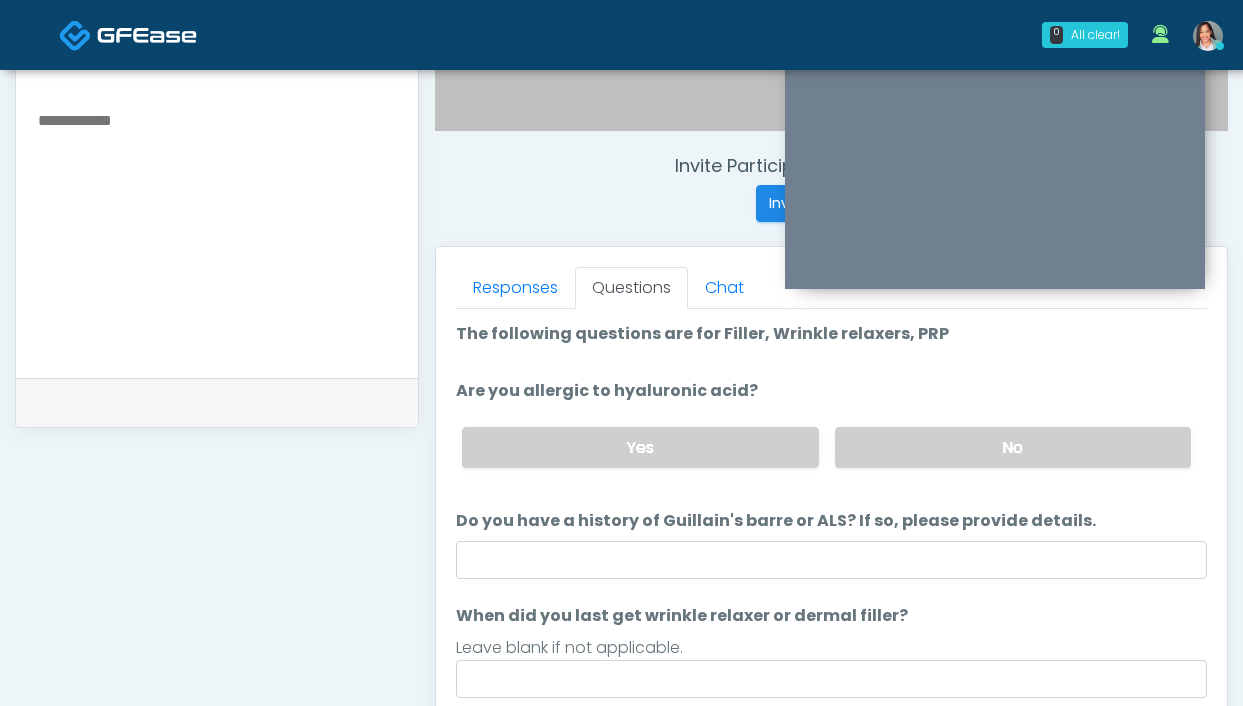 scroll, scrollTop: 698, scrollLeft: 0, axis: vertical 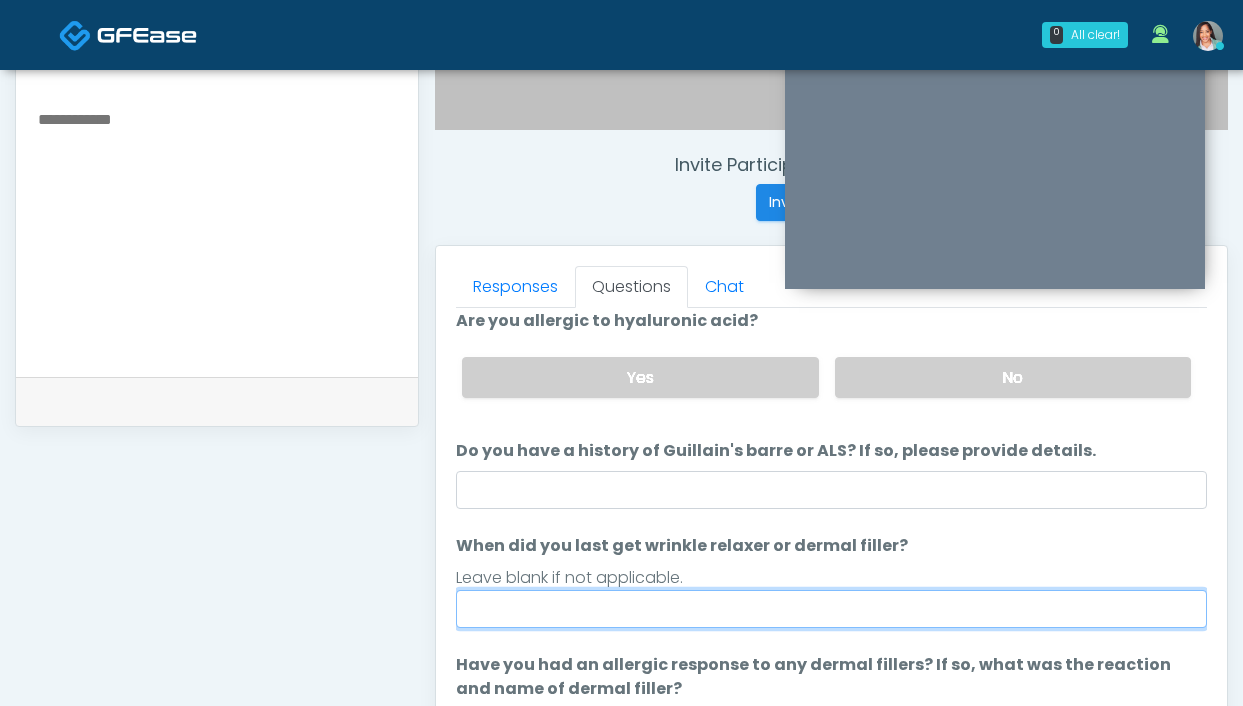 click on "When did you last get wrinkle relaxer or dermal filler?" at bounding box center (831, 609) 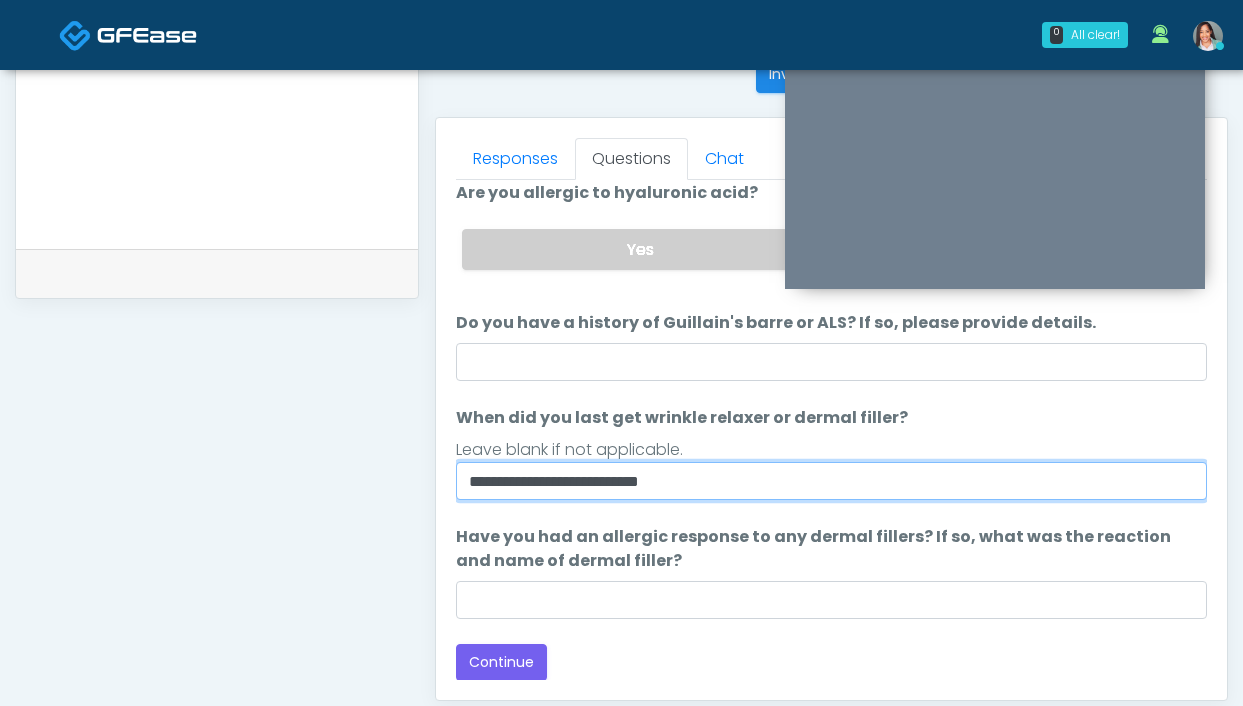 scroll, scrollTop: 826, scrollLeft: 0, axis: vertical 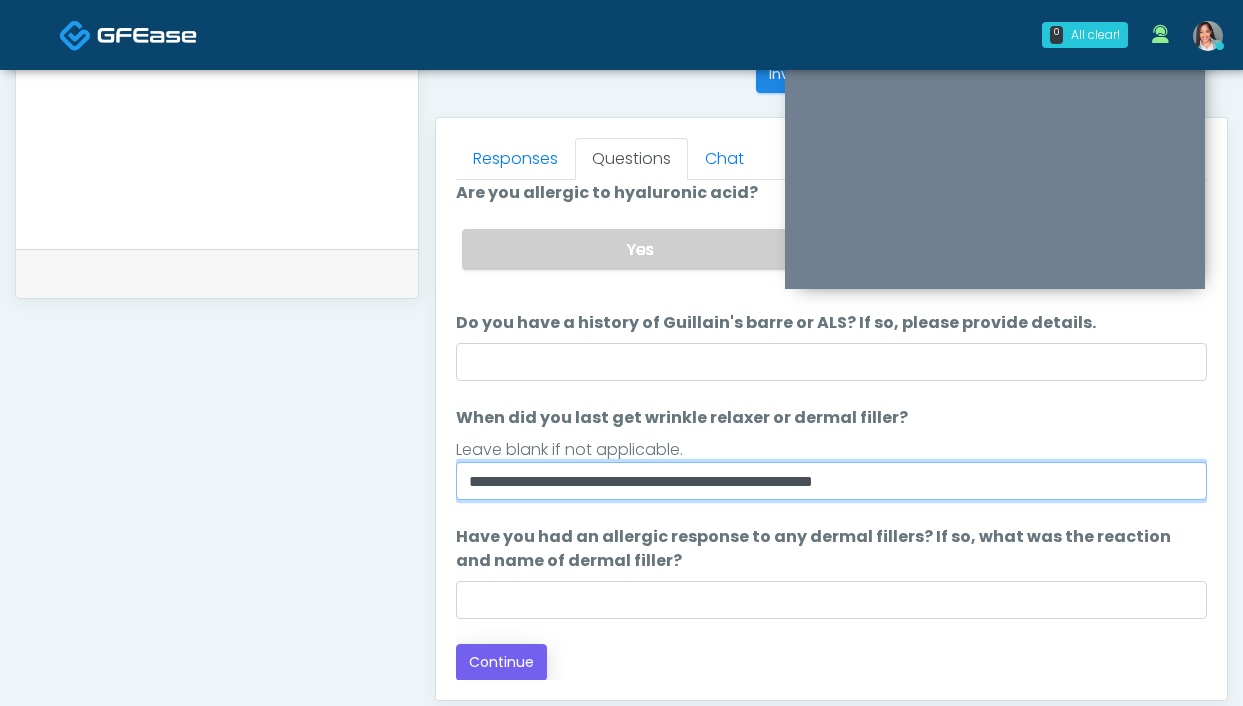 type on "**********" 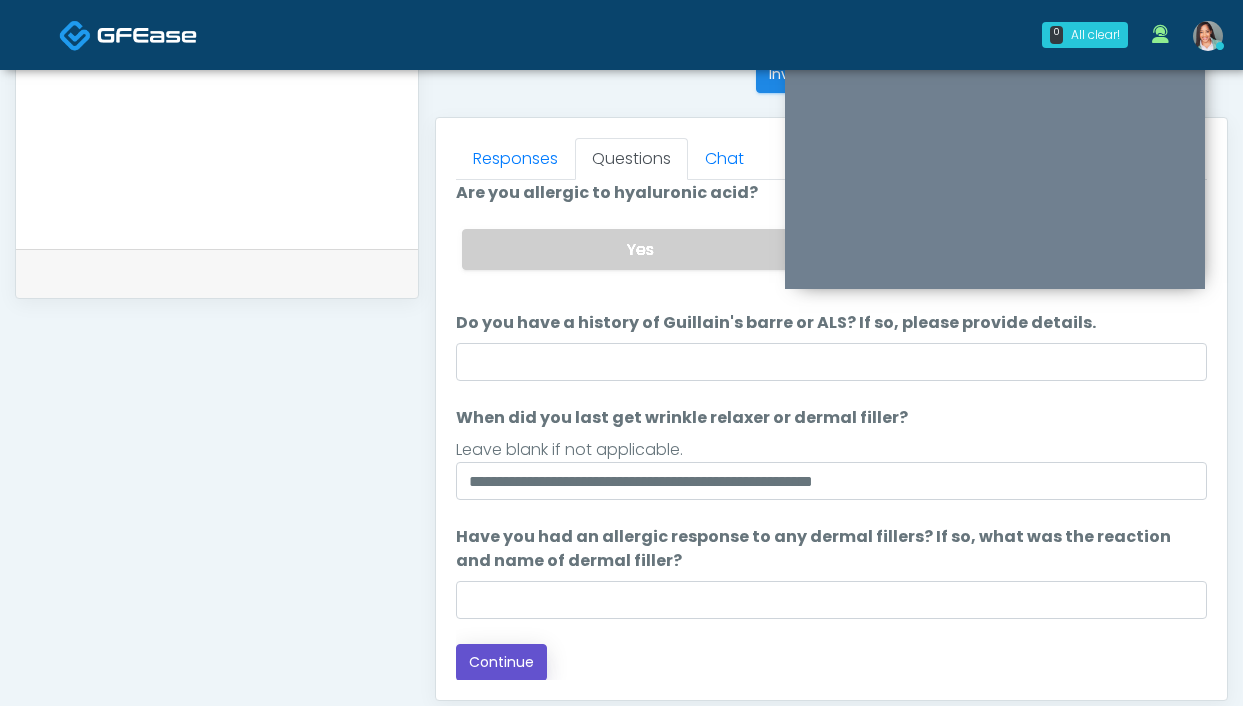 drag, startPoint x: 483, startPoint y: 660, endPoint x: 638, endPoint y: 568, distance: 180.24706 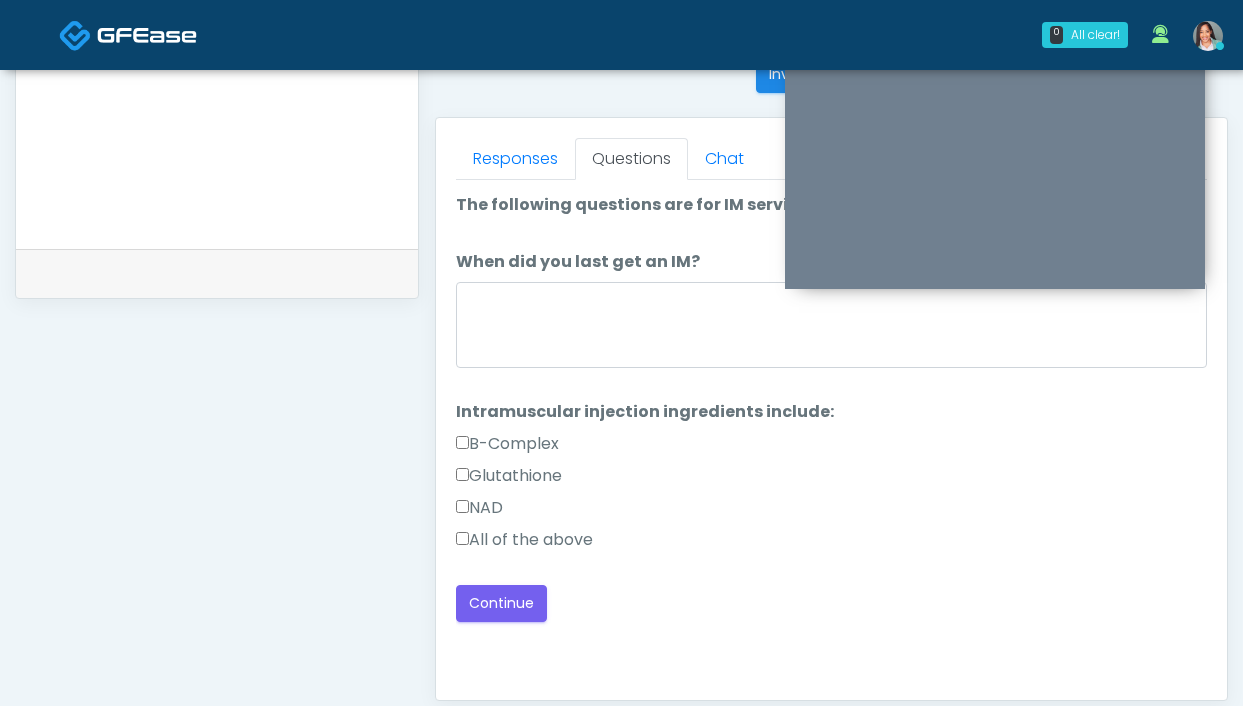 scroll, scrollTop: 1086, scrollLeft: 0, axis: vertical 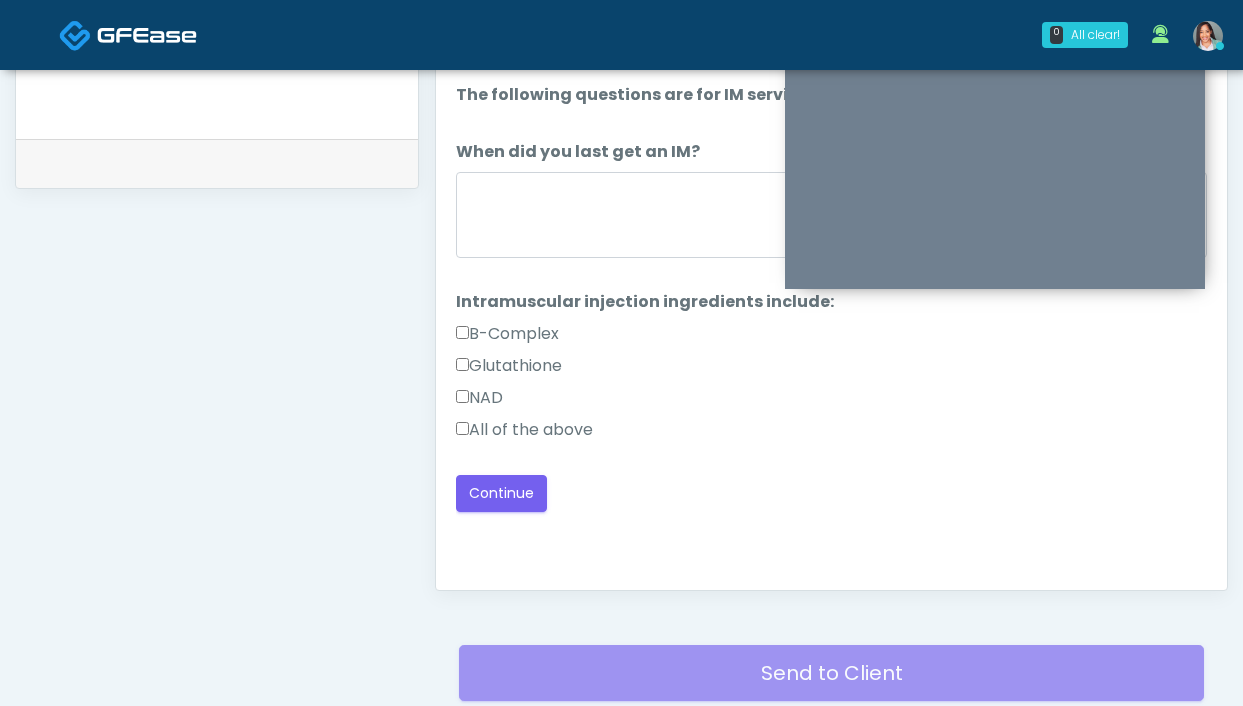 click on "All of the above" at bounding box center (524, 430) 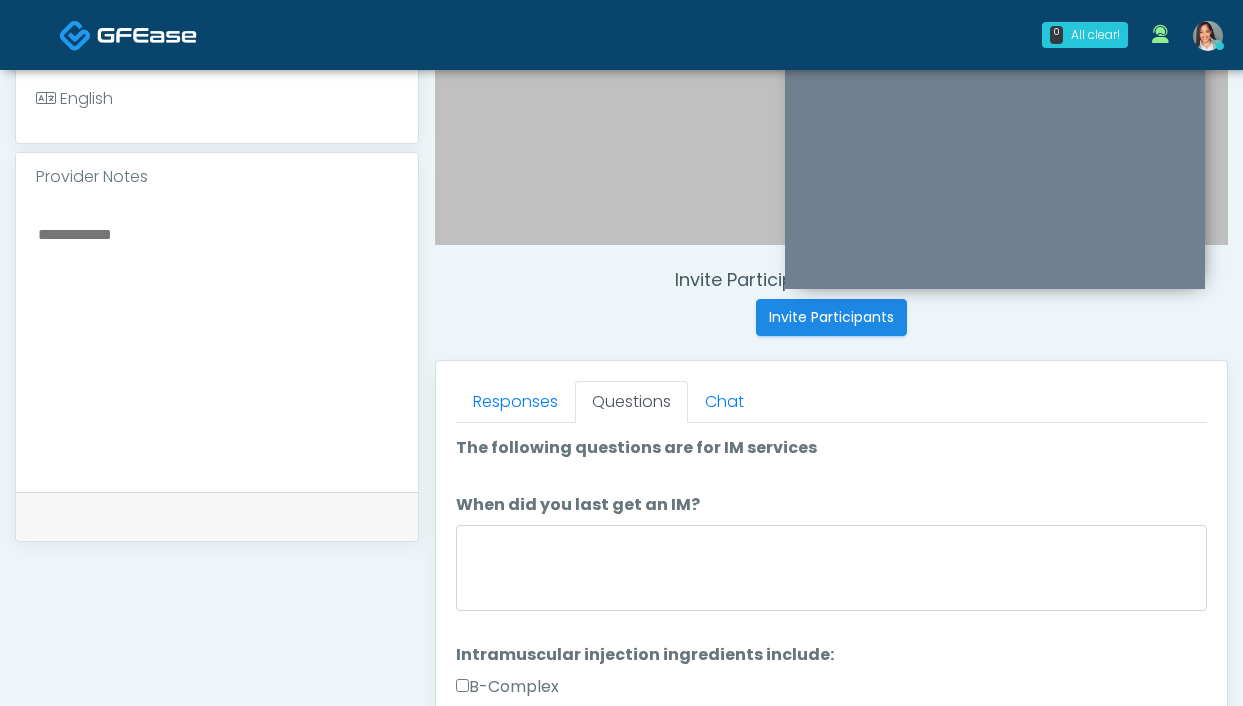 scroll, scrollTop: 582, scrollLeft: 0, axis: vertical 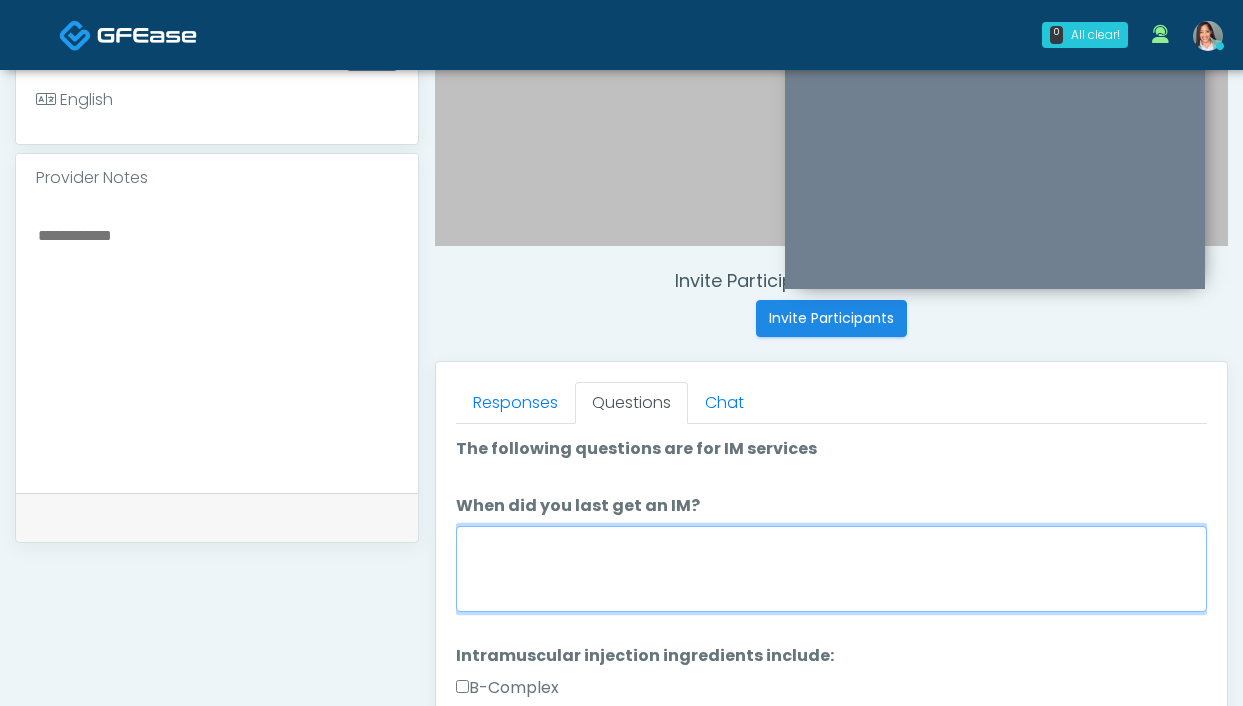click on "When did you last get an IM?" at bounding box center (831, 569) 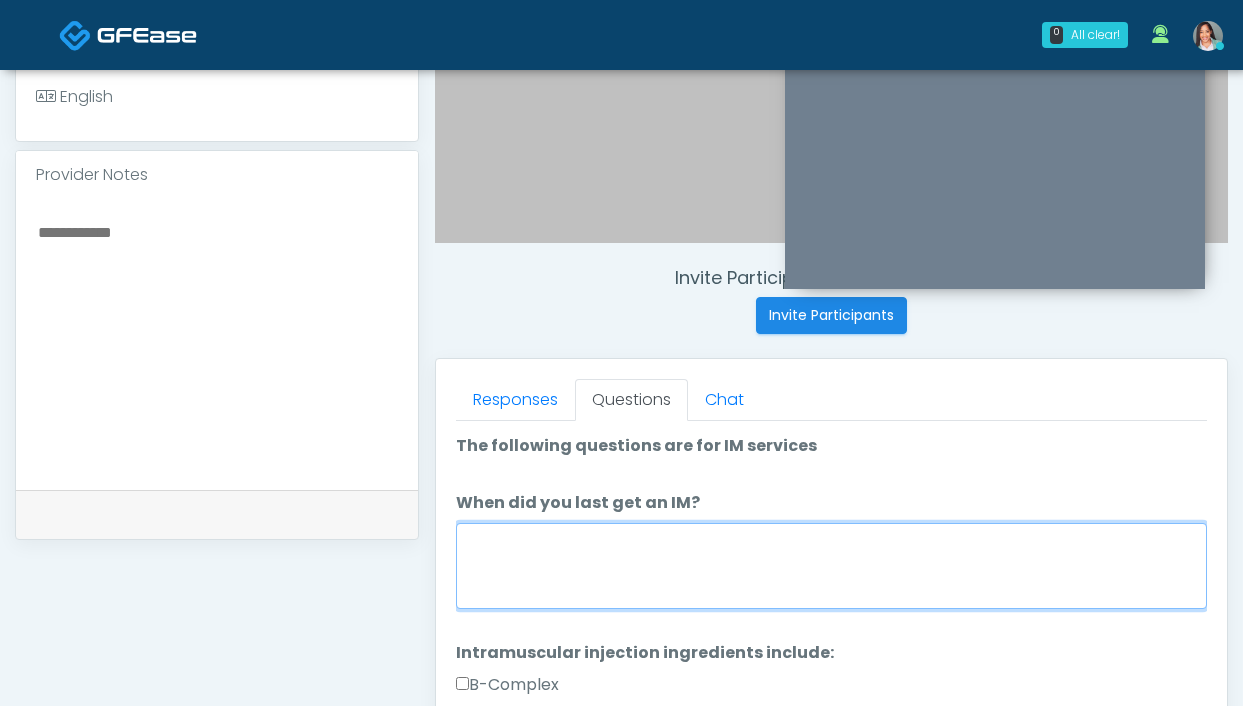 scroll, scrollTop: 718, scrollLeft: 0, axis: vertical 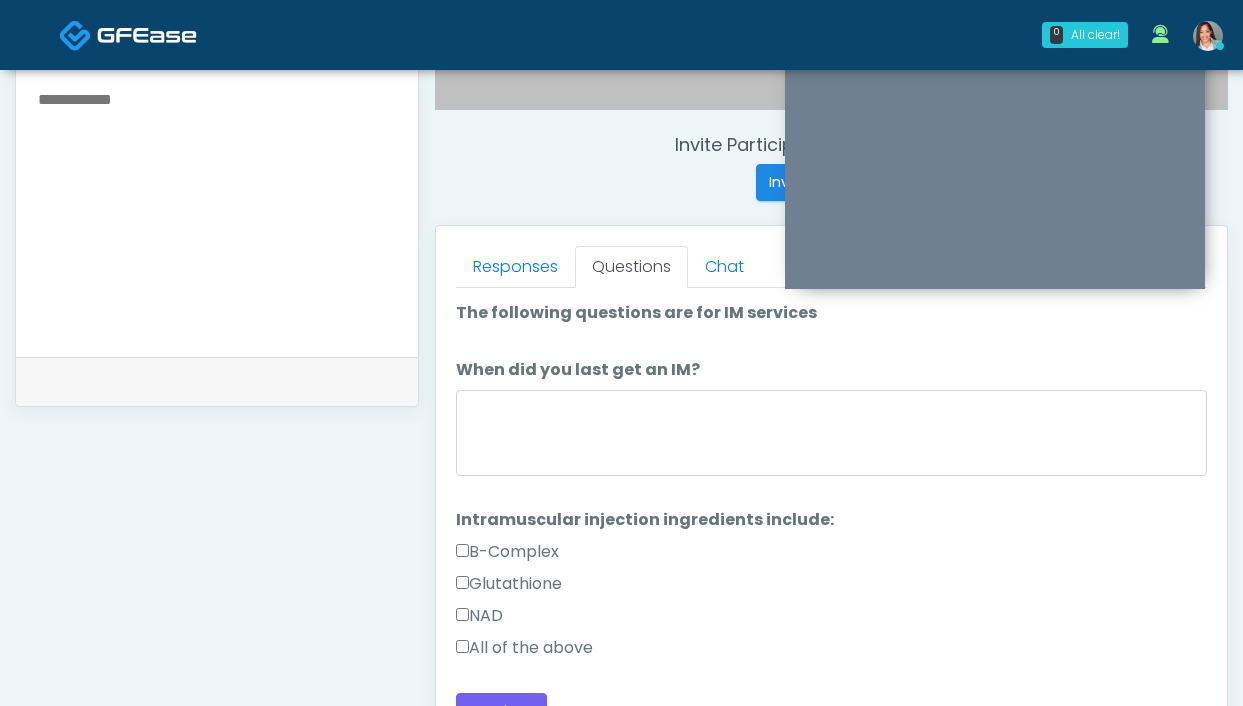 click on "The following questions are for IM services
The following questions are for IM services
When did you last get an IM?
When did you last get an IM?
Intramuscular injection ingredients include:
Intramuscular injection ingredients include:
B-Complex
Glutathione
NAD" at bounding box center (831, 484) 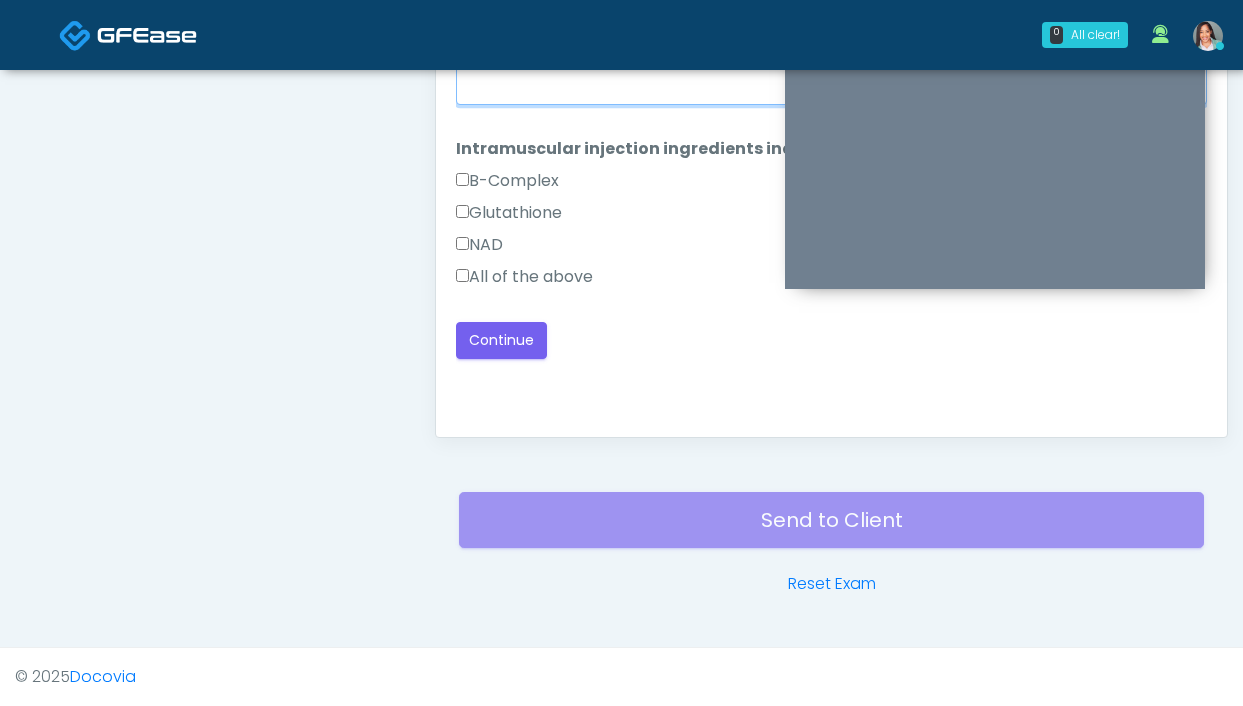 click on "When did you last get an IM?" at bounding box center [831, 62] 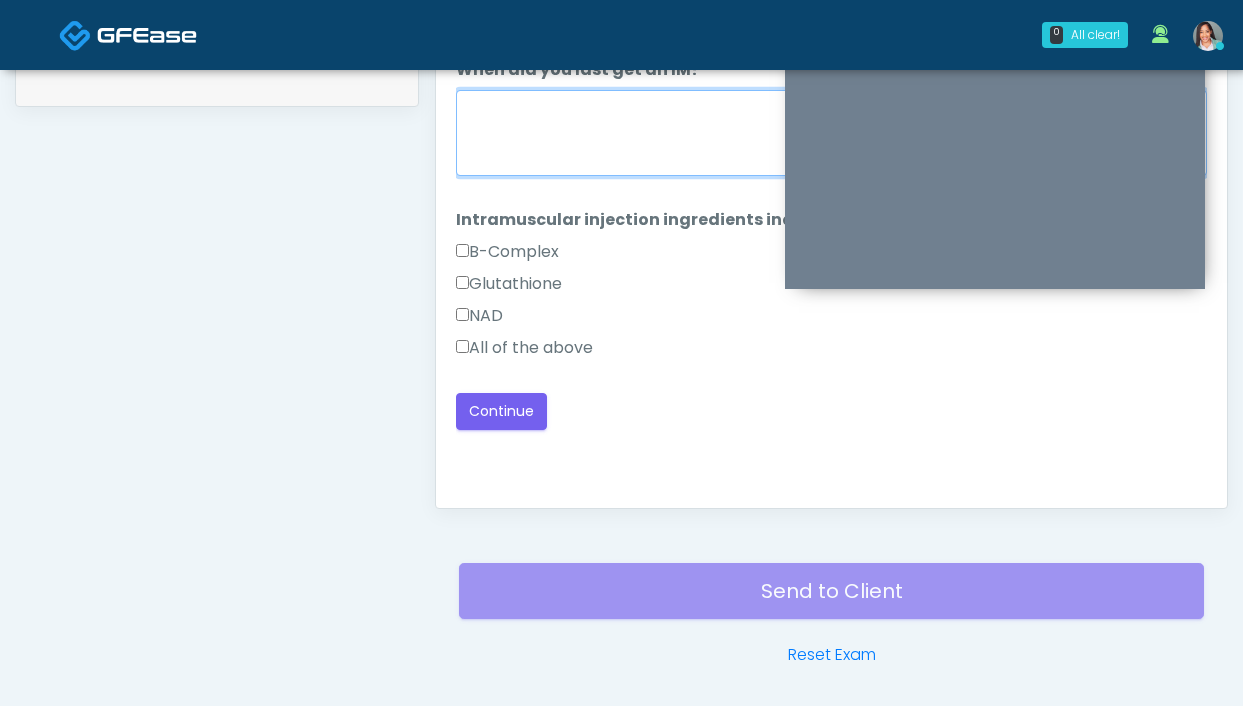 scroll, scrollTop: 1017, scrollLeft: 0, axis: vertical 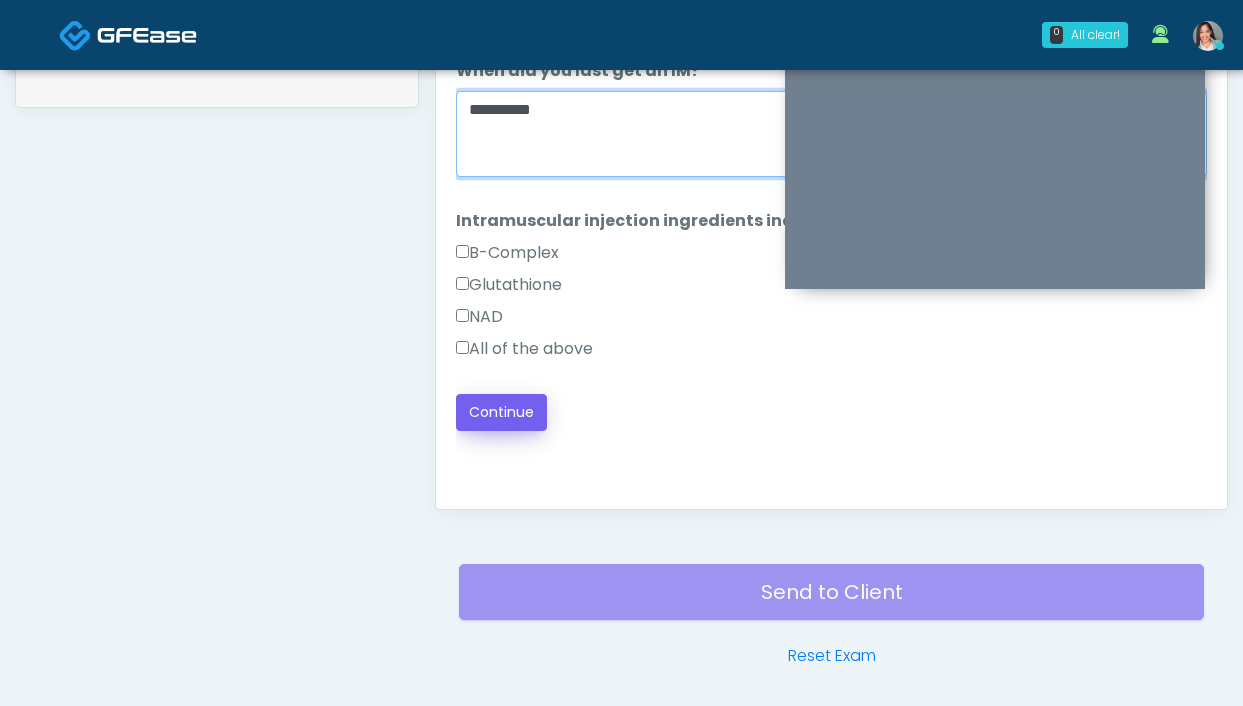 type on "**********" 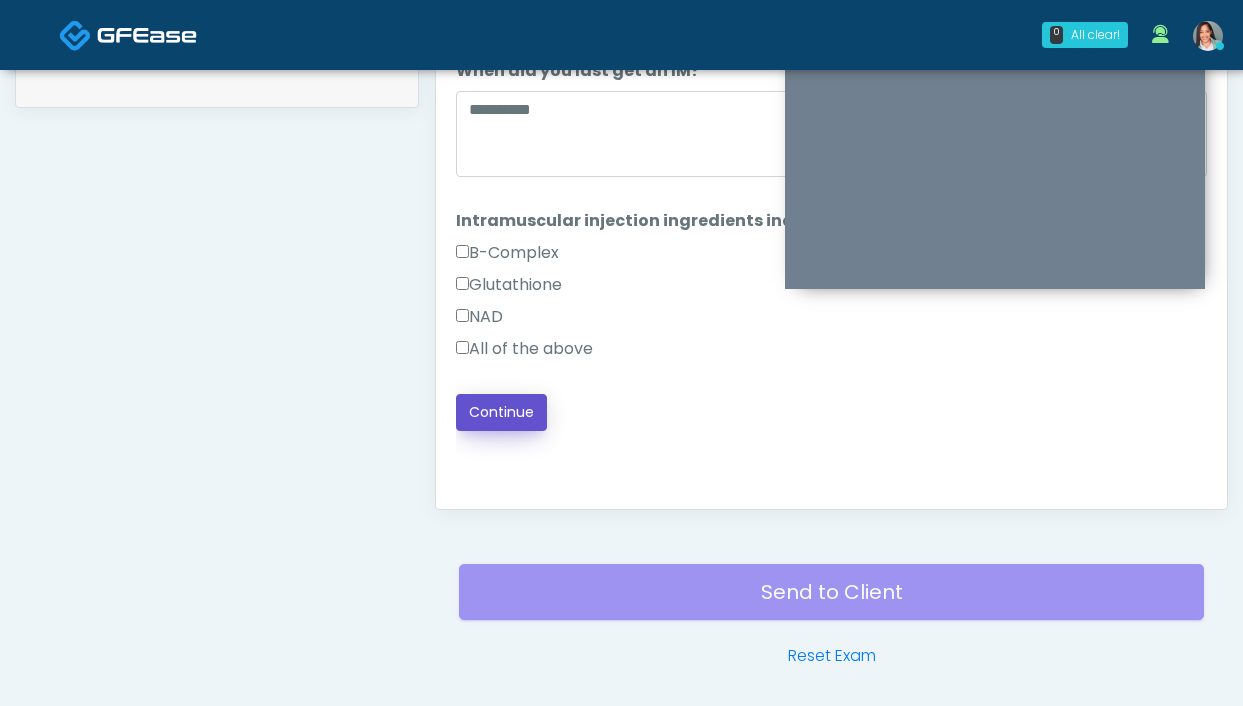 click on "Continue" at bounding box center [501, 412] 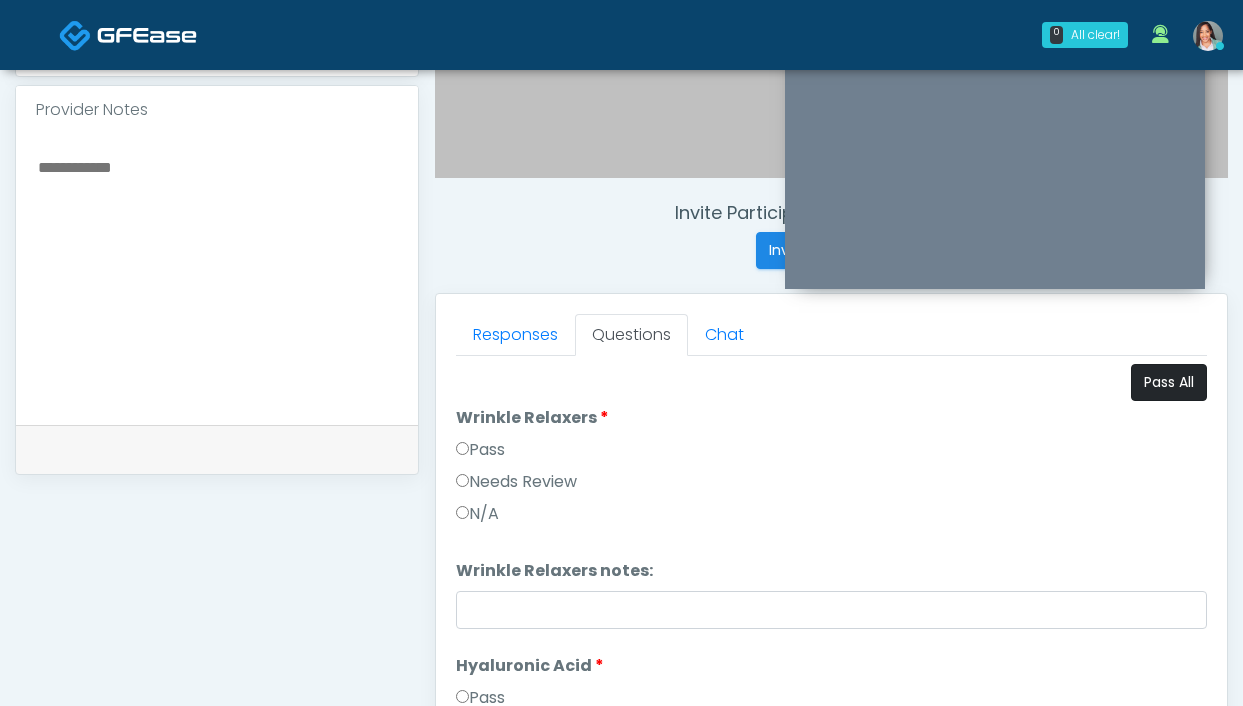 scroll, scrollTop: 649, scrollLeft: 0, axis: vertical 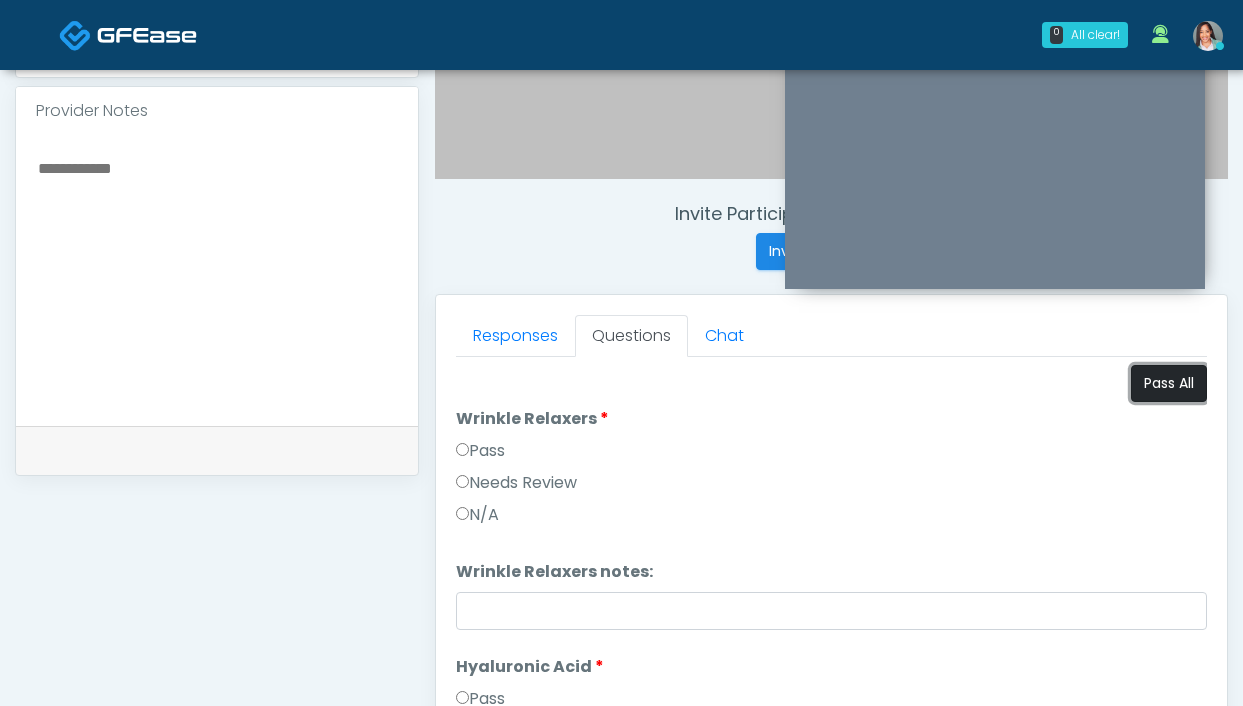click on "Pass All" at bounding box center [1169, 383] 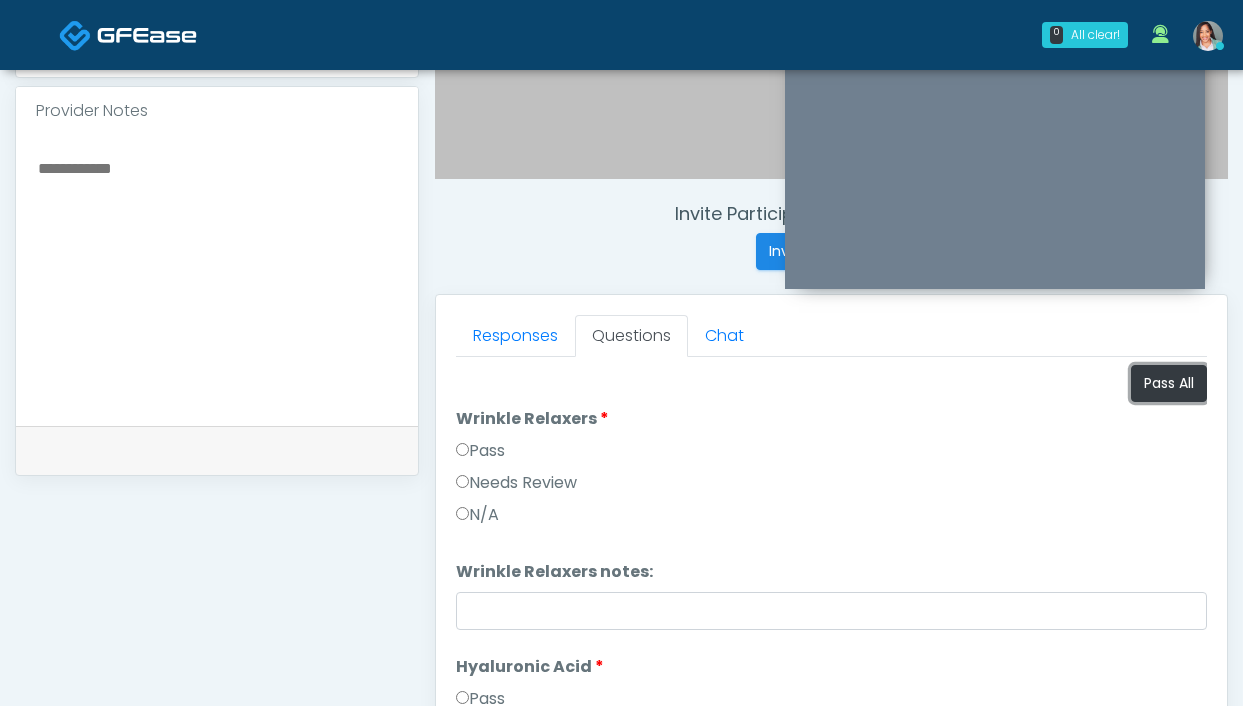 scroll, scrollTop: 687, scrollLeft: 0, axis: vertical 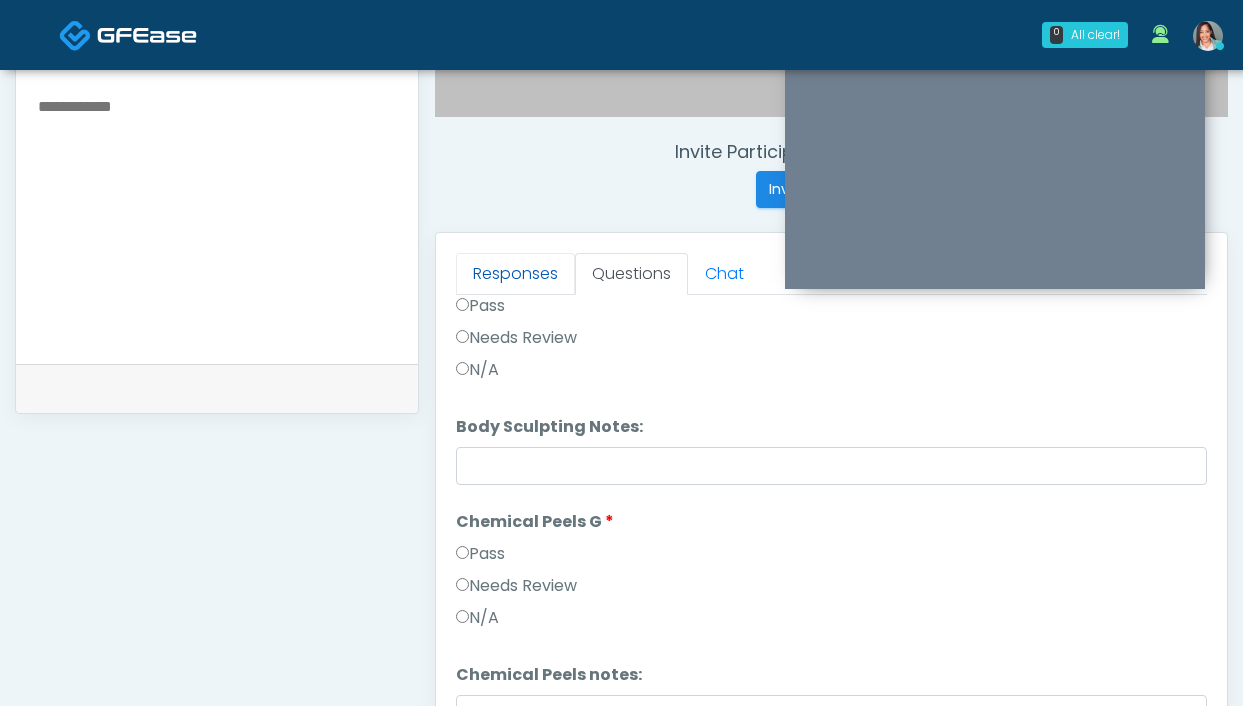 click on "Responses" at bounding box center [515, 274] 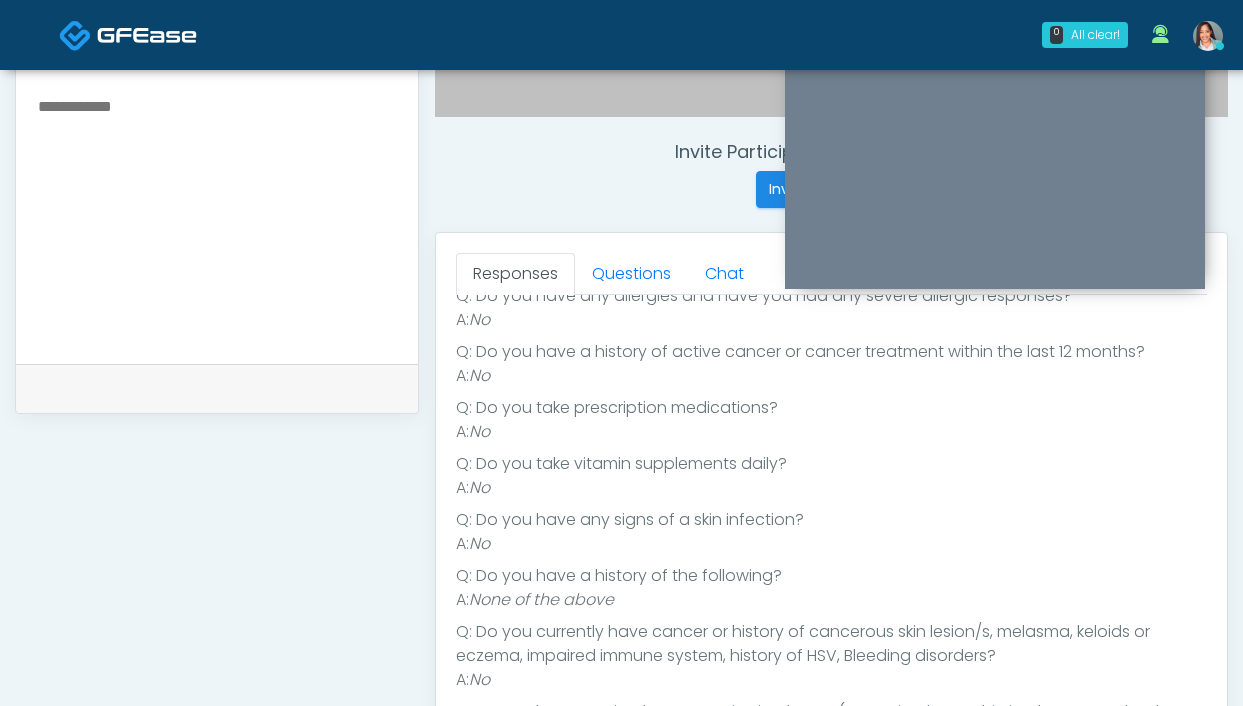 scroll, scrollTop: 298, scrollLeft: 0, axis: vertical 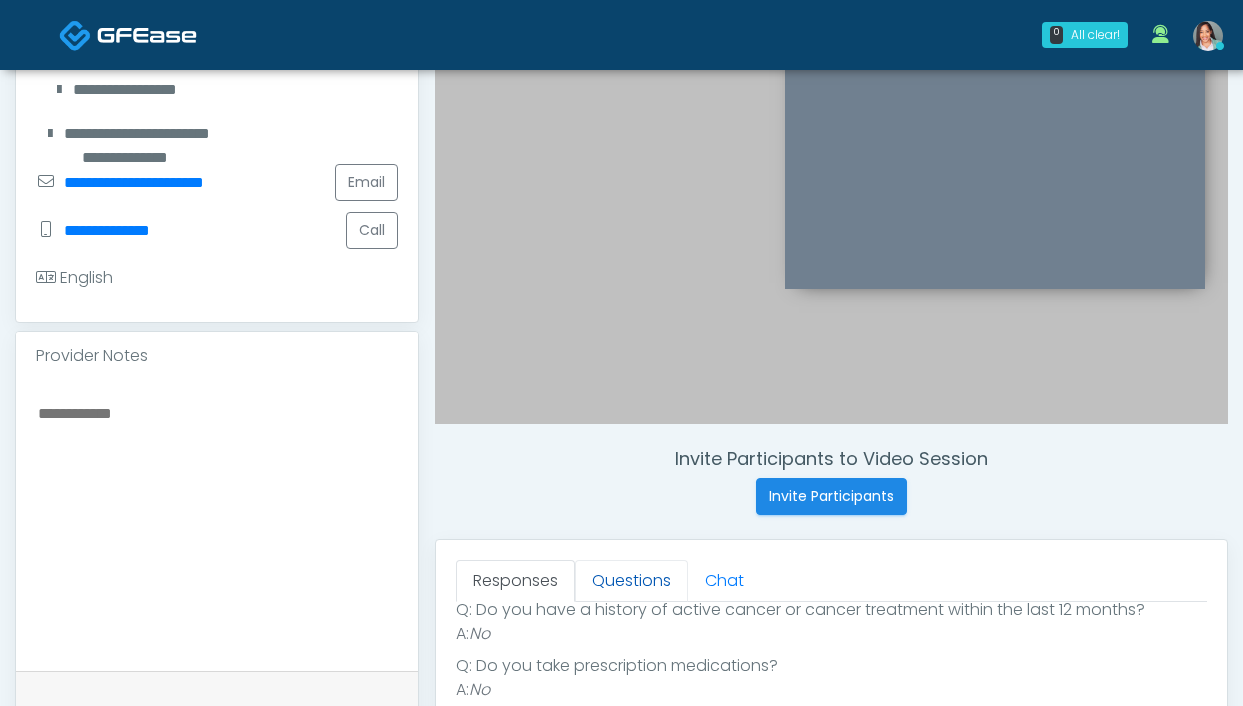 click on "Questions" at bounding box center [631, 581] 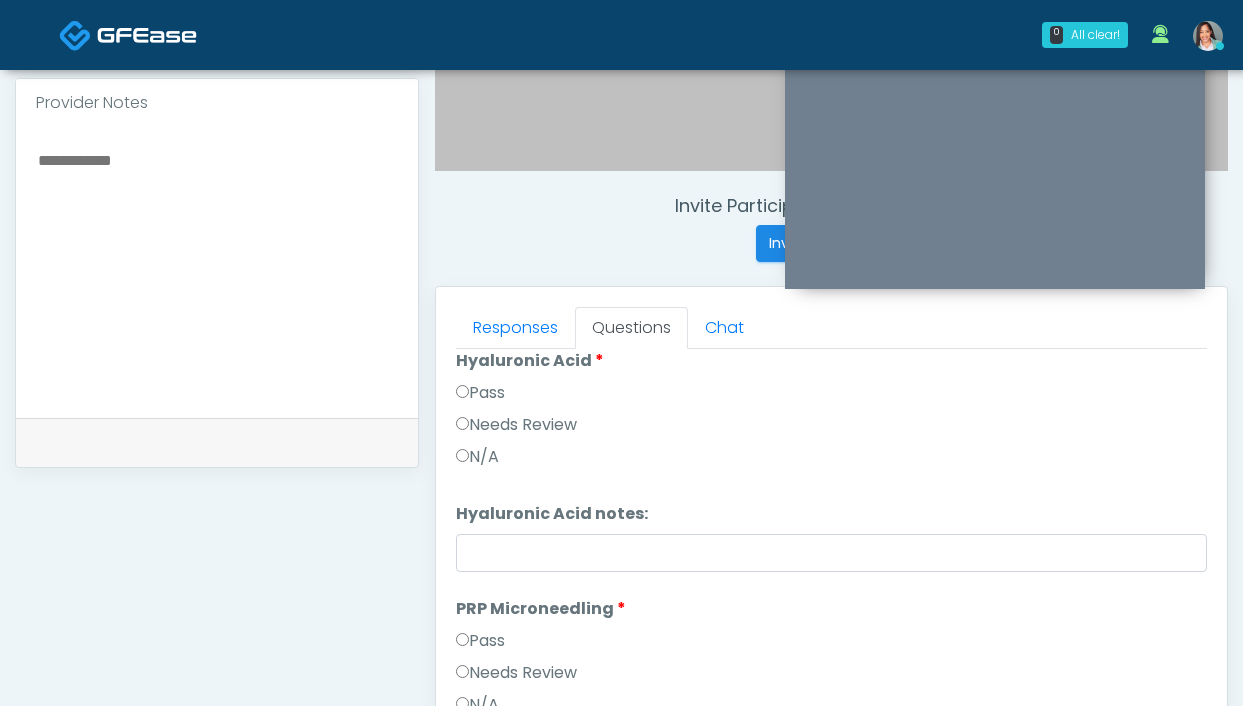 scroll, scrollTop: 794, scrollLeft: 0, axis: vertical 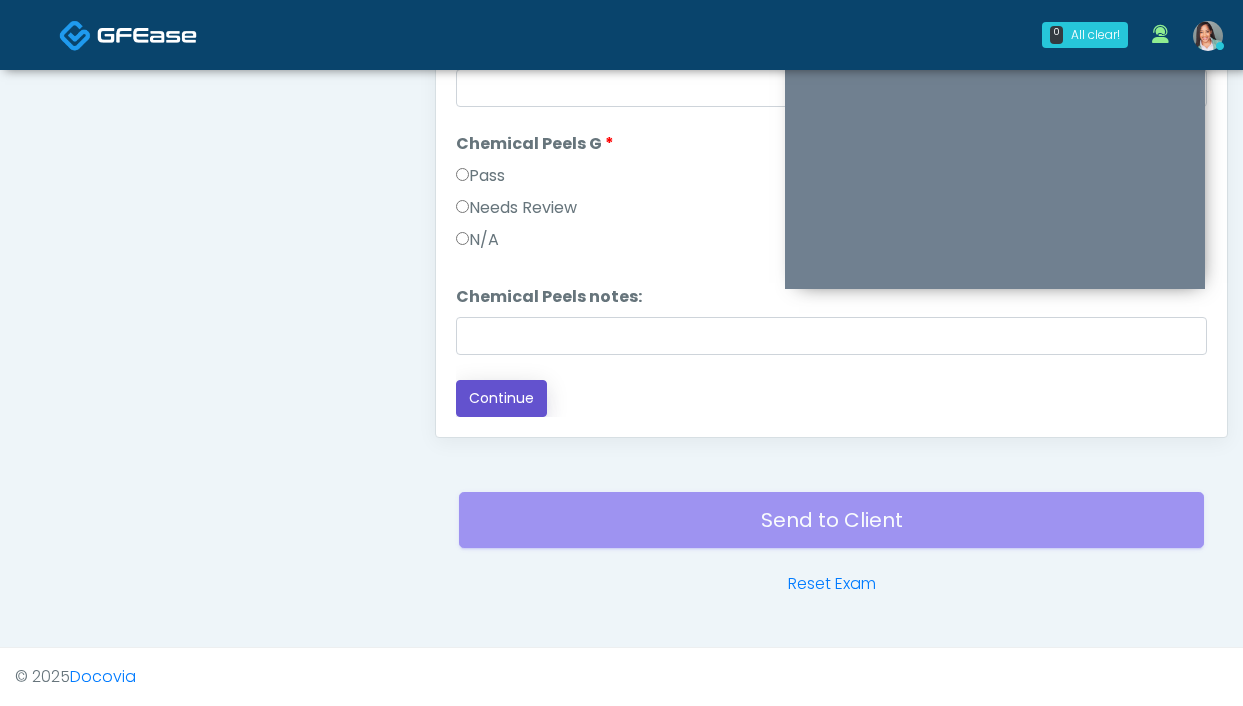 click on "Continue" at bounding box center [501, 398] 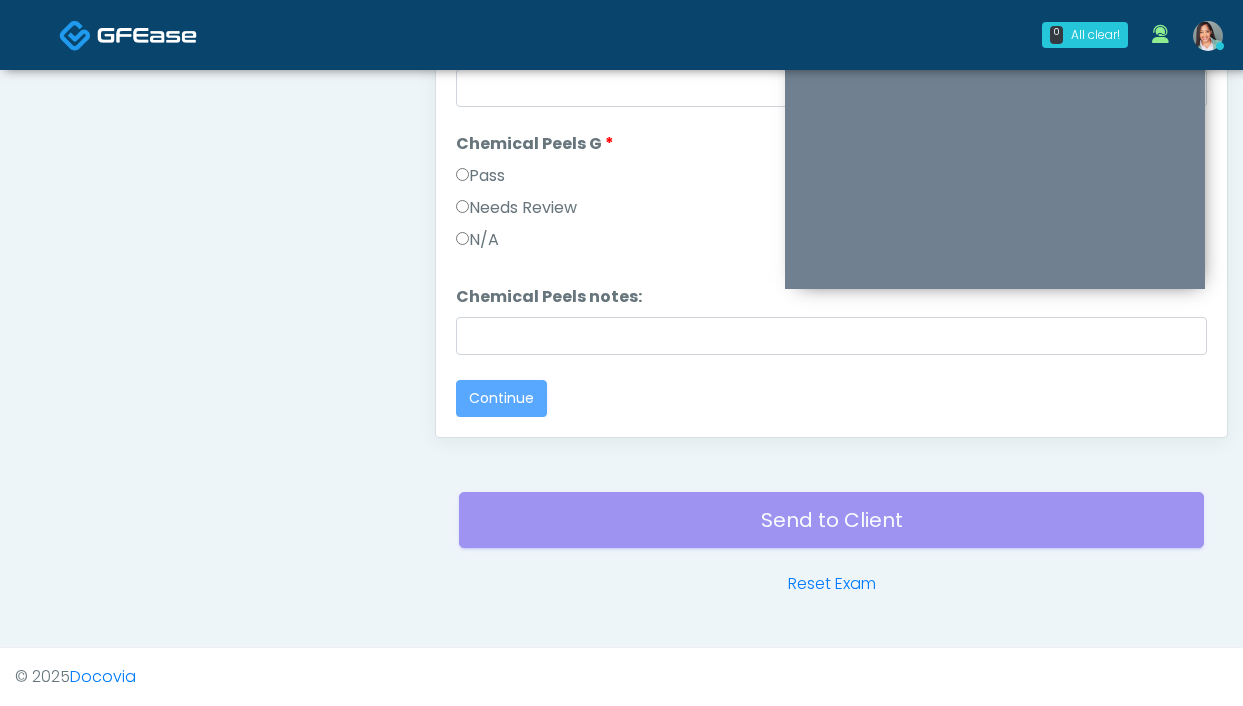 scroll, scrollTop: 0, scrollLeft: 0, axis: both 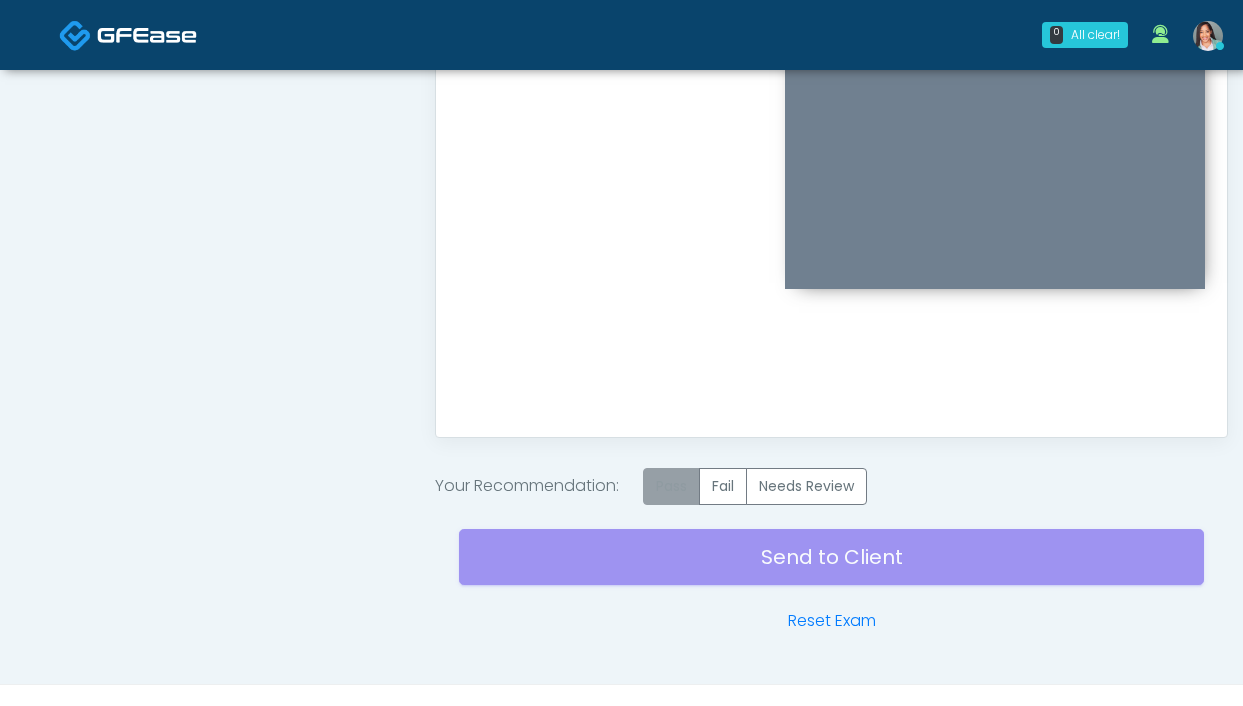click on "Pass" at bounding box center [671, 486] 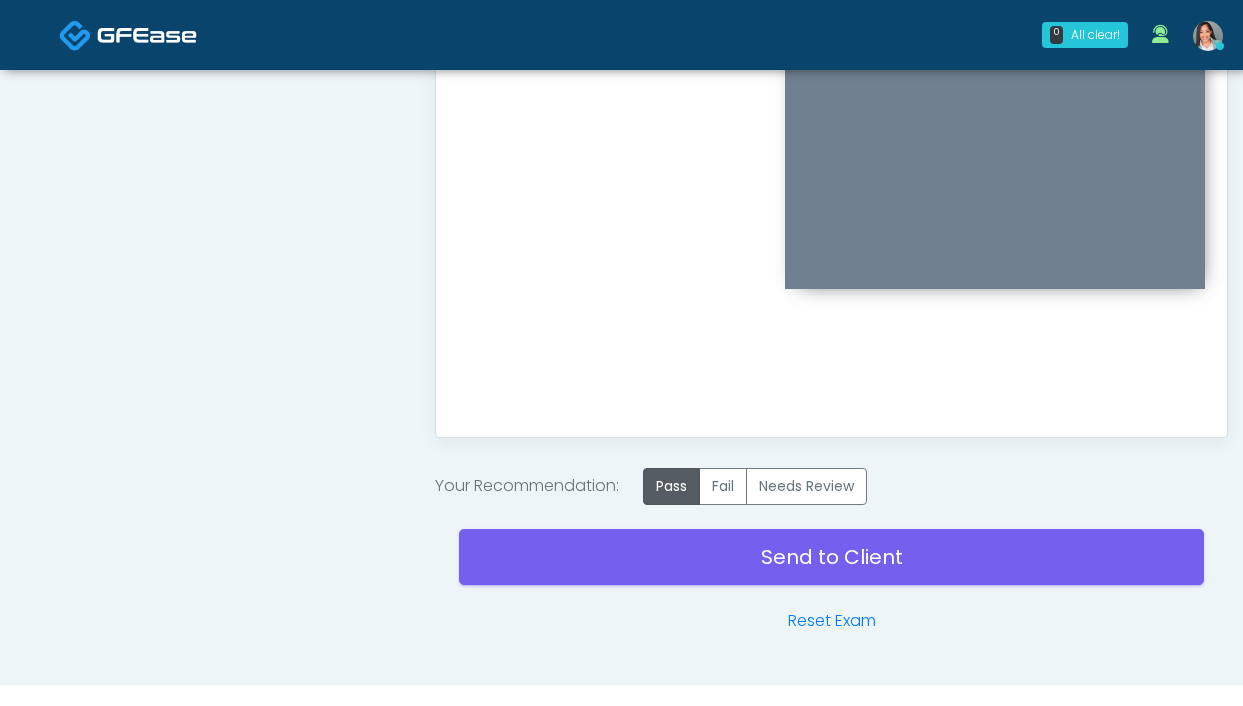 click on "Send to Client
Reset Exam" at bounding box center [831, 569] 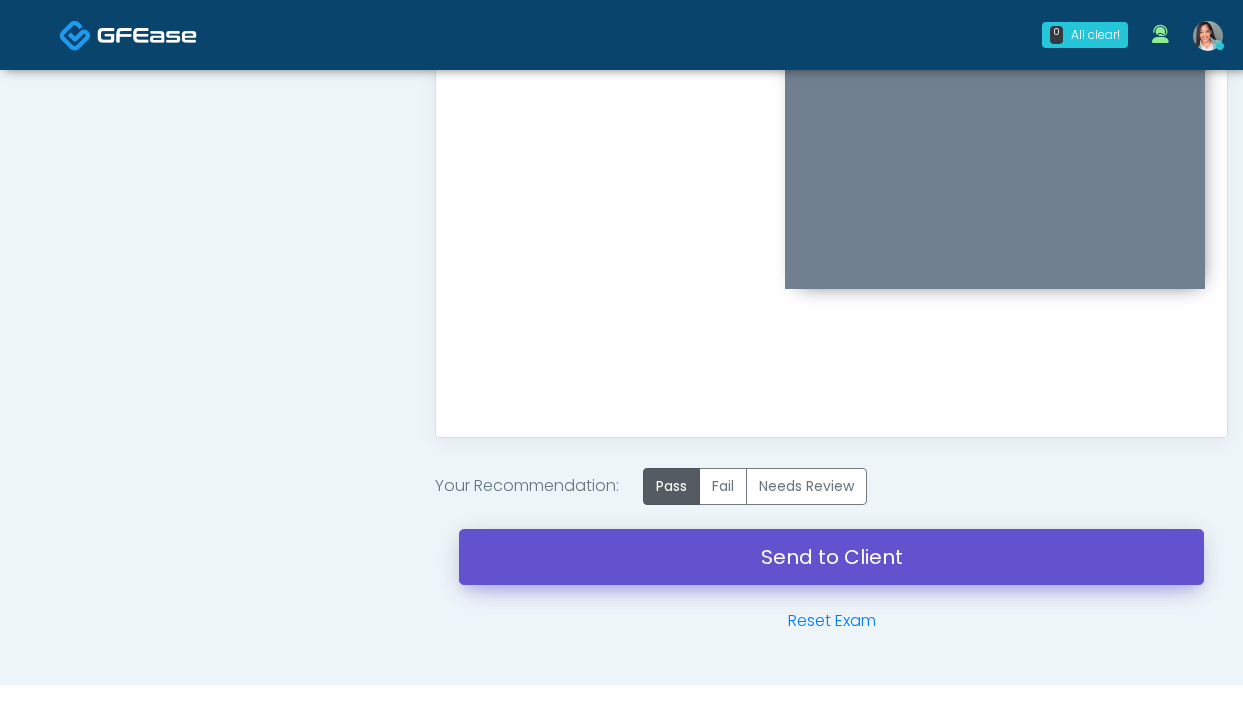 click on "Send to Client" at bounding box center (831, 557) 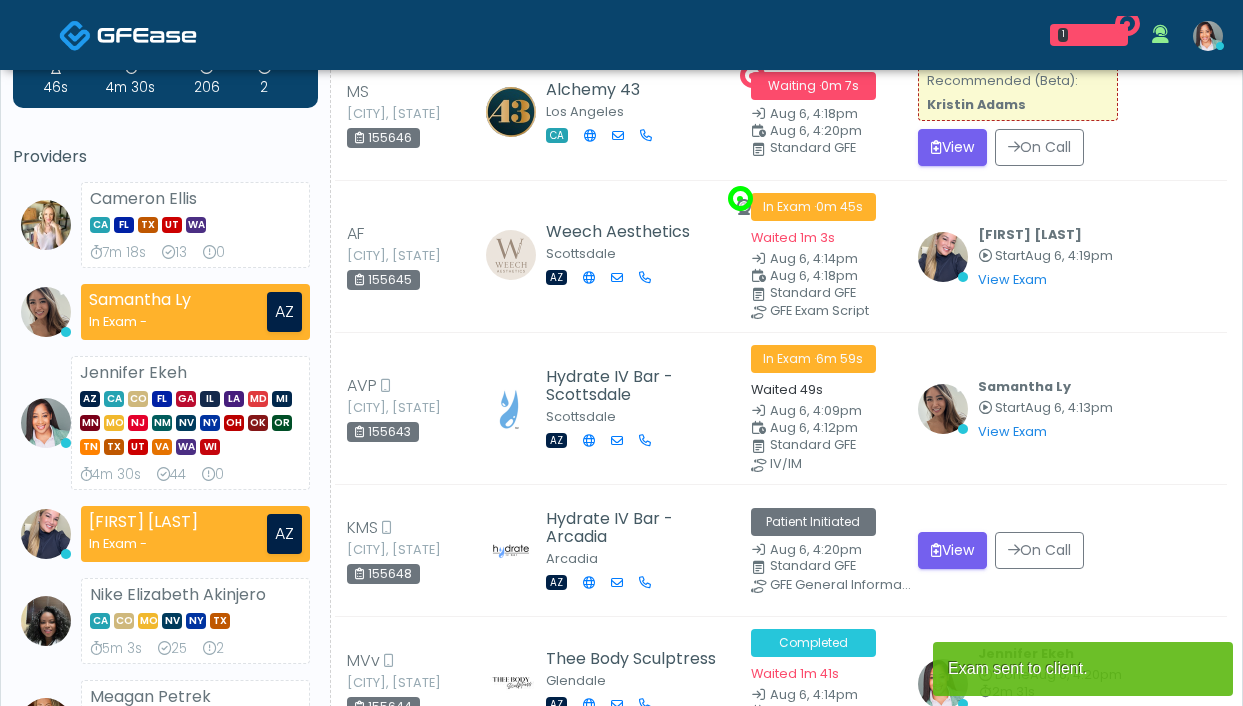 scroll, scrollTop: 320, scrollLeft: 0, axis: vertical 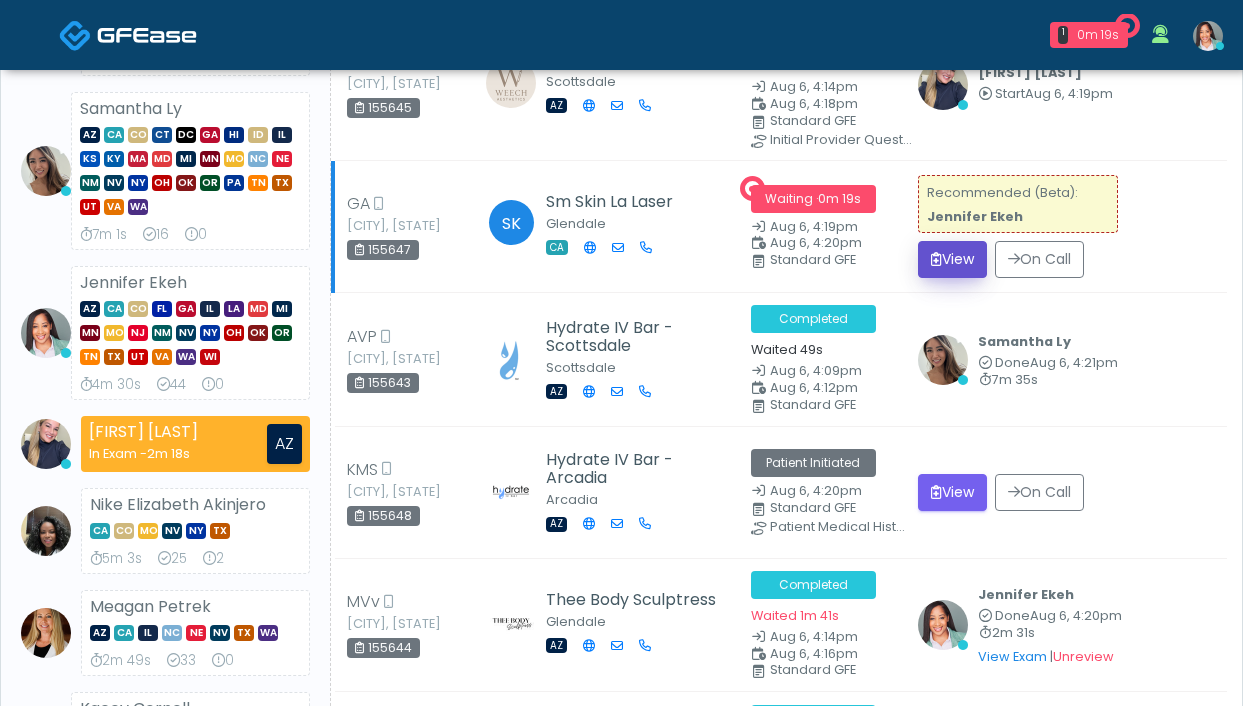 click at bounding box center [908, 259] 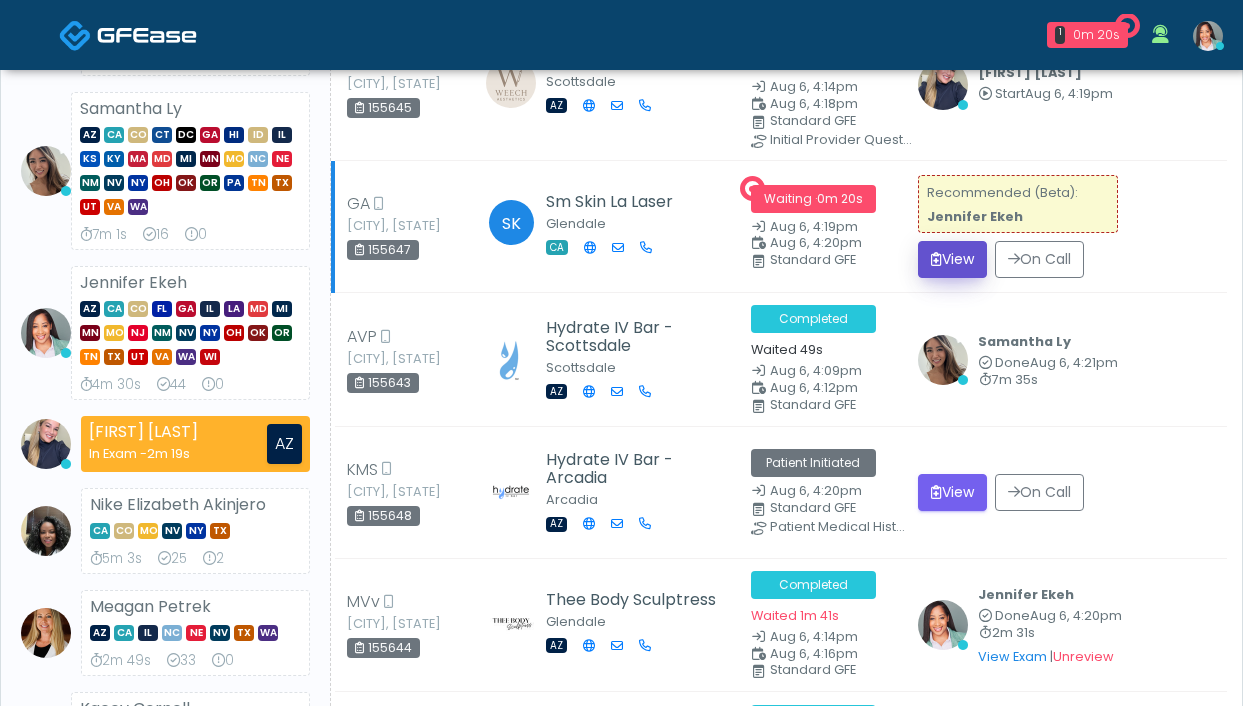 scroll, scrollTop: 178, scrollLeft: 0, axis: vertical 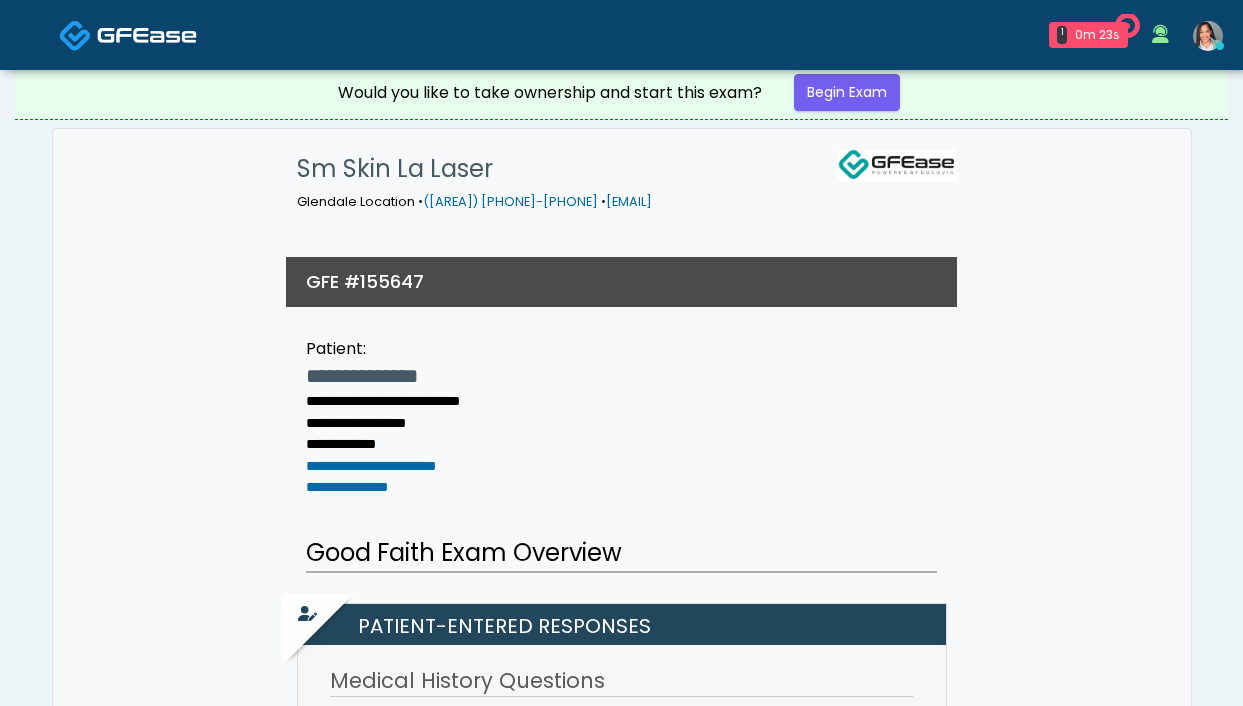 click at bounding box center [1208, 36] 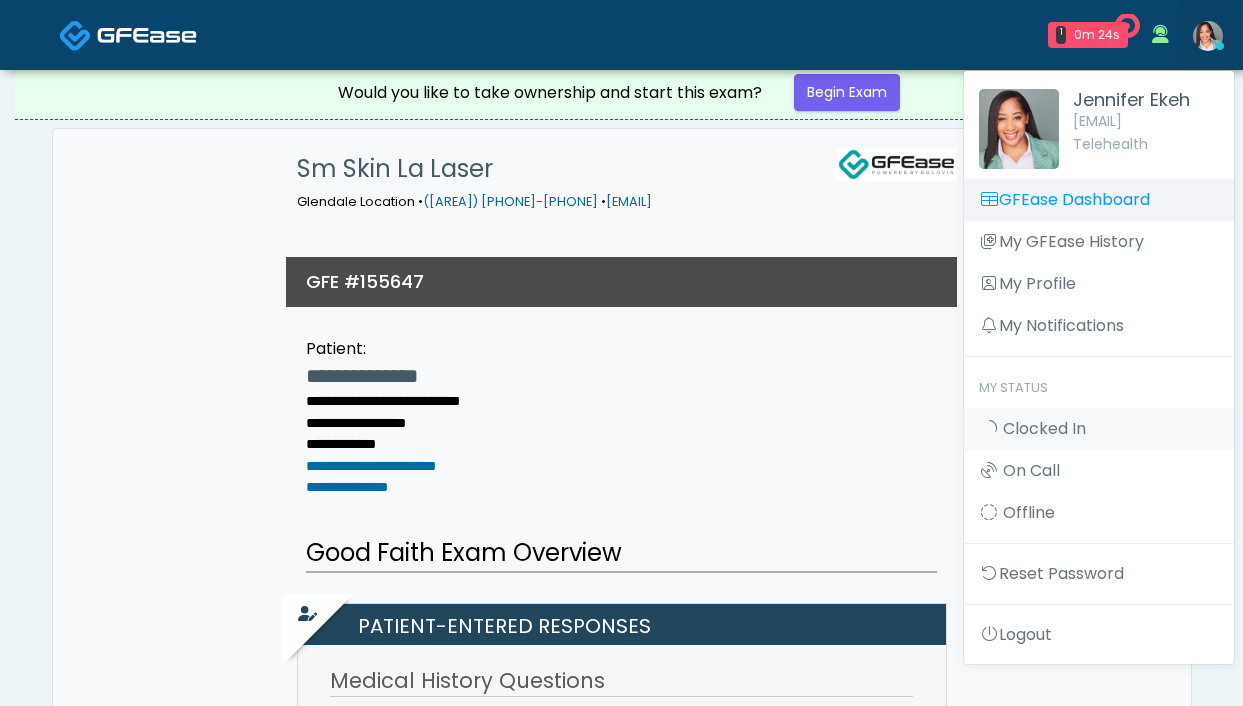 click on "GFEase Dashboard" at bounding box center [1099, 268] 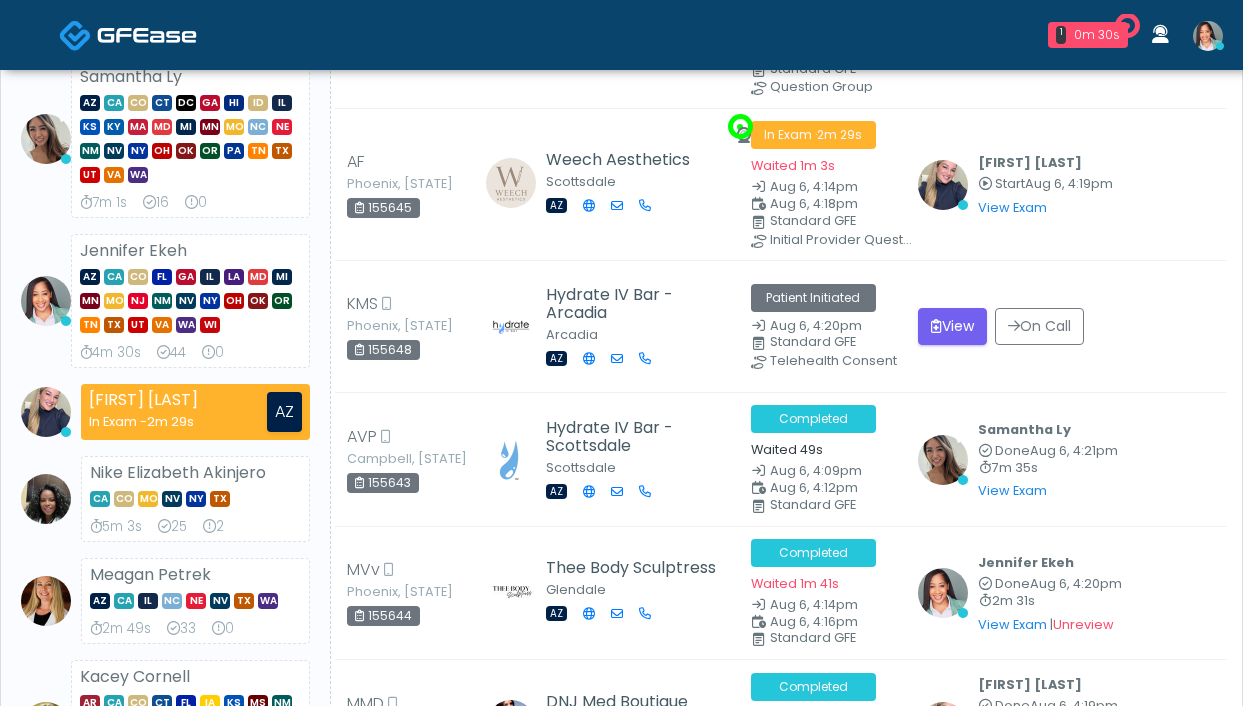 scroll, scrollTop: 0, scrollLeft: 0, axis: both 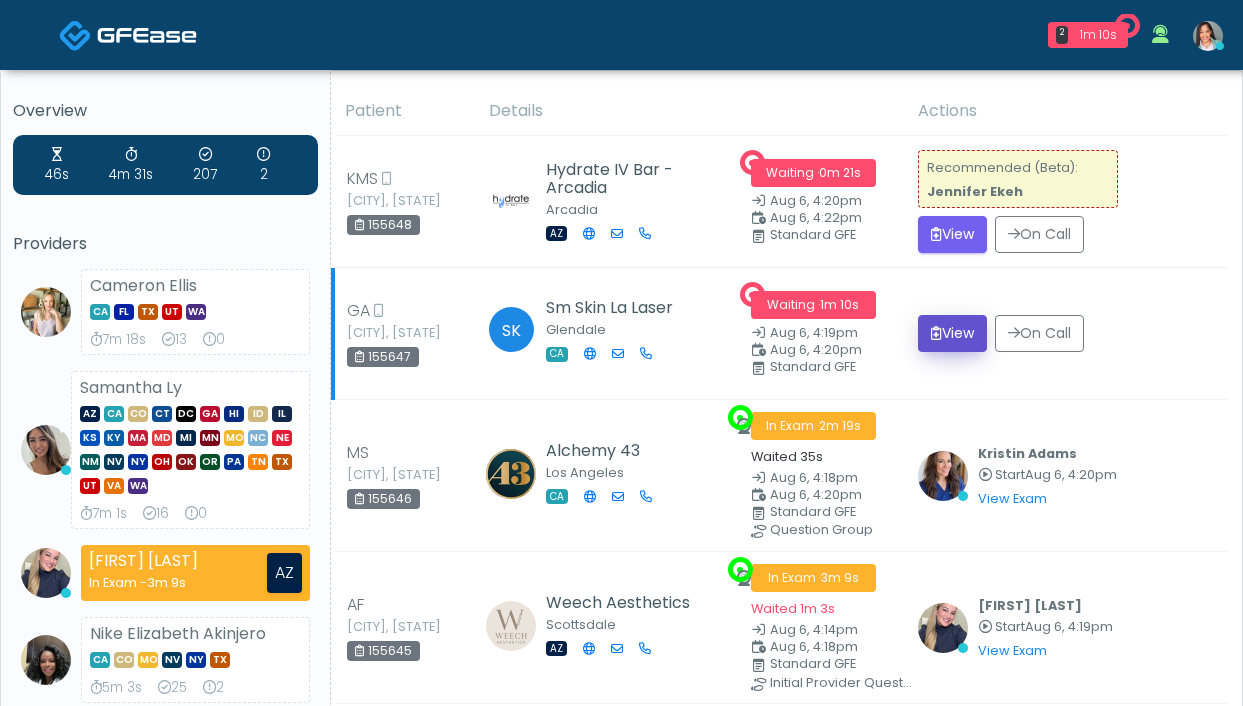 click at bounding box center (936, 333) 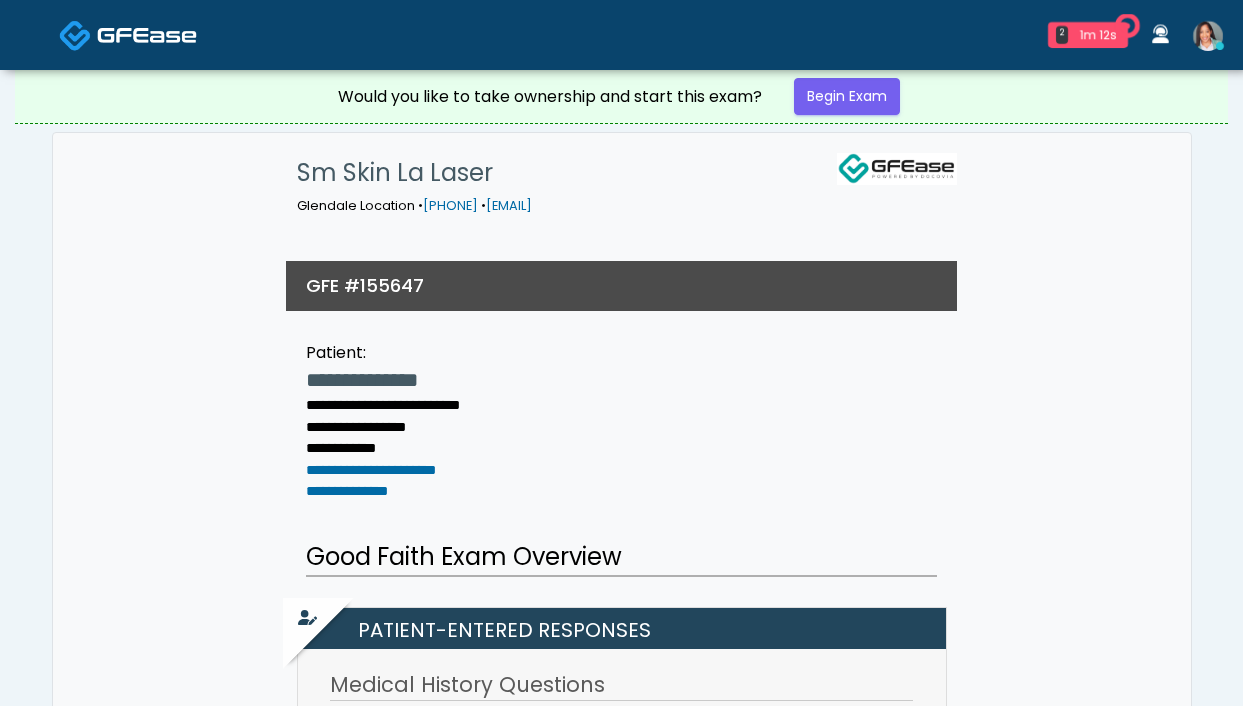 scroll, scrollTop: 0, scrollLeft: 0, axis: both 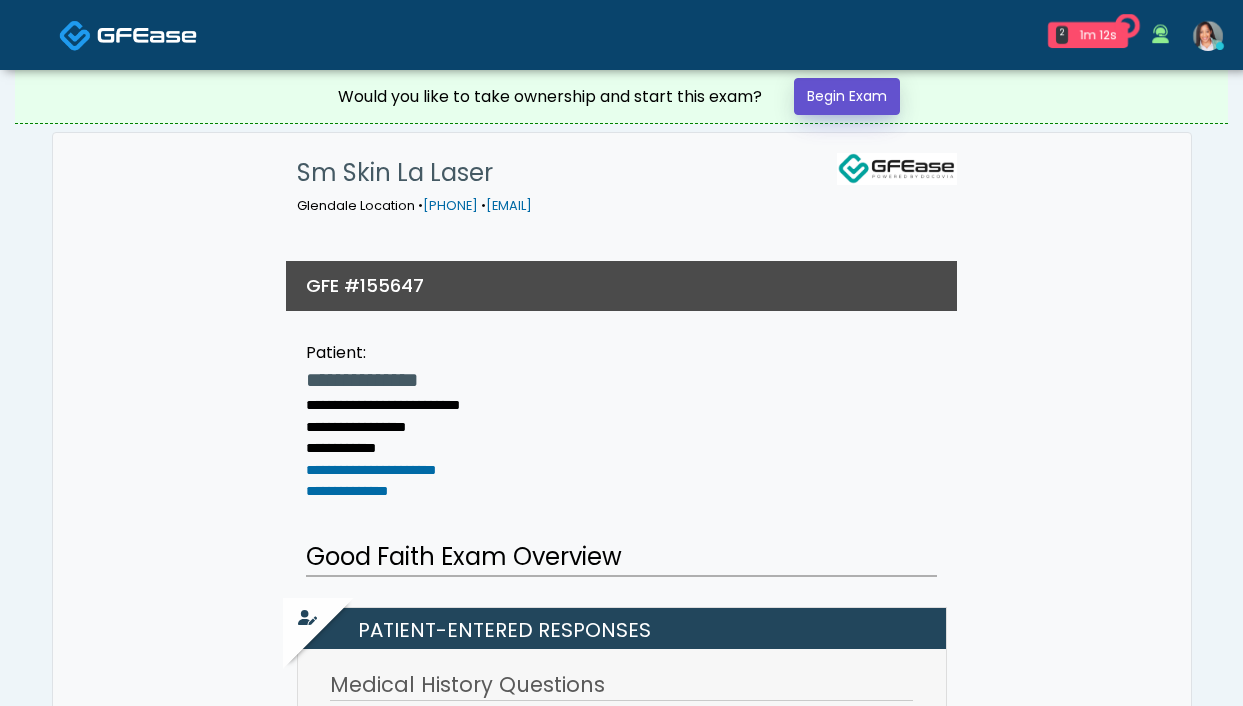 click on "Begin Exam" at bounding box center [847, 96] 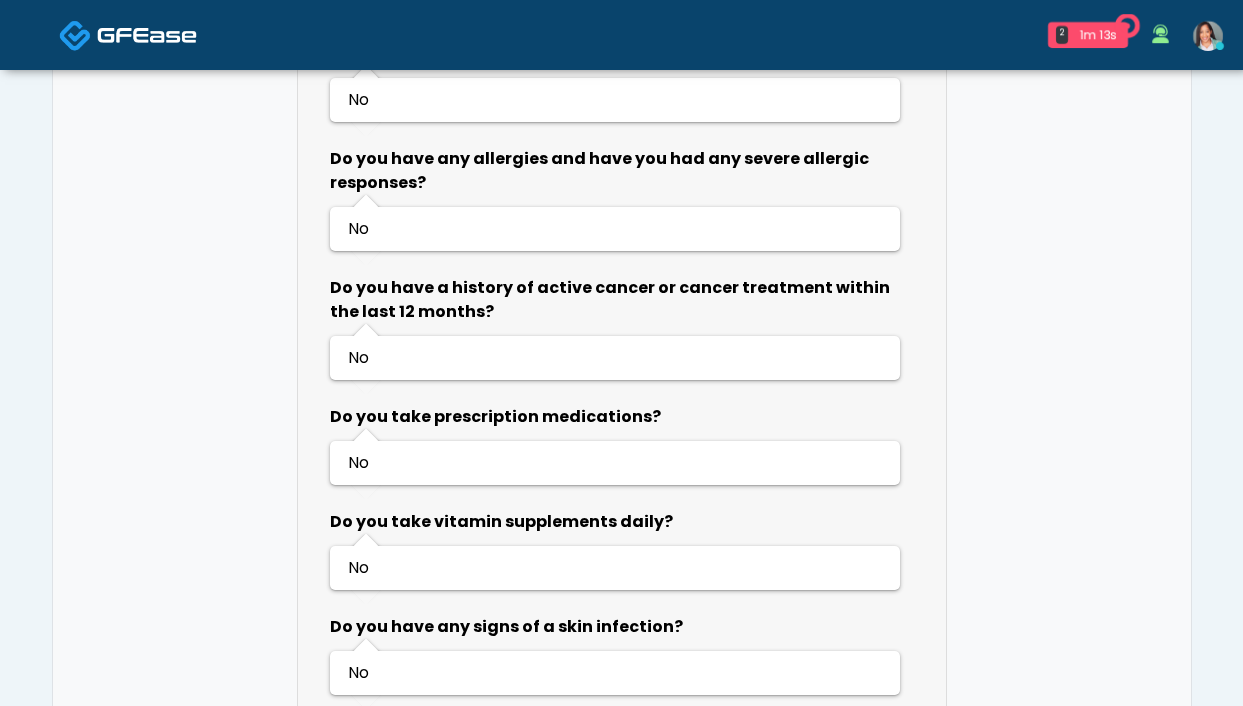 scroll, scrollTop: 676, scrollLeft: 0, axis: vertical 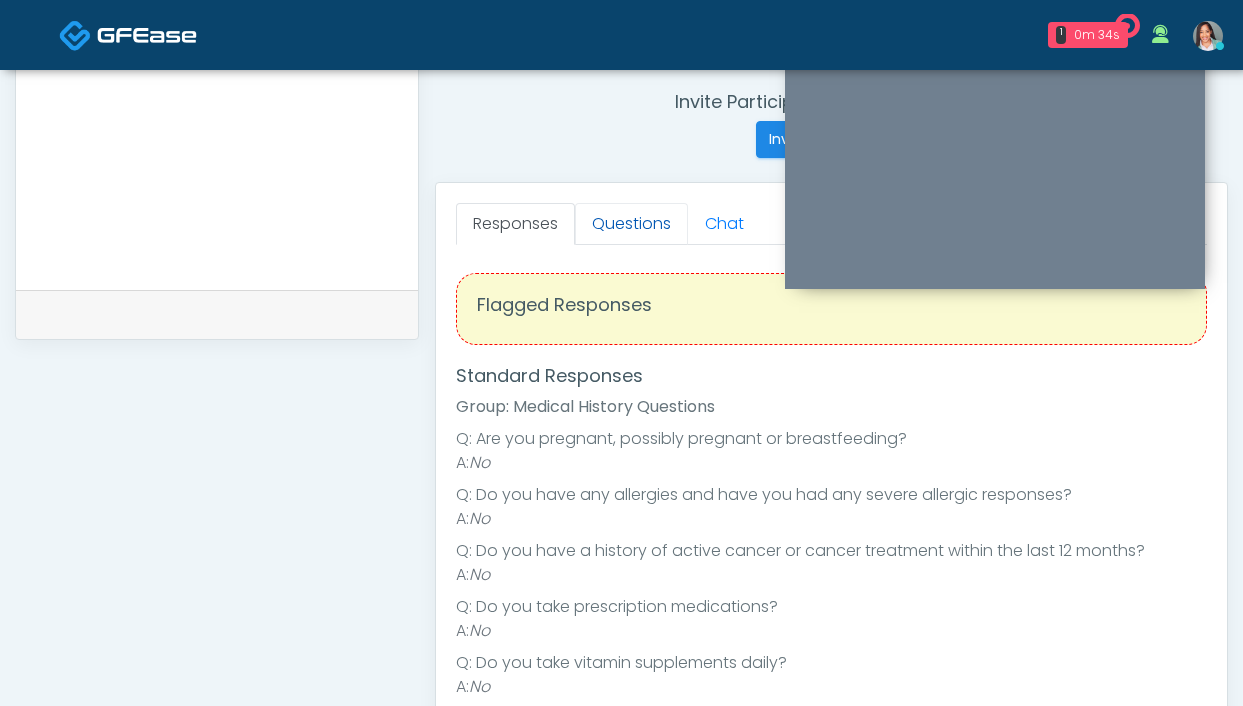 click on "Questions" at bounding box center [631, 224] 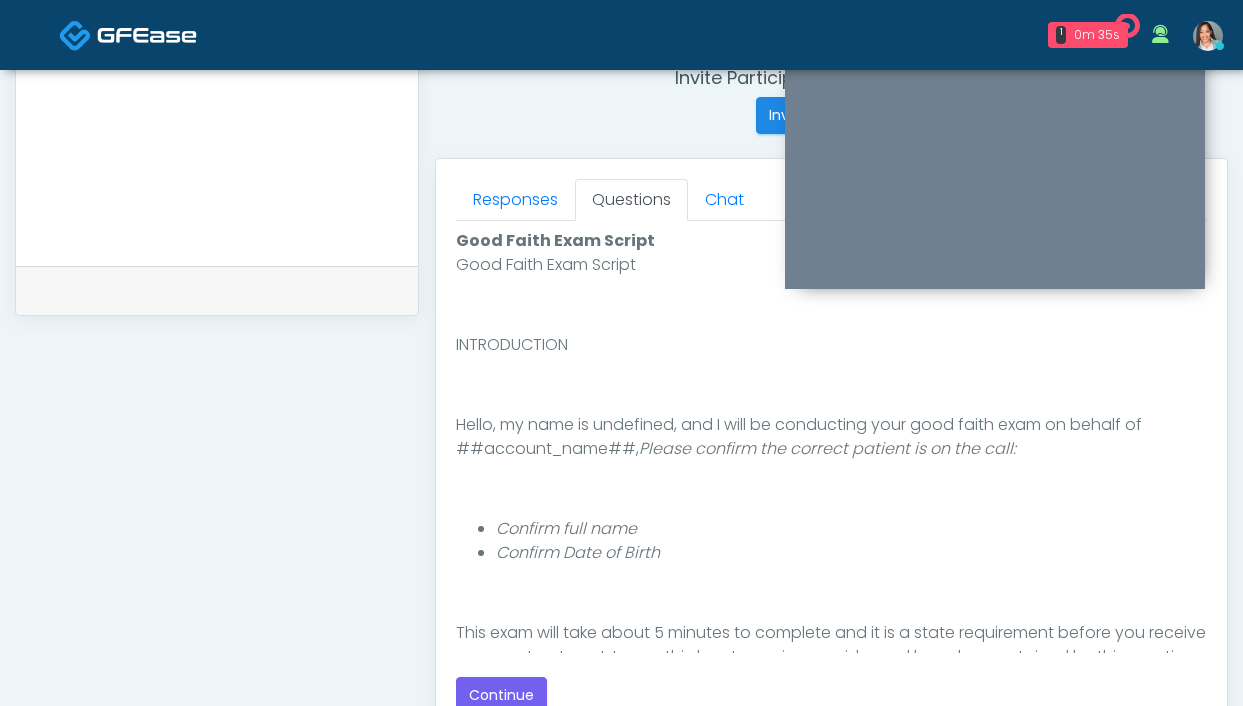 scroll, scrollTop: 911, scrollLeft: 0, axis: vertical 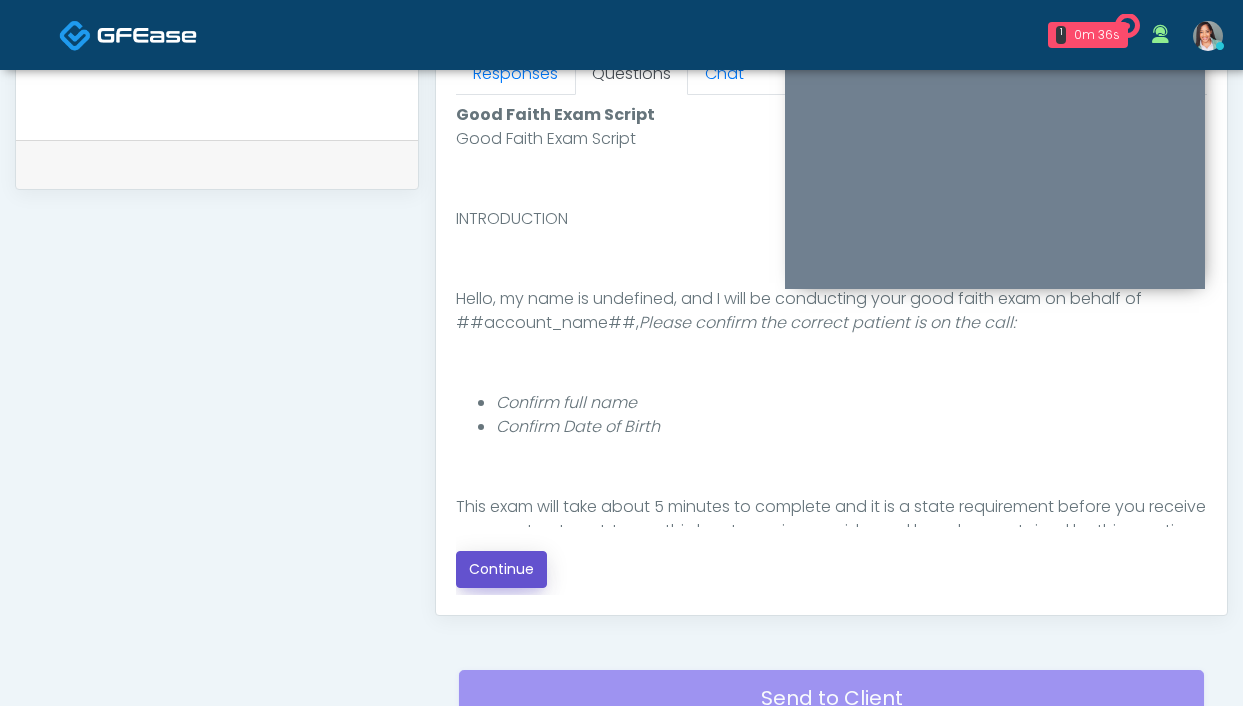 click on "Continue" at bounding box center (501, 569) 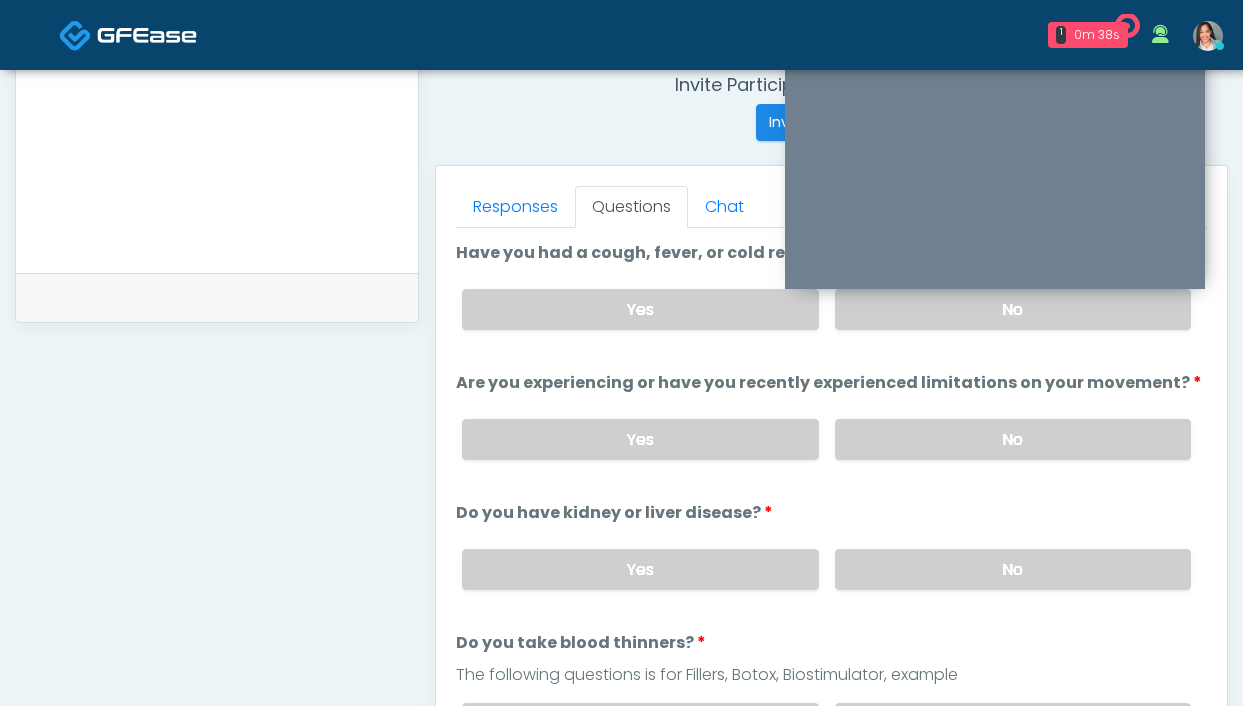 scroll, scrollTop: 592, scrollLeft: 0, axis: vertical 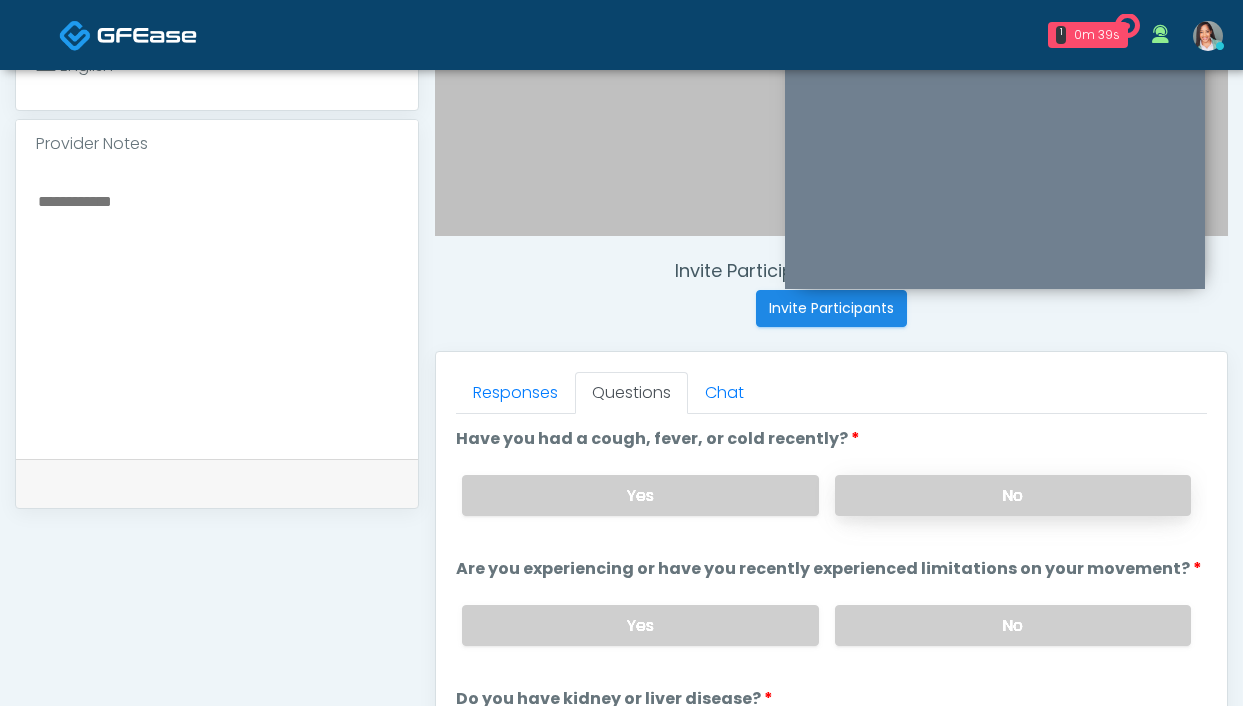 click on "No" at bounding box center (1013, 495) 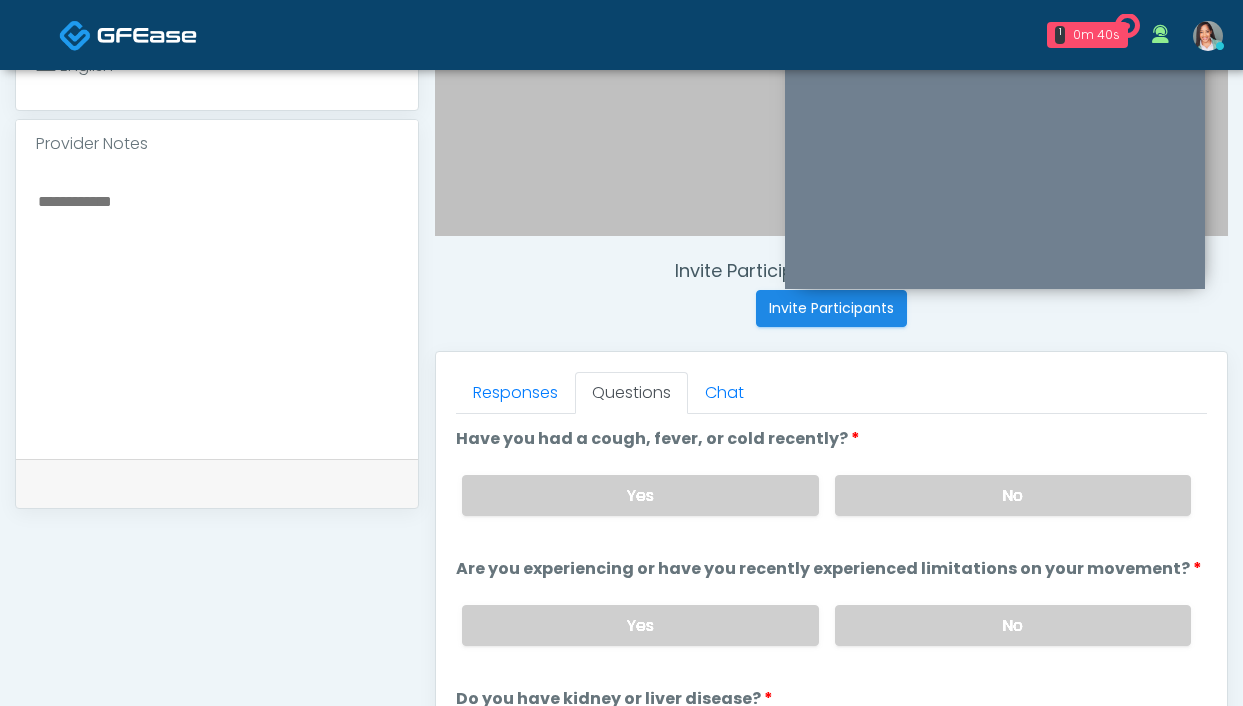 drag, startPoint x: 926, startPoint y: 616, endPoint x: 908, endPoint y: 588, distance: 33.286633 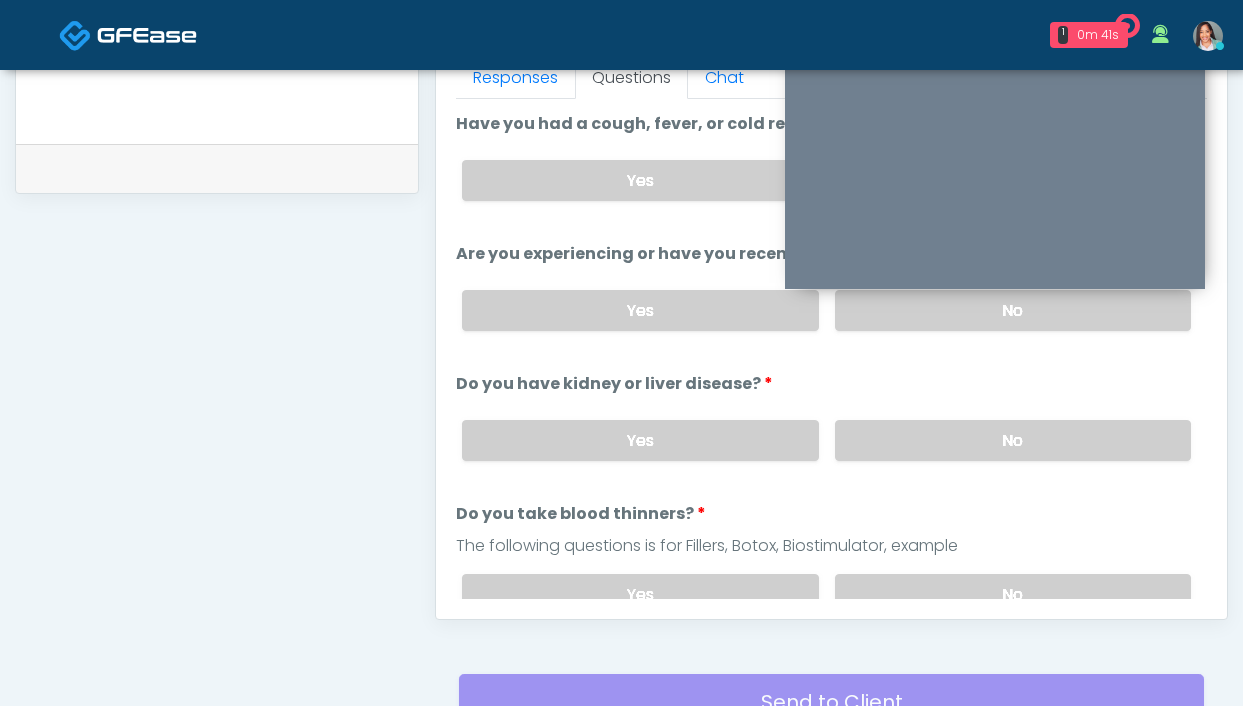 scroll, scrollTop: 915, scrollLeft: 0, axis: vertical 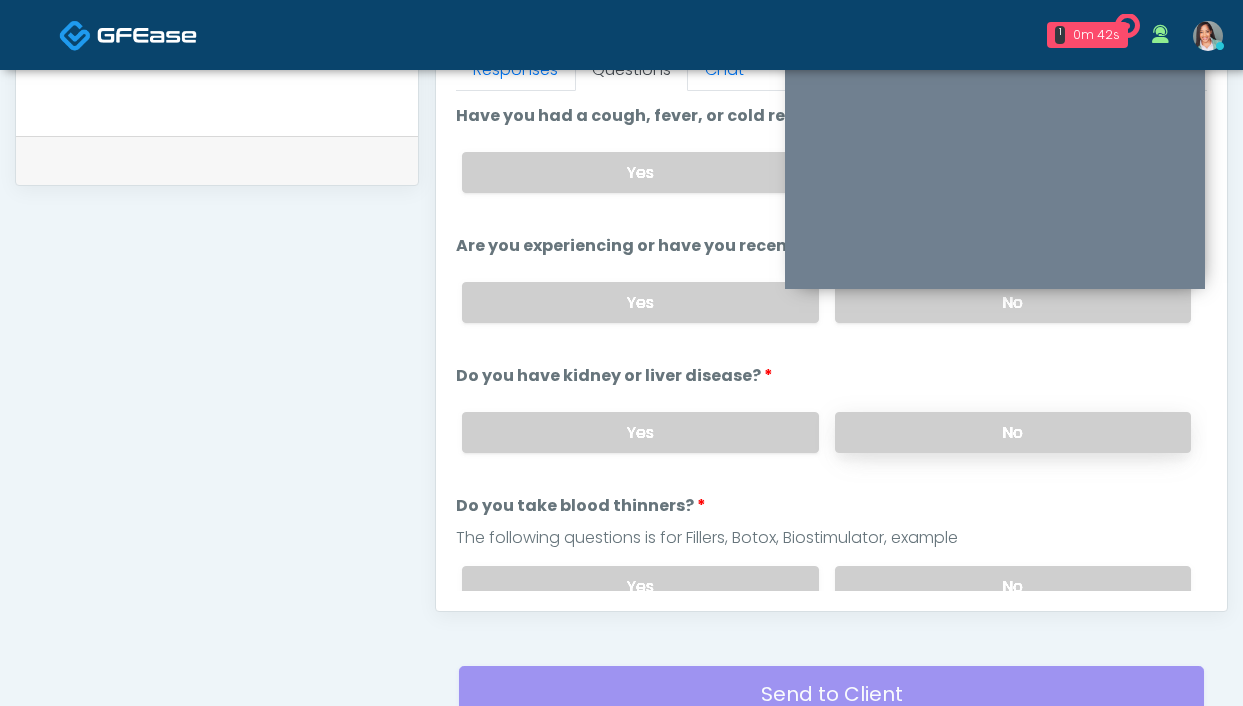 click on "No" at bounding box center [1013, 432] 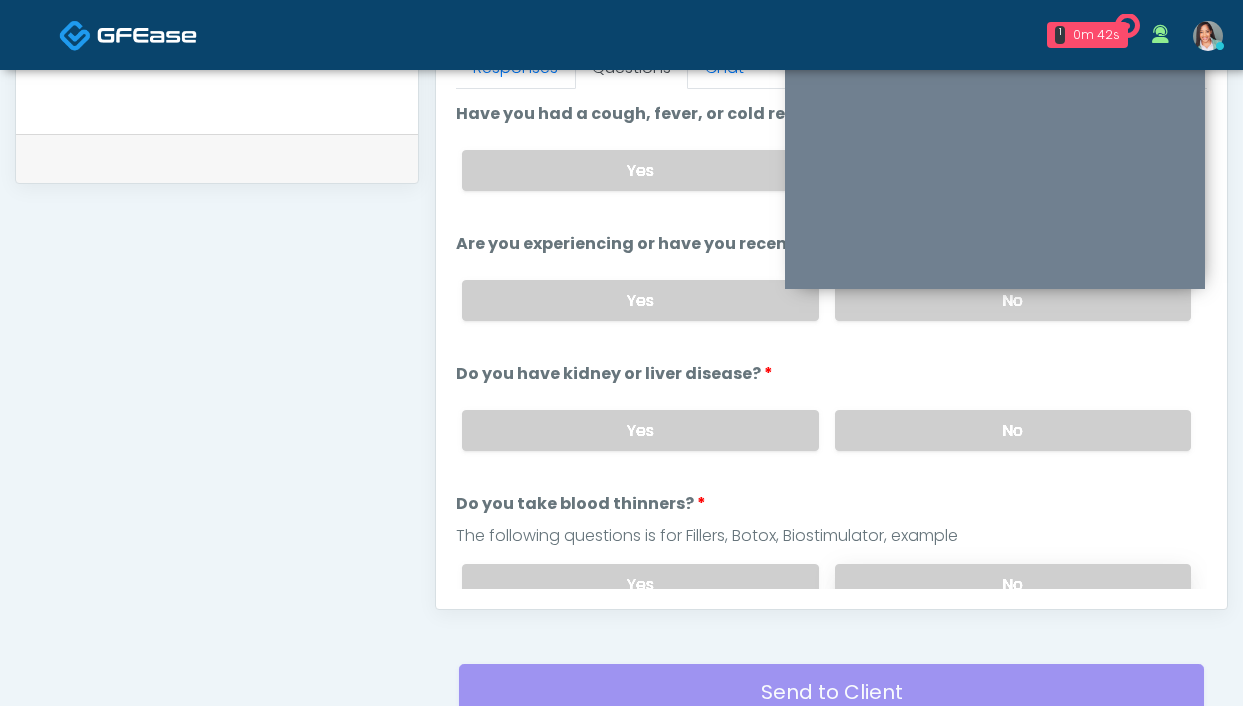 scroll, scrollTop: 919, scrollLeft: 0, axis: vertical 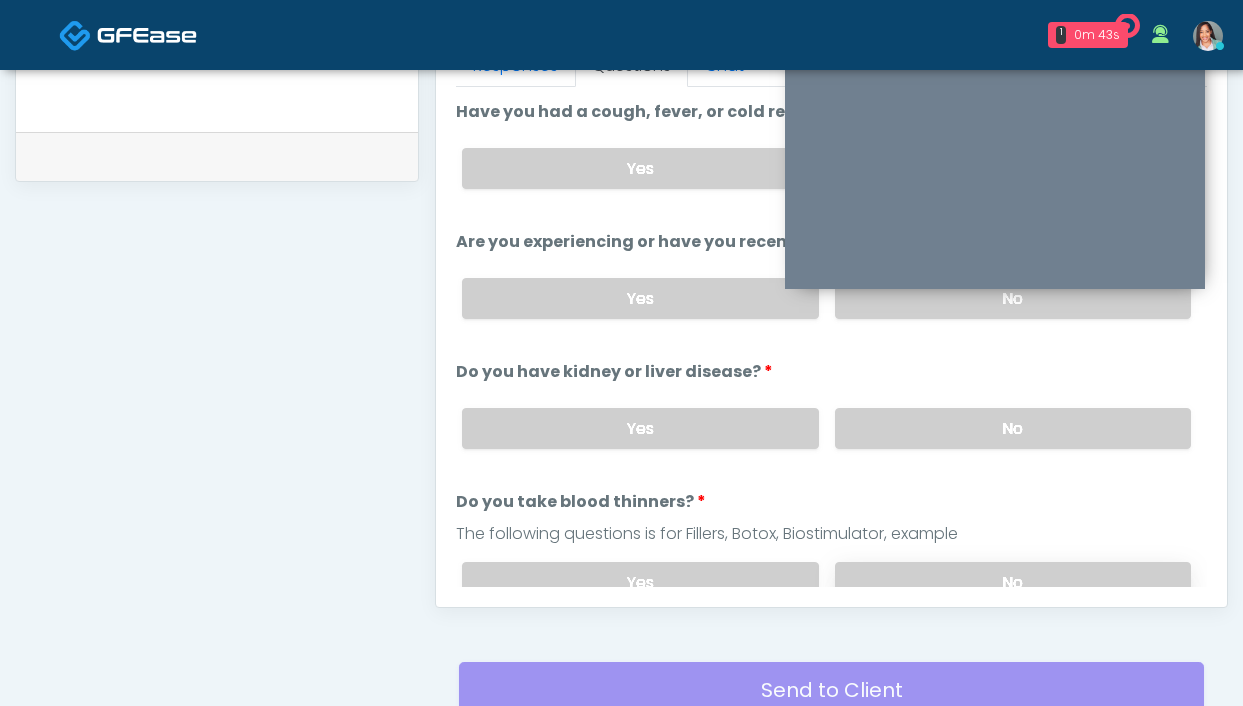 click on "No" at bounding box center [1013, 582] 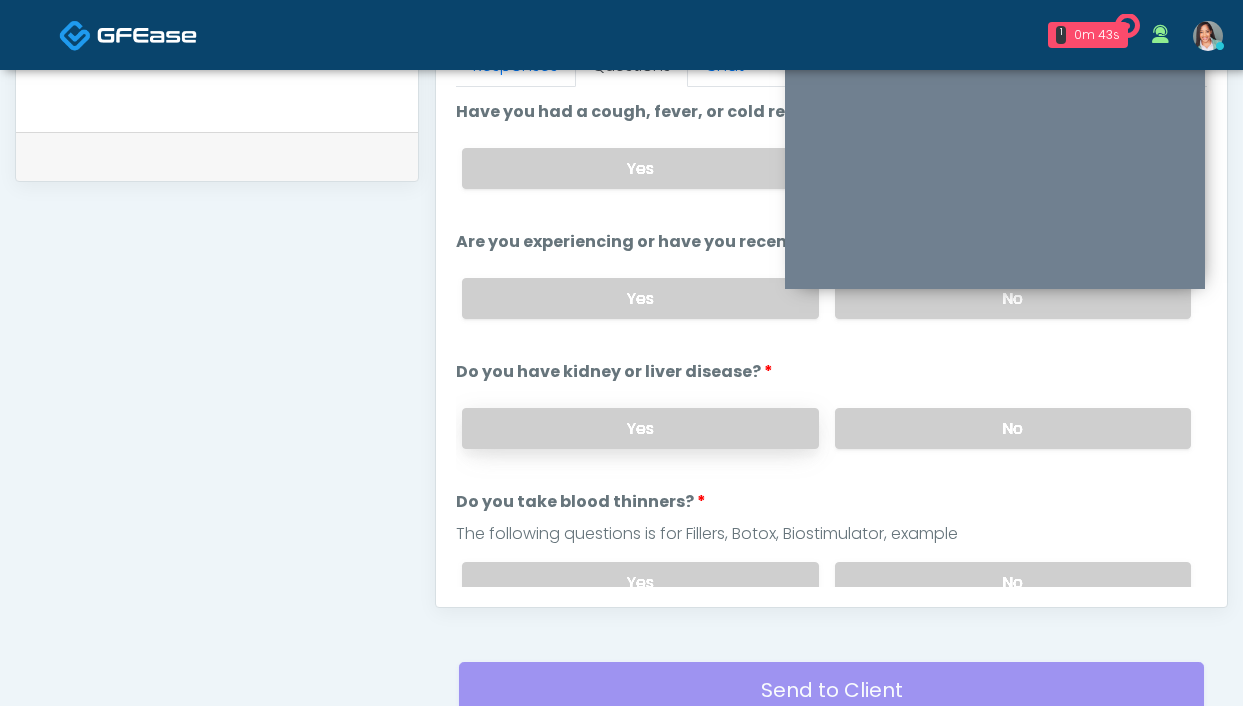 scroll, scrollTop: 155, scrollLeft: 0, axis: vertical 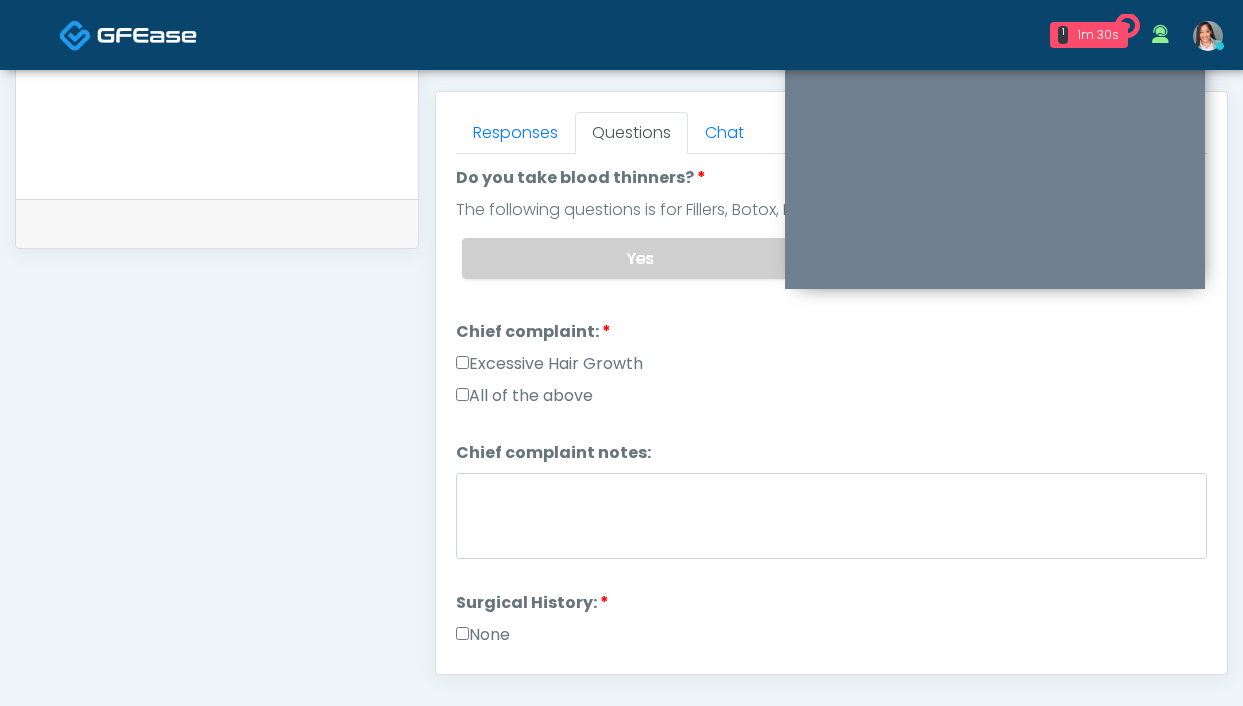 click on "Excessive Hair Growth" at bounding box center (549, 364) 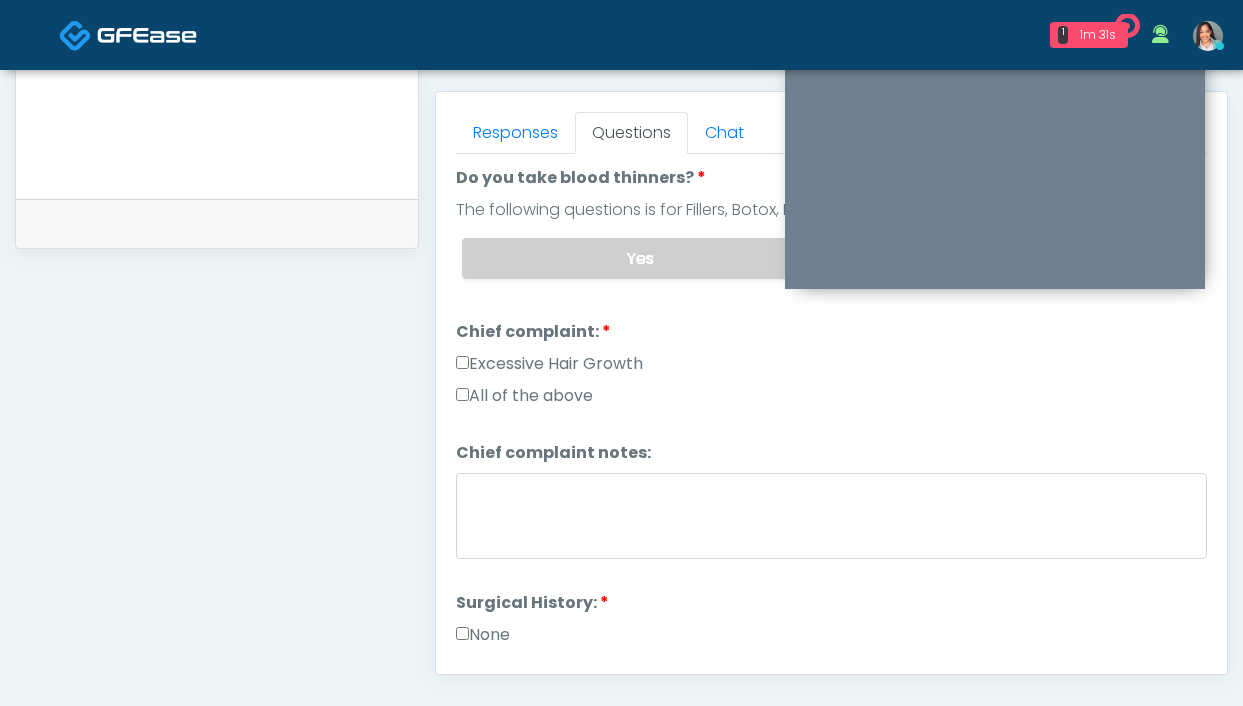 click on "Have you had a cough, fever, or cold recently?
Have you had a cough, fever, or cold recently?
Yes
No
Are you experiencing or have you recently experienced limitations on your movement?
Are you experiencing or have you recently experienced limitations on your movement?
Yes
No
Do you have kidney or liver disease?
Do you have kidney or liver disease?
Yes
No
Yes No" at bounding box center [831, 498] 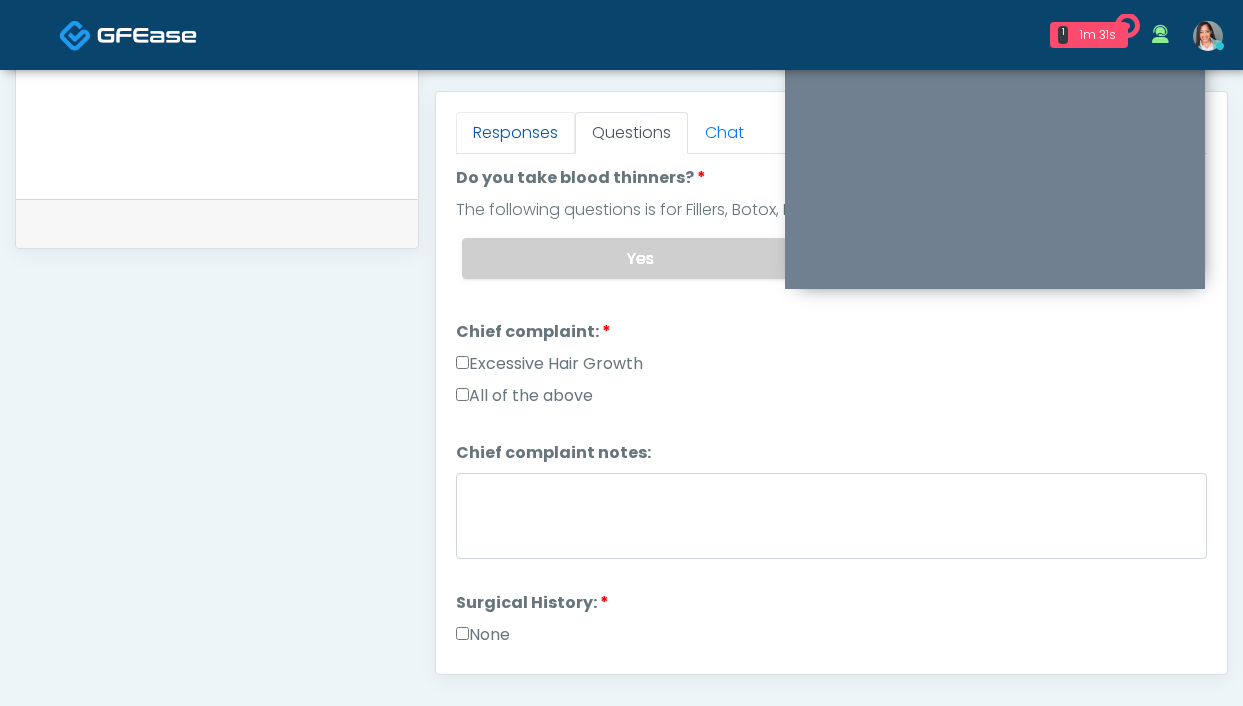 click on "Responses" at bounding box center [515, 133] 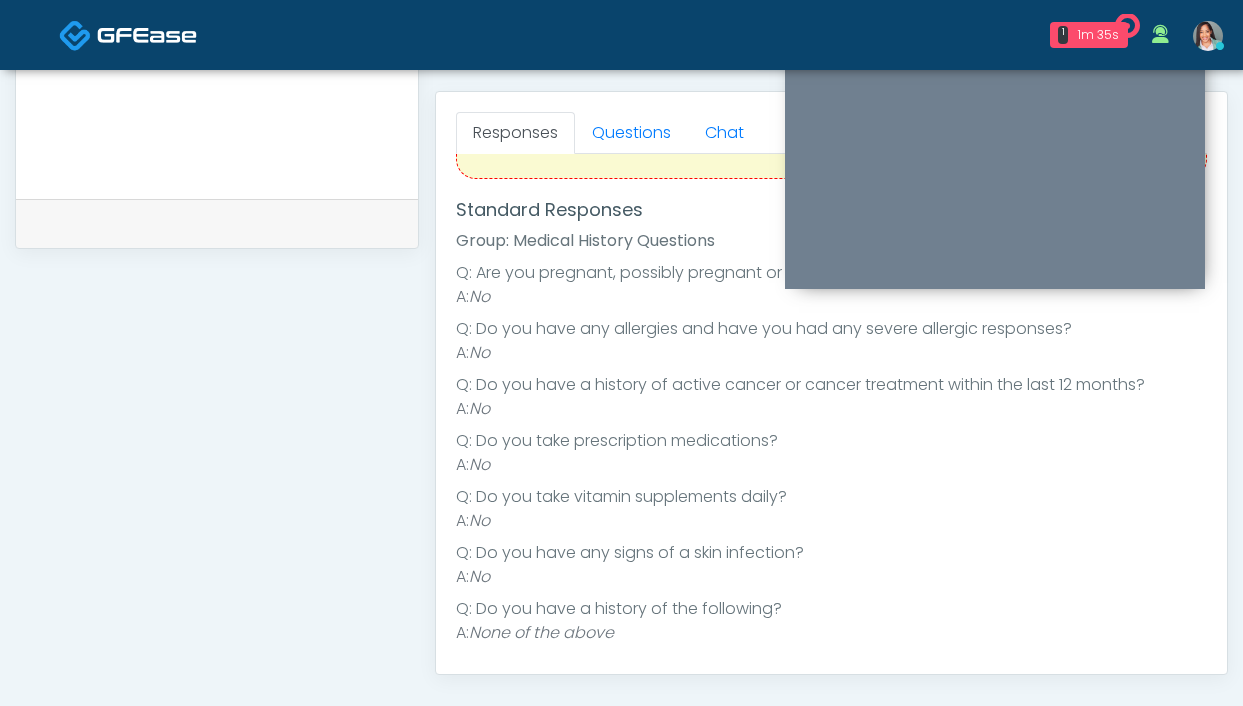 scroll, scrollTop: 76, scrollLeft: 0, axis: vertical 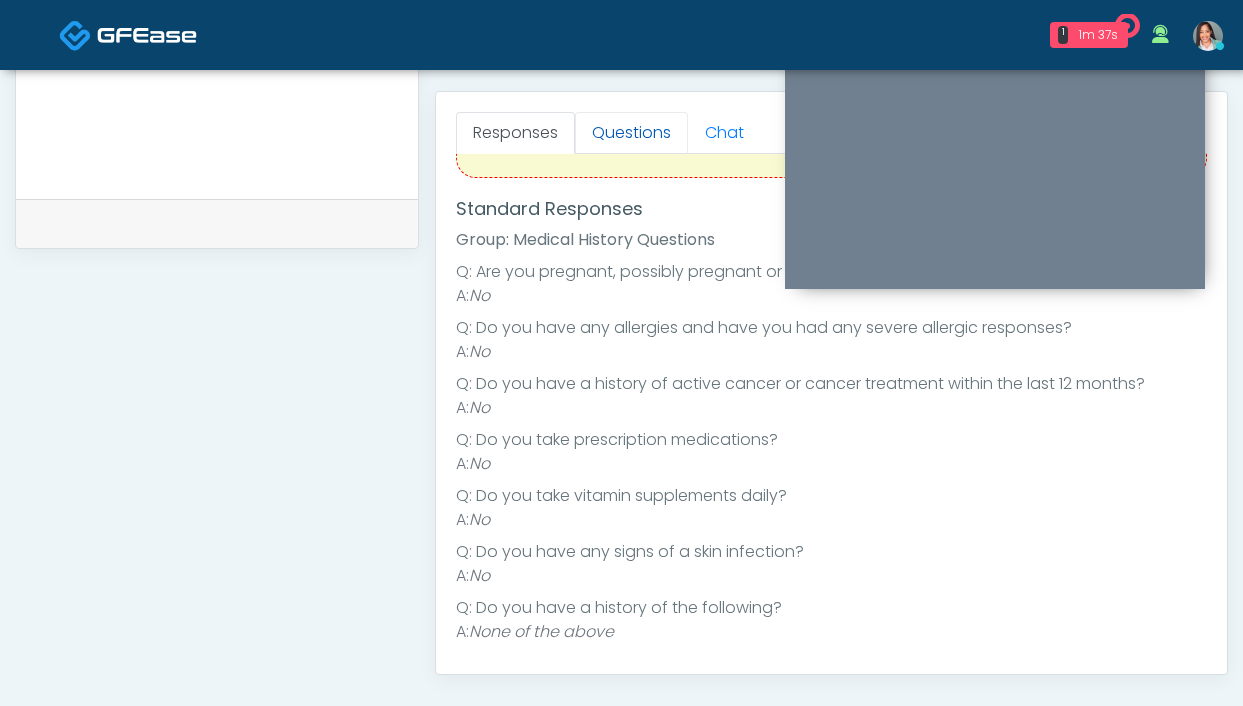 click on "Questions" at bounding box center (631, 133) 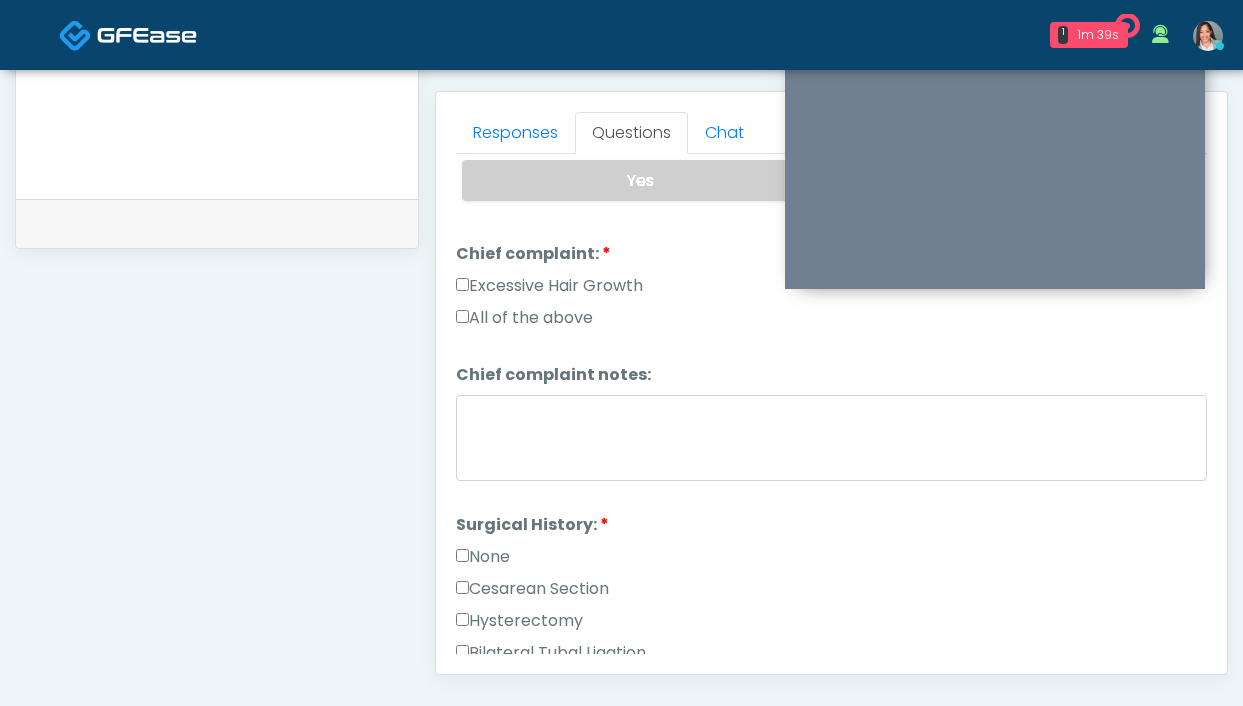 scroll, scrollTop: 625, scrollLeft: 0, axis: vertical 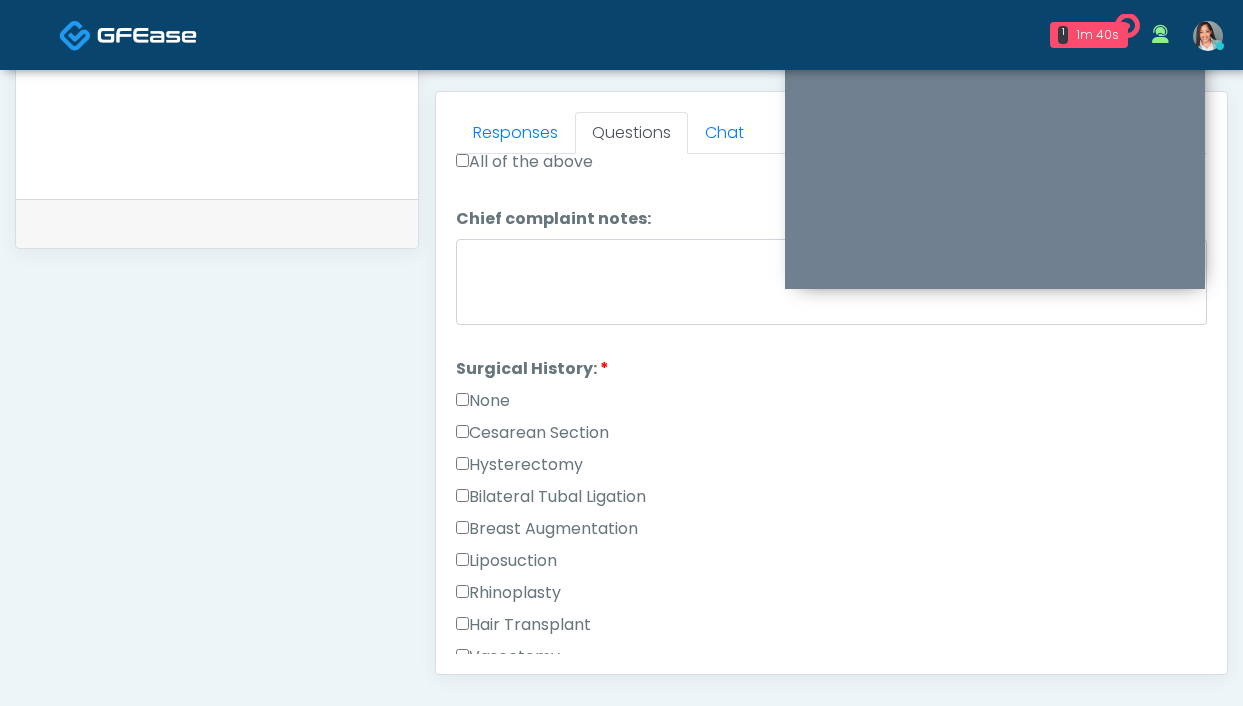 click on "None" at bounding box center (483, 401) 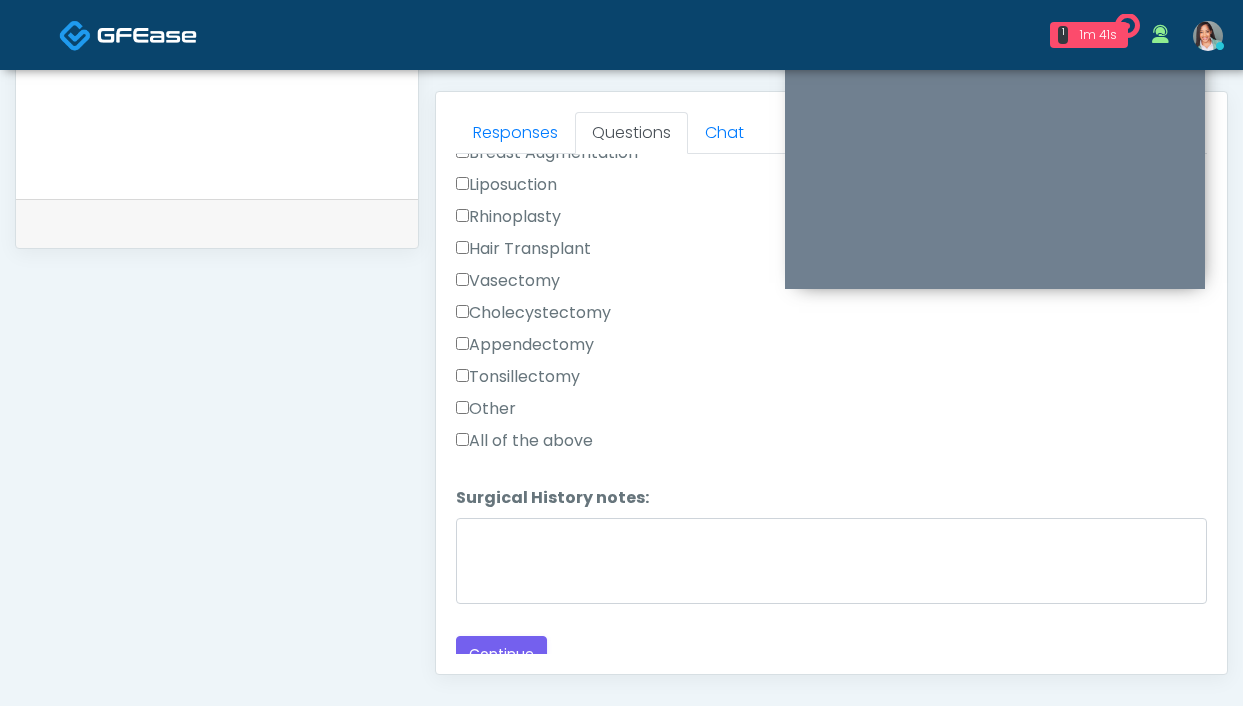 scroll, scrollTop: 1015, scrollLeft: 0, axis: vertical 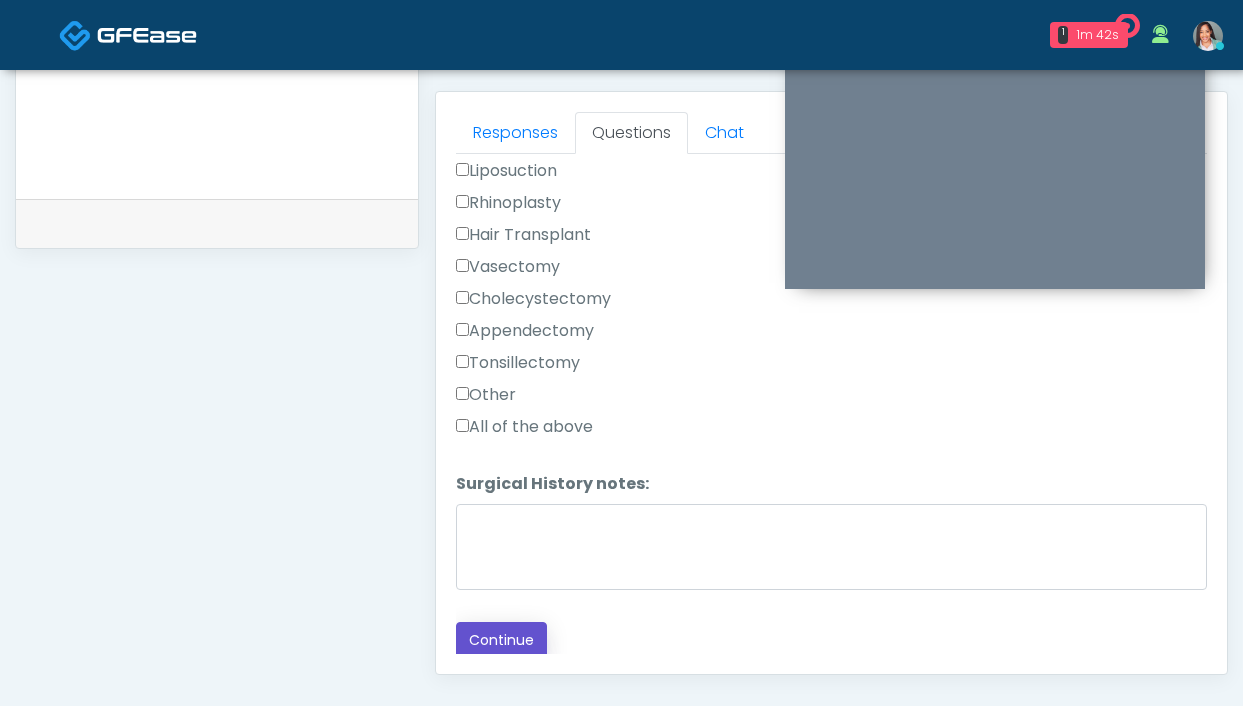 click on "Continue" at bounding box center (501, 640) 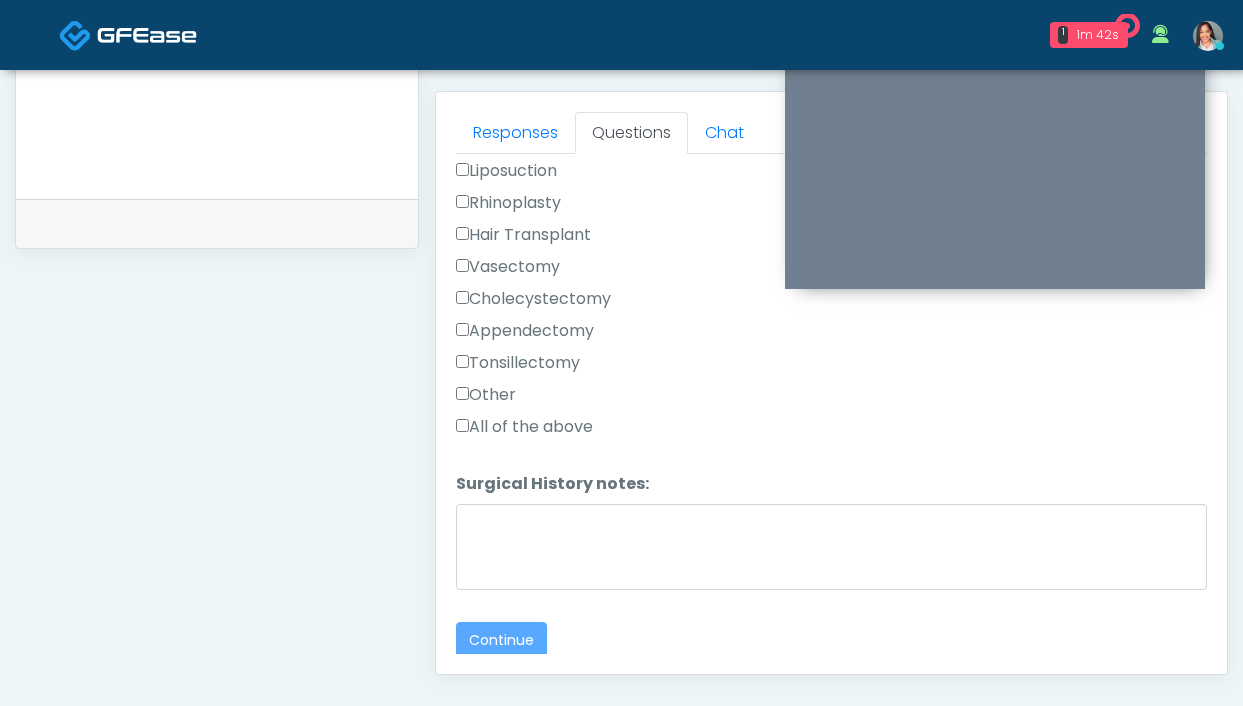 scroll, scrollTop: 403, scrollLeft: 0, axis: vertical 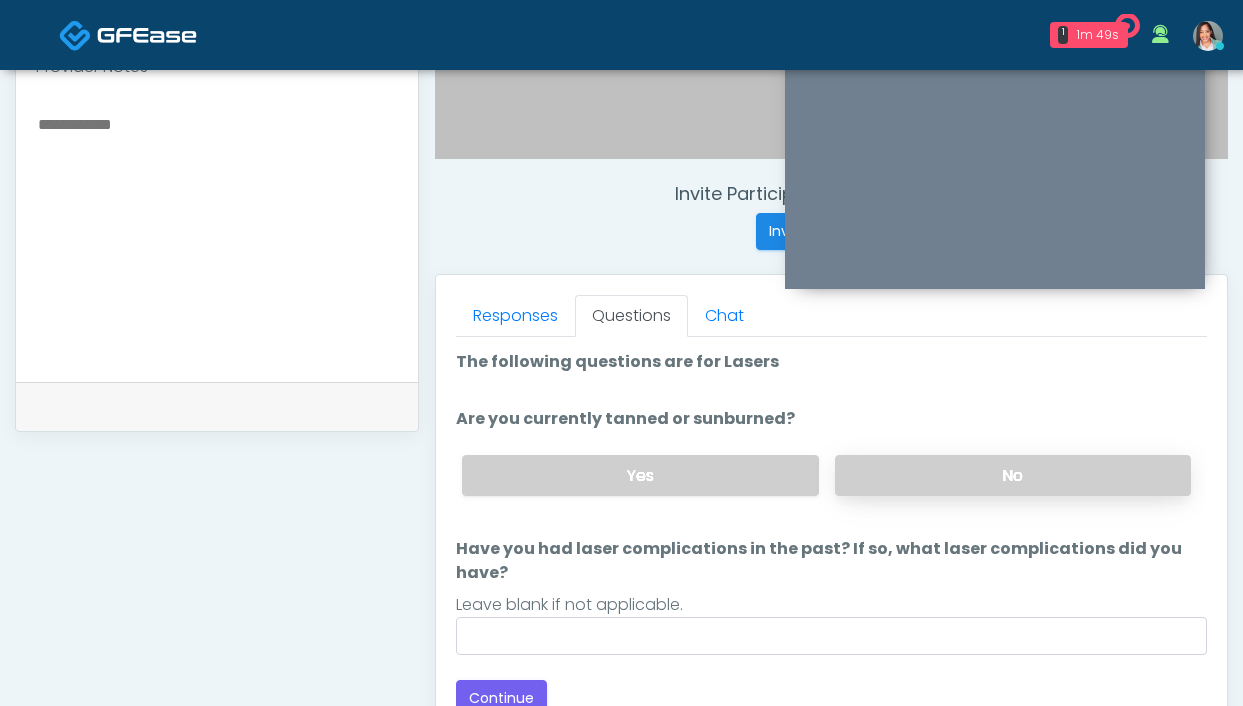 click on "No" at bounding box center [1013, 475] 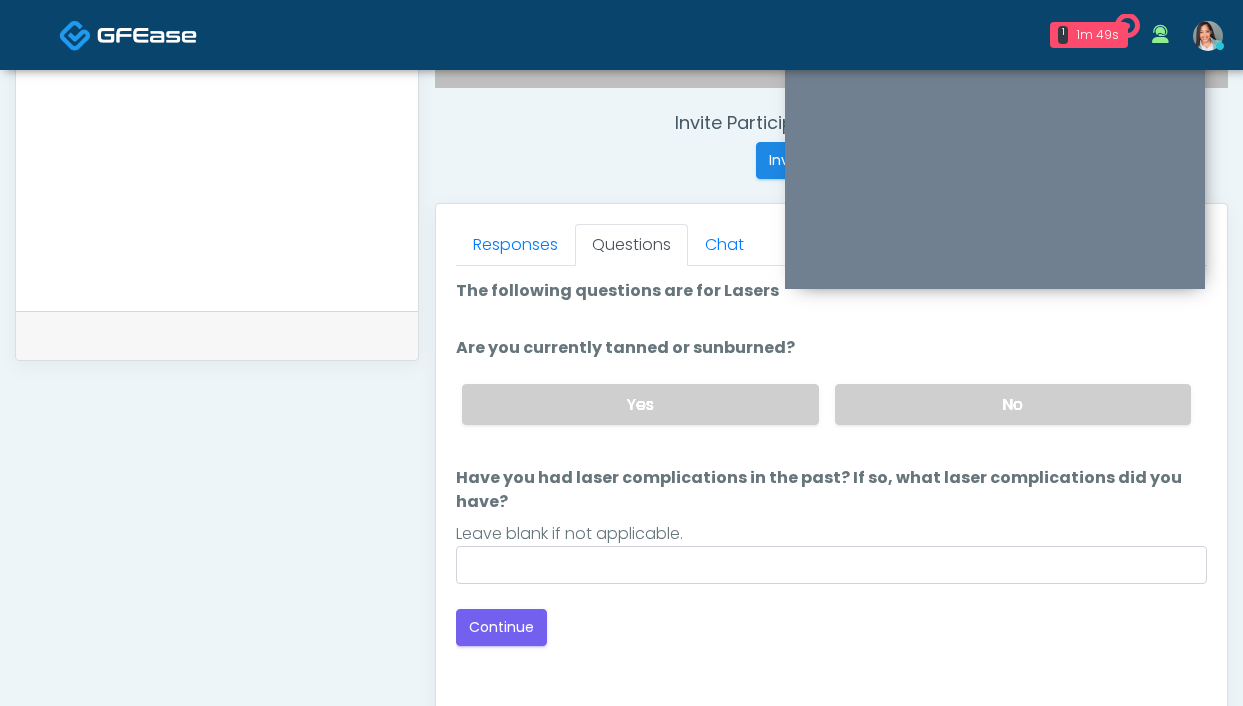 scroll, scrollTop: 837, scrollLeft: 0, axis: vertical 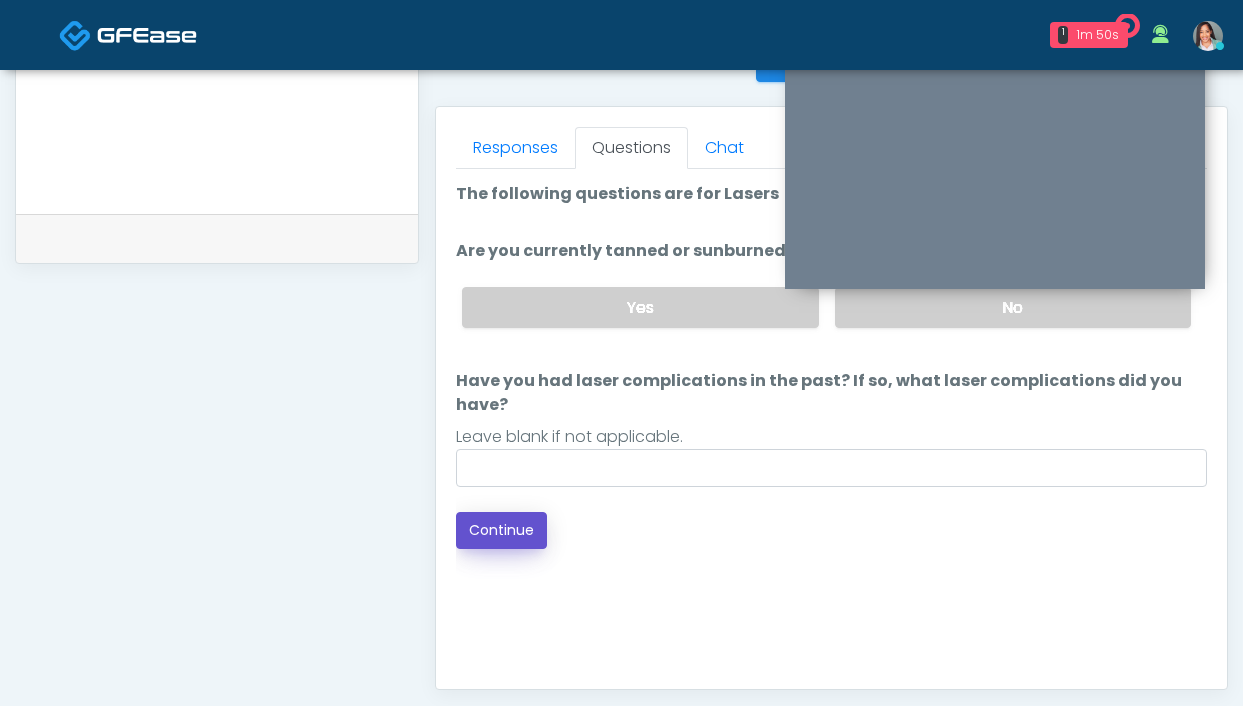 click on "Continue" at bounding box center [501, 530] 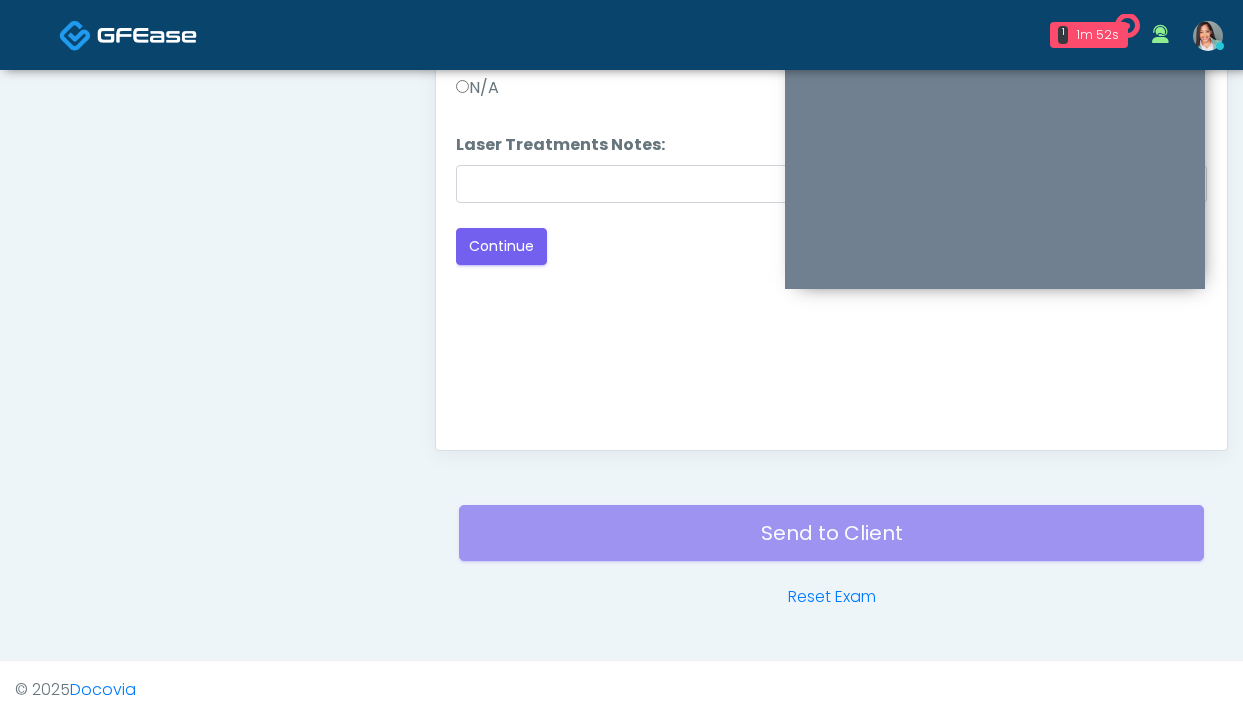 scroll, scrollTop: 810, scrollLeft: 0, axis: vertical 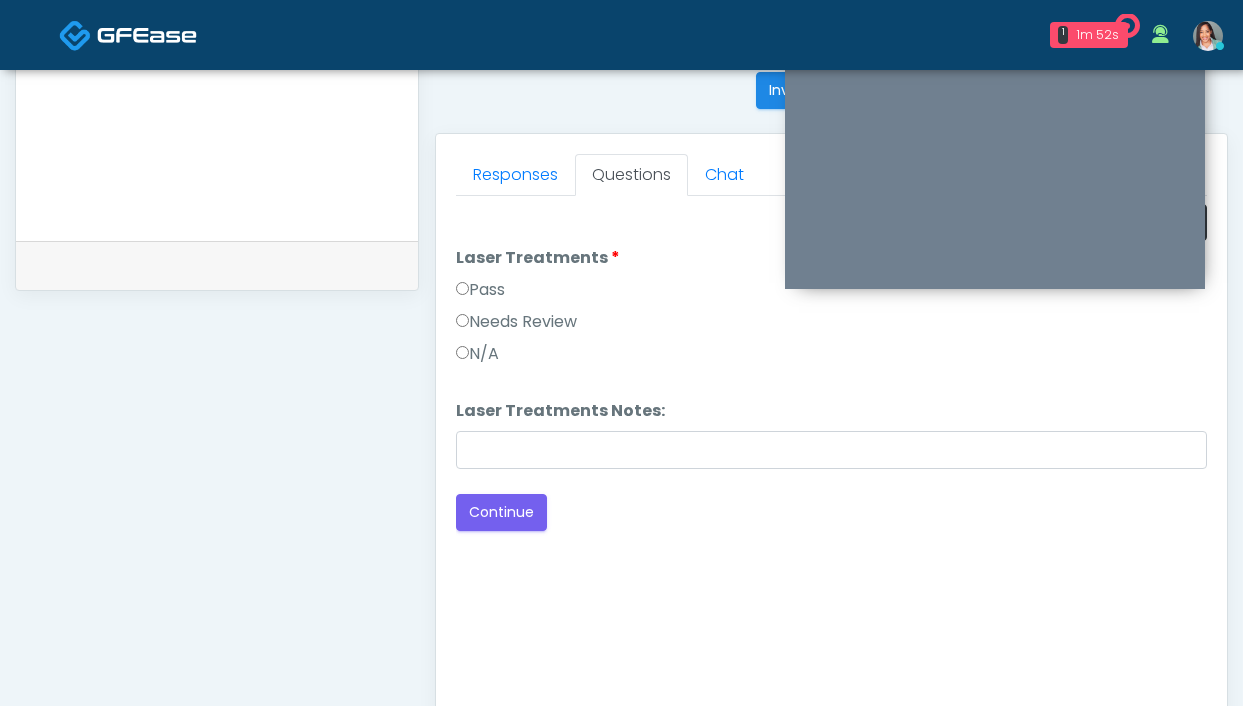 click on "Pass" at bounding box center [480, 290] 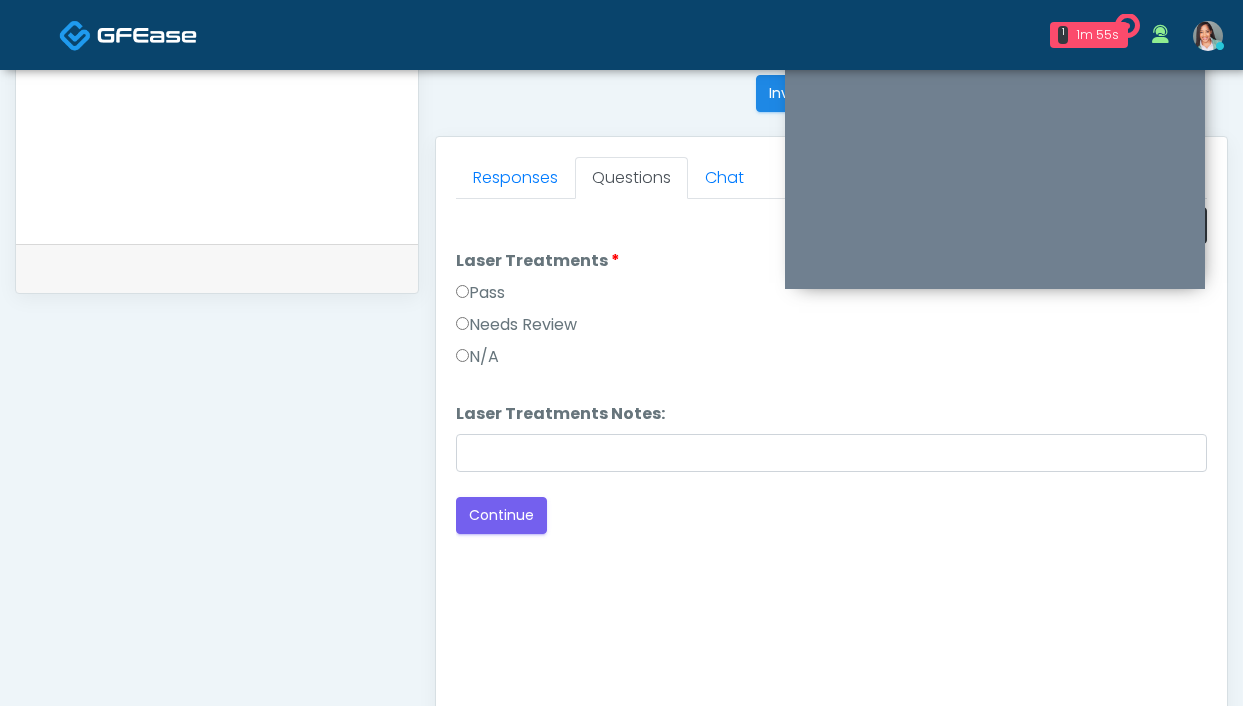 scroll, scrollTop: 806, scrollLeft: 0, axis: vertical 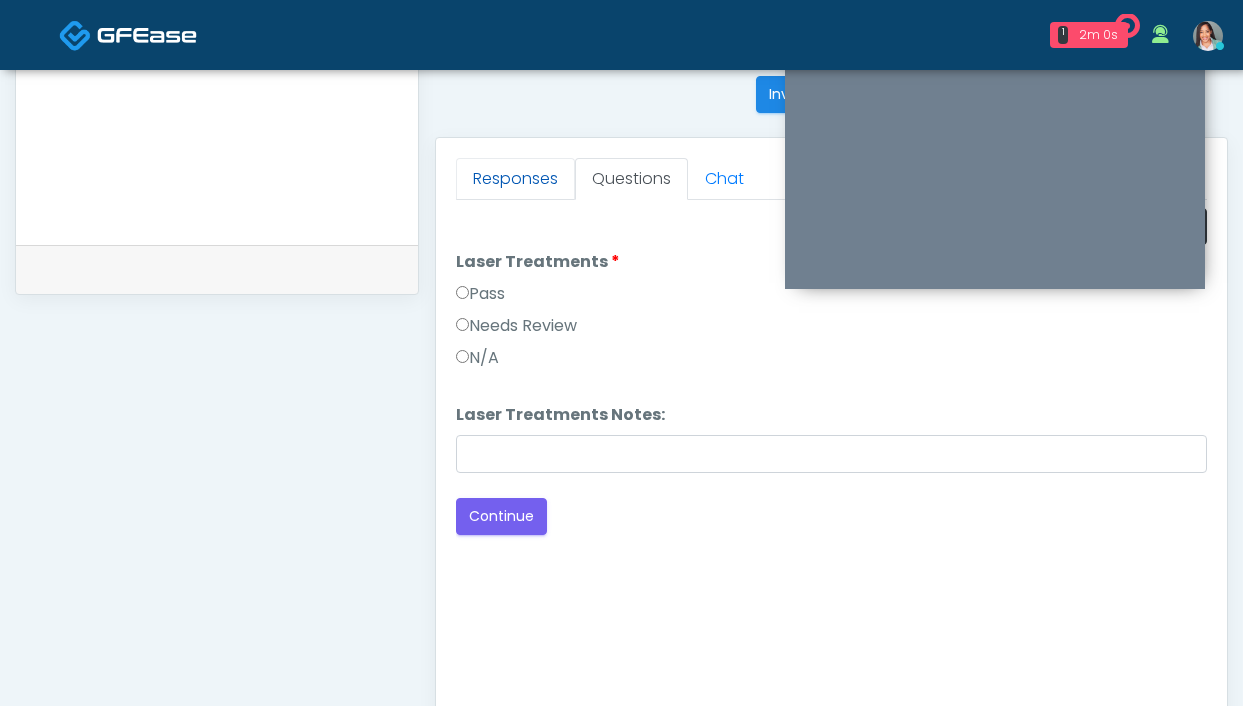 click on "Responses" at bounding box center (515, 179) 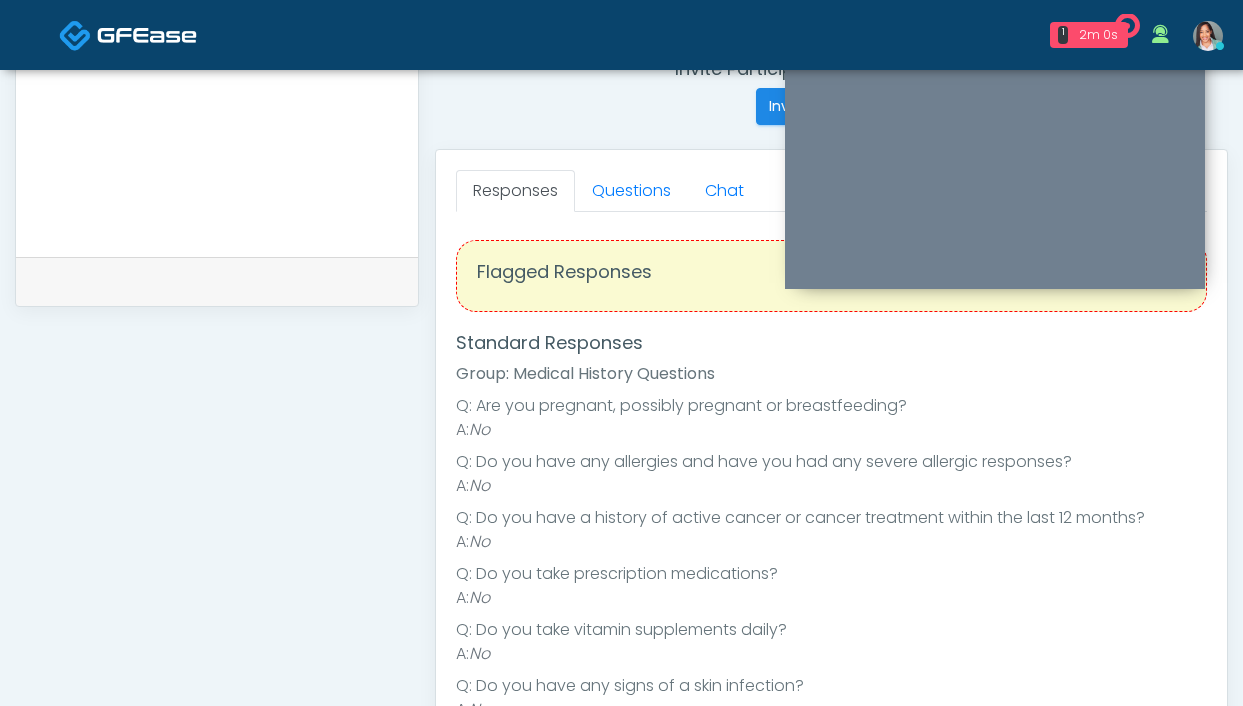 scroll, scrollTop: 1089, scrollLeft: 0, axis: vertical 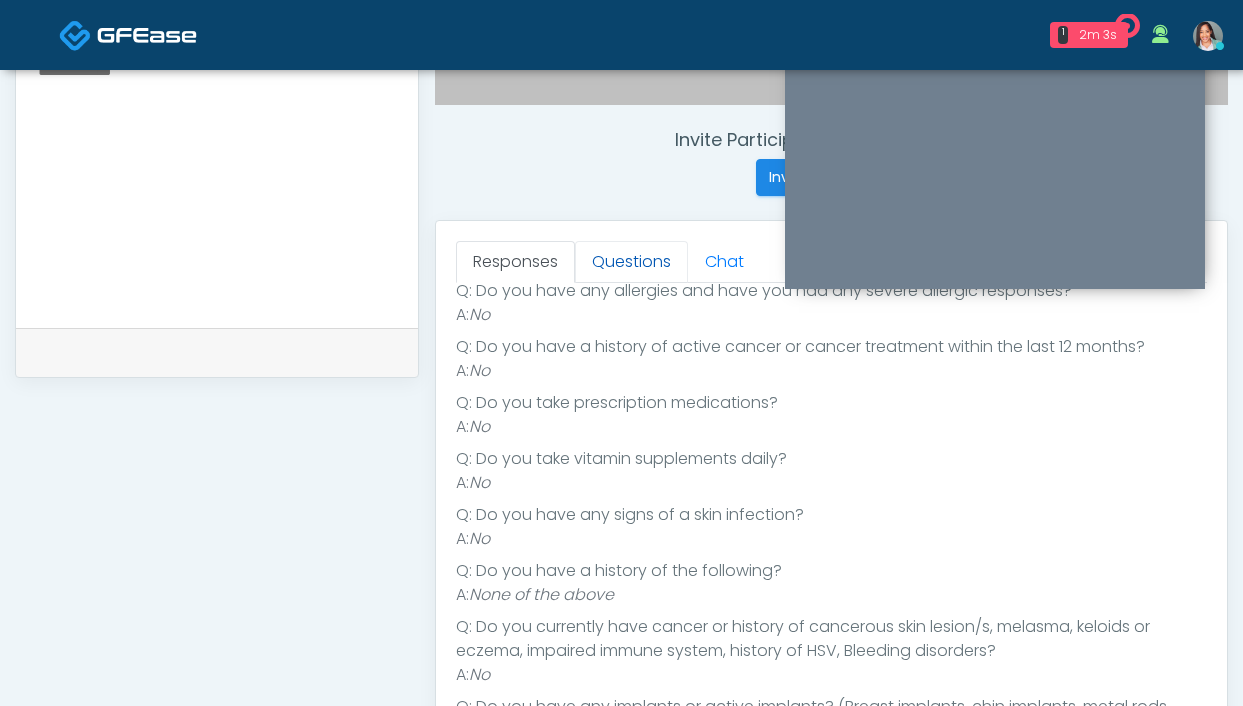 click on "Questions" at bounding box center (631, 262) 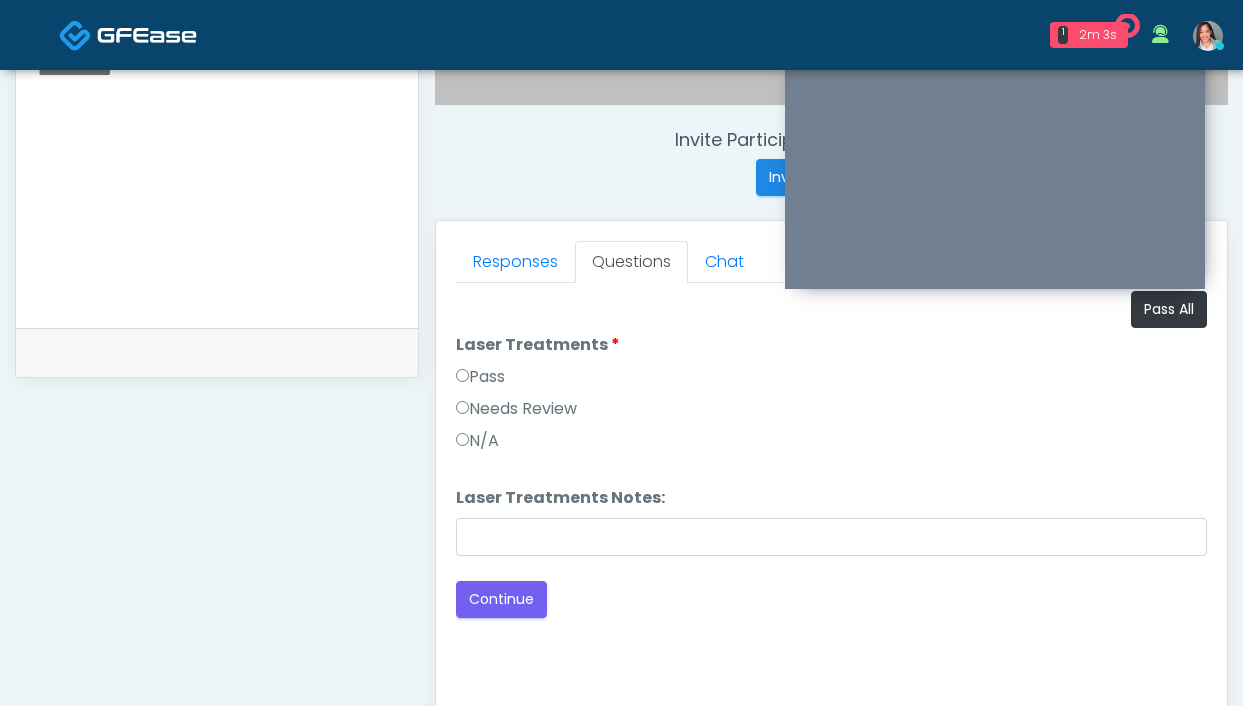 scroll, scrollTop: 0, scrollLeft: 0, axis: both 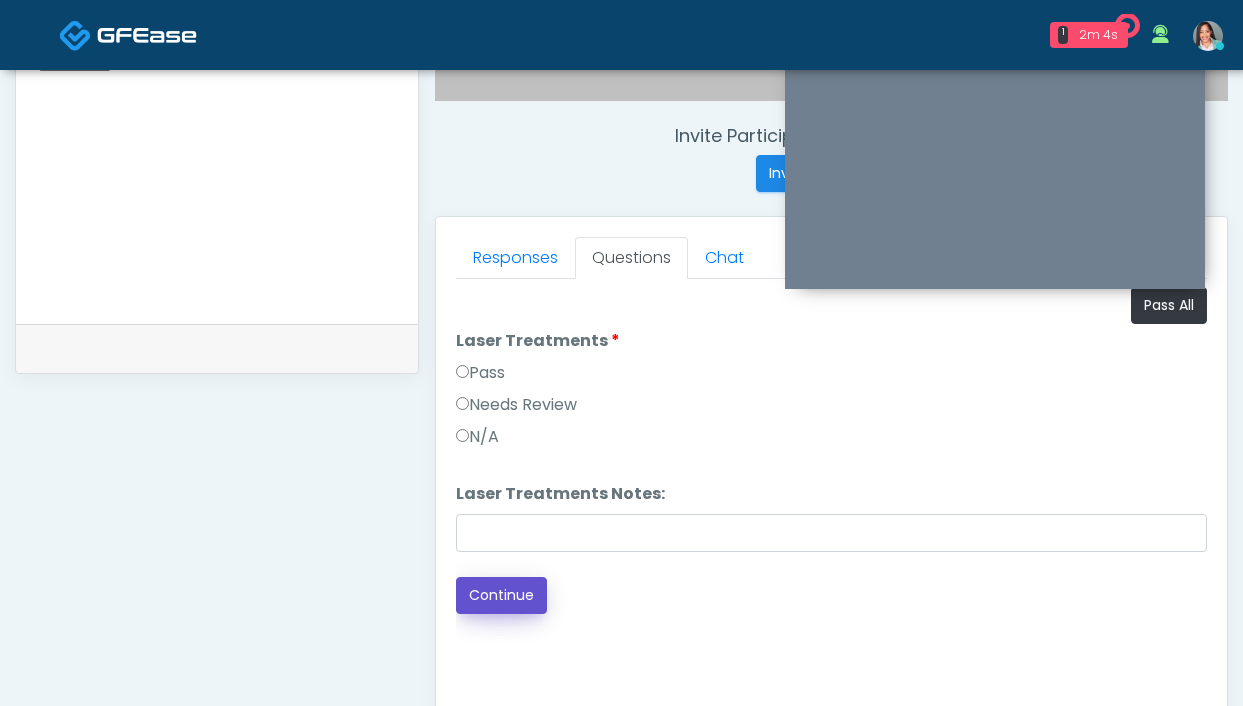 drag, startPoint x: 503, startPoint y: 606, endPoint x: 516, endPoint y: 578, distance: 30.870699 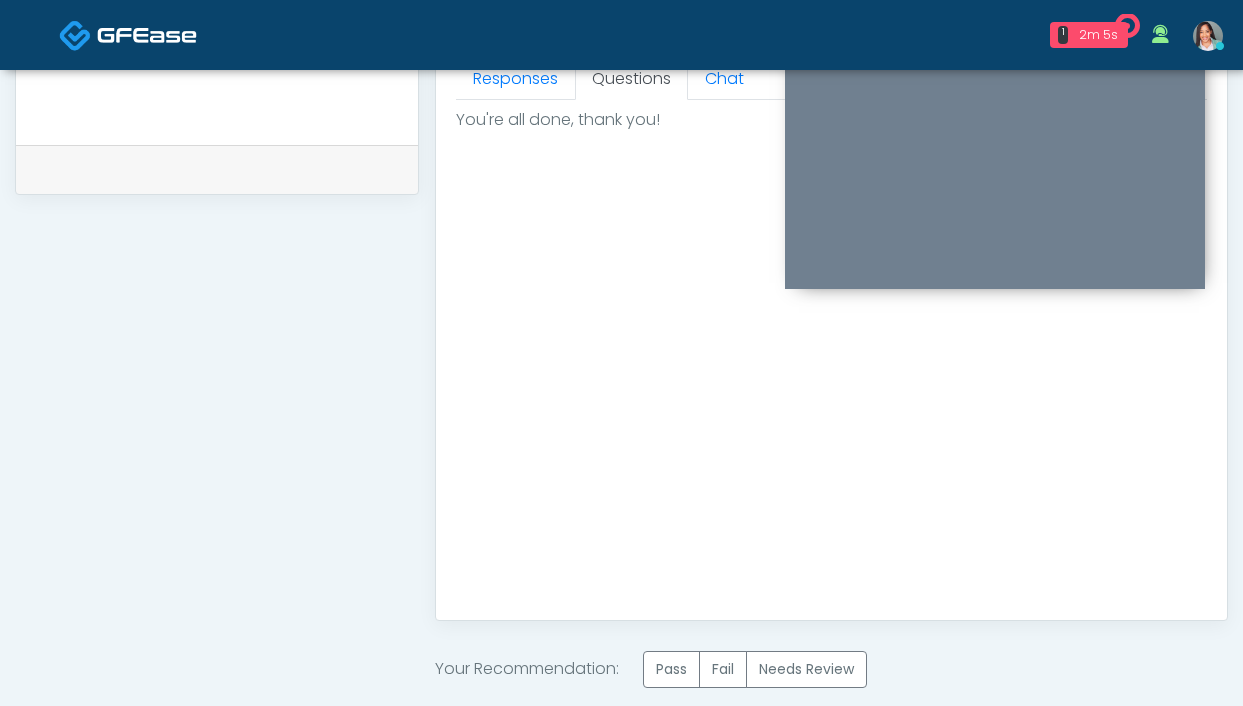 scroll, scrollTop: 1126, scrollLeft: 0, axis: vertical 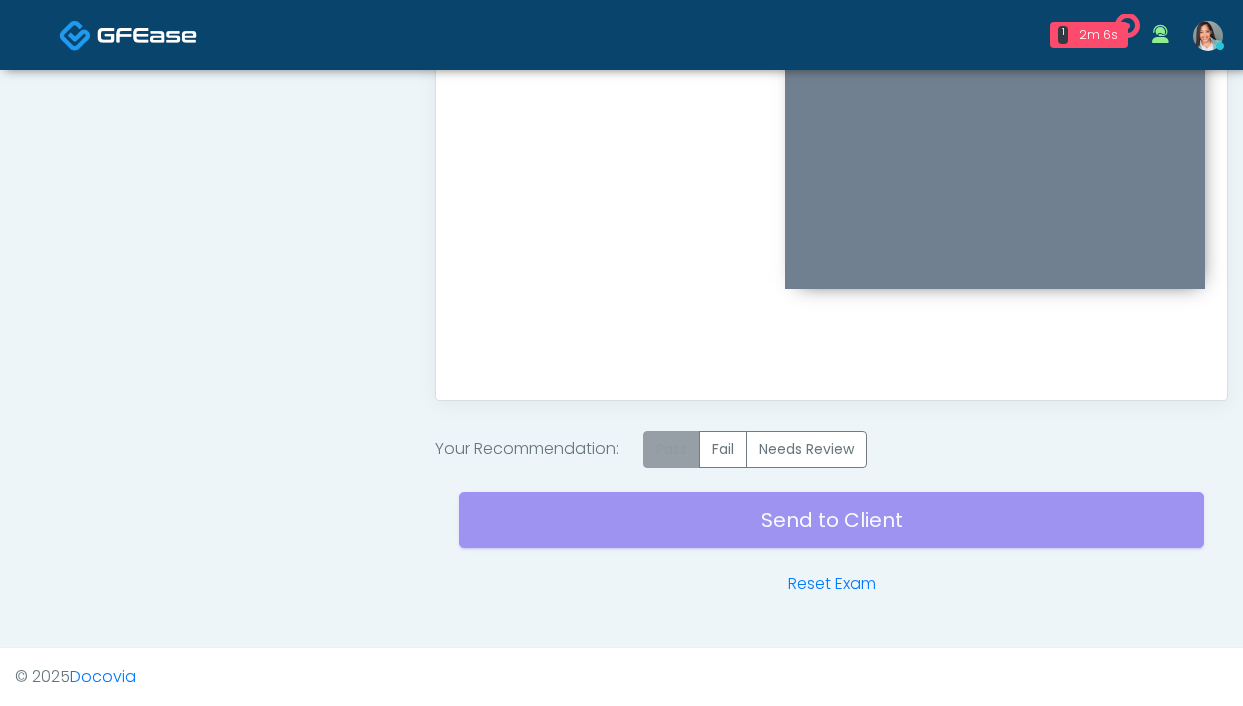 click on "Pass" at bounding box center [671, 449] 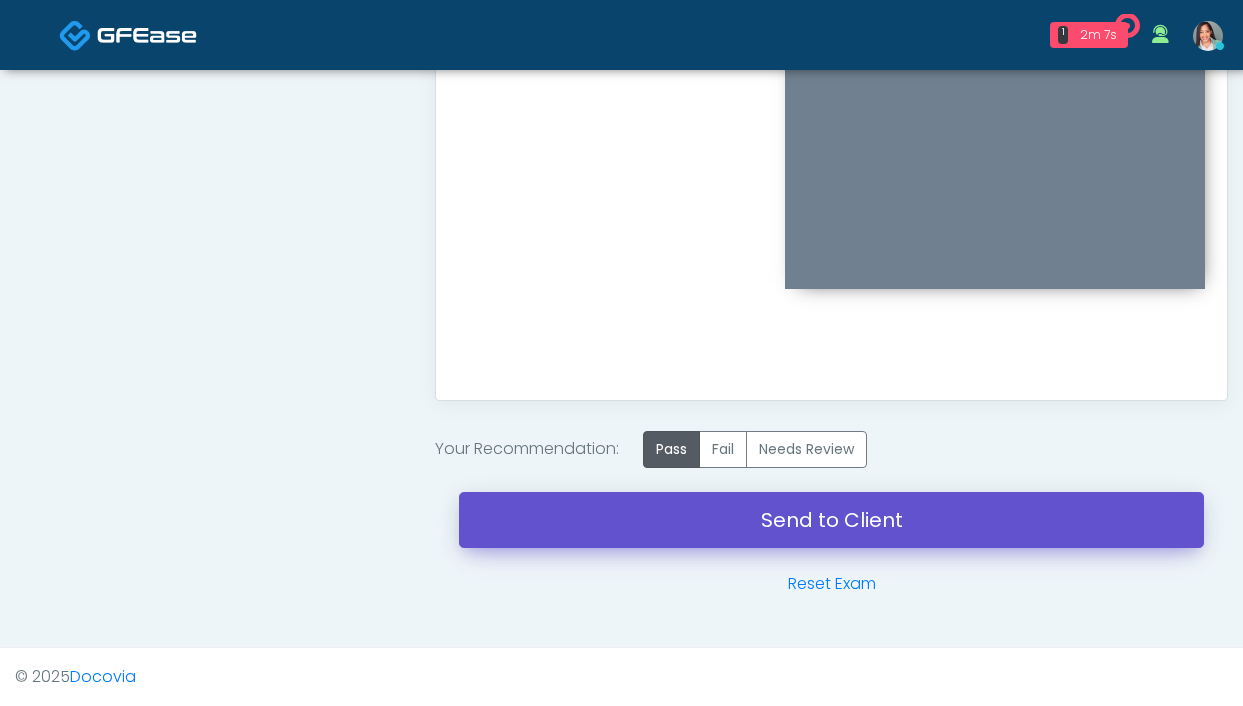click on "Send to Client" at bounding box center (831, 520) 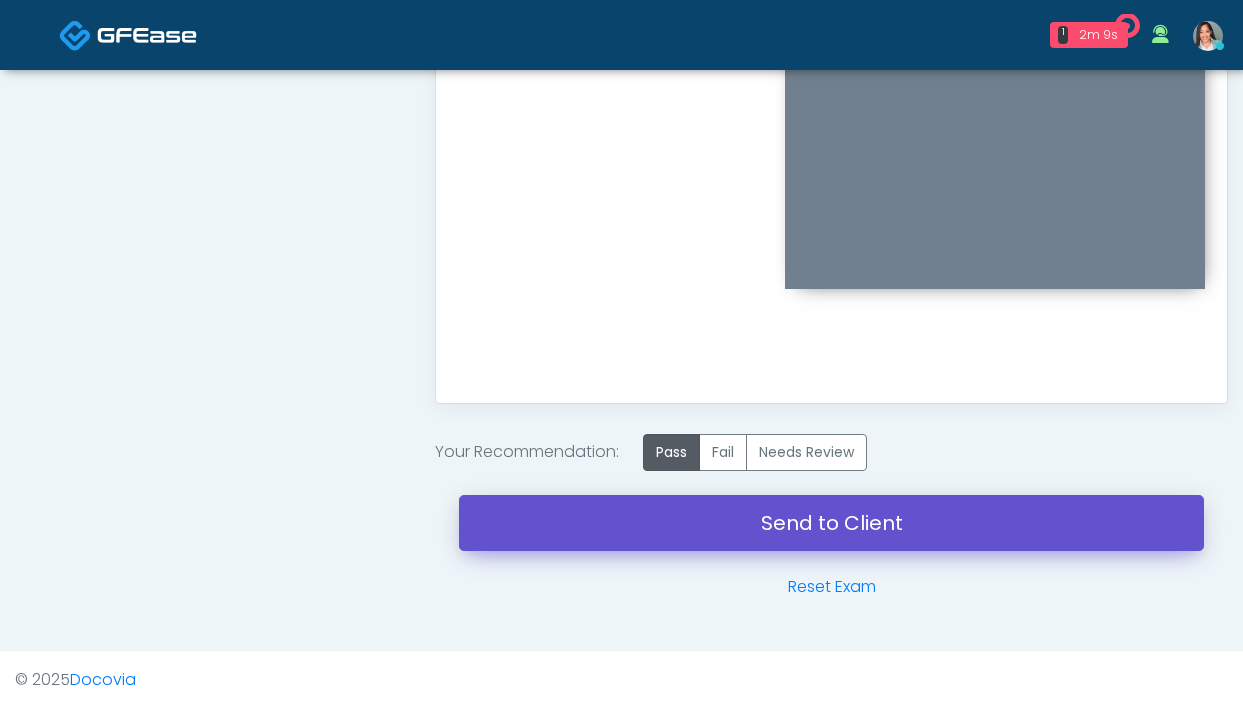scroll, scrollTop: 1122, scrollLeft: 0, axis: vertical 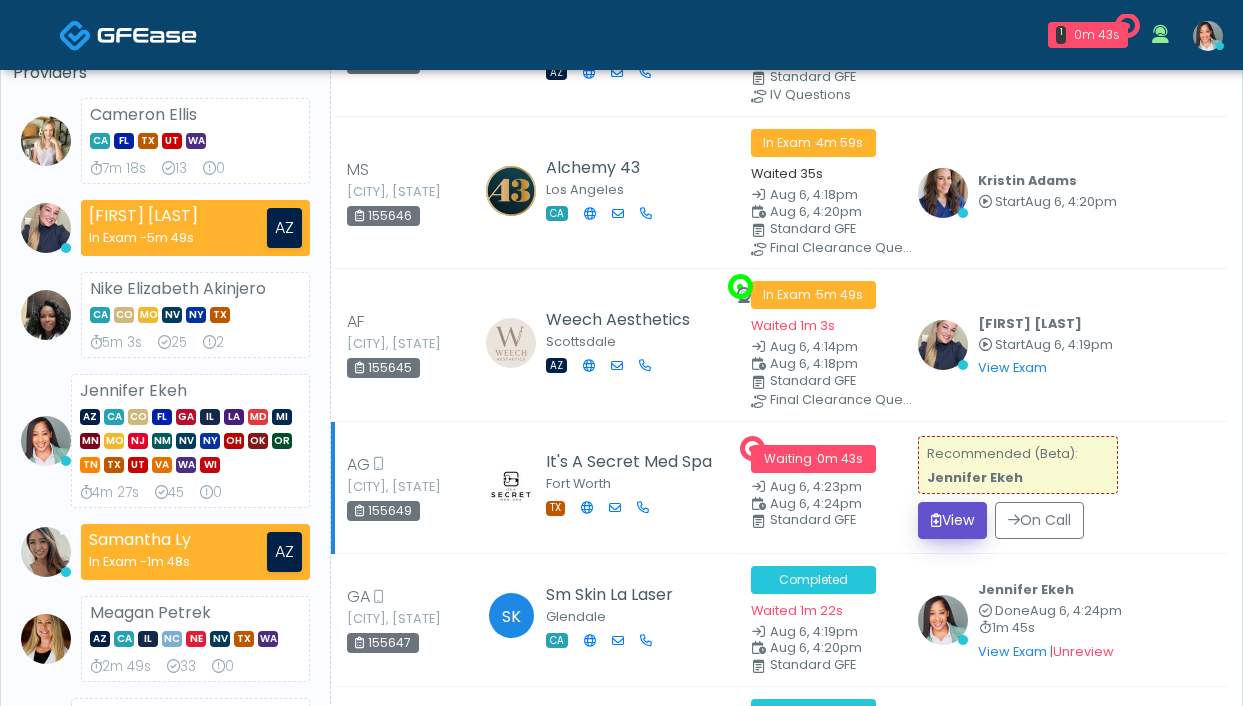 click on "View" at bounding box center [924, 535] 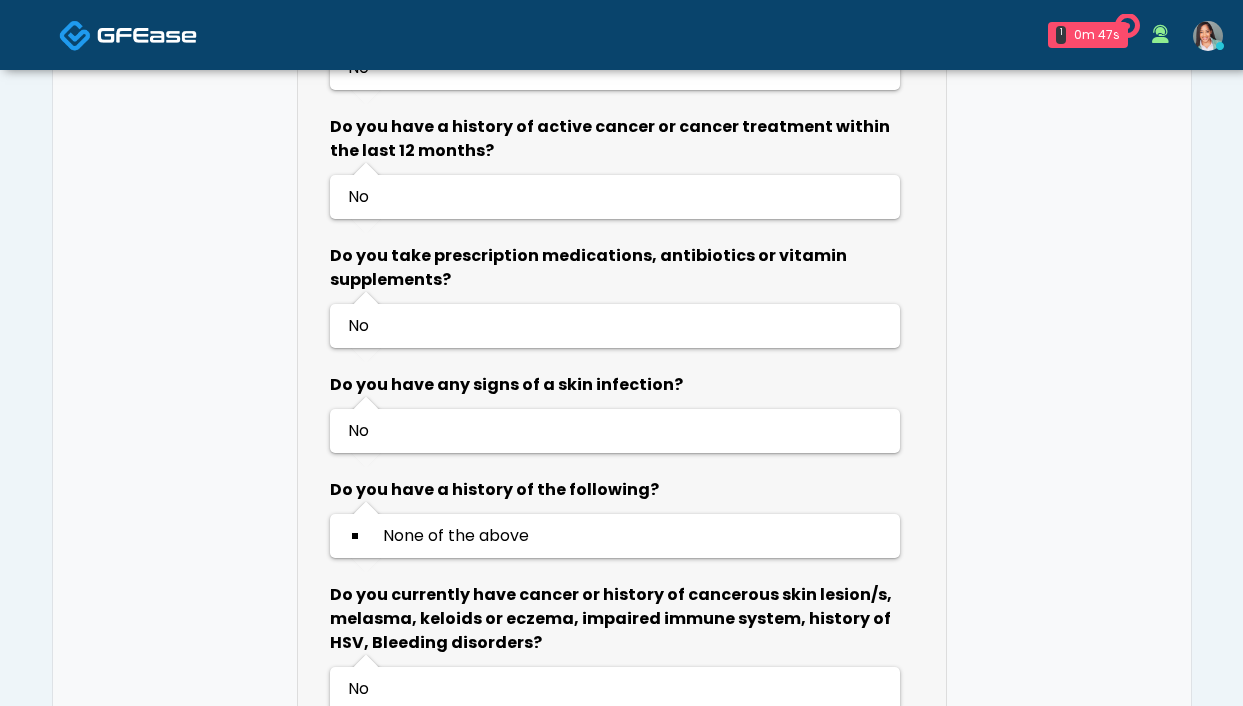 scroll, scrollTop: 841, scrollLeft: 0, axis: vertical 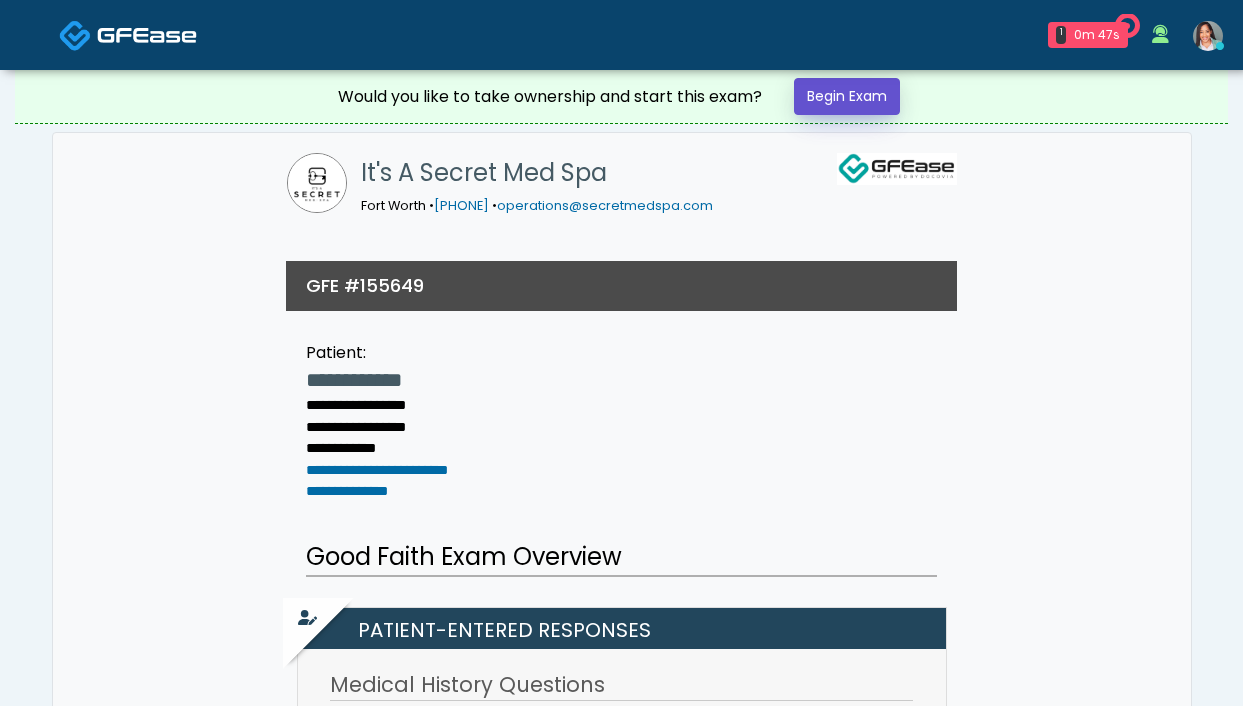 click on "Begin Exam" at bounding box center [847, 96] 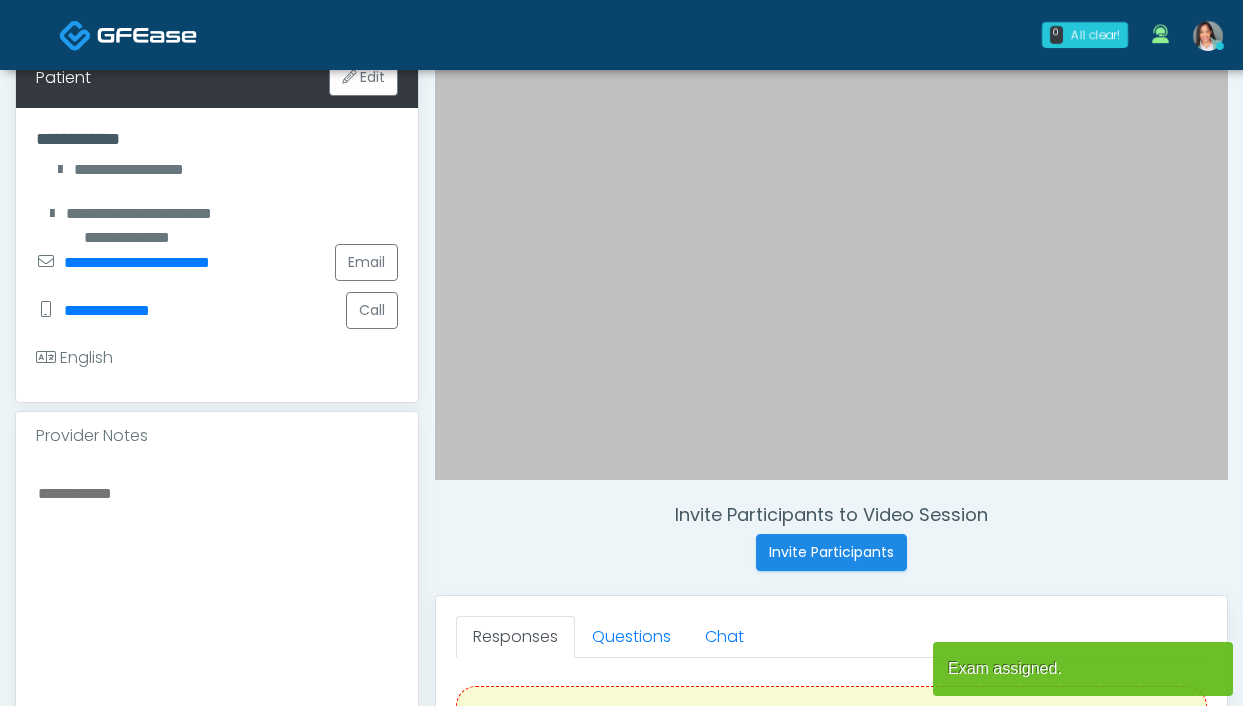scroll, scrollTop: 365, scrollLeft: 0, axis: vertical 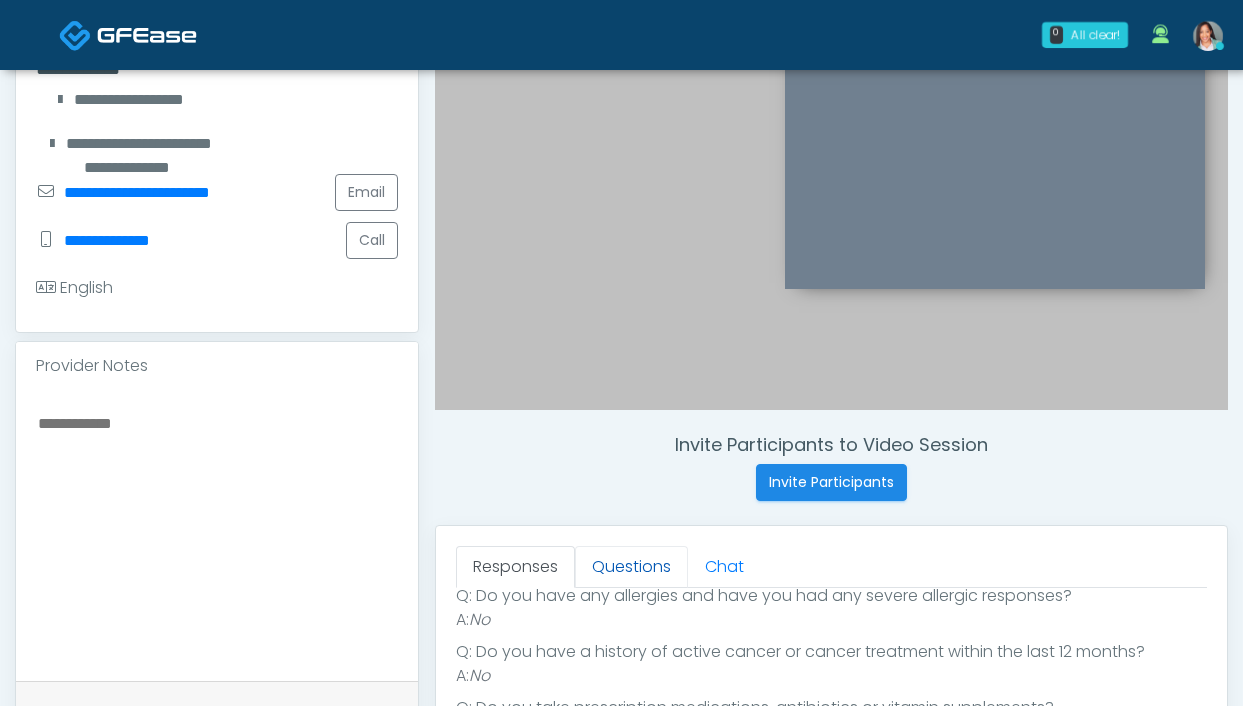 click on "Questions" at bounding box center [631, 567] 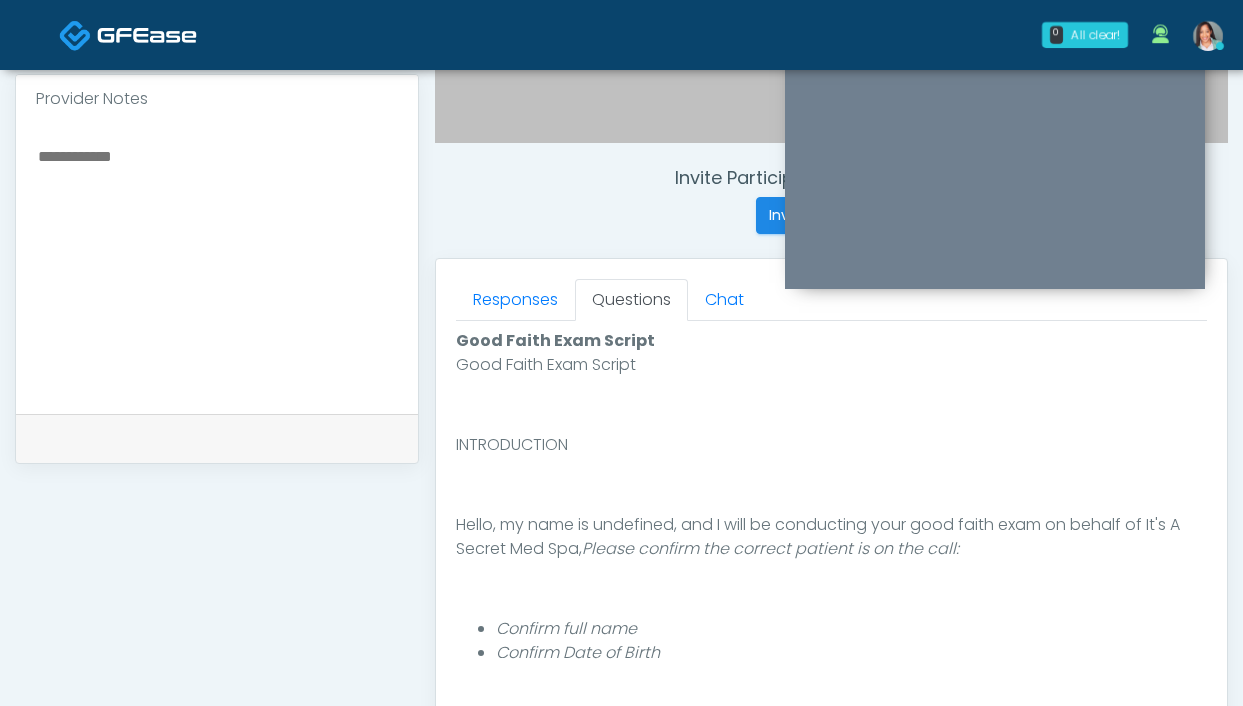 scroll, scrollTop: 908, scrollLeft: 0, axis: vertical 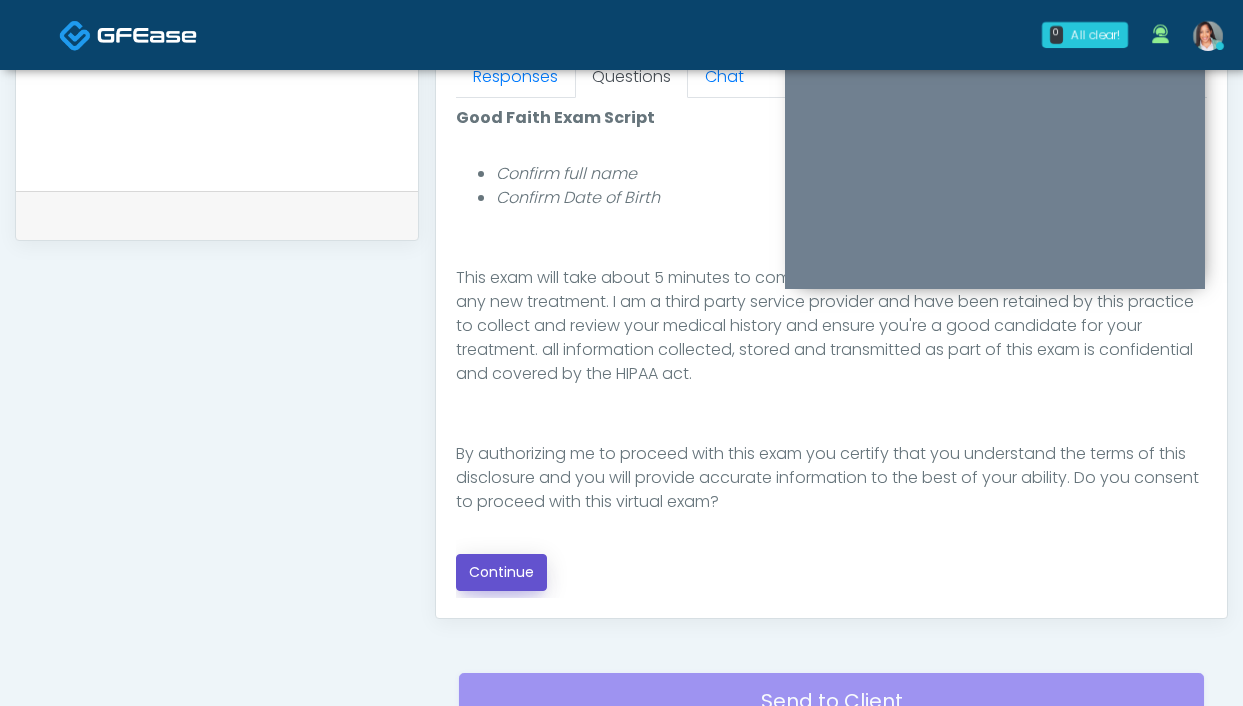 click on "Continue" at bounding box center (501, 572) 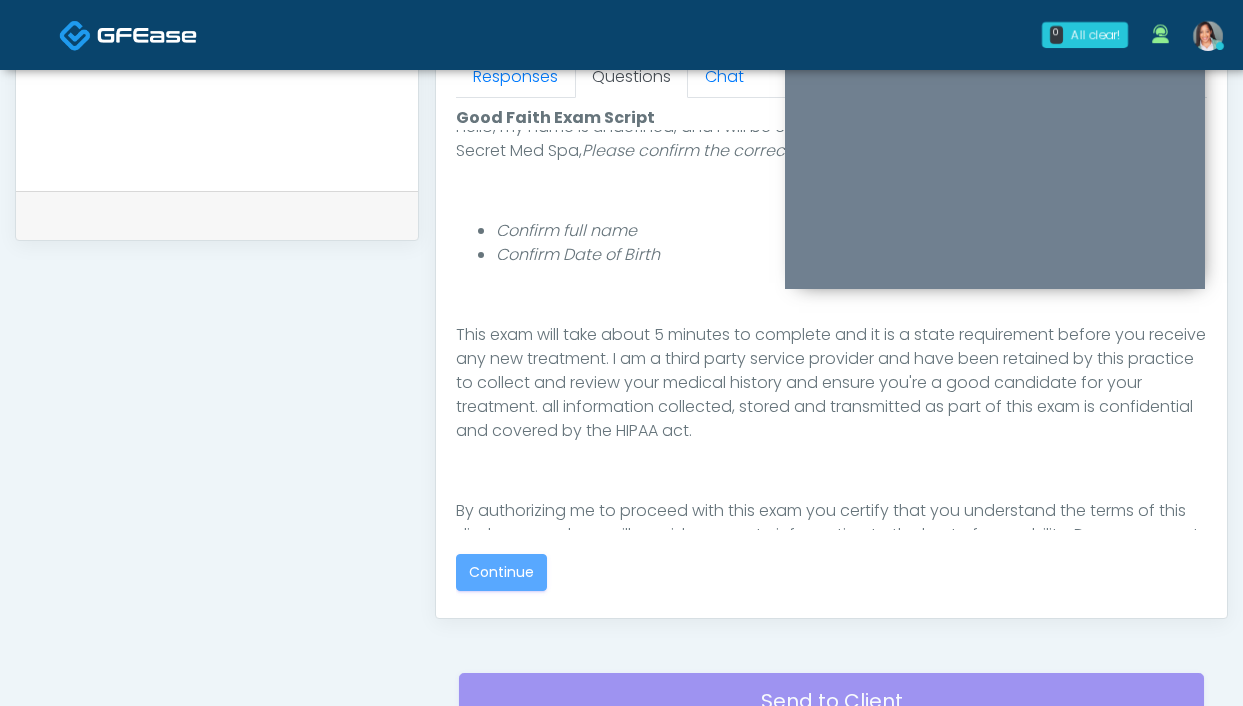 scroll, scrollTop: 83, scrollLeft: 0, axis: vertical 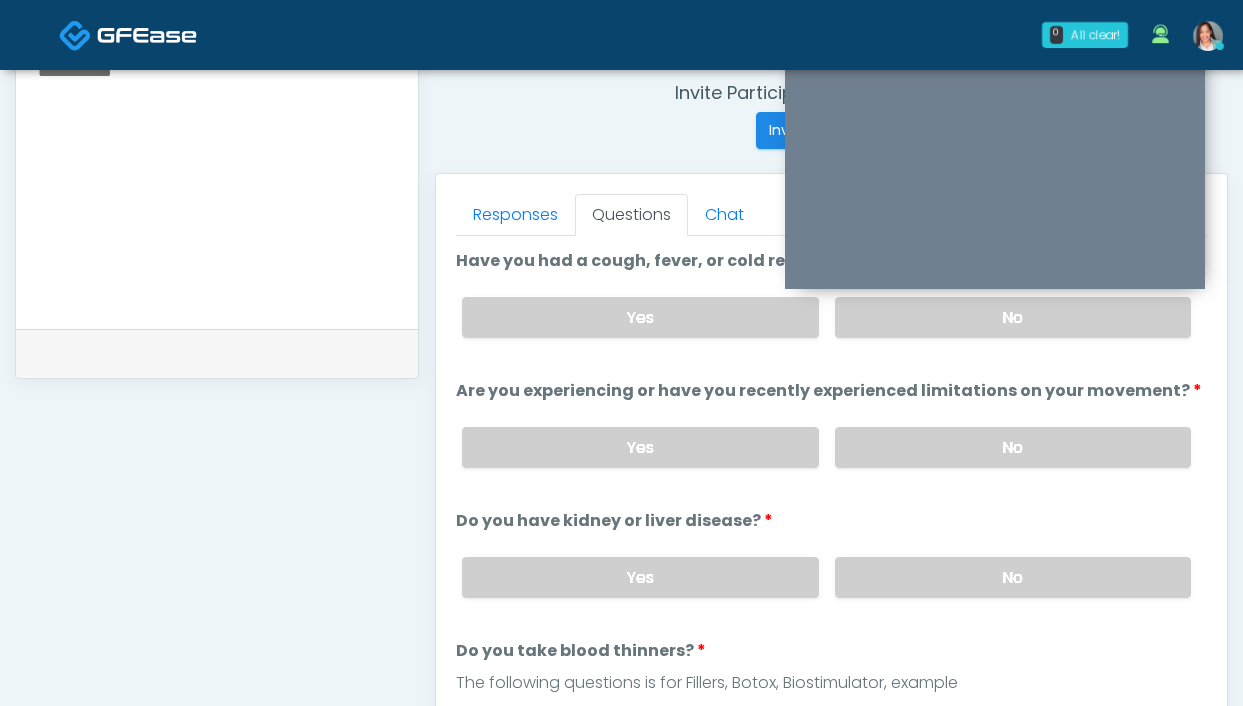 drag, startPoint x: 847, startPoint y: 325, endPoint x: 857, endPoint y: 362, distance: 38.327538 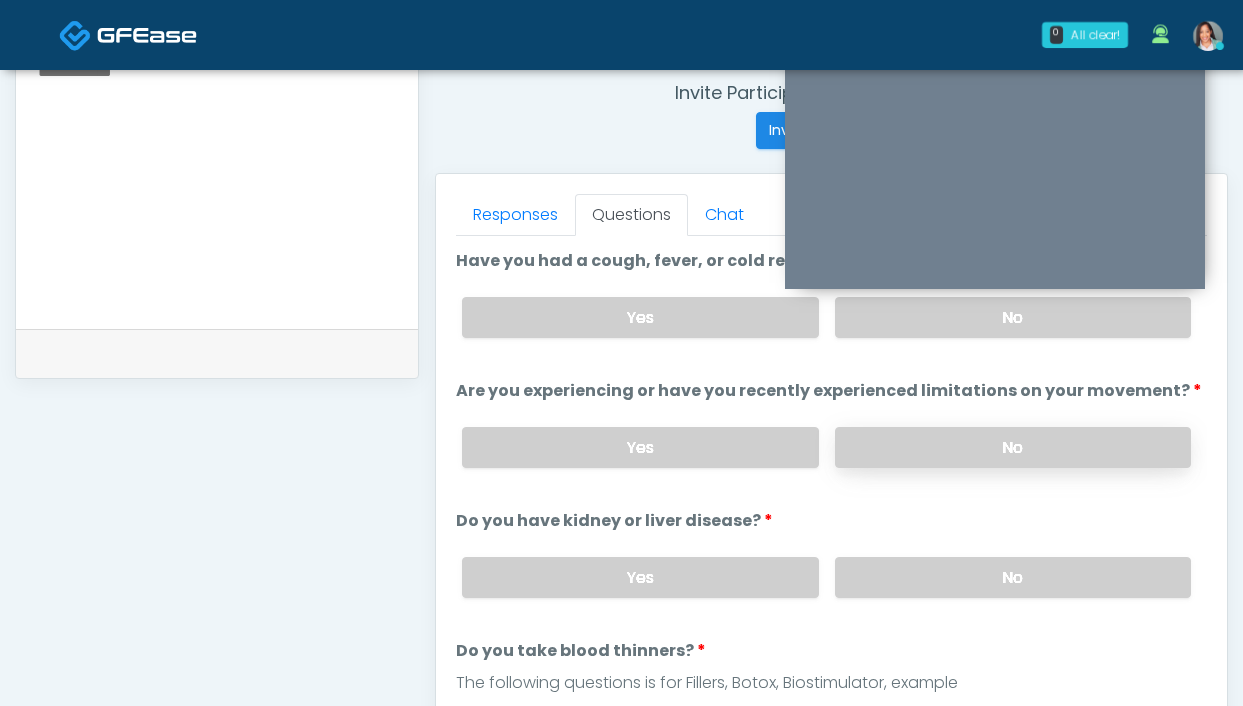 click on "No" at bounding box center [1013, 447] 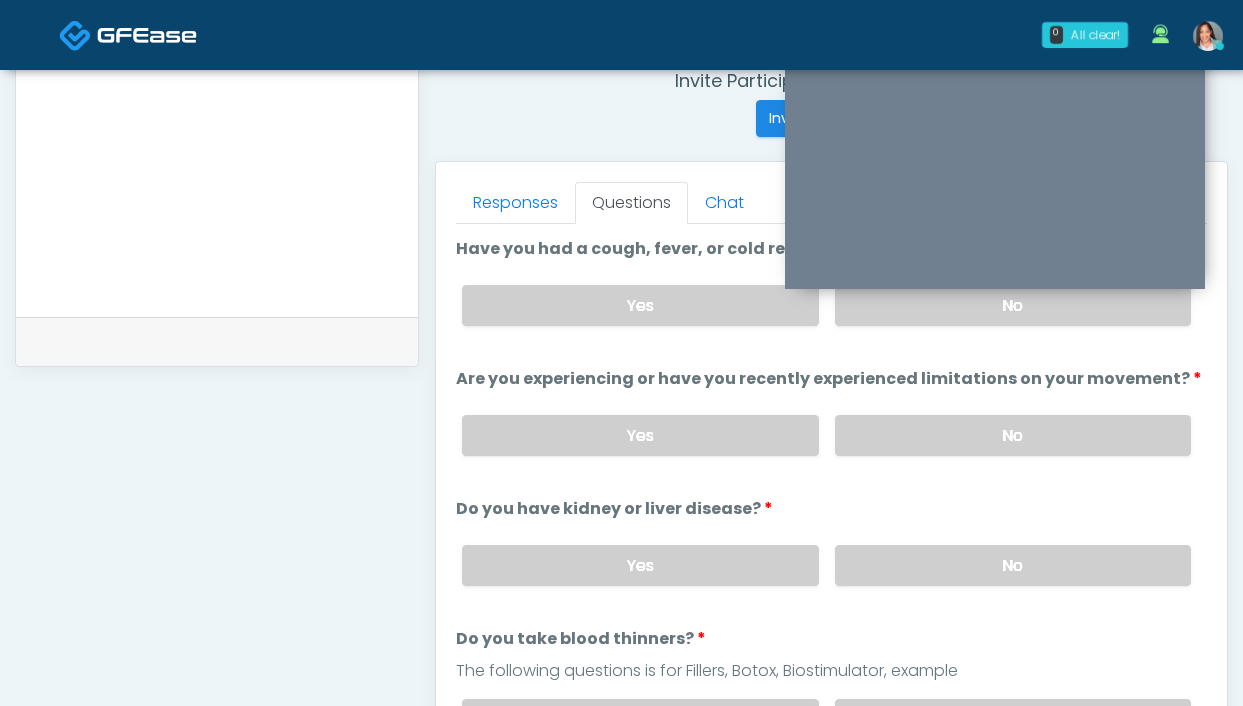 scroll, scrollTop: 803, scrollLeft: 0, axis: vertical 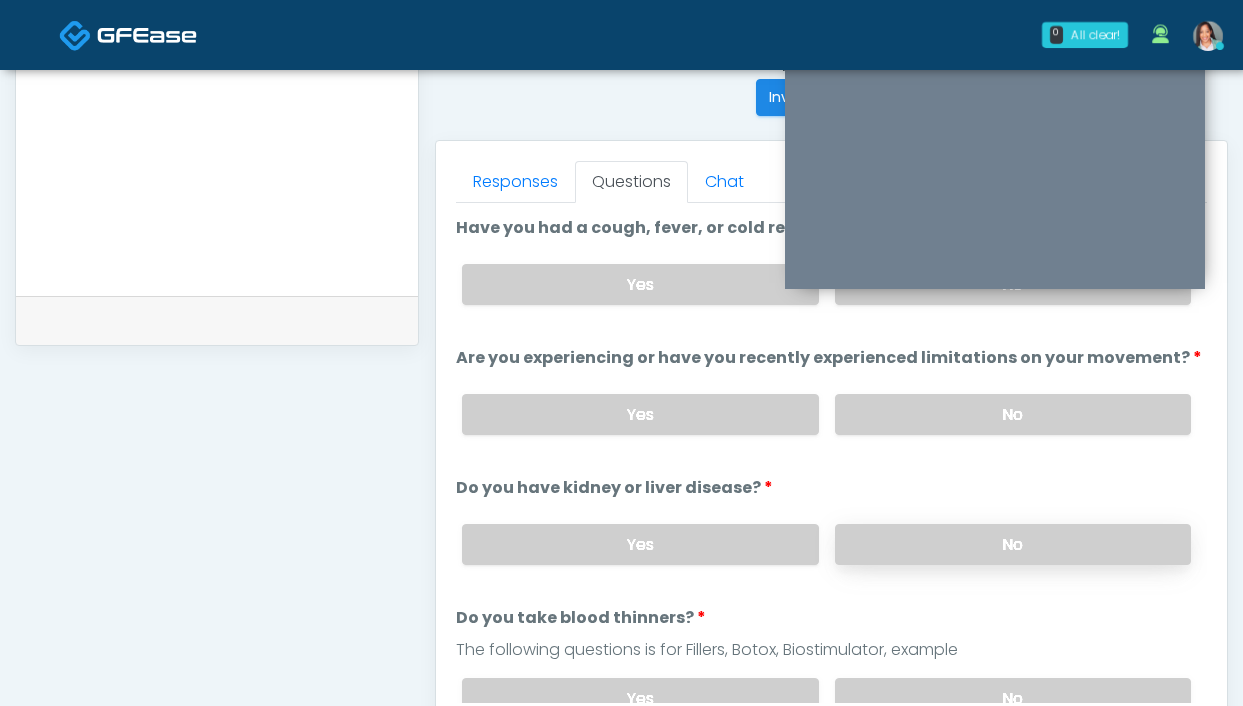 click on "No" at bounding box center [1013, 544] 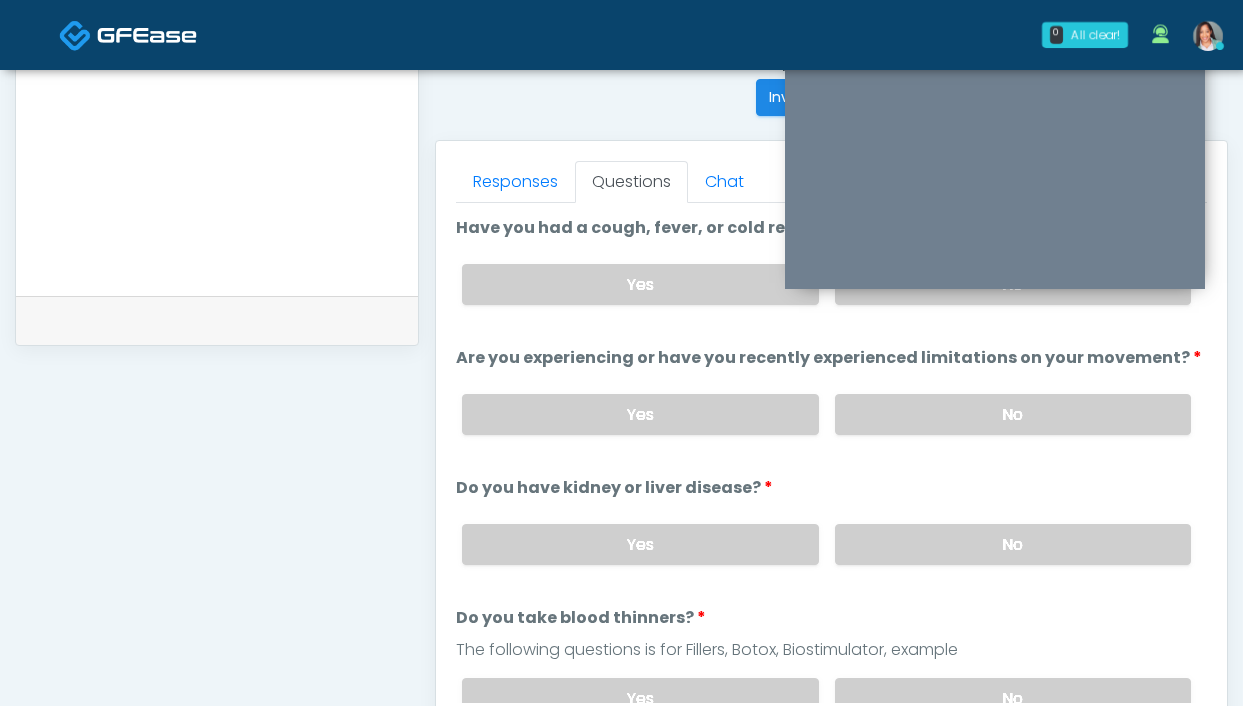 scroll, scrollTop: 351, scrollLeft: 0, axis: vertical 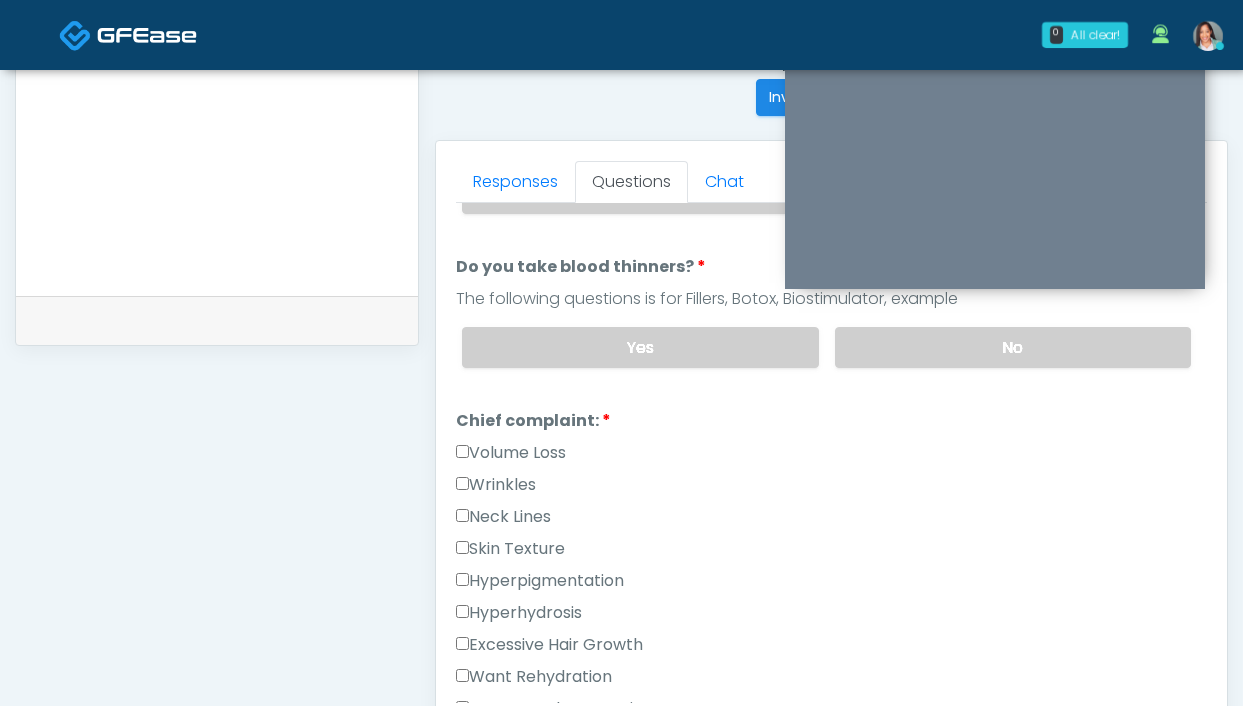 click on "Yes
No" at bounding box center [826, 347] 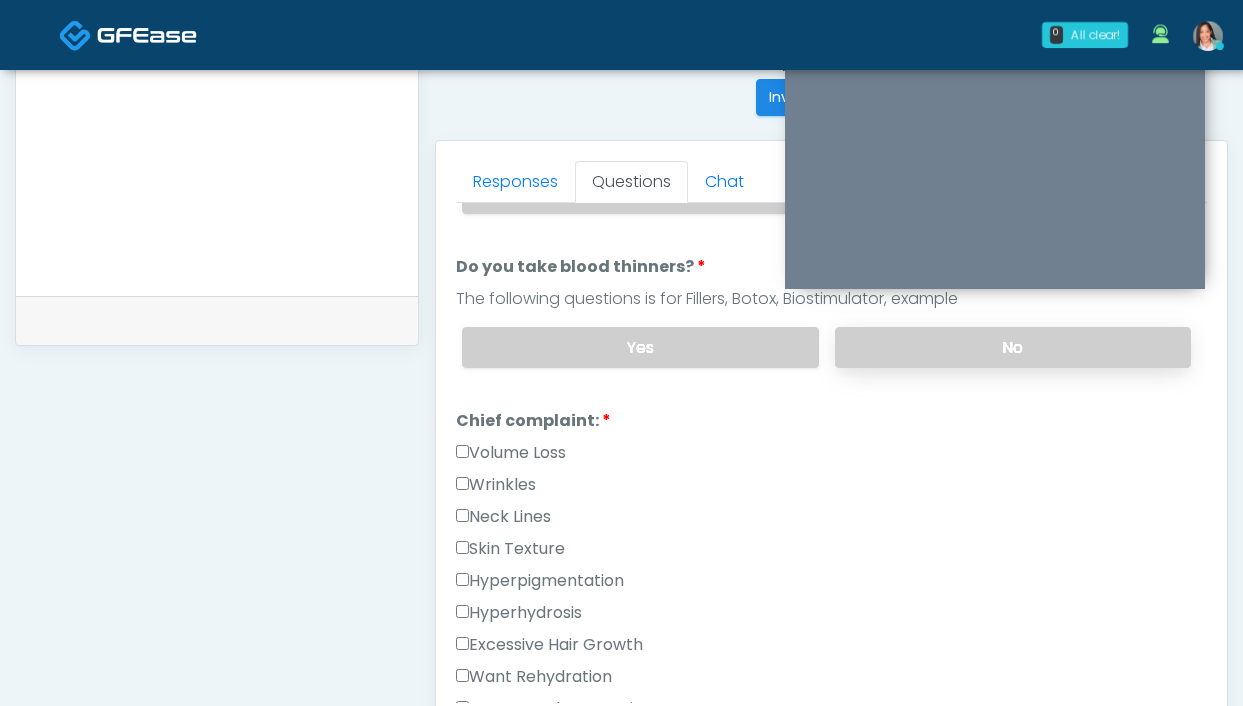 drag, startPoint x: 894, startPoint y: 360, endPoint x: 827, endPoint y: 354, distance: 67.26812 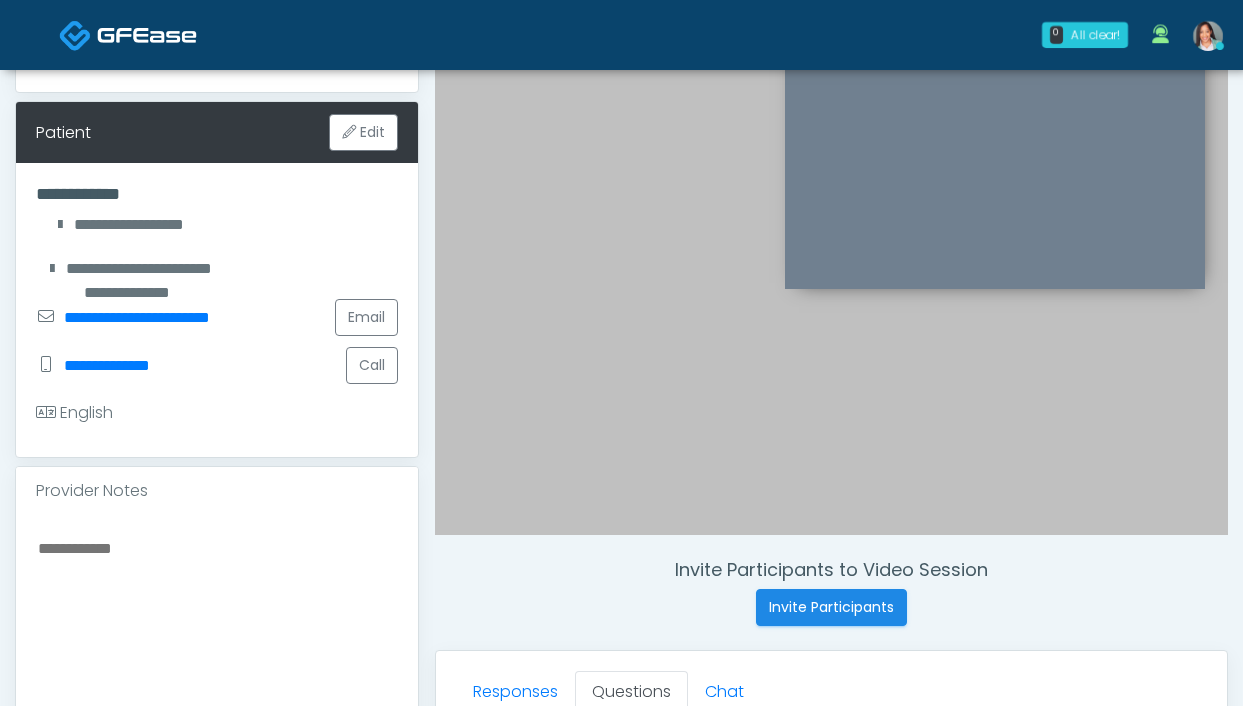 scroll, scrollTop: 272, scrollLeft: 0, axis: vertical 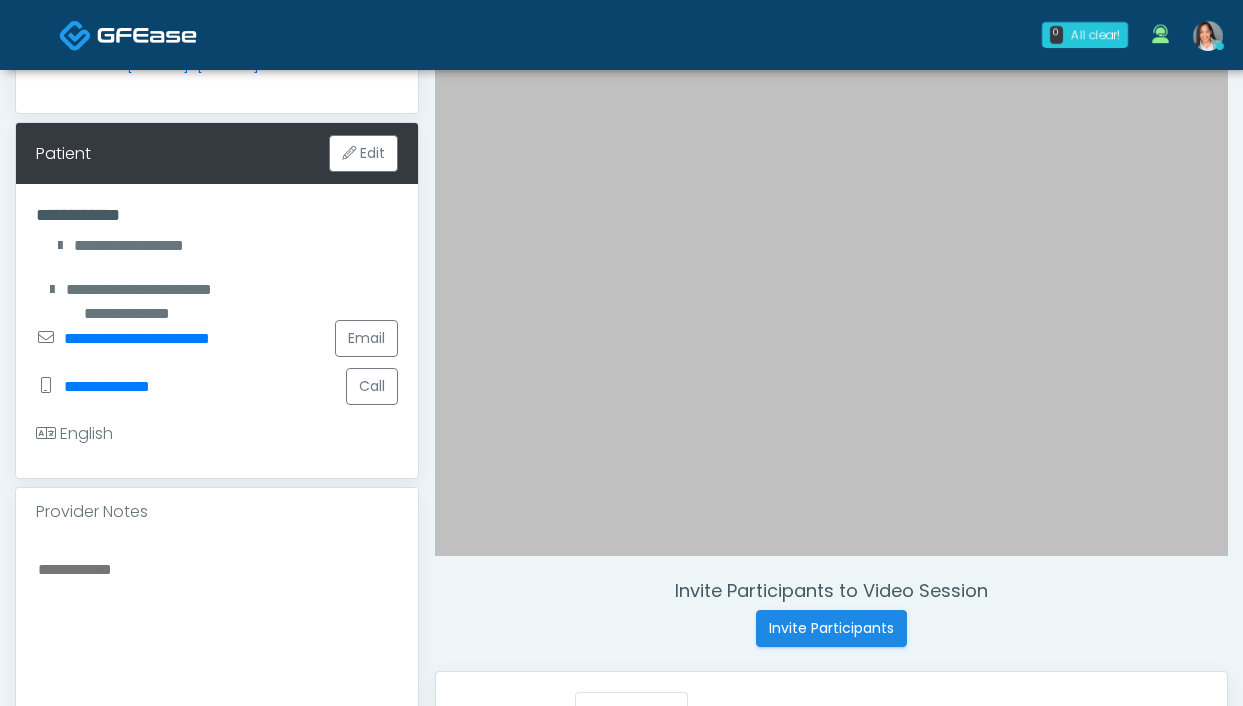 click at bounding box center [217, 654] 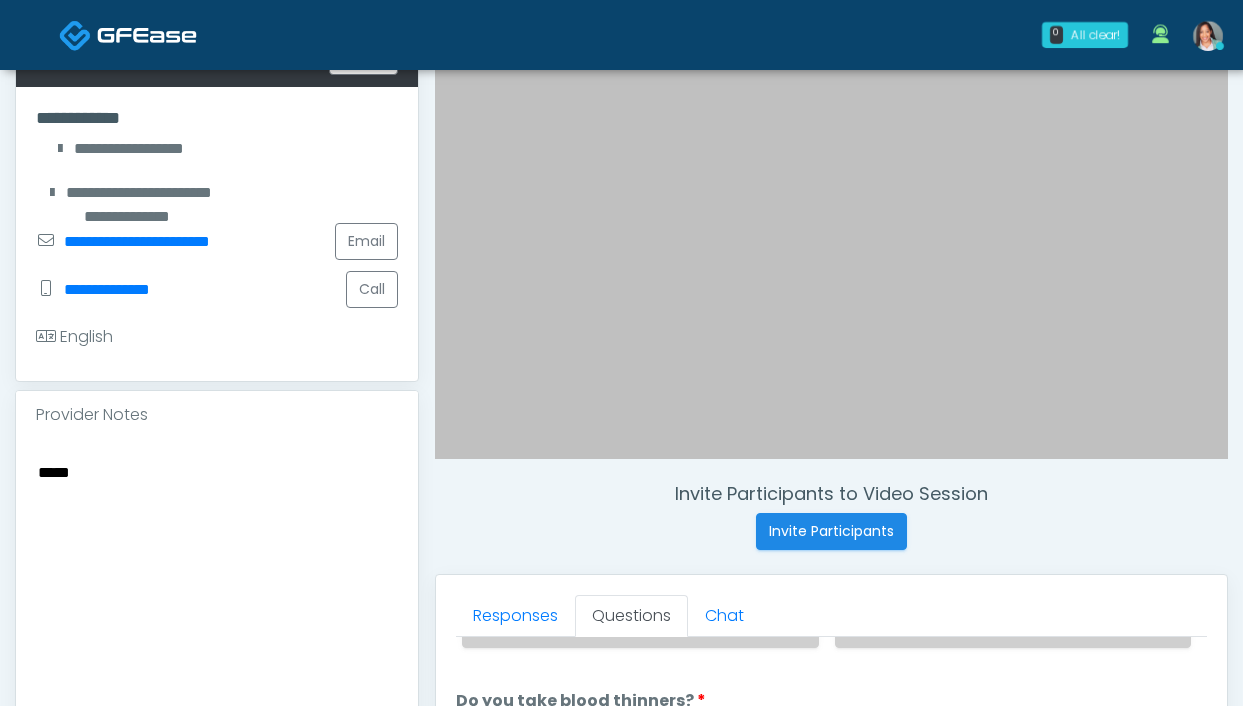 scroll, scrollTop: 720, scrollLeft: 0, axis: vertical 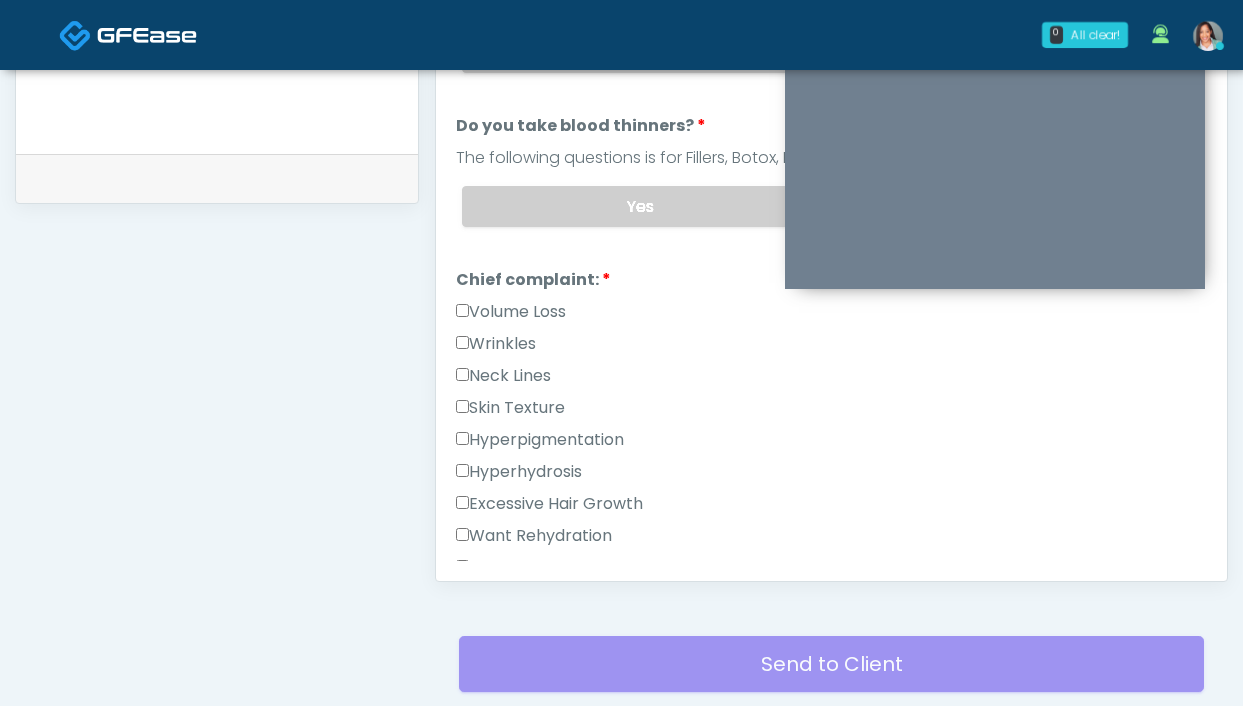 type on "****" 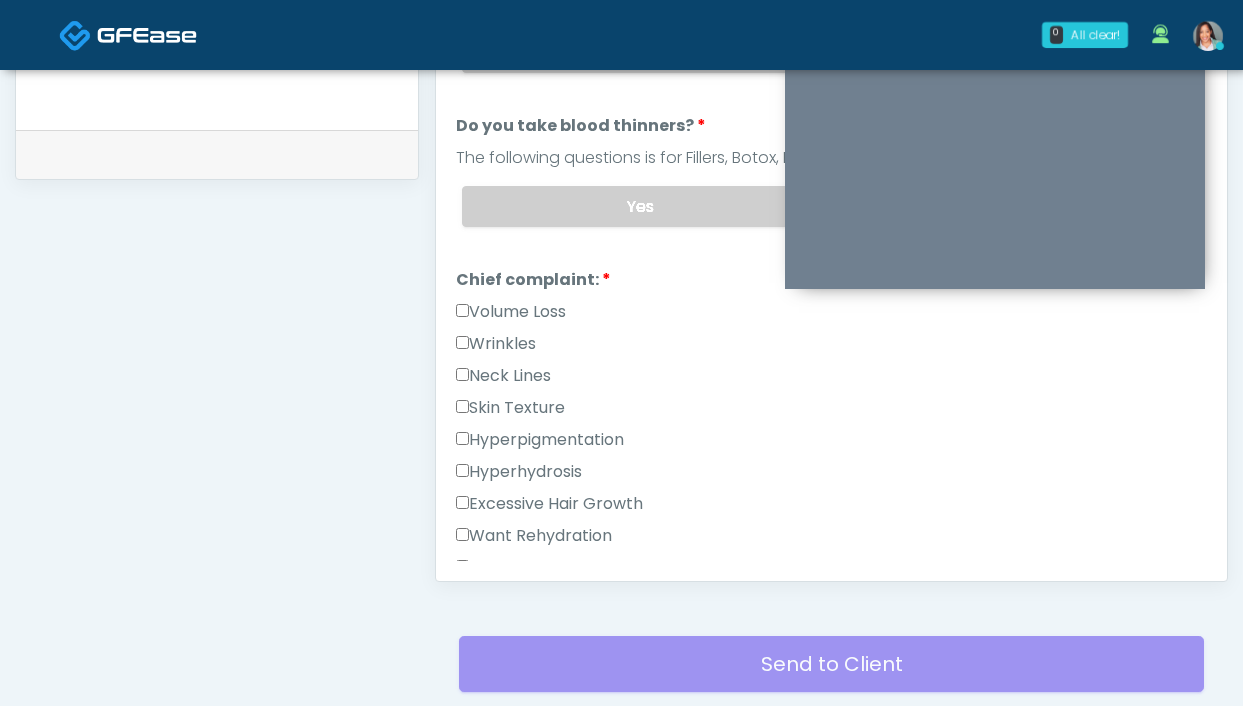 click on "Wrinkles" at bounding box center (496, 344) 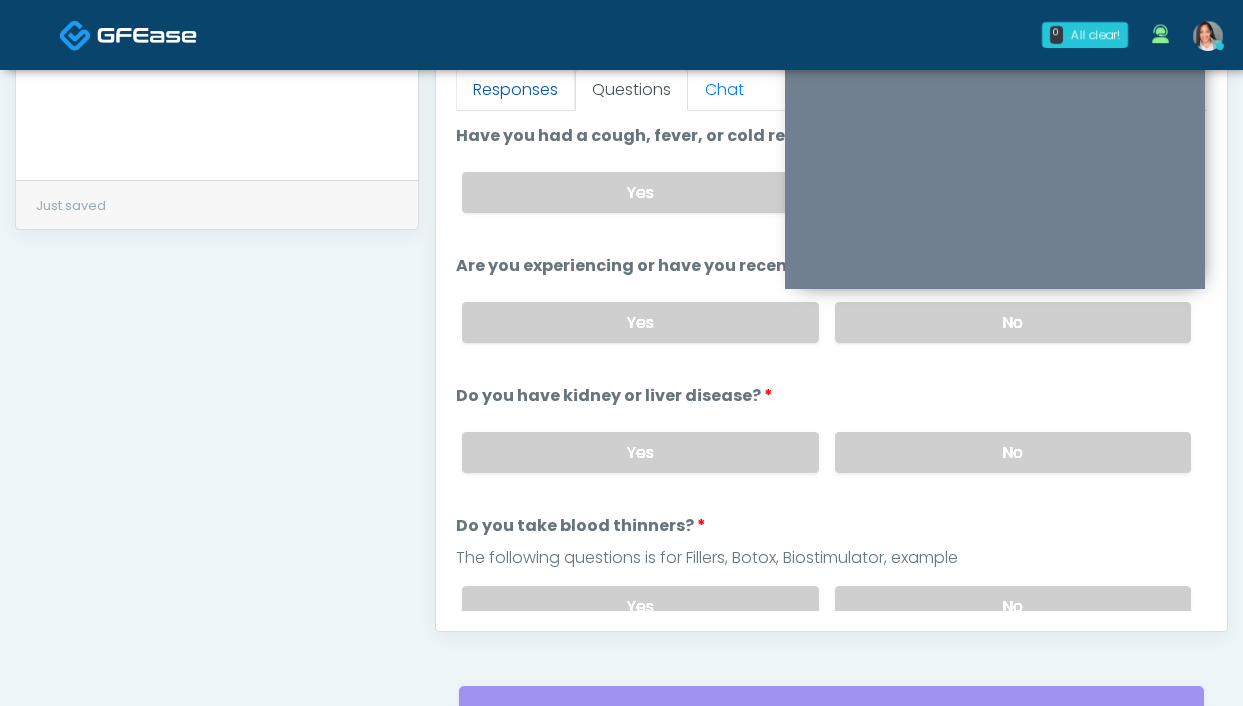 scroll, scrollTop: 794, scrollLeft: 0, axis: vertical 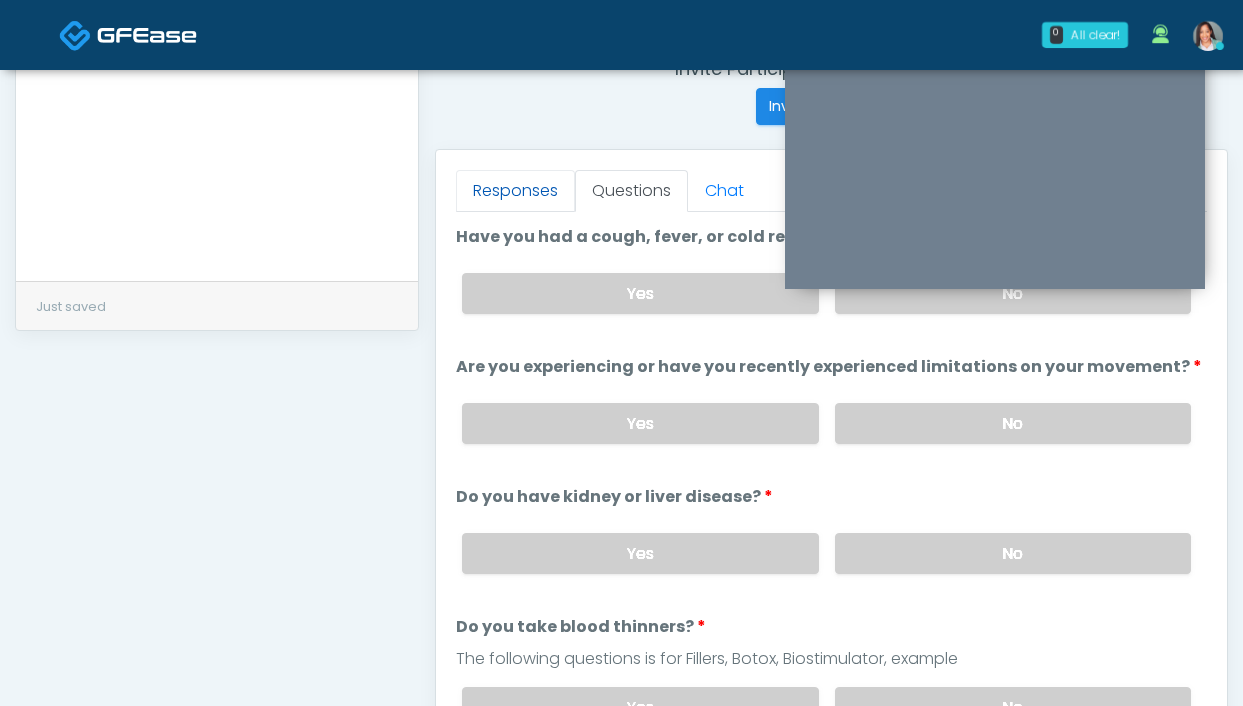 click on "Responses" at bounding box center (515, 191) 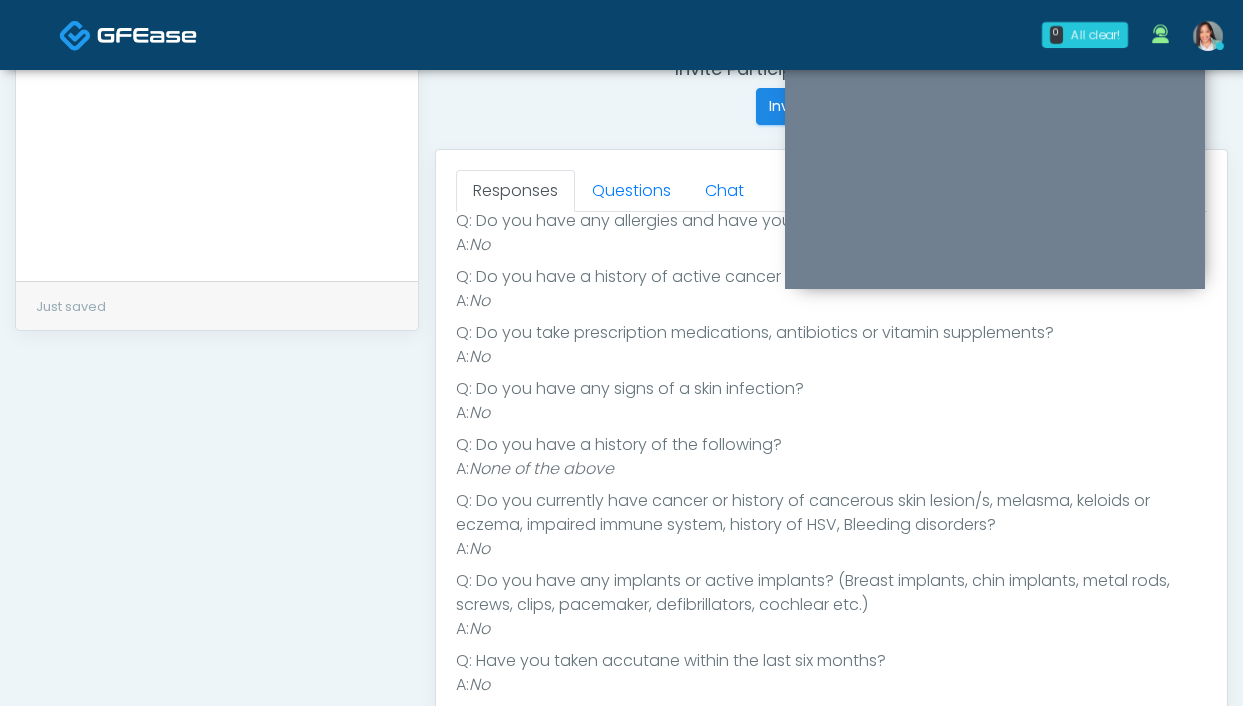 scroll 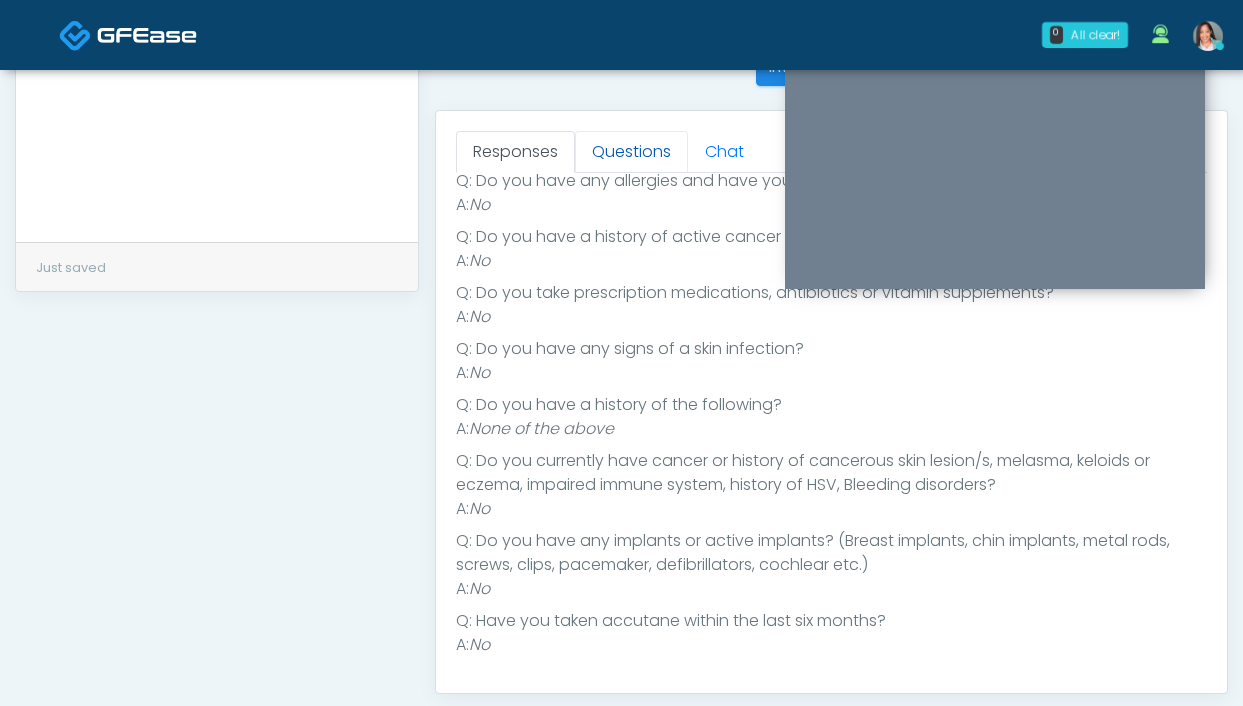 click on "Questions" at bounding box center (631, 152) 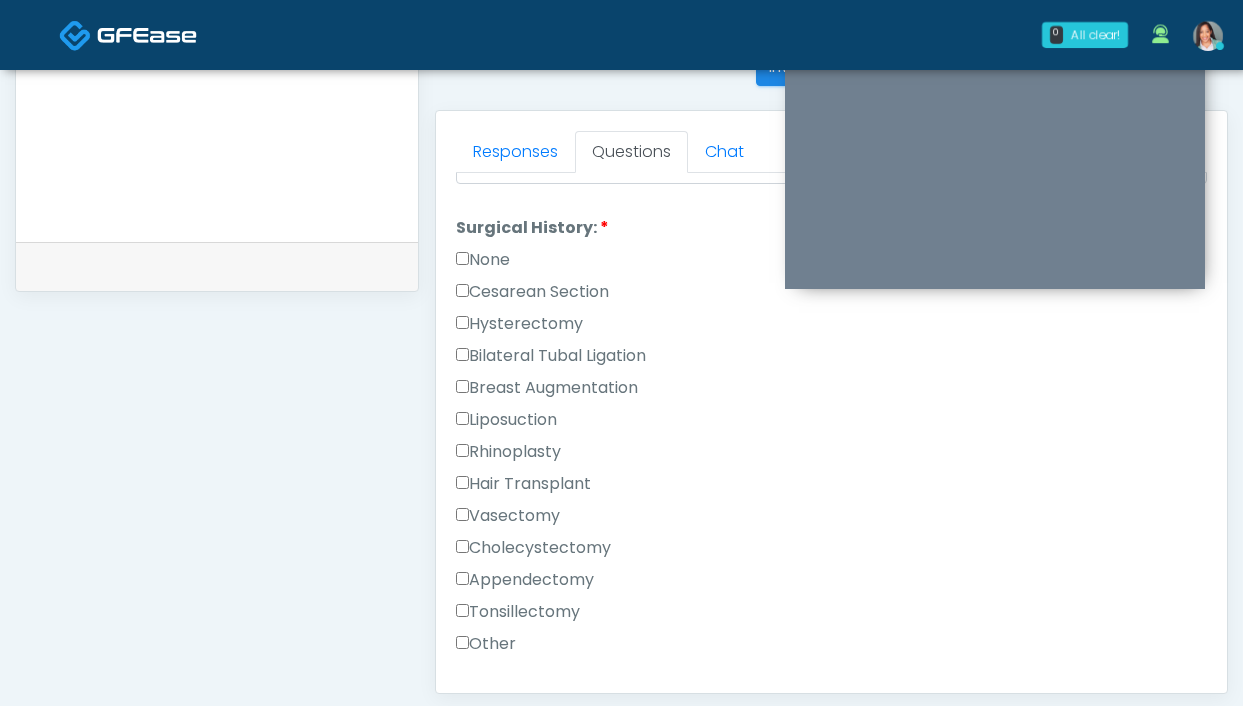 scroll, scrollTop: 1116, scrollLeft: 0, axis: vertical 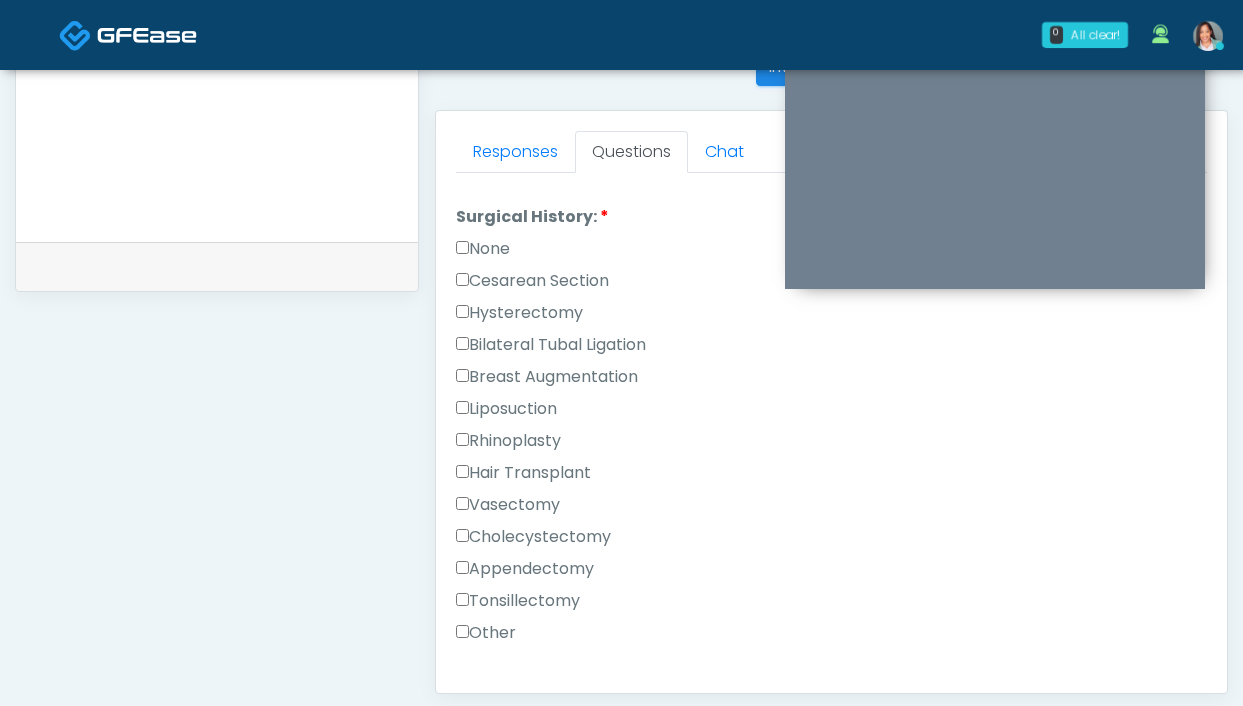 click on "Rhinoplasty" at bounding box center [508, 441] 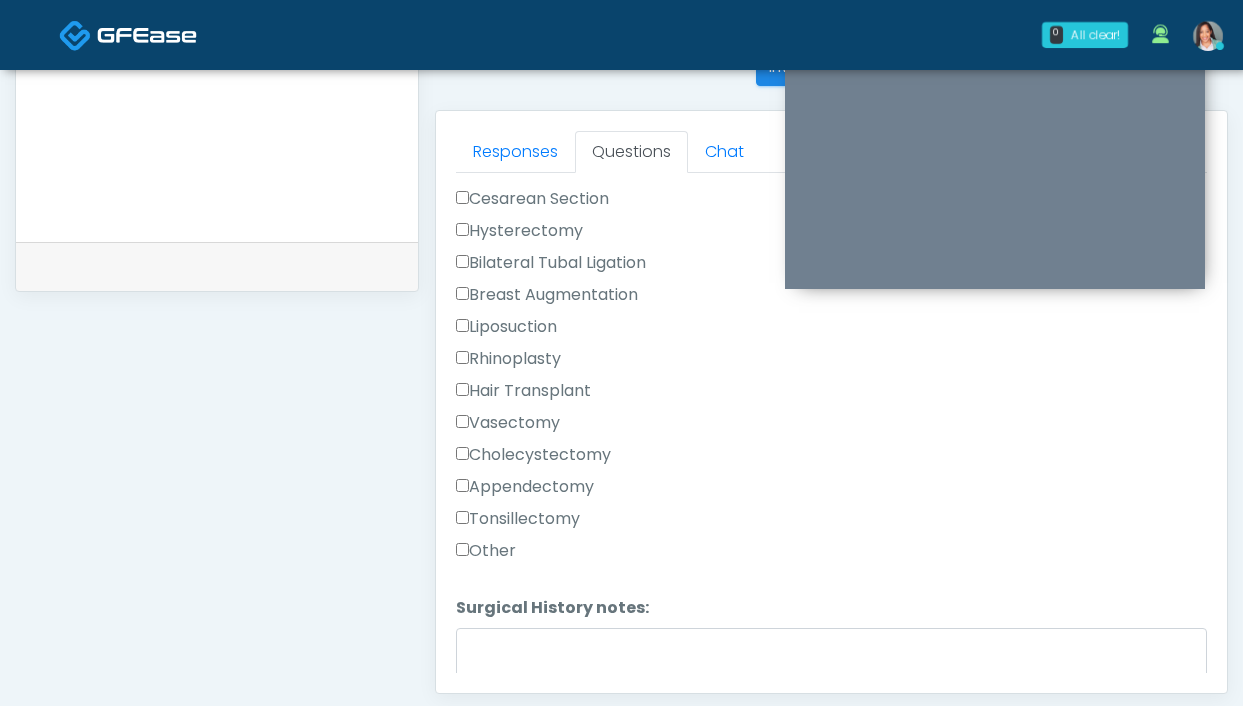 scroll, scrollTop: 1303, scrollLeft: 0, axis: vertical 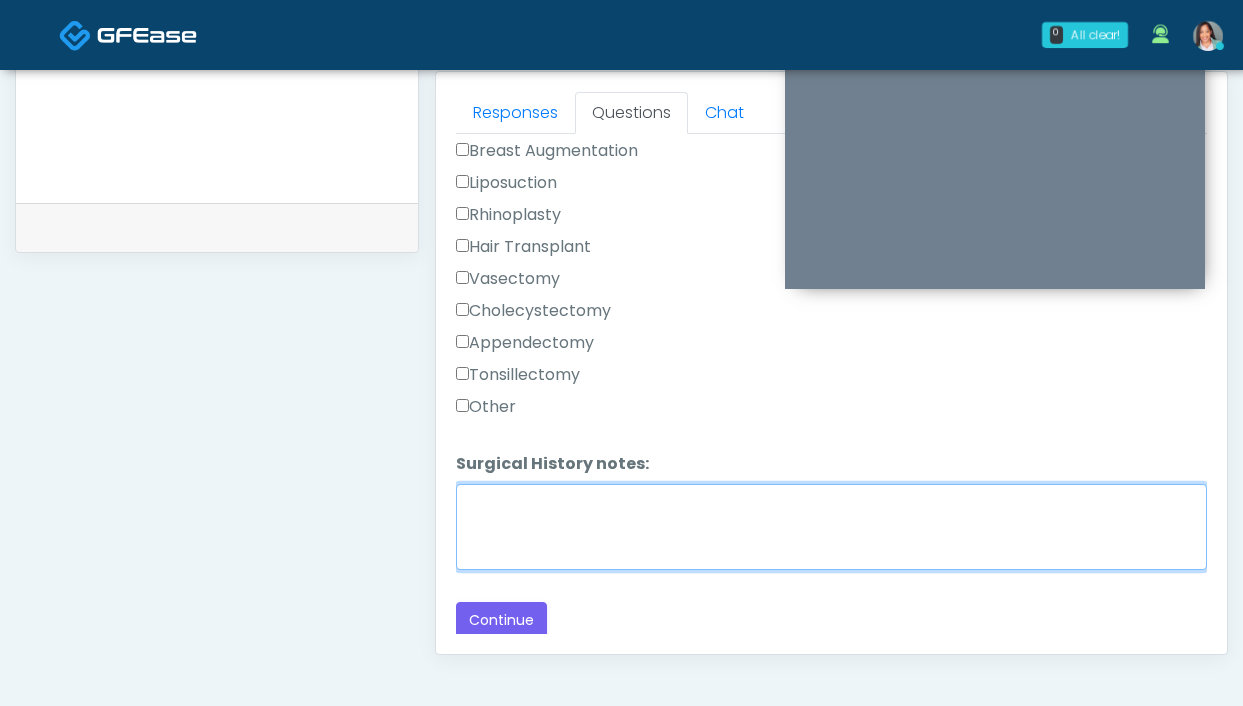 click on "Surgical History notes:" at bounding box center [831, 527] 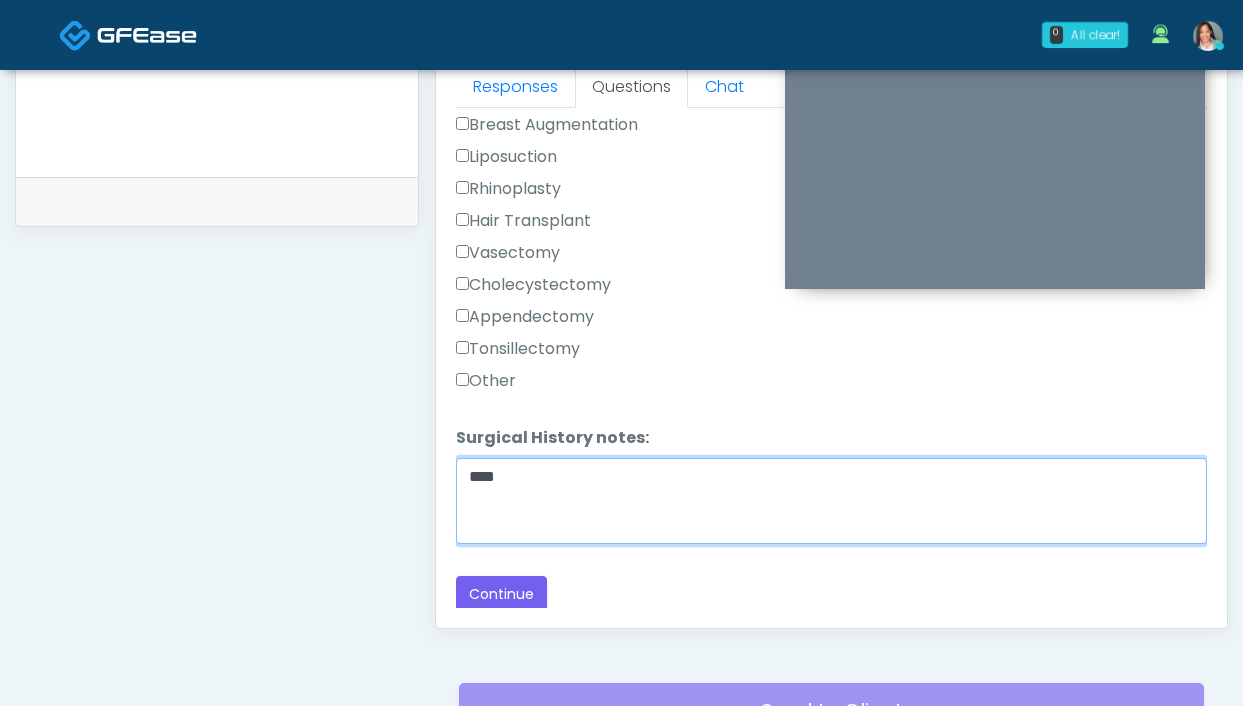 scroll, scrollTop: 910, scrollLeft: 0, axis: vertical 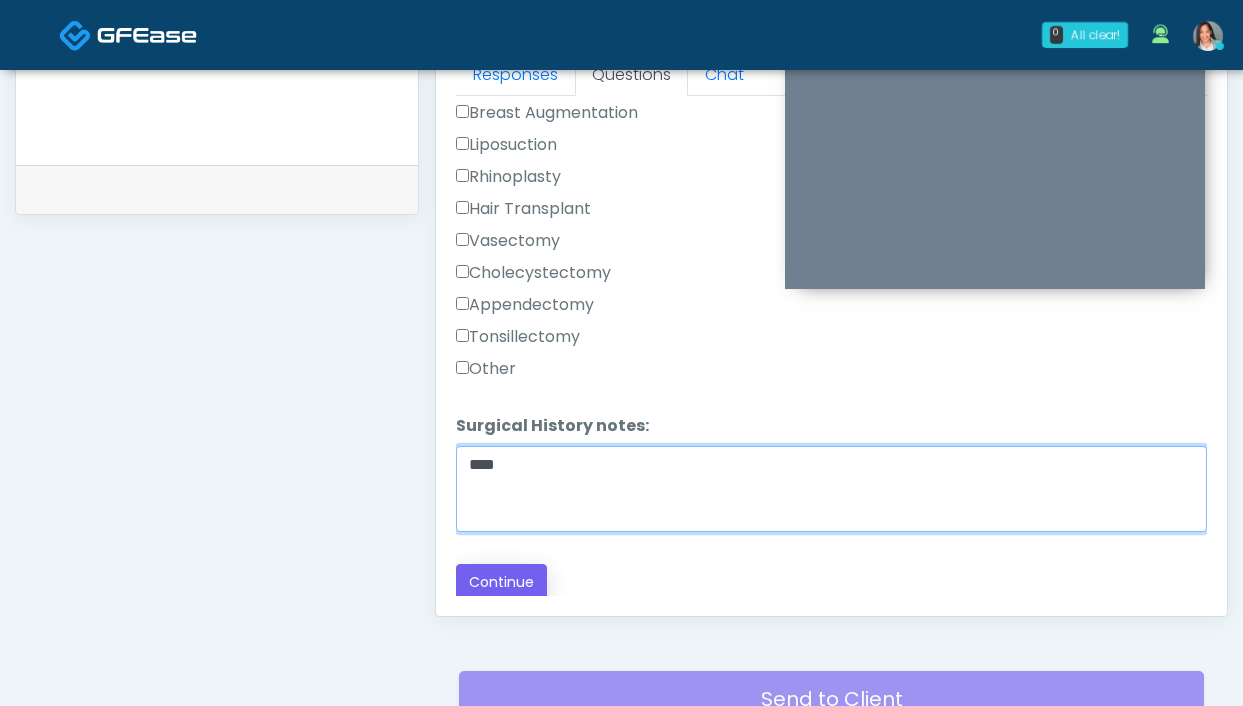 type on "****" 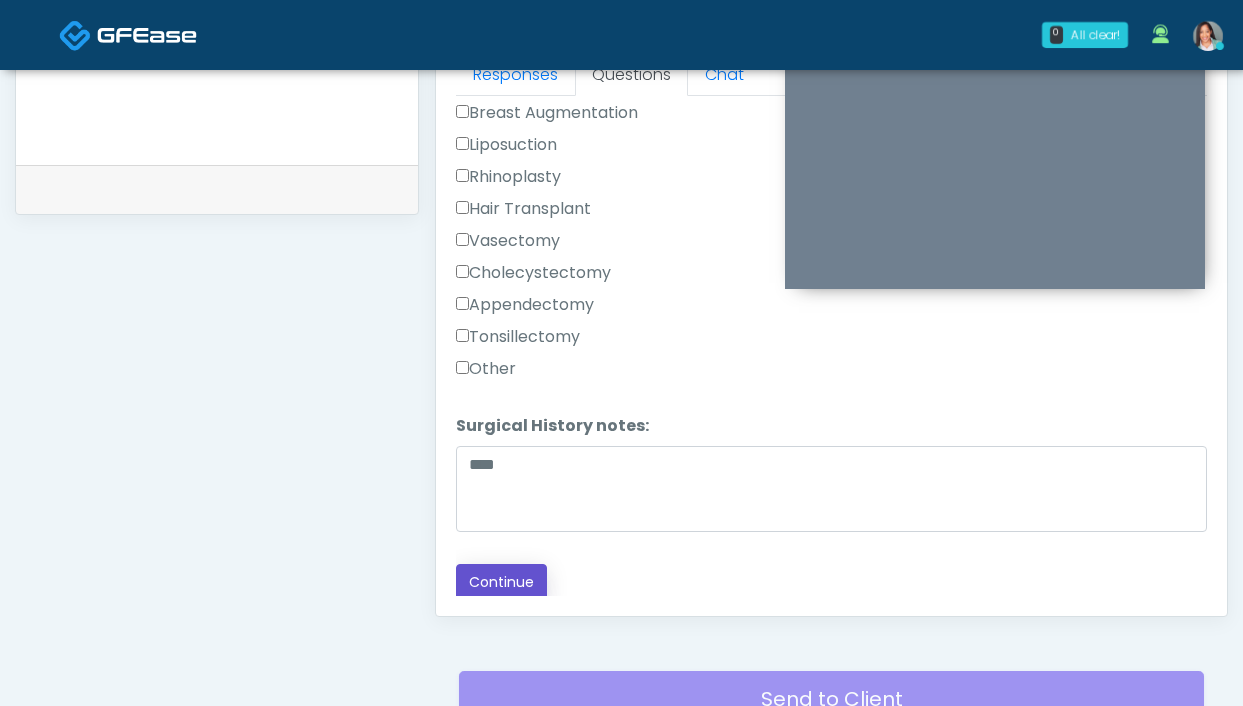 click on "Continue" at bounding box center [501, 582] 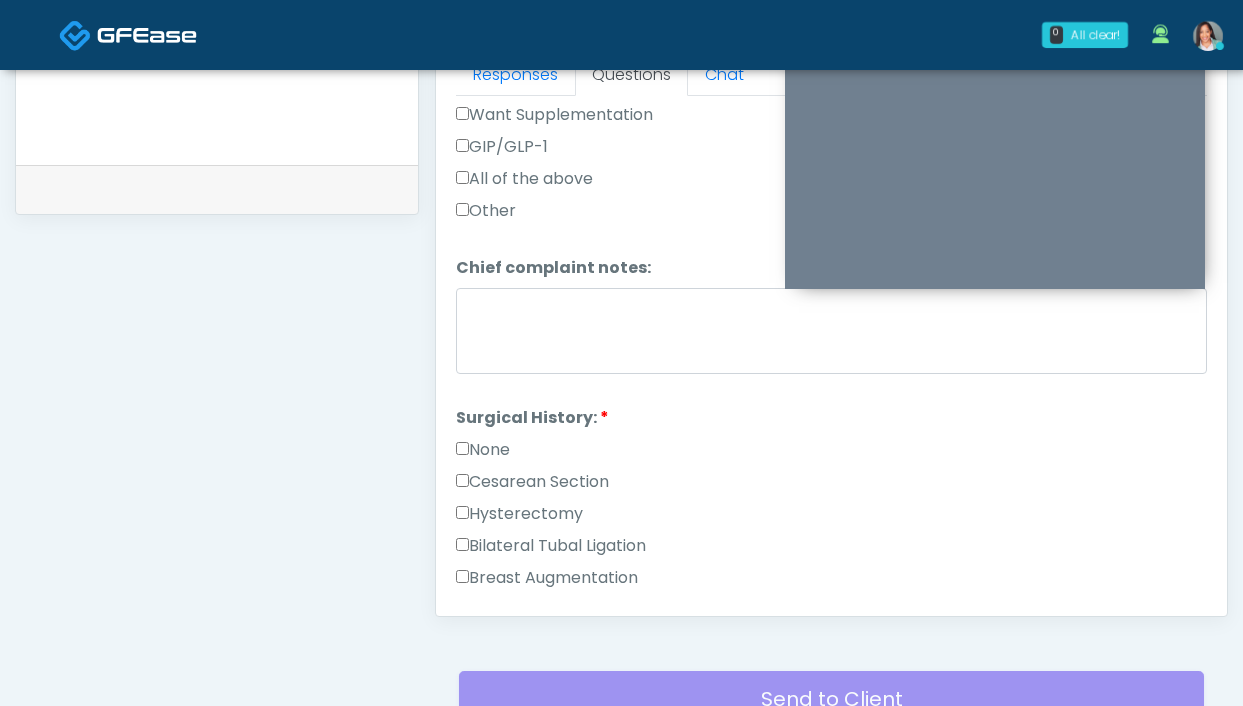 scroll, scrollTop: 738, scrollLeft: 0, axis: vertical 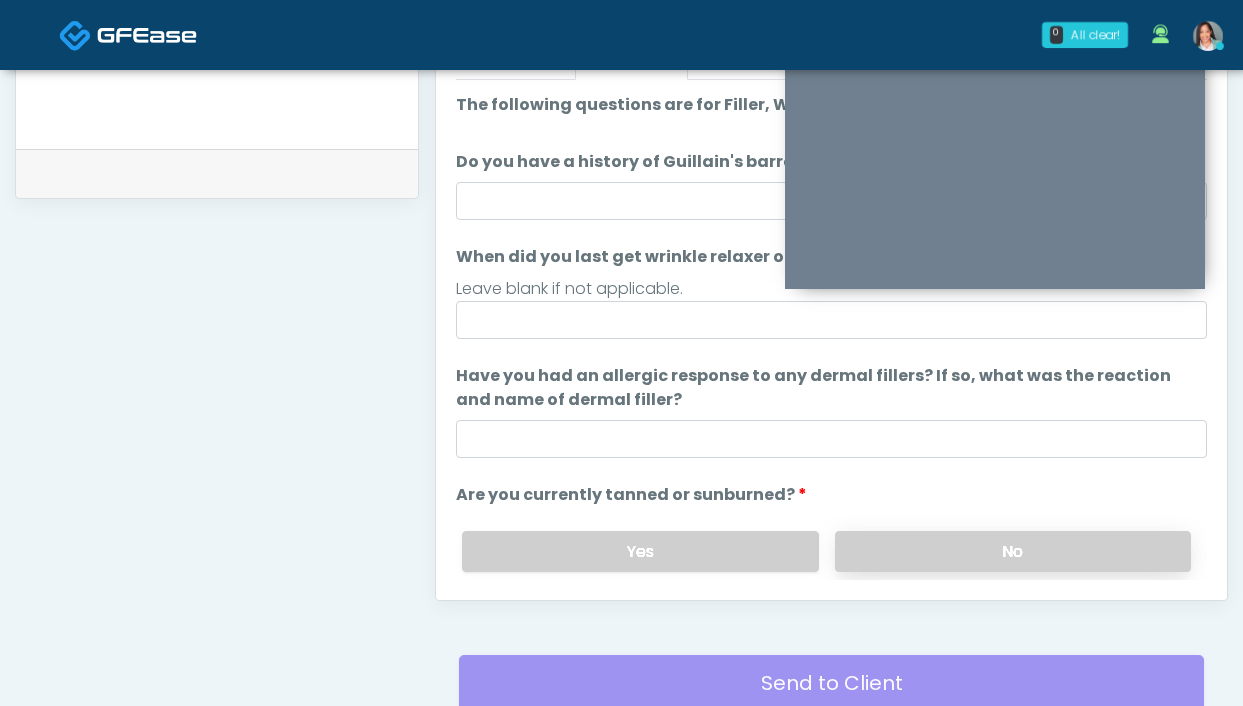 click on "No" at bounding box center [1013, 551] 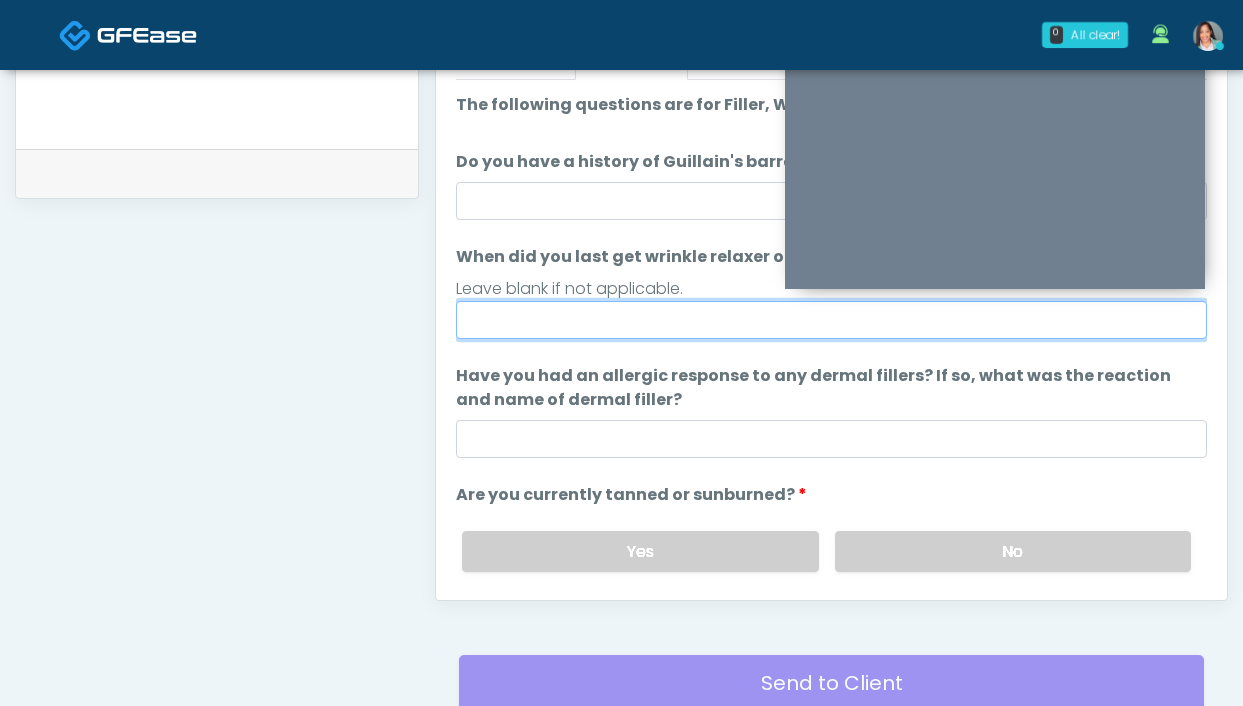 click on "When did you last get wrinkle relaxer or dermal filler?" at bounding box center (831, 320) 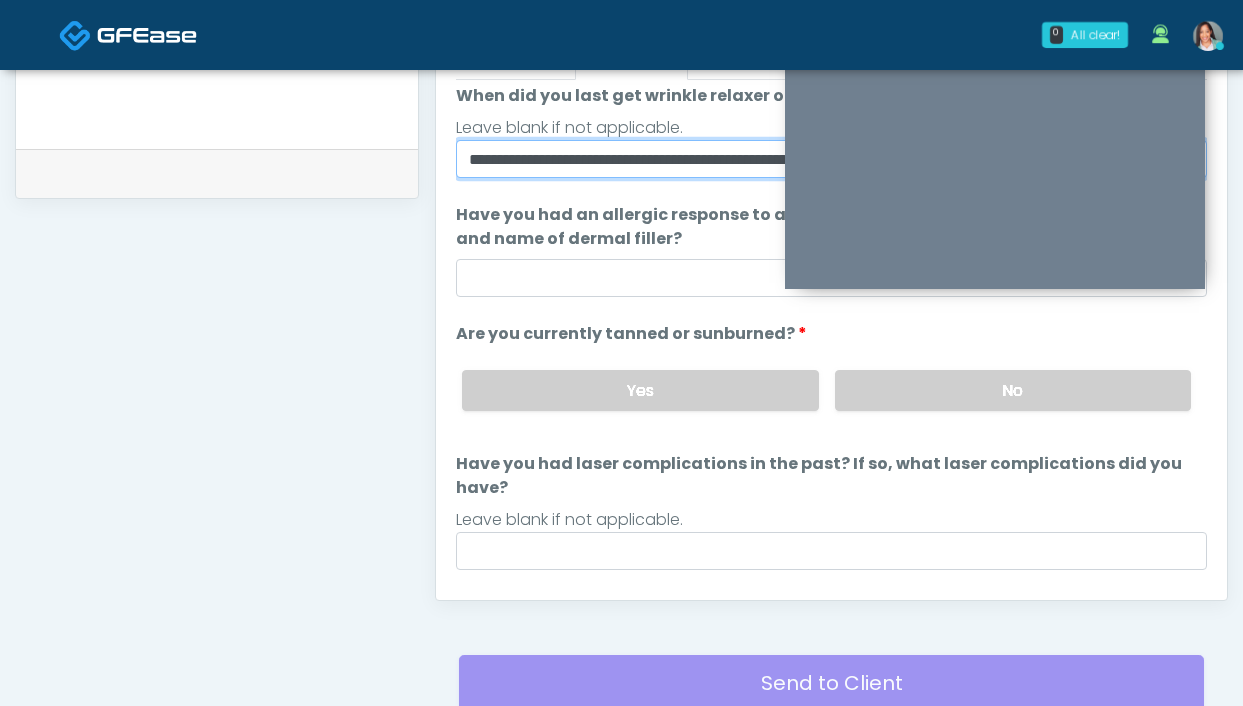scroll, scrollTop: 212, scrollLeft: 0, axis: vertical 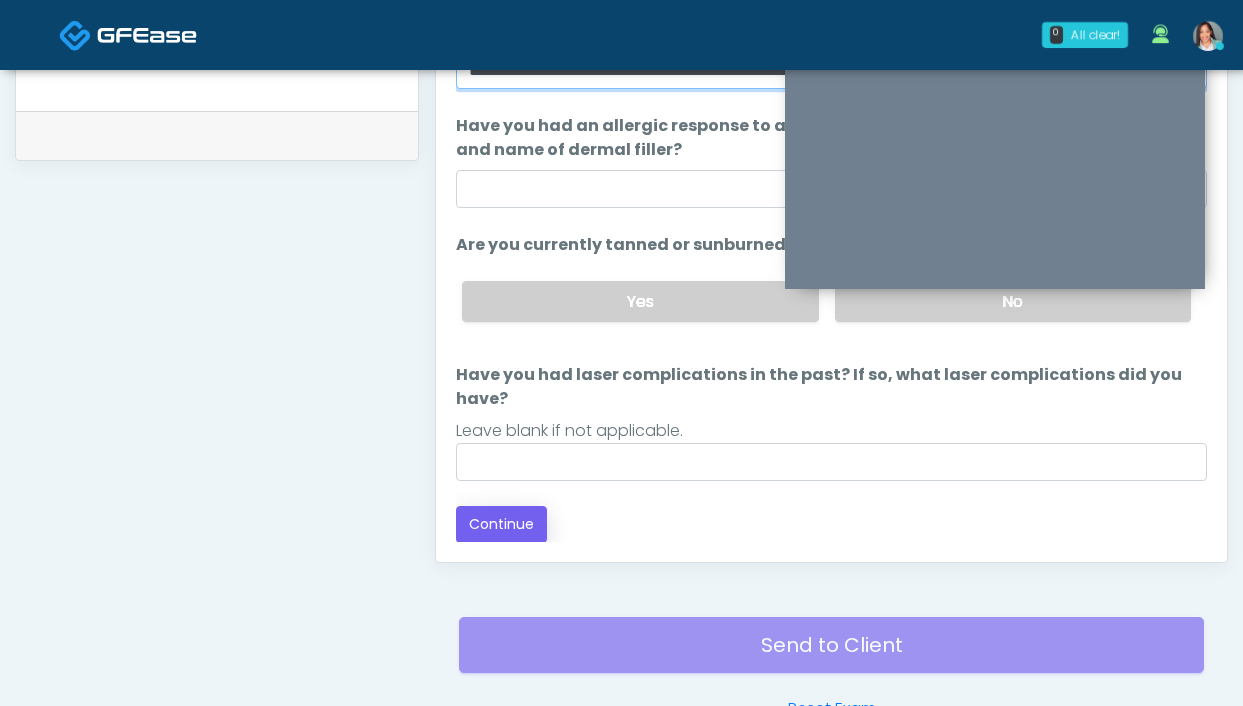 type on "**********" 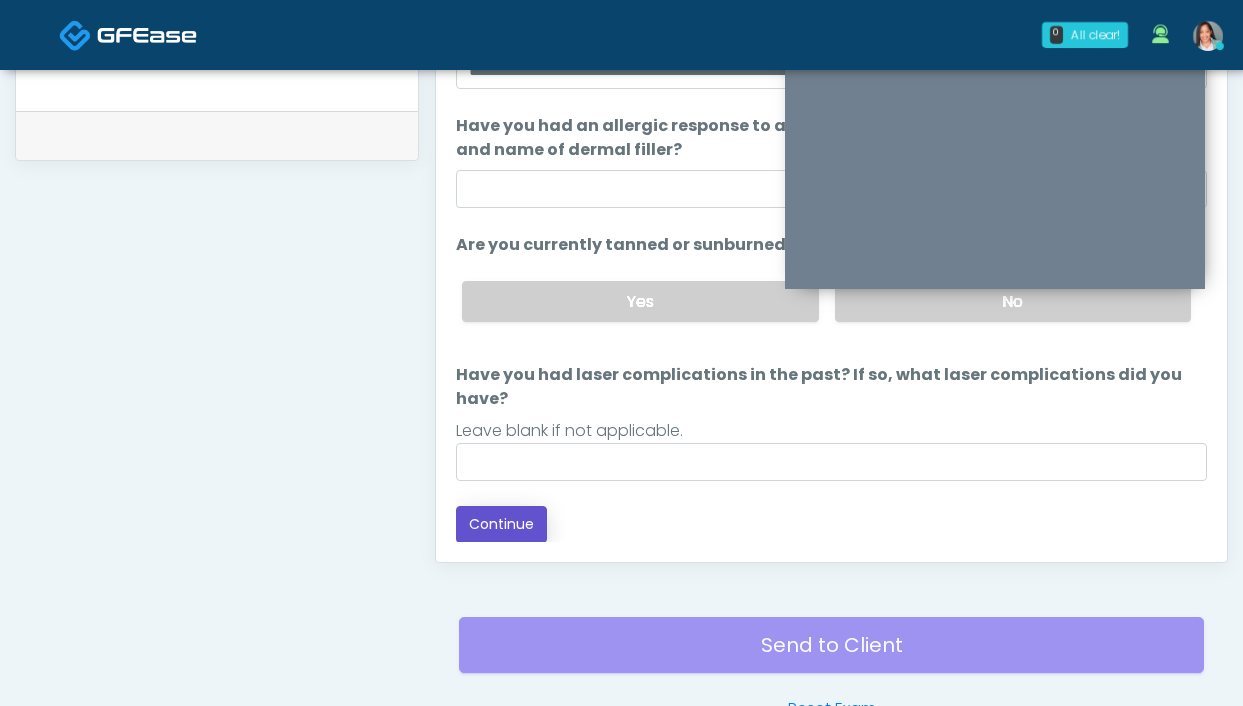 click on "Continue" at bounding box center [501, 524] 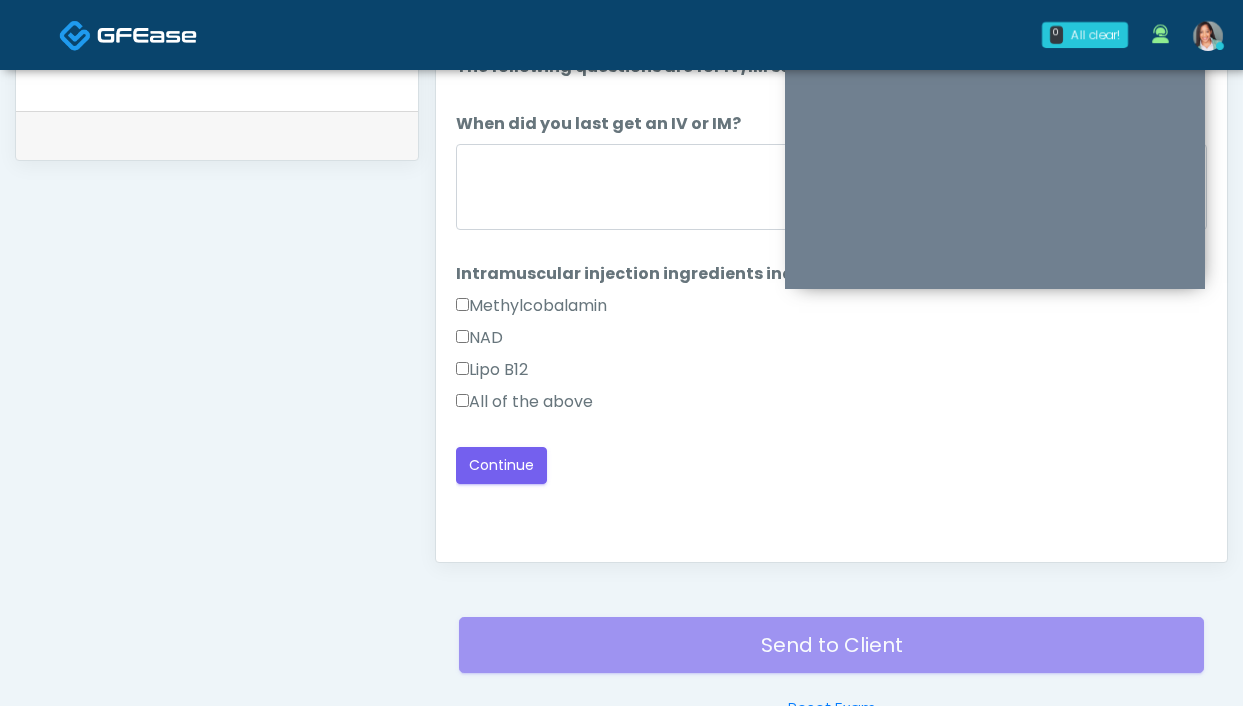 scroll, scrollTop: 1089, scrollLeft: 0, axis: vertical 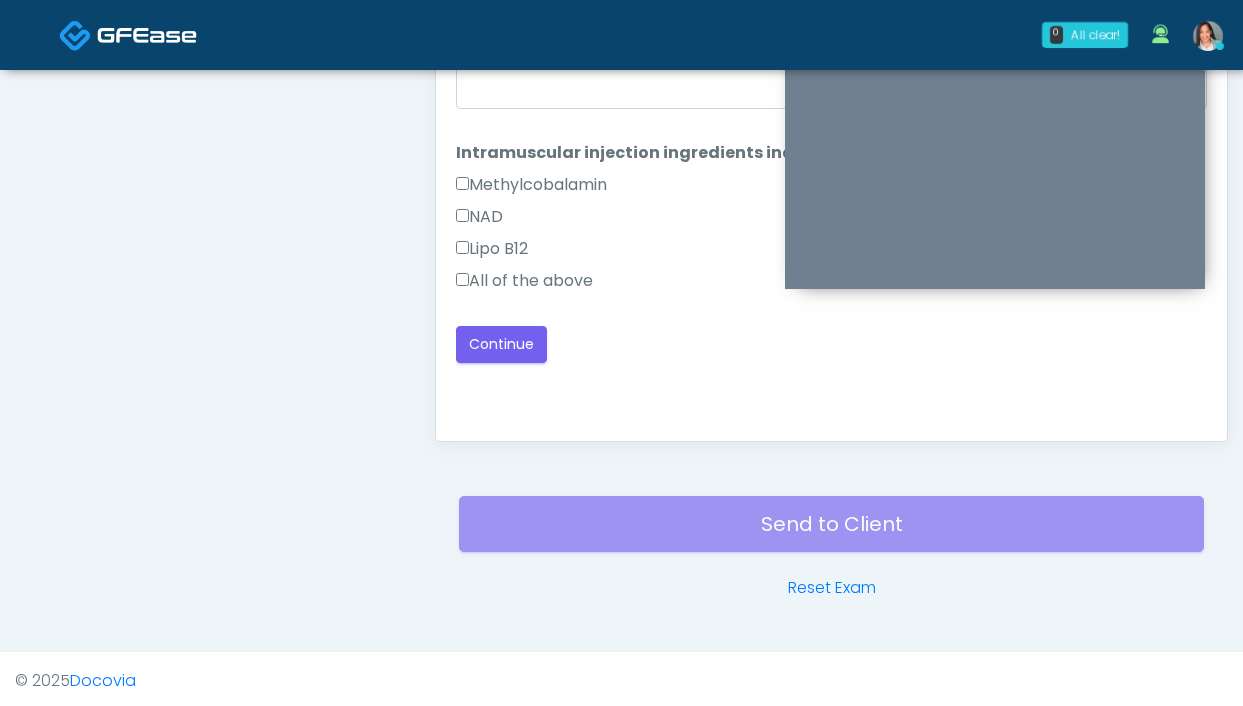 click on "All of the above" at bounding box center [524, 281] 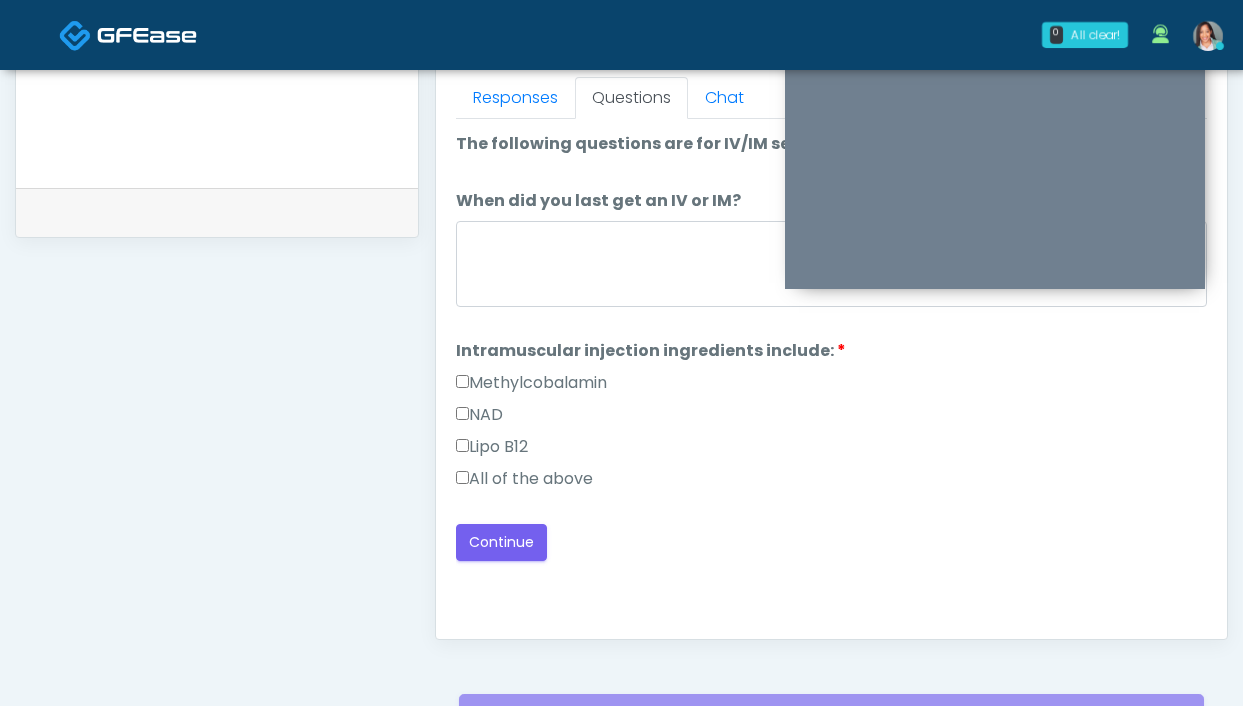 scroll, scrollTop: 804, scrollLeft: 0, axis: vertical 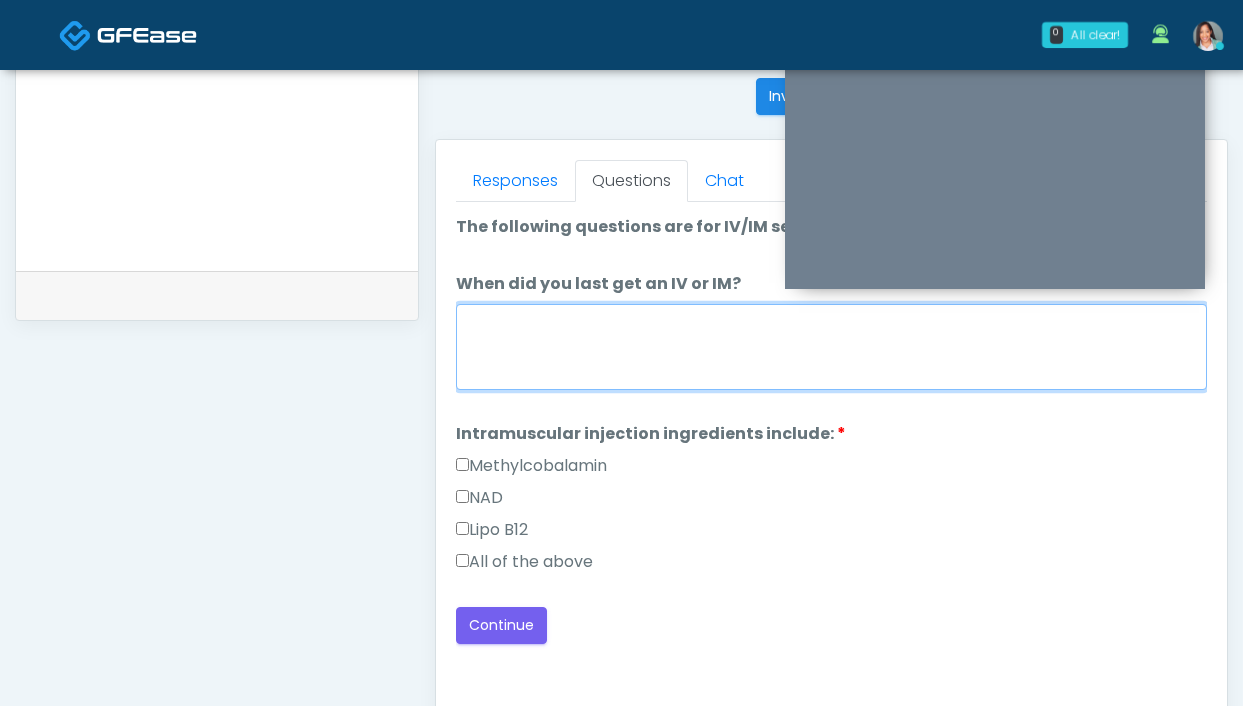 click on "When did you last get an IV or IM?" at bounding box center (831, 347) 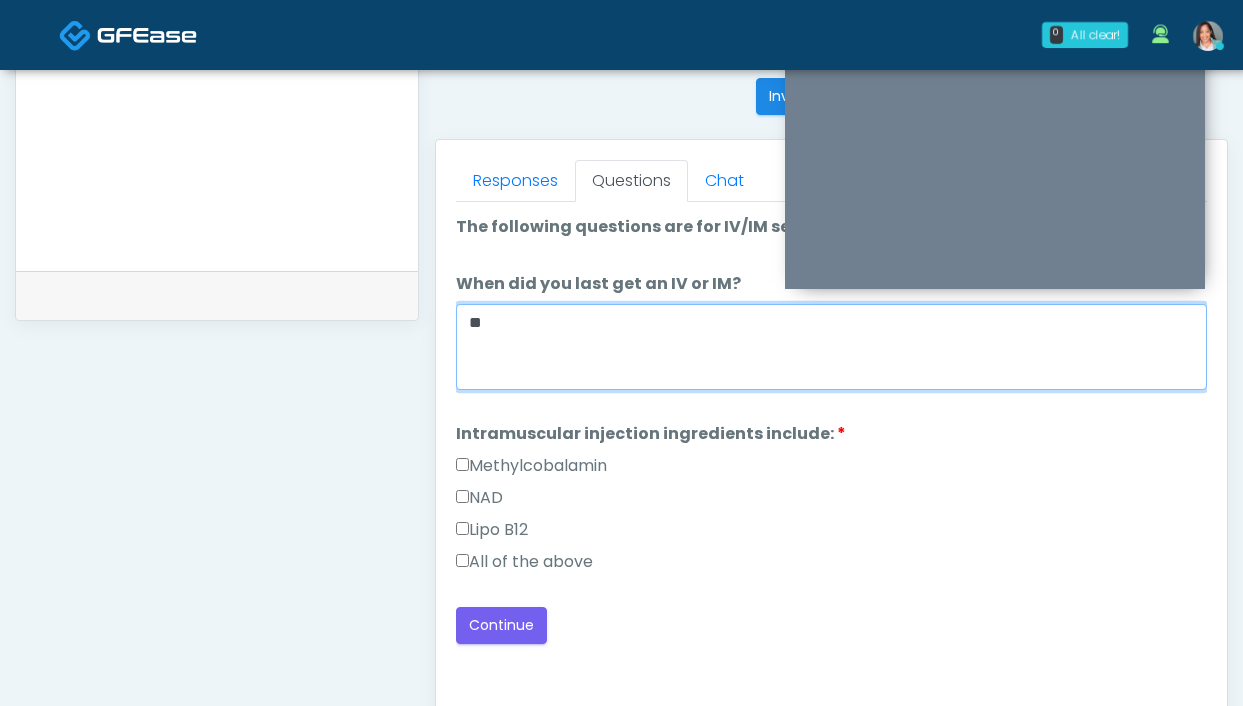 type on "*" 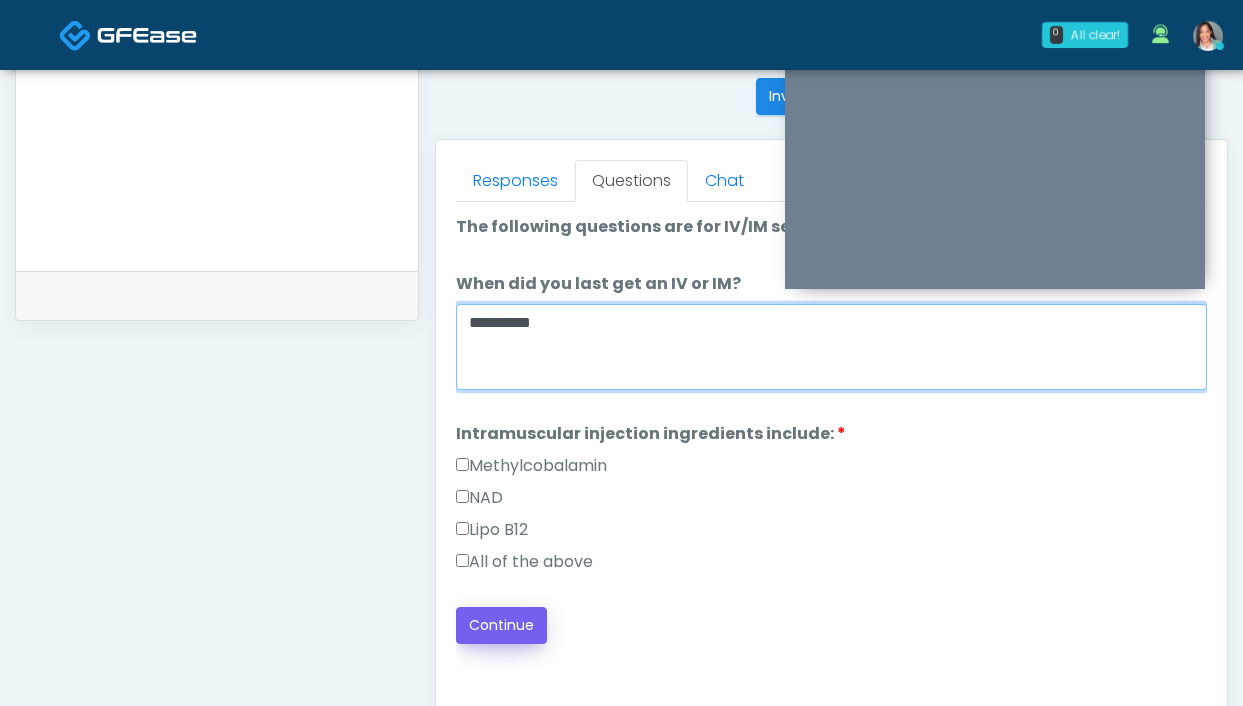 type on "**********" 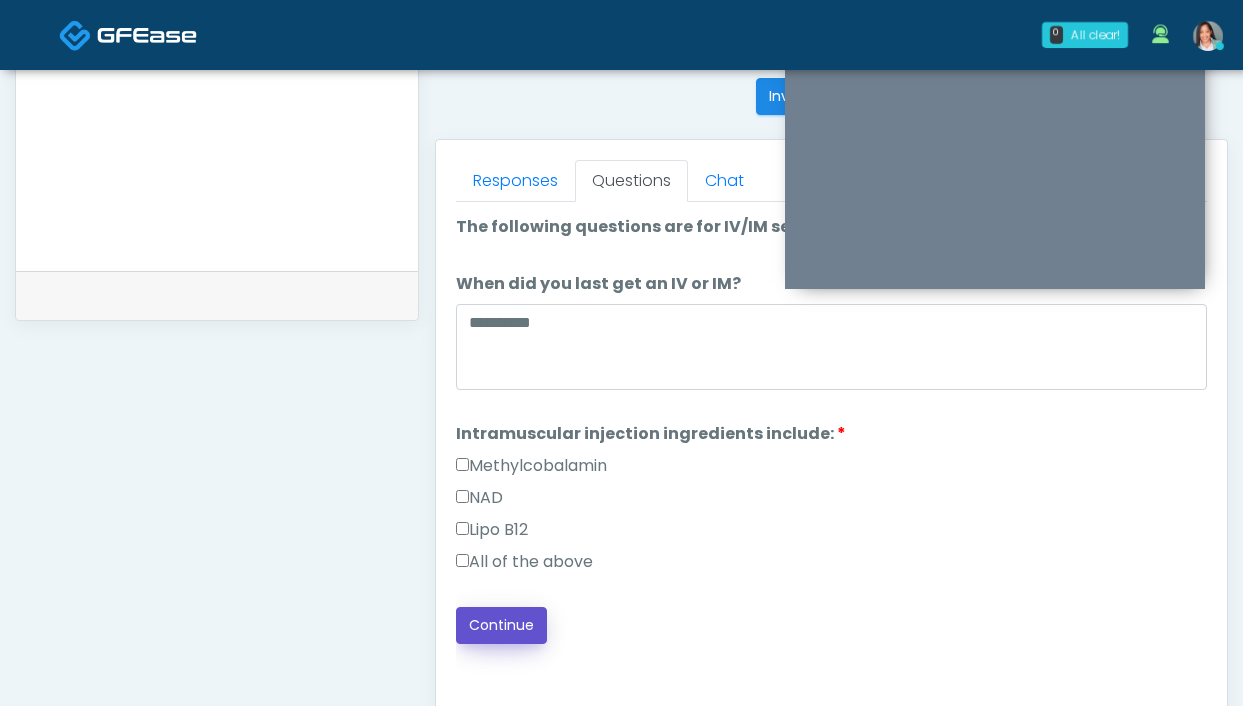 click on "Continue" at bounding box center [501, 625] 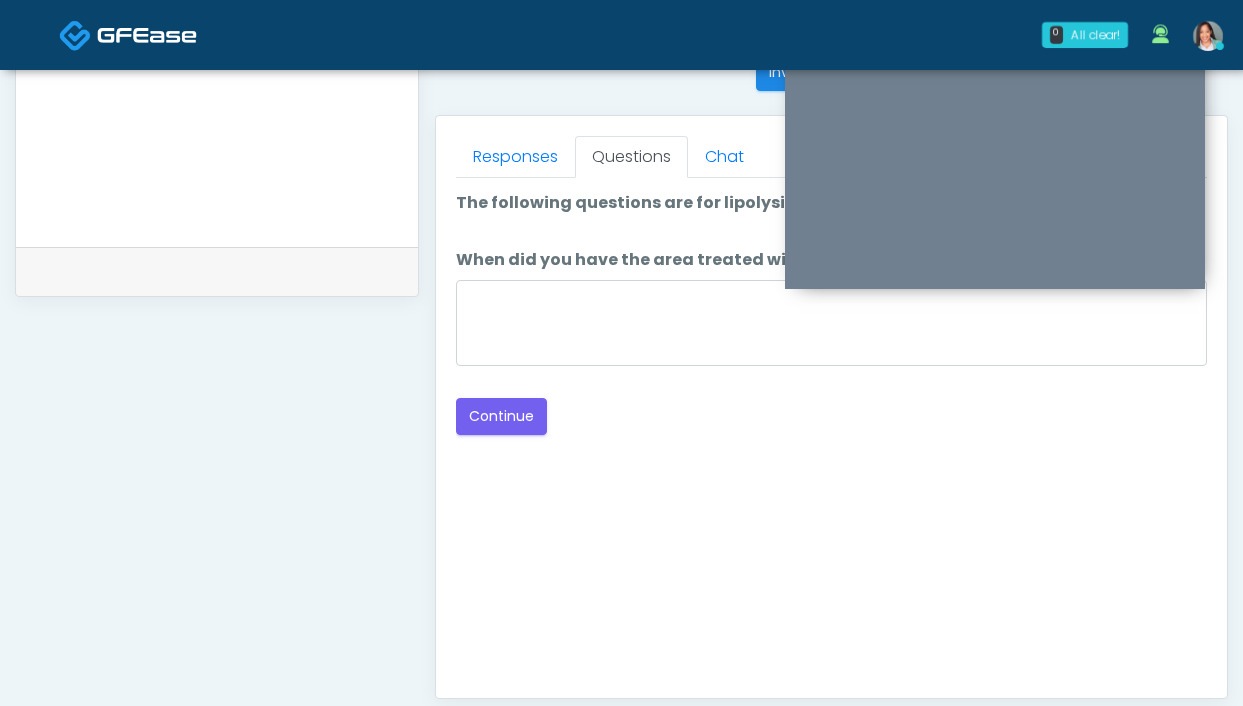 scroll, scrollTop: 560, scrollLeft: 0, axis: vertical 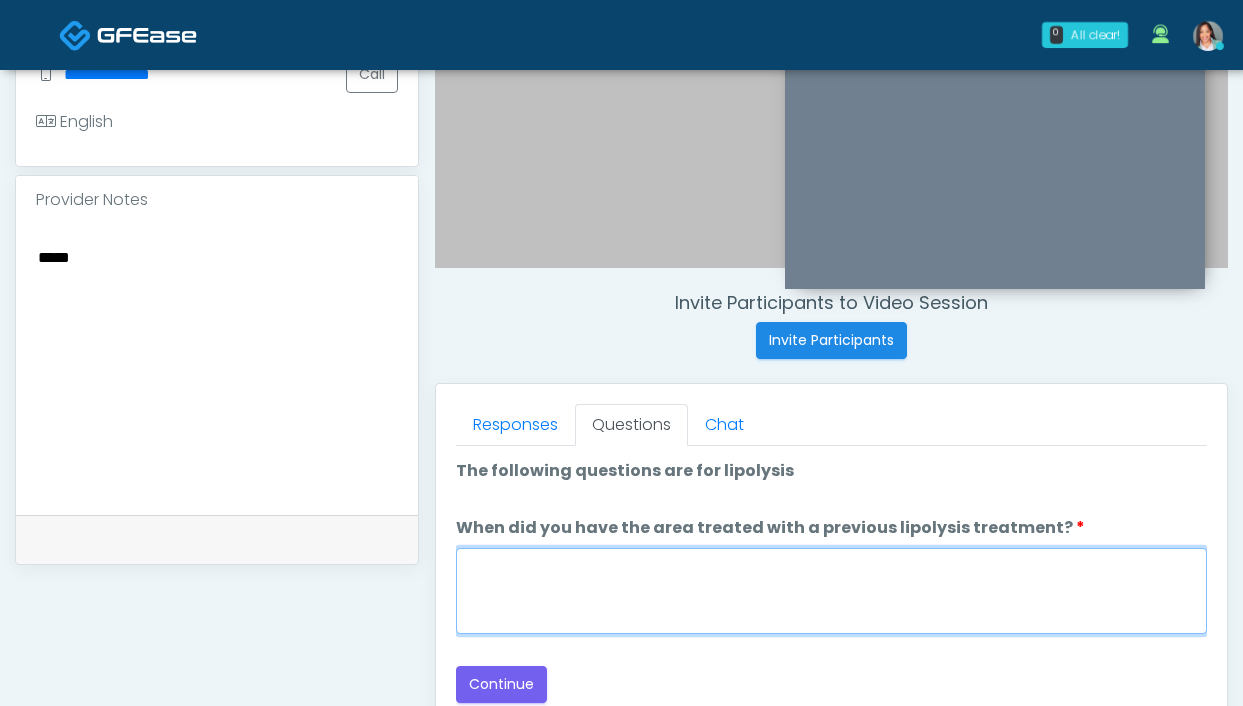click on "When did you have the area treated with a previous lipolysis treatment?" at bounding box center (831, 591) 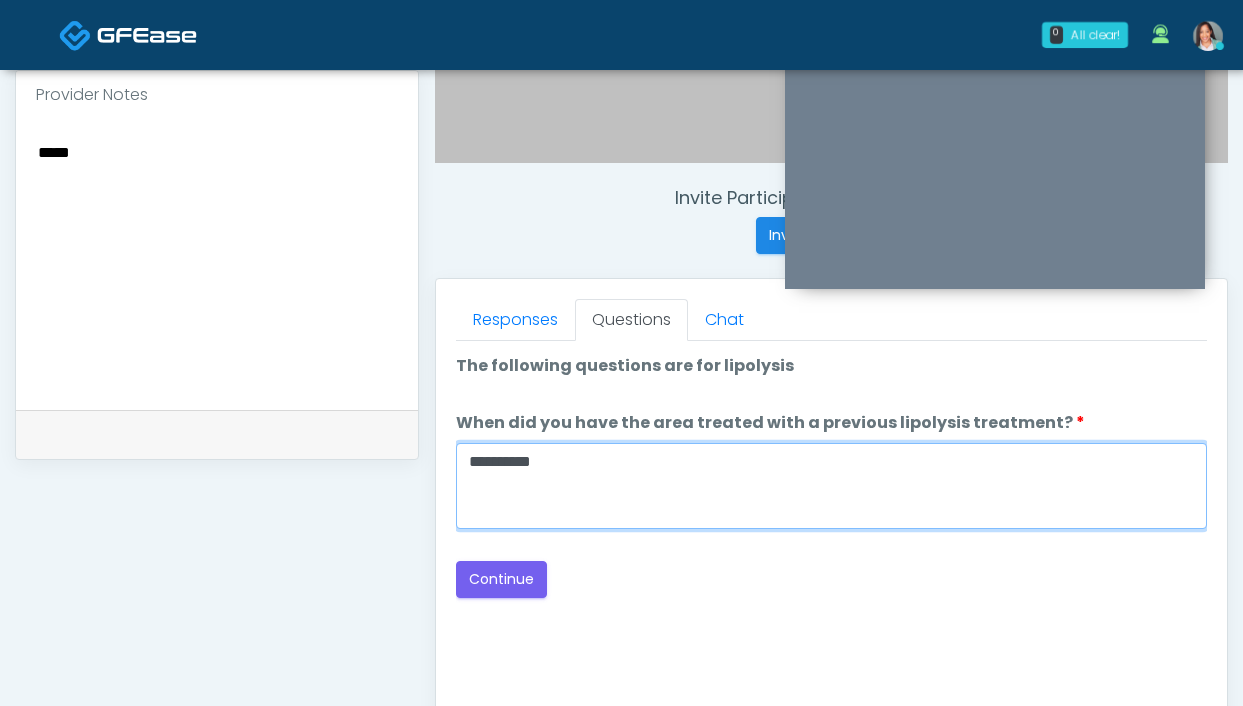 scroll, scrollTop: 802, scrollLeft: 0, axis: vertical 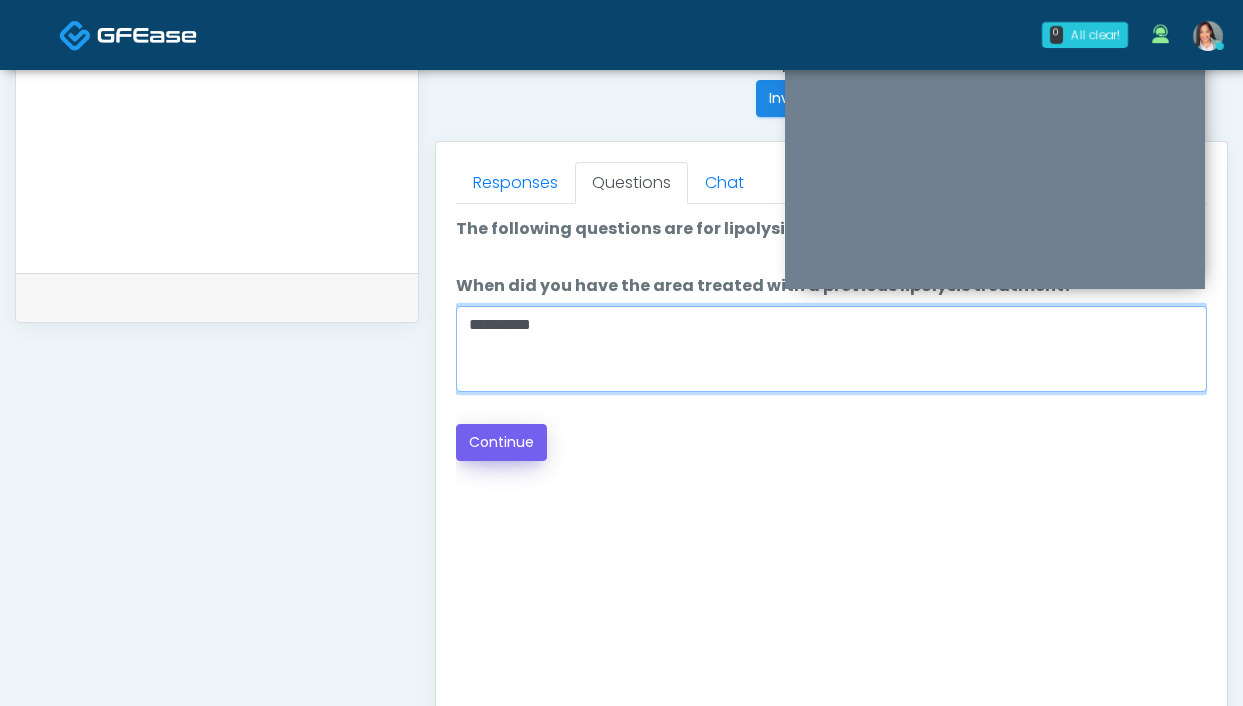 type on "**********" 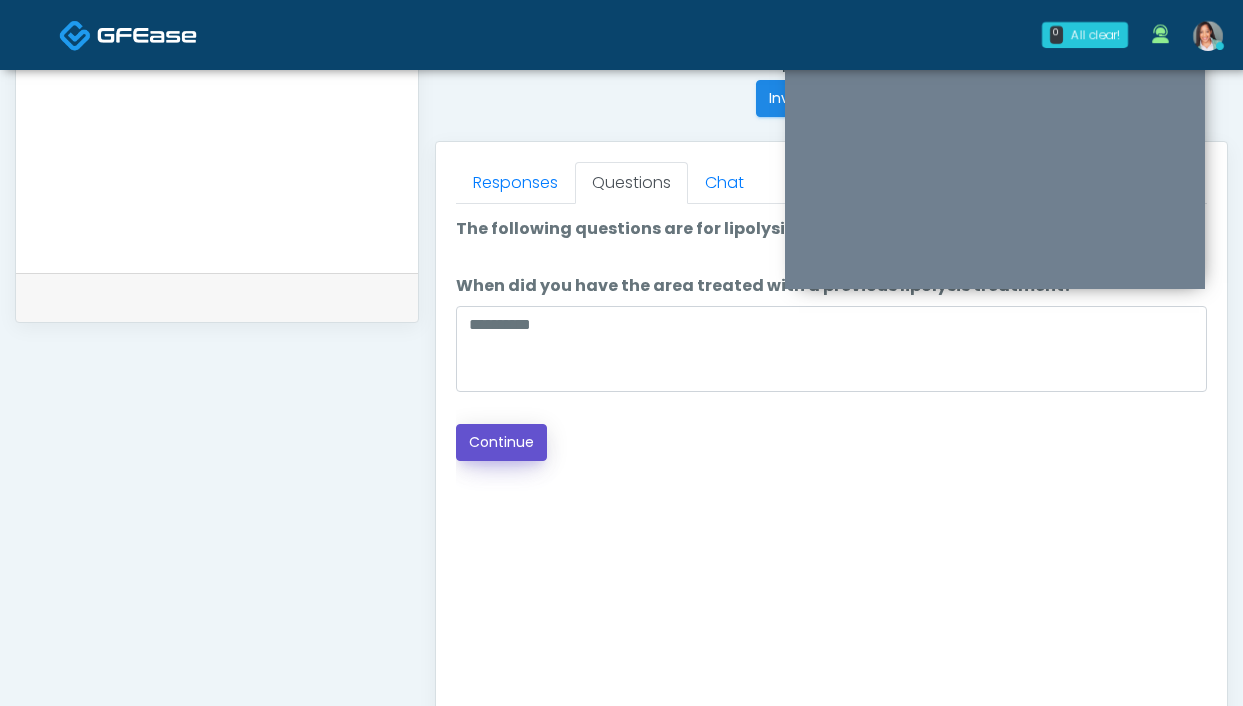 click on "Continue" at bounding box center (501, 442) 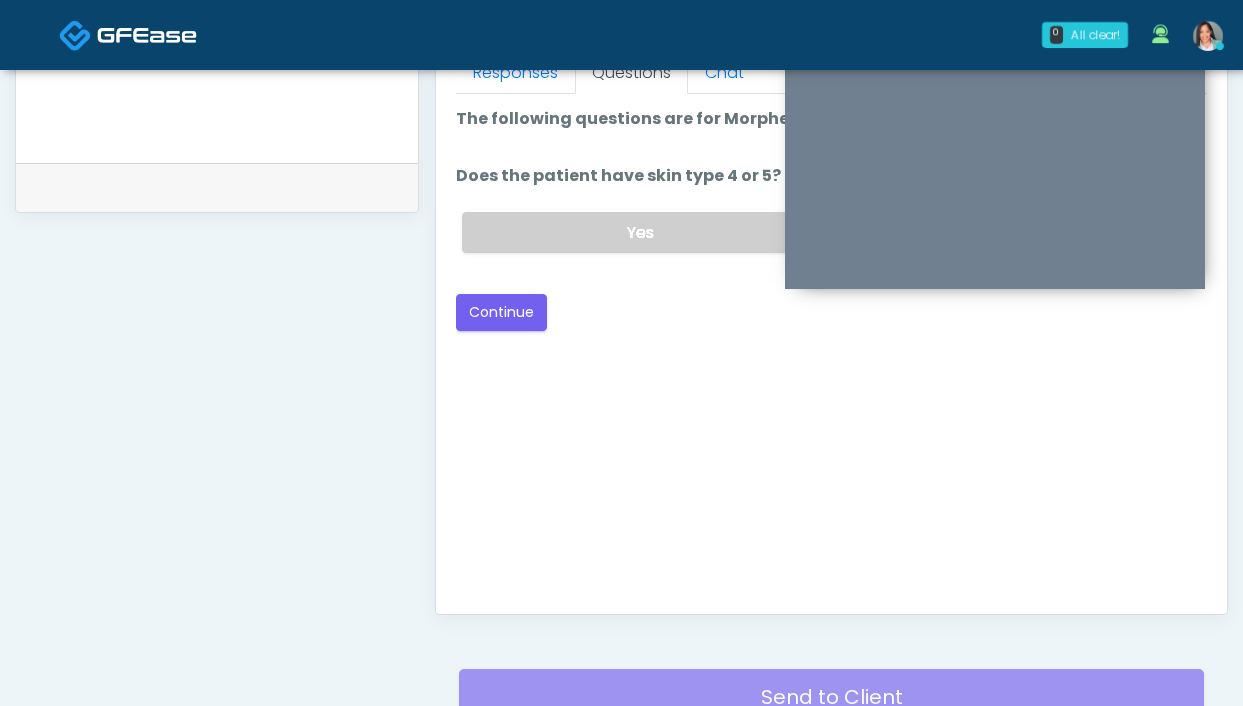 scroll, scrollTop: 799, scrollLeft: 0, axis: vertical 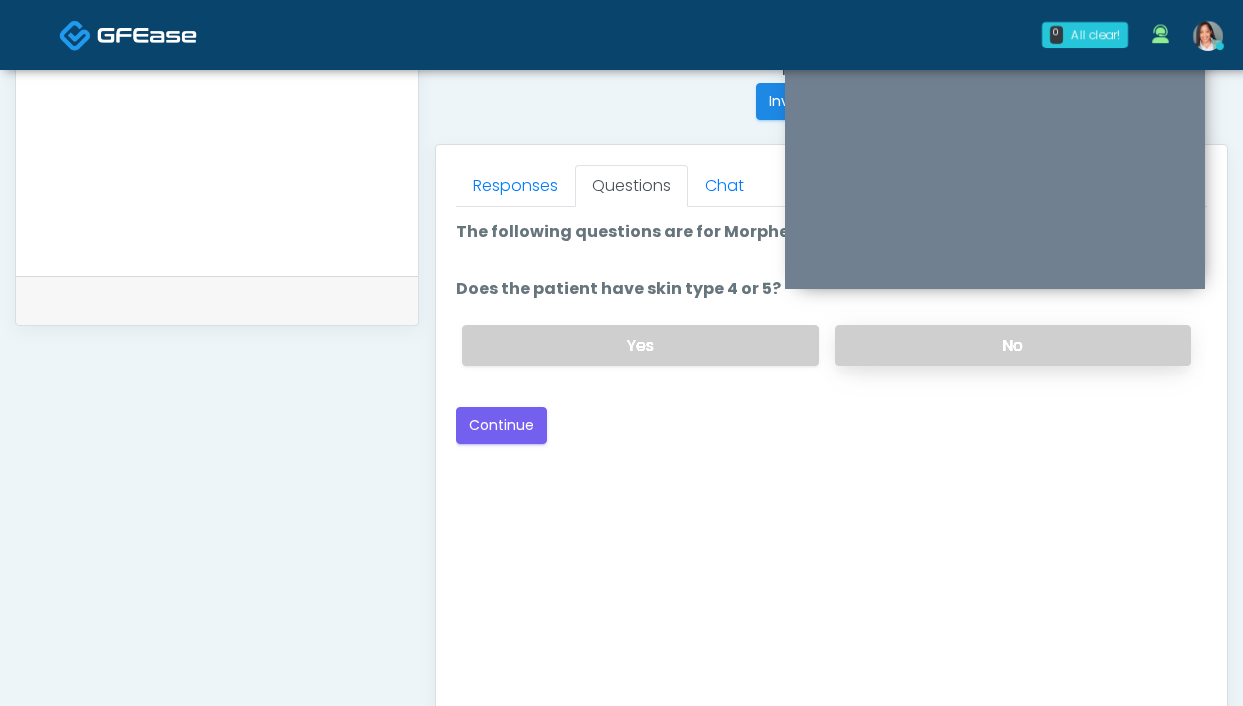 click on "No" at bounding box center (1013, 345) 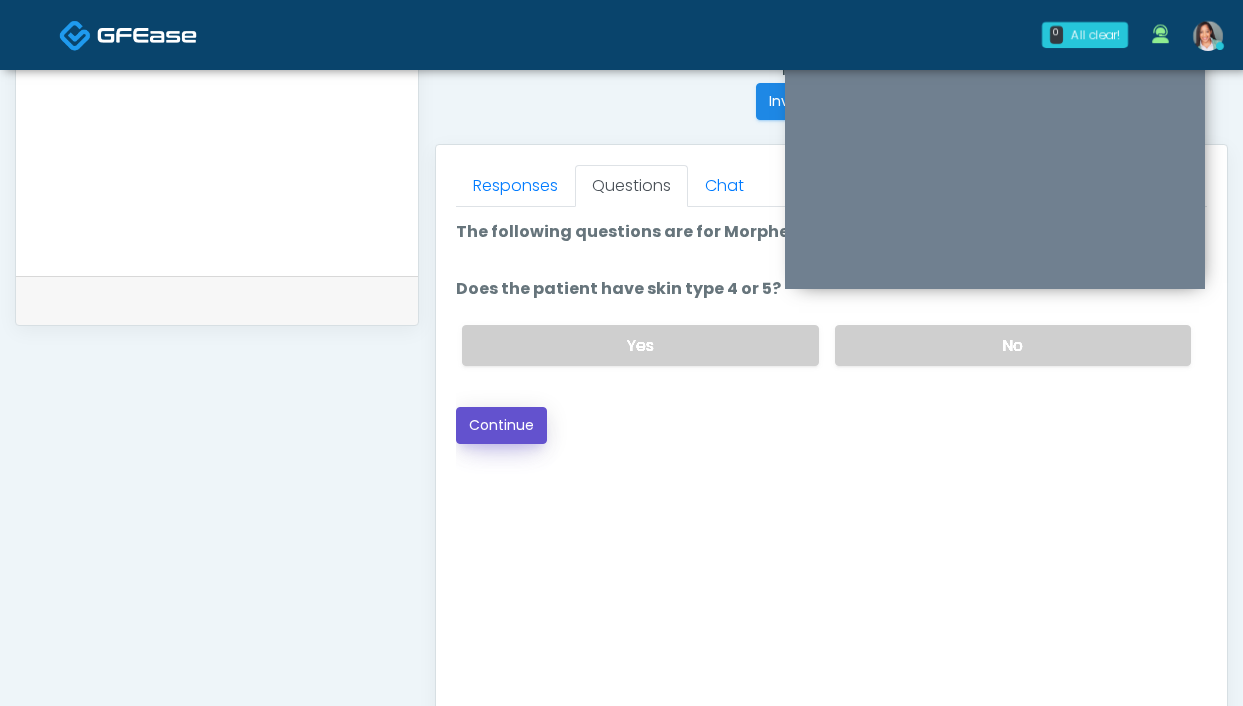 click on "Continue" at bounding box center [501, 425] 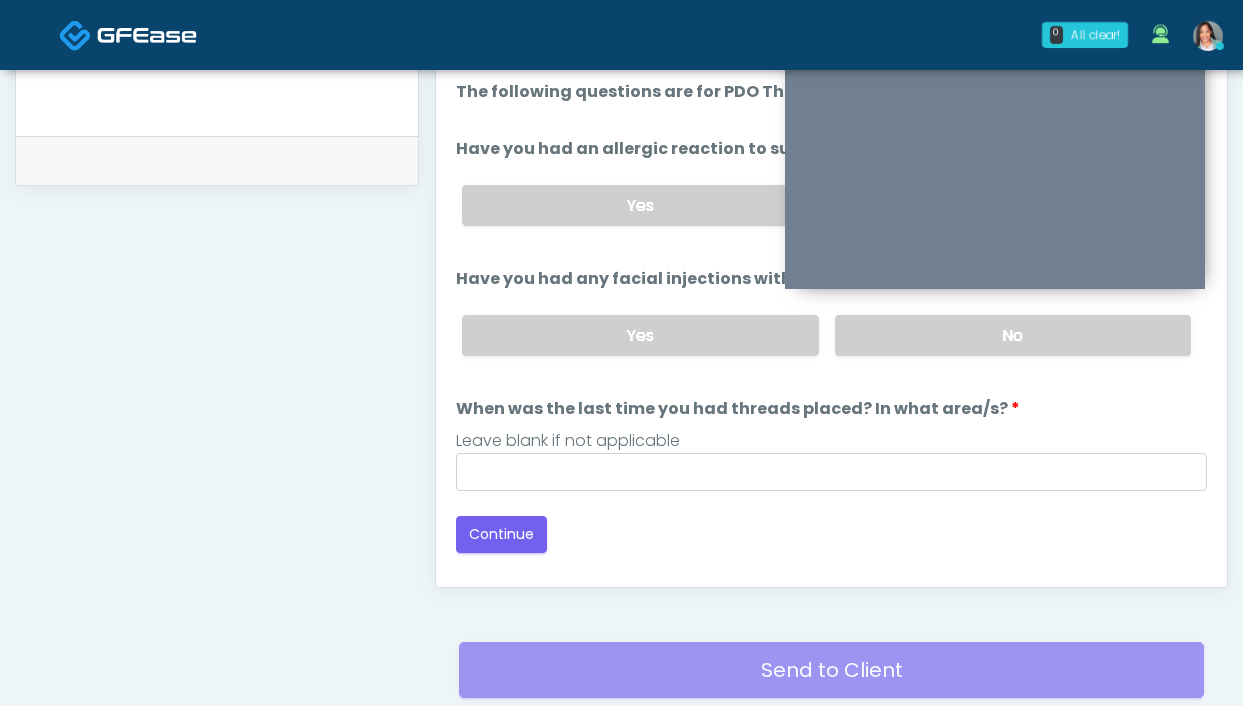 scroll, scrollTop: 635, scrollLeft: 0, axis: vertical 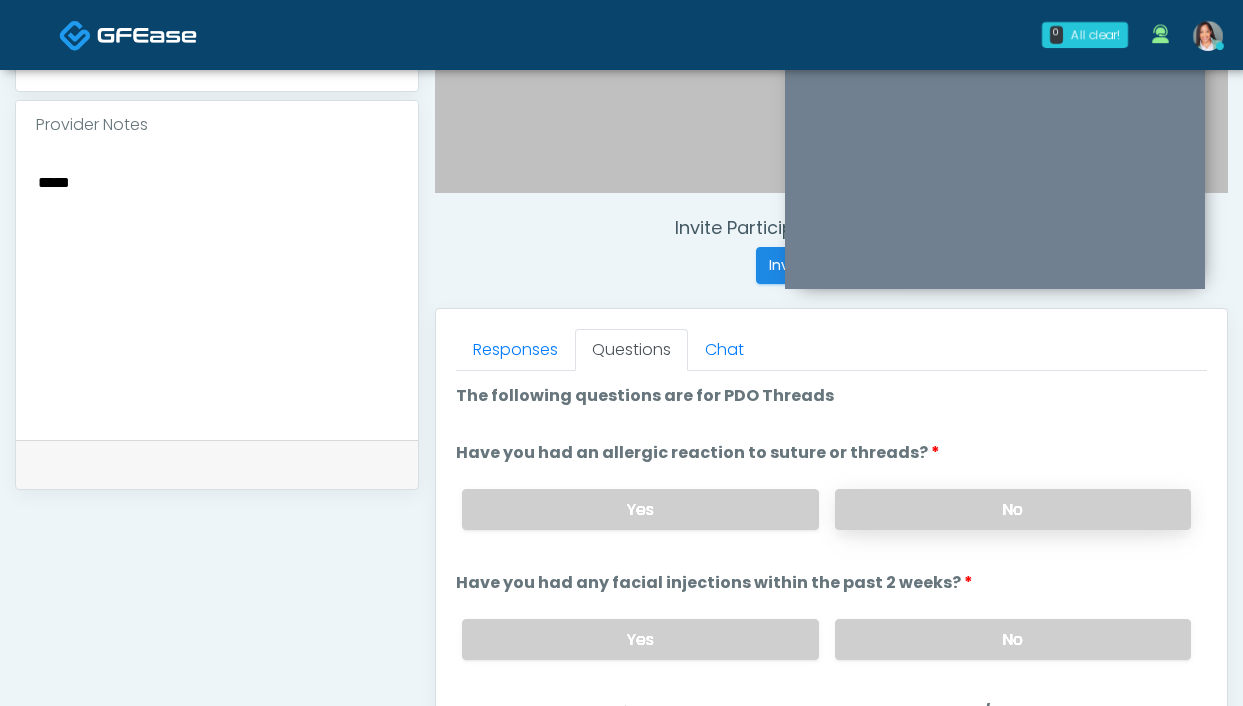 click on "No" at bounding box center (1013, 509) 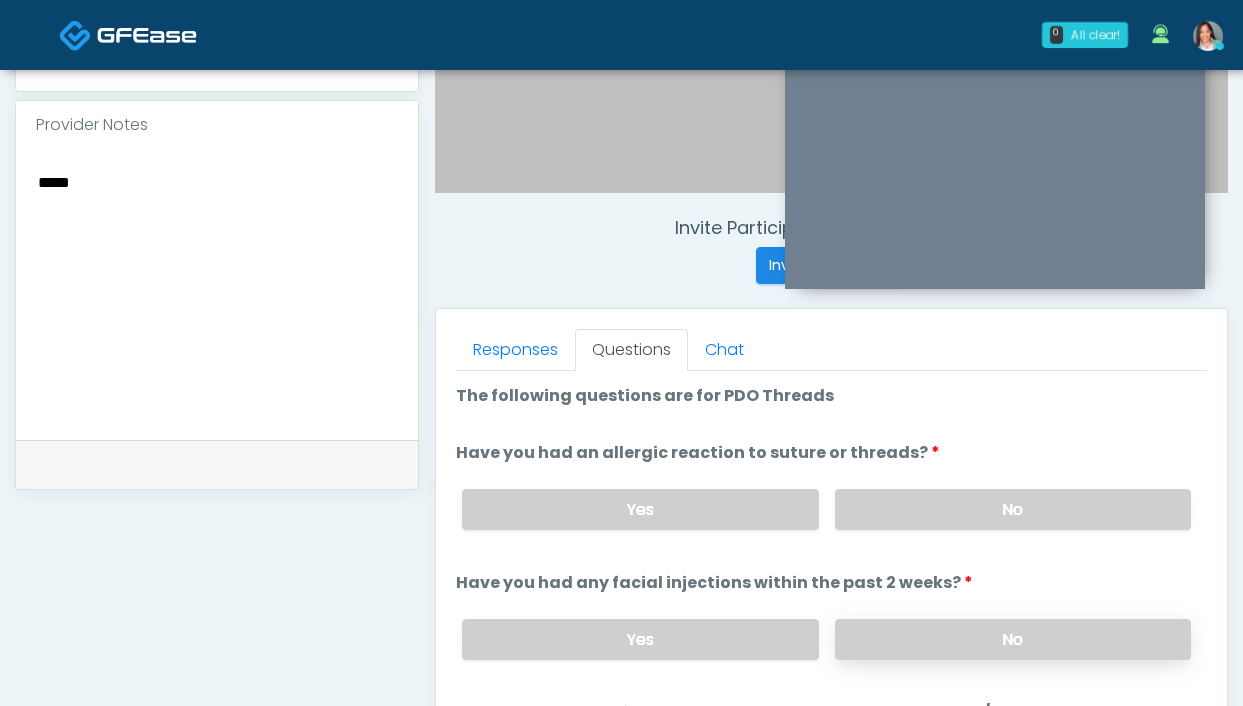 drag, startPoint x: 897, startPoint y: 635, endPoint x: 881, endPoint y: 619, distance: 22.627417 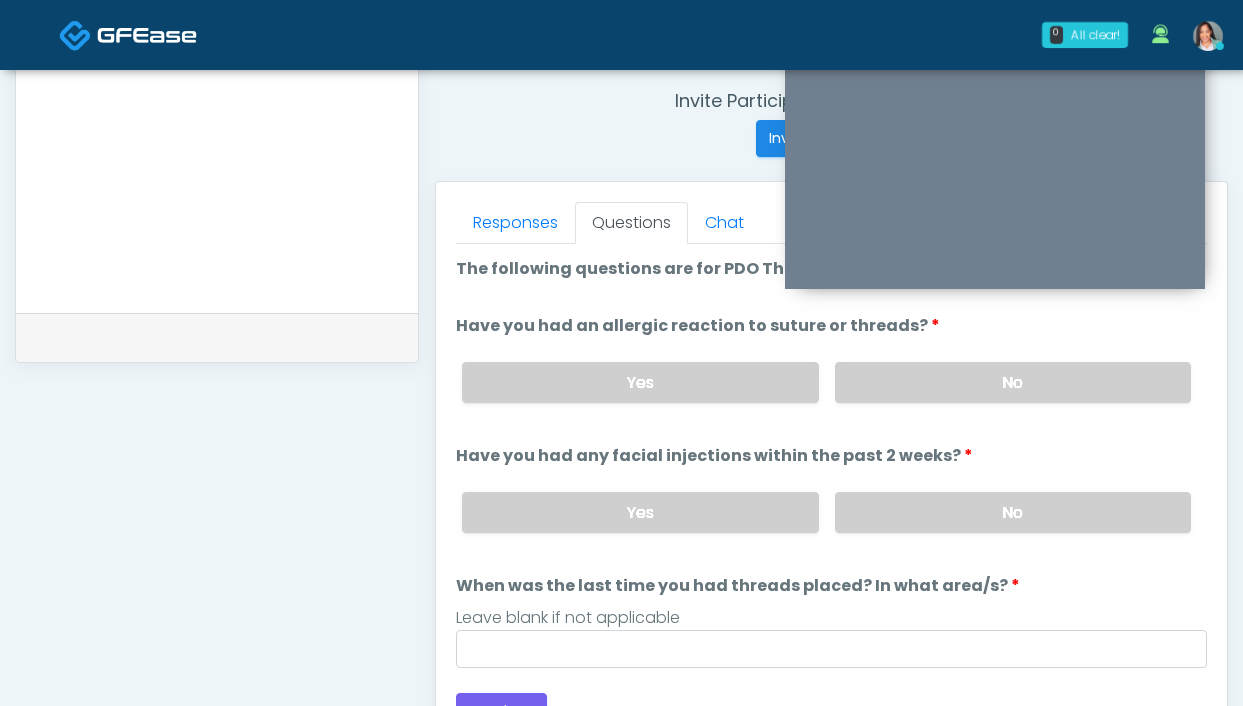scroll, scrollTop: 1016, scrollLeft: 0, axis: vertical 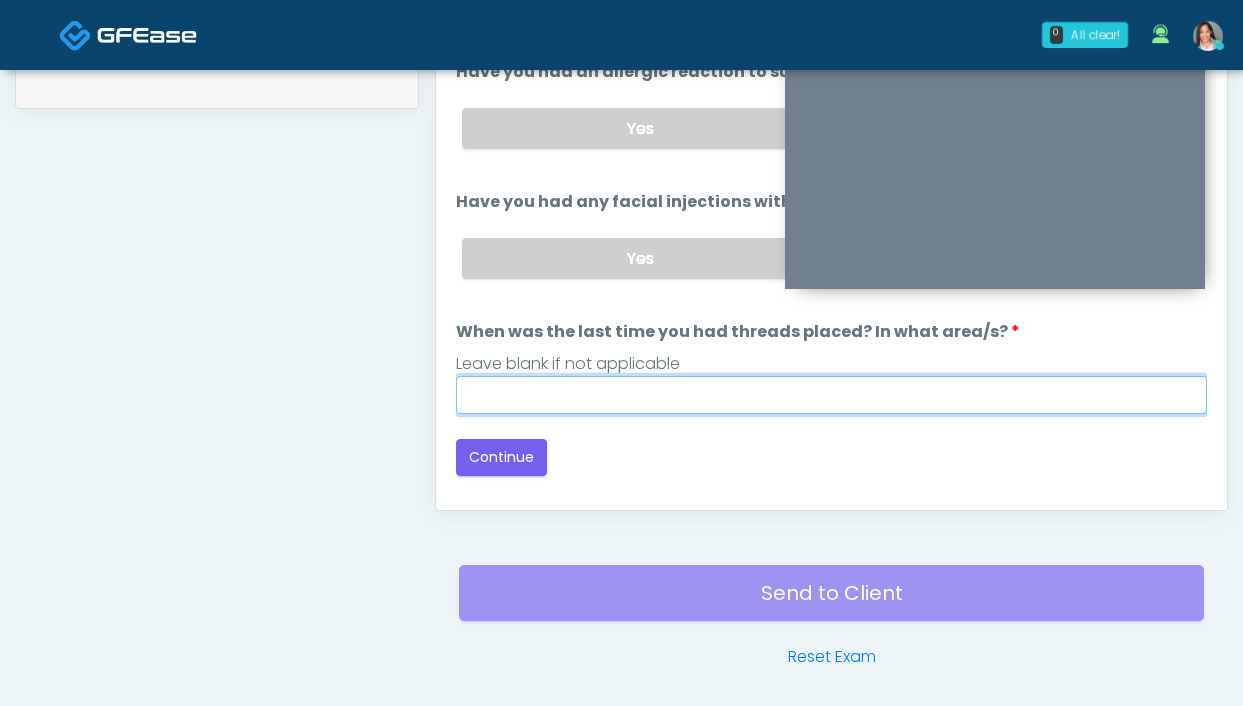 click on "When was the last time you had threads placed? In what area/s?" at bounding box center (831, 395) 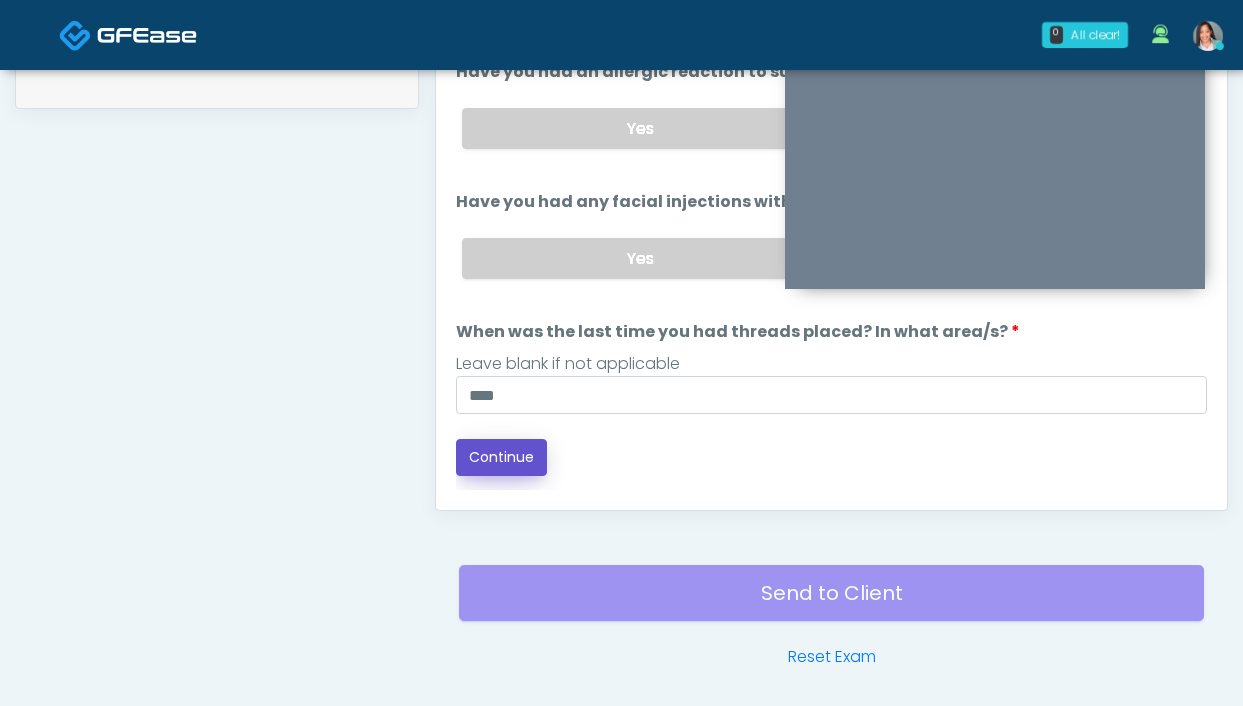 click on "Continue" at bounding box center [501, 457] 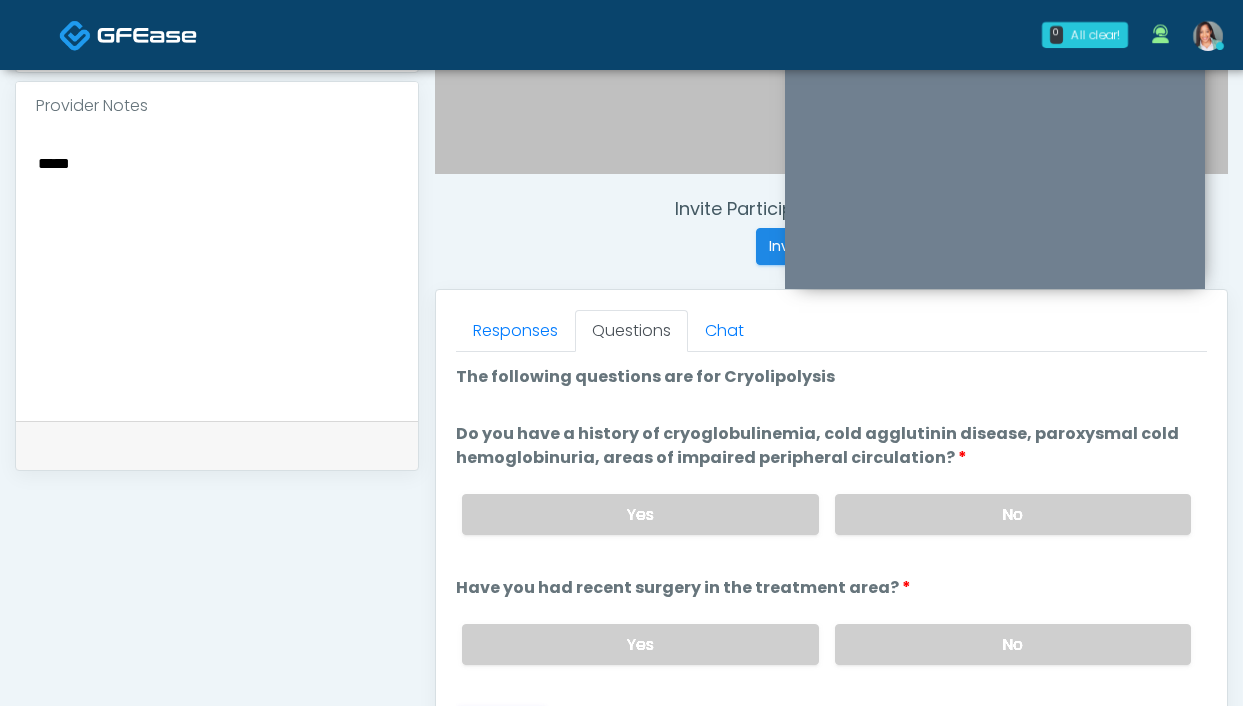 scroll, scrollTop: 655, scrollLeft: 0, axis: vertical 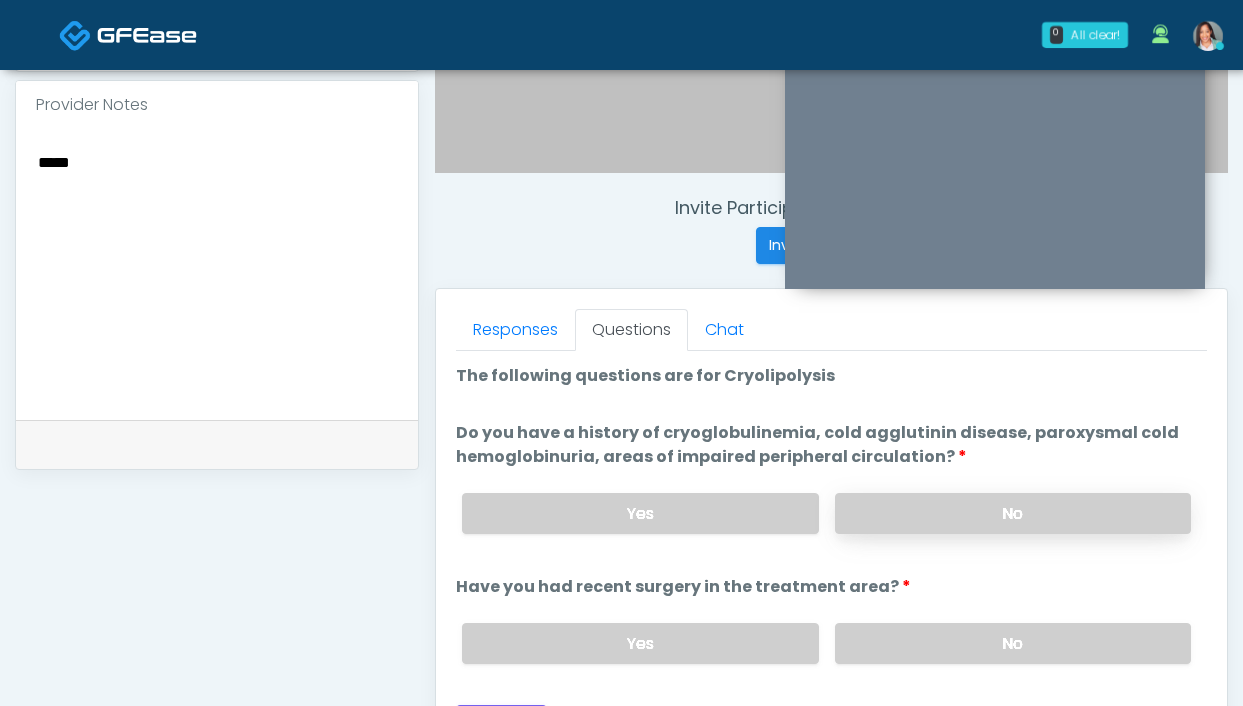 click on "No" at bounding box center [1013, 513] 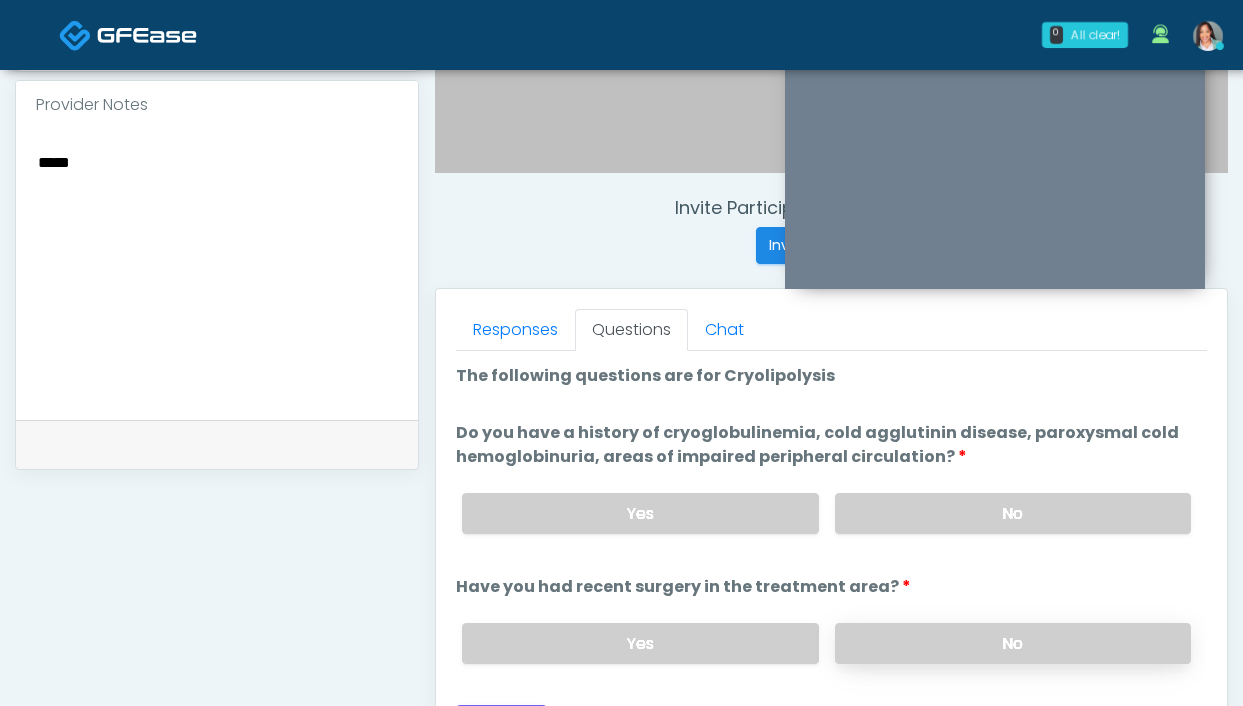 click on "No" at bounding box center [1013, 643] 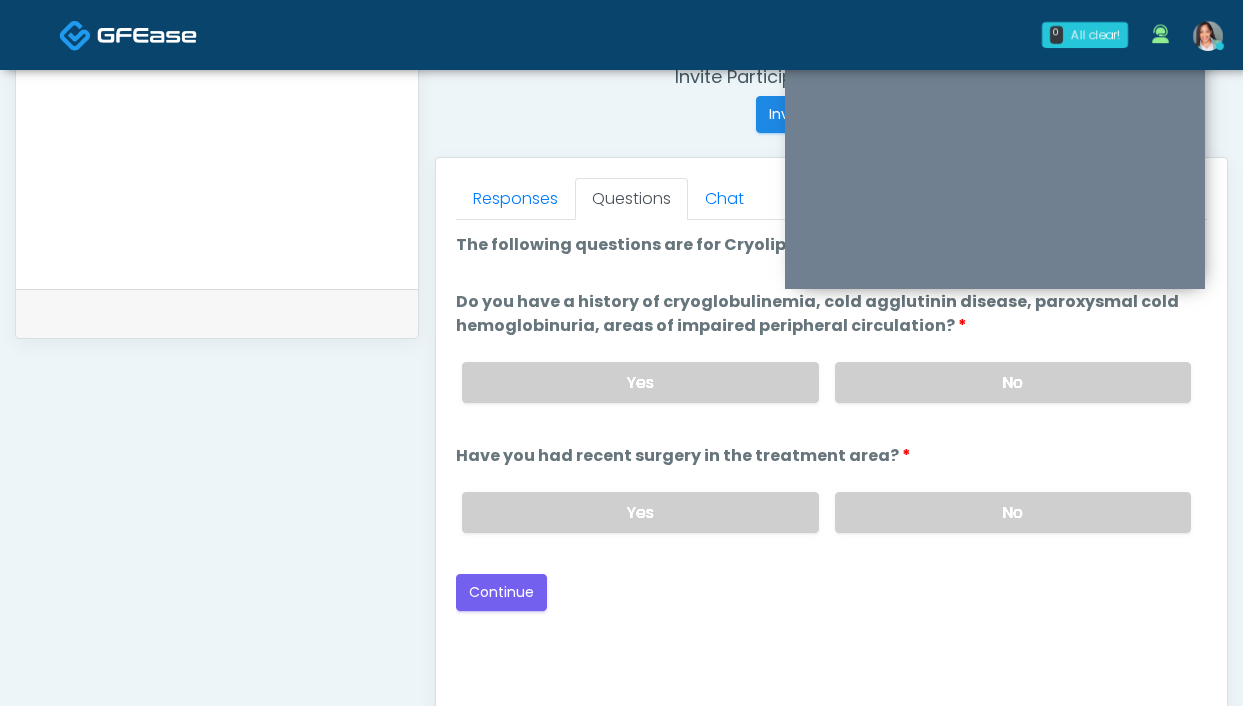 scroll, scrollTop: 1021, scrollLeft: 0, axis: vertical 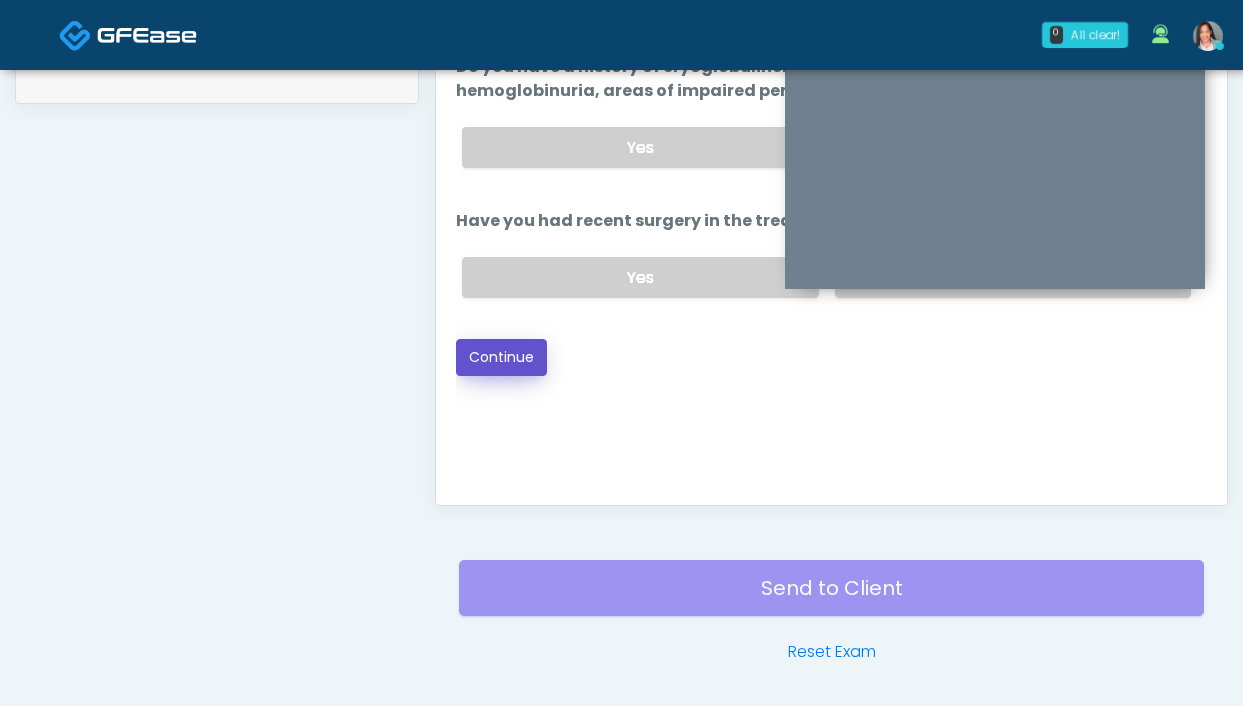 click on "Continue" at bounding box center [501, 357] 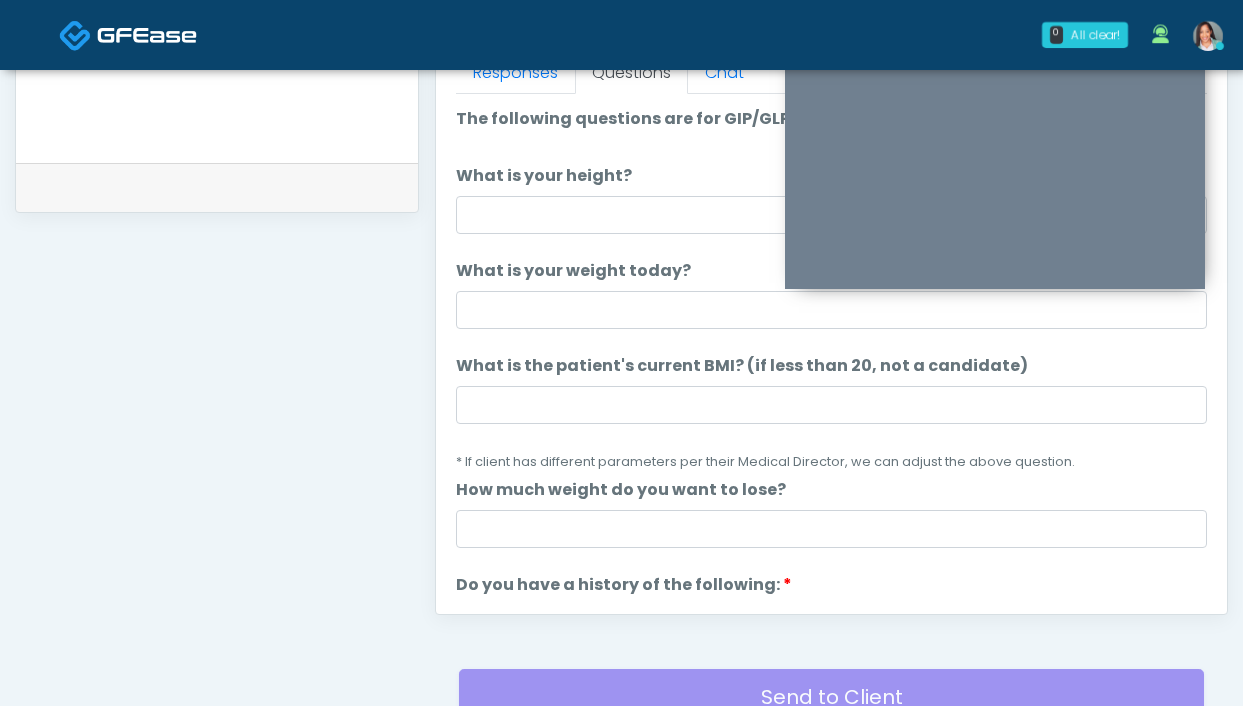 scroll, scrollTop: 912, scrollLeft: 0, axis: vertical 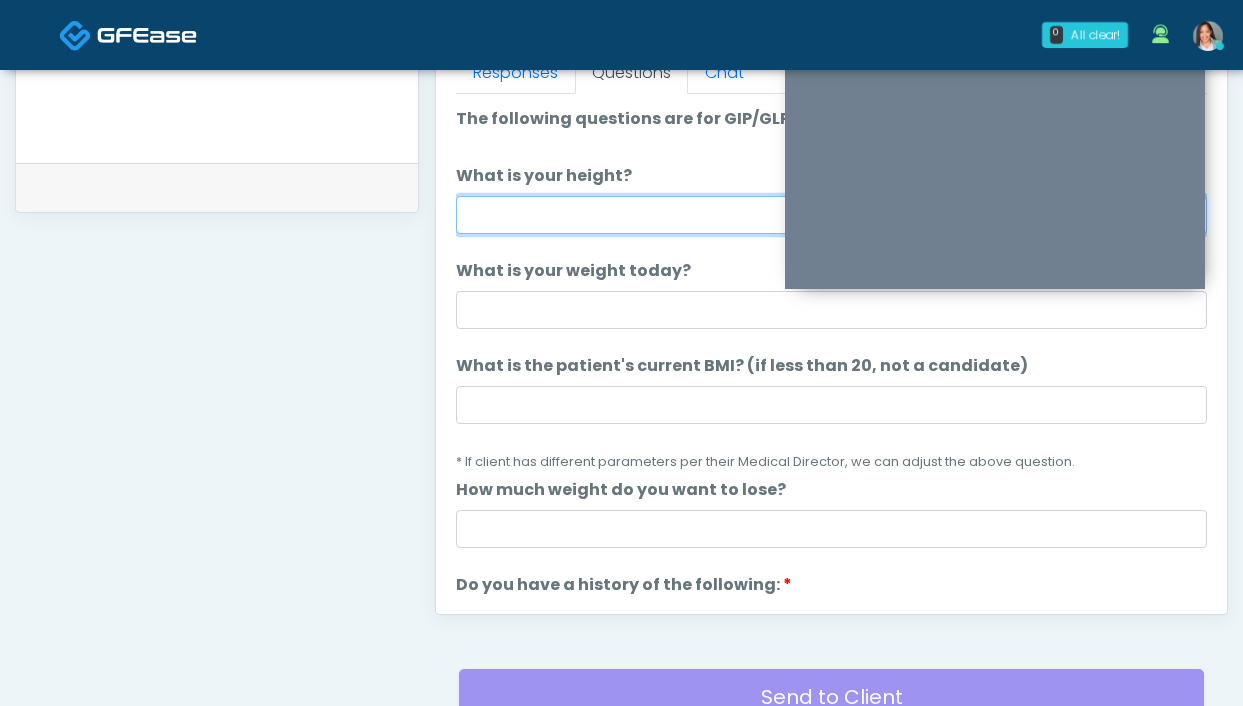 click on "What is your height?" at bounding box center [831, 215] 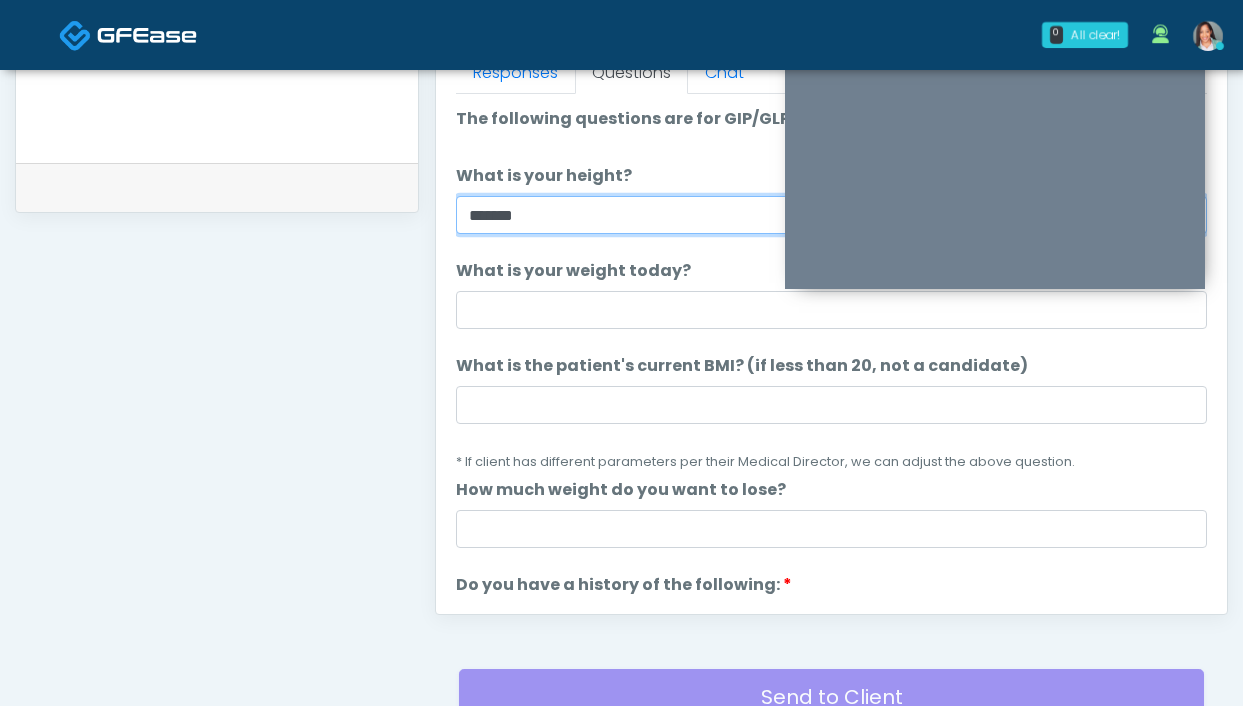 type on "*****" 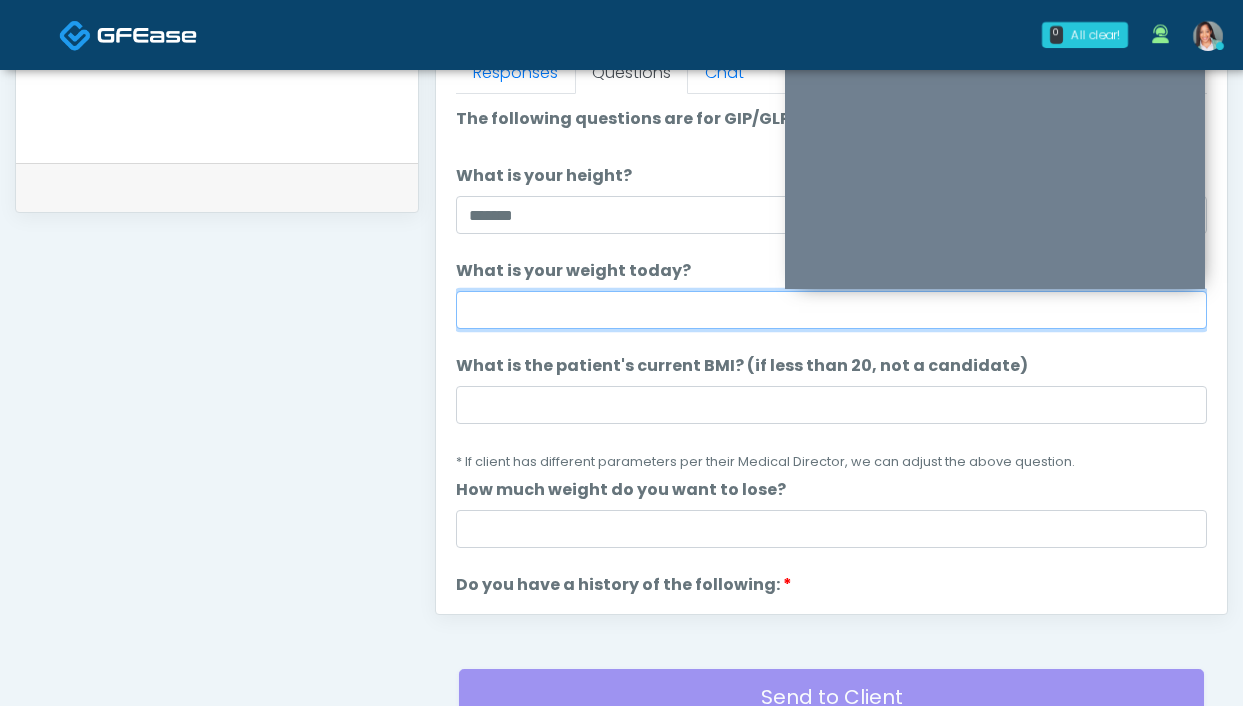 click on "What is your weight today?" at bounding box center [831, 310] 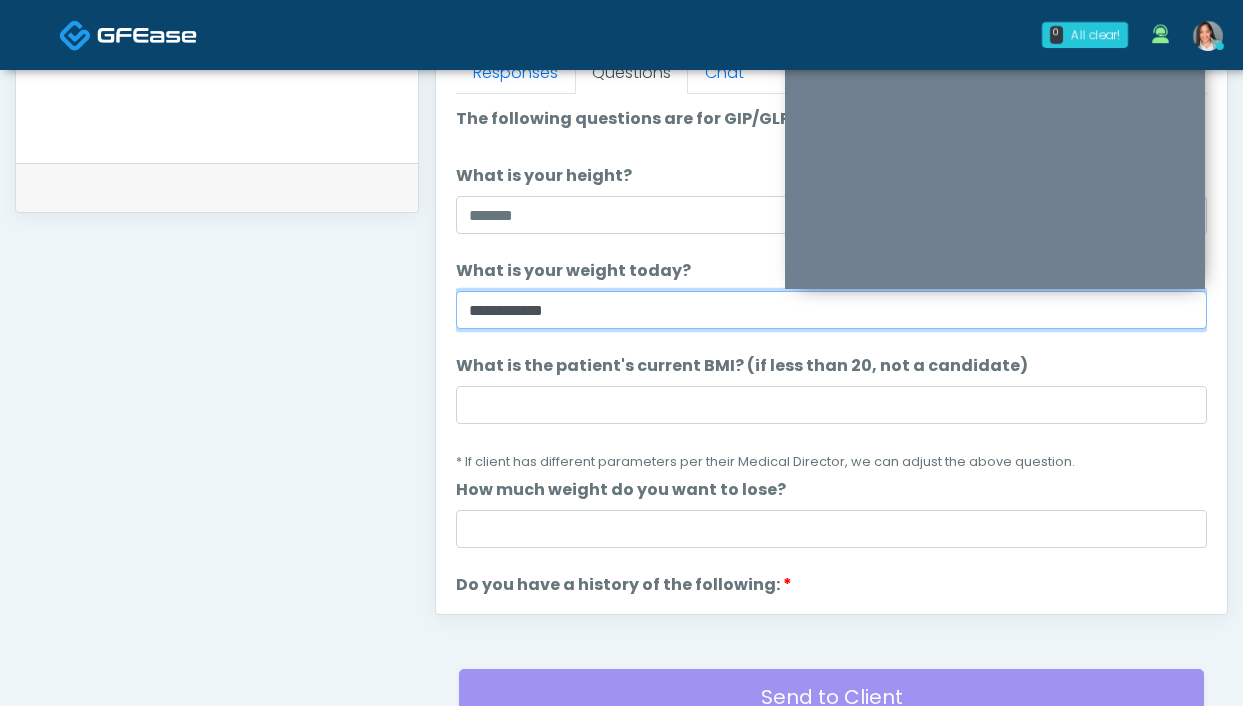 type on "**********" 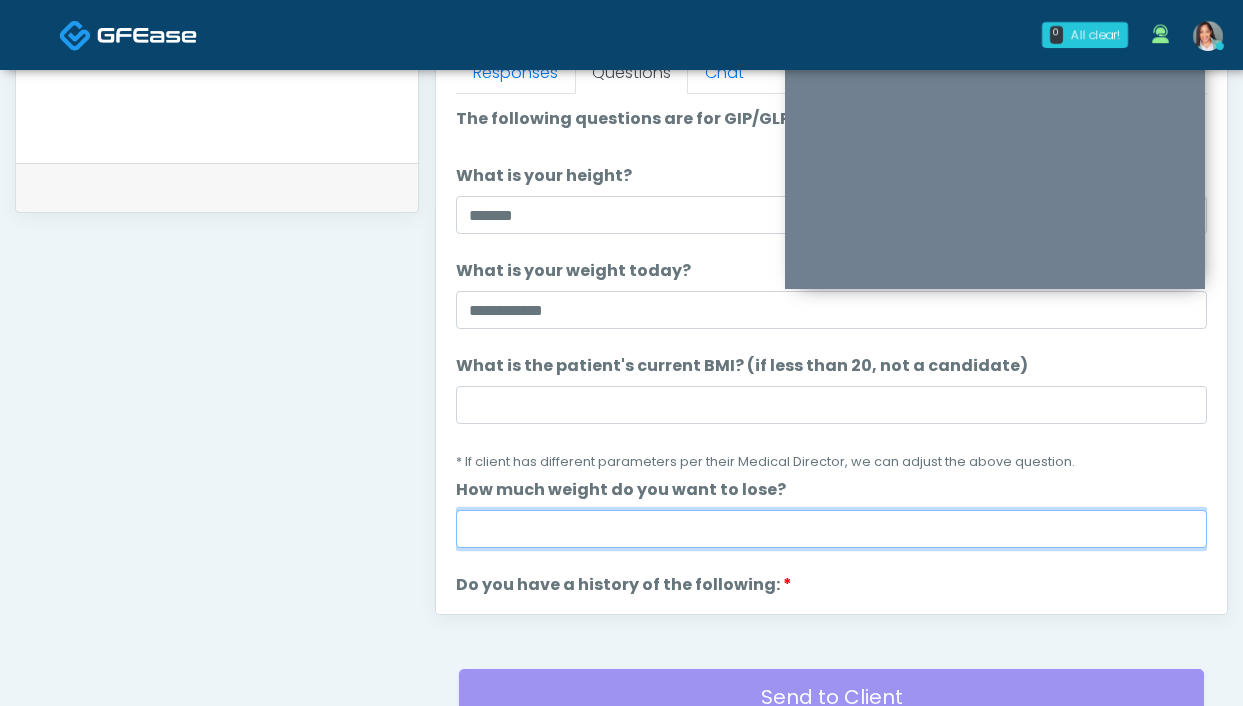 click on "How much weight do you want to lose?" at bounding box center [831, 529] 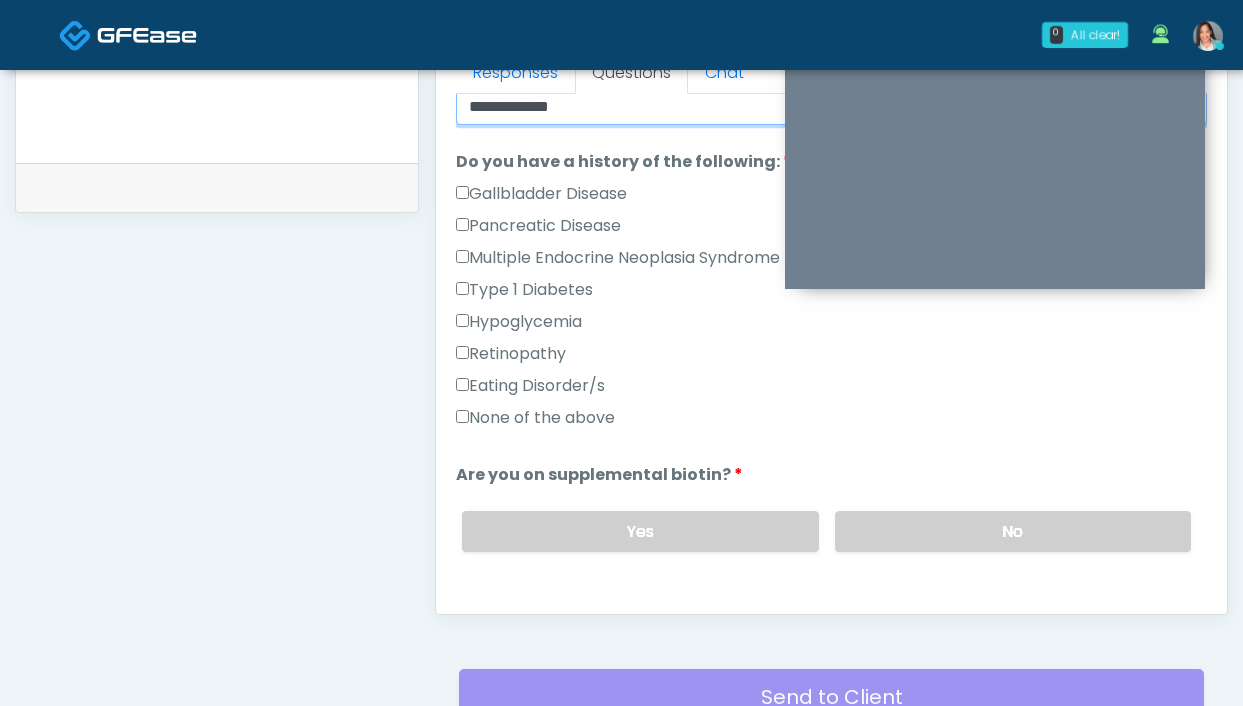 scroll, scrollTop: 434, scrollLeft: 0, axis: vertical 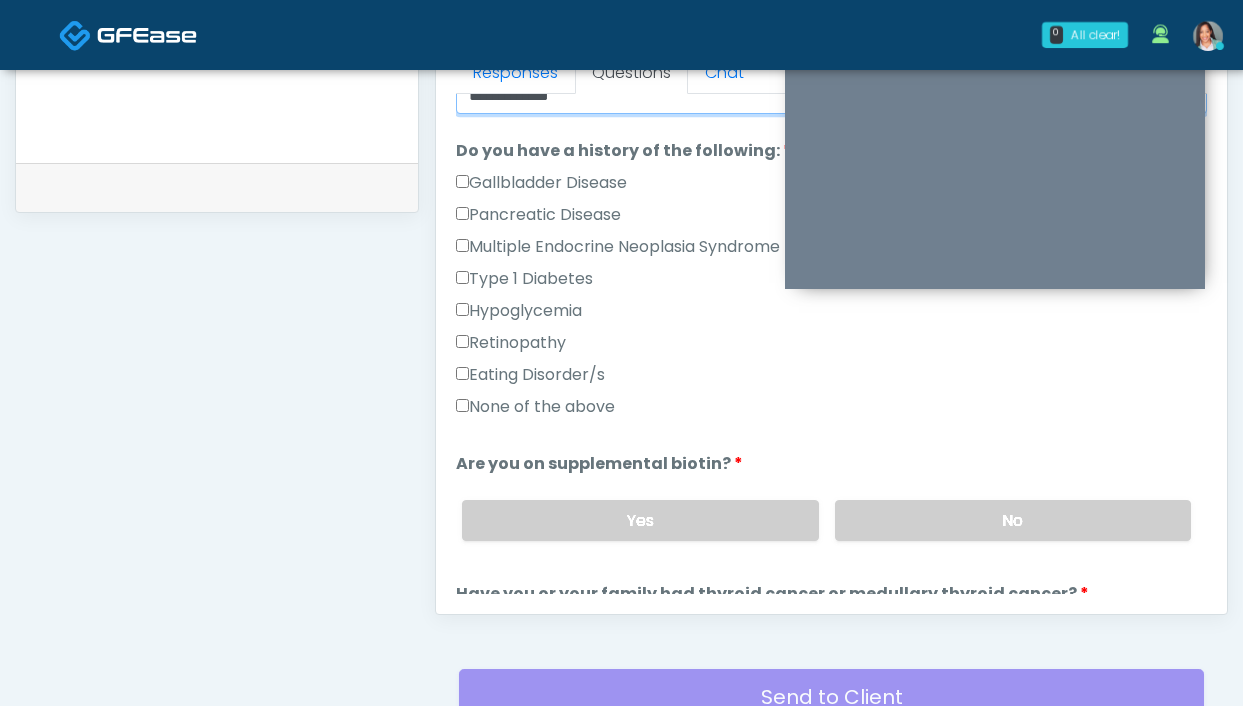 type on "********" 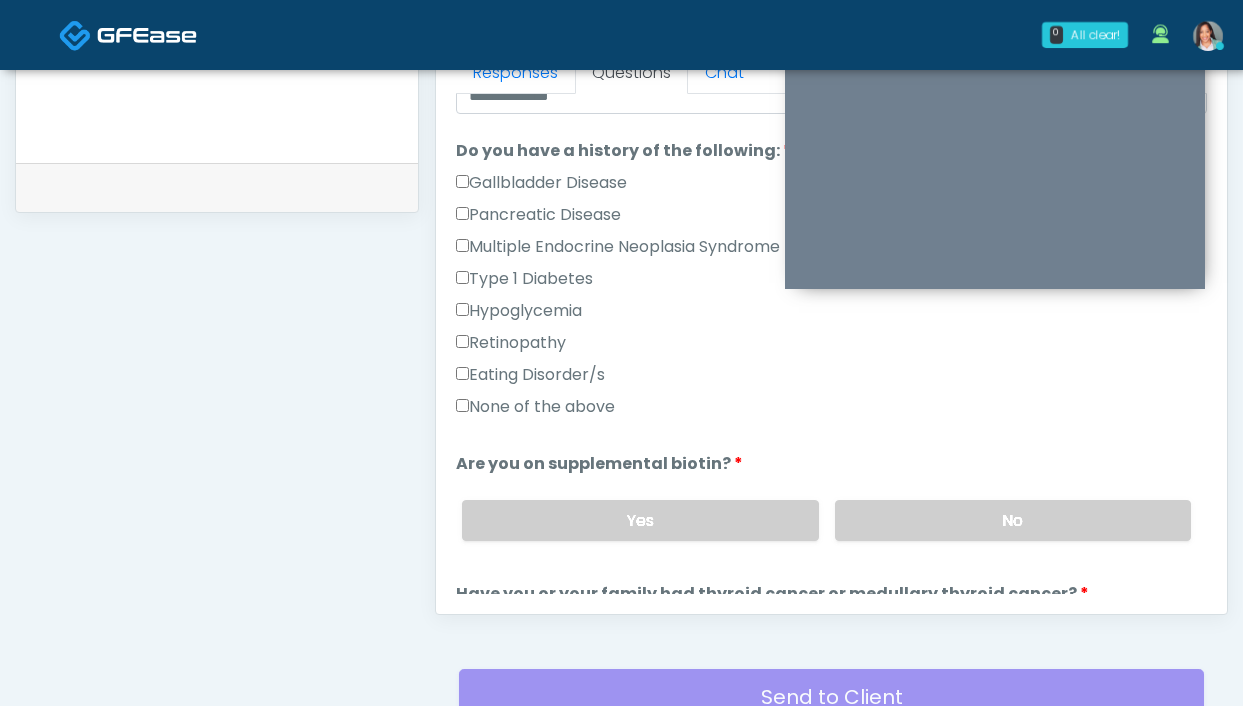 click on "None of the above" at bounding box center (535, 407) 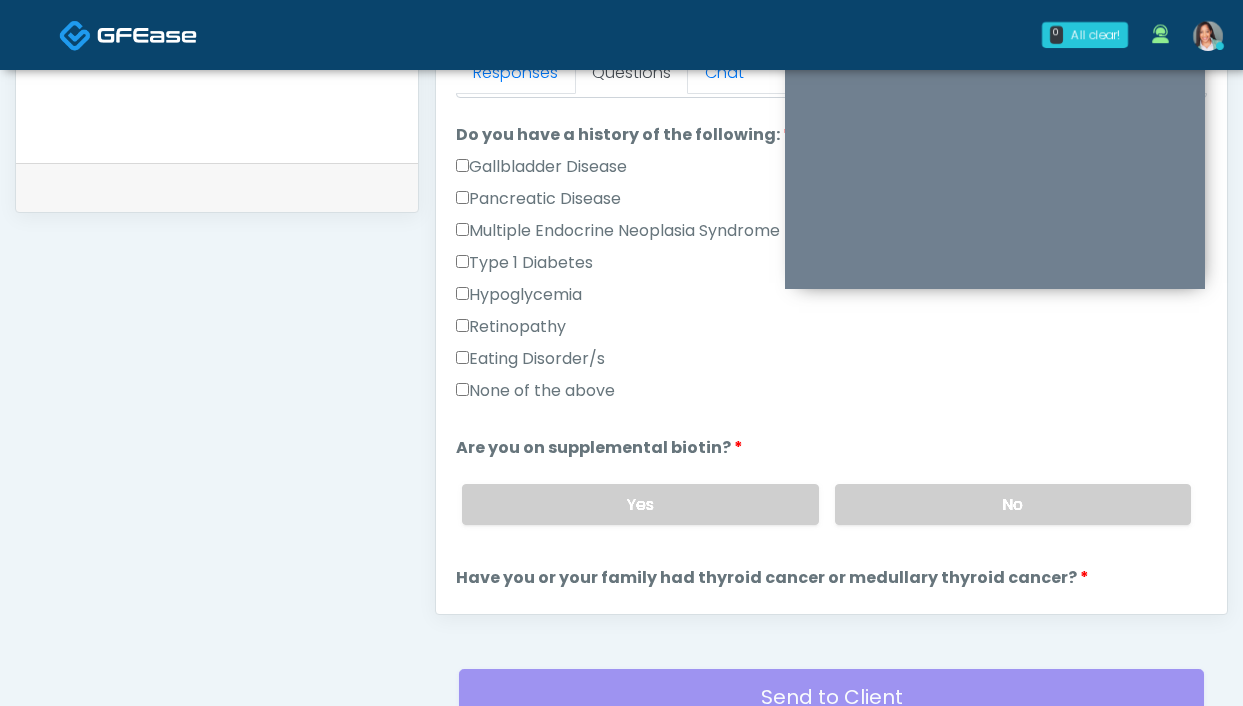 scroll, scrollTop: 451, scrollLeft: 0, axis: vertical 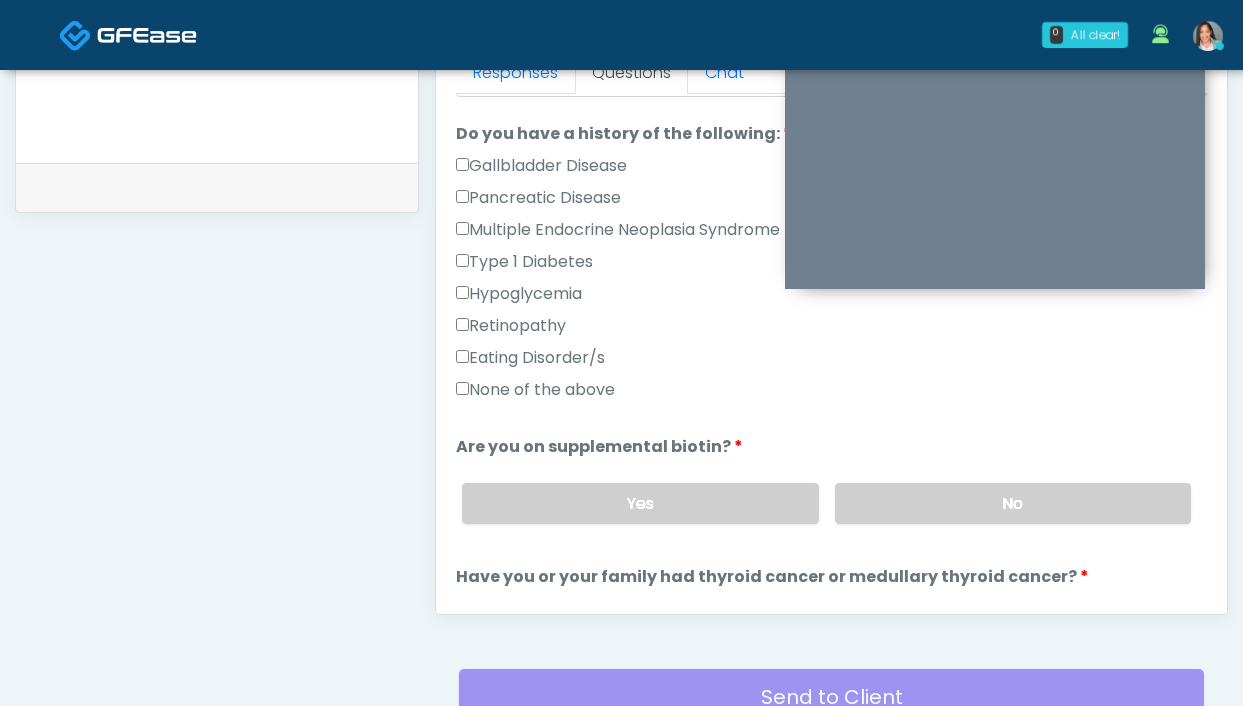click on "Yes
No" at bounding box center [826, 503] 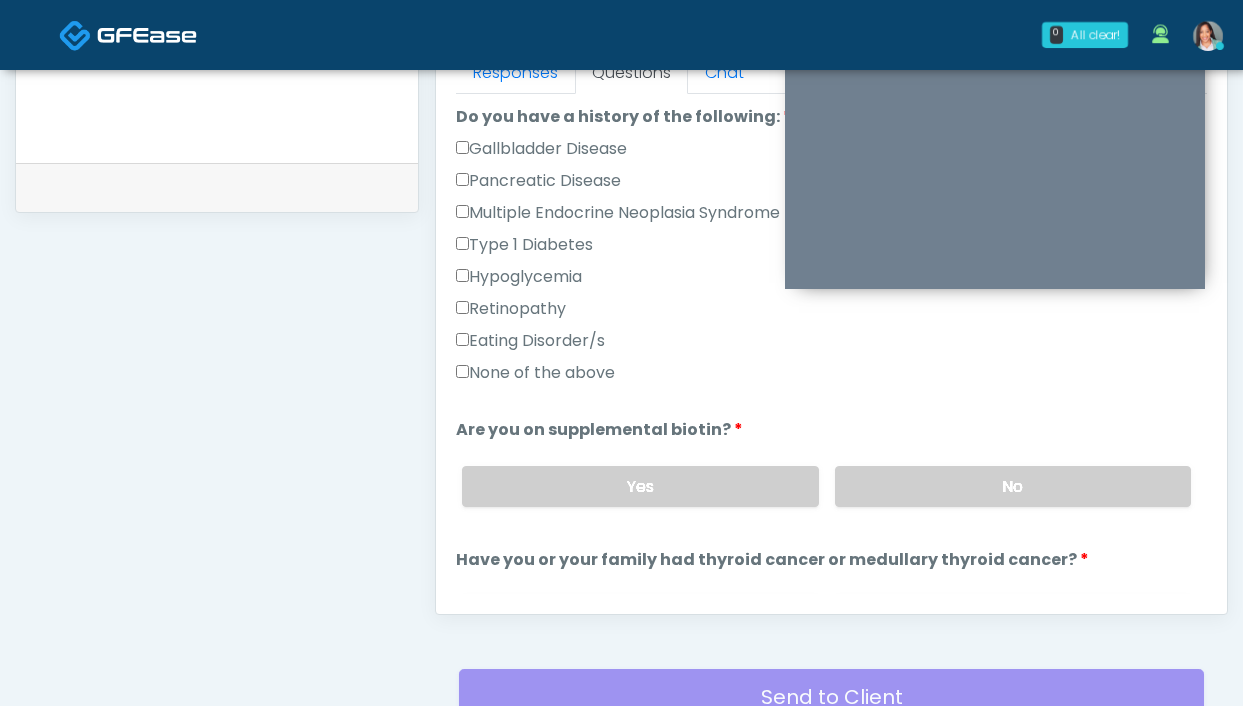 drag, startPoint x: 932, startPoint y: 471, endPoint x: 741, endPoint y: 306, distance: 252.40048 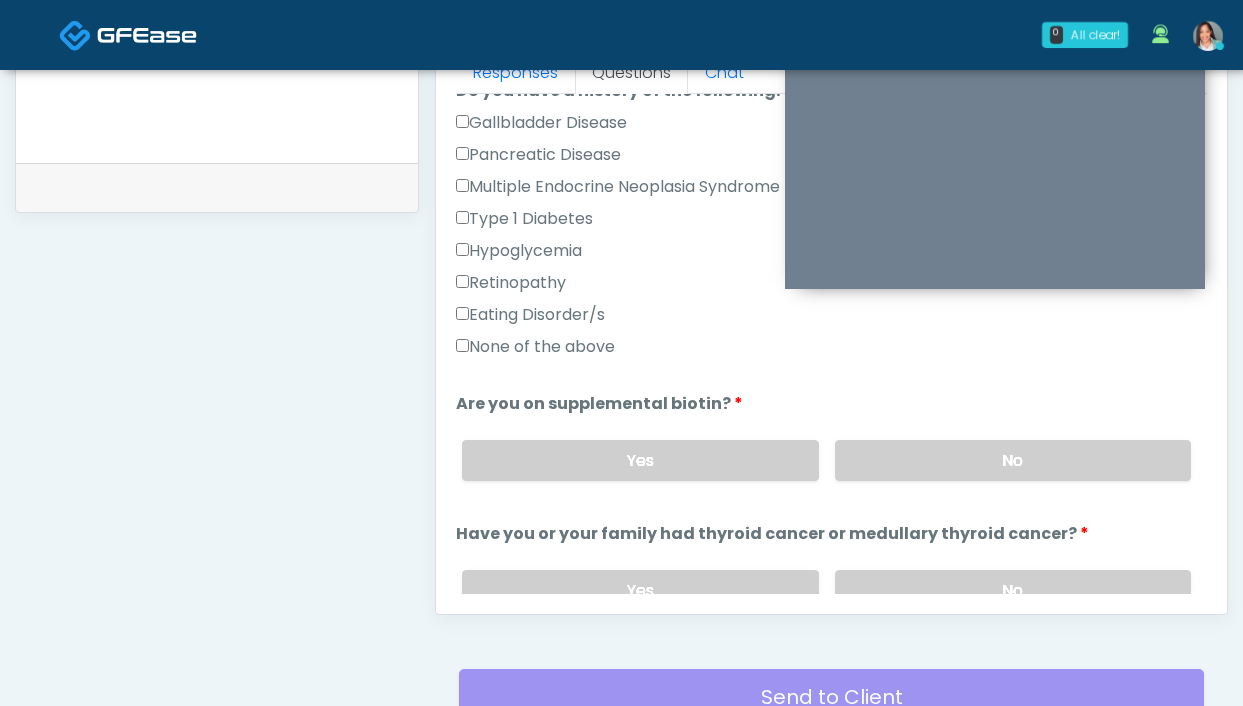 scroll, scrollTop: 613, scrollLeft: 0, axis: vertical 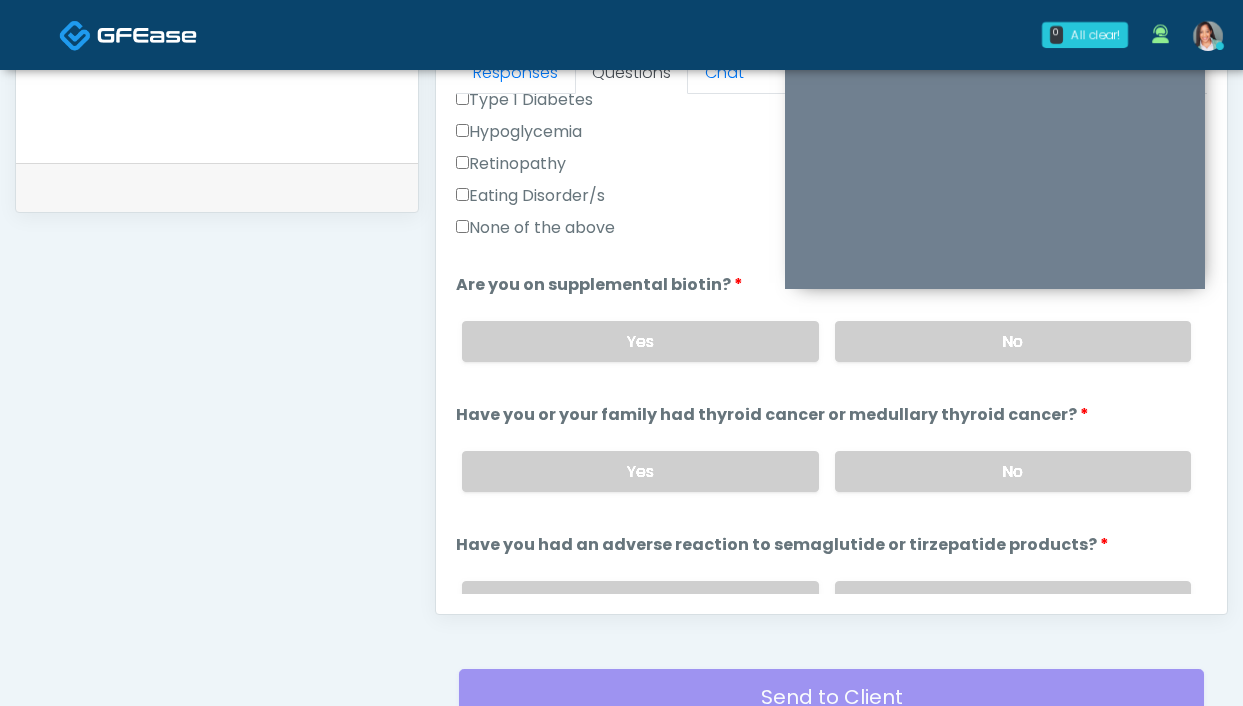 click on "Yes
No" at bounding box center (826, 471) 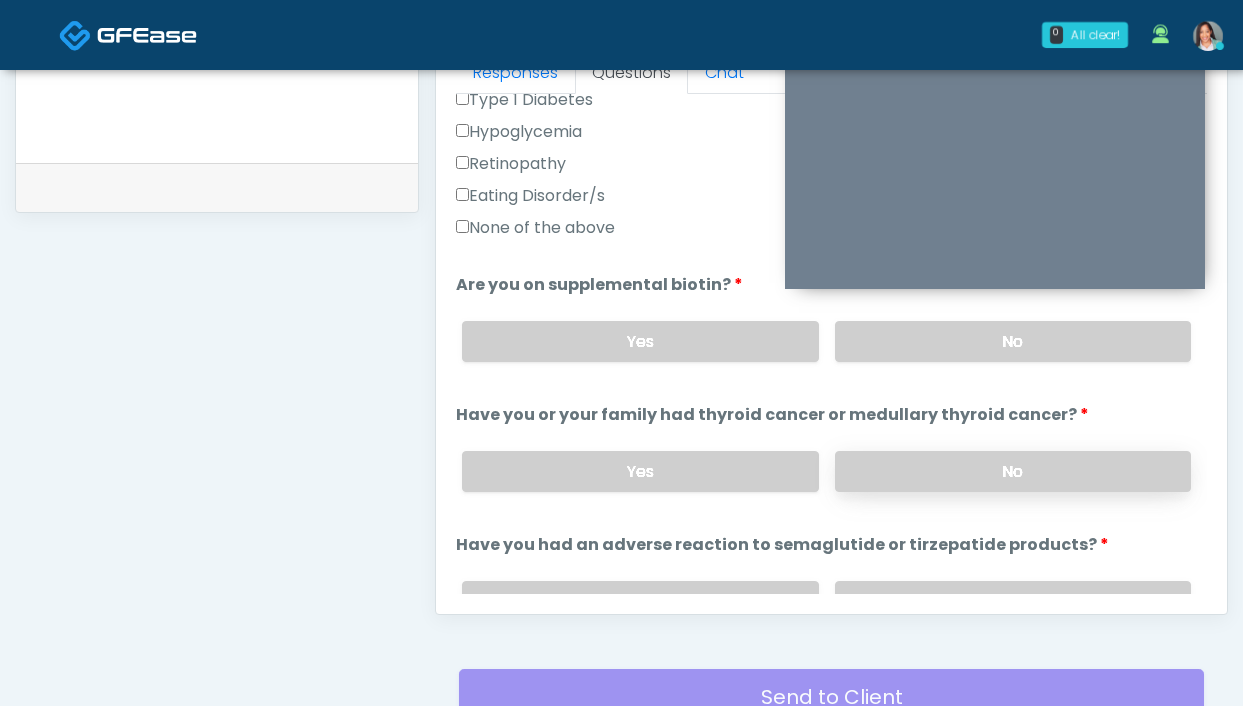 click on "No" at bounding box center [1013, 471] 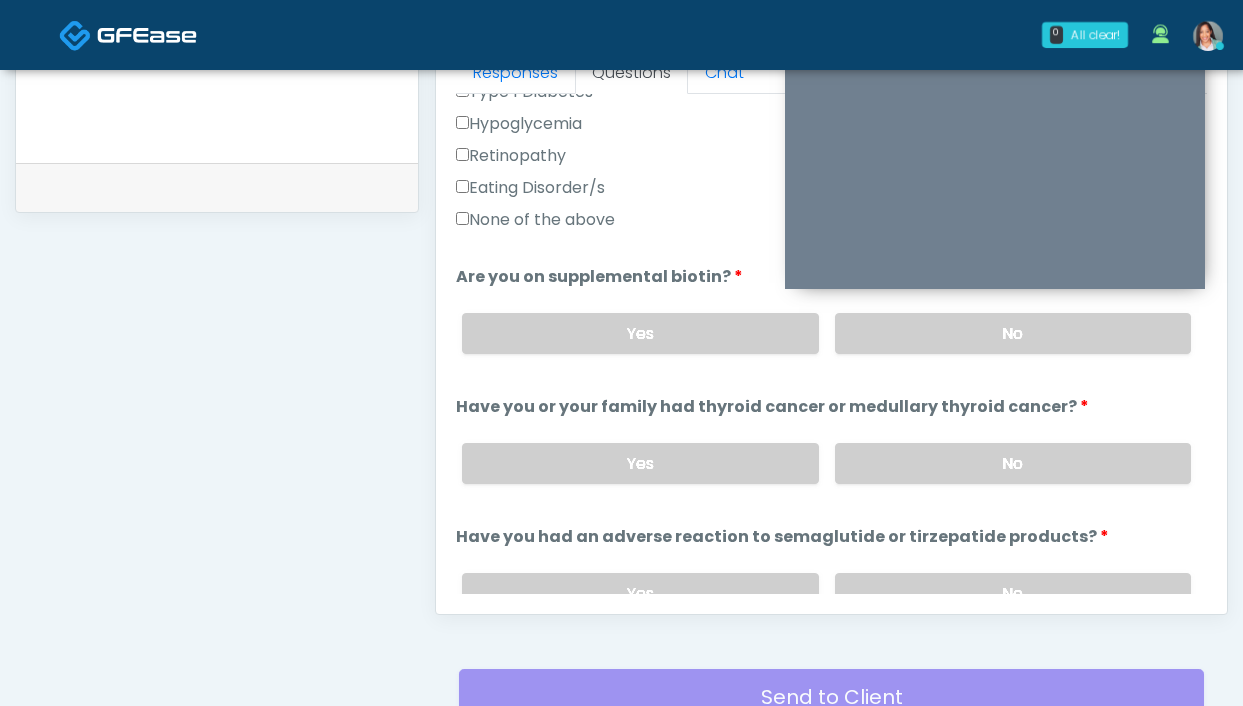 scroll, scrollTop: 666, scrollLeft: 0, axis: vertical 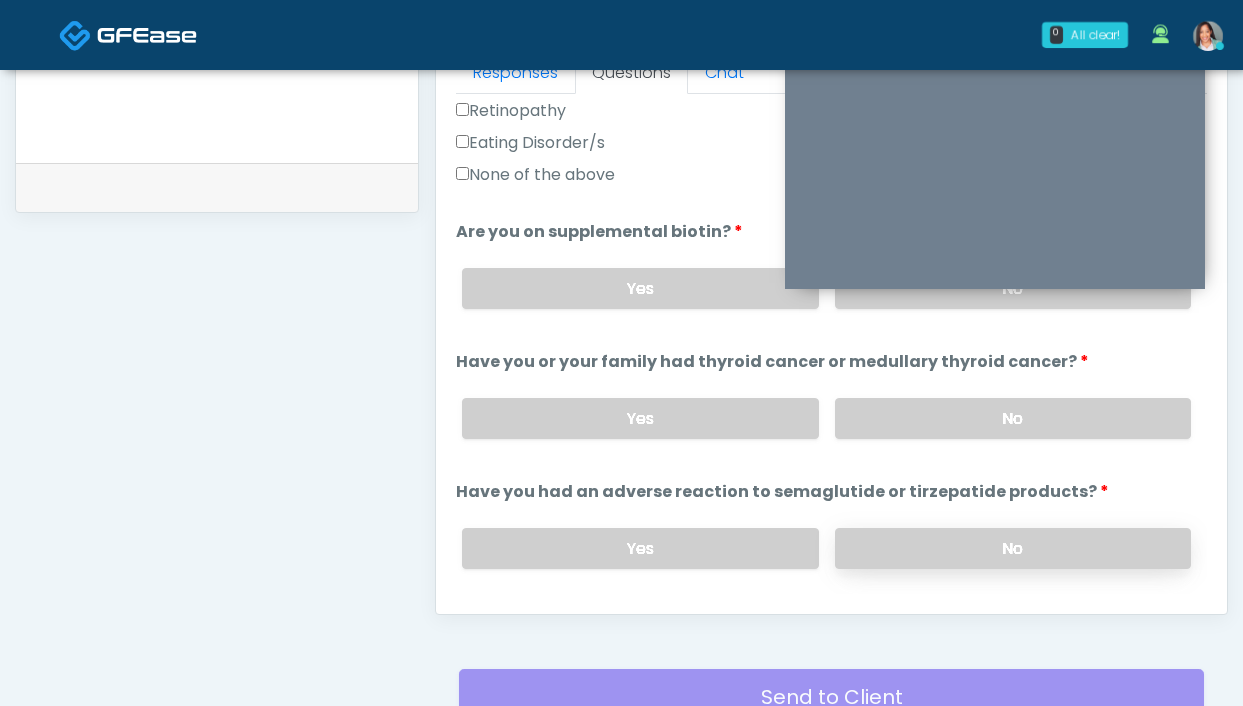 click on "No" at bounding box center [1013, 548] 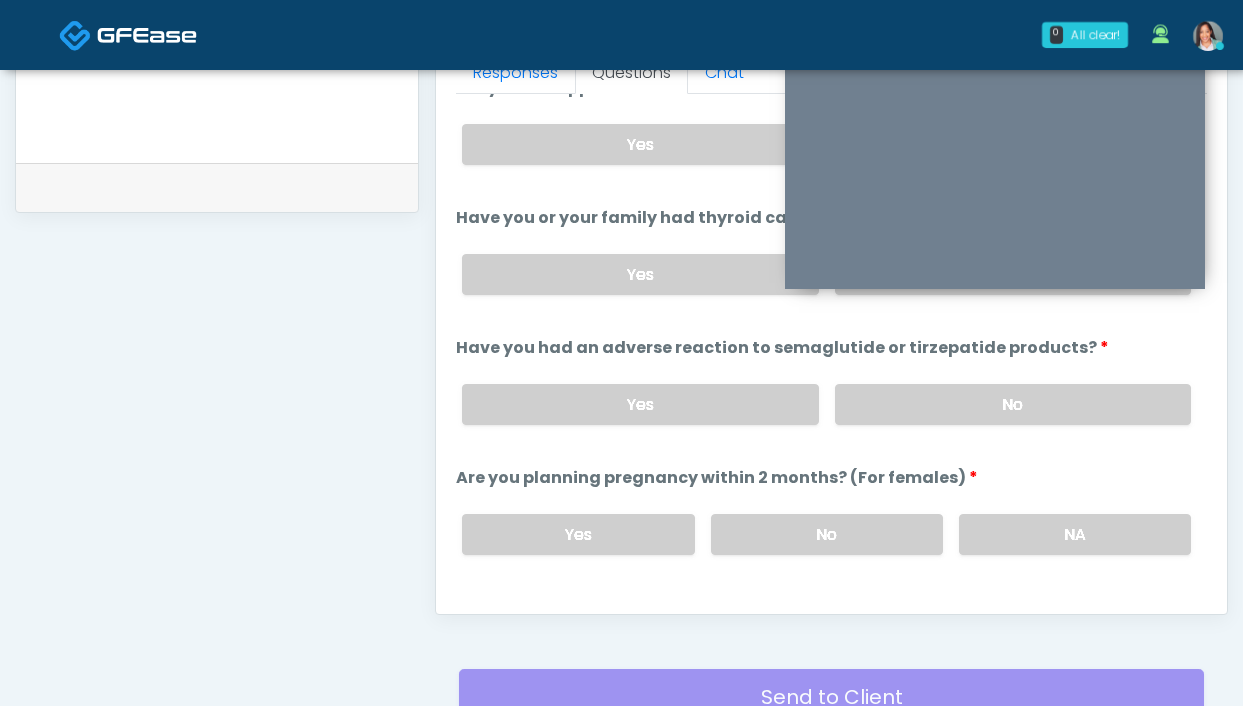 scroll, scrollTop: 811, scrollLeft: 0, axis: vertical 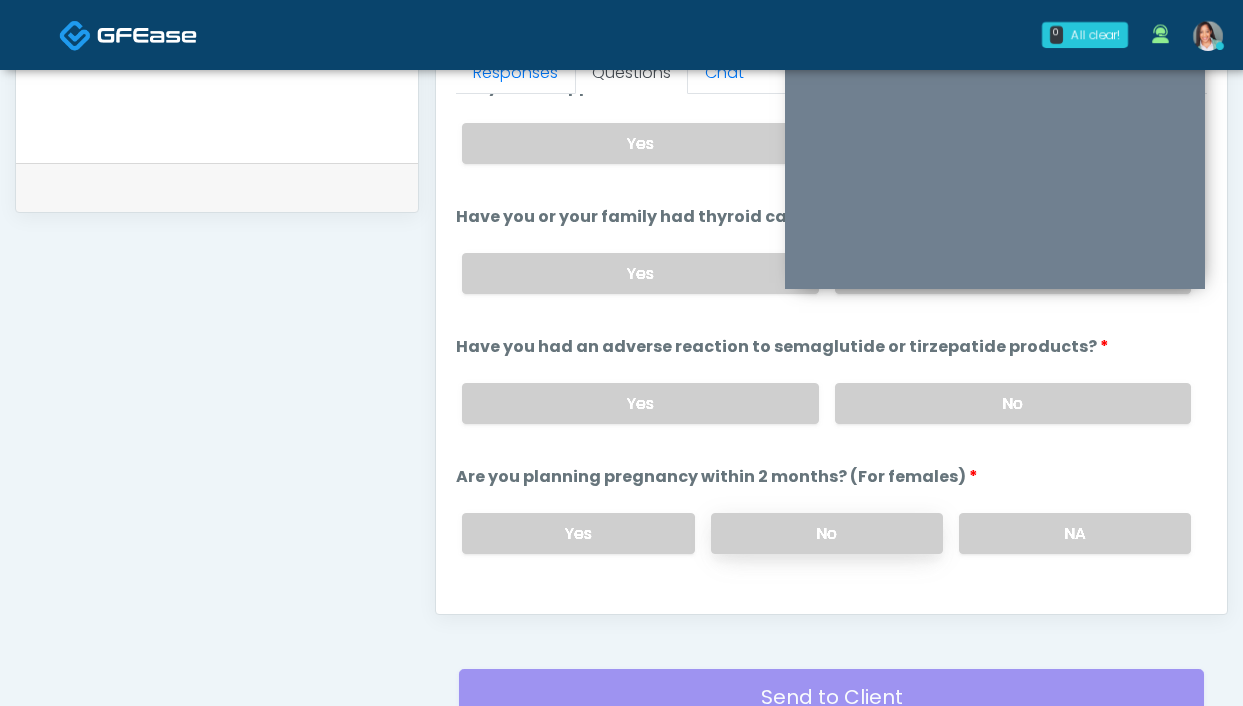 click on "No" at bounding box center [827, 533] 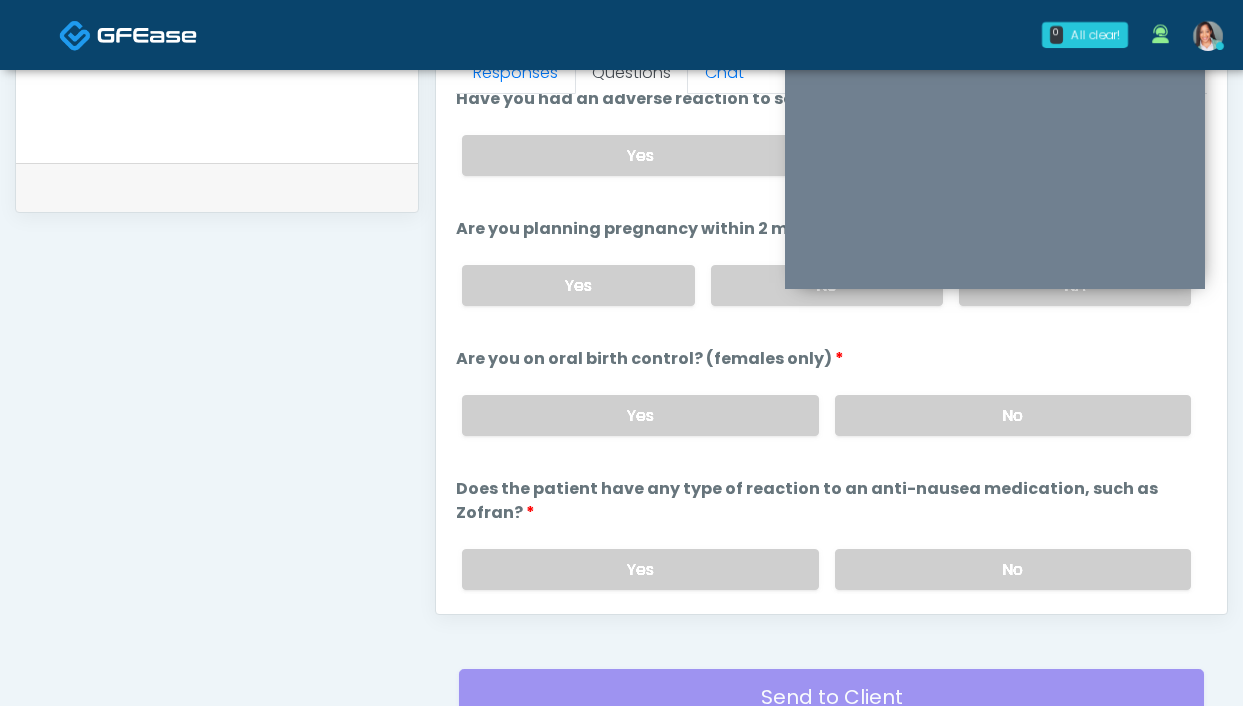scroll, scrollTop: 1103, scrollLeft: 0, axis: vertical 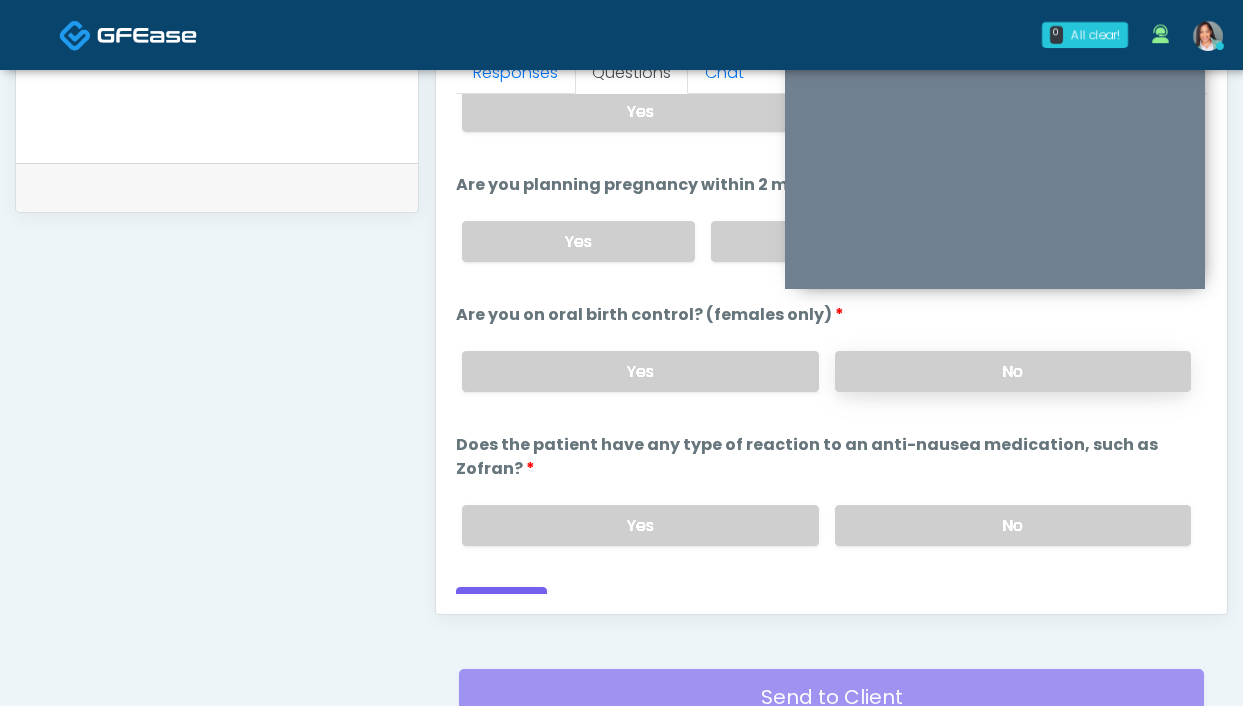 click on "No" at bounding box center [1013, 371] 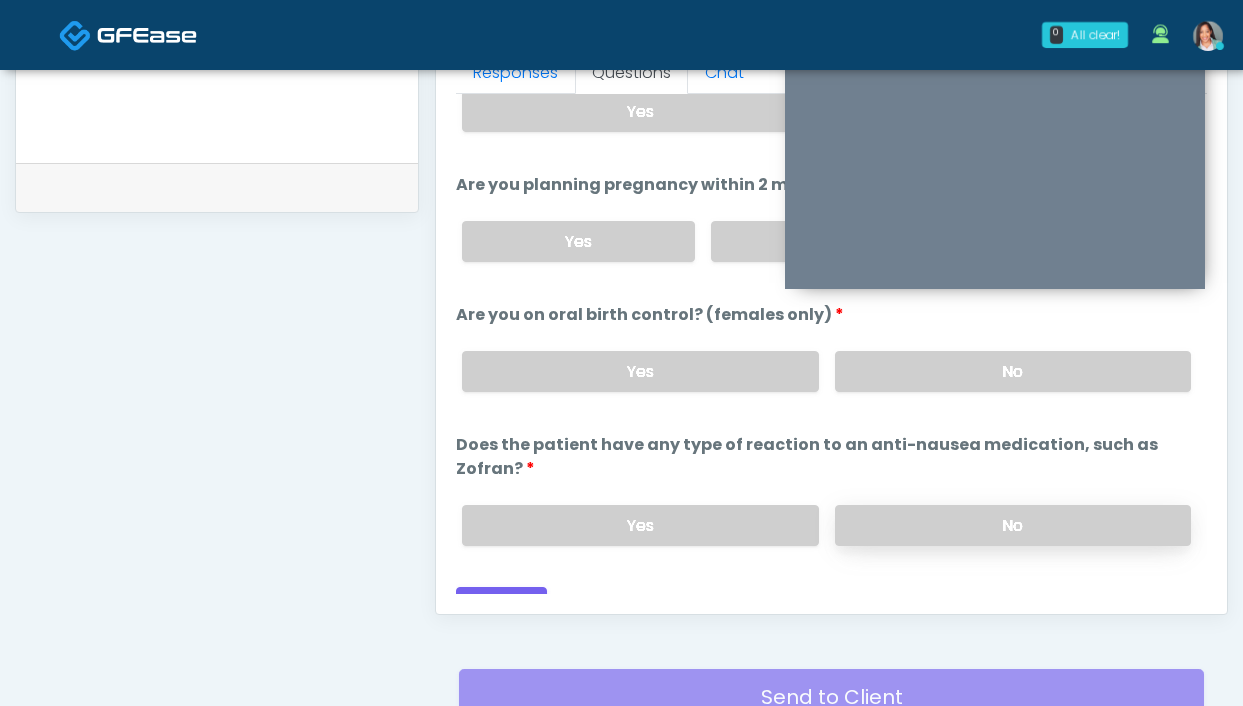 click on "No" at bounding box center (1013, 525) 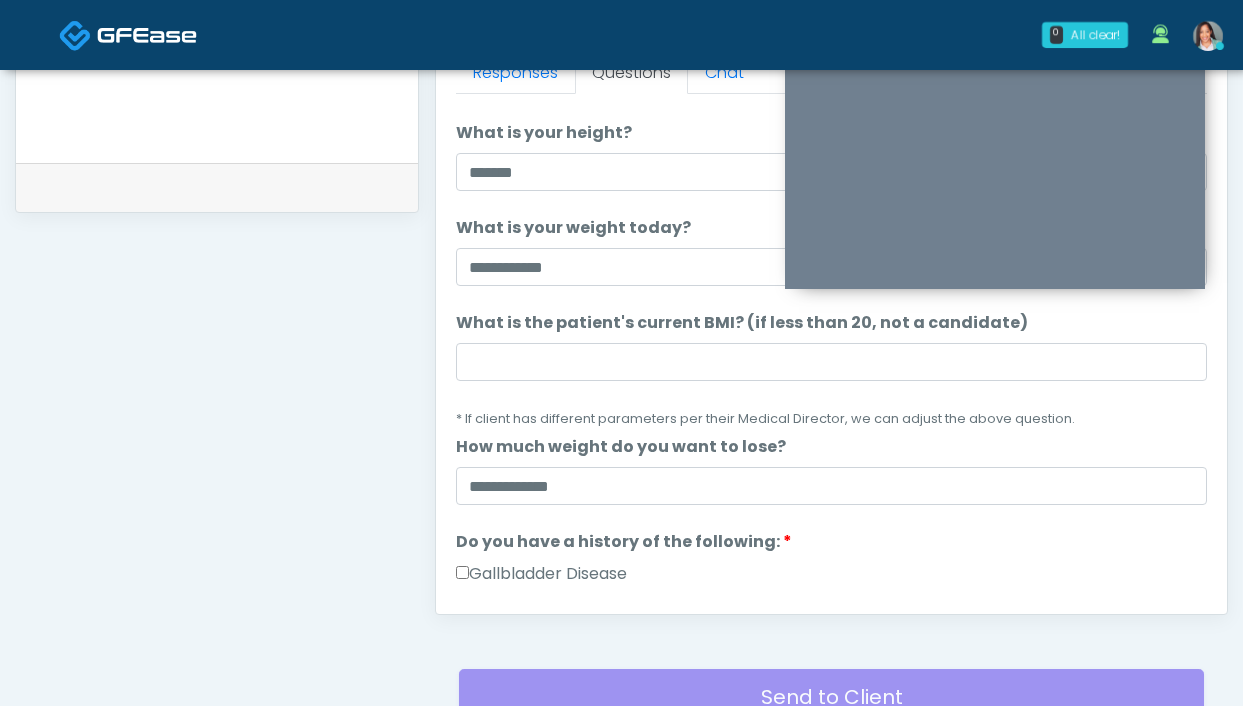 scroll, scrollTop: 0, scrollLeft: 0, axis: both 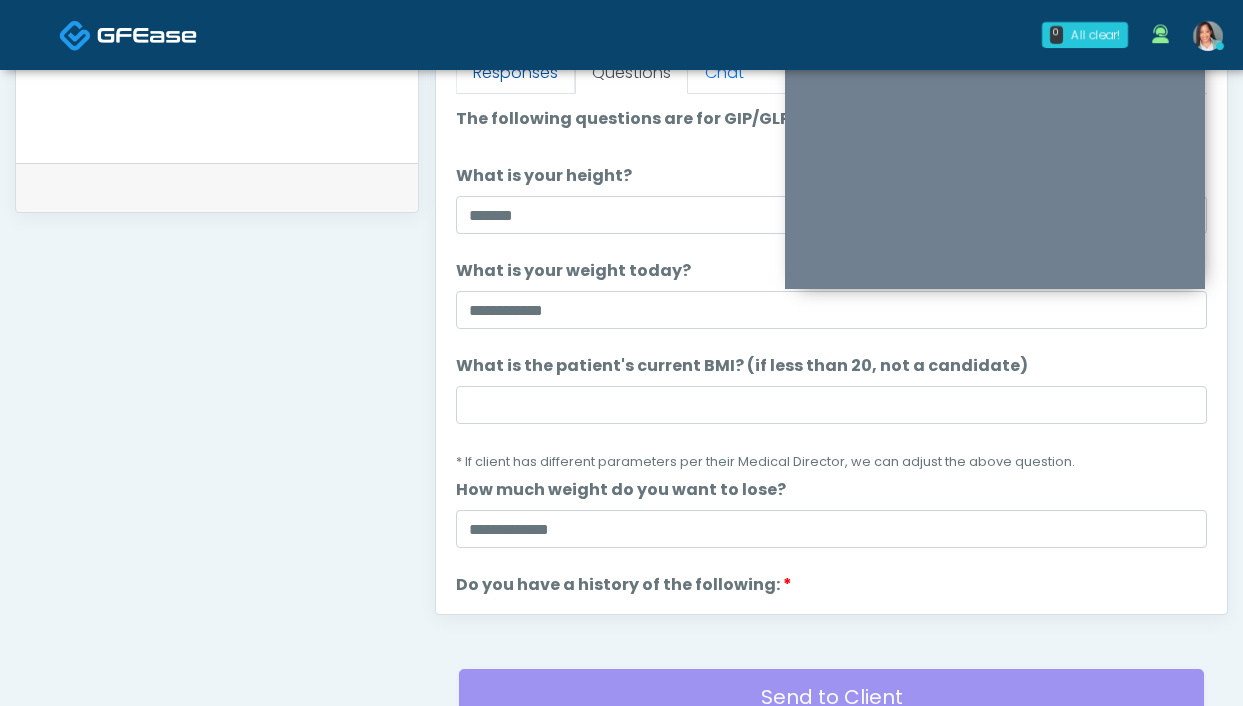 click on "Responses" at bounding box center [515, 73] 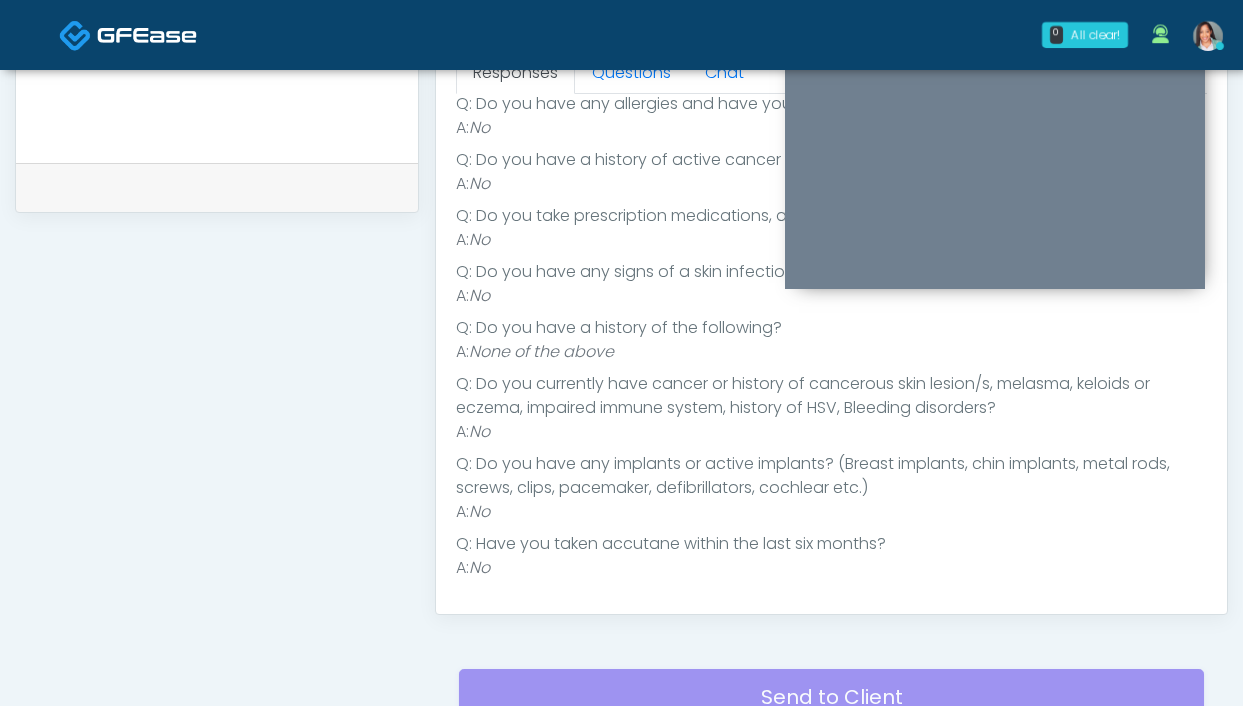 scroll, scrollTop: 242, scrollLeft: 0, axis: vertical 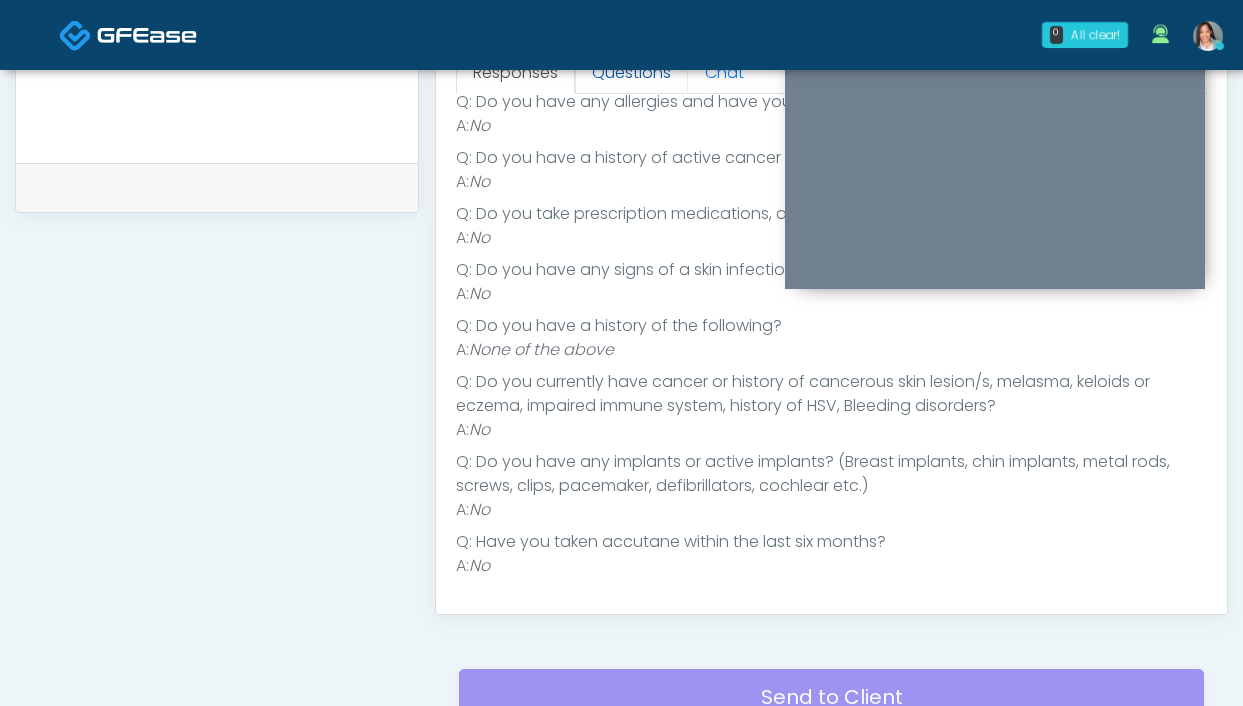 click on "Questions" at bounding box center [631, 73] 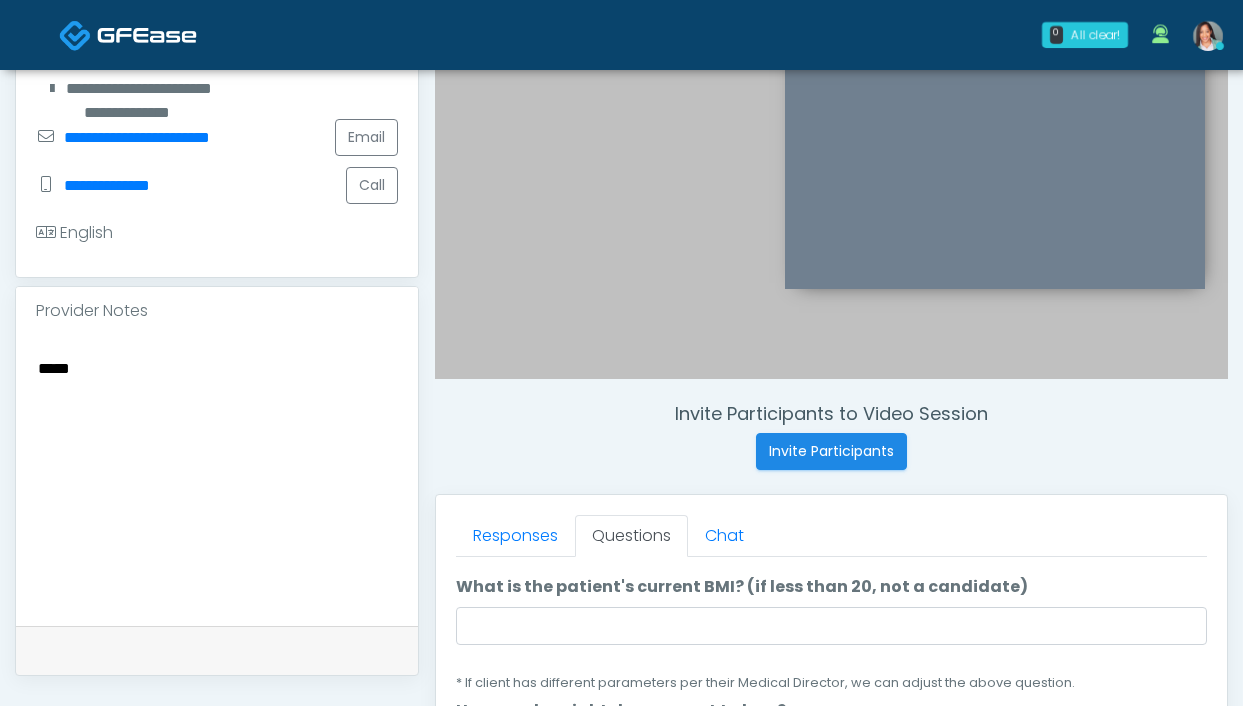 scroll, scrollTop: 860, scrollLeft: 0, axis: vertical 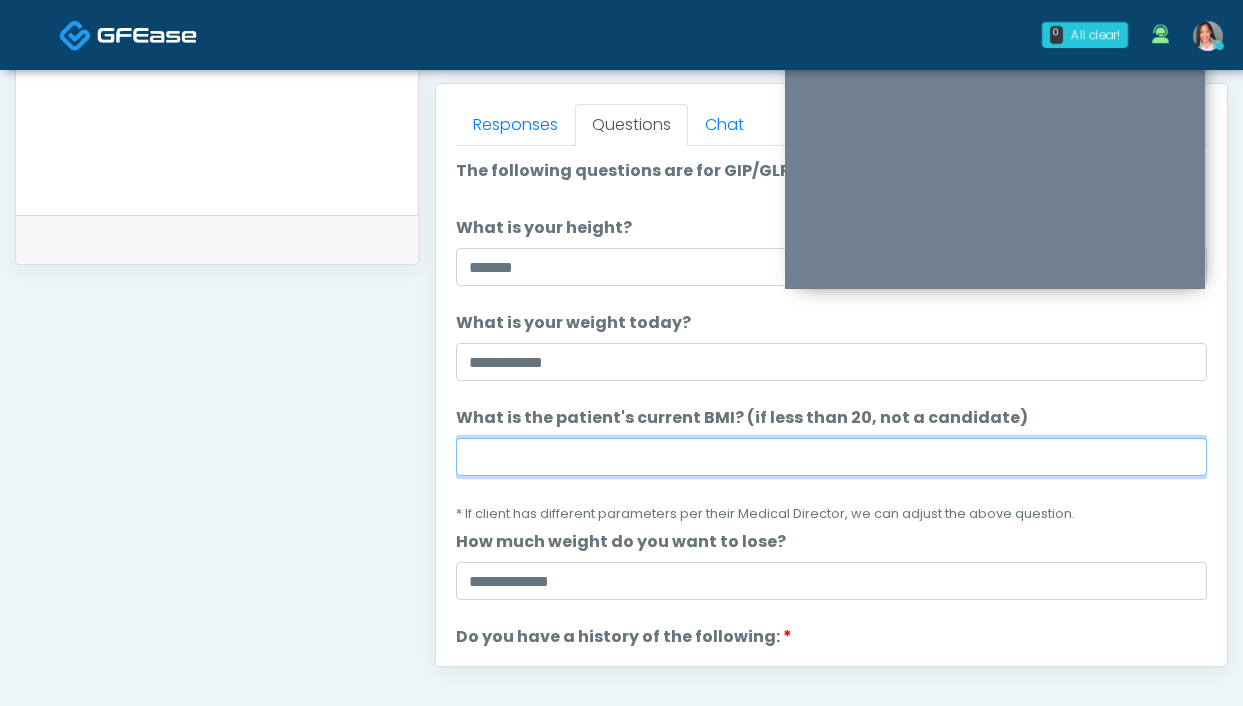 click on "What is the patient's current BMI? (if less than 20, not a candidate)" at bounding box center (831, 457) 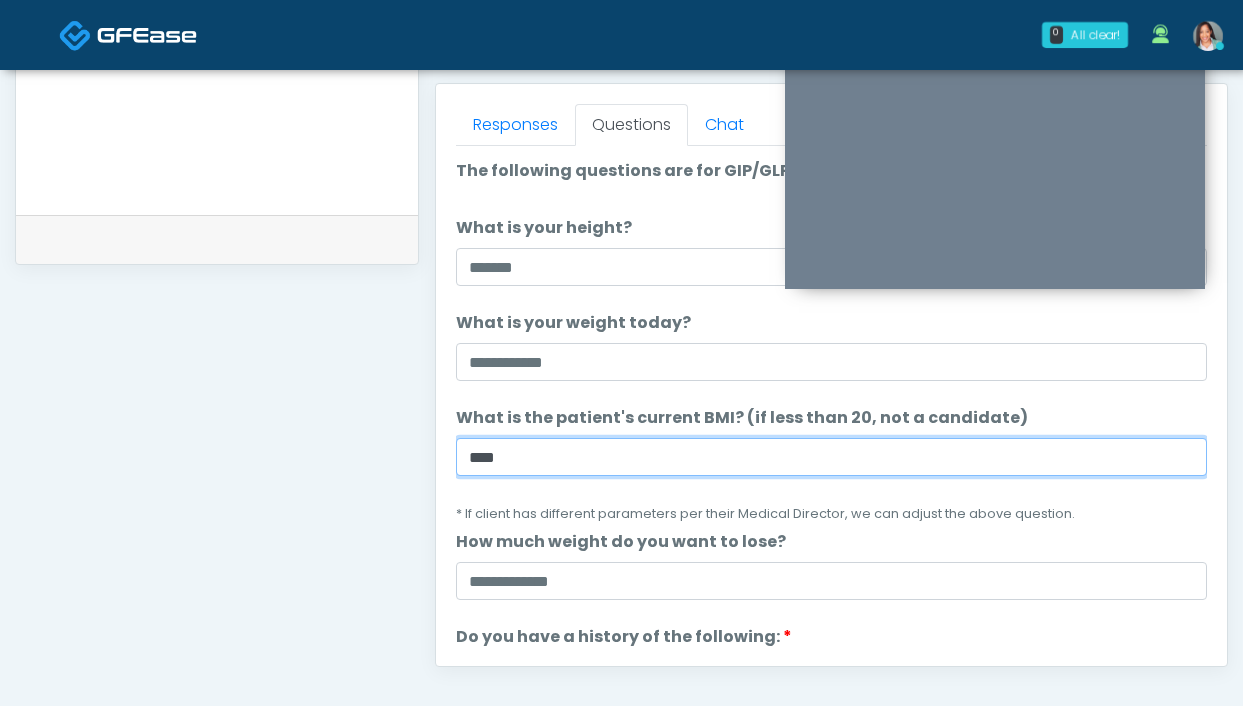 type on "****" 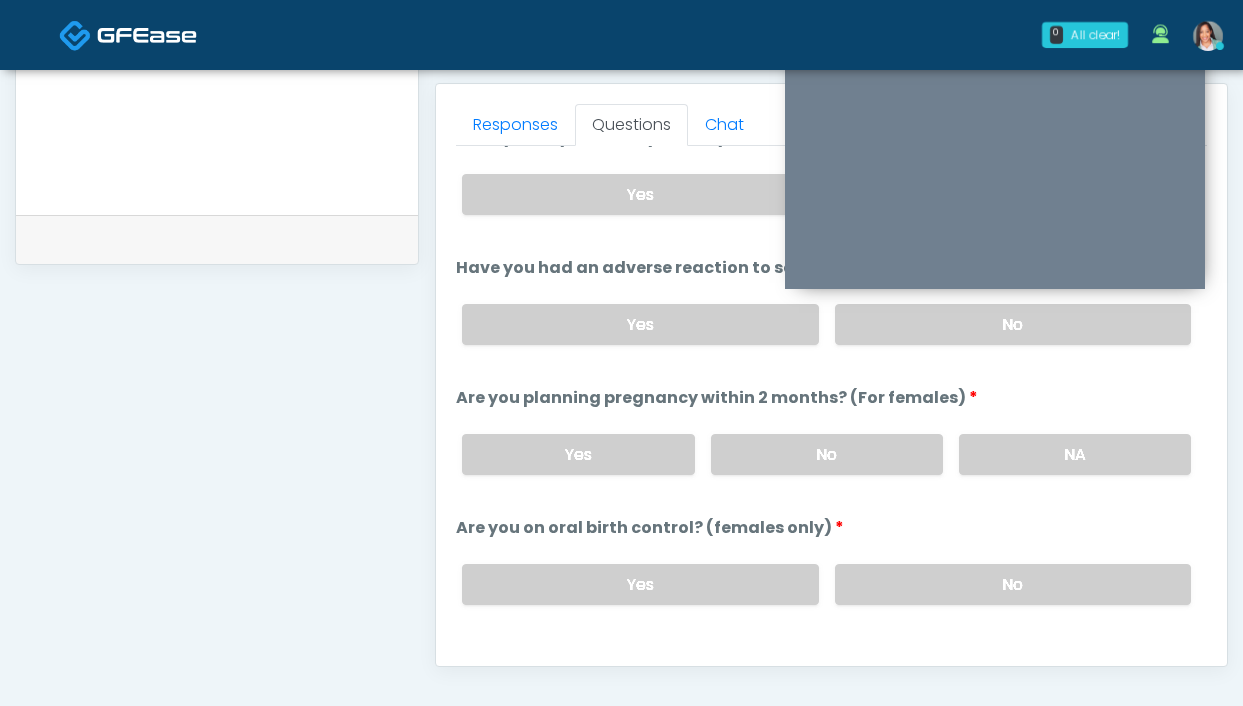 scroll, scrollTop: 1127, scrollLeft: 0, axis: vertical 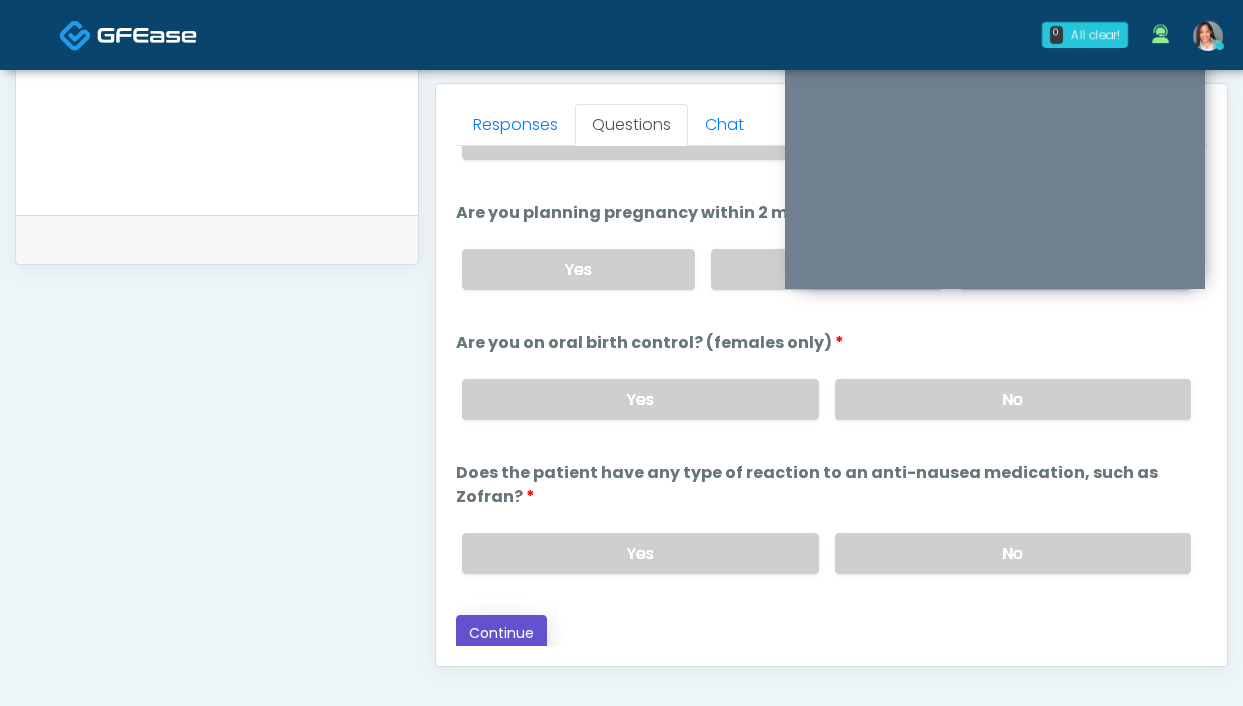 click on "Continue" at bounding box center [501, 633] 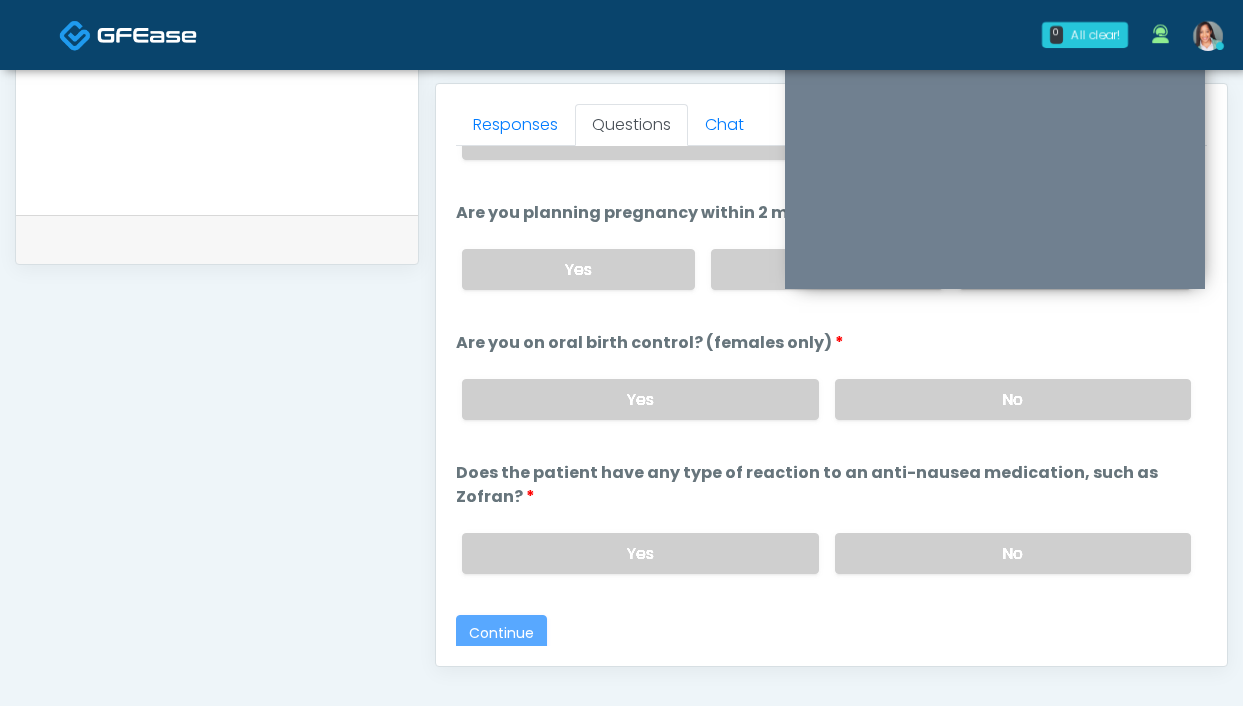 scroll, scrollTop: 1089, scrollLeft: 0, axis: vertical 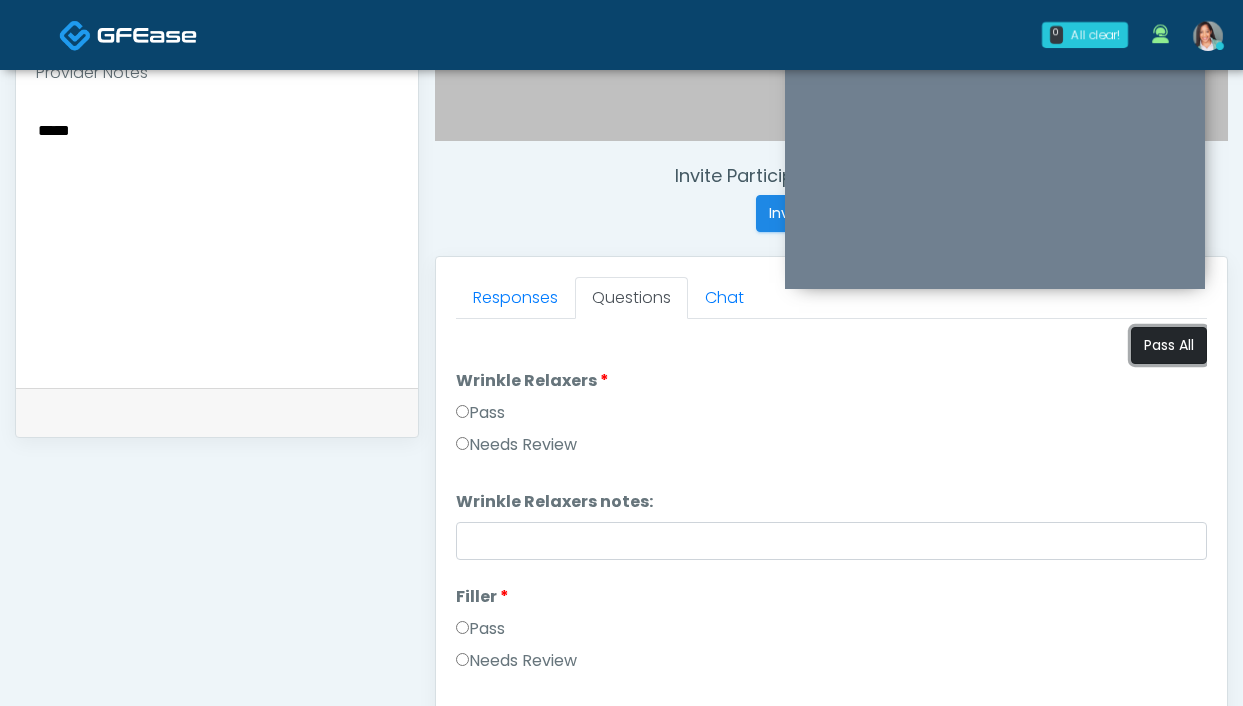 click on "Pass All" at bounding box center (1169, 345) 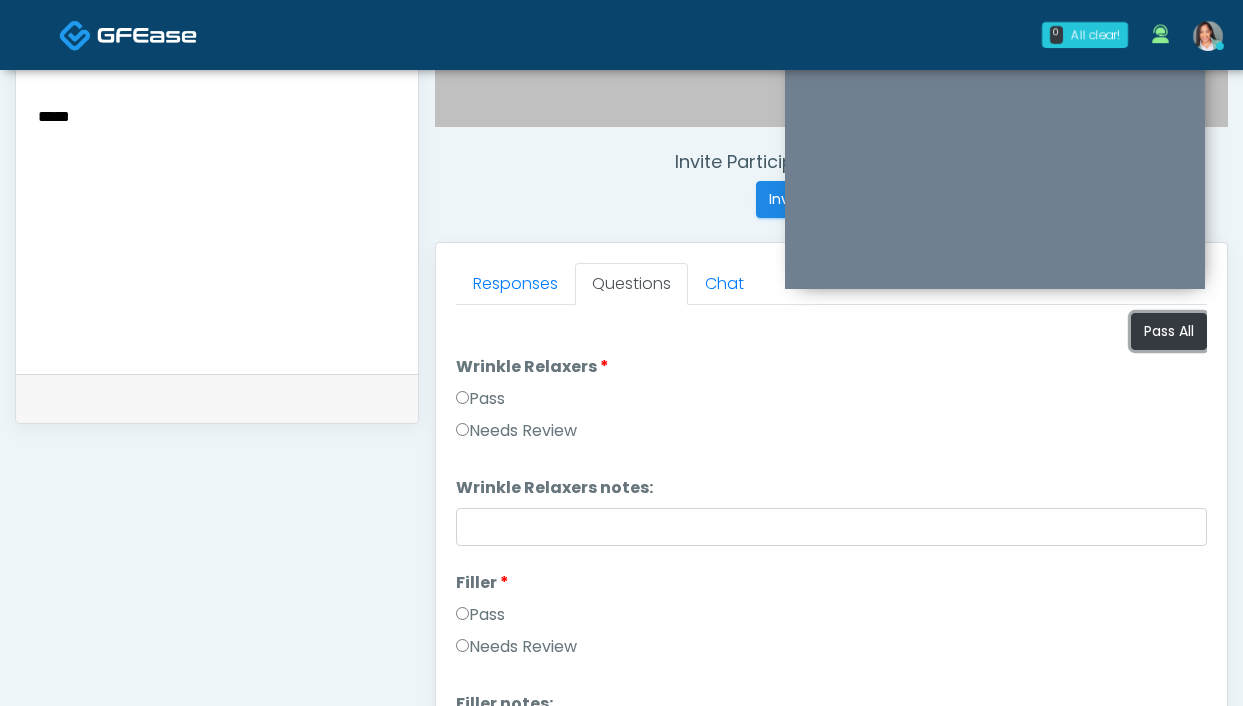 scroll, scrollTop: 720, scrollLeft: 0, axis: vertical 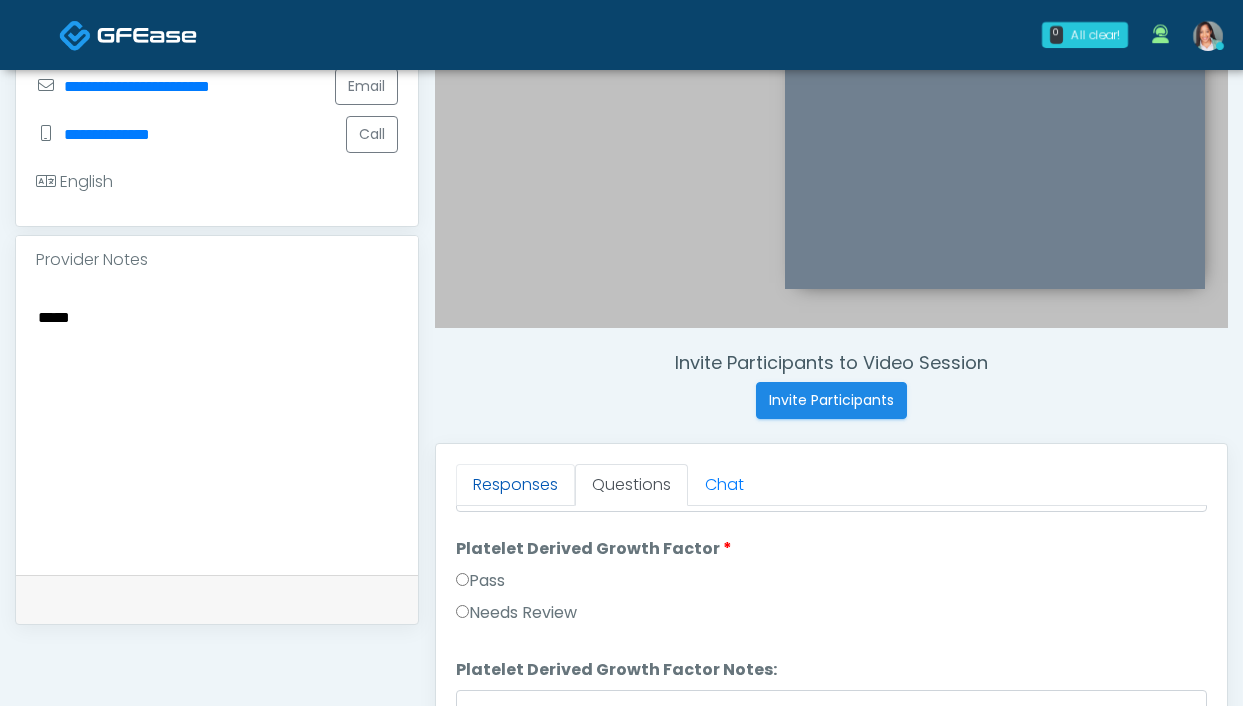 click on "Responses" at bounding box center (515, 485) 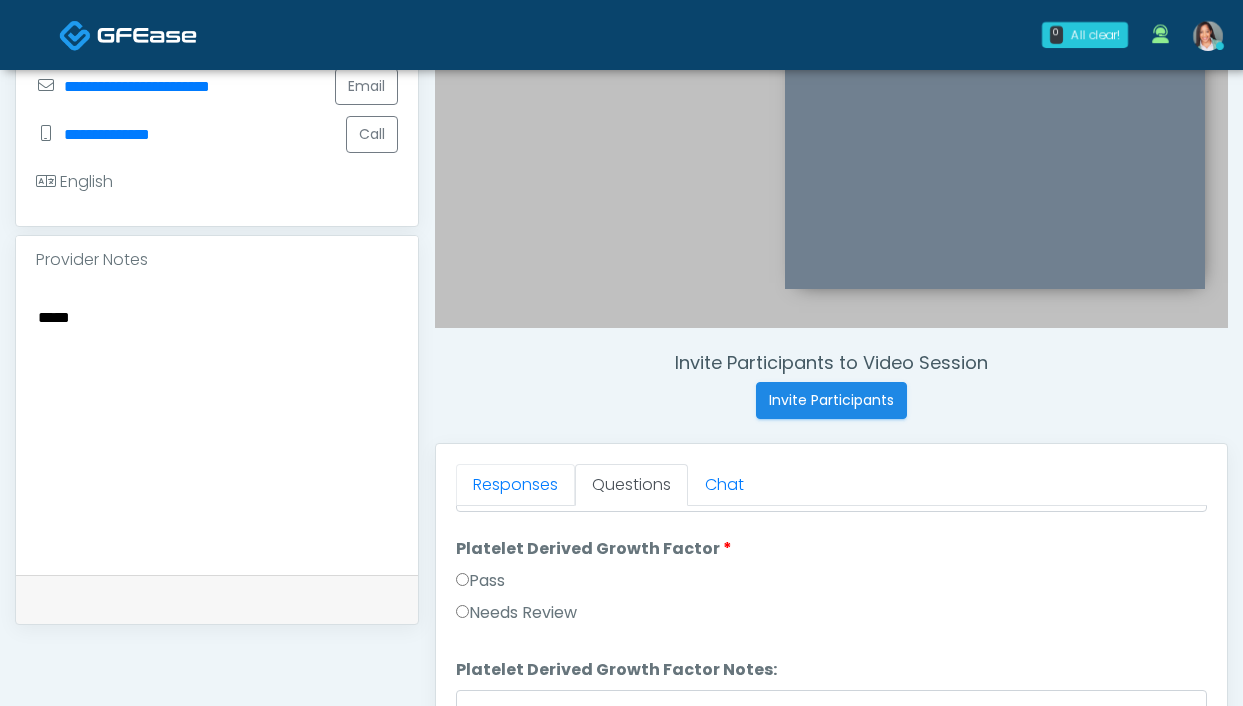 scroll, scrollTop: 242, scrollLeft: 0, axis: vertical 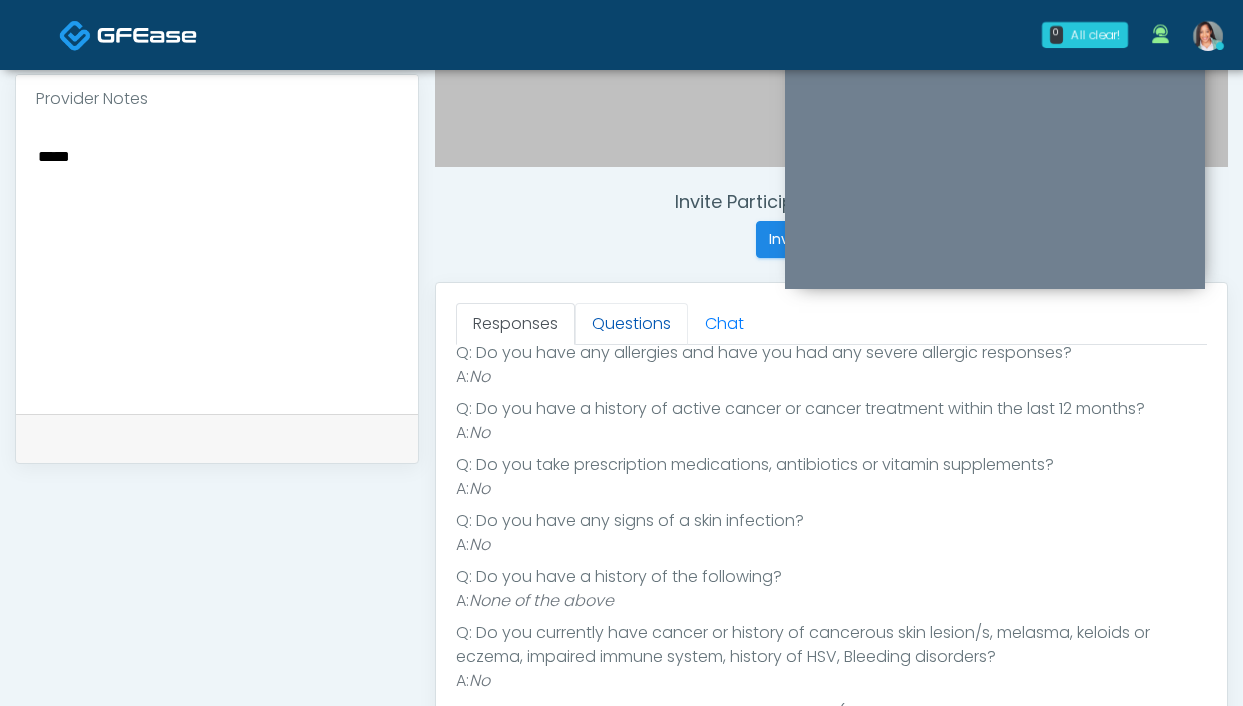 click on "Questions" at bounding box center (631, 324) 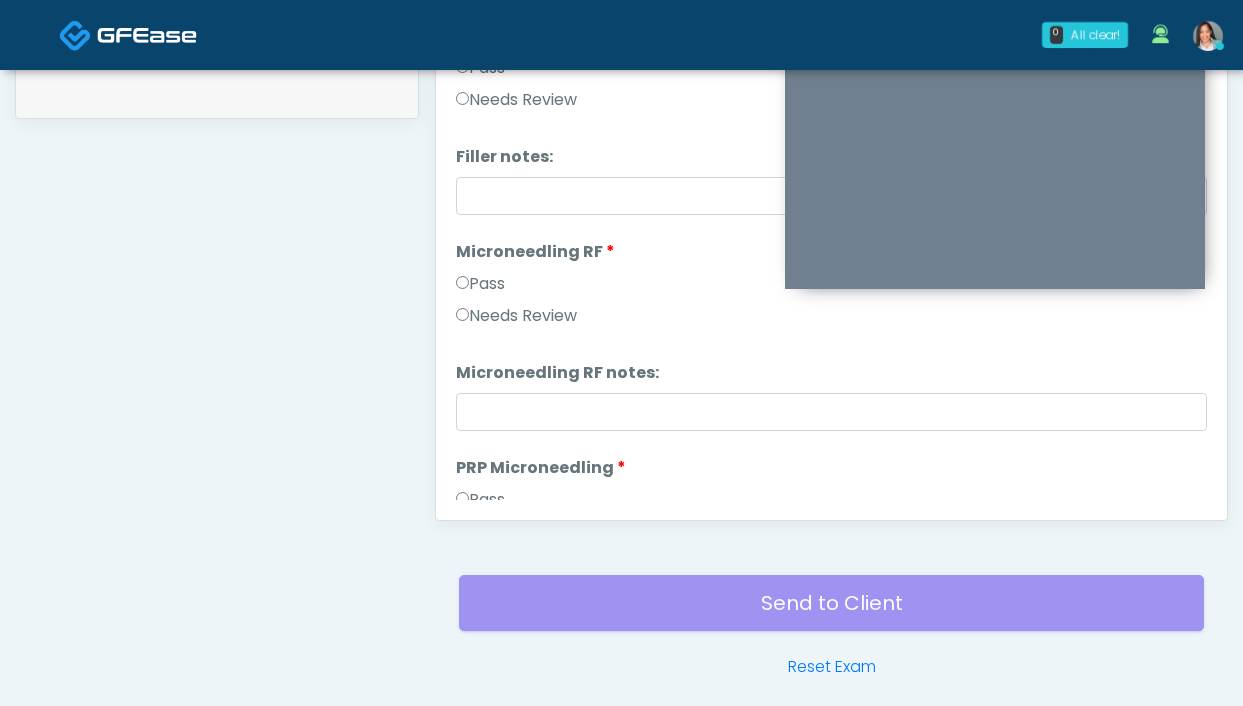 scroll, scrollTop: 1089, scrollLeft: 0, axis: vertical 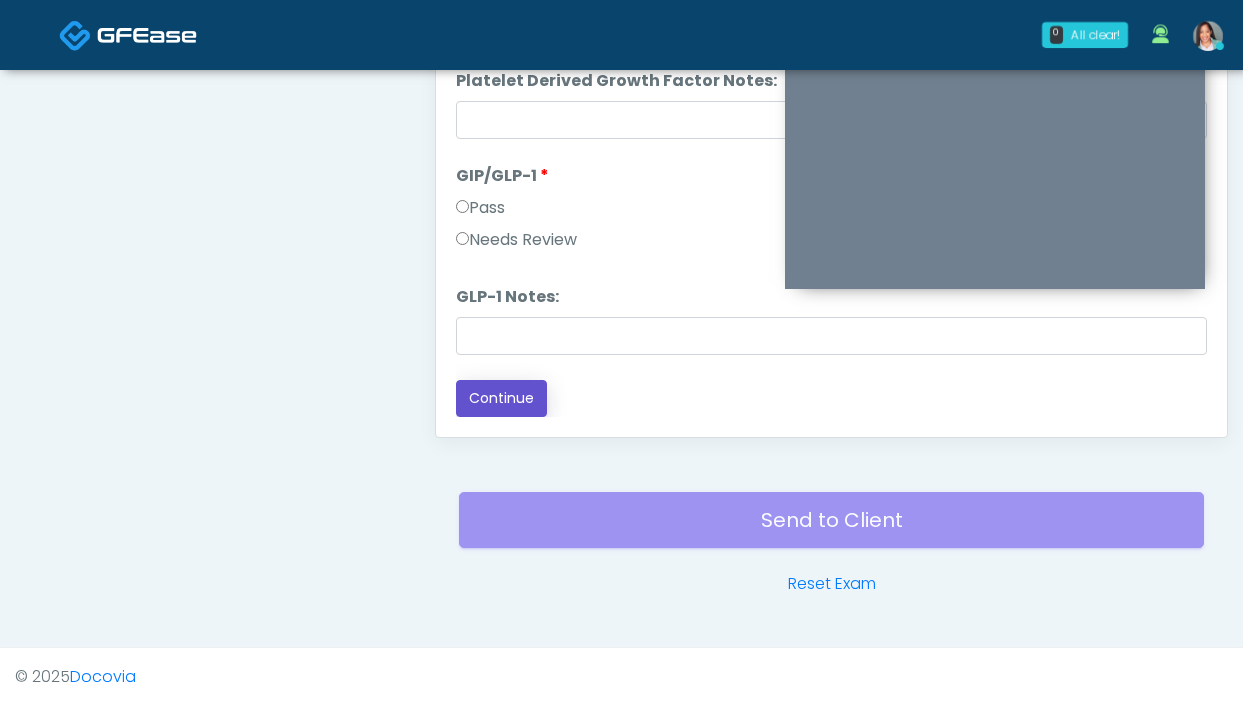 click on "Continue" at bounding box center (501, 398) 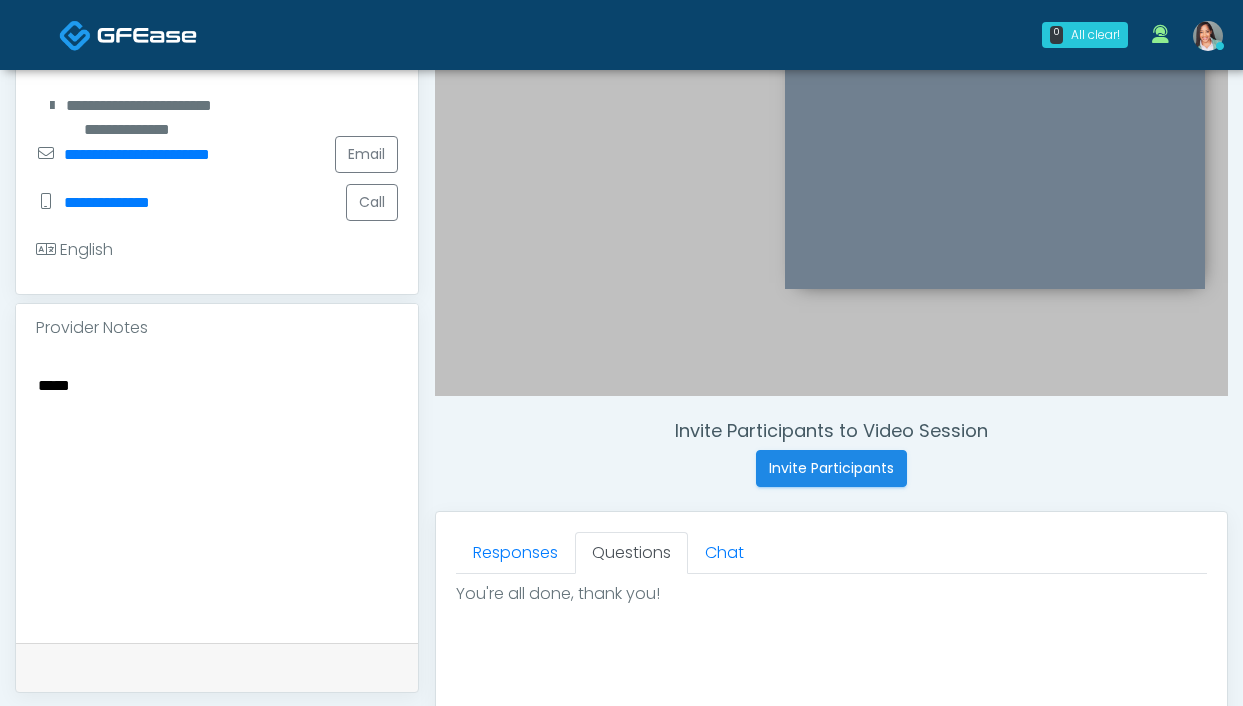 scroll, scrollTop: 353, scrollLeft: 0, axis: vertical 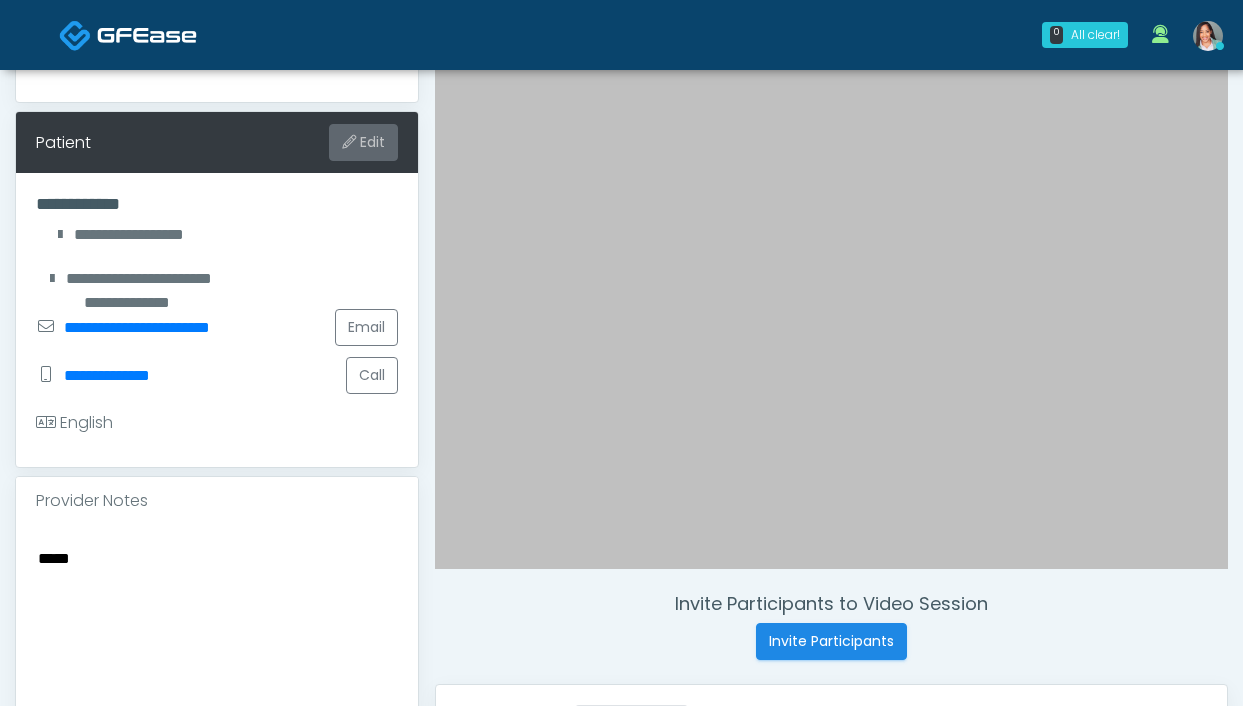 click on "Edit" at bounding box center (363, 142) 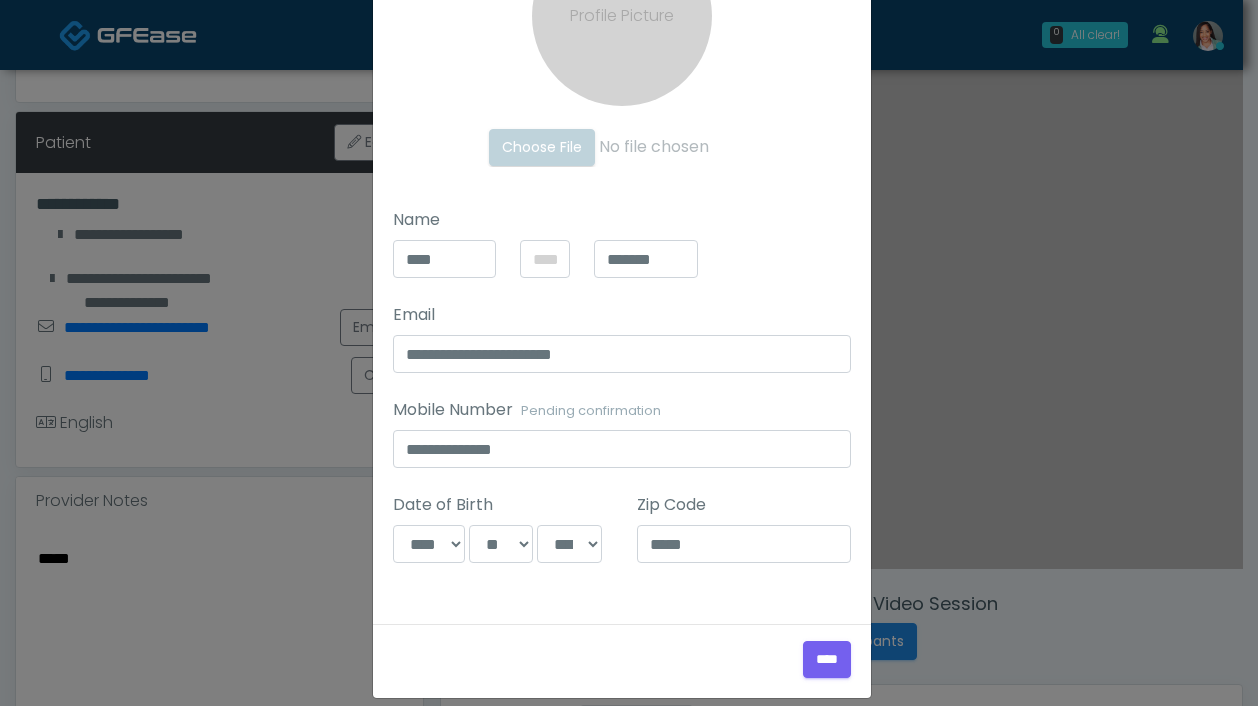 scroll, scrollTop: 225, scrollLeft: 0, axis: vertical 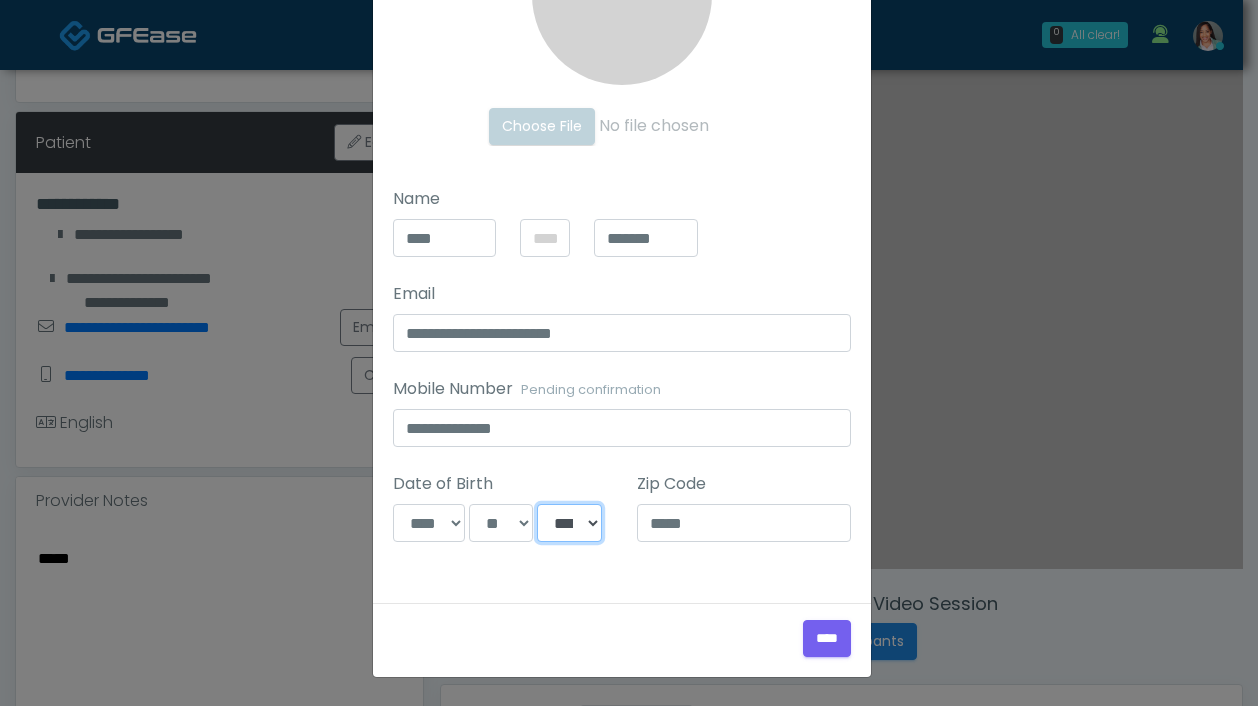 click on "****
****
****
****
****
****
****
****
****
****
****
****
****
****
****
****
****
****
****
****
****
****
****
****
****
****
****
****
****
****
****
****
****
****
****
****
****
****
****
****
****
****
****
****
****
****
****
****
****
****
****
****
****
****
****
****
****
****
****
****
****
****
****
****
****
****
****
****
****
****
****
****
****
****
****
****
****
****
****
****
****
****
****
****
****
****
****
****
****
****
****
****
****
****
****
****
****
****
****
****
****
****" at bounding box center [569, 523] 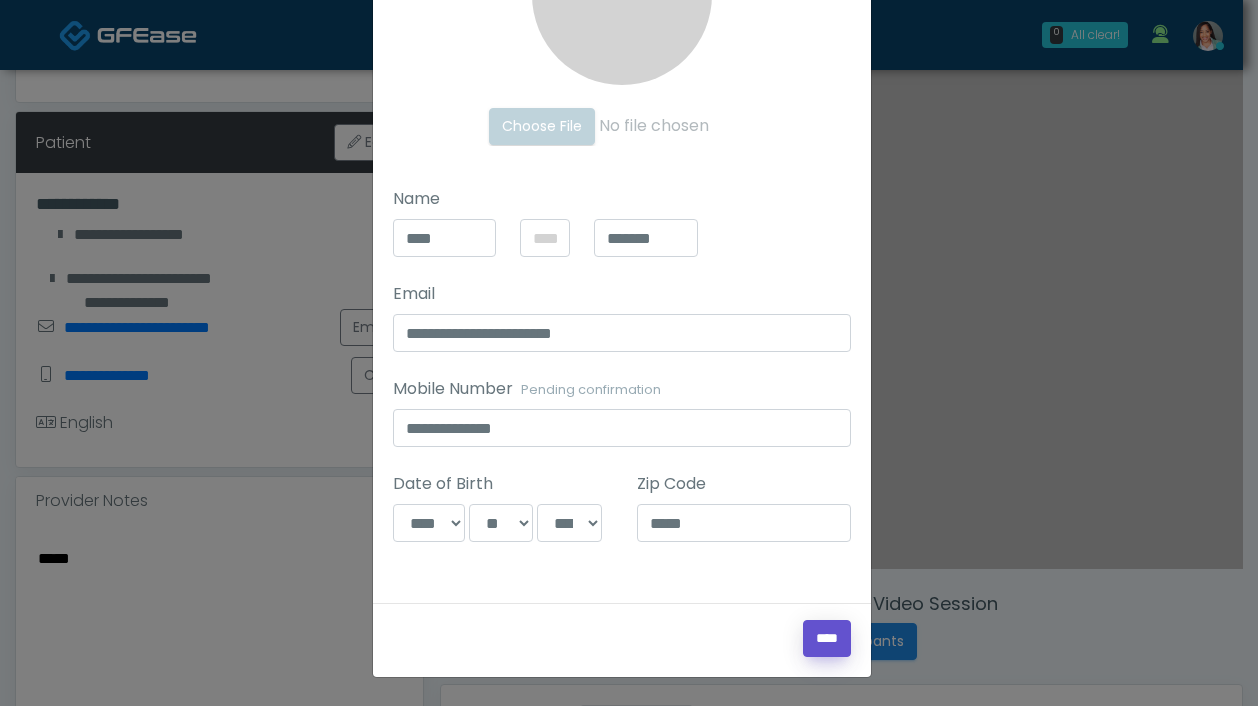 click on "****" at bounding box center (827, 638) 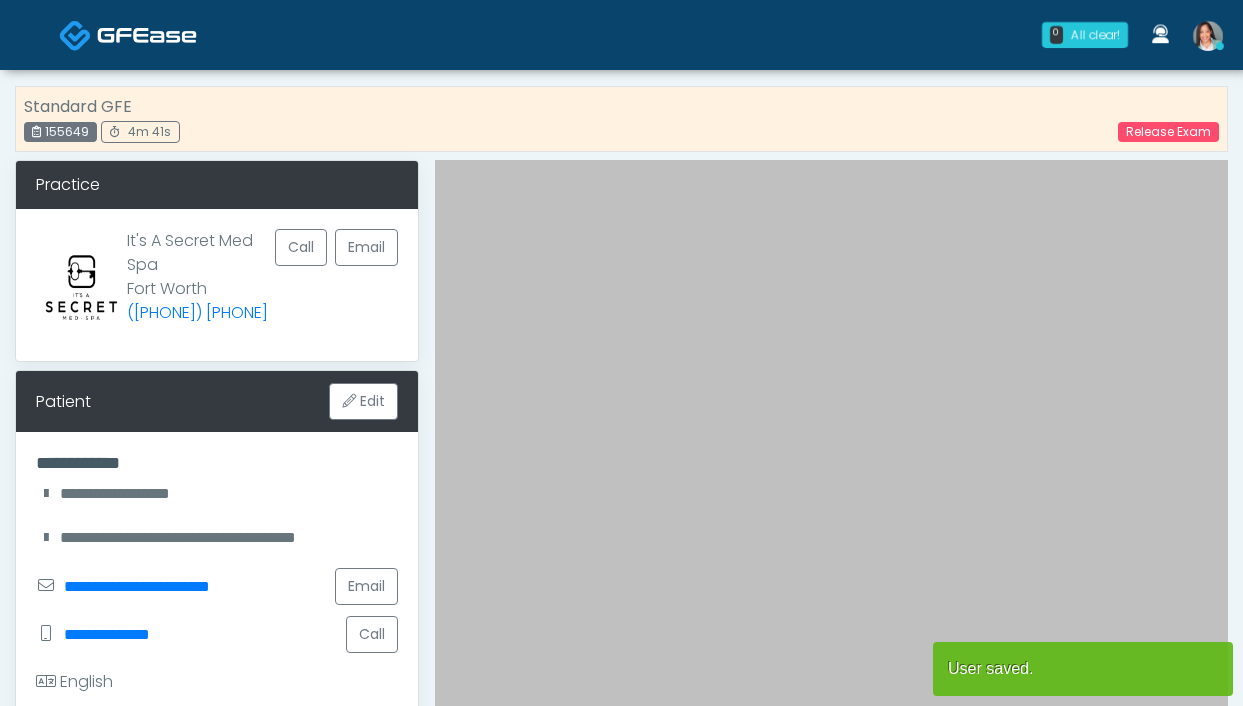 scroll, scrollTop: 0, scrollLeft: 0, axis: both 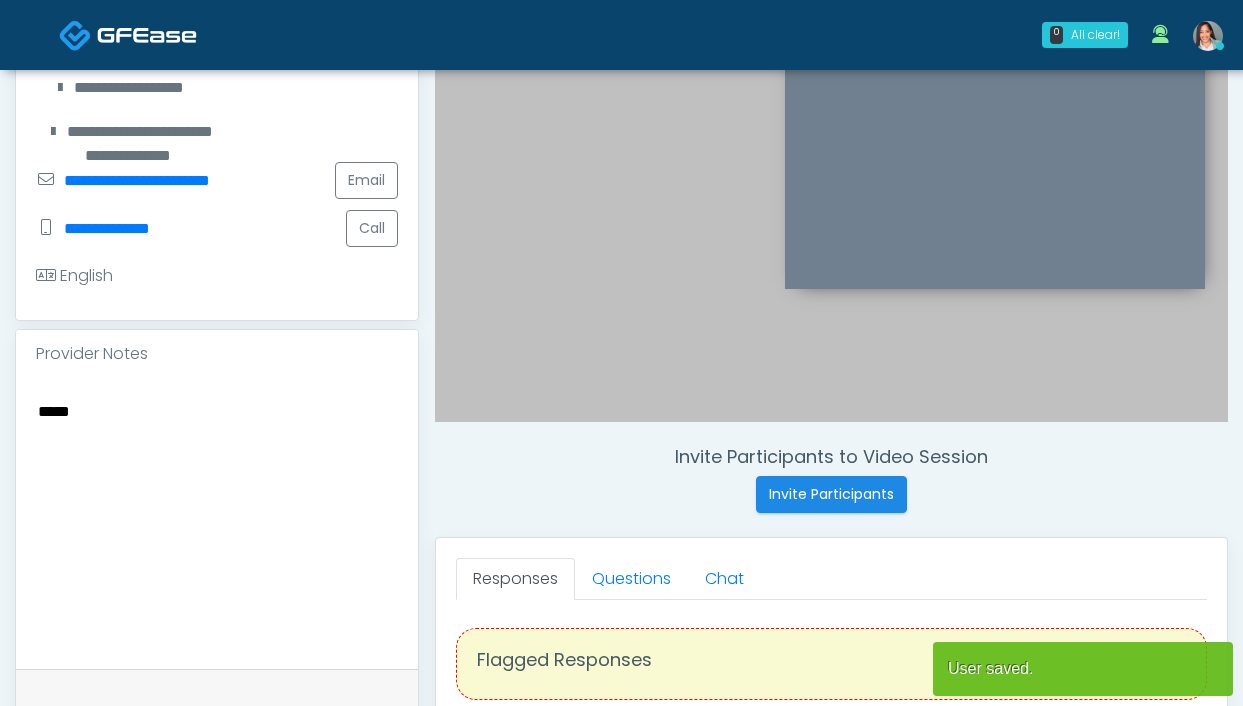 drag, startPoint x: 94, startPoint y: 407, endPoint x: -42, endPoint y: 397, distance: 136.36716 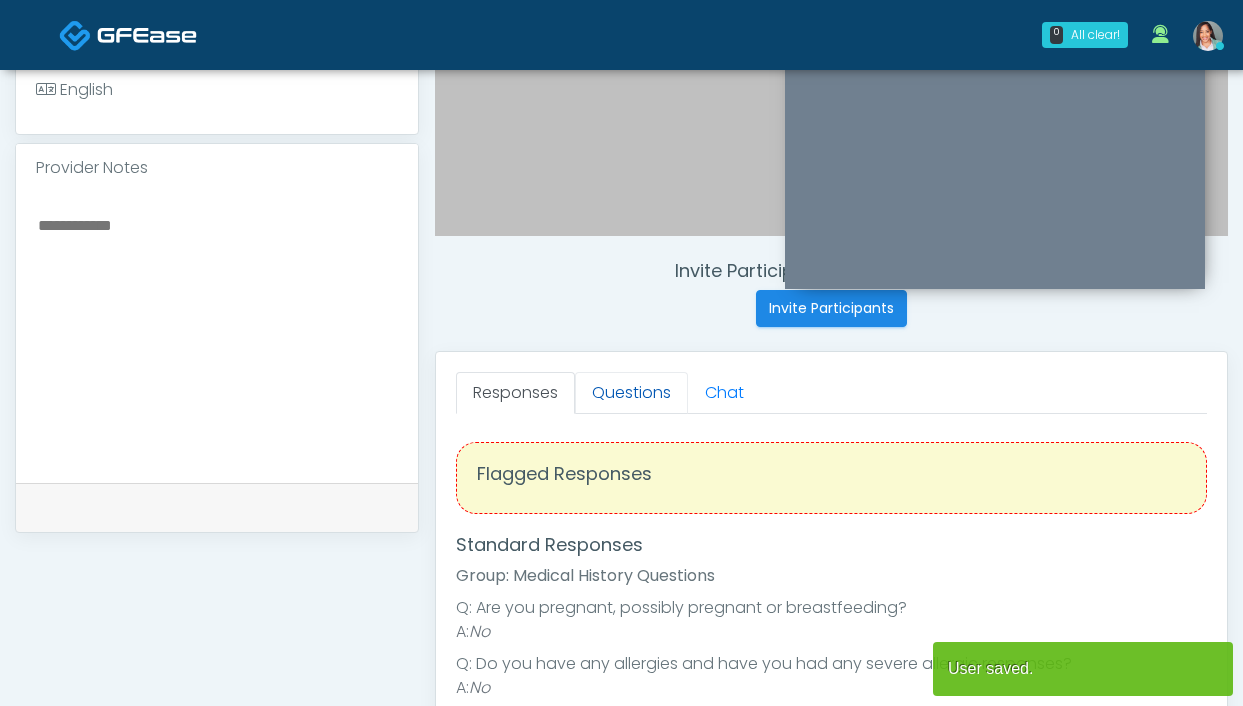 type 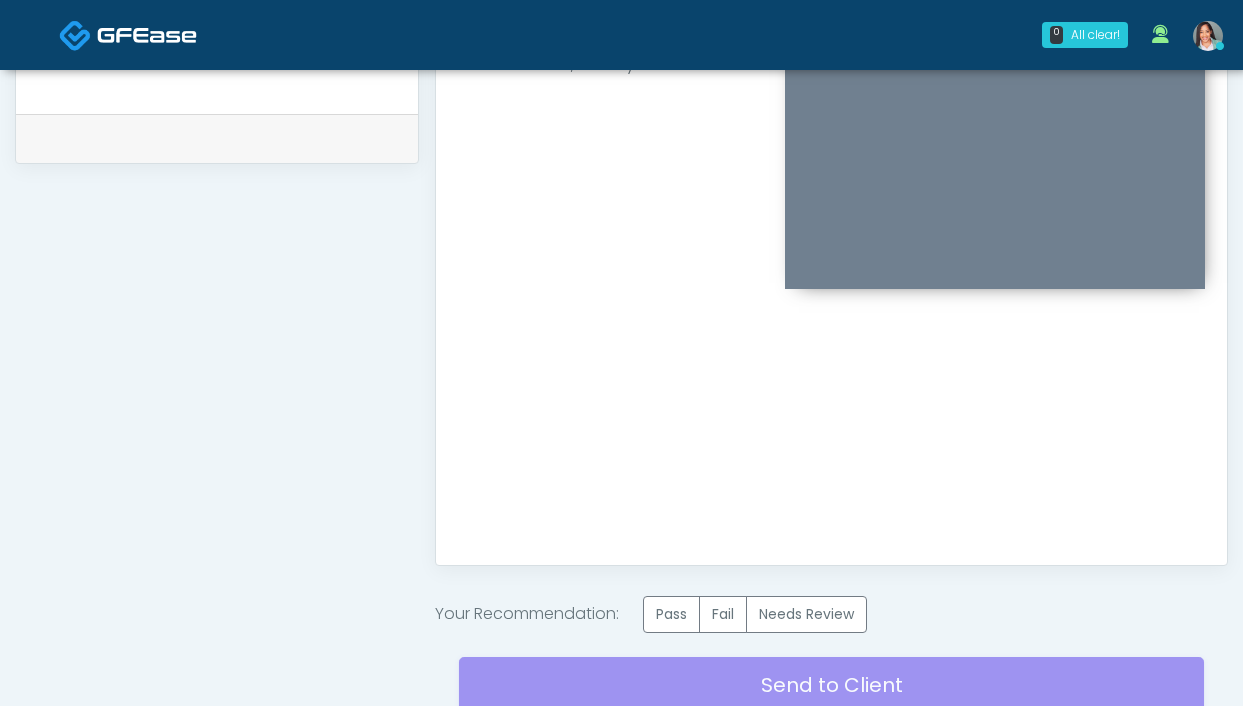 scroll, scrollTop: 1126, scrollLeft: 0, axis: vertical 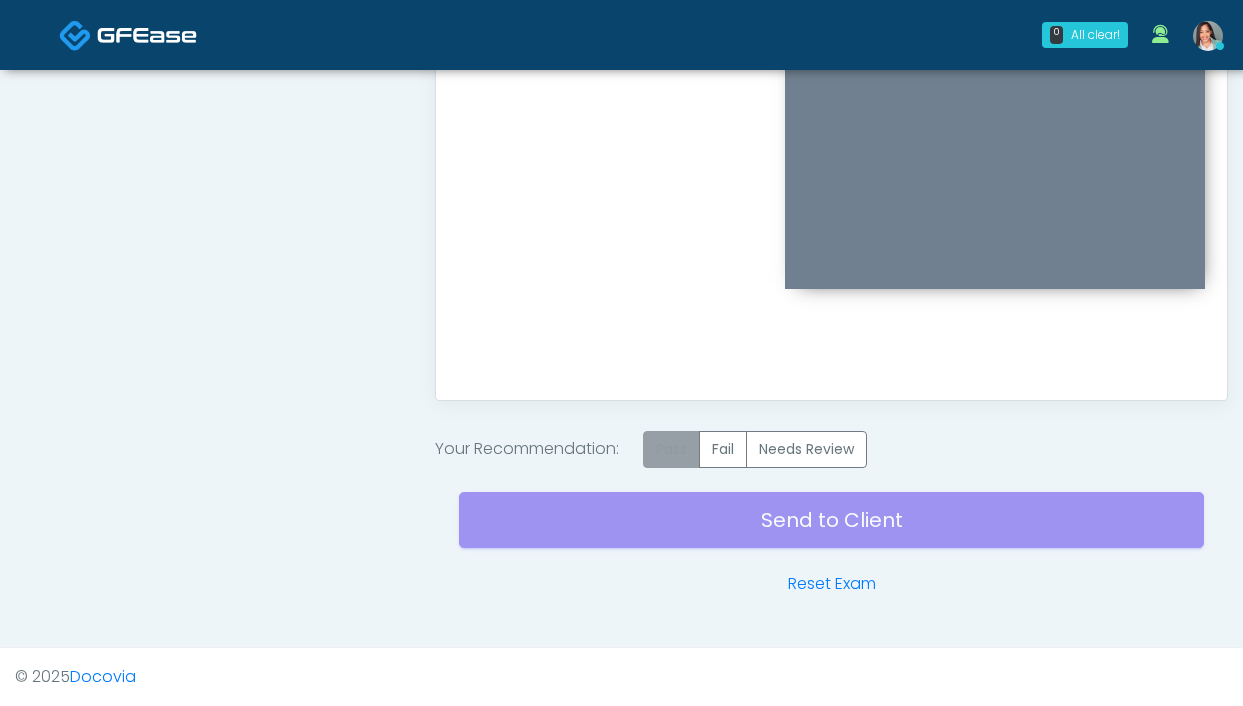 click on "Pass" at bounding box center (671, 449) 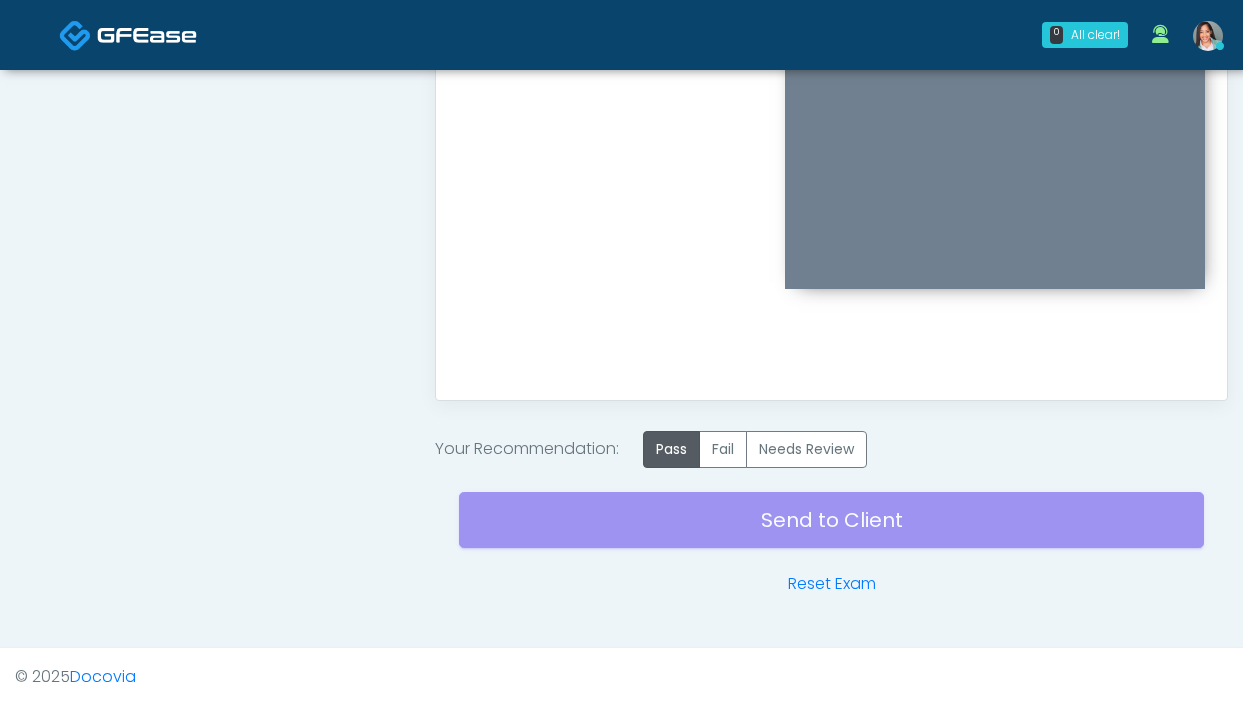 click on "Send to Client
Reset Exam" at bounding box center (831, 532) 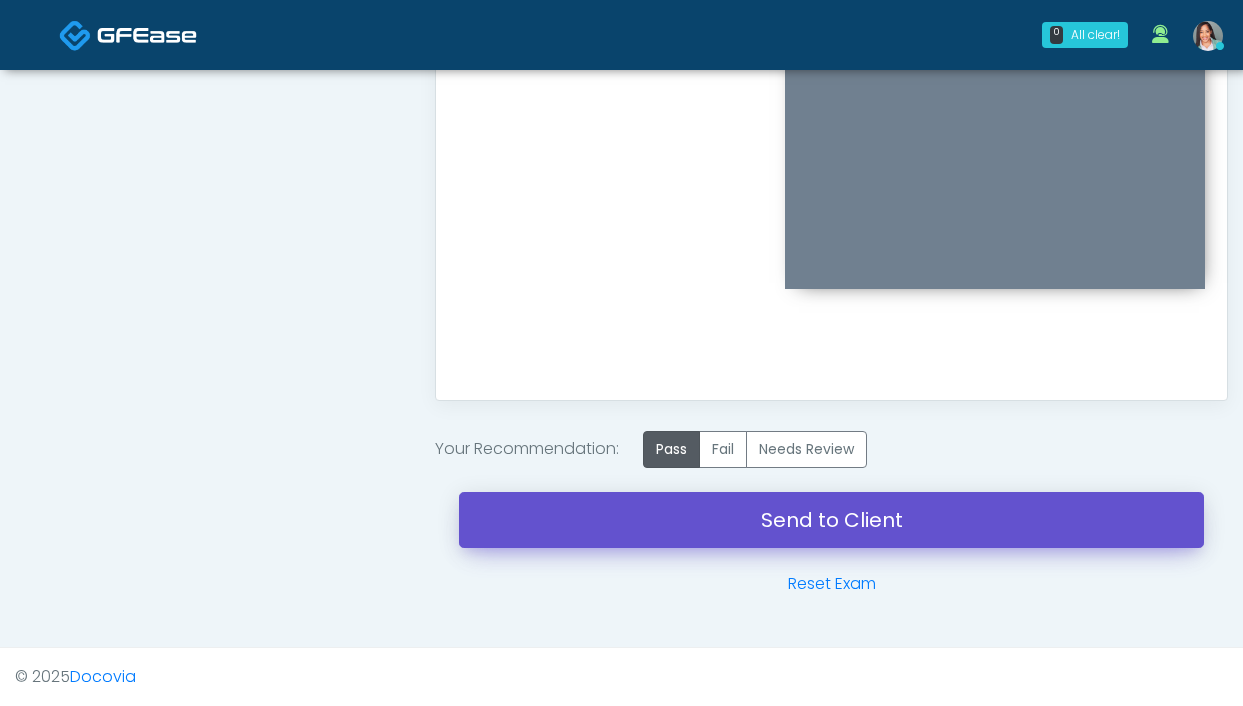 click on "Send to Client" at bounding box center (831, 520) 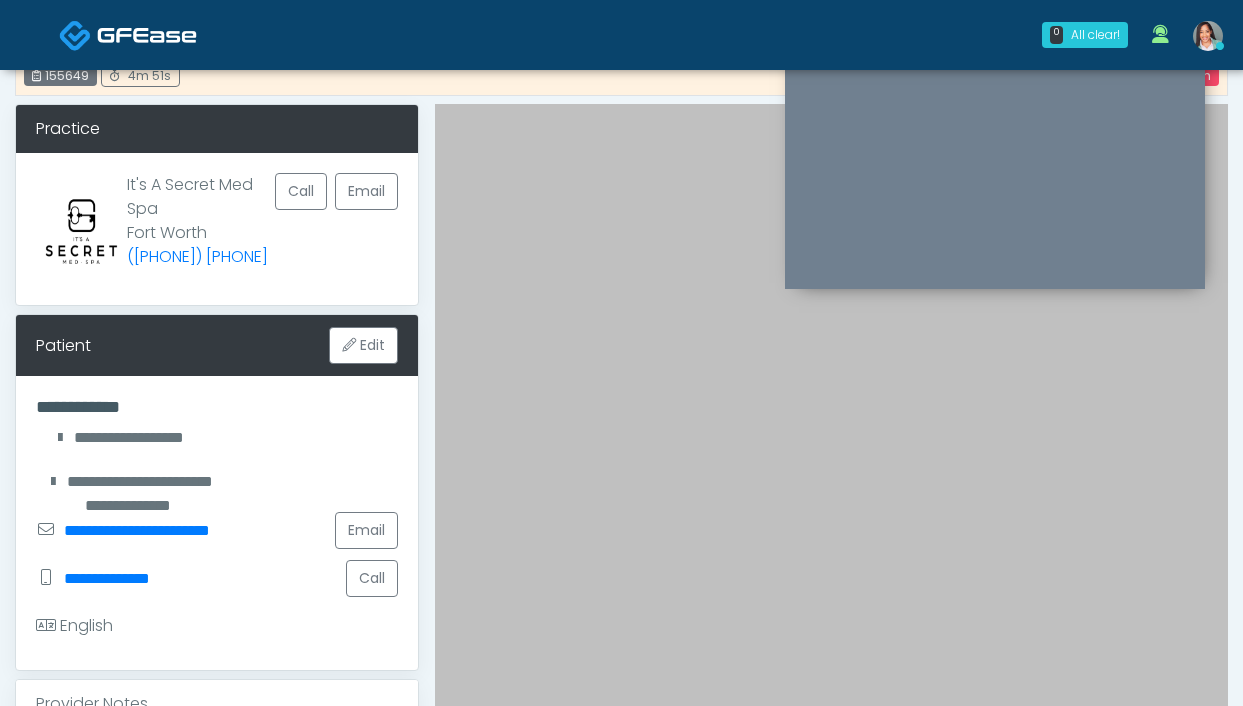 scroll, scrollTop: 0, scrollLeft: 0, axis: both 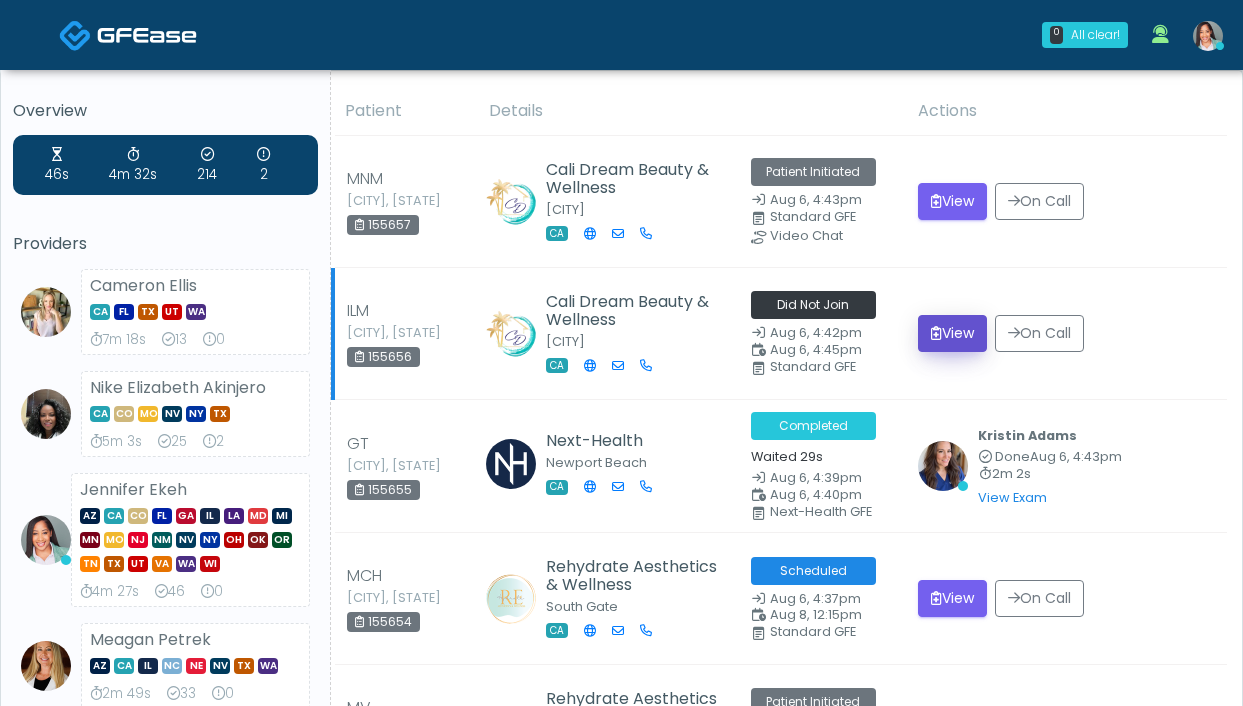 click on "View" at bounding box center (952, 333) 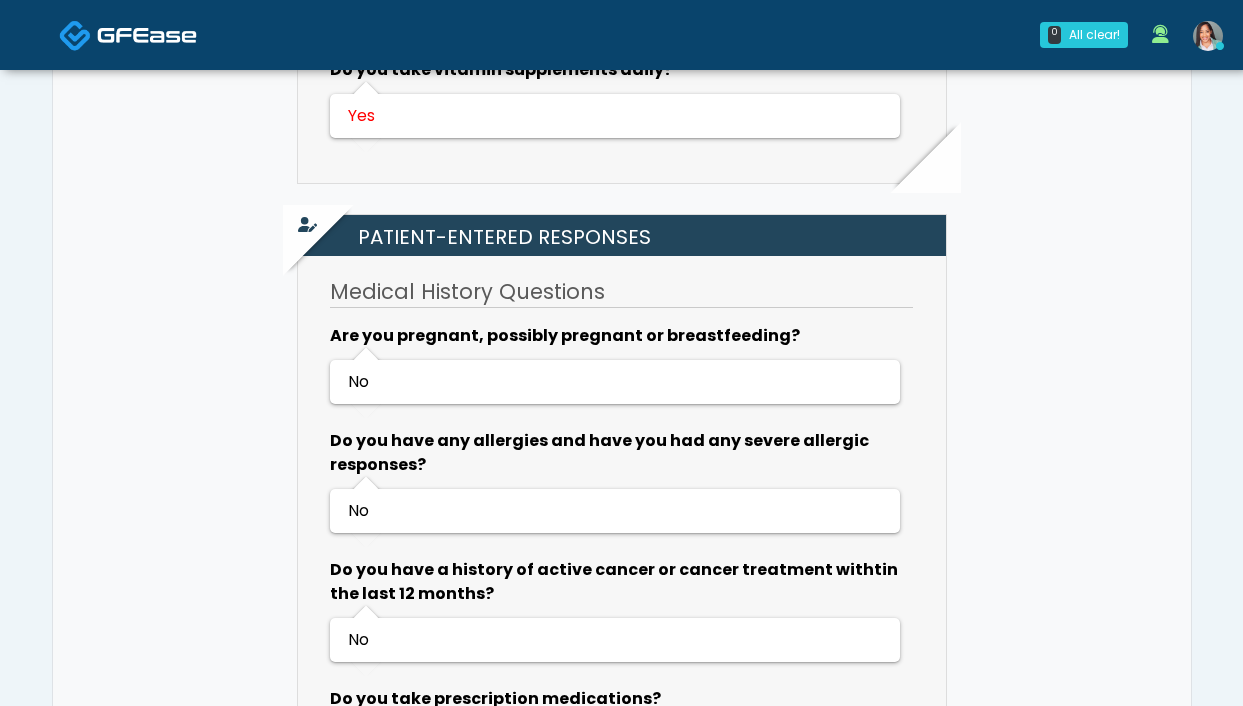 scroll, scrollTop: 953, scrollLeft: 0, axis: vertical 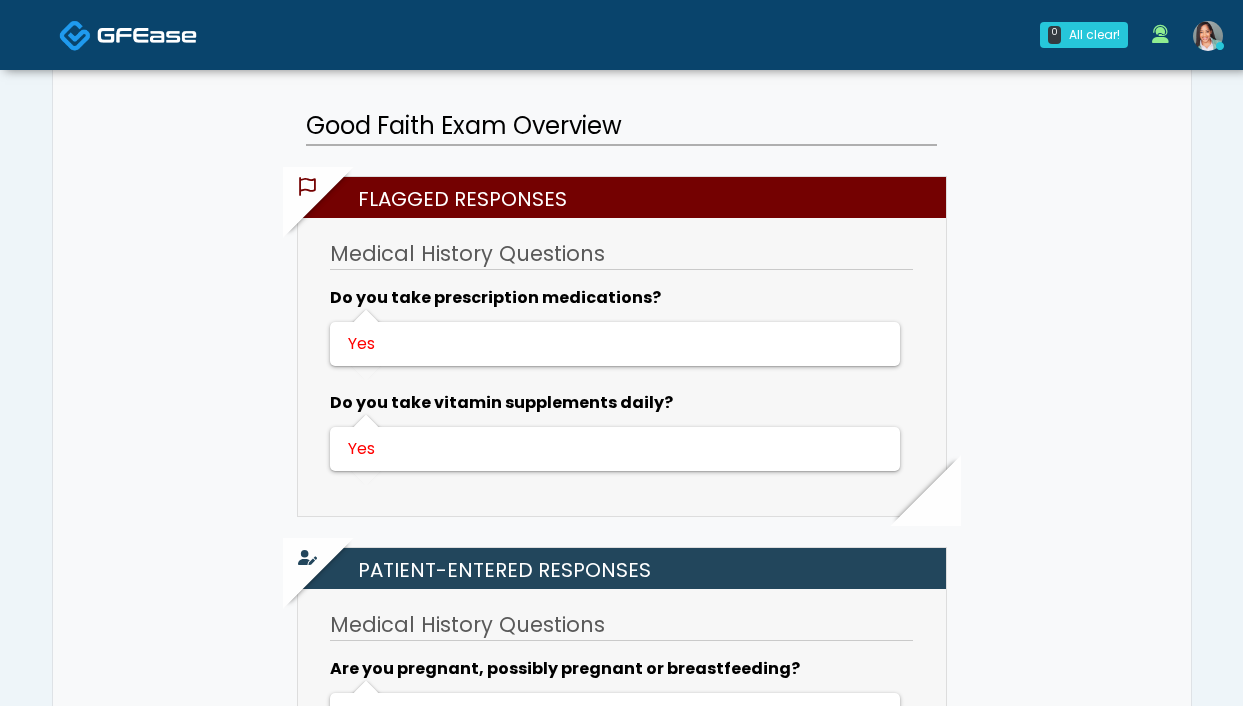 click at bounding box center [1208, 36] 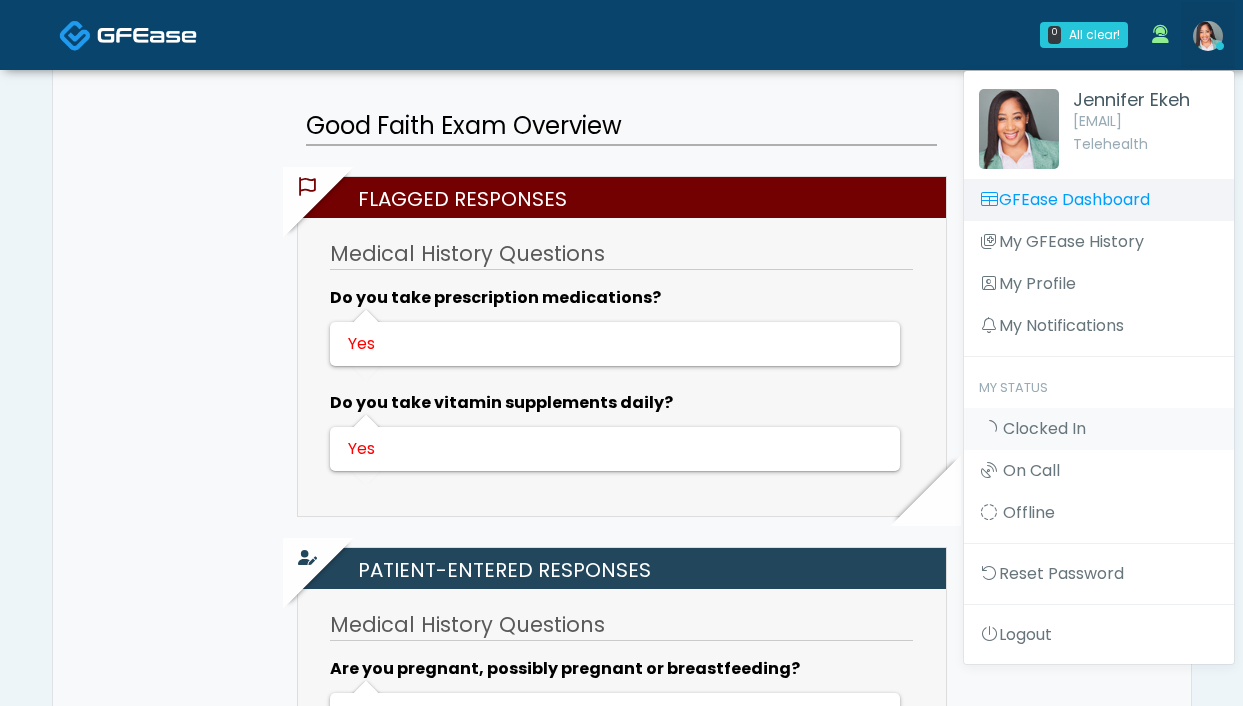 click on "GFEase Dashboard" at bounding box center [1099, 200] 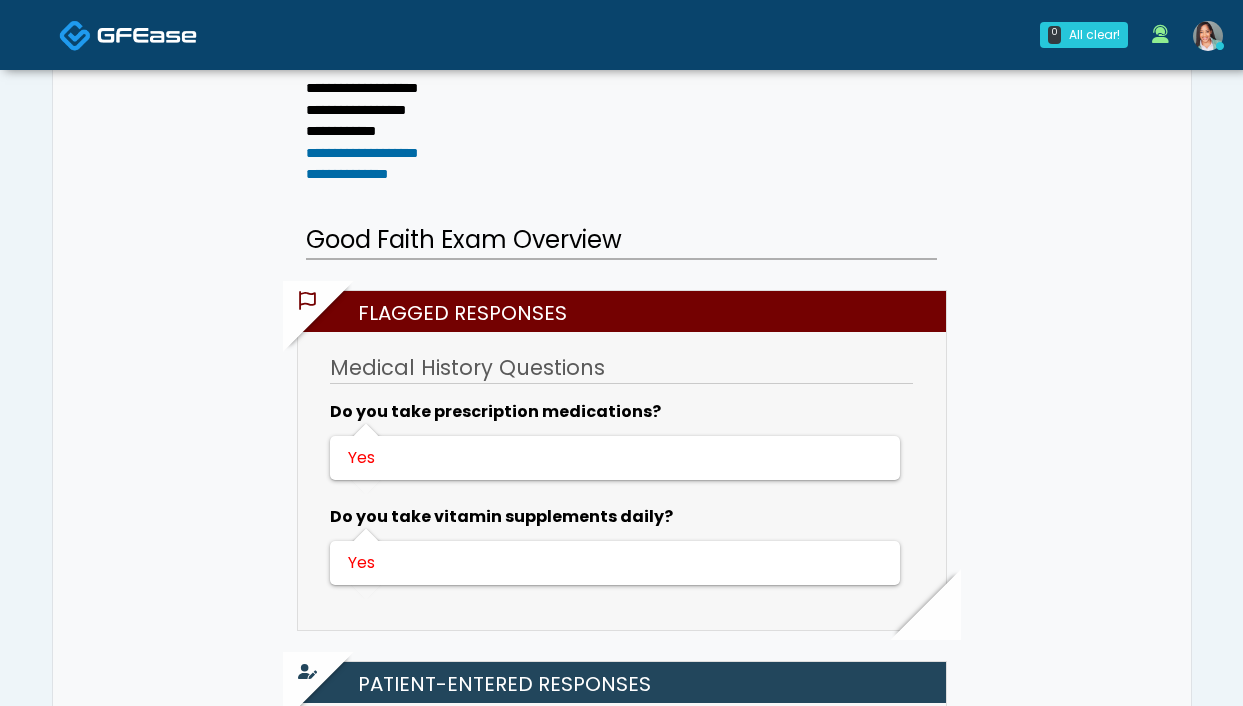 scroll, scrollTop: 0, scrollLeft: 0, axis: both 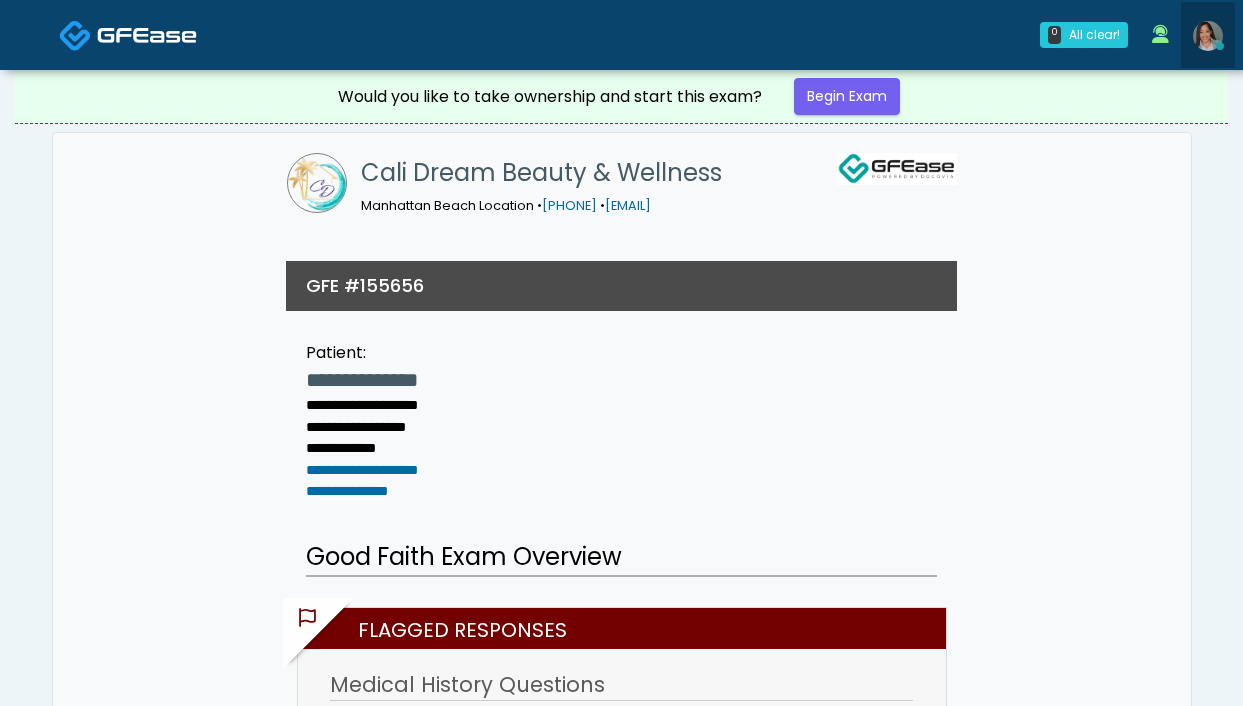 click at bounding box center (1208, 36) 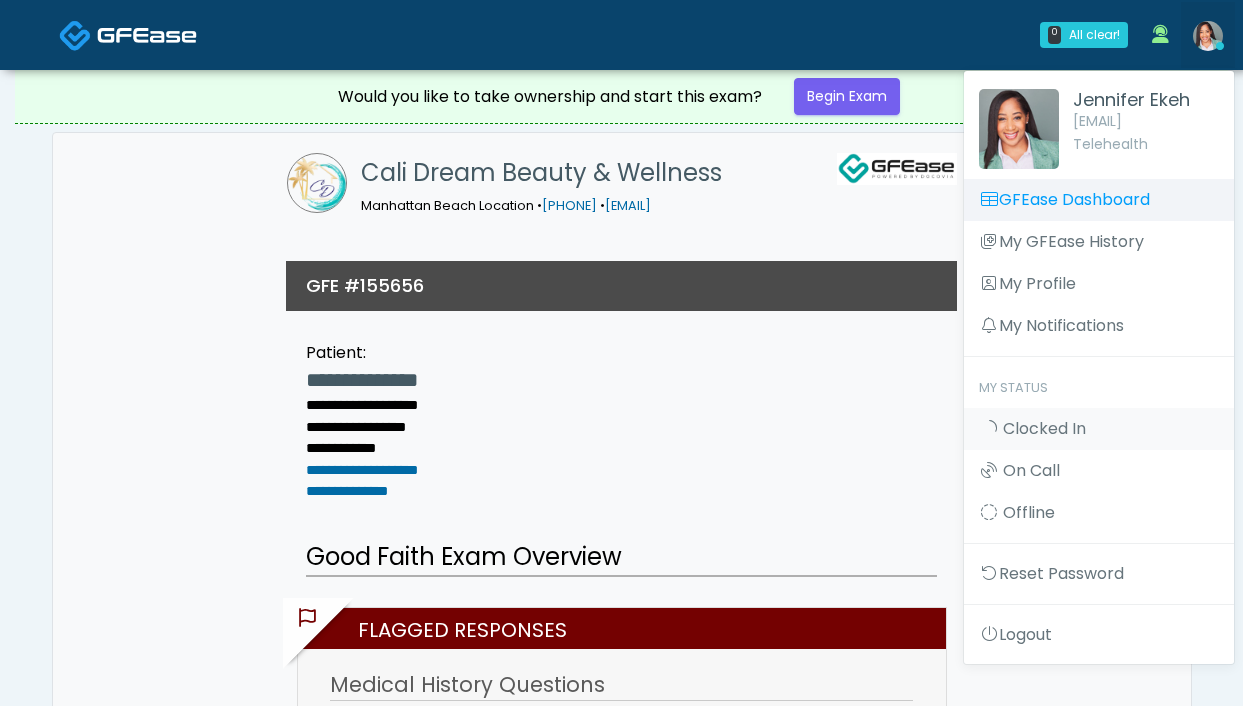 click on "GFEase Dashboard" at bounding box center [1099, 200] 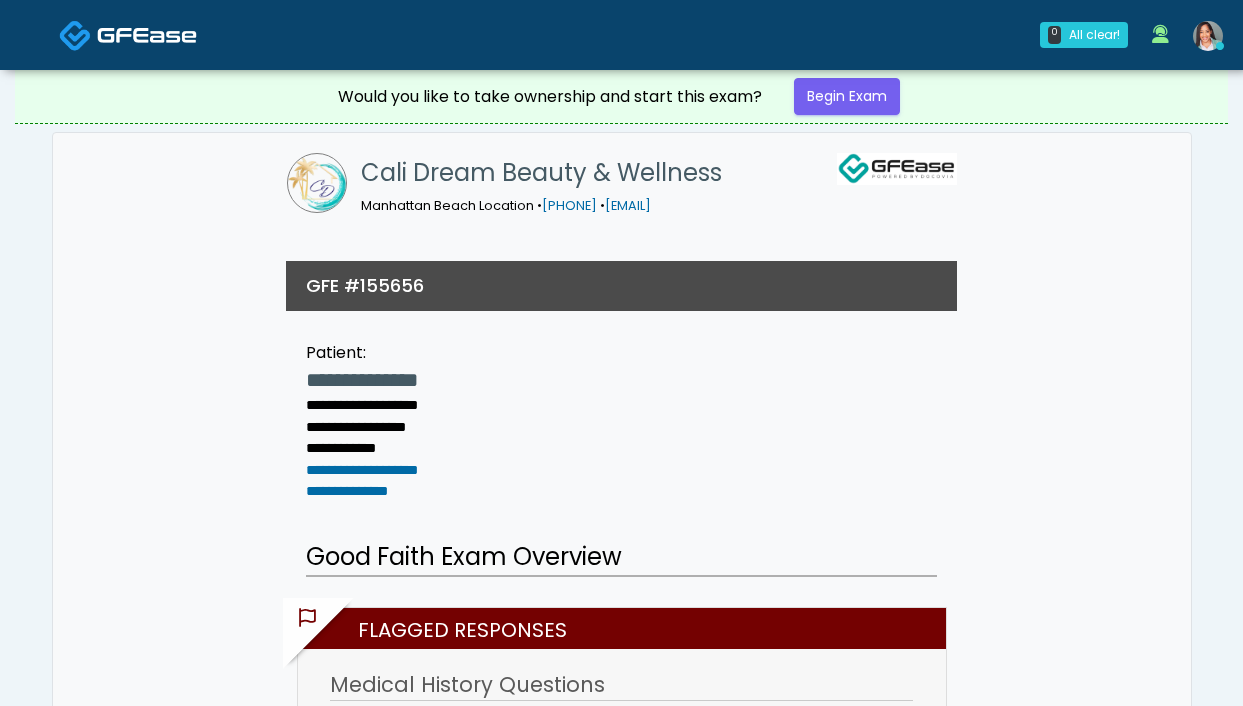 click at bounding box center (1208, 36) 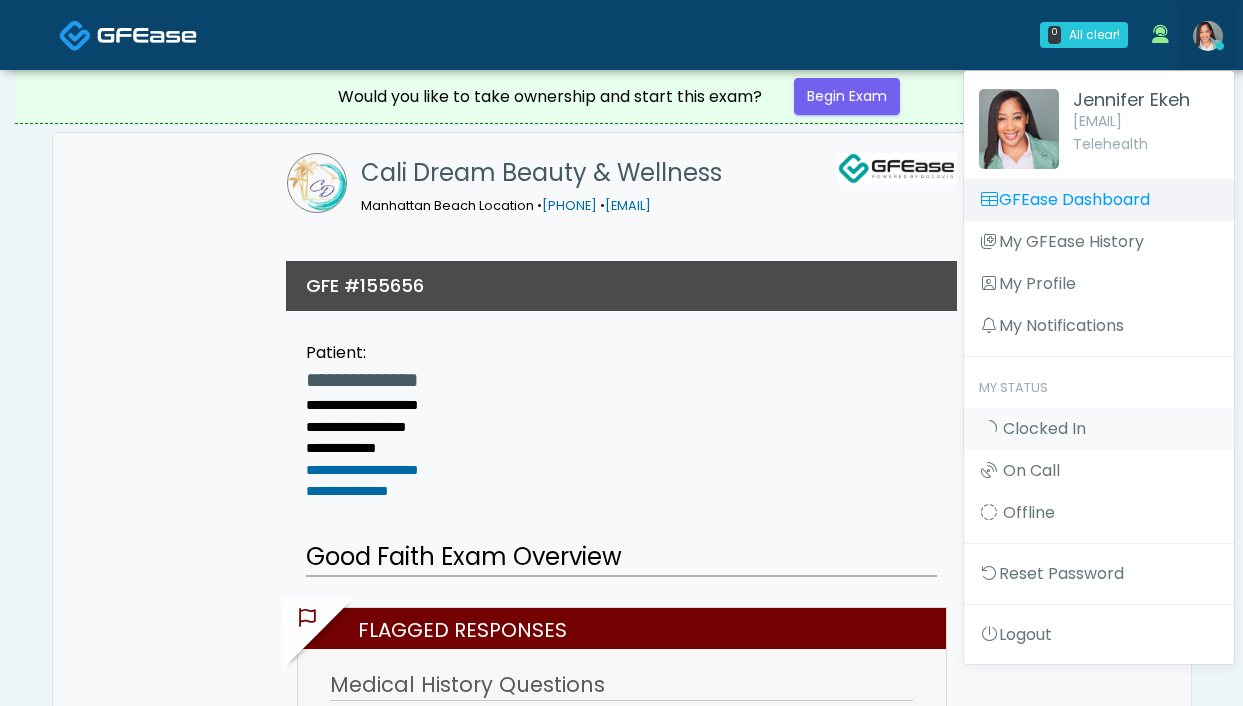 click on "GFEase Dashboard" at bounding box center (1099, 200) 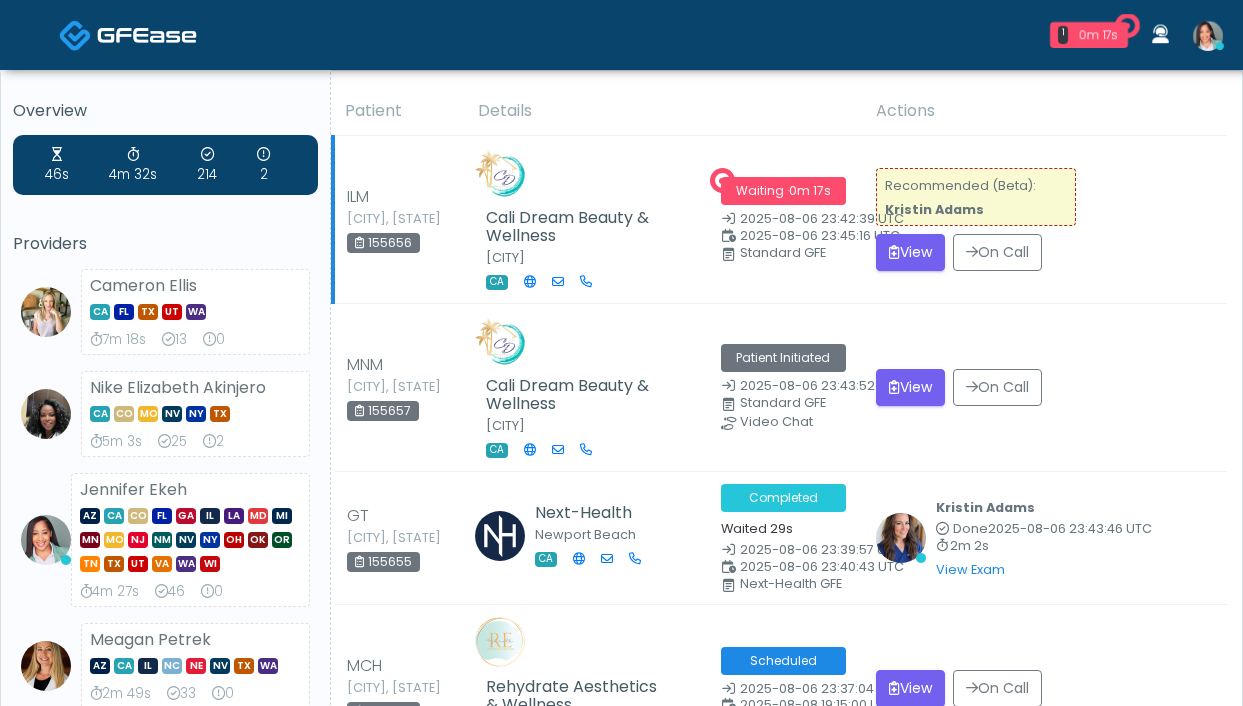 scroll, scrollTop: 0, scrollLeft: 0, axis: both 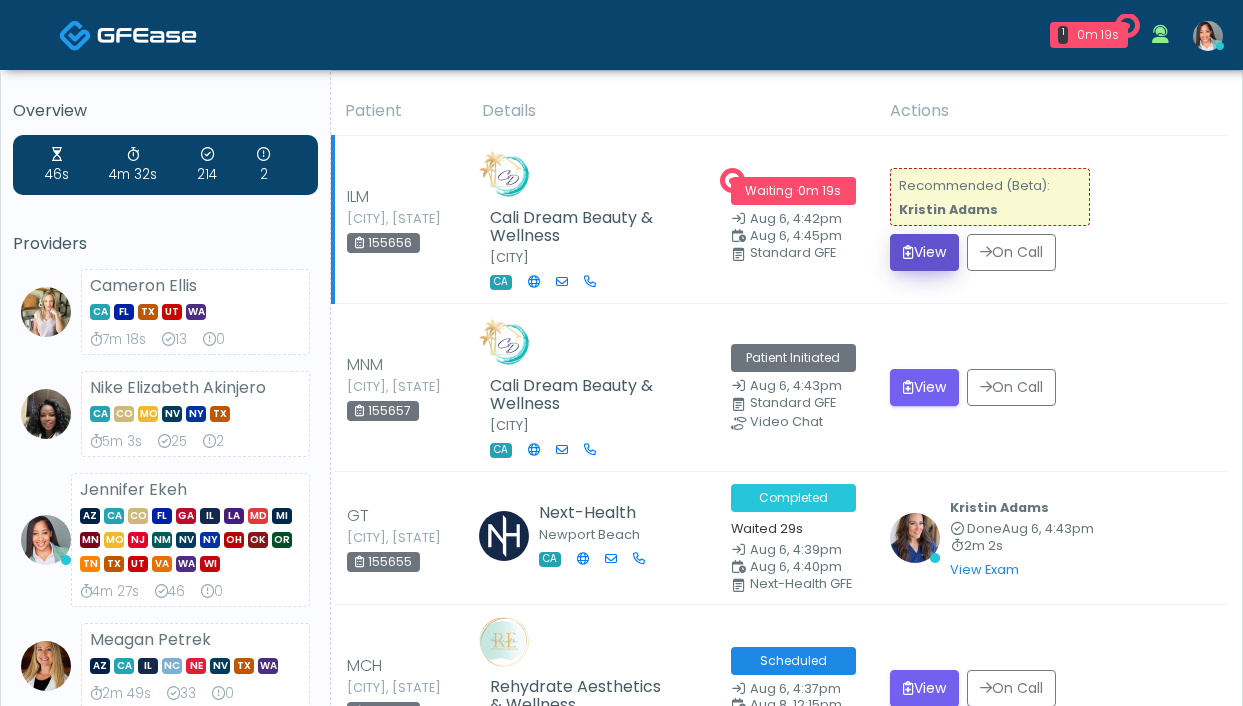 click on "View" at bounding box center [924, 252] 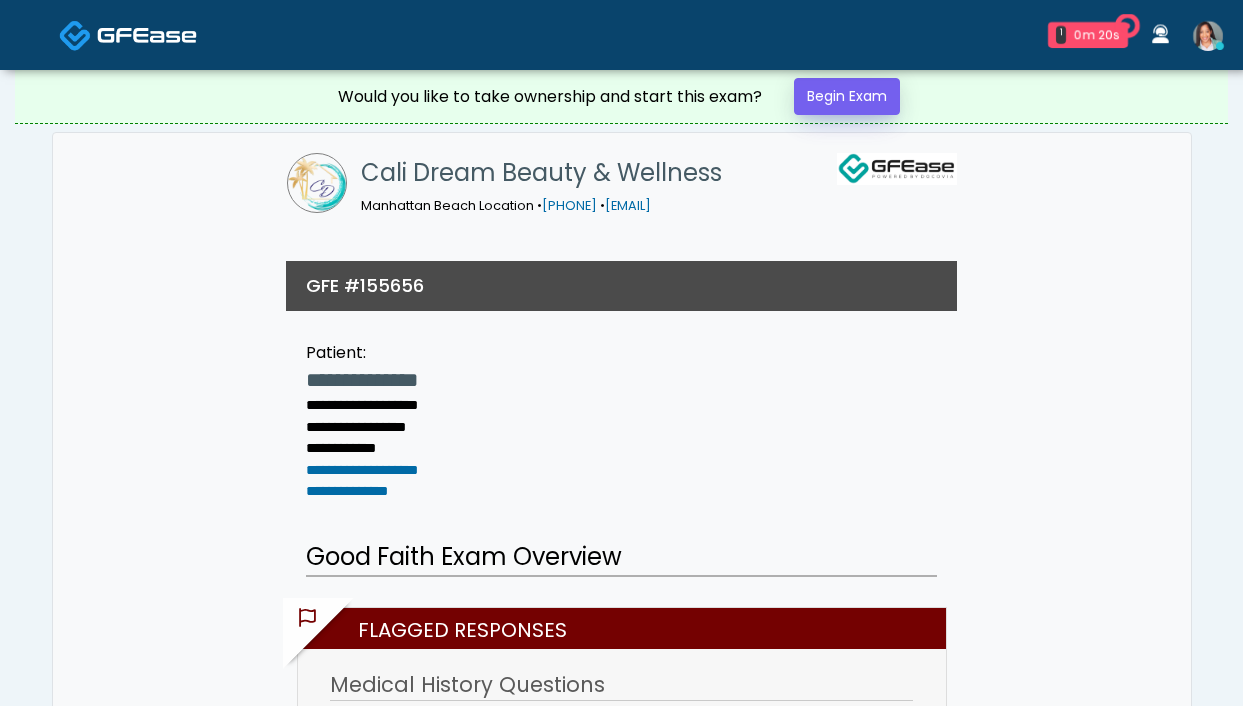 scroll, scrollTop: 0, scrollLeft: 0, axis: both 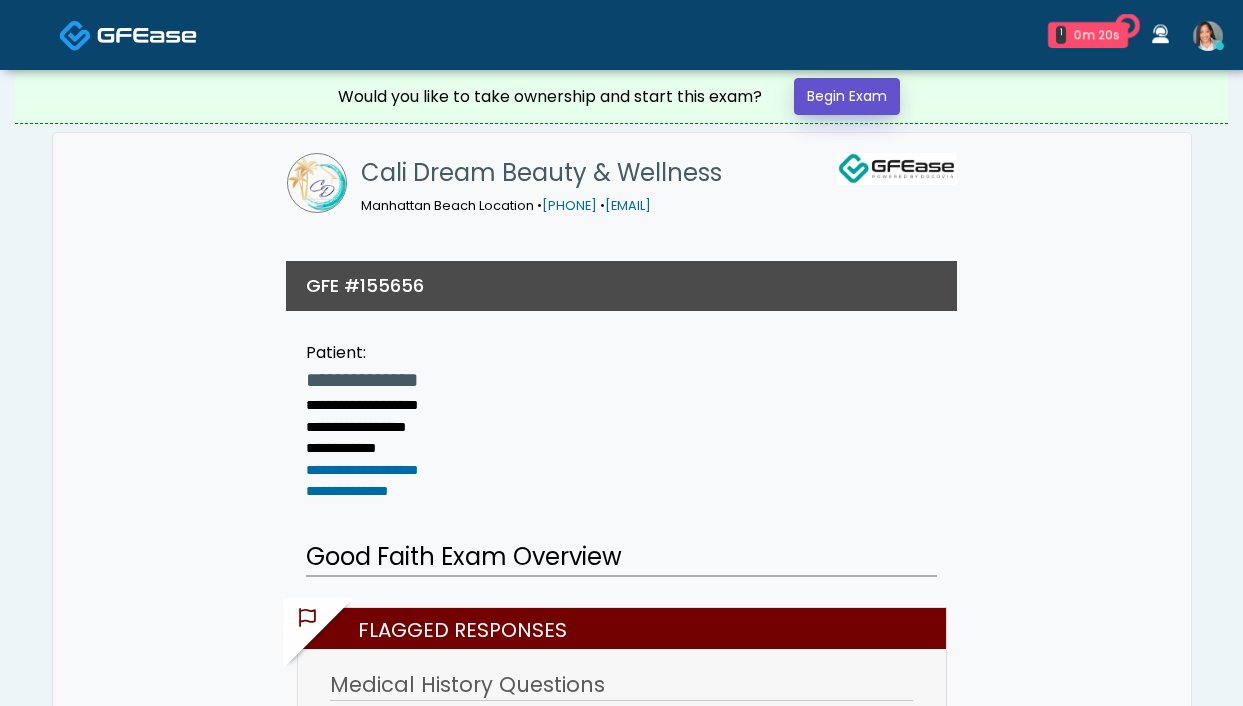 click on "Begin Exam" at bounding box center (847, 96) 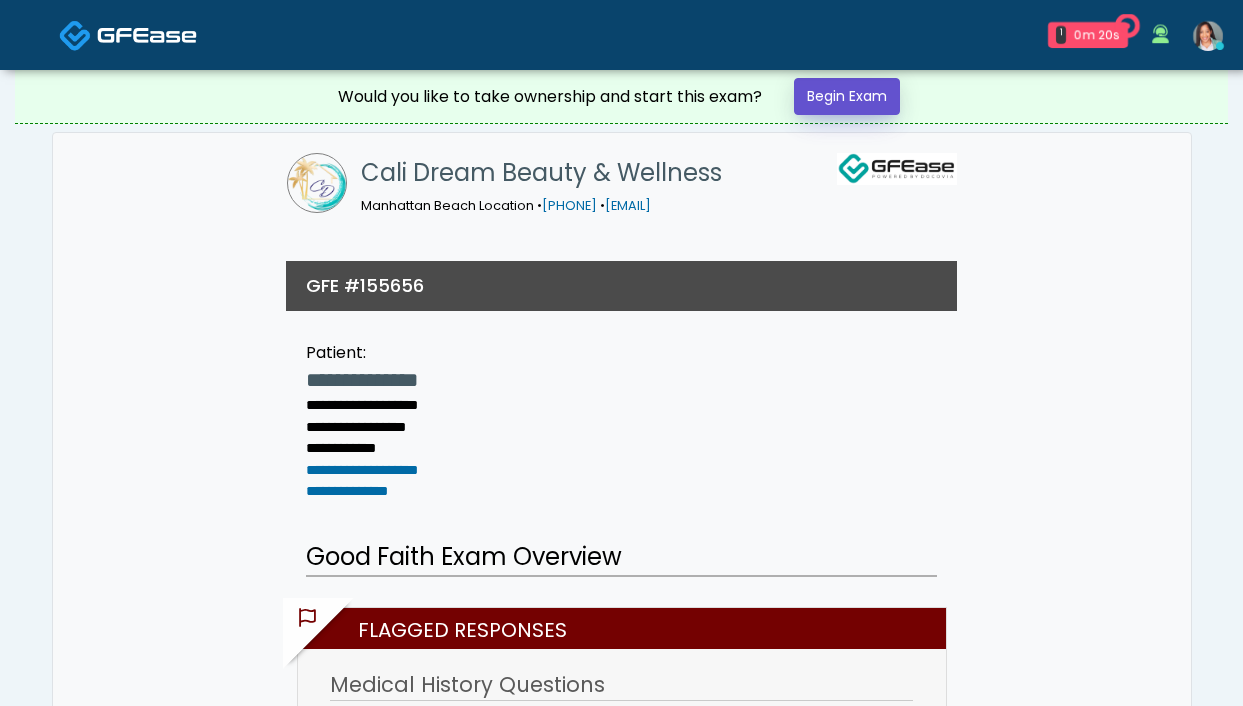 scroll, scrollTop: 0, scrollLeft: 0, axis: both 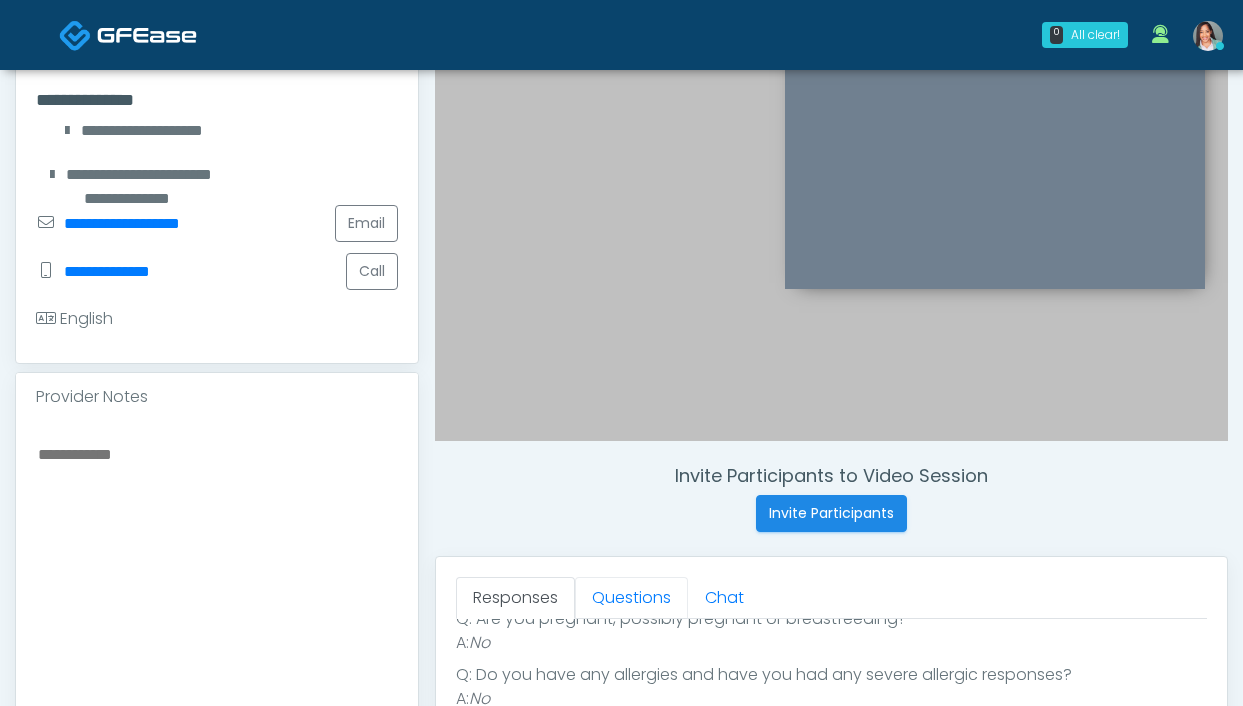 click on "Questions" at bounding box center (631, 598) 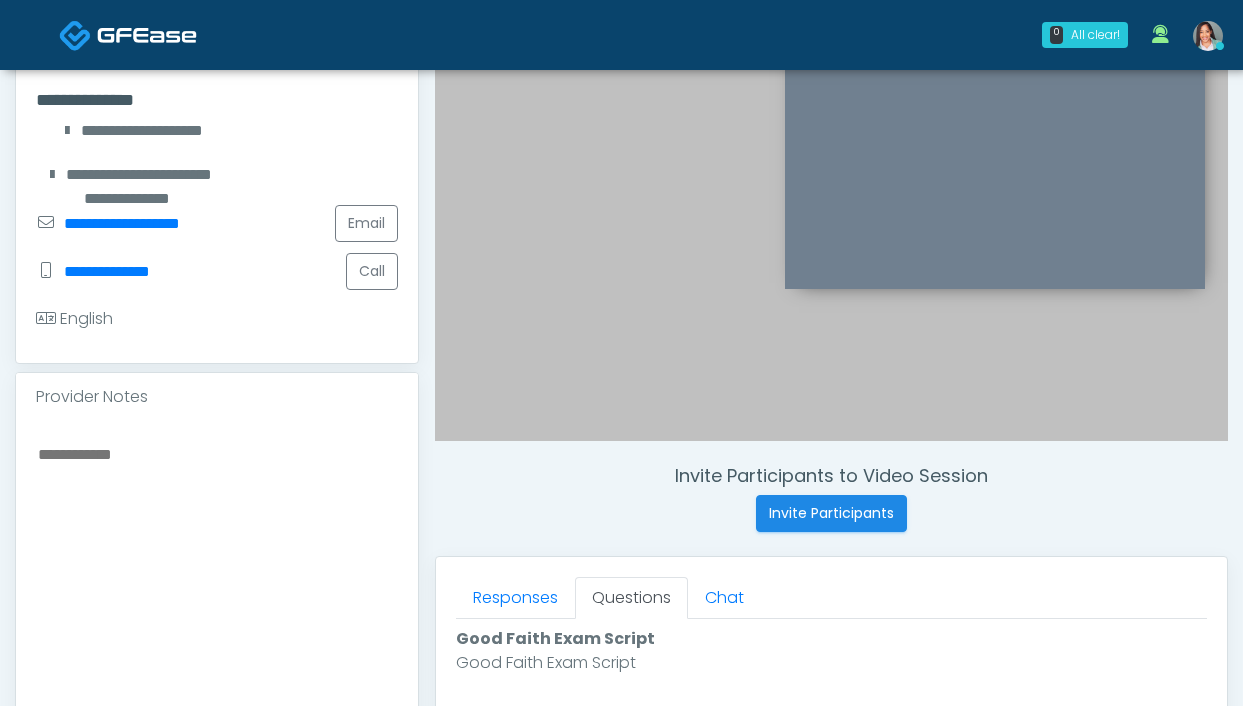 scroll, scrollTop: 0, scrollLeft: 0, axis: both 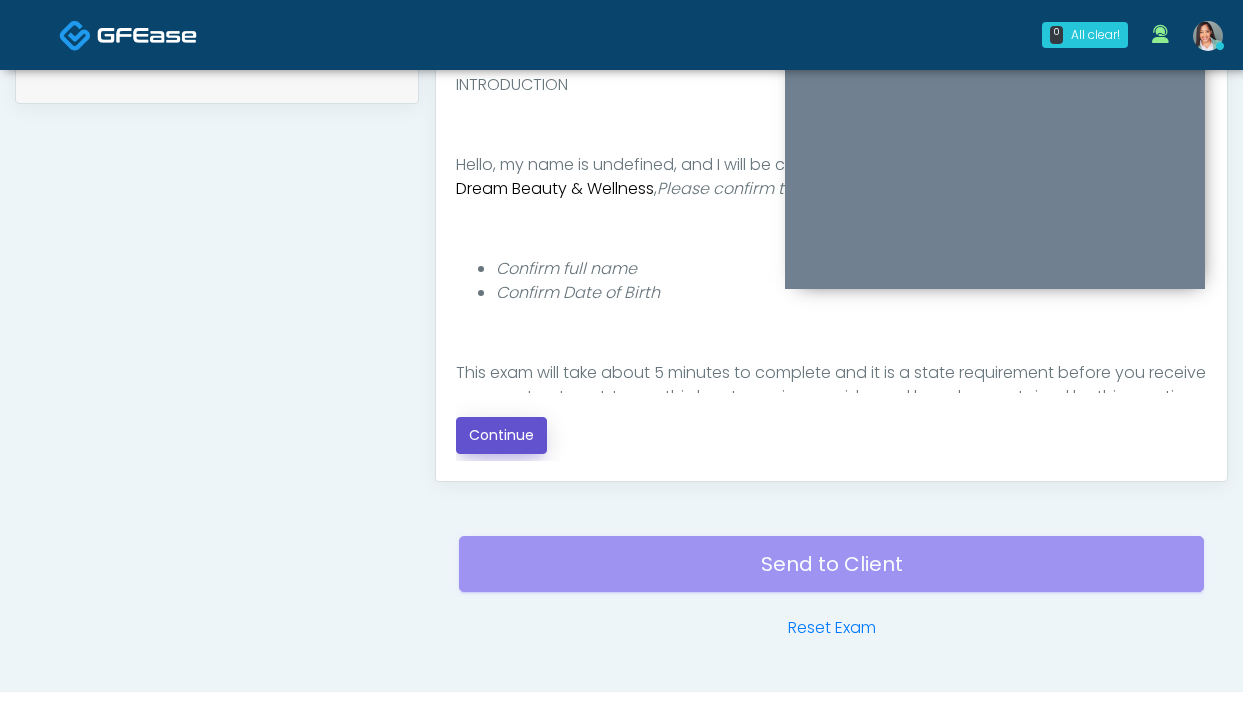click on "Continue" at bounding box center (501, 435) 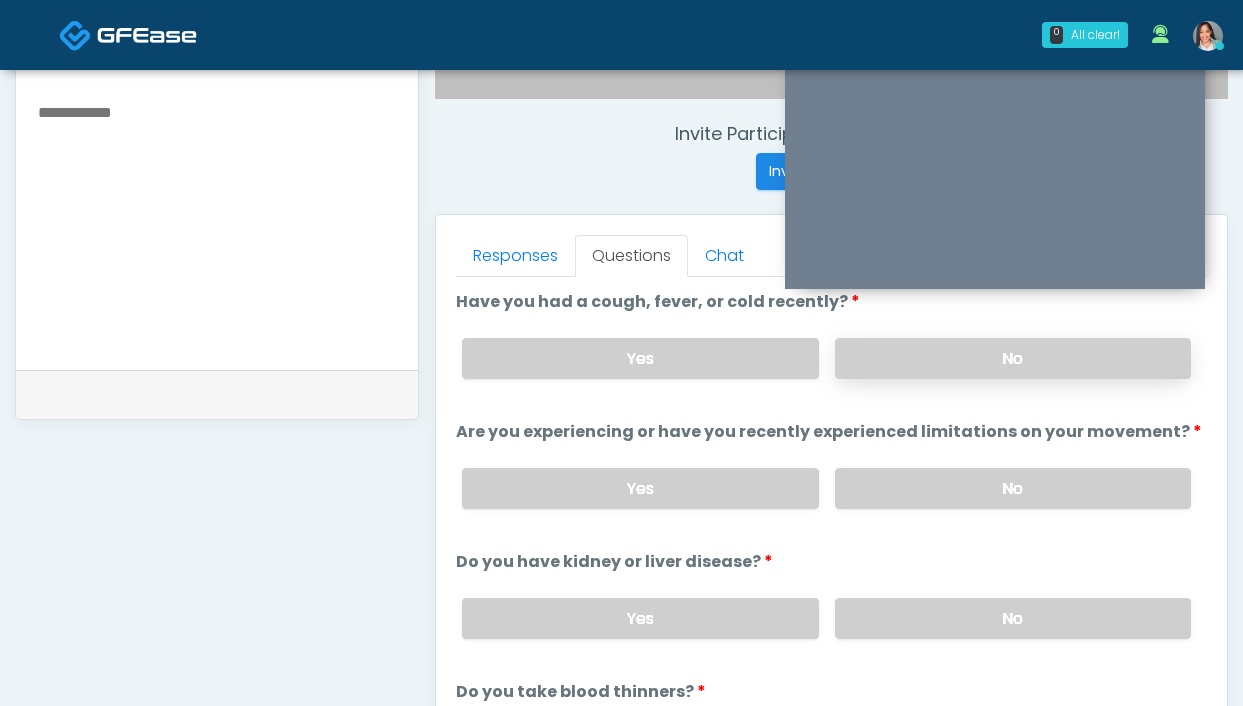 scroll, scrollTop: 727, scrollLeft: 0, axis: vertical 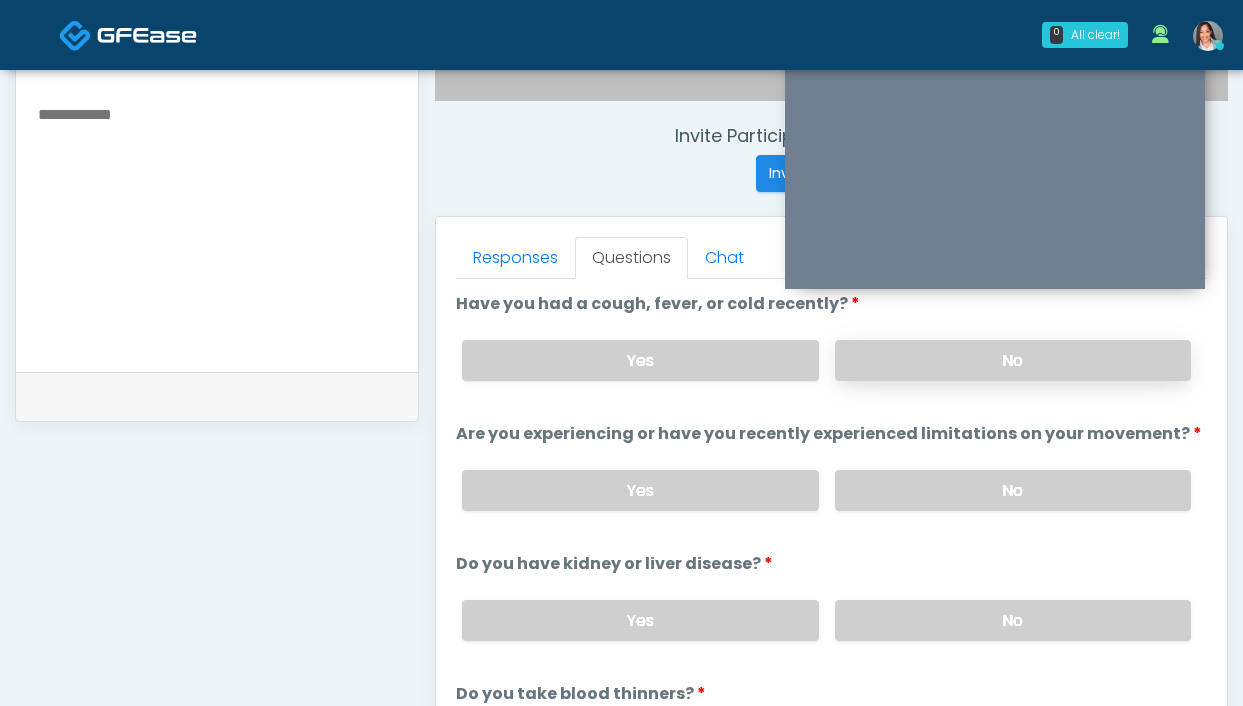 click on "No" at bounding box center [1013, 360] 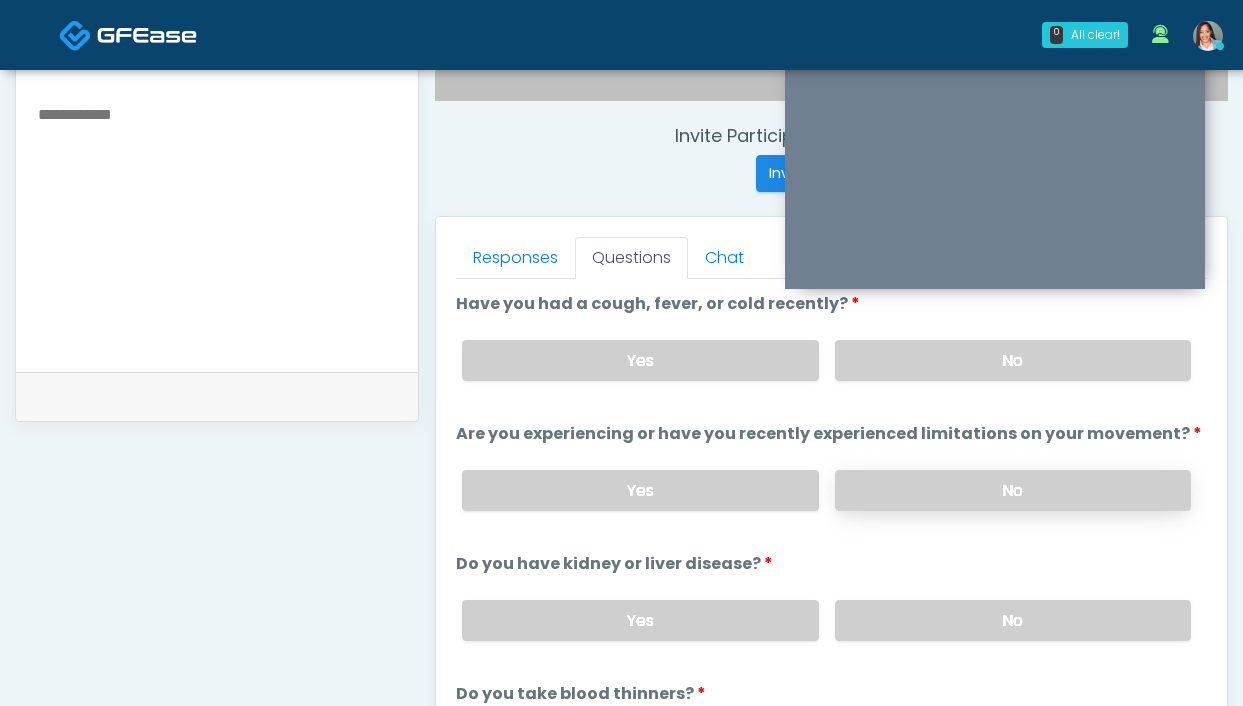 click on "No" at bounding box center [1013, 490] 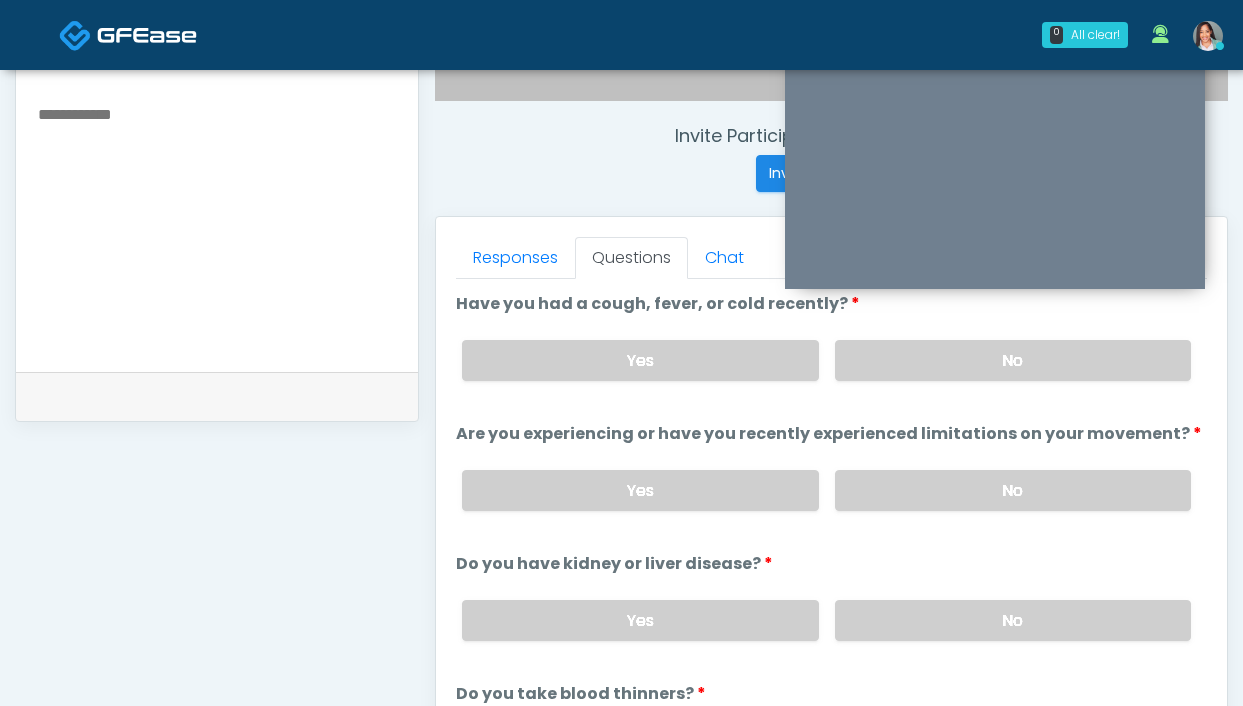 scroll, scrollTop: 760, scrollLeft: 0, axis: vertical 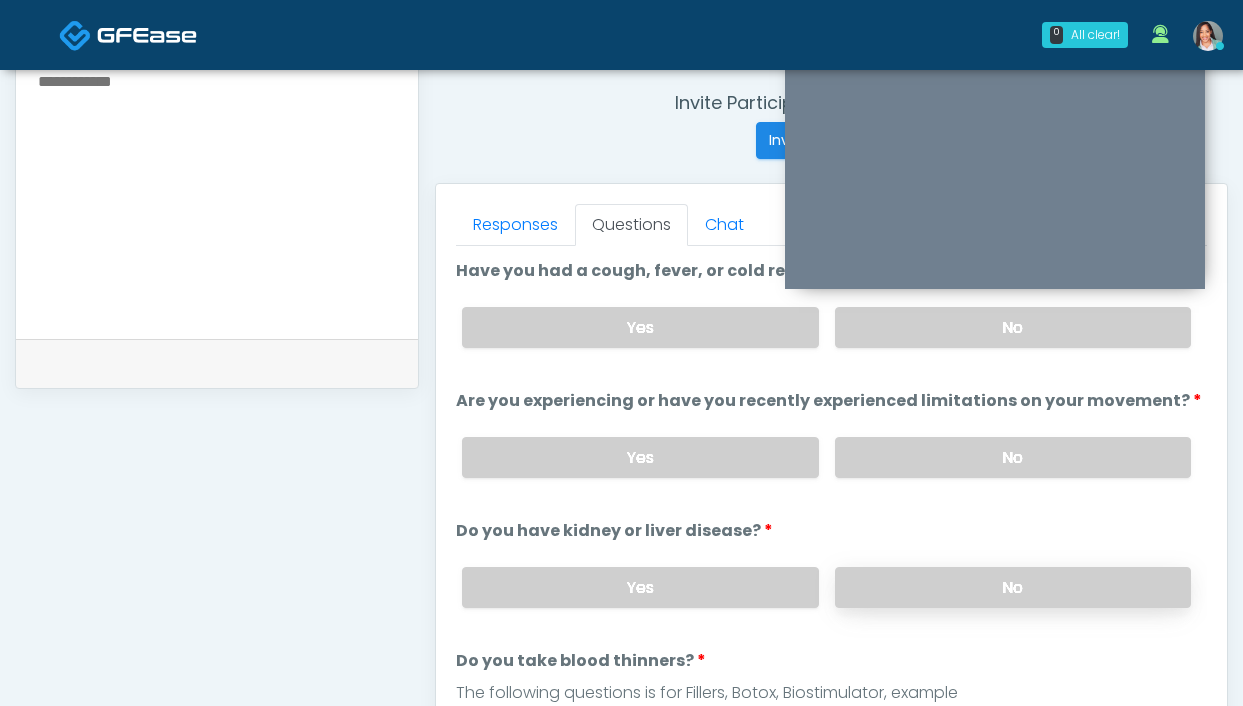 click on "No" at bounding box center [1013, 587] 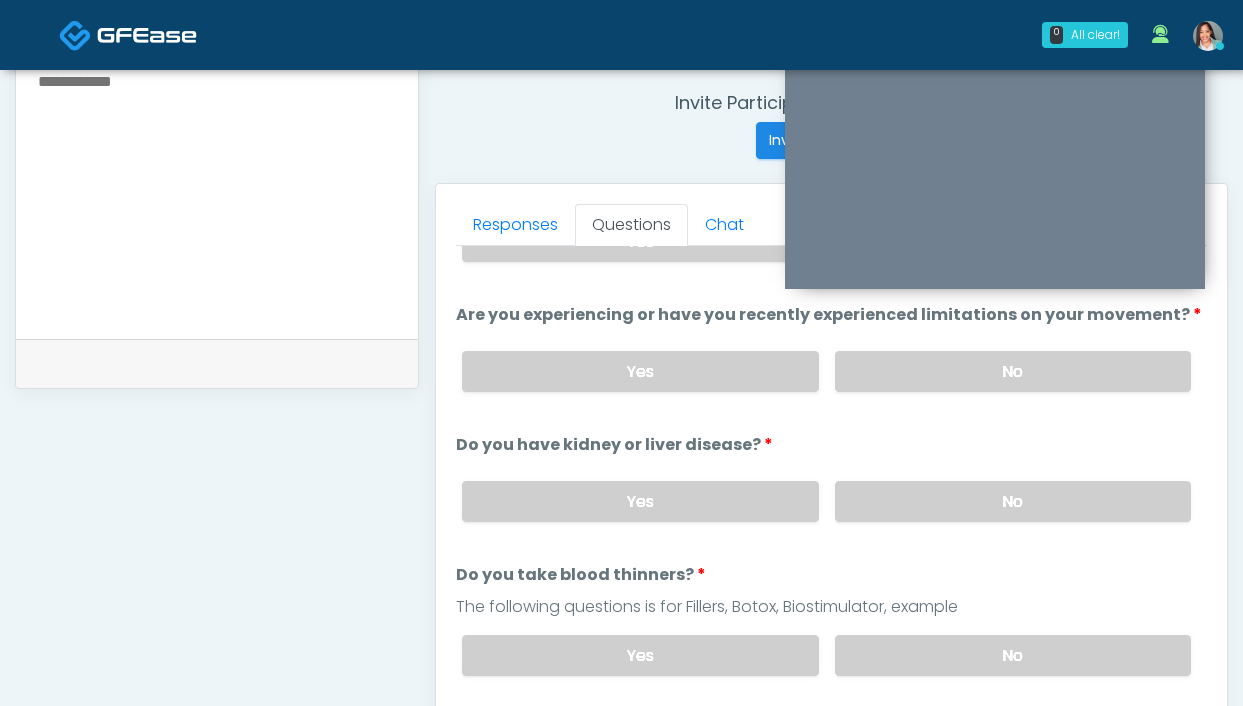 scroll, scrollTop: 164, scrollLeft: 0, axis: vertical 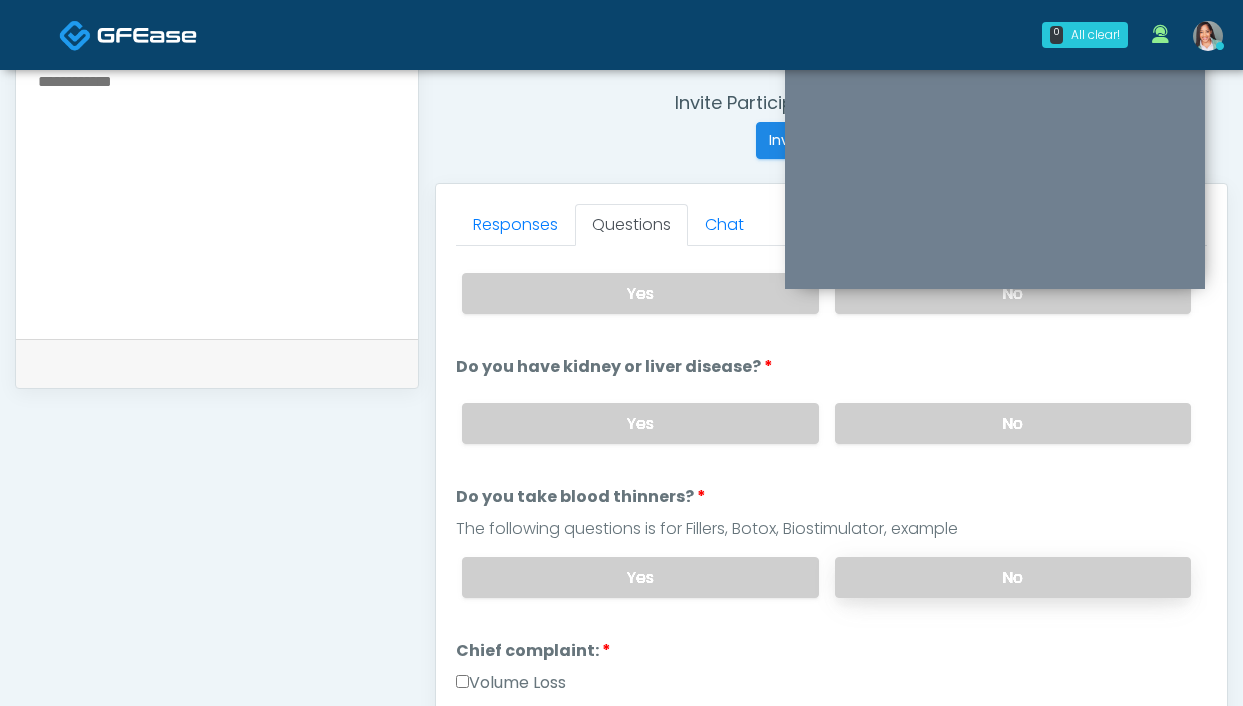 click on "No" at bounding box center [1013, 577] 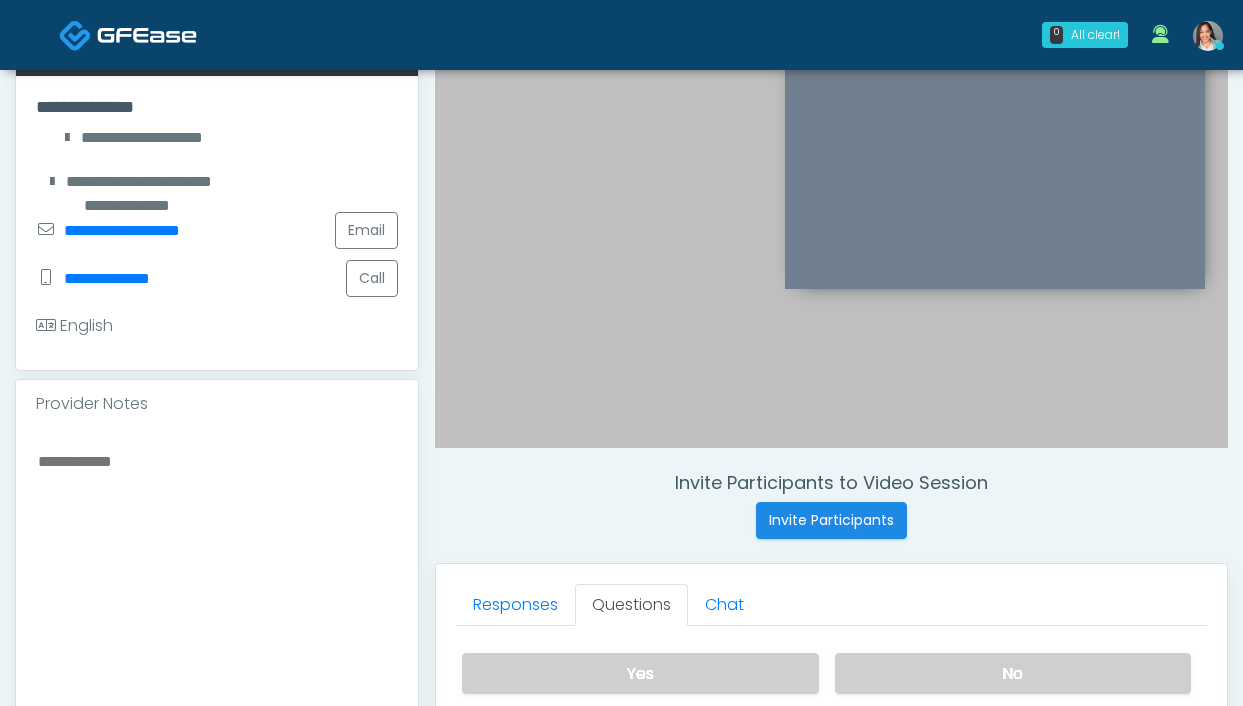 scroll, scrollTop: 929, scrollLeft: 0, axis: vertical 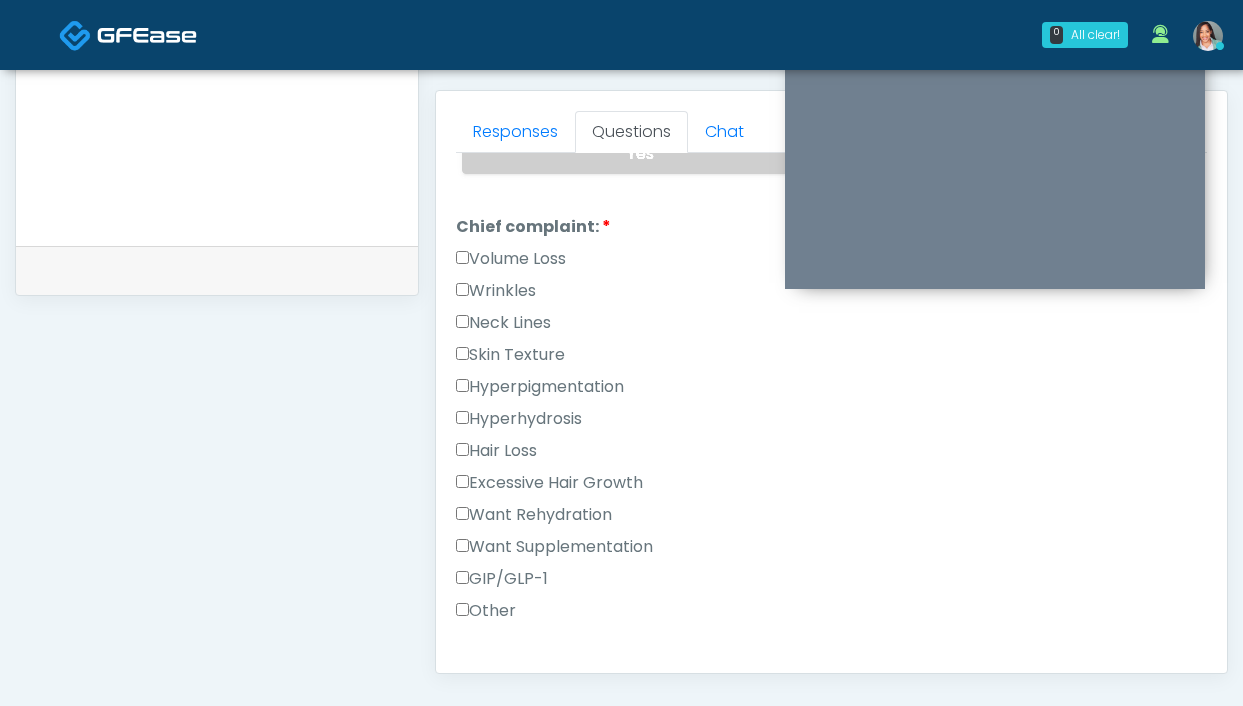 drag, startPoint x: 483, startPoint y: 518, endPoint x: 530, endPoint y: 545, distance: 54.20332 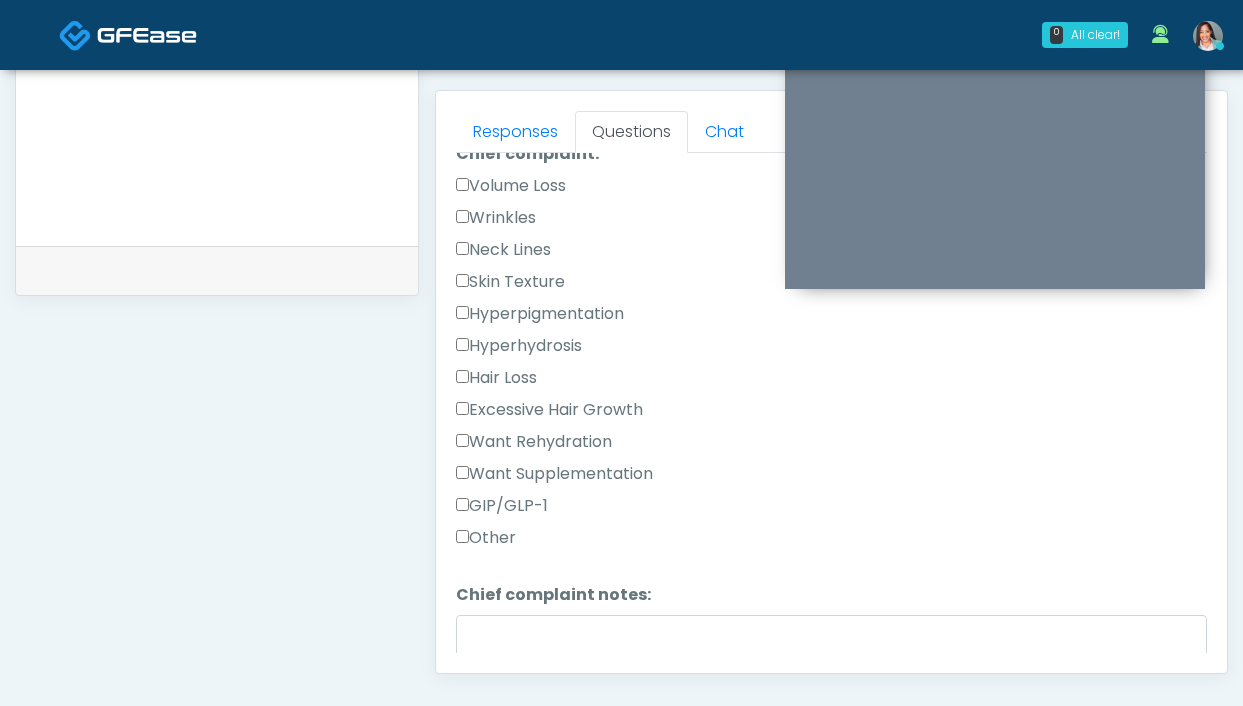scroll, scrollTop: 588, scrollLeft: 0, axis: vertical 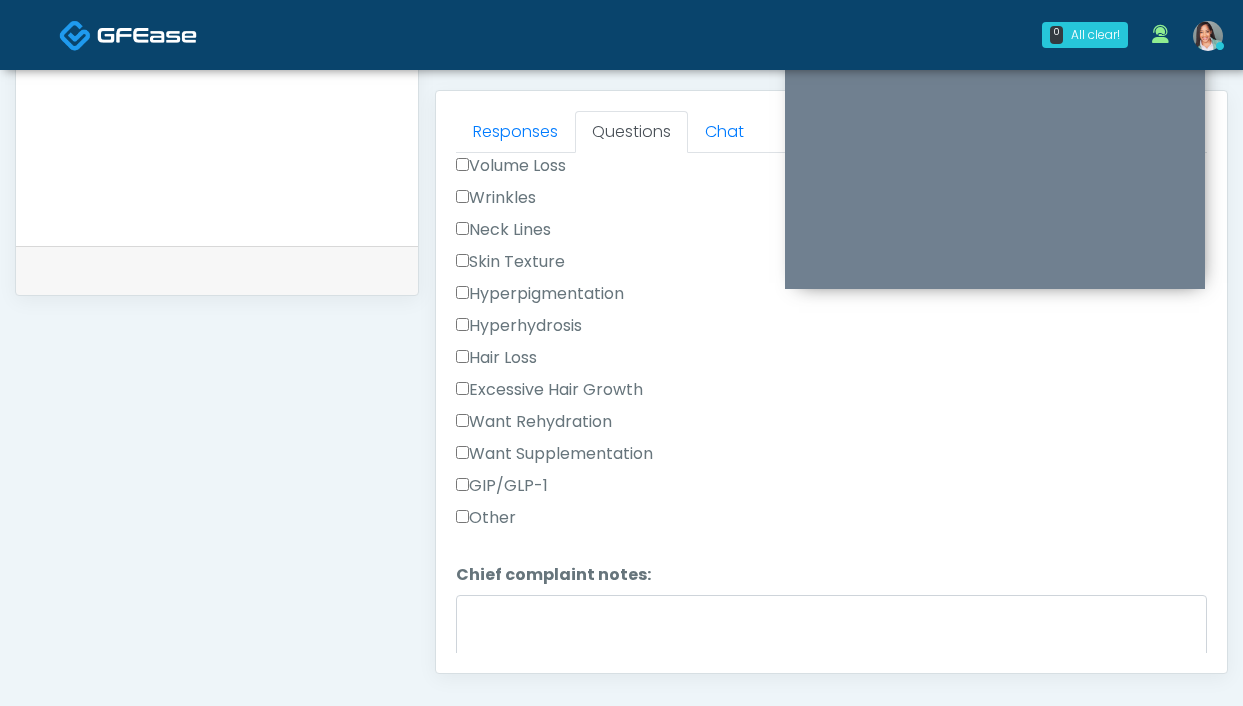 click on "Want Rehydration" at bounding box center (534, 422) 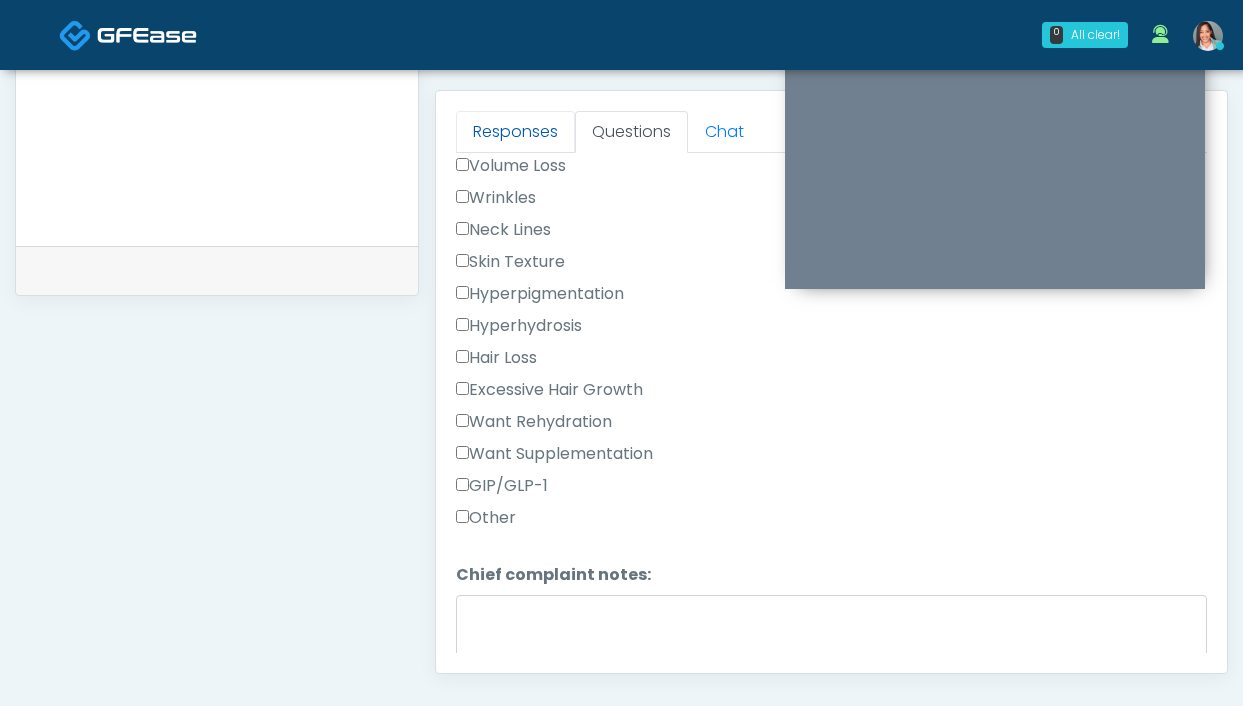 click on "Responses" at bounding box center [515, 132] 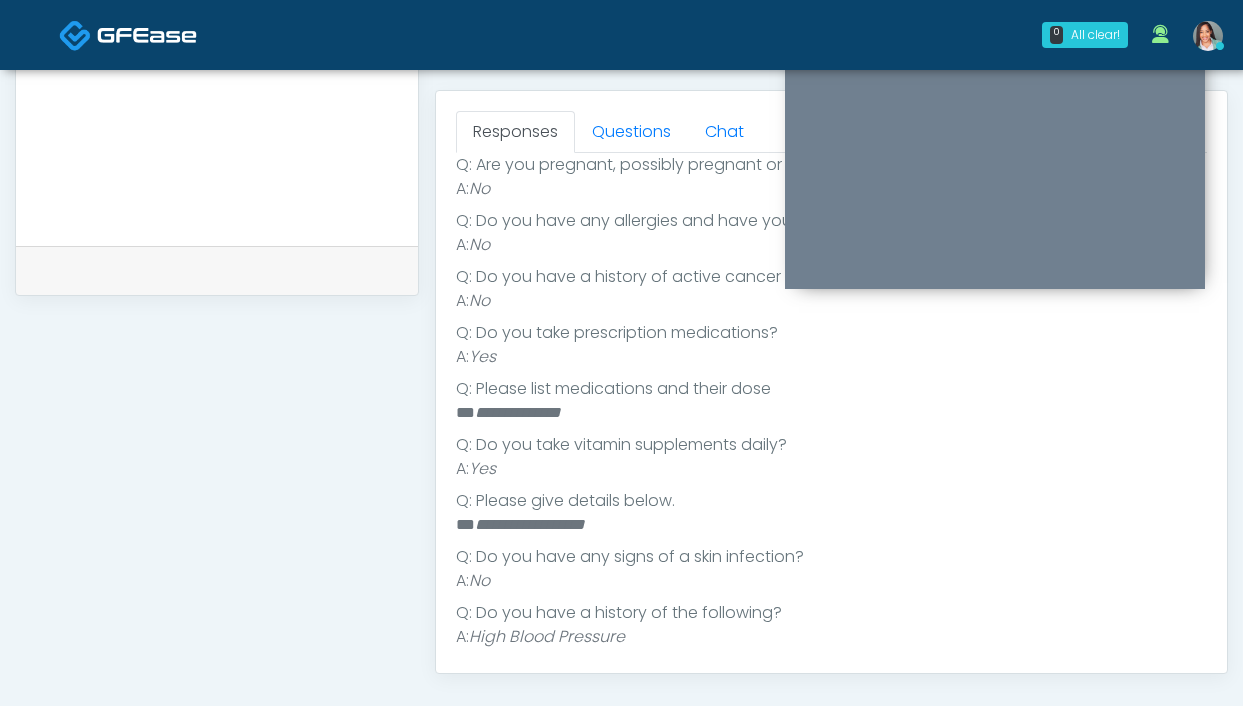 scroll, scrollTop: 346, scrollLeft: 0, axis: vertical 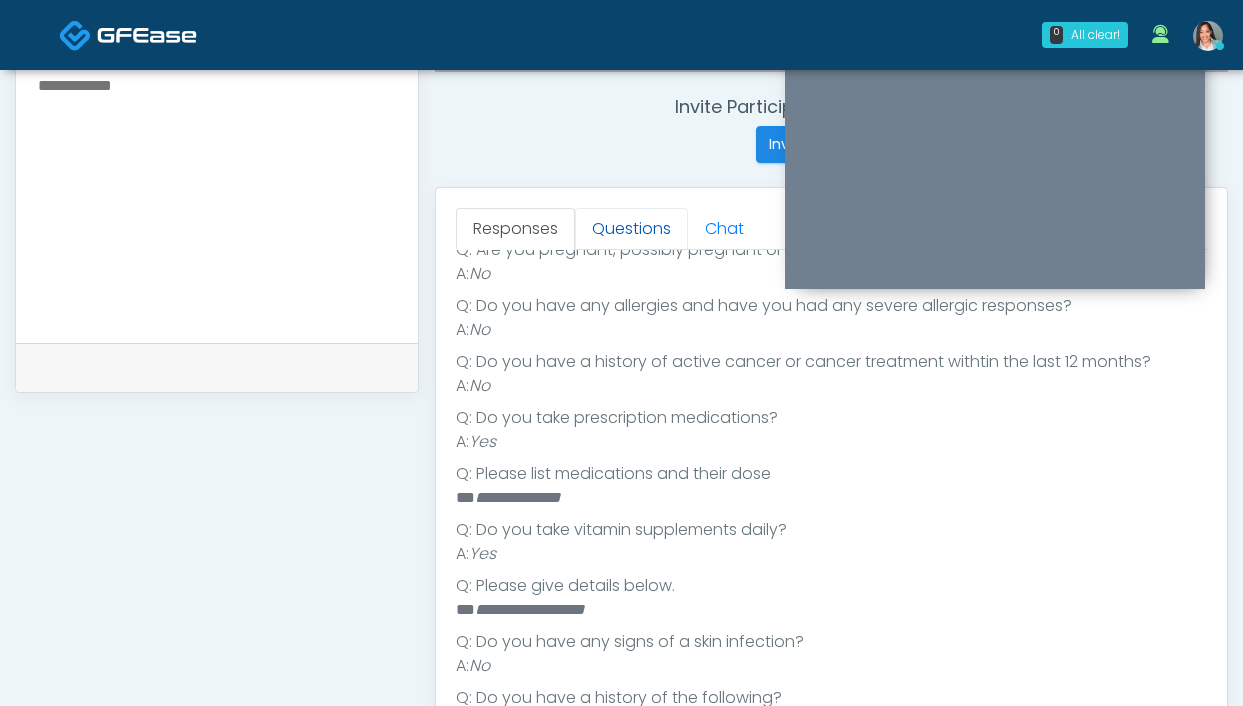 click on "Questions" at bounding box center (631, 229) 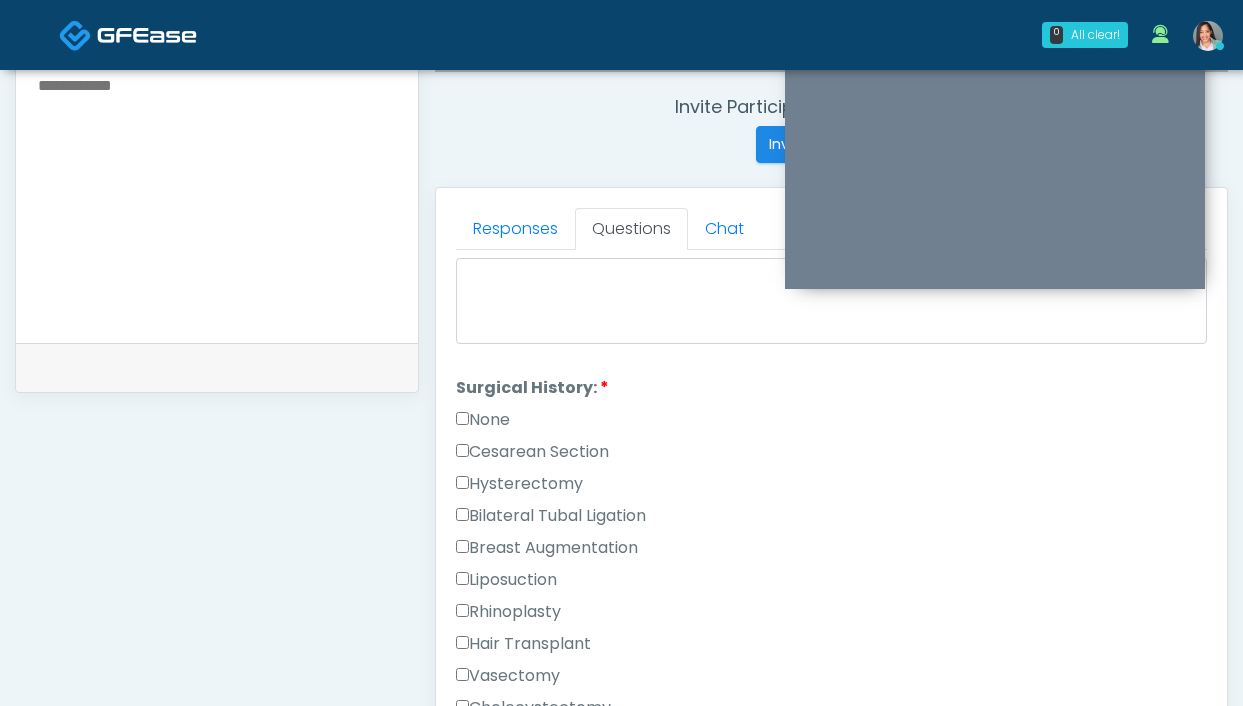 scroll, scrollTop: 1023, scrollLeft: 0, axis: vertical 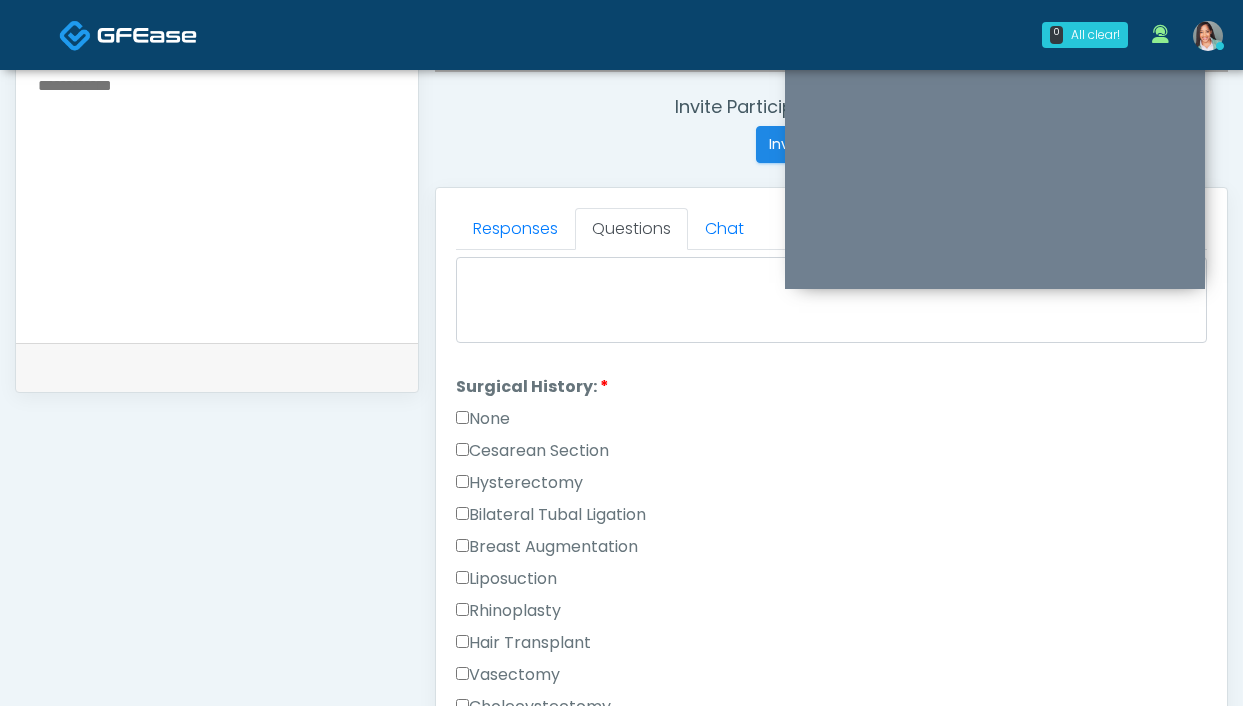 click on "None" at bounding box center (483, 419) 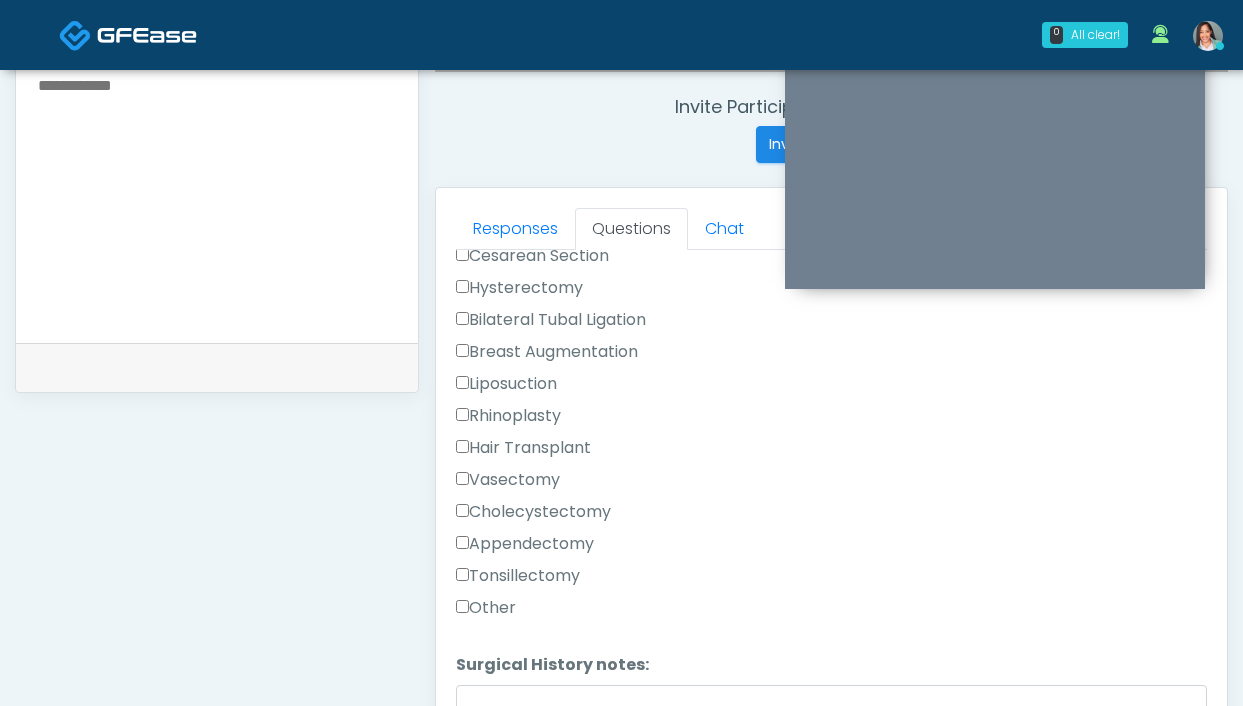 scroll, scrollTop: 1303, scrollLeft: 0, axis: vertical 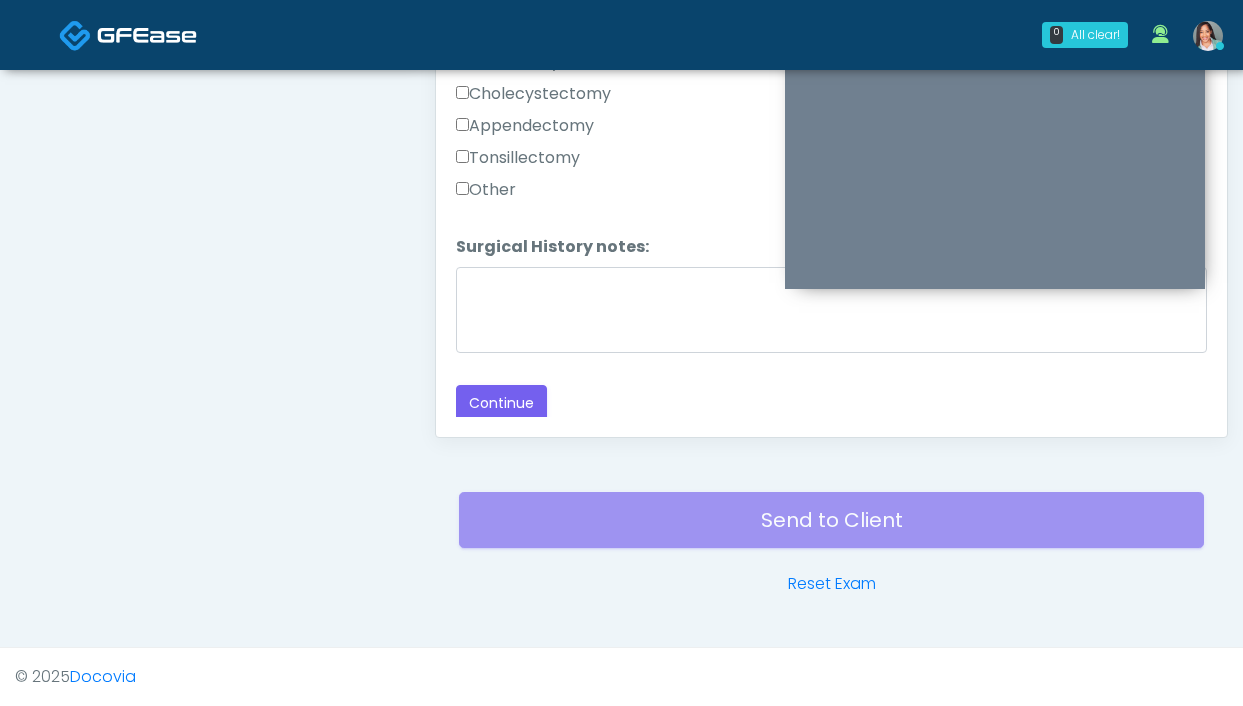 click on "Loading...
Connecting to your agent...
Please wait while we prepare your personalized experience.
Have you had a cough, fever, or cold recently?
Have you had a cough, fever, or cold recently?
Yes
No
Are you experiencing or have you recently experienced limitations on your movement?
Are you experiencing or have you recently experienced limitations on your movement?
Yes
No" at bounding box center (831, -476) 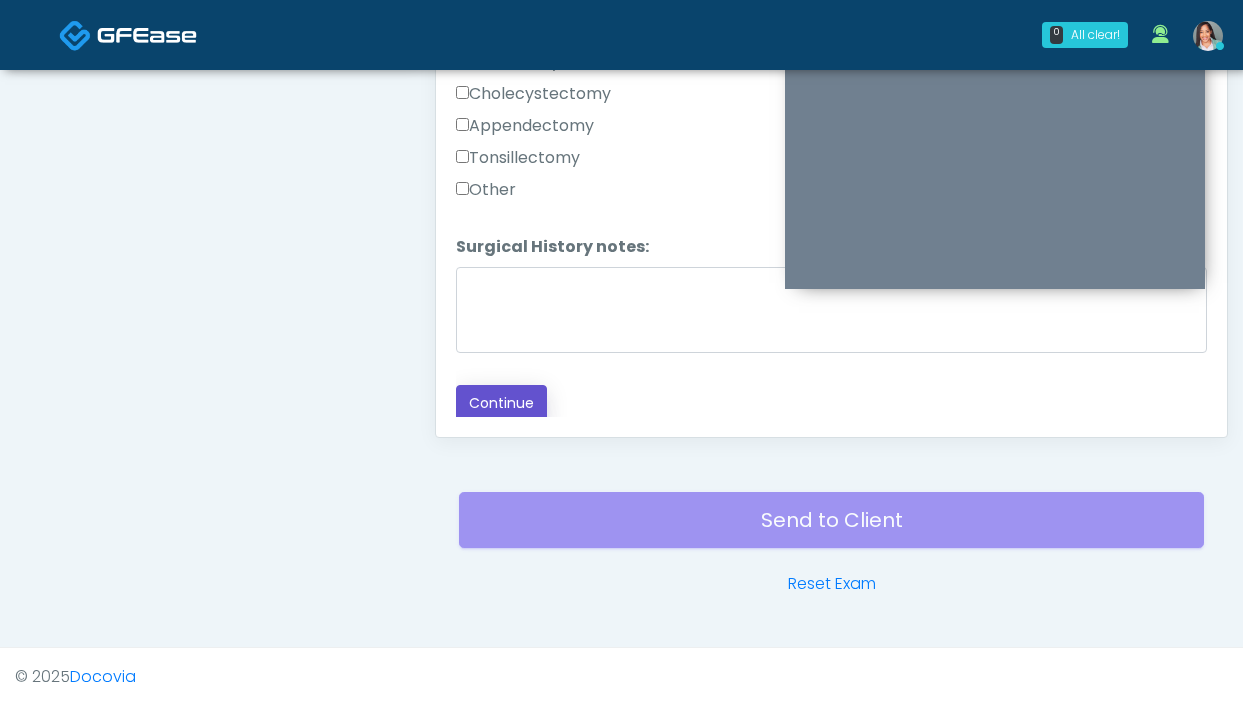 click on "Continue" at bounding box center [501, 403] 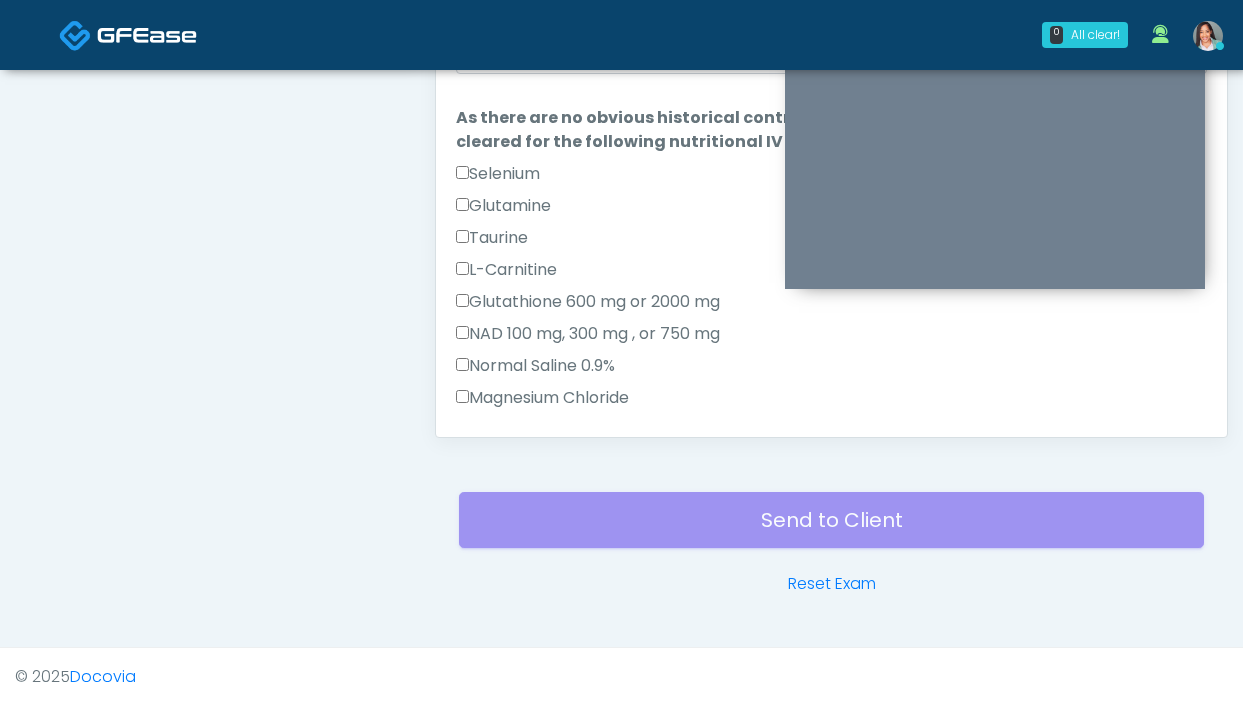 scroll, scrollTop: 0, scrollLeft: 0, axis: both 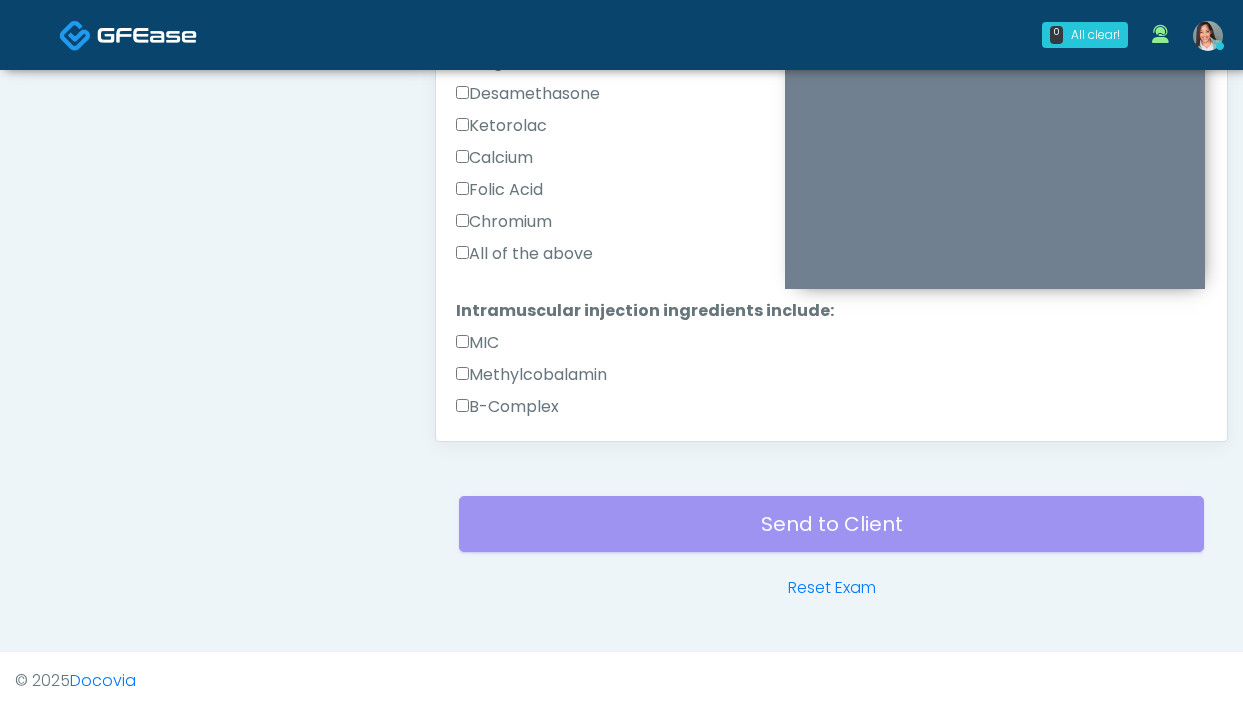 click on "All of the above" at bounding box center (524, 254) 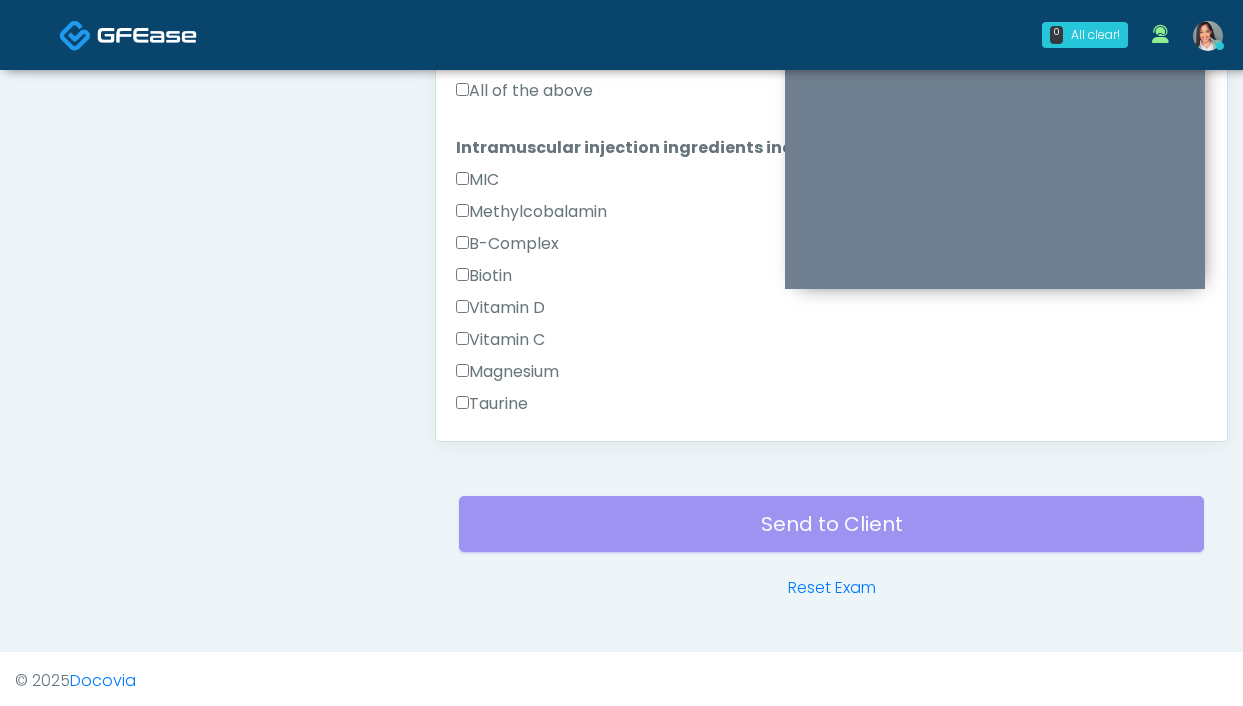 scroll, scrollTop: 1270, scrollLeft: 0, axis: vertical 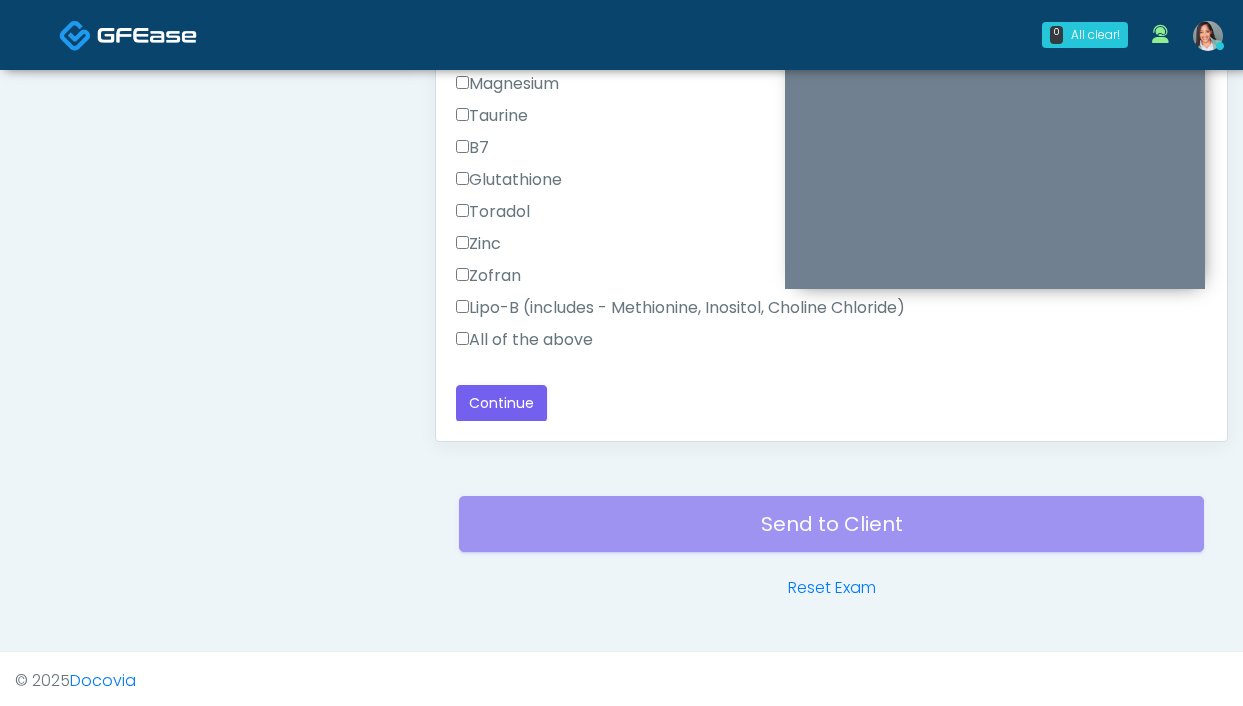 click on "All of the above" at bounding box center (524, 340) 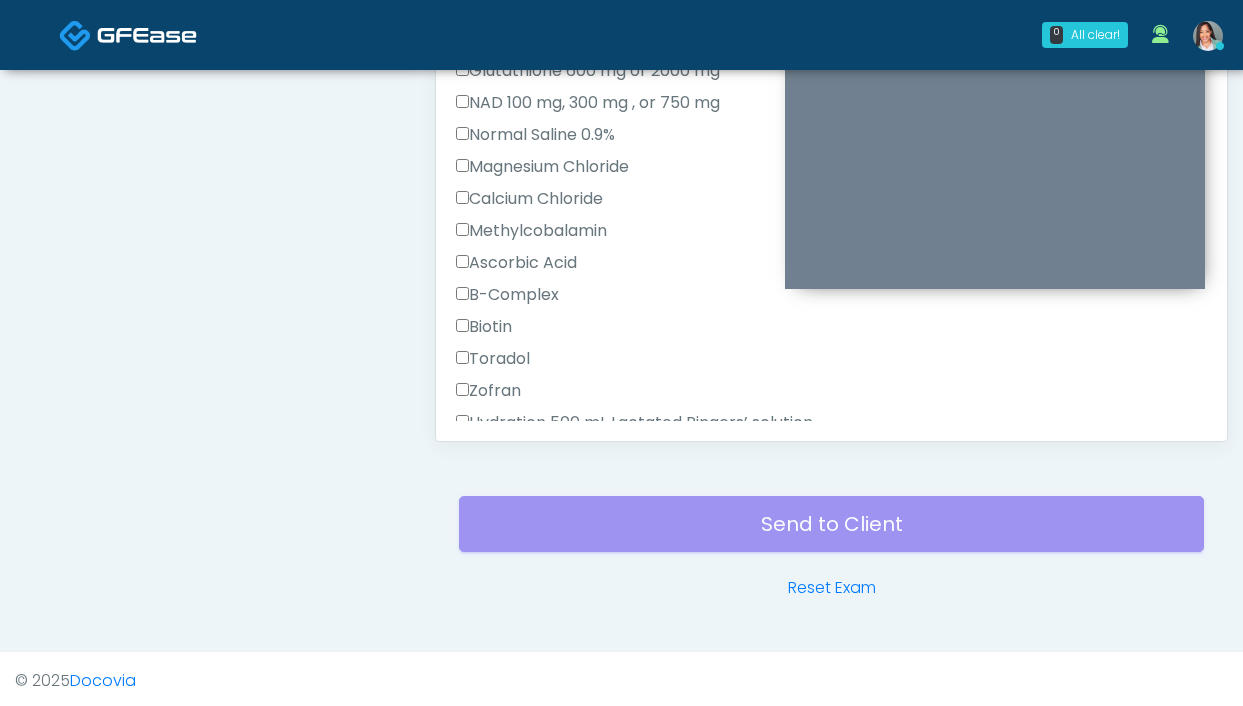 scroll, scrollTop: 0, scrollLeft: 0, axis: both 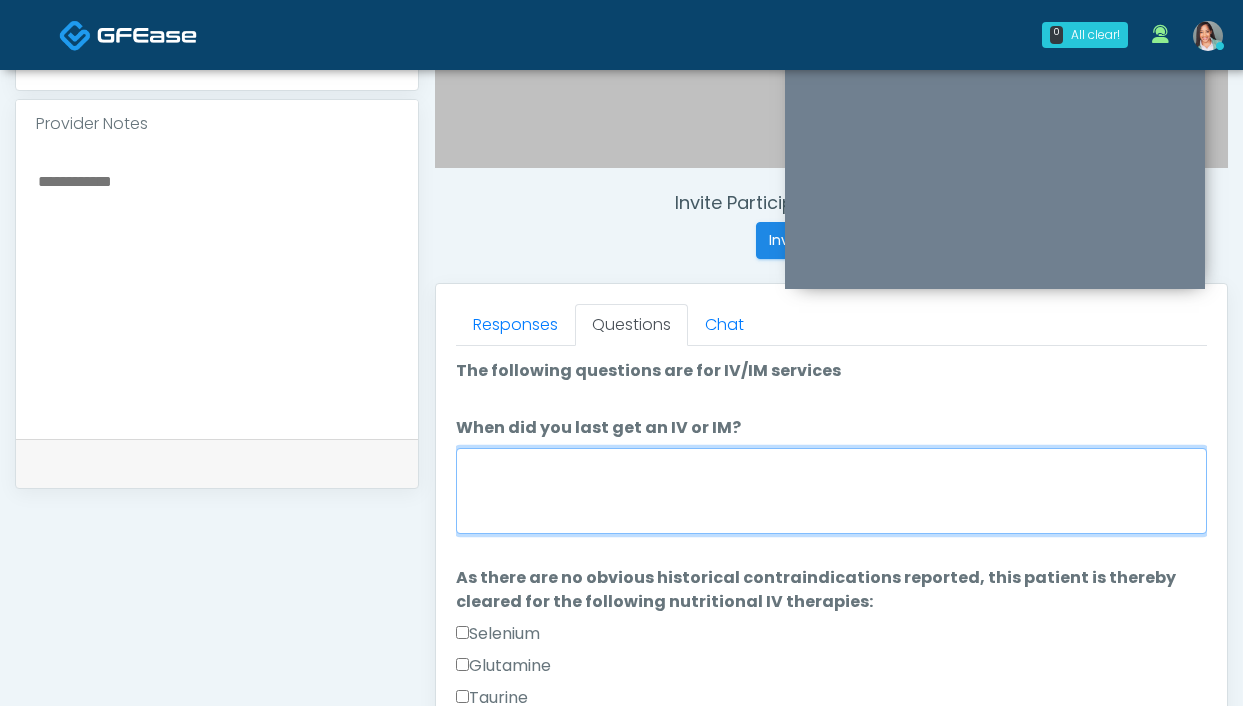 click on "When did you last get an IV or IM?" at bounding box center [831, 491] 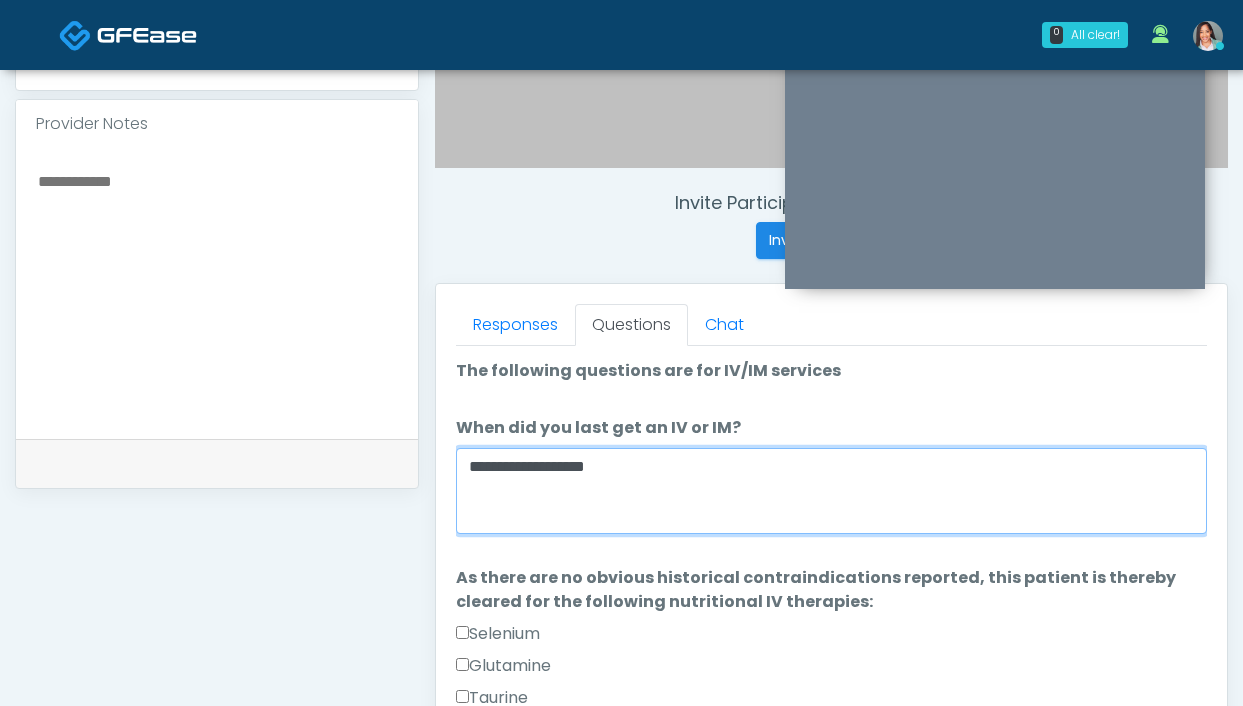 click on "**********" at bounding box center (831, 491) 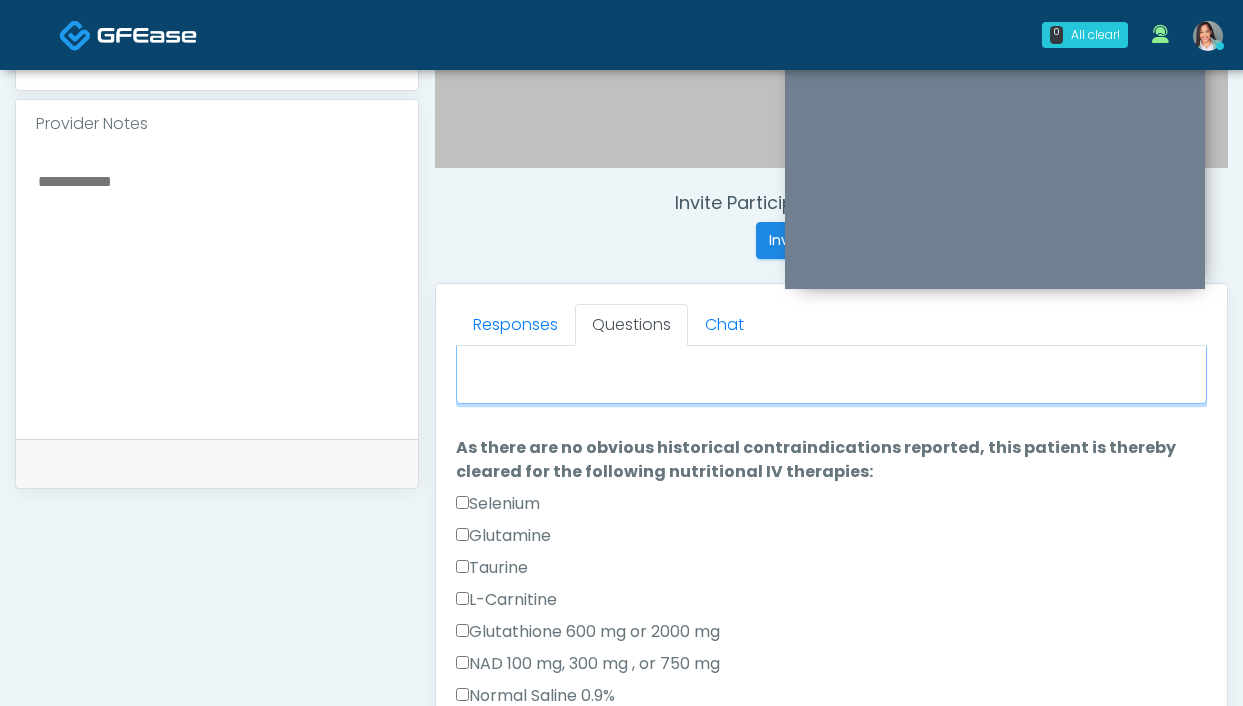 scroll, scrollTop: 483, scrollLeft: 0, axis: vertical 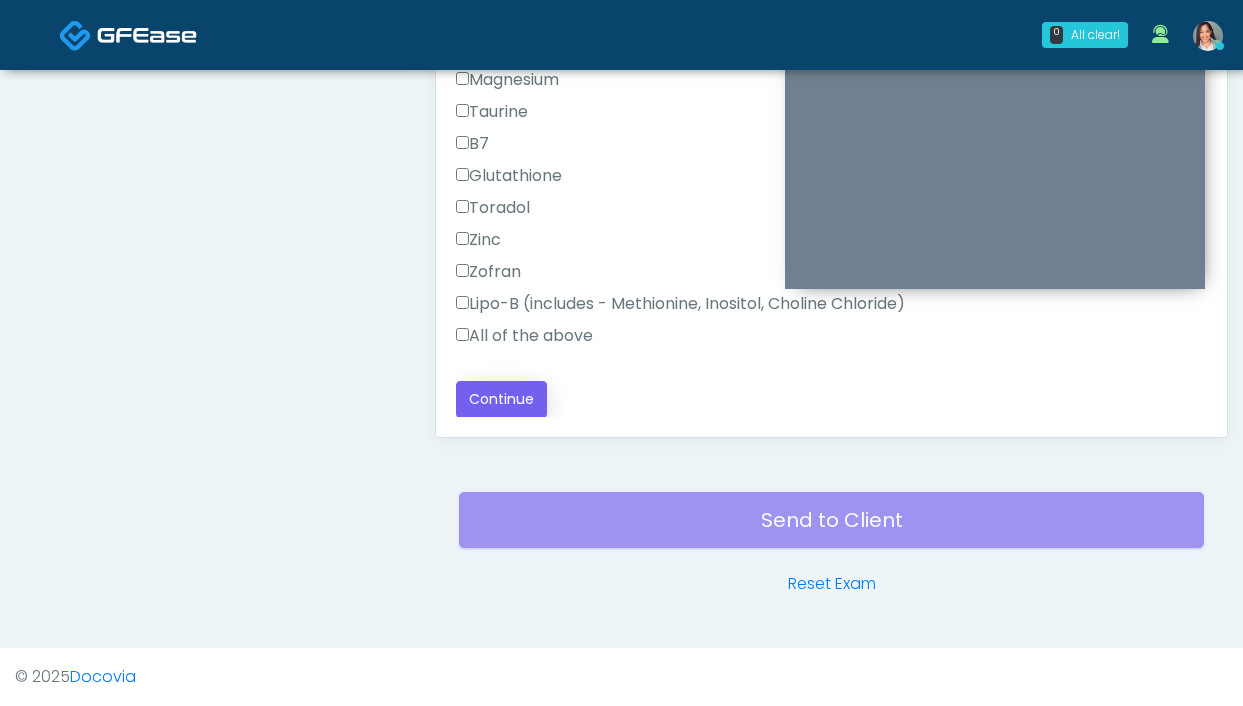 type on "**********" 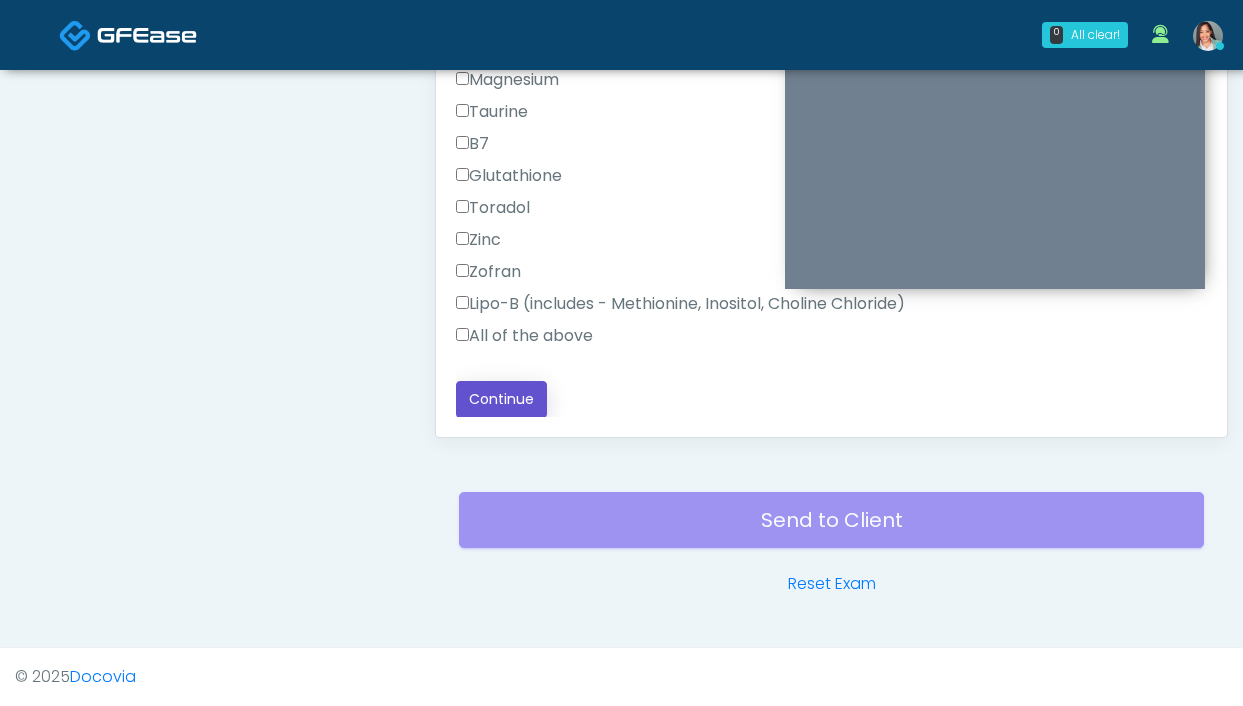 click on "Continue" at bounding box center (501, 399) 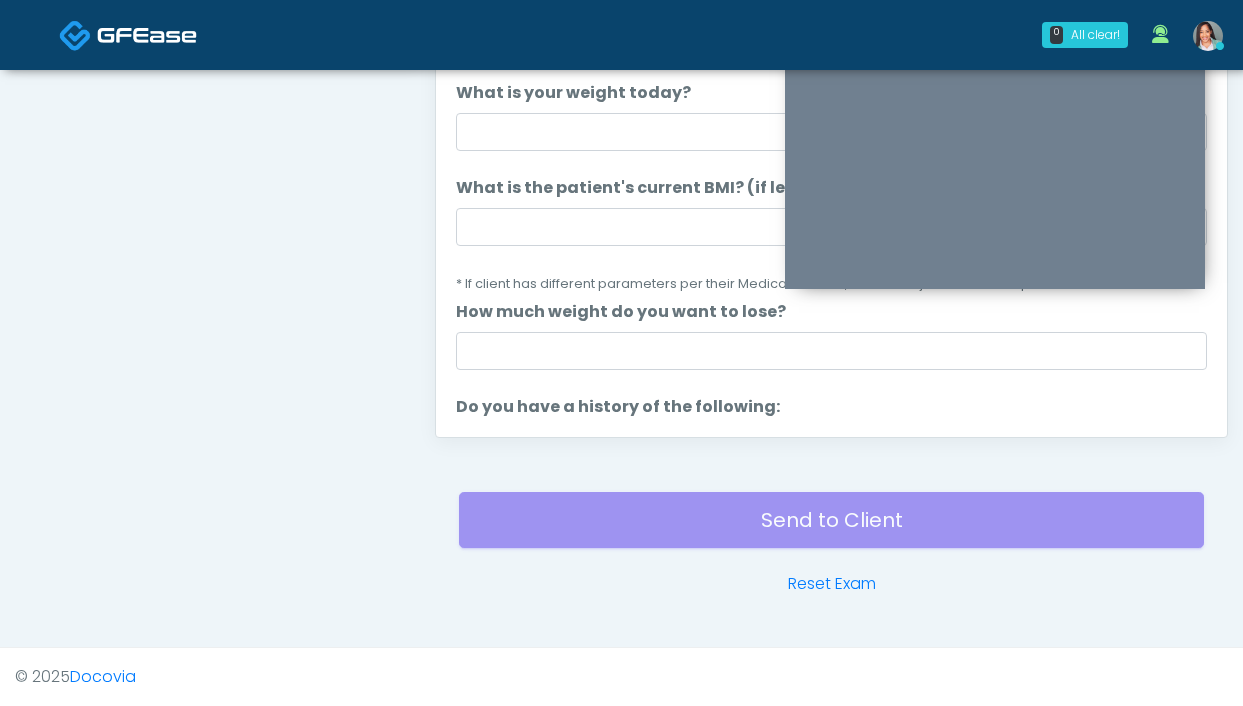 scroll, scrollTop: 0, scrollLeft: 0, axis: both 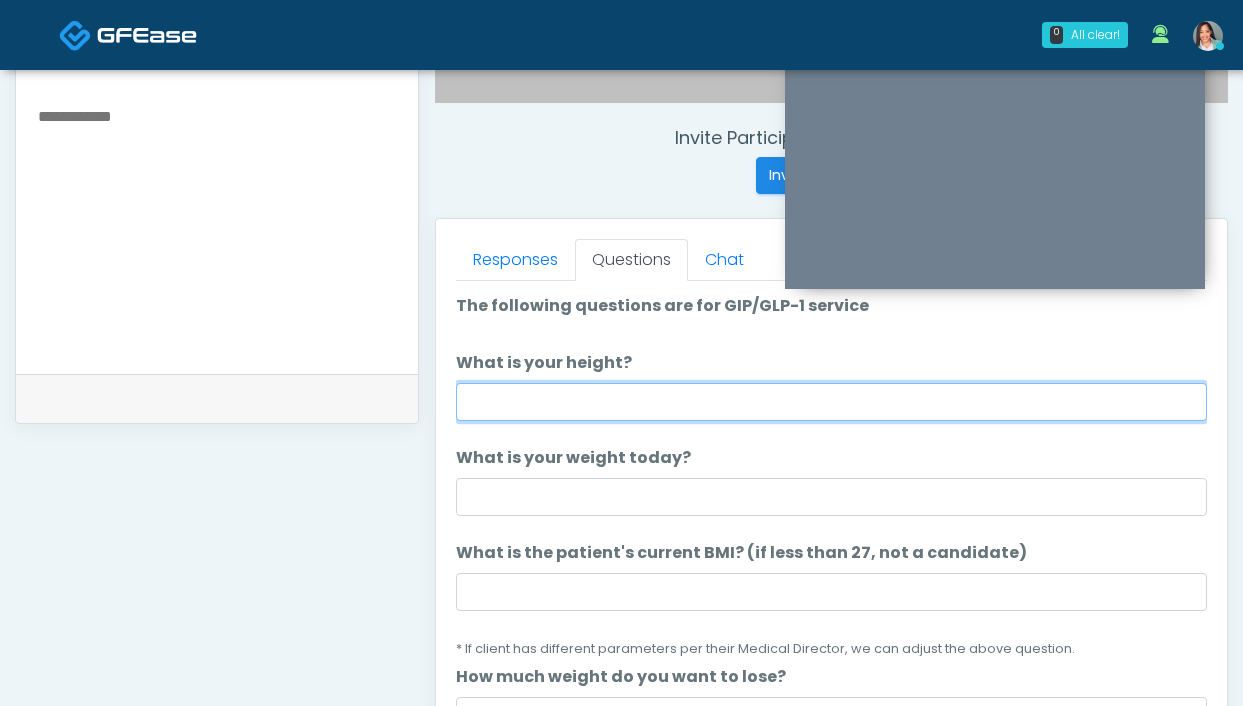 click on "What is your height?" at bounding box center (831, 402) 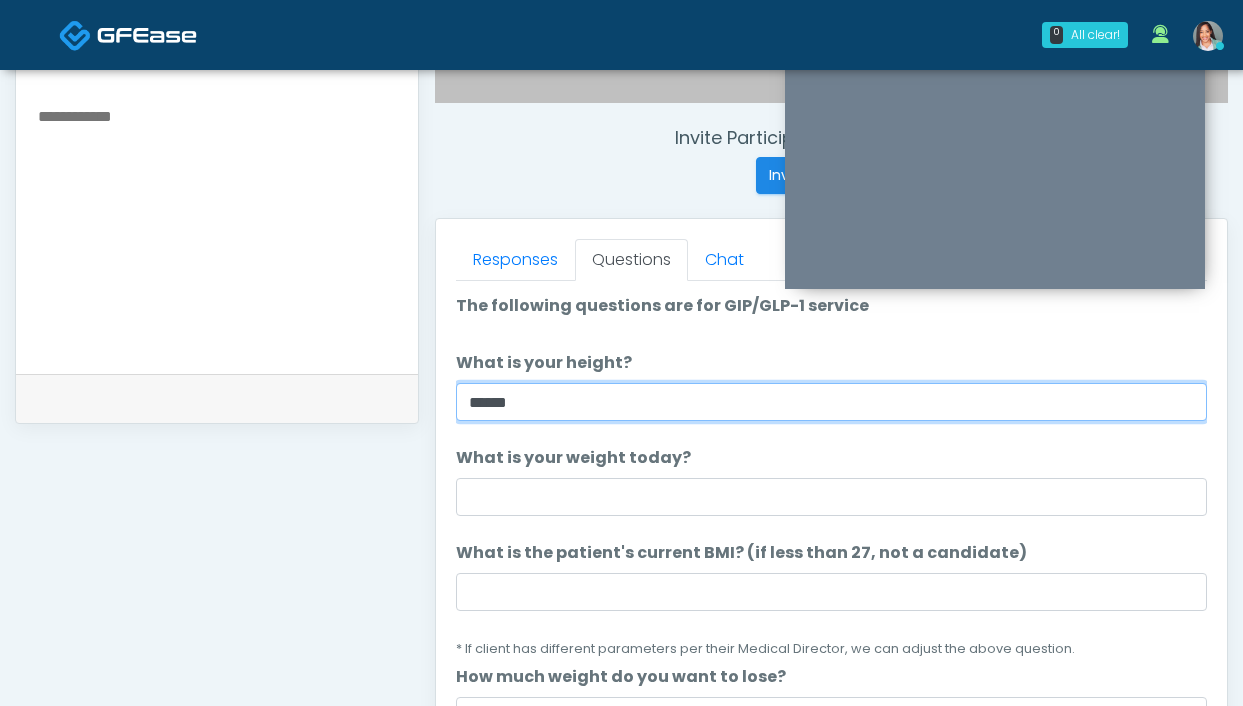 type on "*****" 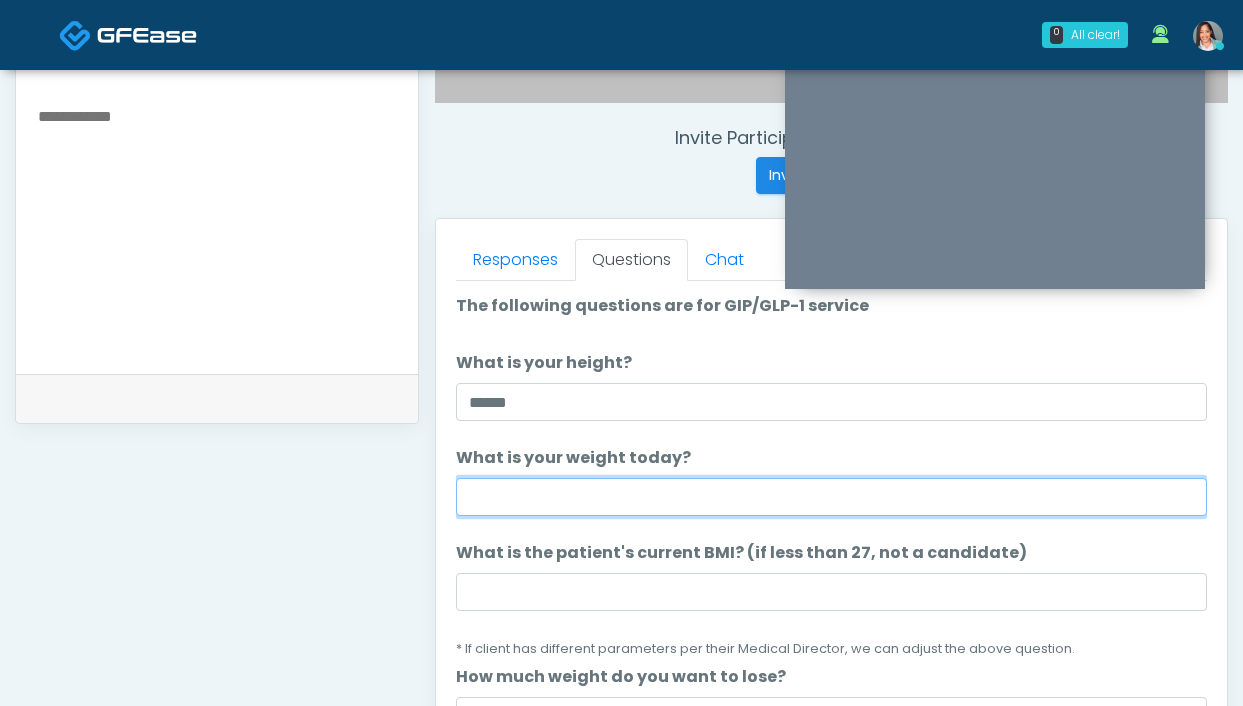 click on "What is your weight today?" at bounding box center (831, 497) 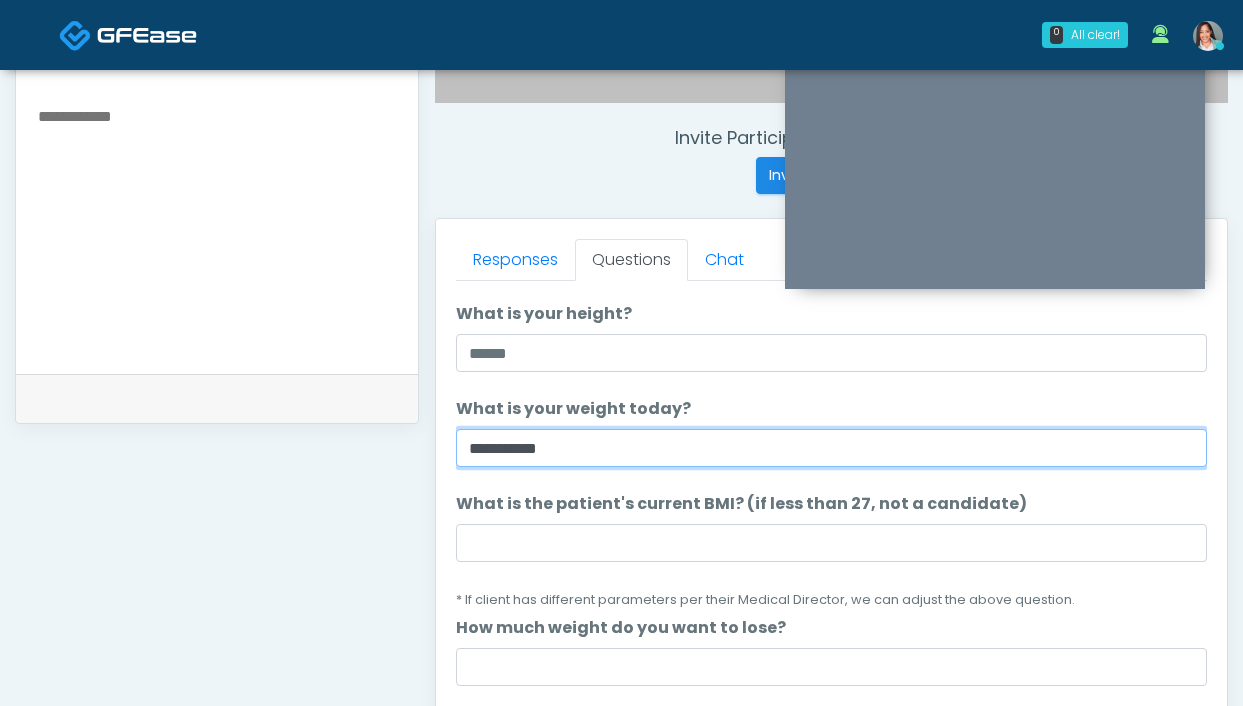 scroll, scrollTop: 63, scrollLeft: 0, axis: vertical 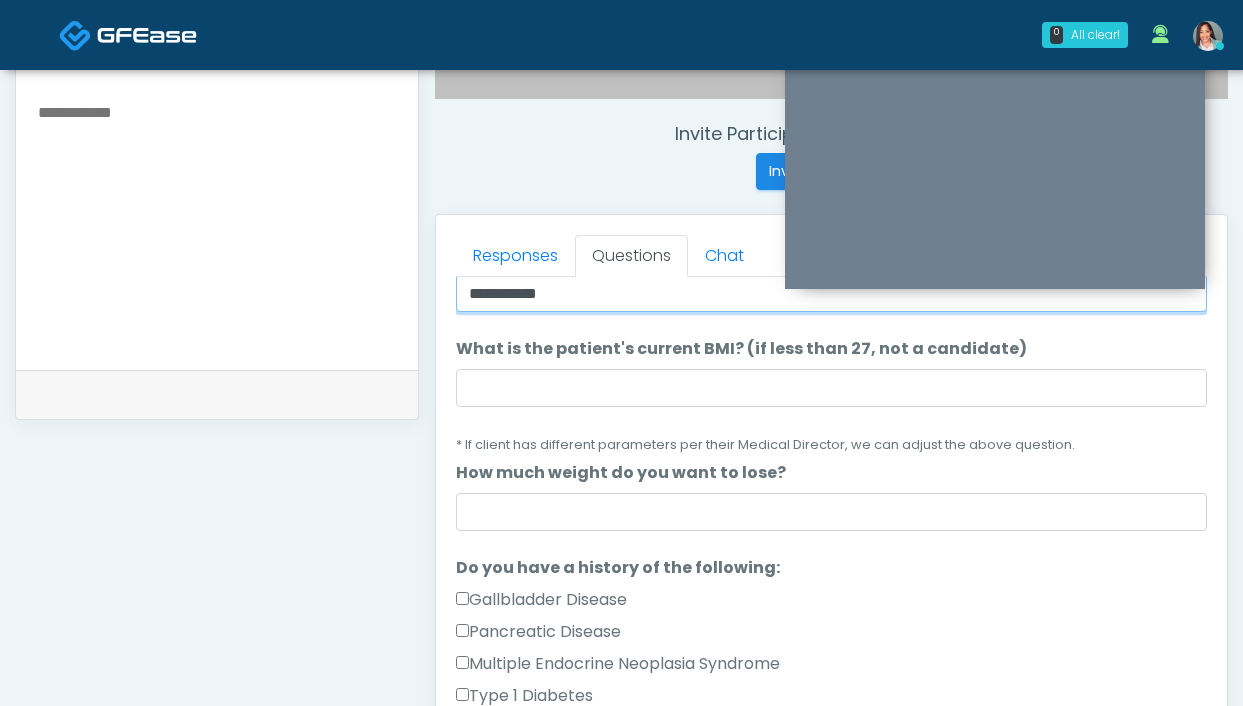 type on "**********" 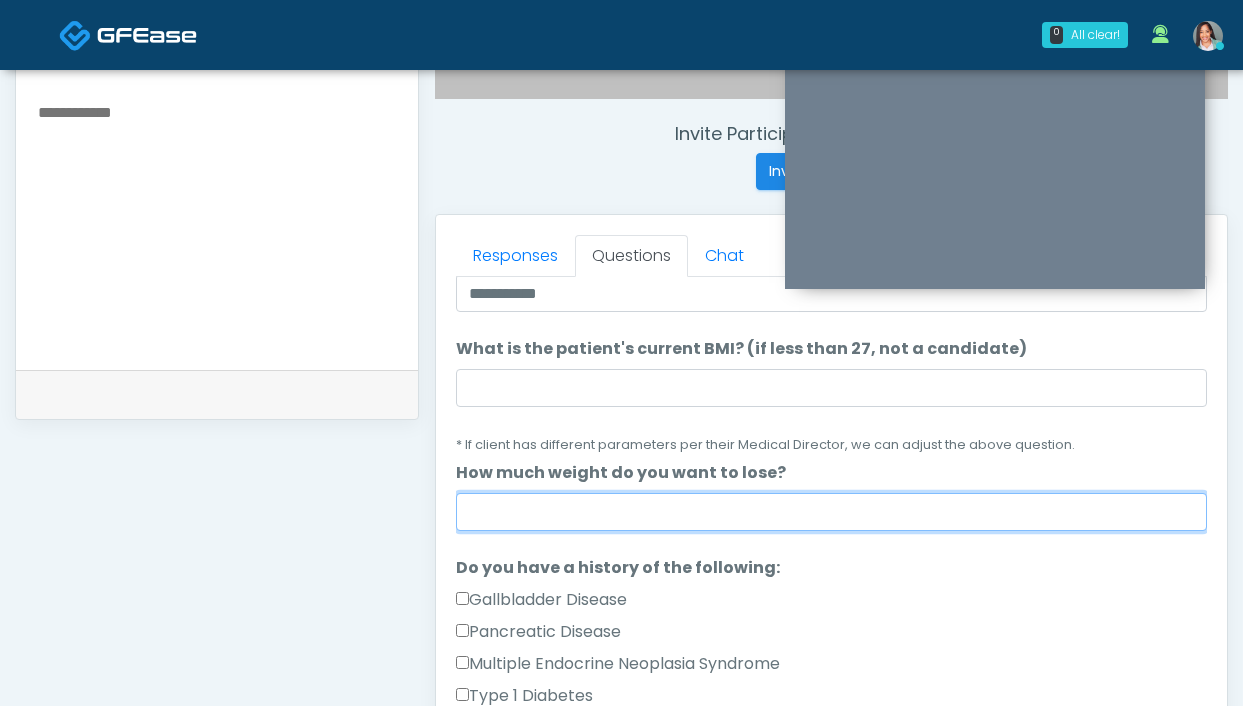 click on "How much weight do you want to lose?" at bounding box center (831, 512) 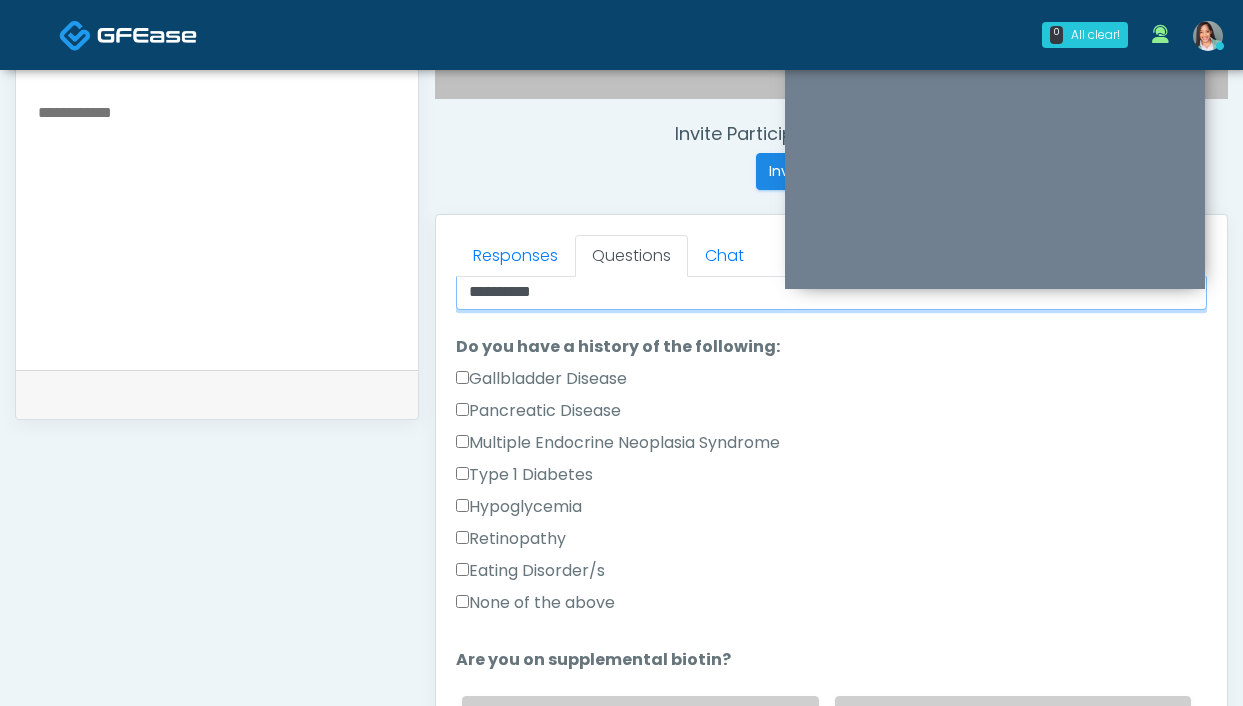 scroll, scrollTop: 422, scrollLeft: 0, axis: vertical 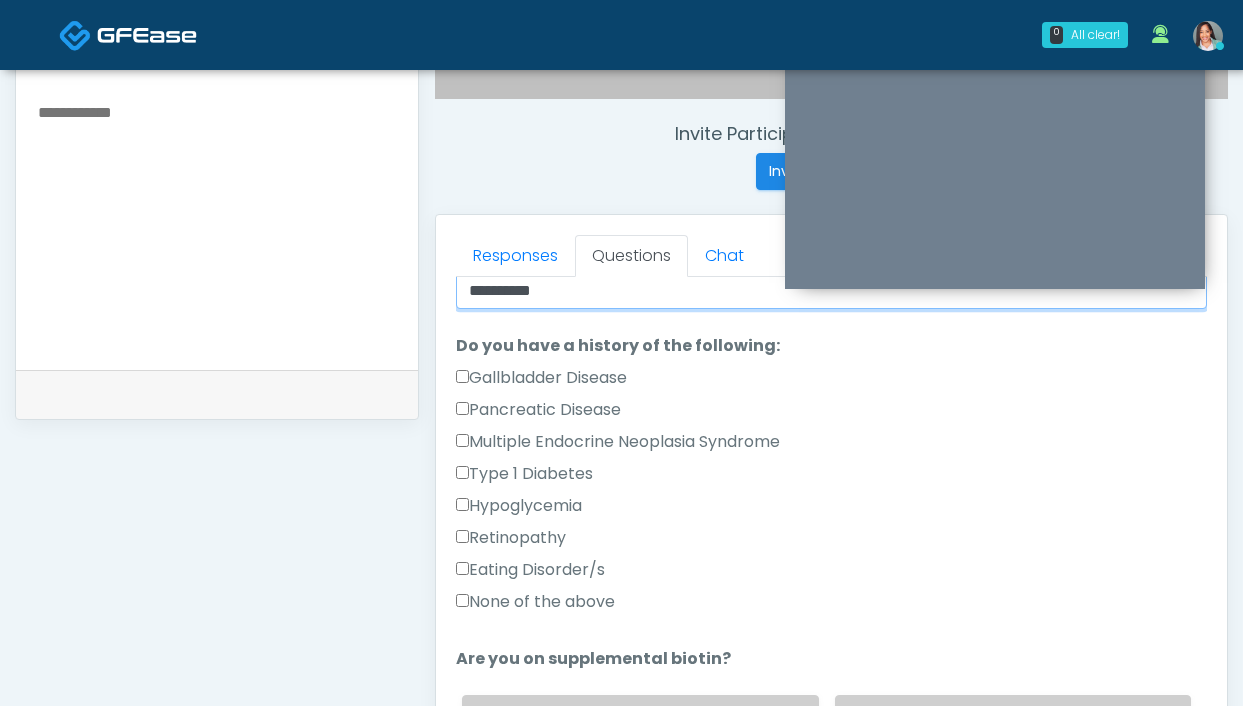 type on "*********" 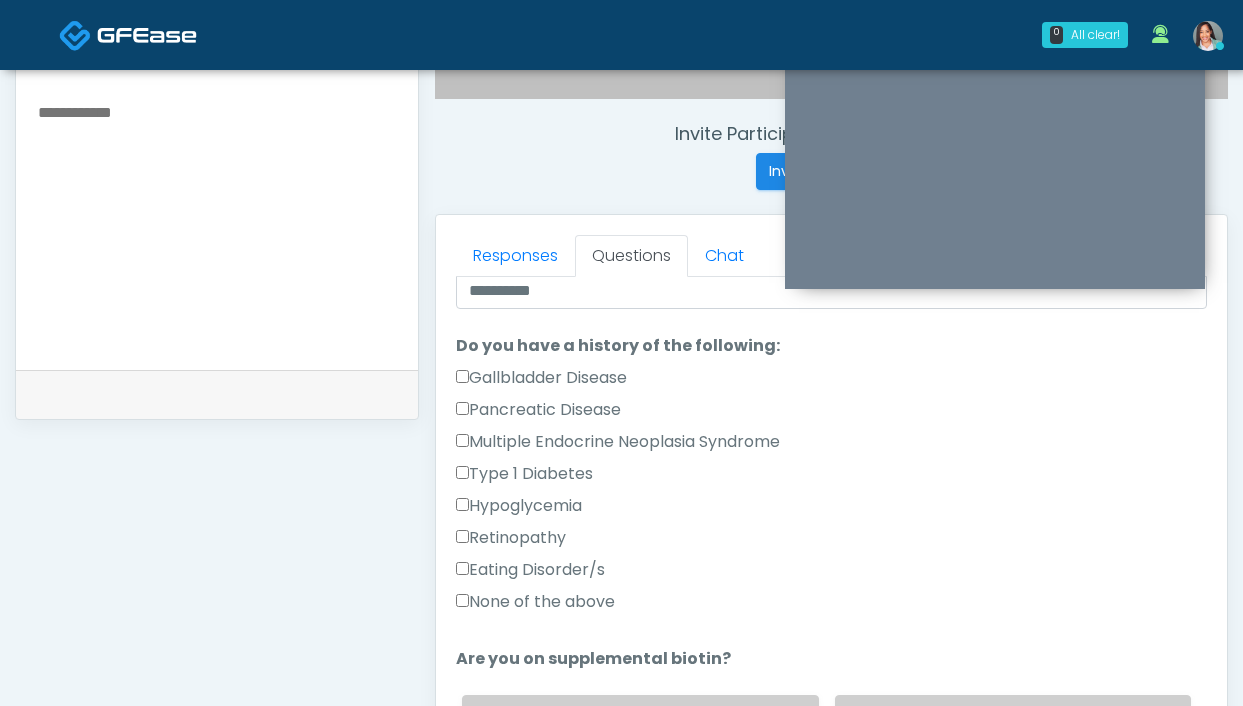 click on "None of the above" at bounding box center (535, 602) 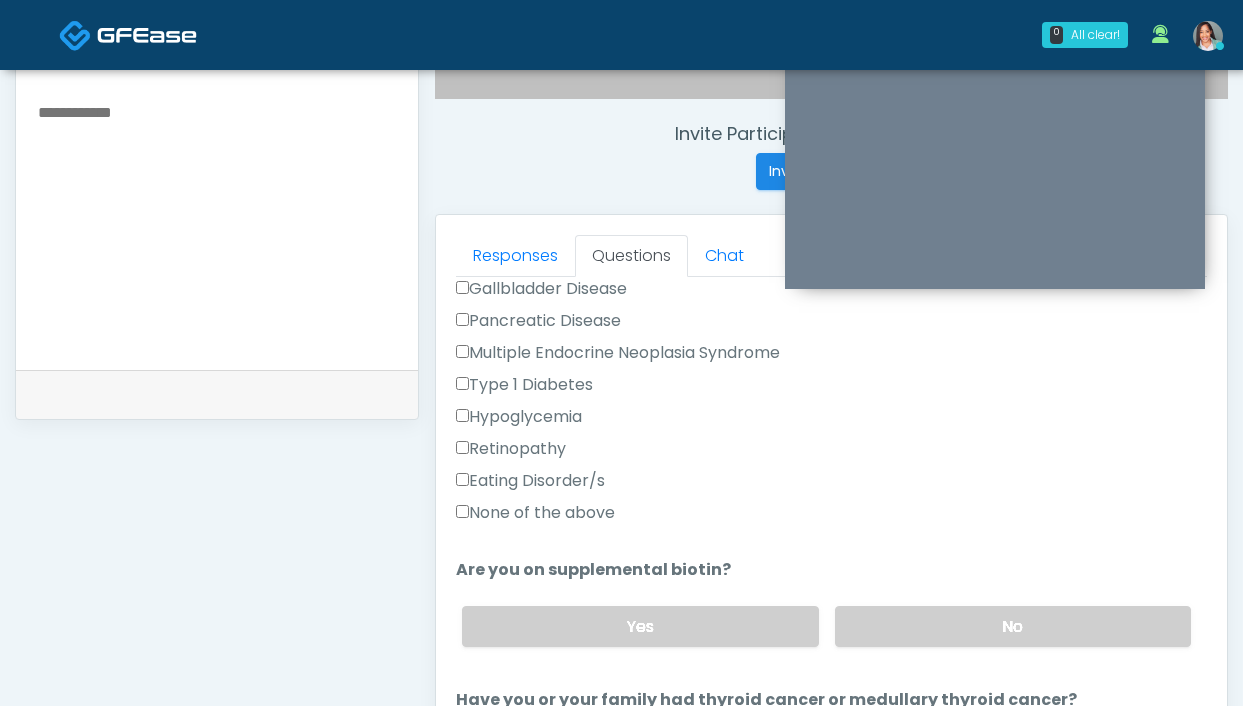 scroll, scrollTop: 512, scrollLeft: 0, axis: vertical 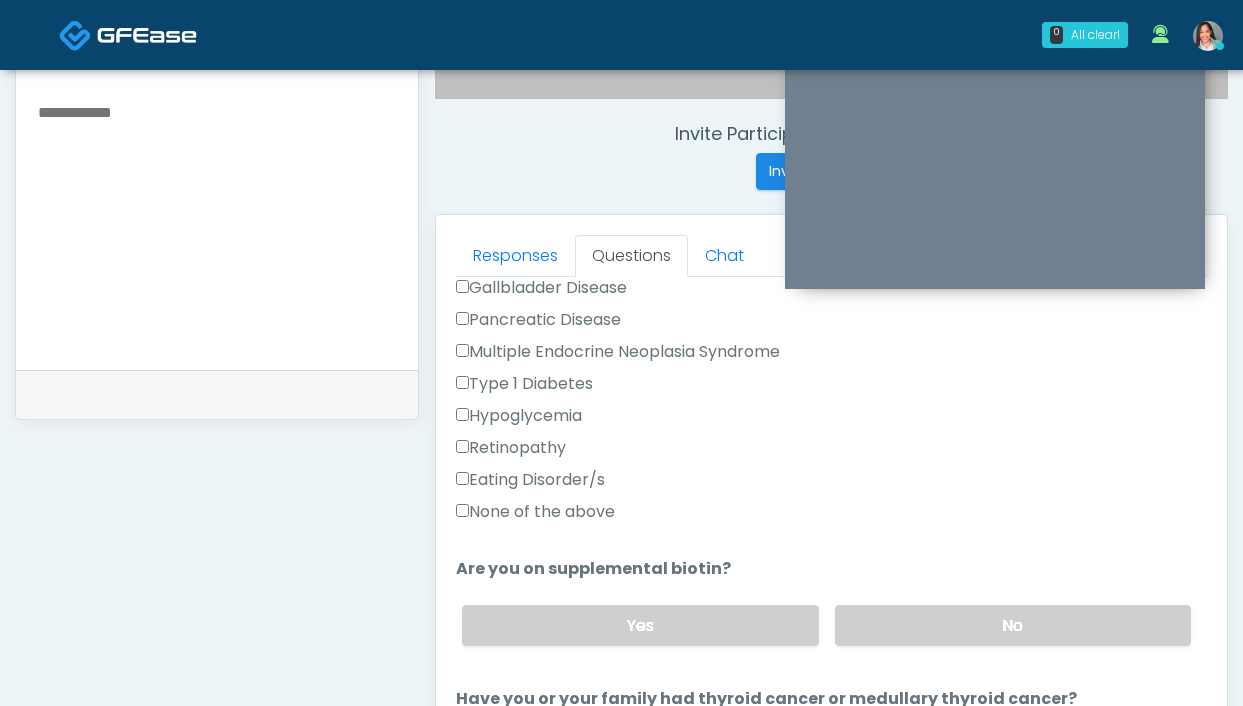 click on "Yes
No" at bounding box center (826, 625) 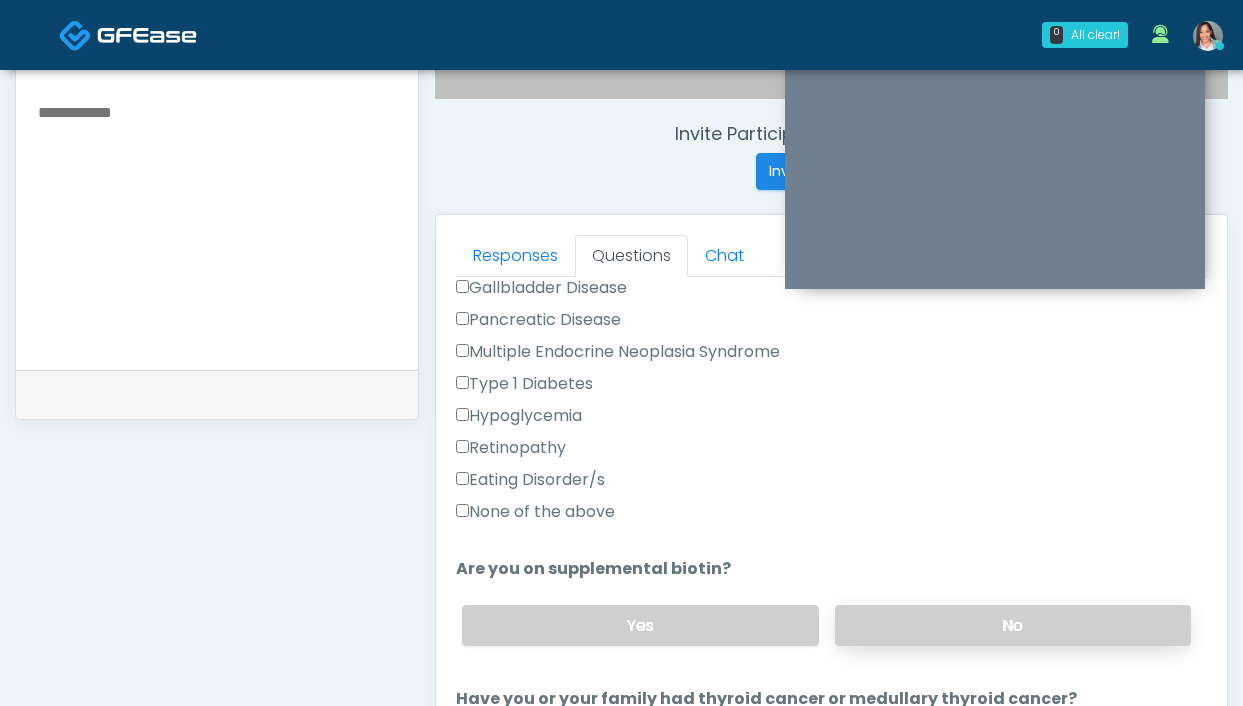 click on "No" at bounding box center [1013, 625] 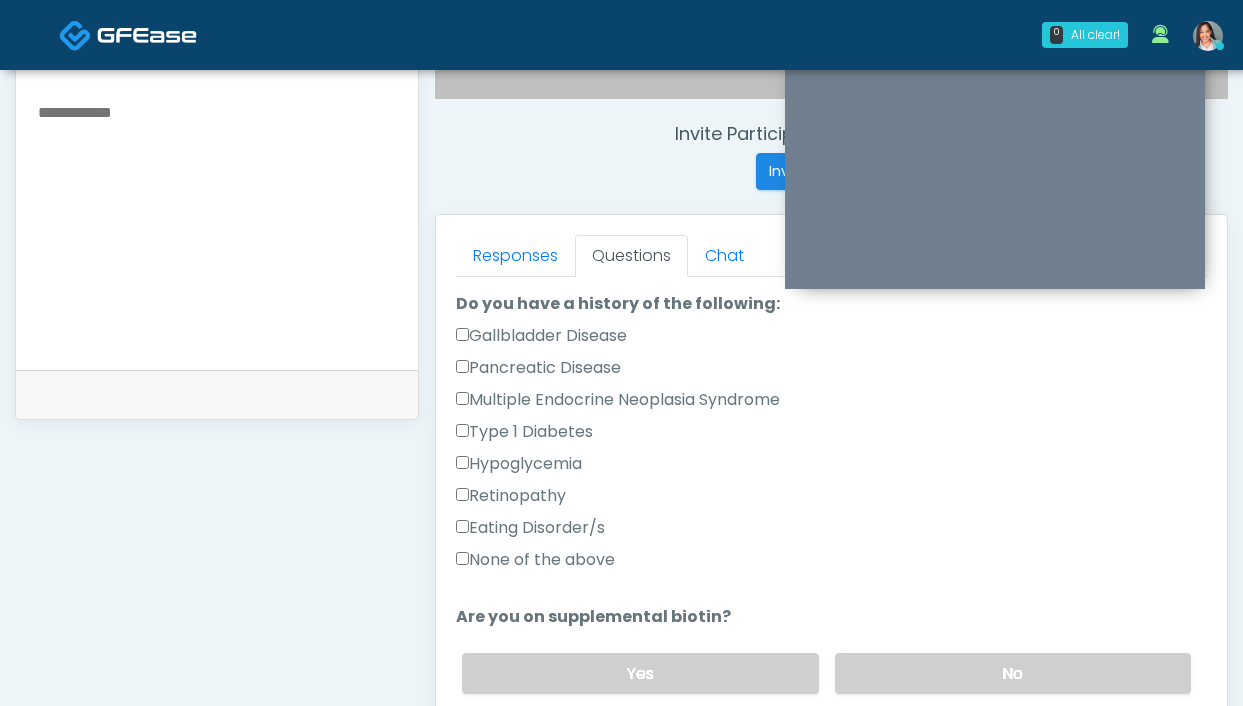scroll, scrollTop: 468, scrollLeft: 0, axis: vertical 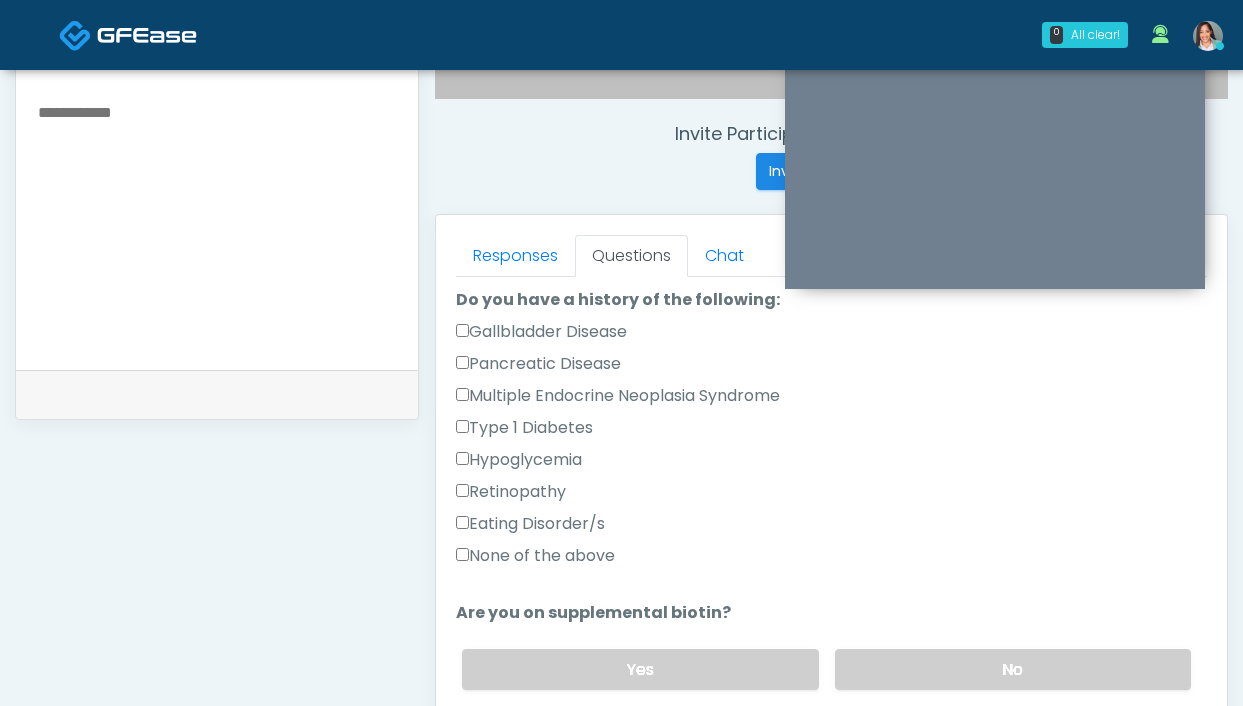 drag, startPoint x: 826, startPoint y: 389, endPoint x: 475, endPoint y: 401, distance: 351.20508 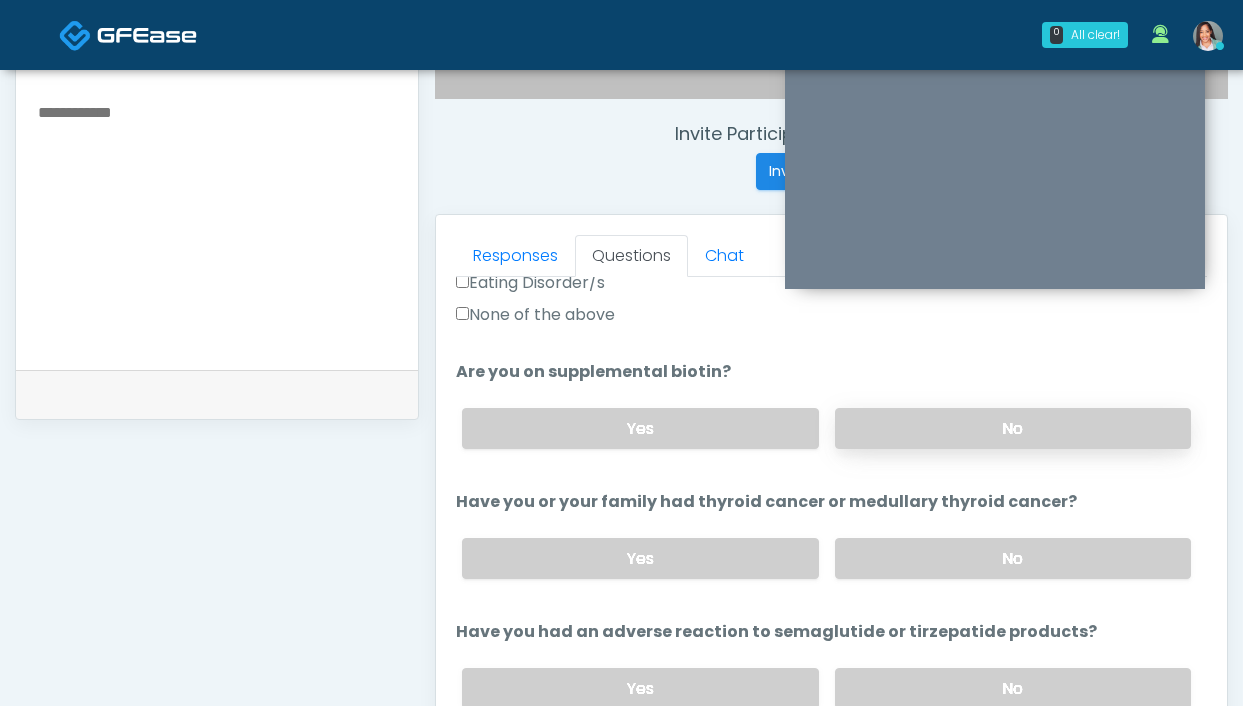 scroll, scrollTop: 735, scrollLeft: 0, axis: vertical 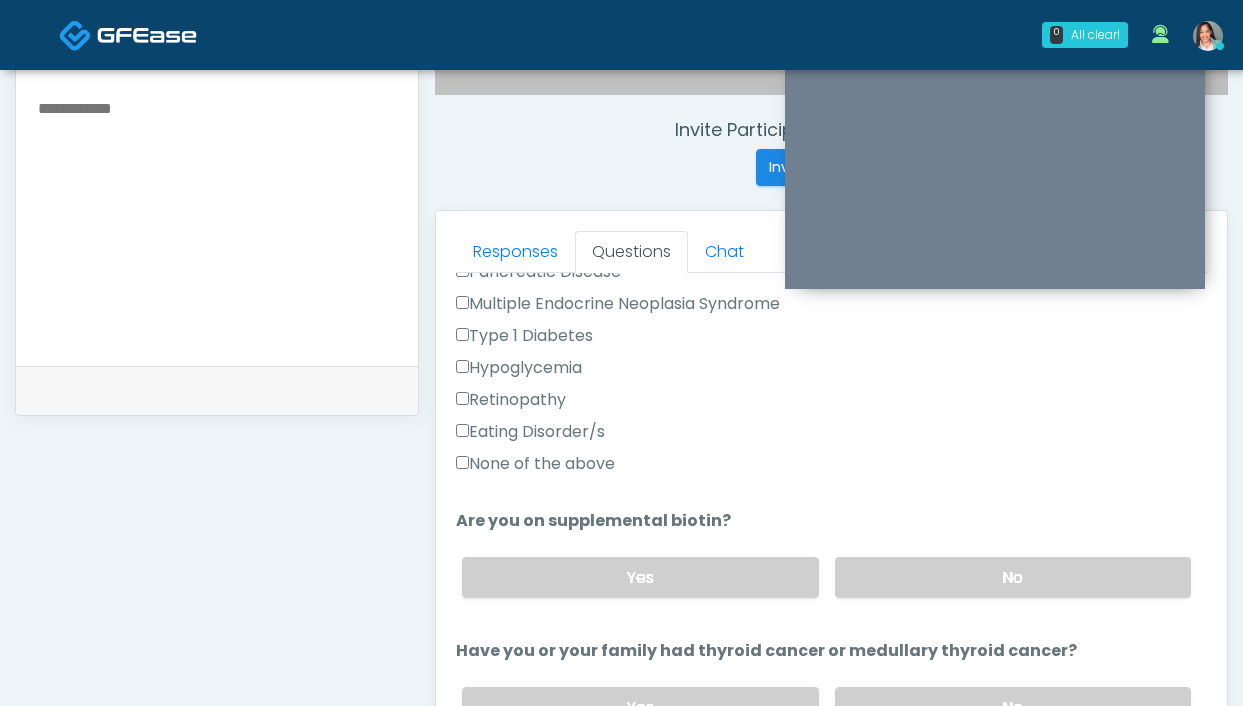copy on "Multiple Endocrine Neoplasia Syndrome" 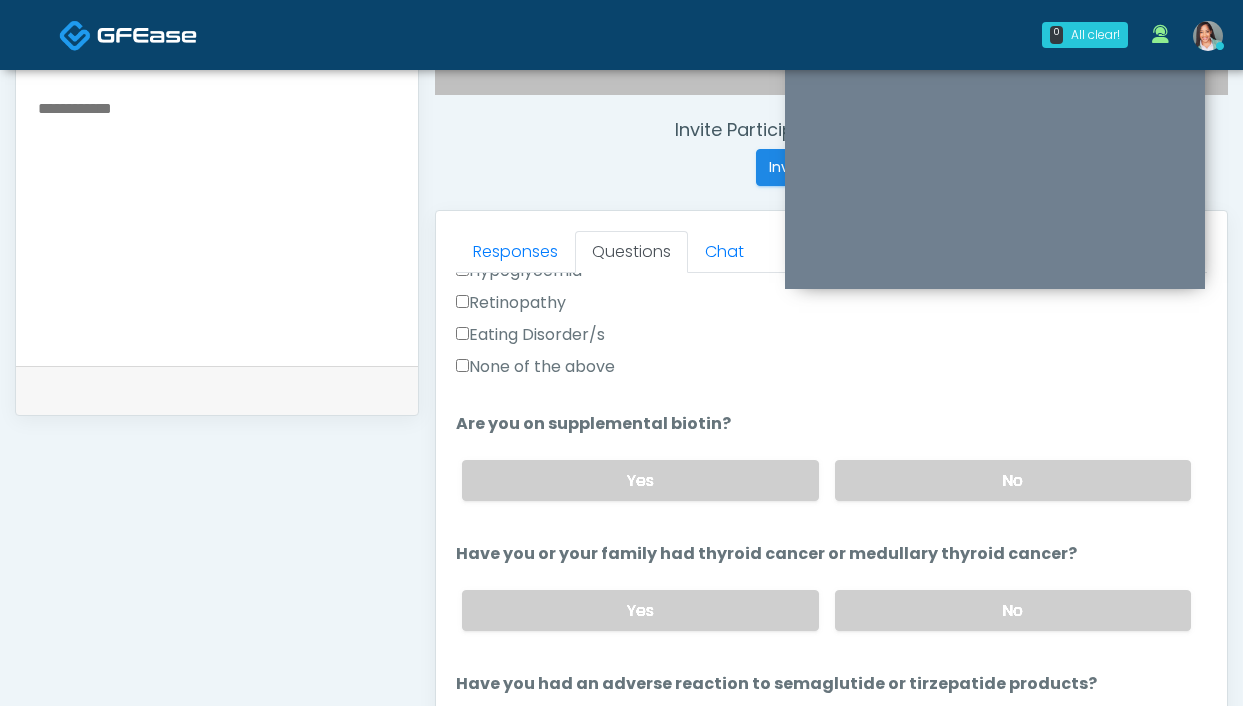 scroll, scrollTop: 674, scrollLeft: 0, axis: vertical 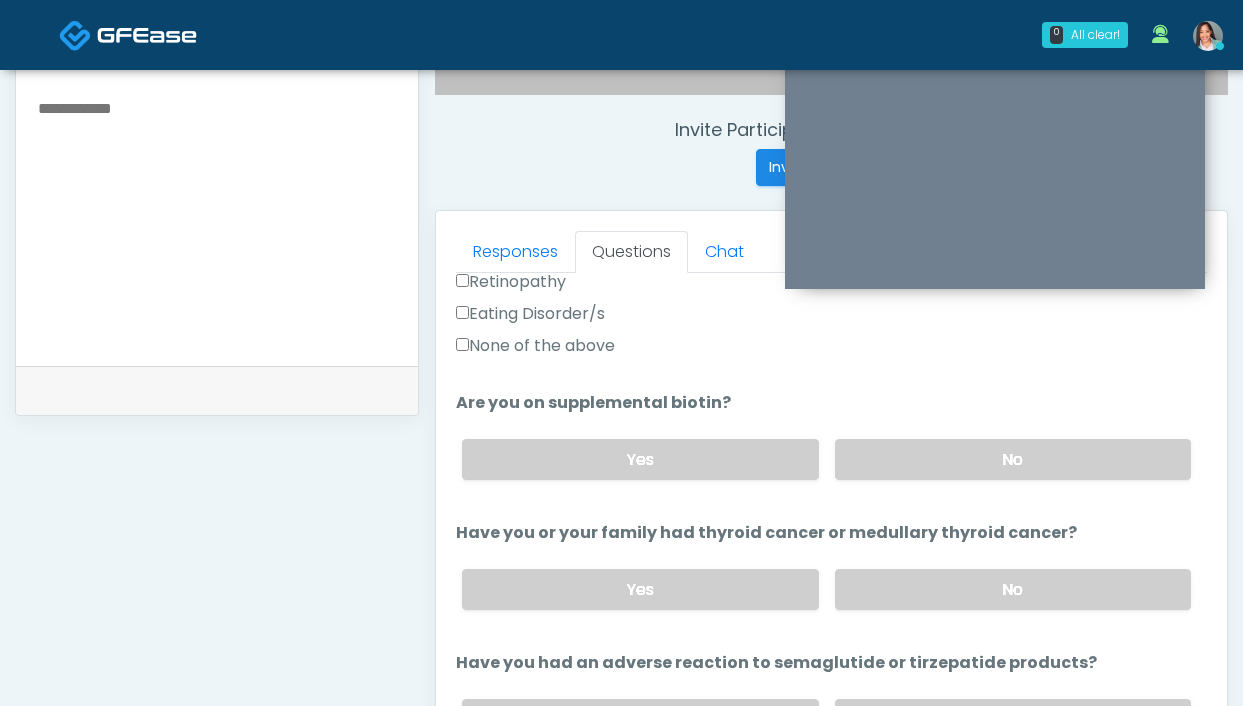 drag, startPoint x: 939, startPoint y: 604, endPoint x: 887, endPoint y: 558, distance: 69.426216 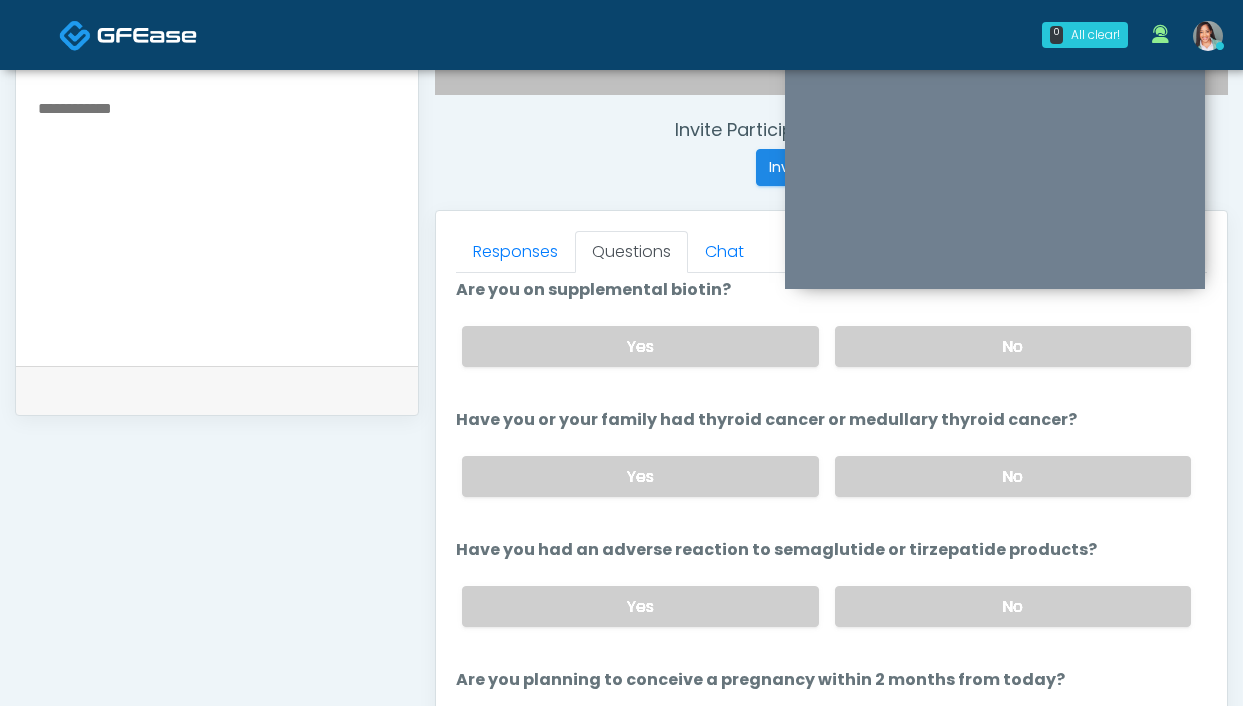 scroll, scrollTop: 801, scrollLeft: 0, axis: vertical 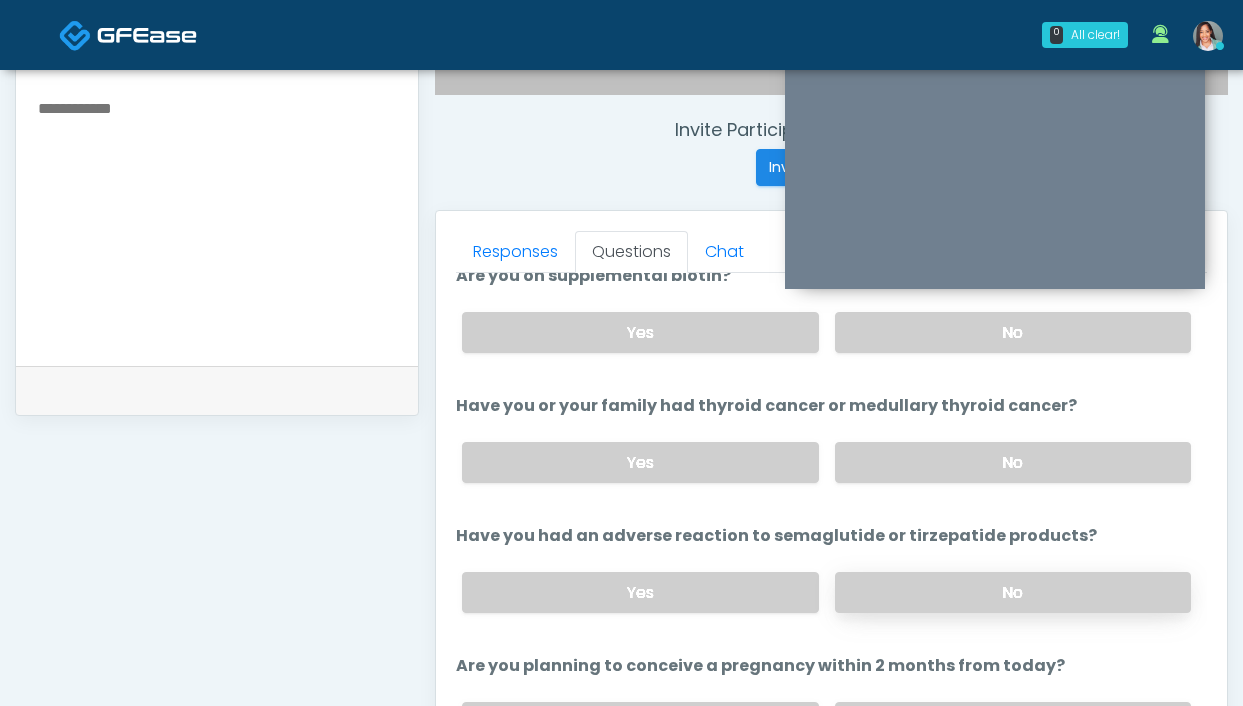 click on "No" at bounding box center (1013, 592) 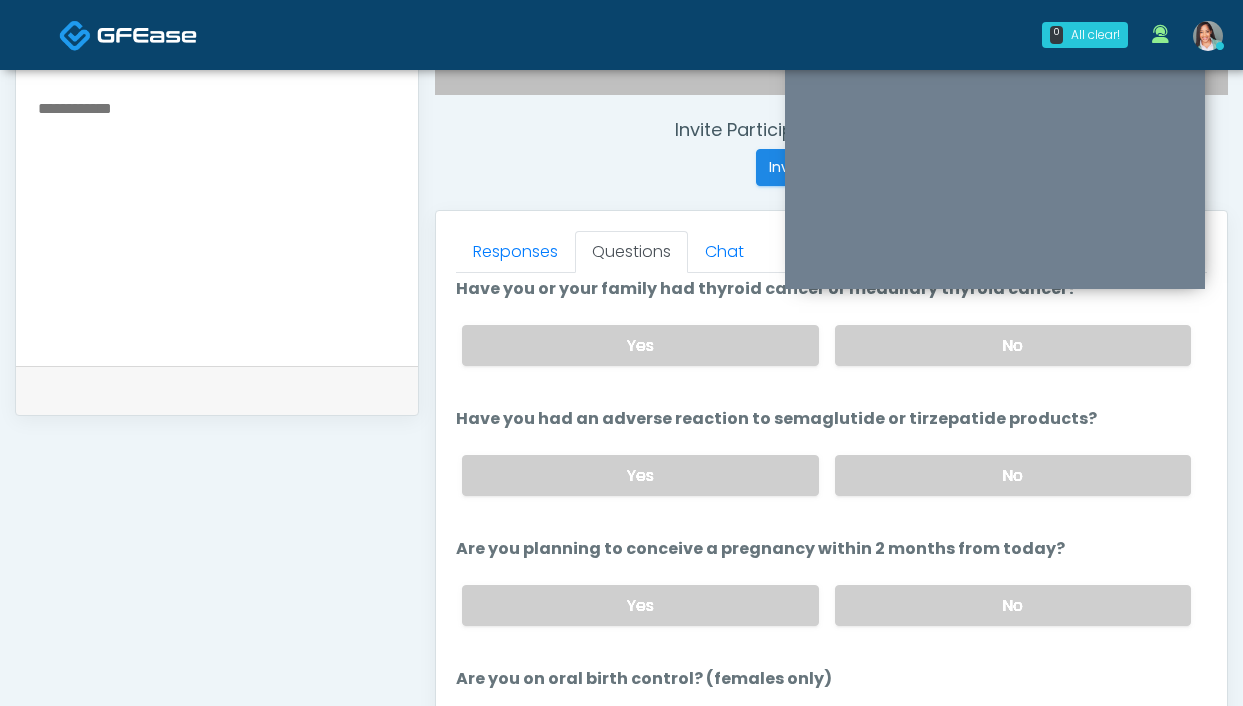 scroll, scrollTop: 934, scrollLeft: 0, axis: vertical 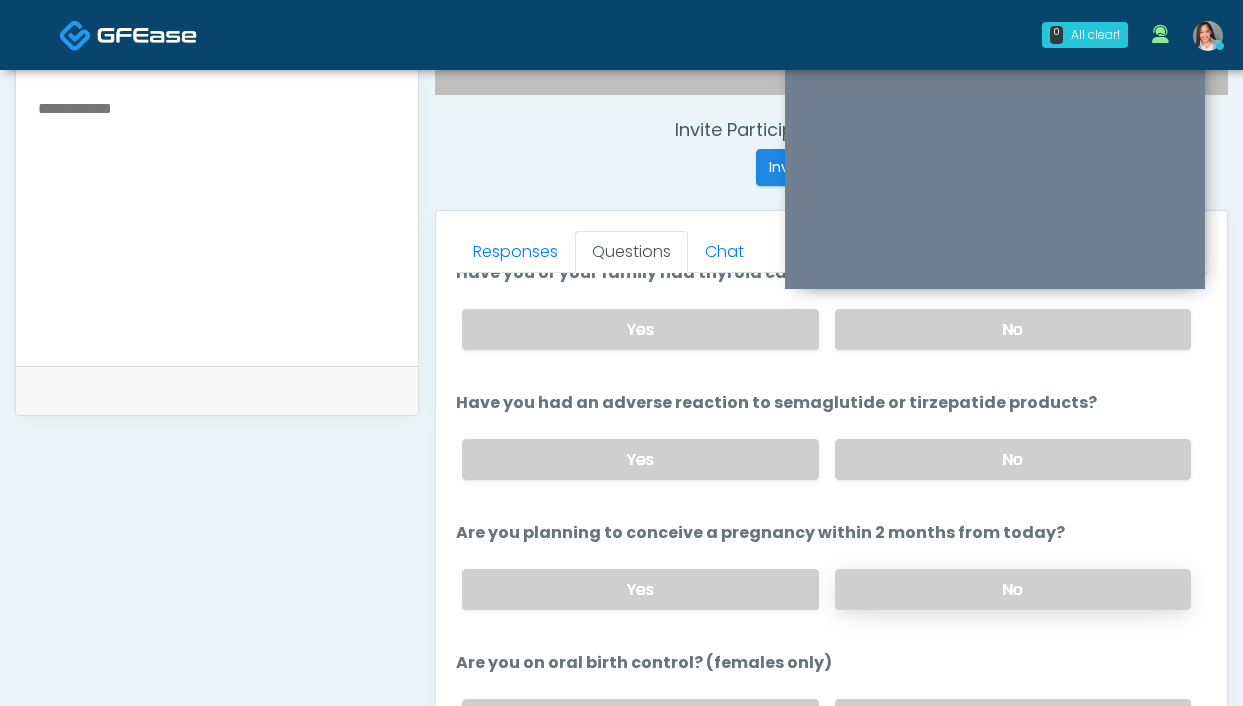 click on "No" at bounding box center [1013, 589] 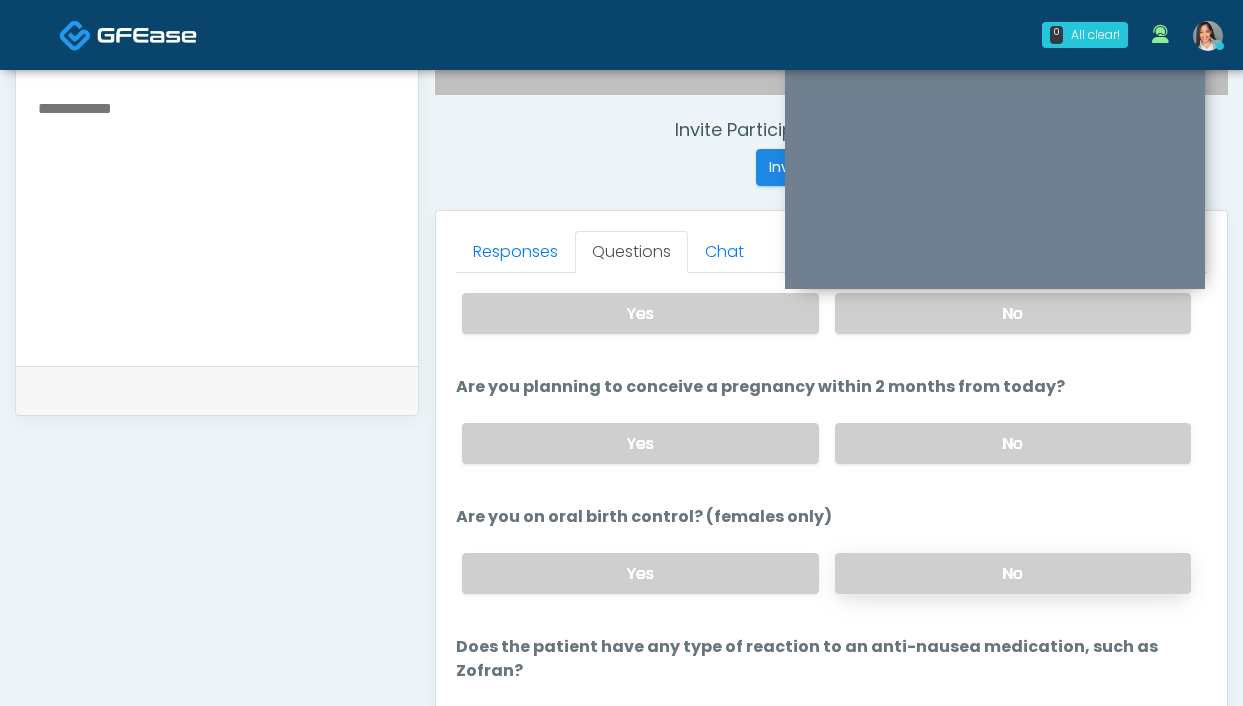scroll, scrollTop: 1112, scrollLeft: 0, axis: vertical 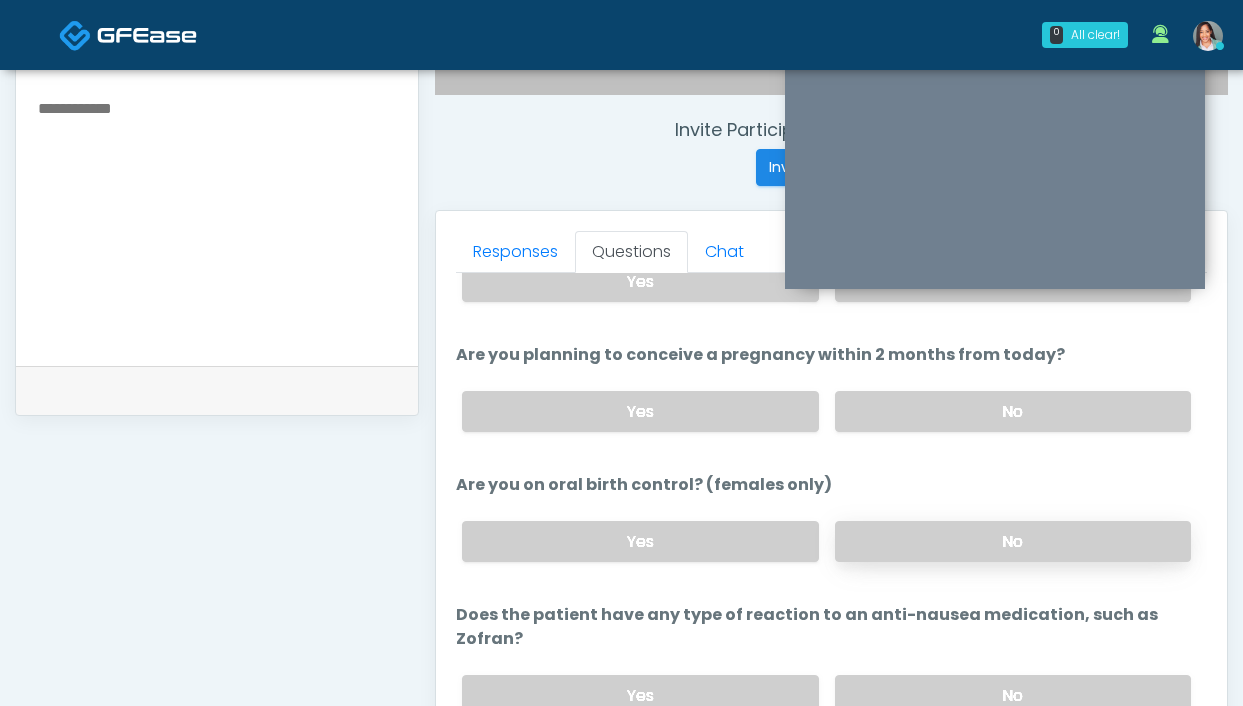 click on "No" at bounding box center [1013, 541] 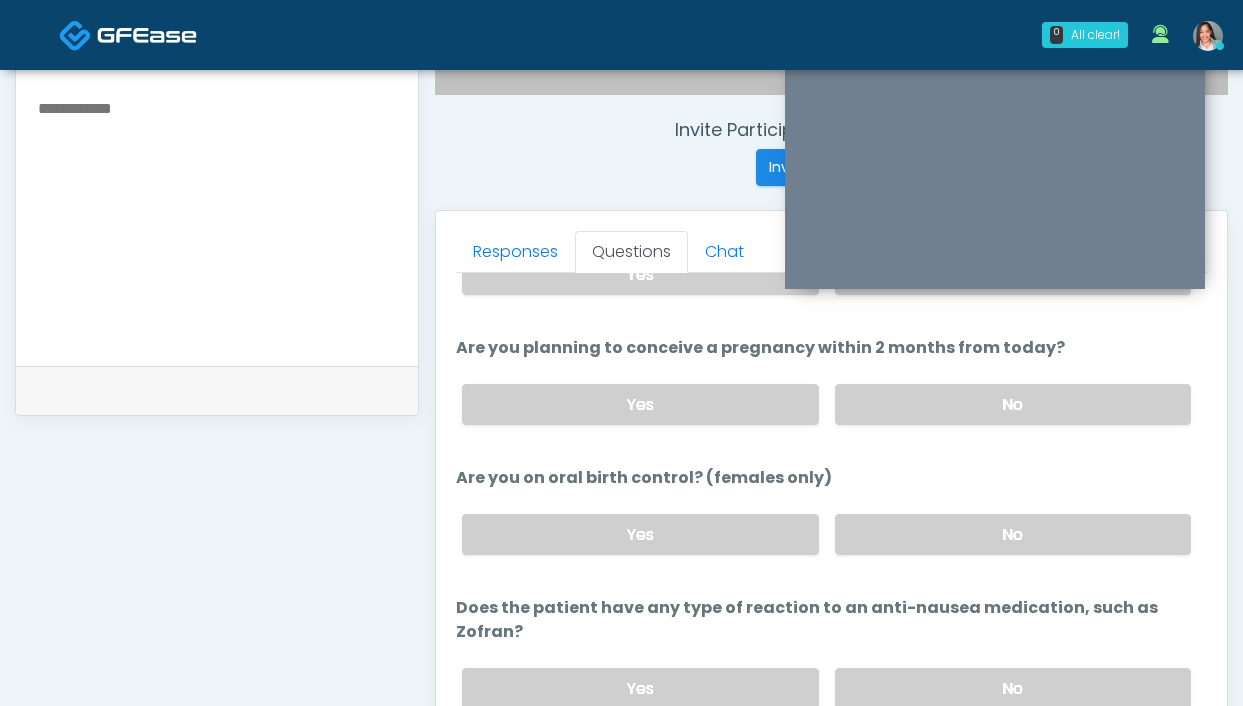 scroll, scrollTop: 1127, scrollLeft: 0, axis: vertical 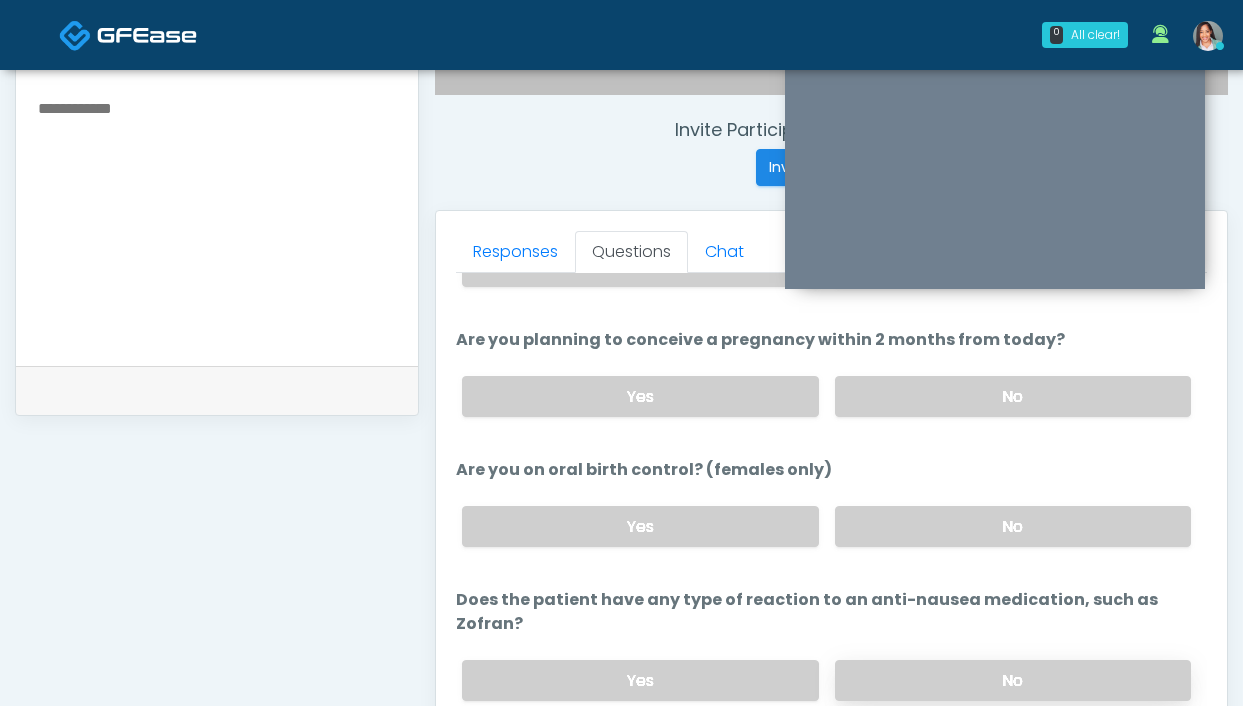click on "No" at bounding box center [1013, 680] 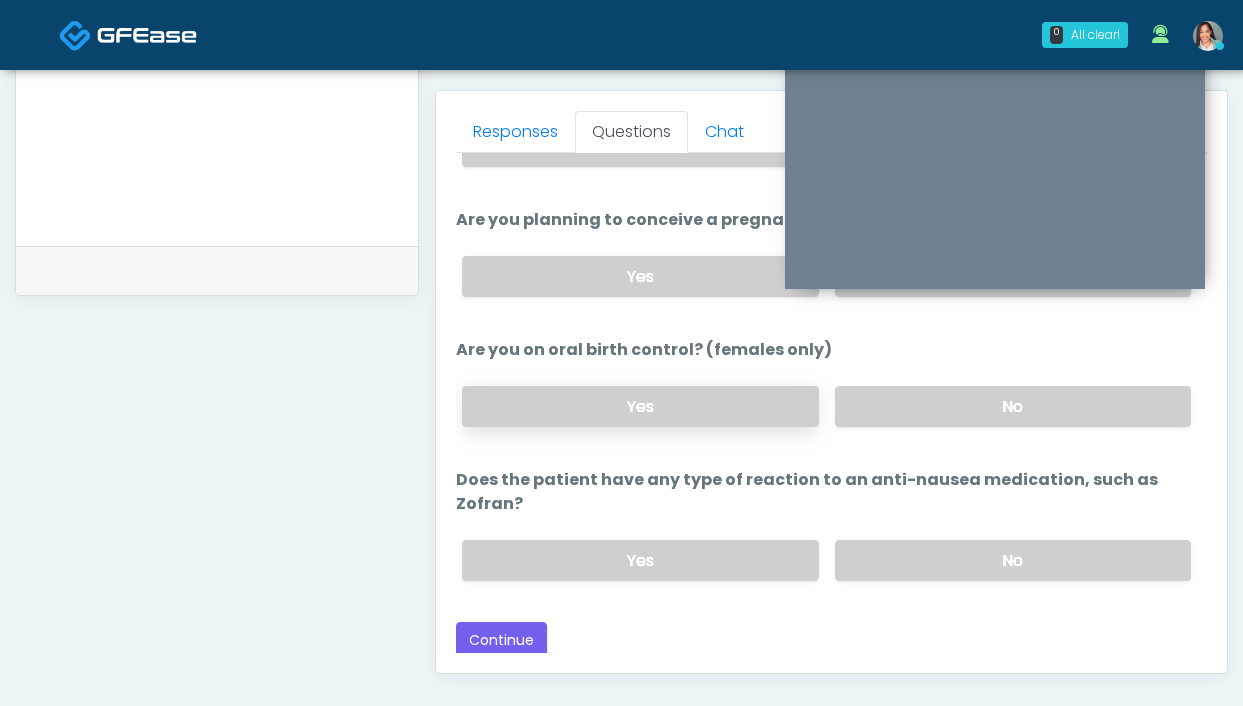 scroll, scrollTop: 853, scrollLeft: 0, axis: vertical 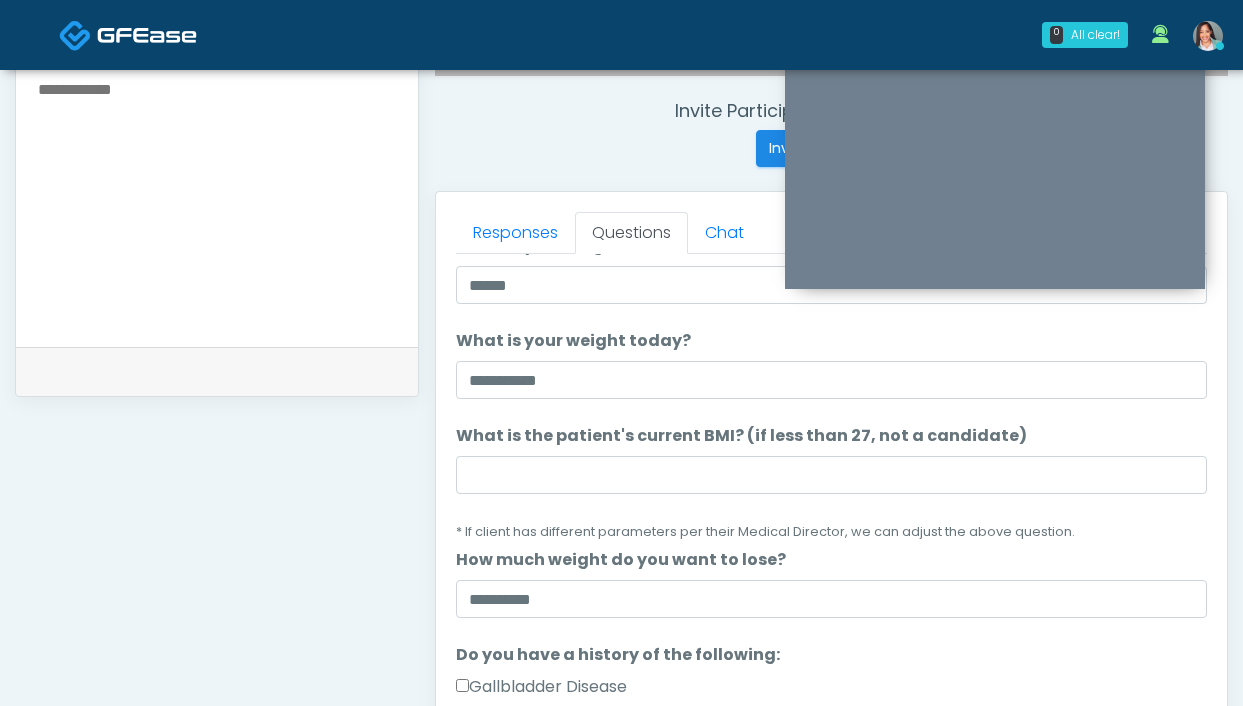 click at bounding box center (217, 198) 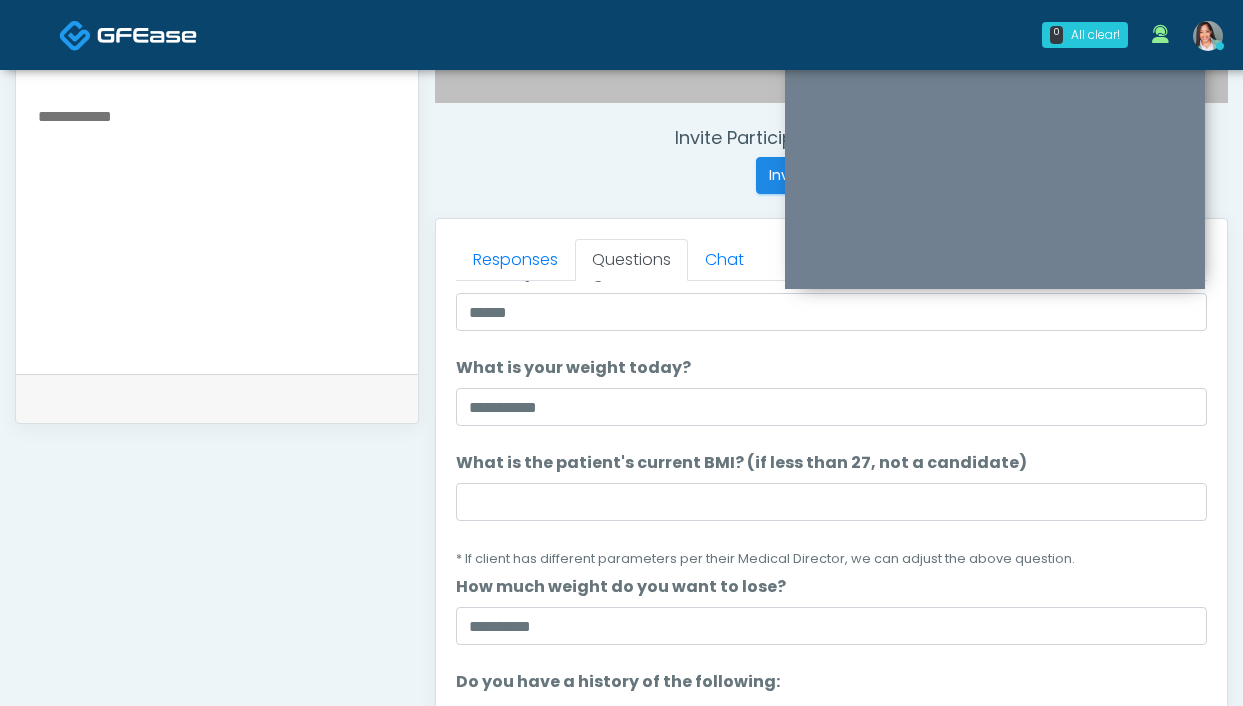 scroll, scrollTop: 724, scrollLeft: 0, axis: vertical 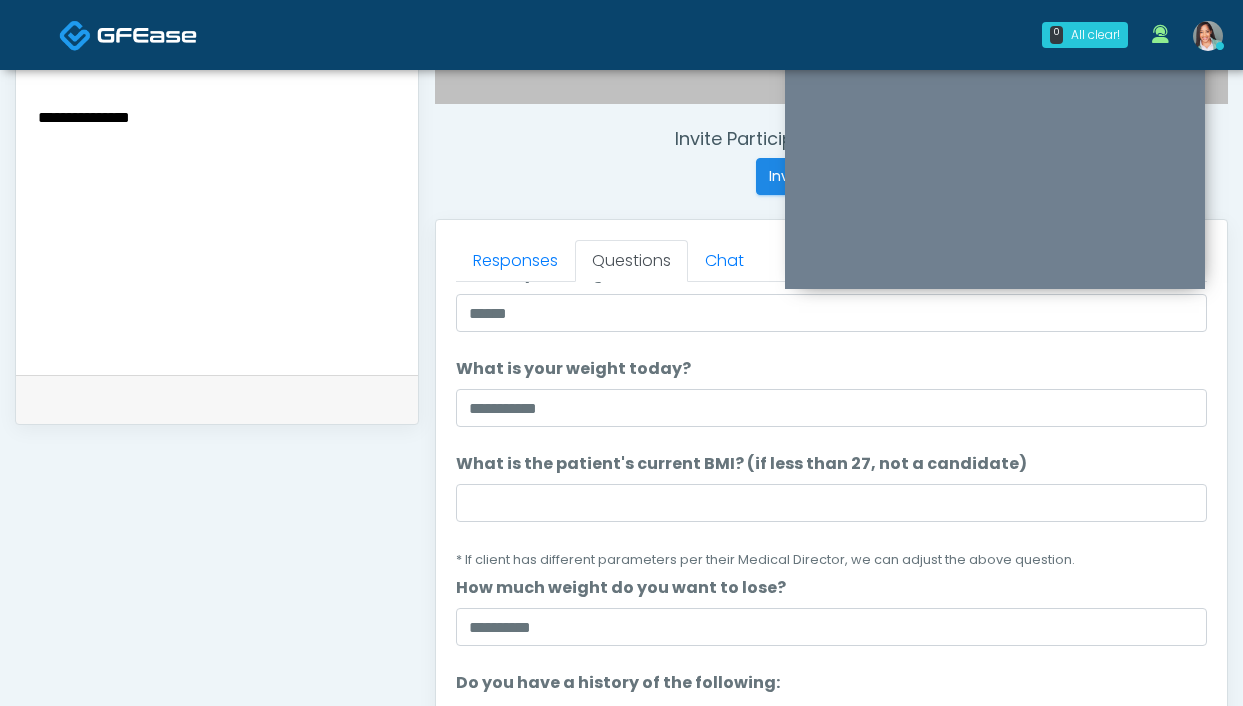 click on "**********" at bounding box center [217, 226] 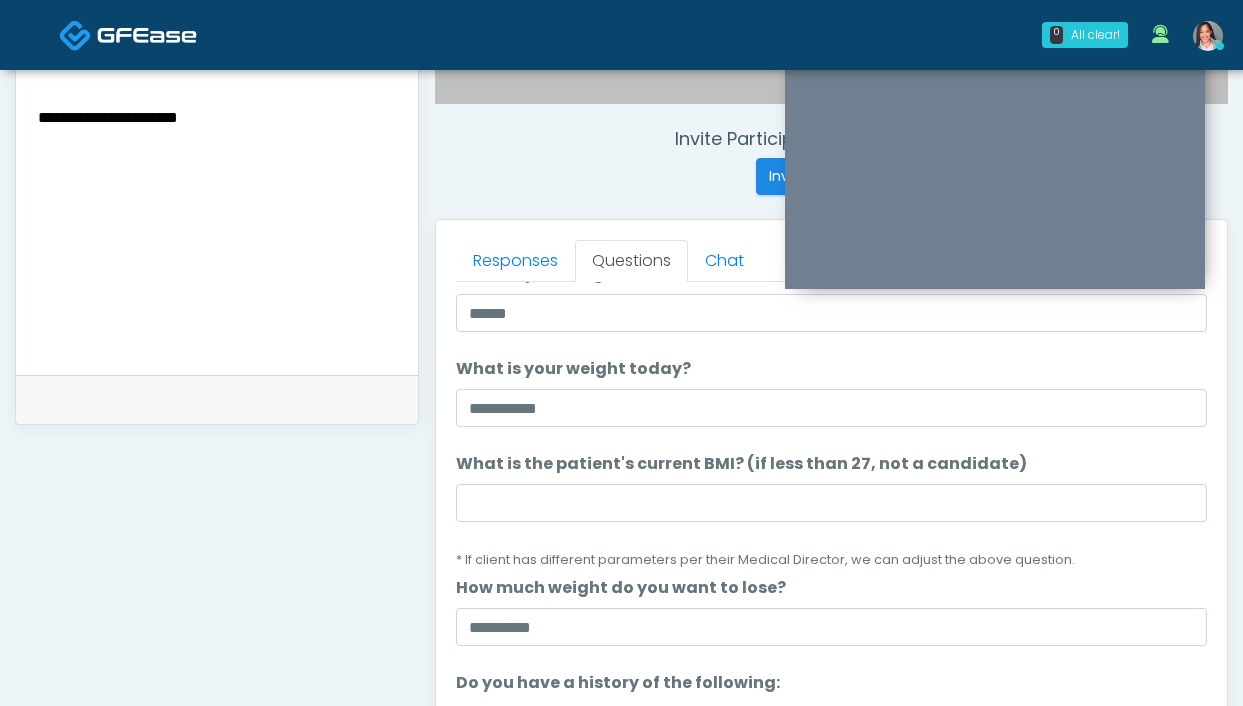 click on "**********" at bounding box center (217, 226) 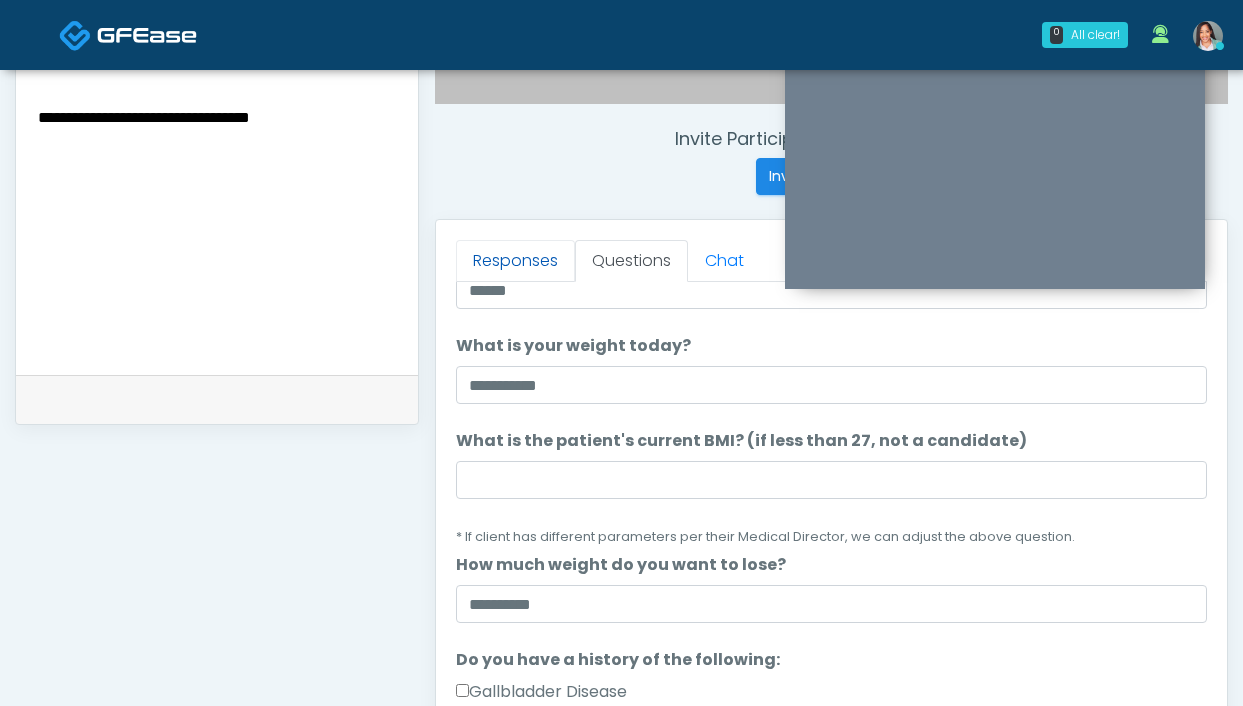 click on "Responses" at bounding box center [515, 261] 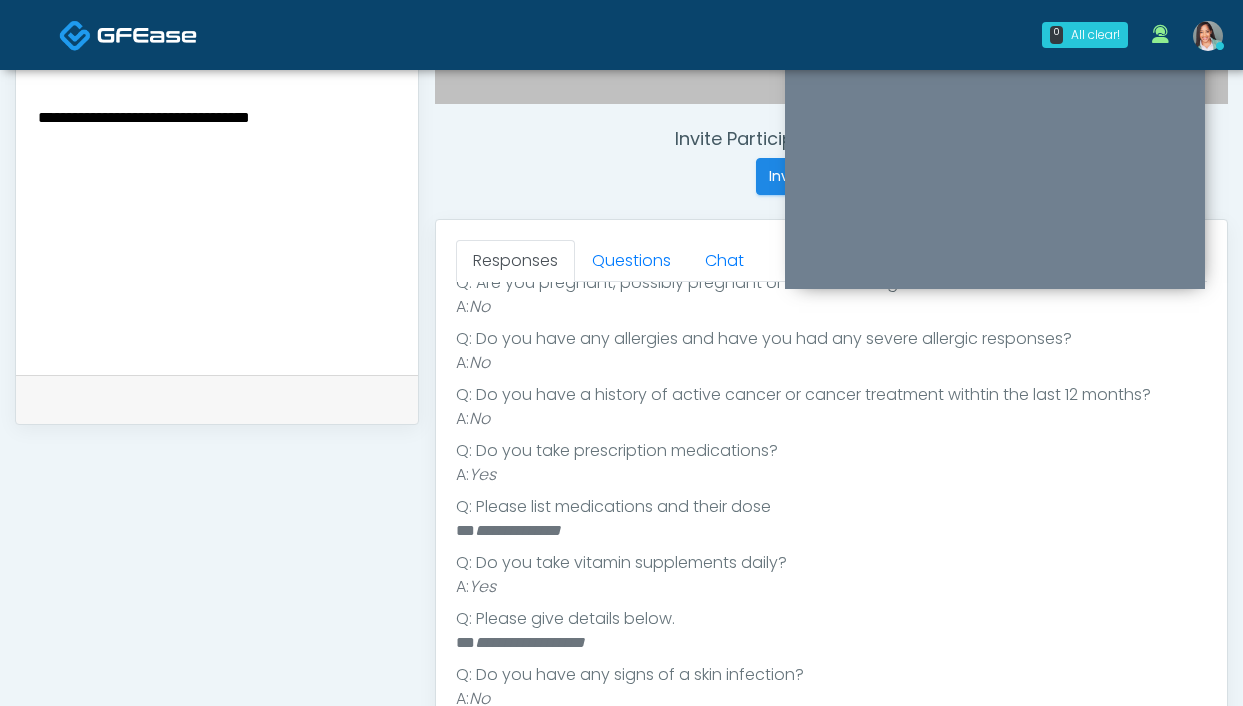 scroll, scrollTop: 346, scrollLeft: 0, axis: vertical 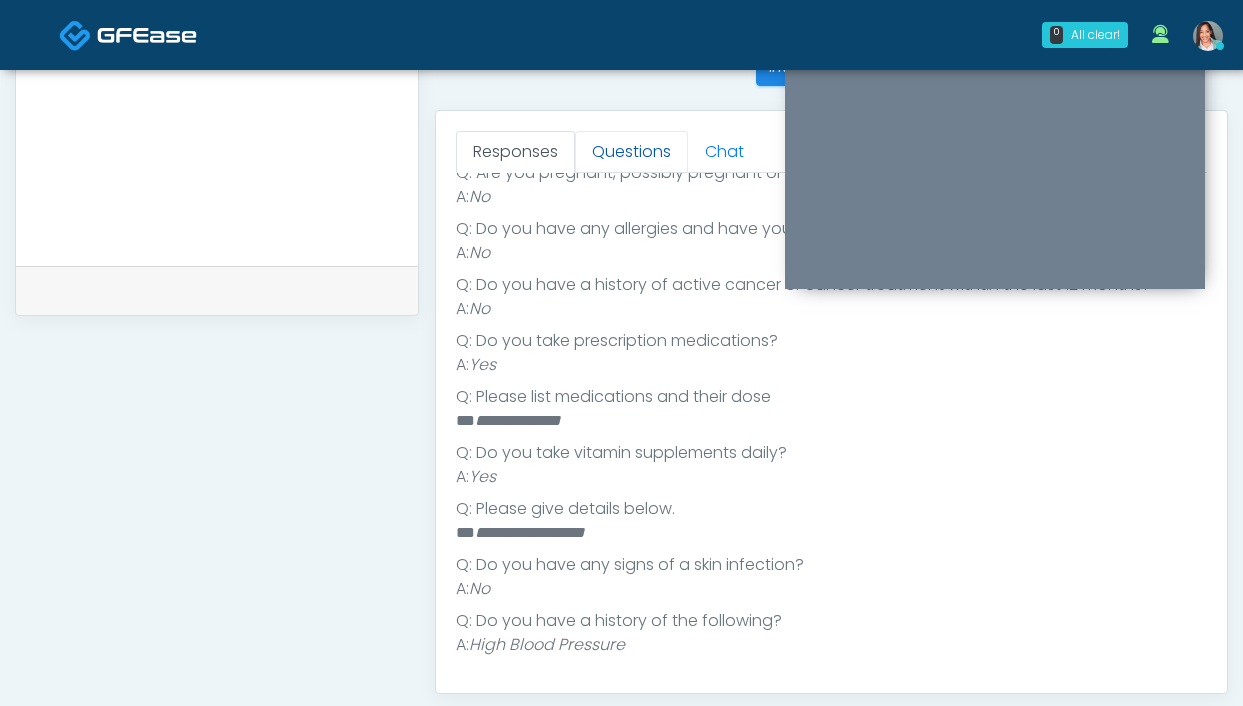 click on "Questions" at bounding box center (631, 152) 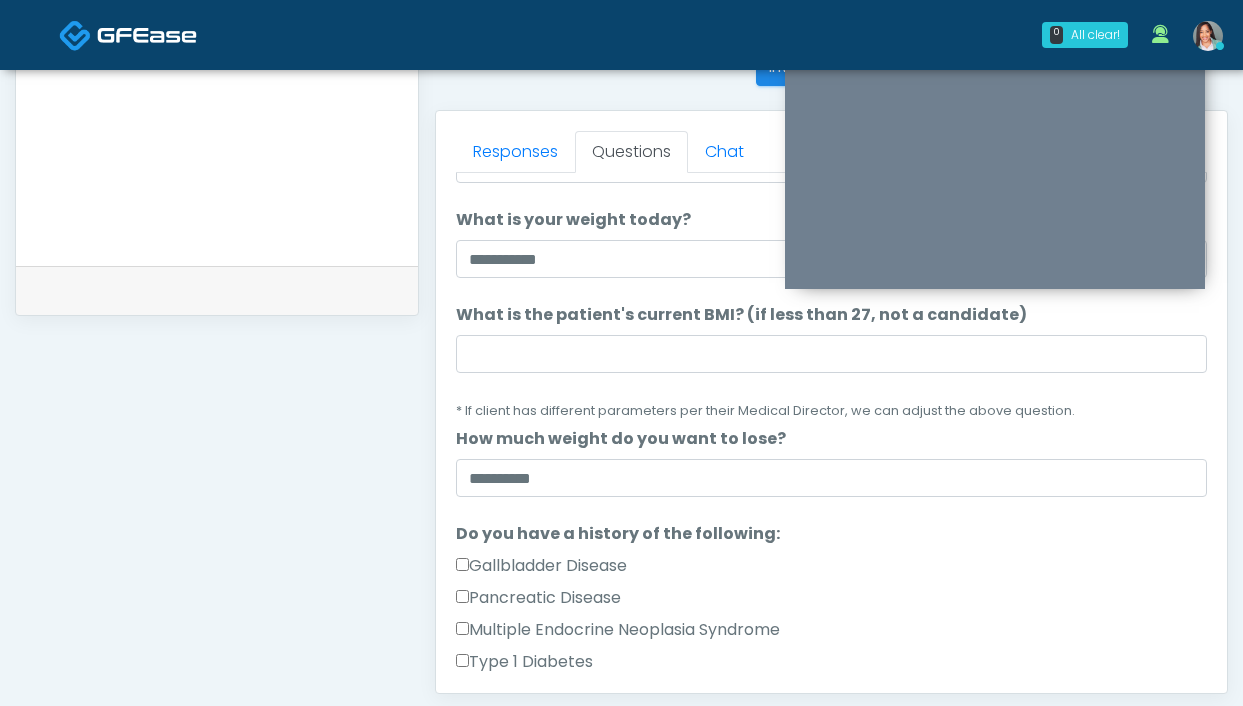 scroll, scrollTop: 0, scrollLeft: 0, axis: both 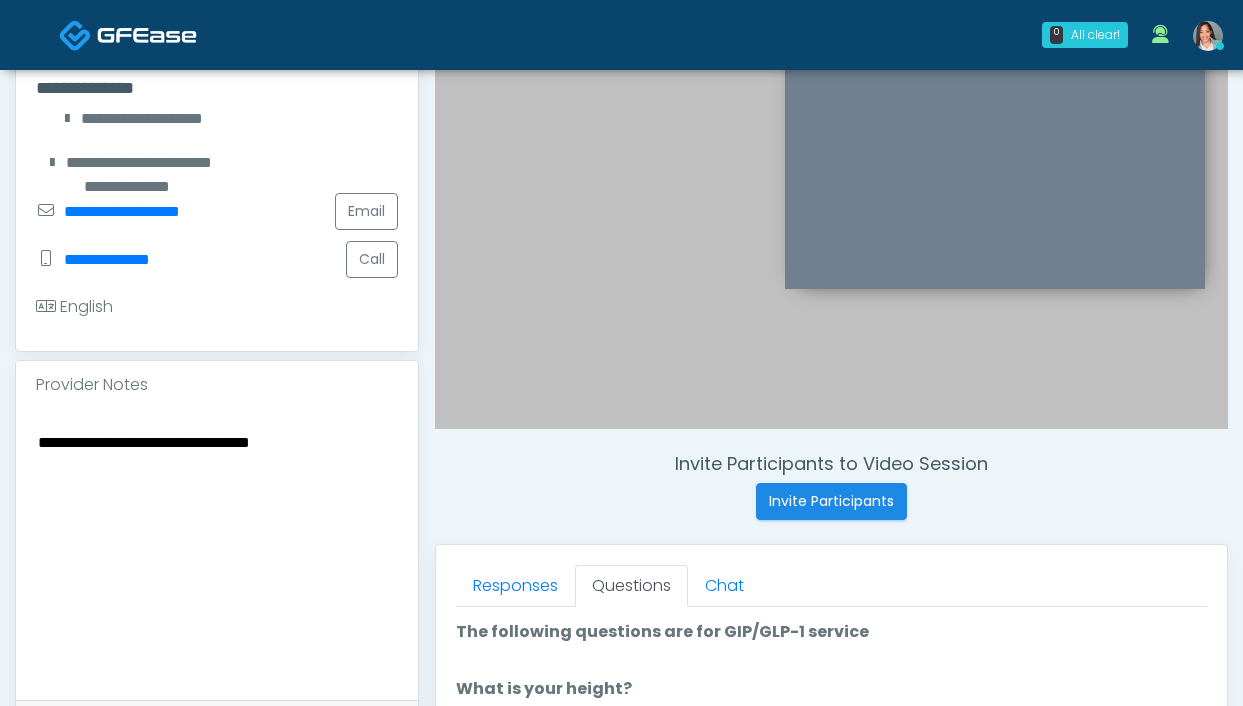 click on "**********" at bounding box center [217, 551] 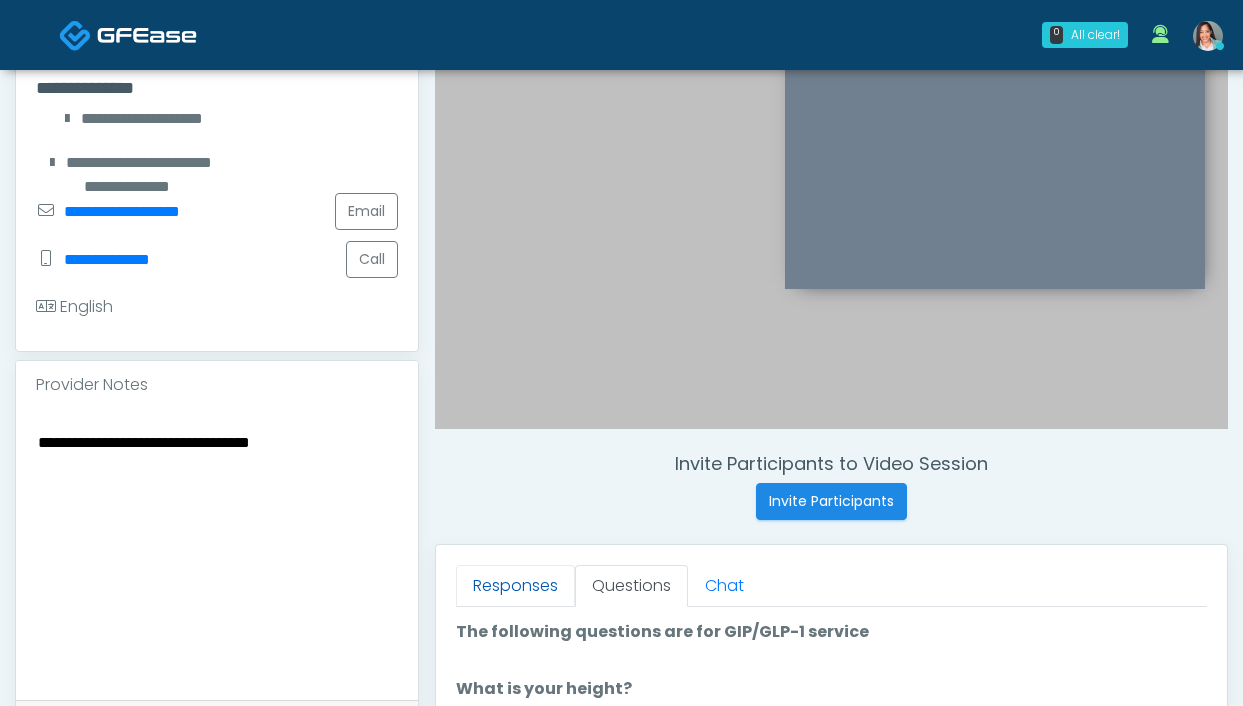 click on "Responses" at bounding box center [515, 586] 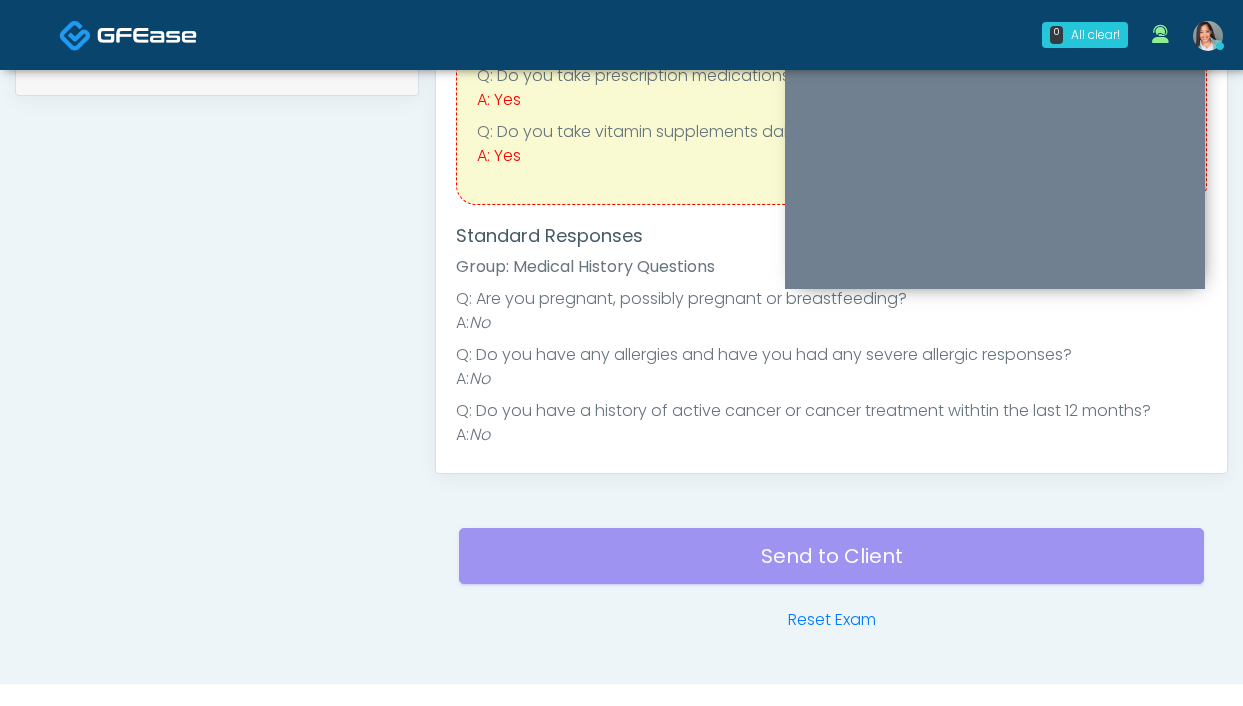 scroll, scrollTop: 1089, scrollLeft: 0, axis: vertical 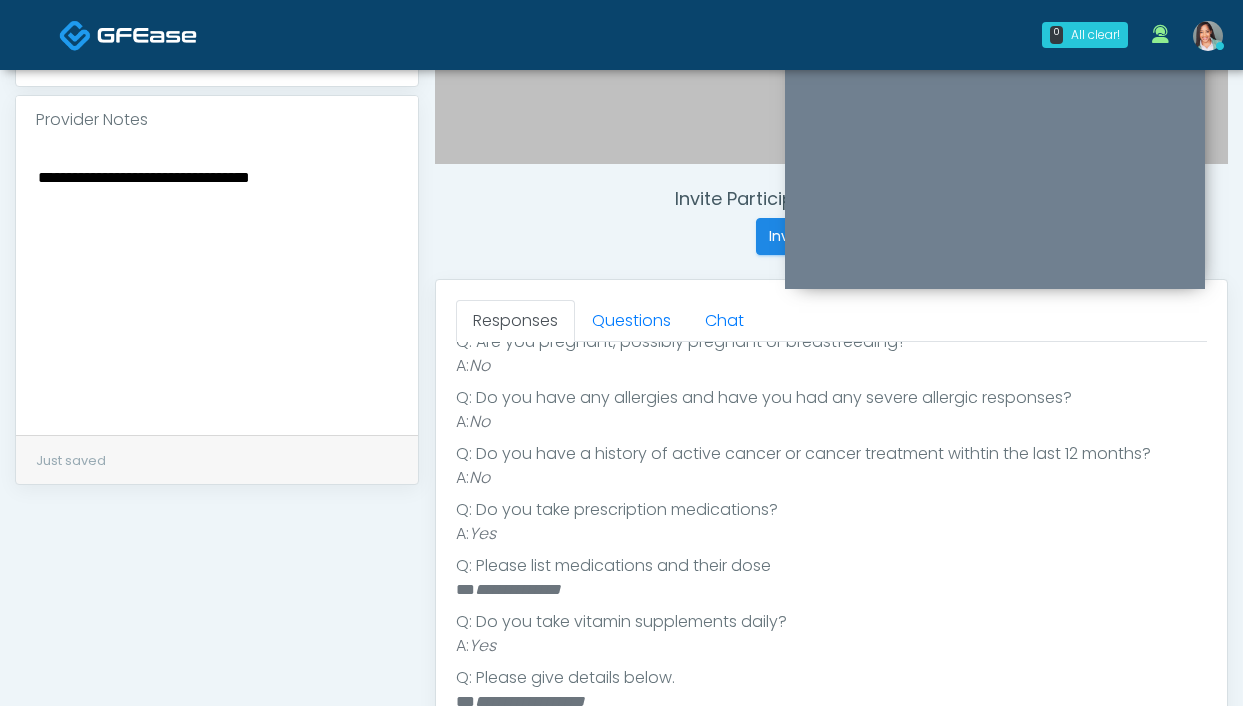 click on "**********" at bounding box center (217, 286) 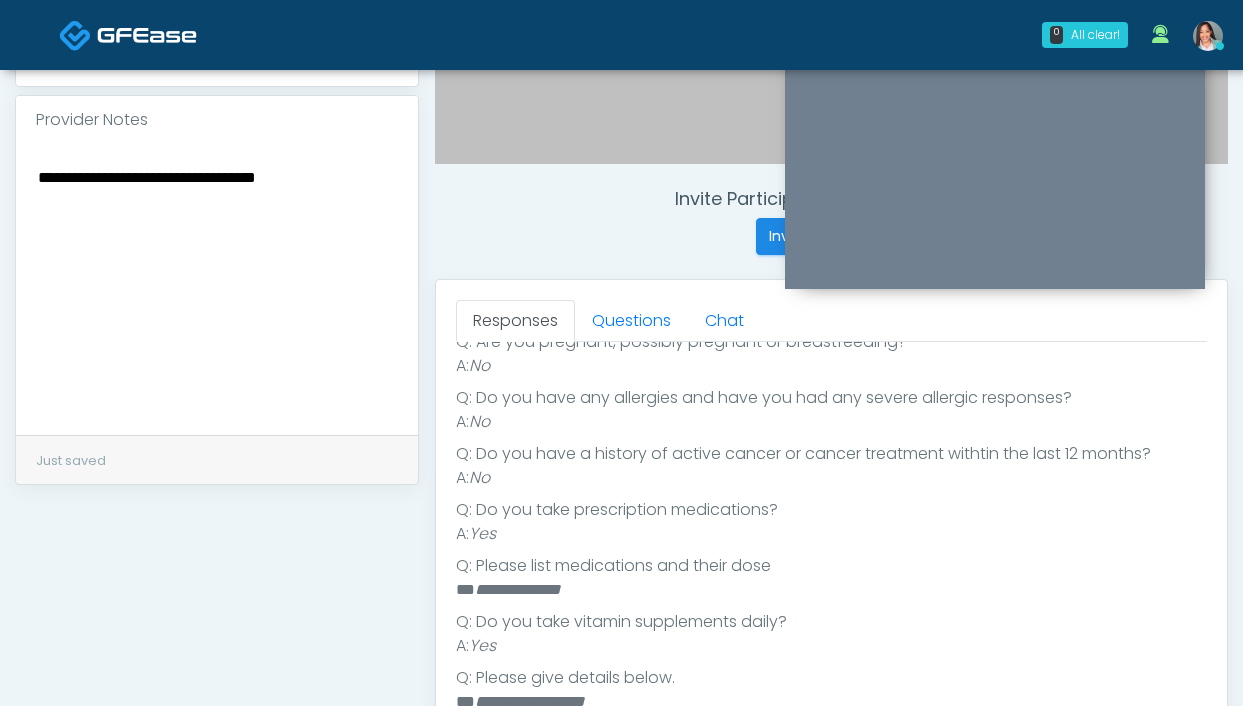 click on "**********" at bounding box center (217, 286) 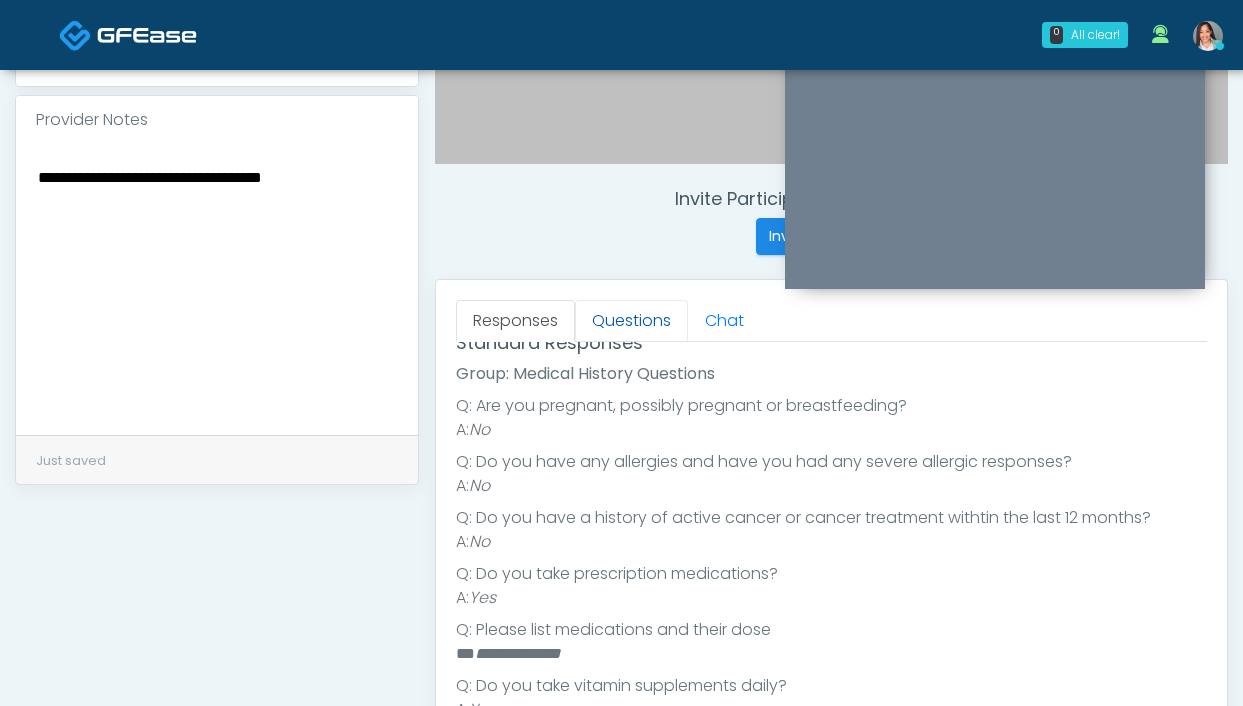 scroll, scrollTop: 197, scrollLeft: 0, axis: vertical 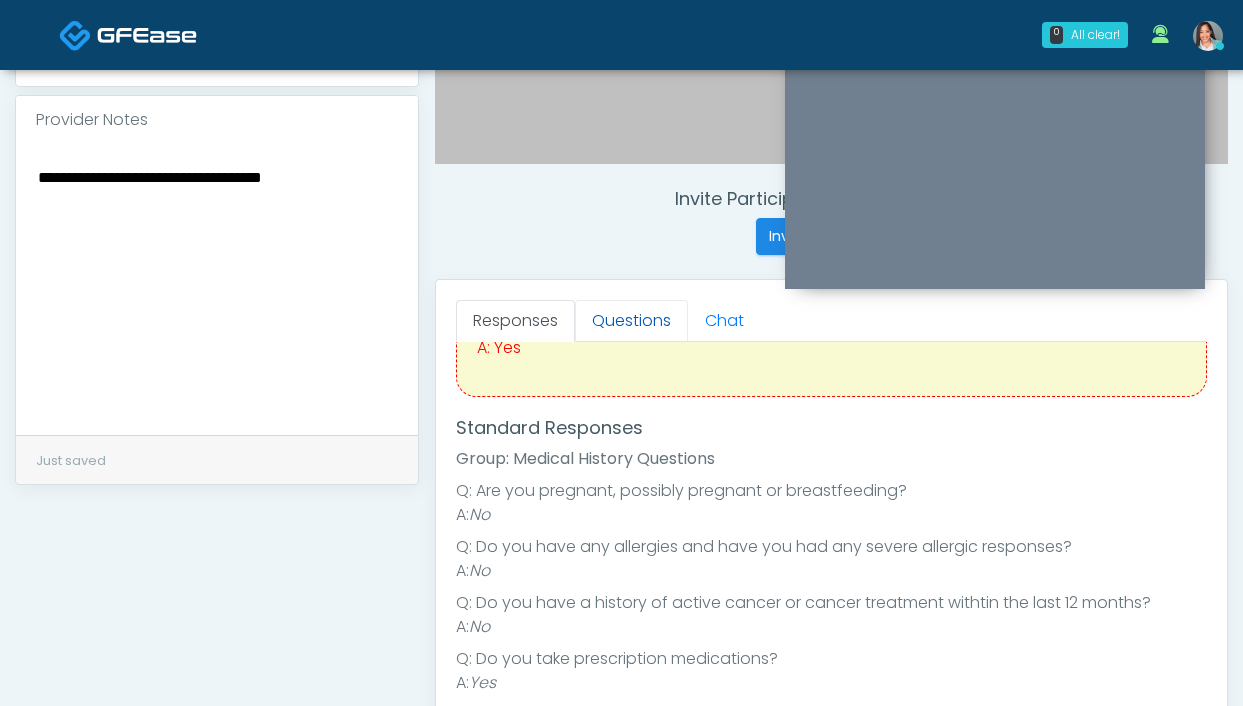 type on "**********" 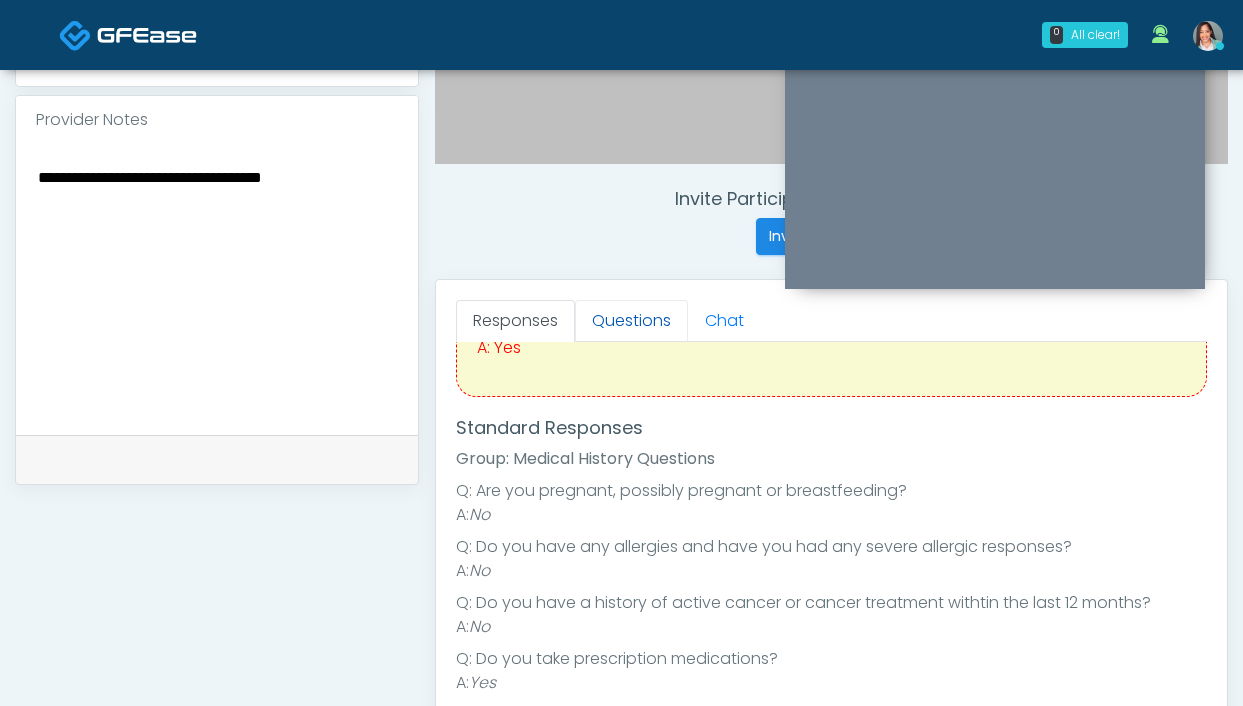 click on "Questions" at bounding box center (631, 321) 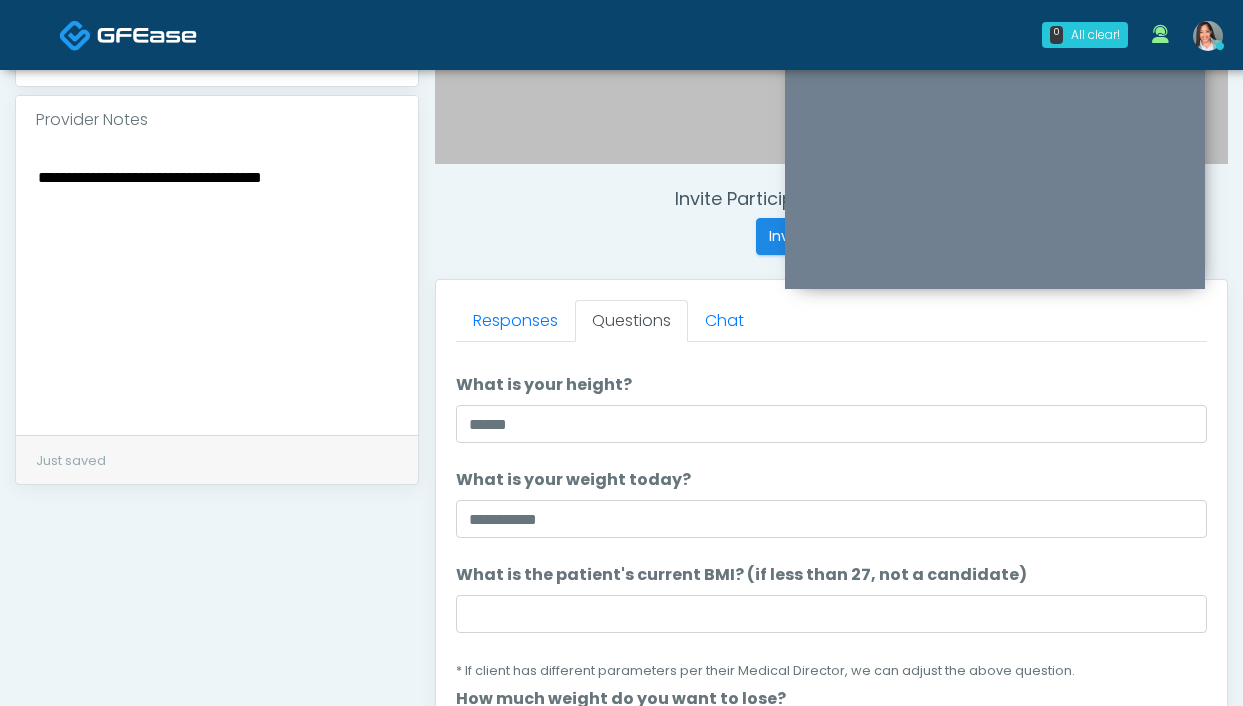 scroll, scrollTop: 36, scrollLeft: 0, axis: vertical 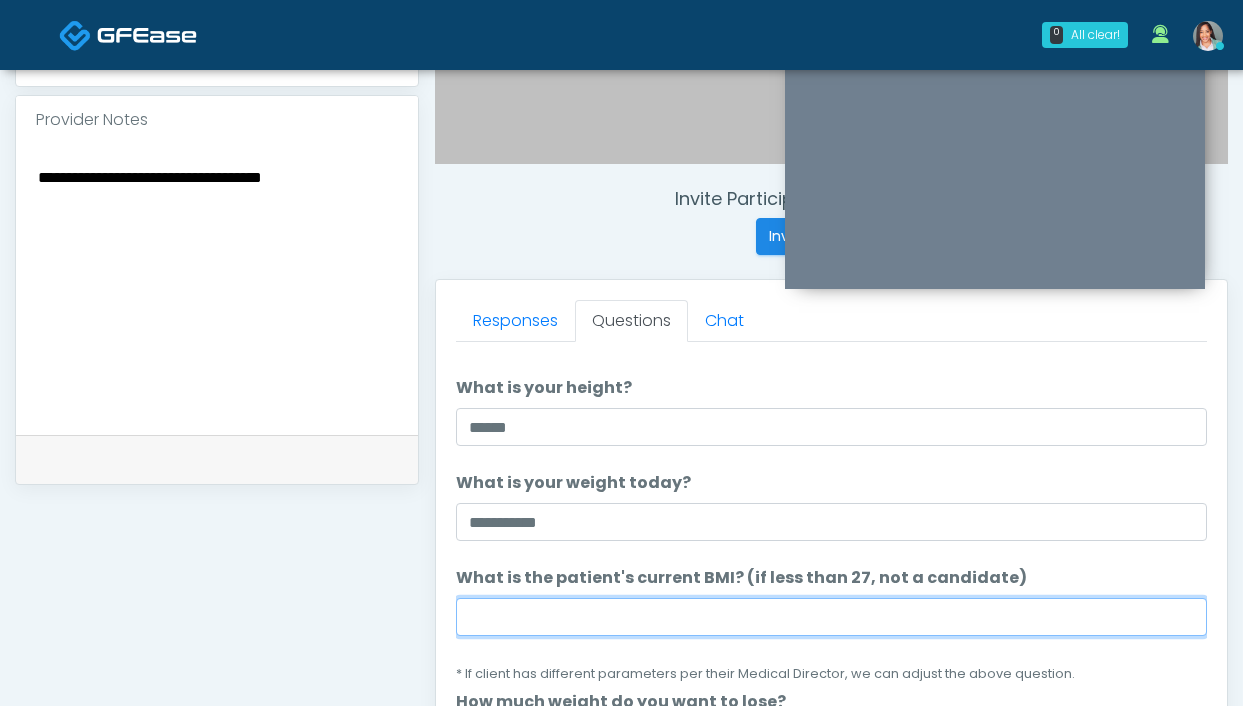 click on "What is the patient's current BMI? (if less than 27, not a candidate)" at bounding box center [831, 617] 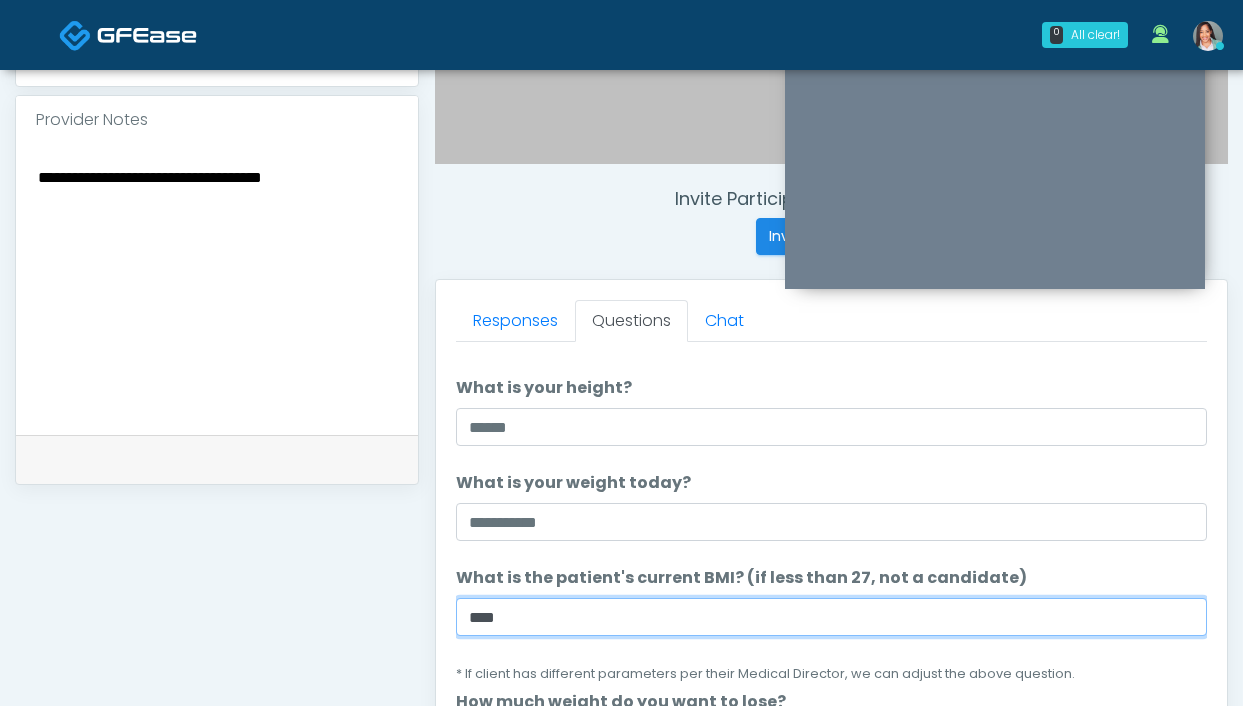 type on "****" 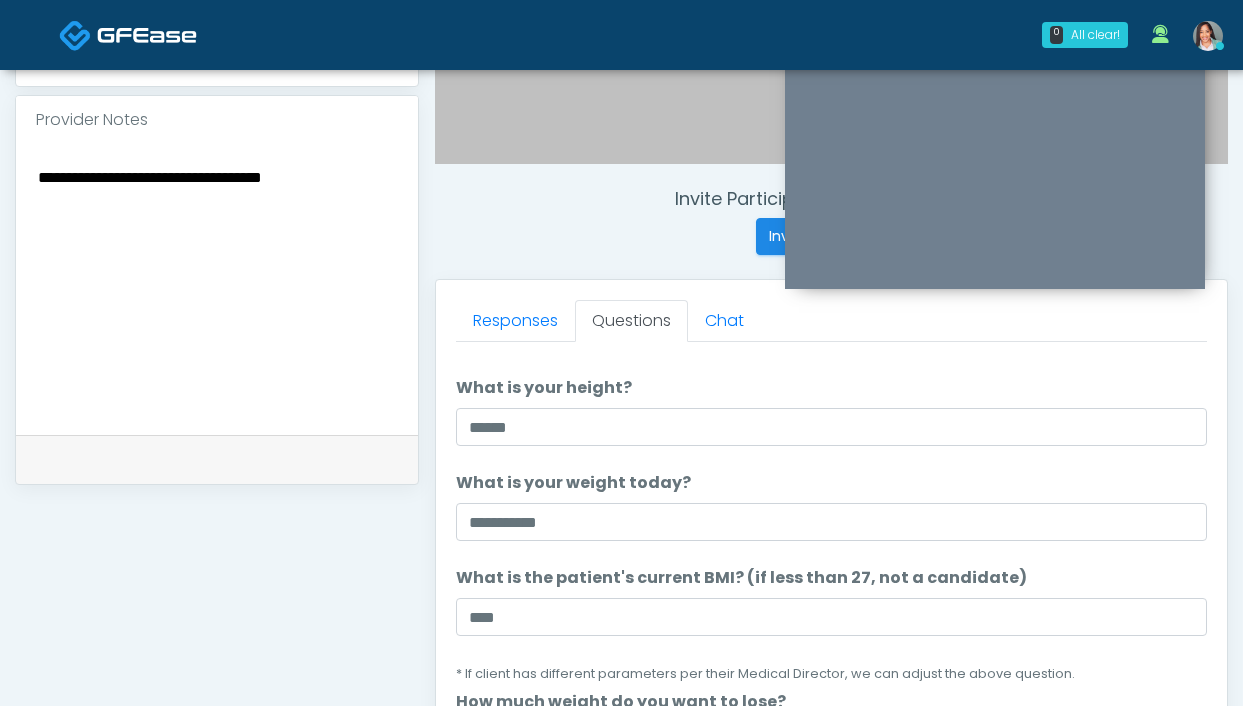click on "**********" at bounding box center (217, 286) 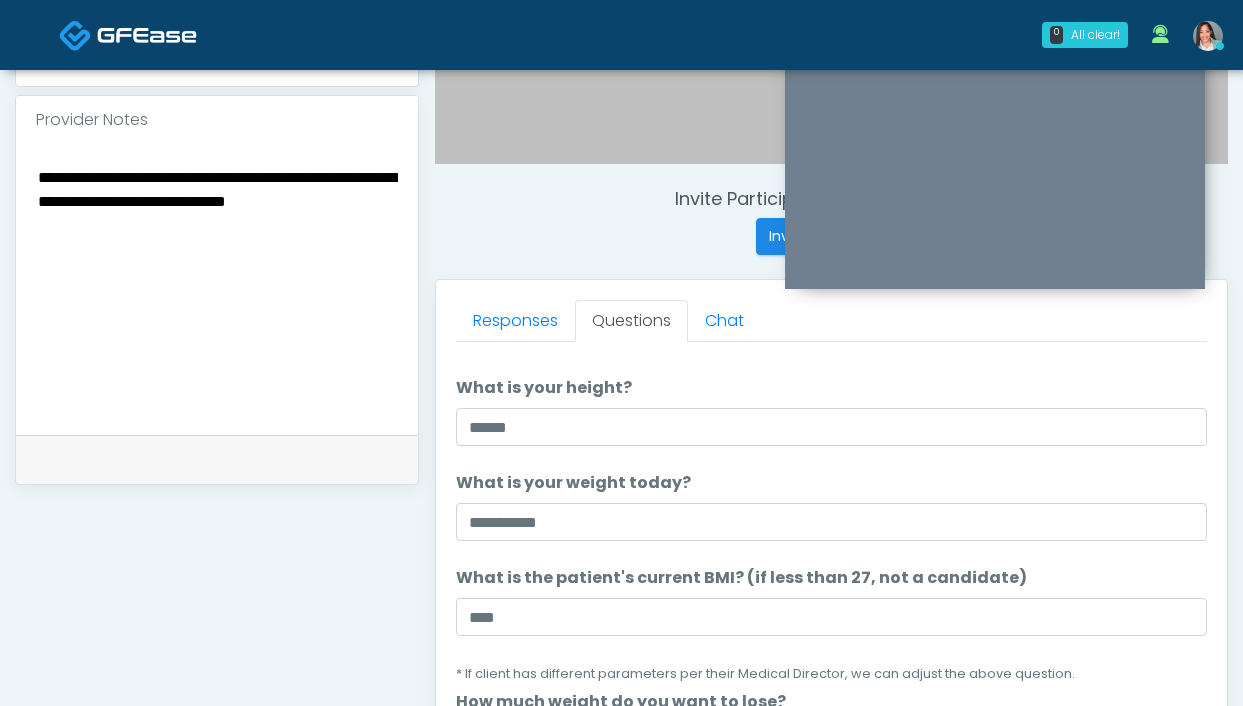 type on "**********" 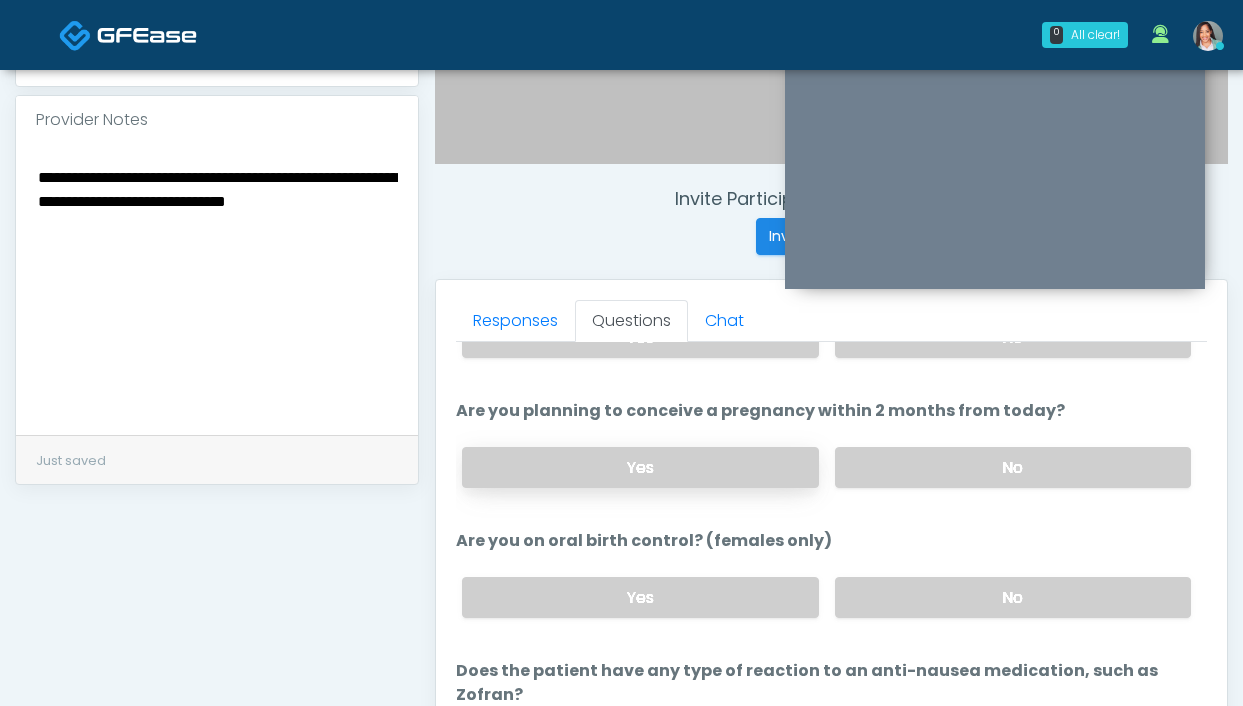 scroll, scrollTop: 1127, scrollLeft: 0, axis: vertical 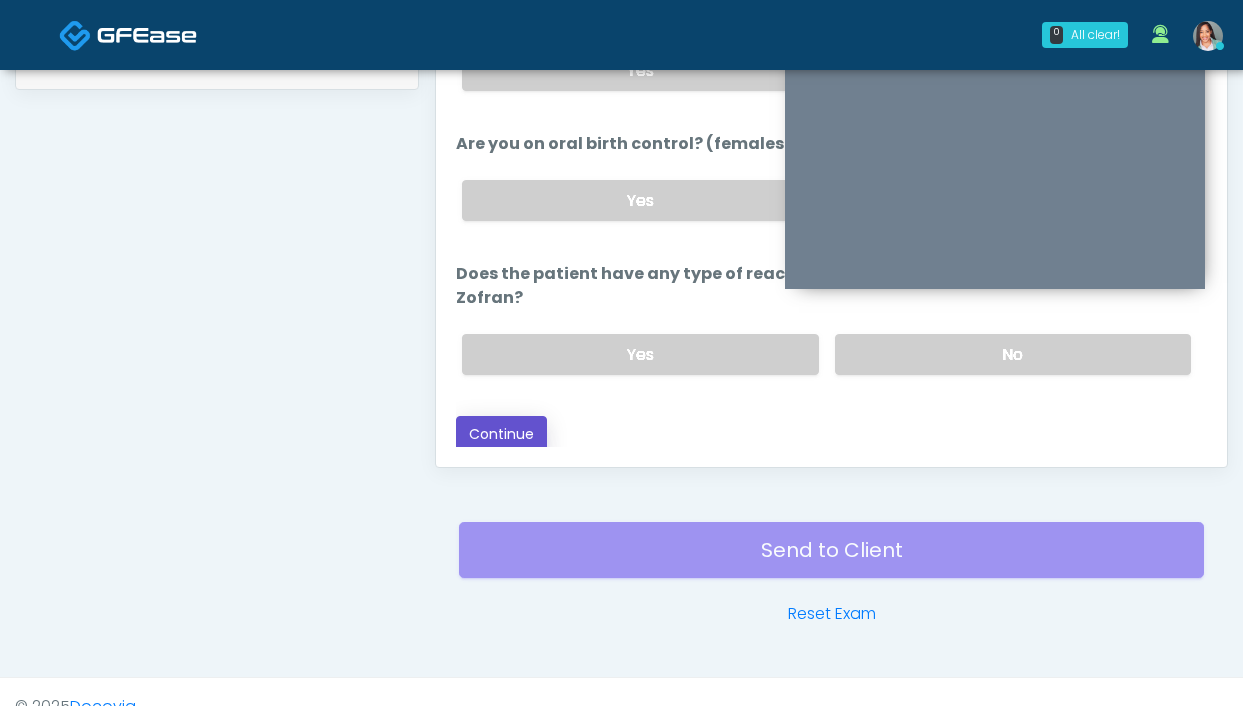 click on "Continue" at bounding box center (501, 434) 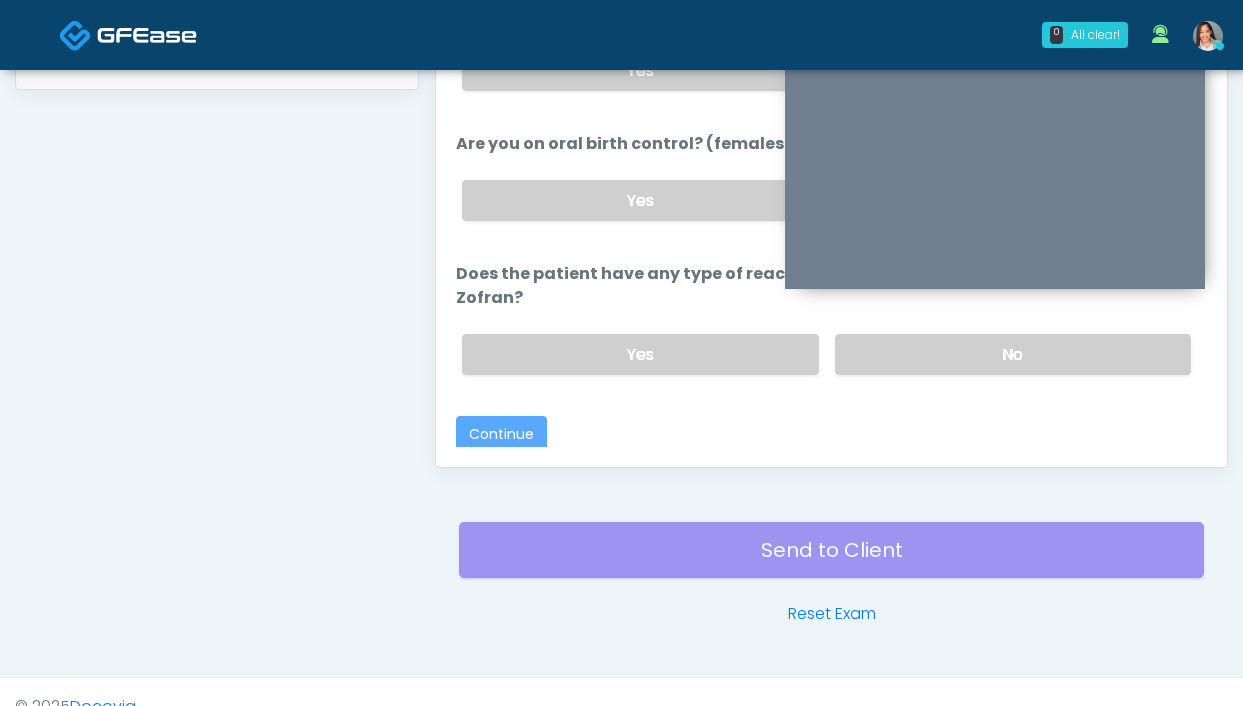 scroll, scrollTop: 1089, scrollLeft: 0, axis: vertical 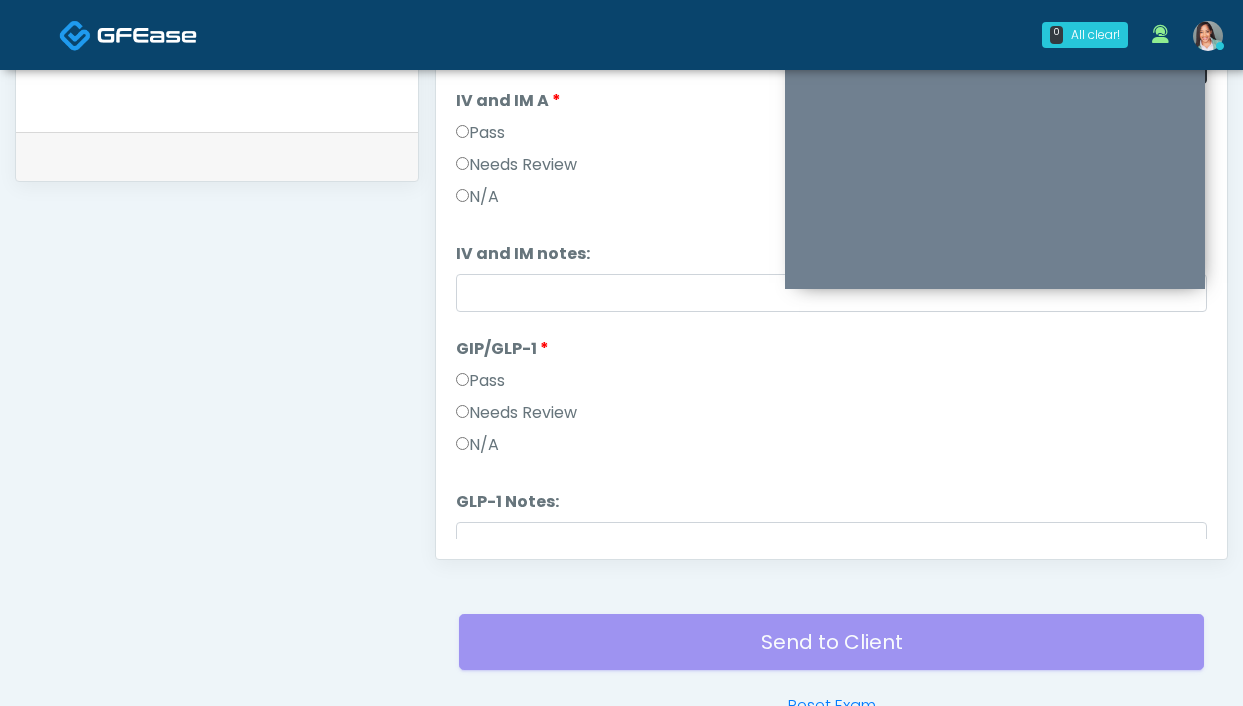 click on "Pass" at bounding box center (480, 133) 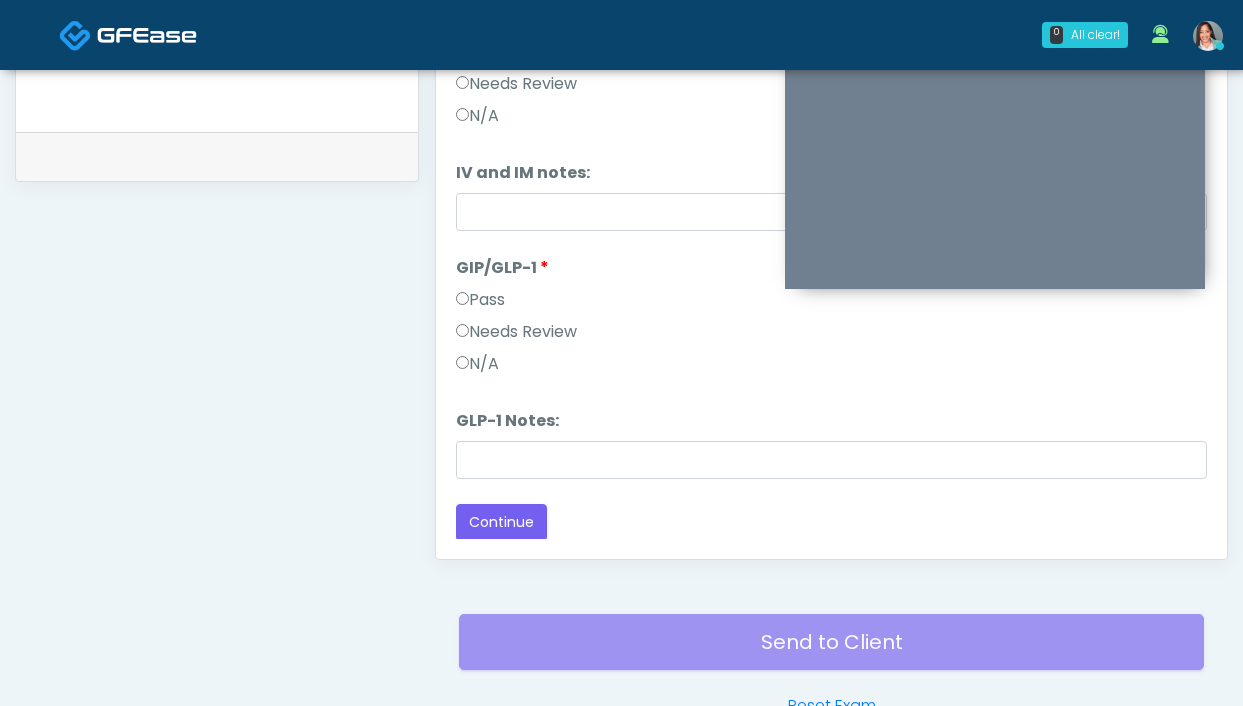 scroll, scrollTop: 83, scrollLeft: 0, axis: vertical 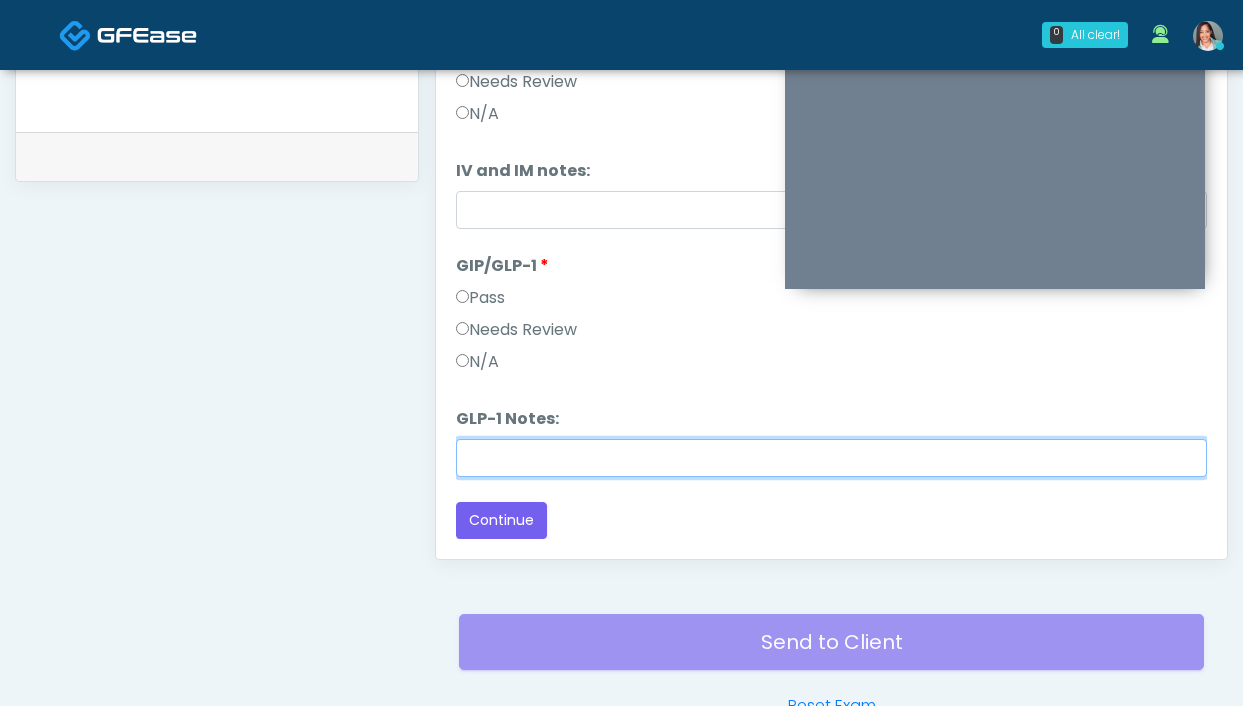 click on "GLP-1 Notes:" at bounding box center (831, 458) 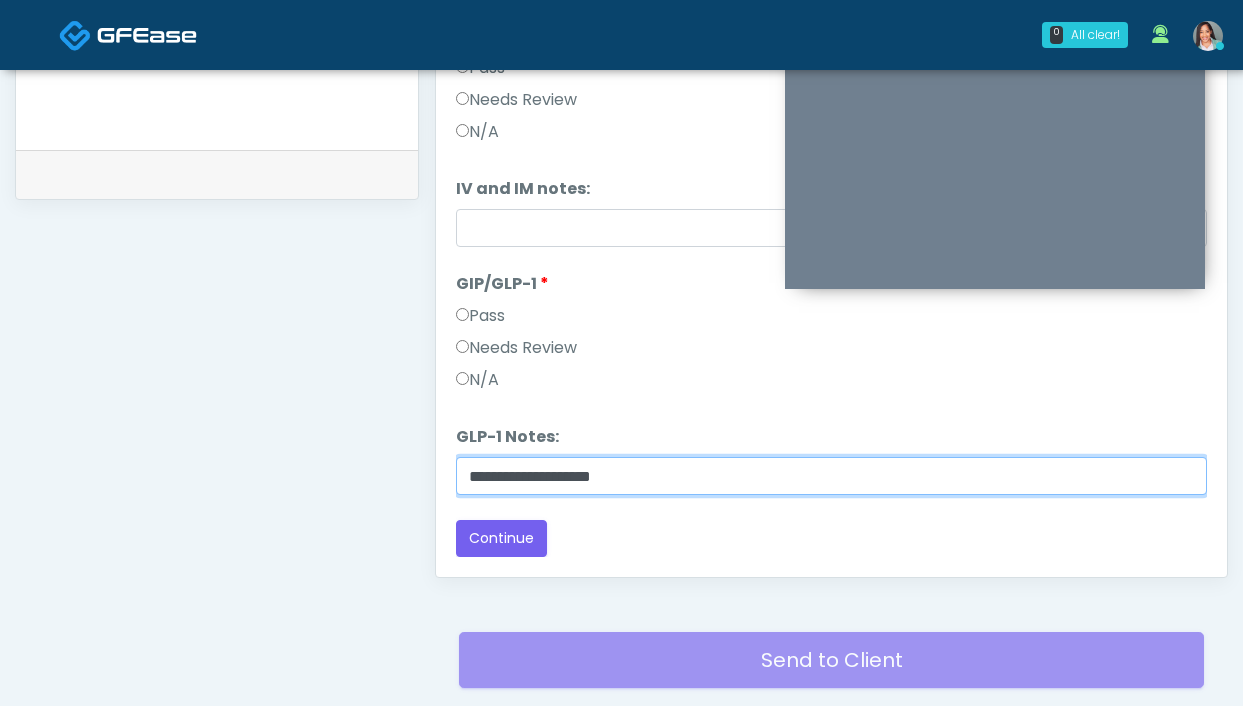 scroll, scrollTop: 1088, scrollLeft: 0, axis: vertical 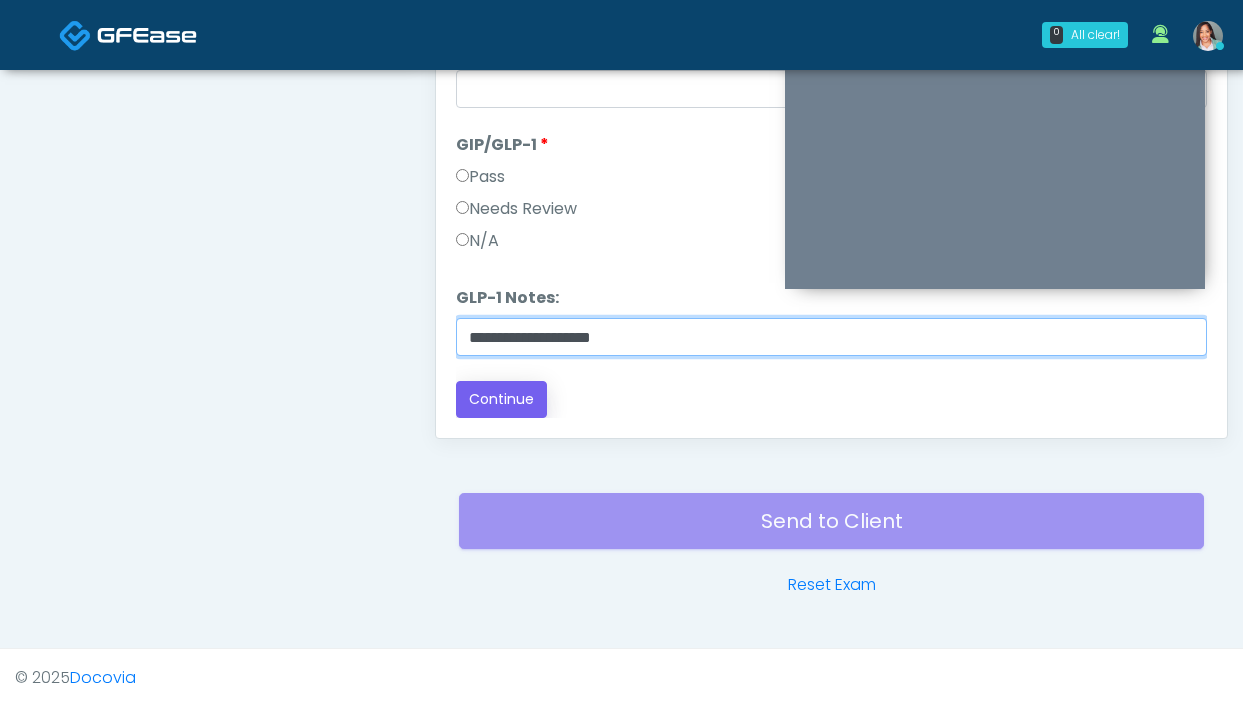 type on "**********" 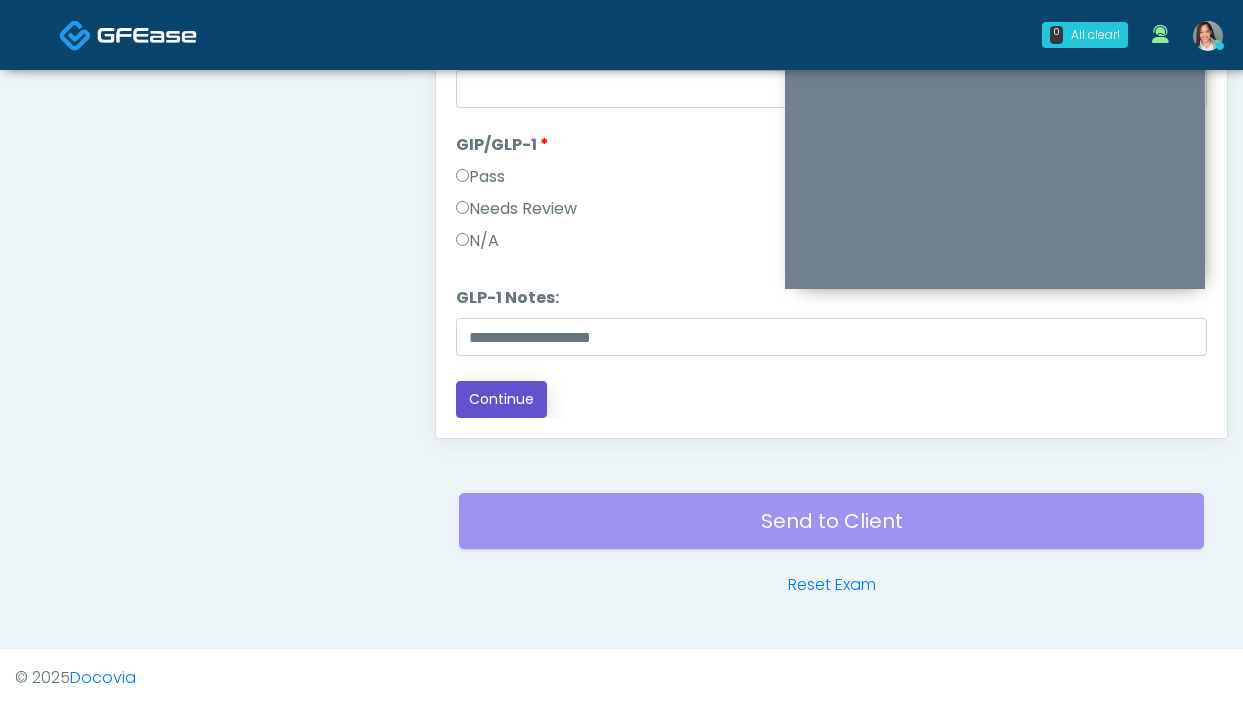 click on "Continue" at bounding box center [501, 399] 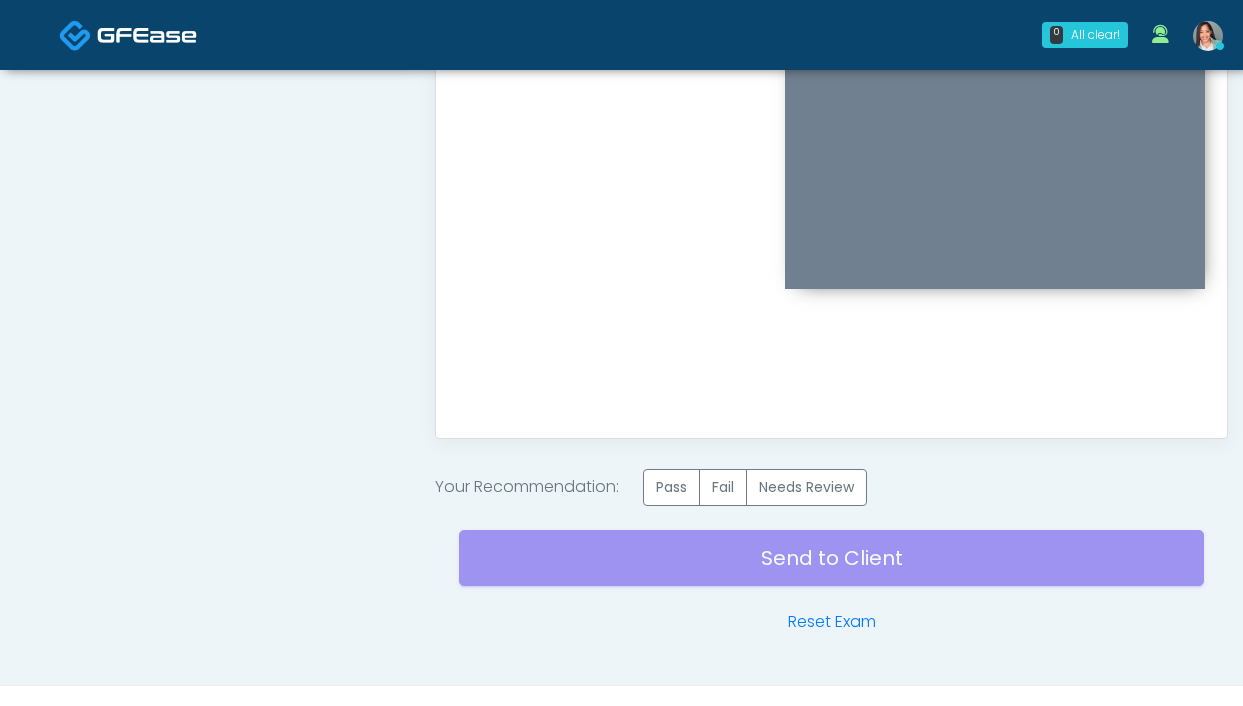 scroll, scrollTop: 0, scrollLeft: 0, axis: both 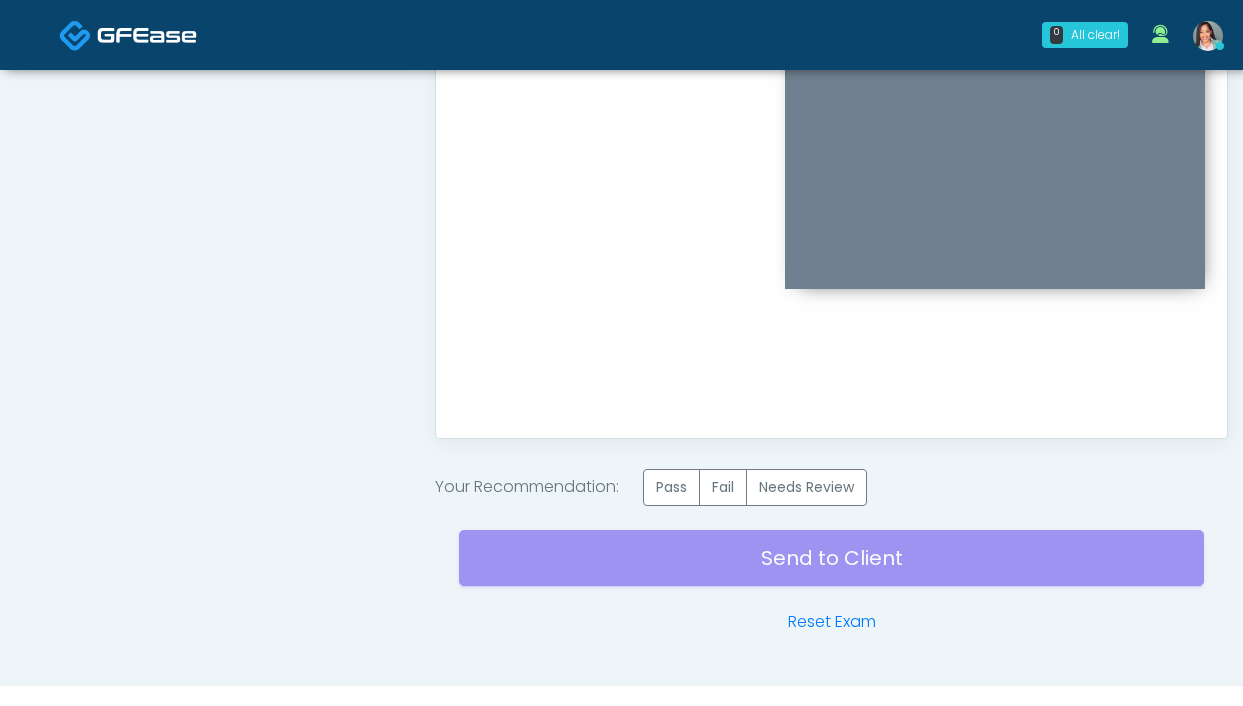 drag, startPoint x: 789, startPoint y: 498, endPoint x: 731, endPoint y: 534, distance: 68.26419 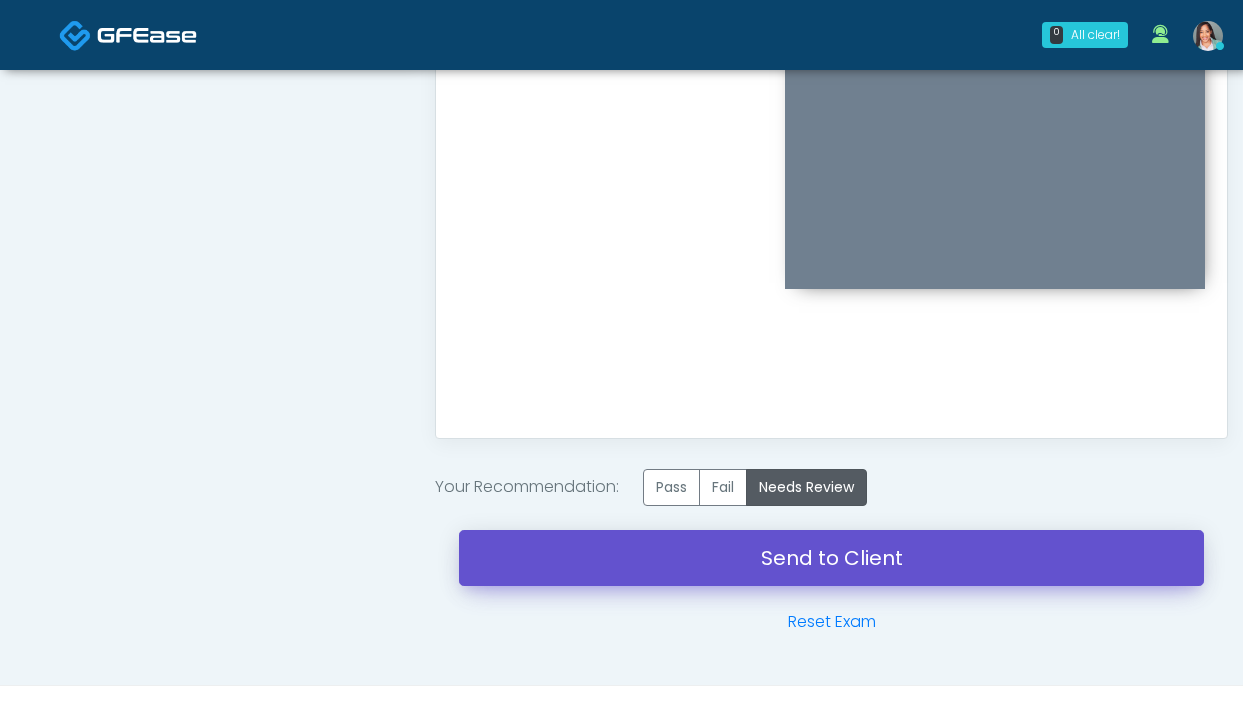 click on "Send to Client" at bounding box center [831, 558] 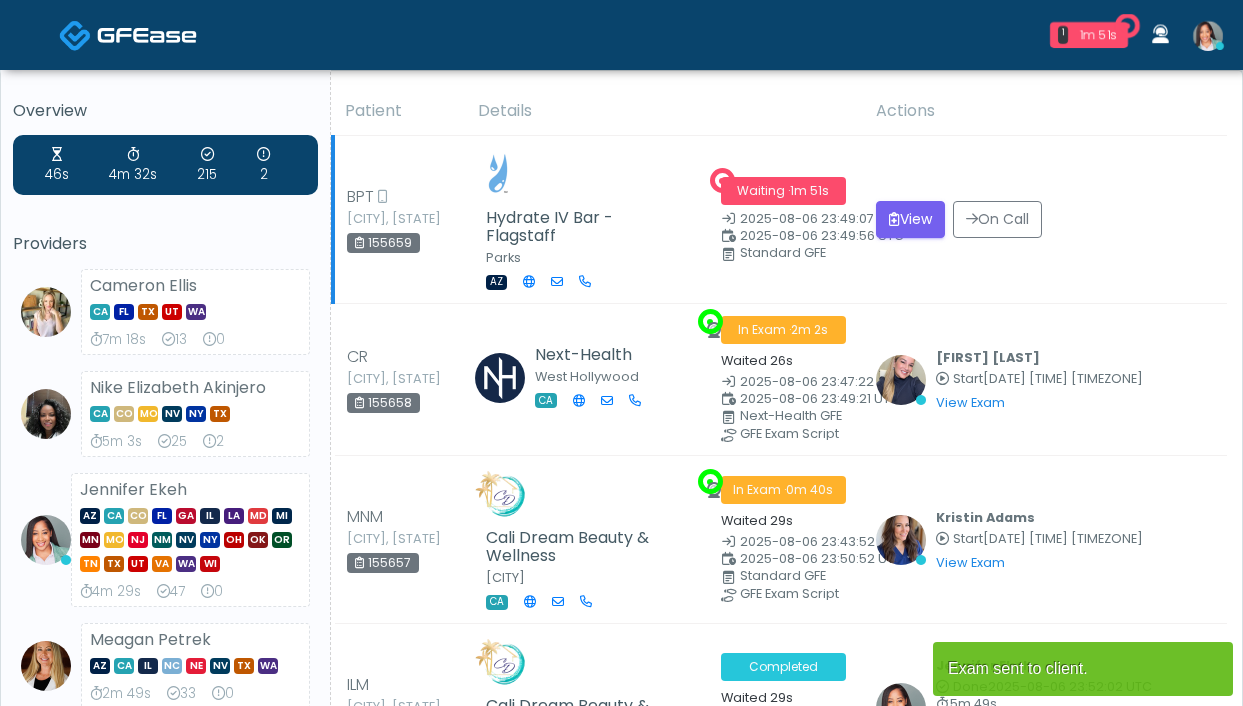 scroll, scrollTop: 0, scrollLeft: 0, axis: both 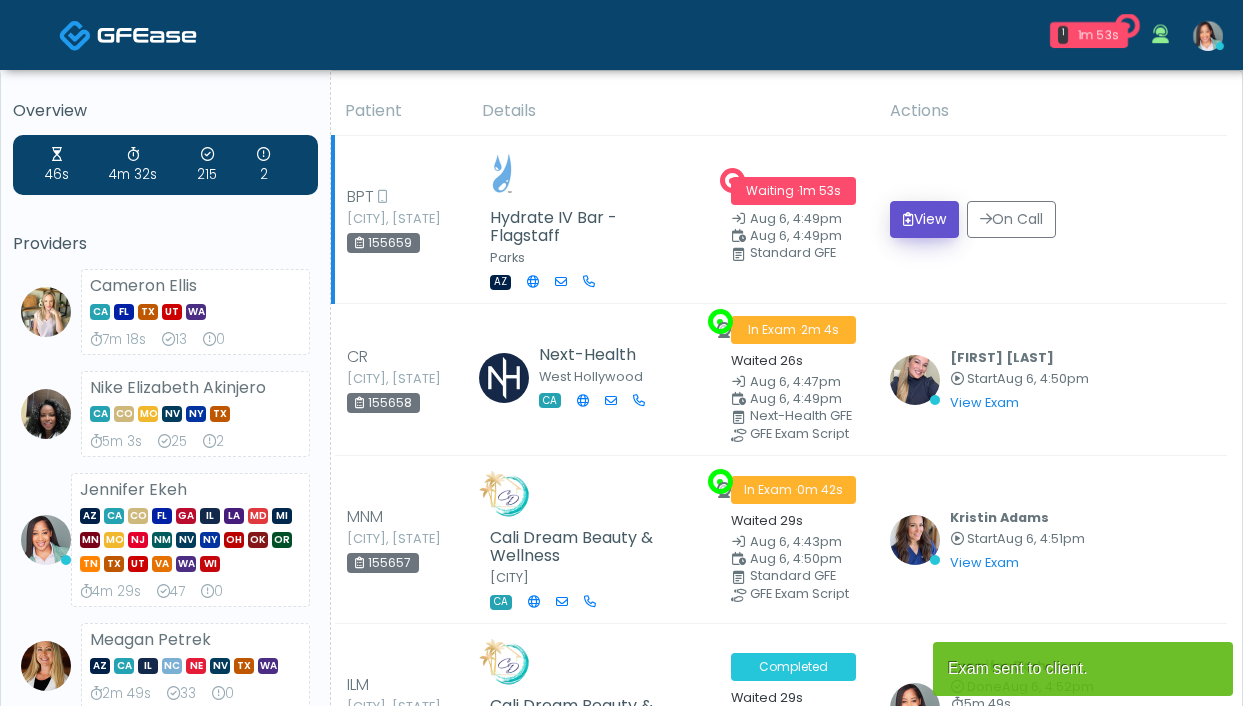 click on "View" at bounding box center (924, 219) 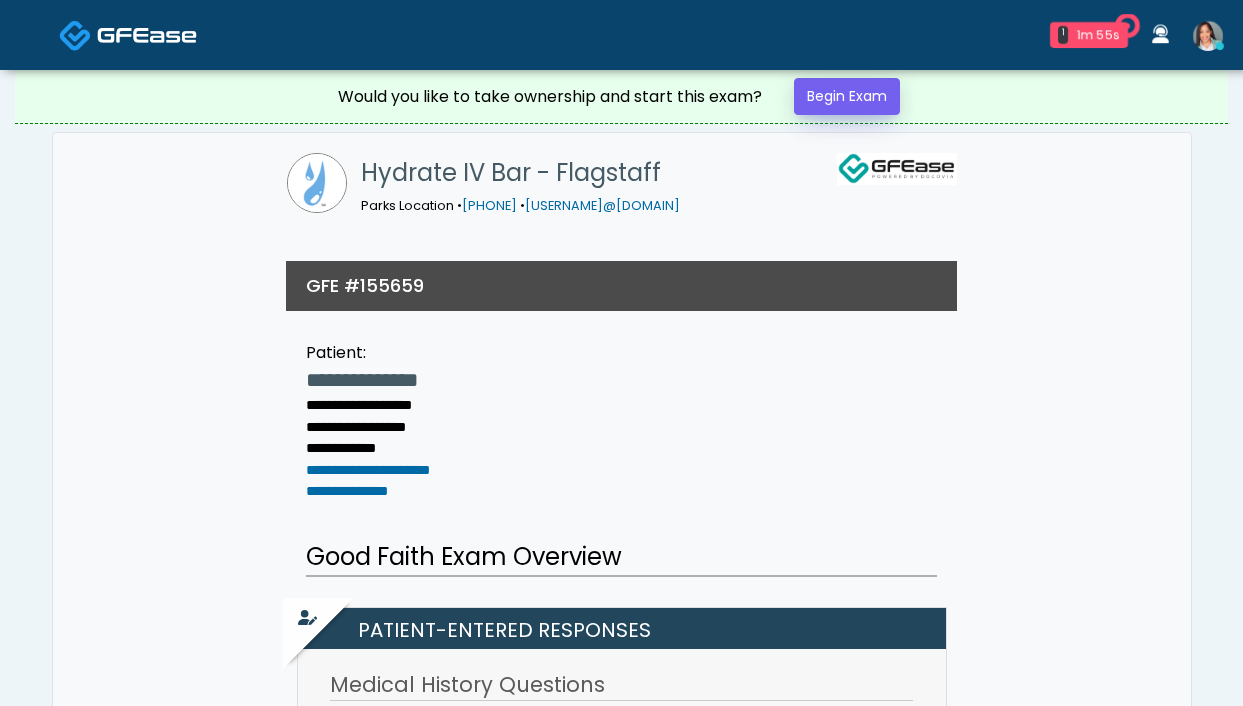 scroll, scrollTop: 0, scrollLeft: 0, axis: both 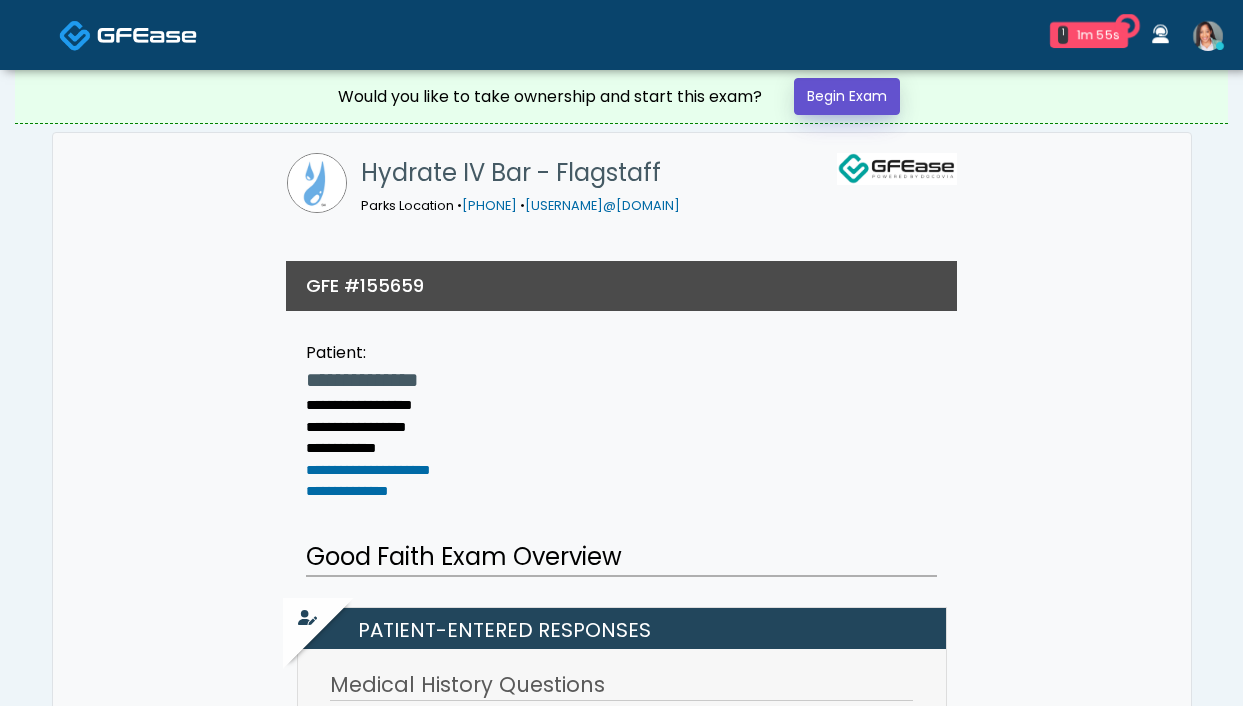 click on "Begin Exam" at bounding box center (847, 96) 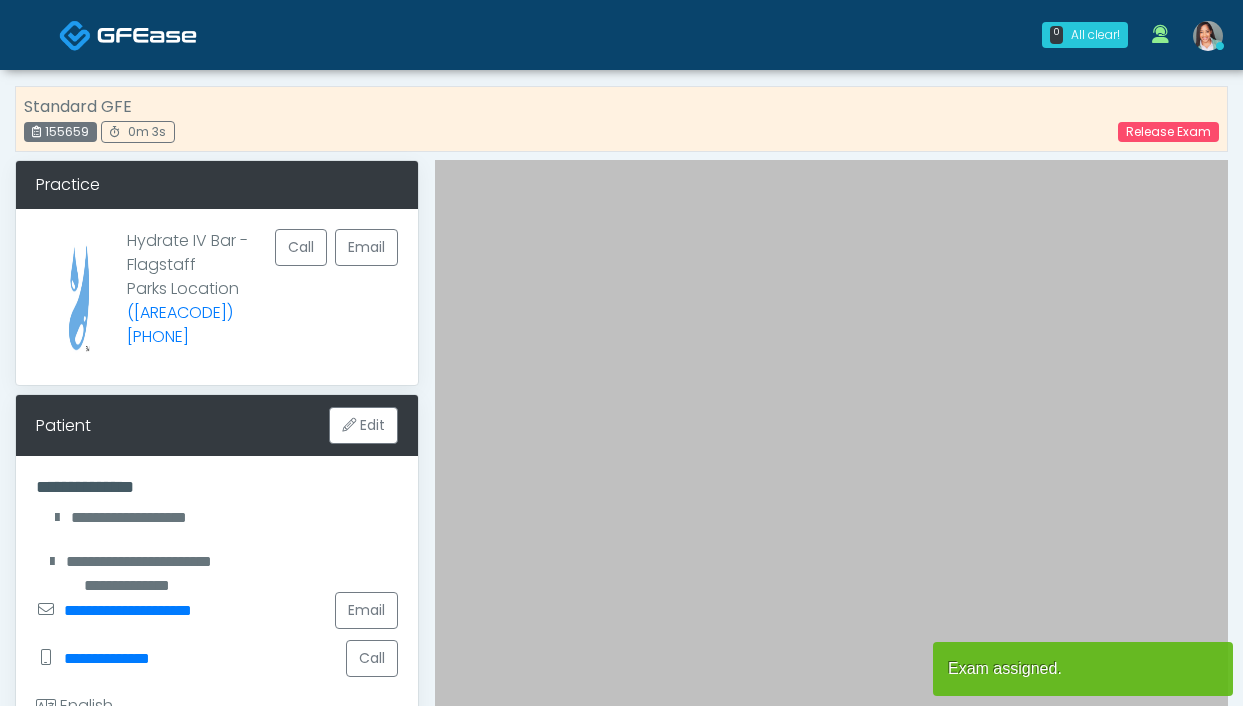 scroll, scrollTop: 0, scrollLeft: 0, axis: both 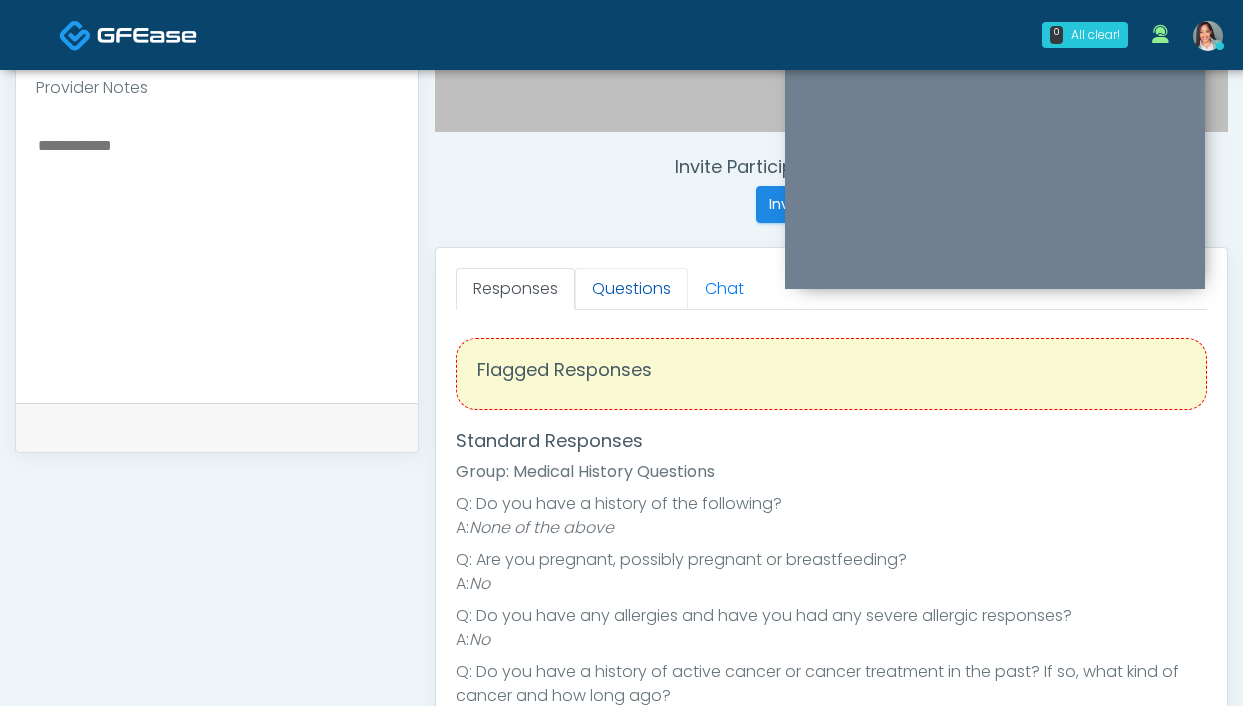 click on "Questions" at bounding box center (631, 289) 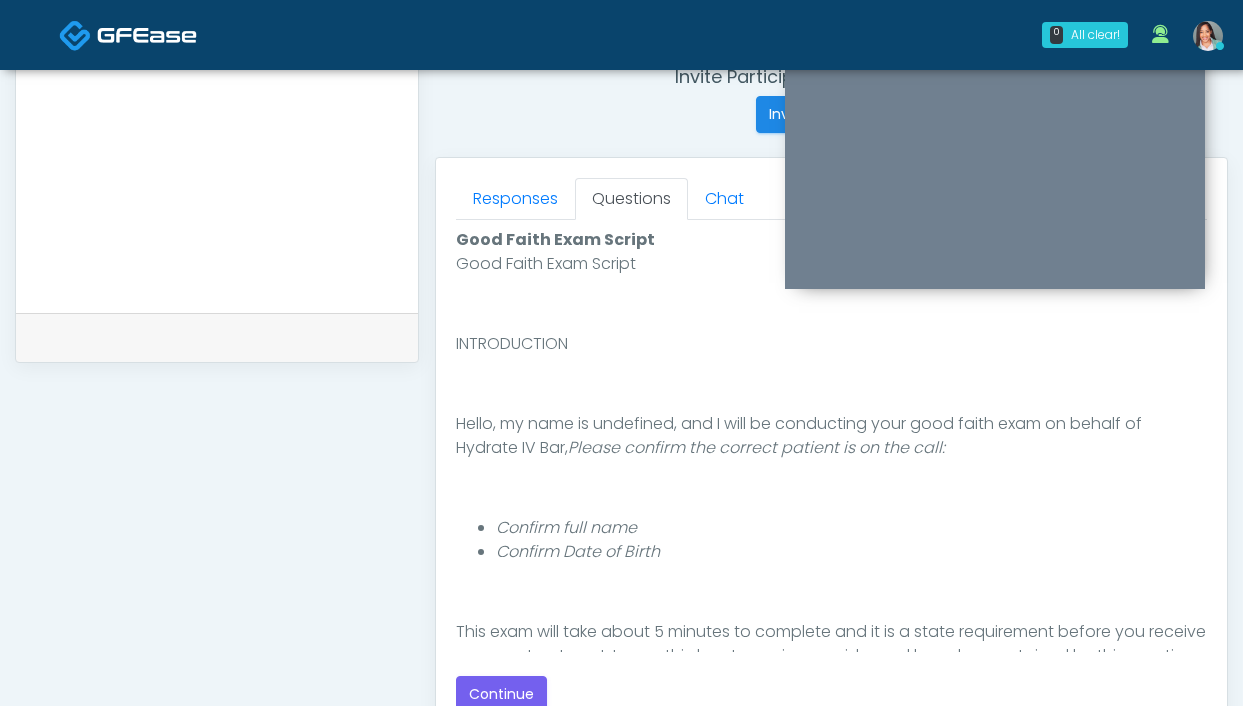 scroll, scrollTop: 850, scrollLeft: 0, axis: vertical 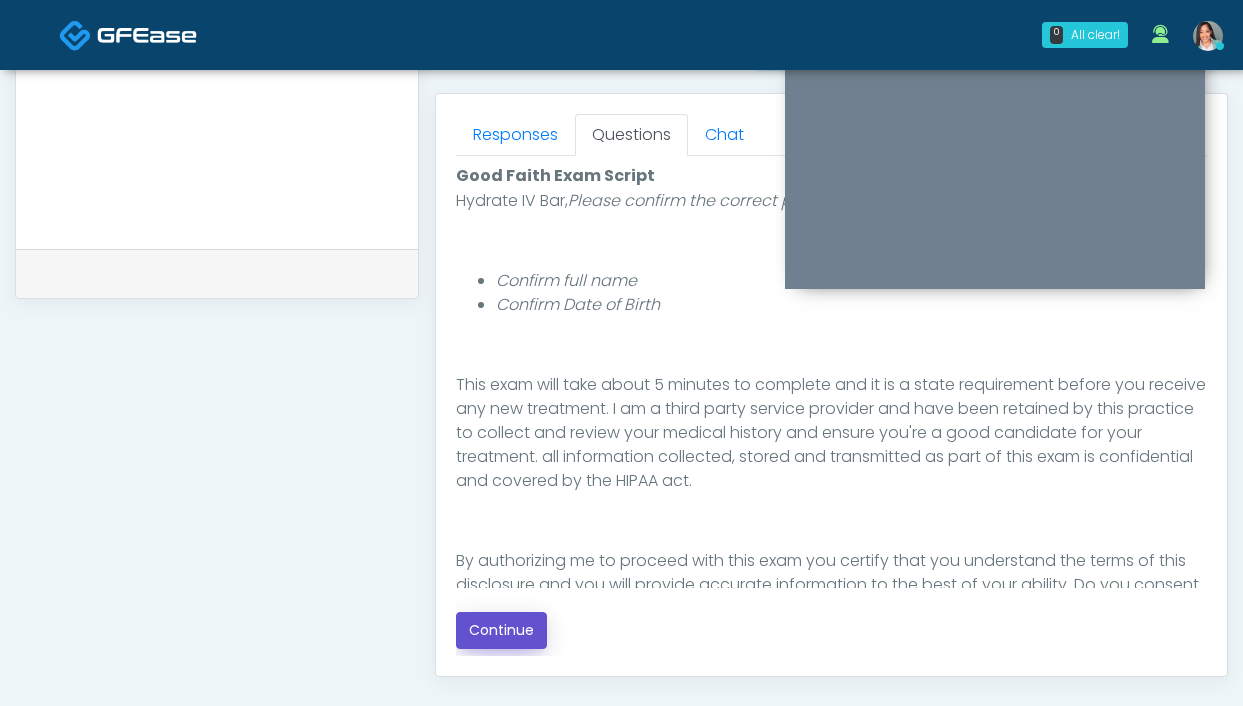 click on "Continue" at bounding box center [501, 630] 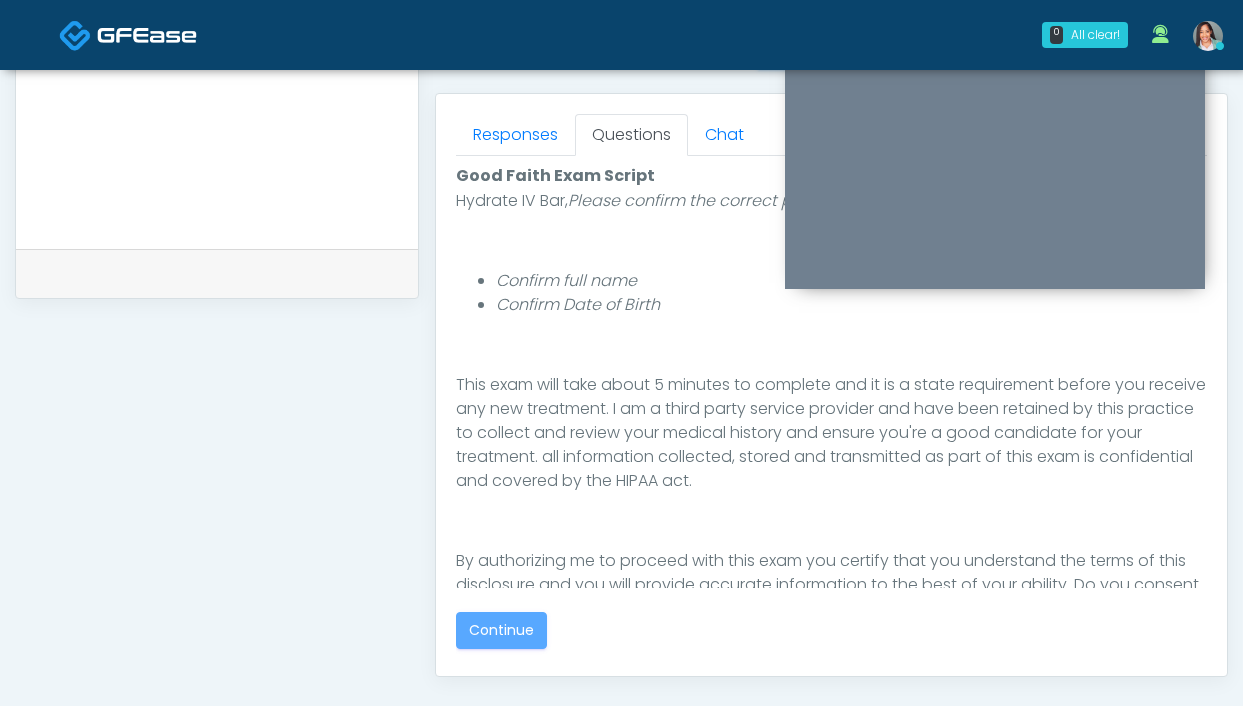 scroll, scrollTop: 164, scrollLeft: 0, axis: vertical 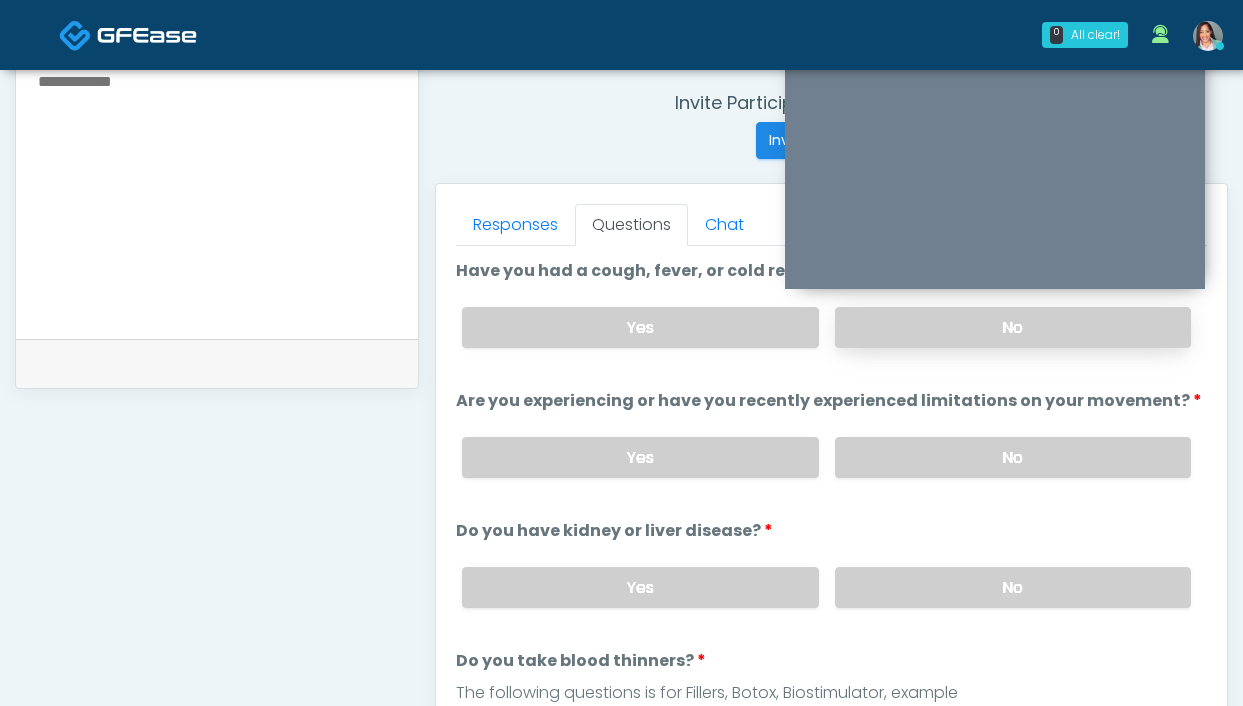 click on "No" at bounding box center [1013, 327] 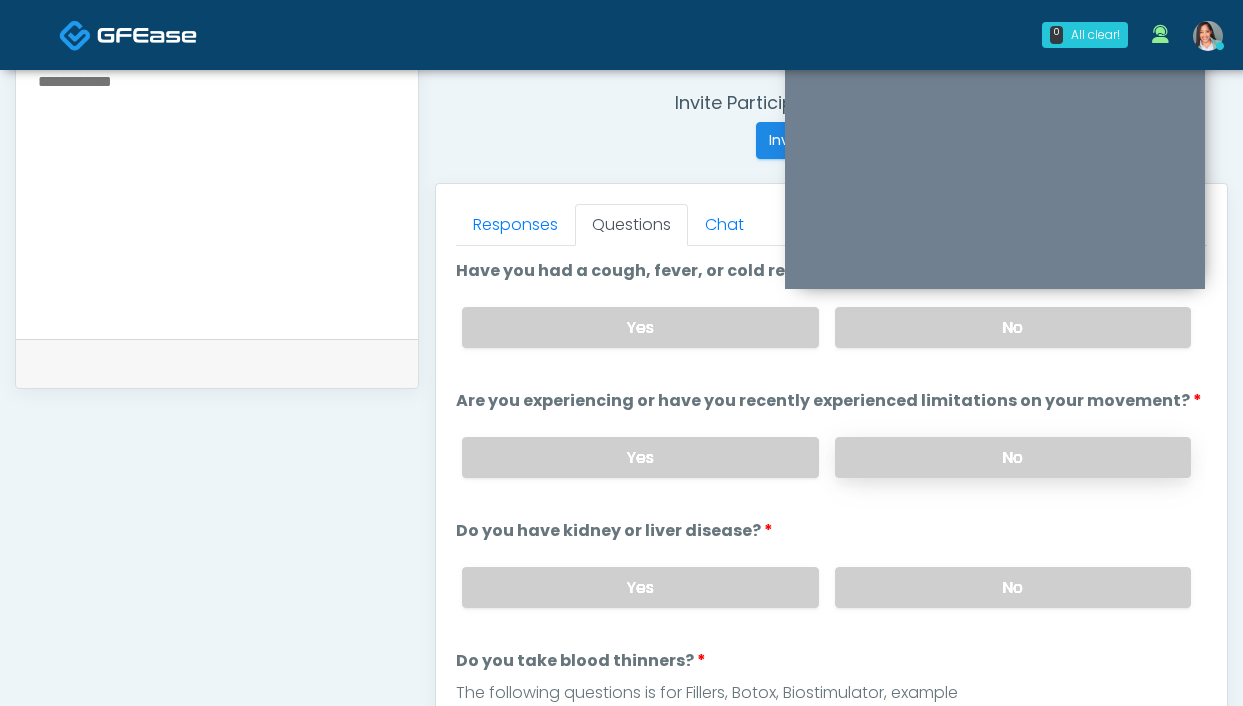 click on "No" at bounding box center (1013, 457) 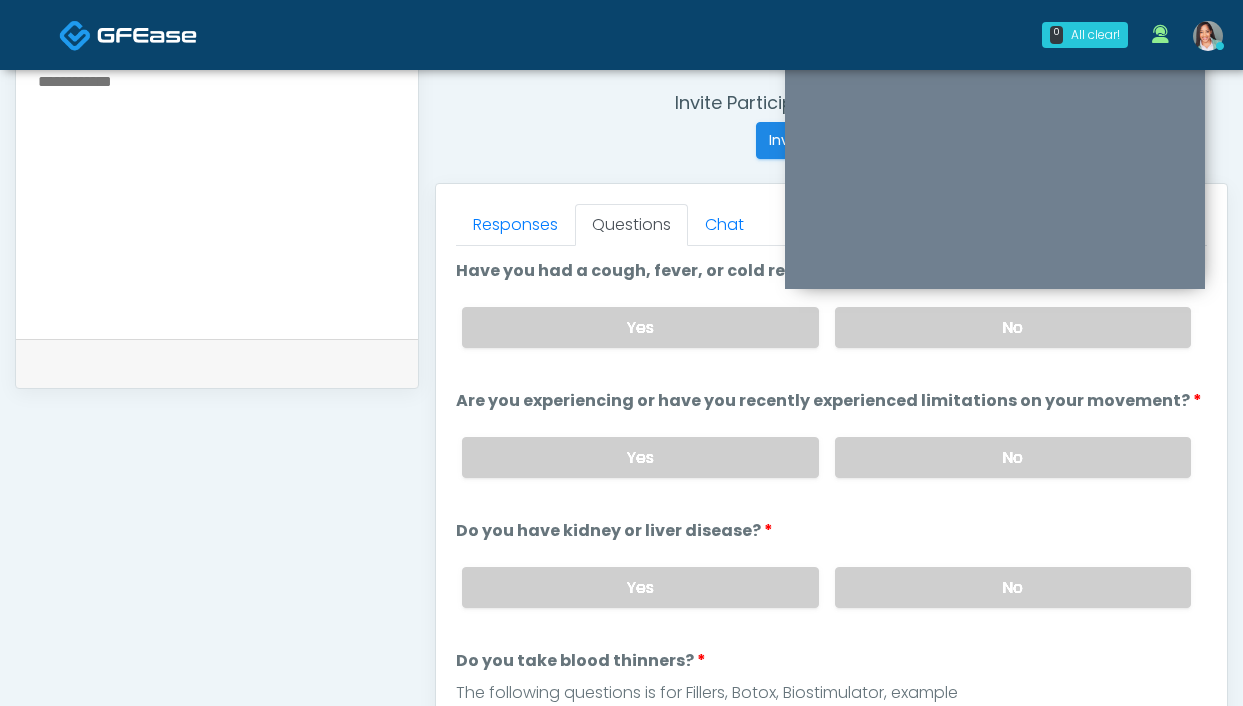 click on "Yes
No" at bounding box center (826, 587) 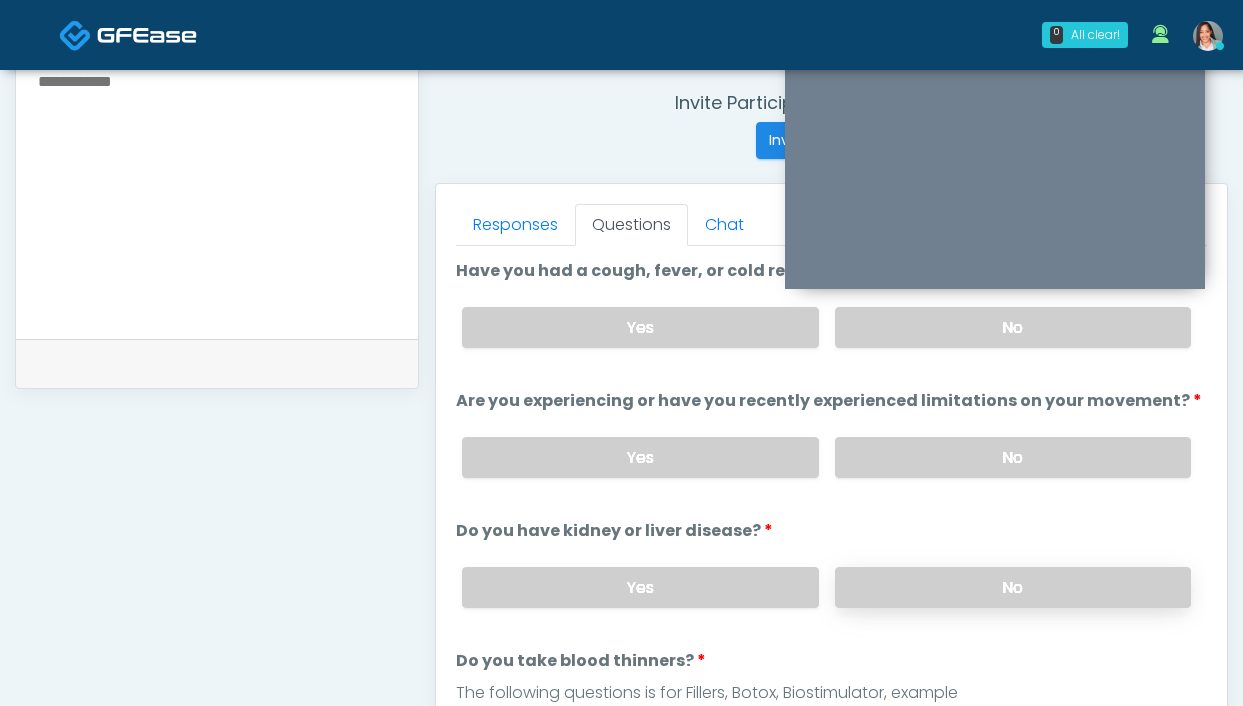 click on "No" at bounding box center [1013, 587] 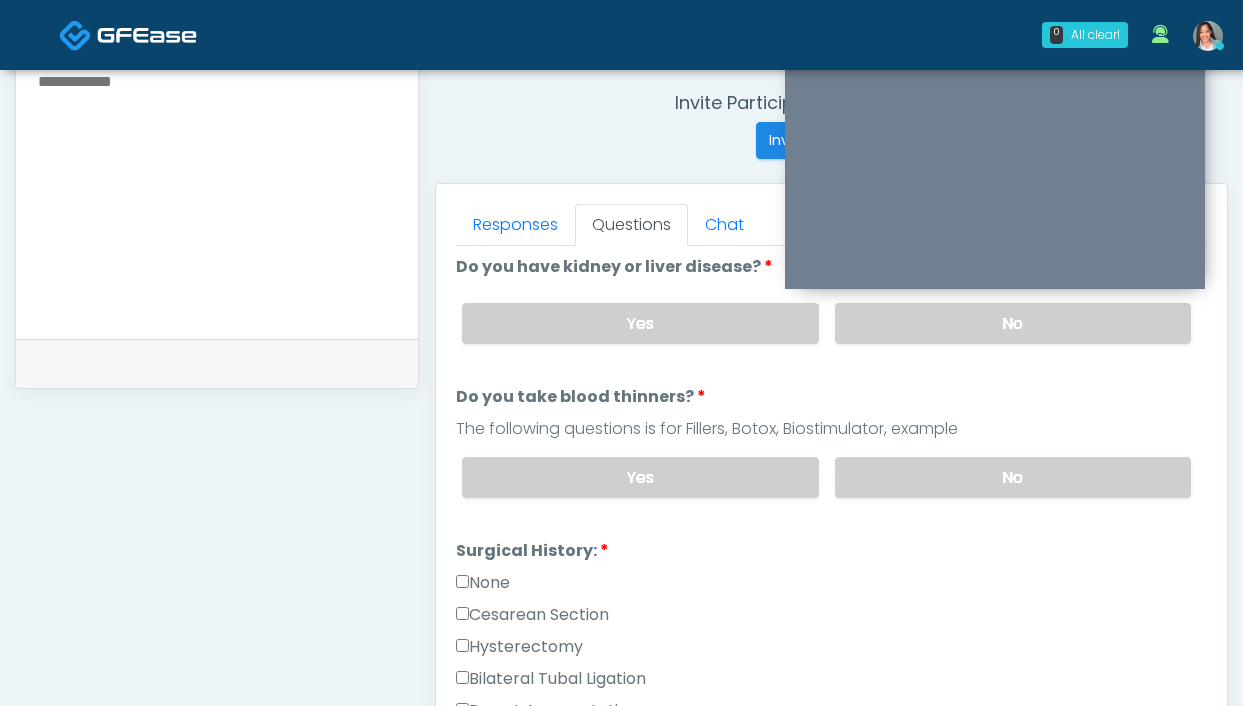 scroll, scrollTop: 345, scrollLeft: 0, axis: vertical 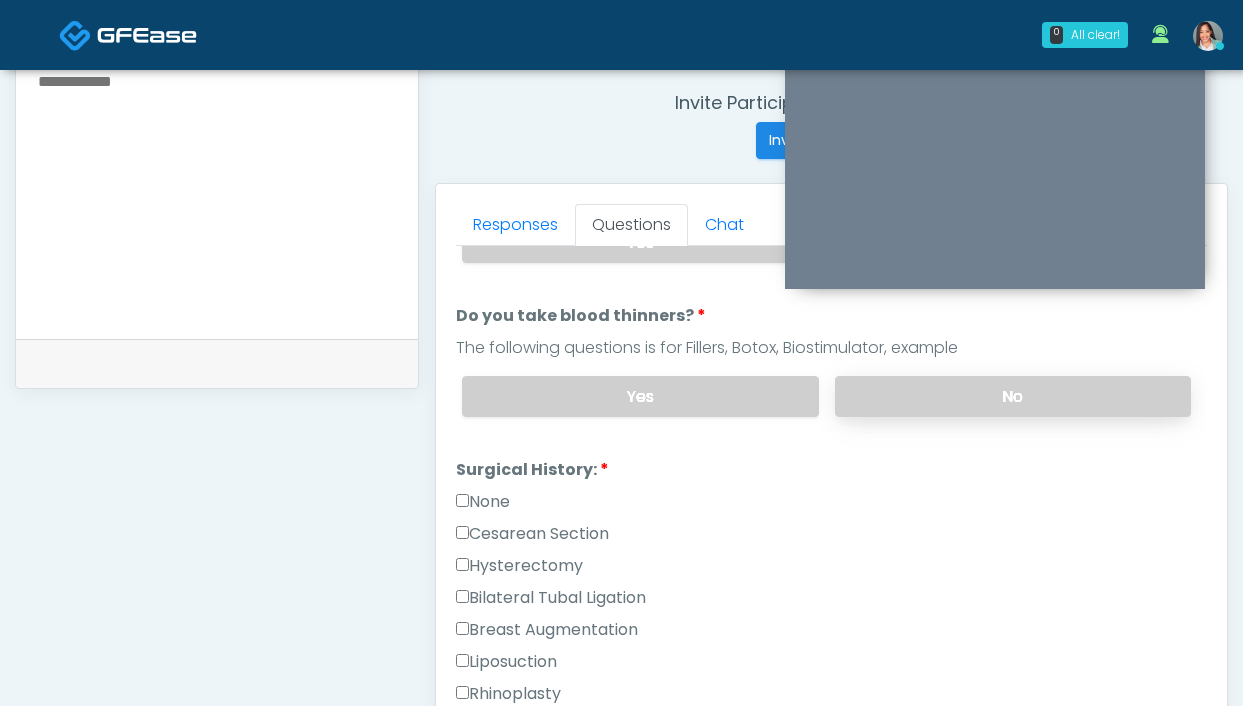click on "No" at bounding box center [1013, 396] 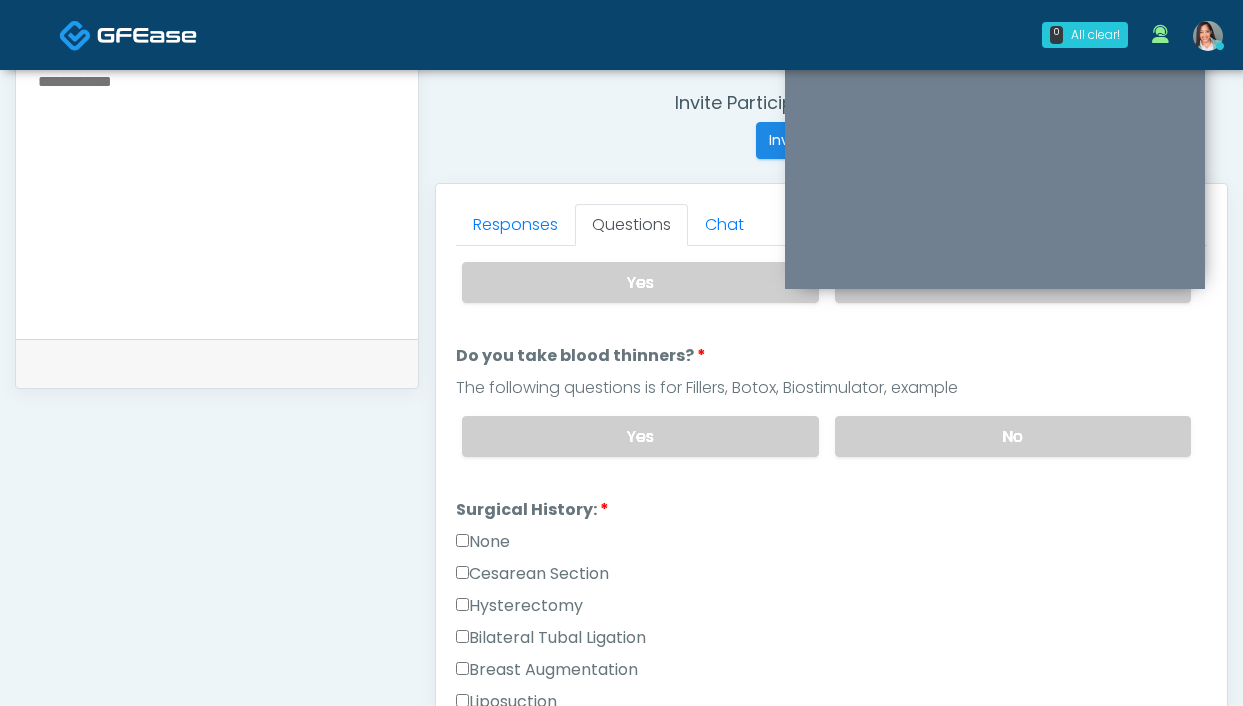 scroll, scrollTop: 0, scrollLeft: 0, axis: both 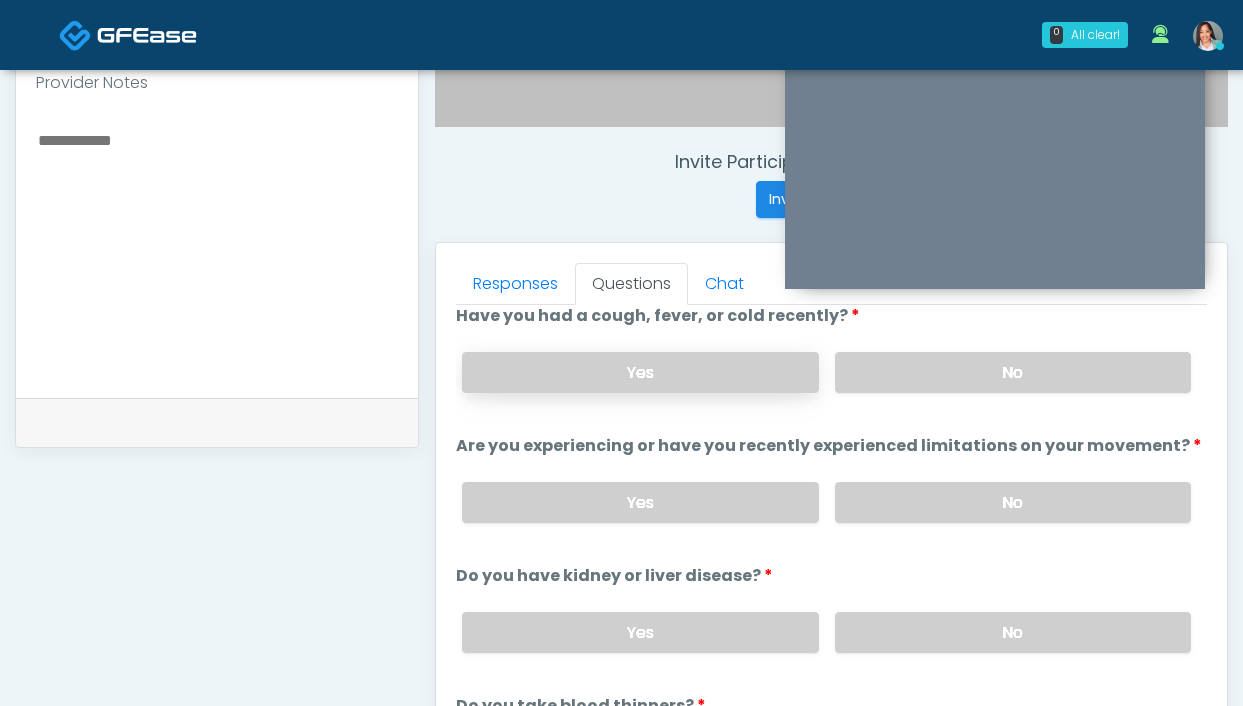 click on "Yes" at bounding box center [640, 372] 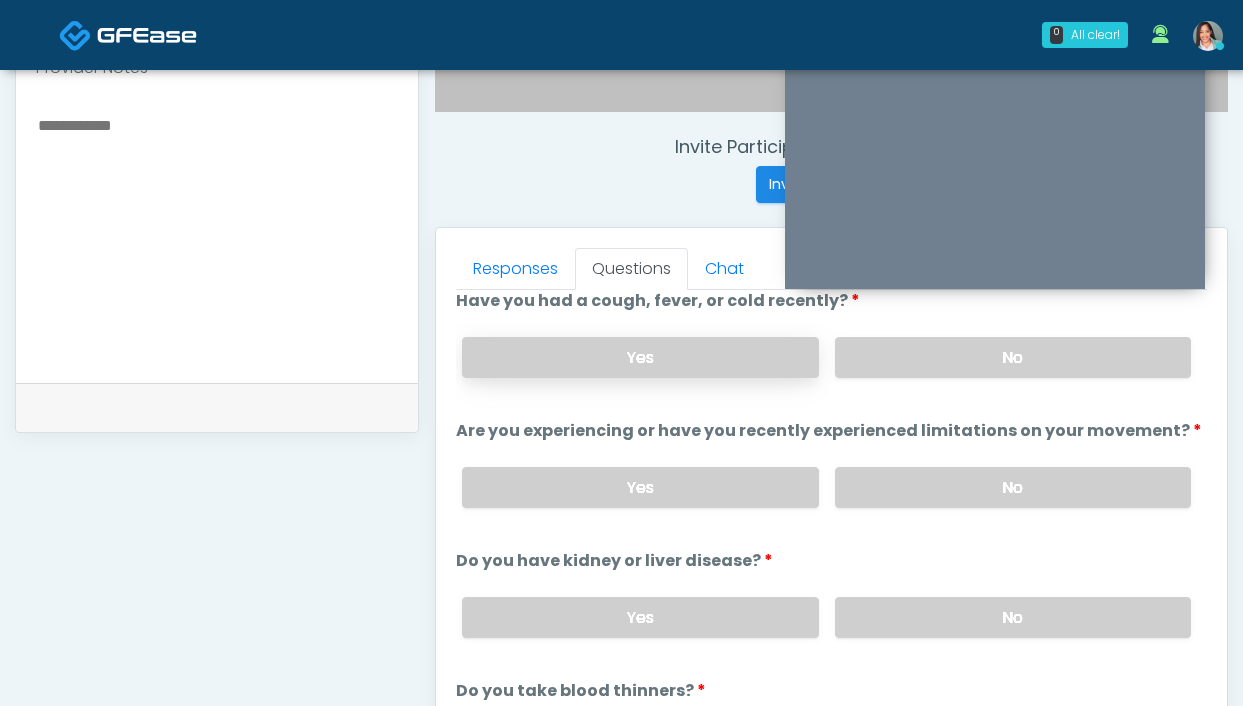 scroll, scrollTop: 734, scrollLeft: 0, axis: vertical 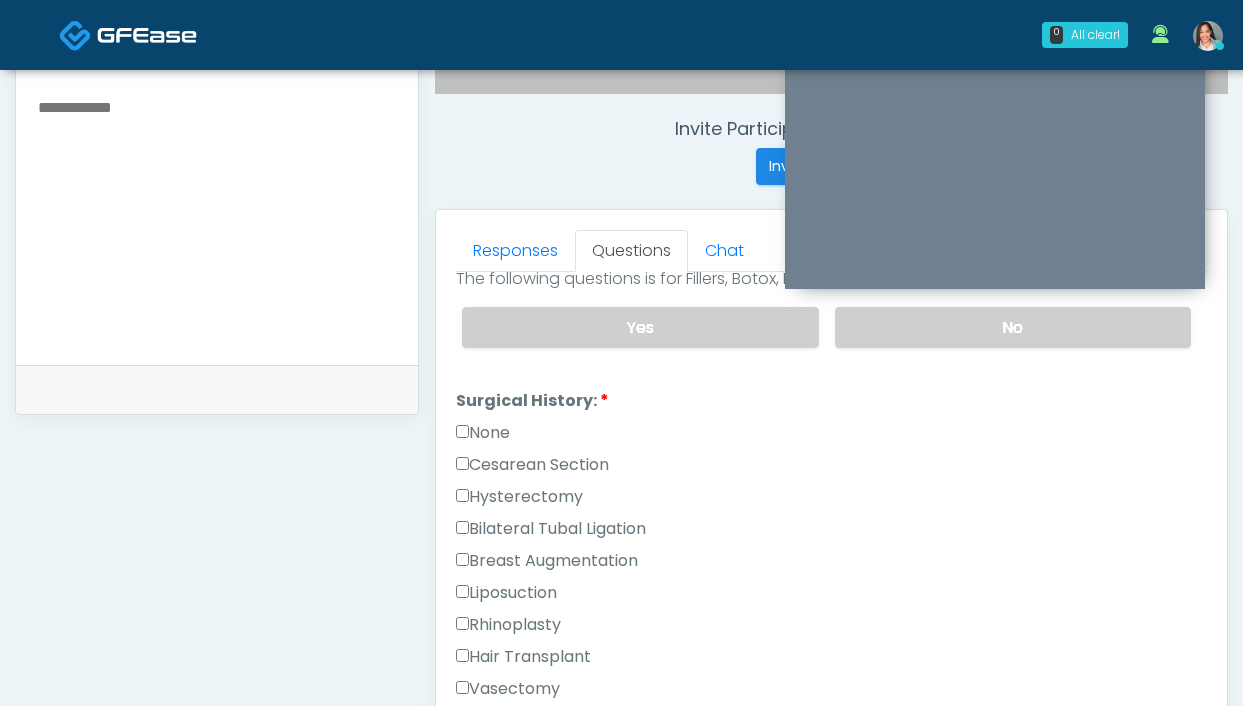click on "None" at bounding box center (483, 433) 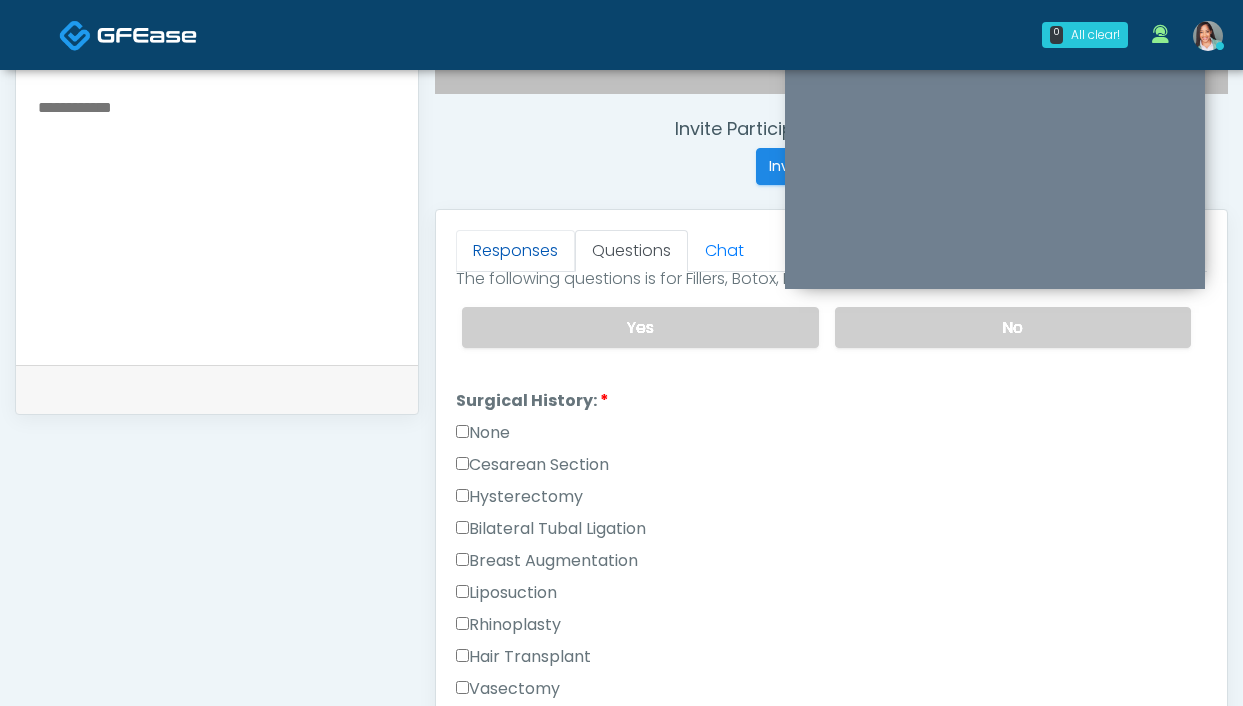 click on "Responses" at bounding box center (515, 251) 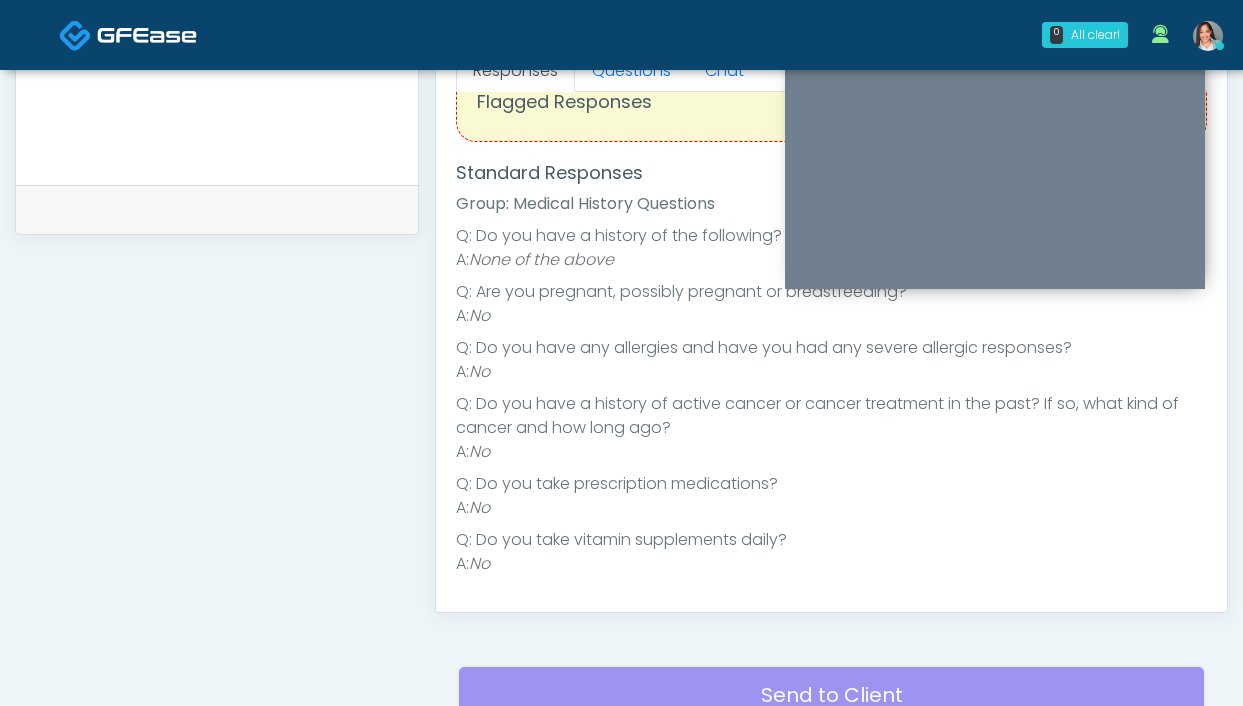 scroll, scrollTop: 928, scrollLeft: 0, axis: vertical 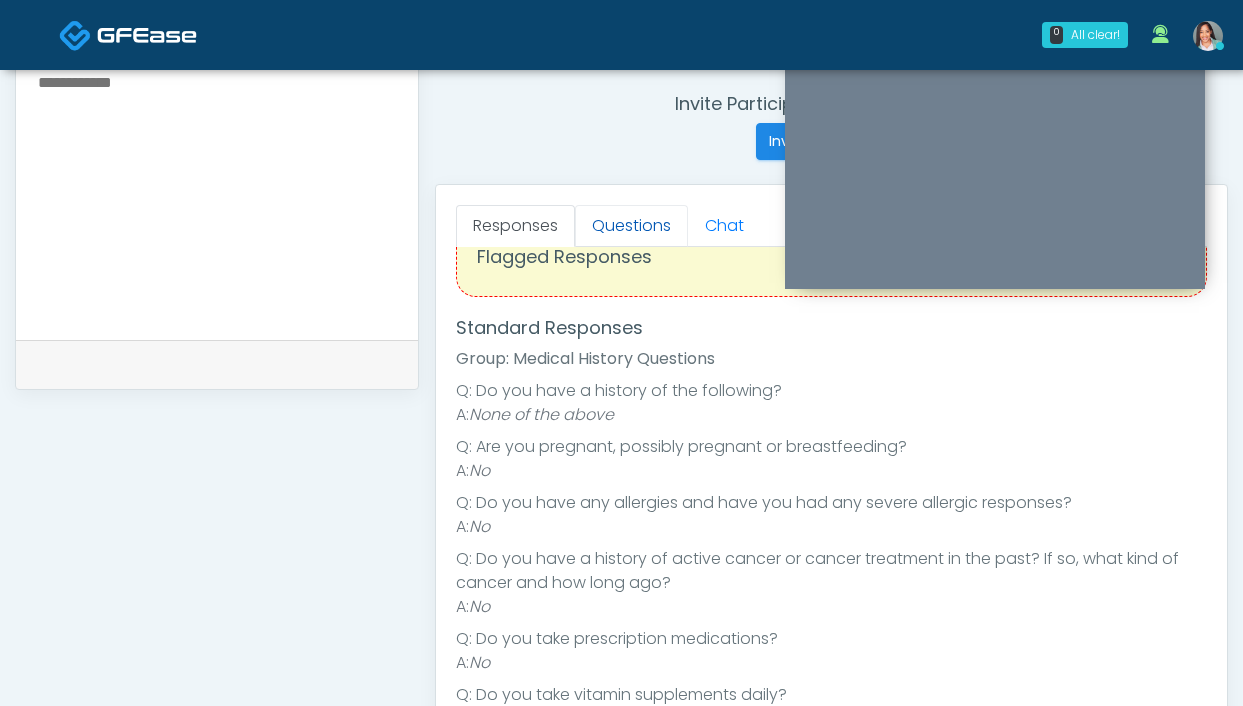 click on "Questions" at bounding box center [631, 226] 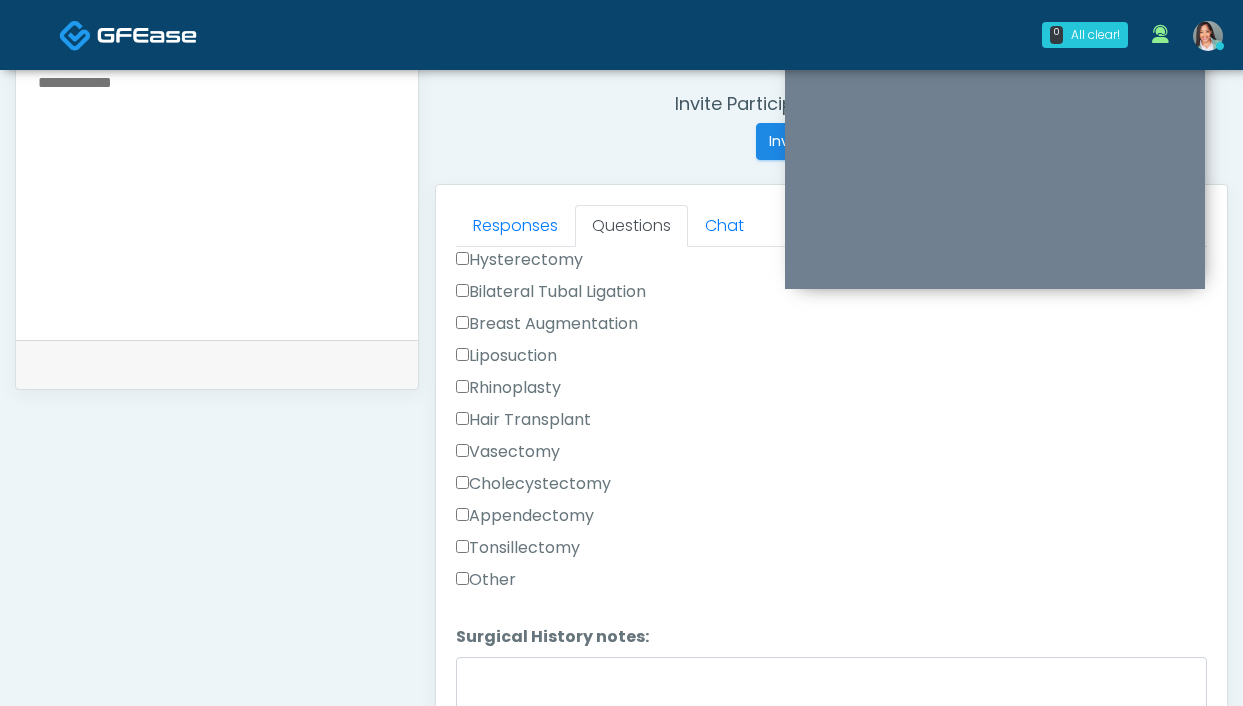 scroll, scrollTop: 712, scrollLeft: 0, axis: vertical 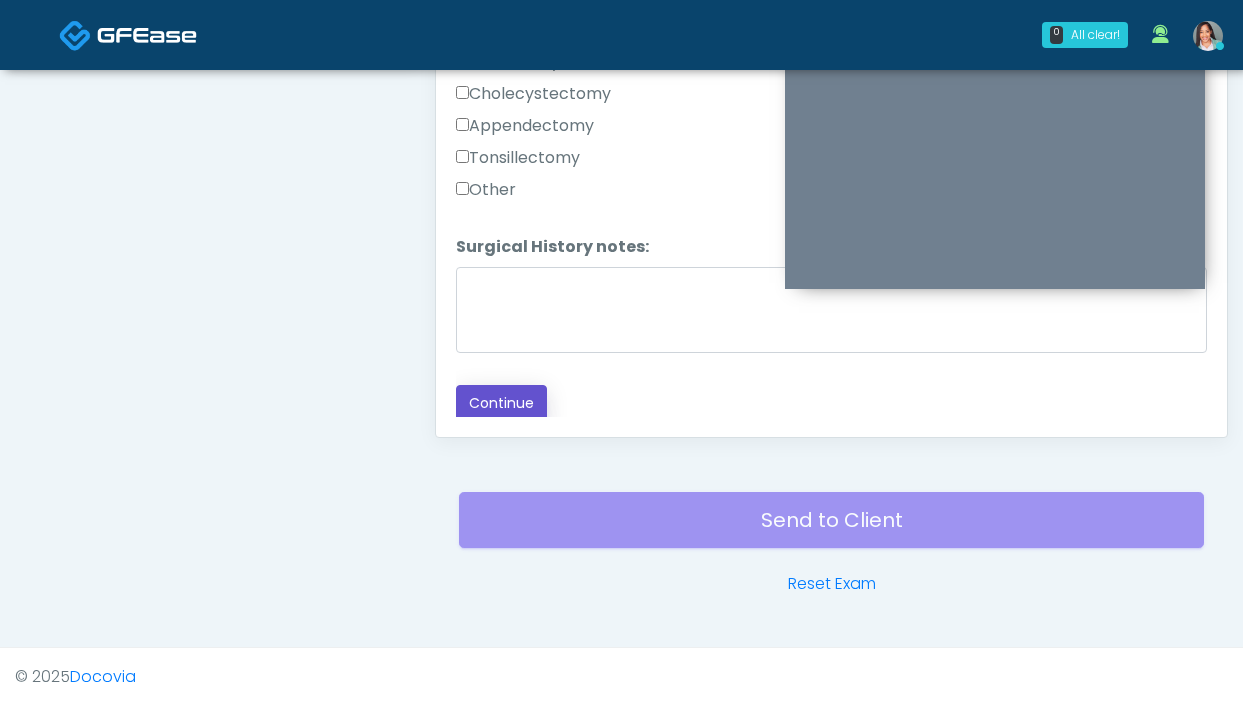 click on "Continue" at bounding box center [501, 403] 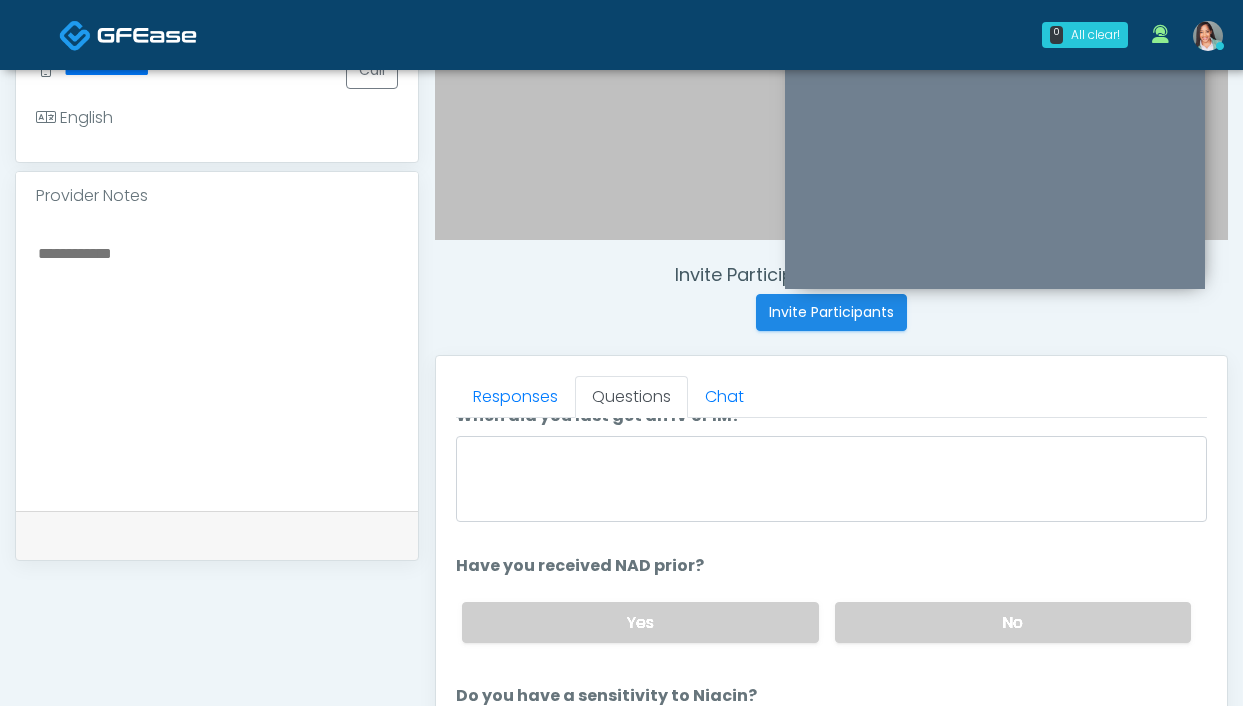 drag, startPoint x: 863, startPoint y: 617, endPoint x: 668, endPoint y: 515, distance: 220.0659 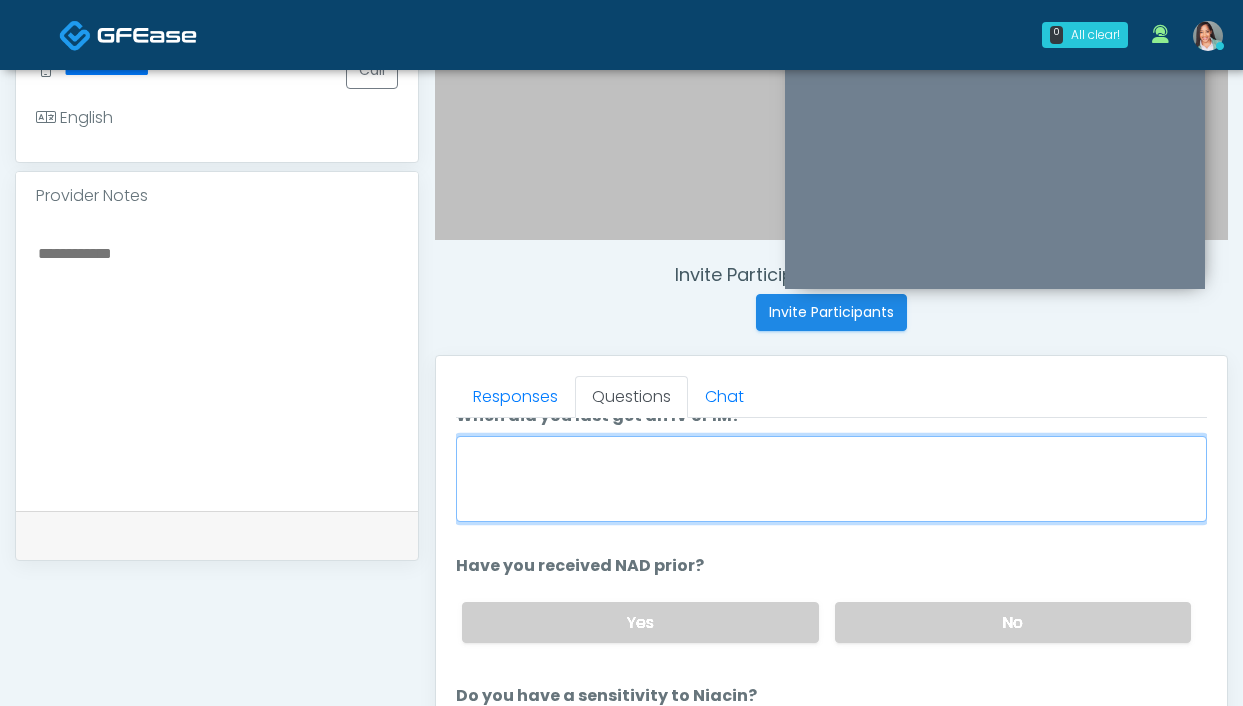 click on "When did you last get an IV or IM?" at bounding box center (831, 479) 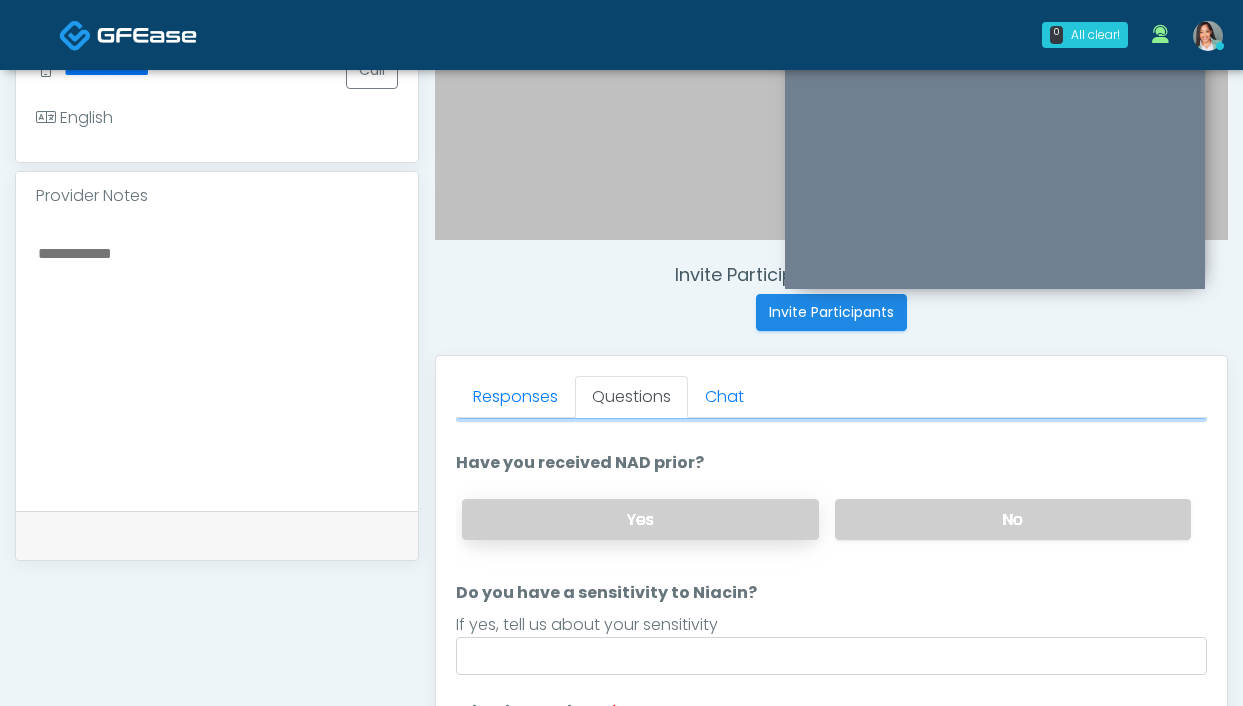 scroll, scrollTop: 215, scrollLeft: 0, axis: vertical 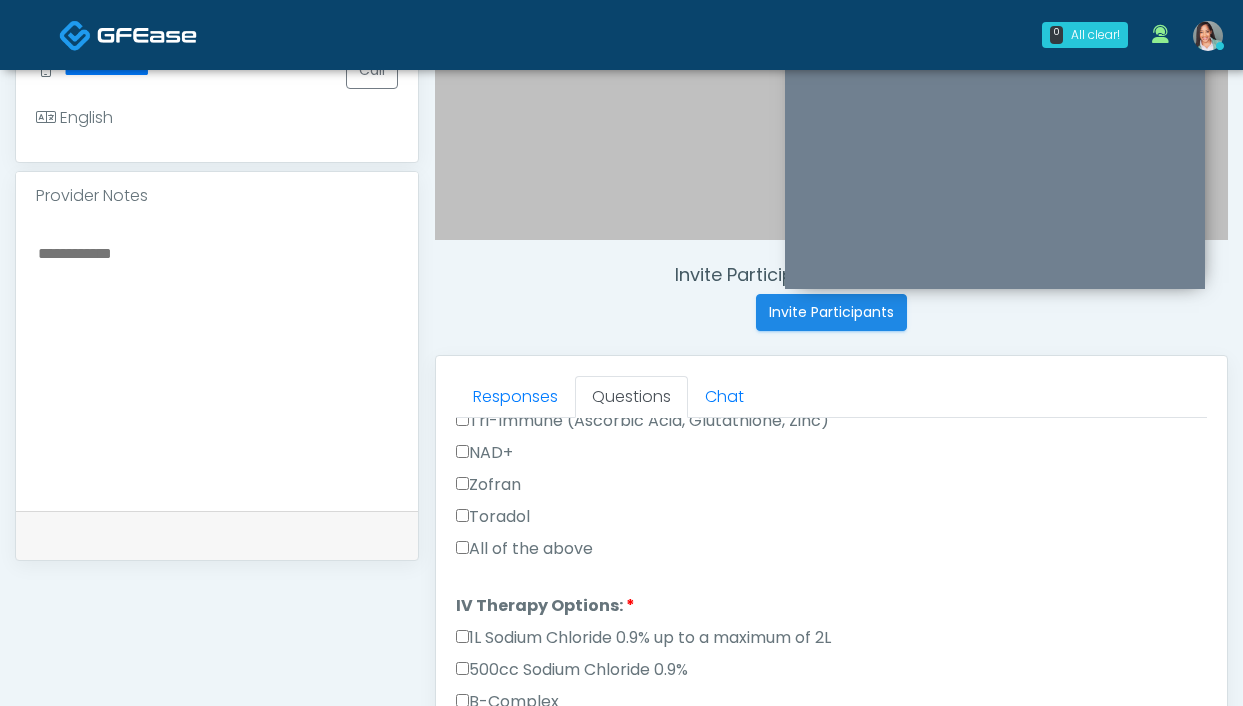 type on "**********" 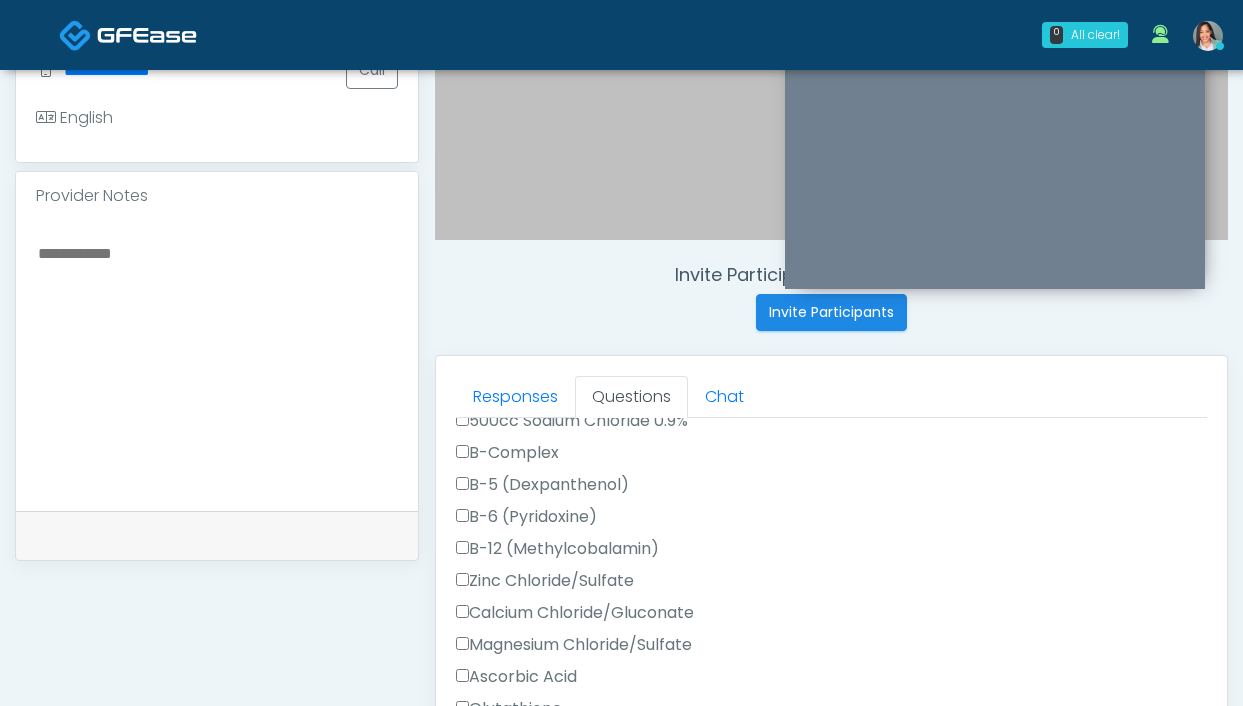 scroll, scrollTop: 1014, scrollLeft: 0, axis: vertical 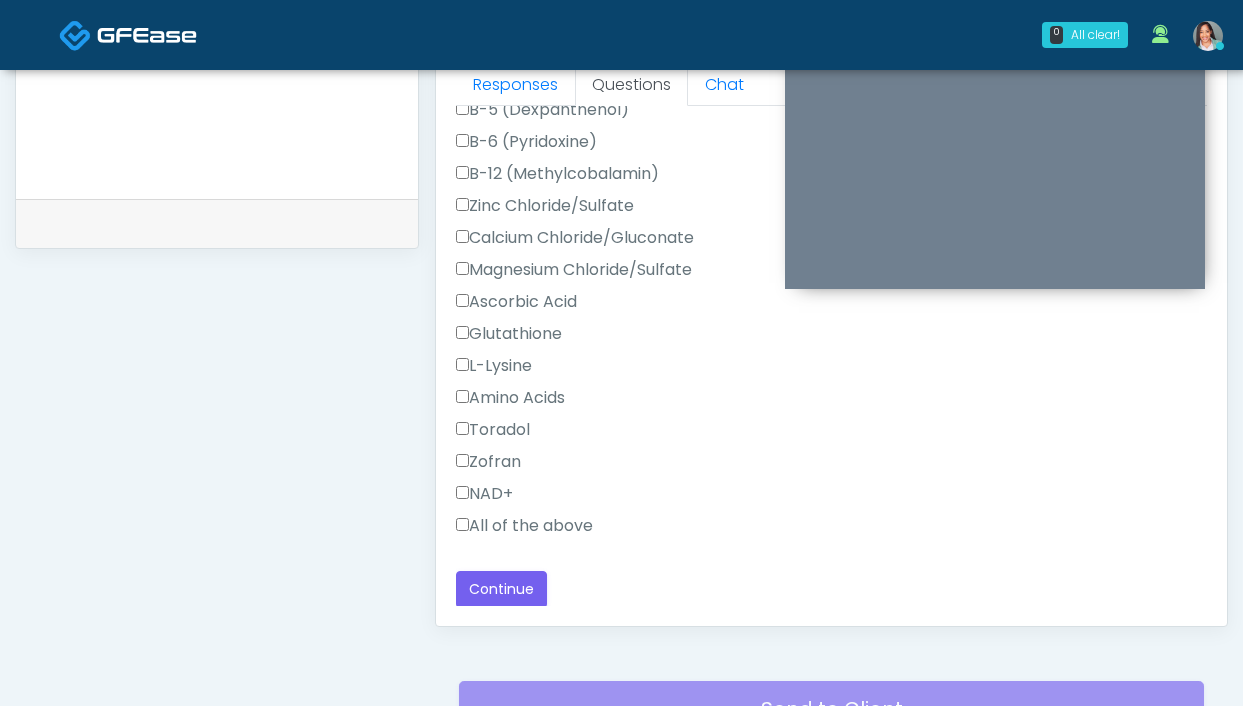 click on "All of the above" at bounding box center (524, 526) 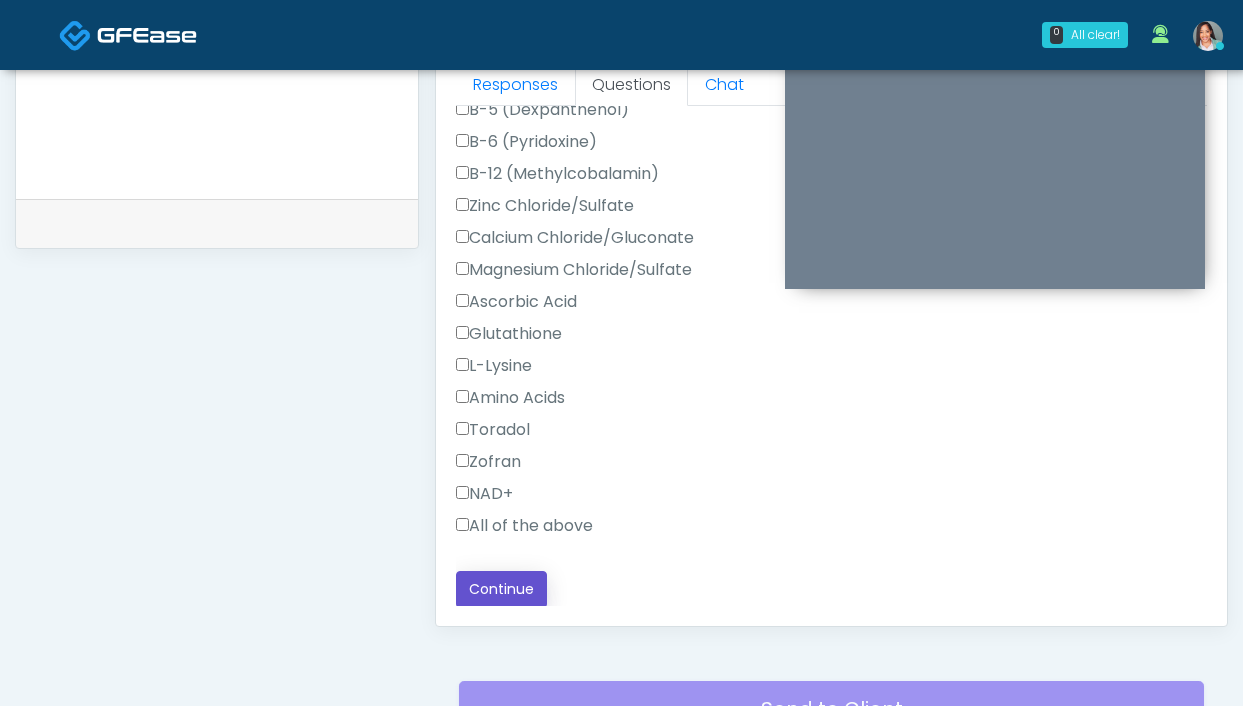 click on "Continue" at bounding box center [501, 589] 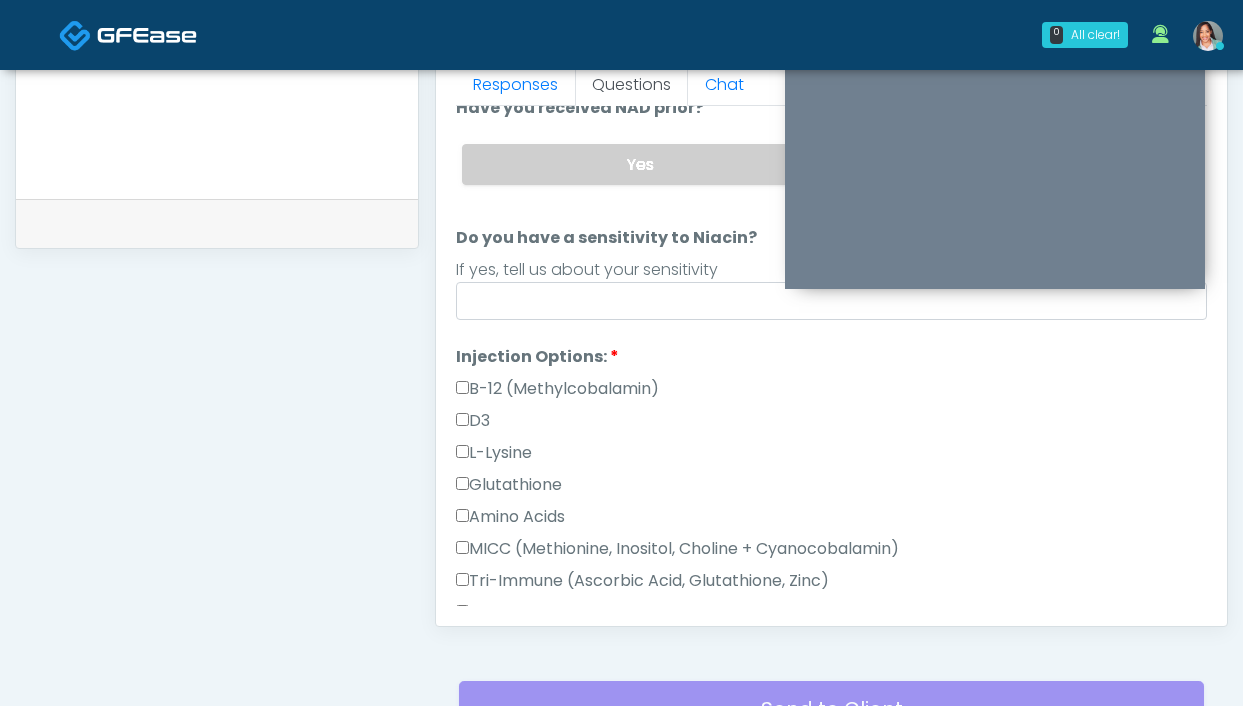 scroll, scrollTop: 0, scrollLeft: 0, axis: both 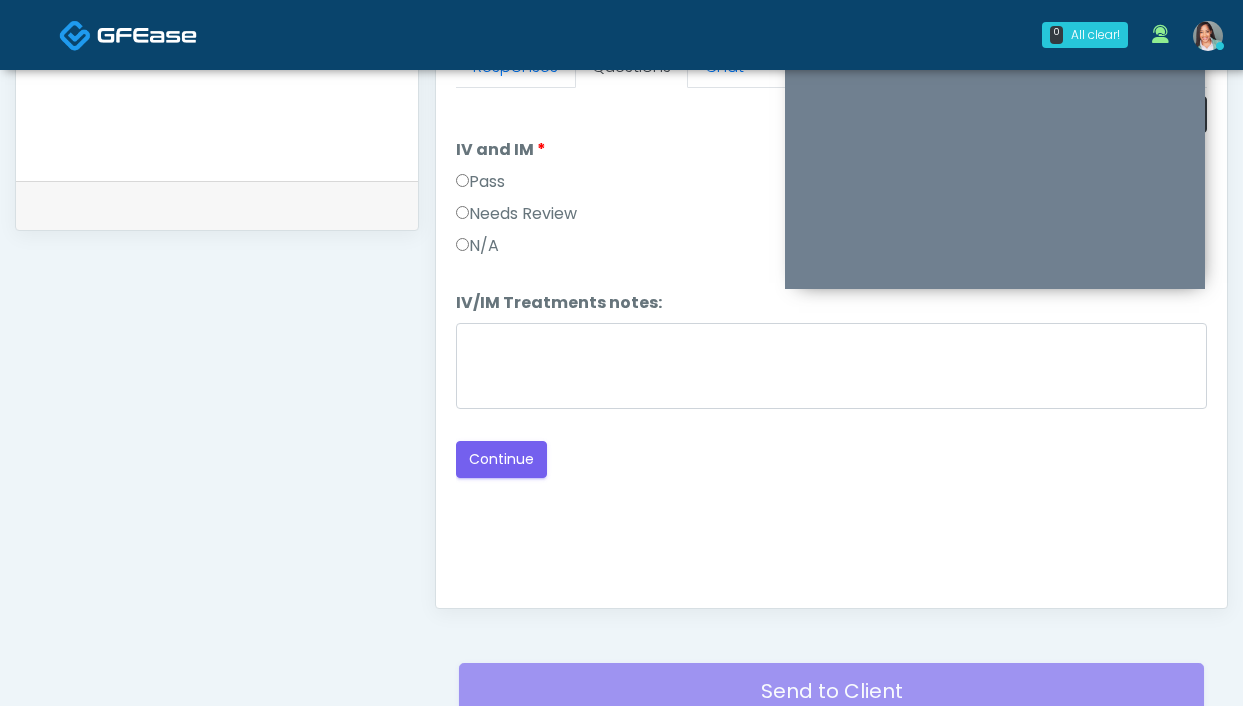 click on "Pass" at bounding box center (480, 182) 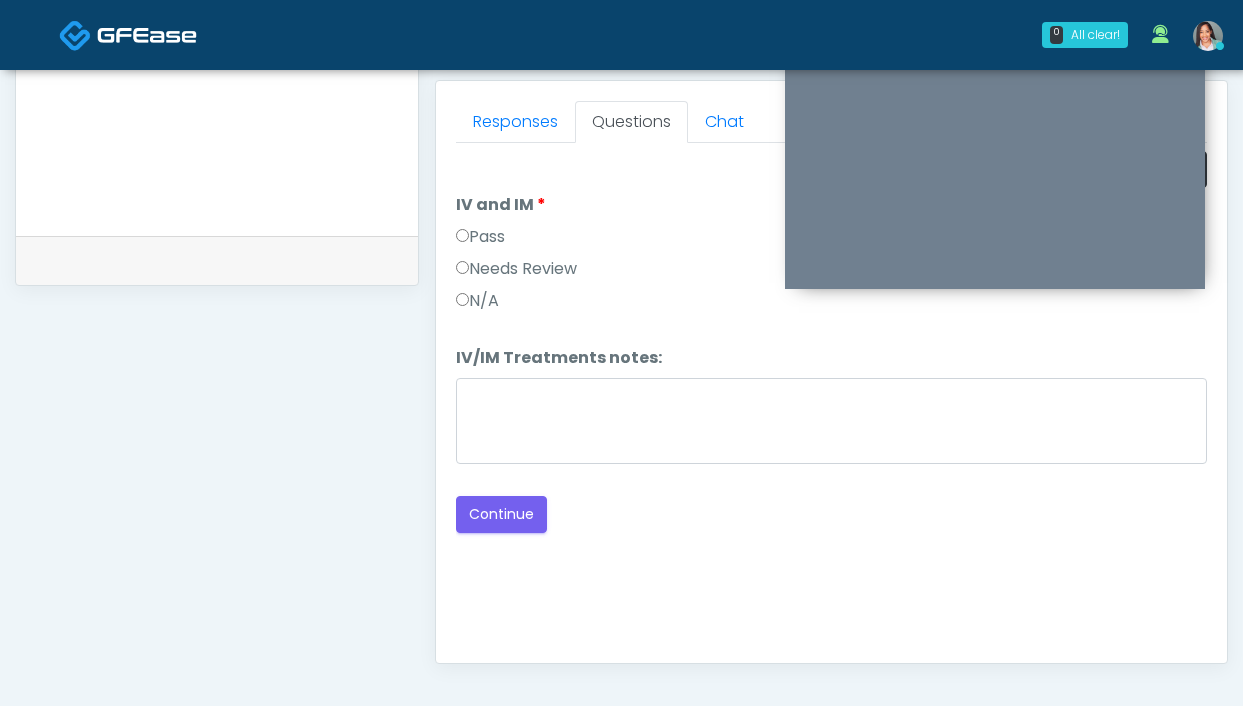 scroll, scrollTop: 751, scrollLeft: 0, axis: vertical 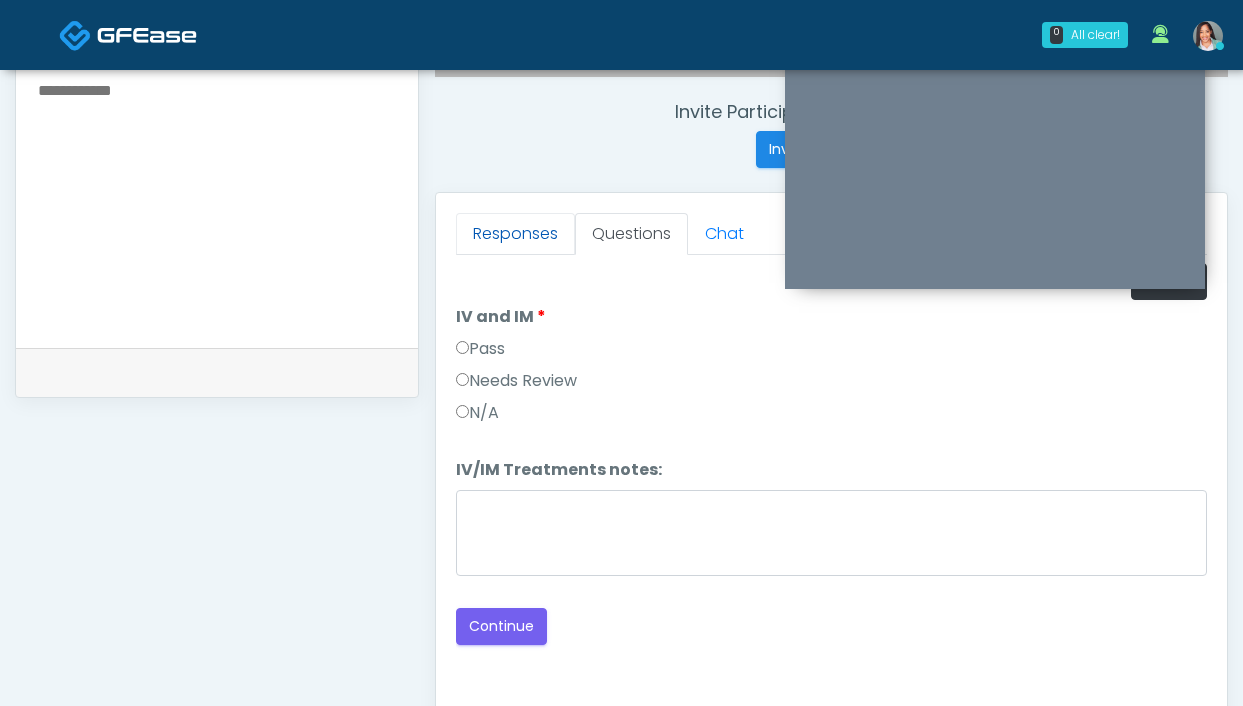 click on "Responses" at bounding box center [515, 234] 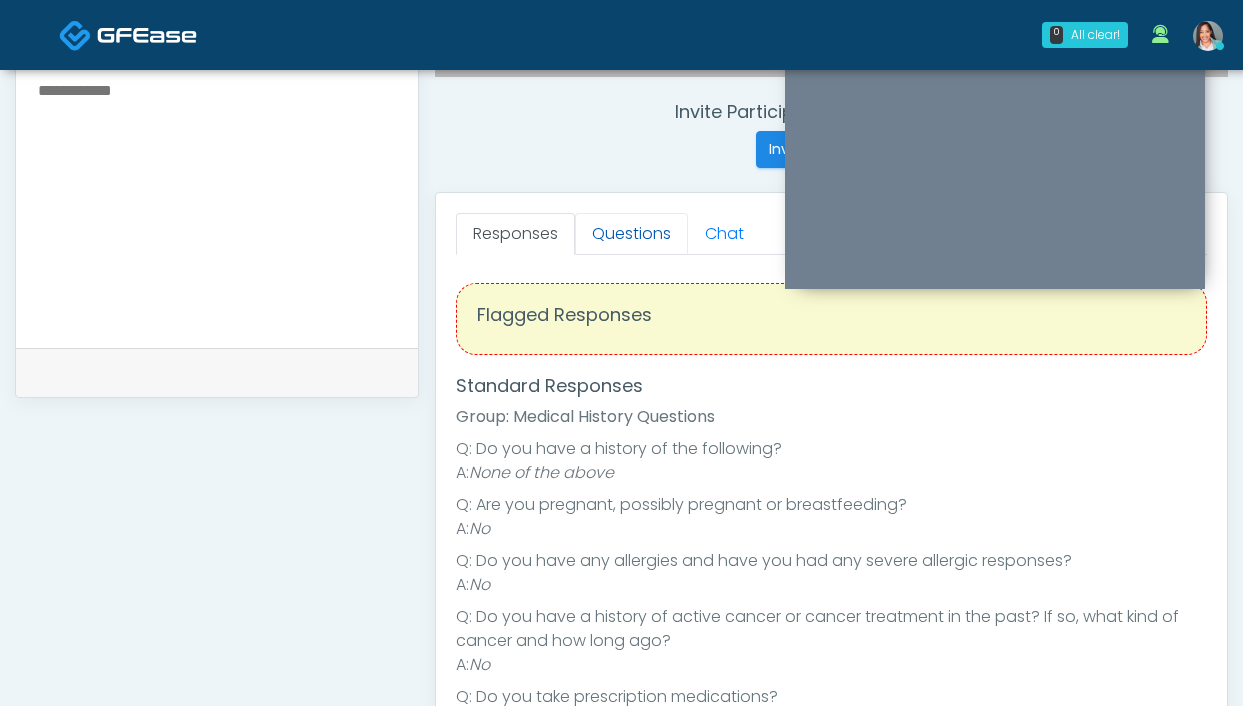 click on "Questions" at bounding box center [631, 234] 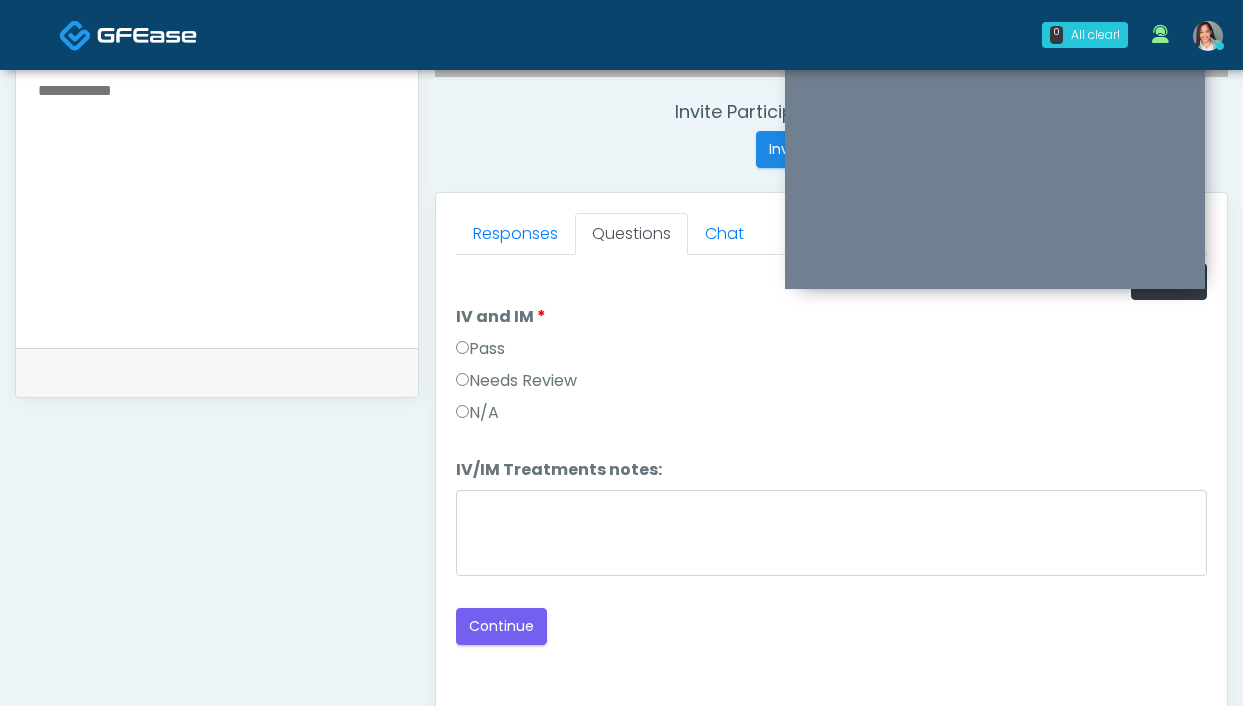 scroll, scrollTop: 1089, scrollLeft: 0, axis: vertical 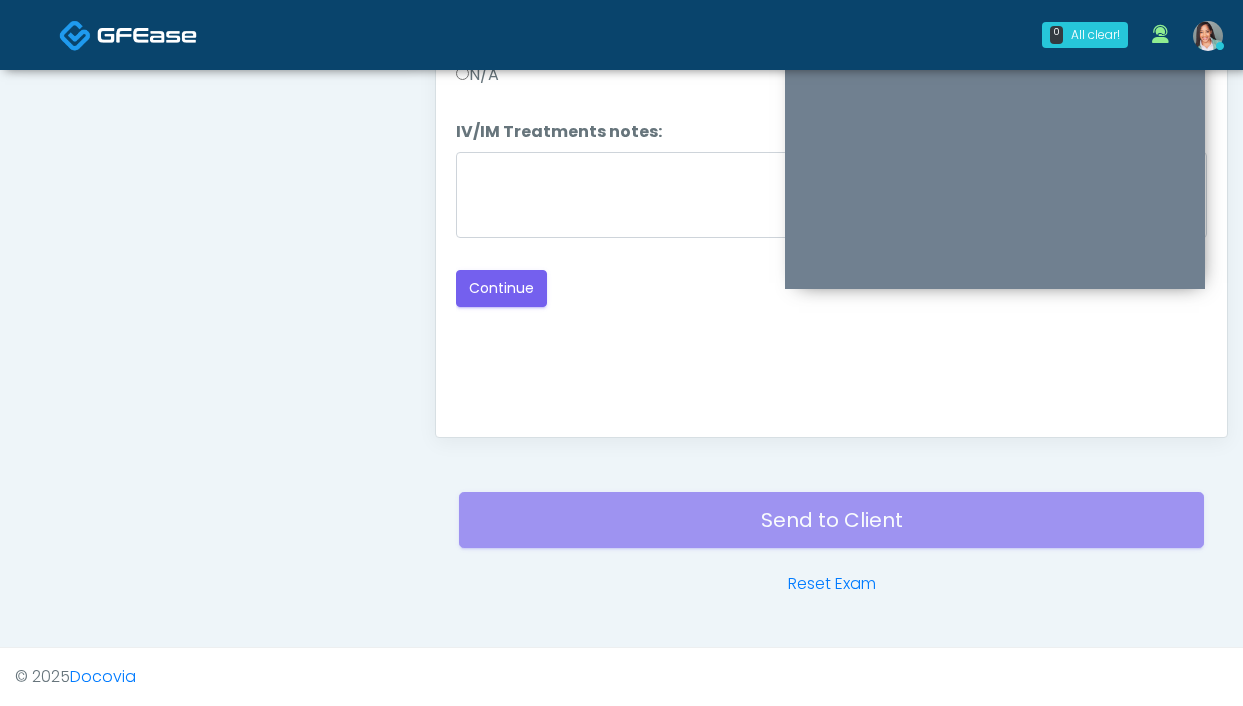 click on "Loading...
Connecting to your agent...
Please wait while we prepare your personalized experience.
Pass All
IV and IM
IV and IM
Pass
Needs Review
N/A
IV/IM Treatments notes:
IV/IM Treatments notes:" at bounding box center [831, 116] 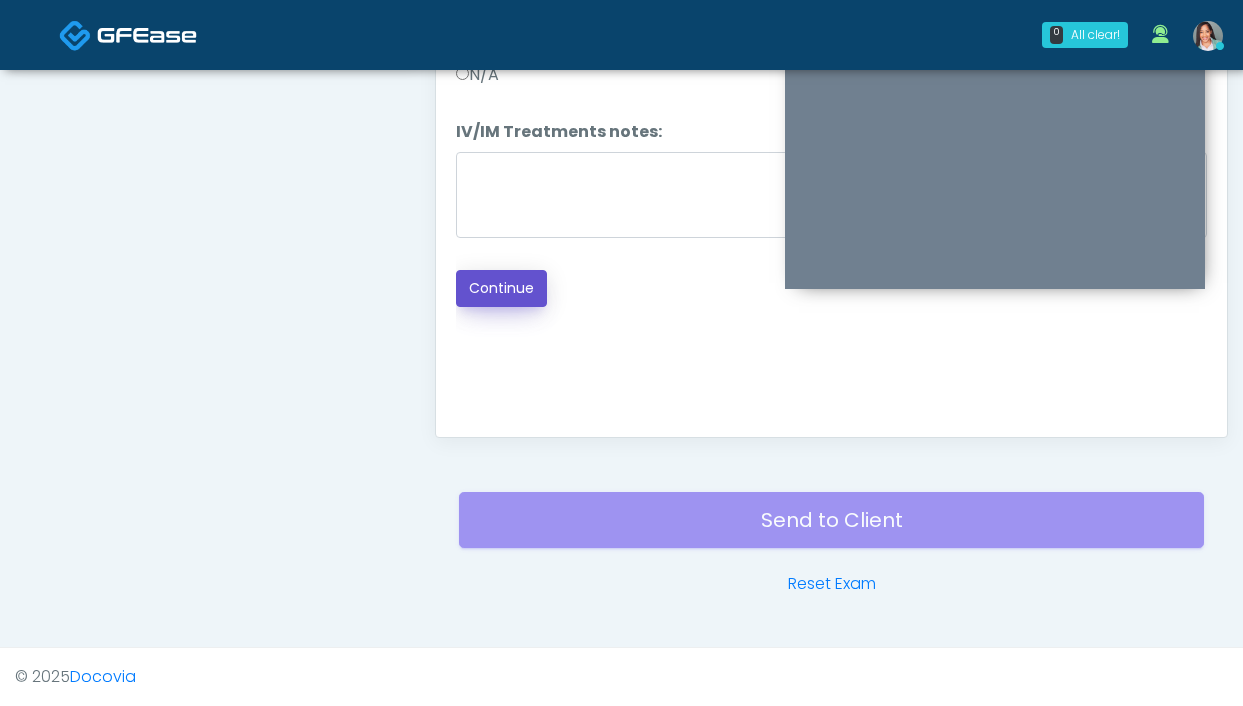 click on "Continue" at bounding box center [501, 288] 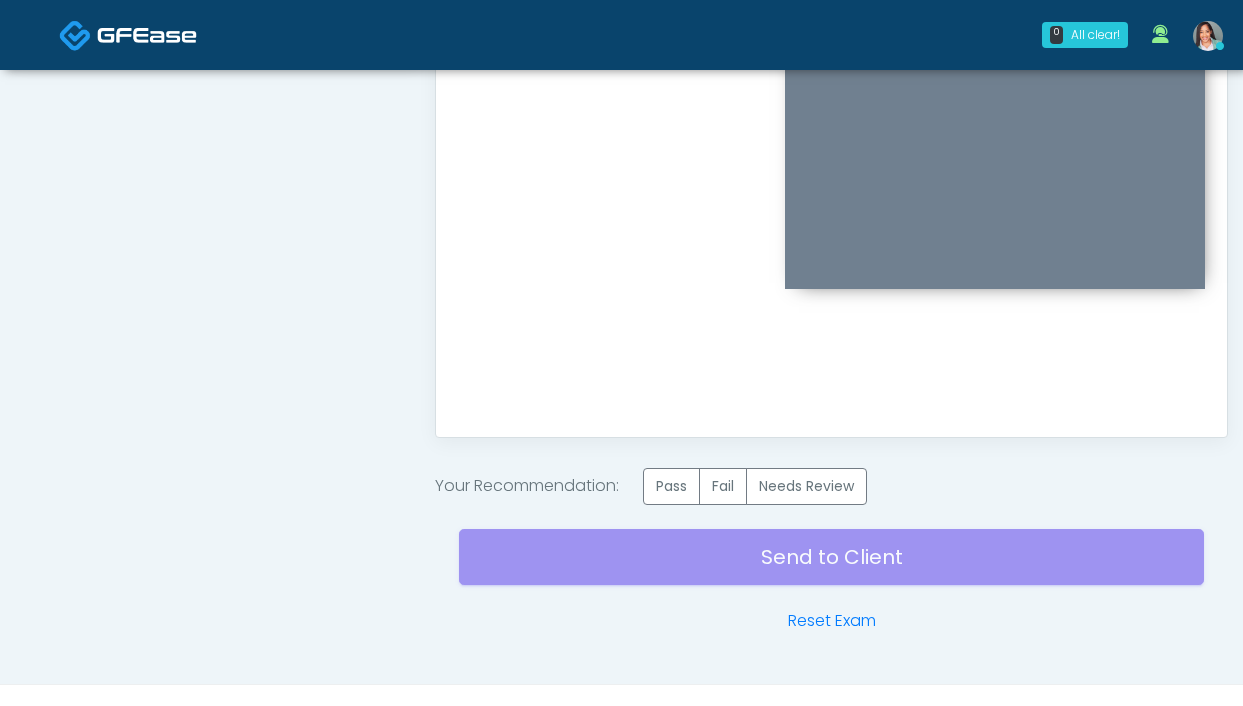 click on "Your Recommendation:
Pass
Fail
Needs Review" at bounding box center (831, 486) 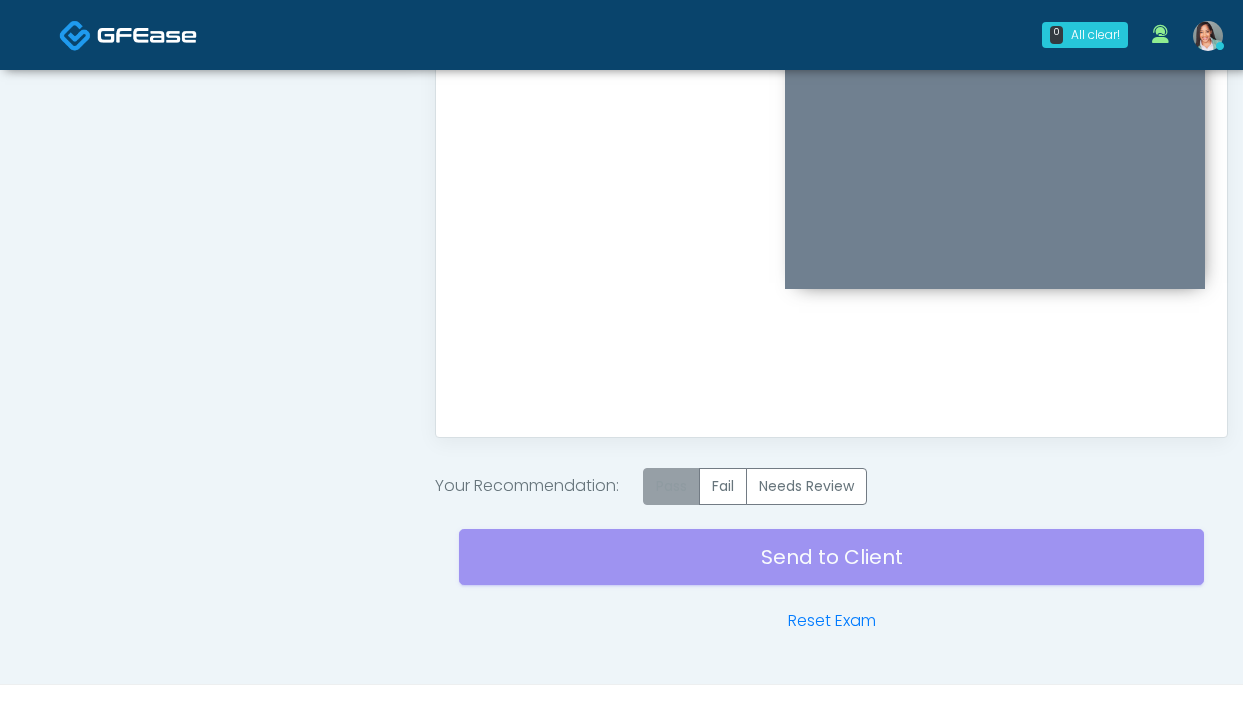 click on "Pass" at bounding box center (671, 486) 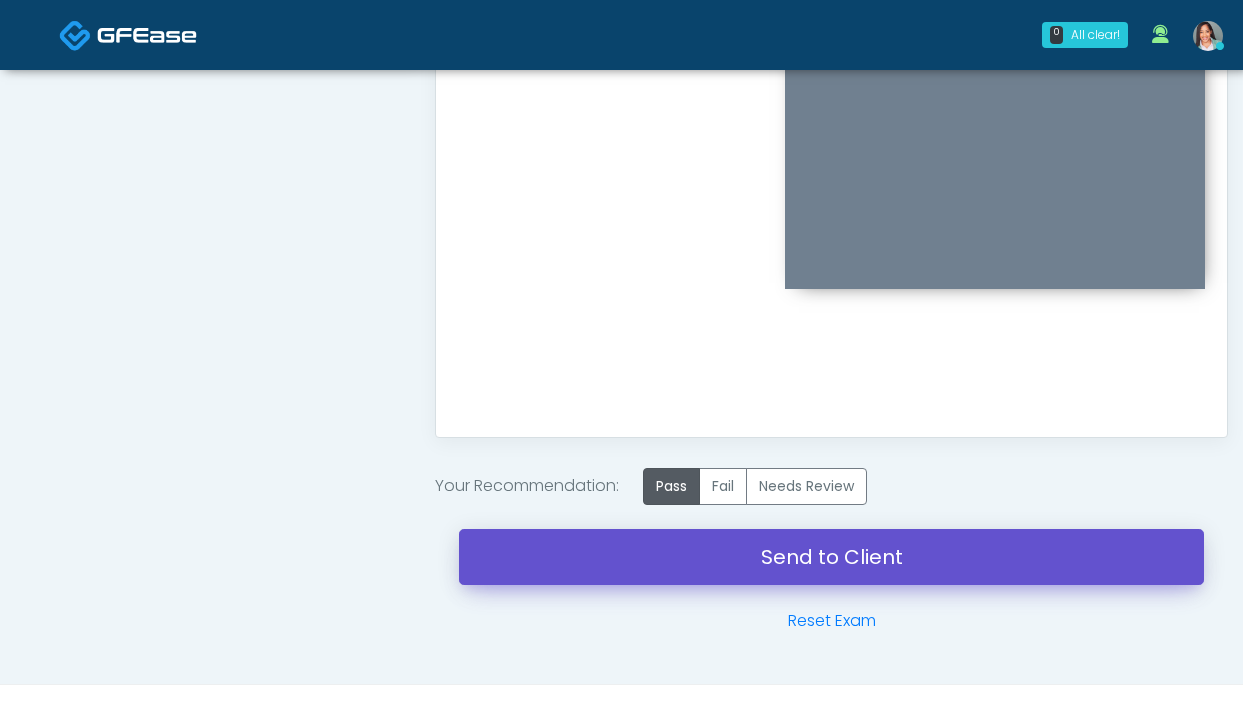click on "Send to Client" at bounding box center (831, 557) 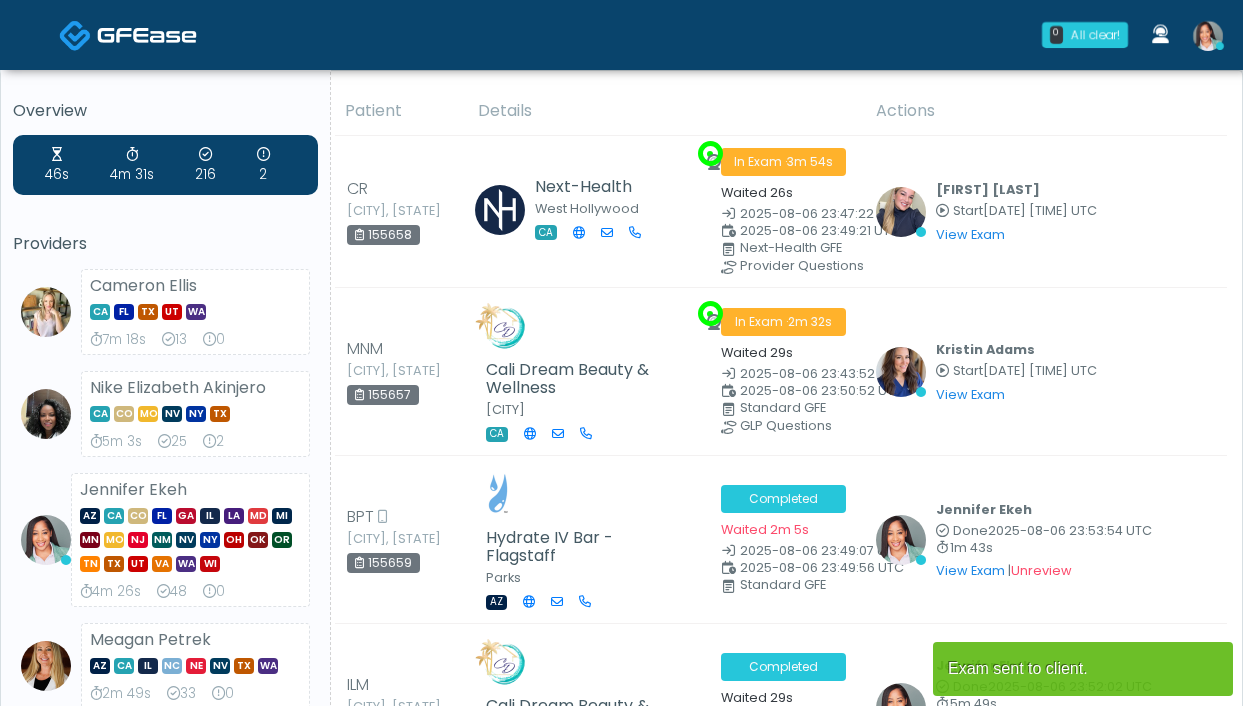 scroll, scrollTop: 0, scrollLeft: 0, axis: both 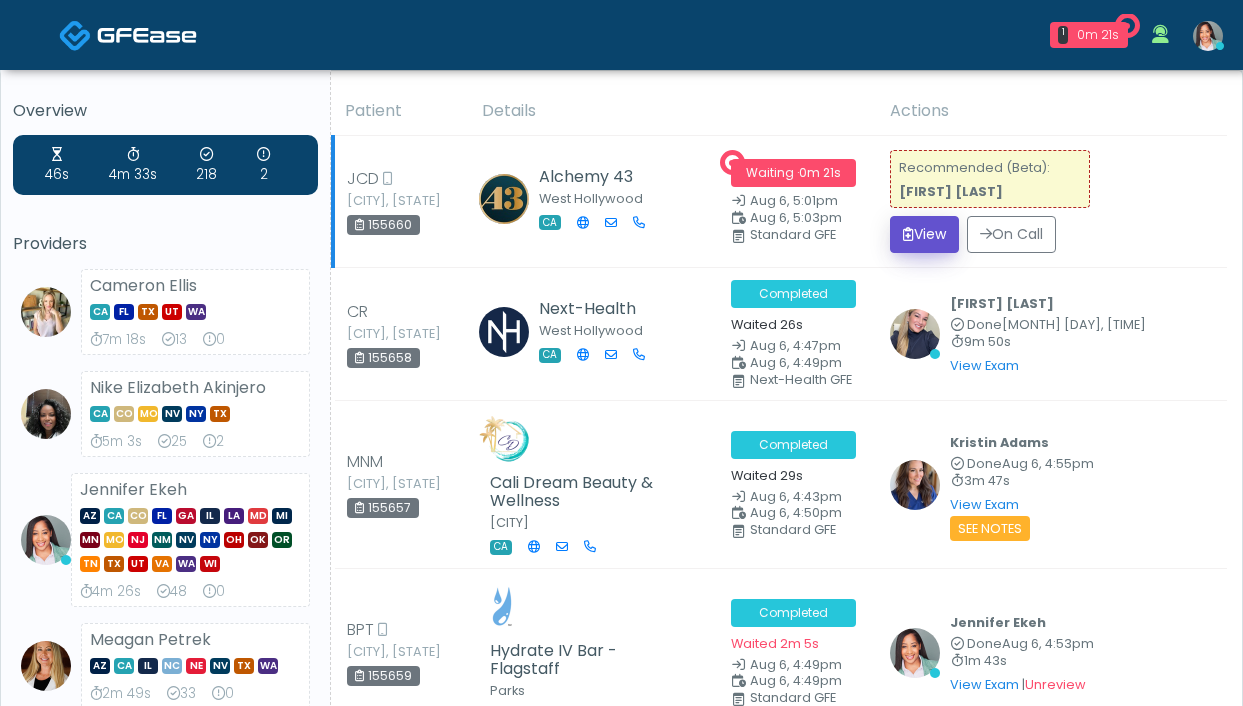 click on "View" at bounding box center [924, 234] 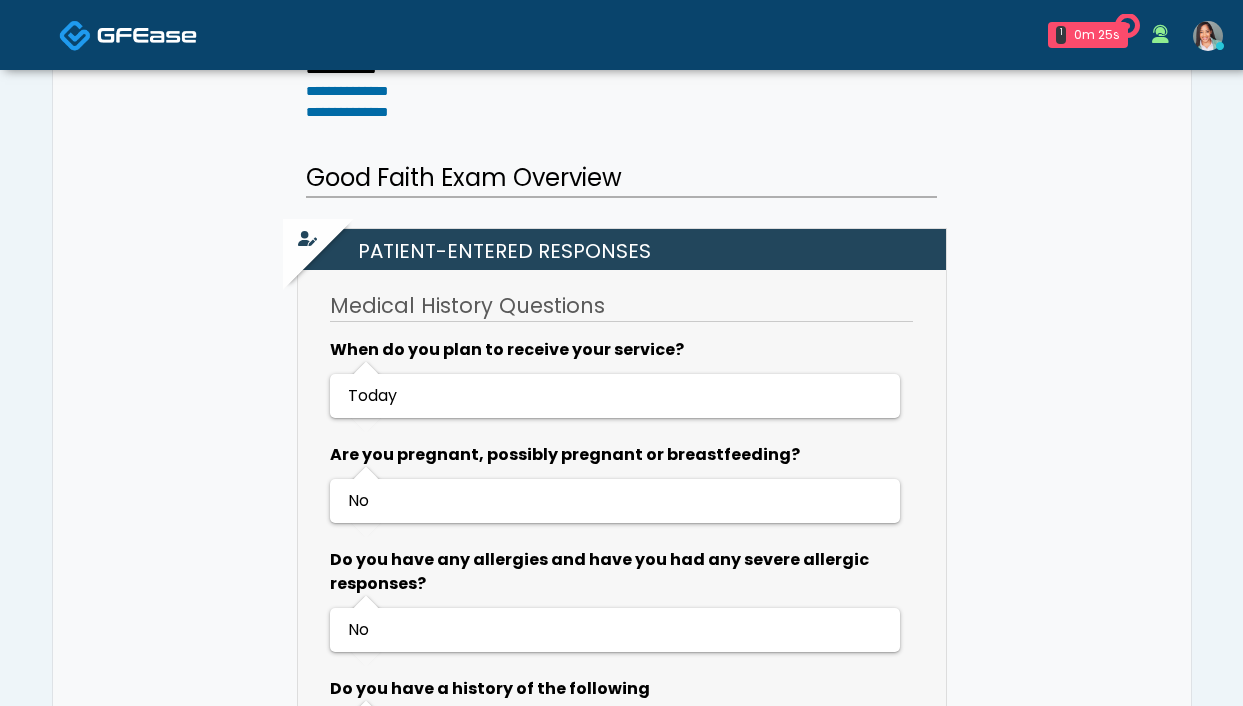 scroll, scrollTop: 33, scrollLeft: 0, axis: vertical 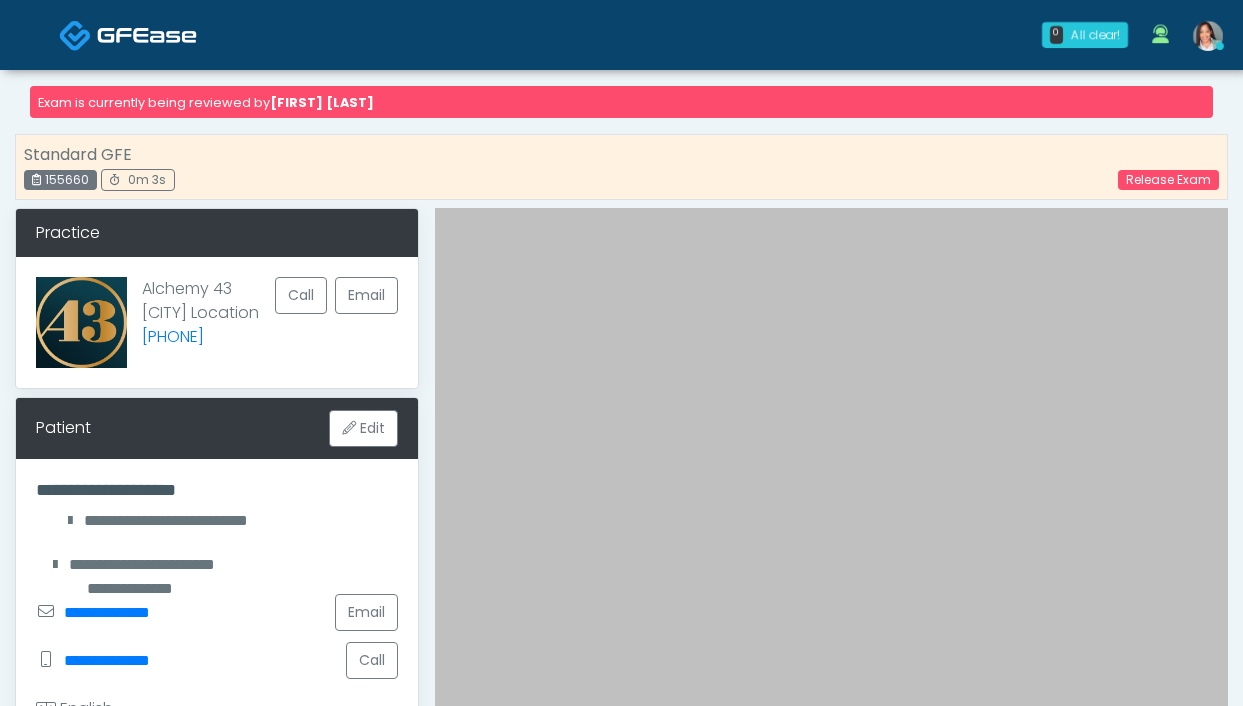 click at bounding box center (1208, 35) 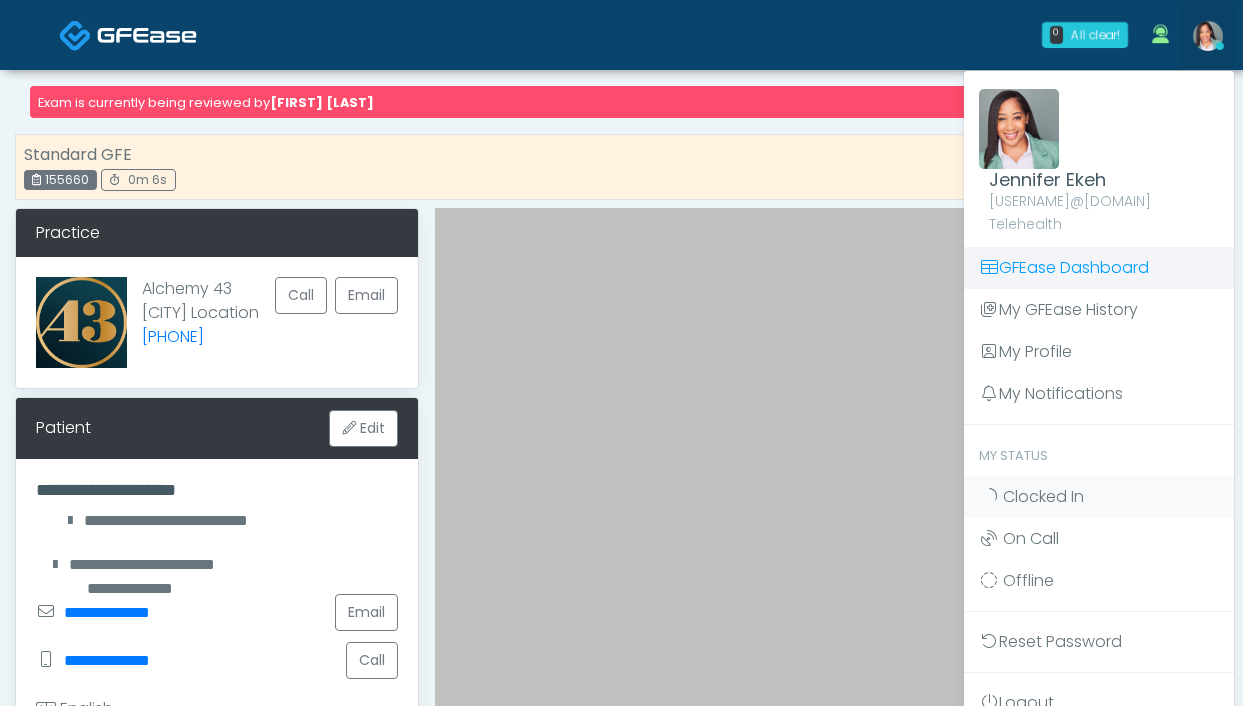 click on "GFEase Dashboard" at bounding box center [1099, 268] 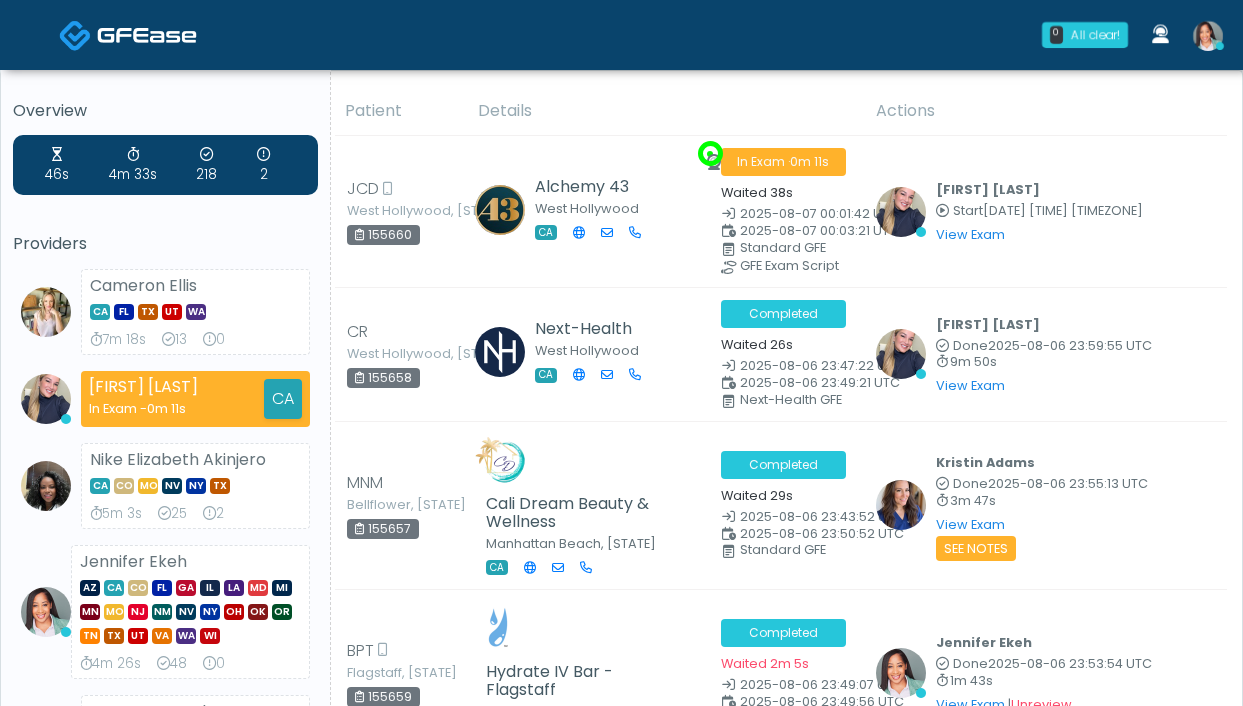 scroll, scrollTop: 0, scrollLeft: 0, axis: both 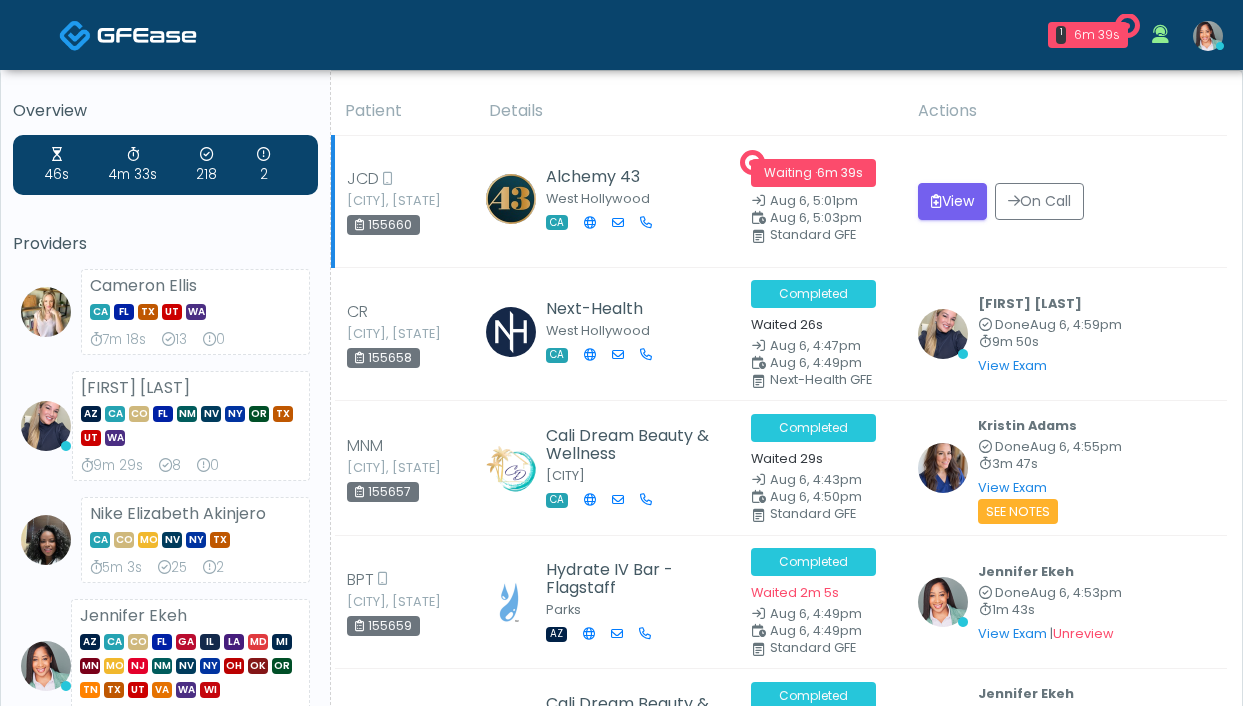 drag, startPoint x: 415, startPoint y: 227, endPoint x: 375, endPoint y: 227, distance: 40 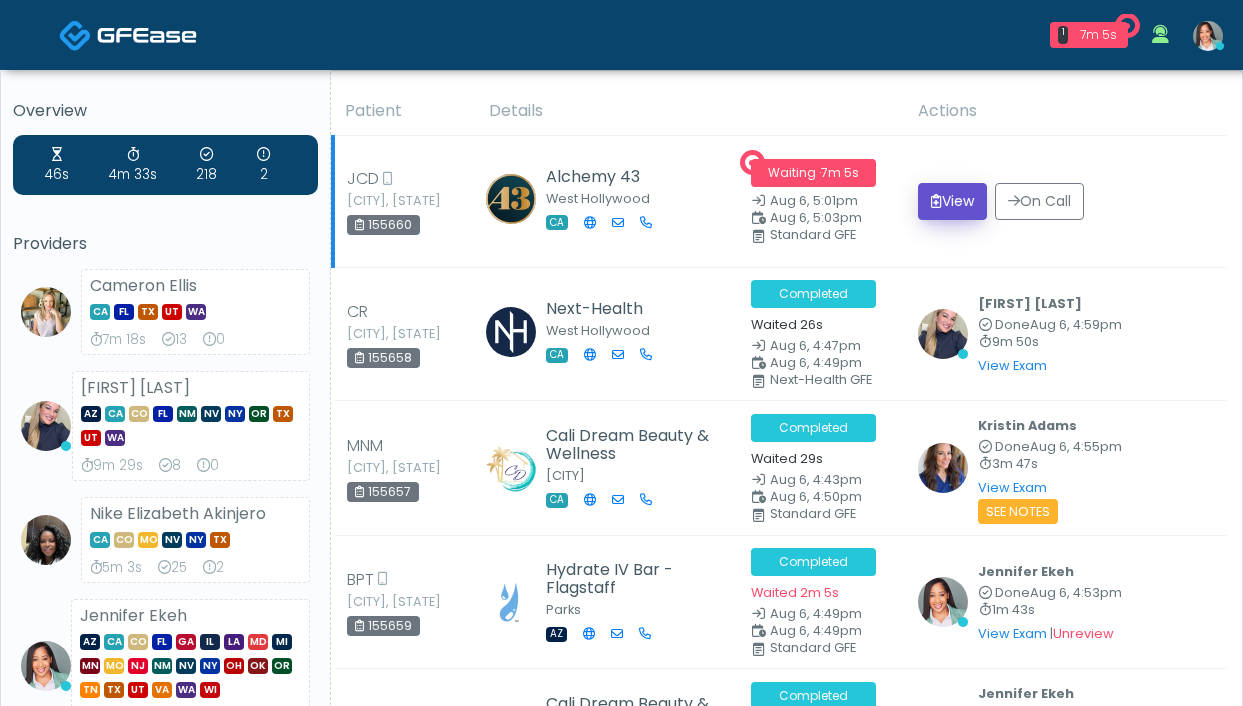click on "View" at bounding box center (952, 201) 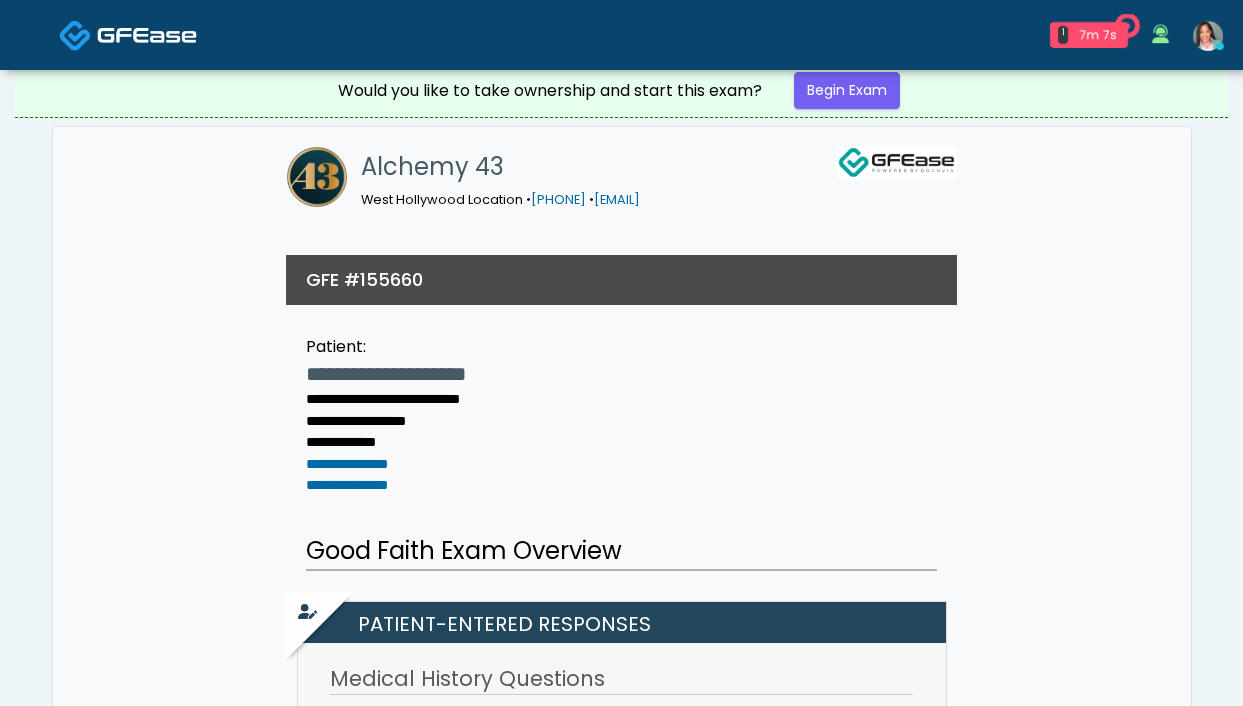 scroll, scrollTop: 132, scrollLeft: 0, axis: vertical 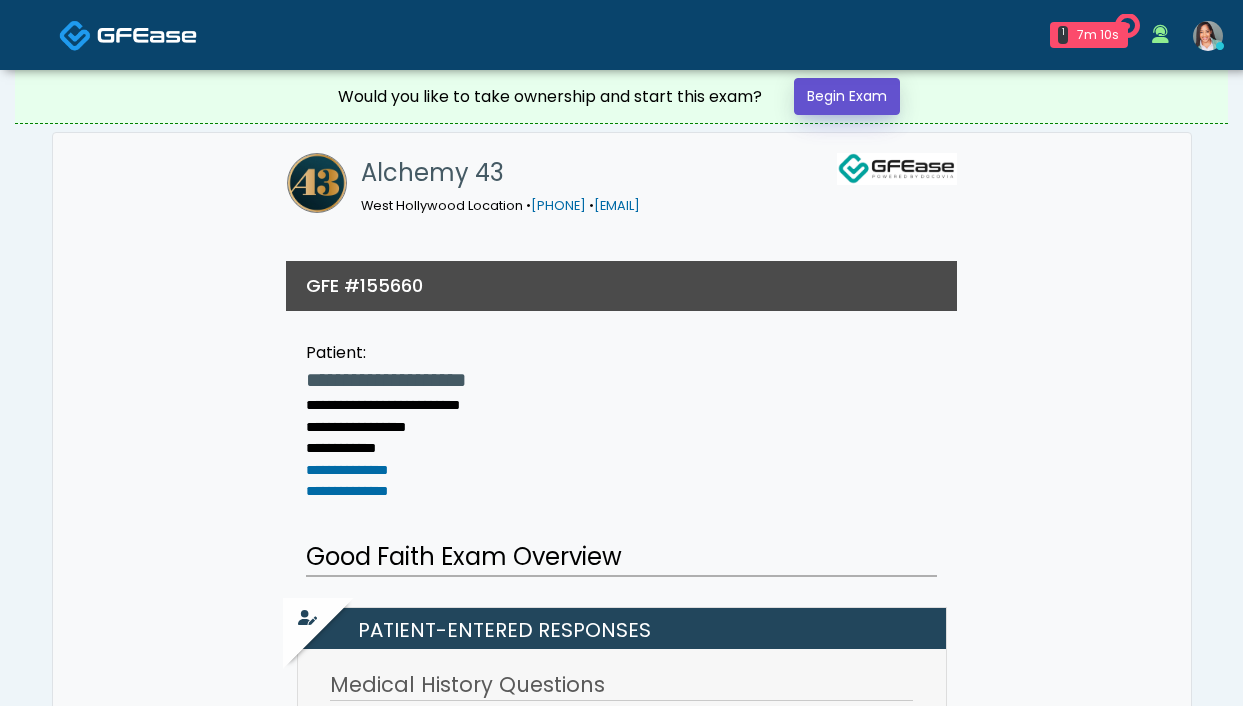 click on "Begin Exam" at bounding box center (847, 96) 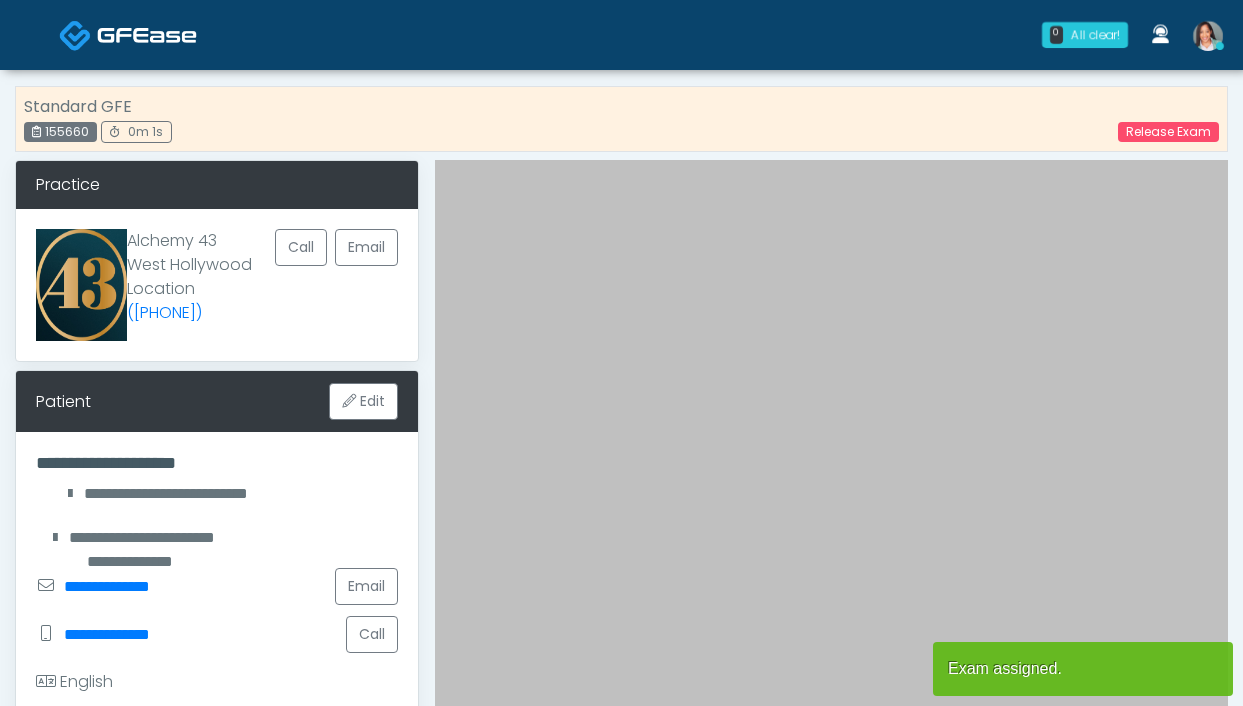 scroll, scrollTop: 0, scrollLeft: 0, axis: both 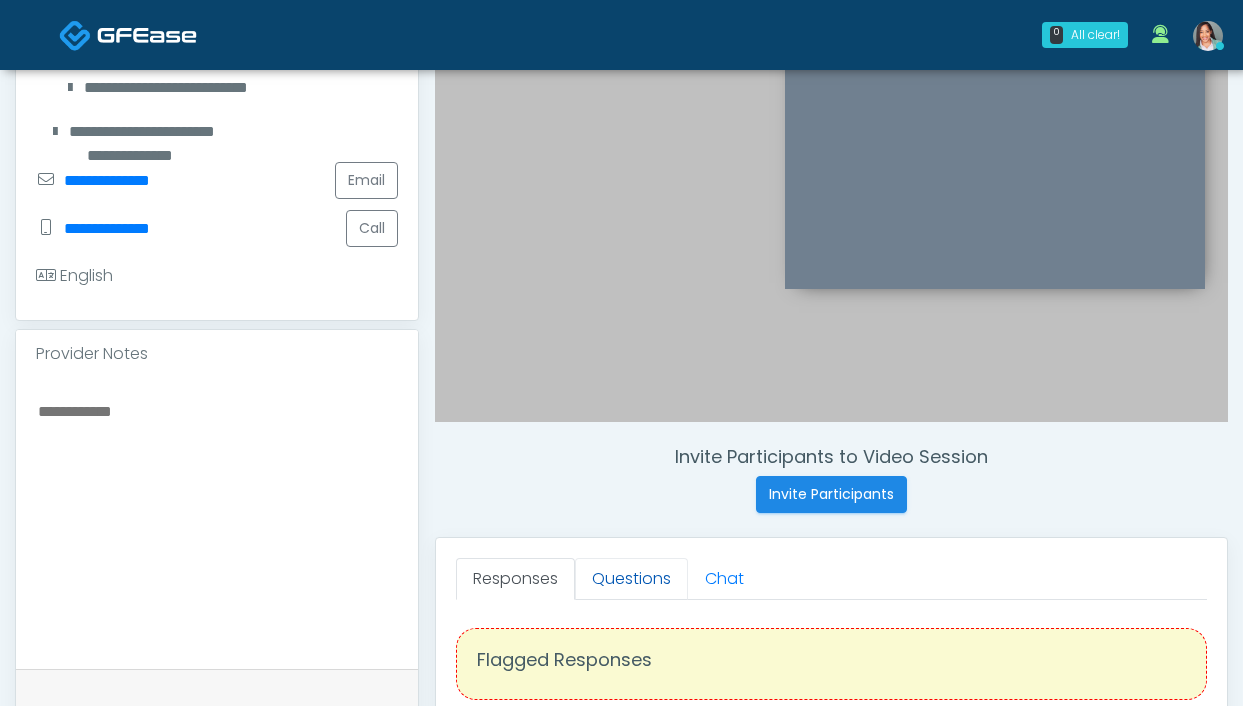 click on "Questions" at bounding box center [631, 579] 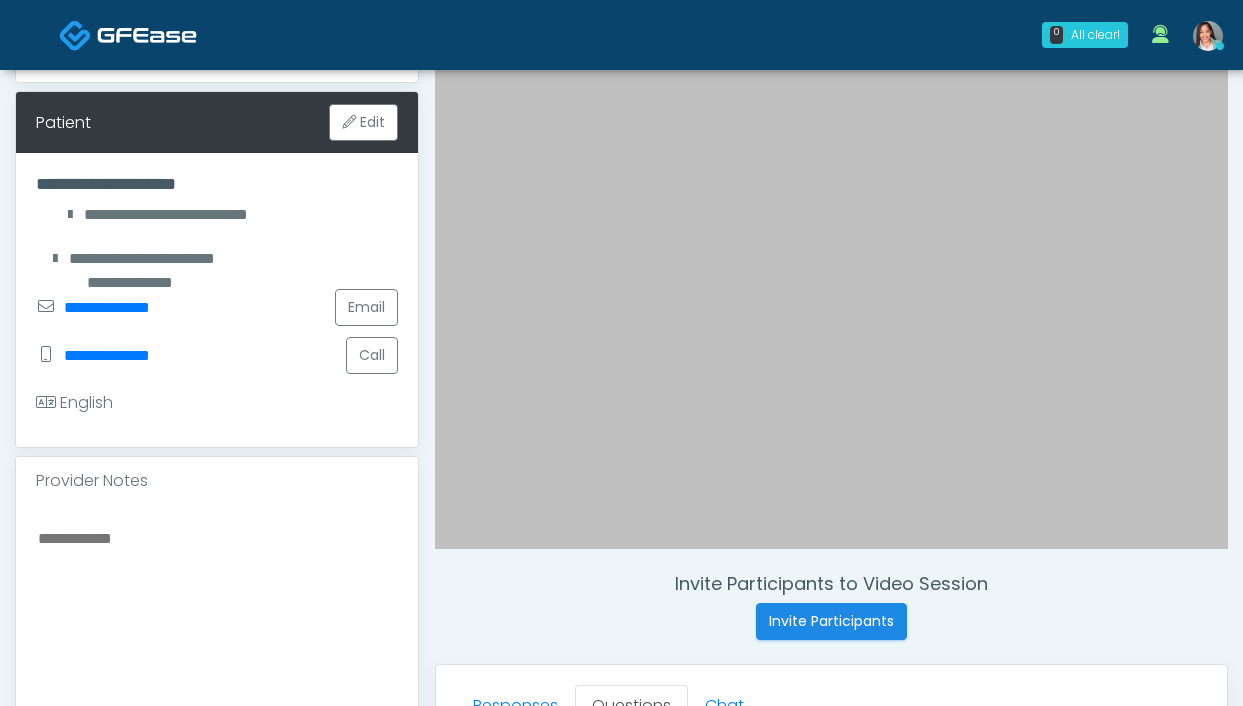 scroll, scrollTop: 646, scrollLeft: 0, axis: vertical 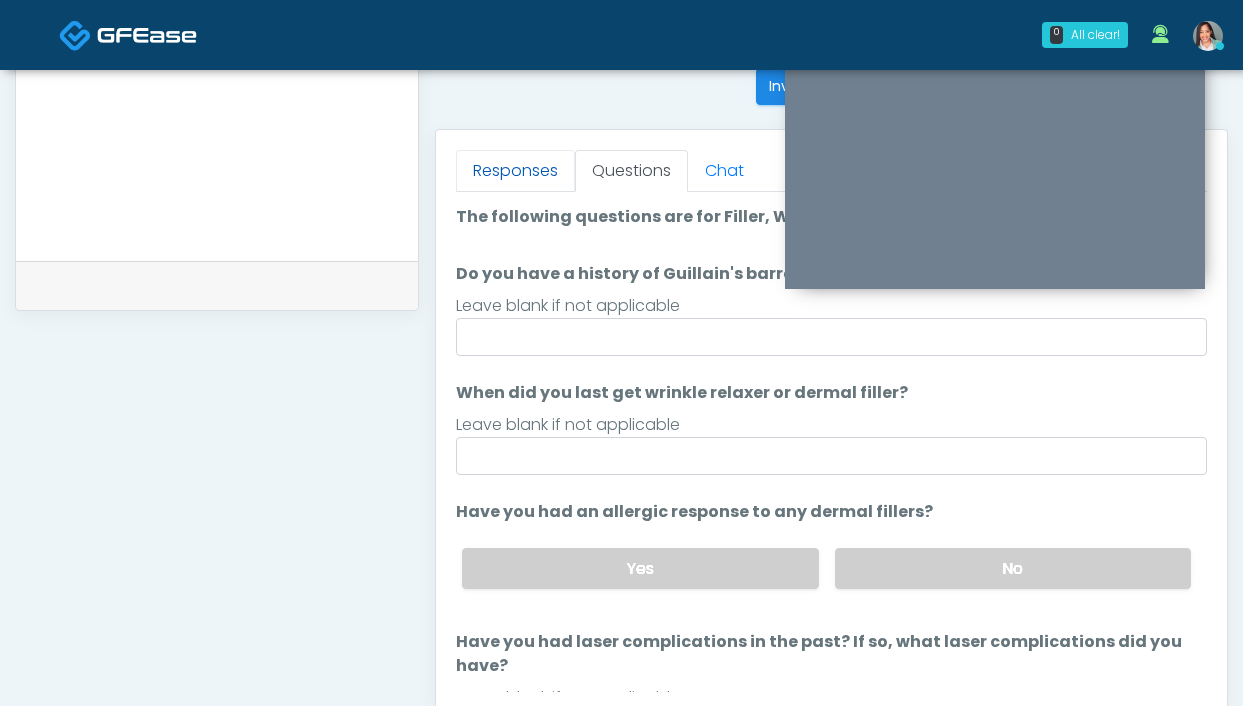 click on "Responses" at bounding box center [515, 171] 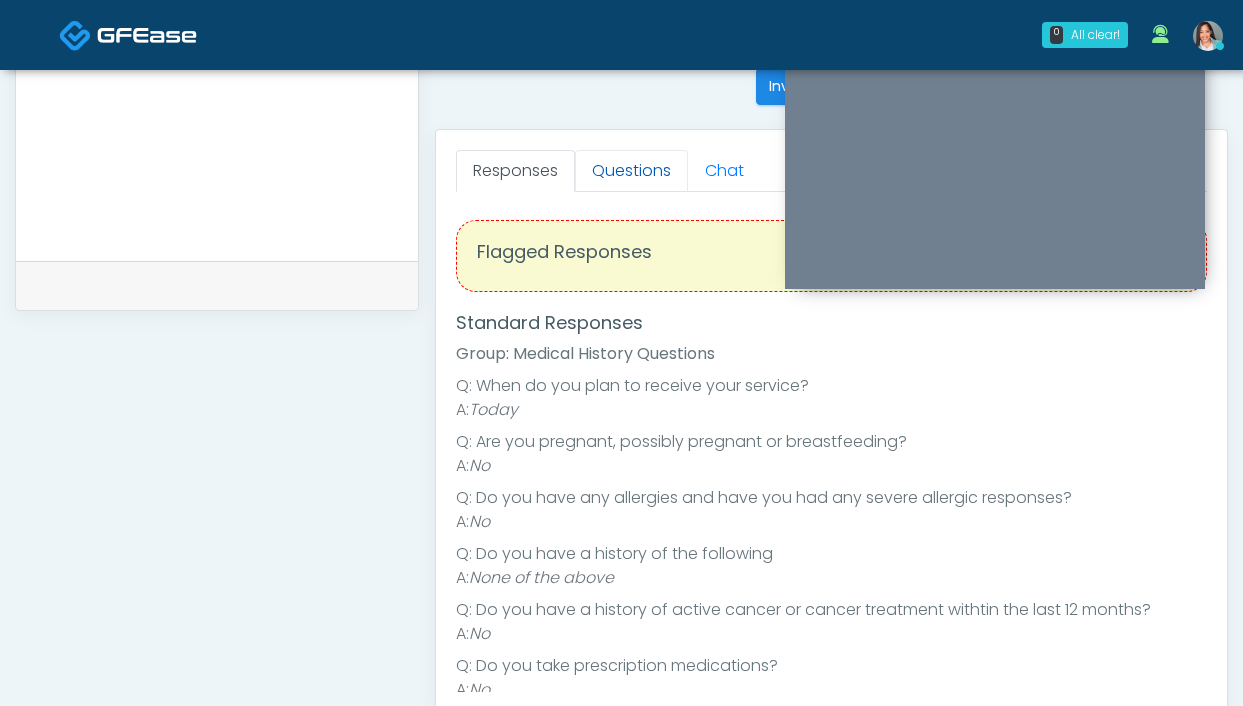 click on "Questions" at bounding box center (631, 171) 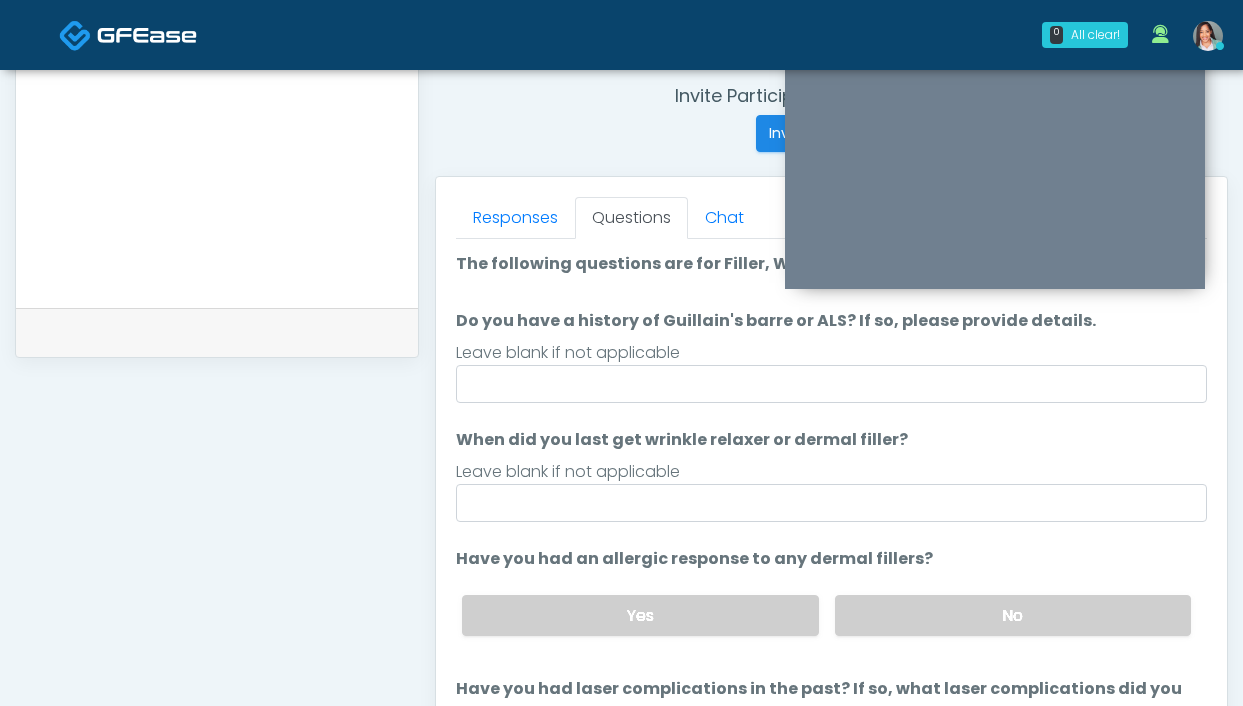 scroll, scrollTop: 766, scrollLeft: 0, axis: vertical 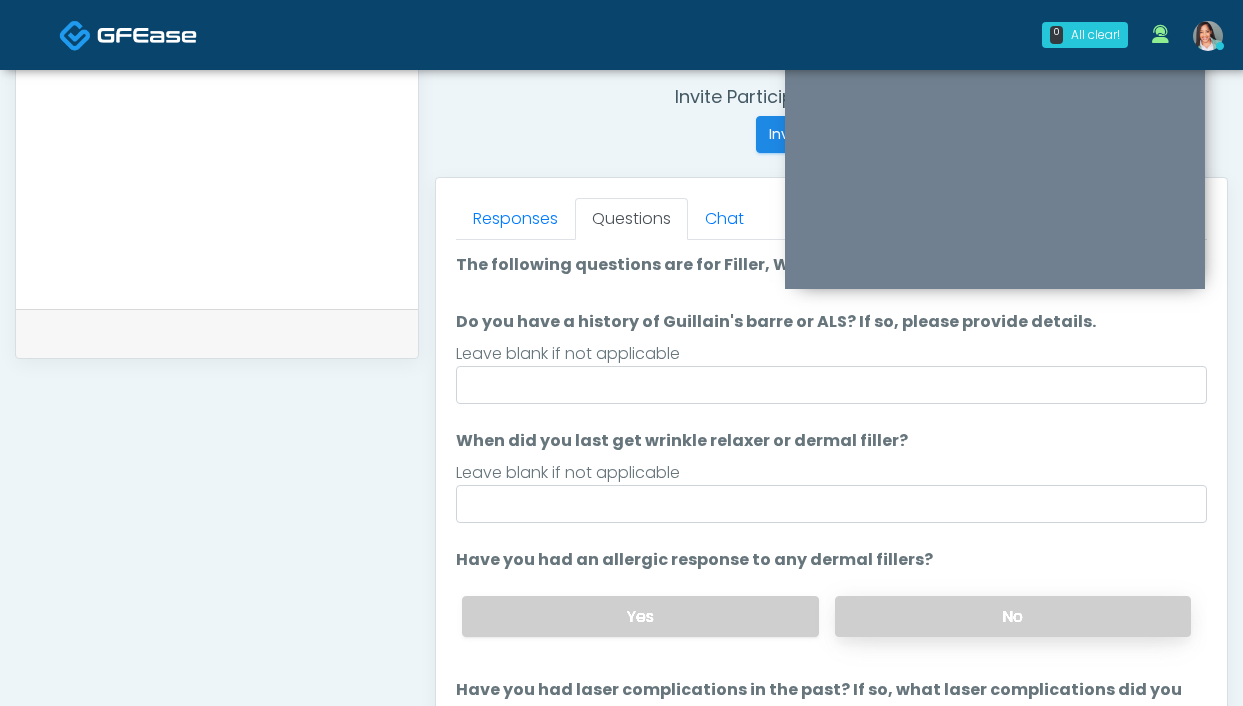 click on "No" at bounding box center (1013, 616) 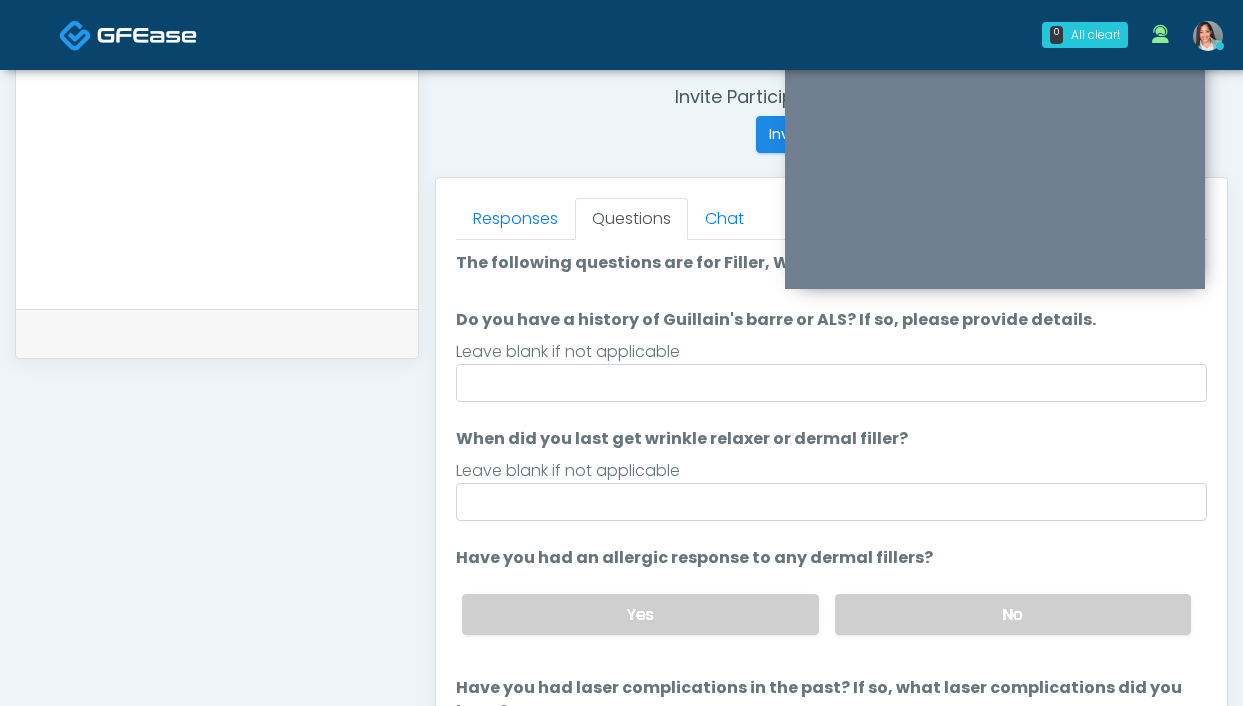 scroll, scrollTop: 0, scrollLeft: 0, axis: both 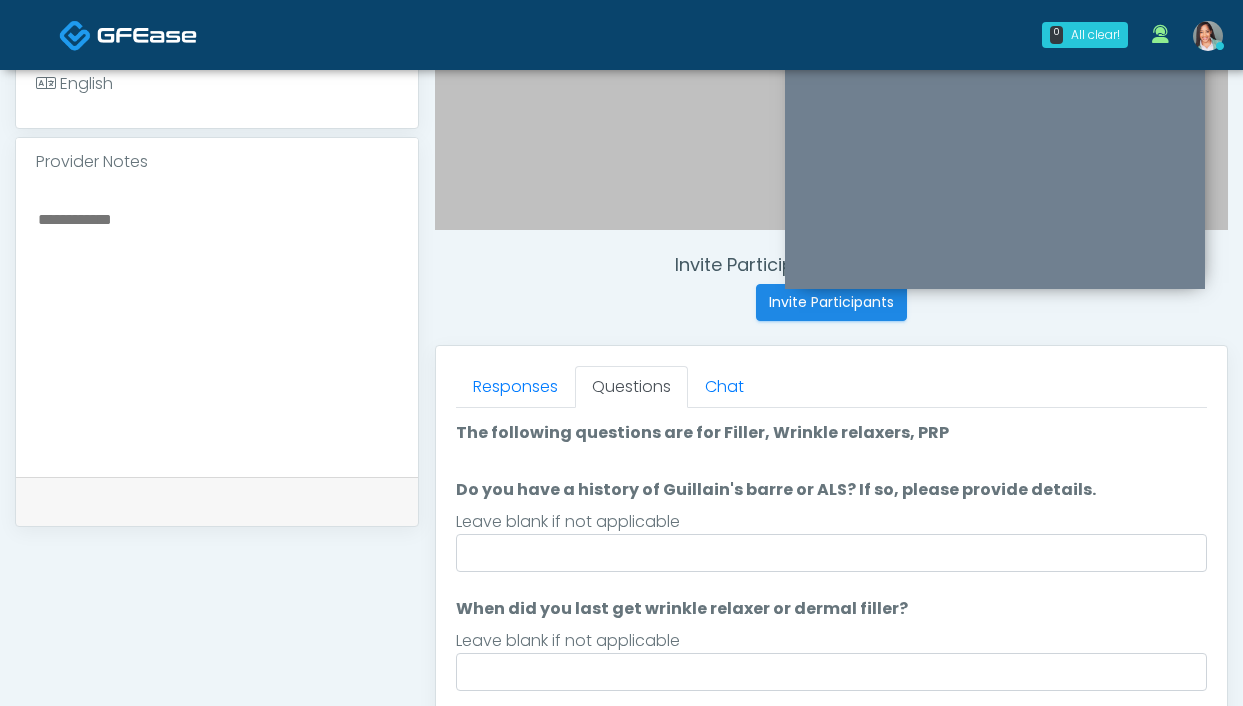 click at bounding box center (217, 328) 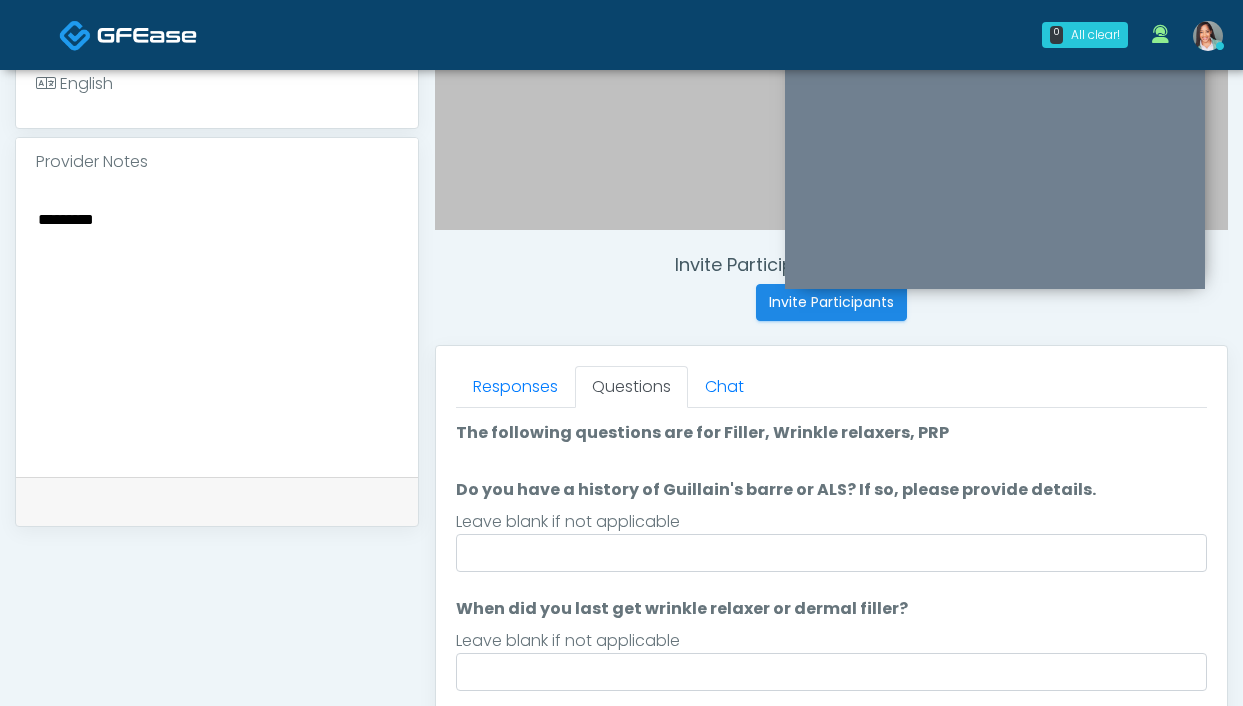 type on "*********" 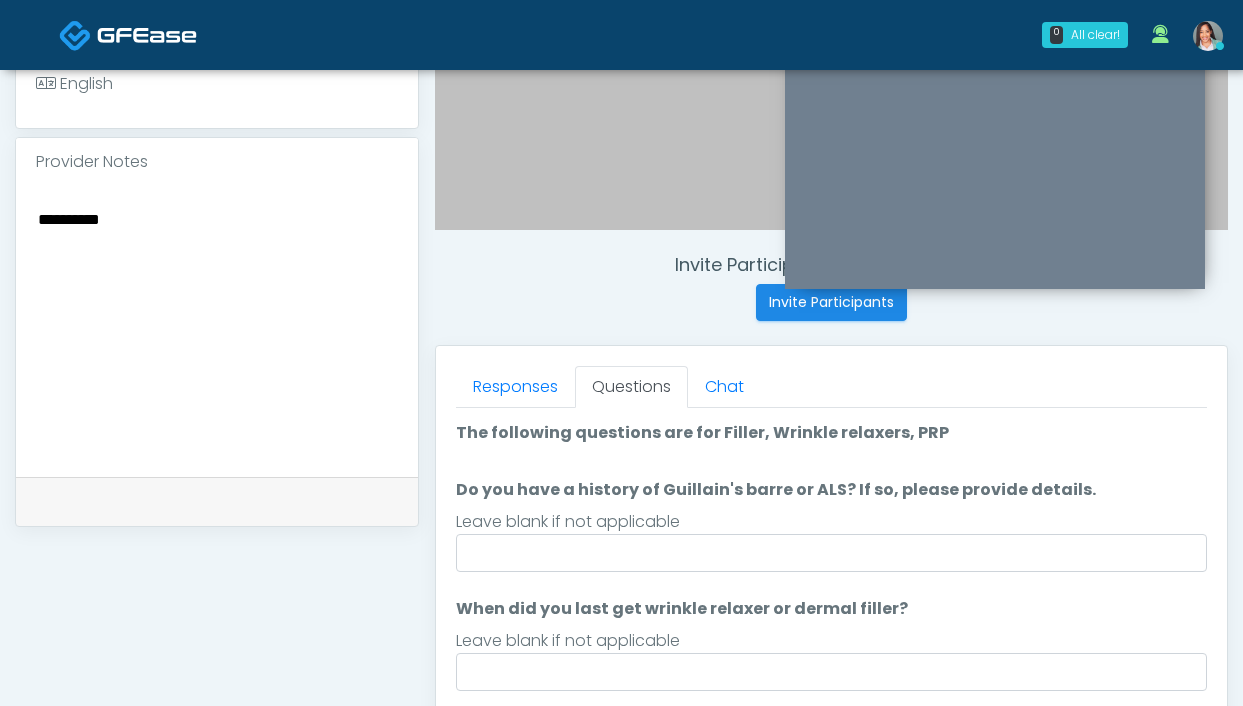 drag, startPoint x: 226, startPoint y: 242, endPoint x: -42, endPoint y: 225, distance: 268.53864 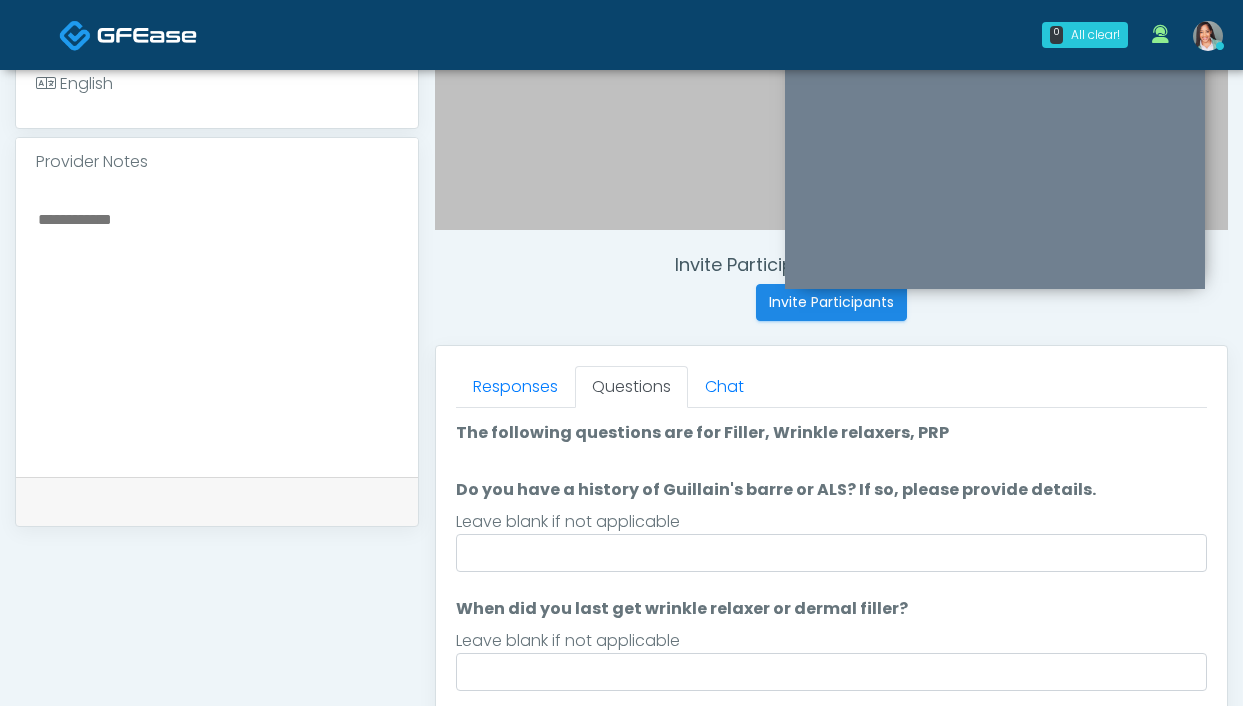 type on "*" 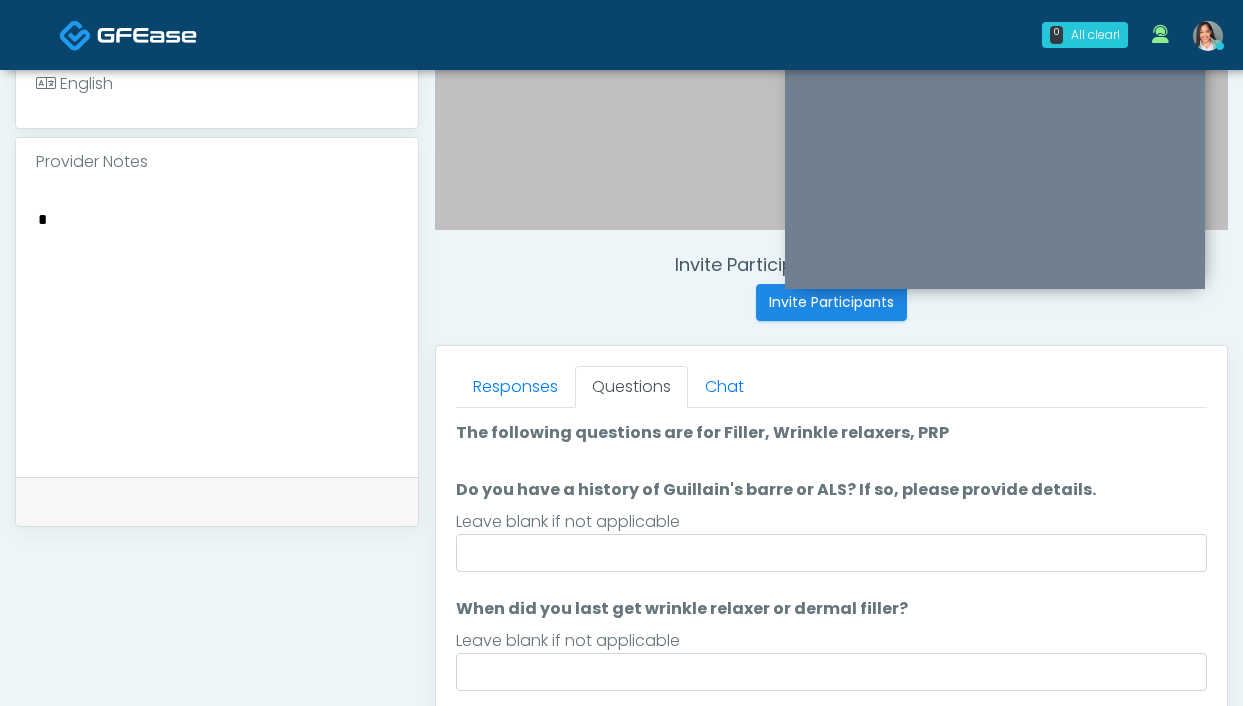 type 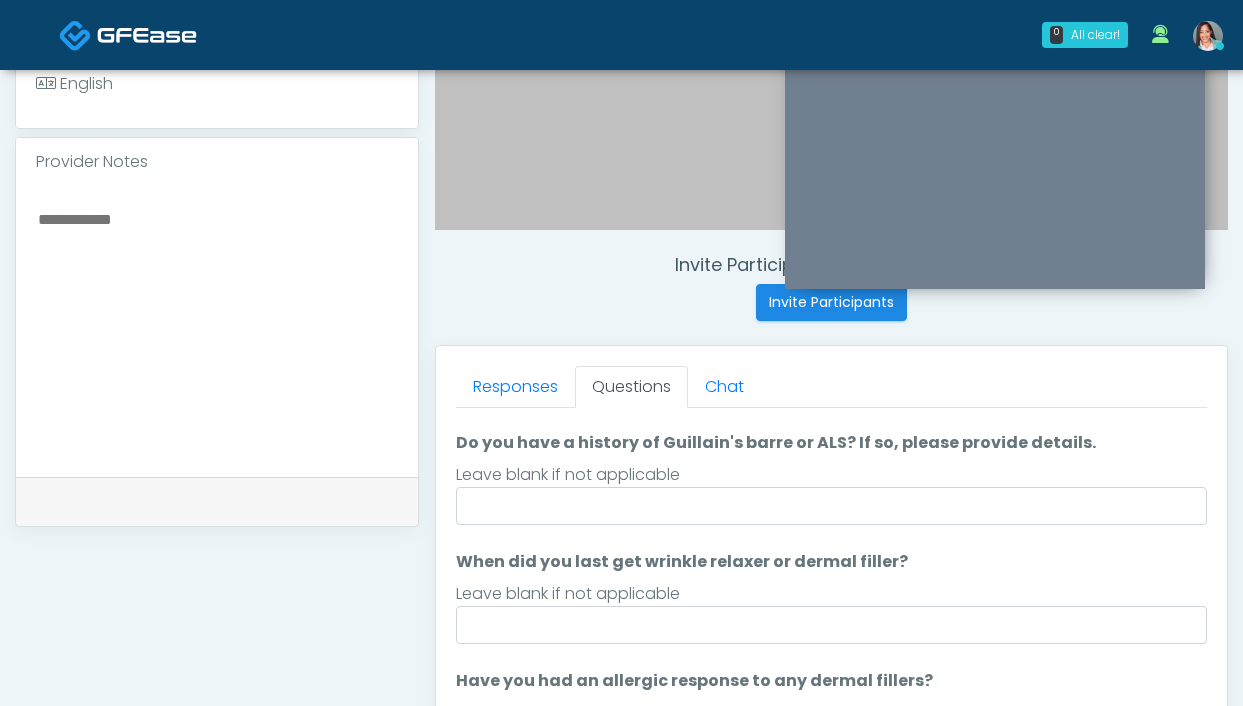 scroll, scrollTop: 117, scrollLeft: 0, axis: vertical 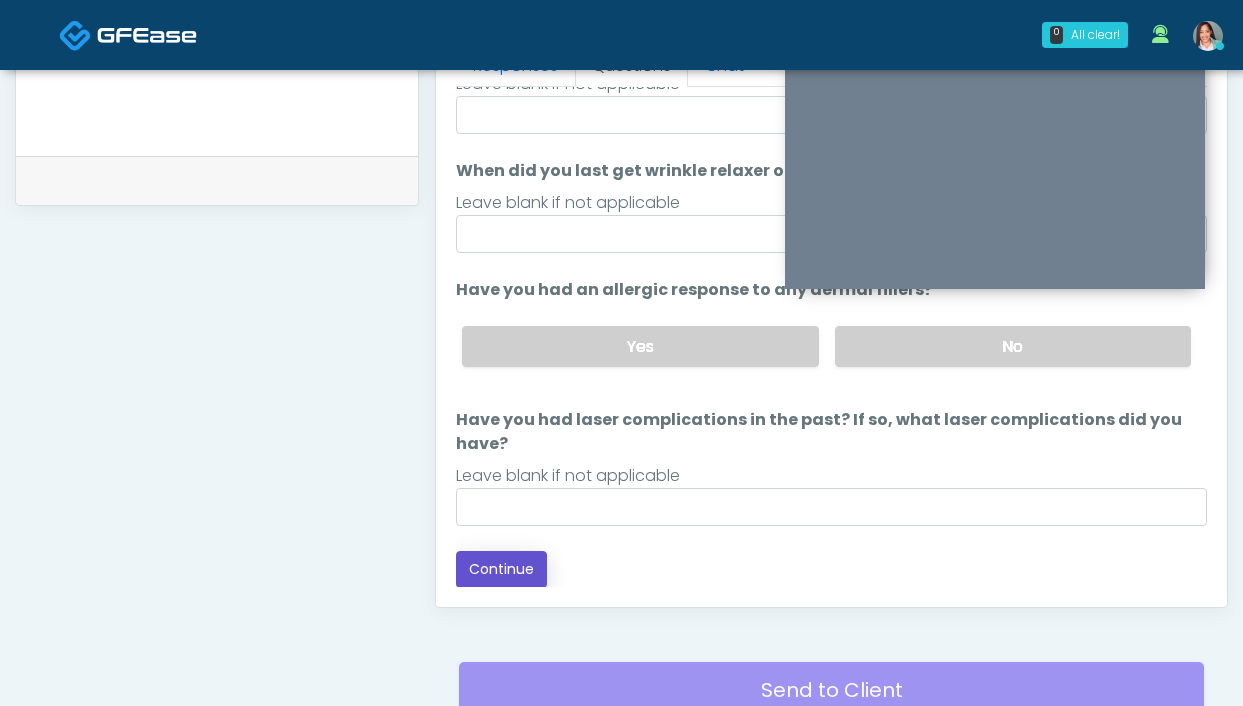 click on "Continue" at bounding box center (501, 569) 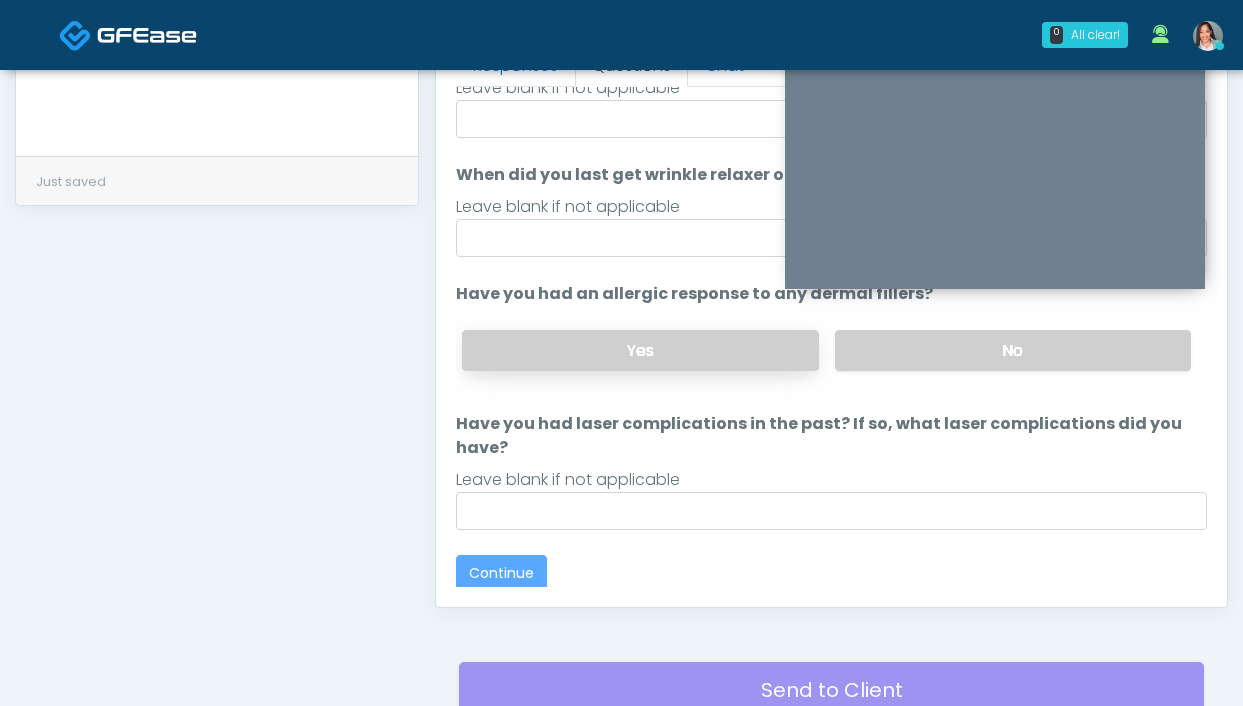 scroll, scrollTop: 51, scrollLeft: 0, axis: vertical 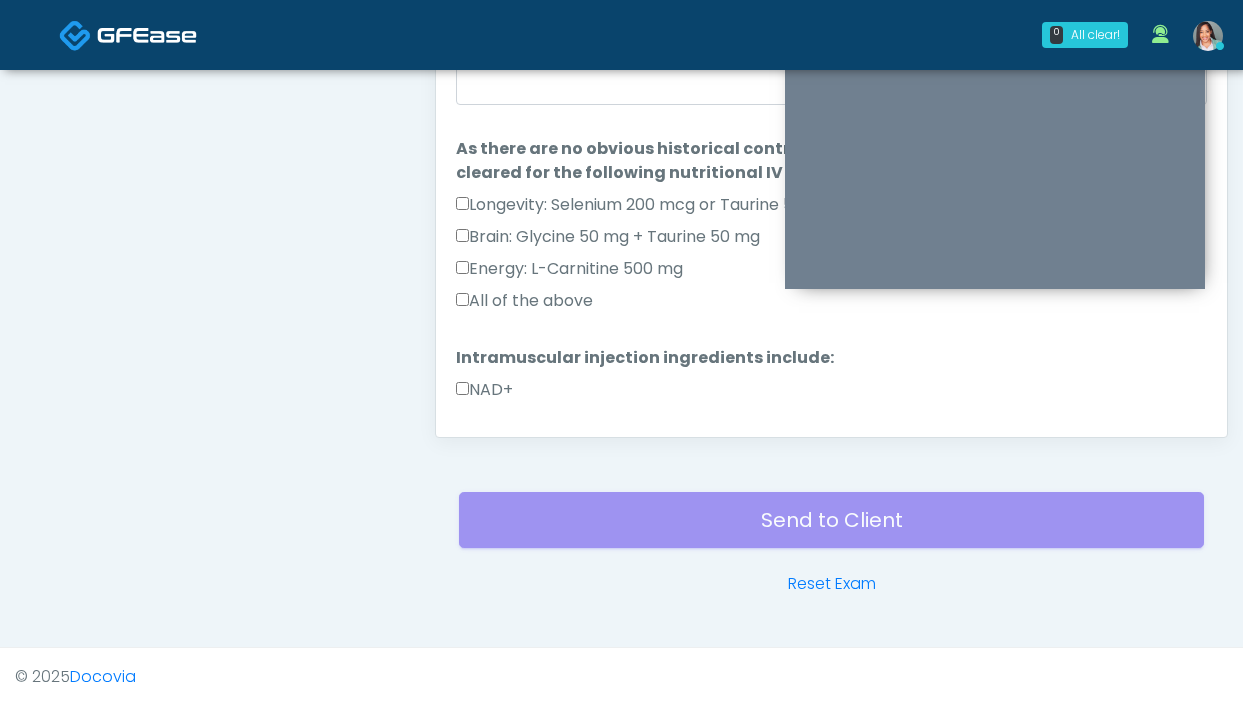 click on "All of the above" at bounding box center (524, 301) 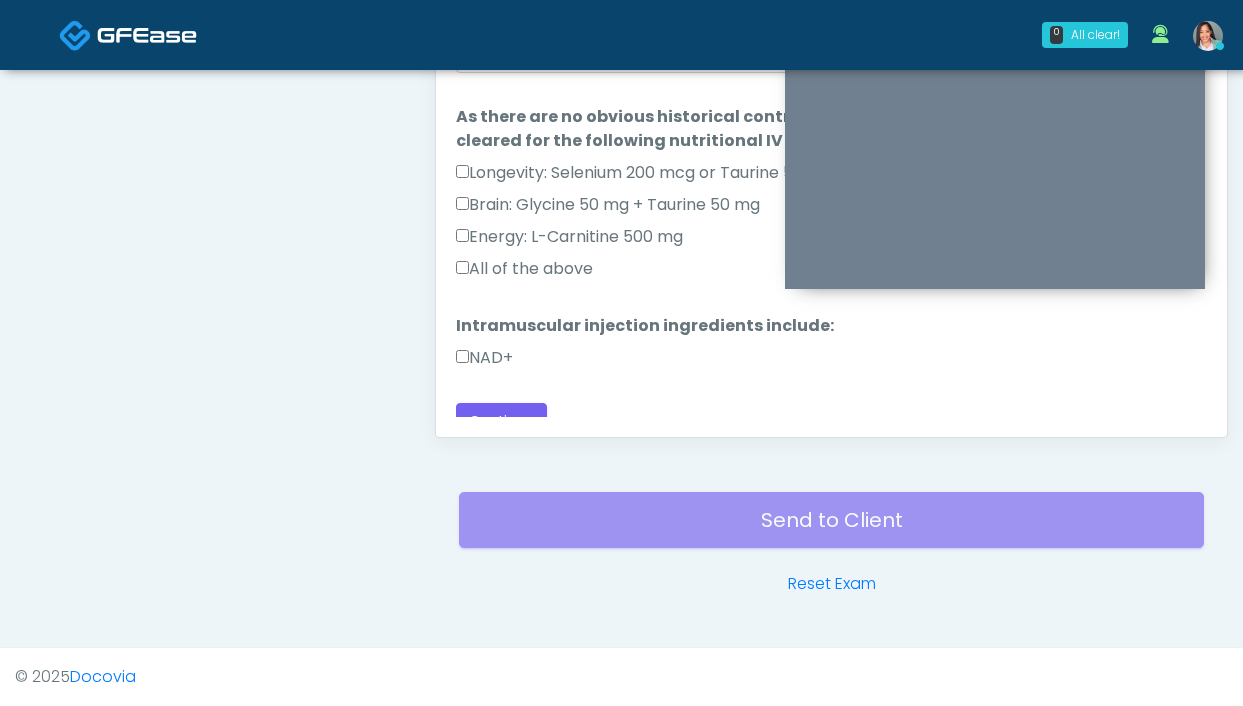 drag, startPoint x: 475, startPoint y: 349, endPoint x: 494, endPoint y: 339, distance: 21.470911 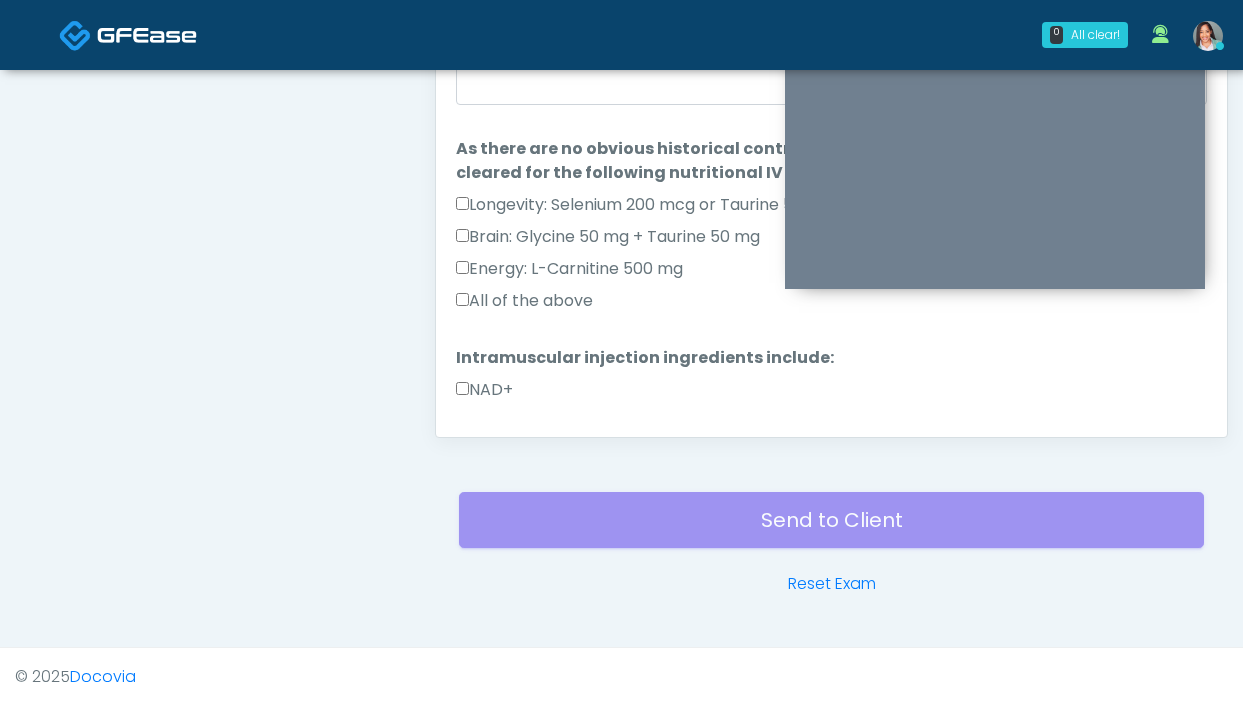 scroll, scrollTop: 756, scrollLeft: 0, axis: vertical 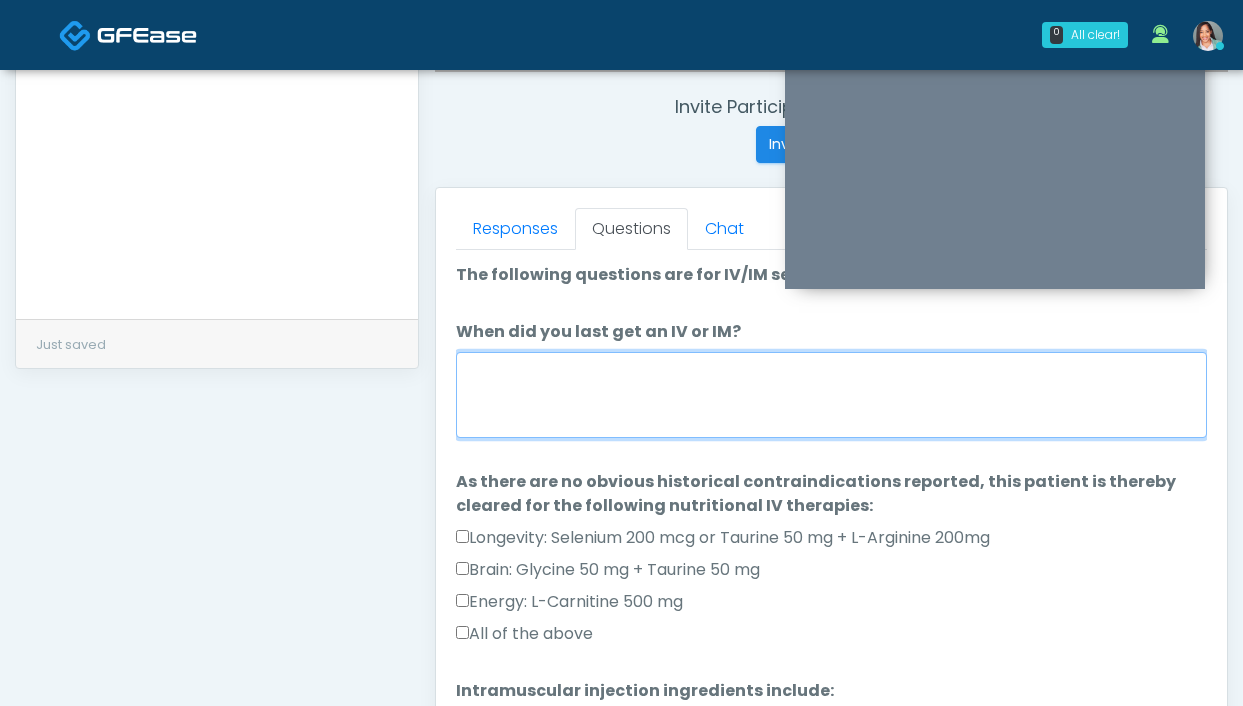 click on "When did you last get an IV or IM?" at bounding box center (831, 395) 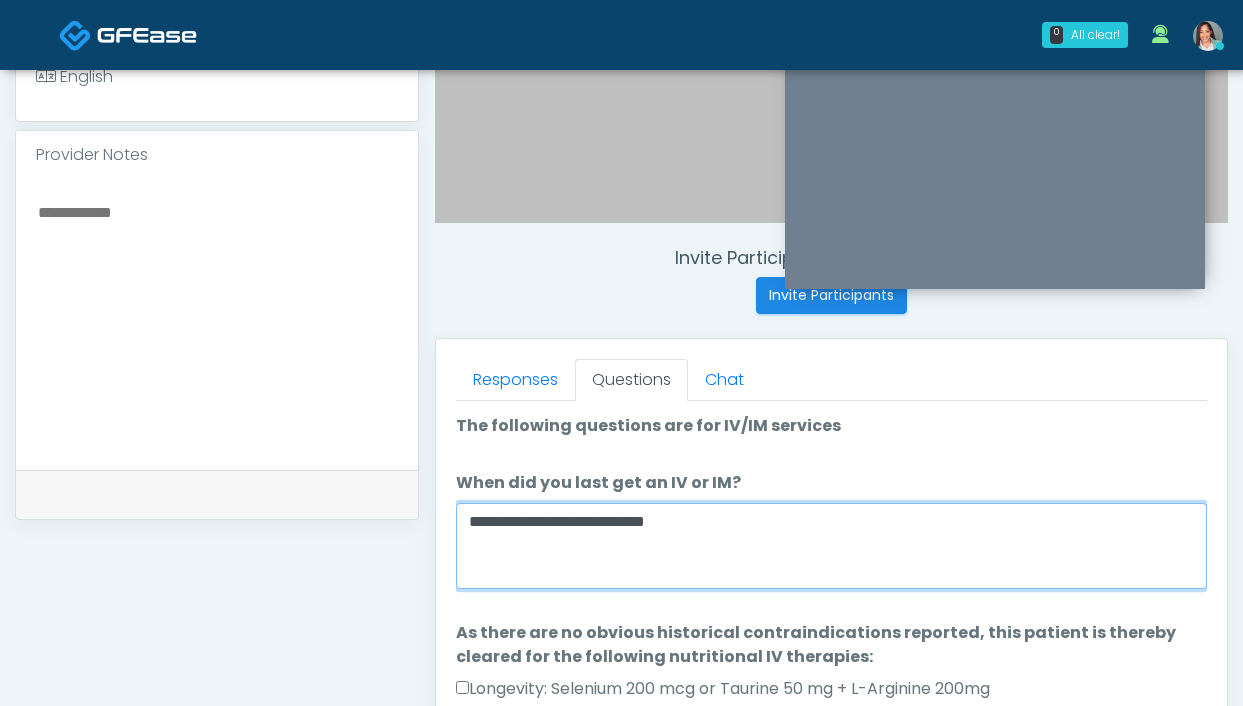 scroll, scrollTop: 601, scrollLeft: 0, axis: vertical 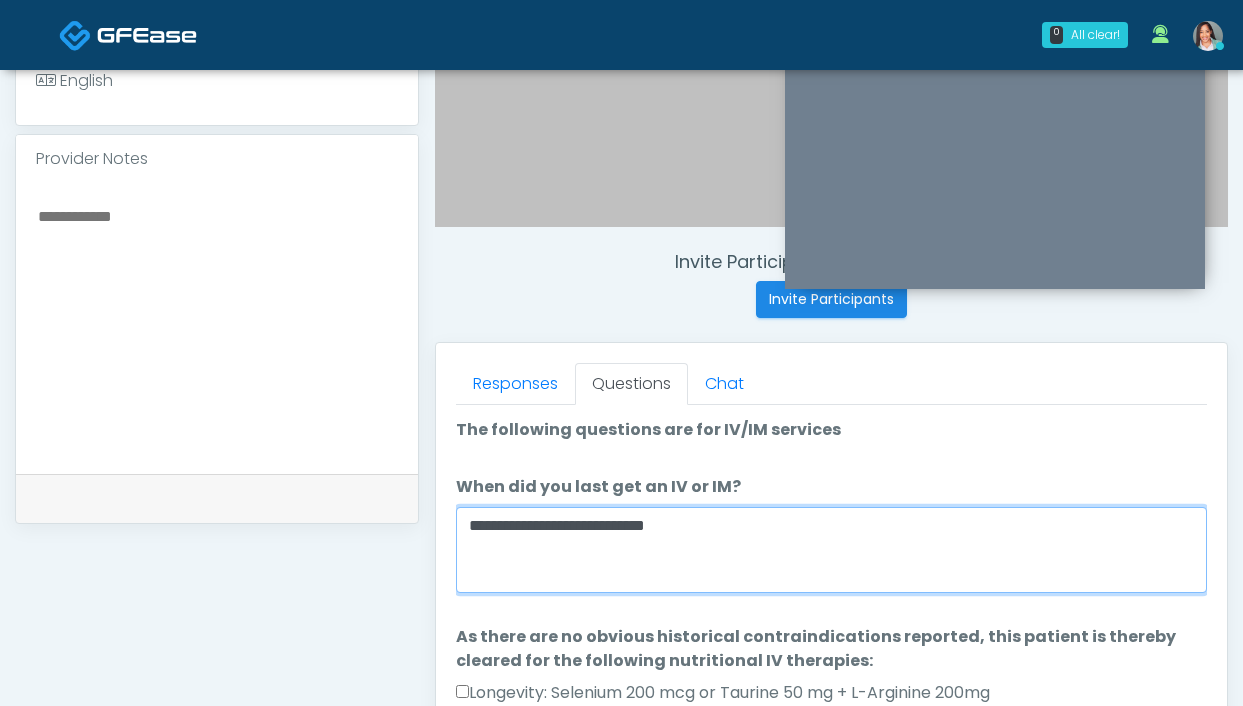 type on "**********" 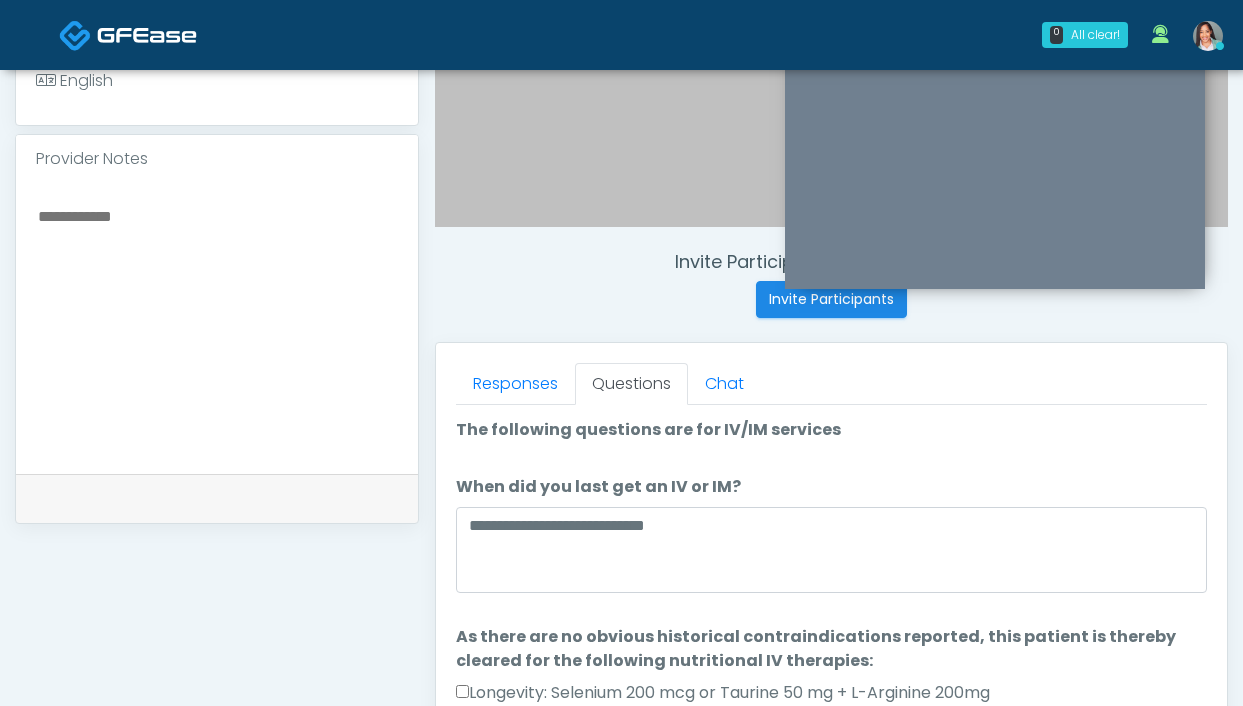 click at bounding box center (217, 325) 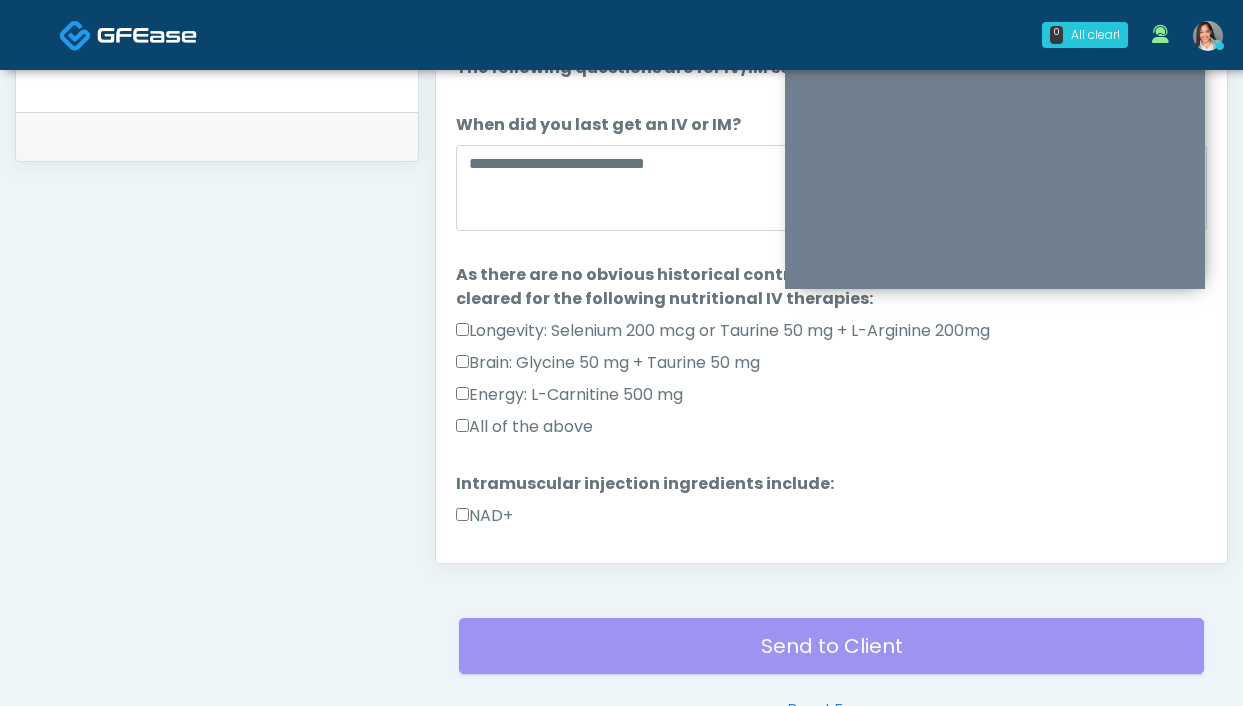 scroll, scrollTop: 1089, scrollLeft: 0, axis: vertical 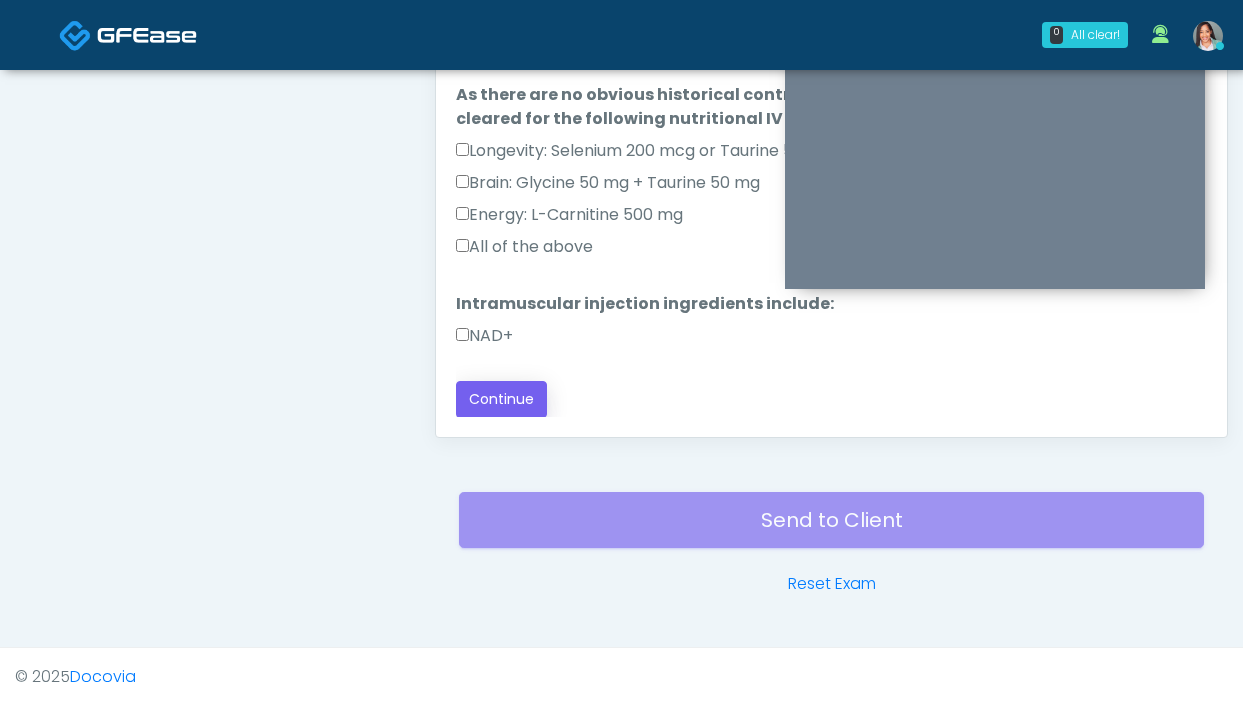 type on "***" 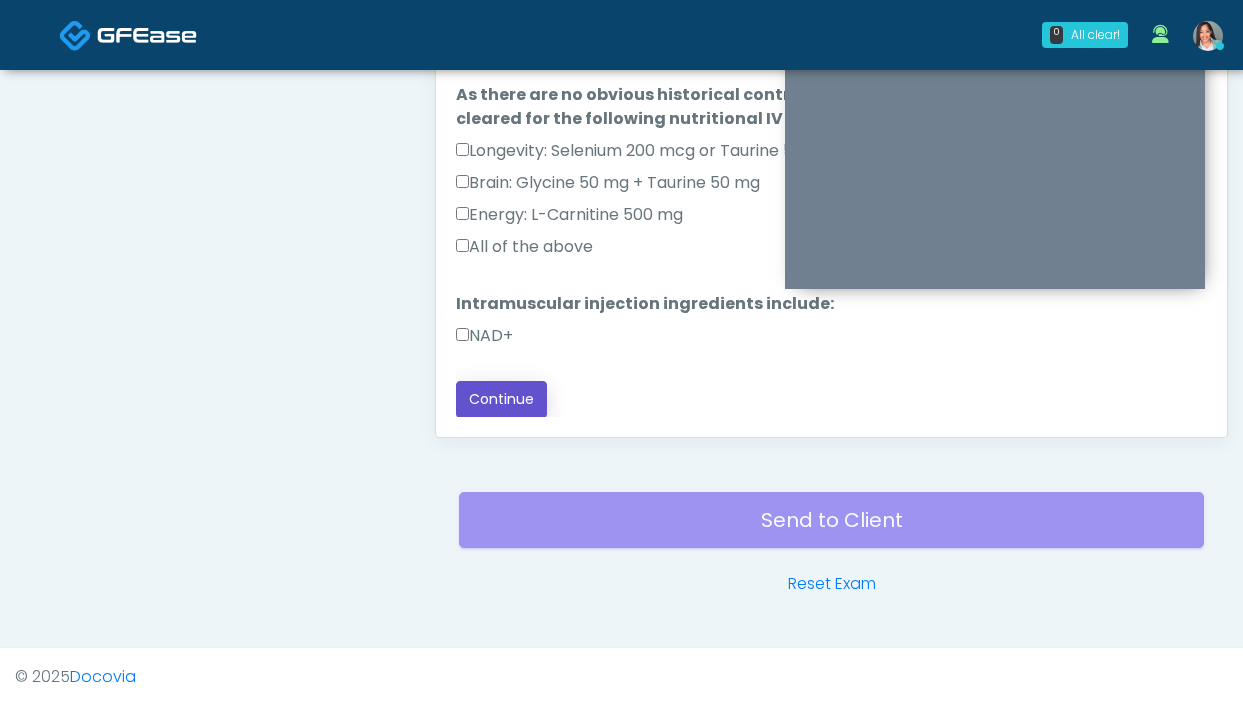 click on "Continue" at bounding box center [501, 399] 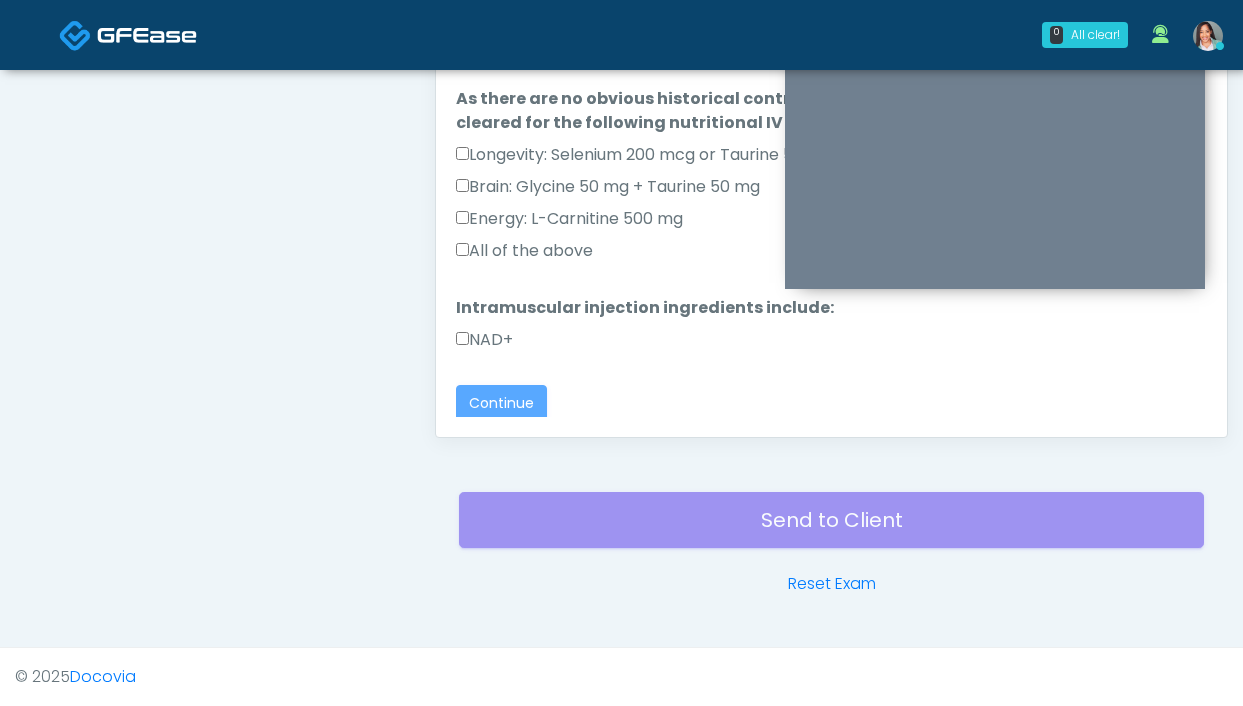 scroll, scrollTop: 0, scrollLeft: 0, axis: both 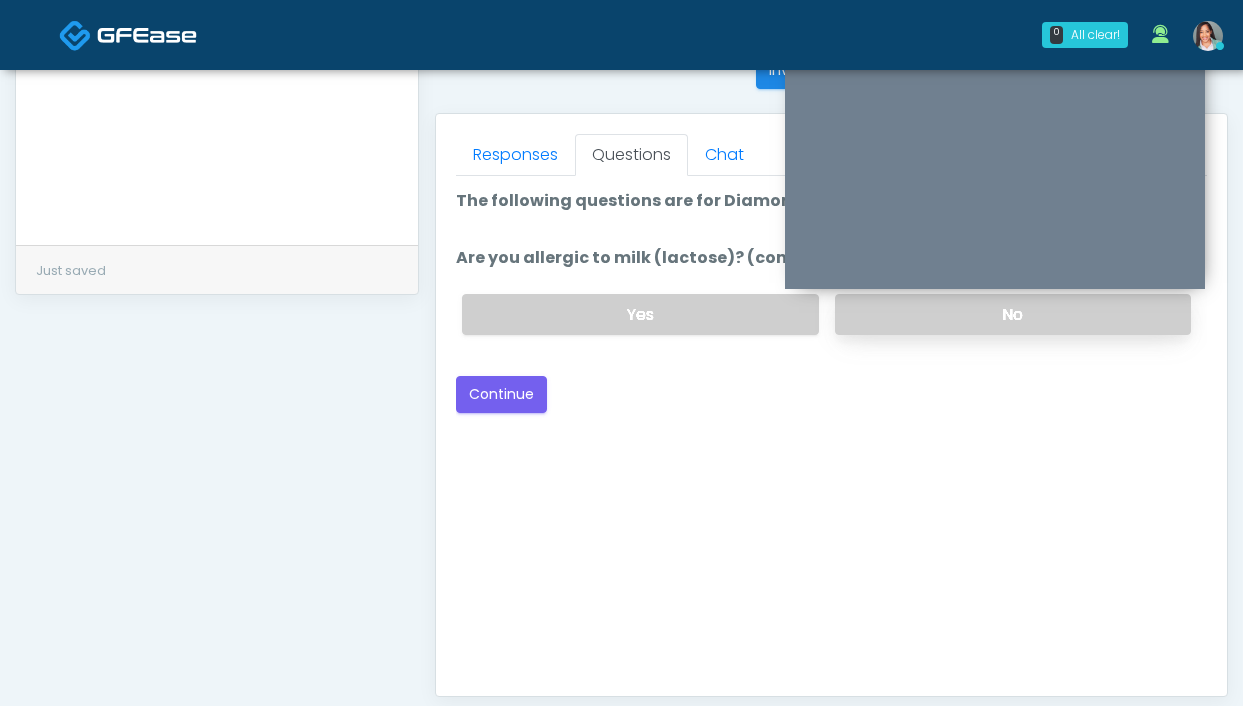 click on "No" at bounding box center (1013, 314) 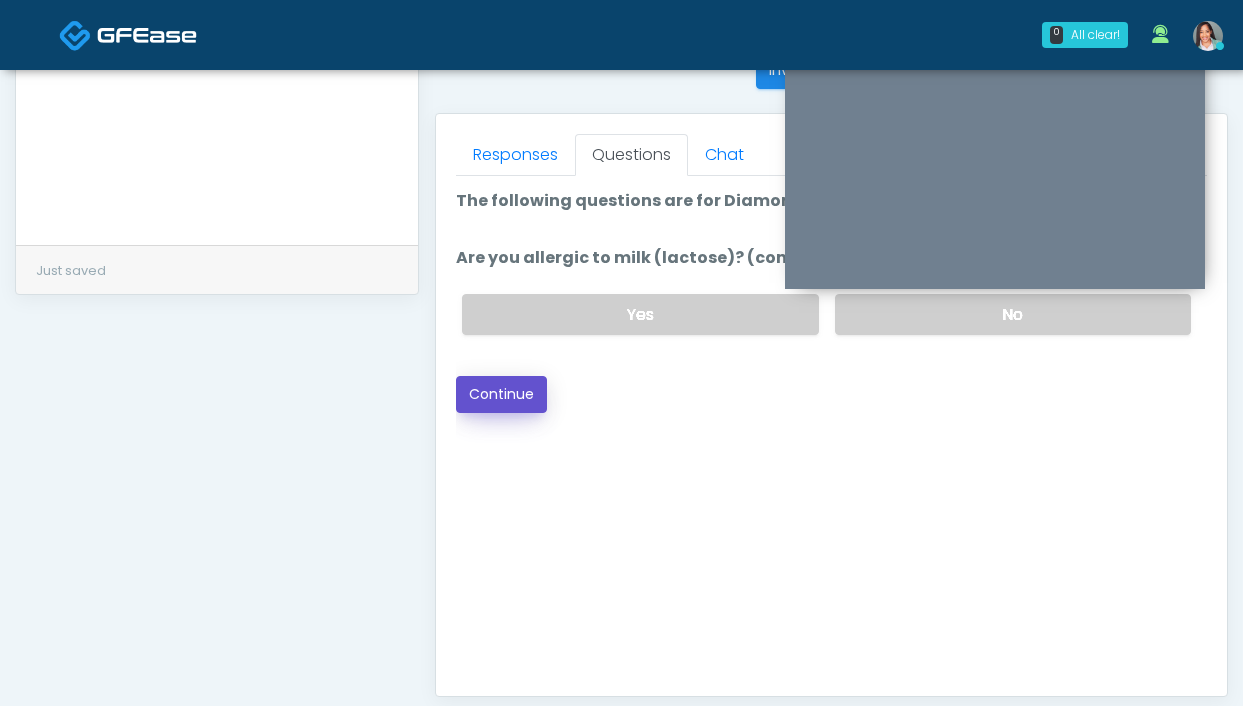 click on "Continue" at bounding box center (501, 394) 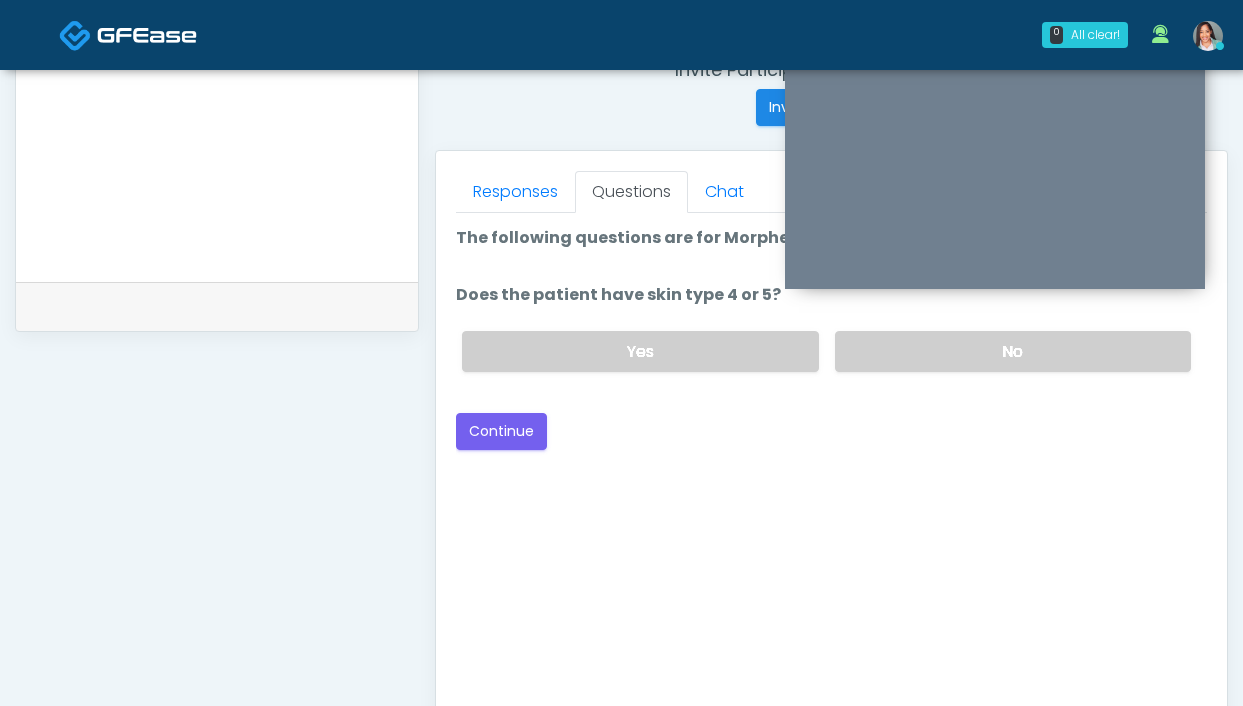 scroll, scrollTop: 790, scrollLeft: 0, axis: vertical 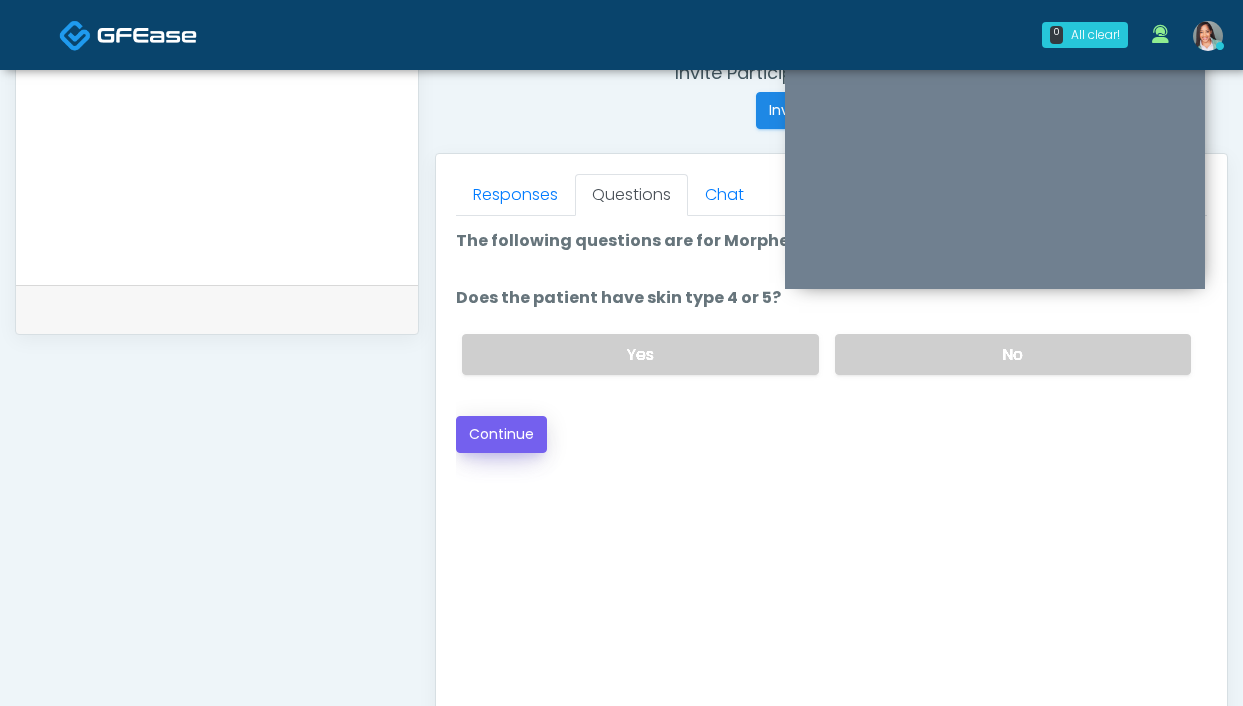 drag, startPoint x: 884, startPoint y: 355, endPoint x: 514, endPoint y: 428, distance: 377.1326 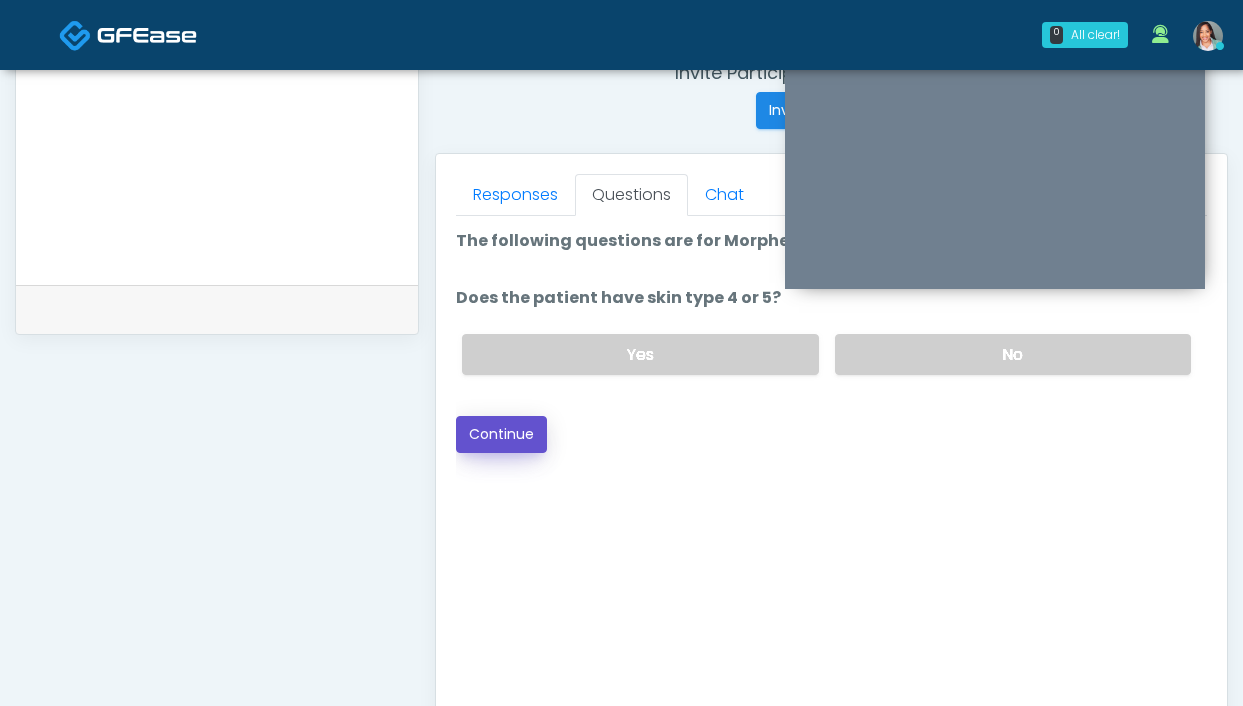 click on "Continue" at bounding box center [501, 434] 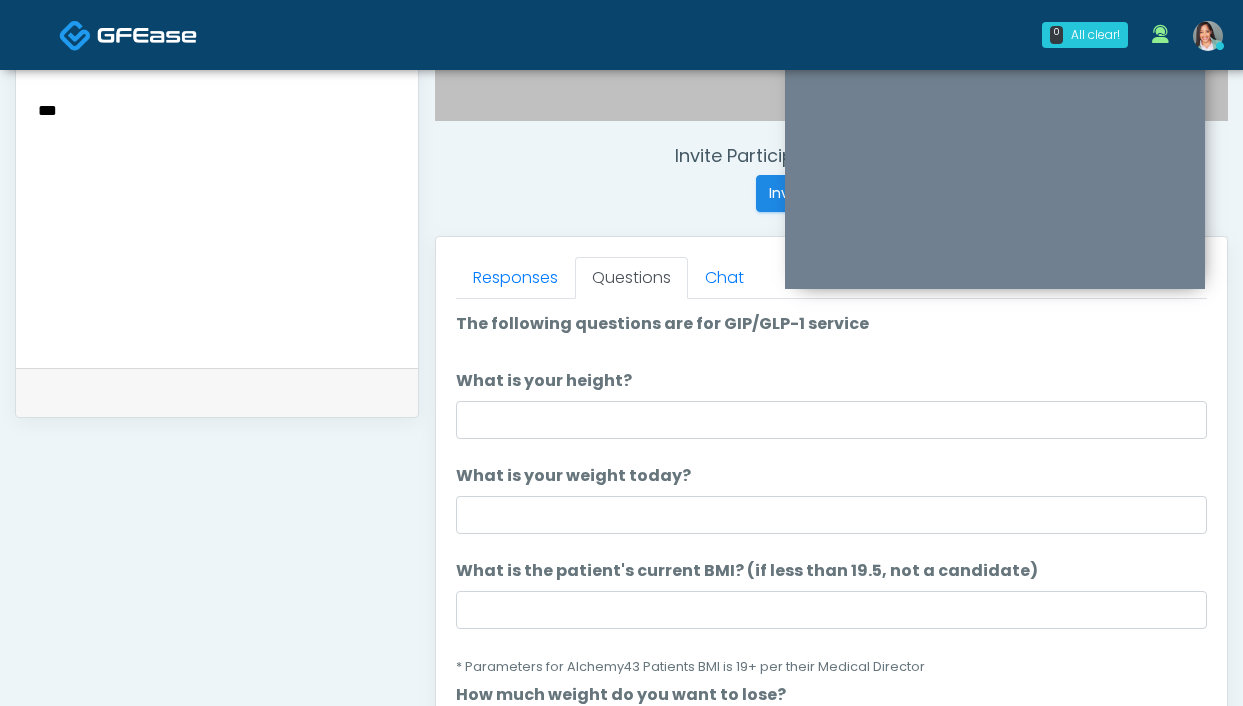 scroll, scrollTop: 600, scrollLeft: 0, axis: vertical 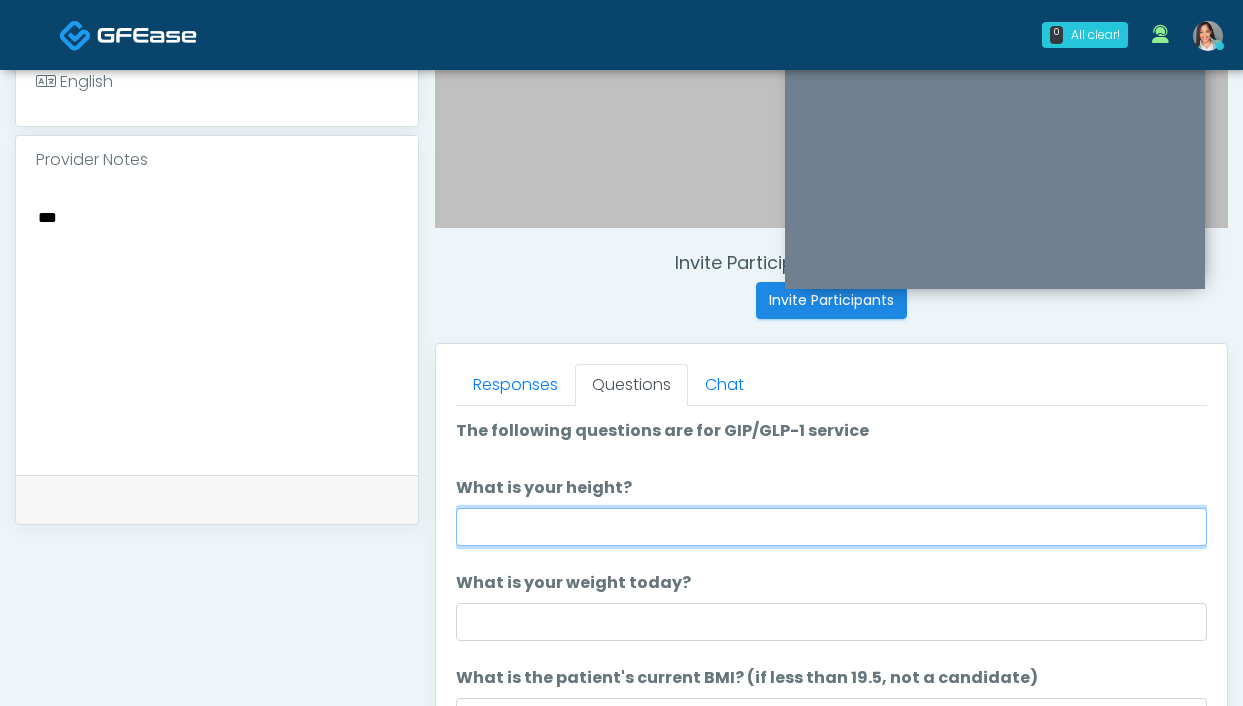 click on "What is your height?" at bounding box center [831, 527] 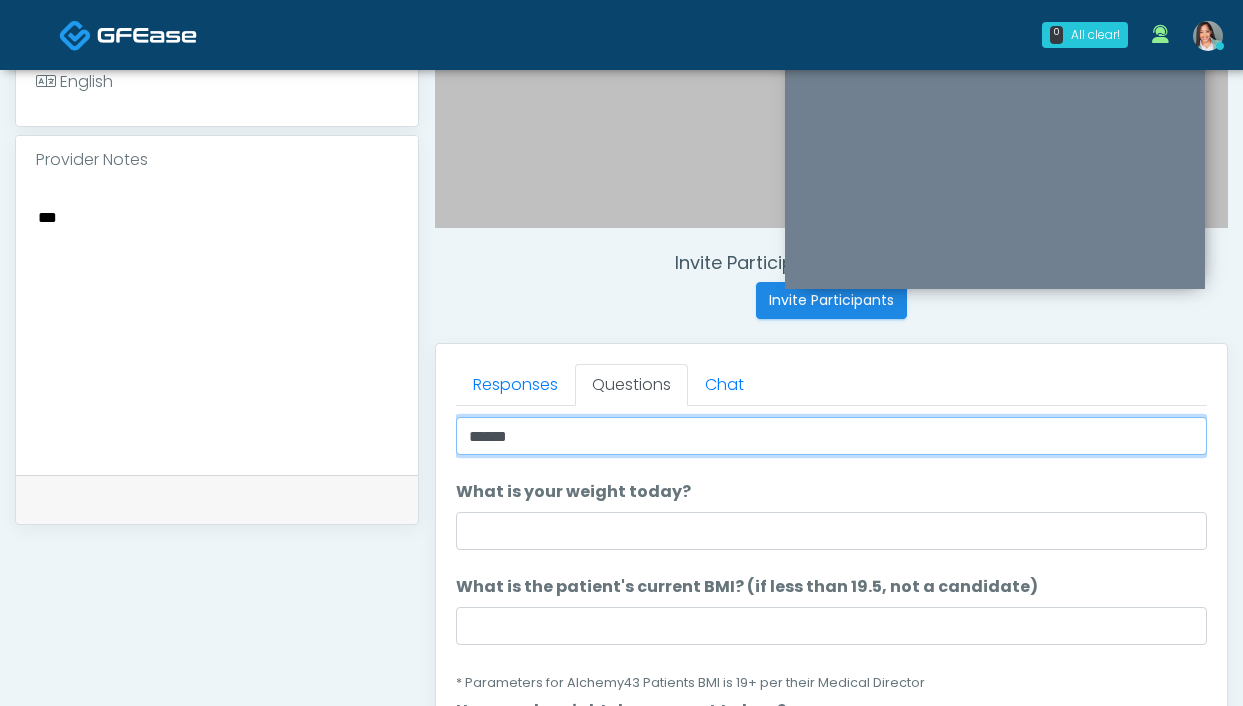 scroll, scrollTop: 144, scrollLeft: 0, axis: vertical 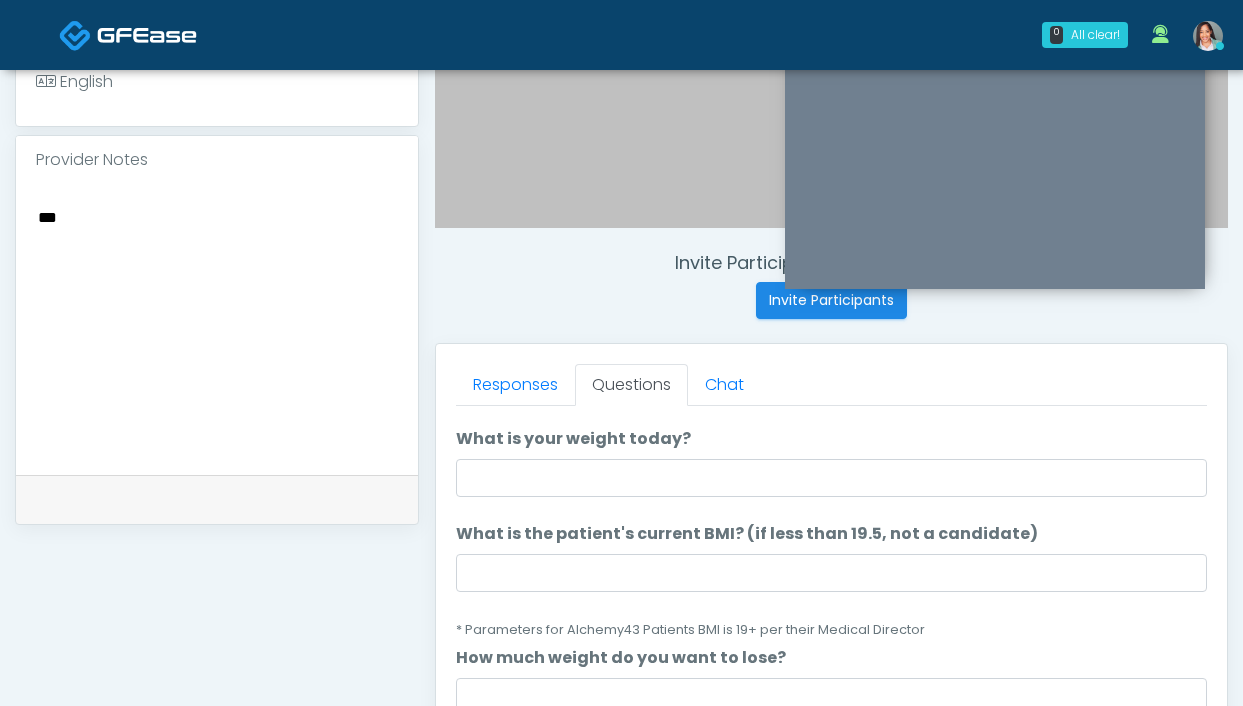 type on "******" 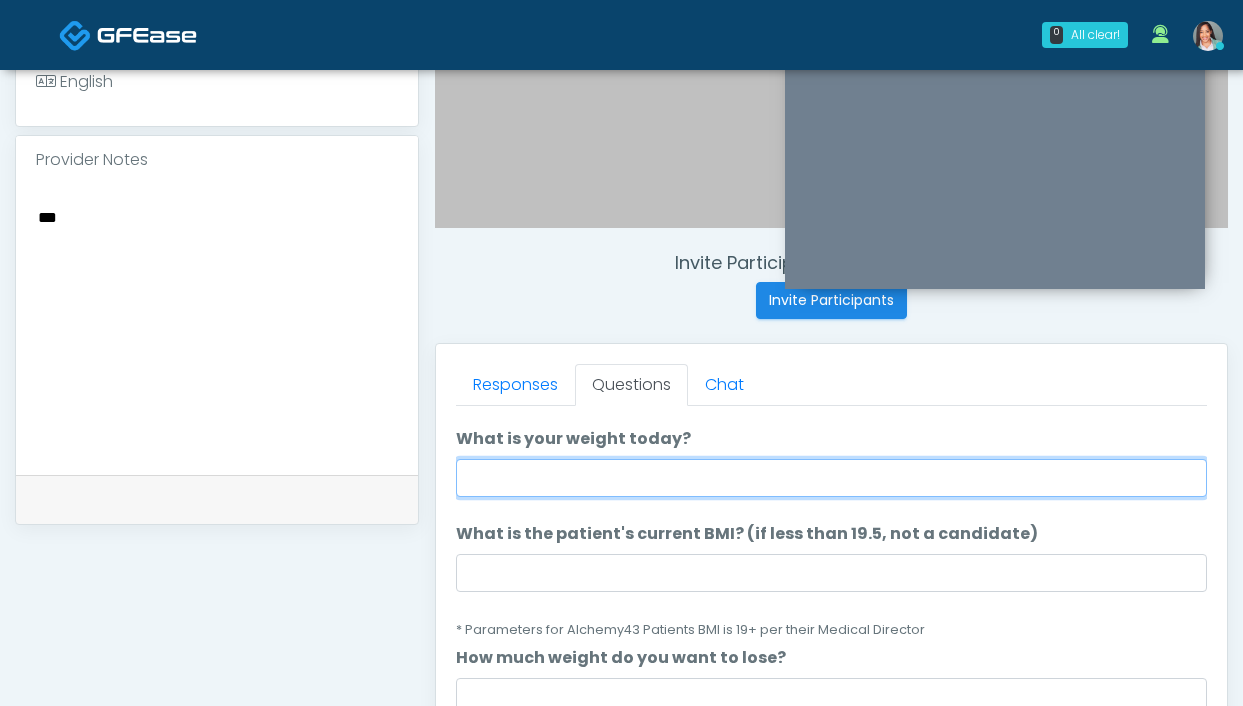 click on "What is your weight today?" at bounding box center [831, 478] 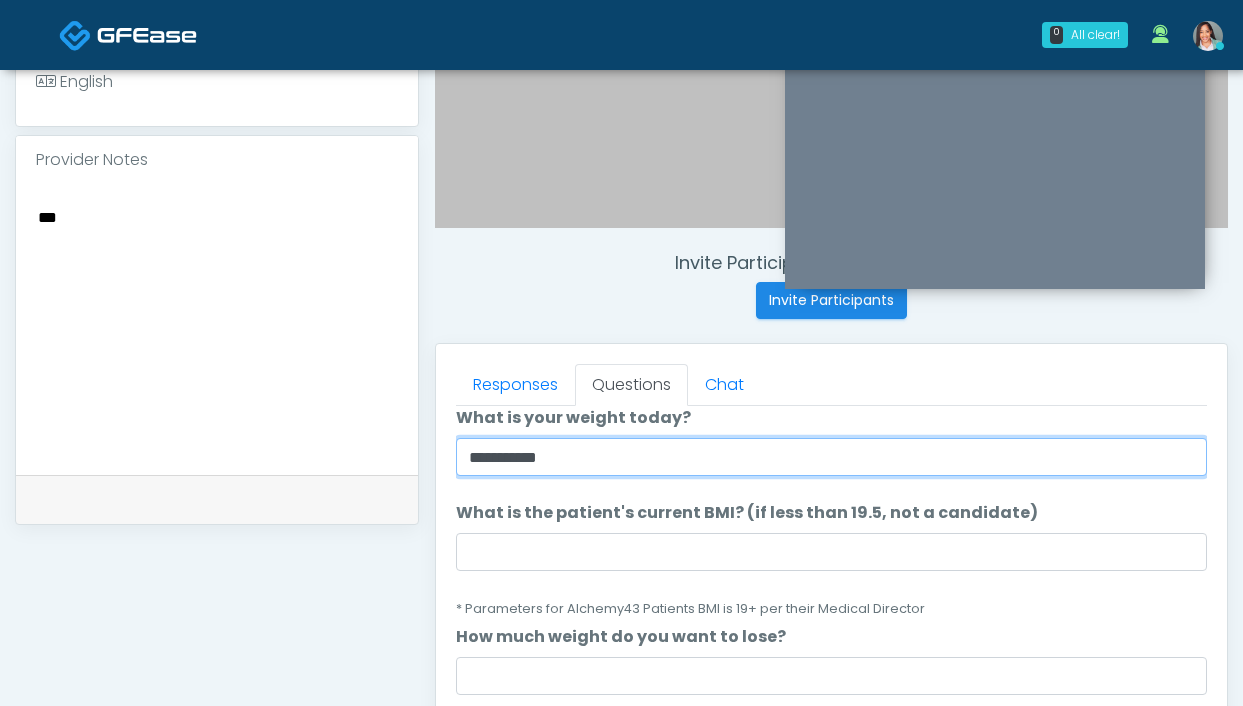 scroll, scrollTop: 183, scrollLeft: 0, axis: vertical 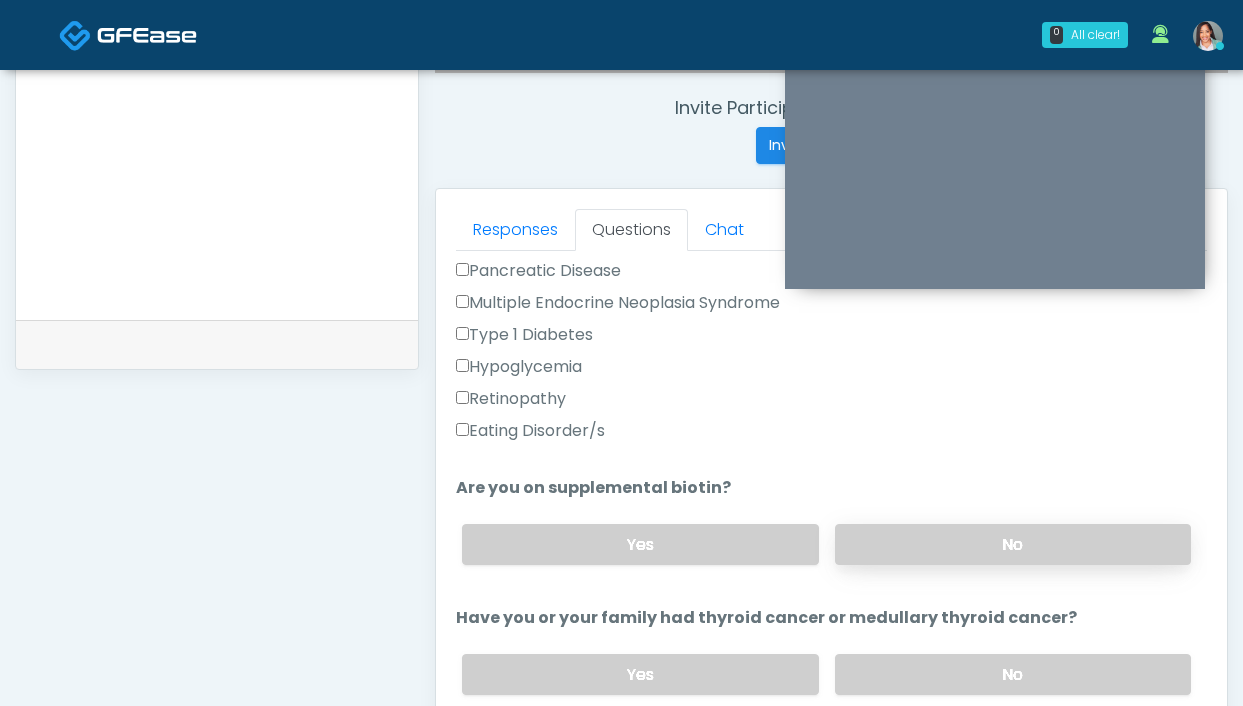 type on "**********" 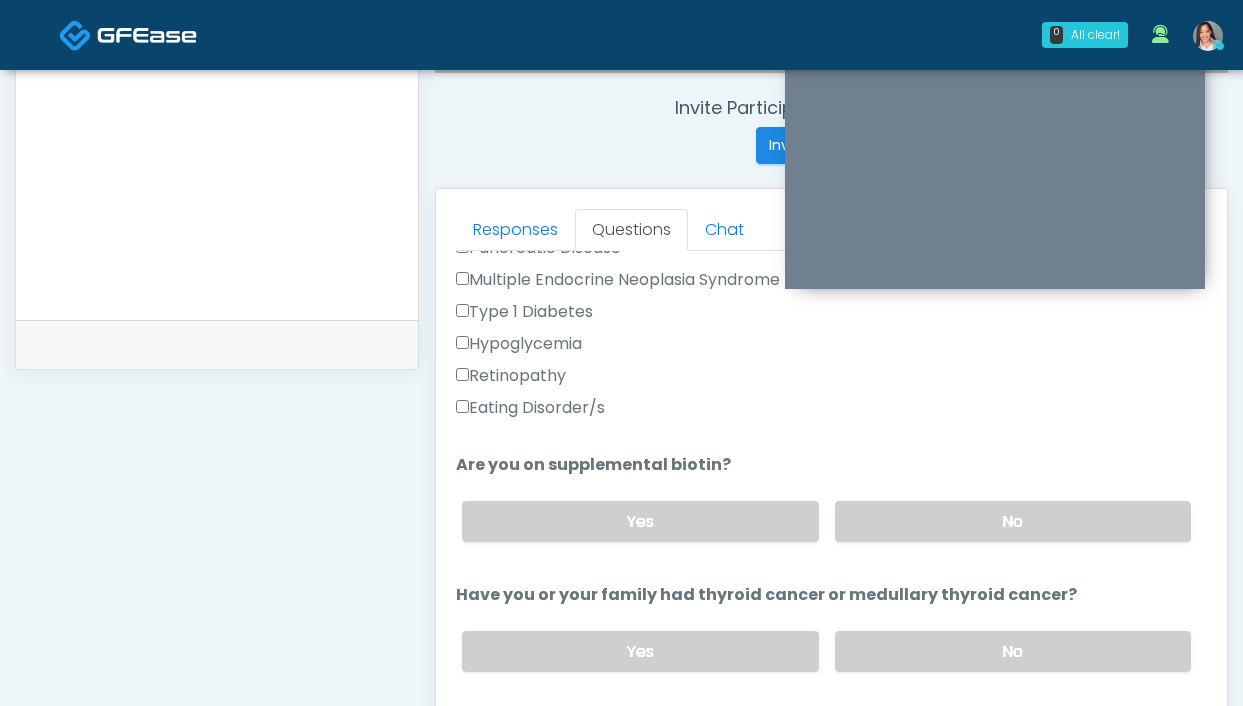 scroll, scrollTop: 566, scrollLeft: 0, axis: vertical 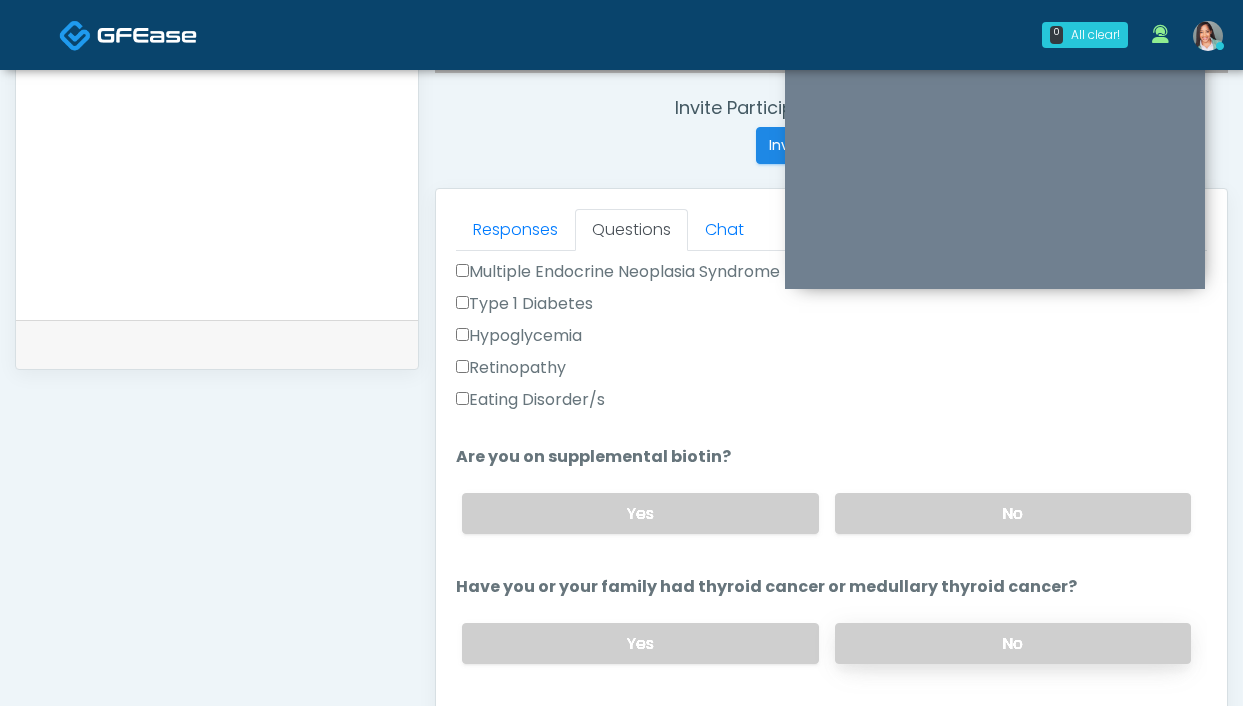 click on "No" at bounding box center [1013, 643] 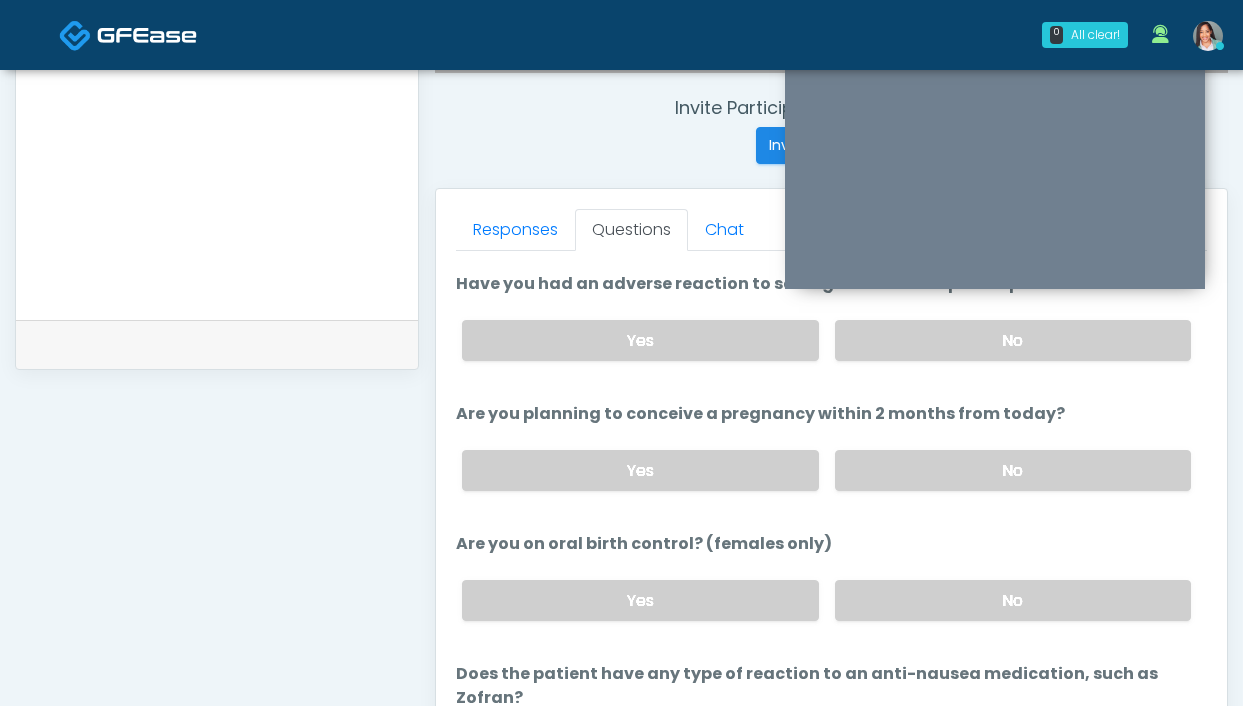 scroll, scrollTop: 1095, scrollLeft: 0, axis: vertical 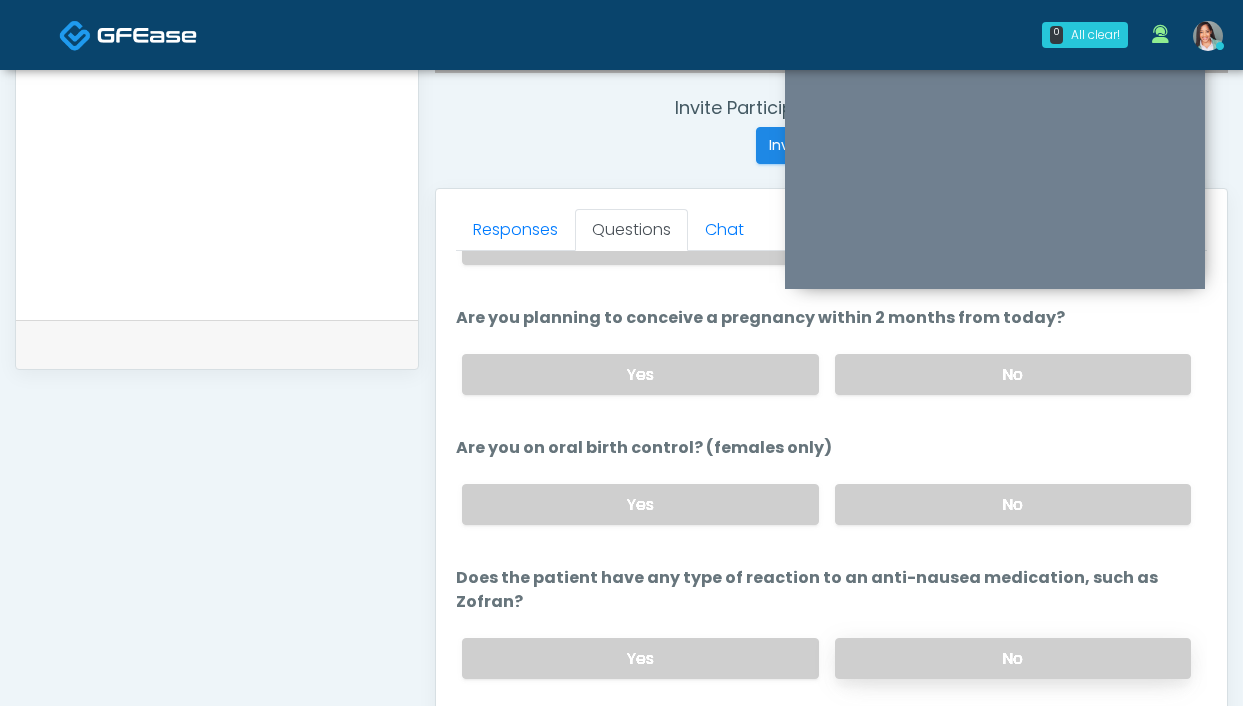 click on "No" at bounding box center [1013, 658] 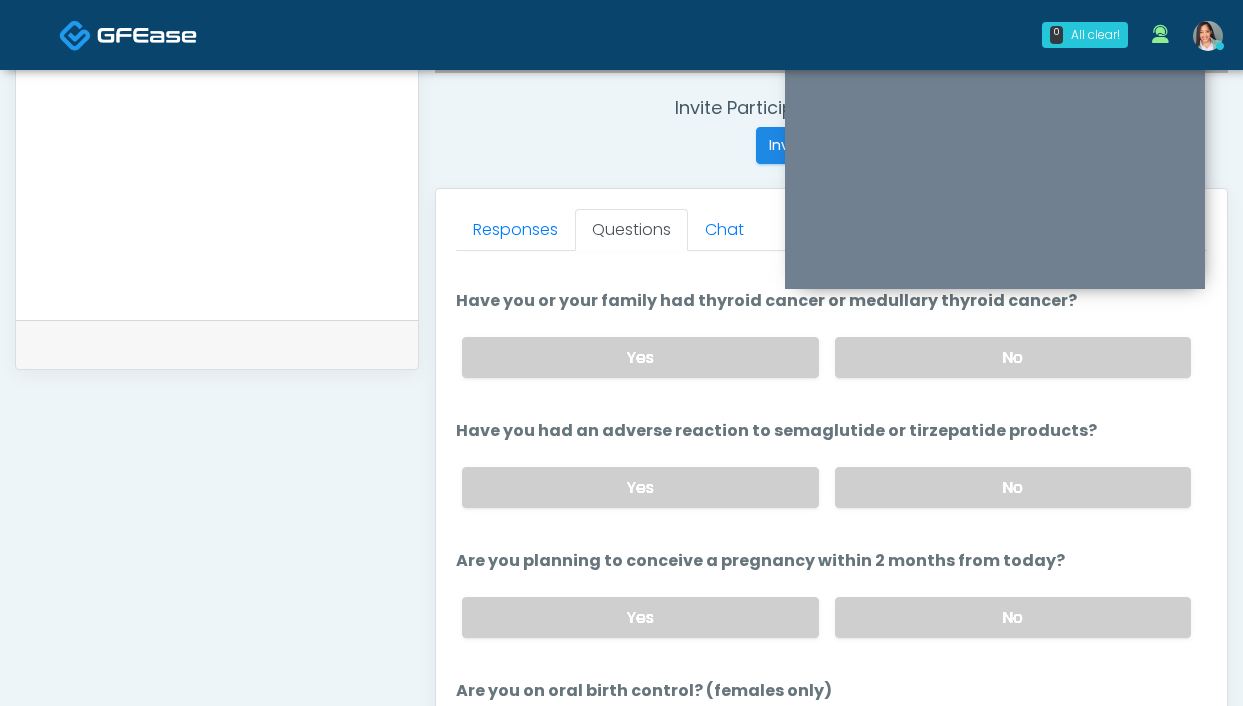 scroll, scrollTop: 835, scrollLeft: 0, axis: vertical 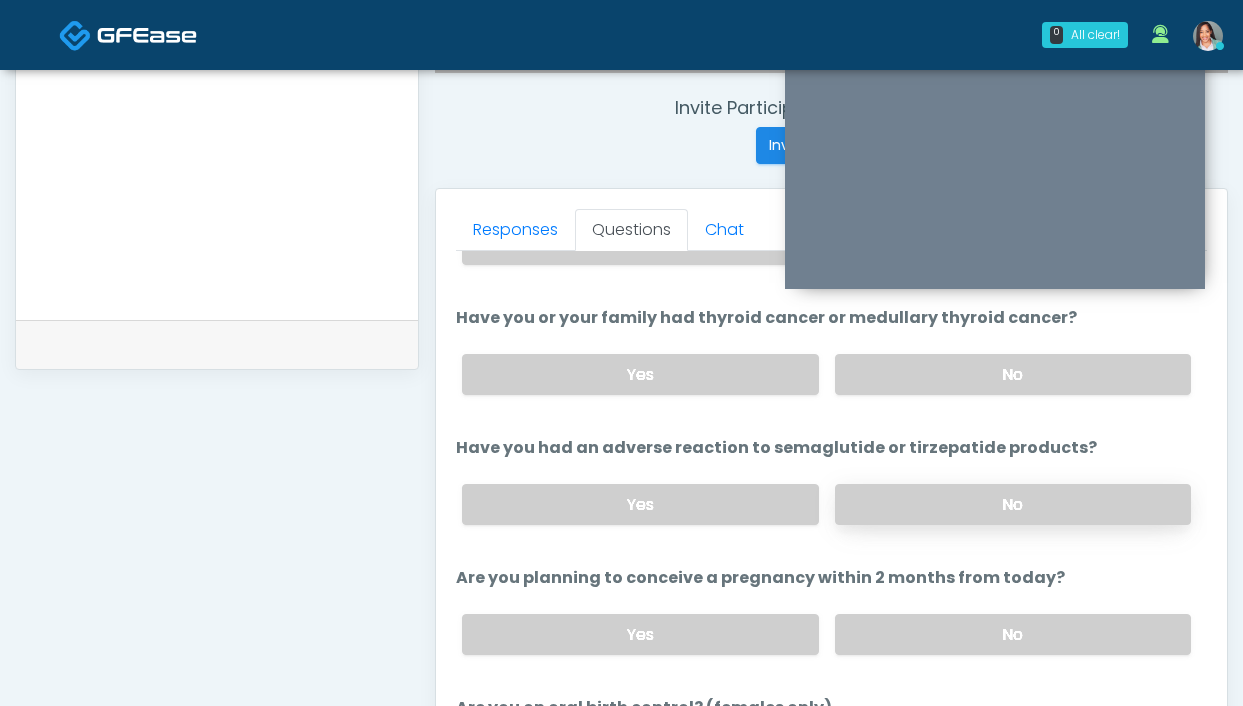 click on "No" at bounding box center (1013, 504) 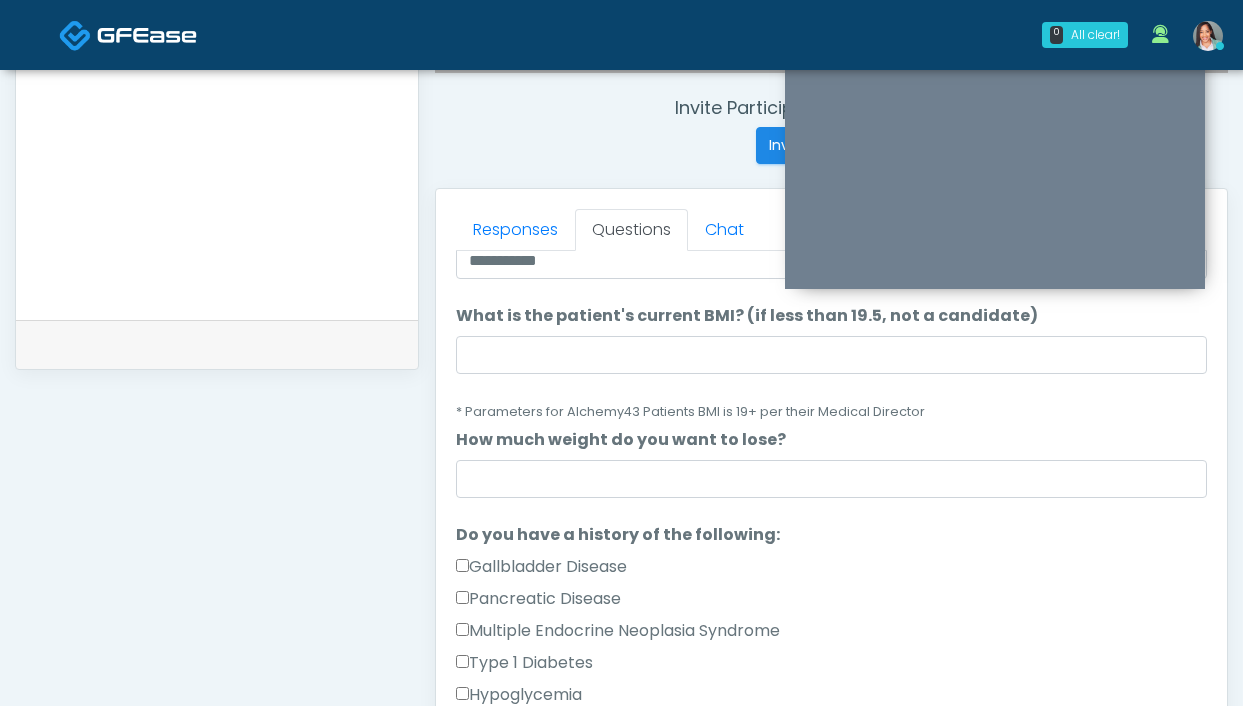 scroll, scrollTop: 125, scrollLeft: 0, axis: vertical 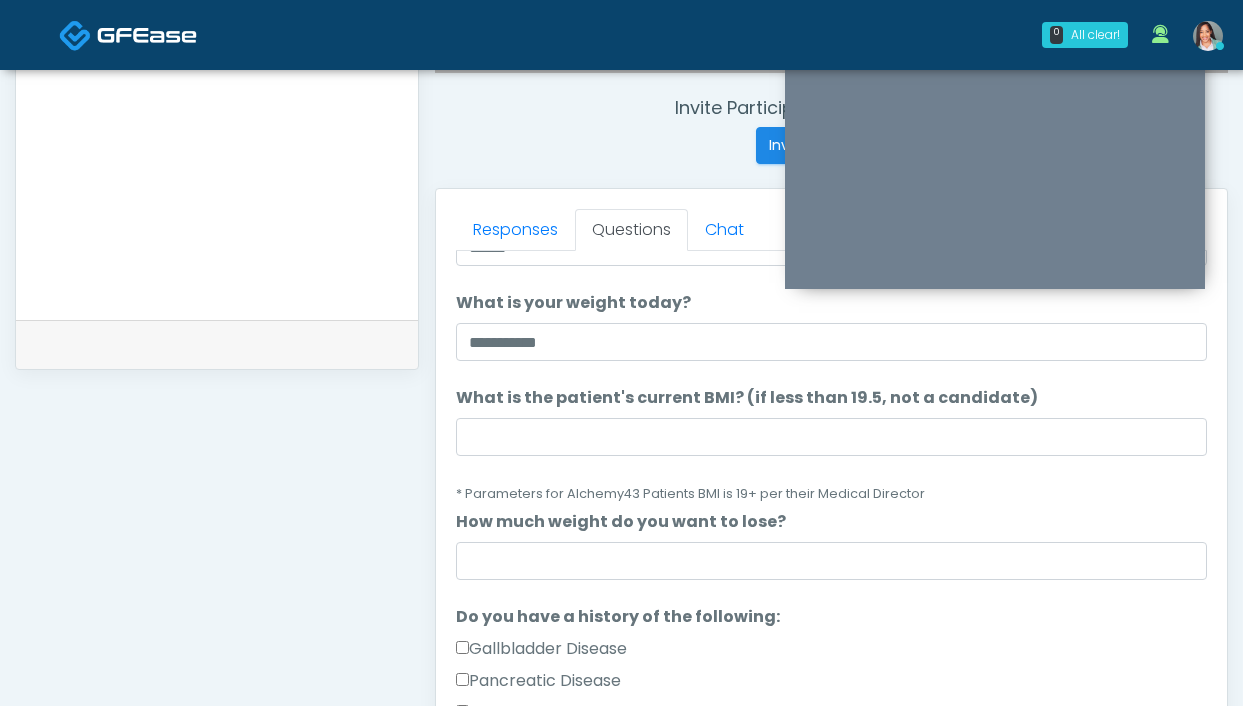 click on "**********" at bounding box center (831, 902) 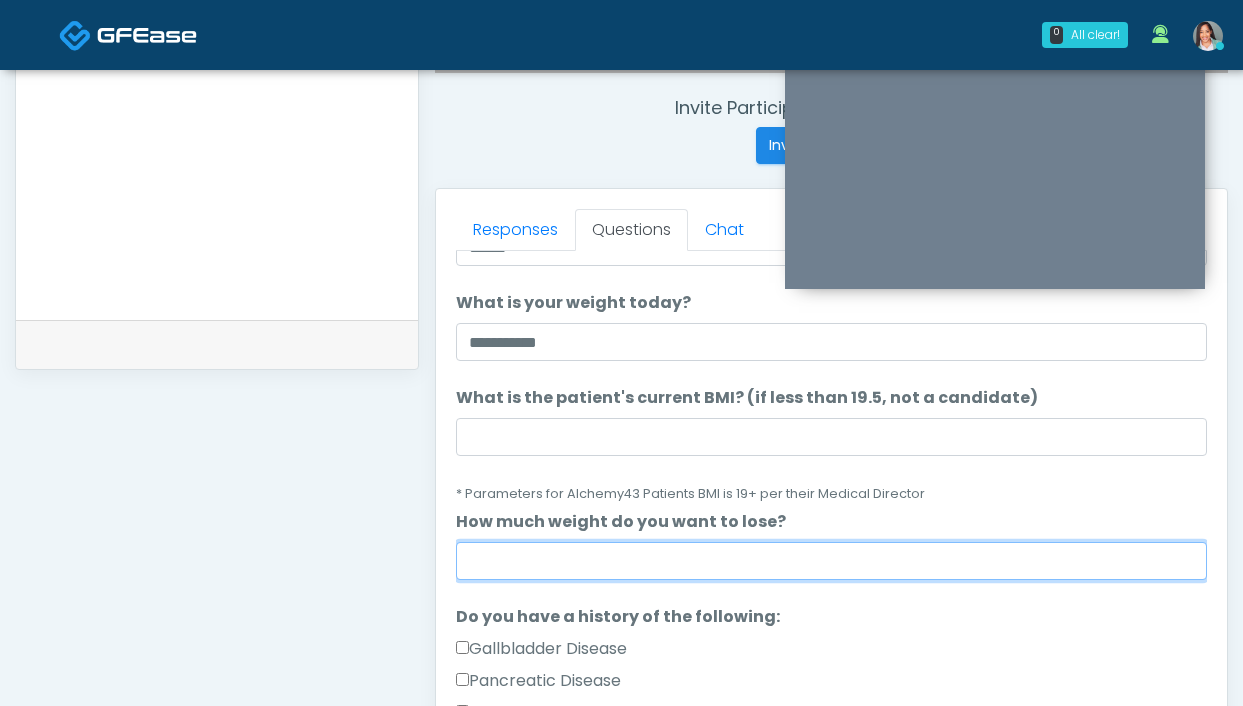 click on "How much weight do you want to lose?" at bounding box center [831, 561] 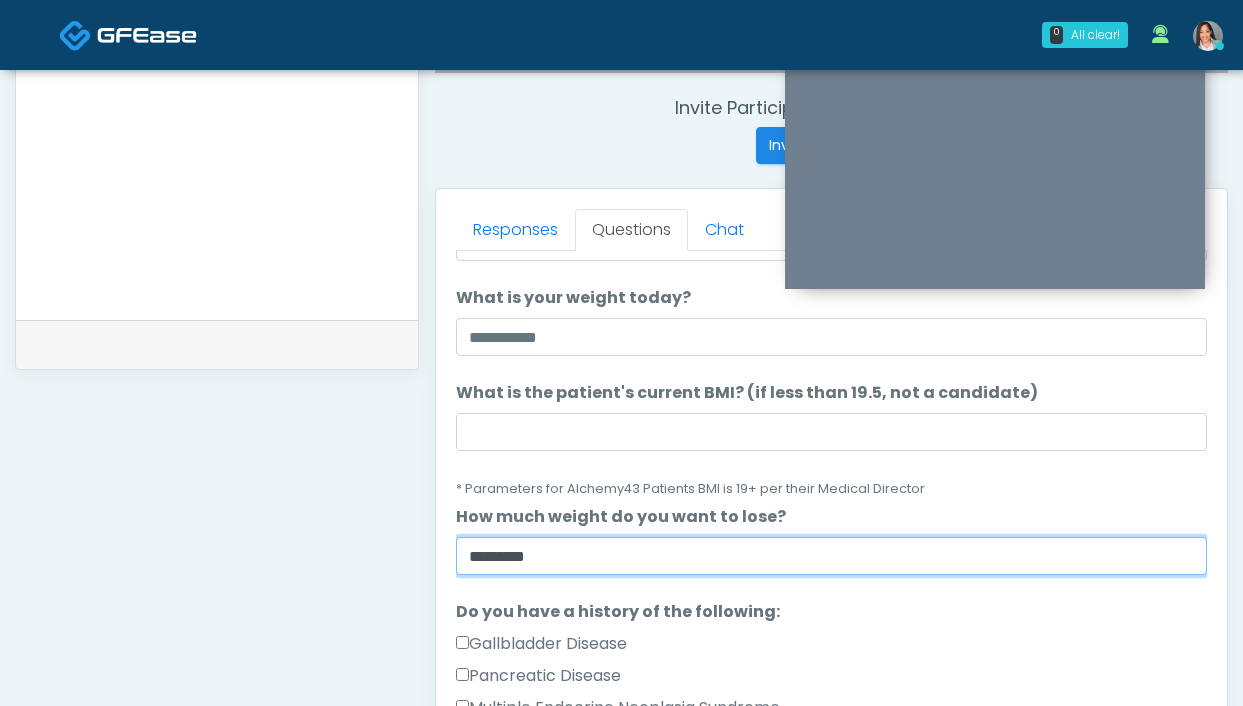scroll, scrollTop: 153, scrollLeft: 0, axis: vertical 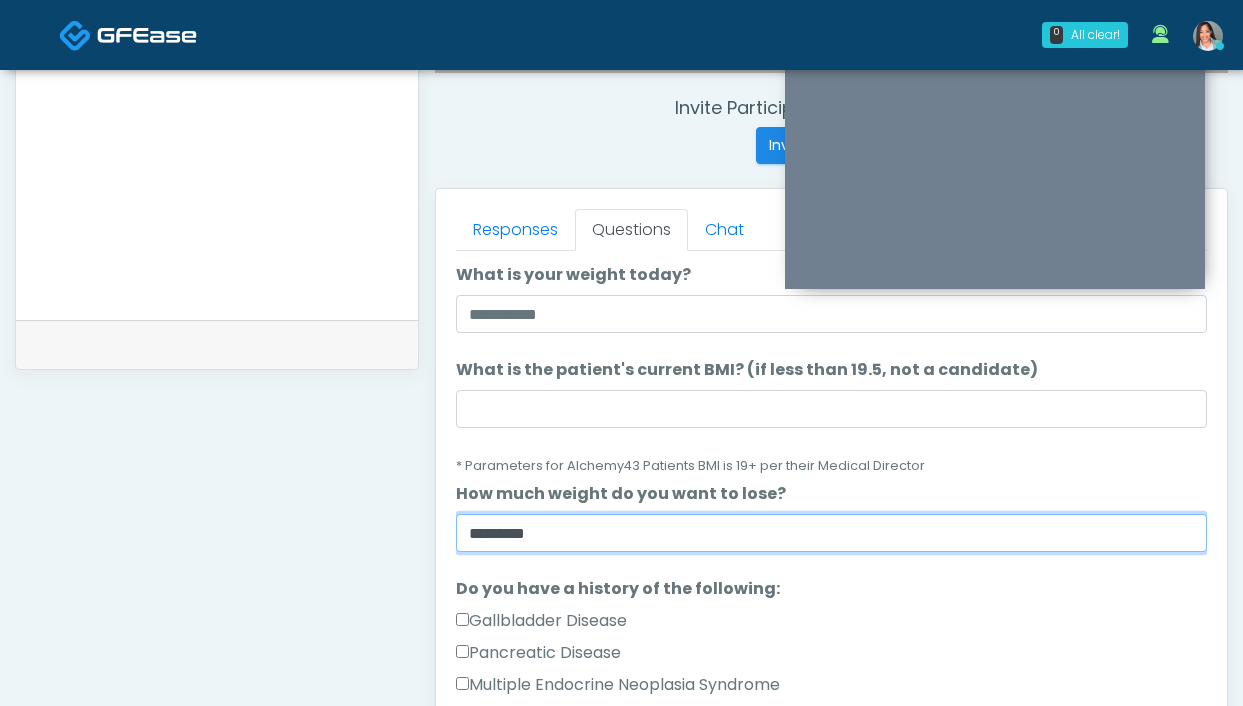 type on "********" 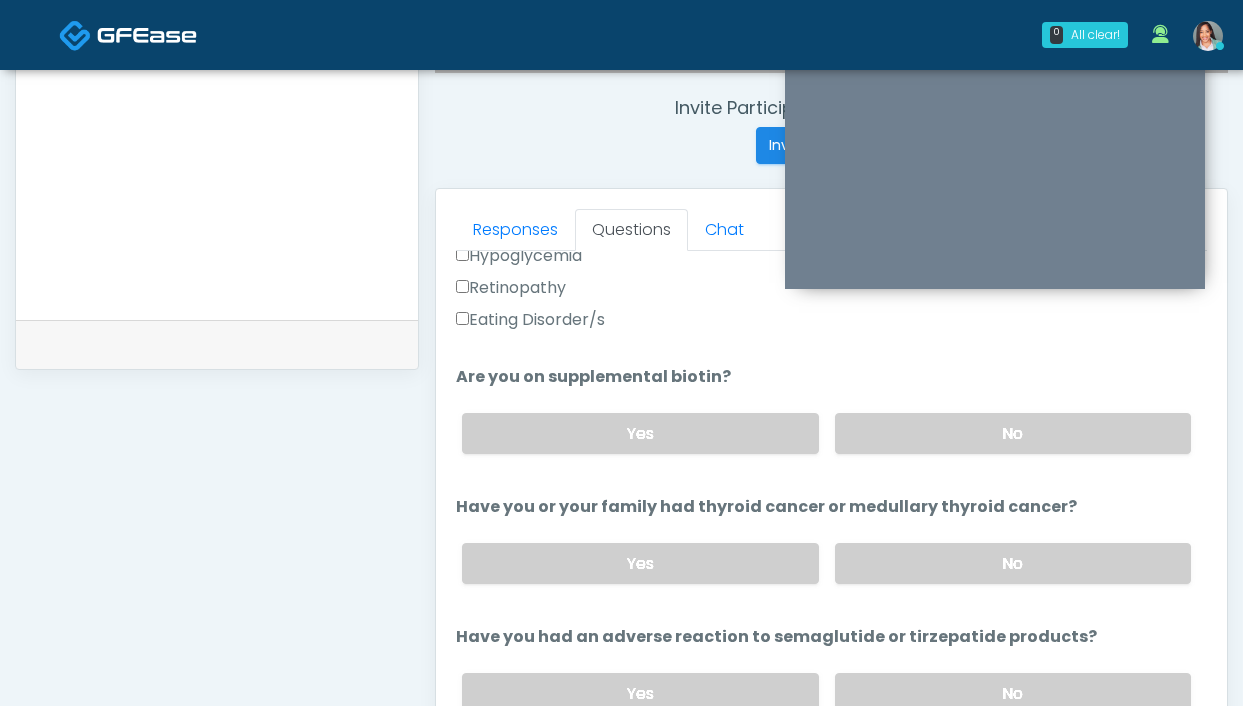 scroll, scrollTop: 1095, scrollLeft: 0, axis: vertical 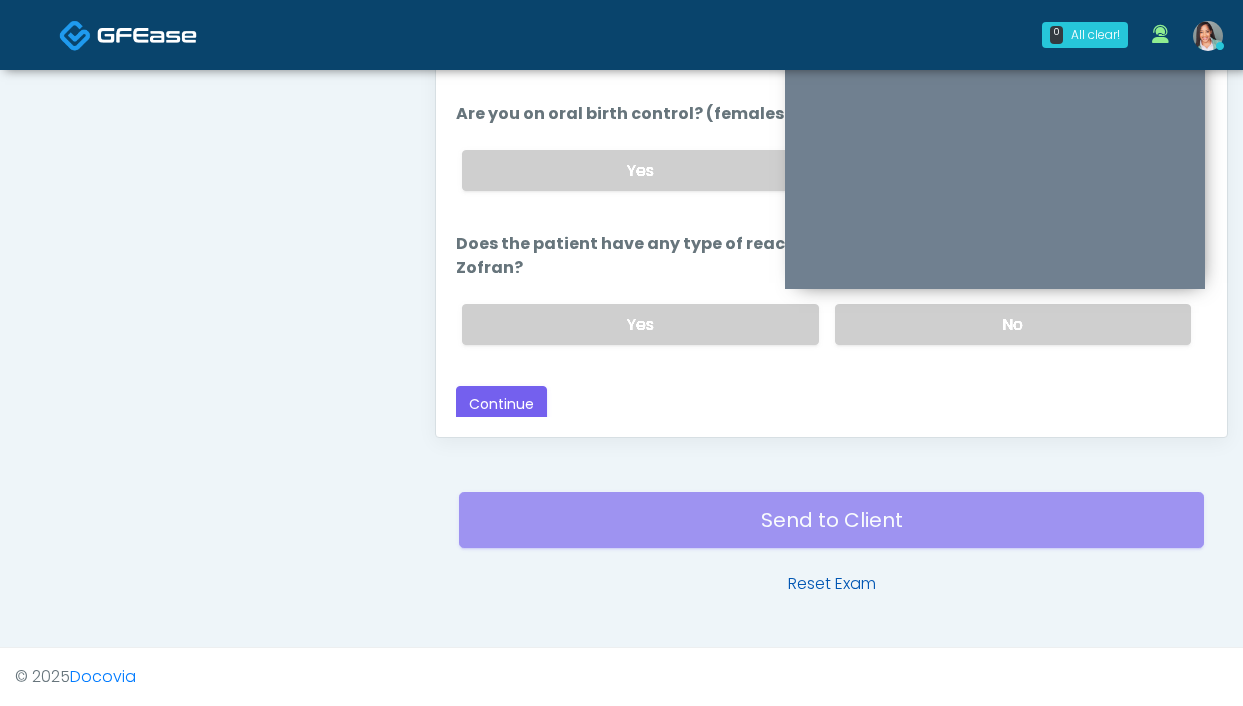 click on "Reset Exam" at bounding box center (832, 584) 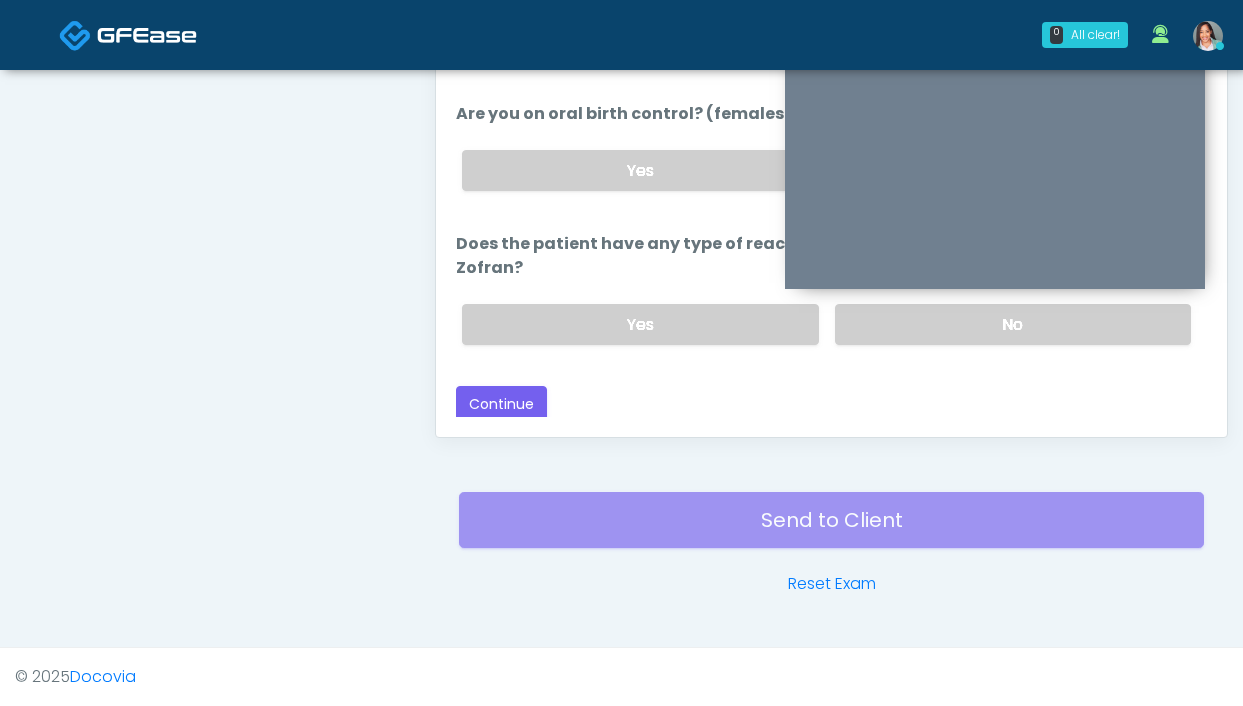 scroll, scrollTop: 0, scrollLeft: 0, axis: both 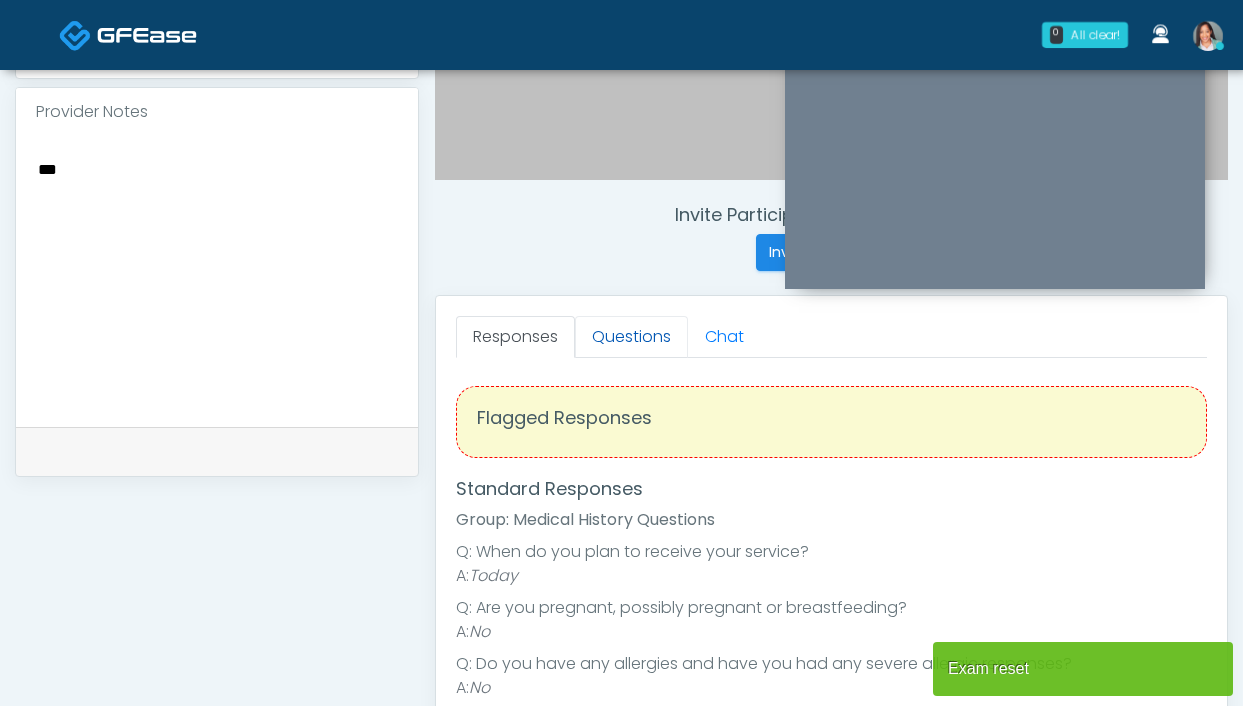 click on "Questions" at bounding box center [631, 337] 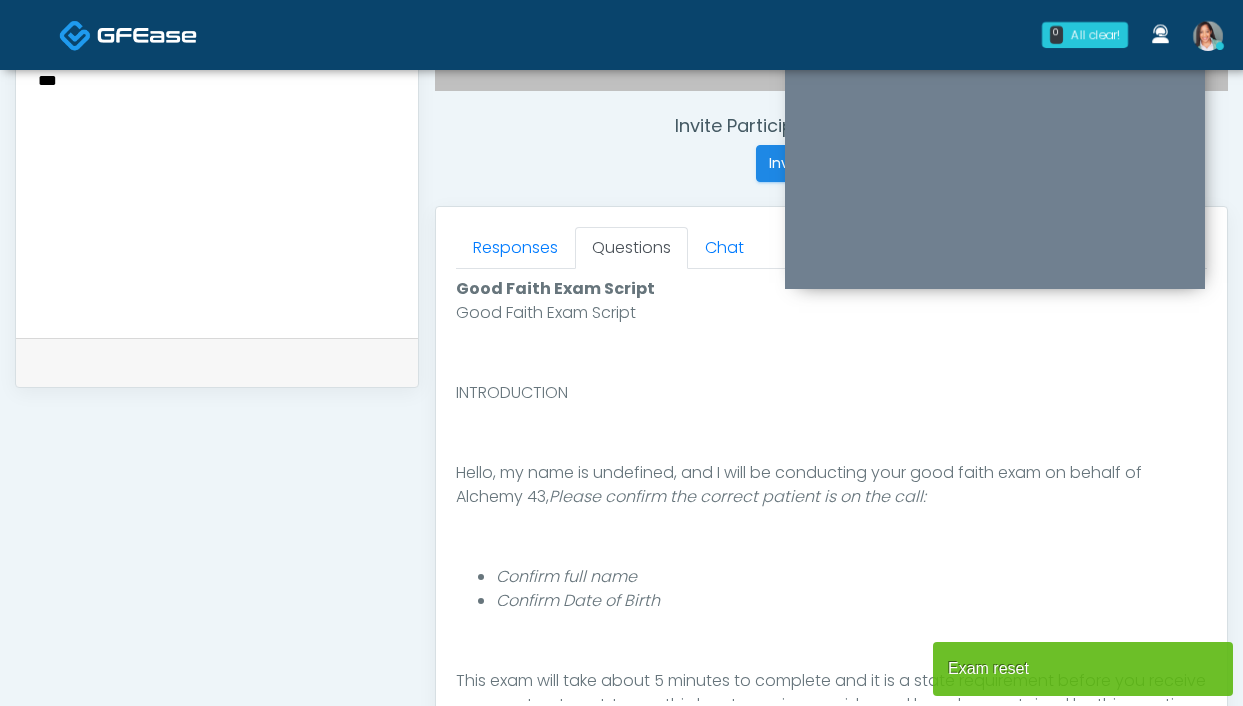 scroll, scrollTop: 818, scrollLeft: 0, axis: vertical 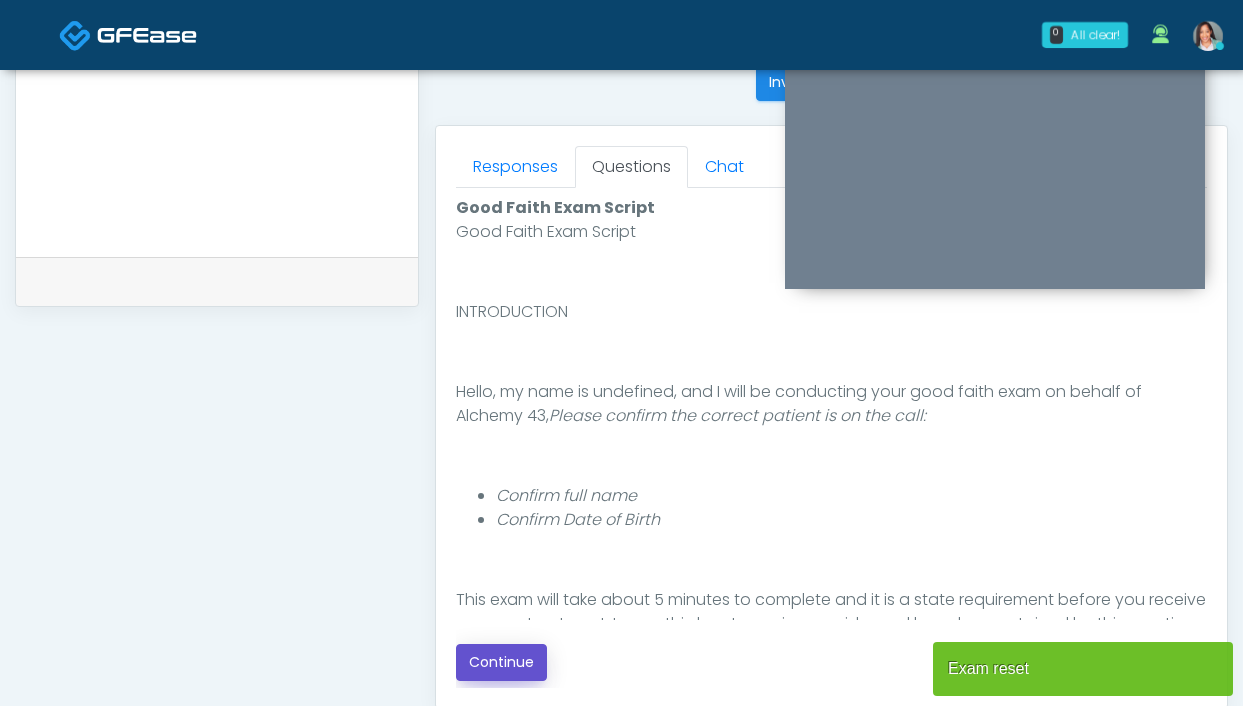 click on "Continue" at bounding box center [501, 662] 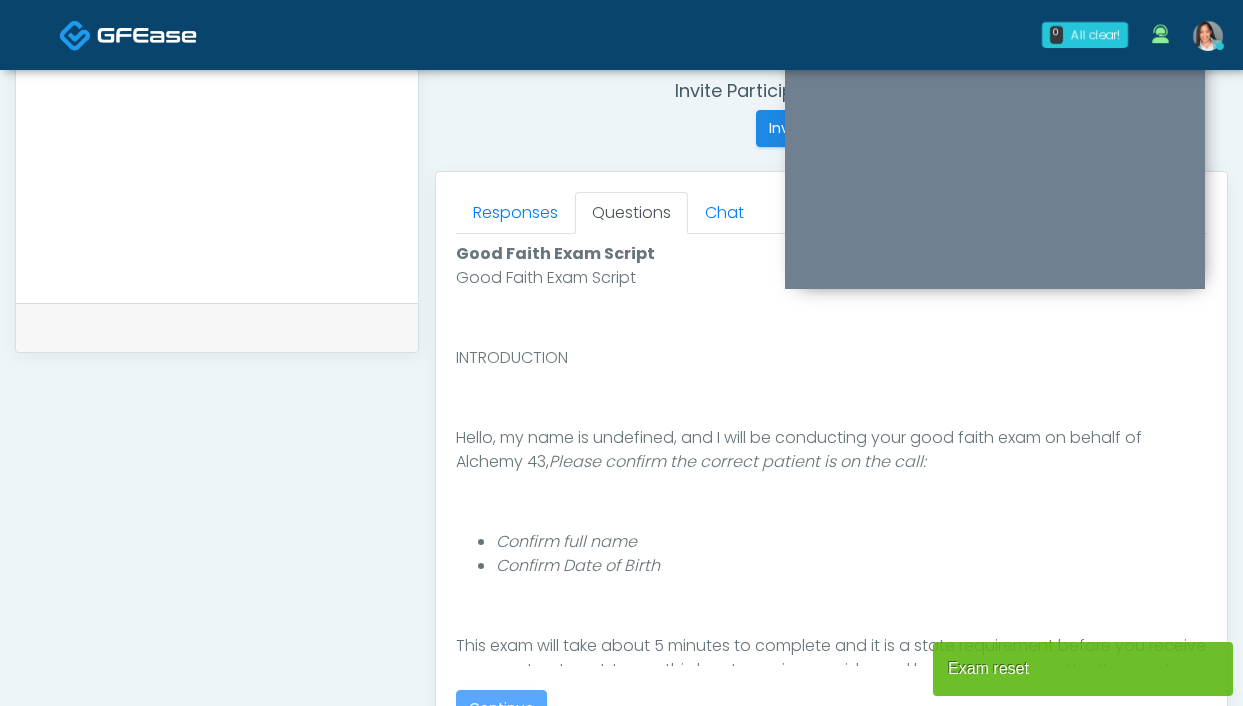 scroll, scrollTop: 662, scrollLeft: 0, axis: vertical 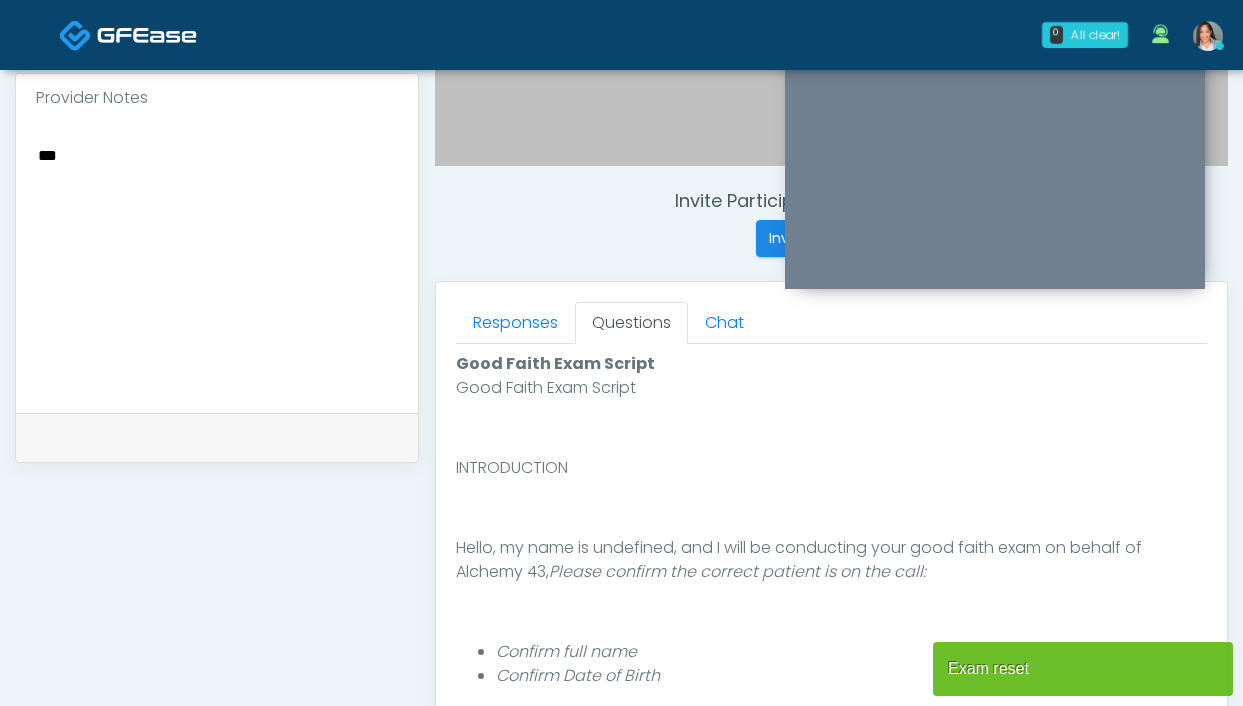 drag, startPoint x: 77, startPoint y: 155, endPoint x: -42, endPoint y: 135, distance: 120.66897 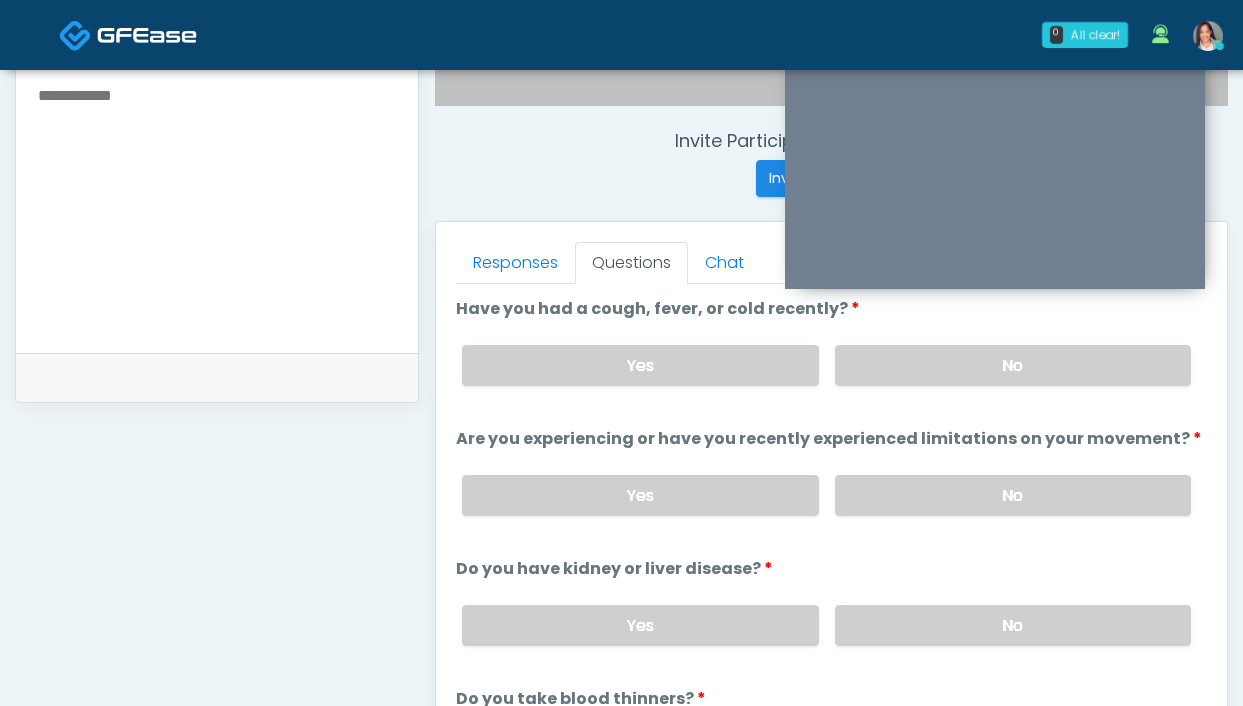 scroll, scrollTop: 468, scrollLeft: 0, axis: vertical 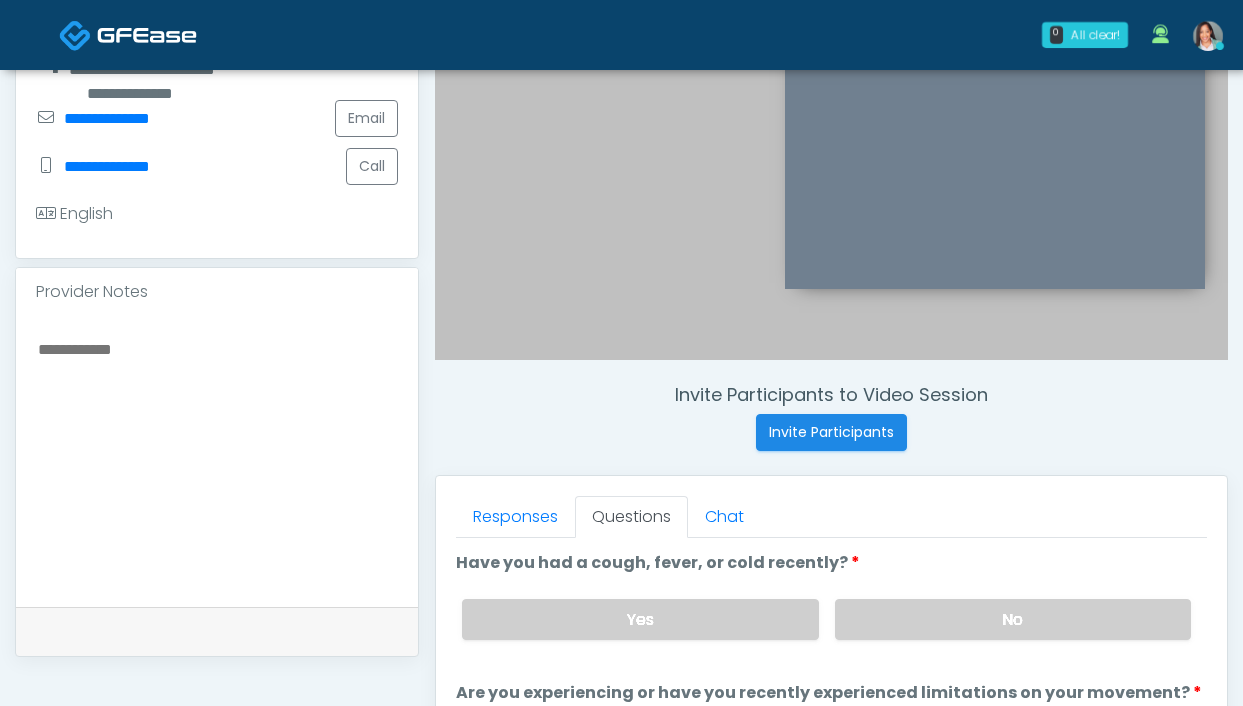 click on "***" at bounding box center [217, 458] 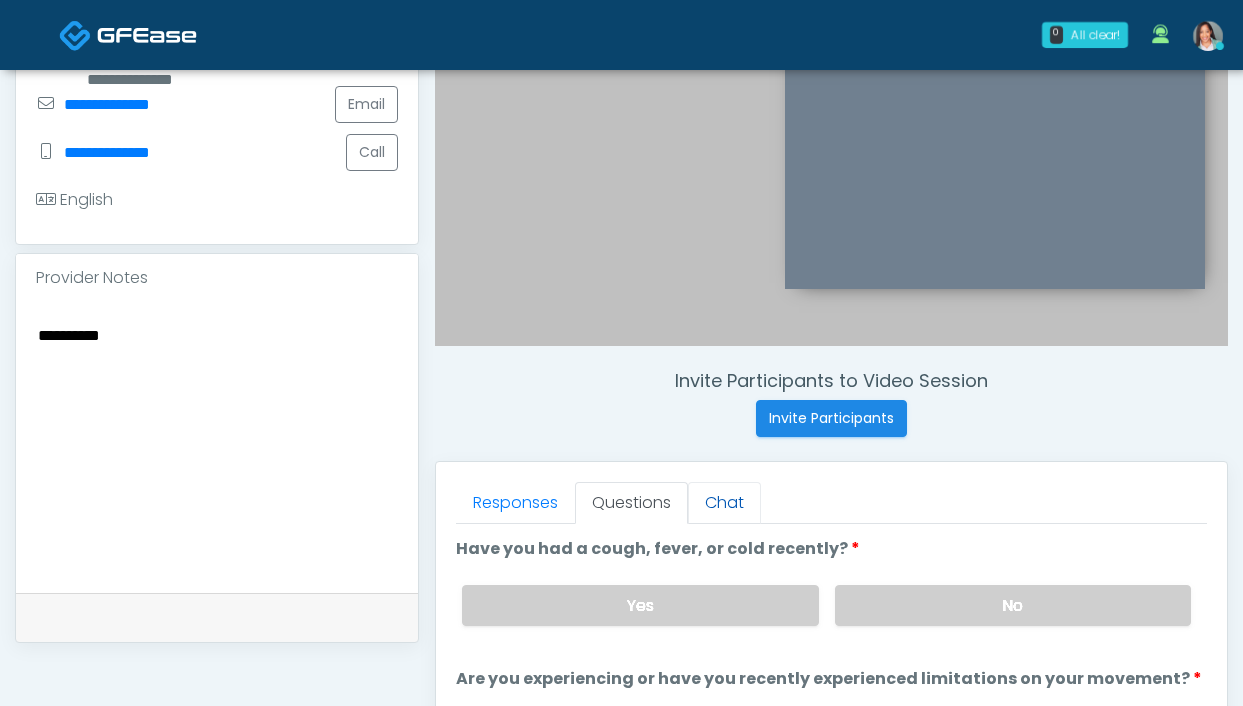 scroll, scrollTop: 501, scrollLeft: 0, axis: vertical 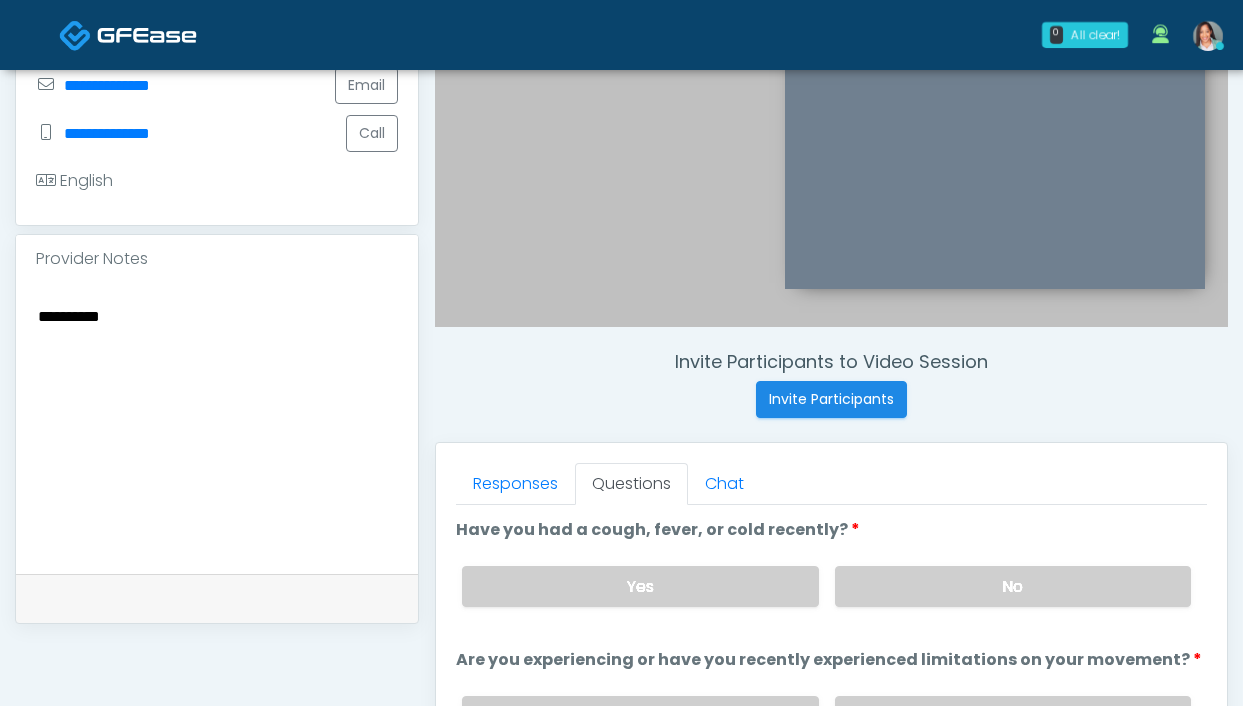 type on "*********" 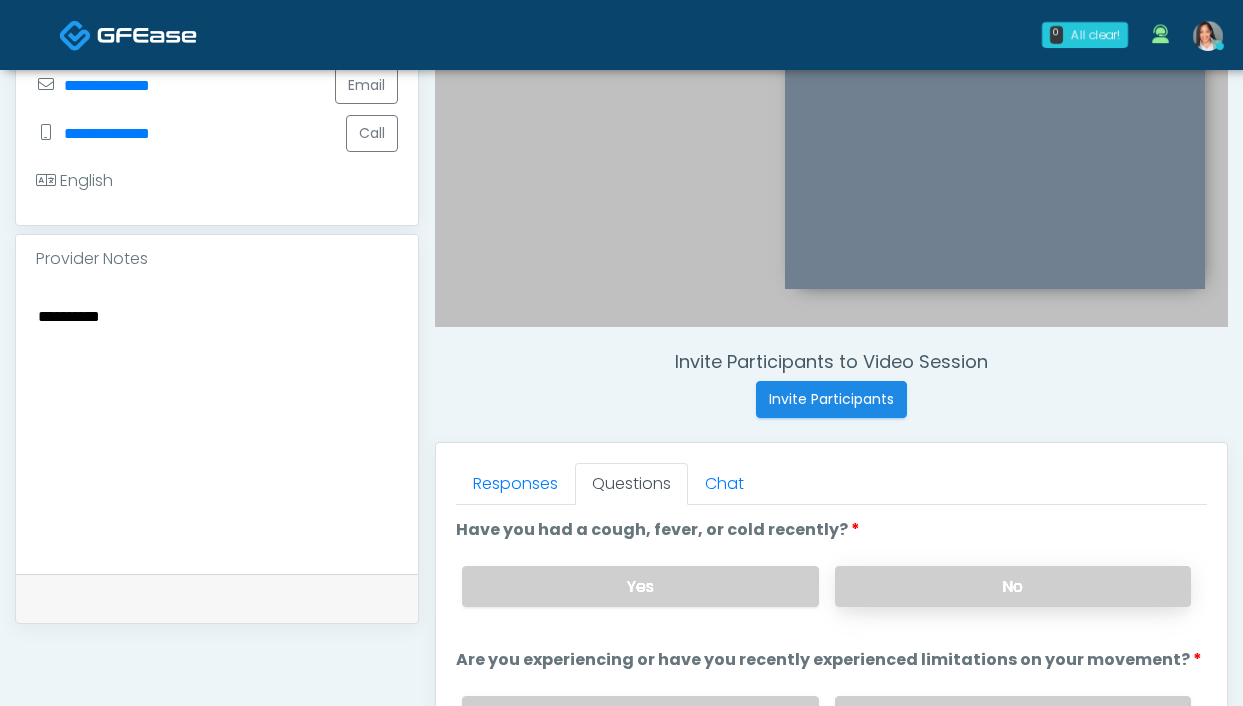click on "No" at bounding box center [1013, 586] 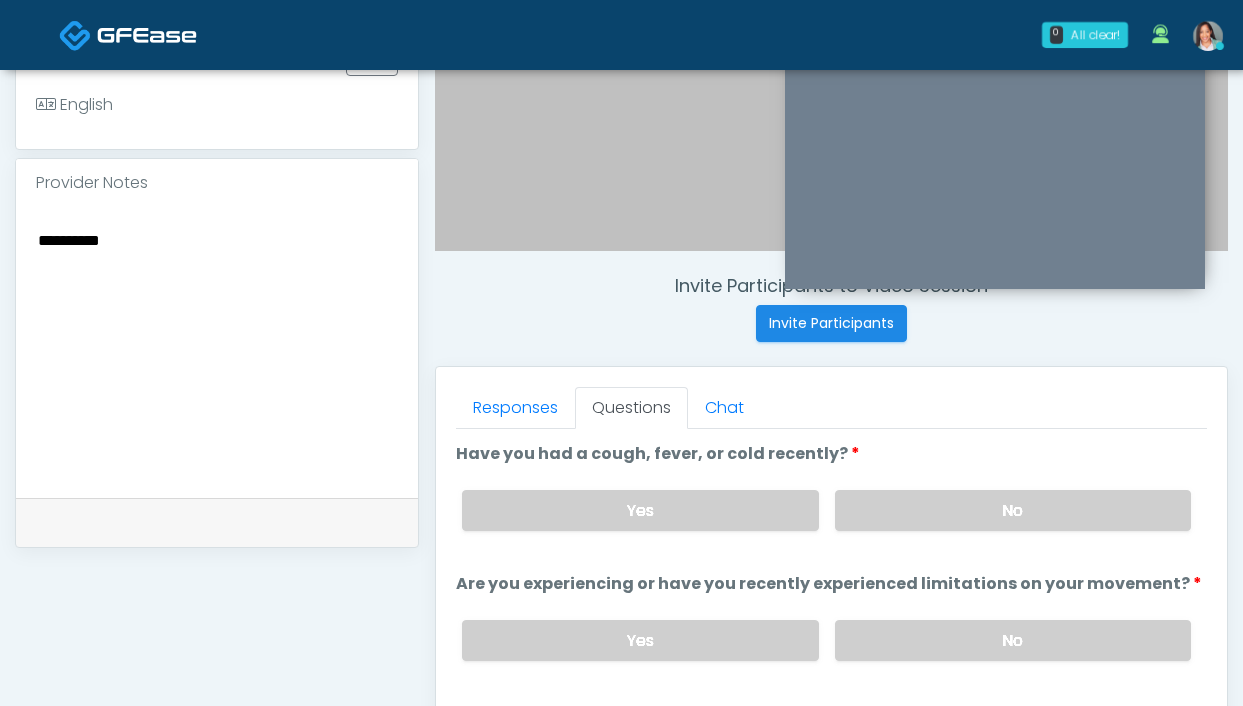 scroll, scrollTop: 656, scrollLeft: 0, axis: vertical 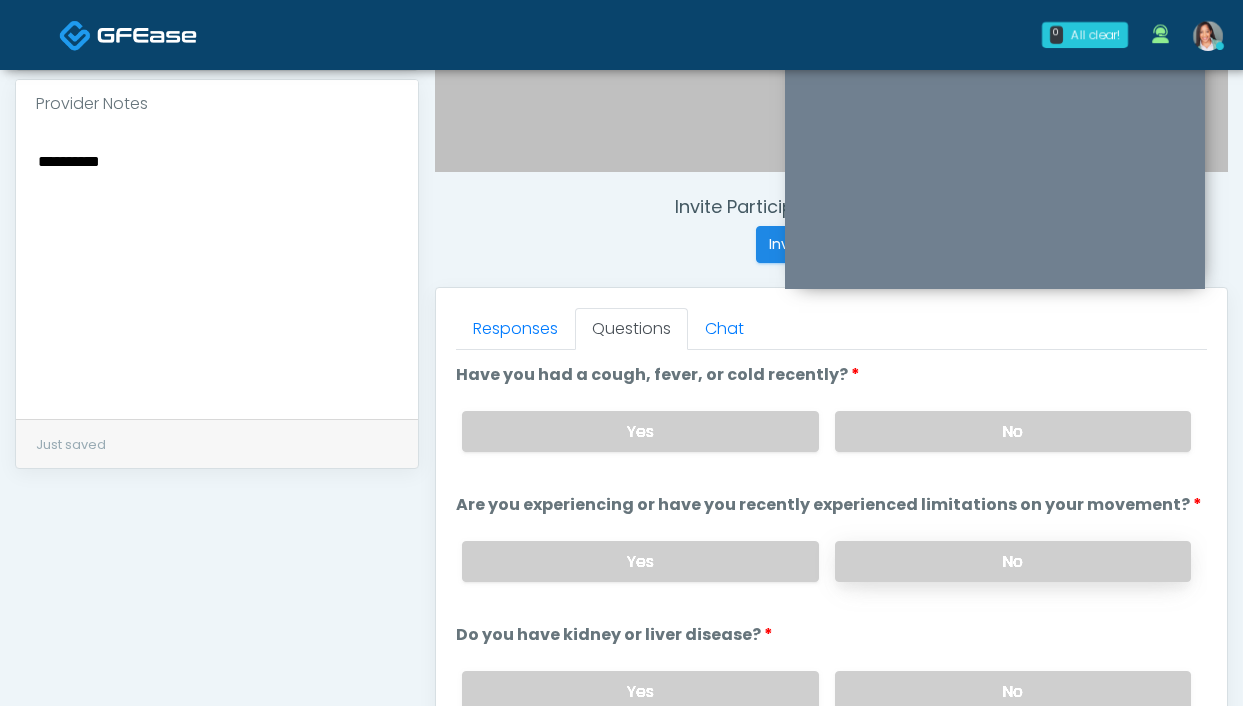 click on "No" at bounding box center [1013, 561] 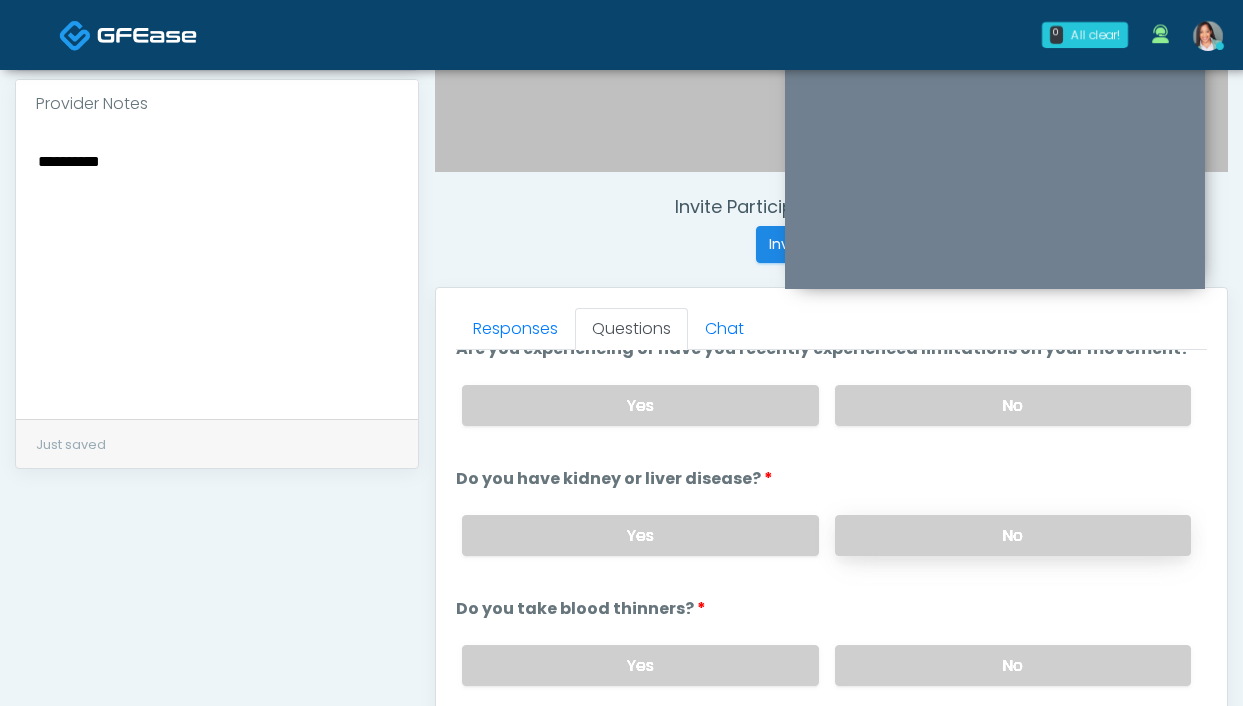 click on "No" at bounding box center (1013, 535) 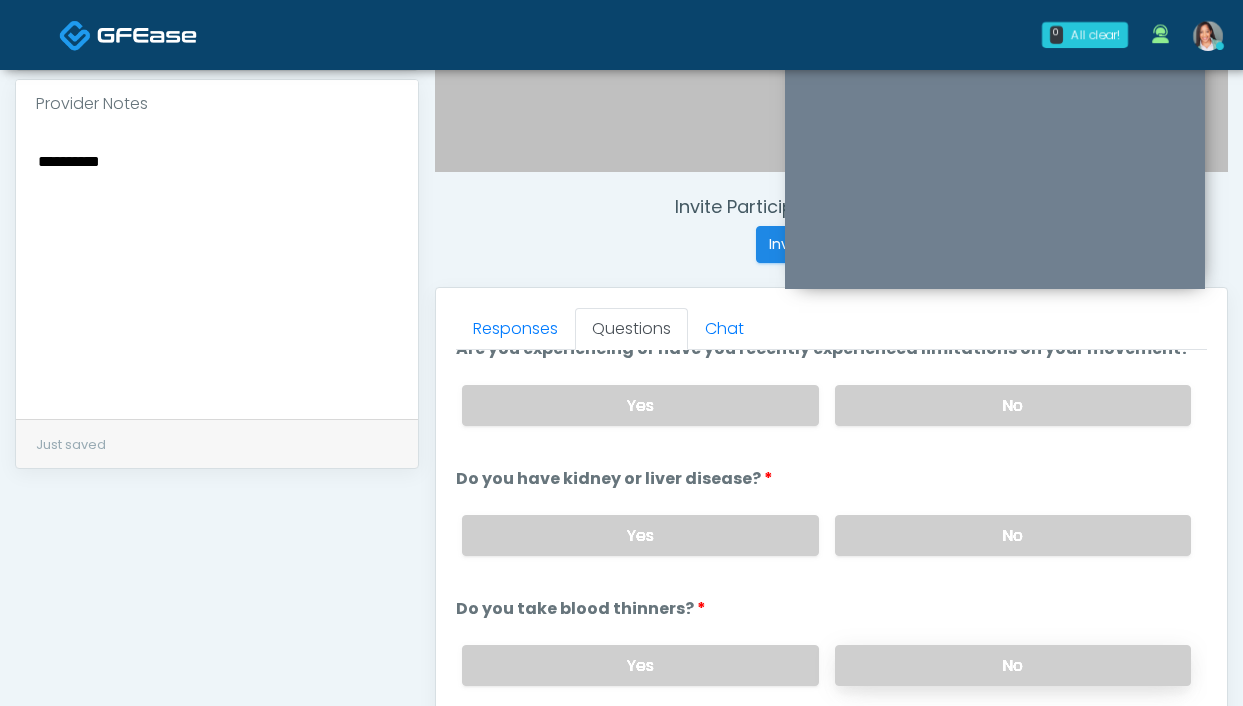 click on "No" at bounding box center [1013, 665] 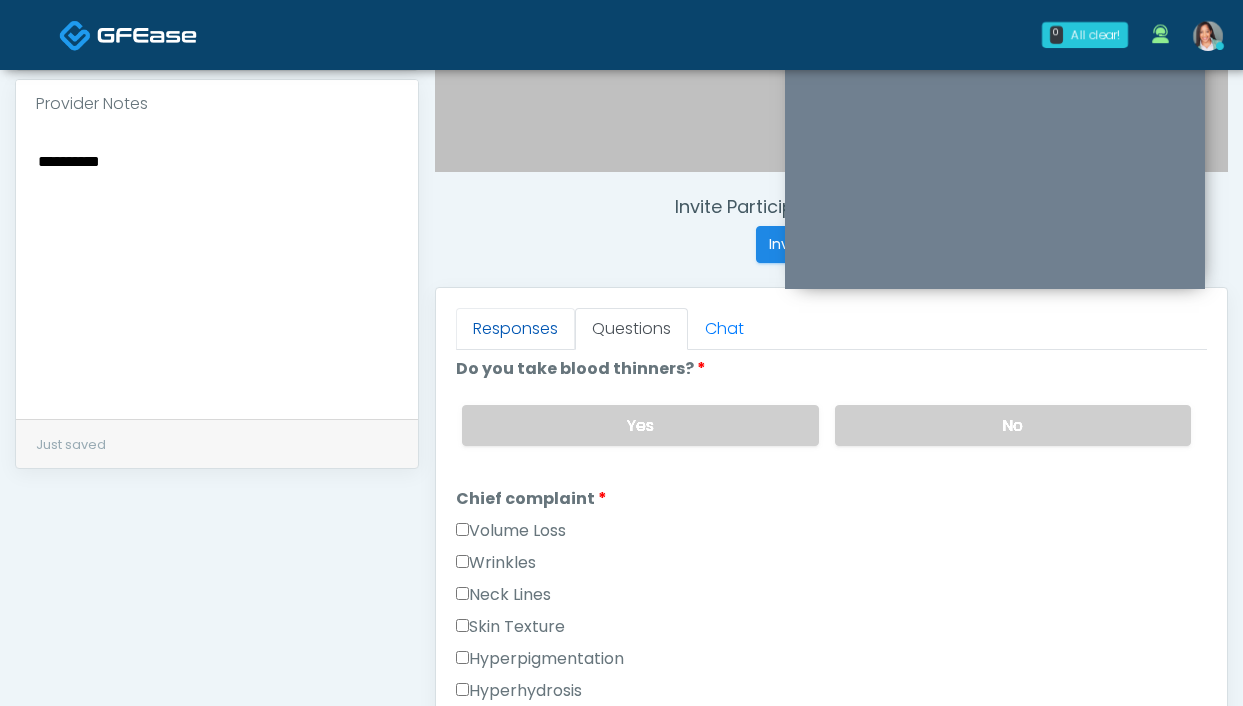 scroll, scrollTop: 473, scrollLeft: 0, axis: vertical 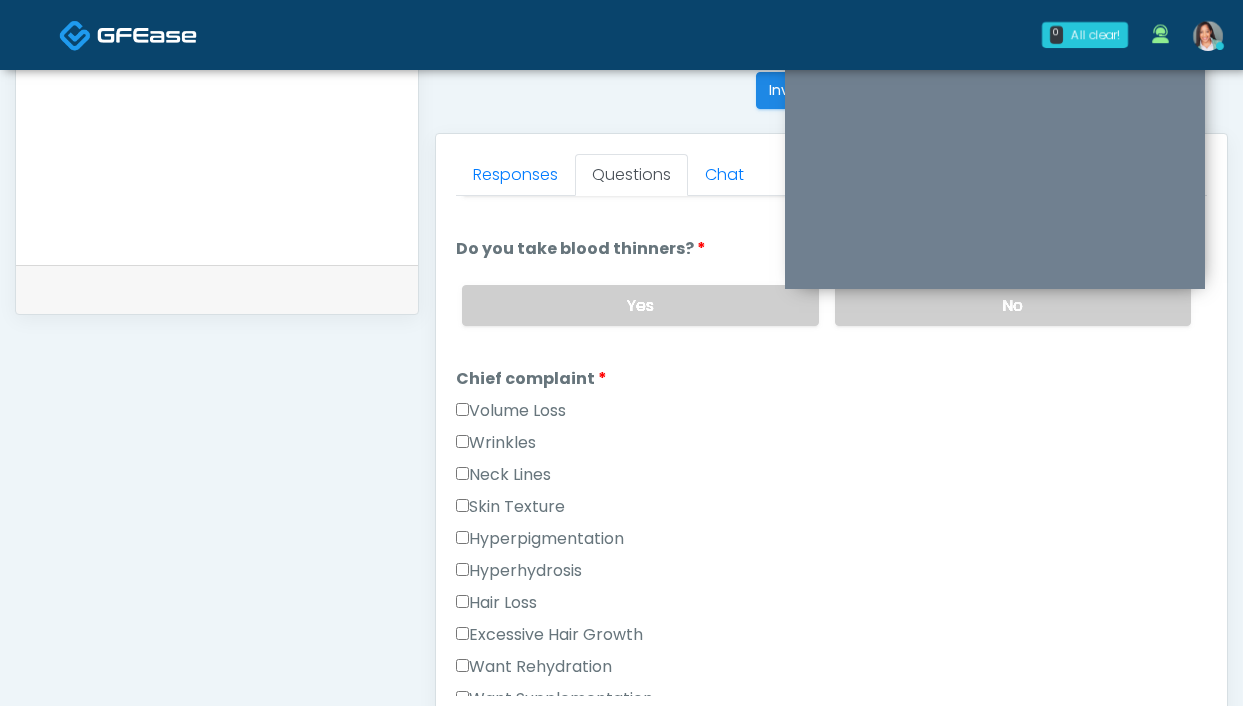 click on "Wrinkles" at bounding box center [496, 443] 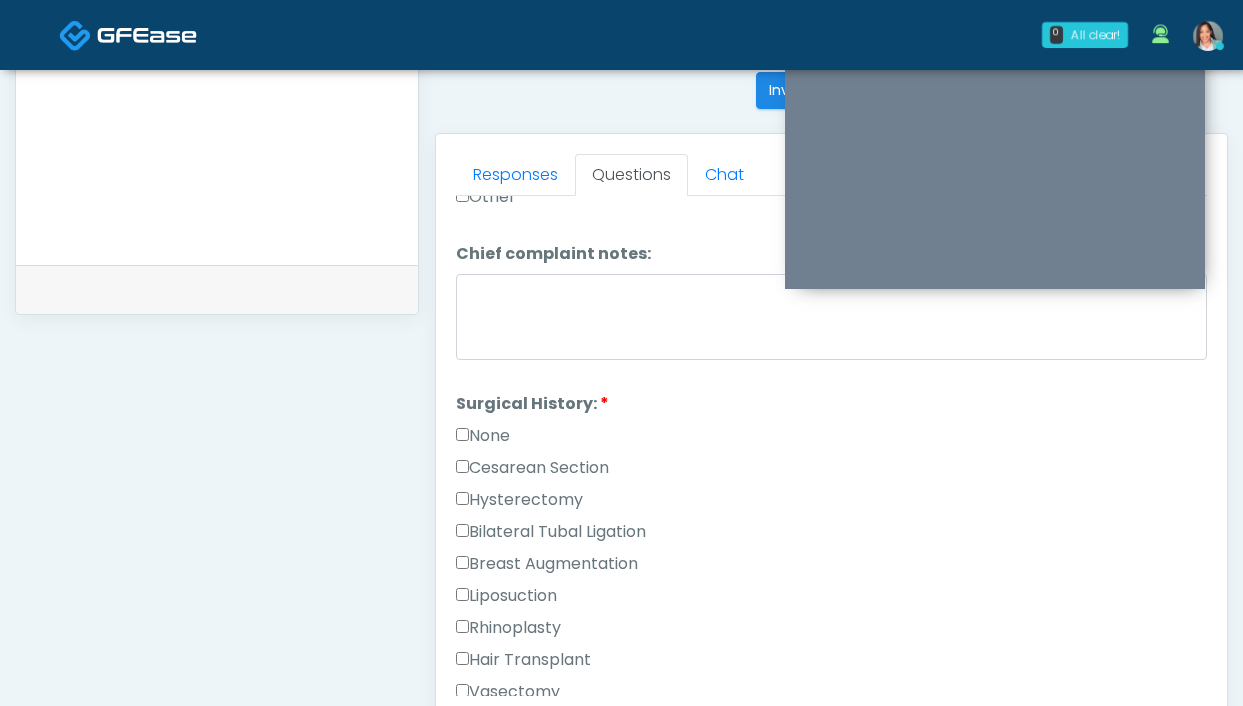 click on "Surgical History:
Surgical History:
None
Cesarean Section
Hysterectomy
Bilateral Tubal Ligation
Breast Augmentation
Liposuction" at bounding box center (831, 616) 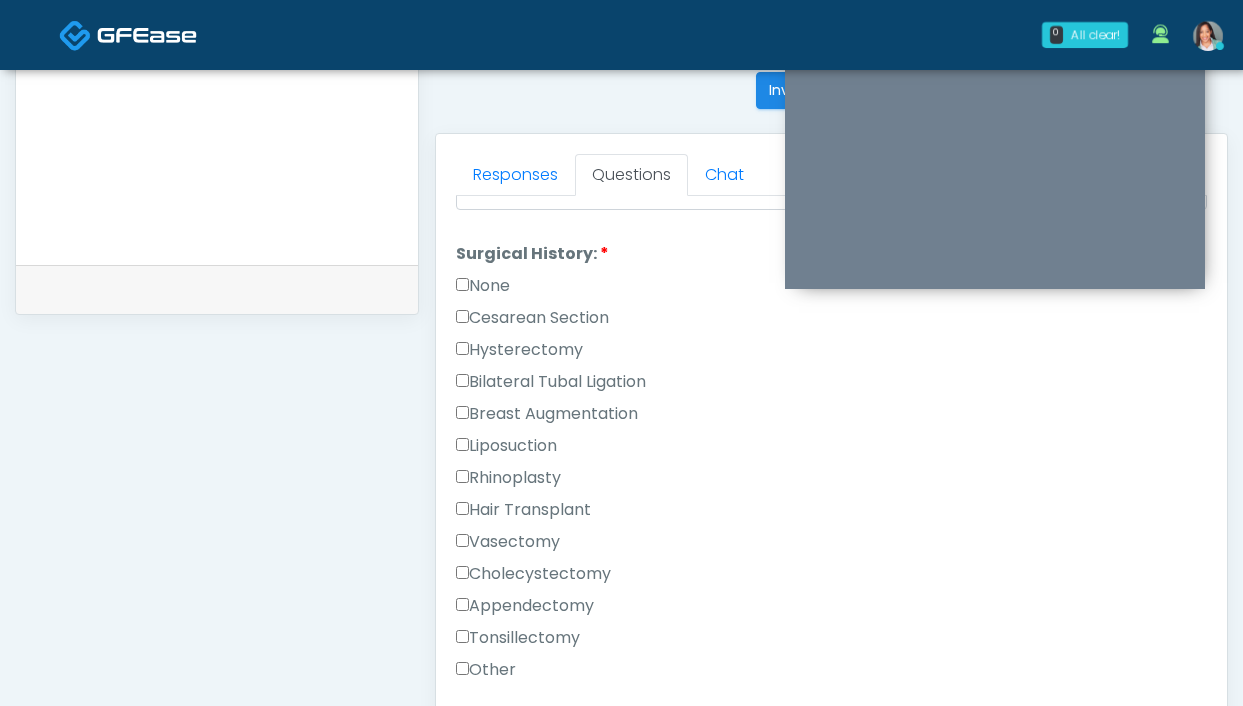 scroll, scrollTop: 1279, scrollLeft: 0, axis: vertical 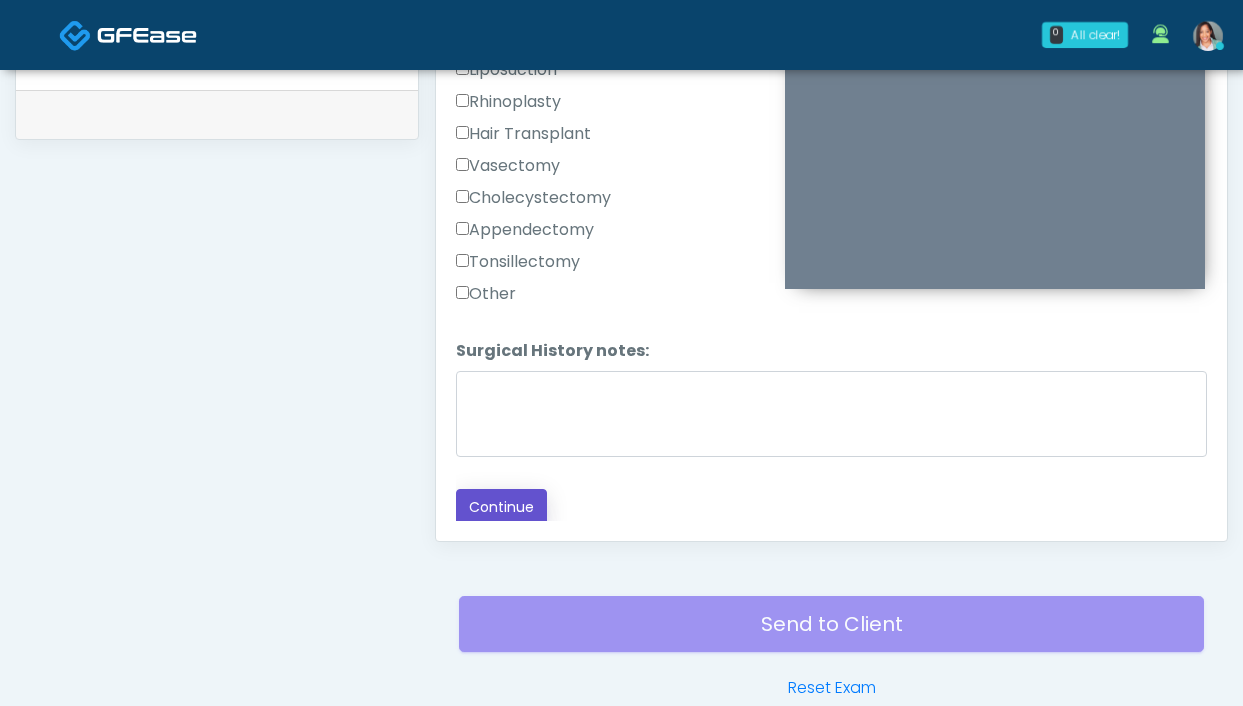 click on "Continue" at bounding box center (501, 507) 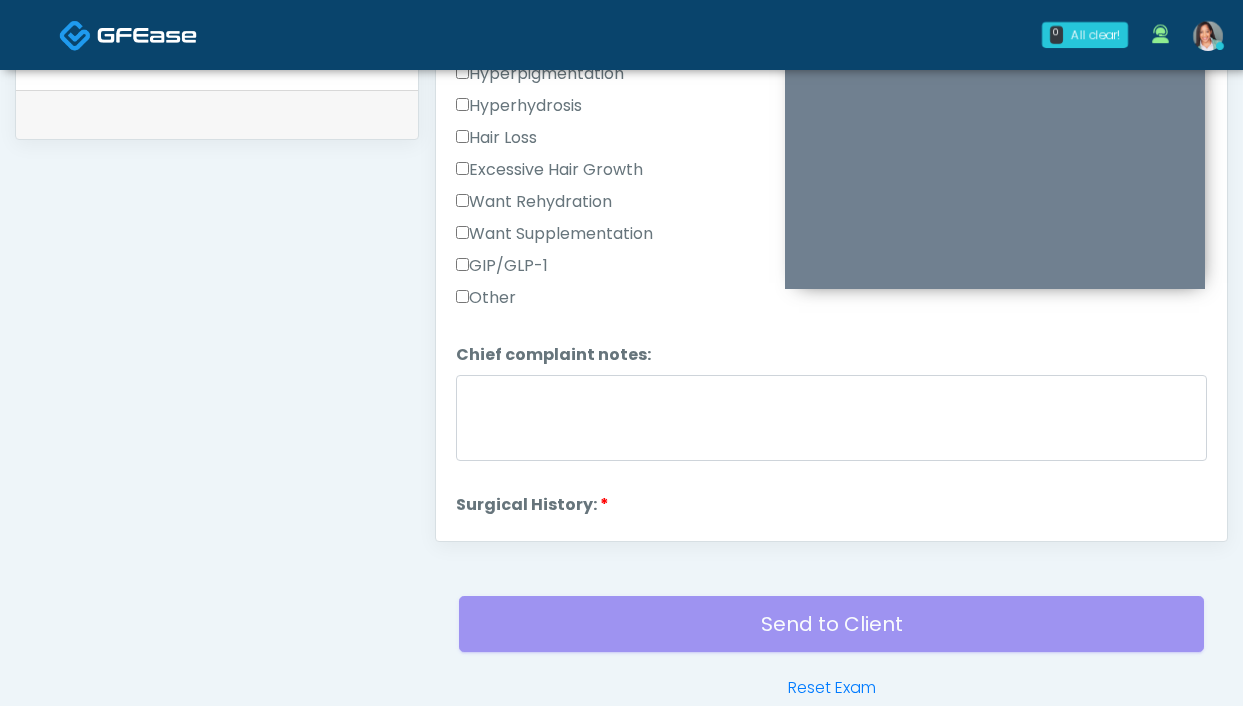 scroll, scrollTop: 117, scrollLeft: 0, axis: vertical 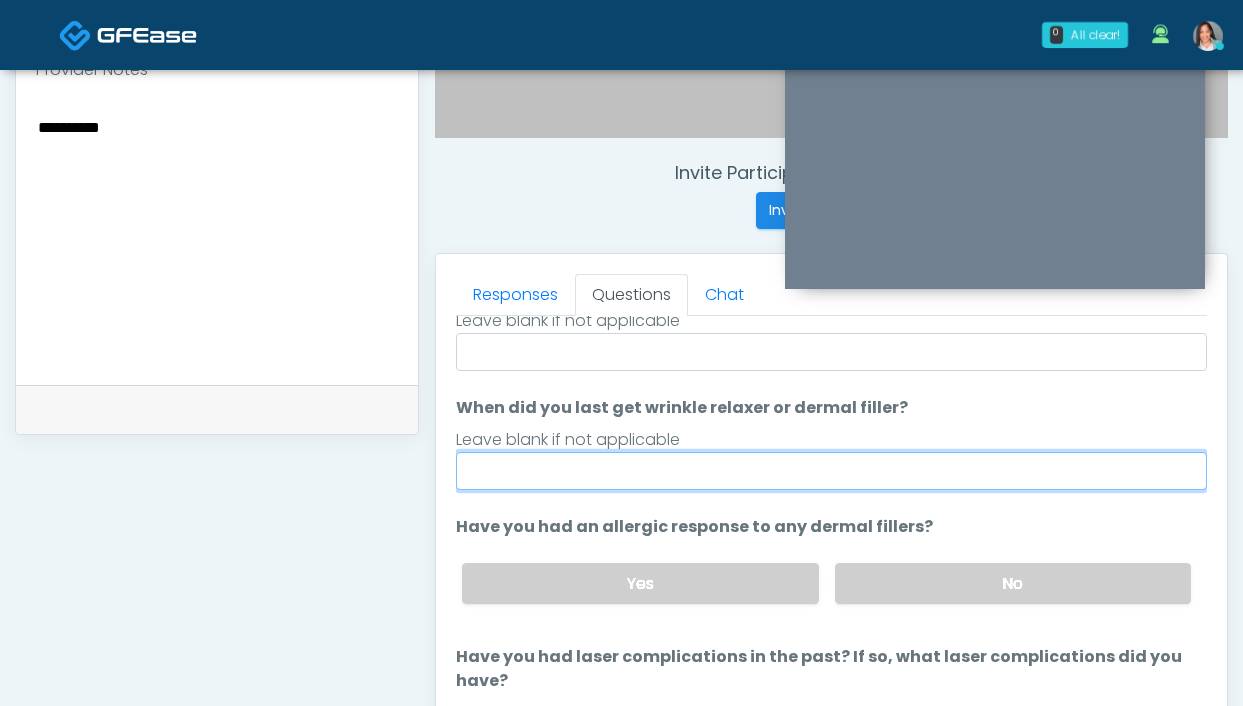 click on "When did you last get wrinkle relaxer or dermal filler?" at bounding box center (831, 471) 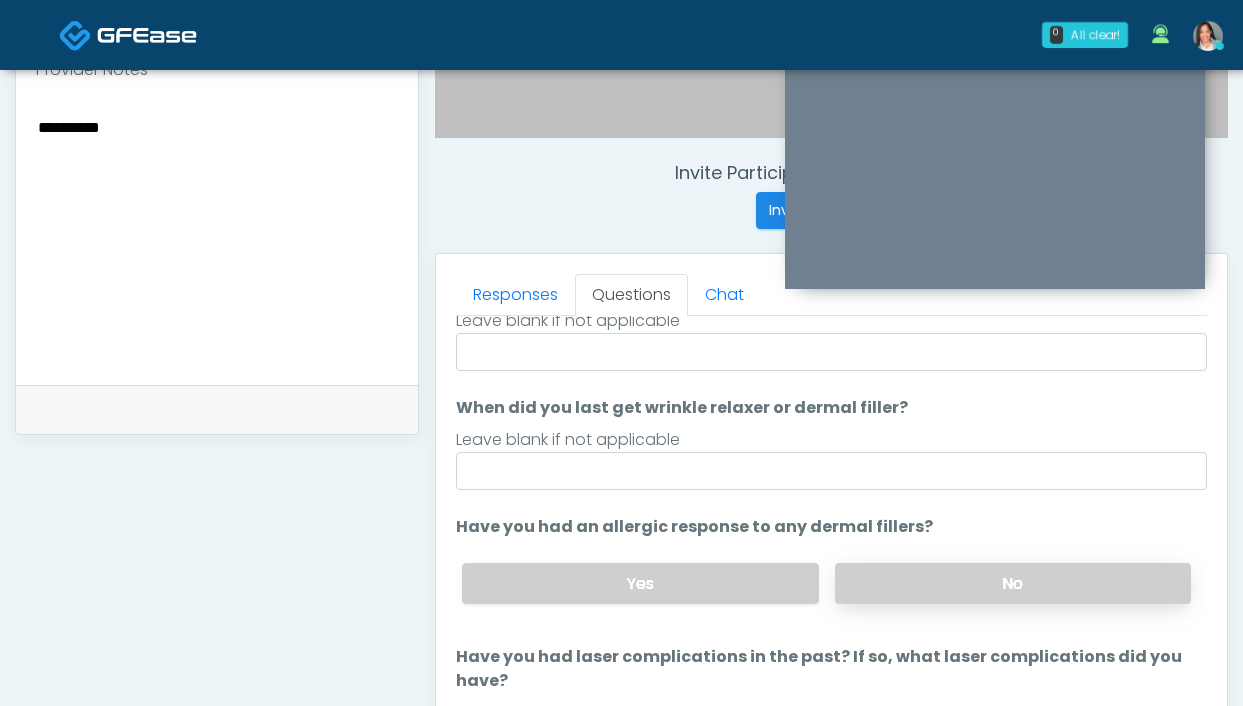 click on "No" at bounding box center (1013, 583) 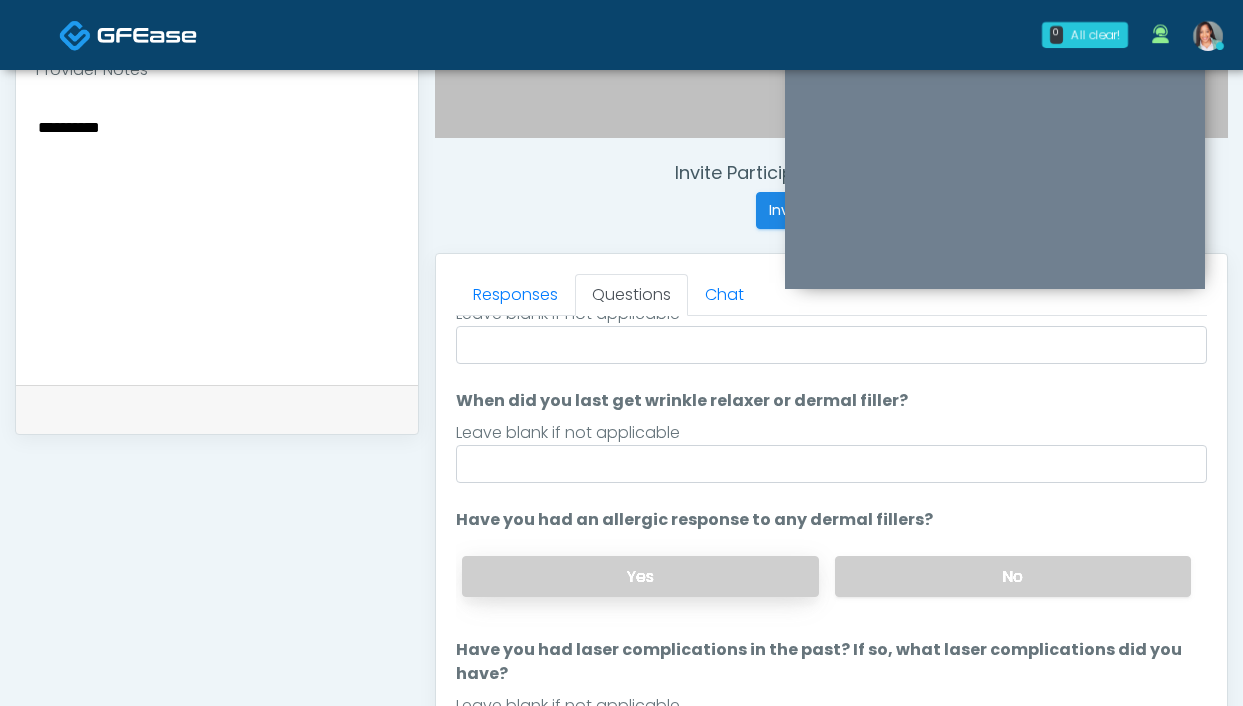 scroll, scrollTop: 117, scrollLeft: 0, axis: vertical 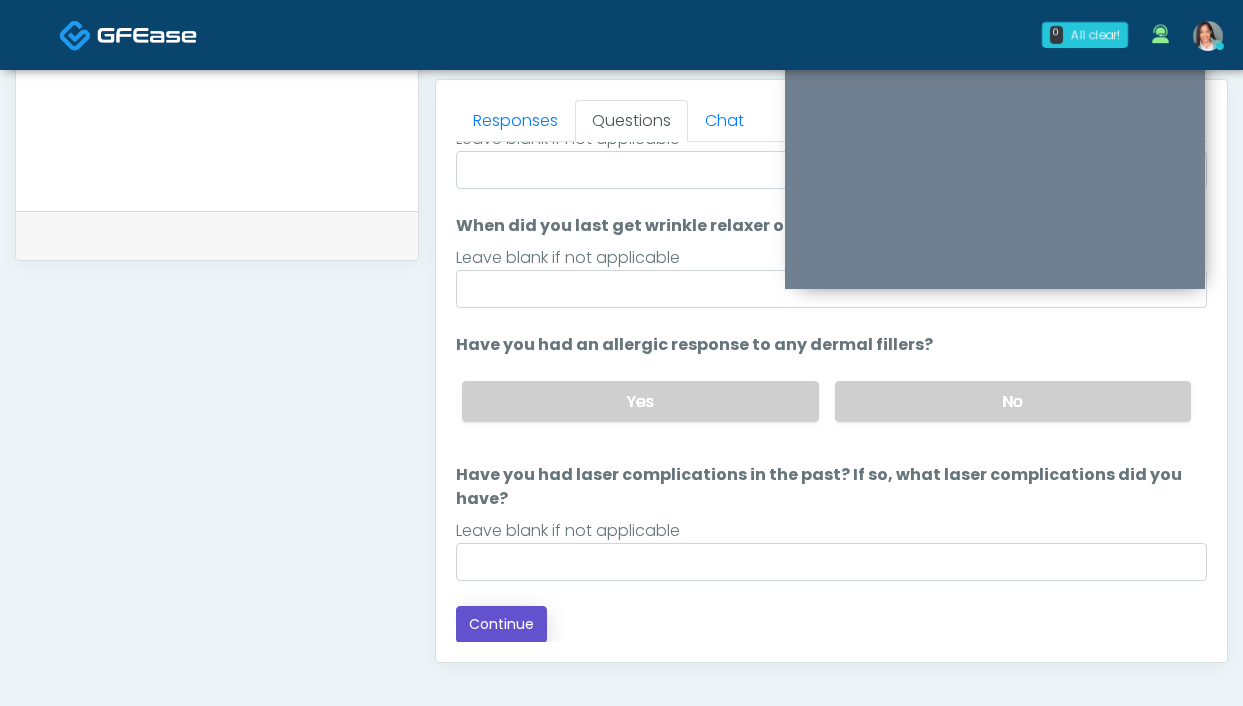 click on "Continue" at bounding box center (501, 624) 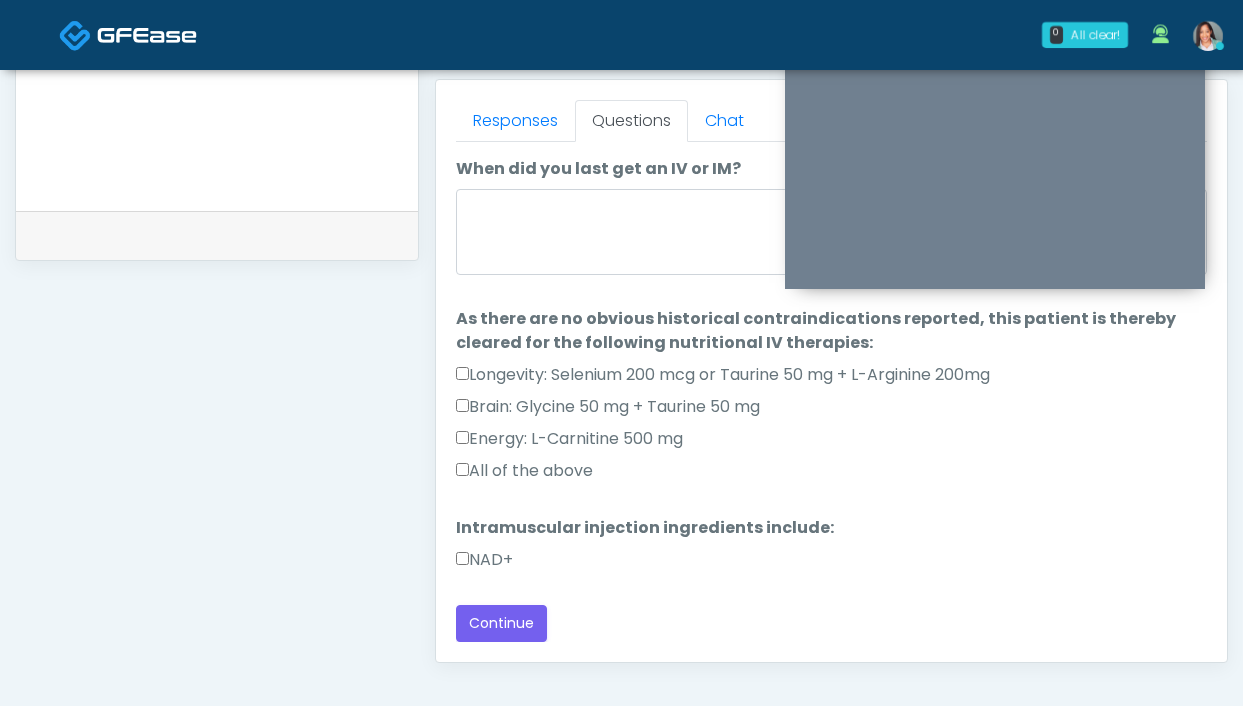 scroll, scrollTop: 1089, scrollLeft: 0, axis: vertical 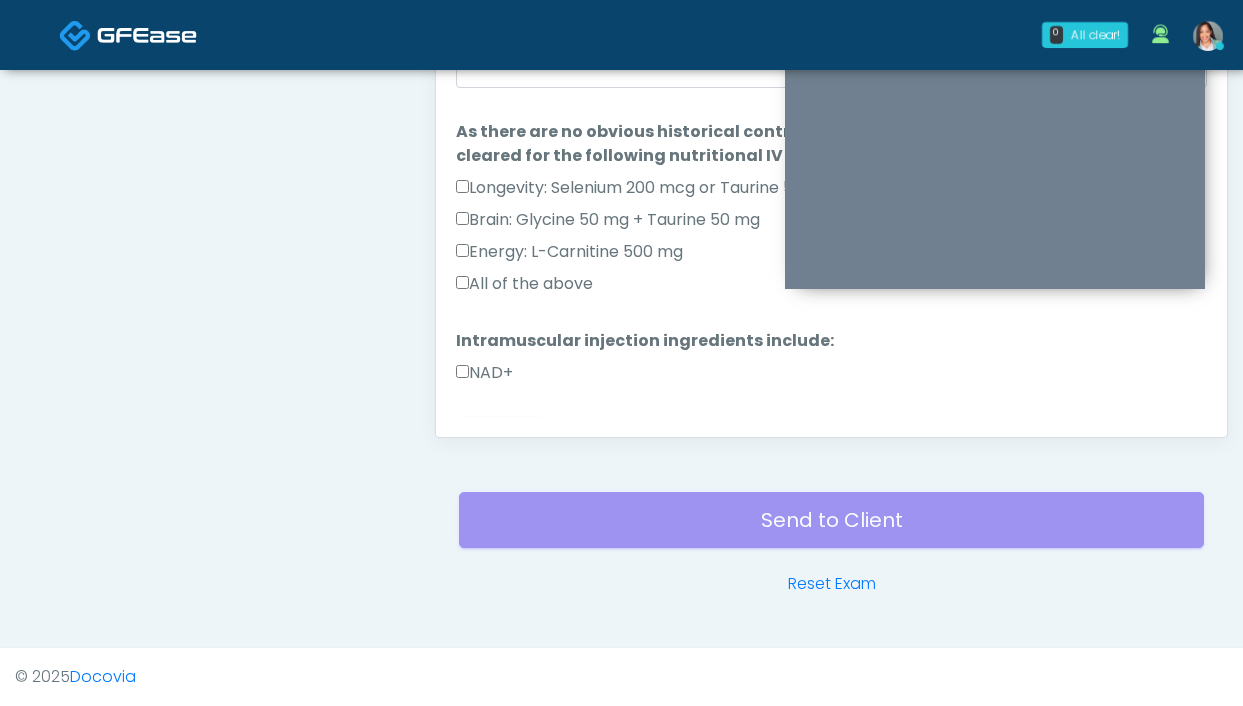 click on "NAD+" at bounding box center (484, 373) 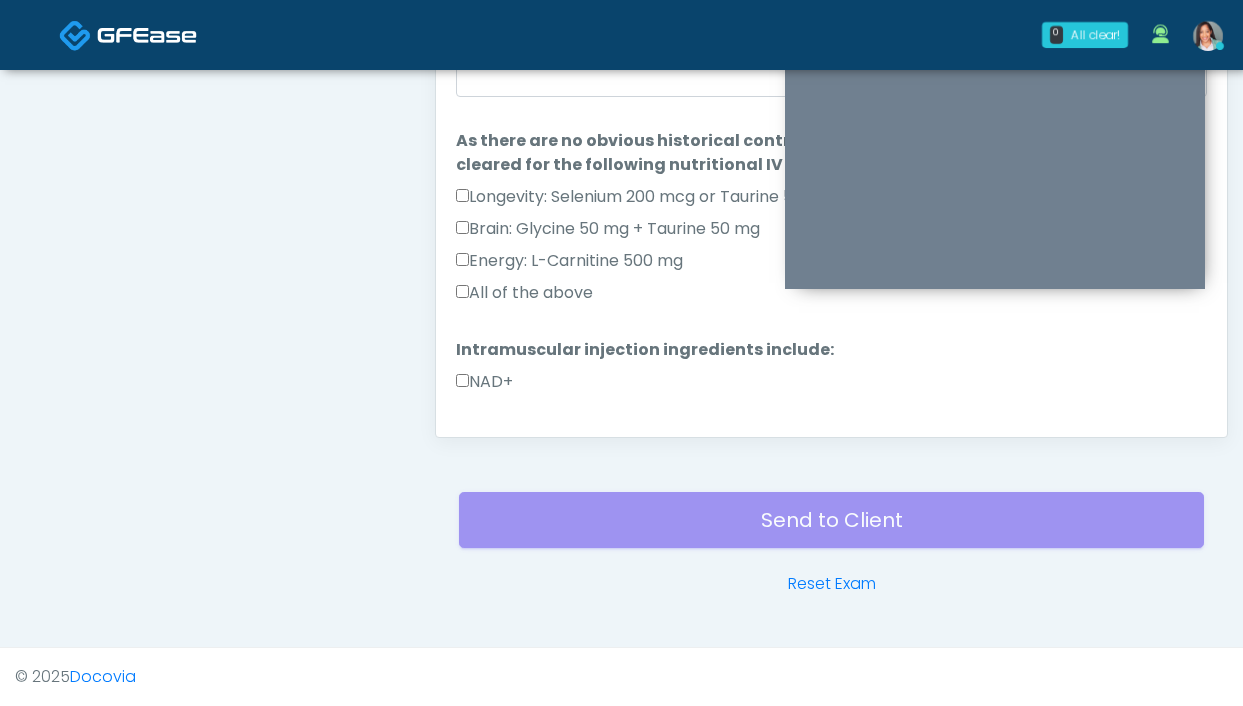 scroll, scrollTop: 0, scrollLeft: 0, axis: both 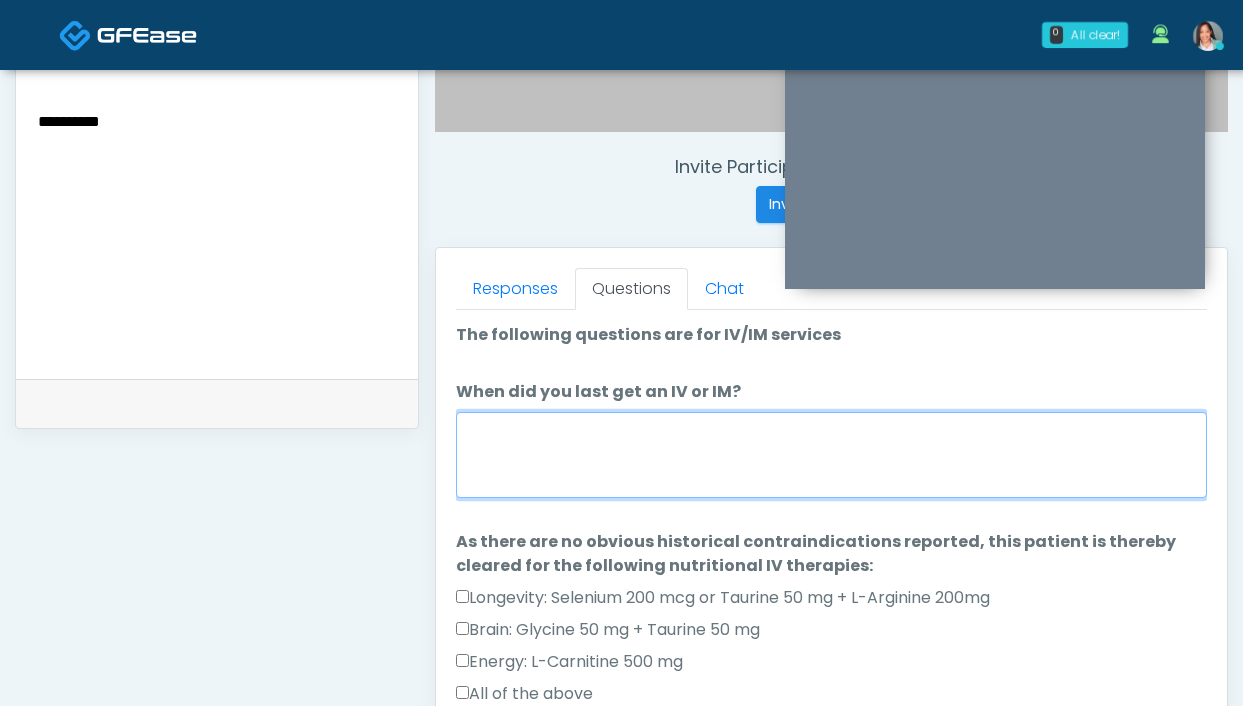 click on "When did you last get an IV or IM?" at bounding box center [831, 455] 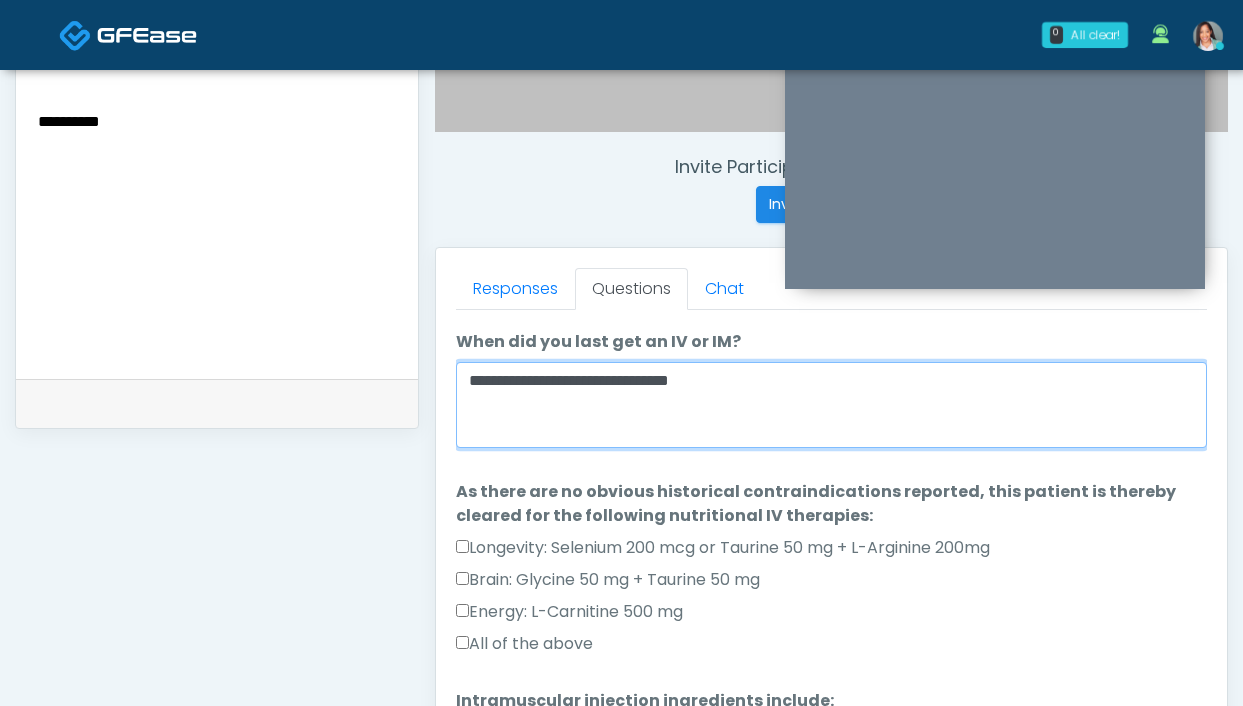 scroll, scrollTop: 54, scrollLeft: 0, axis: vertical 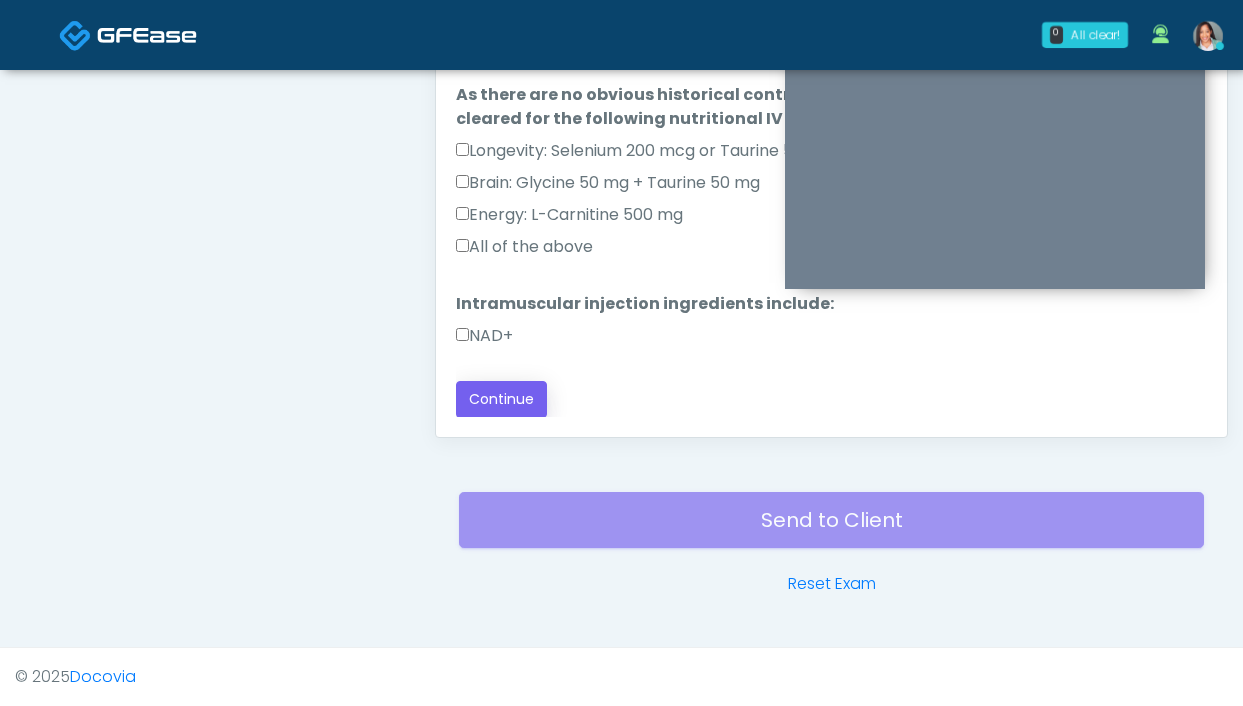 type on "**********" 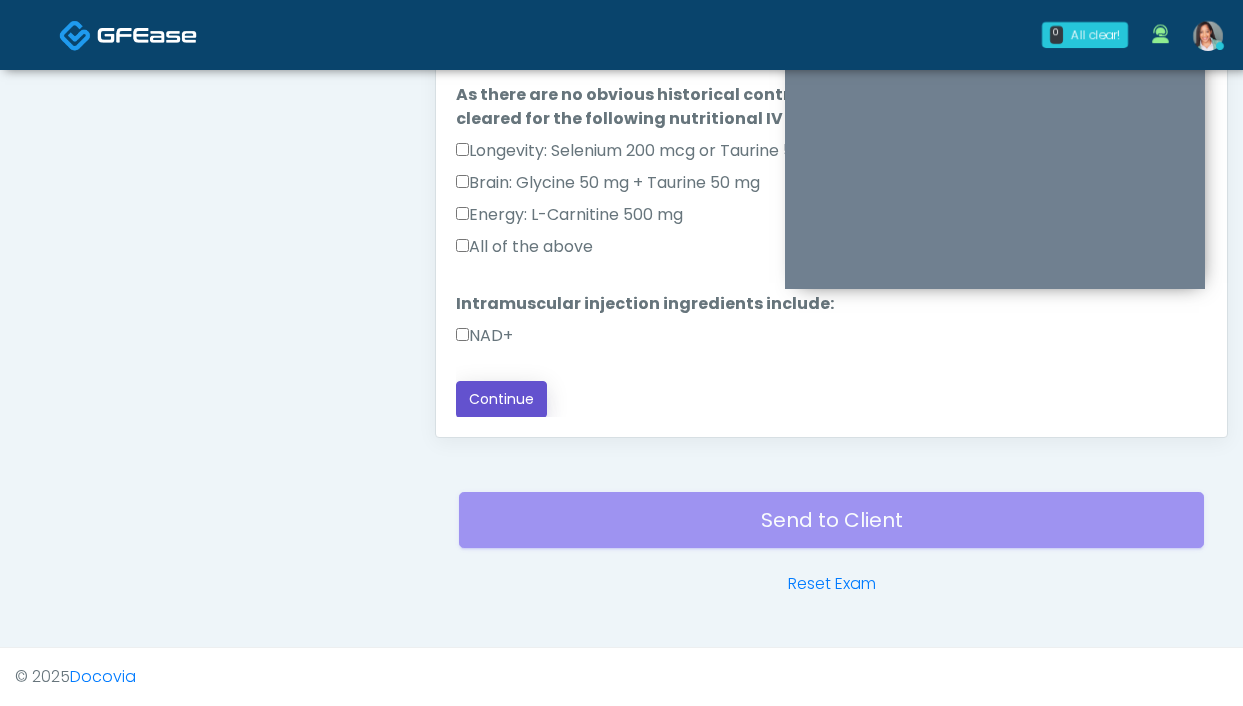 click on "Continue" at bounding box center [501, 399] 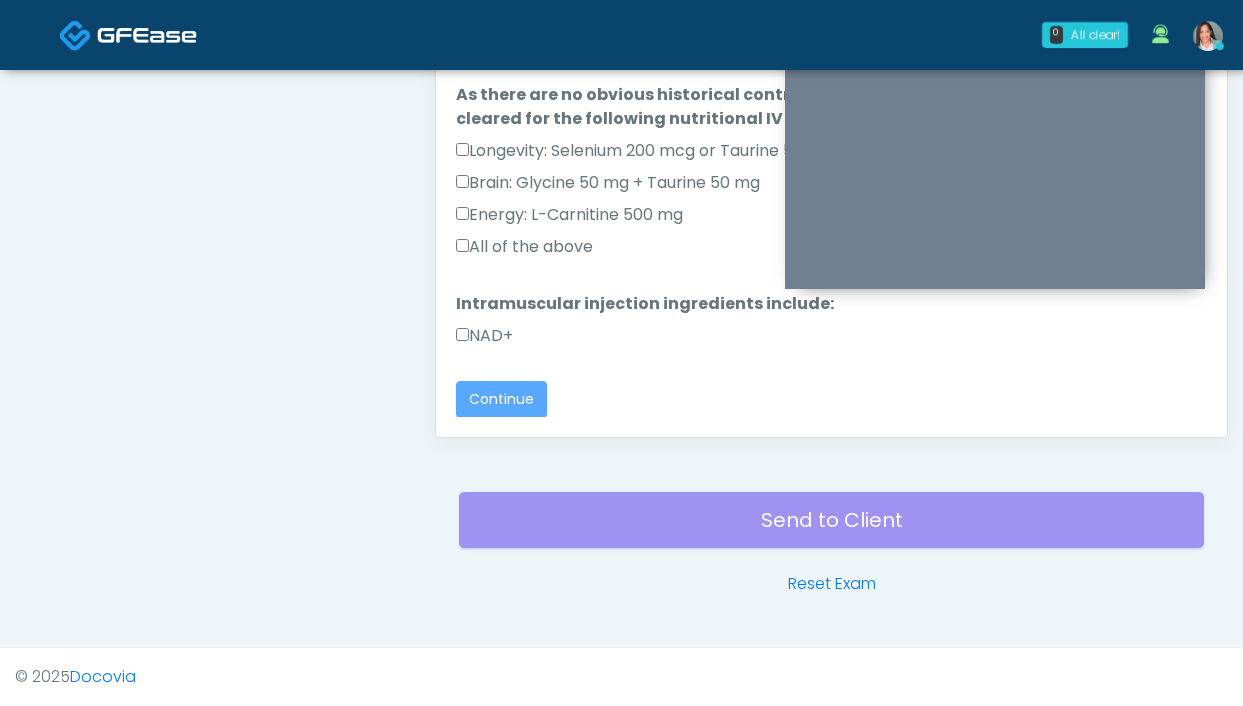 scroll, scrollTop: 0, scrollLeft: 0, axis: both 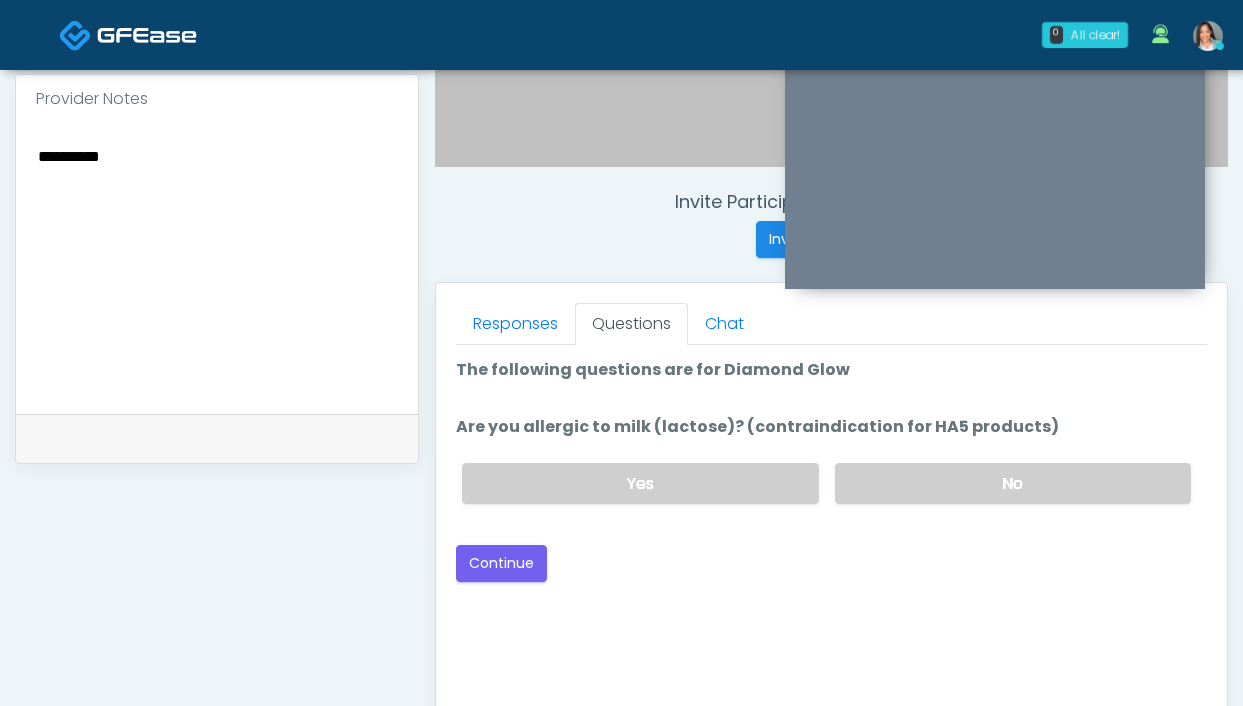 click on "Yes
No" at bounding box center (826, 483) 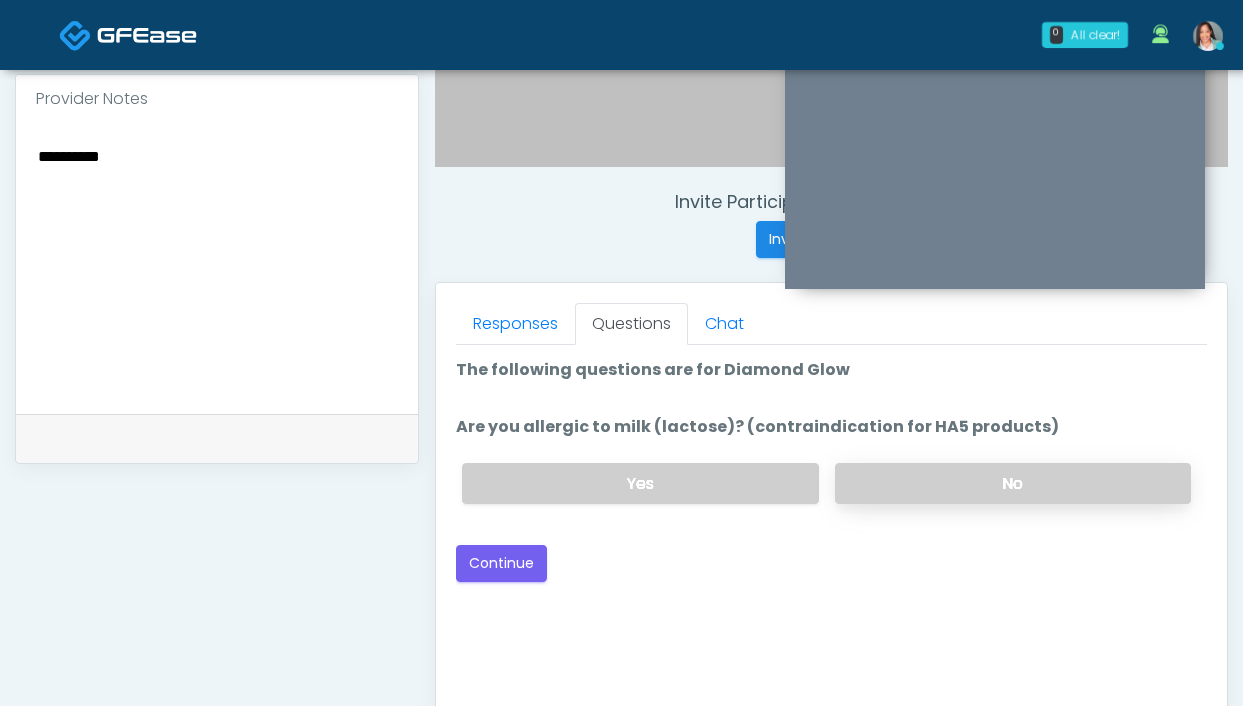 drag, startPoint x: 910, startPoint y: 470, endPoint x: 865, endPoint y: 484, distance: 47.127487 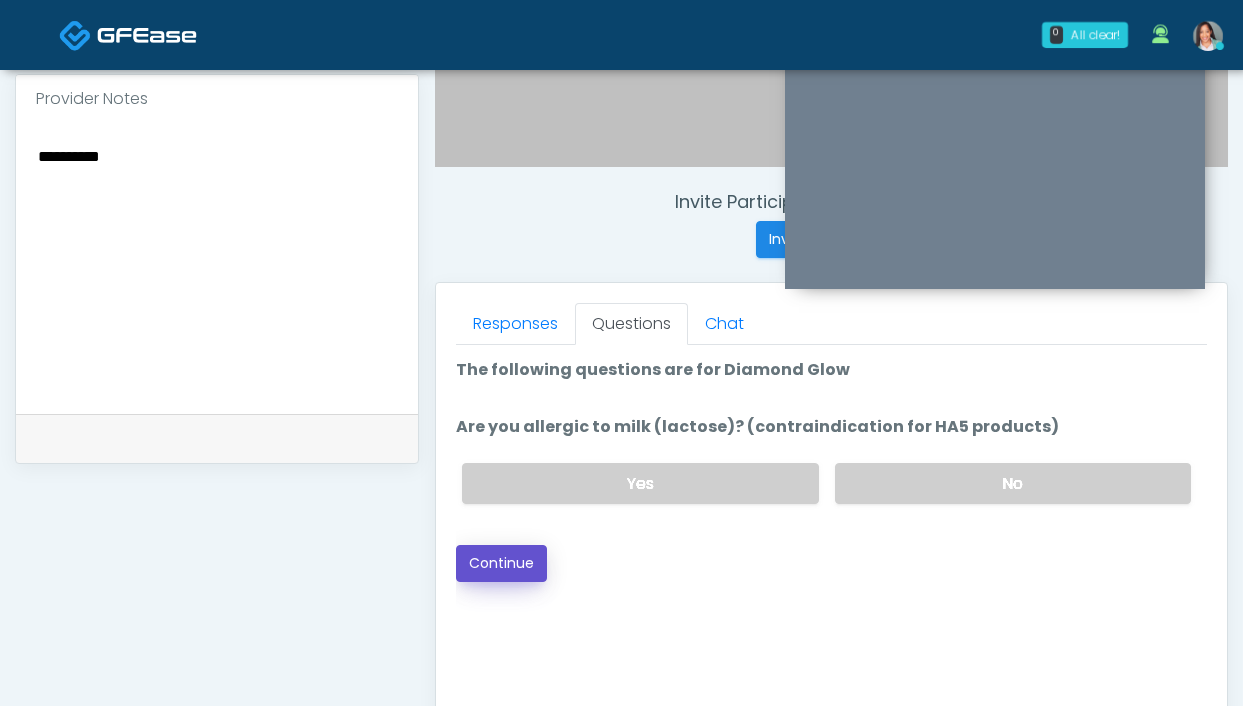 click on "Continue" at bounding box center (501, 563) 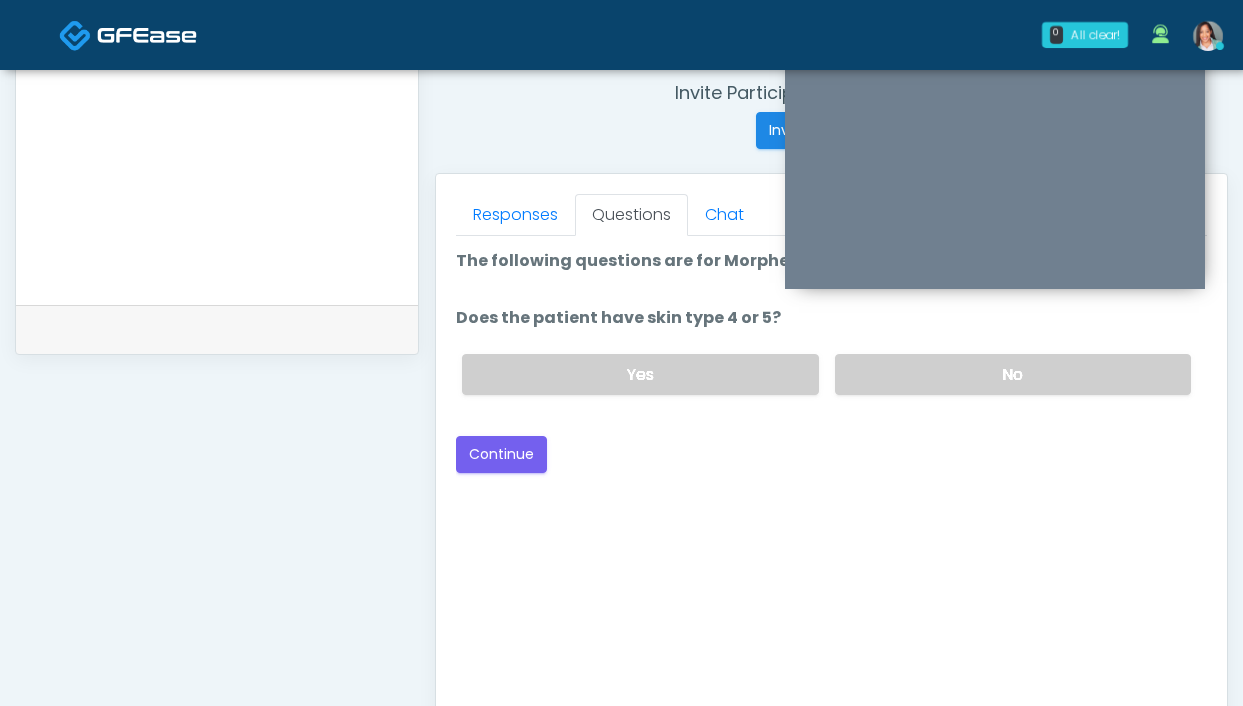 scroll 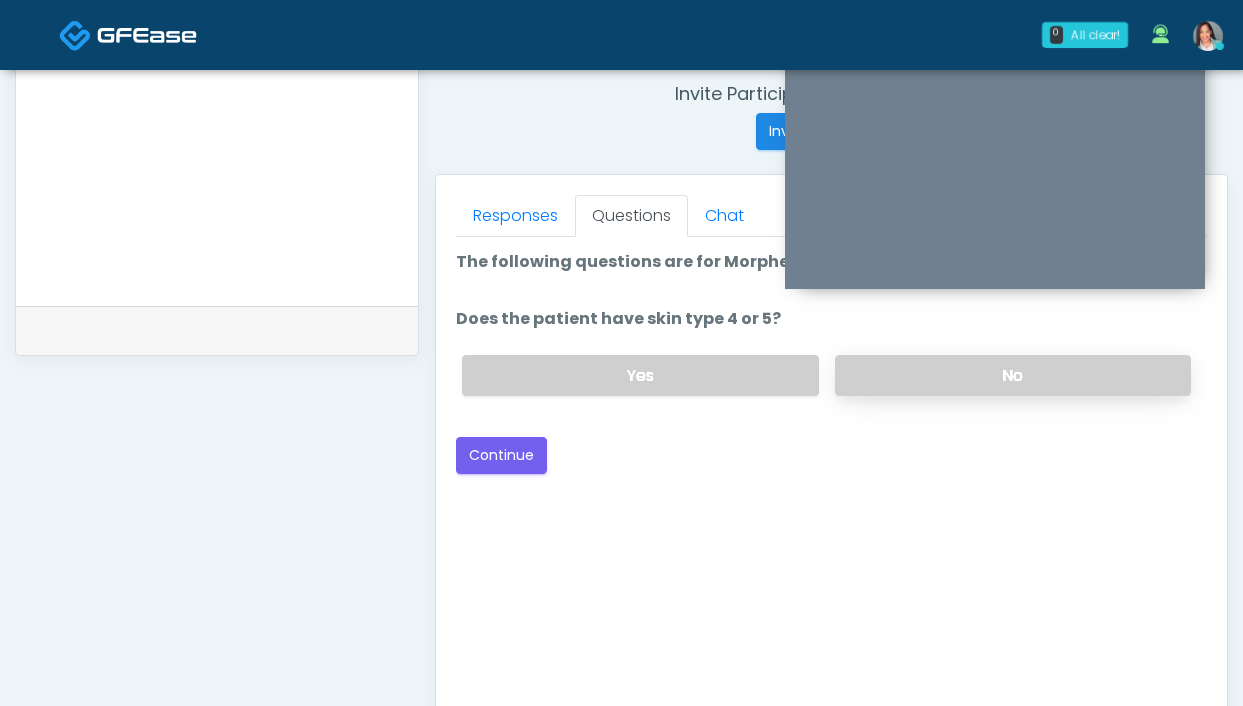 click on "No" at bounding box center (1013, 375) 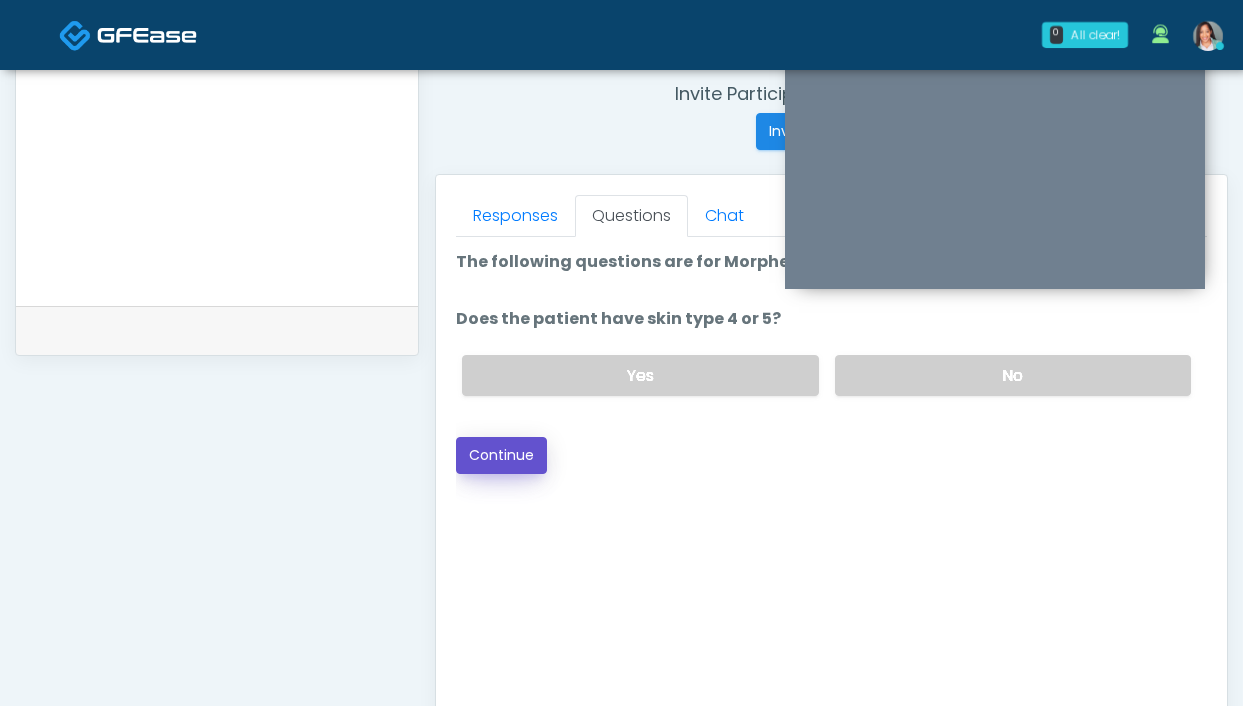 click on "Continue" at bounding box center (501, 455) 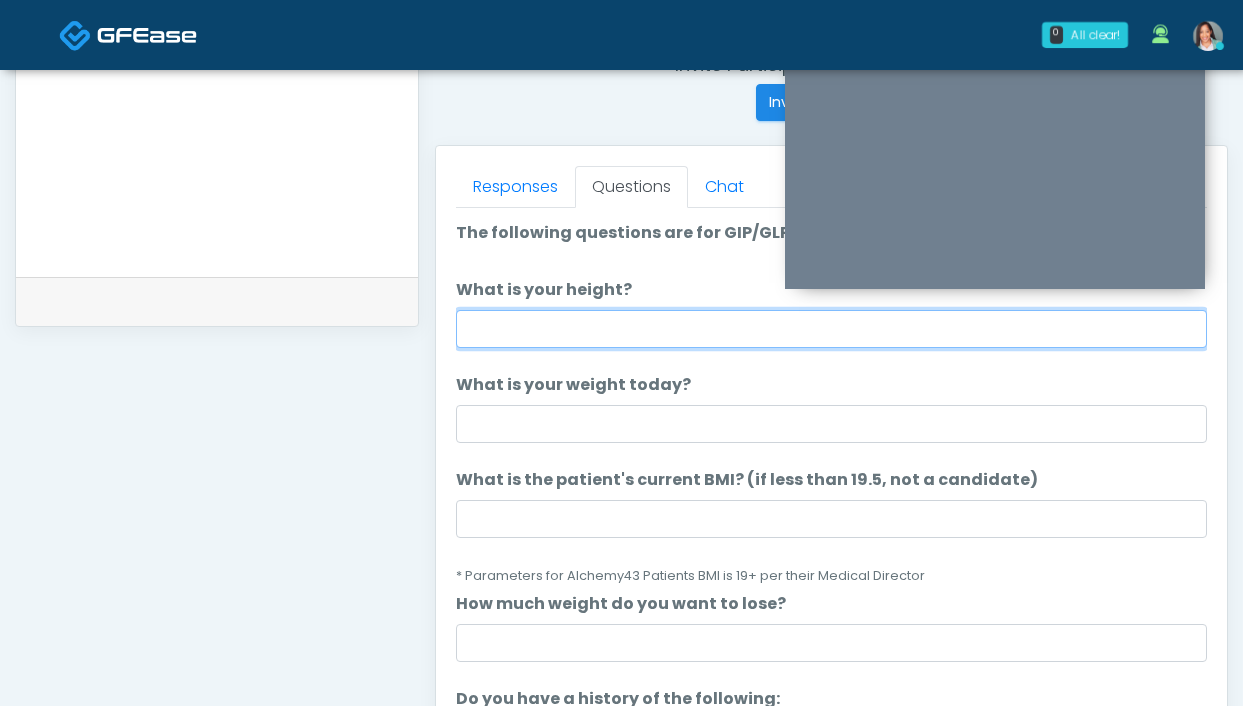 click on "What is your height?" at bounding box center (831, 329) 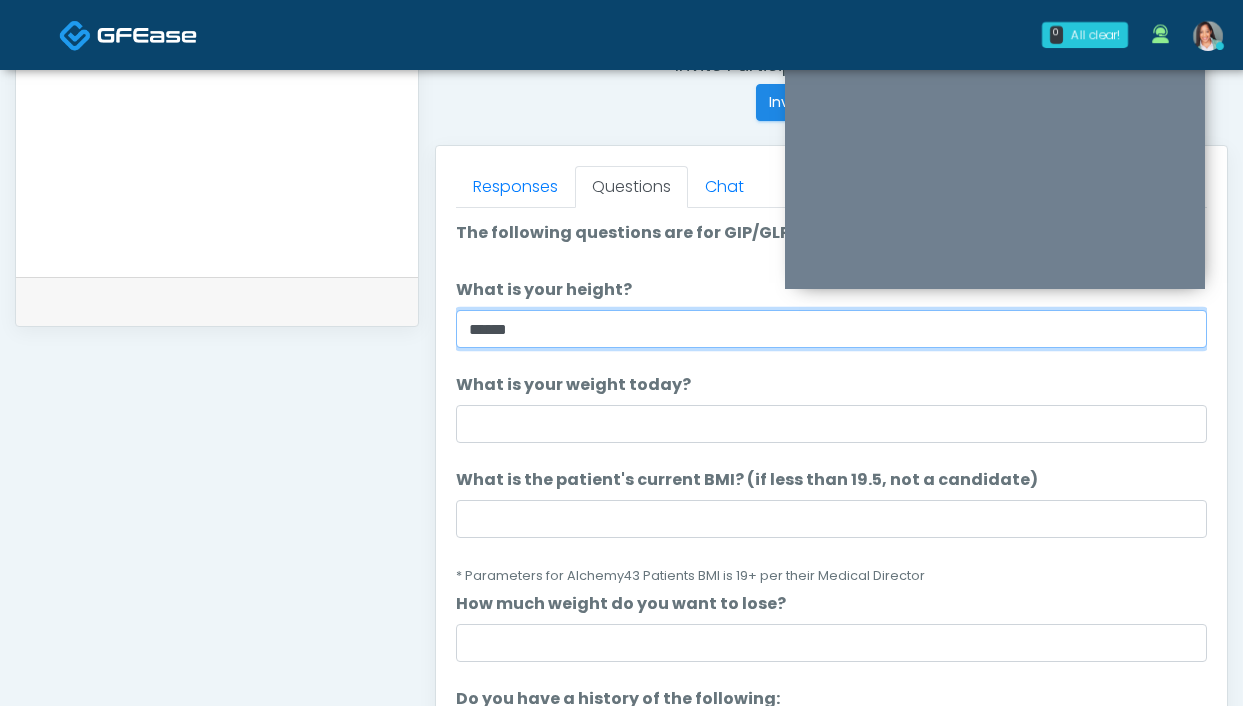 type on "******" 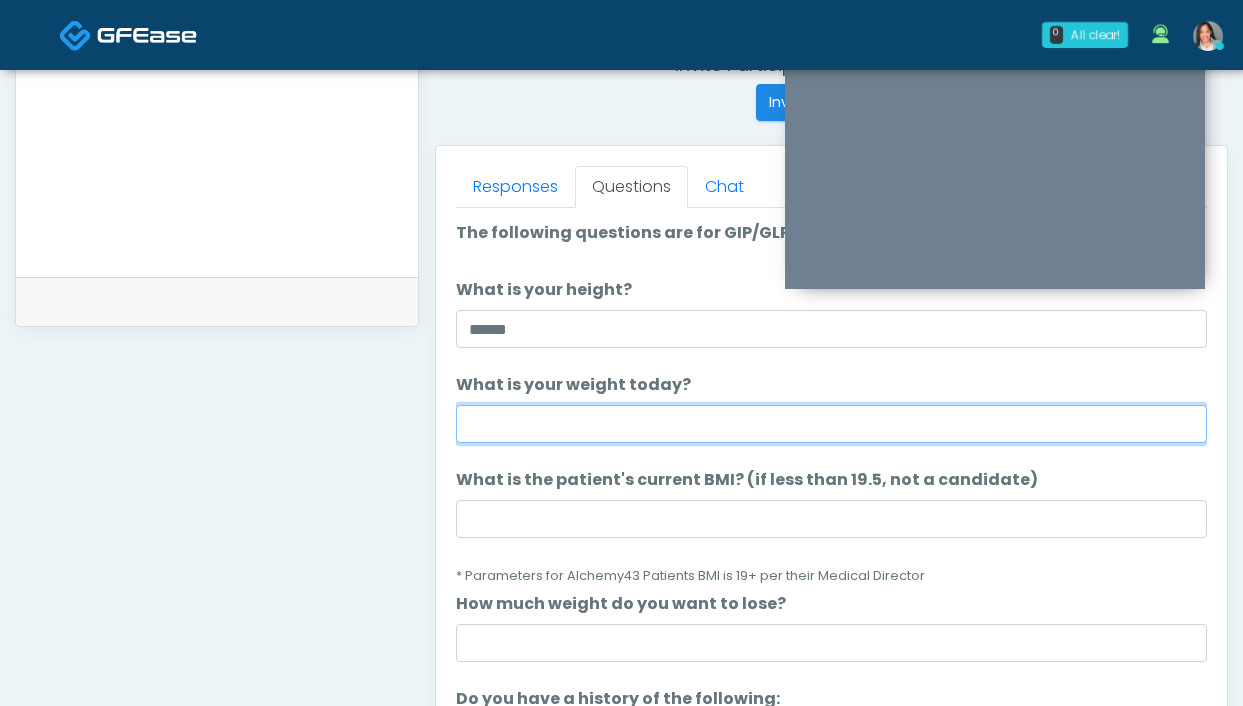 click on "What is your weight today?" at bounding box center (831, 424) 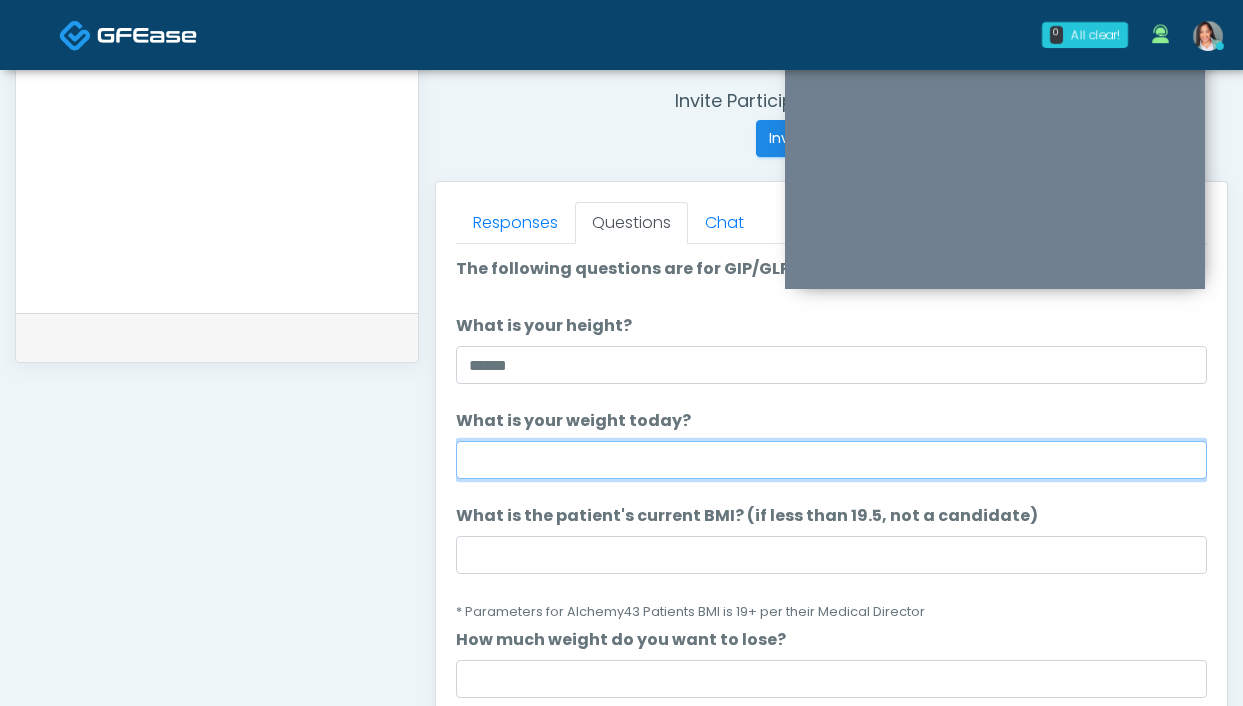 scroll, scrollTop: 764, scrollLeft: 0, axis: vertical 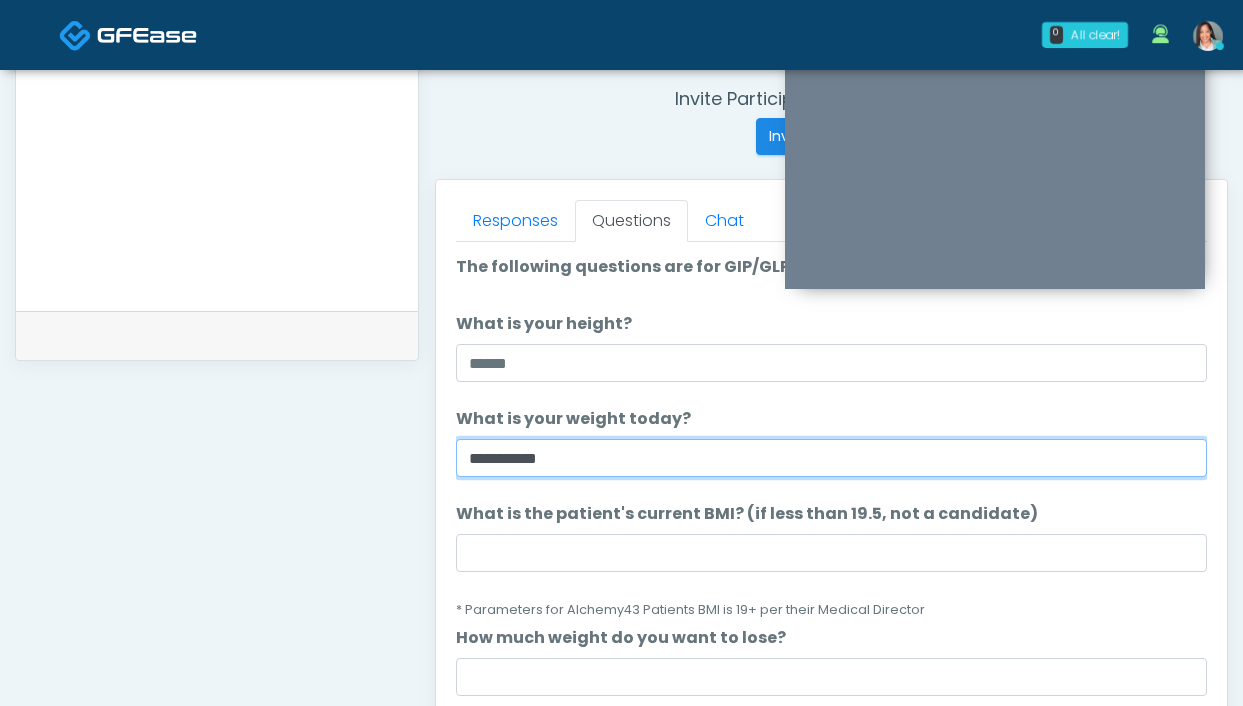 type on "**********" 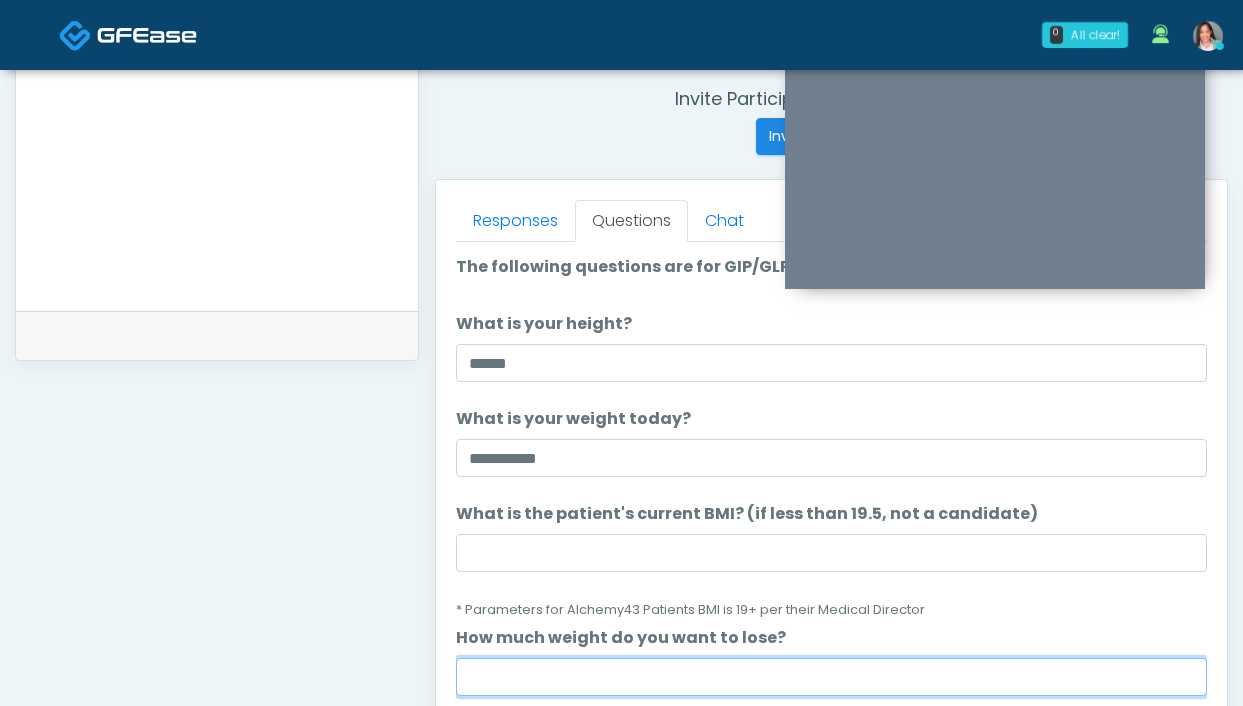 click on "How much weight do you want to lose?" at bounding box center (831, 677) 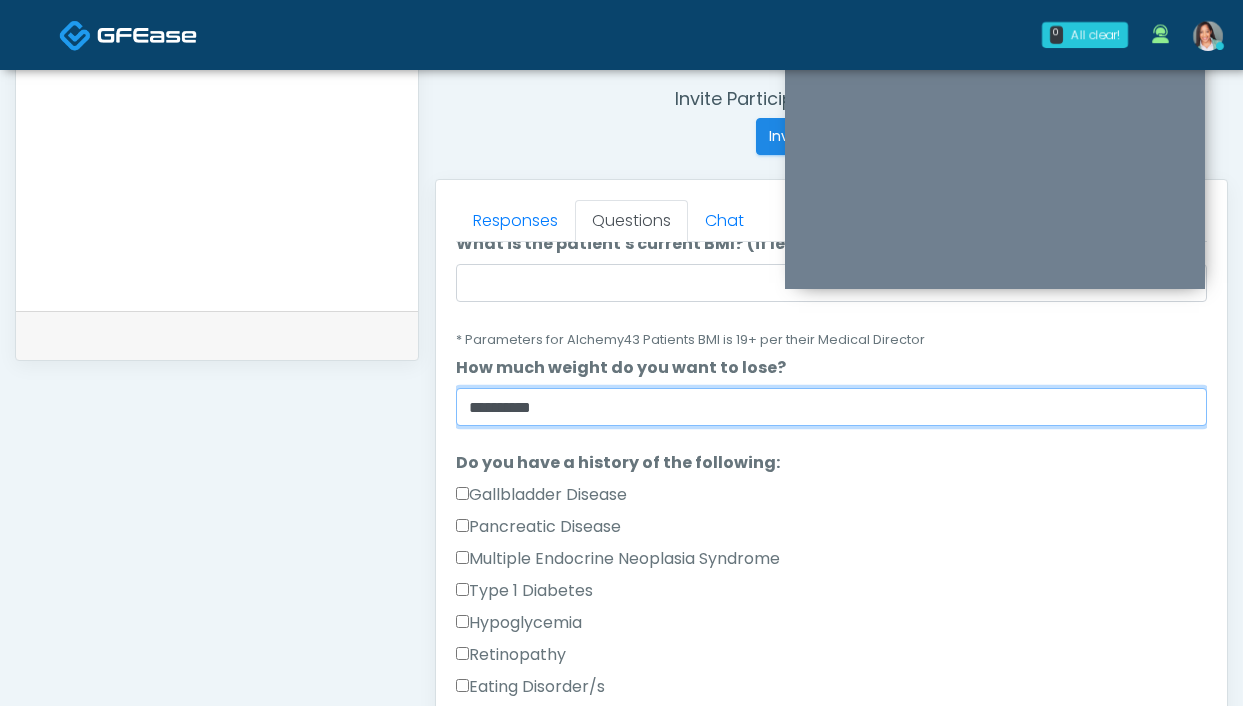 scroll, scrollTop: 516, scrollLeft: 0, axis: vertical 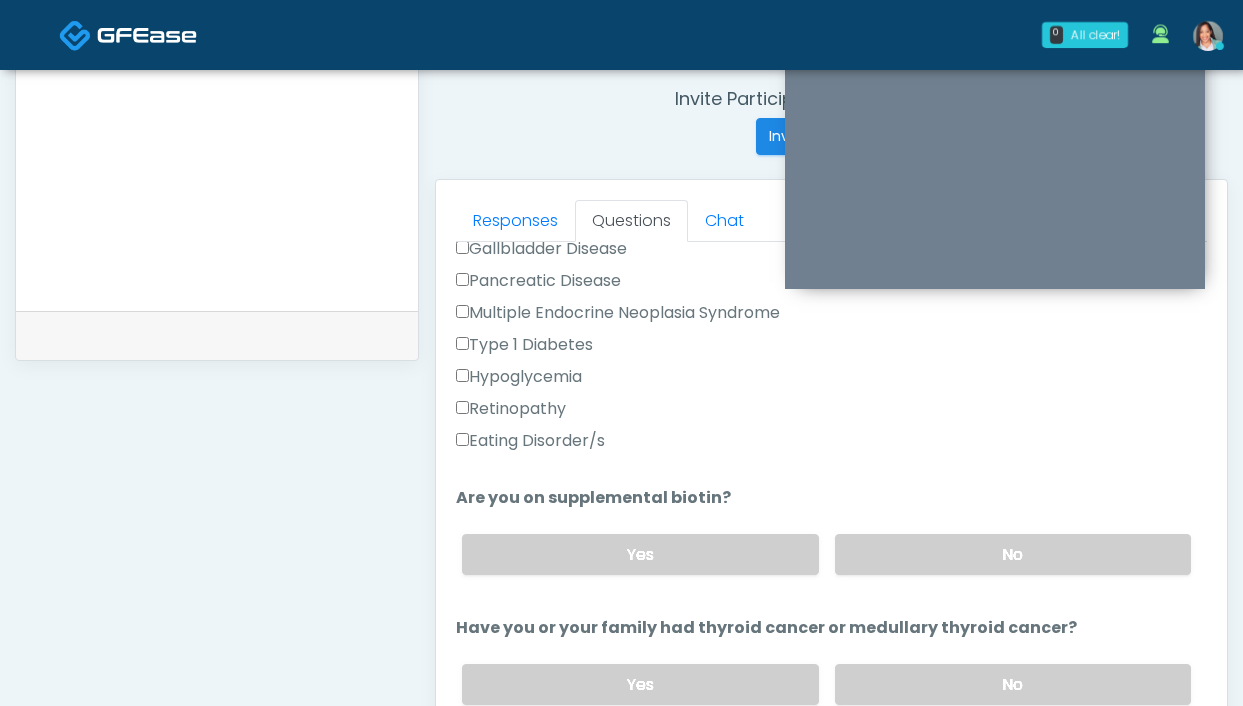 type on "********" 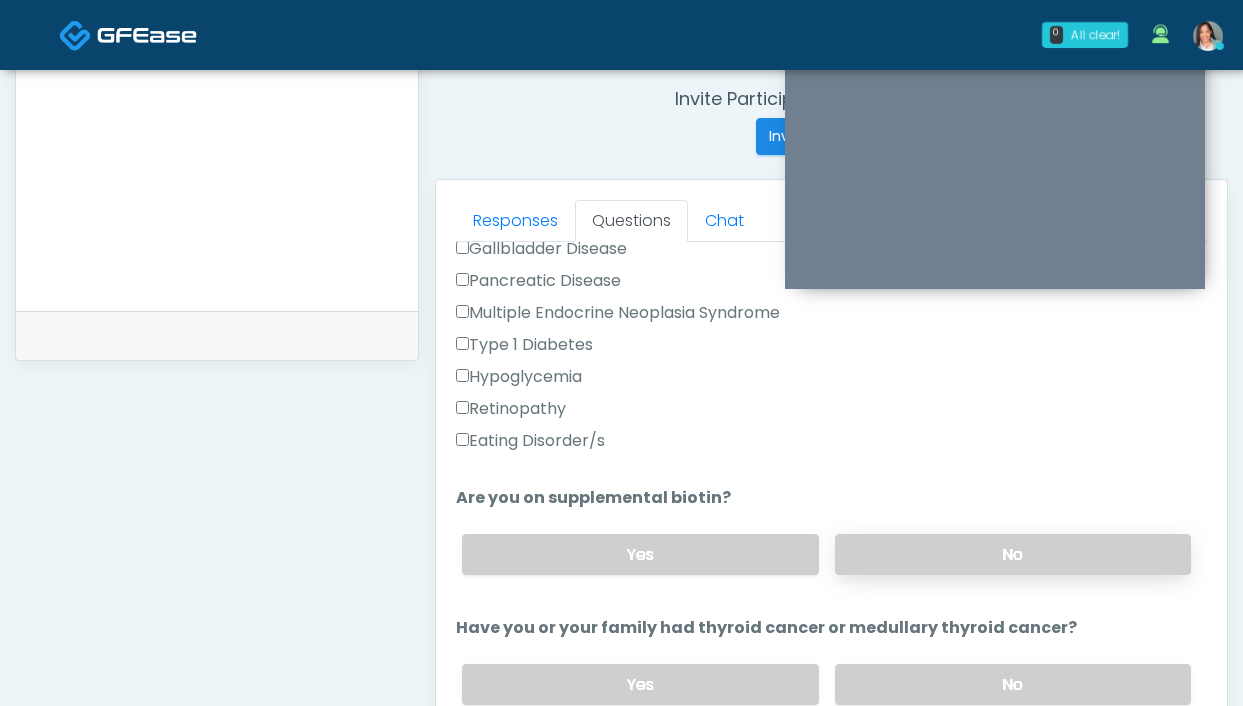click on "No" at bounding box center (1013, 554) 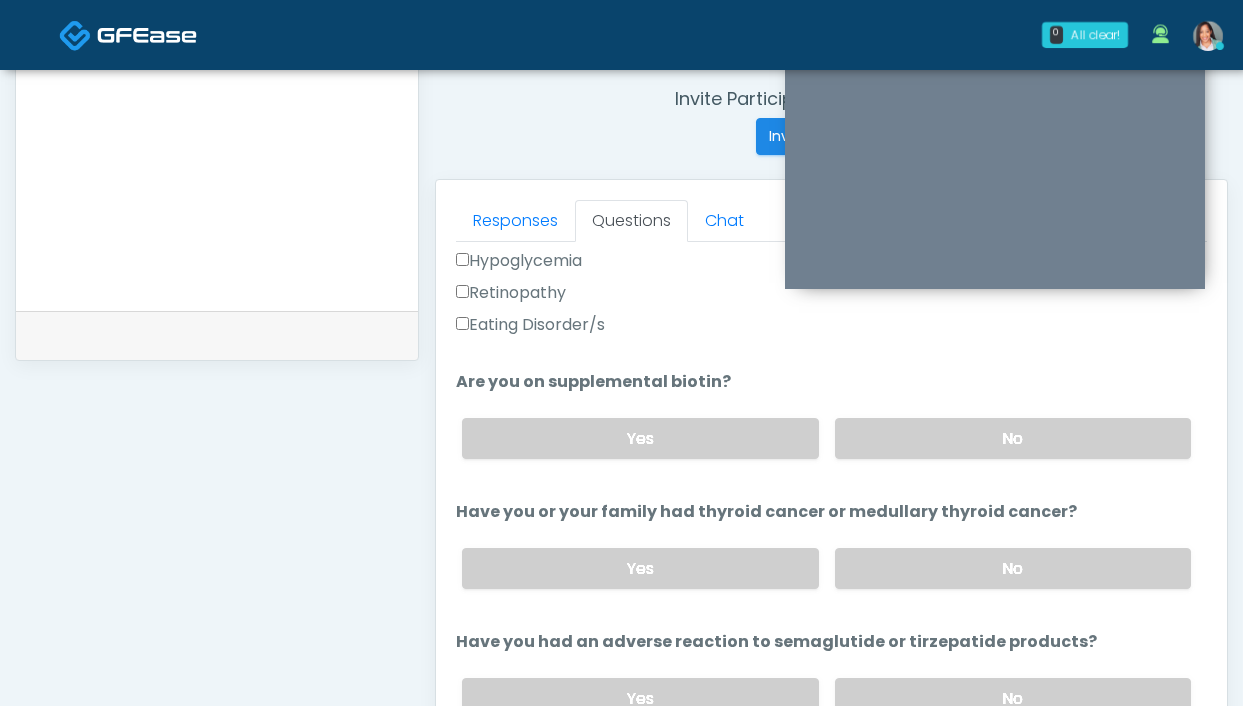 scroll, scrollTop: 638, scrollLeft: 0, axis: vertical 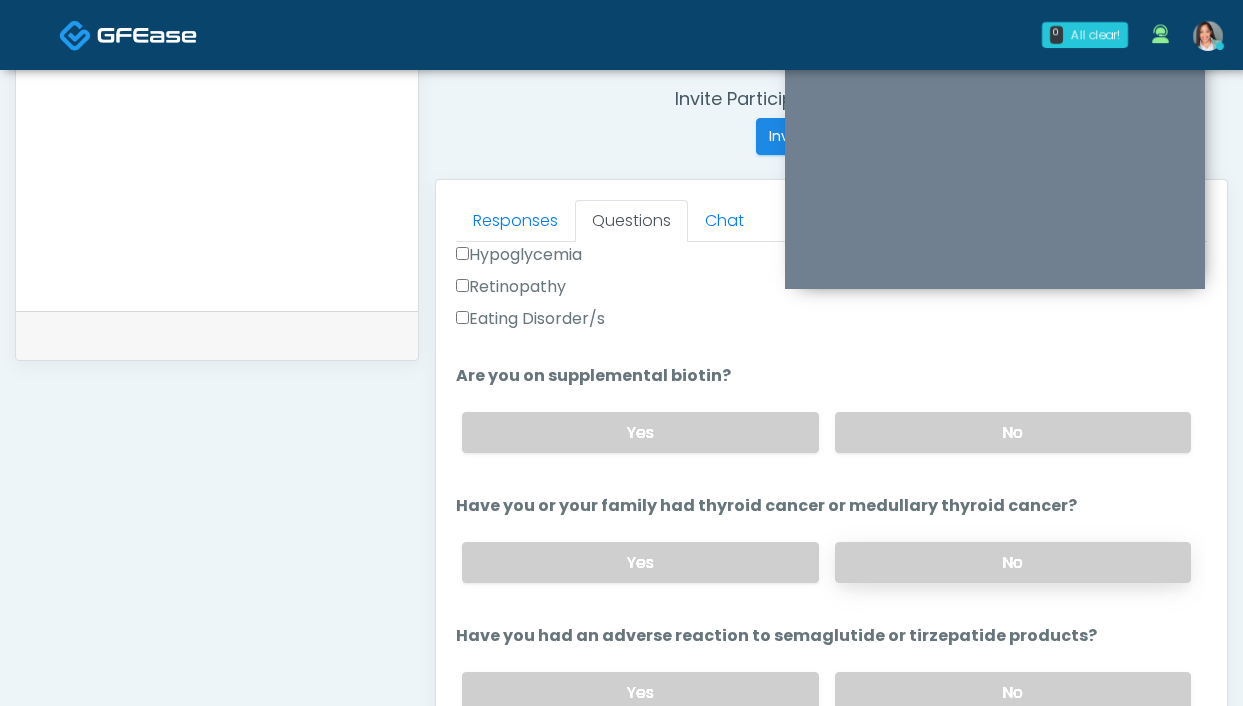 click on "No" at bounding box center [1013, 562] 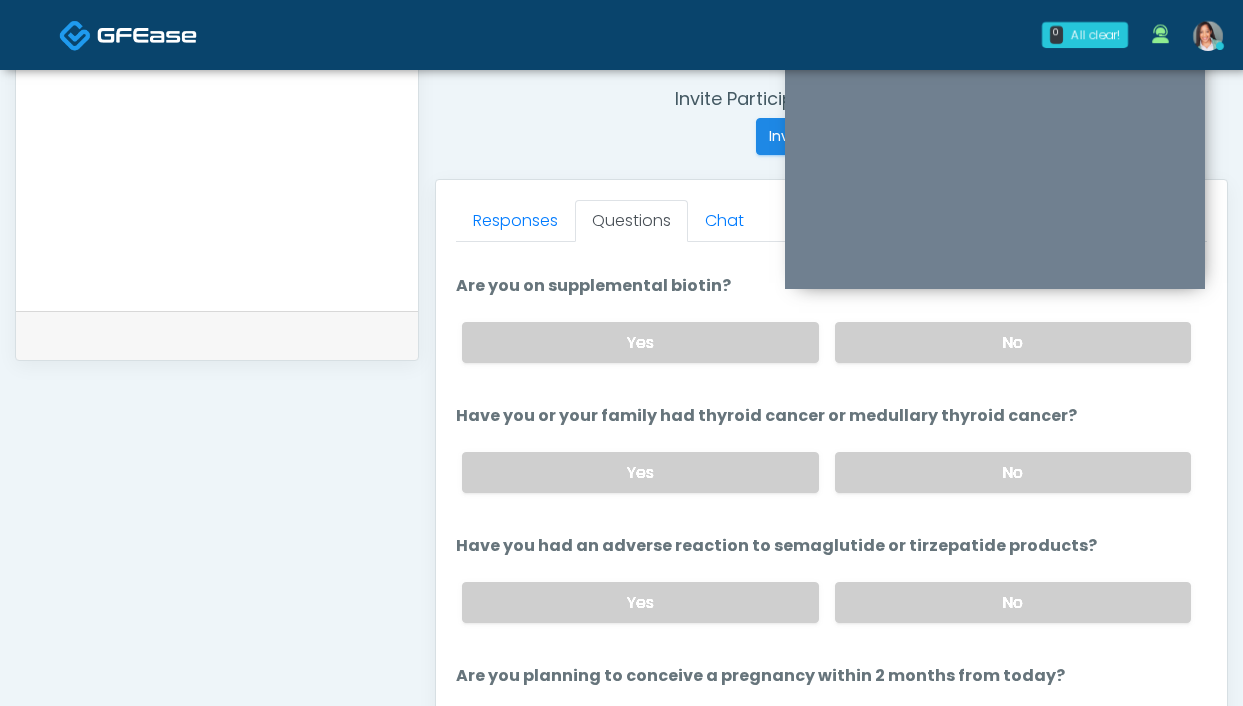 scroll, scrollTop: 808, scrollLeft: 0, axis: vertical 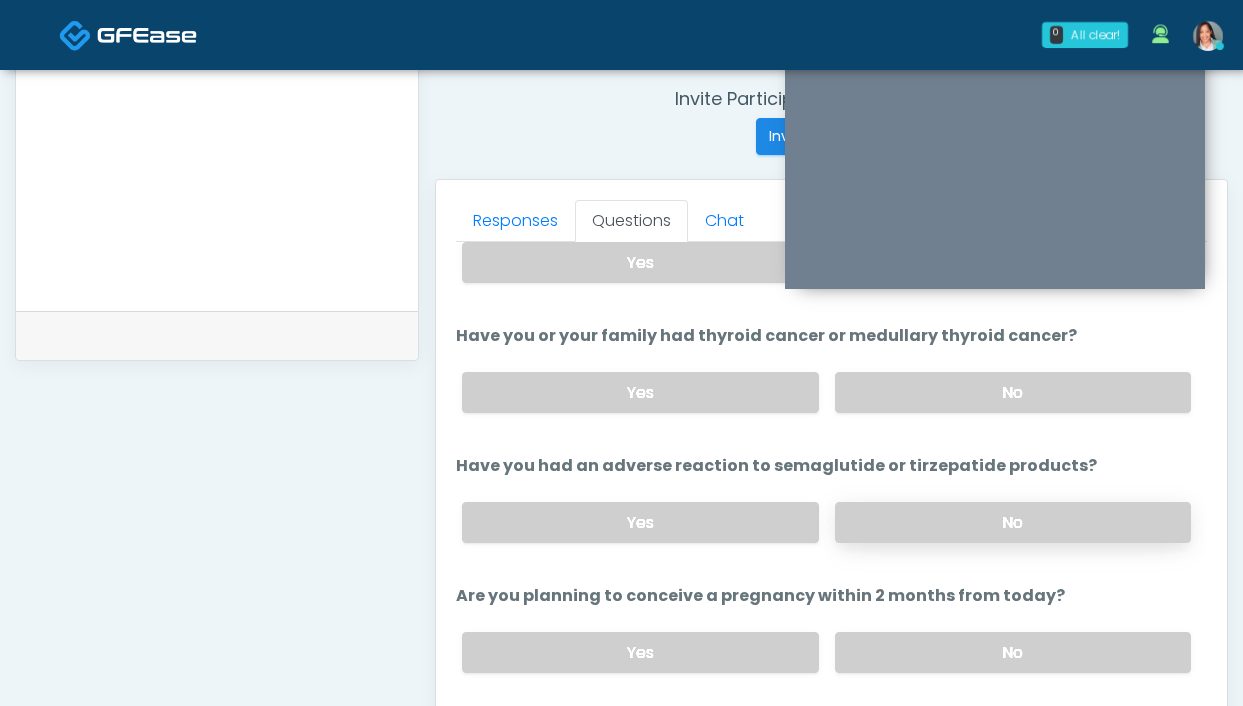 click on "No" at bounding box center (1013, 522) 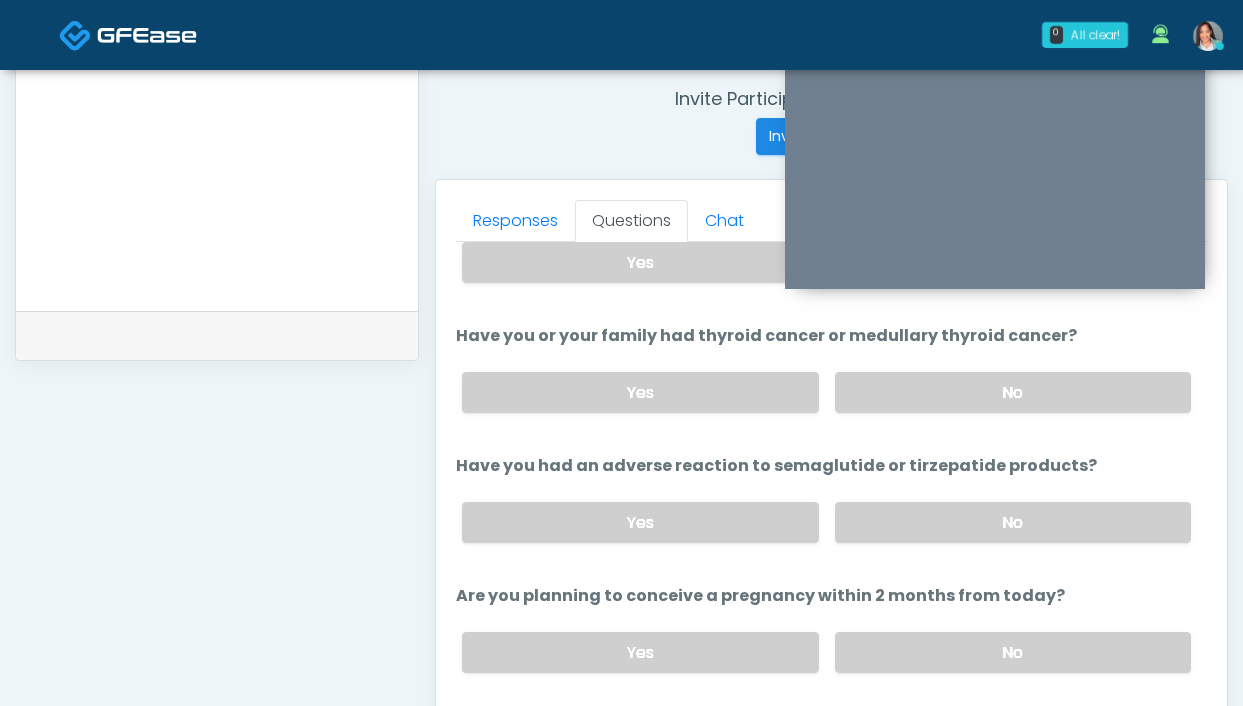 click on "**********" at bounding box center [831, 210] 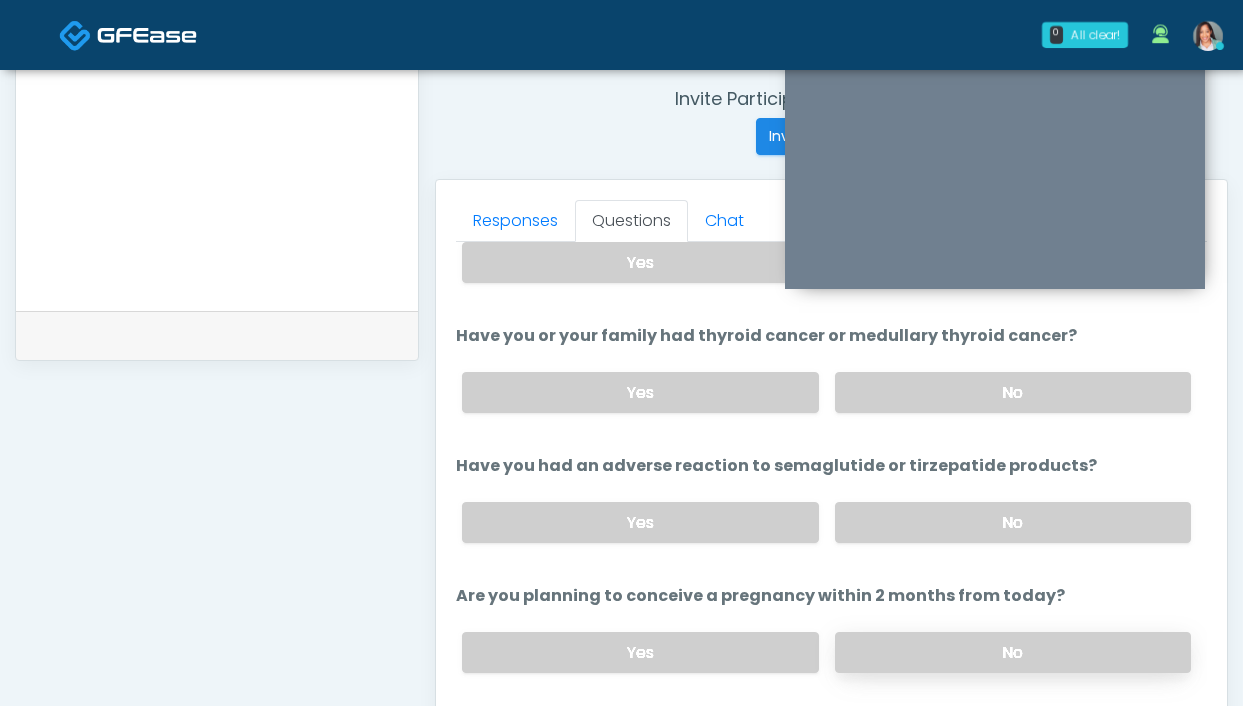 click on "No" at bounding box center [1013, 652] 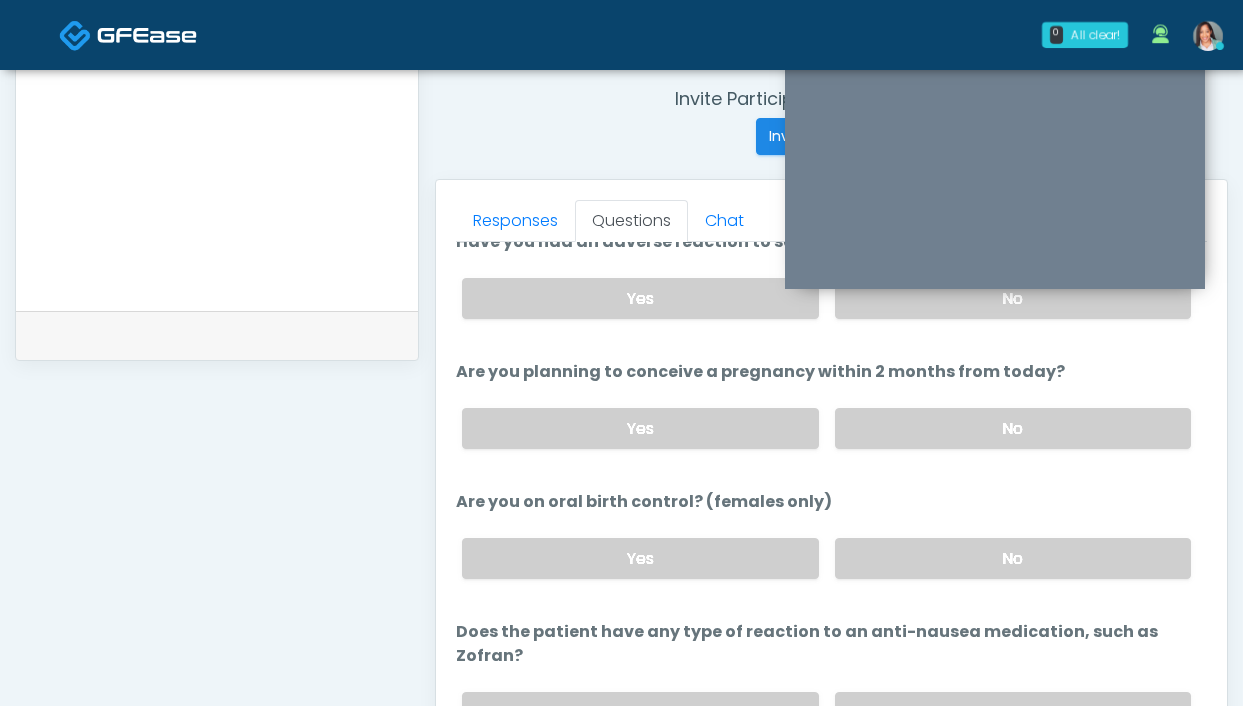 click on "Yes
No" at bounding box center [826, 558] 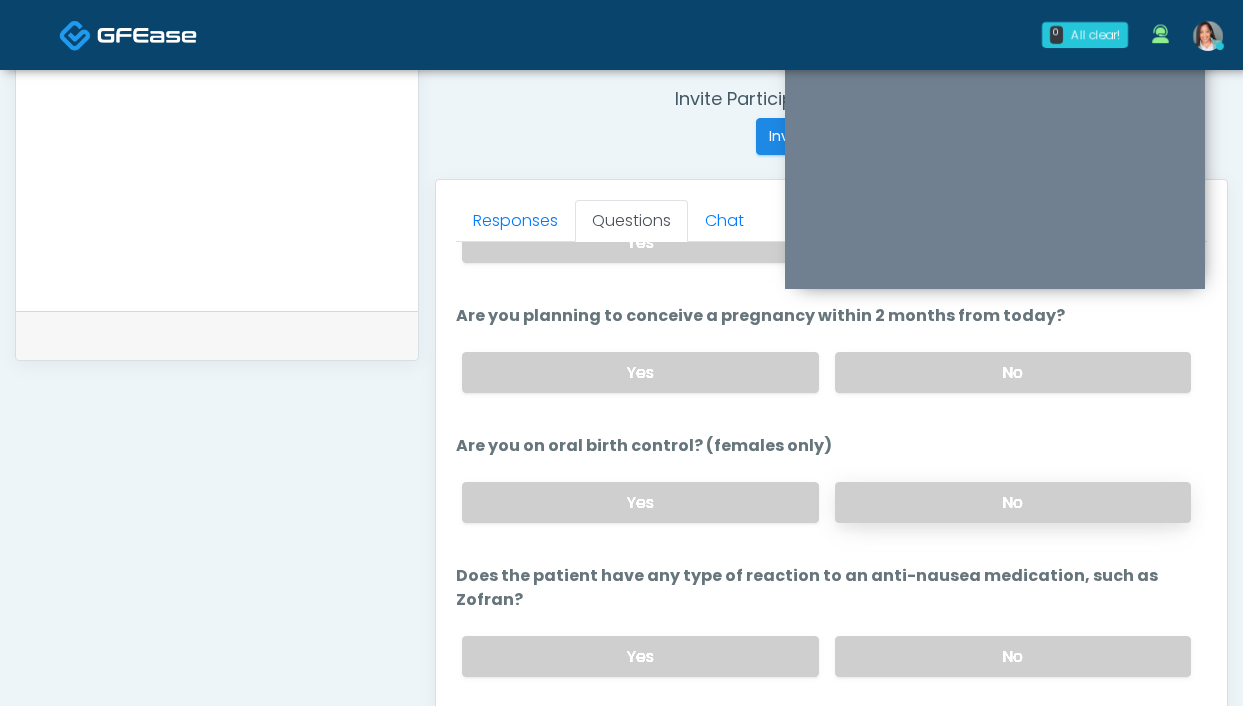 scroll, scrollTop: 1095, scrollLeft: 0, axis: vertical 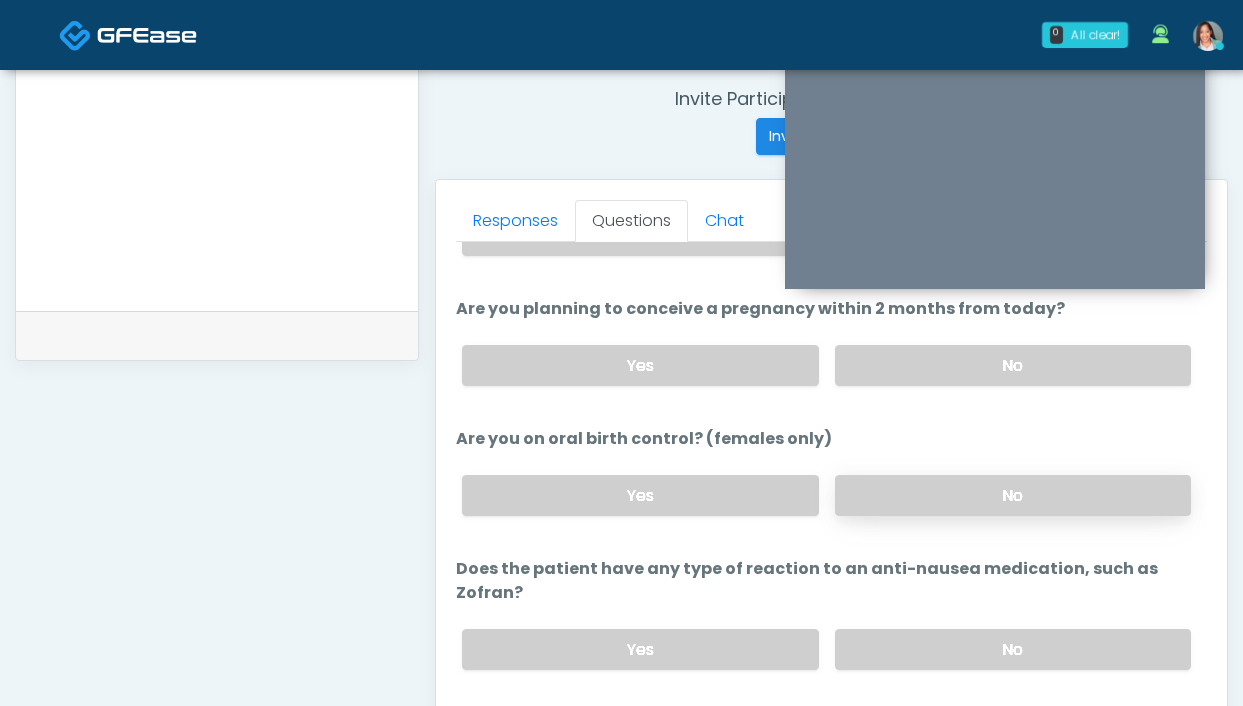click on "No" at bounding box center [1013, 495] 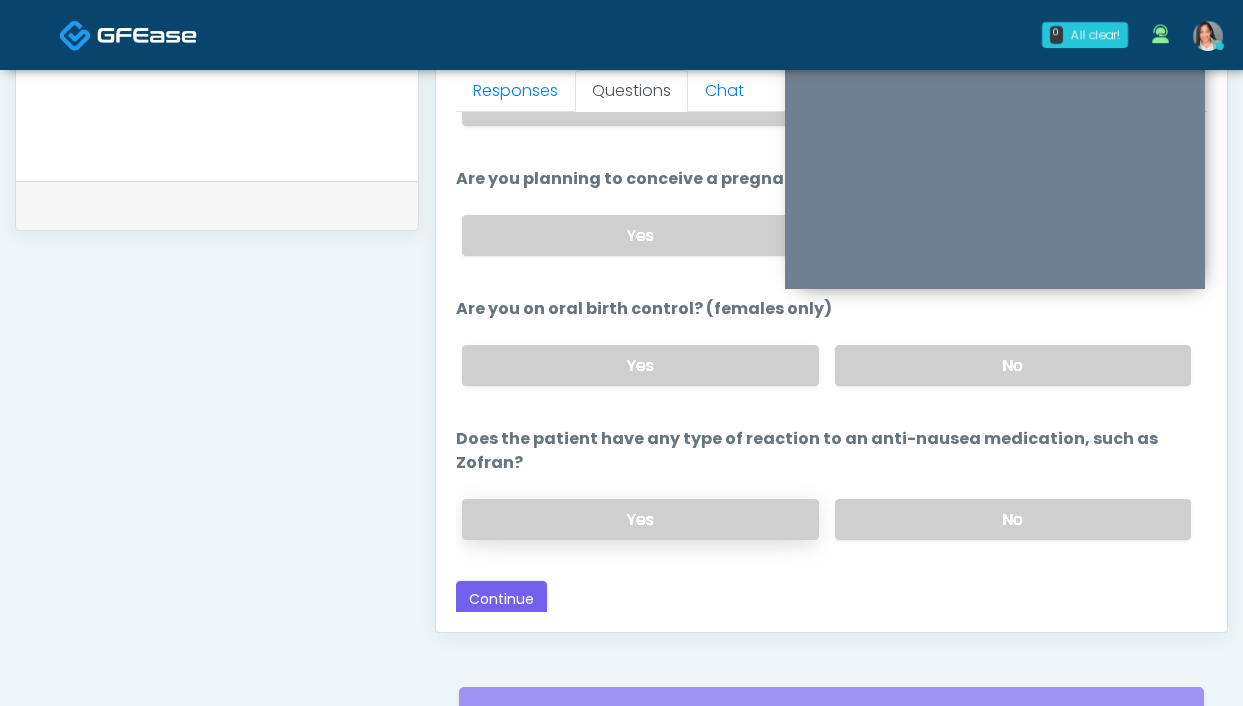 scroll, scrollTop: 899, scrollLeft: 0, axis: vertical 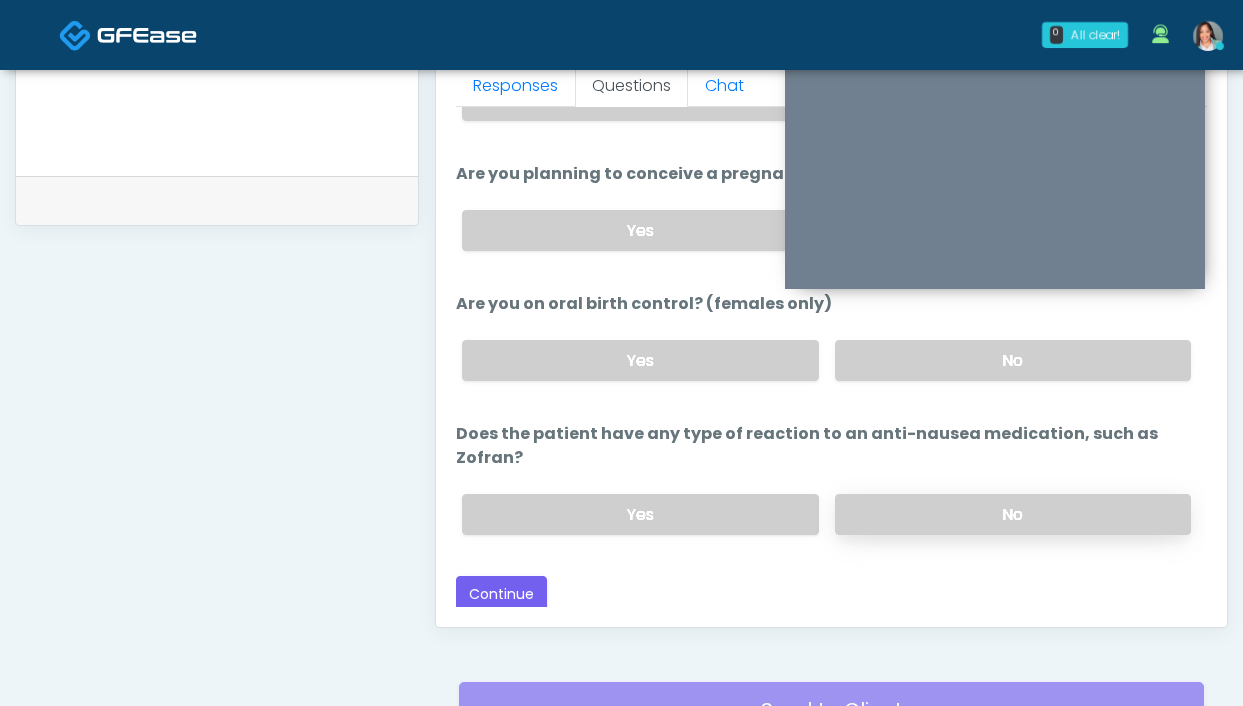 click on "No" at bounding box center [1013, 514] 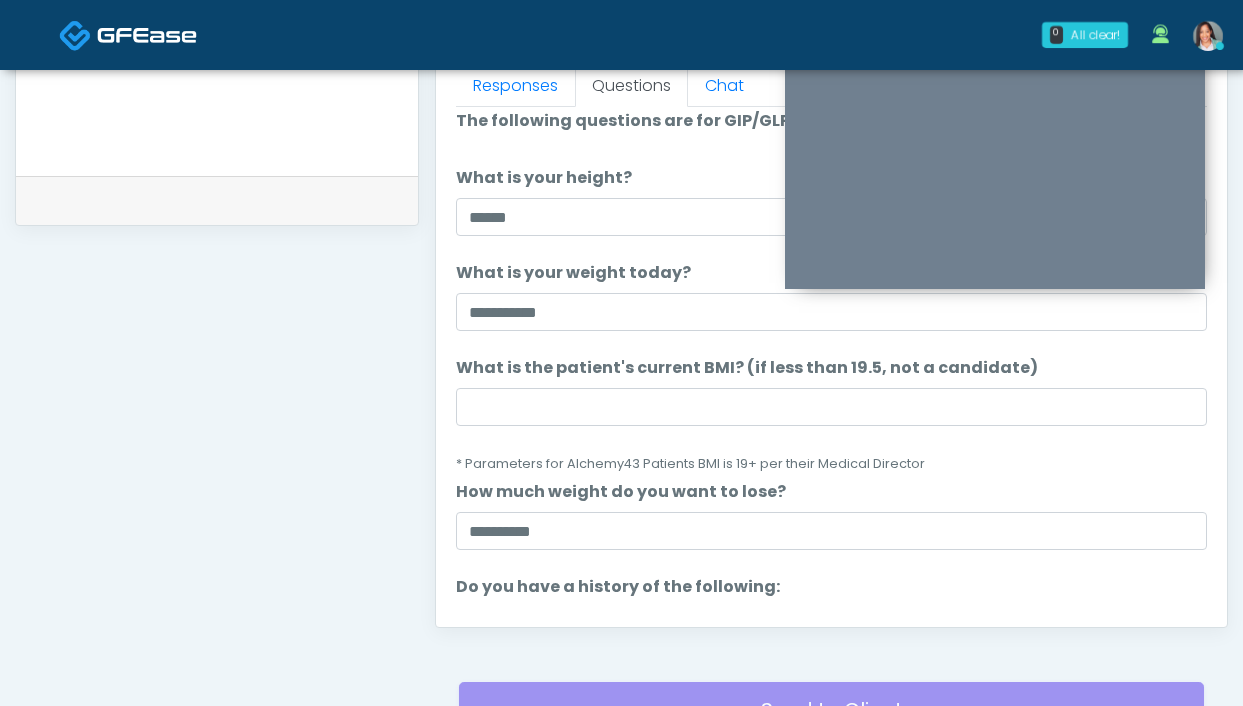 scroll, scrollTop: 0, scrollLeft: 0, axis: both 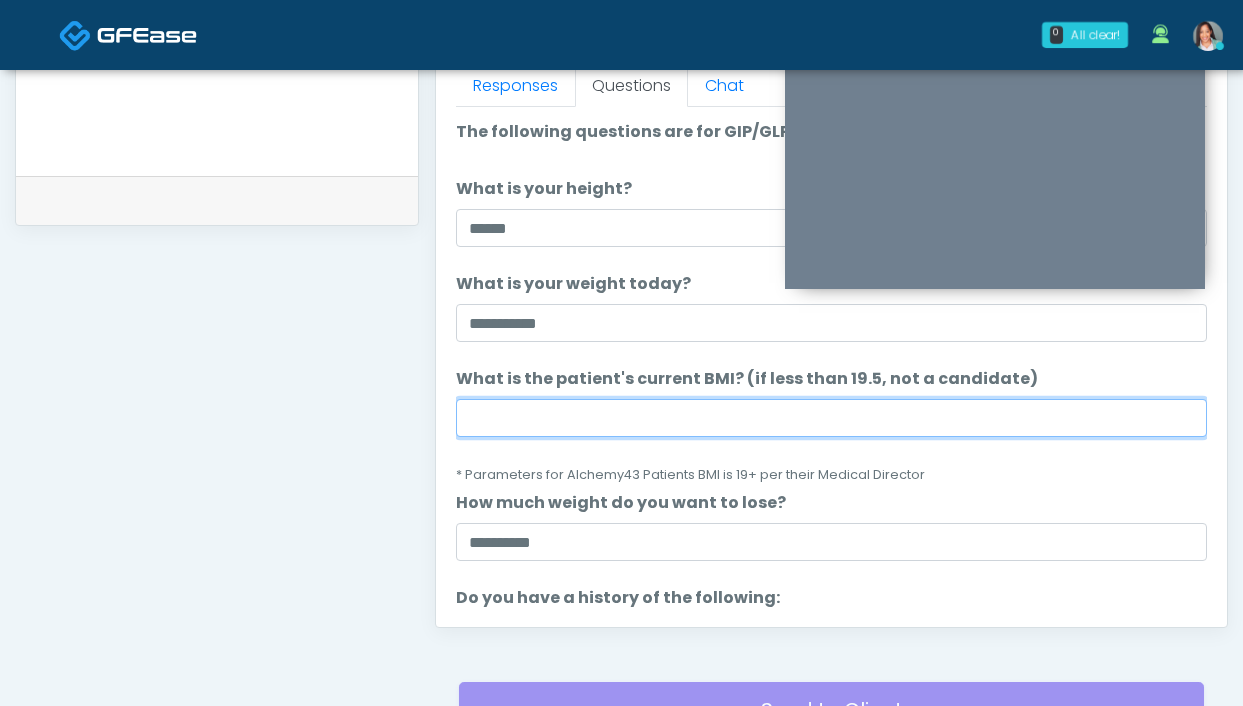click on "What is the patient's current BMI? (if less than 19.5, not a candidate)" at bounding box center [831, 418] 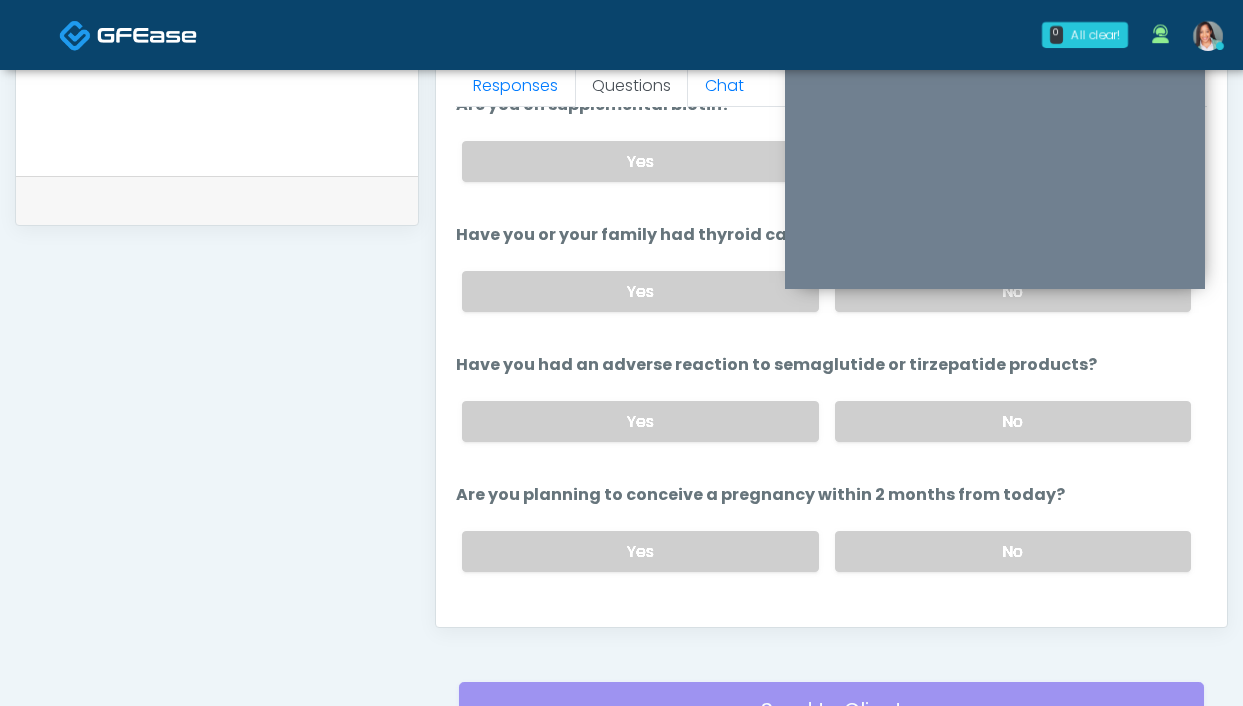 scroll, scrollTop: 1095, scrollLeft: 0, axis: vertical 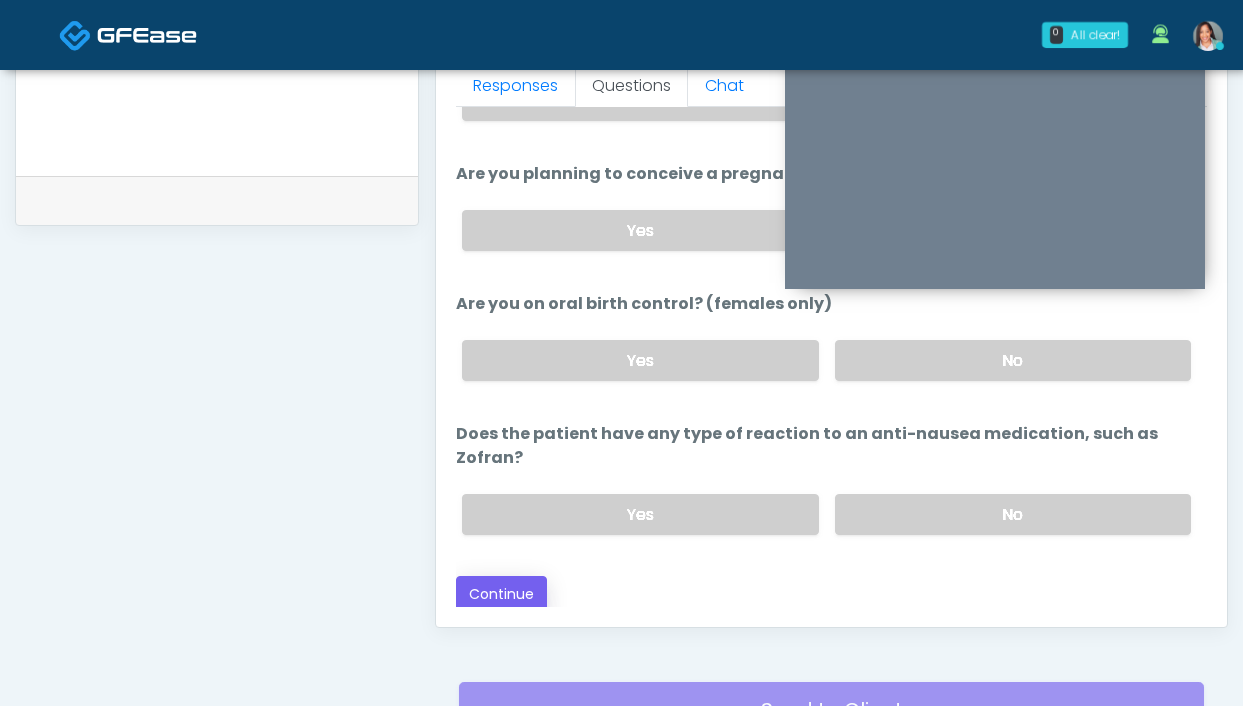 type on "****" 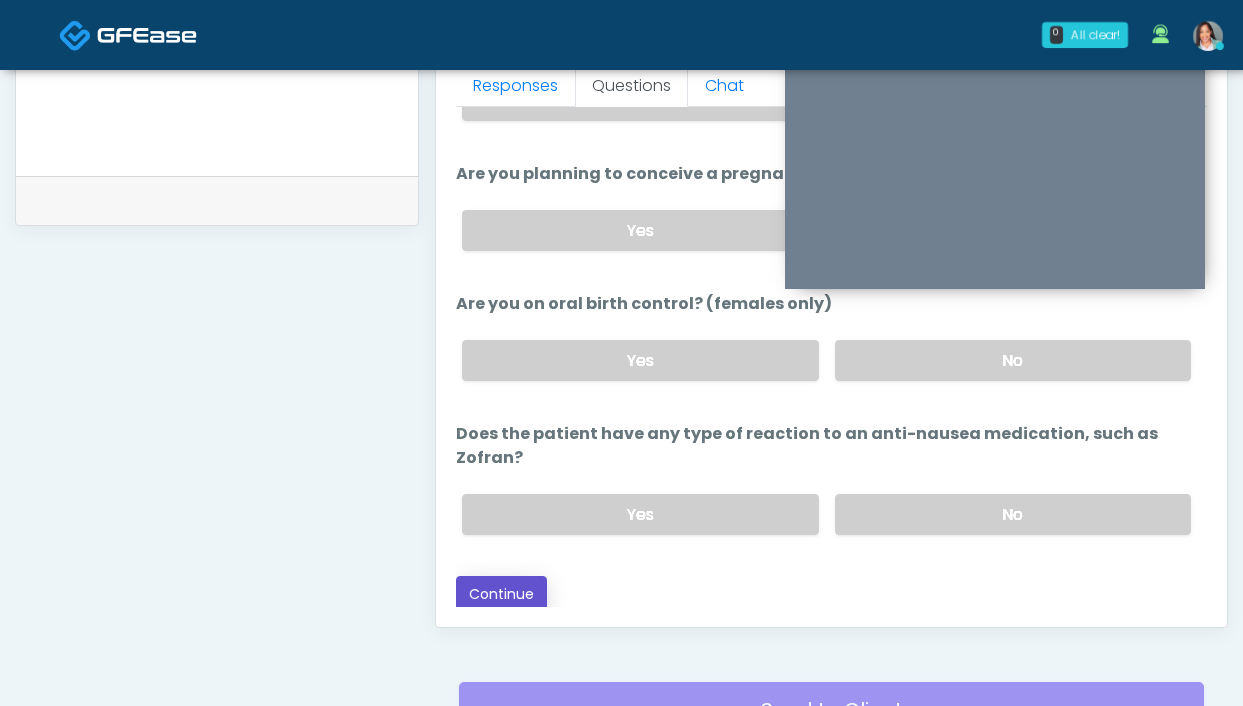 click on "Continue" at bounding box center [501, 594] 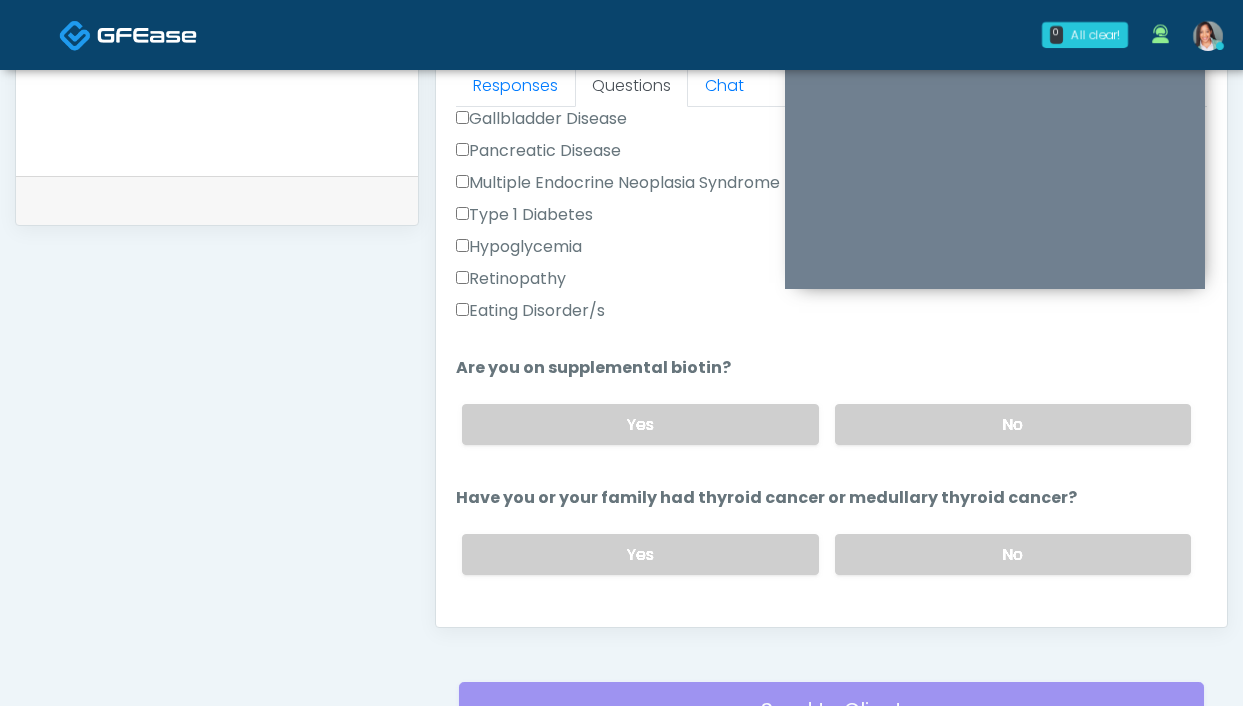 scroll, scrollTop: 305, scrollLeft: 0, axis: vertical 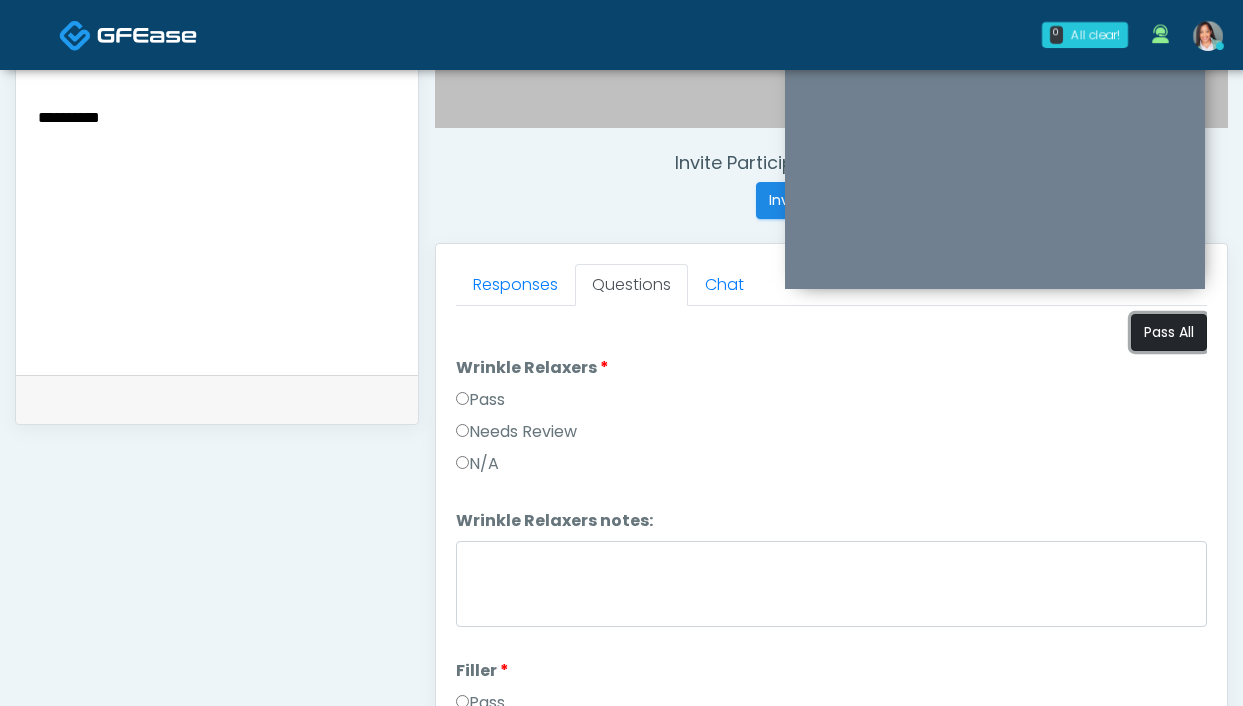click on "Pass All" at bounding box center (1169, 332) 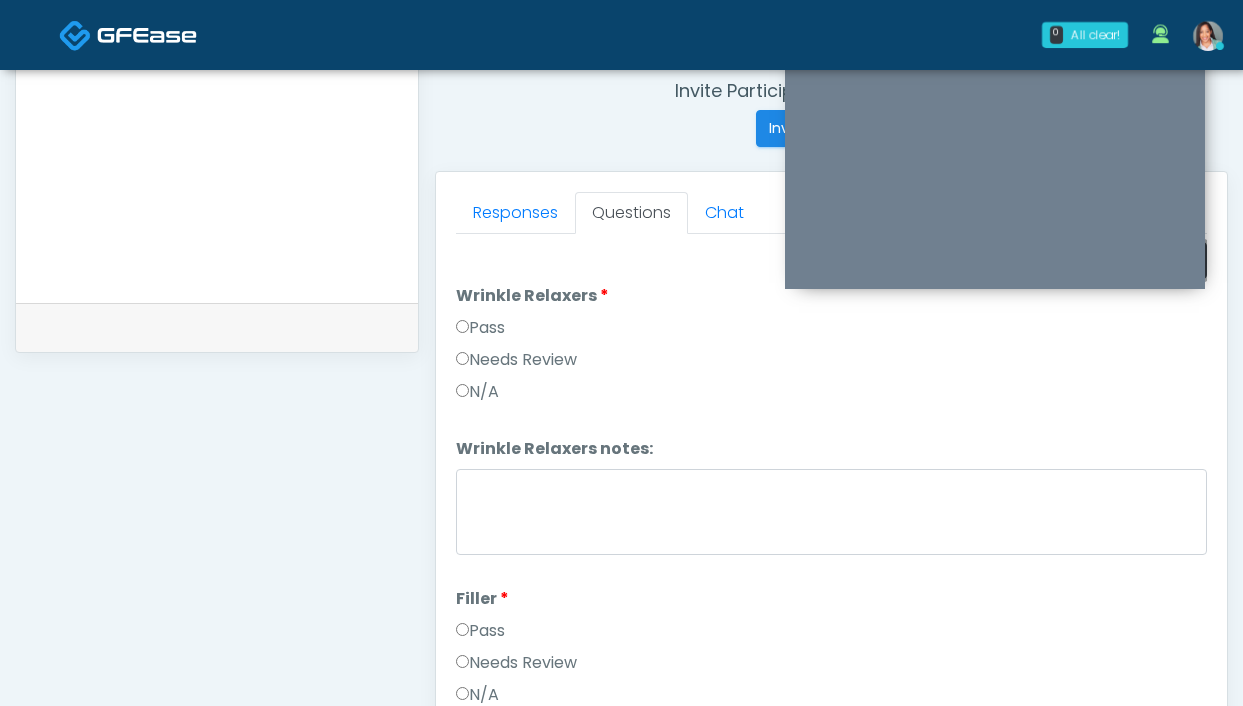 scroll, scrollTop: 773, scrollLeft: 0, axis: vertical 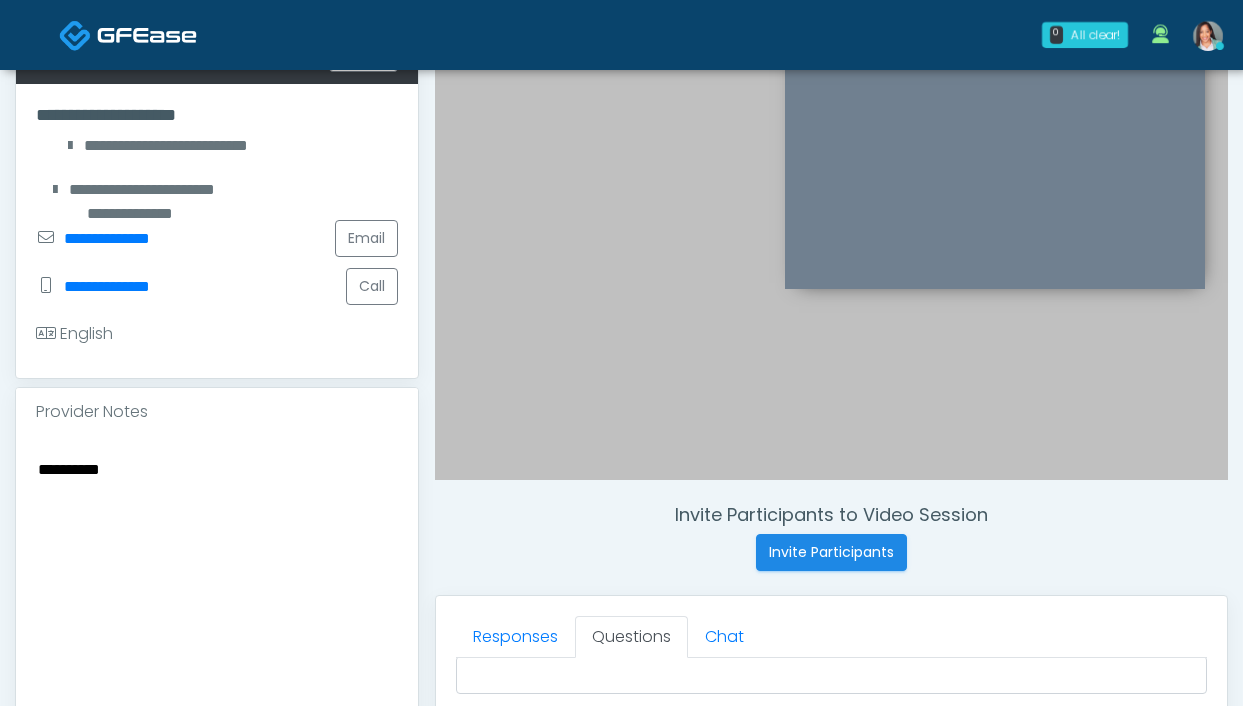 drag, startPoint x: 138, startPoint y: 491, endPoint x: -42, endPoint y: 460, distance: 182.64993 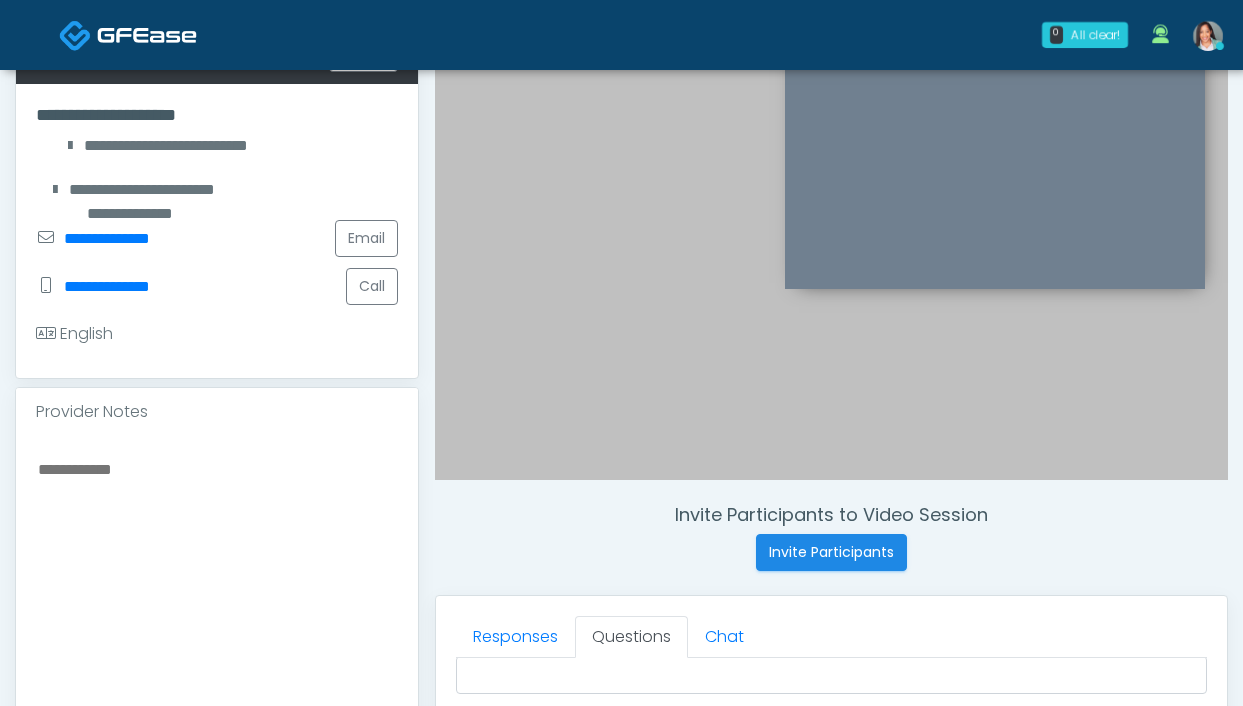 type 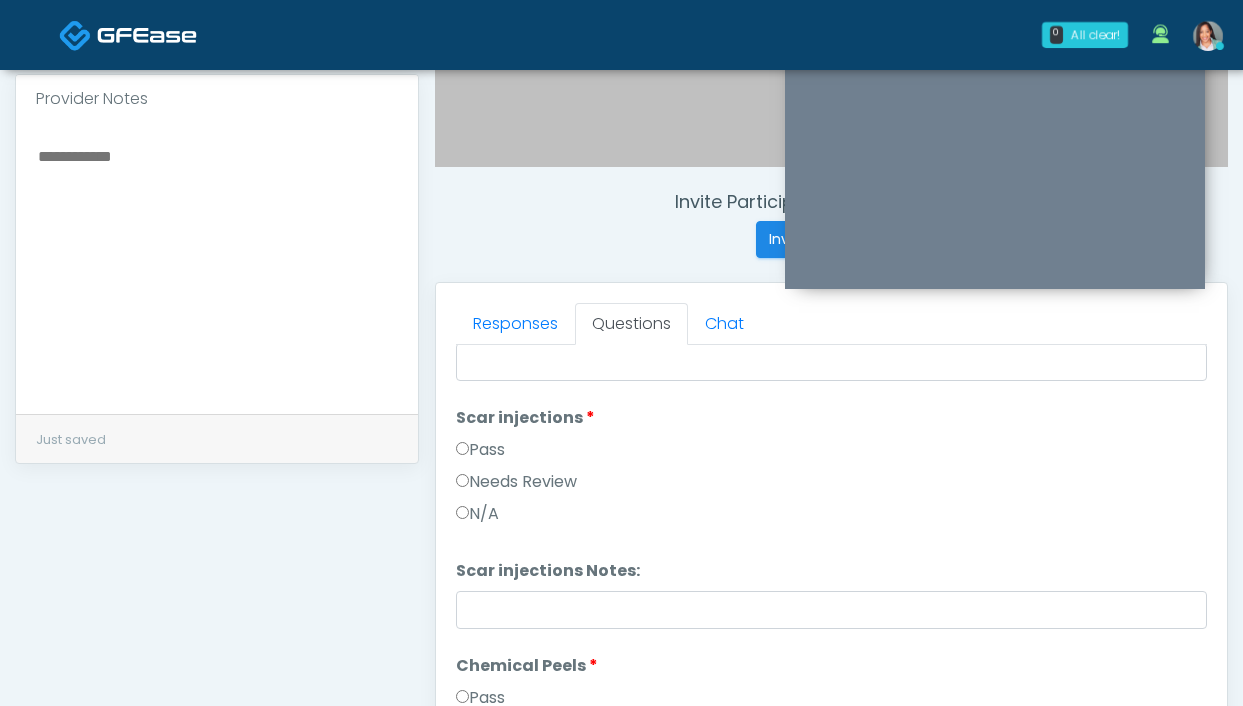 scroll, scrollTop: 662, scrollLeft: 0, axis: vertical 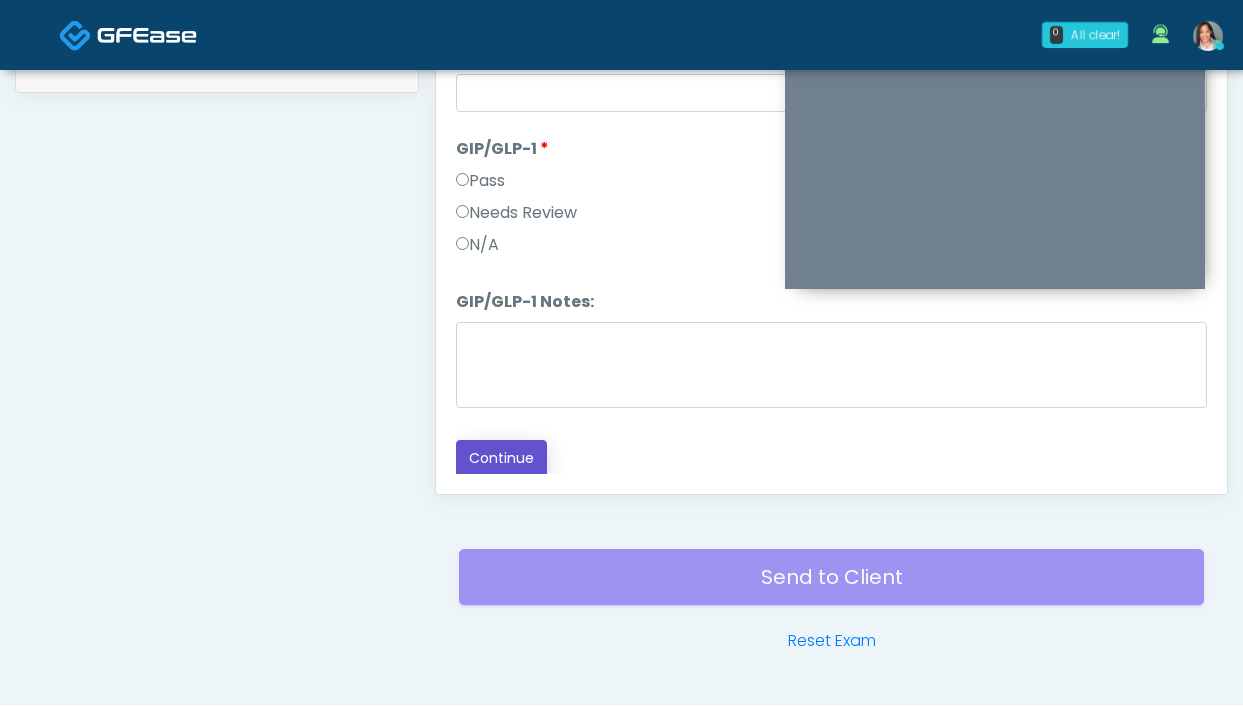 click on "Continue" at bounding box center [501, 458] 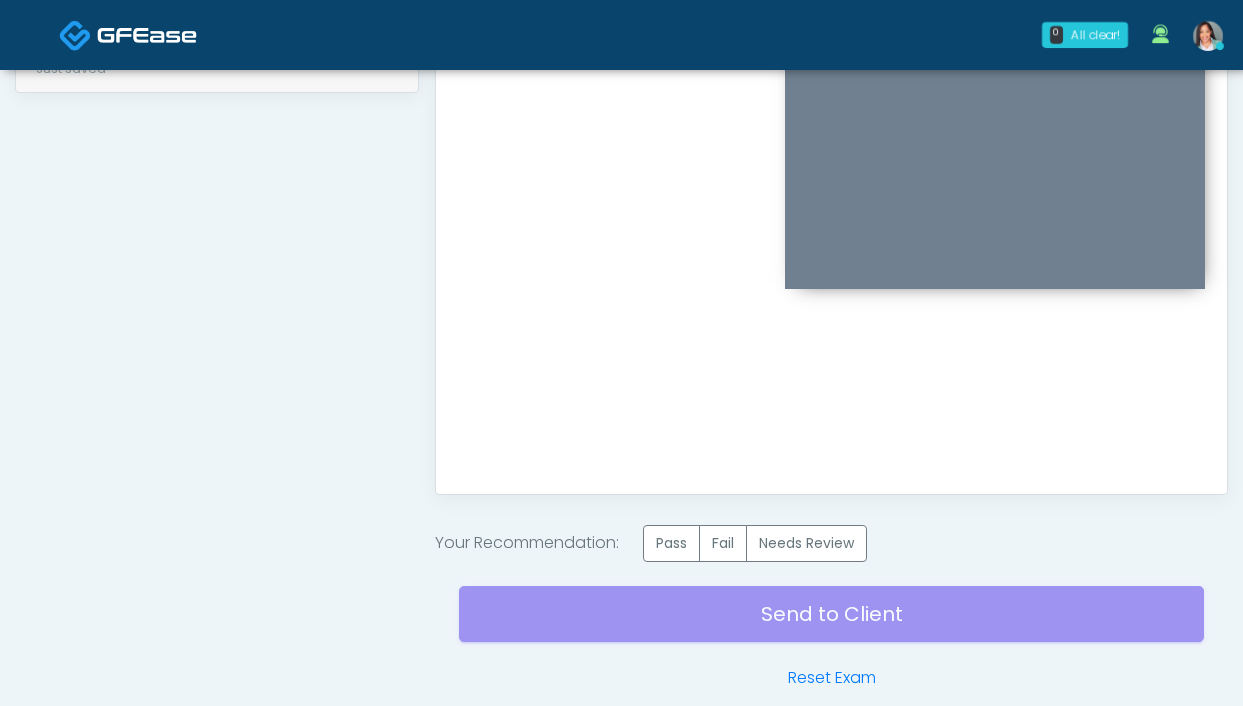 scroll, scrollTop: 0, scrollLeft: 0, axis: both 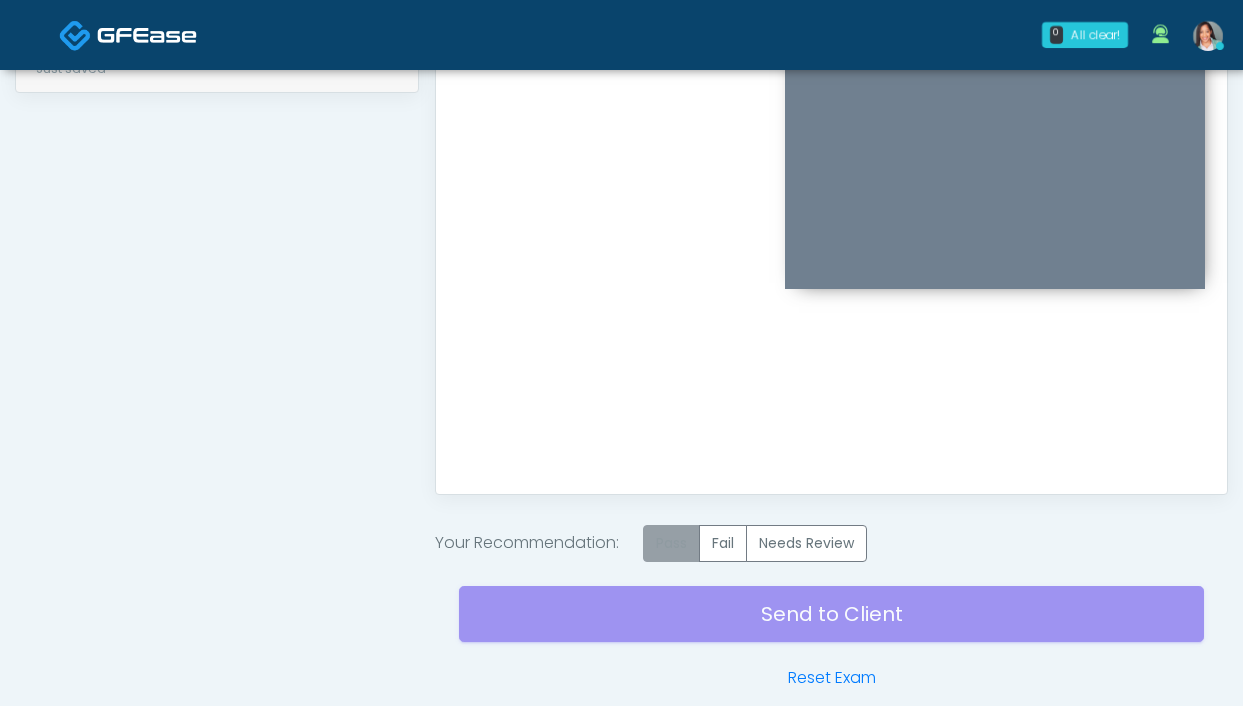 click on "Pass" at bounding box center (671, 543) 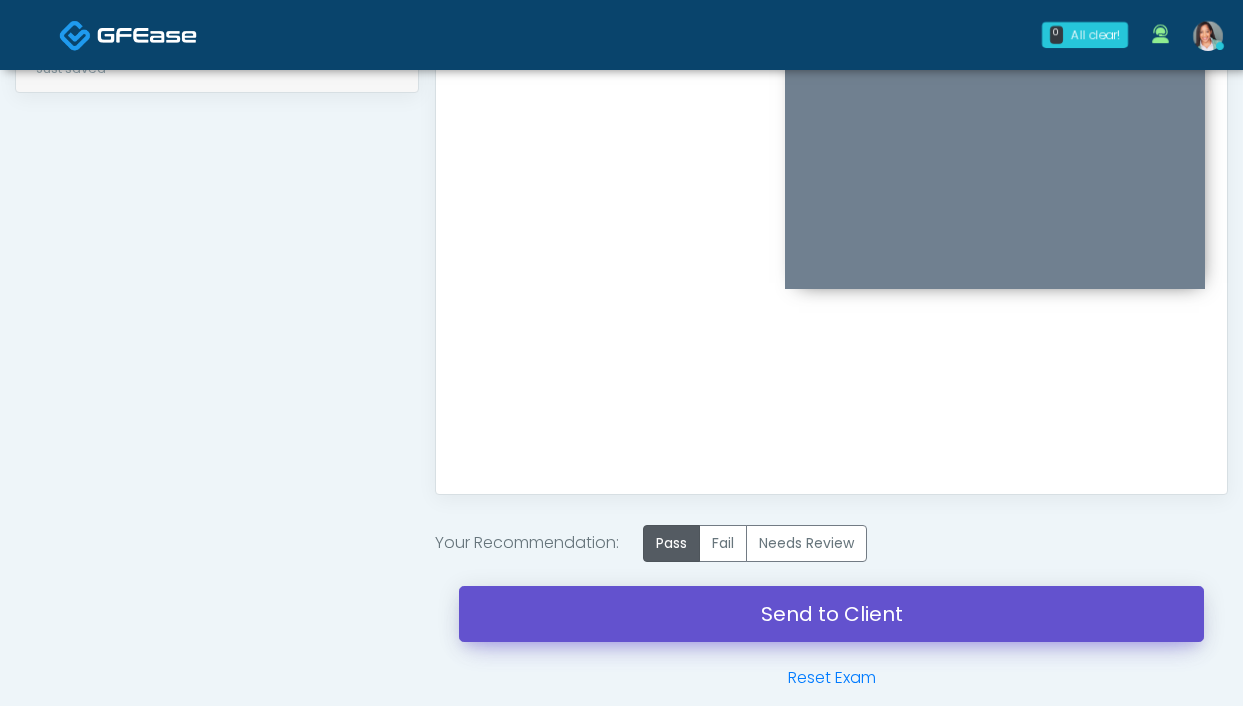 click on "Send to Client" at bounding box center (831, 614) 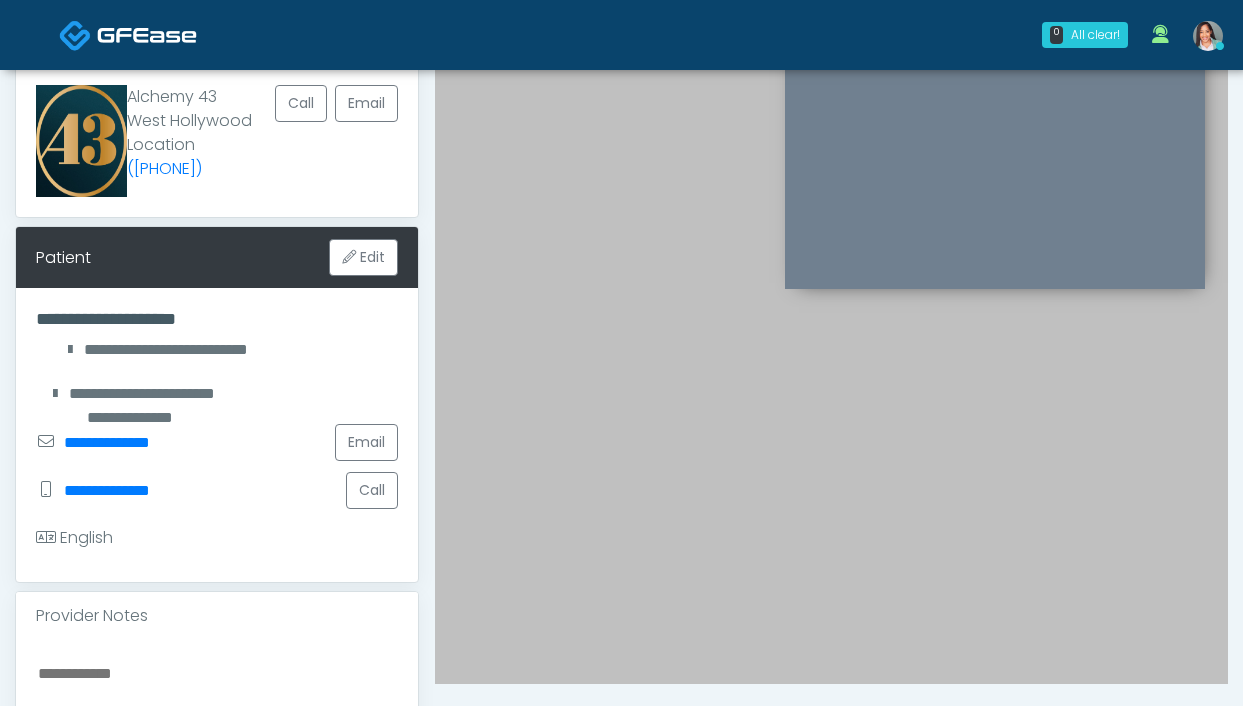 scroll, scrollTop: 0, scrollLeft: 0, axis: both 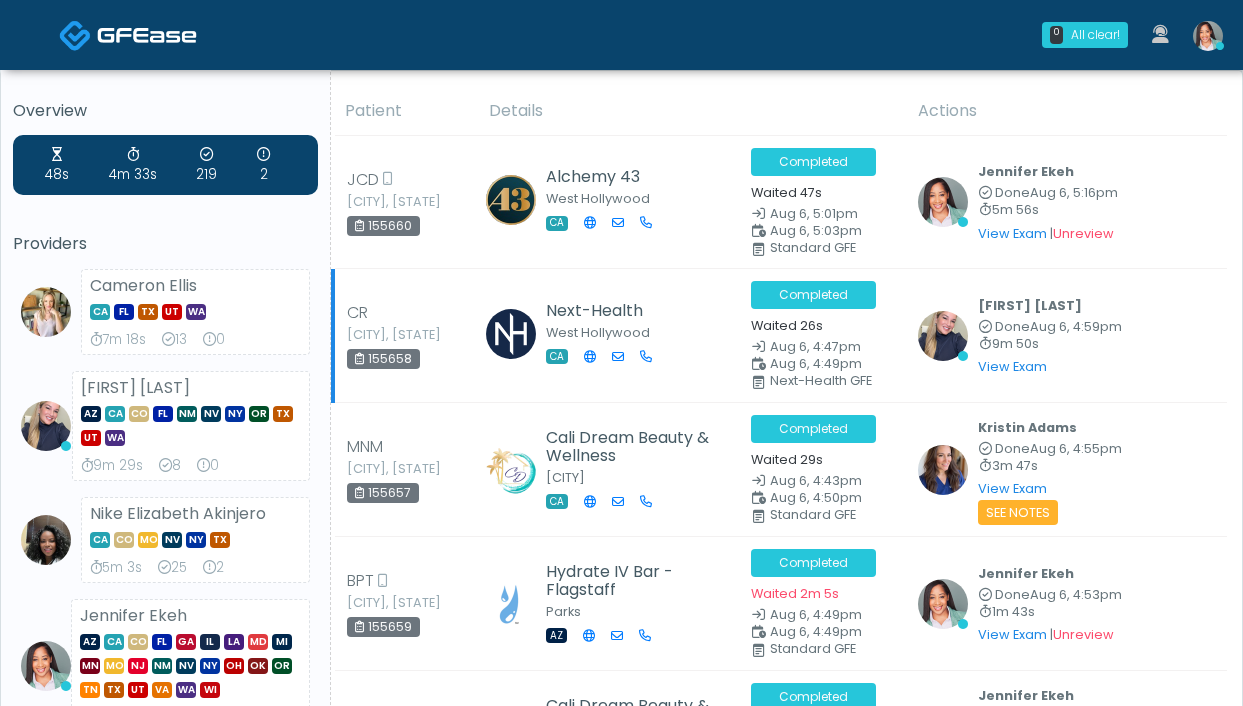 click at bounding box center [943, 336] 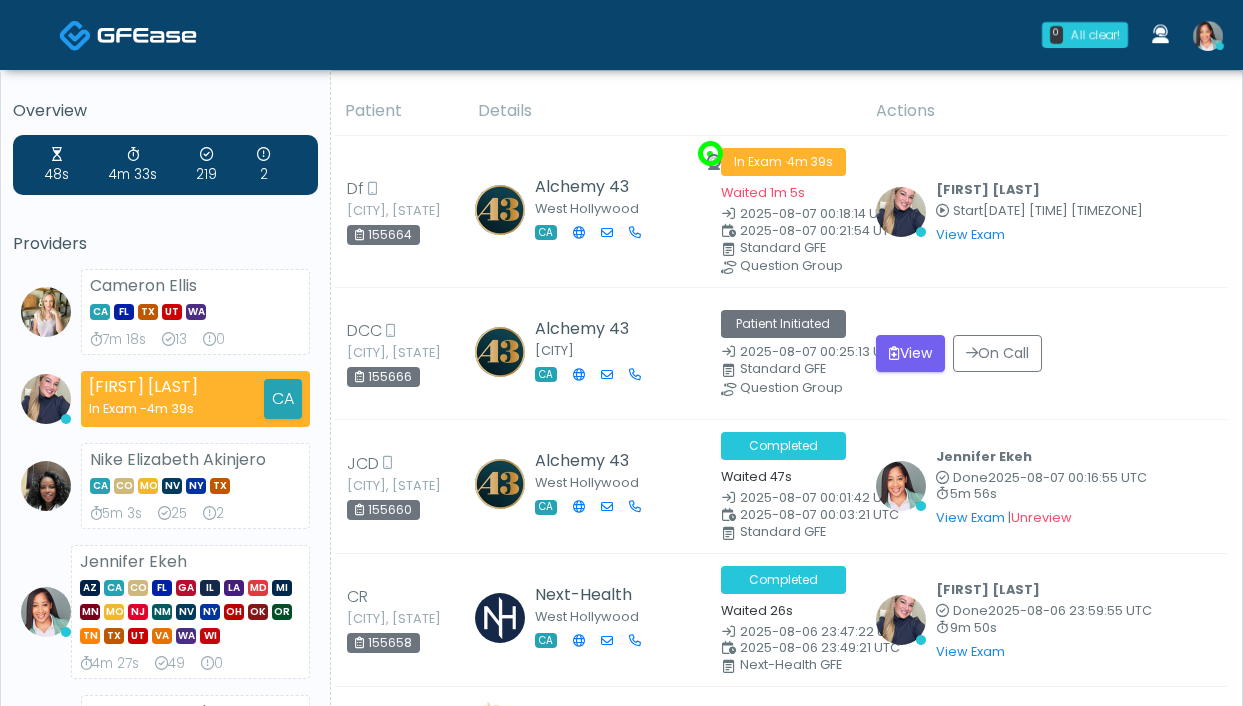 scroll, scrollTop: 0, scrollLeft: 0, axis: both 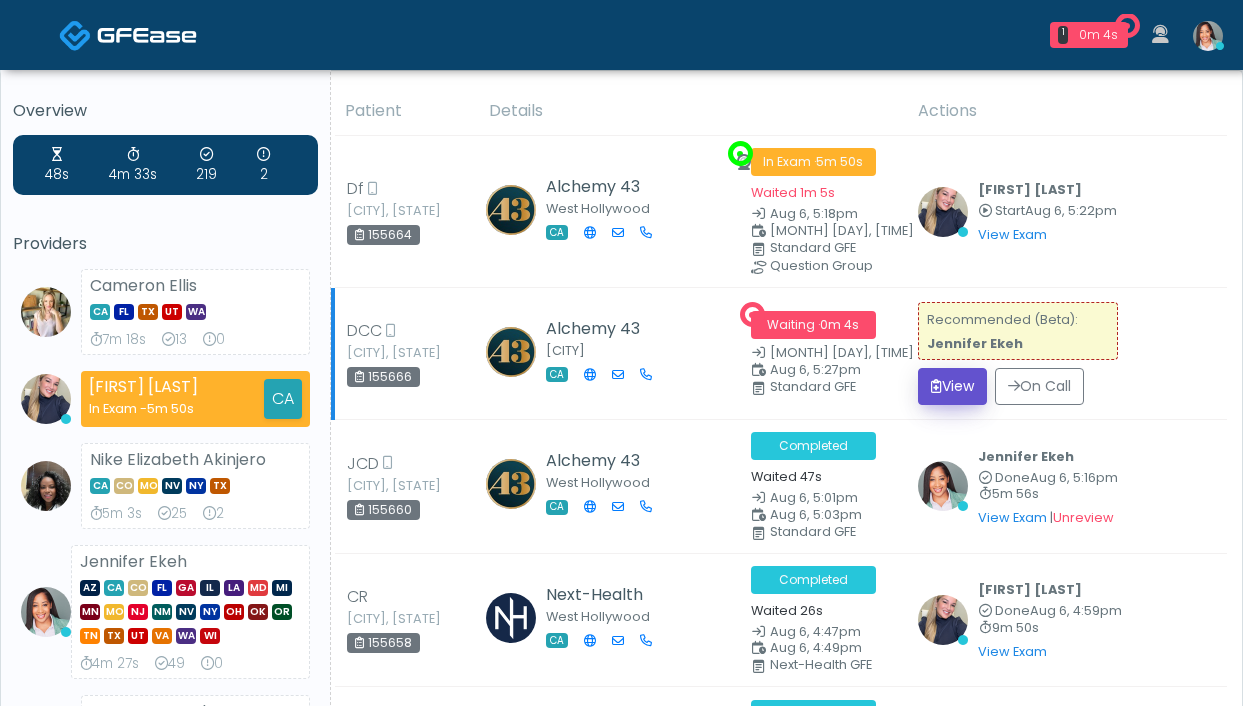 click on "View" at bounding box center [952, 386] 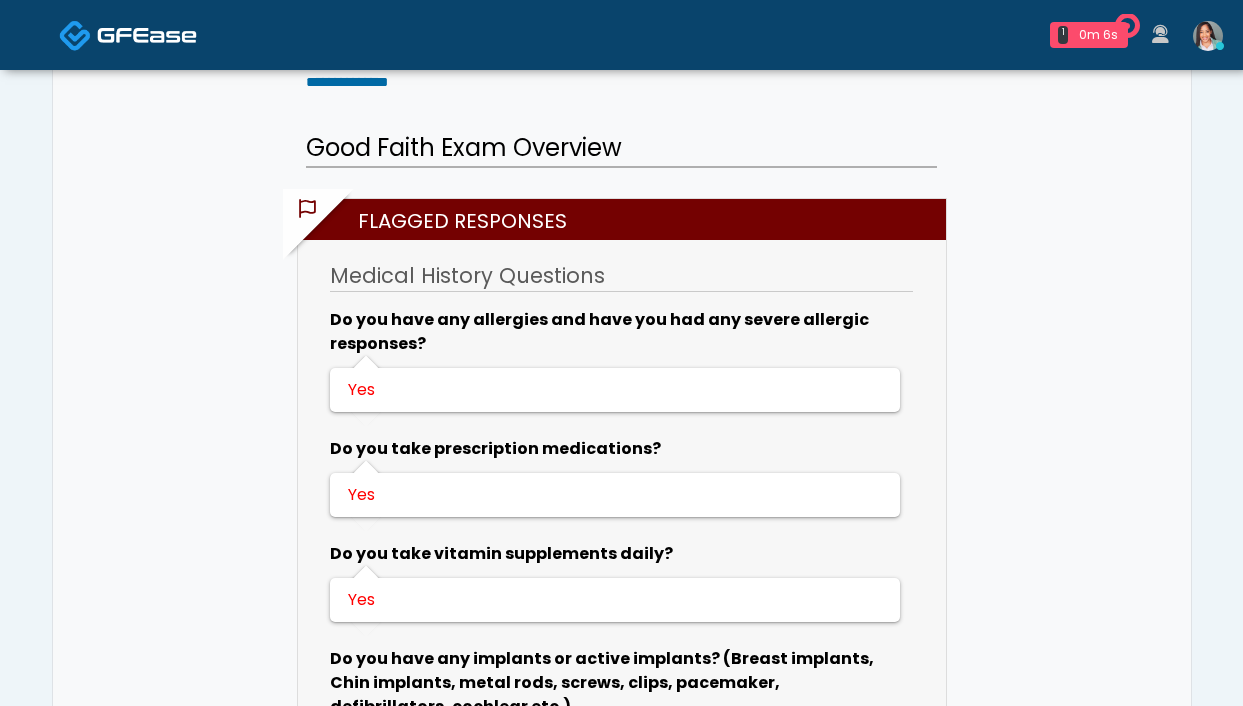 scroll, scrollTop: 478, scrollLeft: 0, axis: vertical 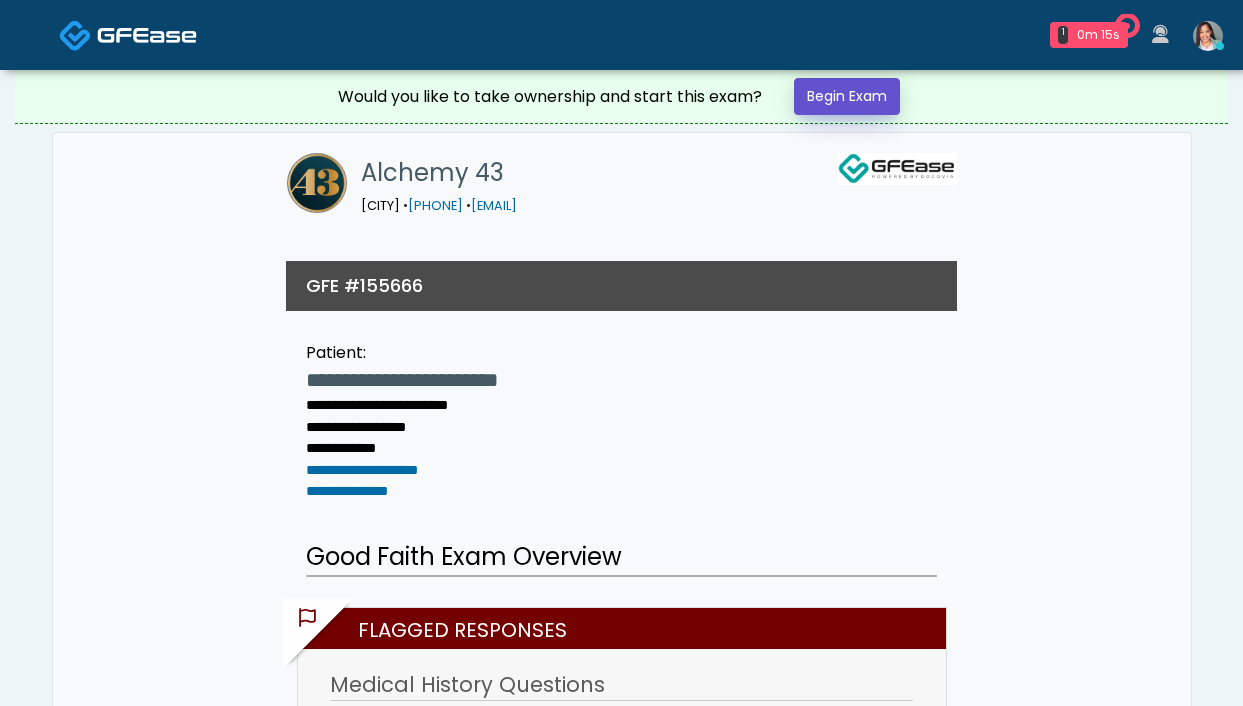 click on "Begin Exam" at bounding box center [847, 96] 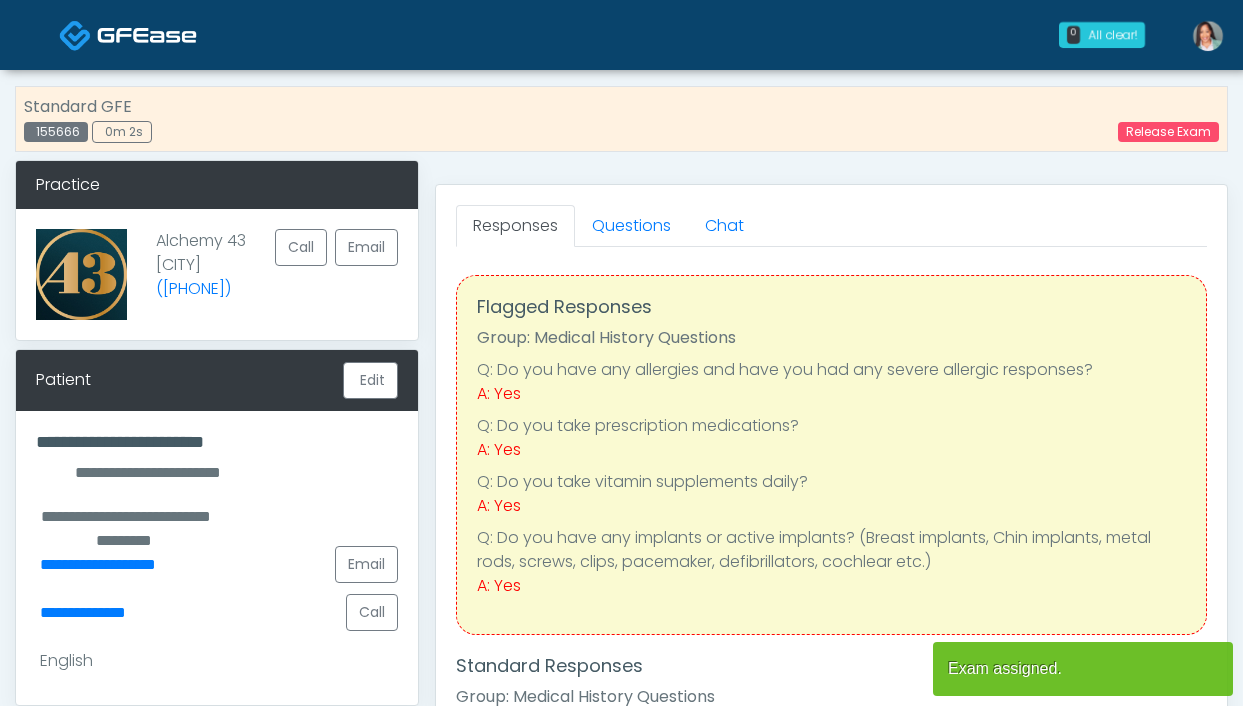 scroll, scrollTop: 0, scrollLeft: 0, axis: both 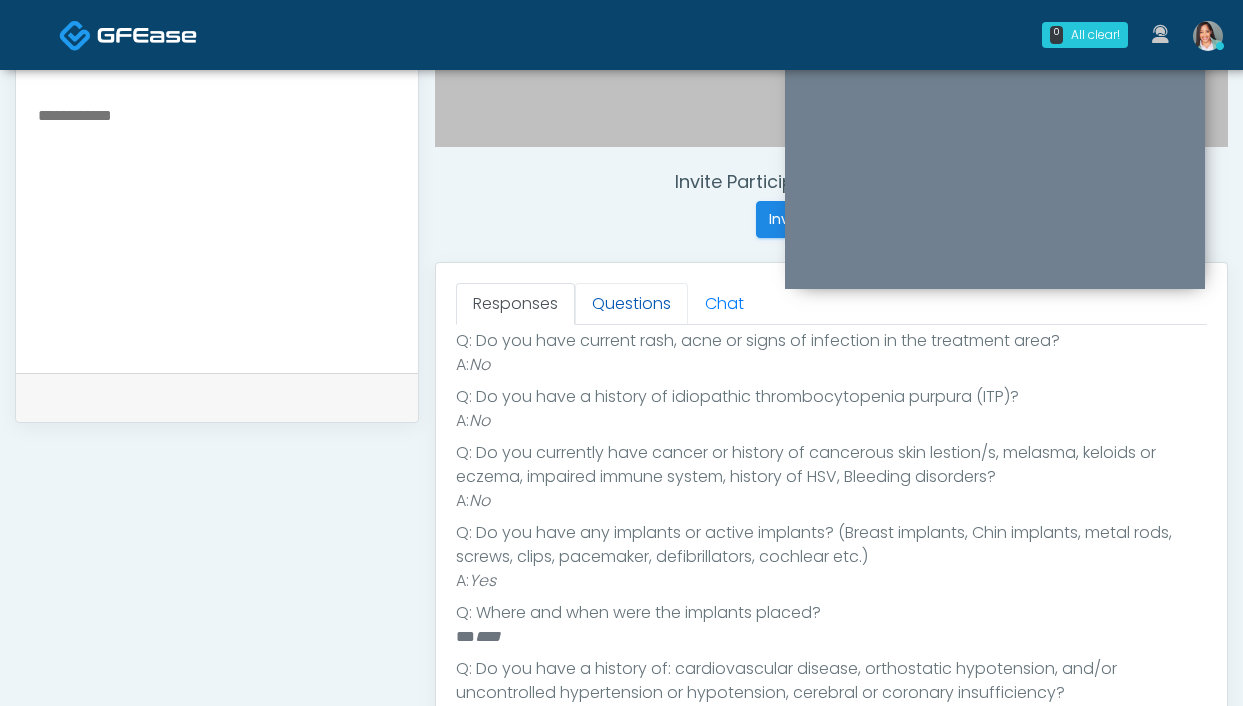 click on "Questions" at bounding box center [631, 304] 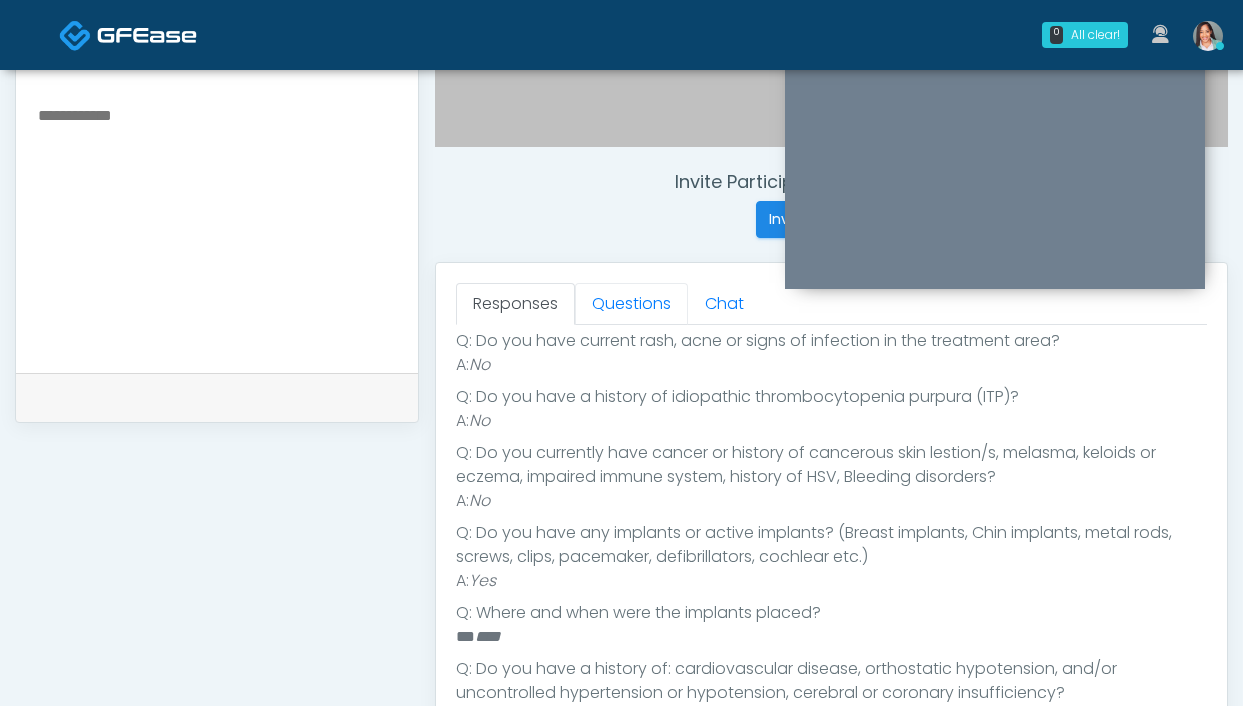 scroll, scrollTop: 0, scrollLeft: 0, axis: both 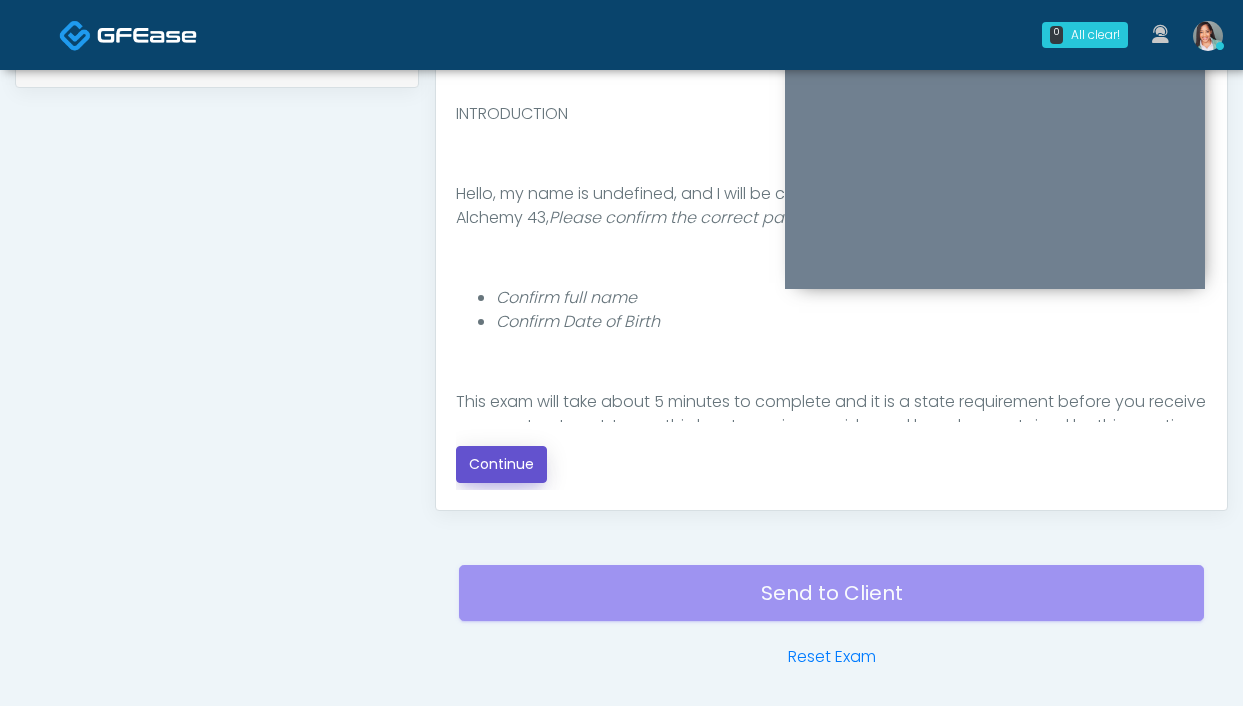 click on "Continue" at bounding box center [501, 464] 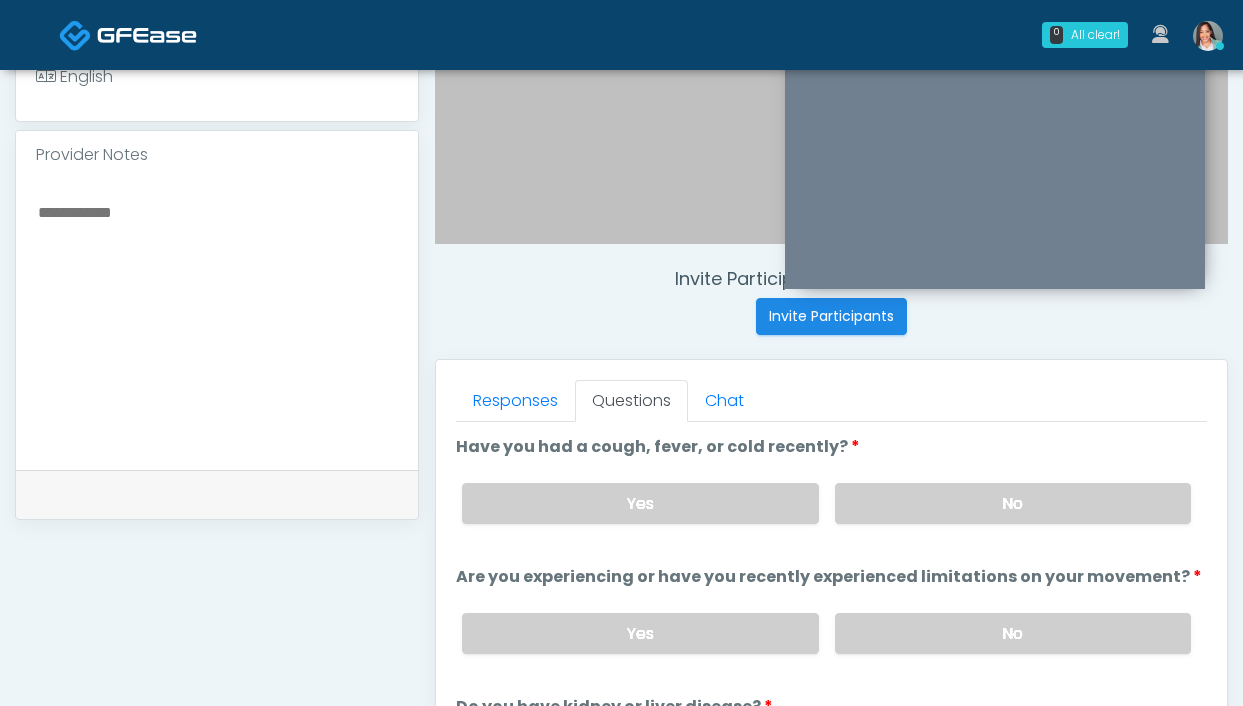 scroll, scrollTop: 585, scrollLeft: 0, axis: vertical 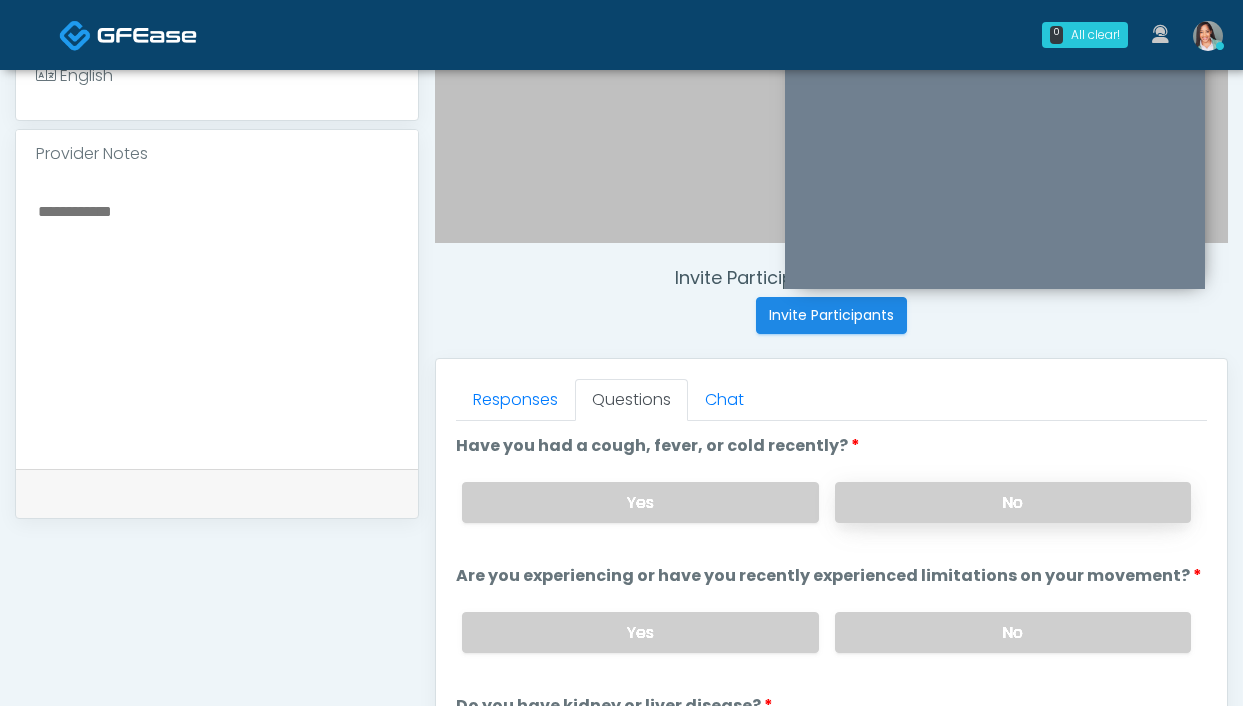 click on "No" at bounding box center (1013, 502) 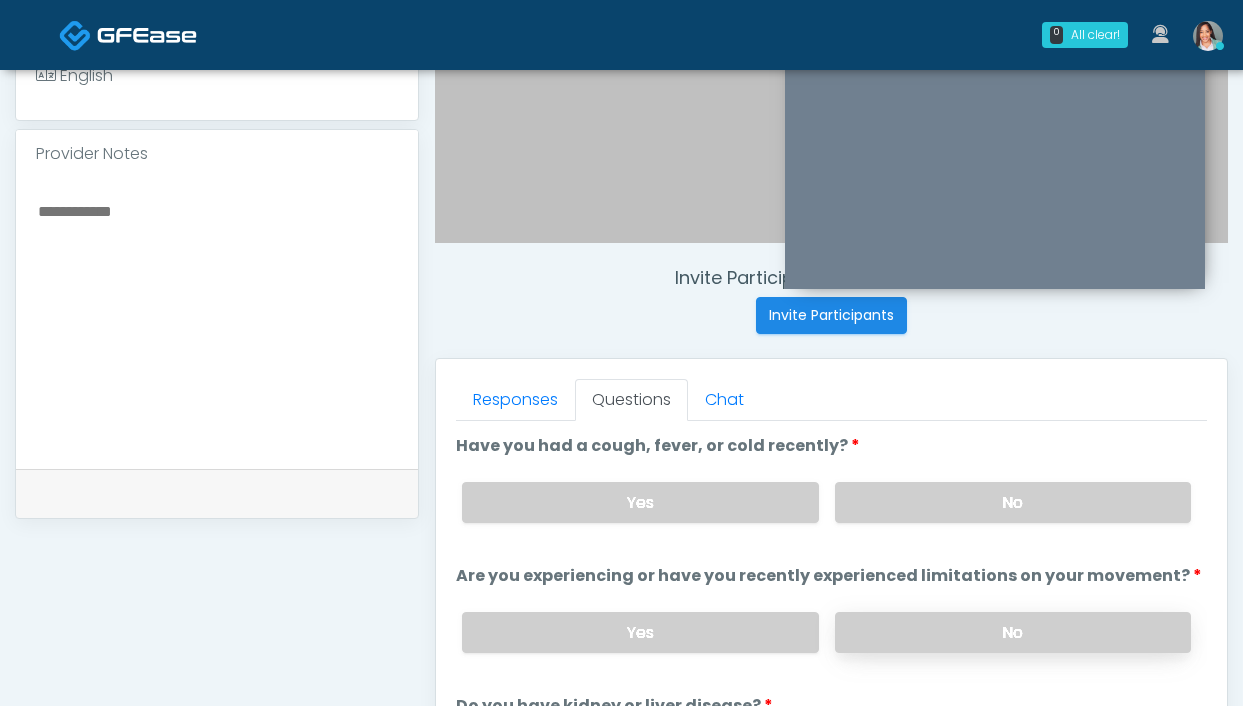 click on "No" at bounding box center [1013, 632] 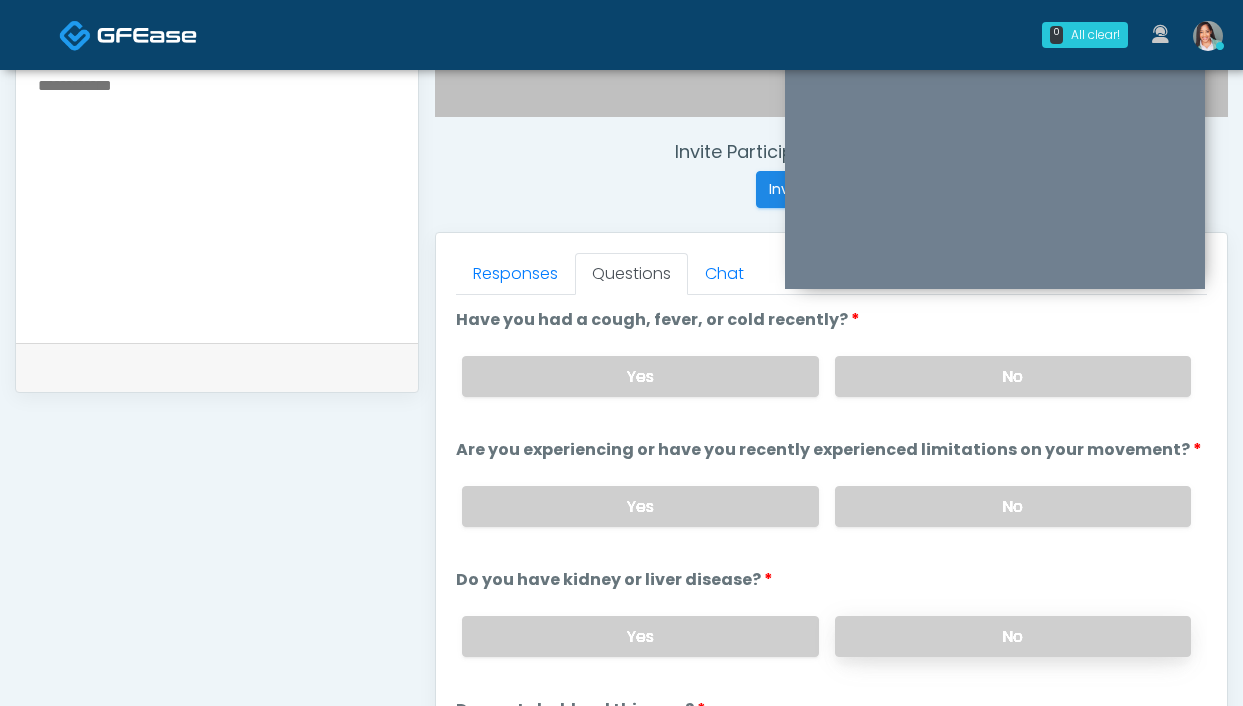 scroll, scrollTop: 732, scrollLeft: 0, axis: vertical 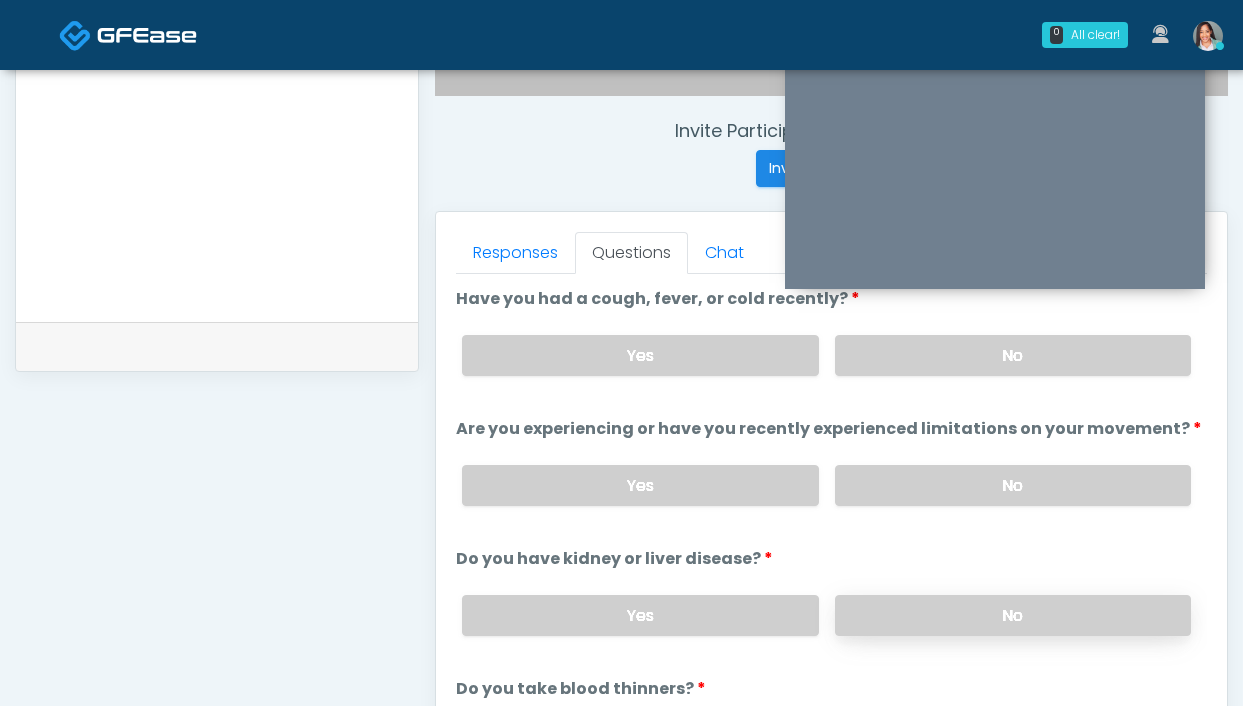 click on "No" at bounding box center [1013, 615] 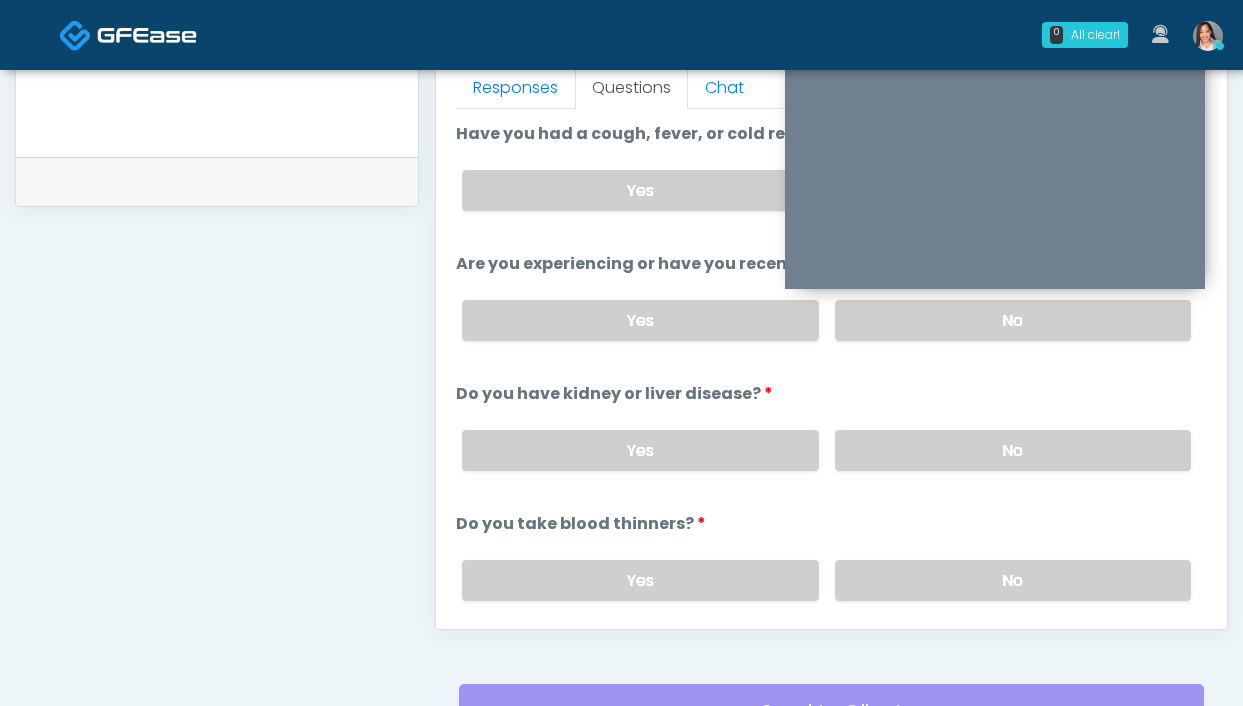scroll, scrollTop: 897, scrollLeft: 0, axis: vertical 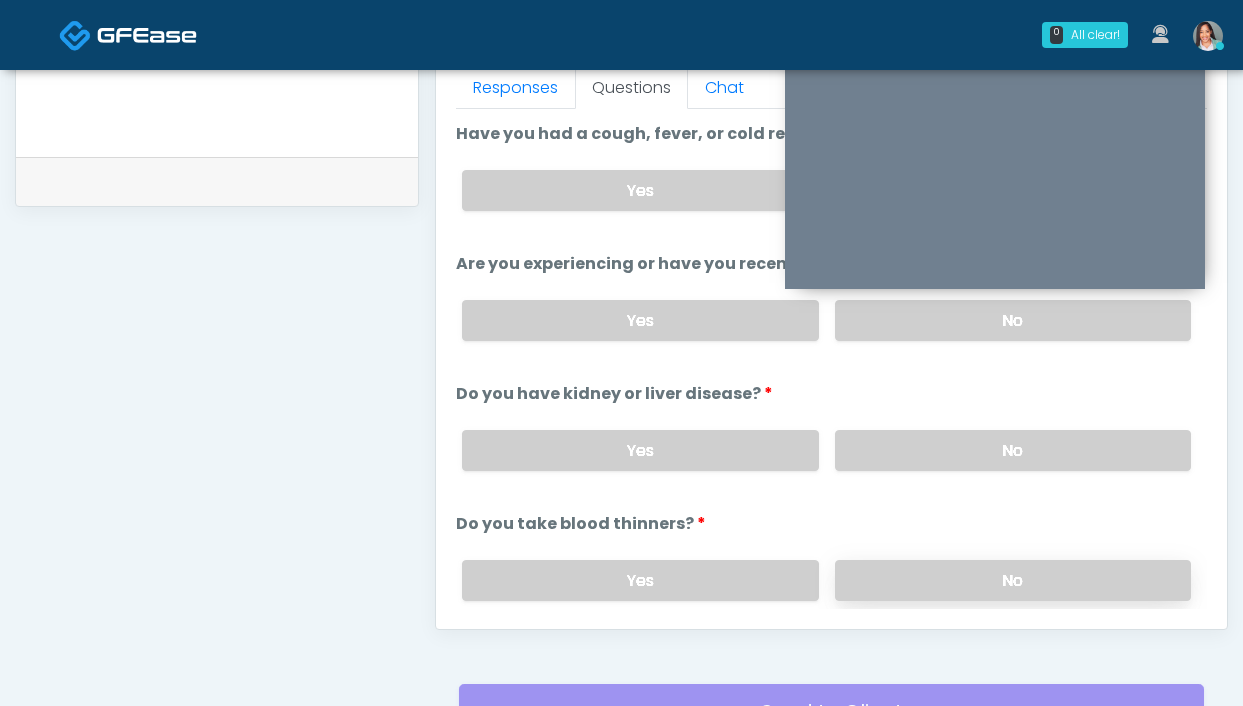 click on "No" at bounding box center [1013, 580] 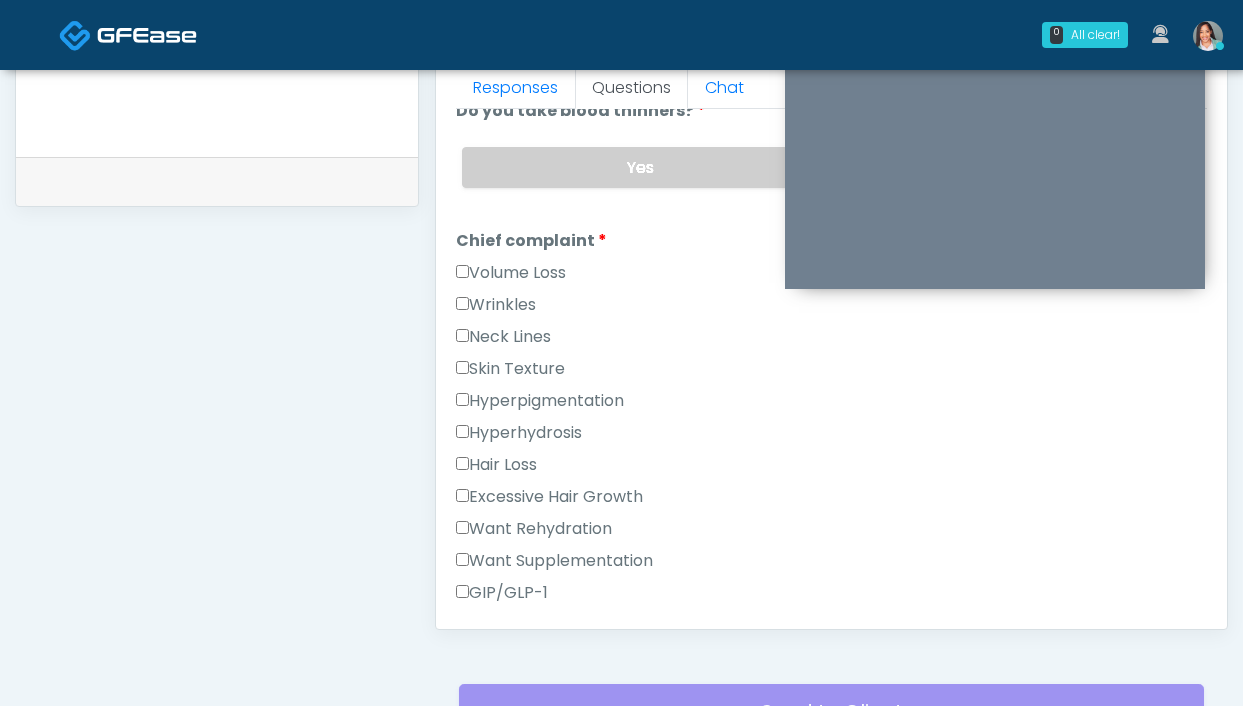 scroll, scrollTop: 415, scrollLeft: 0, axis: vertical 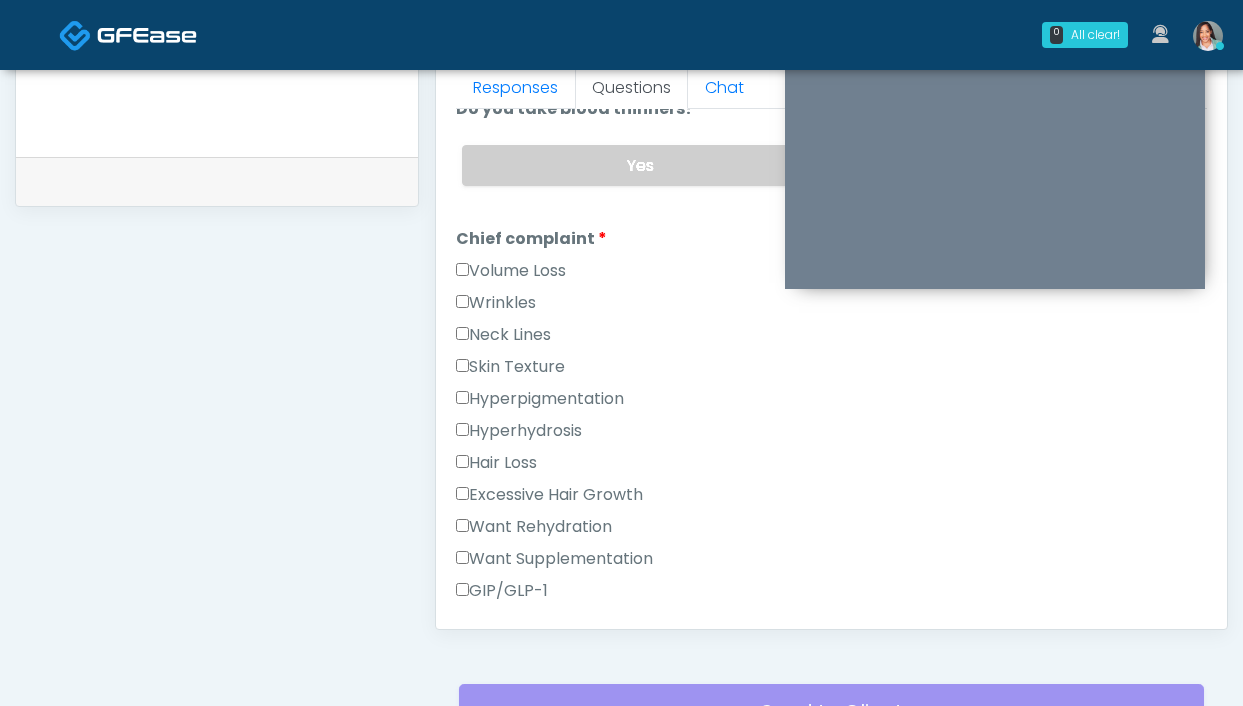 click on "Wrinkles" at bounding box center (496, 303) 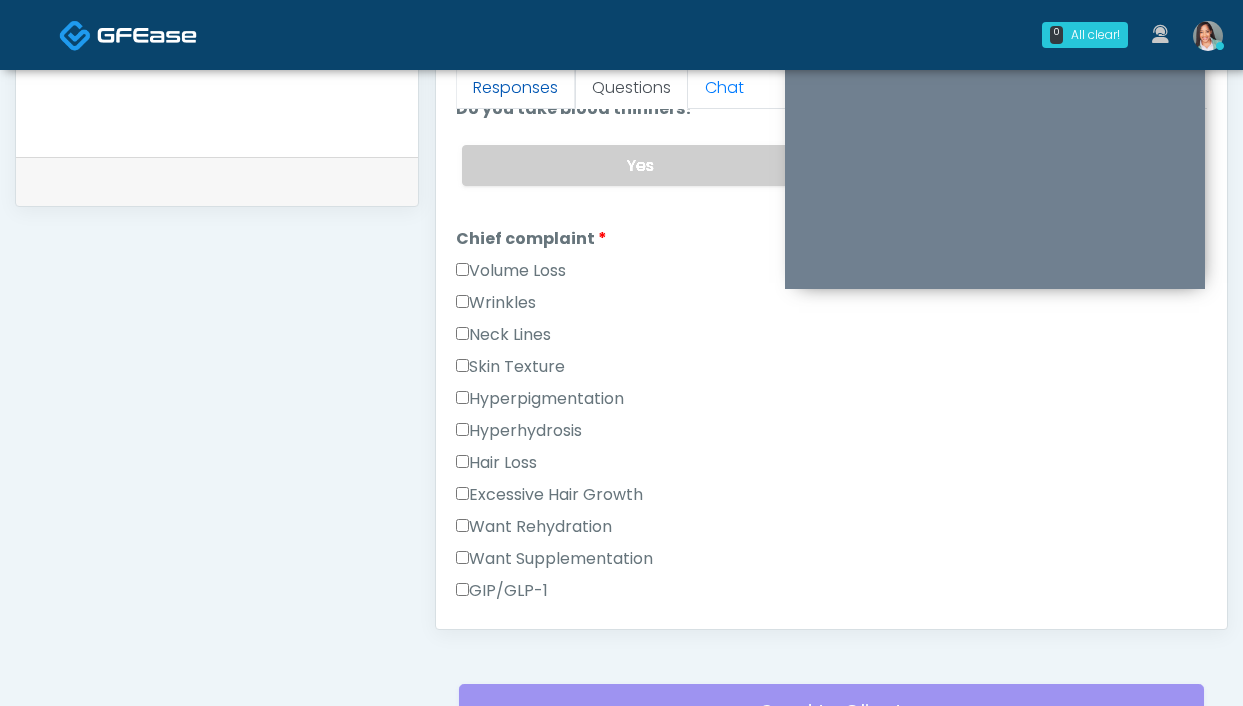 click on "Responses" at bounding box center (515, 88) 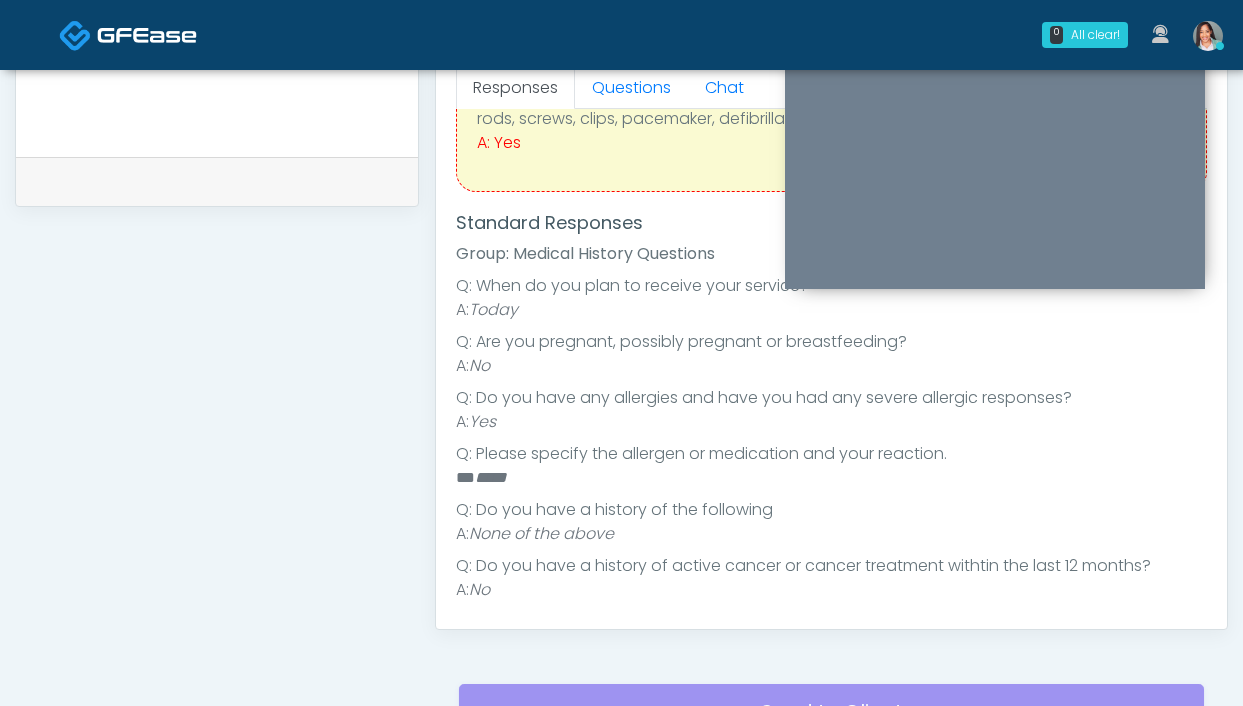 scroll, scrollTop: 327, scrollLeft: 0, axis: vertical 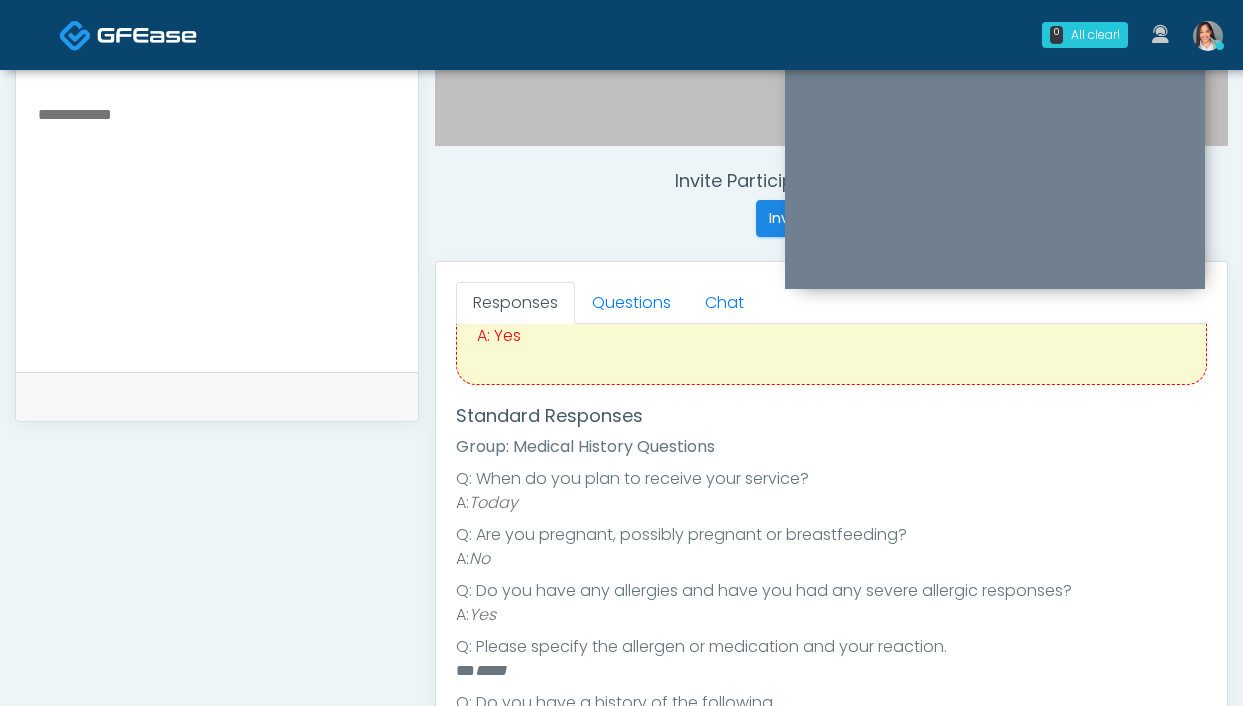 click at bounding box center (217, 223) 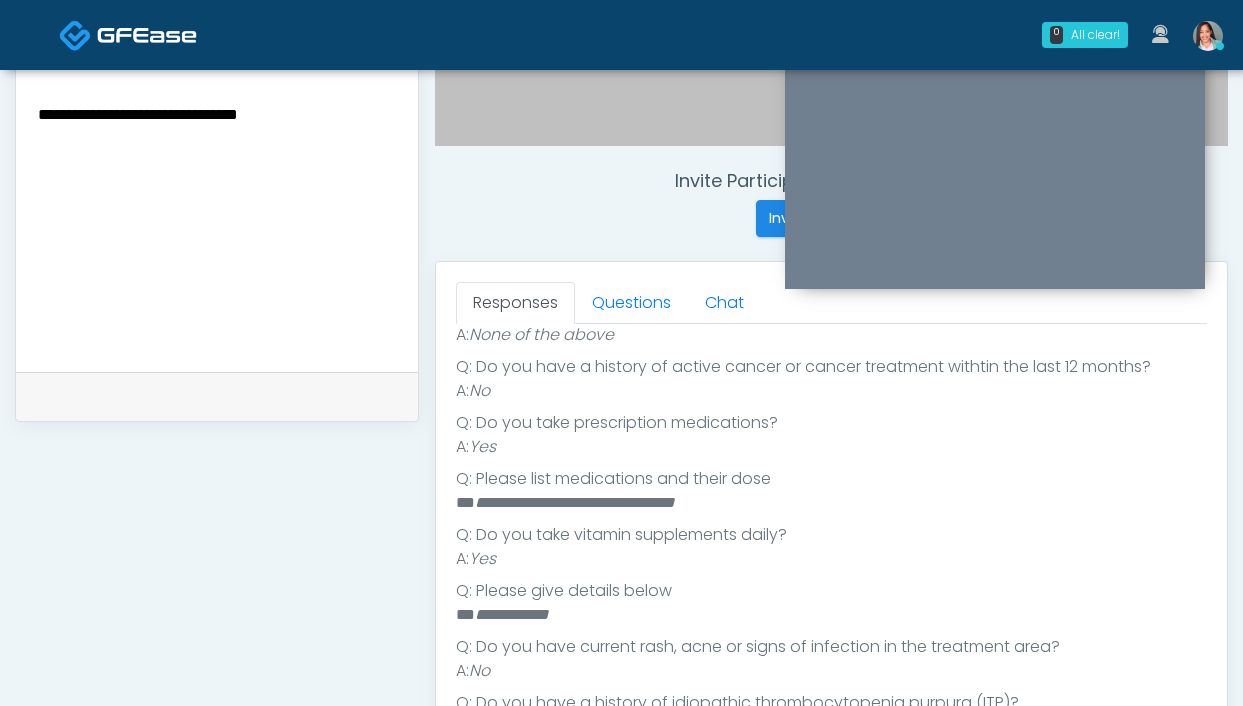 scroll, scrollTop: 815, scrollLeft: 0, axis: vertical 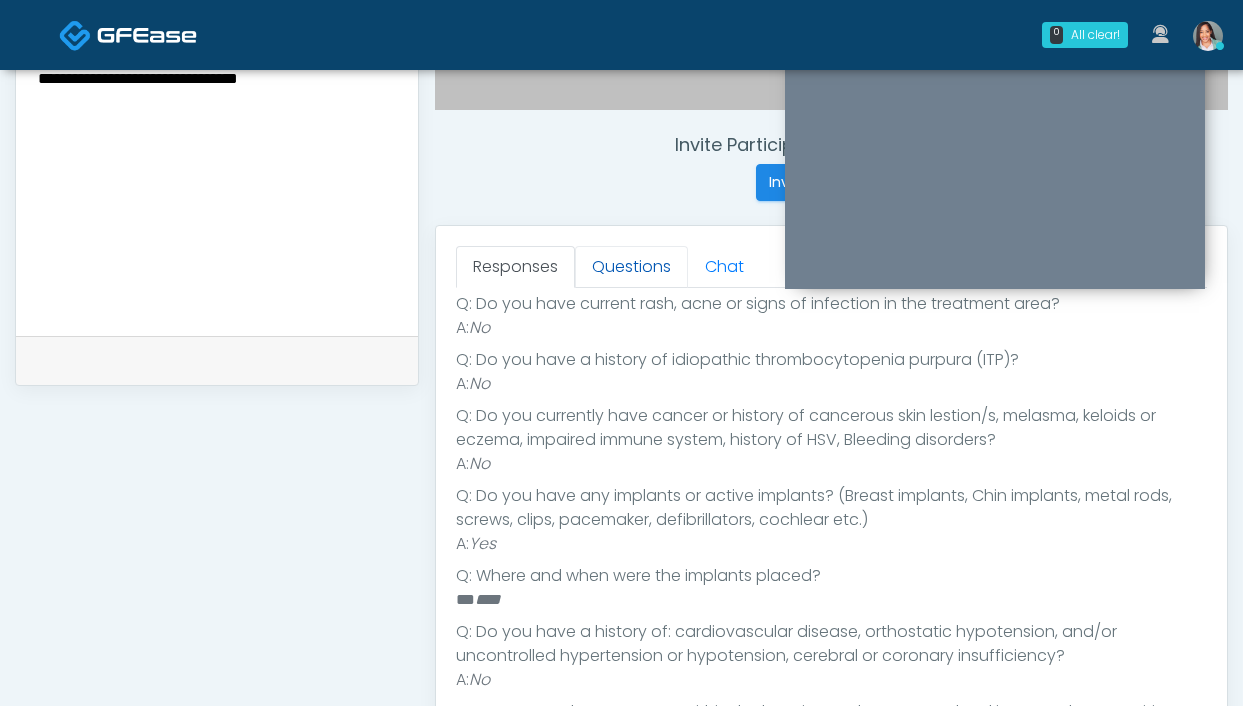 type on "**********" 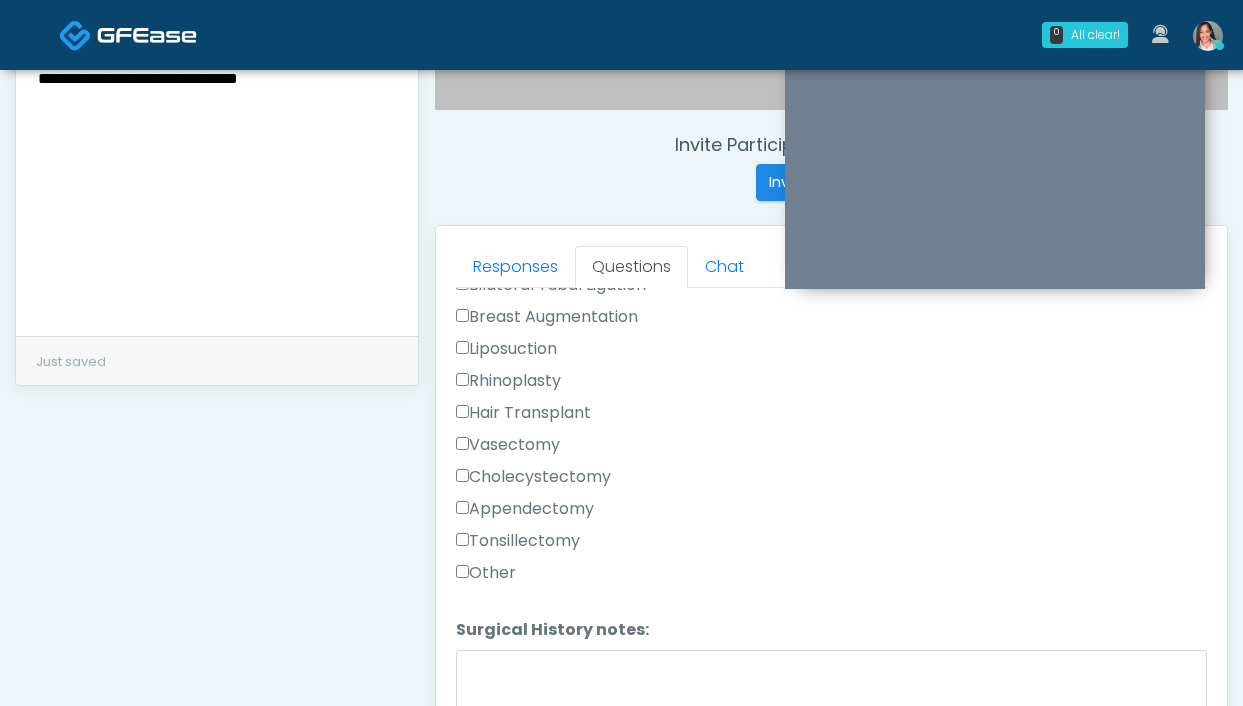 click on "Breast Augmentation" at bounding box center [547, 317] 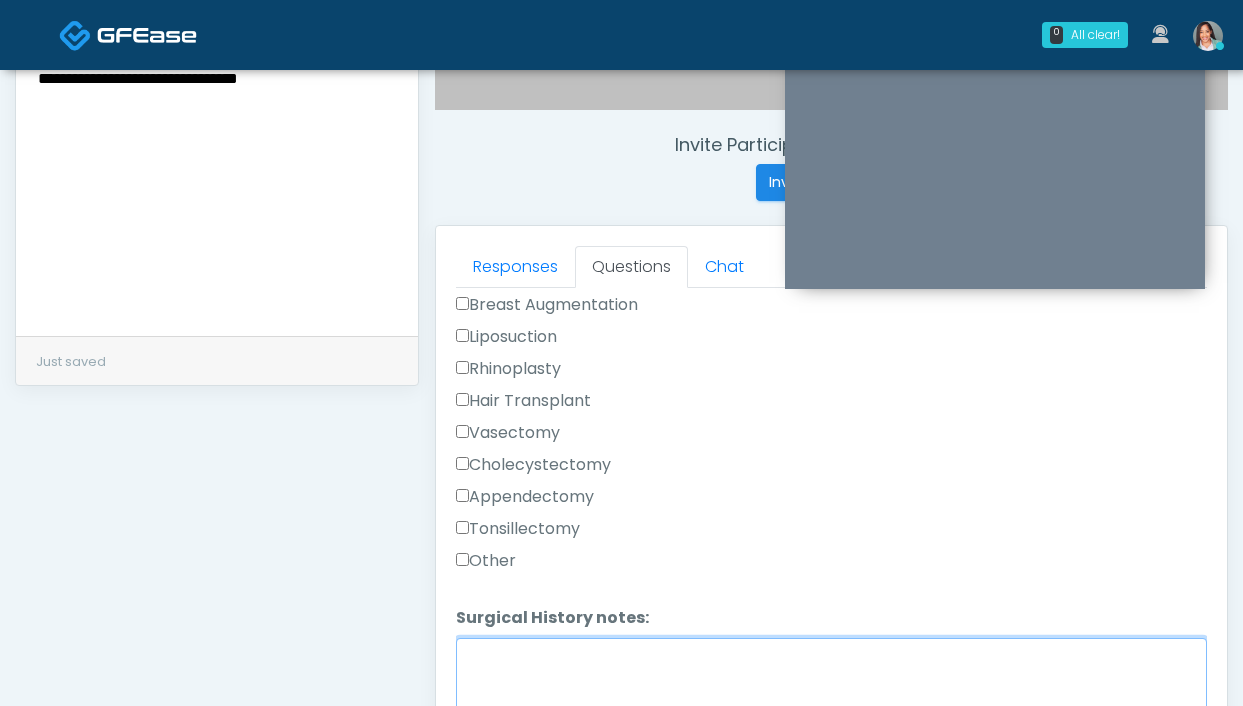 click on "Surgical History notes:" at bounding box center (831, 681) 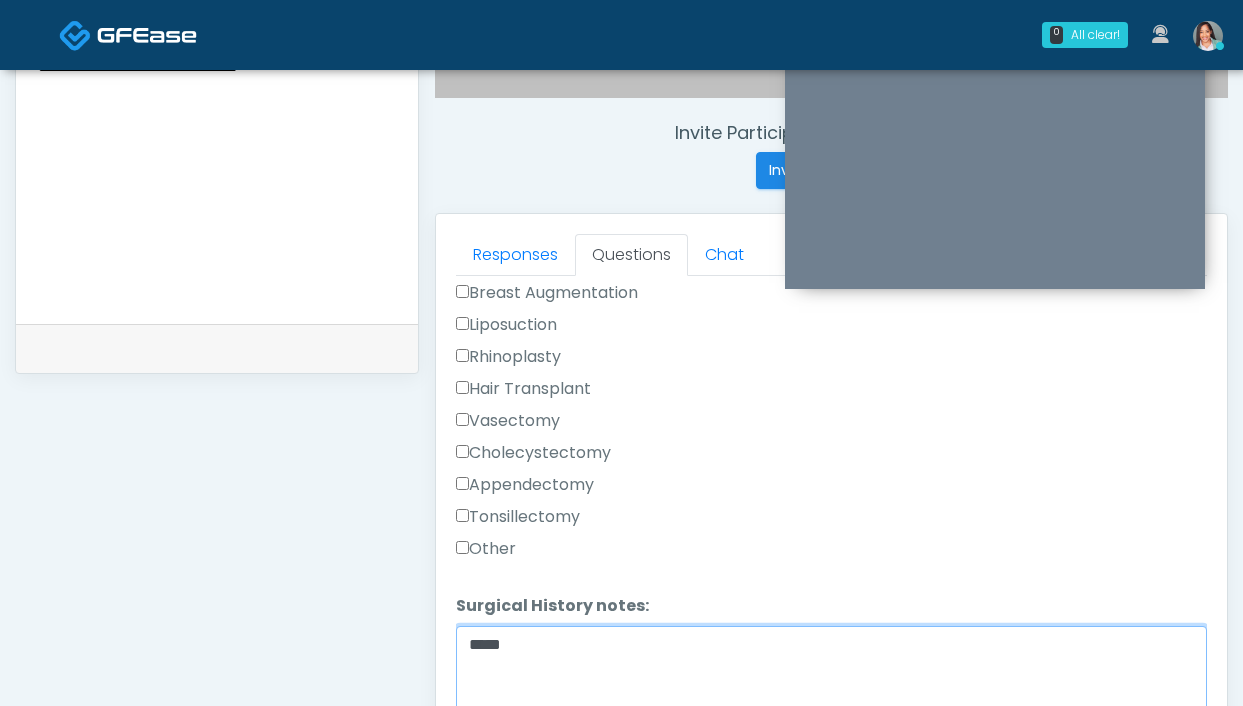 scroll, scrollTop: 732, scrollLeft: 0, axis: vertical 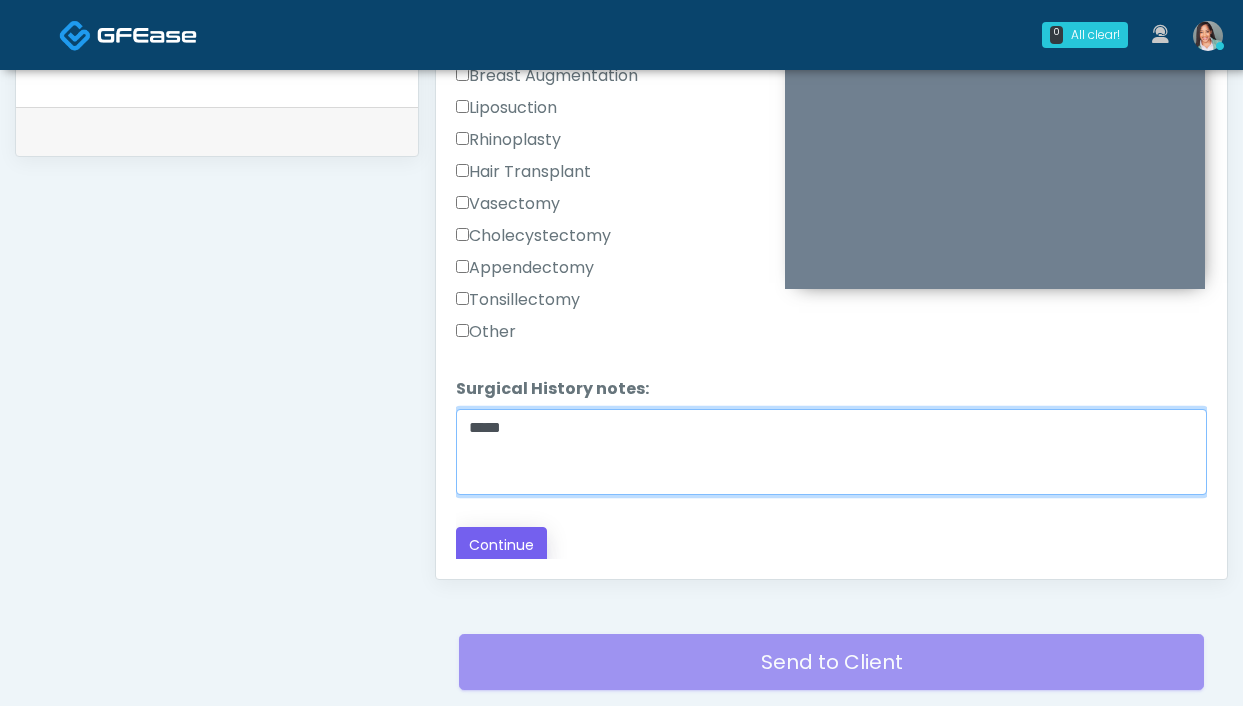 type on "****" 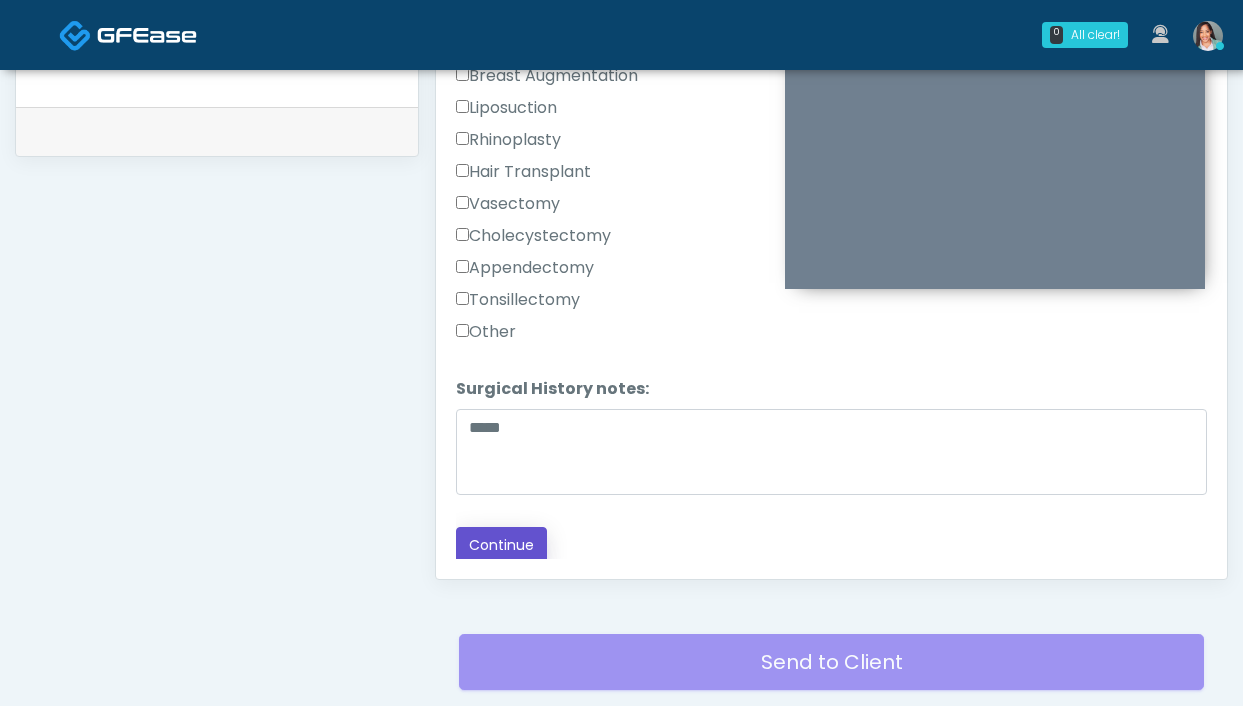 click on "Continue" at bounding box center (501, 545) 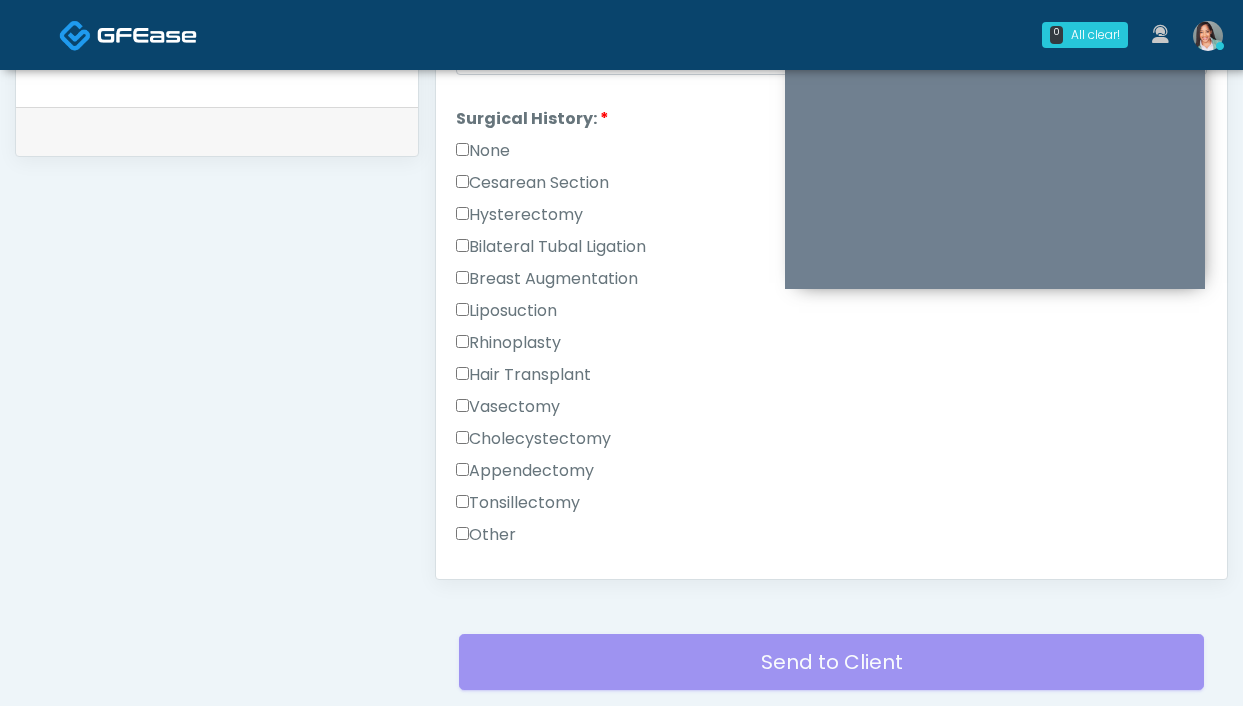 scroll, scrollTop: 1075, scrollLeft: 0, axis: vertical 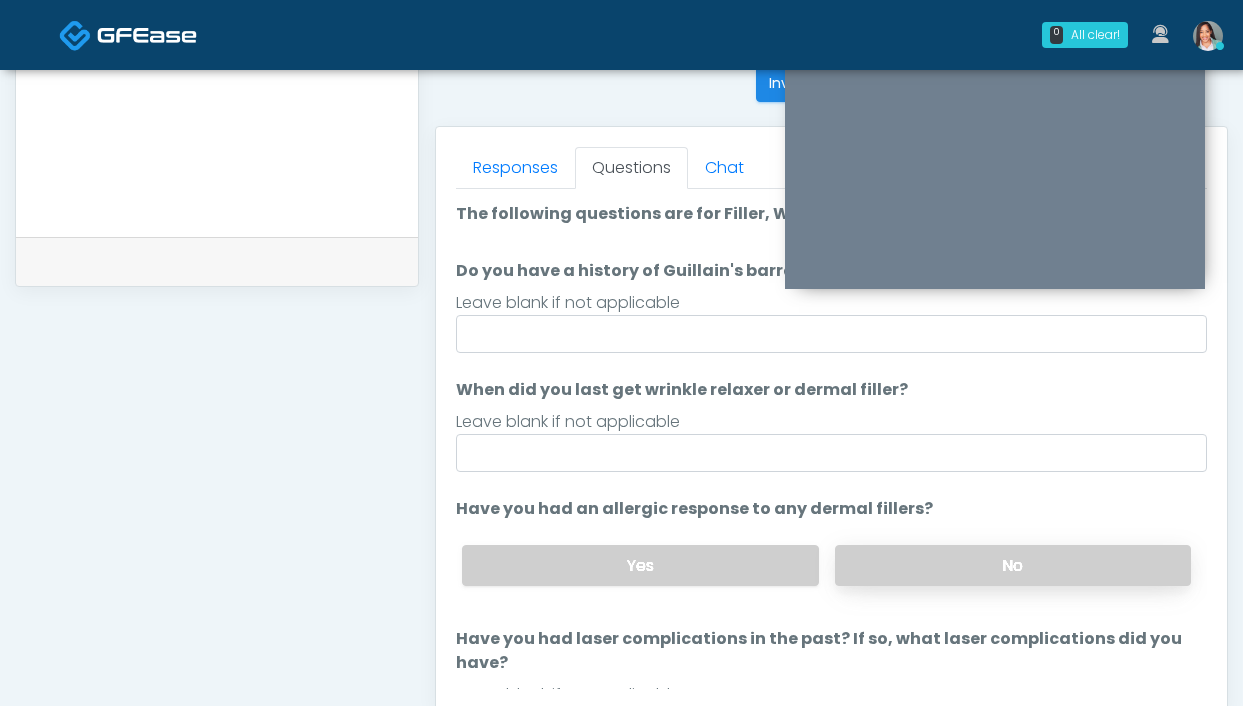 click on "No" at bounding box center [1013, 565] 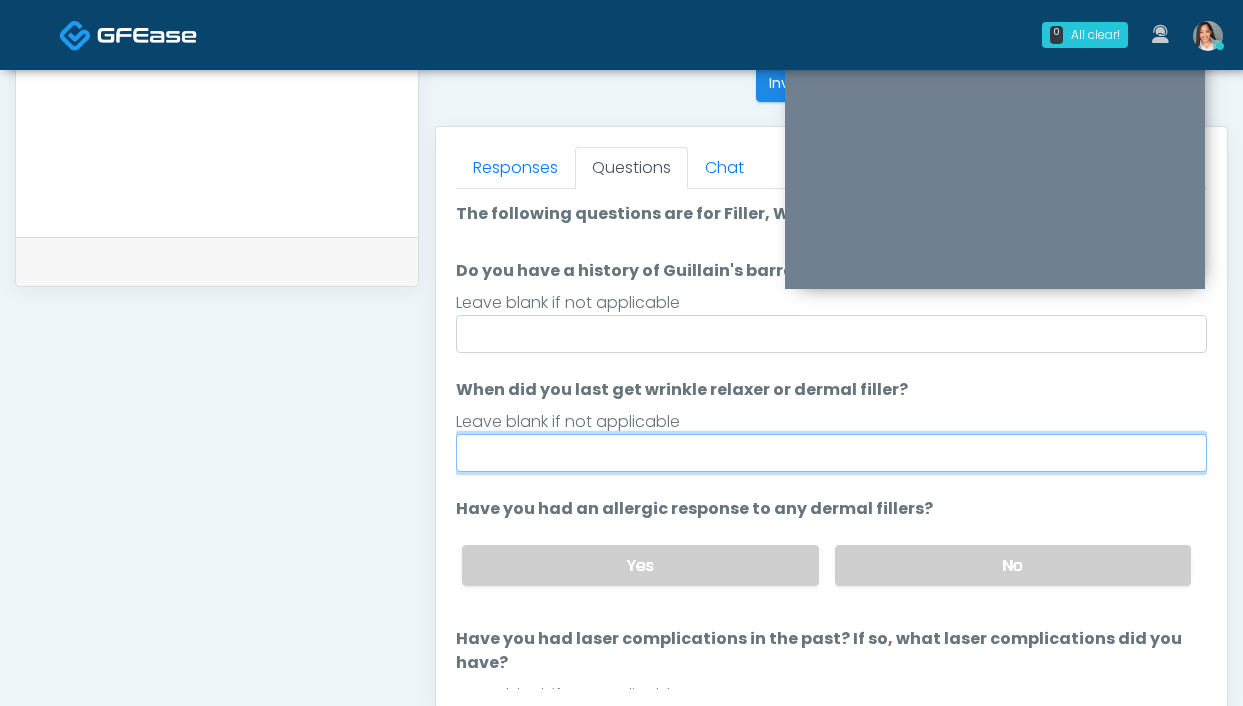 click on "When did you last get wrinkle relaxer or dermal filler?" at bounding box center (831, 453) 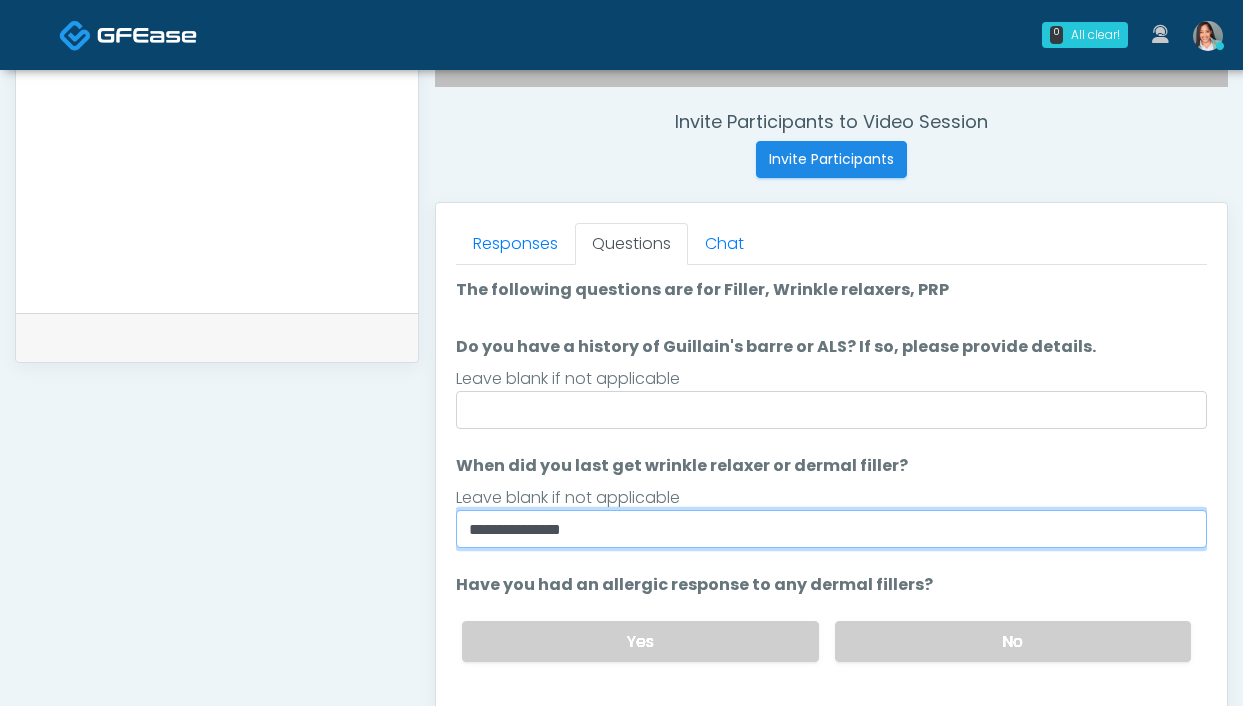 scroll, scrollTop: 756, scrollLeft: 0, axis: vertical 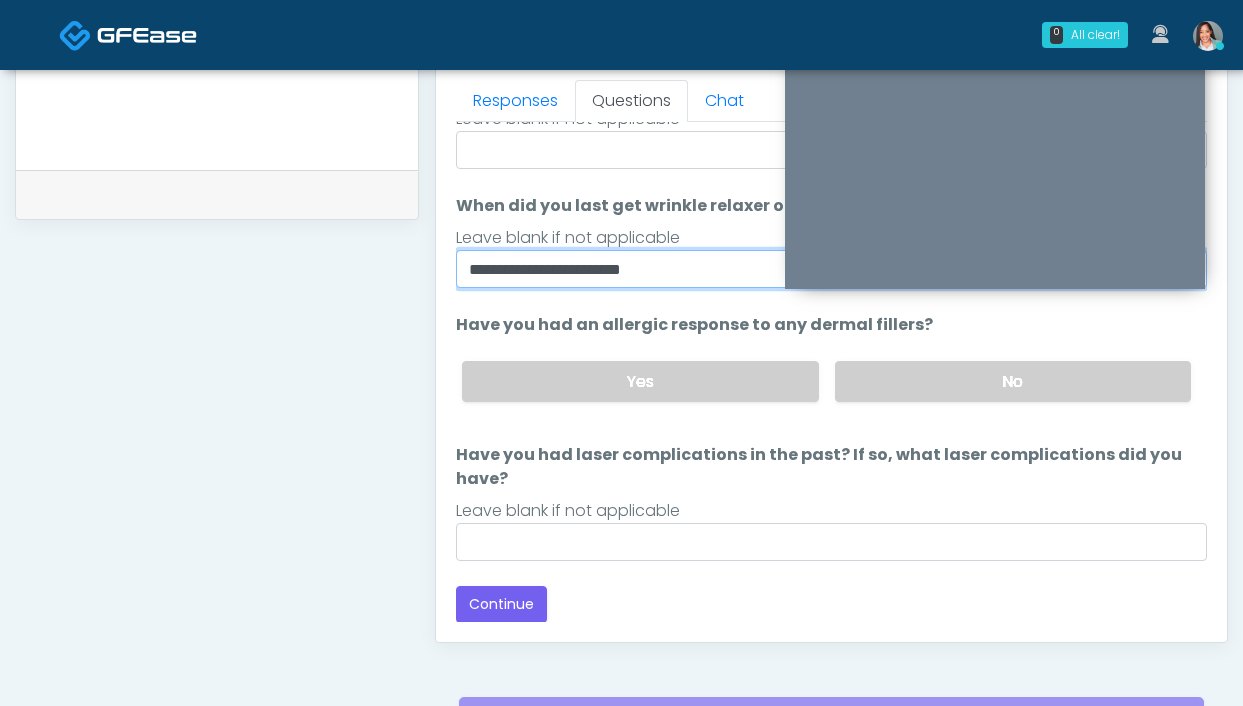 type on "**********" 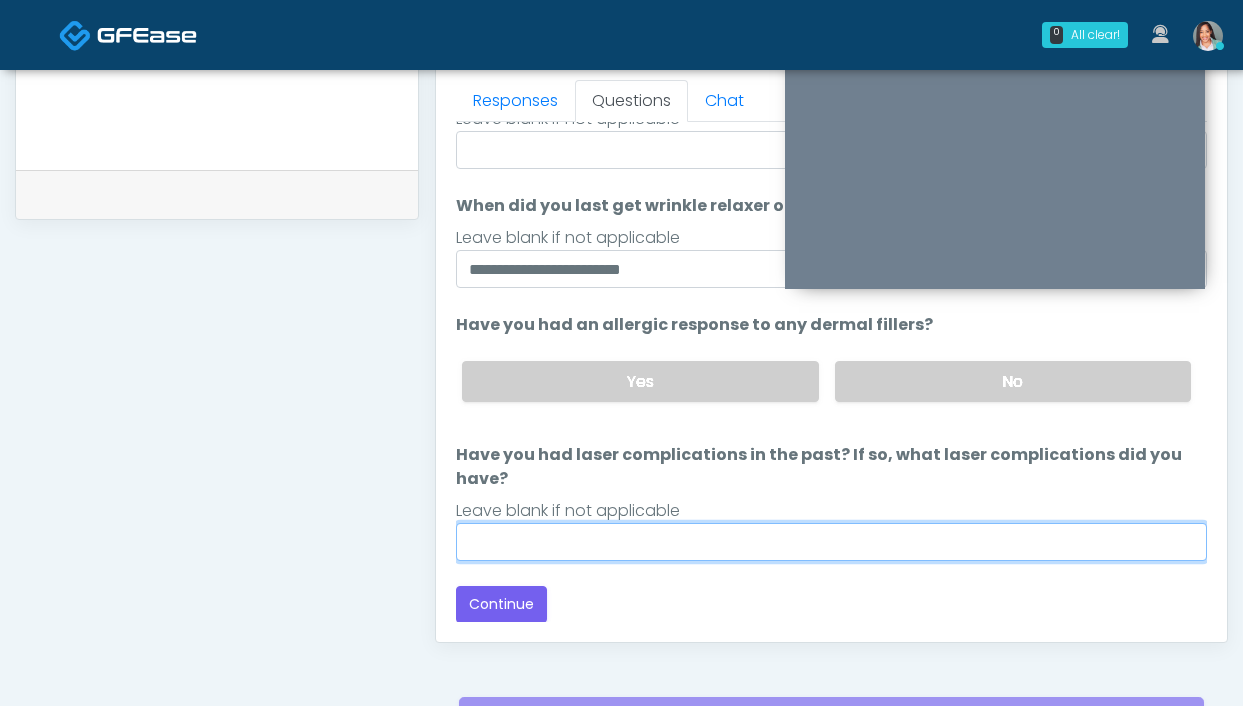 click on "Have you had laser complications in the past? If so, what laser complications did you have?" at bounding box center [831, 542] 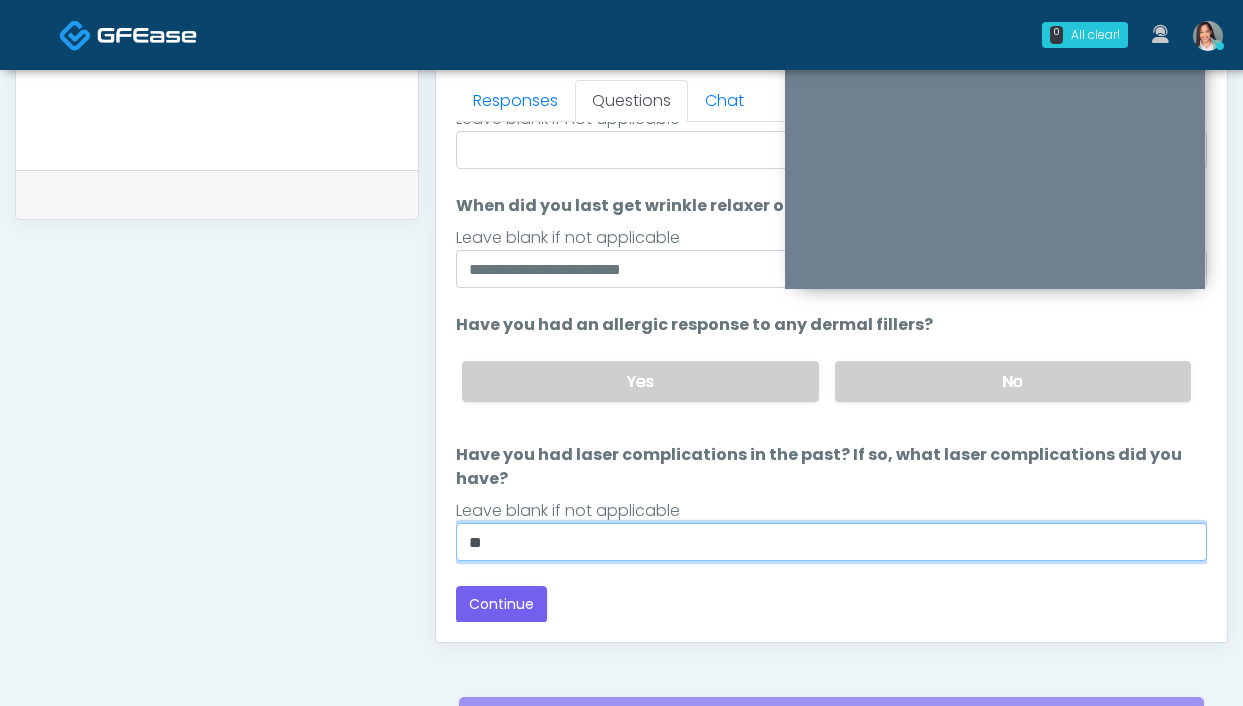 type on "*" 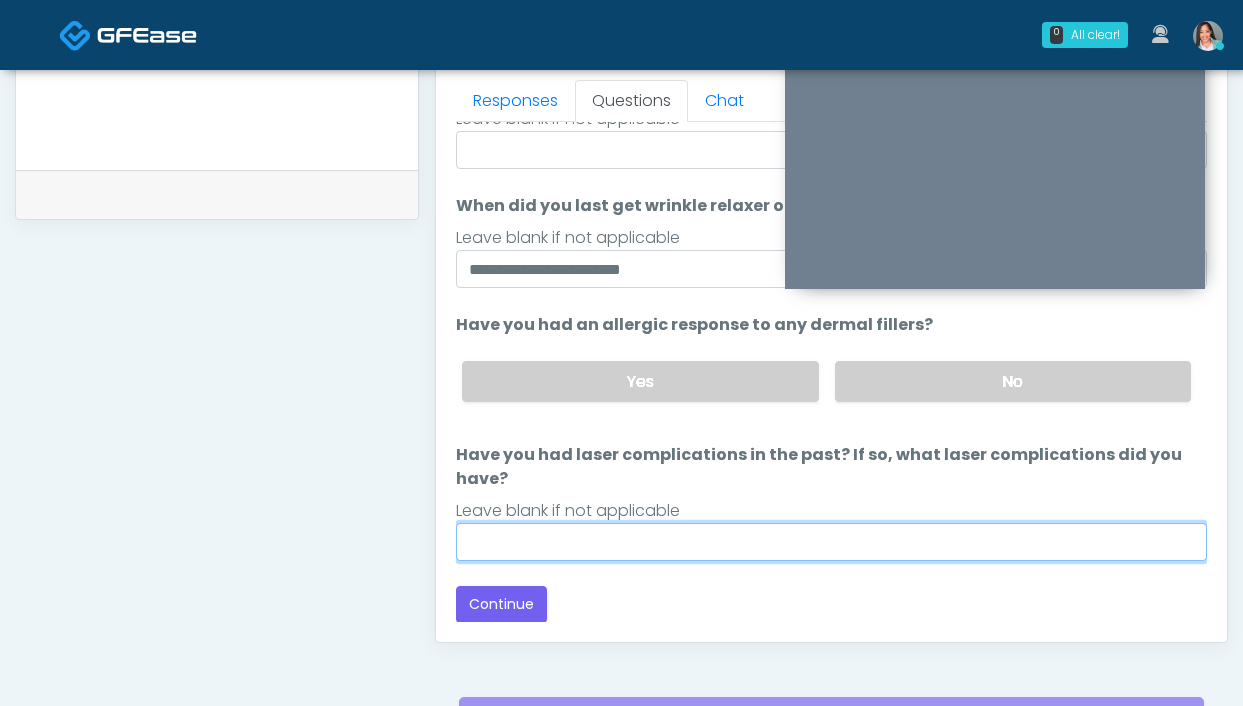 type on "*" 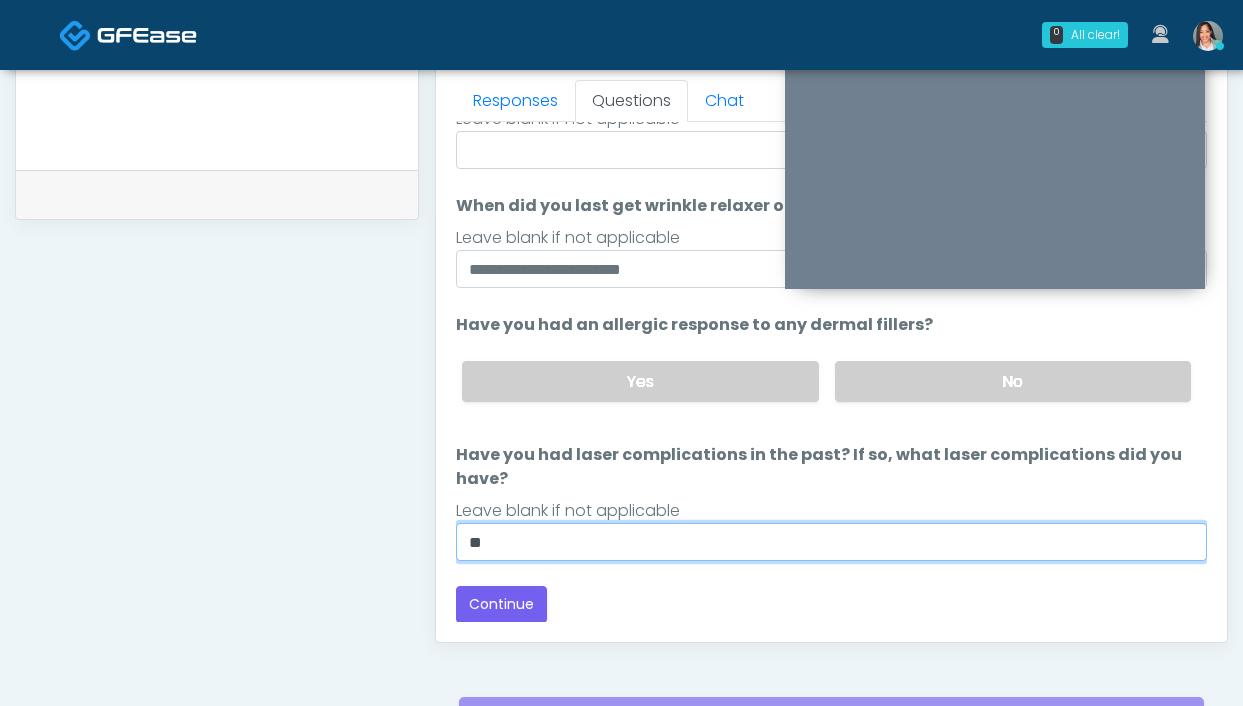type on "*" 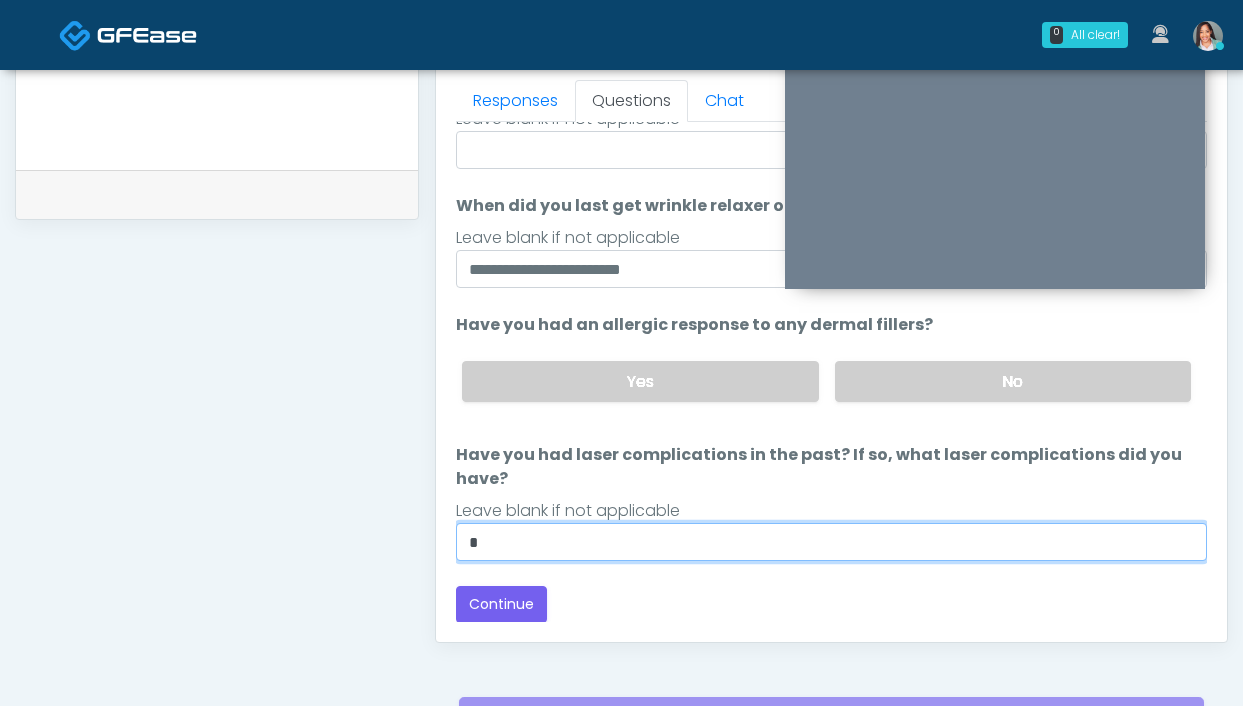 type 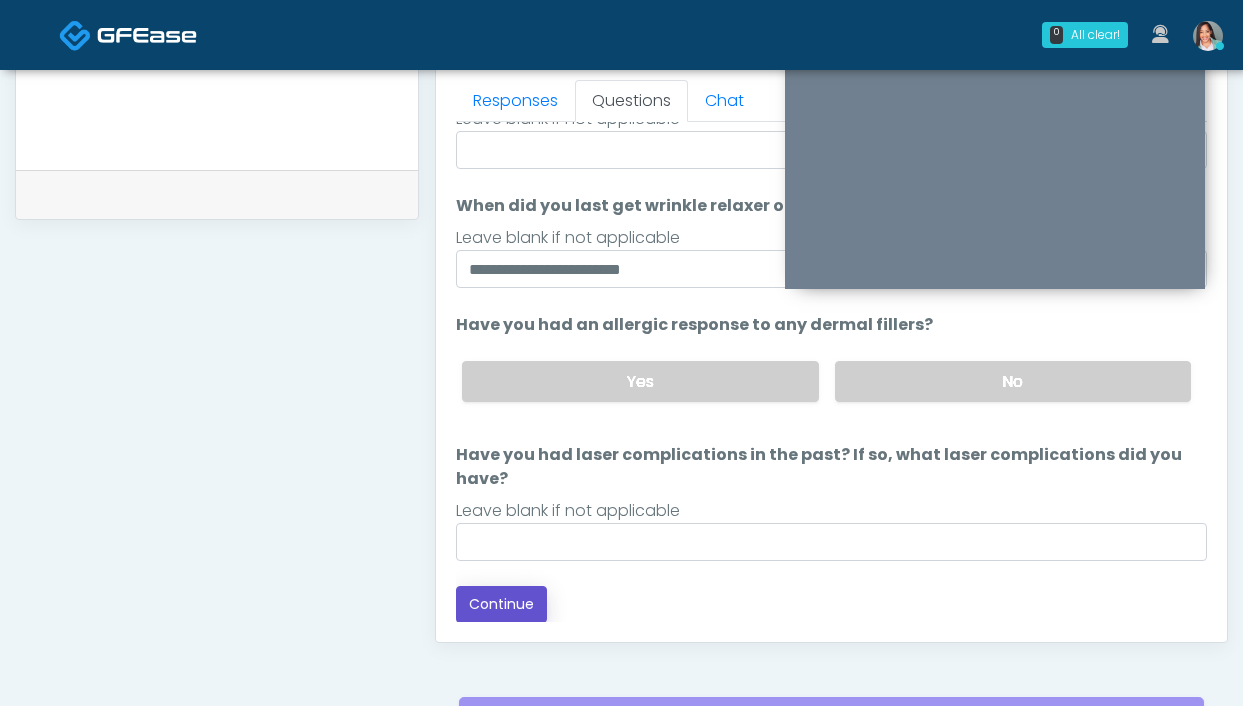 click on "Continue" at bounding box center (501, 604) 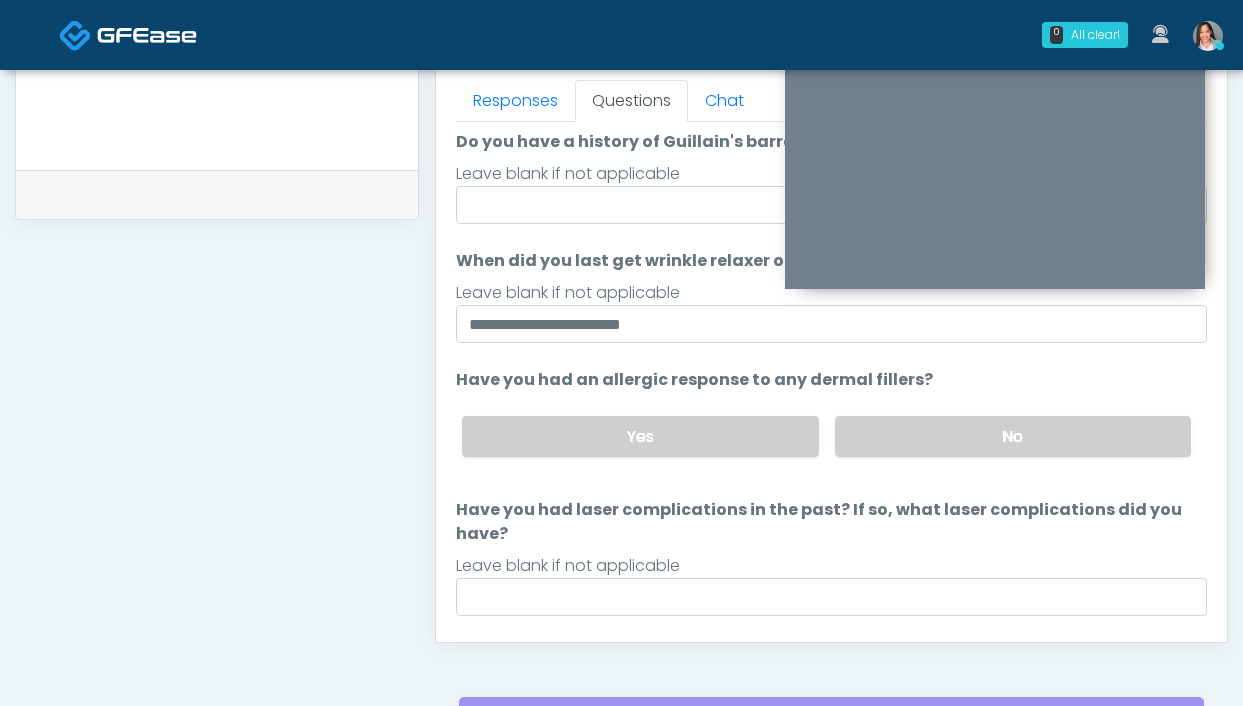 scroll, scrollTop: 37, scrollLeft: 0, axis: vertical 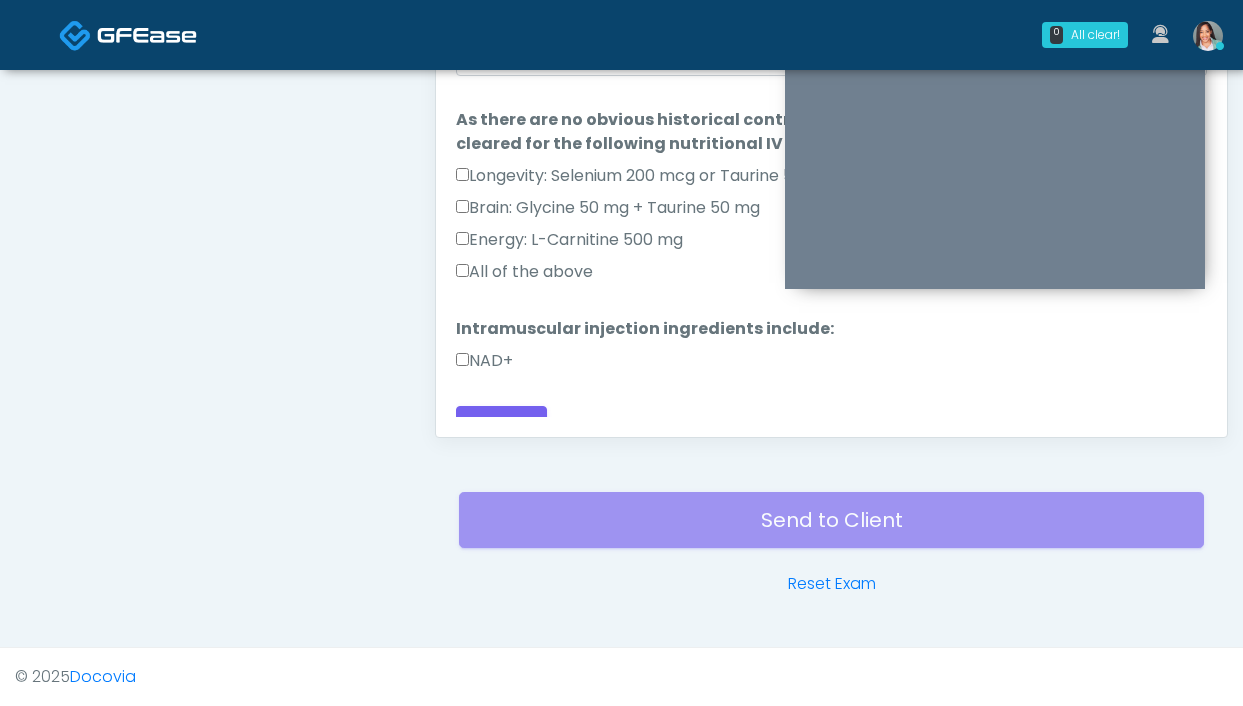 click on "NAD+" at bounding box center [484, 361] 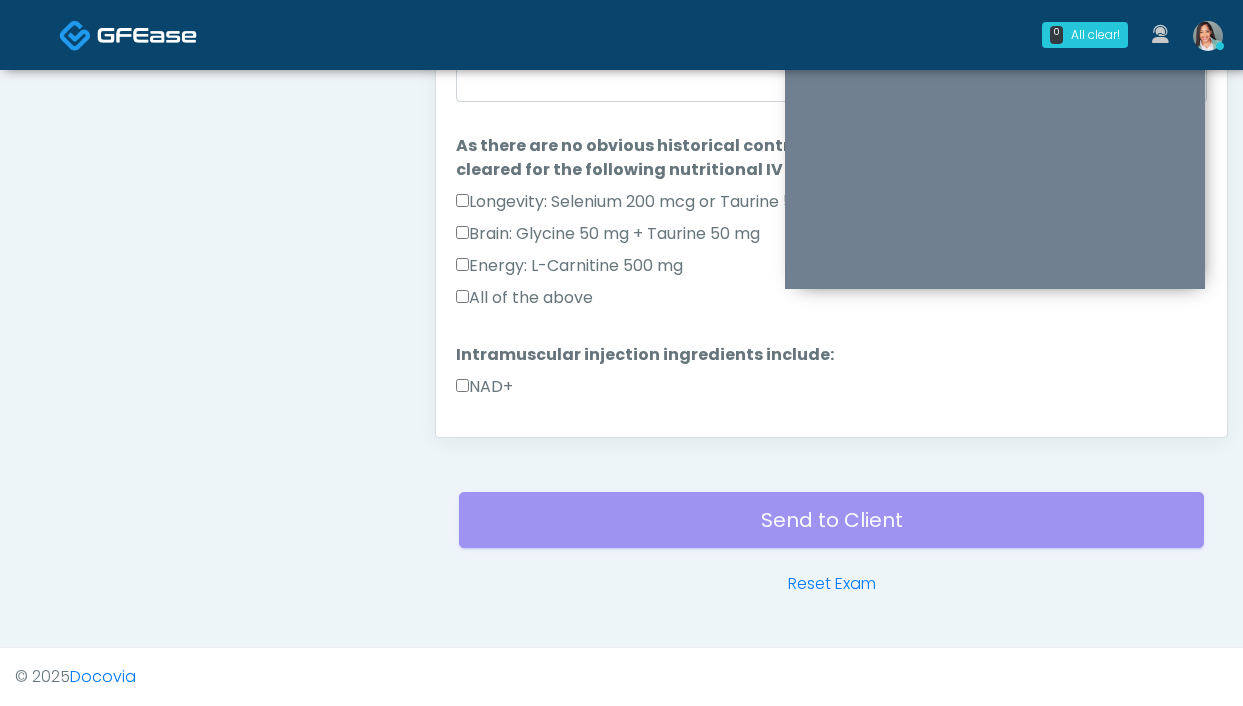 scroll, scrollTop: 0, scrollLeft: 0, axis: both 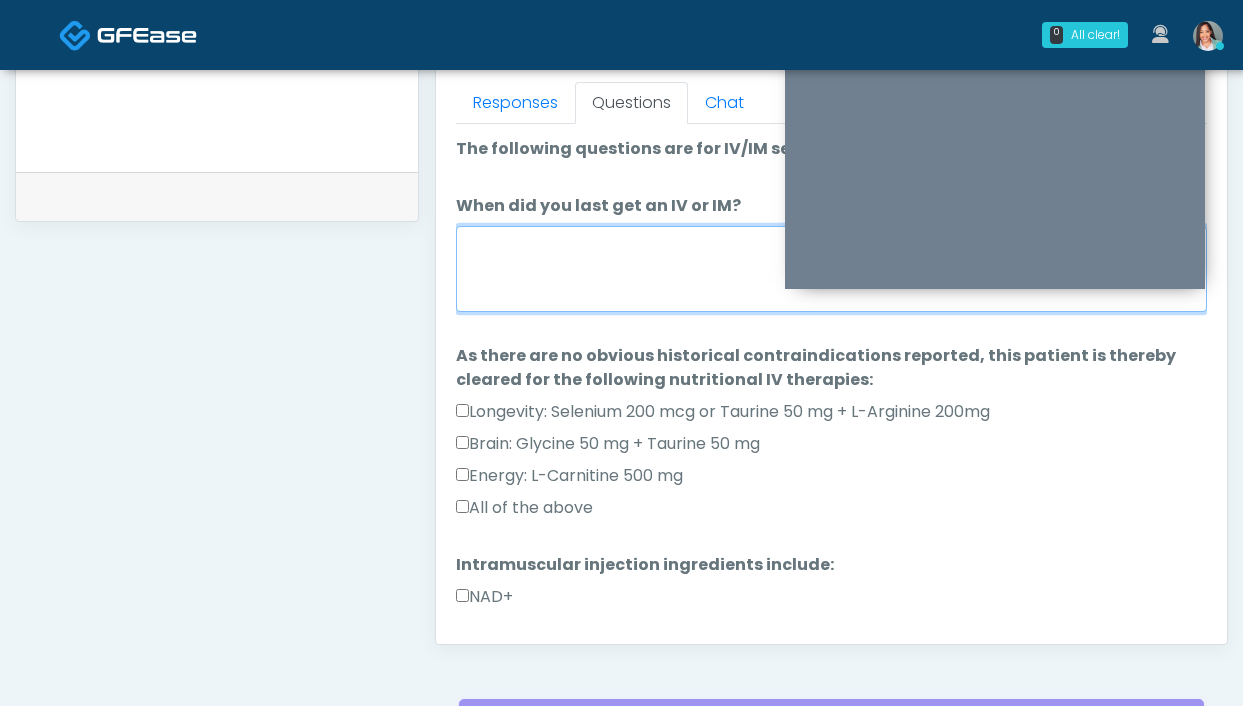 click on "When did you last get an IV or IM?" at bounding box center (831, 269) 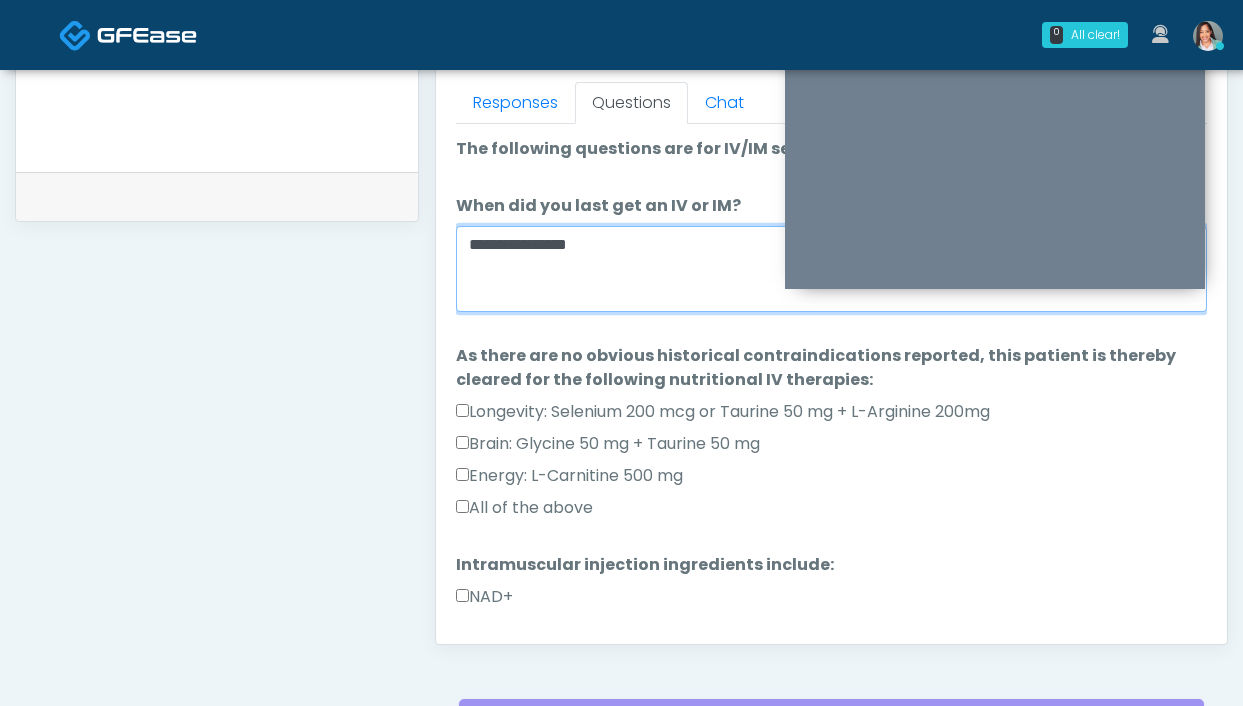scroll, scrollTop: 54, scrollLeft: 0, axis: vertical 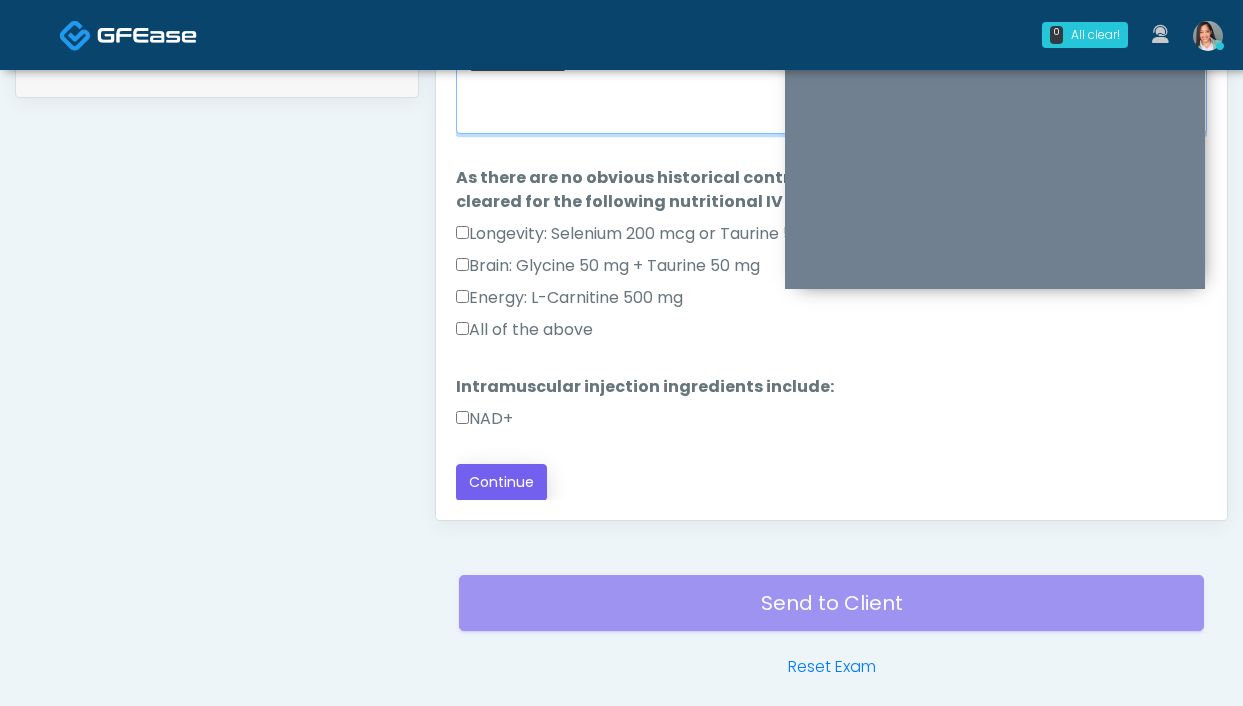 type on "**********" 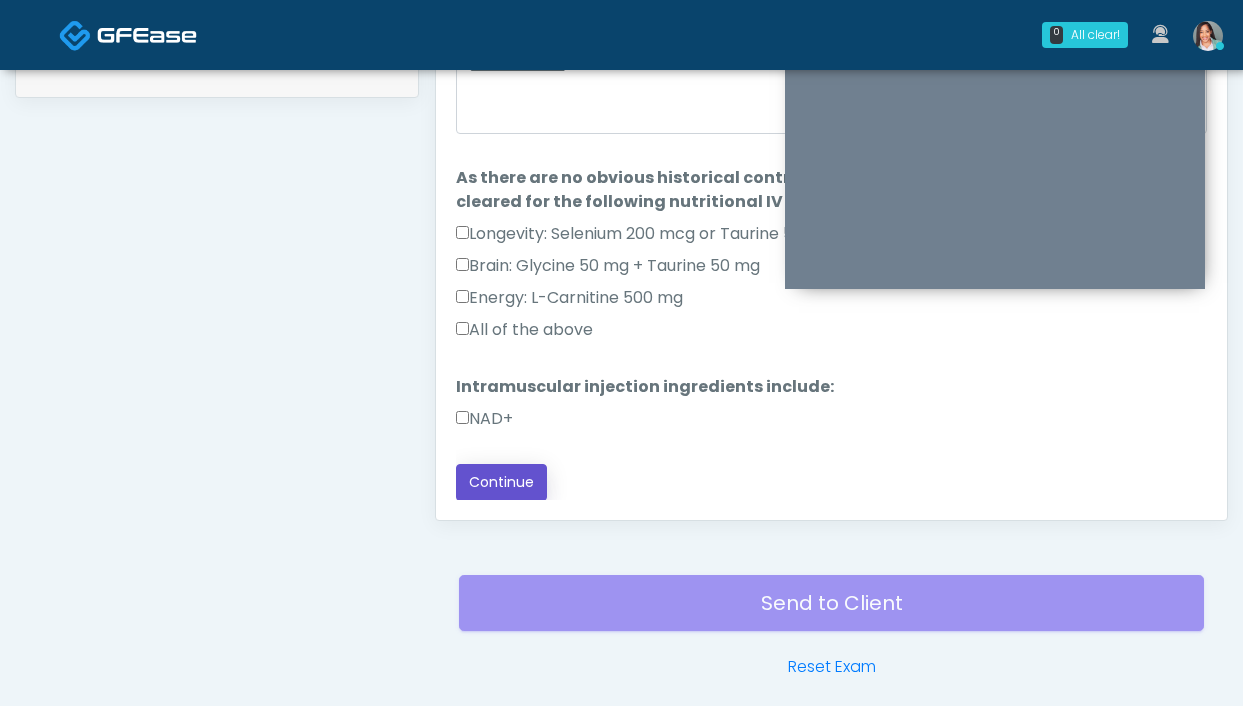 click on "Continue" at bounding box center [501, 482] 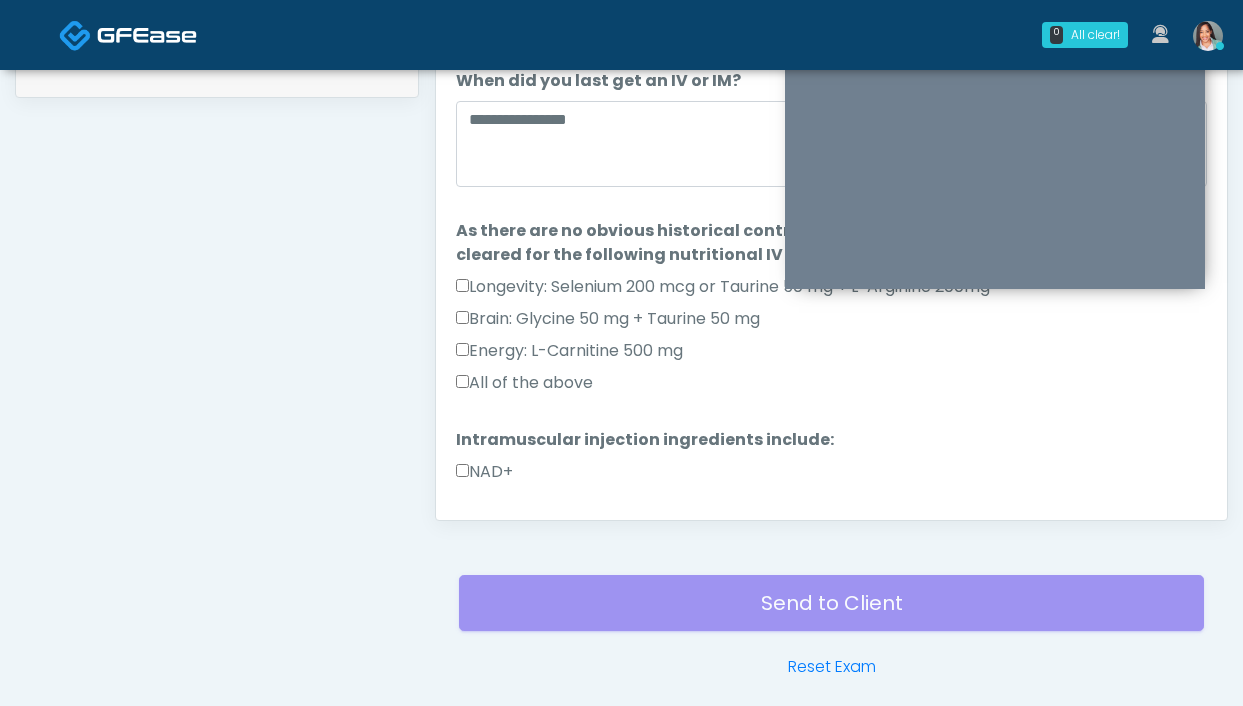 scroll, scrollTop: 0, scrollLeft: 0, axis: both 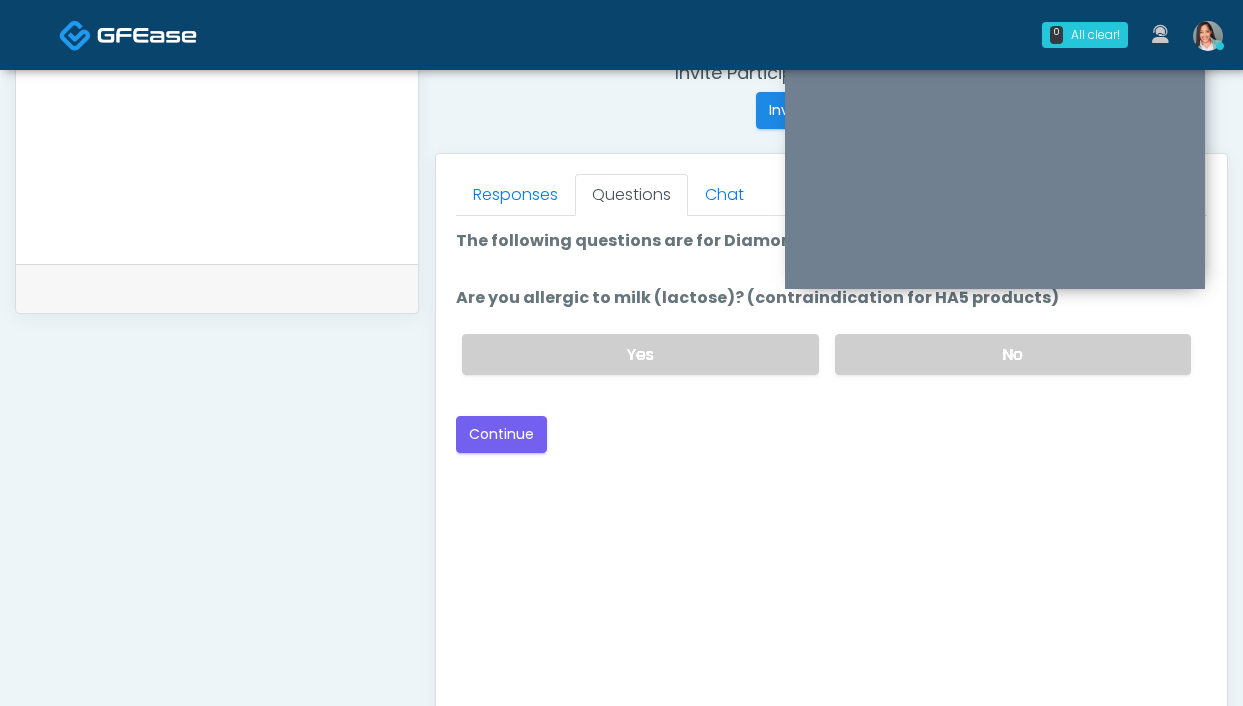 click on "Yes
No" at bounding box center (826, 354) 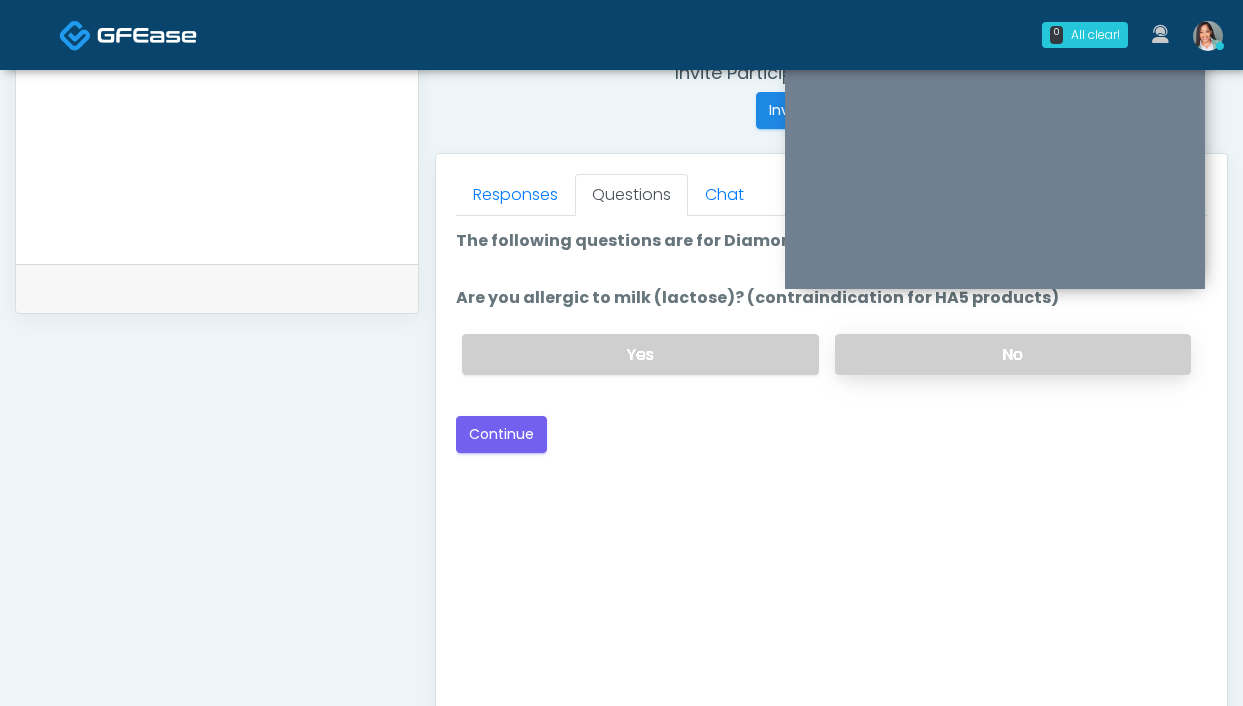 click on "No" at bounding box center (1013, 354) 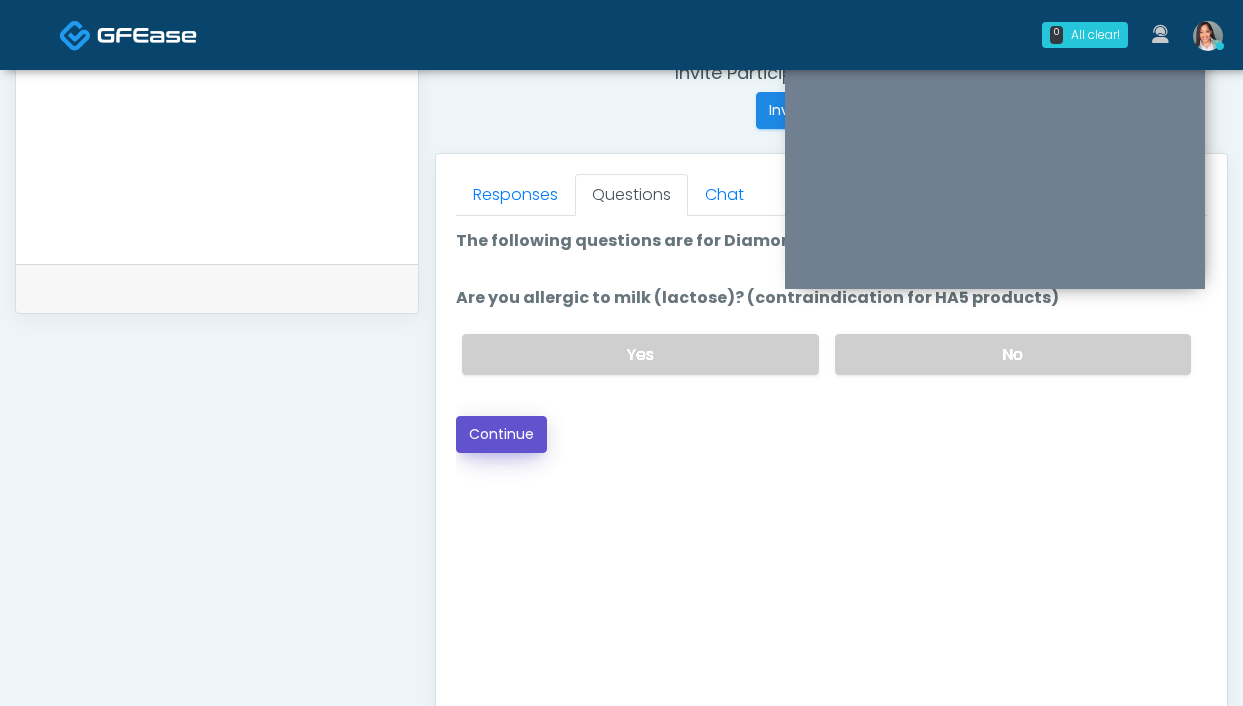 click on "Continue" at bounding box center (501, 434) 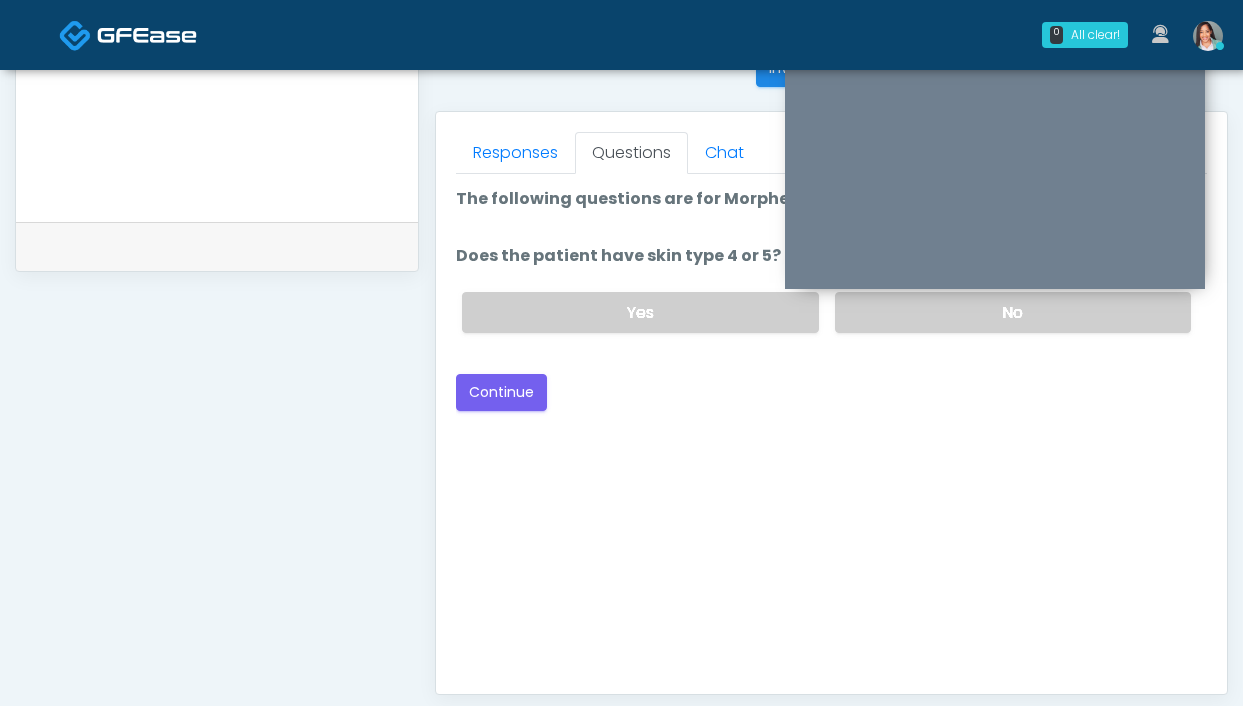 scroll, scrollTop: 819, scrollLeft: 0, axis: vertical 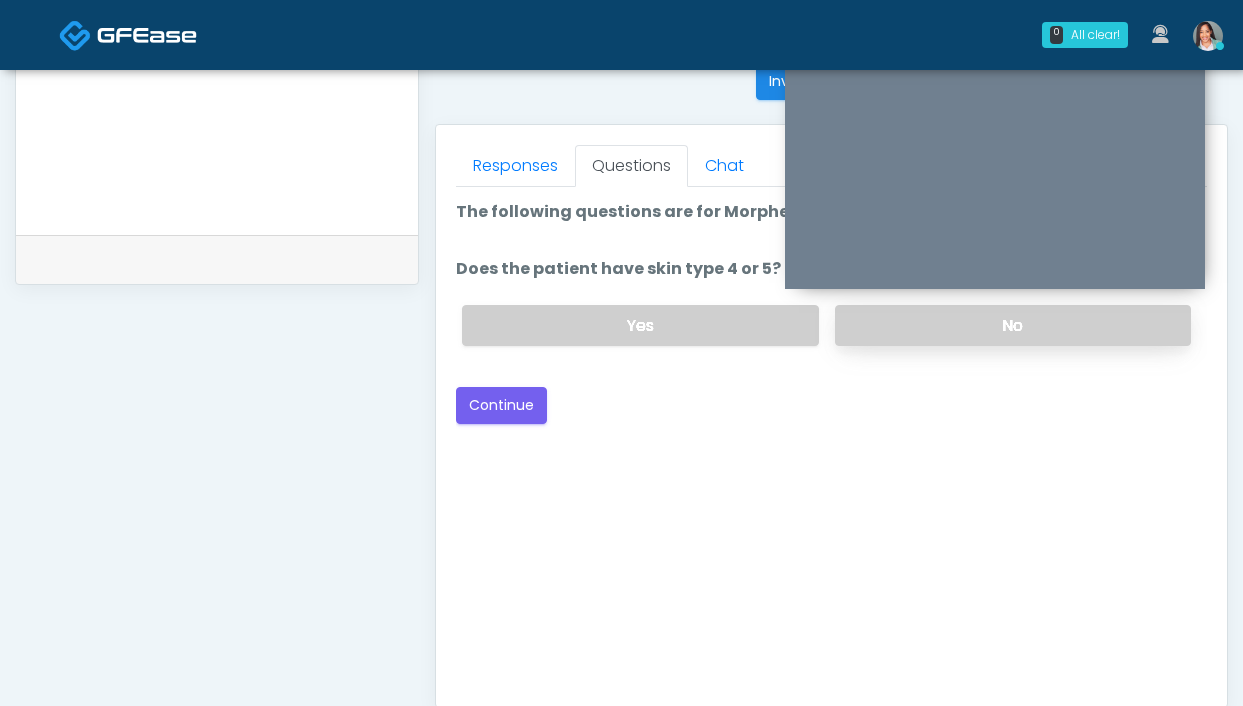 click on "No" at bounding box center [1013, 325] 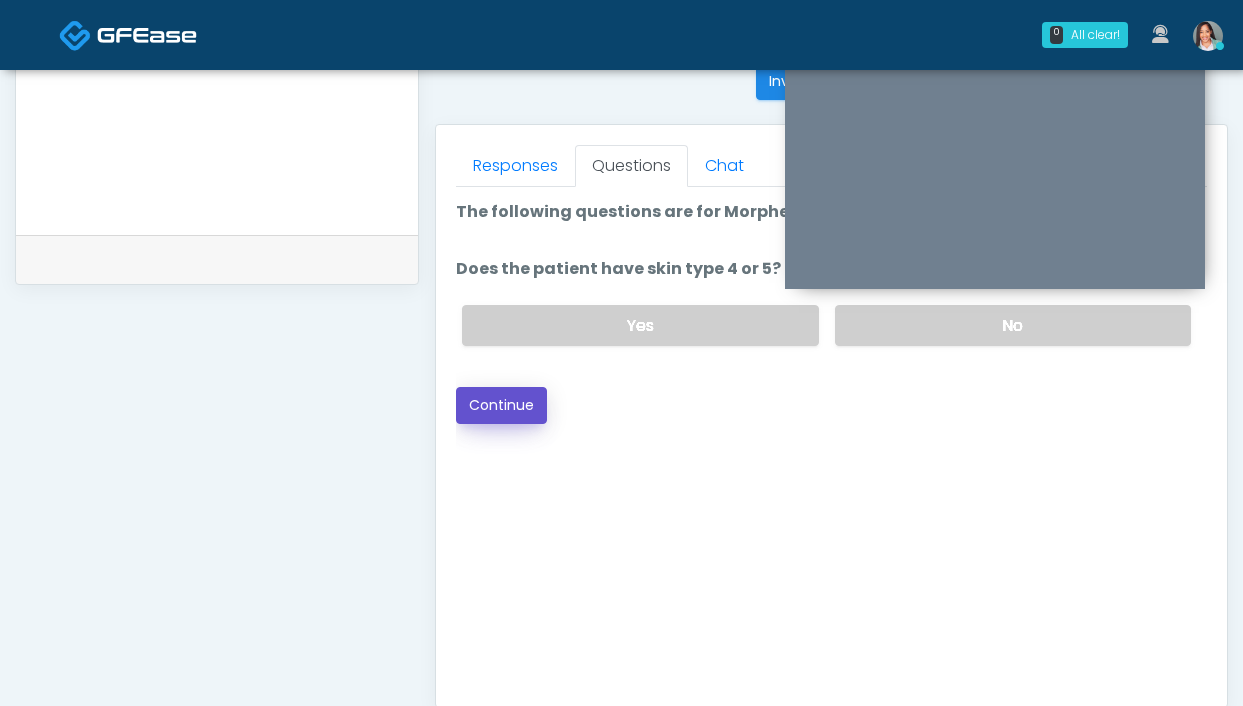 click on "Continue" at bounding box center [501, 405] 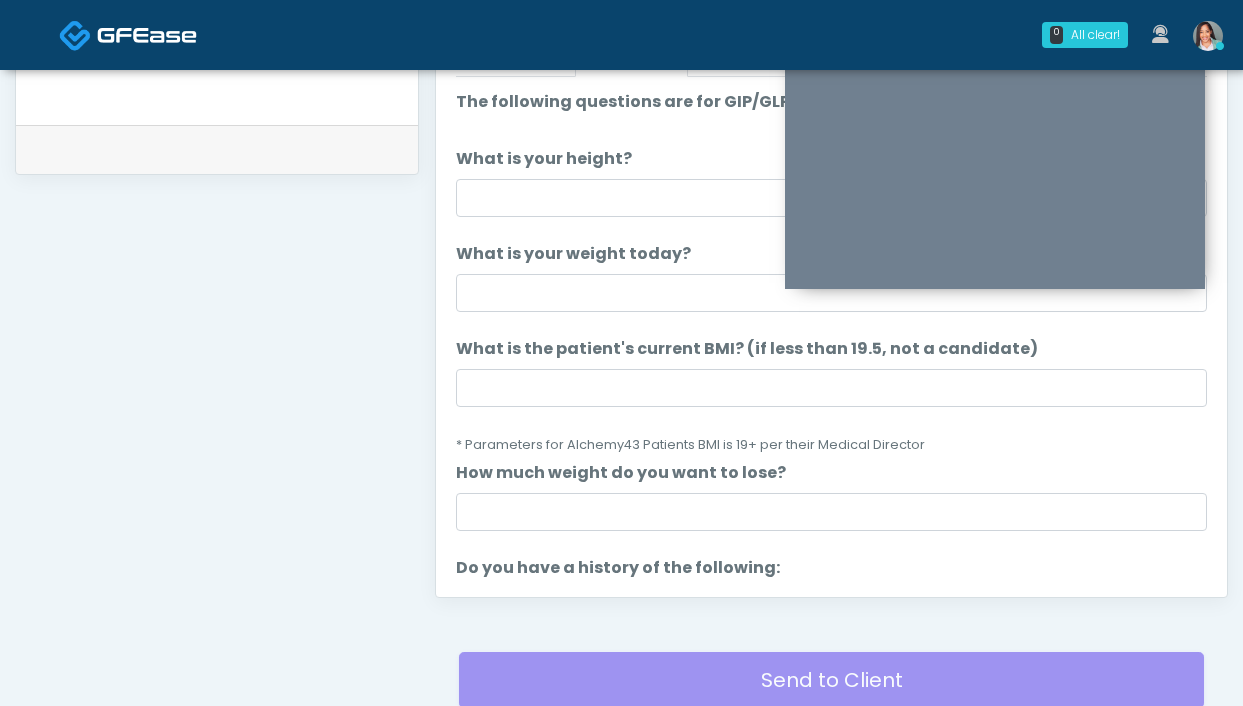 scroll, scrollTop: 874, scrollLeft: 0, axis: vertical 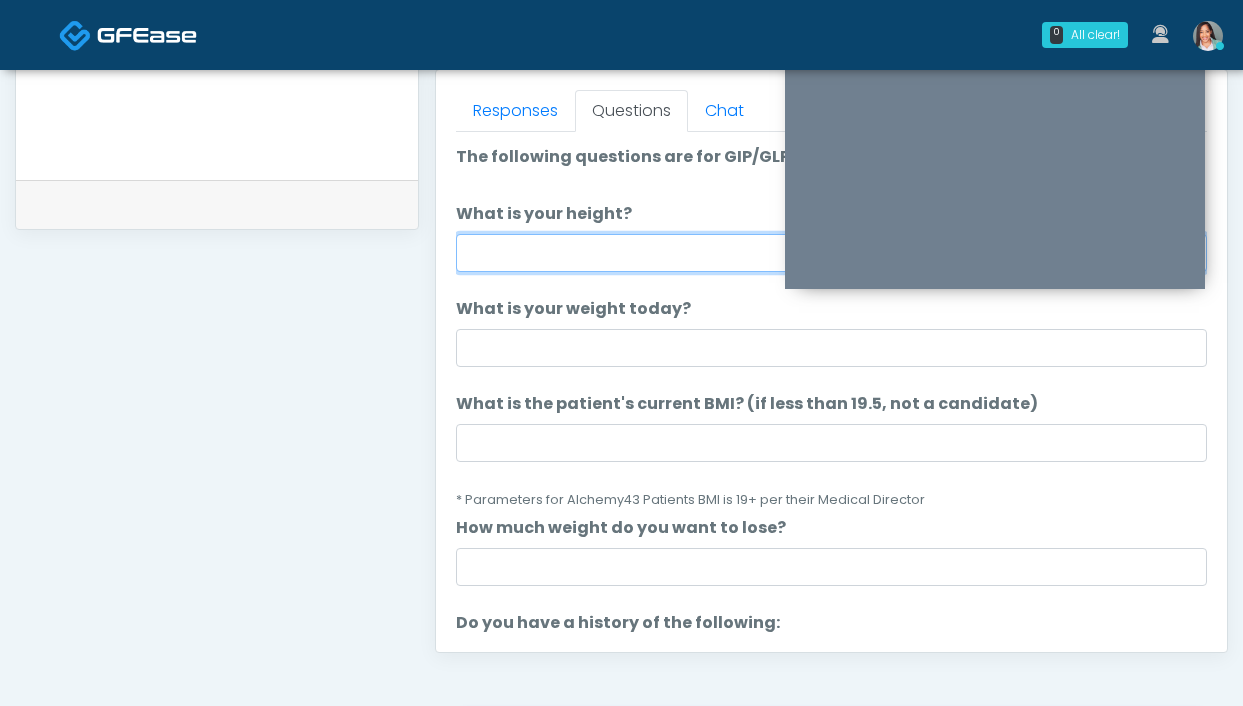 click on "What is your height?" at bounding box center (831, 253) 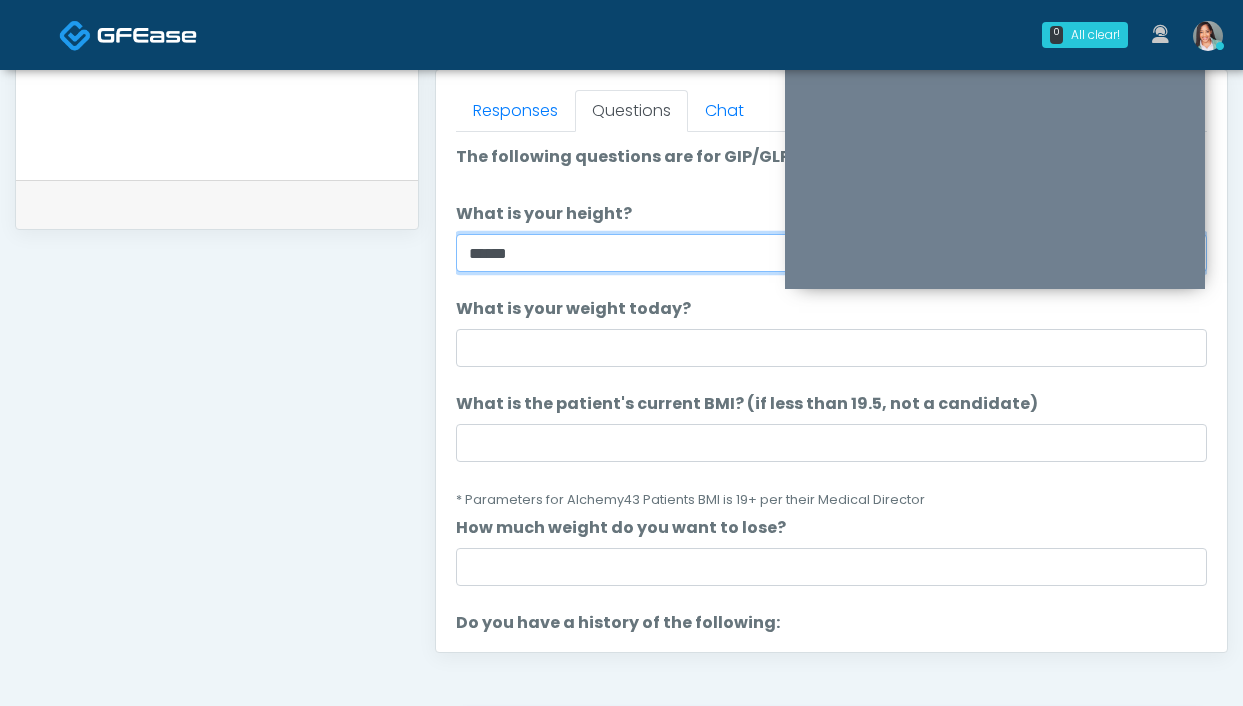 type on "*****" 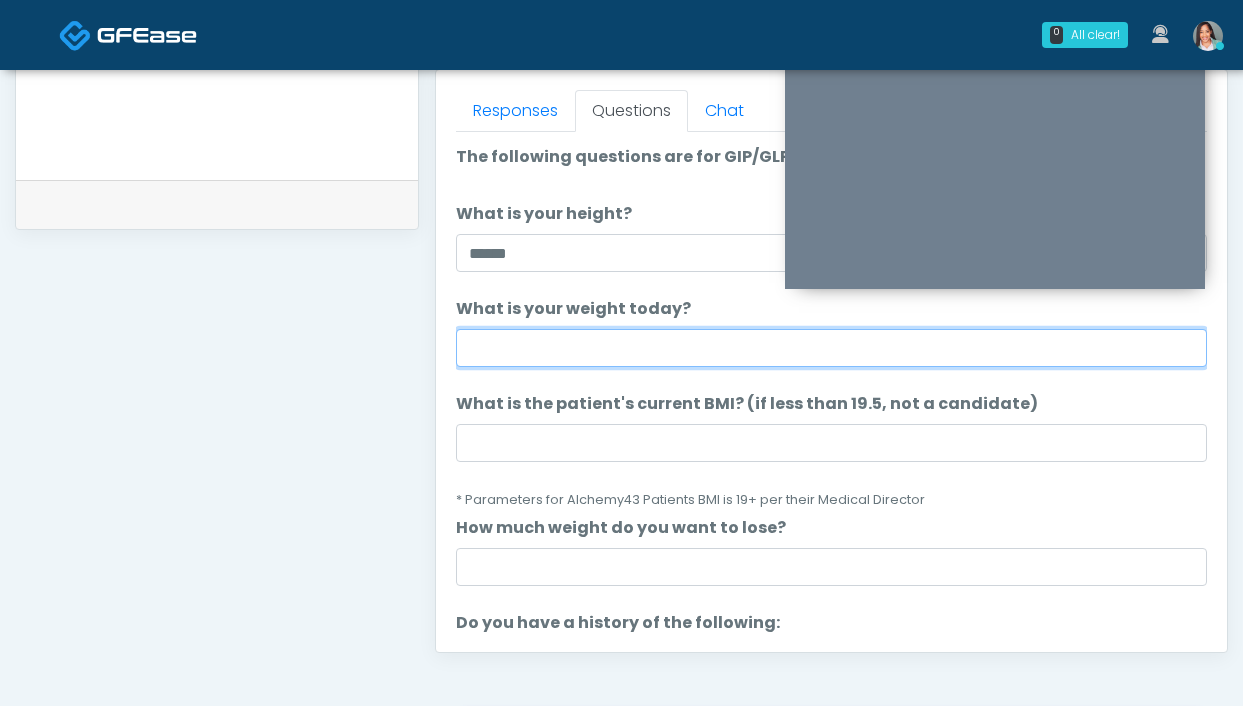 click on "What is your weight today?" at bounding box center [831, 348] 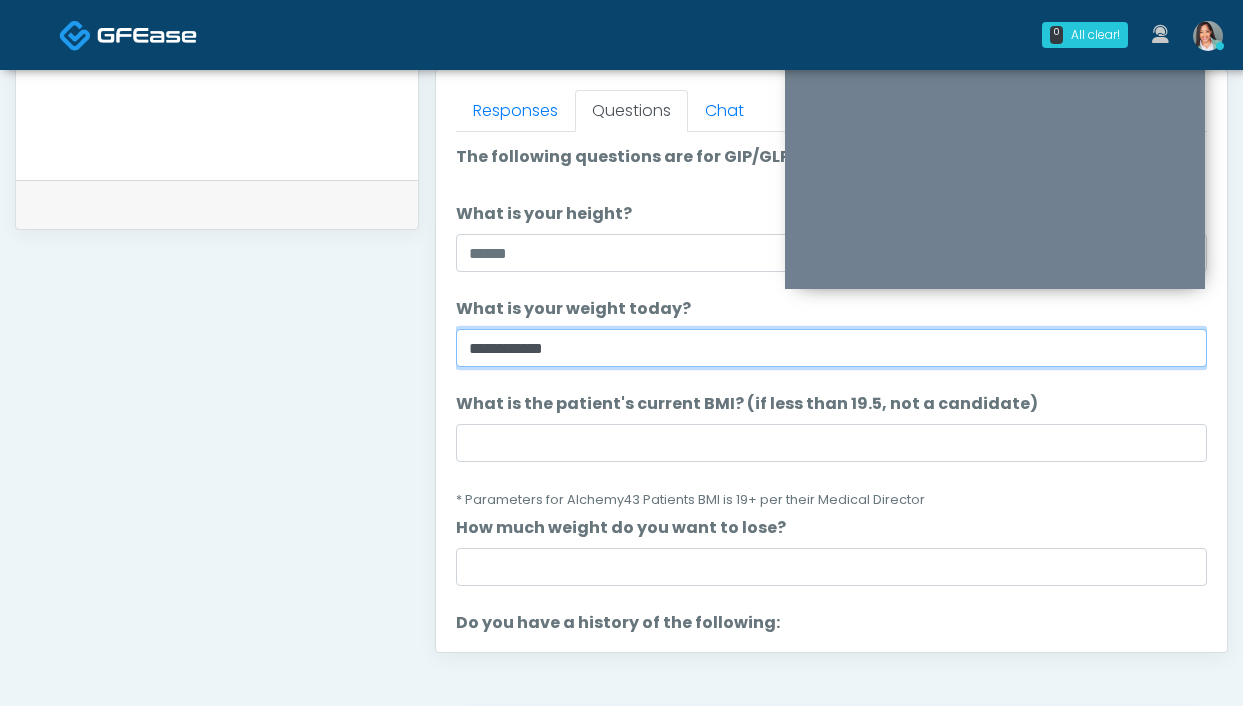 type on "**********" 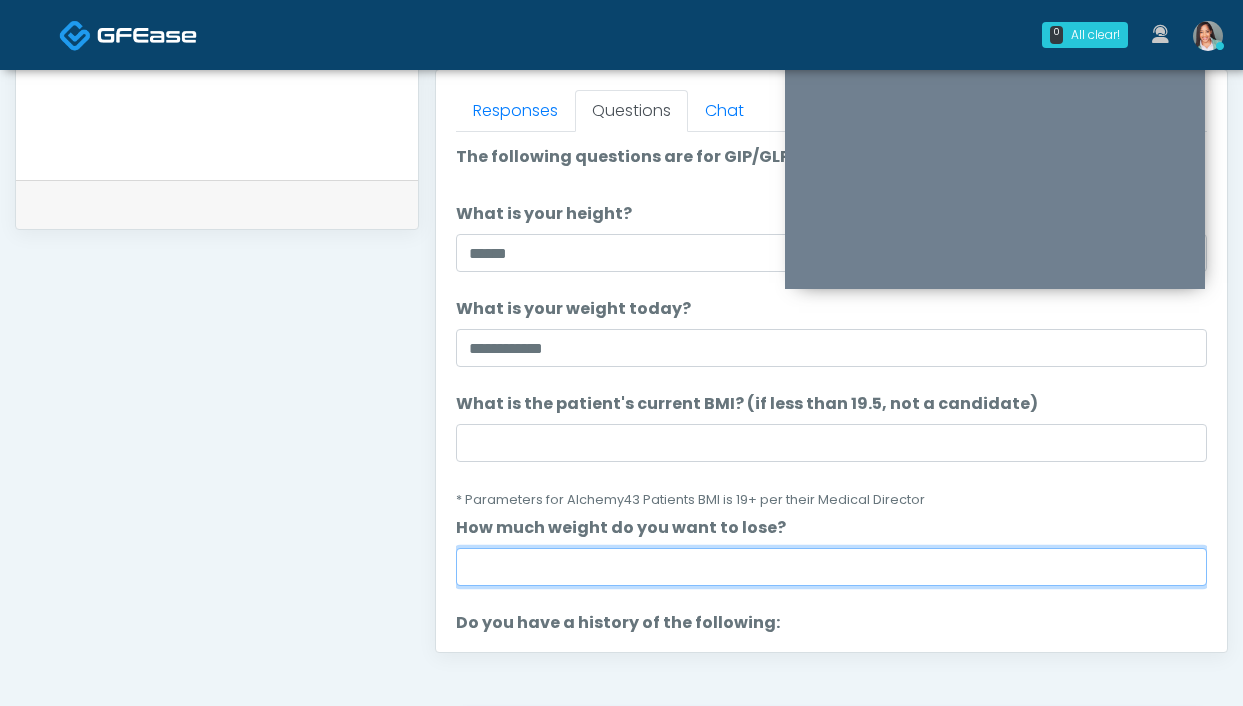 click on "How much weight do you want to lose?" at bounding box center [831, 567] 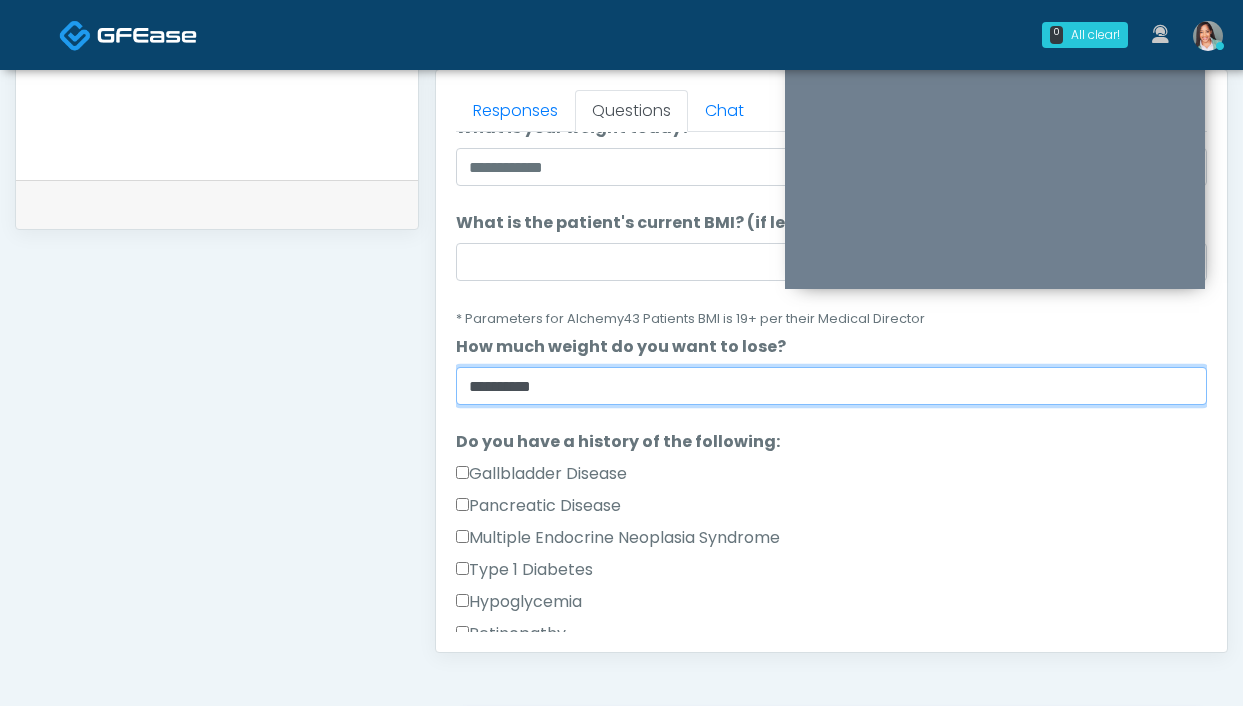 scroll, scrollTop: 182, scrollLeft: 0, axis: vertical 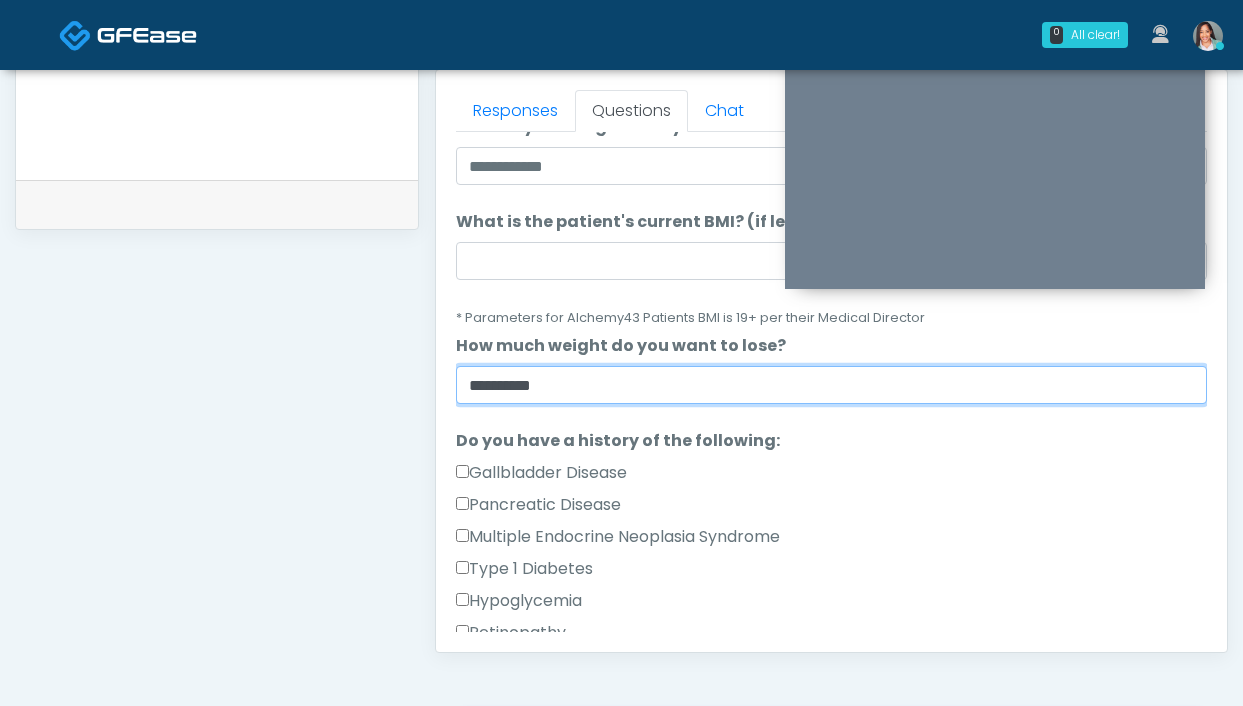 type on "*********" 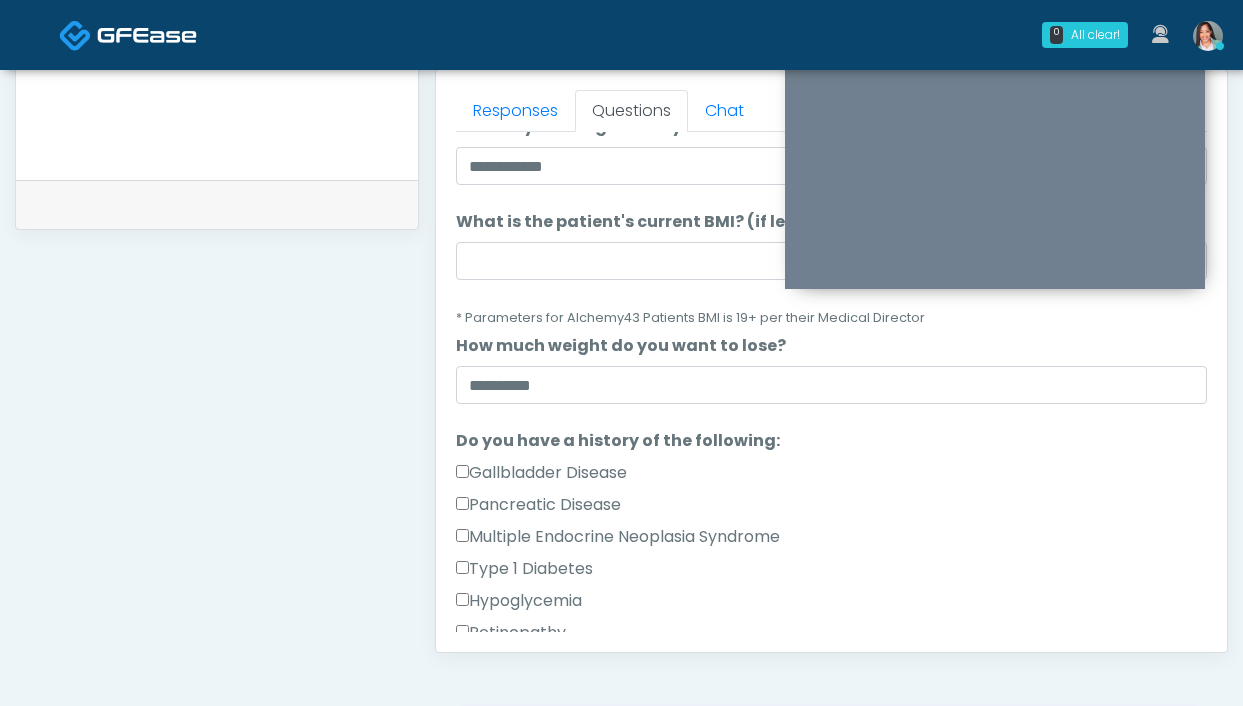 click on "Pancreatic Disease" at bounding box center [831, 509] 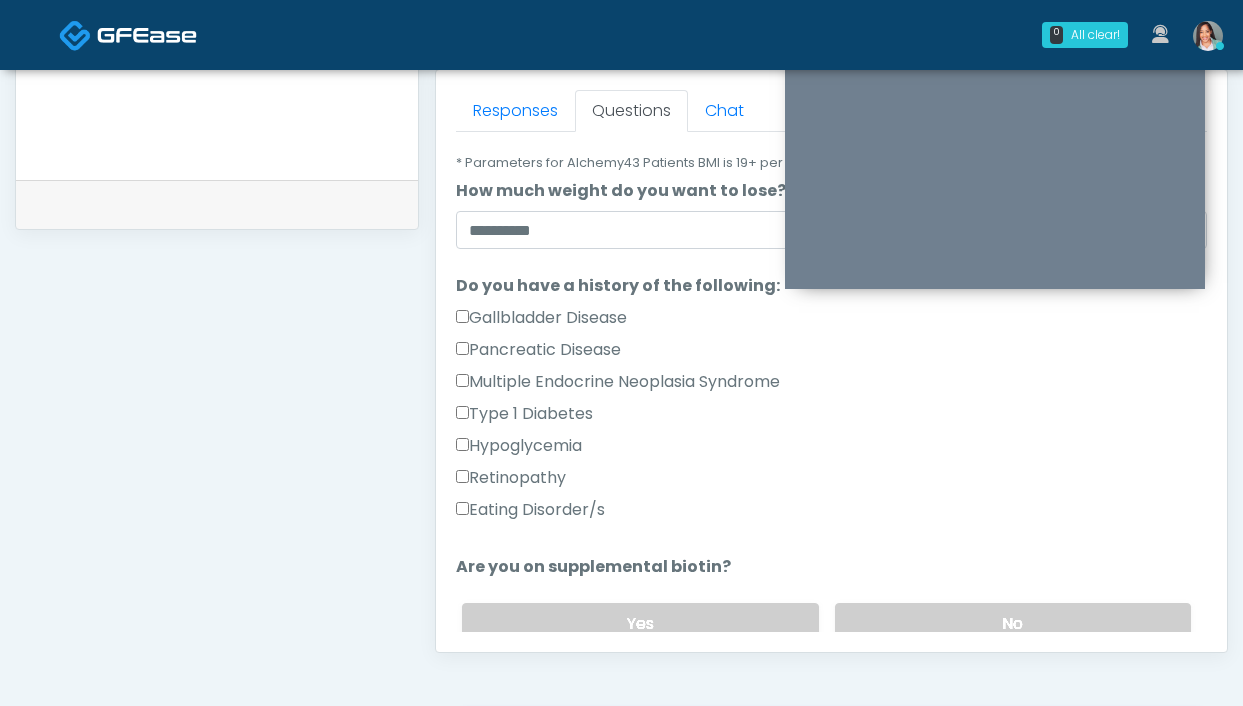 scroll, scrollTop: 339, scrollLeft: 0, axis: vertical 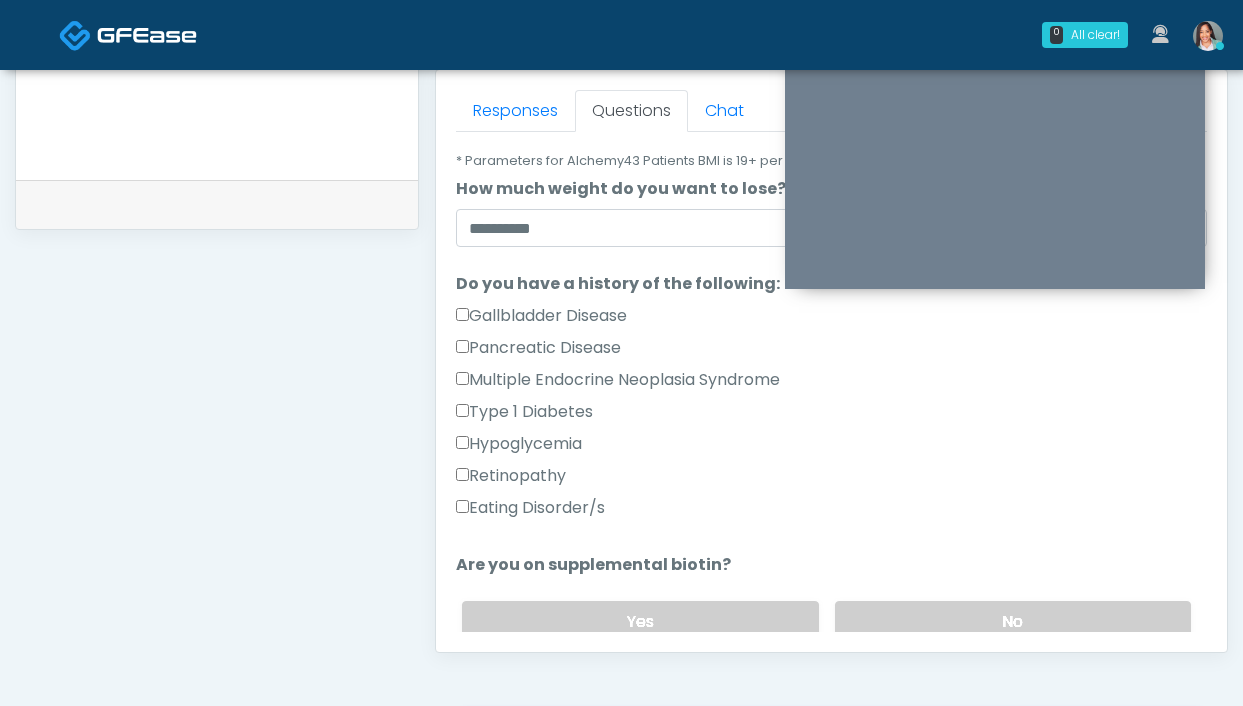 drag, startPoint x: 865, startPoint y: 603, endPoint x: 862, endPoint y: 590, distance: 13.341664 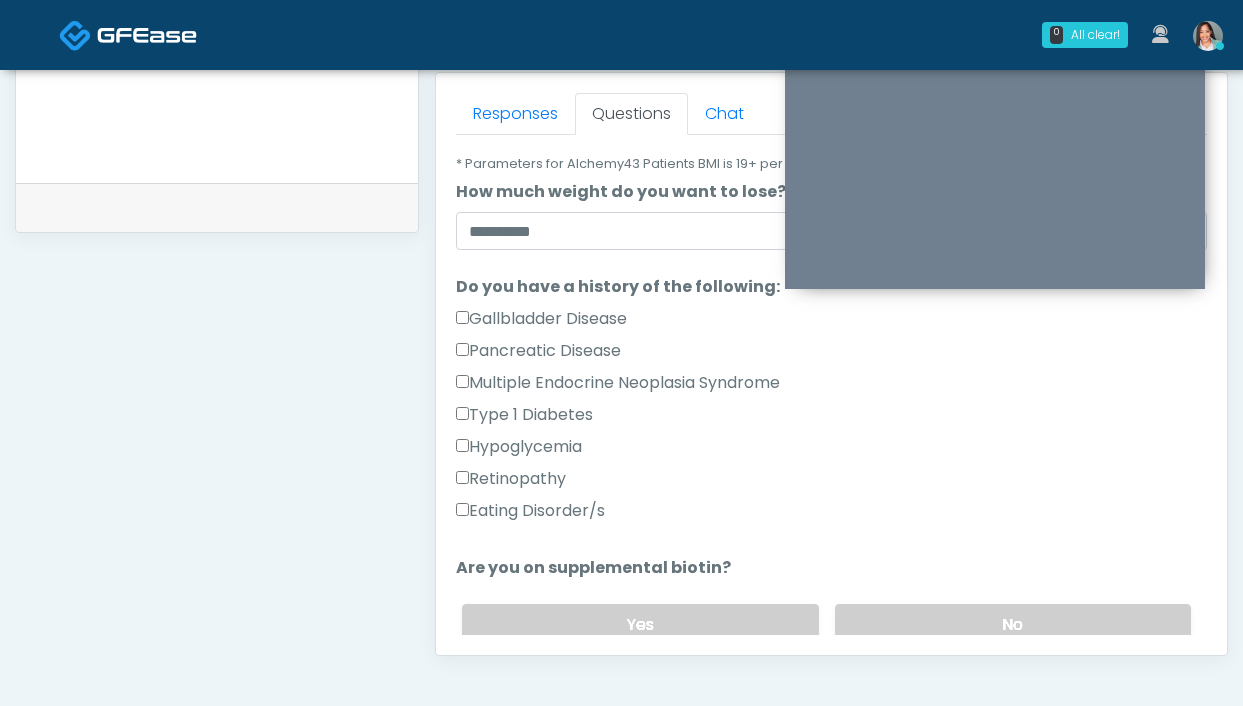 scroll, scrollTop: 870, scrollLeft: 0, axis: vertical 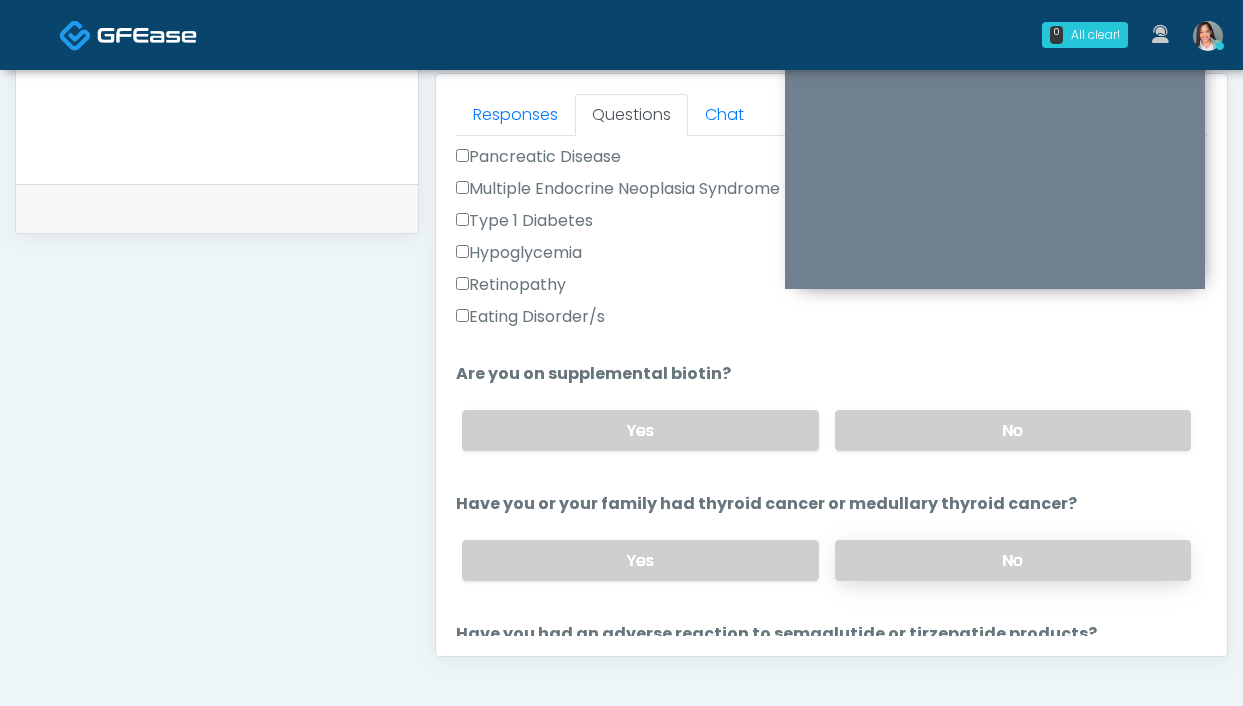 click on "No" at bounding box center [1013, 560] 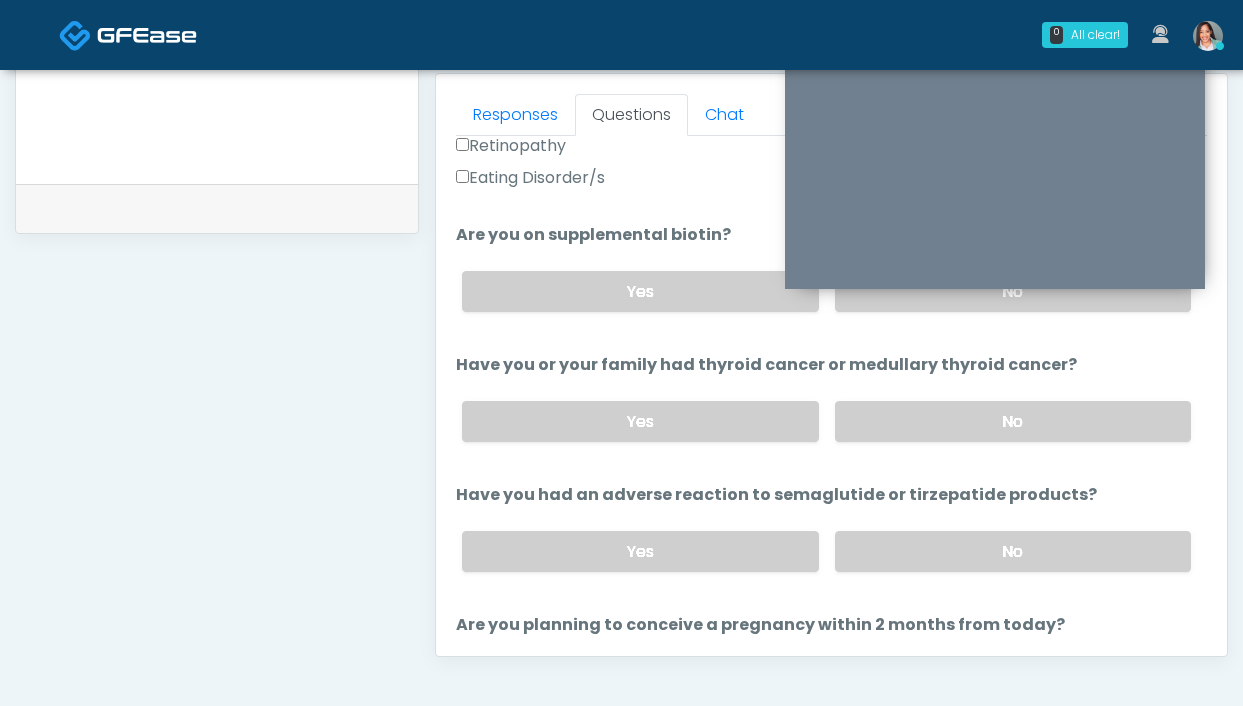 scroll, scrollTop: 703, scrollLeft: 0, axis: vertical 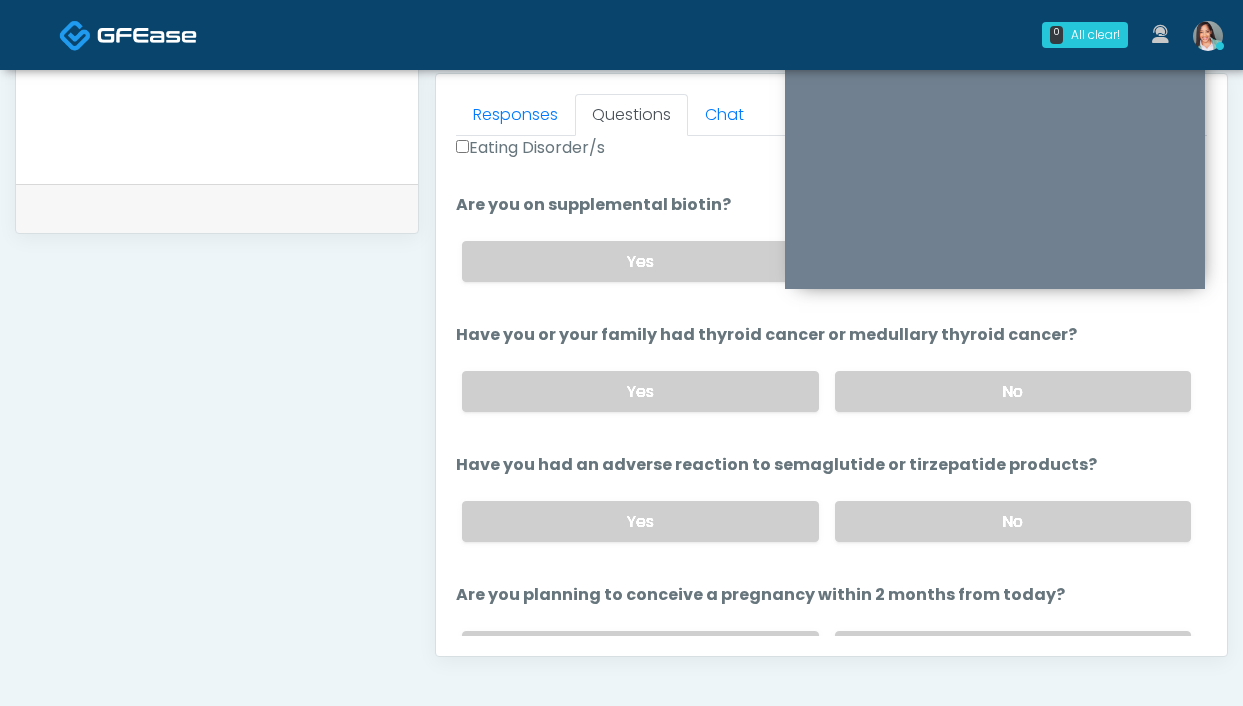 drag, startPoint x: 878, startPoint y: 514, endPoint x: 722, endPoint y: 435, distance: 174.86281 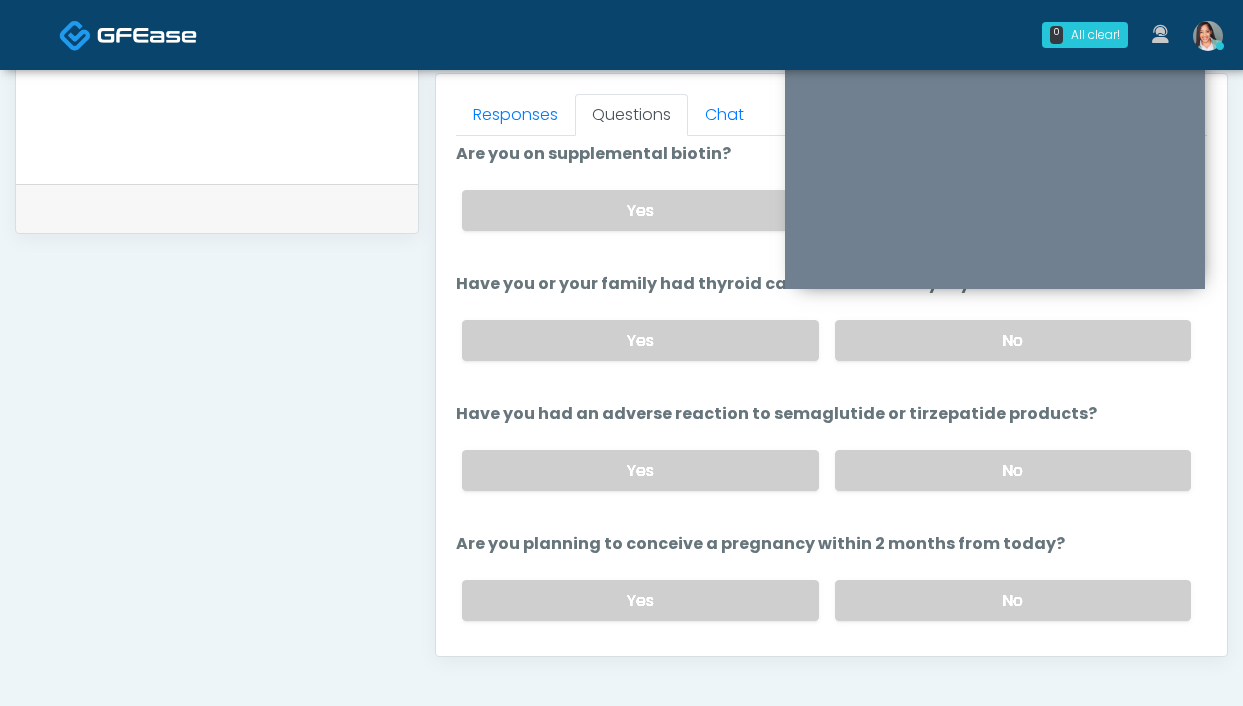 scroll, scrollTop: 773, scrollLeft: 0, axis: vertical 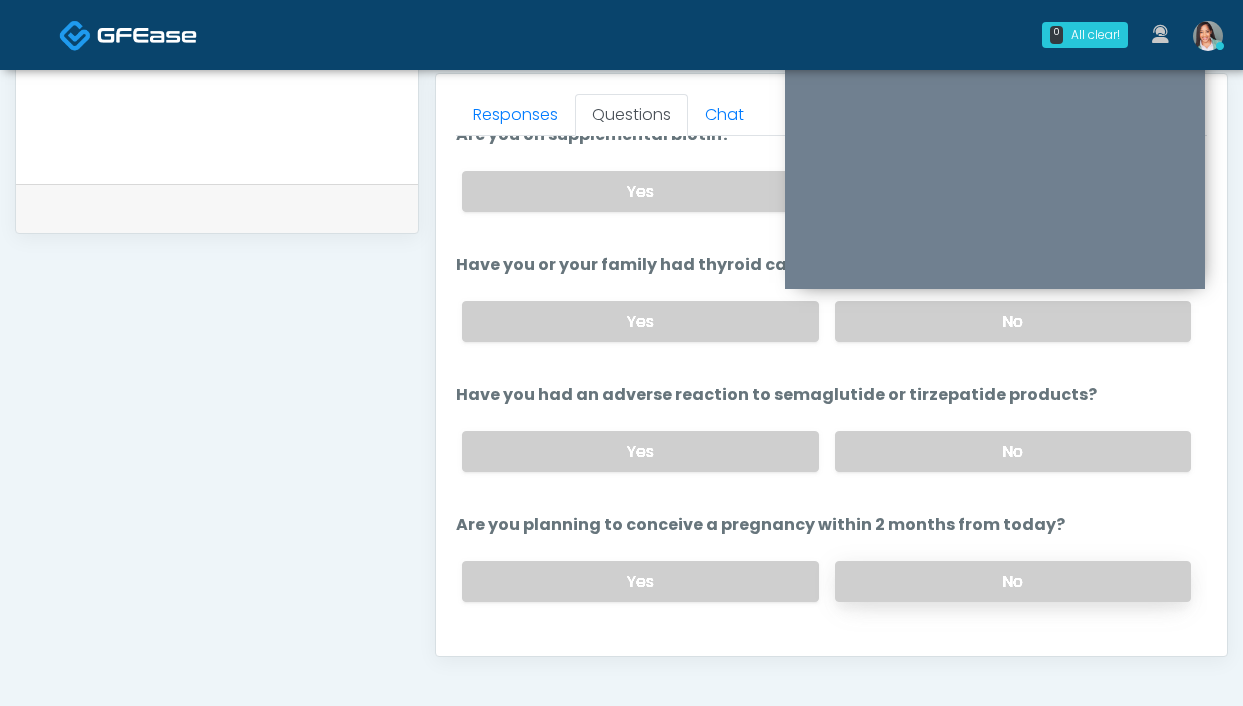click on "No" at bounding box center [1013, 581] 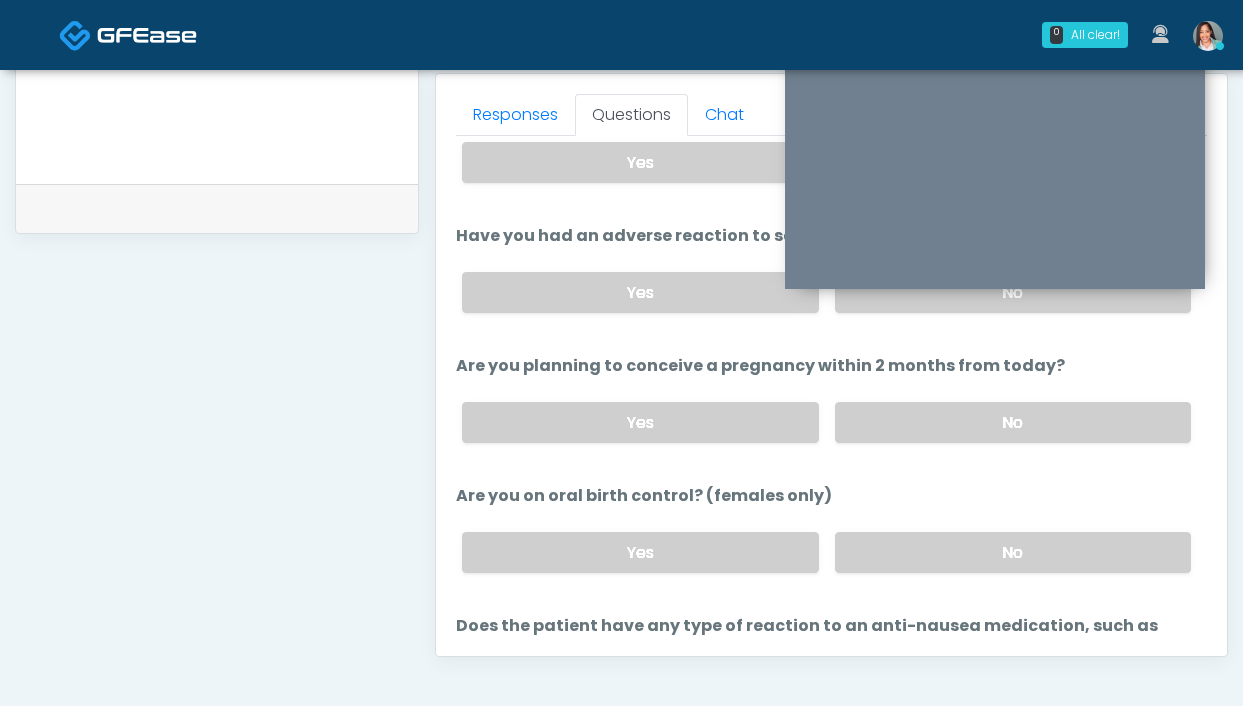 scroll, scrollTop: 915, scrollLeft: 0, axis: vertical 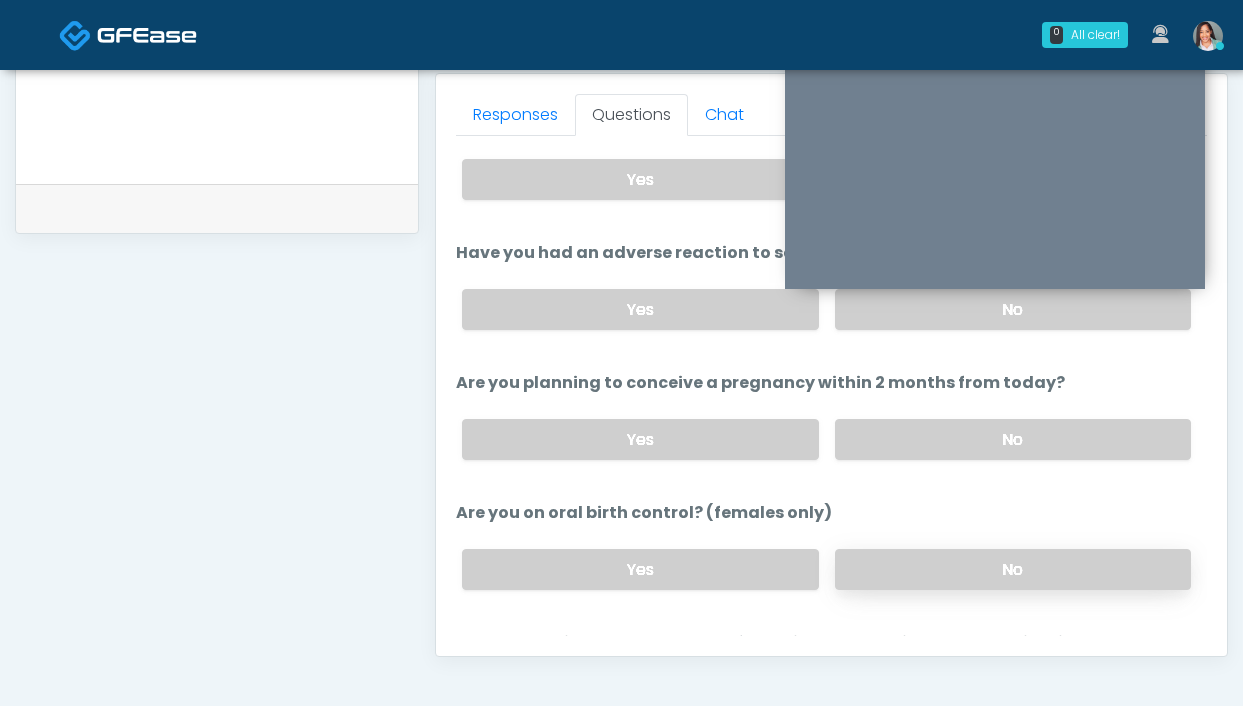click on "No" at bounding box center [1013, 569] 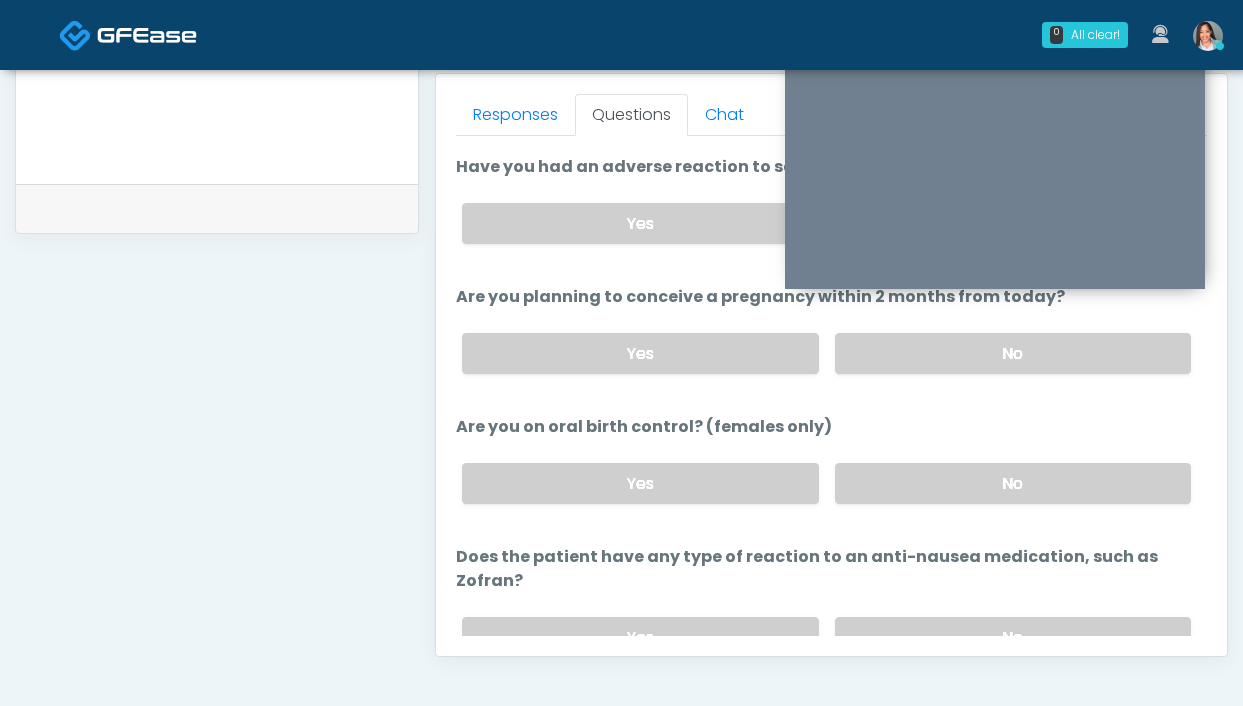 scroll, scrollTop: 1041, scrollLeft: 0, axis: vertical 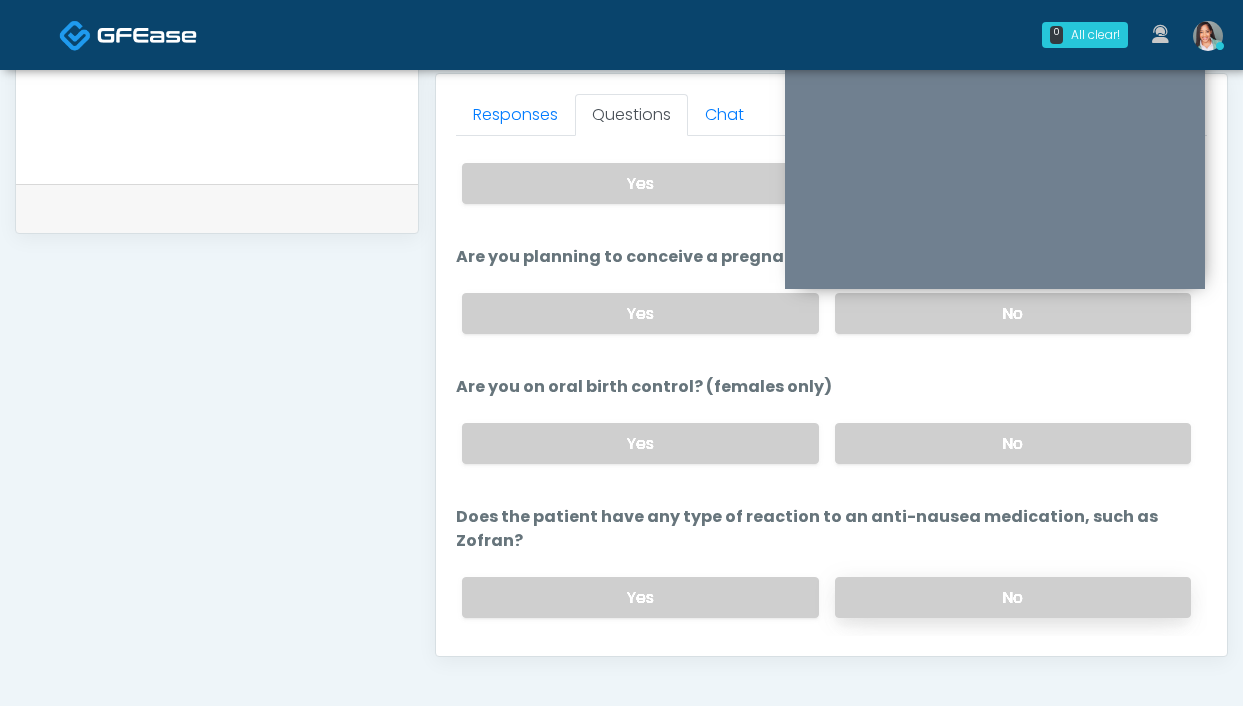 click on "No" at bounding box center [1013, 597] 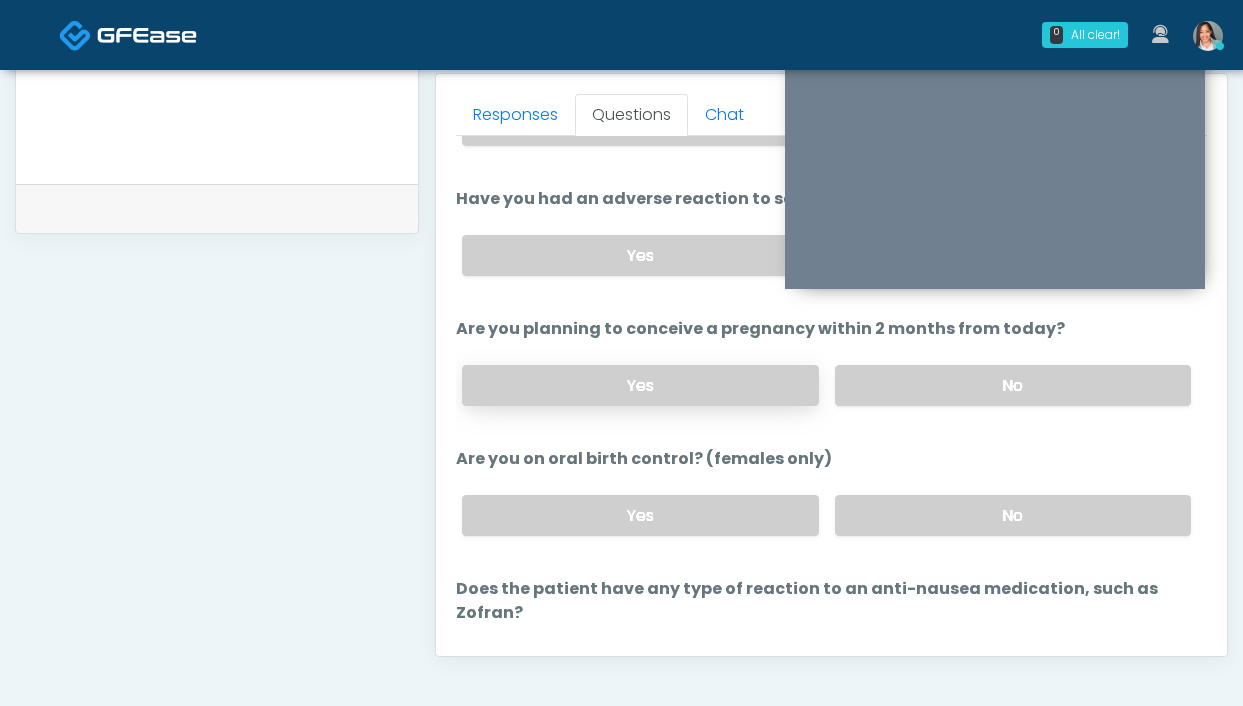 scroll, scrollTop: 969, scrollLeft: 0, axis: vertical 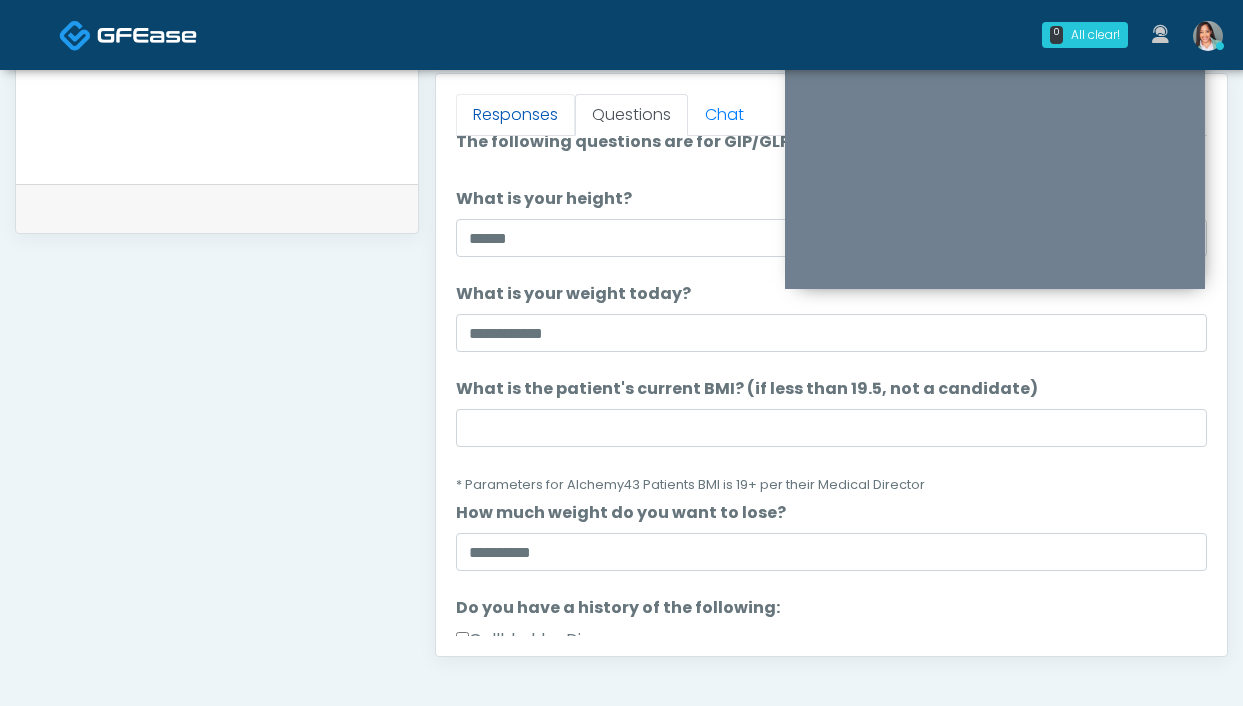click on "Responses" at bounding box center (515, 115) 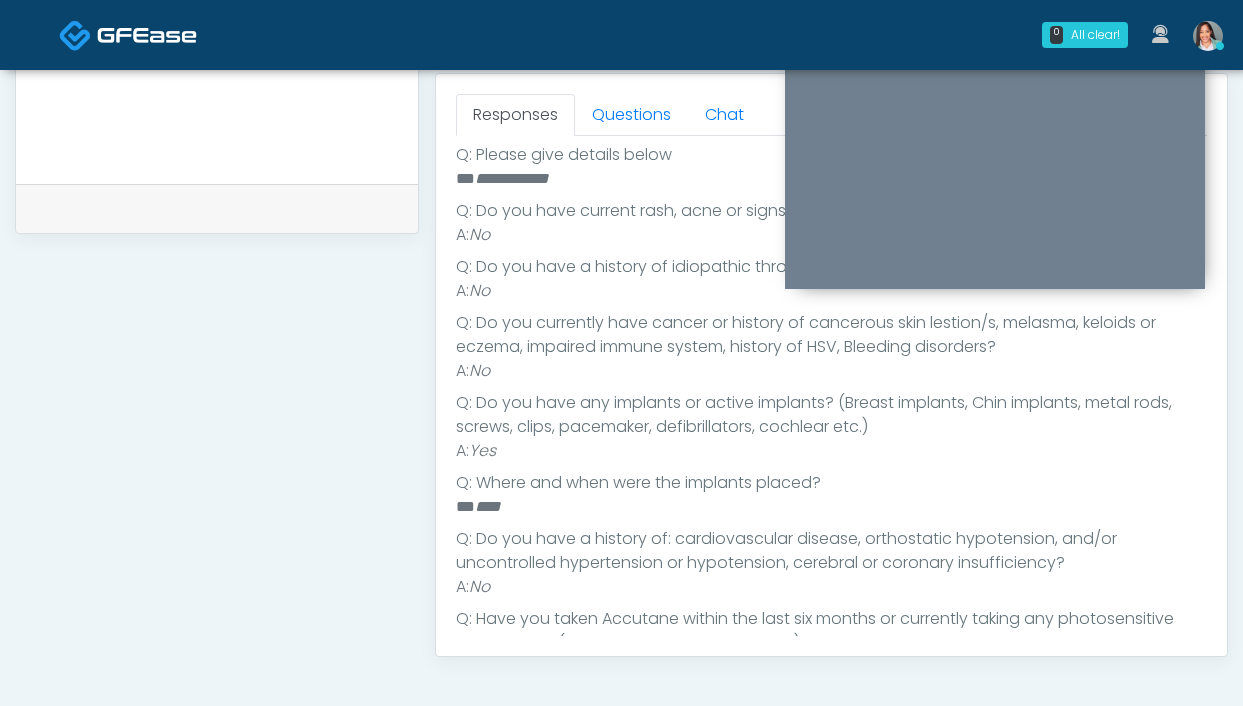 scroll, scrollTop: 968, scrollLeft: 0, axis: vertical 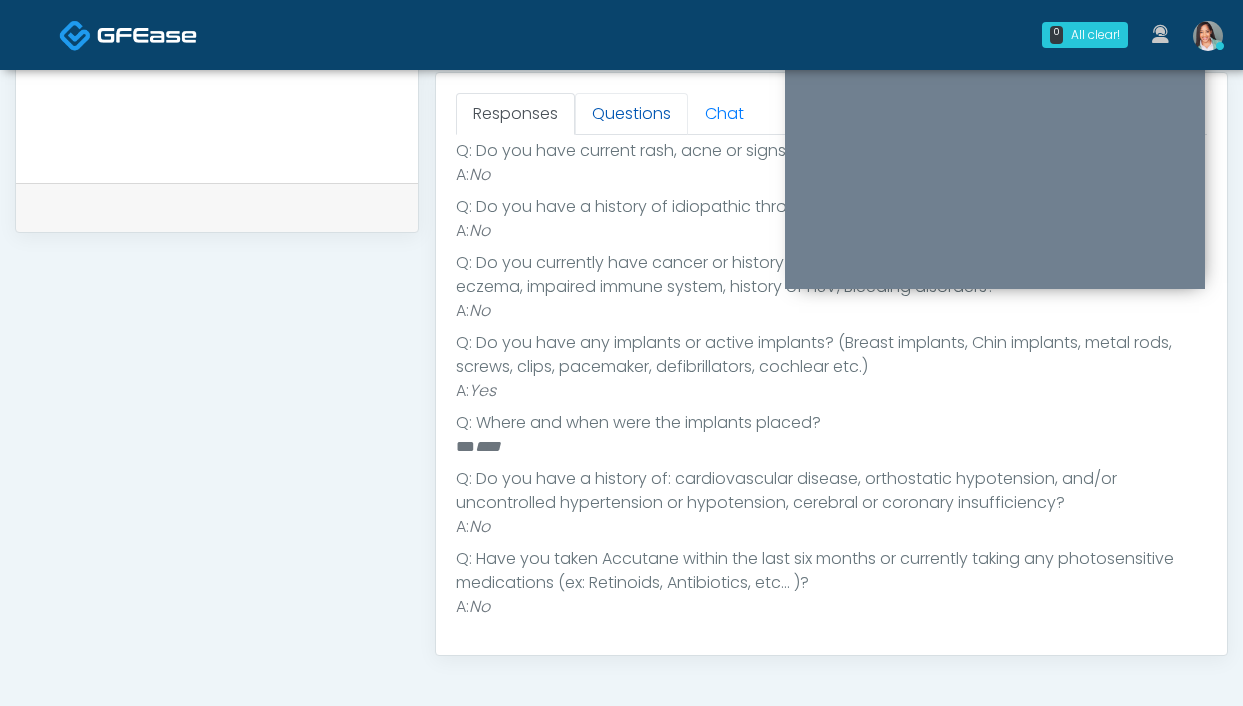 click on "Questions" at bounding box center [631, 114] 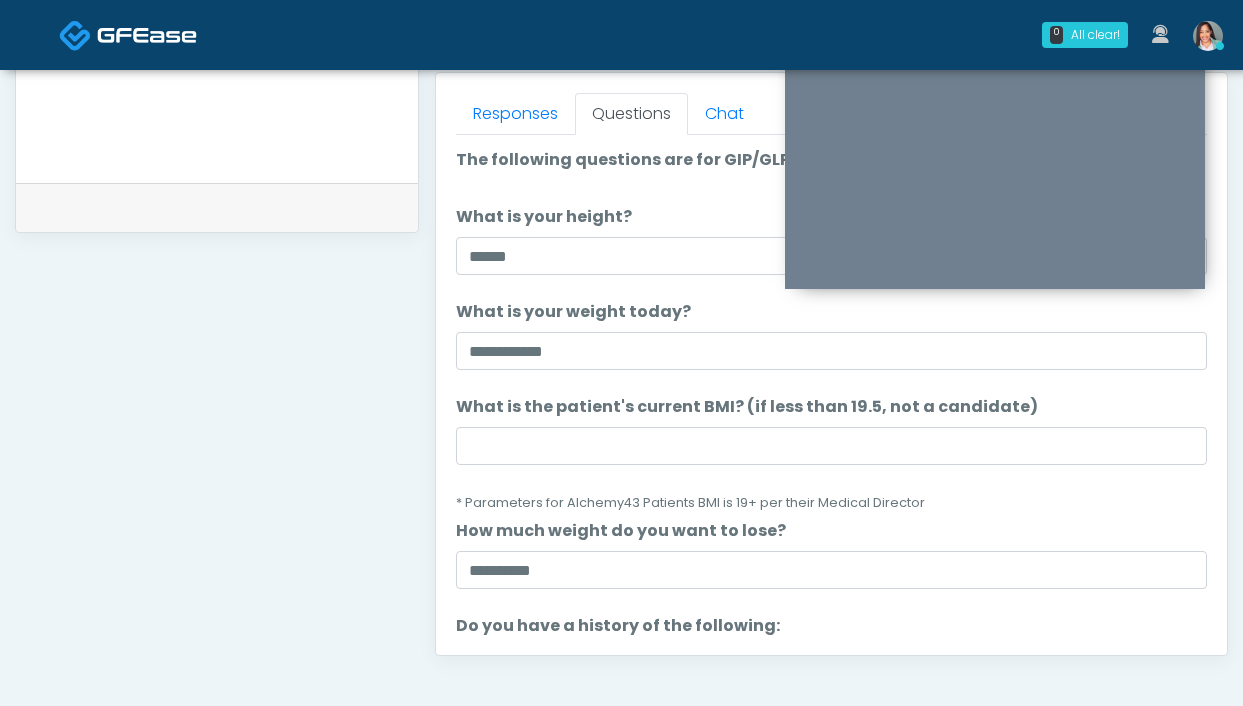 scroll, scrollTop: 0, scrollLeft: 0, axis: both 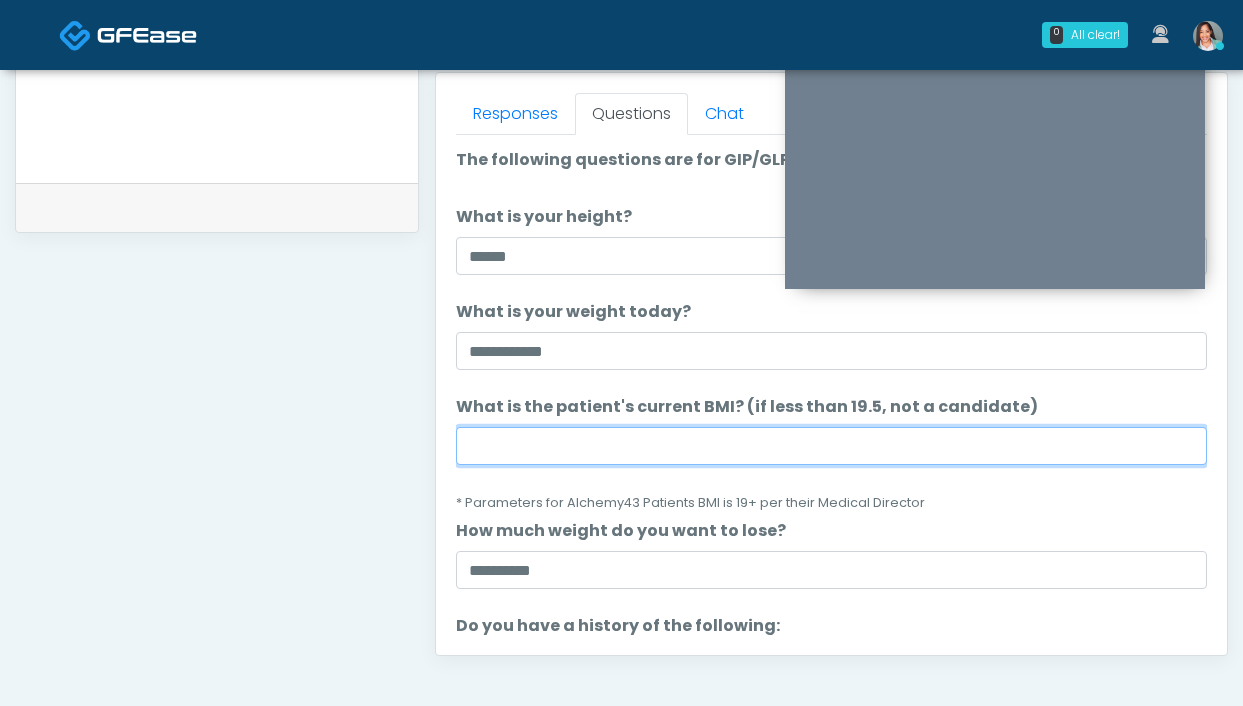 click on "What is the patient's current BMI? (if less than 19.5, not a candidate)" at bounding box center [831, 446] 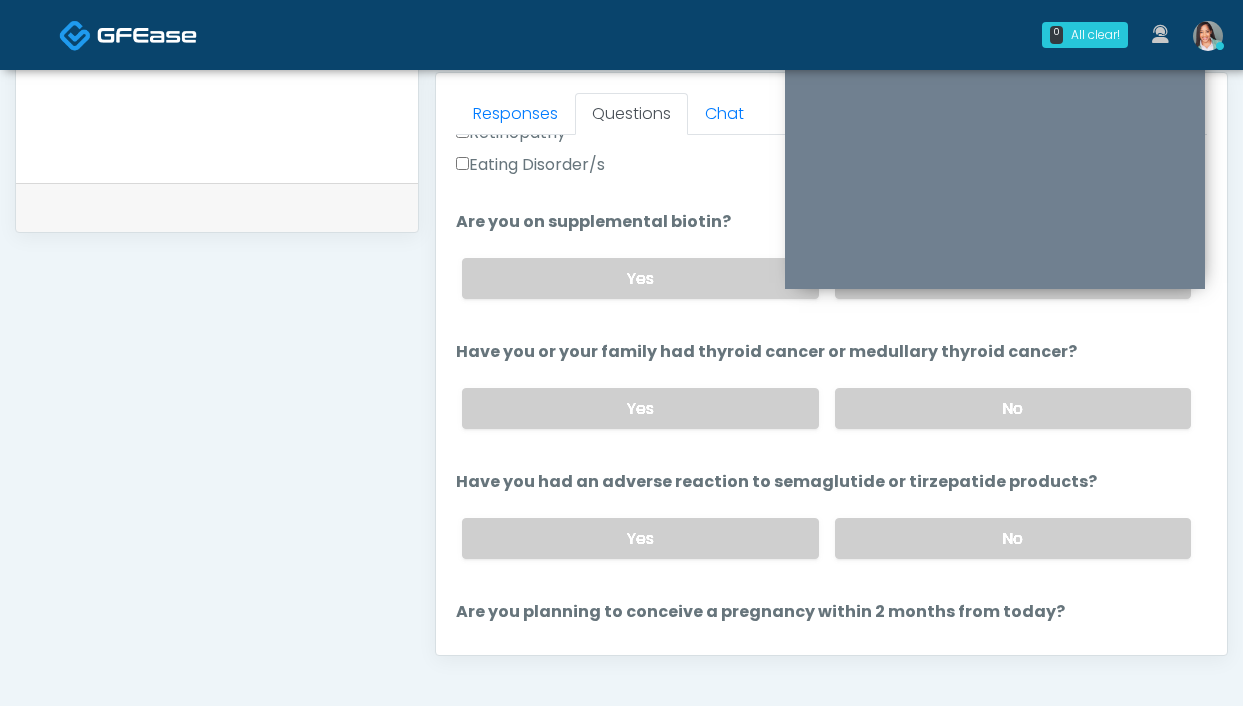 scroll, scrollTop: 1095, scrollLeft: 0, axis: vertical 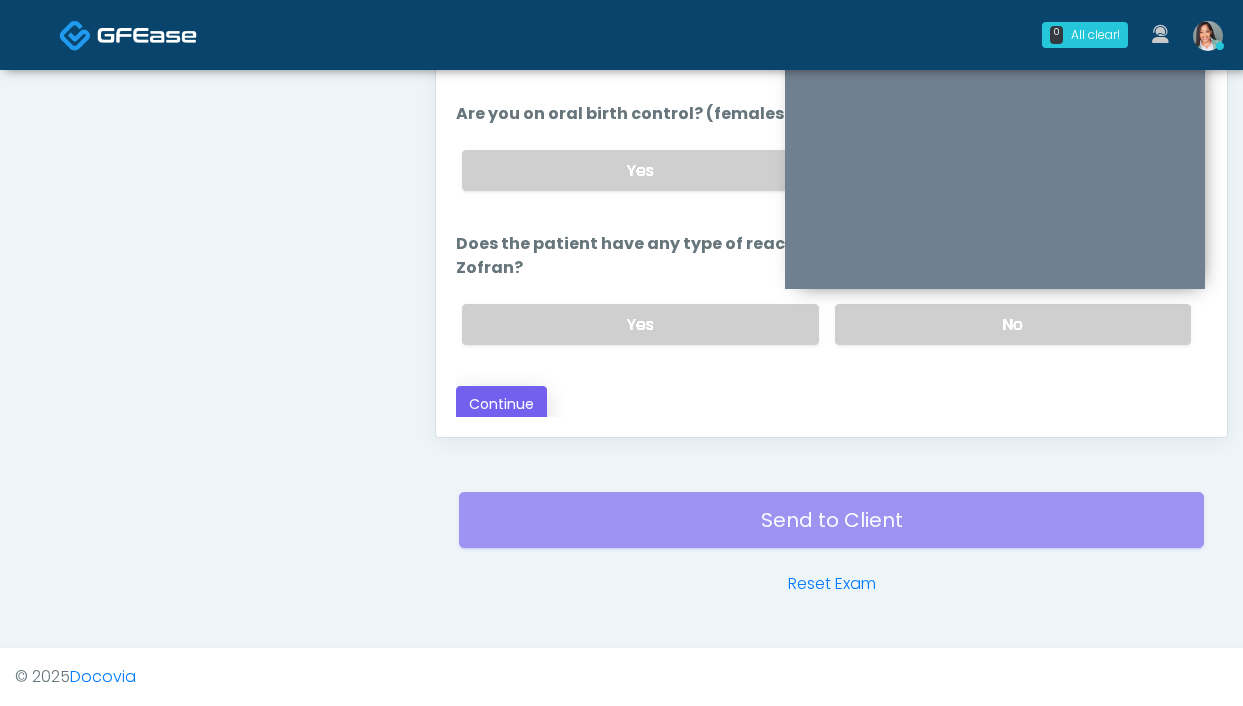 type on "****" 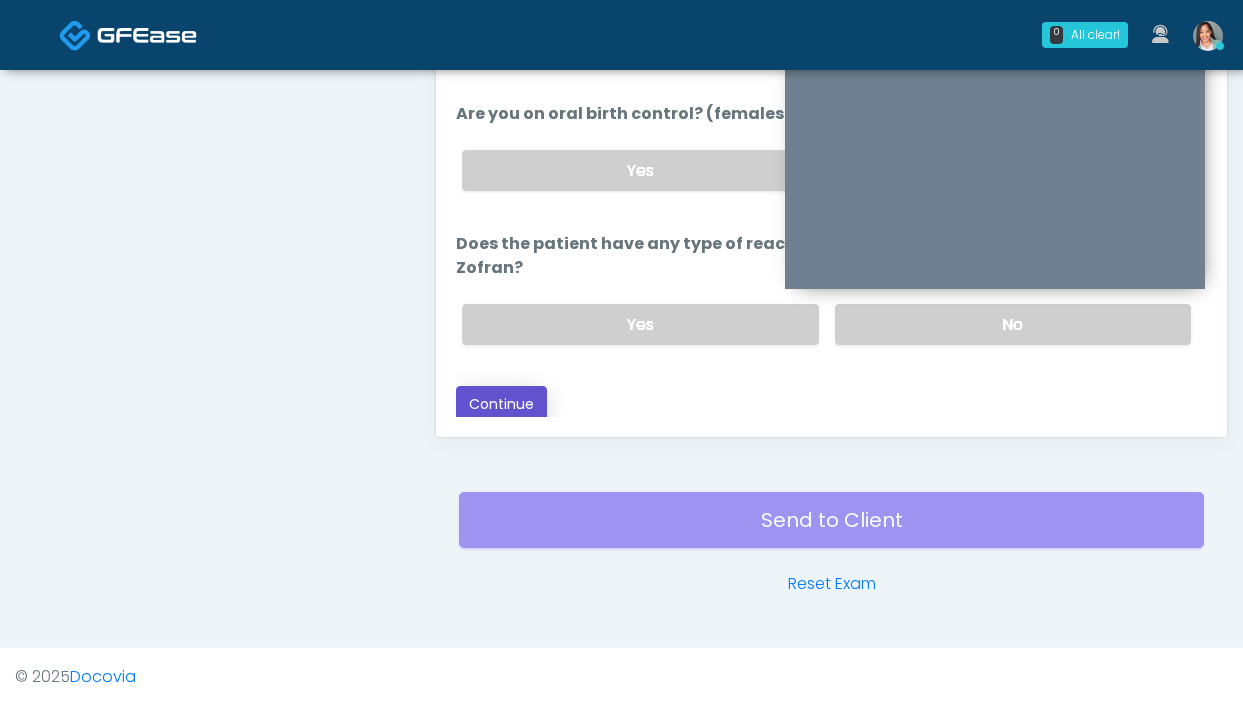 click on "Continue" at bounding box center (501, 404) 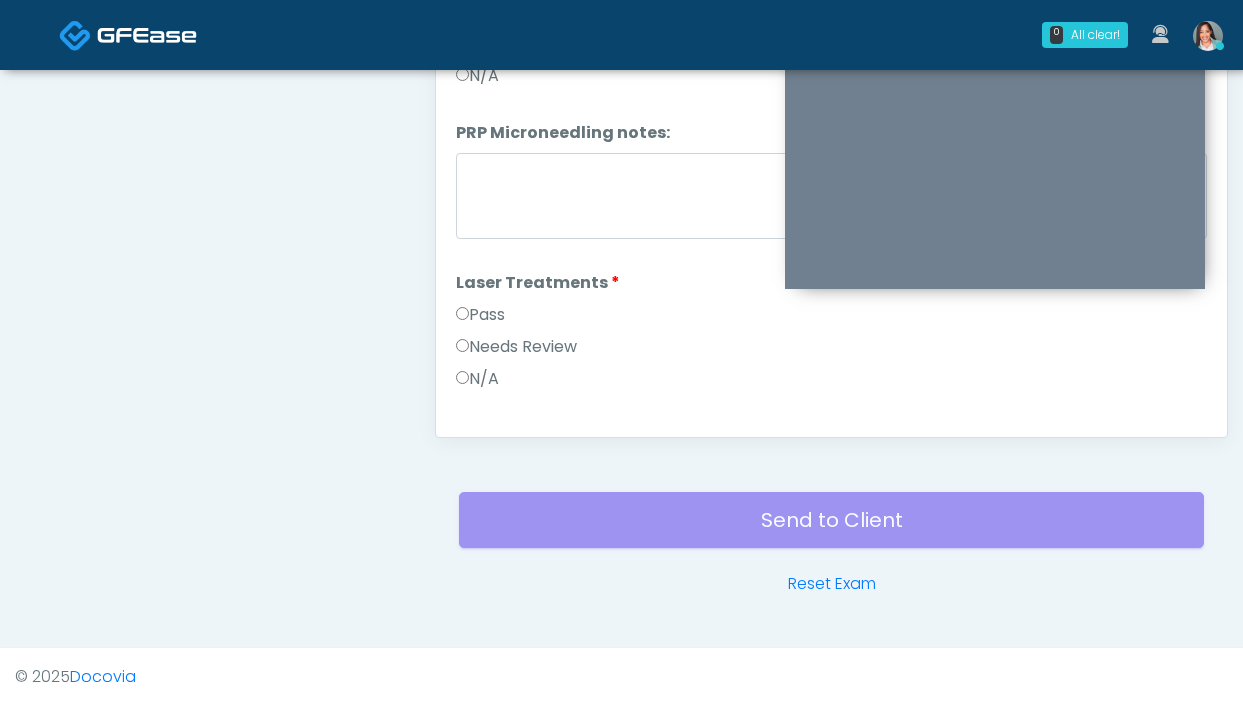 scroll, scrollTop: 440, scrollLeft: 0, axis: vertical 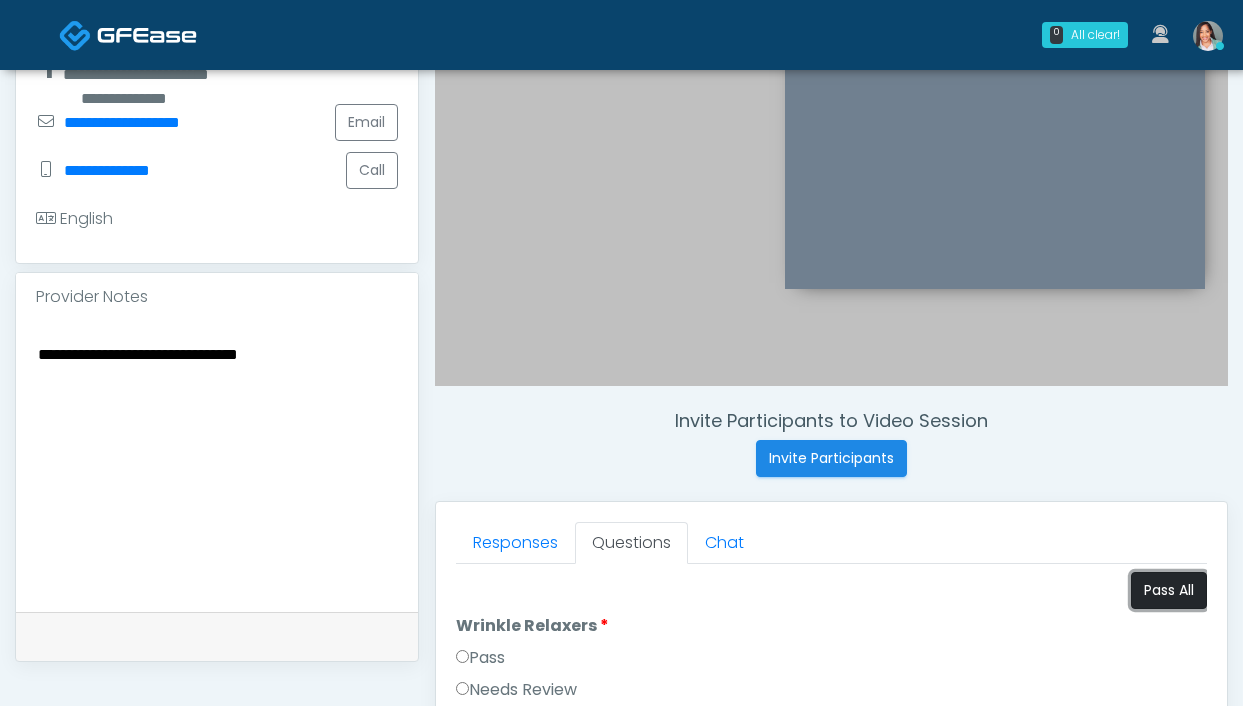 click on "Pass All" at bounding box center [1169, 590] 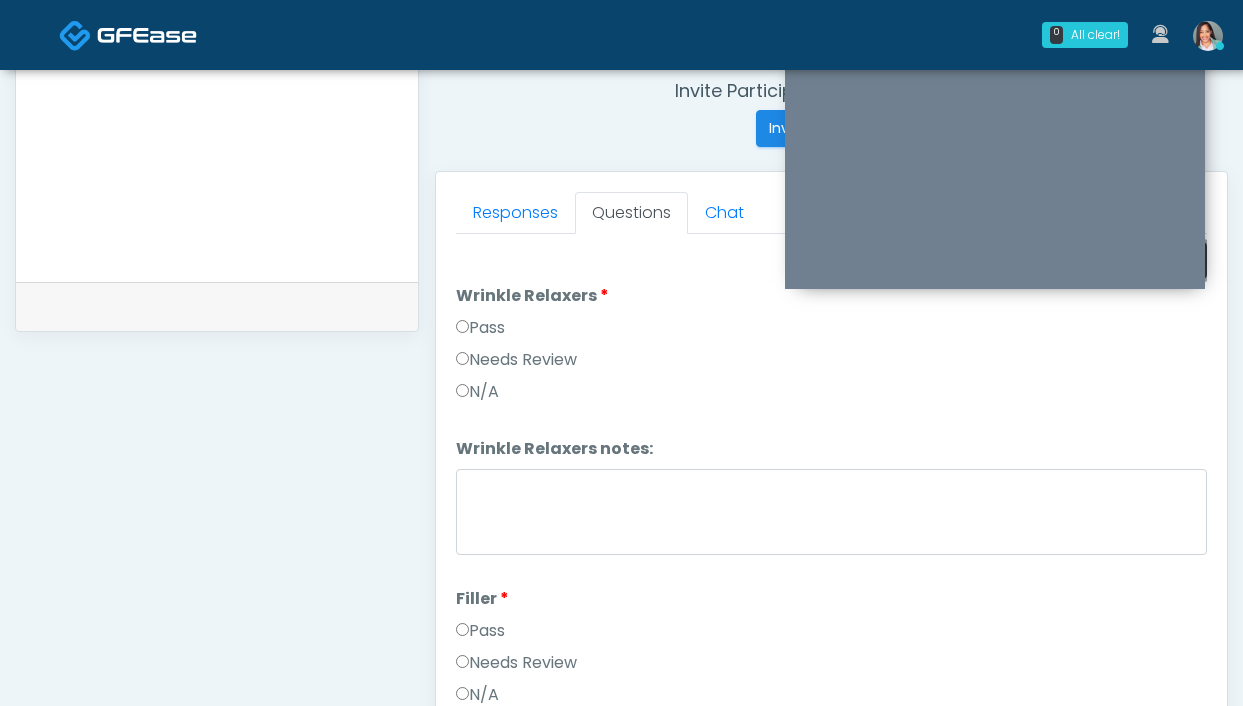 scroll, scrollTop: 834, scrollLeft: 0, axis: vertical 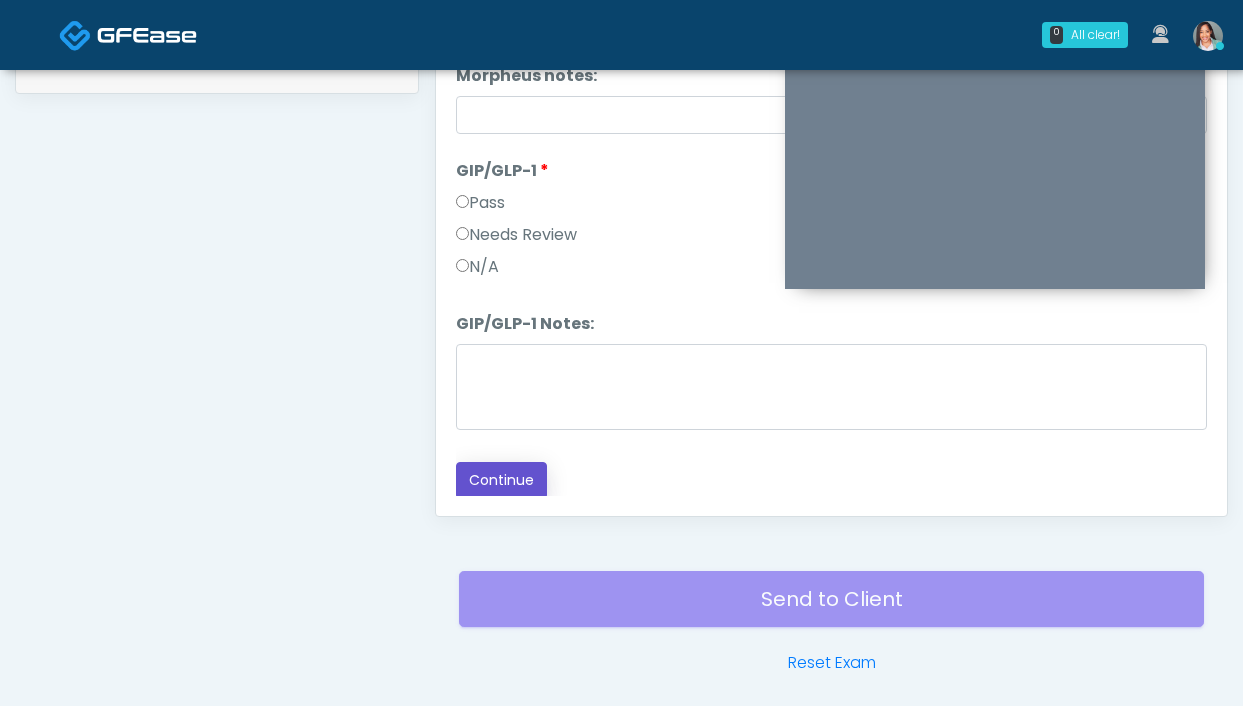 click on "Continue" at bounding box center (501, 480) 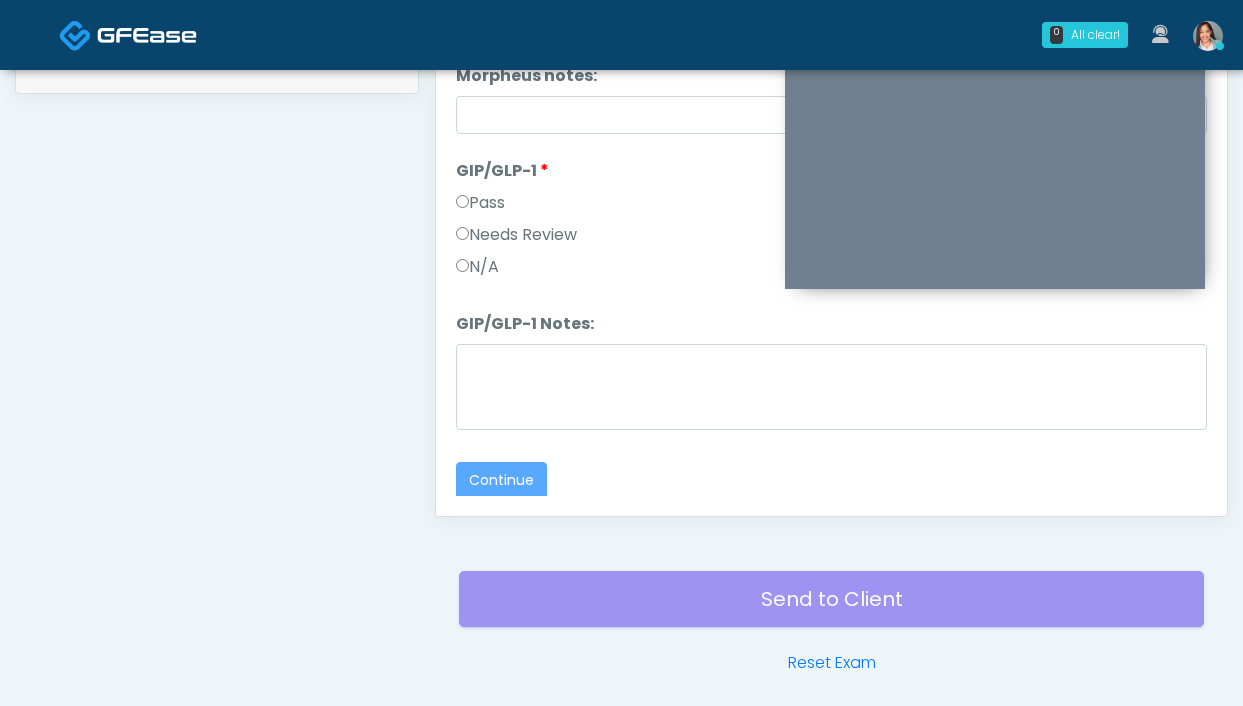 scroll, scrollTop: 0, scrollLeft: 0, axis: both 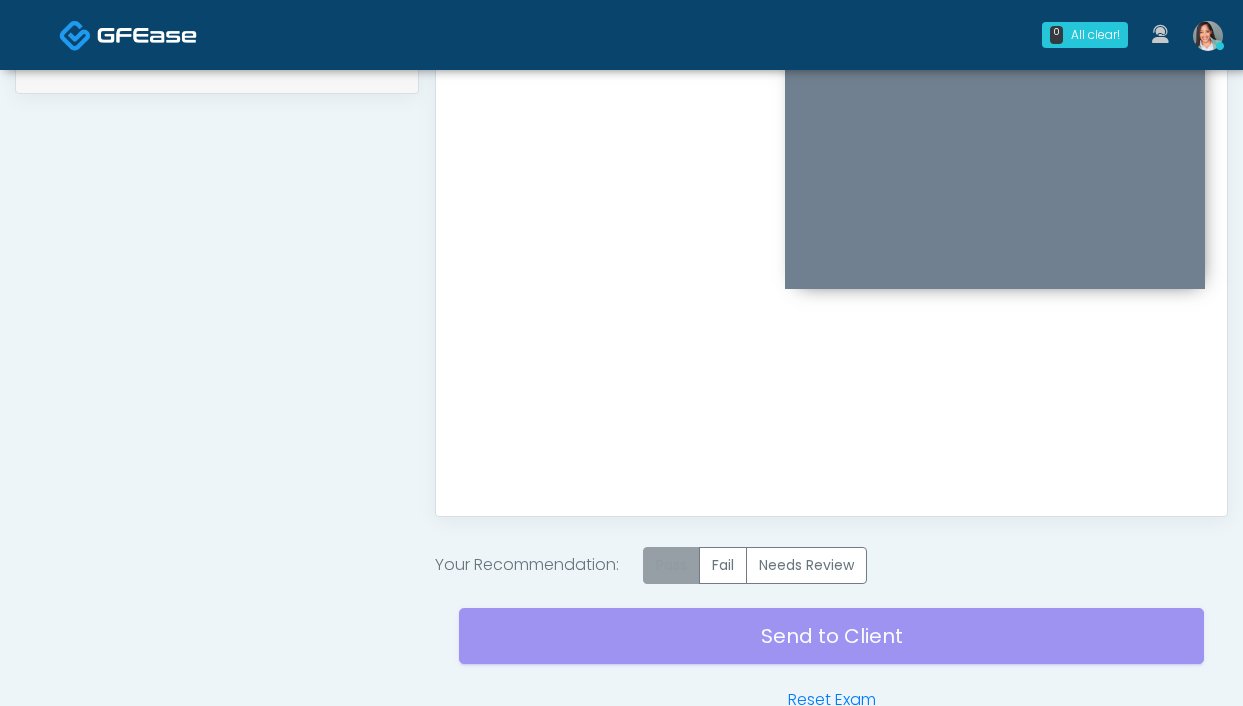 click on "Pass" at bounding box center [671, 565] 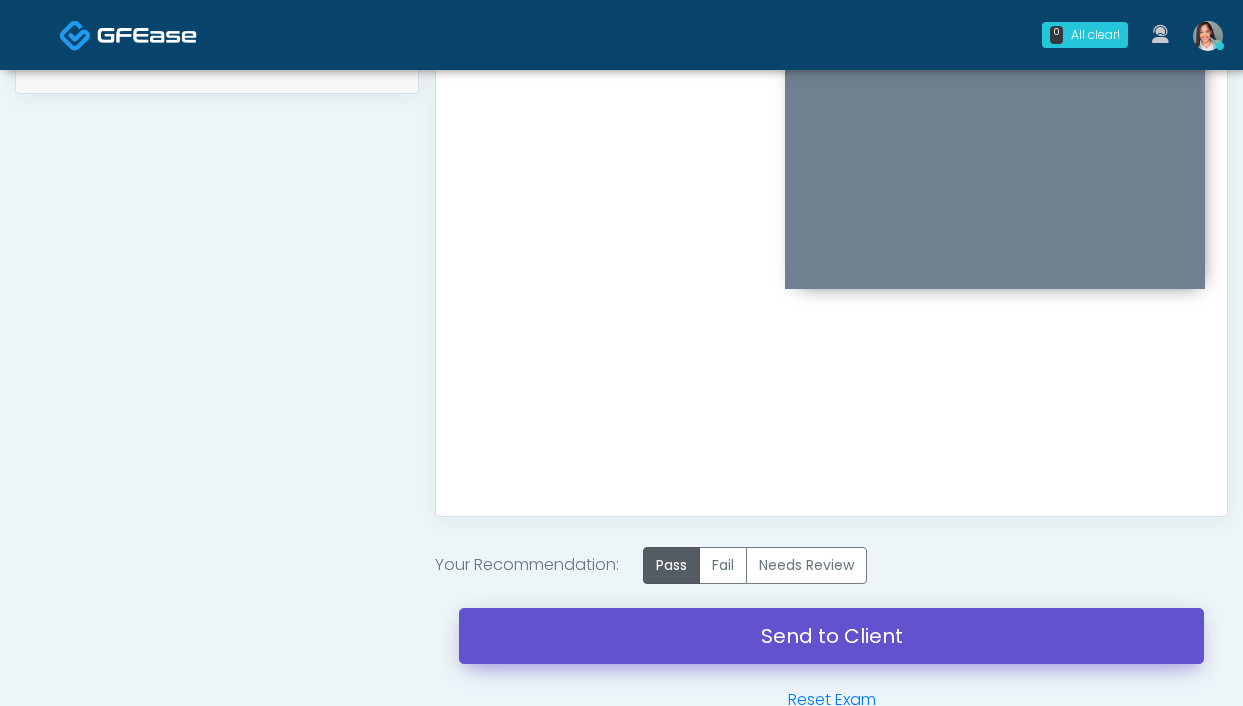 click on "Send to Client" at bounding box center (831, 636) 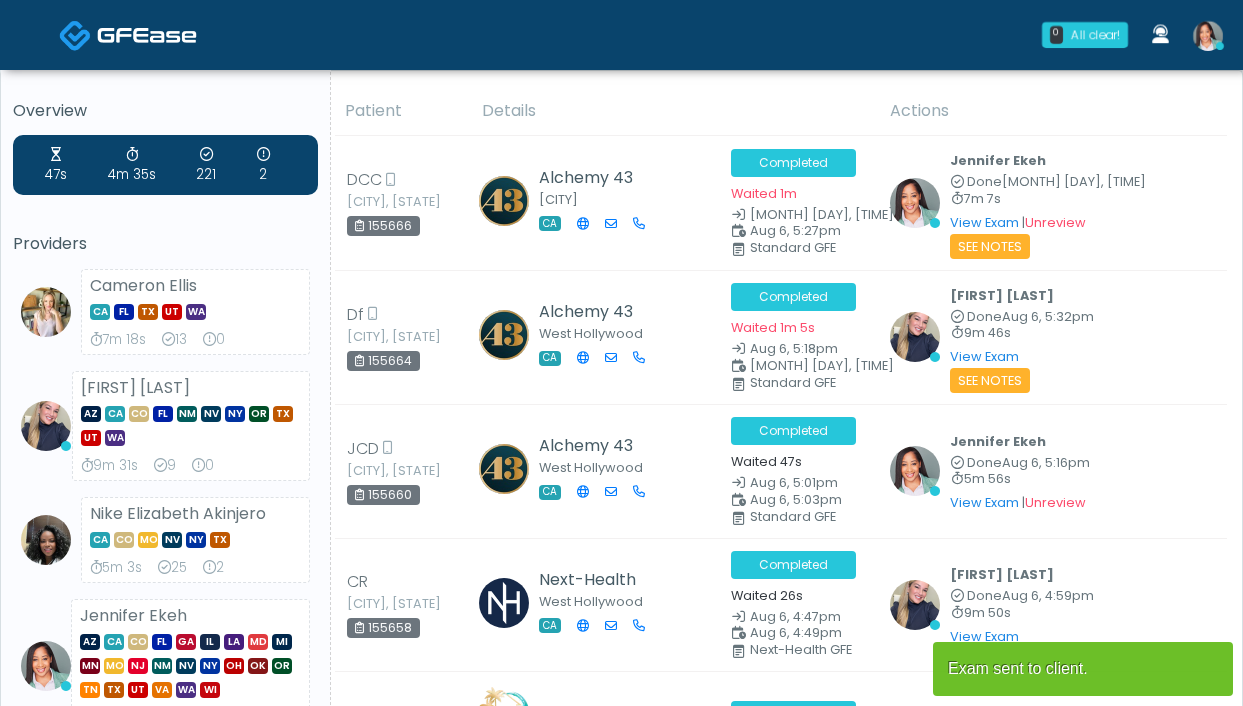 scroll, scrollTop: 0, scrollLeft: 0, axis: both 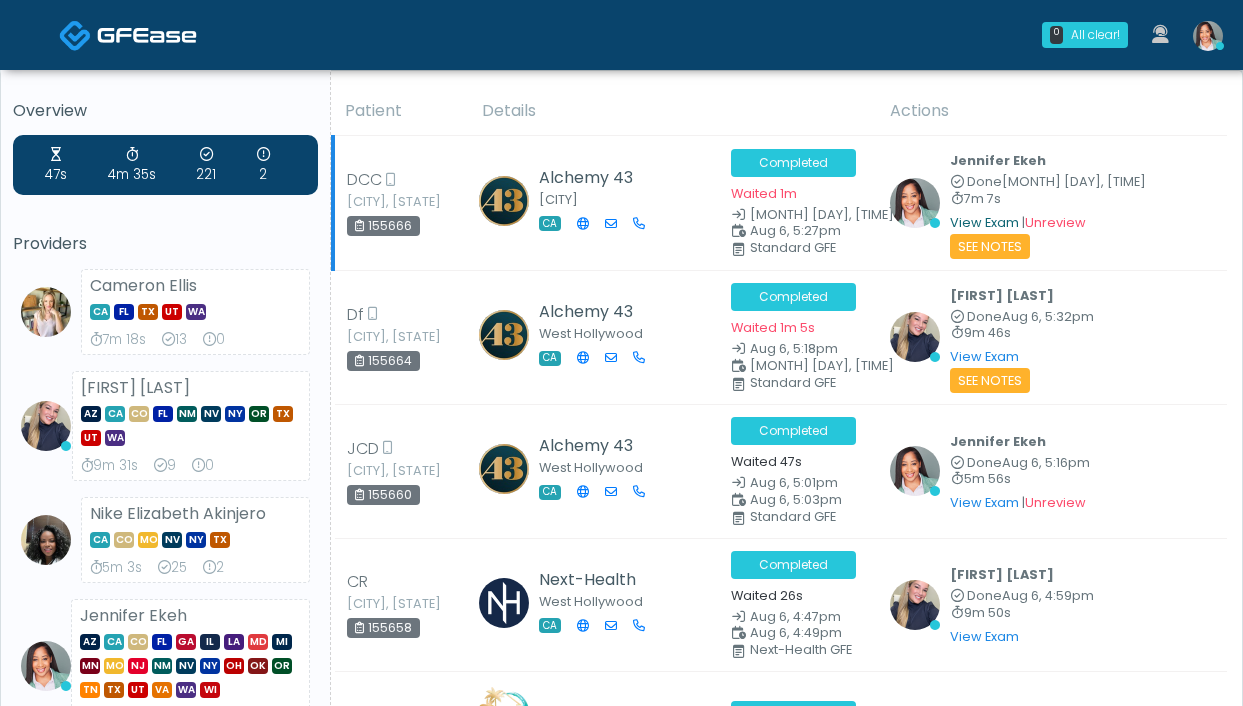 click on "View Exam" at bounding box center [984, 222] 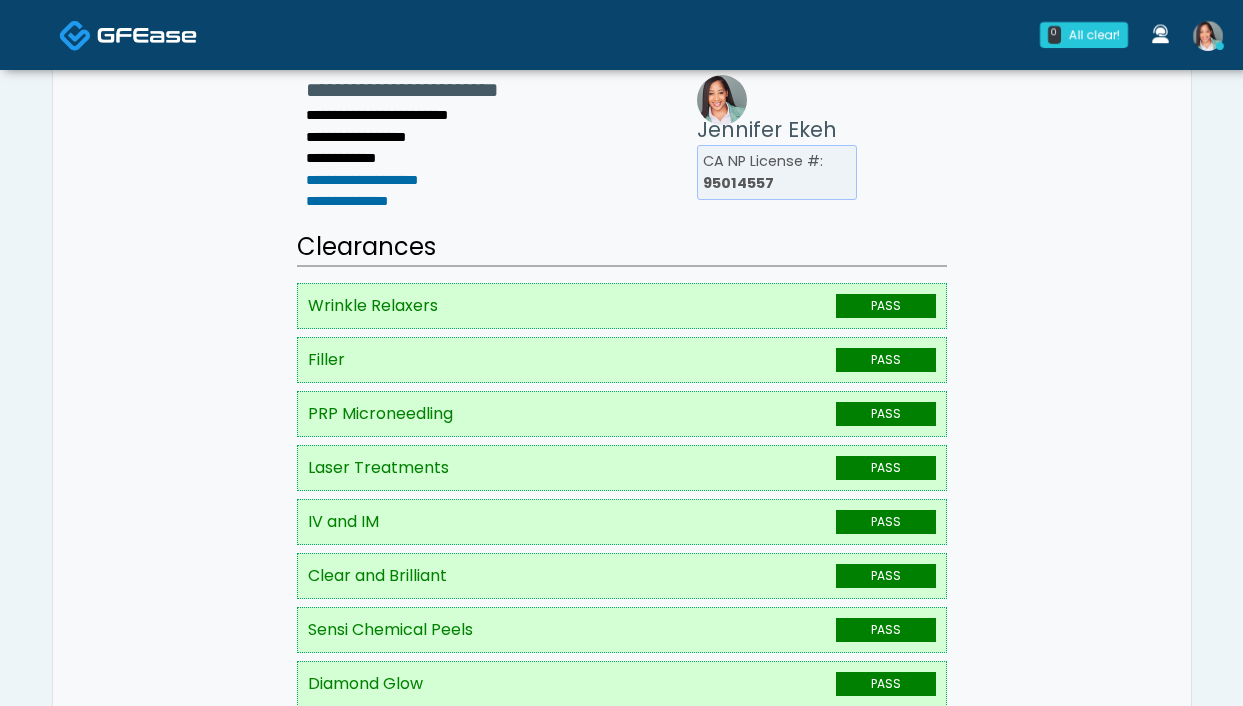 scroll, scrollTop: 394, scrollLeft: 0, axis: vertical 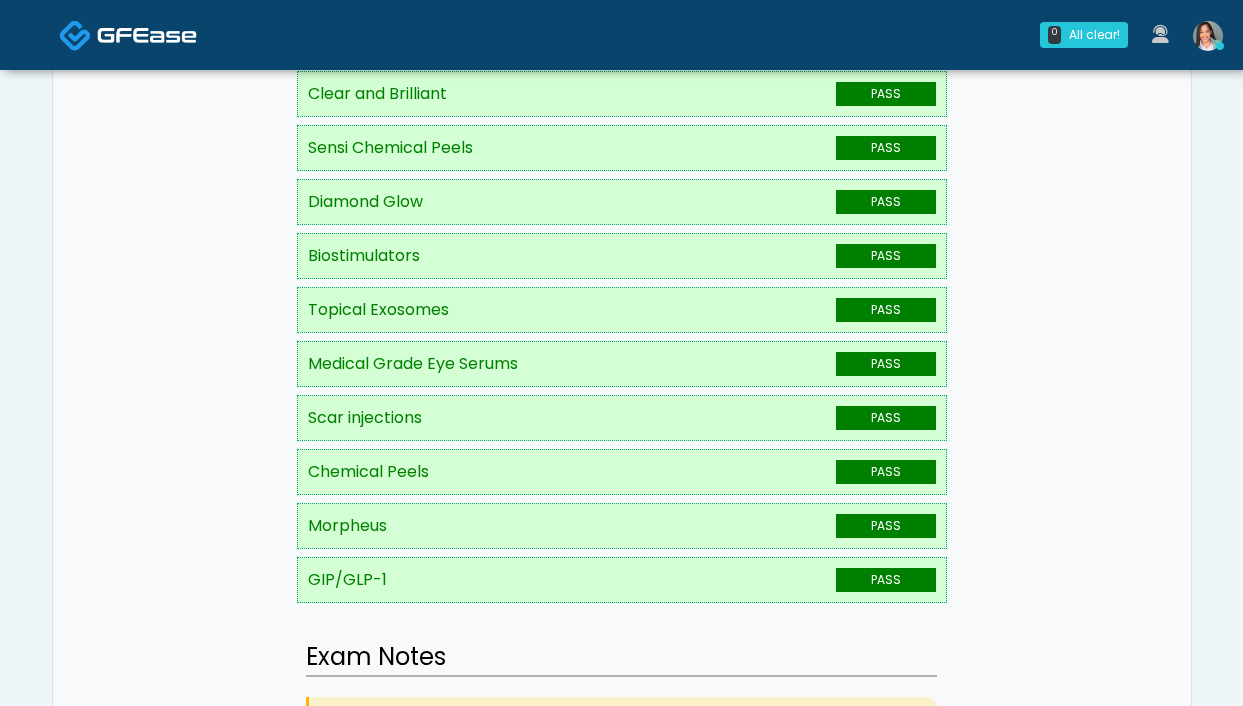 click at bounding box center [1208, 35] 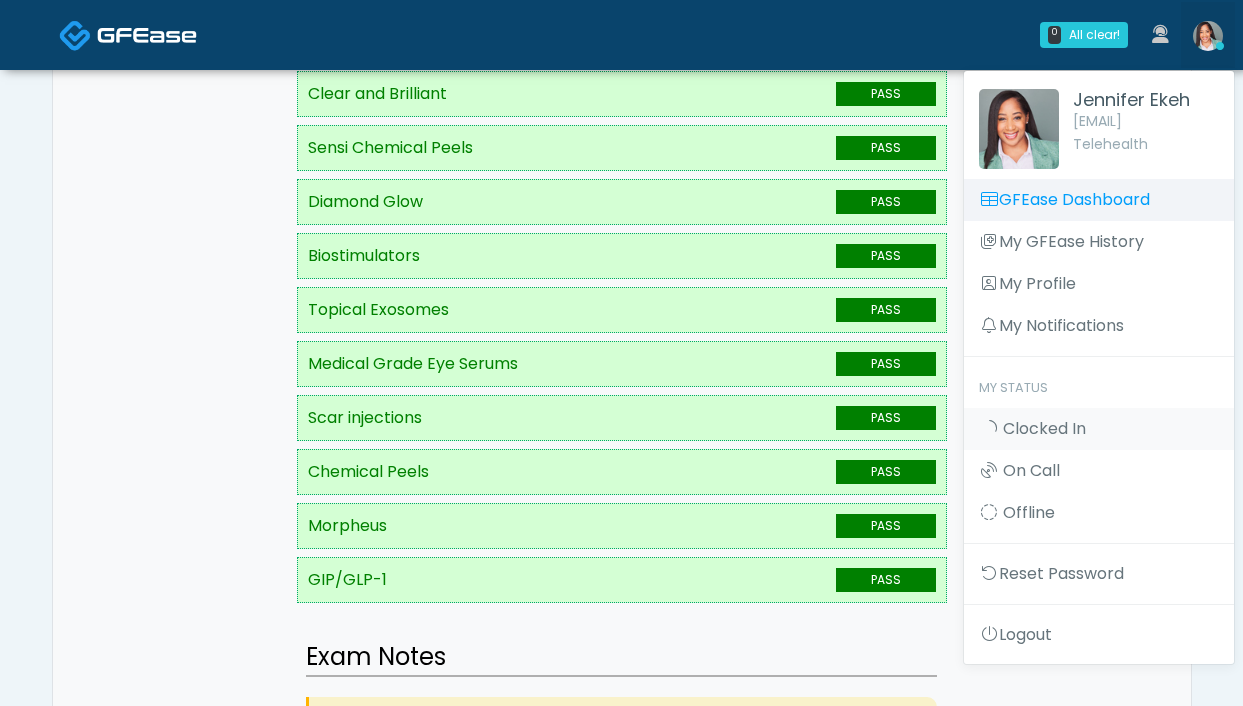 click on "GFEase Dashboard" at bounding box center [1099, 200] 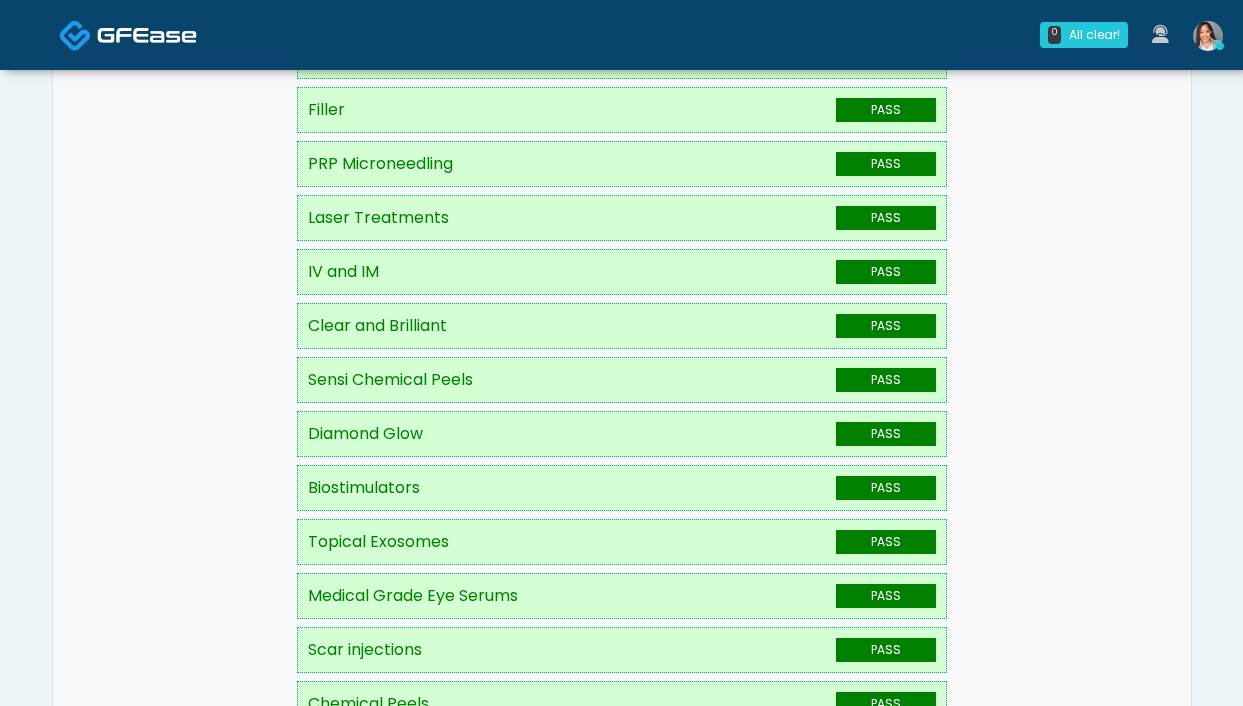 scroll, scrollTop: 0, scrollLeft: 0, axis: both 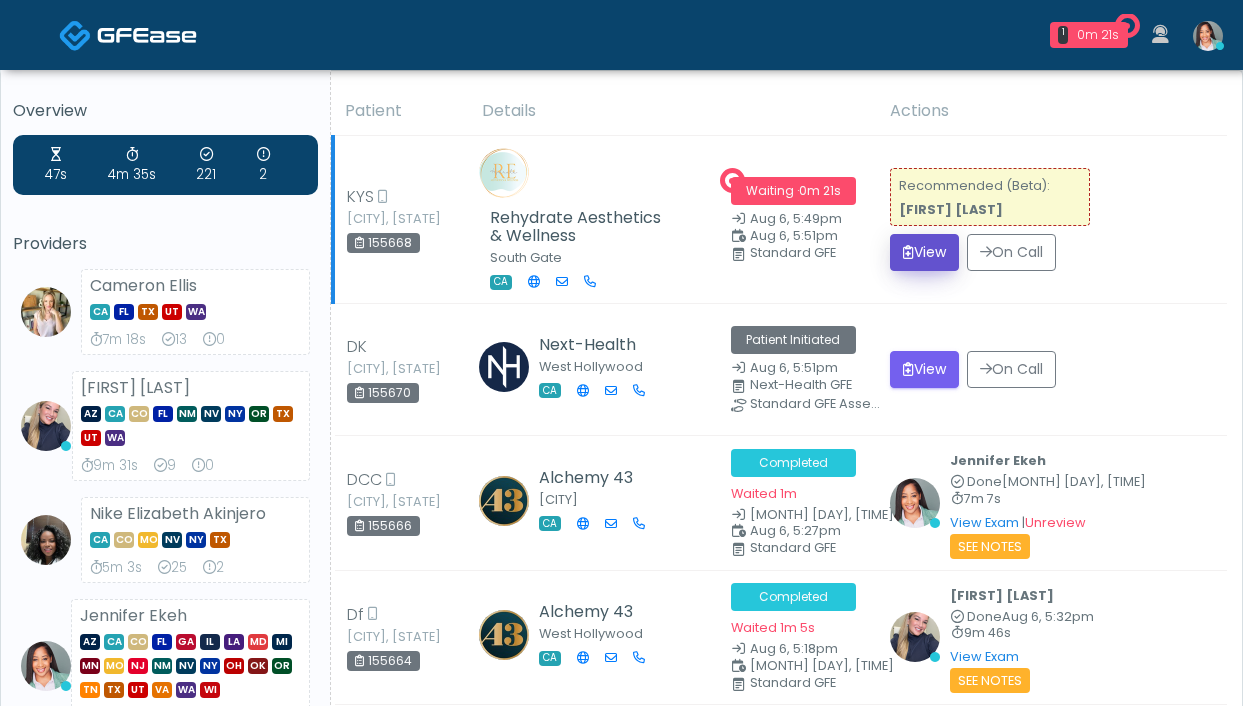 click on "View" at bounding box center [924, 252] 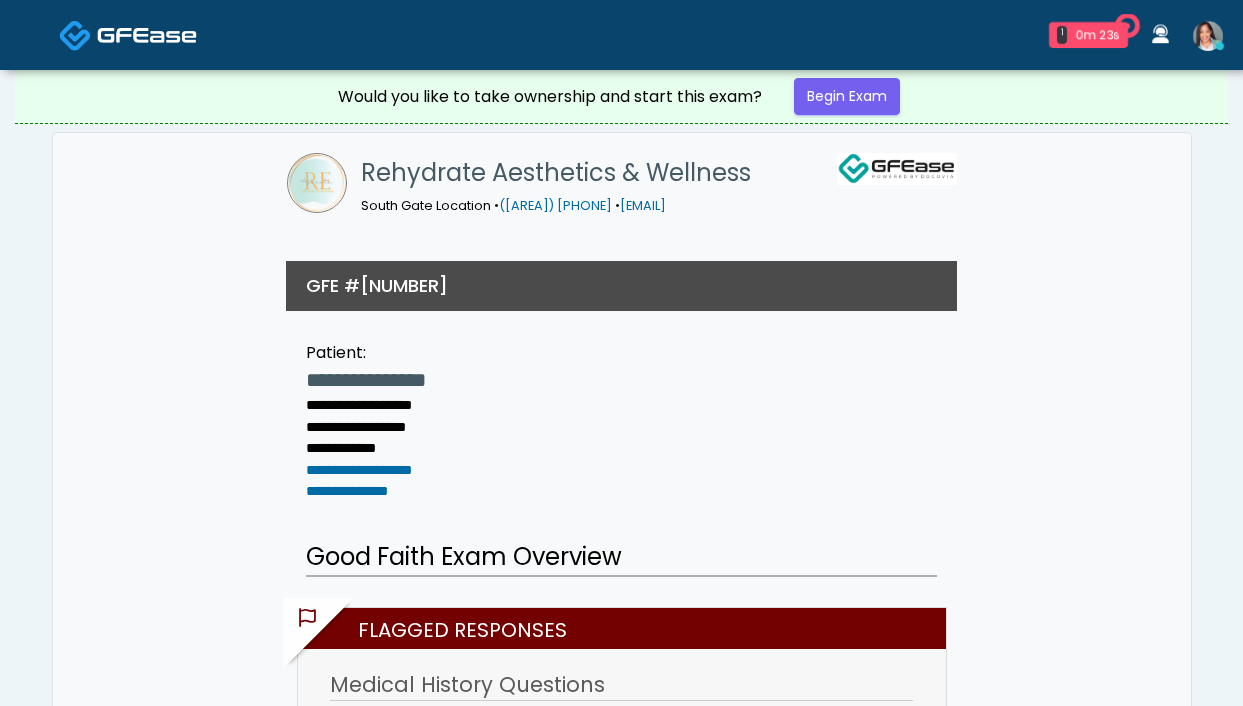scroll, scrollTop: 0, scrollLeft: 0, axis: both 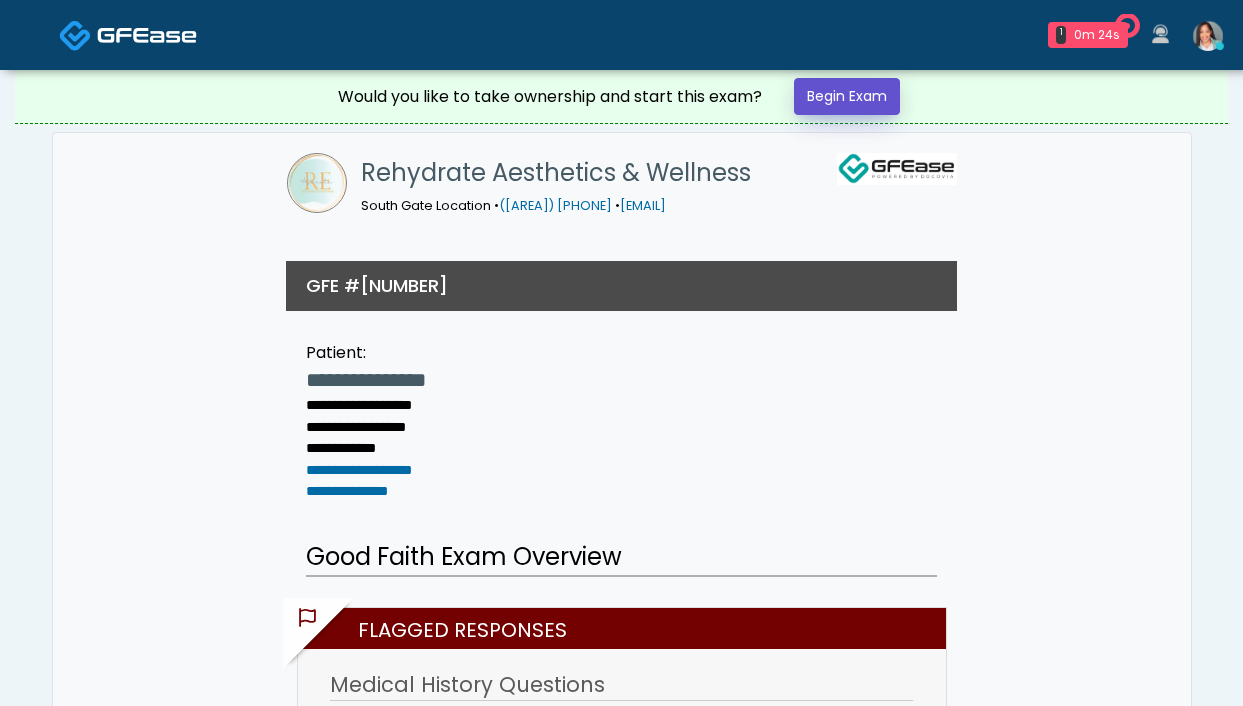 click on "Begin Exam" at bounding box center (847, 96) 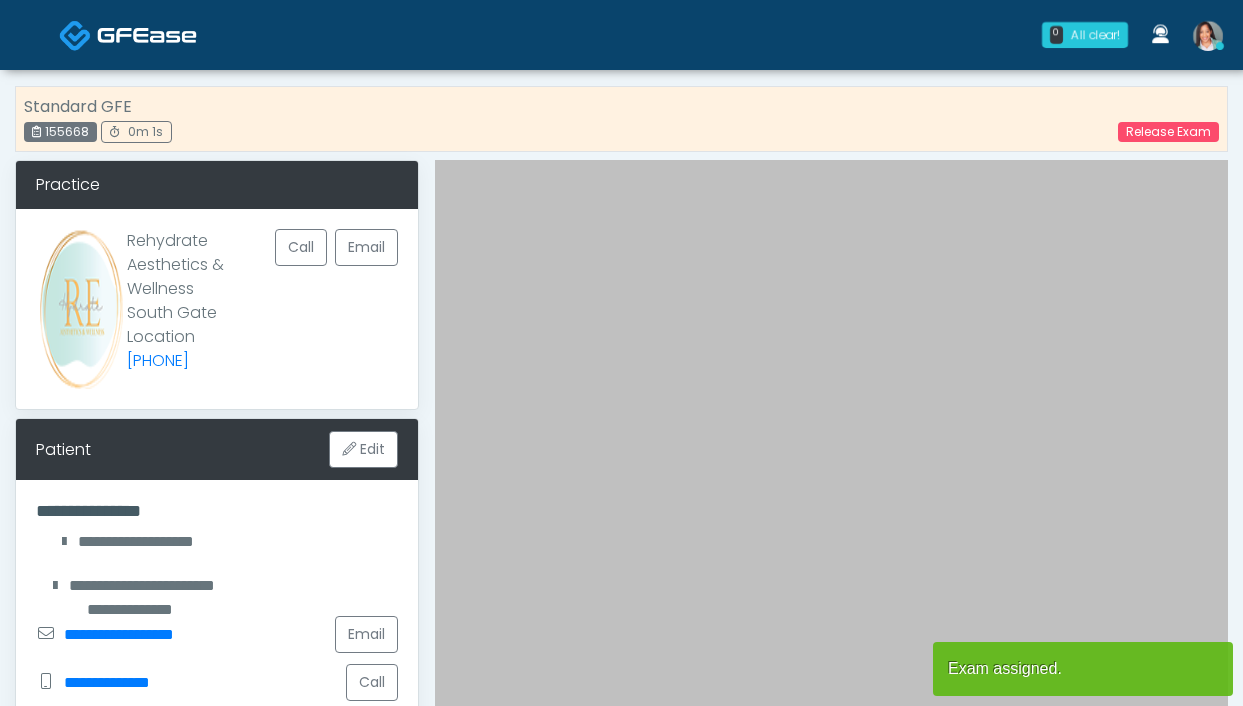 scroll, scrollTop: 0, scrollLeft: 0, axis: both 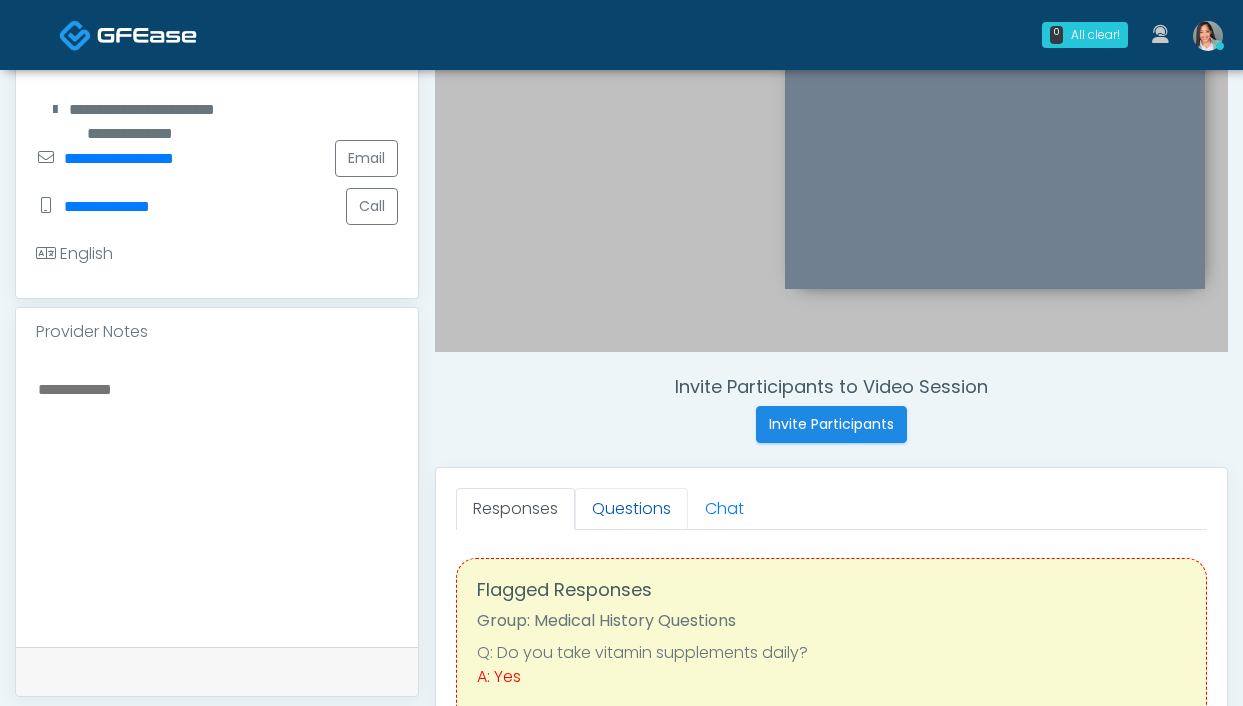 click on "Questions" at bounding box center (631, 509) 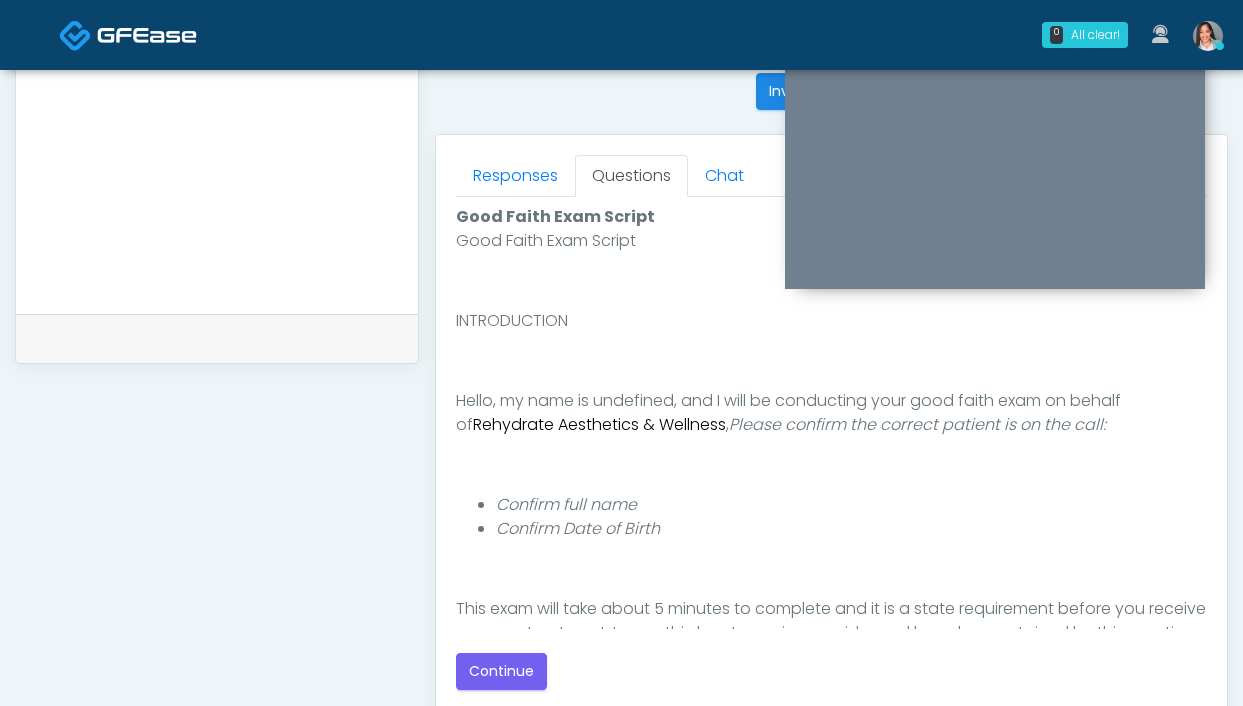 scroll, scrollTop: 830, scrollLeft: 0, axis: vertical 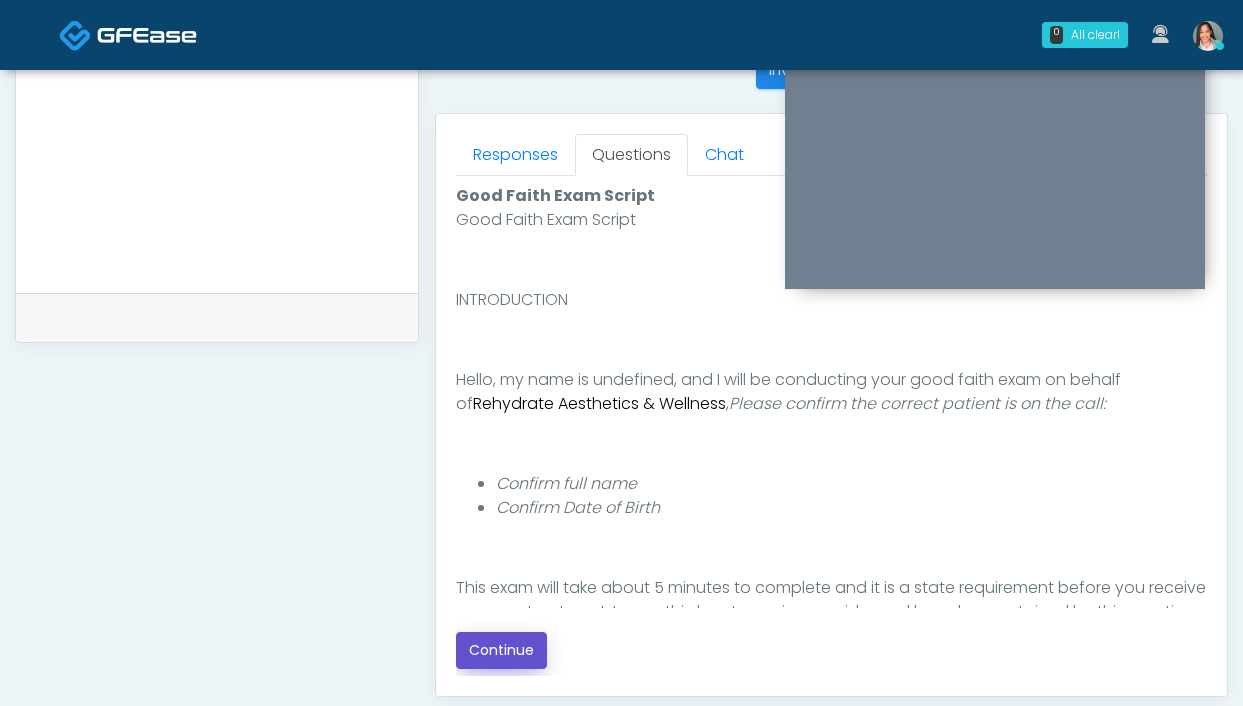 click on "Continue" at bounding box center [501, 650] 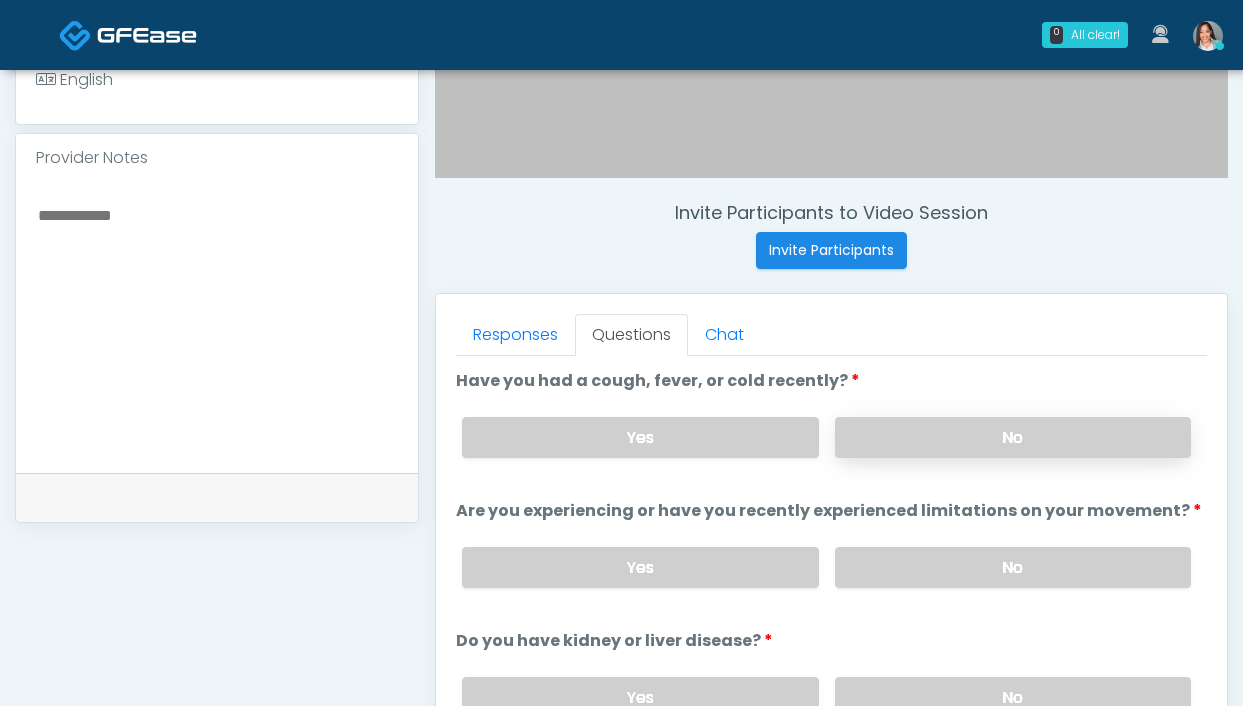 scroll, scrollTop: 681, scrollLeft: 0, axis: vertical 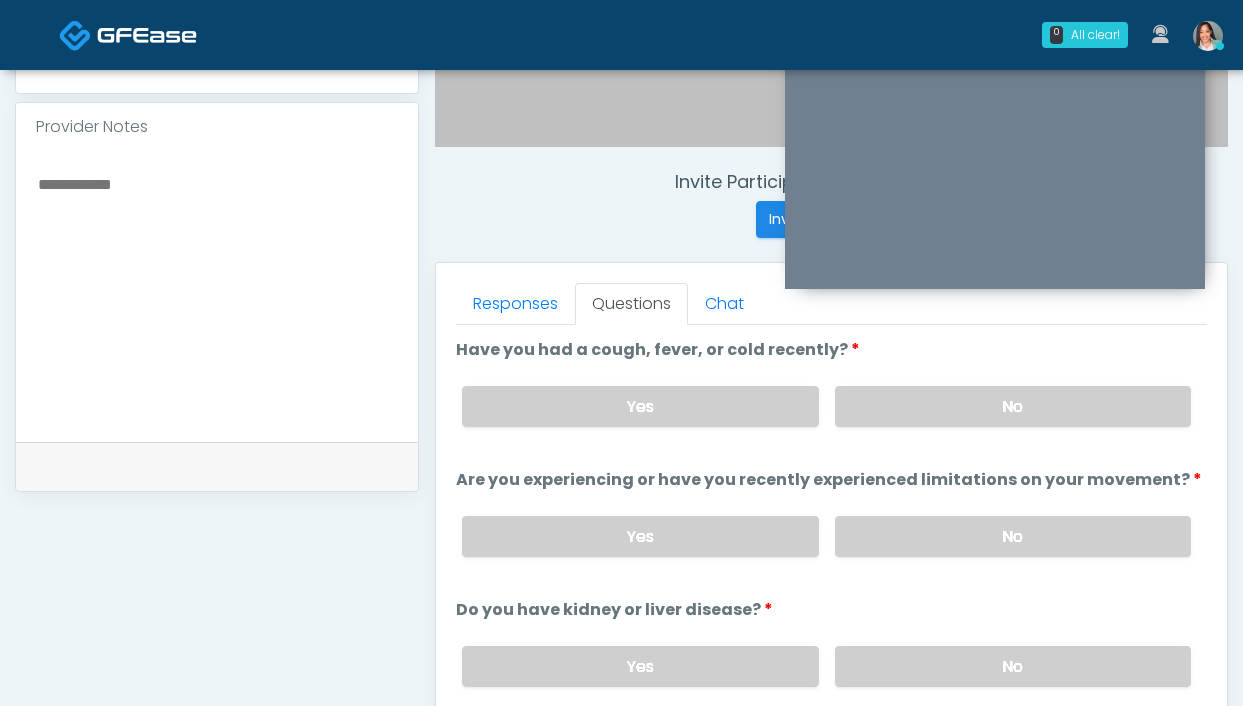 click on "Yes
No" at bounding box center [826, 406] 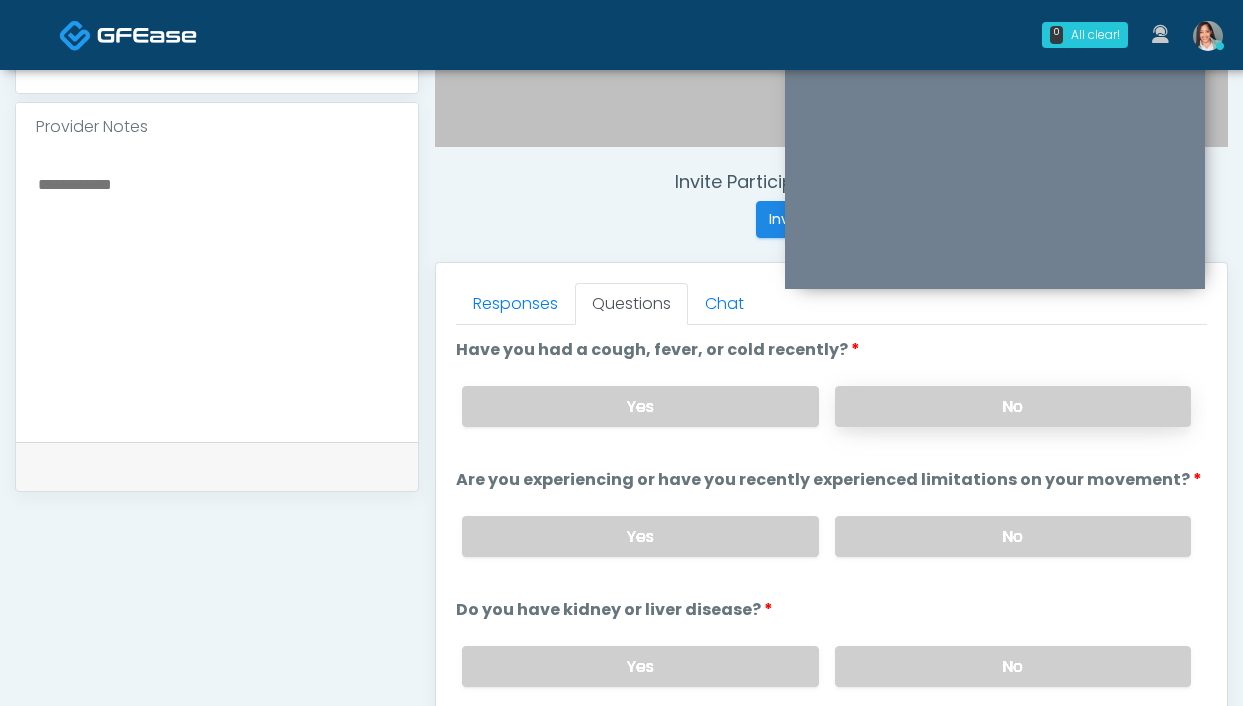 click on "No" at bounding box center [1013, 406] 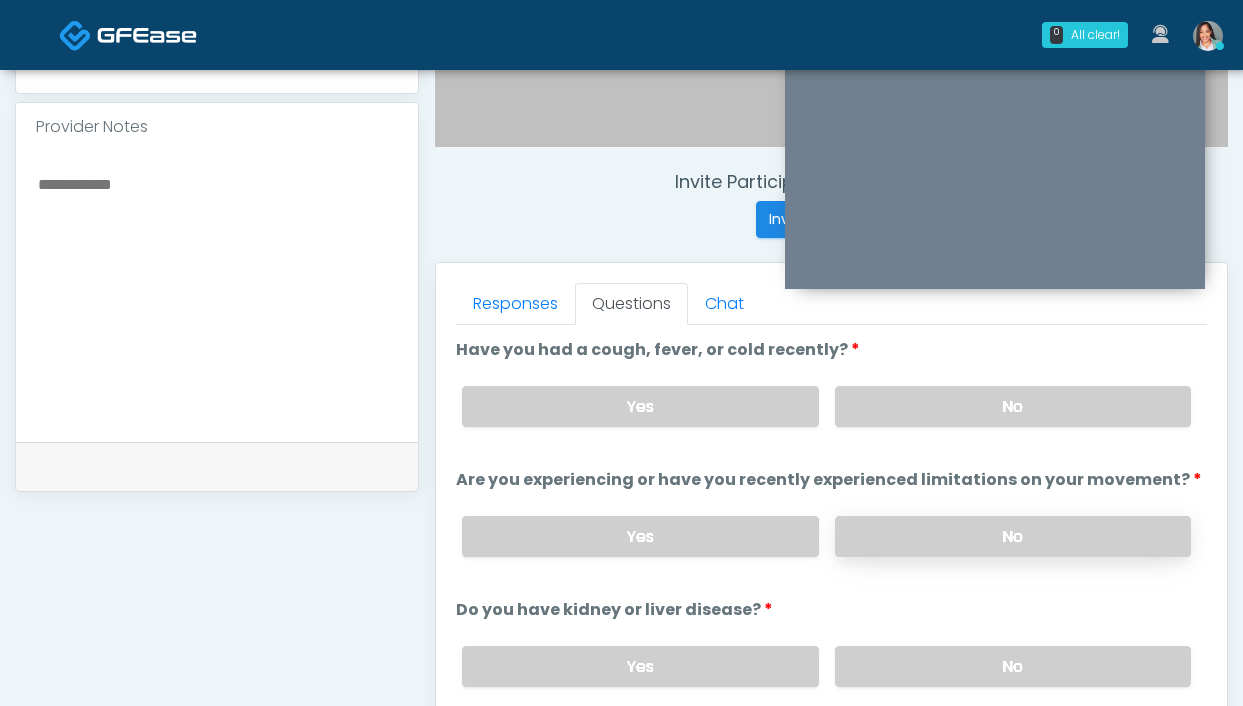 click on "No" at bounding box center (1013, 536) 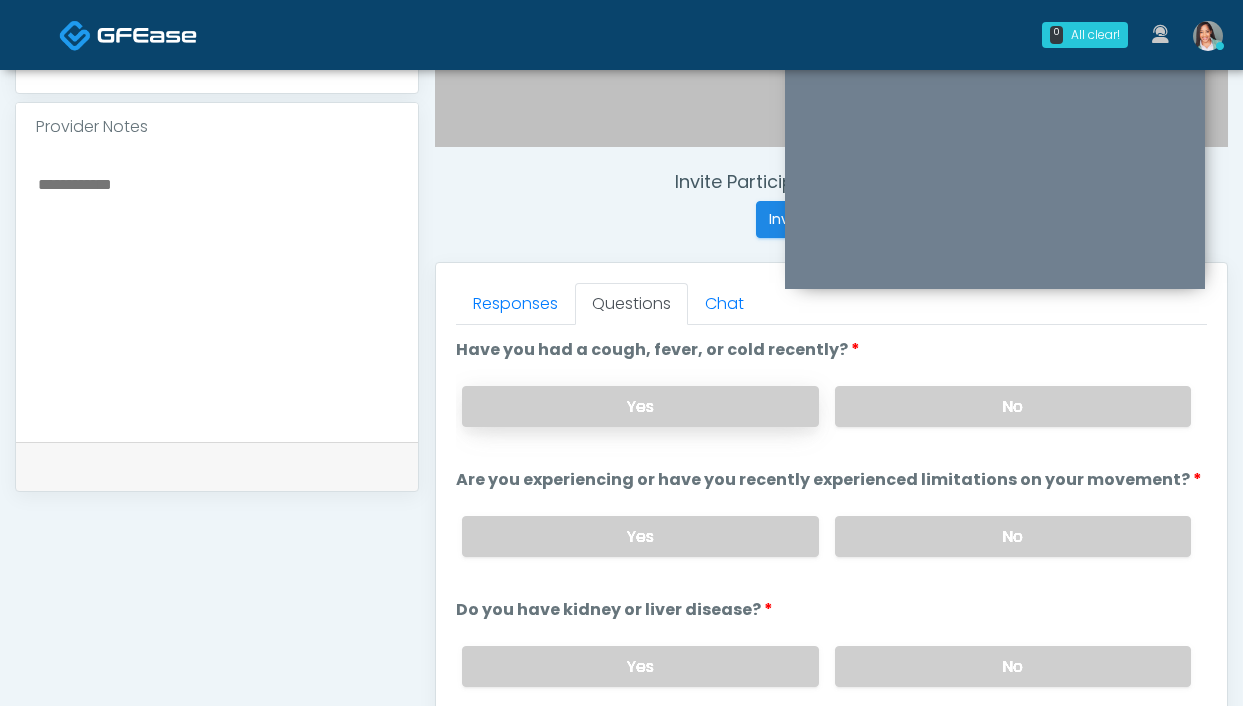 drag, startPoint x: 897, startPoint y: 648, endPoint x: 666, endPoint y: 392, distance: 344.81445 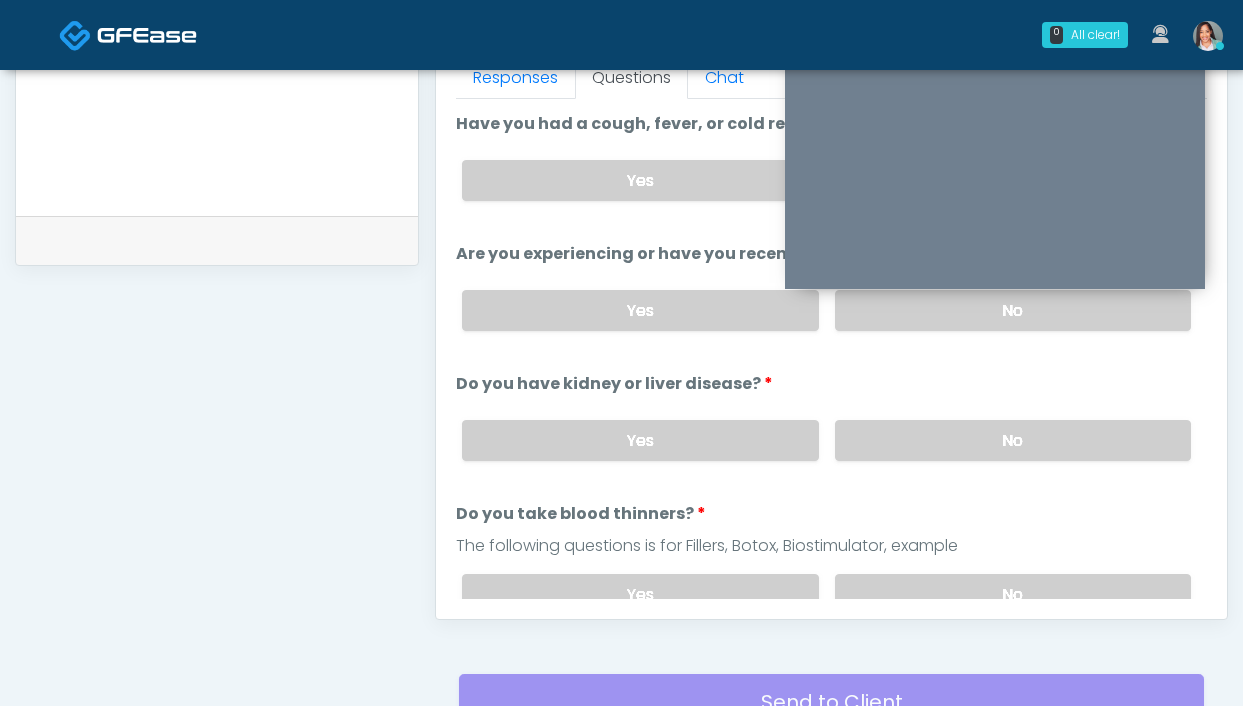 scroll, scrollTop: 908, scrollLeft: 0, axis: vertical 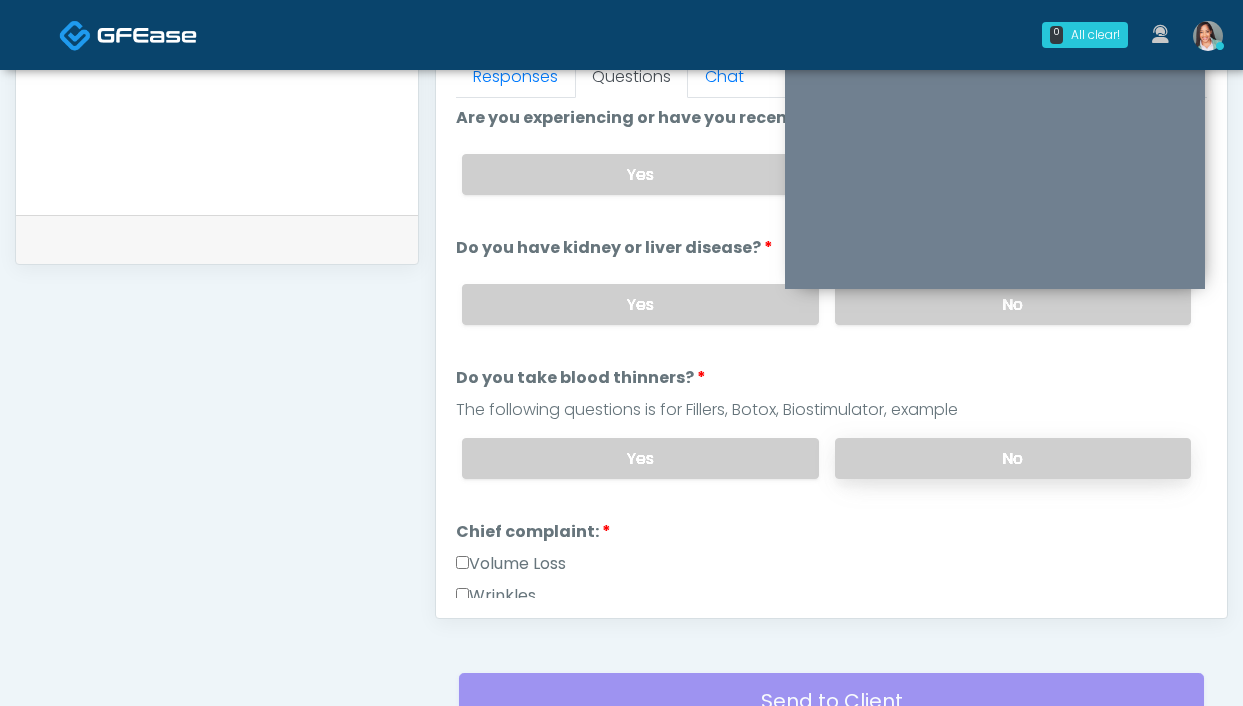 click on "No" at bounding box center [1013, 458] 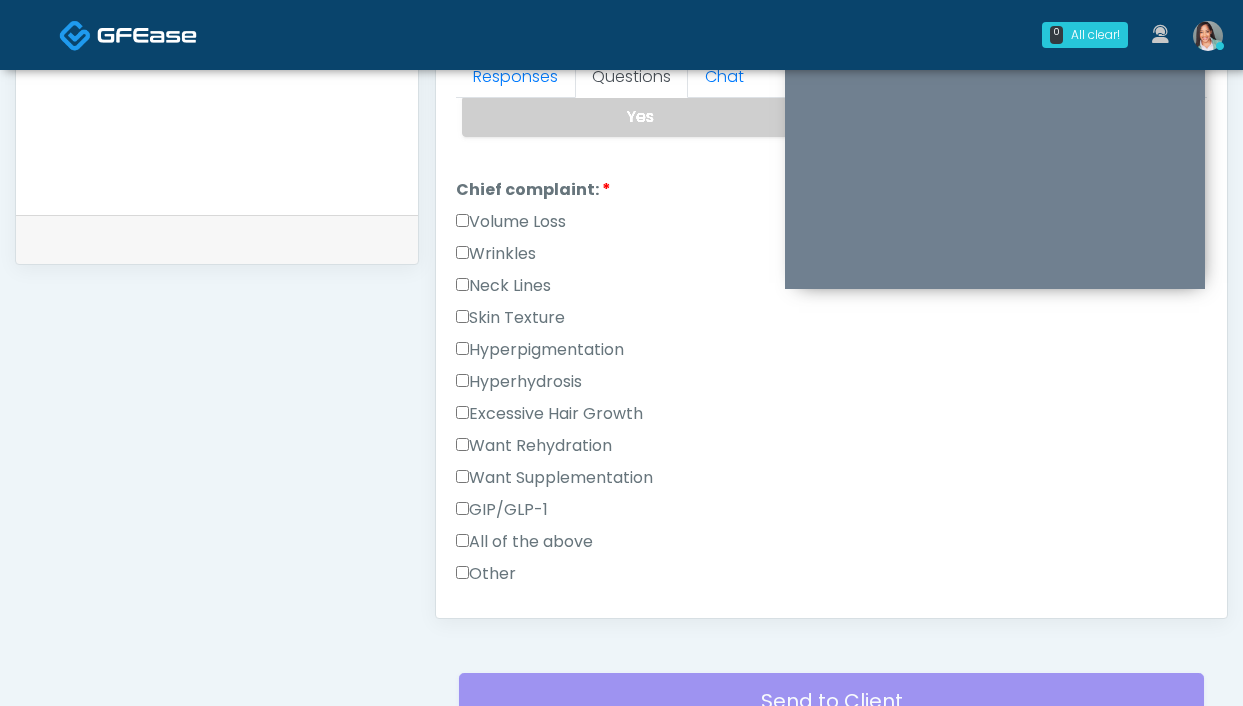 scroll, scrollTop: 477, scrollLeft: 0, axis: vertical 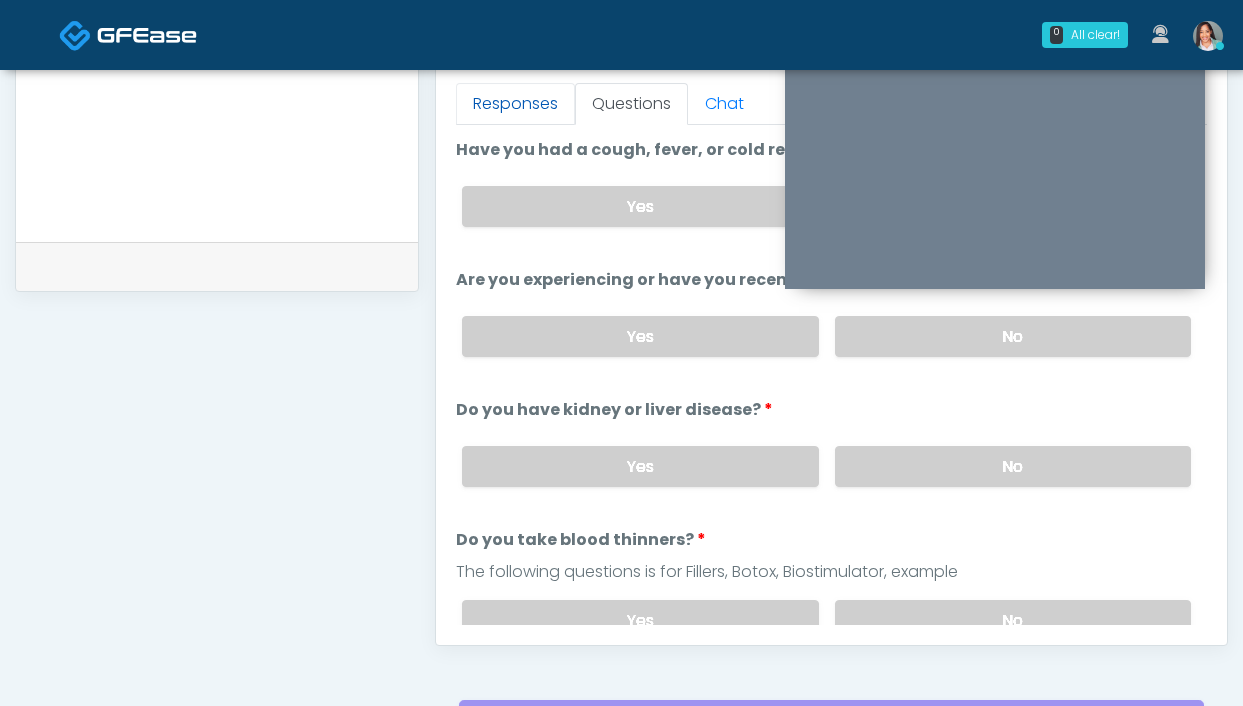 click on "Responses" at bounding box center [515, 104] 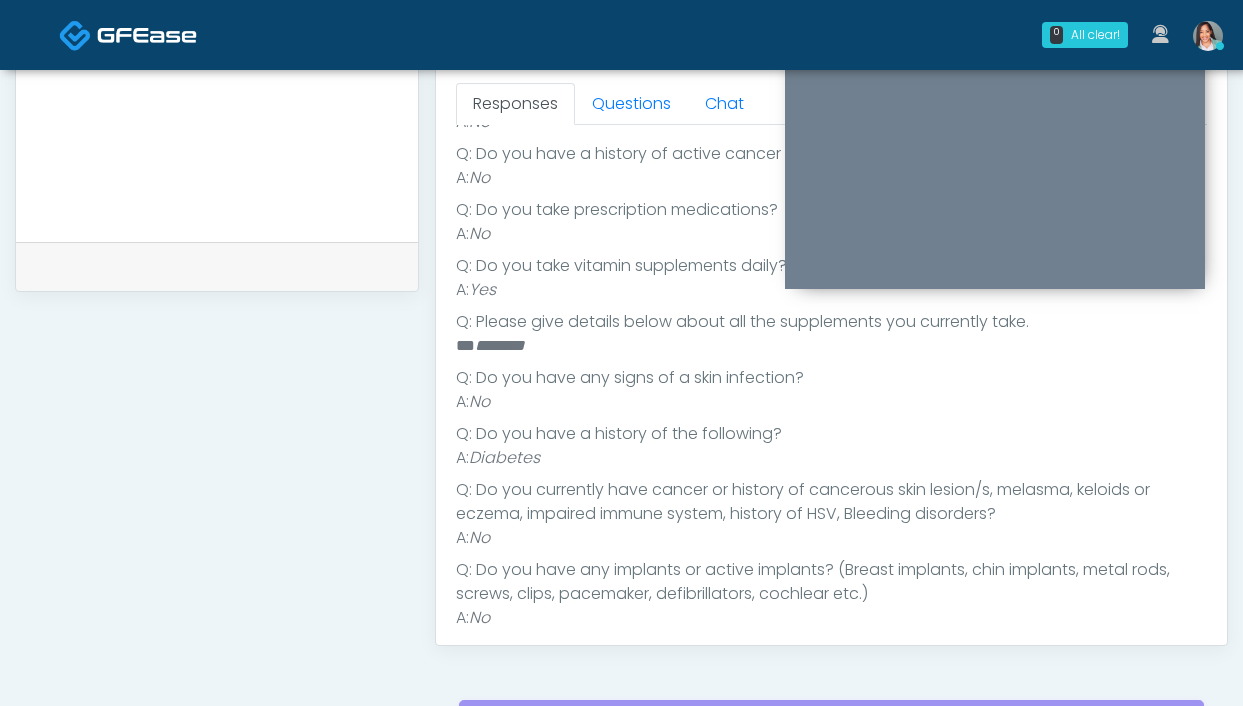 scroll, scrollTop: 387, scrollLeft: 0, axis: vertical 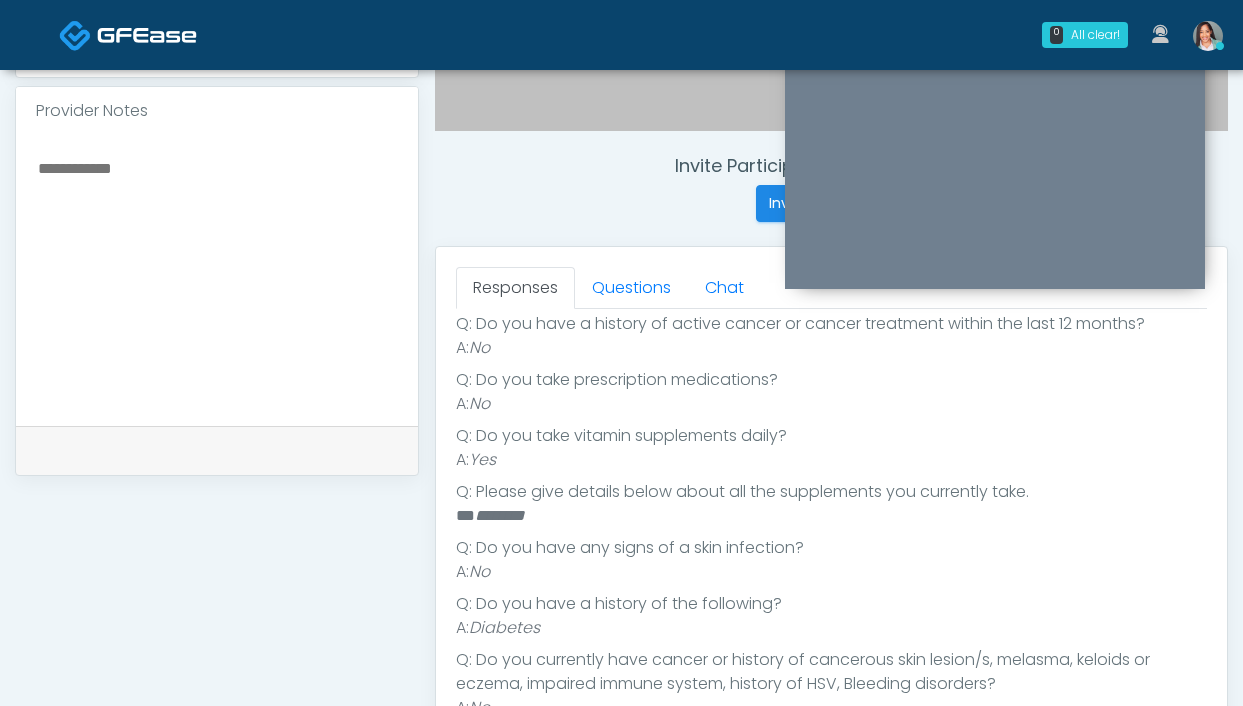 click at bounding box center (217, 277) 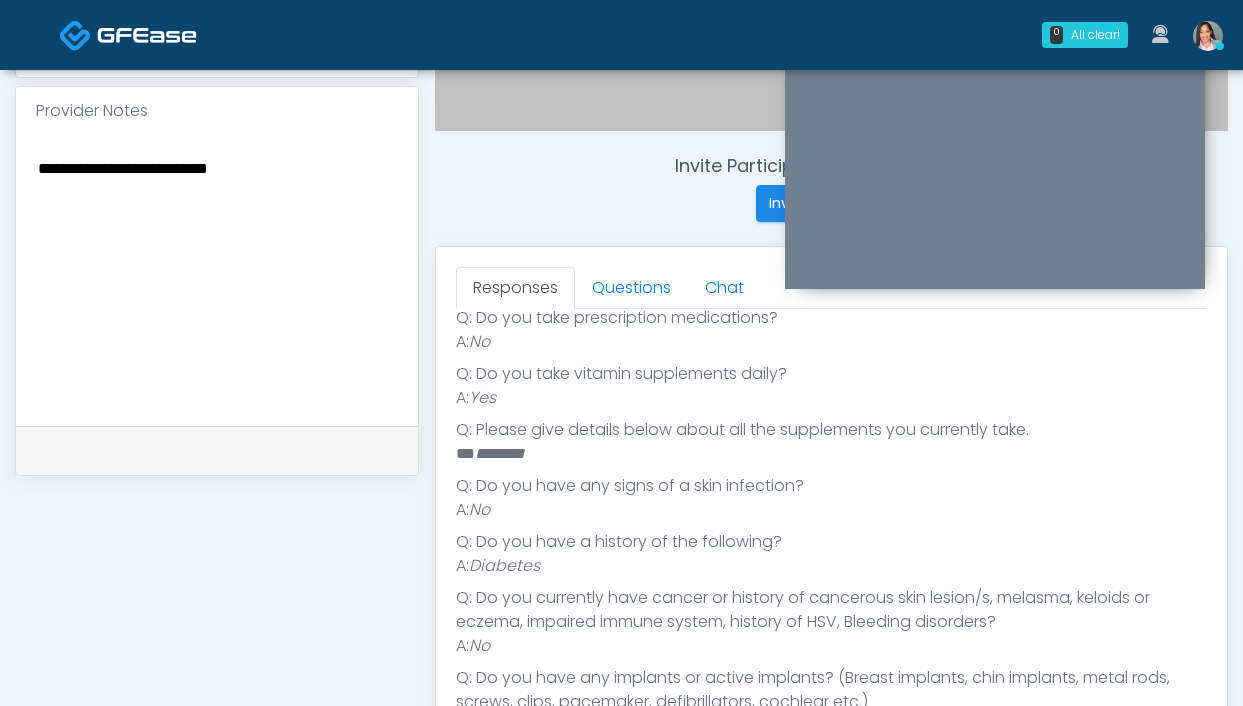 scroll, scrollTop: 450, scrollLeft: 0, axis: vertical 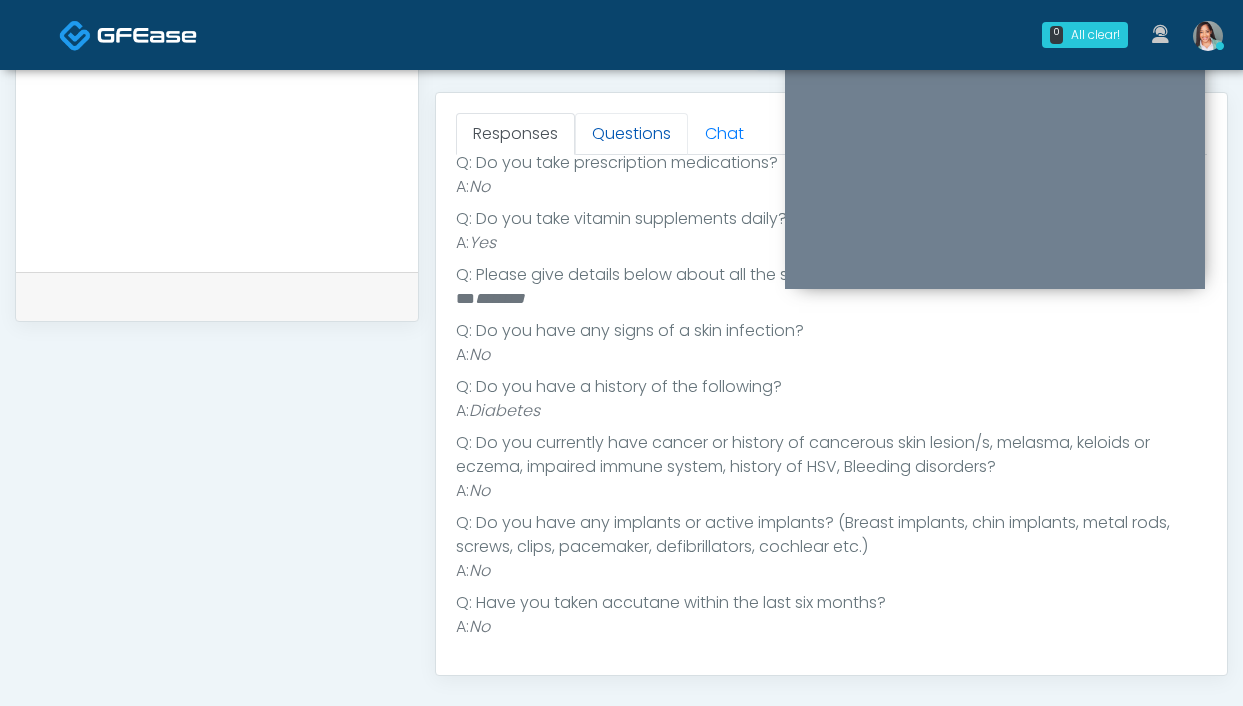type on "**********" 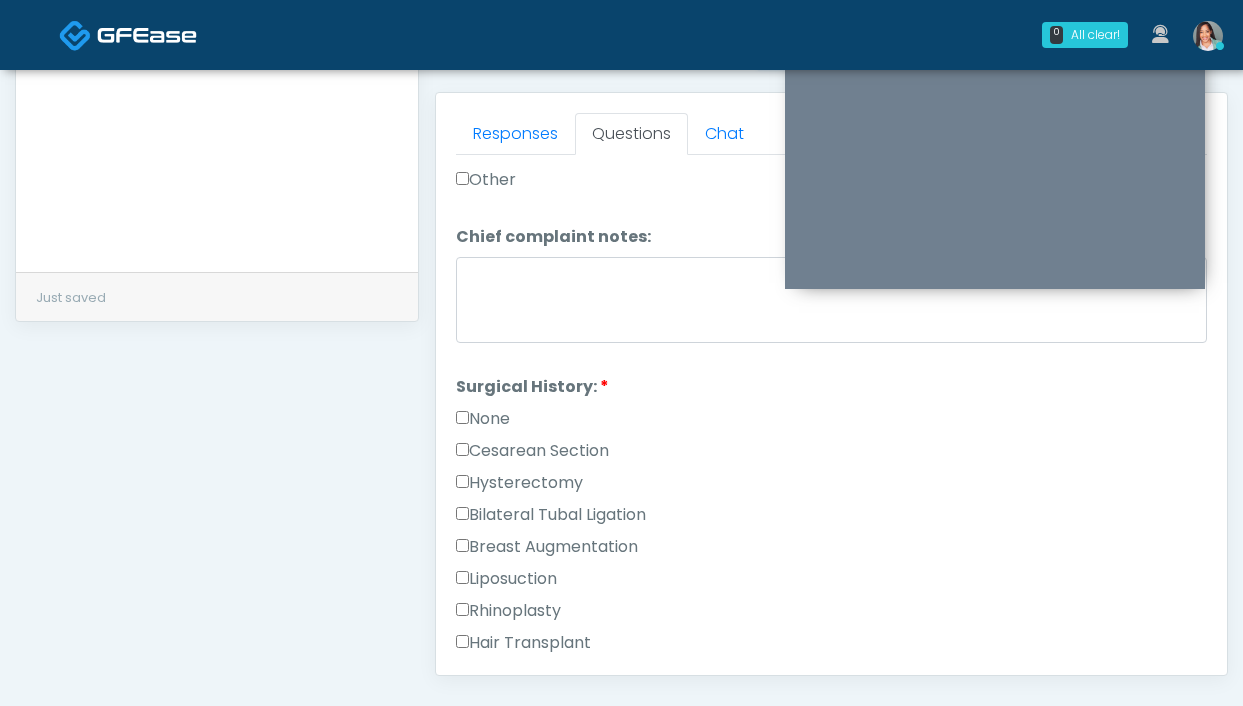 scroll, scrollTop: 1013, scrollLeft: 0, axis: vertical 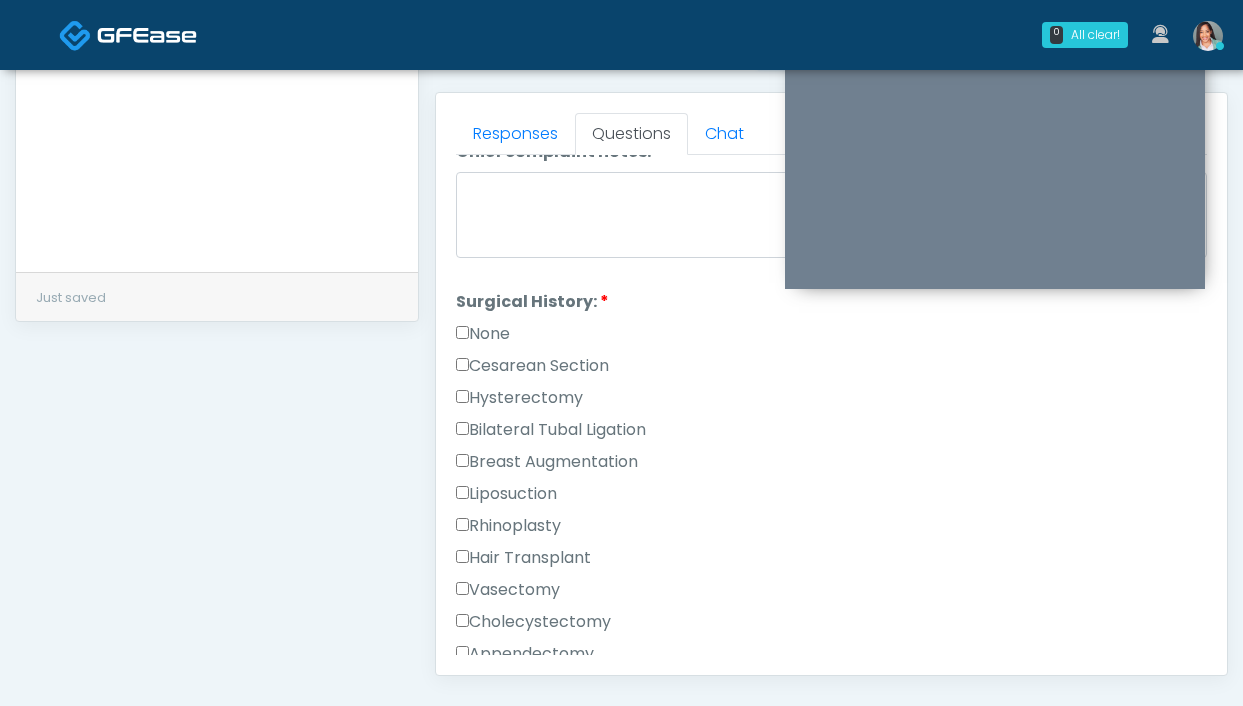 click on "Liposuction" at bounding box center [506, 494] 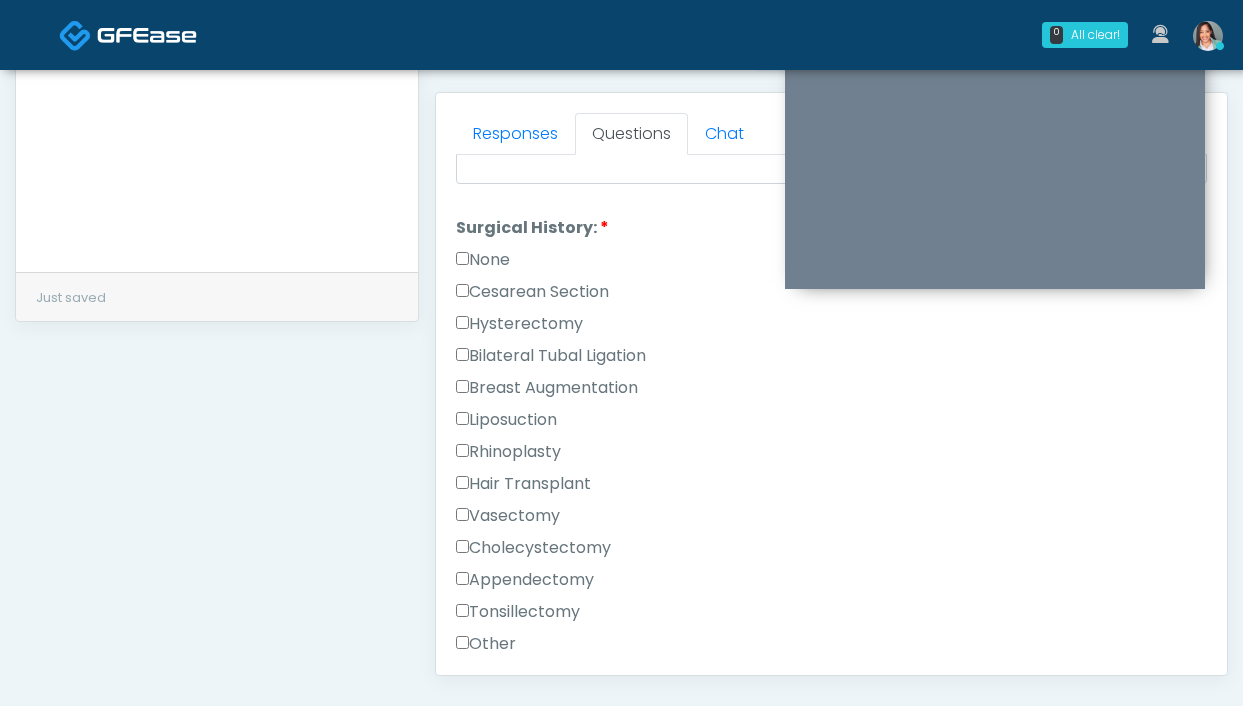 scroll, scrollTop: 1303, scrollLeft: 0, axis: vertical 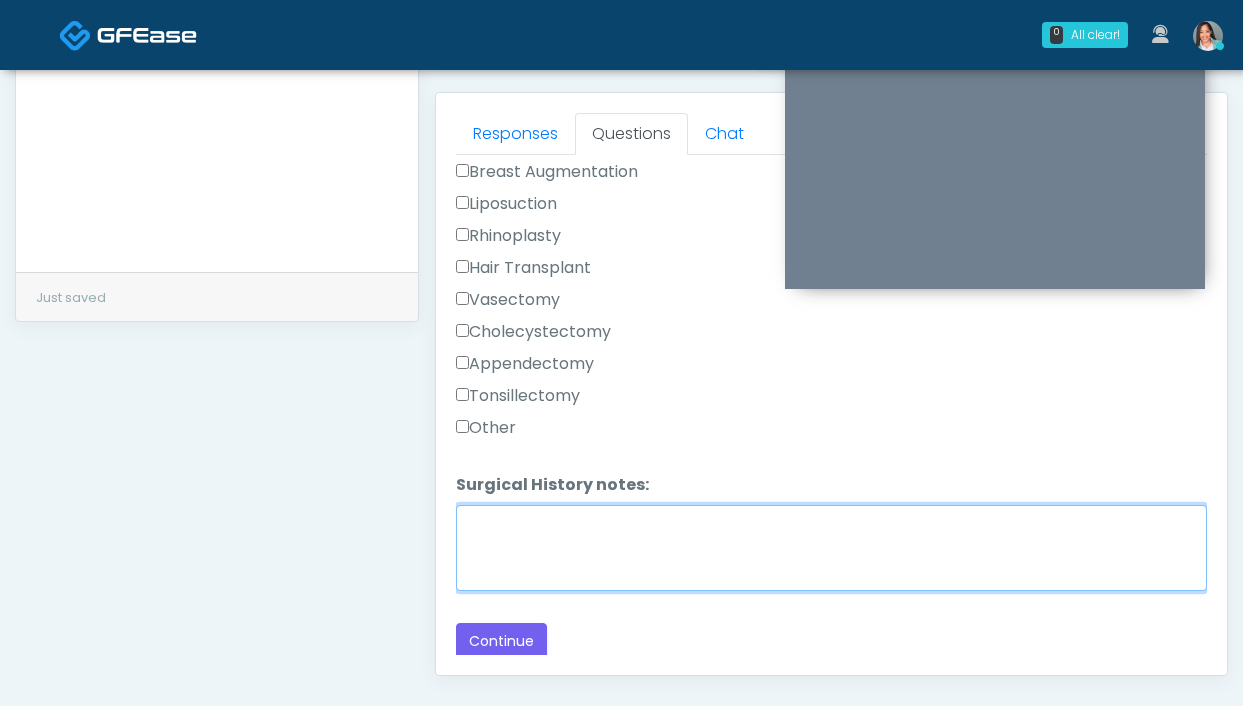click on "Surgical History notes:" at bounding box center (831, 548) 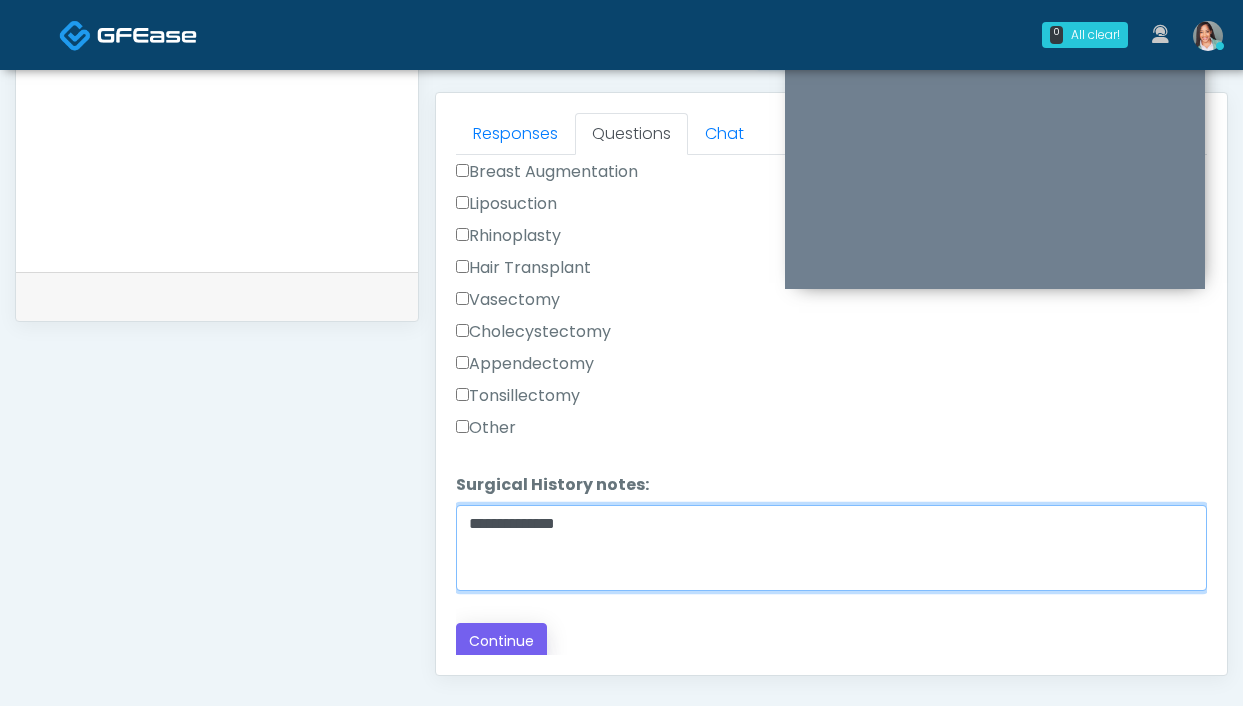 type on "**********" 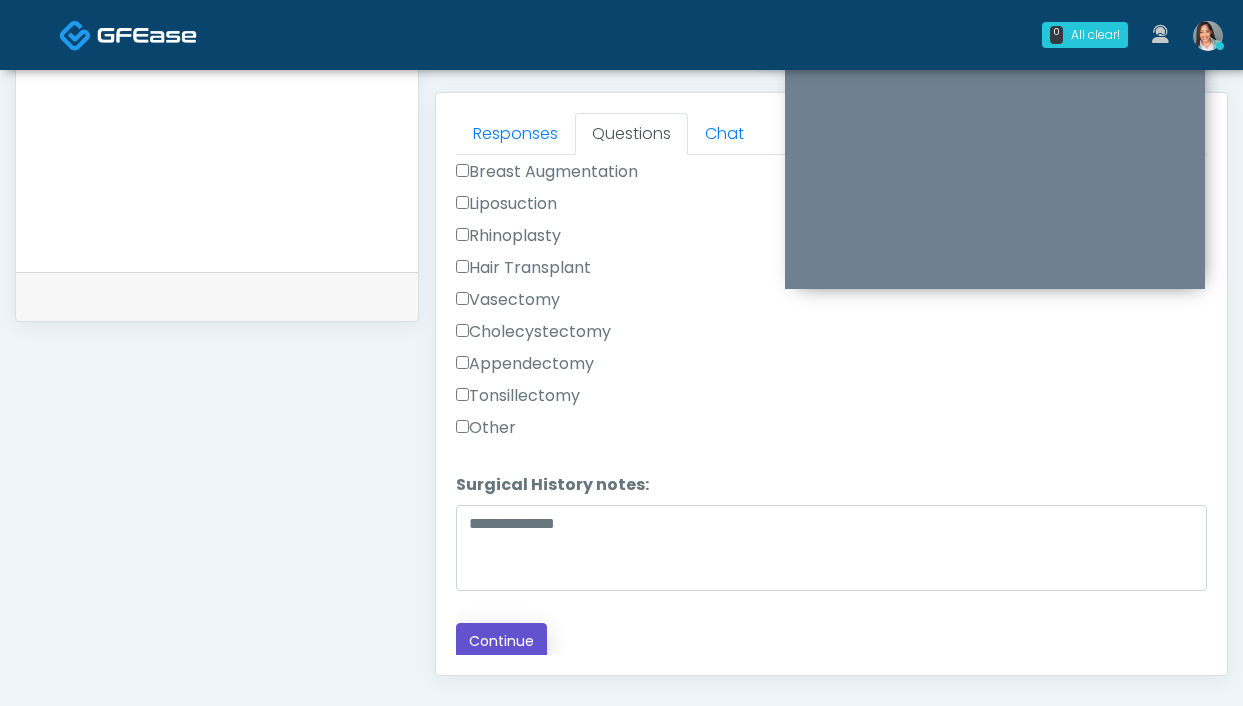 click on "Continue" at bounding box center (501, 641) 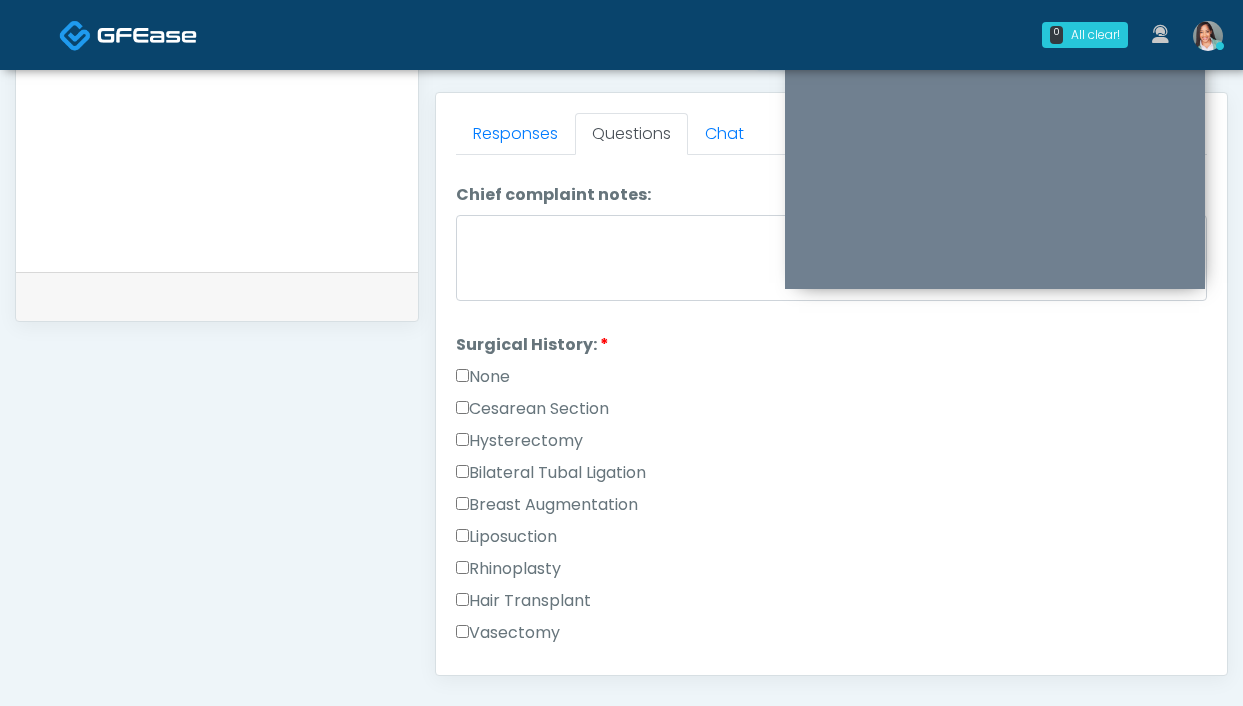 scroll, scrollTop: 0, scrollLeft: 0, axis: both 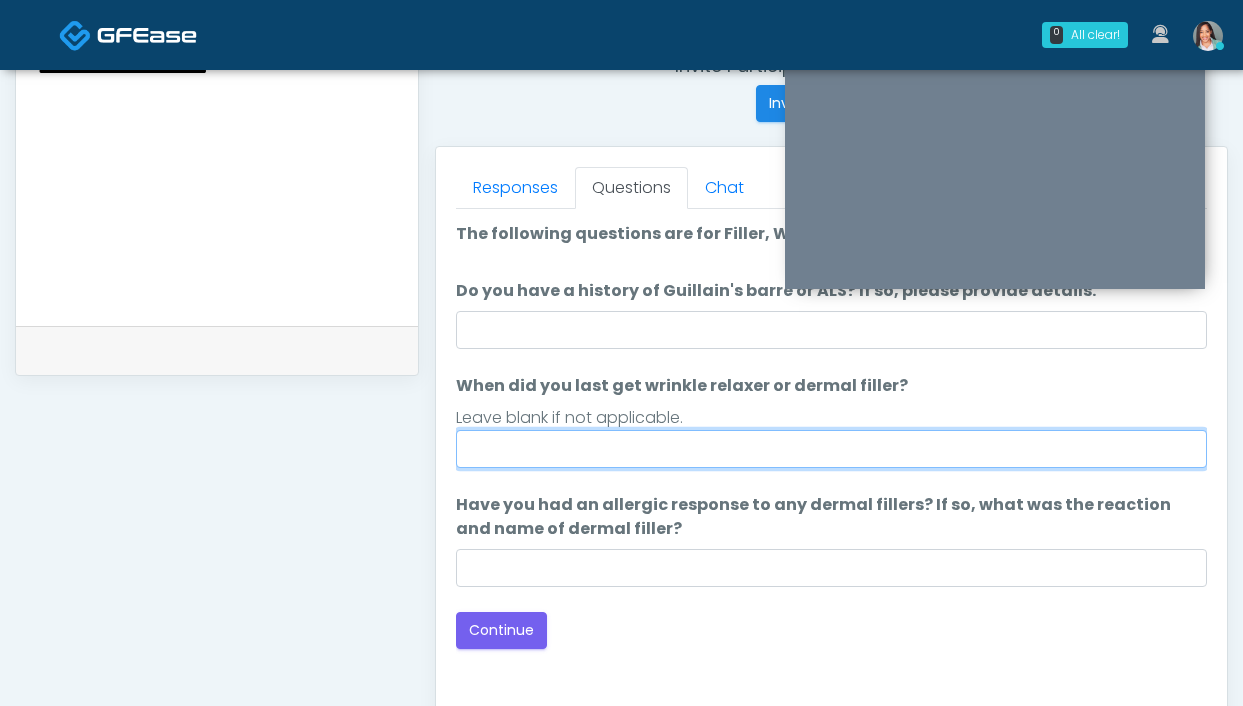 click on "When did you last get wrinkle relaxer or dermal filler?" at bounding box center [831, 449] 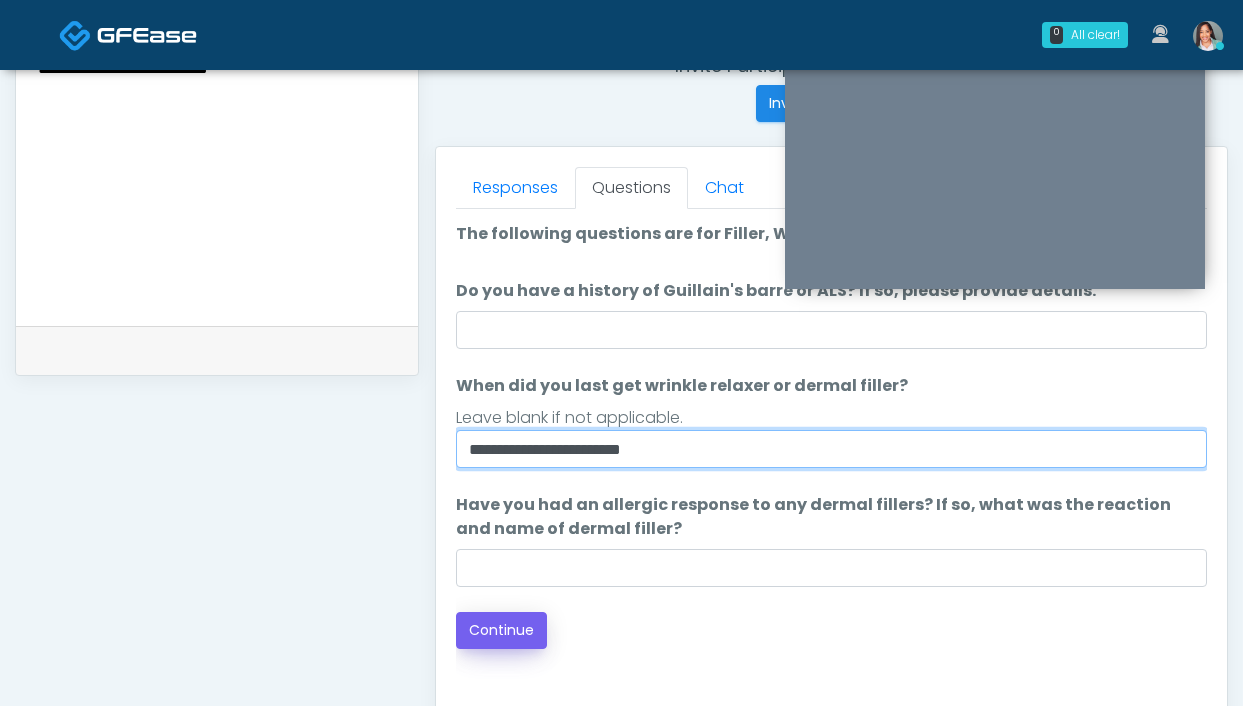 type on "**********" 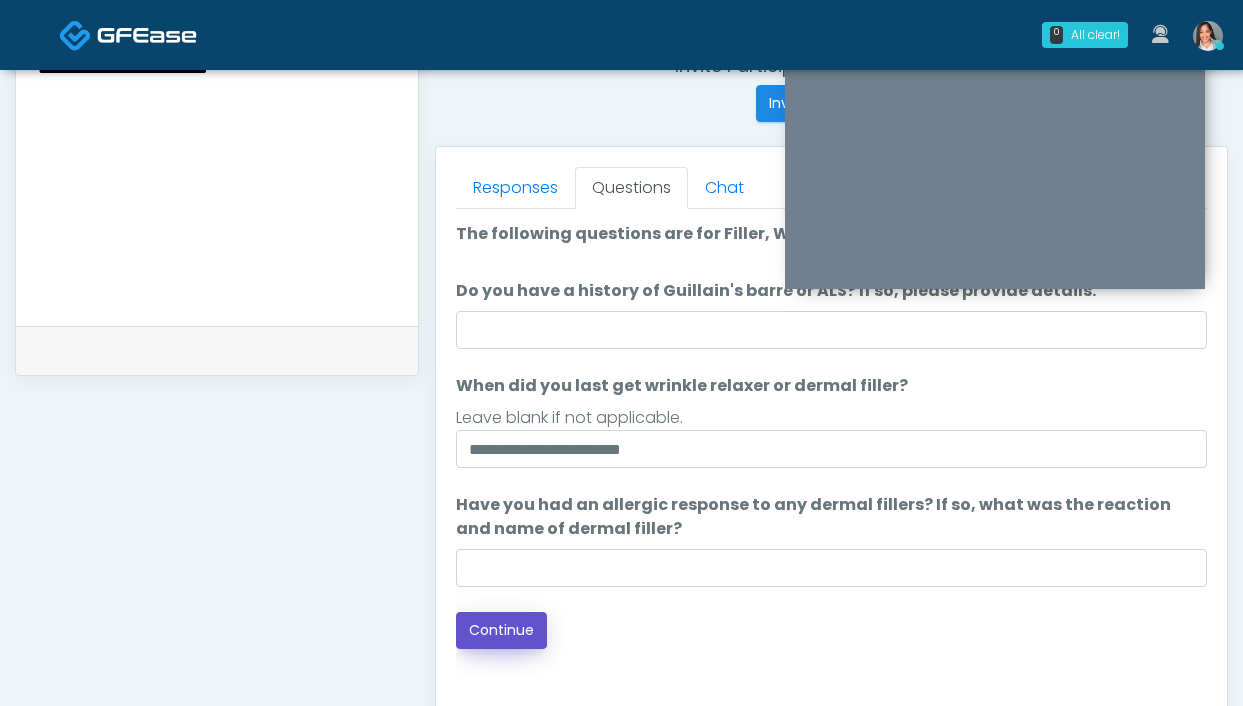click on "Continue" at bounding box center [501, 630] 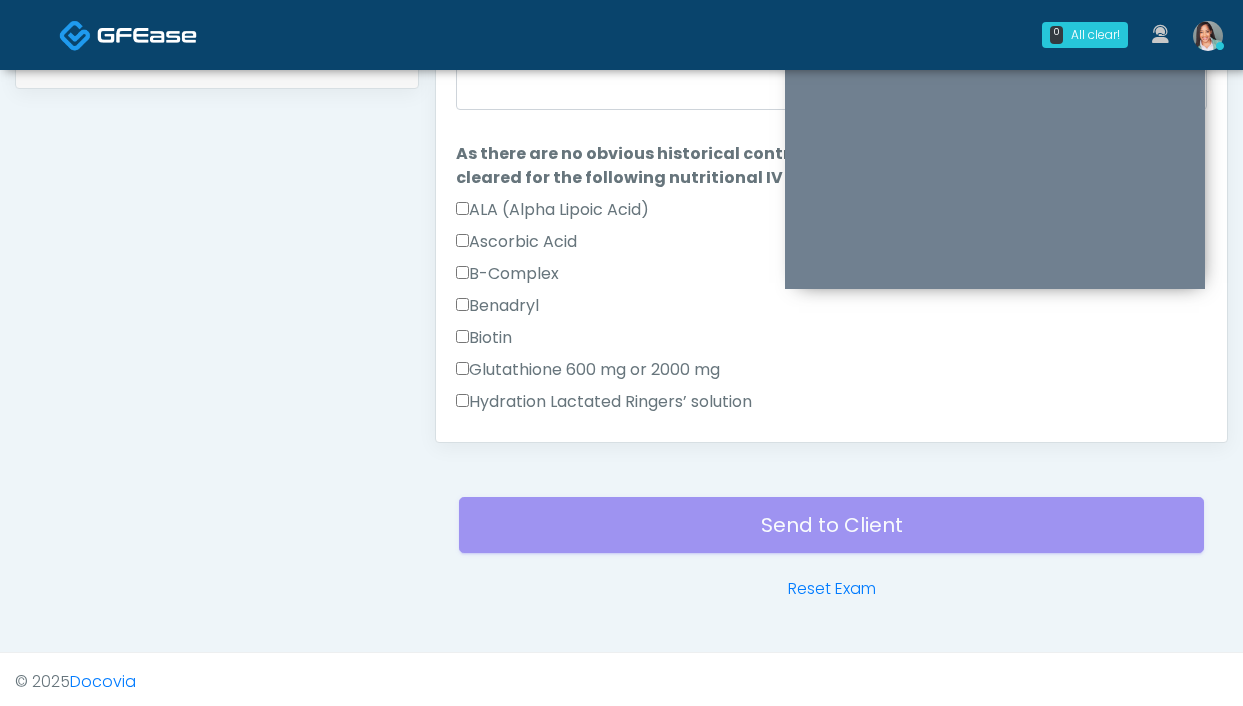scroll, scrollTop: 1067, scrollLeft: 0, axis: vertical 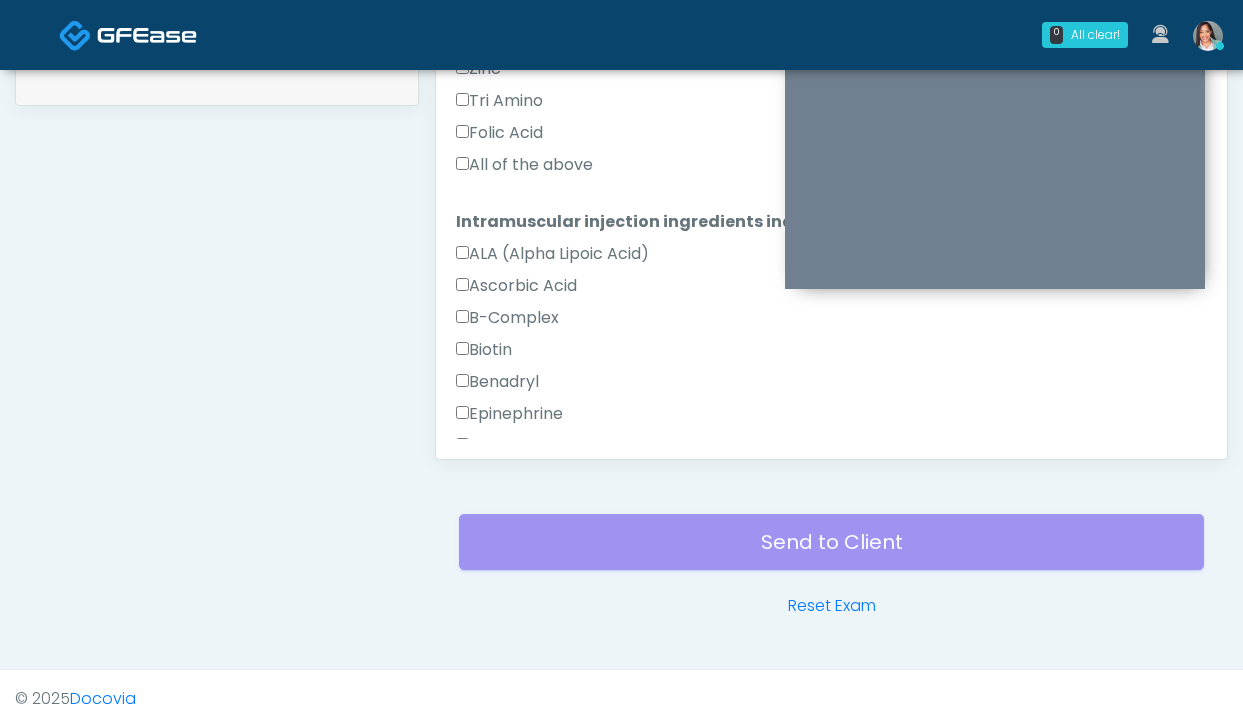 click on "All of the above" at bounding box center (524, 165) 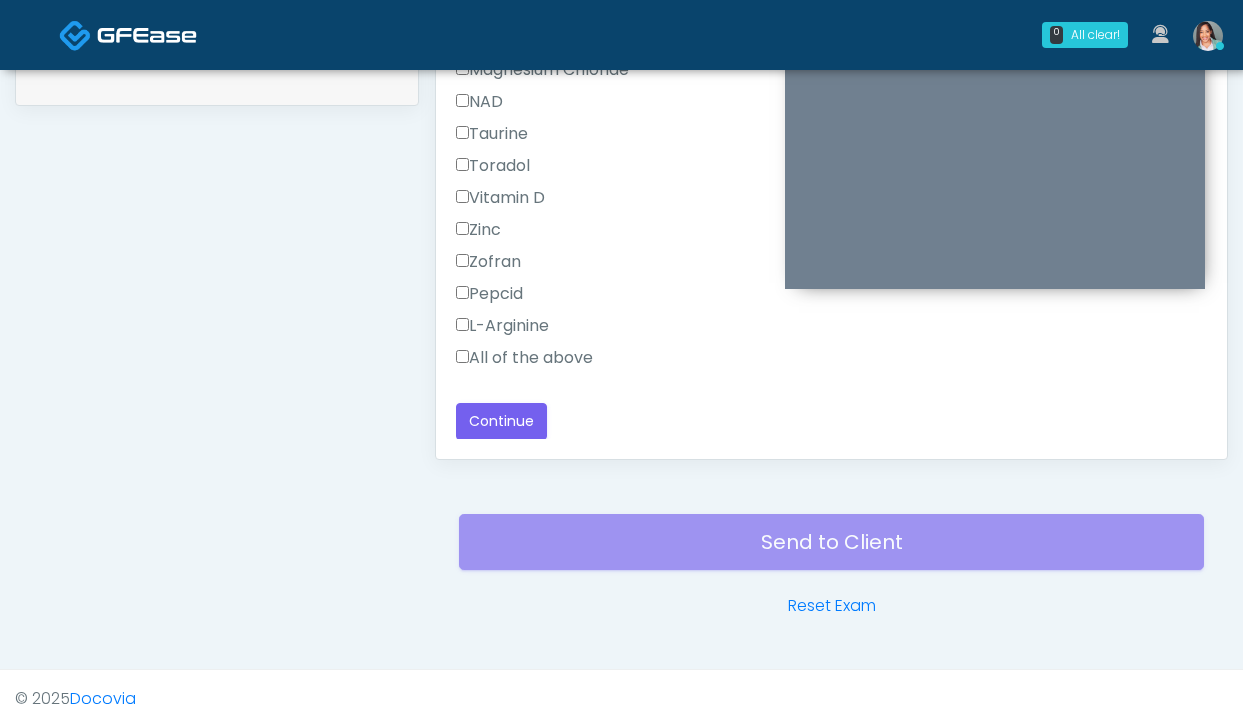 click on "All of the above" at bounding box center (524, 358) 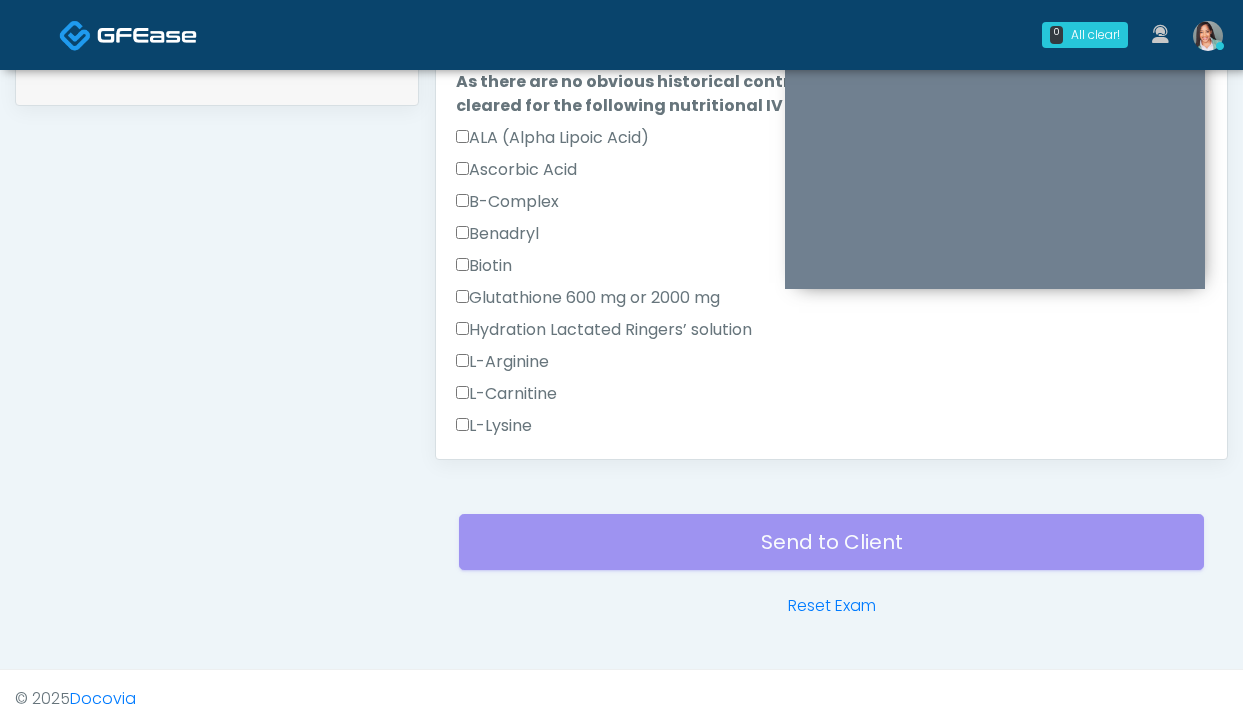scroll, scrollTop: 0, scrollLeft: 0, axis: both 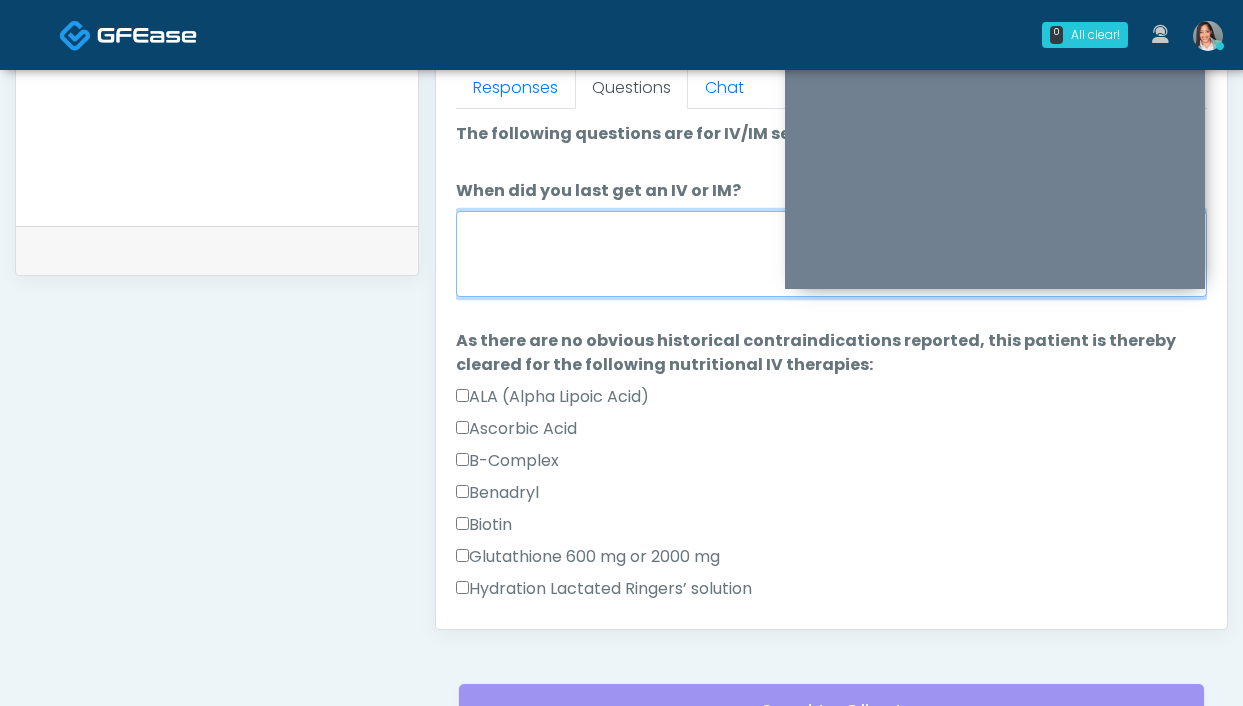 click on "When did you last get an IV or IM?" at bounding box center [831, 254] 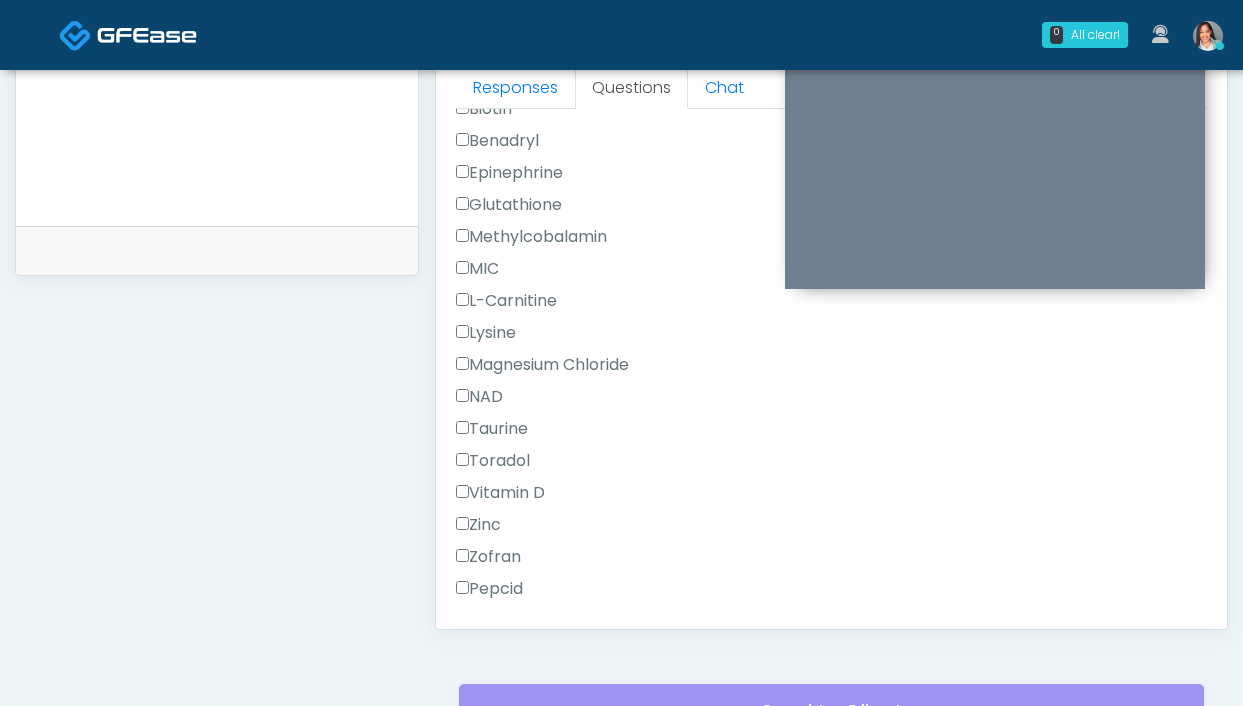 scroll, scrollTop: 1366, scrollLeft: 0, axis: vertical 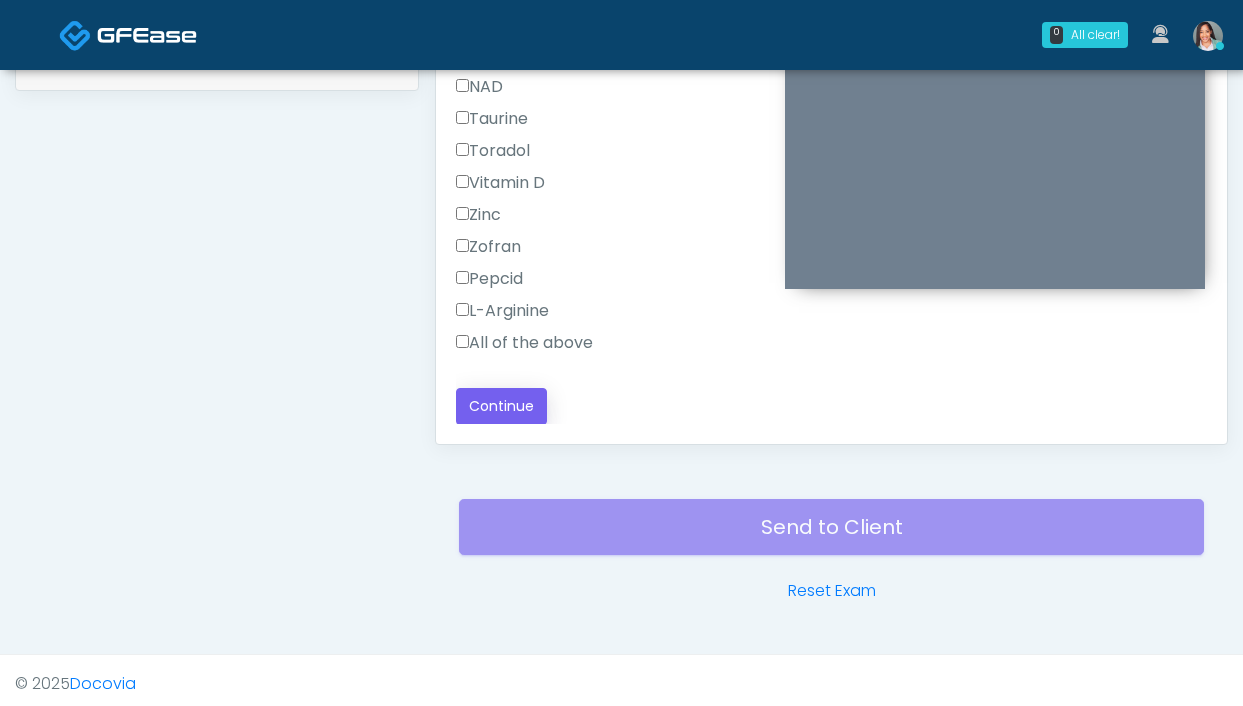 type on "**********" 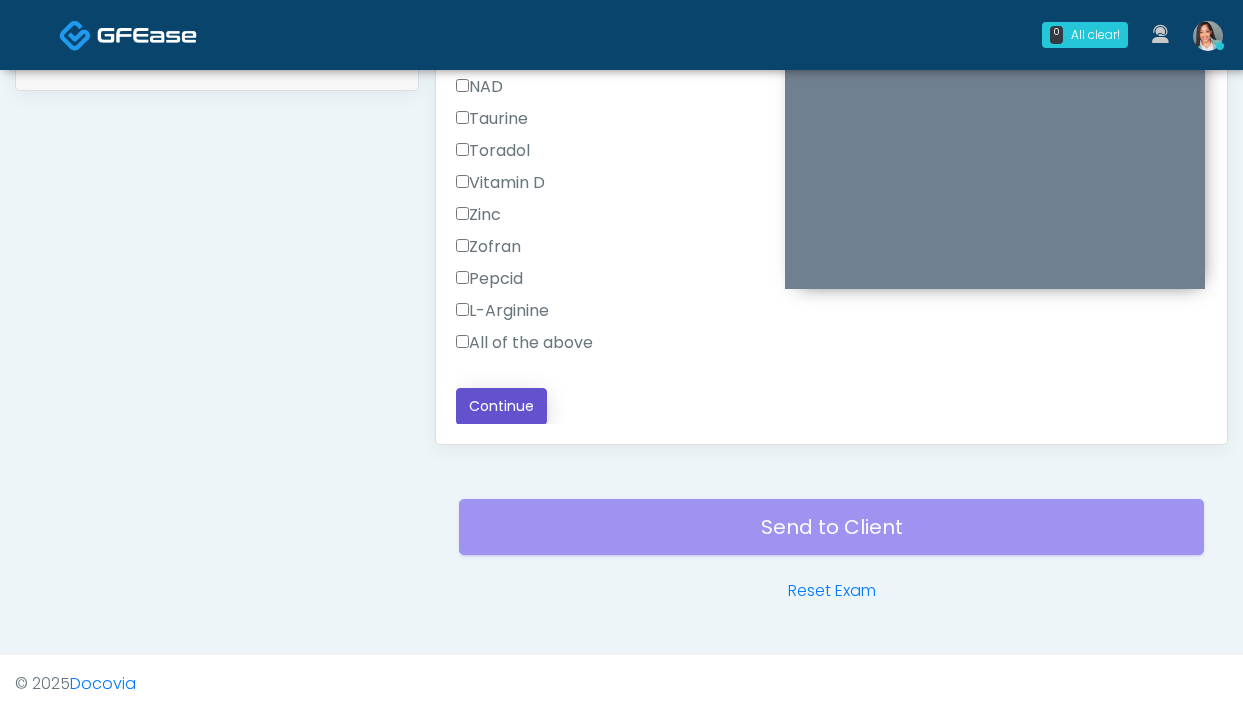 click on "Continue" at bounding box center (501, 406) 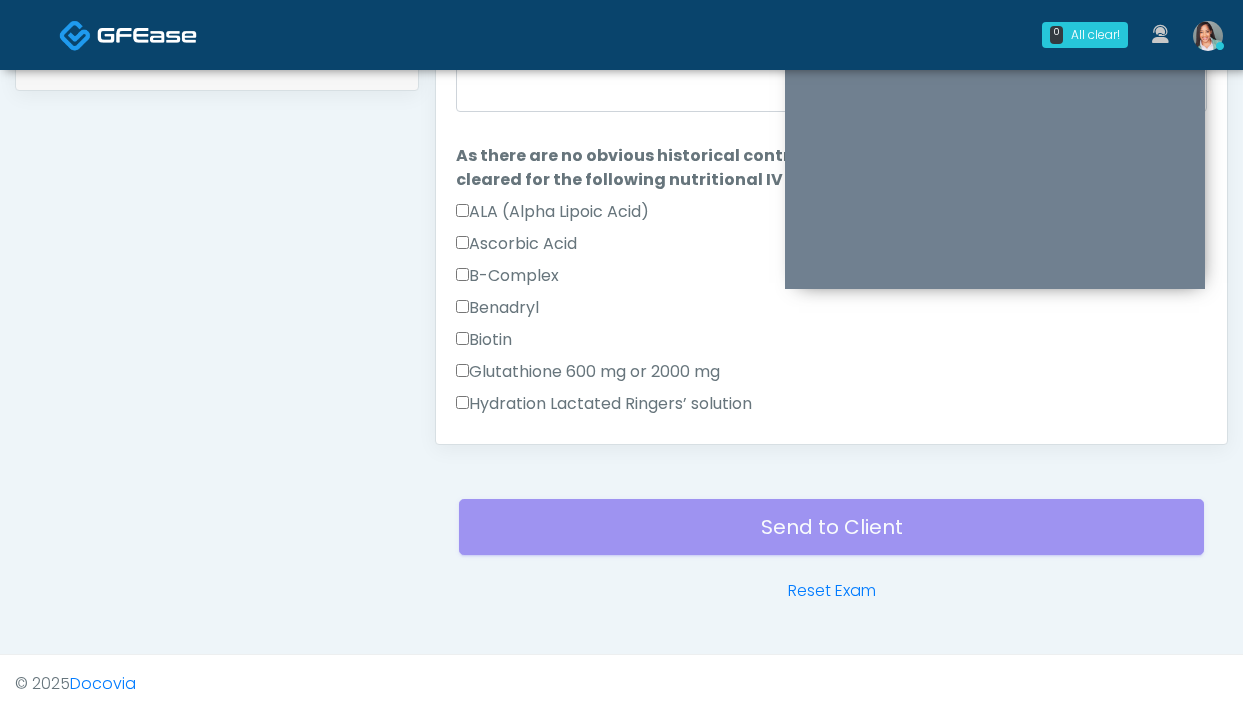 scroll, scrollTop: 0, scrollLeft: 0, axis: both 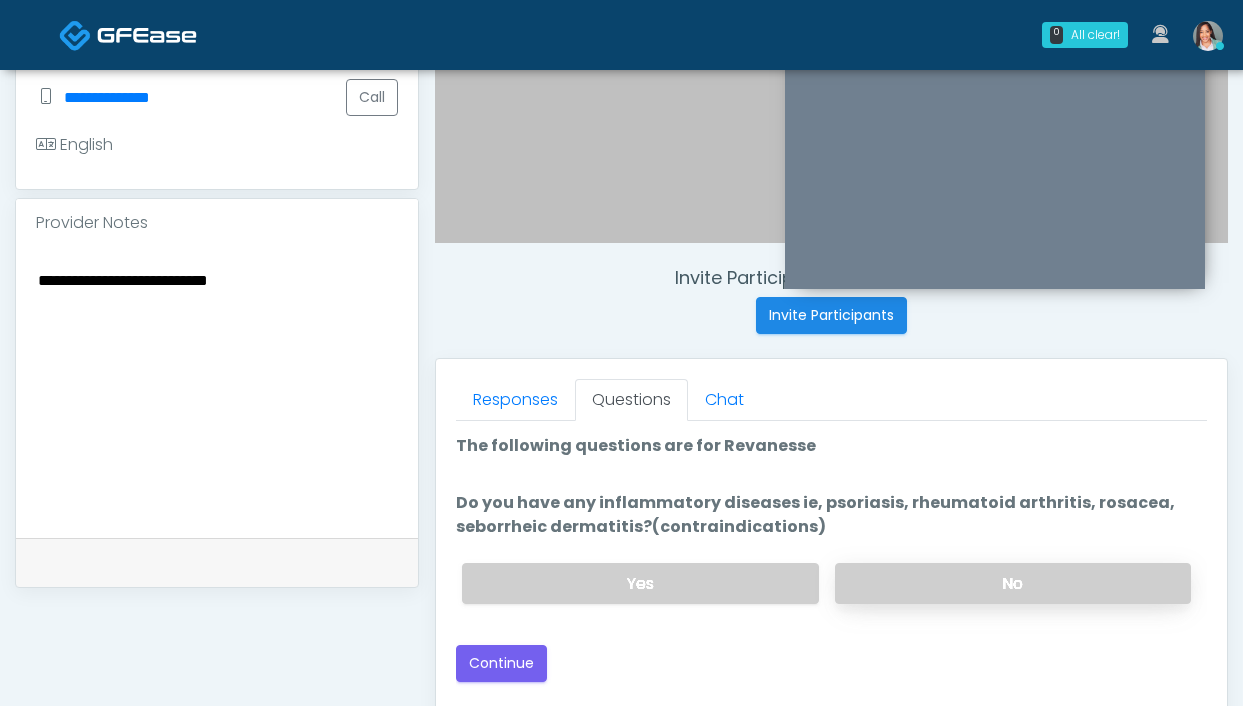 click on "No" at bounding box center (1013, 583) 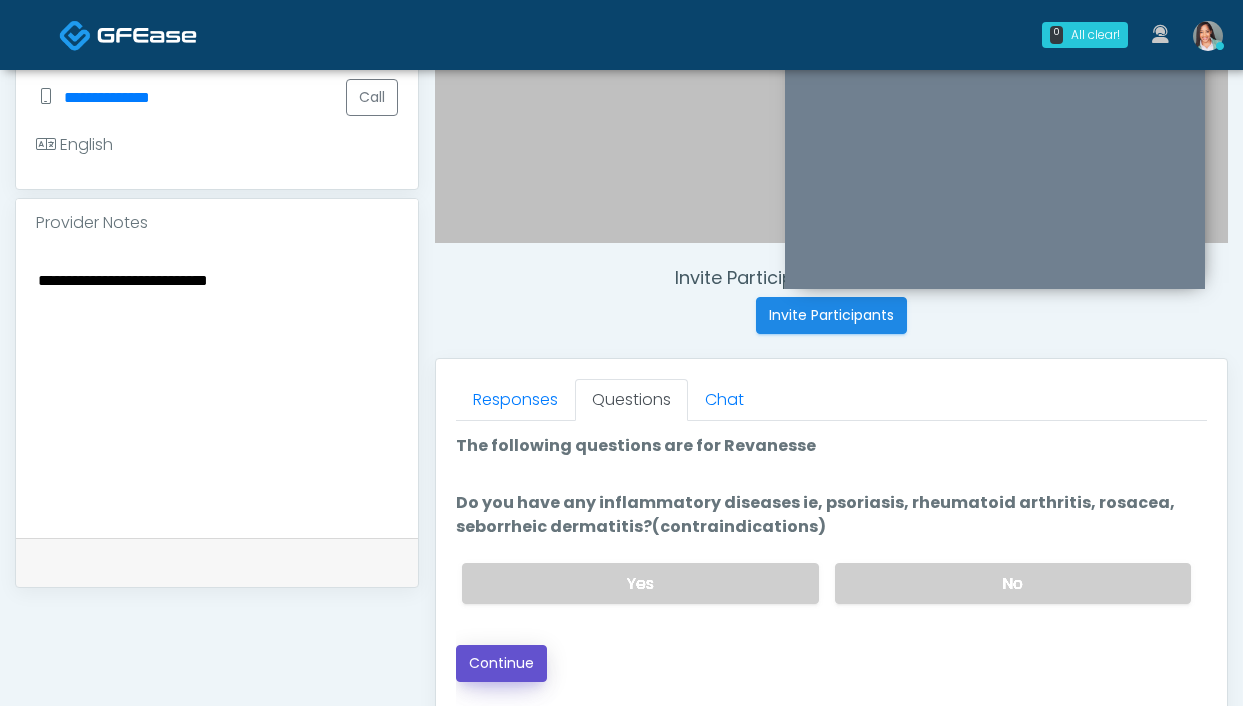 click on "Continue" at bounding box center (501, 663) 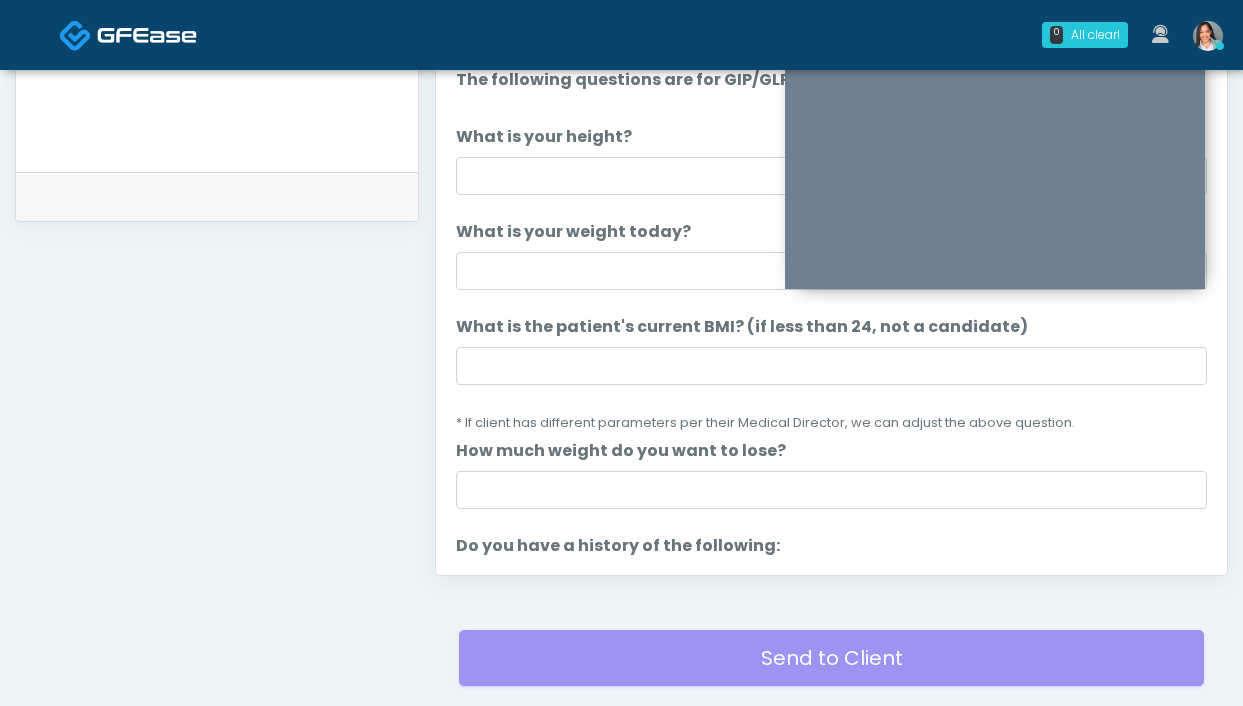 scroll, scrollTop: 879, scrollLeft: 0, axis: vertical 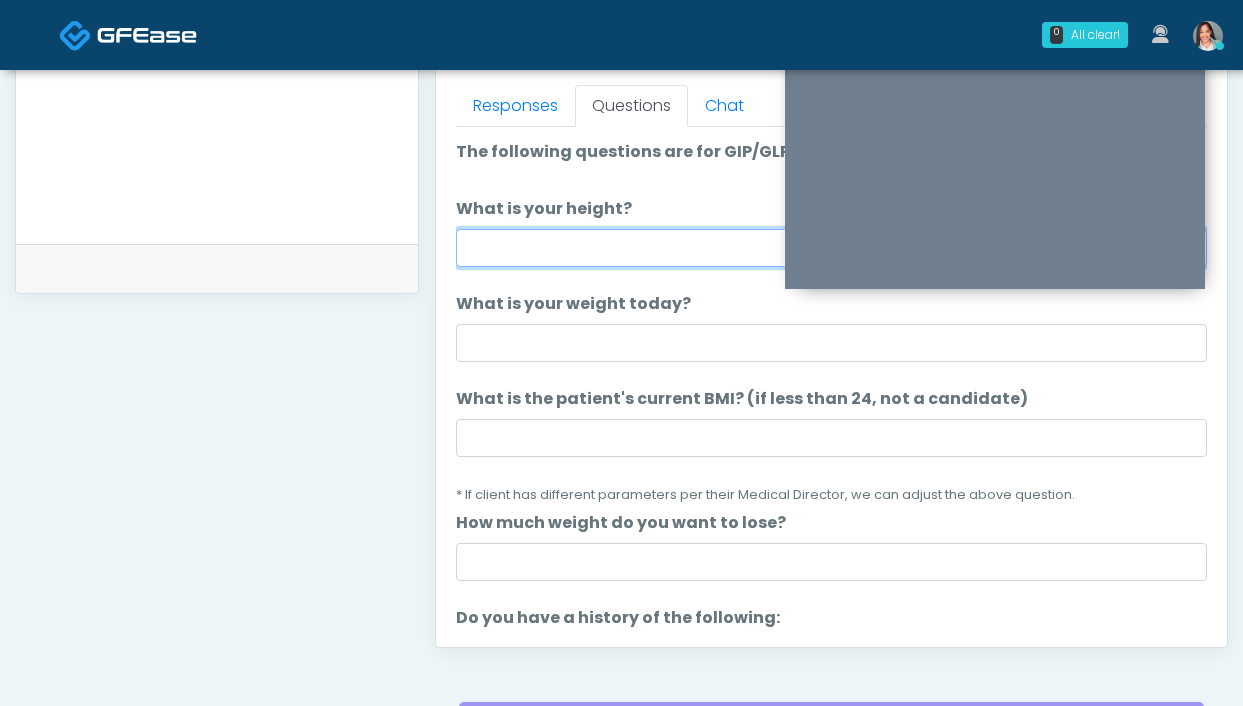 click on "What is your height?" at bounding box center (831, 248) 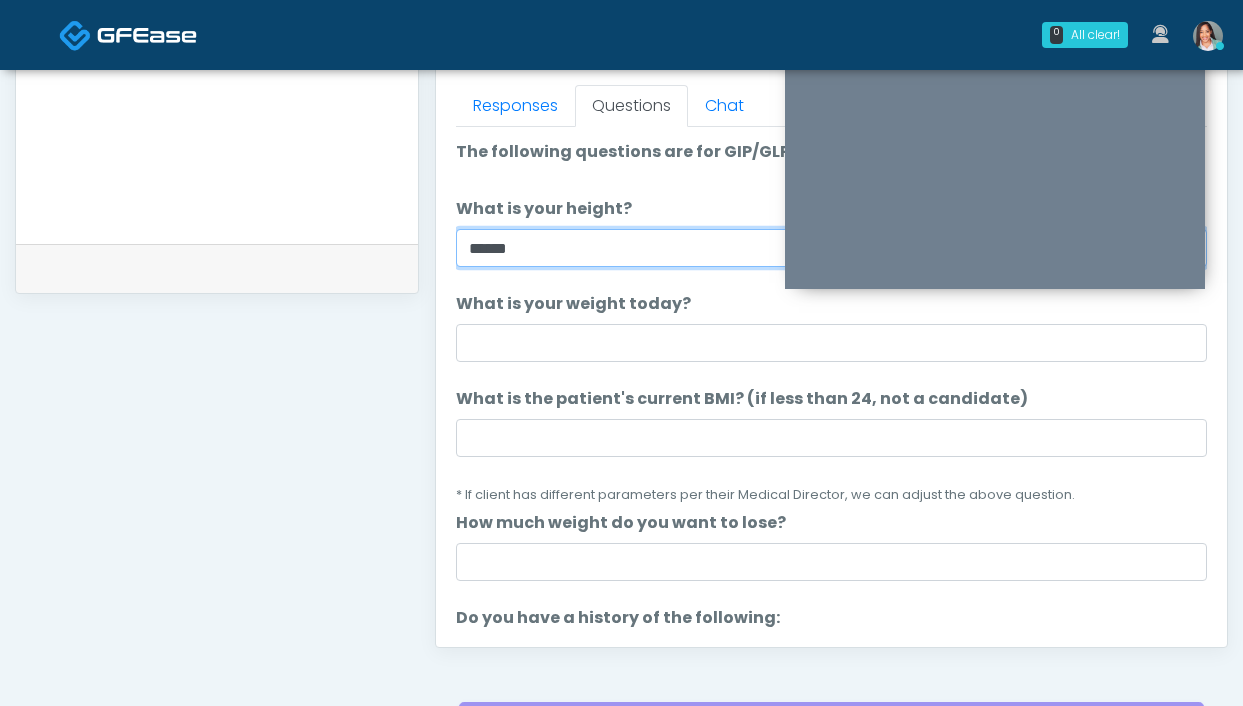 type on "*****" 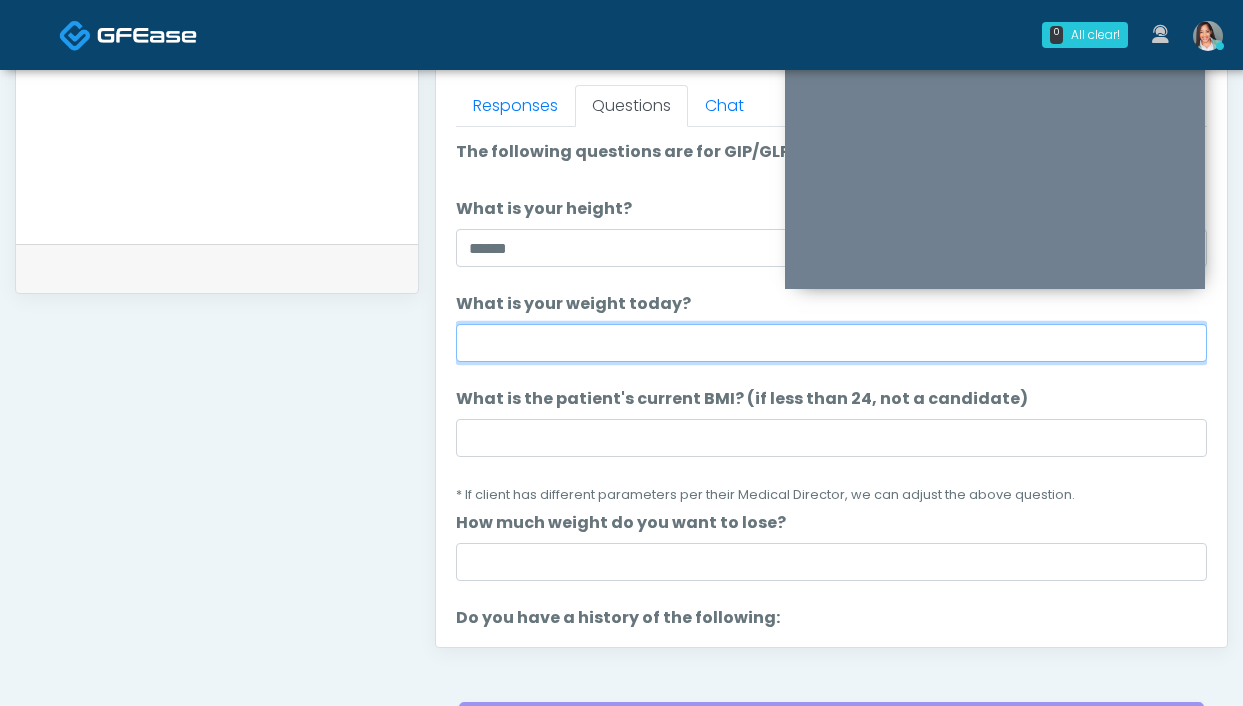 click on "What is your weight today?" at bounding box center [831, 343] 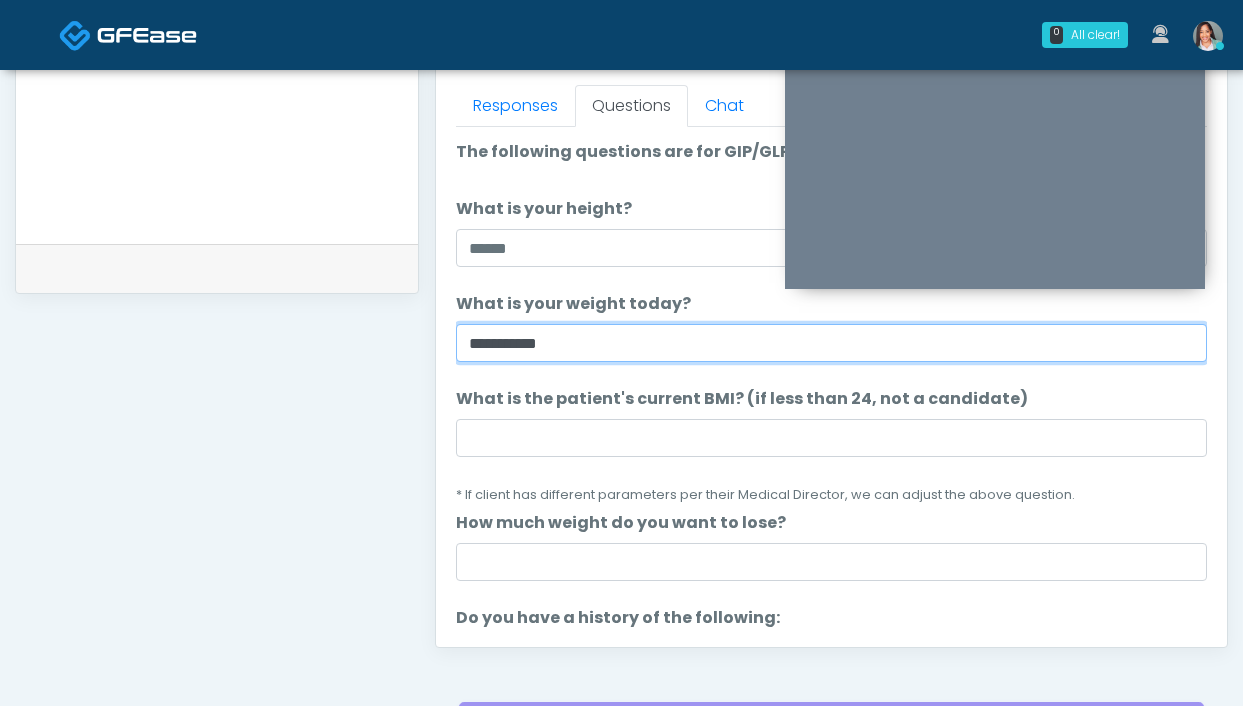 type on "**********" 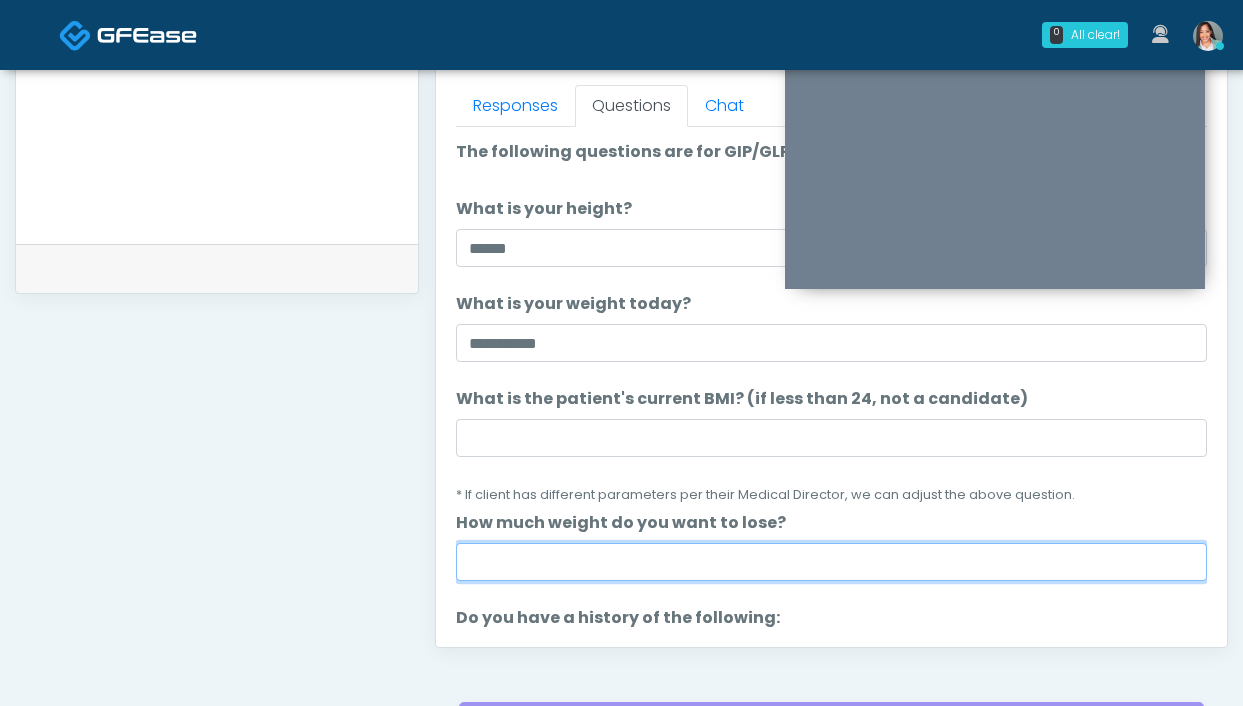 click on "How much weight do you want to lose?" at bounding box center (831, 562) 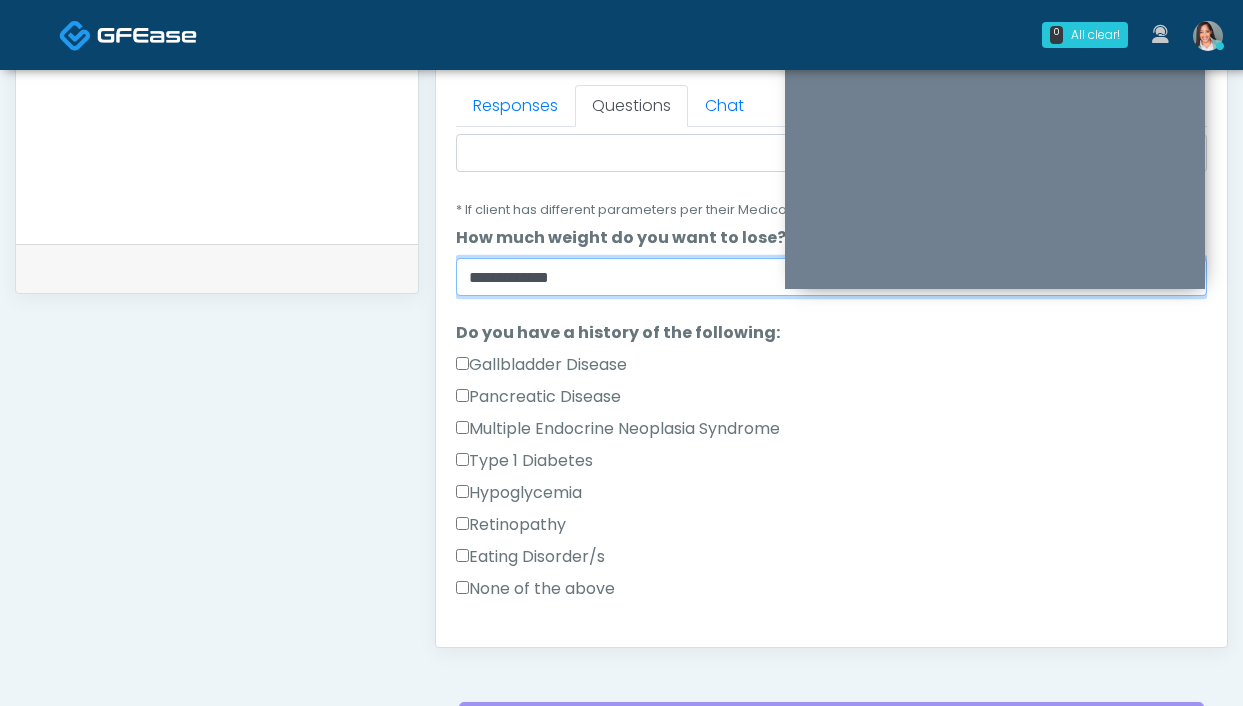 scroll, scrollTop: 291, scrollLeft: 0, axis: vertical 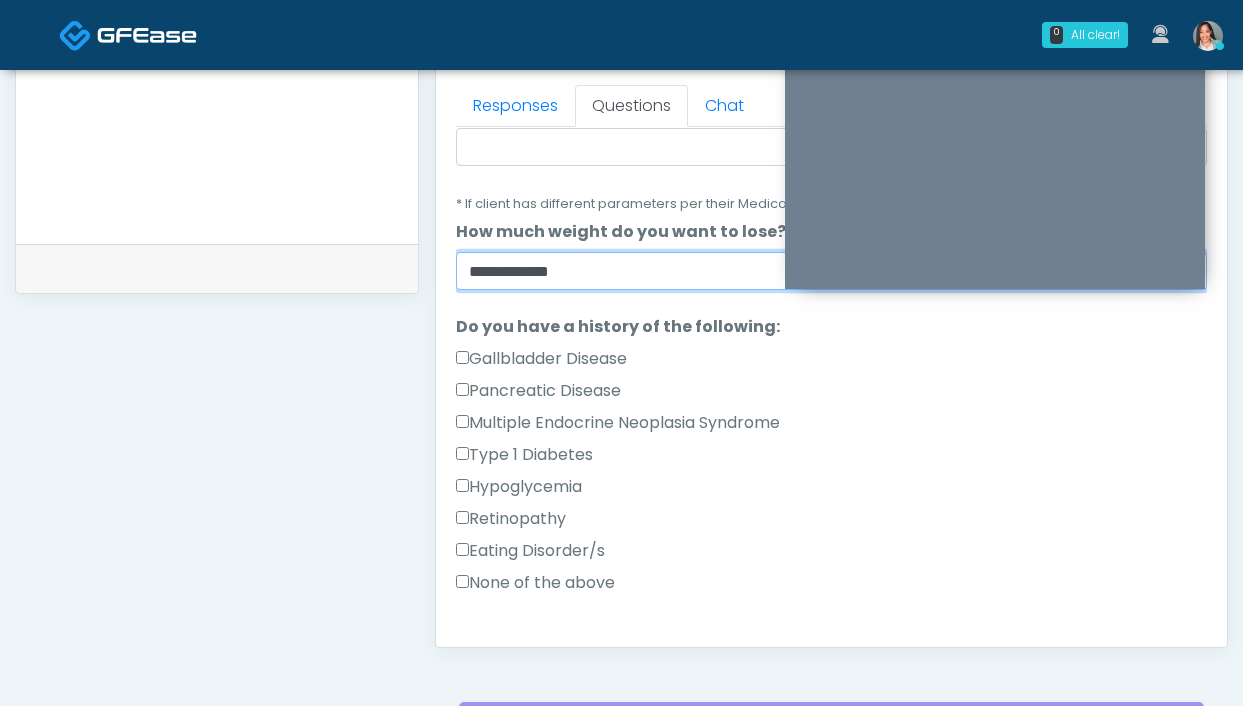 type on "**********" 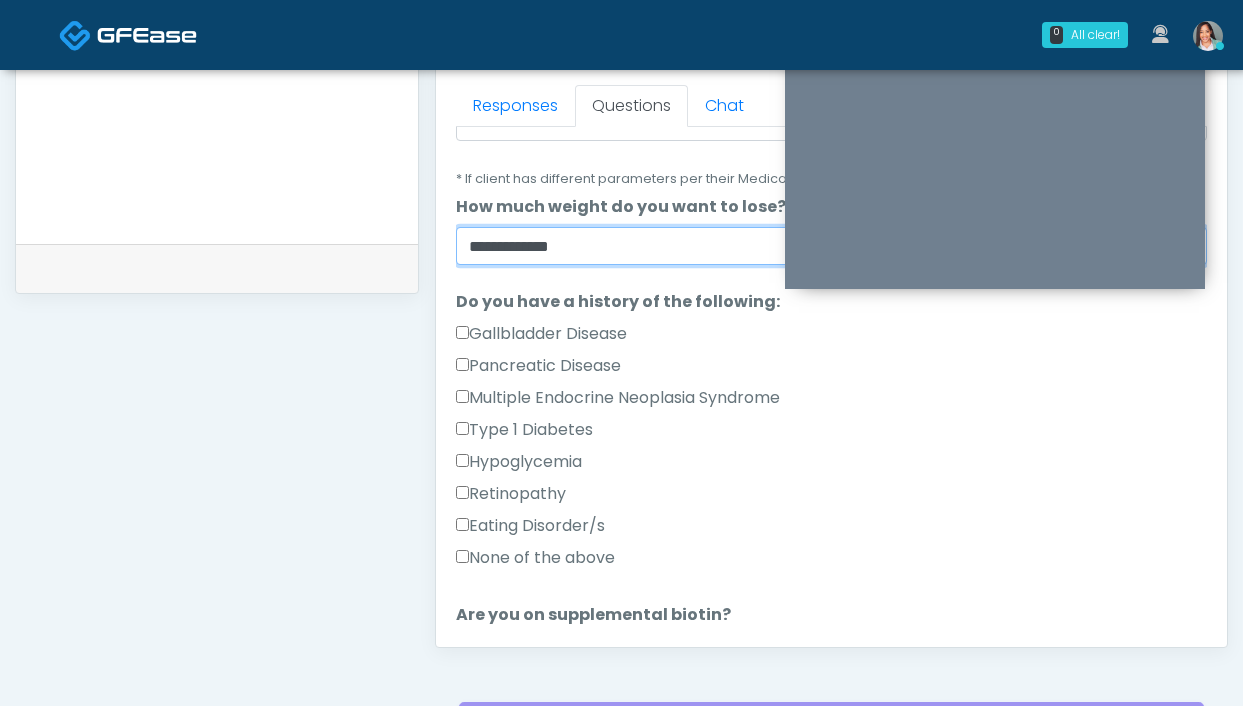 scroll, scrollTop: 166, scrollLeft: 0, axis: vertical 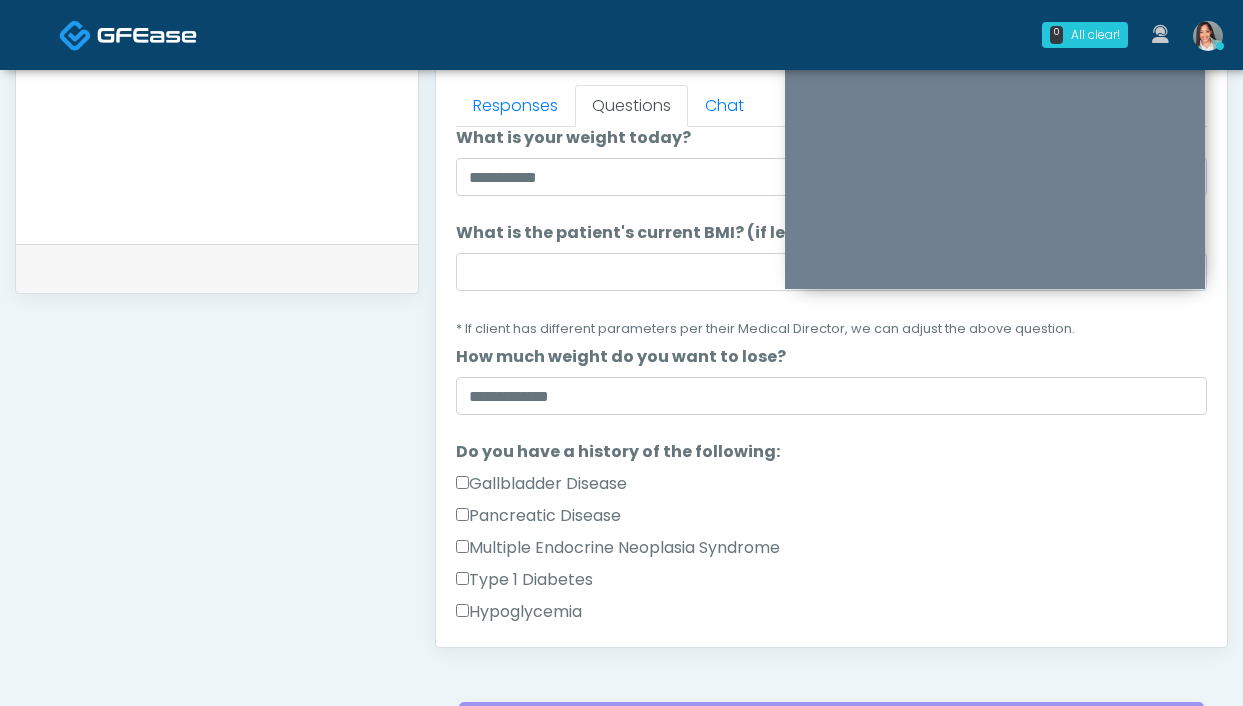 click on "What is the patient's current BMI? (if less than 24, not a candidate)
What is the patient's current BMI? (if less than 24, not a candidate)
* If client has different parameters per their Medical Director, we can adjust the above question." at bounding box center (831, 280) 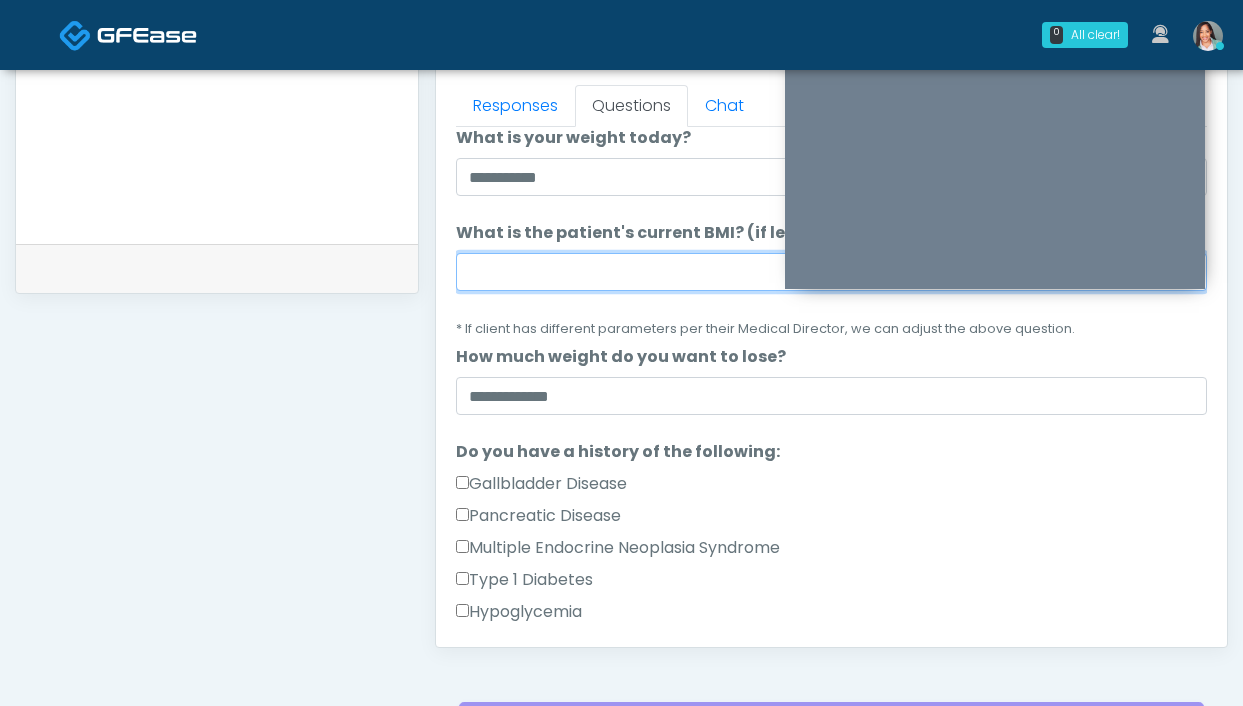 click on "What is the patient's current BMI? (if less than 24, not a candidate)" at bounding box center [831, 272] 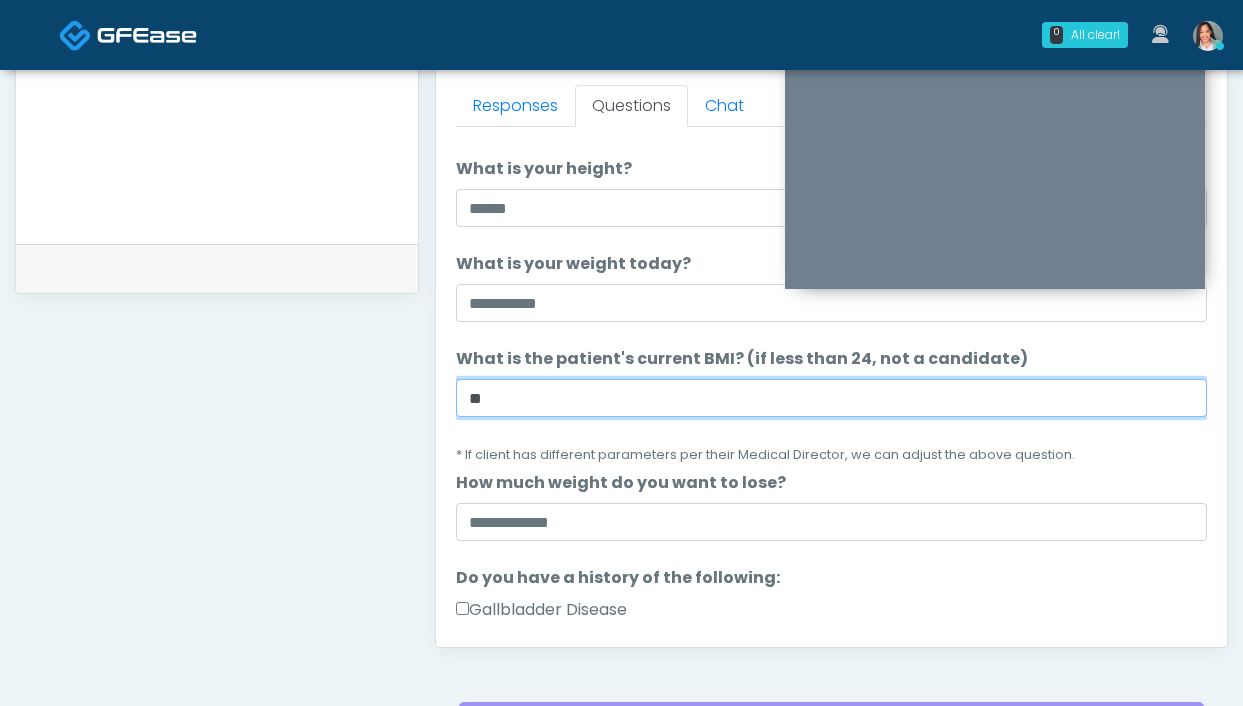type on "**" 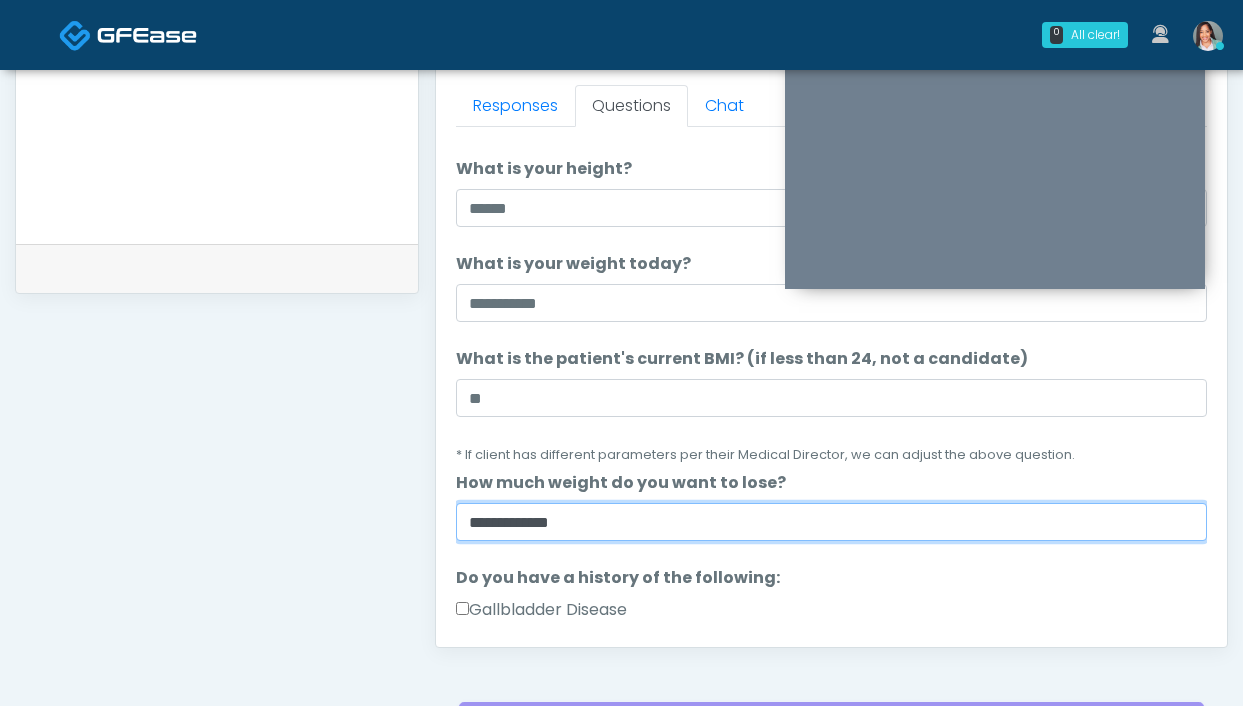 click on "**********" at bounding box center (831, 522) 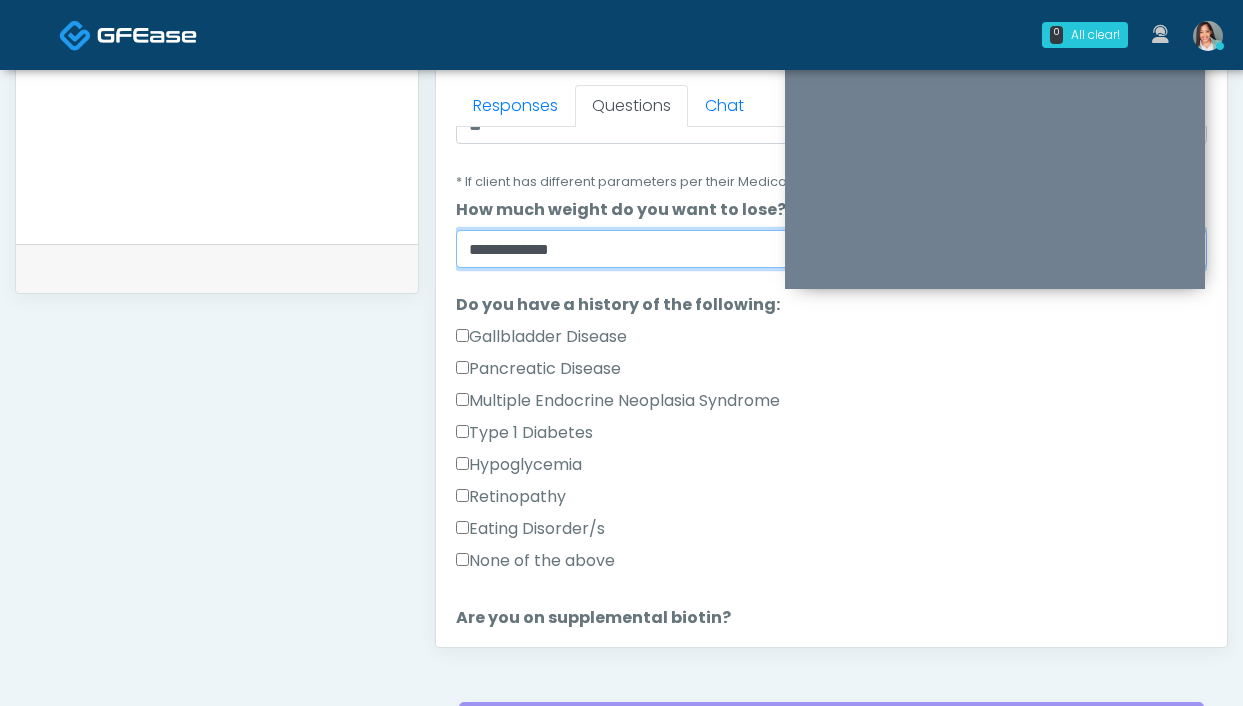 scroll, scrollTop: 462, scrollLeft: 0, axis: vertical 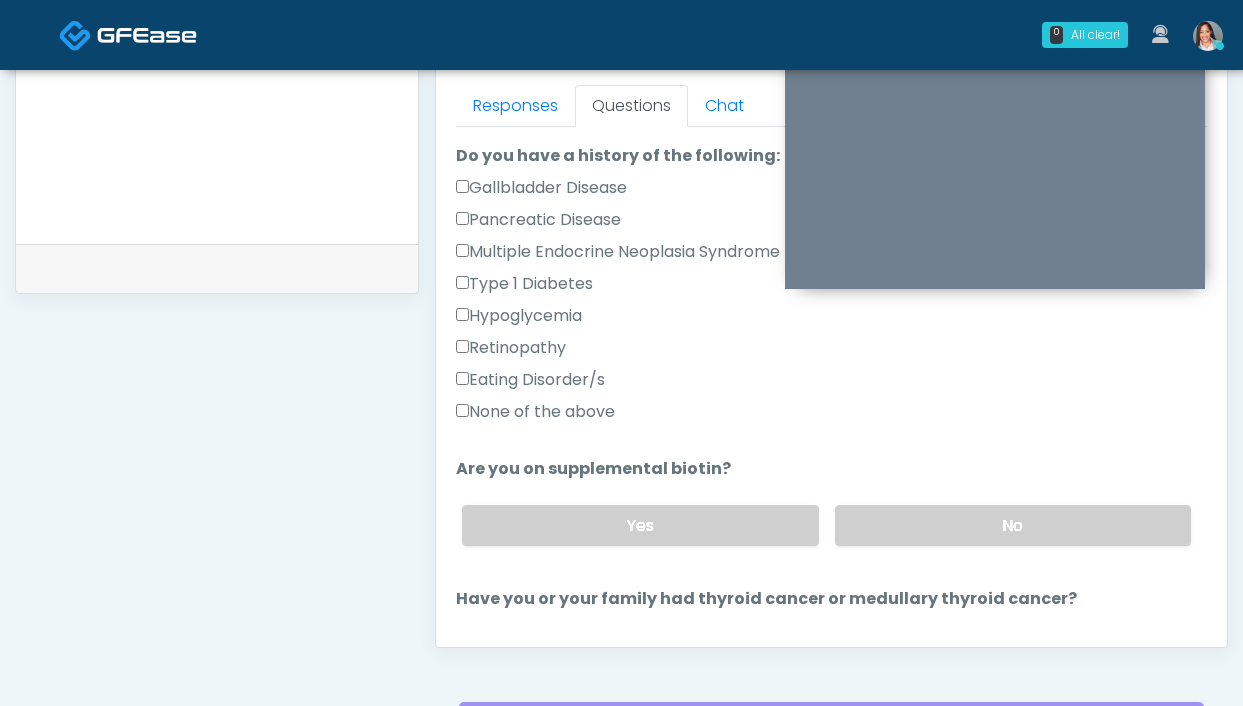click on "Eating Disorder/s" at bounding box center [530, 380] 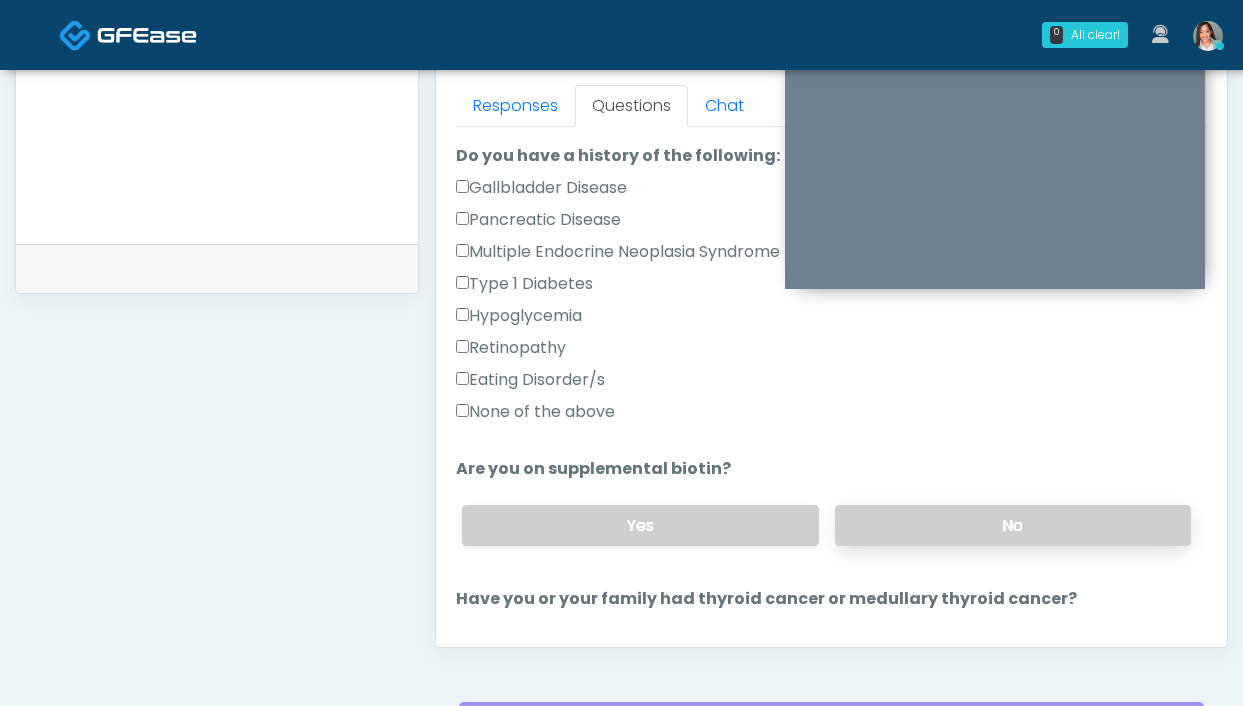 drag, startPoint x: 1005, startPoint y: 541, endPoint x: 982, endPoint y: 526, distance: 27.45906 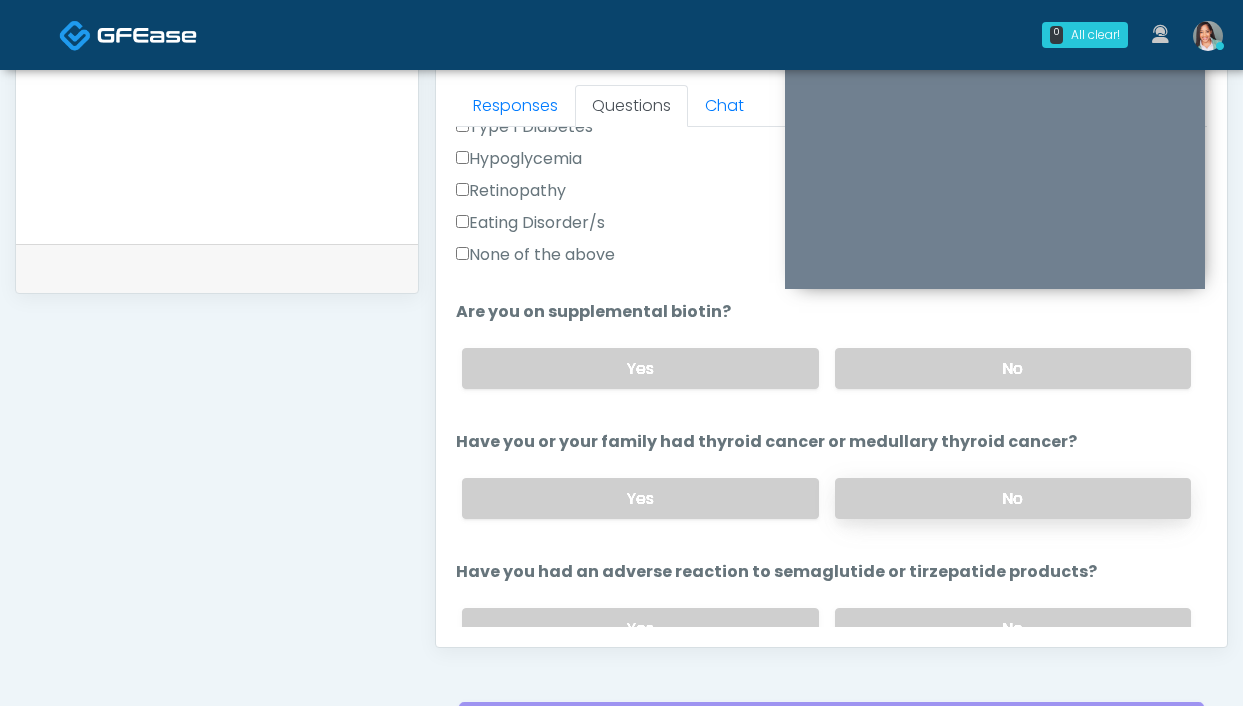 click on "No" at bounding box center (1013, 498) 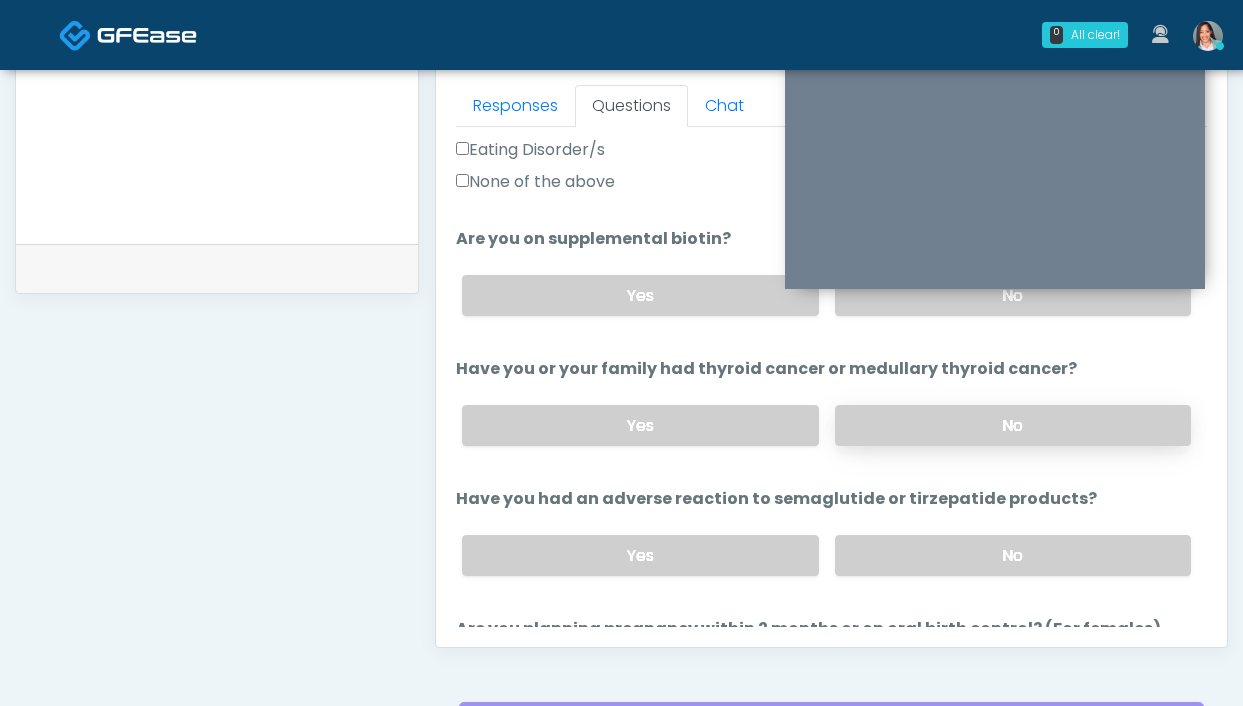 scroll, scrollTop: 741, scrollLeft: 0, axis: vertical 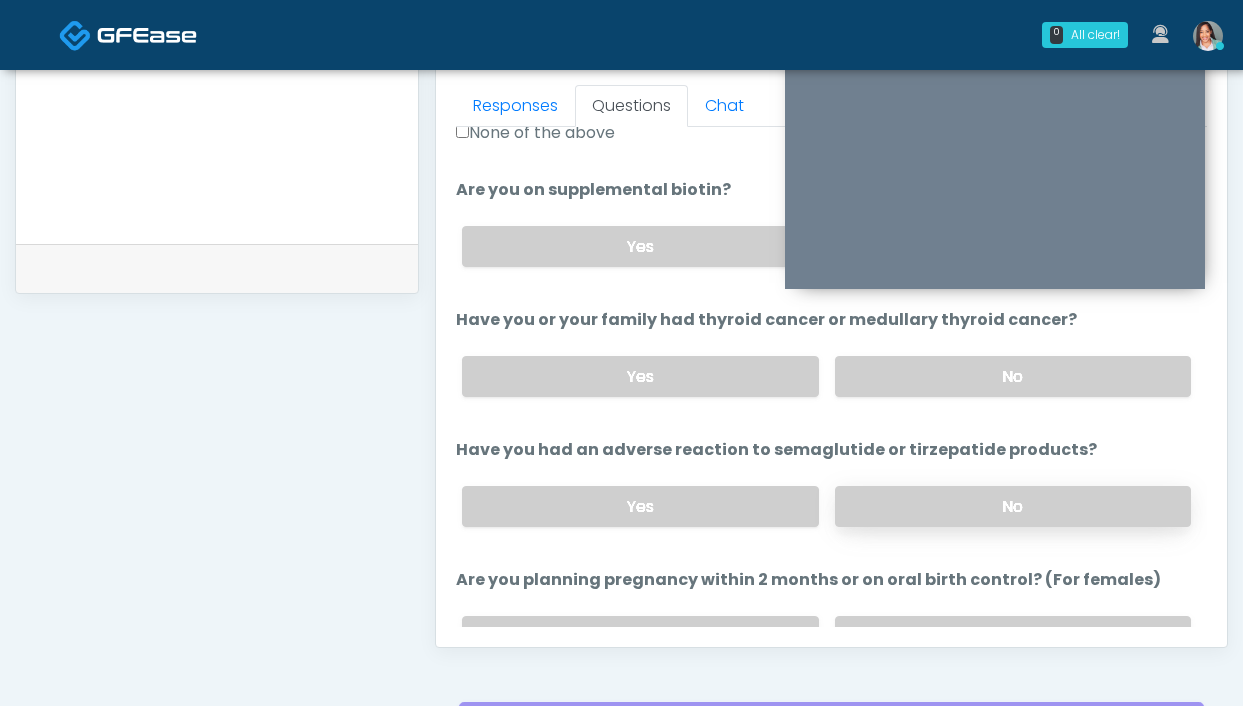 click on "No" at bounding box center (1013, 506) 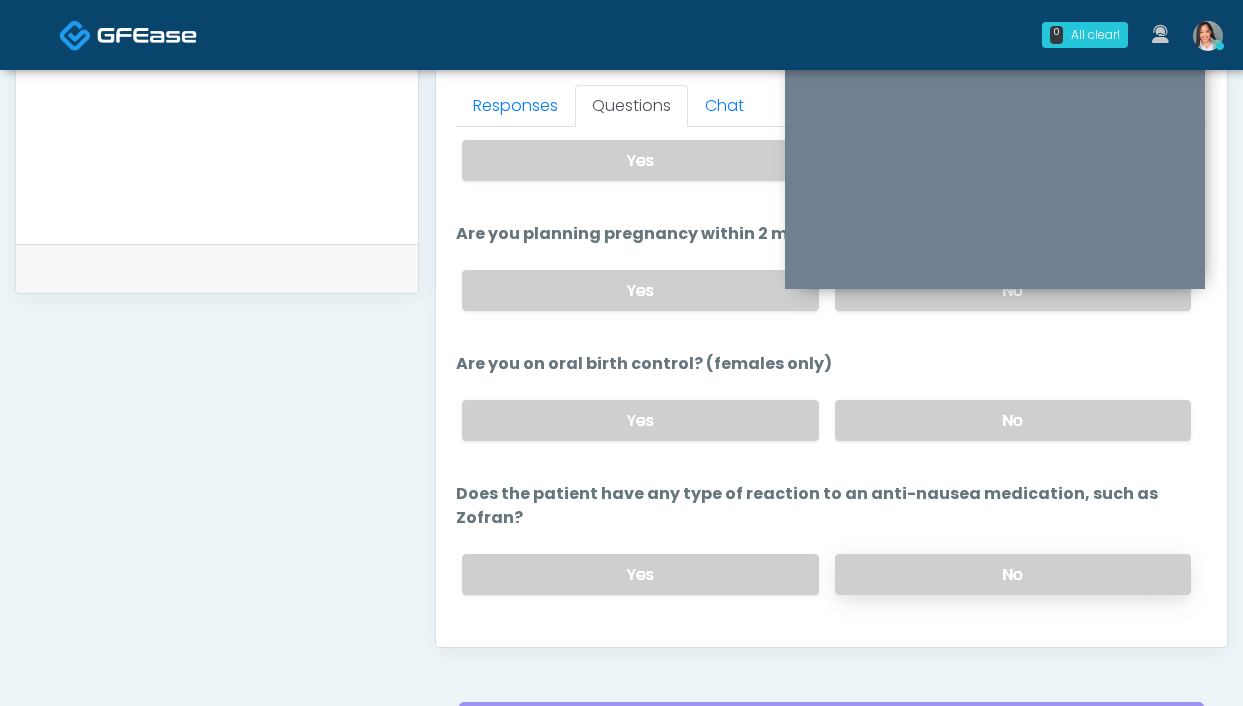 click on "No" at bounding box center (1013, 574) 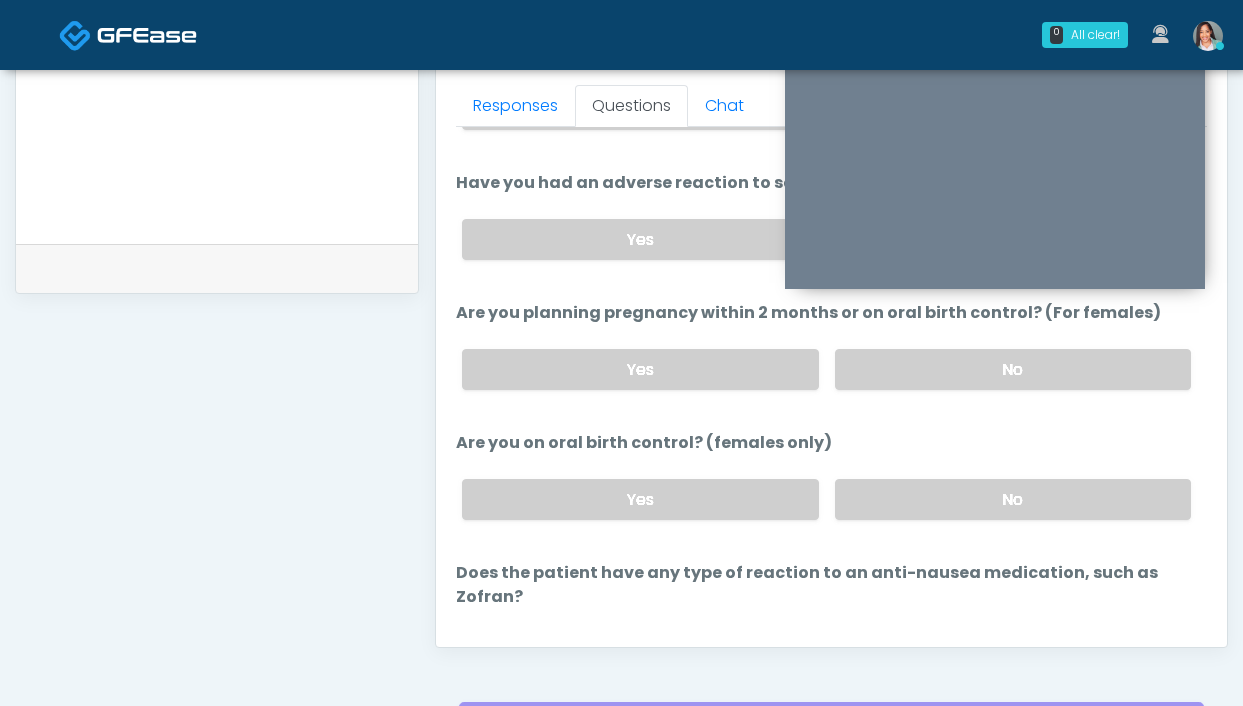 scroll, scrollTop: 931, scrollLeft: 0, axis: vertical 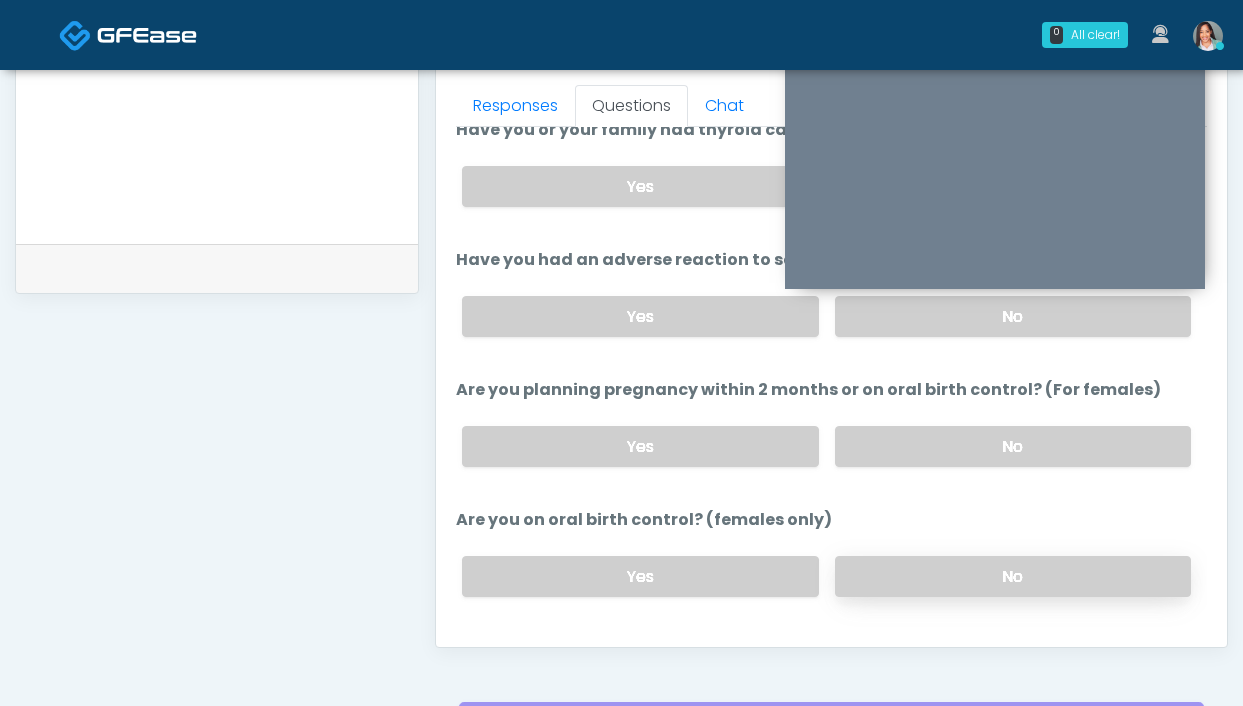 click on "No" at bounding box center (1013, 576) 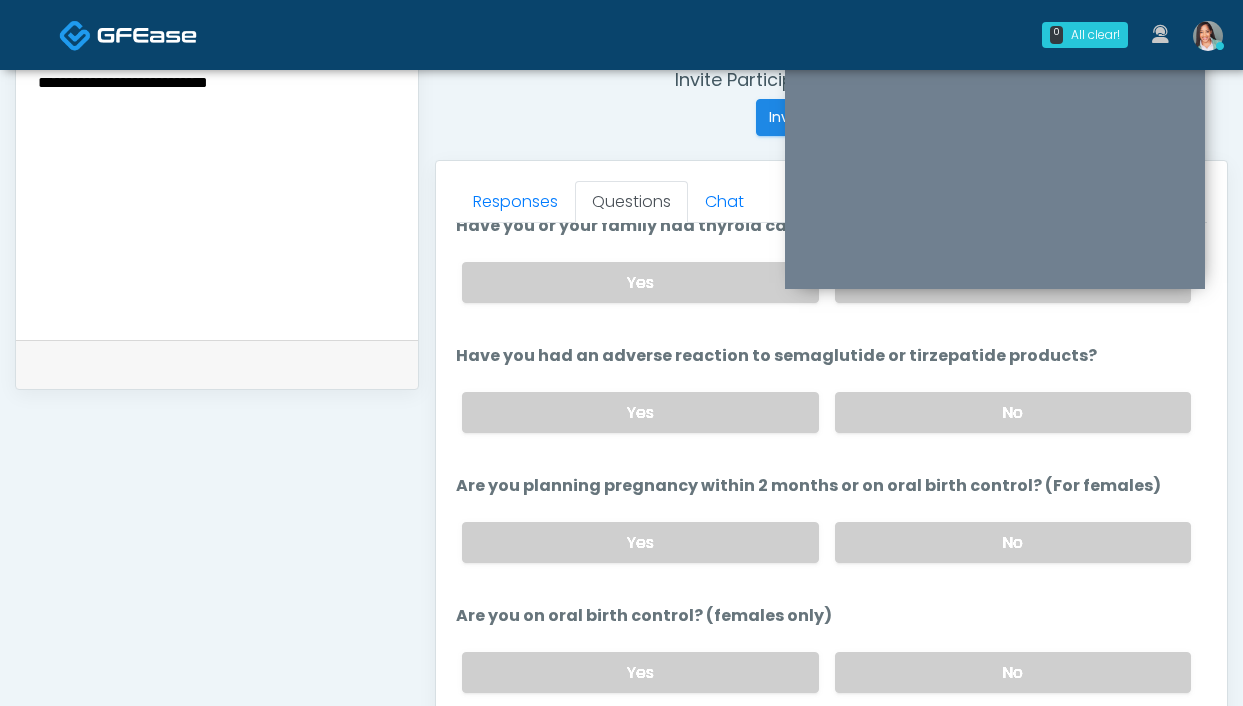 scroll, scrollTop: 813, scrollLeft: 0, axis: vertical 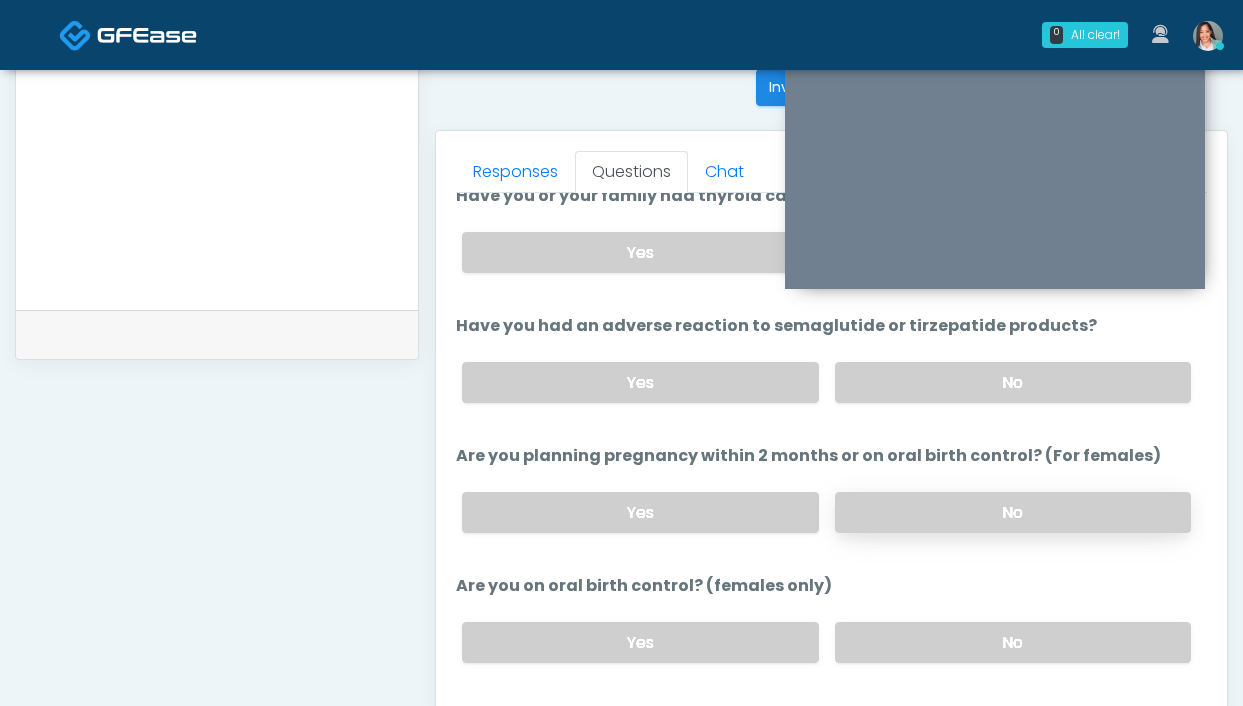 click on "No" at bounding box center [1013, 512] 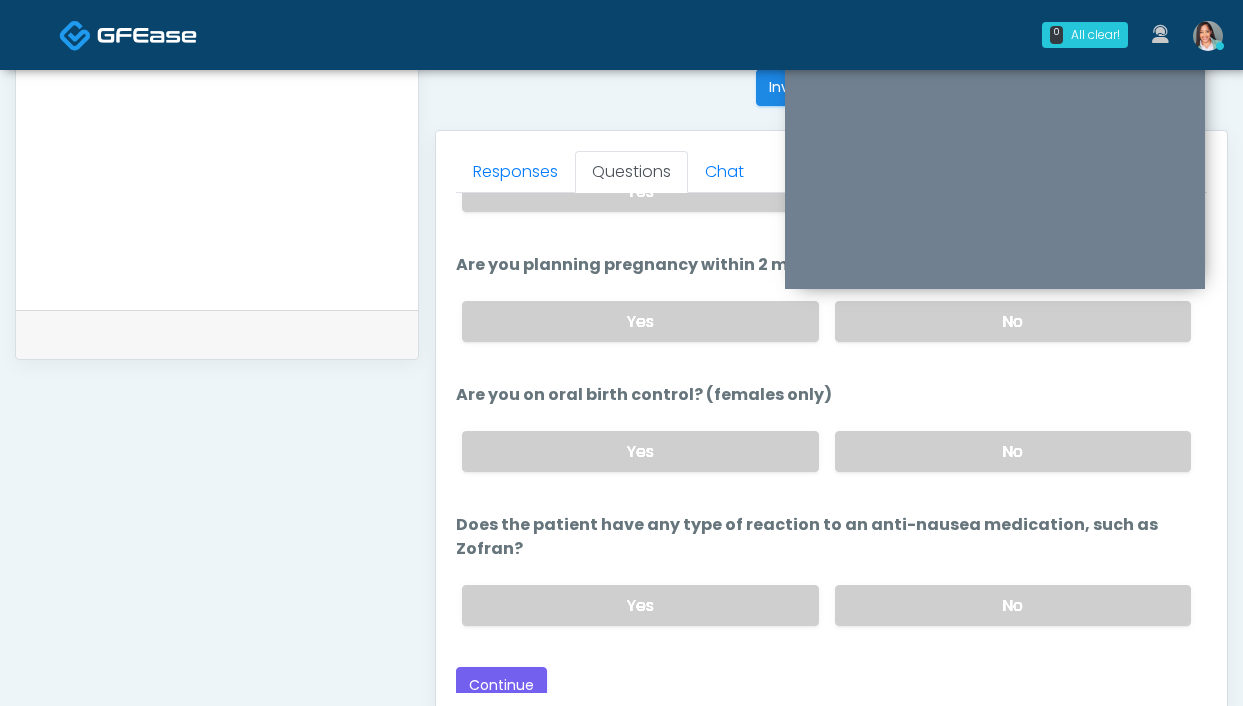 scroll, scrollTop: 1127, scrollLeft: 0, axis: vertical 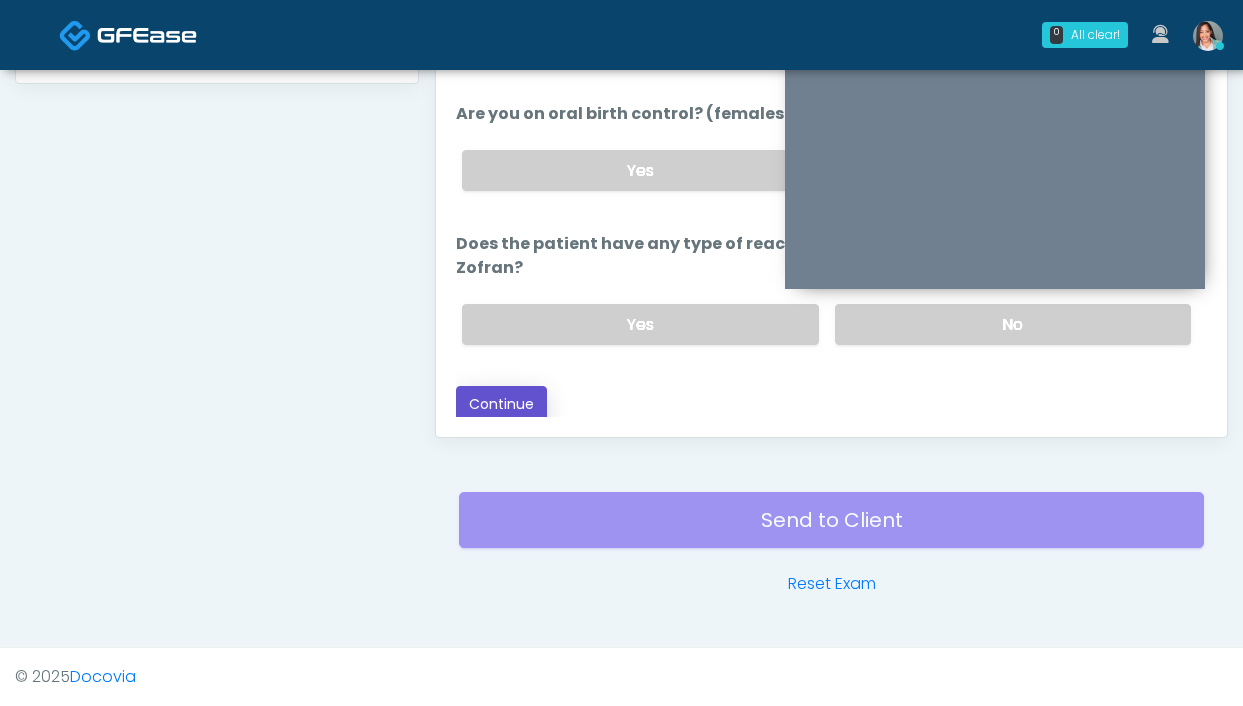 click on "Continue" at bounding box center (501, 404) 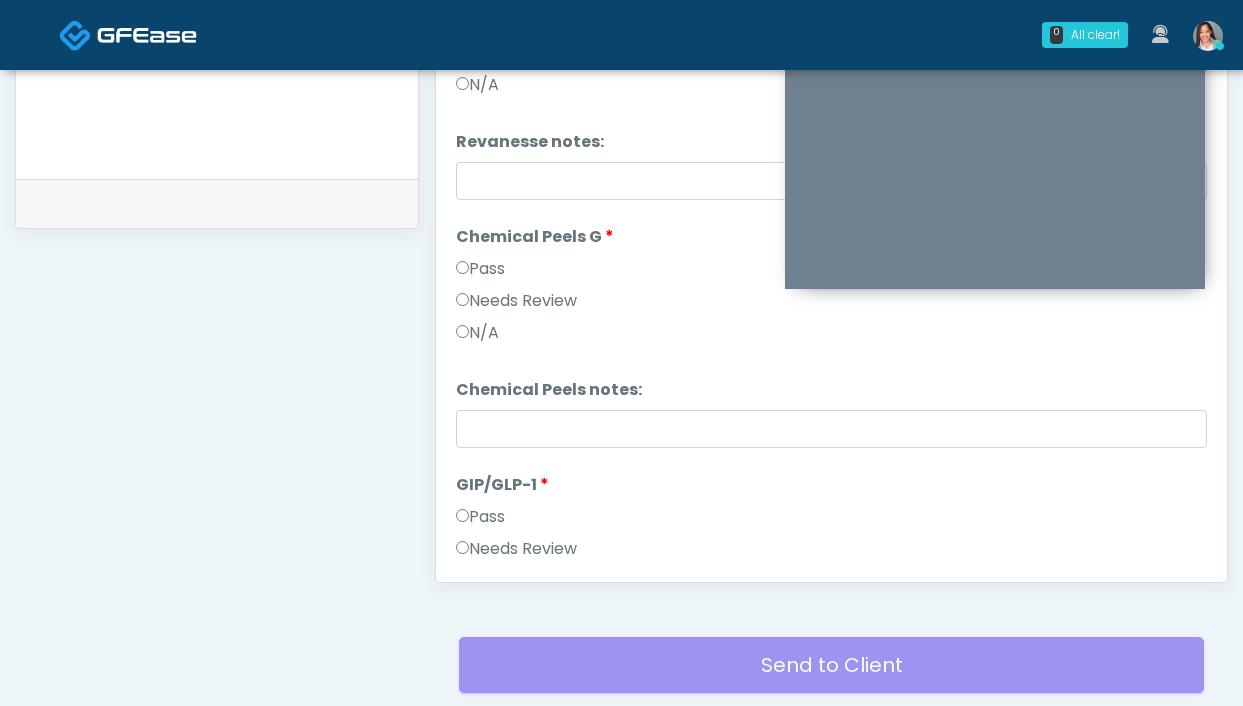scroll, scrollTop: 921, scrollLeft: 0, axis: vertical 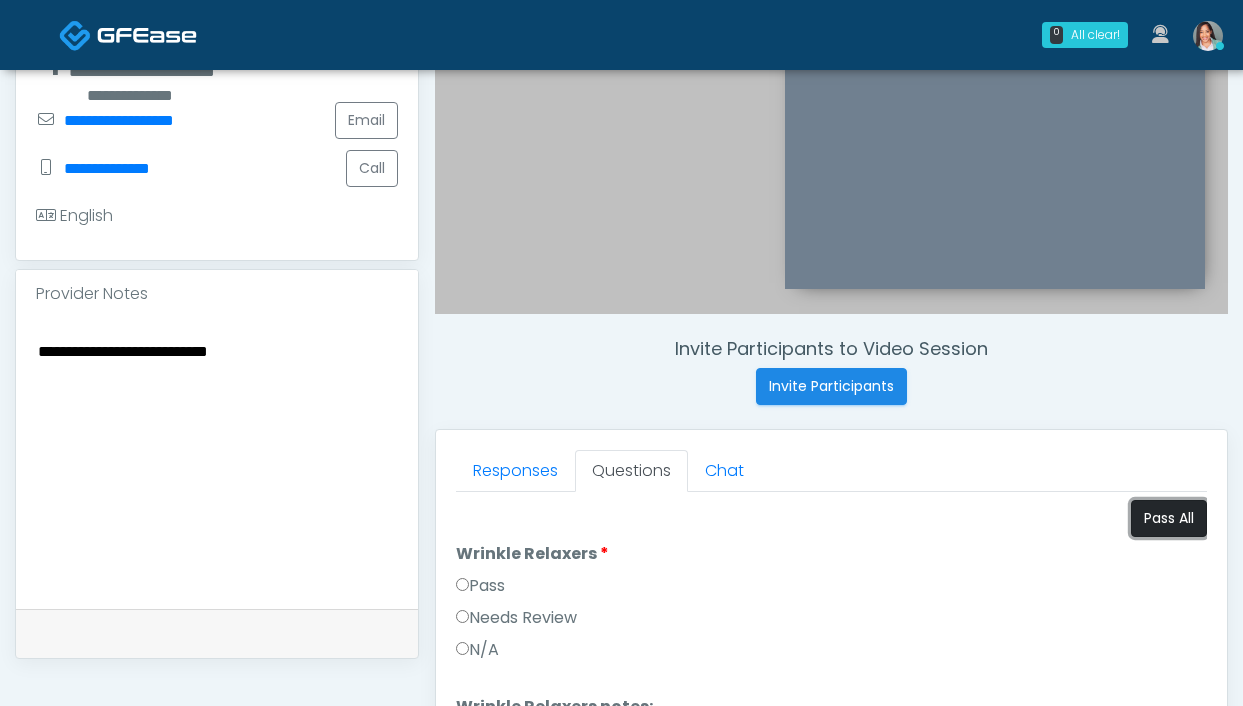 click on "Pass All" at bounding box center [1169, 518] 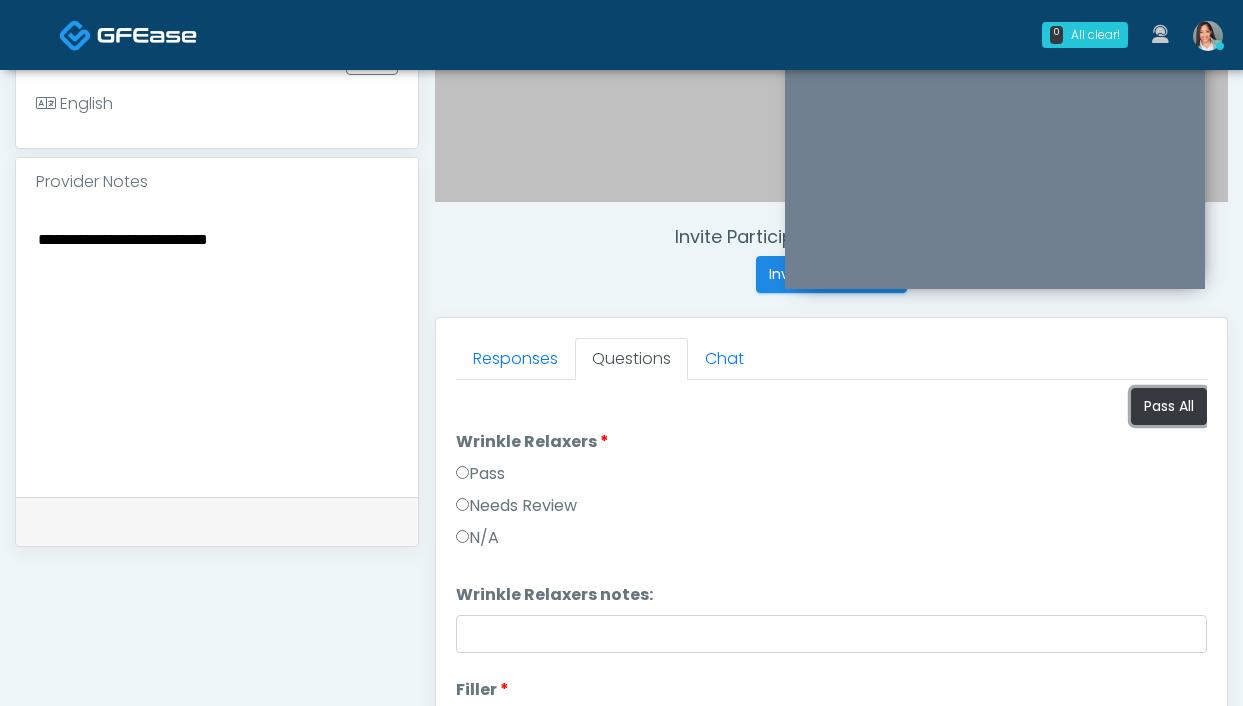 scroll, scrollTop: 704, scrollLeft: 0, axis: vertical 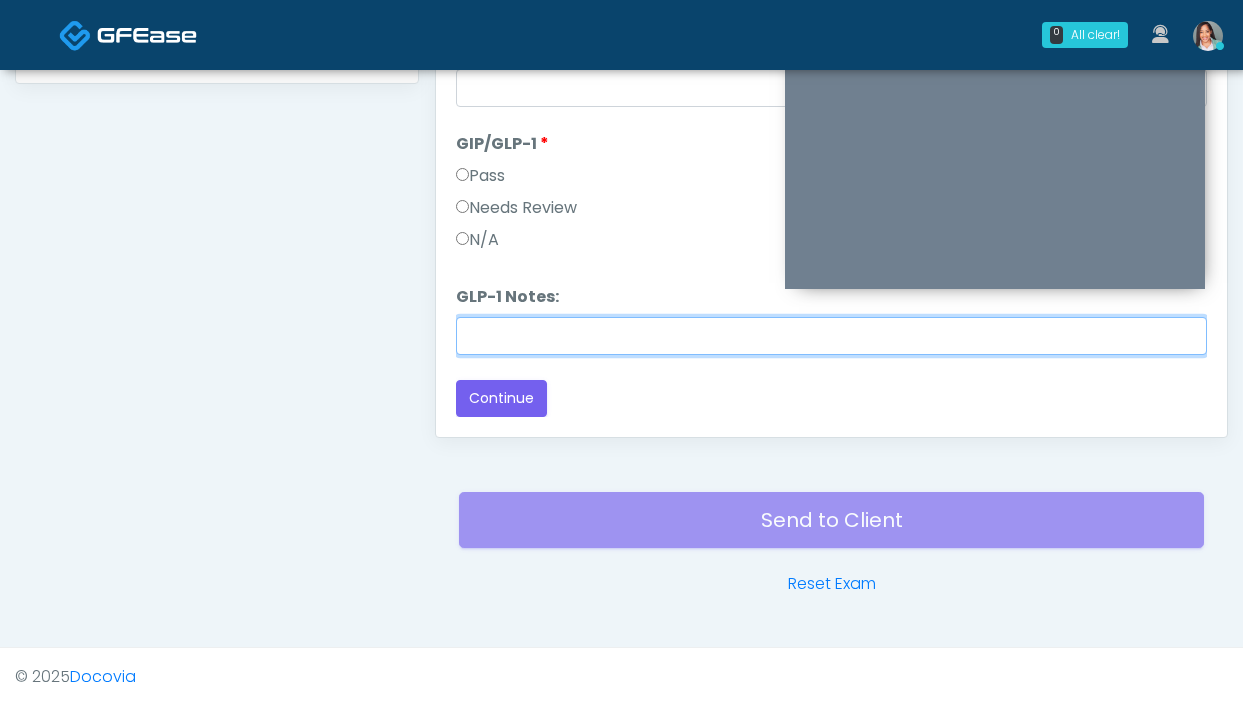 click on "GLP-1 Notes:" at bounding box center [831, 336] 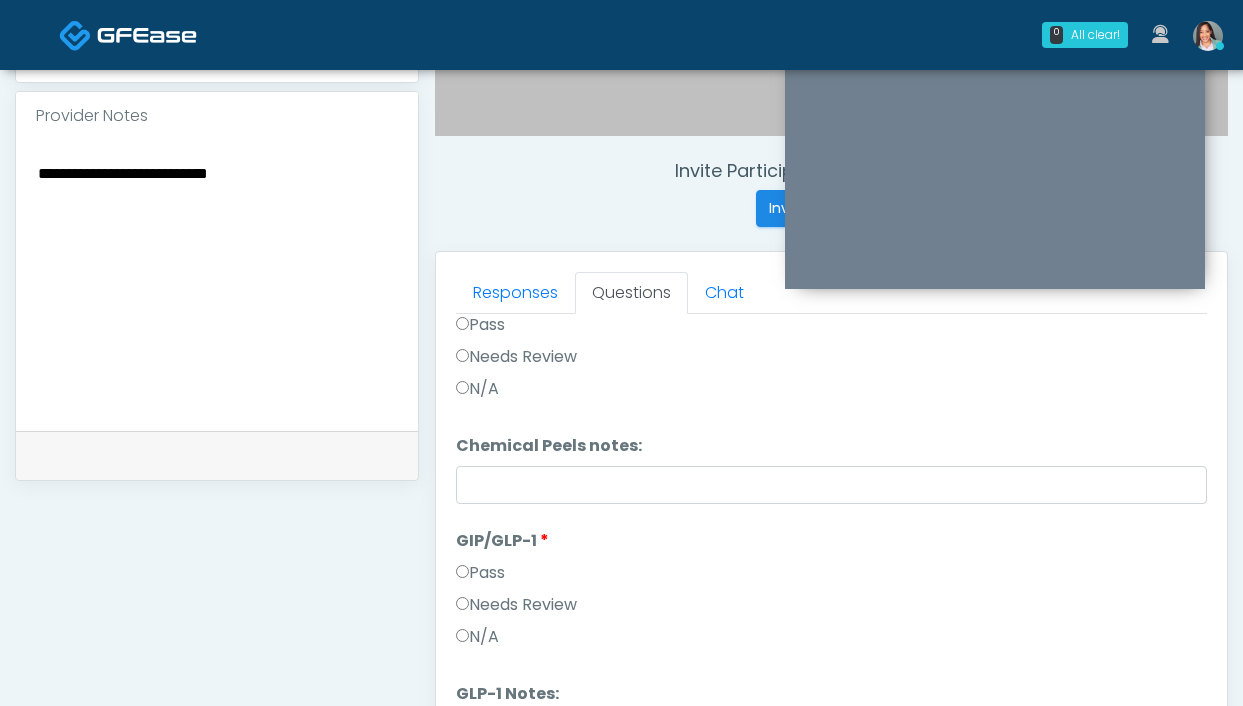 scroll, scrollTop: 661, scrollLeft: 0, axis: vertical 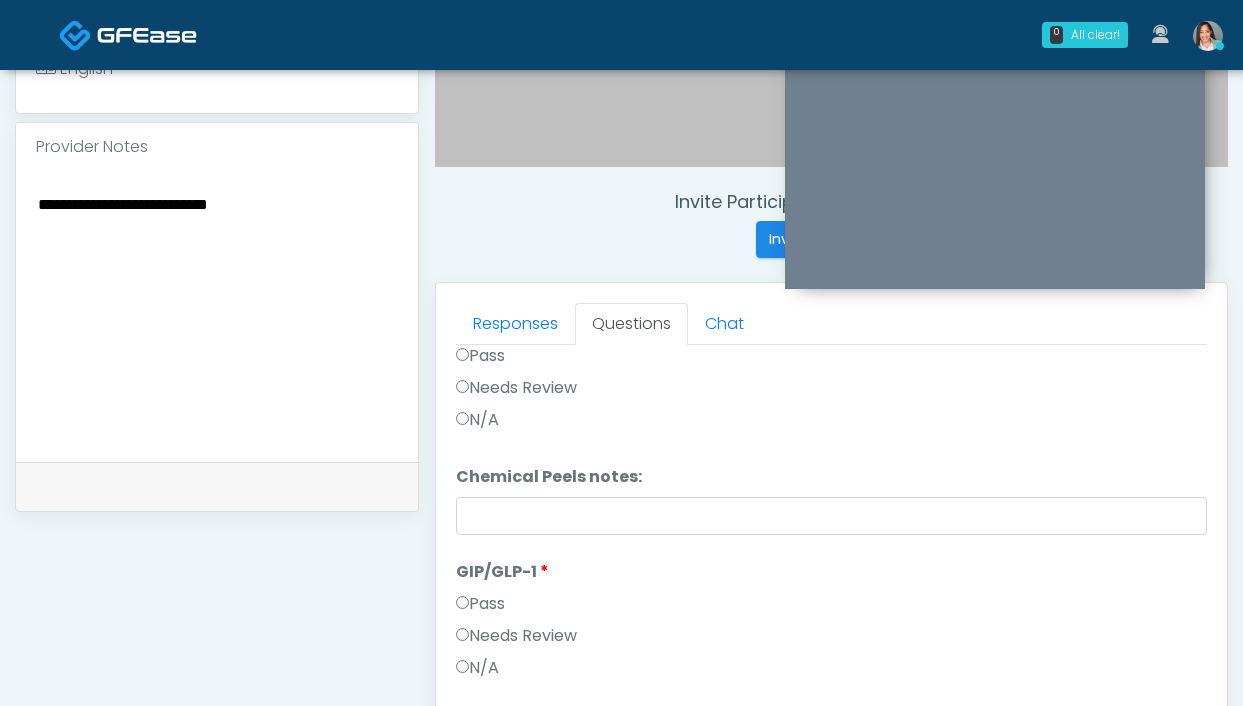 type on "**********" 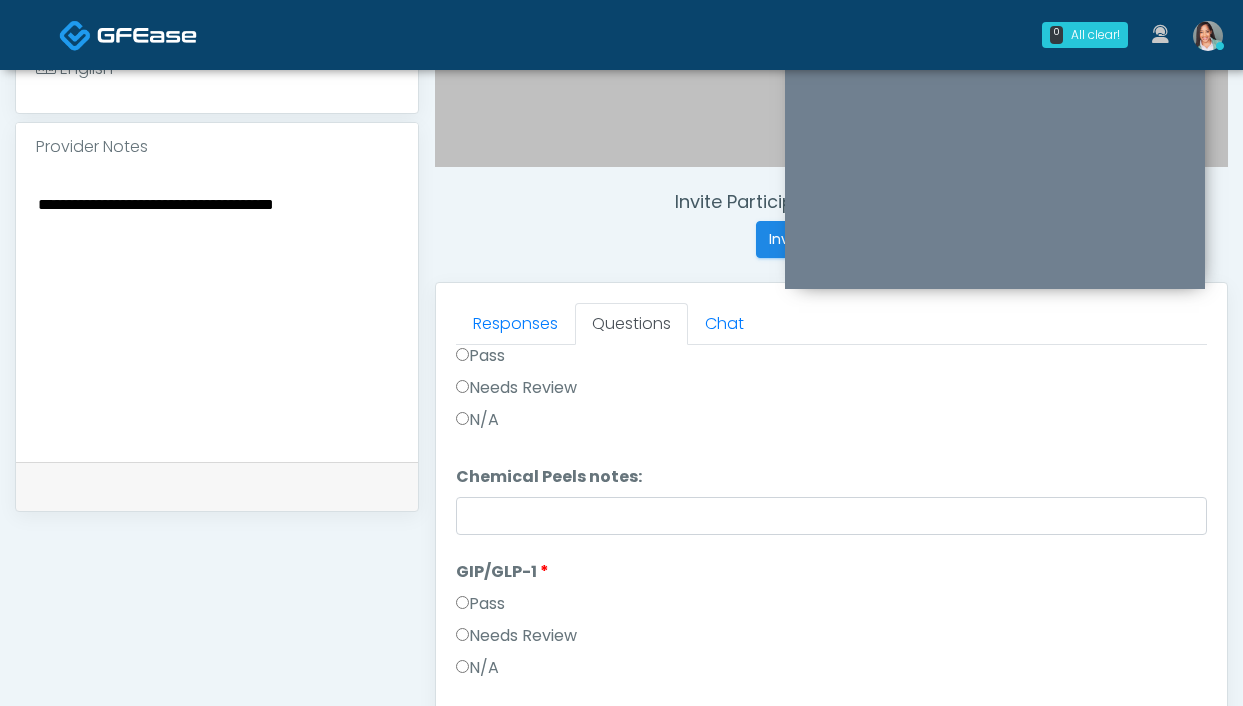 click on "**********" at bounding box center [217, 313] 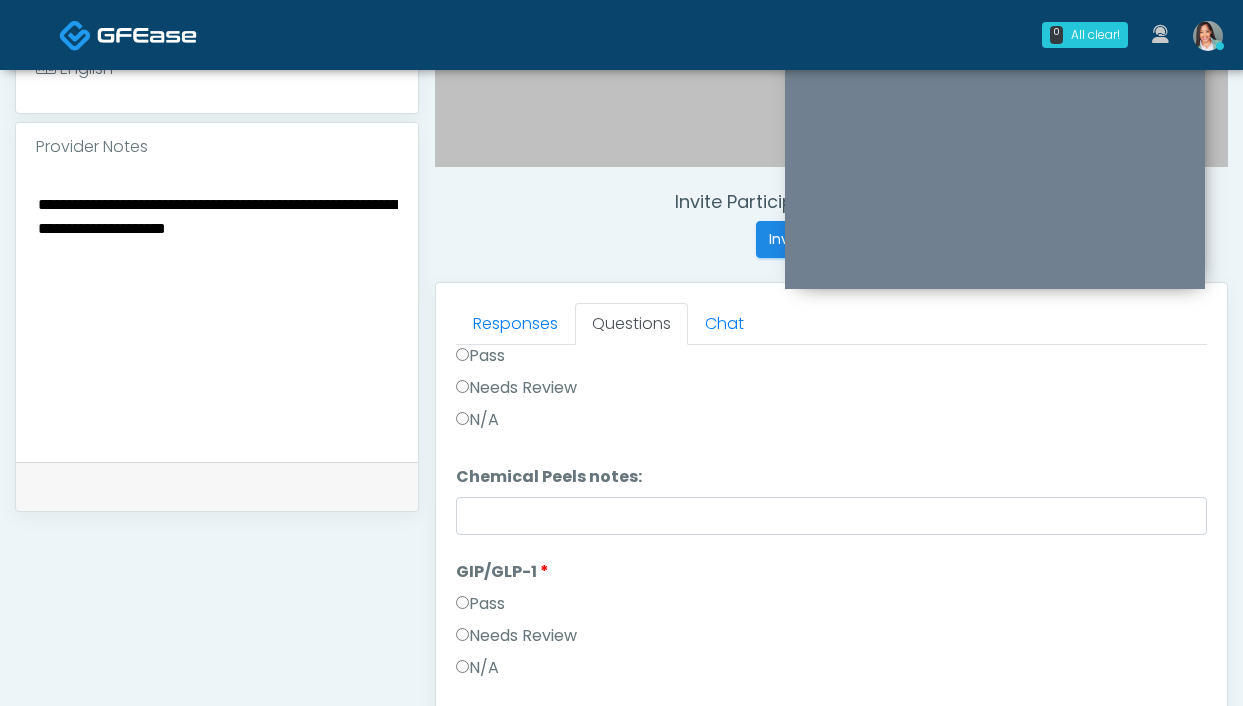 click on "**********" at bounding box center (217, 313) 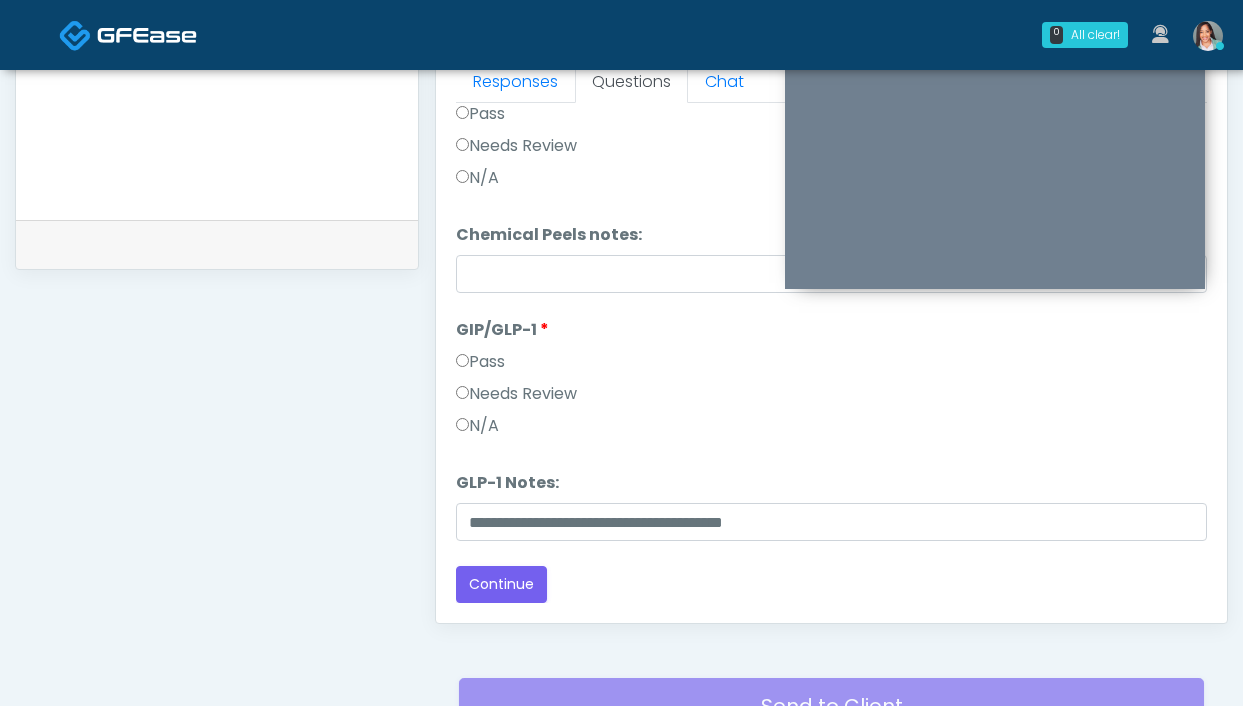 scroll, scrollTop: 660, scrollLeft: 0, axis: vertical 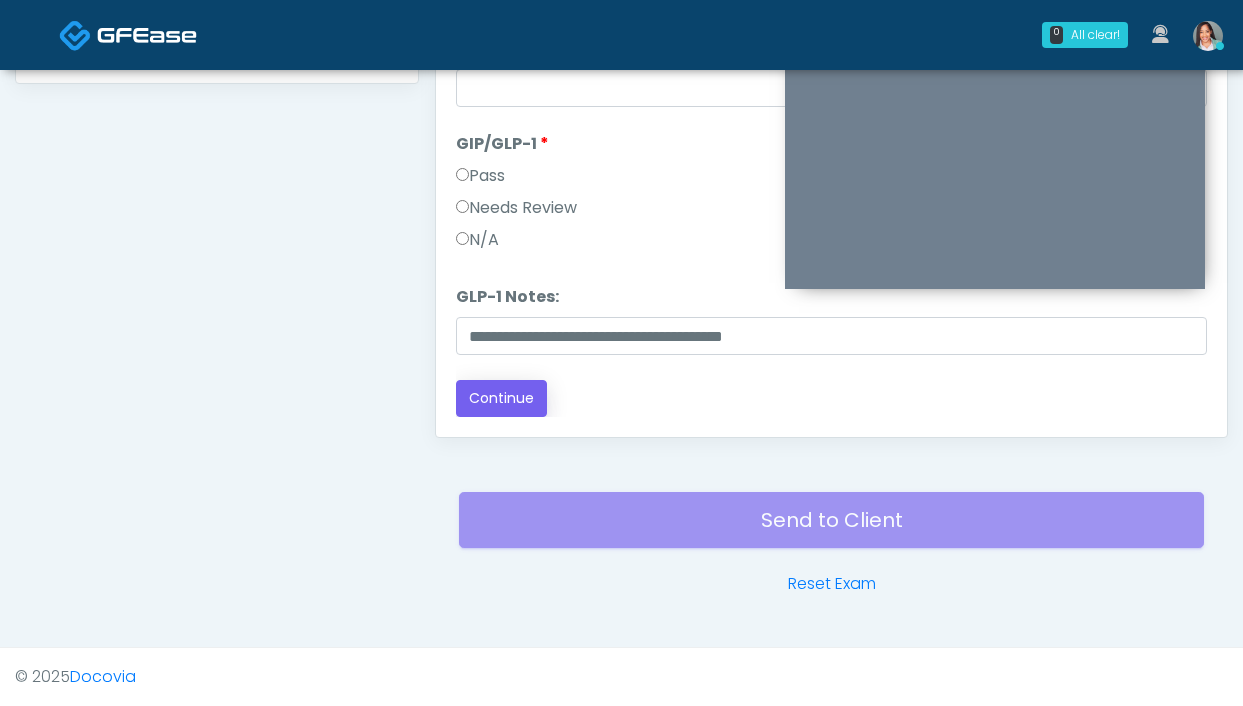 type on "**********" 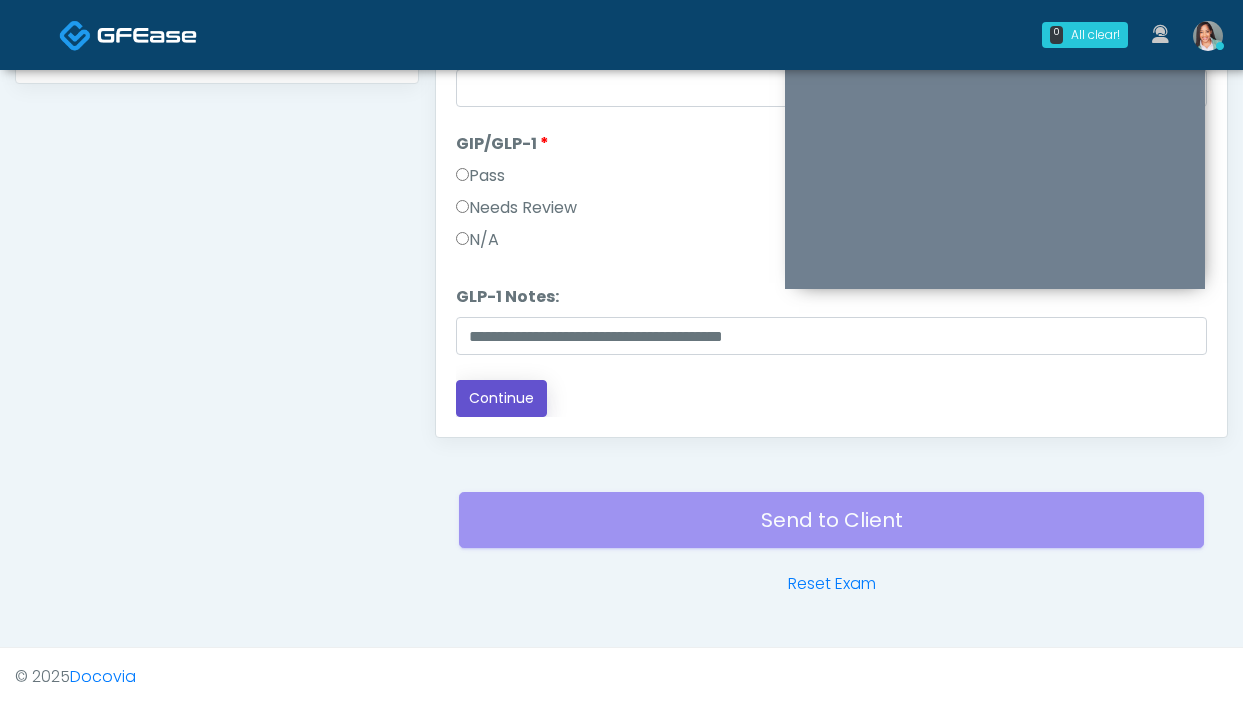 click on "Continue" at bounding box center [501, 398] 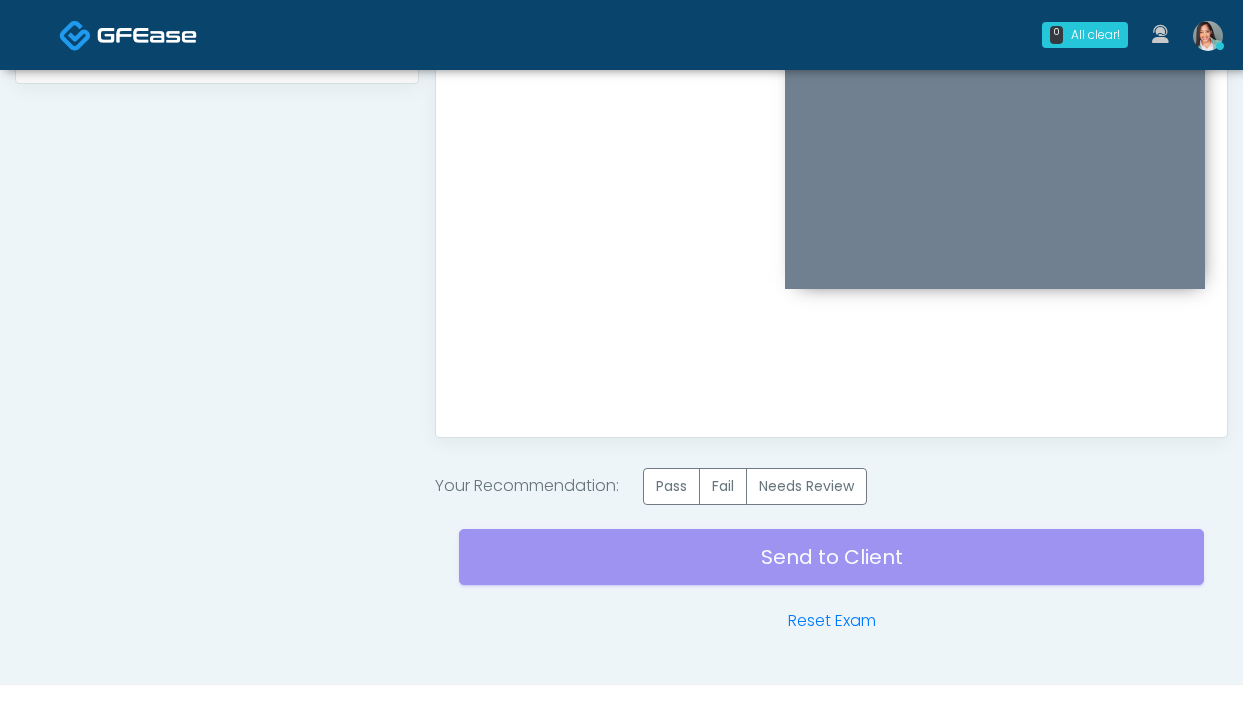 scroll, scrollTop: 0, scrollLeft: 0, axis: both 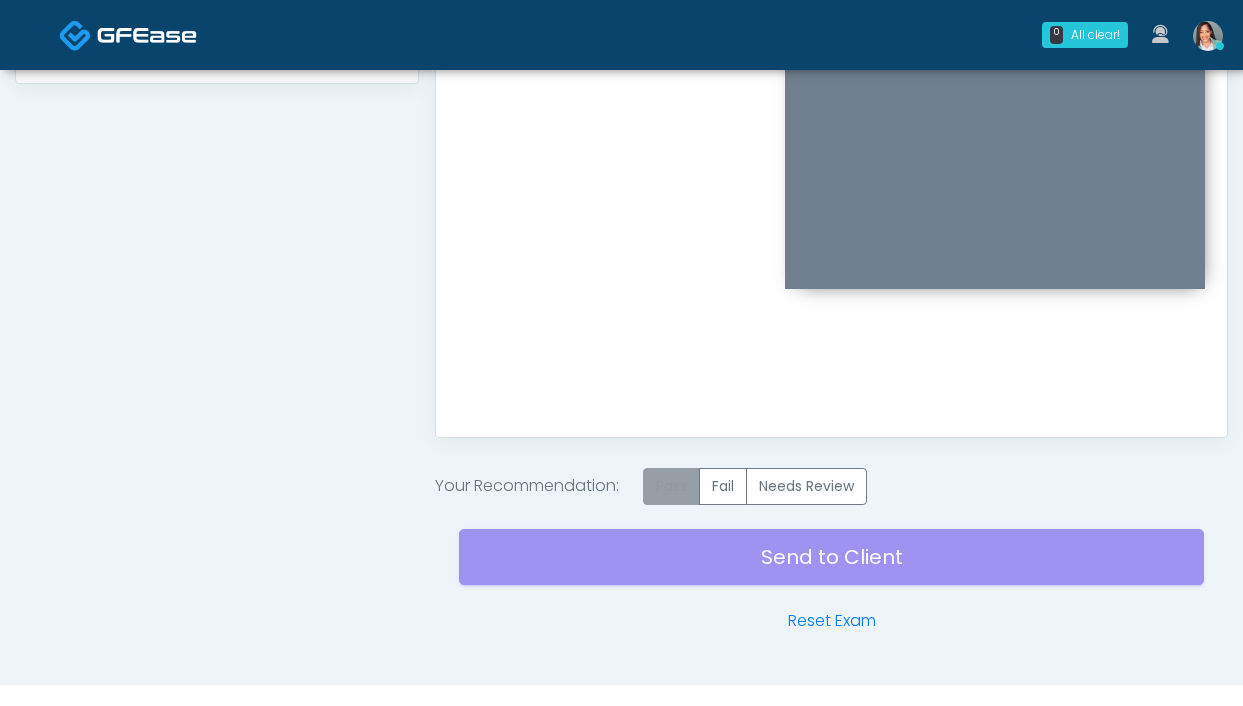 click on "Pass" at bounding box center (671, 486) 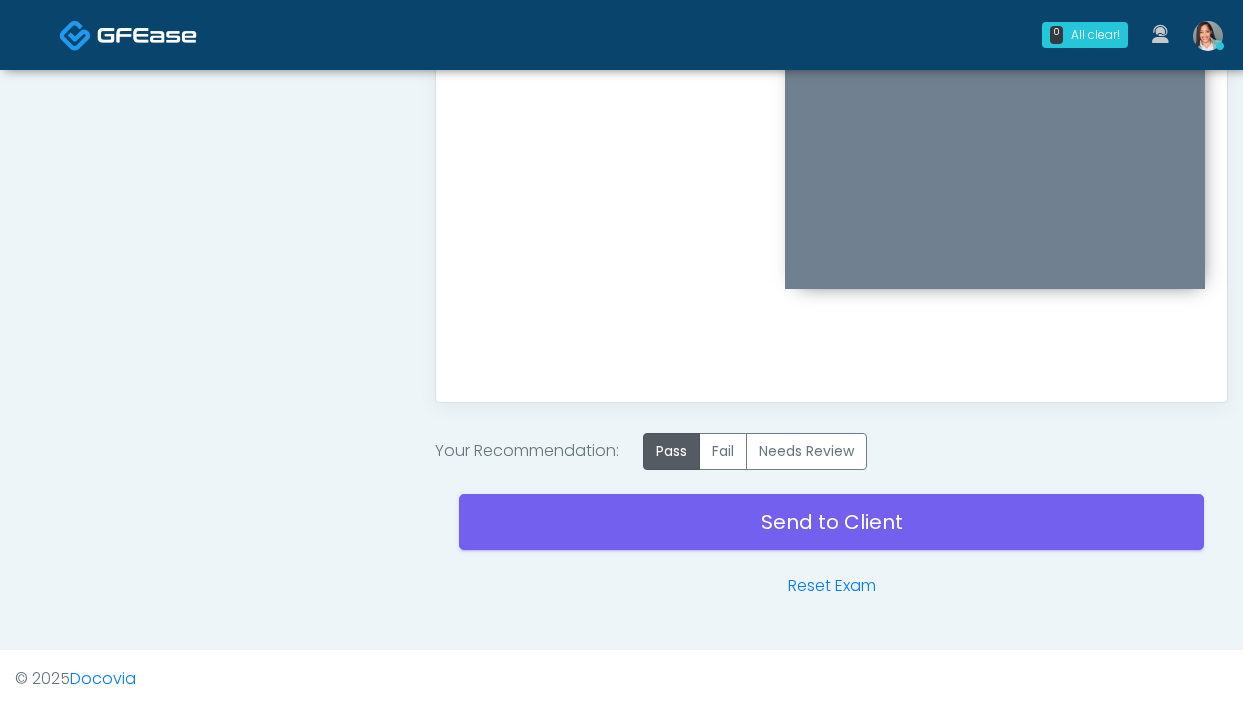 scroll, scrollTop: 1126, scrollLeft: 0, axis: vertical 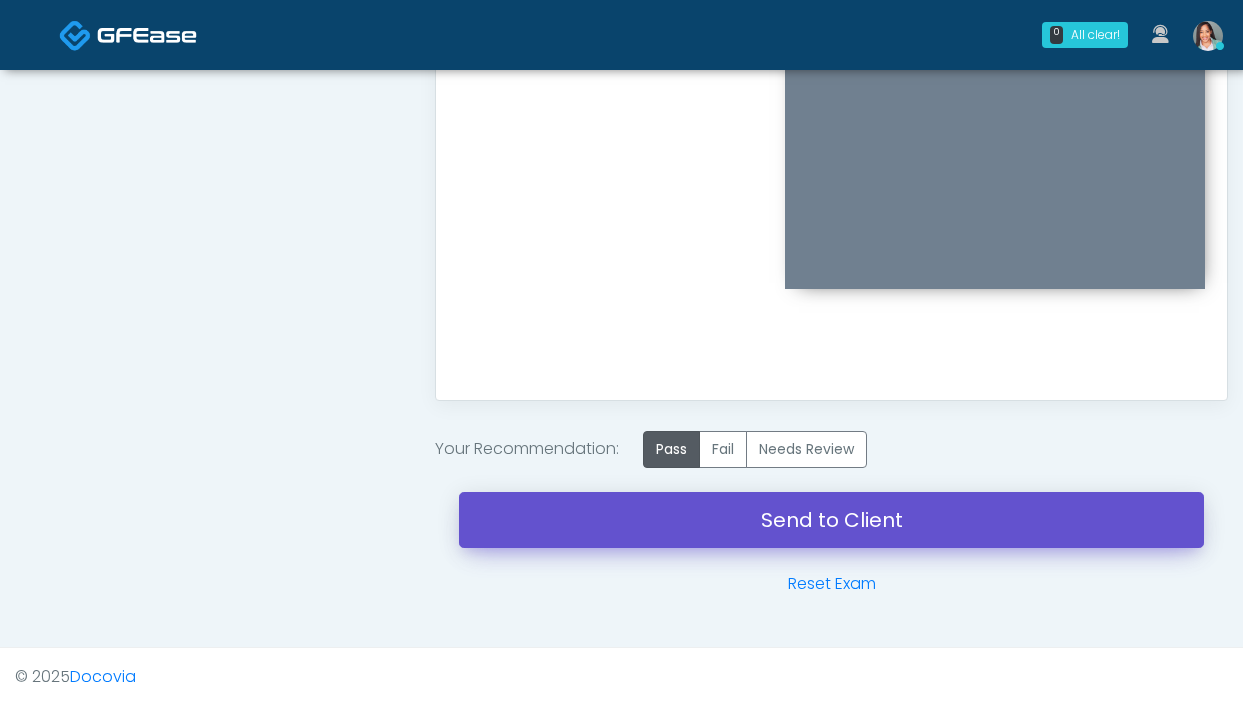 click on "Send to Client" at bounding box center [831, 520] 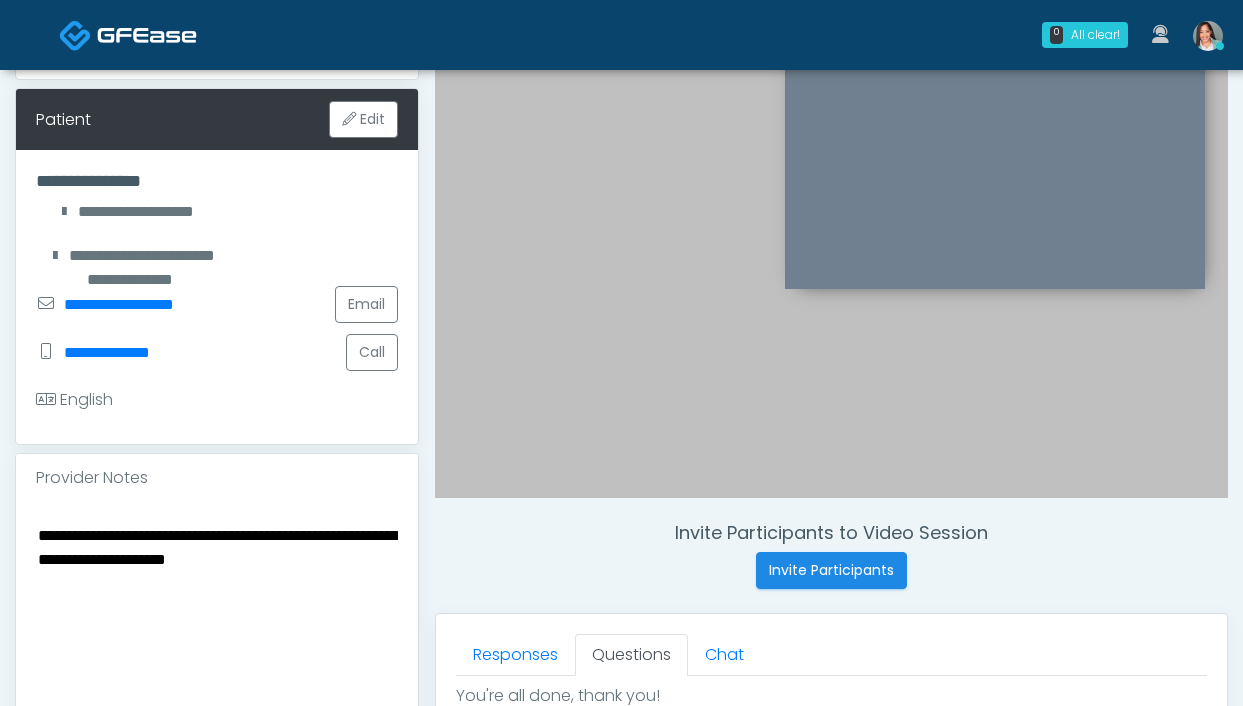 scroll, scrollTop: 0, scrollLeft: 0, axis: both 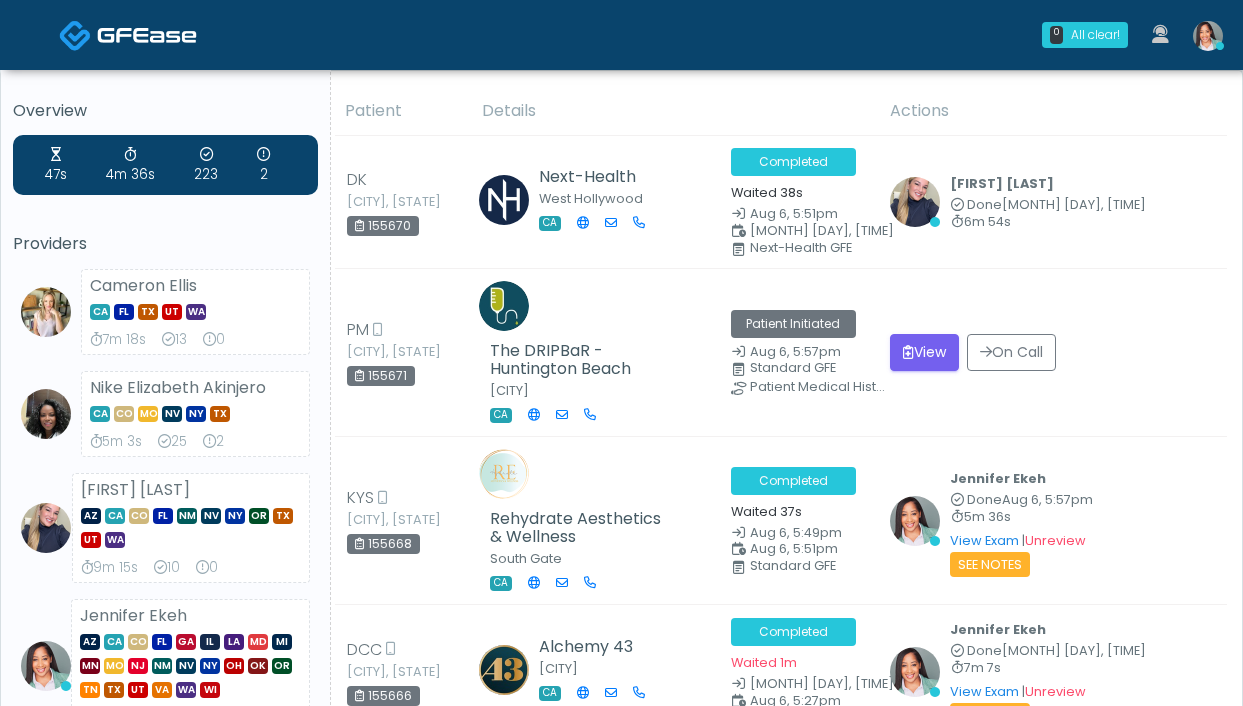 click on "Details" at bounding box center [674, 111] 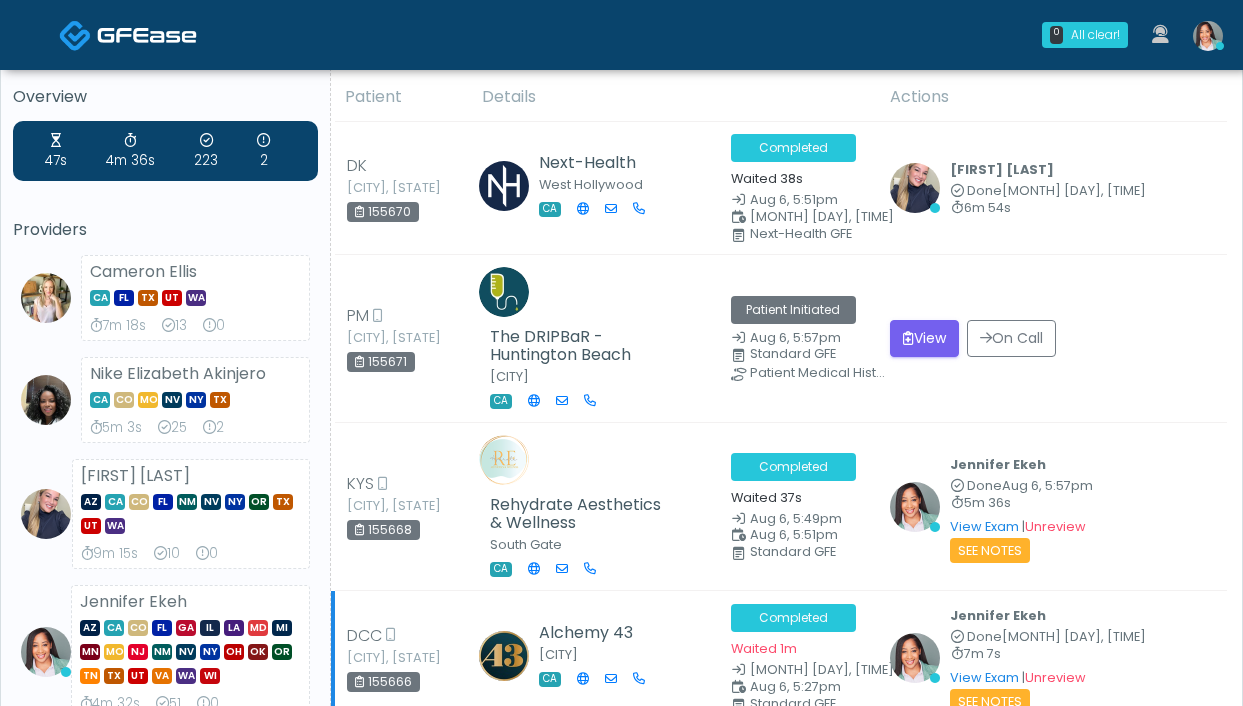 scroll, scrollTop: 205, scrollLeft: 0, axis: vertical 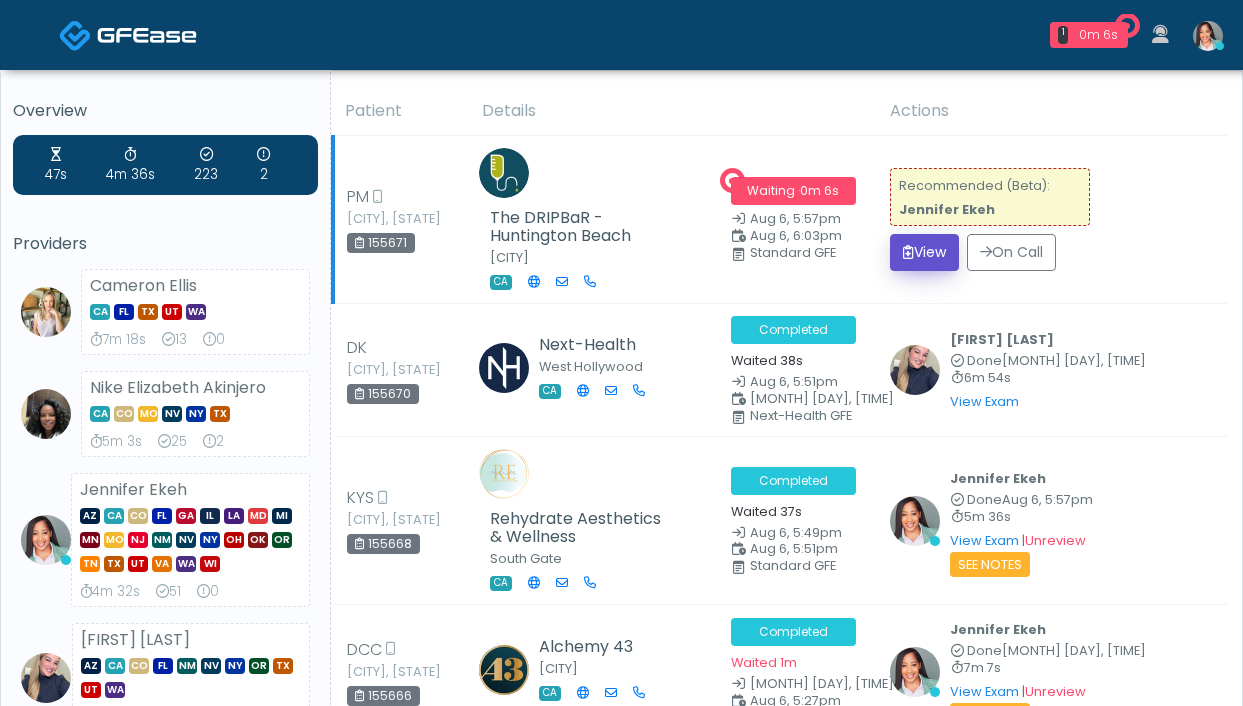 click on "View" at bounding box center (924, 252) 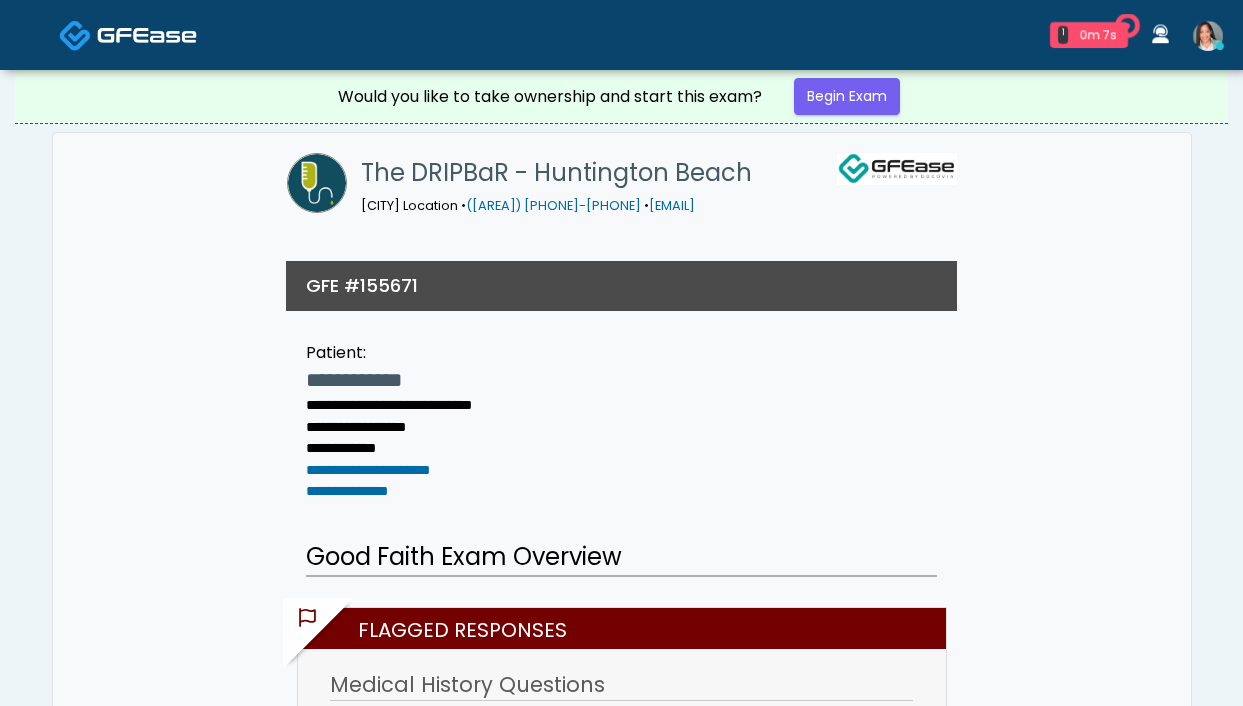 scroll, scrollTop: 0, scrollLeft: 0, axis: both 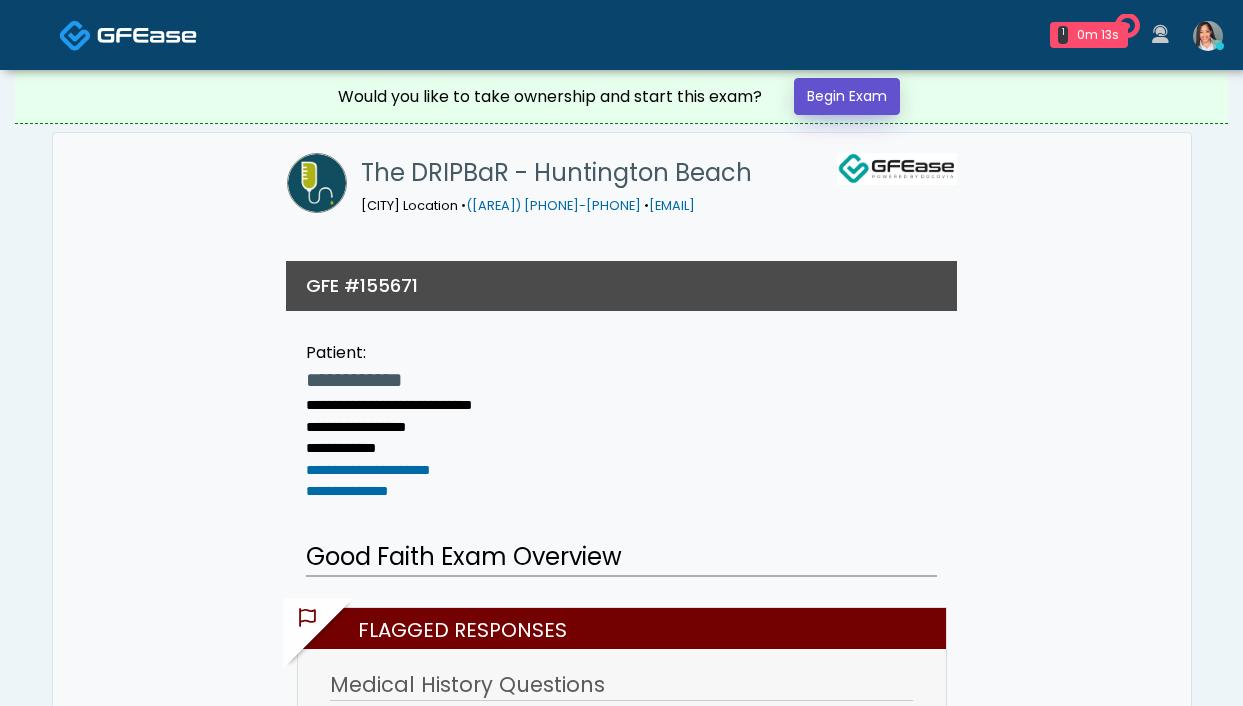 click on "Begin Exam" at bounding box center (847, 96) 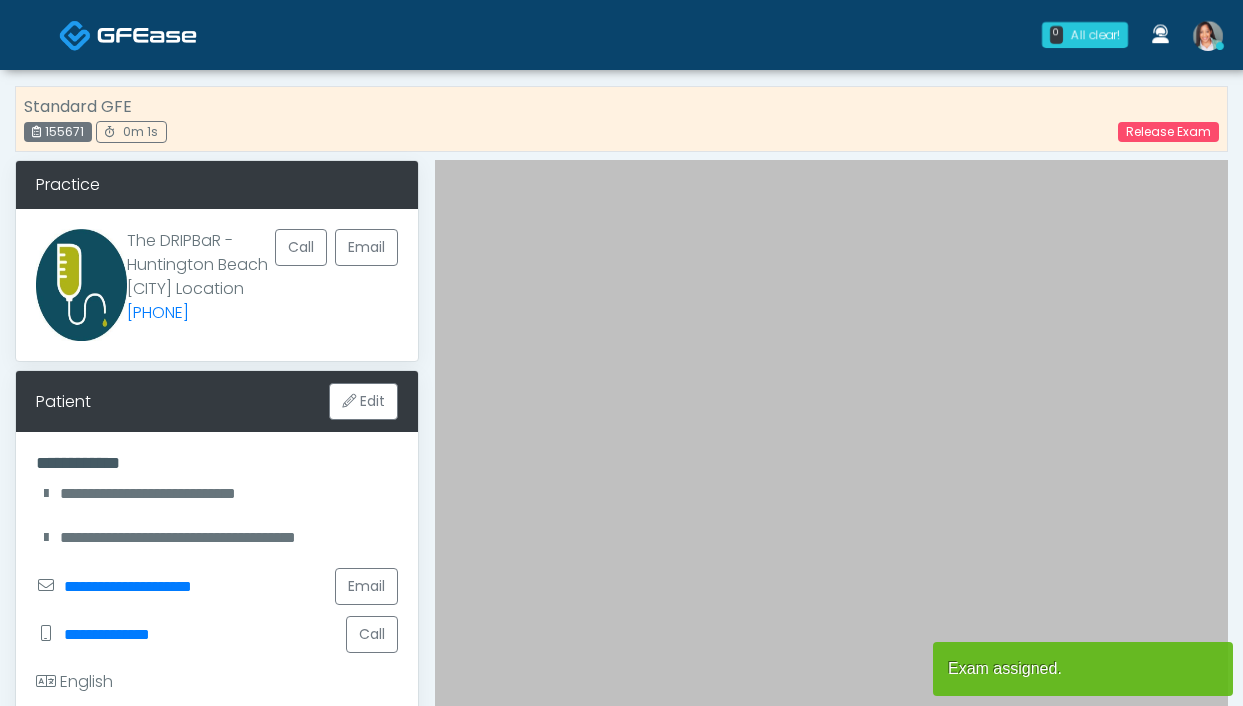 scroll, scrollTop: 0, scrollLeft: 0, axis: both 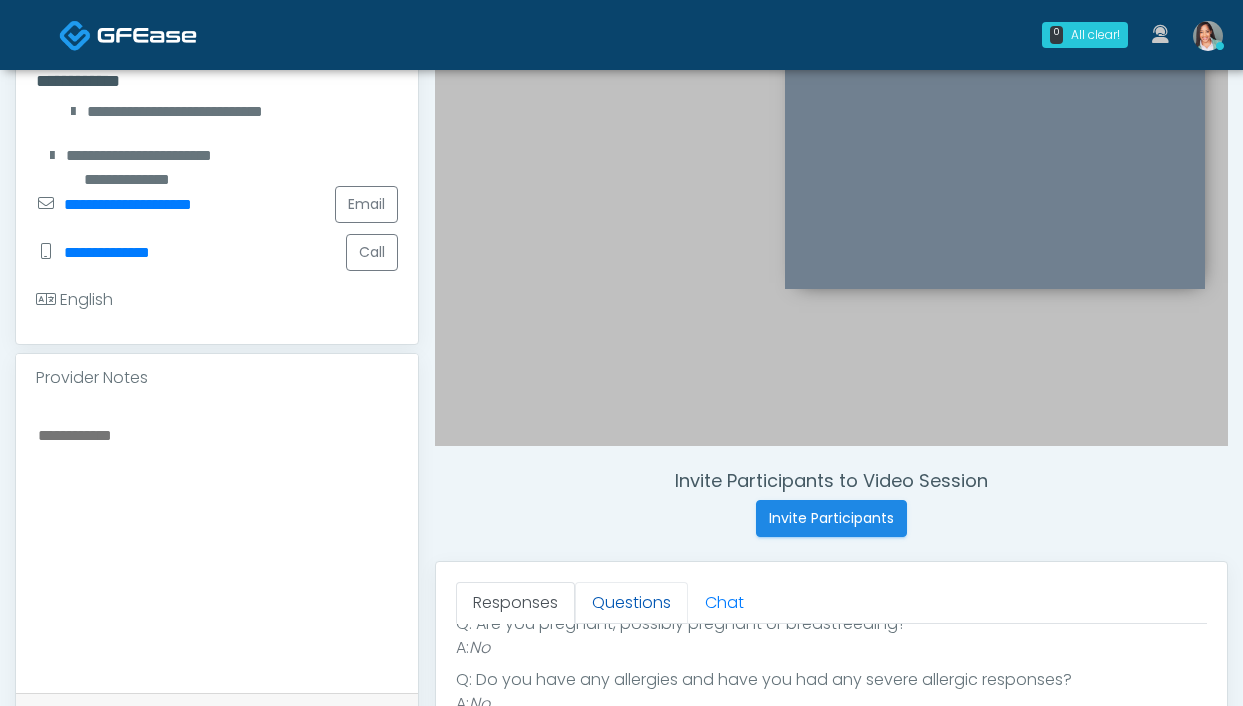 click on "Questions" at bounding box center [631, 603] 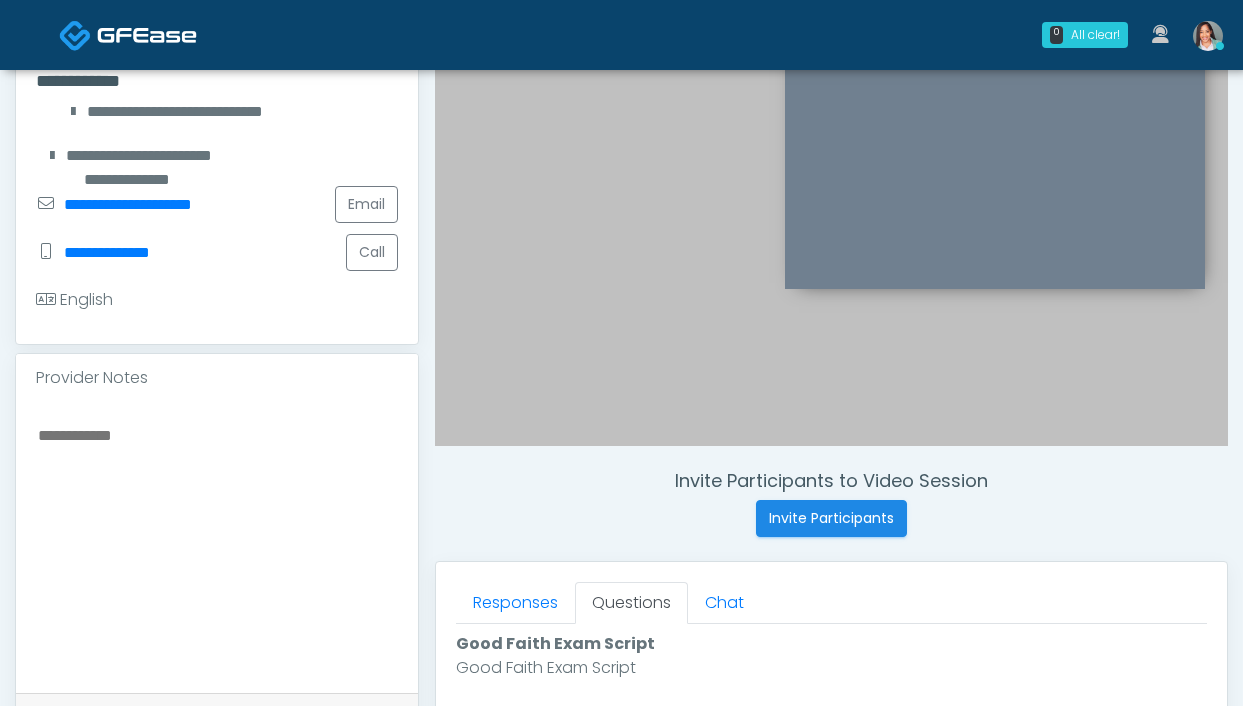 scroll, scrollTop: 0, scrollLeft: 0, axis: both 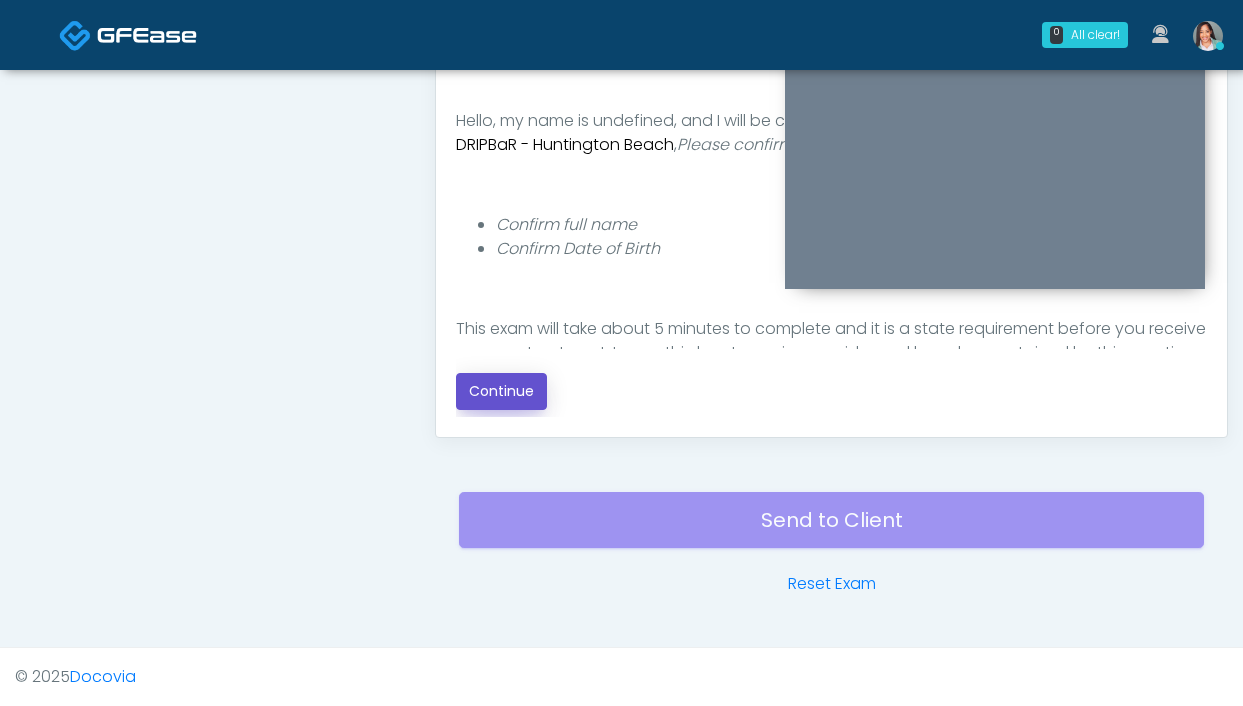 click on "Continue" at bounding box center [501, 391] 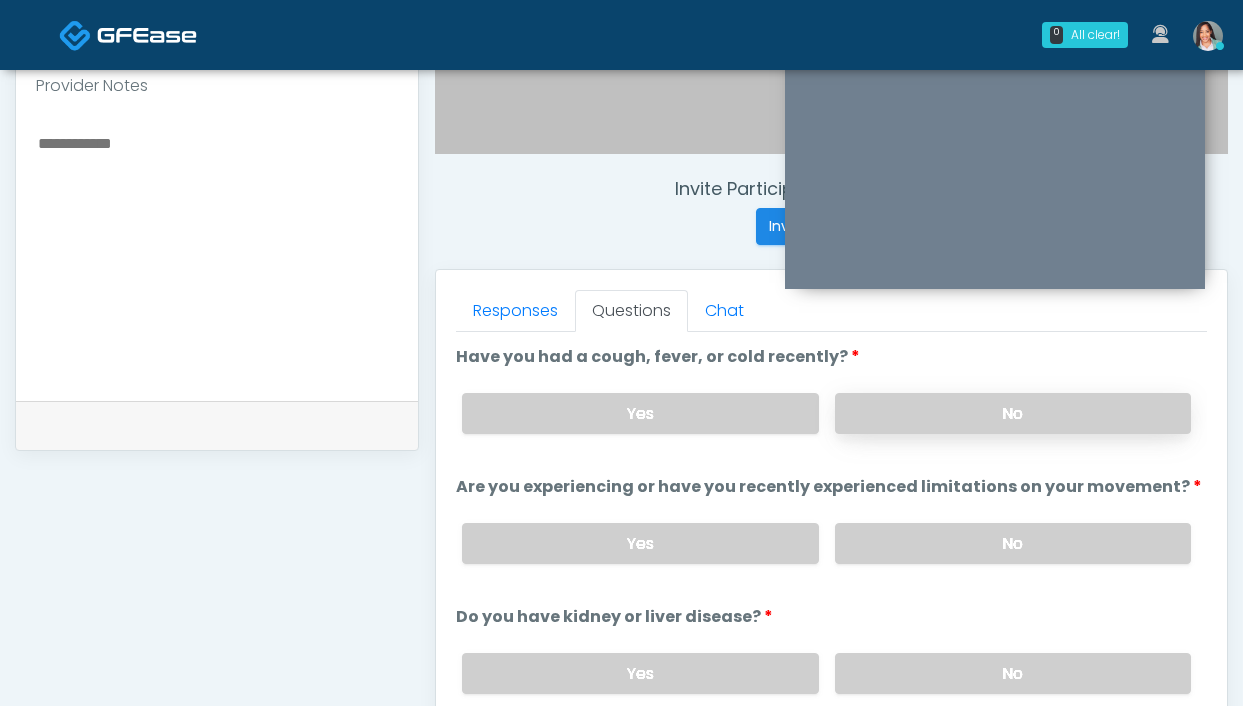 click on "No" at bounding box center [1013, 413] 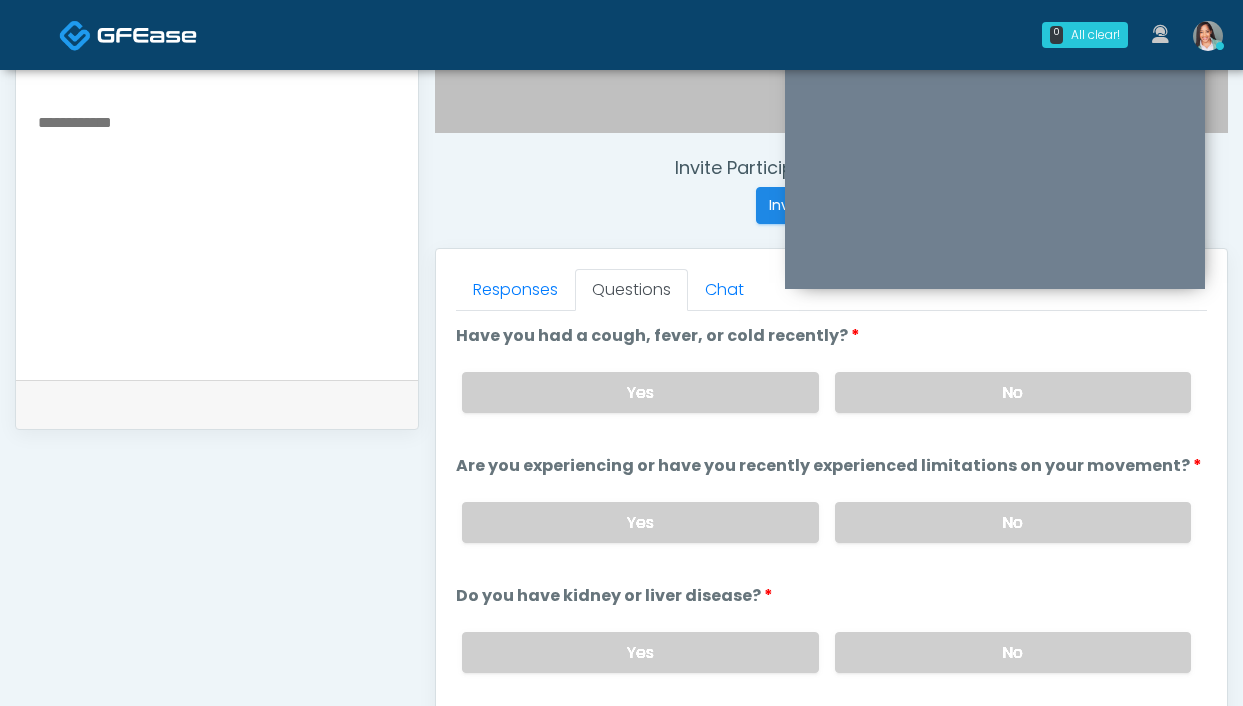 scroll, scrollTop: 696, scrollLeft: 0, axis: vertical 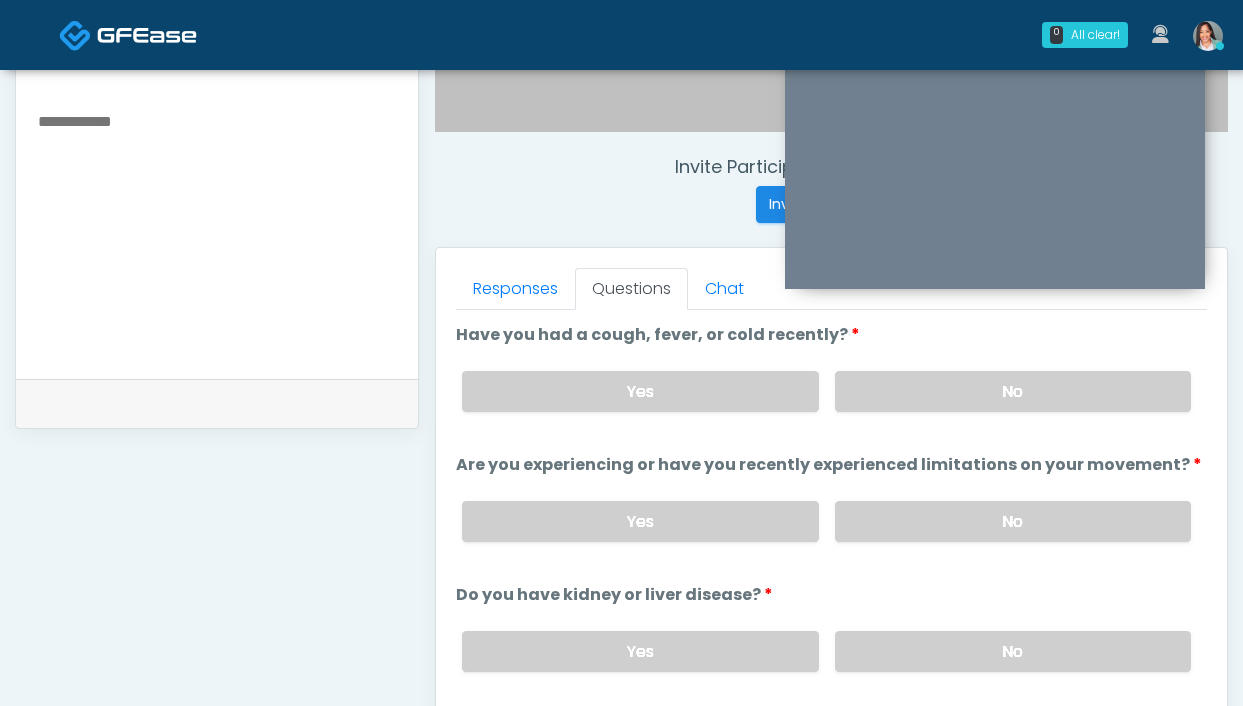 drag, startPoint x: 1020, startPoint y: 517, endPoint x: 987, endPoint y: 494, distance: 40.22437 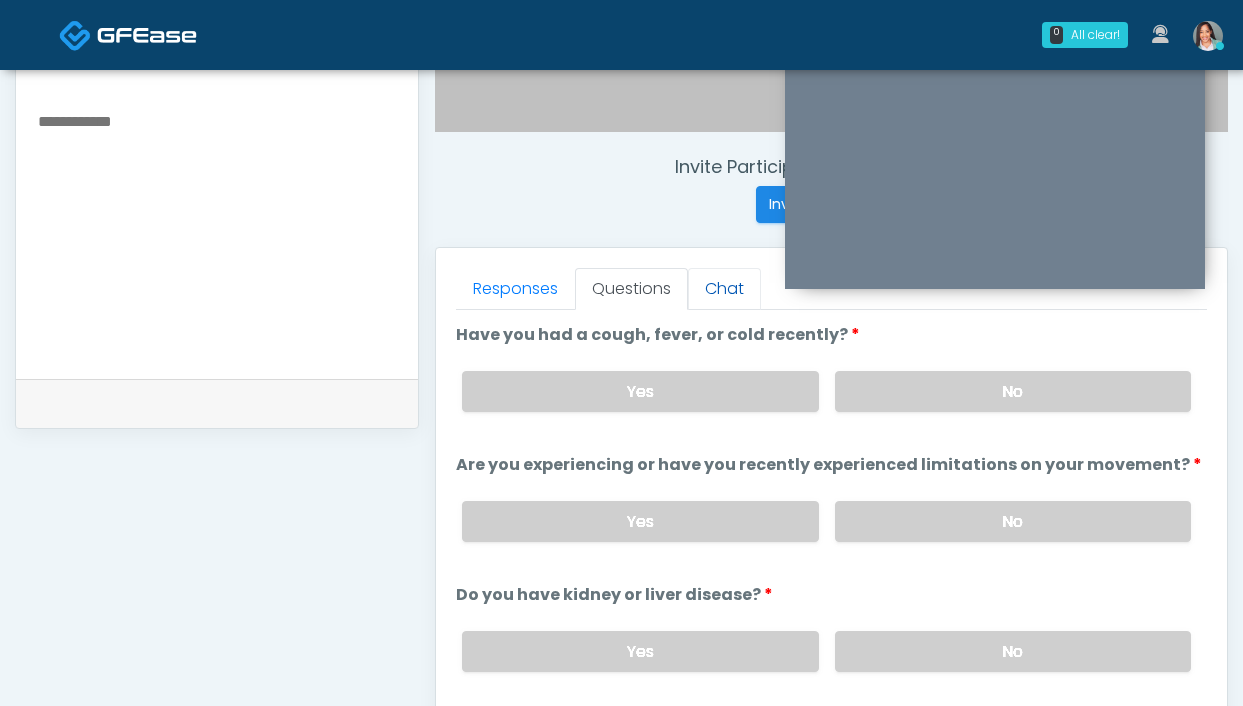 scroll, scrollTop: 880, scrollLeft: 0, axis: vertical 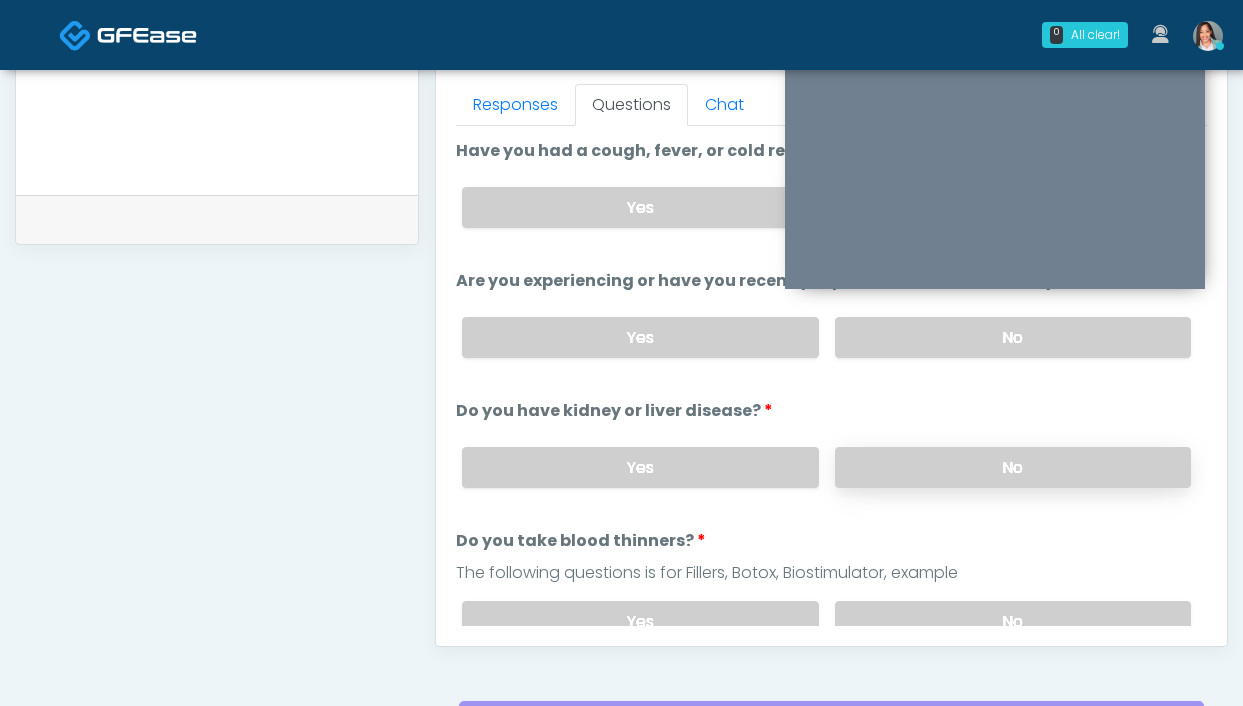 drag, startPoint x: 928, startPoint y: 462, endPoint x: 914, endPoint y: 458, distance: 14.56022 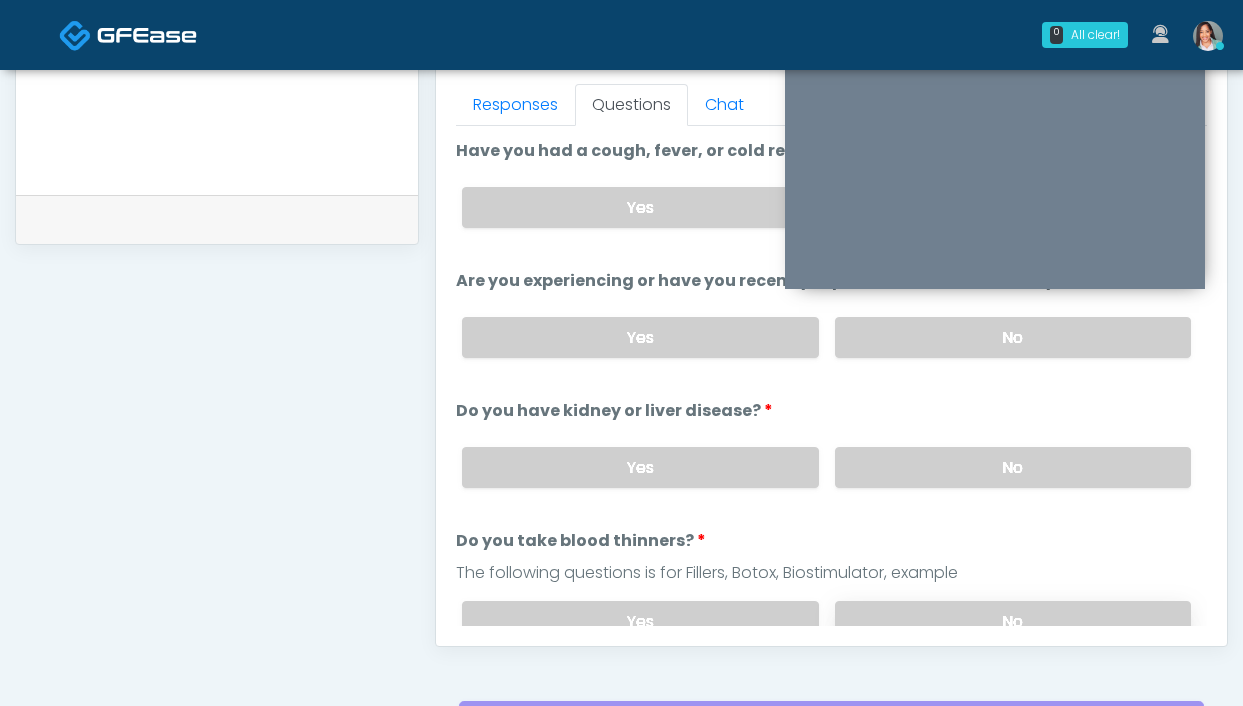 scroll, scrollTop: 183, scrollLeft: 0, axis: vertical 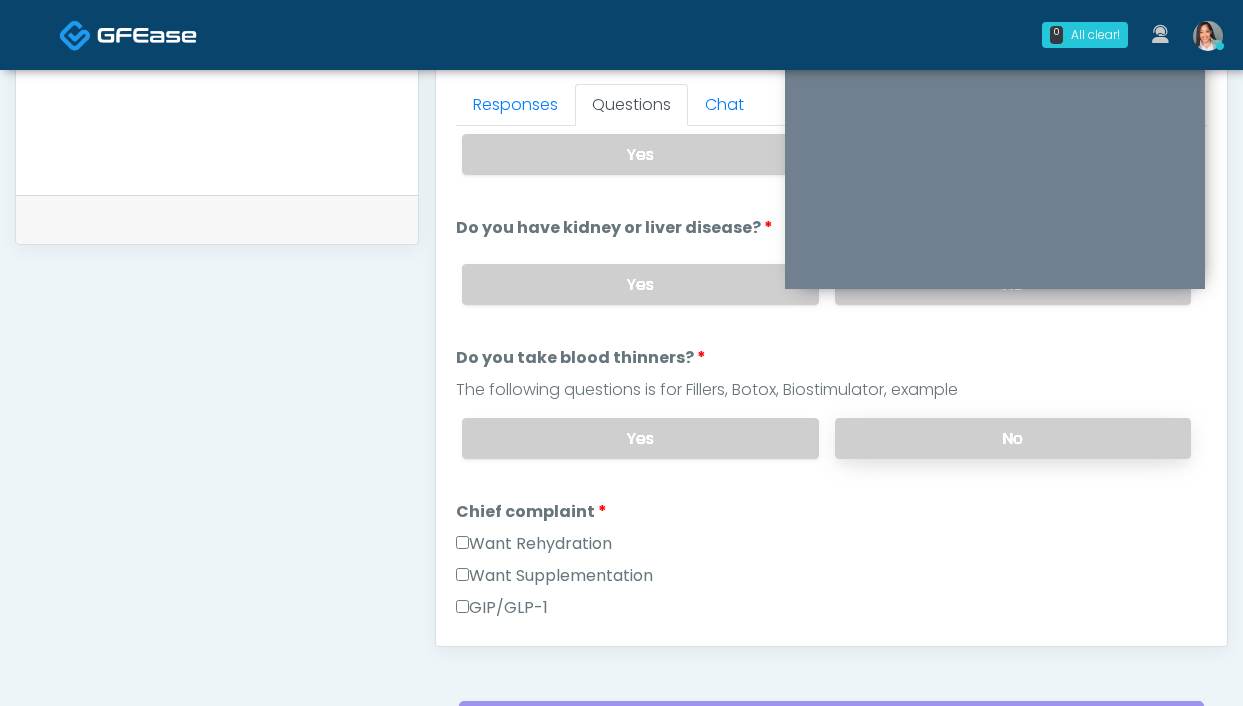 drag, startPoint x: 926, startPoint y: 442, endPoint x: 872, endPoint y: 435, distance: 54.451813 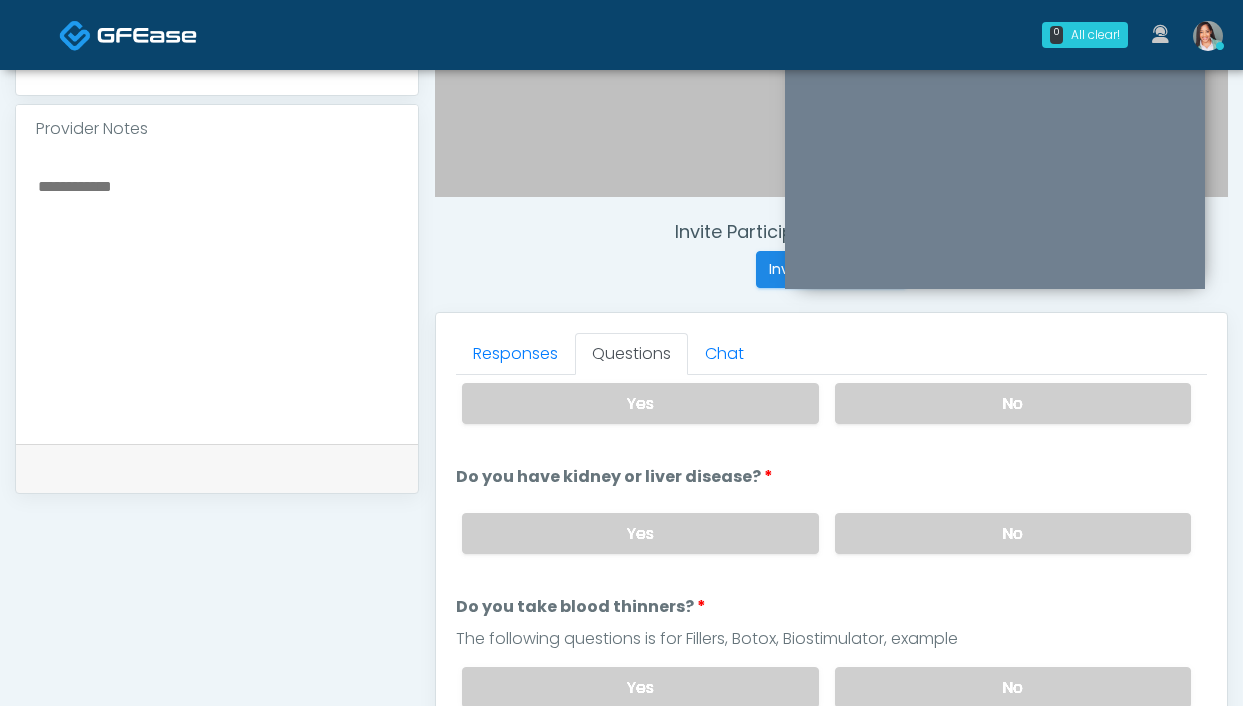 scroll, scrollTop: 633, scrollLeft: 0, axis: vertical 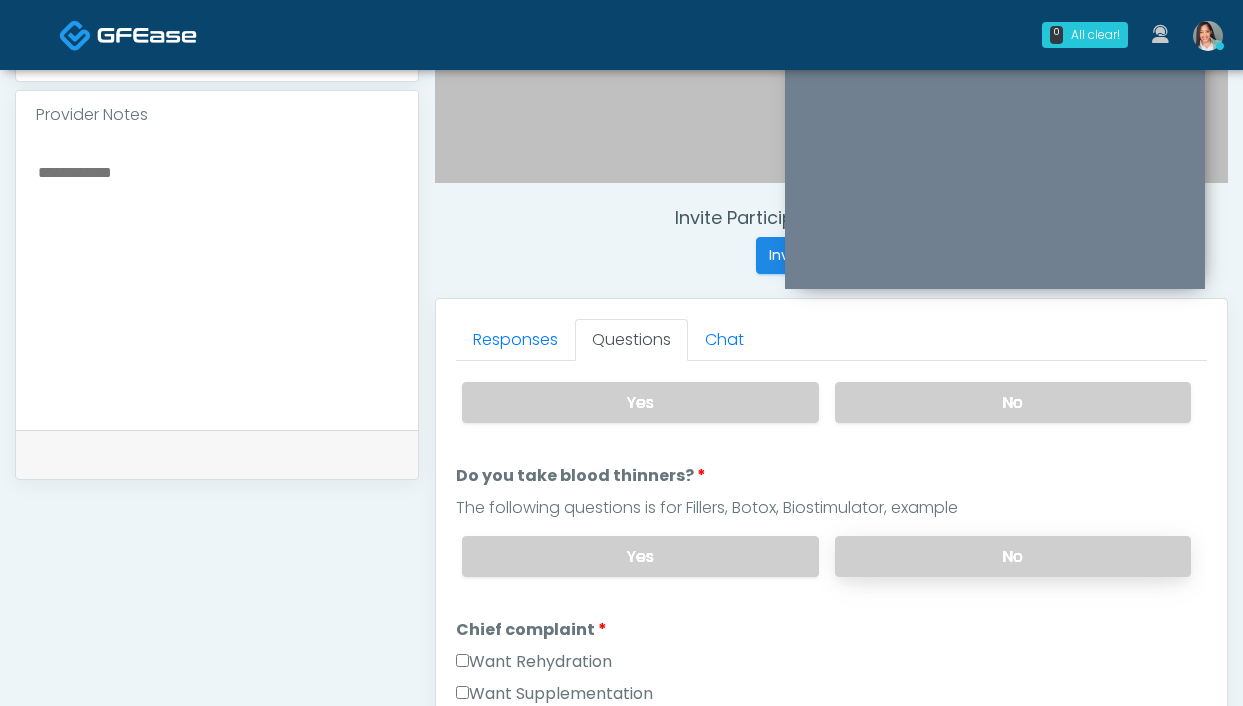 click on "No" at bounding box center [1013, 556] 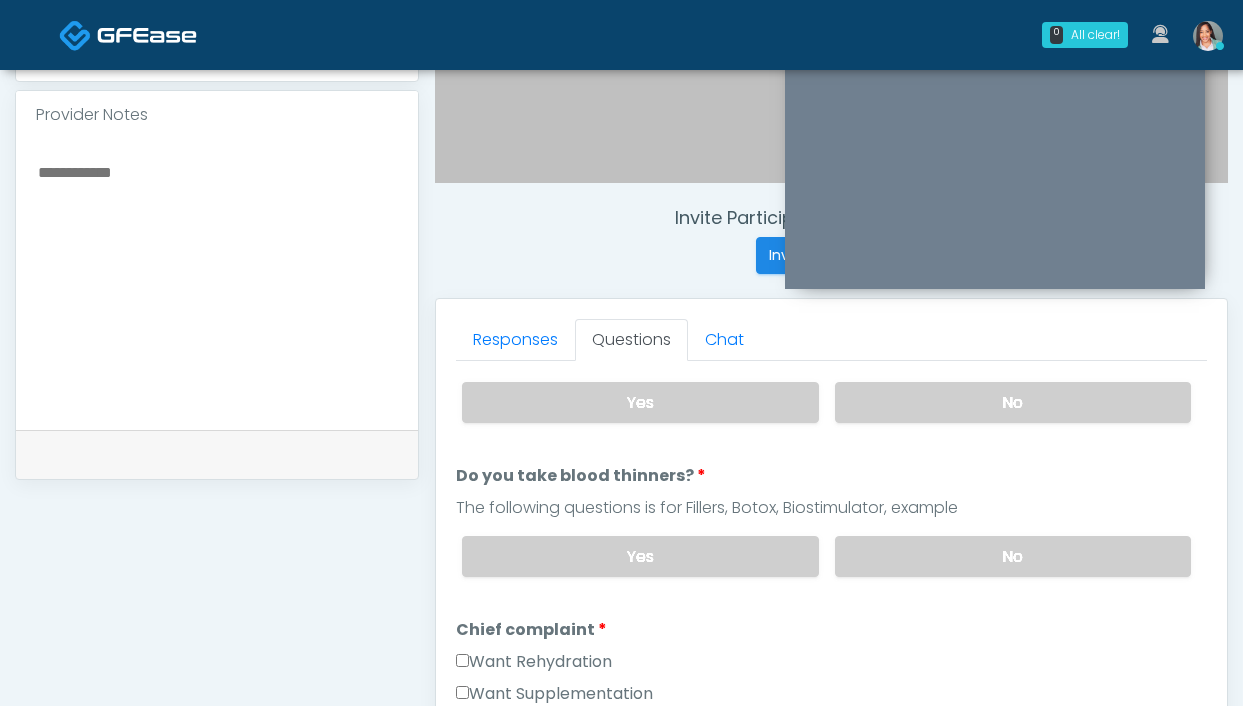 scroll, scrollTop: 115, scrollLeft: 0, axis: vertical 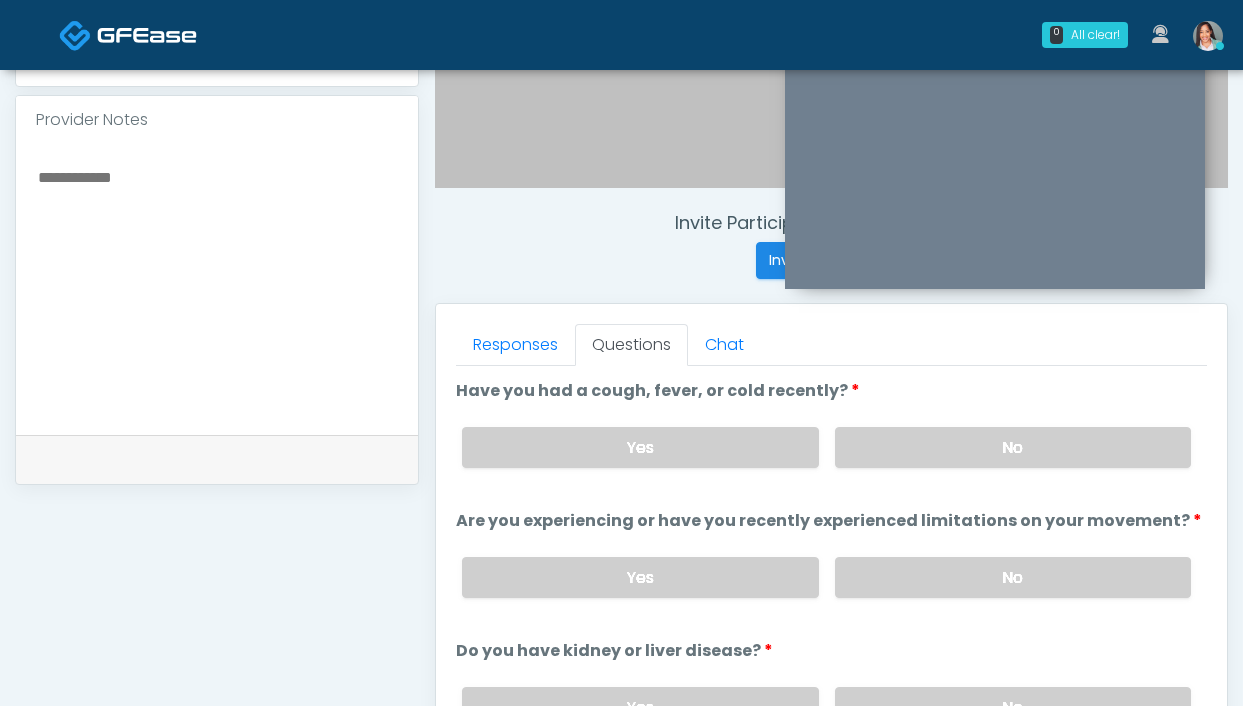 click at bounding box center (217, 286) 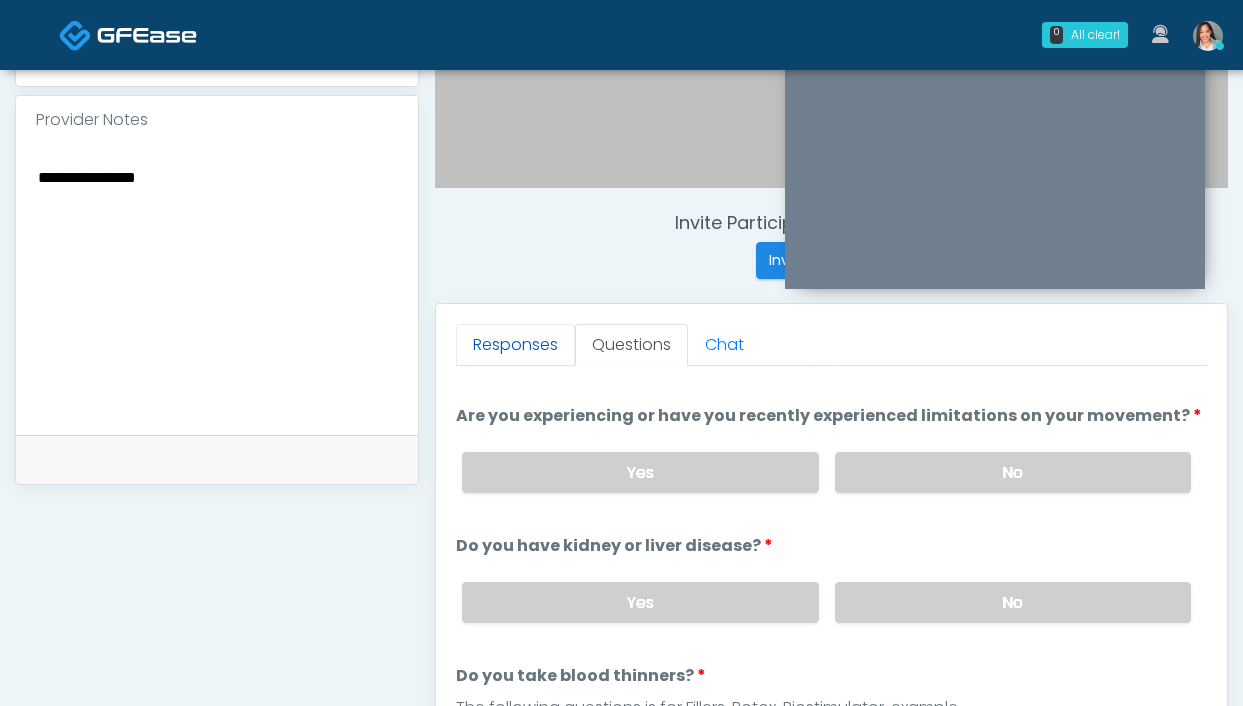 scroll, scrollTop: 107, scrollLeft: 0, axis: vertical 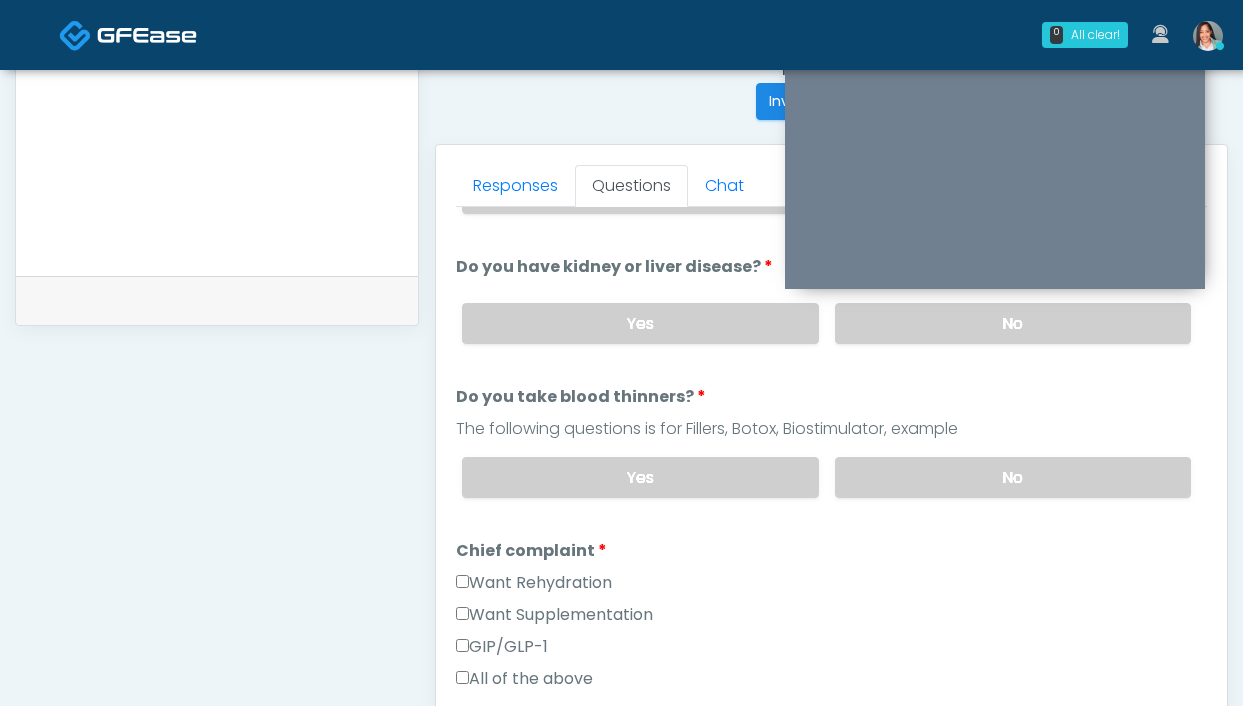 drag, startPoint x: 584, startPoint y: 583, endPoint x: 584, endPoint y: 597, distance: 14 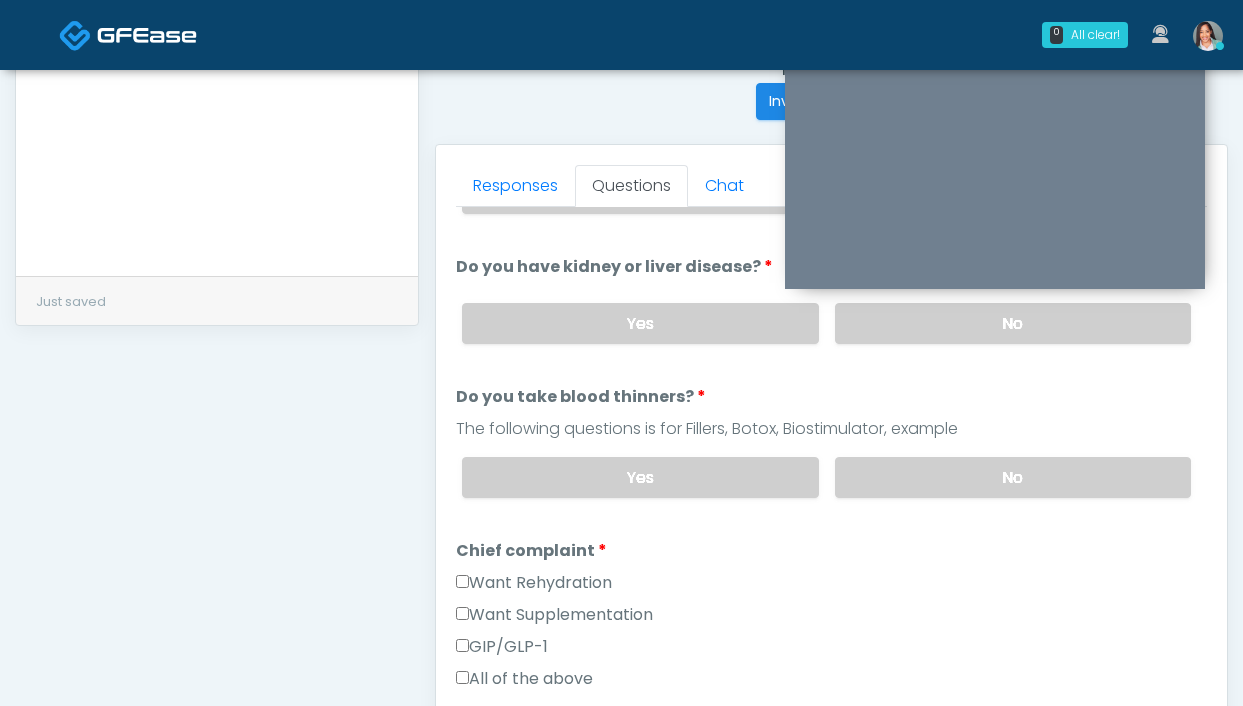 drag, startPoint x: 526, startPoint y: 620, endPoint x: 524, endPoint y: 604, distance: 16.124516 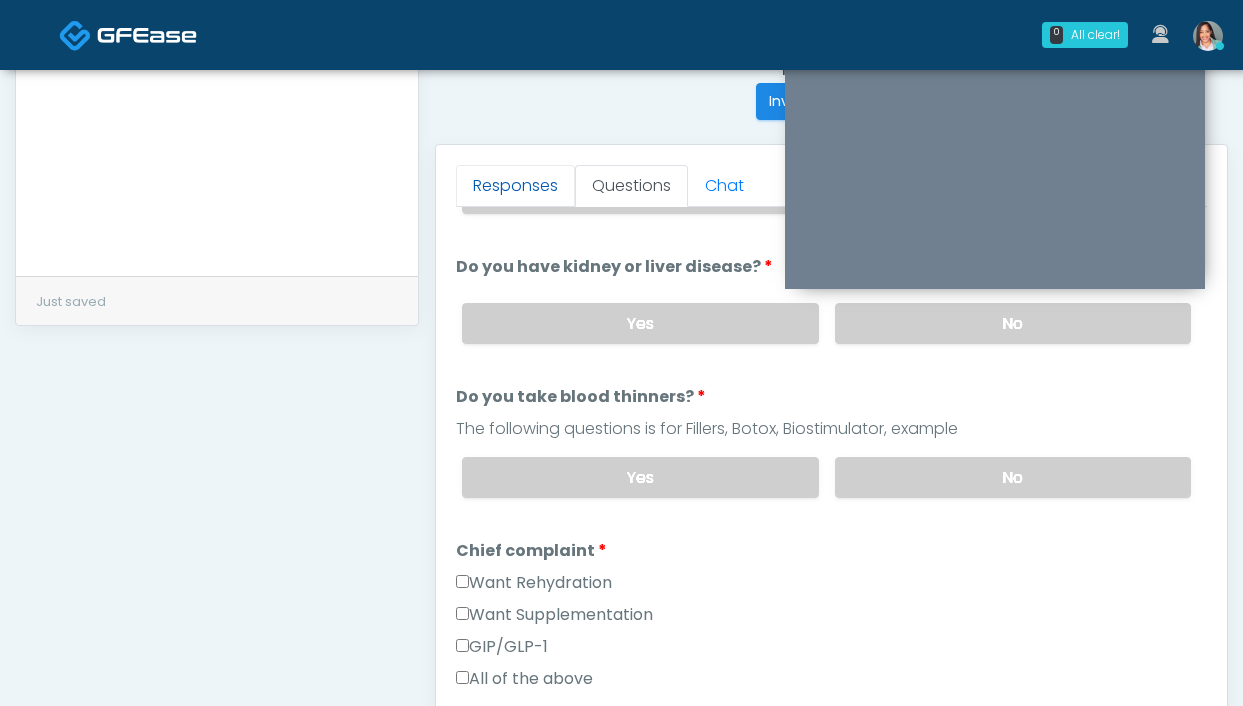 click on "Responses" at bounding box center [515, 186] 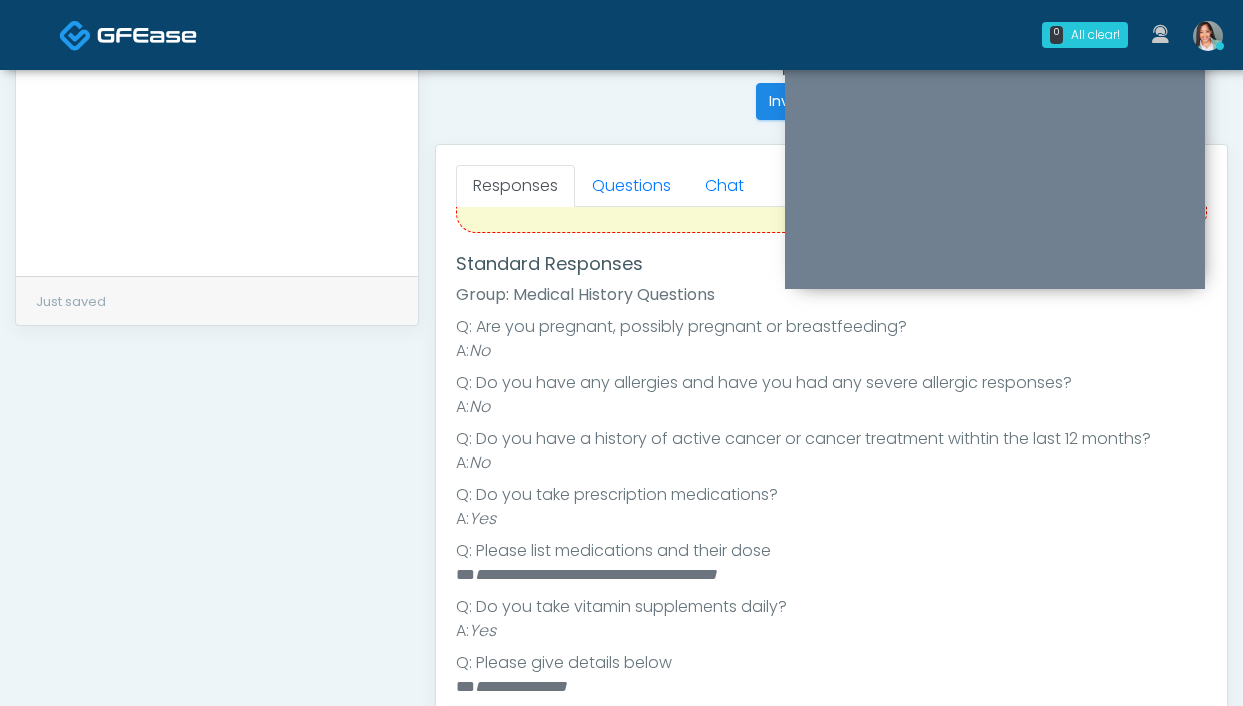scroll, scrollTop: 258, scrollLeft: 0, axis: vertical 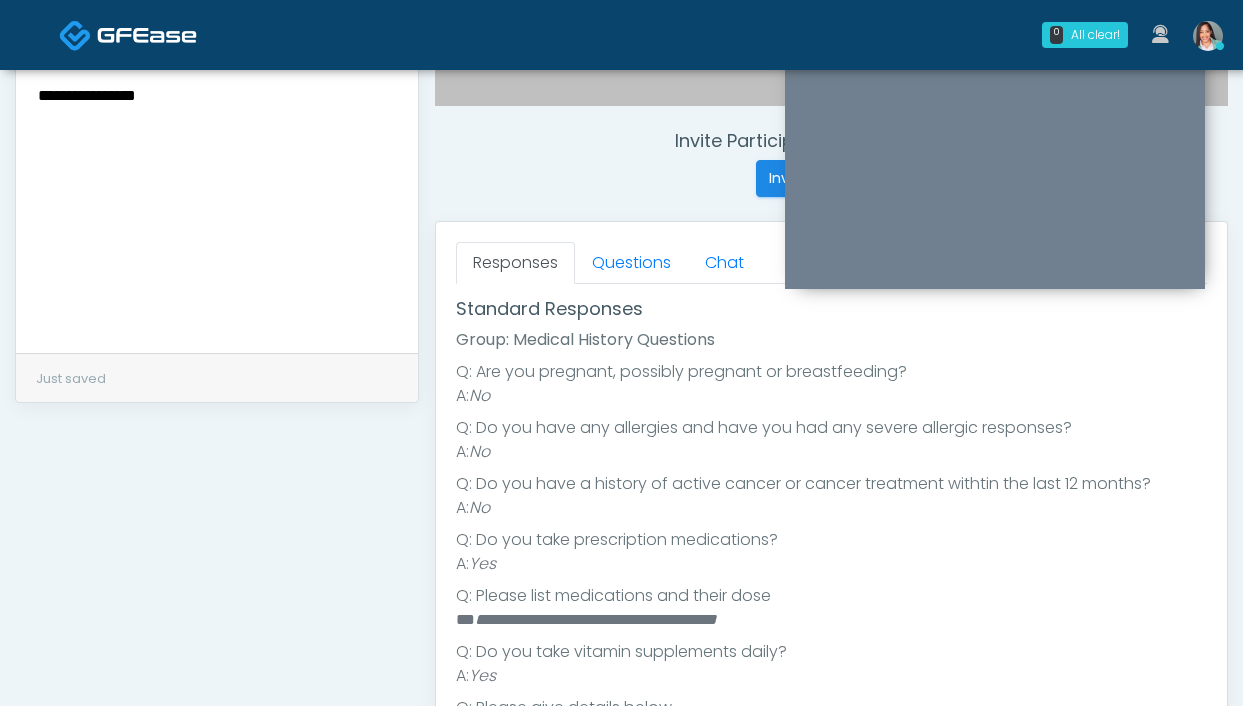 click on "**********" at bounding box center (217, 204) 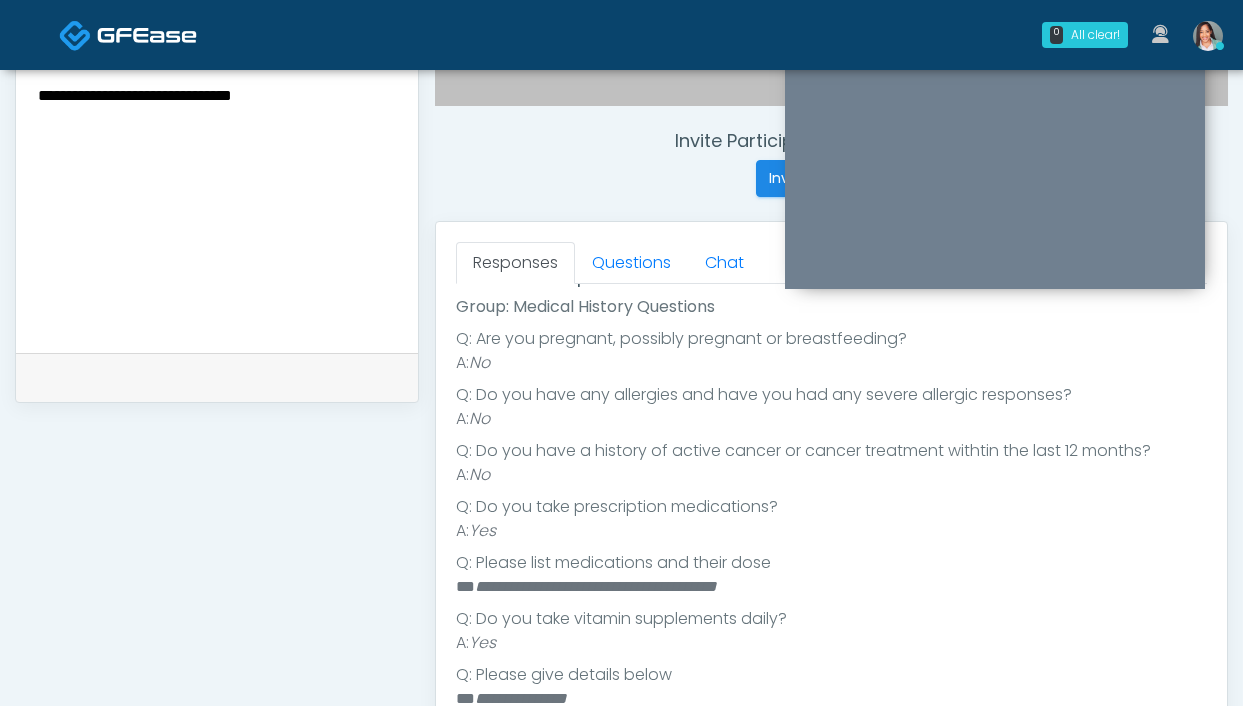 scroll, scrollTop: 291, scrollLeft: 0, axis: vertical 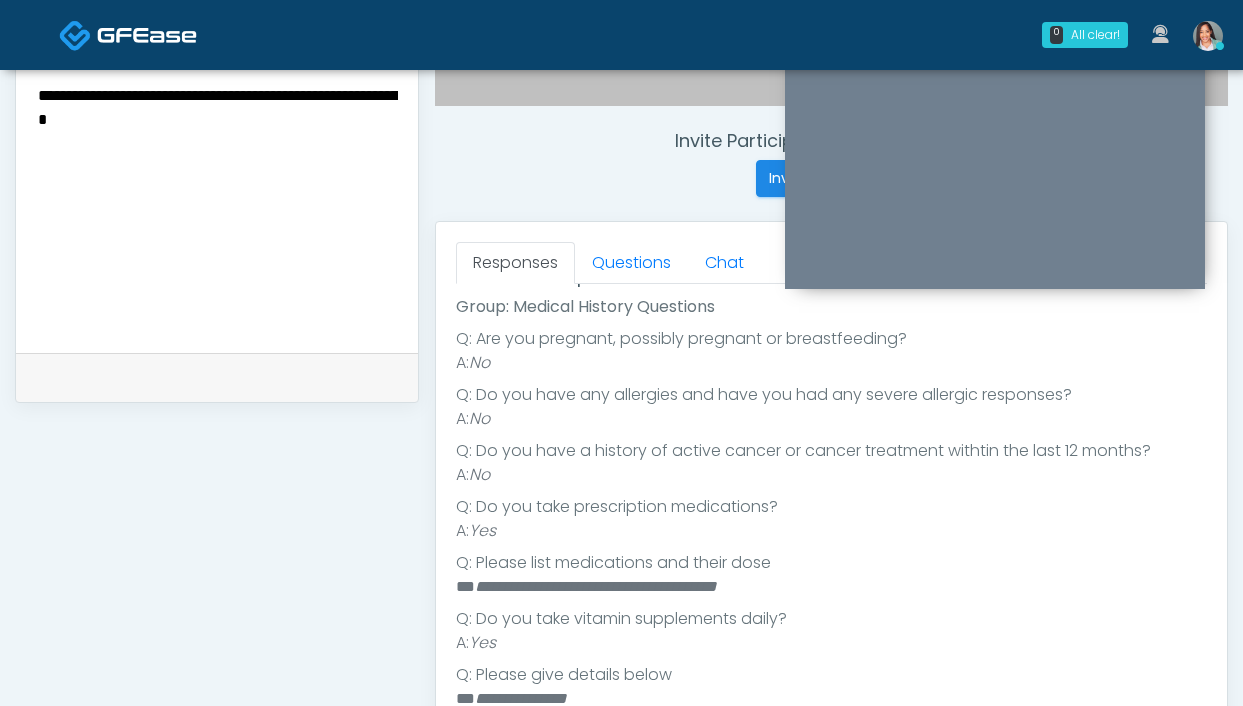 click on "**********" at bounding box center (217, 204) 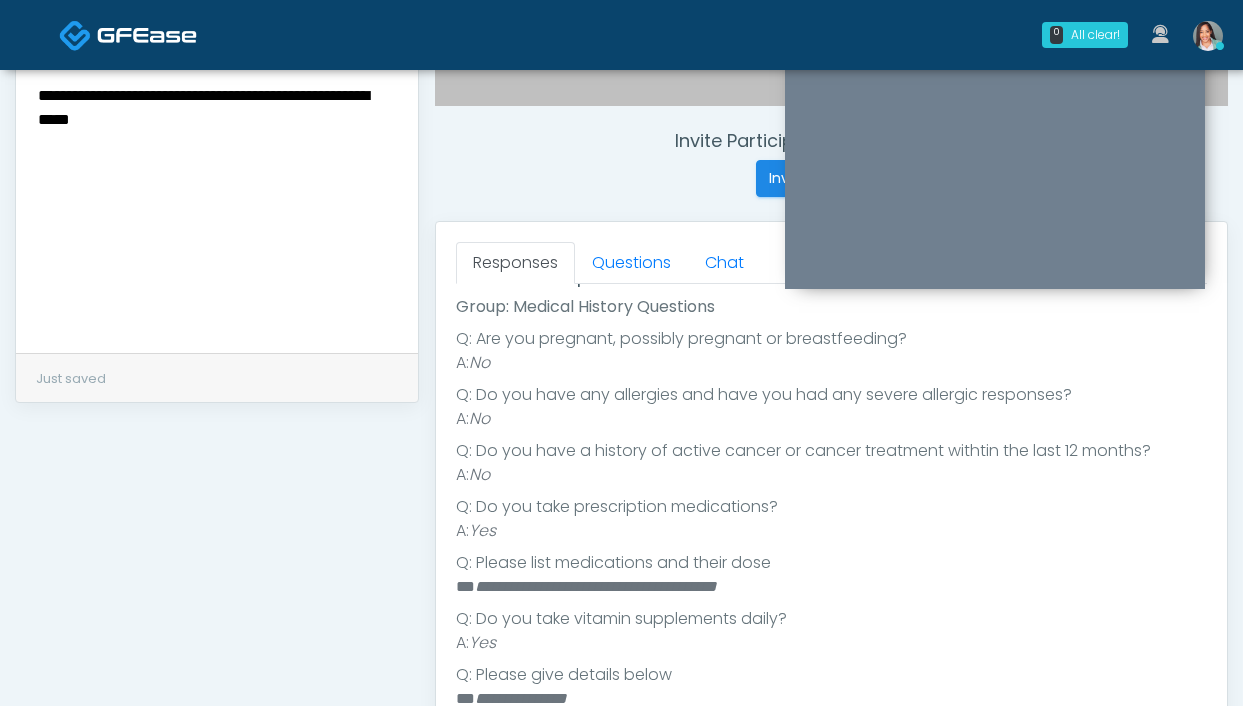 drag, startPoint x: 346, startPoint y: 129, endPoint x: 291, endPoint y: 130, distance: 55.00909 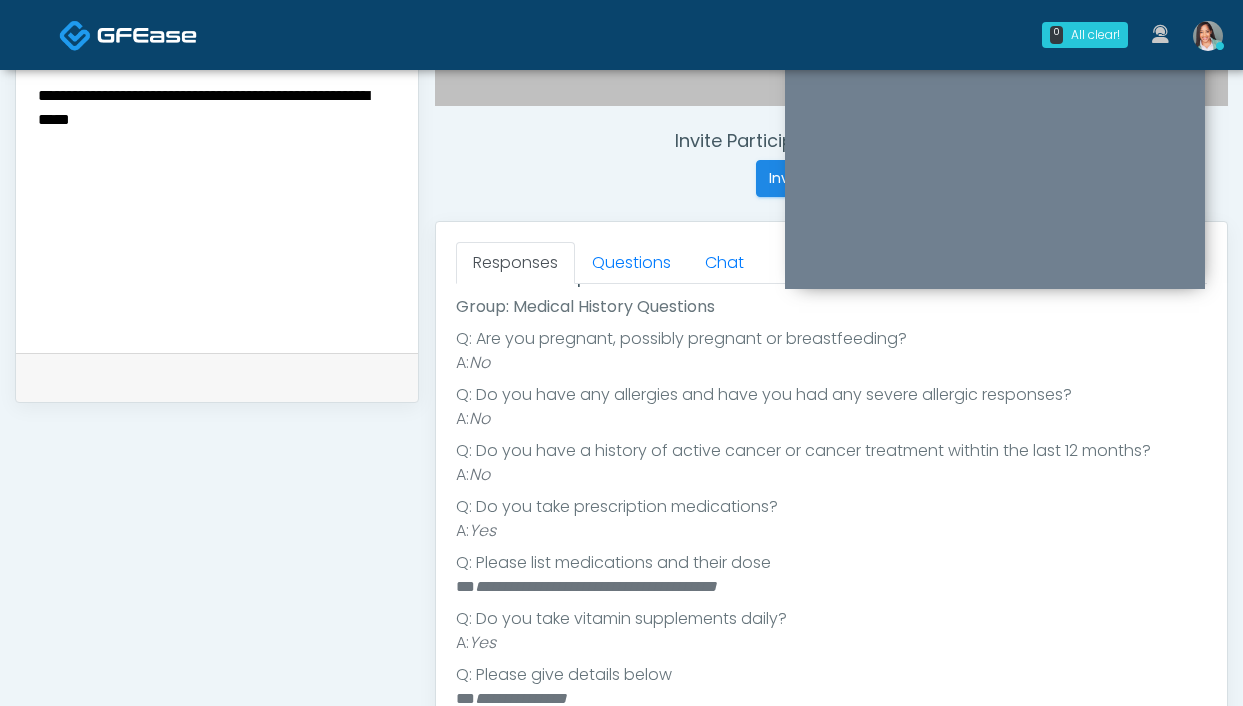 drag, startPoint x: 357, startPoint y: 122, endPoint x: 370, endPoint y: 122, distance: 13 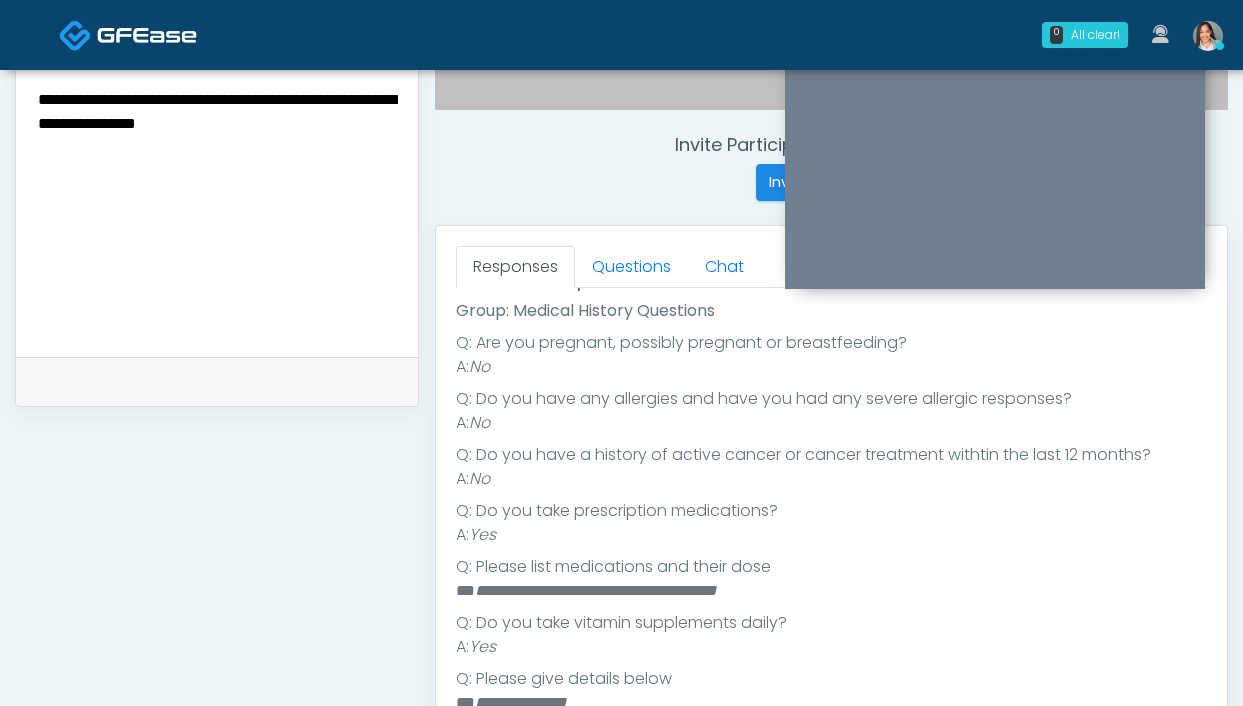 scroll, scrollTop: 718, scrollLeft: 0, axis: vertical 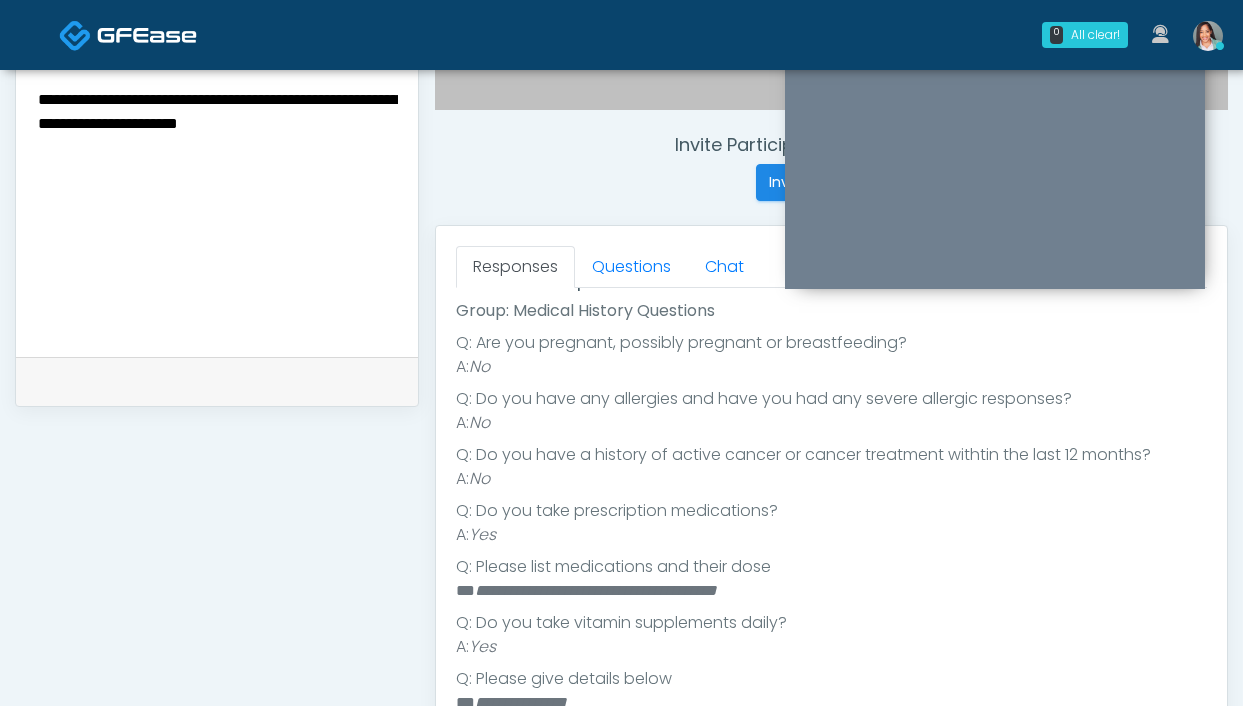 click on "**********" at bounding box center [217, 208] 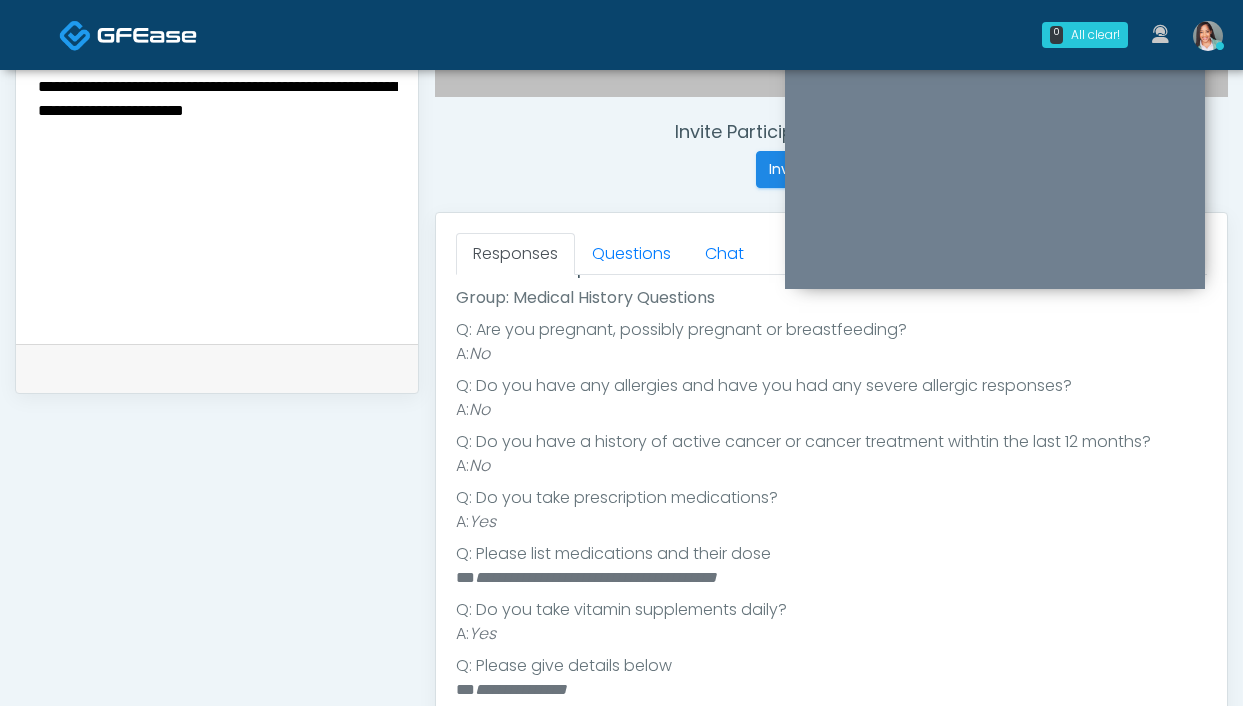 scroll, scrollTop: 734, scrollLeft: 0, axis: vertical 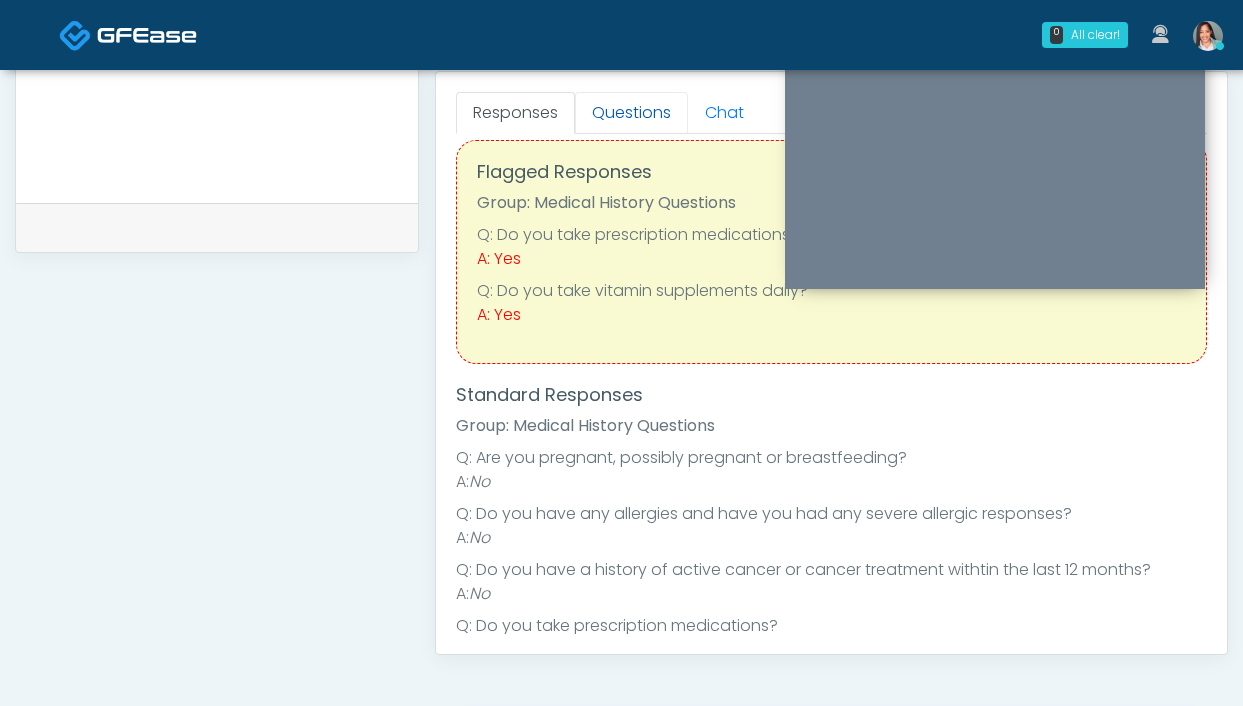 type on "**********" 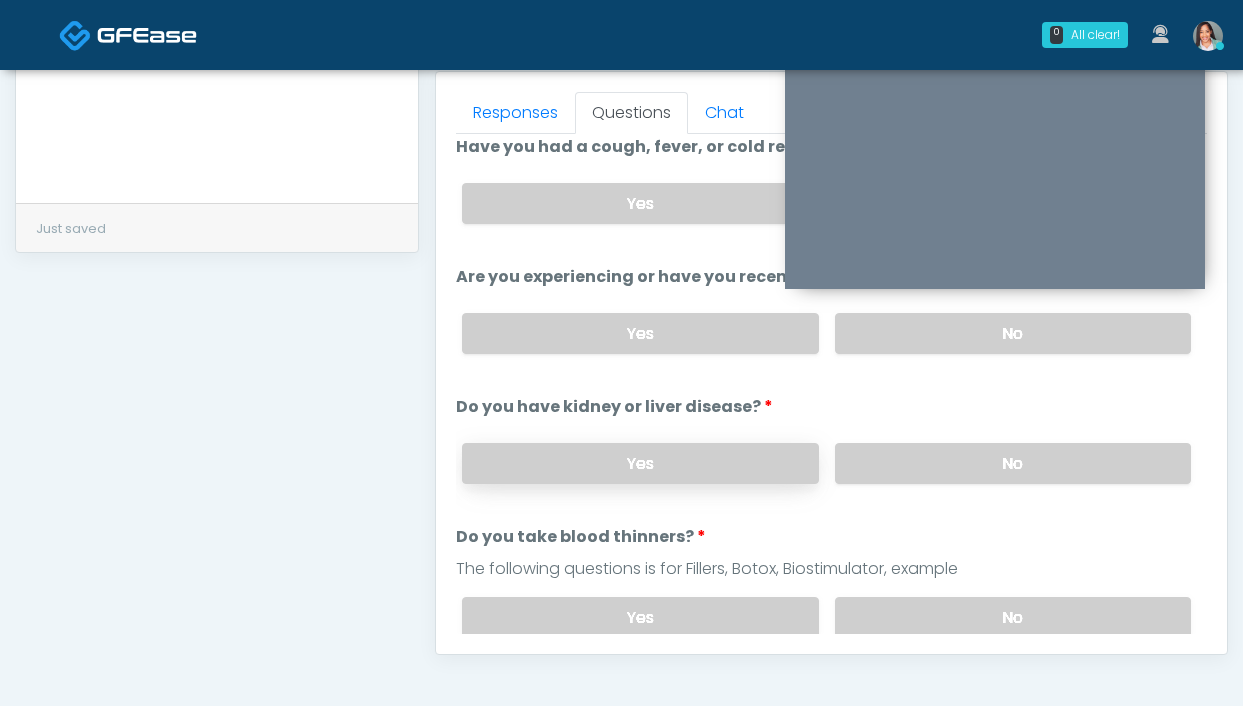 scroll, scrollTop: 0, scrollLeft: 0, axis: both 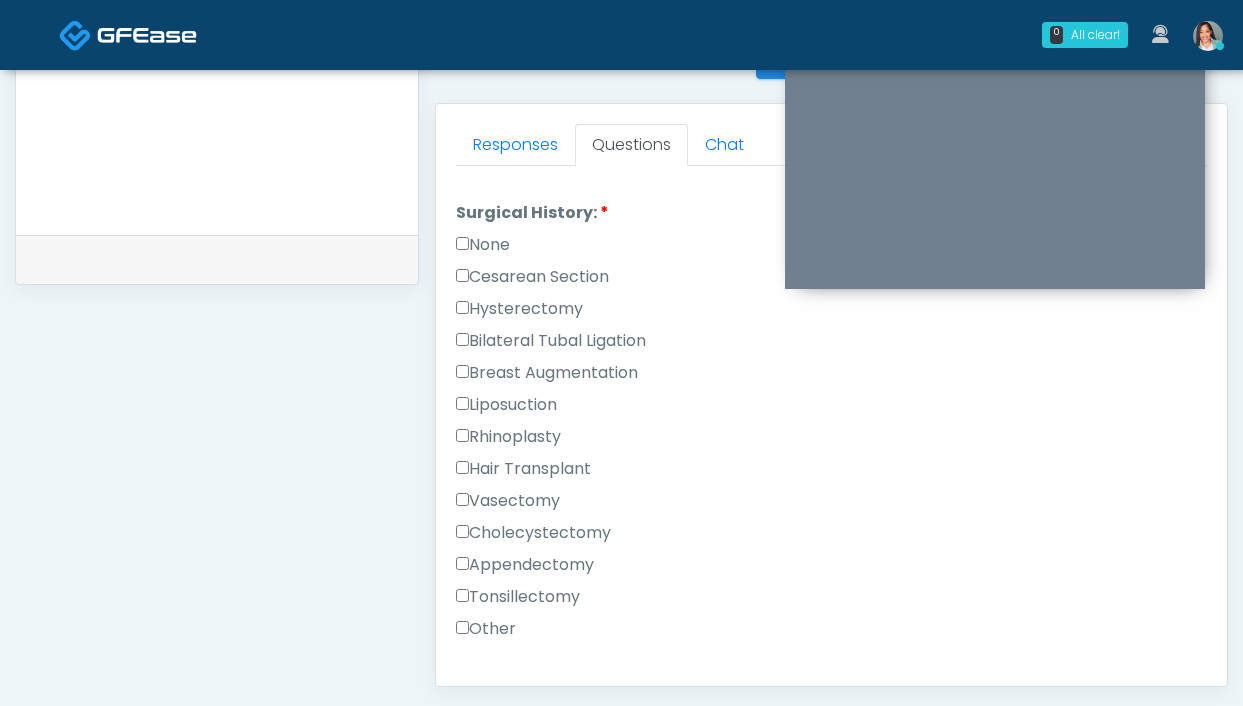 drag, startPoint x: 503, startPoint y: 253, endPoint x: 495, endPoint y: 233, distance: 21.540659 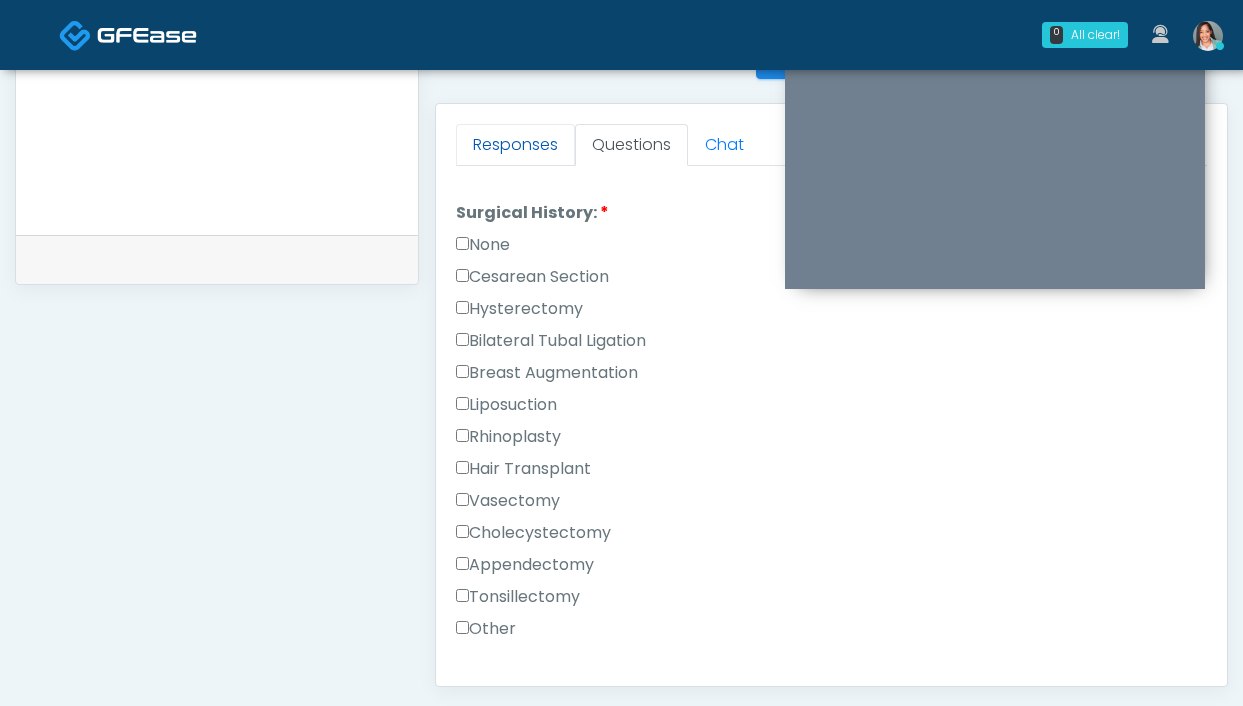 click on "Responses" at bounding box center [515, 145] 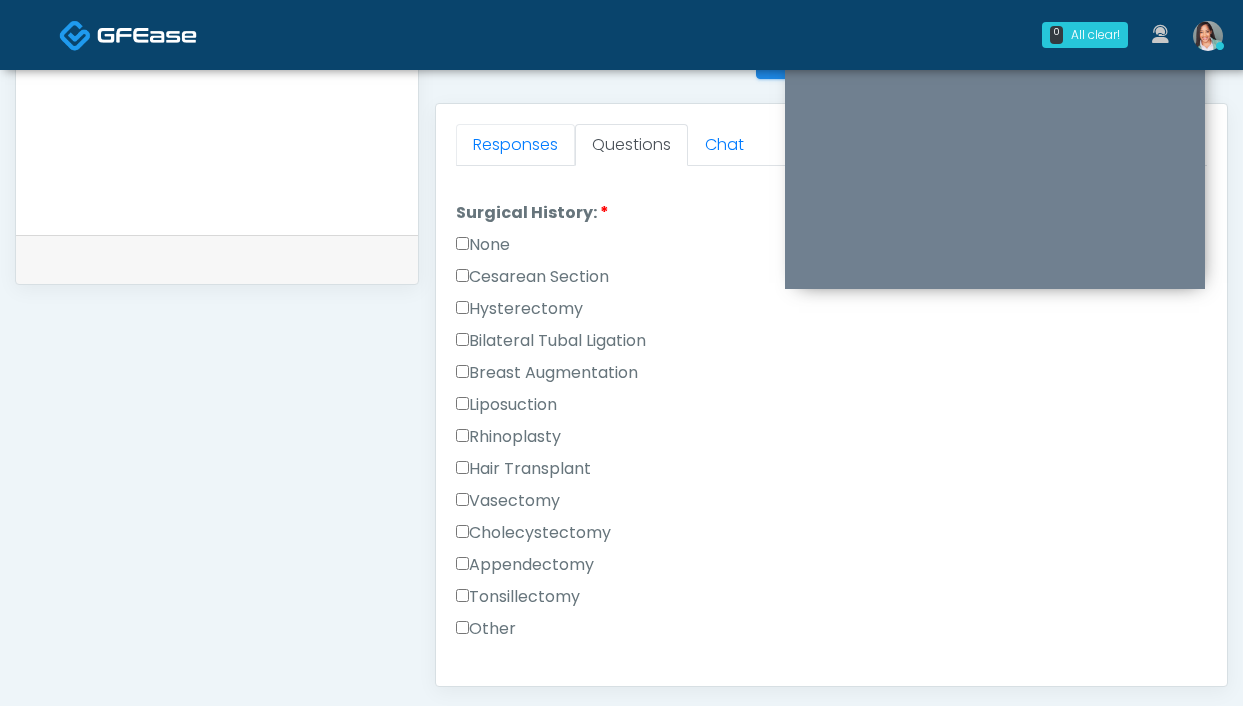 scroll, scrollTop: 346, scrollLeft: 0, axis: vertical 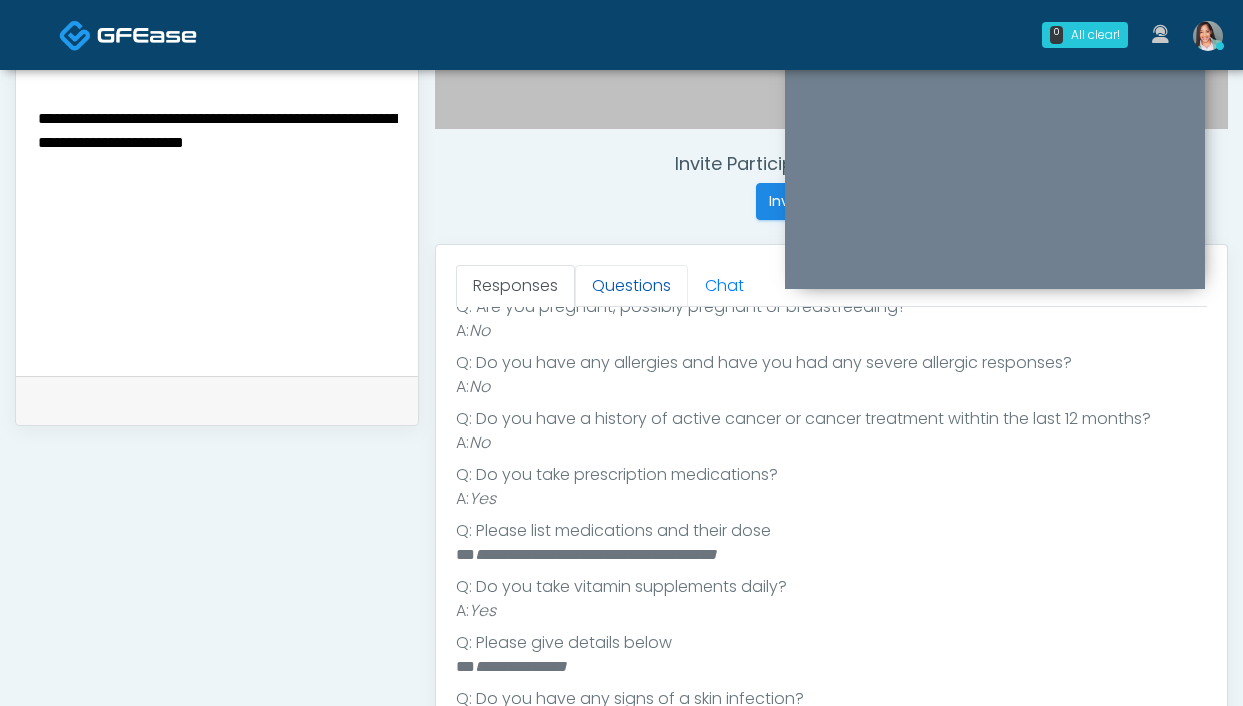 click on "Questions" at bounding box center (631, 286) 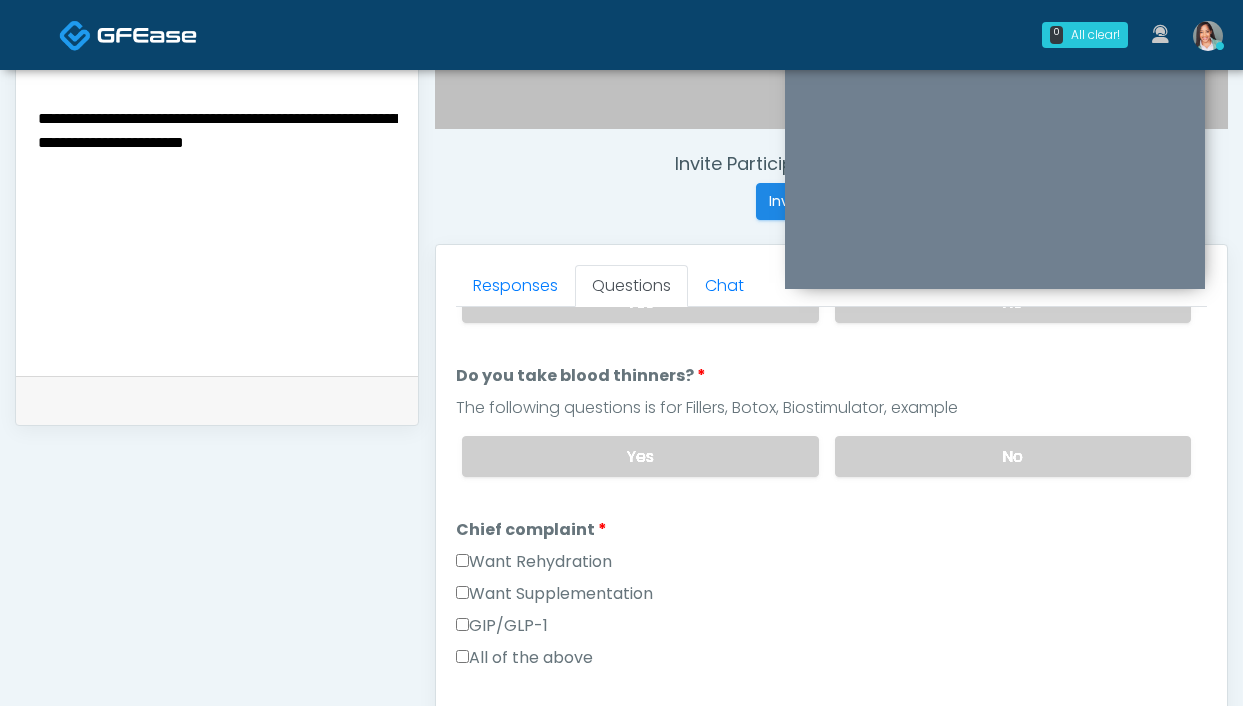 scroll, scrollTop: 897, scrollLeft: 0, axis: vertical 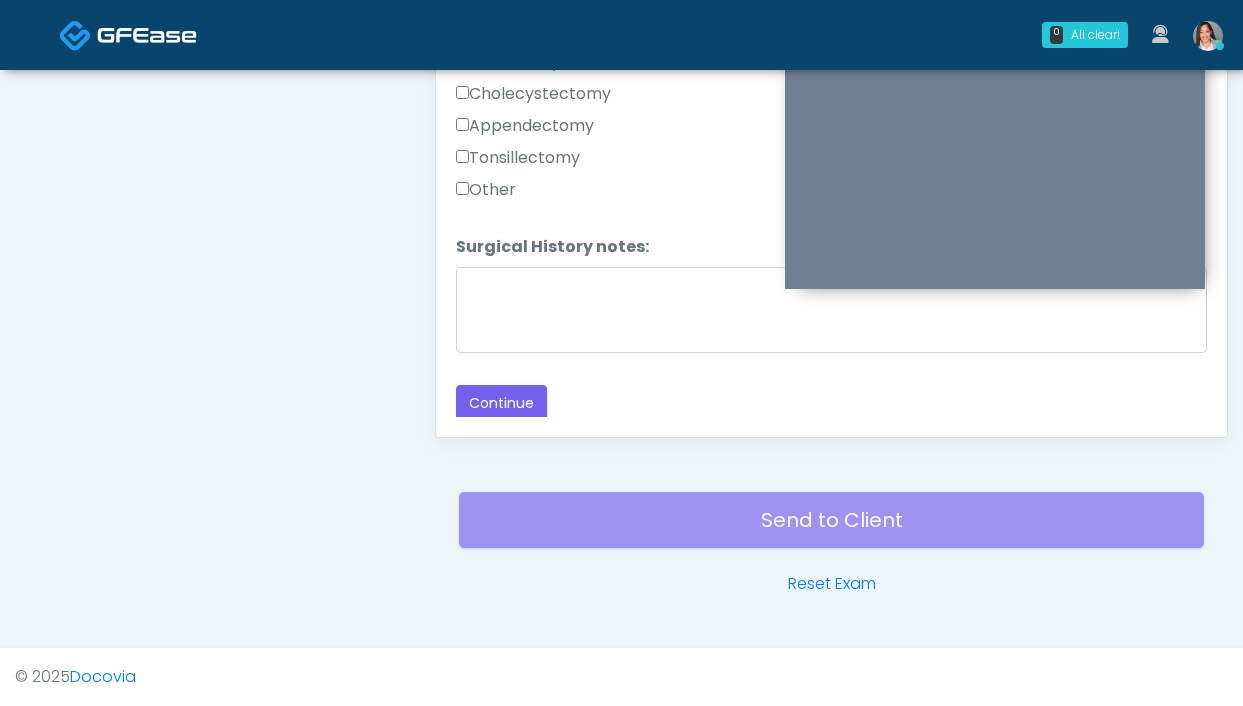 click on "Responses
Questions
Chat
Good Faith Exam Script
Good Faith Exam Script INTRODUCTION Hello, my name is undefined, and I will be conducting your good faith exam on behalf of  The DRIPBaR - Huntington Beach ,  Please confirm the correct patient is on the call: Confirm full name Confirm Date of Birth This exam will take about 5 minutes to complete and it is a state requirement before you receive any new treatment. I am a third party service provider and have been retained by this practice to collect and review your medical history and ensure you're a good candidate for your treatment. all information collected, stored and transmitted as part of this exam is confidential and covered by the HIPAA act." at bounding box center (831, 146) 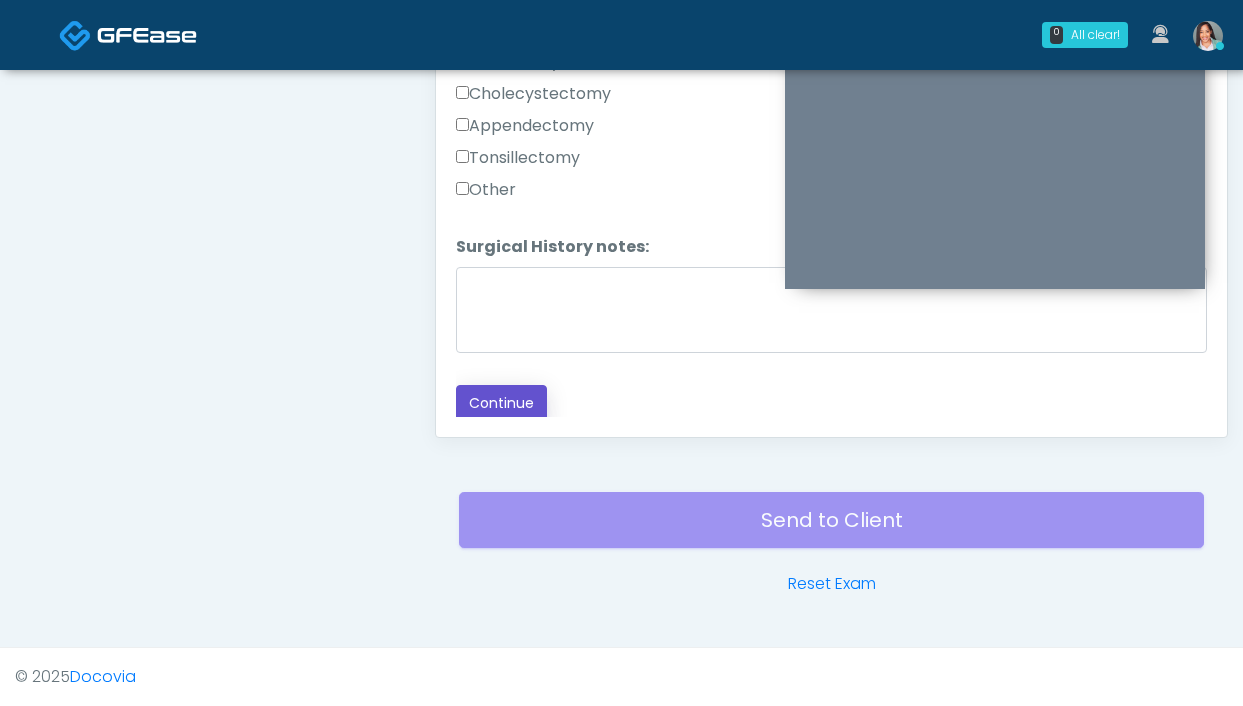 click on "Continue" at bounding box center [501, 403] 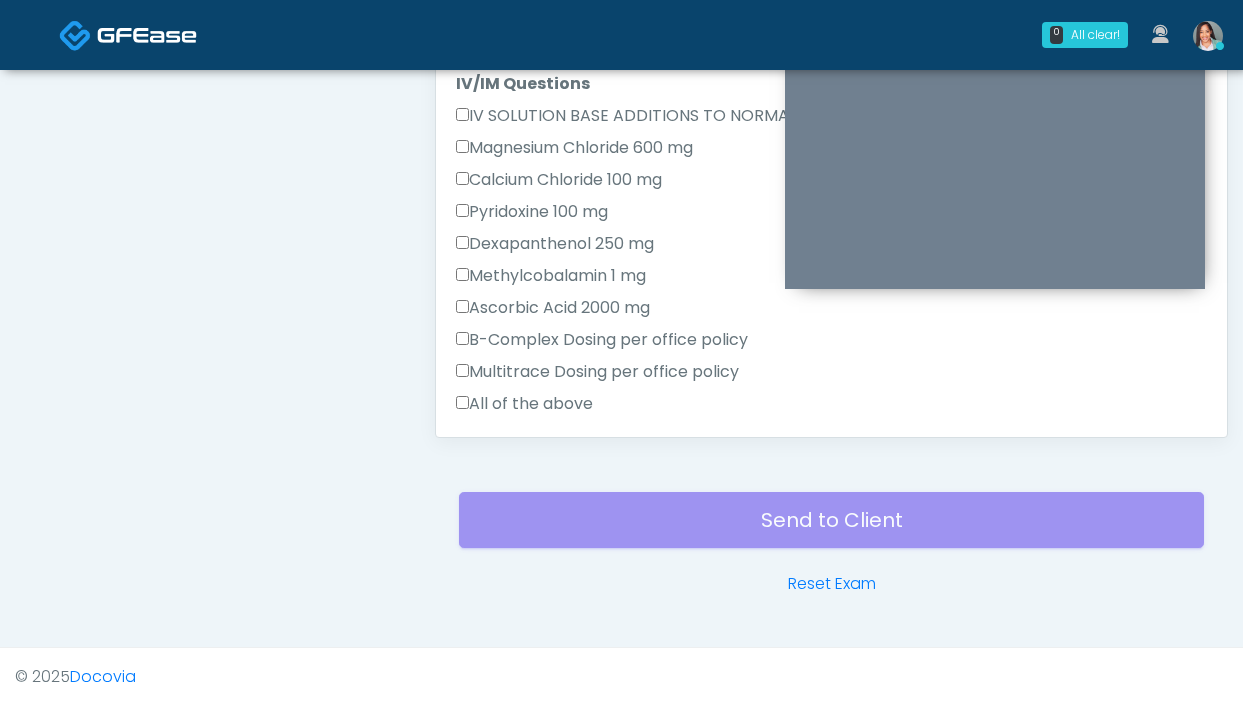 scroll, scrollTop: 226, scrollLeft: 0, axis: vertical 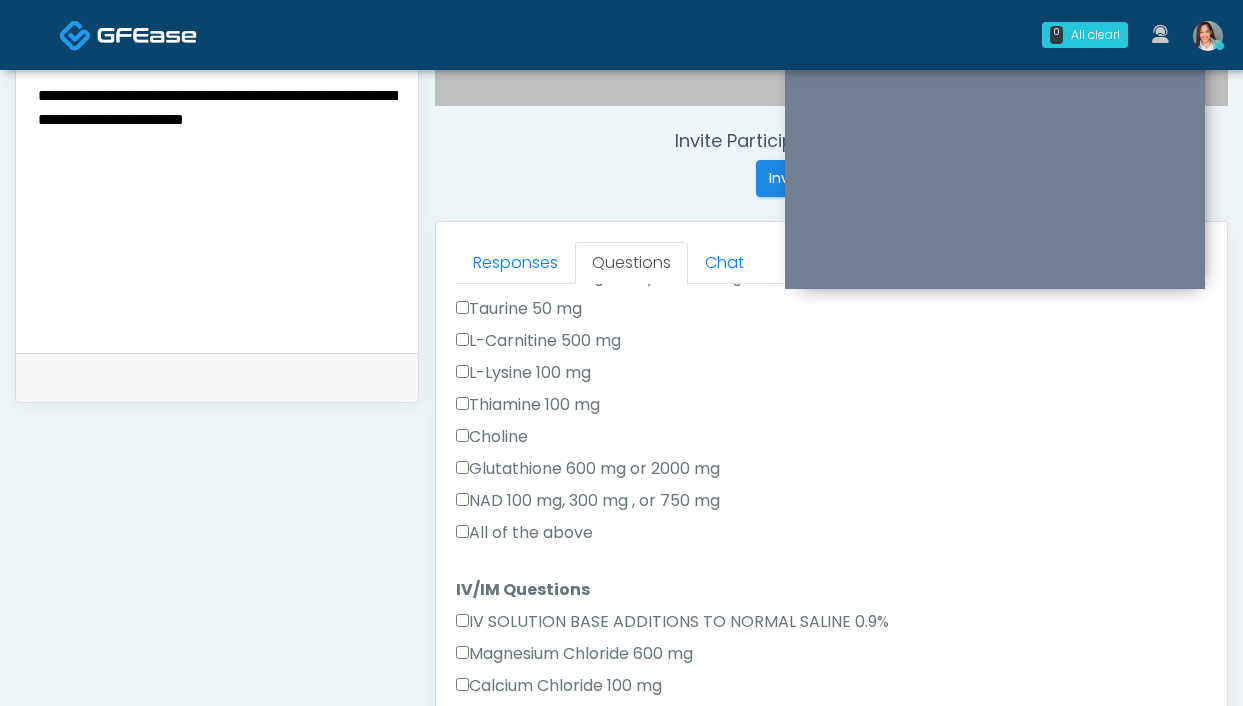 click on "All of the above" at bounding box center (524, 533) 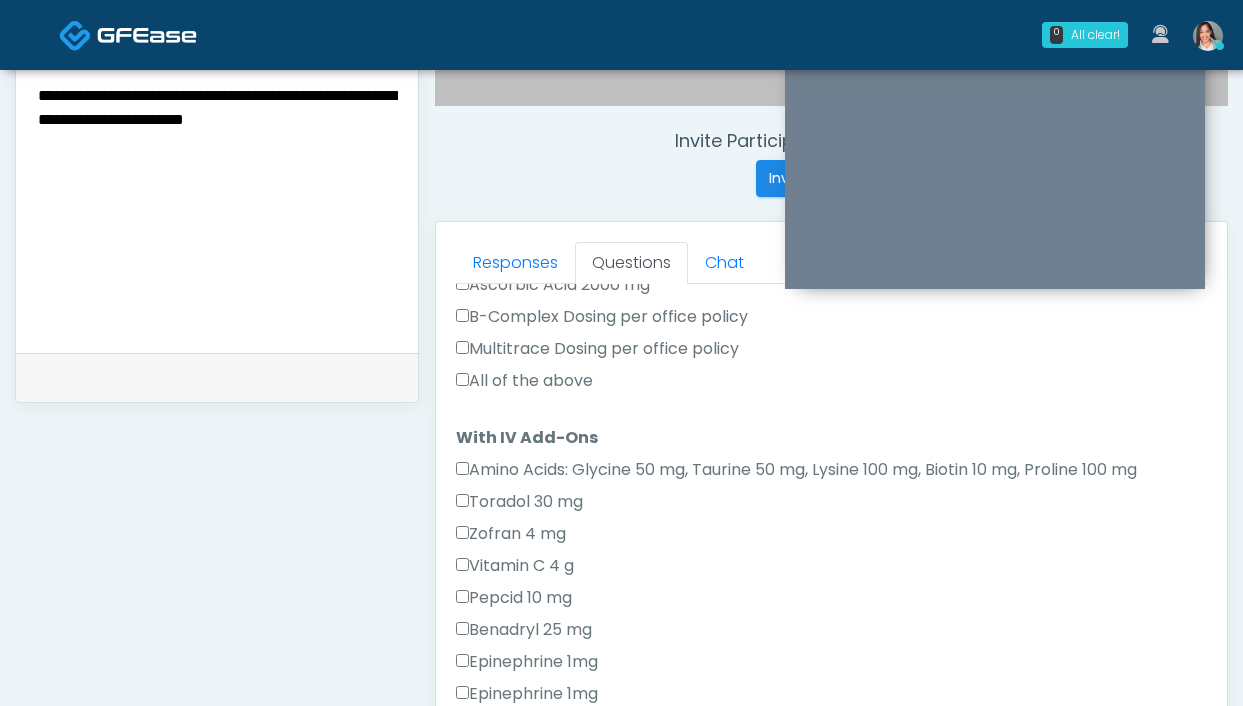scroll, scrollTop: 860, scrollLeft: 0, axis: vertical 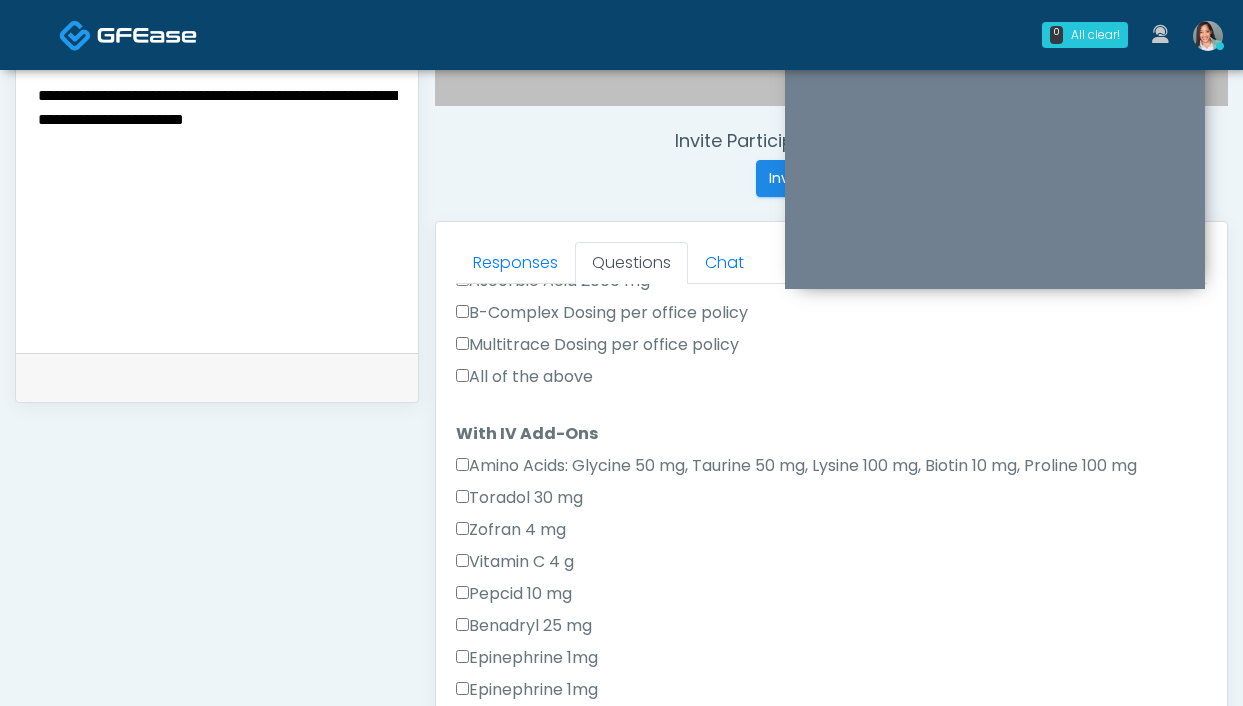 click on "All of the above" at bounding box center [524, 377] 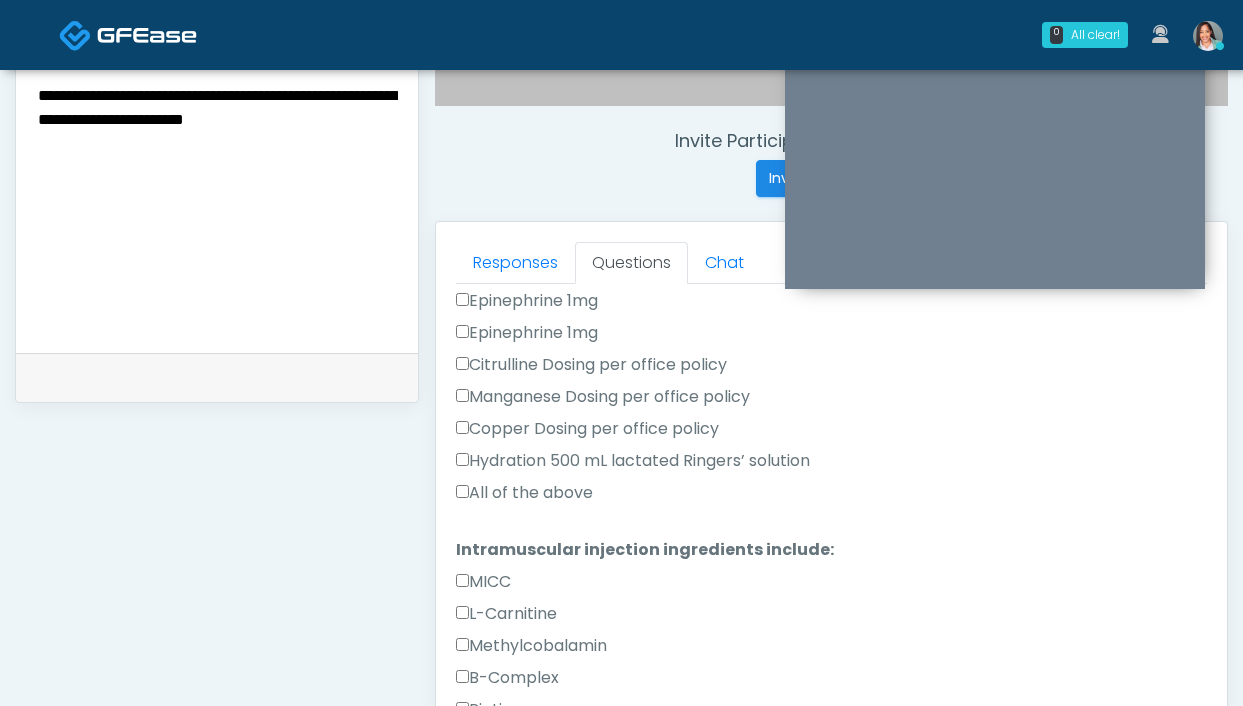 scroll, scrollTop: 1217, scrollLeft: 0, axis: vertical 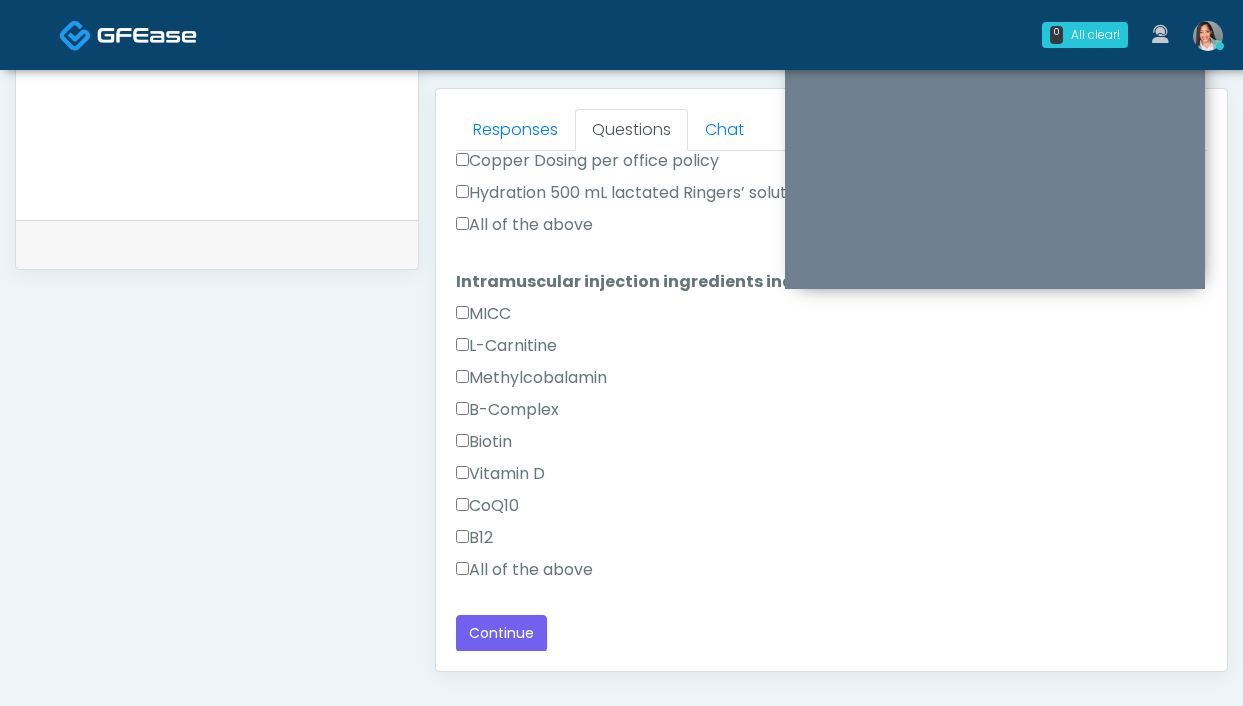 click on "All of the above" at bounding box center (524, 570) 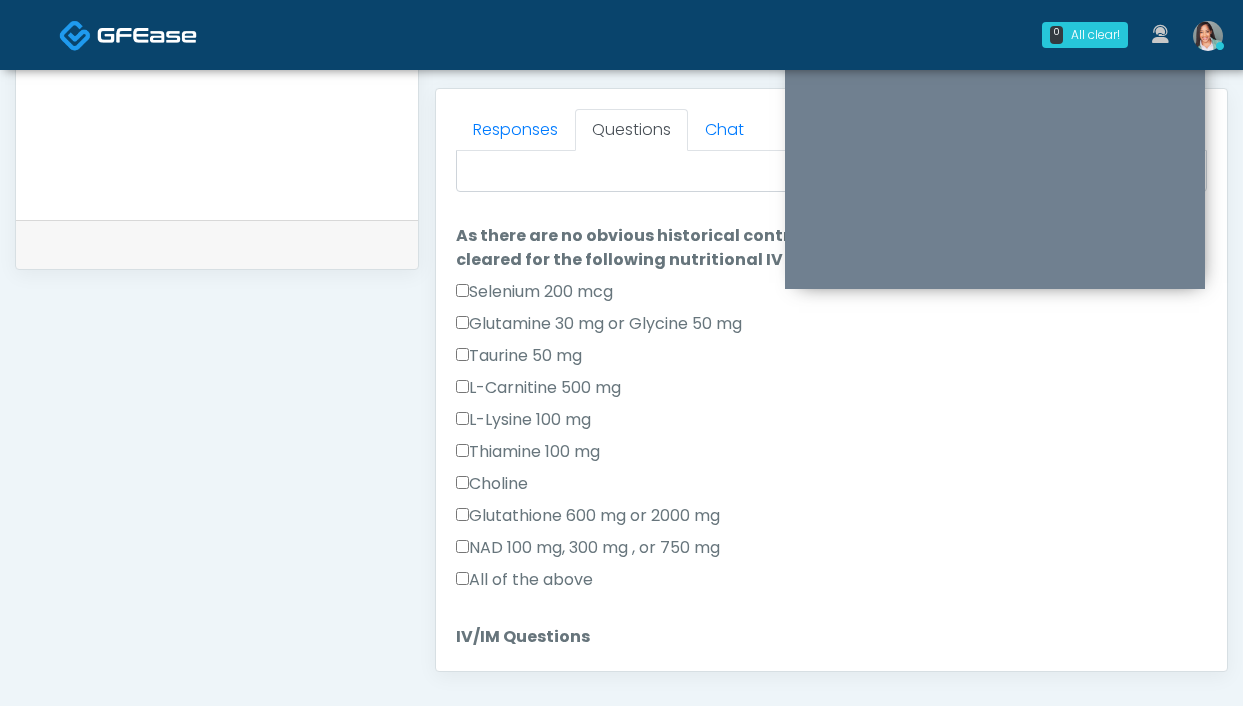 scroll, scrollTop: 0, scrollLeft: 0, axis: both 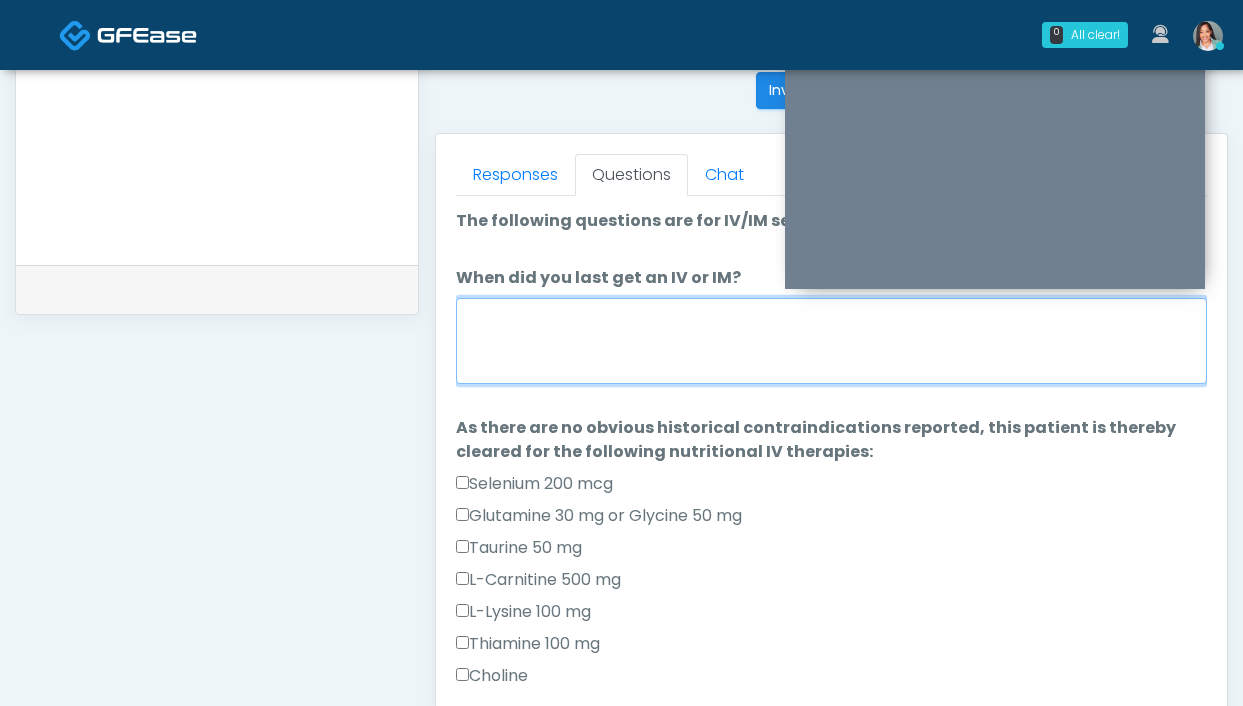 click on "When did you last get an IV or IM?" at bounding box center (831, 341) 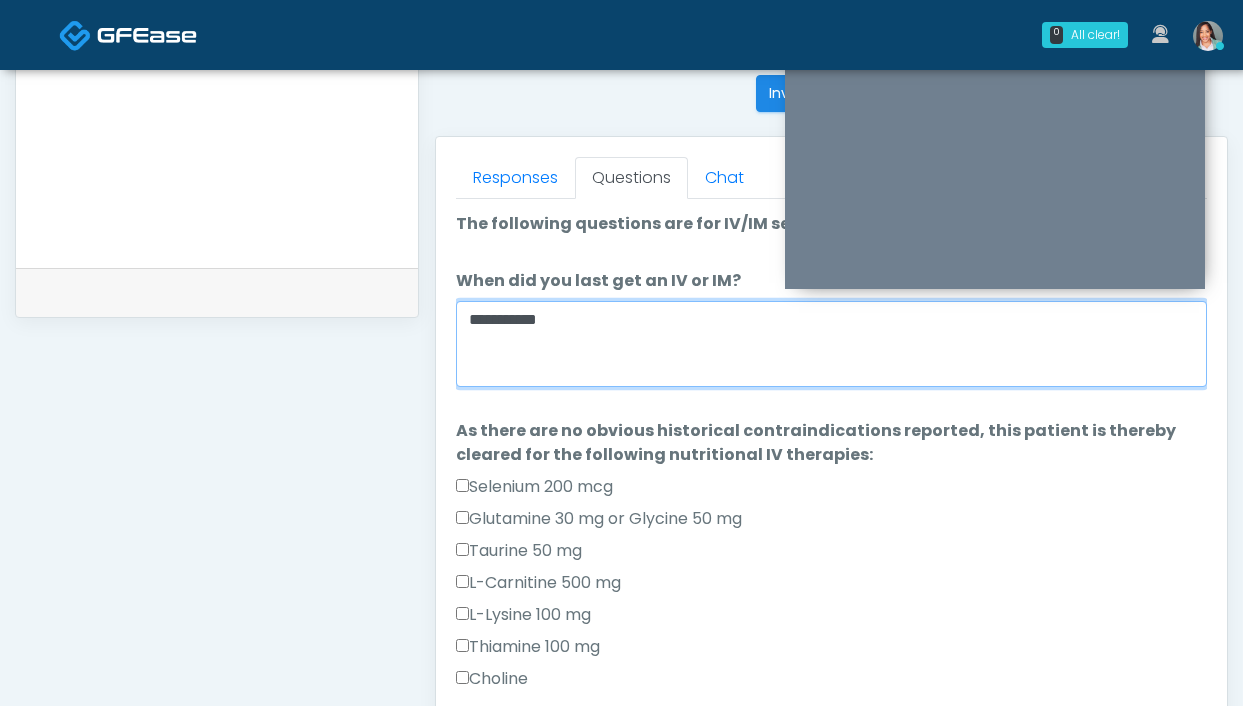 scroll, scrollTop: 806, scrollLeft: 0, axis: vertical 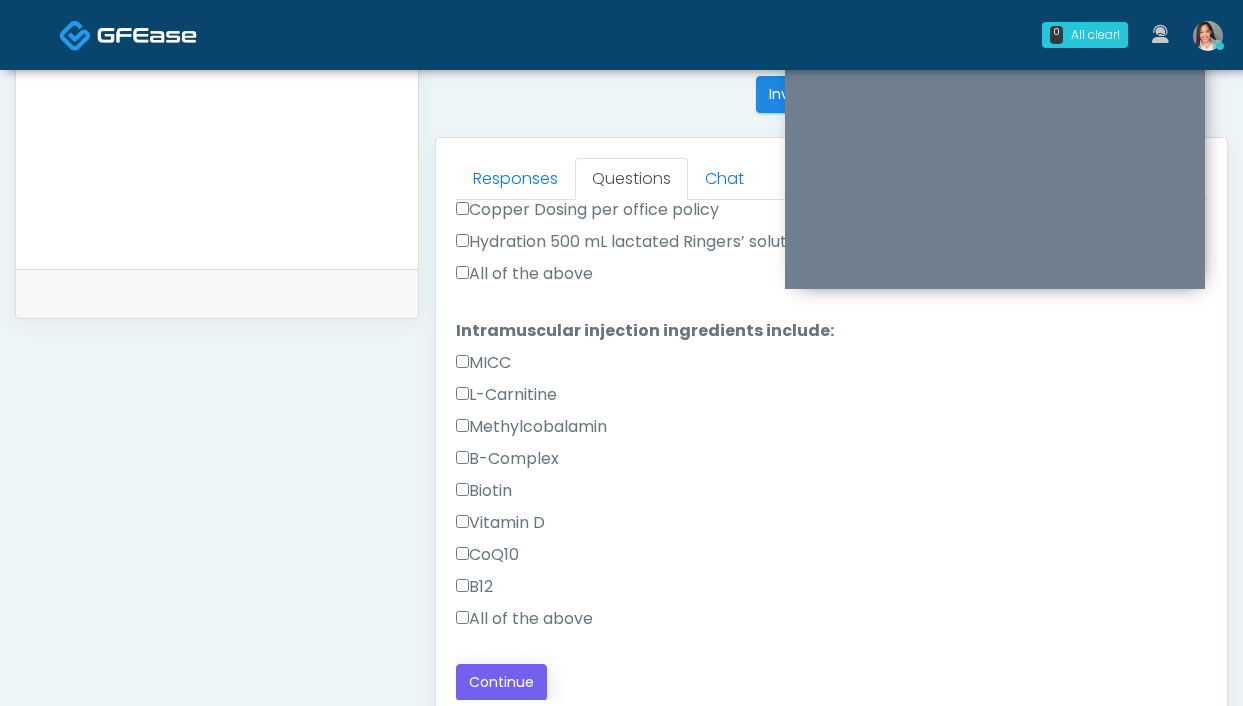 type on "**********" 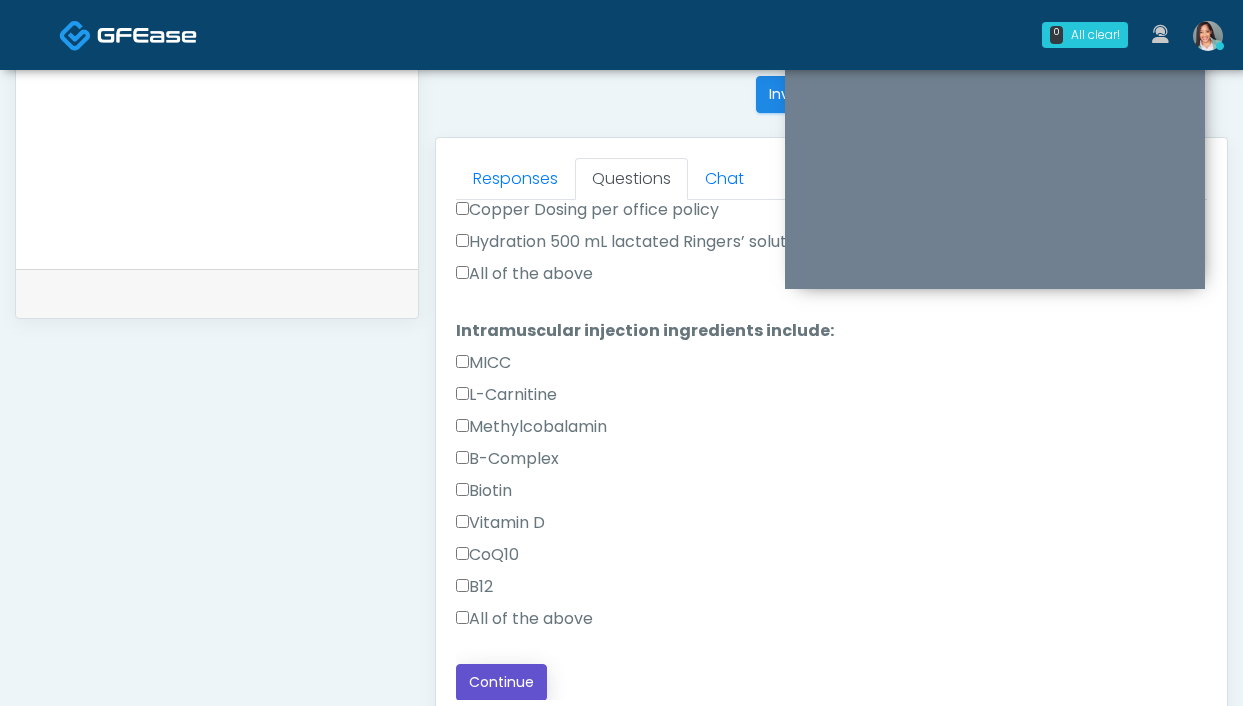 drag, startPoint x: 487, startPoint y: 678, endPoint x: 525, endPoint y: 572, distance: 112.60551 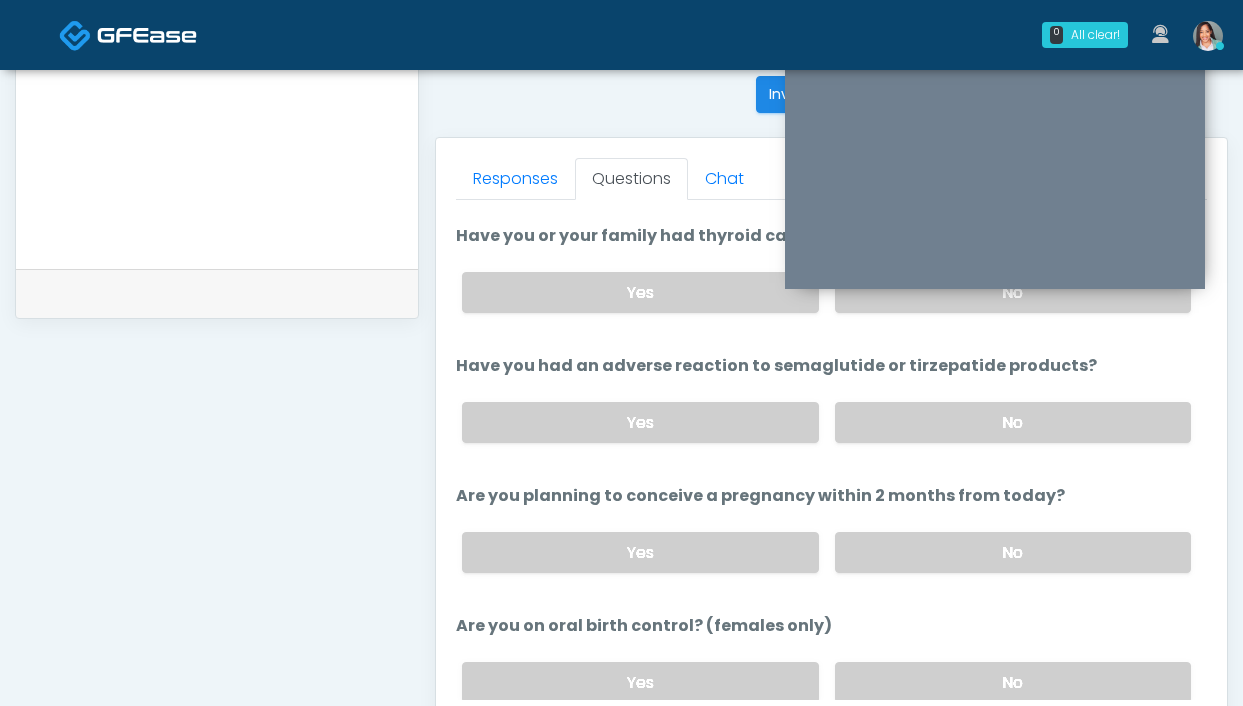 scroll, scrollTop: 1093, scrollLeft: 0, axis: vertical 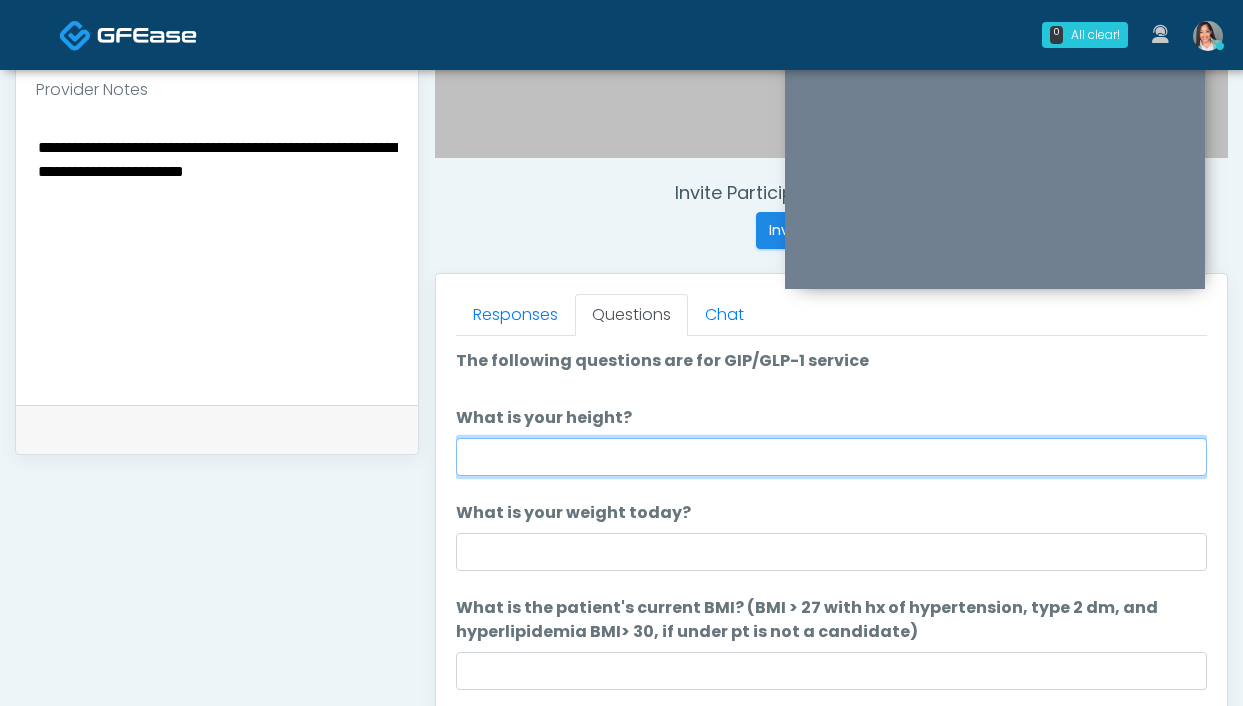 click on "What is your height?" at bounding box center (831, 457) 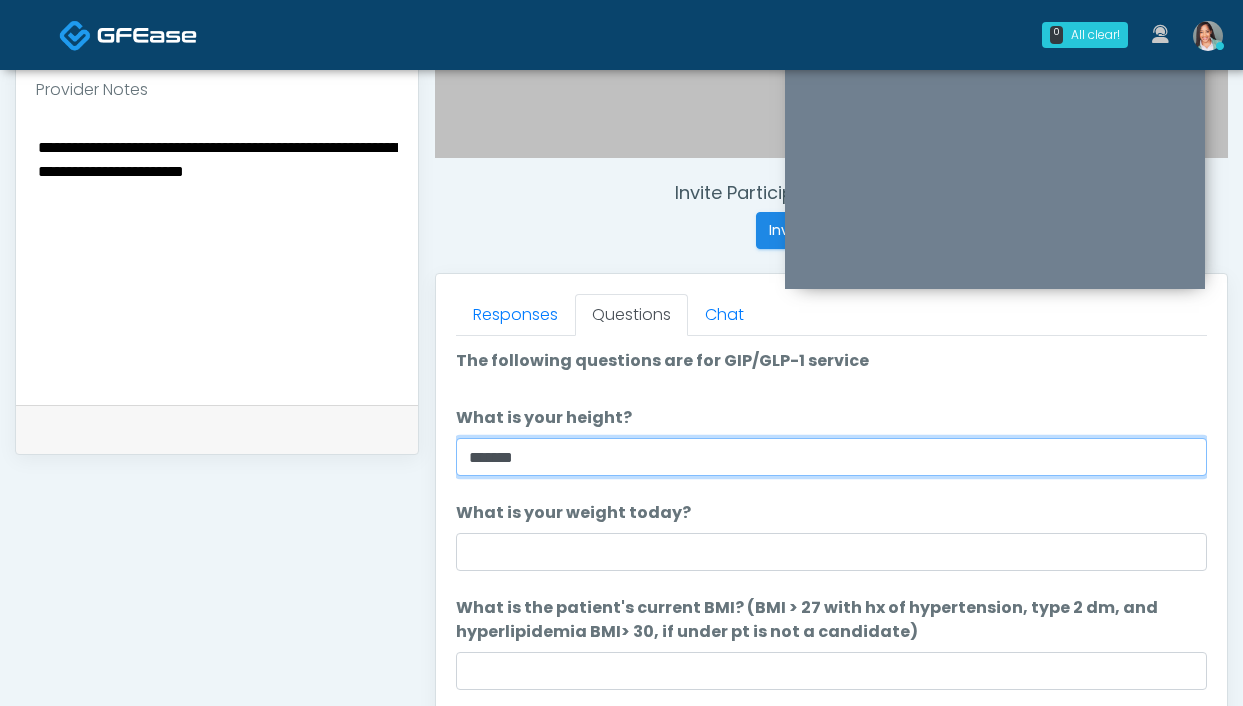 type on "******" 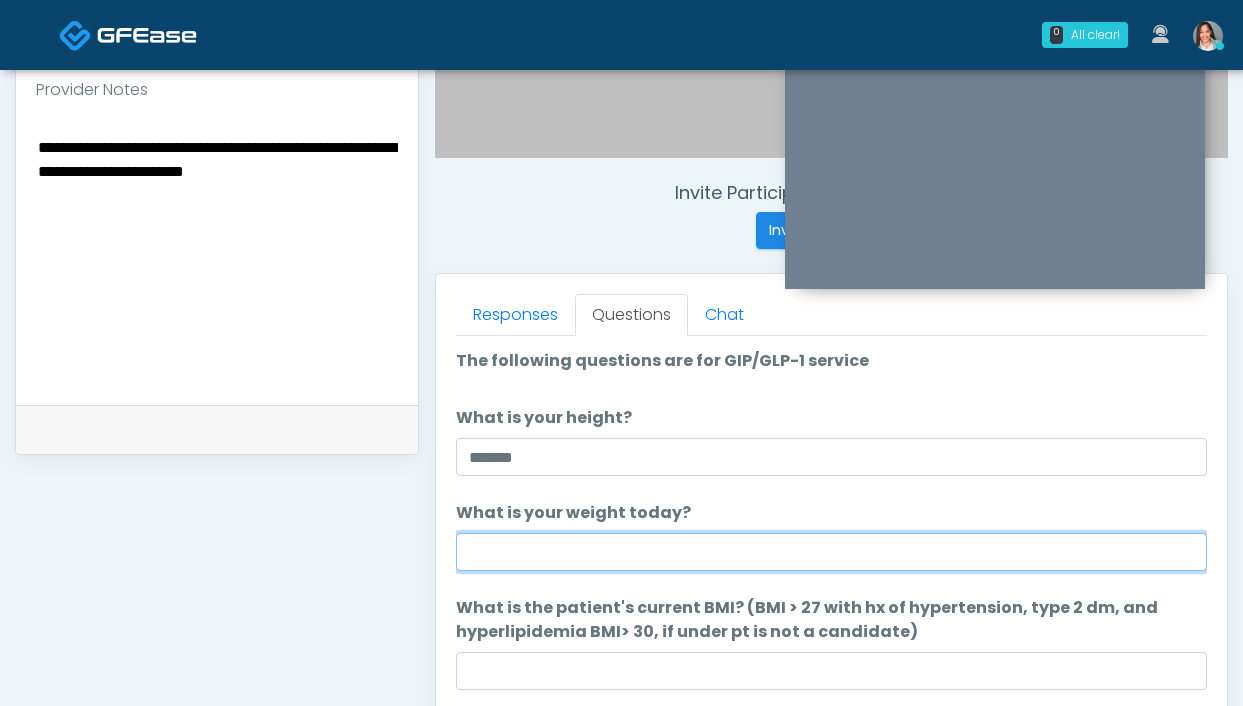 click on "What is your weight today?" at bounding box center [831, 552] 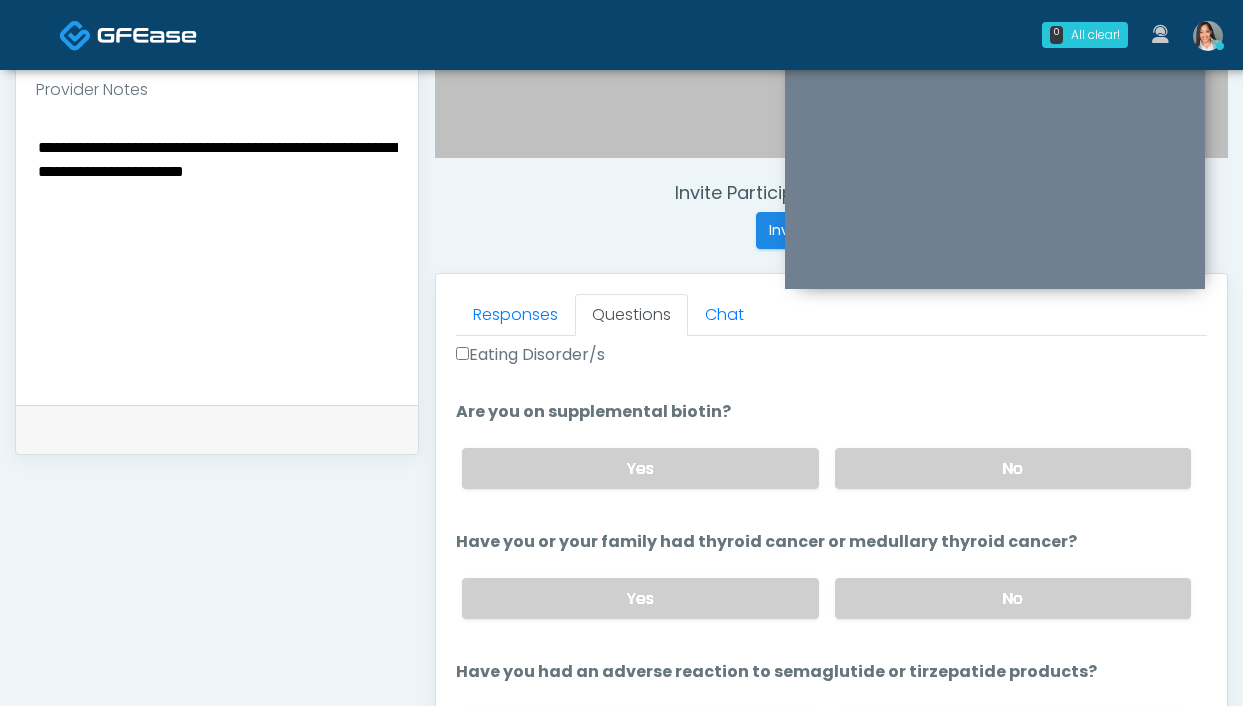 scroll, scrollTop: 808, scrollLeft: 0, axis: vertical 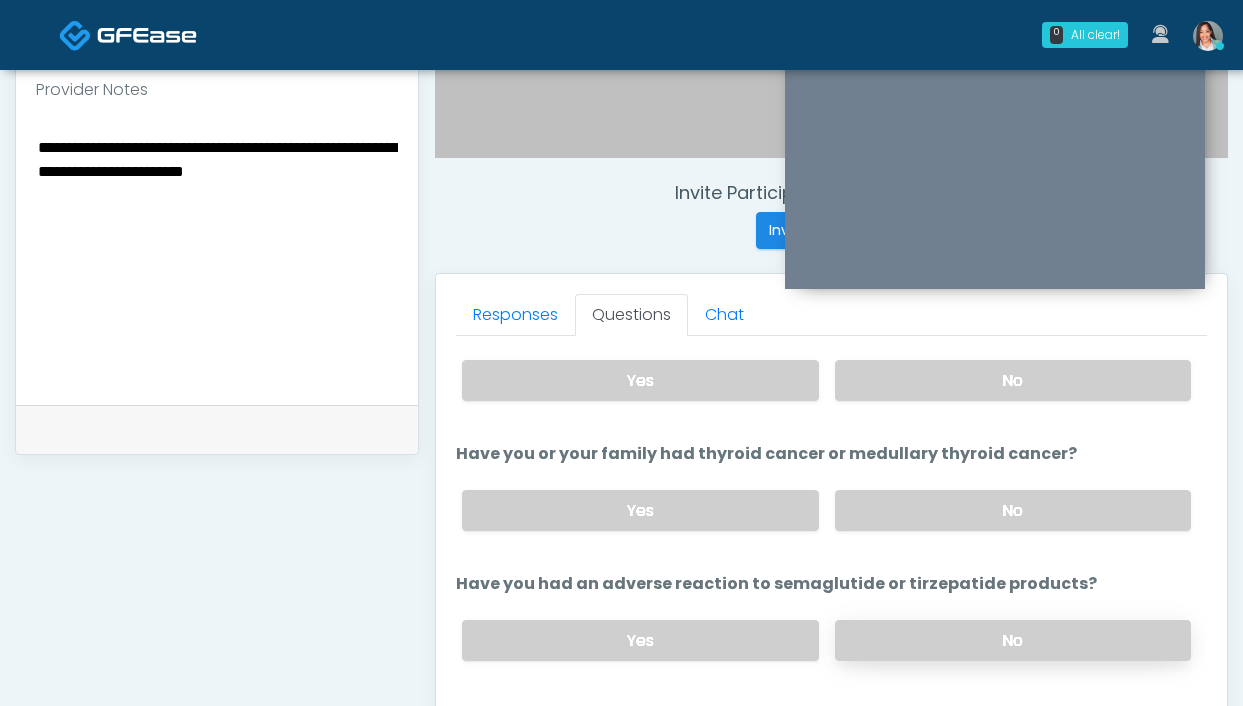 type on "**********" 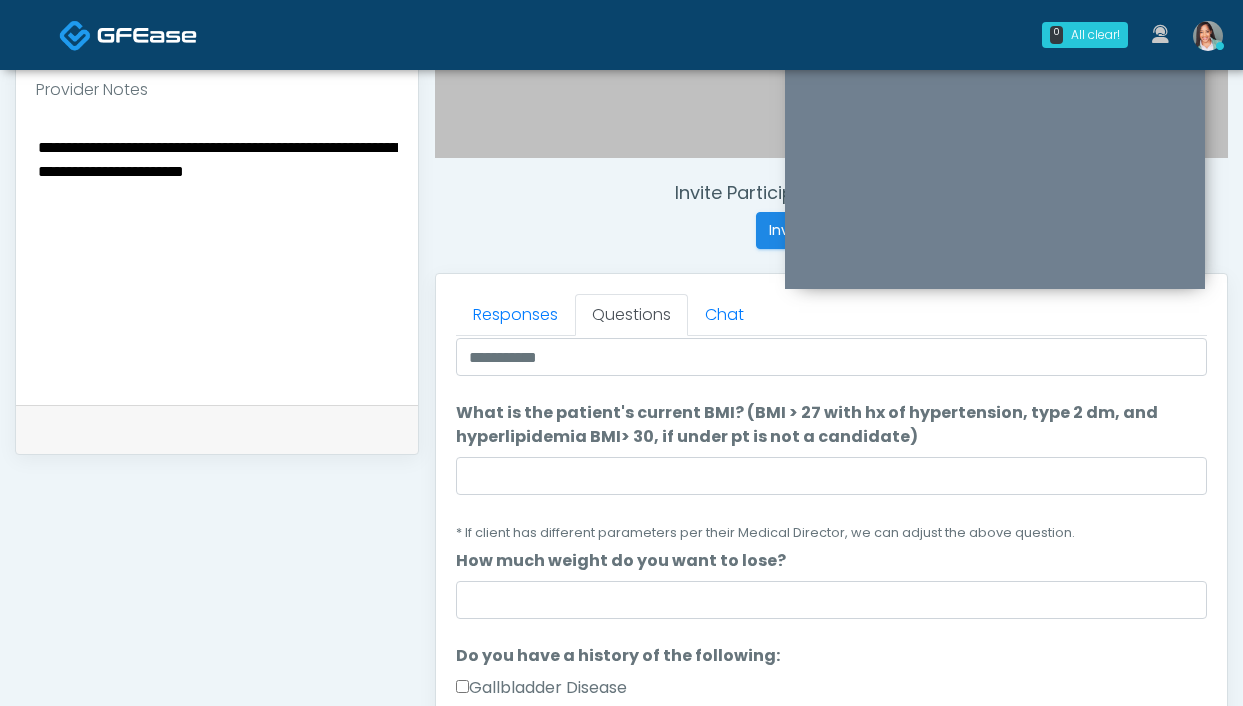 scroll, scrollTop: 196, scrollLeft: 0, axis: vertical 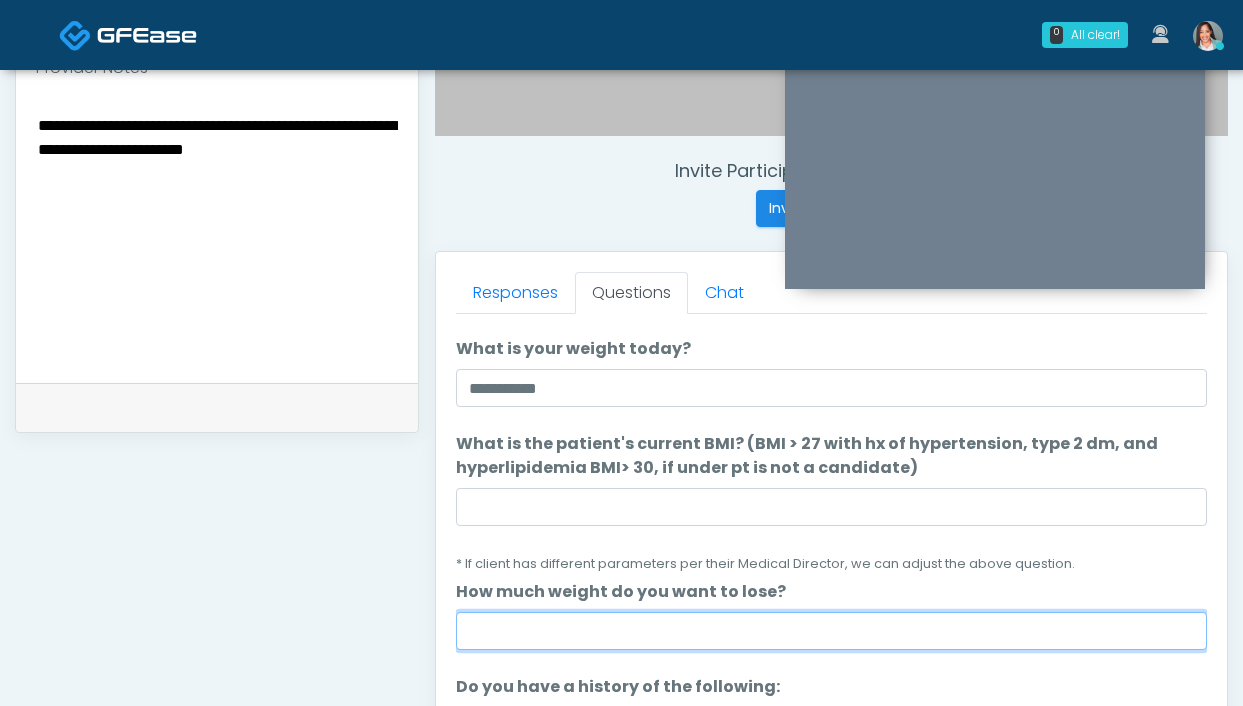 click on "How much weight do you want to lose?" at bounding box center [831, 631] 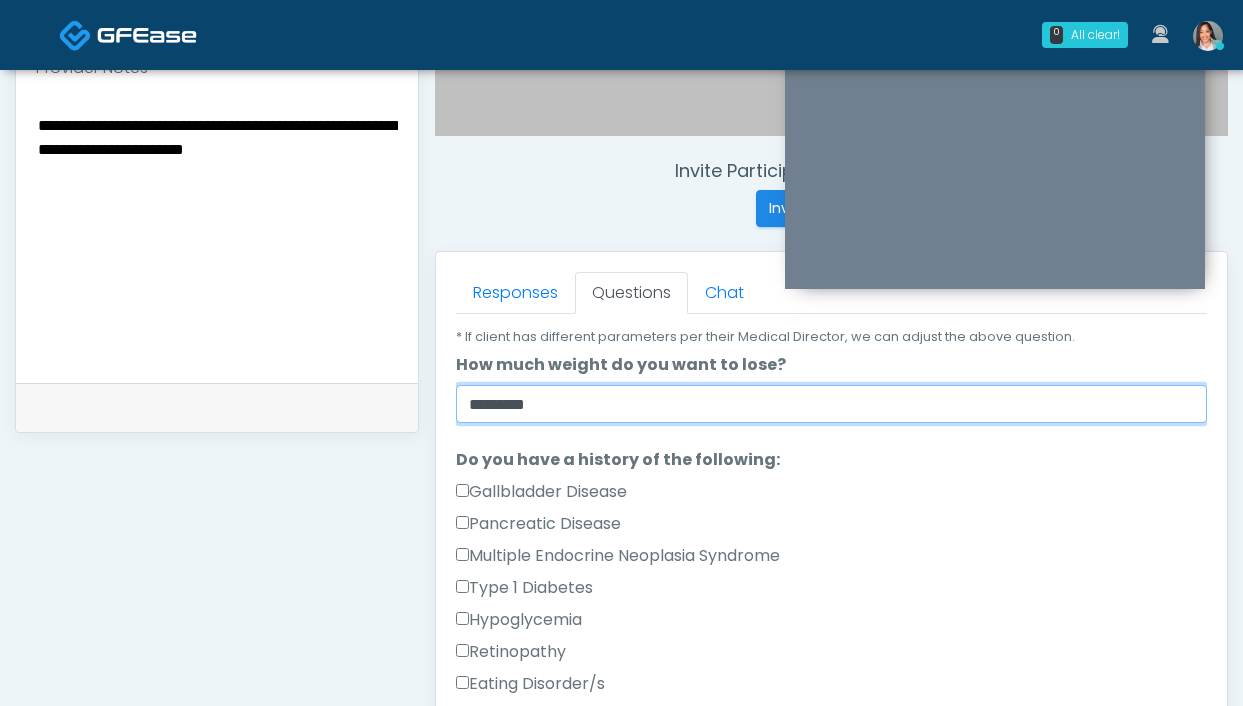 scroll, scrollTop: 694, scrollLeft: 0, axis: vertical 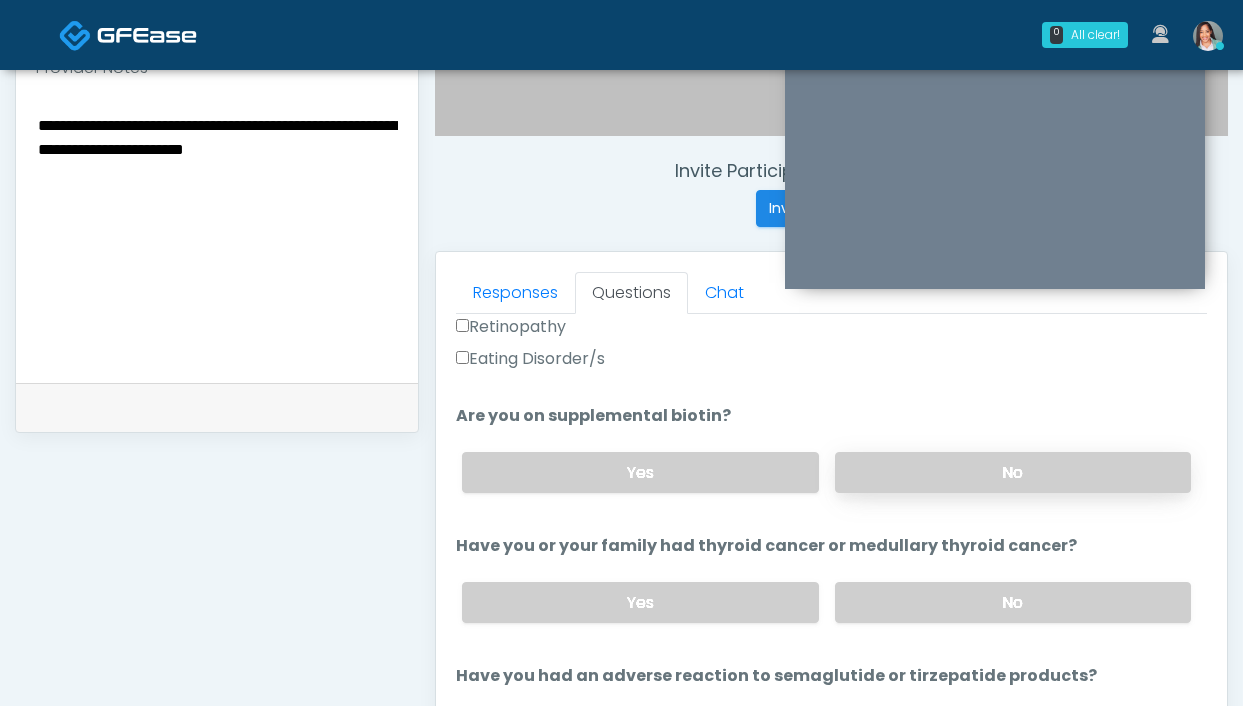 type on "********" 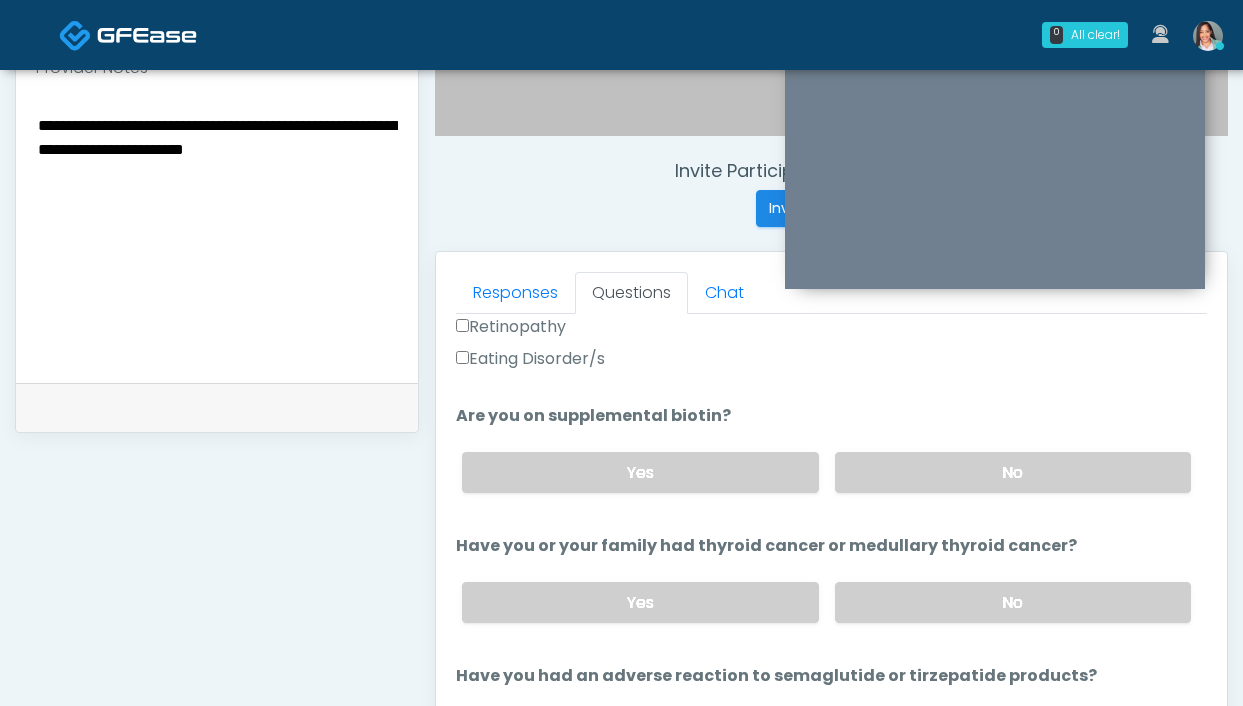 drag, startPoint x: 869, startPoint y: 471, endPoint x: 874, endPoint y: 517, distance: 46.270943 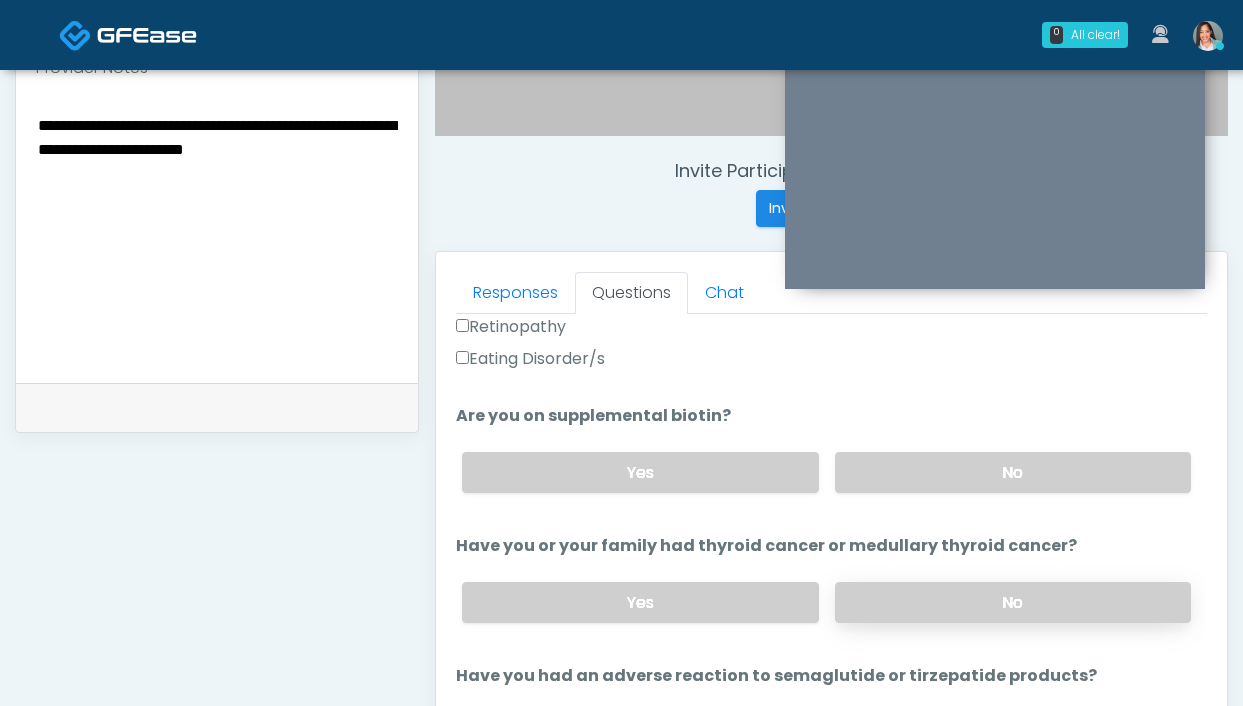 click on "No" at bounding box center [1013, 602] 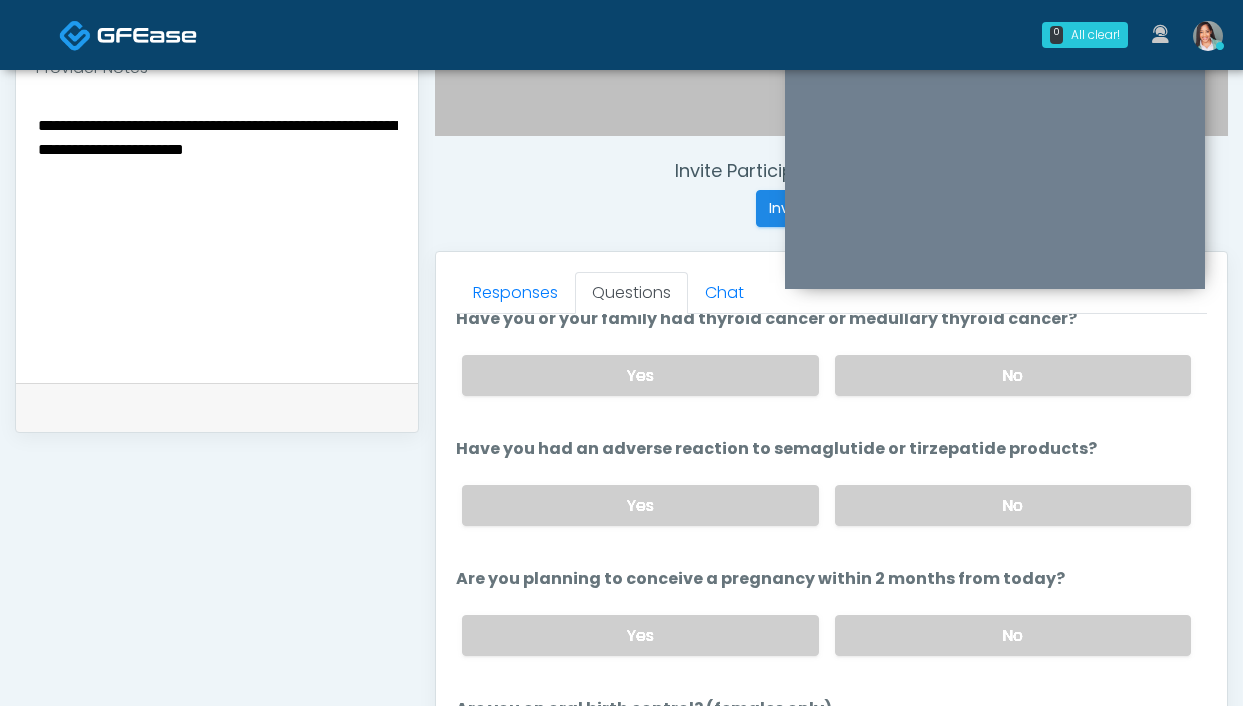 scroll, scrollTop: 921, scrollLeft: 0, axis: vertical 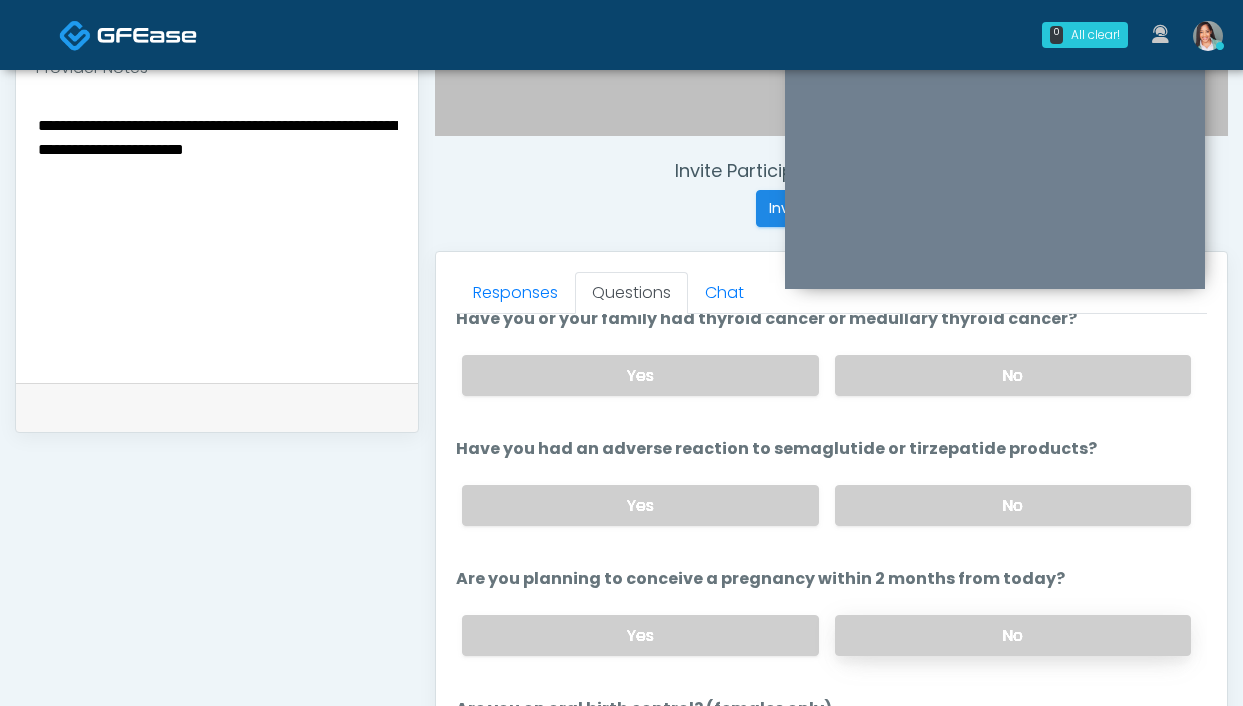 click on "No" at bounding box center (1013, 635) 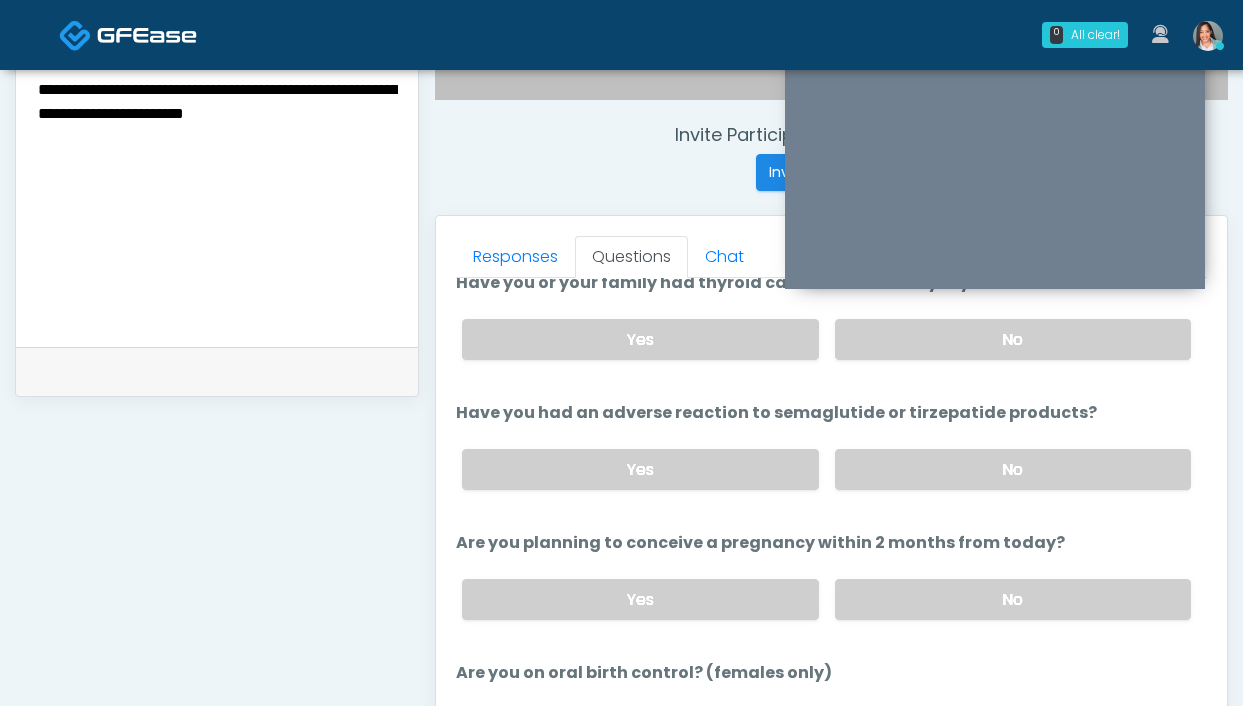 scroll, scrollTop: 866, scrollLeft: 0, axis: vertical 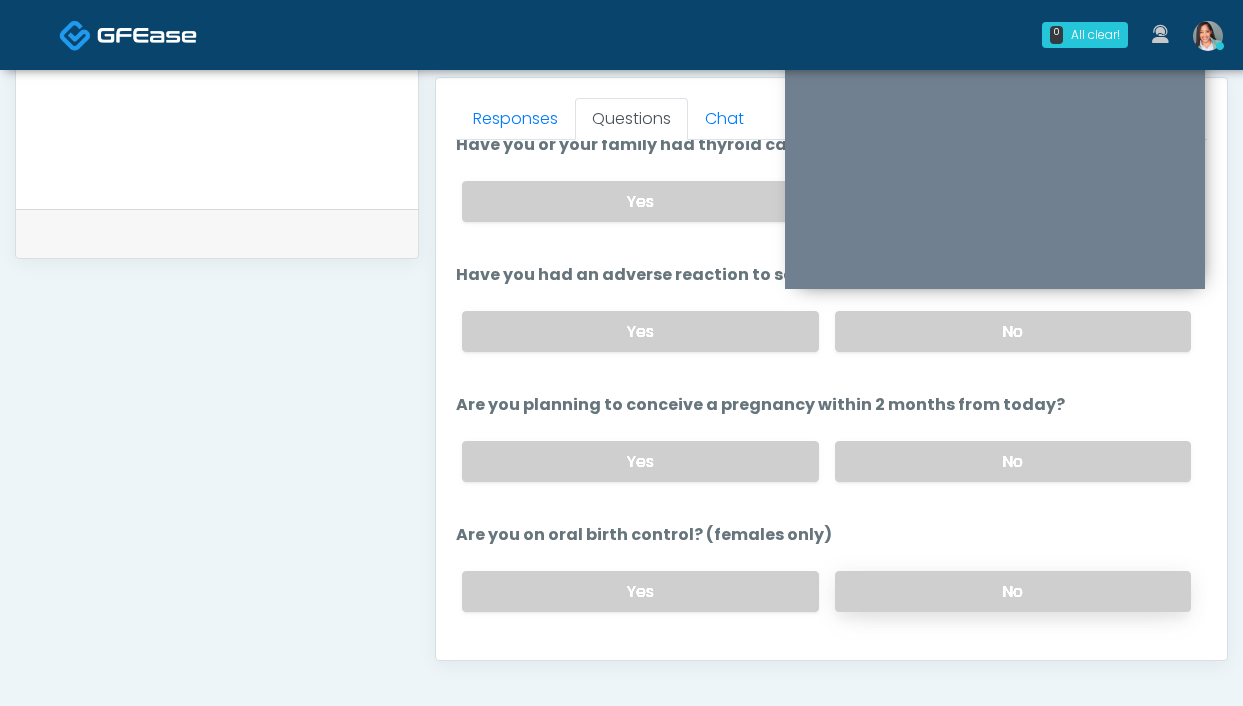 click on "No" at bounding box center [1013, 591] 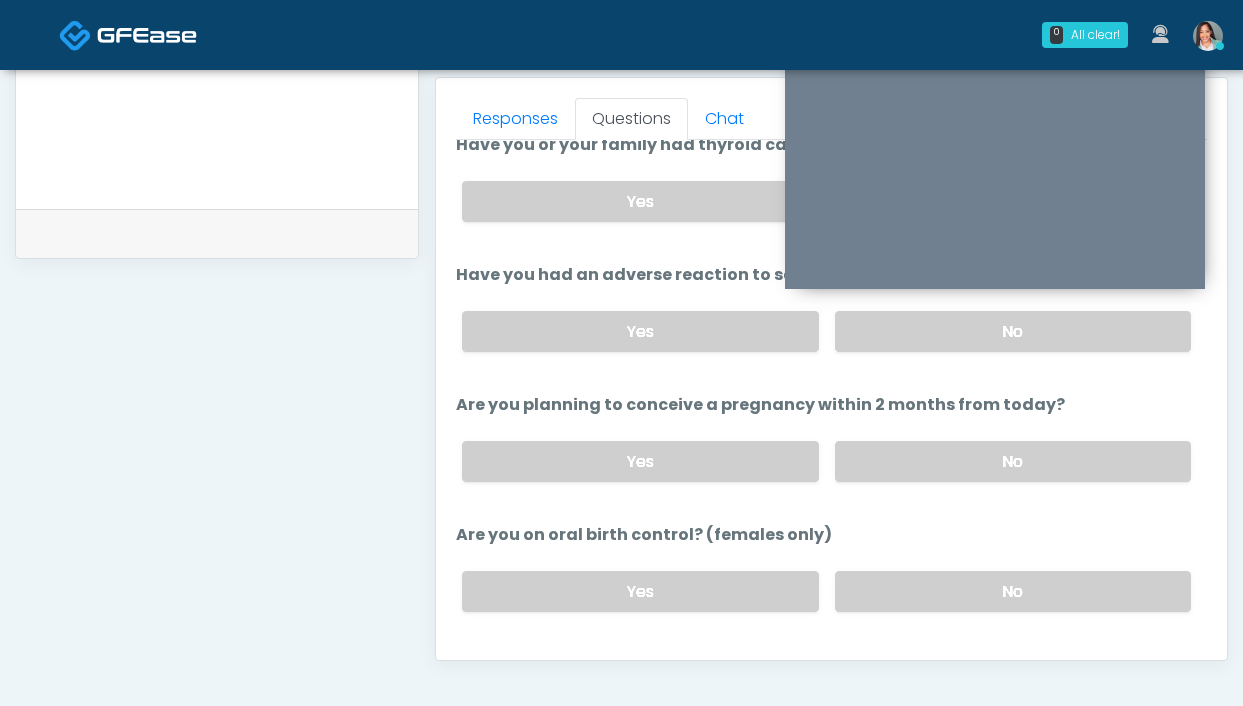 scroll, scrollTop: 1119, scrollLeft: 0, axis: vertical 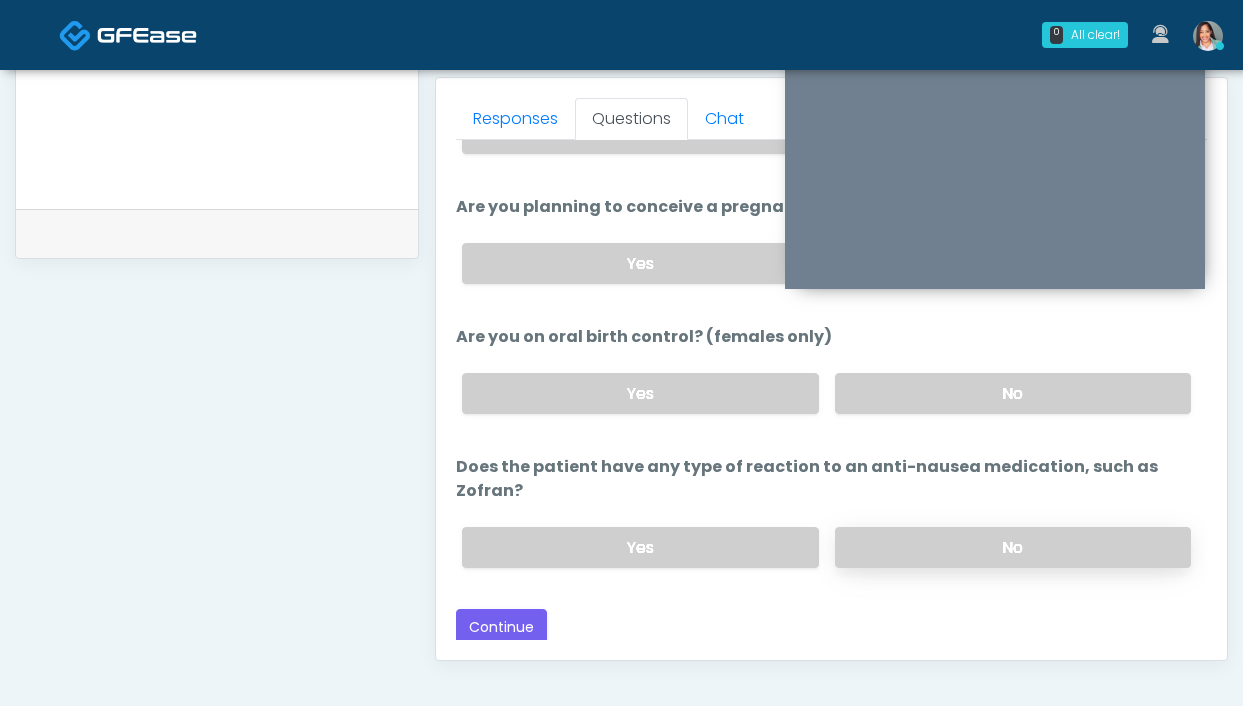click on "No" at bounding box center (1013, 547) 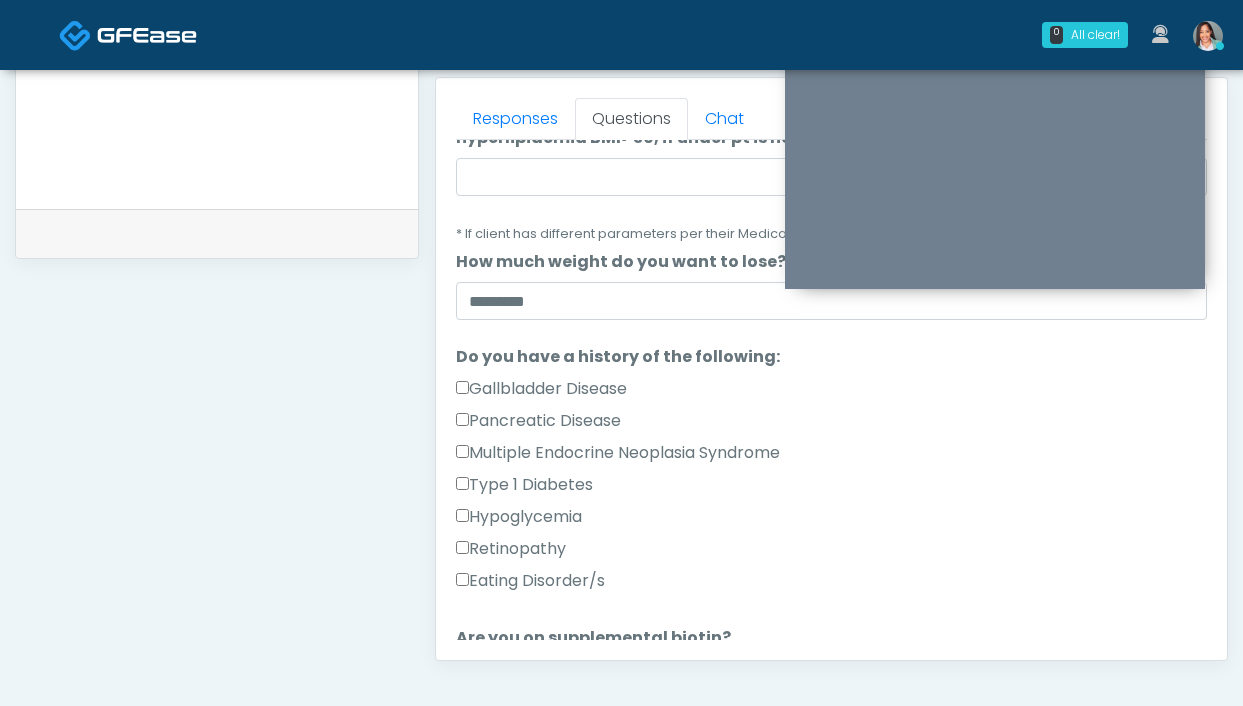scroll, scrollTop: 300, scrollLeft: 0, axis: vertical 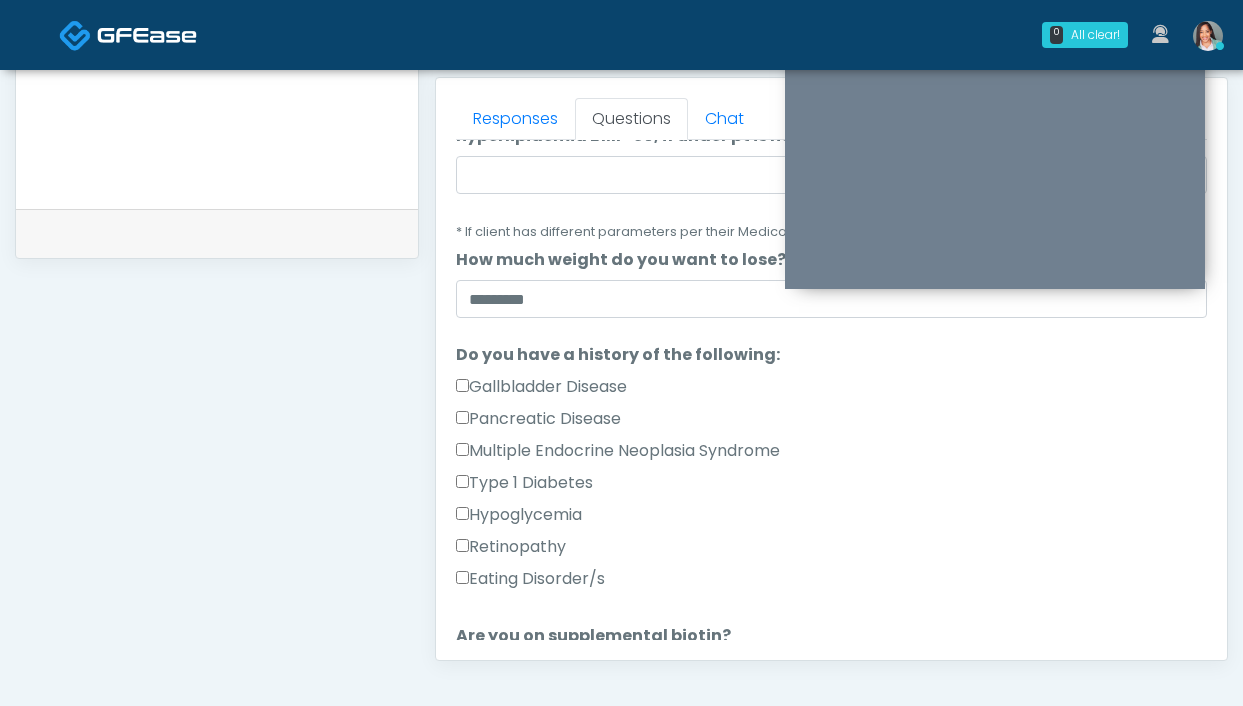 click on "Hypoglycemia" at bounding box center (519, 515) 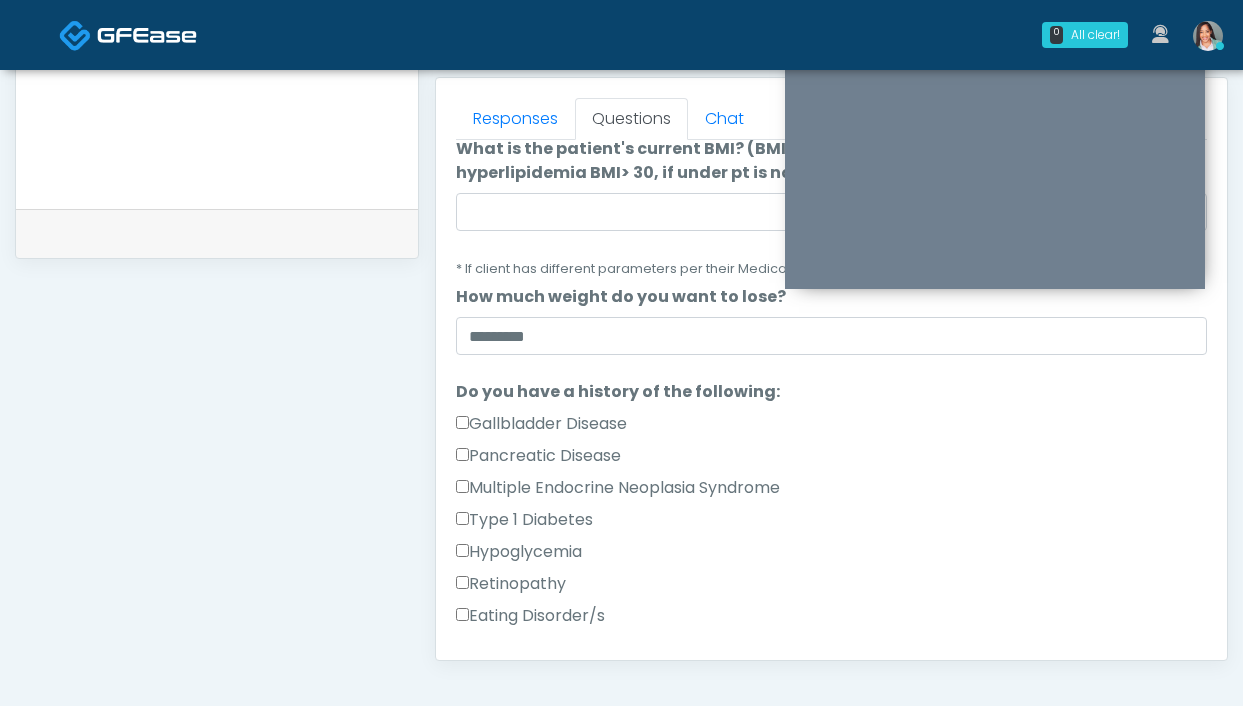 scroll, scrollTop: 264, scrollLeft: 0, axis: vertical 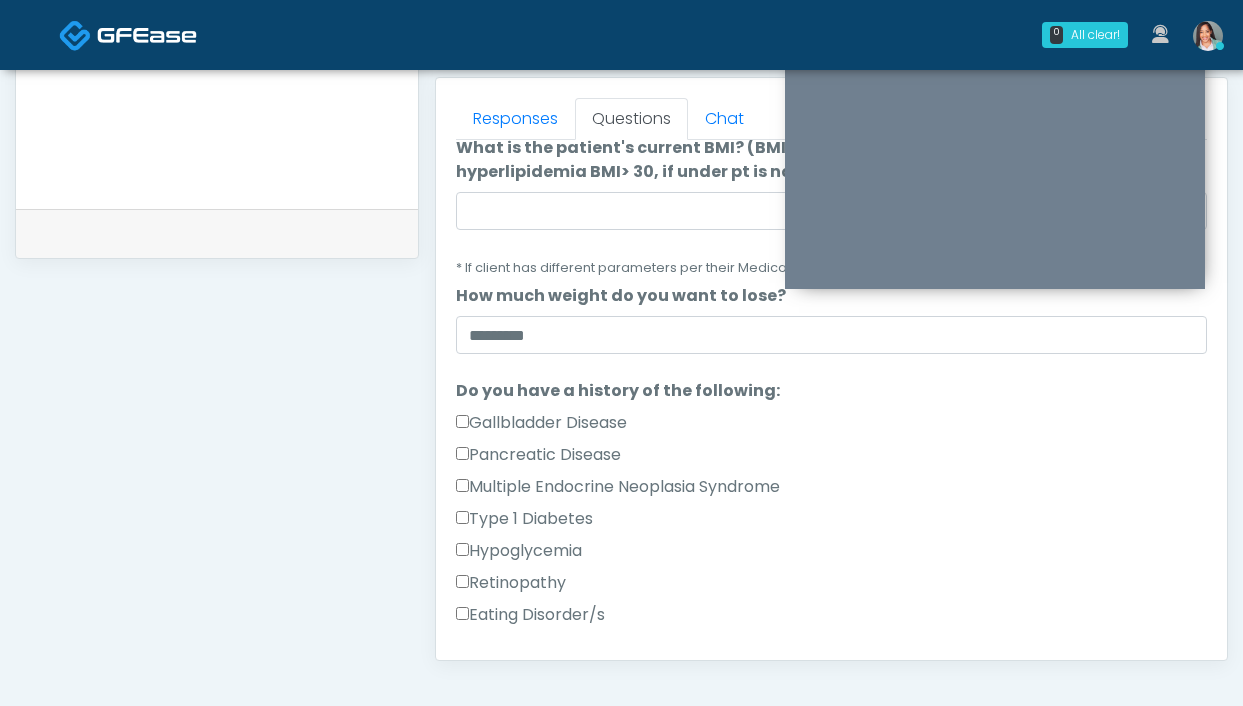 drag, startPoint x: 798, startPoint y: 499, endPoint x: 475, endPoint y: 491, distance: 323.09906 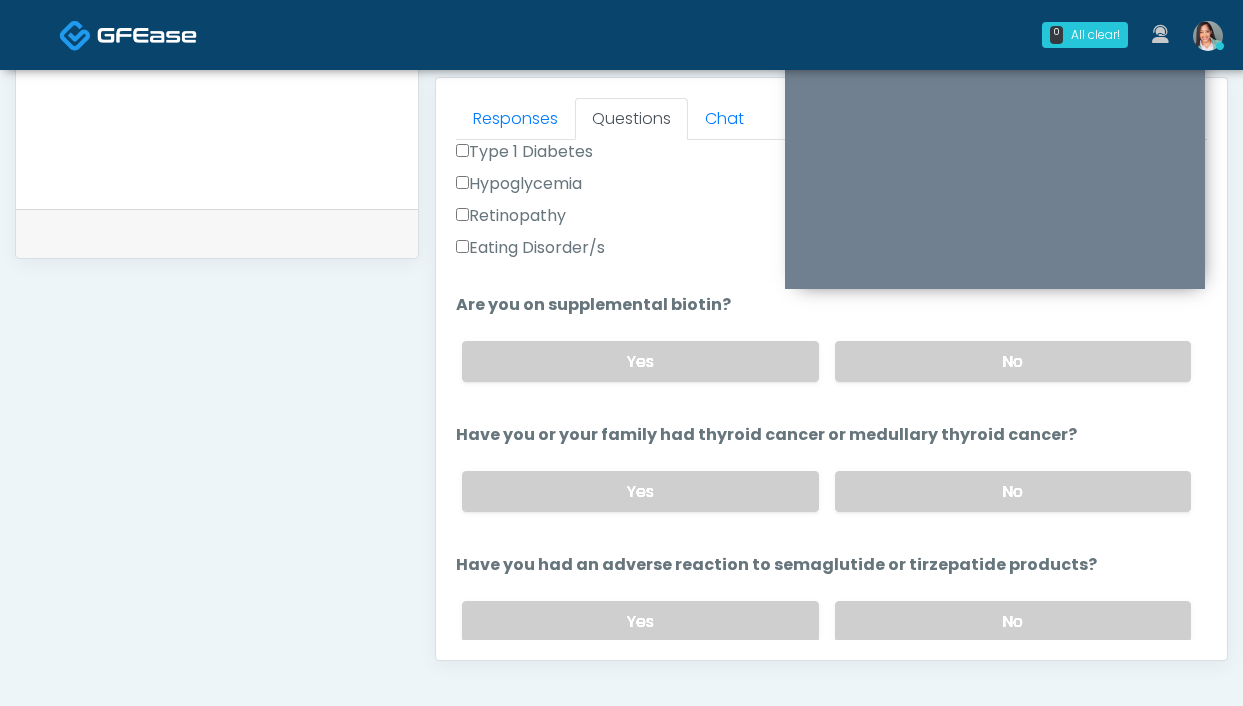 scroll, scrollTop: 636, scrollLeft: 0, axis: vertical 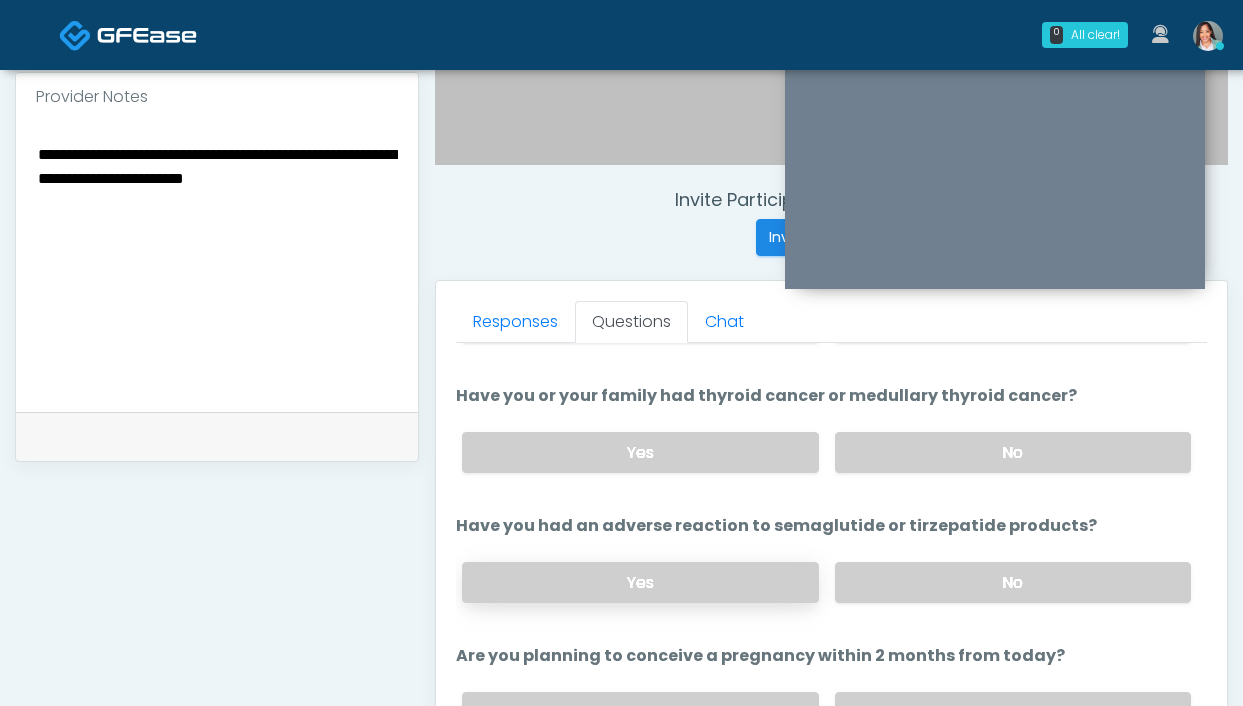 click on "Yes" at bounding box center [640, 582] 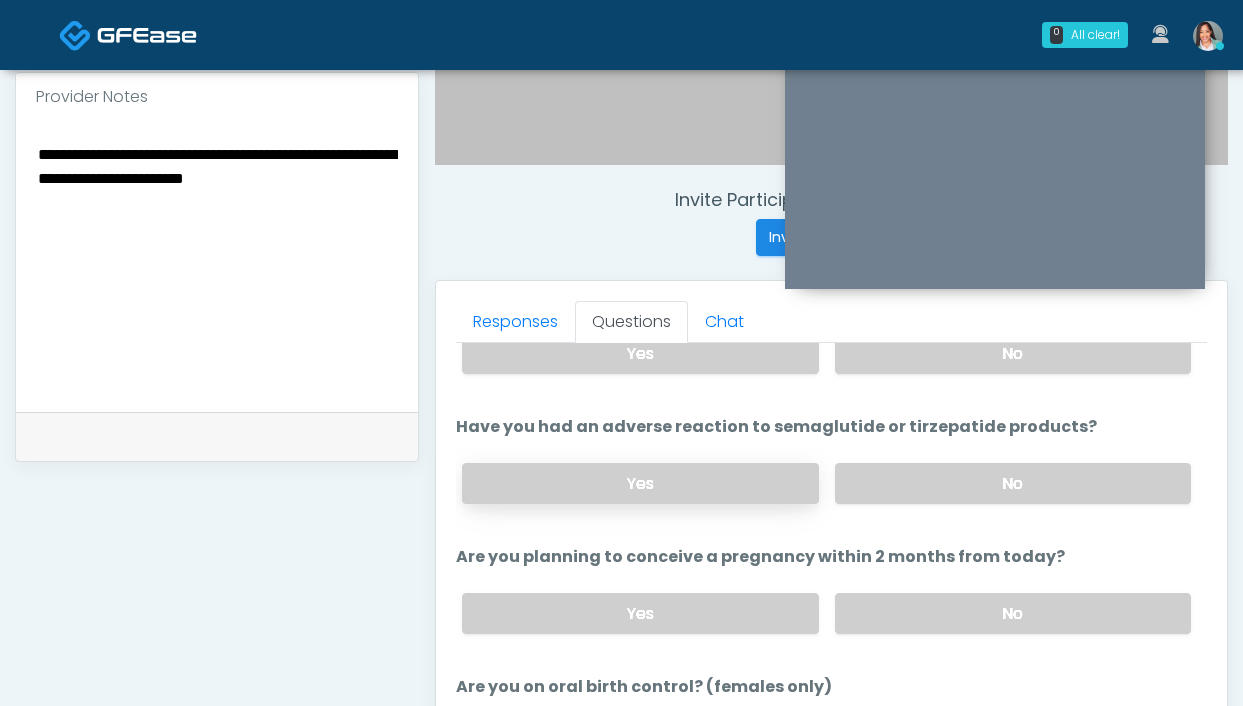 scroll, scrollTop: 982, scrollLeft: 0, axis: vertical 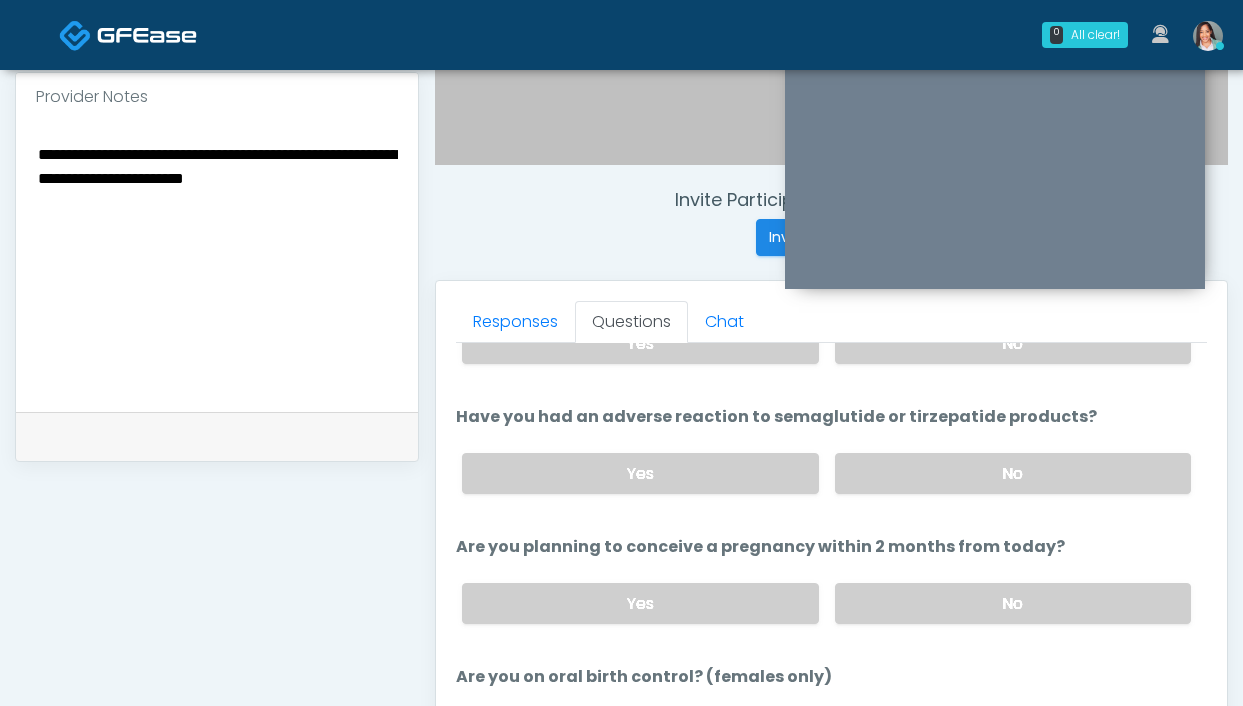 click on "Have you had an adverse reaction to semaglutide or tirzepatide products?" at bounding box center [776, 417] 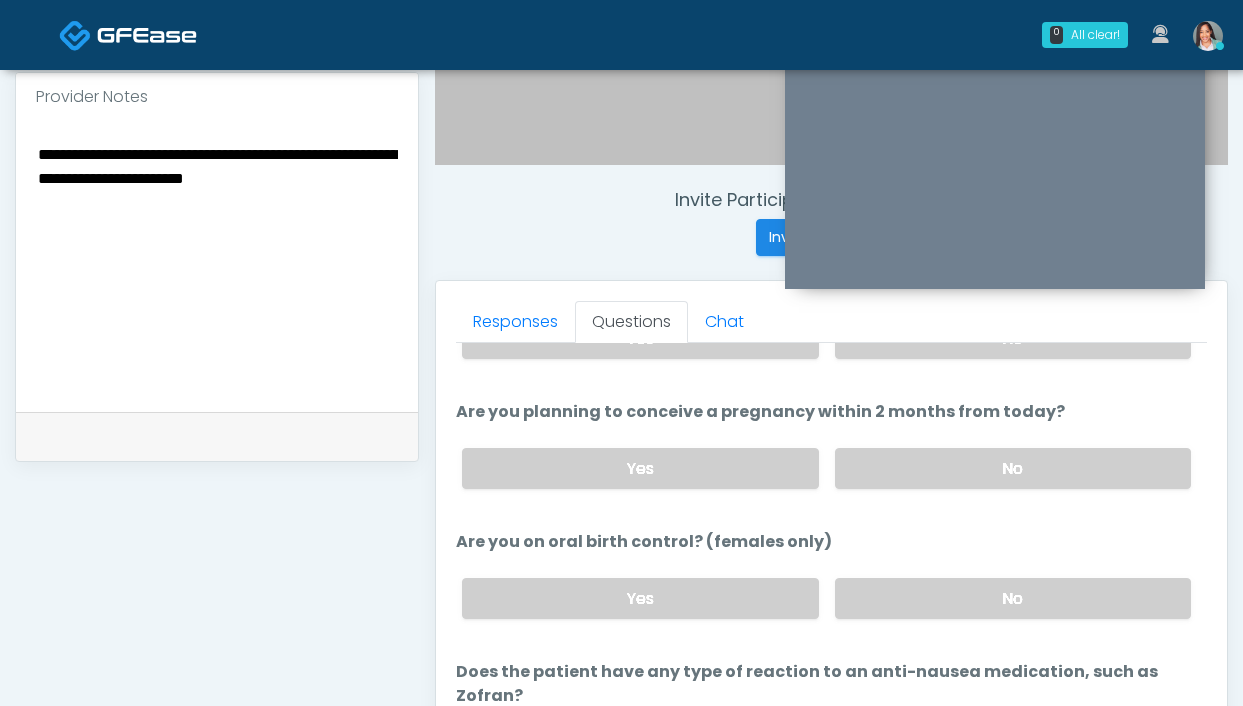 scroll, scrollTop: 1119, scrollLeft: 0, axis: vertical 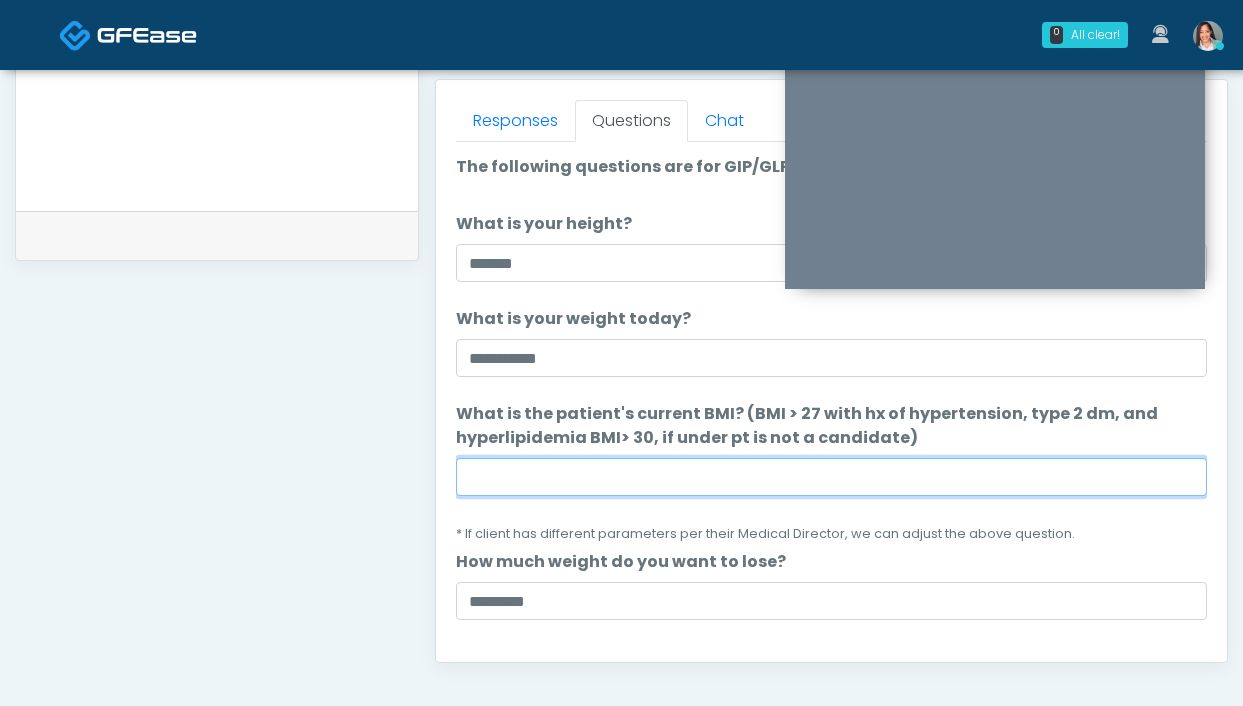 click on "What is the patient's current BMI? (BMI > 27 with hx of hypertension, type 2 dm, and hyperlipidemia BMI> 30, if under pt is not a candidate)" at bounding box center (831, 477) 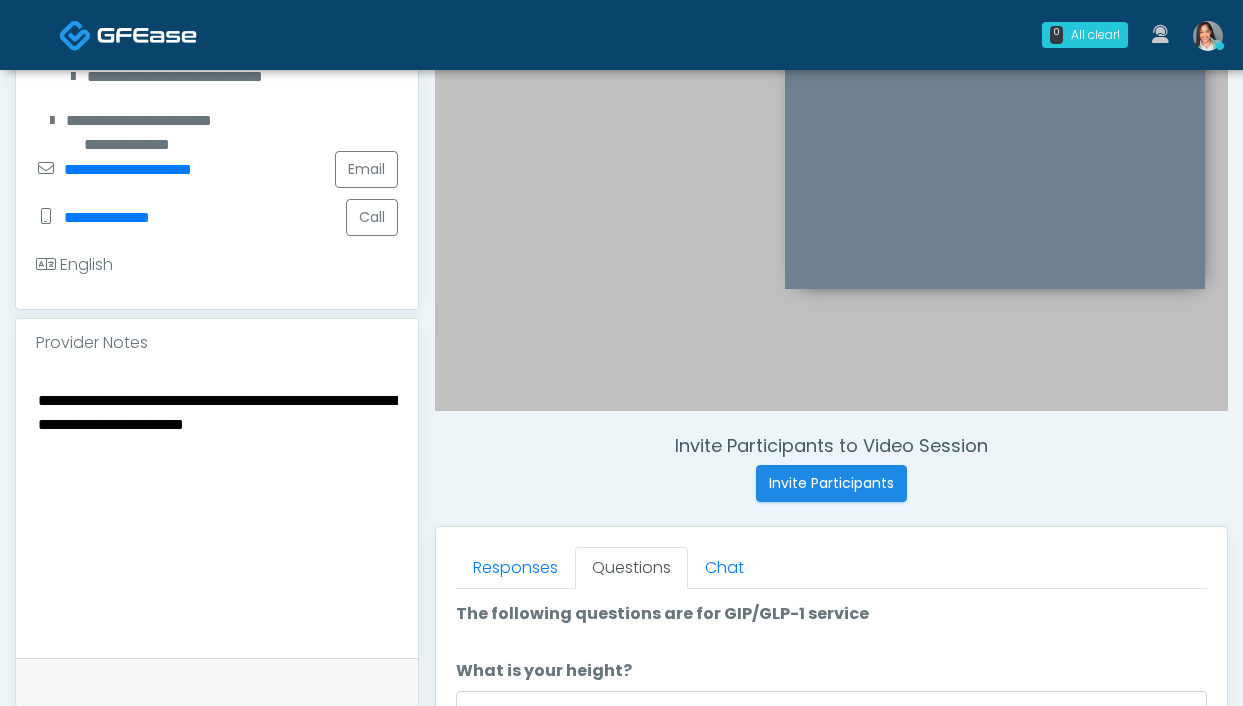 scroll, scrollTop: 0, scrollLeft: 0, axis: both 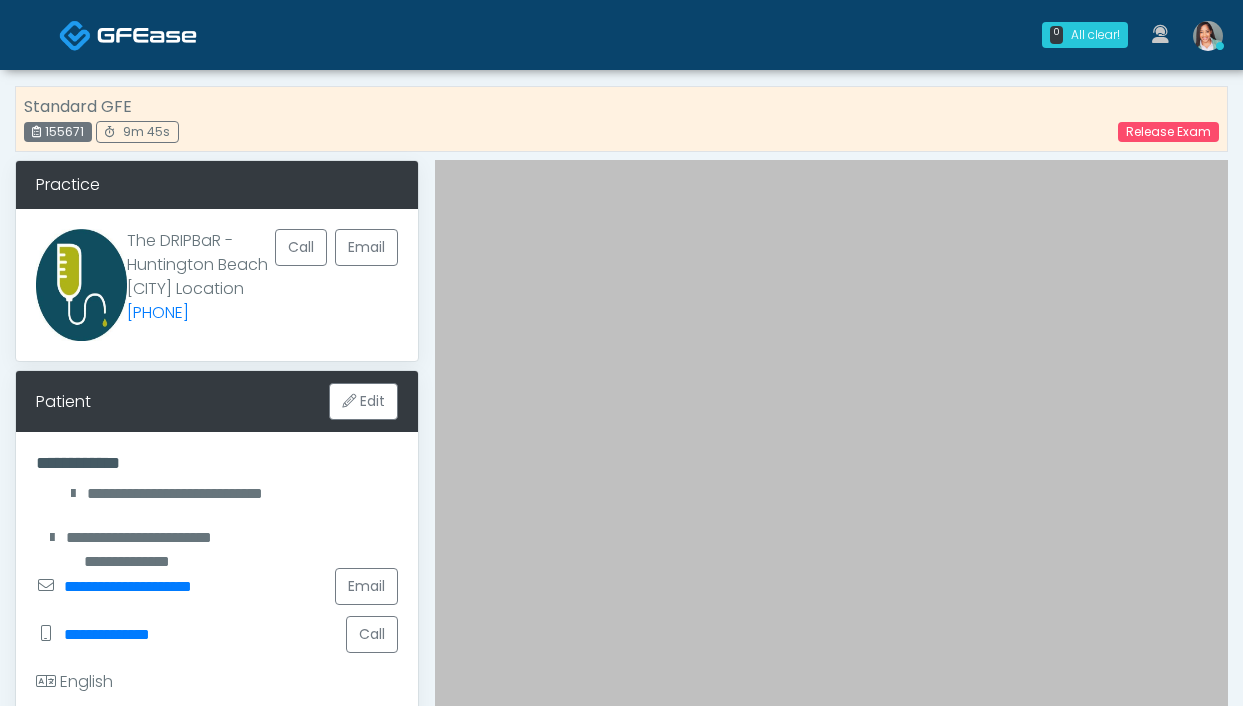 type on "****" 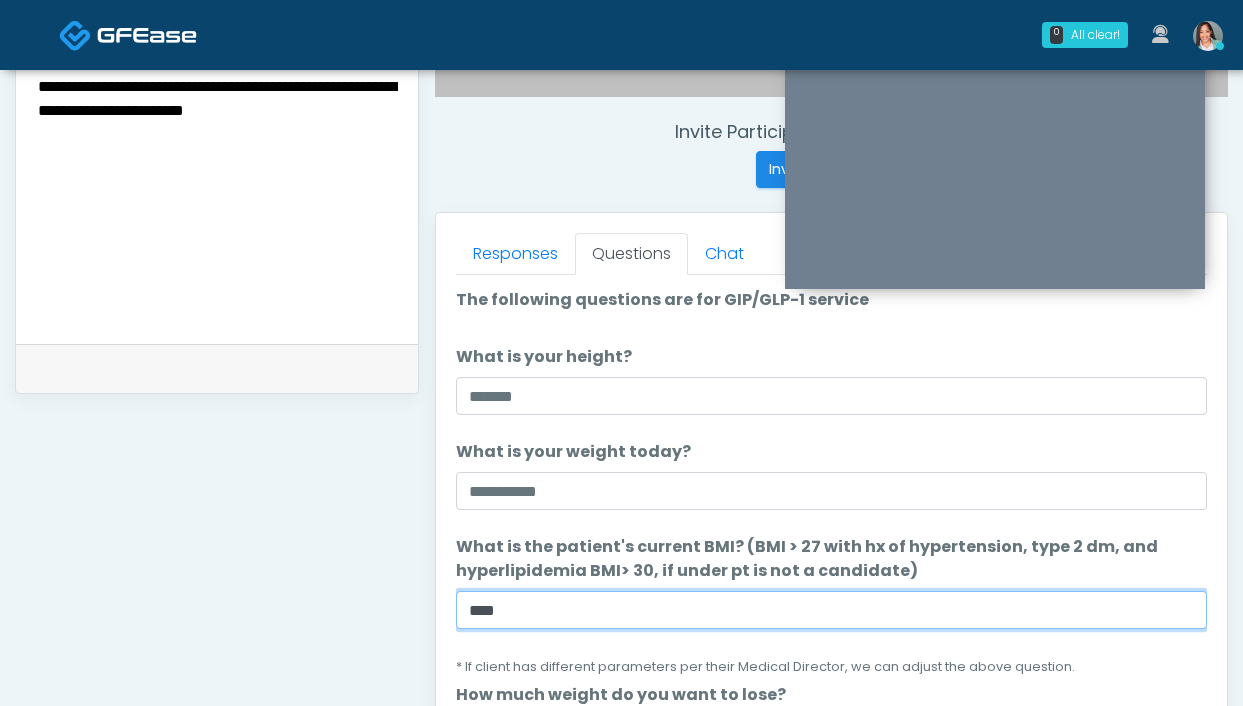 scroll, scrollTop: 642, scrollLeft: 0, axis: vertical 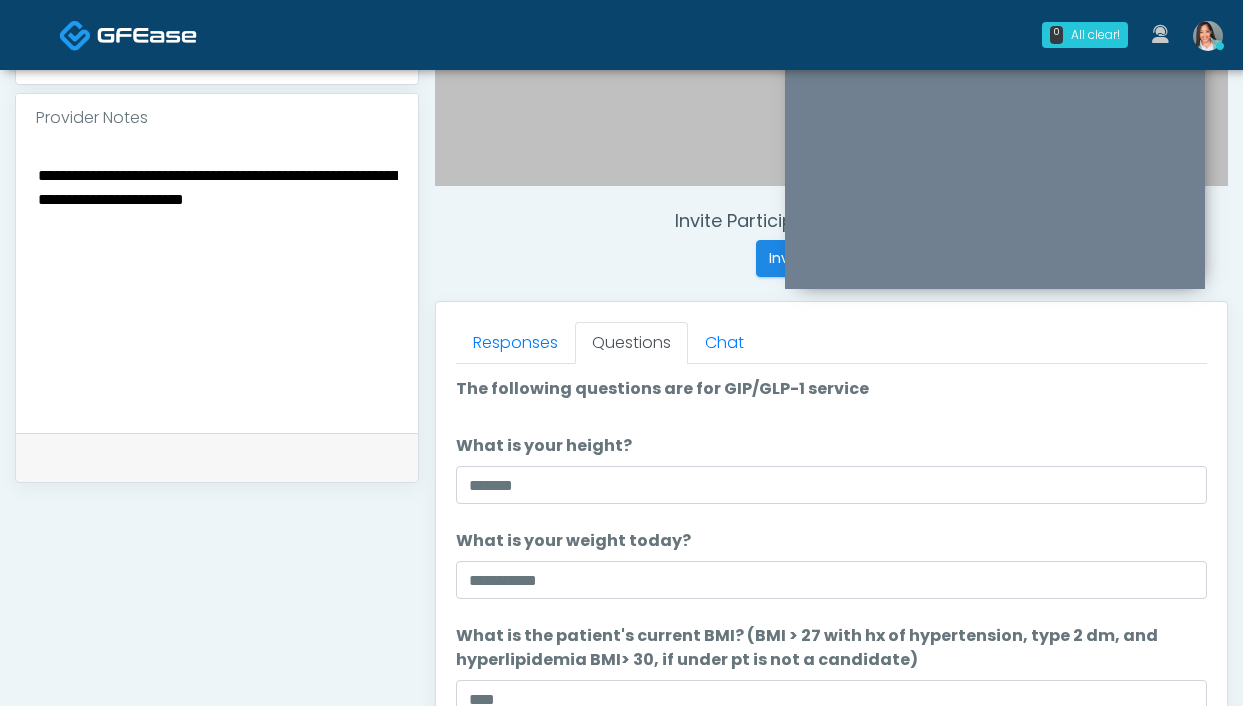 click on "**********" at bounding box center (217, 284) 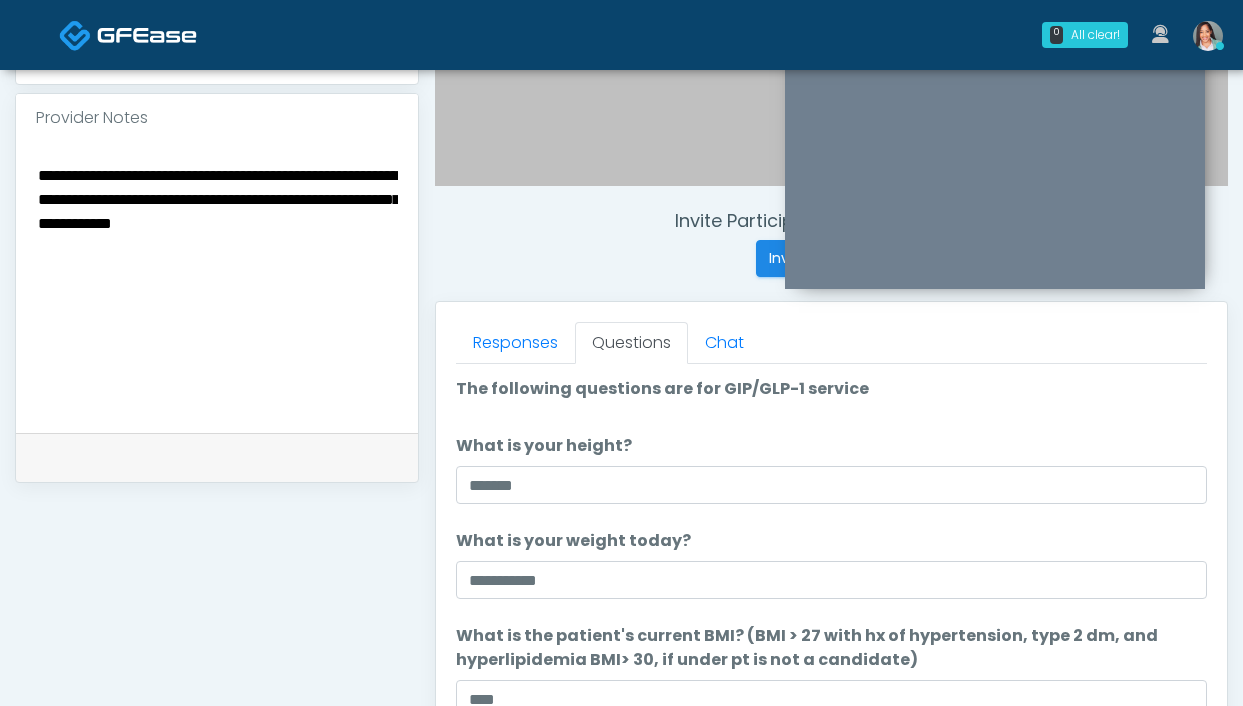 click on "**********" at bounding box center (217, 284) 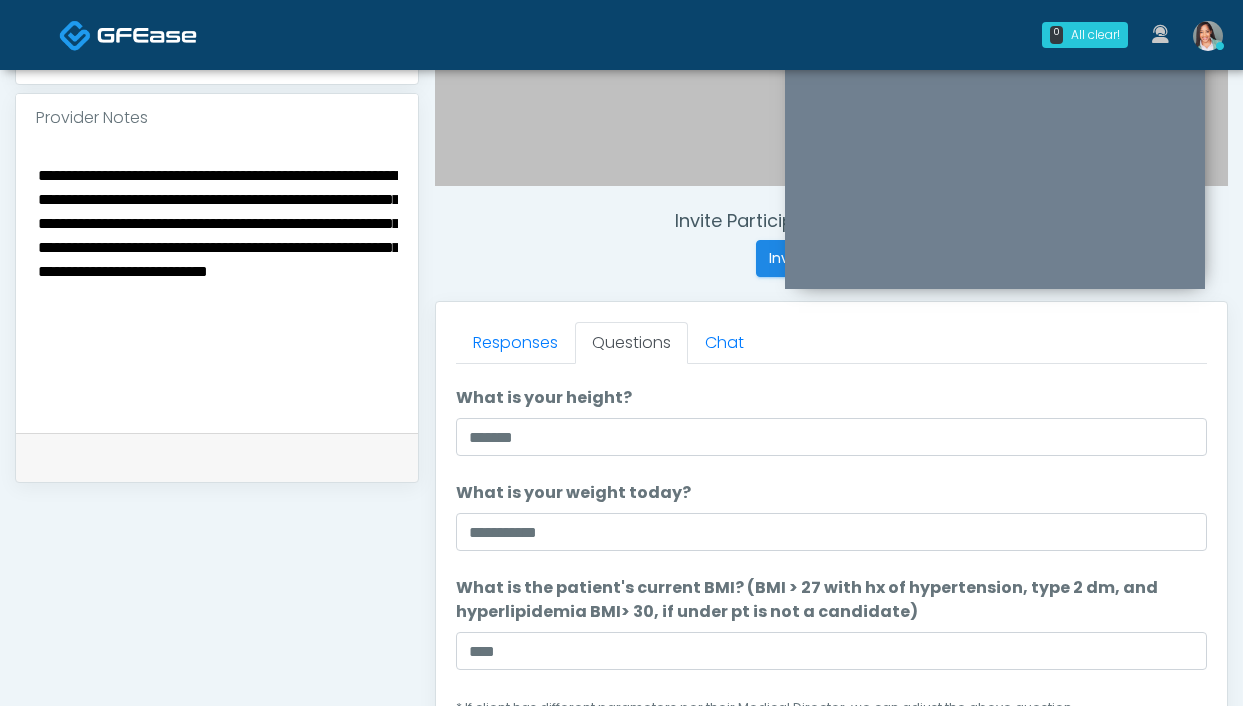 scroll, scrollTop: 187, scrollLeft: 0, axis: vertical 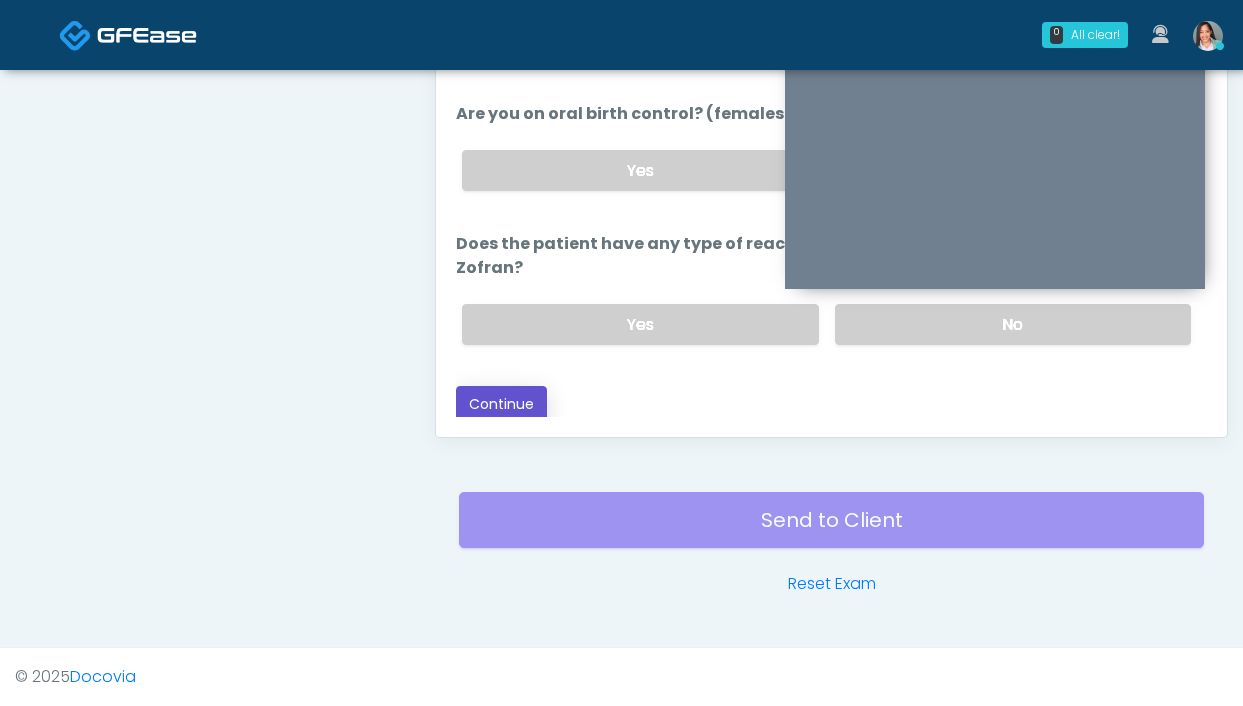 click on "Continue" at bounding box center [501, 404] 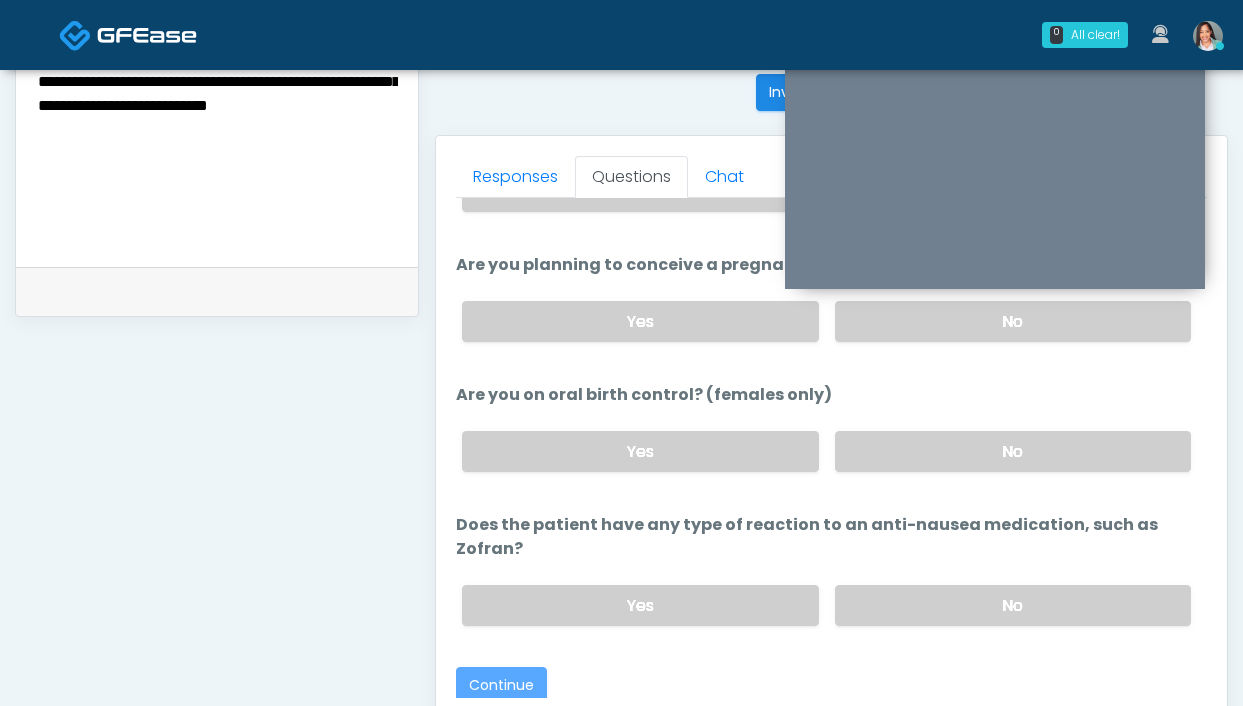 scroll, scrollTop: 685, scrollLeft: 0, axis: vertical 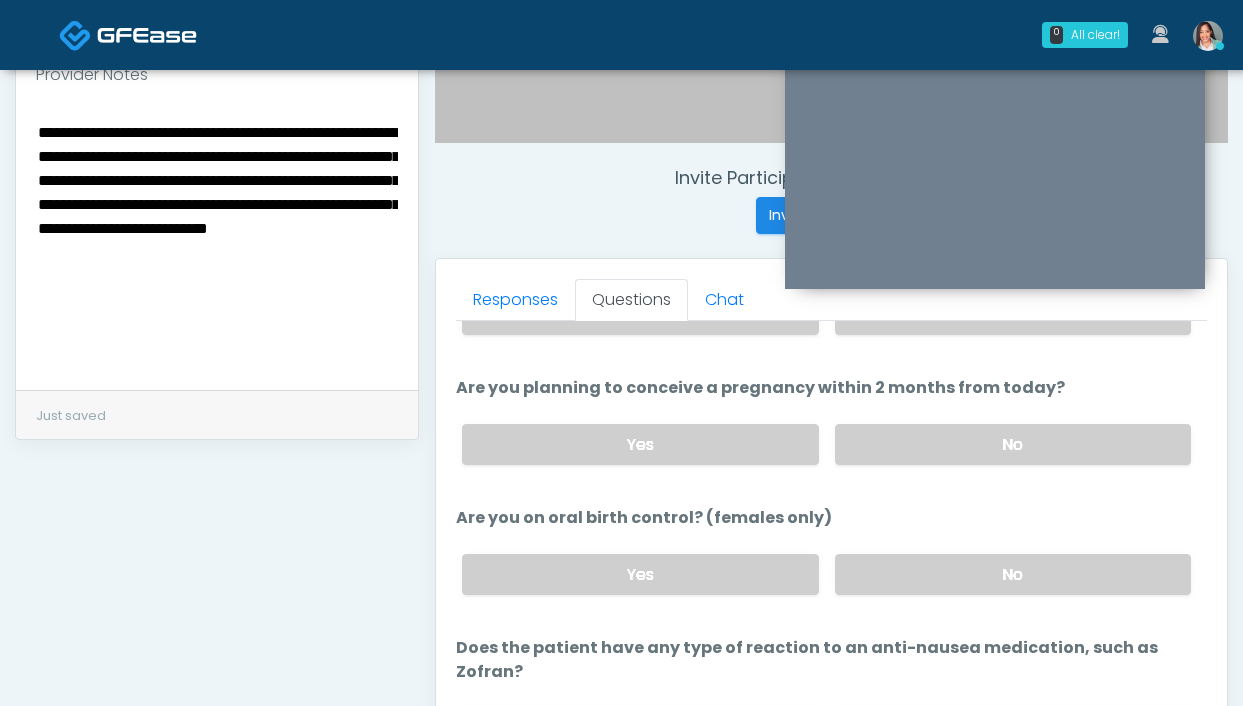 click on "**********" at bounding box center [217, 241] 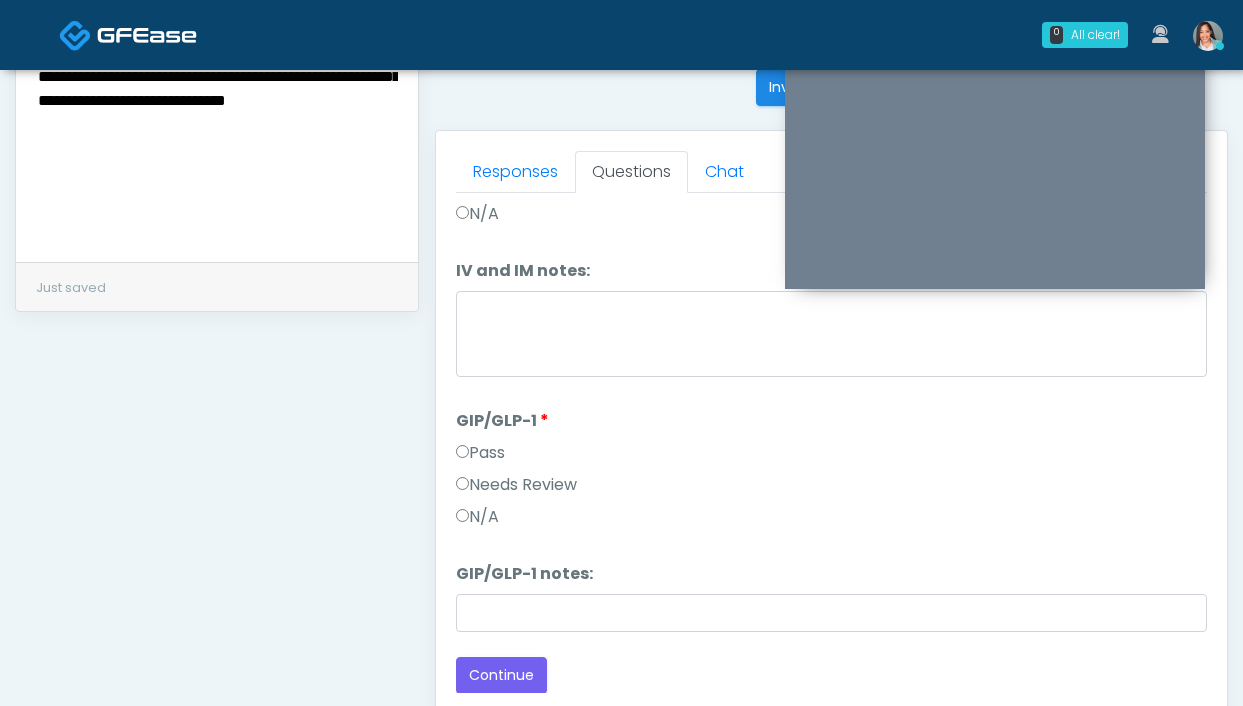 scroll, scrollTop: 764, scrollLeft: 0, axis: vertical 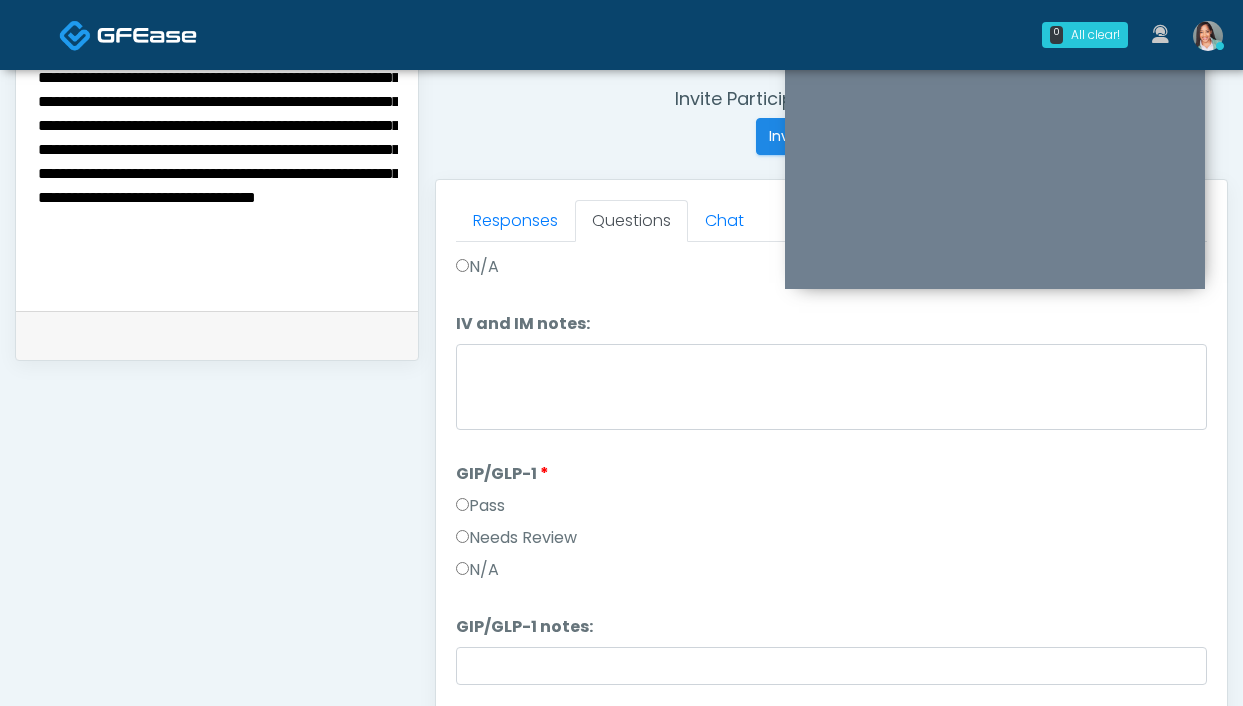 type on "**********" 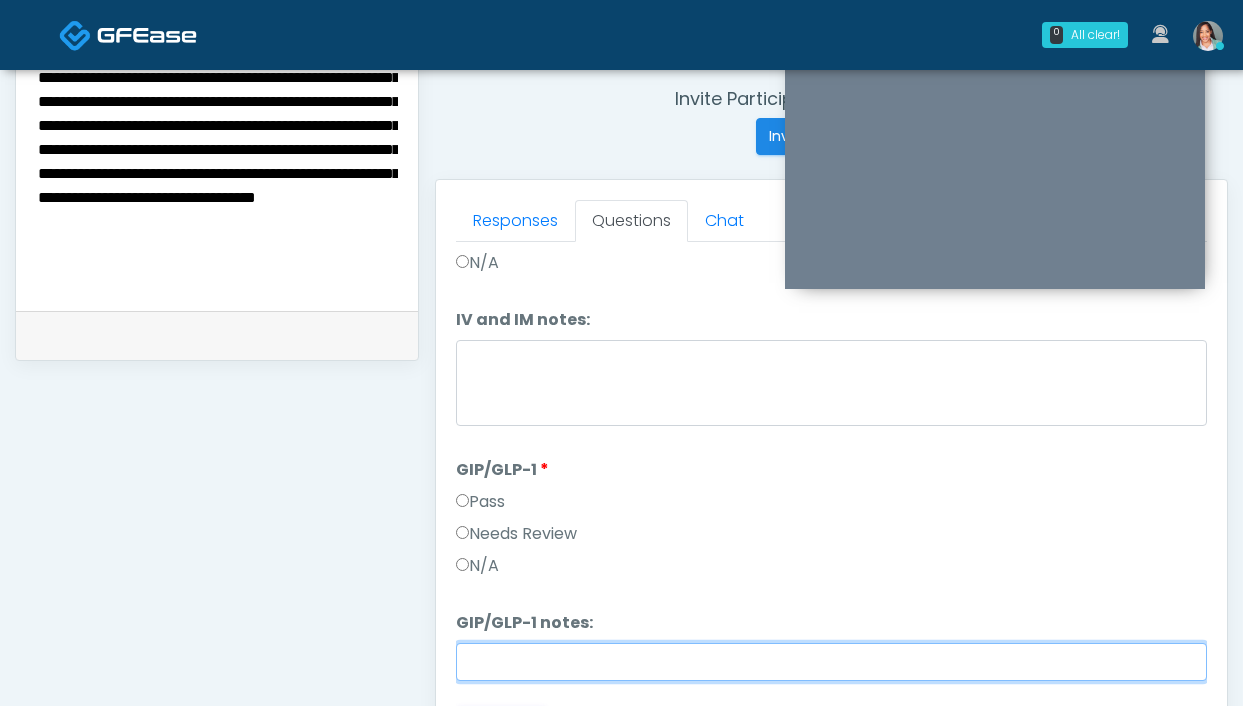 click on "GIP/GLP-1 notes:" at bounding box center (831, 662) 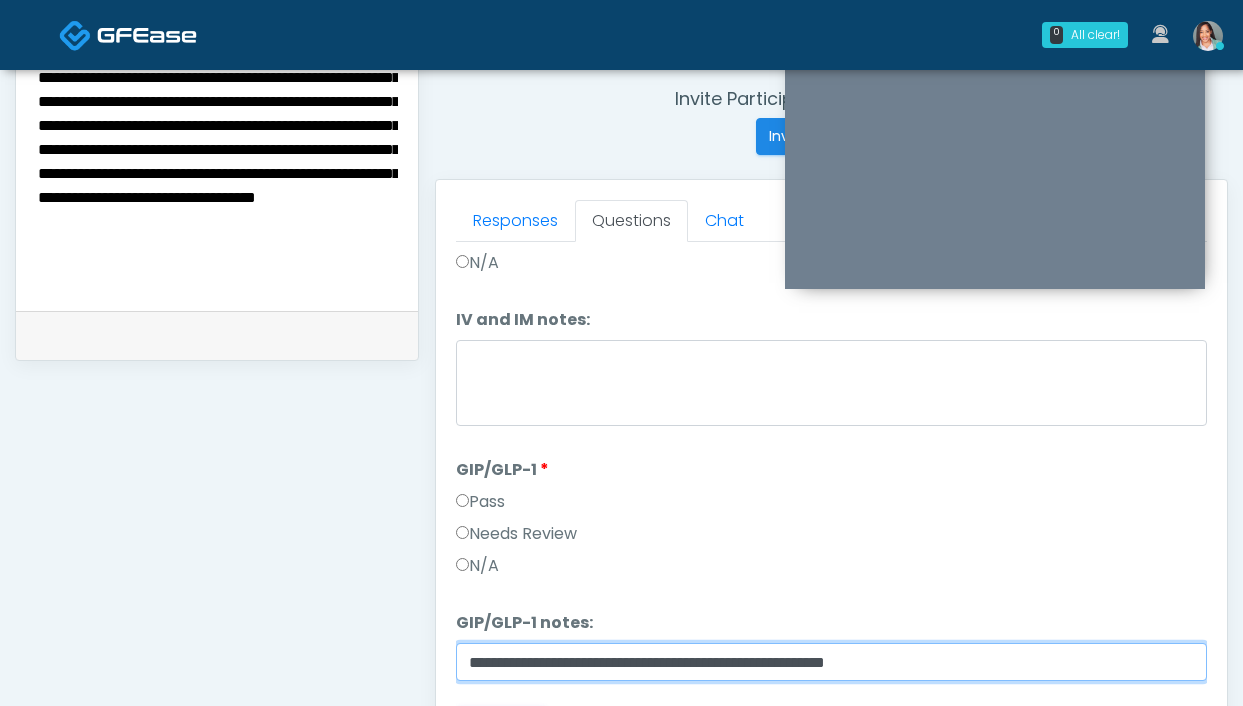 scroll, scrollTop: 0, scrollLeft: 0, axis: both 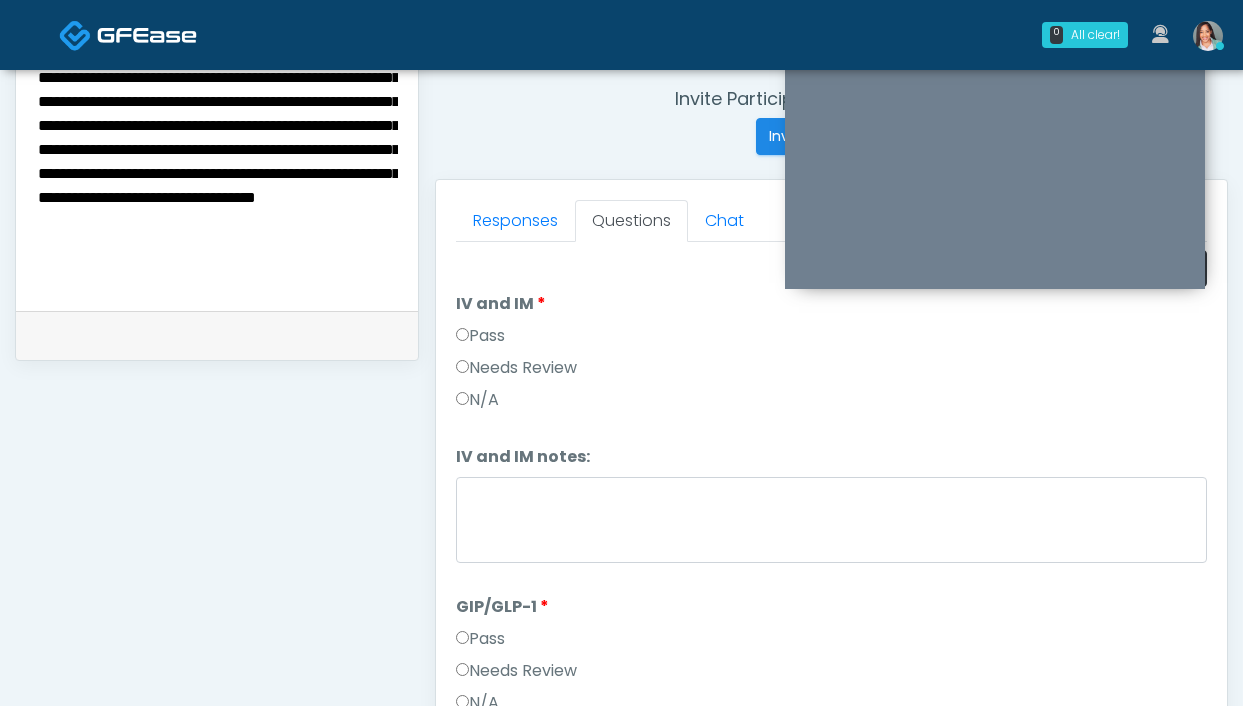 type on "**********" 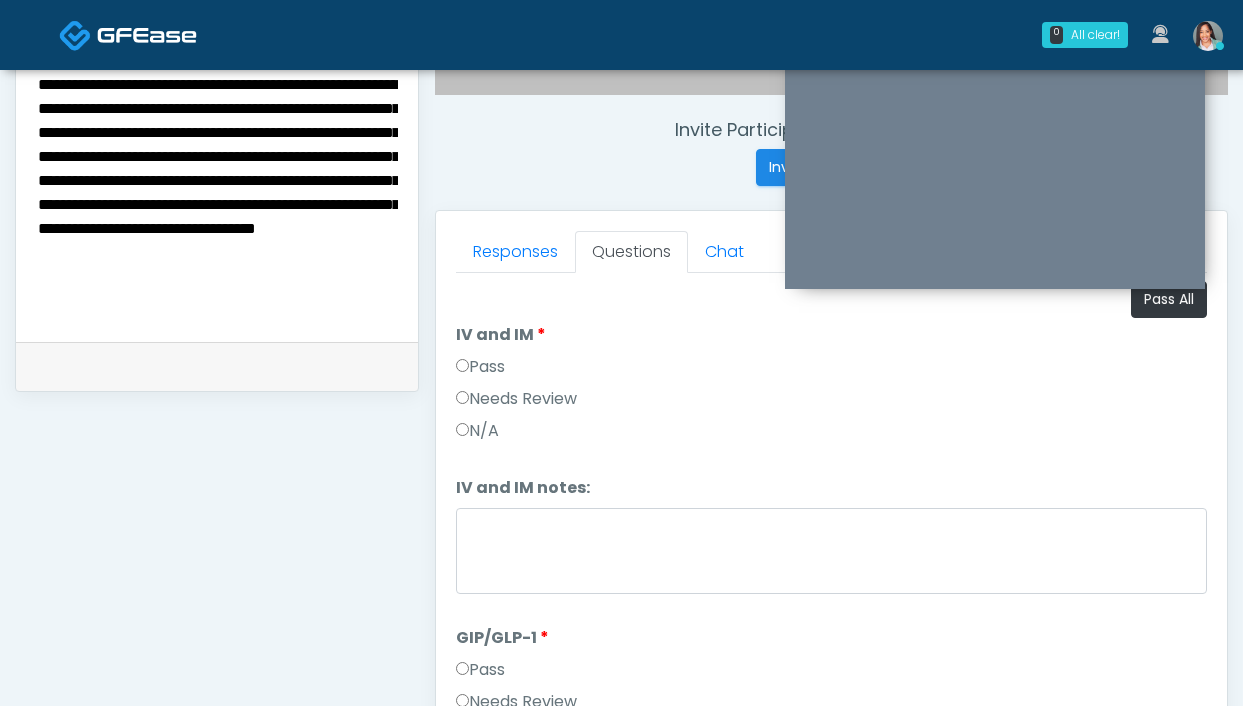 scroll, scrollTop: 732, scrollLeft: 0, axis: vertical 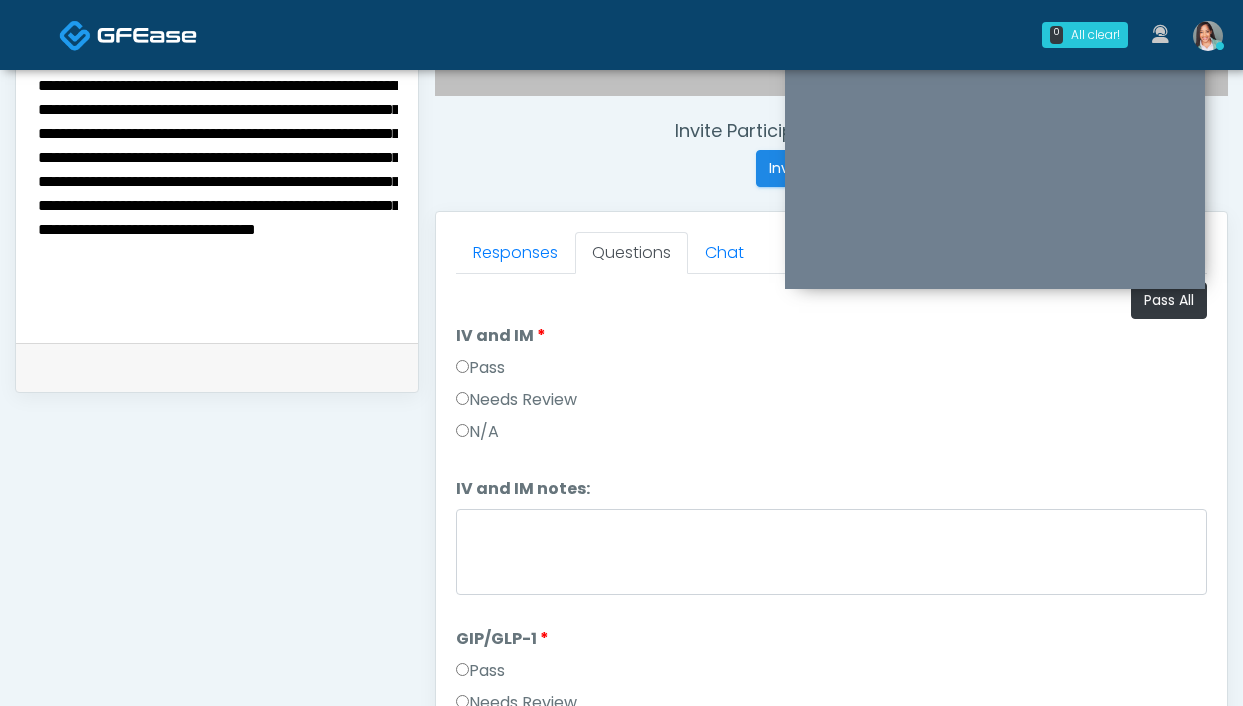 click on "IV and IM notes:
IV and IM notes:" at bounding box center [831, 539] 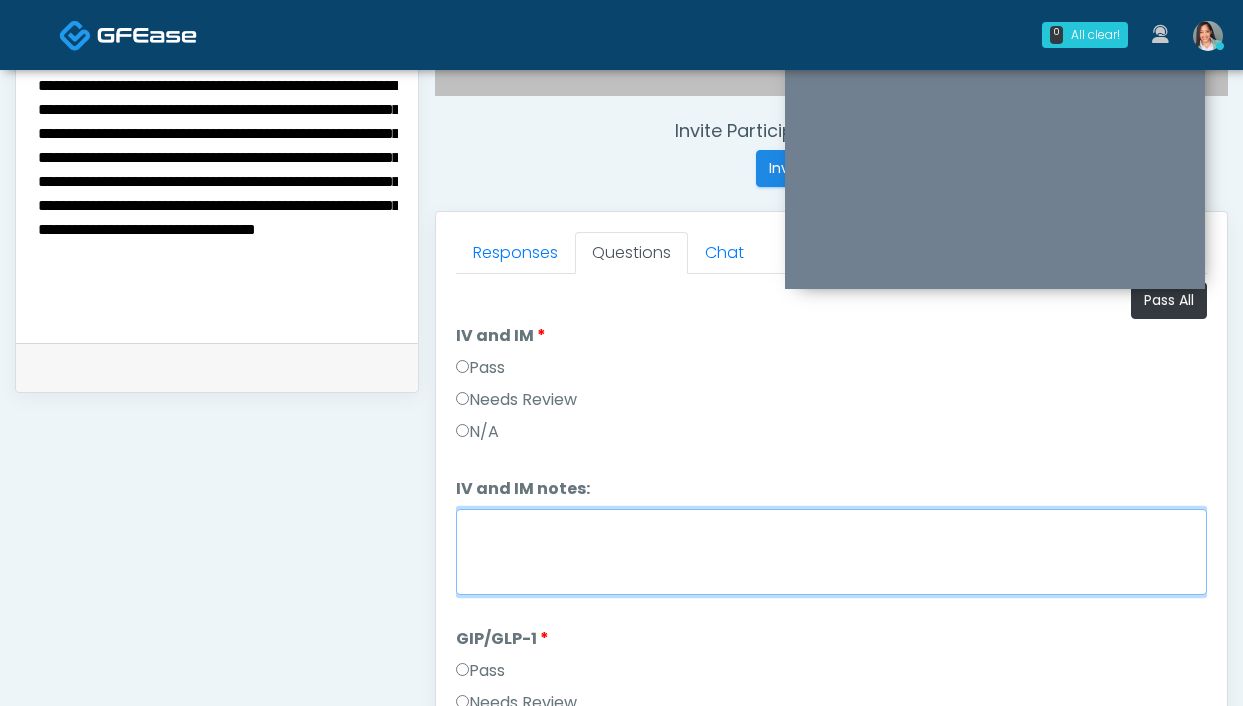 click on "IV and IM notes:" at bounding box center [831, 552] 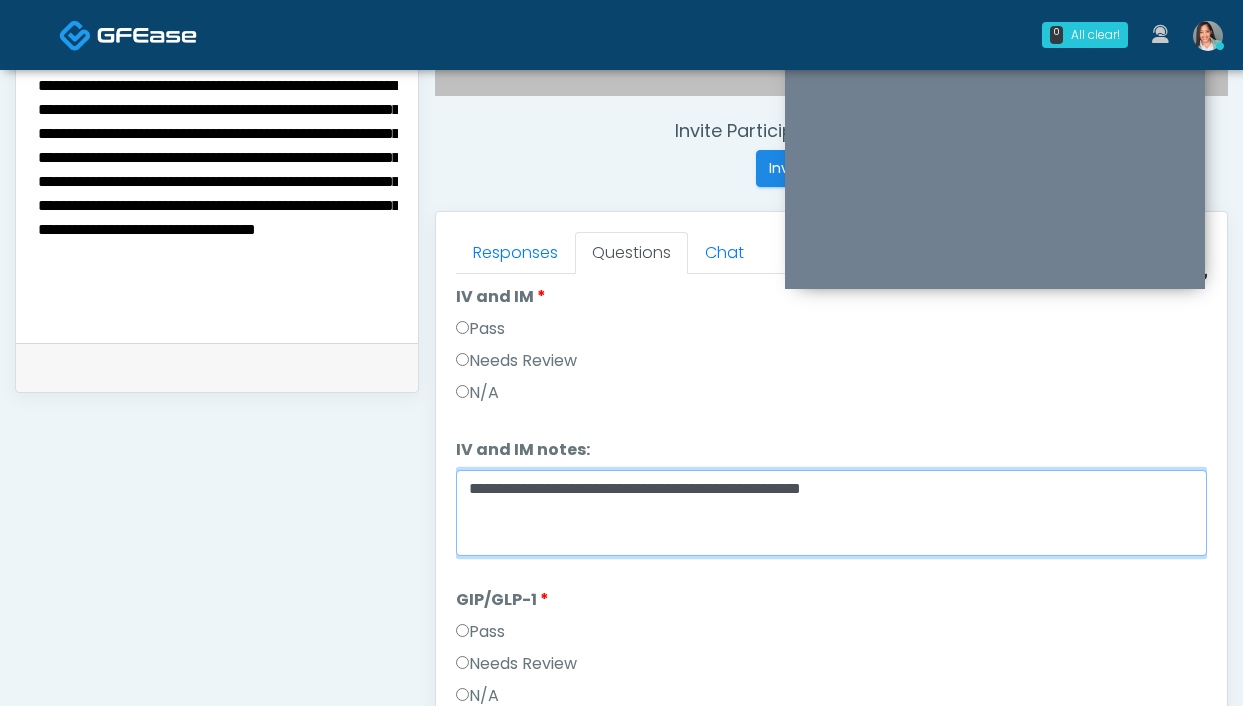 scroll, scrollTop: 137, scrollLeft: 0, axis: vertical 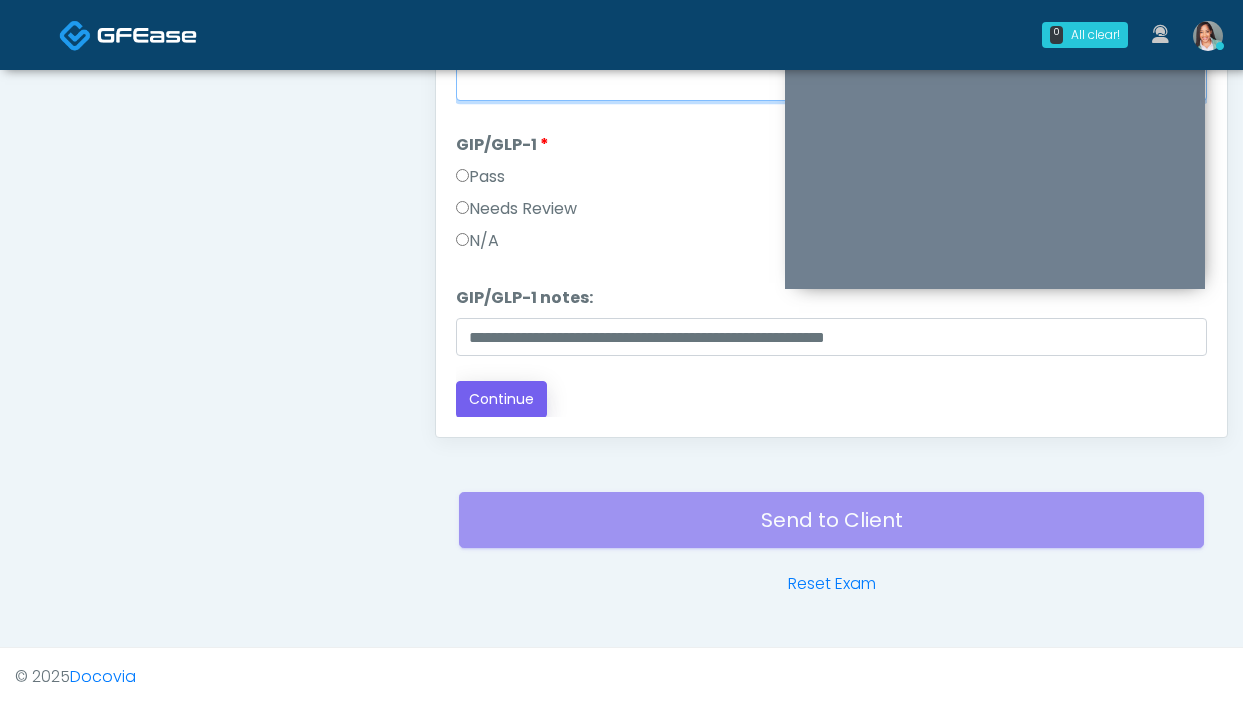 type on "**********" 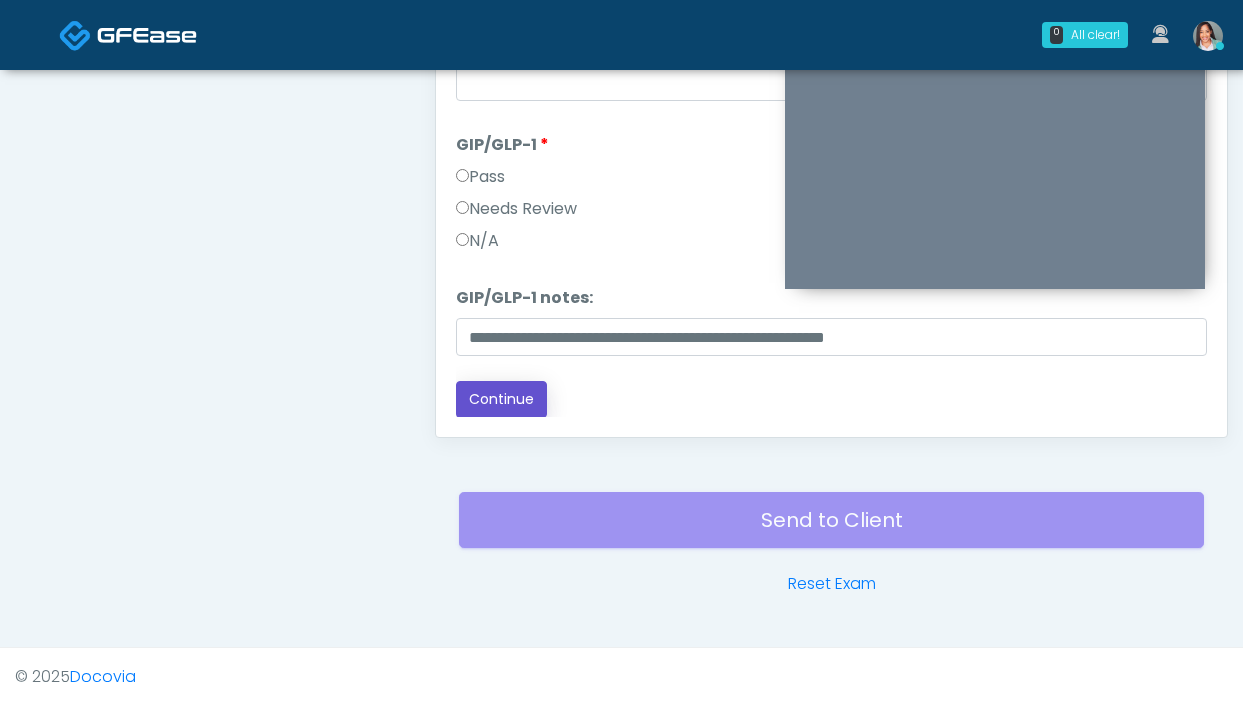 click on "Continue" at bounding box center [501, 399] 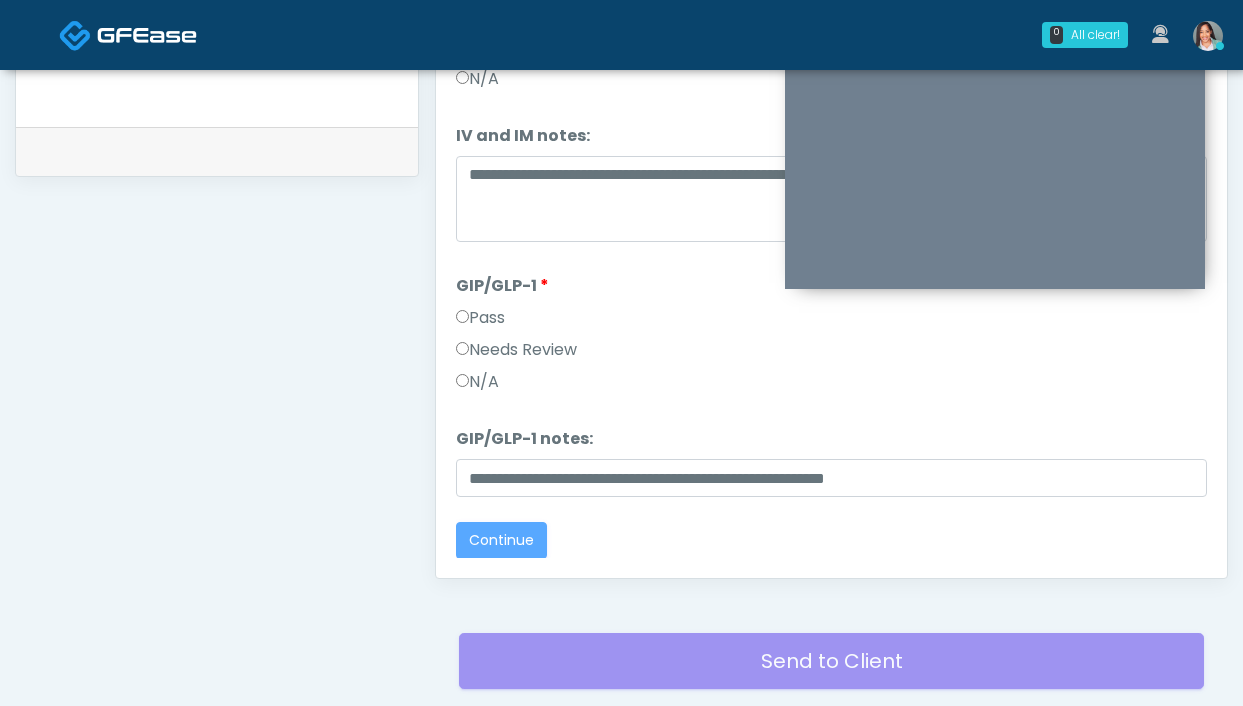 scroll, scrollTop: 948, scrollLeft: 0, axis: vertical 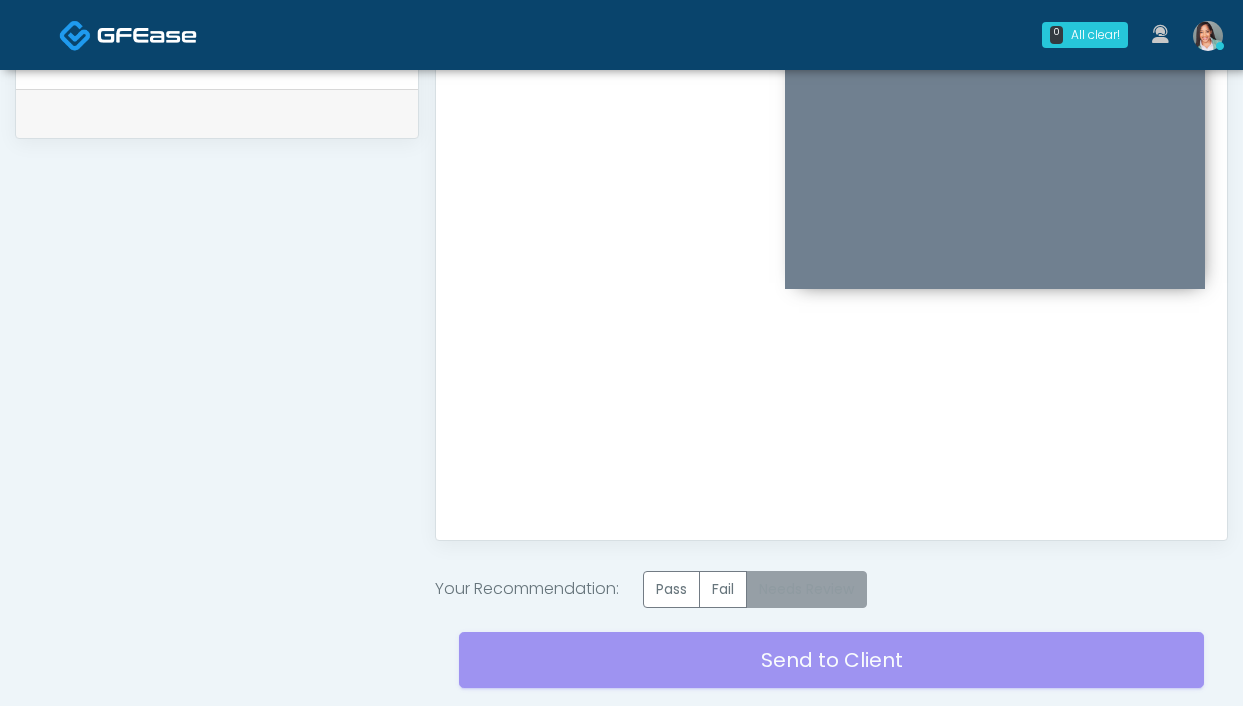 click on "Needs Review" at bounding box center (806, 589) 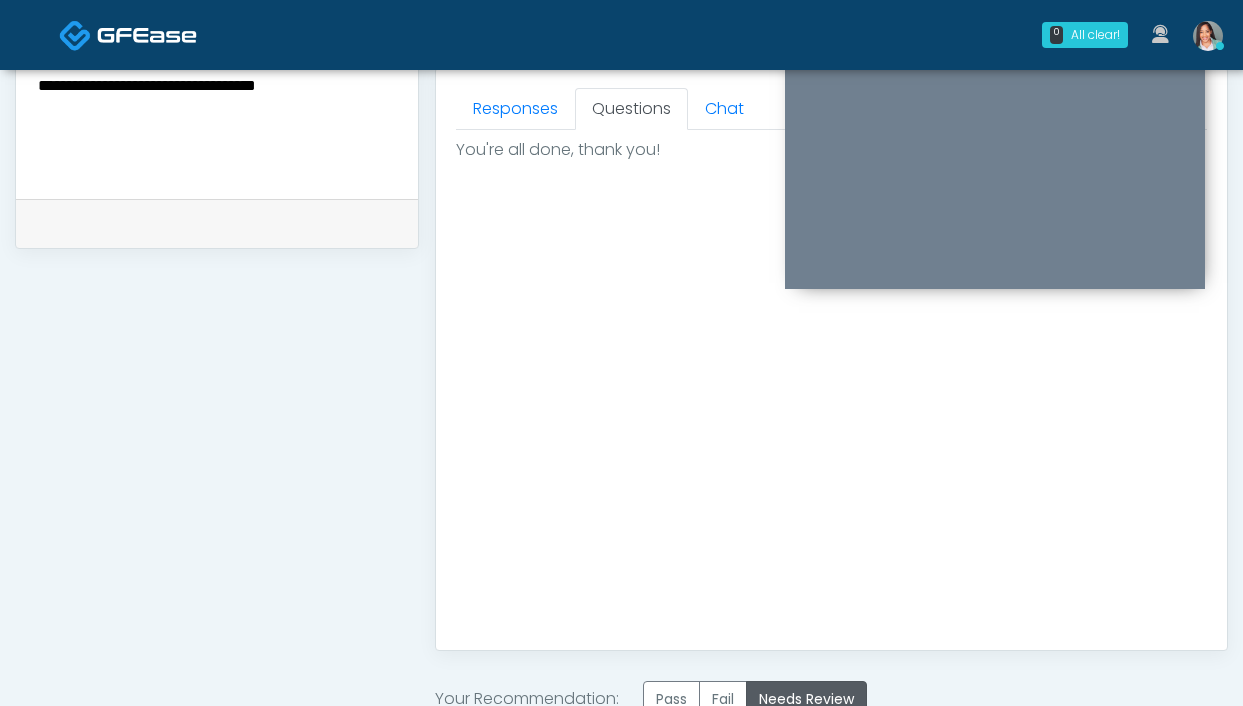scroll, scrollTop: 1126, scrollLeft: 0, axis: vertical 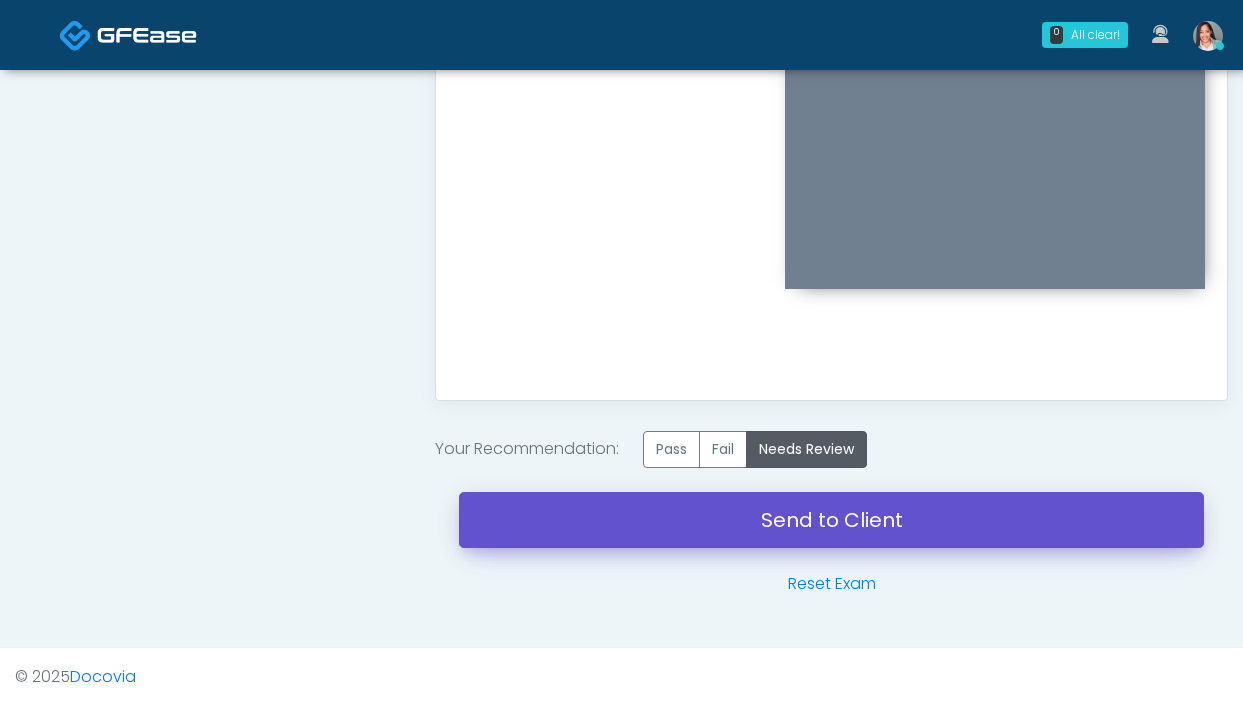 click on "Send to Client" at bounding box center [831, 520] 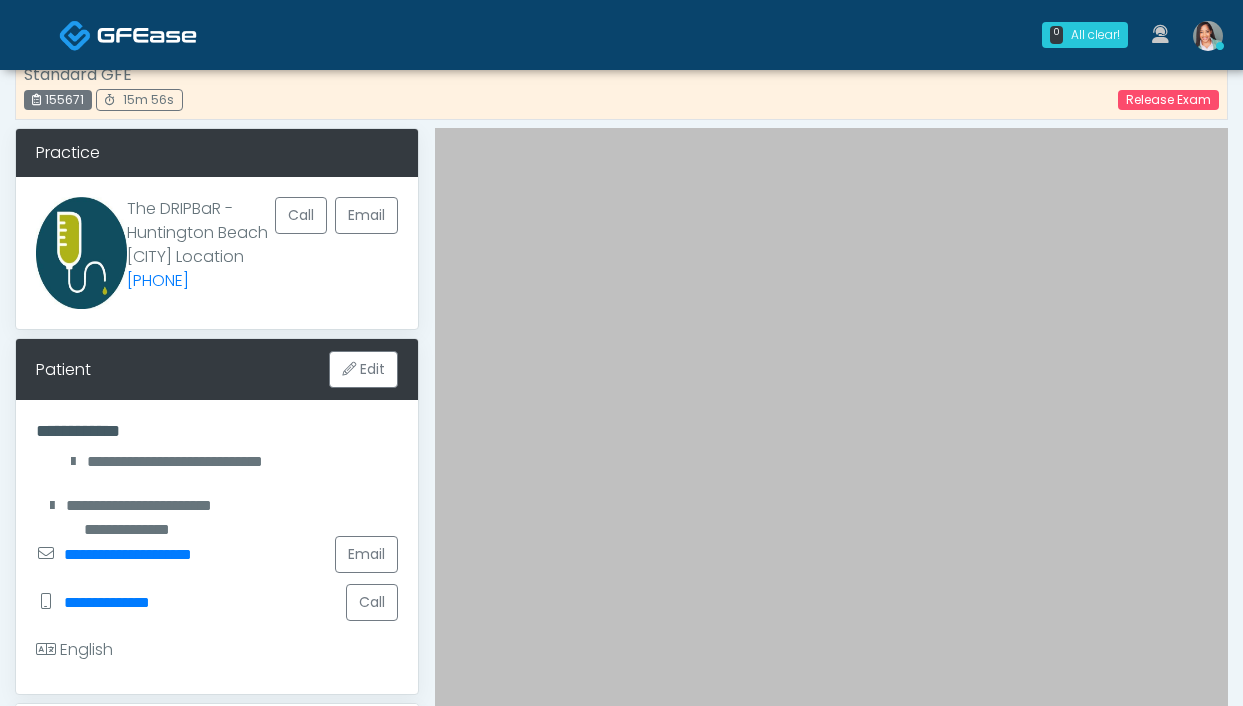 scroll, scrollTop: 0, scrollLeft: 0, axis: both 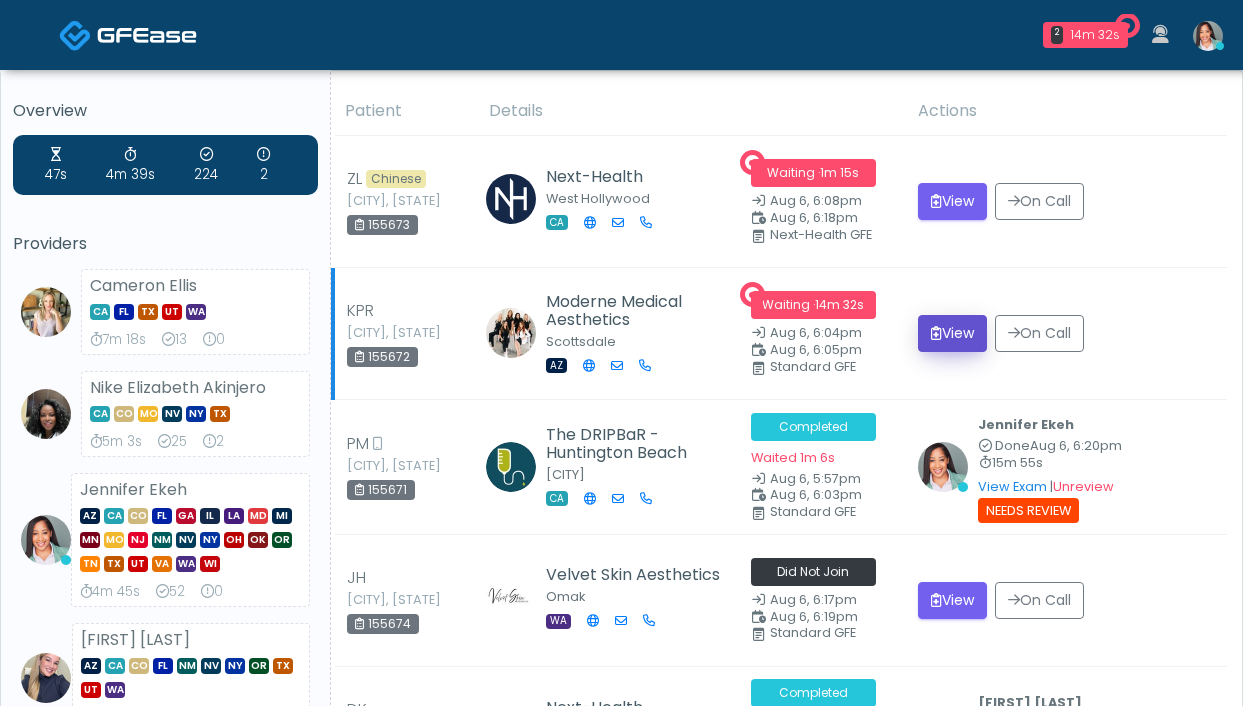 click at bounding box center [936, 333] 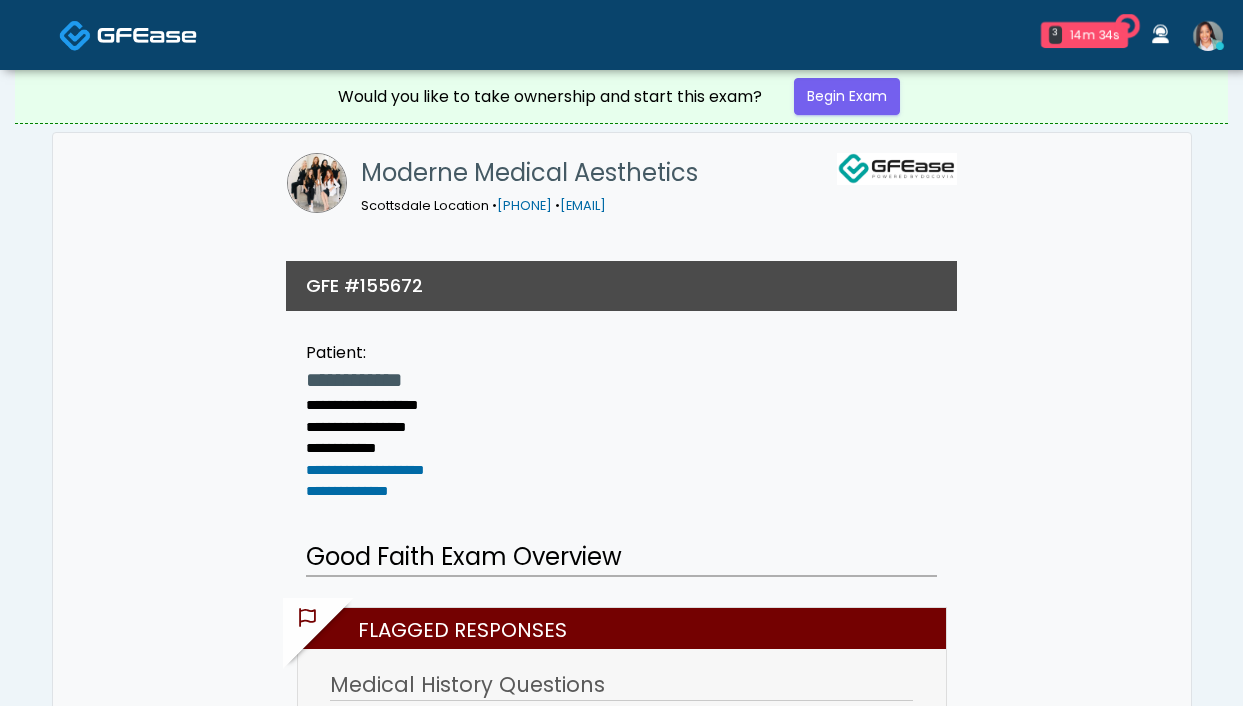 scroll, scrollTop: 0, scrollLeft: 0, axis: both 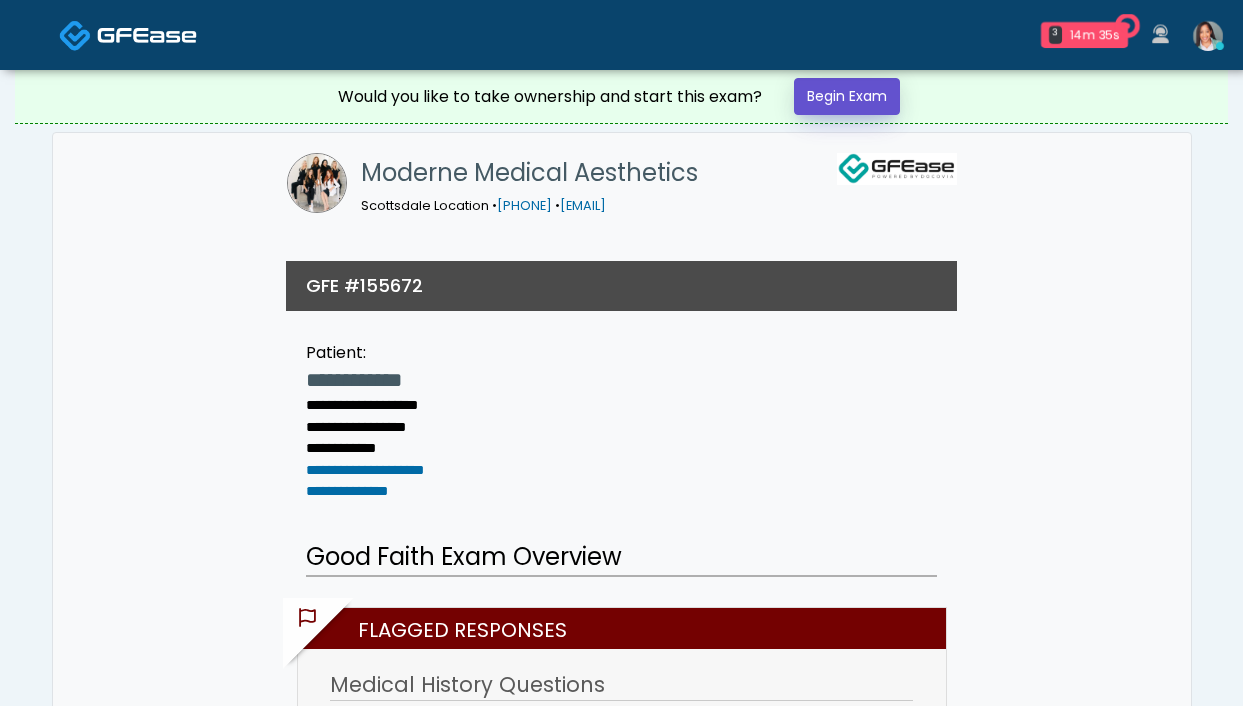 click on "Begin Exam" at bounding box center [847, 96] 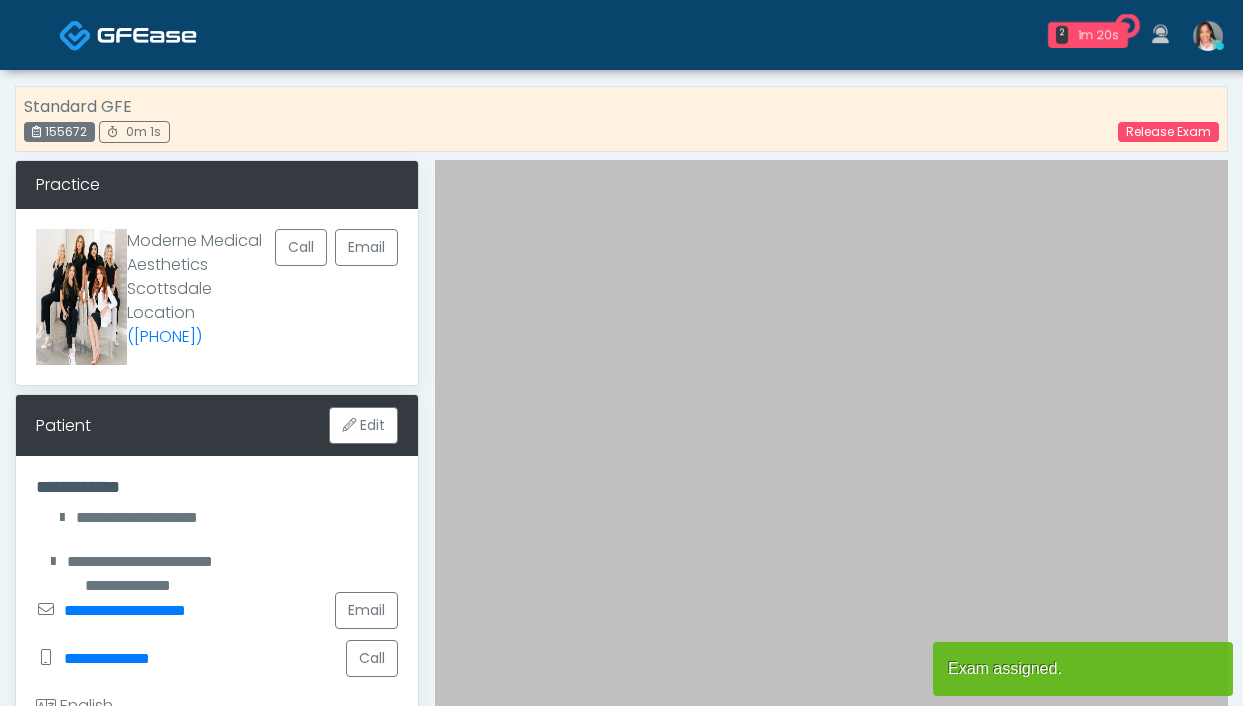 scroll, scrollTop: 0, scrollLeft: 0, axis: both 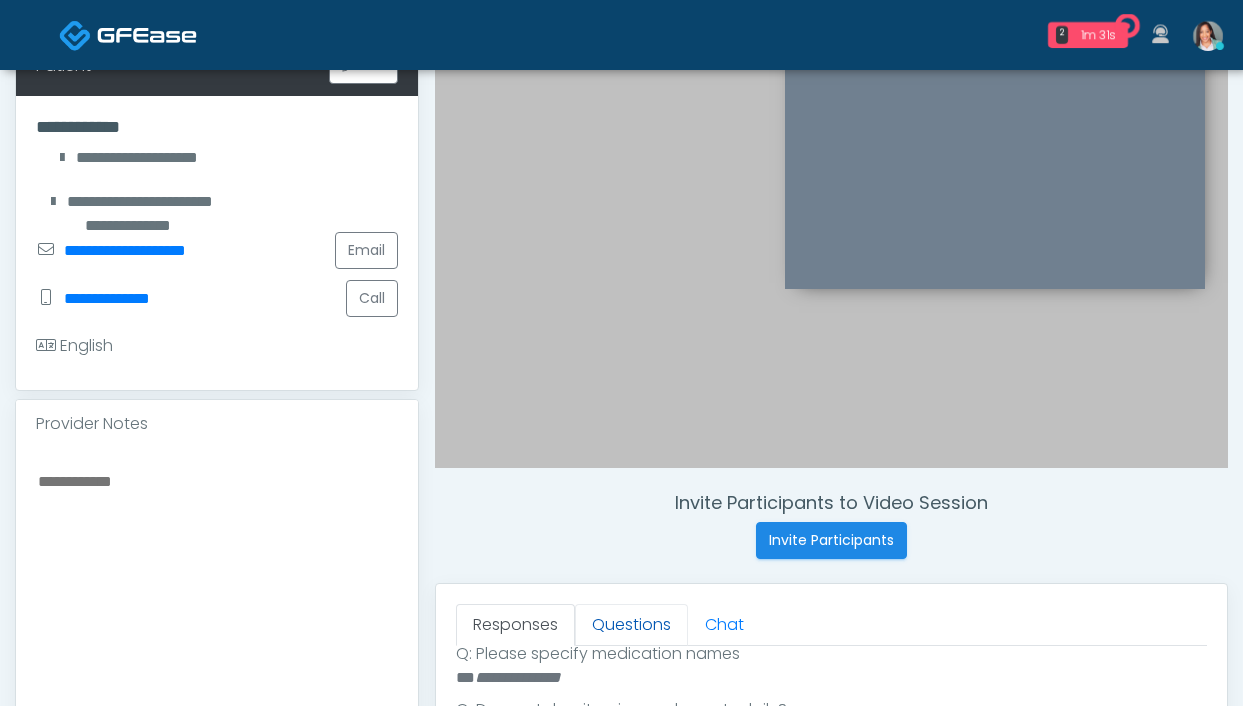 click on "Questions" at bounding box center [631, 625] 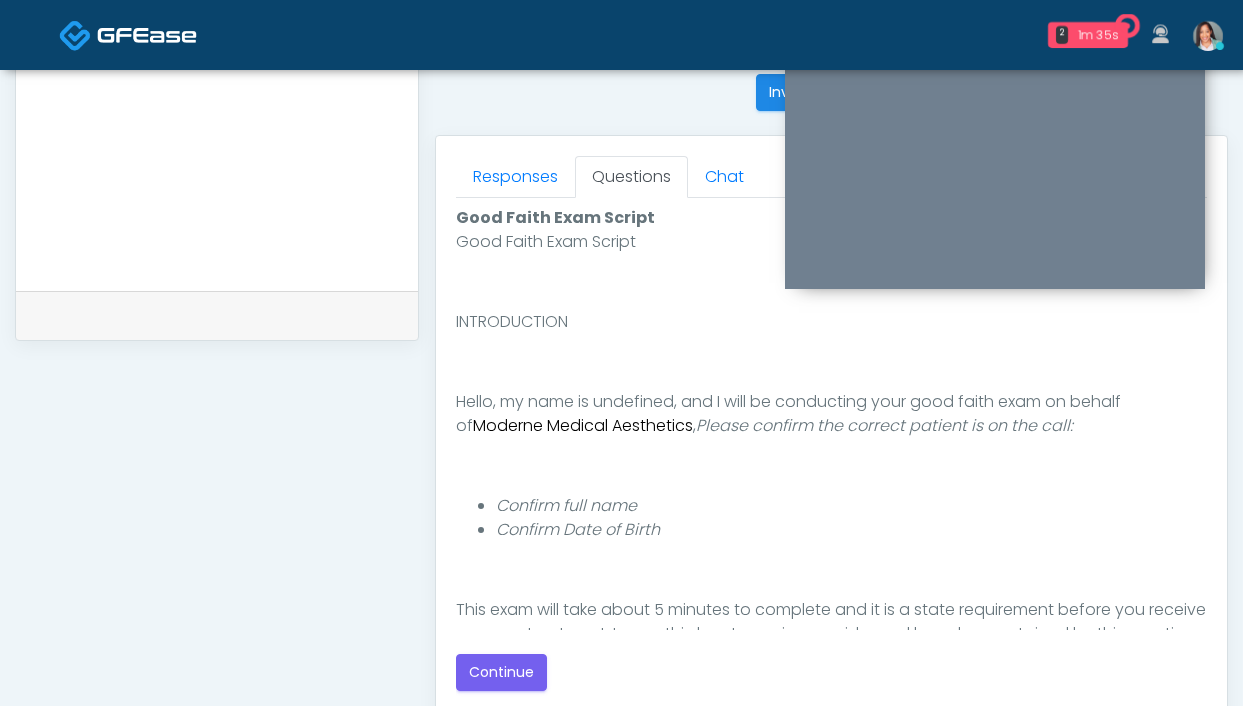 scroll, scrollTop: 921, scrollLeft: 0, axis: vertical 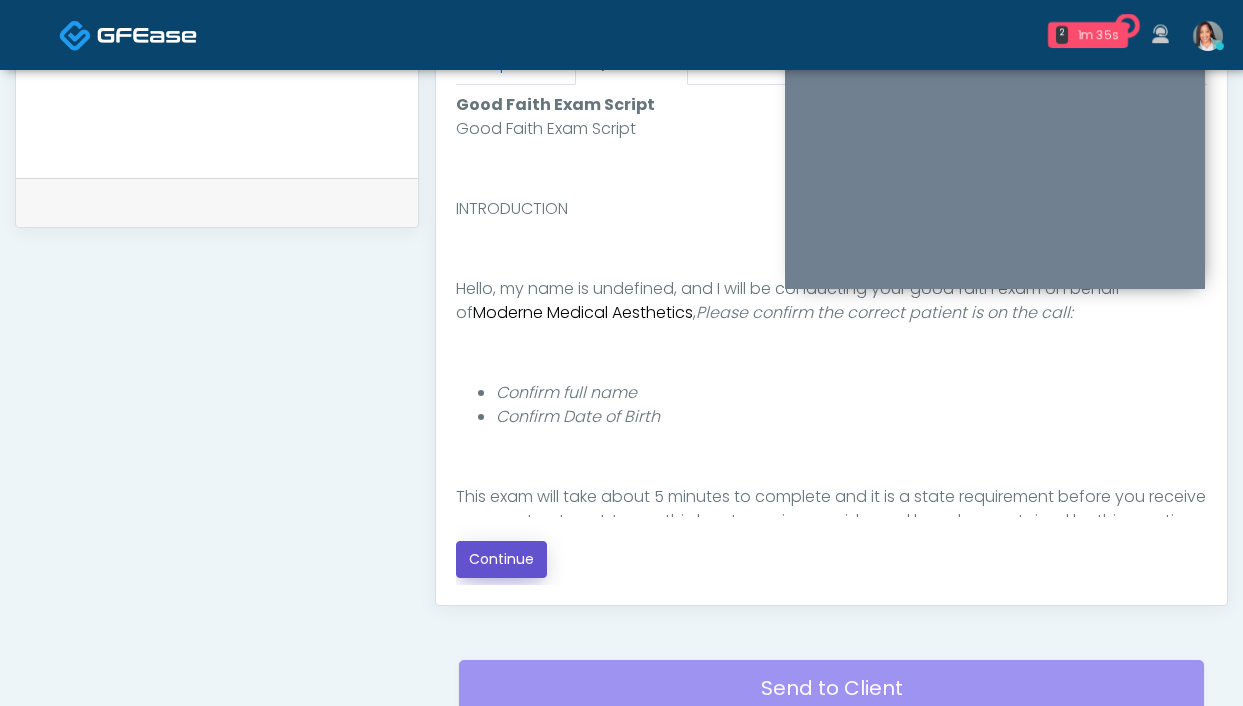 click on "Continue" at bounding box center (501, 559) 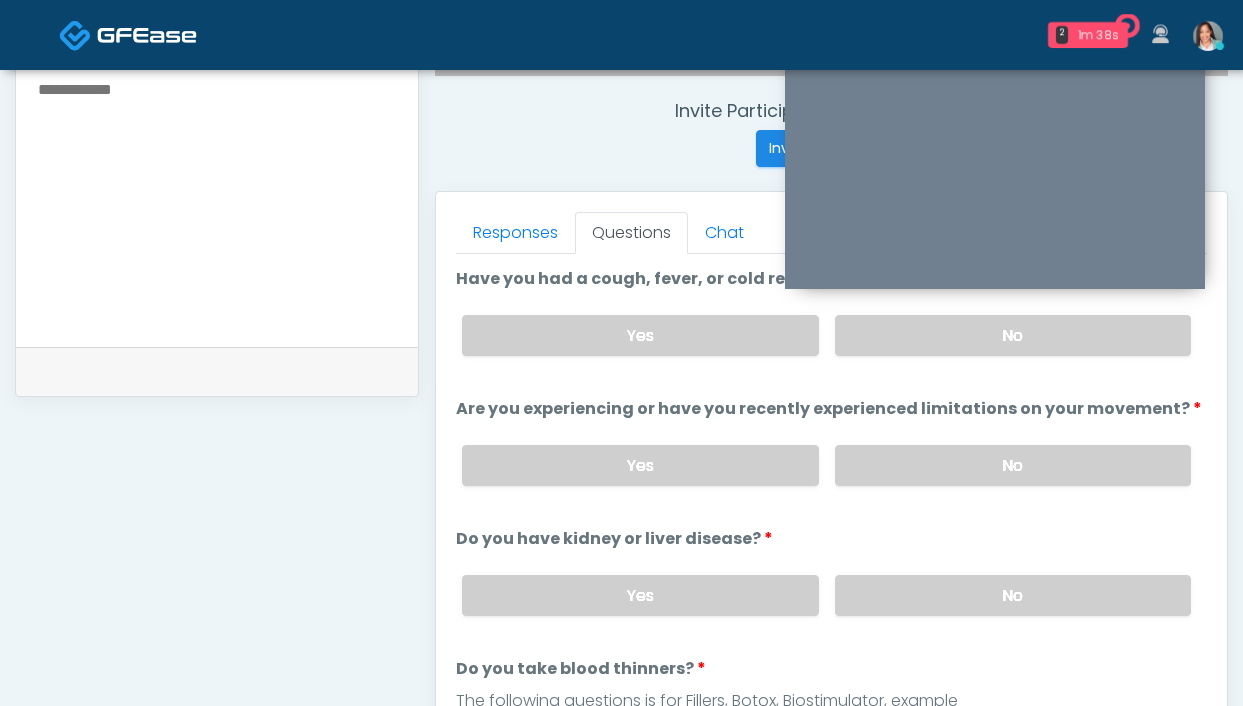 scroll, scrollTop: 674, scrollLeft: 0, axis: vertical 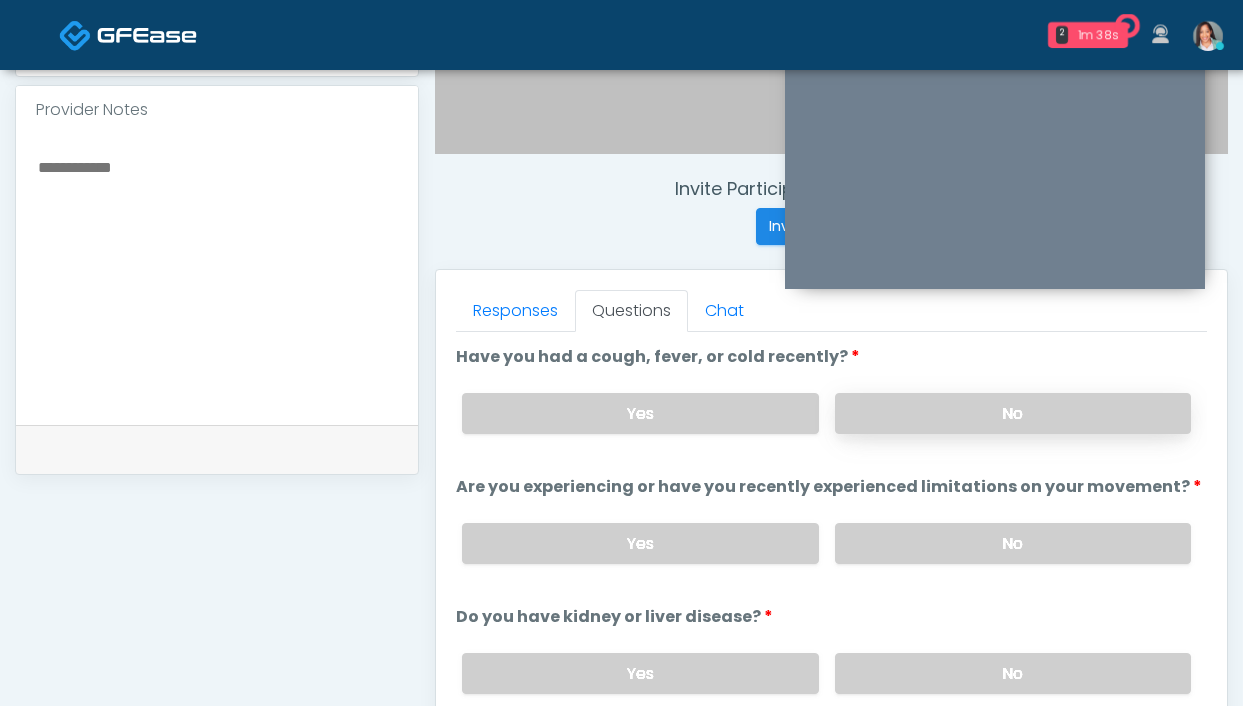 click on "No" at bounding box center (1013, 413) 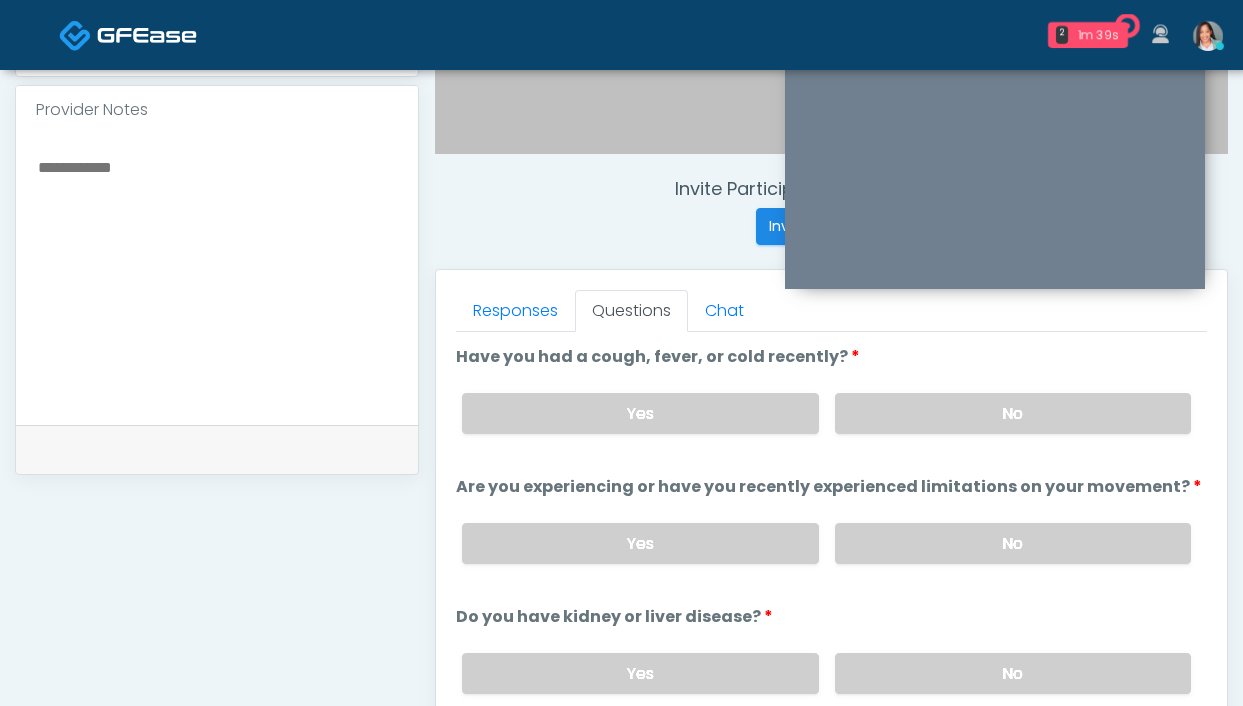 drag, startPoint x: 906, startPoint y: 551, endPoint x: 590, endPoint y: 208, distance: 466.3743 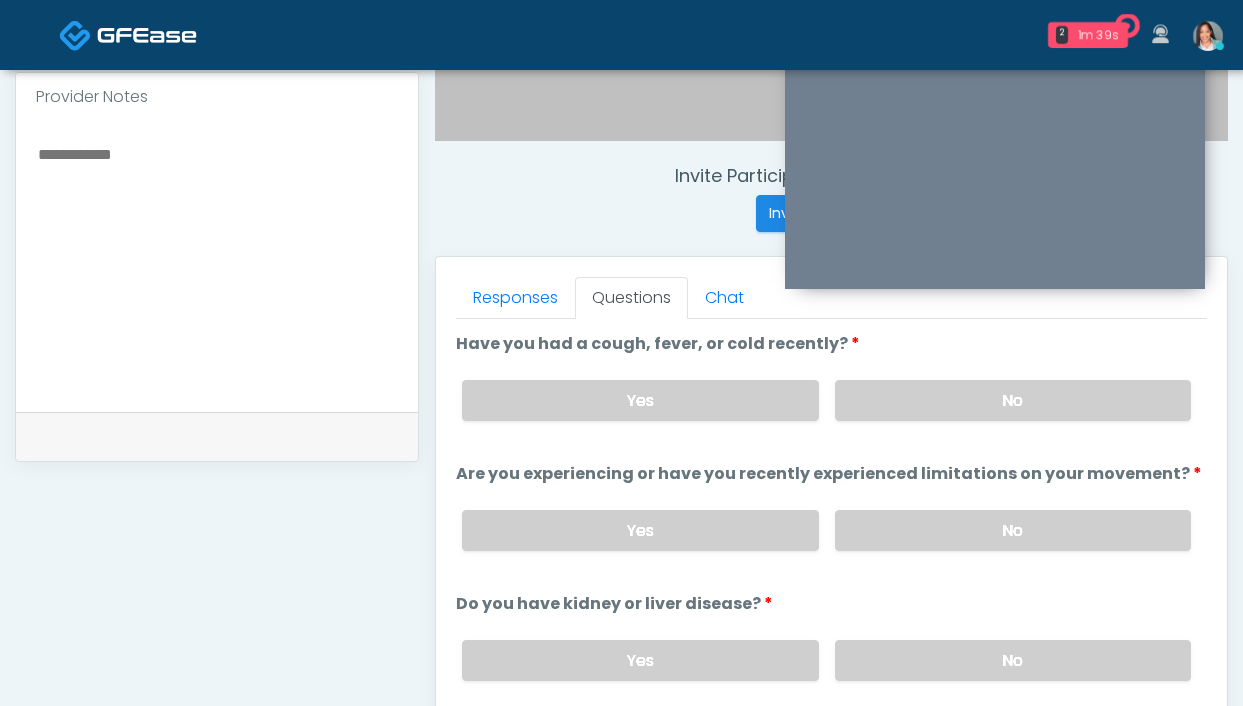 scroll, scrollTop: 848, scrollLeft: 0, axis: vertical 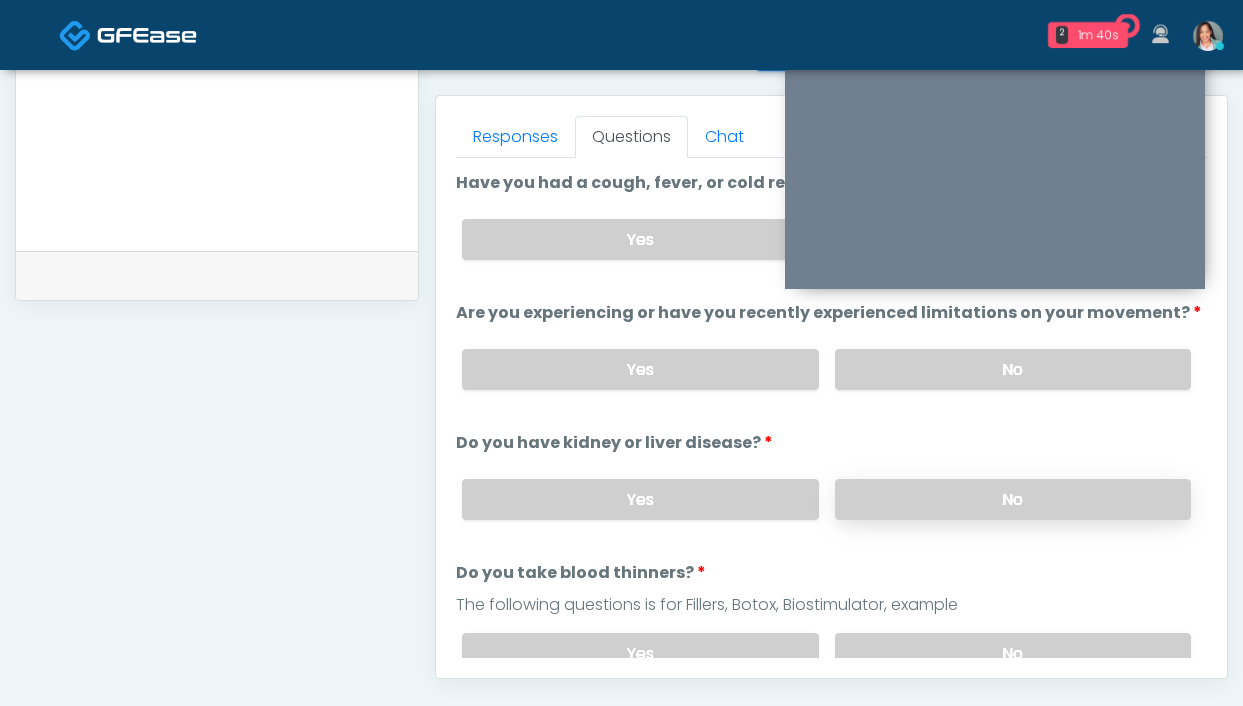 click on "No" at bounding box center [1013, 499] 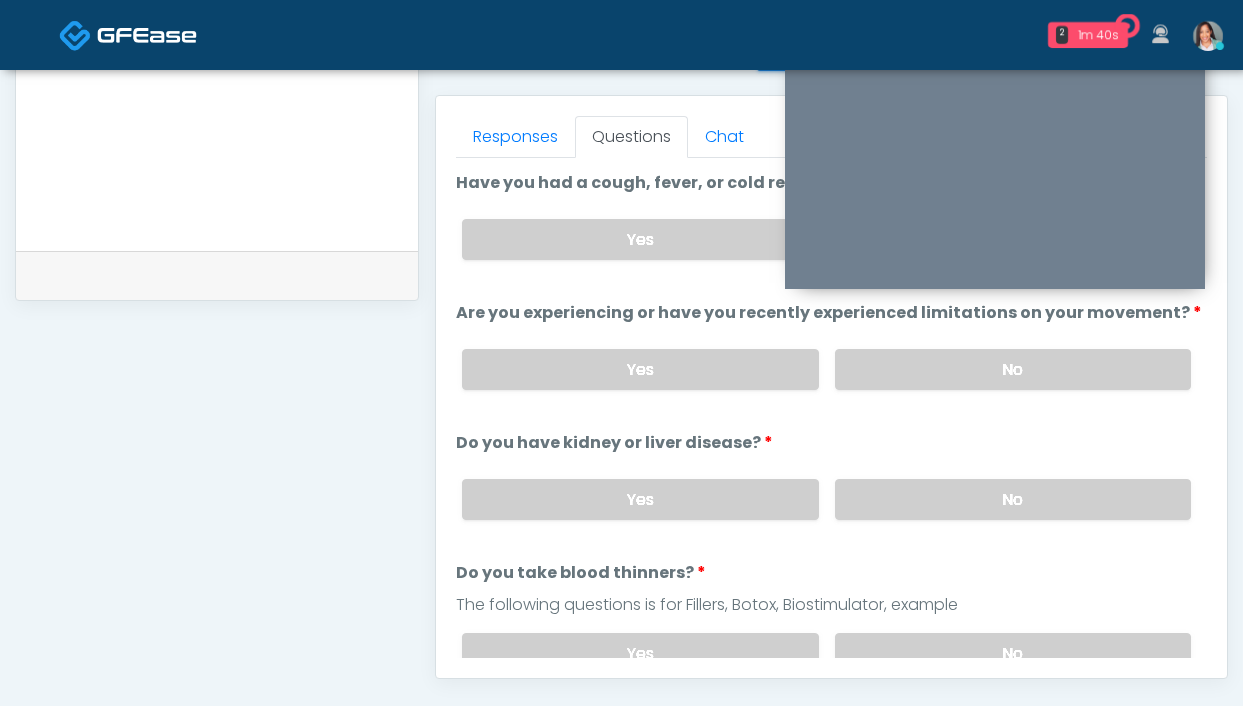 click on "Responses
Questions
Chat
Good Faith Exam Script
Good Faith Exam Script INTRODUCTION Hello, my name is [NAME], and I will be conducting your good faith exam on behalf of  Moderne Medical Aesthetics ,  Please confirm the correct patient is on the call: Confirm full name Confirm Date of Birth ﻿﻿ This exam will take about 5 minutes to complete and it is a state requirement before you receive any new treatment. I am a third party service provider and have been retained by this practice to collect and review your medical history and ensure you're a good candidate for your treatment. all information collected, stored and transmitted as part of this exam is confidential and covered by the HIPAA act.
No" at bounding box center (831, 387) 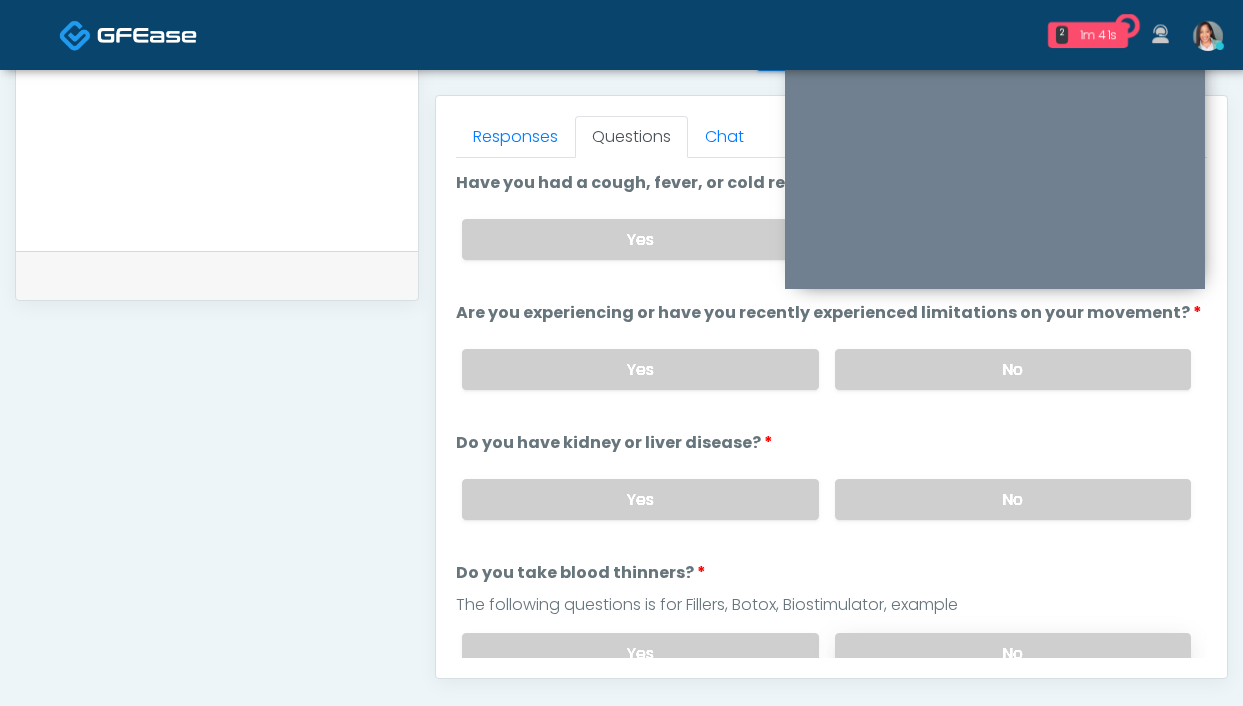 click on "No" at bounding box center [1013, 653] 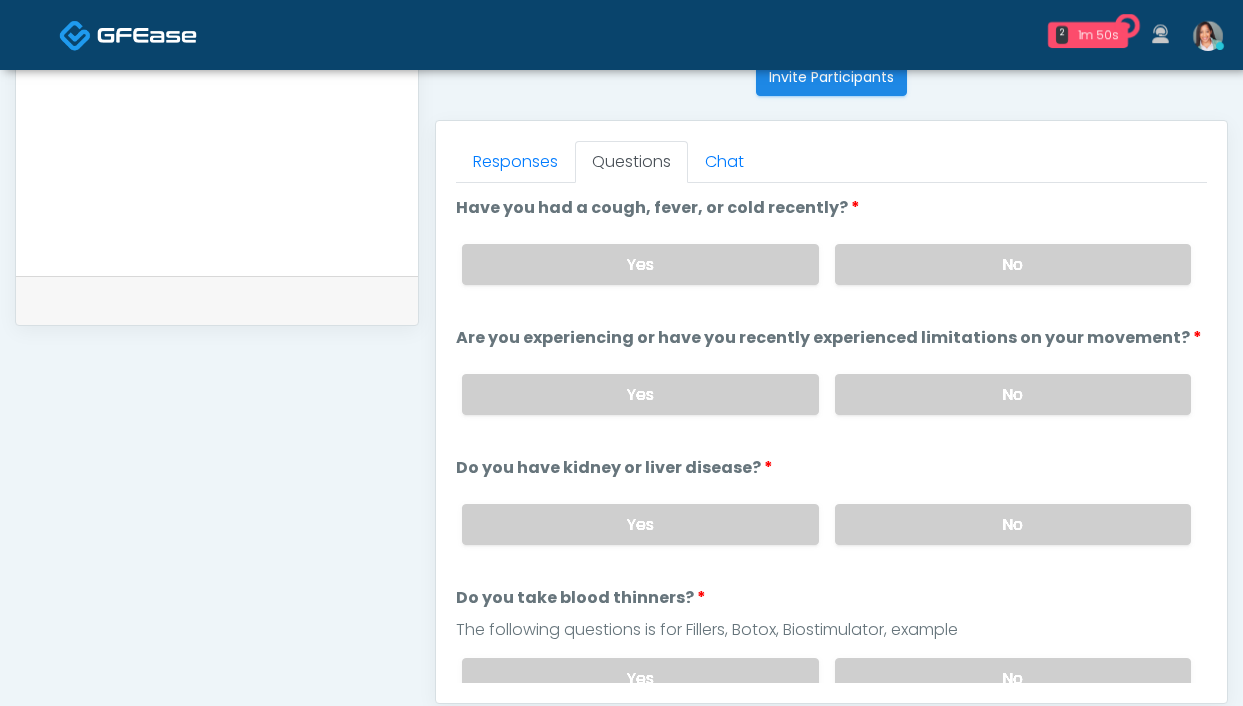 scroll, scrollTop: 1023, scrollLeft: 0, axis: vertical 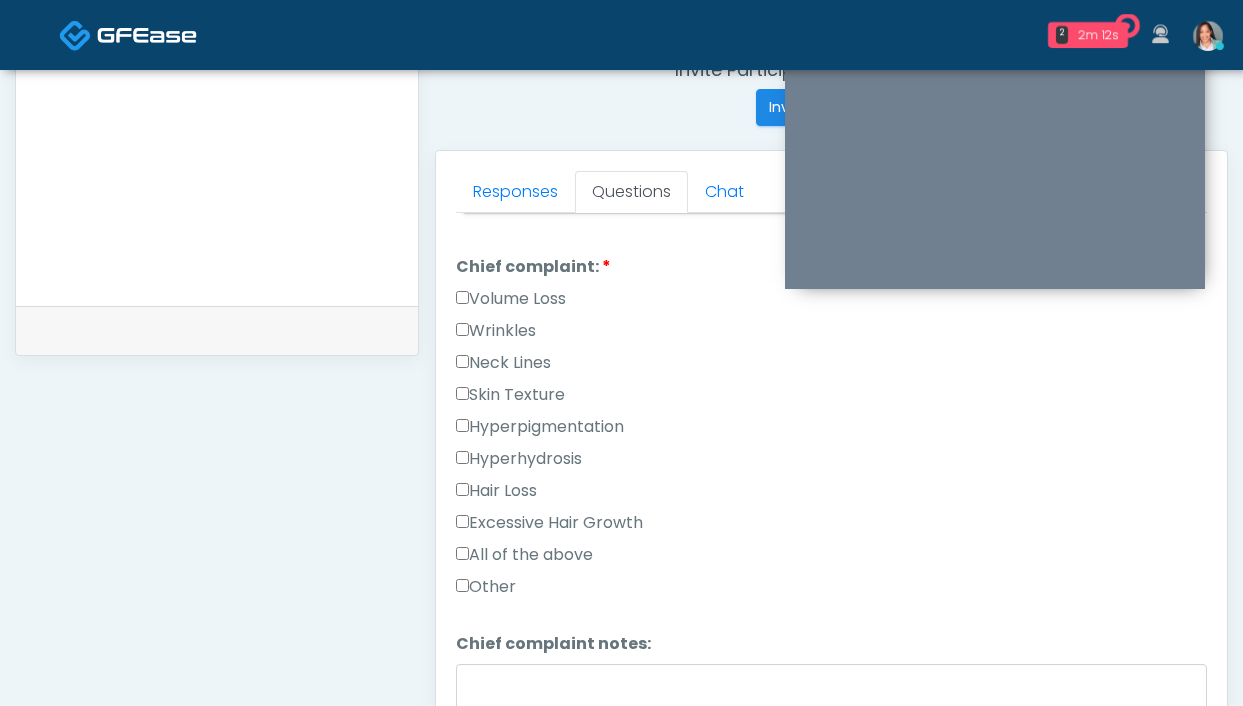 click on "Wrinkles" at bounding box center [496, 331] 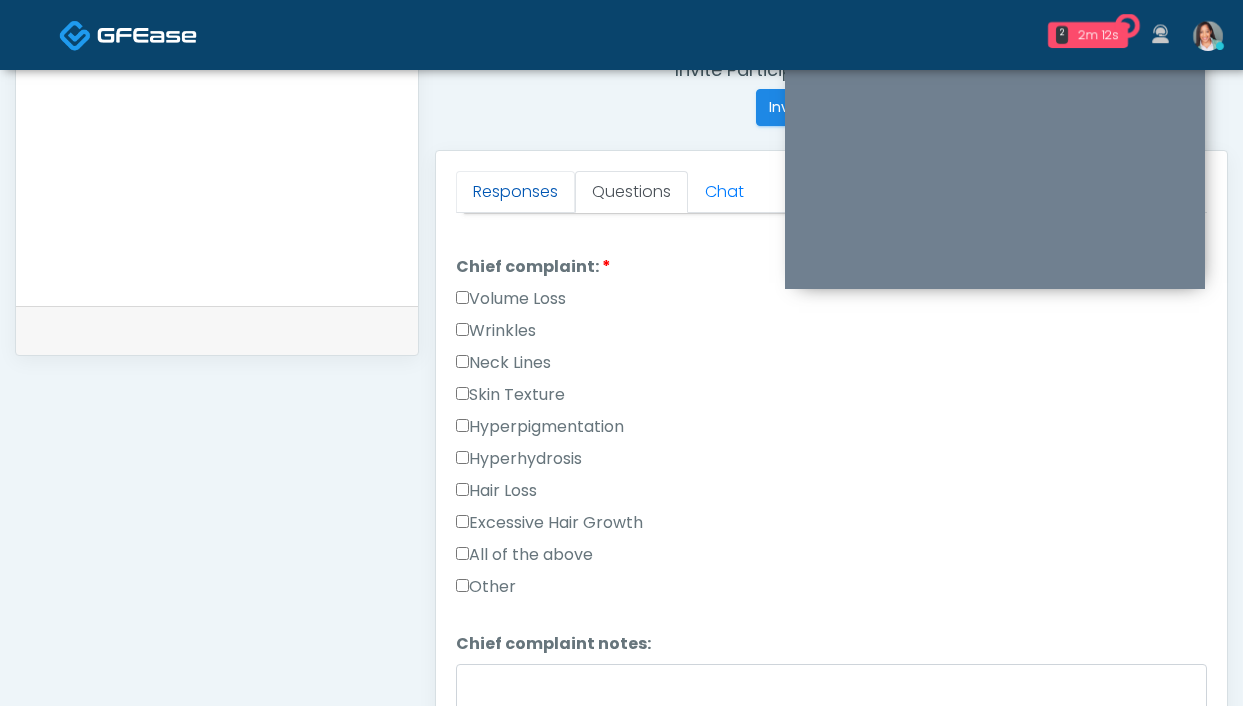 click on "Responses" at bounding box center [515, 192] 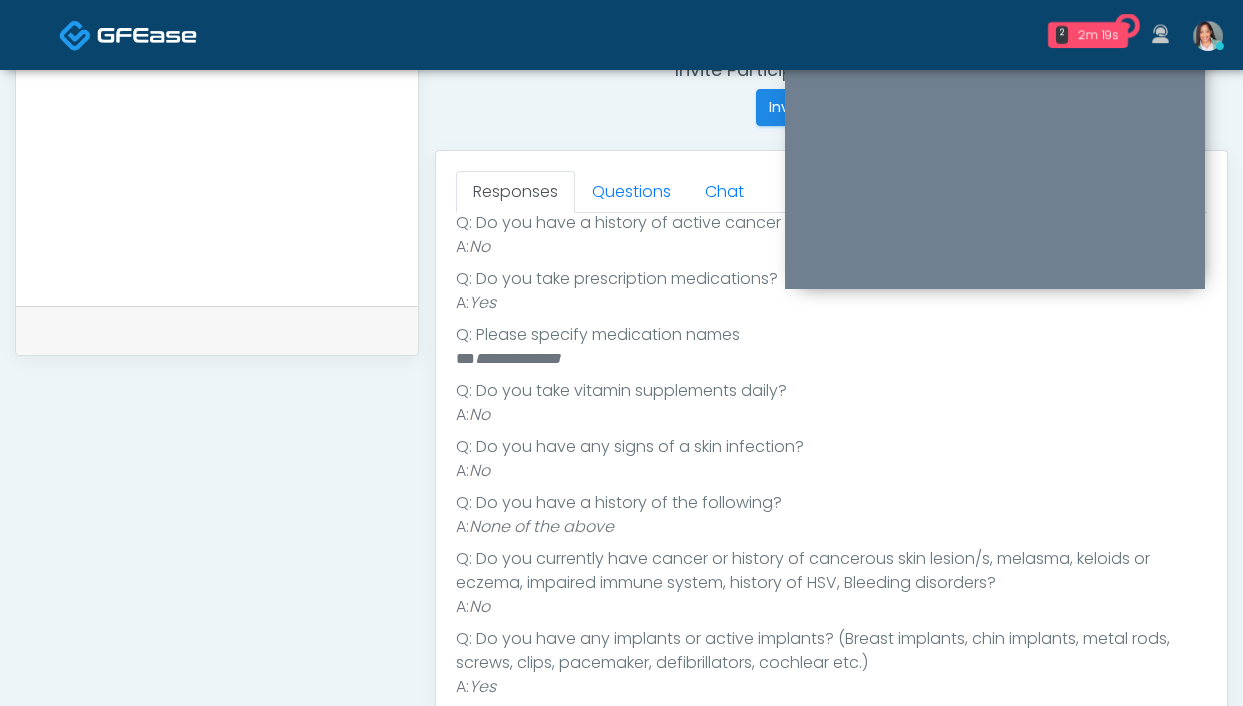 scroll, scrollTop: 586, scrollLeft: 0, axis: vertical 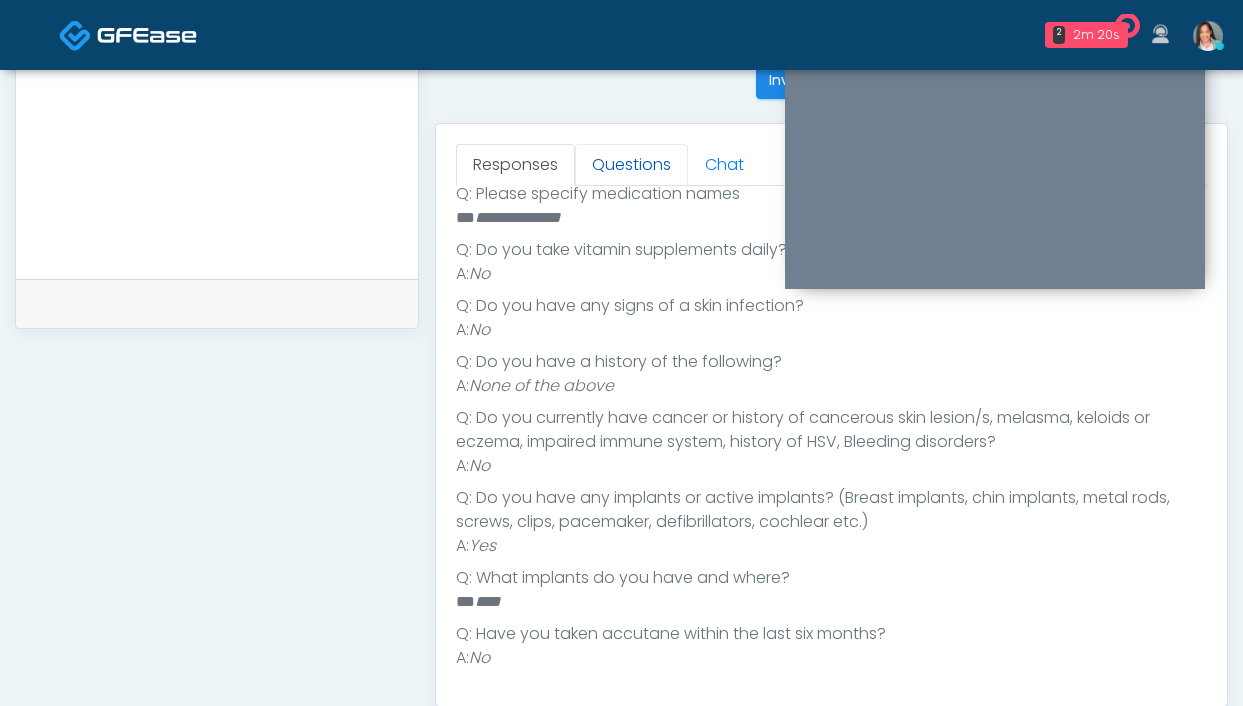 click on "Questions" at bounding box center (631, 165) 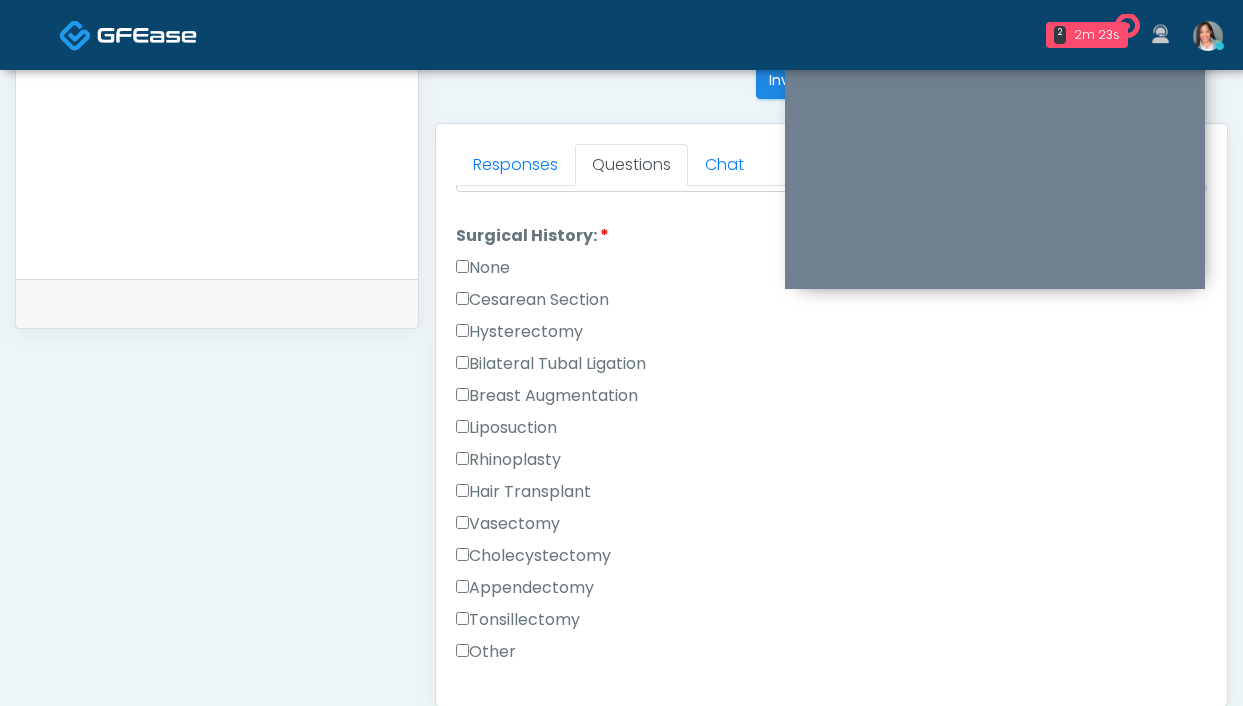 scroll, scrollTop: 1049, scrollLeft: 0, axis: vertical 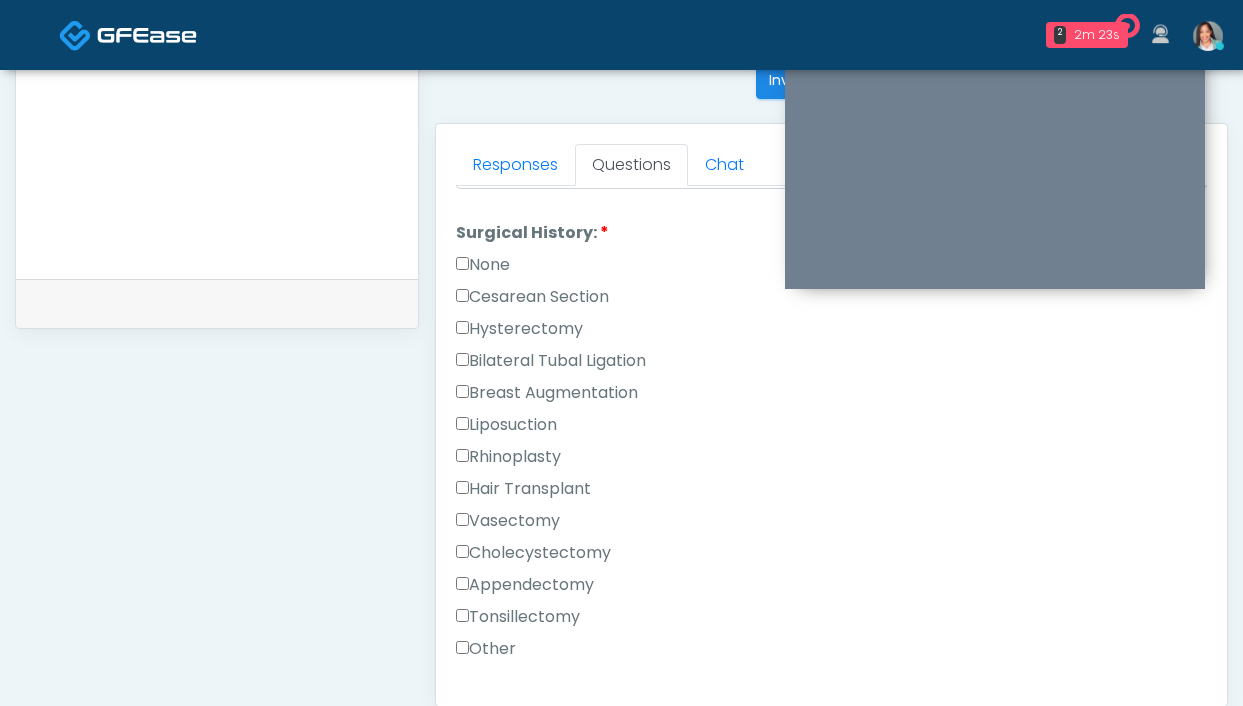 click on "Other" at bounding box center [831, 653] 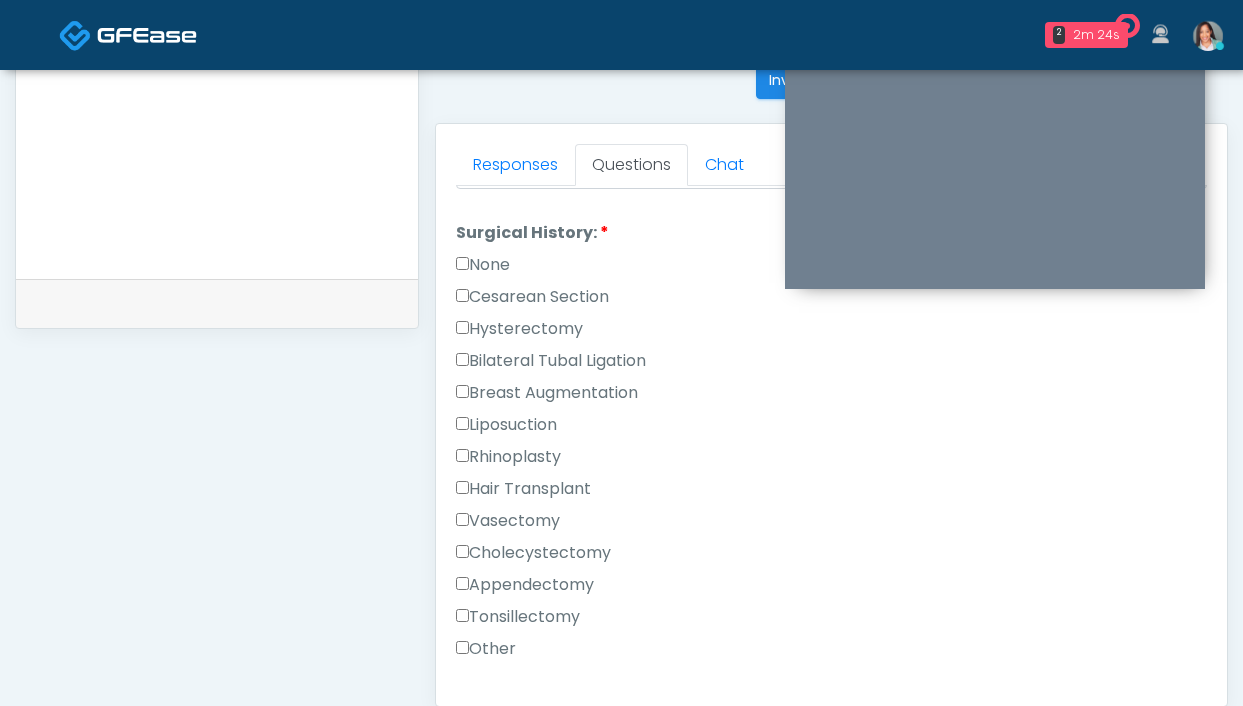 click on "Other" at bounding box center [486, 649] 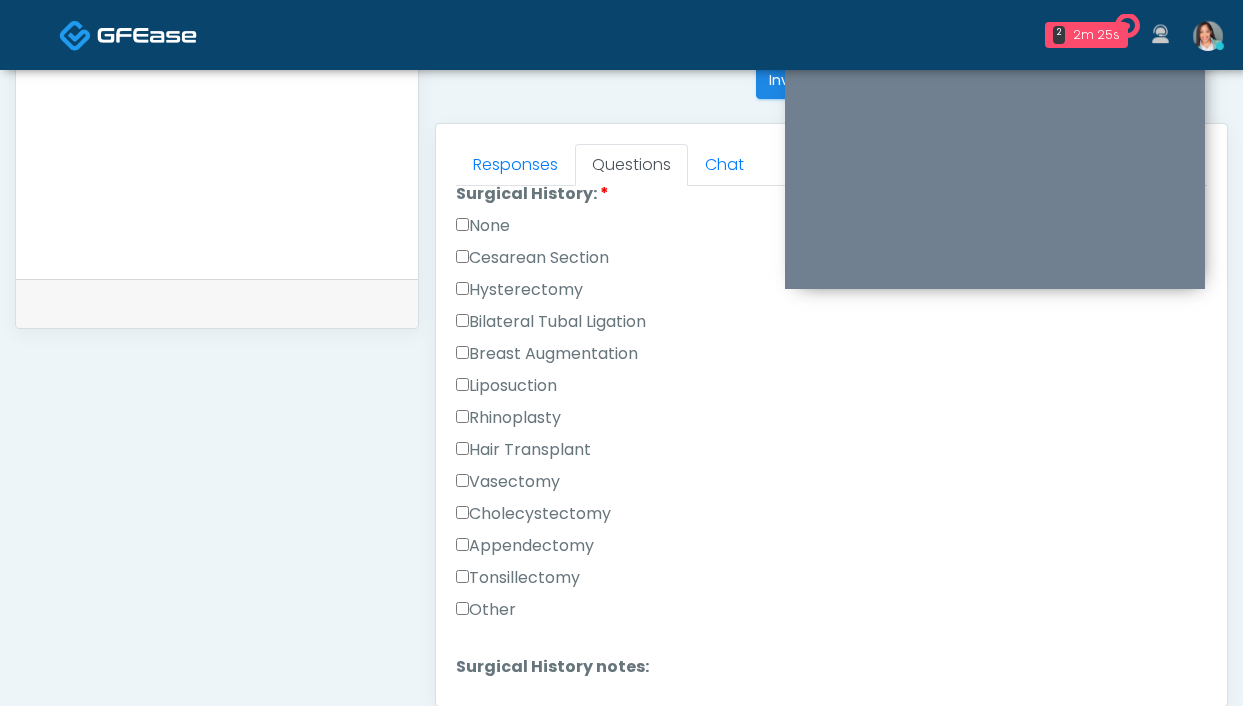 scroll, scrollTop: 1239, scrollLeft: 0, axis: vertical 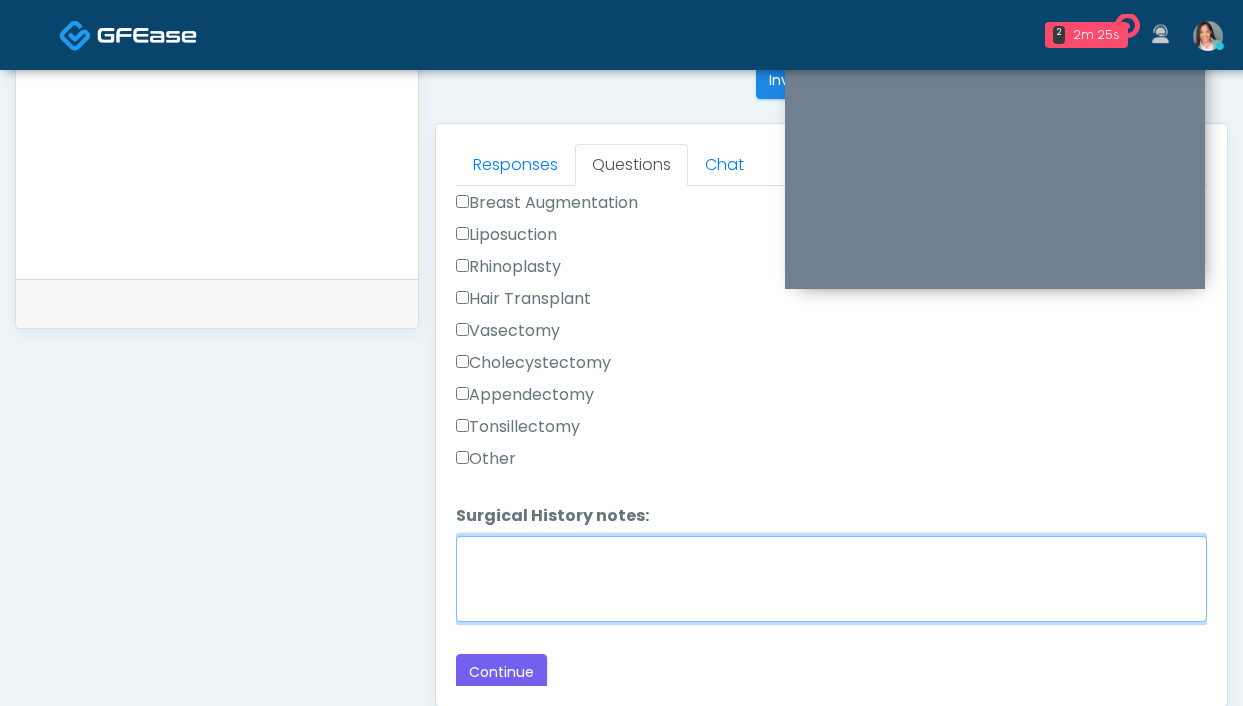 click on "Surgical History notes:" at bounding box center (831, 579) 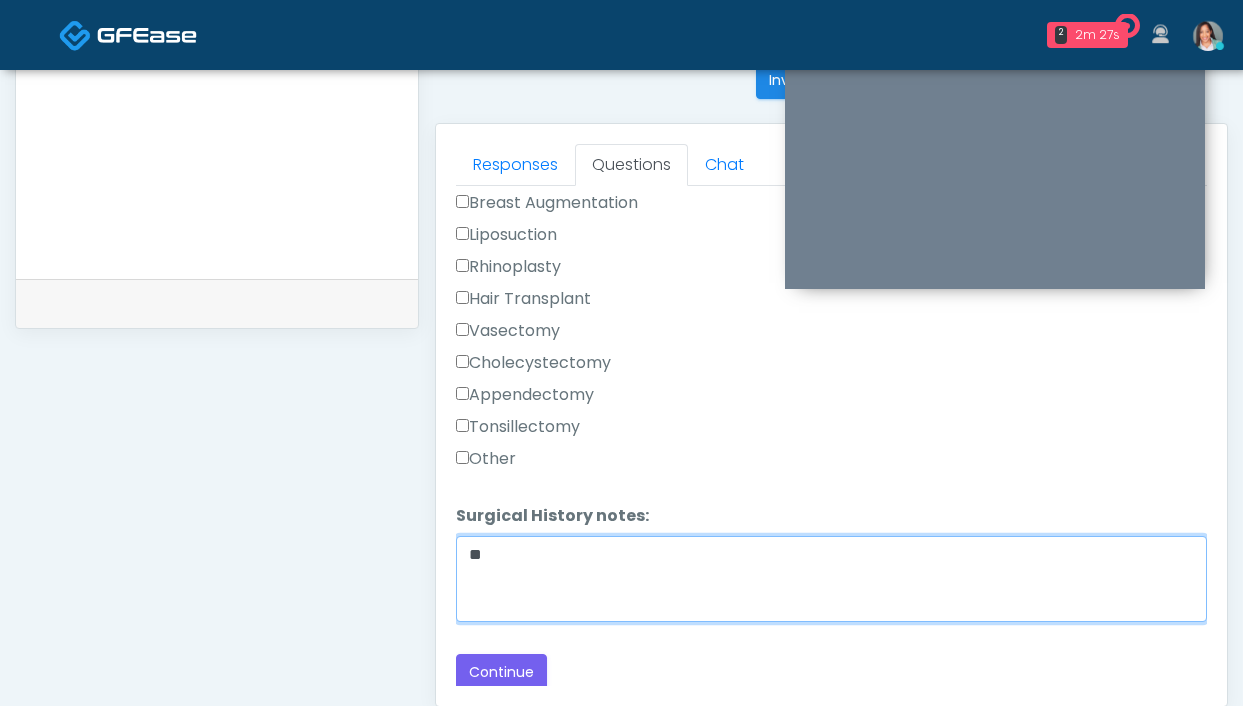 type on "*" 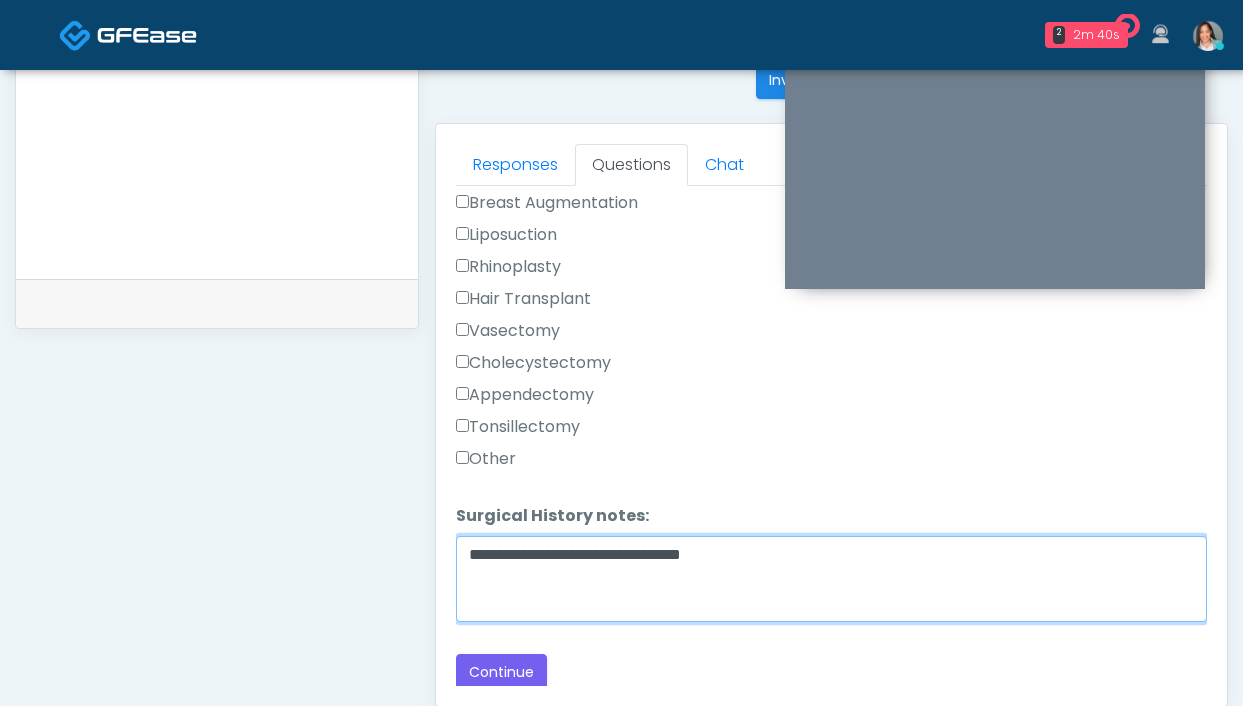 scroll, scrollTop: 824, scrollLeft: 0, axis: vertical 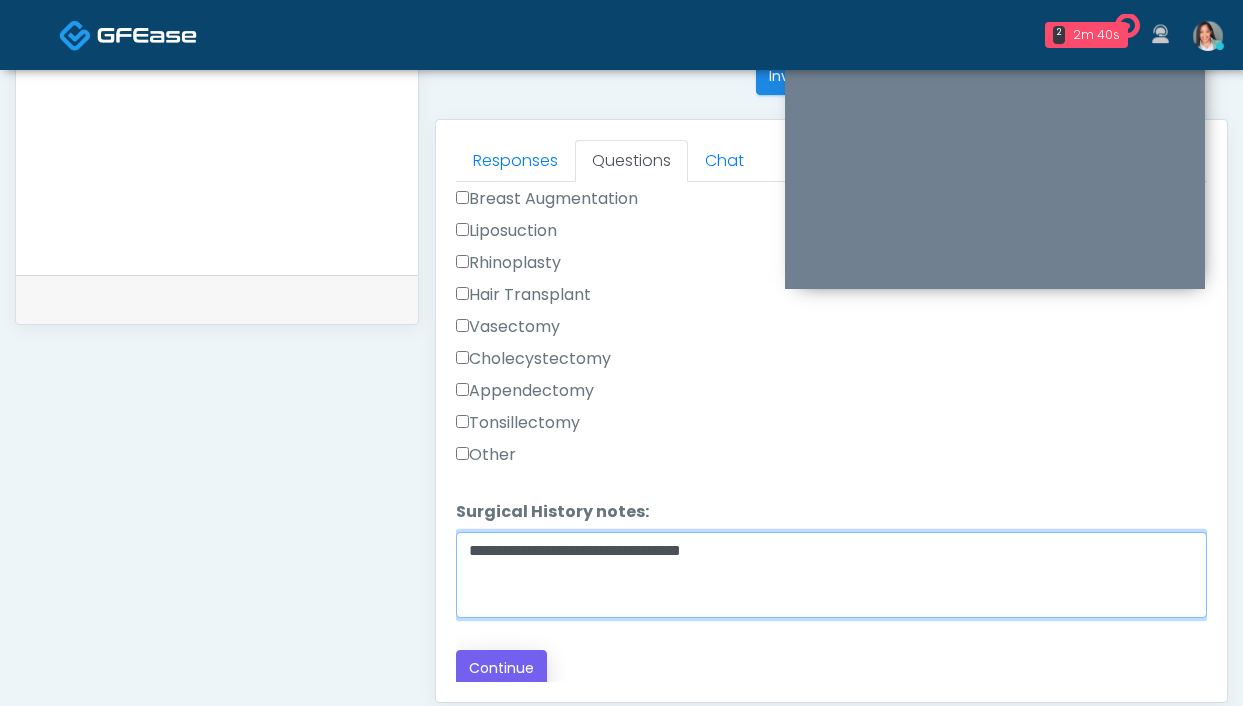 type on "**********" 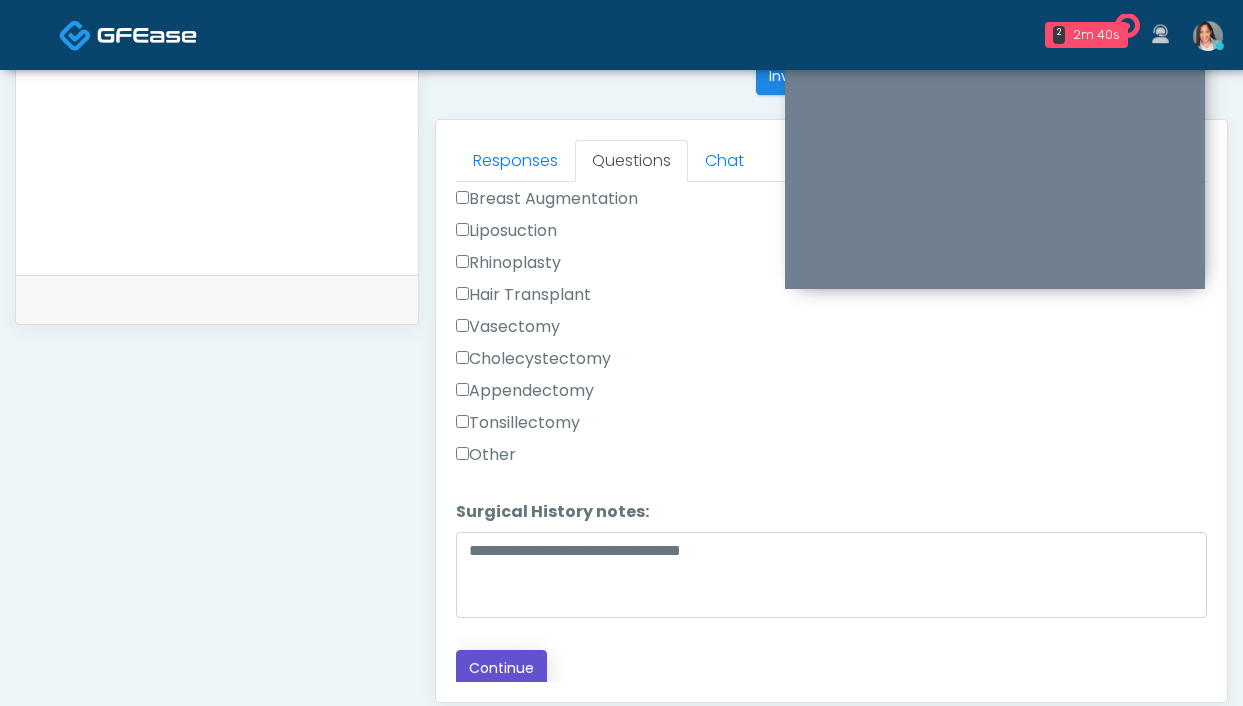 click on "Continue" at bounding box center (501, 668) 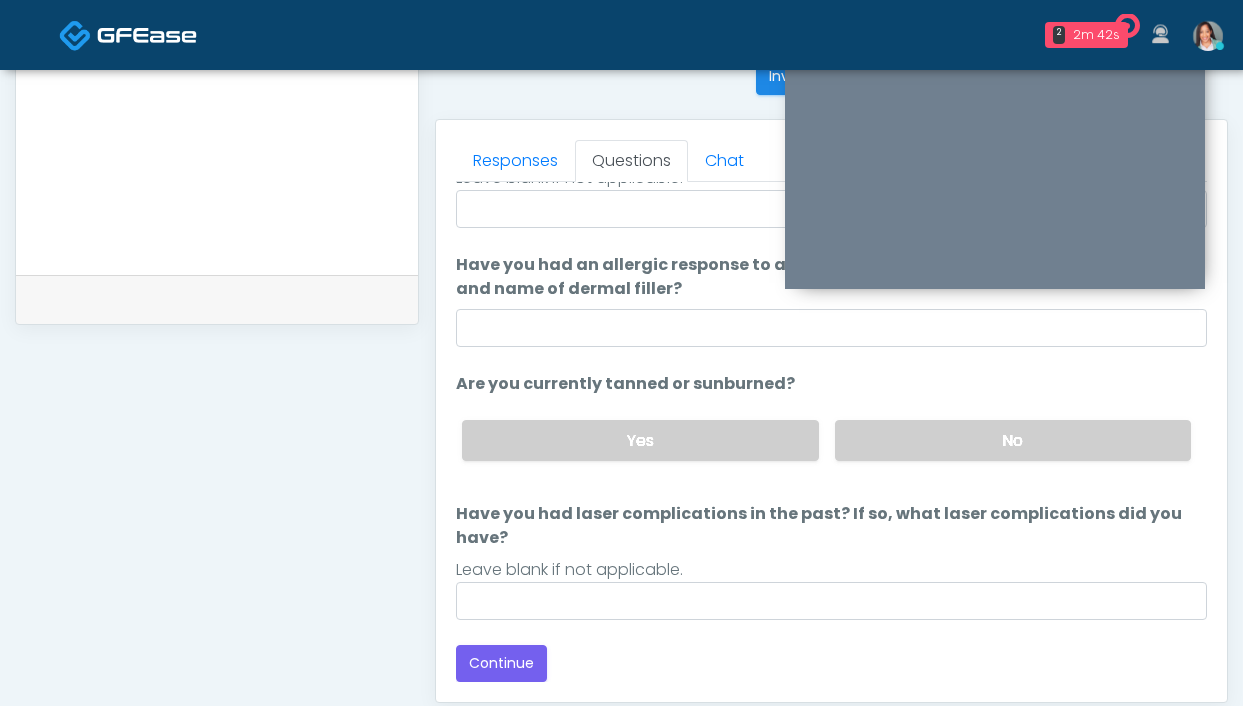 scroll, scrollTop: 162, scrollLeft: 0, axis: vertical 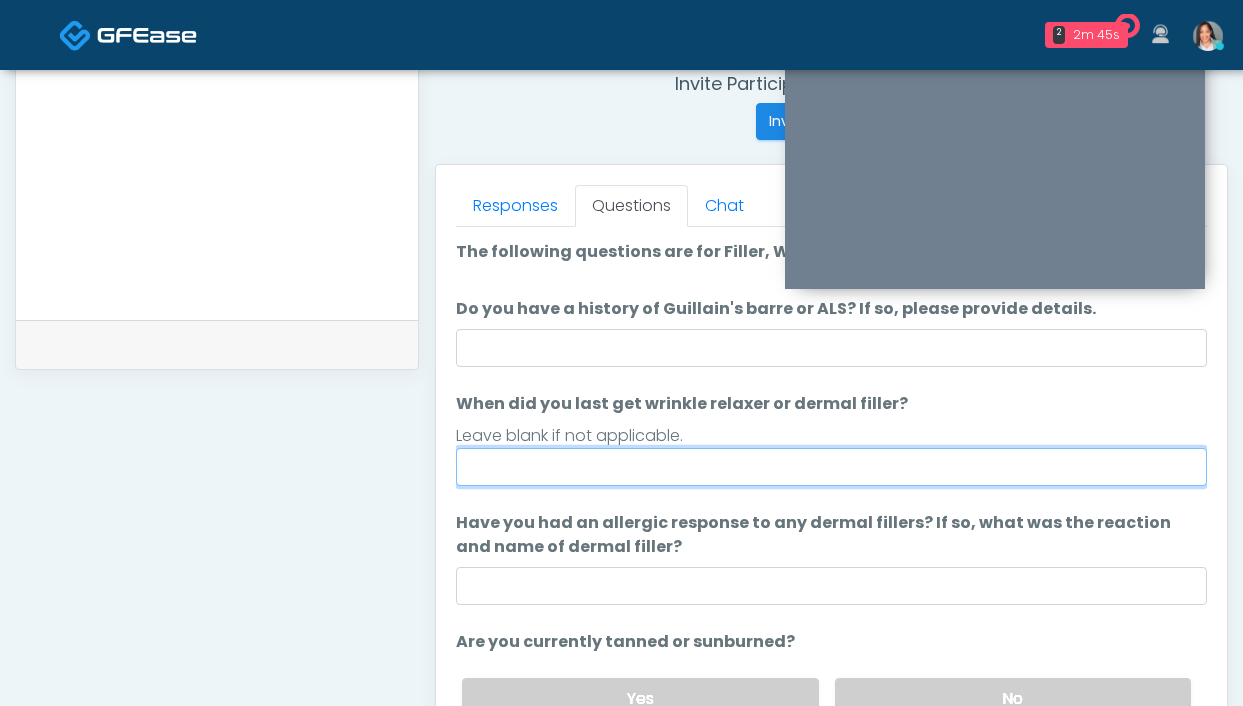 click on "When did you last get wrinkle relaxer or dermal filler?" at bounding box center [831, 467] 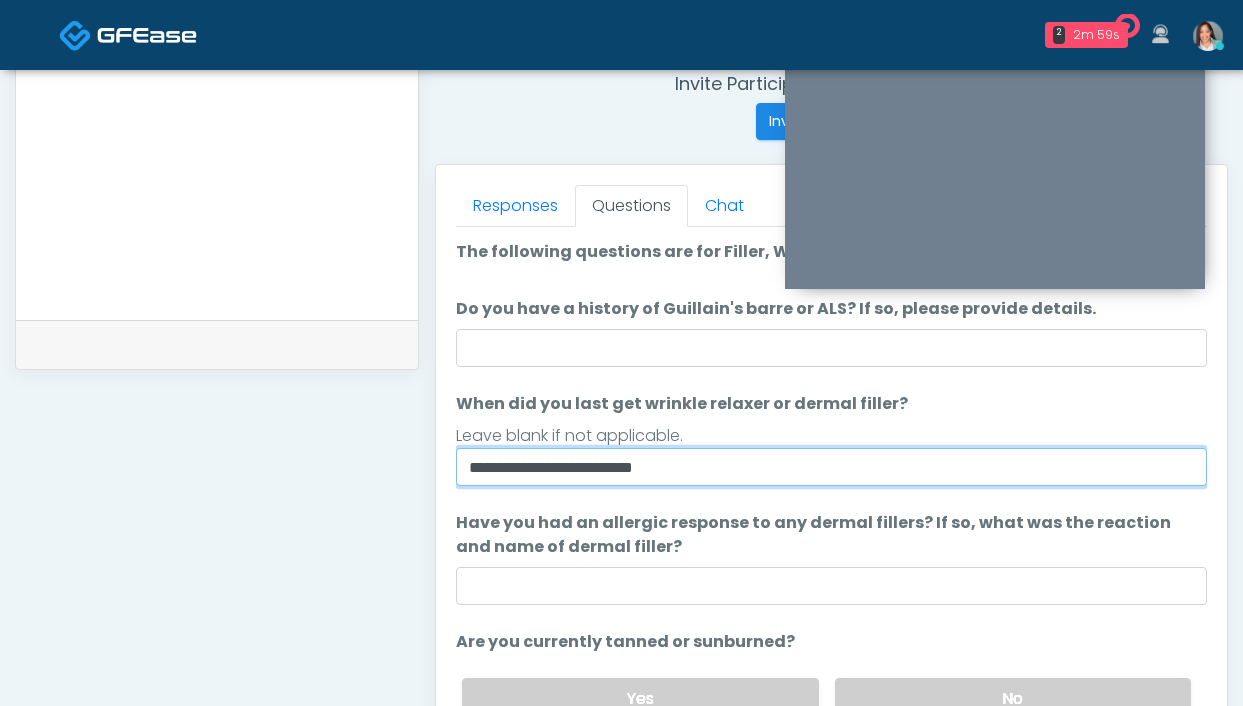 click on "**********" at bounding box center [831, 467] 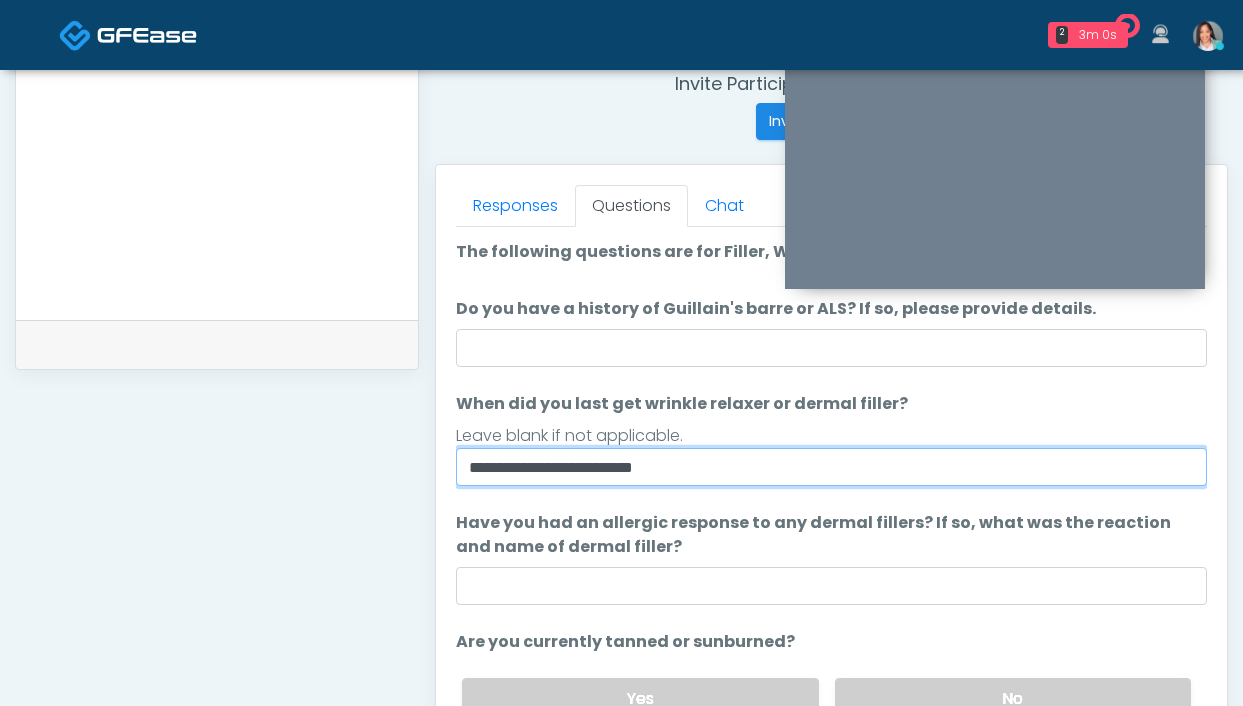 click on "**********" at bounding box center [831, 467] 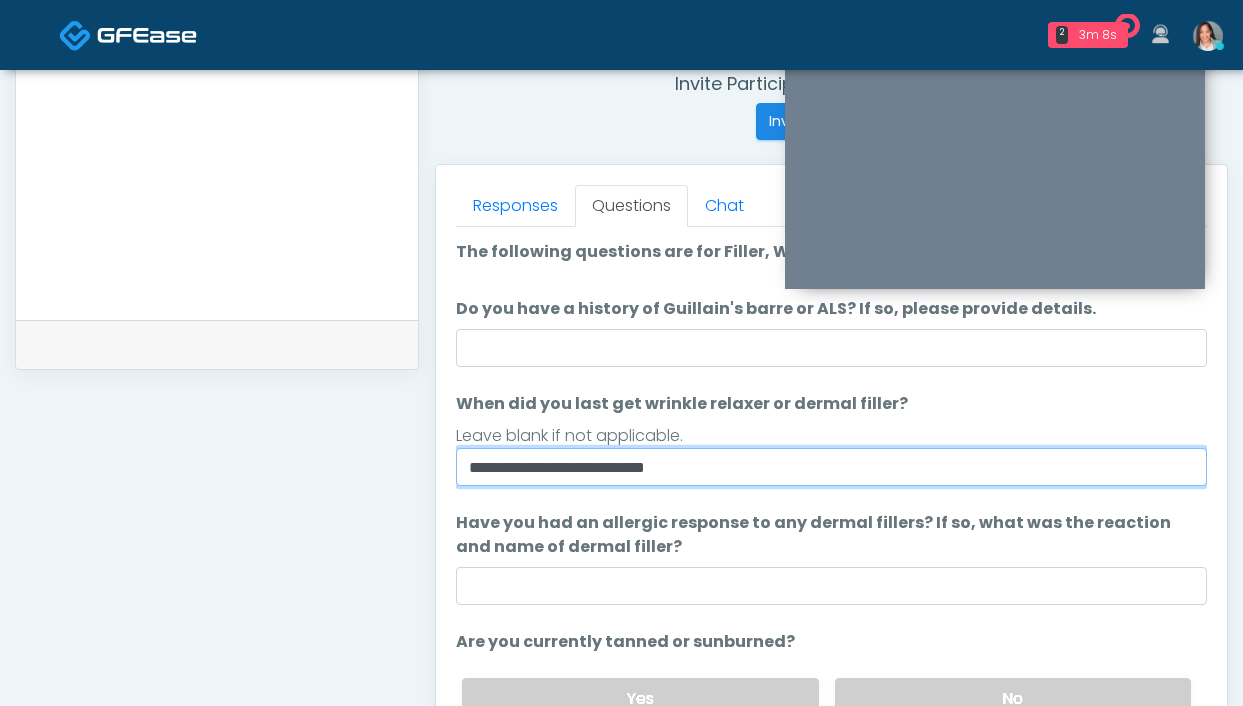 click on "**********" at bounding box center (831, 467) 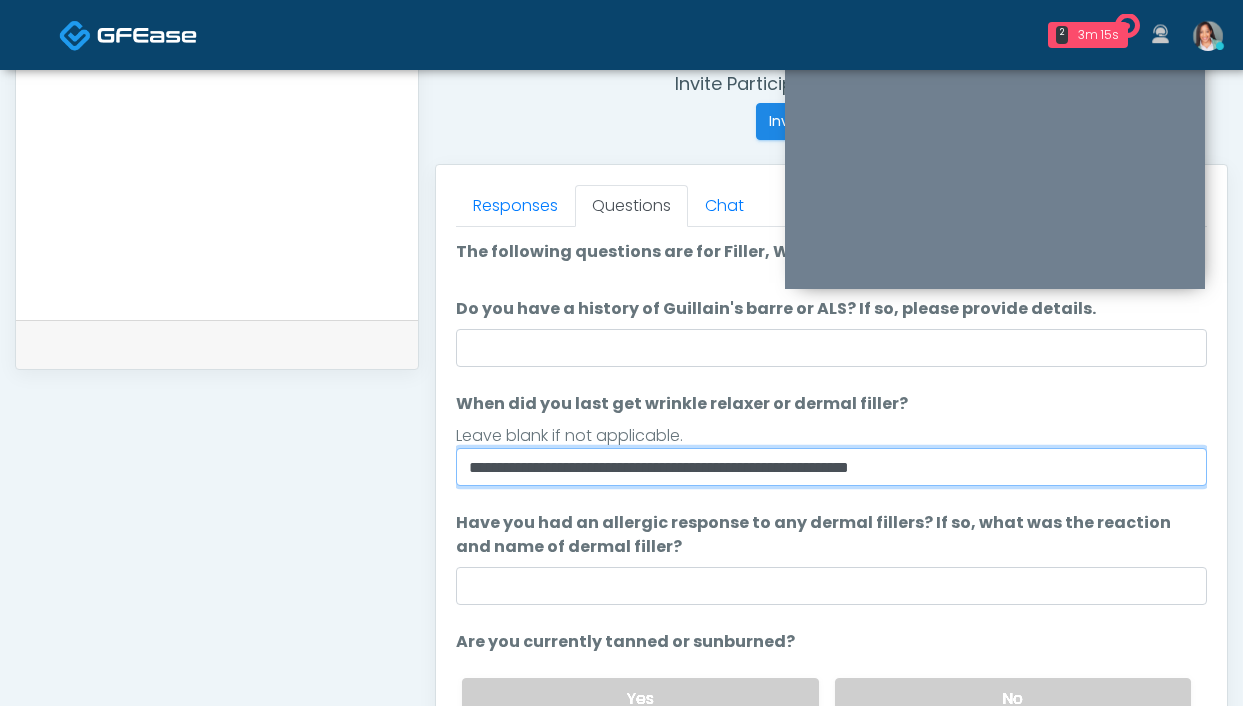 click on "**********" at bounding box center (831, 467) 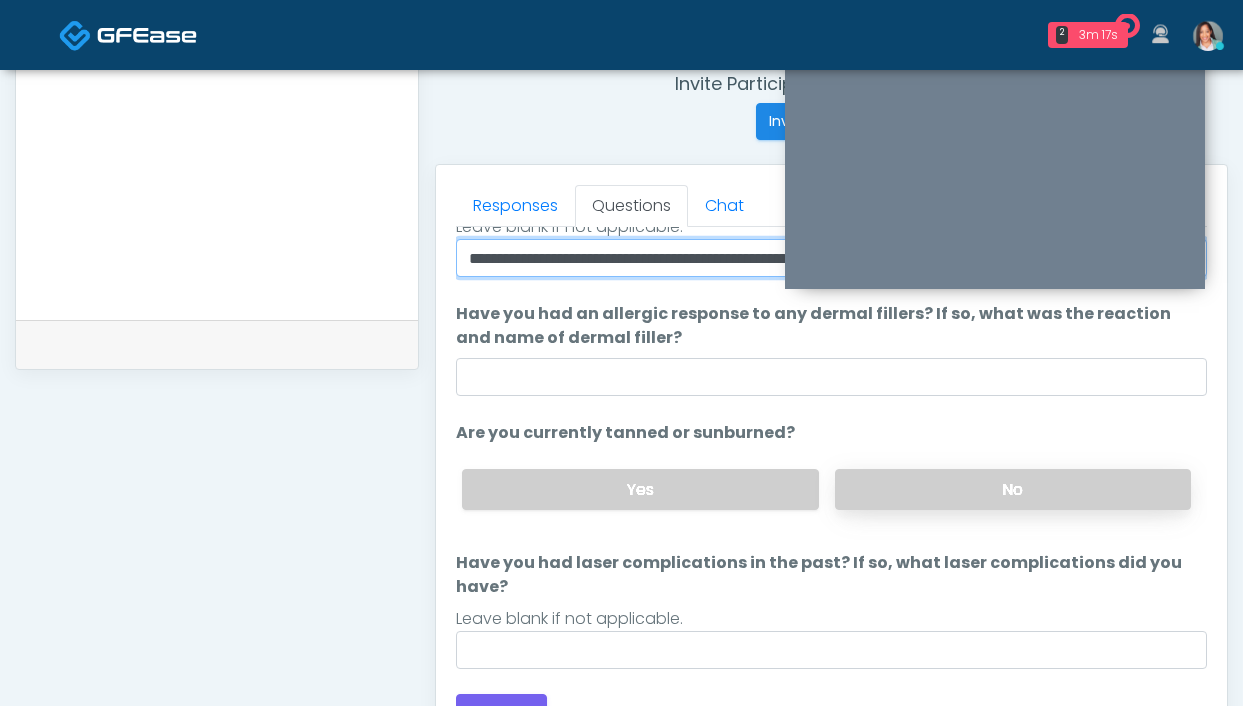 scroll, scrollTop: 212, scrollLeft: 0, axis: vertical 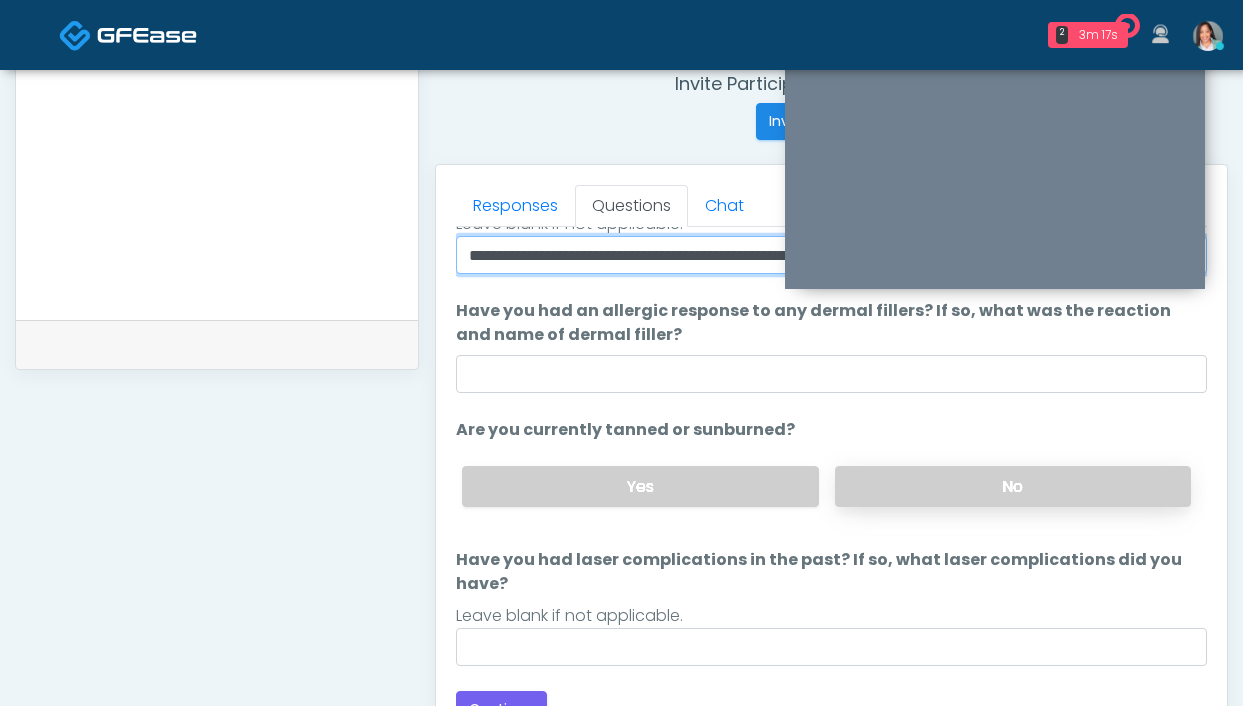 type on "**********" 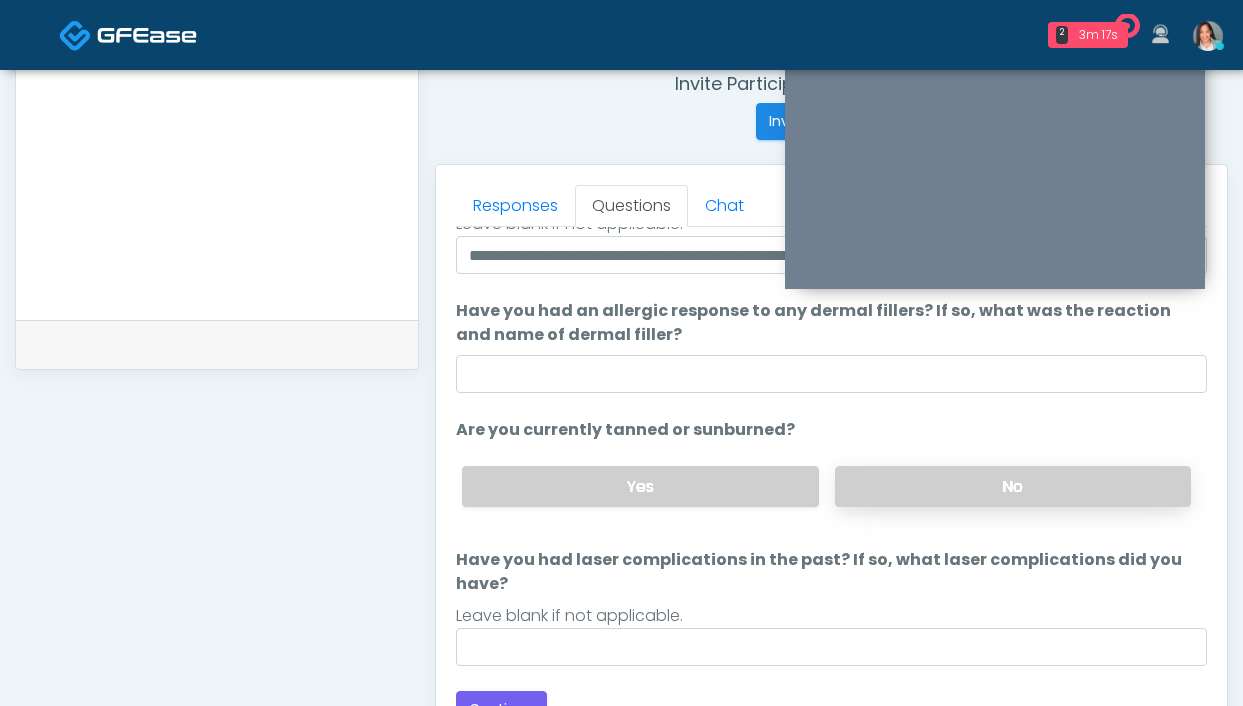 click on "No" at bounding box center [1013, 486] 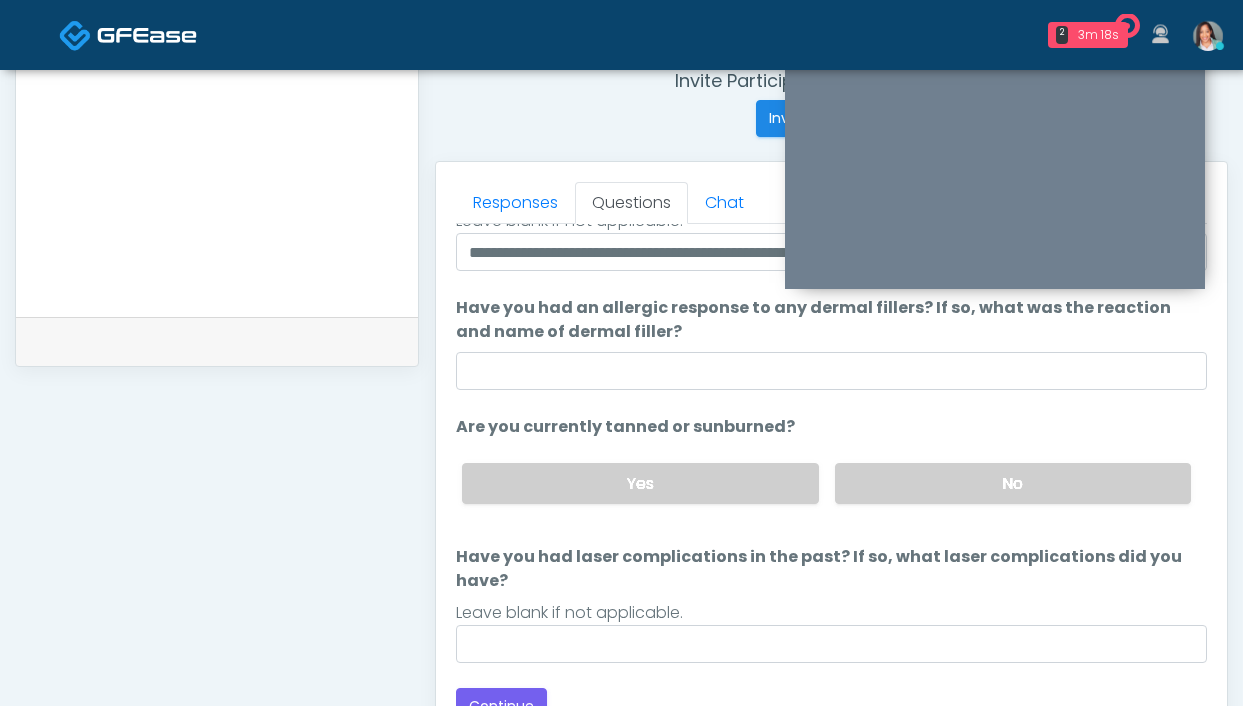 scroll, scrollTop: 948, scrollLeft: 0, axis: vertical 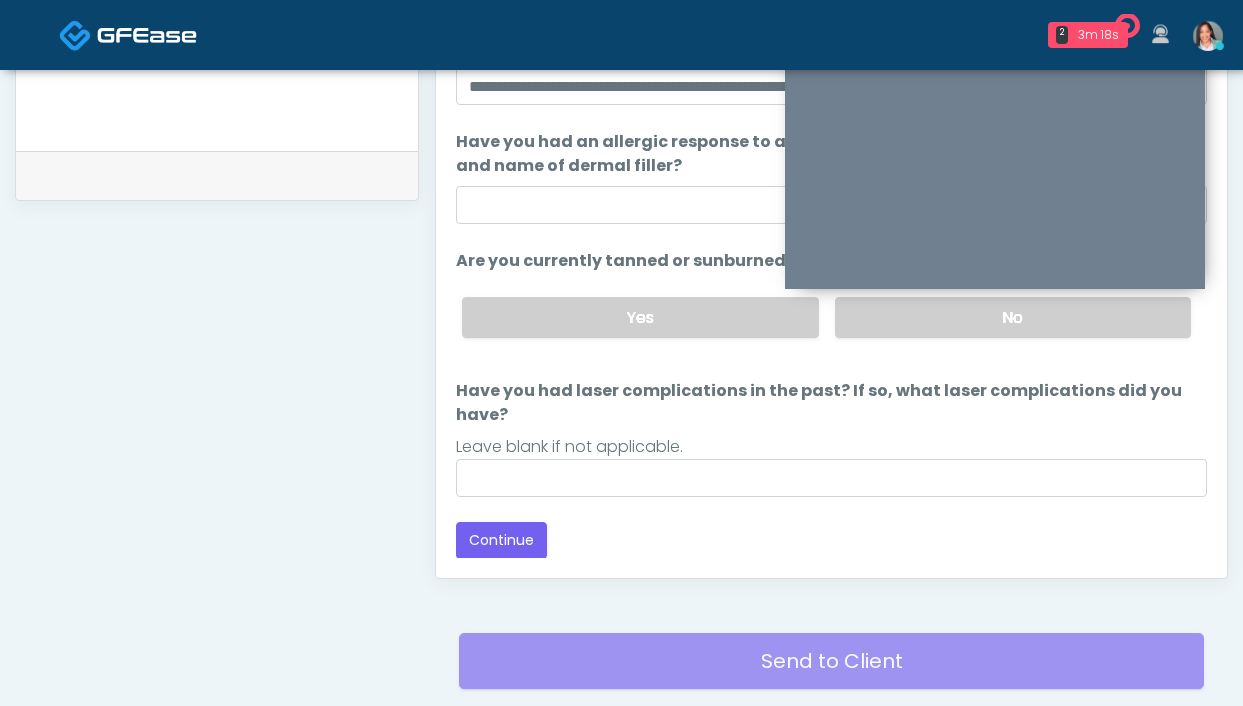 click on "Loading...
Connecting to your agent...
Please wait while we prepare your personalized experience.
The following questions are for Filler, Wrinkle relaxers, PRP, and Lasers
The following questions are for Filler, Wrinkle relaxers, PRP, and Lasers
Do you have a history of Guillain's barre or ALS? If so, please provide details.
Do you have a history of Guillain's barre or ALS? If so, please provide details.
When did you last get wrinkle relaxer or dermal filler?
Leave blank if not applicable.
Yes No" at bounding box center [831, 209] 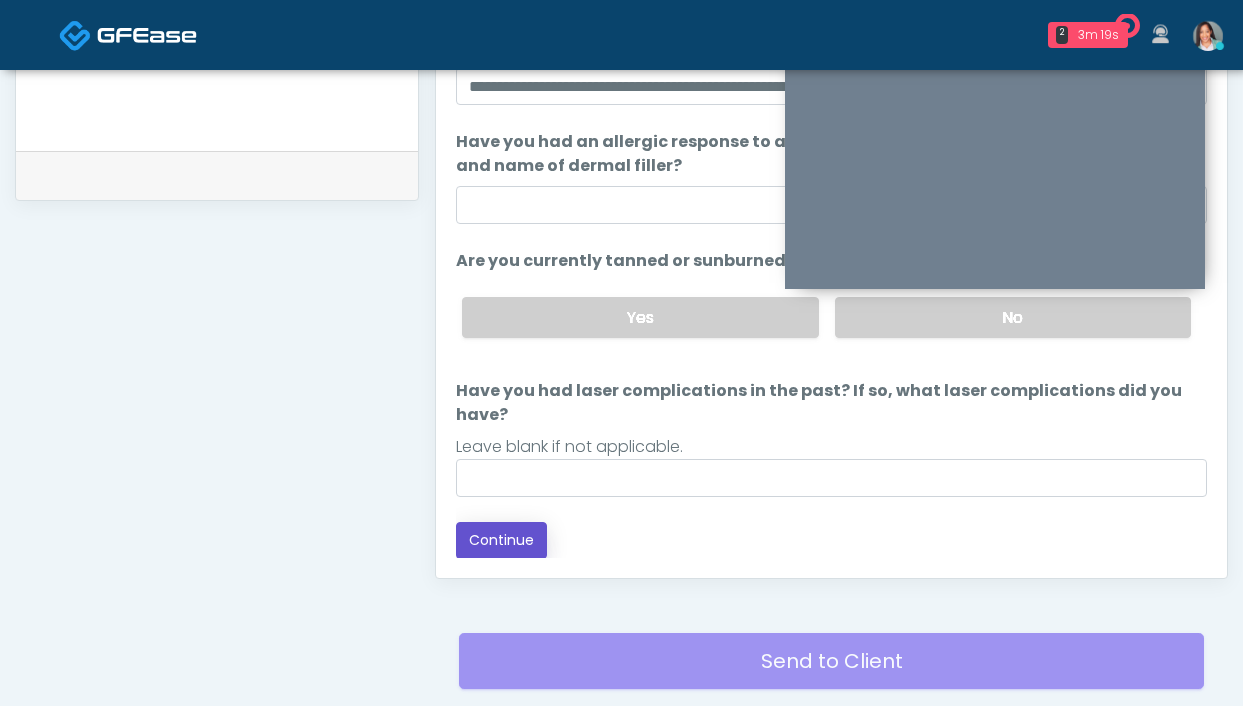 click on "Continue" at bounding box center (501, 540) 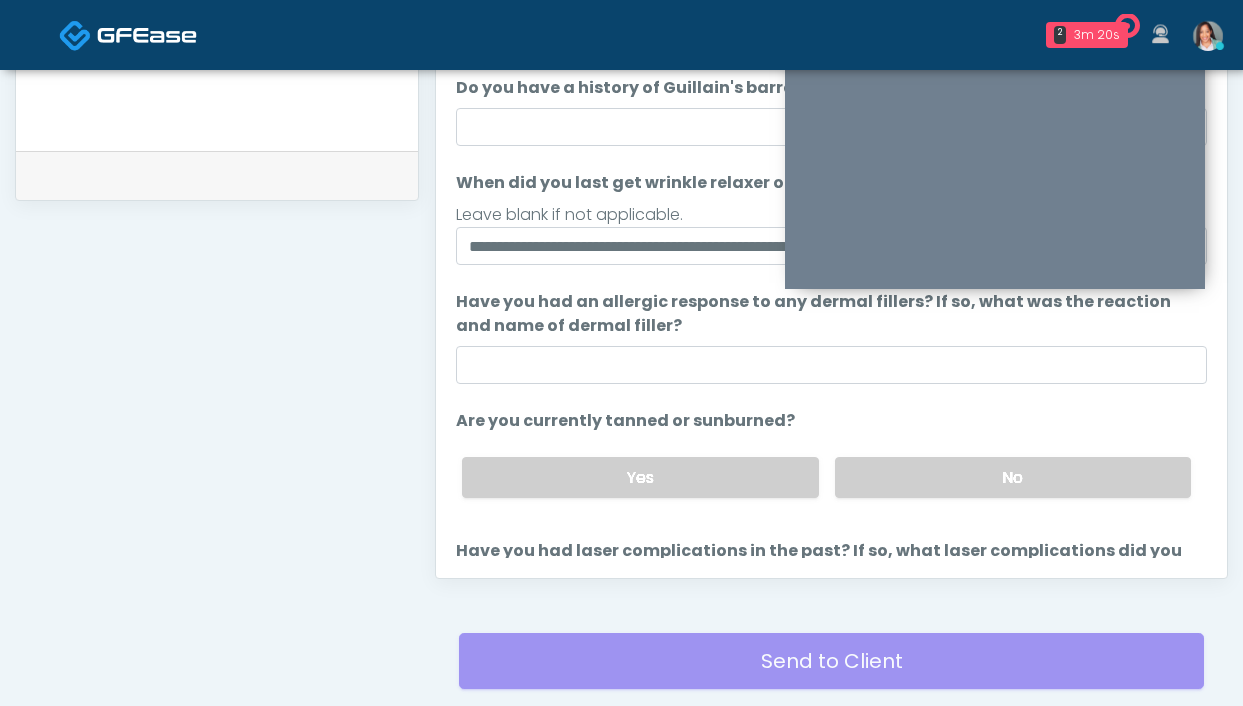 scroll, scrollTop: 0, scrollLeft: 0, axis: both 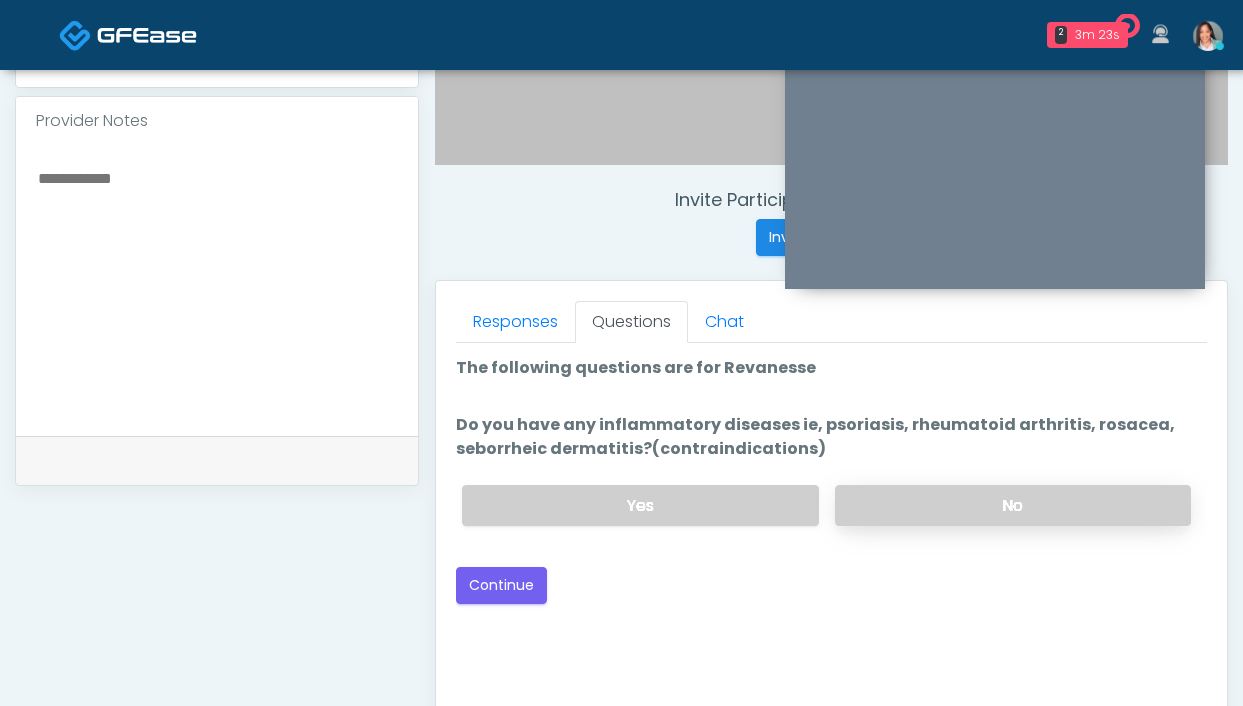 click on "No" at bounding box center [1013, 505] 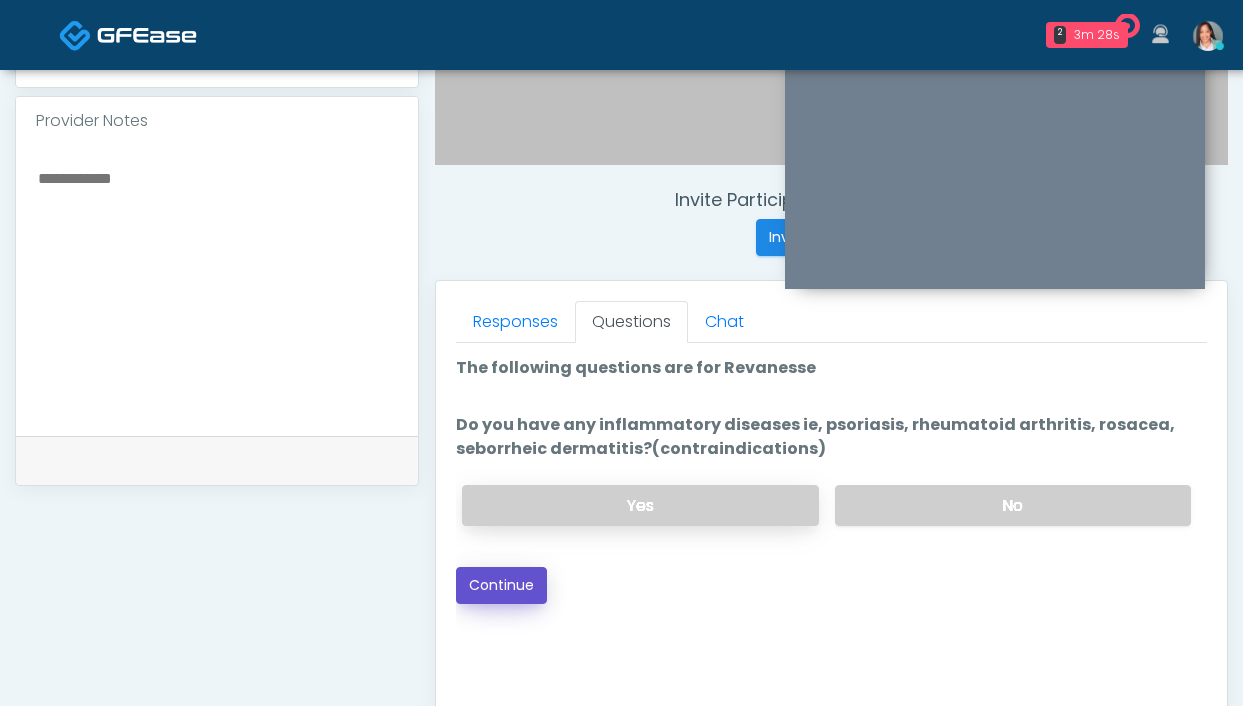 drag, startPoint x: 510, startPoint y: 582, endPoint x: 501, endPoint y: 495, distance: 87.46428 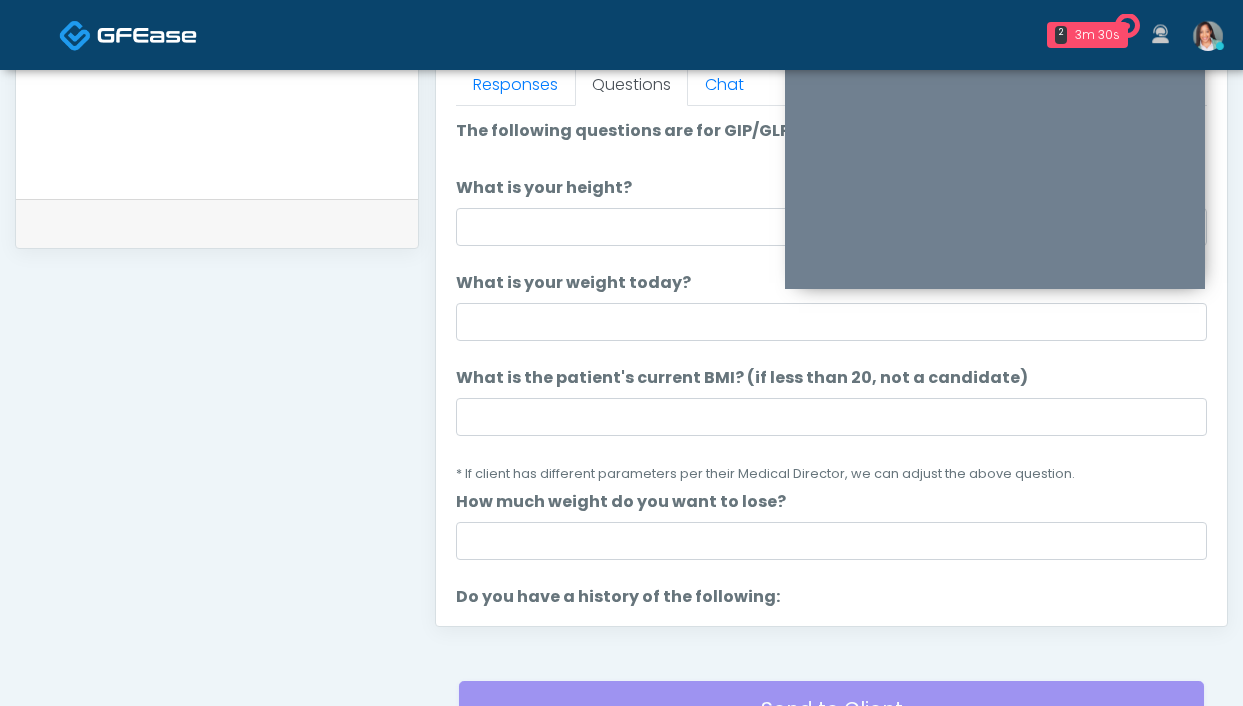 scroll, scrollTop: 880, scrollLeft: 0, axis: vertical 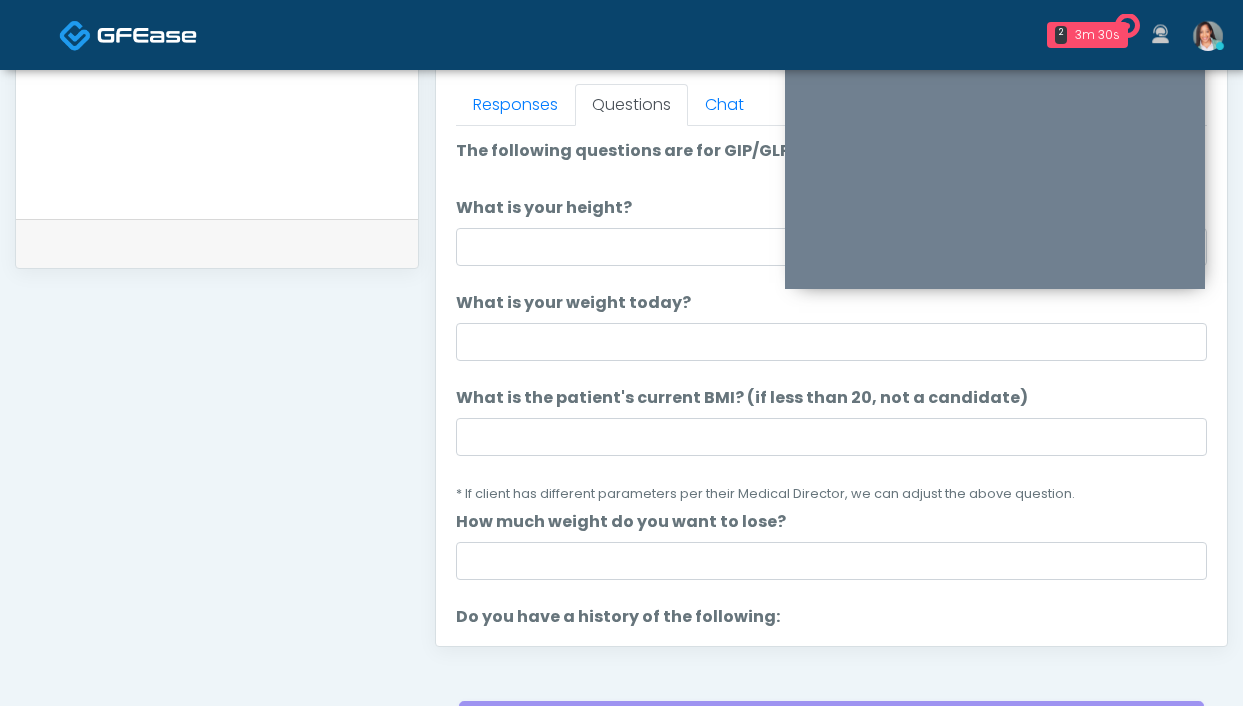 click on "The following questions are for GIP/GLP-1 service
The following questions are for GIP/GLP-1 service
What is your height?
What is your height?
What is your weight today?
What is your weight today?
What is the patient's current BMI? (if less than 20, not a candidate)
What is the patient's current BMI? (if less than 20, not a candidate)
* If client has different parameters per their Medical Director, we can adjust the above question.
How much weight do you want to lose?
No" at bounding box center (831, 918) 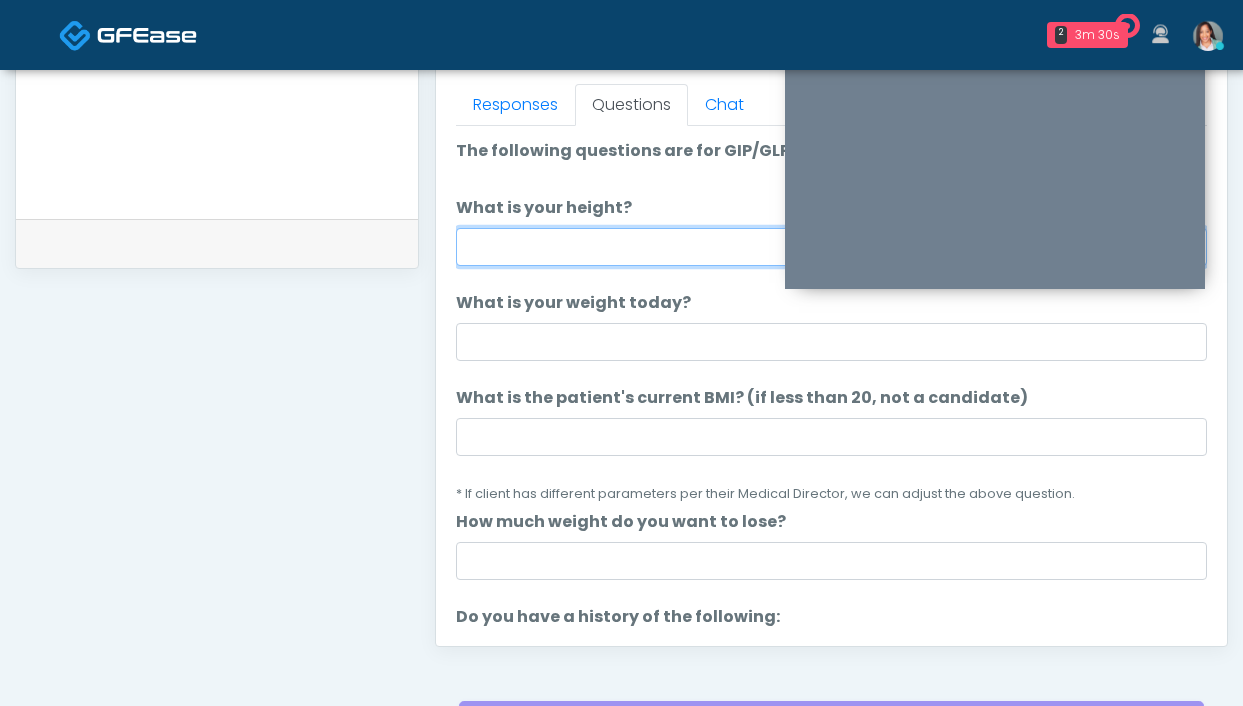click on "What is your height?" at bounding box center (831, 247) 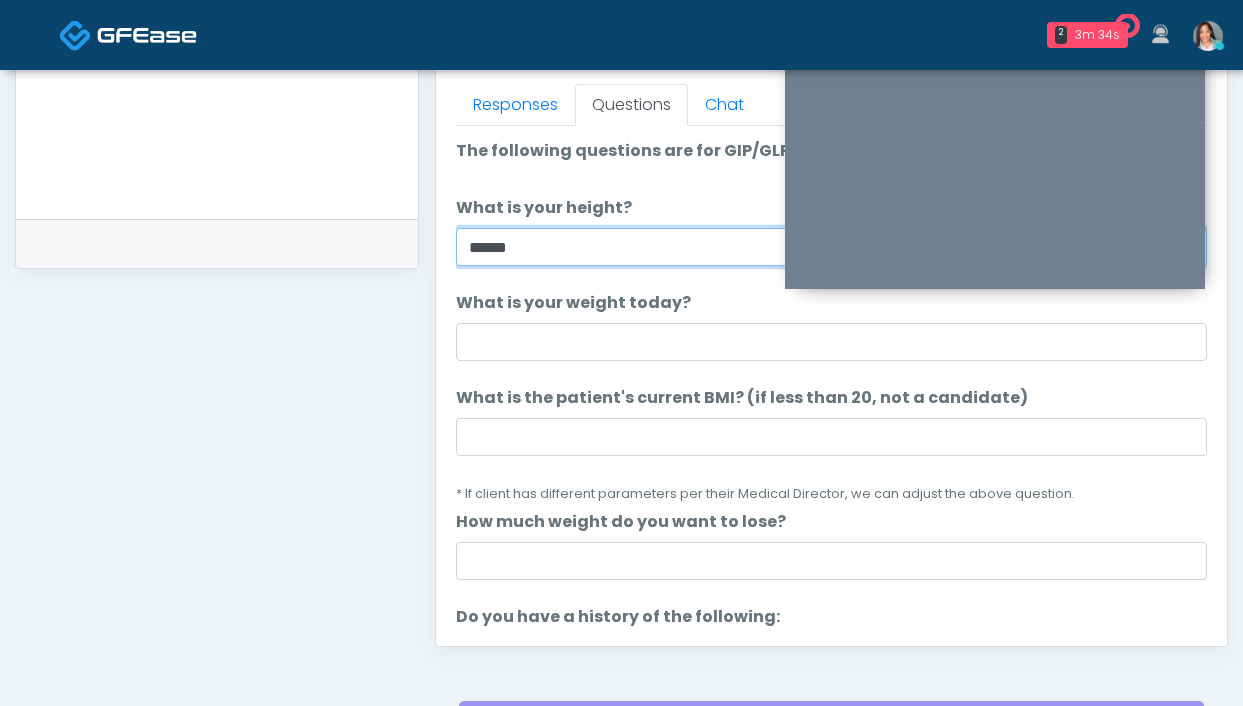 type on "*****" 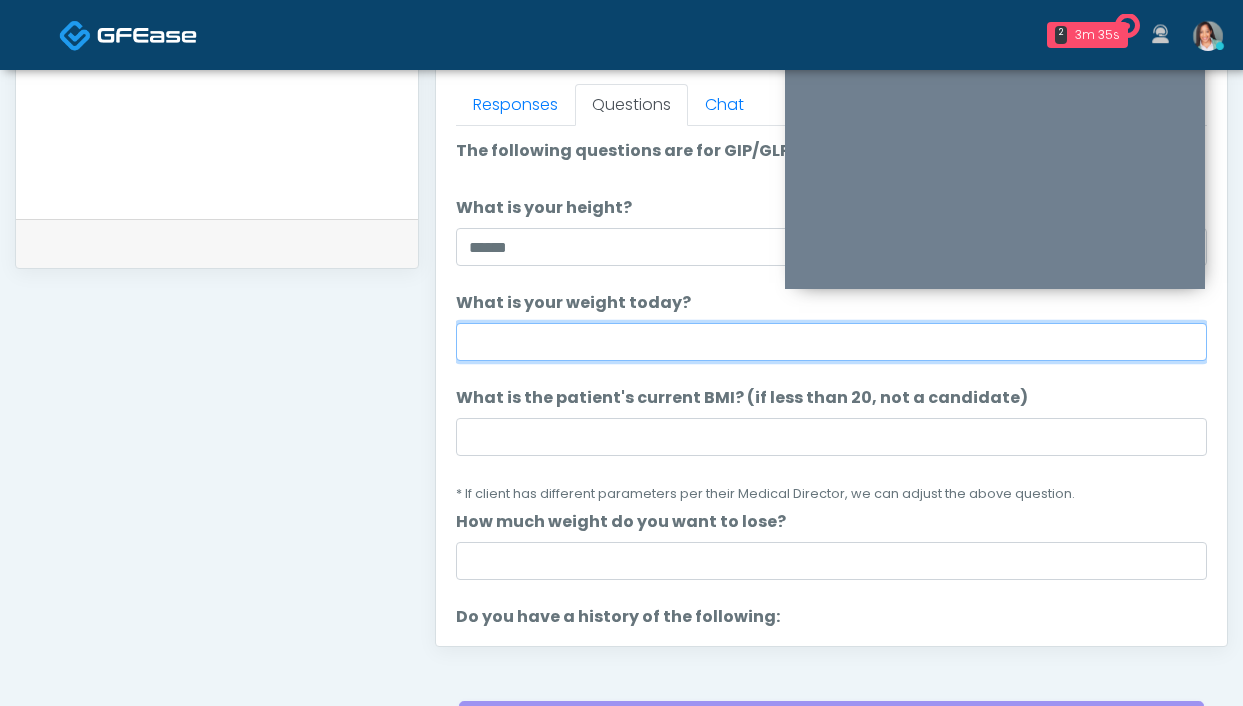click on "What is your weight today?" at bounding box center (831, 342) 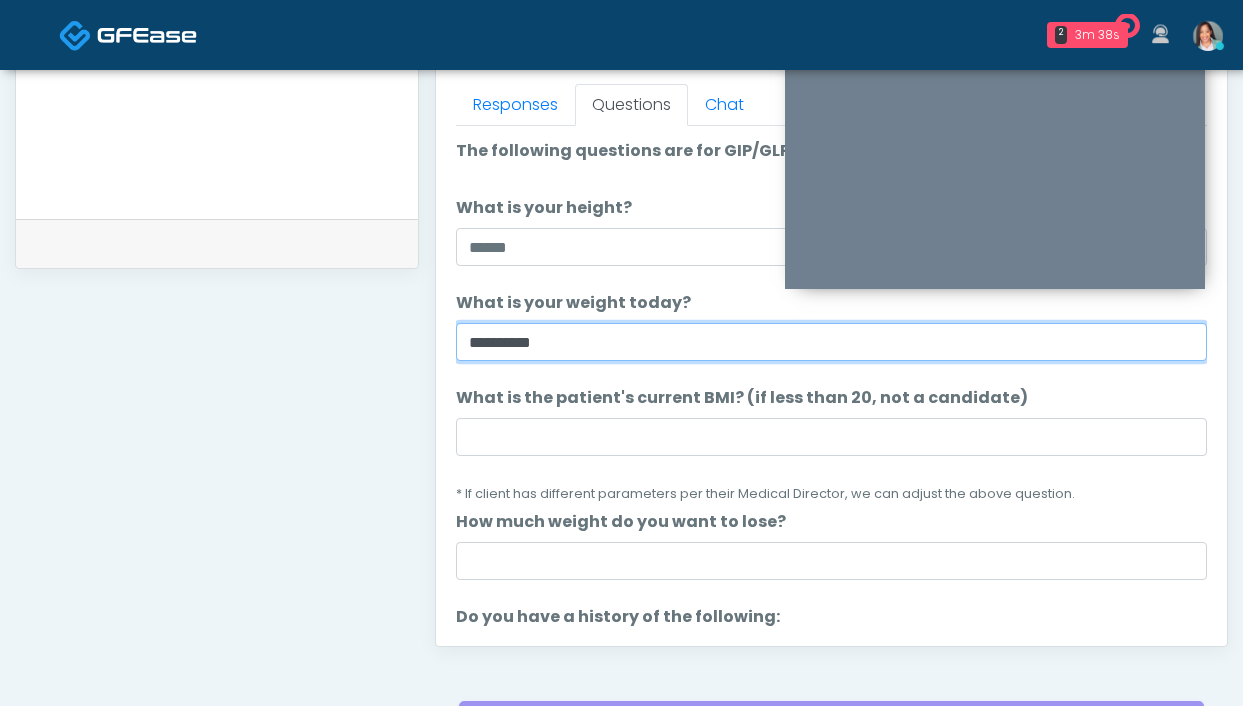 click on "*********" at bounding box center (831, 342) 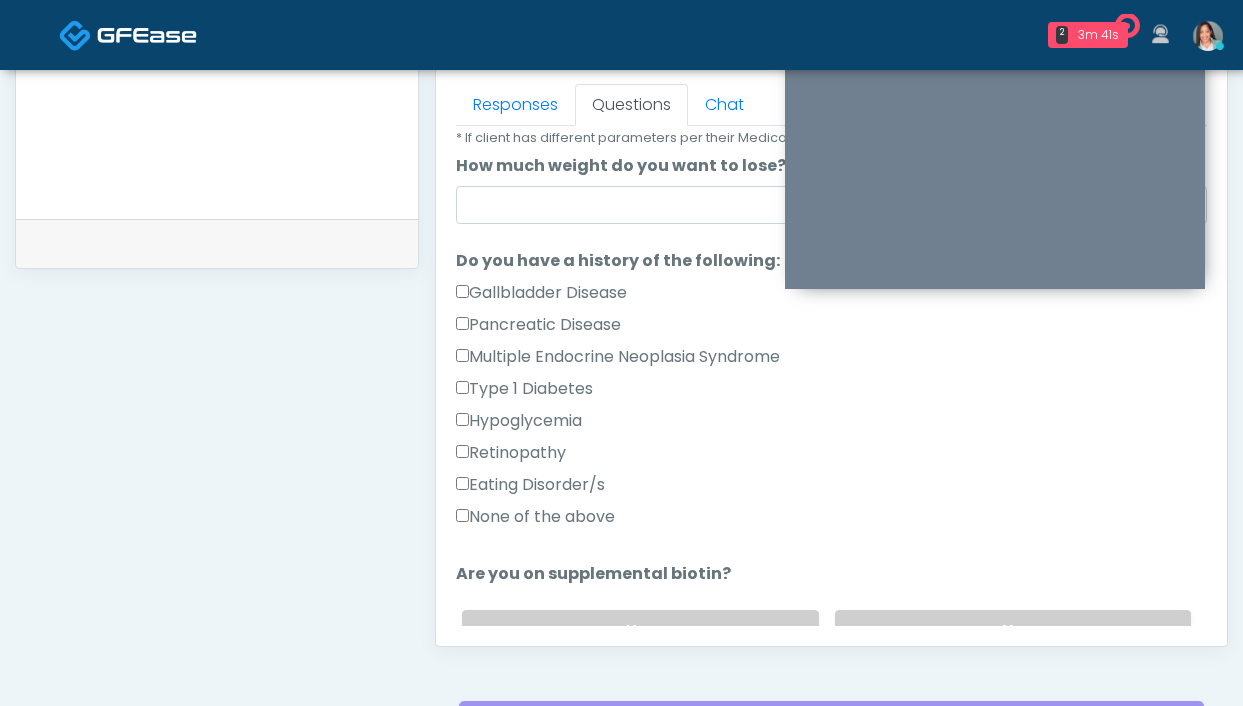 type on "**********" 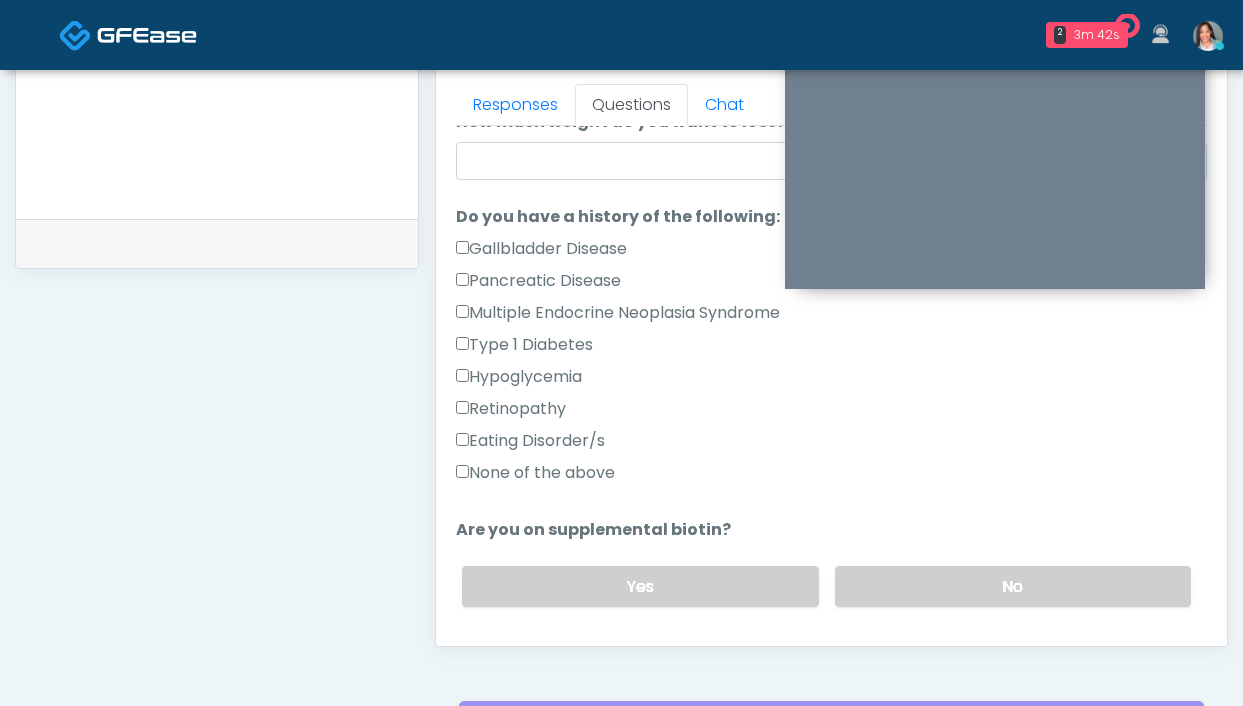 click on "Yes
No" at bounding box center [826, 586] 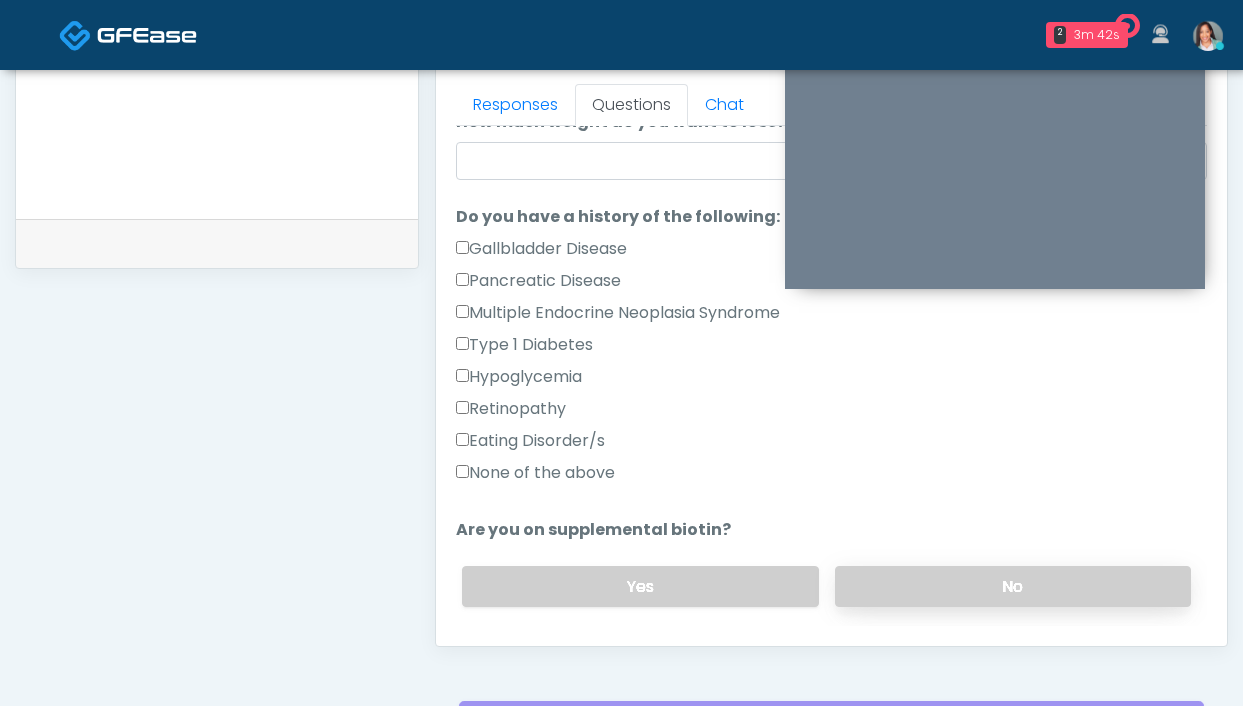 click on "No" at bounding box center [1013, 586] 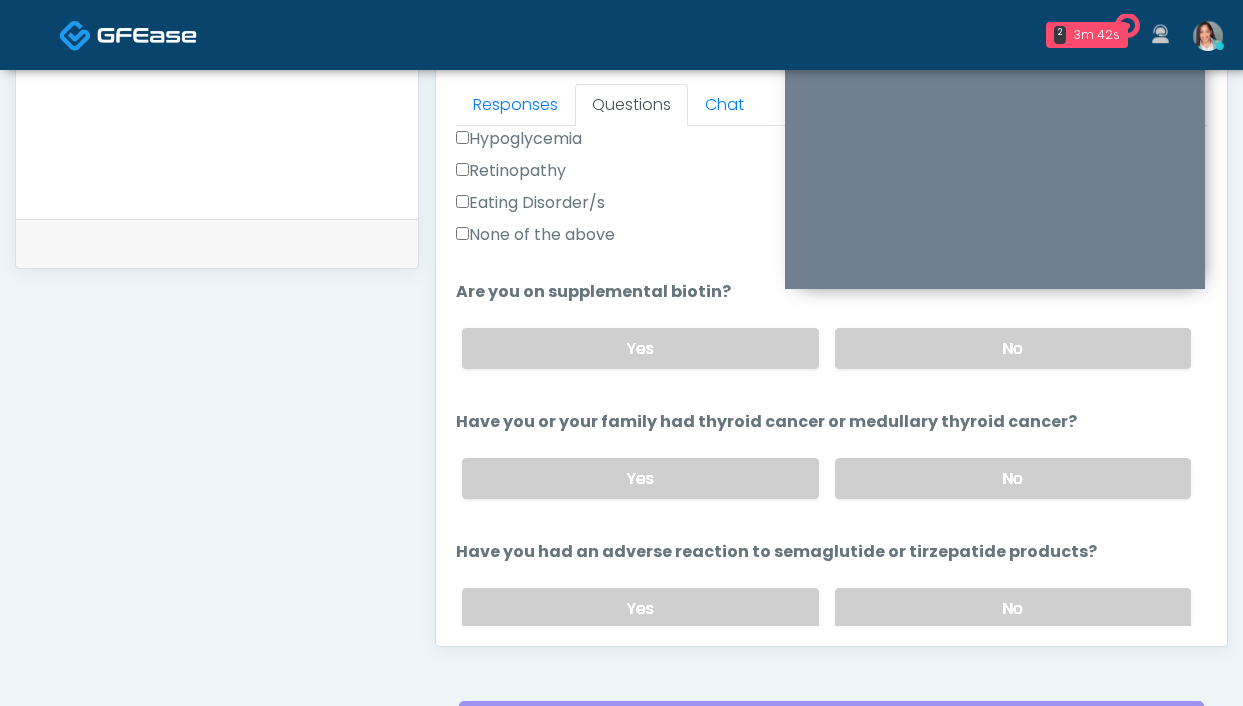 scroll, scrollTop: 692, scrollLeft: 0, axis: vertical 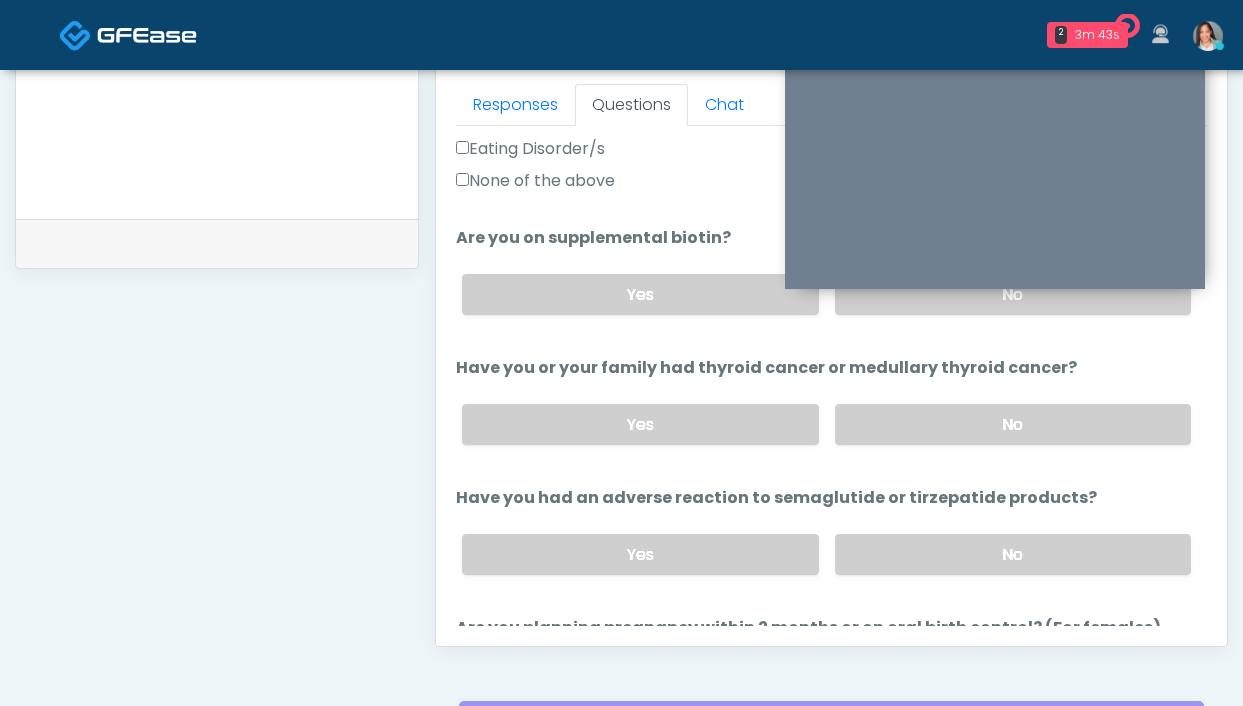 click on "Yes
No" at bounding box center [826, 424] 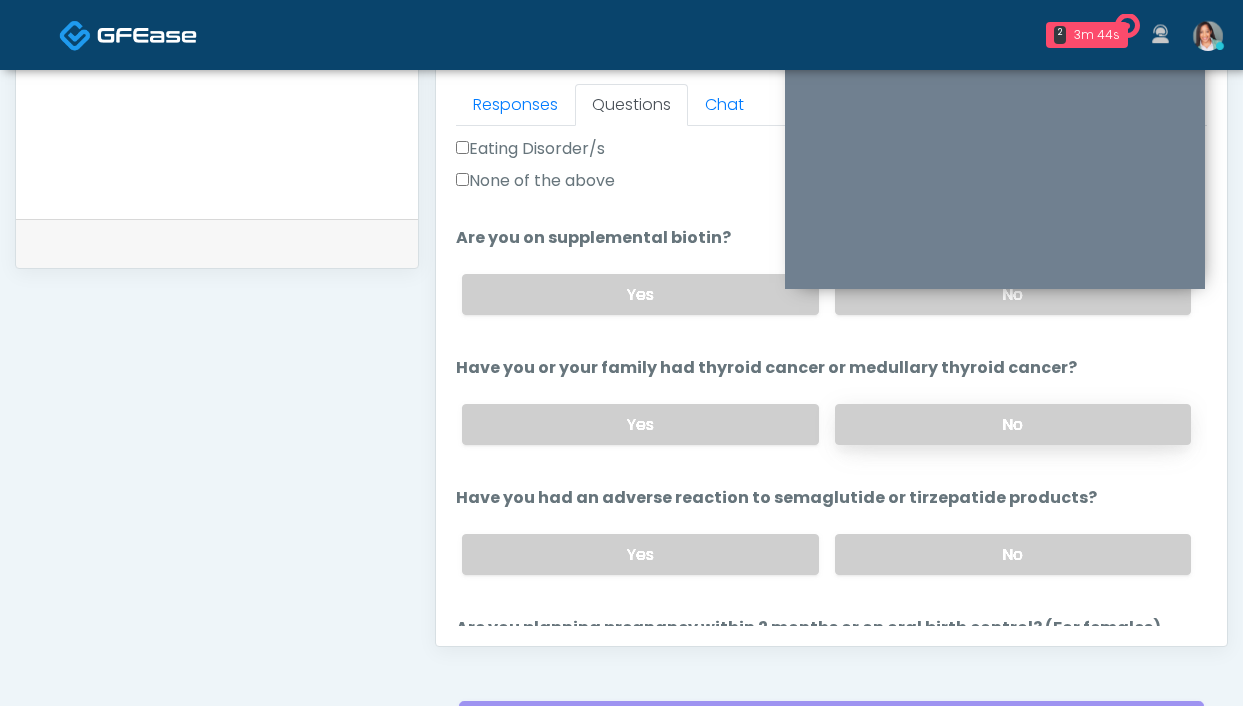 click on "No" at bounding box center [1013, 424] 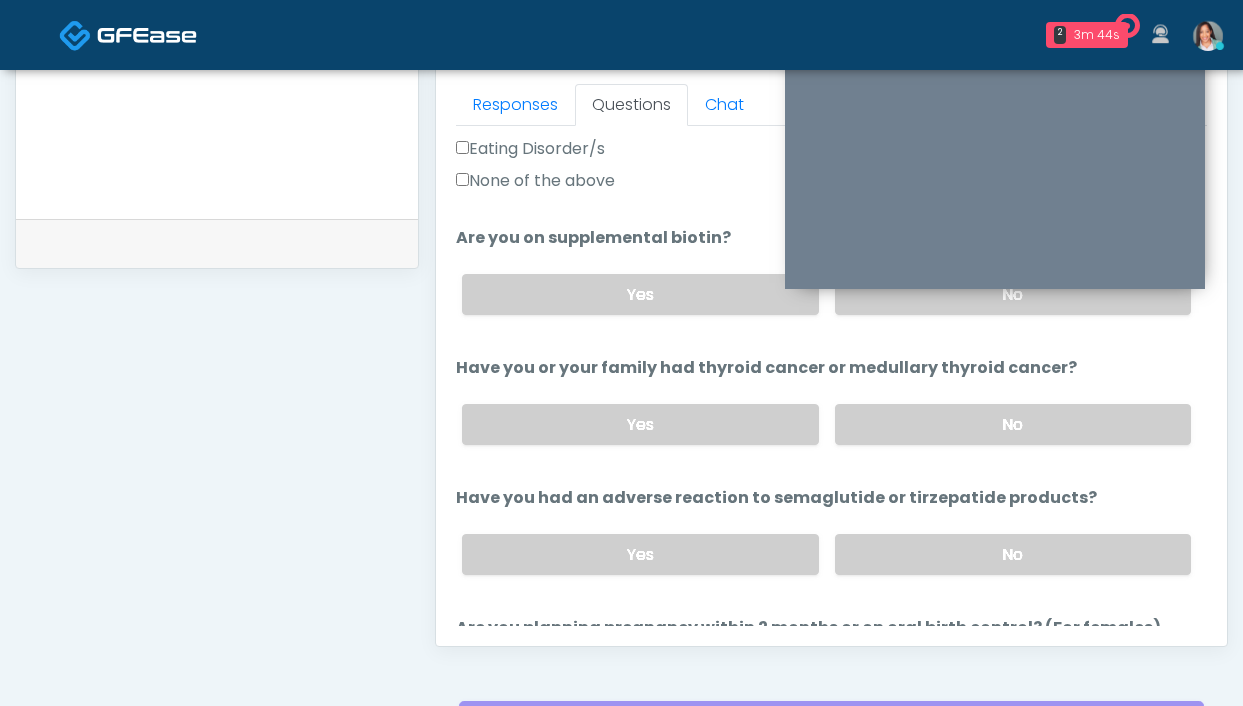 scroll, scrollTop: 719, scrollLeft: 0, axis: vertical 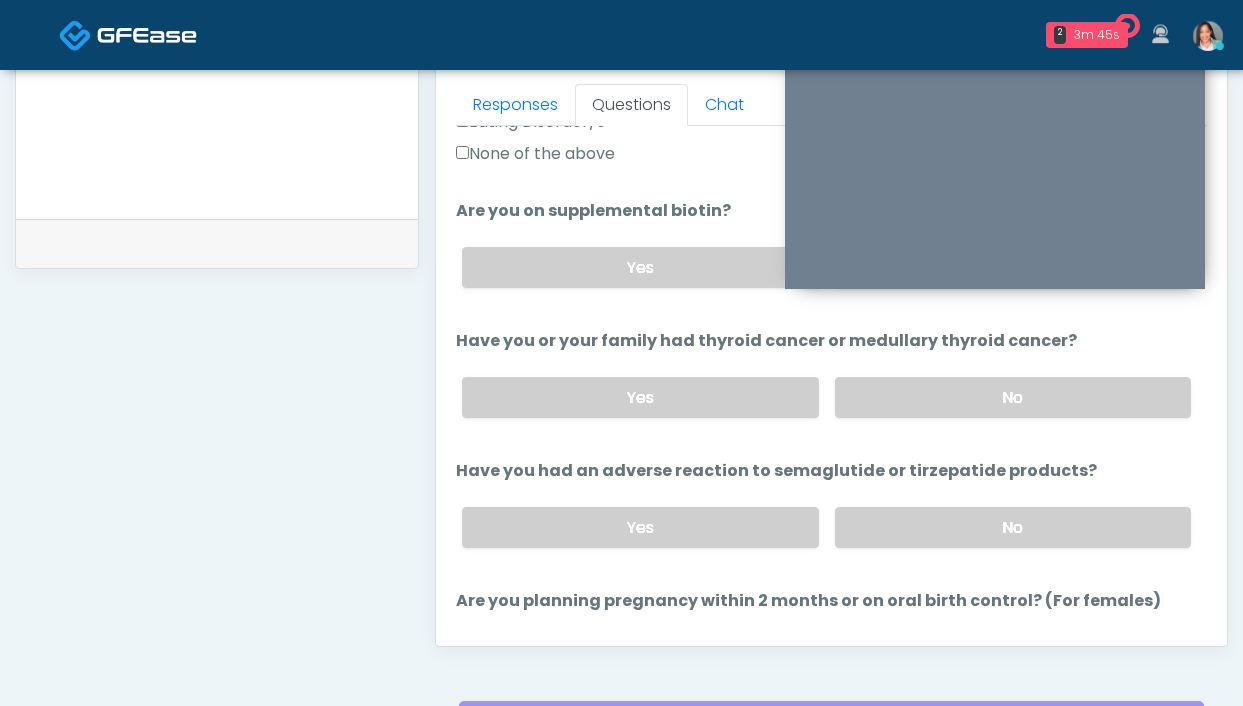 click on "Yes
No" at bounding box center [826, 527] 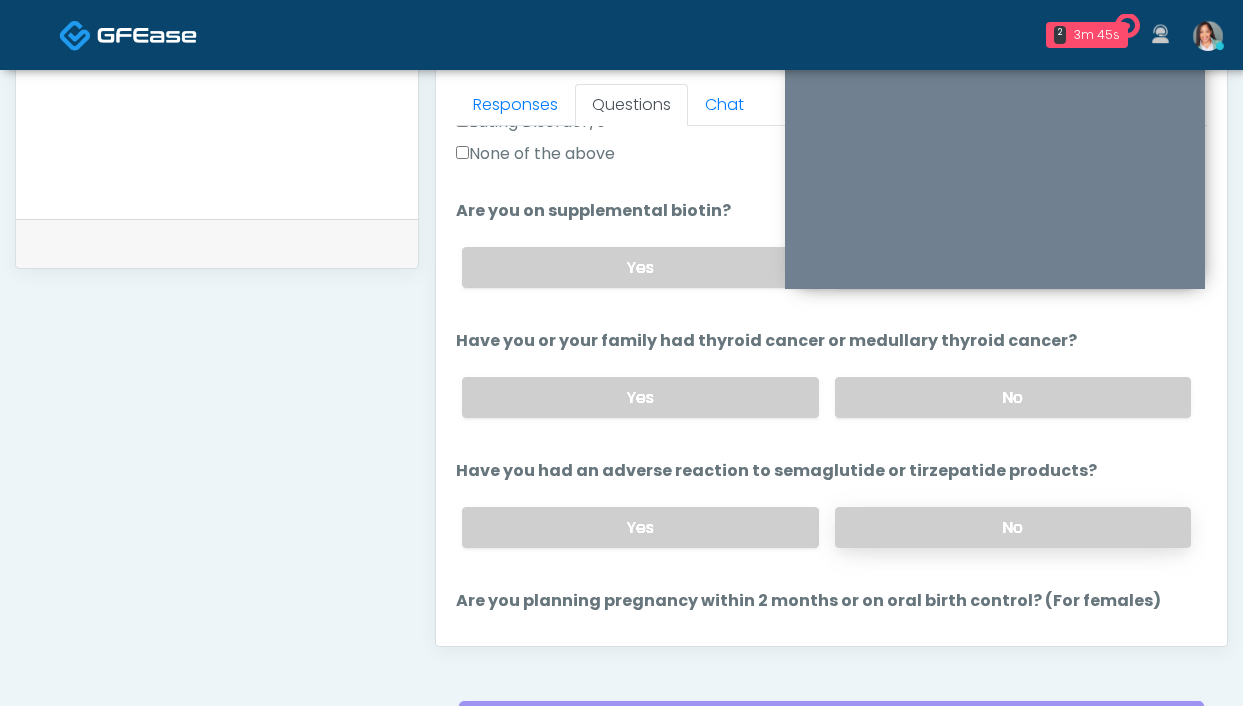 click on "No" at bounding box center [1013, 527] 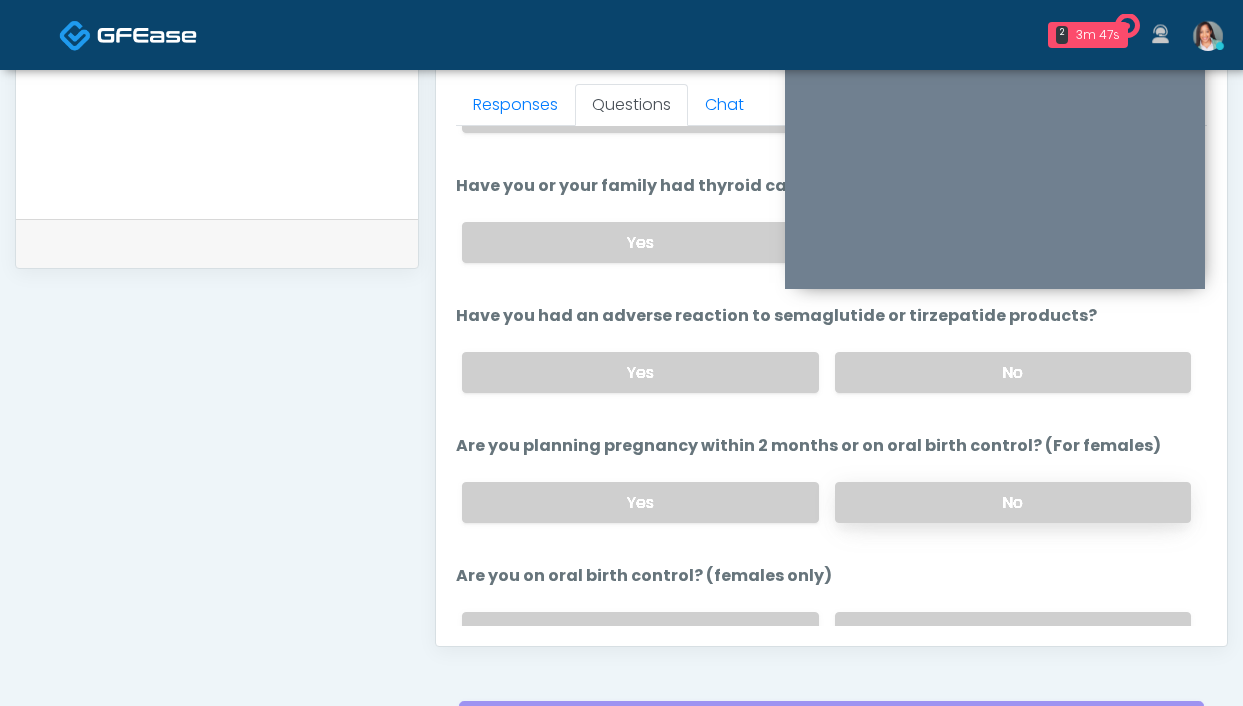 click on "No" at bounding box center [1013, 502] 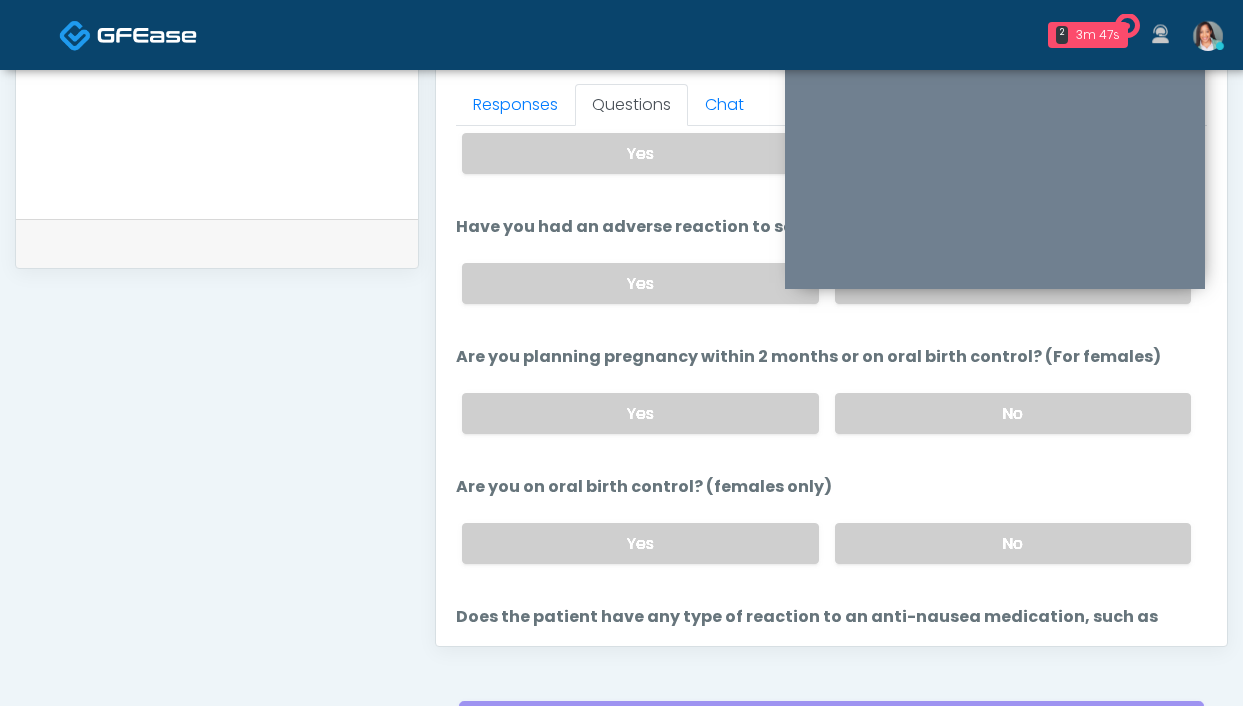 scroll, scrollTop: 1127, scrollLeft: 0, axis: vertical 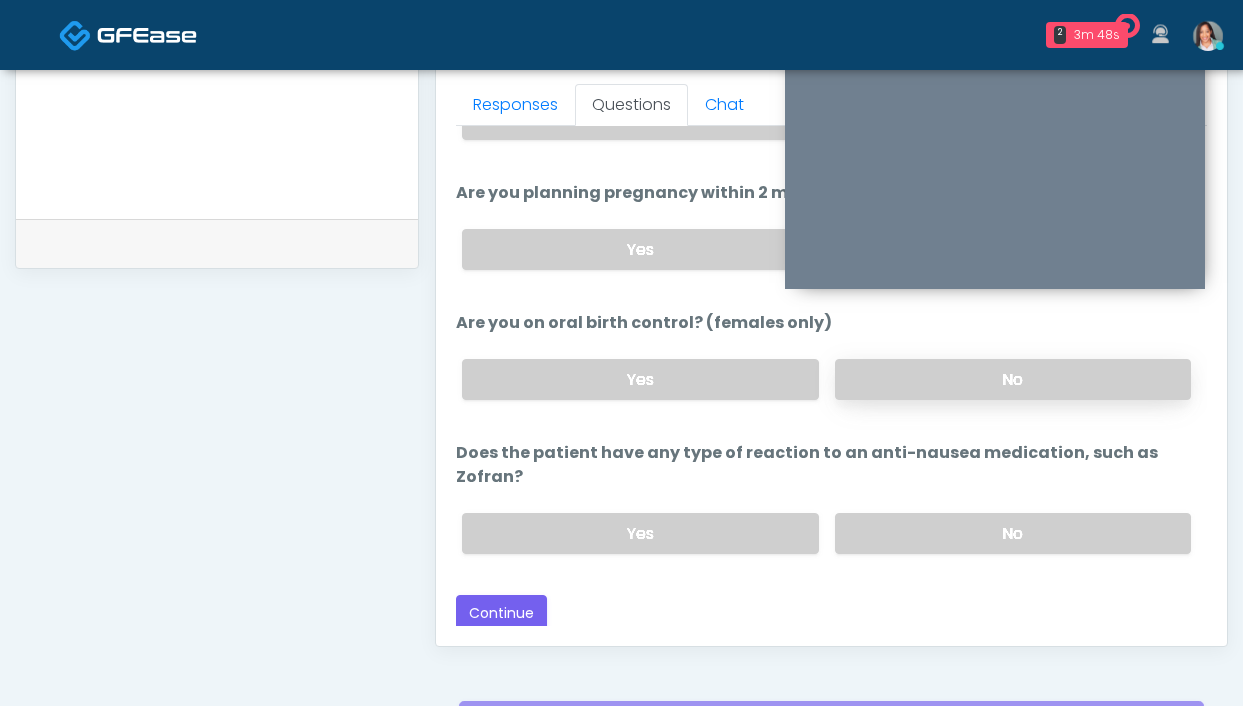 click on "No" at bounding box center (1013, 379) 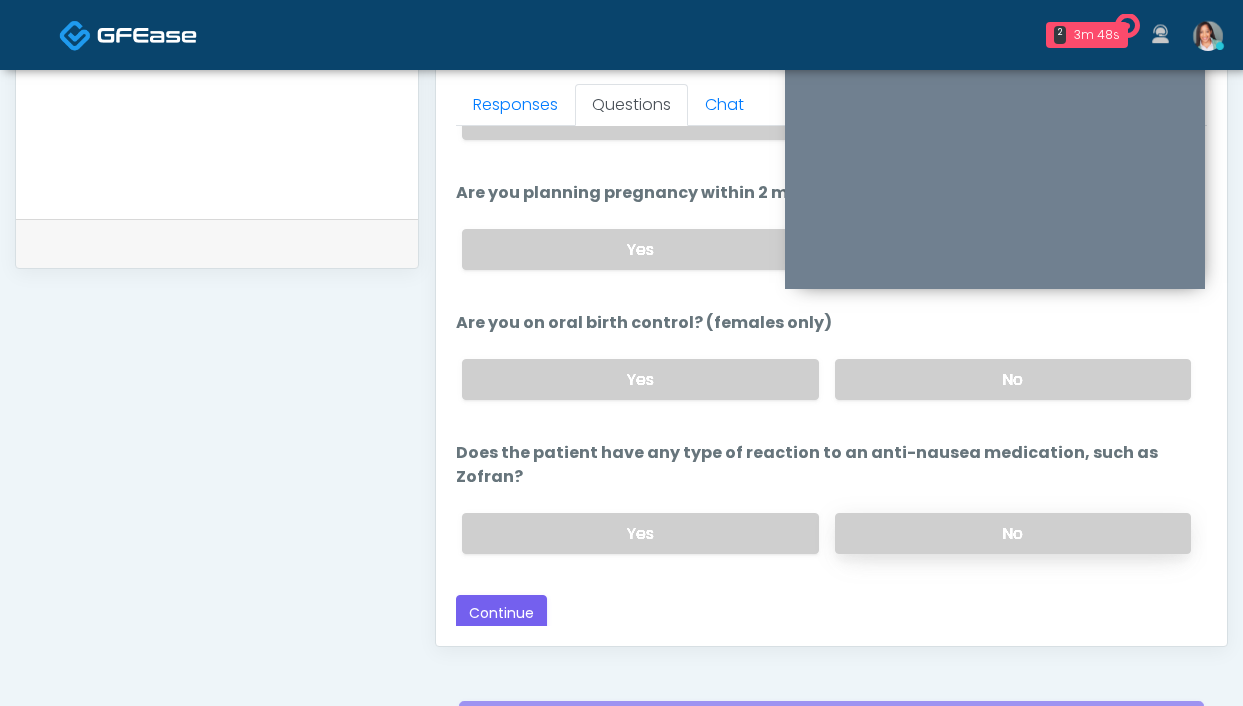 click on "No" at bounding box center (1013, 533) 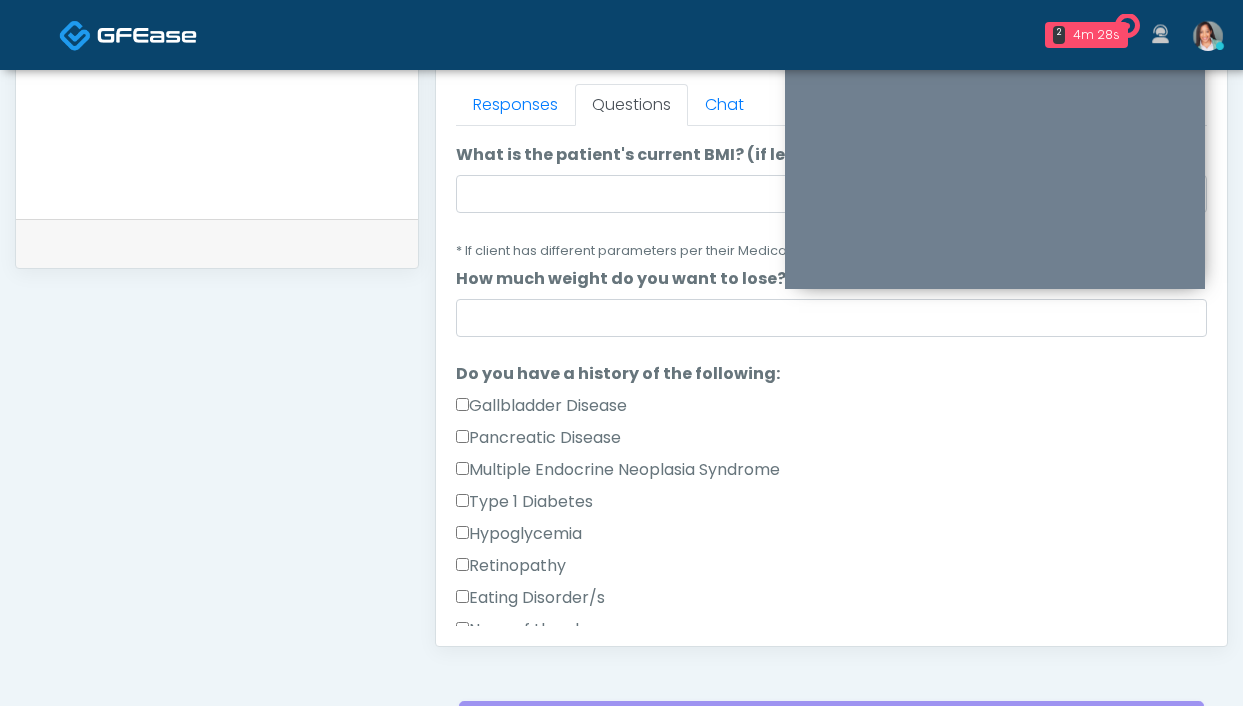 scroll, scrollTop: 82, scrollLeft: 0, axis: vertical 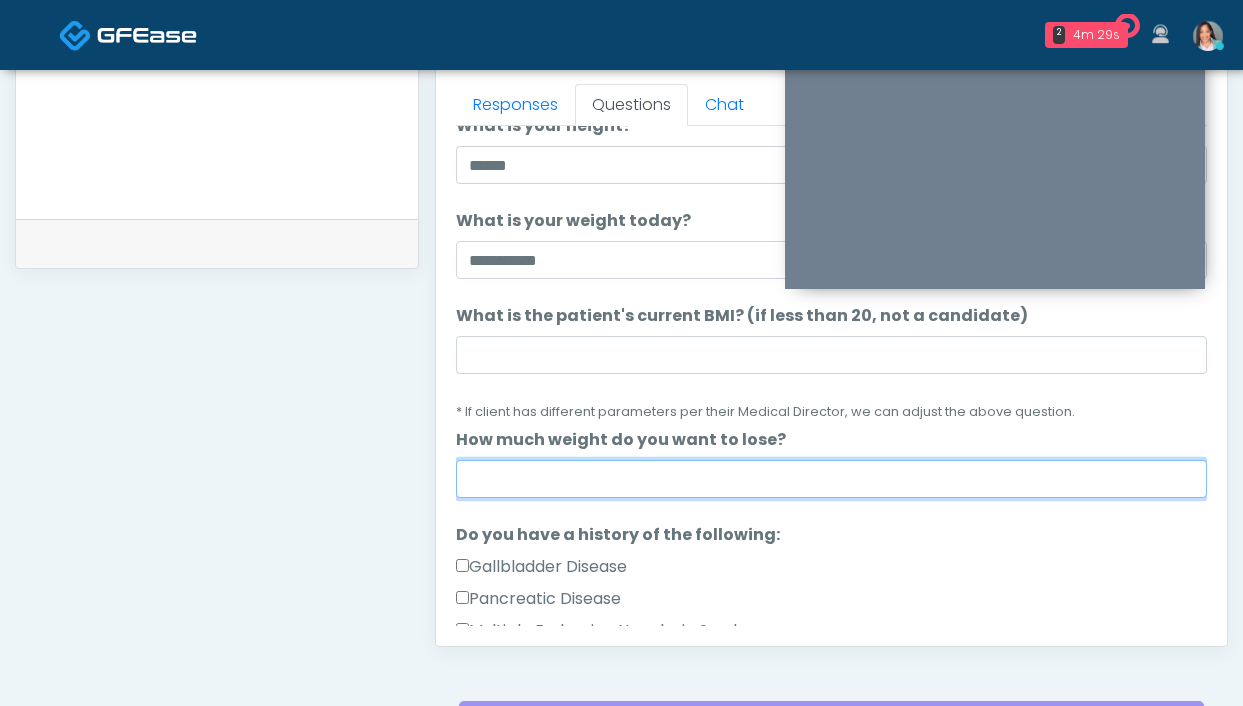 click on "How much weight do you want to lose?" at bounding box center (831, 479) 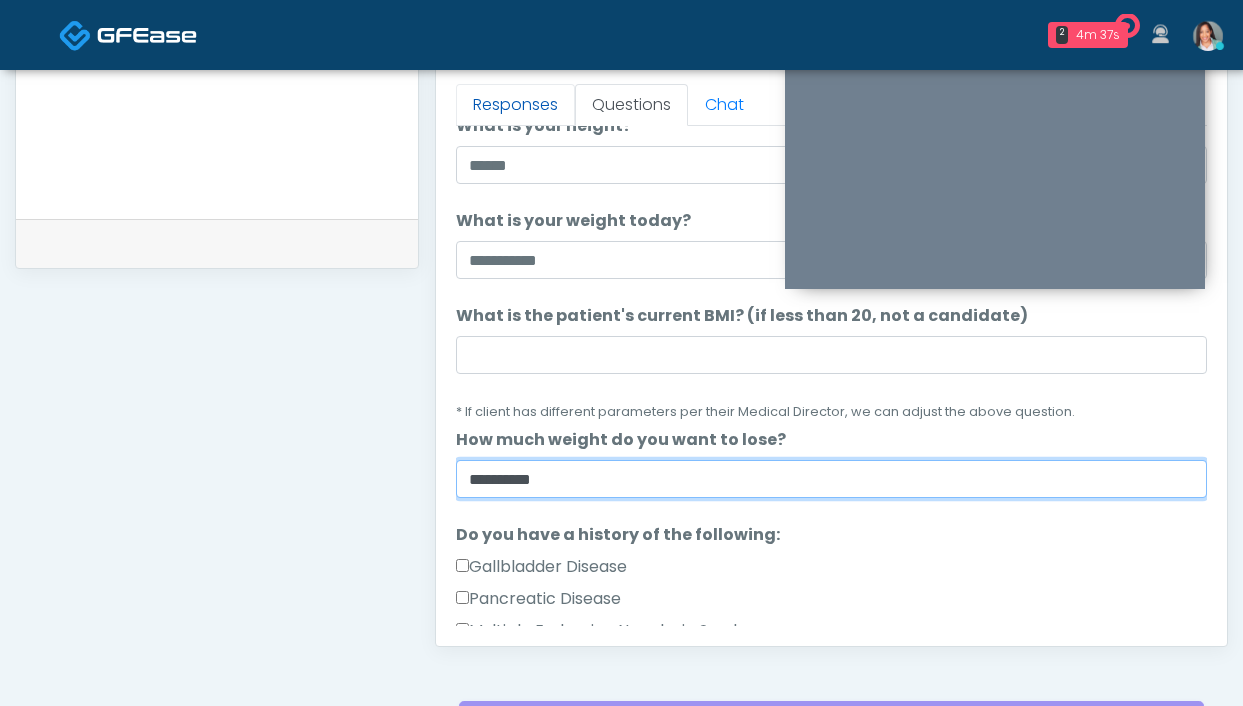 type on "********" 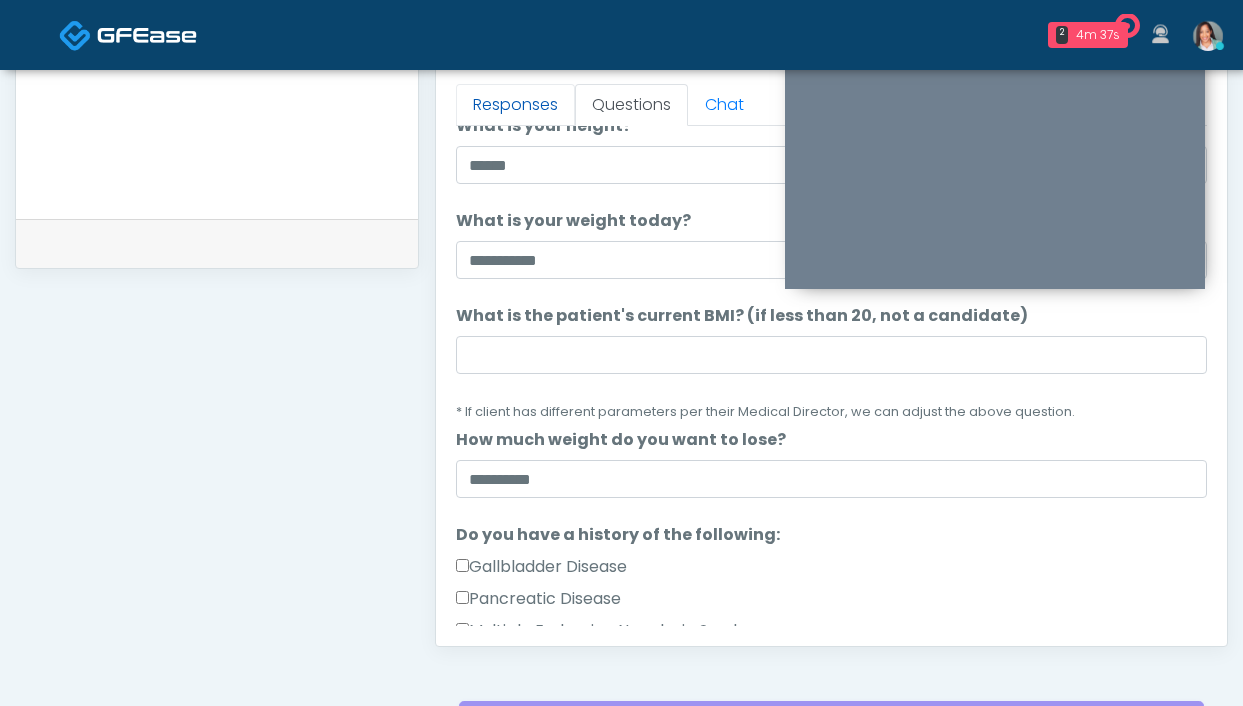 click on "Responses" at bounding box center (515, 105) 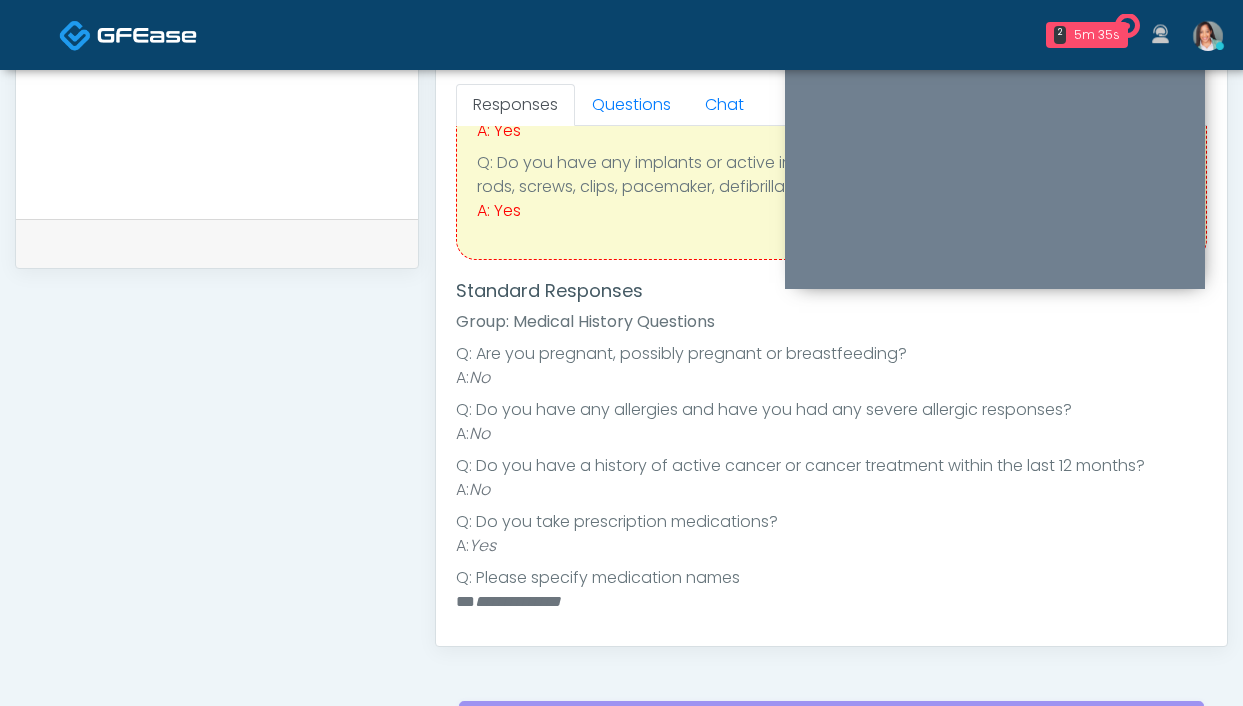 scroll, scrollTop: 0, scrollLeft: 0, axis: both 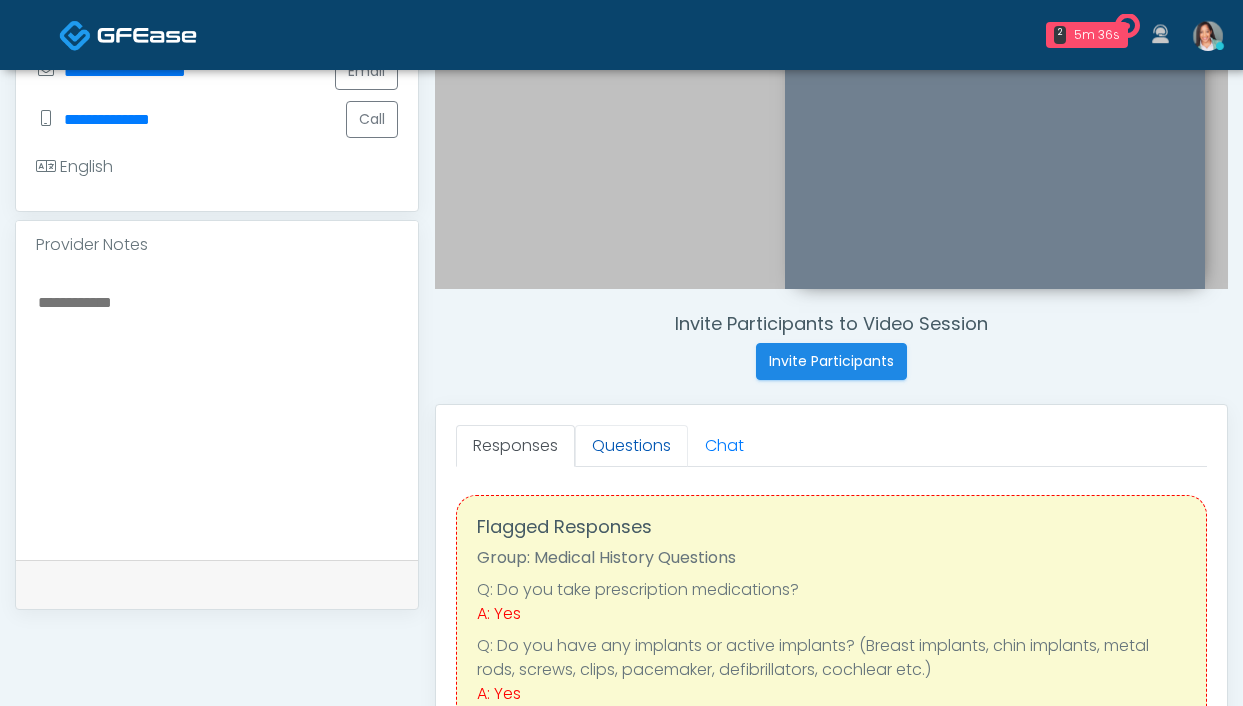 click on "Questions" at bounding box center [631, 446] 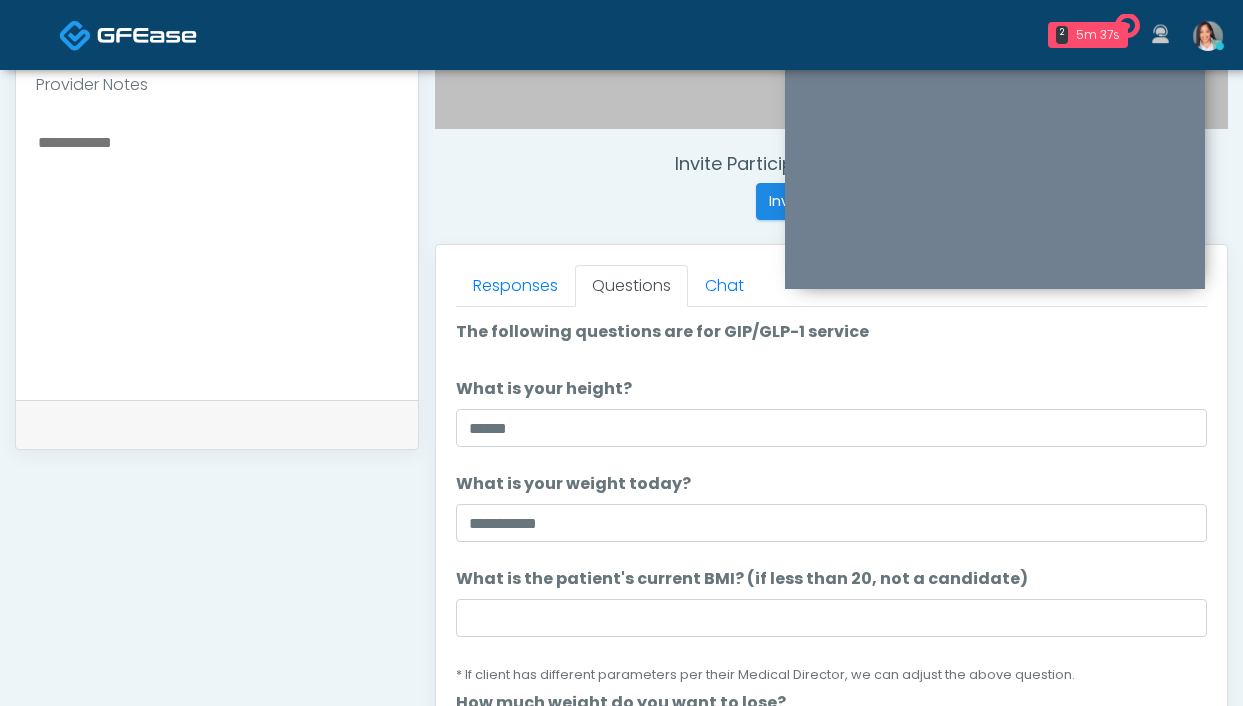 scroll, scrollTop: 699, scrollLeft: 0, axis: vertical 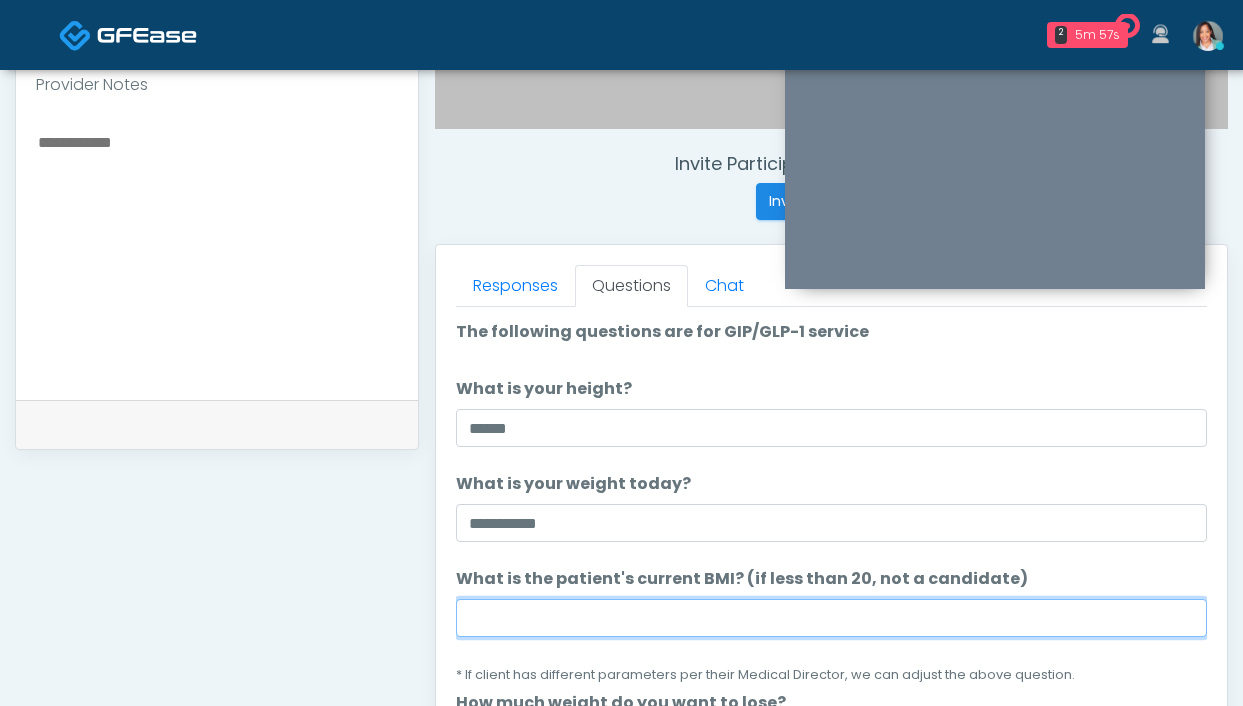 click on "What is the patient's current BMI? (if less than 20, not a candidate)" at bounding box center (831, 618) 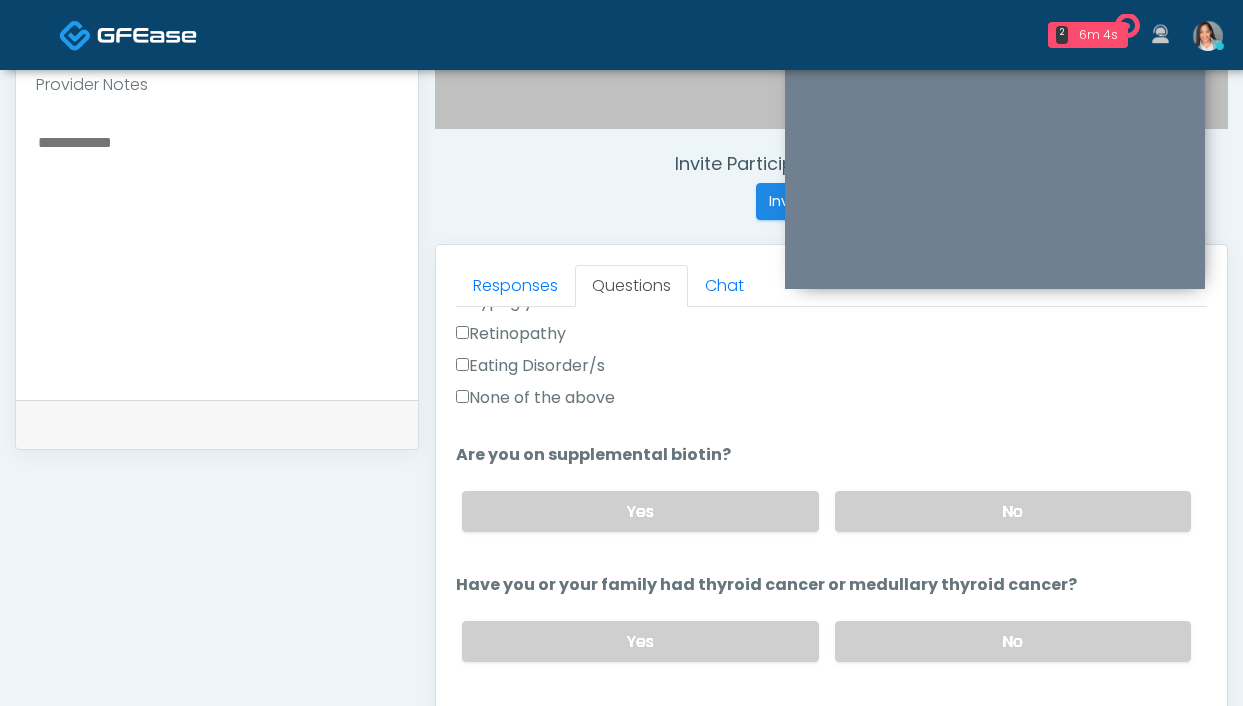 scroll, scrollTop: 1127, scrollLeft: 0, axis: vertical 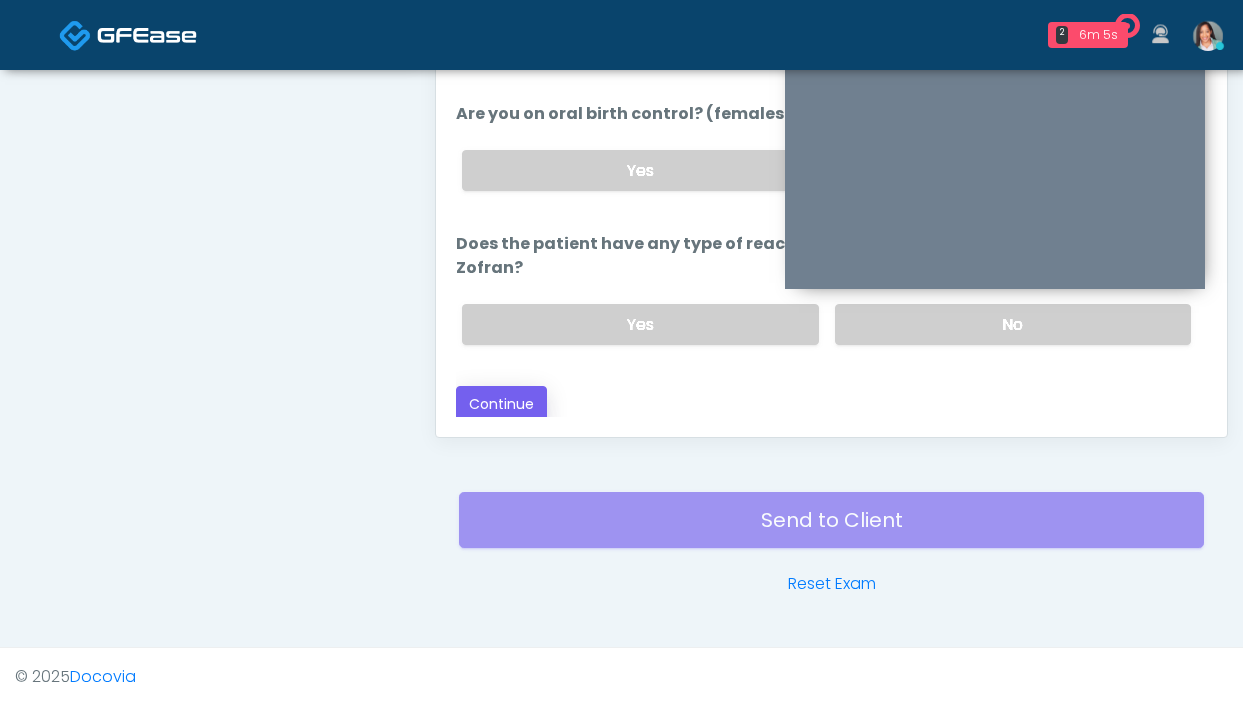 type on "****" 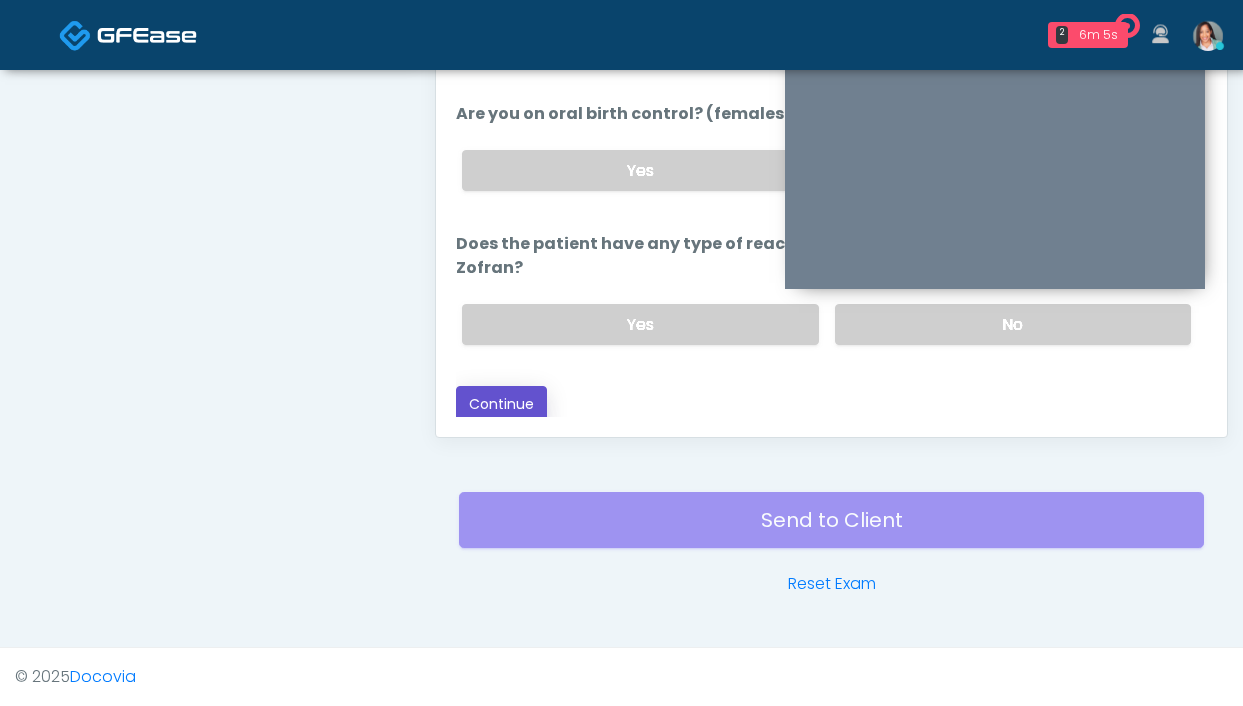 click on "Continue" at bounding box center (501, 404) 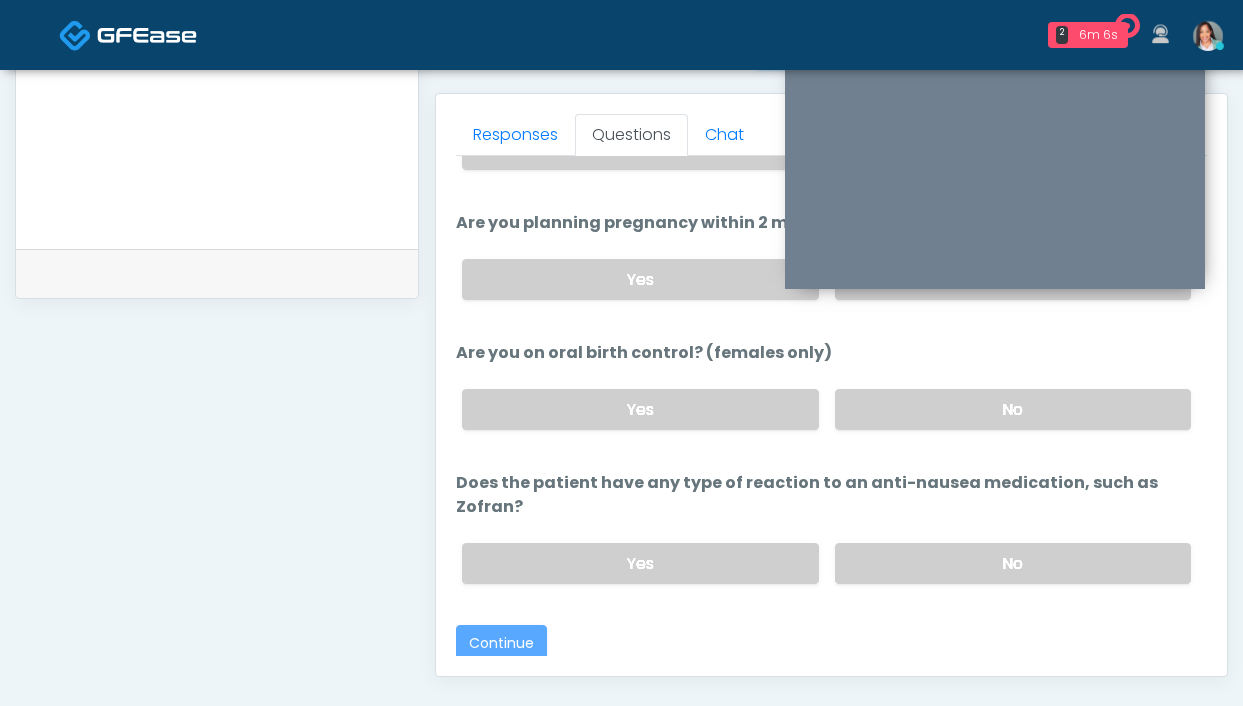 scroll, scrollTop: 463, scrollLeft: 0, axis: vertical 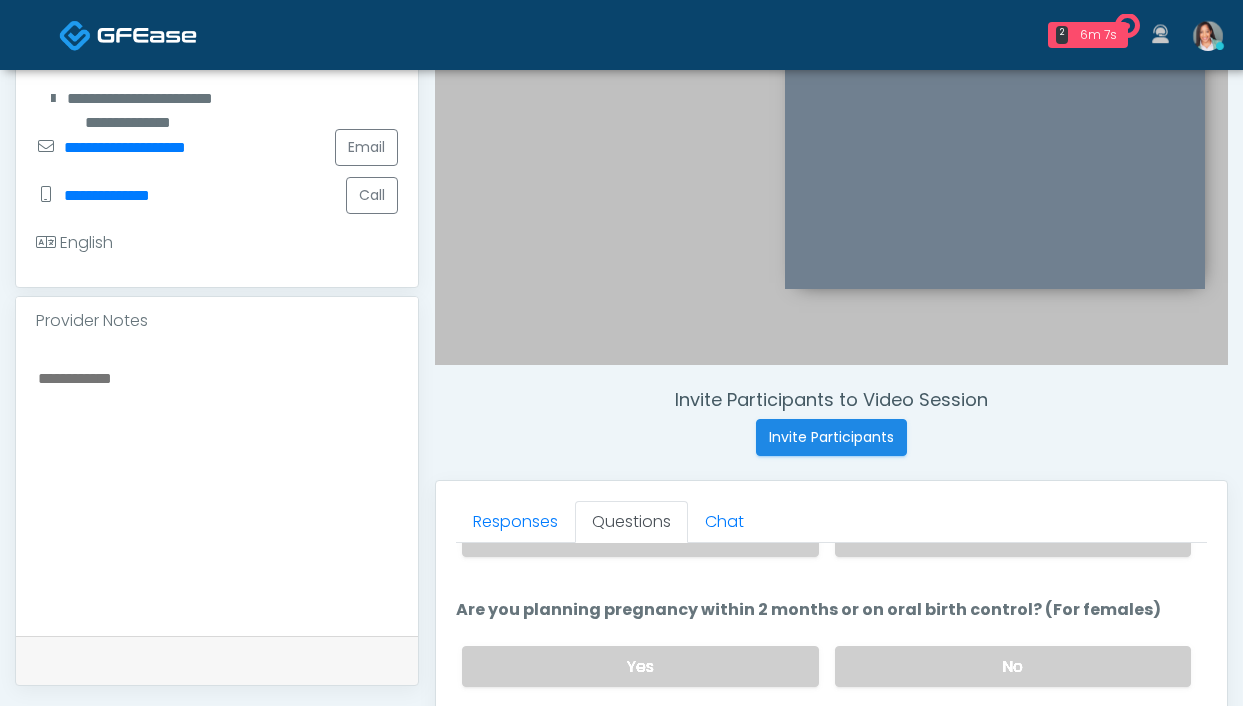 click at bounding box center (217, 487) 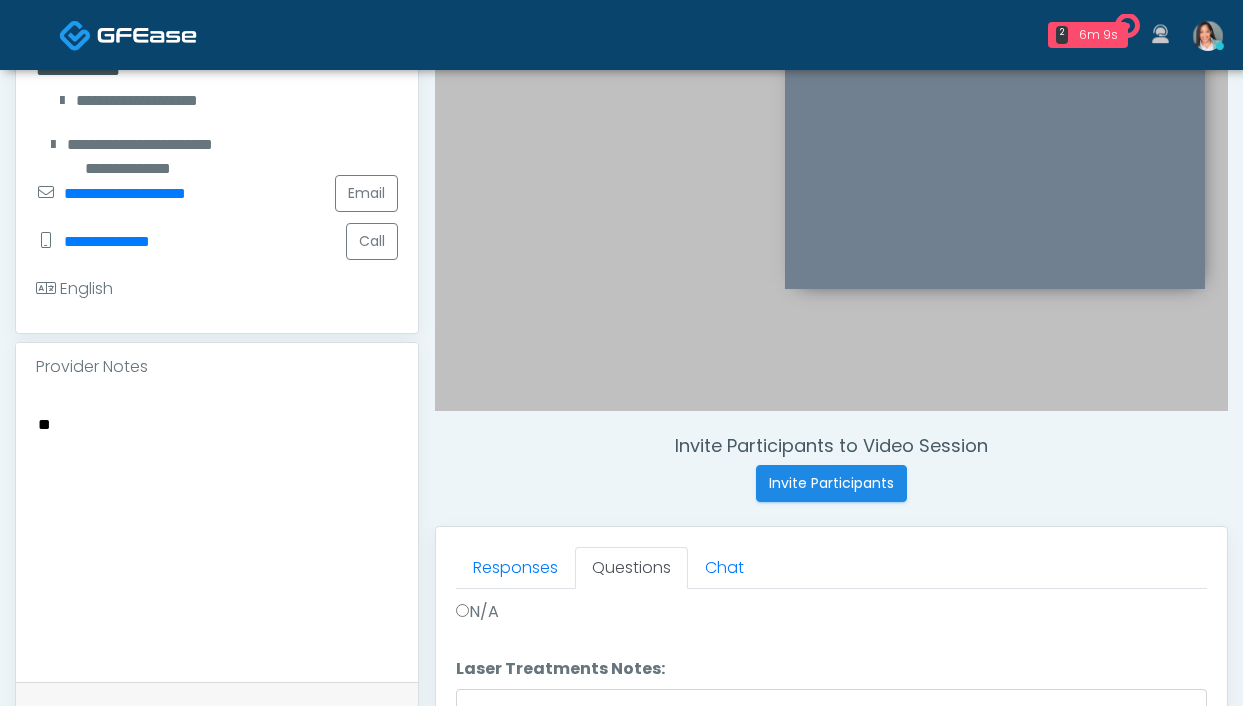 scroll, scrollTop: 385, scrollLeft: 0, axis: vertical 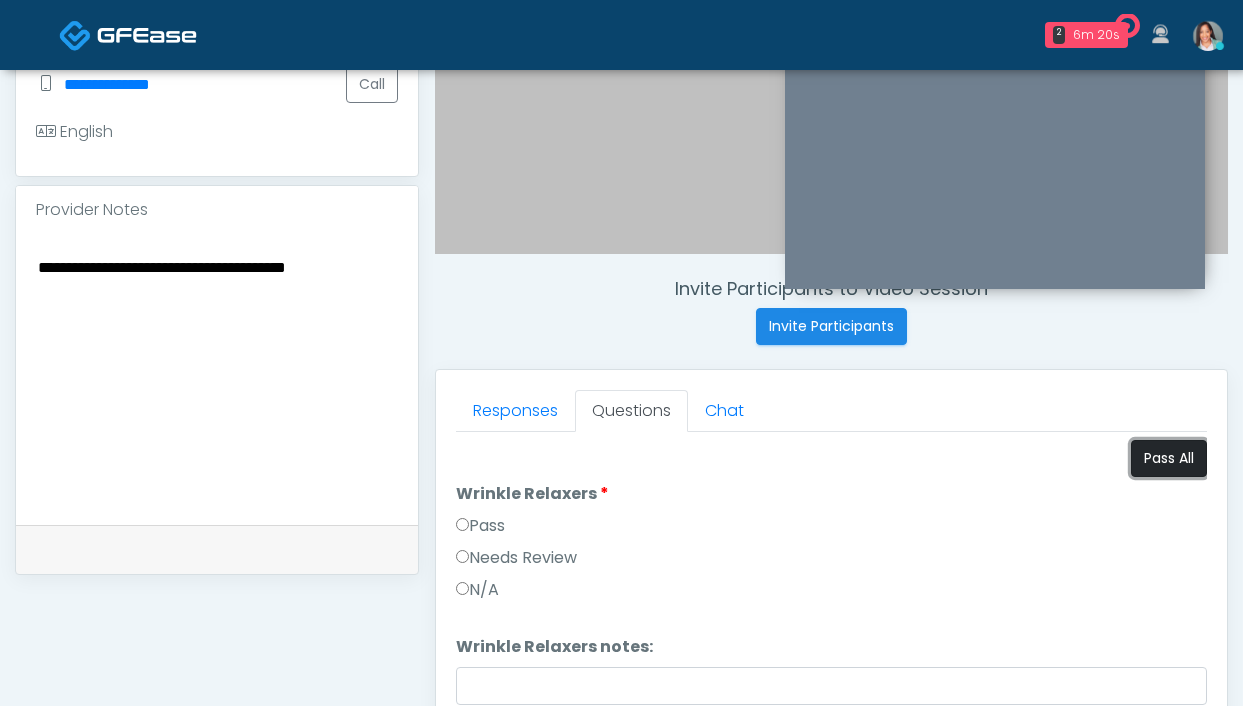 click on "Pass All" at bounding box center [1169, 458] 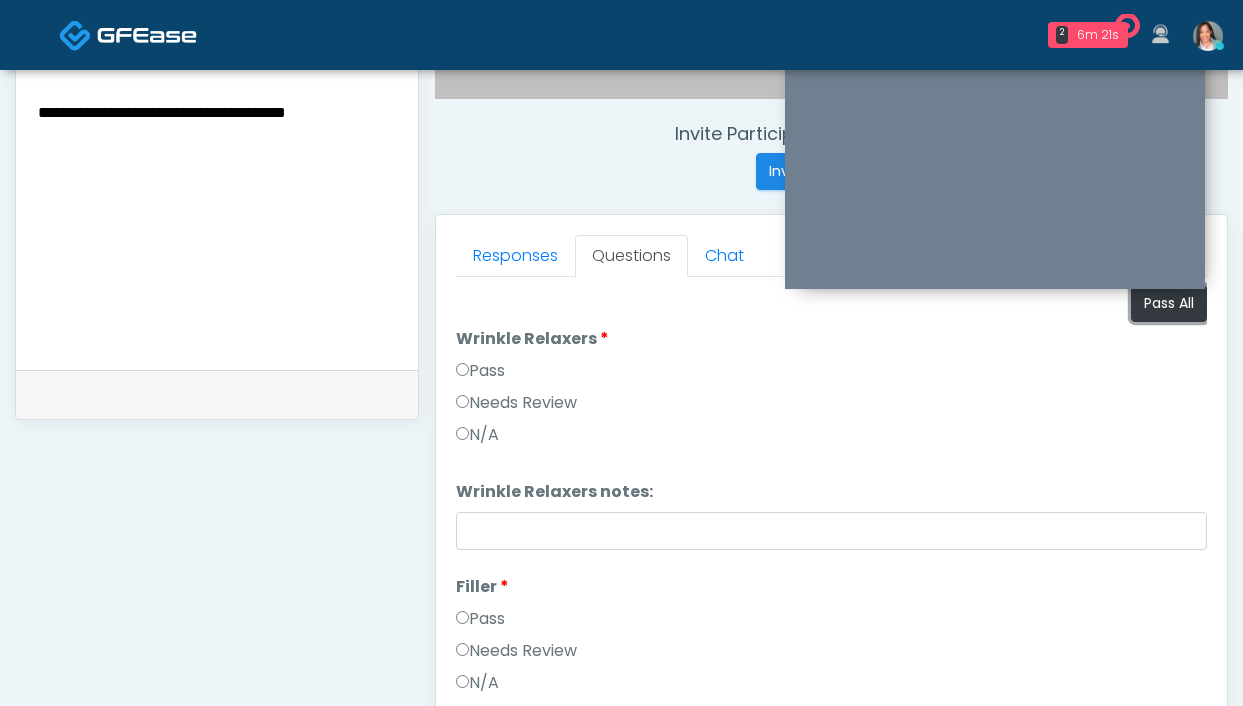 scroll, scrollTop: 731, scrollLeft: 0, axis: vertical 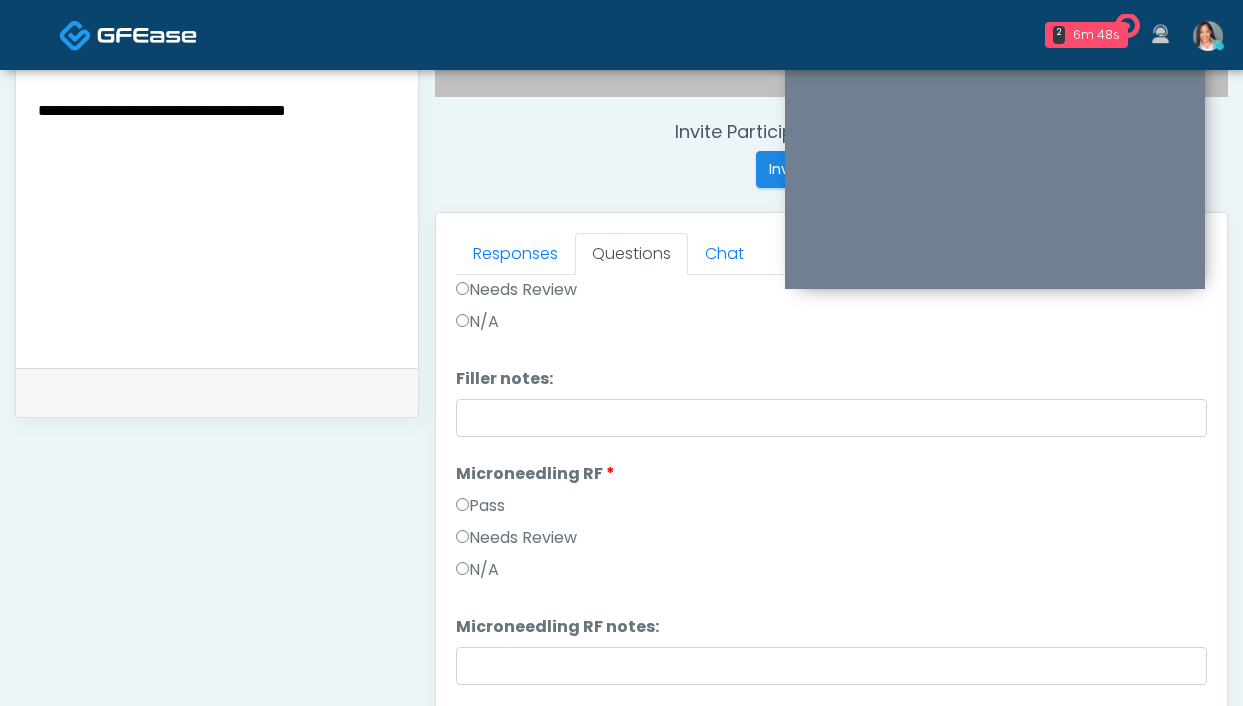 click on "Needs Review" at bounding box center (516, 538) 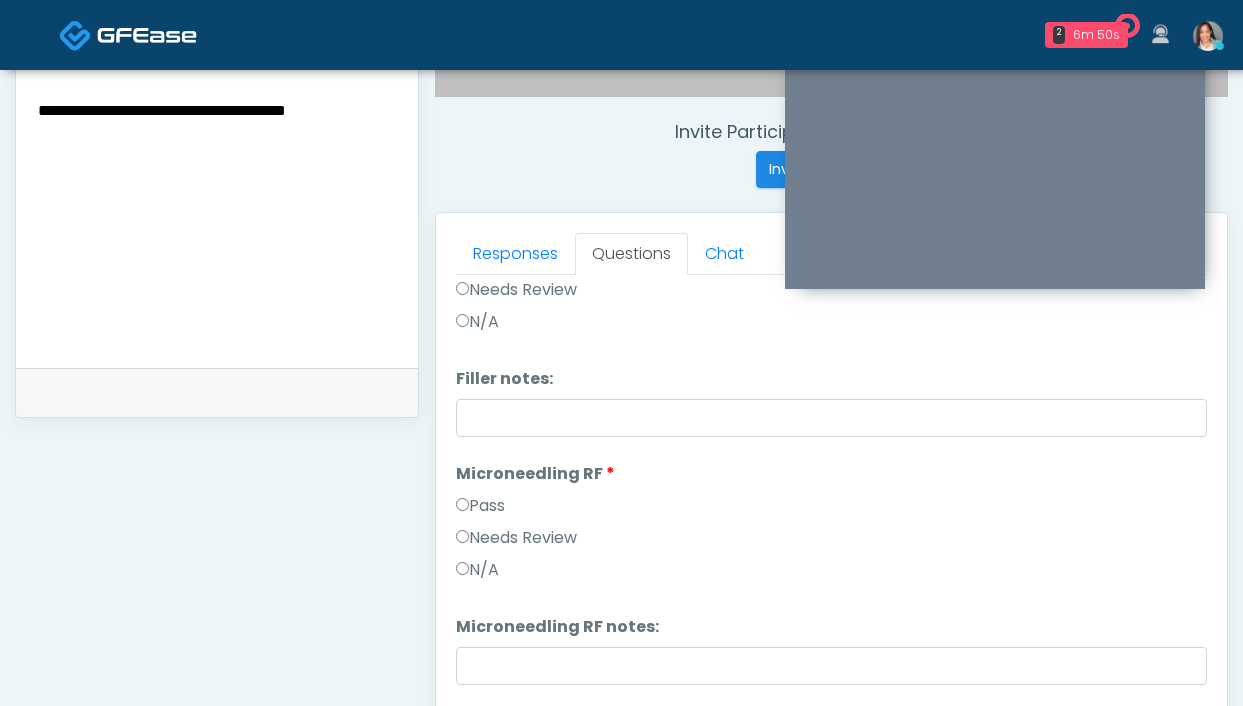 click on "**********" at bounding box center [217, 219] 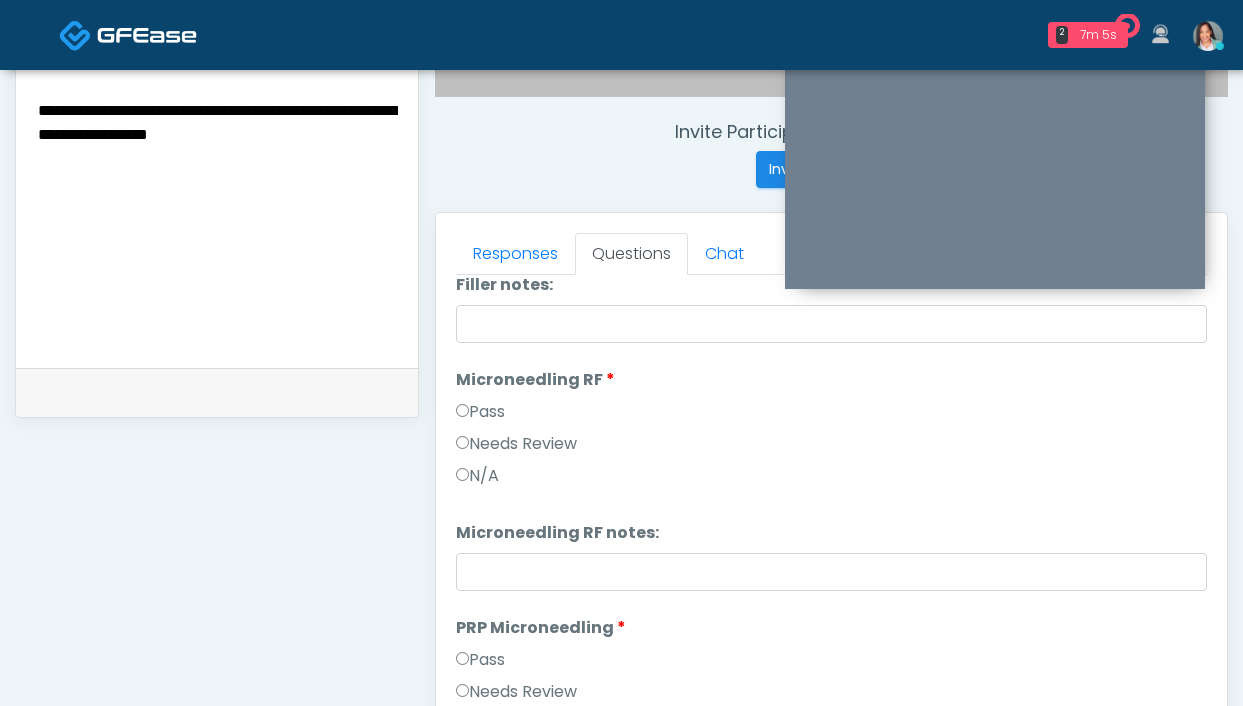 scroll, scrollTop: 463, scrollLeft: 0, axis: vertical 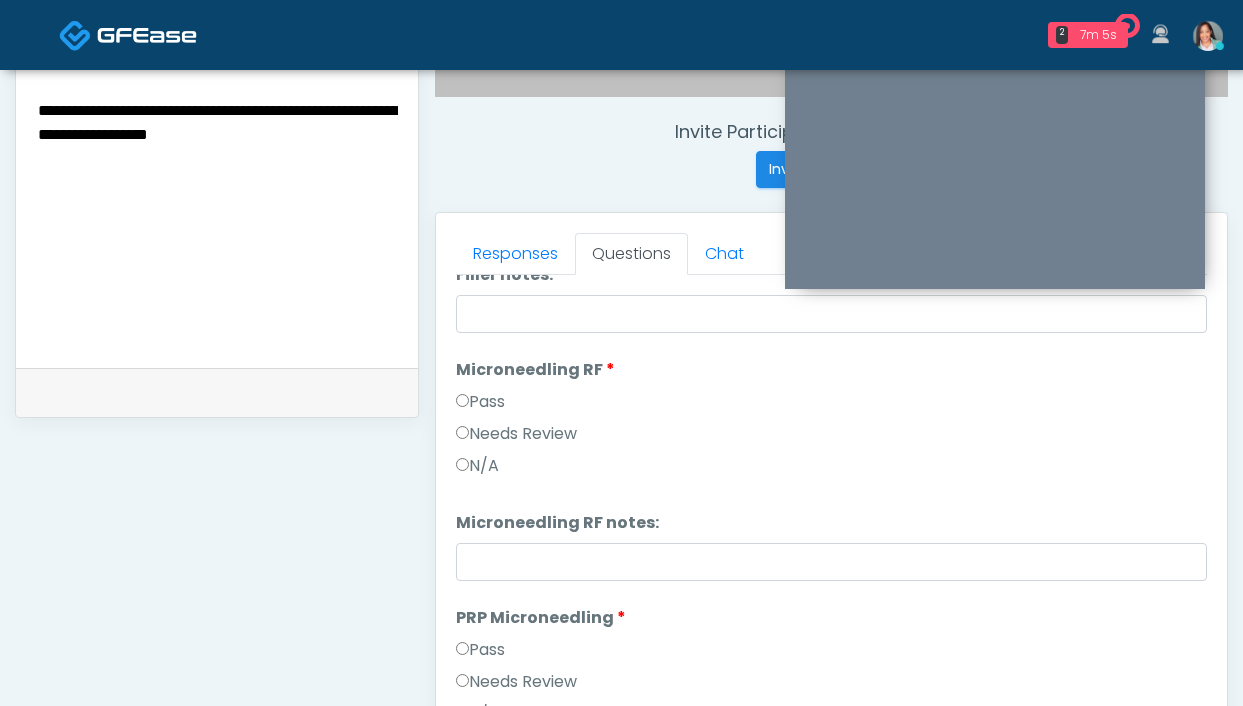 type on "**********" 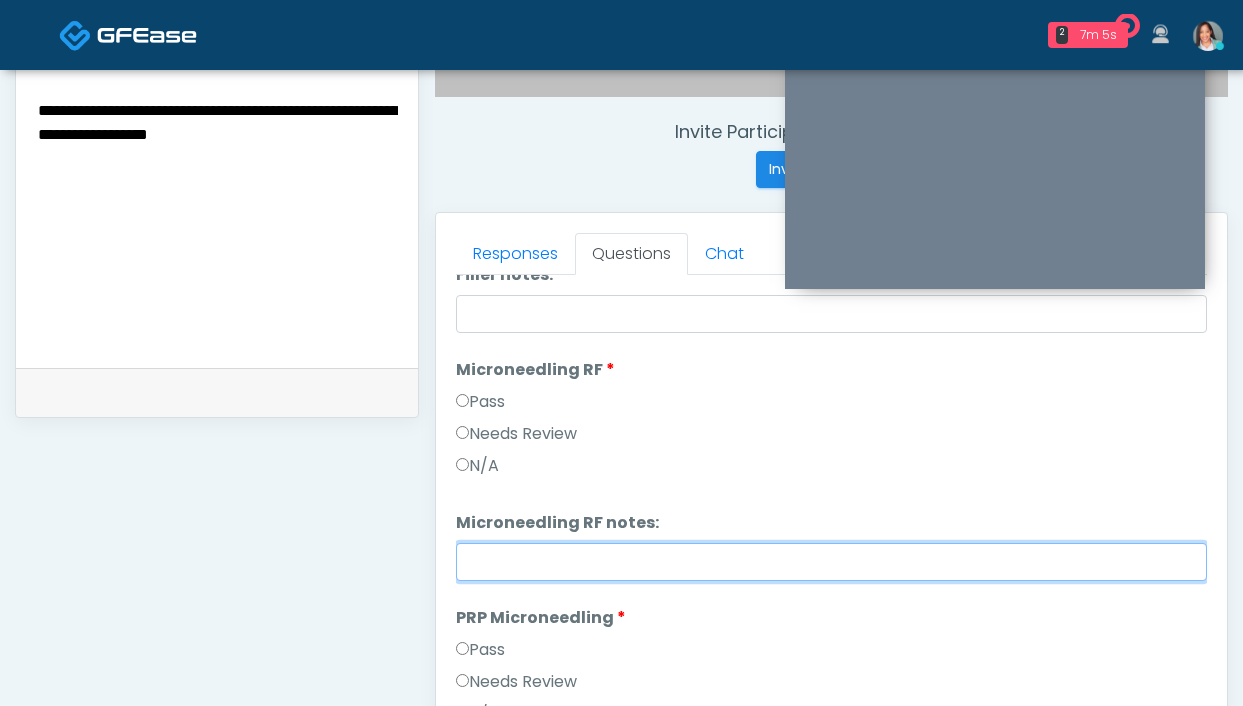 click on "Microneedling RF notes:" at bounding box center (831, 562) 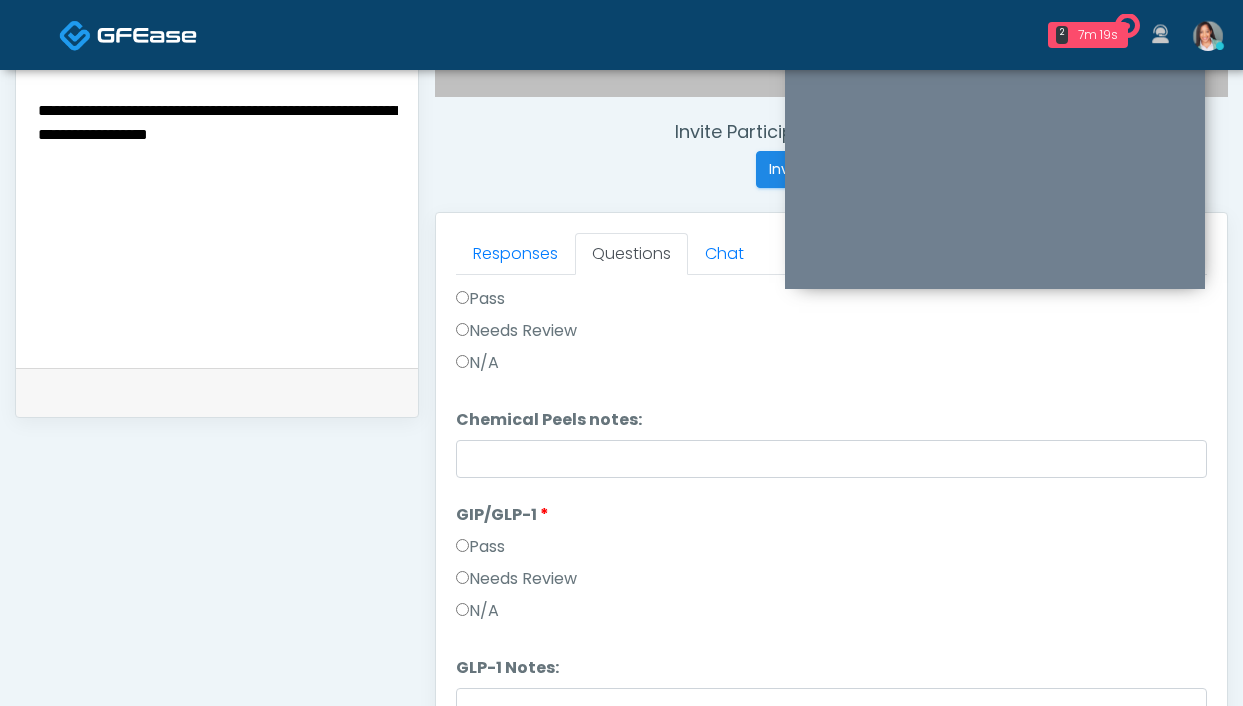scroll, scrollTop: 2315, scrollLeft: 0, axis: vertical 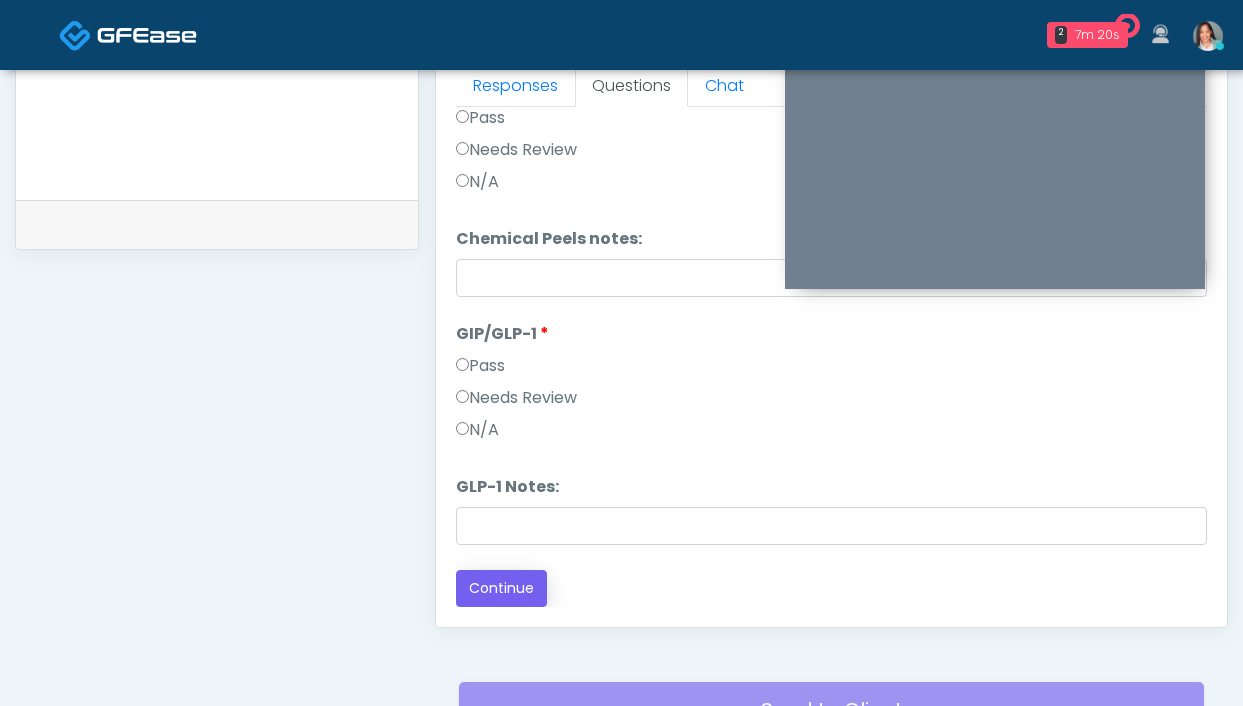 type on "**********" 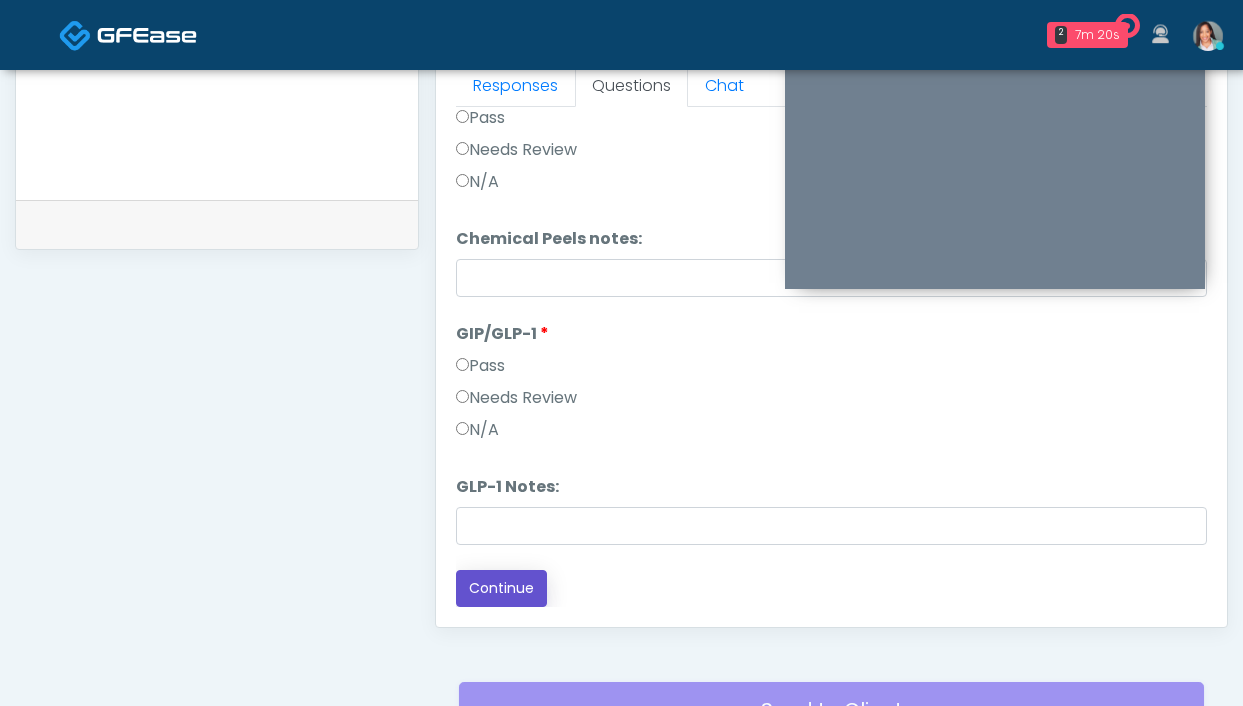 click on "Continue" at bounding box center (501, 588) 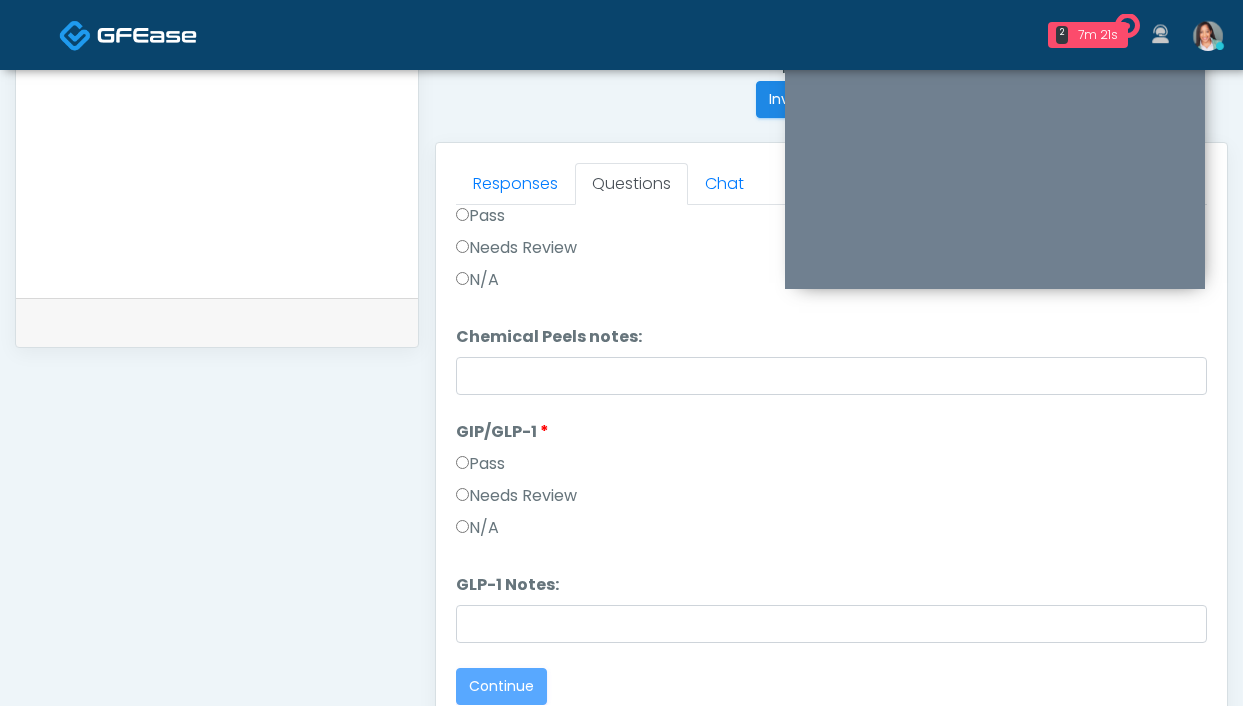 scroll, scrollTop: 730, scrollLeft: 0, axis: vertical 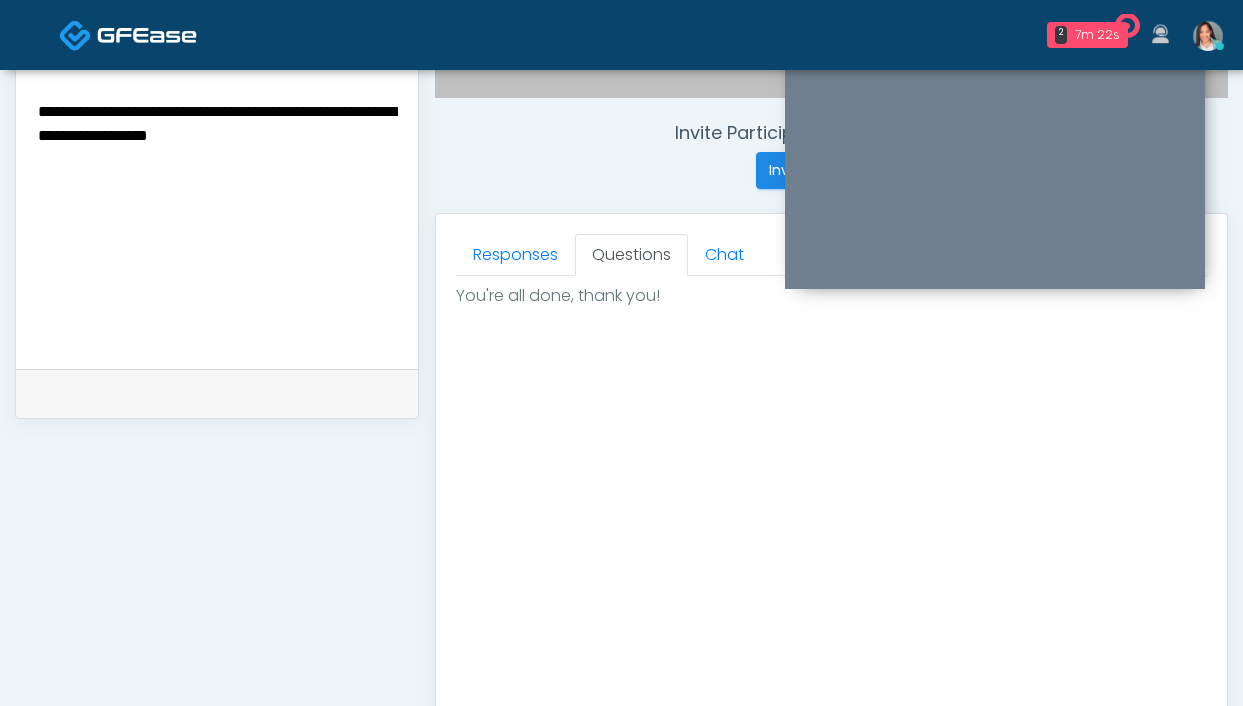 click on "**********" at bounding box center [217, 220] 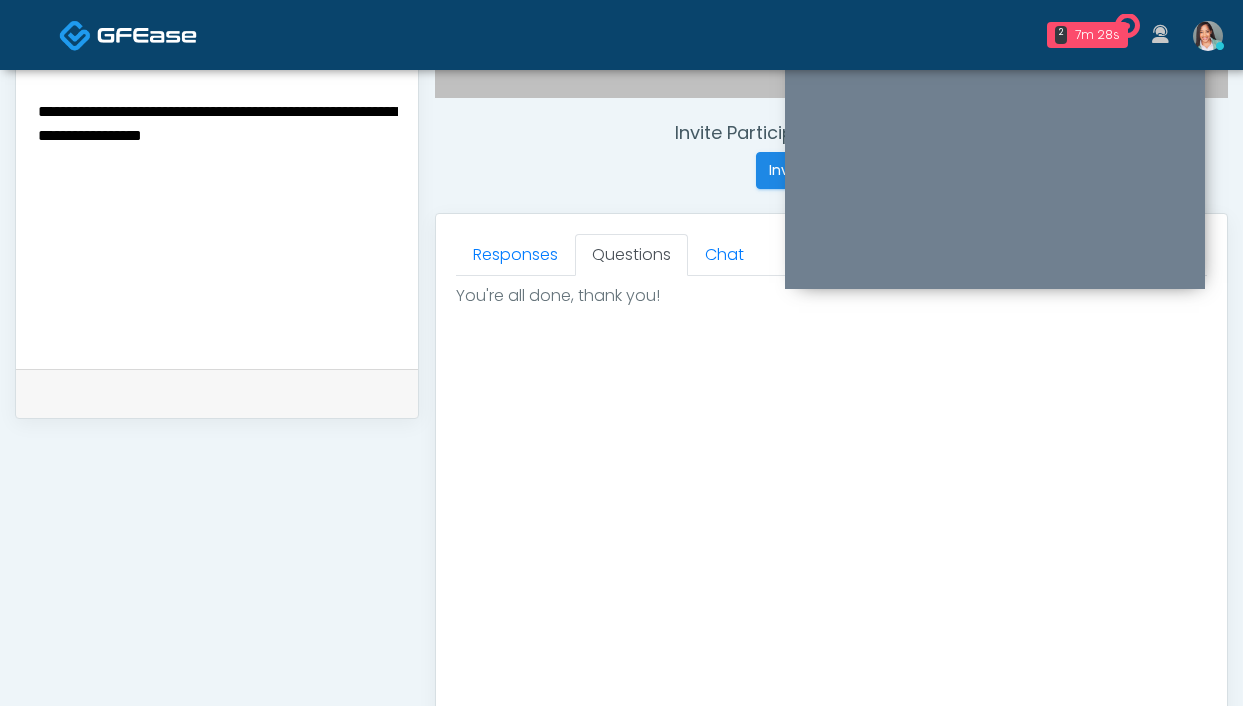 scroll, scrollTop: 1065, scrollLeft: 0, axis: vertical 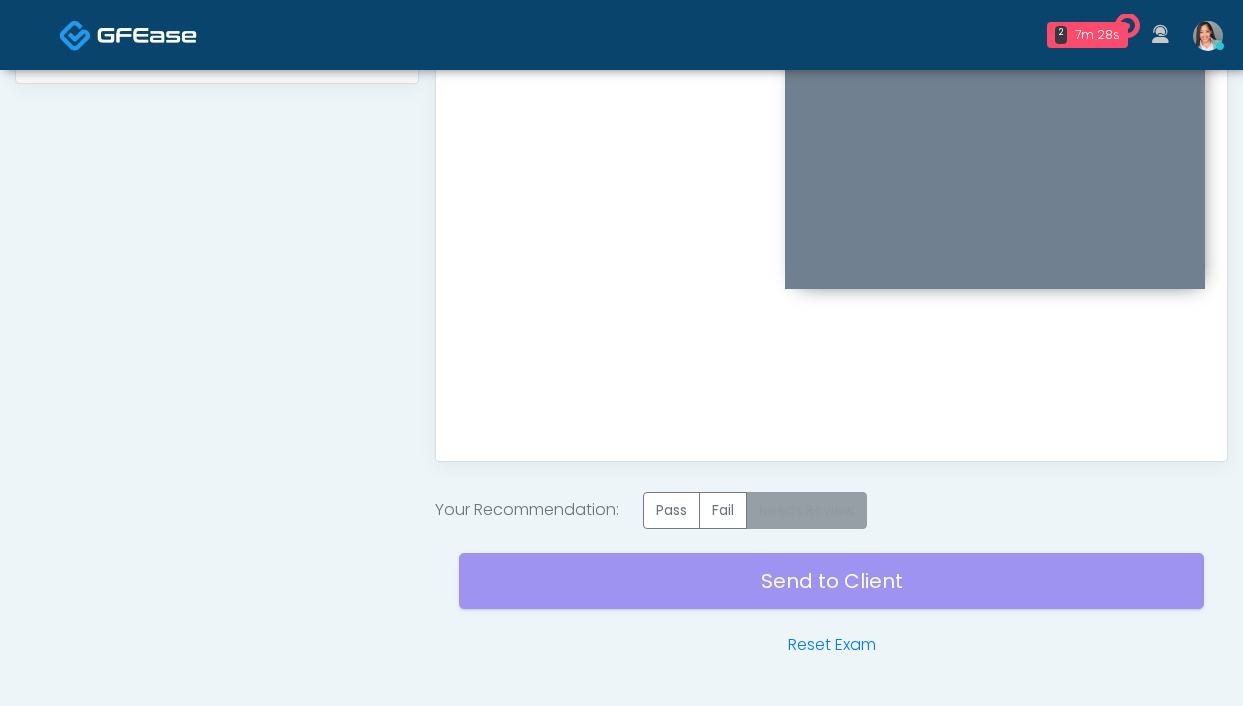 type on "**********" 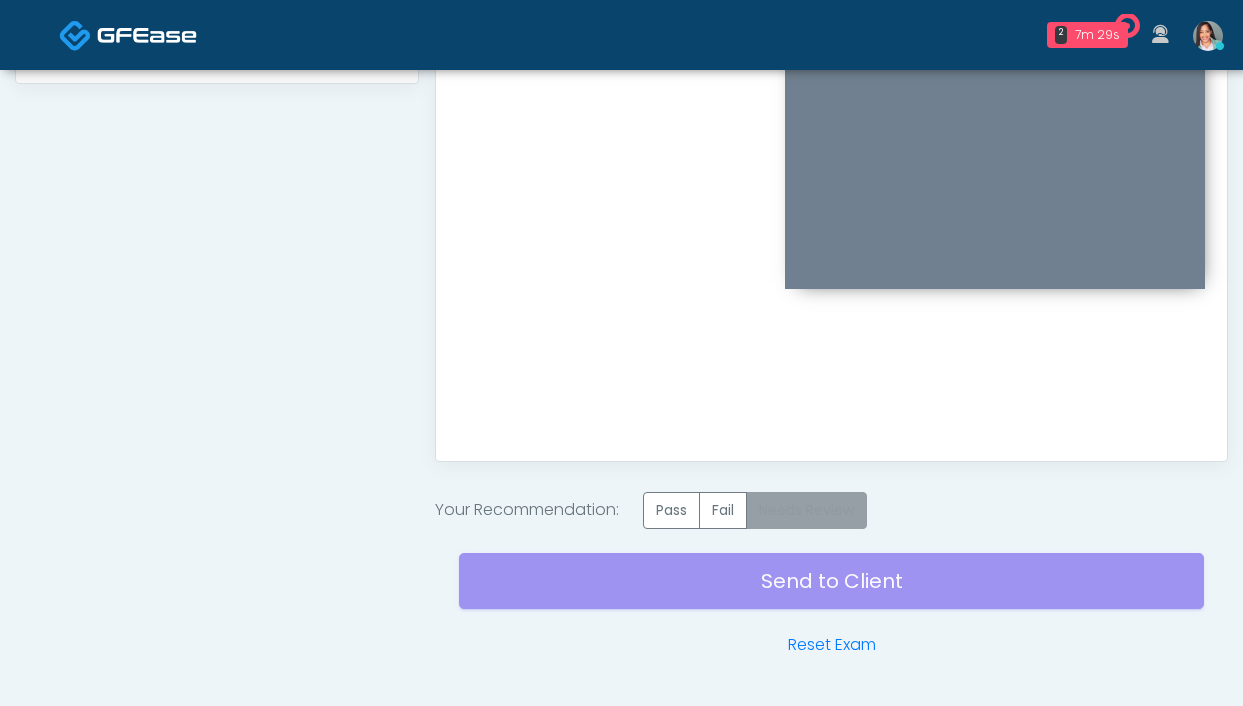 click on "Needs Review" at bounding box center (806, 510) 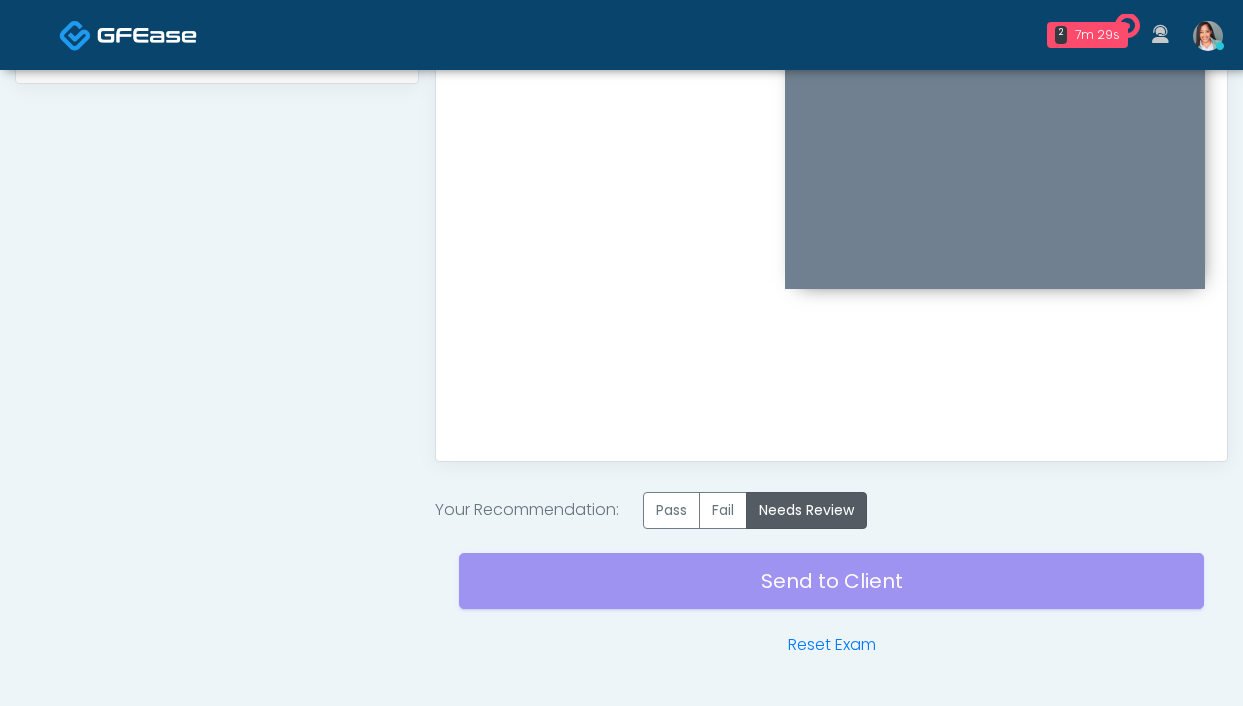click on "Send to Client
Reset Exam" at bounding box center (831, 593) 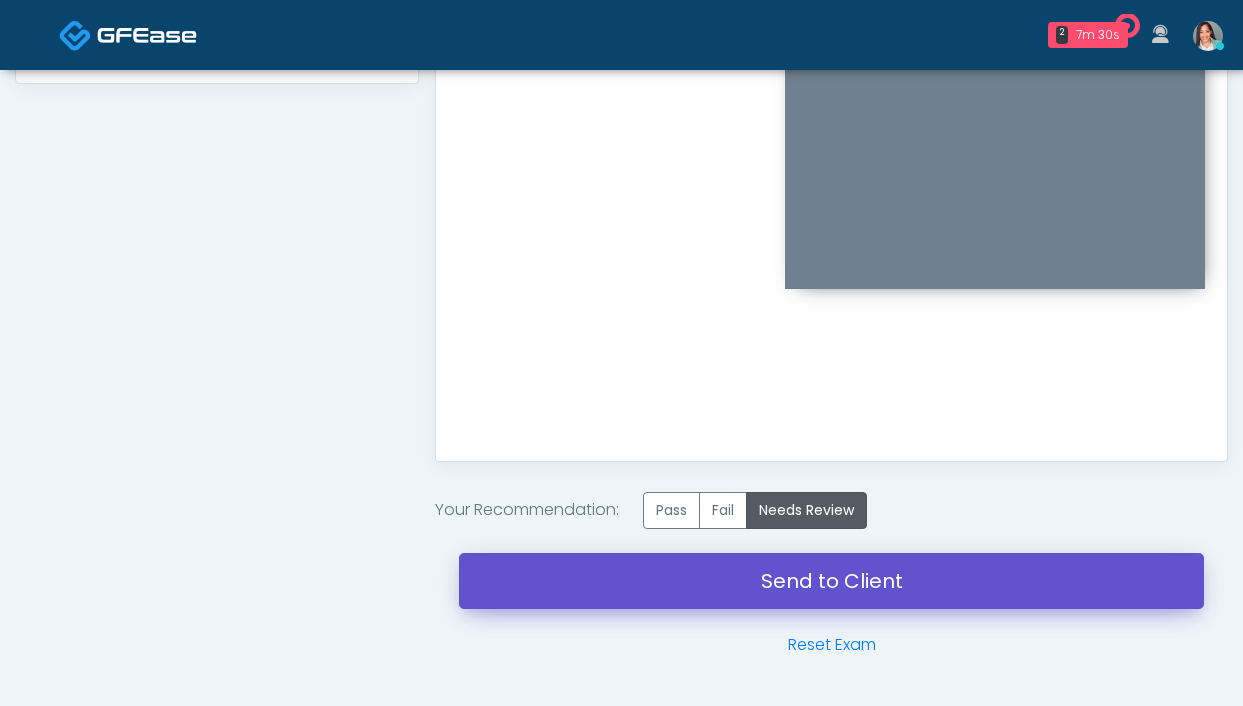 click on "Send to Client" at bounding box center (831, 581) 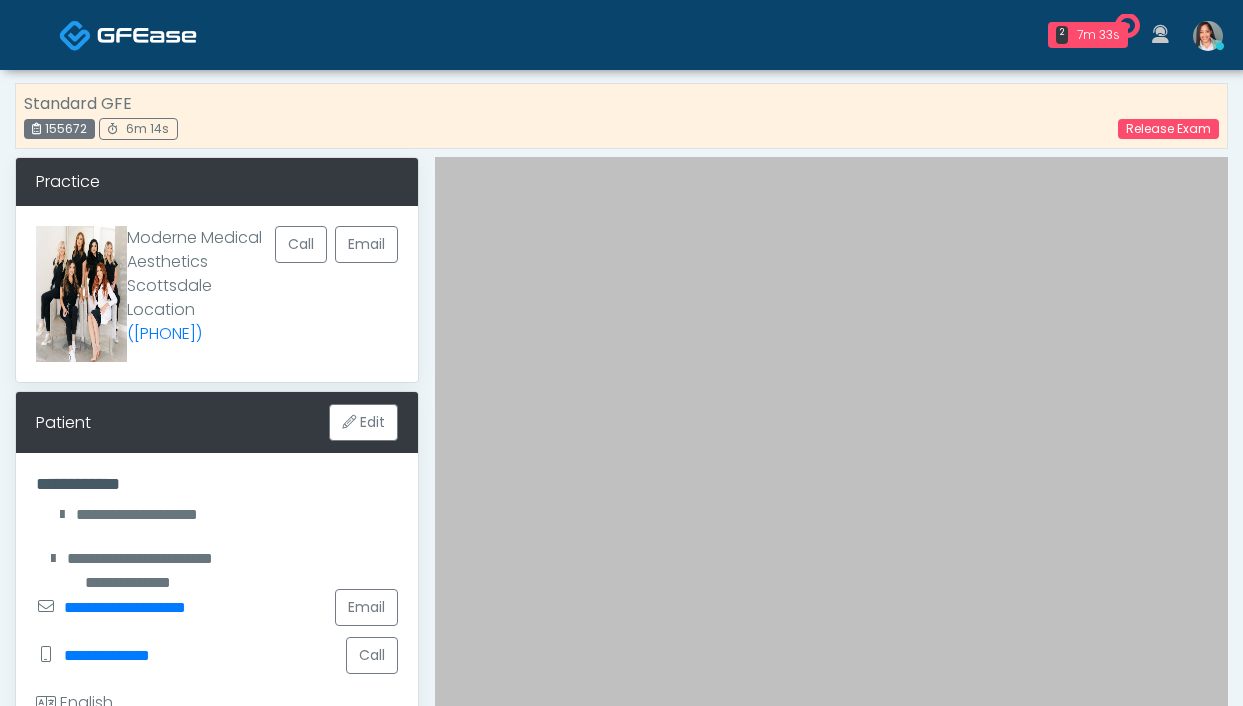 scroll, scrollTop: 0, scrollLeft: 0, axis: both 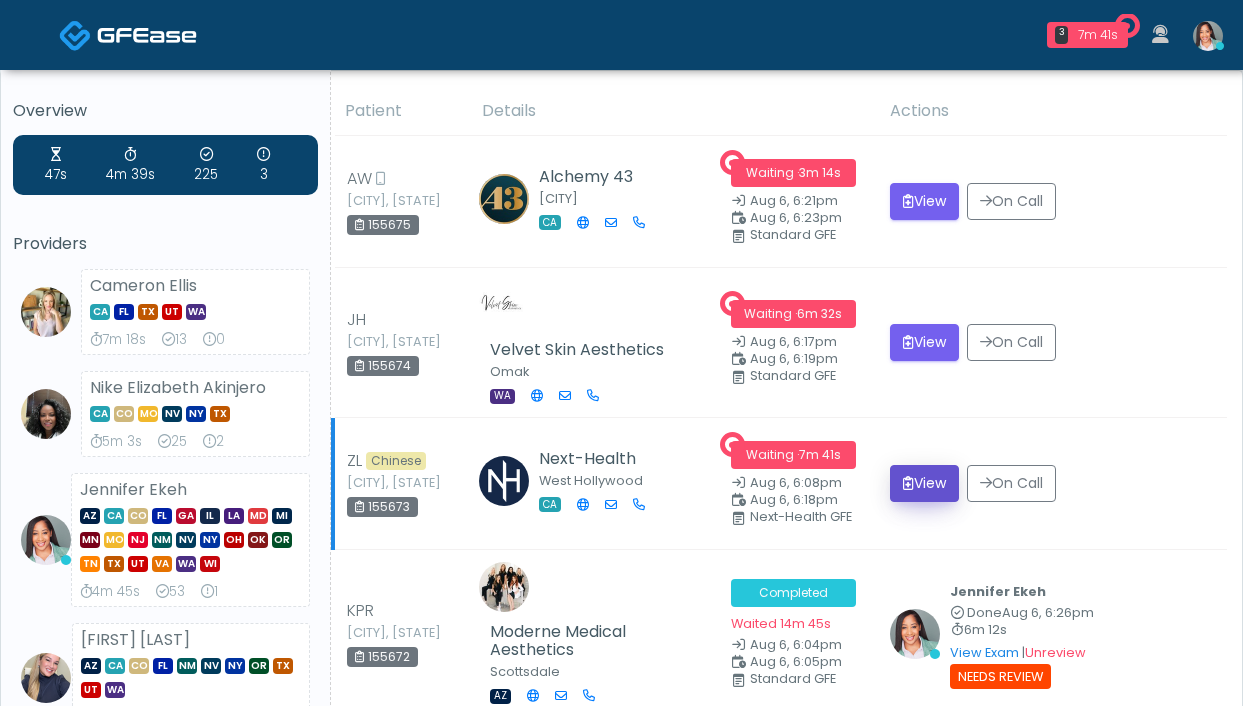 click at bounding box center (908, 483) 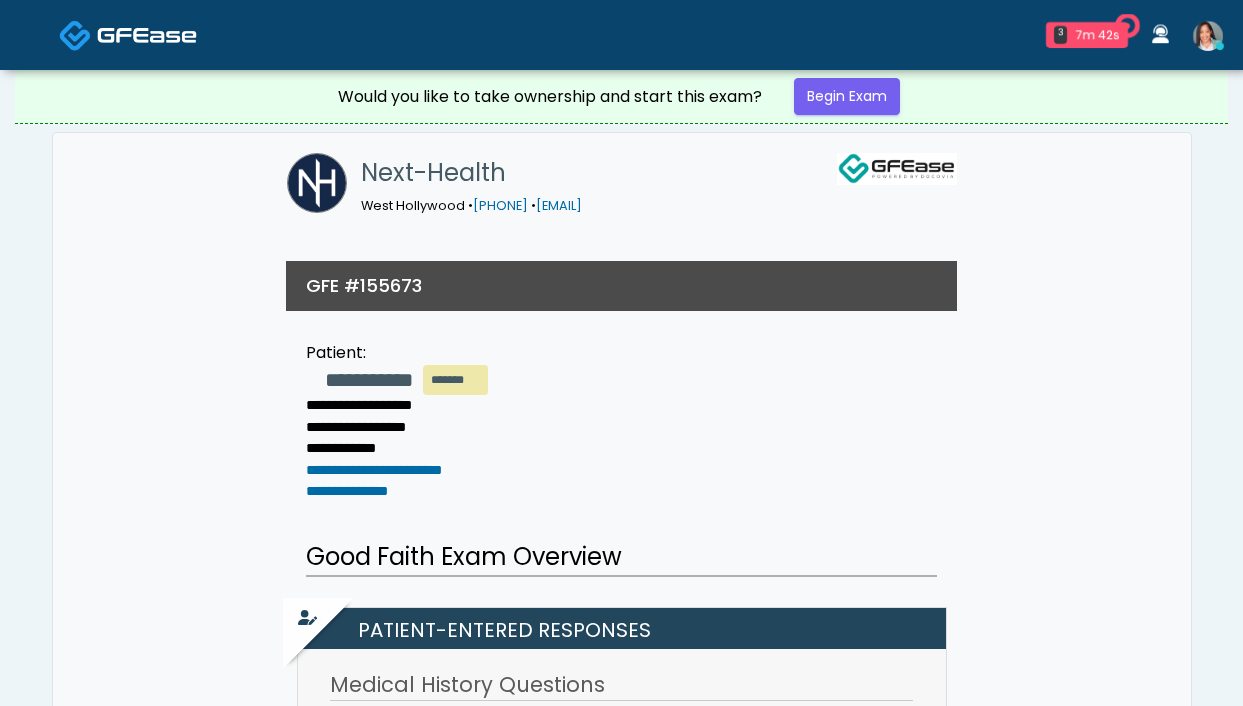 scroll, scrollTop: 0, scrollLeft: 0, axis: both 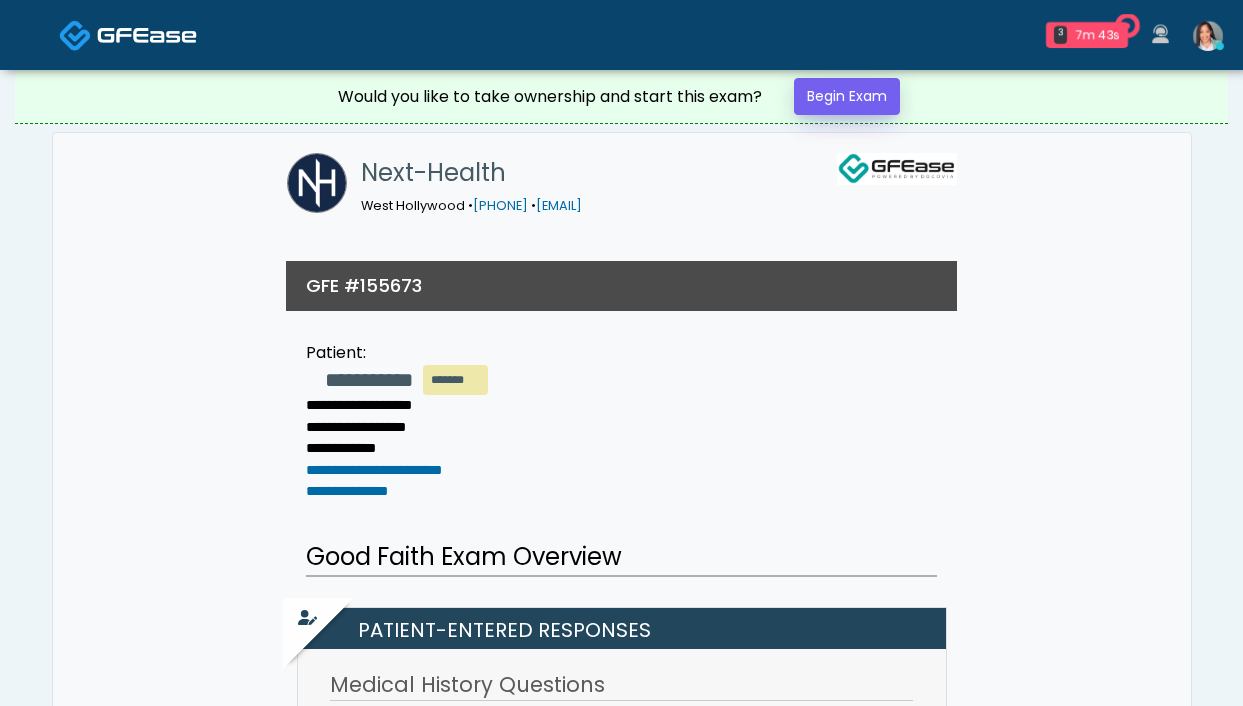 click on "Would you like to take ownership and start this exam?
Begin Exam" at bounding box center [622, 96] 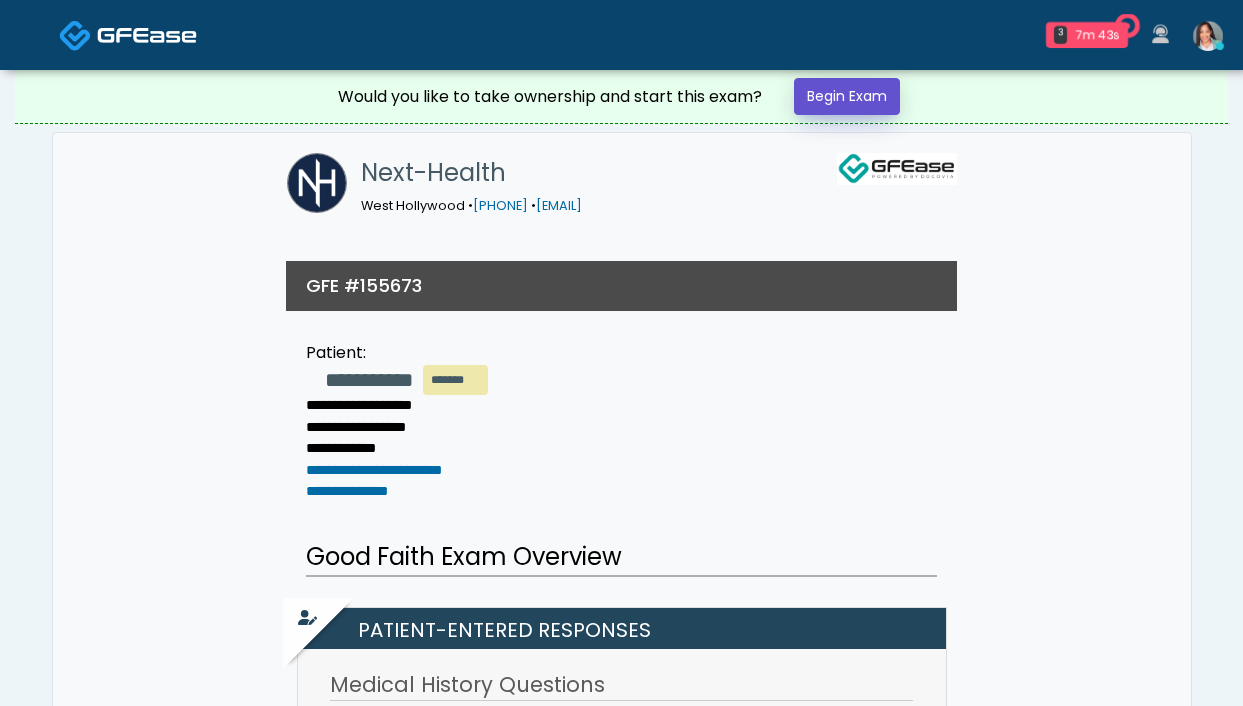 click on "Begin Exam" at bounding box center (847, 96) 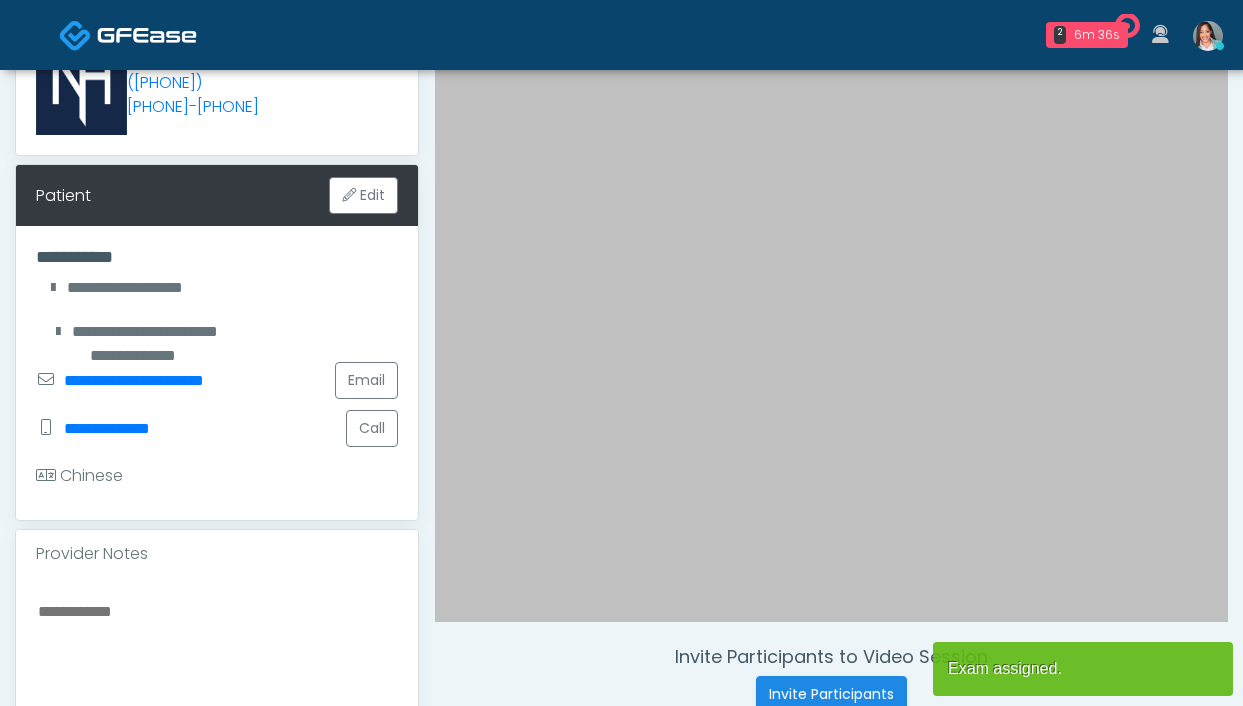 scroll, scrollTop: 337, scrollLeft: 0, axis: vertical 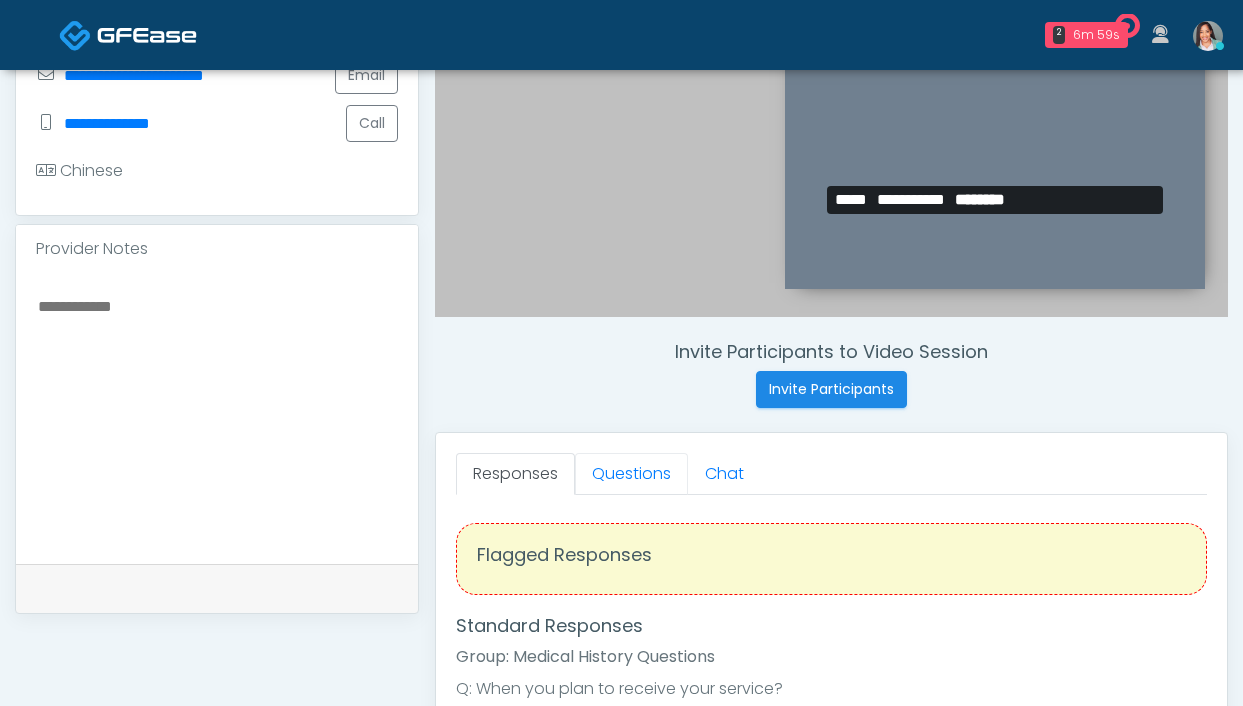 drag, startPoint x: 649, startPoint y: 478, endPoint x: 484, endPoint y: 207, distance: 317.27905 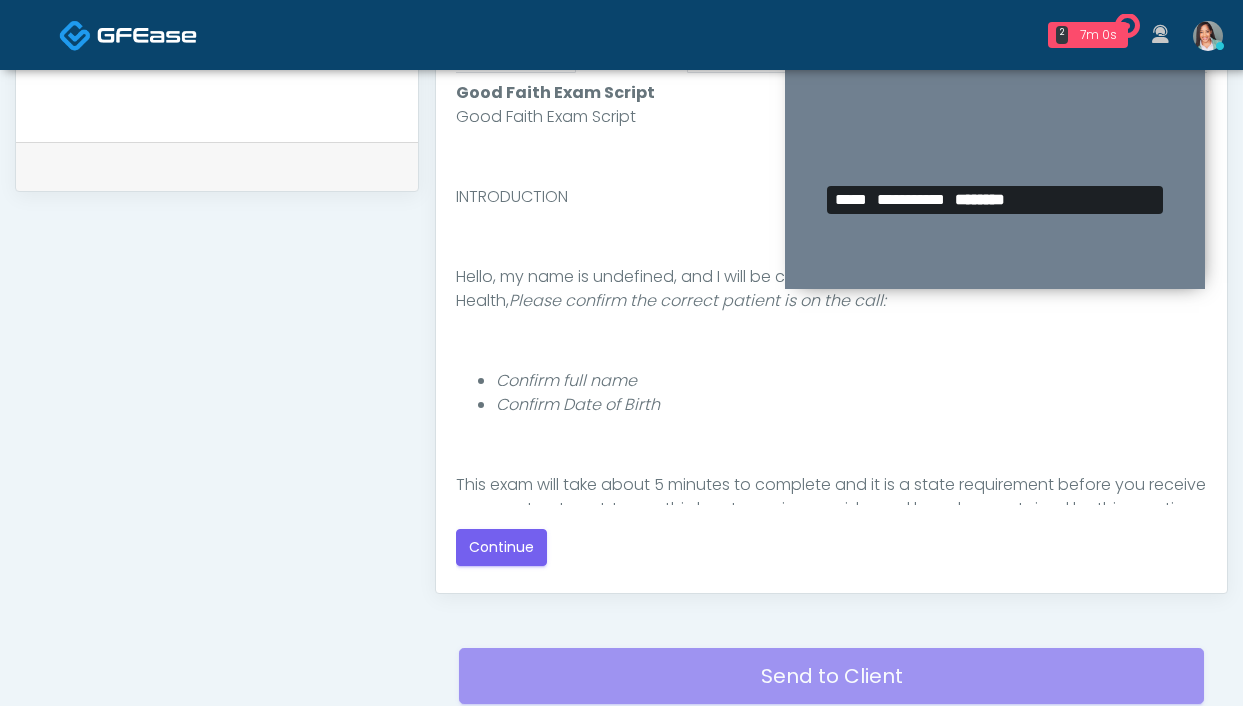 scroll, scrollTop: 996, scrollLeft: 0, axis: vertical 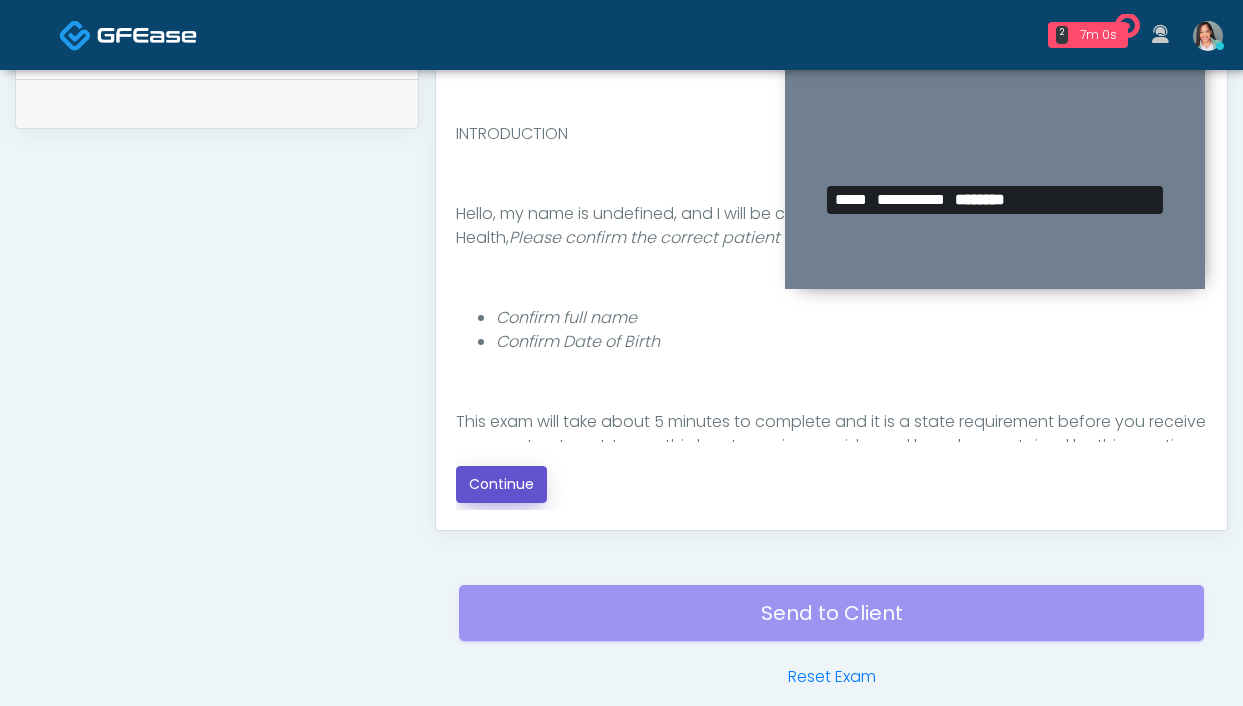 click on "Continue" at bounding box center (501, 484) 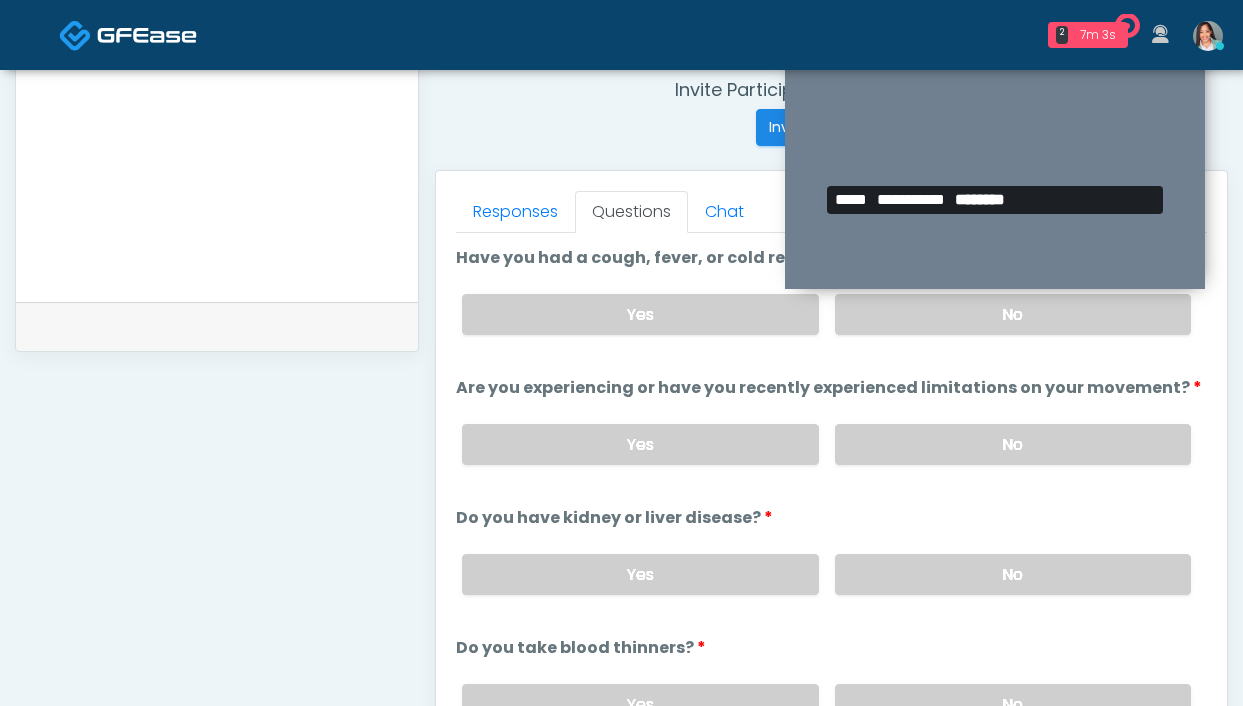 scroll, scrollTop: 681, scrollLeft: 0, axis: vertical 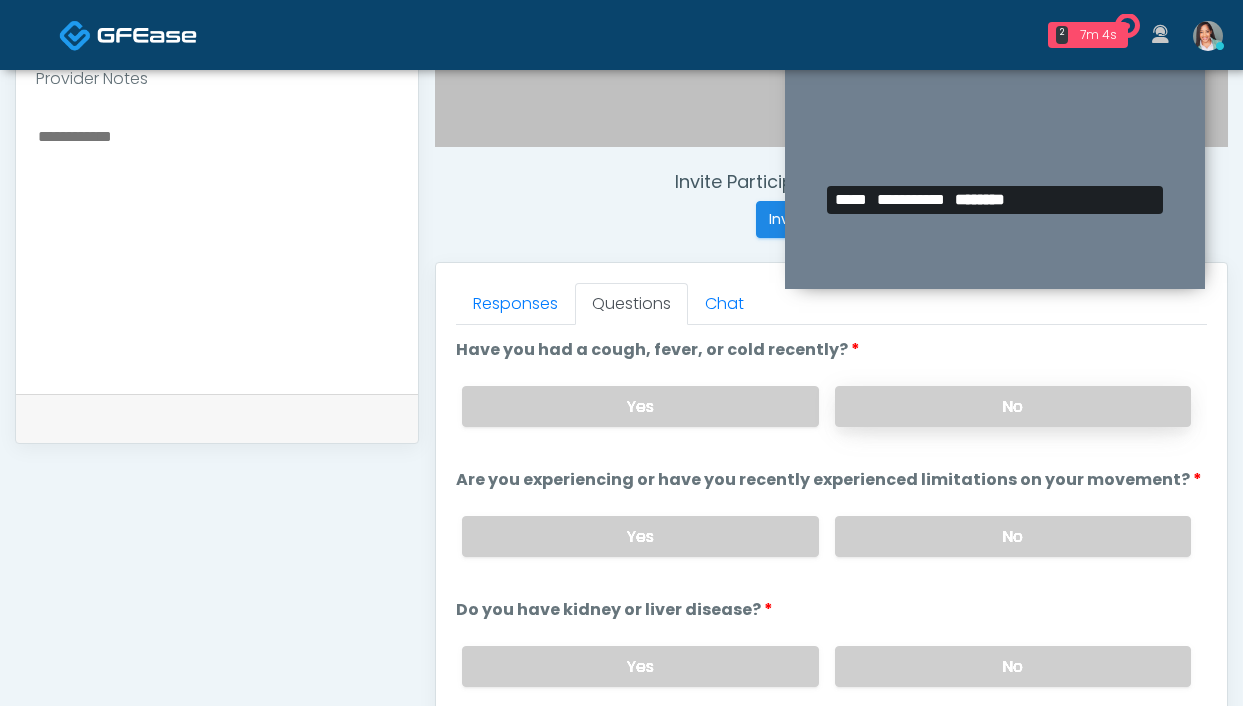 click on "No" at bounding box center (1013, 406) 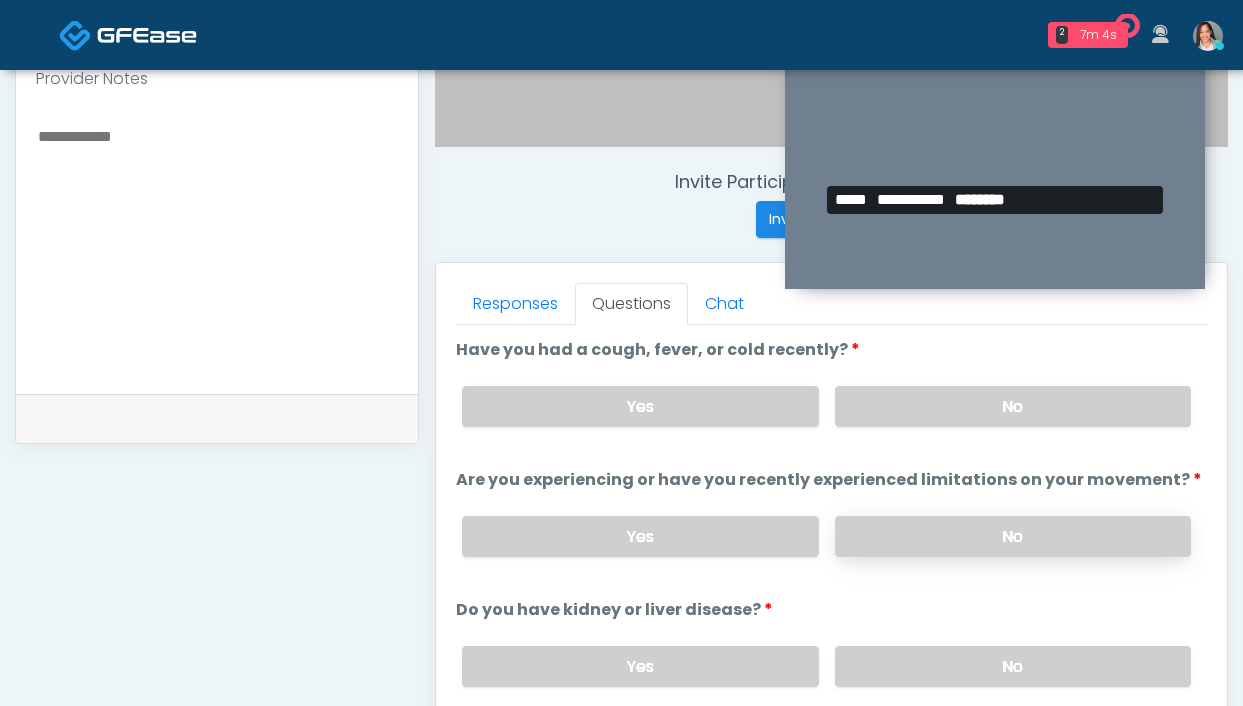 click on "No" at bounding box center (1013, 536) 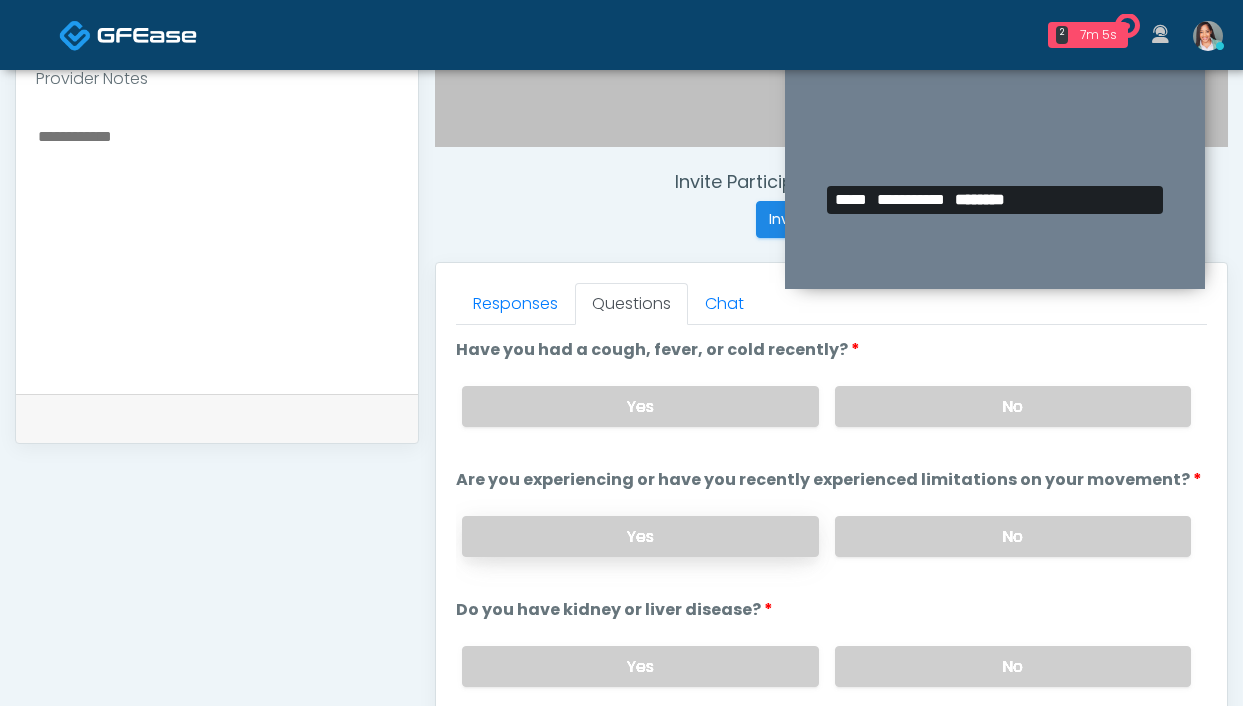 drag, startPoint x: 930, startPoint y: 659, endPoint x: 640, endPoint y: 527, distance: 318.6283 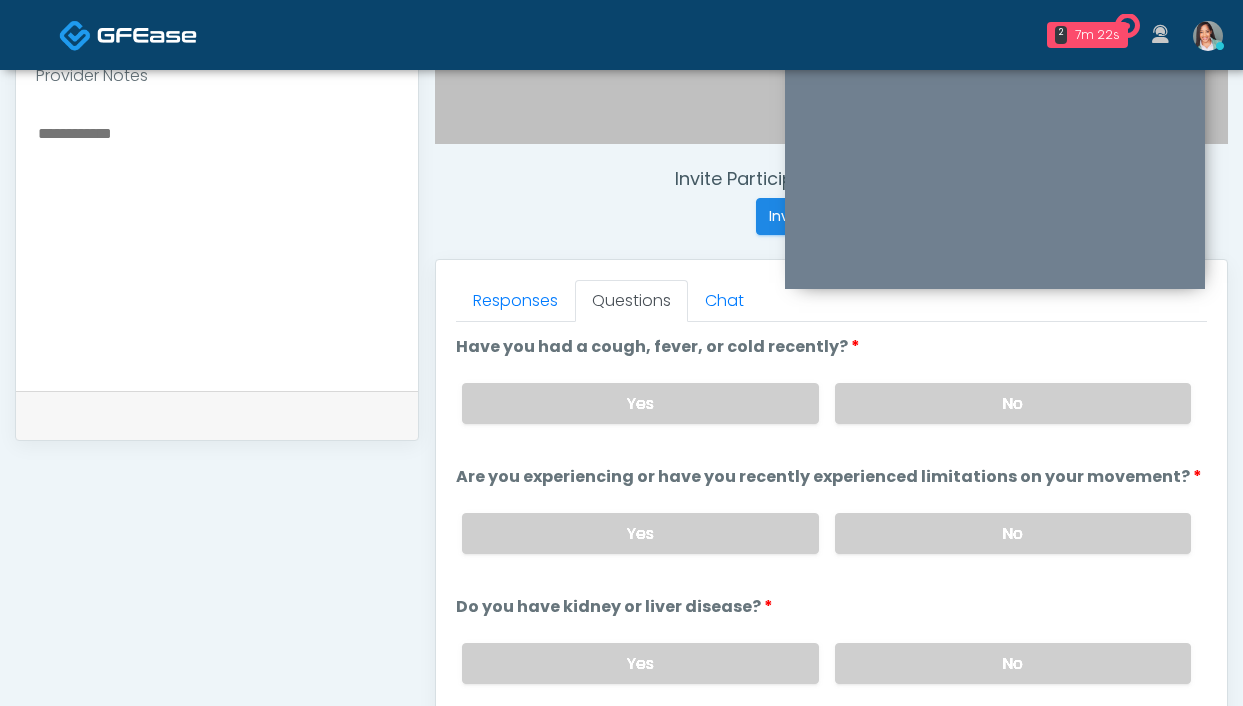 scroll, scrollTop: 918, scrollLeft: 0, axis: vertical 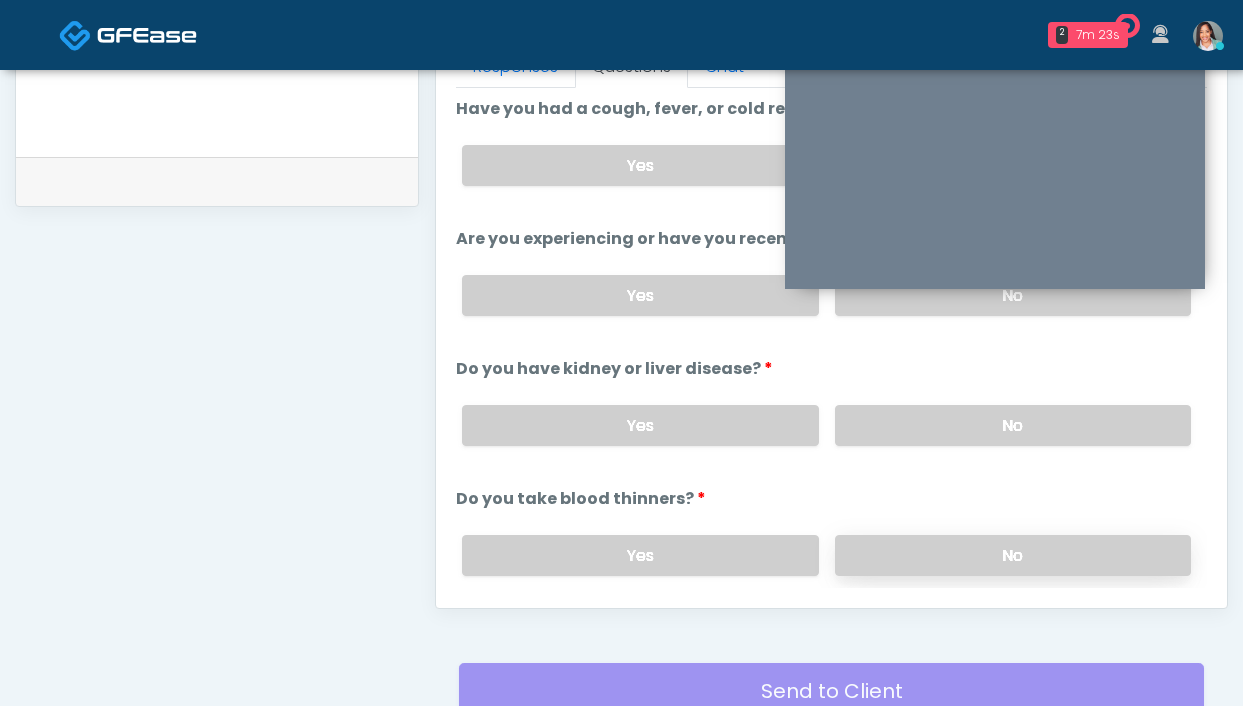 click on "No" at bounding box center [1013, 555] 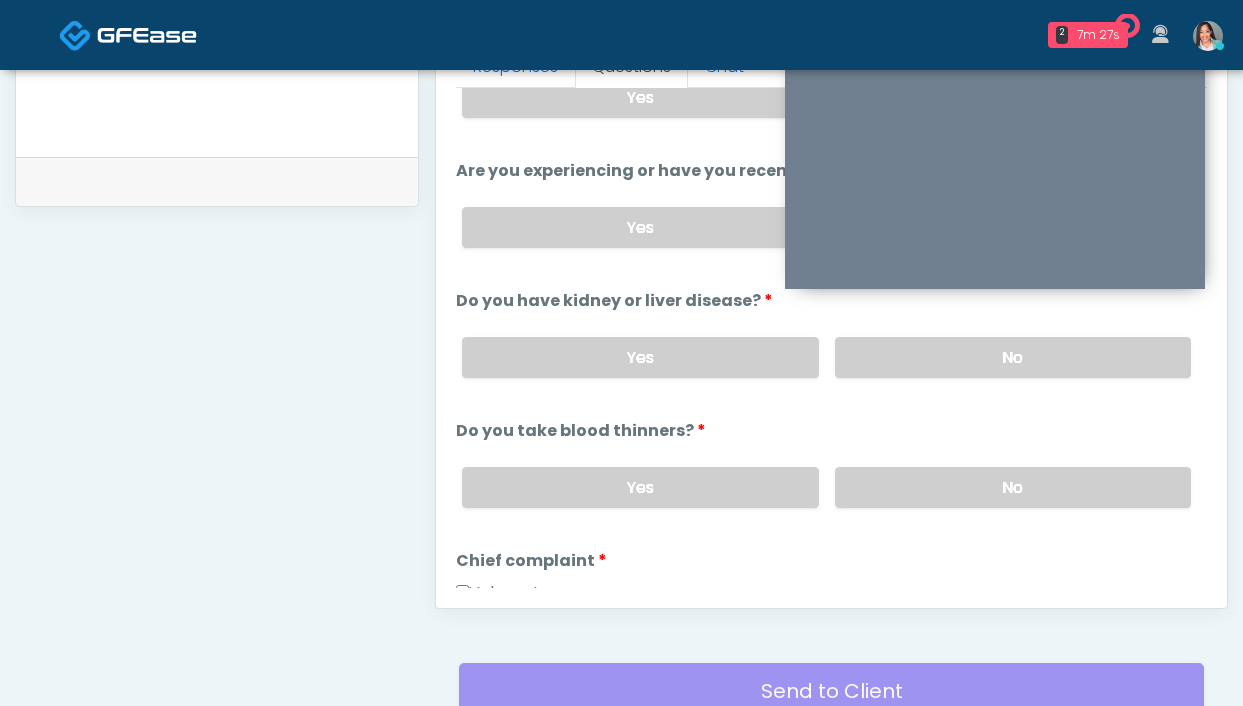 scroll, scrollTop: 0, scrollLeft: 0, axis: both 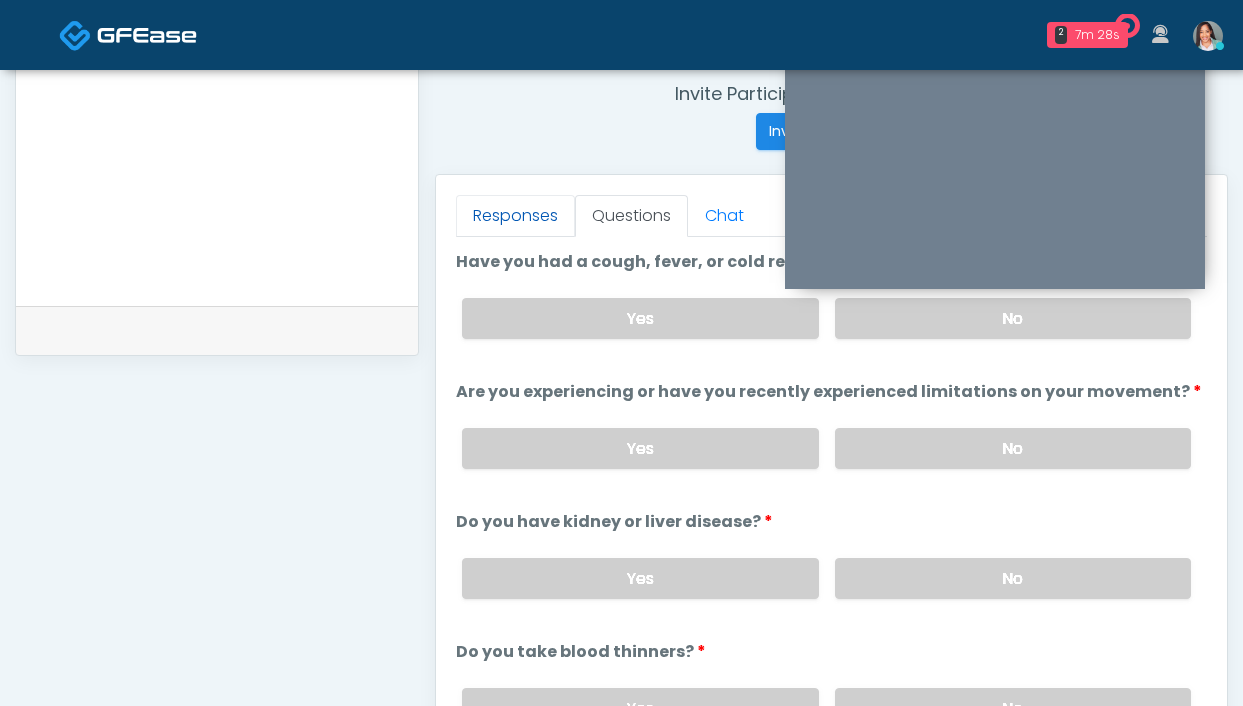 click on "Responses" at bounding box center [515, 216] 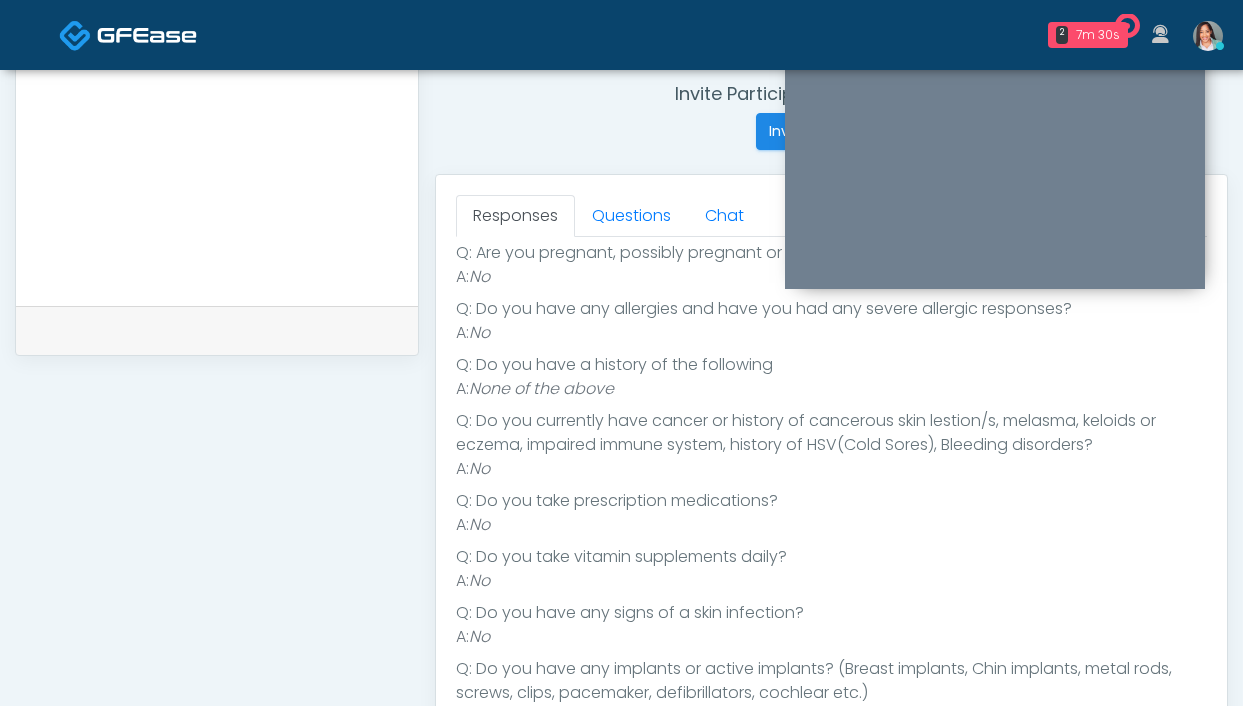 scroll, scrollTop: 322, scrollLeft: 0, axis: vertical 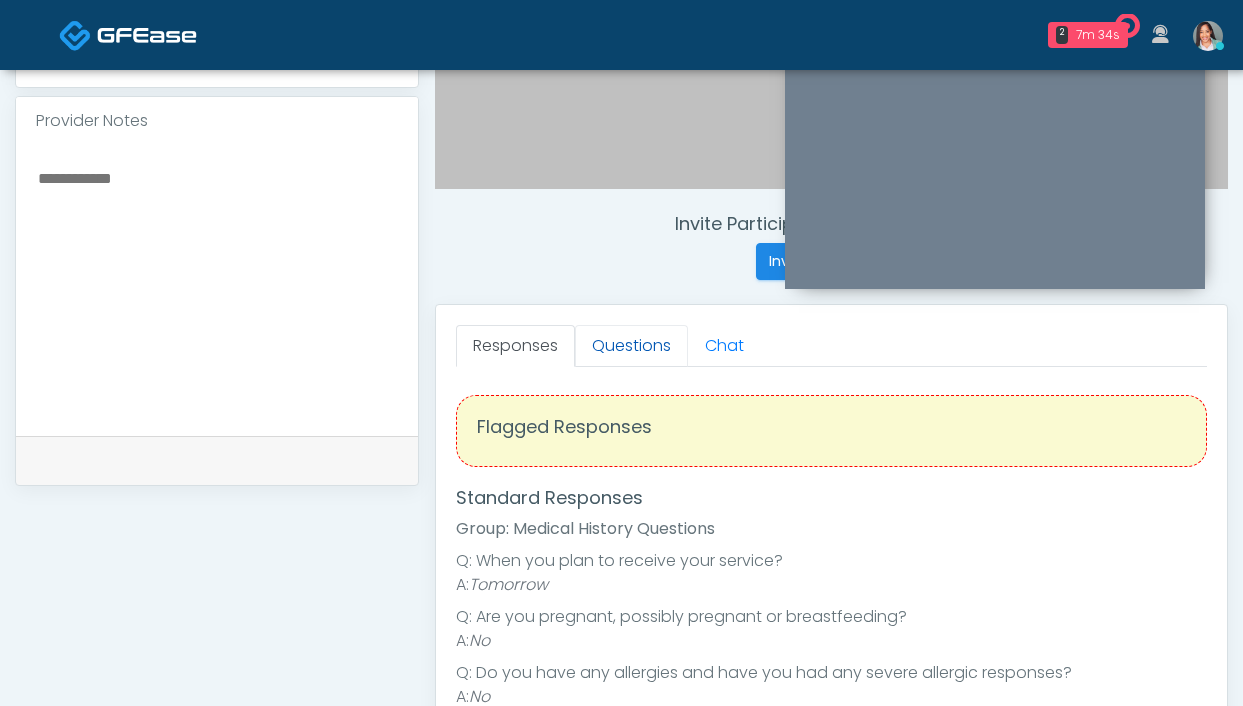 click on "Questions" at bounding box center [631, 346] 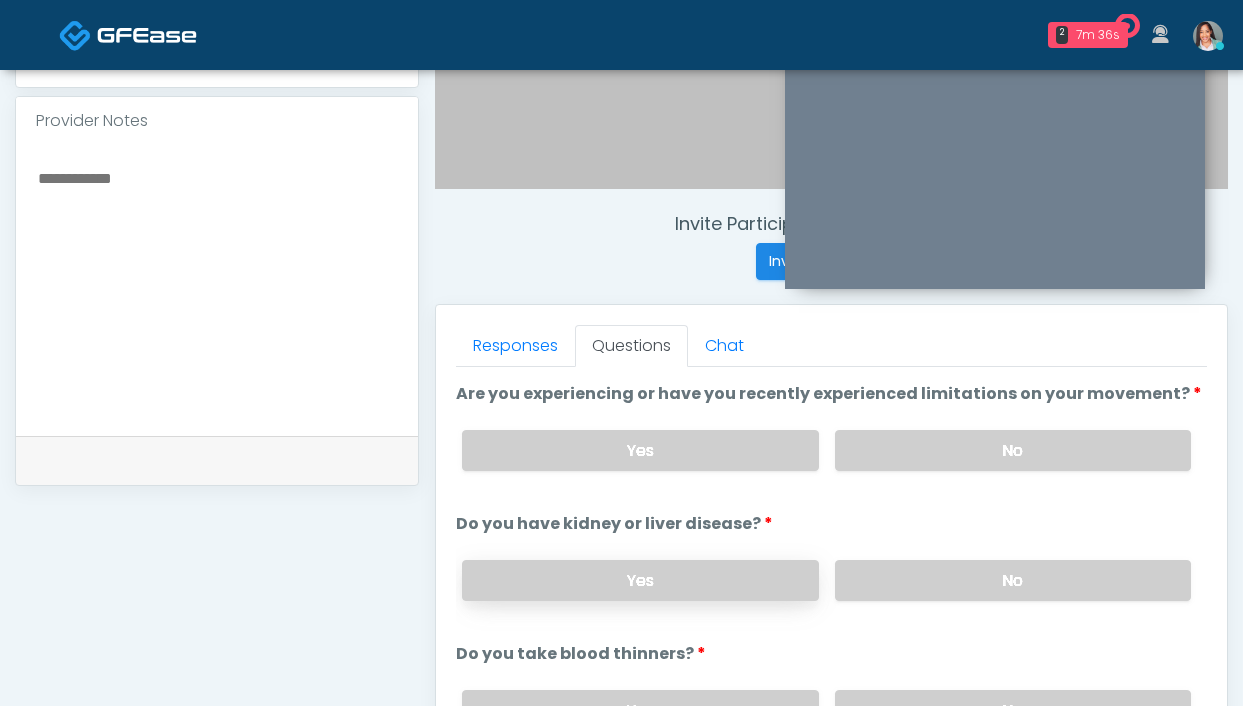 scroll, scrollTop: 0, scrollLeft: 0, axis: both 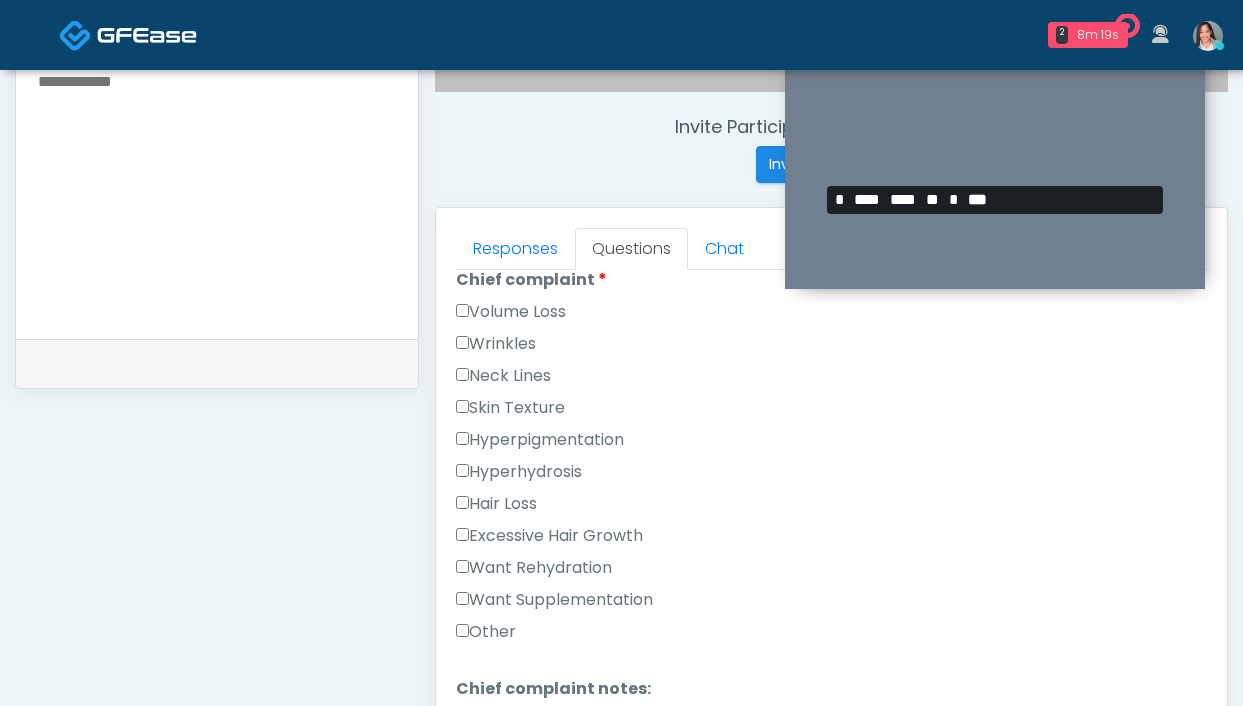 click on "Want Rehydration" at bounding box center [534, 568] 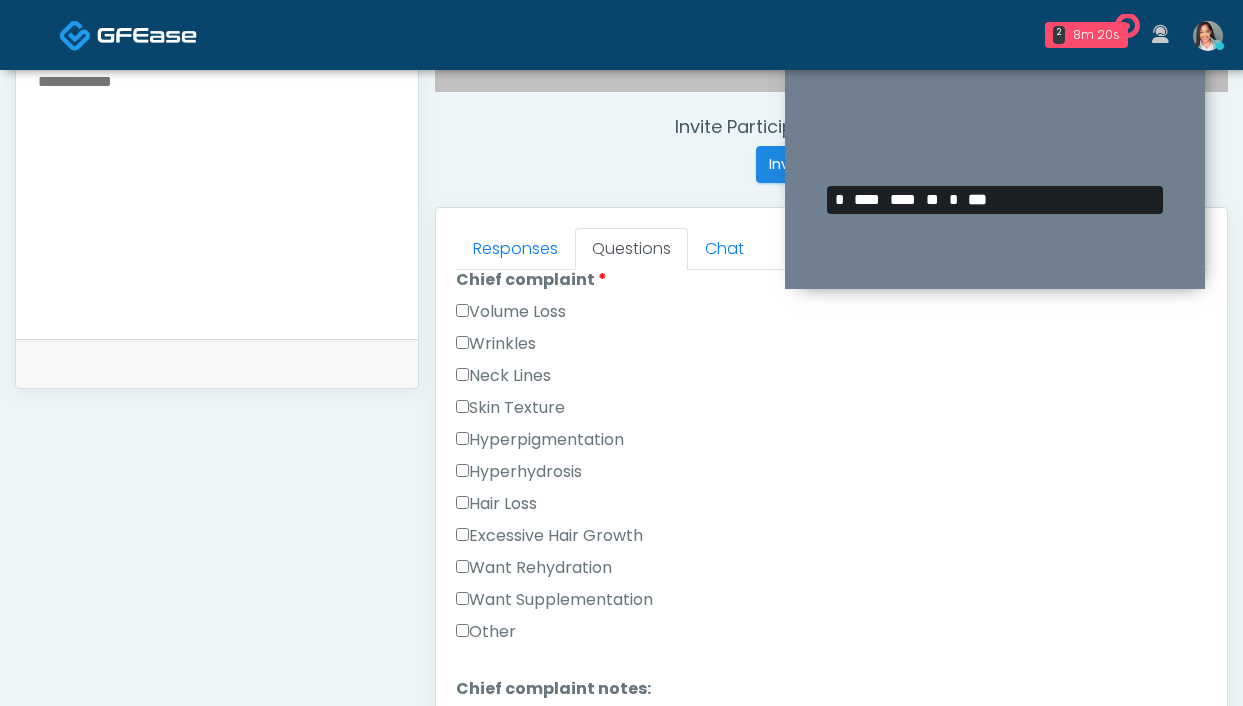 click on "Want Supplementation" at bounding box center [554, 600] 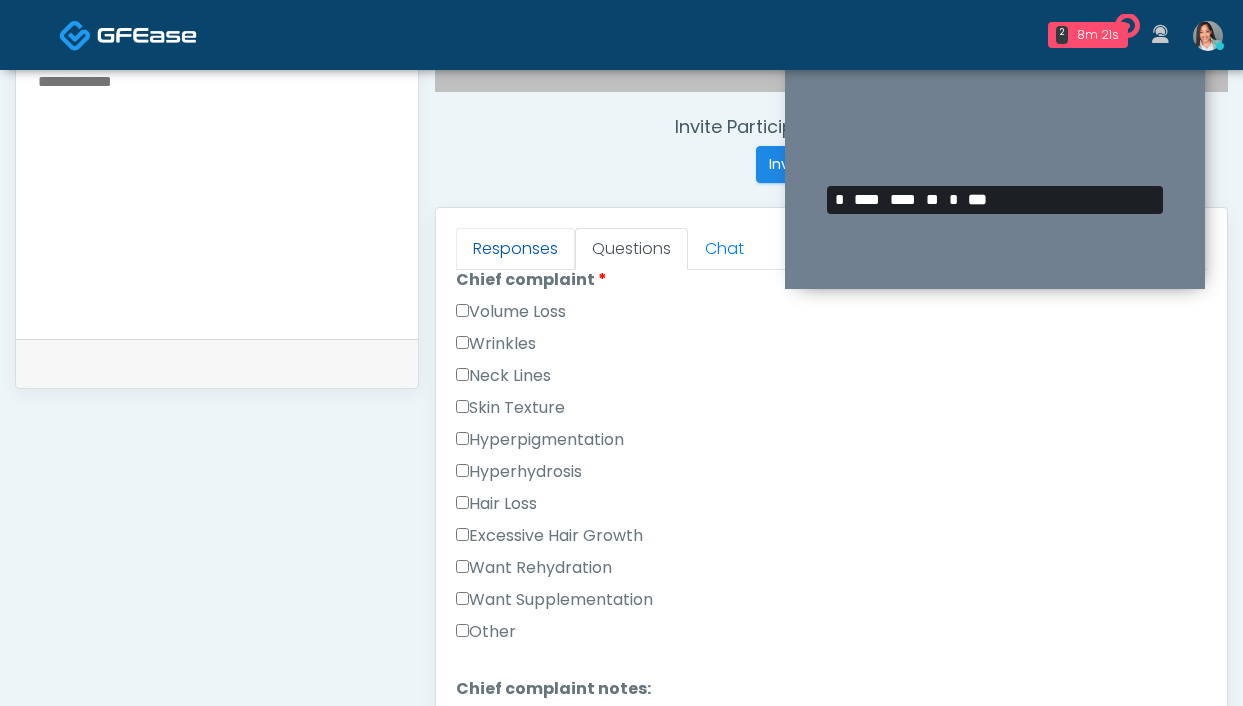 click on "Responses" at bounding box center [515, 249] 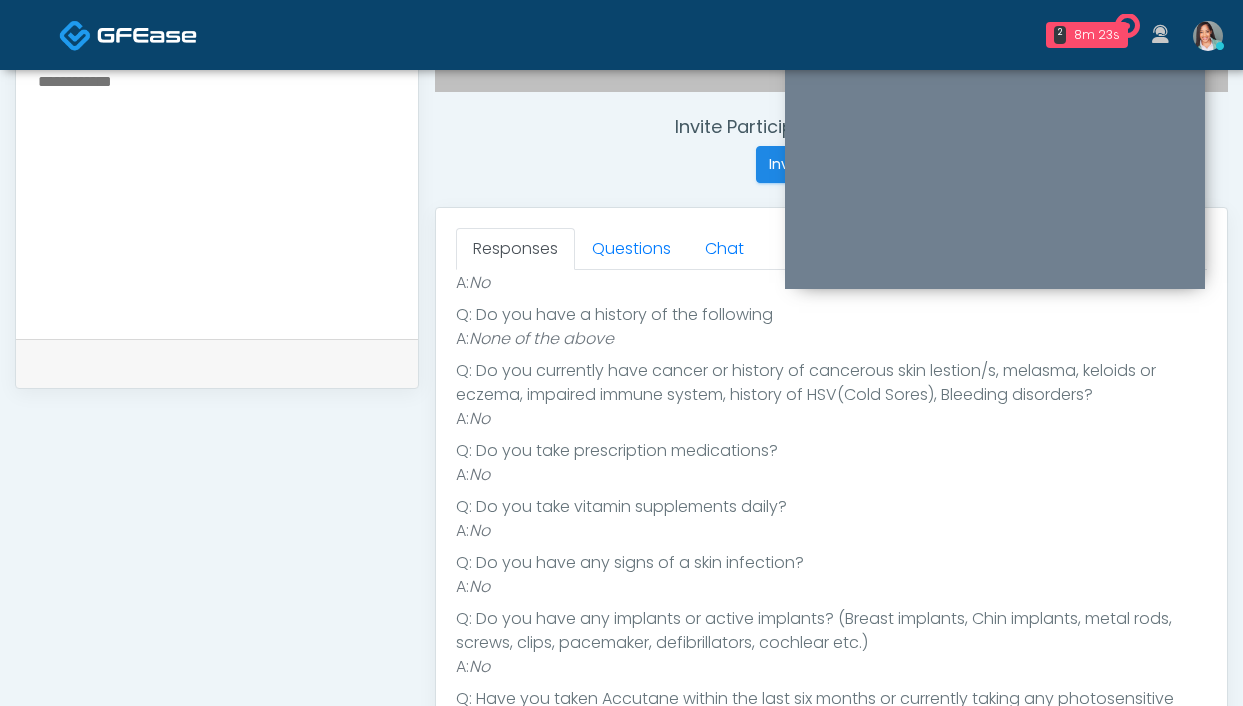 scroll, scrollTop: 322, scrollLeft: 0, axis: vertical 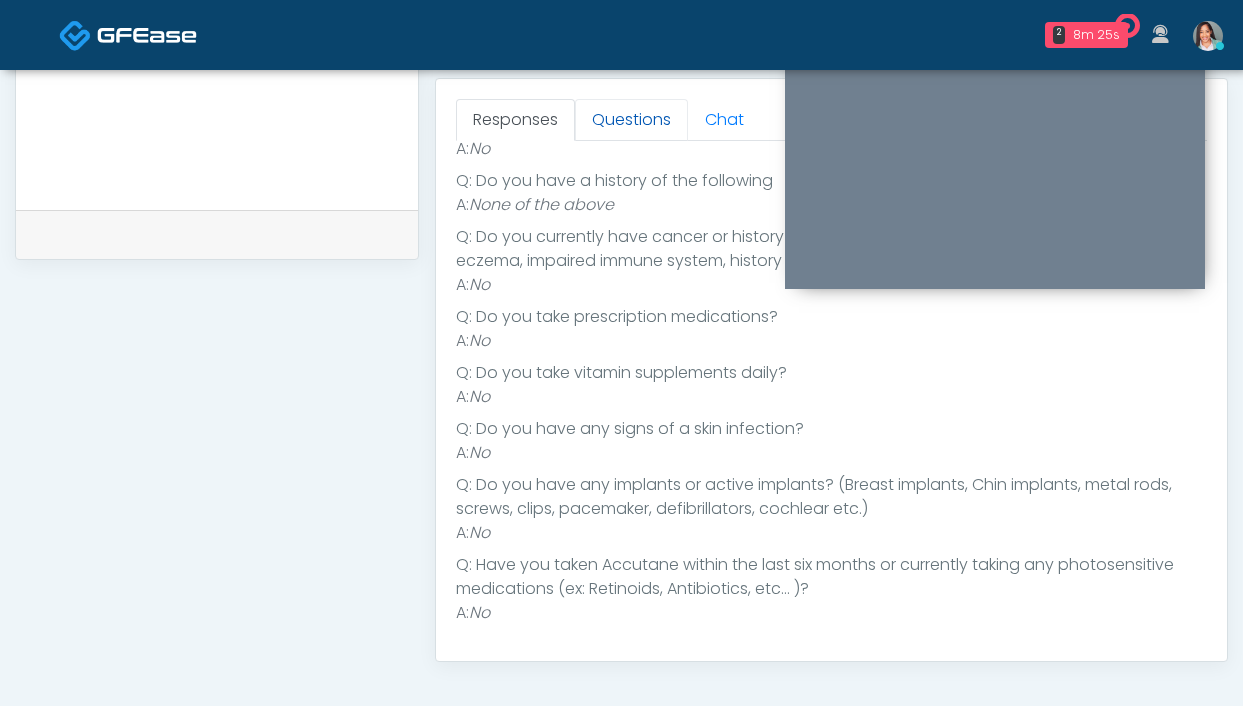 click on "Questions" at bounding box center [631, 120] 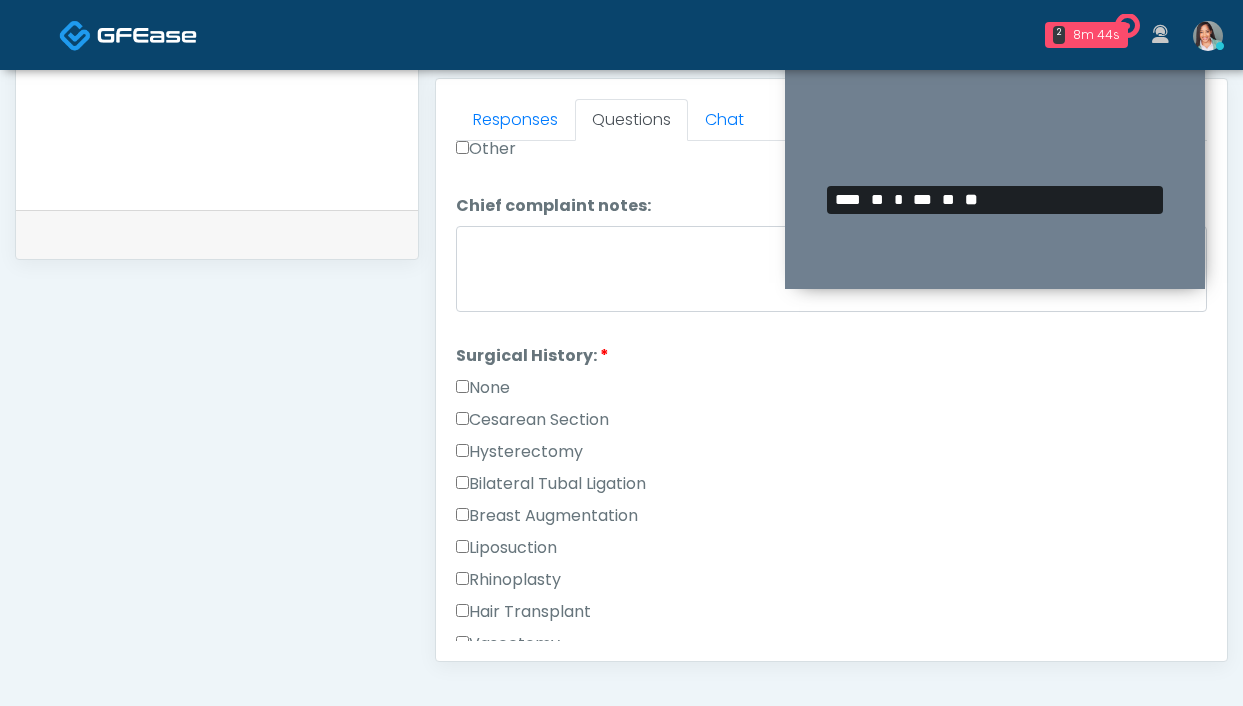 scroll, scrollTop: 888, scrollLeft: 0, axis: vertical 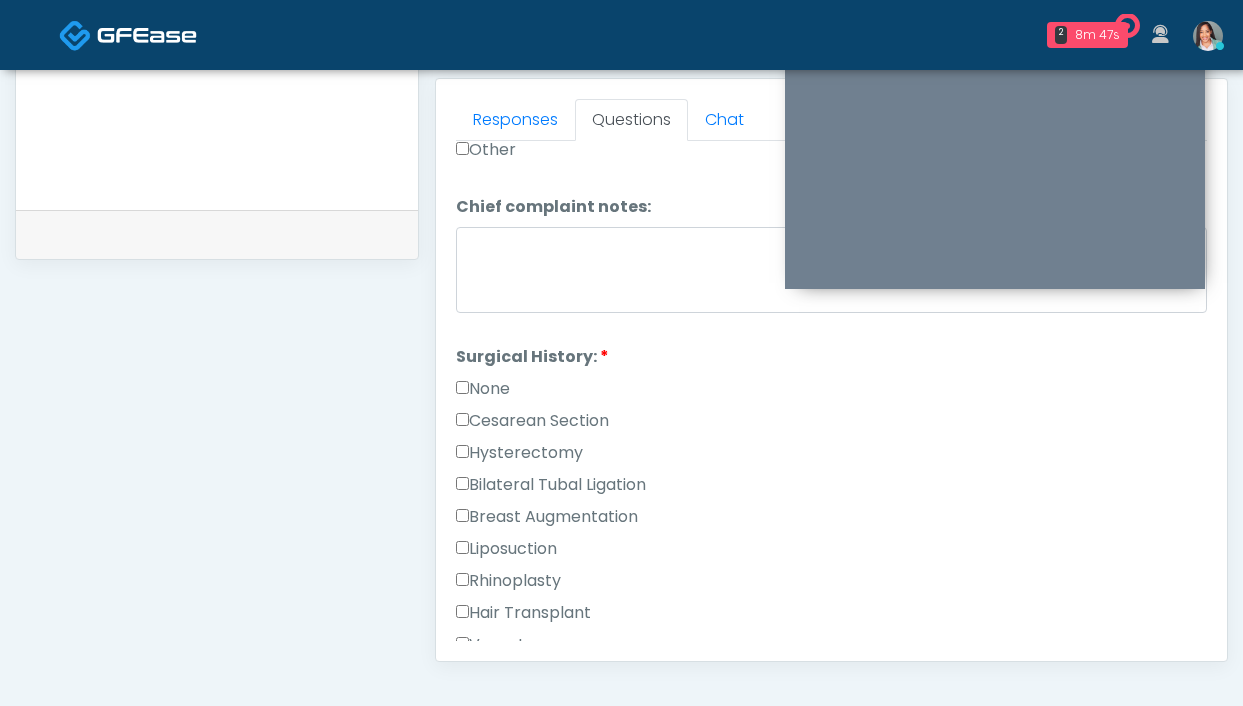click on "None" at bounding box center [483, 389] 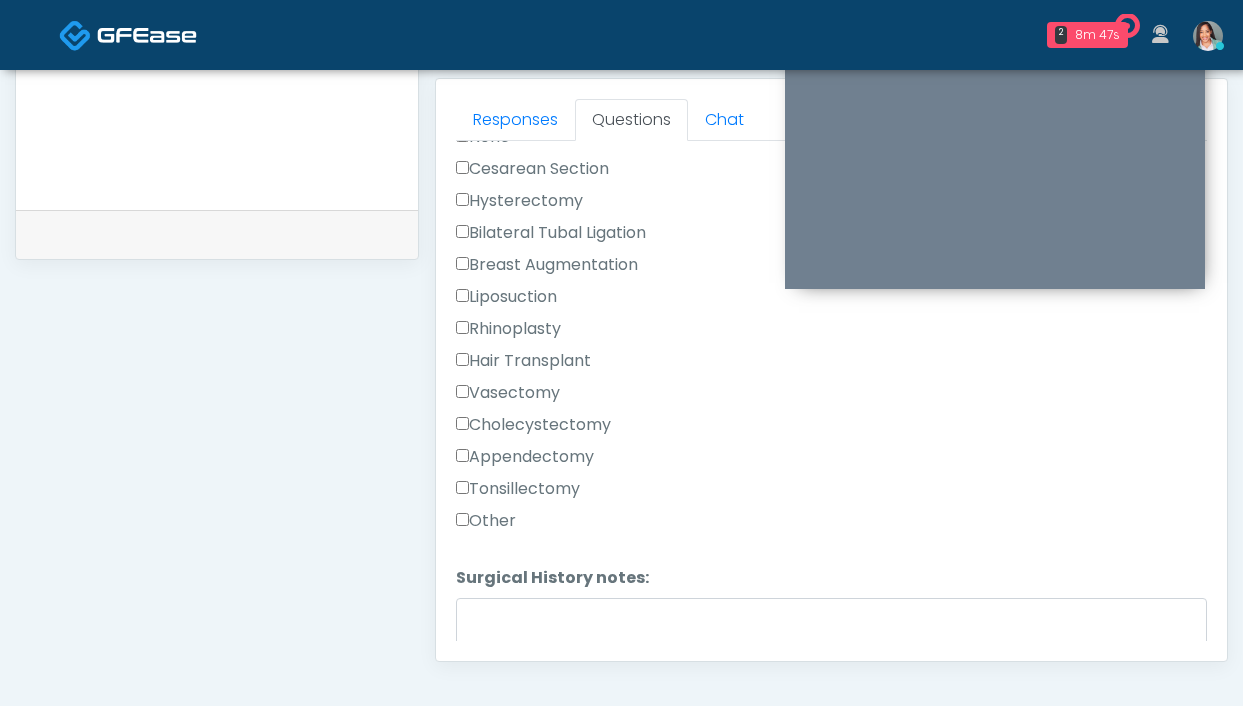 scroll, scrollTop: 1247, scrollLeft: 0, axis: vertical 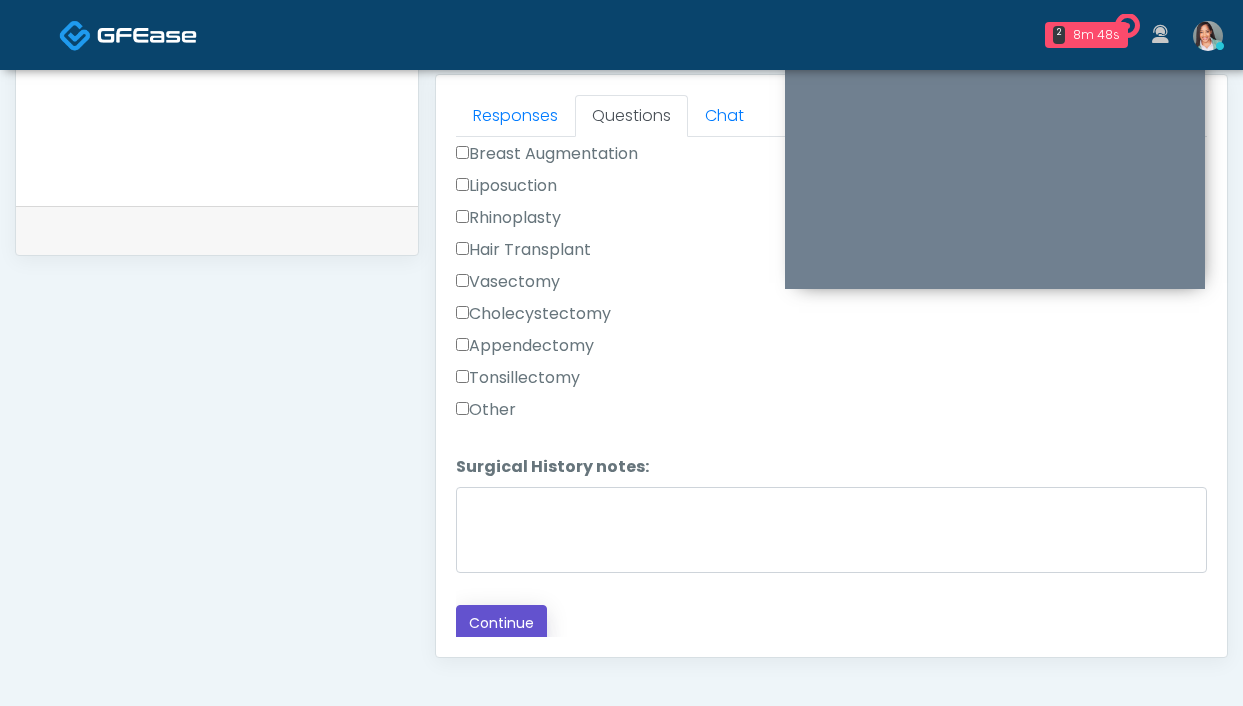 click on "Continue" at bounding box center [501, 623] 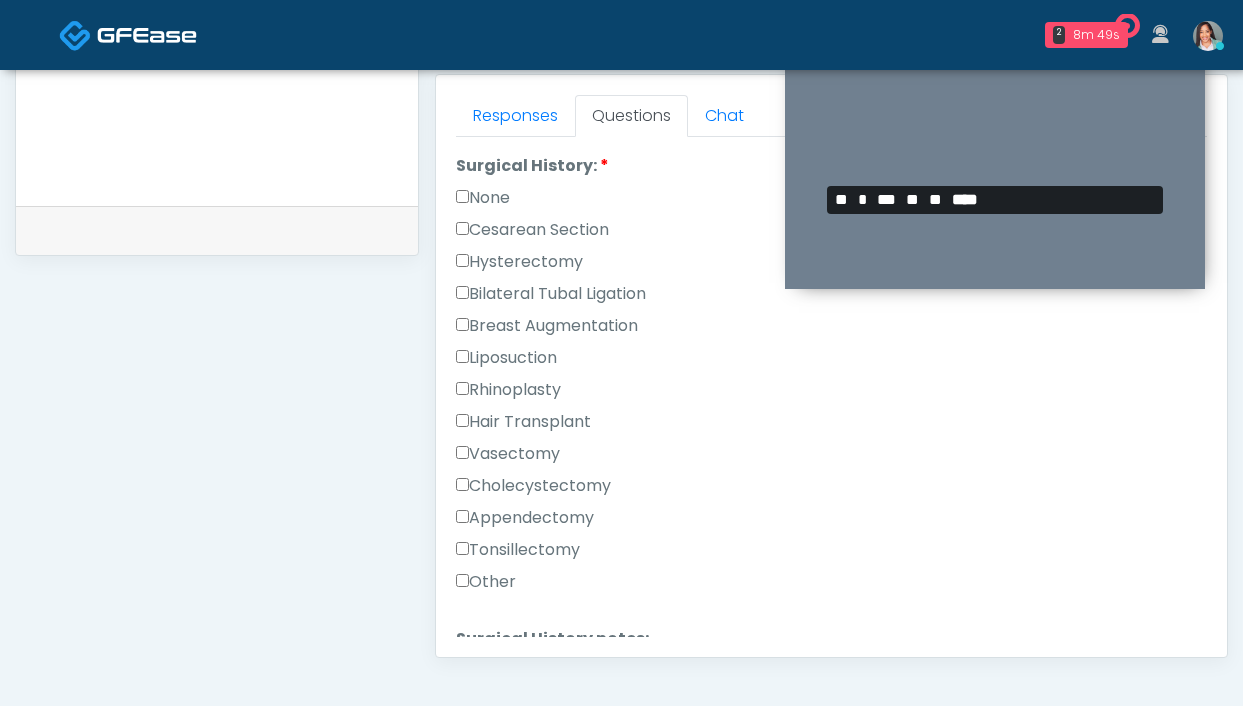 scroll, scrollTop: 849, scrollLeft: 0, axis: vertical 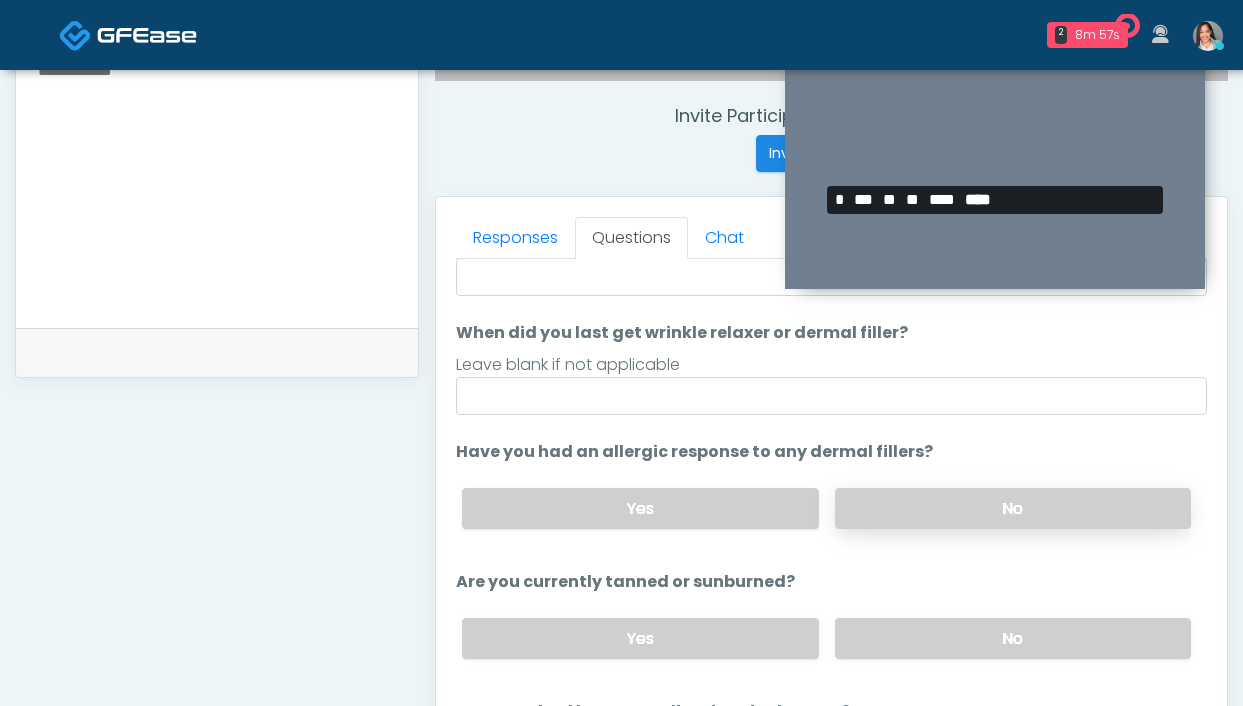 click on "No" at bounding box center (1013, 508) 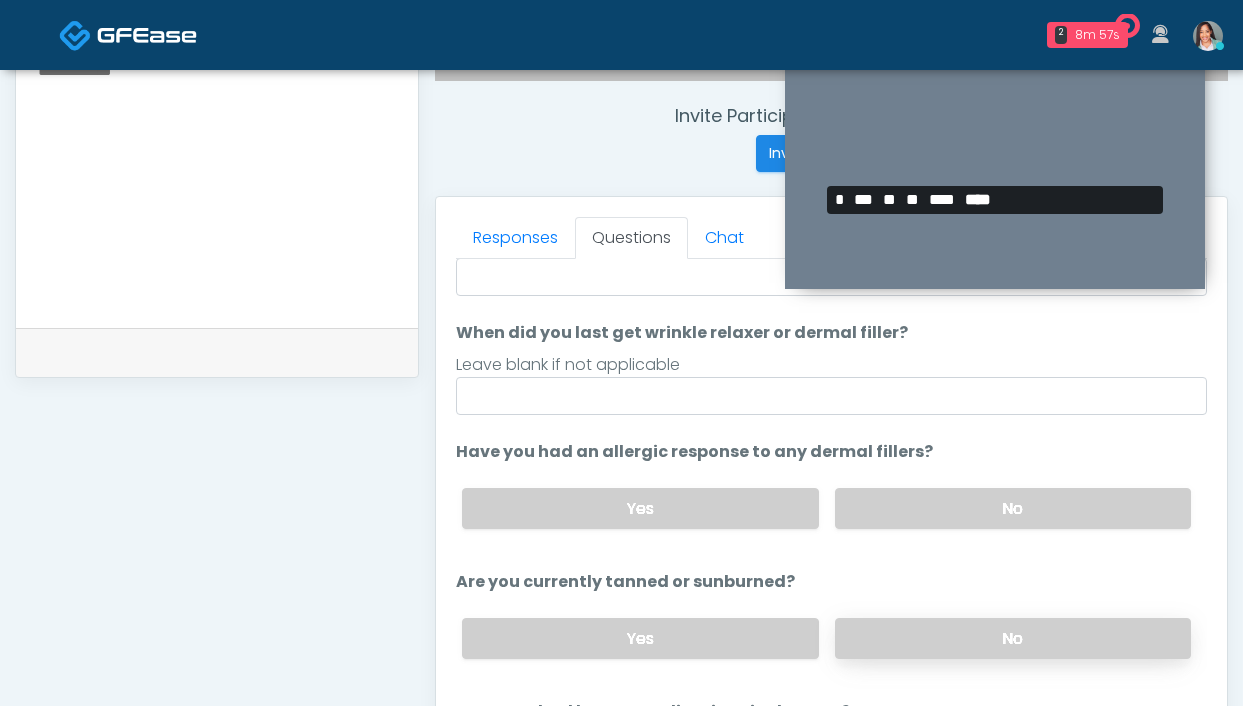 click on "No" at bounding box center (1013, 638) 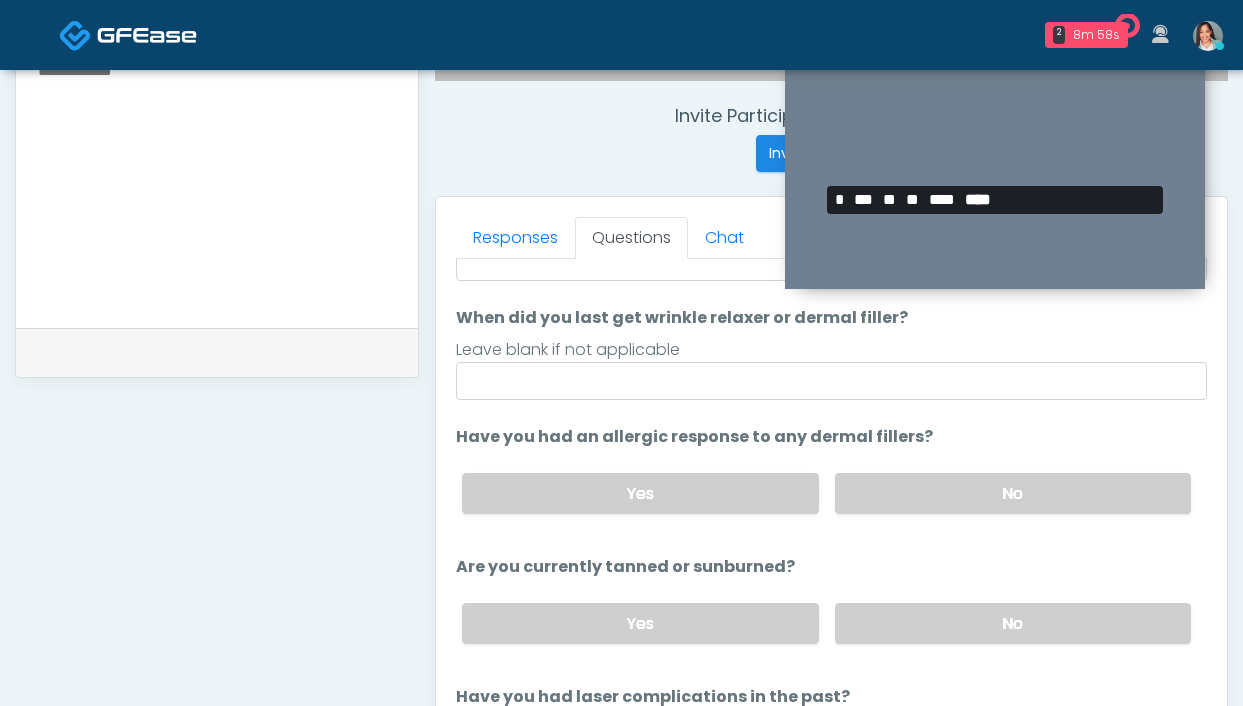 scroll, scrollTop: 232, scrollLeft: 0, axis: vertical 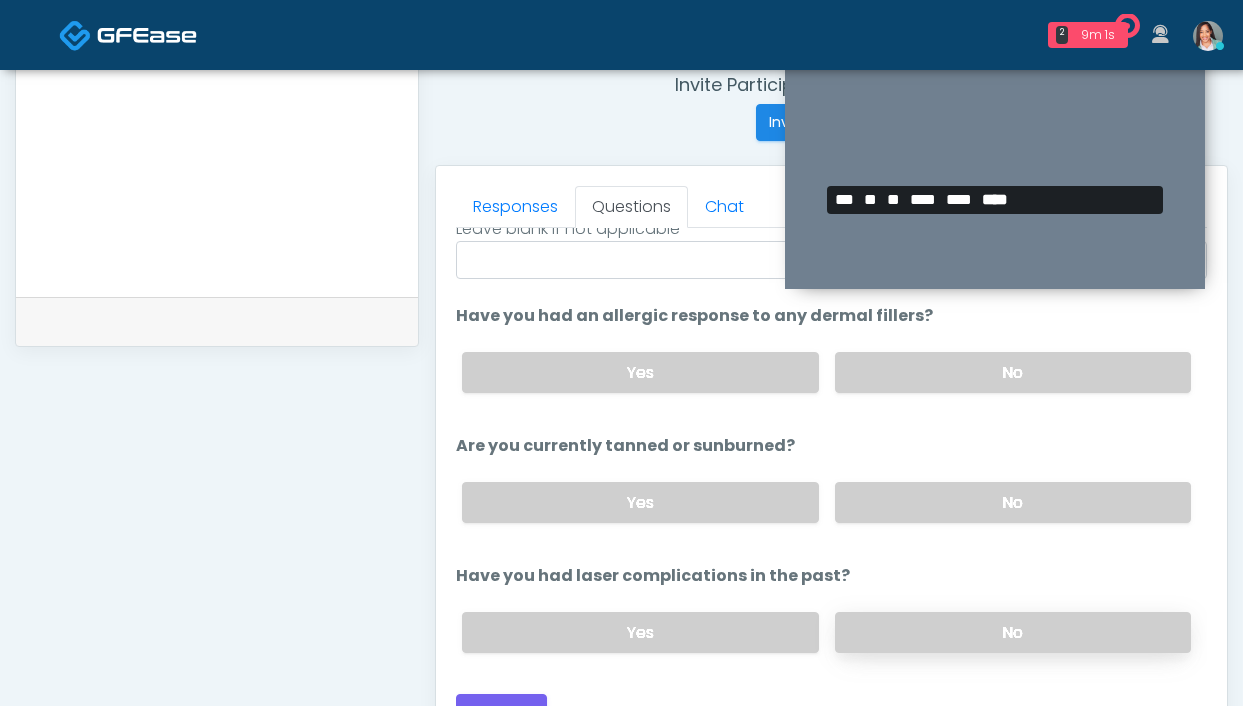 click on "No" at bounding box center (1013, 632) 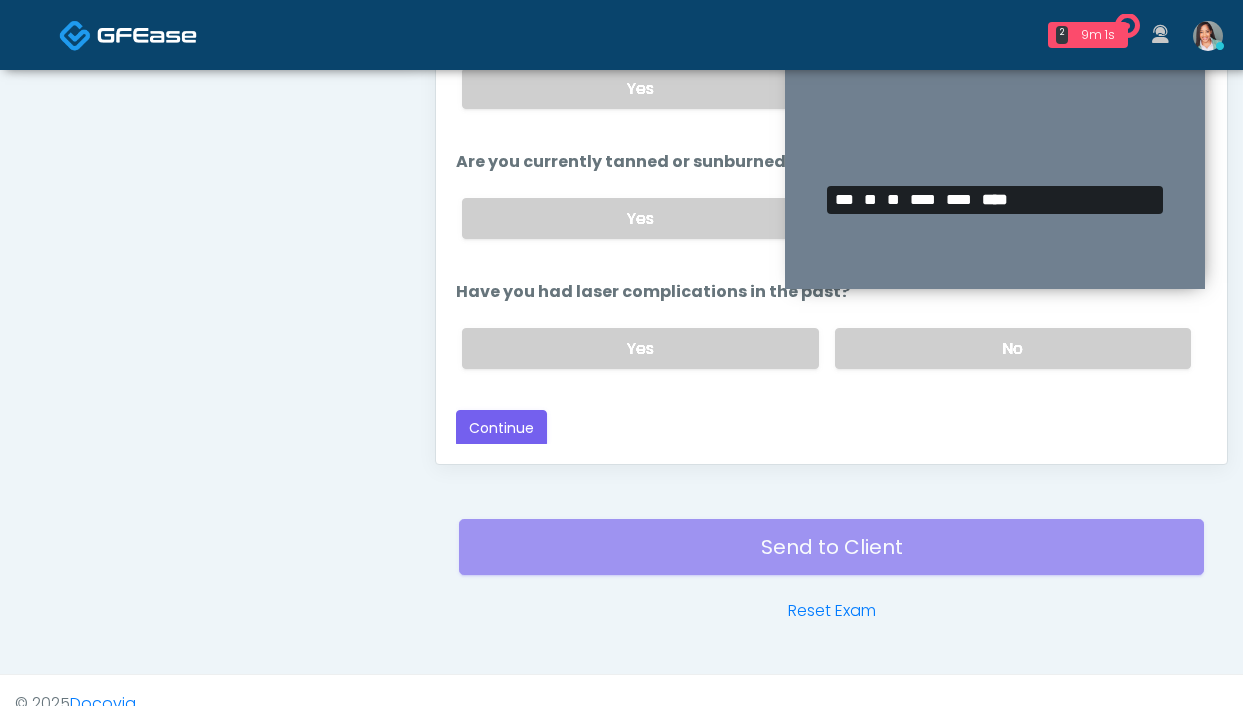scroll, scrollTop: 1064, scrollLeft: 0, axis: vertical 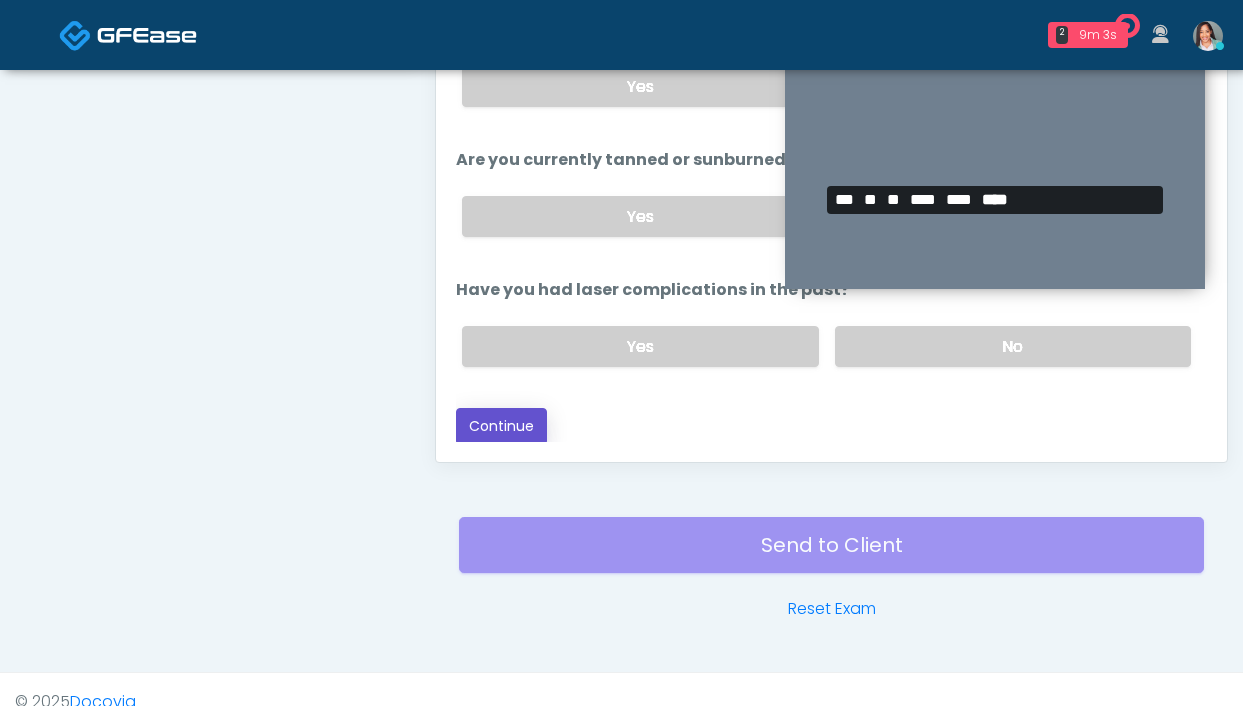 click on "Continue" at bounding box center (501, 426) 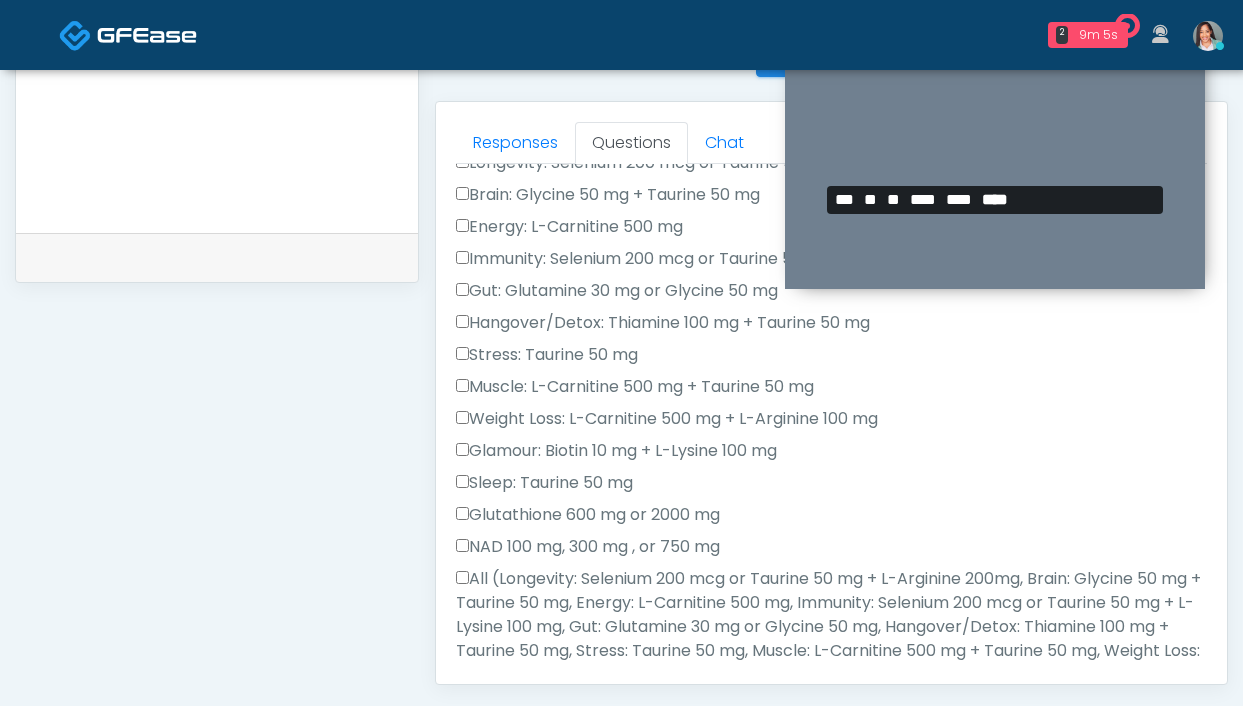 scroll, scrollTop: 828, scrollLeft: 0, axis: vertical 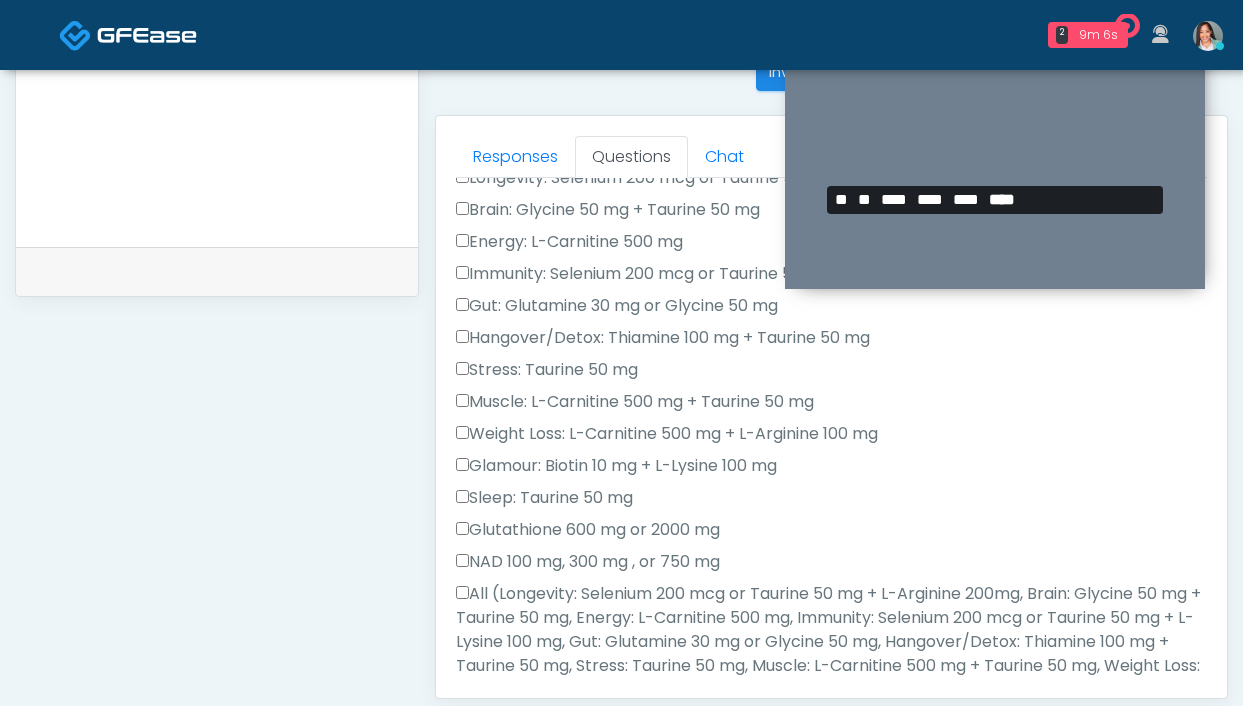click on "All (Longevity: Selenium 200 mcg or Taurine 50 mg + L-Arginine 200mg, Brain: Glycine 50 mg + Taurine 50 mg, Energy: L-Carnitine 500 mg, Immunity: Selenium 200 mcg or Taurine 50 mg + L-Lysine 100 mg, Gut: Glutamine 30 mg or Glycine 50 mg, Hangover/Detox: Thiamine 100 mg + Taurine 50 mg, Stress: Taurine 50 mg, Muscle: L-Carnitine 500 mg + Taurine 50 mg, Weight Loss: L-Carnitine 500 mg + L-Arginine 100 mg, Glamour: Biotin 10 mg + L-Lysine 100 mg, Sleep: Taurine 50 mg Glutathione 600 mg or 2000 mg NAD 100 mg, 300 mg , or 750 mg)" at bounding box center (831, 654) 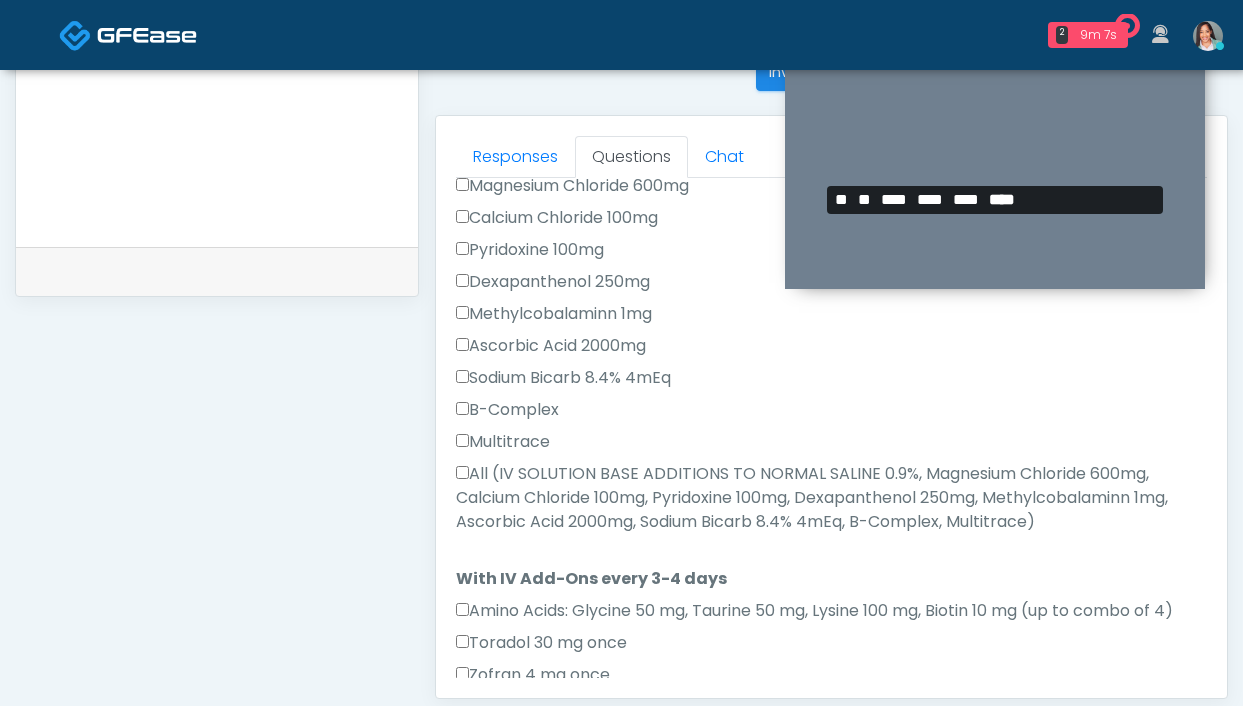 scroll, scrollTop: 978, scrollLeft: 0, axis: vertical 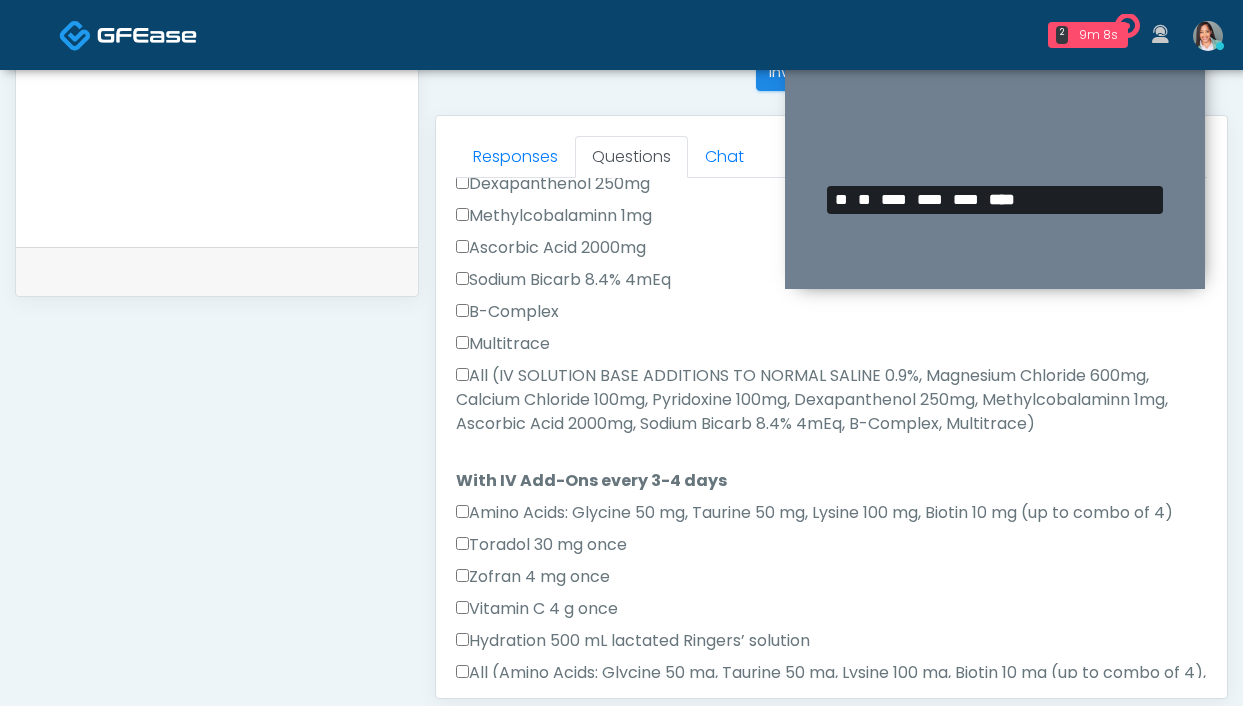 click on "All (IV SOLUTION BASE ADDITIONS TO NORMAL SALINE 0.9%, Magnesium Chloride 600mg, Calcium Chloride 100mg, Pyridoxine 100mg, Dexapanthenol 250mg, Methylcobalaminn 1mg, Ascorbic Acid 2000mg, Sodium Bicarb 8.4% 4mEq, B-Complex, Multitrace)" at bounding box center (831, 400) 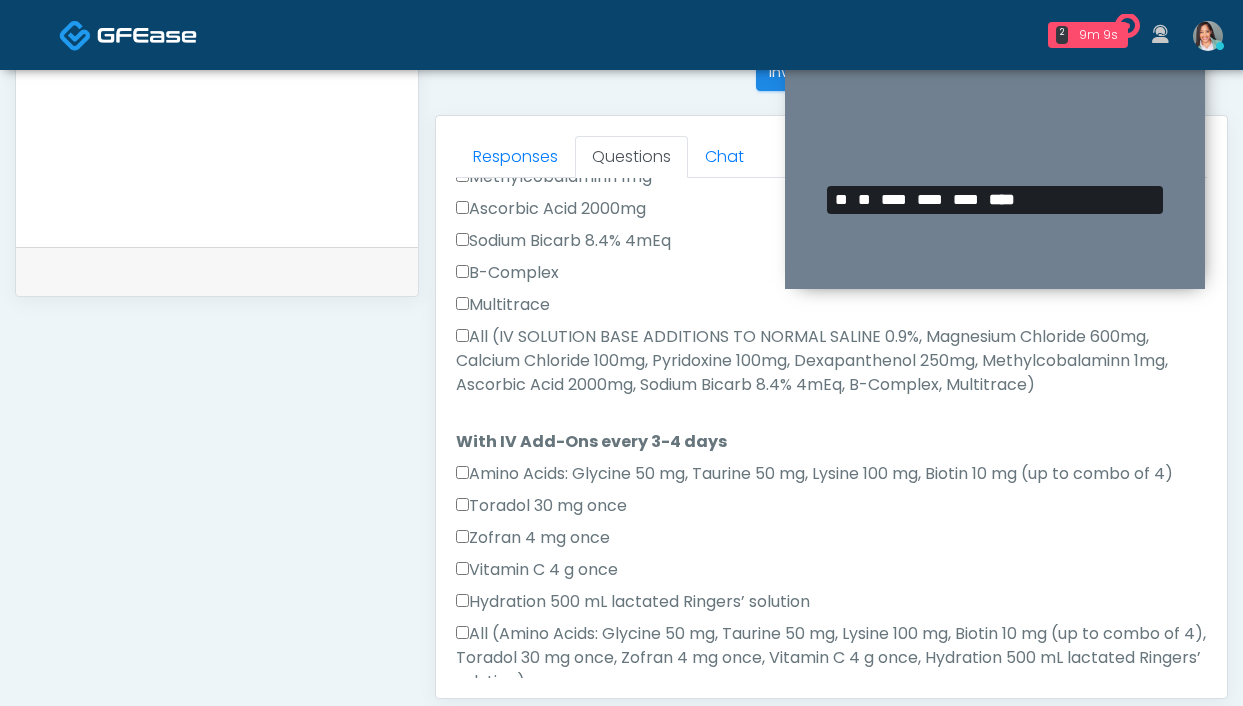 scroll, scrollTop: 1303, scrollLeft: 0, axis: vertical 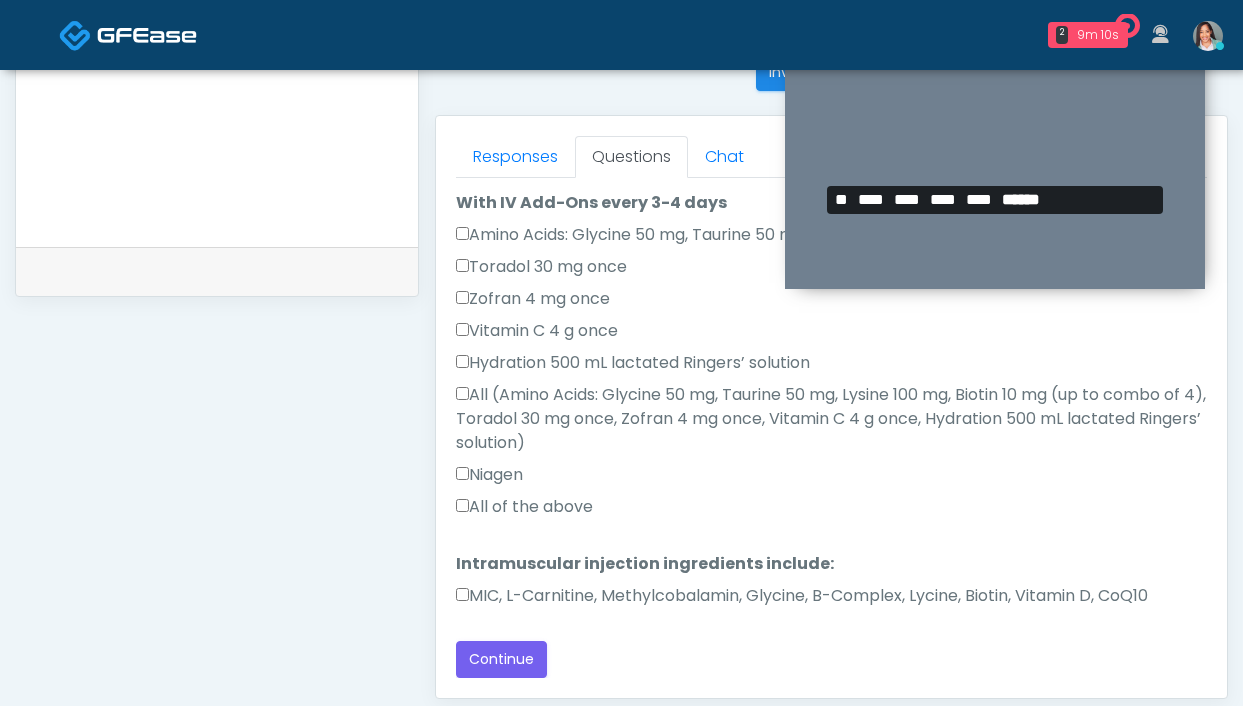click on "Niagen" at bounding box center (489, 475) 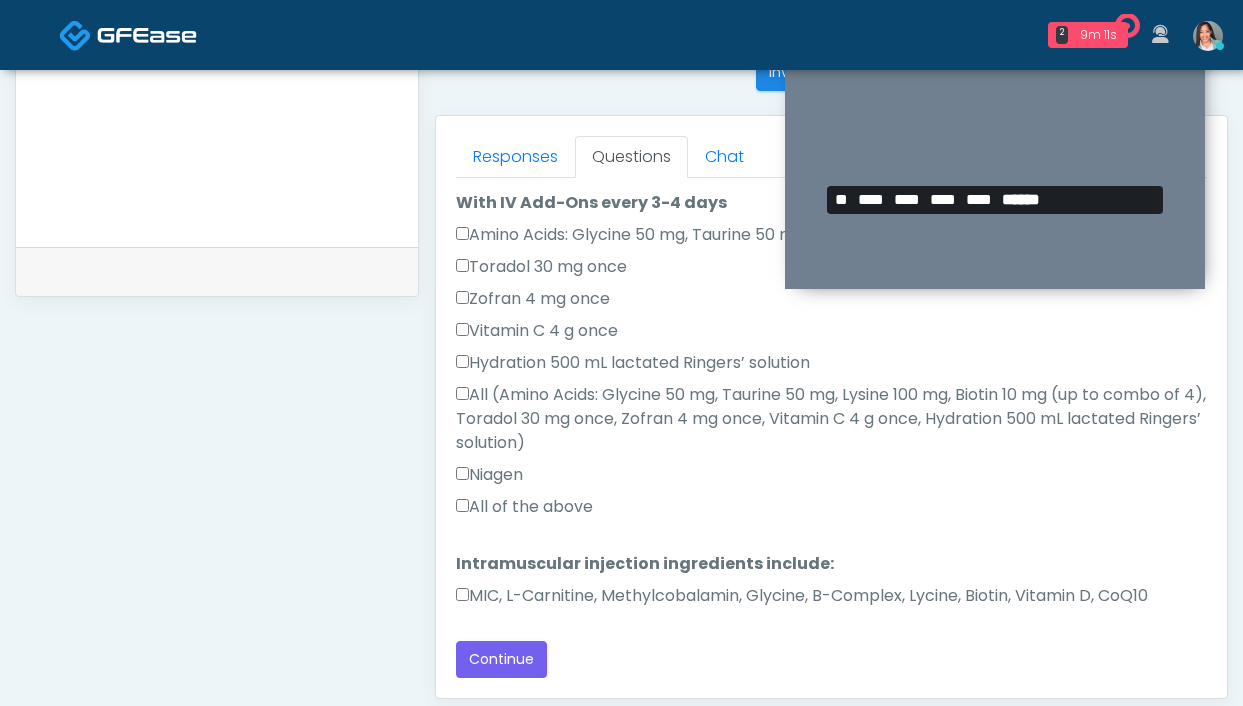 click on "MIC, L-Carnitine, Methylcobalamin, Glycine, B-Complex, Lycine, Biotin, Vitamin D, CoQ10" at bounding box center [802, 596] 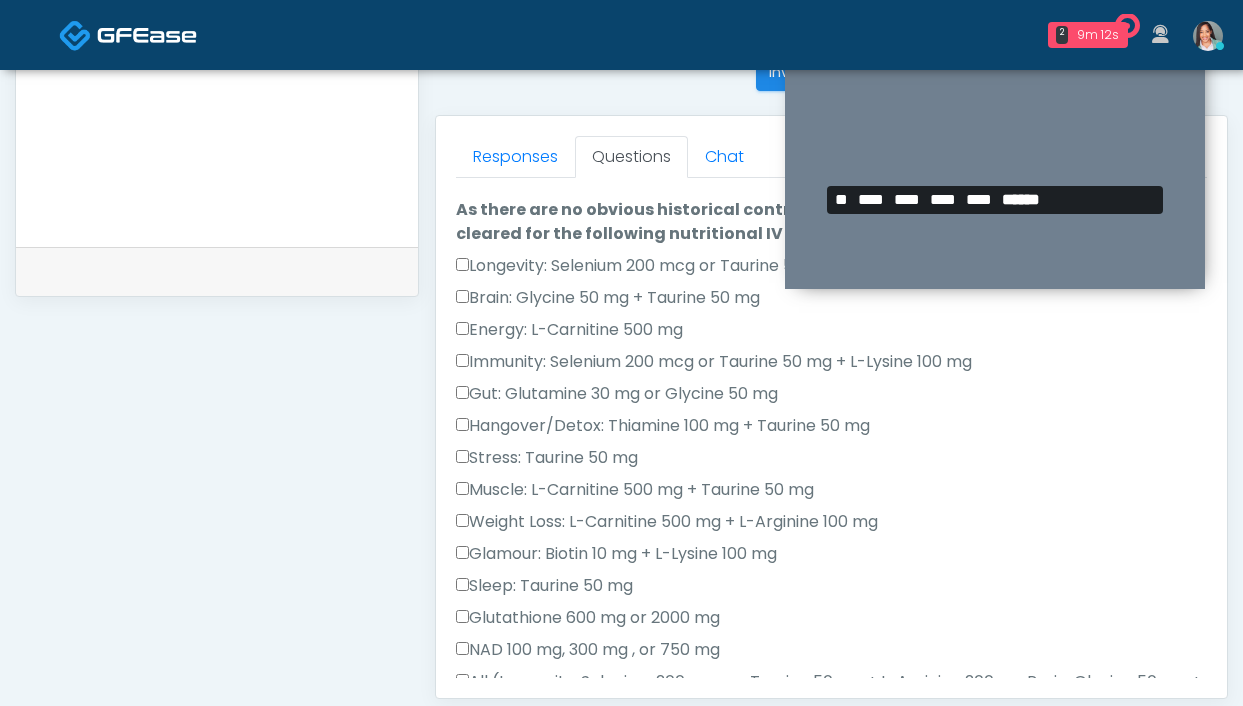 scroll, scrollTop: 0, scrollLeft: 0, axis: both 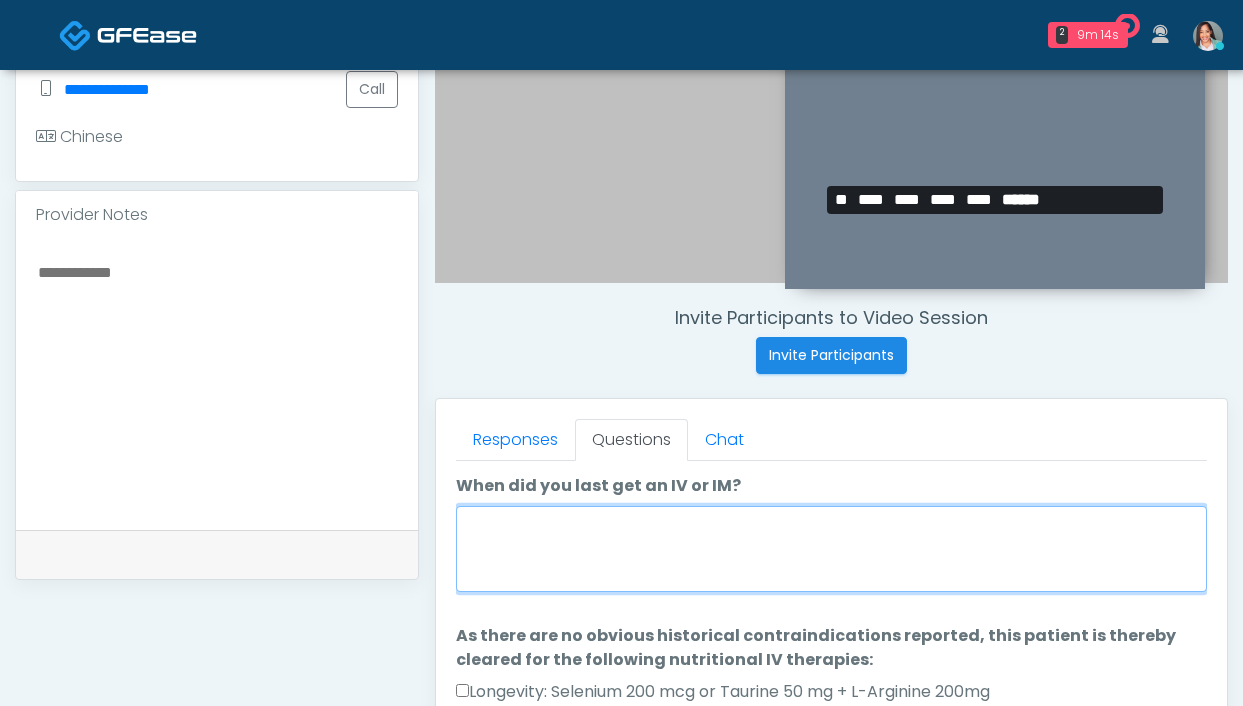 click on "When did you last get an IV or IM?" at bounding box center (831, 549) 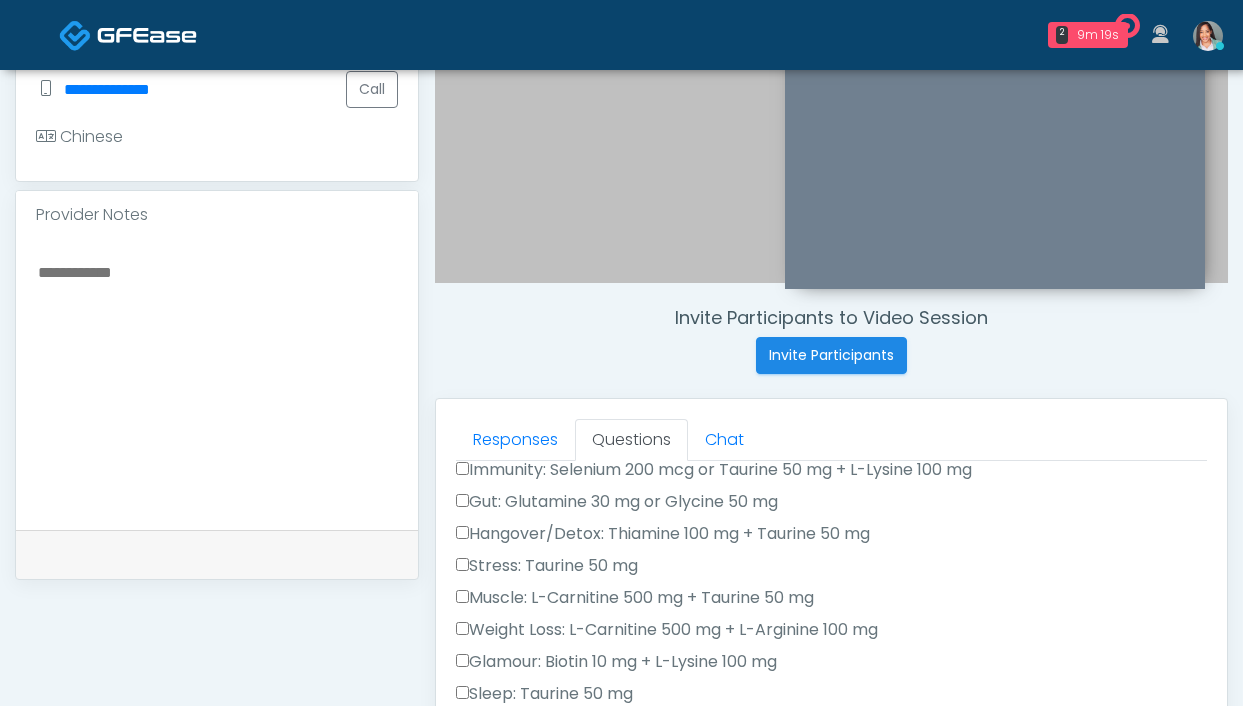 scroll, scrollTop: 0, scrollLeft: 0, axis: both 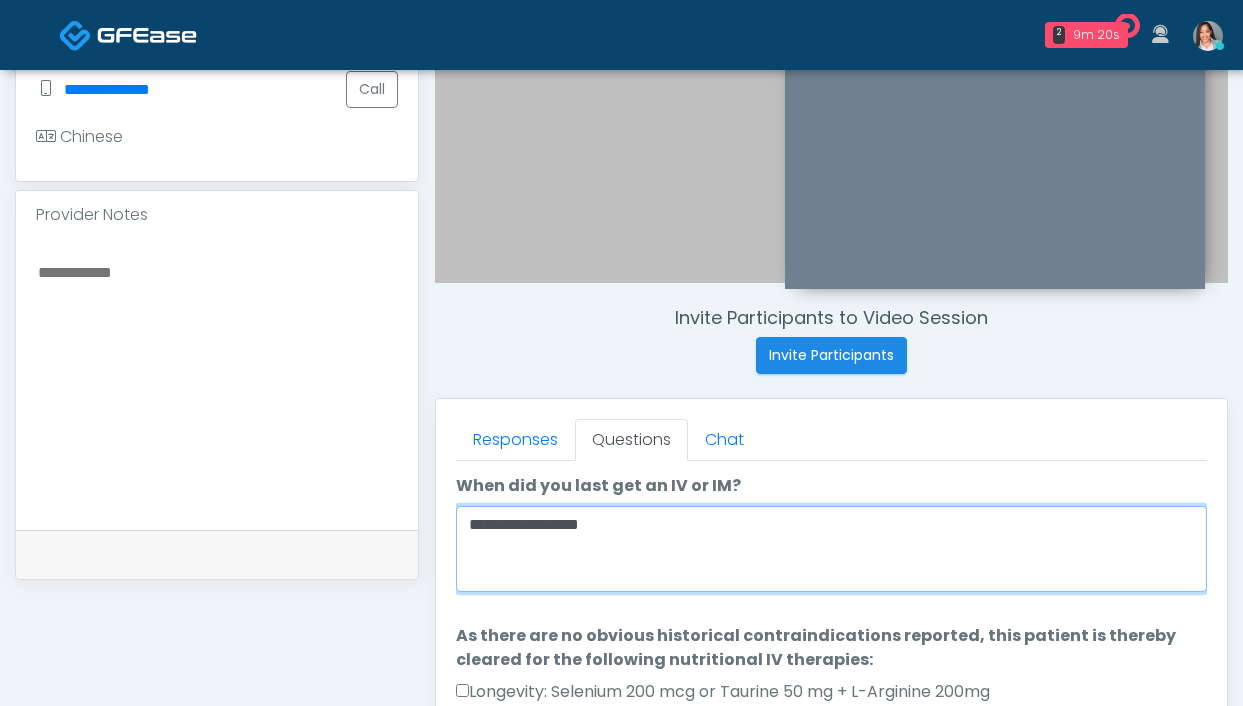 click on "**********" at bounding box center [831, 549] 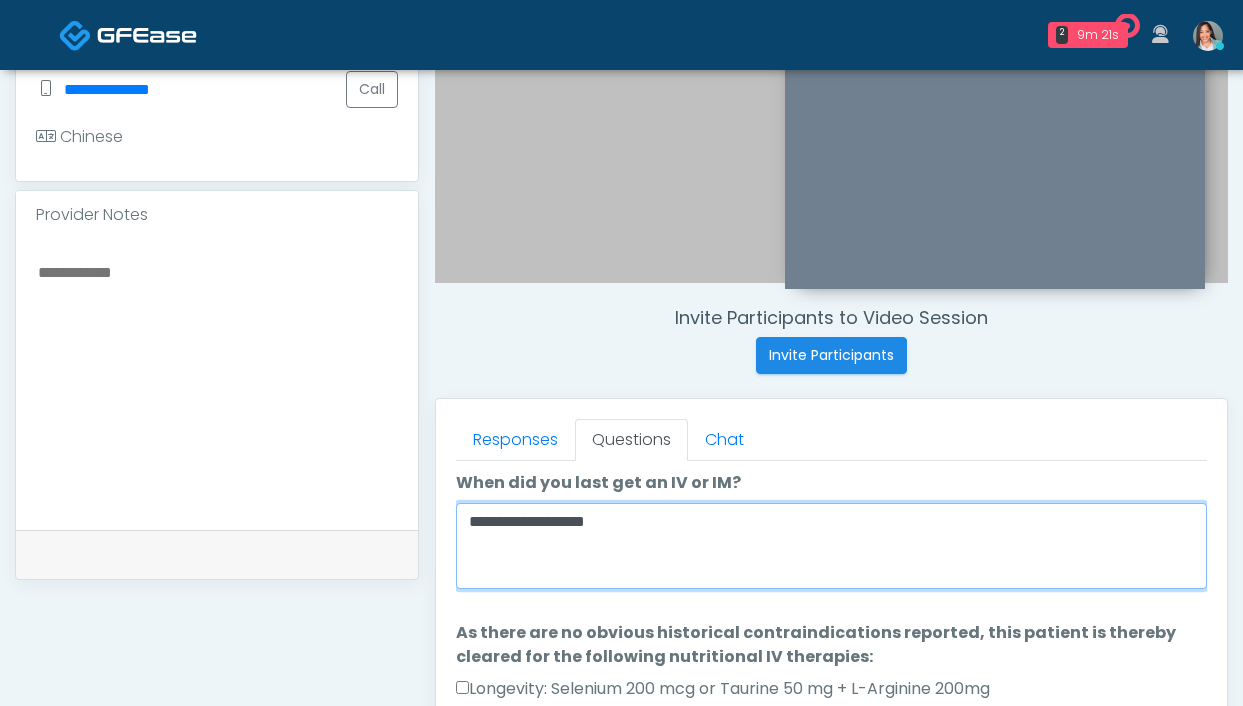 scroll, scrollTop: 4, scrollLeft: 0, axis: vertical 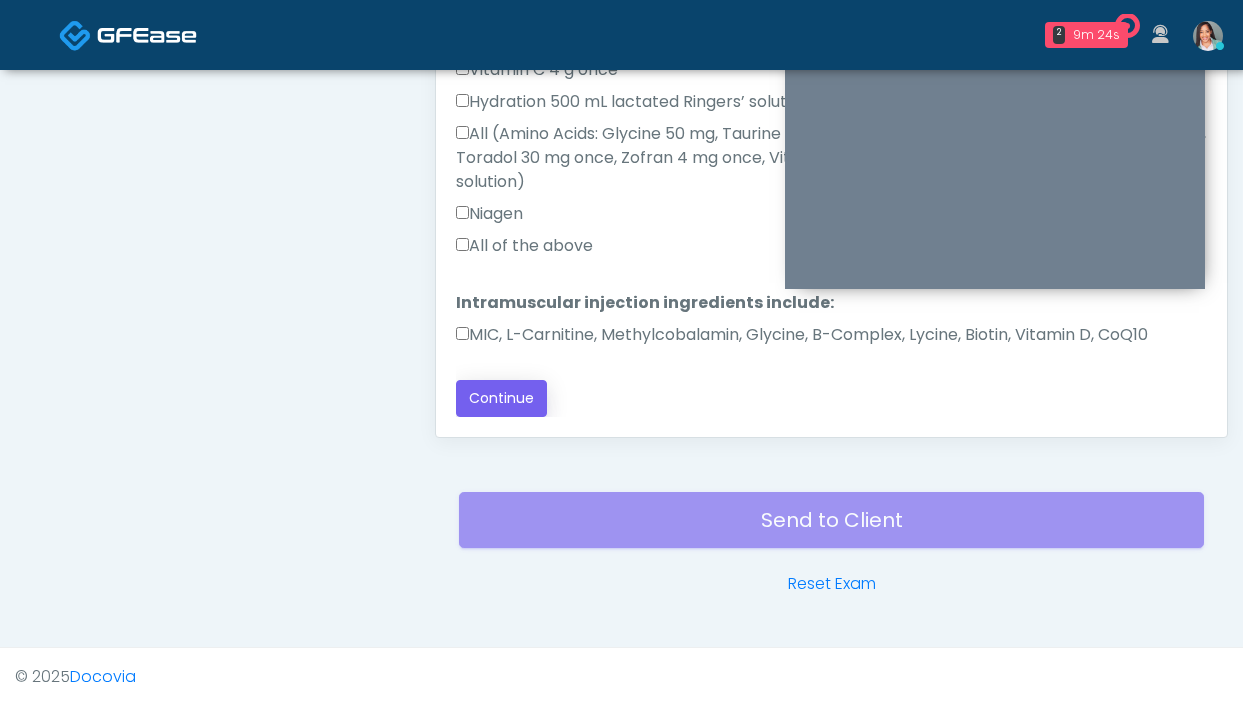 type on "**********" 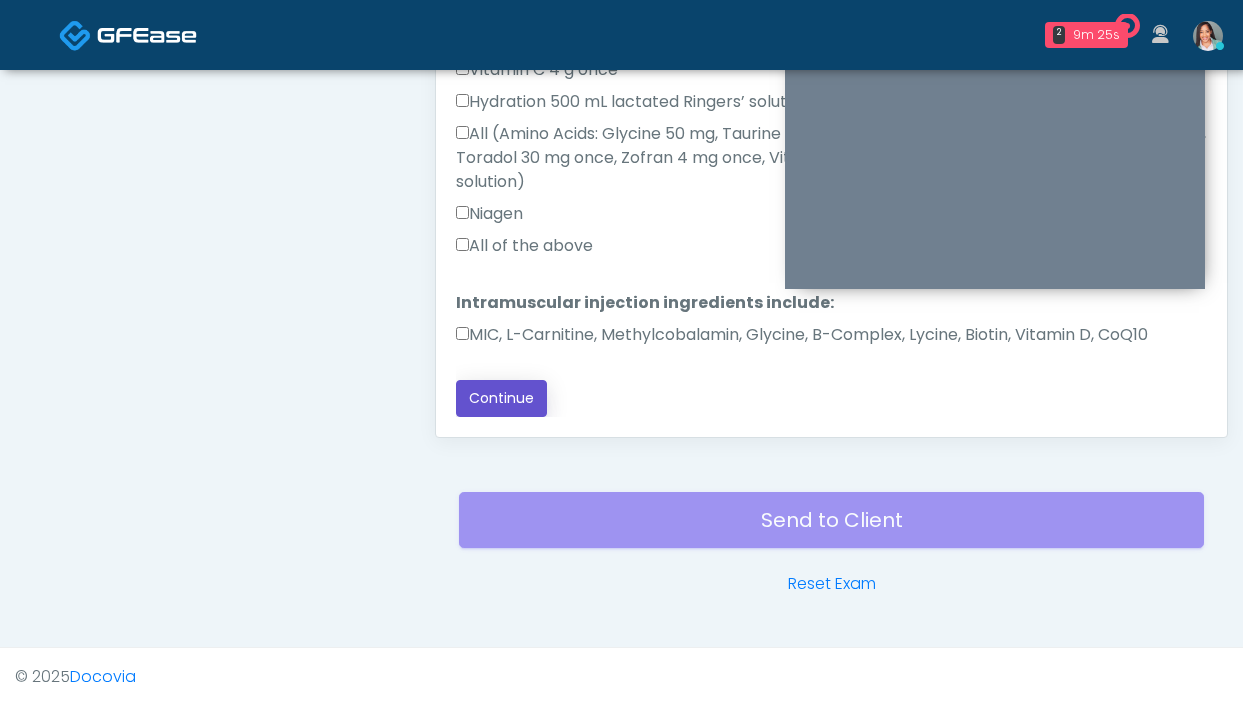 click on "Continue" at bounding box center [501, 398] 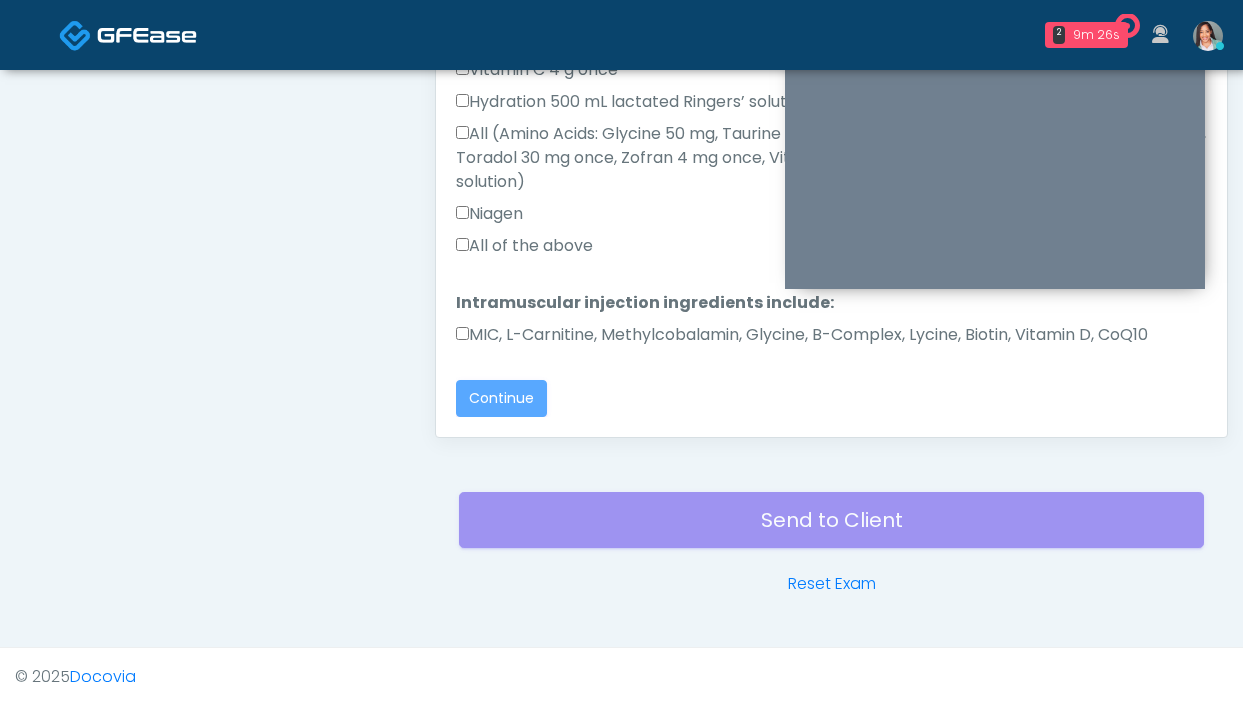 scroll, scrollTop: 0, scrollLeft: 0, axis: both 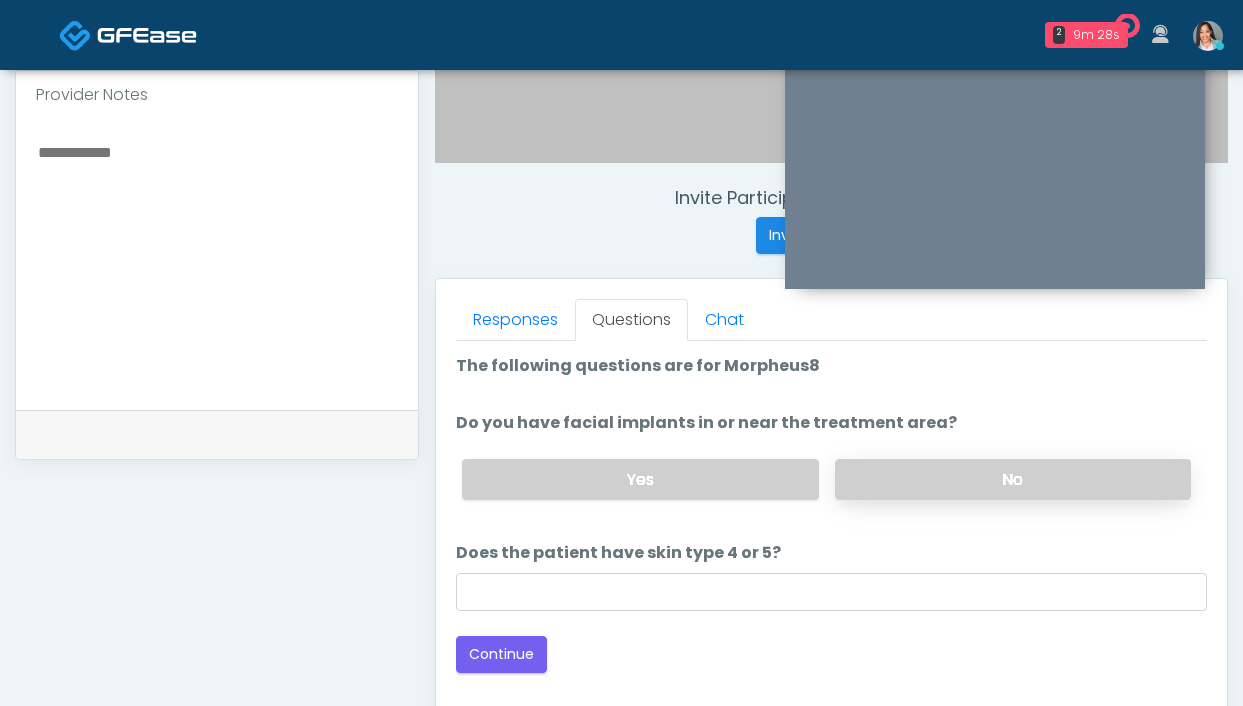 click on "No" at bounding box center (1013, 479) 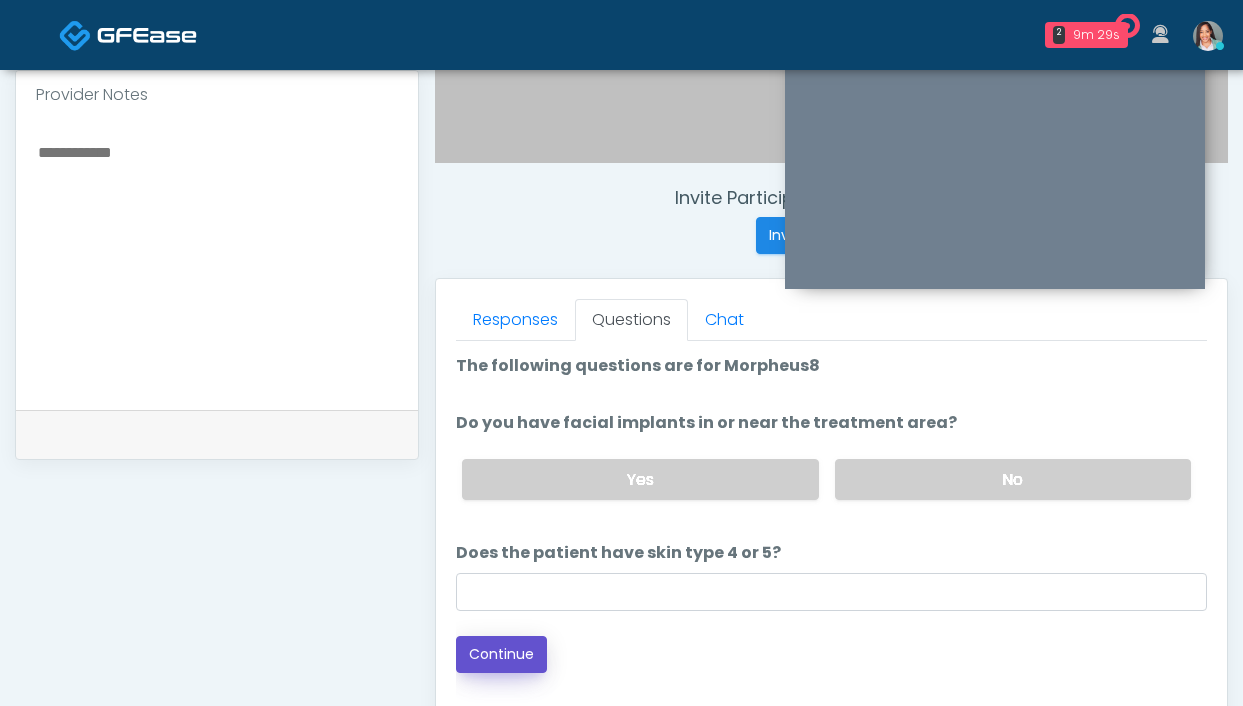 click on "Continue" at bounding box center (501, 654) 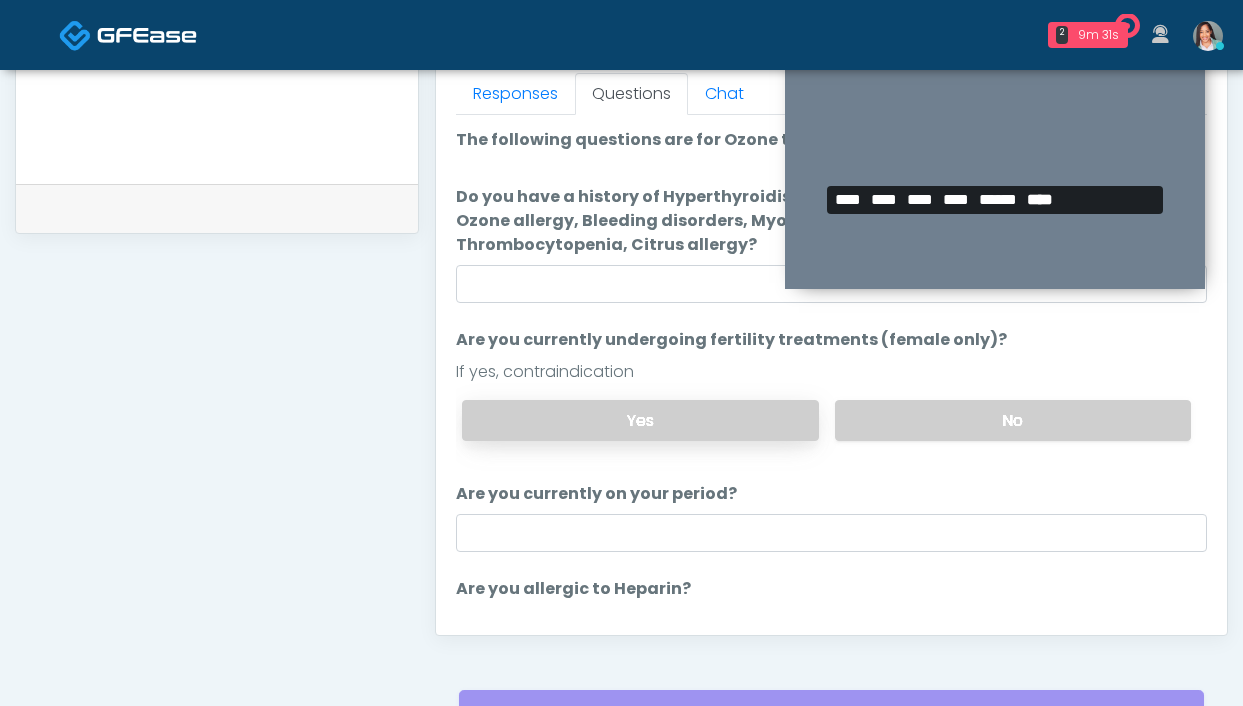 scroll, scrollTop: 784, scrollLeft: 0, axis: vertical 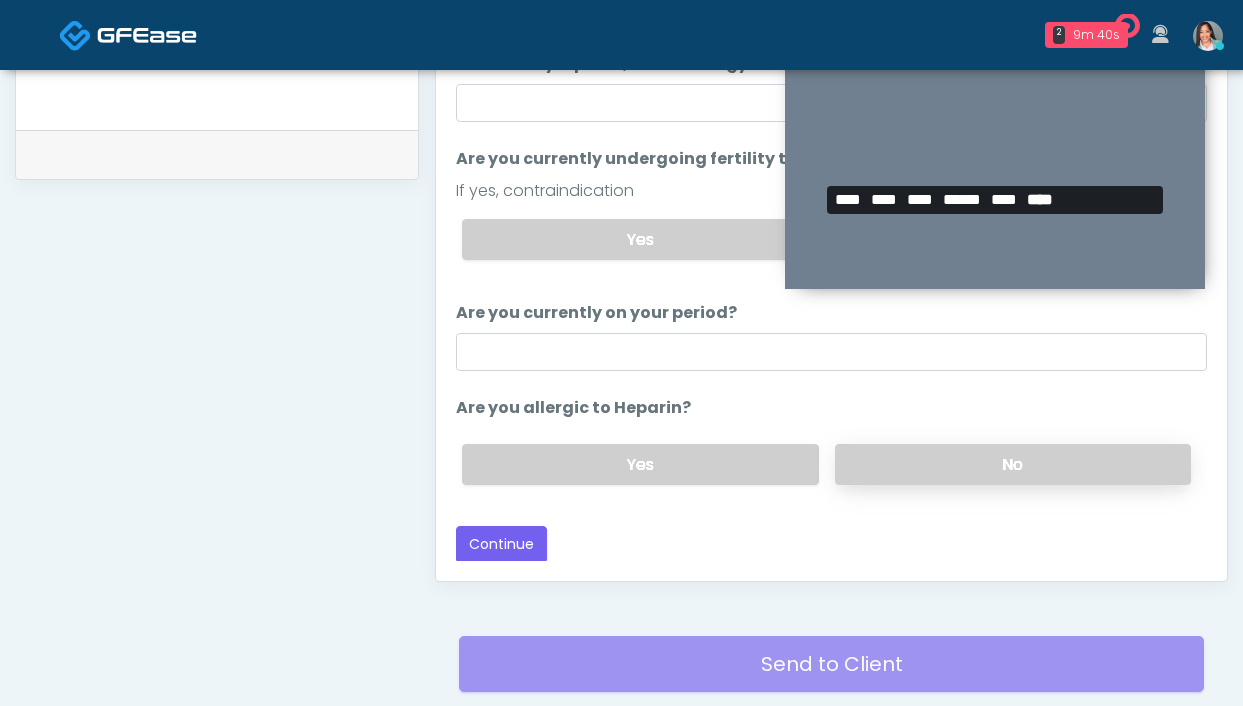 click on "No" at bounding box center (1013, 464) 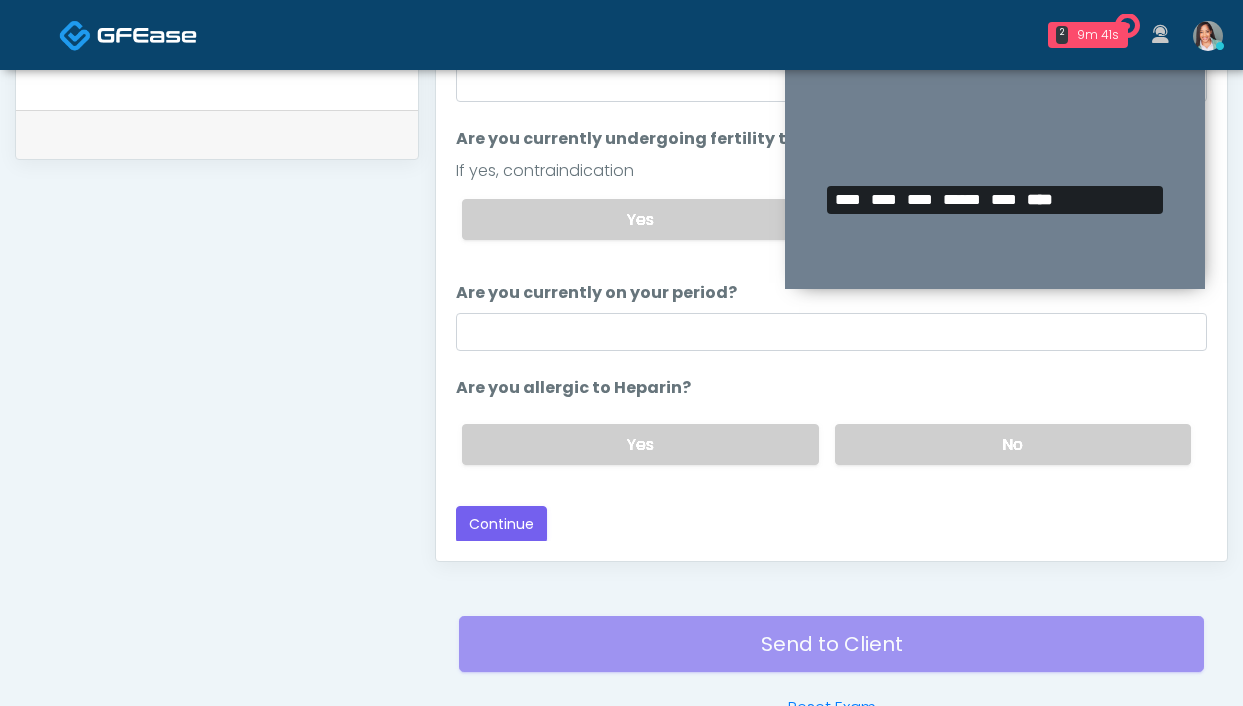 scroll 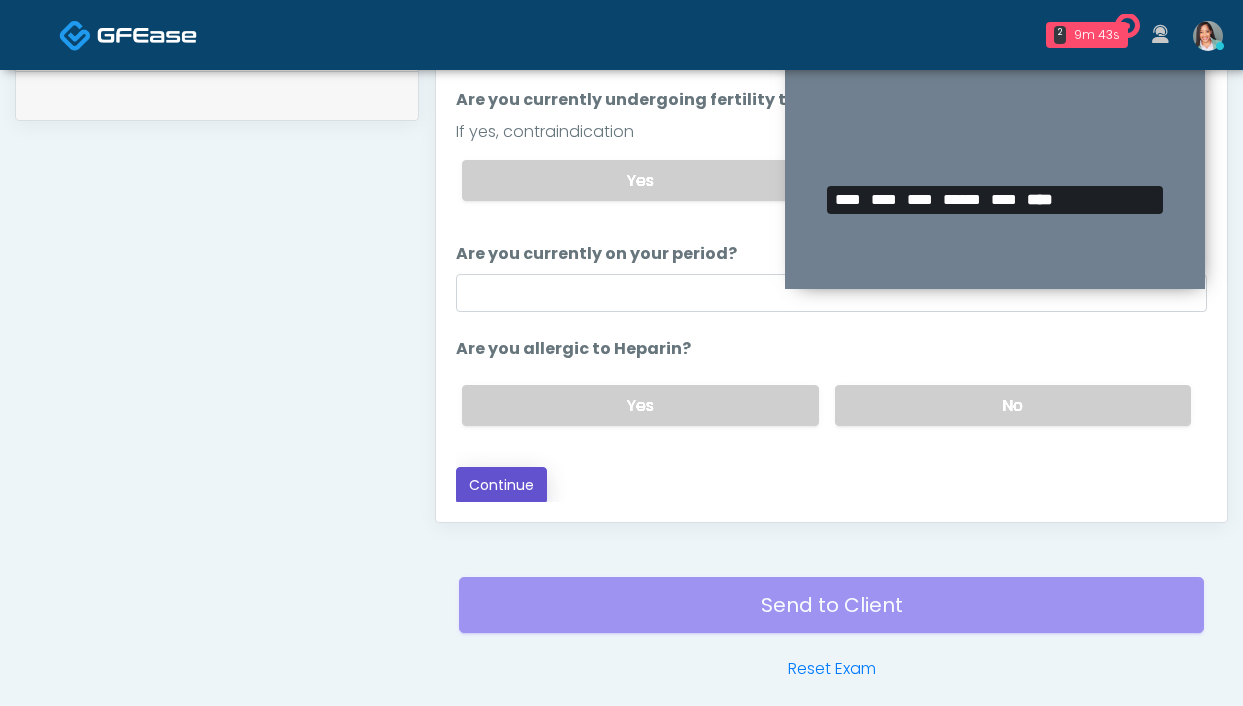 click on "Continue" at bounding box center [501, 485] 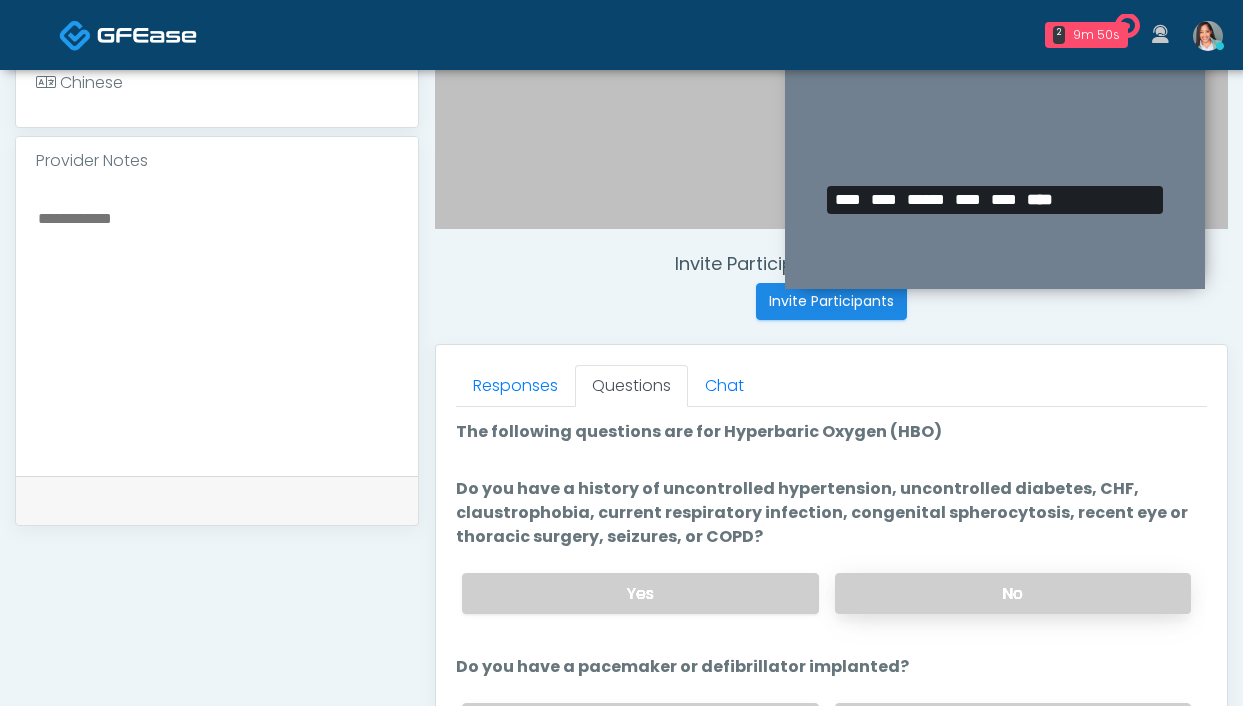 click on "No" at bounding box center [1013, 593] 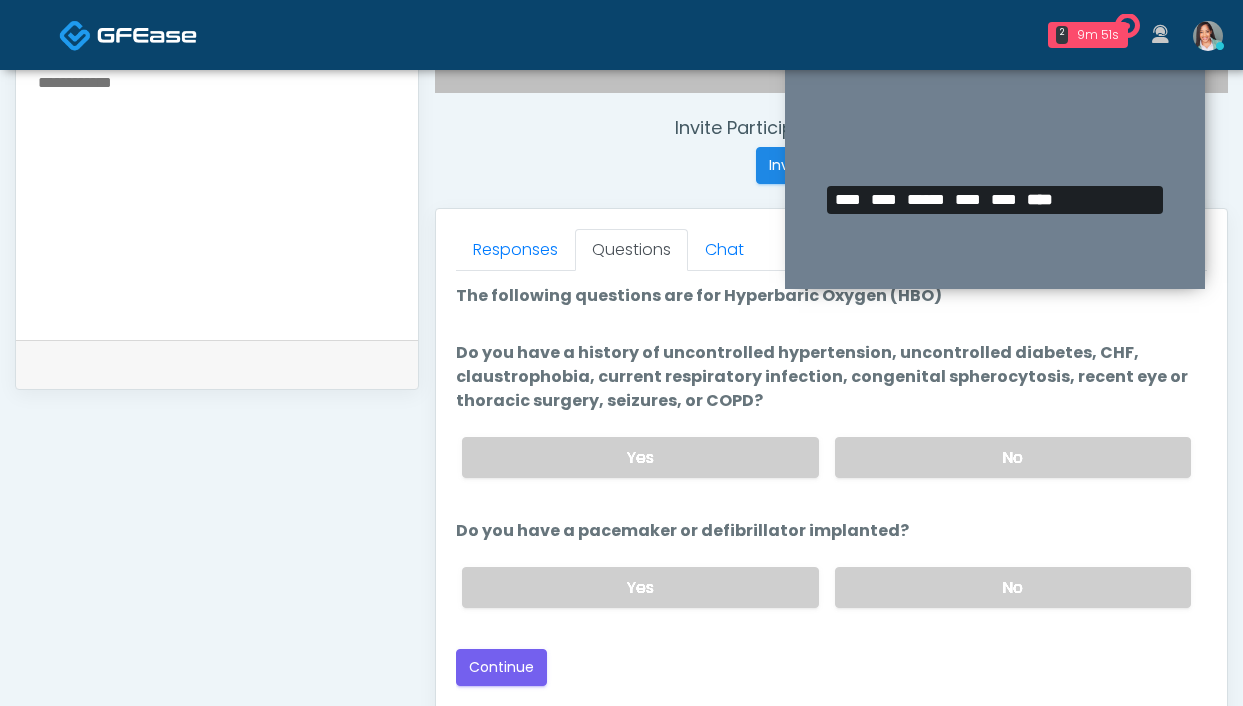 scroll, scrollTop: 741, scrollLeft: 0, axis: vertical 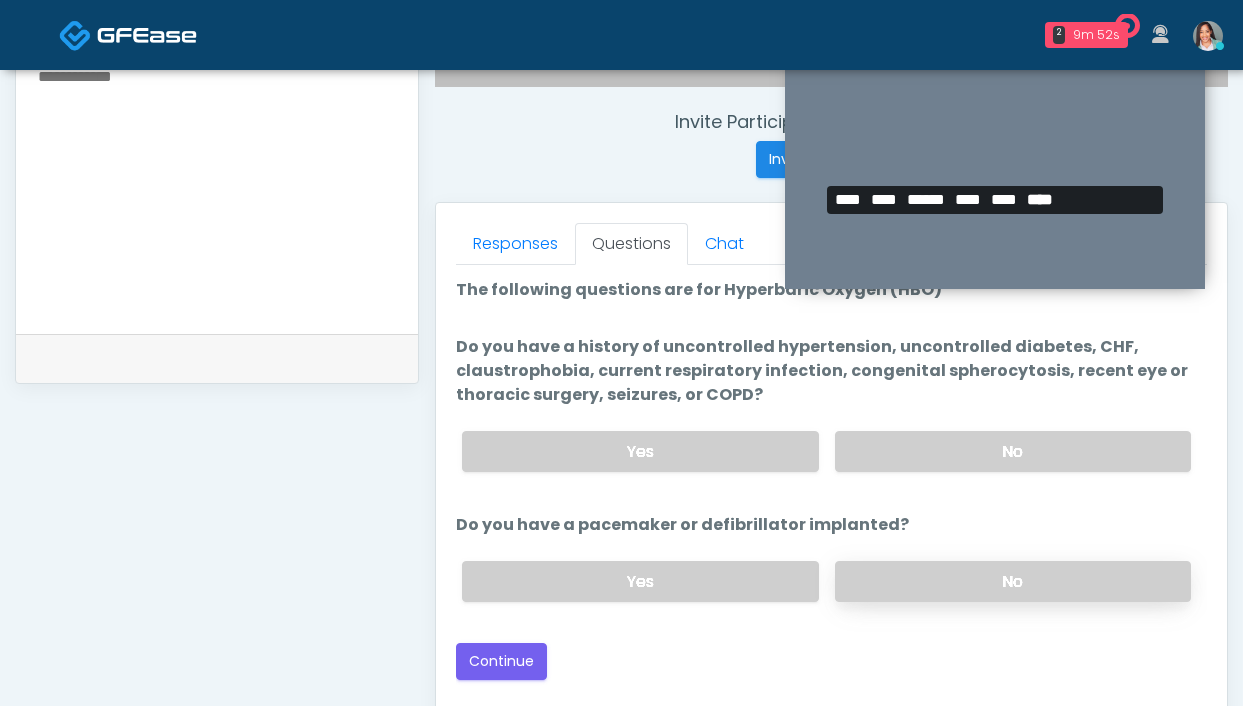 click on "No" at bounding box center (1013, 581) 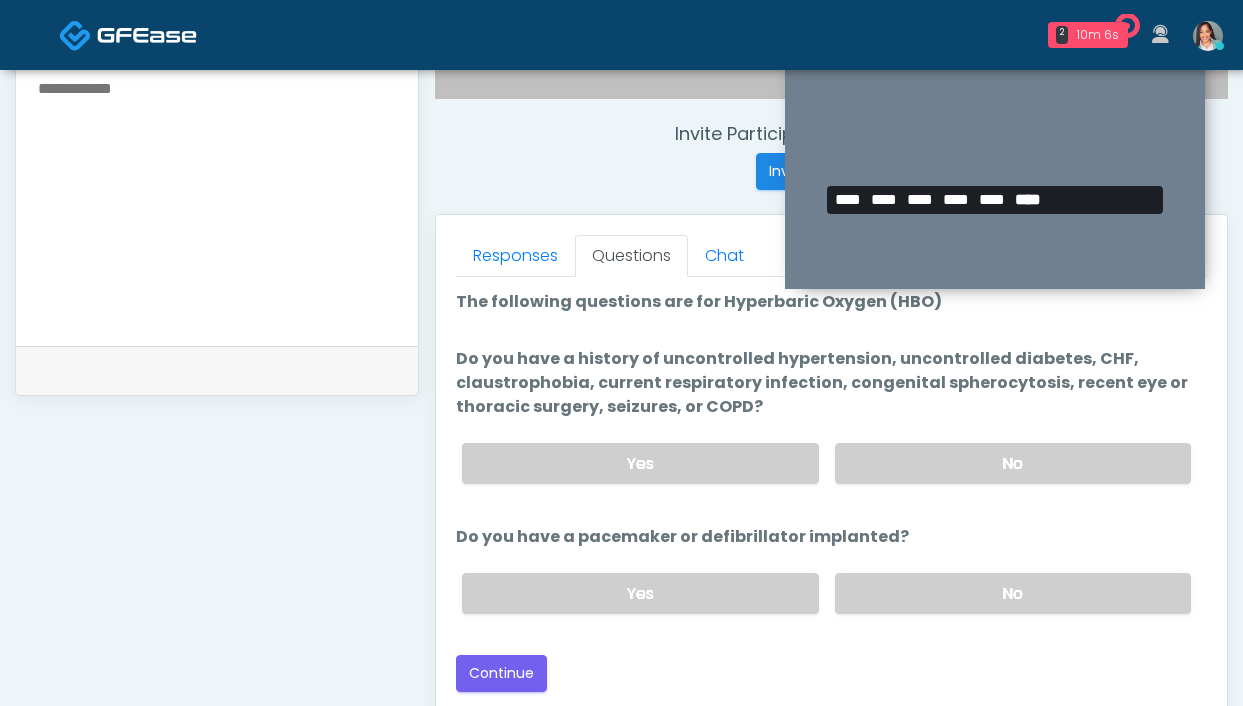 scroll, scrollTop: 733, scrollLeft: 0, axis: vertical 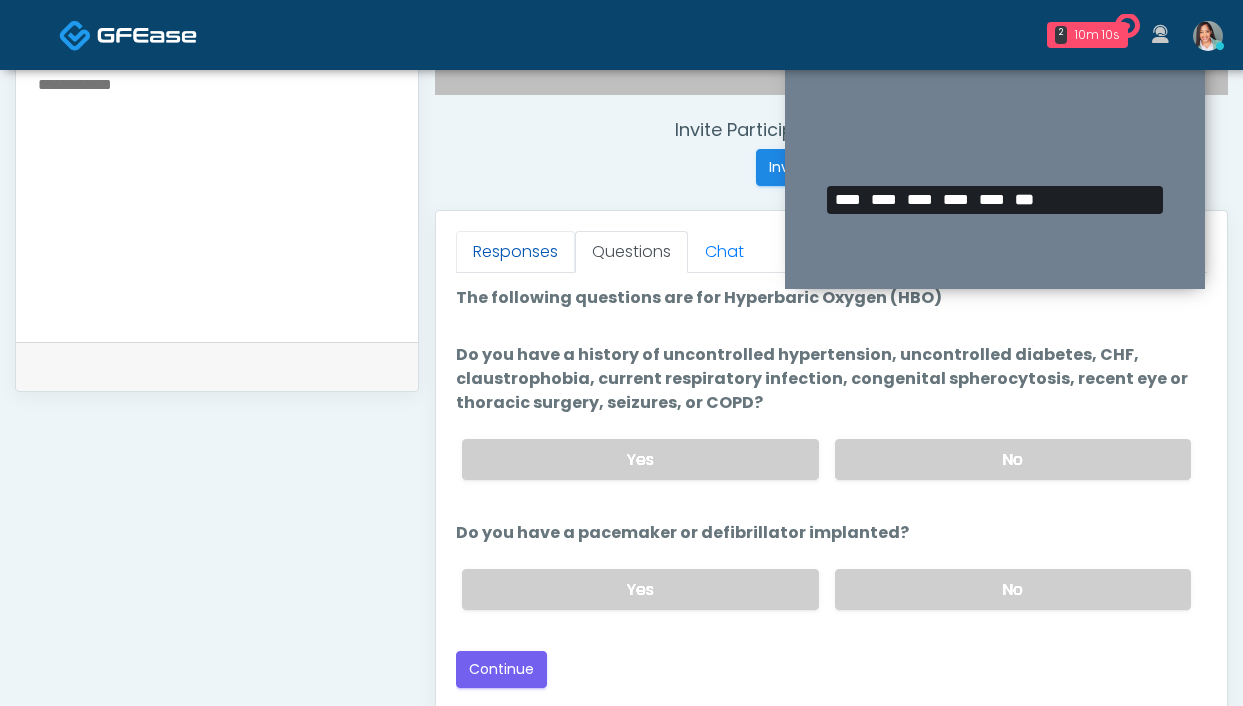 click on "Responses" at bounding box center (515, 252) 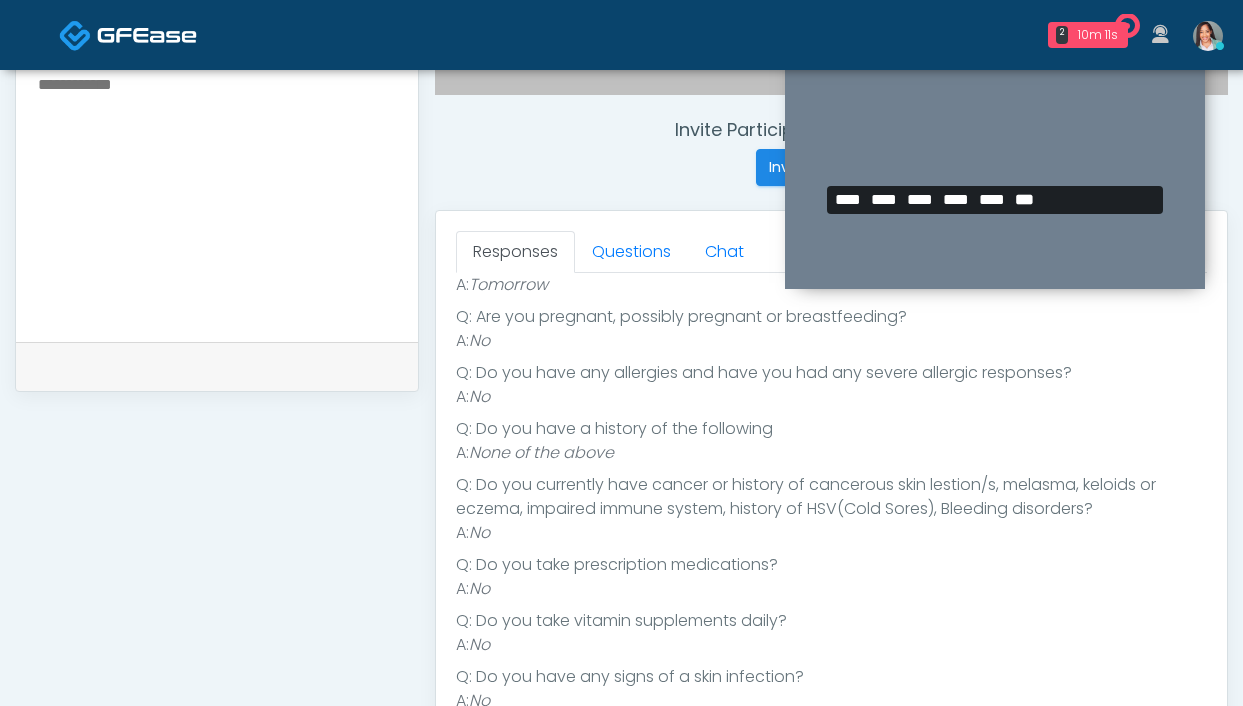 scroll, scrollTop: 322, scrollLeft: 0, axis: vertical 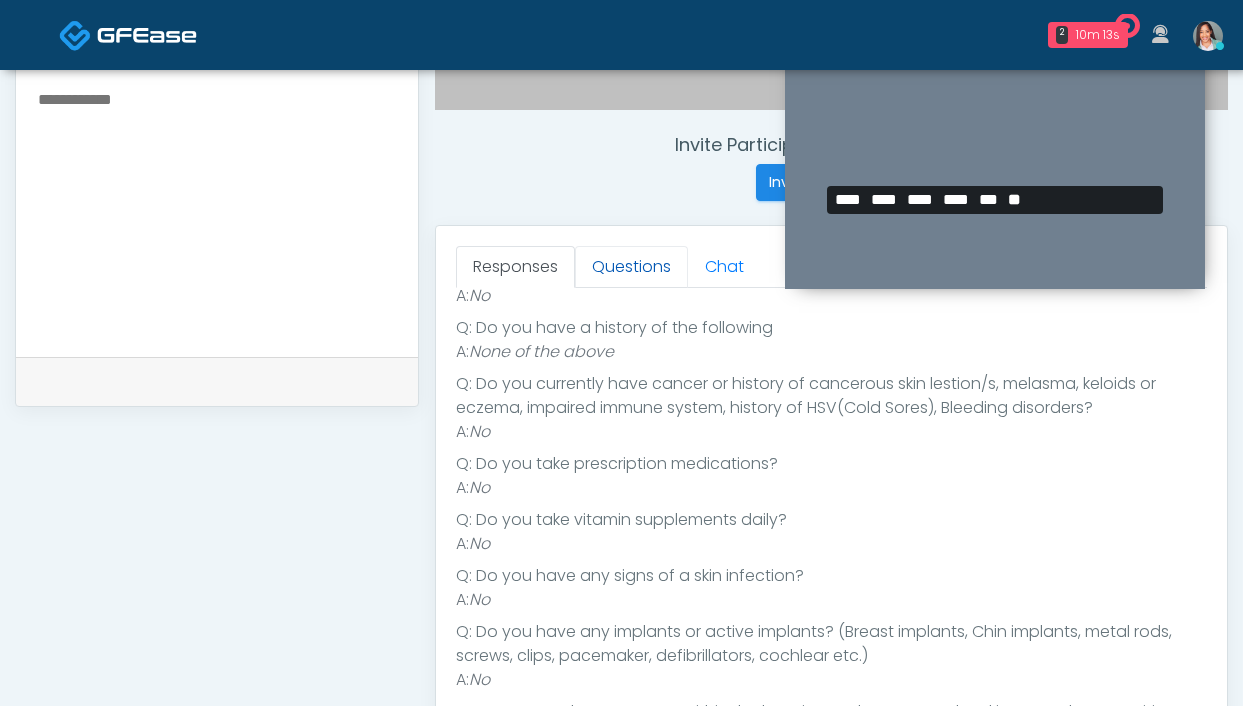 click on "Questions" at bounding box center [631, 267] 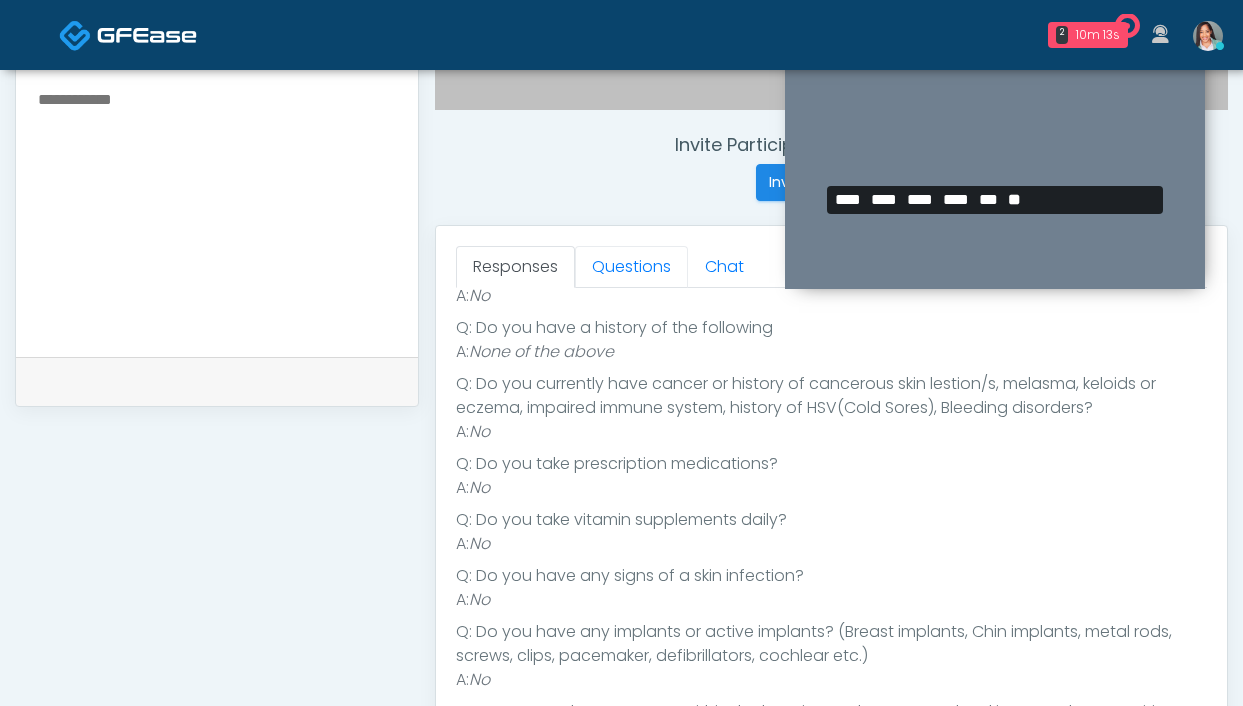 scroll, scrollTop: 0, scrollLeft: 0, axis: both 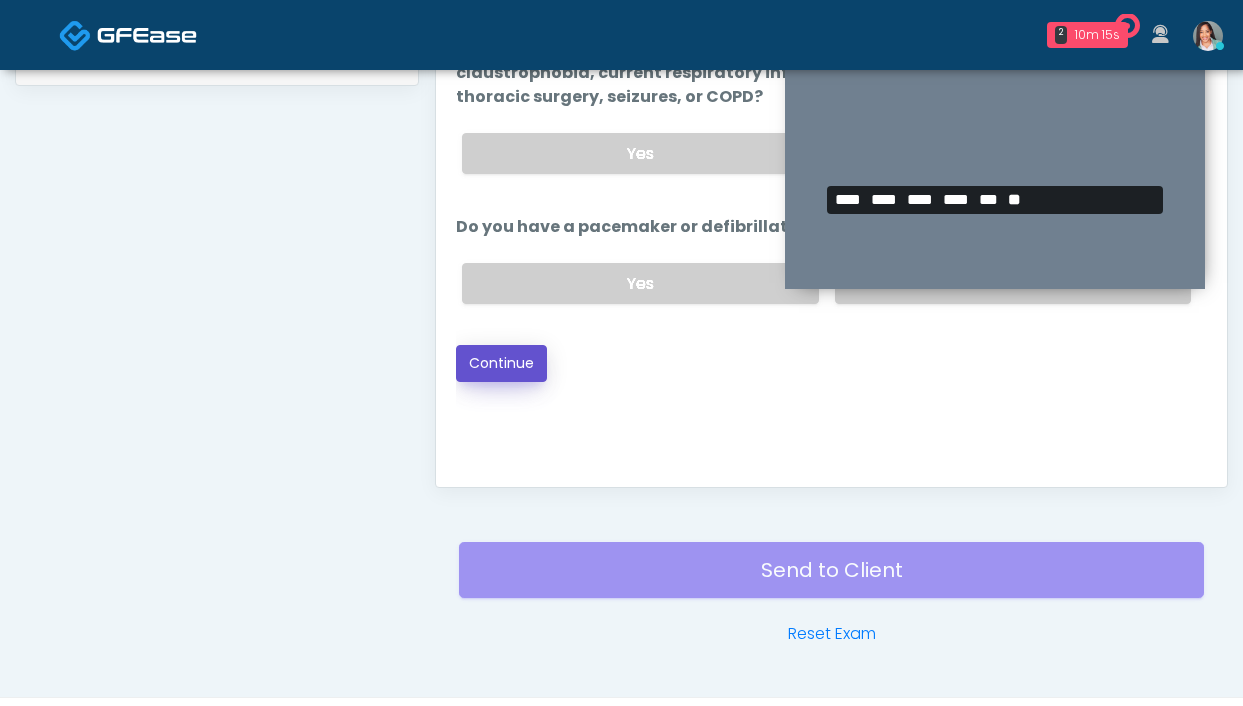 click on "Continue" at bounding box center [501, 363] 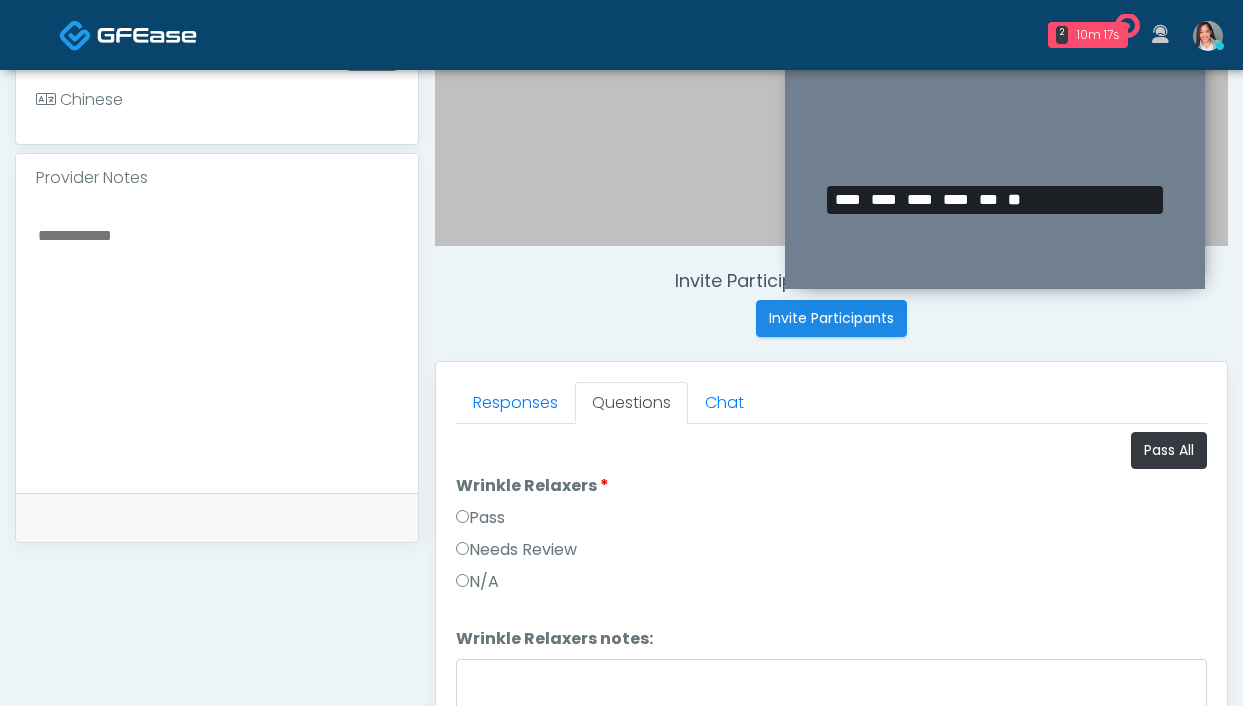 scroll, scrollTop: 470, scrollLeft: 0, axis: vertical 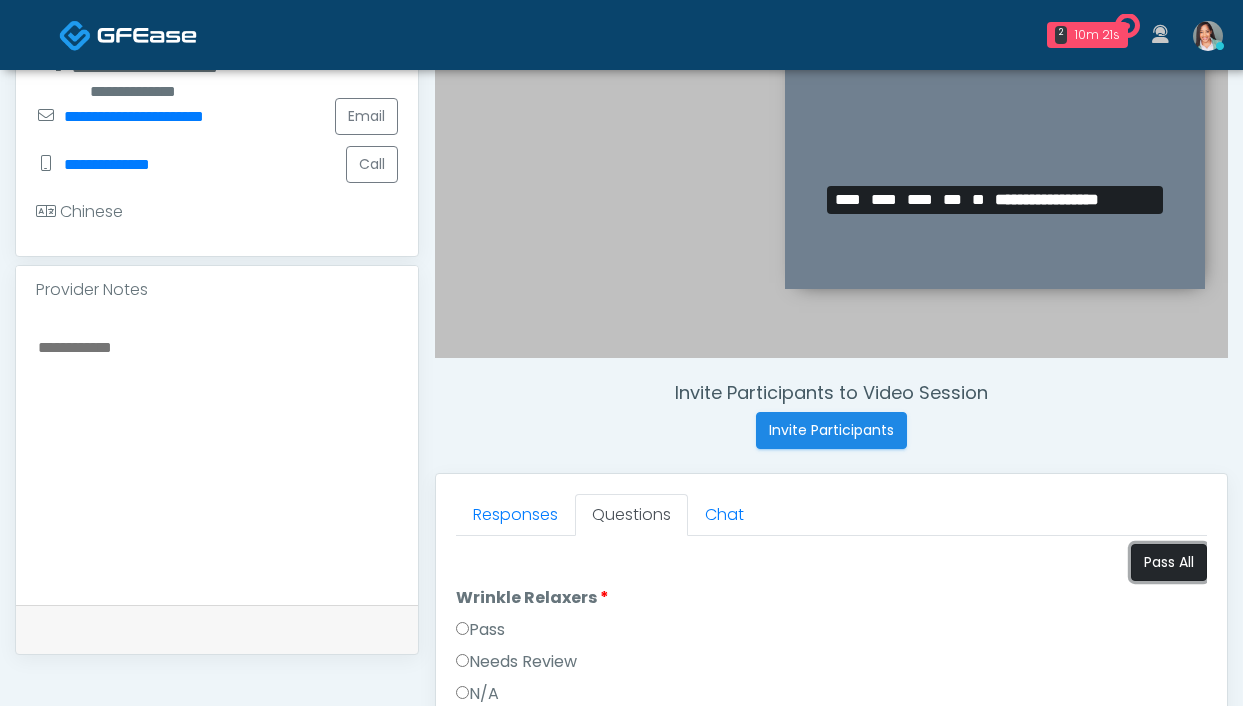 click on "Pass All" at bounding box center (1169, 562) 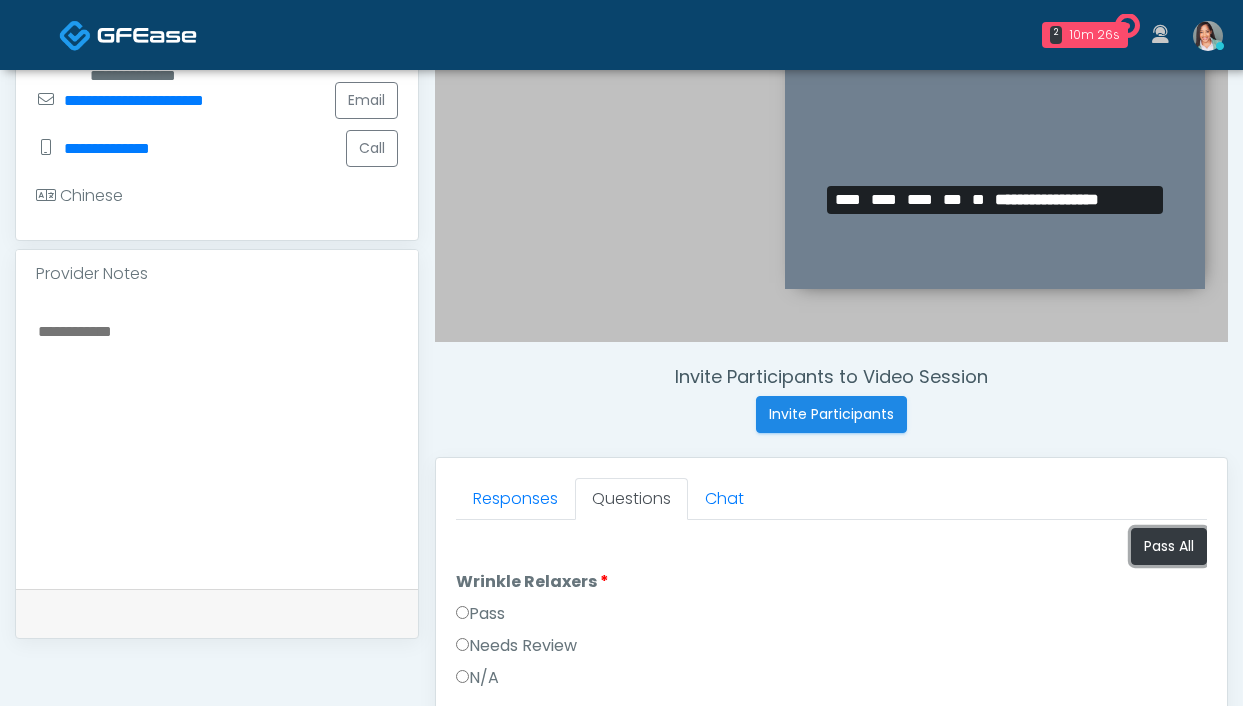 scroll, scrollTop: 504, scrollLeft: 0, axis: vertical 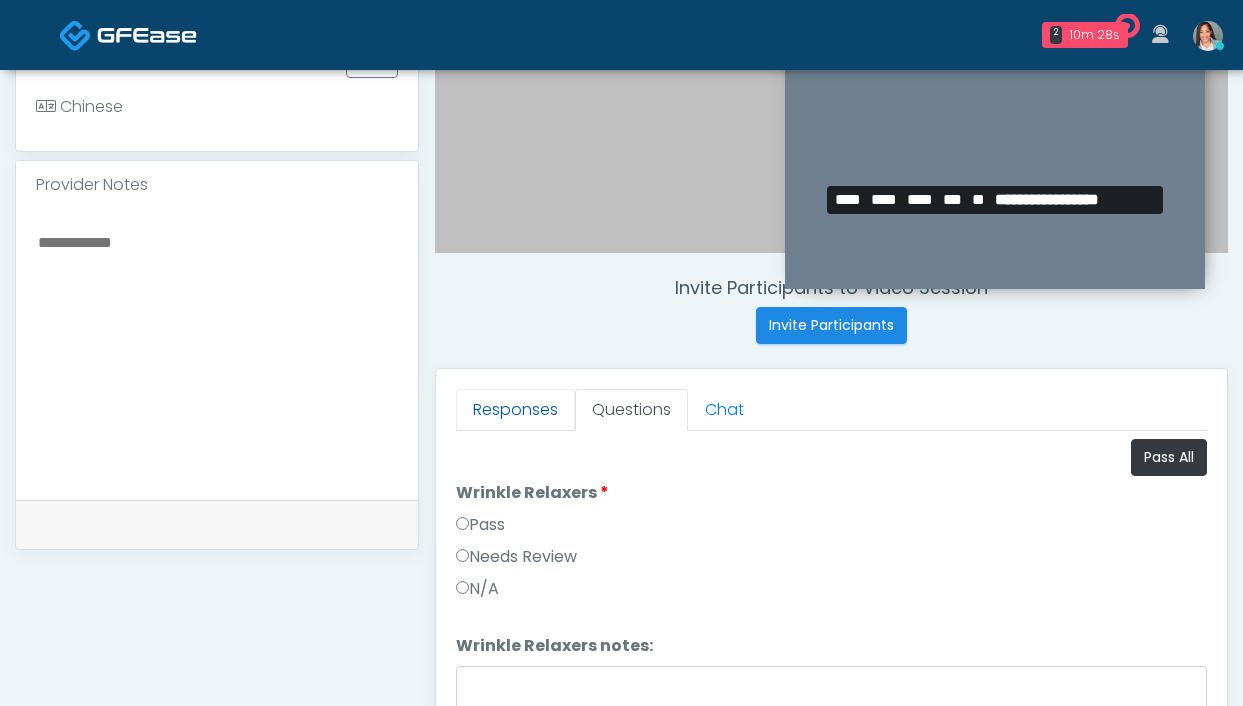 click on "Responses" at bounding box center [515, 410] 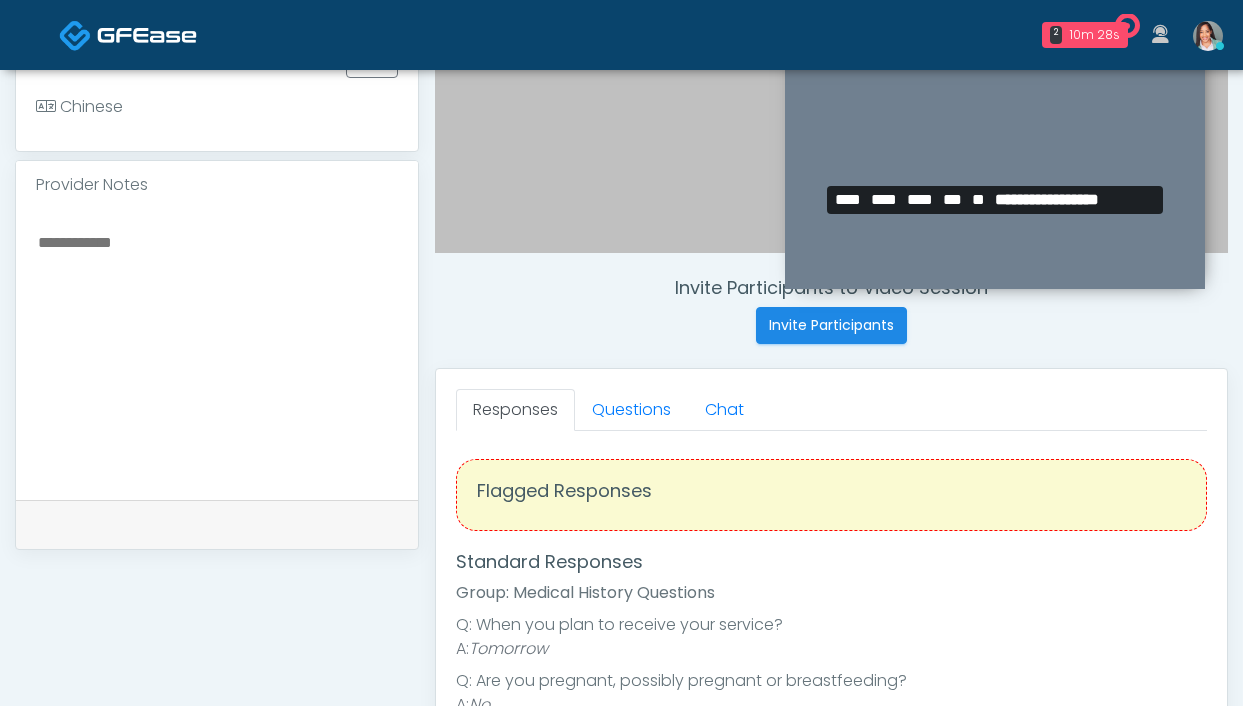 scroll, scrollTop: 731, scrollLeft: 0, axis: vertical 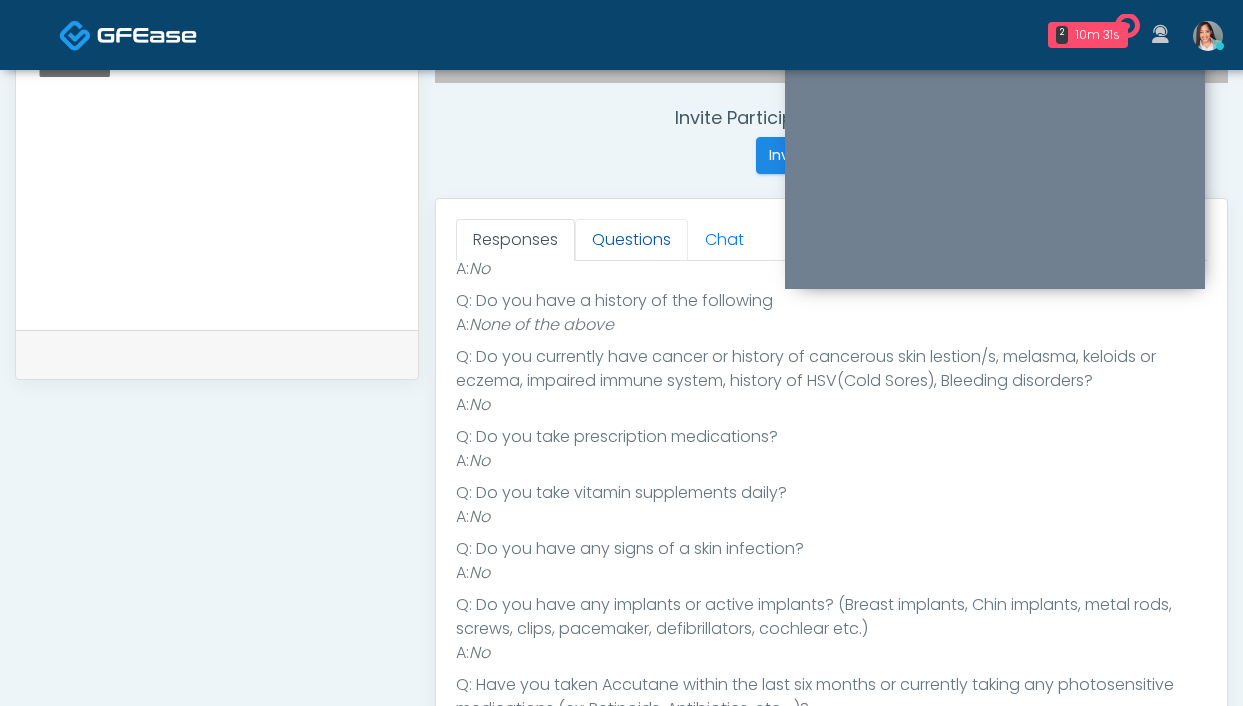 click on "Questions" at bounding box center [631, 240] 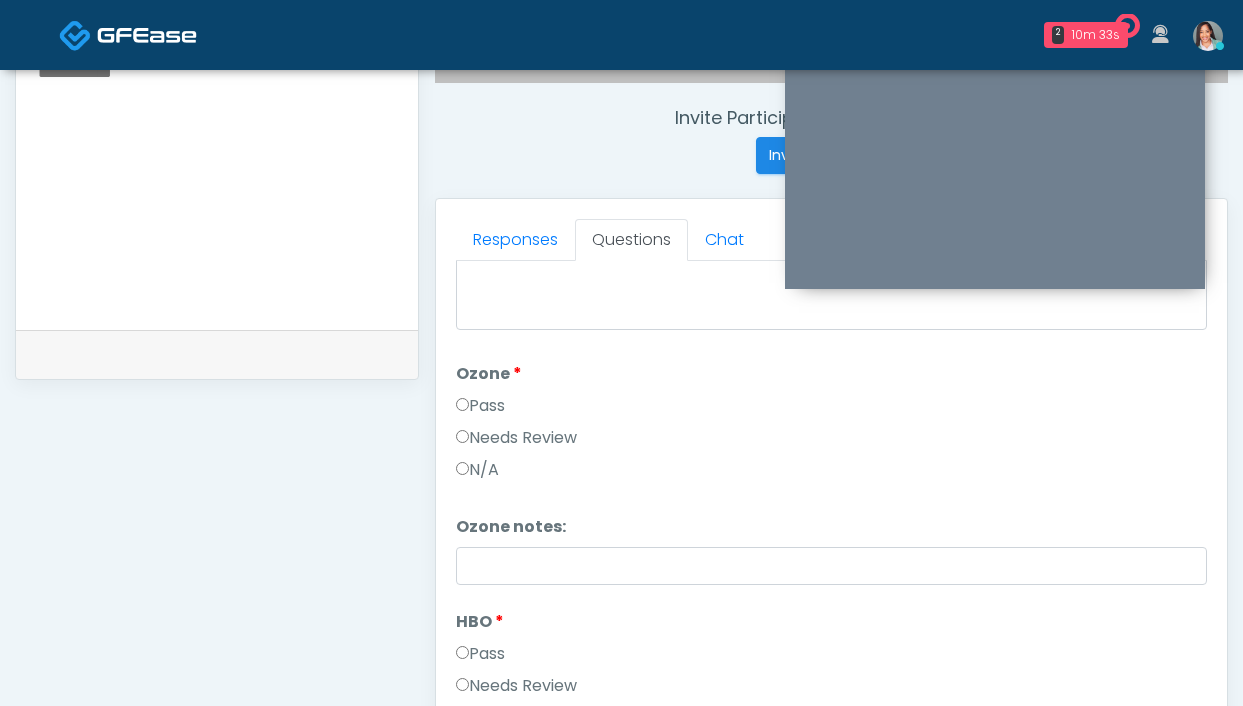 scroll, scrollTop: 2503, scrollLeft: 0, axis: vertical 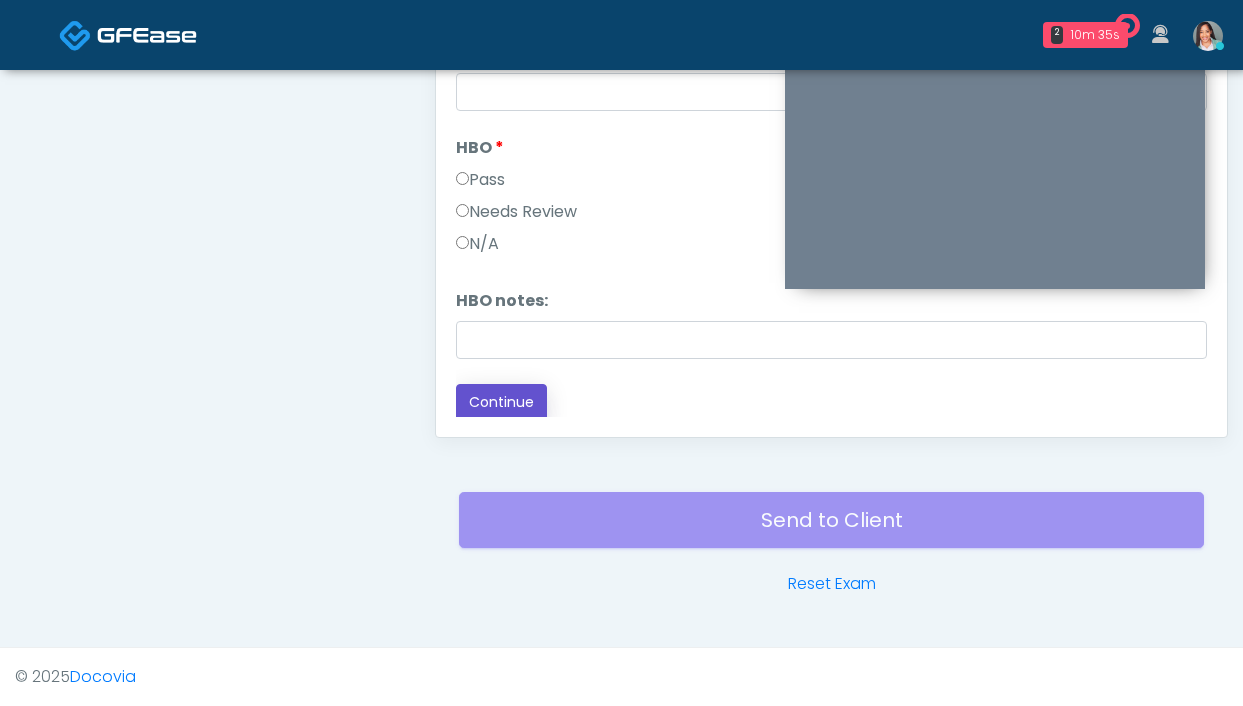 click on "Continue" at bounding box center [501, 402] 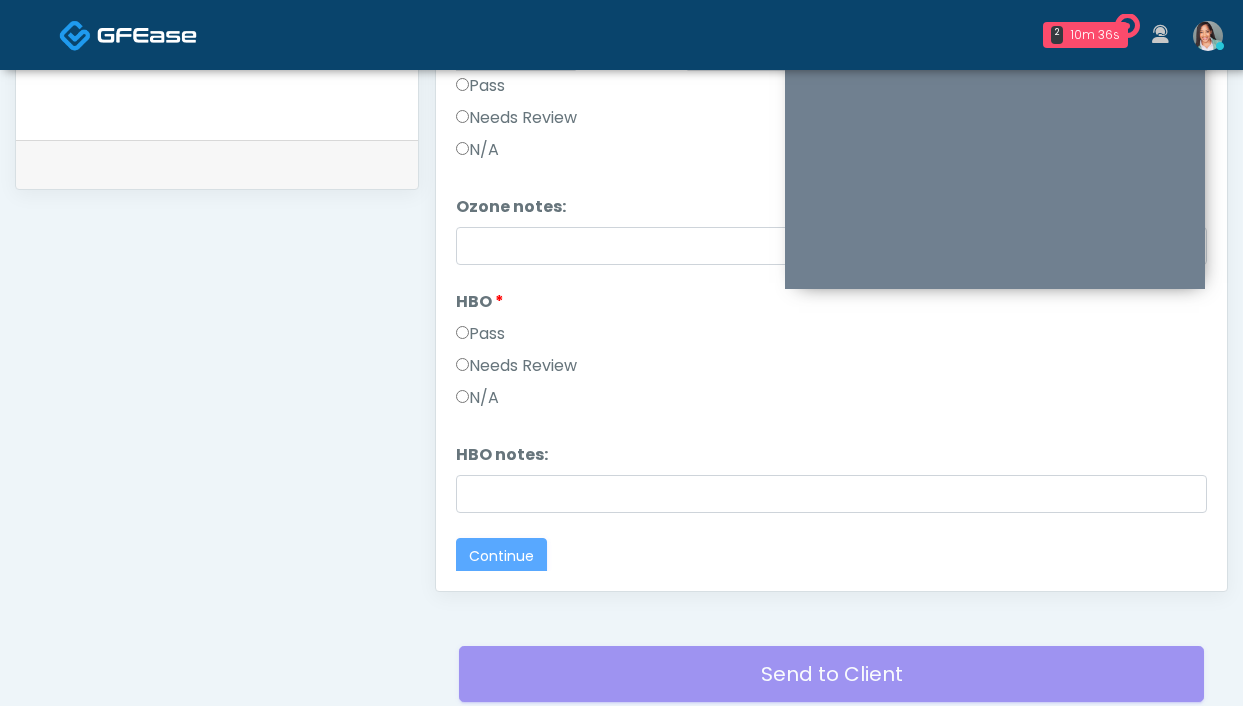 scroll, scrollTop: 897, scrollLeft: 0, axis: vertical 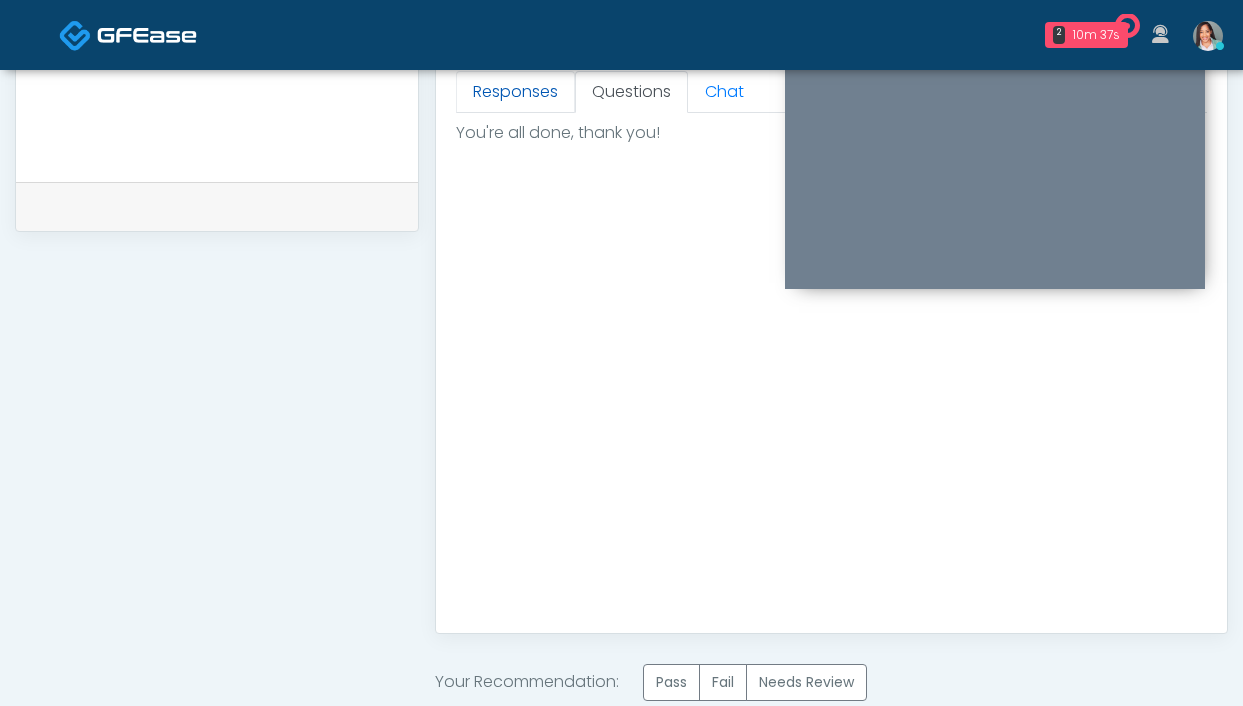 click on "Responses" at bounding box center [515, 92] 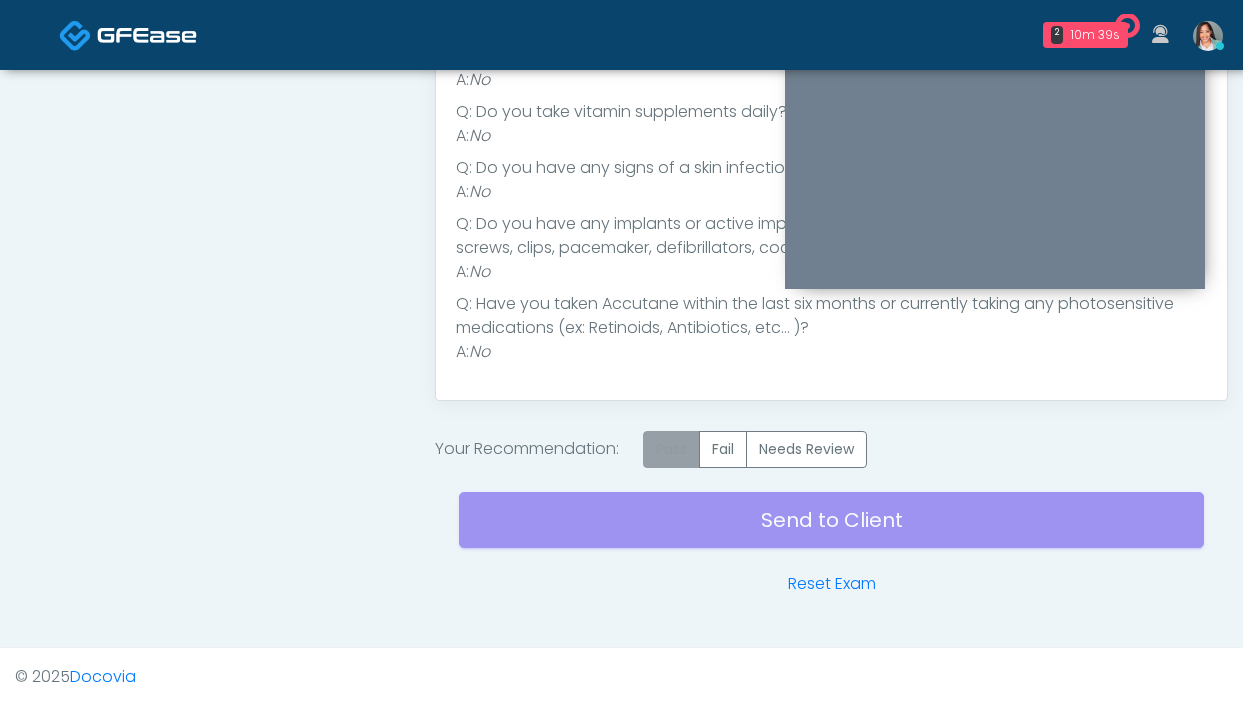 click on "Pass" at bounding box center [671, 449] 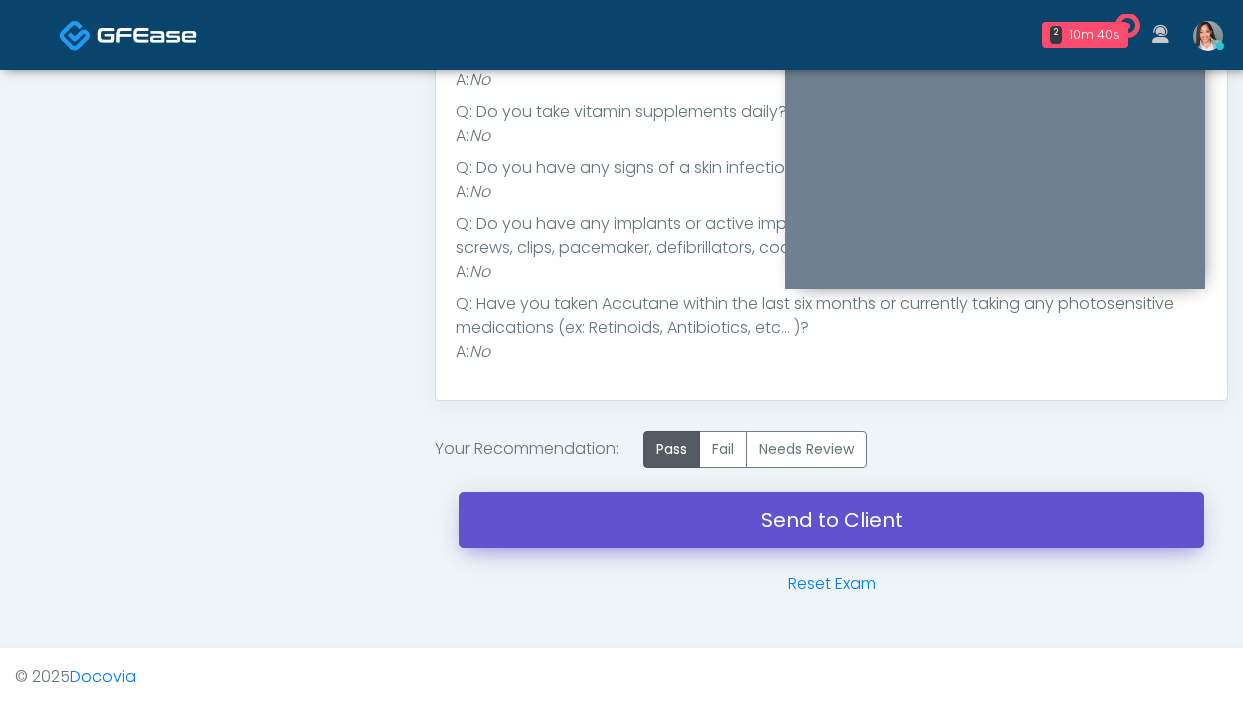 click on "Send to Client" at bounding box center [831, 520] 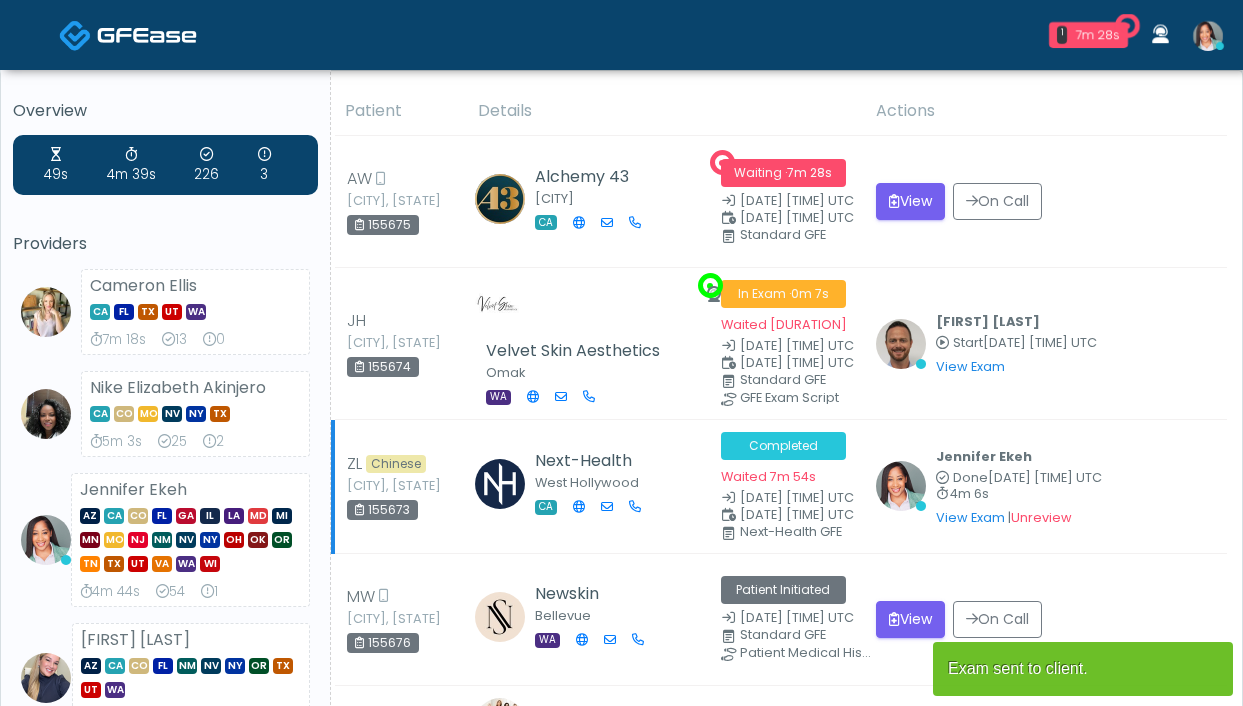 scroll, scrollTop: 0, scrollLeft: 0, axis: both 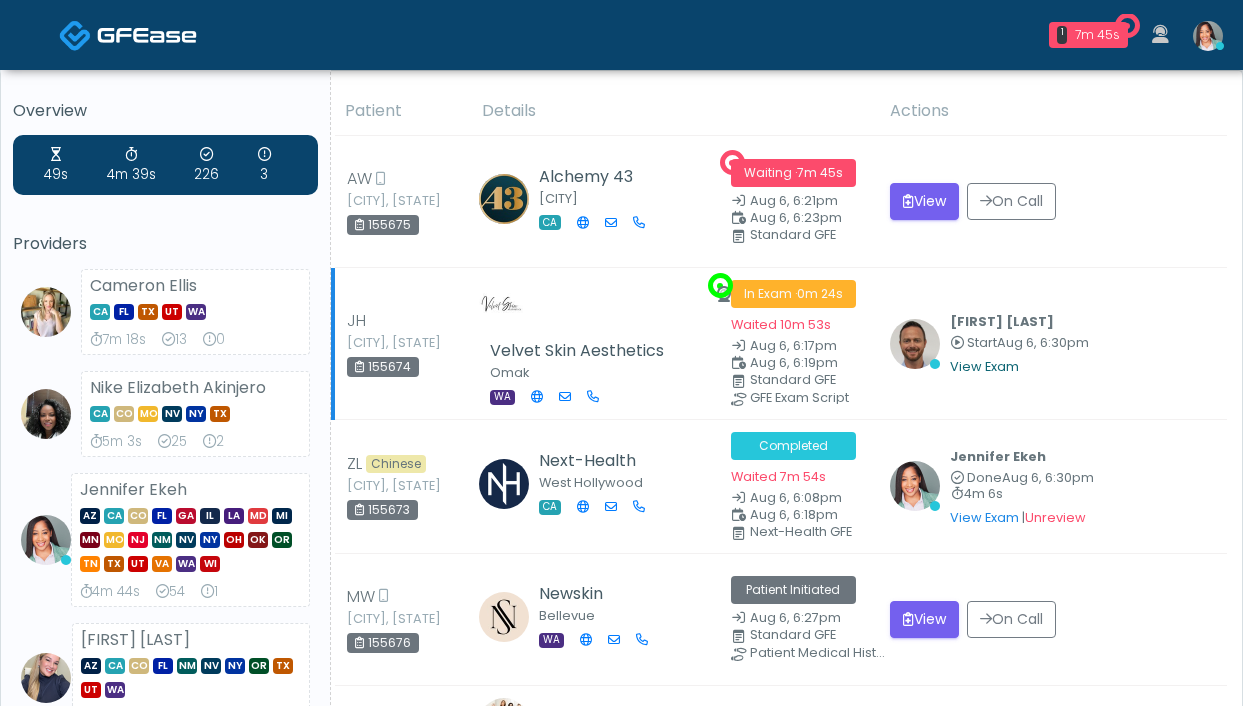 click on "View Exam" at bounding box center [984, 366] 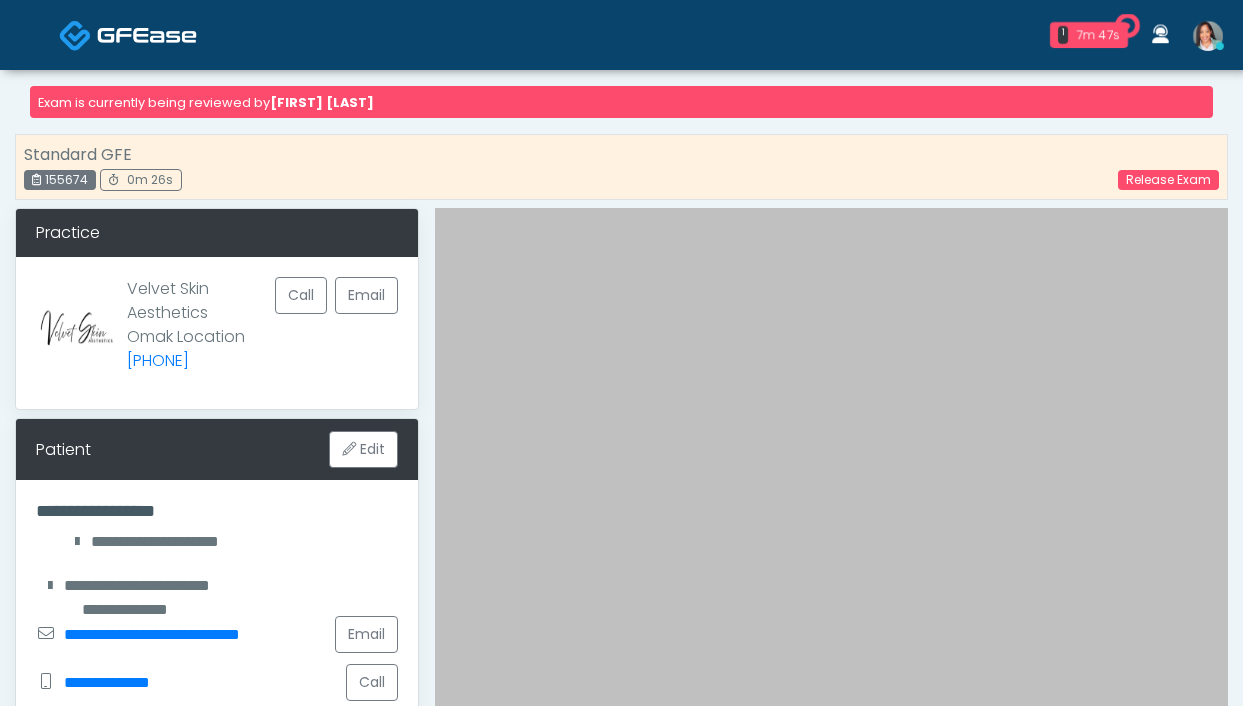 scroll, scrollTop: 0, scrollLeft: 0, axis: both 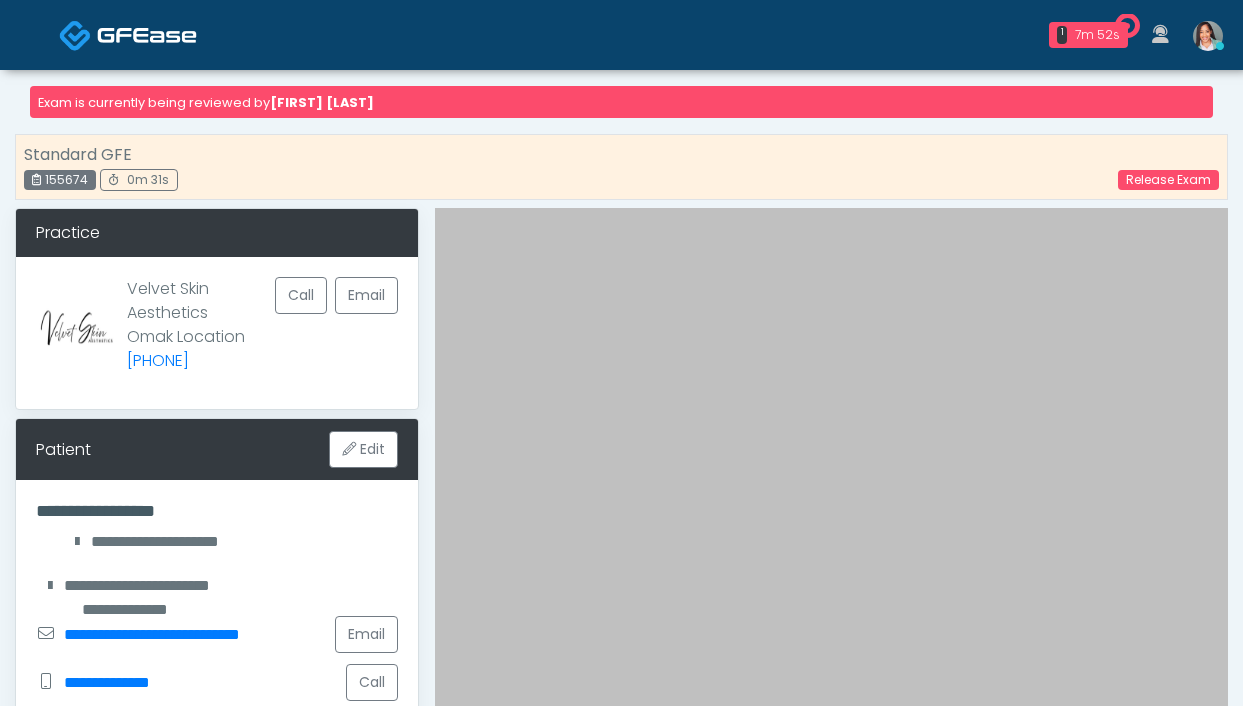 click at bounding box center (1220, 46) 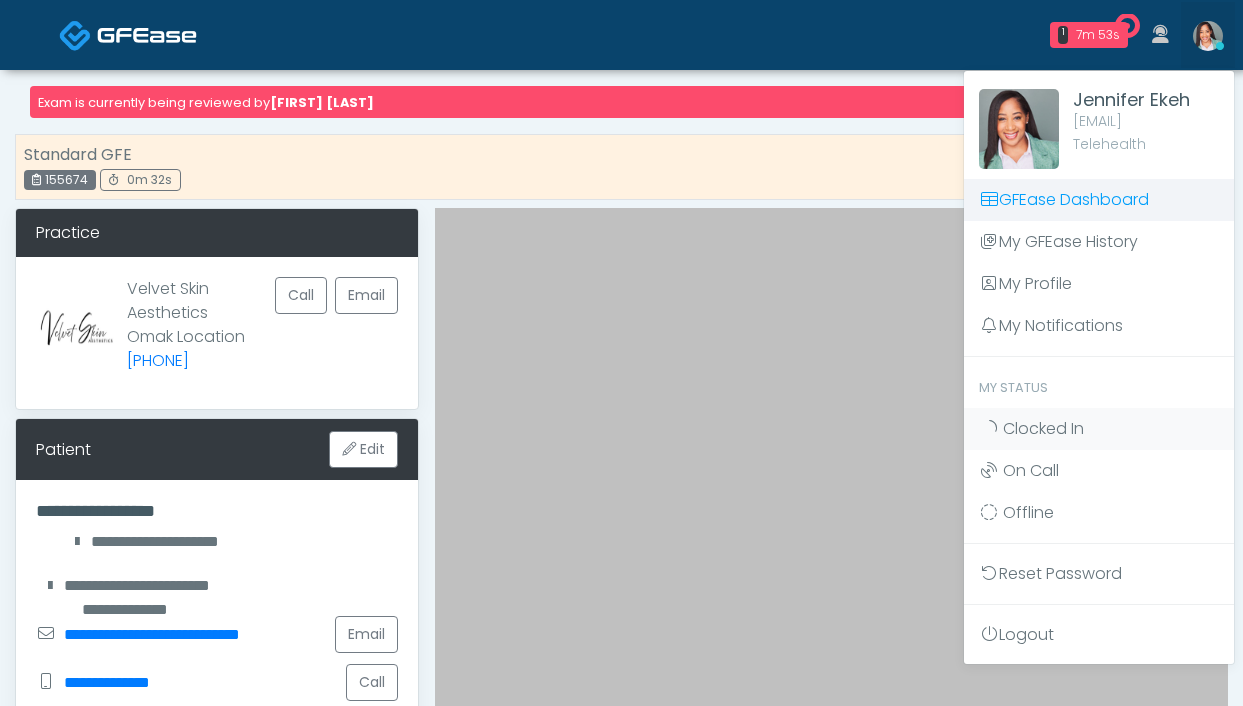 click on "GFEase Dashboard" at bounding box center (1099, 200) 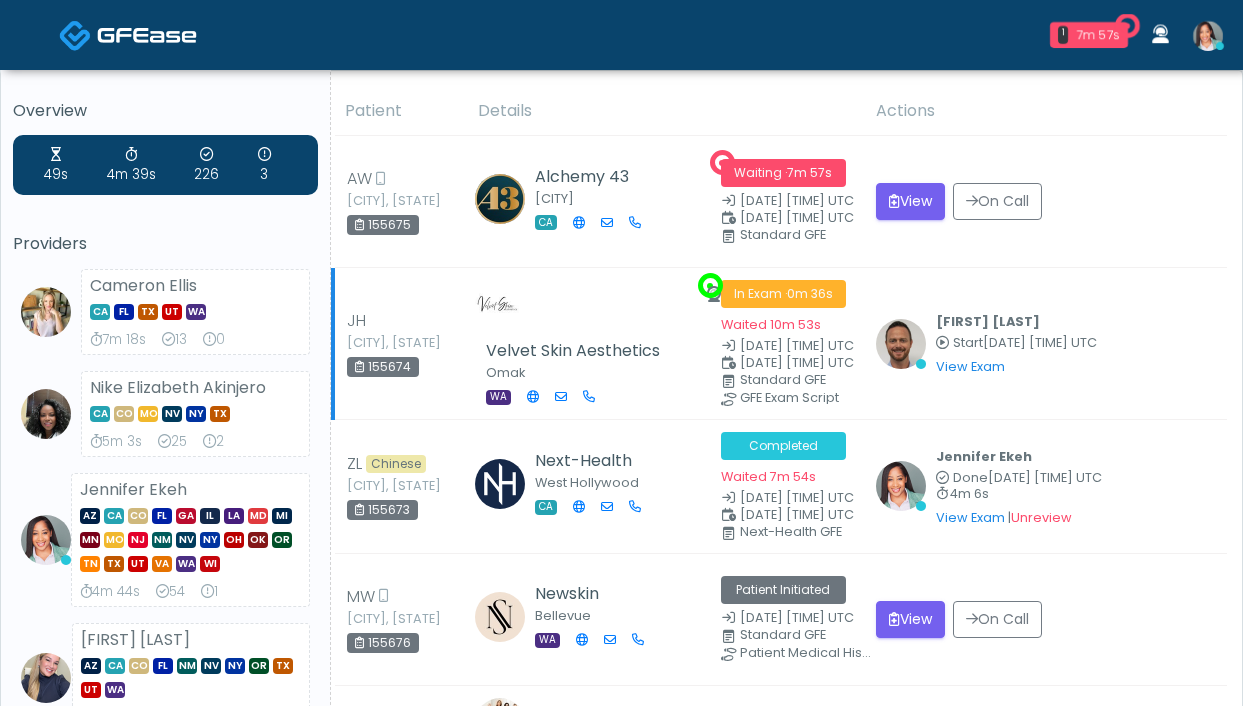 scroll, scrollTop: 0, scrollLeft: 0, axis: both 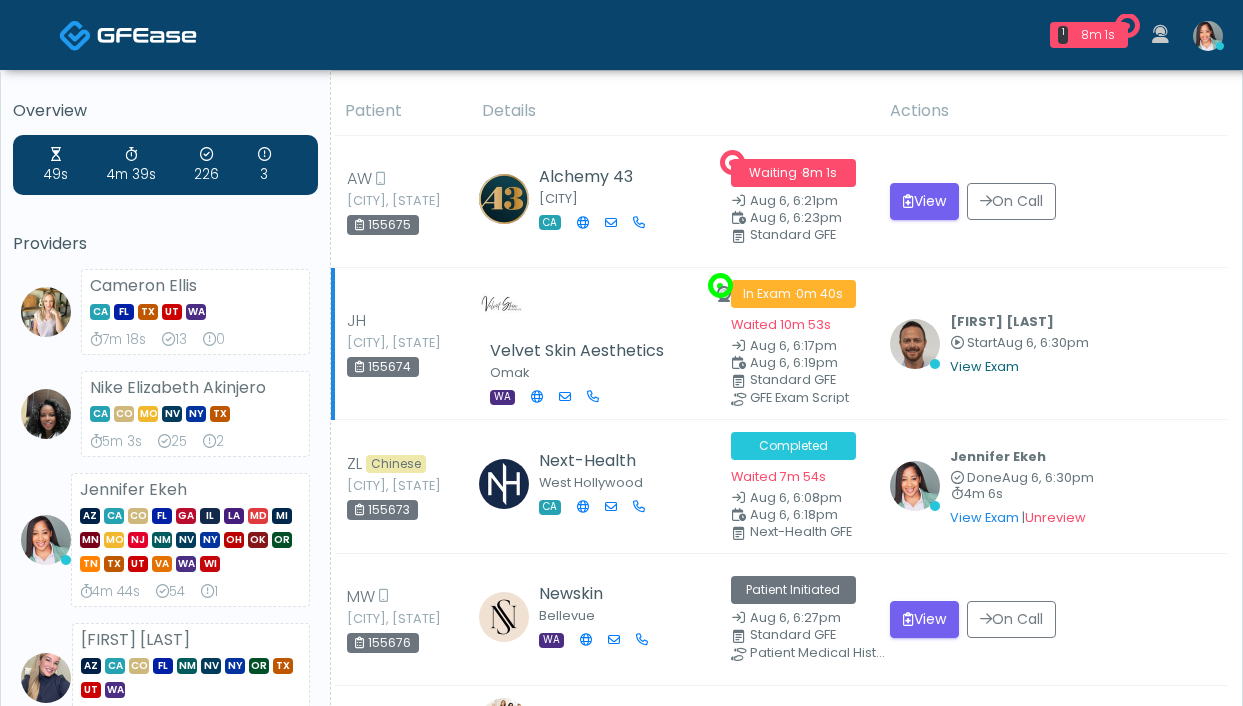 click on "View Exam" at bounding box center (984, 366) 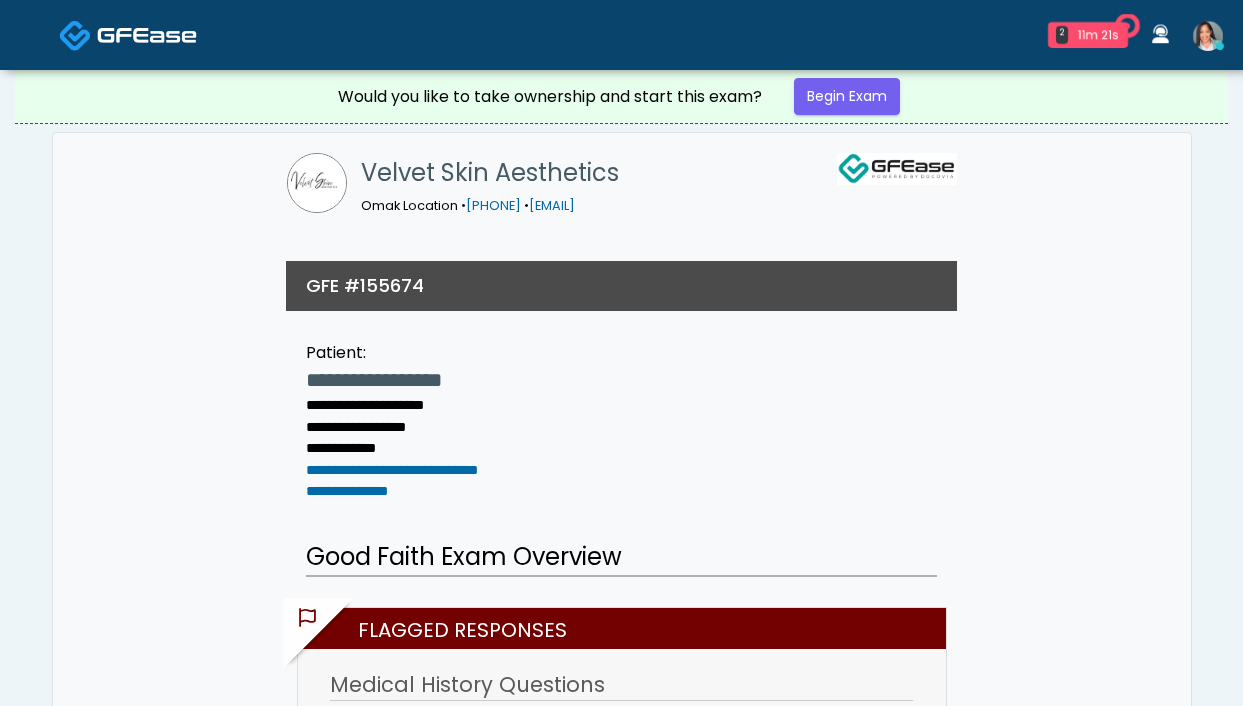 scroll, scrollTop: 0, scrollLeft: 0, axis: both 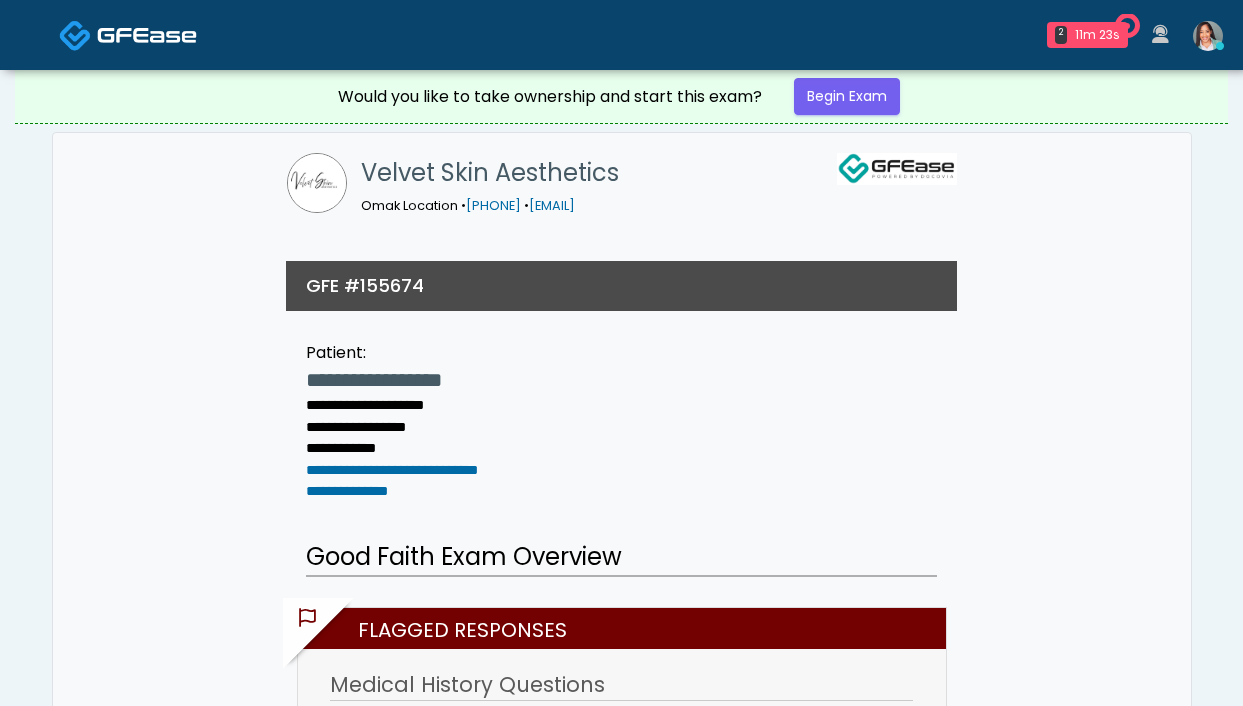 click at bounding box center (1160, 35) 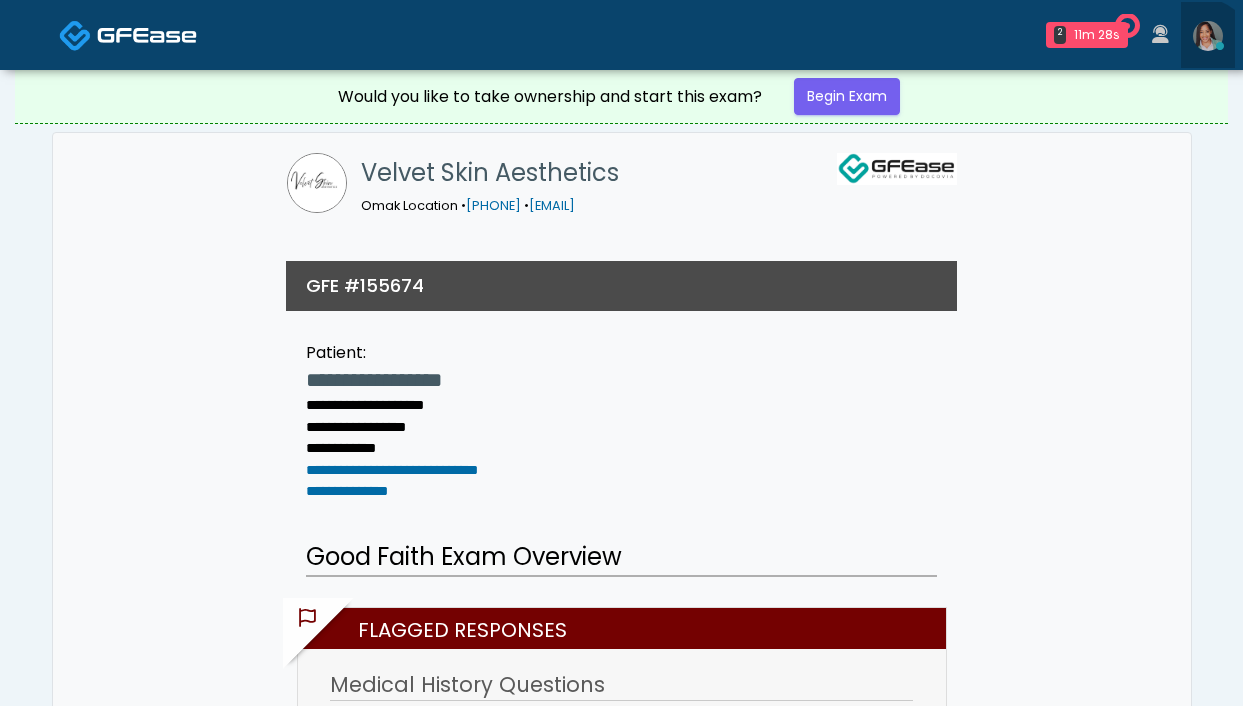 click at bounding box center (1208, 35) 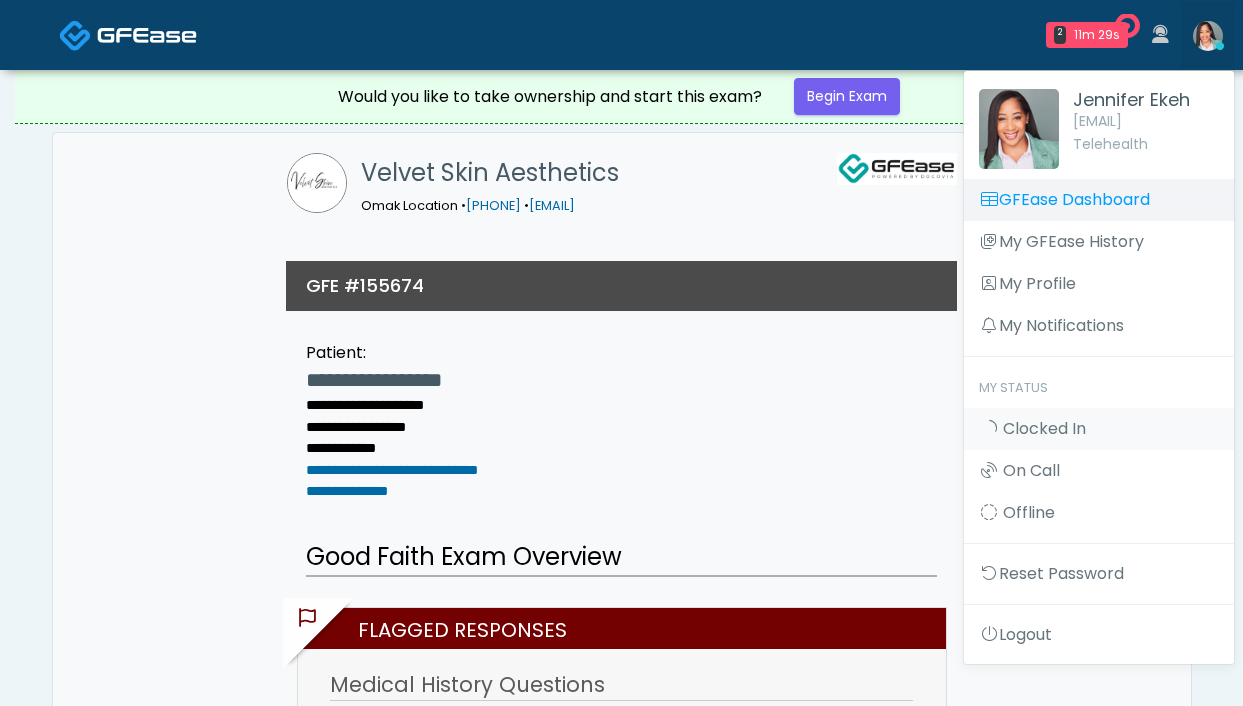 click on "GFEase Dashboard" at bounding box center [1099, 200] 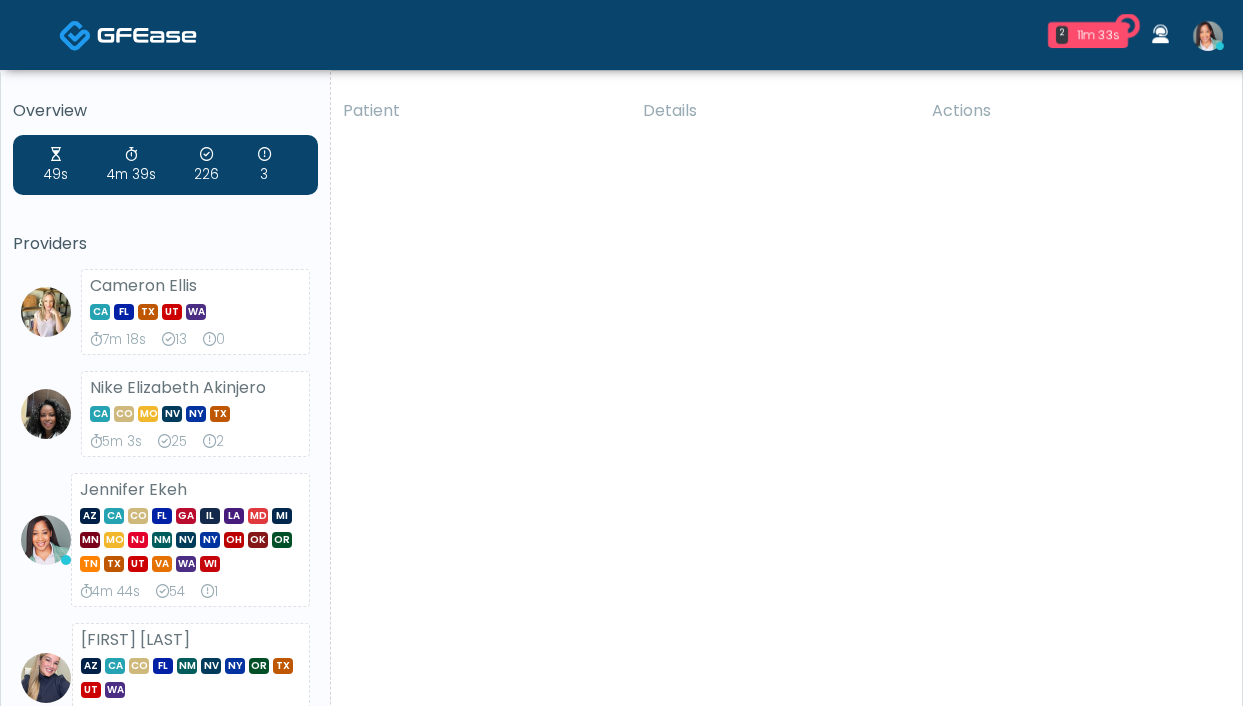 scroll, scrollTop: 0, scrollLeft: 0, axis: both 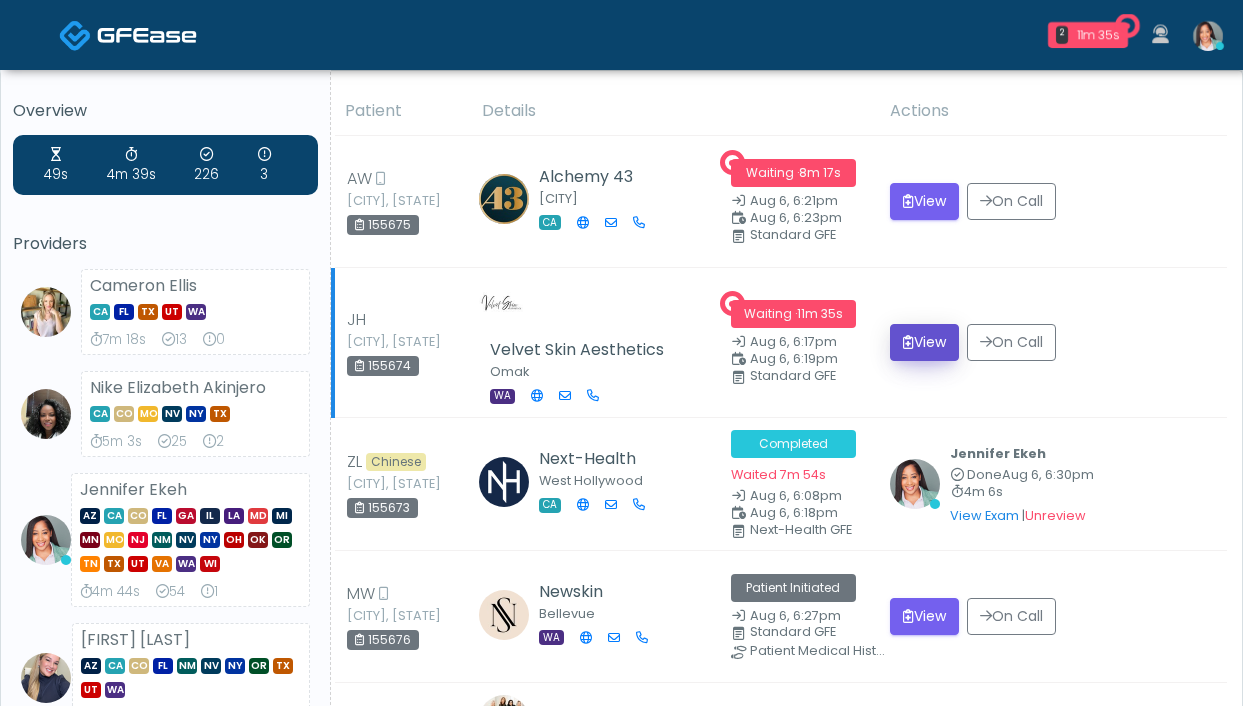 click on "View" at bounding box center [924, 342] 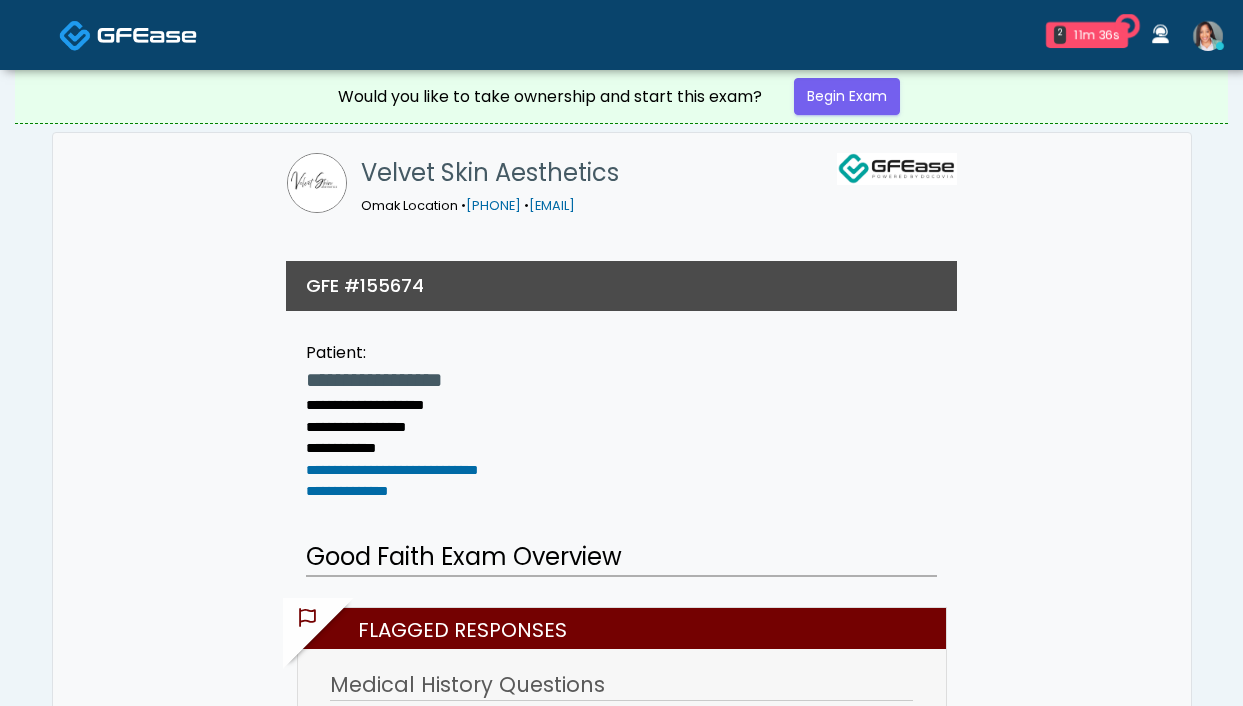 scroll, scrollTop: 0, scrollLeft: 0, axis: both 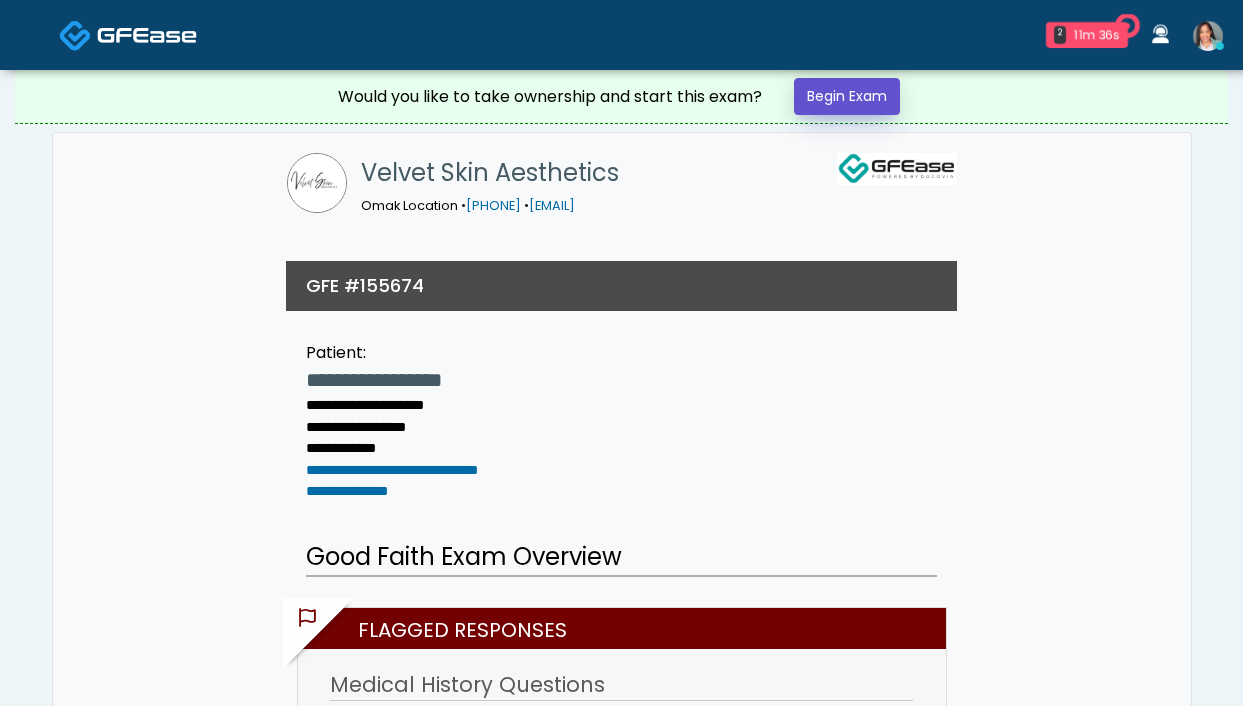 click on "Begin Exam" at bounding box center [847, 96] 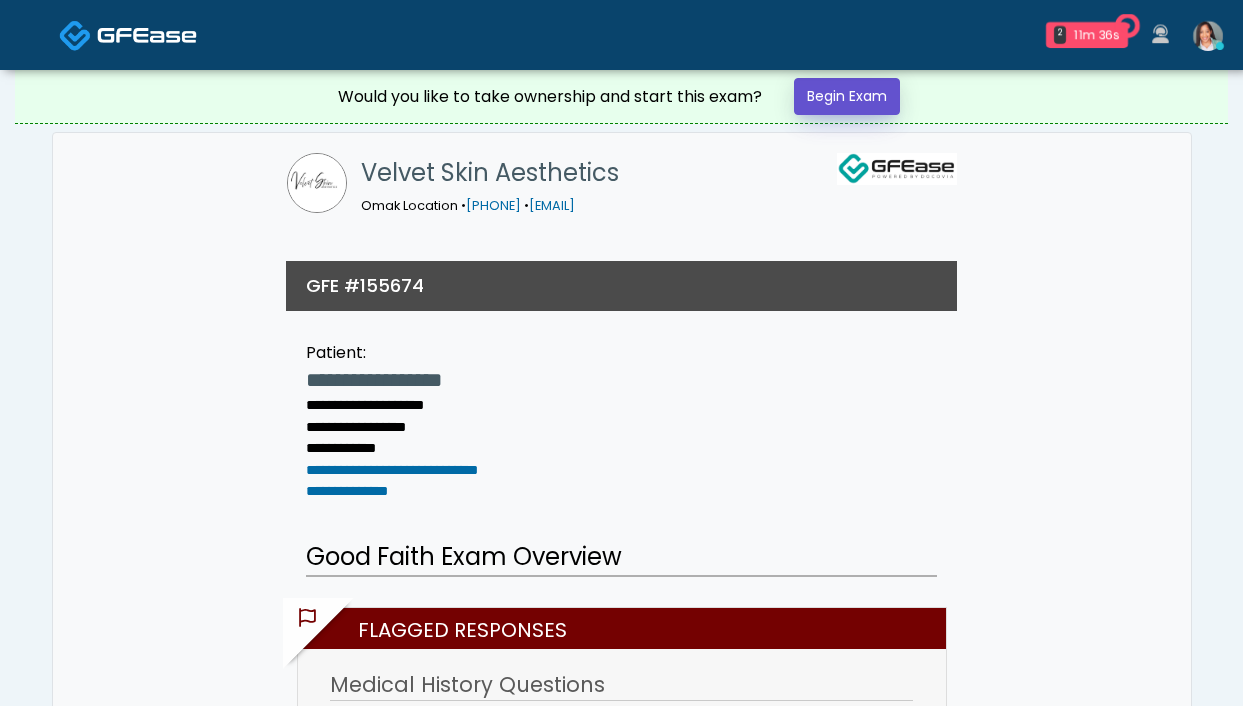 scroll, scrollTop: 0, scrollLeft: 0, axis: both 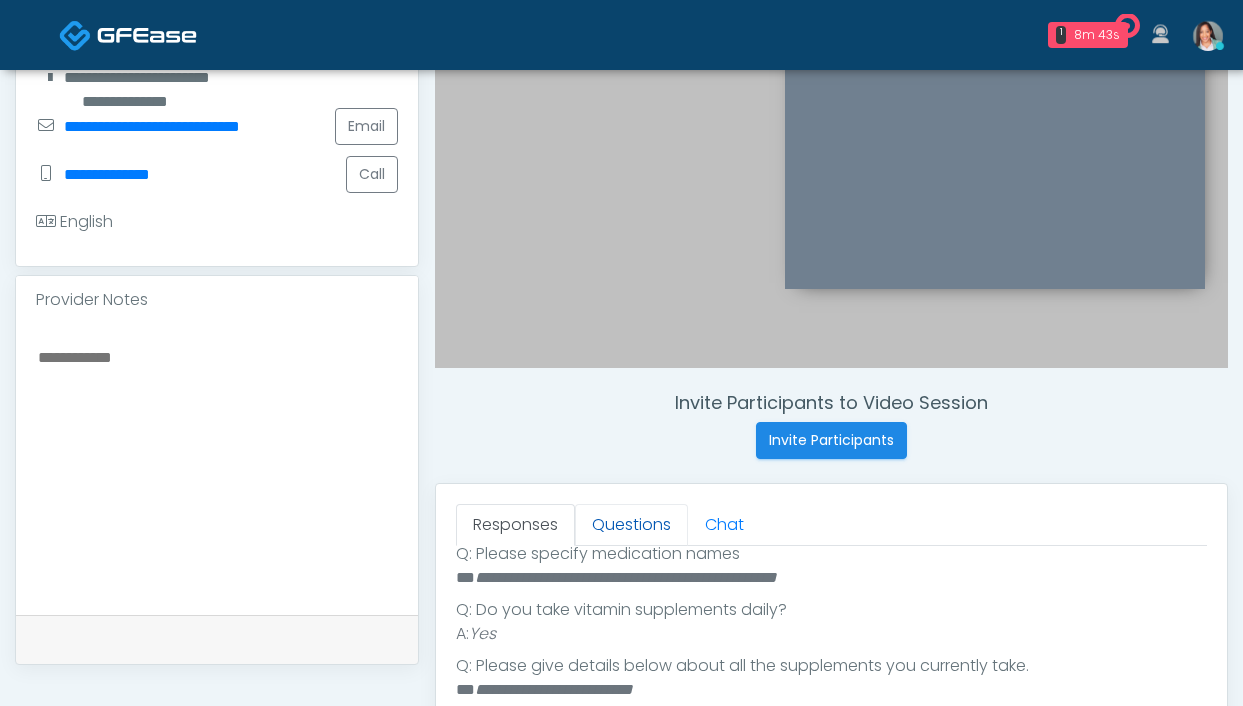 click on "Questions" at bounding box center (631, 525) 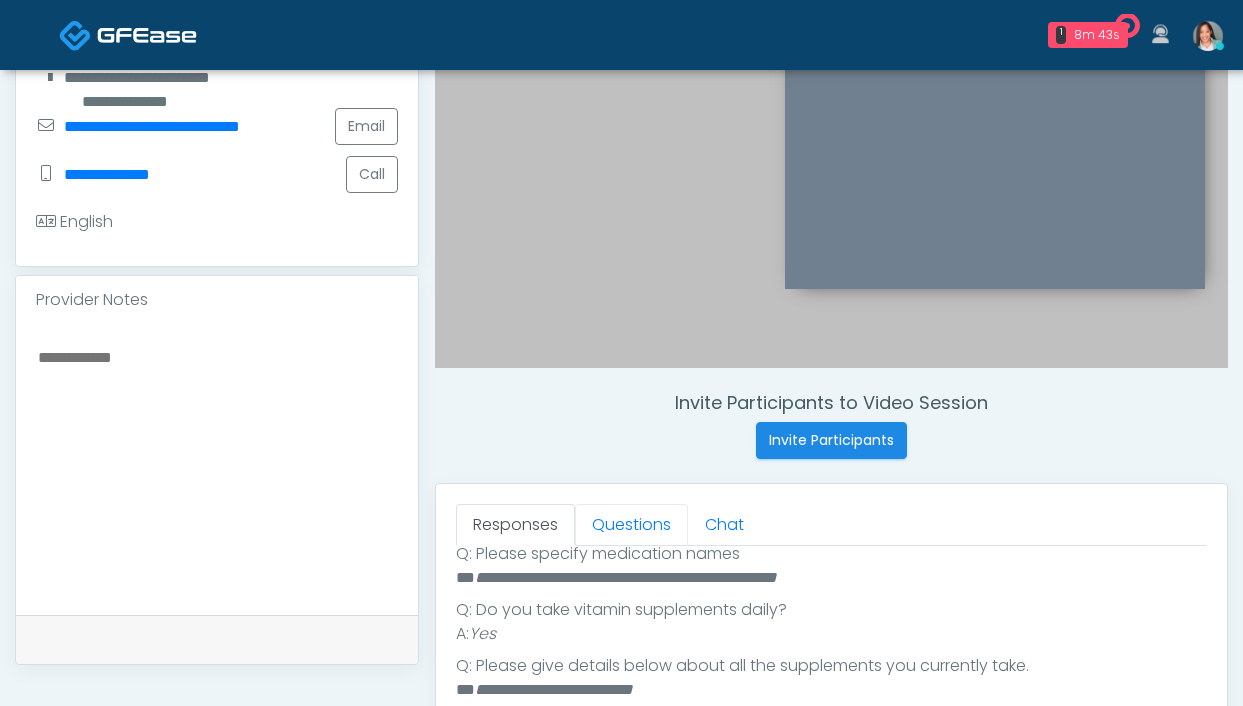 scroll, scrollTop: 0, scrollLeft: 0, axis: both 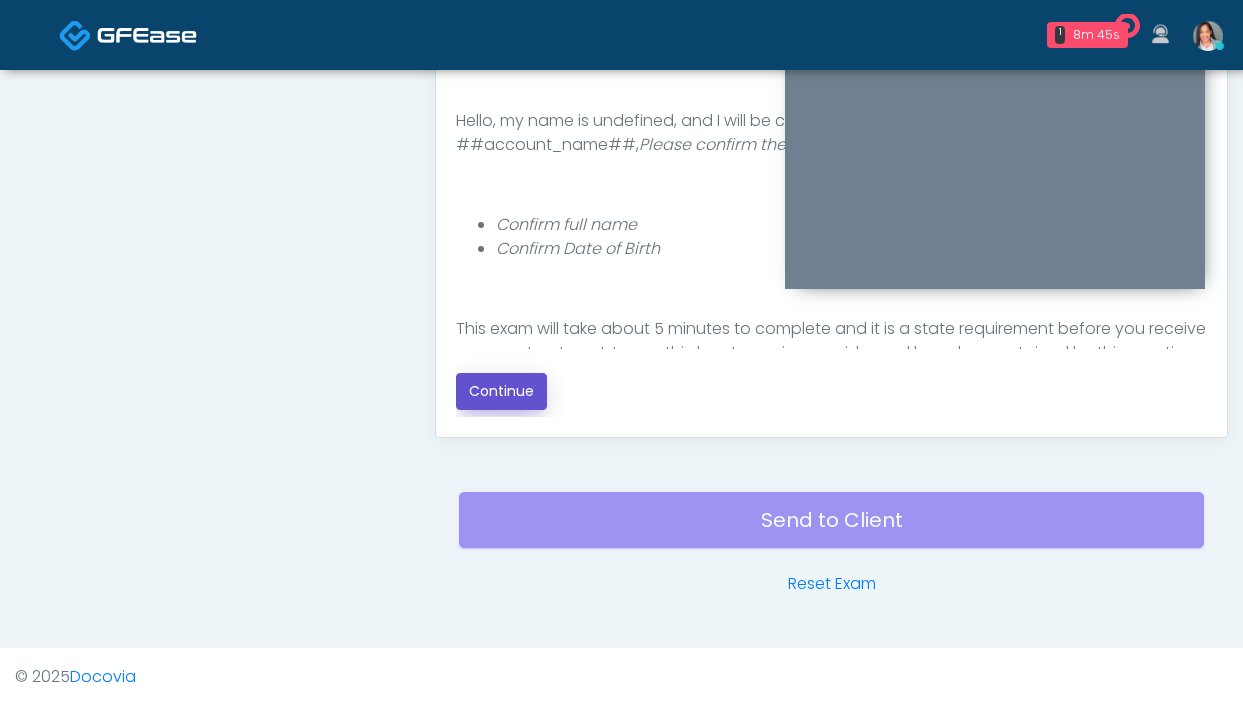 click on "Continue" at bounding box center (501, 391) 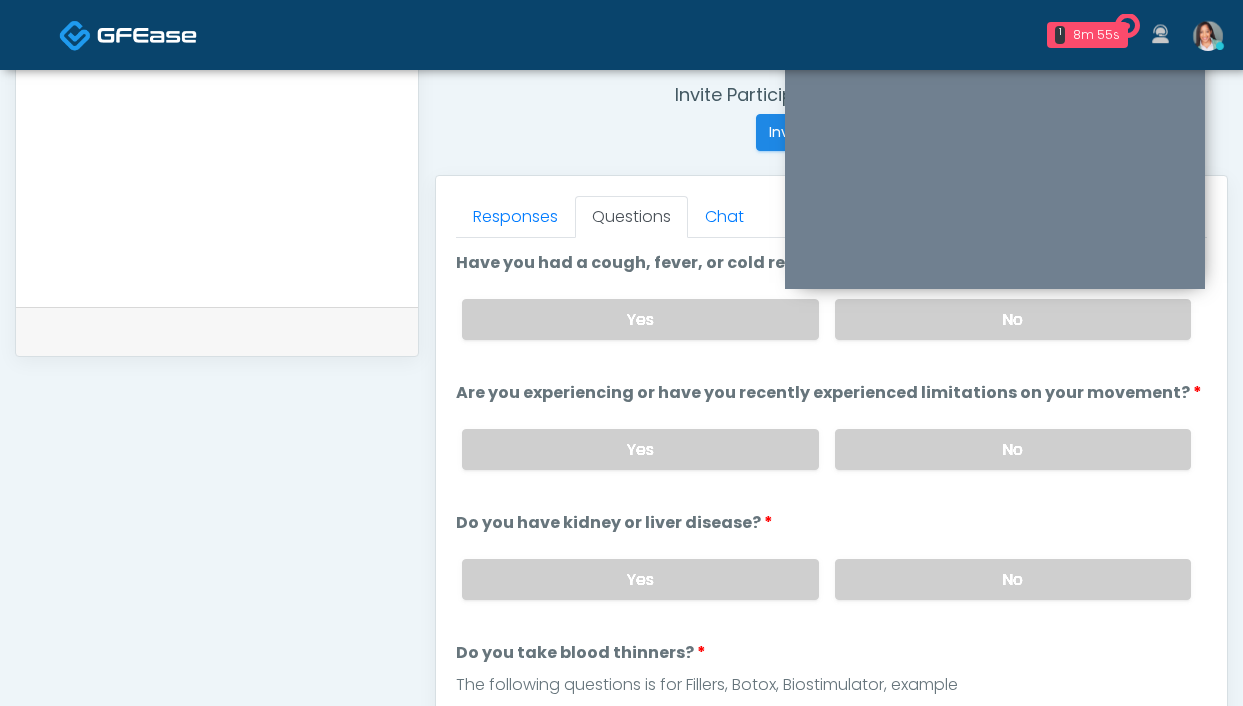 scroll, scrollTop: 685, scrollLeft: 0, axis: vertical 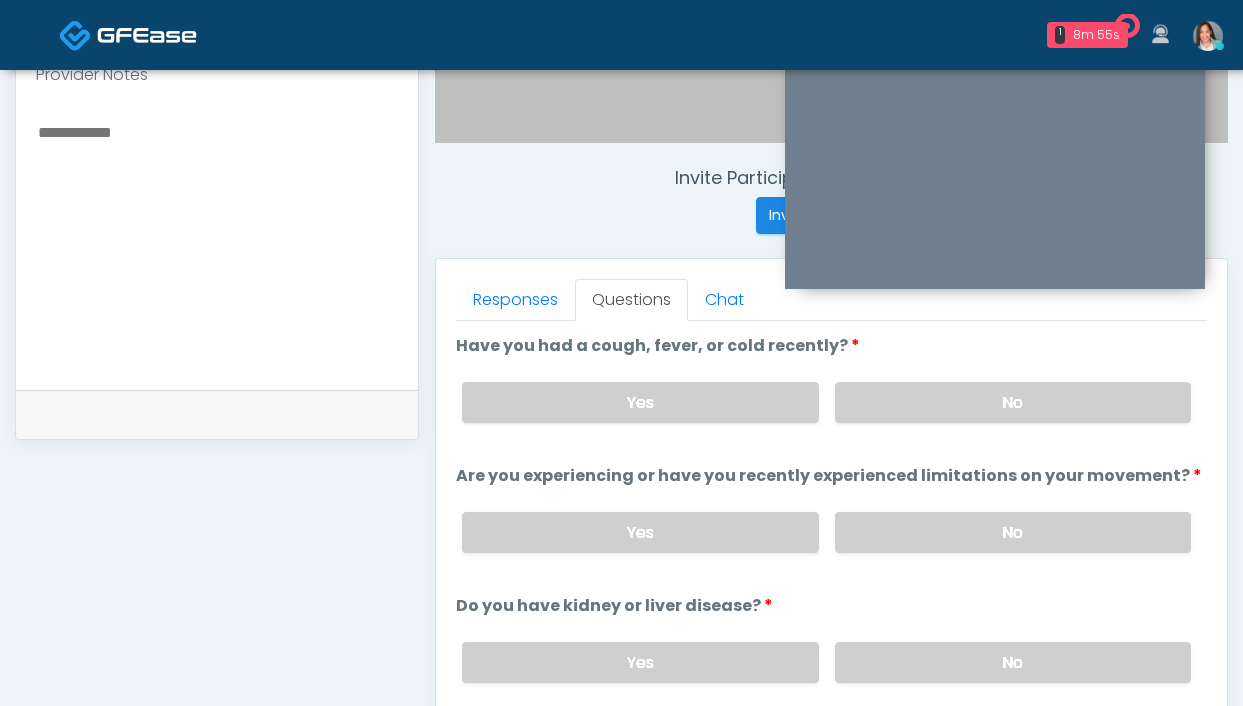 drag, startPoint x: 893, startPoint y: 389, endPoint x: 906, endPoint y: 479, distance: 90.934044 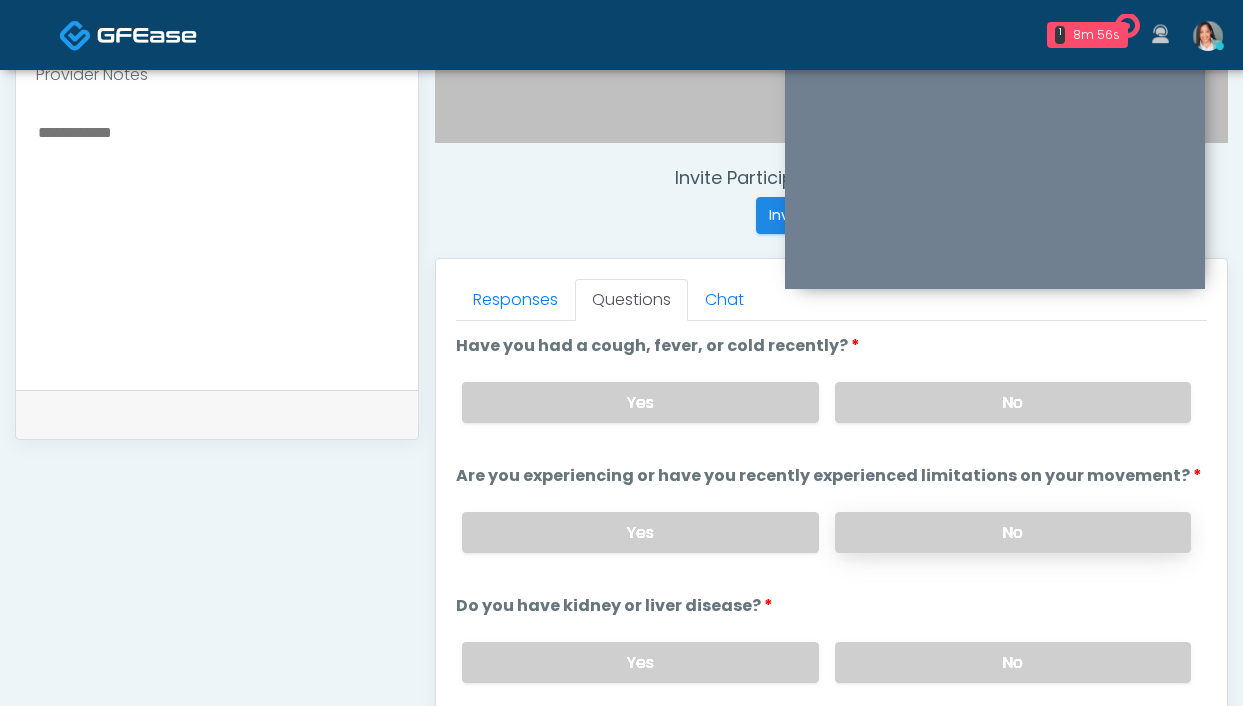 click on "No" at bounding box center (1013, 532) 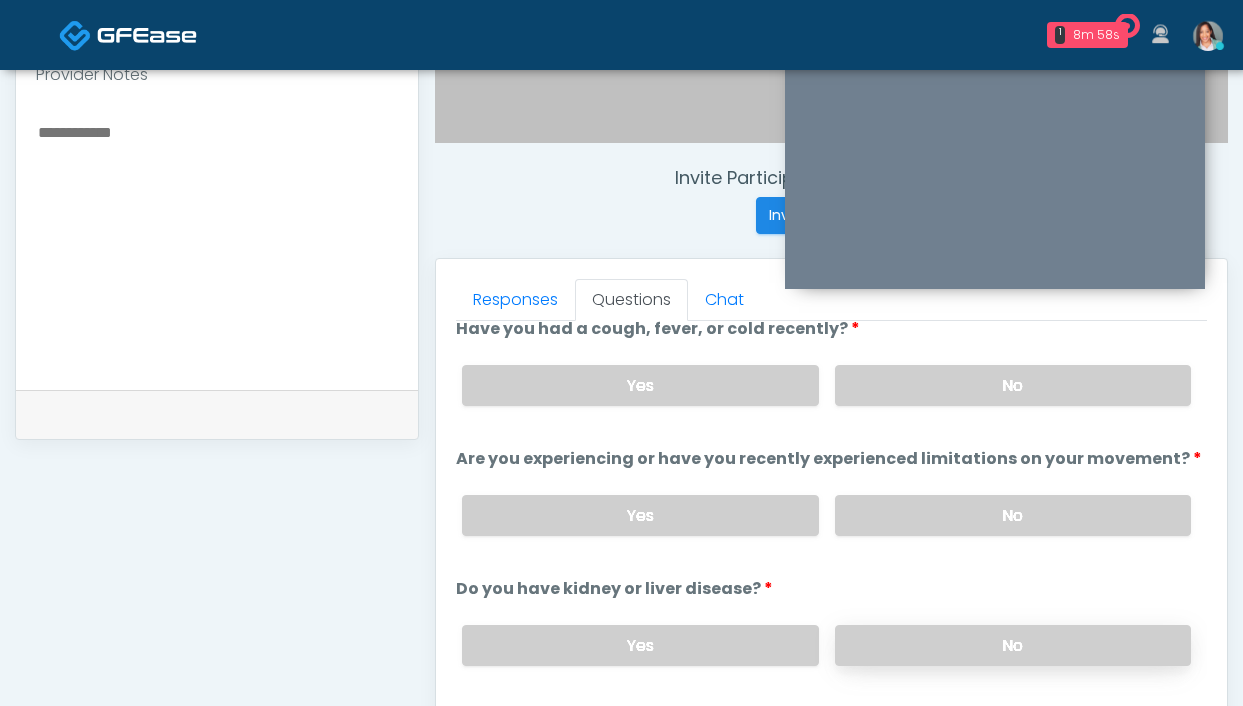 click on "No" at bounding box center (1013, 645) 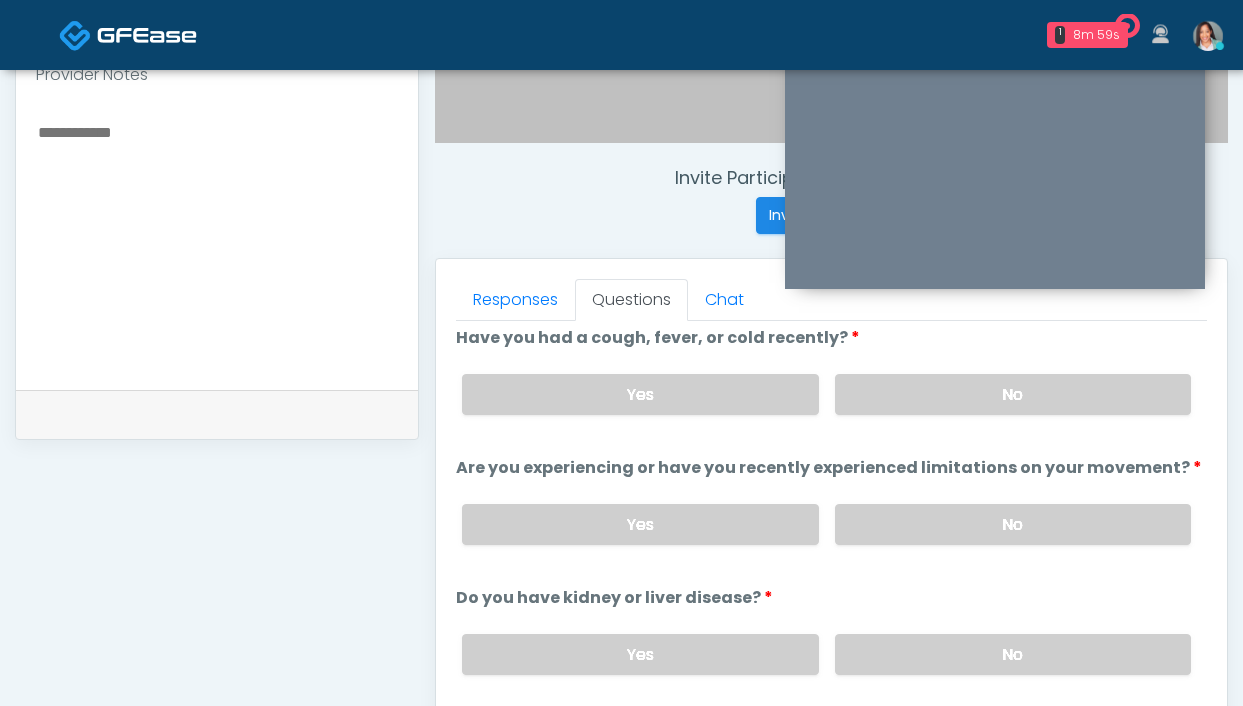 scroll, scrollTop: 0, scrollLeft: 0, axis: both 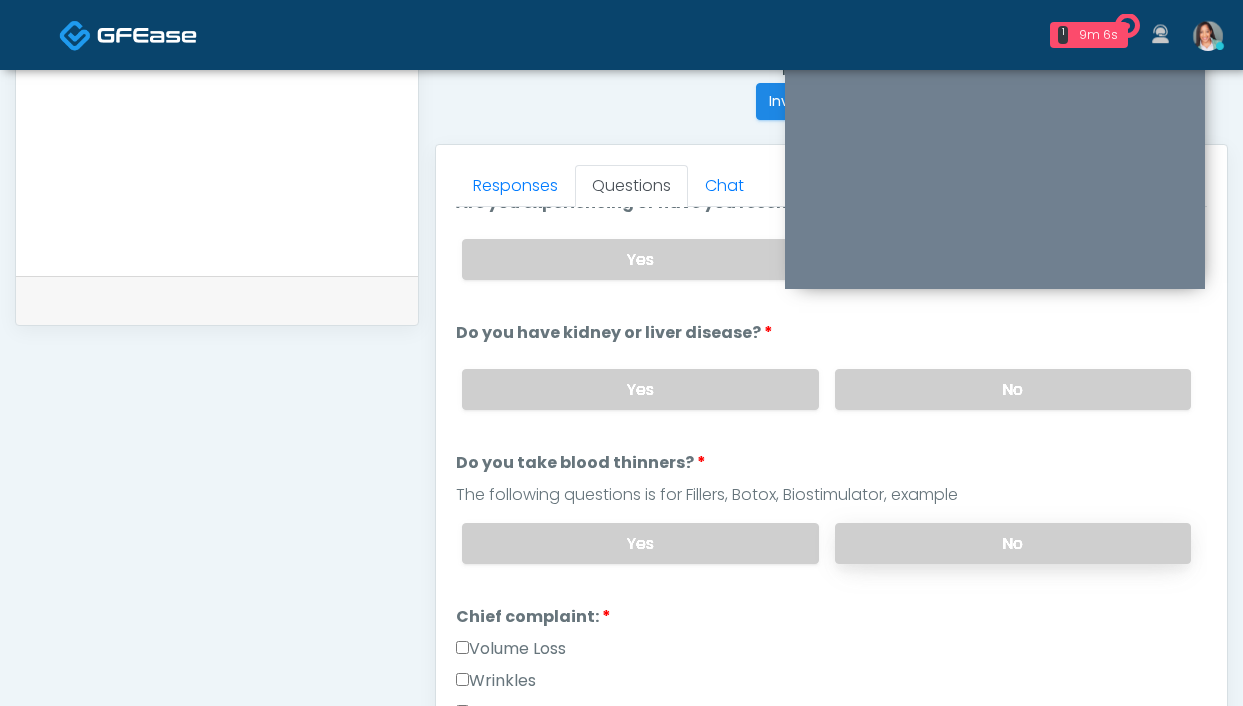 click on "No" at bounding box center (1013, 543) 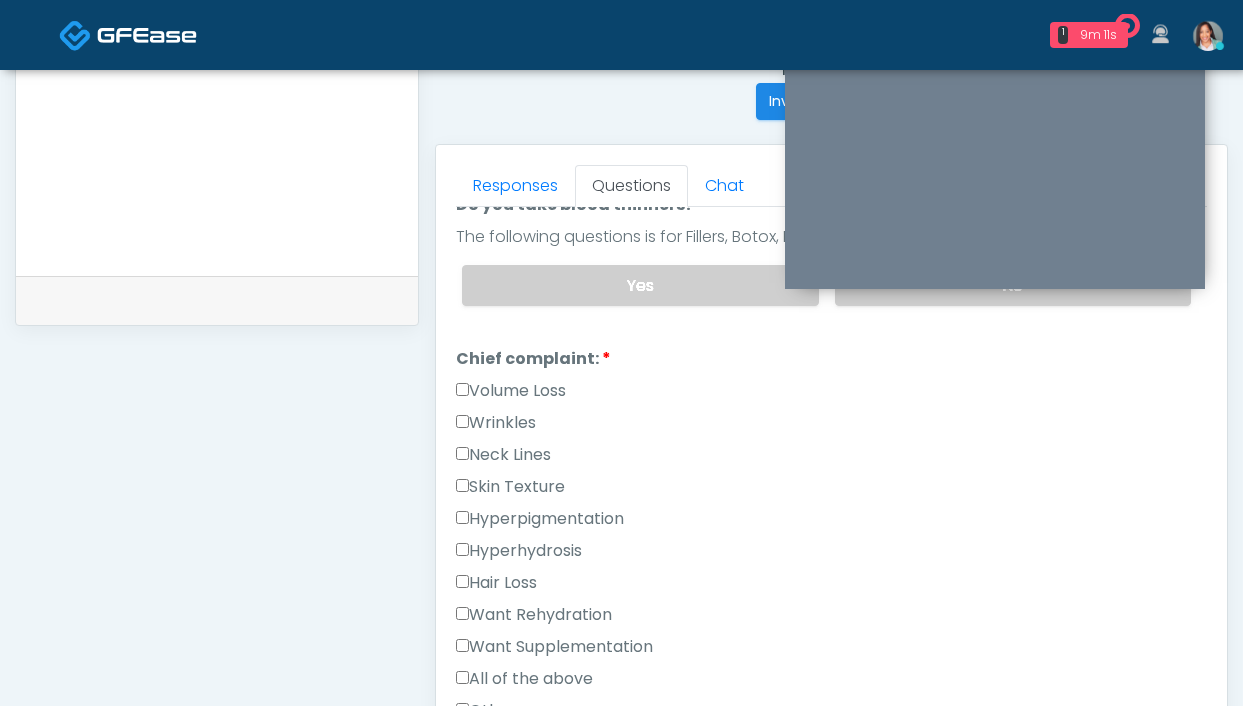 scroll, scrollTop: 427, scrollLeft: 0, axis: vertical 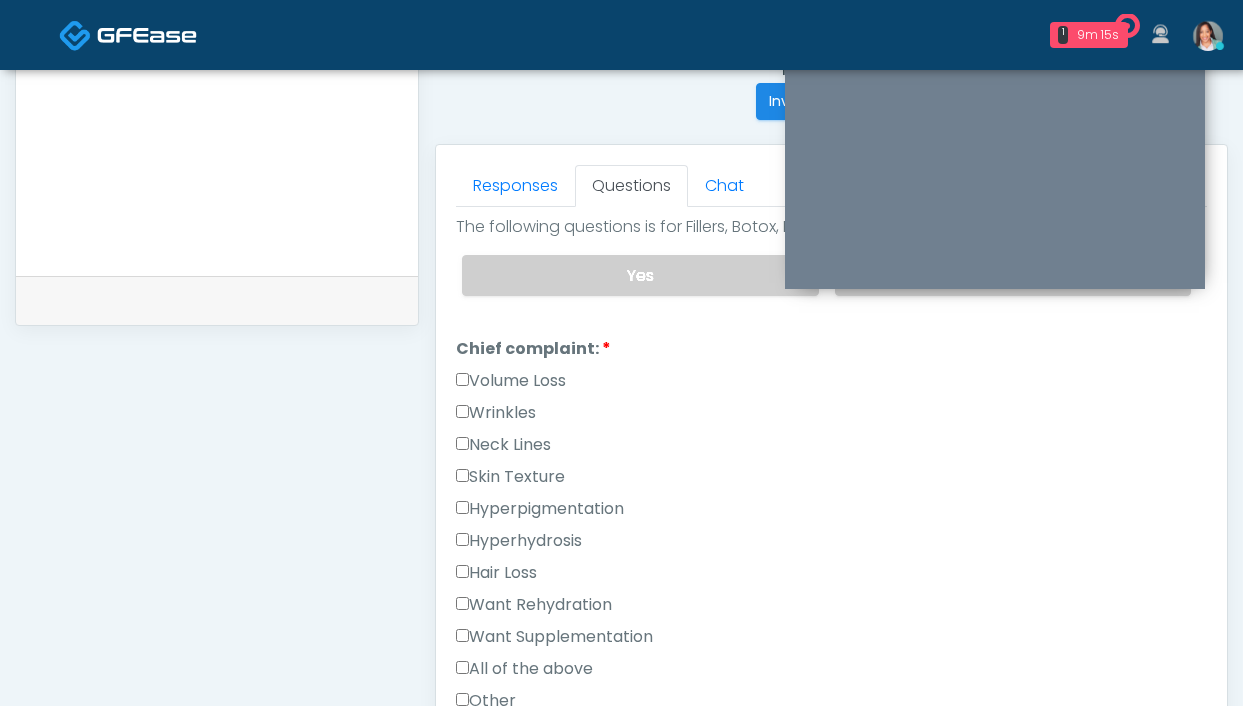 click on "Wrinkles" at bounding box center [496, 413] 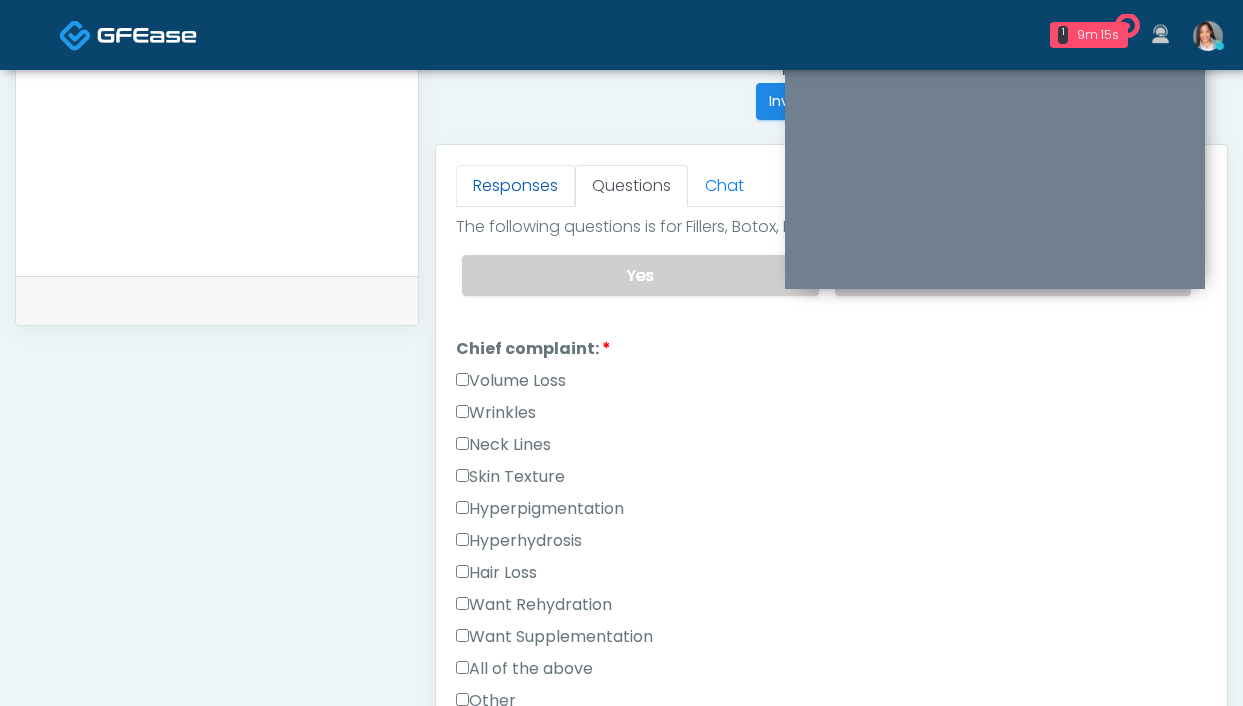 click on "Responses" at bounding box center (515, 186) 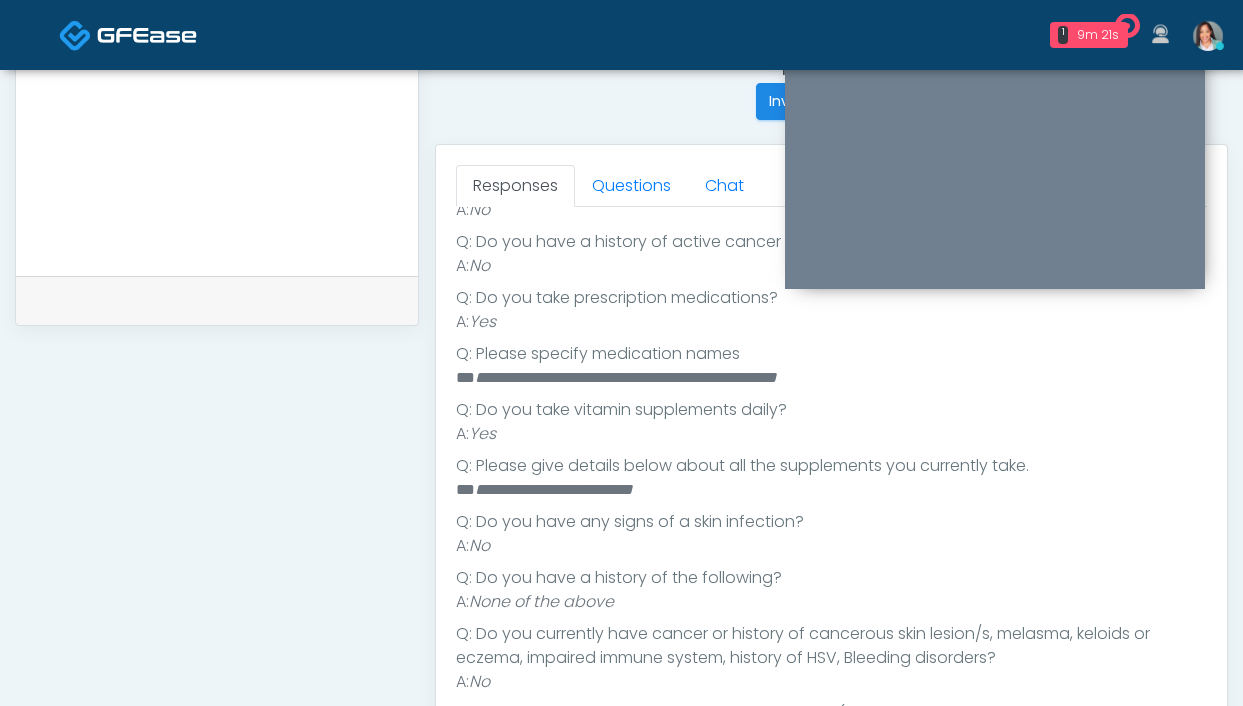 scroll, scrollTop: 448, scrollLeft: 0, axis: vertical 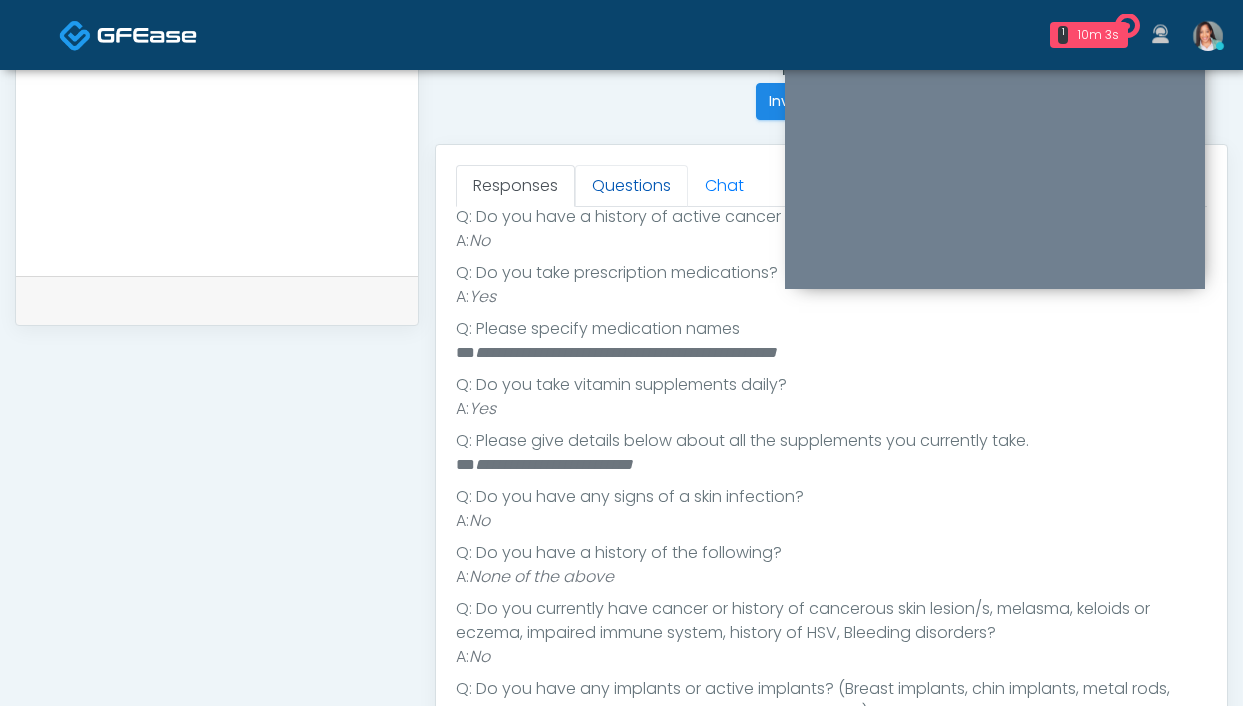 click on "Questions" at bounding box center (631, 186) 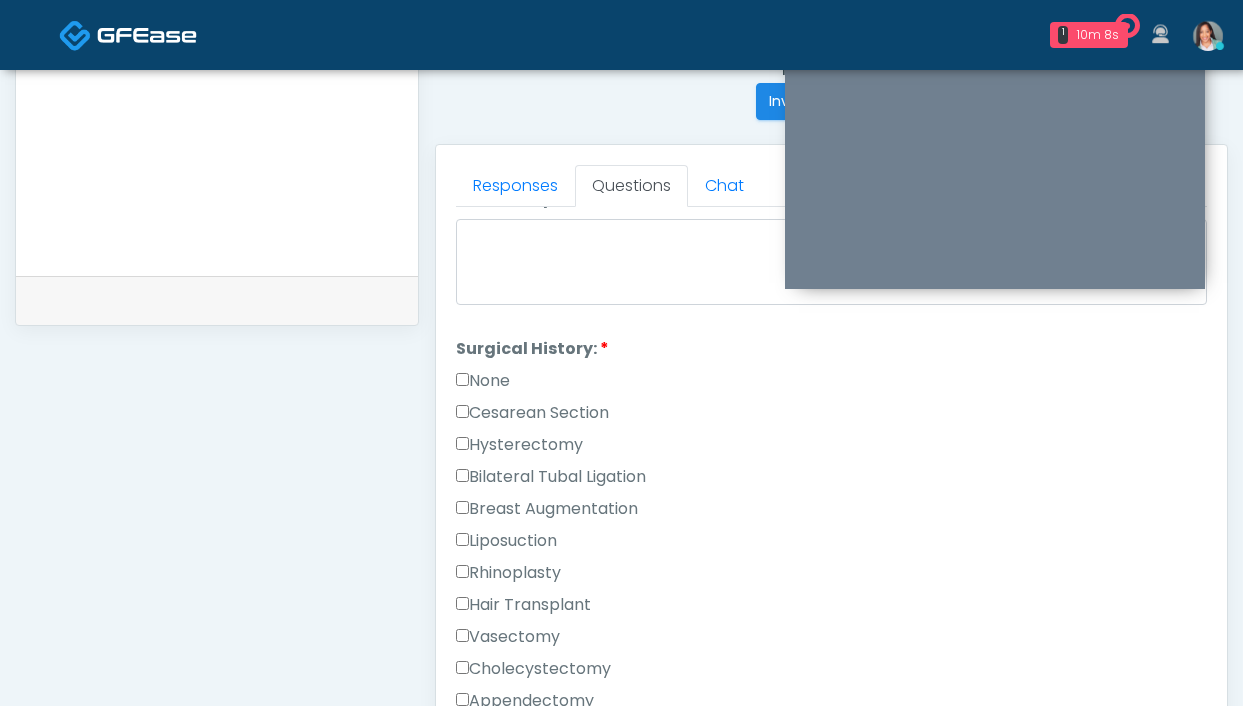 scroll, scrollTop: 988, scrollLeft: 0, axis: vertical 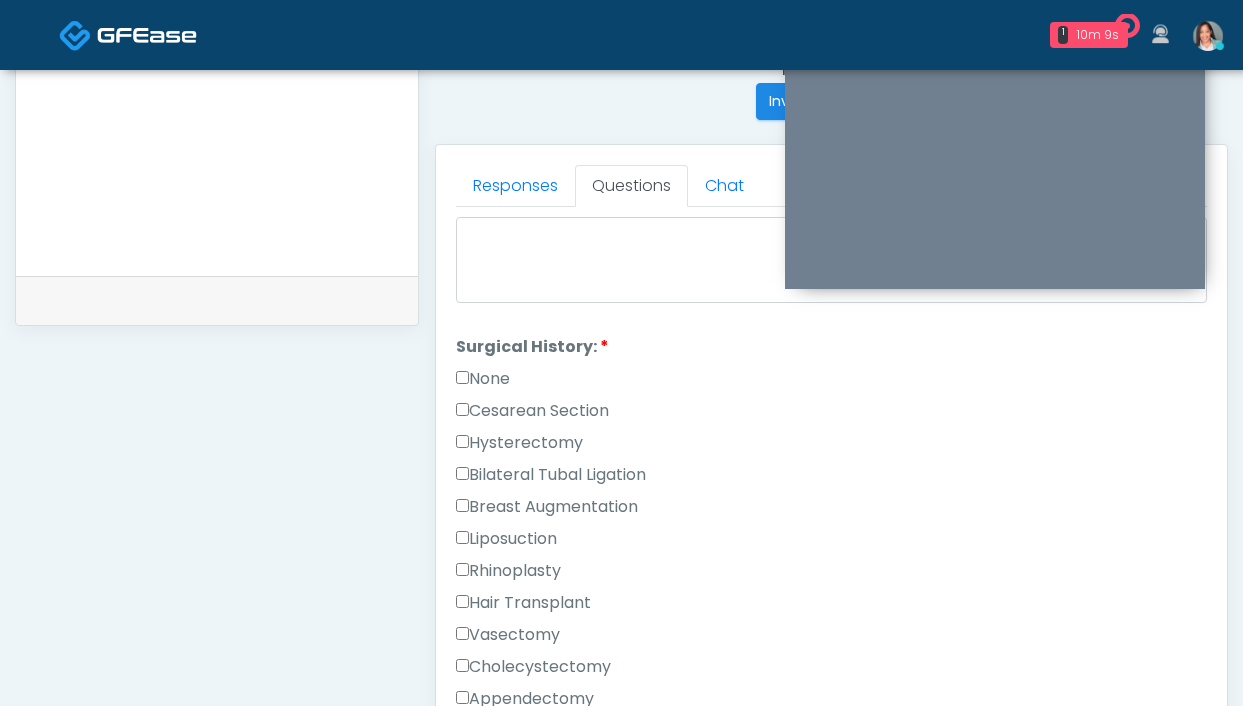 click on "None" at bounding box center [483, 379] 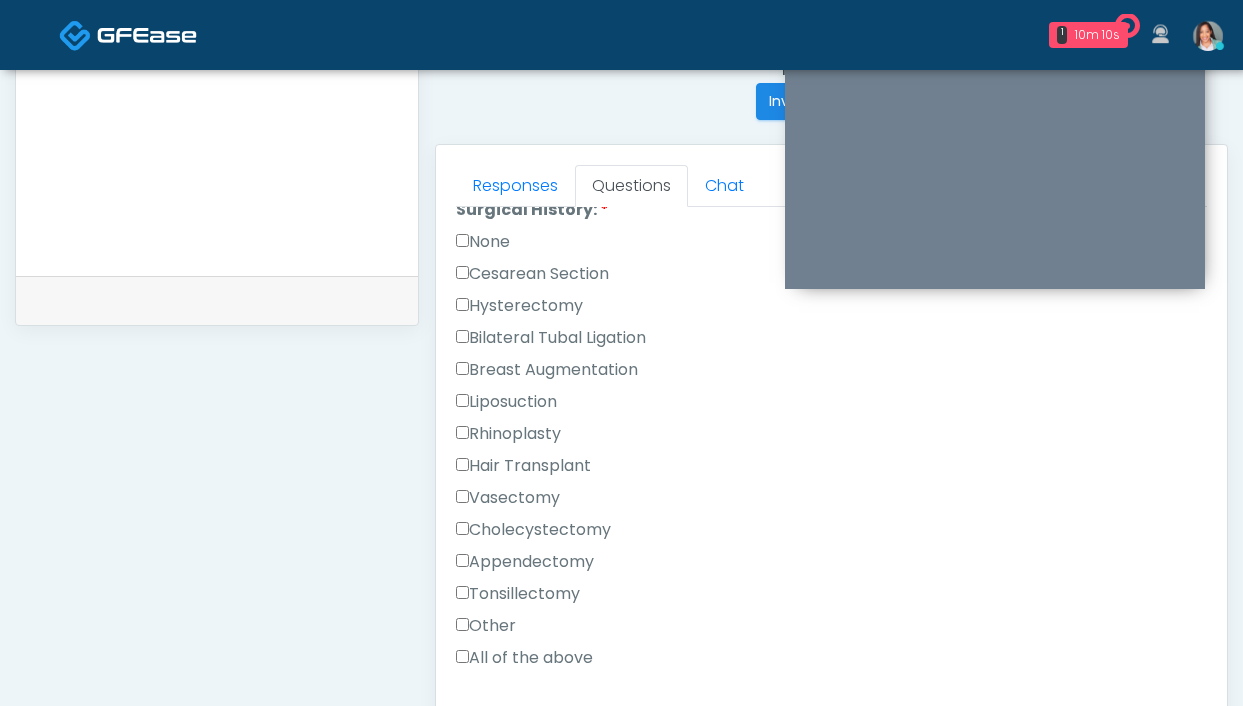 scroll, scrollTop: 1303, scrollLeft: 0, axis: vertical 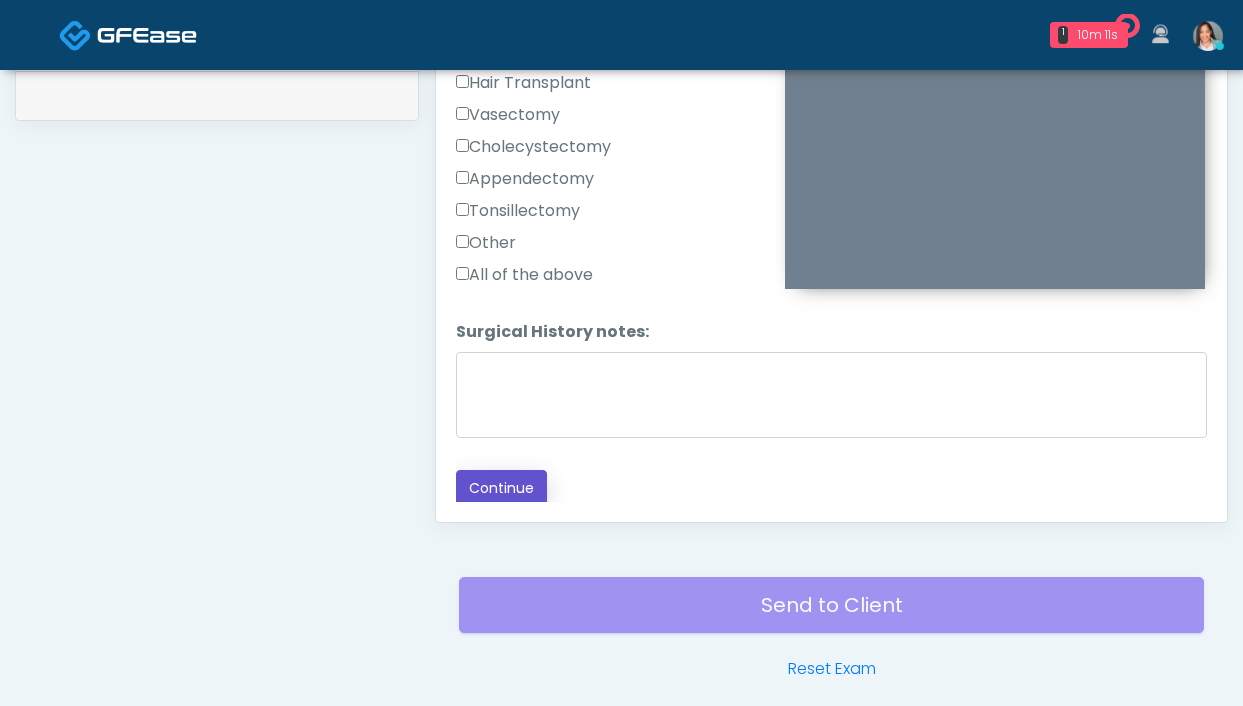 click on "Continue" at bounding box center [501, 488] 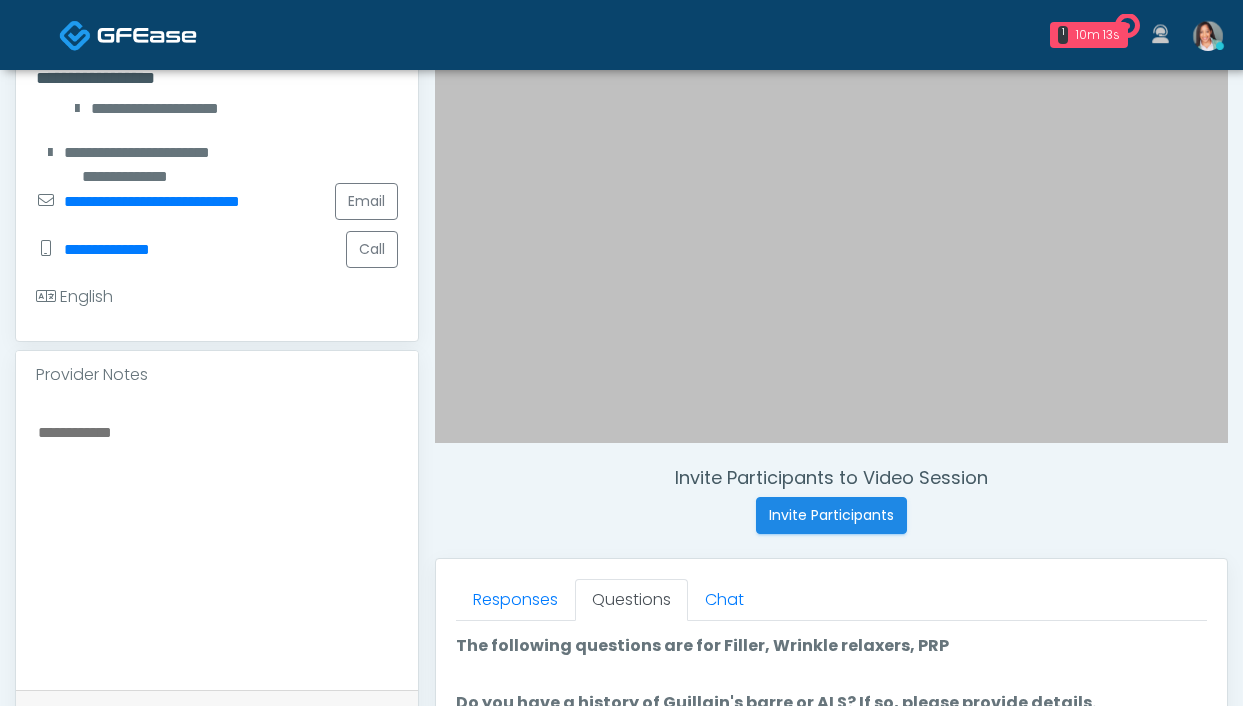 scroll, scrollTop: 1089, scrollLeft: 0, axis: vertical 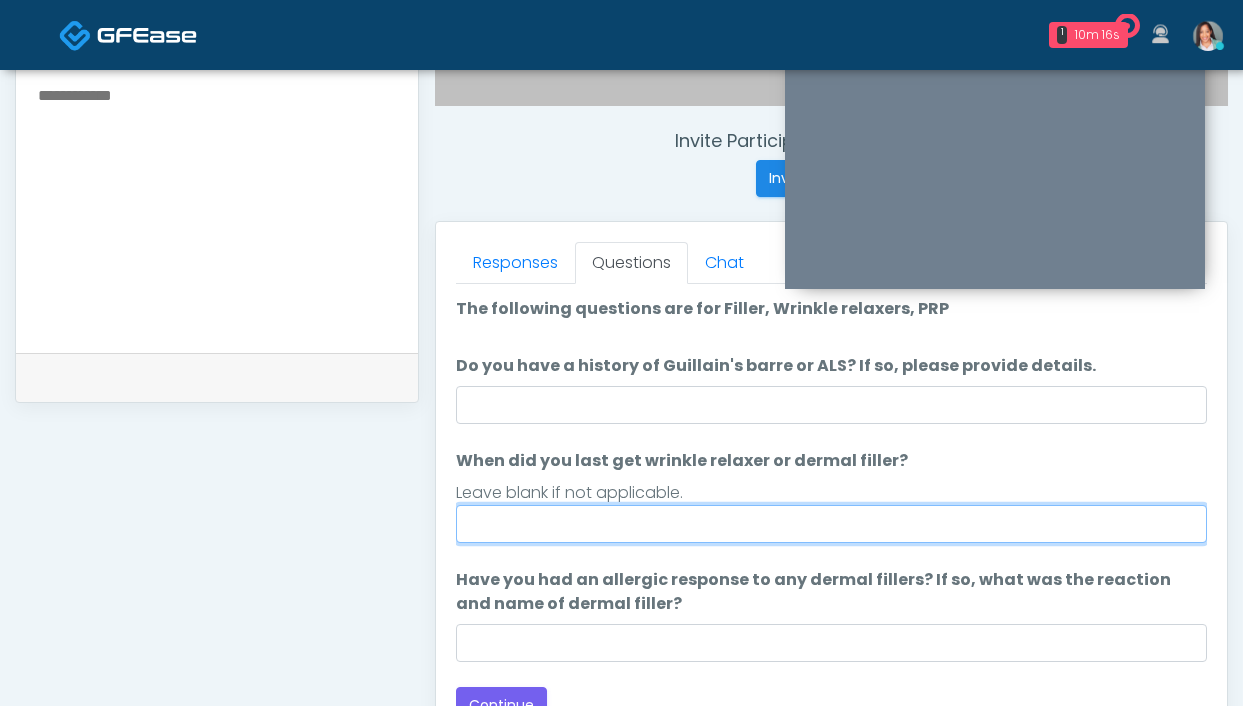 click on "When did you last get wrinkle relaxer or dermal filler?" at bounding box center [831, 524] 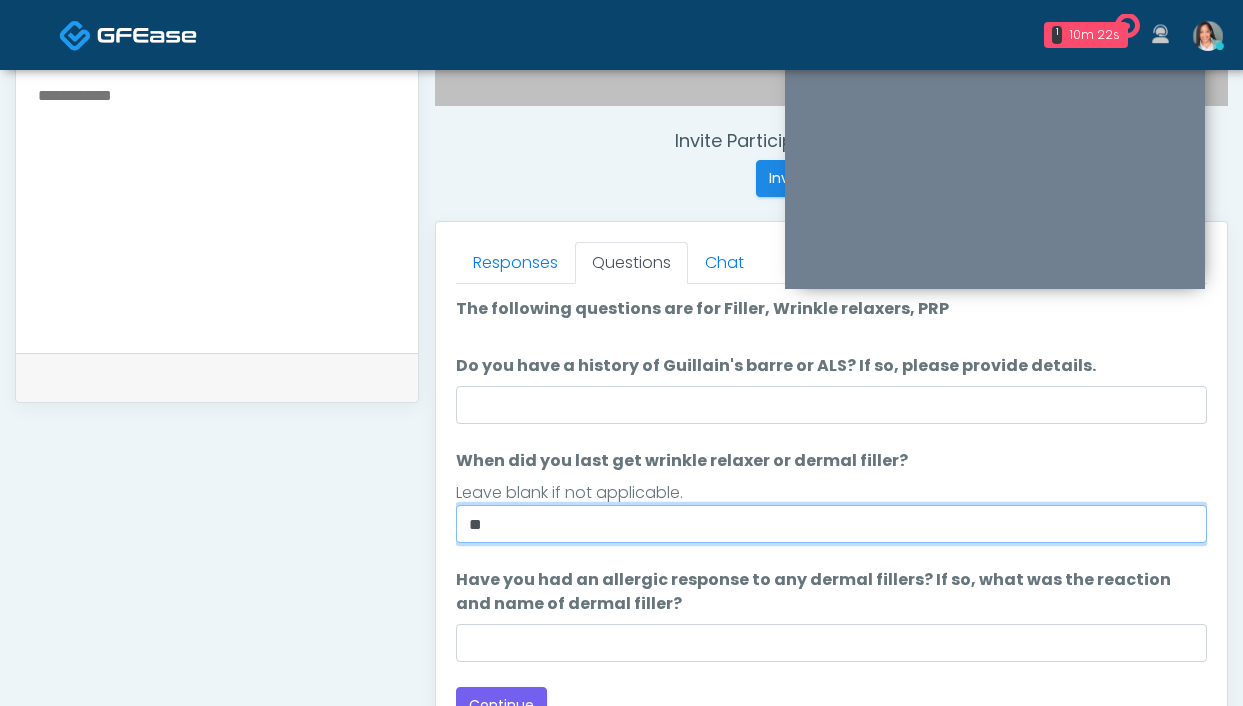 type on "*" 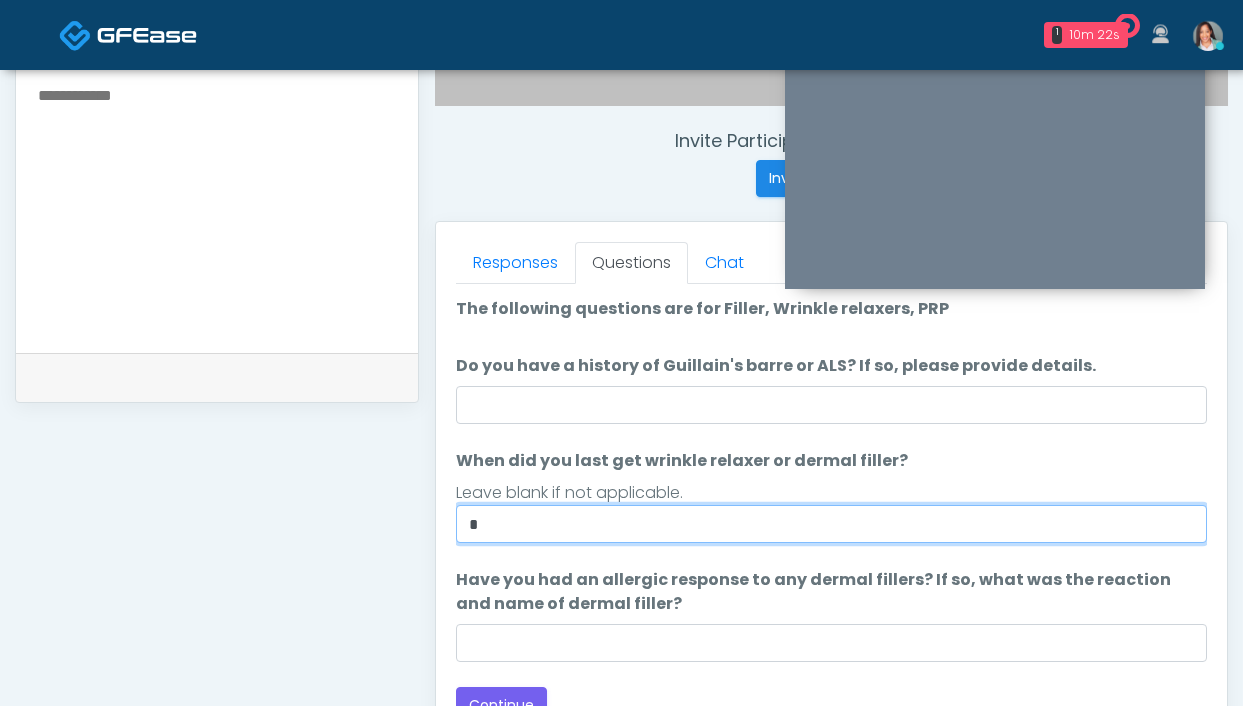 type 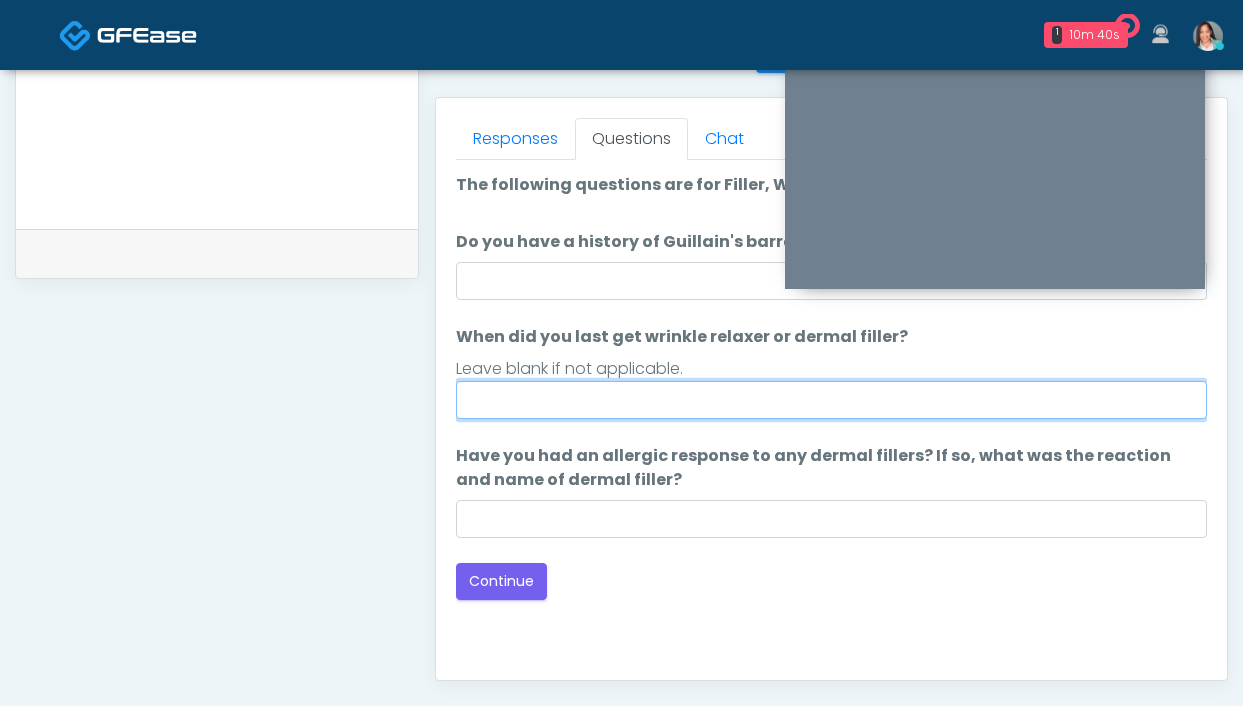 scroll, scrollTop: 878, scrollLeft: 0, axis: vertical 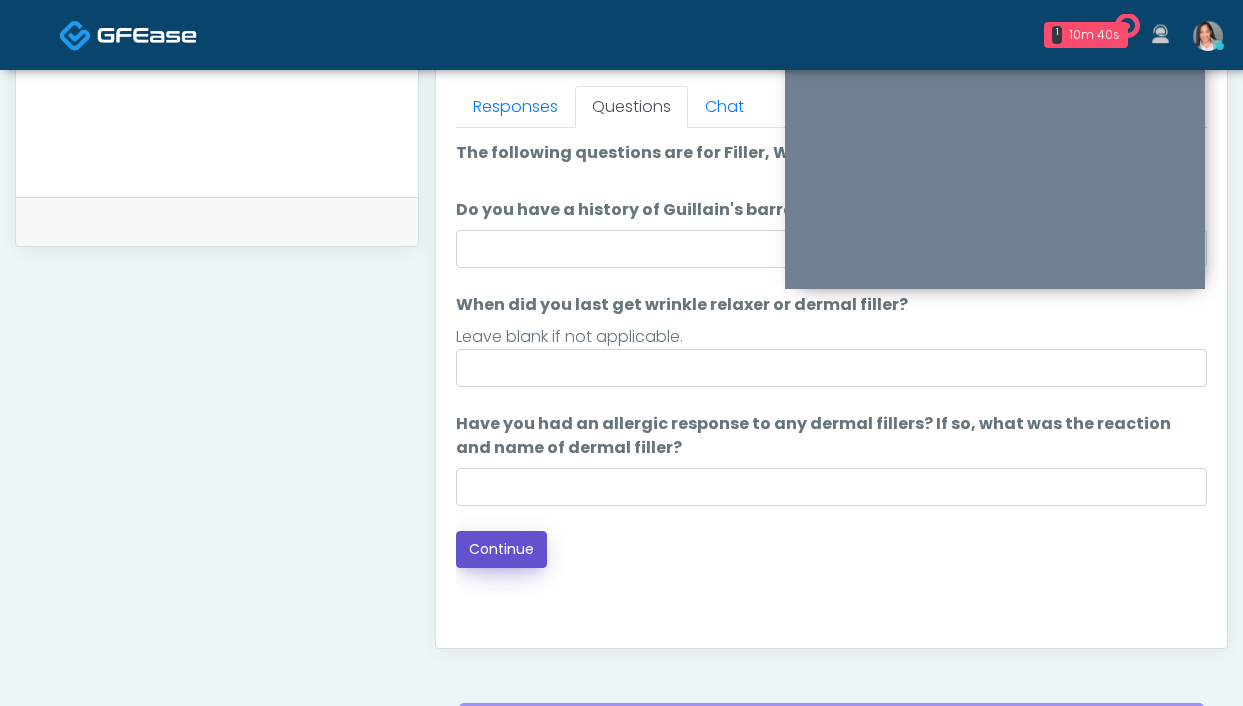 click on "Continue" at bounding box center (501, 549) 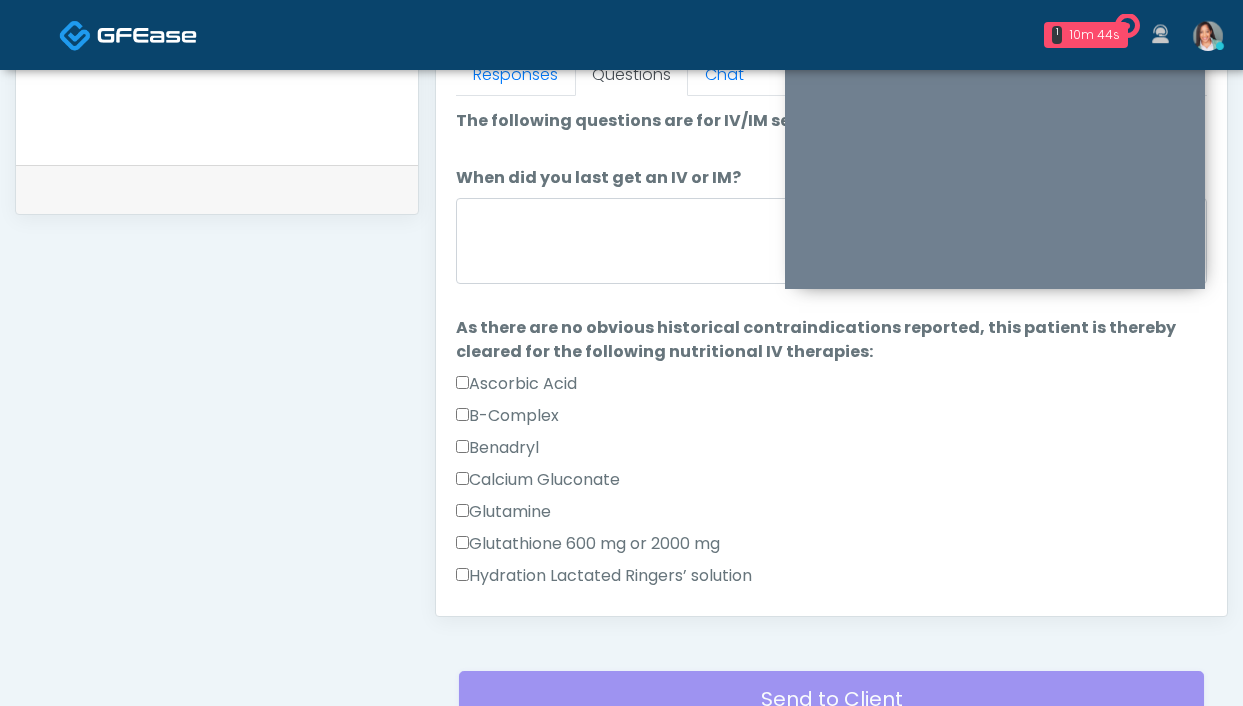 scroll, scrollTop: 889, scrollLeft: 0, axis: vertical 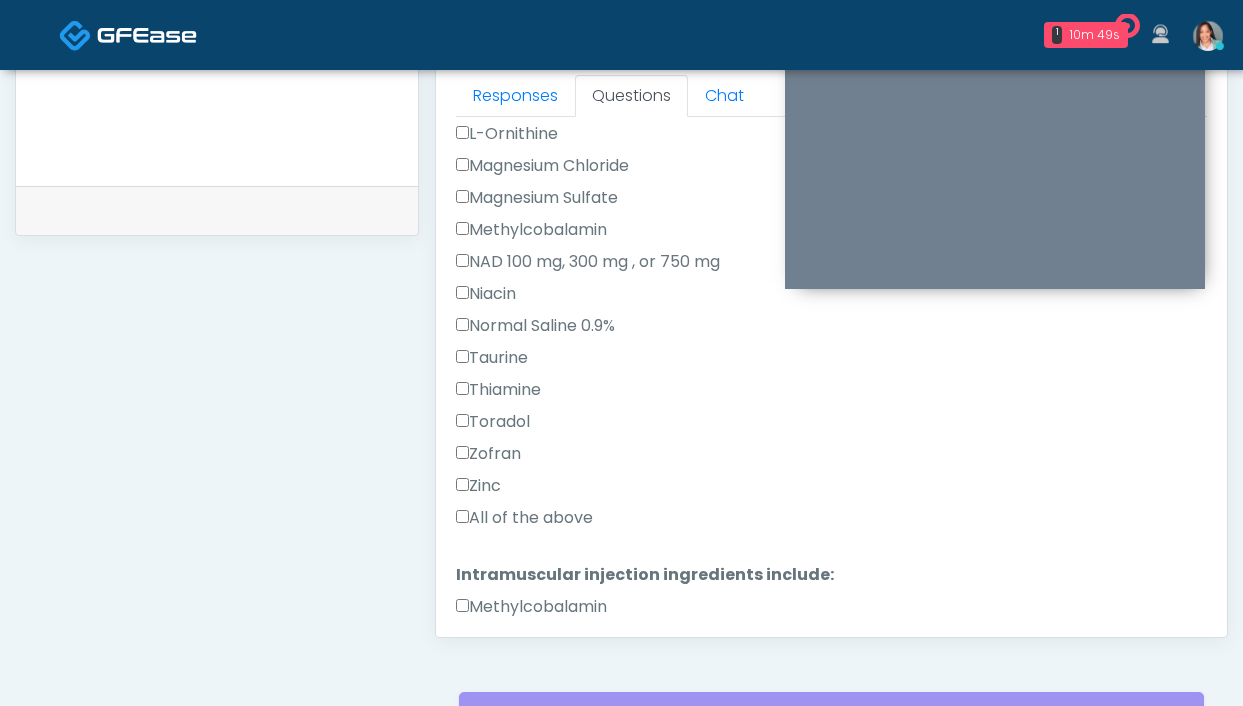 click on "All of the above" at bounding box center (524, 518) 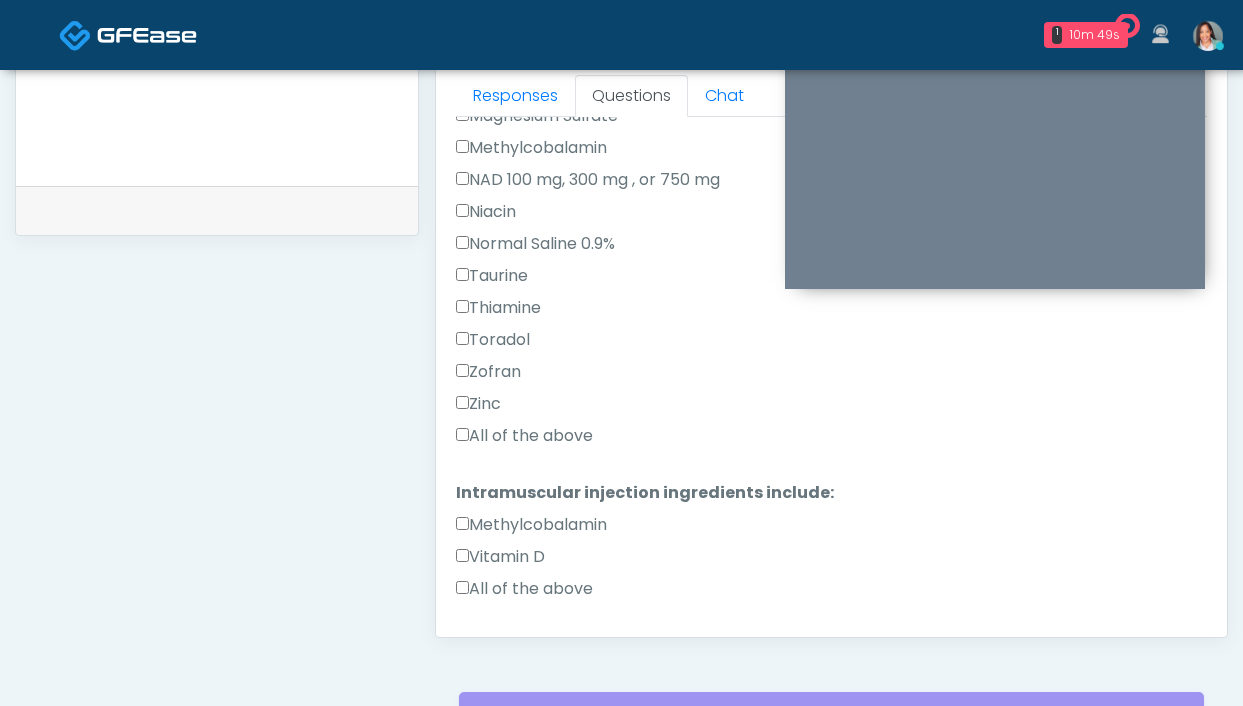 scroll, scrollTop: 726, scrollLeft: 0, axis: vertical 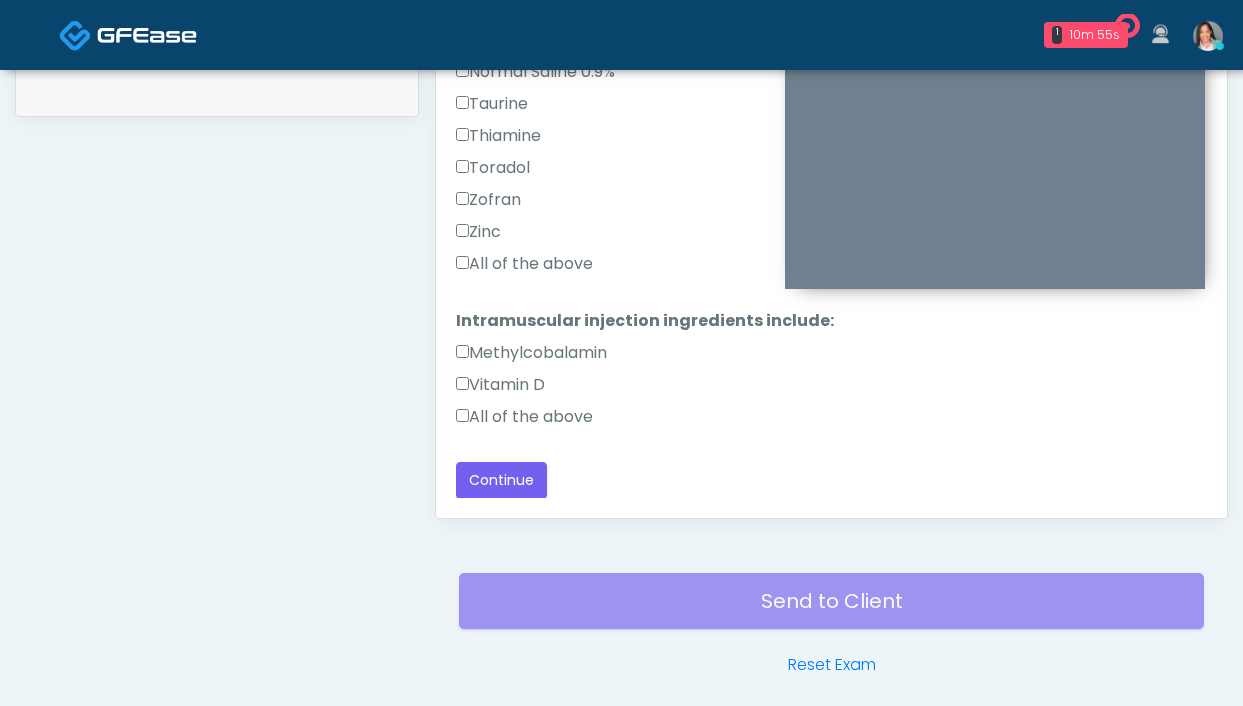 click on "All of the above" at bounding box center (524, 417) 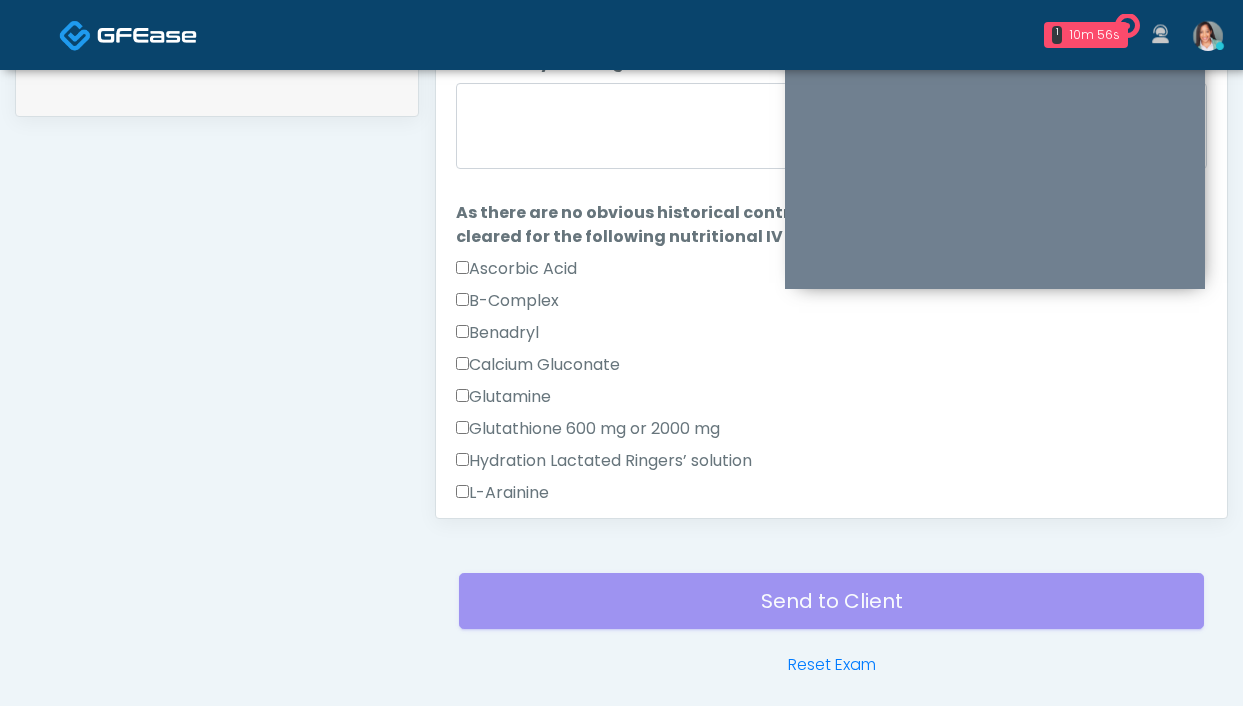 scroll, scrollTop: 0, scrollLeft: 0, axis: both 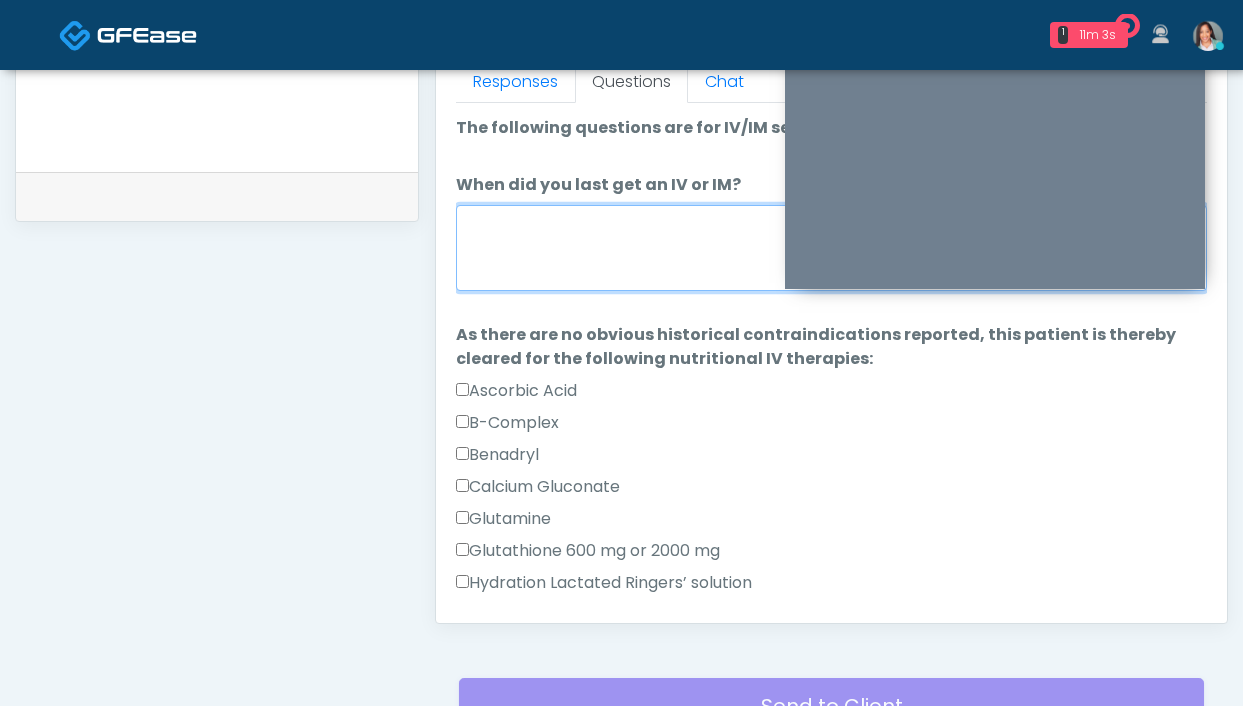 click on "When did you last get an IV or IM?" at bounding box center [831, 248] 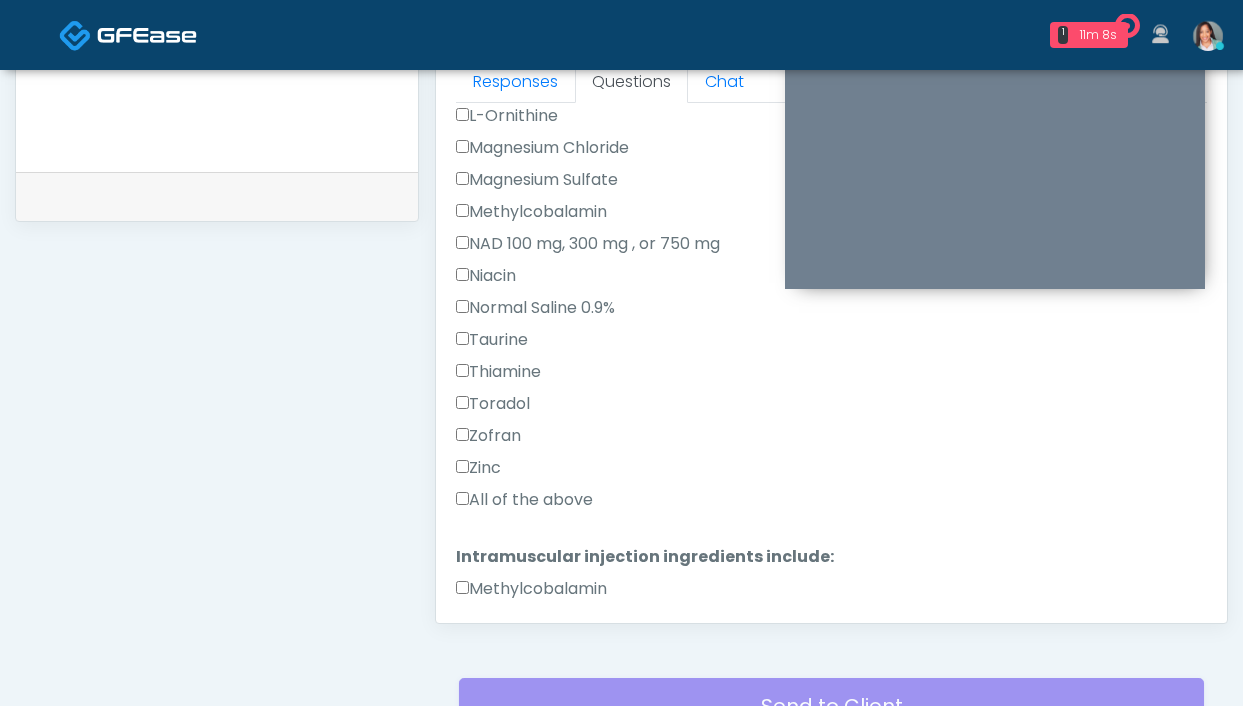 scroll, scrollTop: 726, scrollLeft: 0, axis: vertical 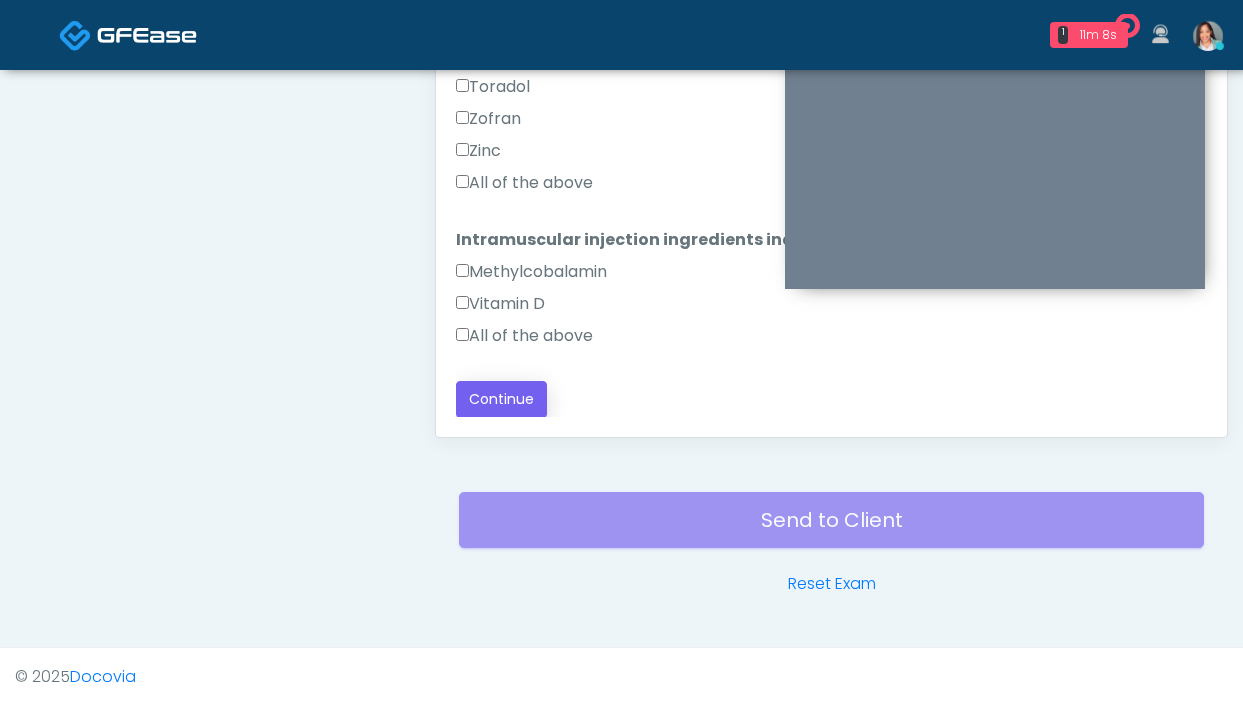 type on "**********" 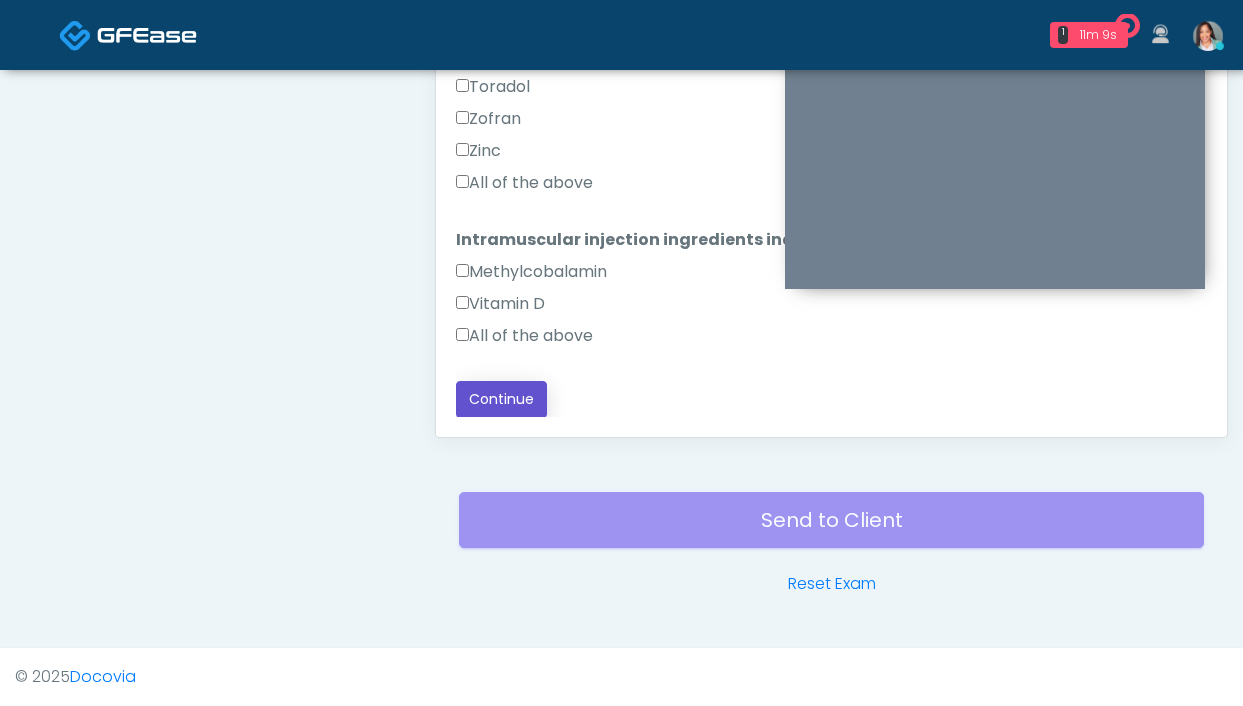click on "Continue" at bounding box center (501, 399) 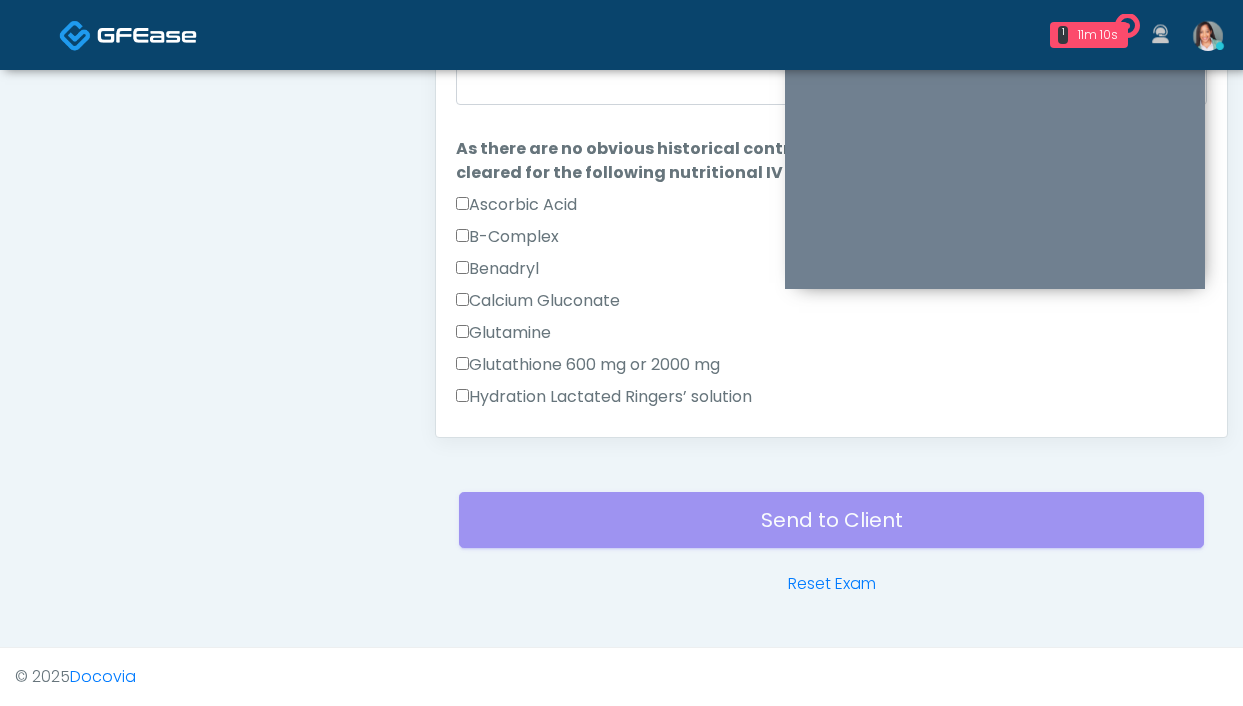 scroll, scrollTop: 0, scrollLeft: 0, axis: both 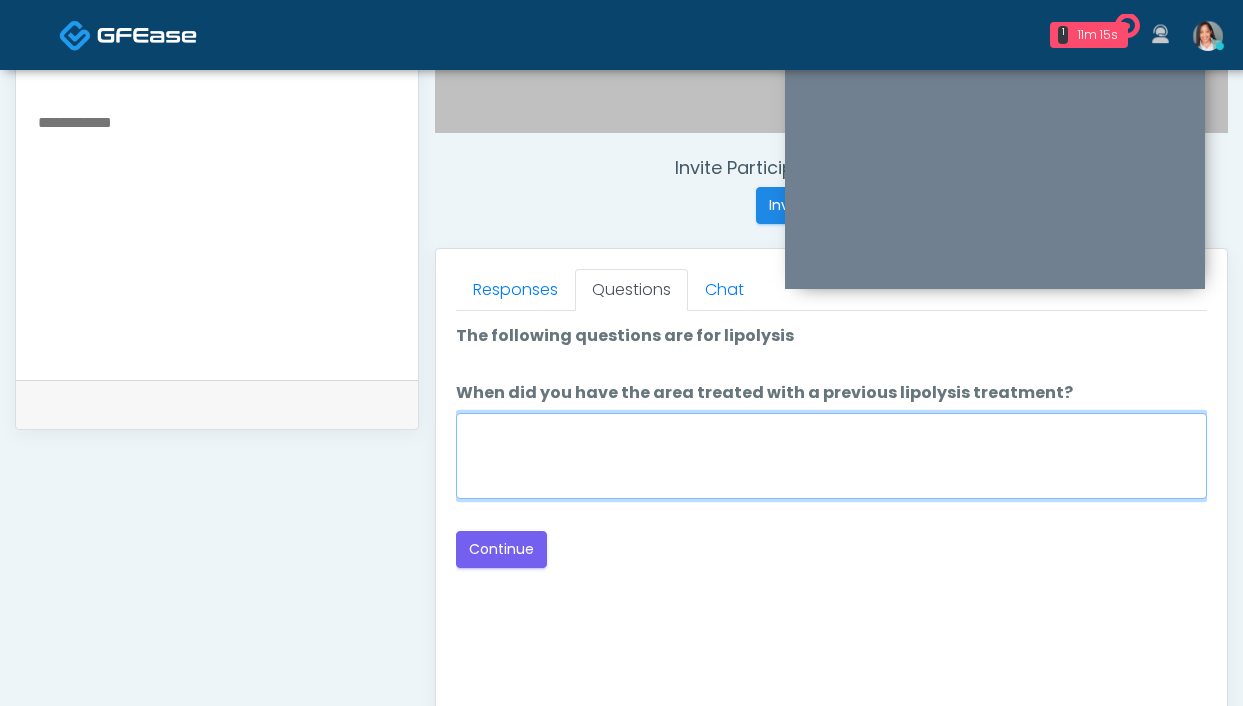 click on "When did you have the area treated with a previous lipolysis treatment?" at bounding box center [831, 456] 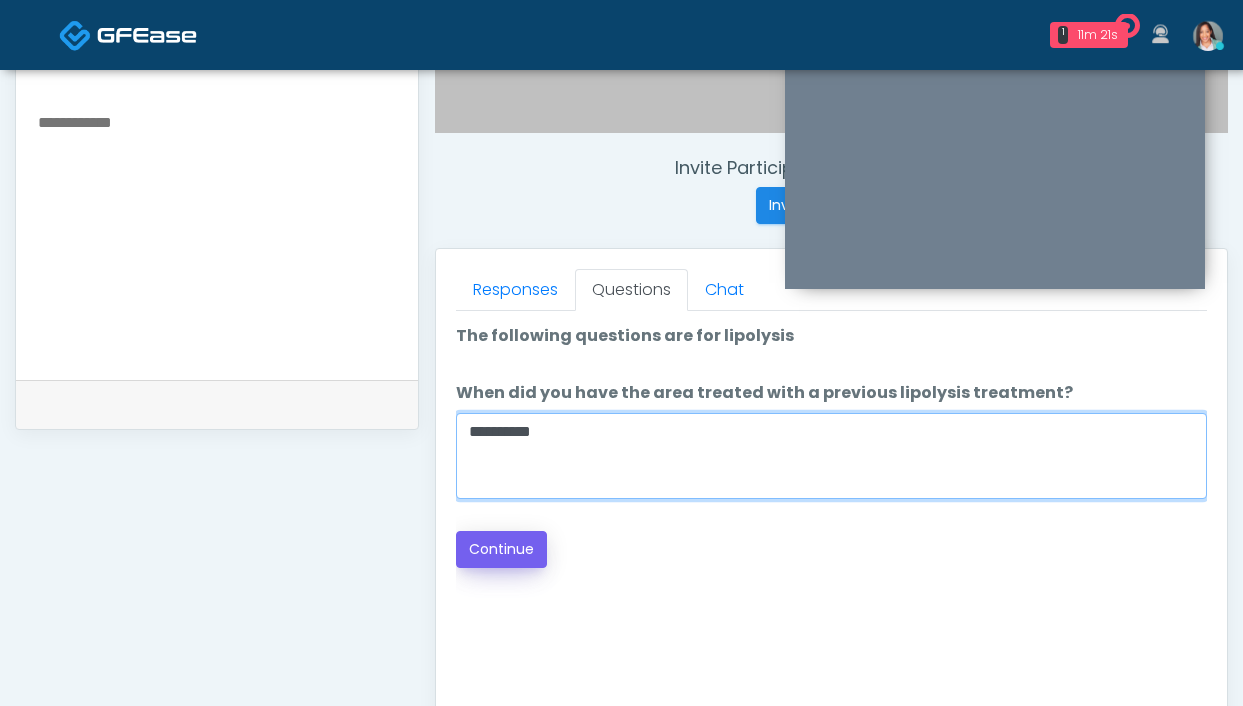 type on "**********" 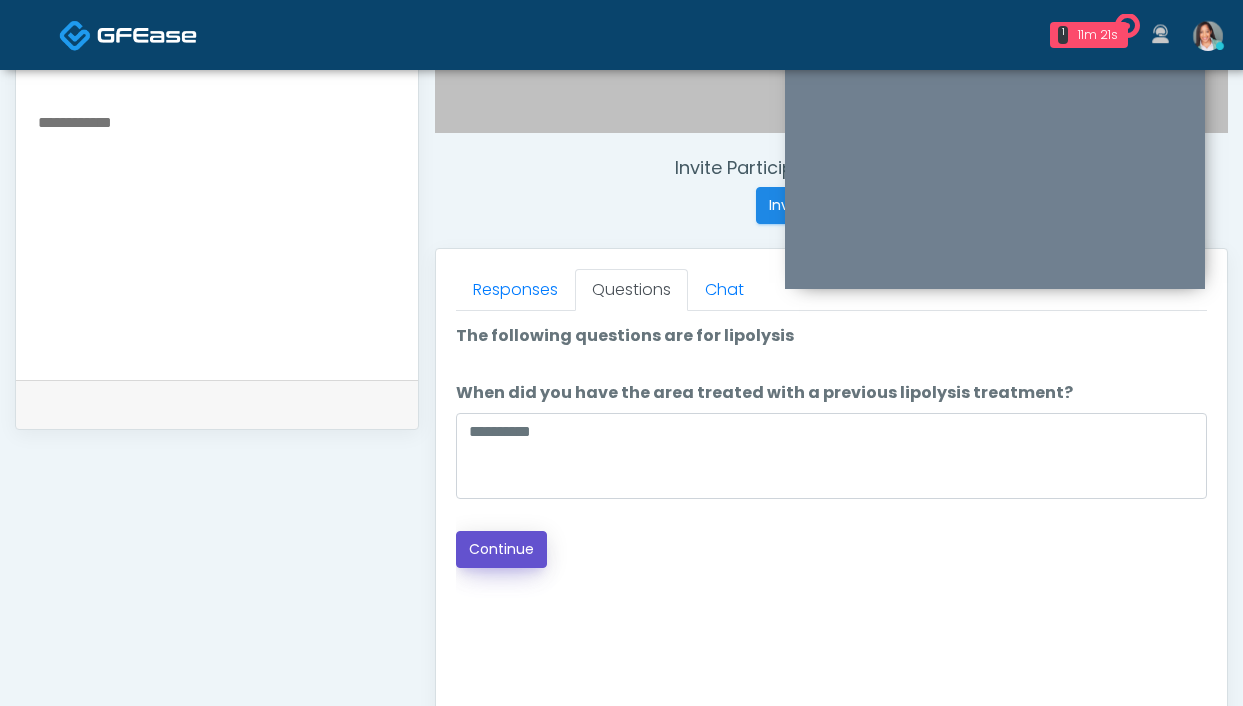 drag, startPoint x: 488, startPoint y: 553, endPoint x: 554, endPoint y: 529, distance: 70.2282 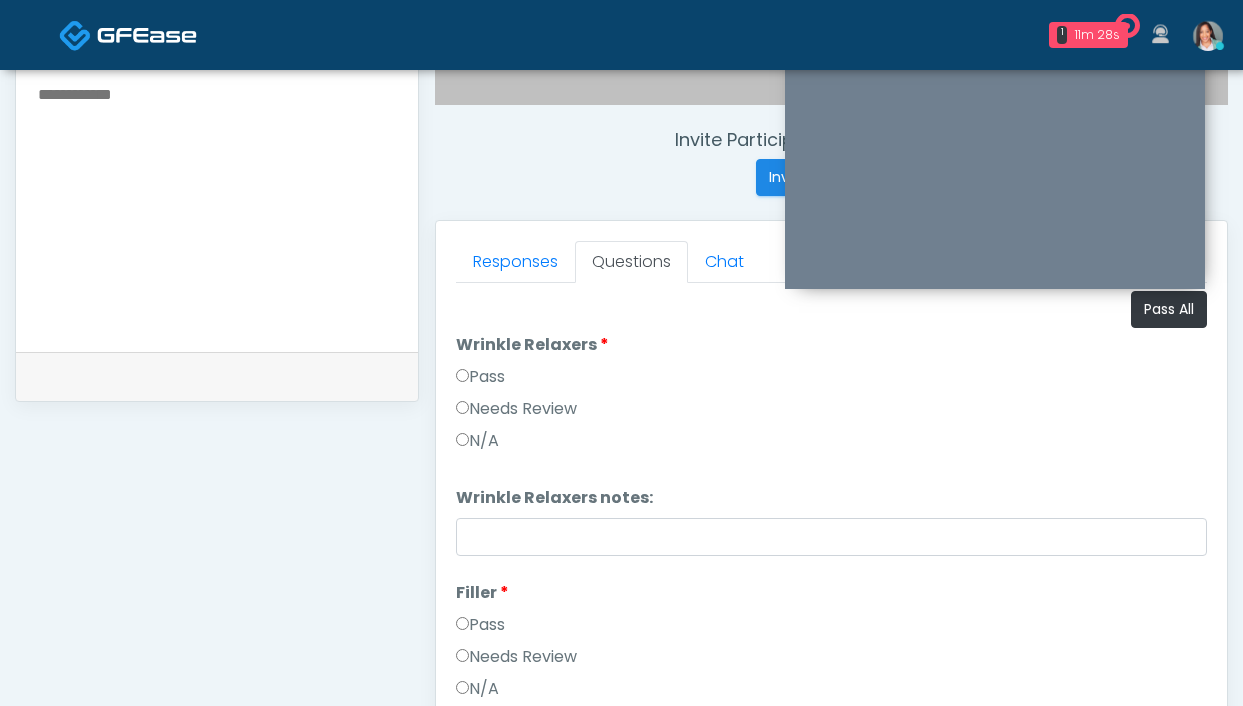 scroll, scrollTop: 705, scrollLeft: 0, axis: vertical 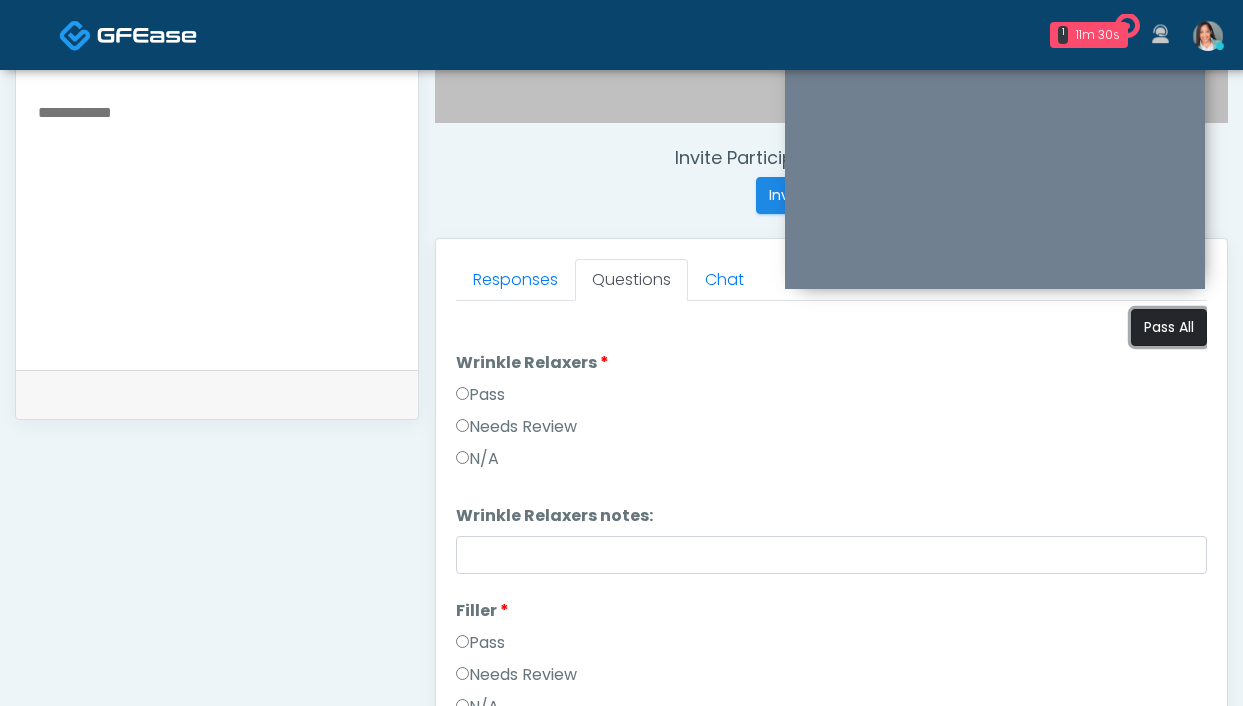 click on "Pass All" at bounding box center [1169, 327] 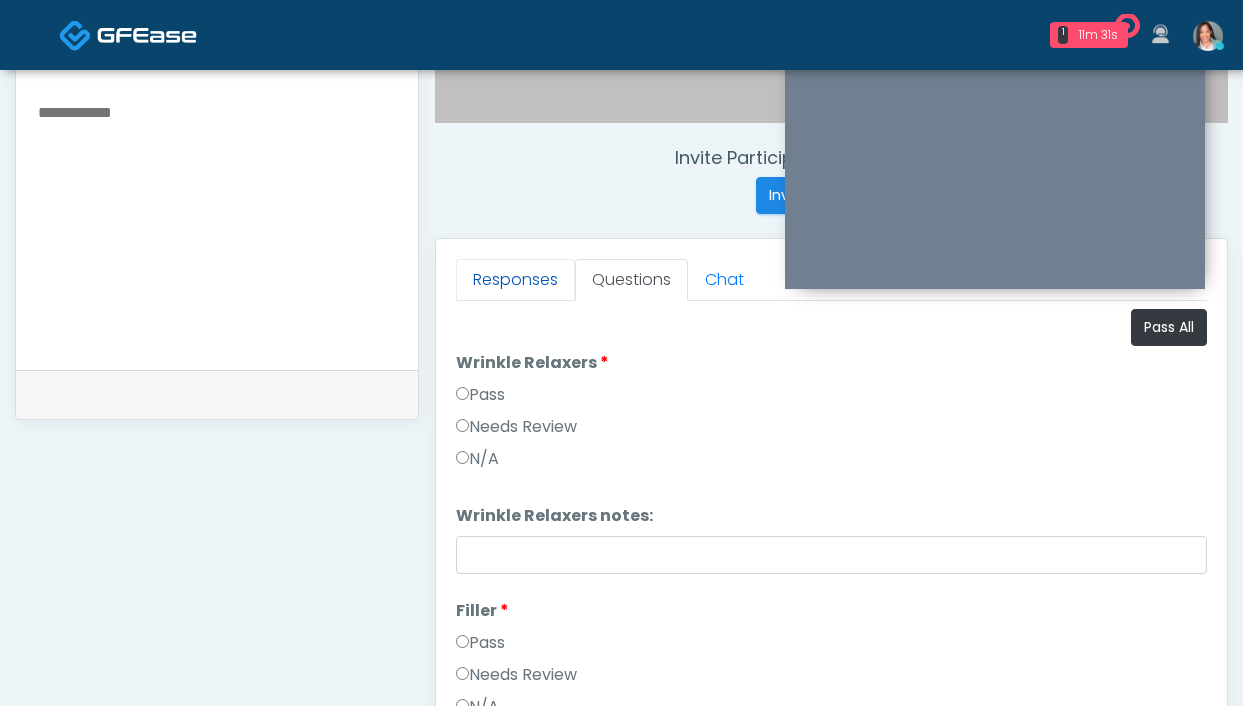 click on "Responses" at bounding box center (515, 280) 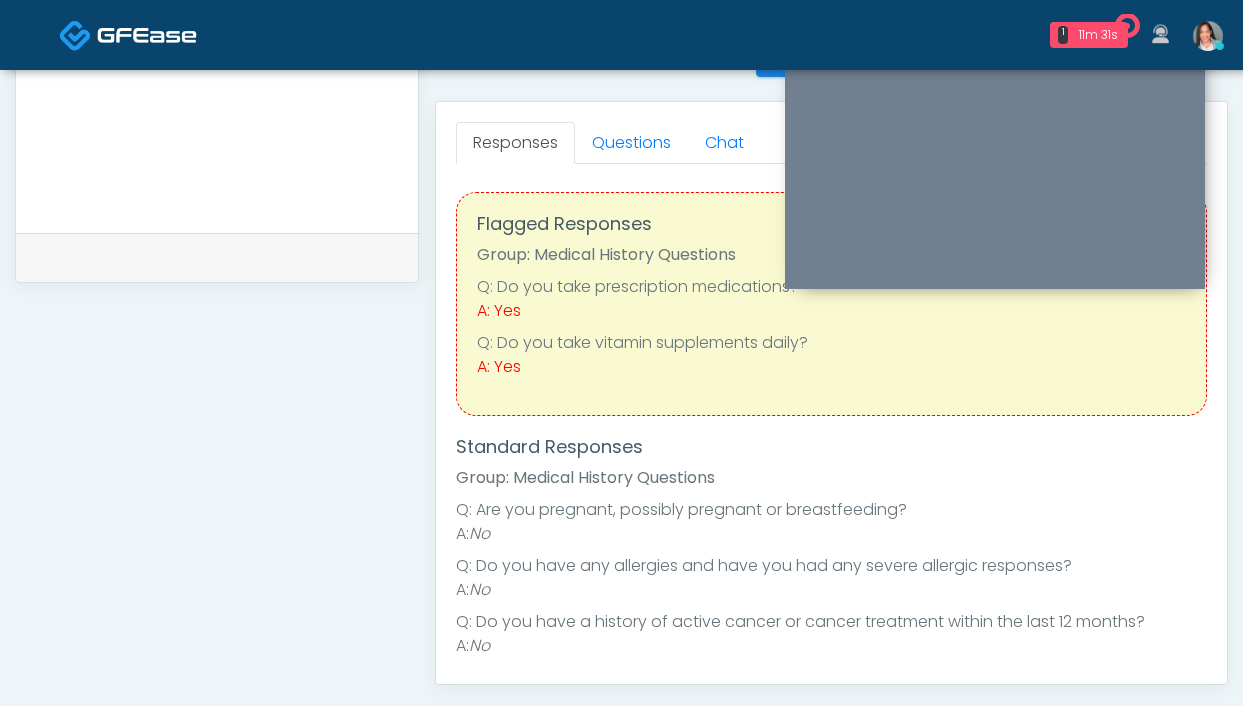 scroll, scrollTop: 843, scrollLeft: 0, axis: vertical 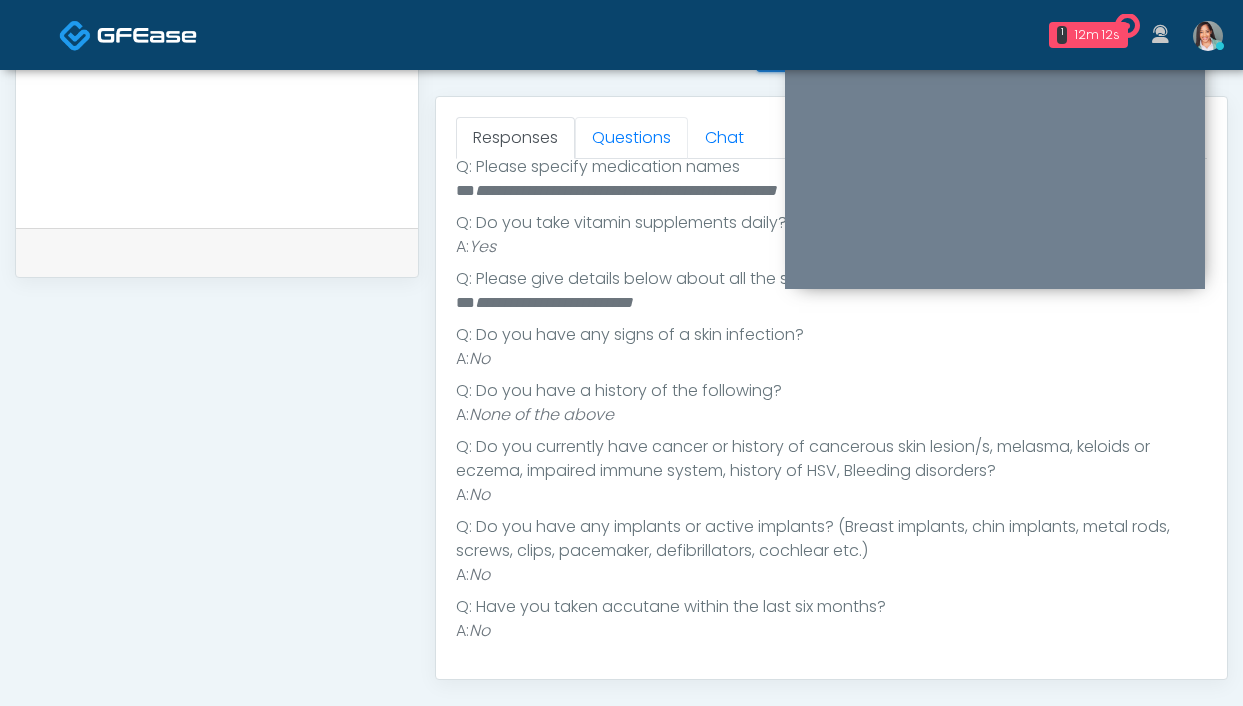 drag, startPoint x: 630, startPoint y: 129, endPoint x: 633, endPoint y: 163, distance: 34.132095 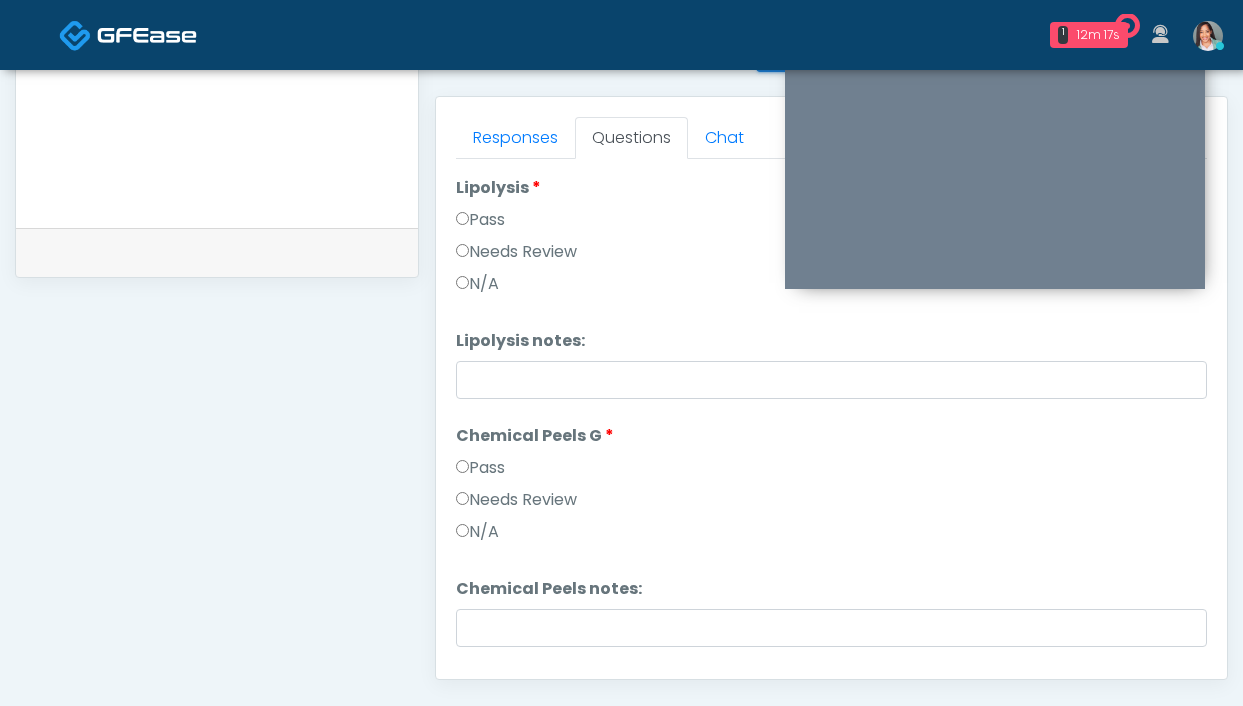 scroll, scrollTop: 1323, scrollLeft: 0, axis: vertical 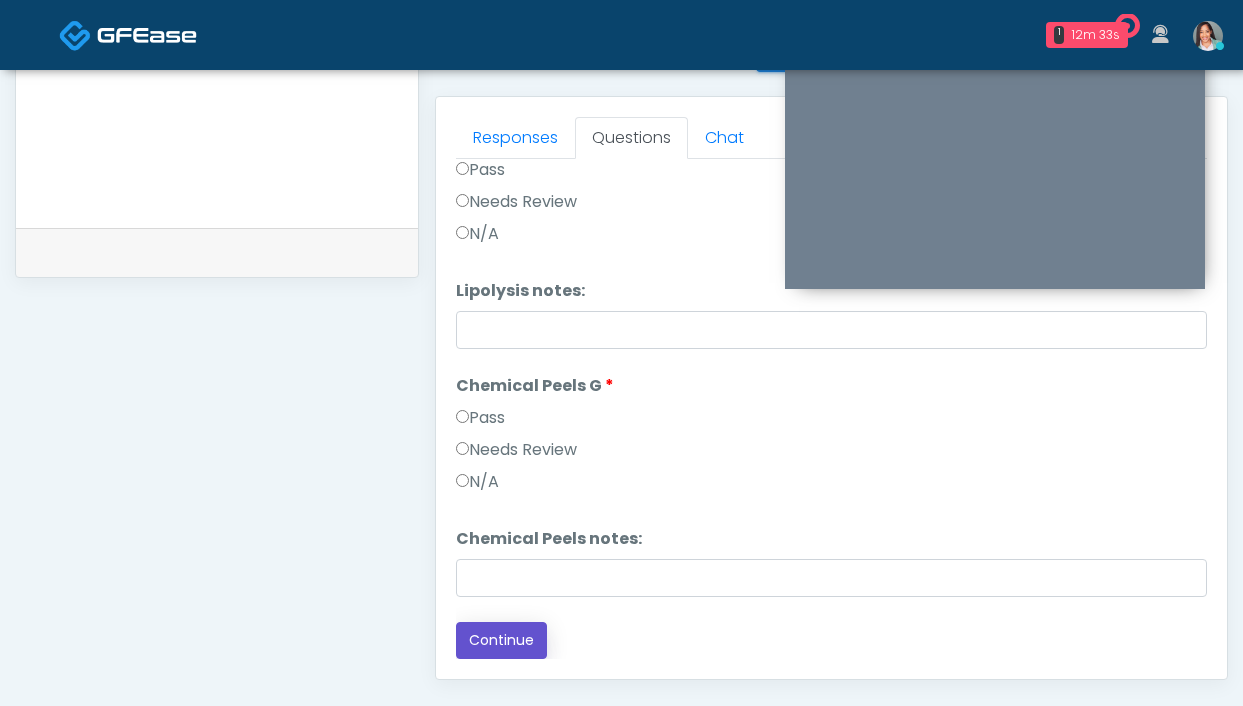 click on "Continue" at bounding box center [501, 640] 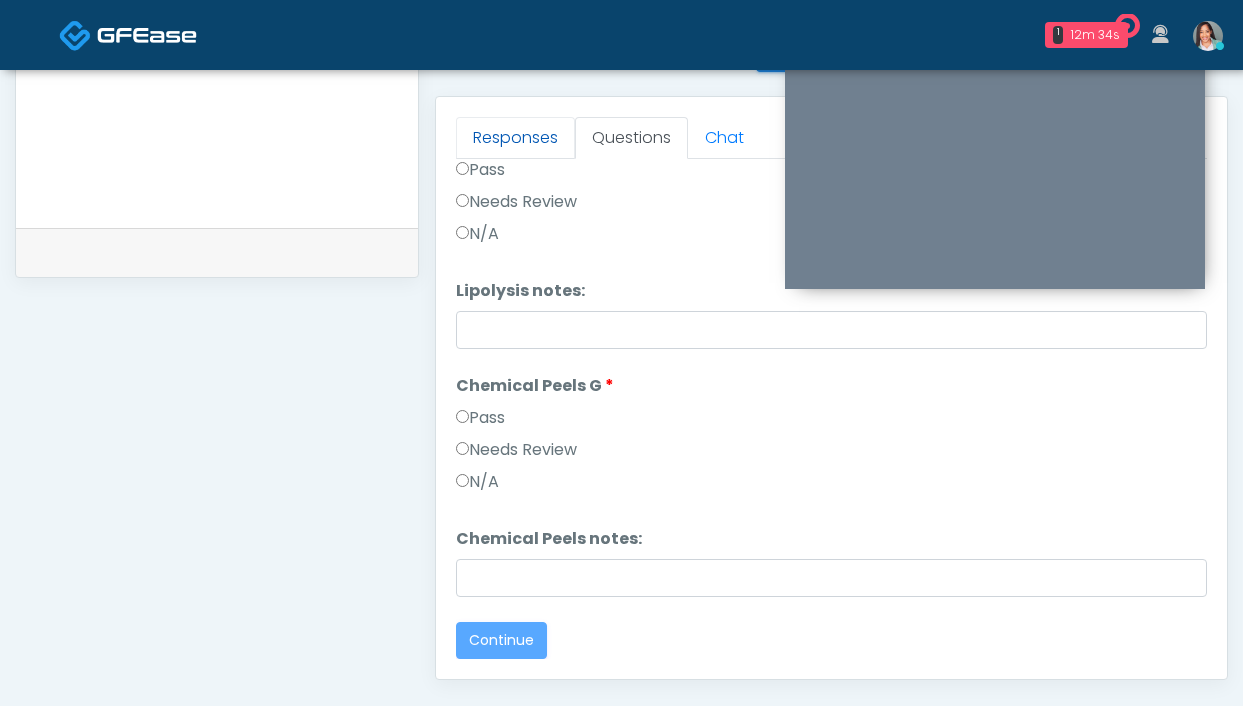 click on "Responses" at bounding box center (515, 138) 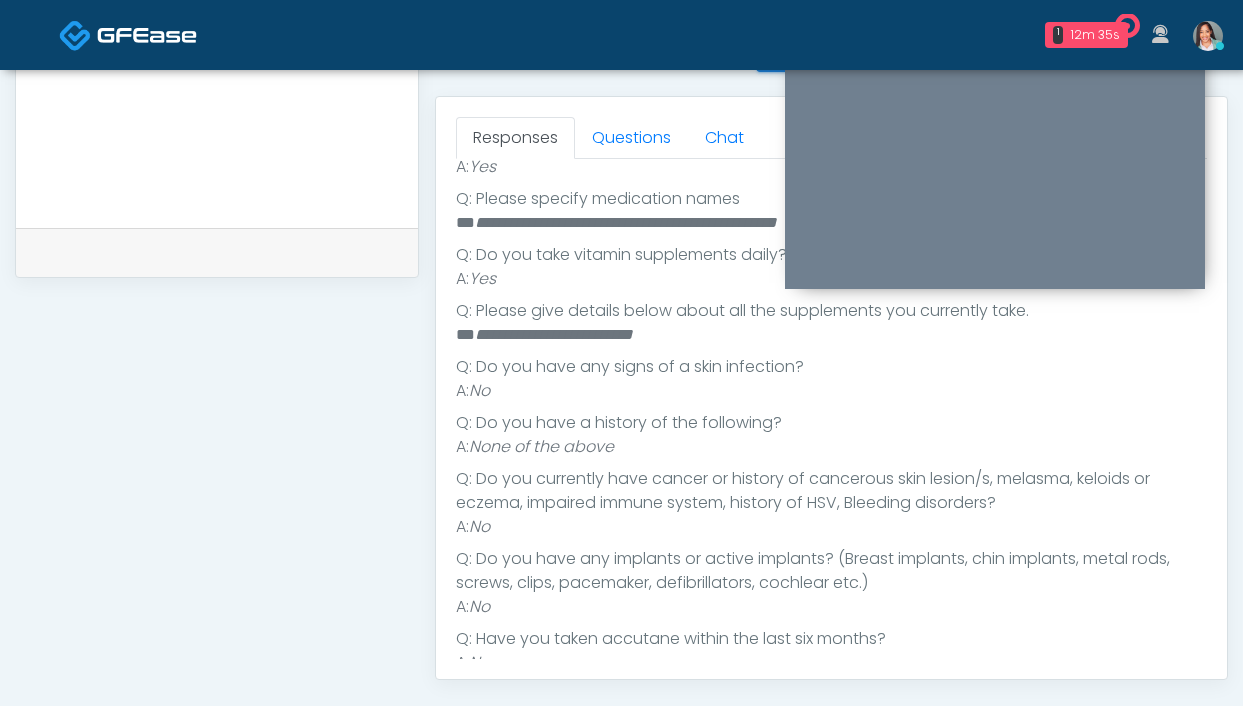 scroll, scrollTop: 300, scrollLeft: 0, axis: vertical 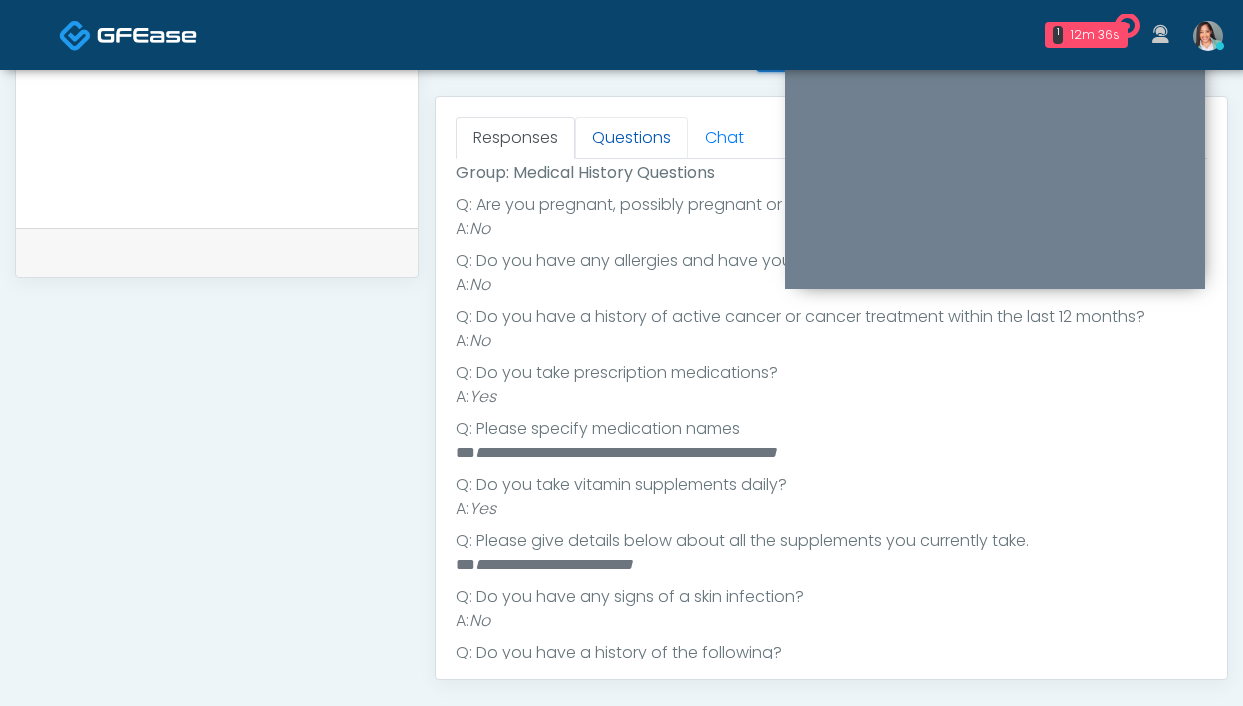 click on "Questions" at bounding box center [631, 138] 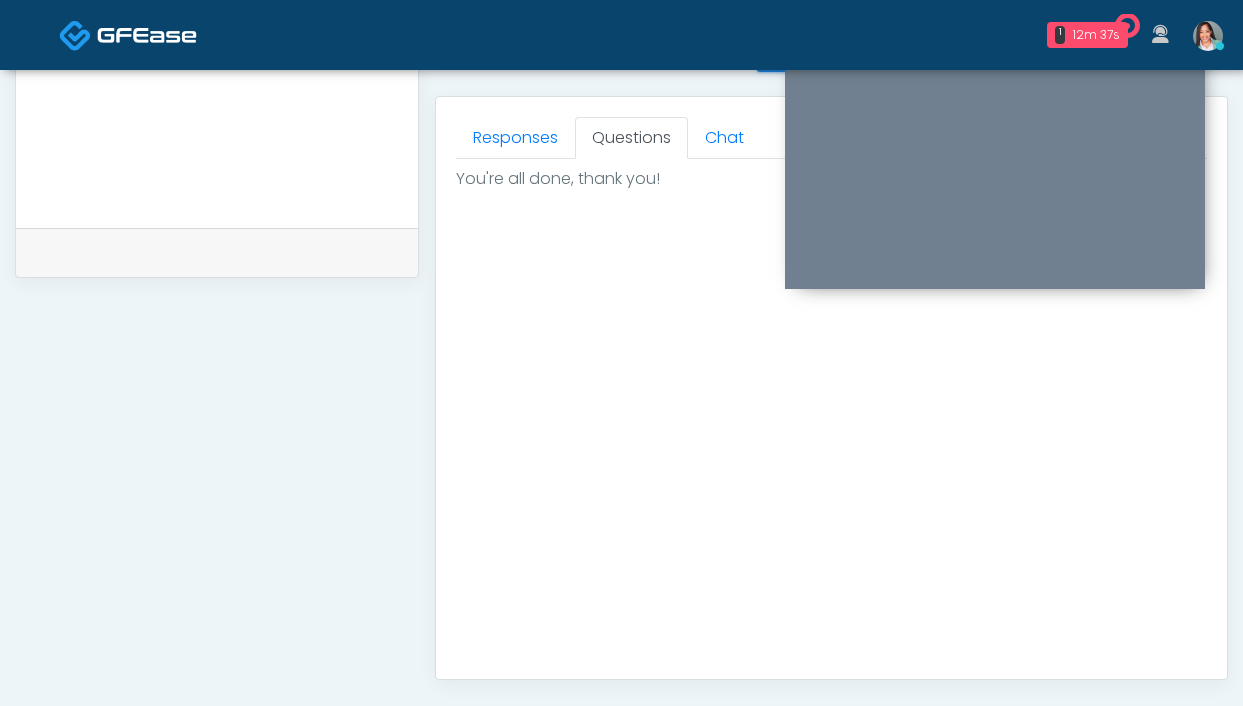 scroll, scrollTop: 0, scrollLeft: 0, axis: both 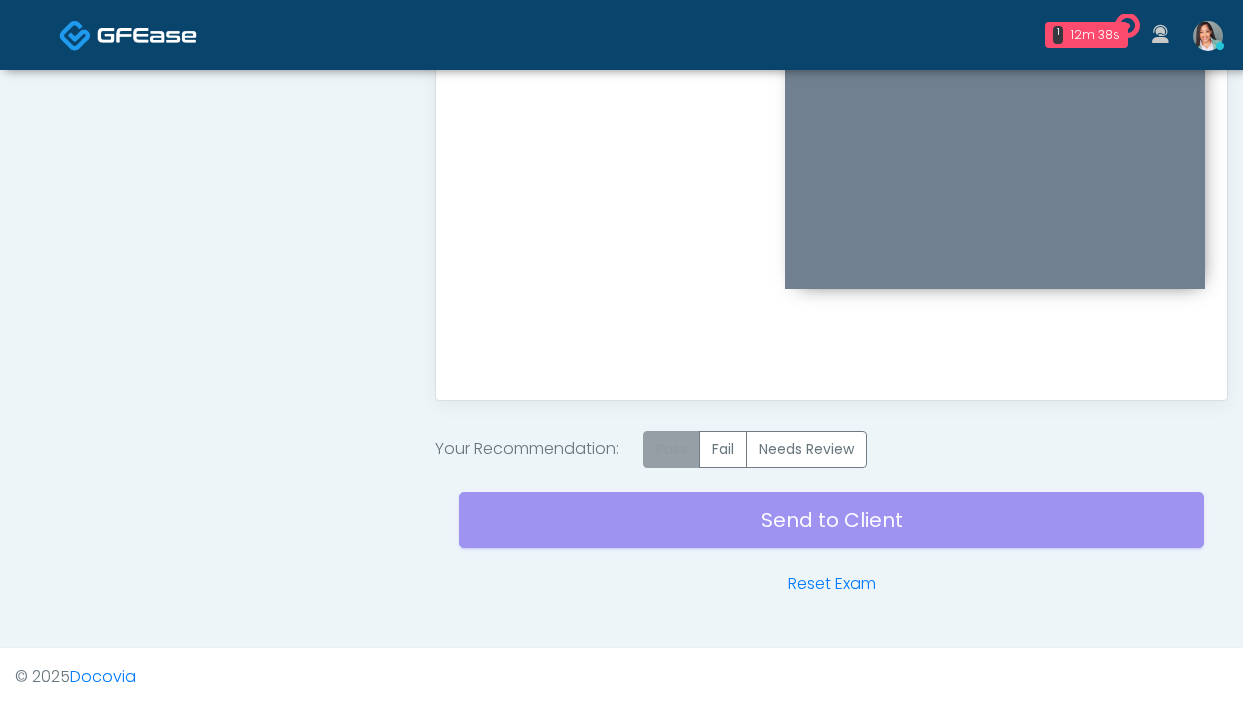 click on "Pass" at bounding box center [671, 449] 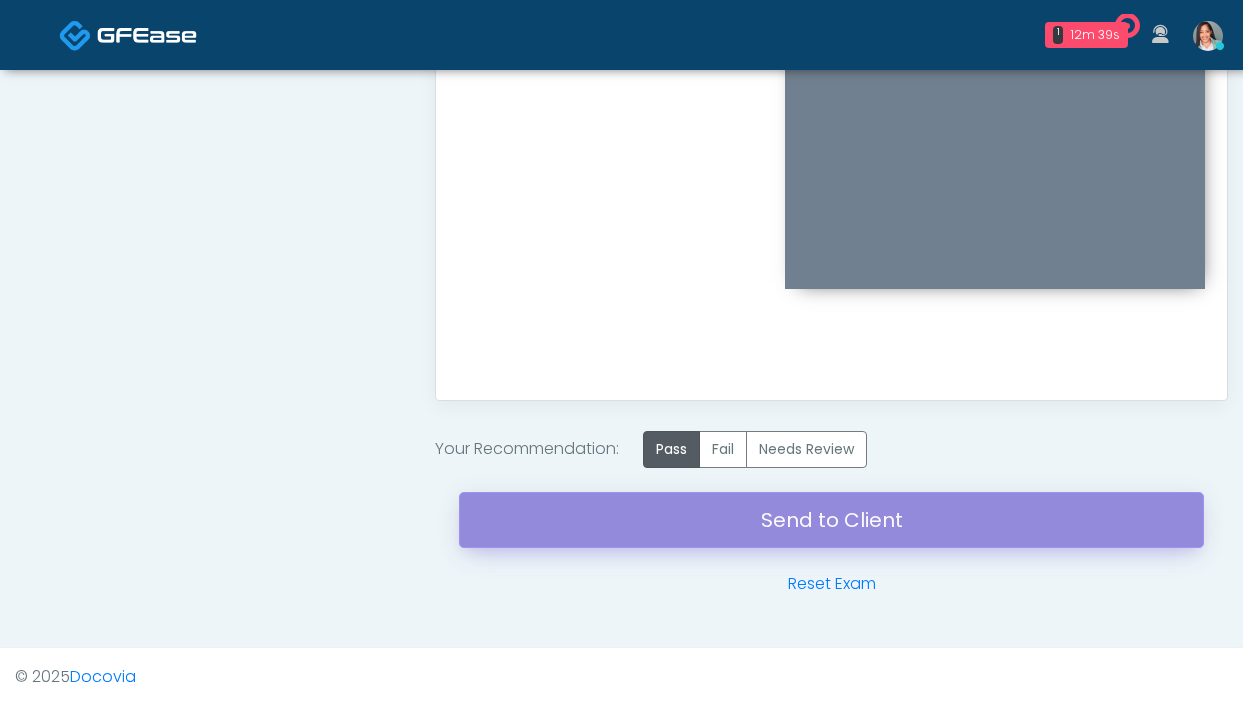 click on "Send to Client" at bounding box center [831, 520] 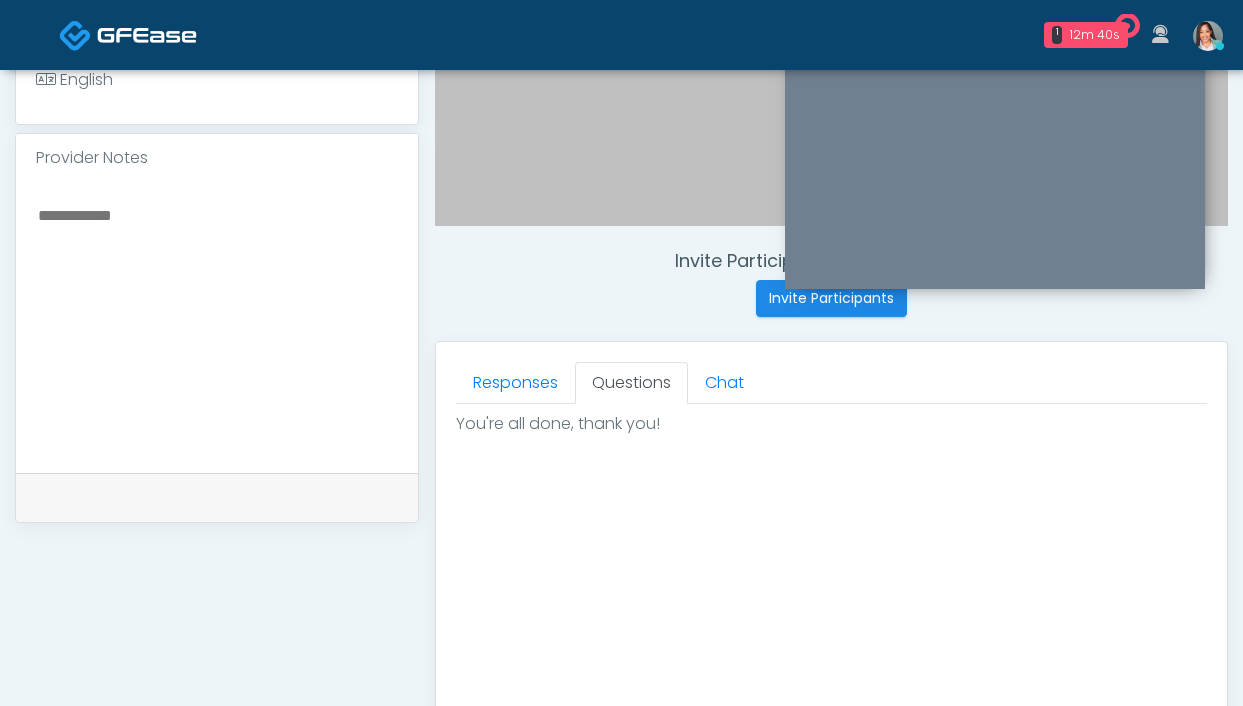 scroll, scrollTop: 0, scrollLeft: 0, axis: both 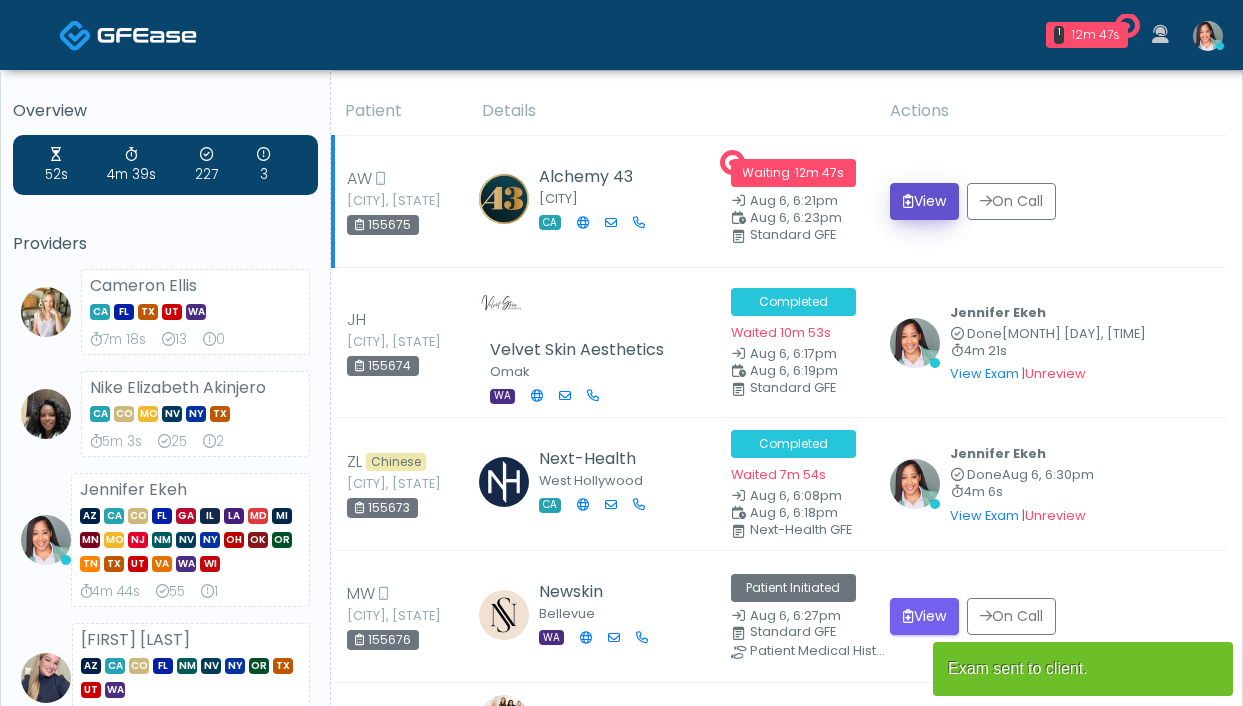 click at bounding box center [908, 201] 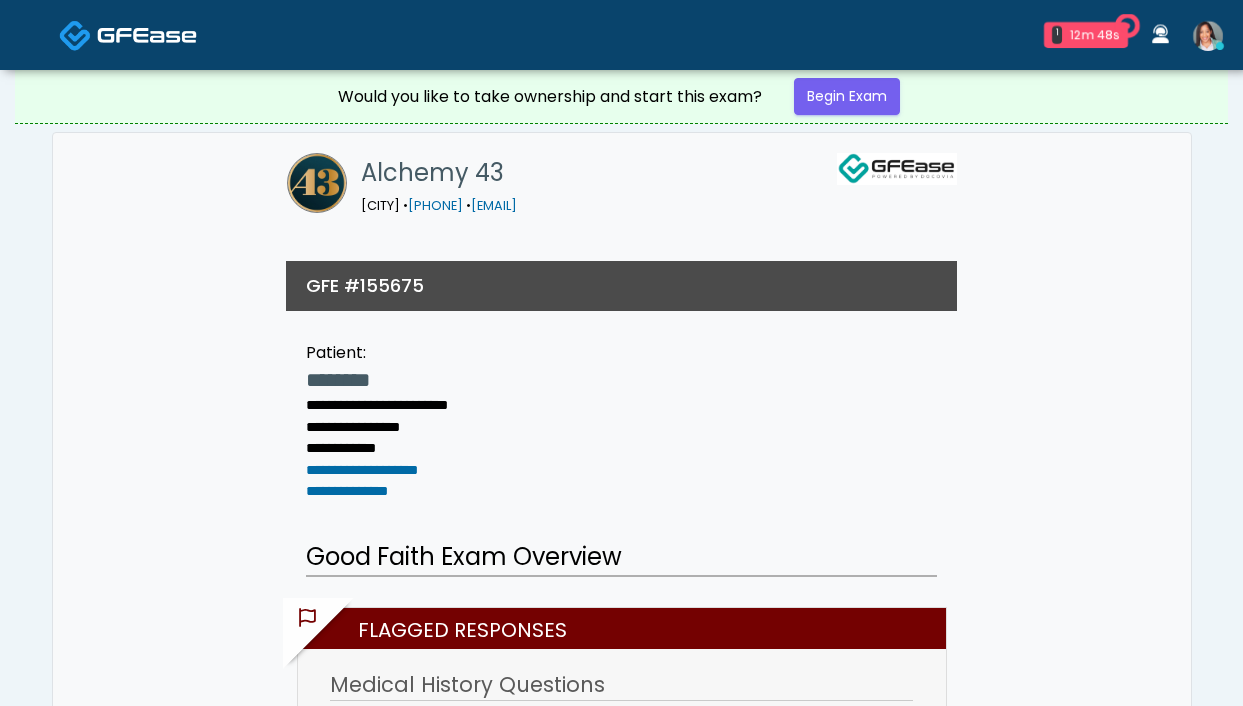 scroll, scrollTop: 0, scrollLeft: 0, axis: both 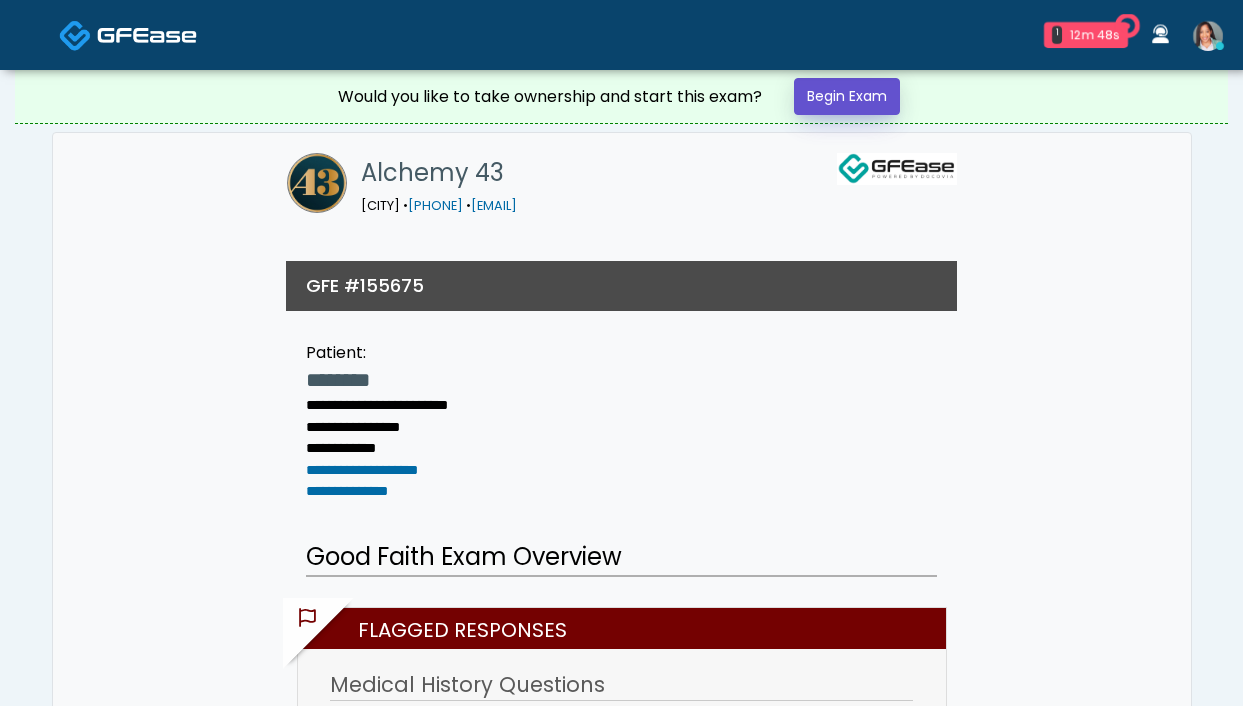 click on "Begin Exam" at bounding box center (847, 96) 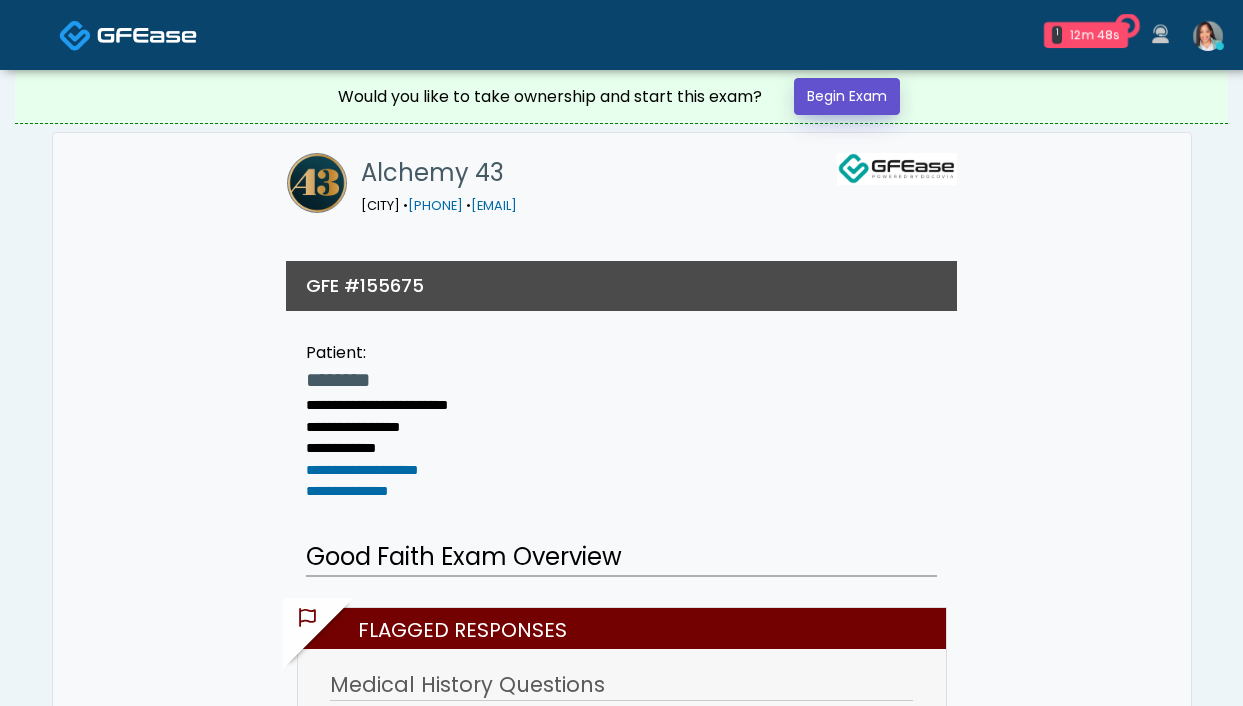 scroll, scrollTop: 0, scrollLeft: 0, axis: both 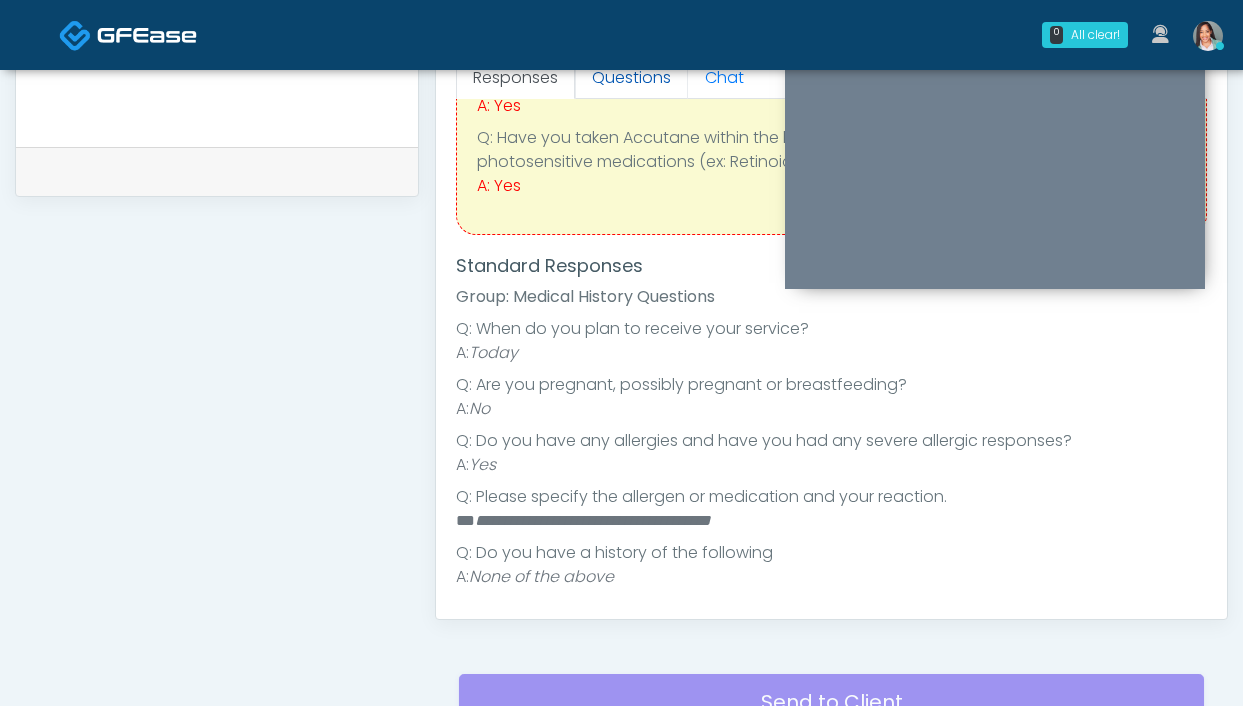click on "Questions" at bounding box center [631, 78] 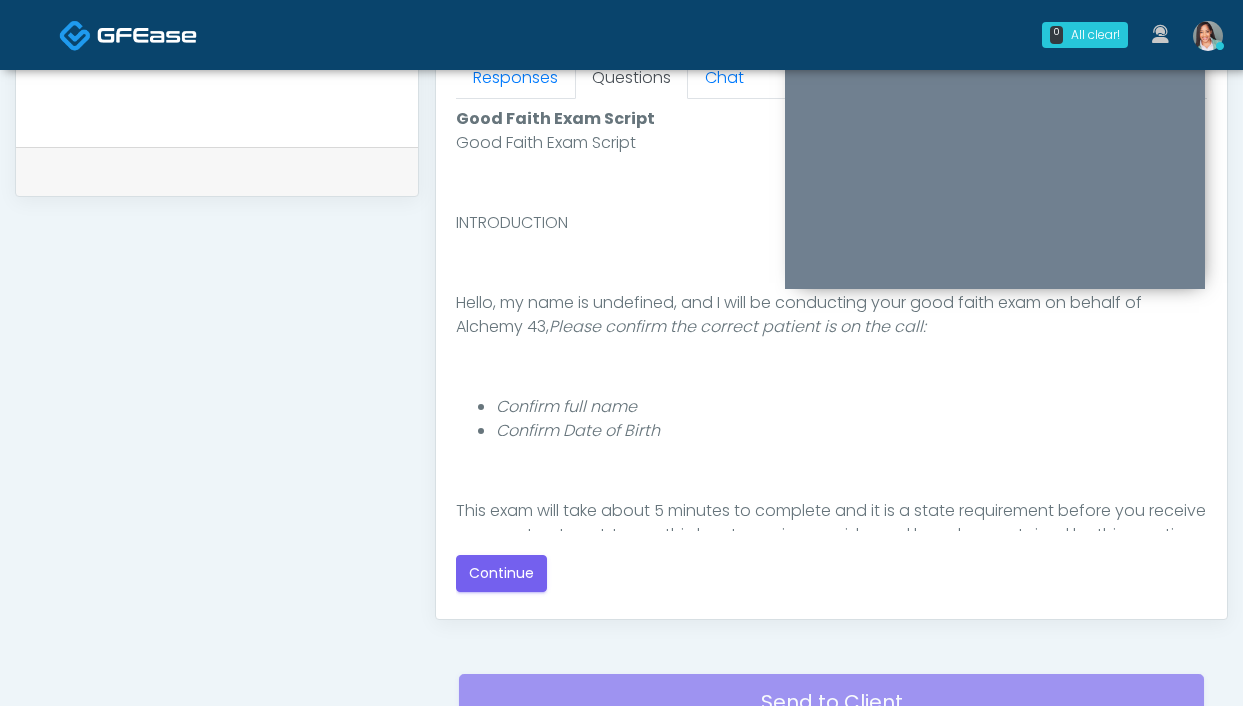 scroll, scrollTop: 0, scrollLeft: 0, axis: both 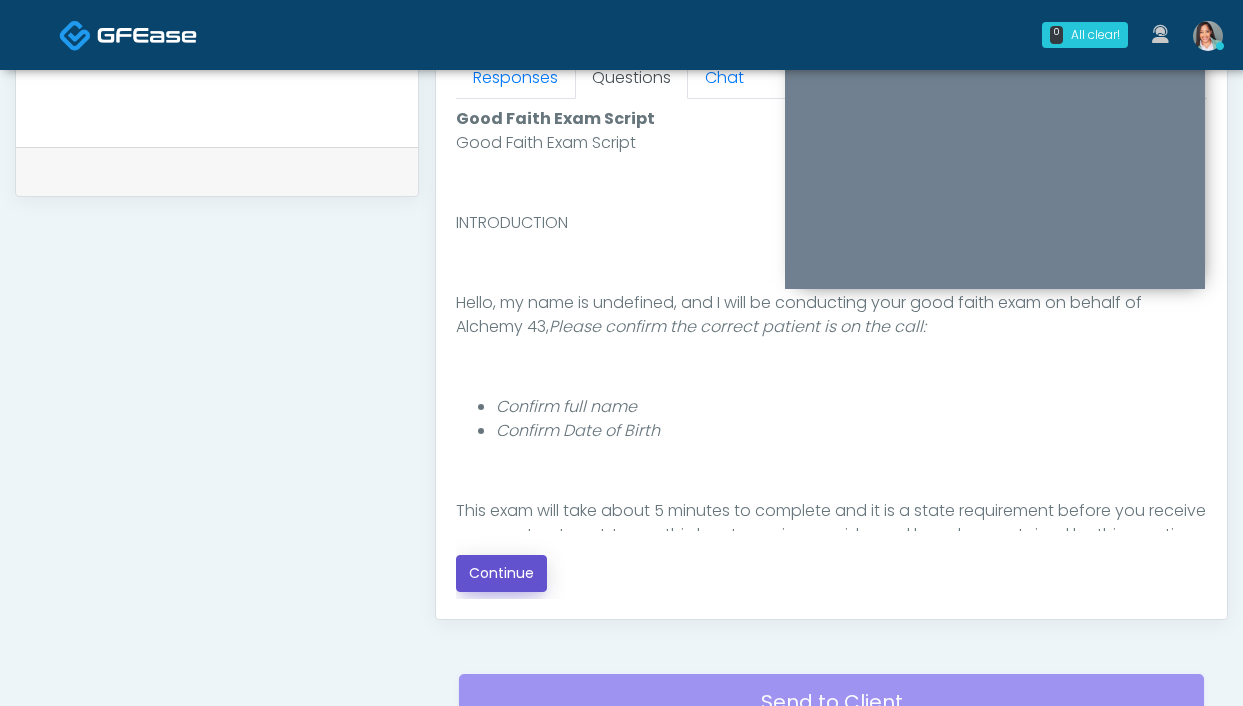 click on "Continue" at bounding box center [501, 573] 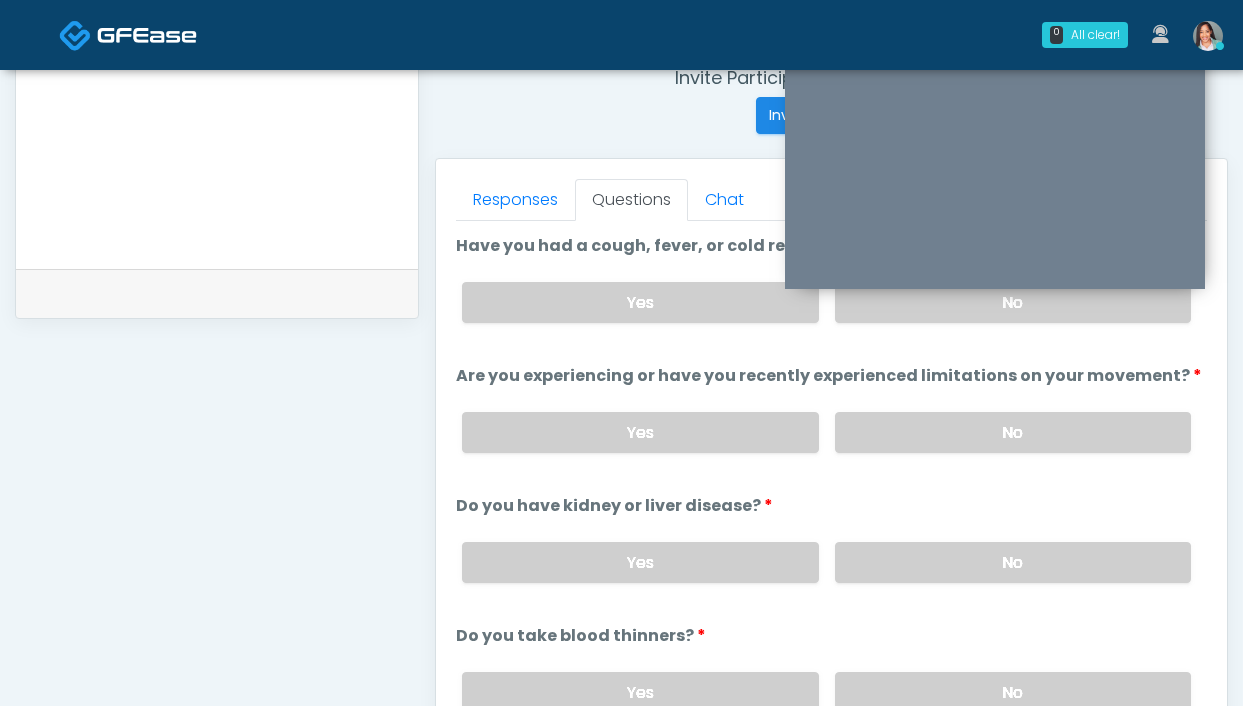 scroll, scrollTop: 683, scrollLeft: 0, axis: vertical 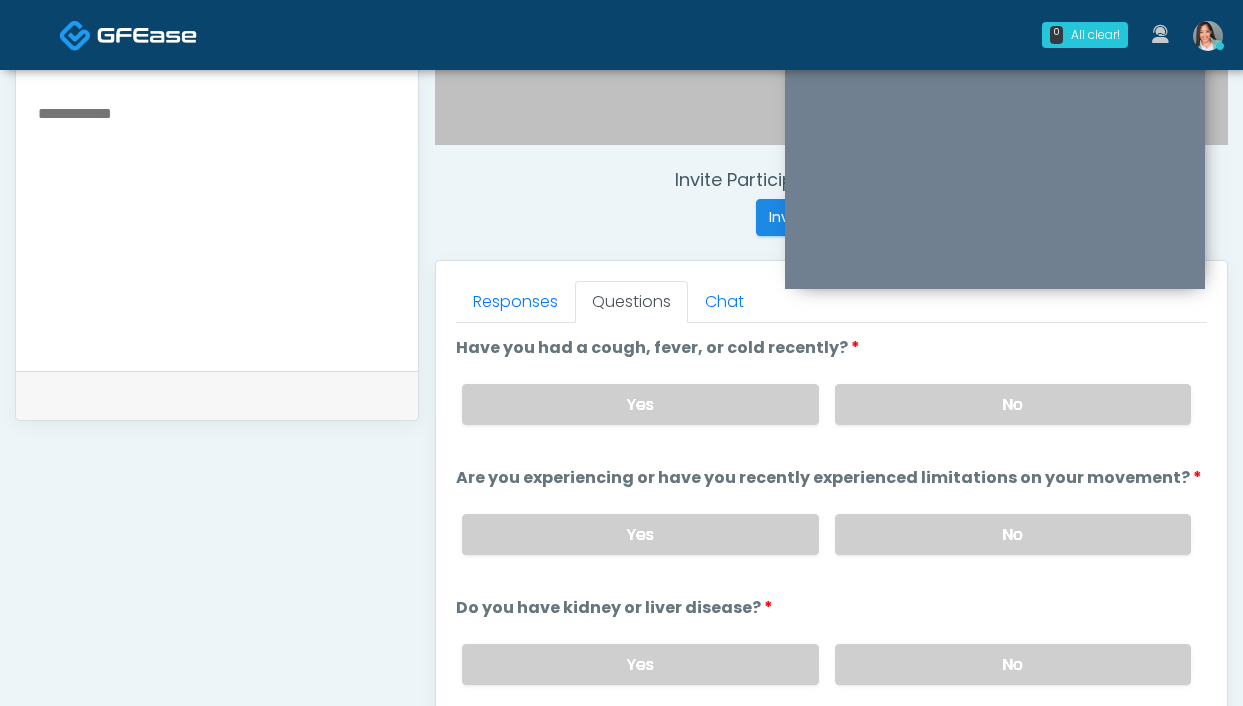 drag, startPoint x: 865, startPoint y: 414, endPoint x: 899, endPoint y: 466, distance: 62.1289 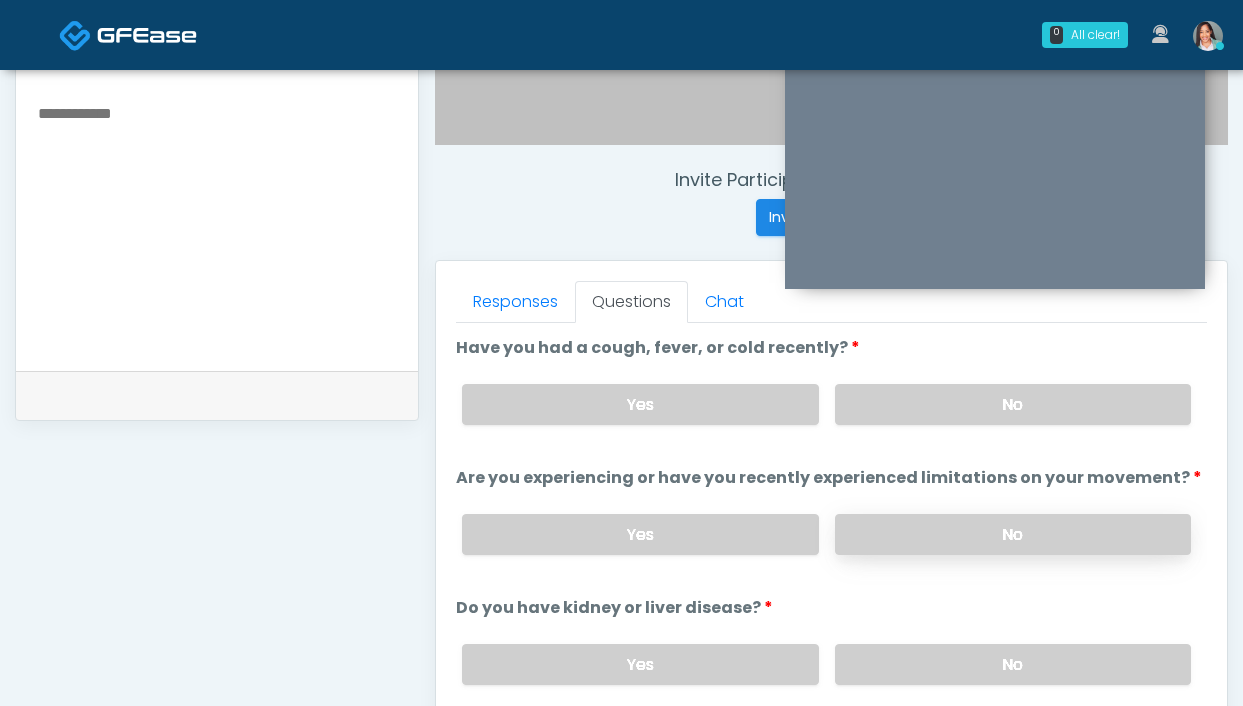 click on "No" at bounding box center [1013, 534] 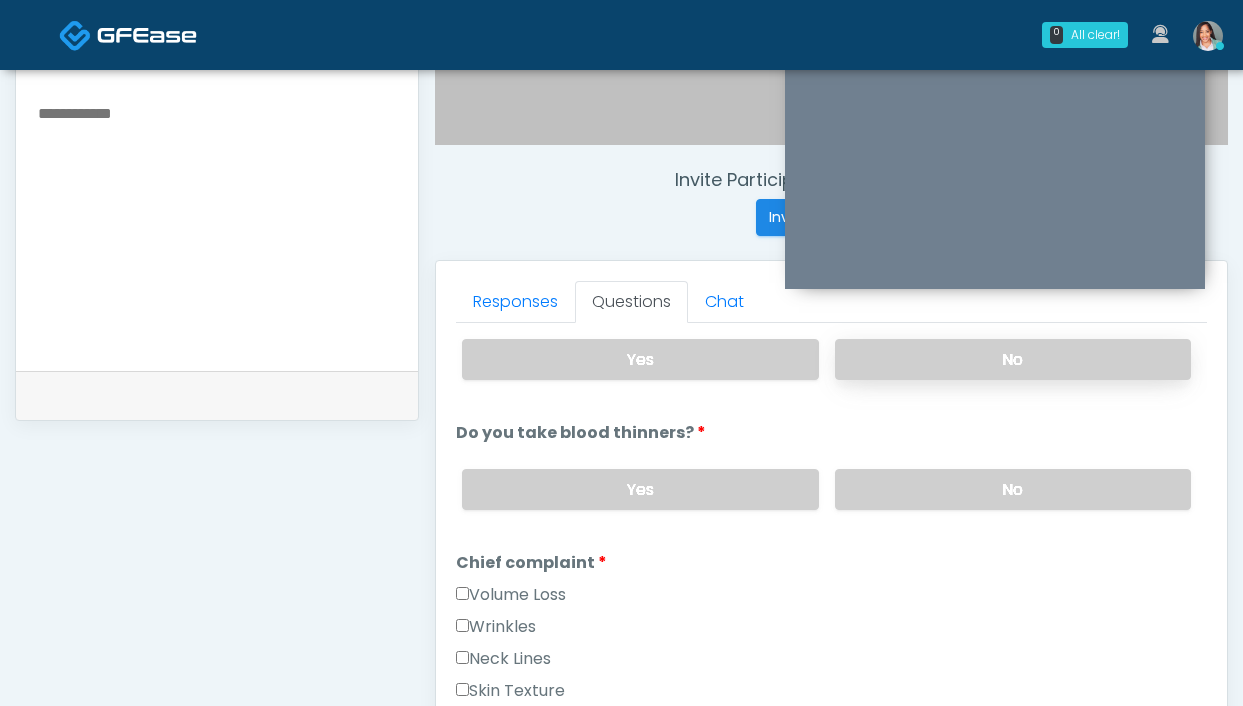 click on "No" at bounding box center (1013, 359) 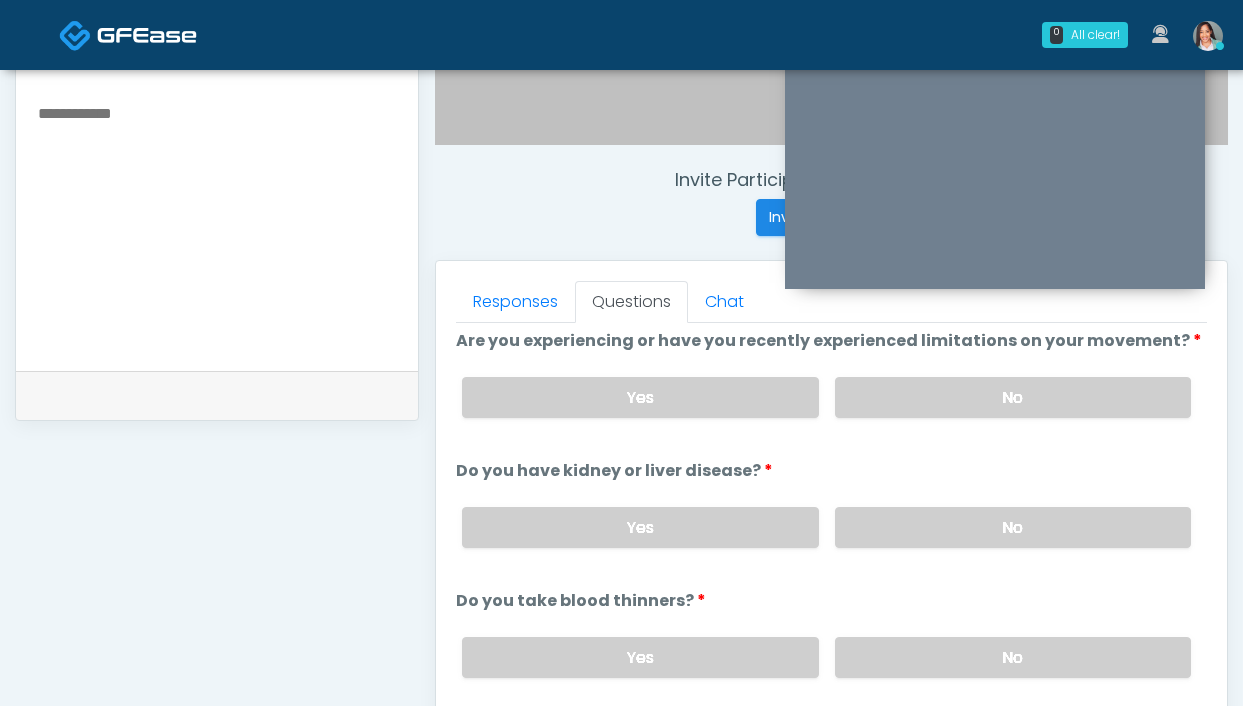 scroll, scrollTop: 372, scrollLeft: 0, axis: vertical 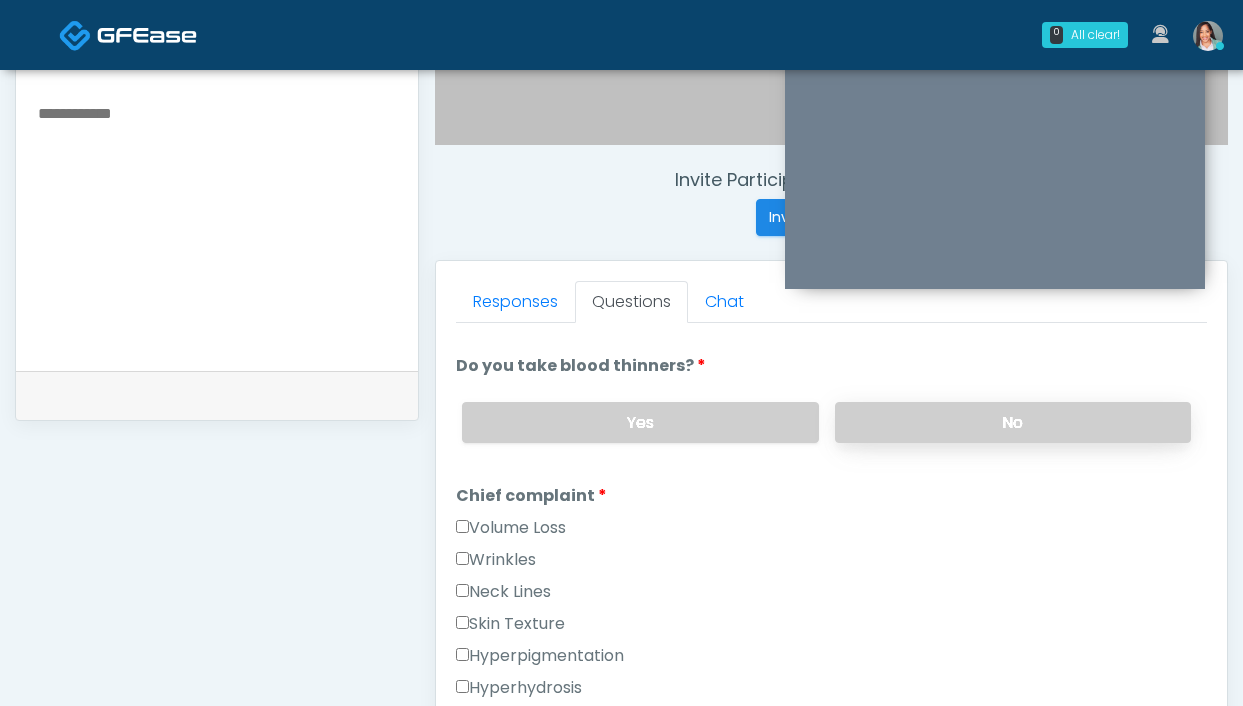 drag, startPoint x: 920, startPoint y: 433, endPoint x: 904, endPoint y: 438, distance: 16.763054 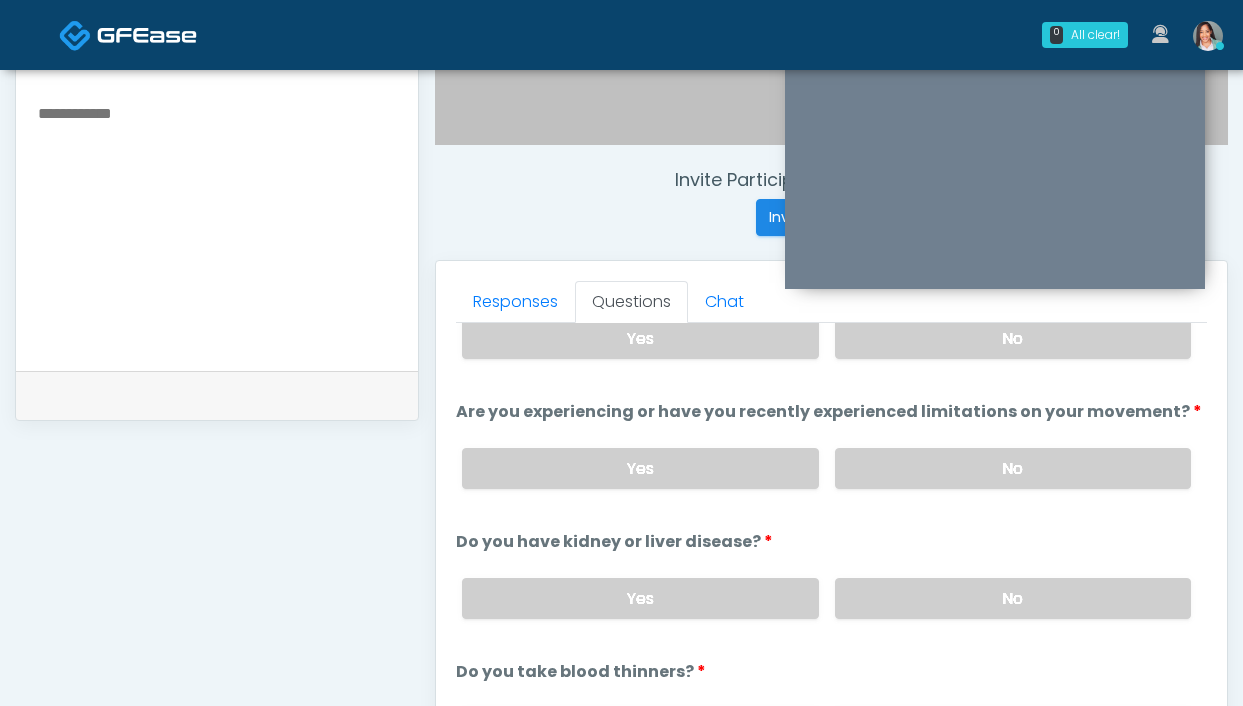 scroll, scrollTop: 0, scrollLeft: 0, axis: both 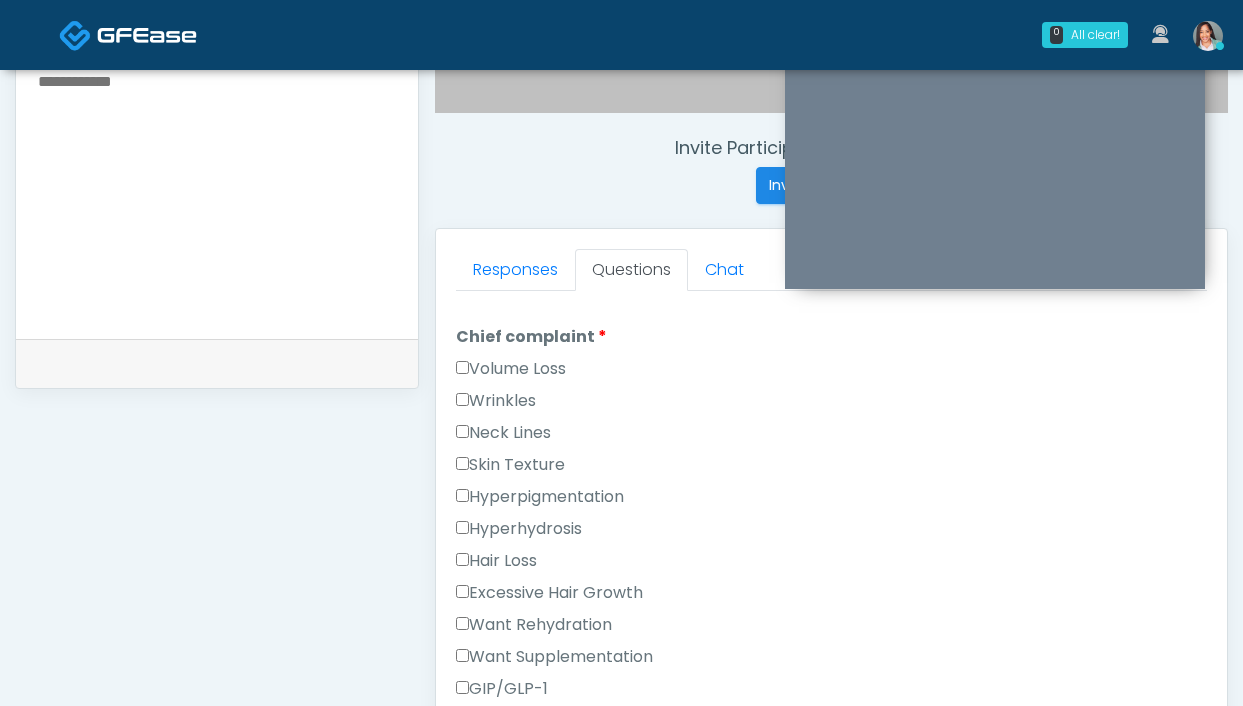 click on "Wrinkles" at bounding box center [496, 401] 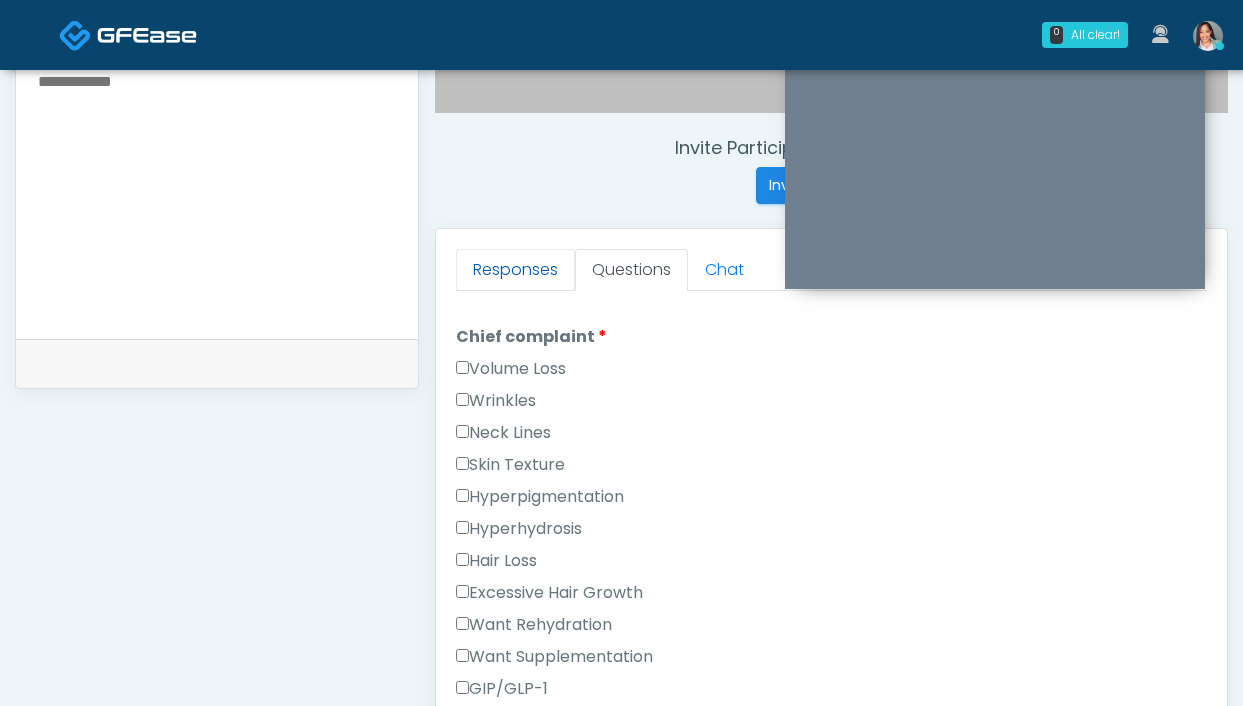 click on "Responses" at bounding box center (515, 270) 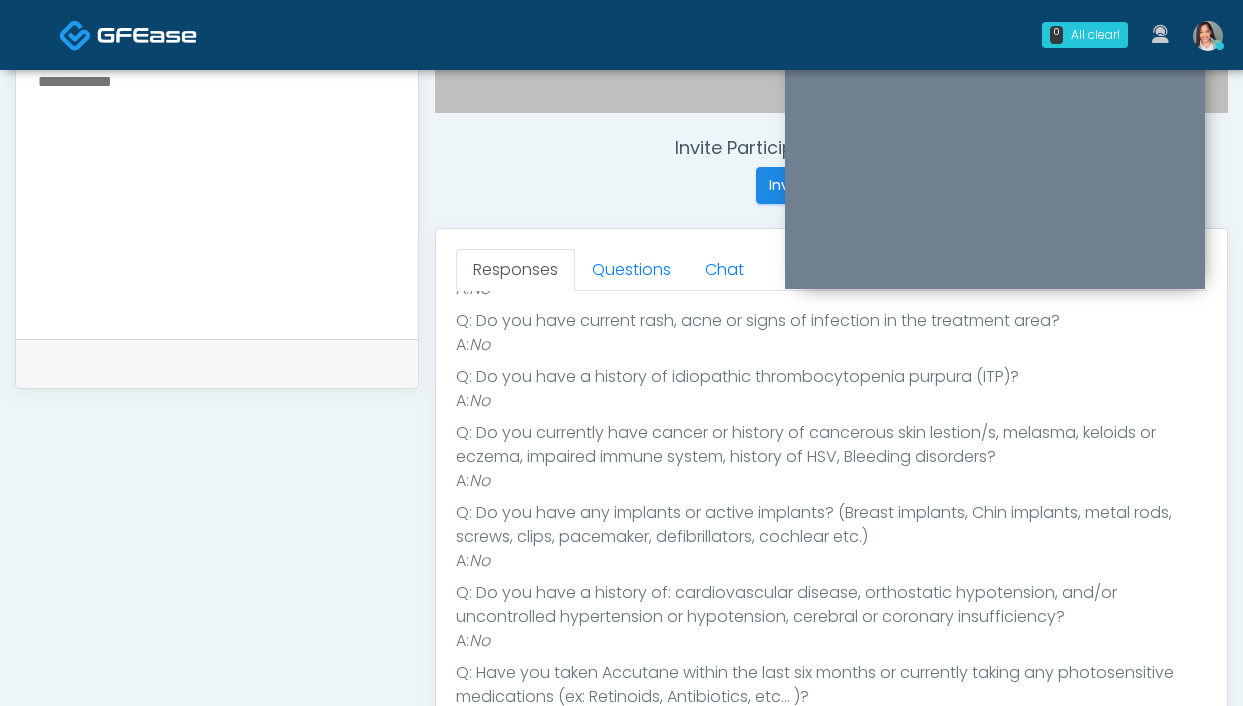 scroll, scrollTop: 914, scrollLeft: 0, axis: vertical 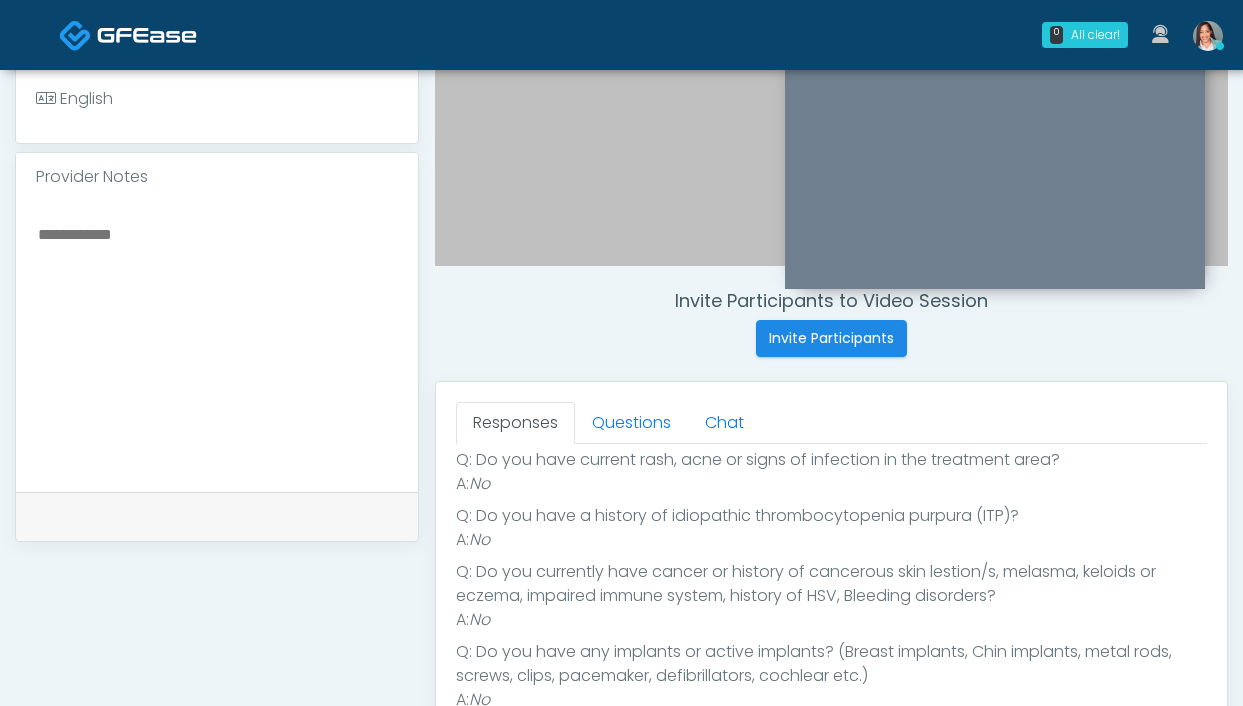 click at bounding box center [217, 343] 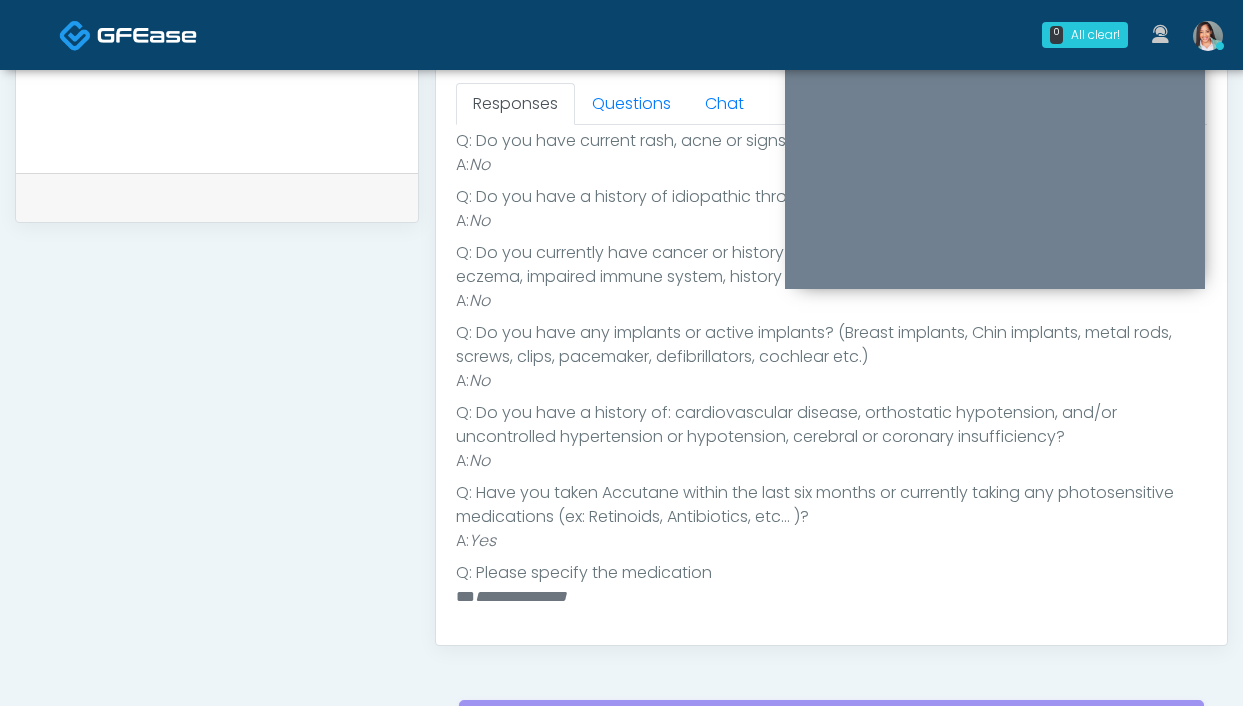 scroll, scrollTop: 857, scrollLeft: 0, axis: vertical 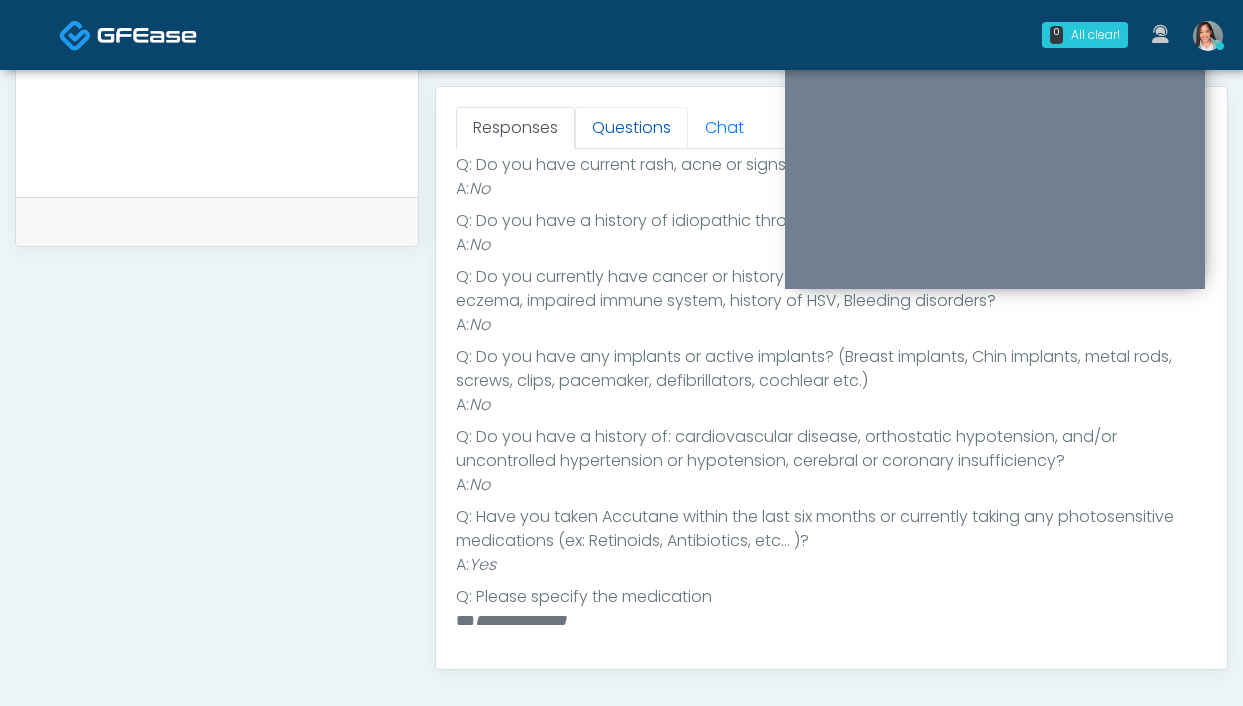 click on "Questions" at bounding box center [631, 128] 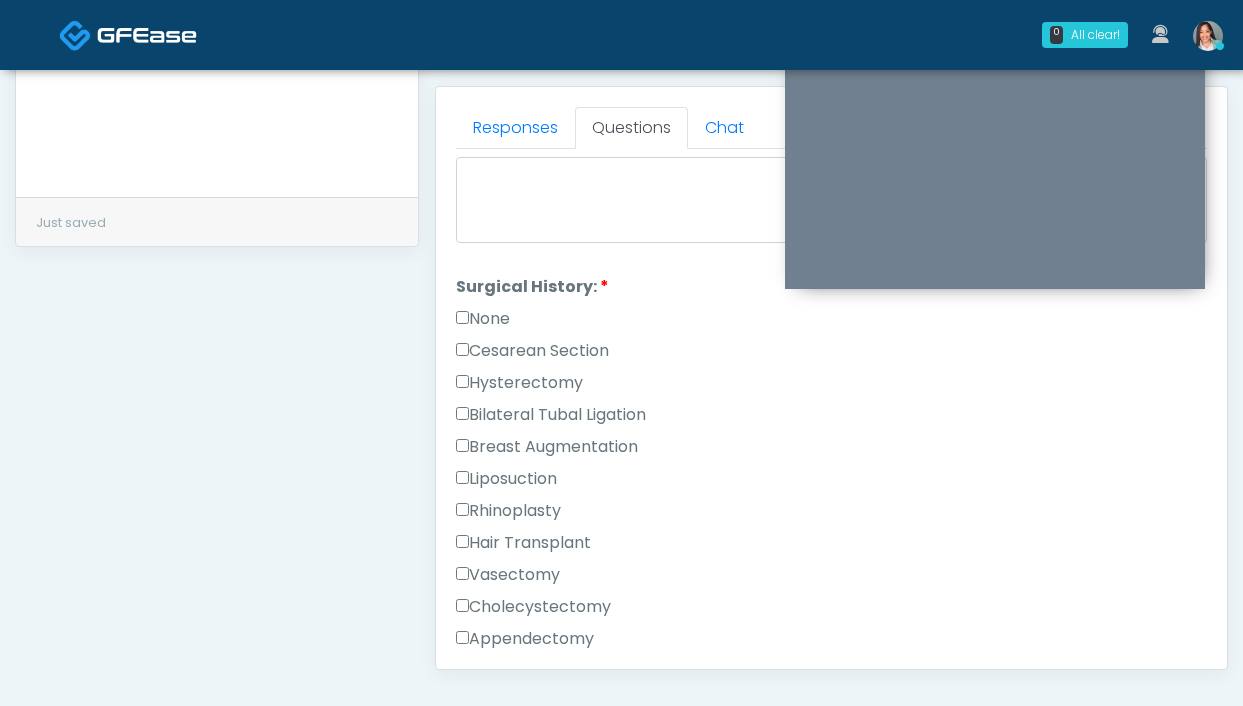 scroll, scrollTop: 998, scrollLeft: 0, axis: vertical 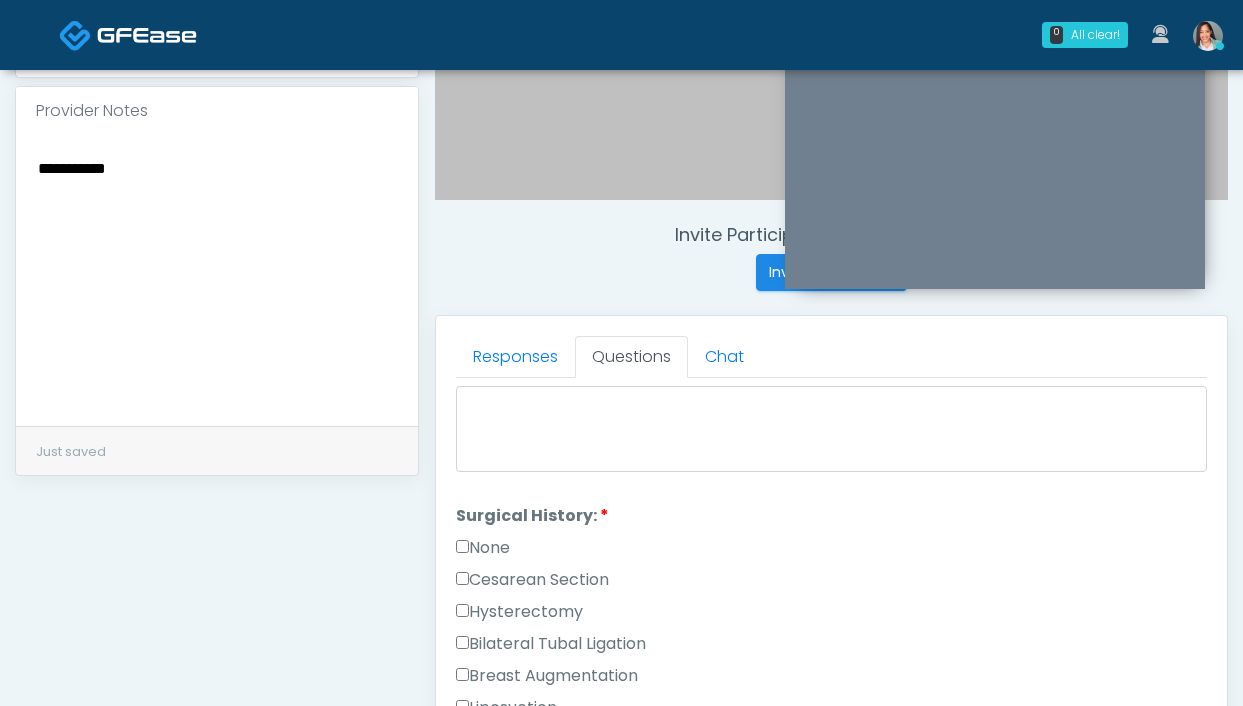 click on "**********" at bounding box center (217, 277) 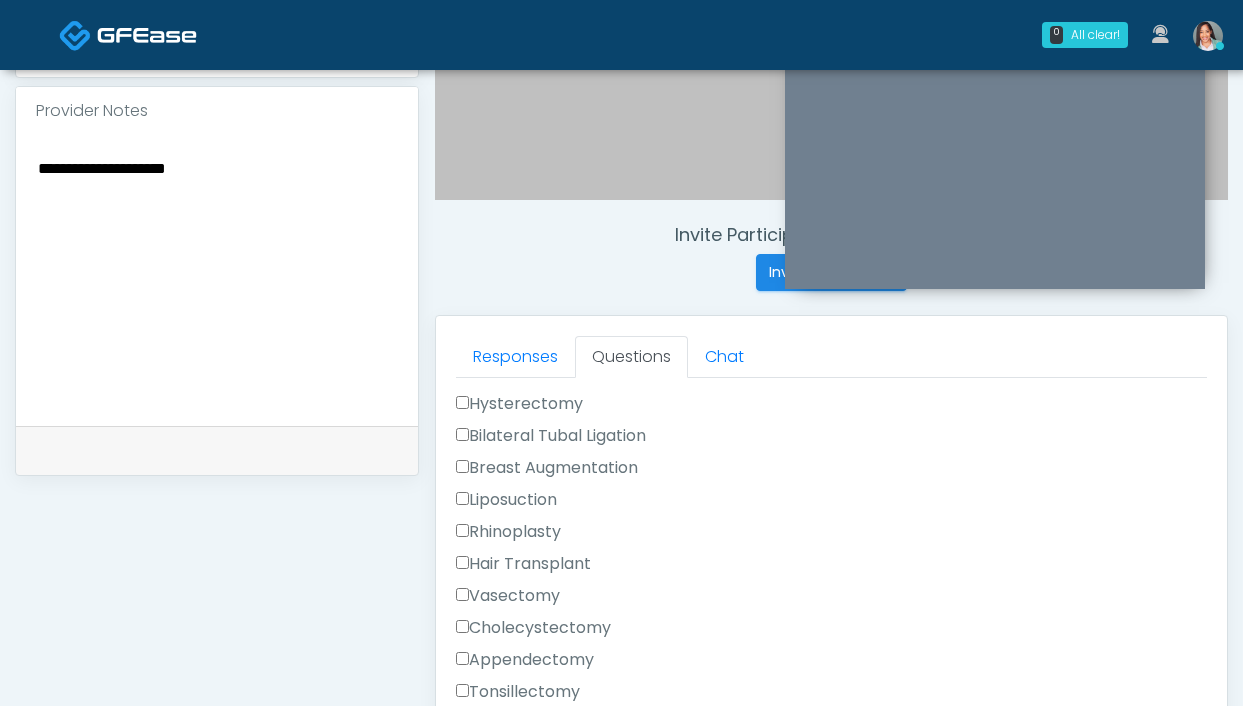 scroll, scrollTop: 1279, scrollLeft: 0, axis: vertical 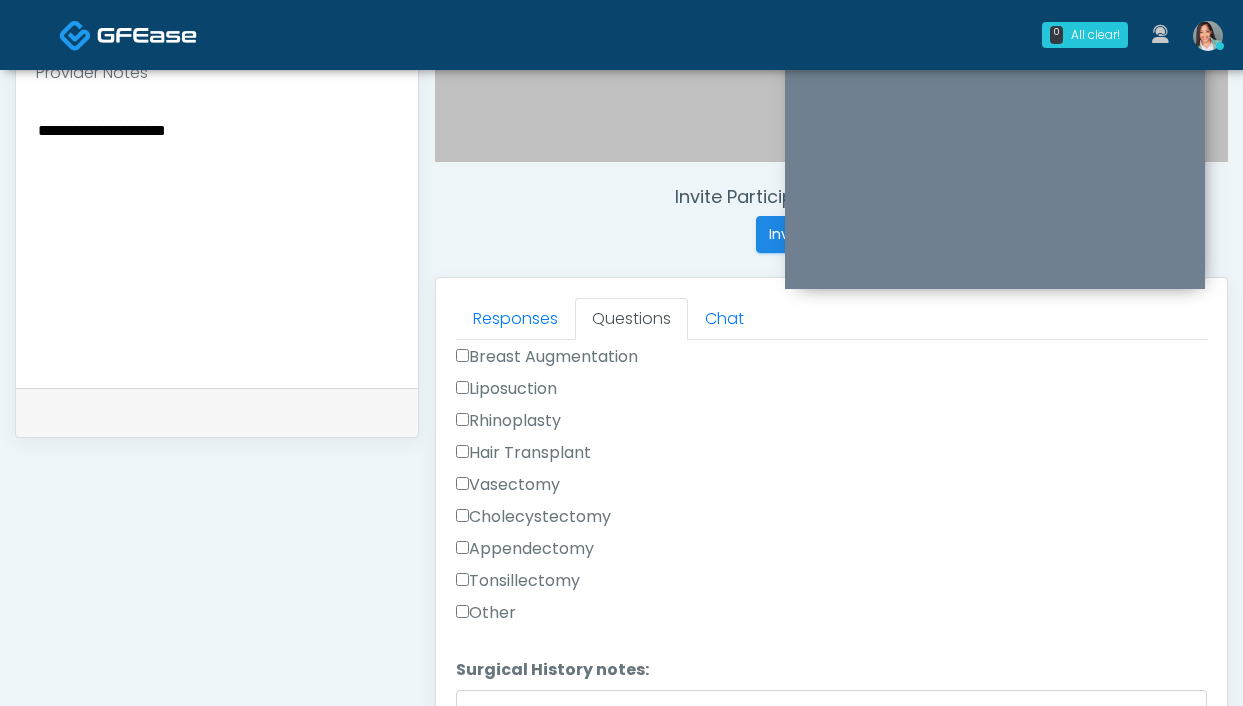 type on "**********" 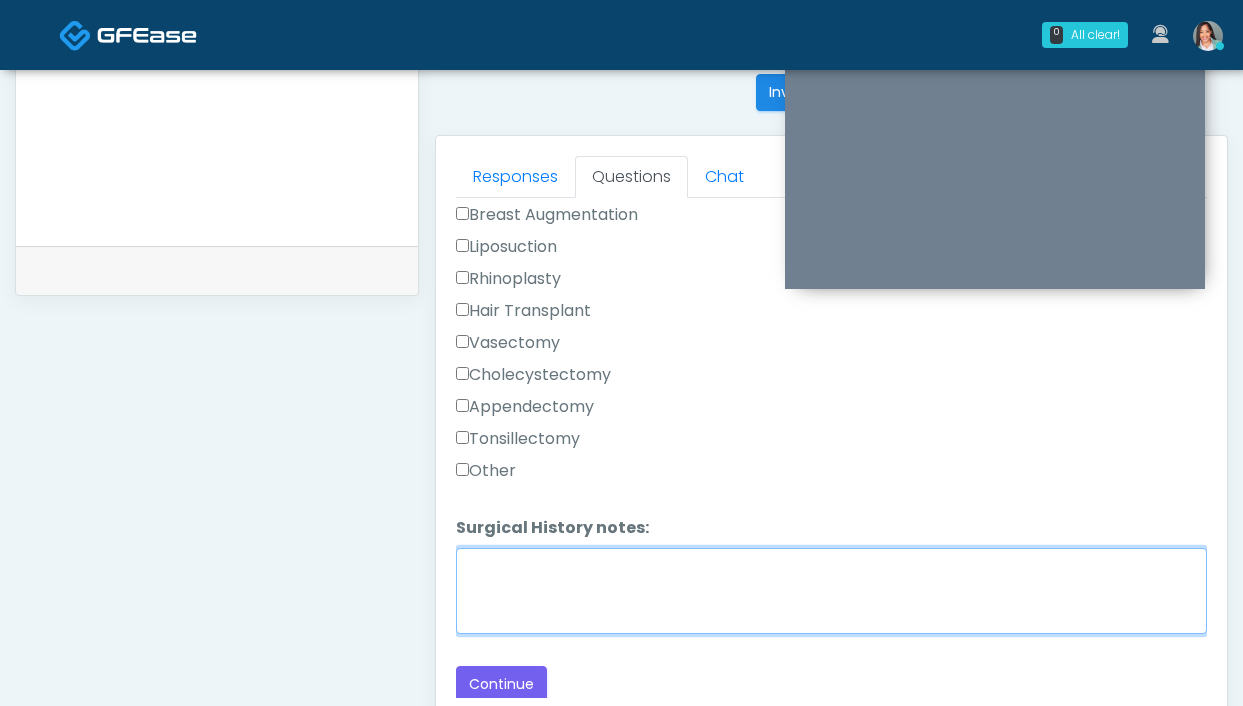 click on "Surgical History notes:" at bounding box center (831, 591) 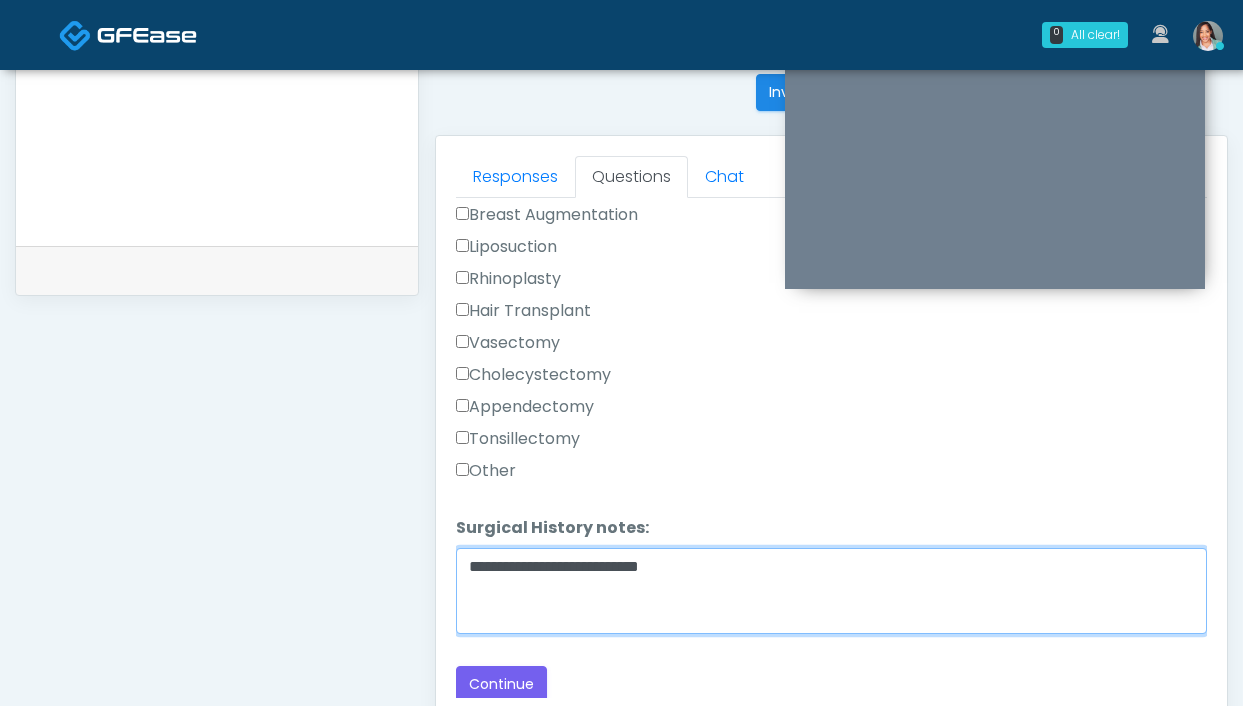 click on "**********" at bounding box center [831, 591] 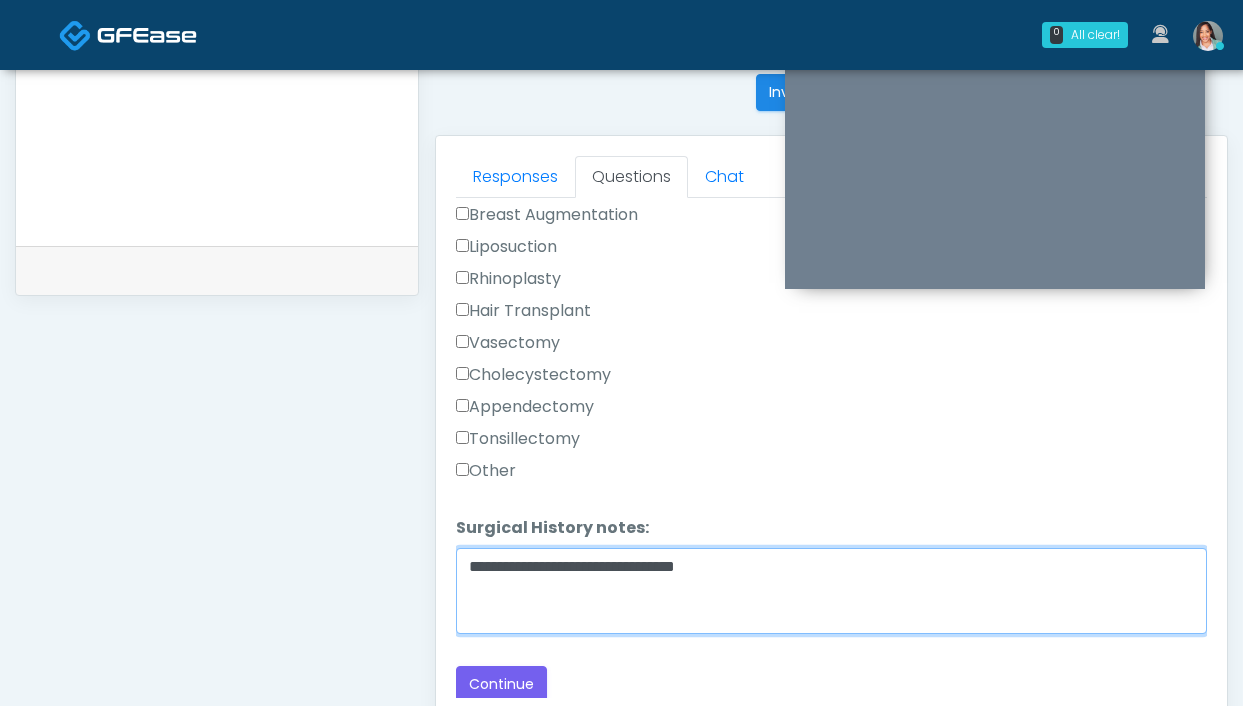 click on "**********" at bounding box center [831, 591] 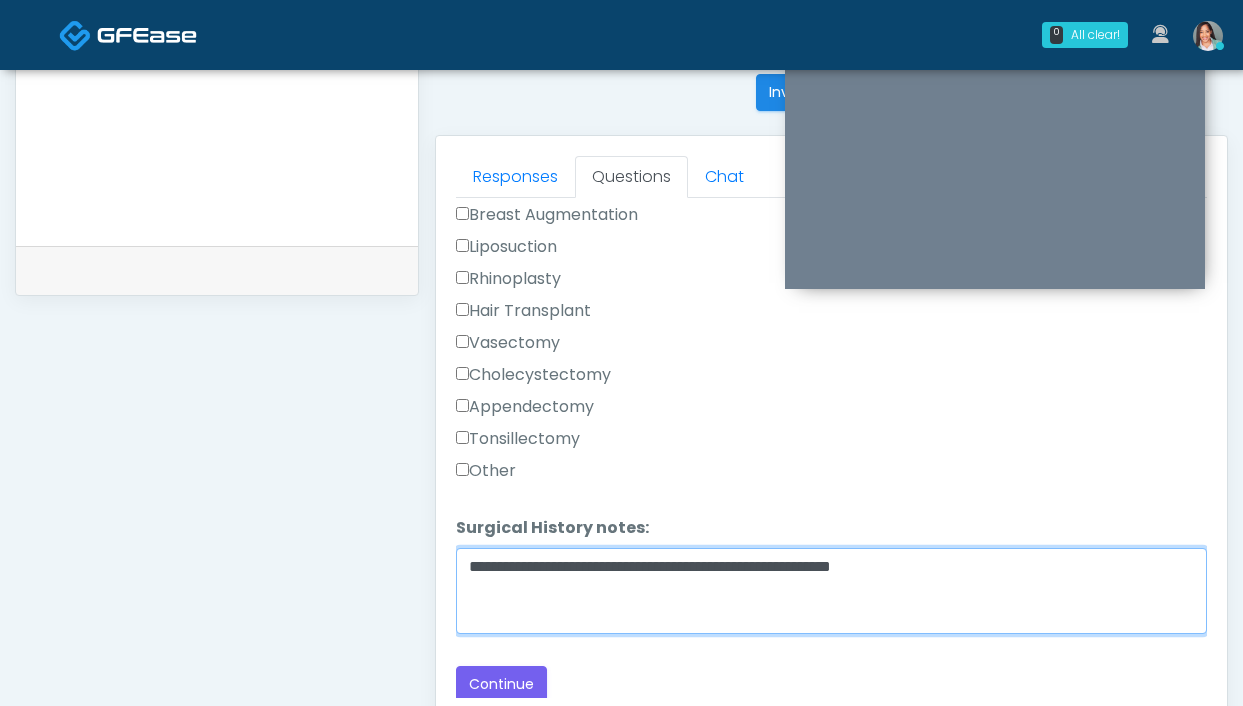 click on "**********" at bounding box center (831, 591) 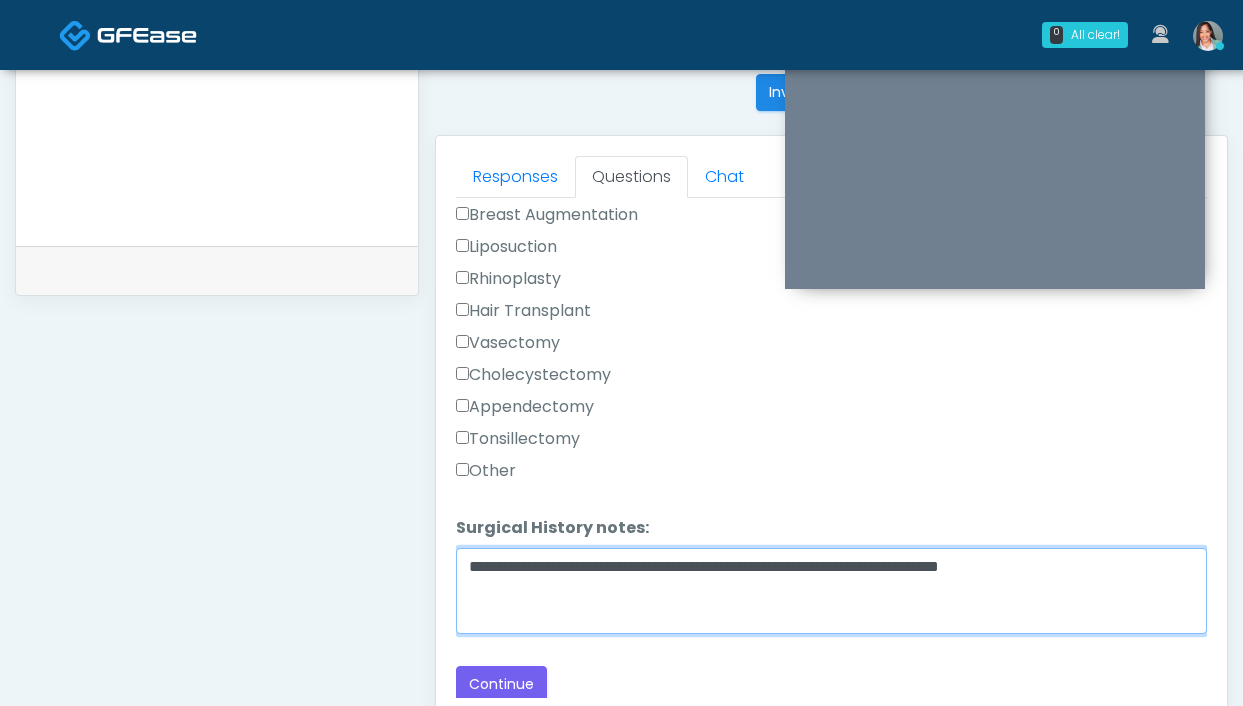 click on "**********" at bounding box center (831, 591) 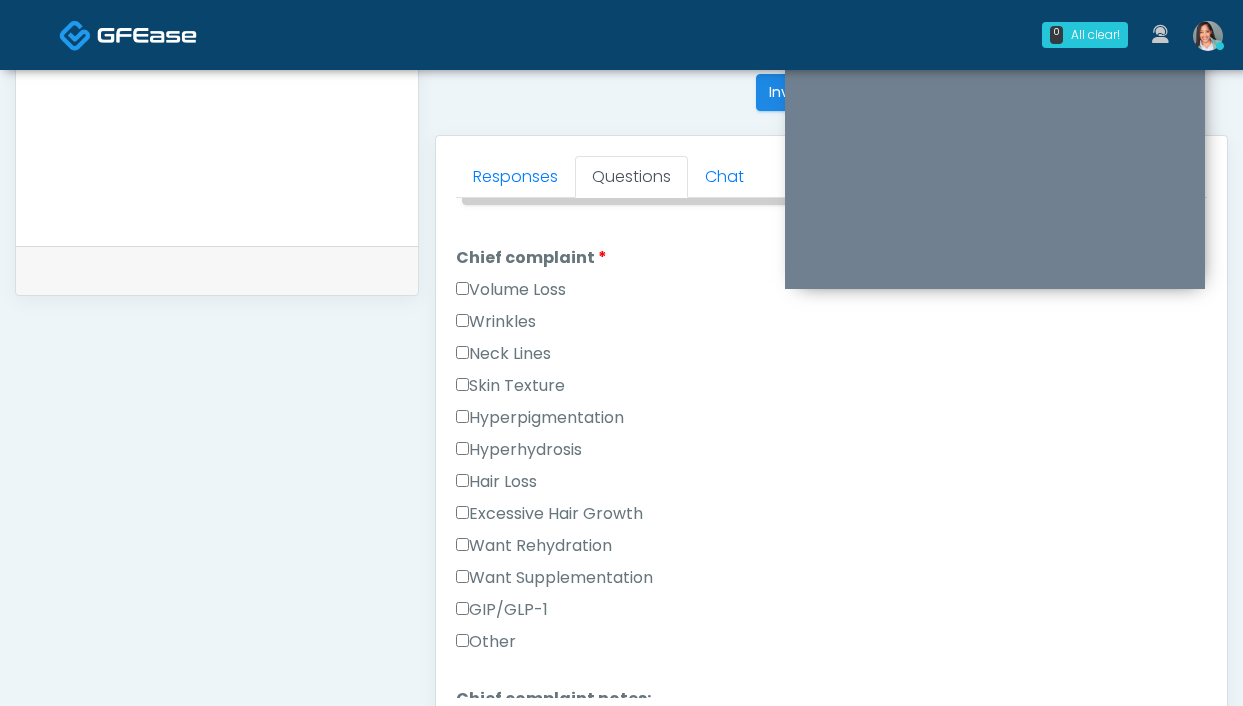scroll, scrollTop: 391, scrollLeft: 0, axis: vertical 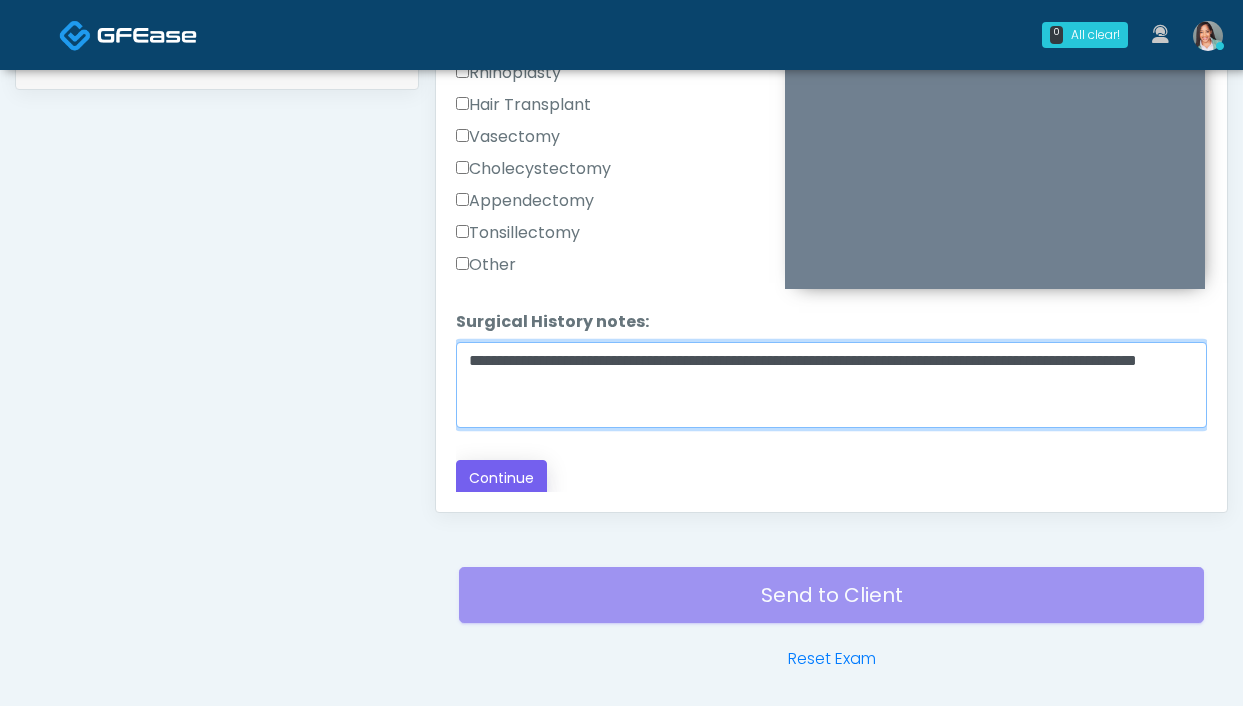 type on "**********" 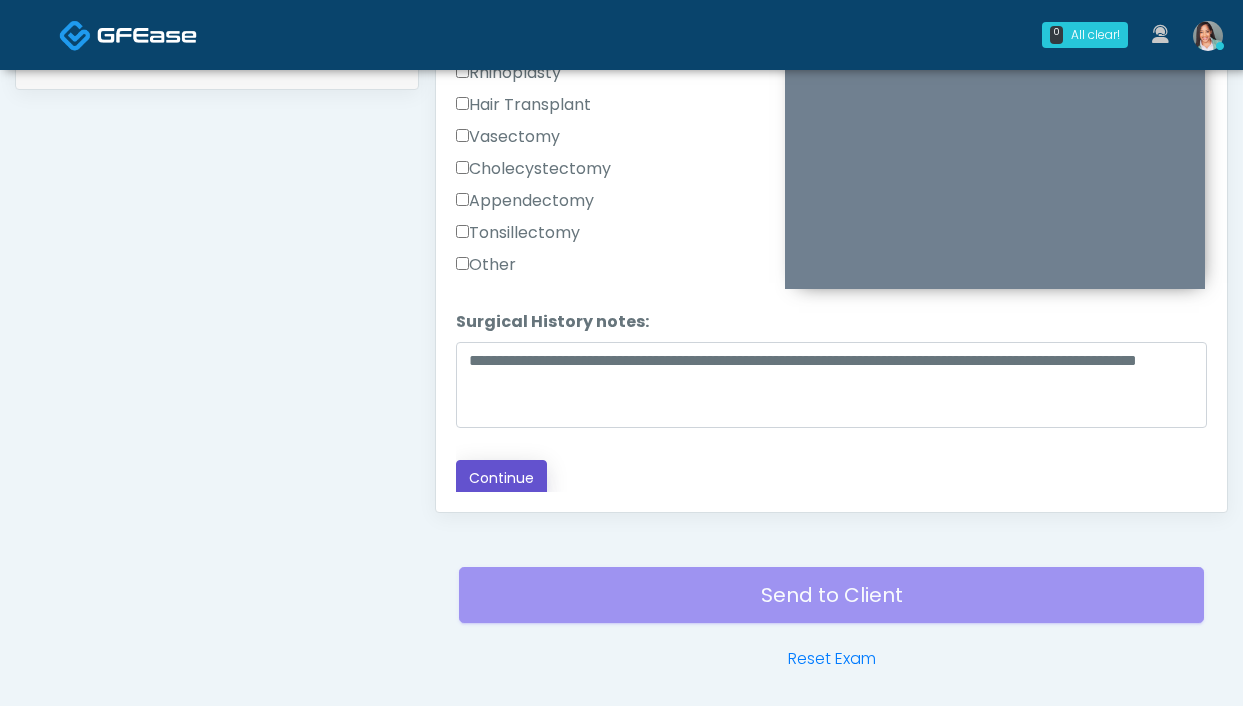 click on "Continue" at bounding box center (501, 478) 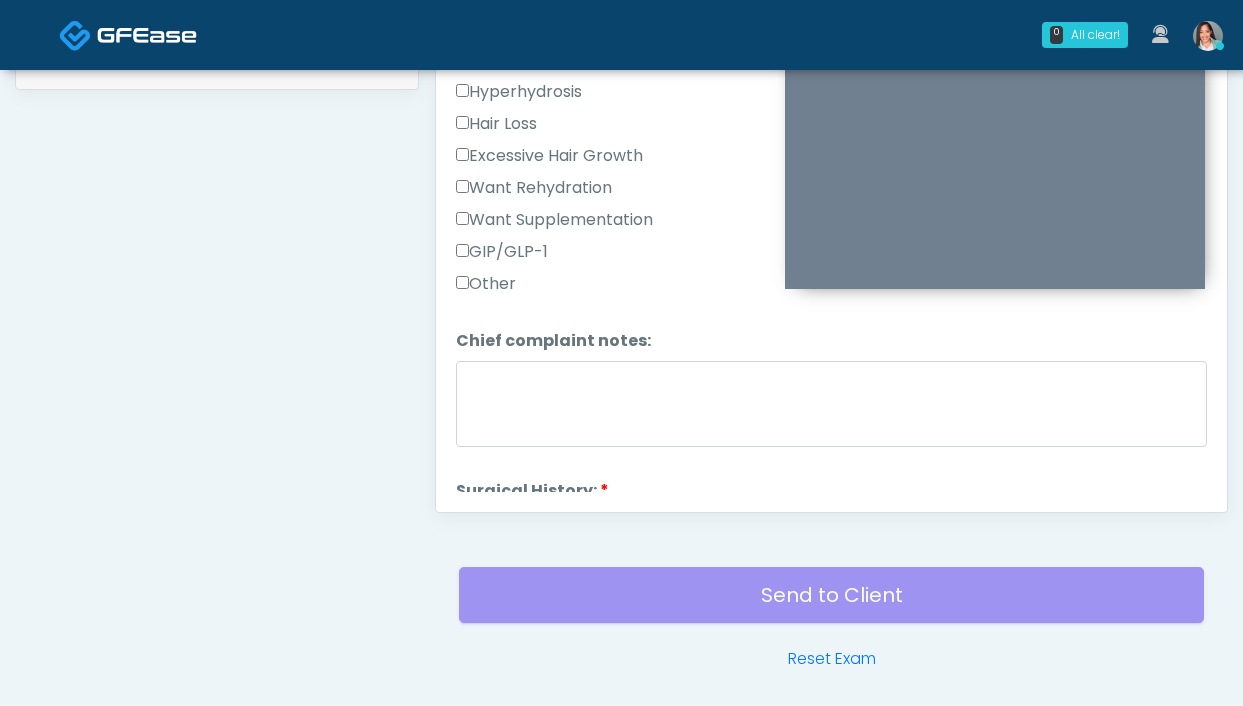 scroll, scrollTop: 94, scrollLeft: 0, axis: vertical 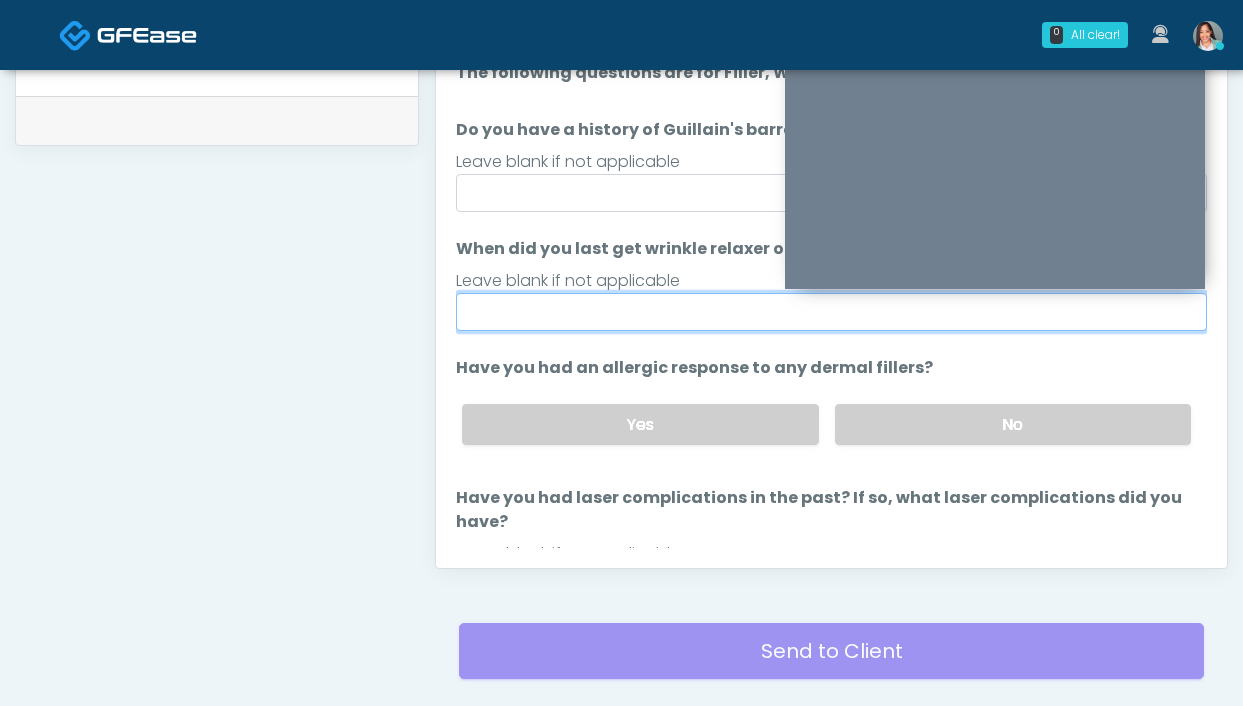 click on "When did you last get wrinkle relaxer or dermal filler?" at bounding box center [831, 312] 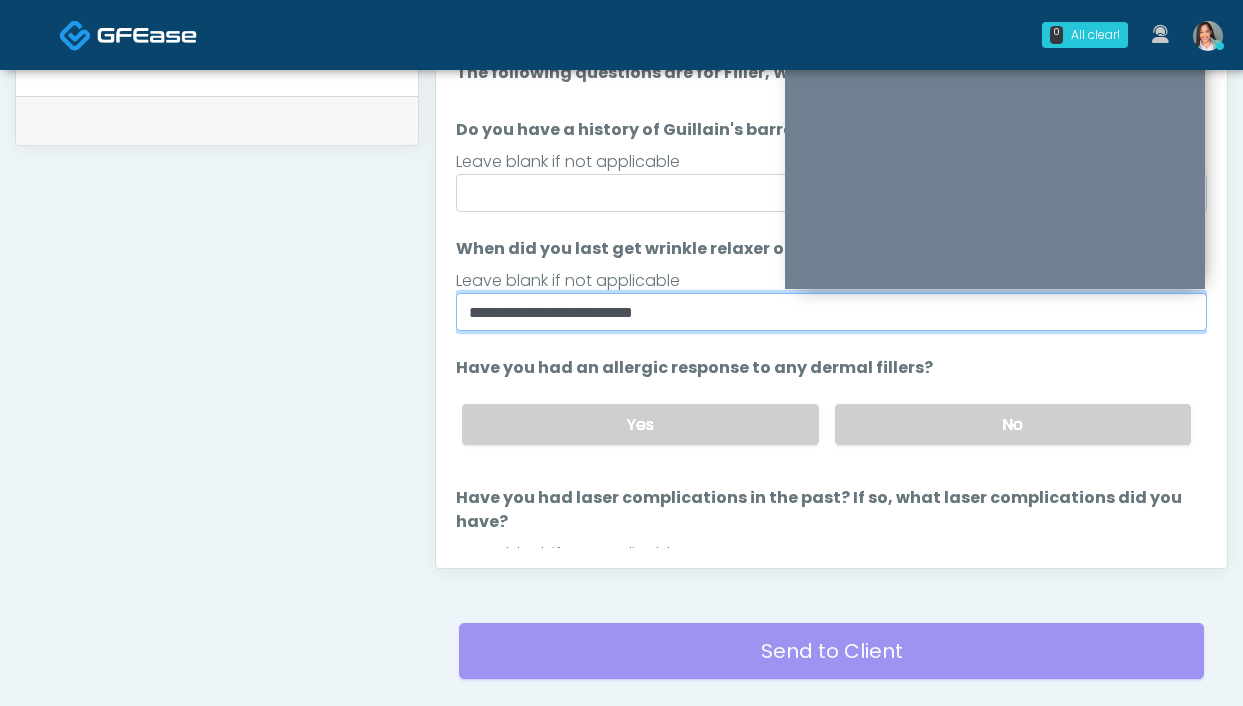 click on "**********" at bounding box center [831, 312] 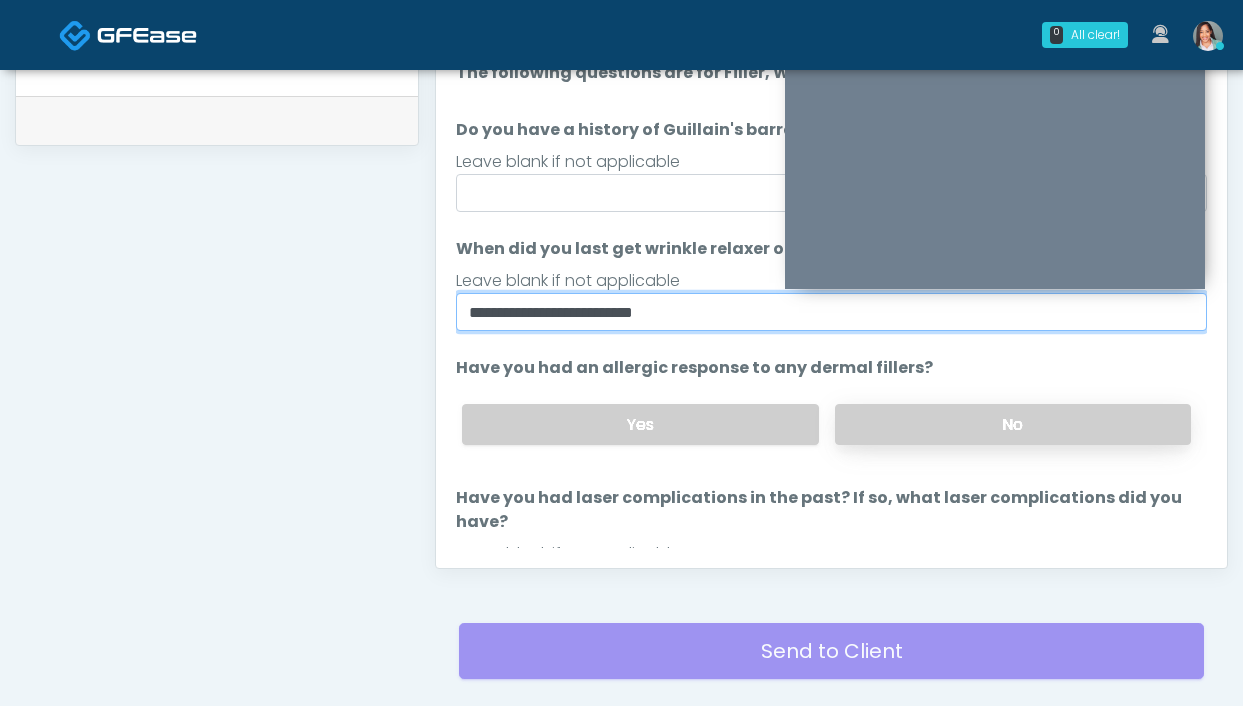 type on "**********" 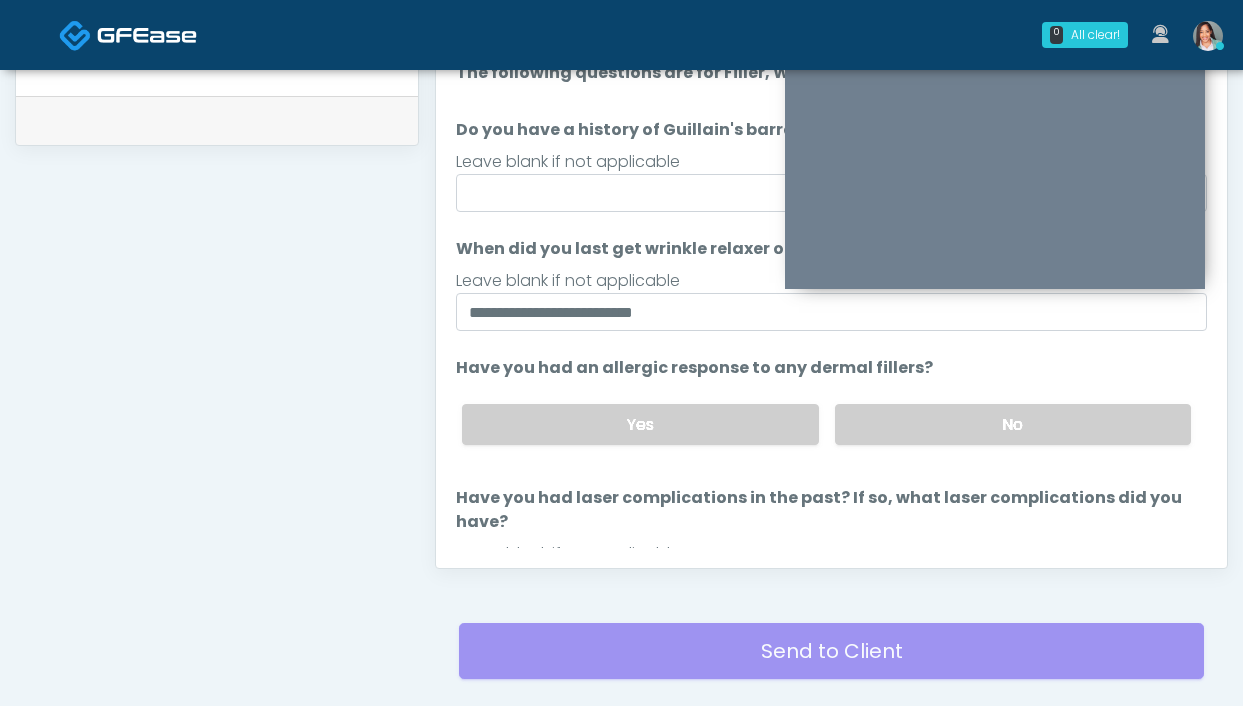 drag, startPoint x: 908, startPoint y: 436, endPoint x: 885, endPoint y: 398, distance: 44.418465 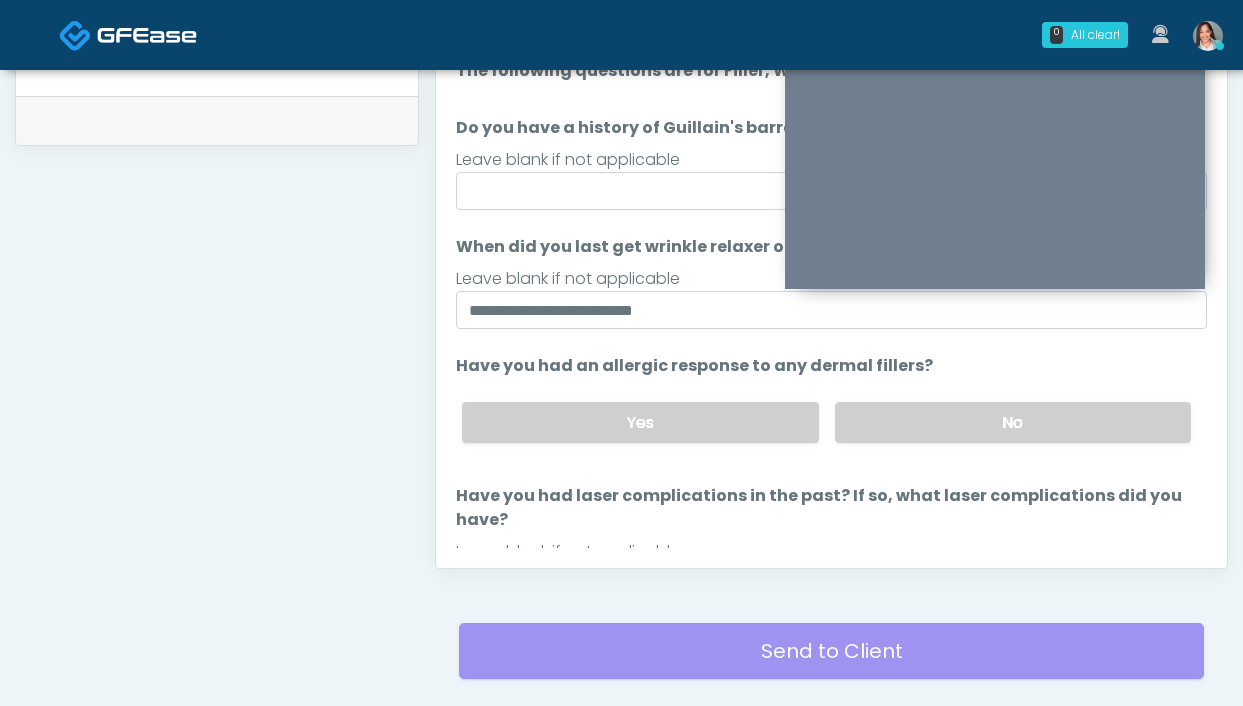 scroll, scrollTop: 0, scrollLeft: 0, axis: both 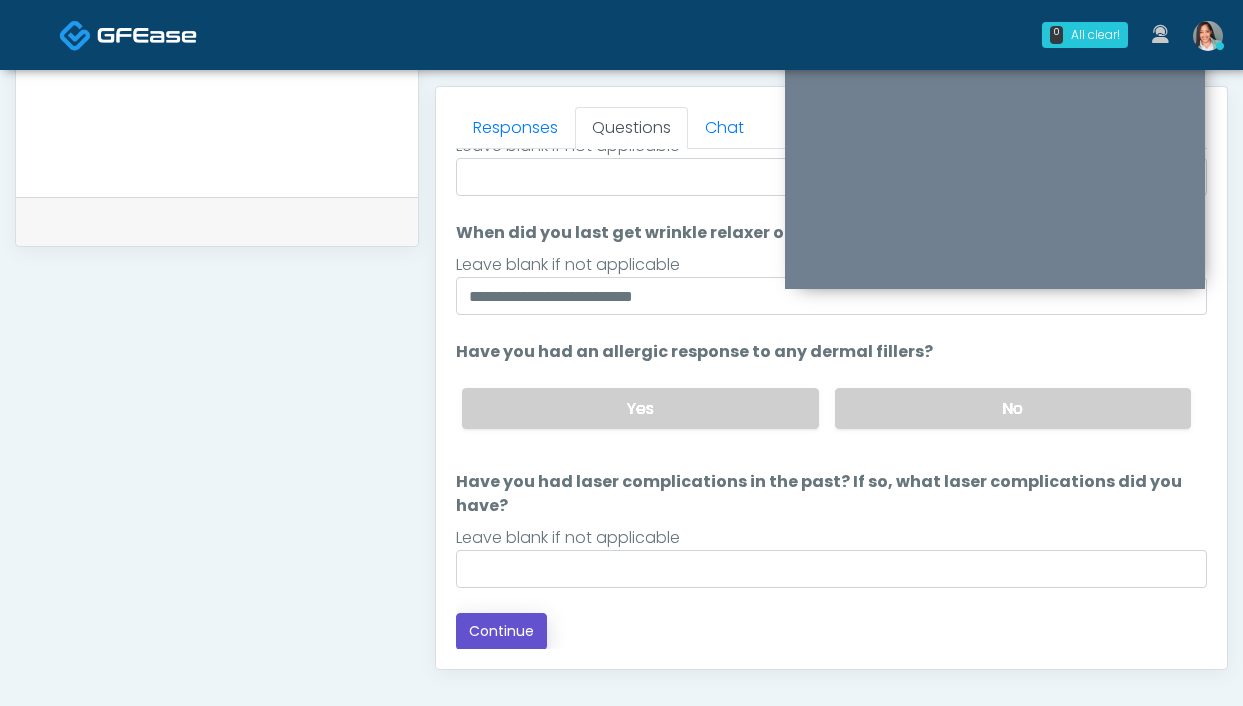 click on "Continue" at bounding box center [501, 631] 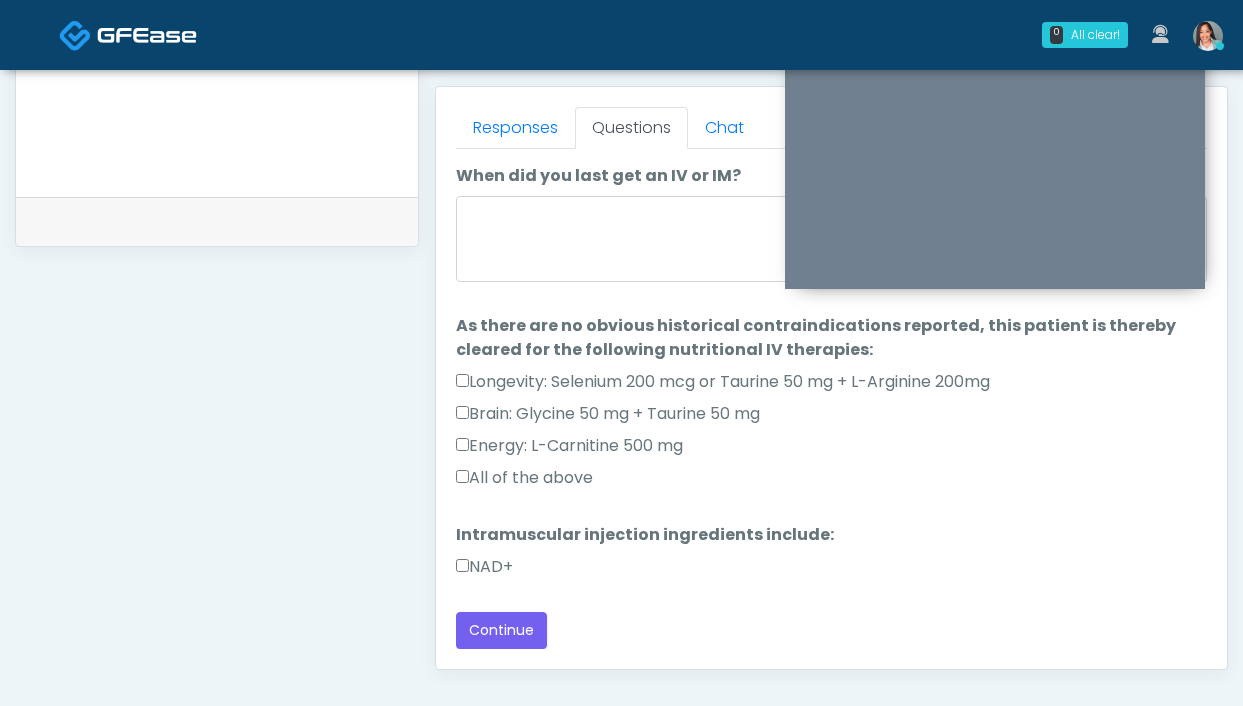 scroll, scrollTop: 1089, scrollLeft: 0, axis: vertical 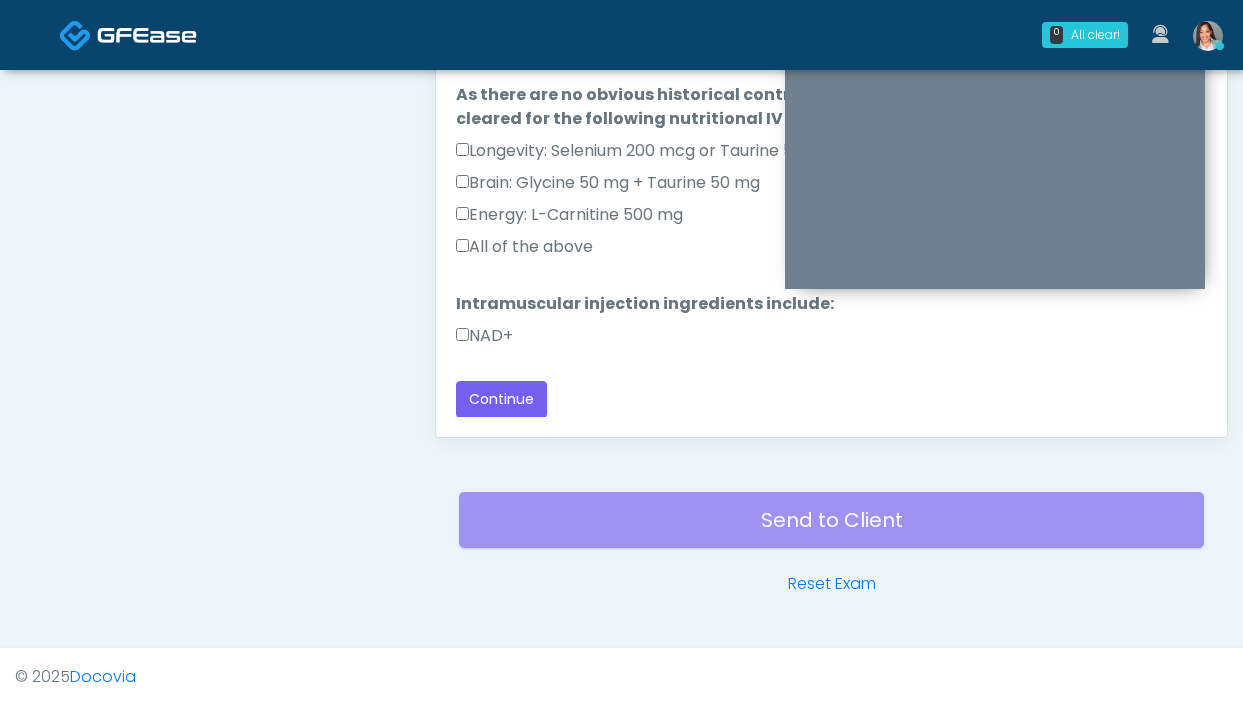 click on "NAD+" at bounding box center [484, 336] 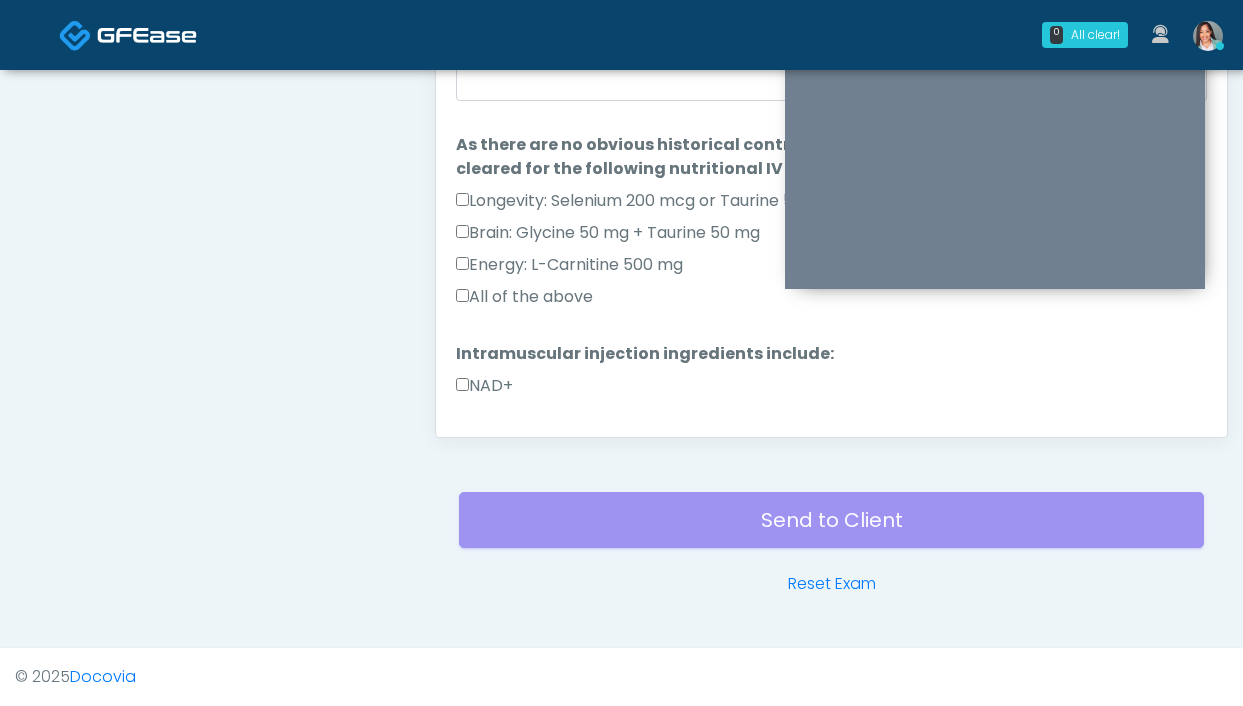 scroll, scrollTop: 0, scrollLeft: 0, axis: both 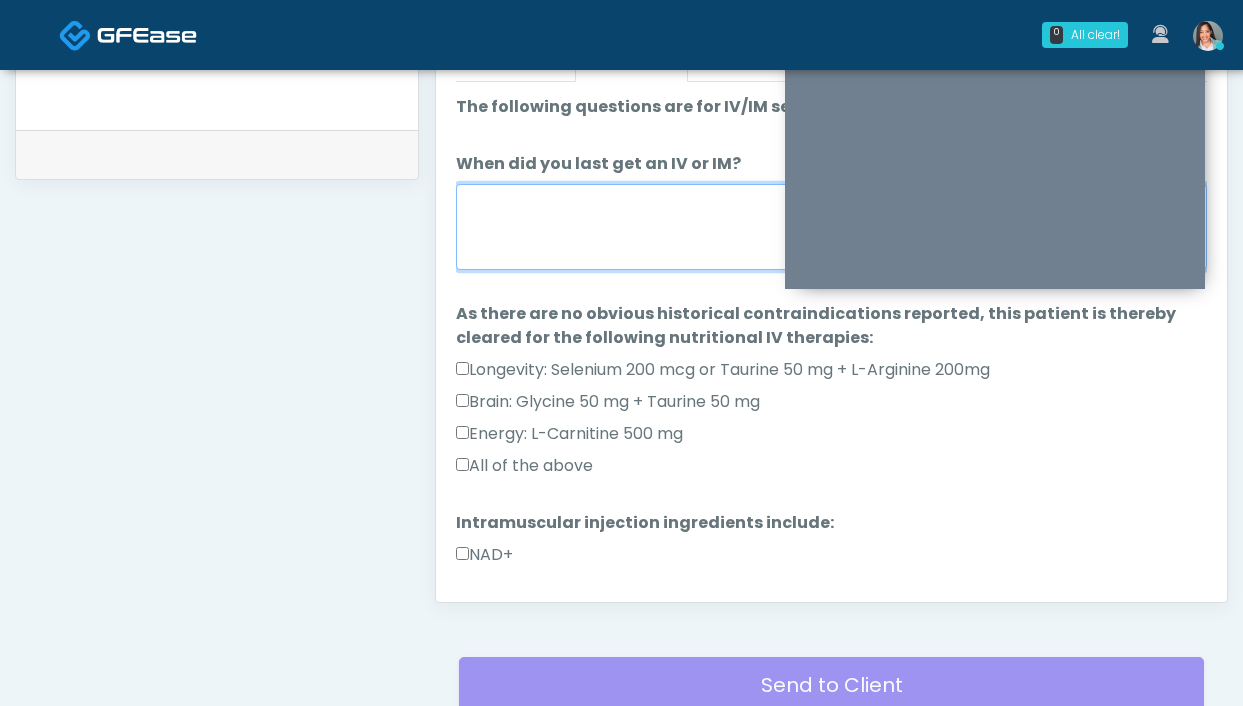 click on "When did you last get an IV or IM?" at bounding box center [831, 227] 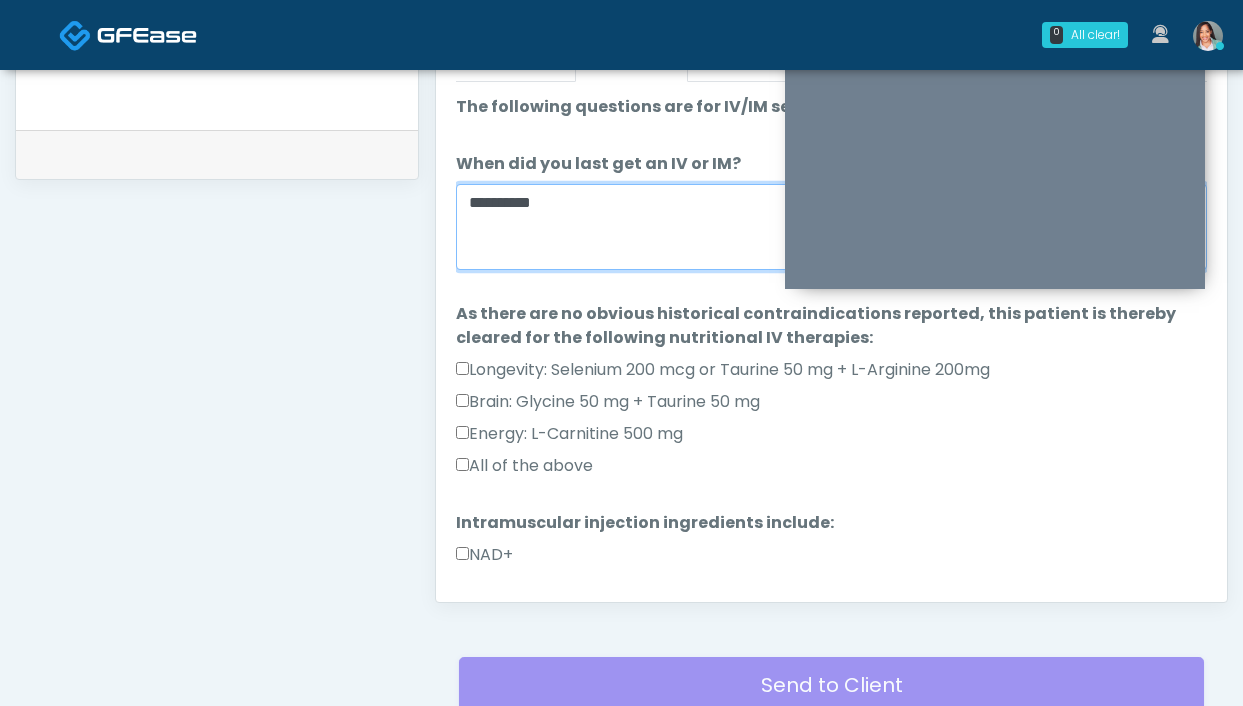 click on "**********" at bounding box center (831, 227) 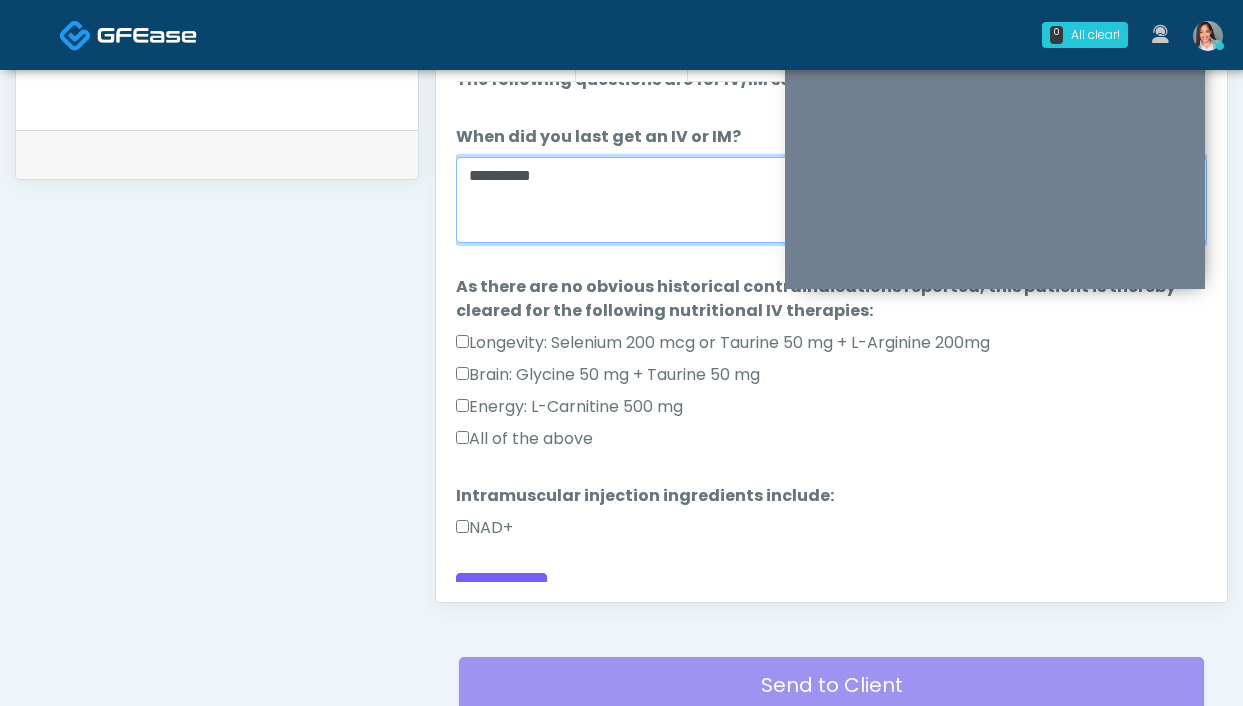 scroll, scrollTop: 54, scrollLeft: 0, axis: vertical 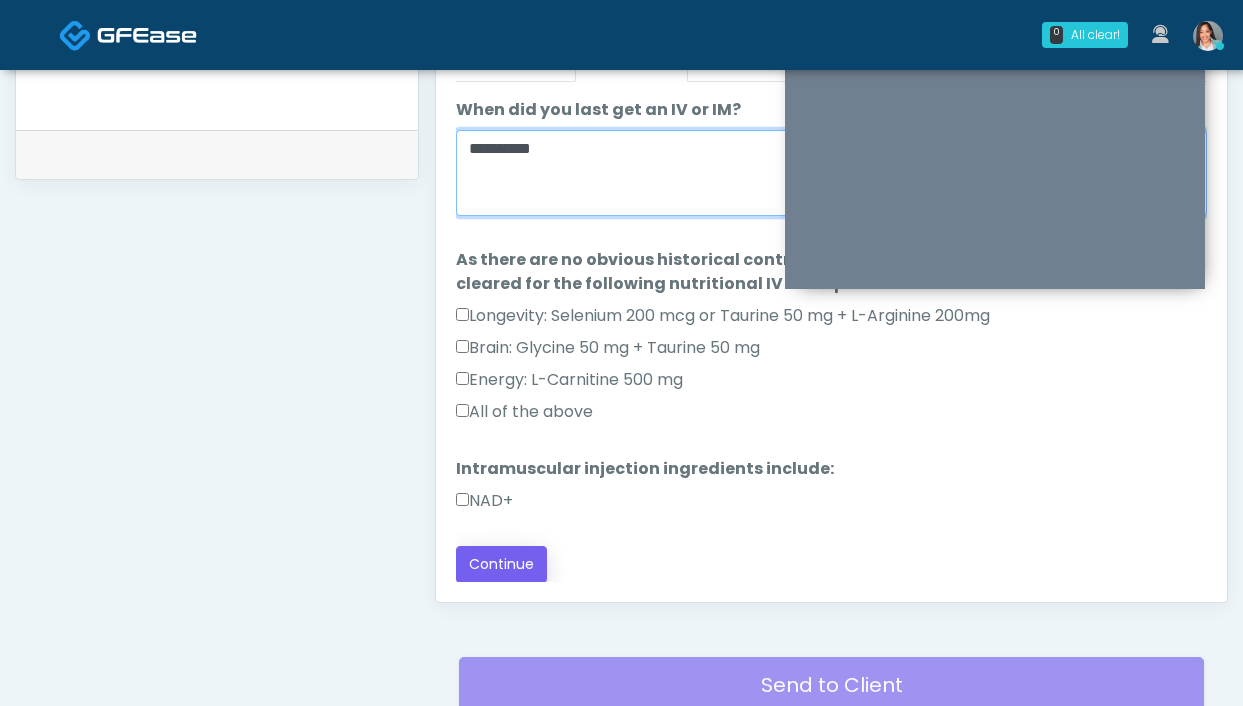type on "**********" 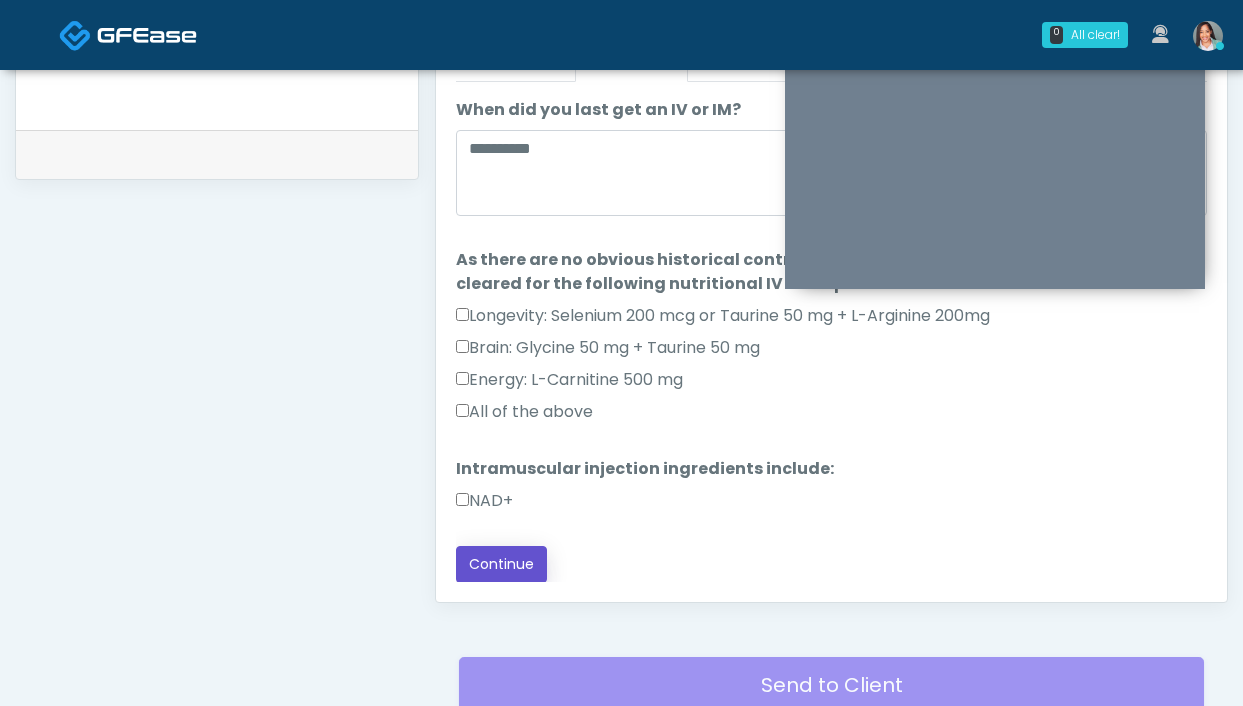 click on "Continue" at bounding box center [501, 564] 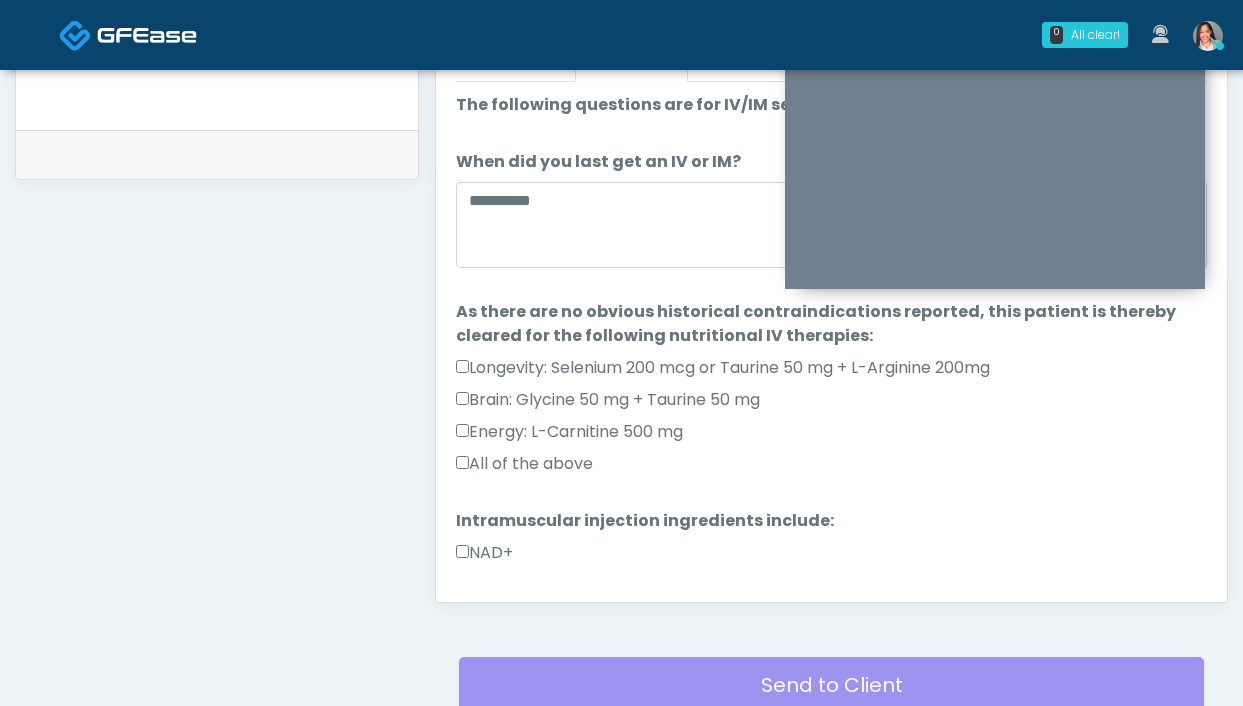 scroll, scrollTop: 0, scrollLeft: 0, axis: both 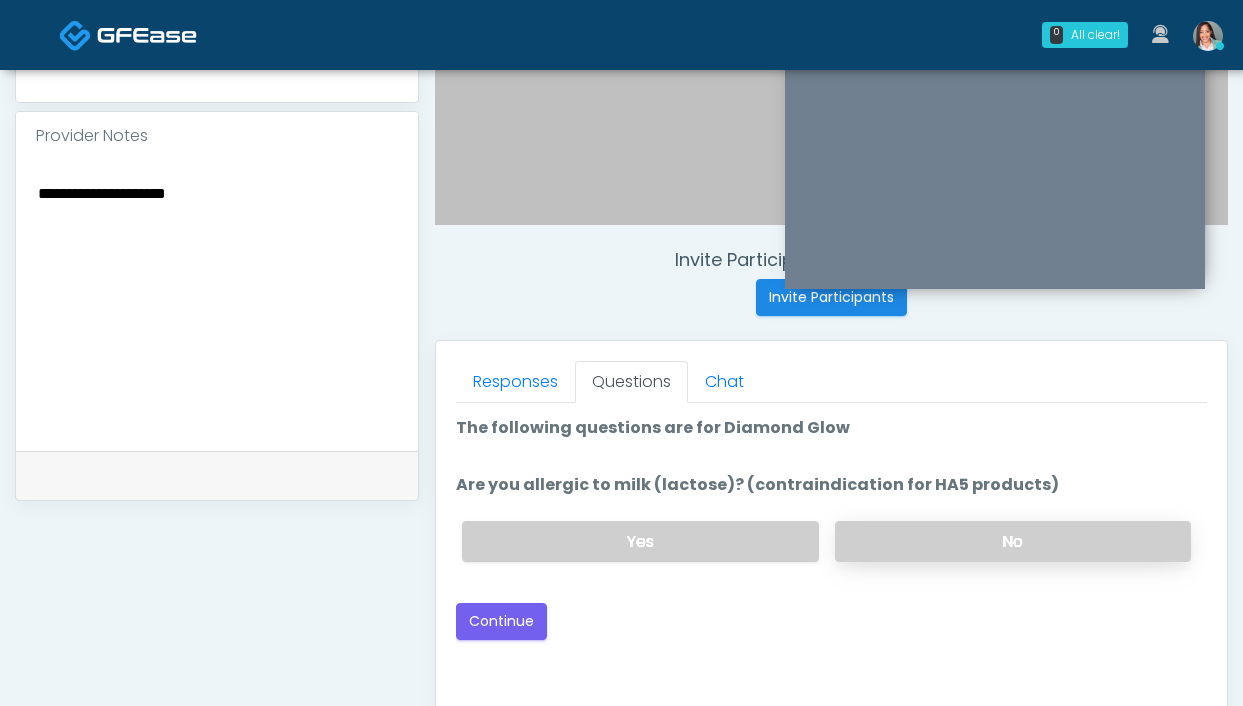 click on "No" at bounding box center [1013, 541] 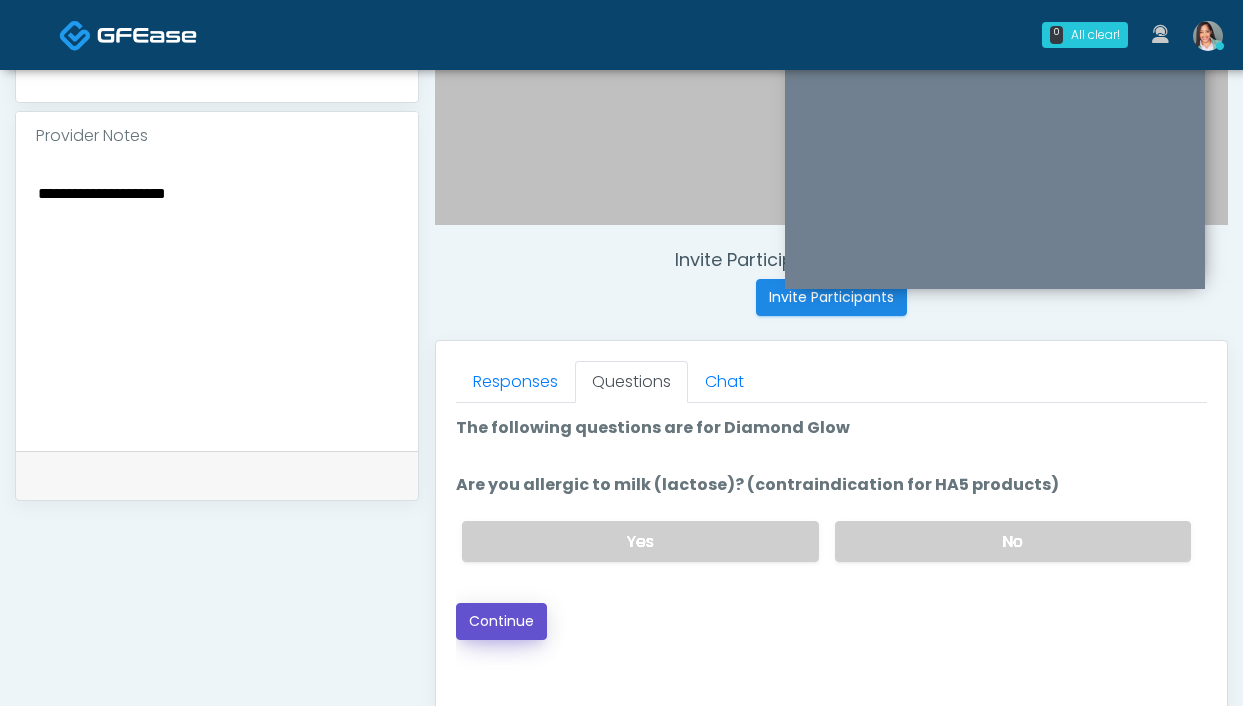 click on "Continue" at bounding box center (501, 621) 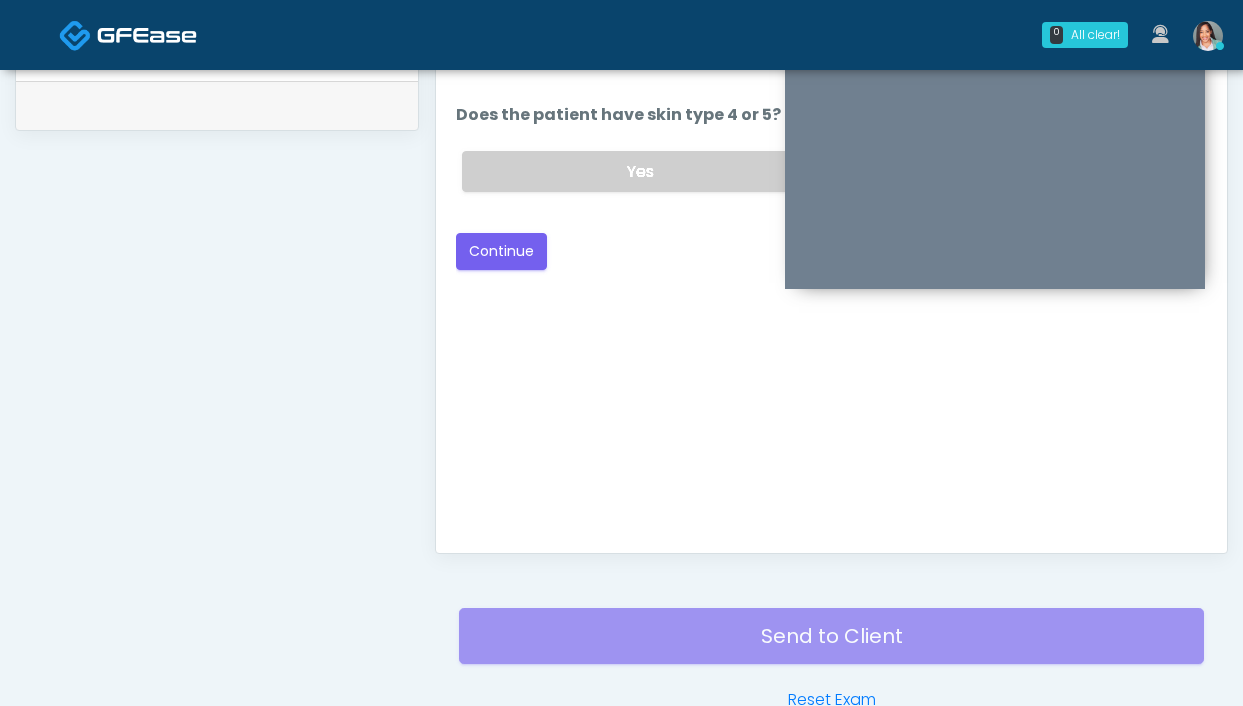 scroll, scrollTop: 575, scrollLeft: 0, axis: vertical 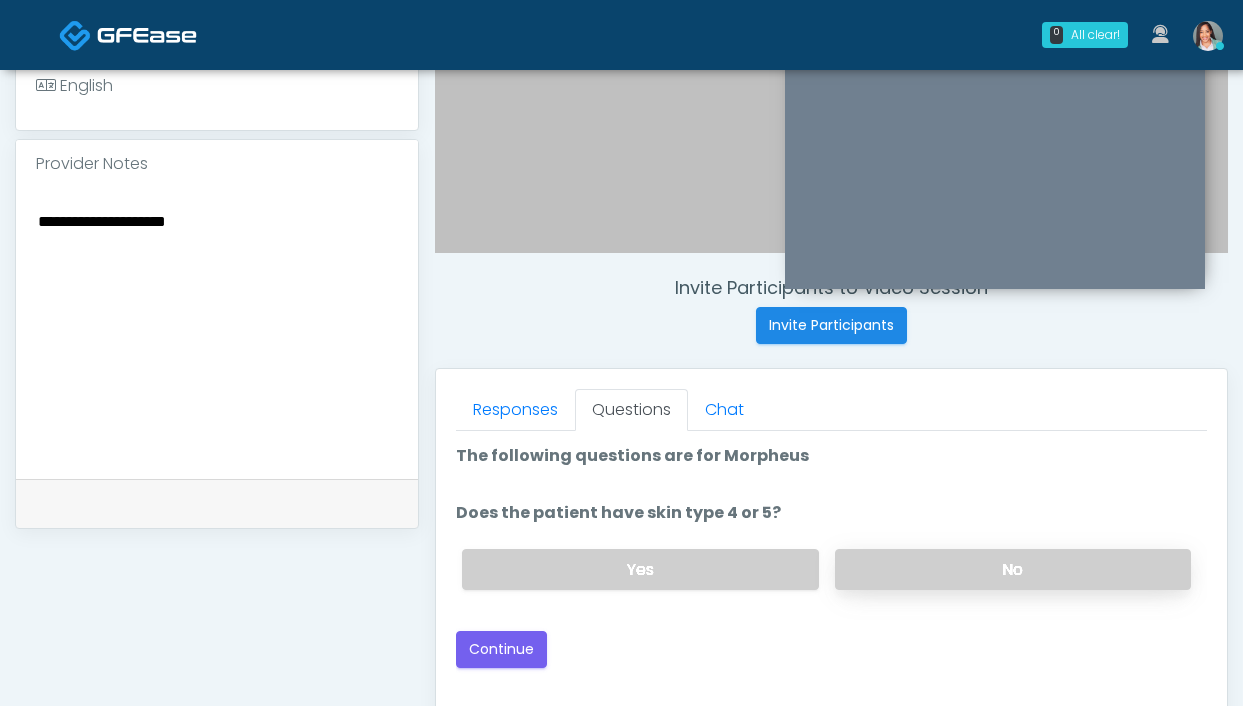click on "No" at bounding box center (1013, 569) 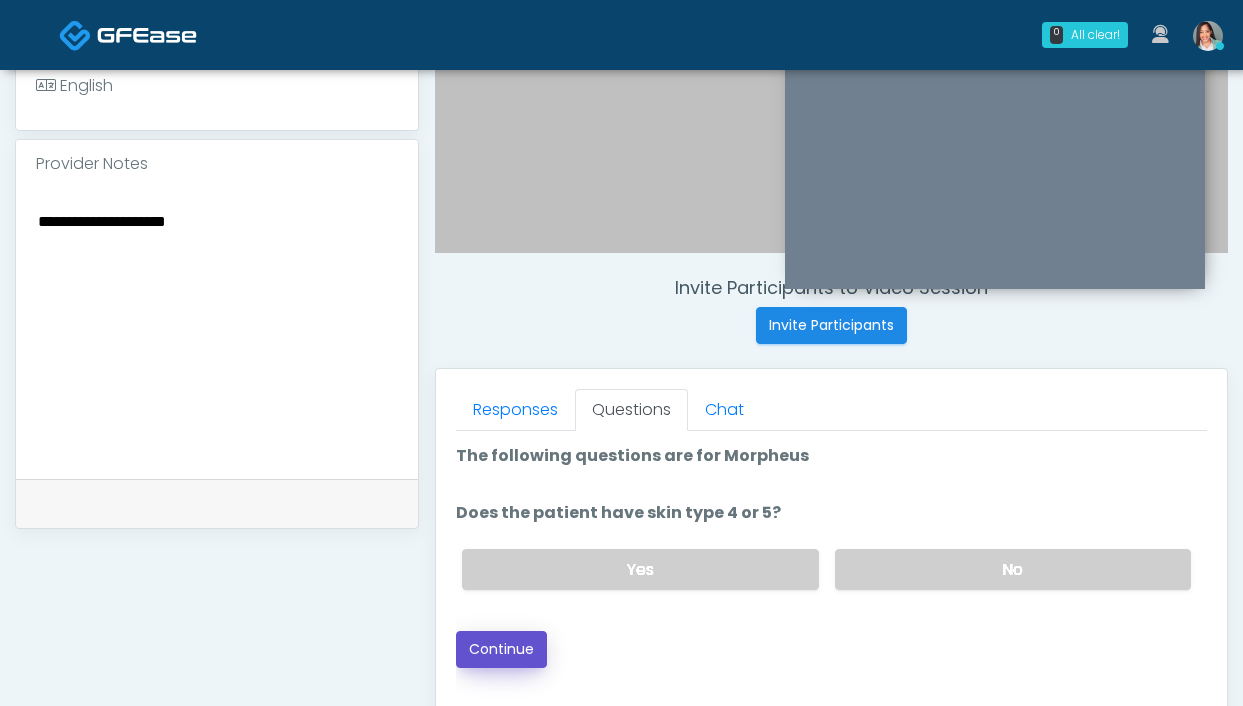 click on "Continue" at bounding box center (501, 649) 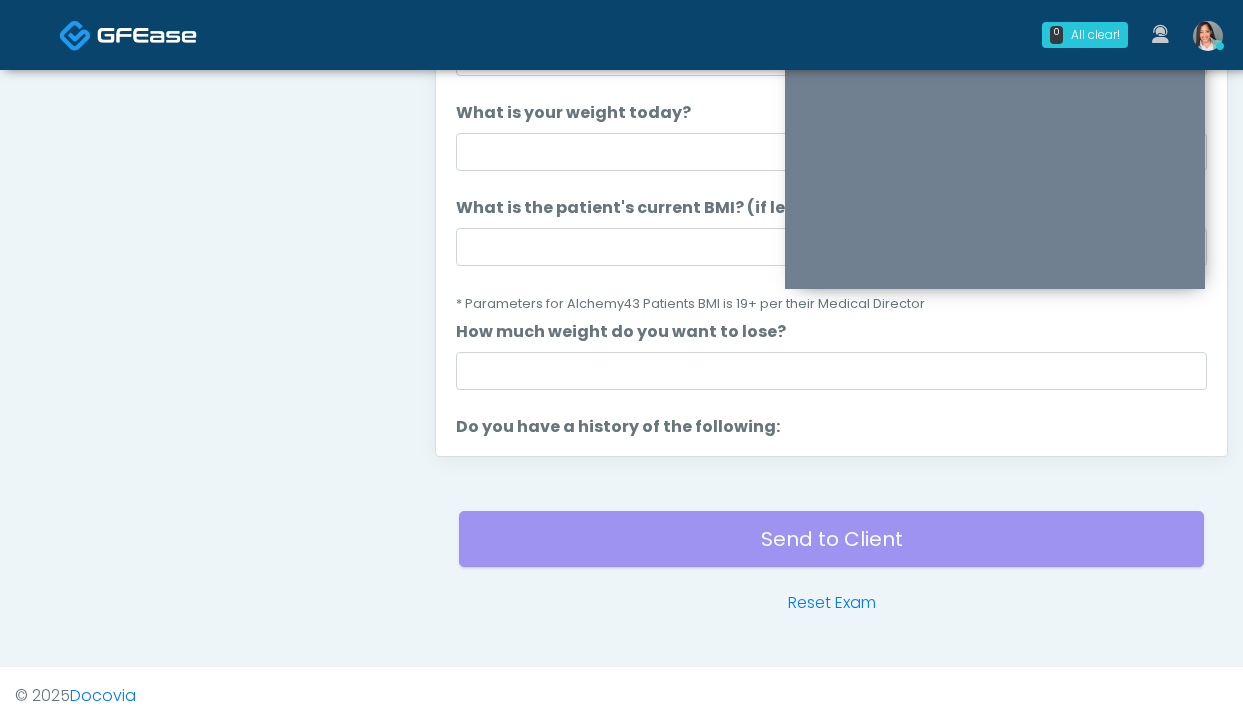 scroll, scrollTop: 819, scrollLeft: 0, axis: vertical 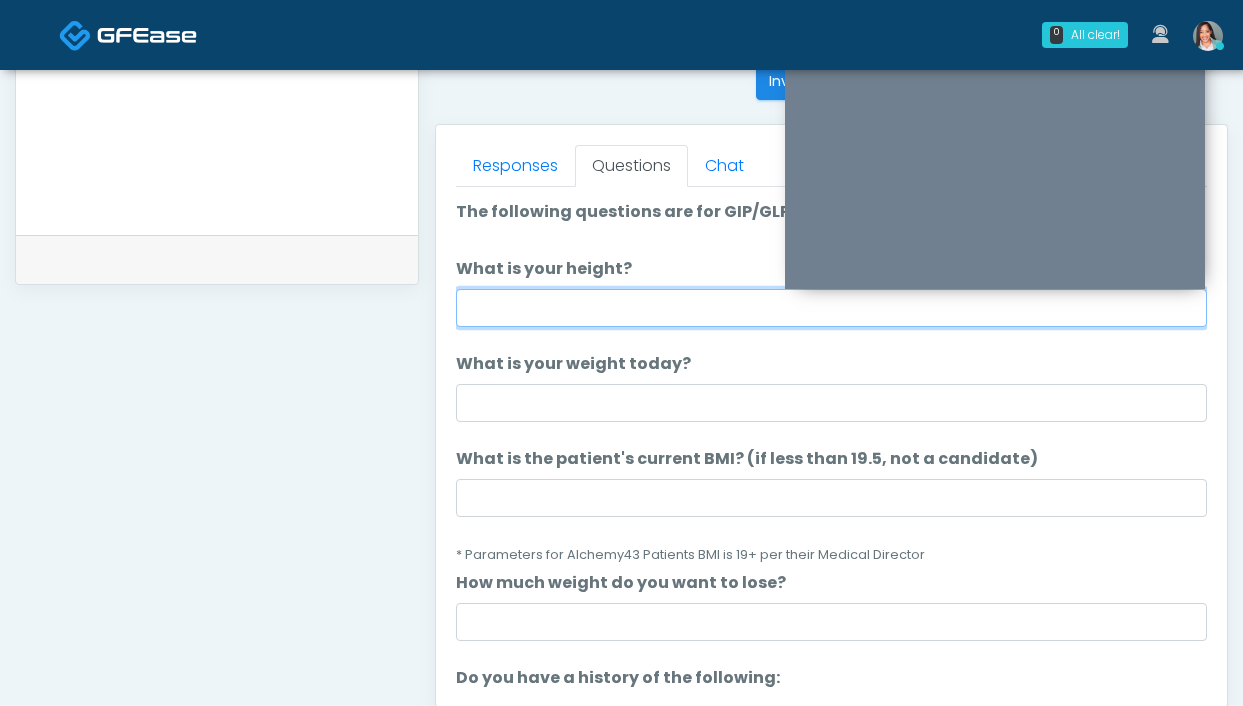 click on "What is your height?" at bounding box center [831, 308] 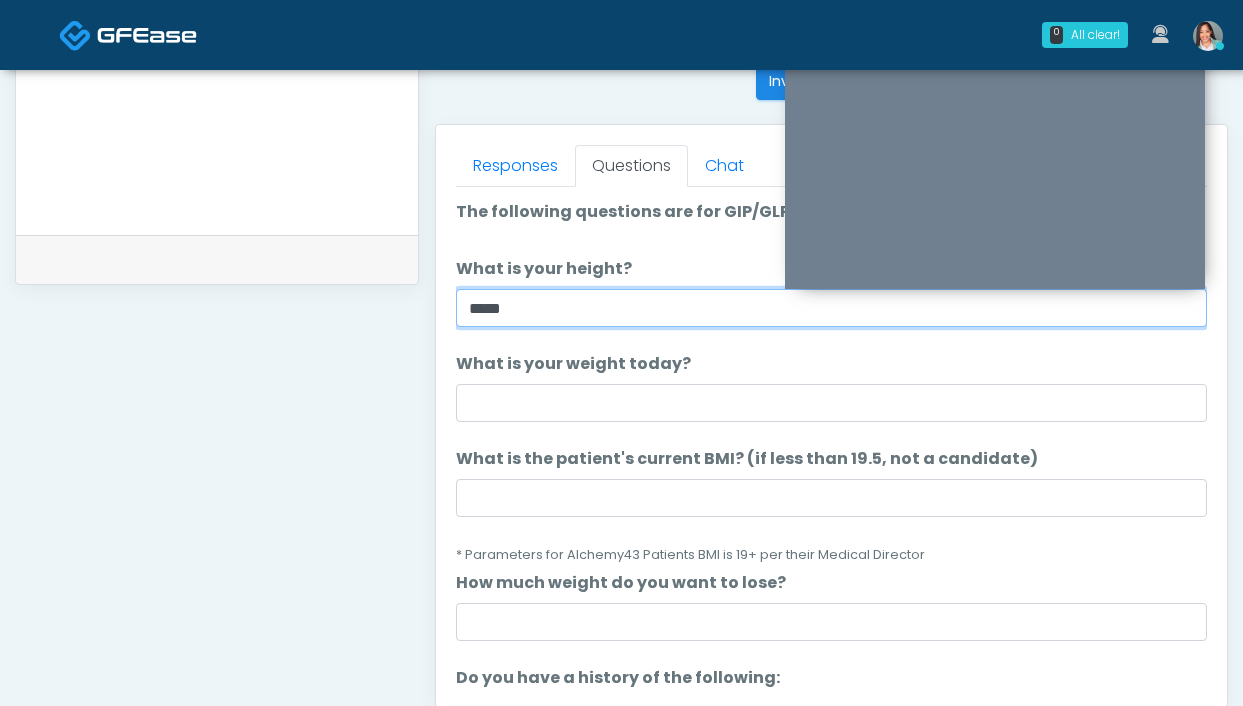 type on "*****" 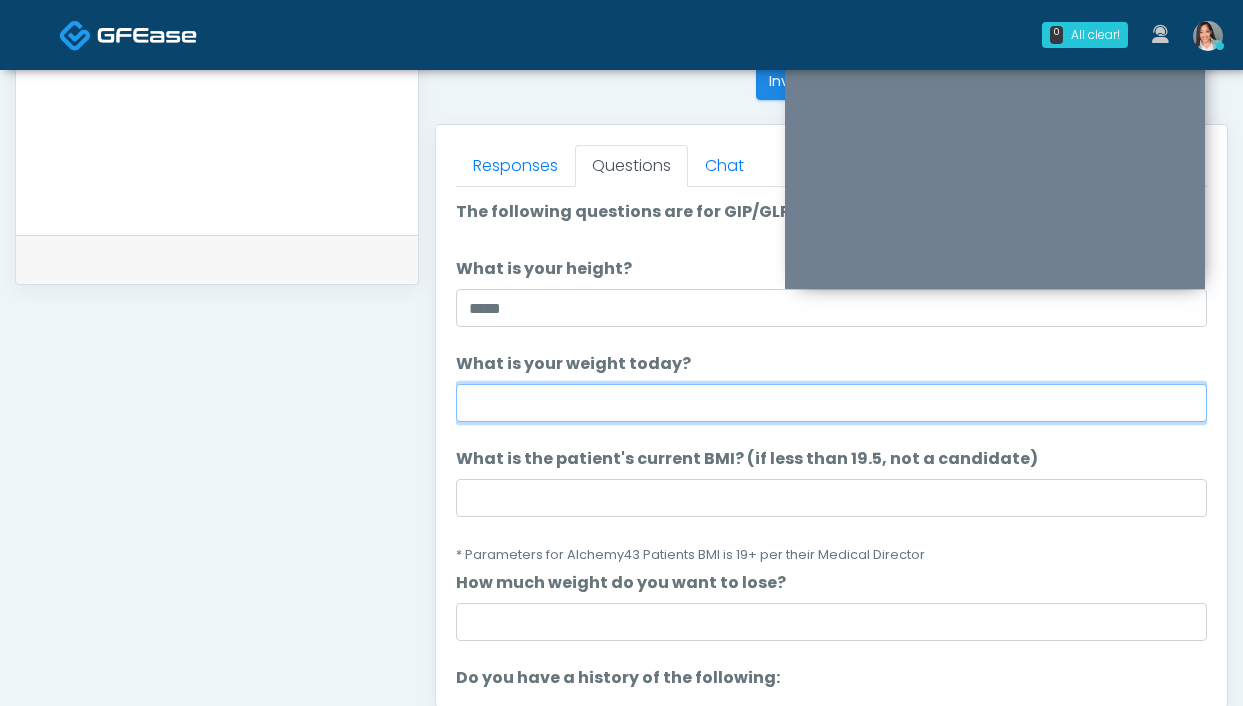 click on "What is your weight today?" at bounding box center [831, 403] 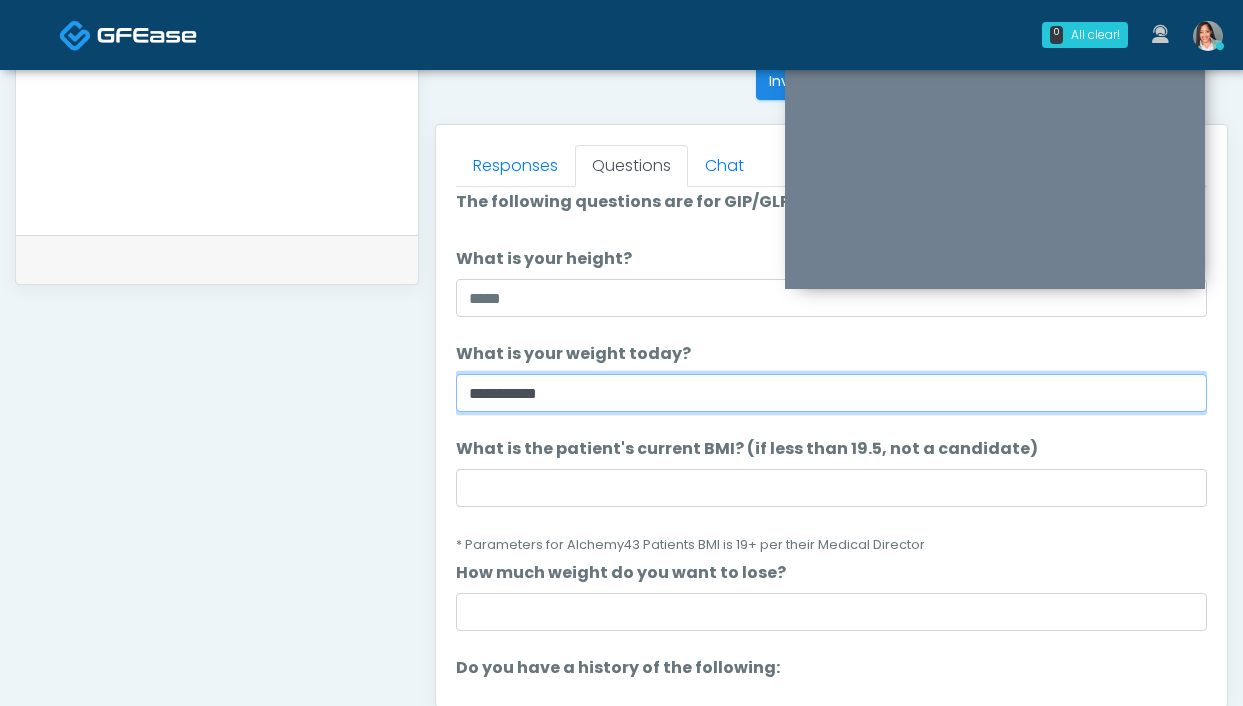 scroll, scrollTop: 65, scrollLeft: 0, axis: vertical 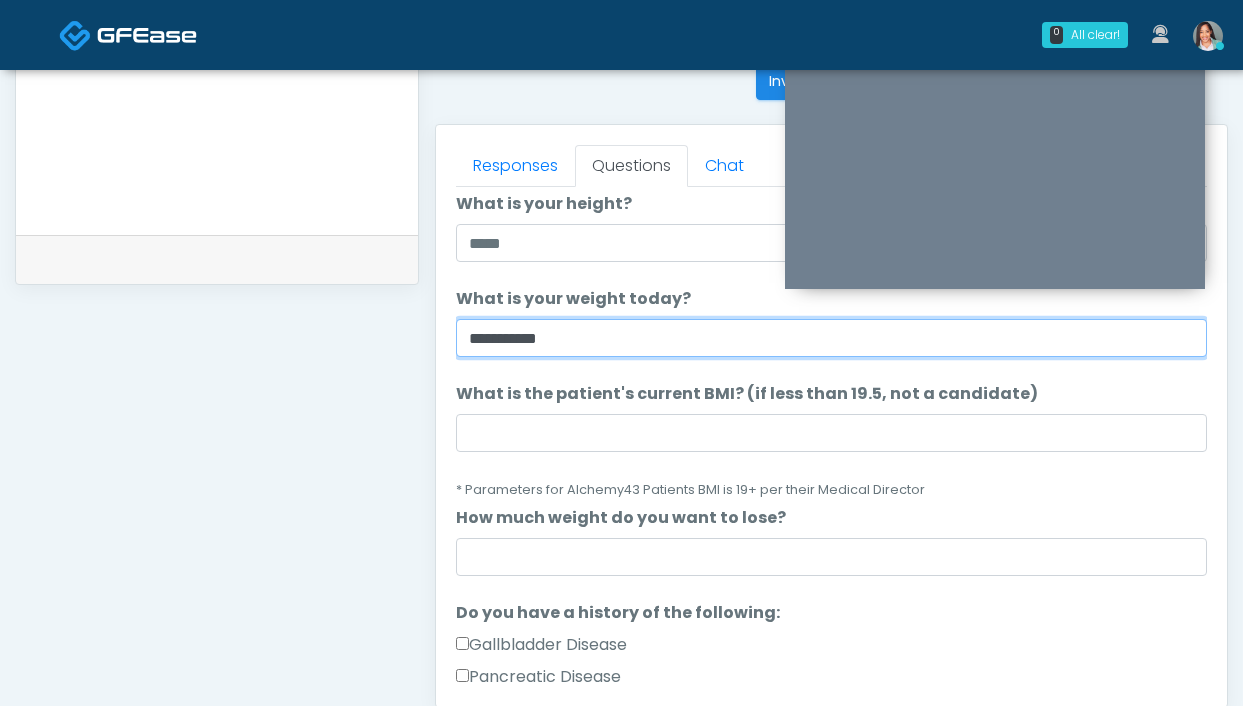 type on "**********" 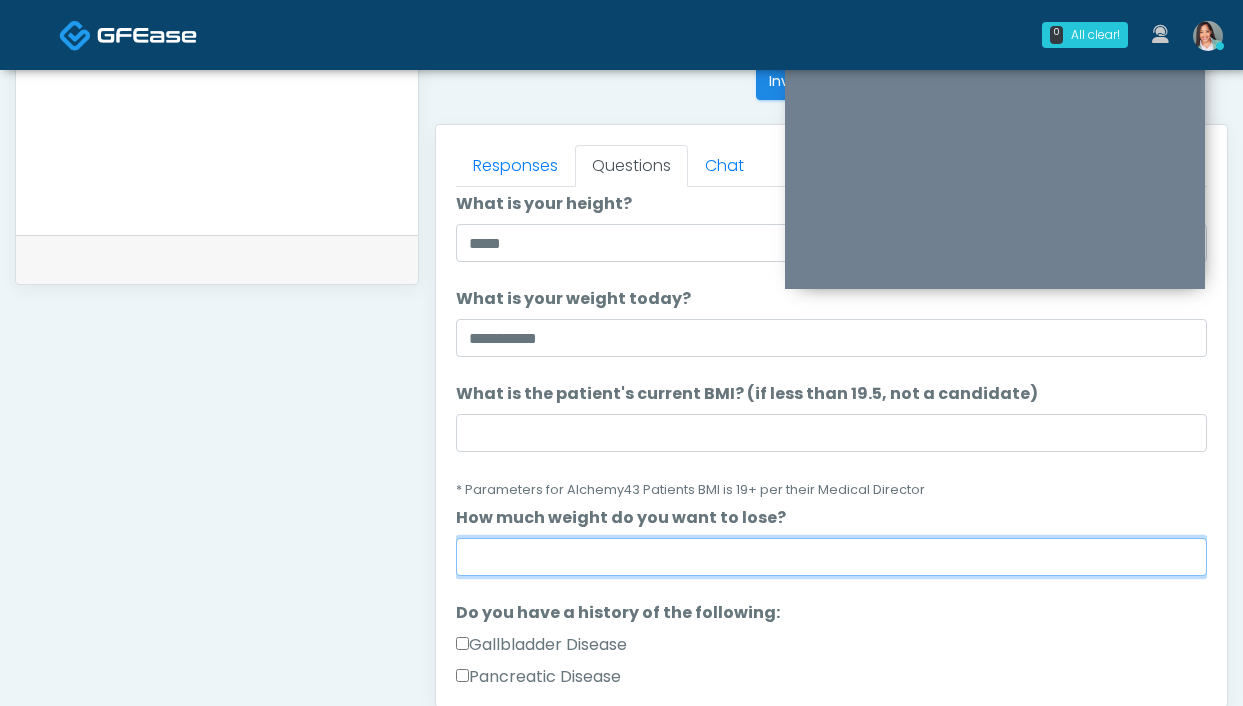 click on "How much weight do you want to lose?" at bounding box center (831, 557) 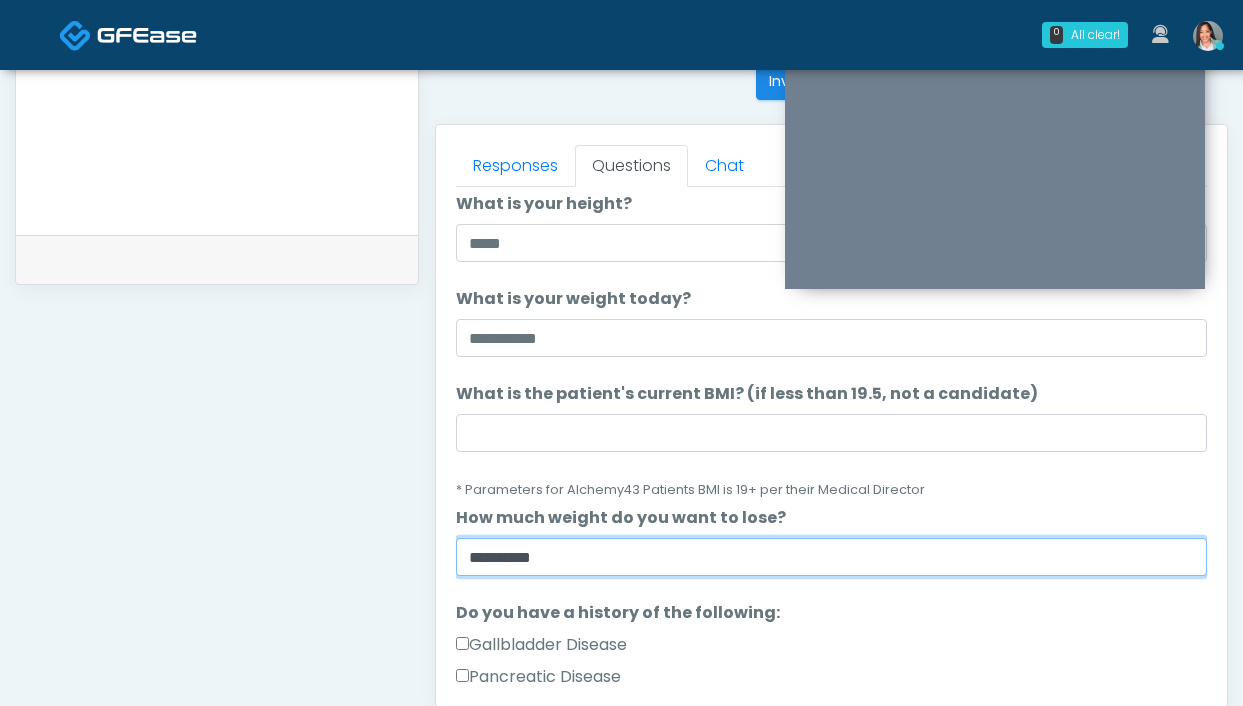 type on "*********" 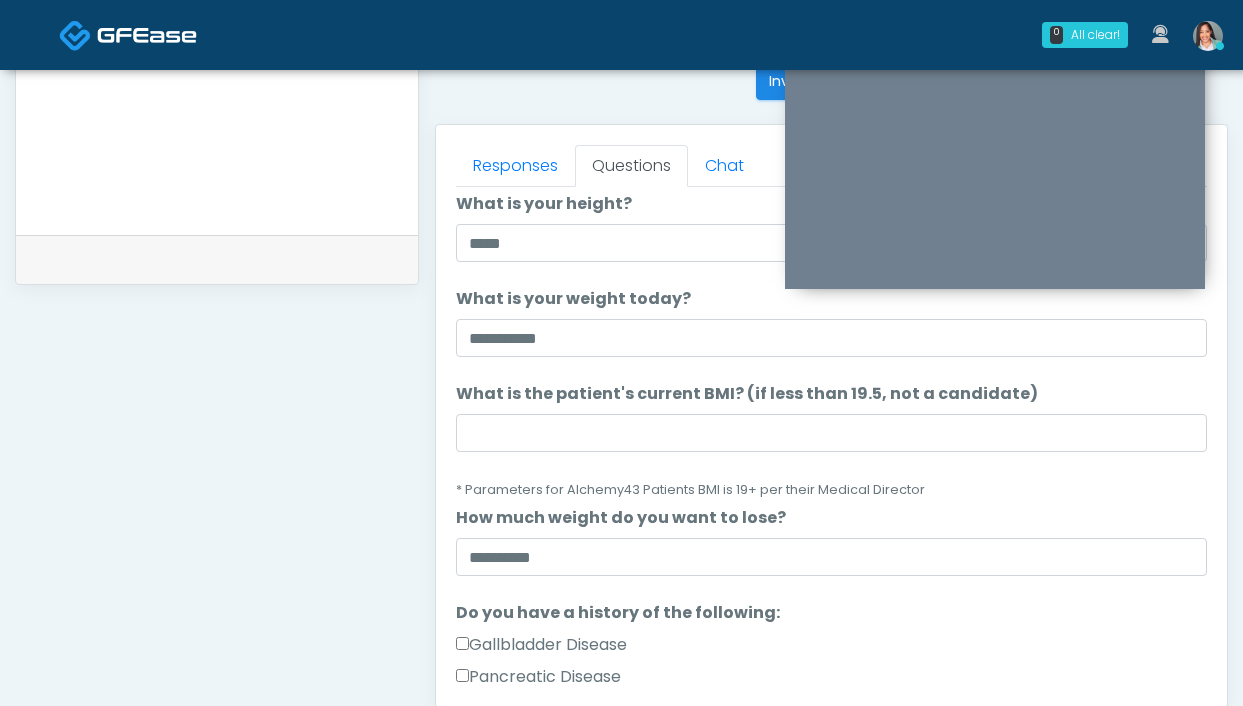 click on "What is the patient's current BMI? (if less than 19.5, not a candidate)
What is the patient's current BMI? (if less than 19.5, not a candidate)
* Parameters for Alchemy43 Patients BMI is 19+ per their Medical Director" at bounding box center (831, 441) 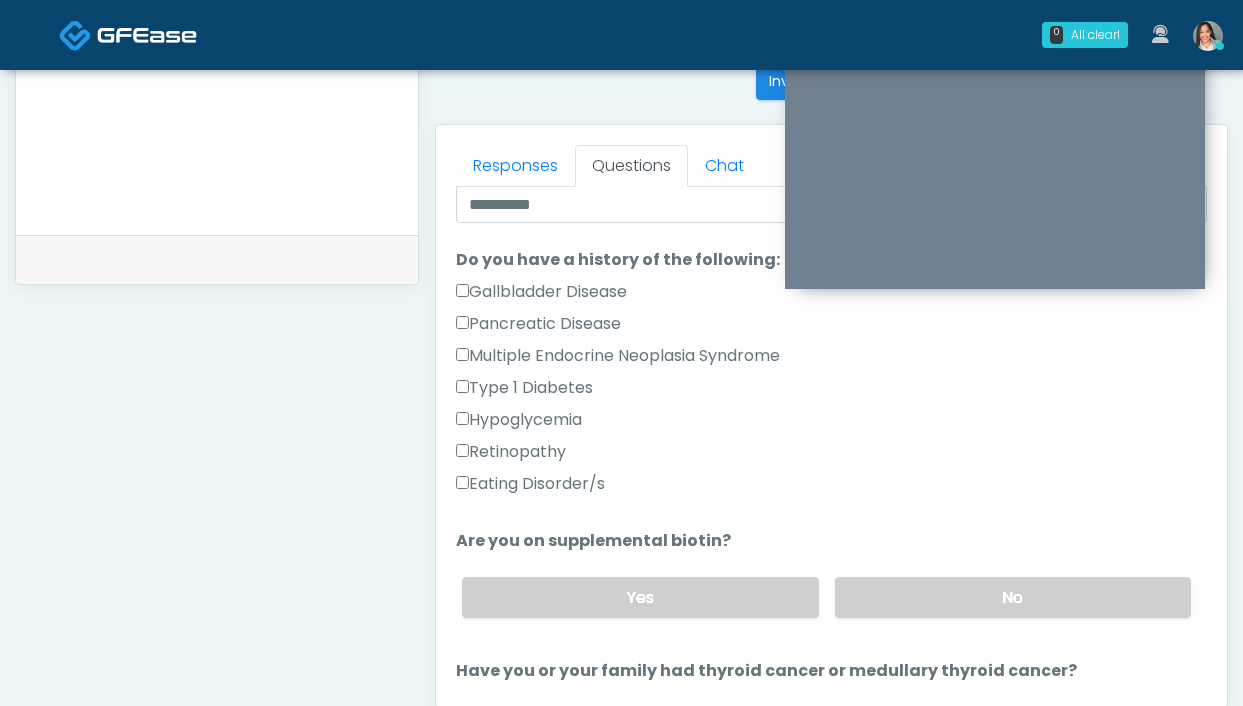 scroll, scrollTop: 419, scrollLeft: 0, axis: vertical 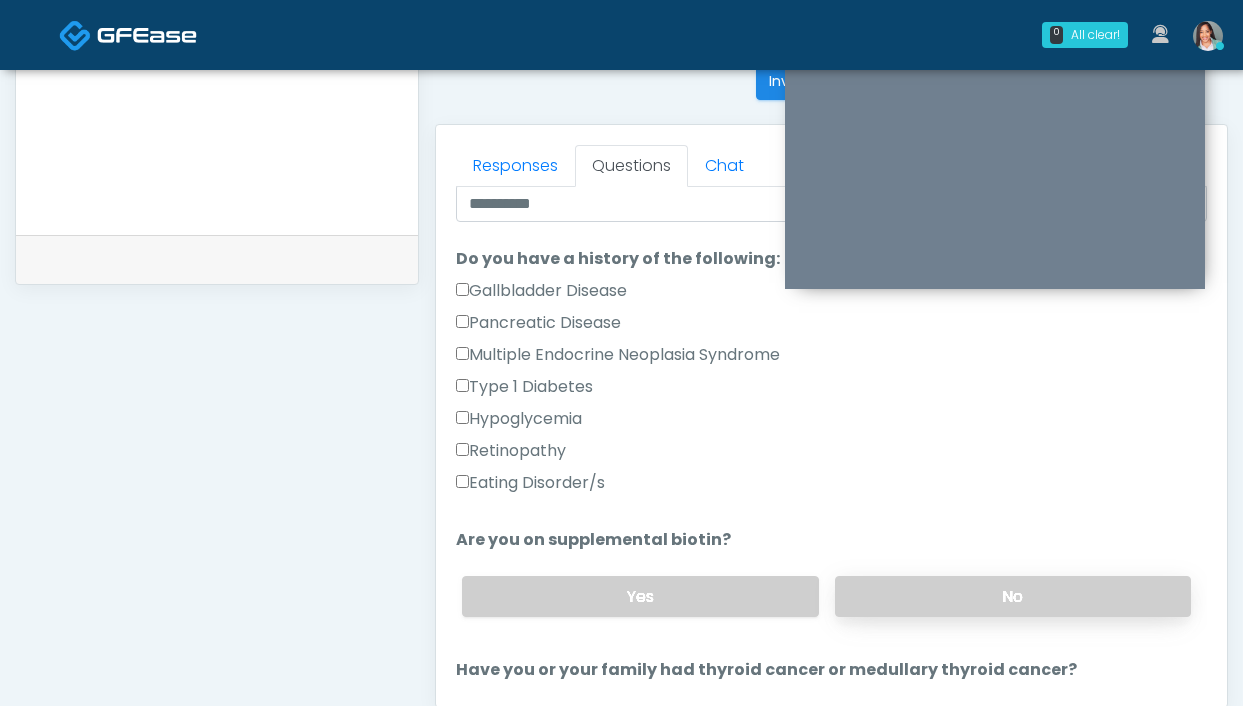 click on "No" at bounding box center [1013, 596] 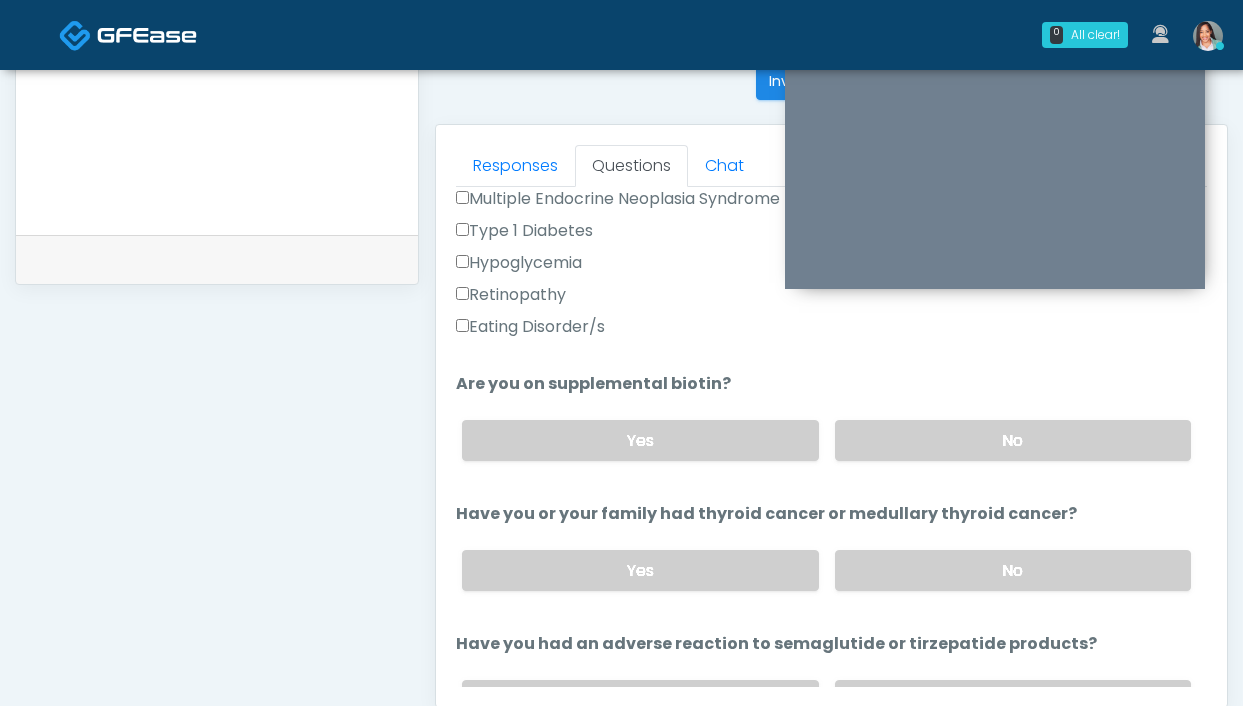 scroll, scrollTop: 590, scrollLeft: 0, axis: vertical 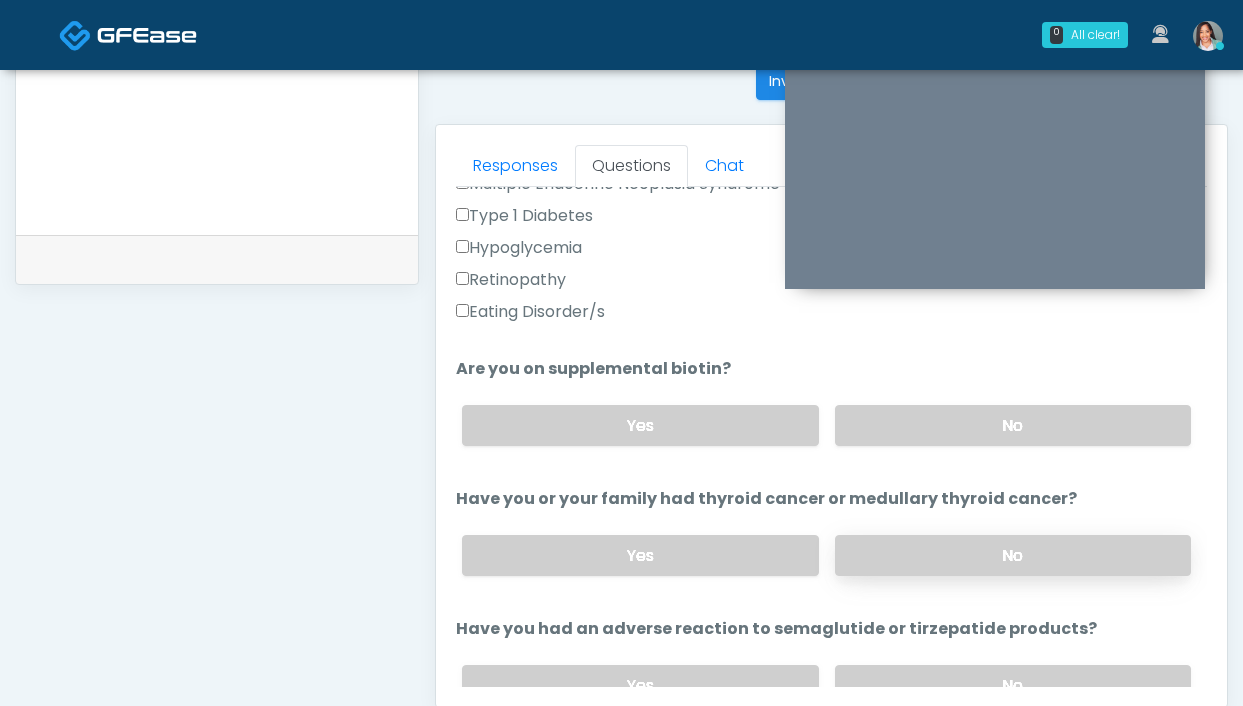click on "No" at bounding box center [1013, 555] 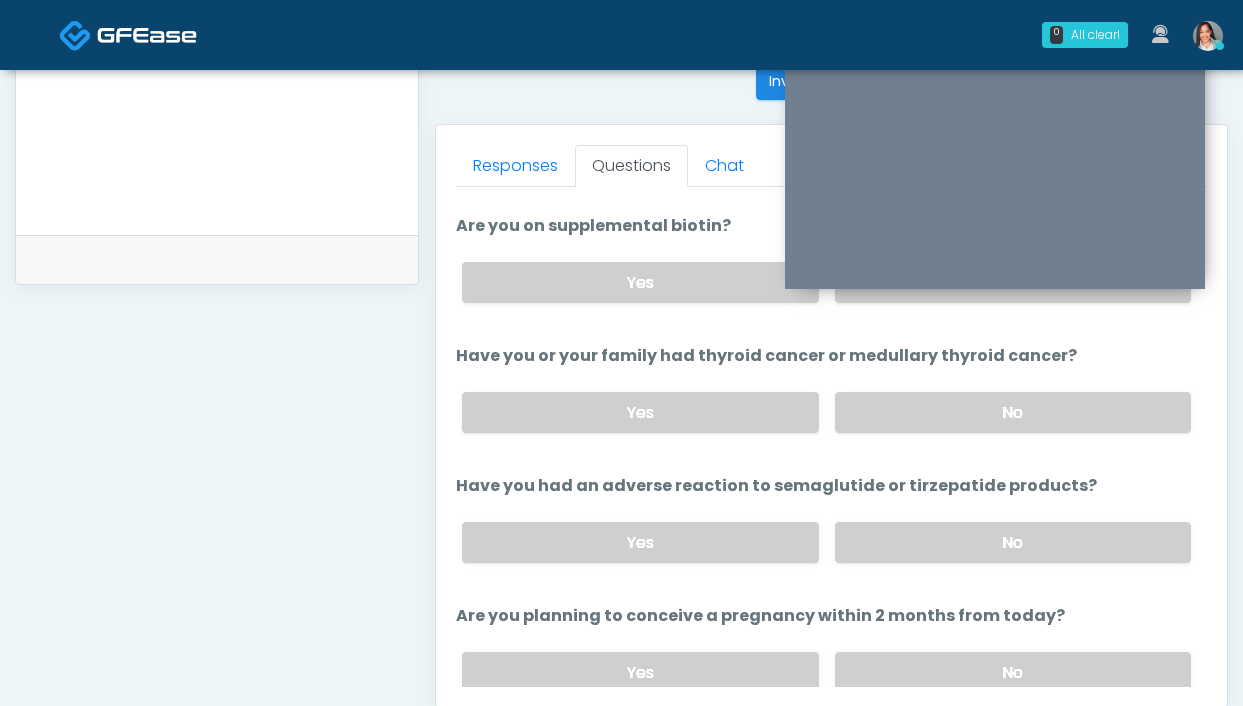drag, startPoint x: 926, startPoint y: 544, endPoint x: 836, endPoint y: 462, distance: 121.75385 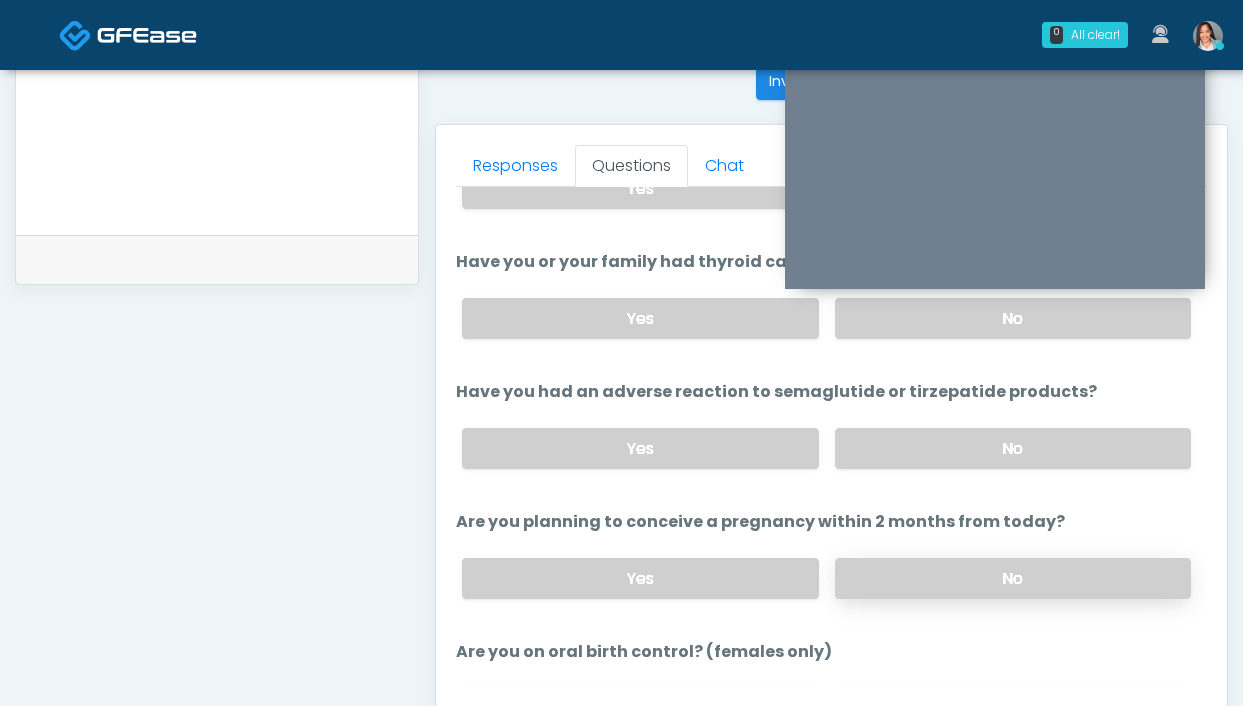 scroll, scrollTop: 846, scrollLeft: 0, axis: vertical 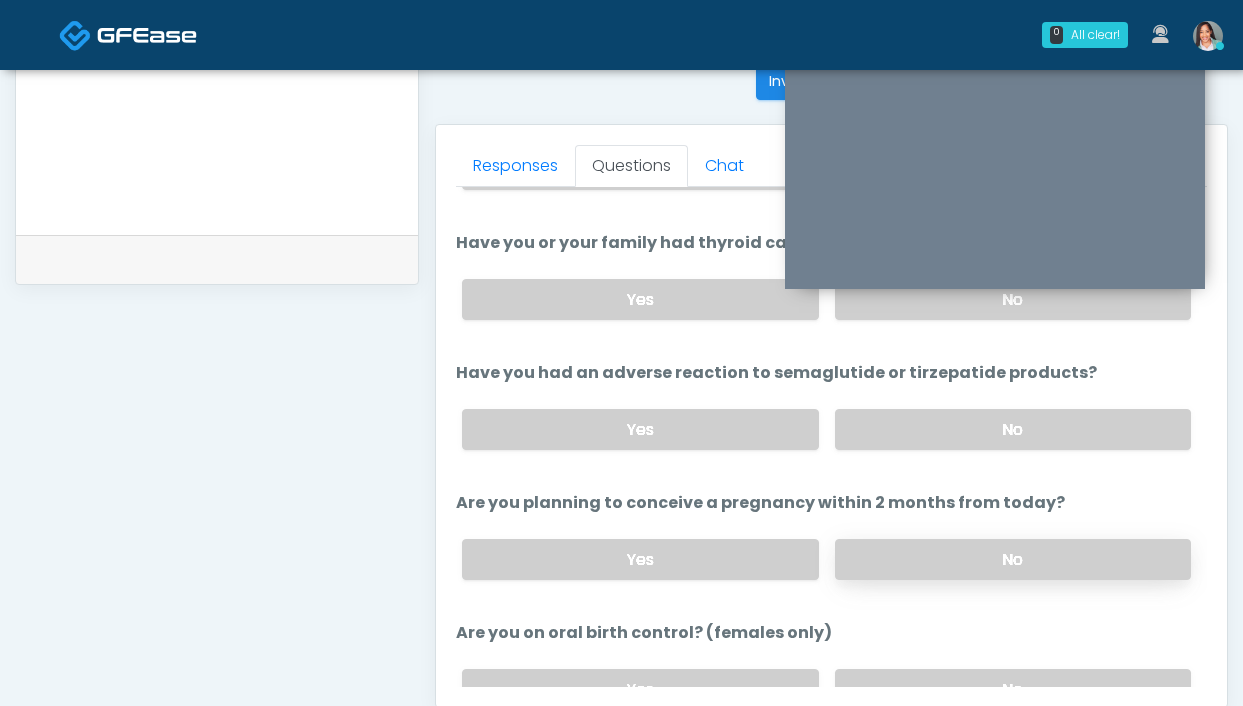 click on "No" at bounding box center [1013, 559] 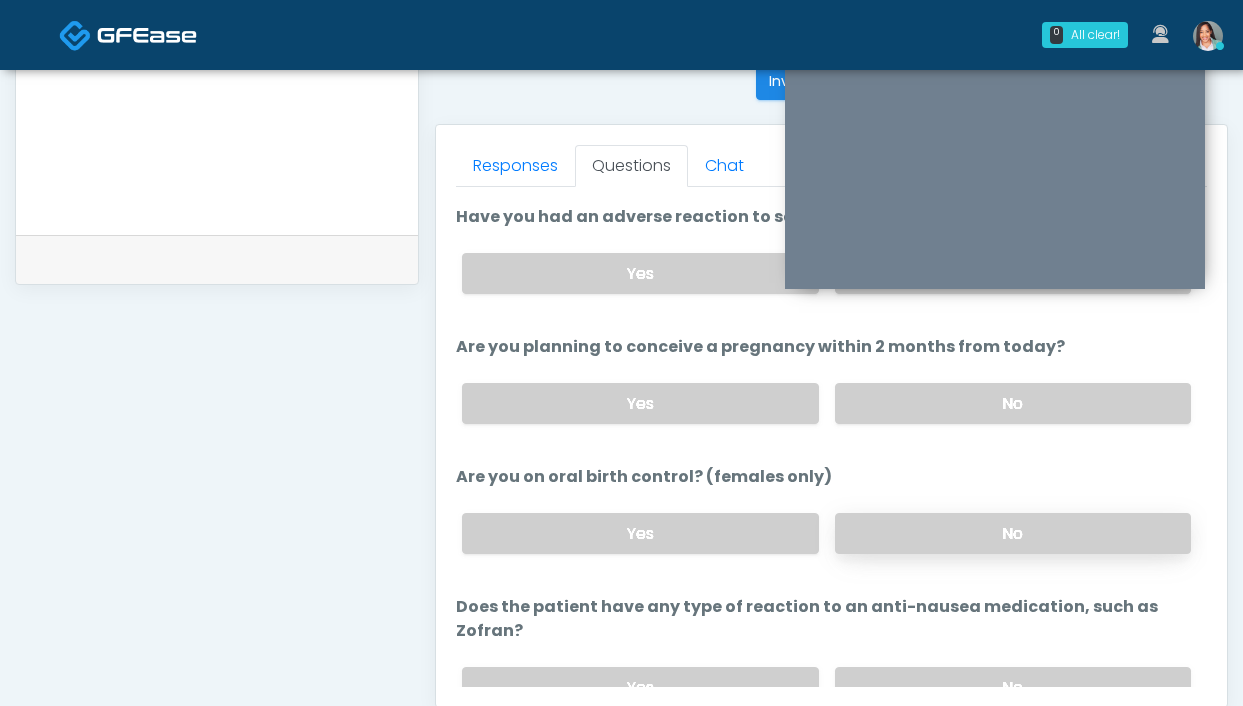 click on "No" at bounding box center (1013, 533) 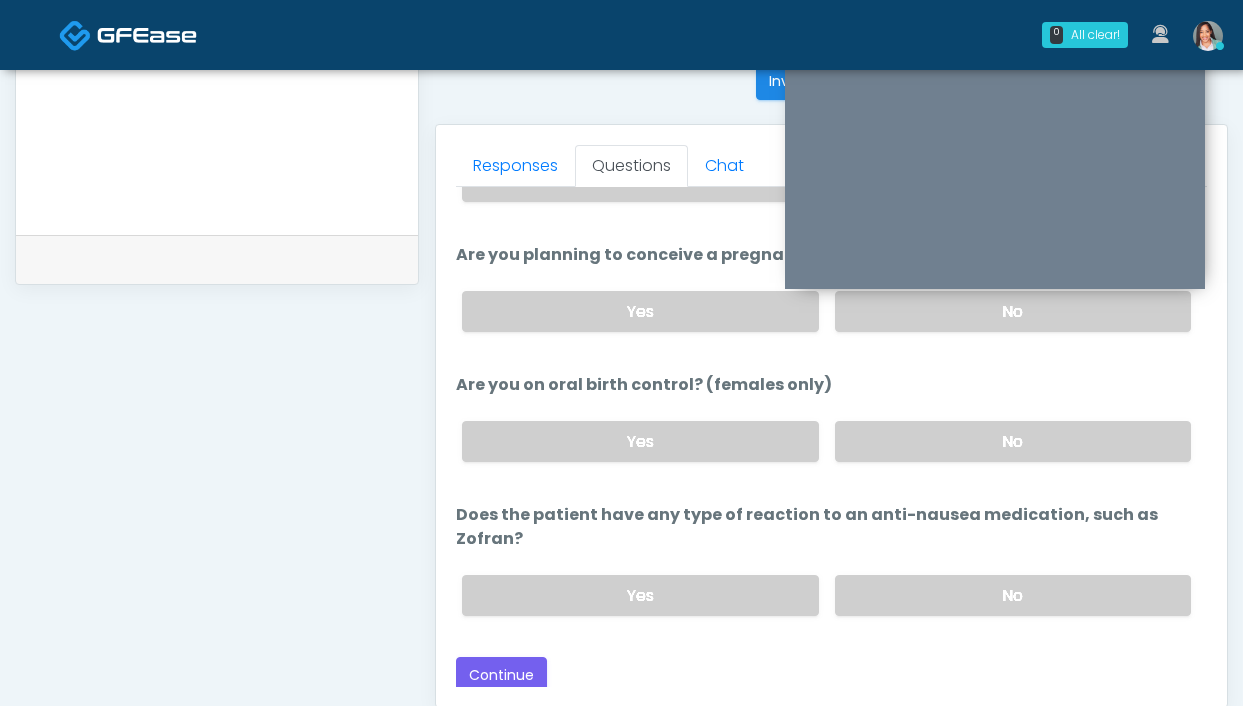 scroll, scrollTop: 1095, scrollLeft: 0, axis: vertical 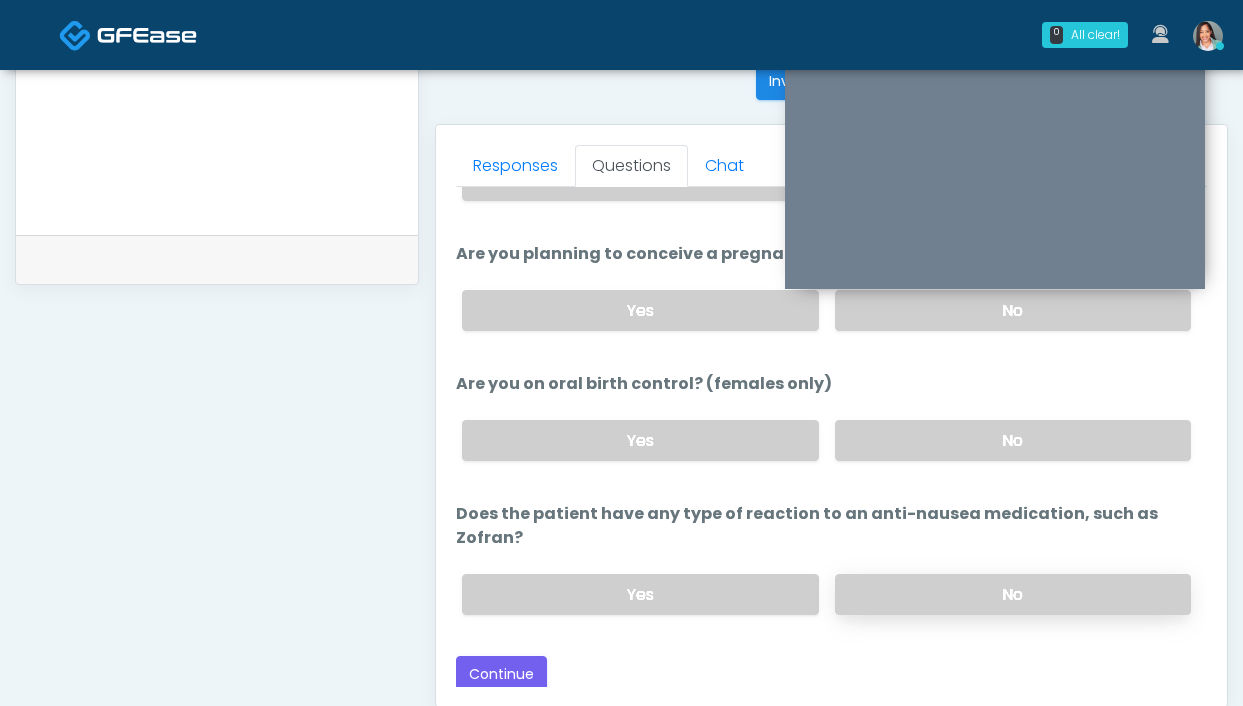 click on "No" at bounding box center [1013, 594] 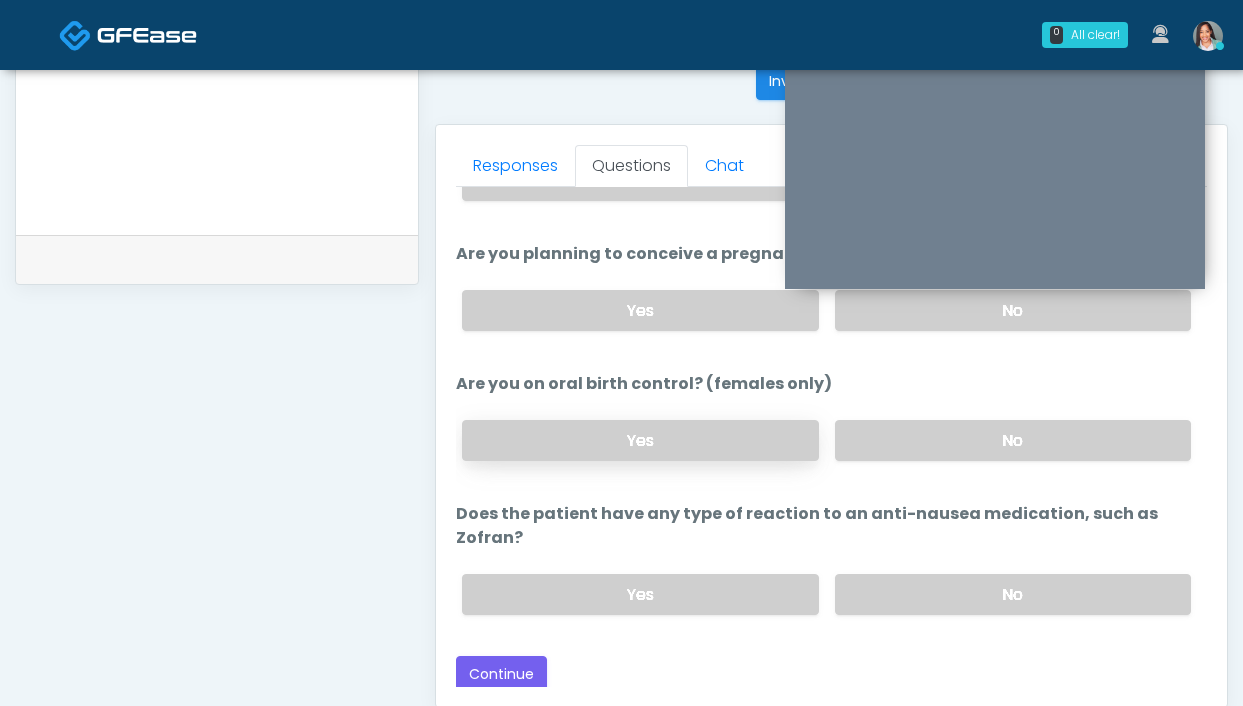 click on "Yes" at bounding box center [640, 440] 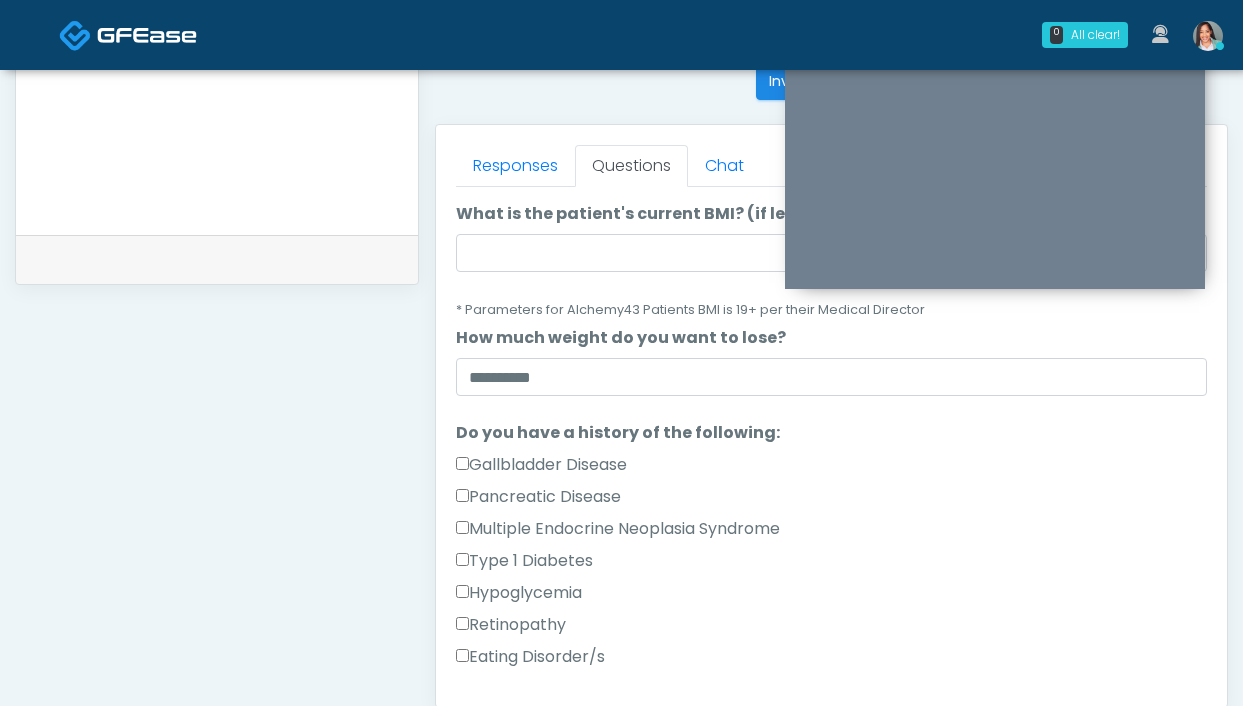 scroll, scrollTop: 0, scrollLeft: 0, axis: both 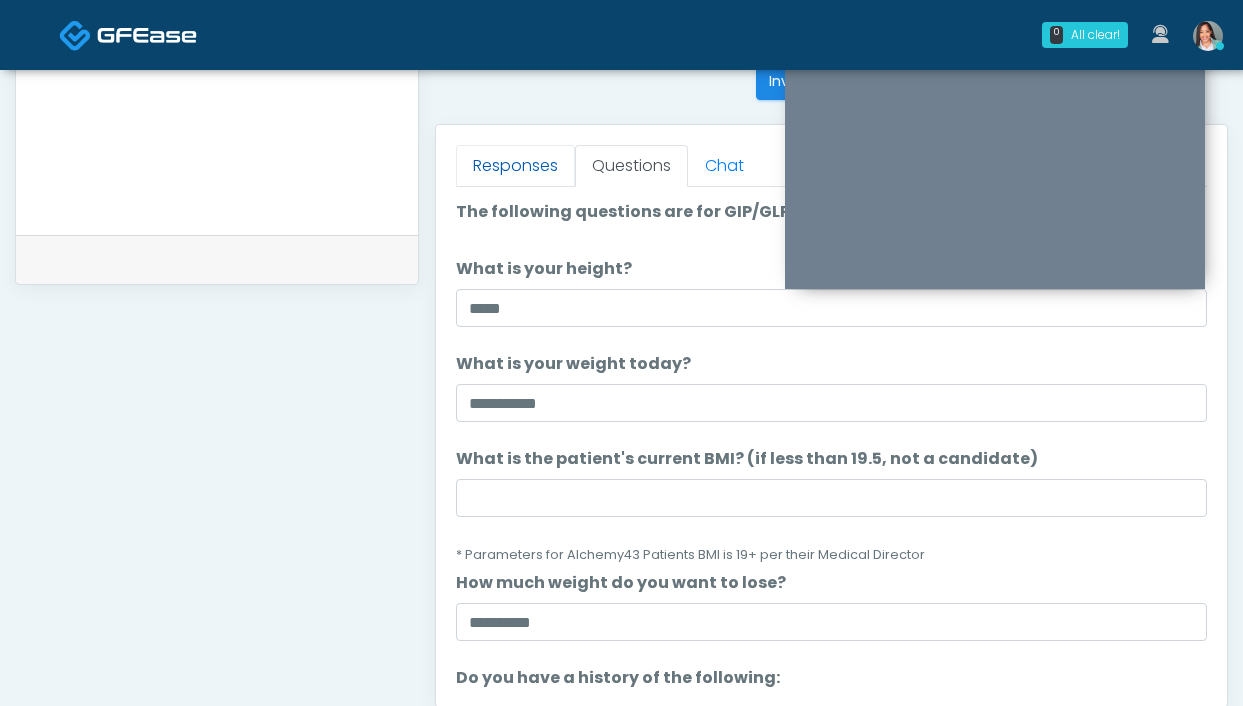 click on "Responses" at bounding box center (515, 166) 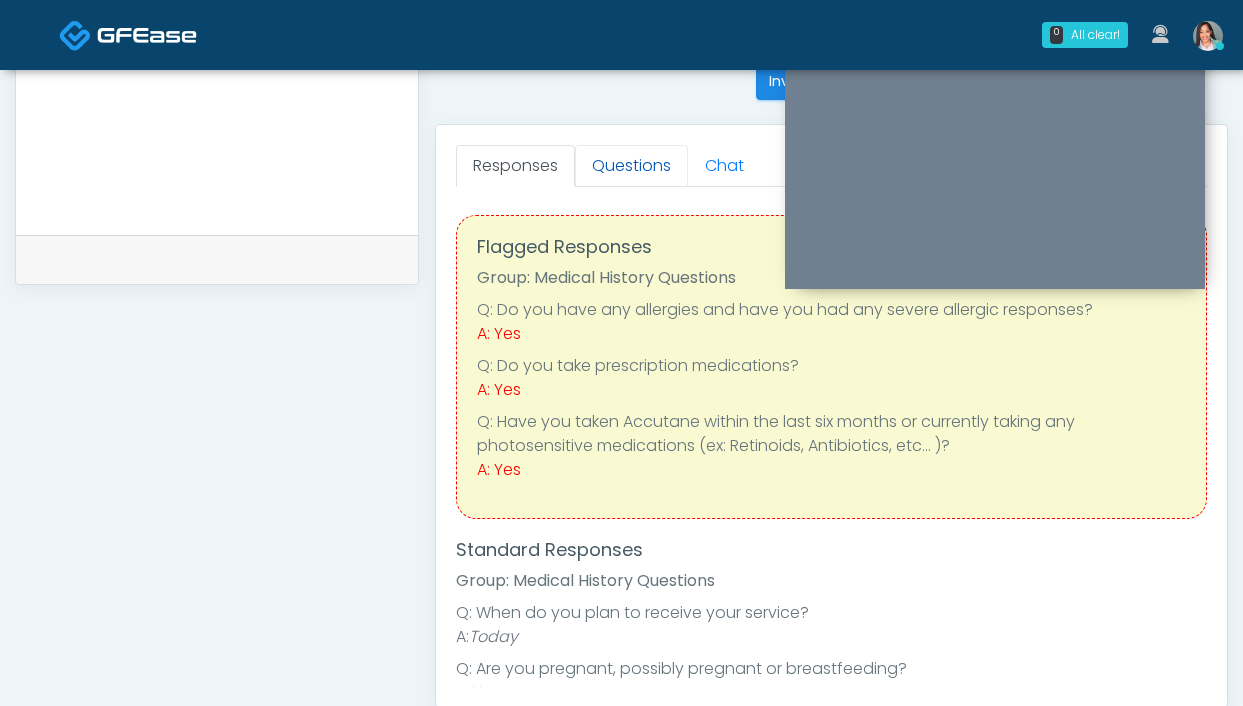 click on "Questions" at bounding box center [631, 166] 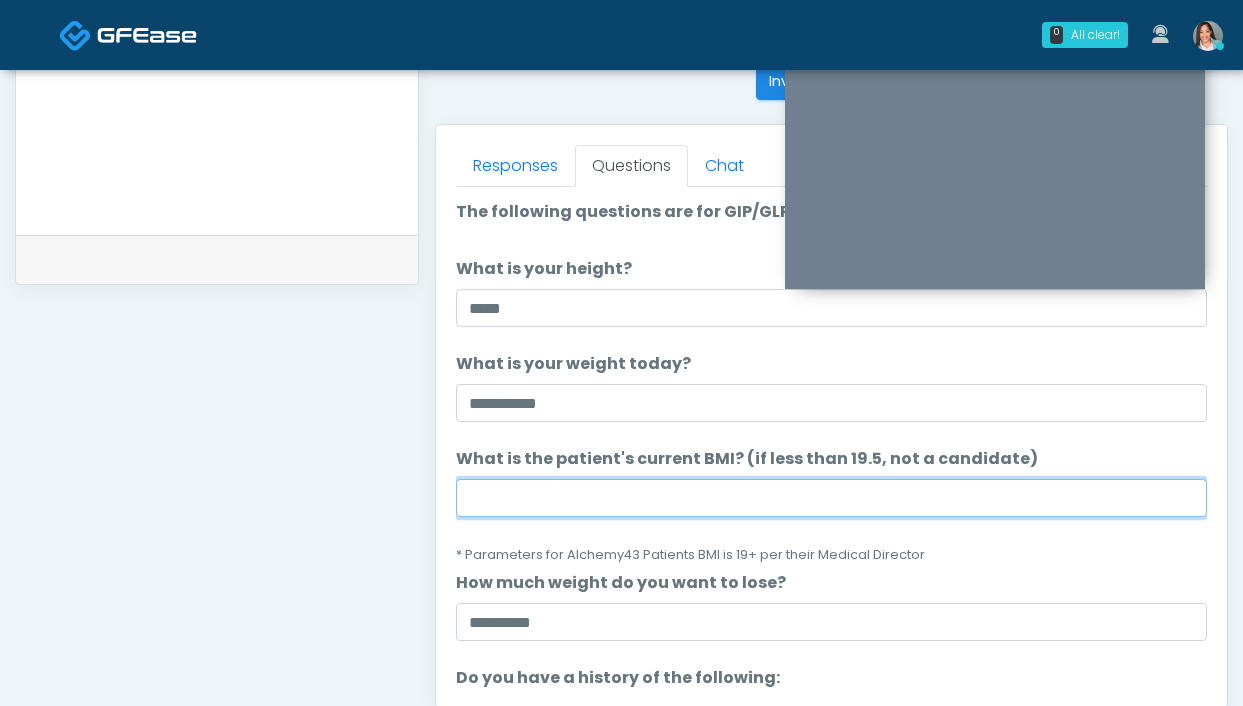 click on "What is the patient's current BMI? (if less than 19.5, not a candidate)" at bounding box center [831, 498] 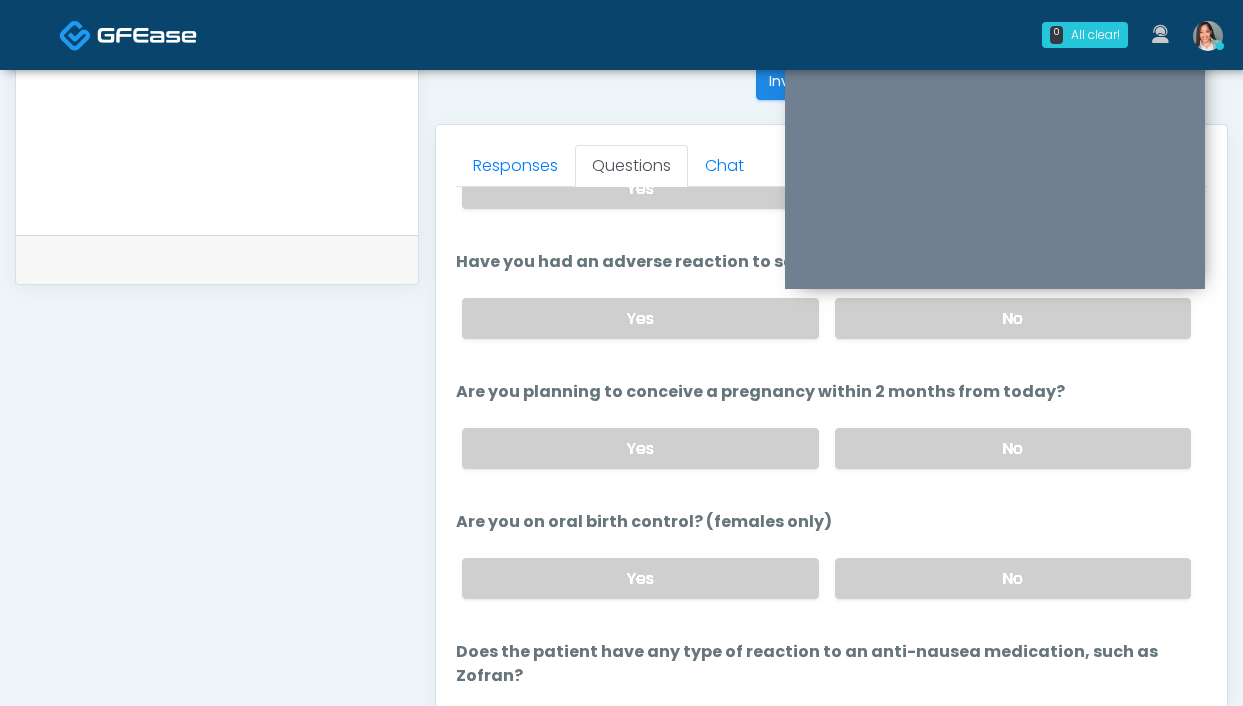 scroll, scrollTop: 1095, scrollLeft: 0, axis: vertical 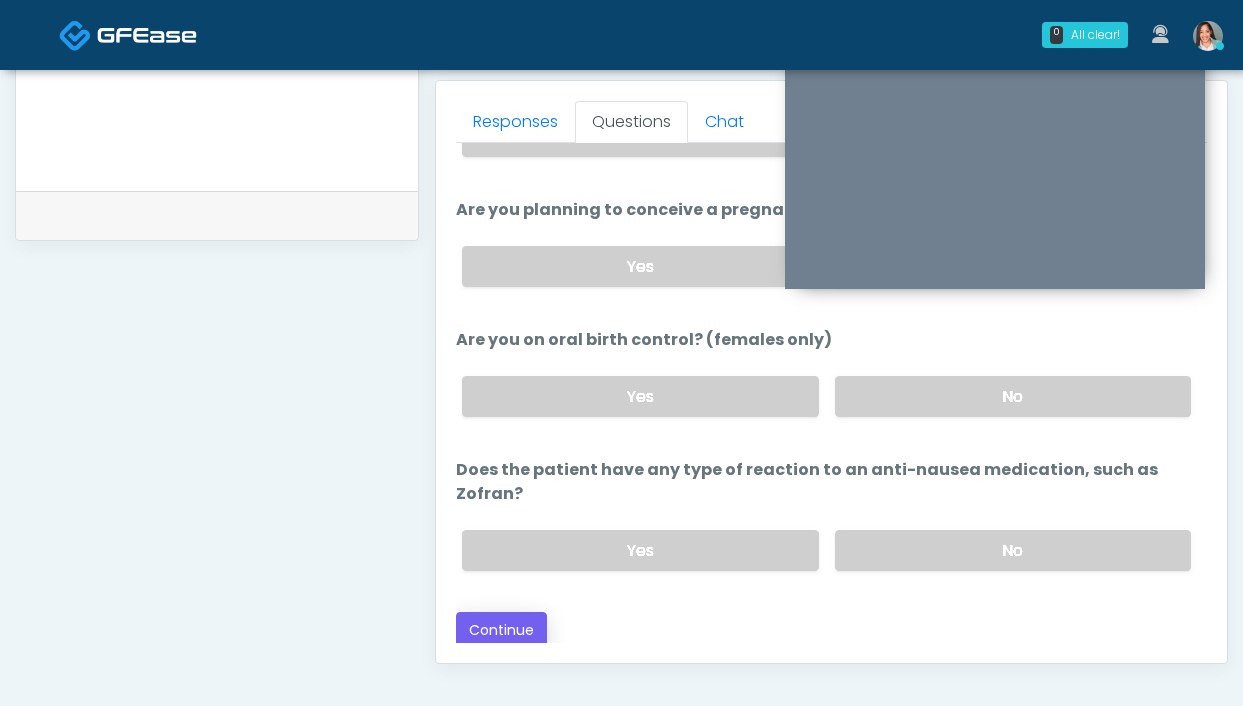 type on "****" 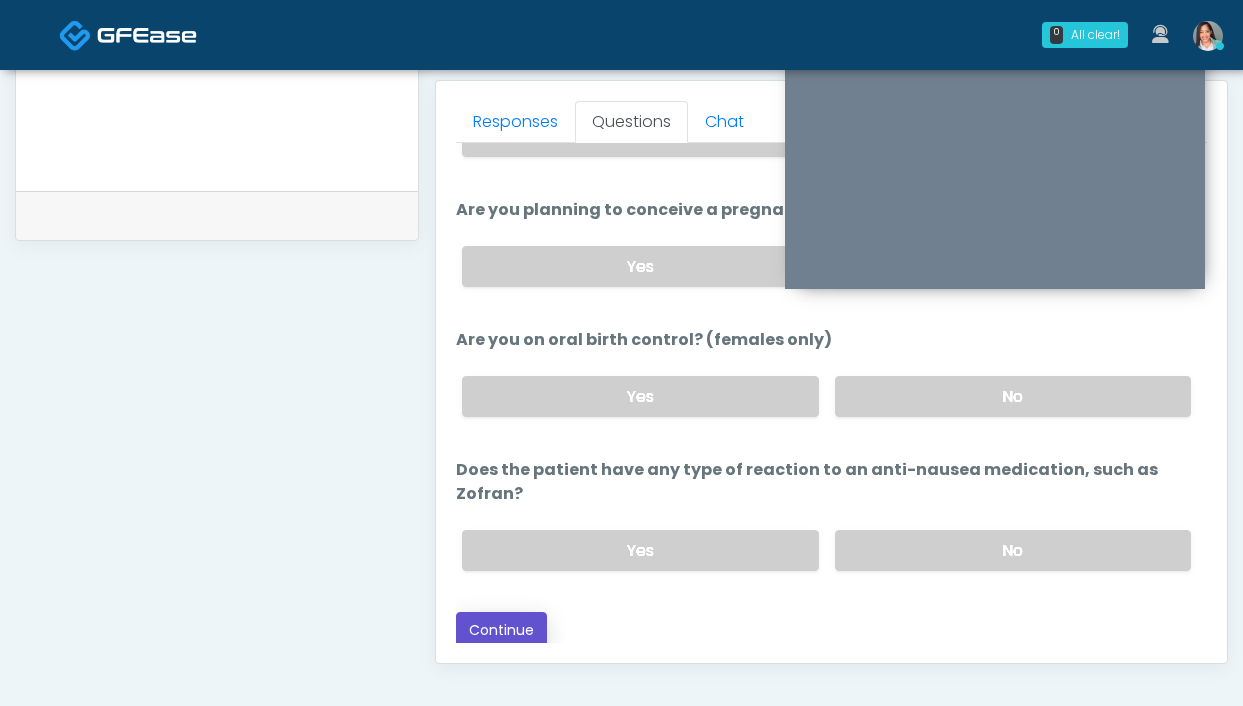 click on "Continue" at bounding box center [501, 630] 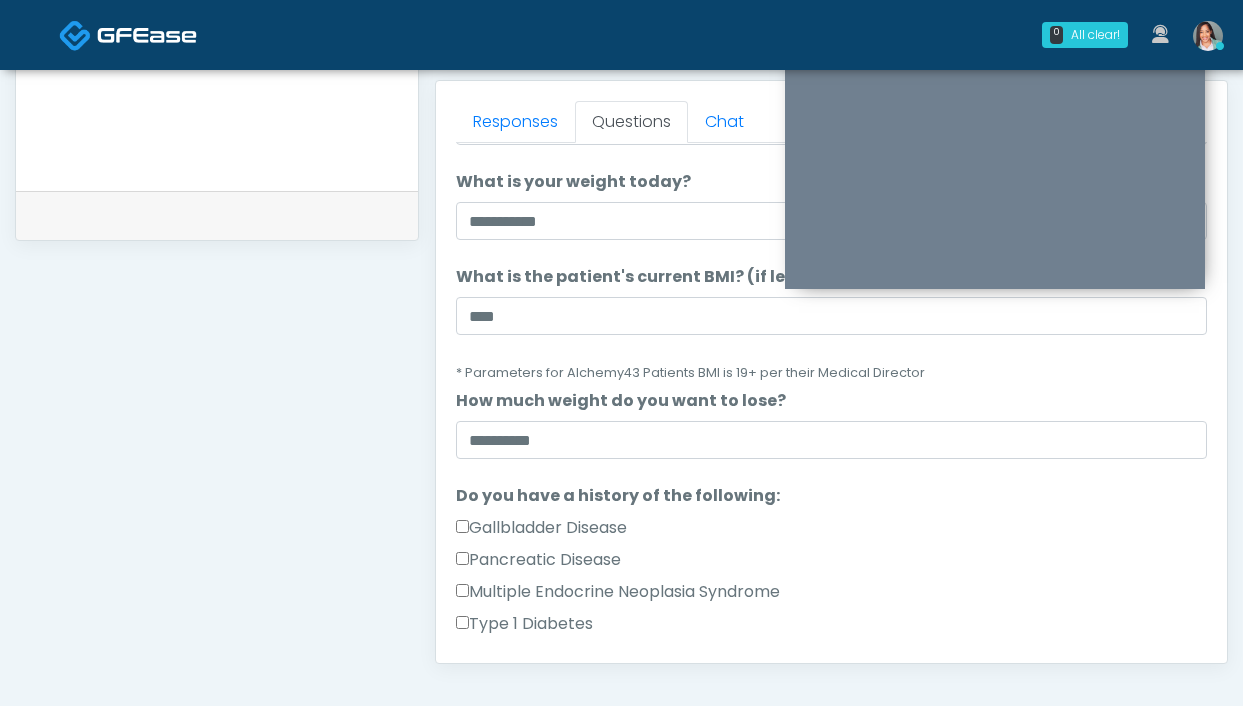 scroll, scrollTop: 0, scrollLeft: 0, axis: both 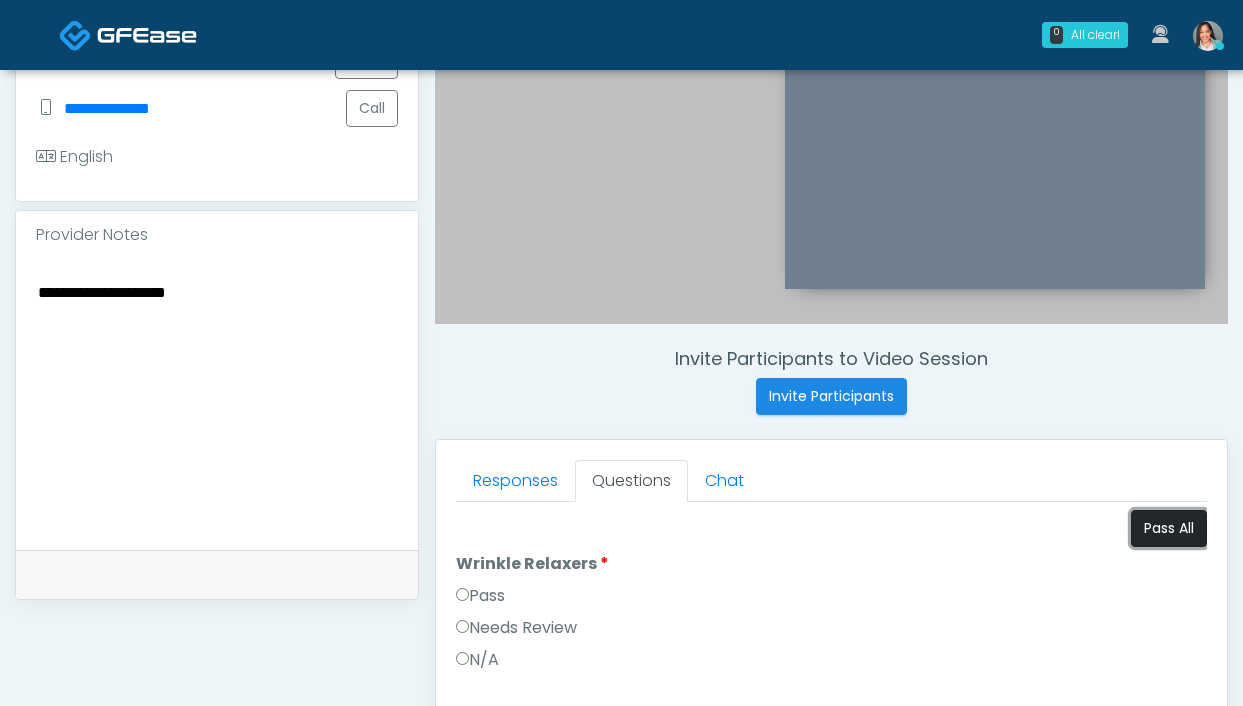 click on "Pass All" at bounding box center (1169, 528) 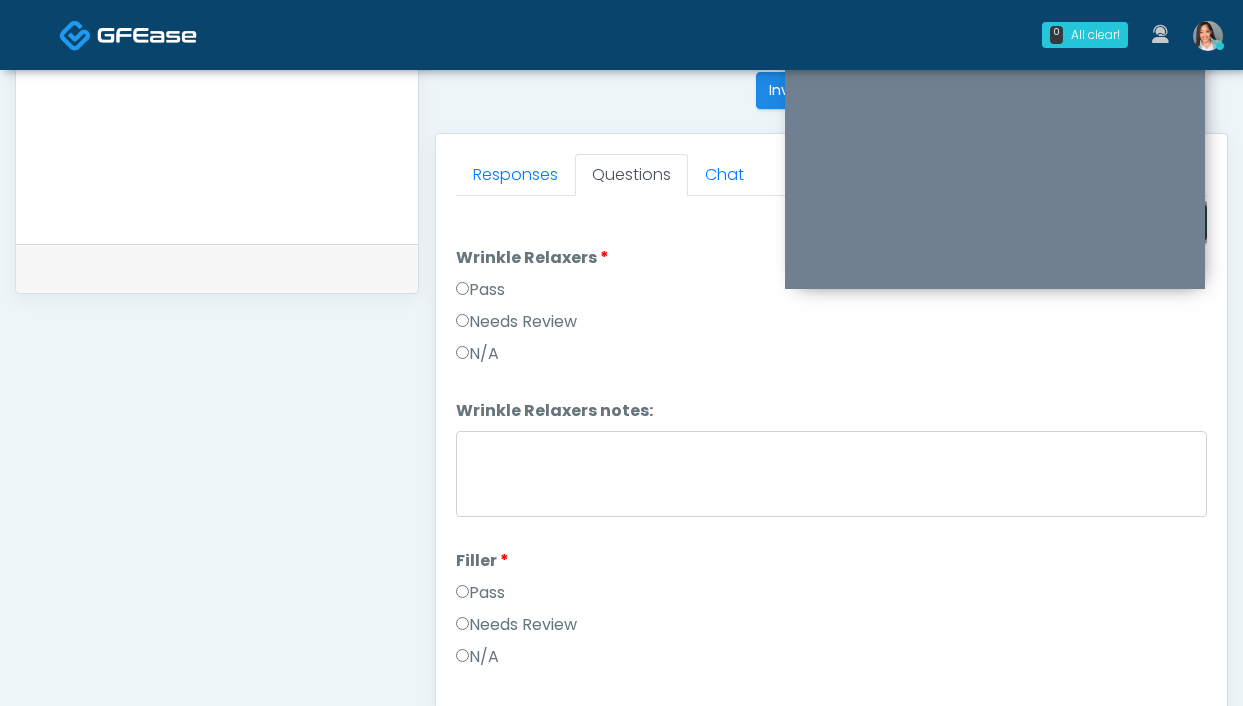 scroll, scrollTop: 814, scrollLeft: 0, axis: vertical 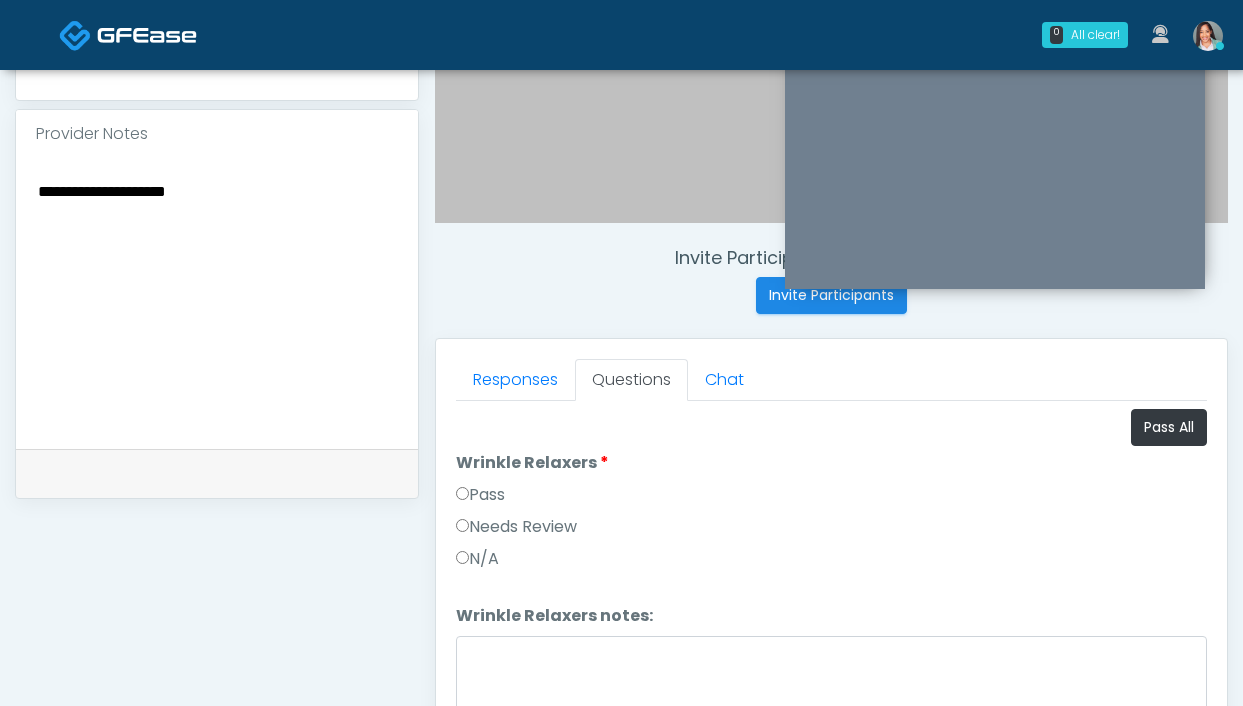 click on "**********" at bounding box center (217, 300) 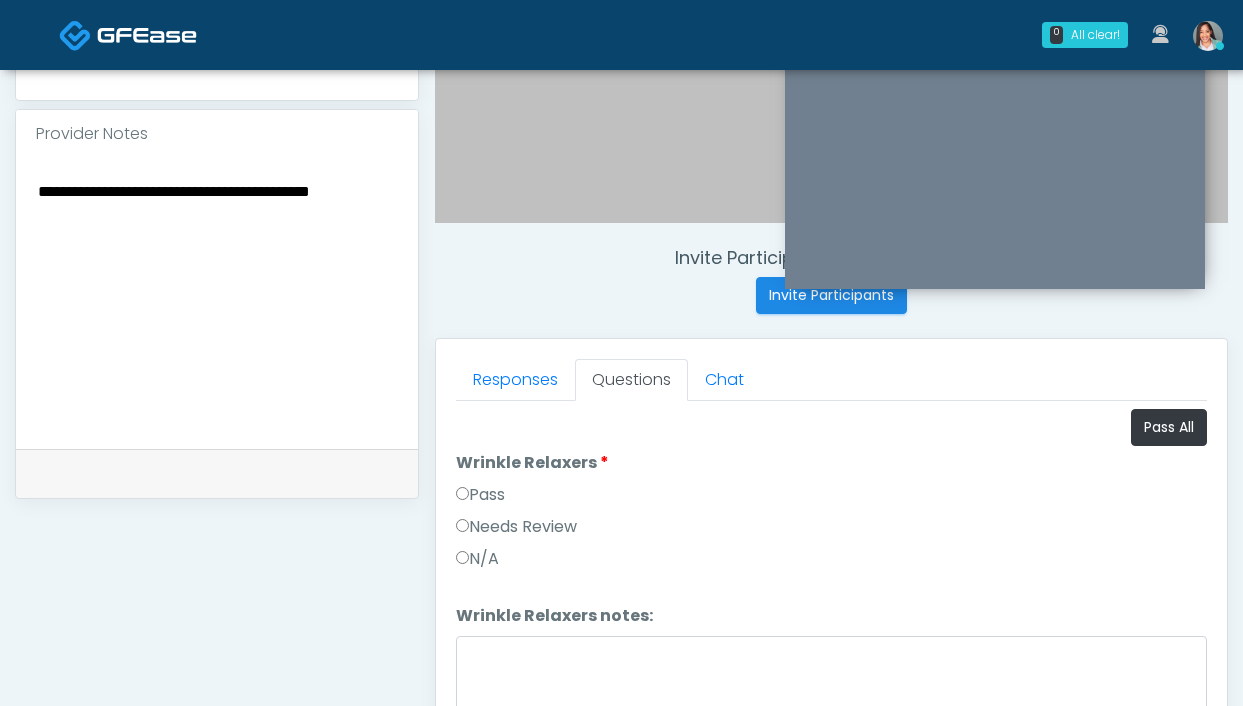 click on "**********" at bounding box center (217, 300) 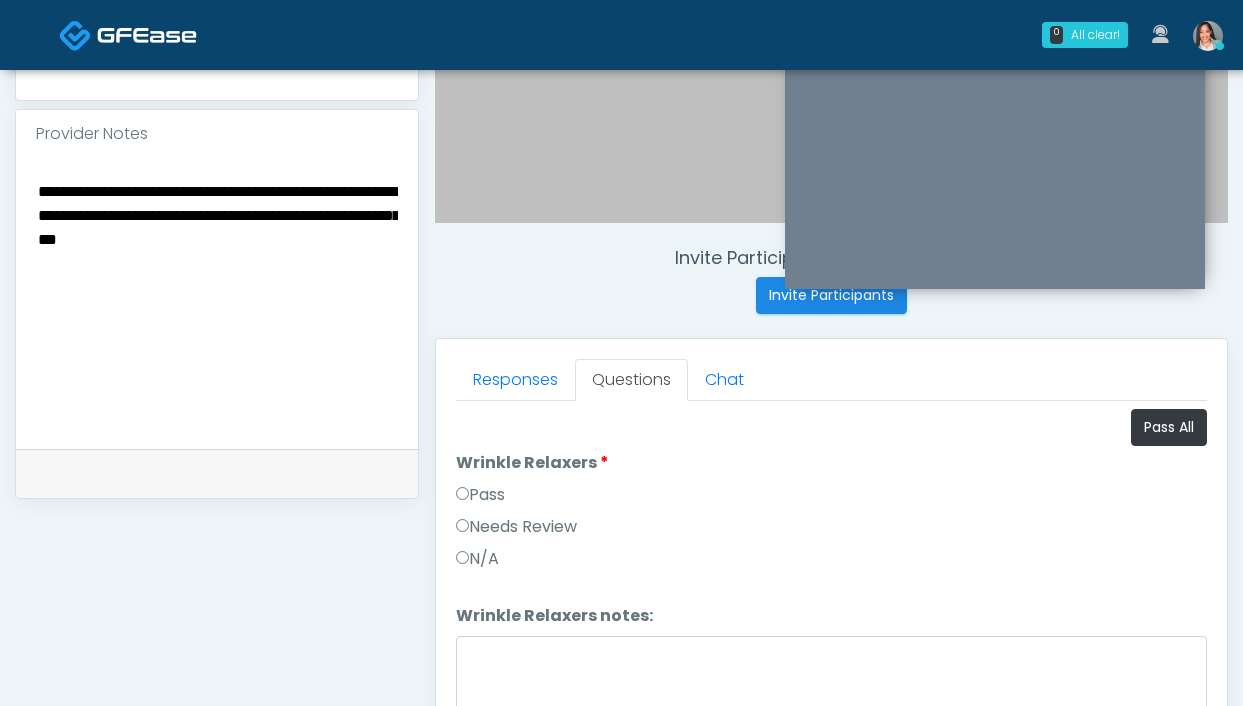 click on "**********" at bounding box center (217, 300) 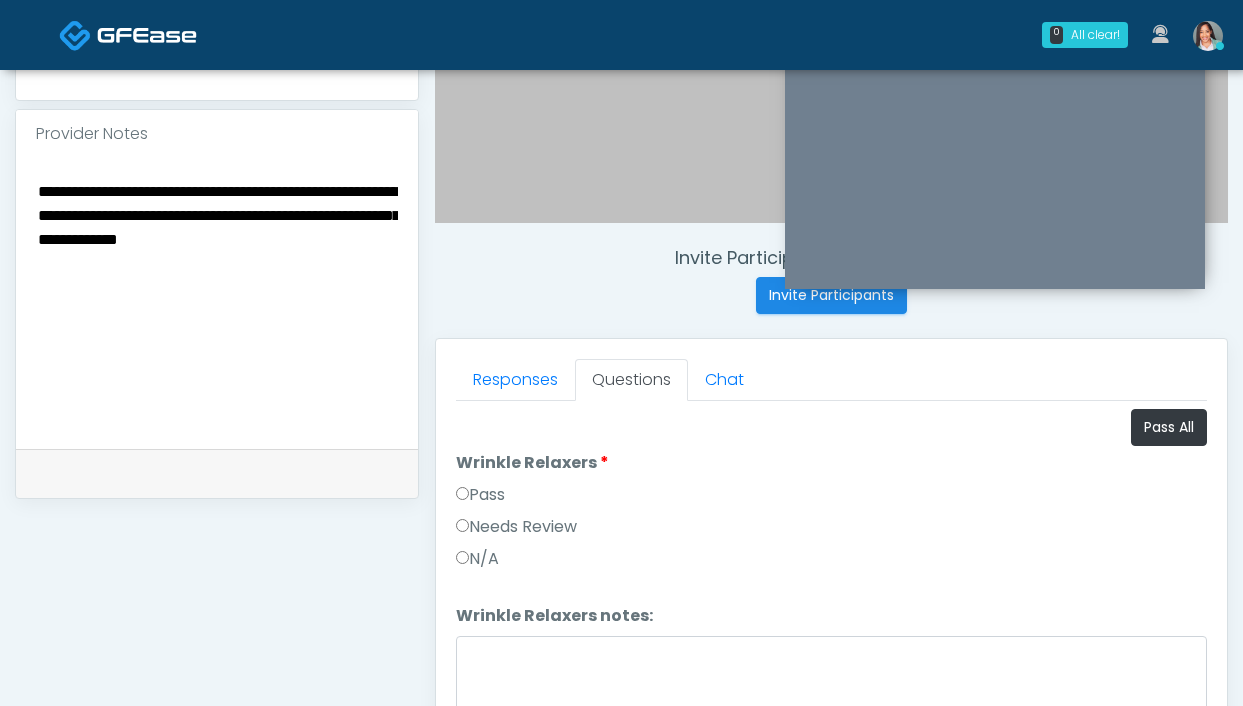 click on "**********" at bounding box center [217, 300] 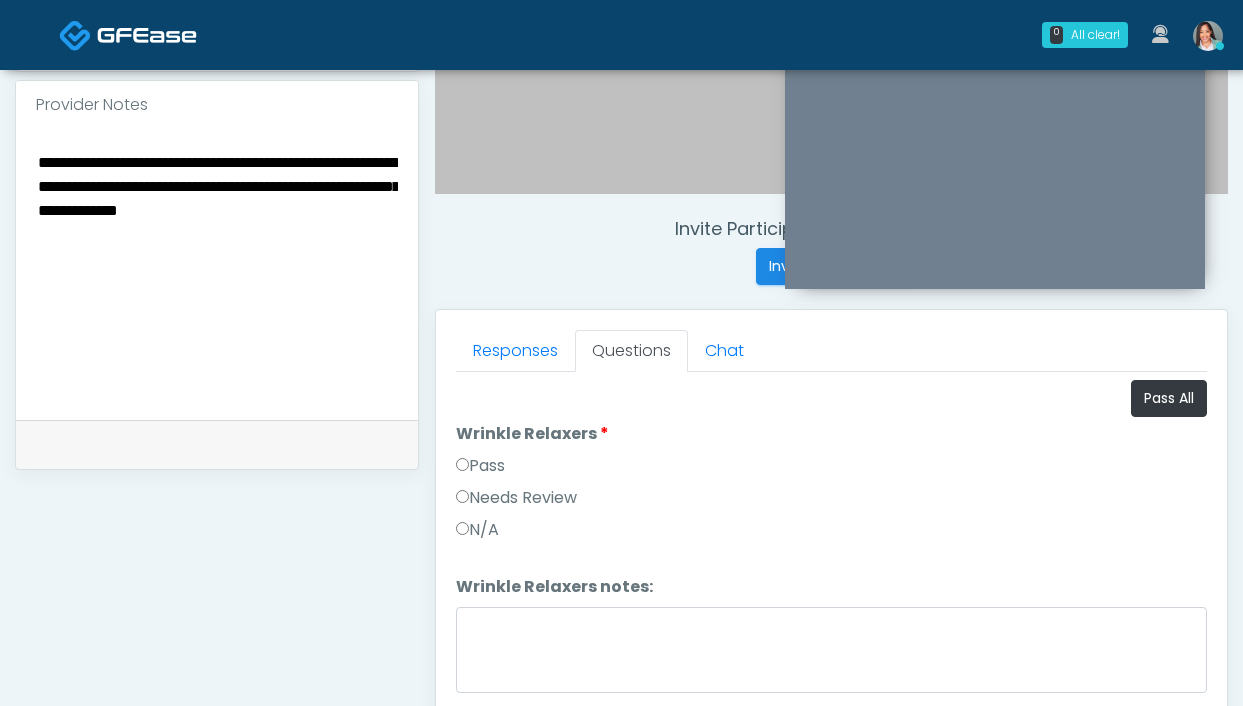 scroll, scrollTop: 761, scrollLeft: 0, axis: vertical 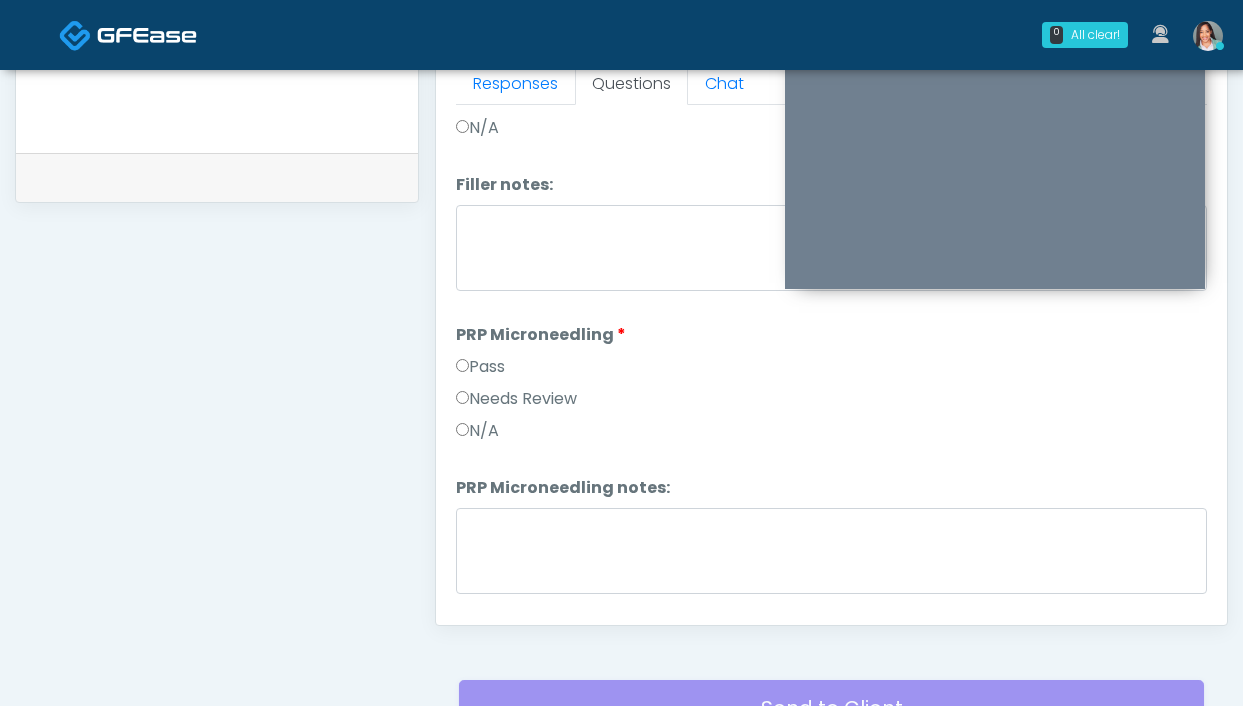 type on "**********" 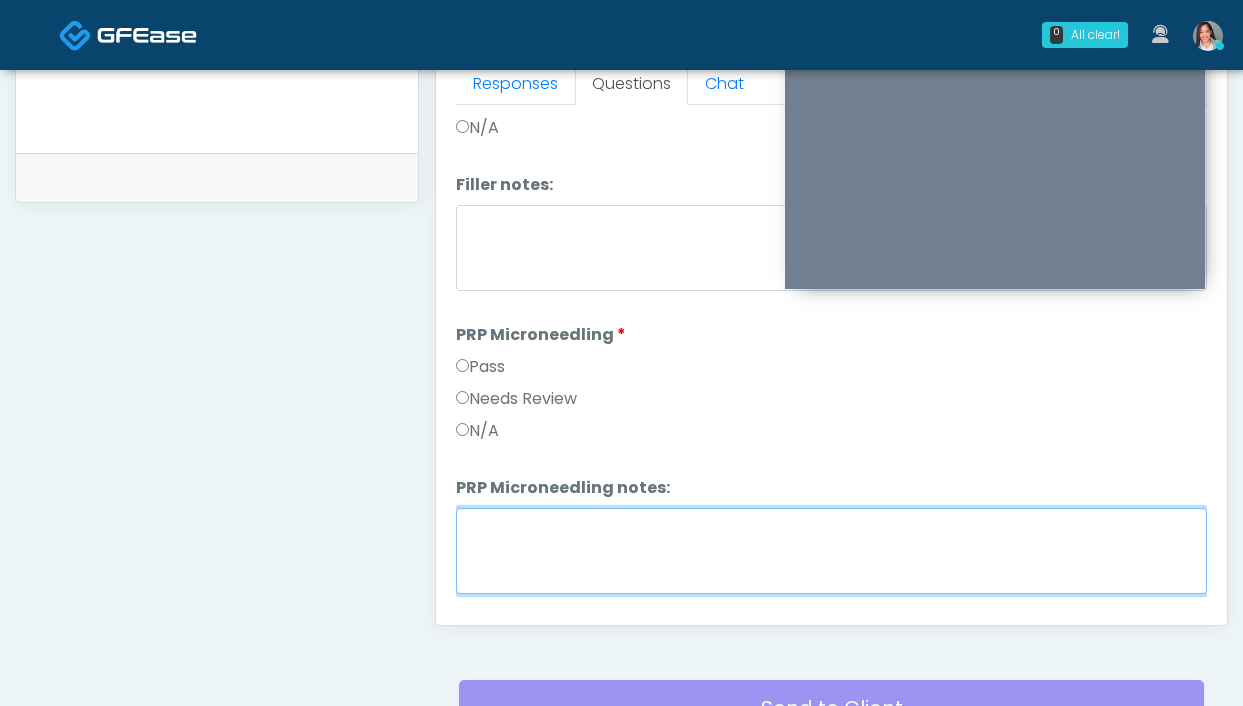 click on "PRP Microneedling notes:" at bounding box center [831, 551] 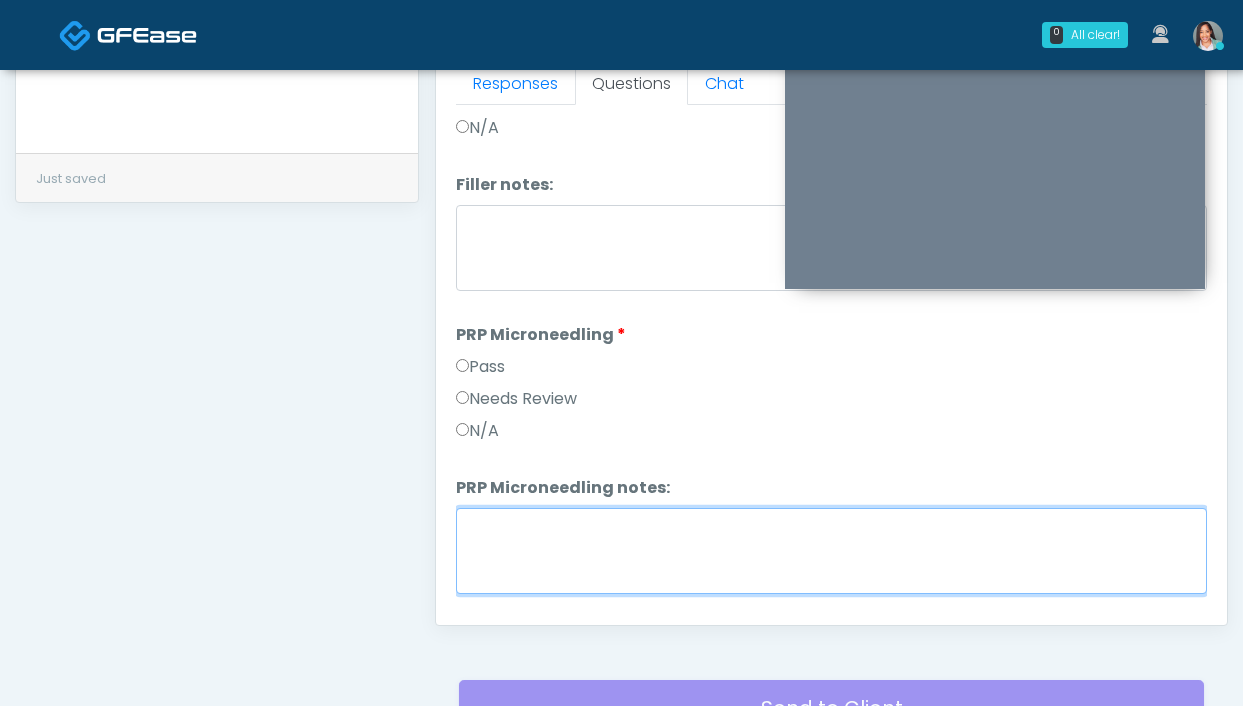 paste on "**********" 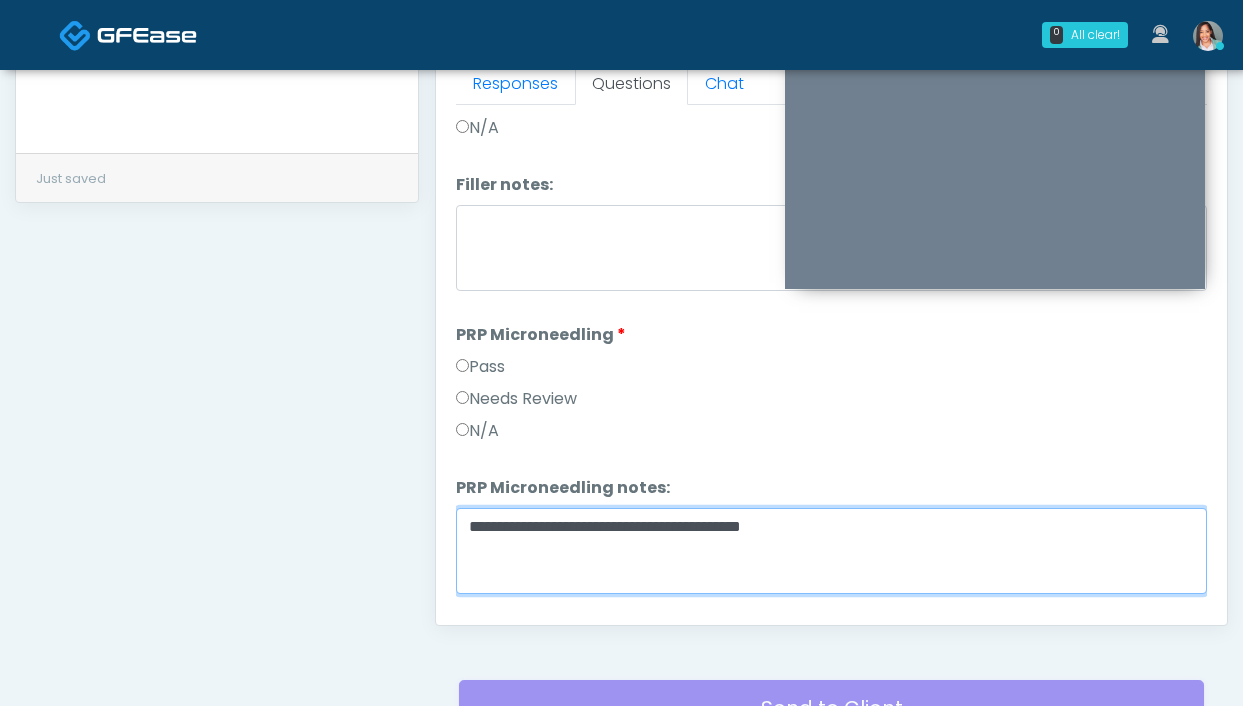drag, startPoint x: 609, startPoint y: 530, endPoint x: 537, endPoint y: 534, distance: 72.11102 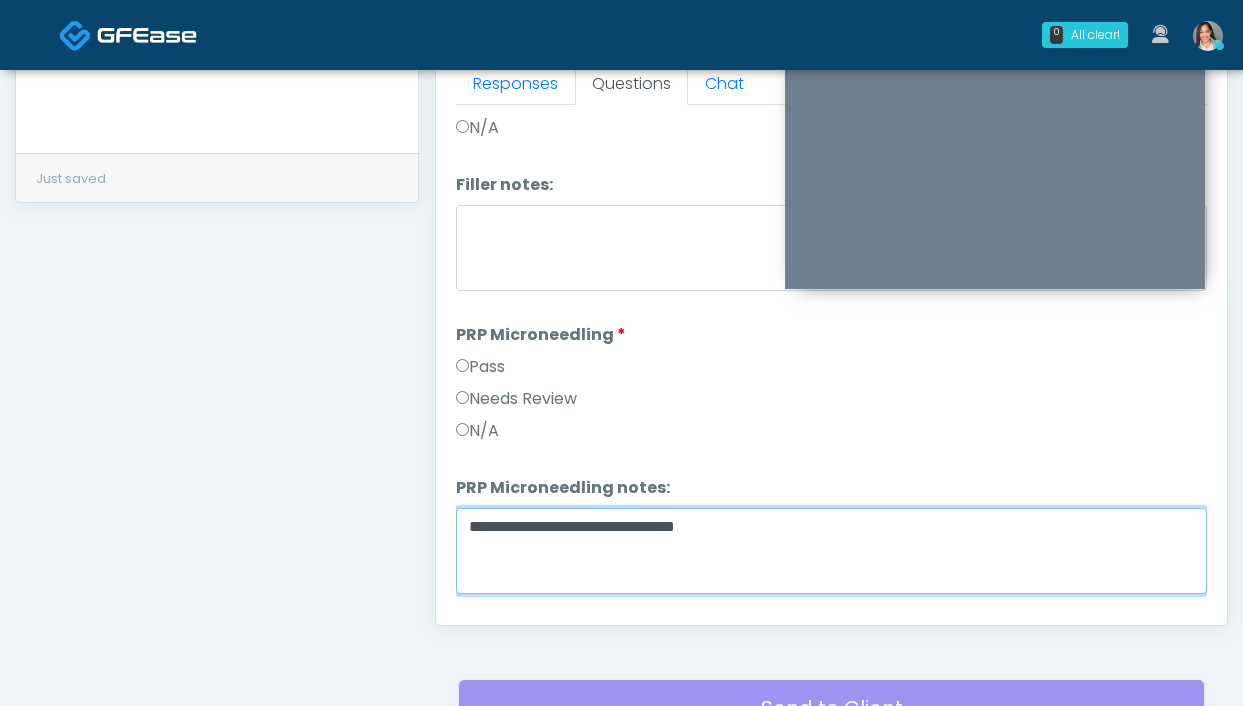 click on "**********" at bounding box center (831, 551) 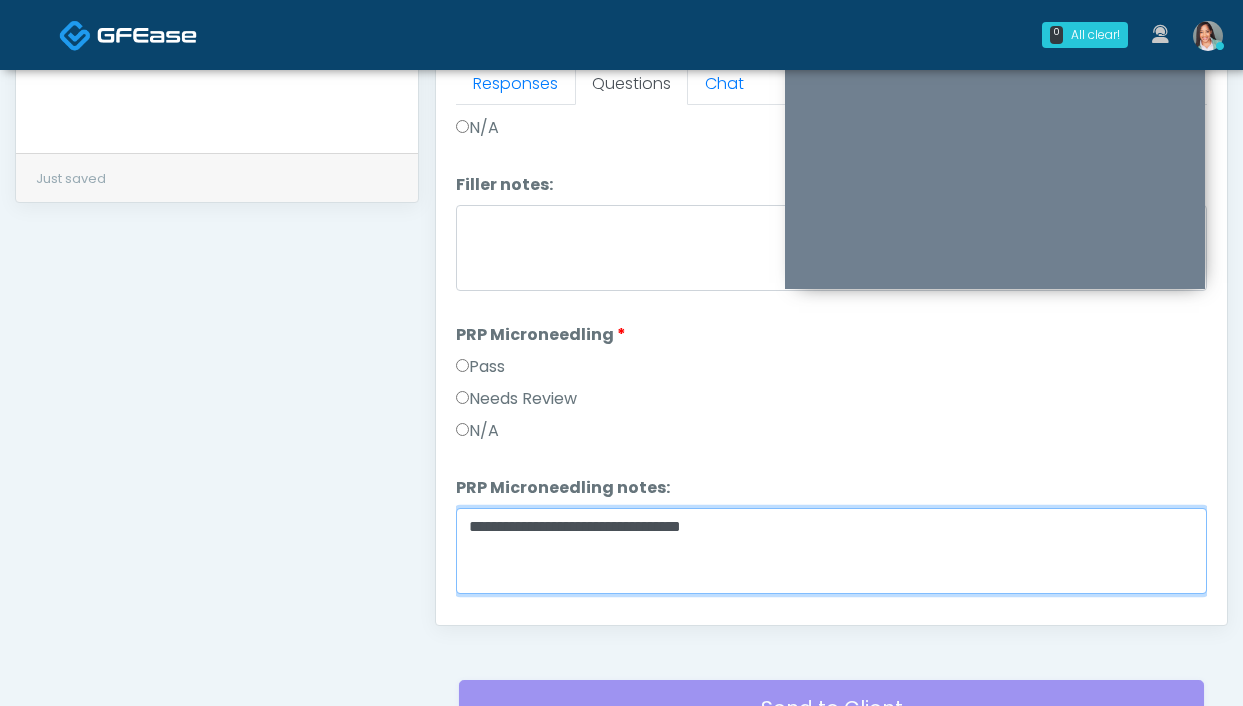 drag, startPoint x: 754, startPoint y: 523, endPoint x: 256, endPoint y: 488, distance: 499.2284 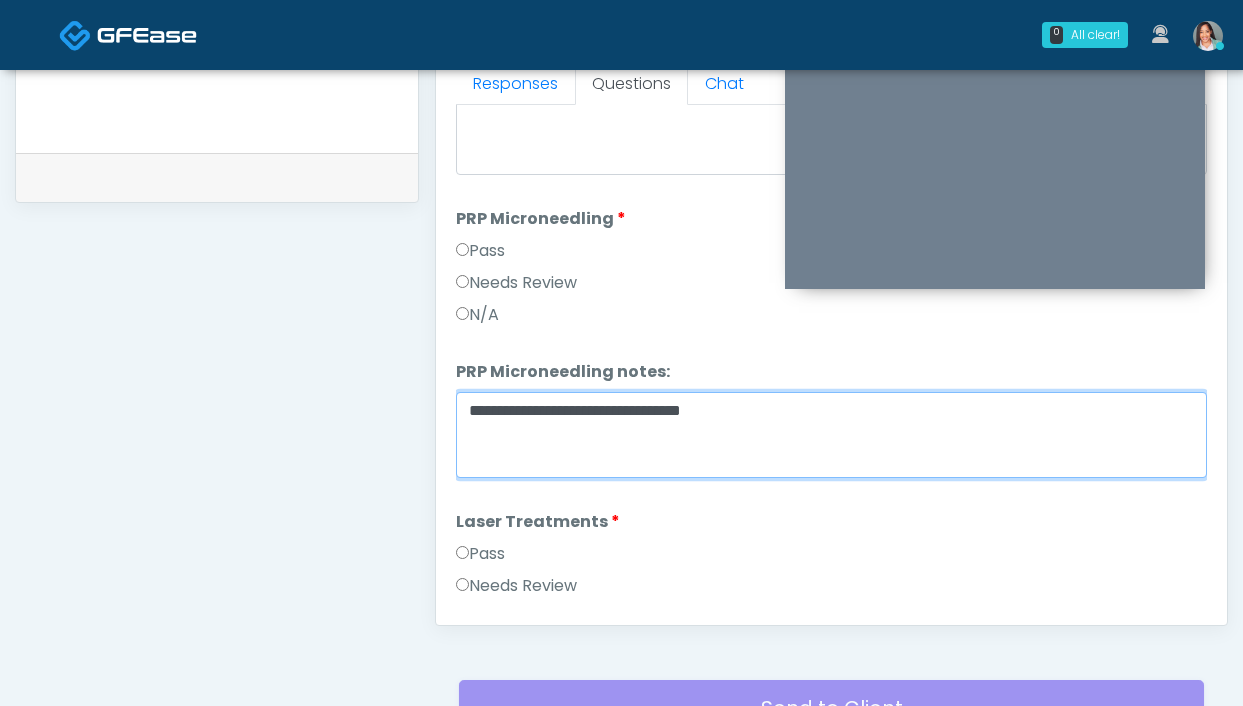 scroll, scrollTop: 651, scrollLeft: 0, axis: vertical 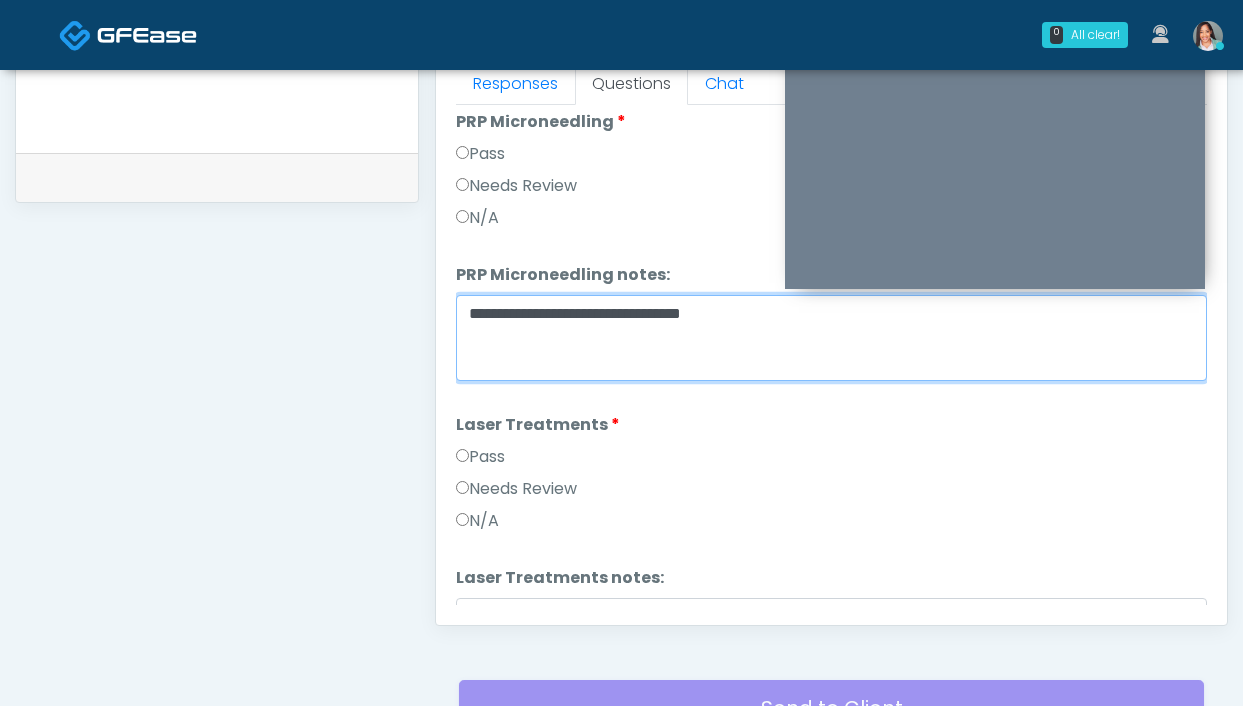 type on "**********" 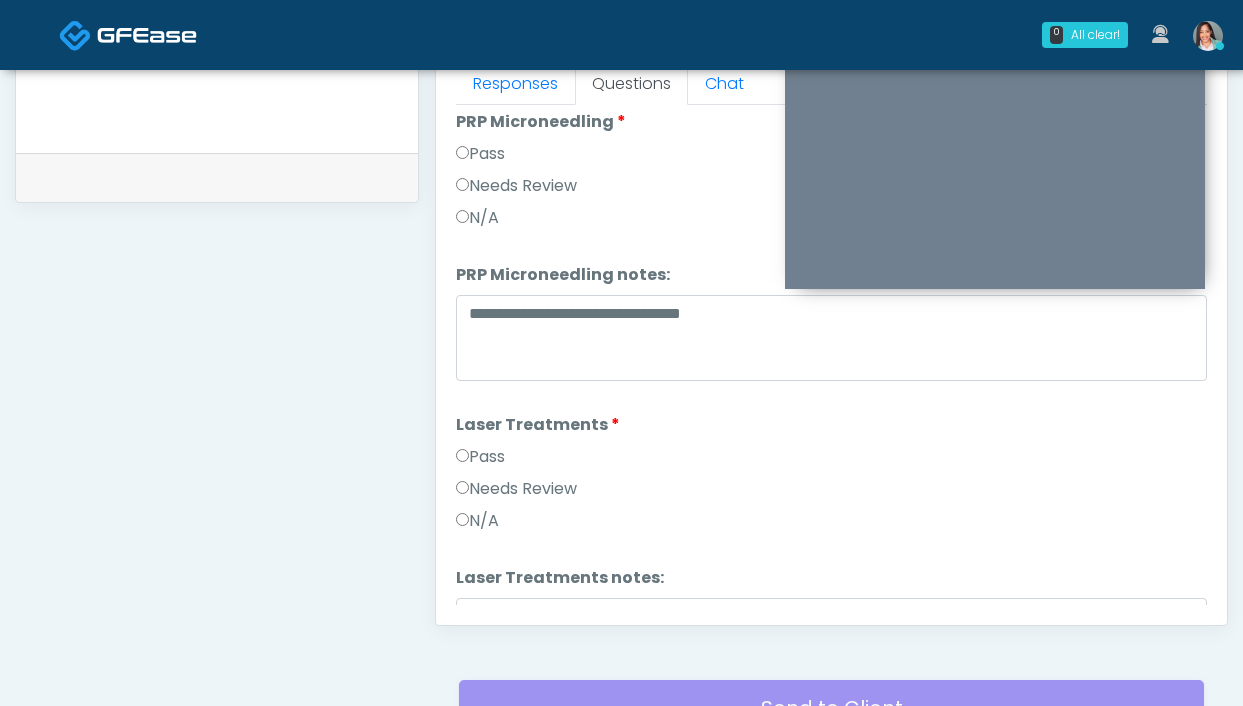click on "Needs Review" at bounding box center (516, 489) 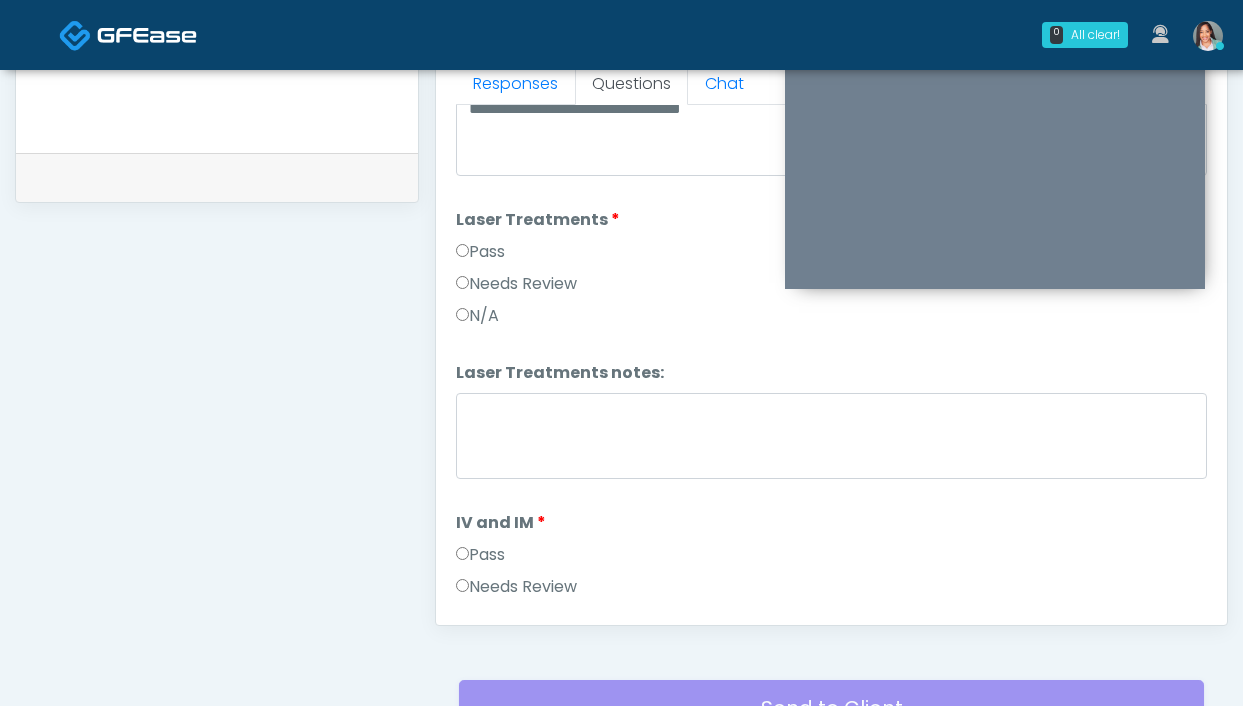 scroll, scrollTop: 862, scrollLeft: 0, axis: vertical 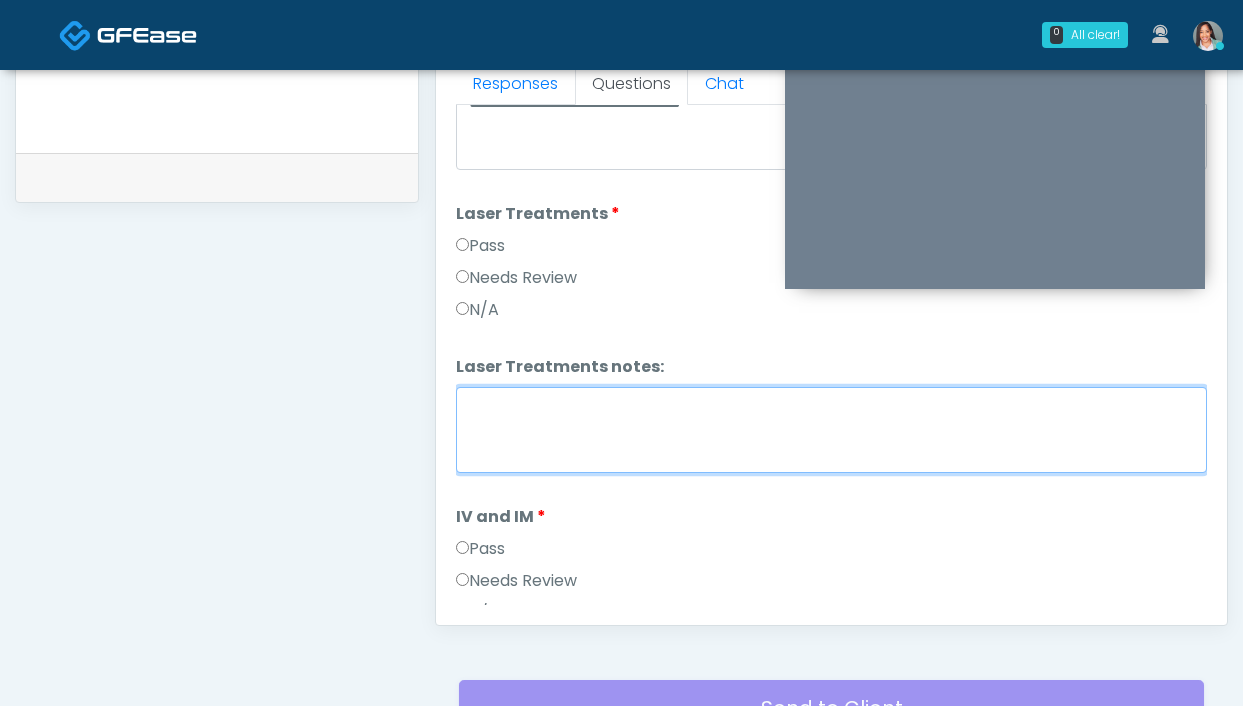 click on "Laser Treatments notes:" at bounding box center (831, 430) 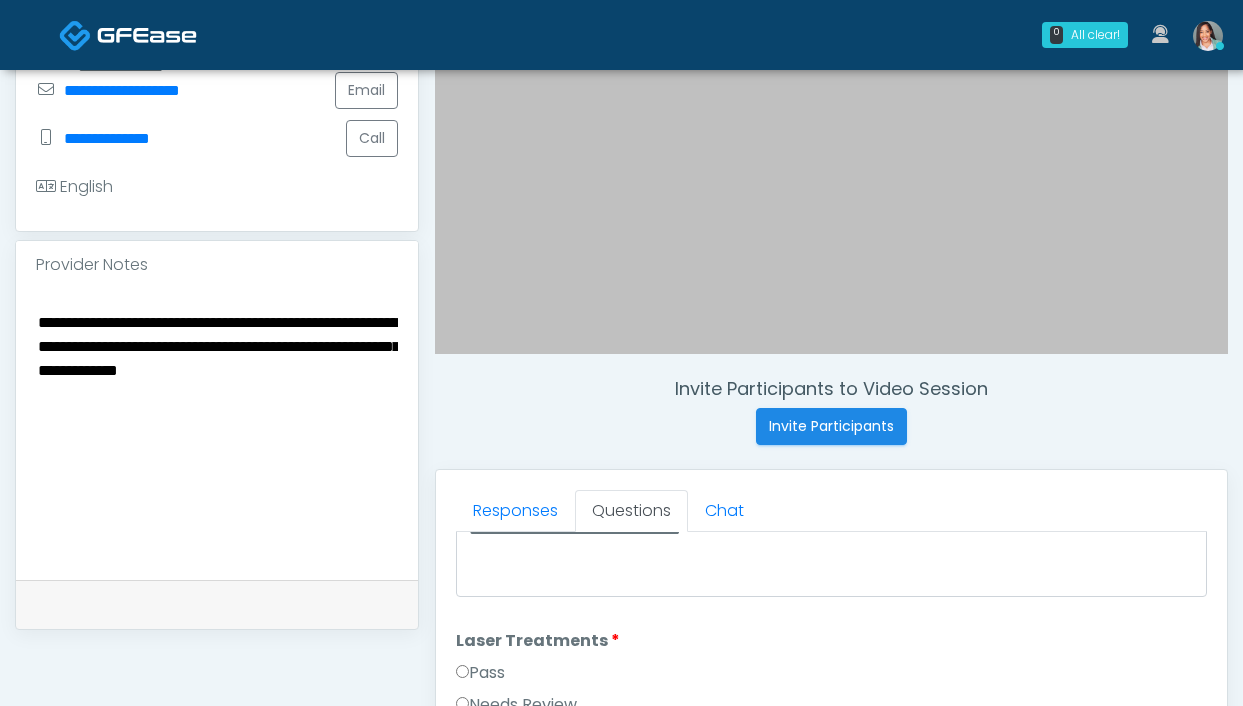 scroll, scrollTop: 841, scrollLeft: 0, axis: vertical 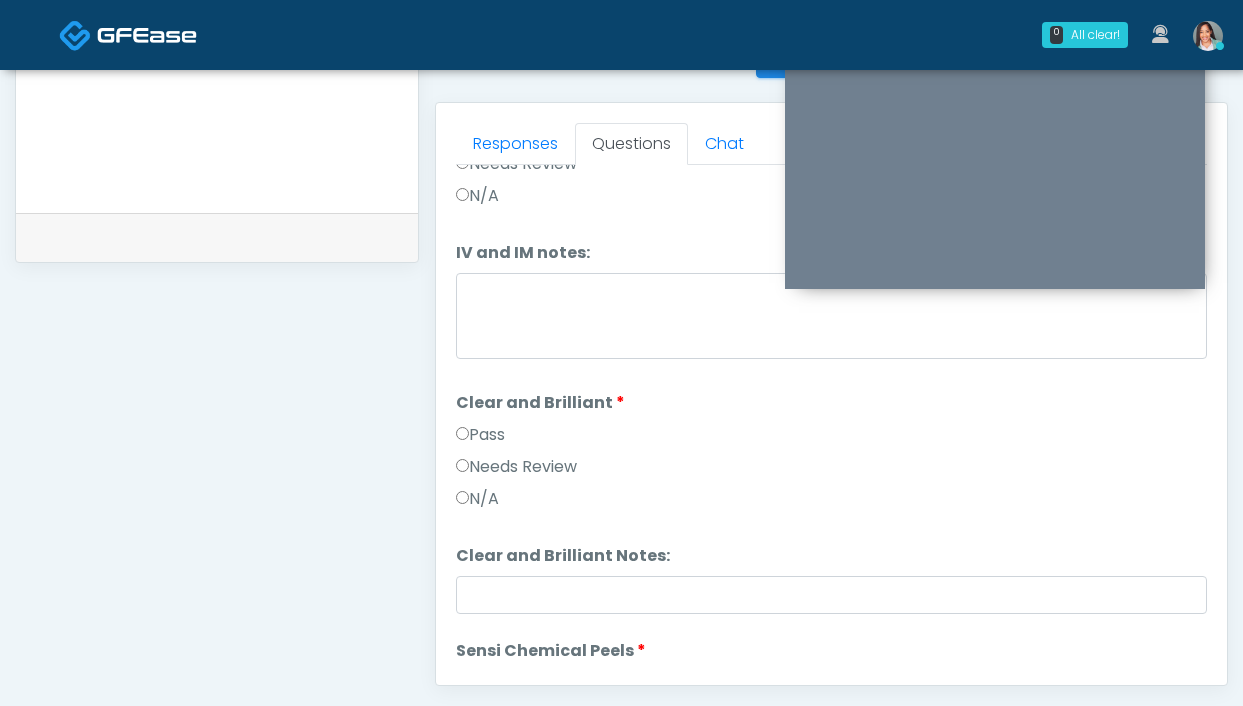 type on "**********" 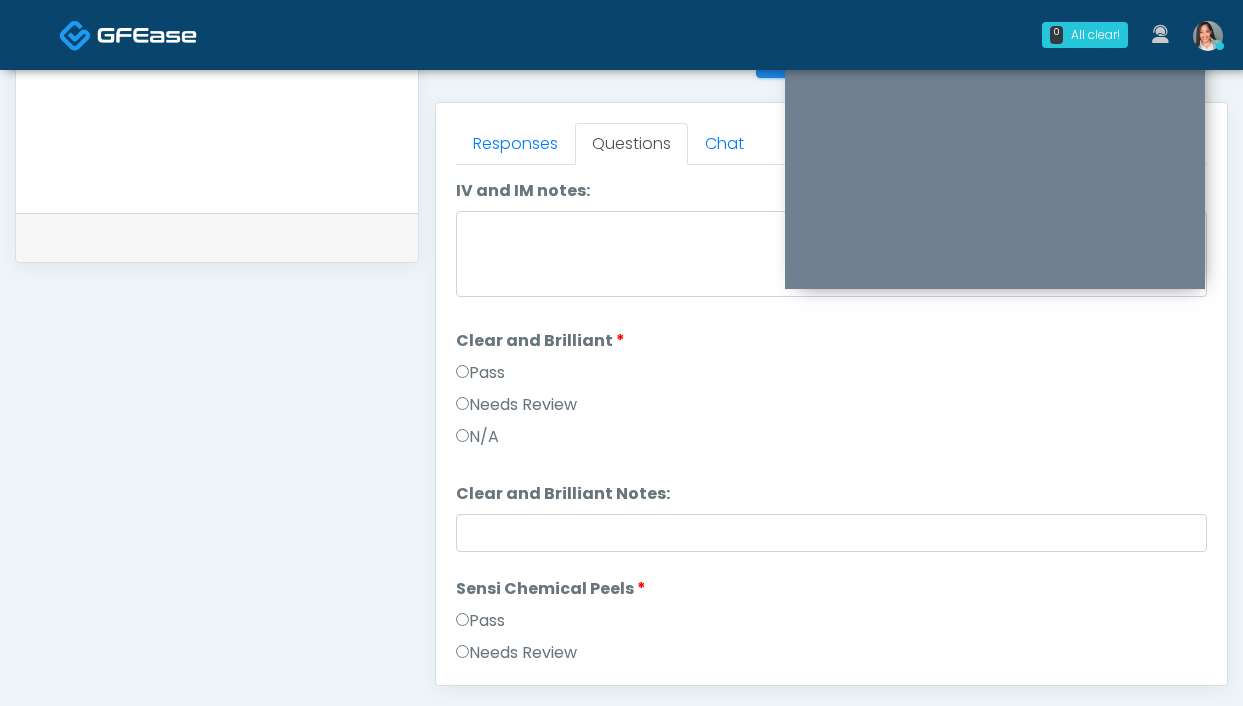 scroll, scrollTop: 1493, scrollLeft: 0, axis: vertical 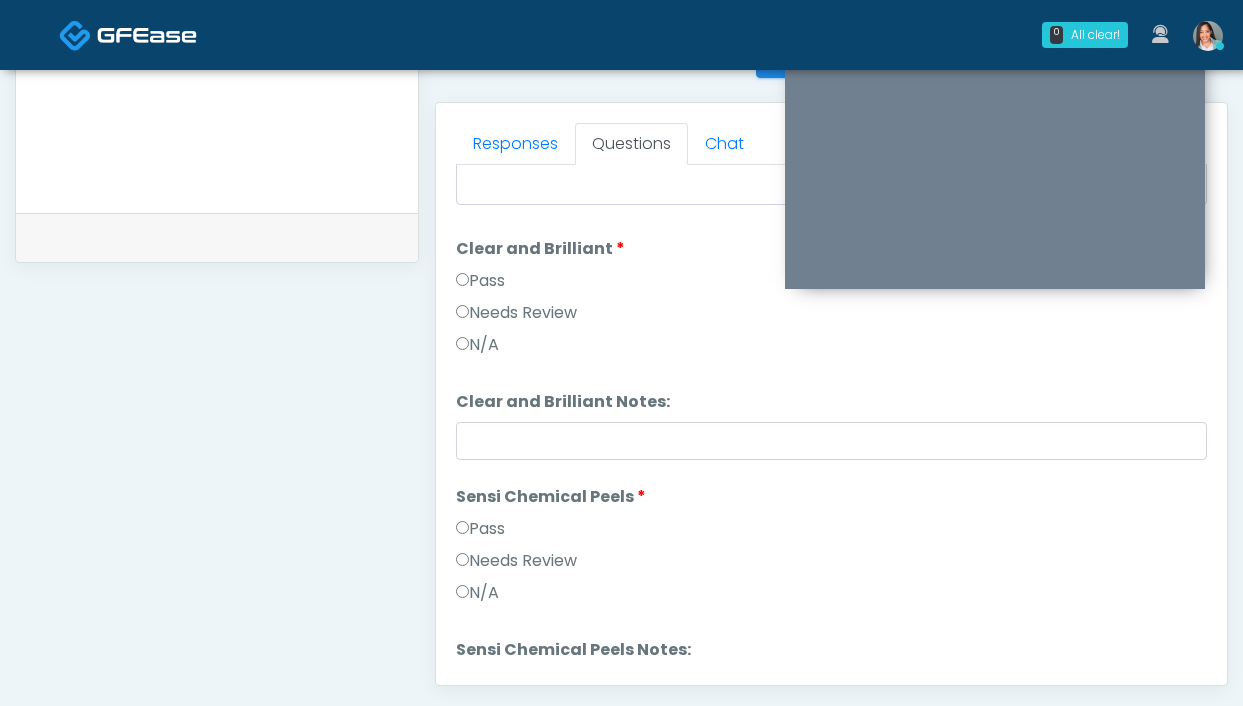 click on "Needs Review" at bounding box center (516, 561) 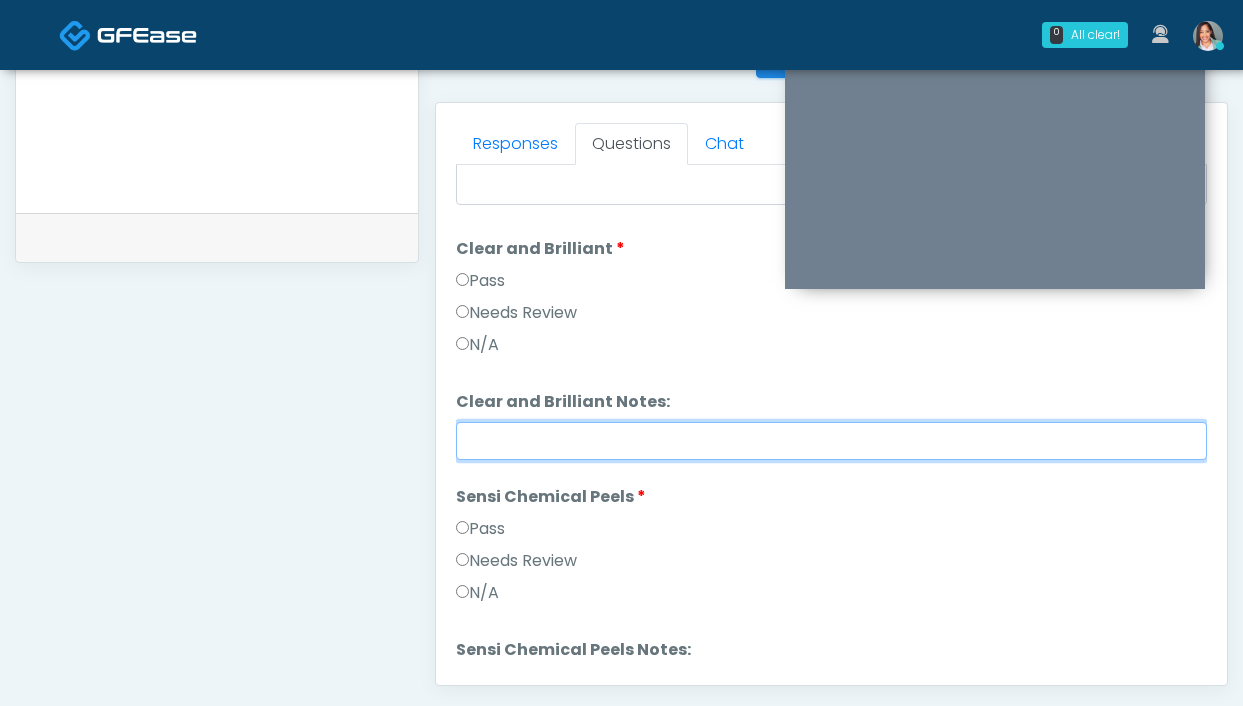 click on "Clear and Brilliant Notes:" at bounding box center [831, 441] 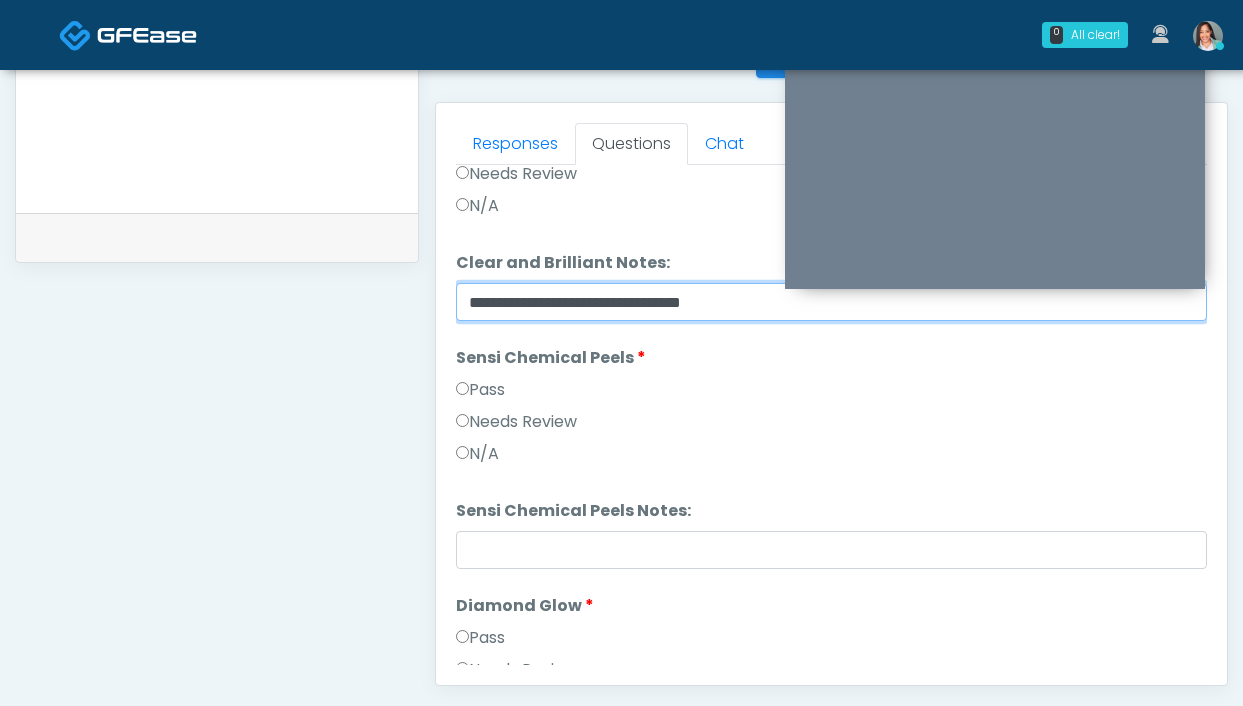 scroll, scrollTop: 1632, scrollLeft: 0, axis: vertical 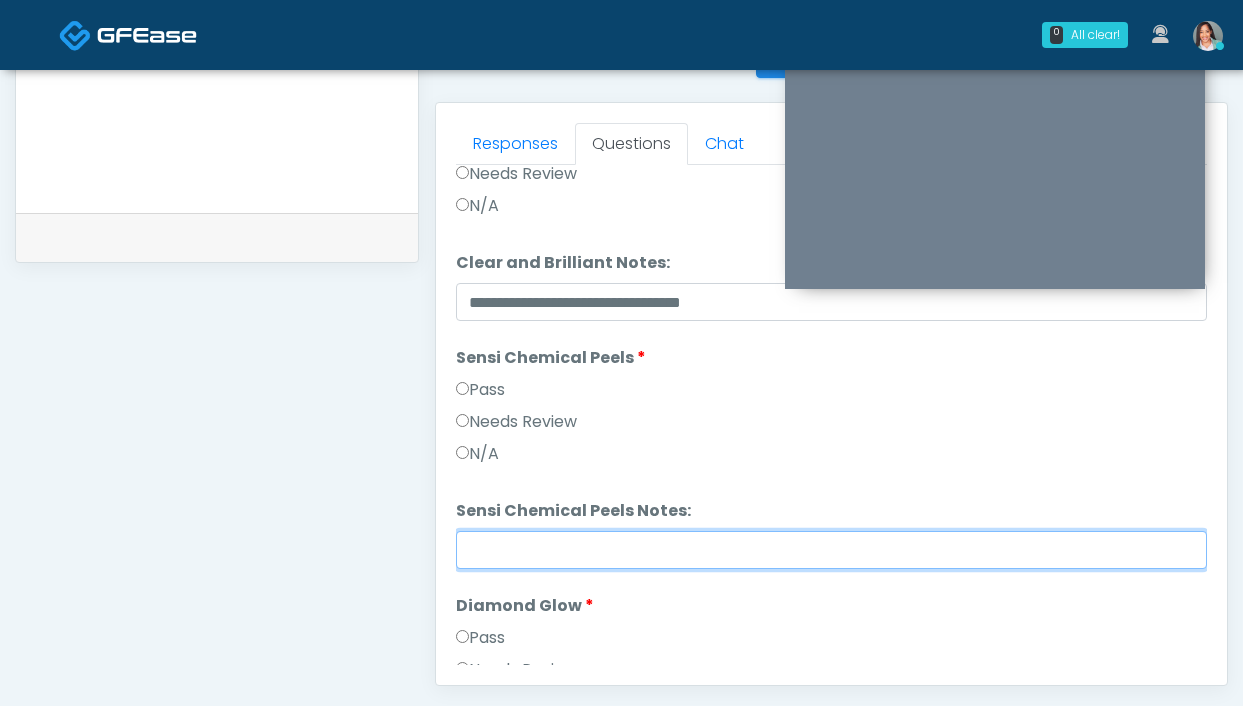 click on "Sensi Chemical Peels Notes:" at bounding box center [831, 550] 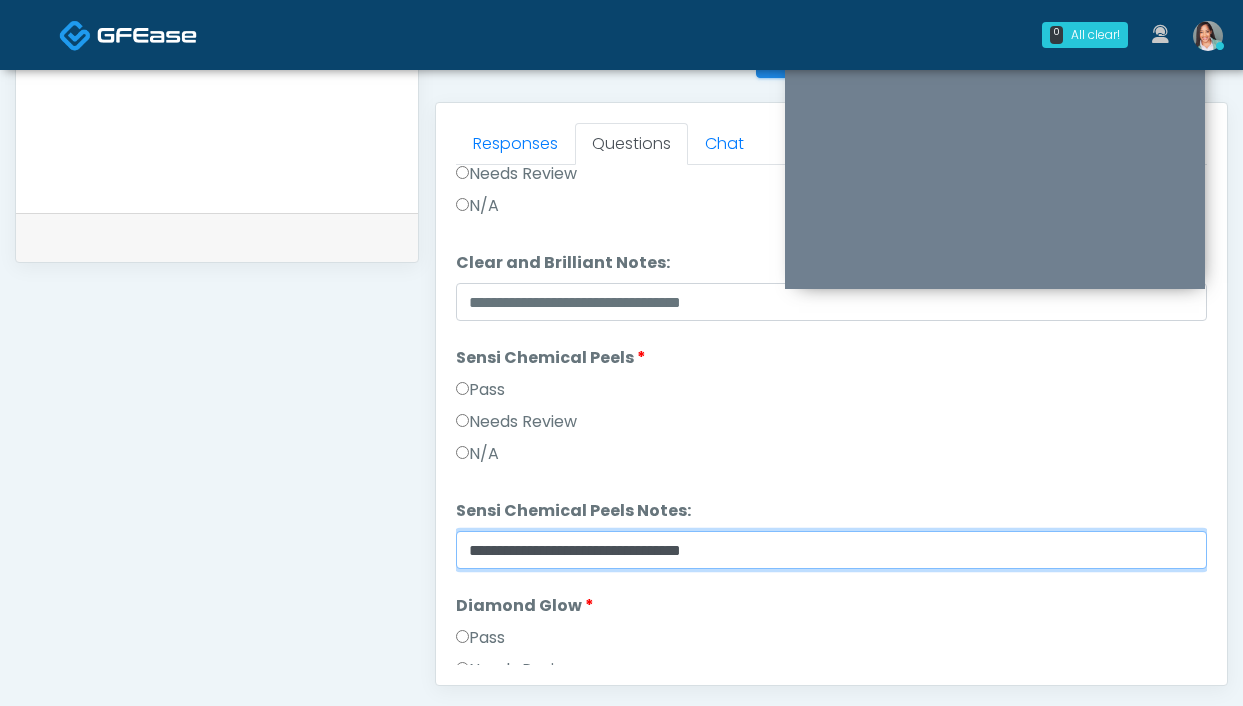 type on "**********" 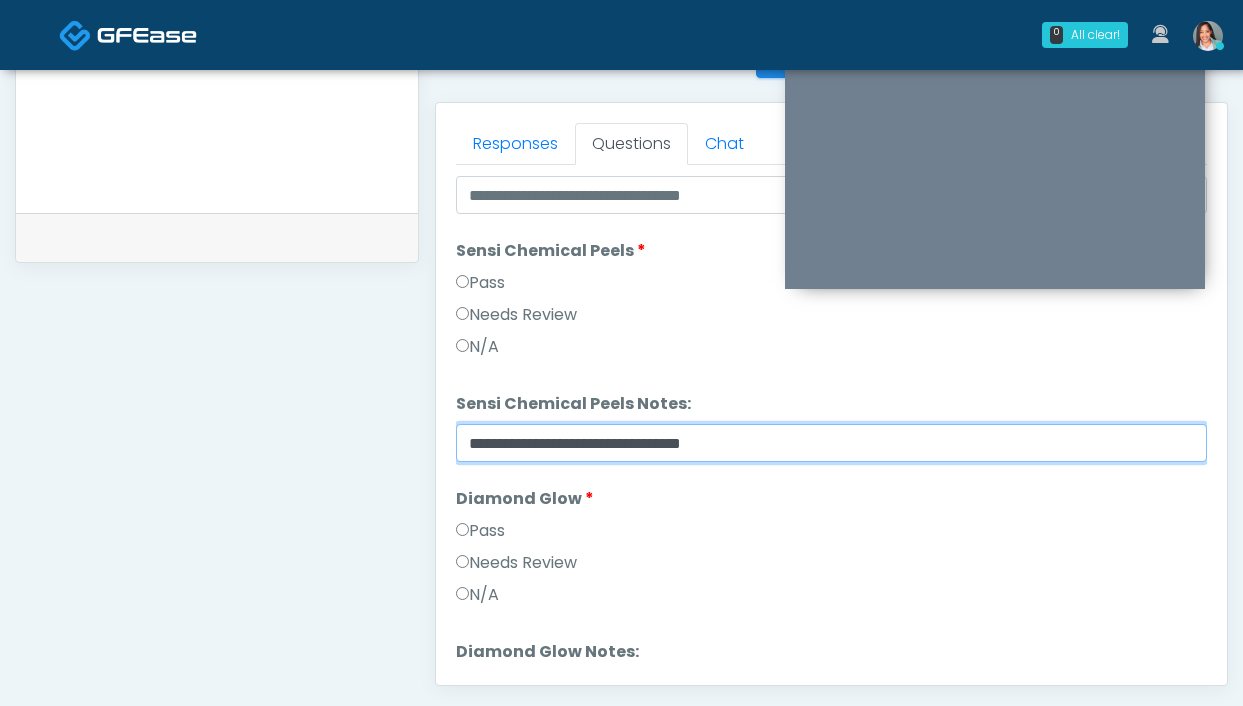 scroll, scrollTop: 1883, scrollLeft: 0, axis: vertical 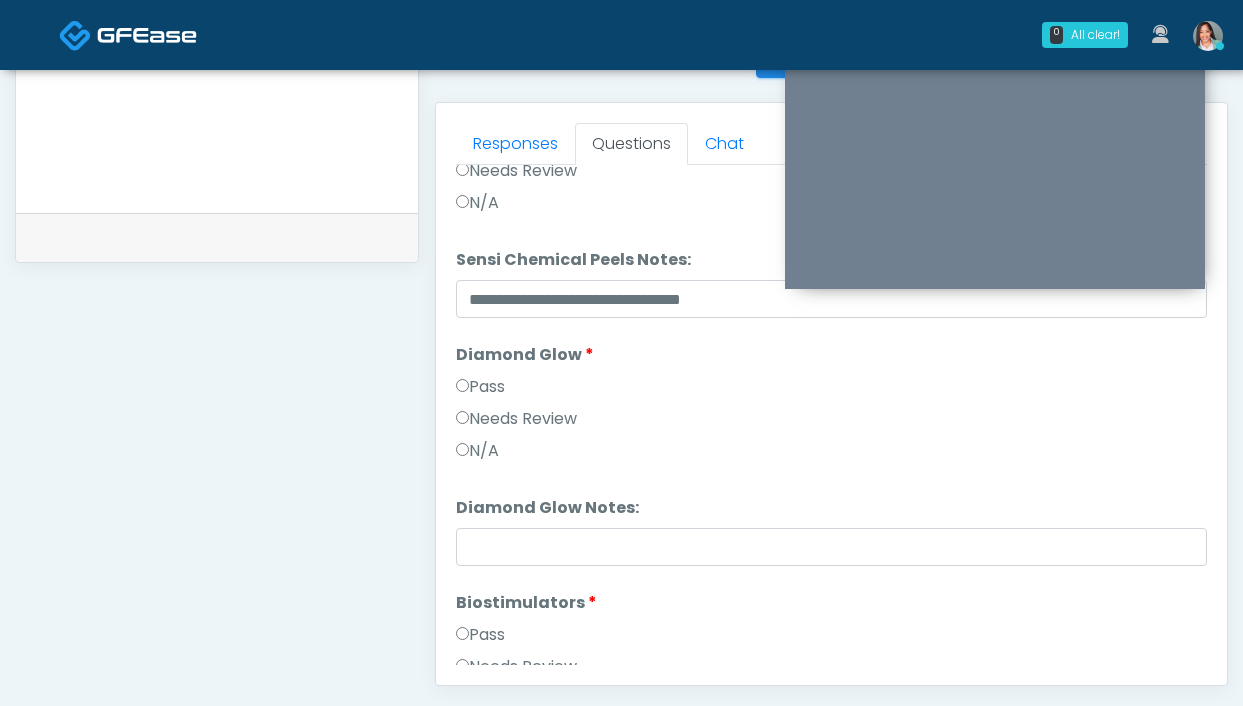 click on "Needs Review" at bounding box center (516, 419) 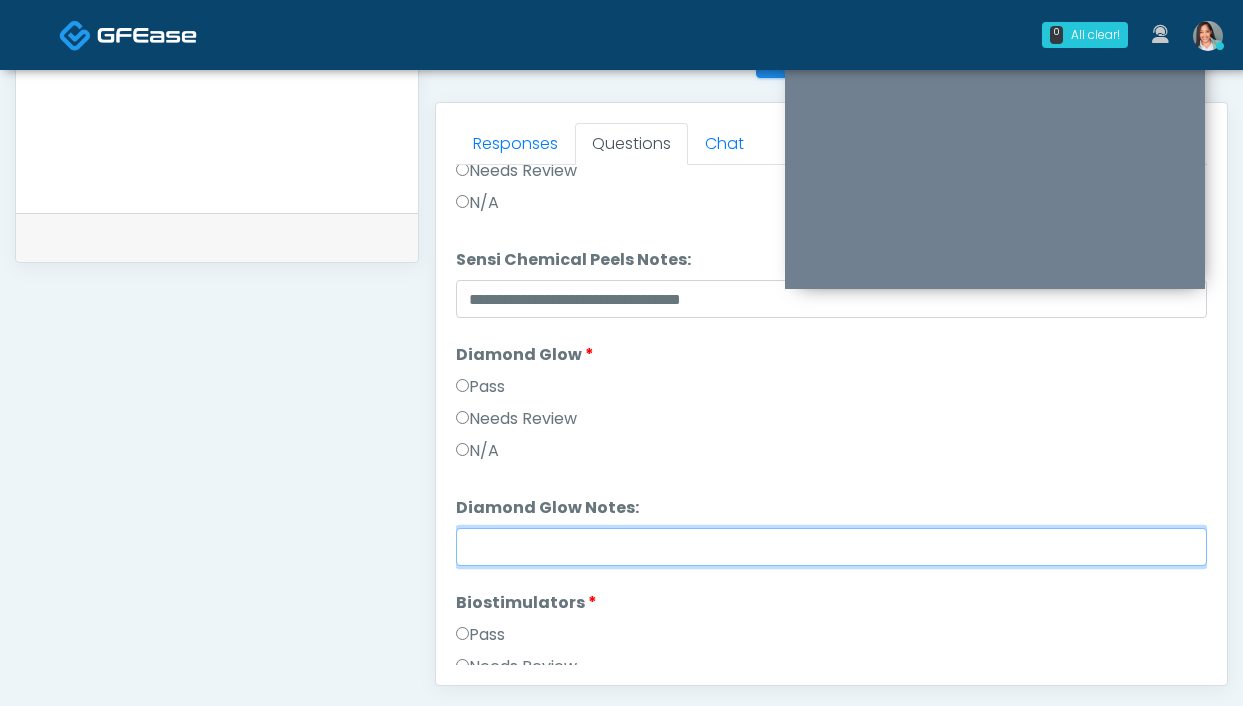 click on "Diamond Glow Notes:" at bounding box center (831, 547) 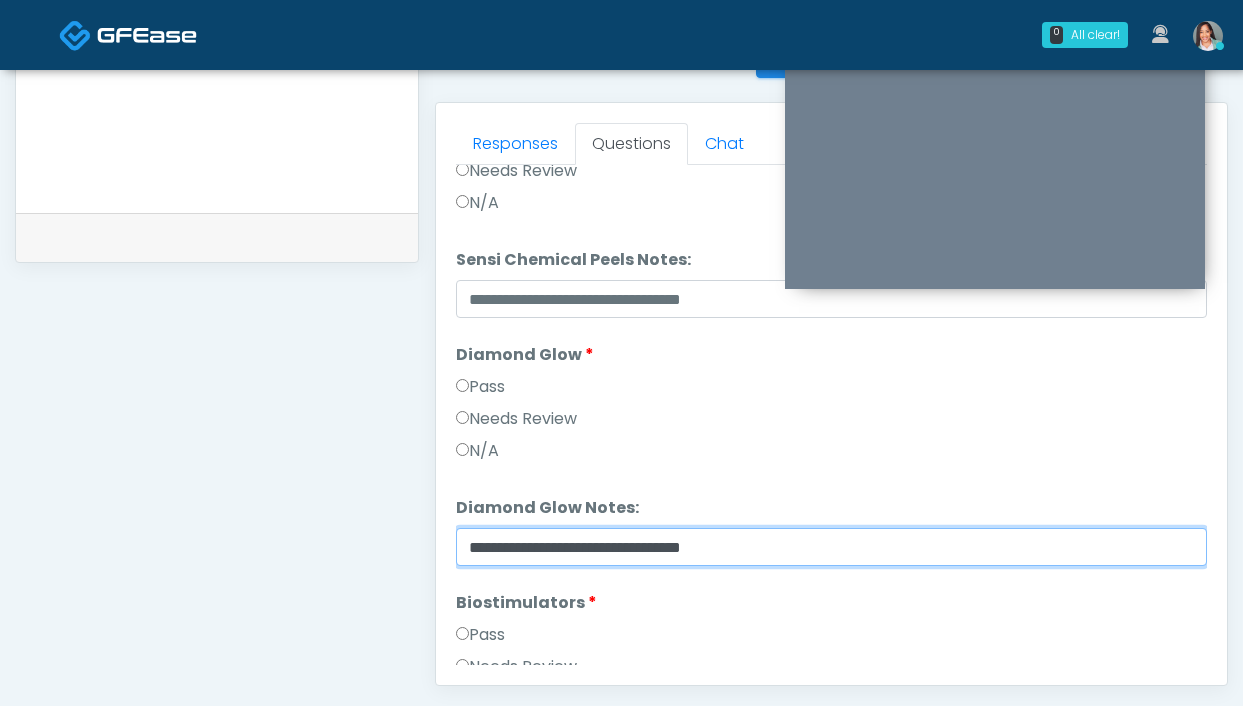 type on "**********" 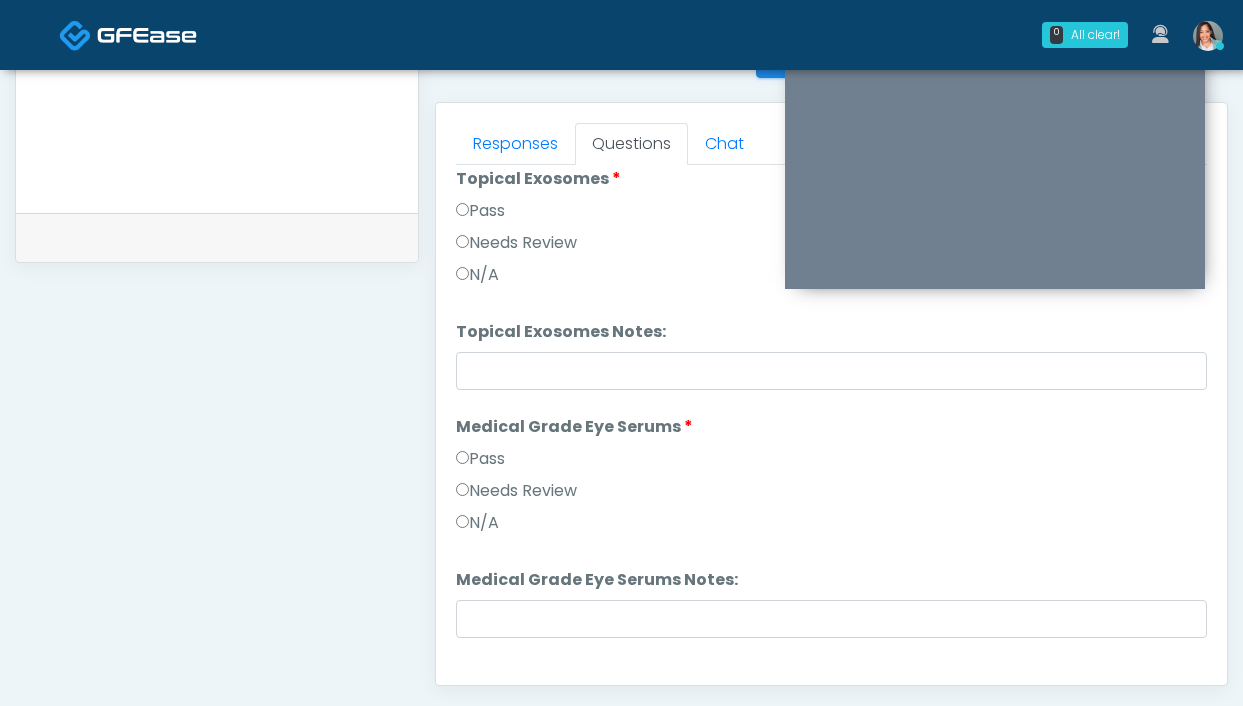 scroll, scrollTop: 2575, scrollLeft: 0, axis: vertical 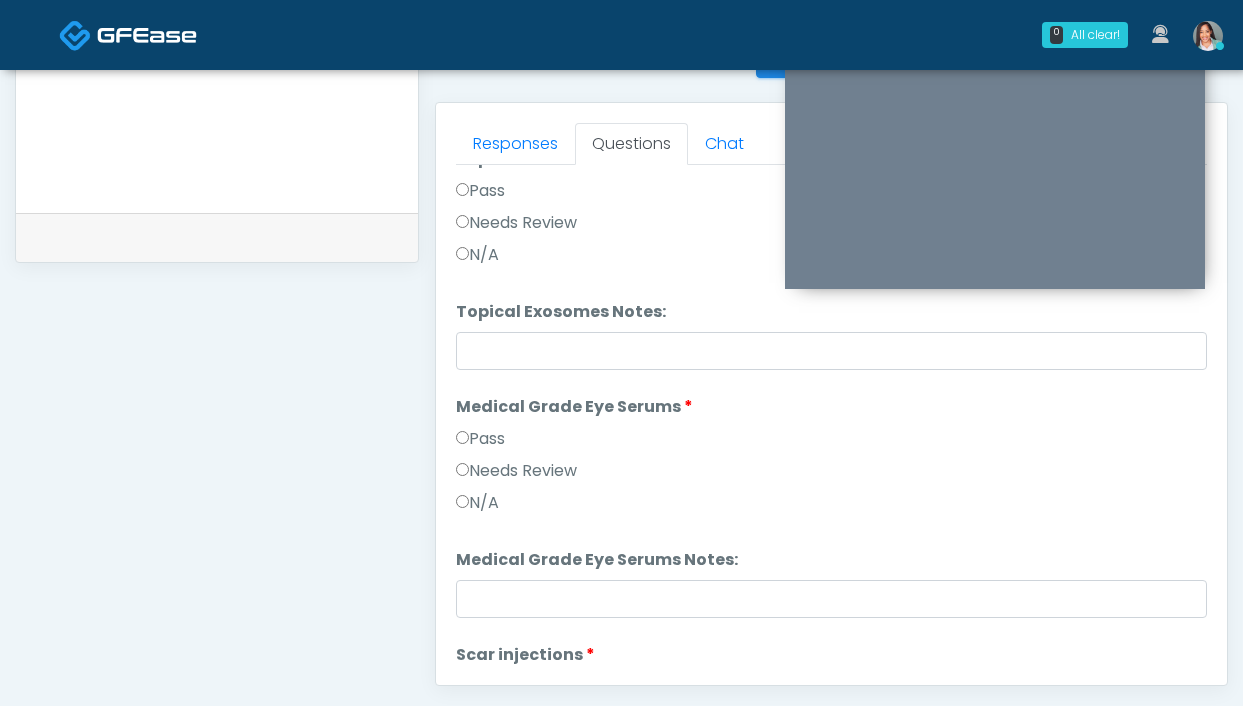 click on "Needs Review" at bounding box center (516, 223) 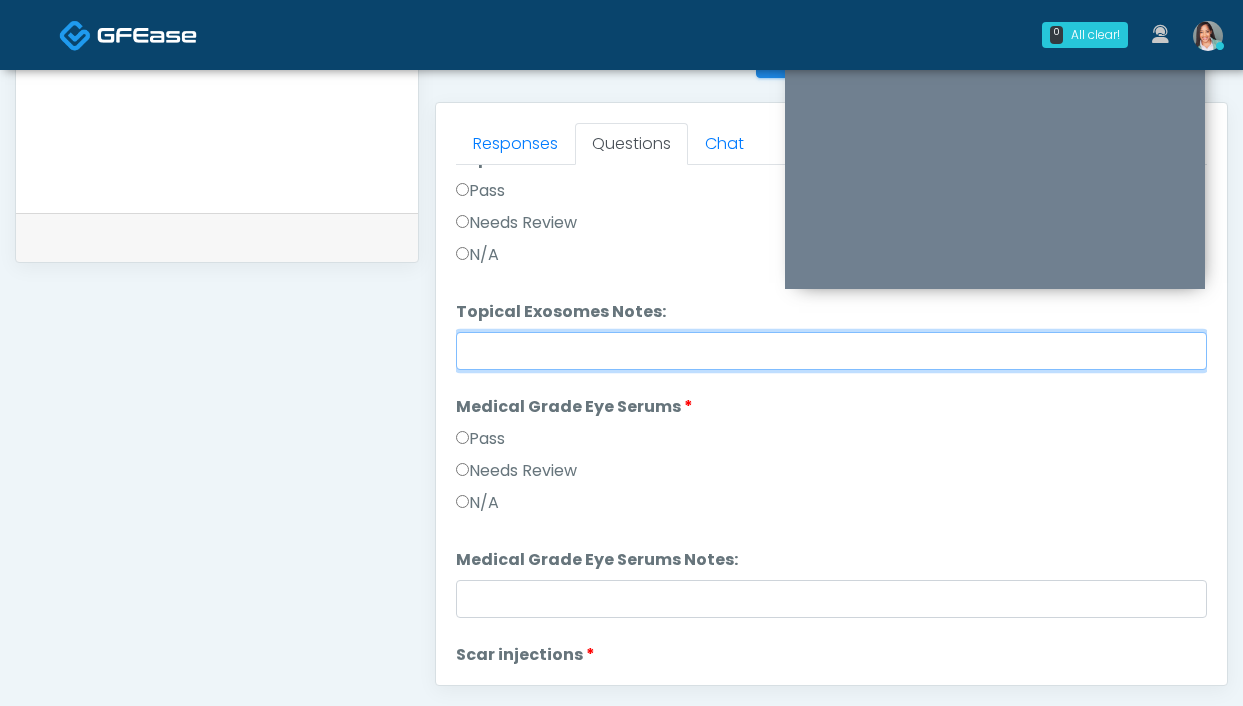 click on "Topical Exosomes Notes:" at bounding box center [831, 351] 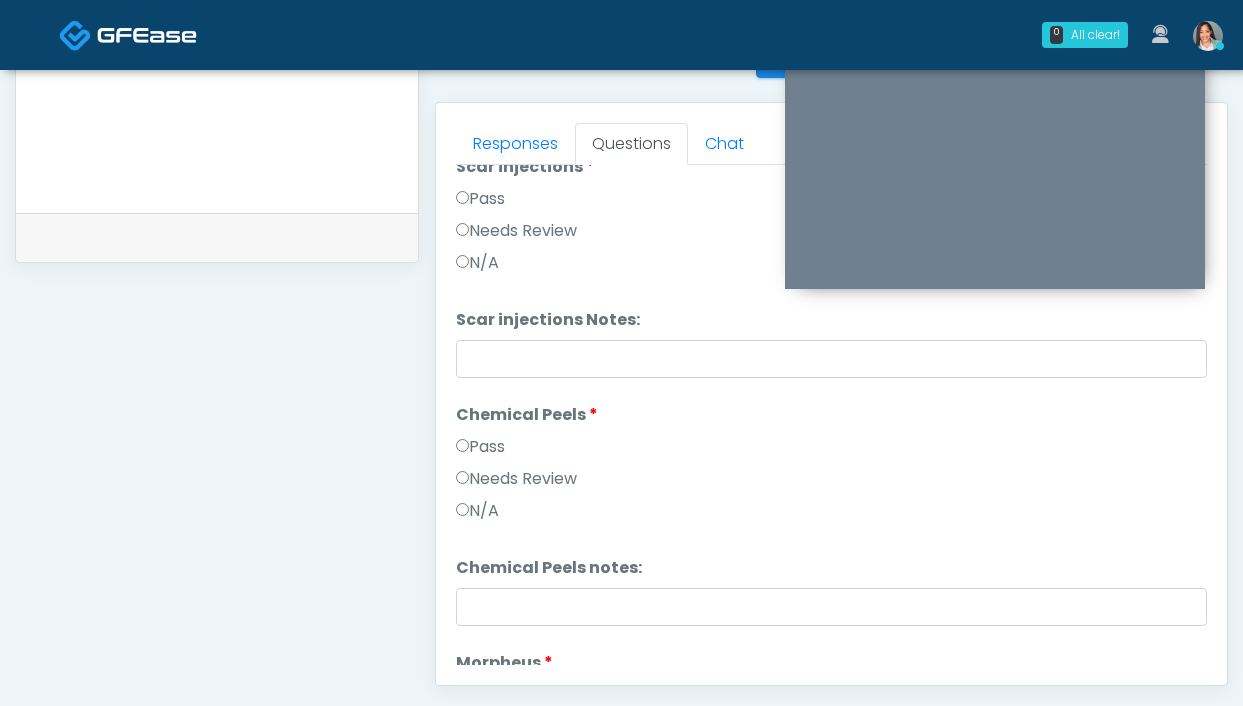 scroll, scrollTop: 3072, scrollLeft: 0, axis: vertical 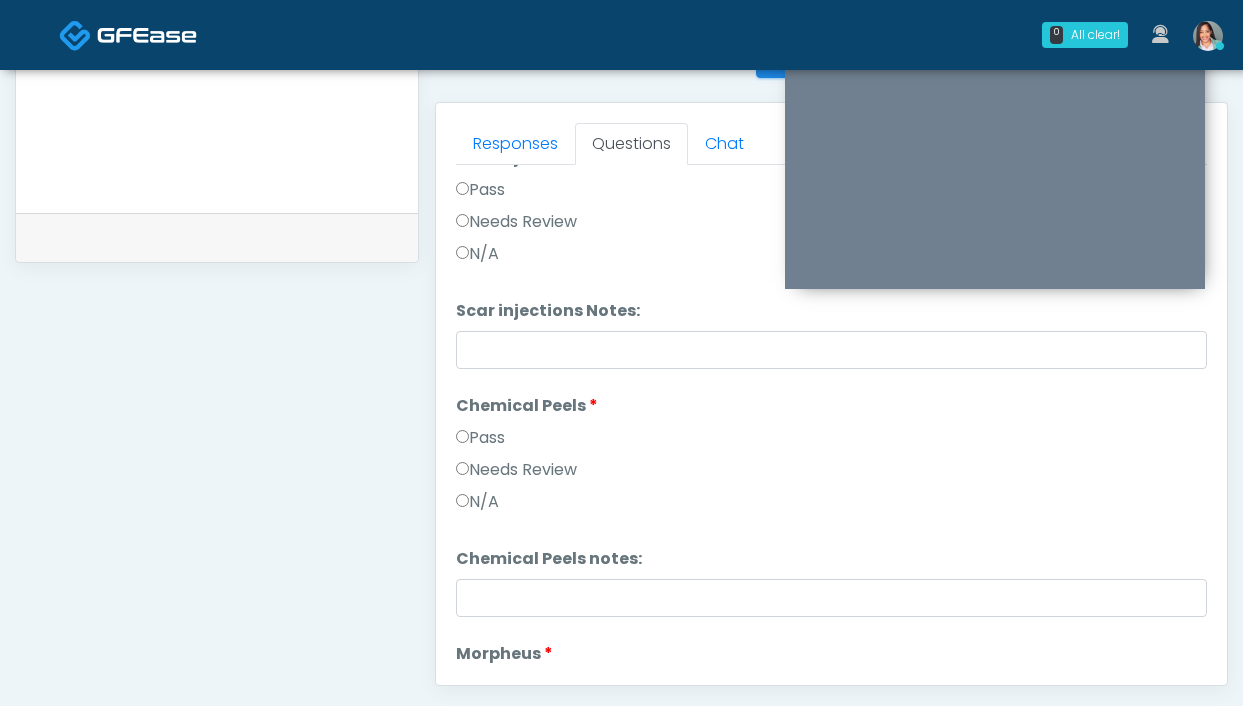 type on "**********" 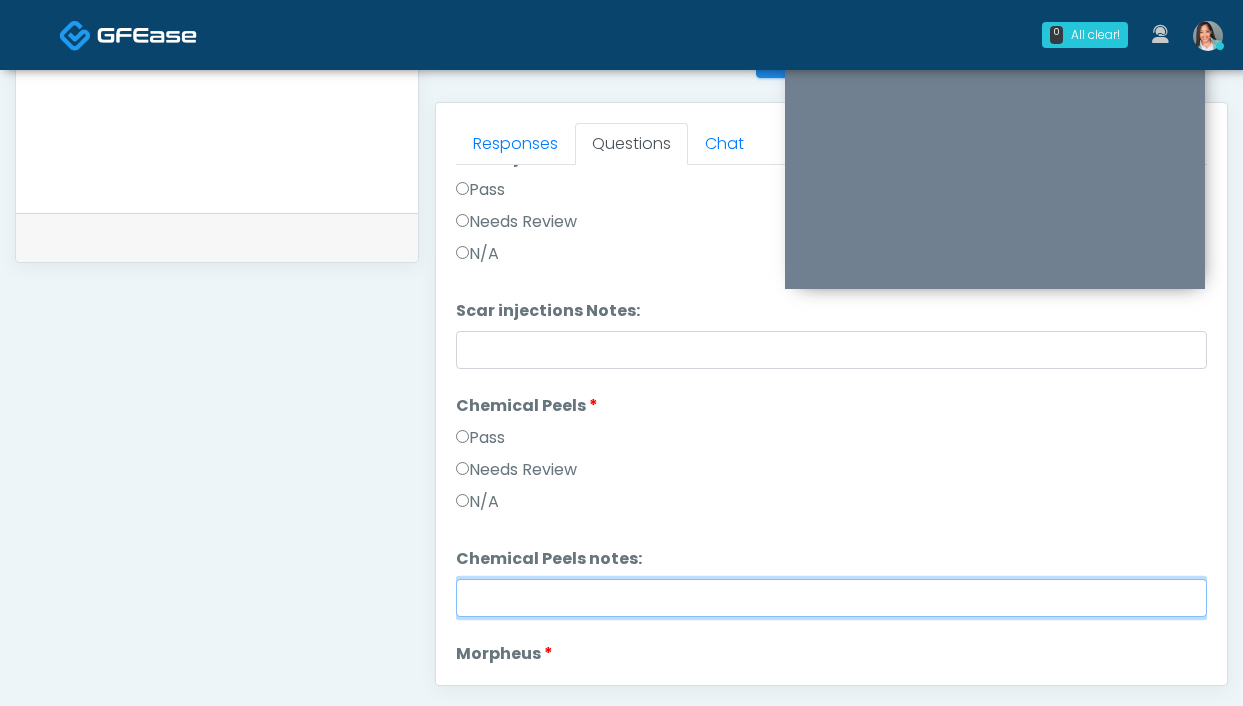 click on "Chemical Peels notes:" at bounding box center (831, 598) 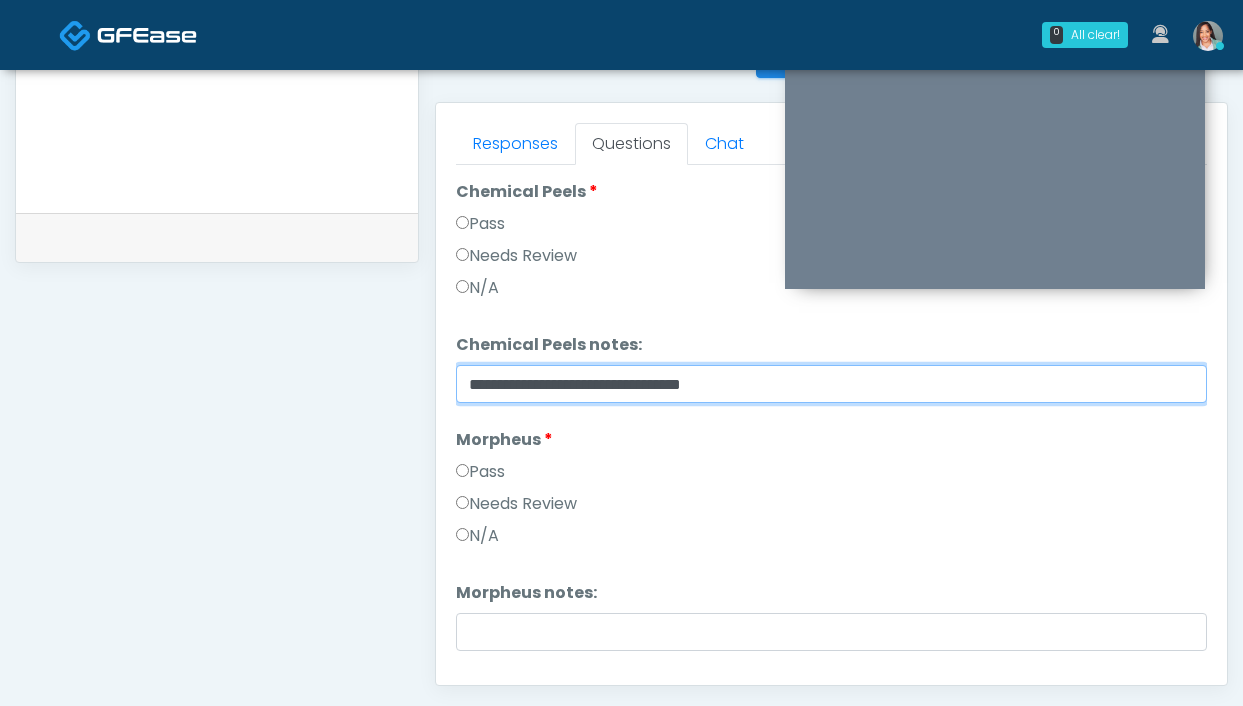 scroll, scrollTop: 3385, scrollLeft: 0, axis: vertical 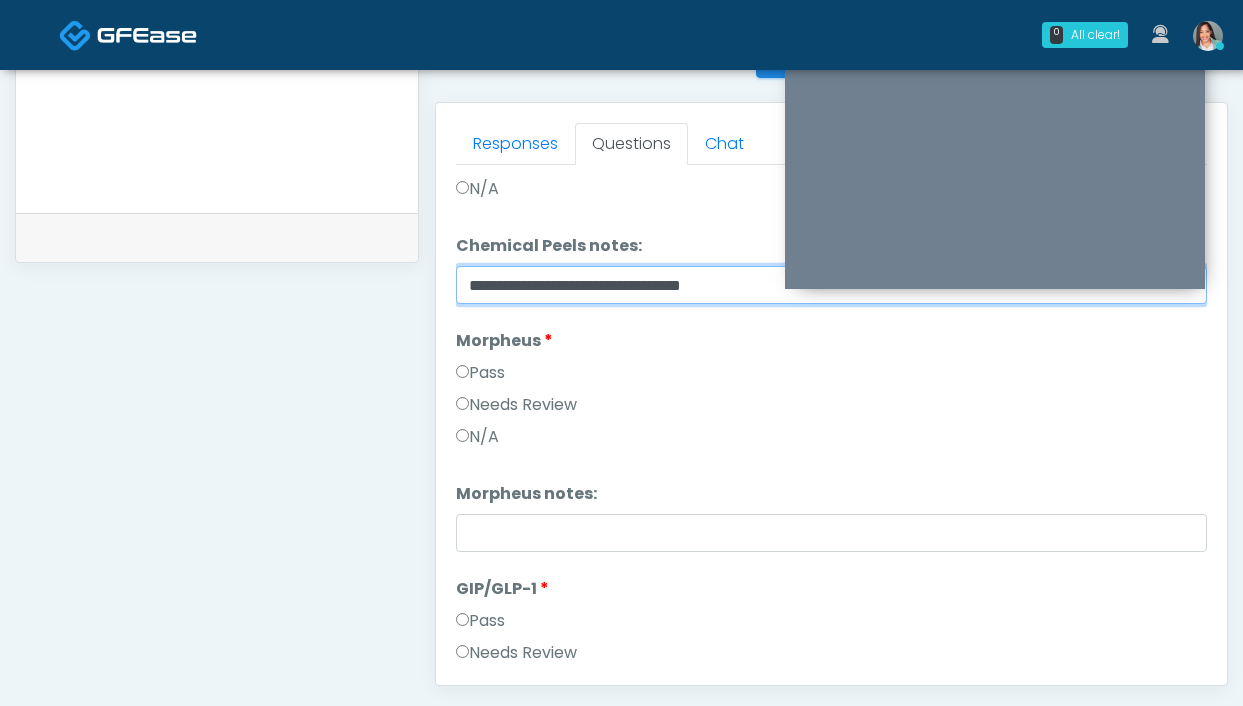 type on "**********" 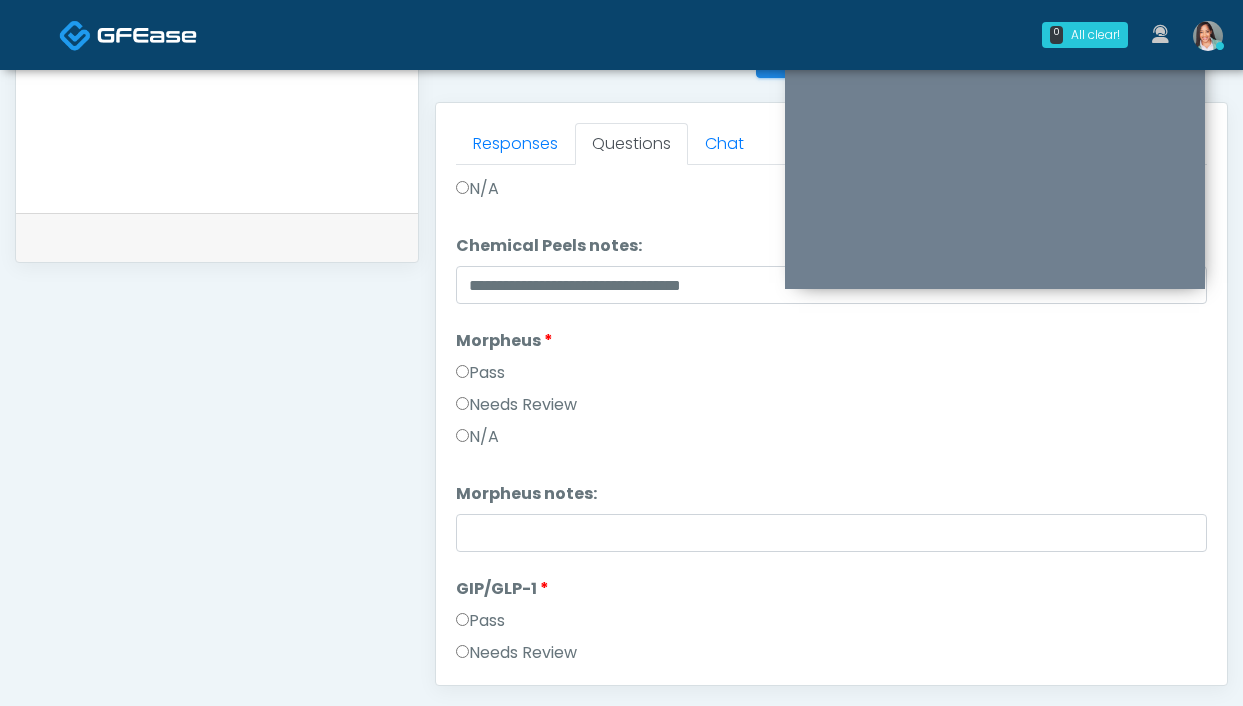click on "Needs Review" at bounding box center [516, 405] 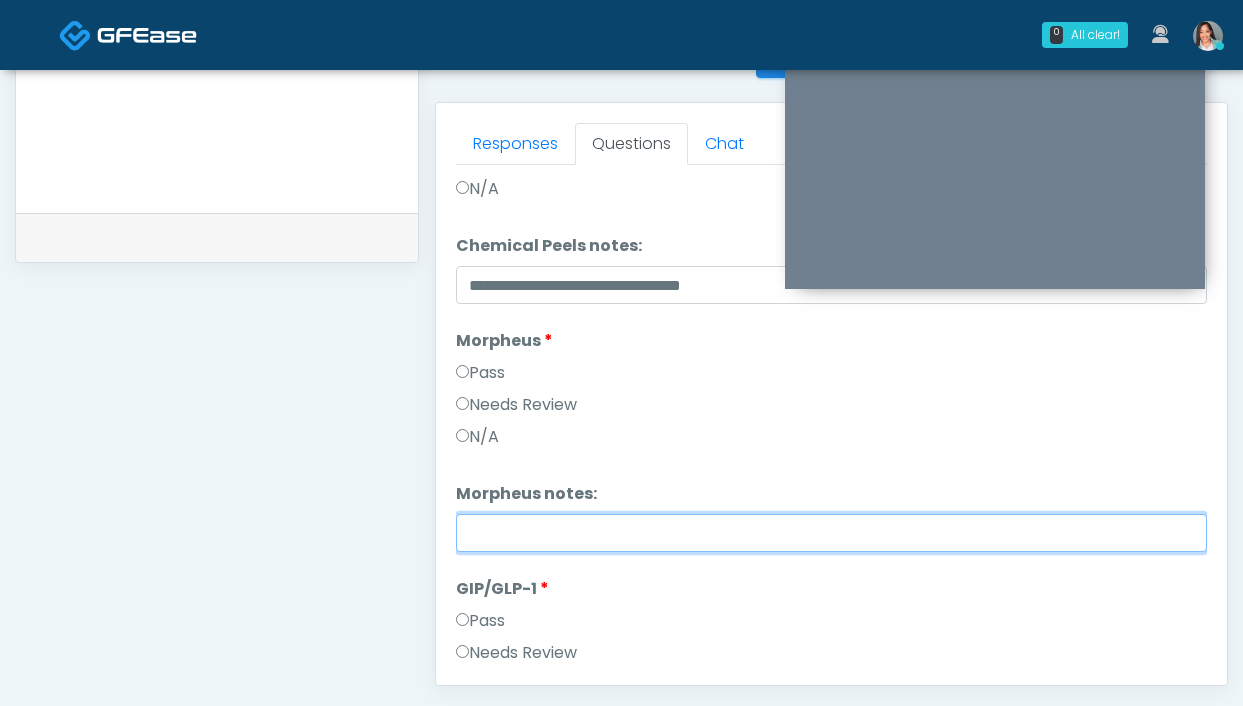 click on "Morpheus notes:" at bounding box center [831, 533] 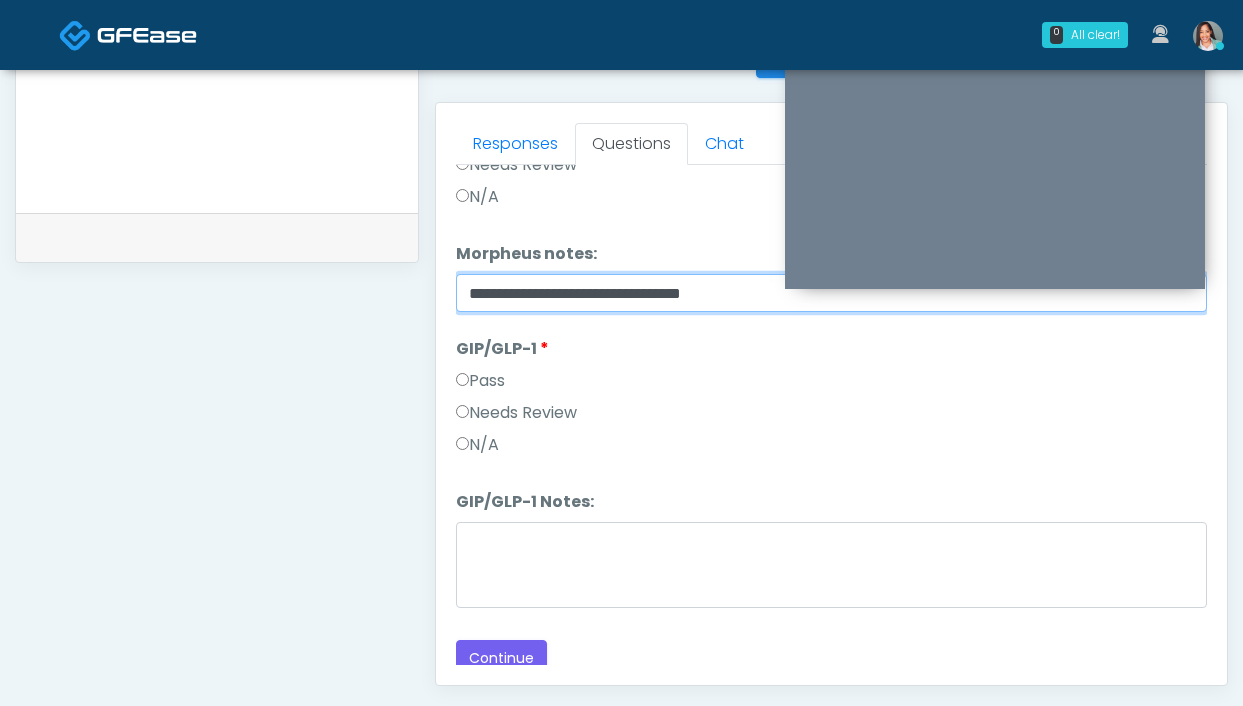 scroll, scrollTop: 3634, scrollLeft: 0, axis: vertical 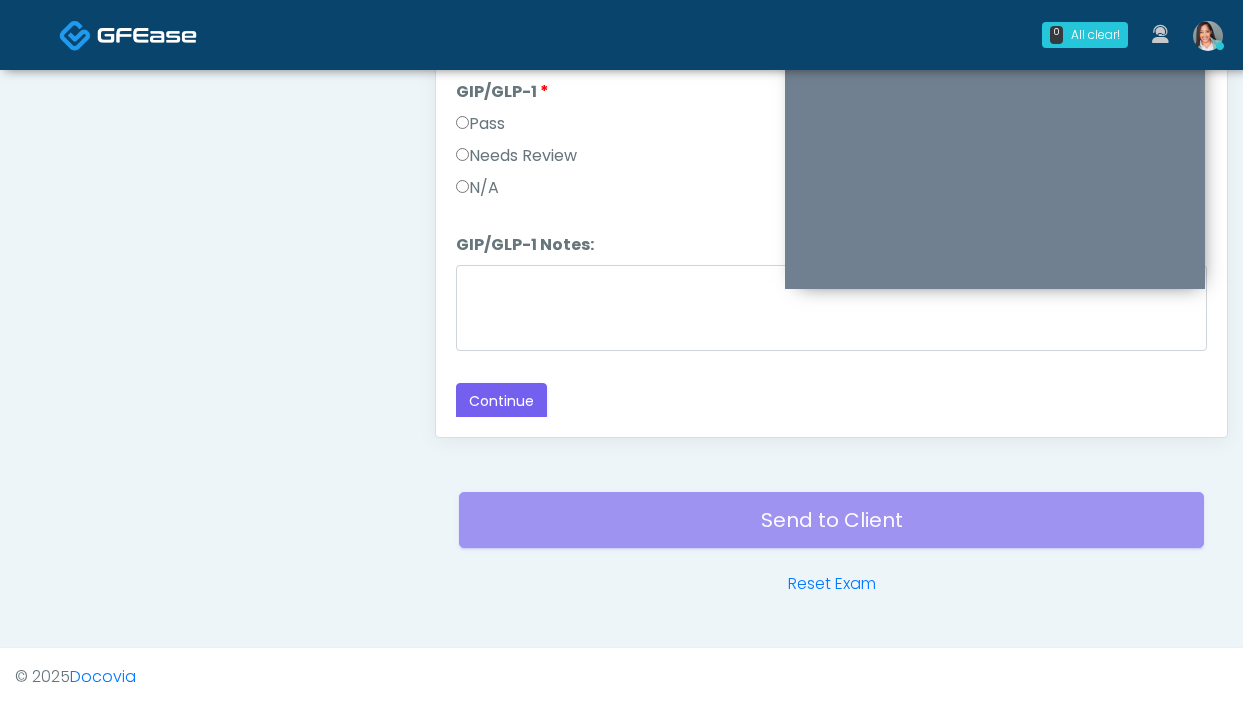 type on "**********" 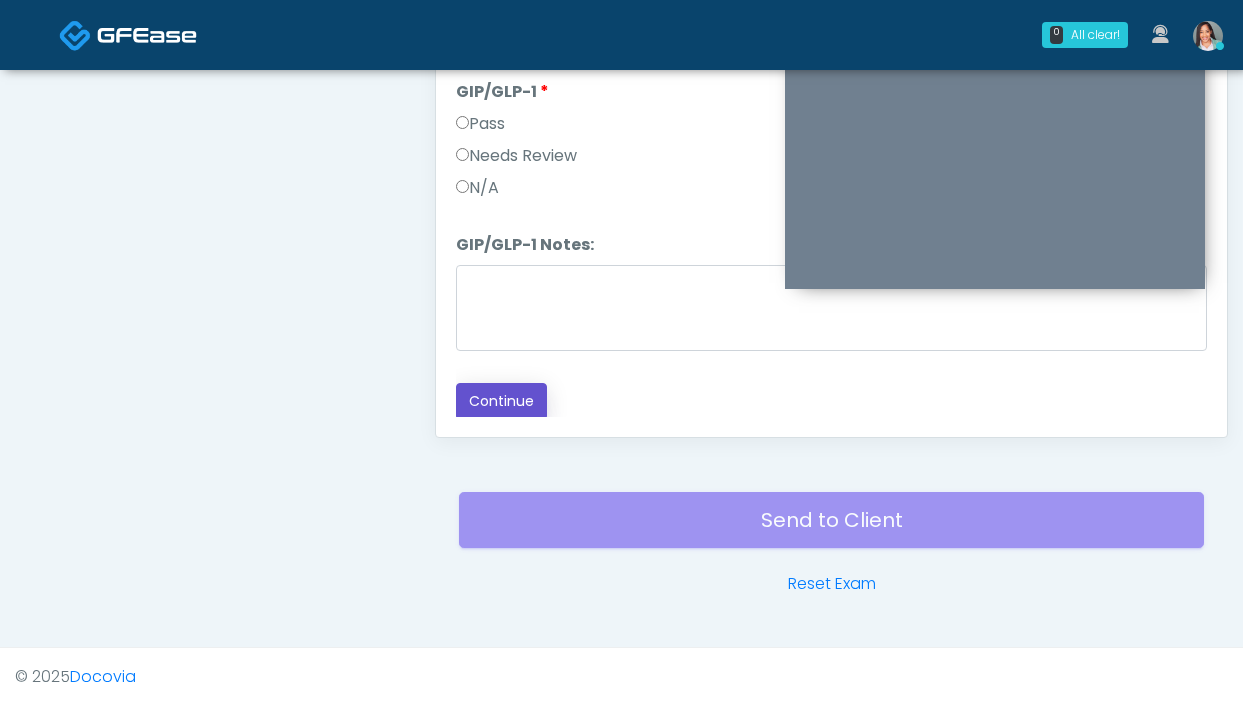 click on "Continue" at bounding box center (501, 401) 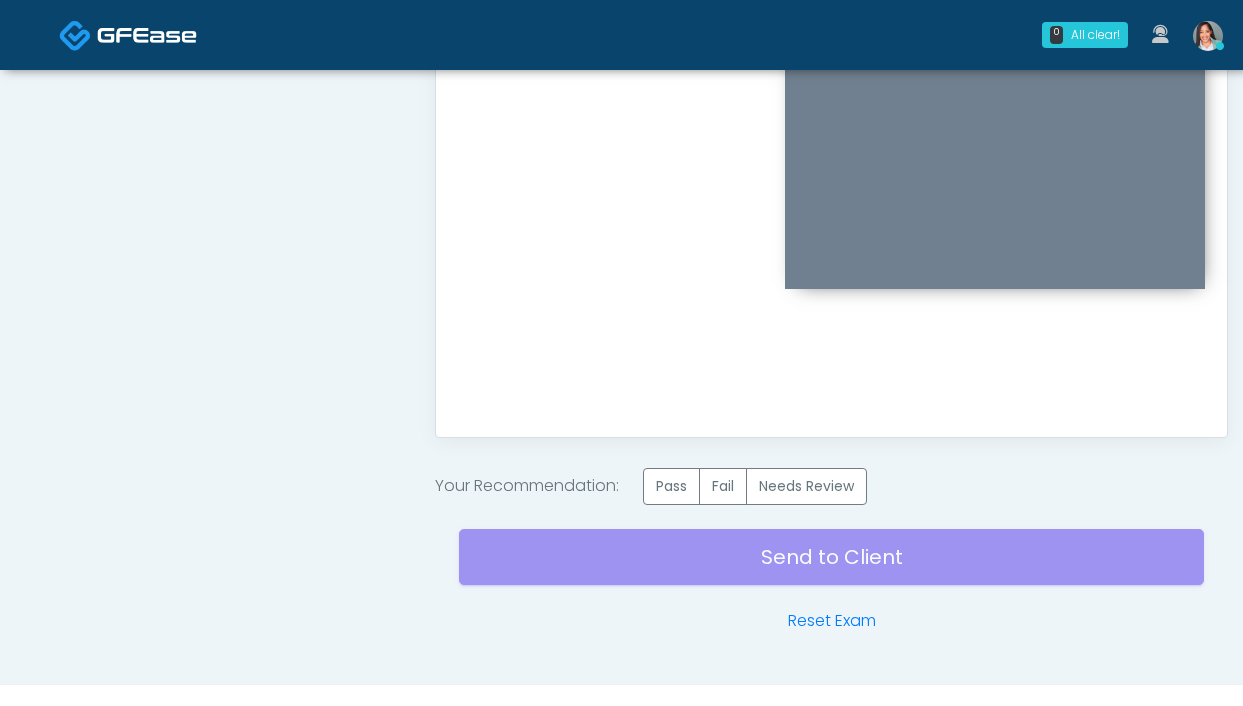 scroll, scrollTop: 0, scrollLeft: 0, axis: both 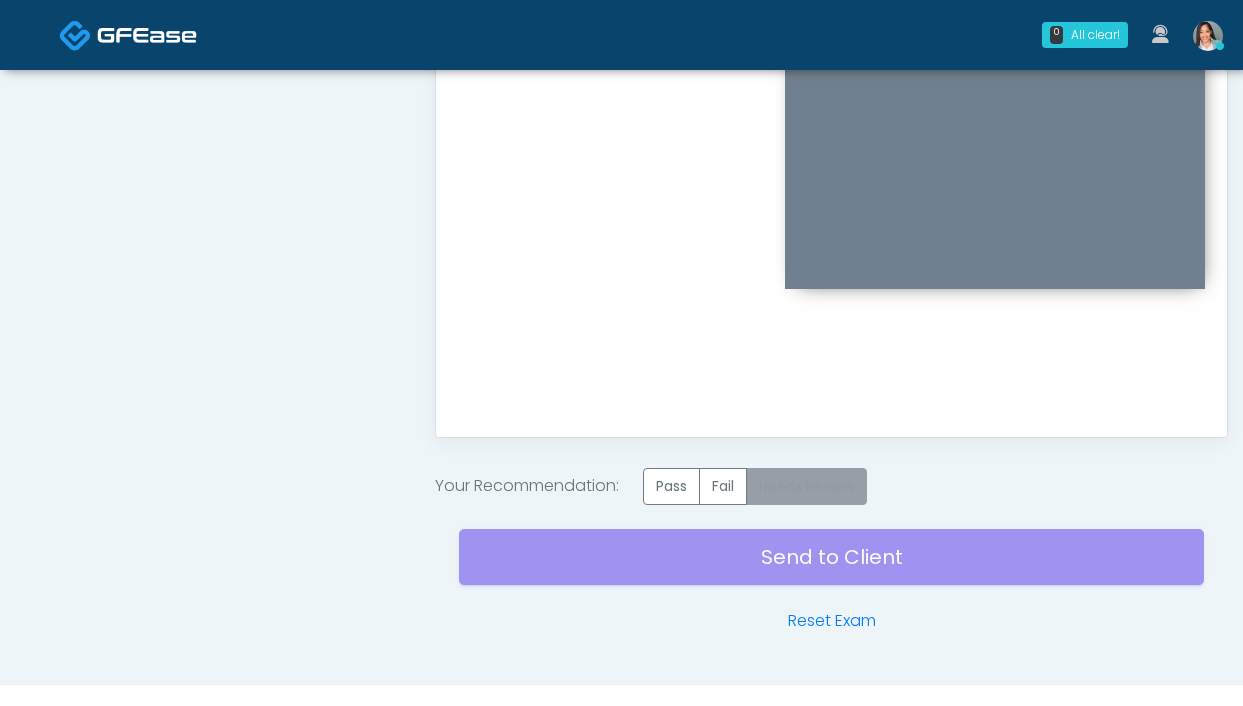 click on "Needs Review" at bounding box center [806, 486] 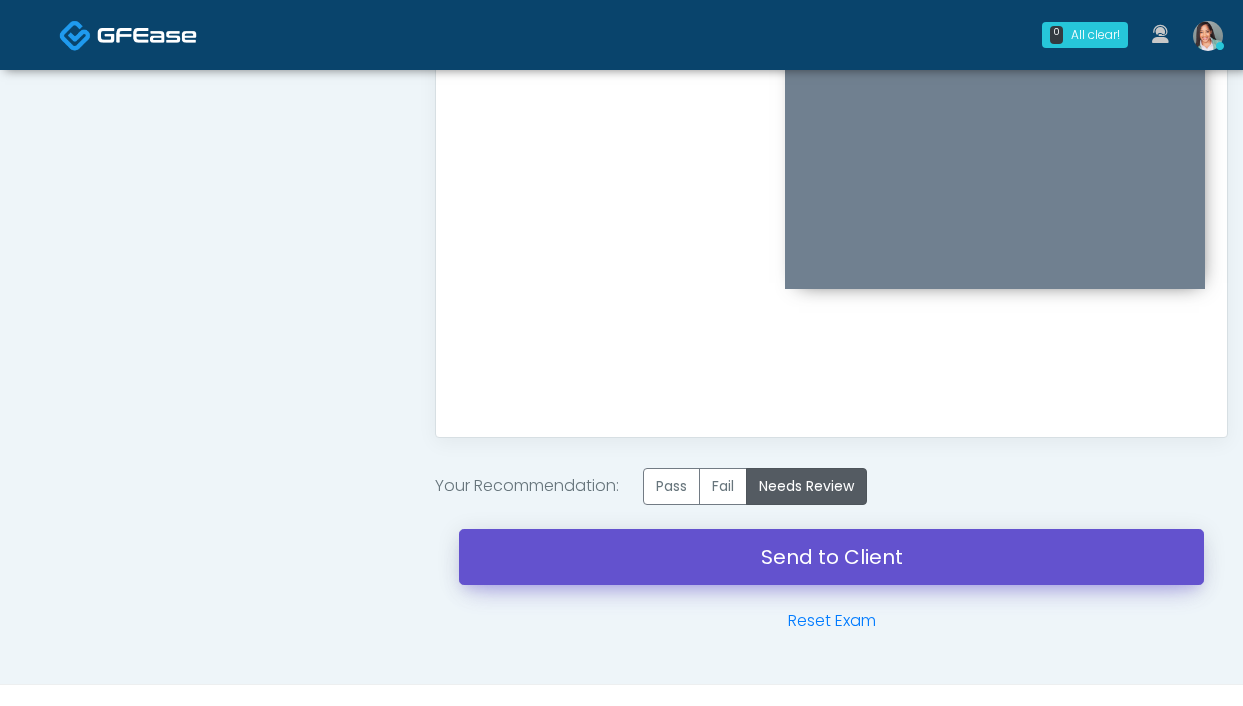 click on "Send to Client" at bounding box center (831, 557) 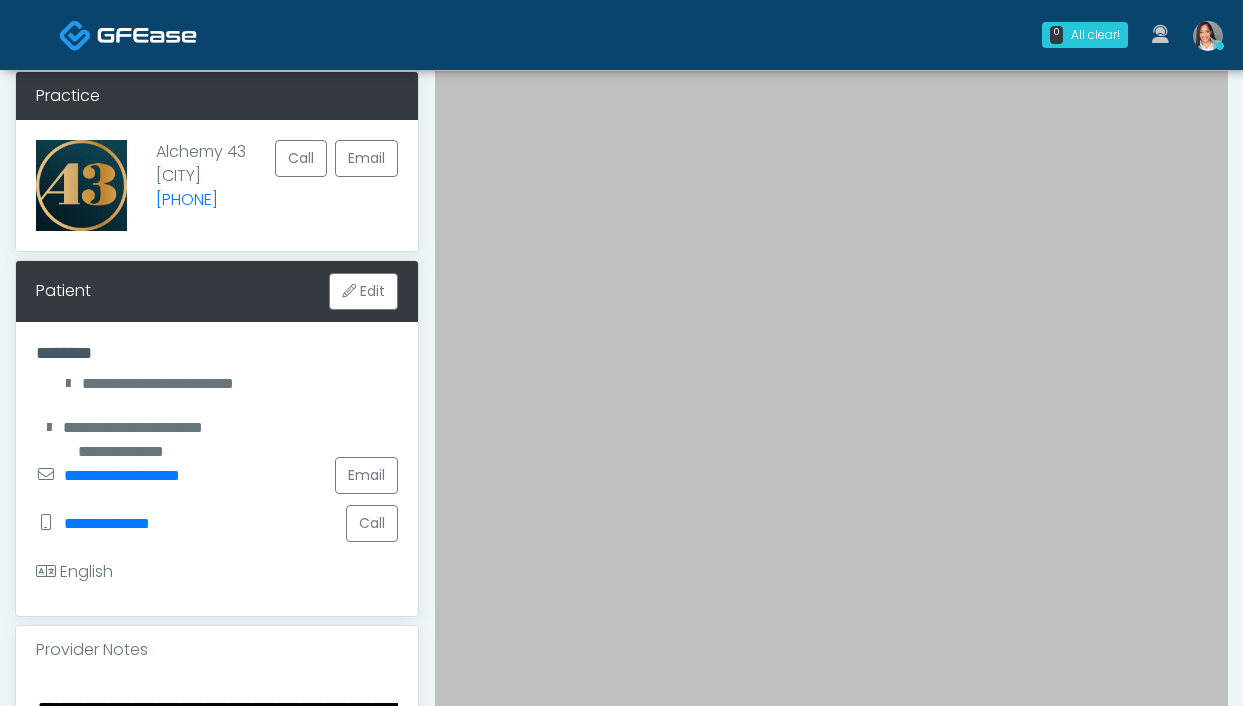 scroll, scrollTop: 0, scrollLeft: 0, axis: both 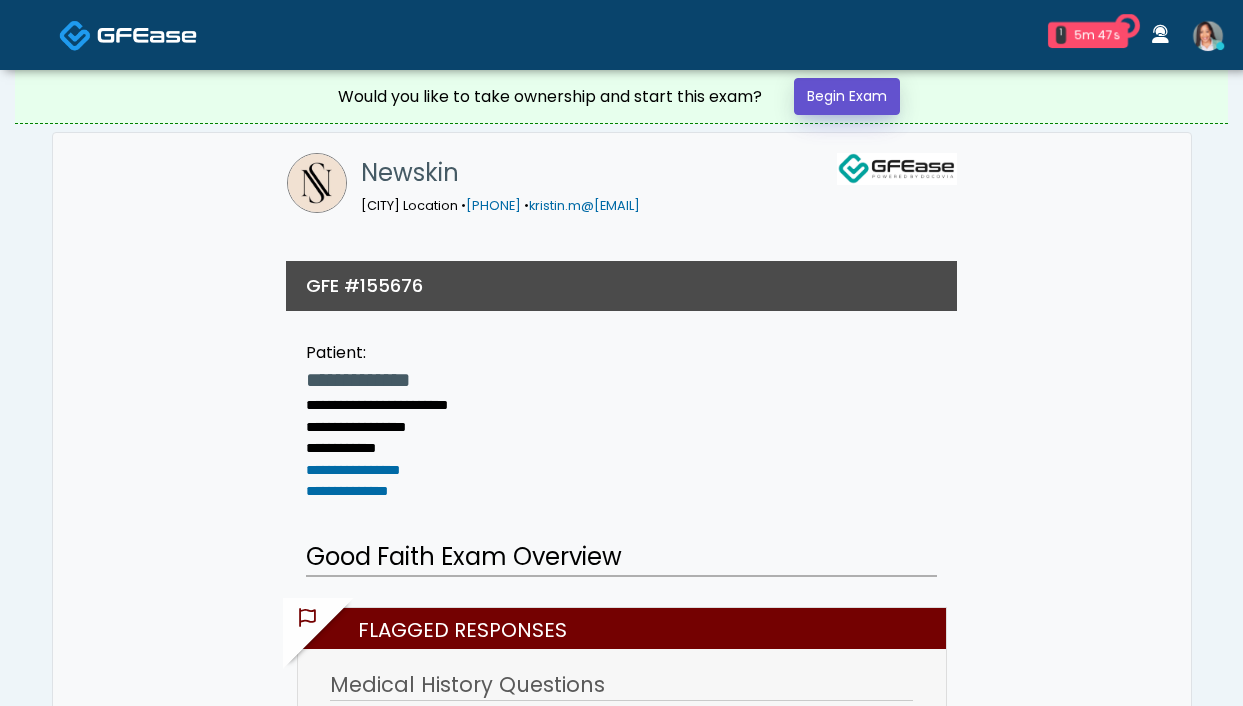click on "Begin Exam" at bounding box center [847, 96] 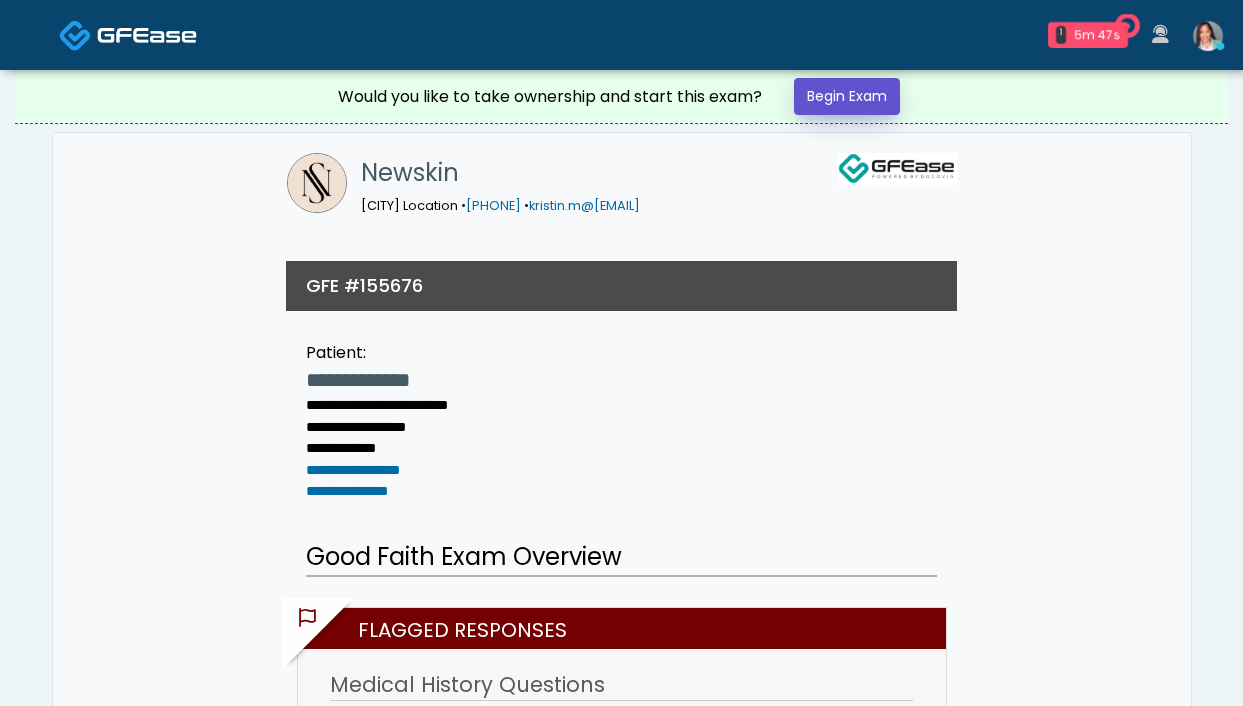 scroll, scrollTop: 0, scrollLeft: 0, axis: both 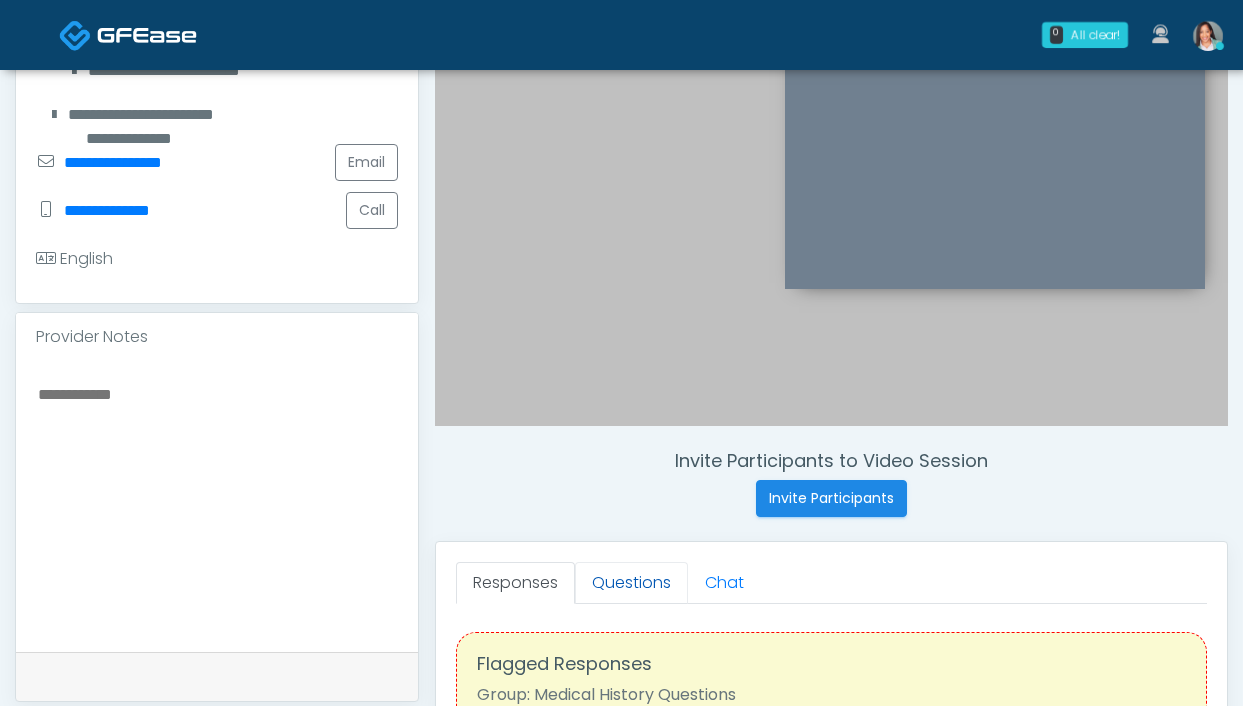 click on "Questions" at bounding box center [631, 583] 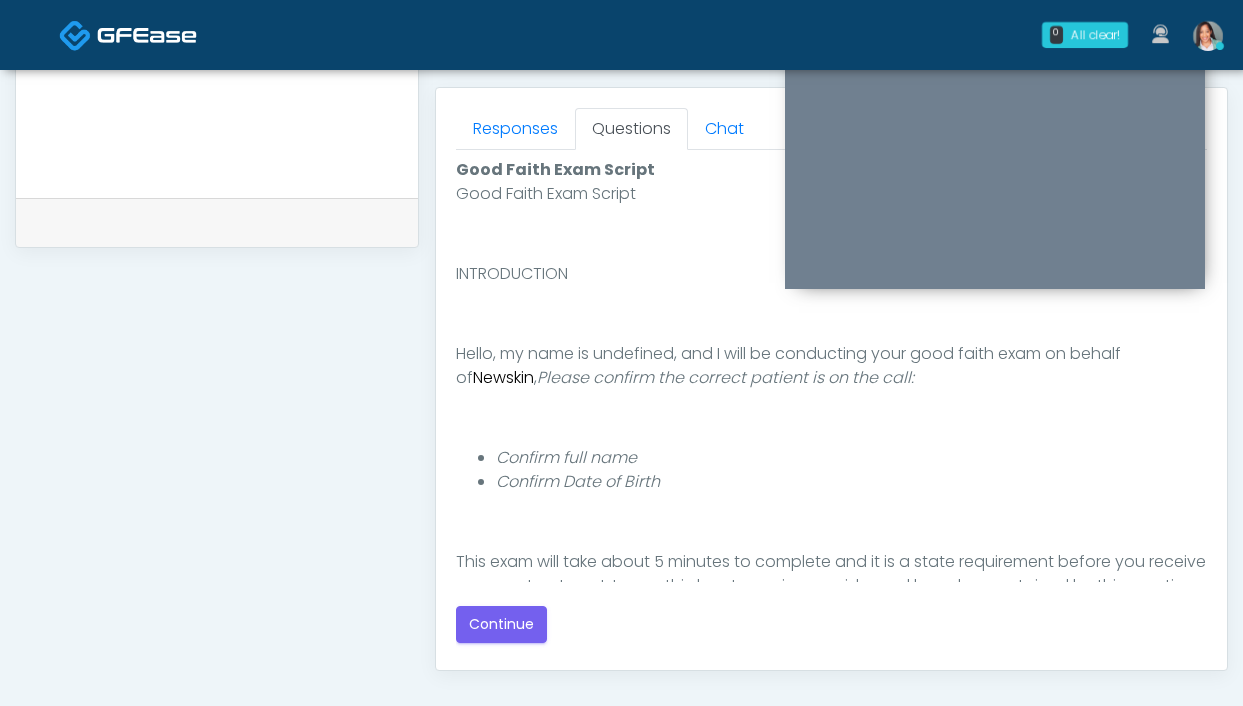 scroll, scrollTop: 872, scrollLeft: 0, axis: vertical 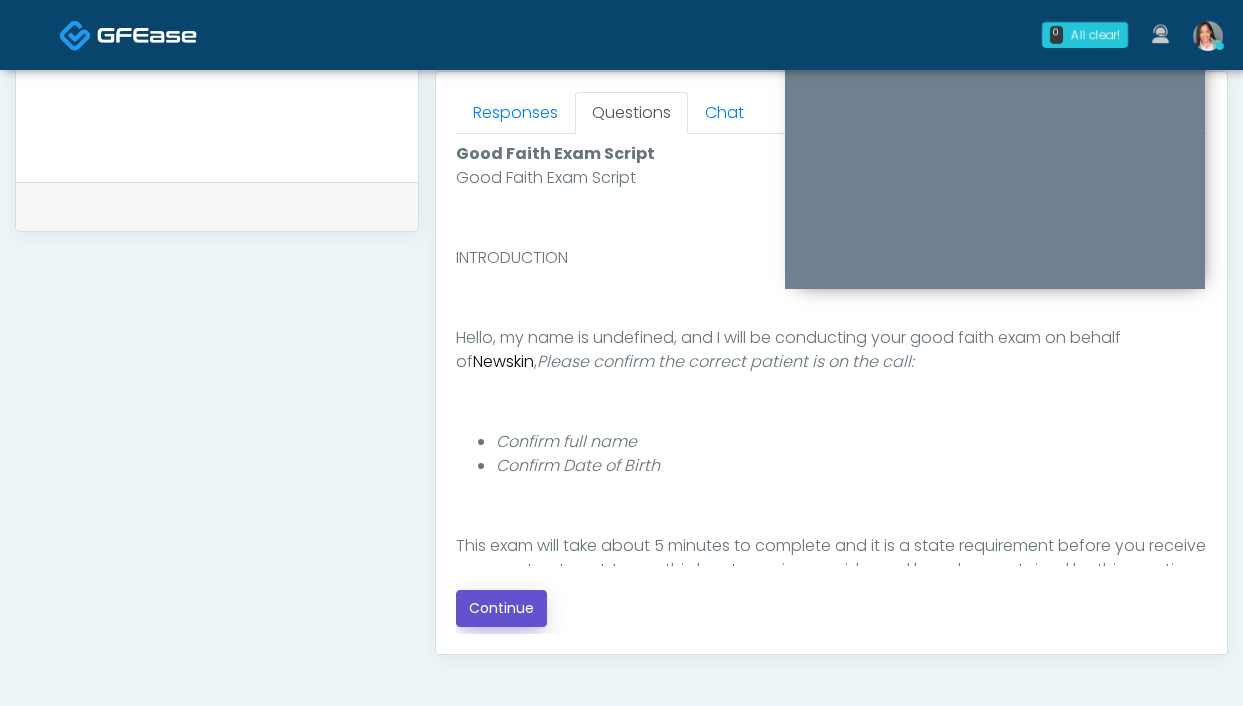 click on "Continue" at bounding box center [501, 608] 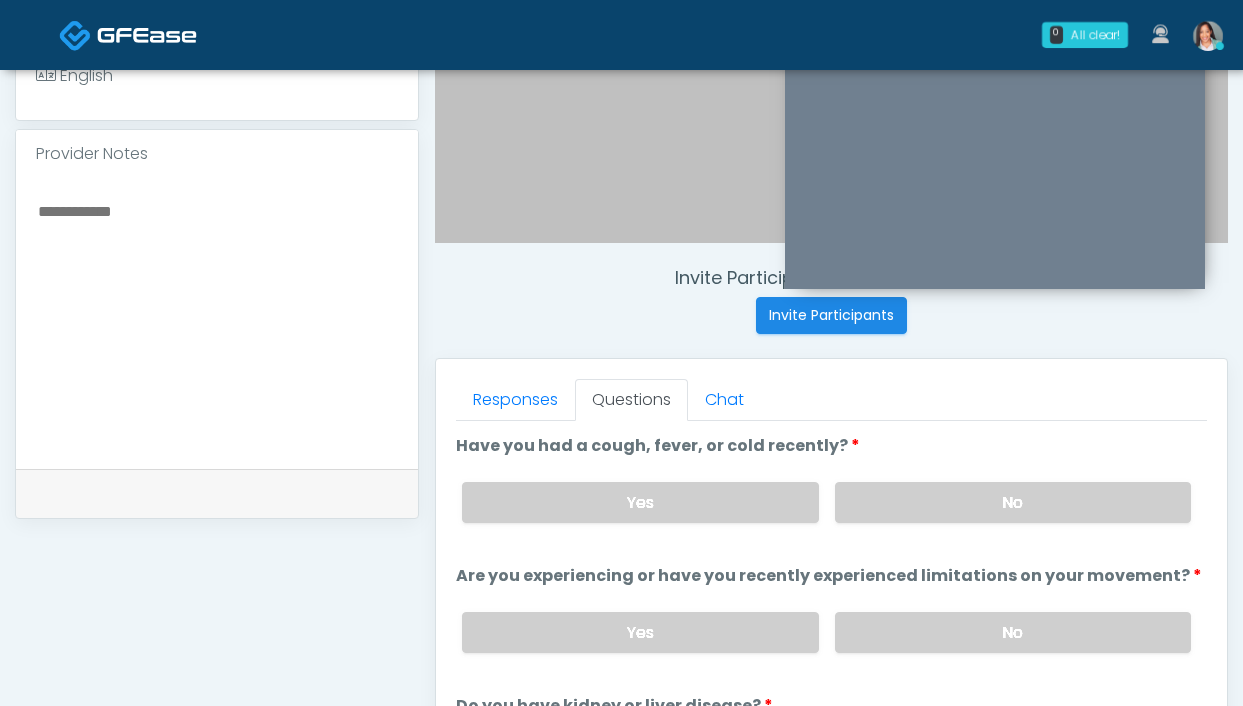scroll, scrollTop: 604, scrollLeft: 0, axis: vertical 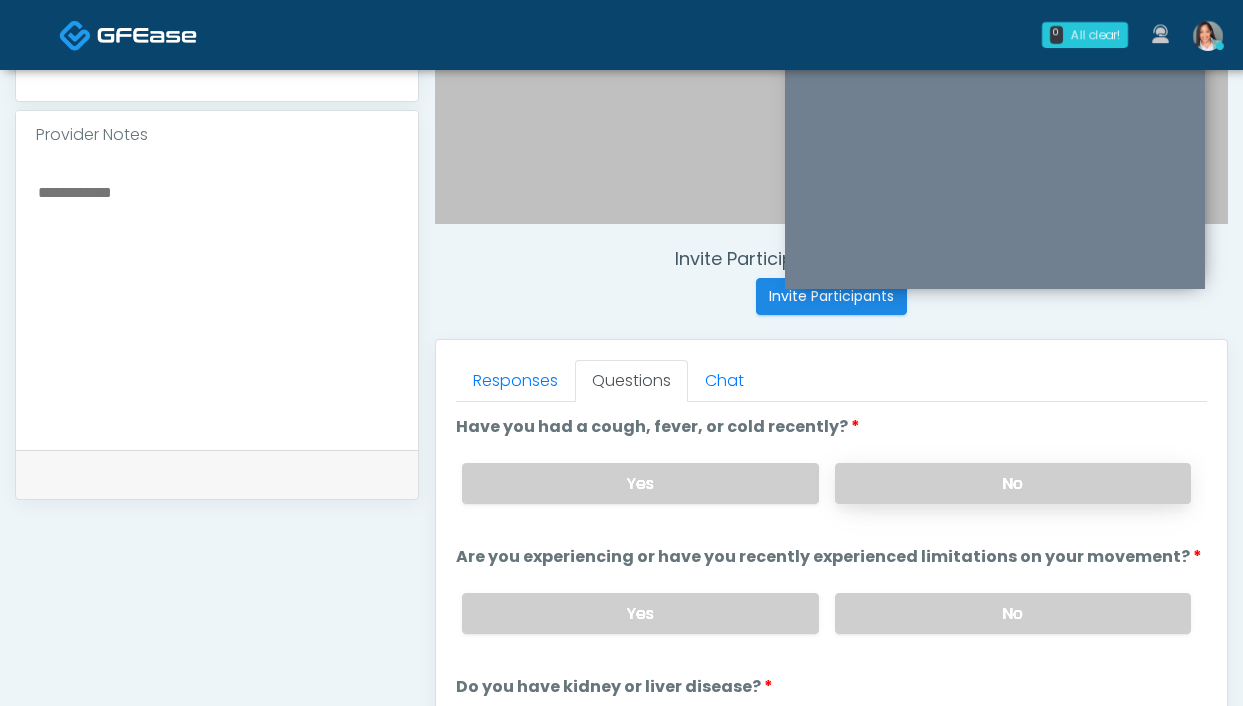 click on "No" at bounding box center [1013, 483] 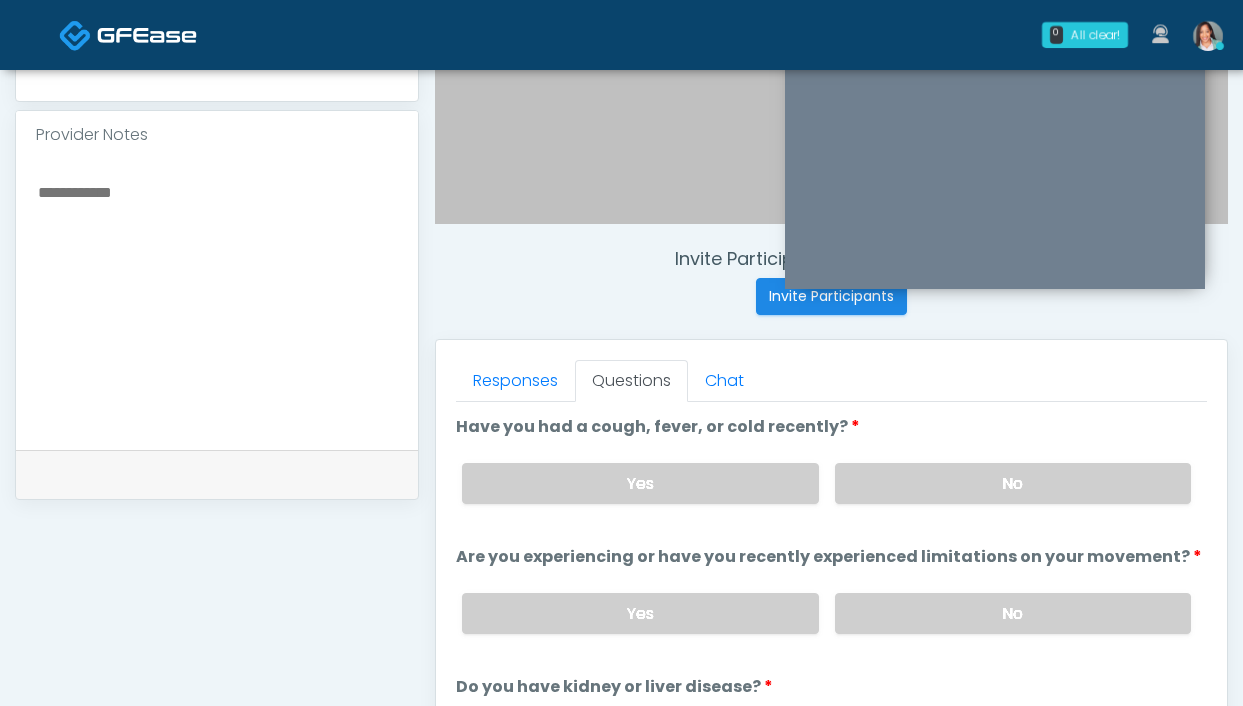 drag, startPoint x: 904, startPoint y: 596, endPoint x: 873, endPoint y: 575, distance: 37.44329 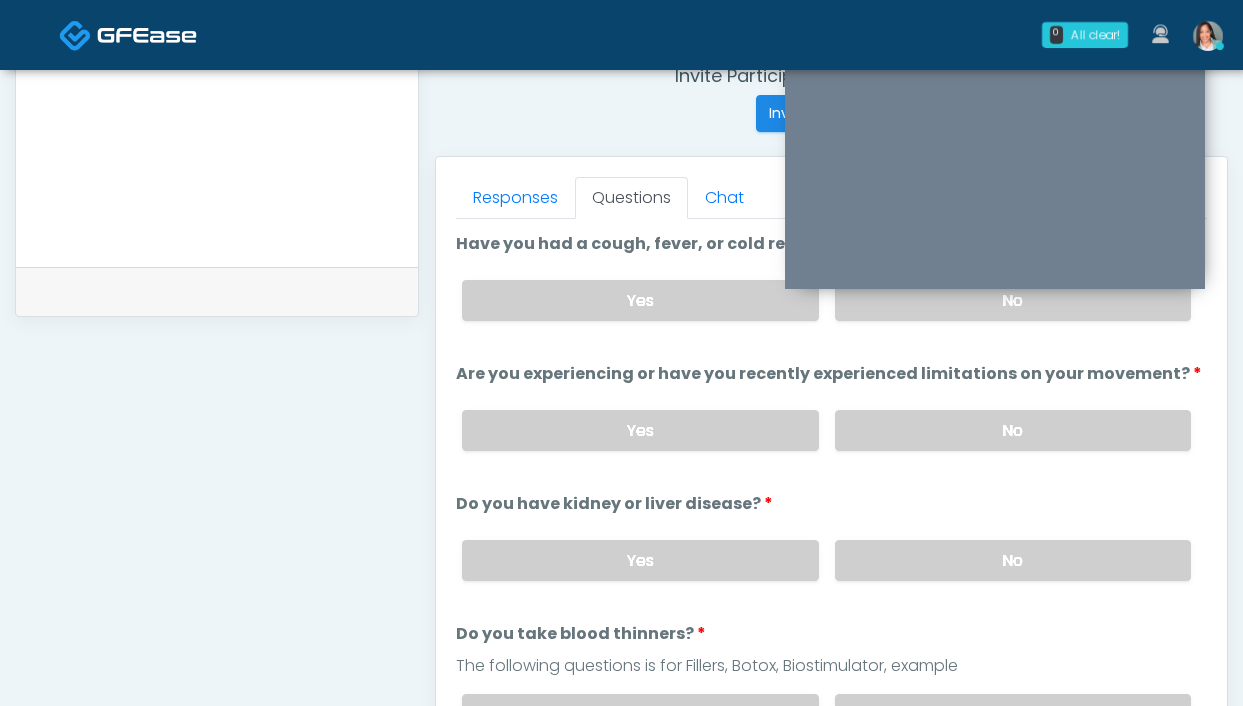 scroll, scrollTop: 830, scrollLeft: 0, axis: vertical 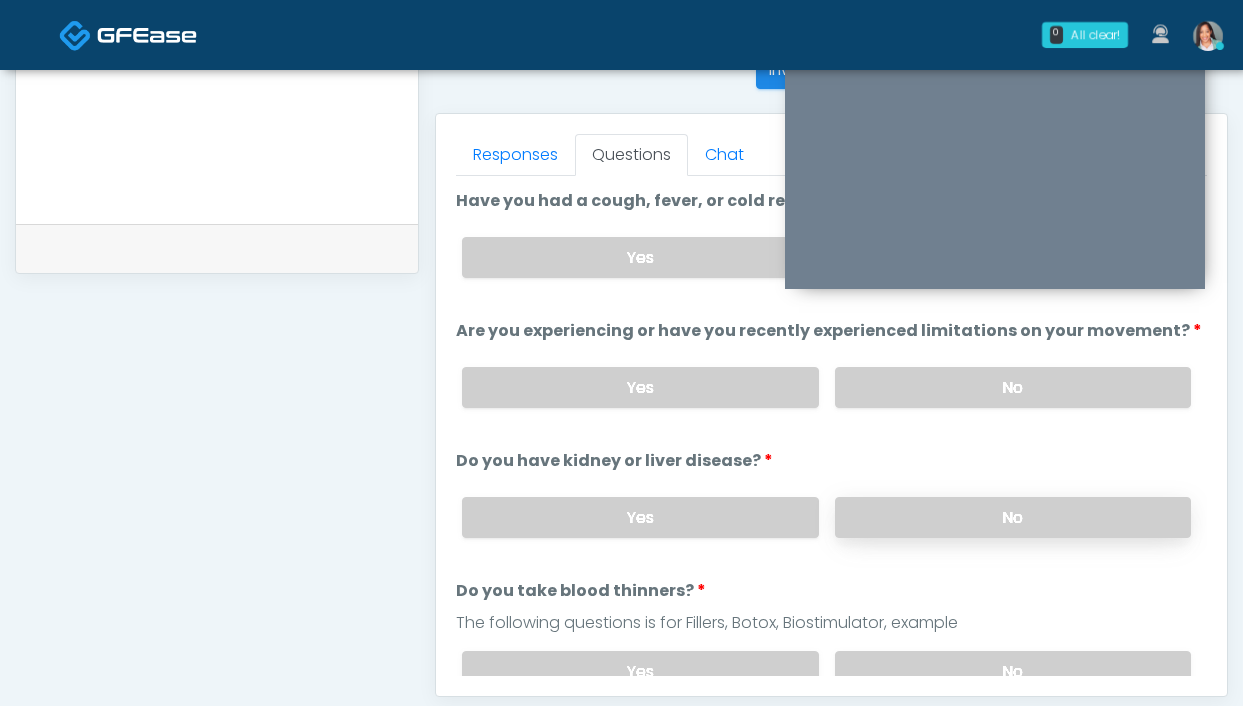 click on "No" at bounding box center (1013, 517) 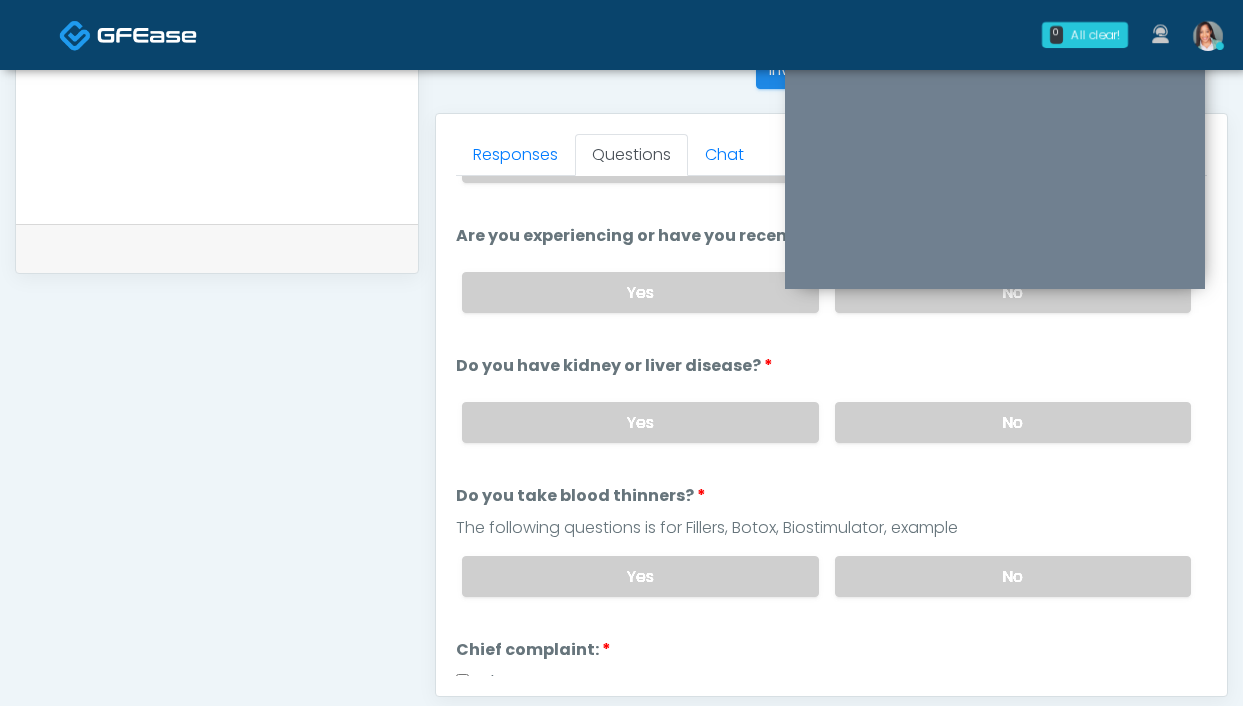 scroll, scrollTop: 114, scrollLeft: 0, axis: vertical 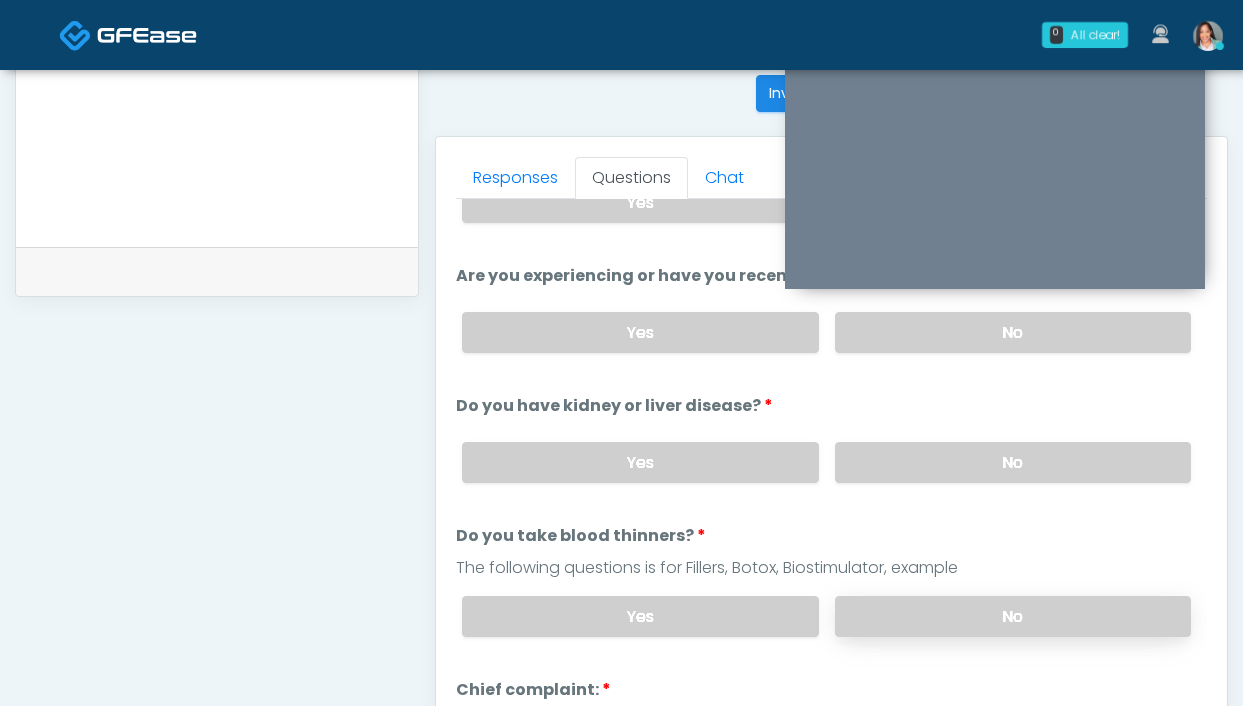 click on "No" at bounding box center [1013, 616] 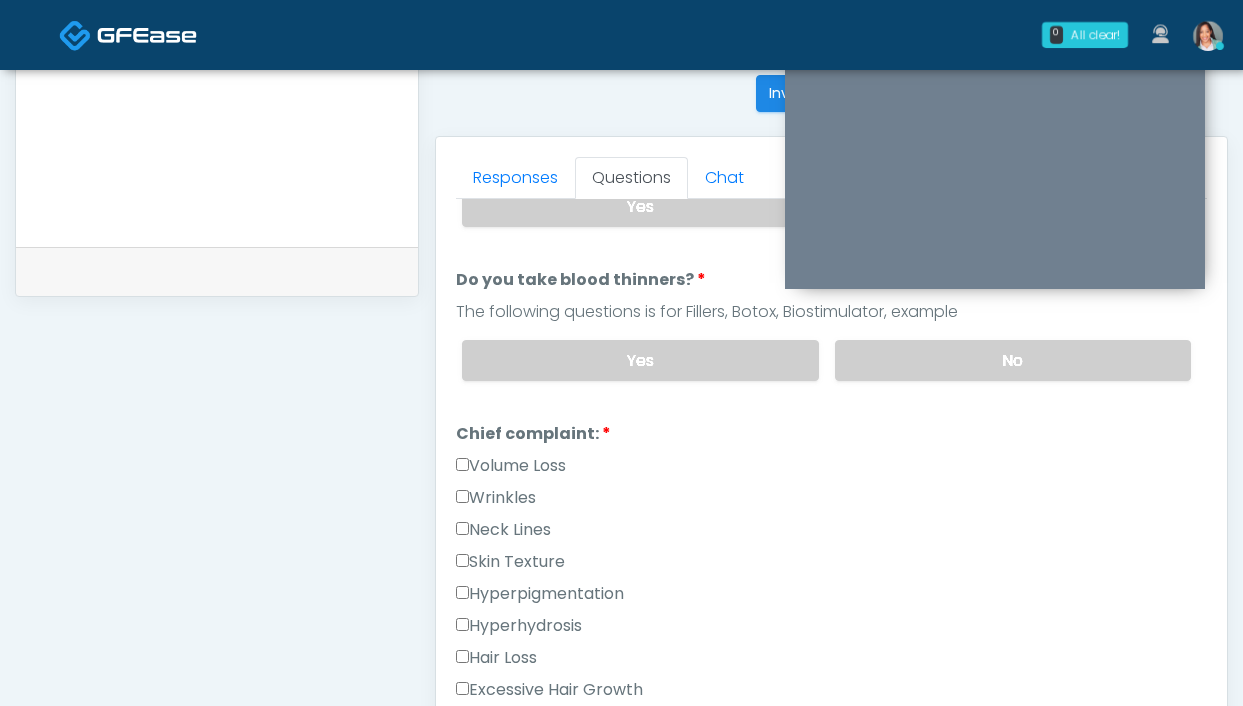 scroll, scrollTop: 335, scrollLeft: 0, axis: vertical 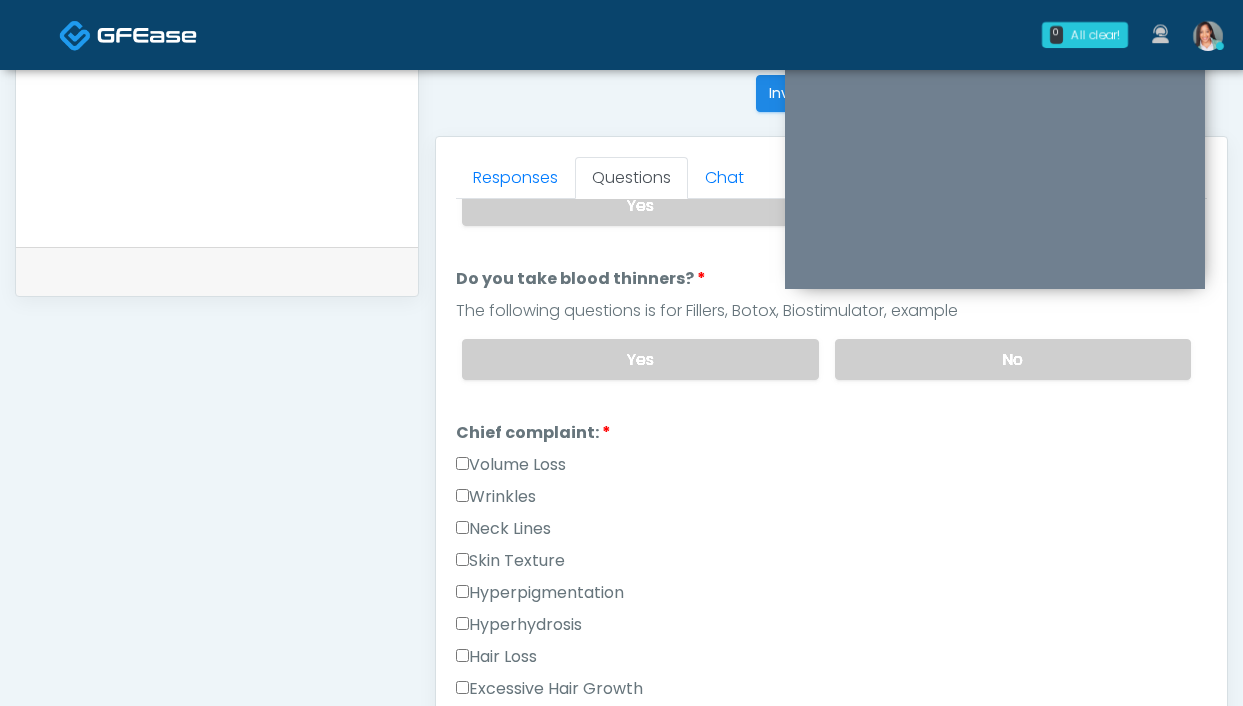 click on "Wrinkles" at bounding box center (496, 497) 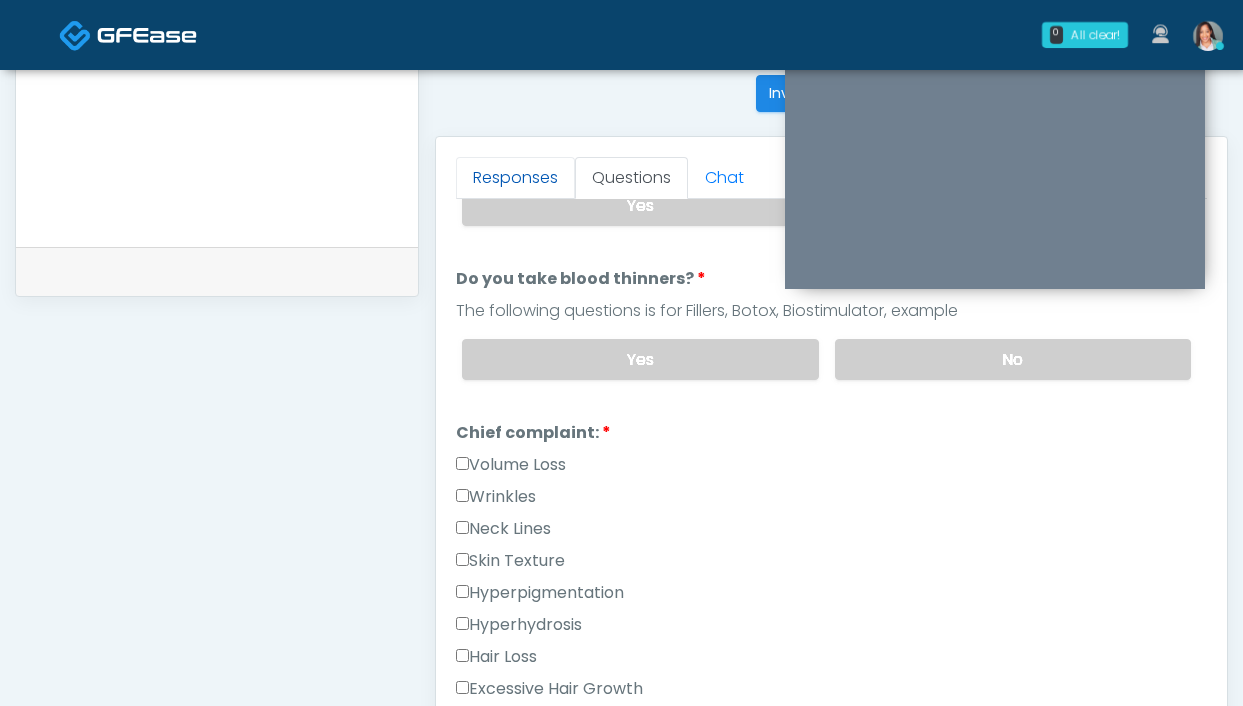 click on "Responses" at bounding box center (515, 178) 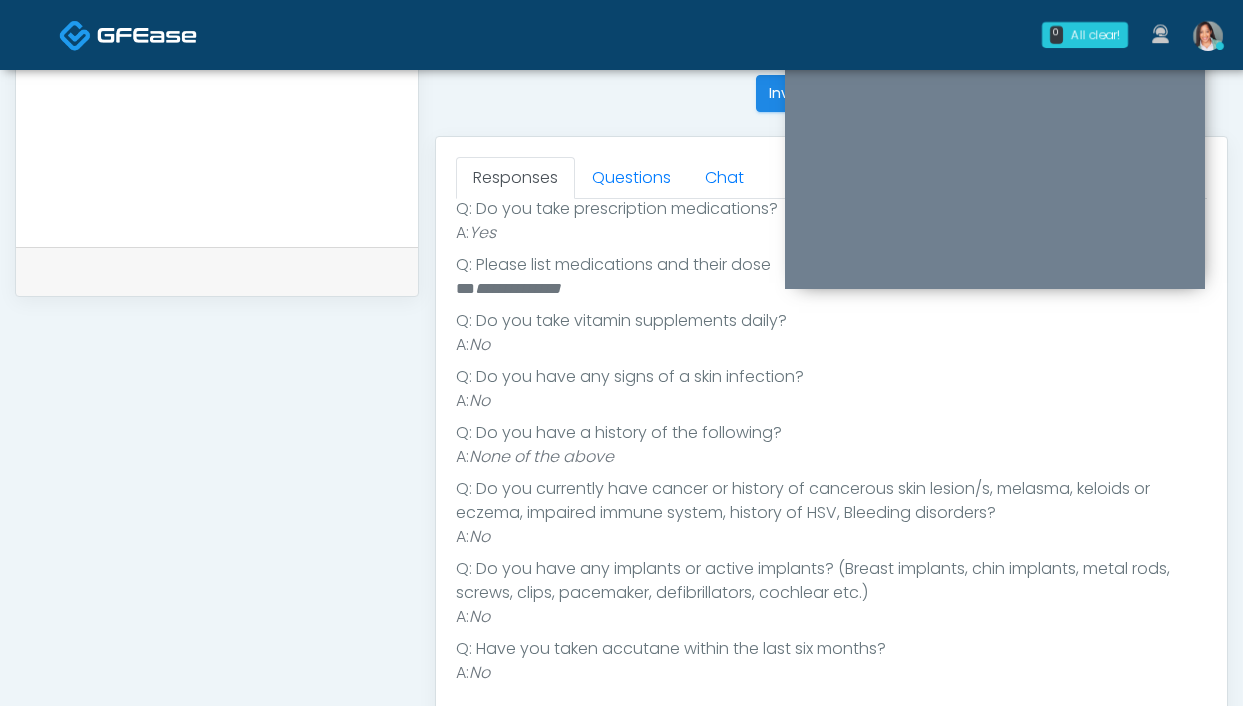 scroll, scrollTop: 450, scrollLeft: 0, axis: vertical 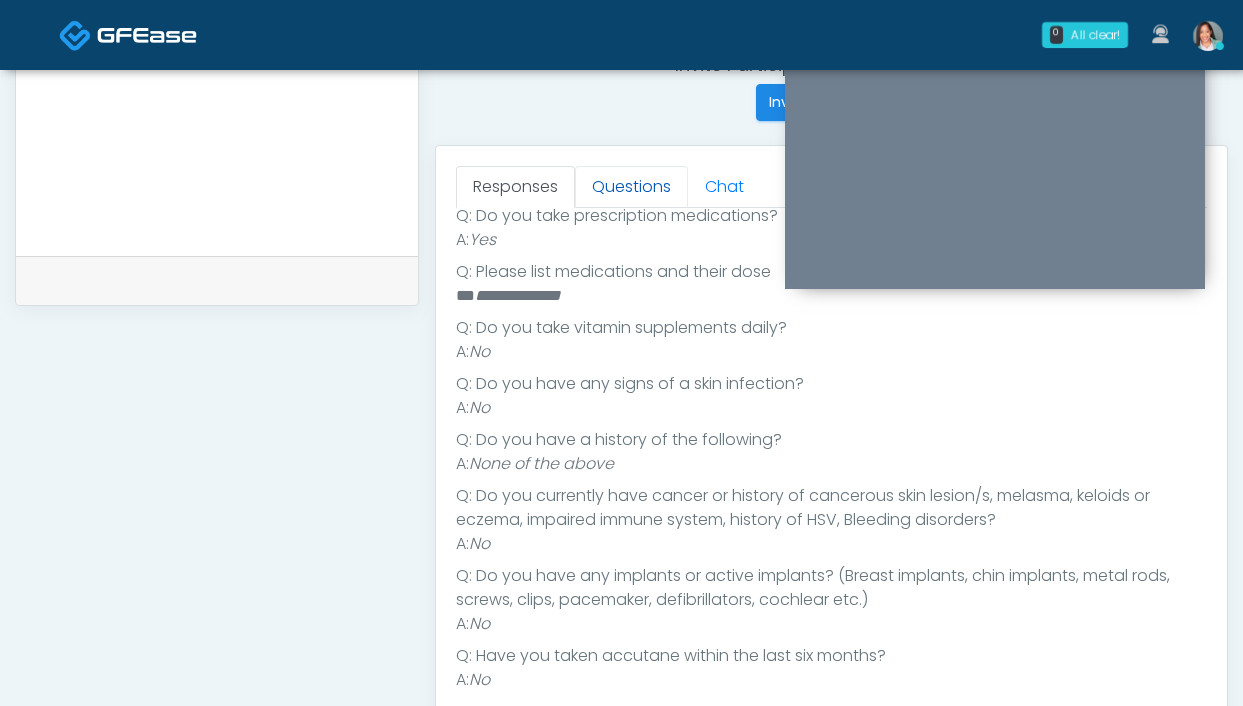 click on "Questions" at bounding box center [631, 187] 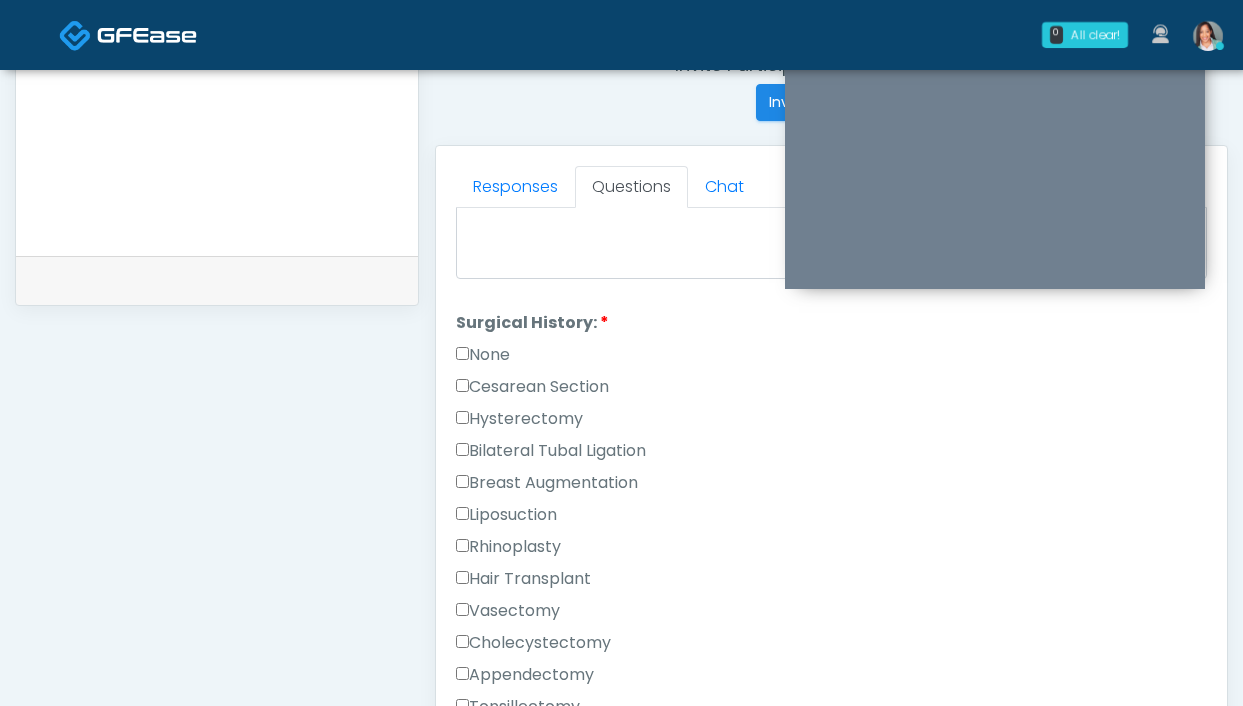scroll, scrollTop: 1106, scrollLeft: 0, axis: vertical 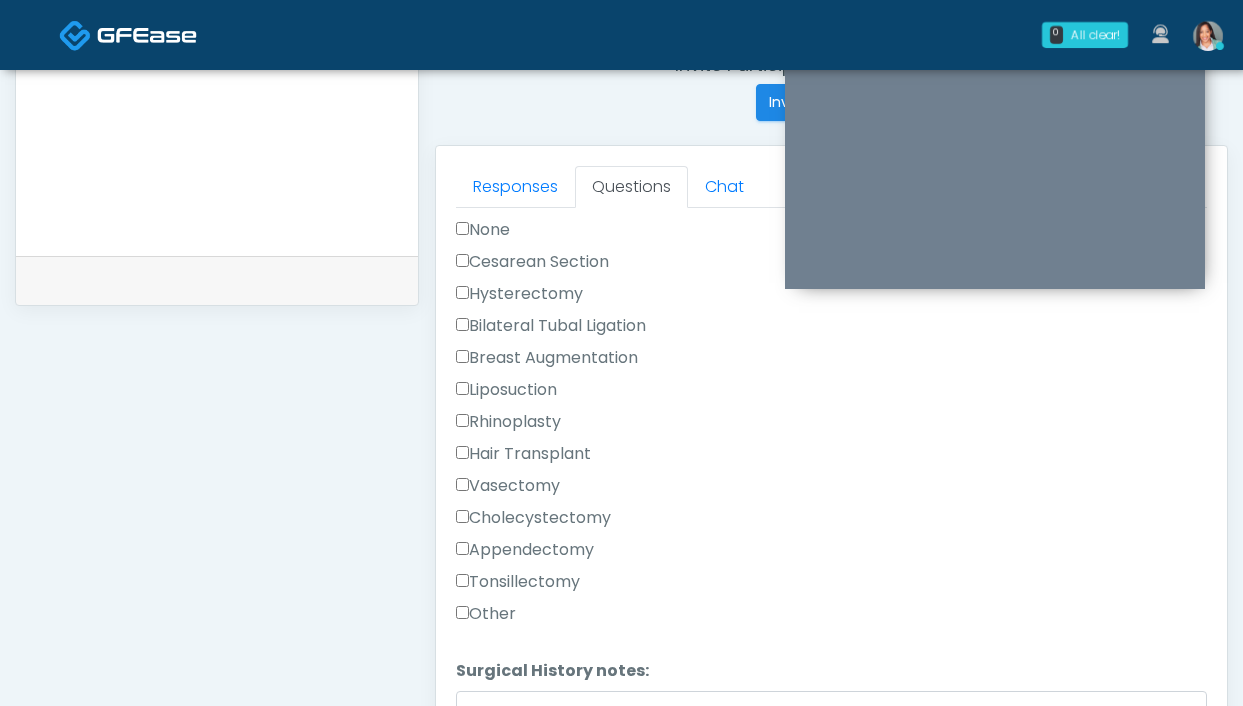 click on "Hysterectomy" at bounding box center (519, 294) 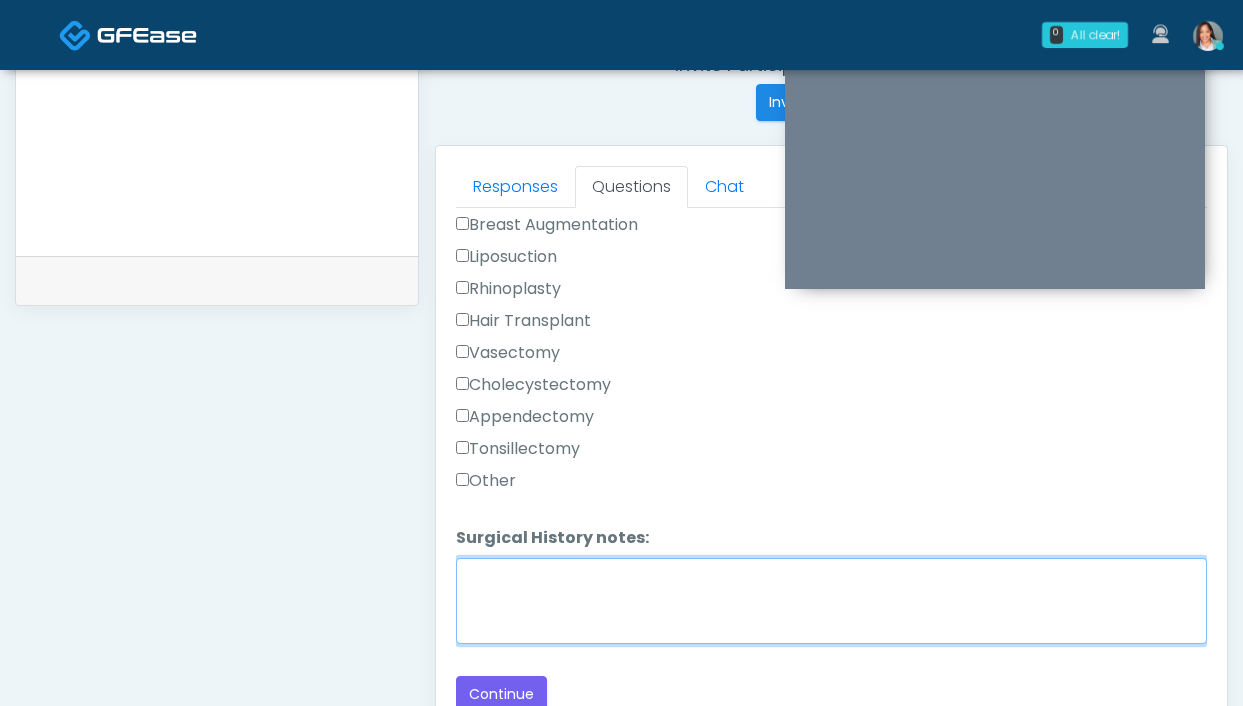 click on "Surgical History notes:" at bounding box center (831, 601) 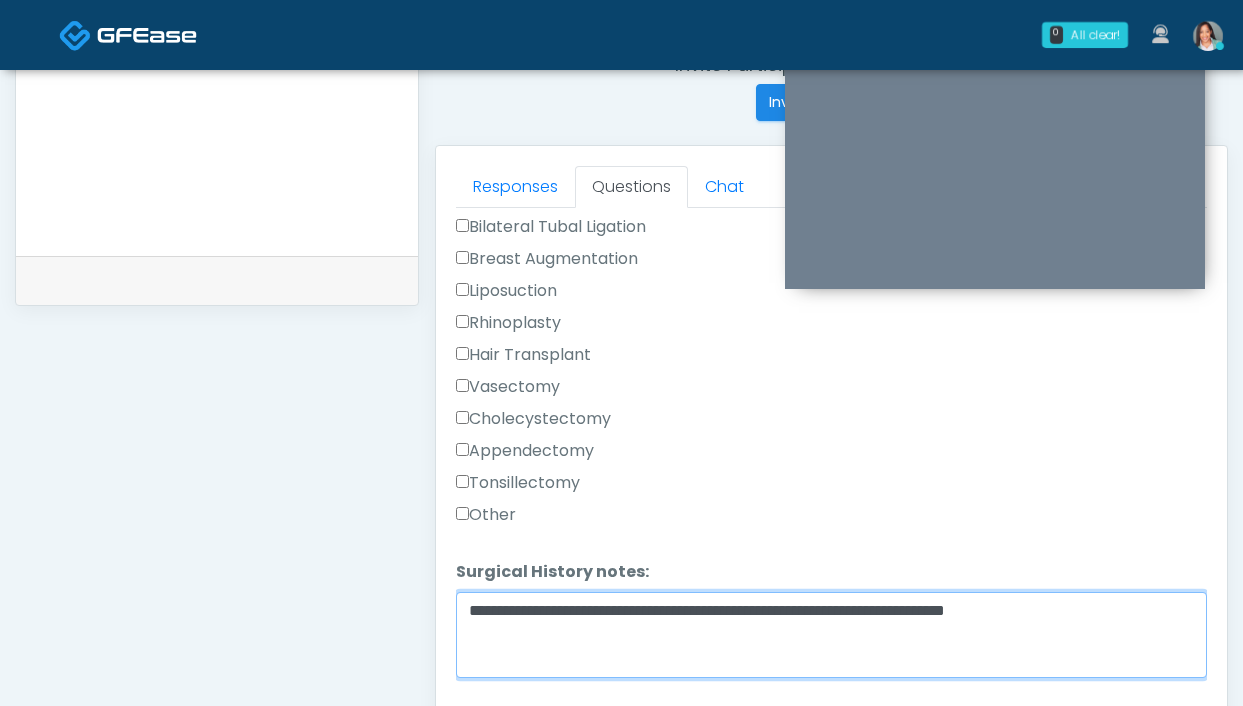 scroll, scrollTop: 1205, scrollLeft: 0, axis: vertical 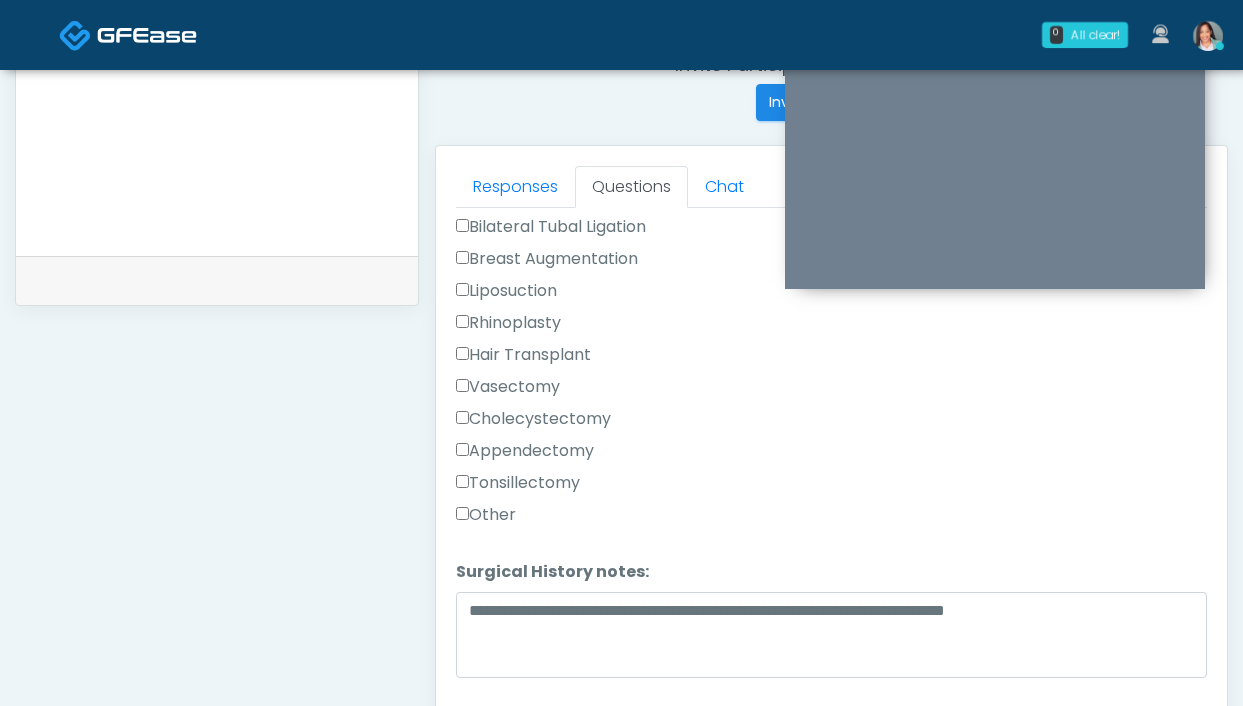 click on "Other" at bounding box center [486, 515] 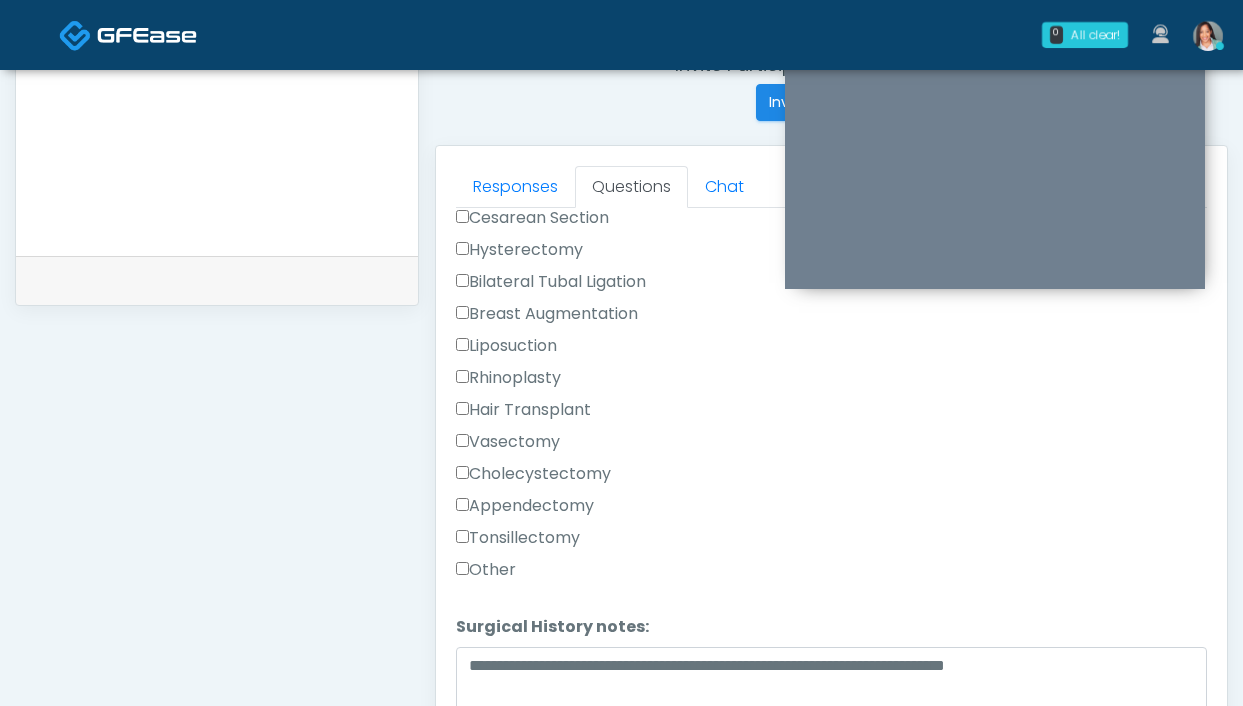scroll, scrollTop: 1239, scrollLeft: 0, axis: vertical 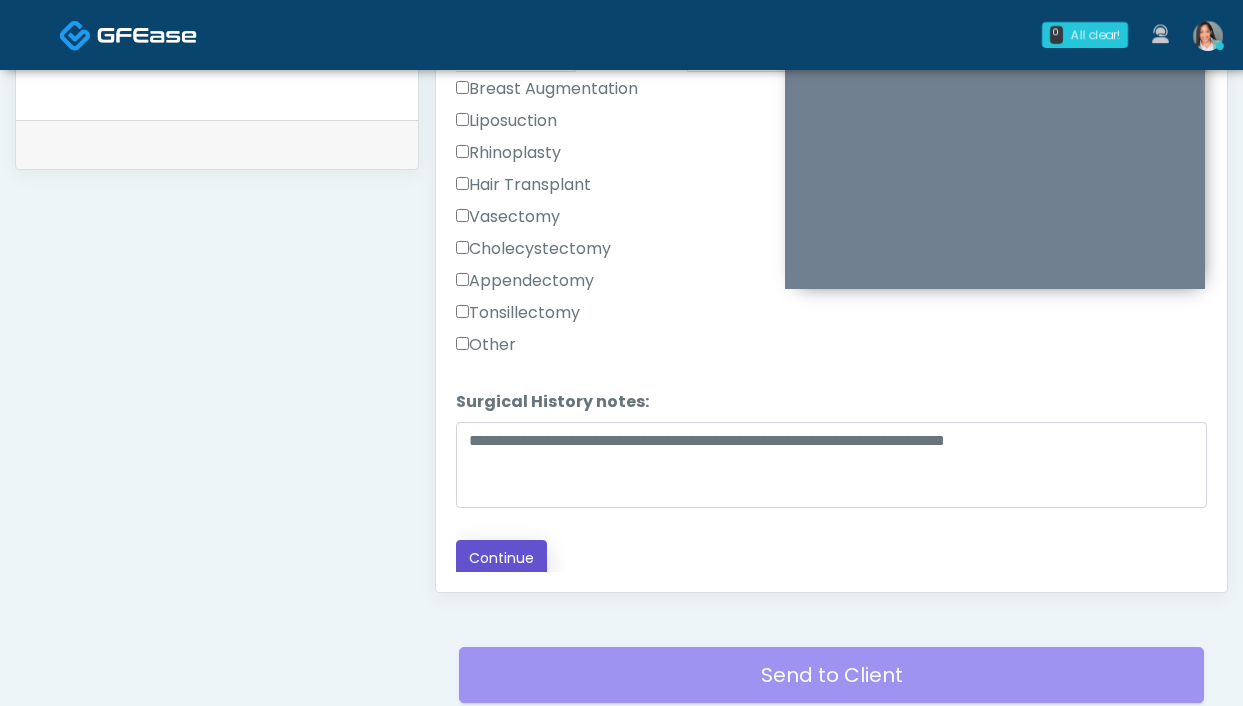 click on "Continue" at bounding box center [501, 558] 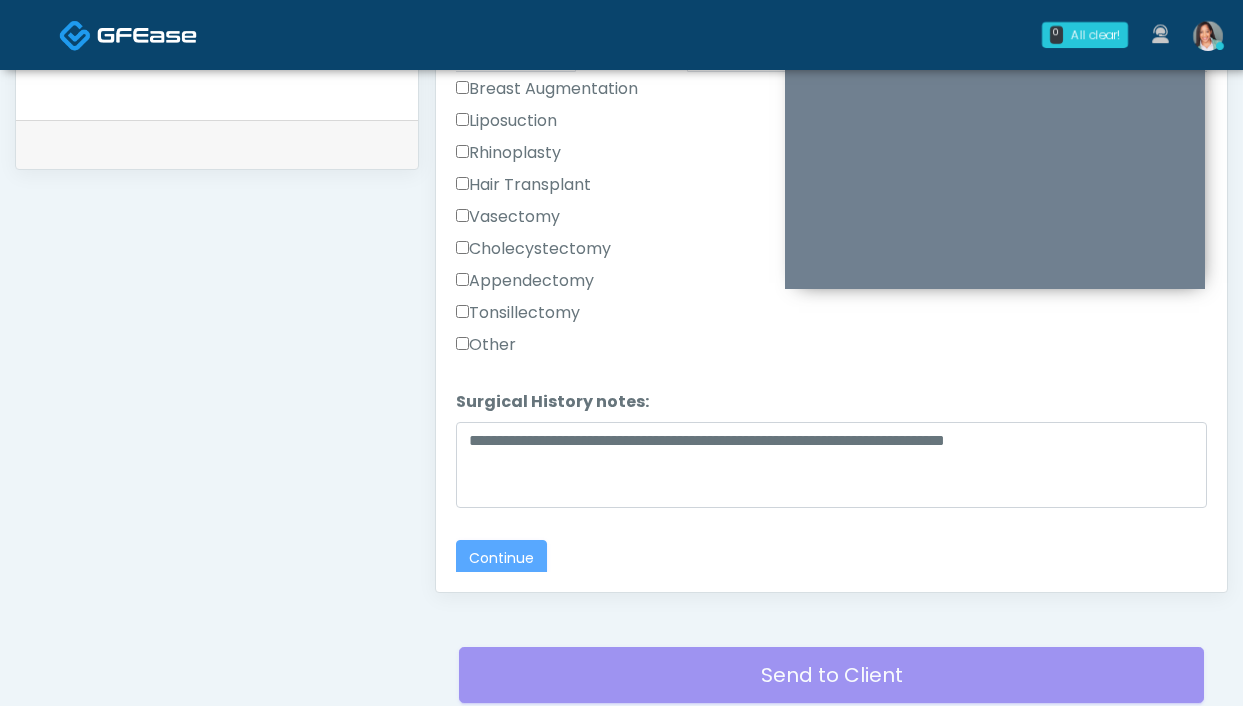 scroll, scrollTop: 202, scrollLeft: 0, axis: vertical 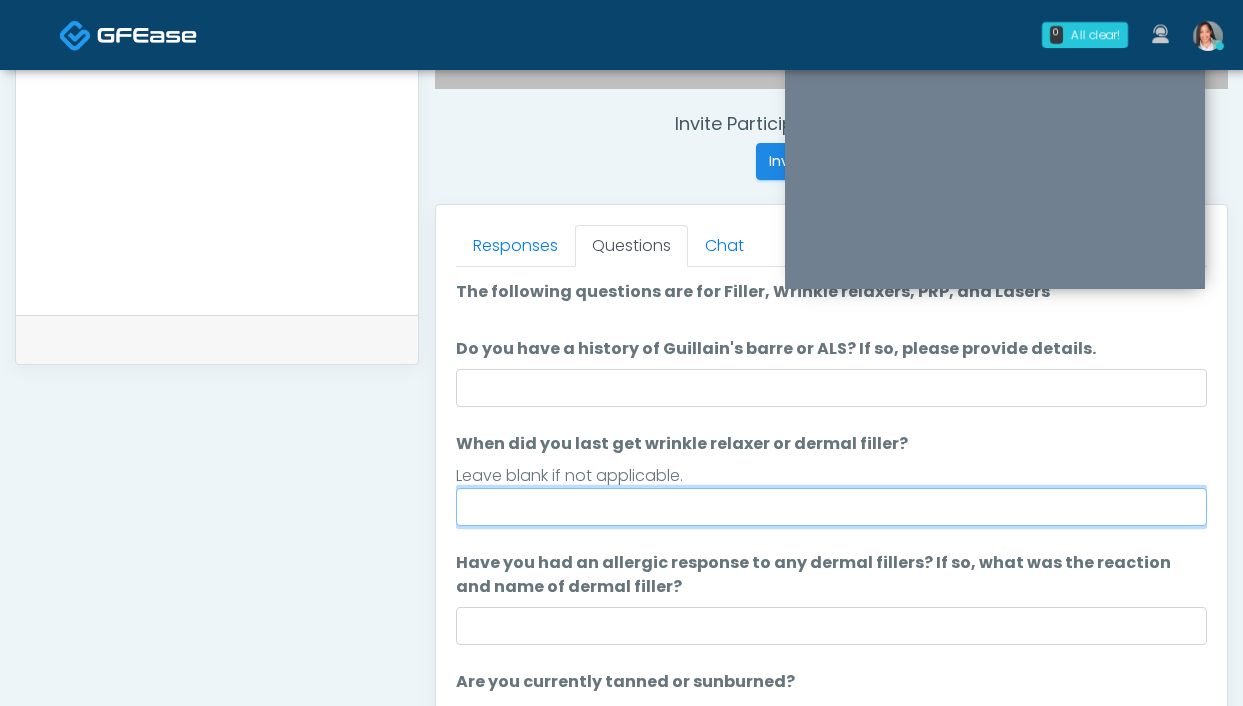 click on "When did you last get wrinkle relaxer or dermal filler?" at bounding box center (831, 507) 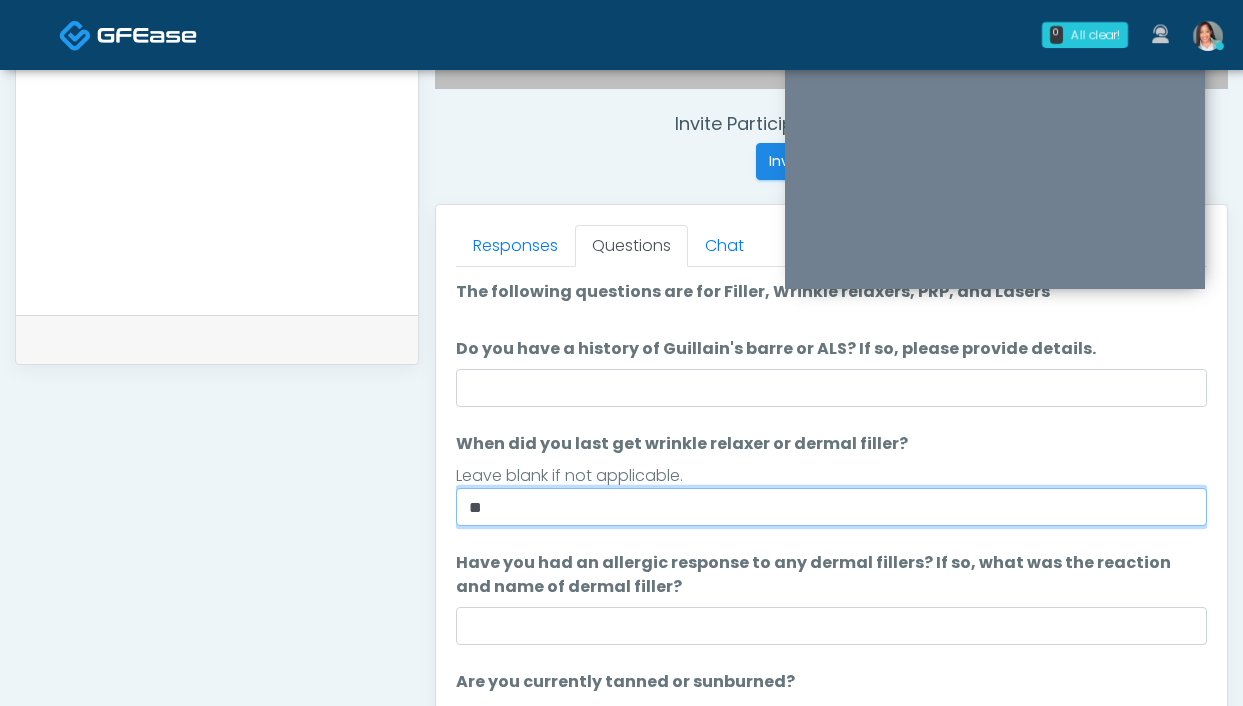 type on "*" 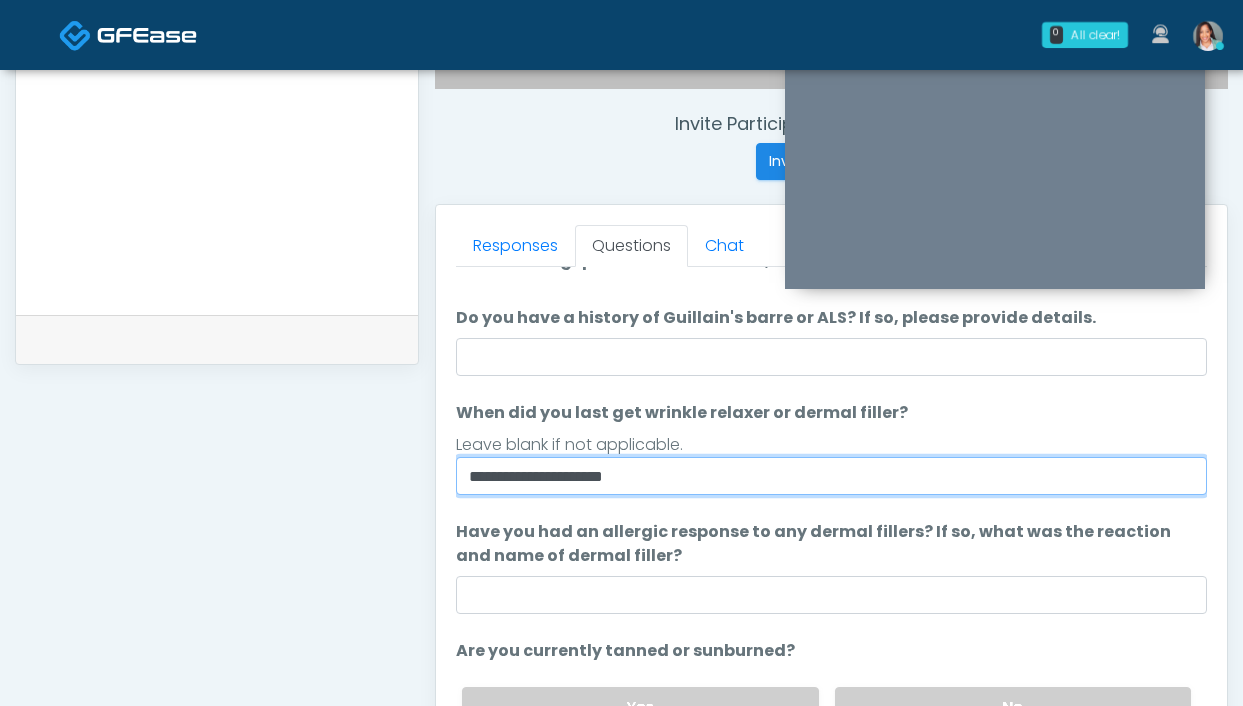 scroll, scrollTop: 35, scrollLeft: 0, axis: vertical 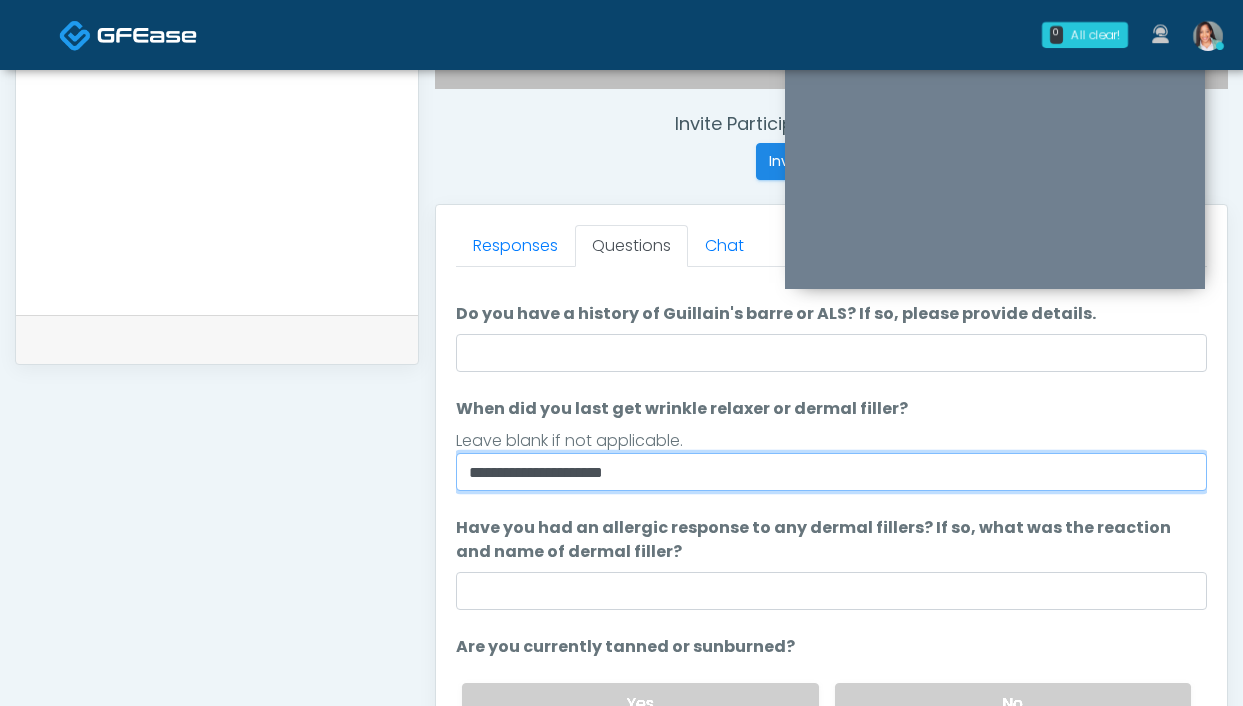 click on "**********" at bounding box center (831, 472) 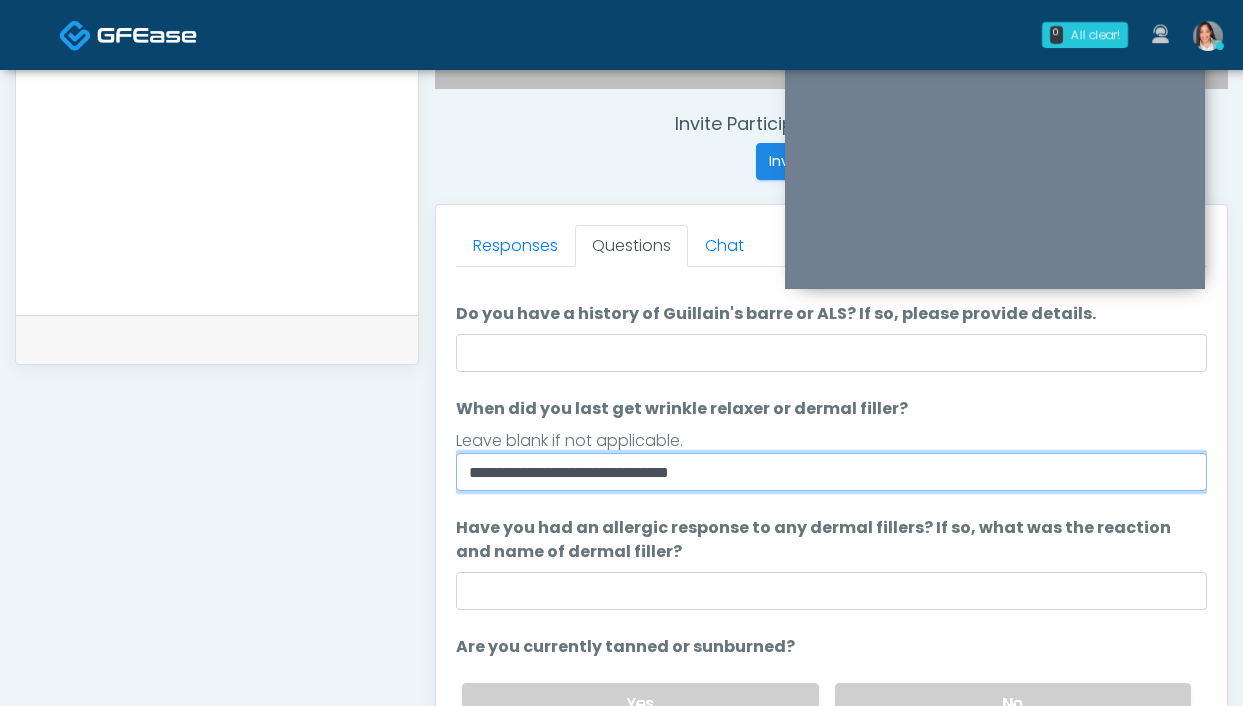 click on "**********" at bounding box center (831, 472) 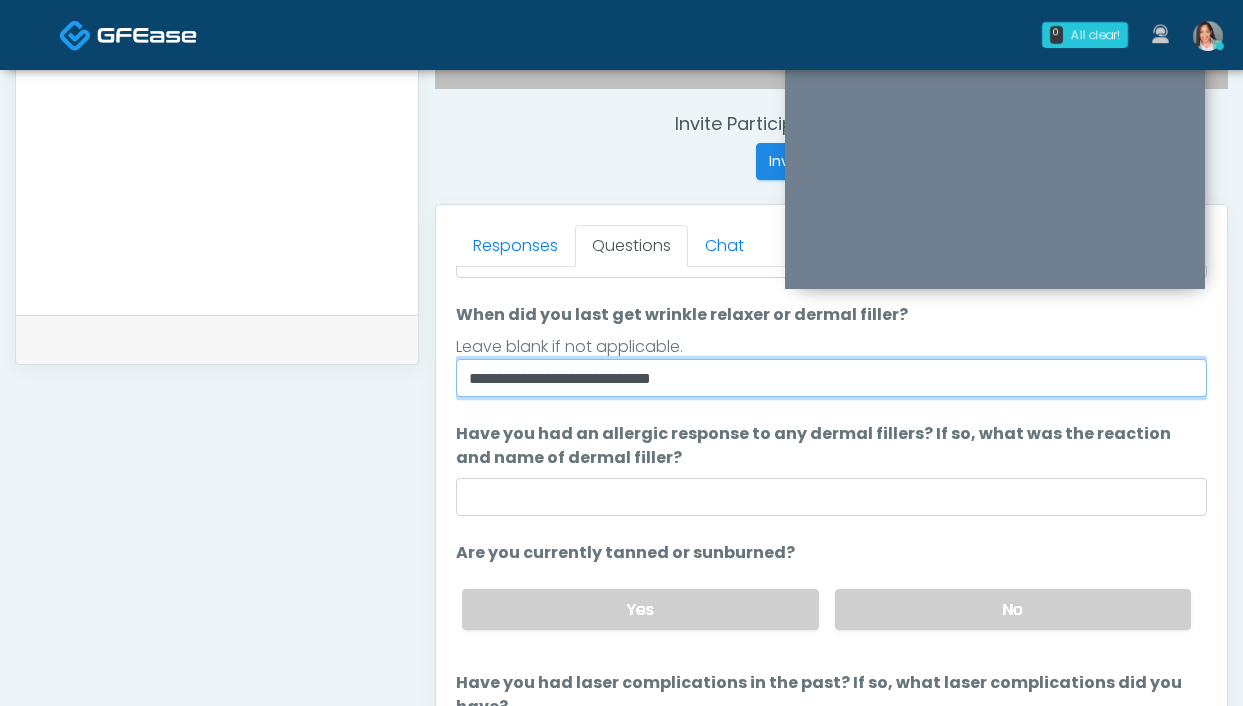 scroll, scrollTop: 130, scrollLeft: 0, axis: vertical 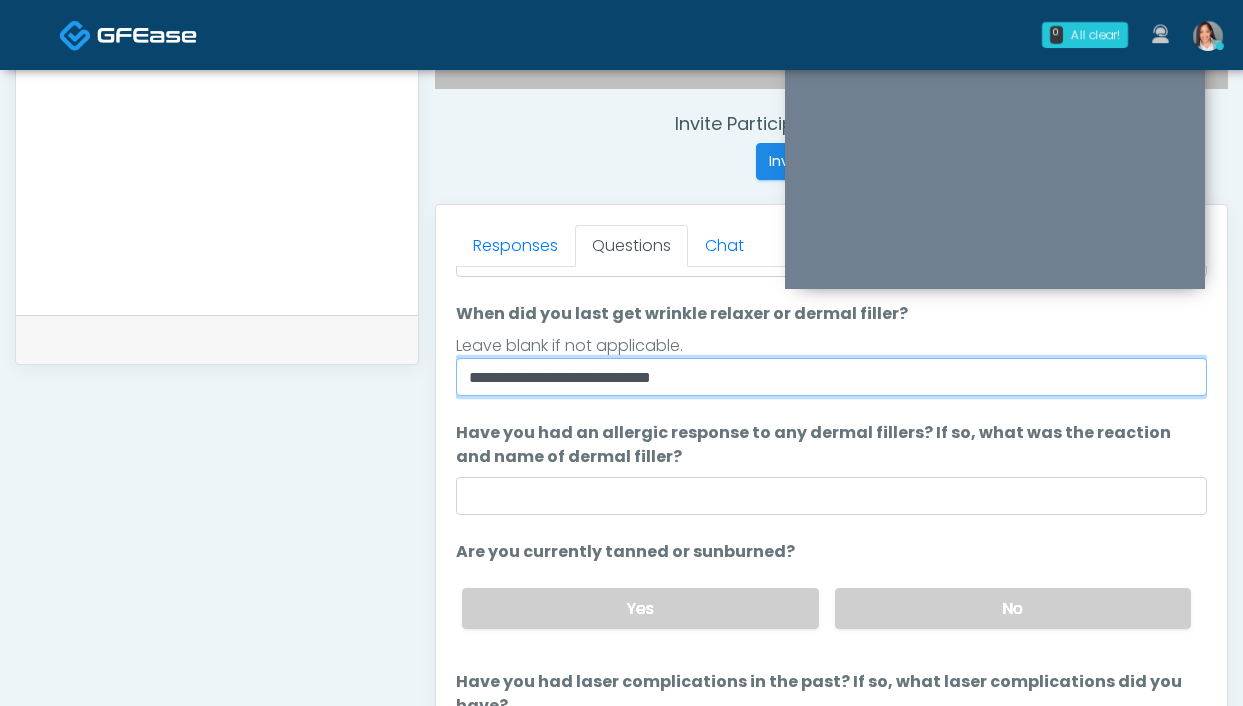 type on "**********" 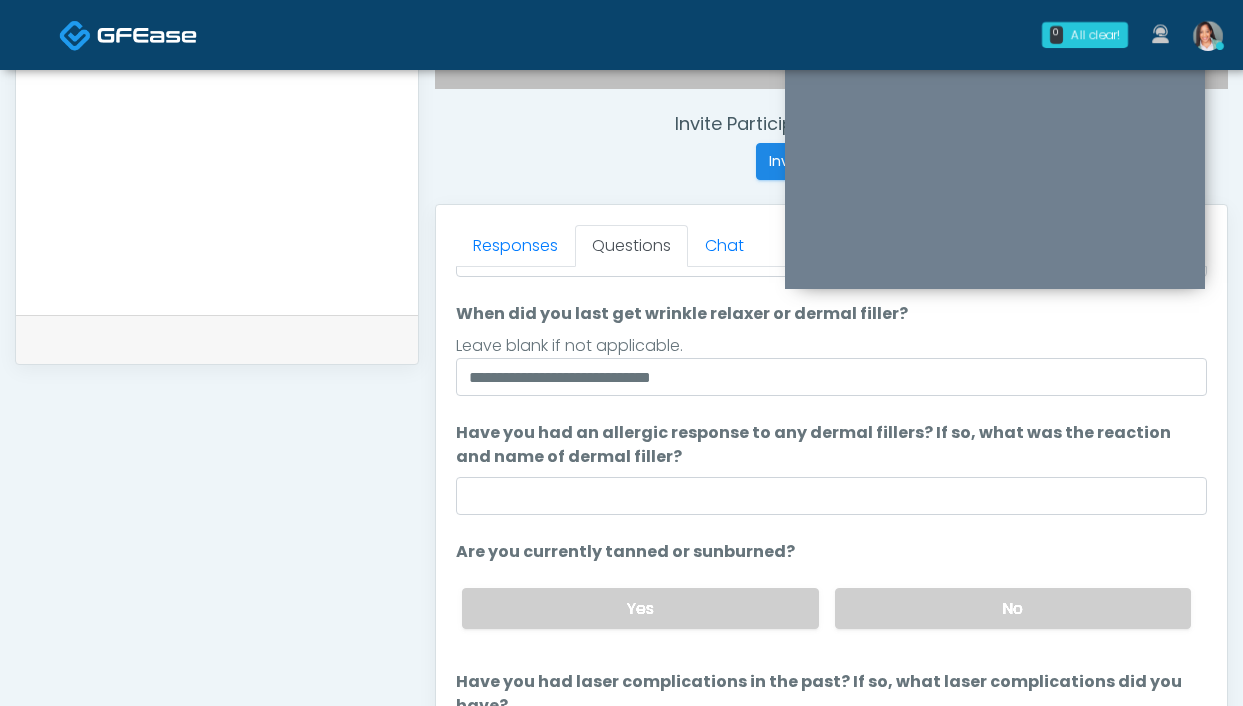 click on "Yes
No" at bounding box center (826, 608) 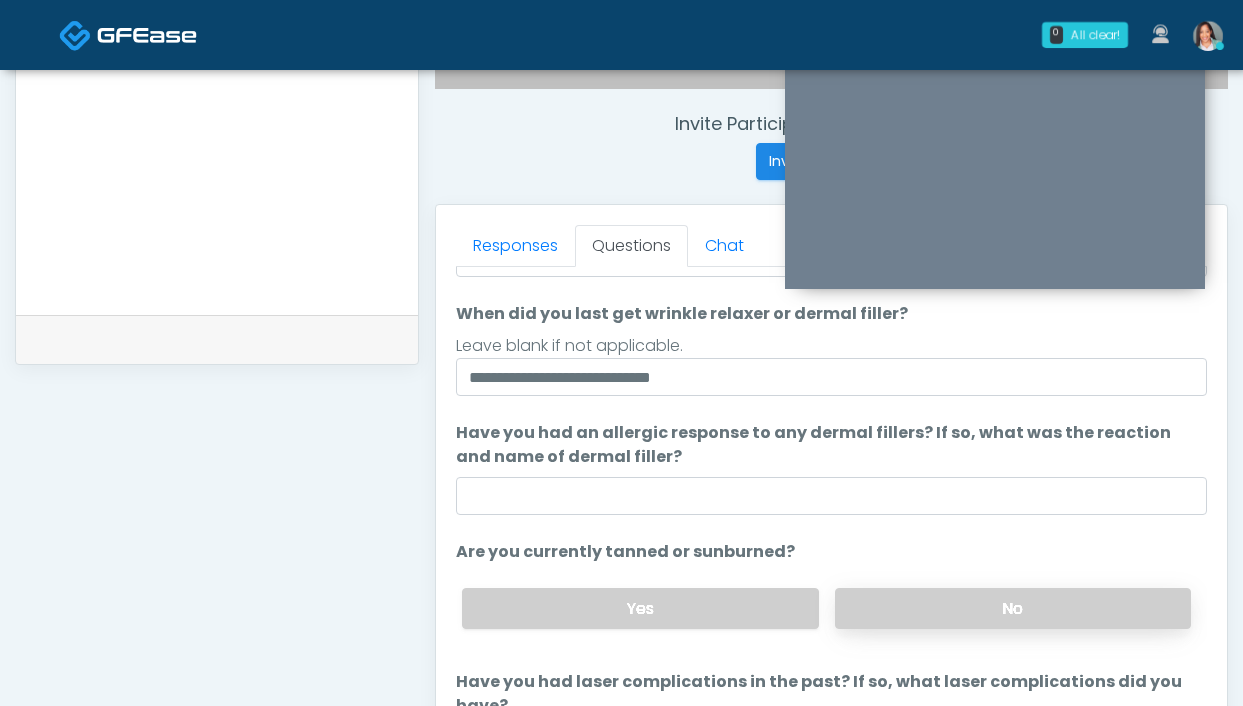click on "No" at bounding box center (1013, 608) 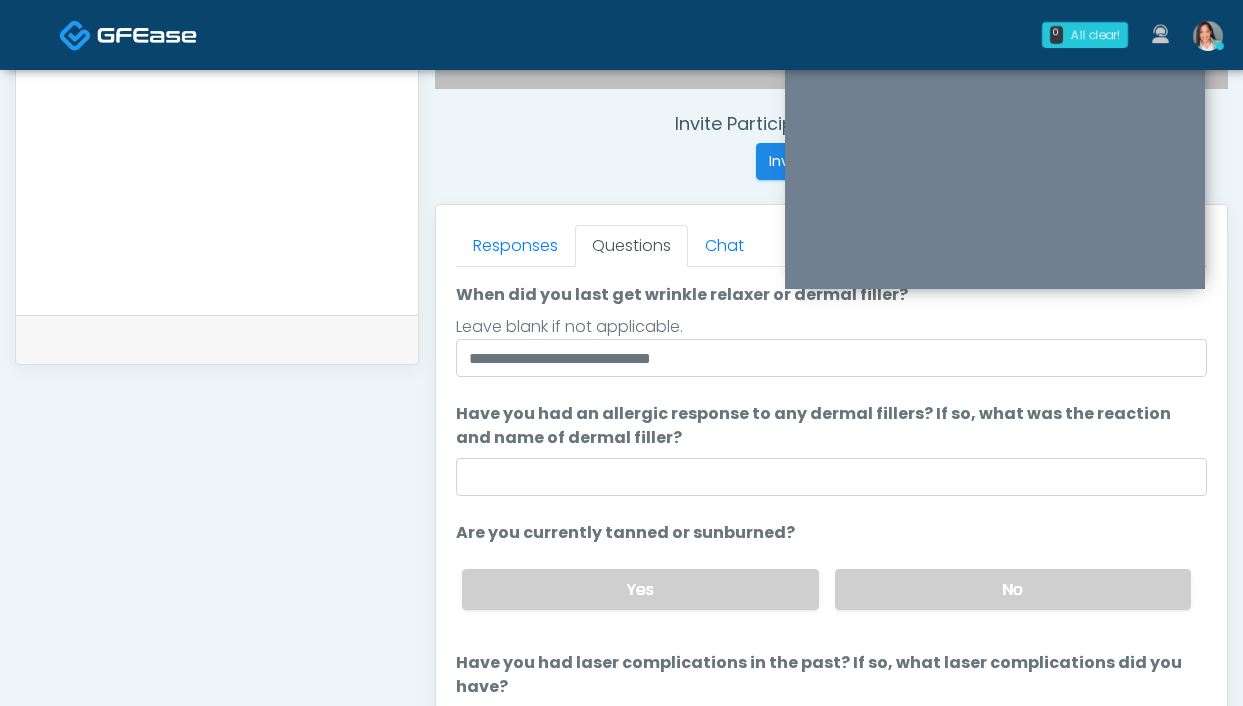 scroll, scrollTop: 212, scrollLeft: 0, axis: vertical 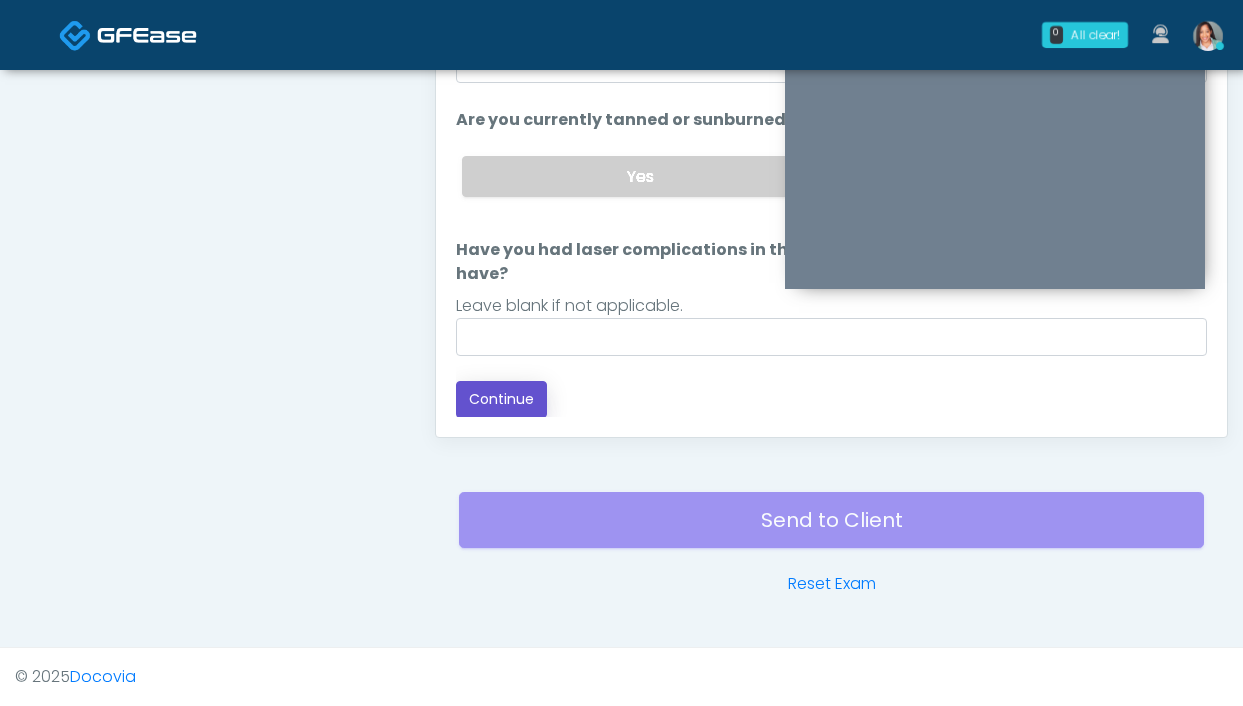 click on "Continue" at bounding box center (501, 399) 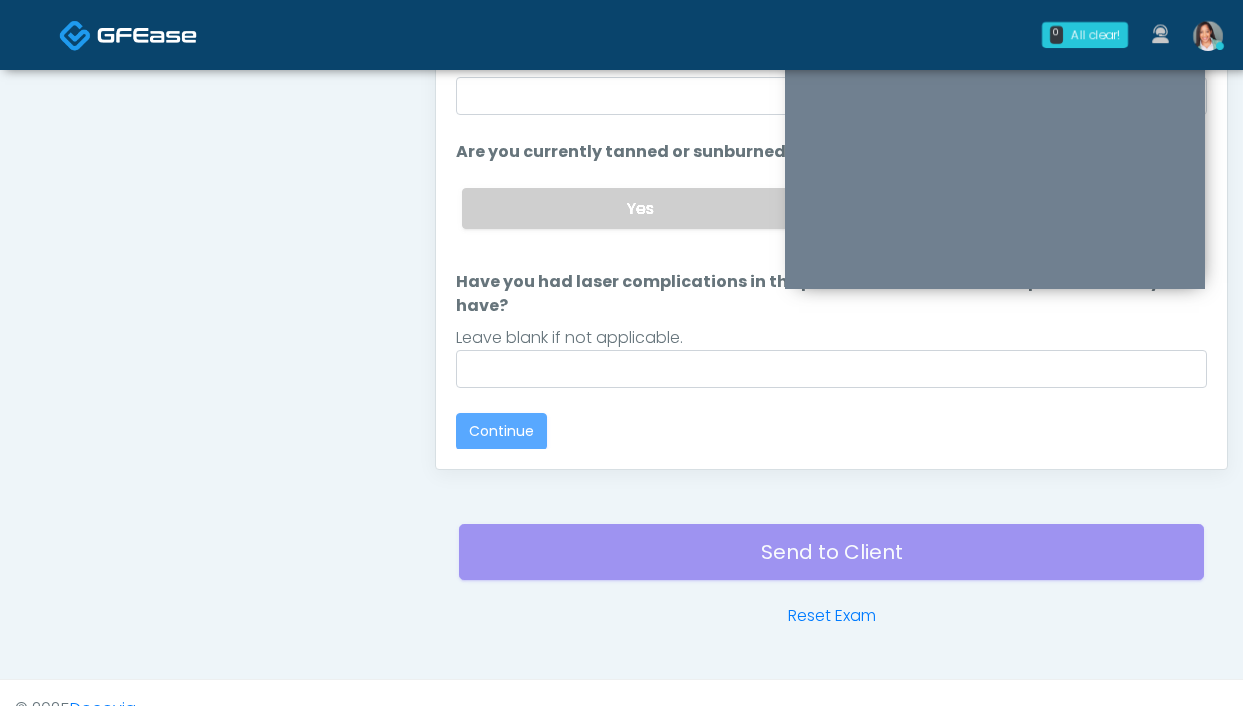 scroll, scrollTop: 1056, scrollLeft: 0, axis: vertical 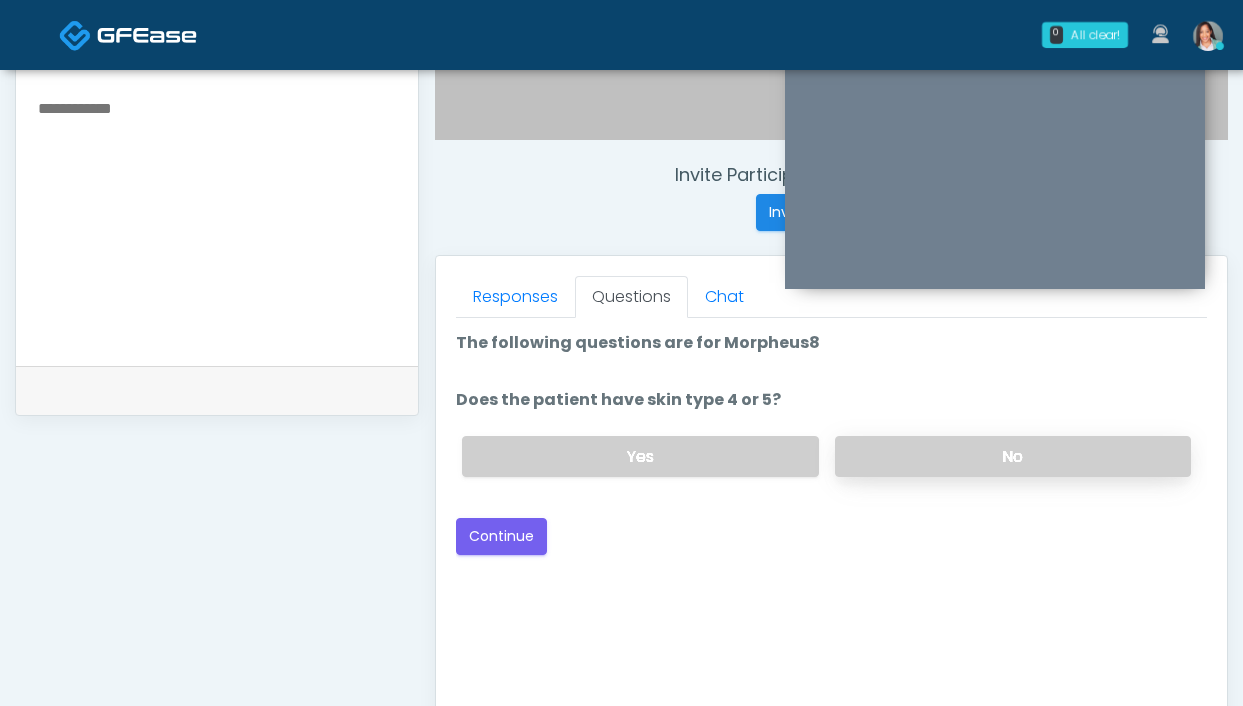 click on "No" at bounding box center (1013, 456) 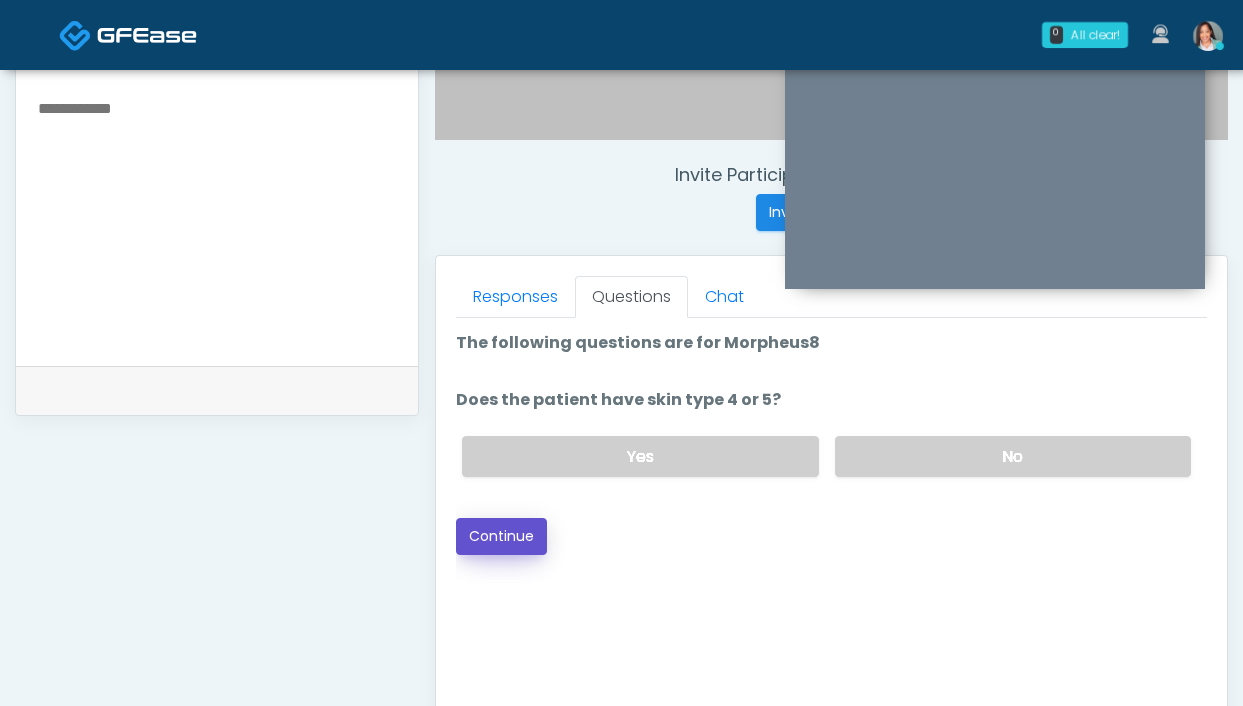 click on "Continue" at bounding box center (501, 536) 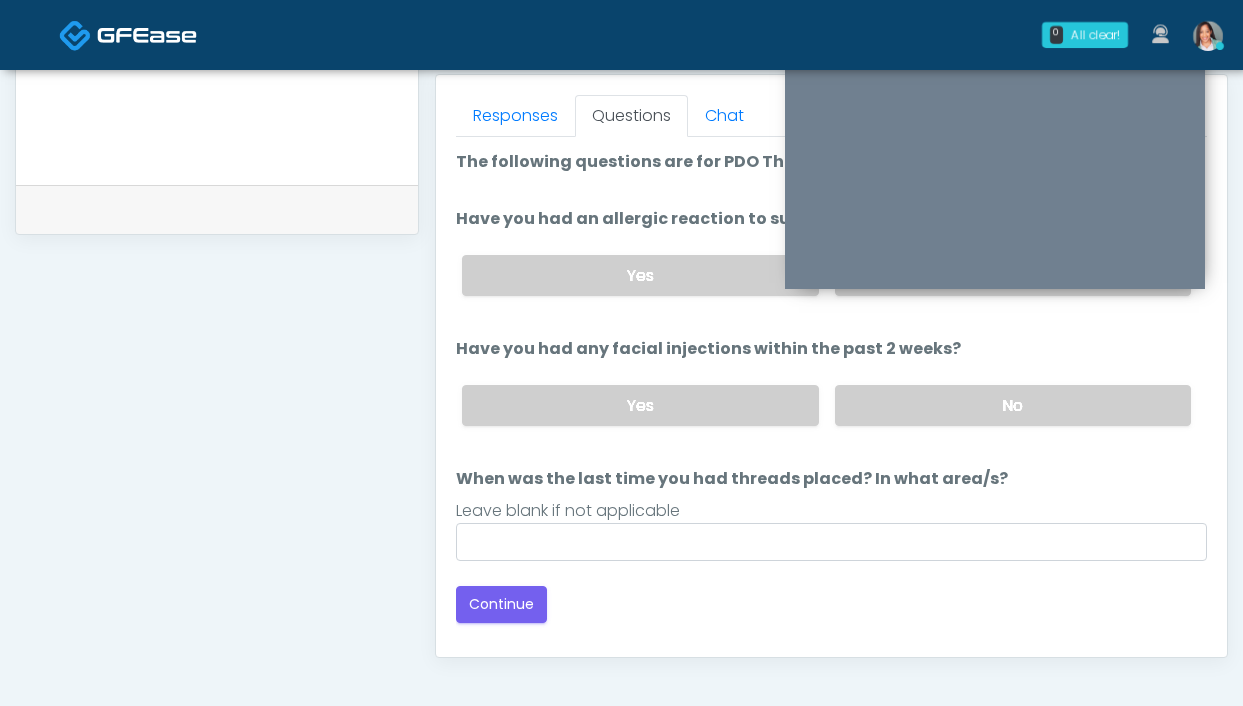 scroll, scrollTop: 817, scrollLeft: 0, axis: vertical 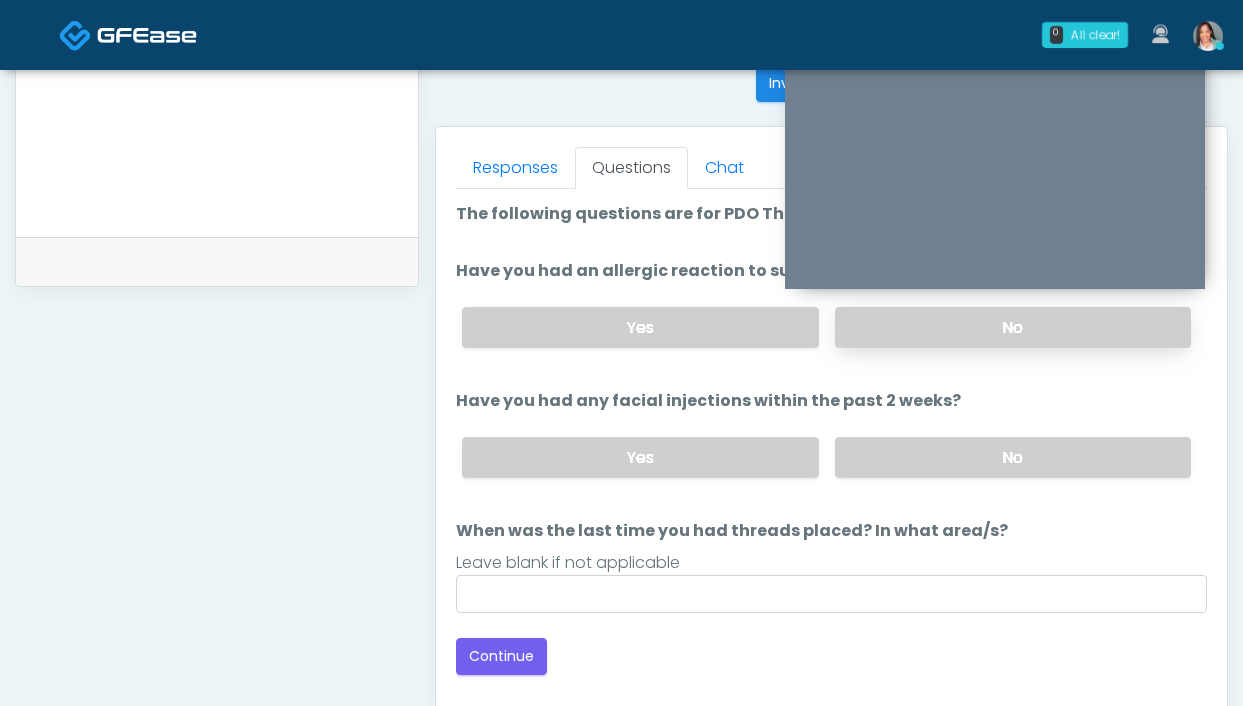 click on "No" at bounding box center [1013, 327] 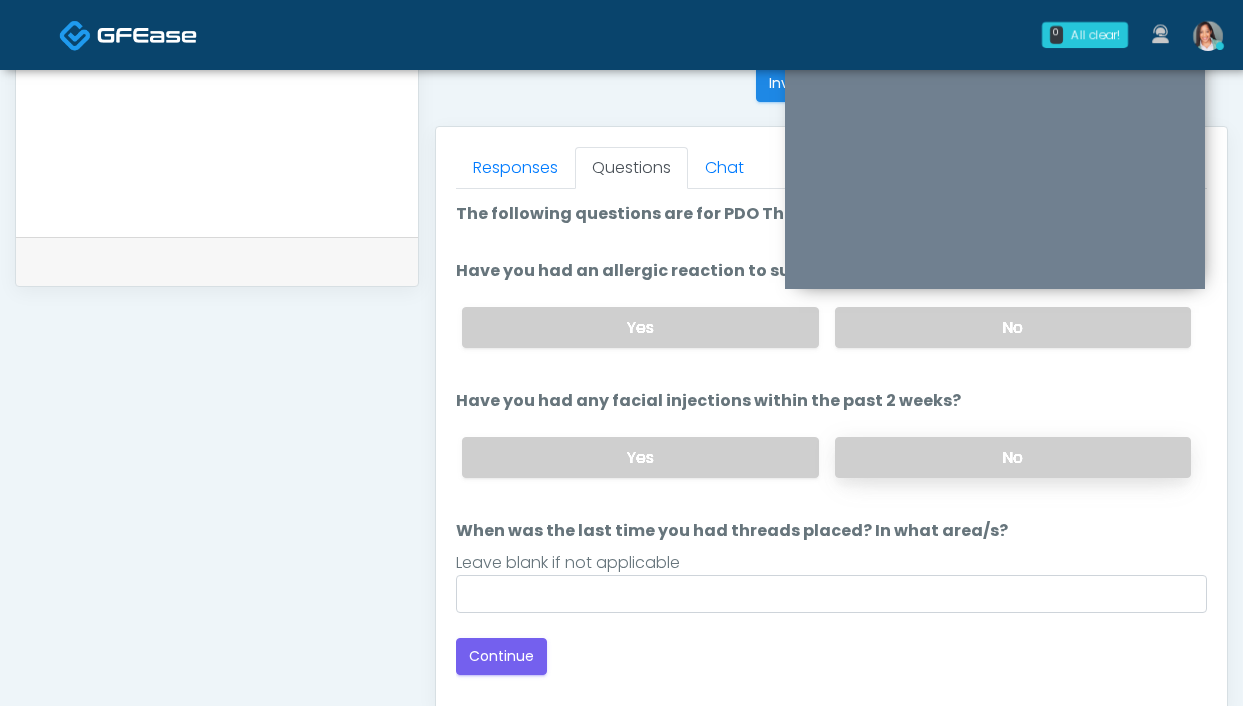 click on "No" at bounding box center (1013, 457) 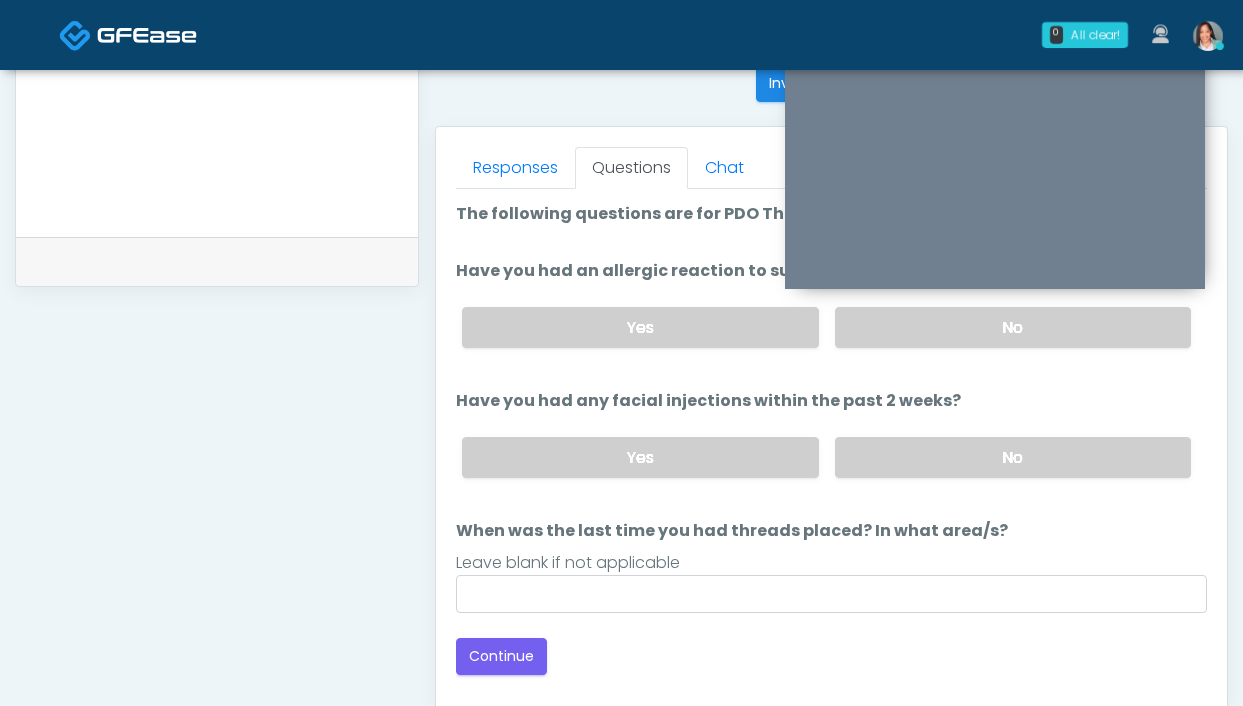 scroll, scrollTop: 821, scrollLeft: 0, axis: vertical 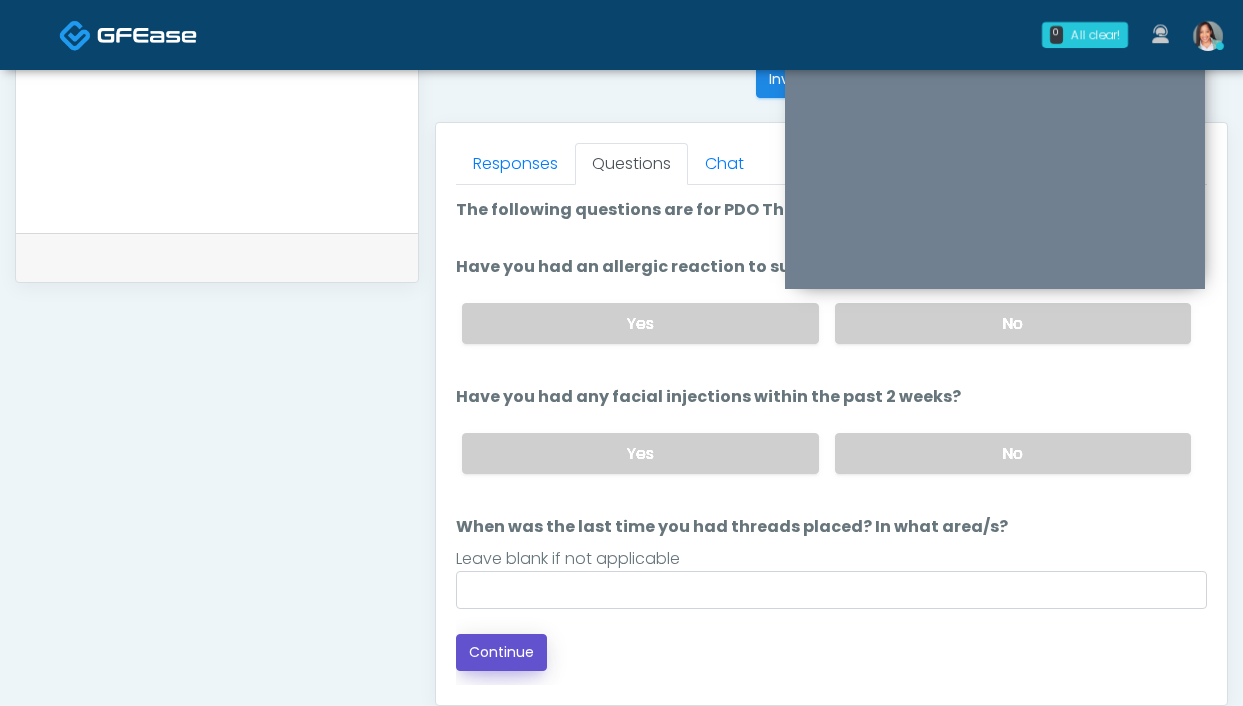 click on "Continue" at bounding box center [501, 652] 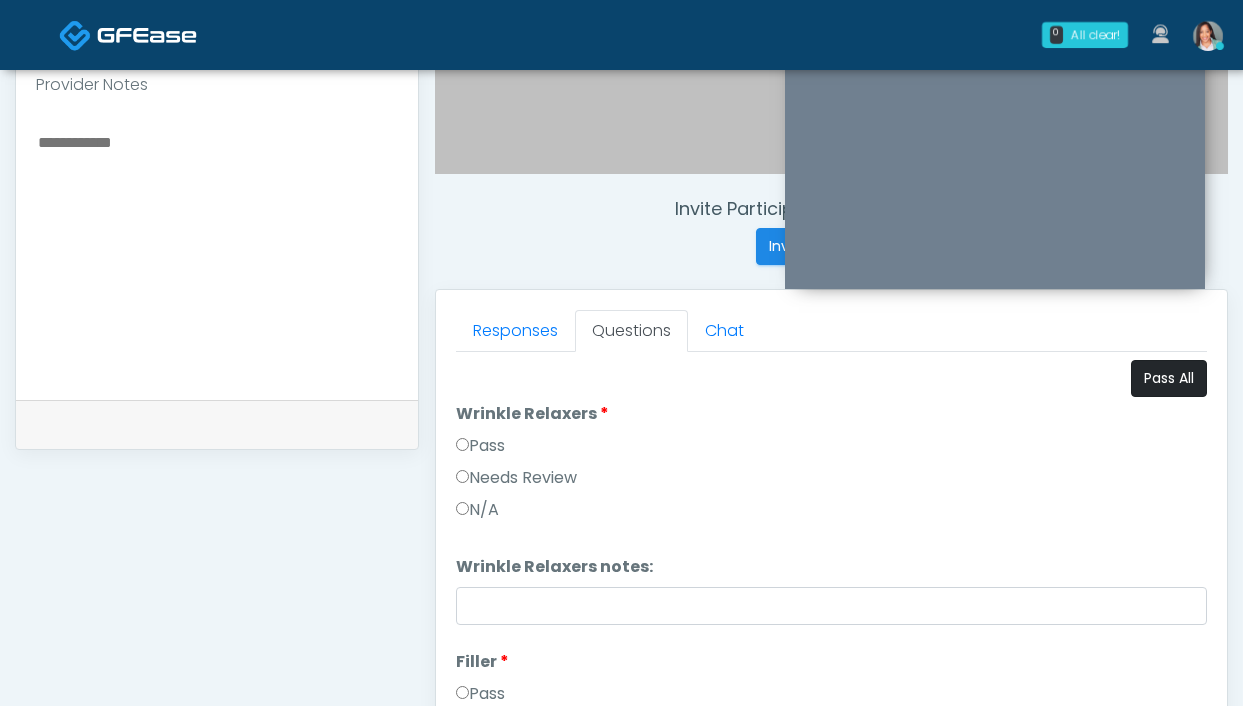 scroll, scrollTop: 639, scrollLeft: 0, axis: vertical 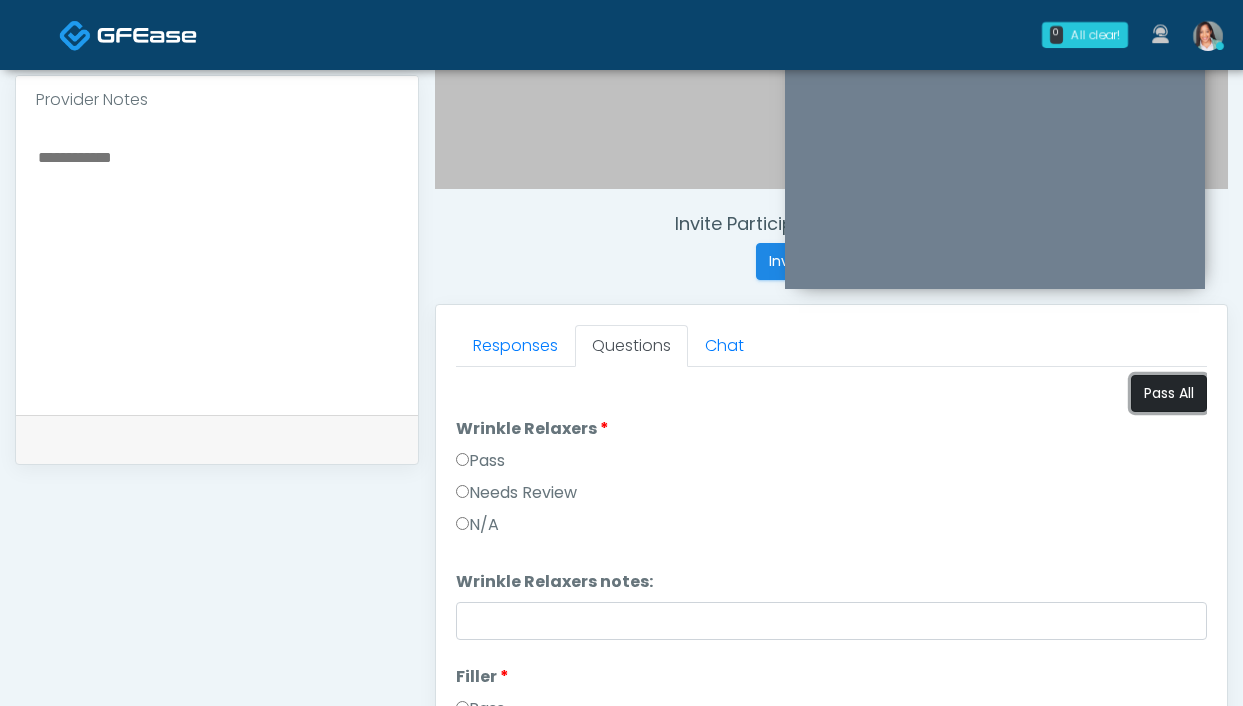 click on "Pass All" at bounding box center [1169, 393] 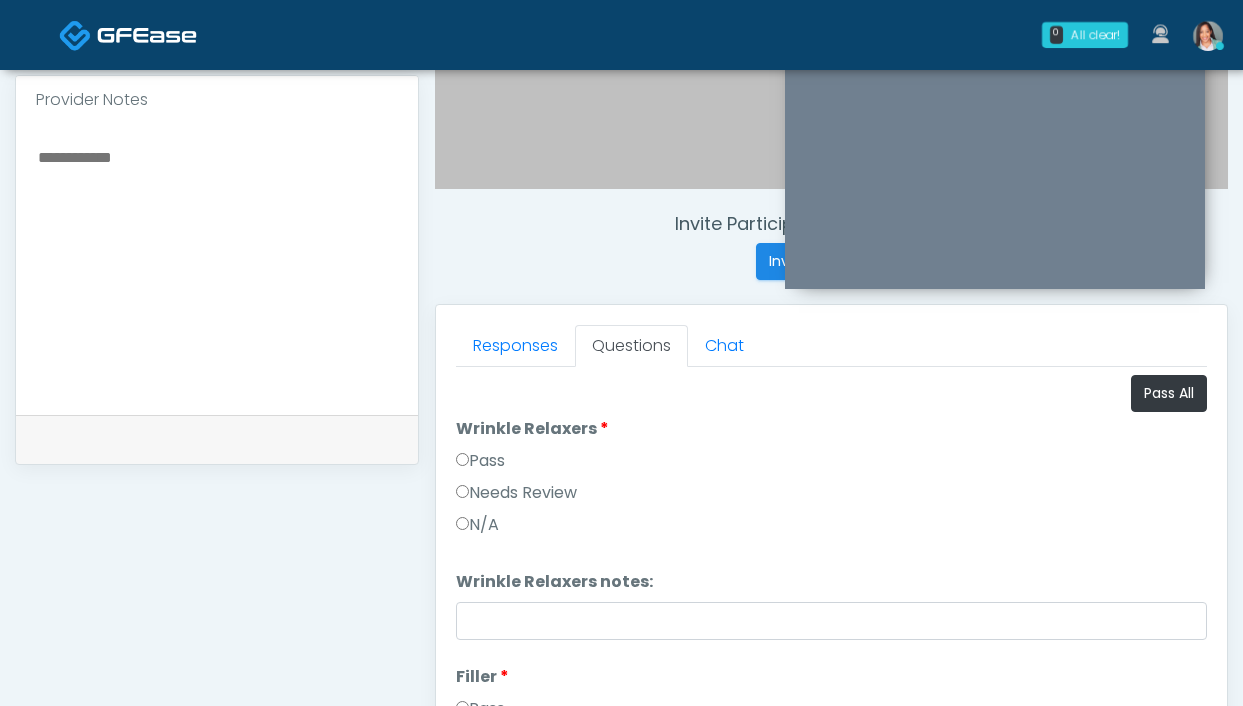 click on "Good Faith Exam Script INTRODUCTION Hello, my name is [FIRST] [LAST], and I will be conducting your good faith exam on behalf of Newskin , Please confirm the correct patient is on the call: Confirm full name Confirm Date of Birth ﻿﻿ This exam will take about 5 minutes to complete and it is a state requirement before you receive any new treatment. I am a third party service provider and have been retained by this practice to collect and review your medical history and ensure you're a good candidate for your treatment. all information collected, stored and transmitted as part of this exam is confidential and covered by the HIPAA act." at bounding box center [831, 596] 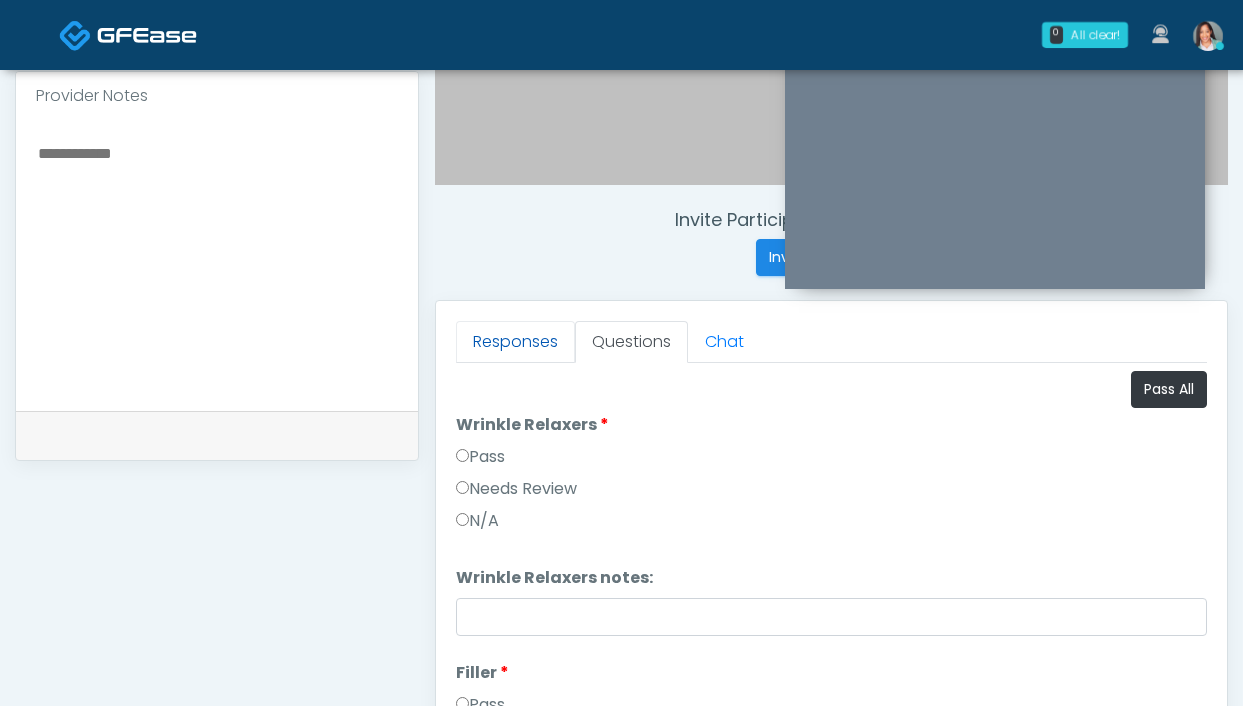click on "Responses" at bounding box center [515, 342] 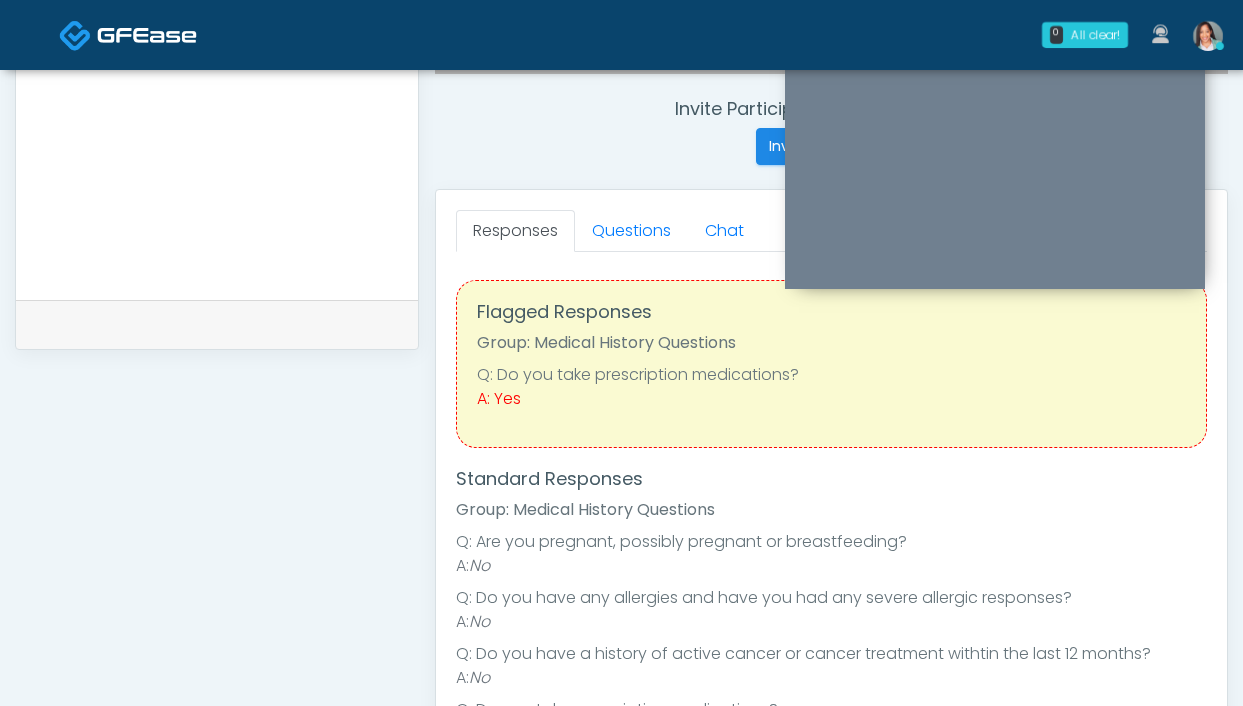 scroll, scrollTop: 771, scrollLeft: 0, axis: vertical 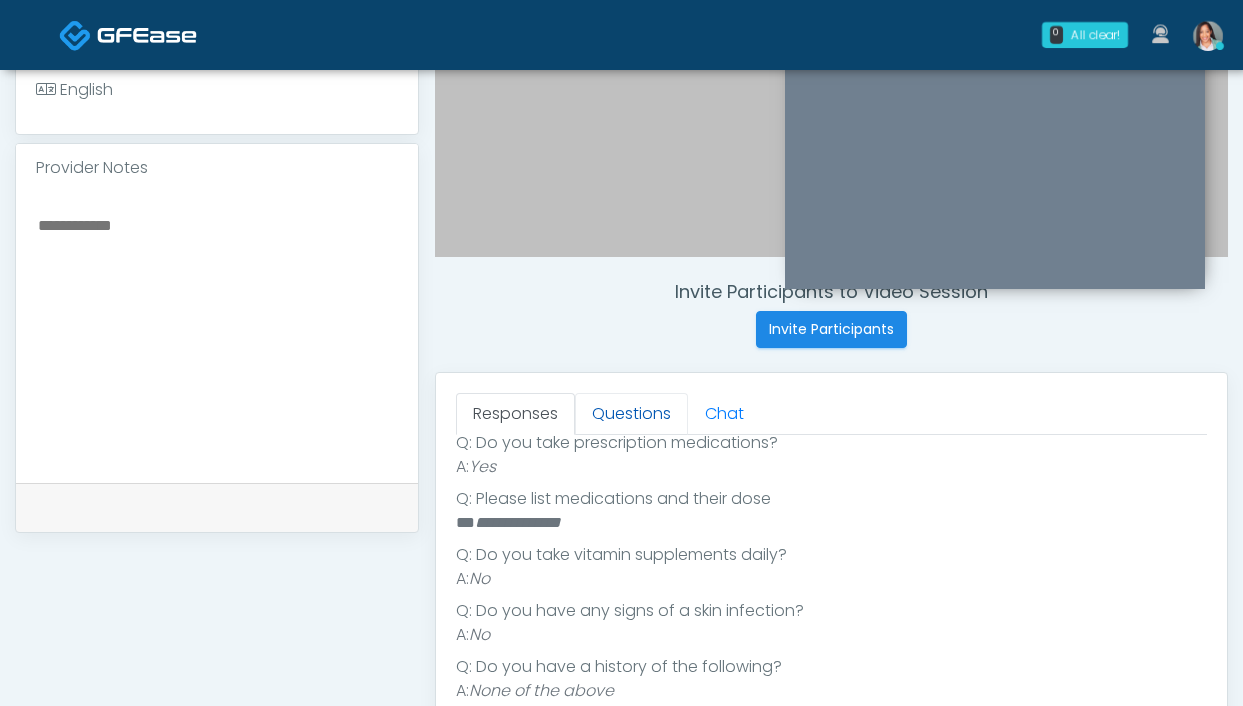 click on "Questions" at bounding box center (631, 414) 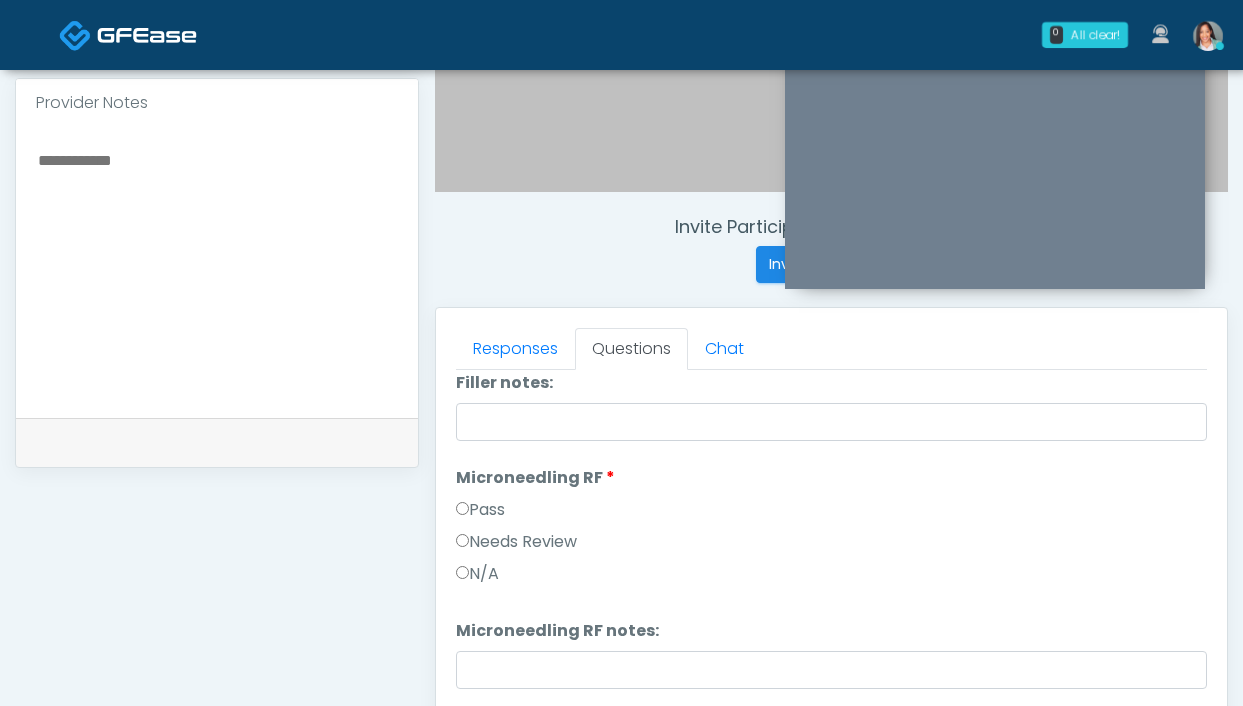 scroll, scrollTop: 907, scrollLeft: 0, axis: vertical 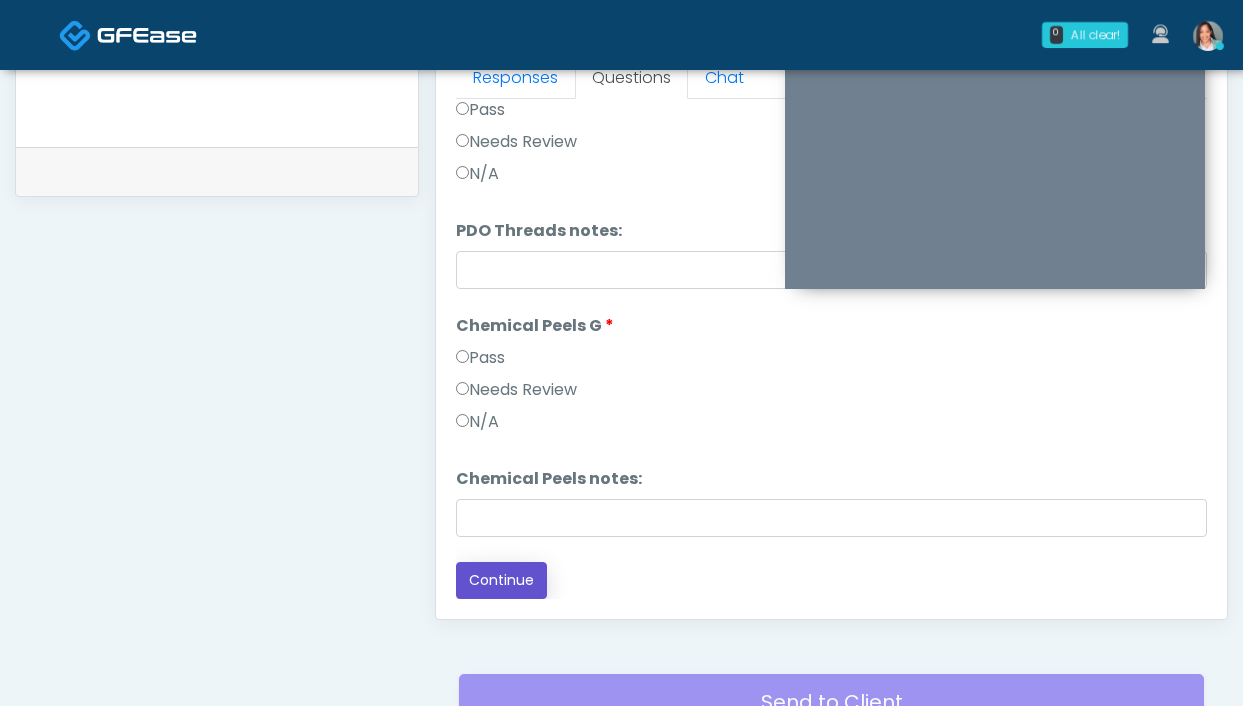 click on "Continue" at bounding box center (501, 580) 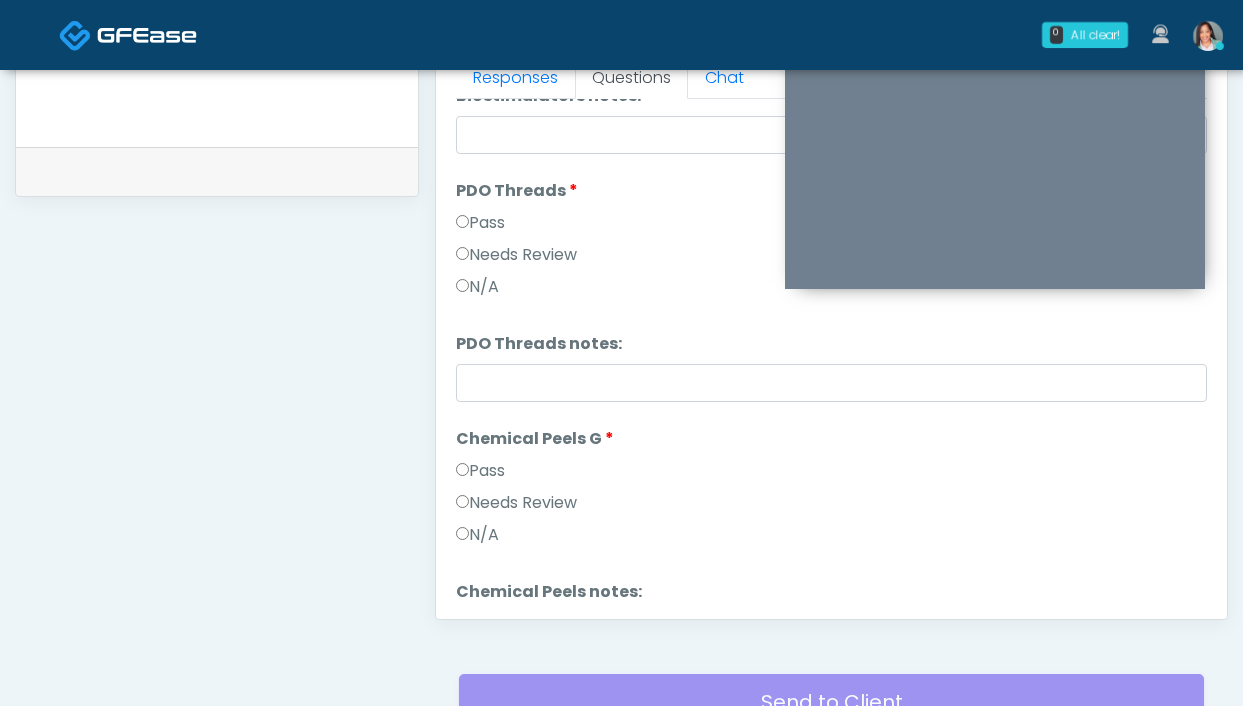 scroll, scrollTop: 2124, scrollLeft: 0, axis: vertical 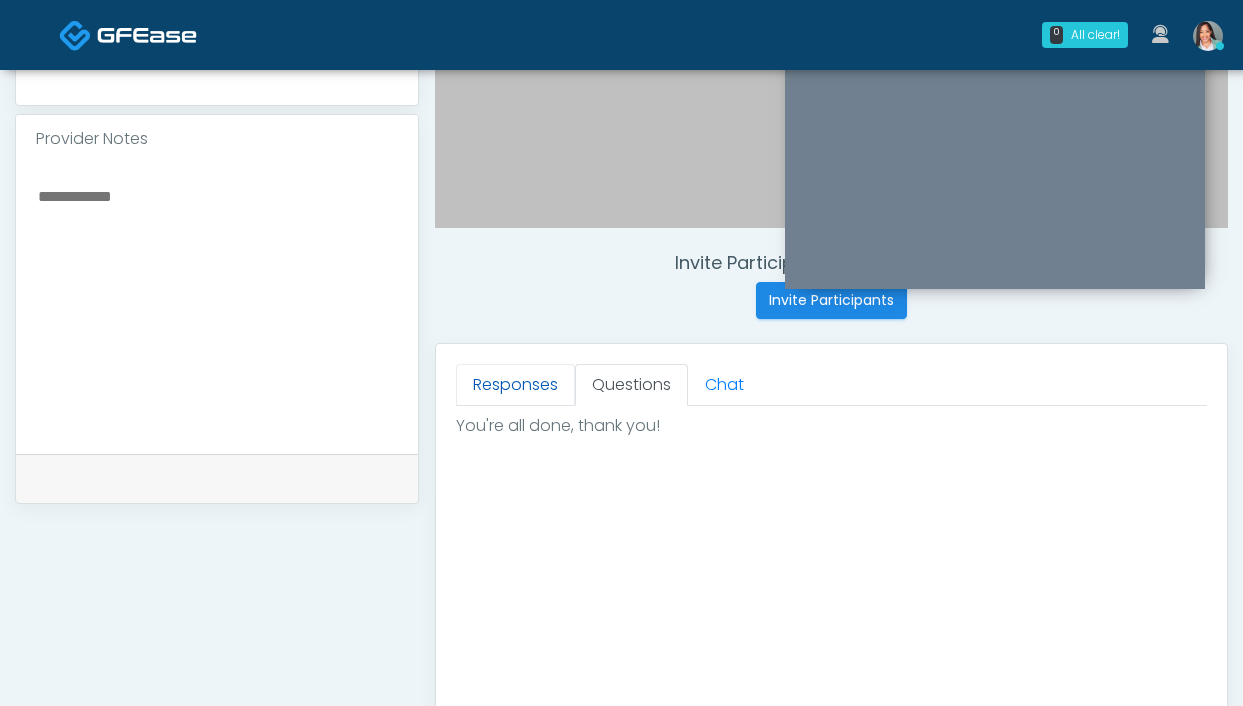 click on "Responses" at bounding box center [515, 385] 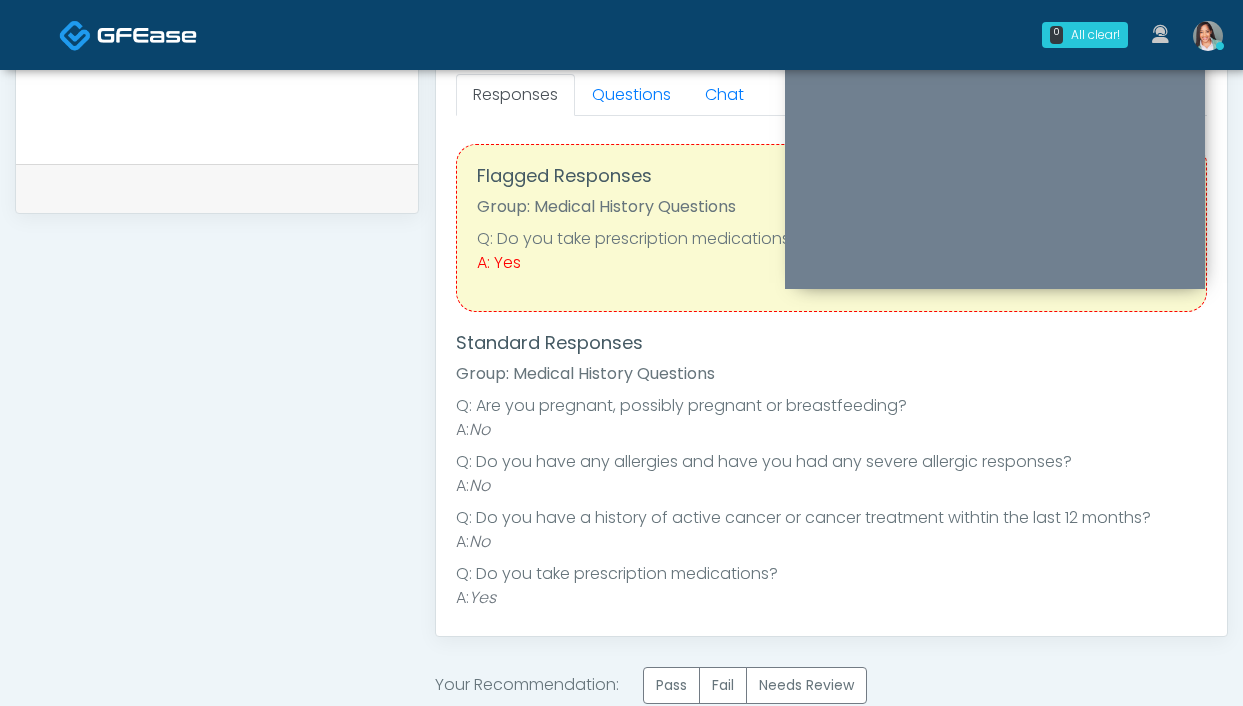scroll, scrollTop: 1012, scrollLeft: 0, axis: vertical 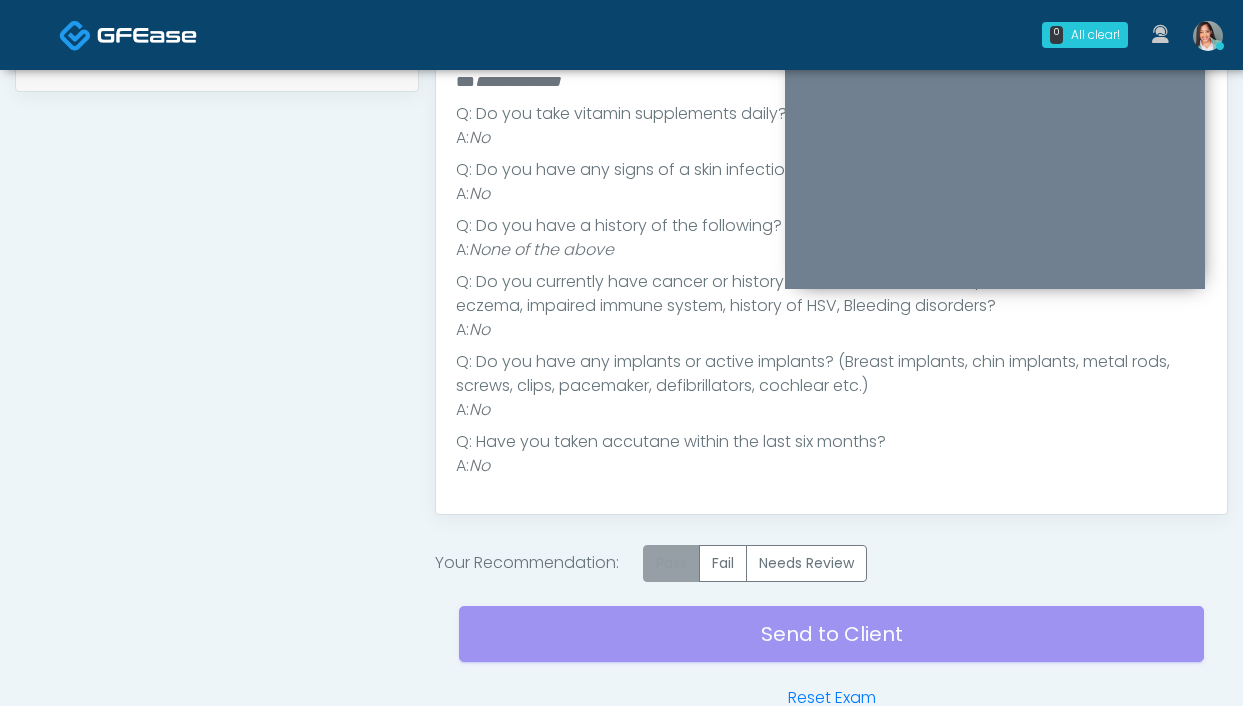 click on "Pass" at bounding box center [671, 563] 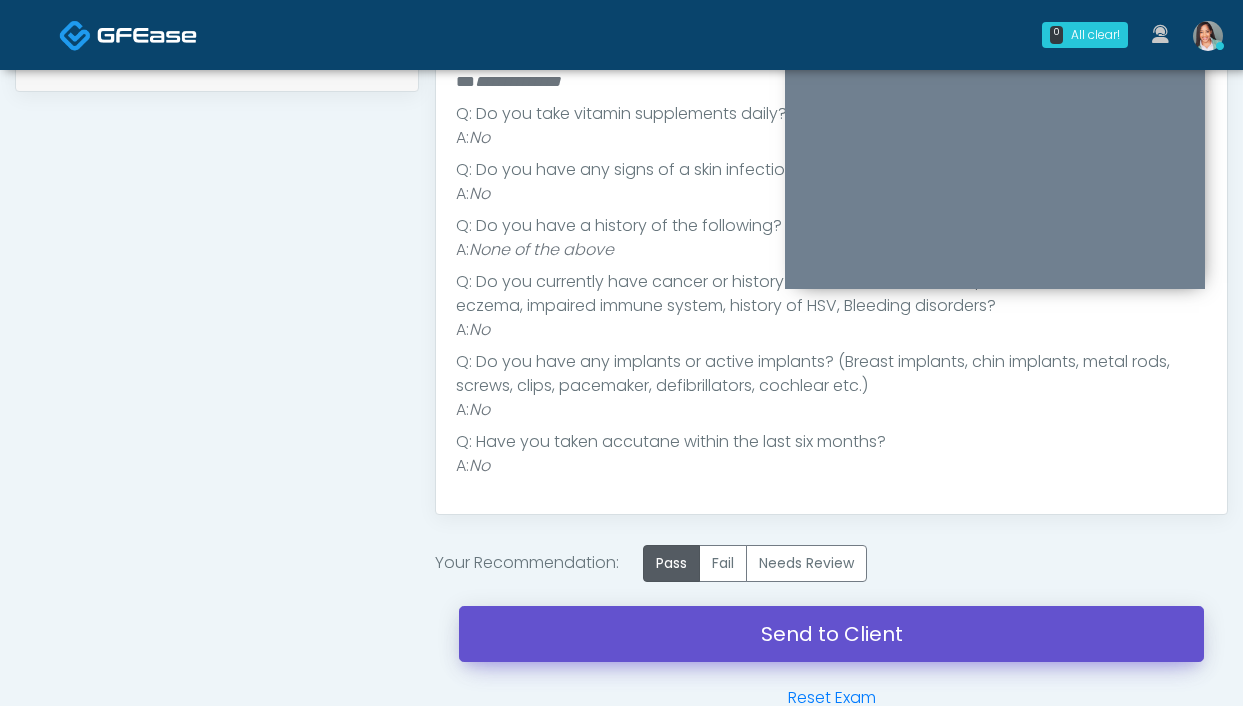 click on "Send to Client" at bounding box center (831, 634) 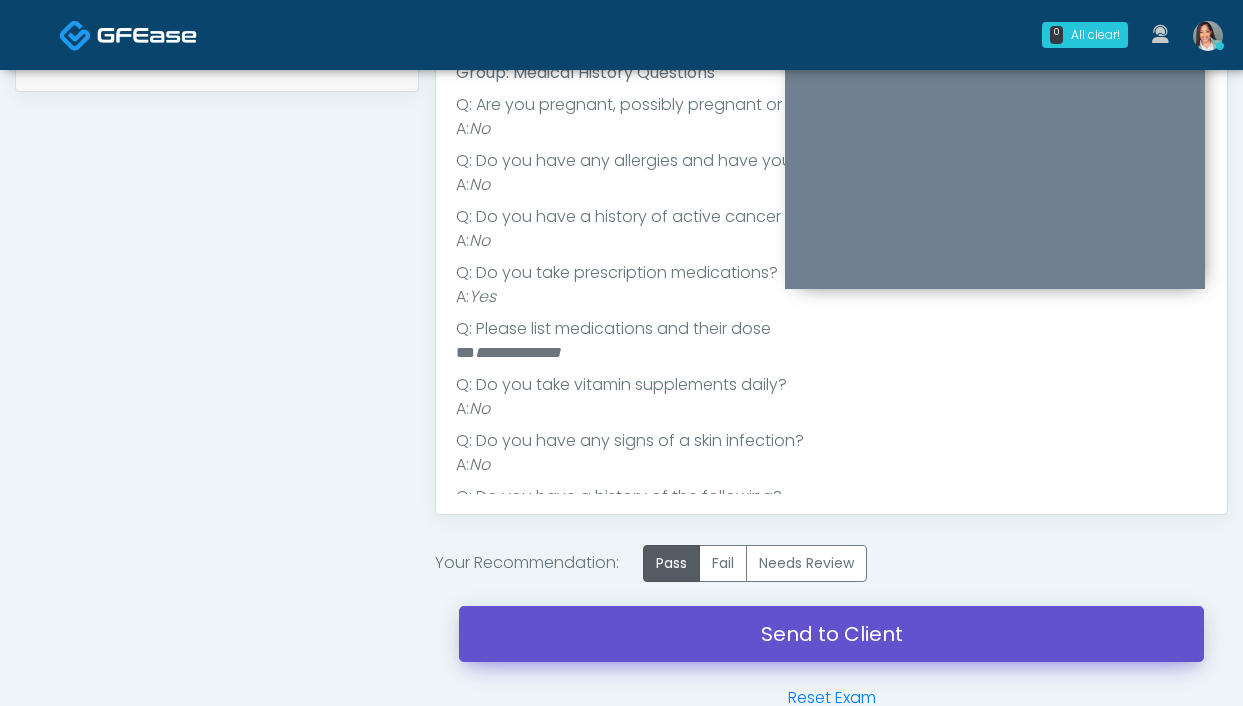 scroll, scrollTop: 0, scrollLeft: 0, axis: both 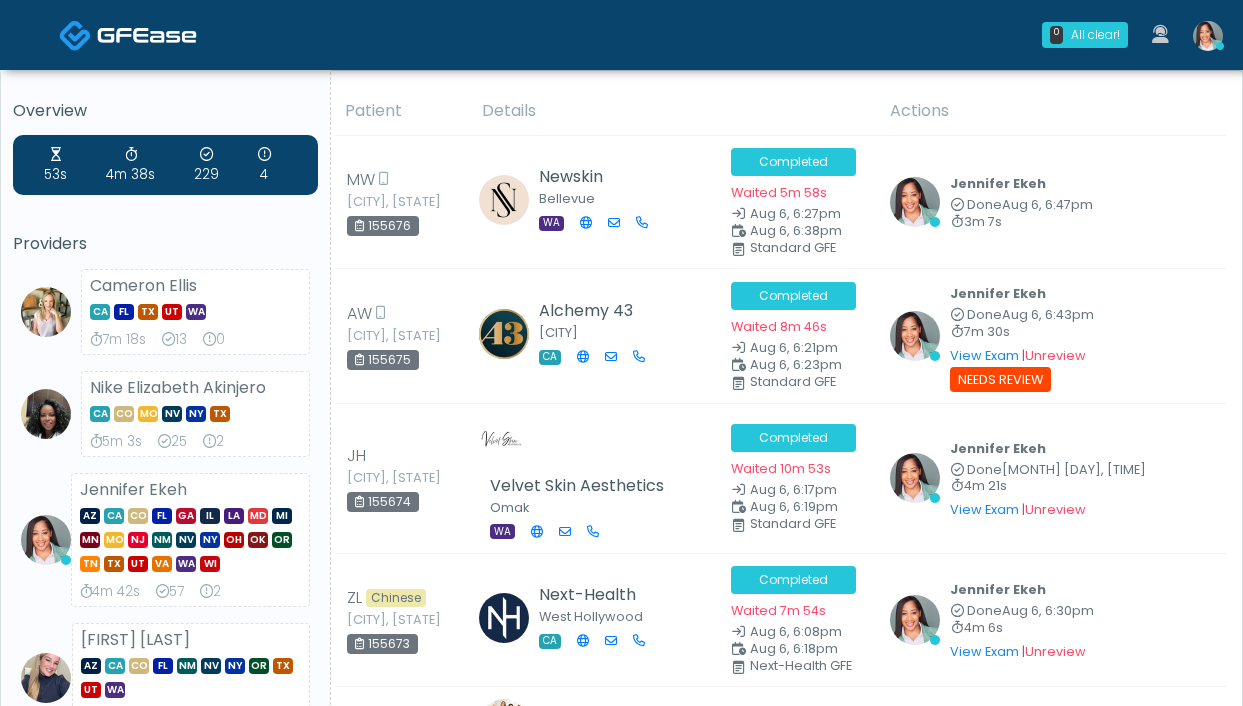 click on "Details" at bounding box center (674, 111) 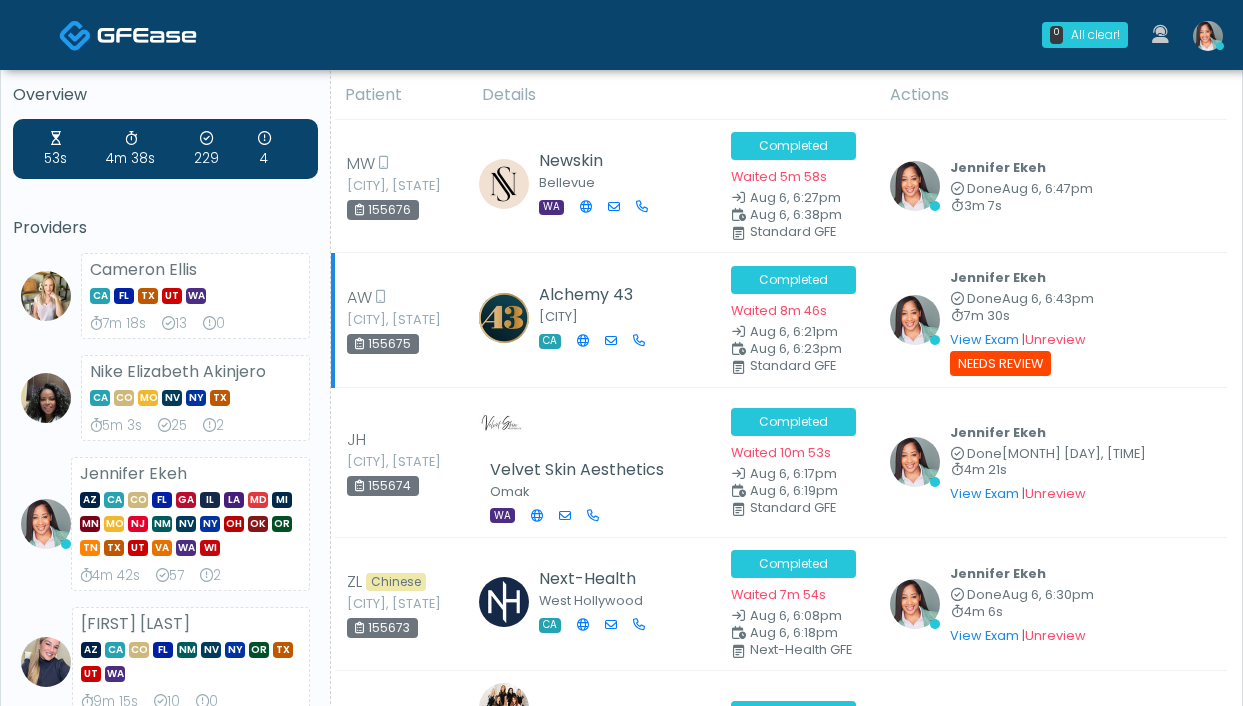 scroll, scrollTop: 0, scrollLeft: 0, axis: both 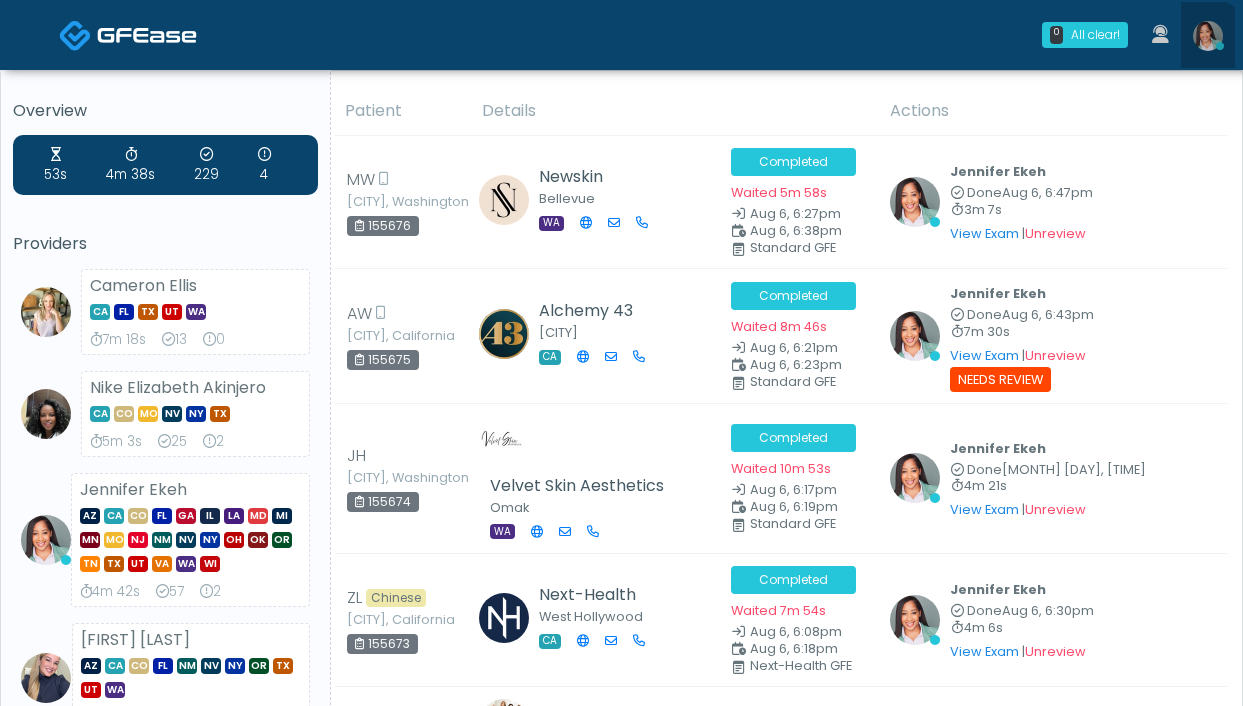 click at bounding box center (1208, 35) 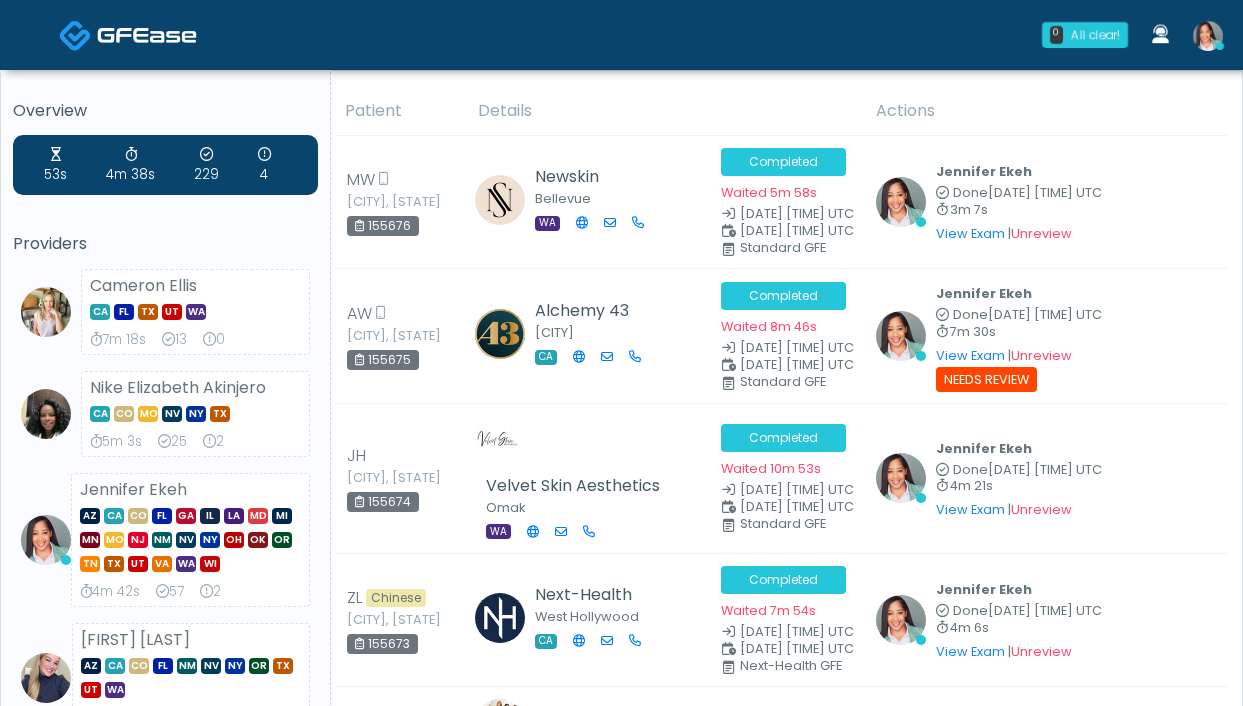 scroll, scrollTop: 0, scrollLeft: 0, axis: both 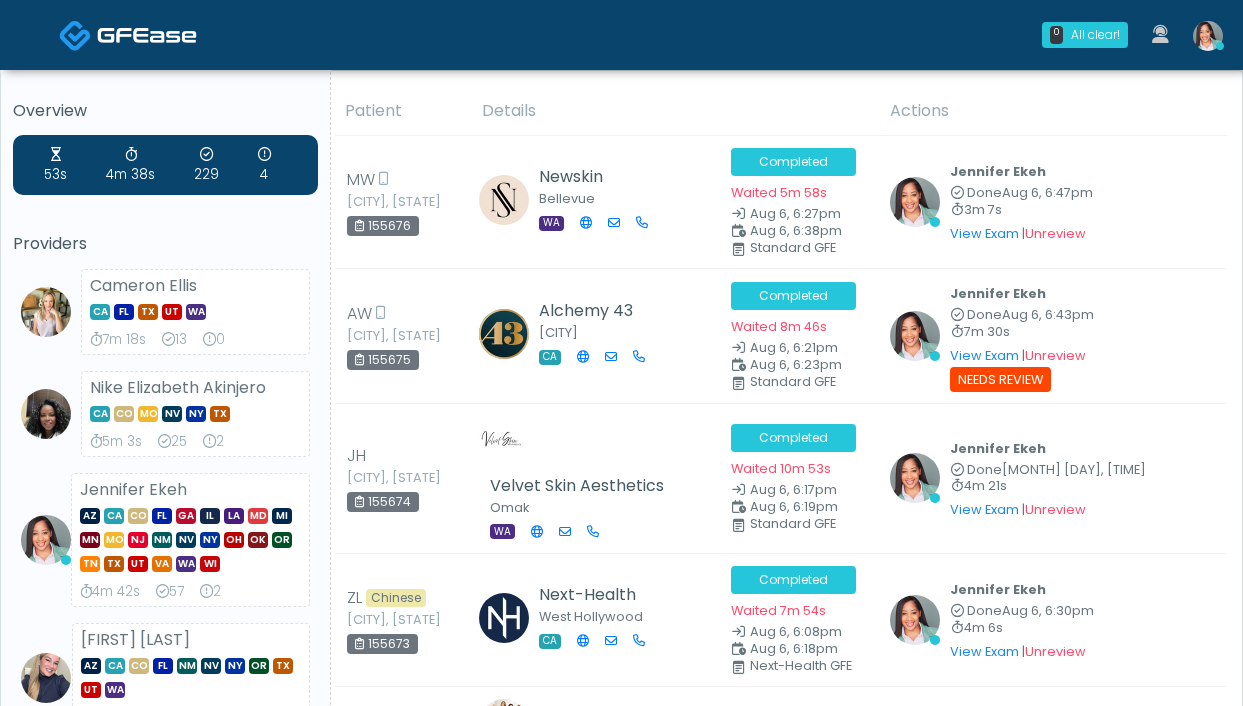 click at bounding box center (1208, 36) 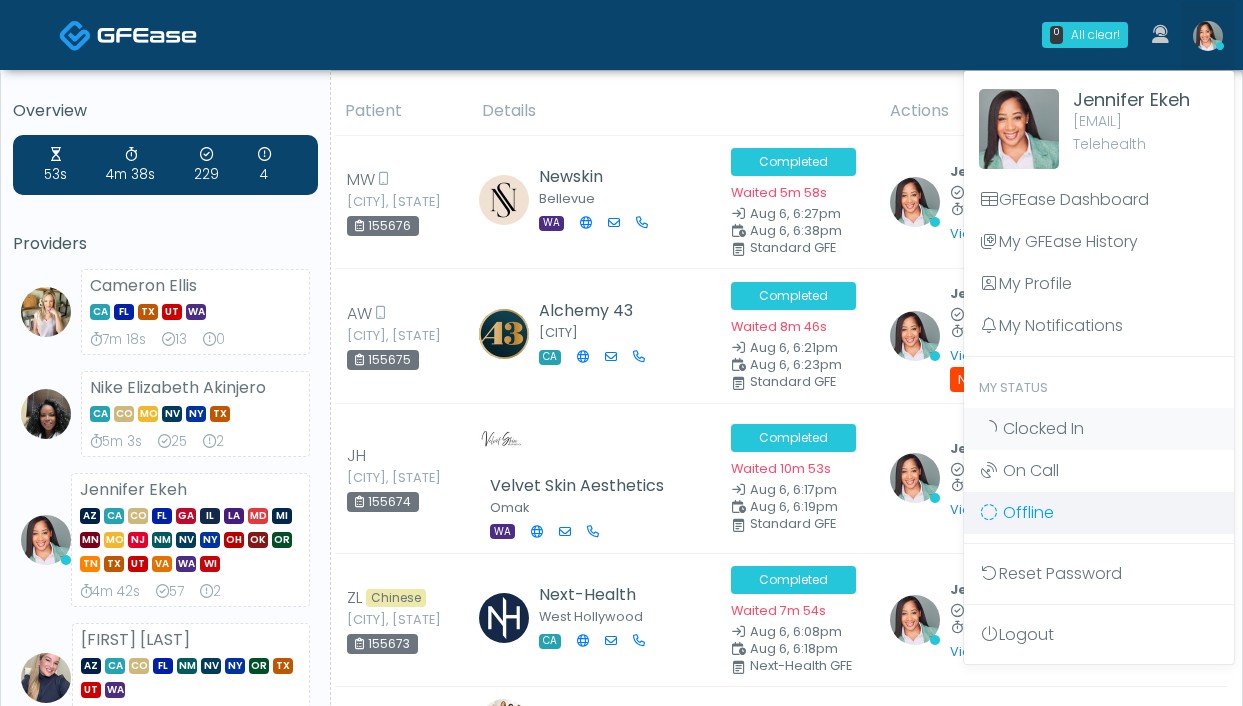 click on "Offline" at bounding box center (1028, 512) 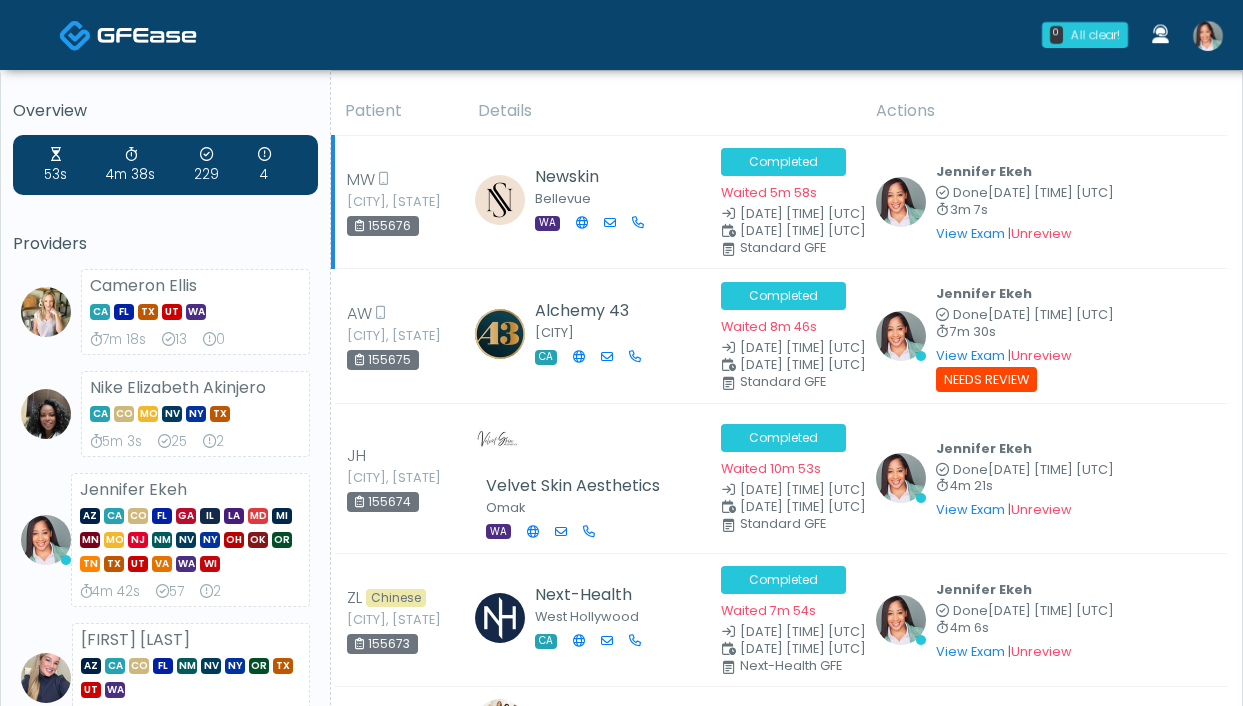 scroll, scrollTop: 0, scrollLeft: 0, axis: both 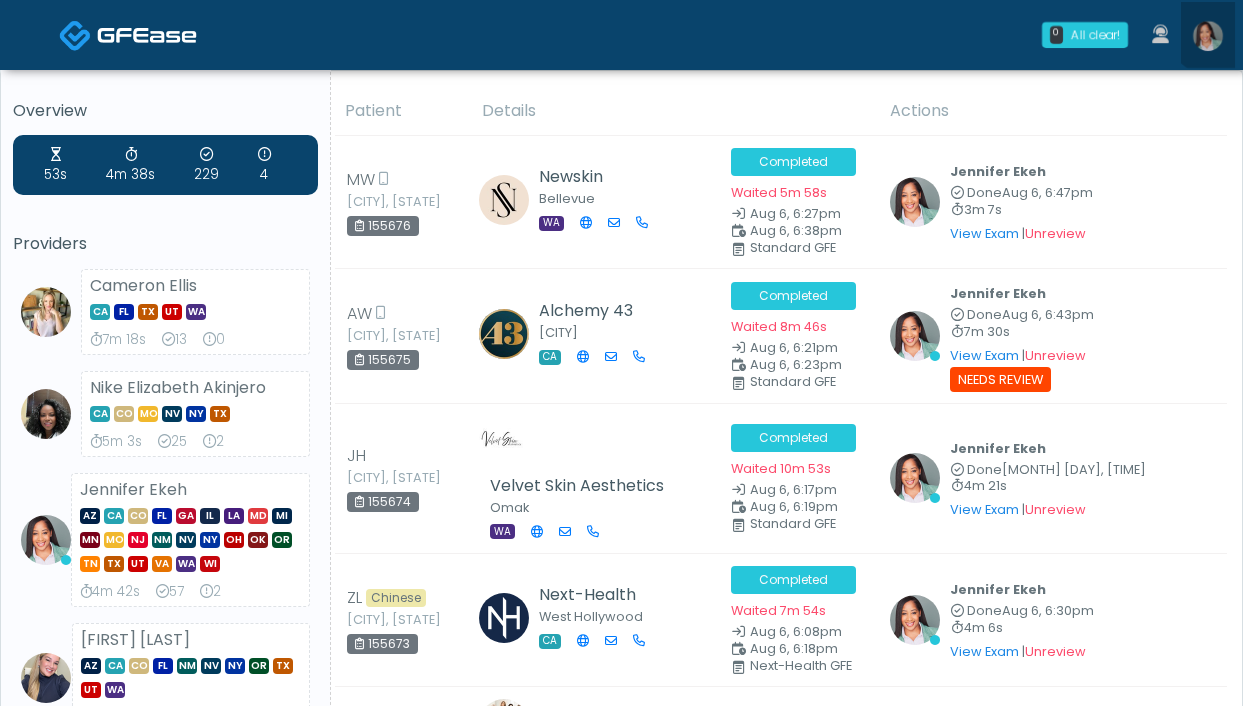 click at bounding box center (1208, 35) 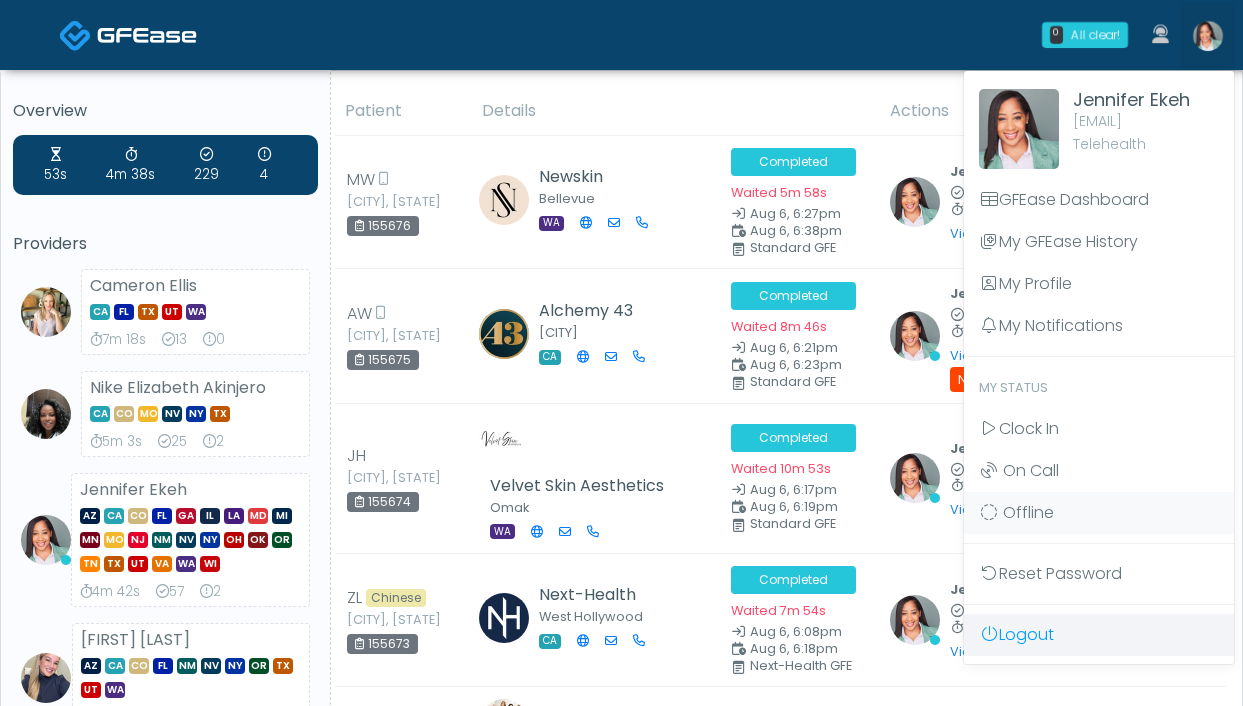 click on "Logout" at bounding box center [1099, 635] 